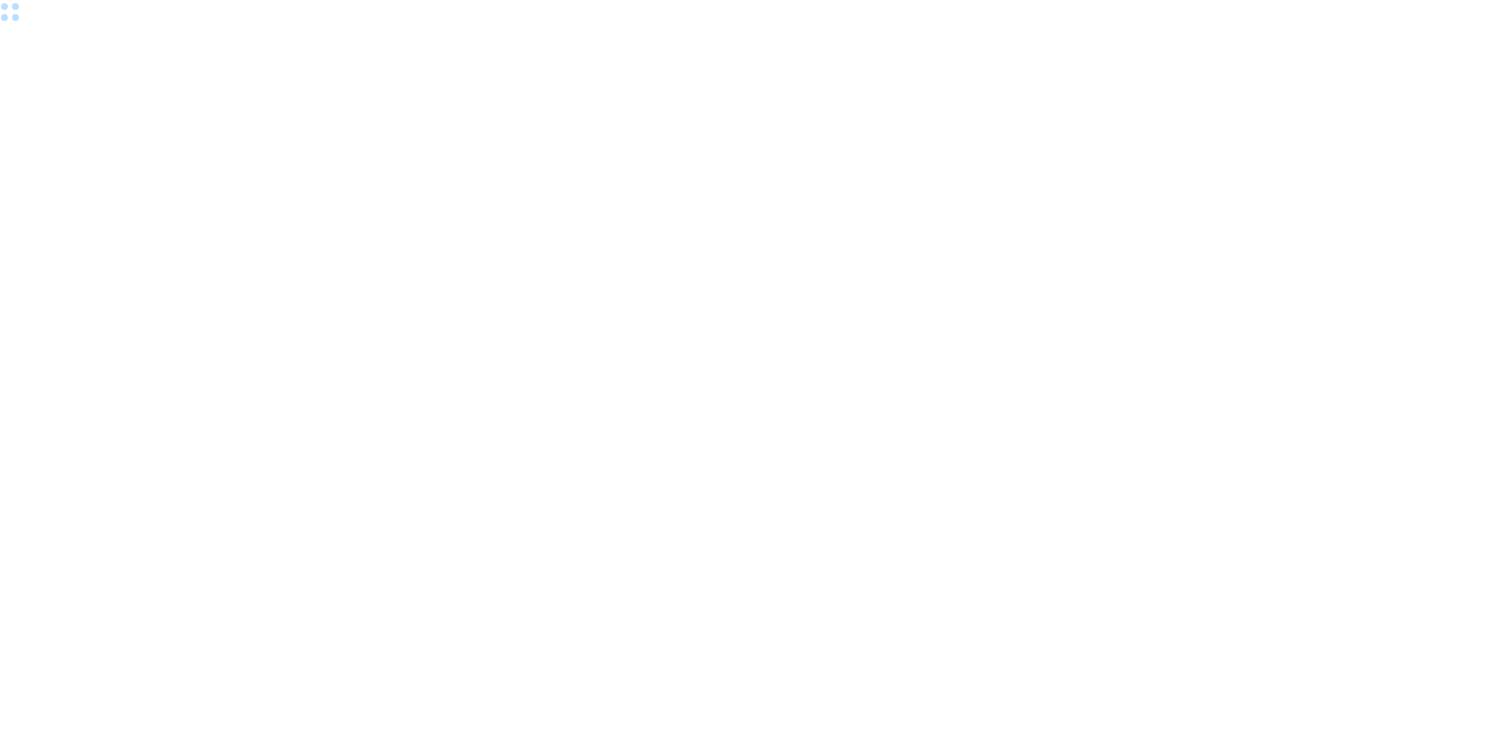 scroll, scrollTop: 0, scrollLeft: 0, axis: both 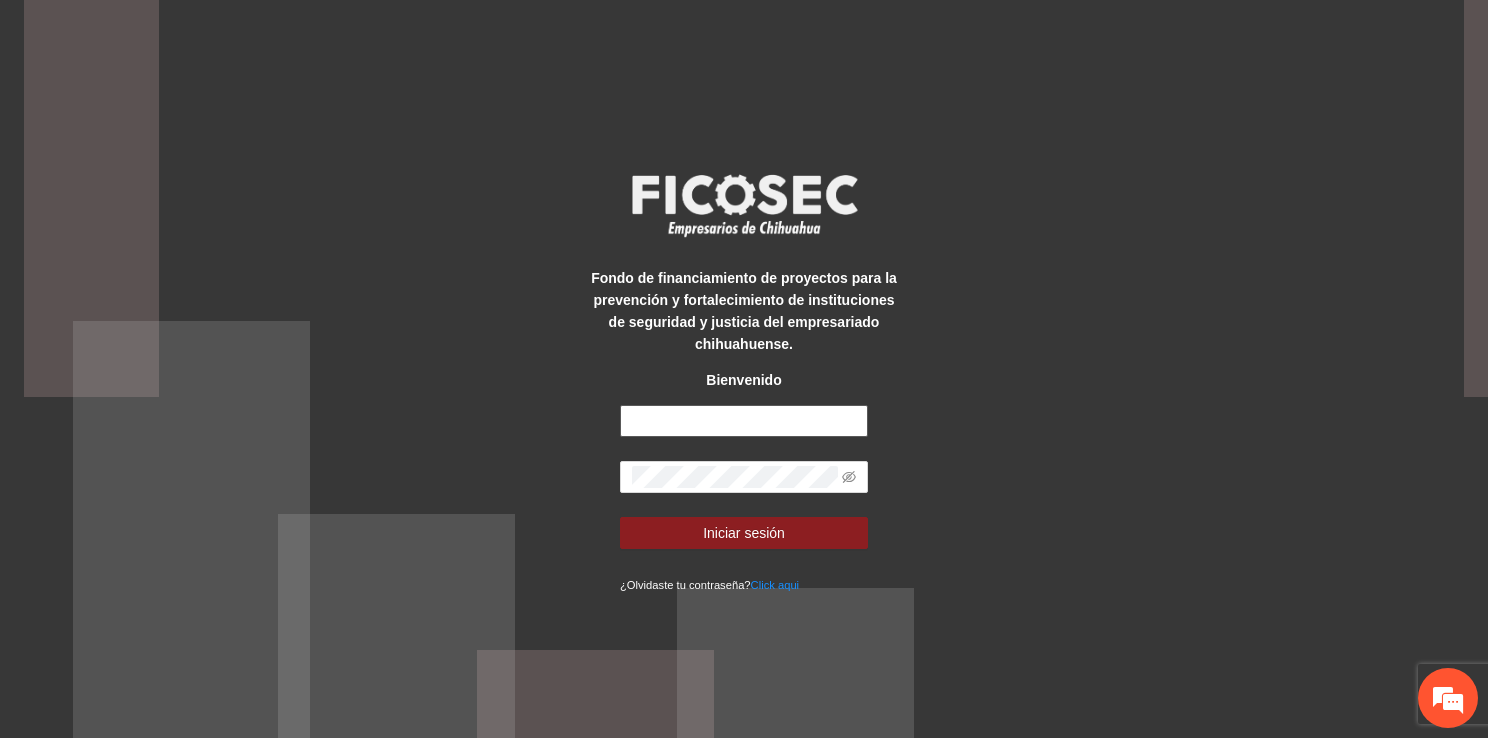 type on "**********" 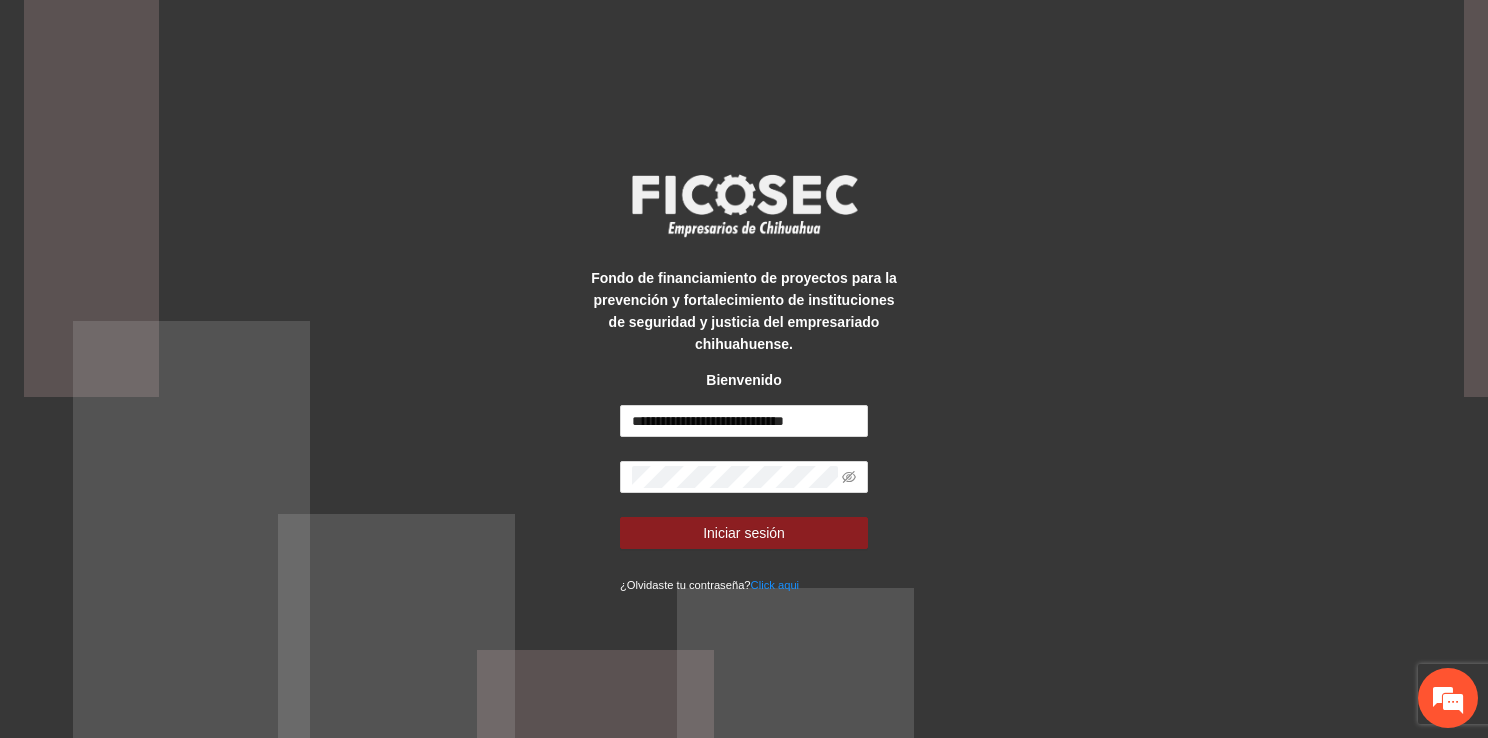click on "**********" at bounding box center [744, 369] 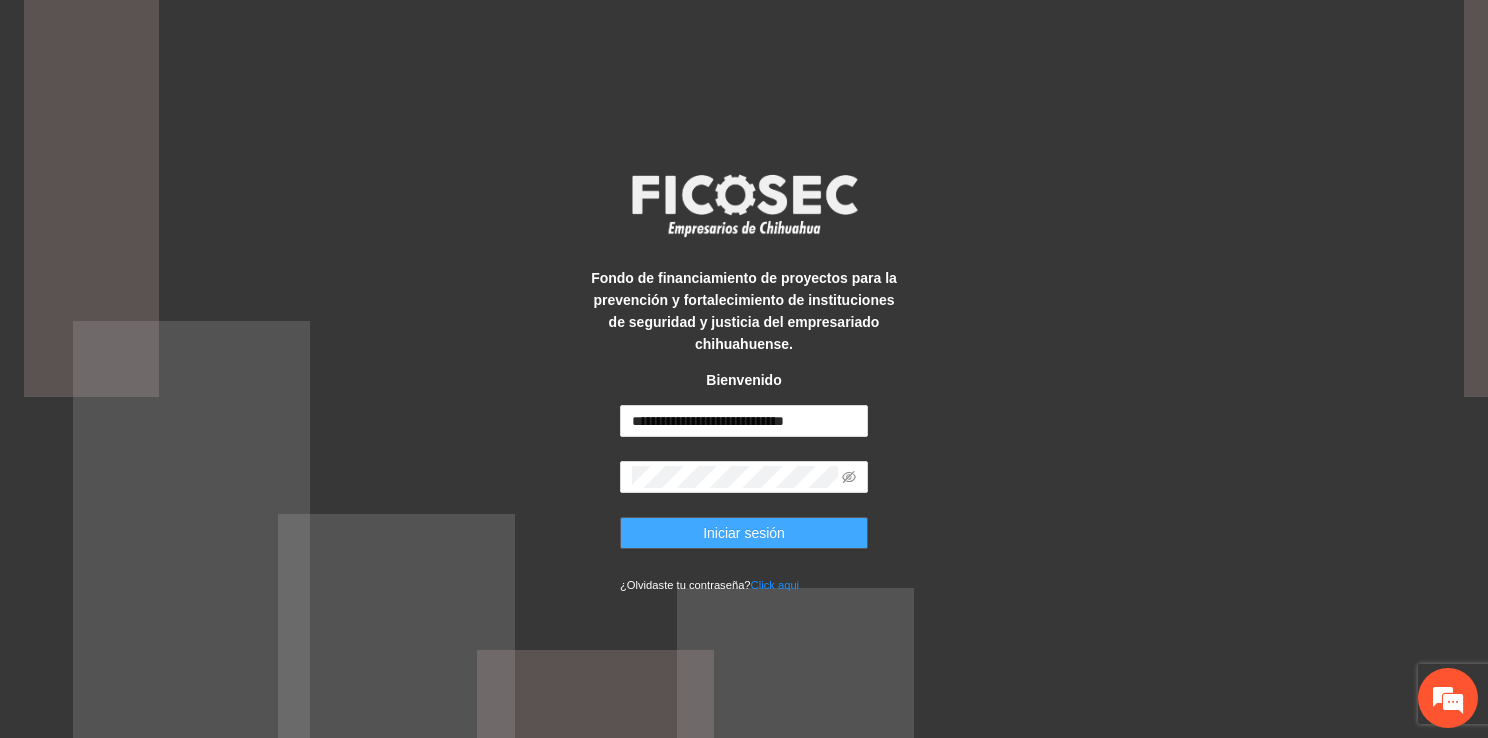 click on "Iniciar sesión" at bounding box center (744, 533) 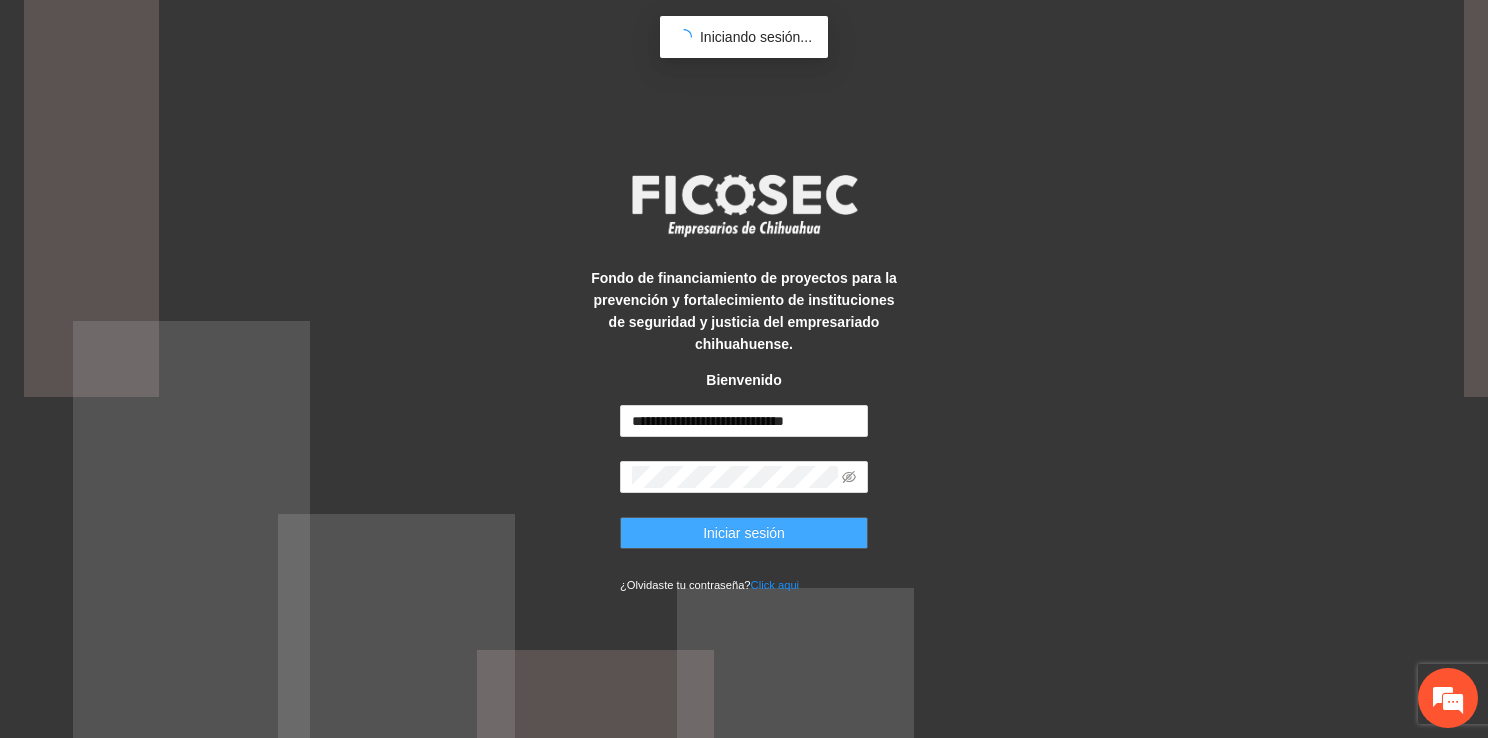 scroll, scrollTop: 0, scrollLeft: 0, axis: both 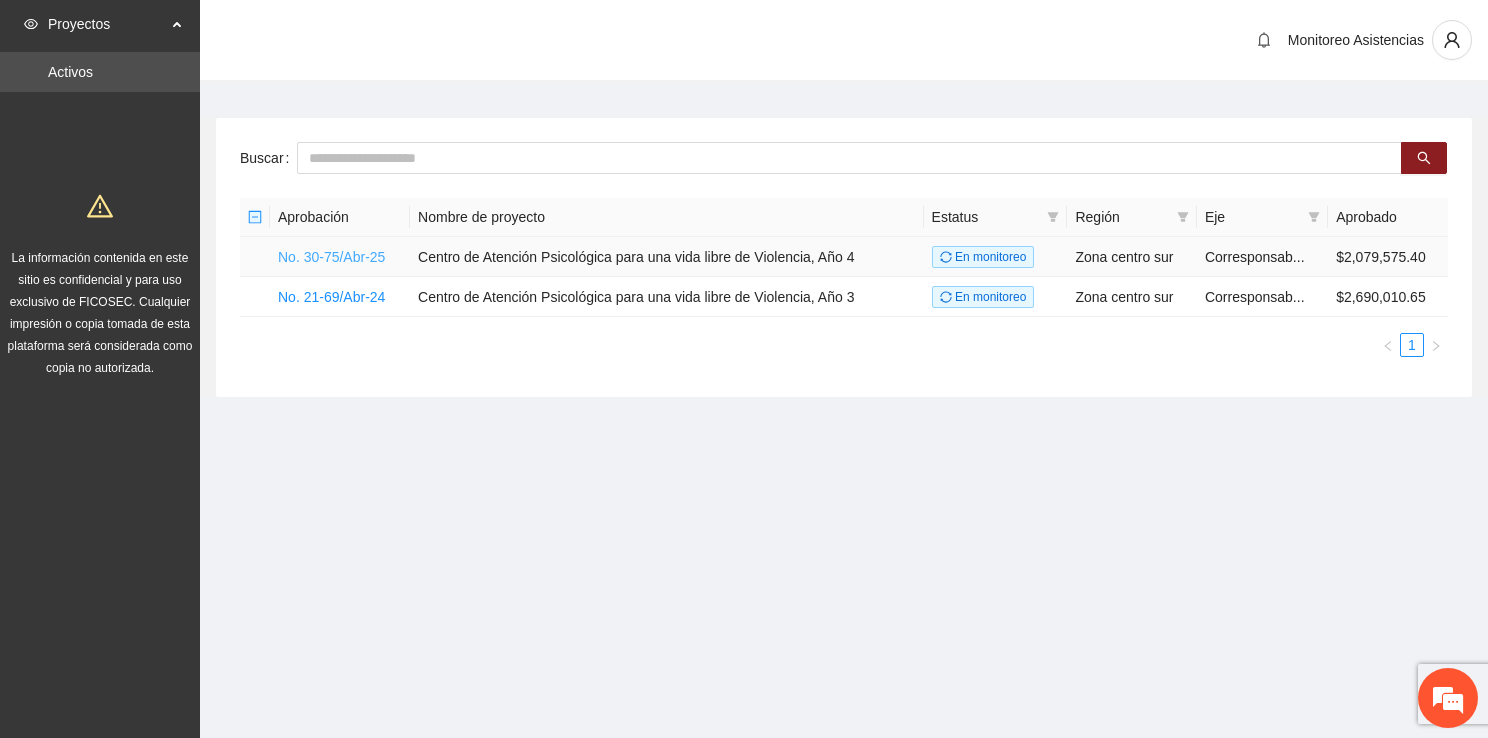 click on "No. 30-75/Abr-25" at bounding box center (331, 257) 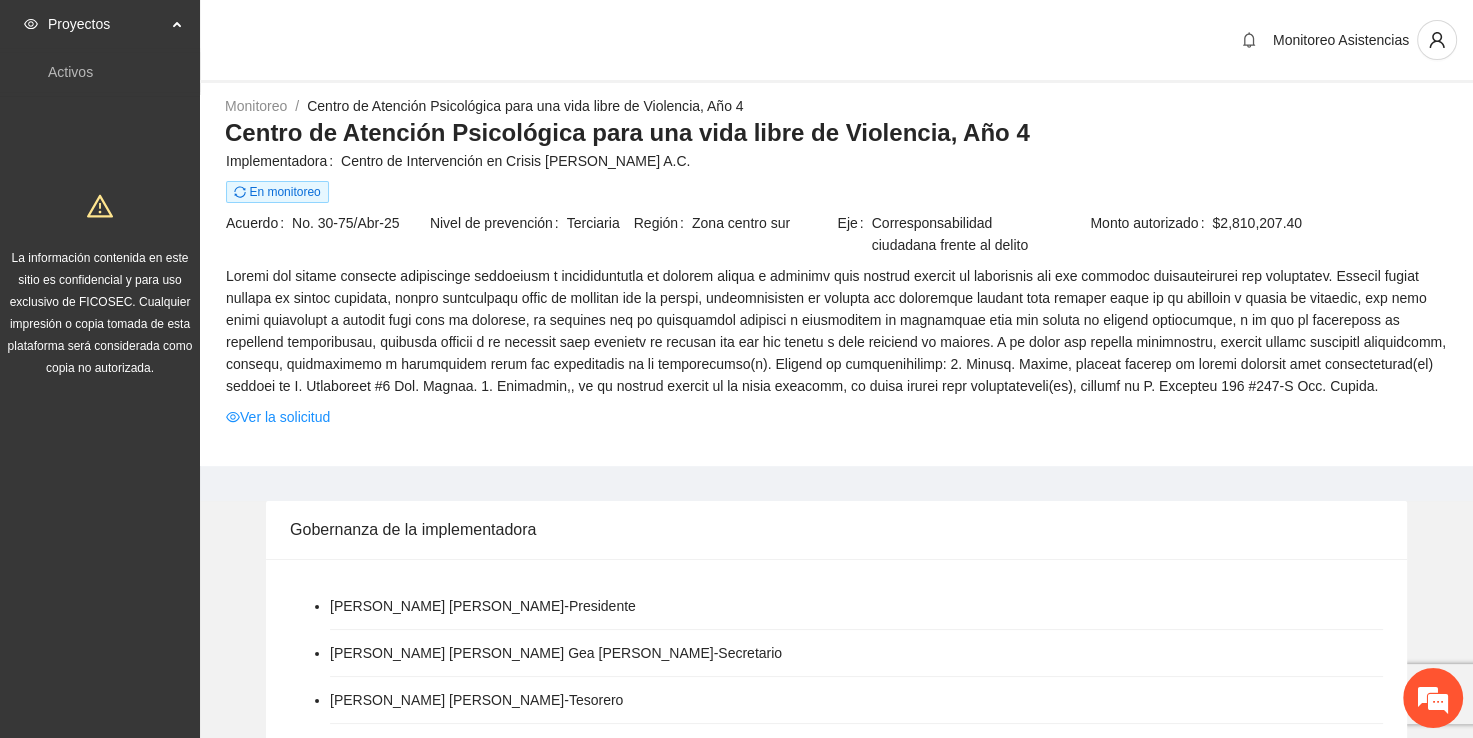 scroll, scrollTop: 0, scrollLeft: 0, axis: both 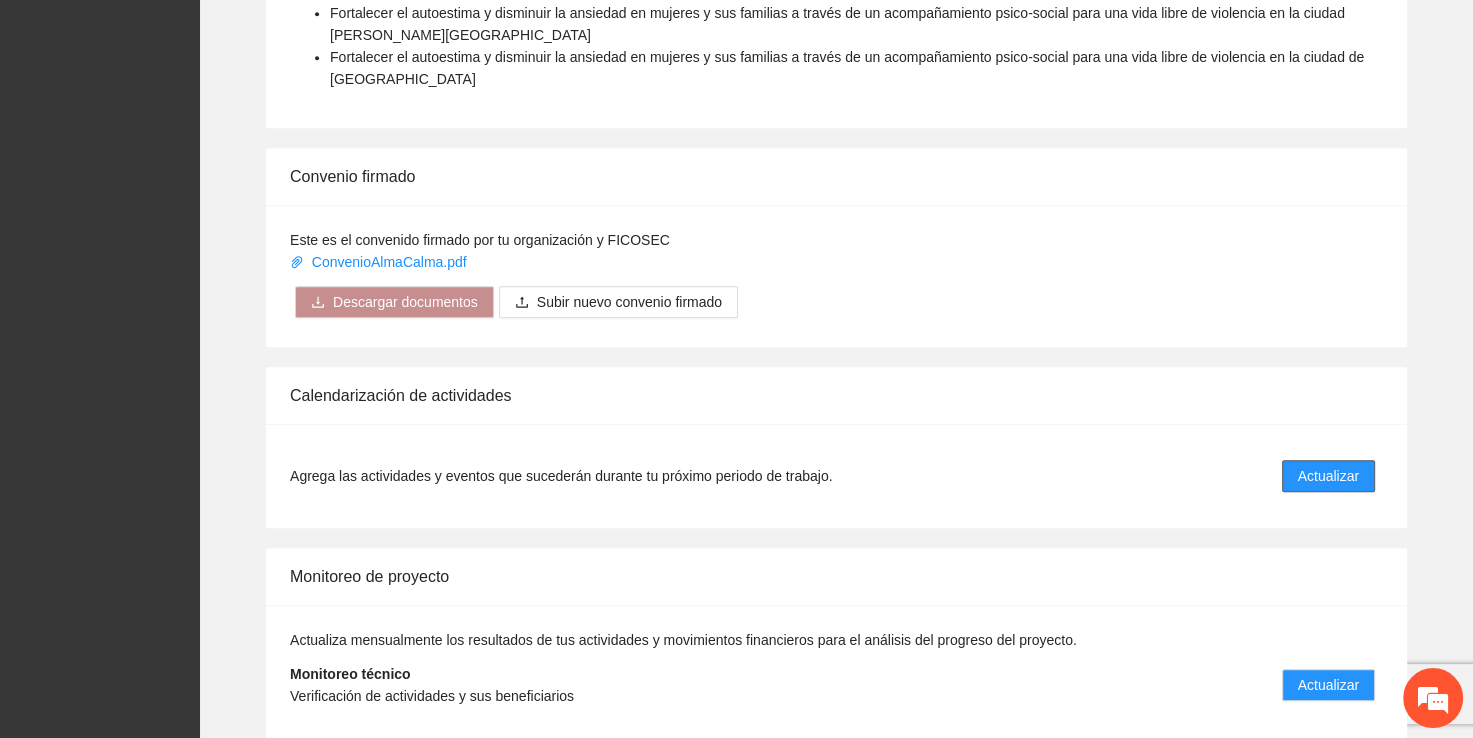 click on "Actualizar" at bounding box center [1328, 476] 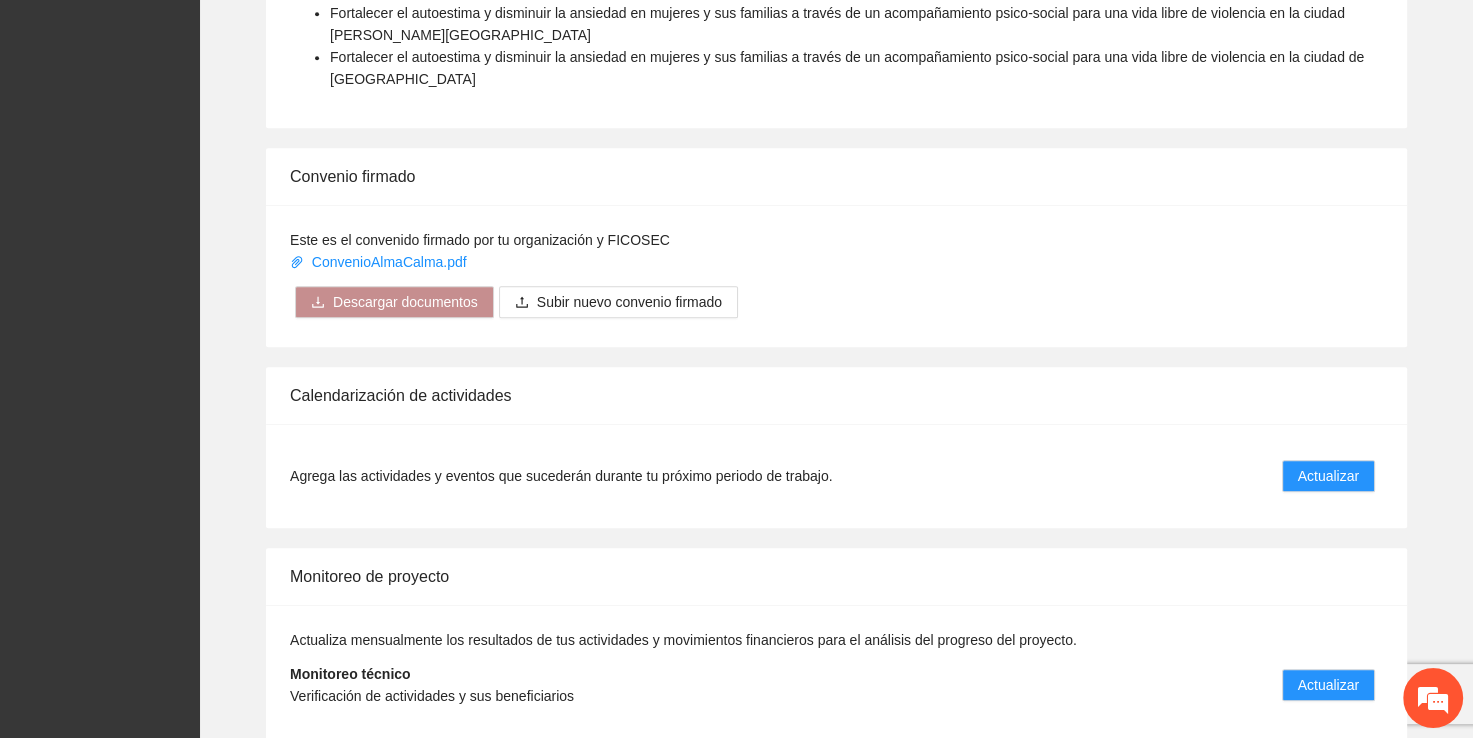 click on "Gobernanza de la implementadora [PERSON_NAME] [PERSON_NAME]  -  Presidente [PERSON_NAME] [PERSON_NAME] Gea [PERSON_NAME]  -  [PERSON_NAME] [PERSON_NAME]  -  [PERSON_NAME] [PERSON_NAME] [PERSON_NAME]  -  Vocal [PERSON_NAME] [PERSON_NAME]  -  Vocal Información general Objetivo general Fortalecer habilidades socioemocionales en mujeres víctimas de violencia familiar y sus familias a través de un modelo de atención psico social para una vida libre de violencia en las Ciudades [PERSON_NAME] y Chihuahua  Objetivos específicos Comunicación Fortalecer el autoestima y disminuir la ansiedad en mujeres y sus familias a través de un acompañamiento psico-social para una vida libre de violencia en la ciudad [PERSON_NAME][GEOGRAPHIC_DATA] Fortalecer el autoestima y disminuir la ansiedad en mujeres y sus familias a través de un acompañamiento psico-social para una vida libre de violencia en la ciudad de [GEOGRAPHIC_DATA]  Convenio firmado Este es el convenido firmado por tu organización y FICOSEC    ConvenioAlmaCalma.pdf   Actualizar" at bounding box center (836, 82) 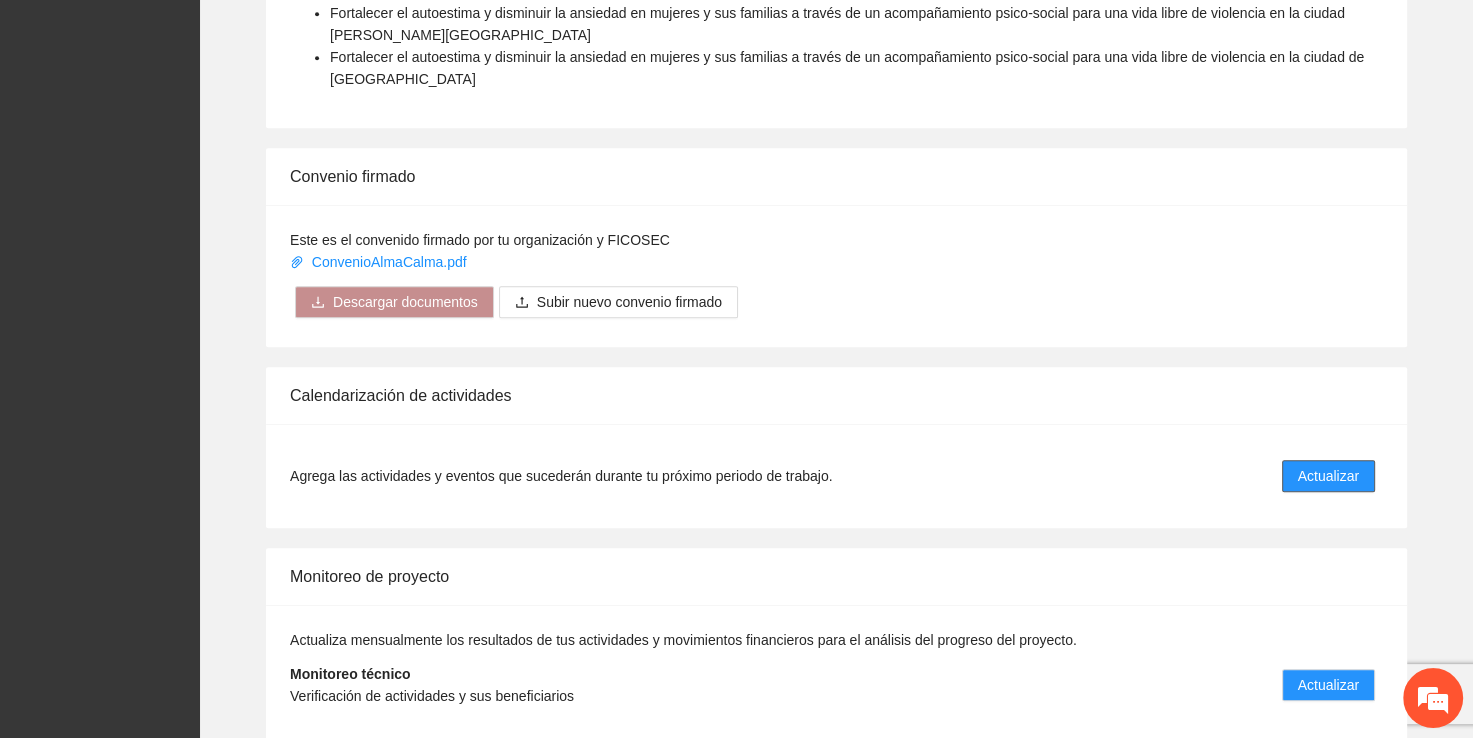 click on "Actualizar" at bounding box center [1328, 476] 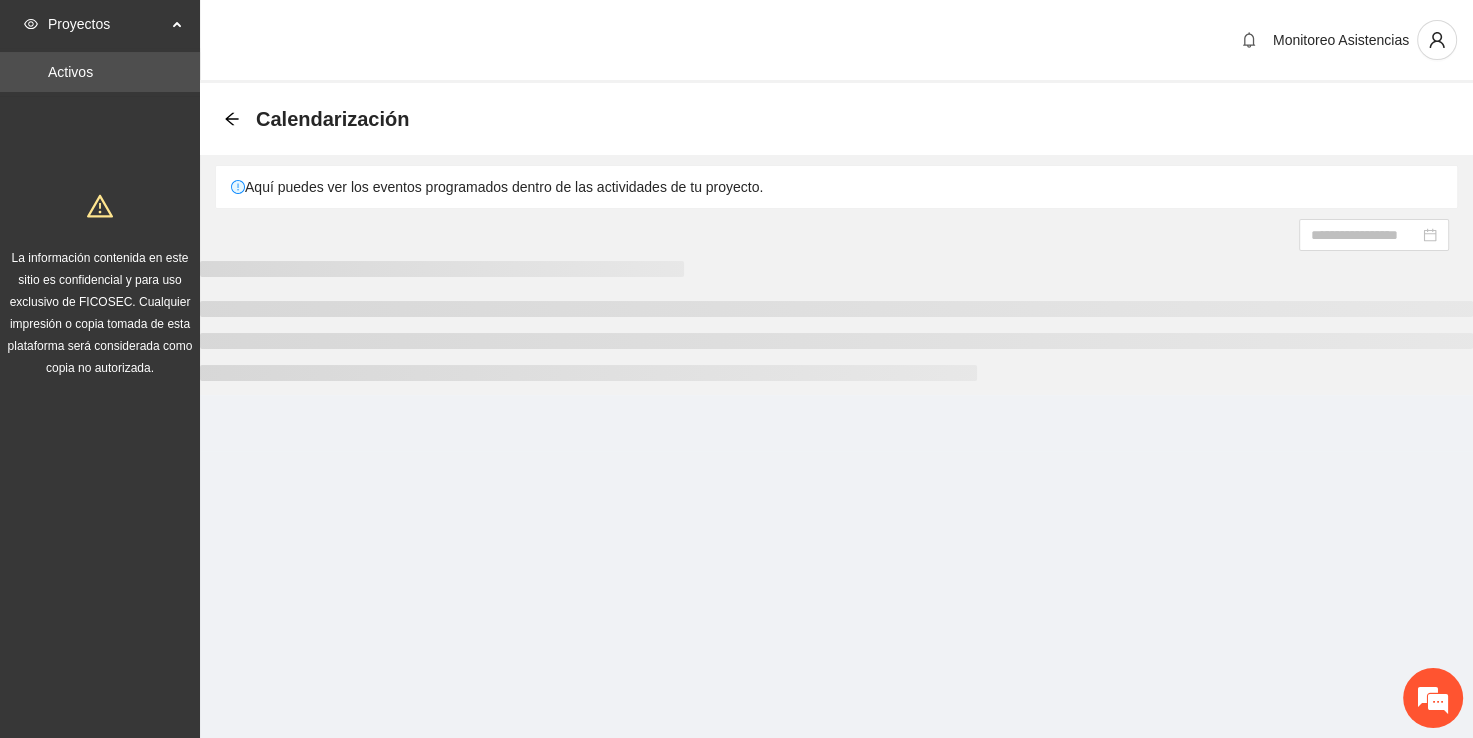 scroll, scrollTop: 0, scrollLeft: 0, axis: both 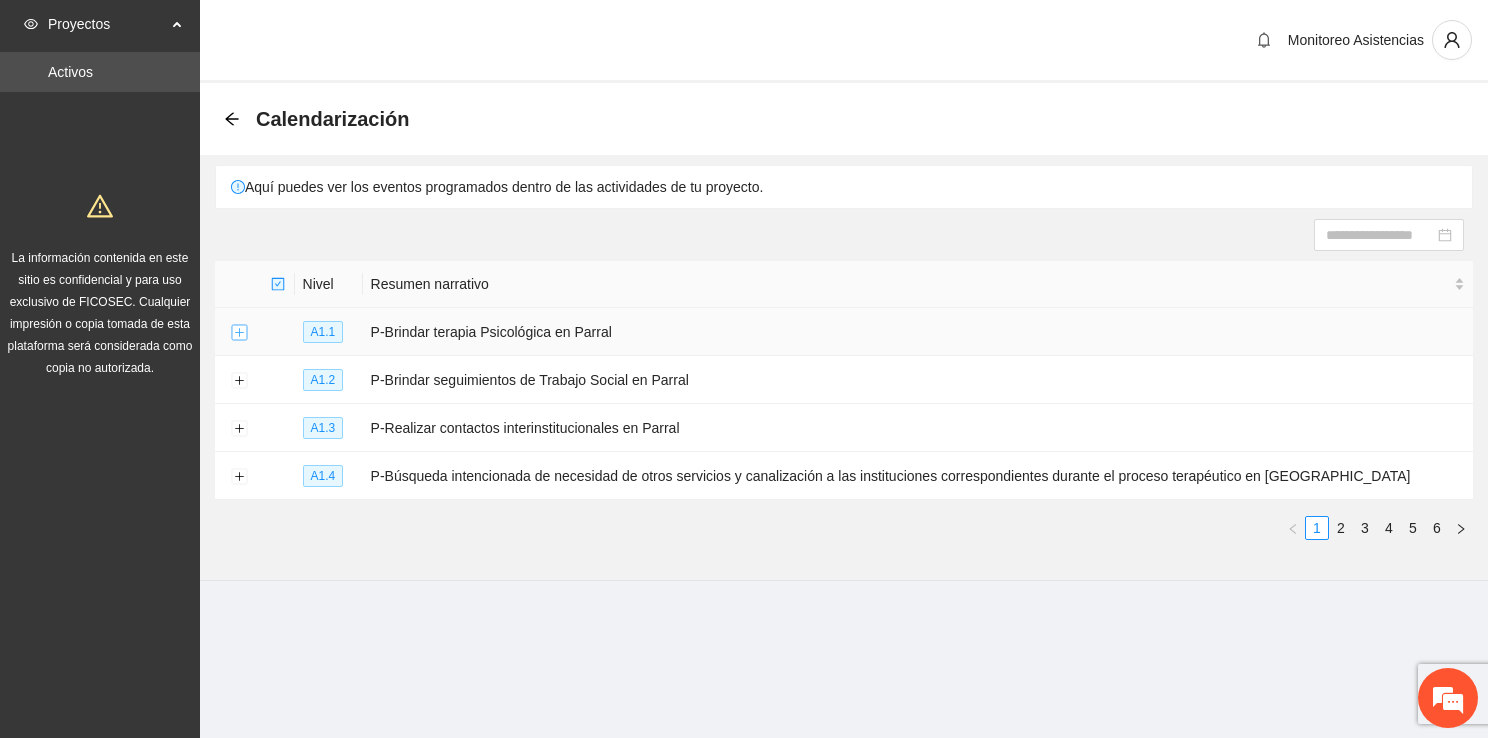 click at bounding box center [239, 333] 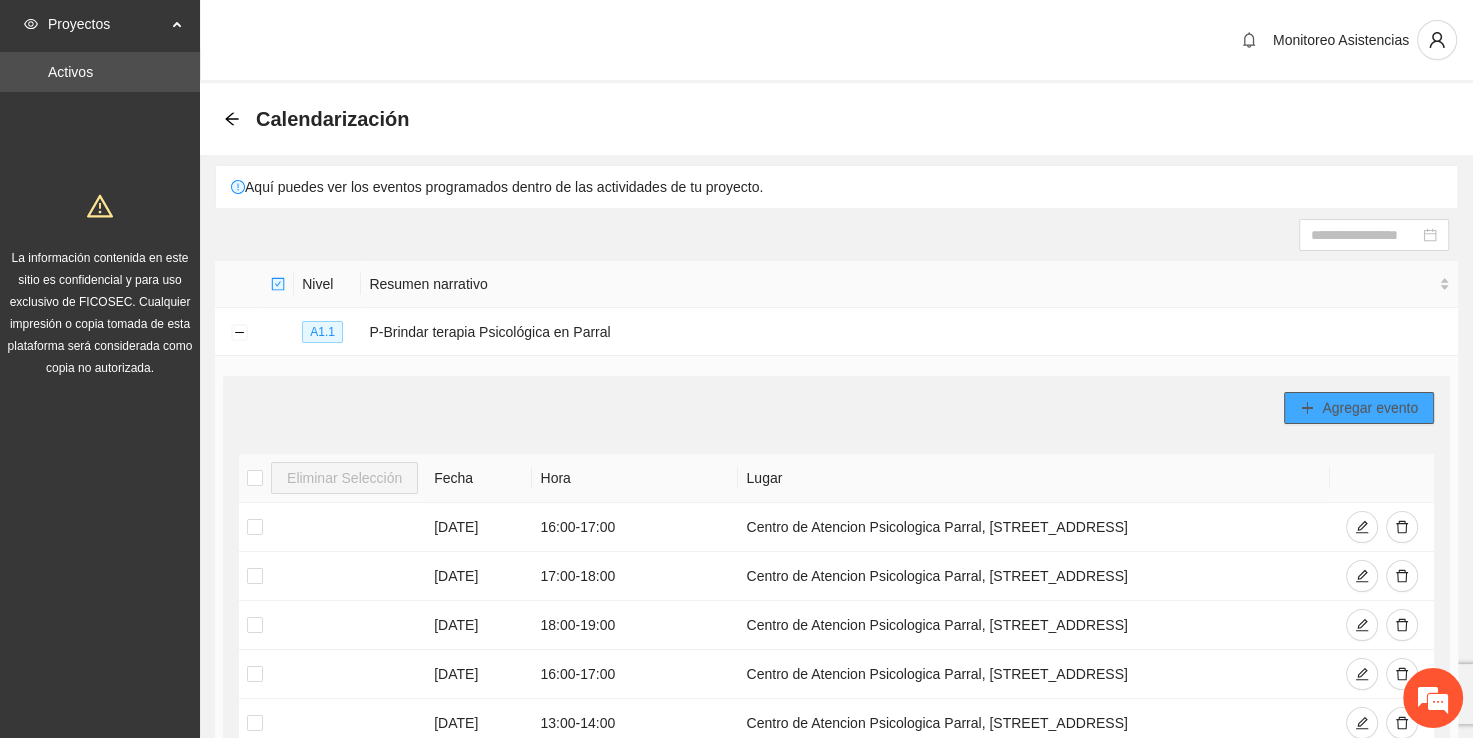 click on "Agregar evento" at bounding box center [1370, 408] 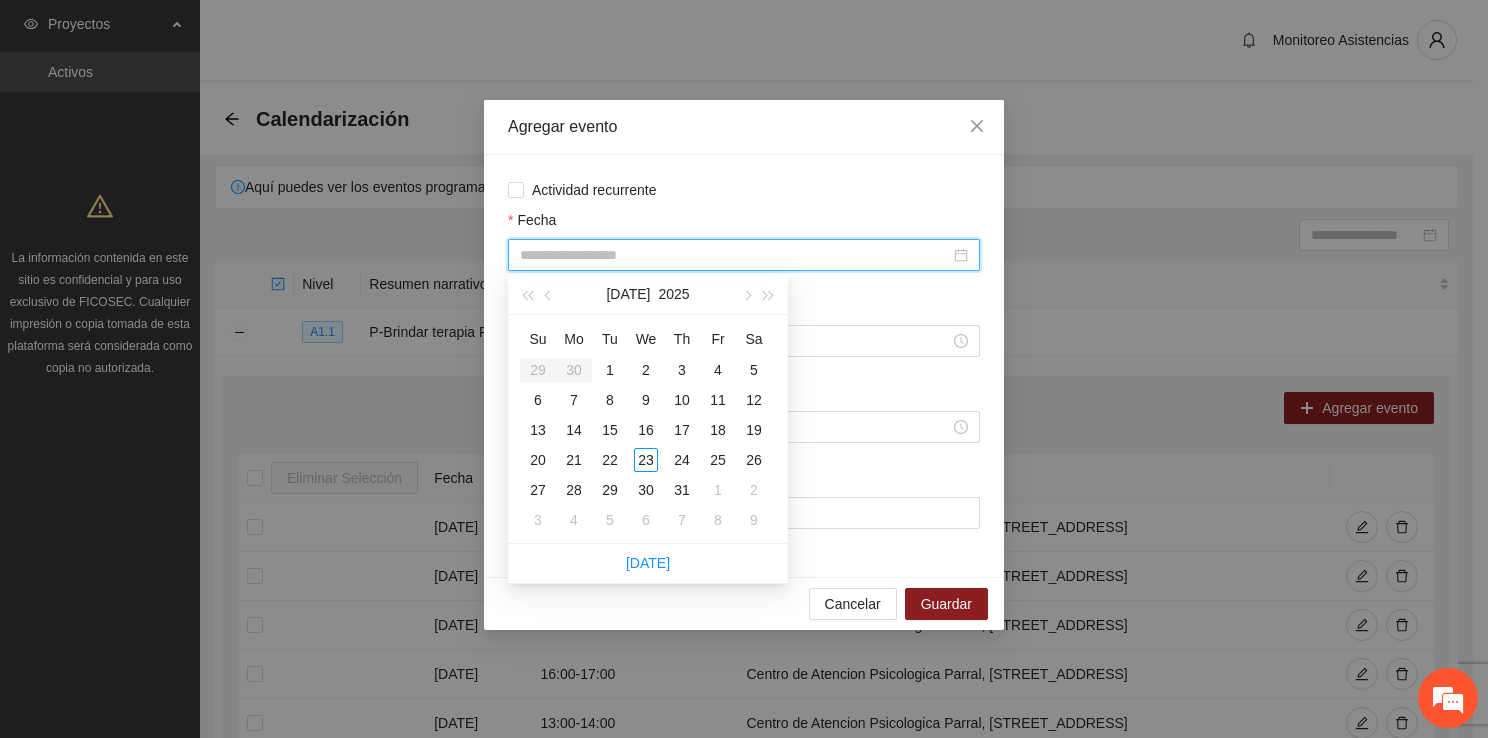 click on "Fecha" at bounding box center (735, 255) 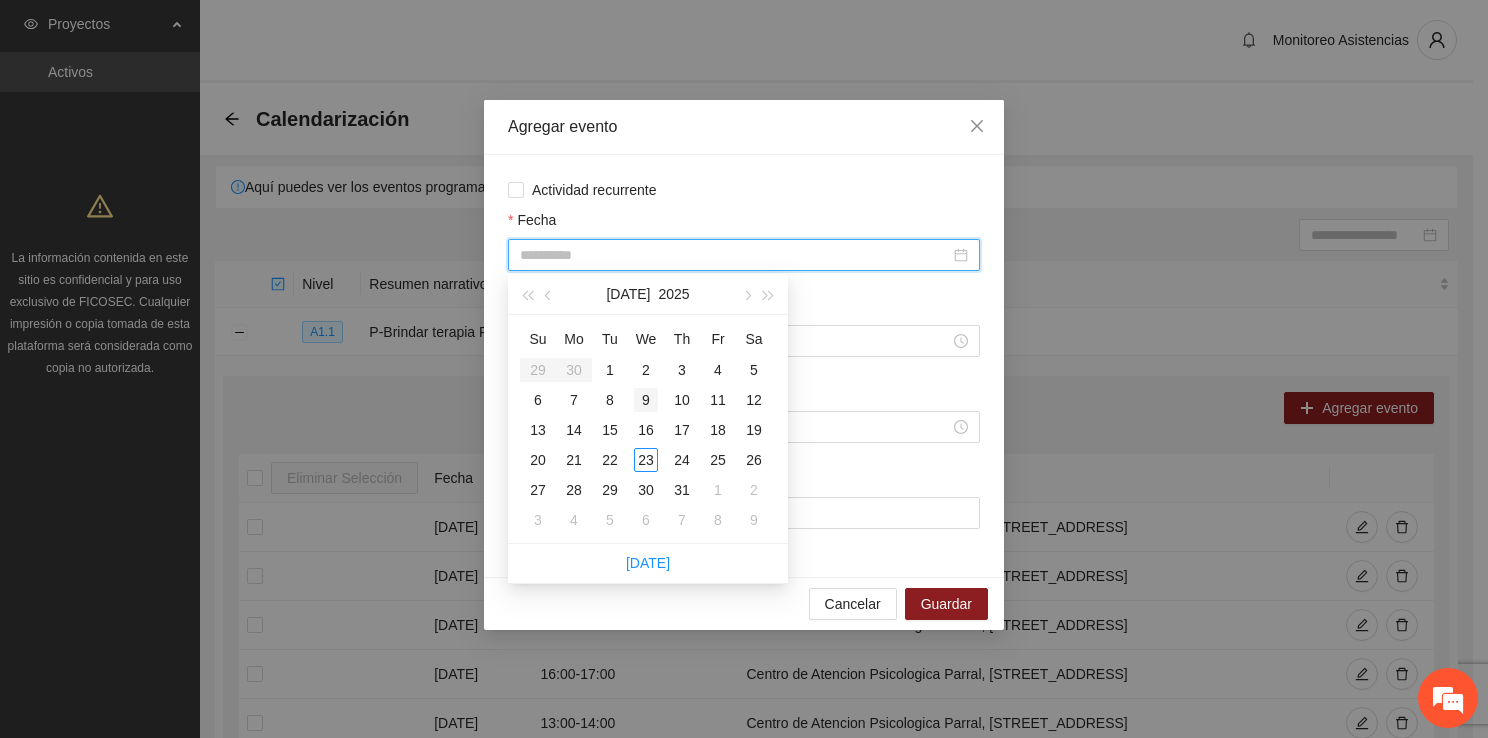 type on "**********" 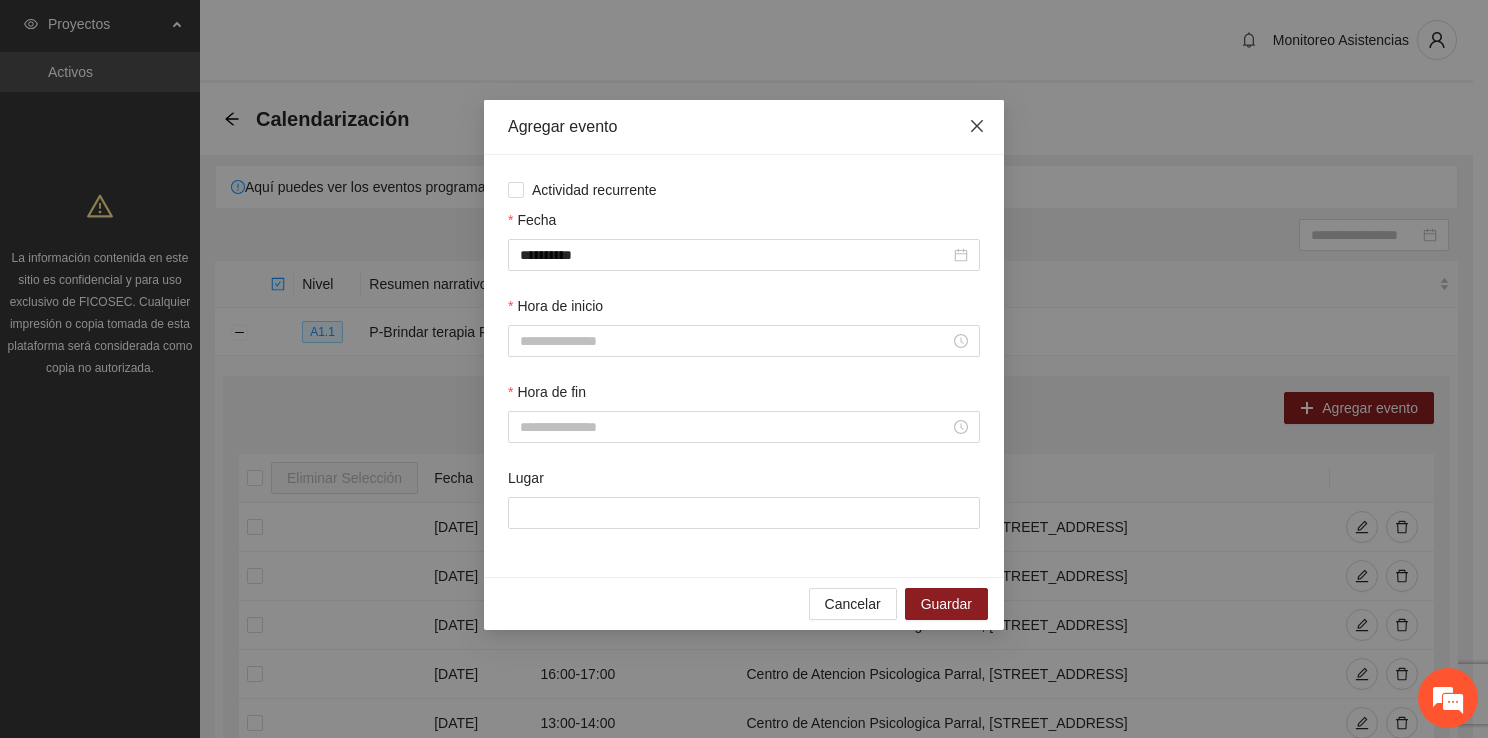 click at bounding box center [977, 127] 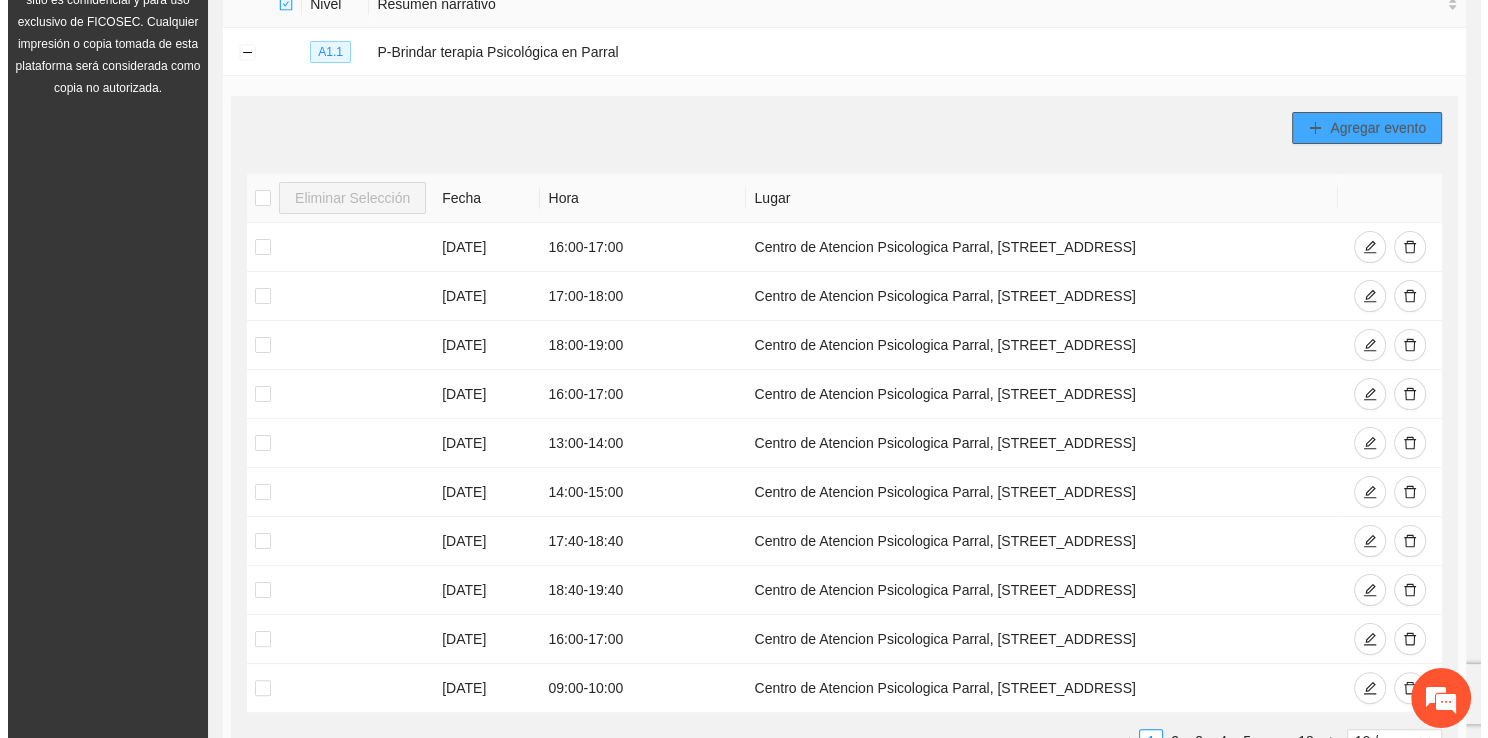 scroll, scrollTop: 320, scrollLeft: 0, axis: vertical 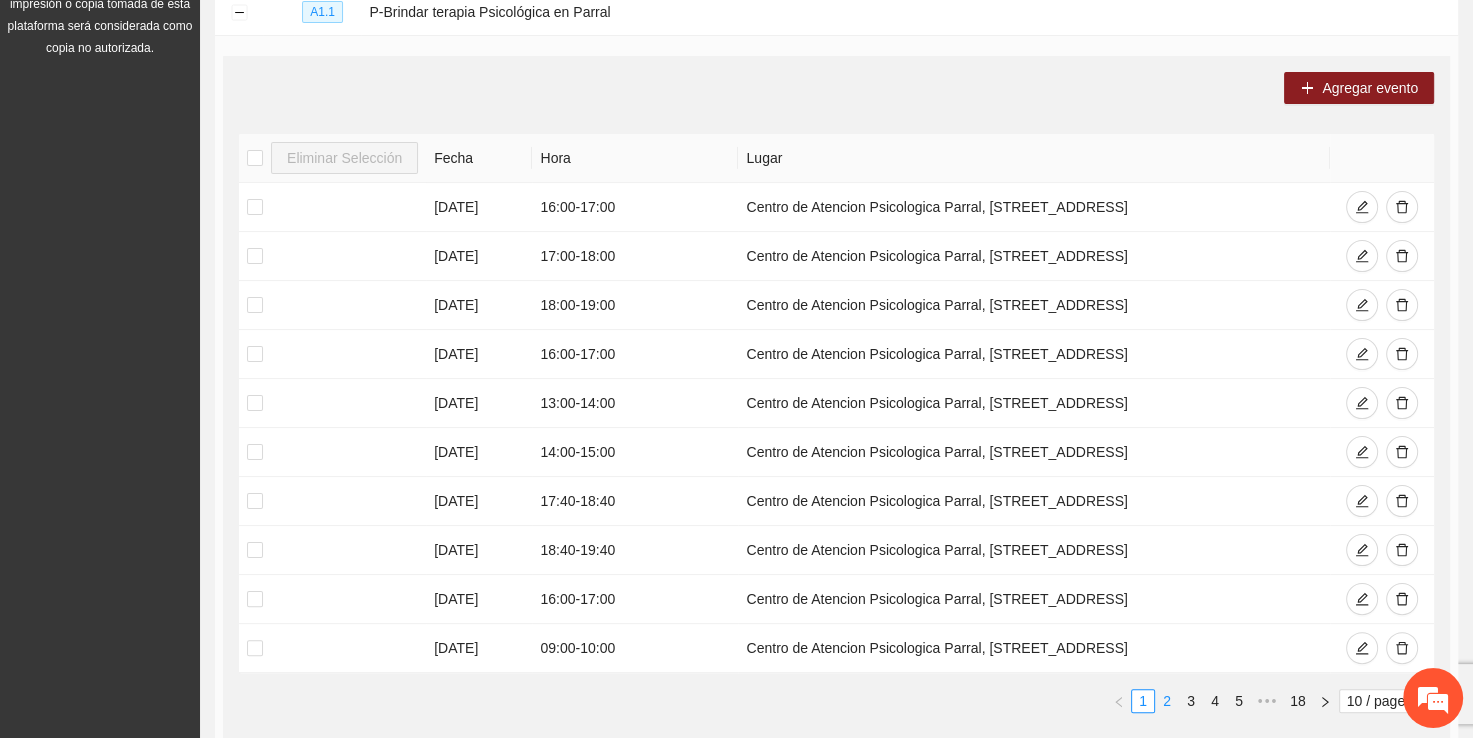 click on "2" at bounding box center [1167, 701] 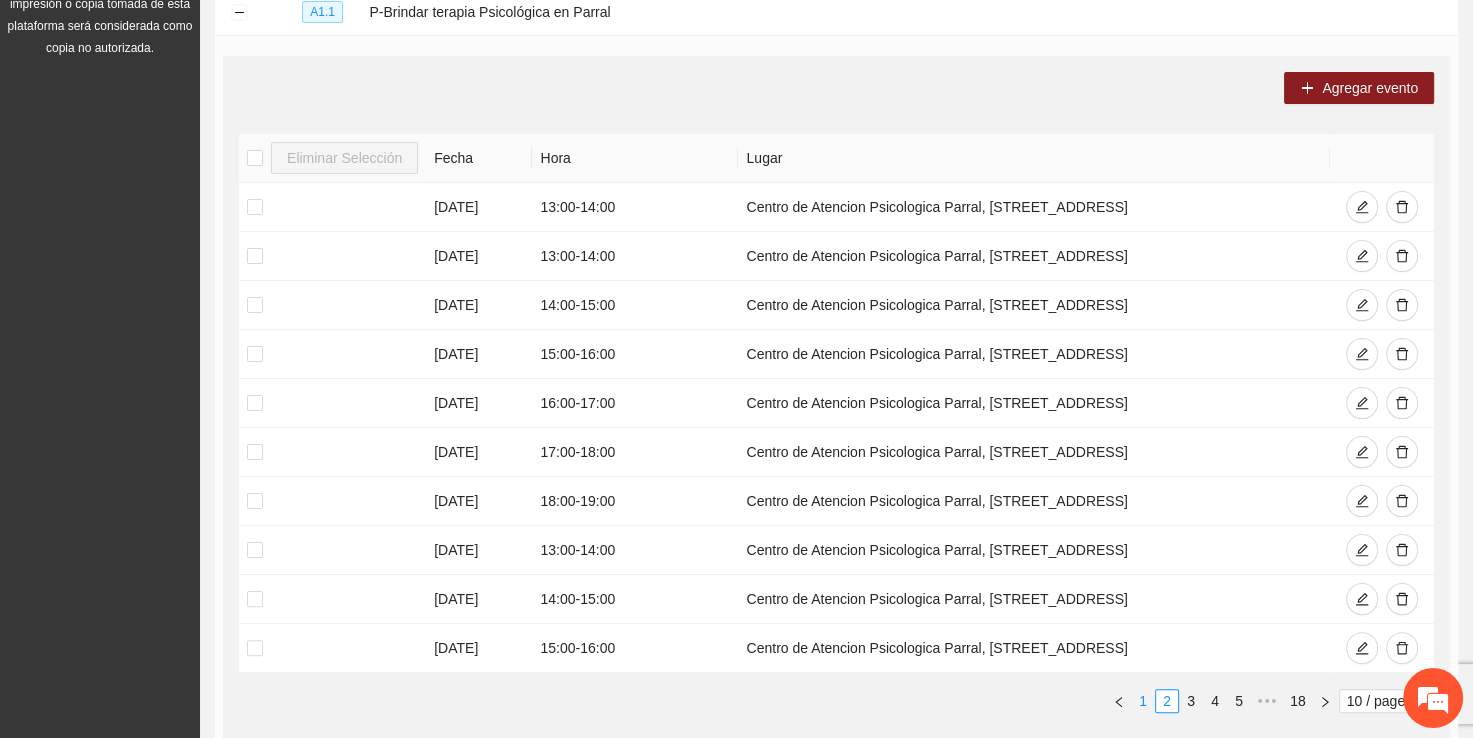 click on "1" at bounding box center [1143, 701] 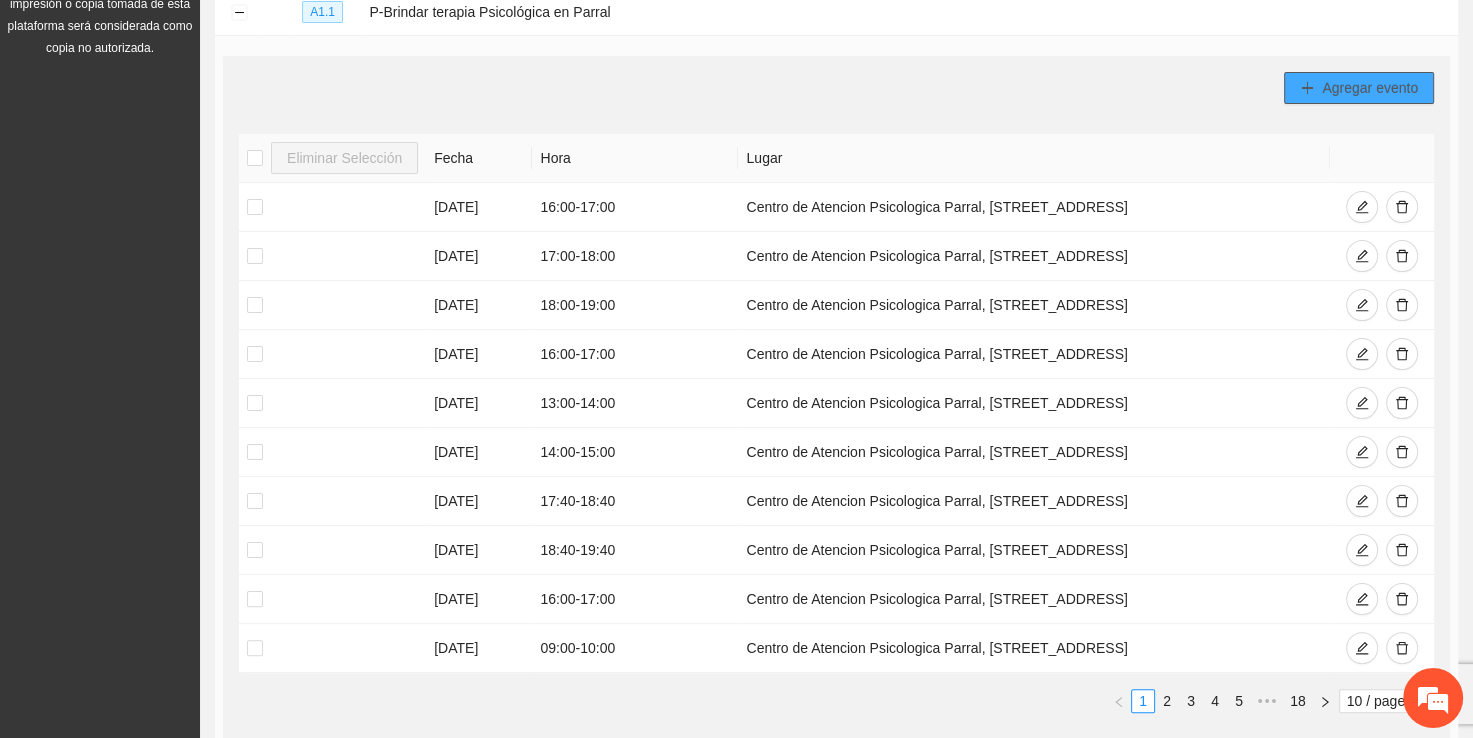 click on "Agregar evento" at bounding box center (1370, 88) 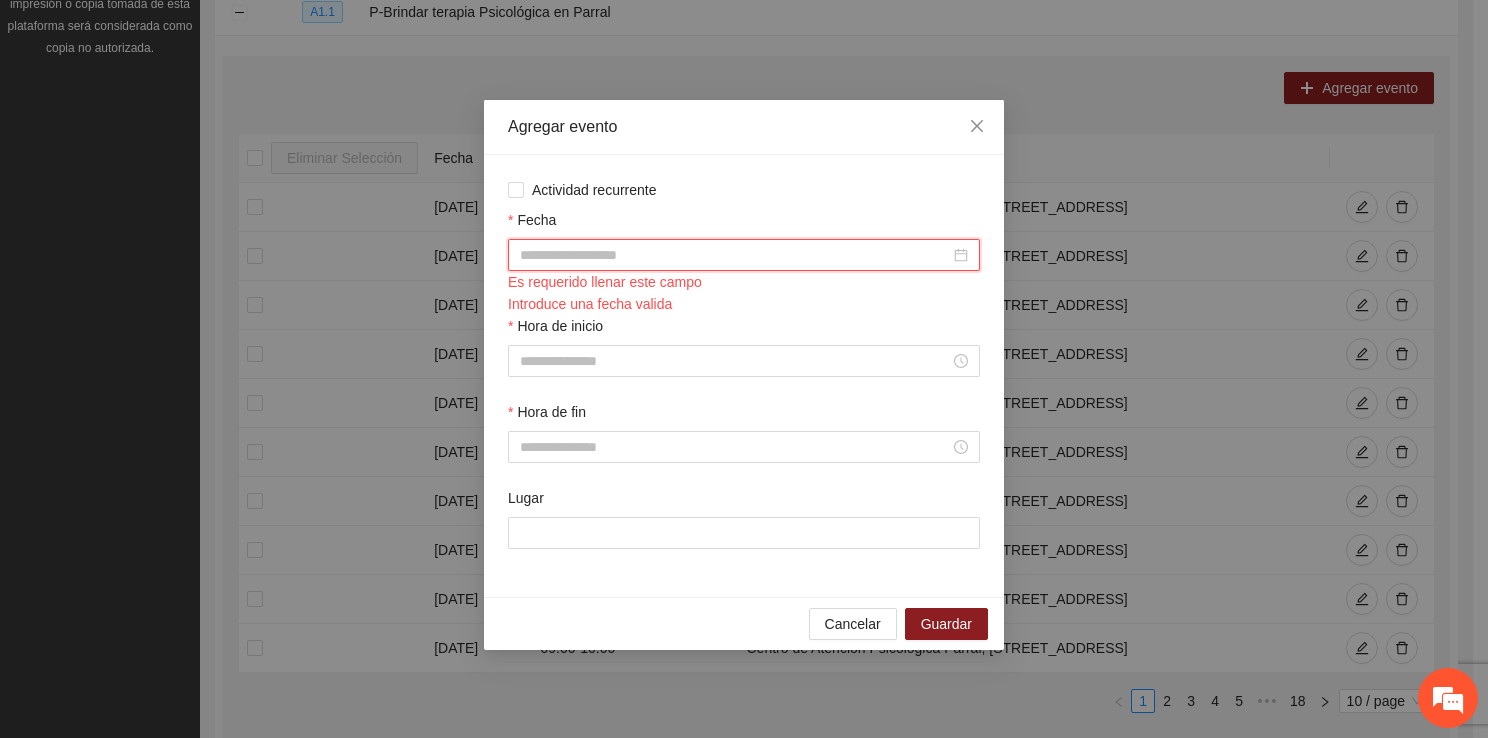 click on "Fecha" at bounding box center (735, 255) 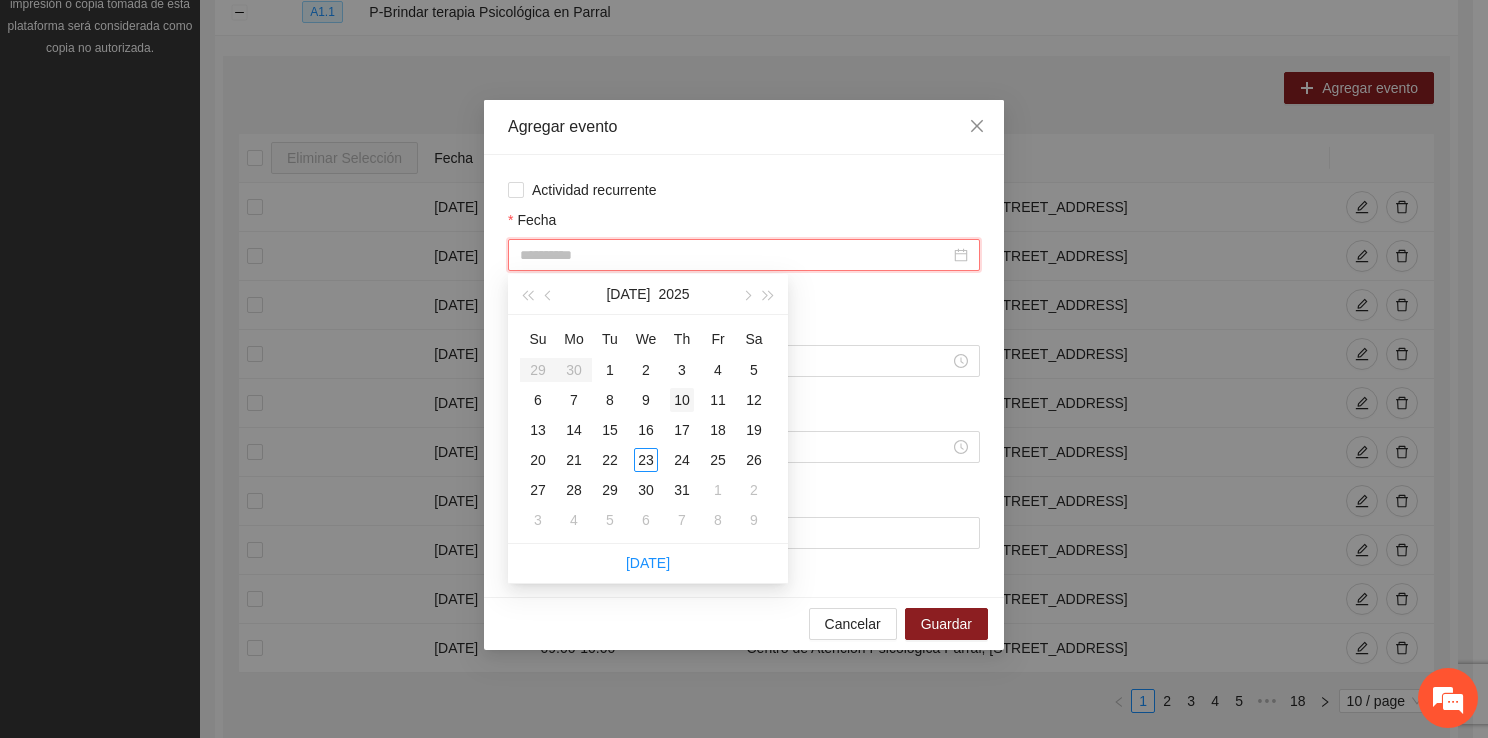 type on "**********" 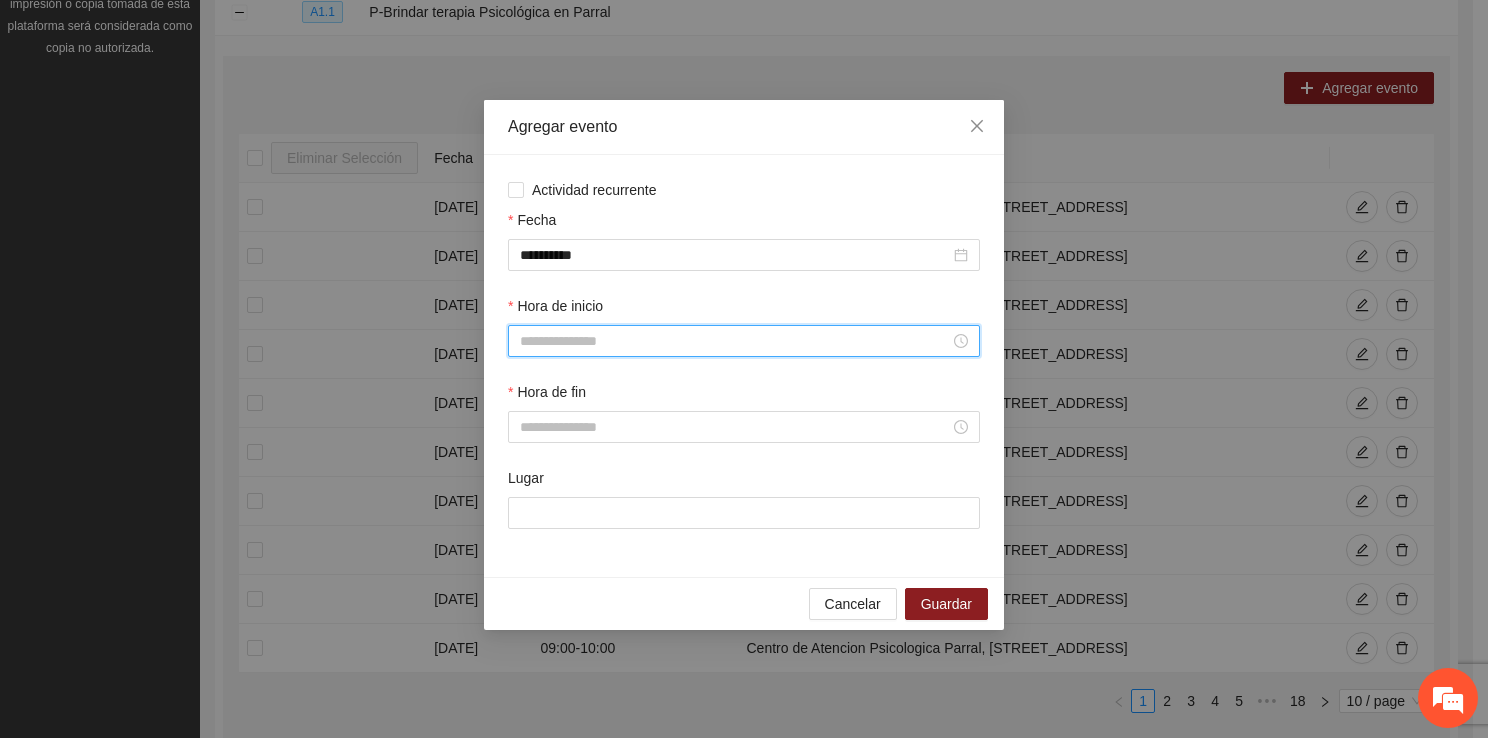 click on "Hora de inicio" at bounding box center [735, 341] 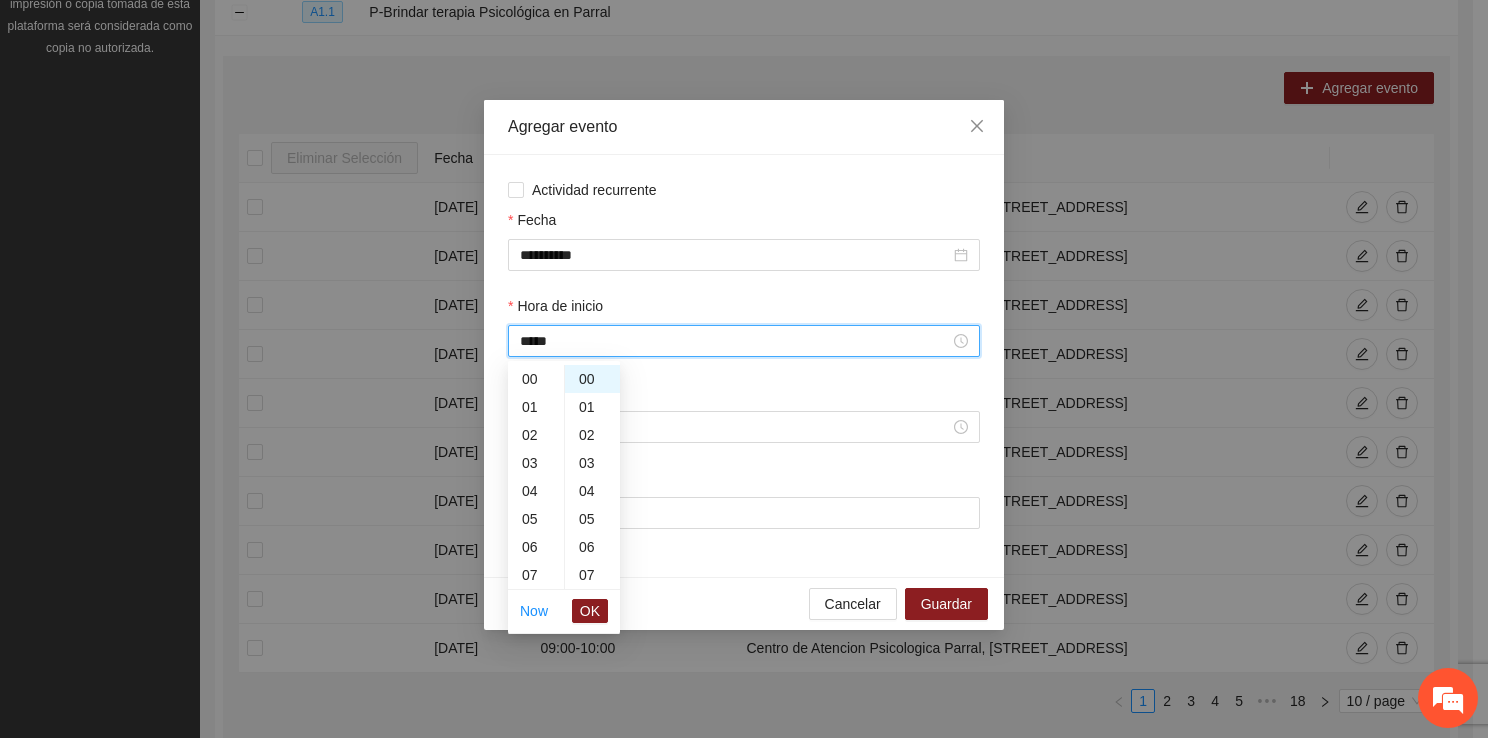 scroll, scrollTop: 280, scrollLeft: 0, axis: vertical 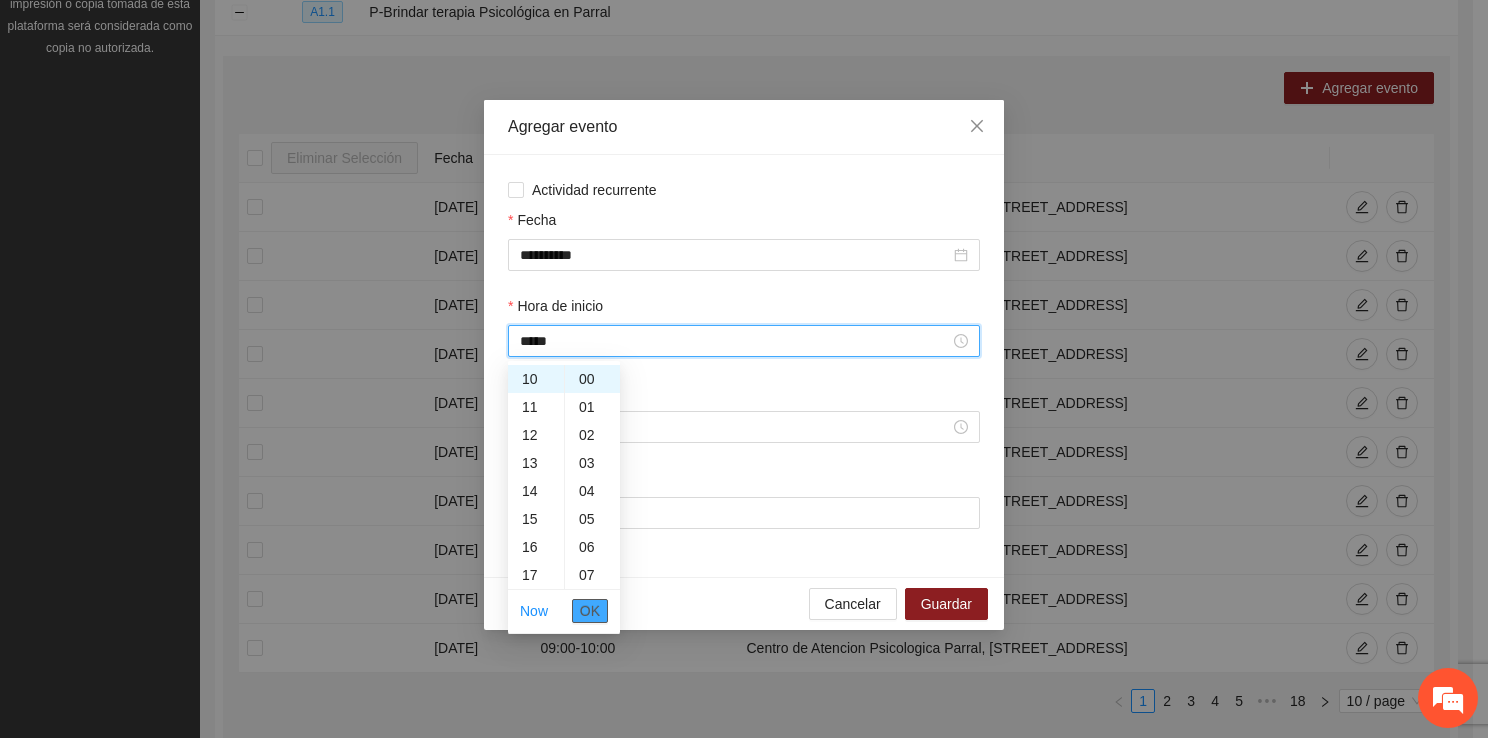 click on "OK" at bounding box center [590, 611] 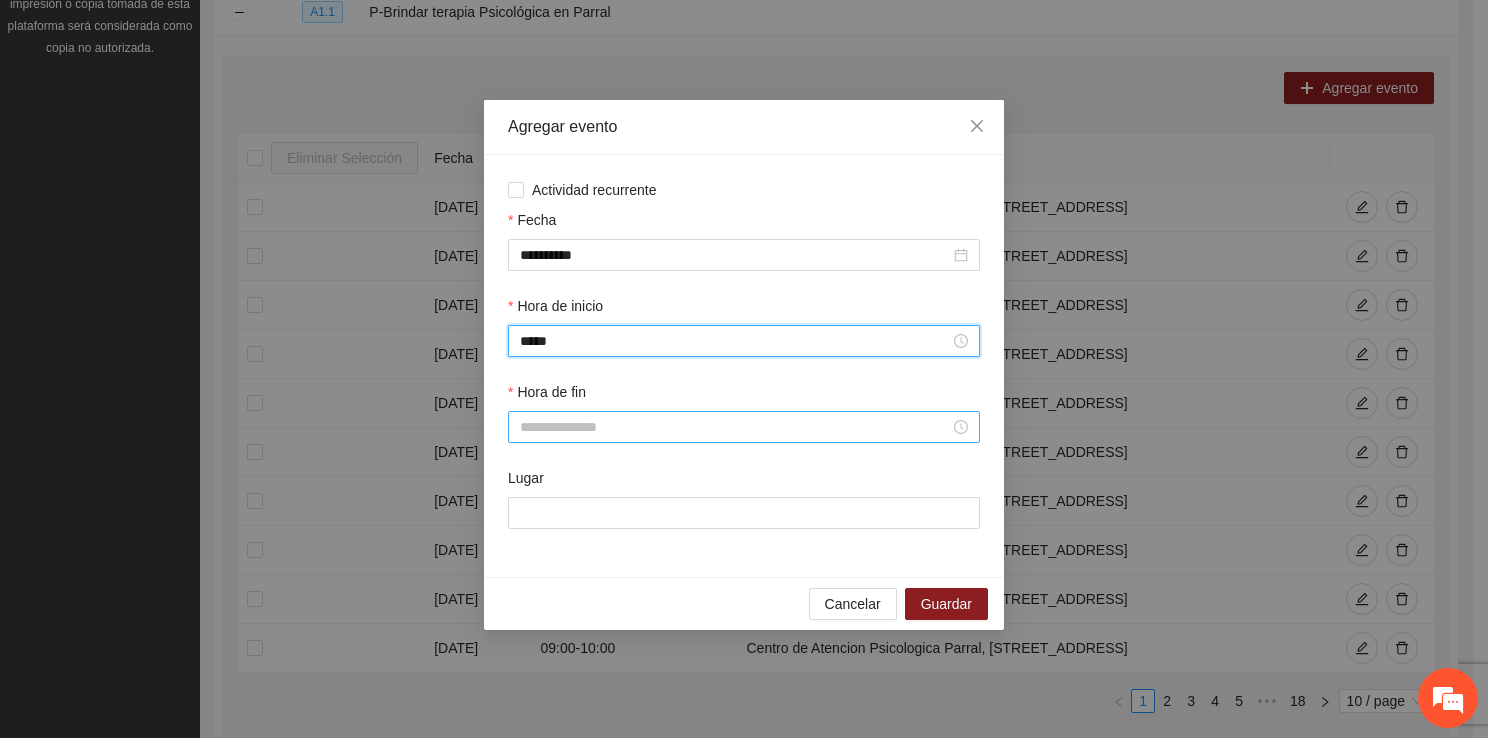 type on "*****" 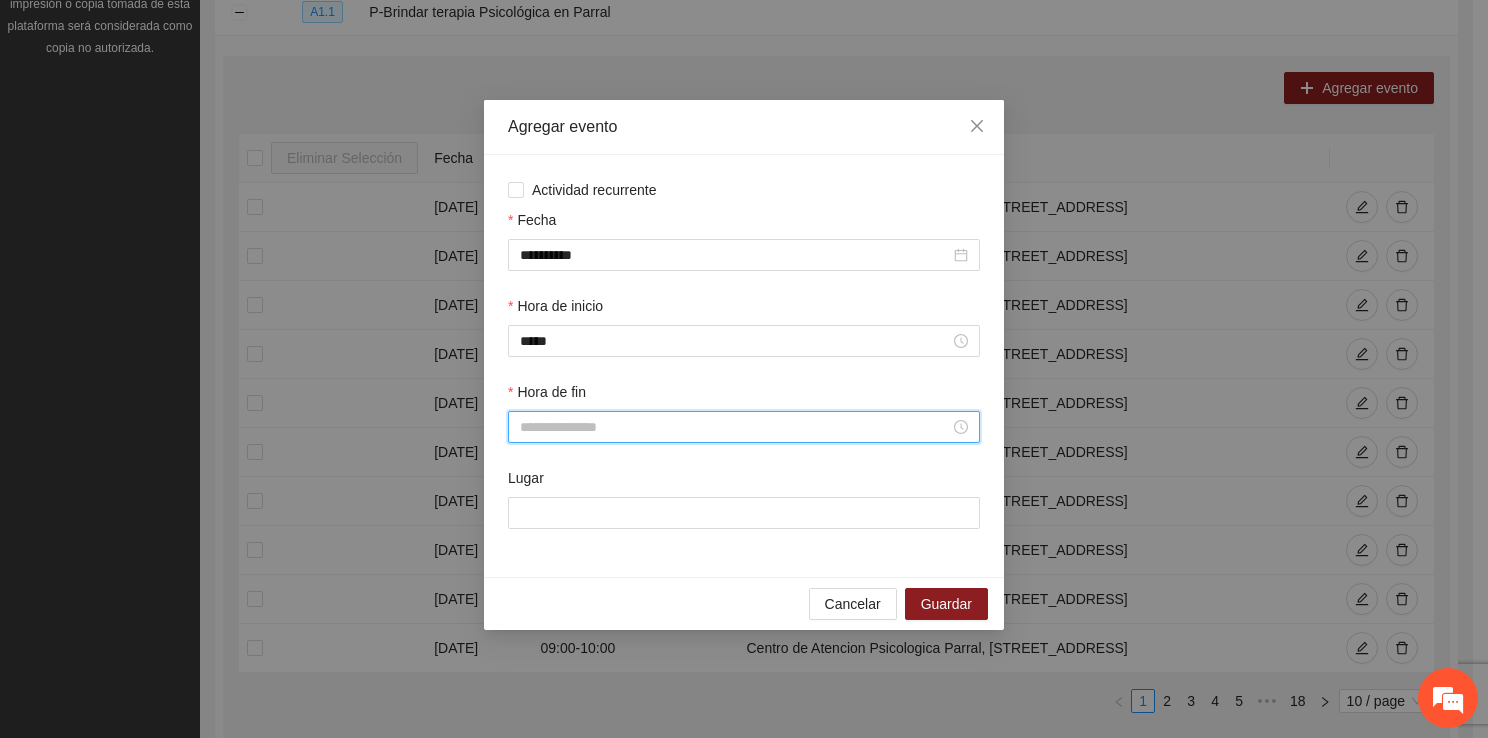 click on "Hora de fin" at bounding box center [735, 427] 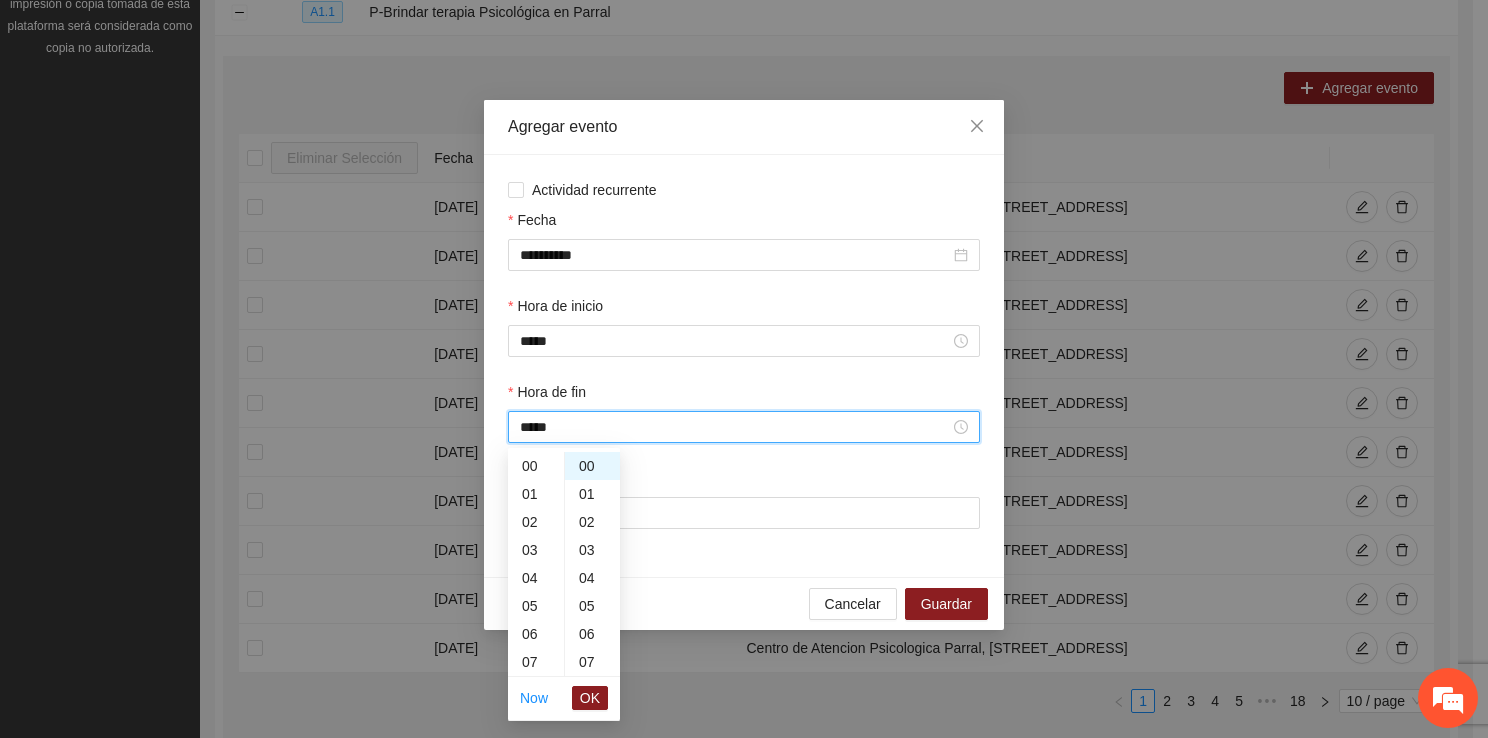 scroll, scrollTop: 308, scrollLeft: 0, axis: vertical 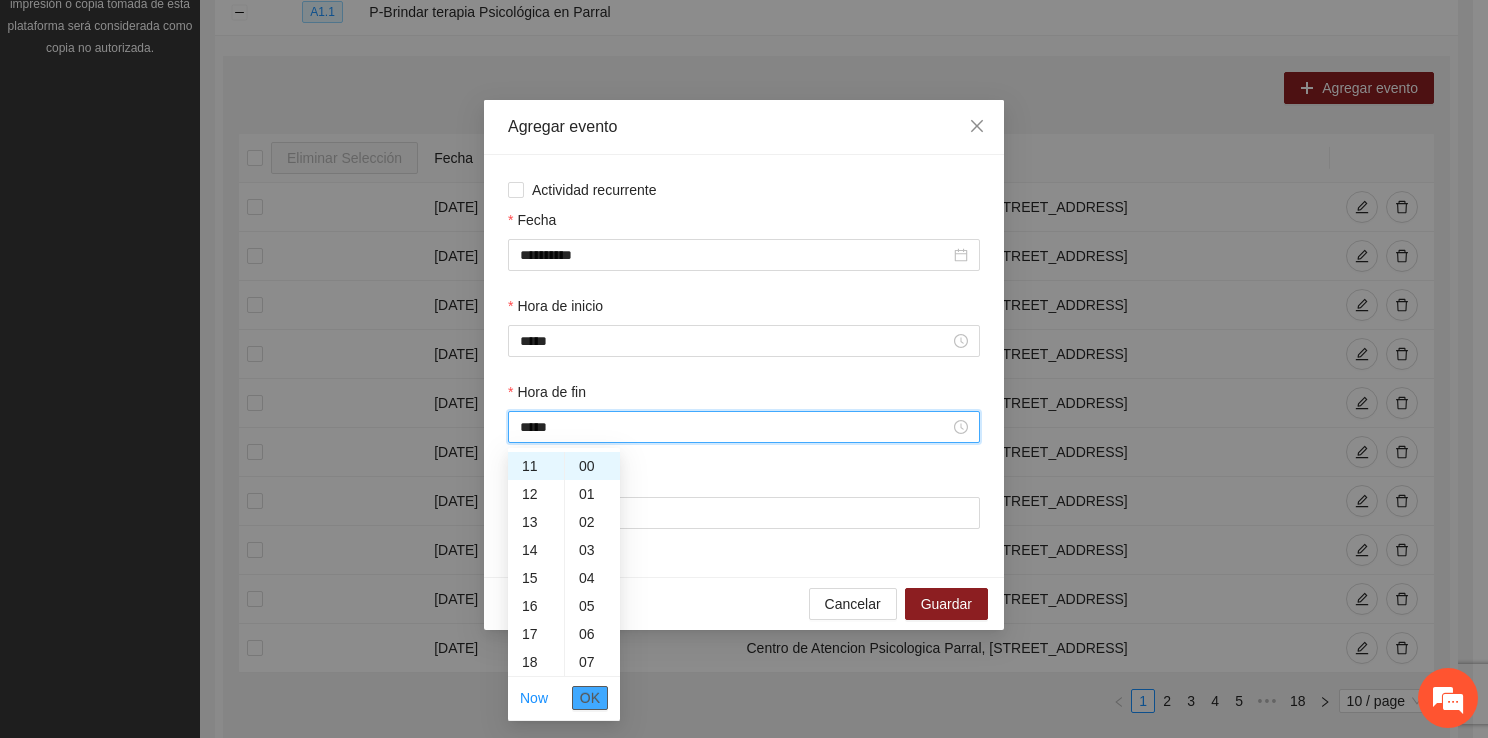 click on "OK" at bounding box center [590, 698] 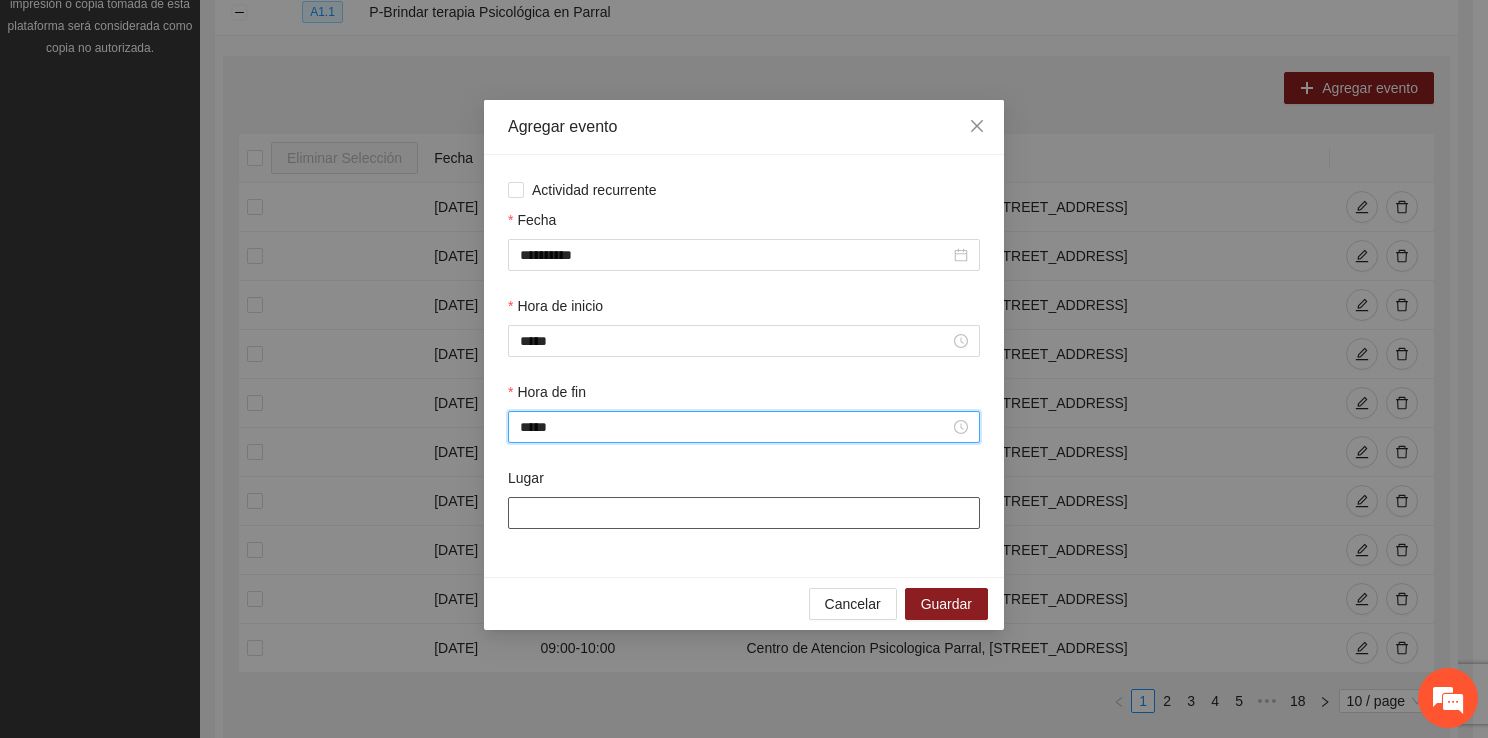 type on "*****" 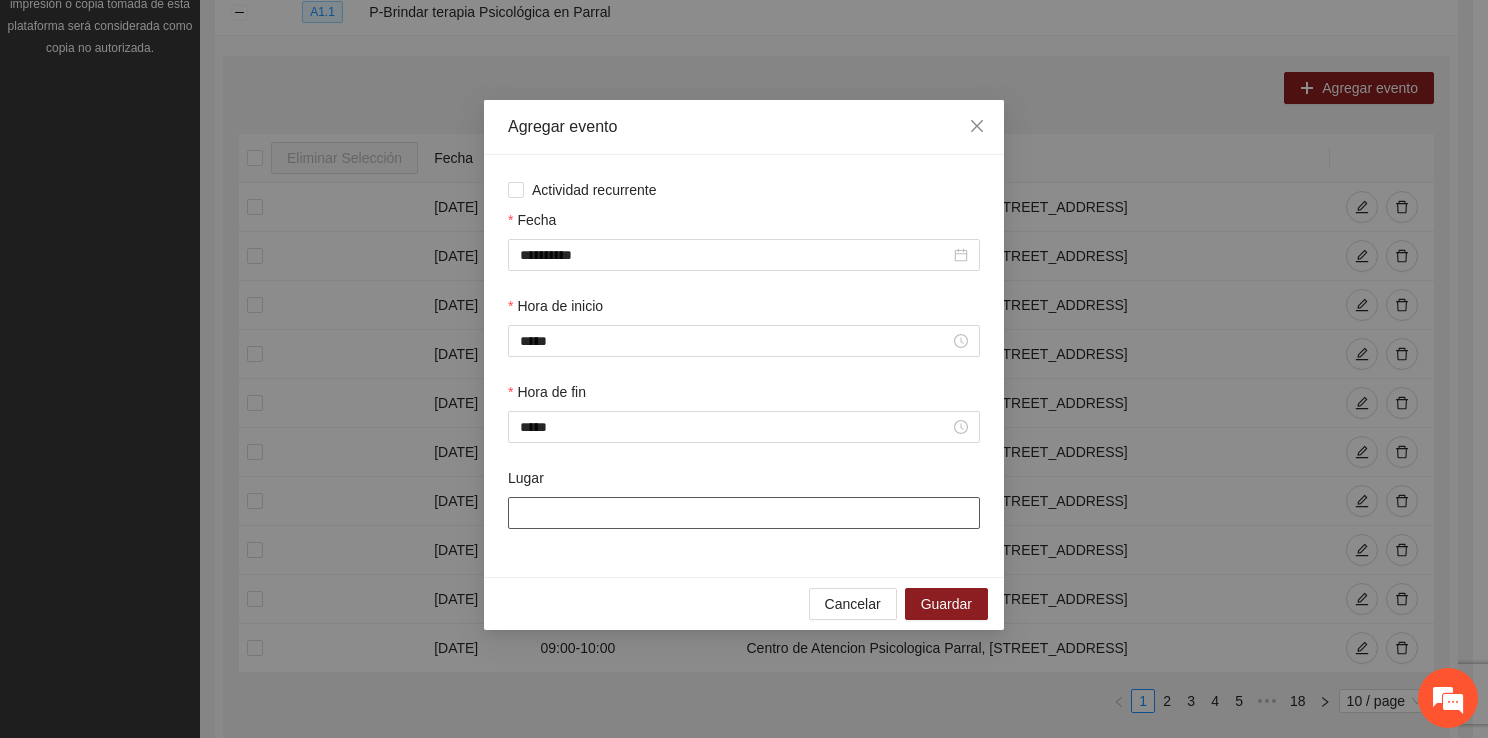click on "Lugar" at bounding box center [744, 513] 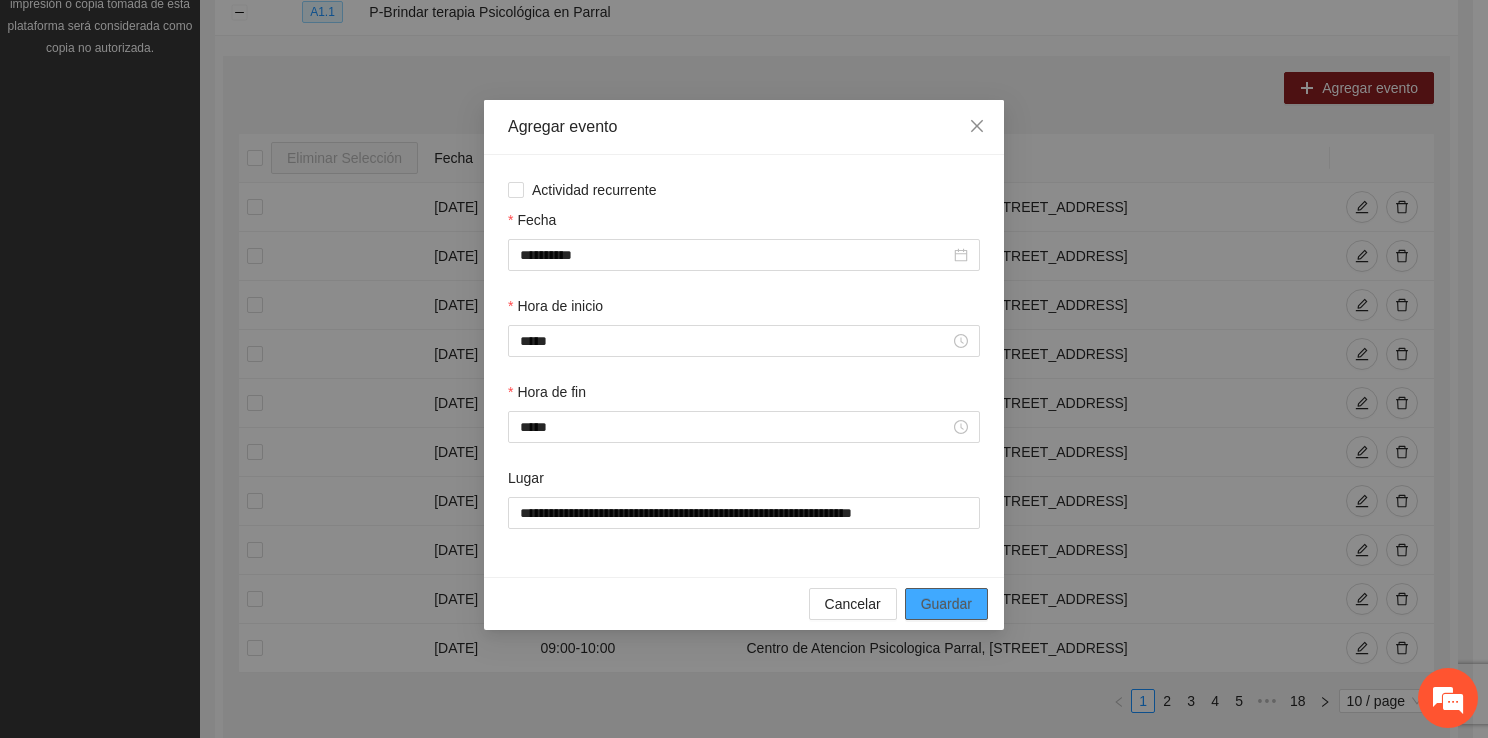 click on "Guardar" at bounding box center [946, 604] 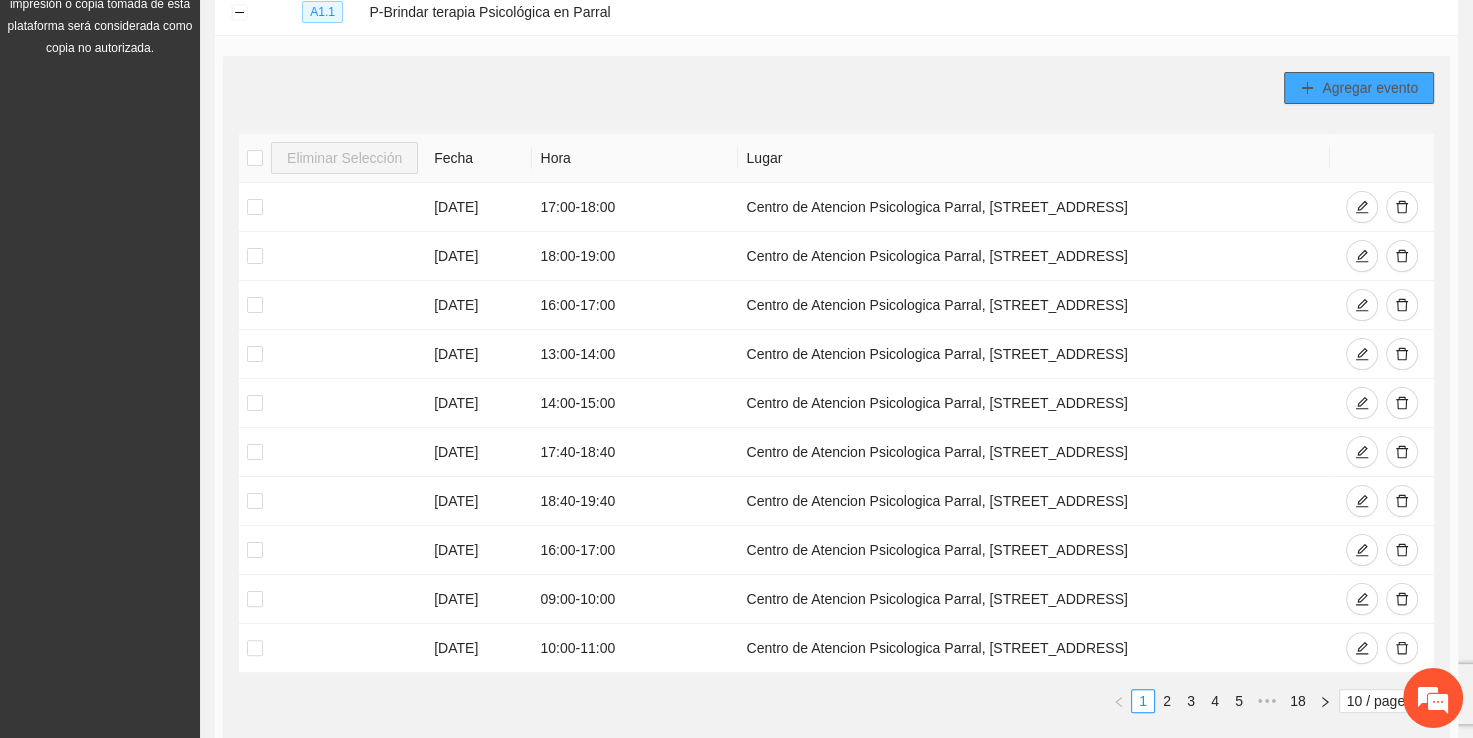 click on "Agregar evento" at bounding box center [1370, 88] 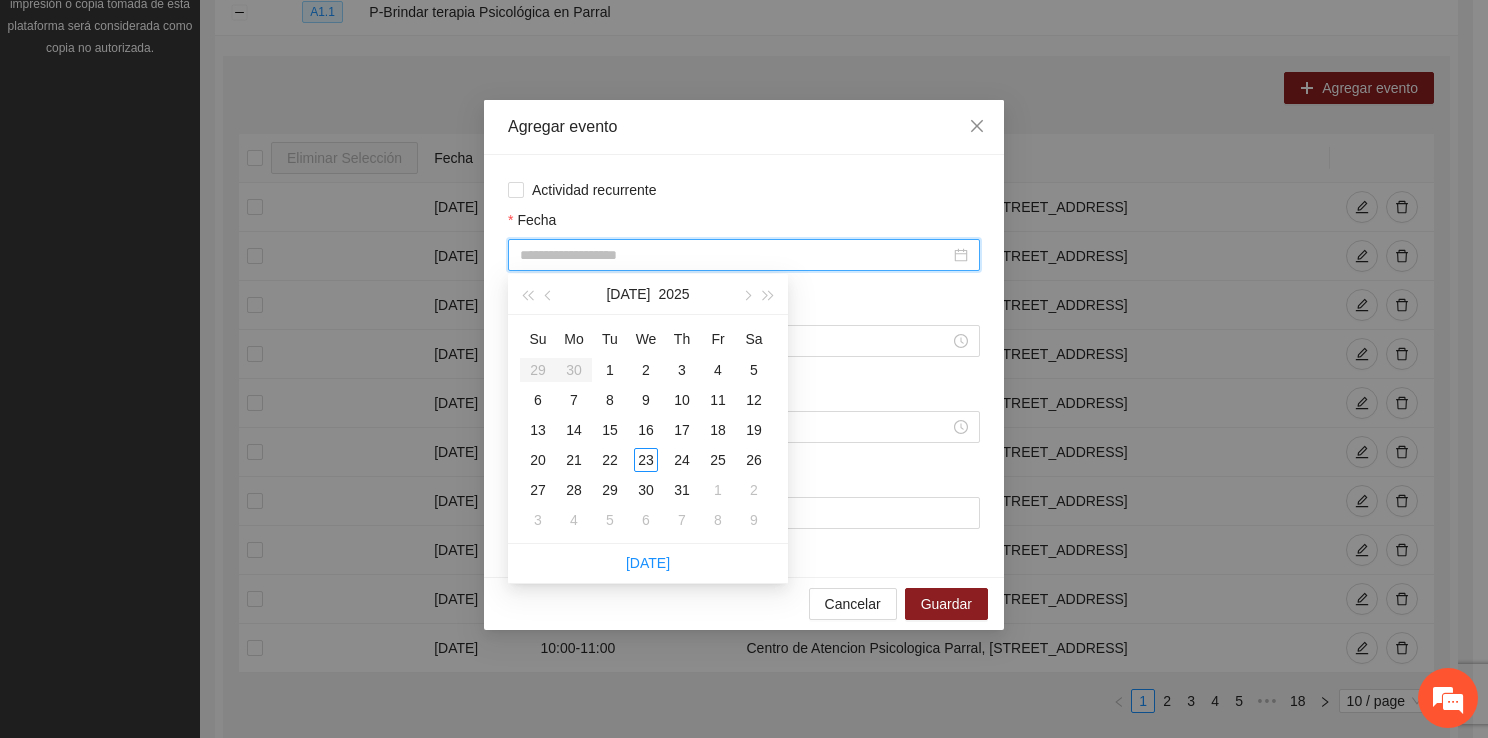 click on "Fecha" at bounding box center [735, 255] 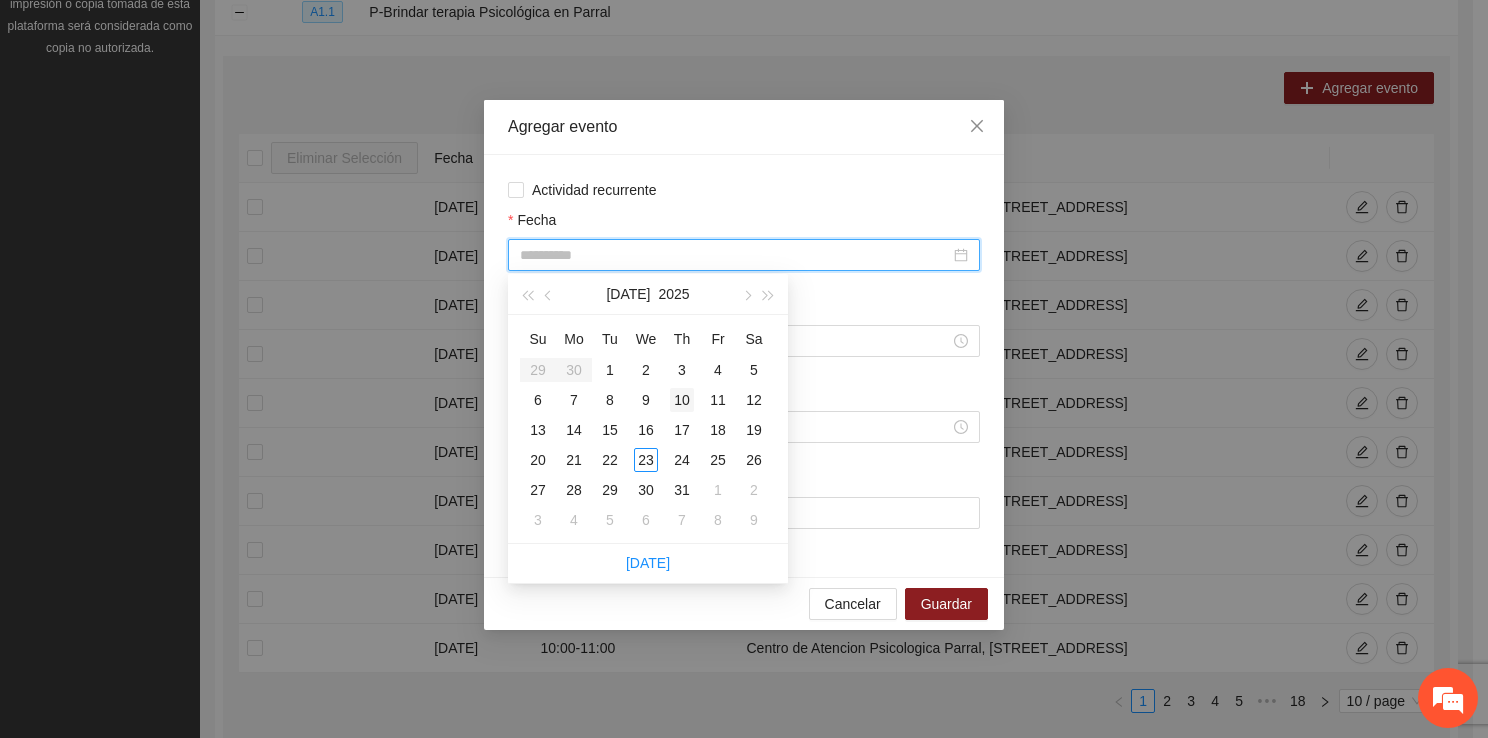 type on "**********" 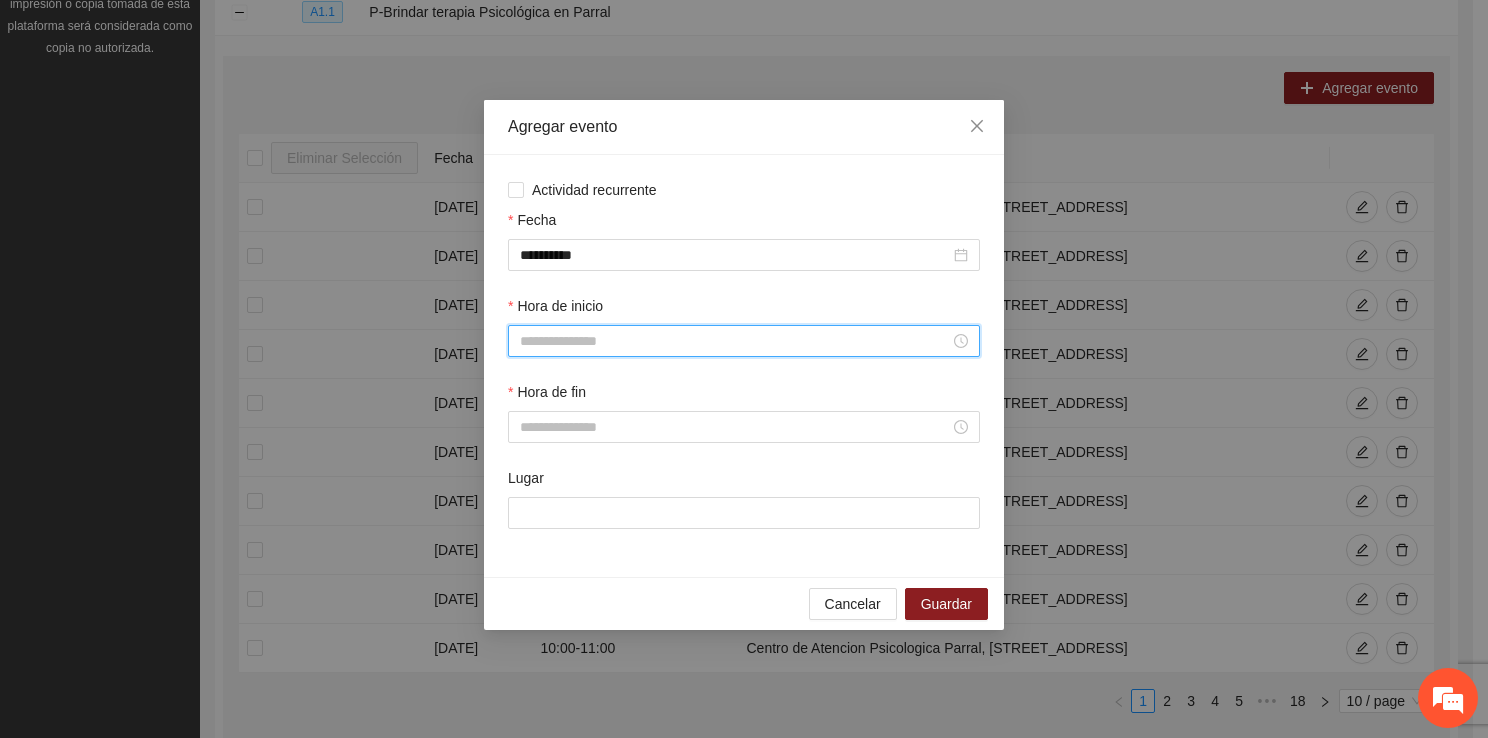 click on "Hora de inicio" at bounding box center (735, 341) 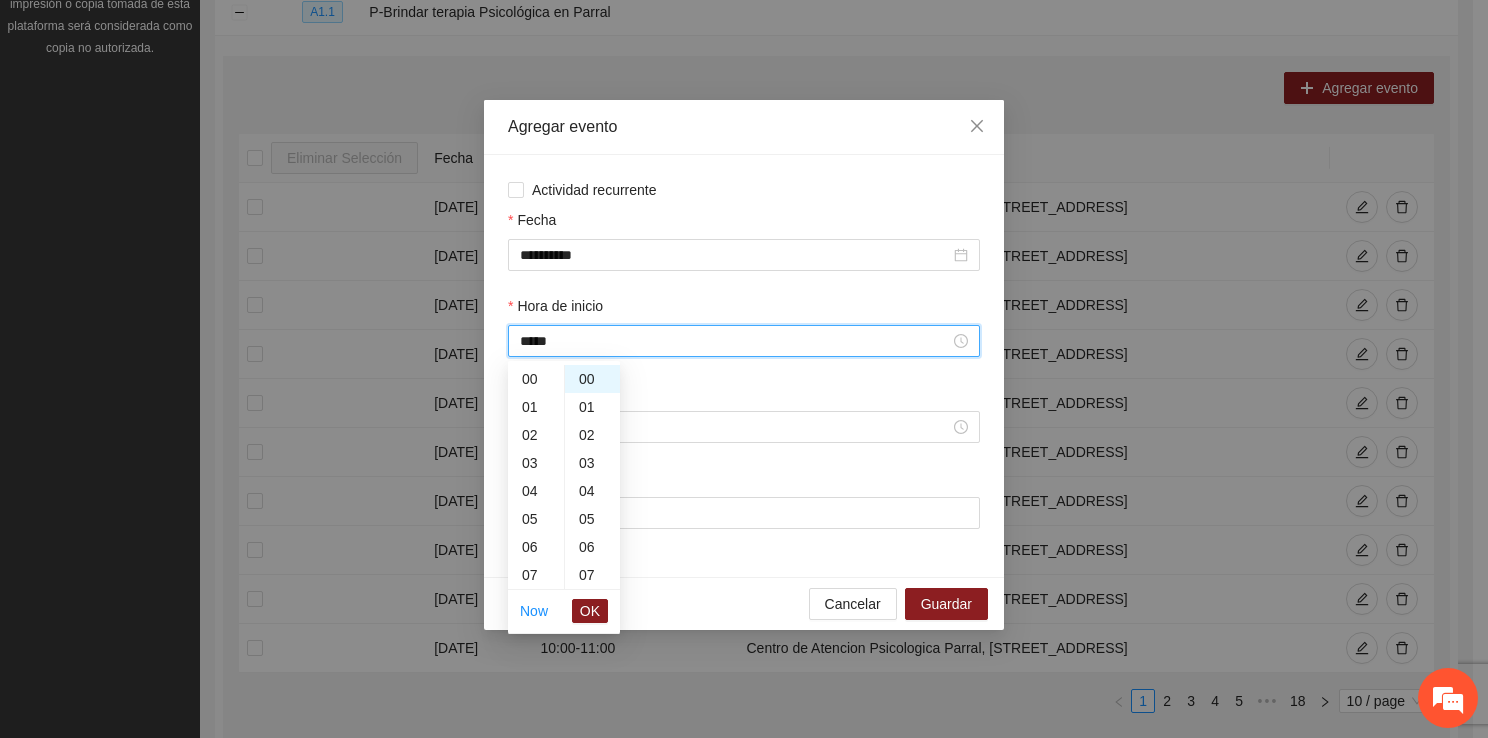 scroll, scrollTop: 308, scrollLeft: 0, axis: vertical 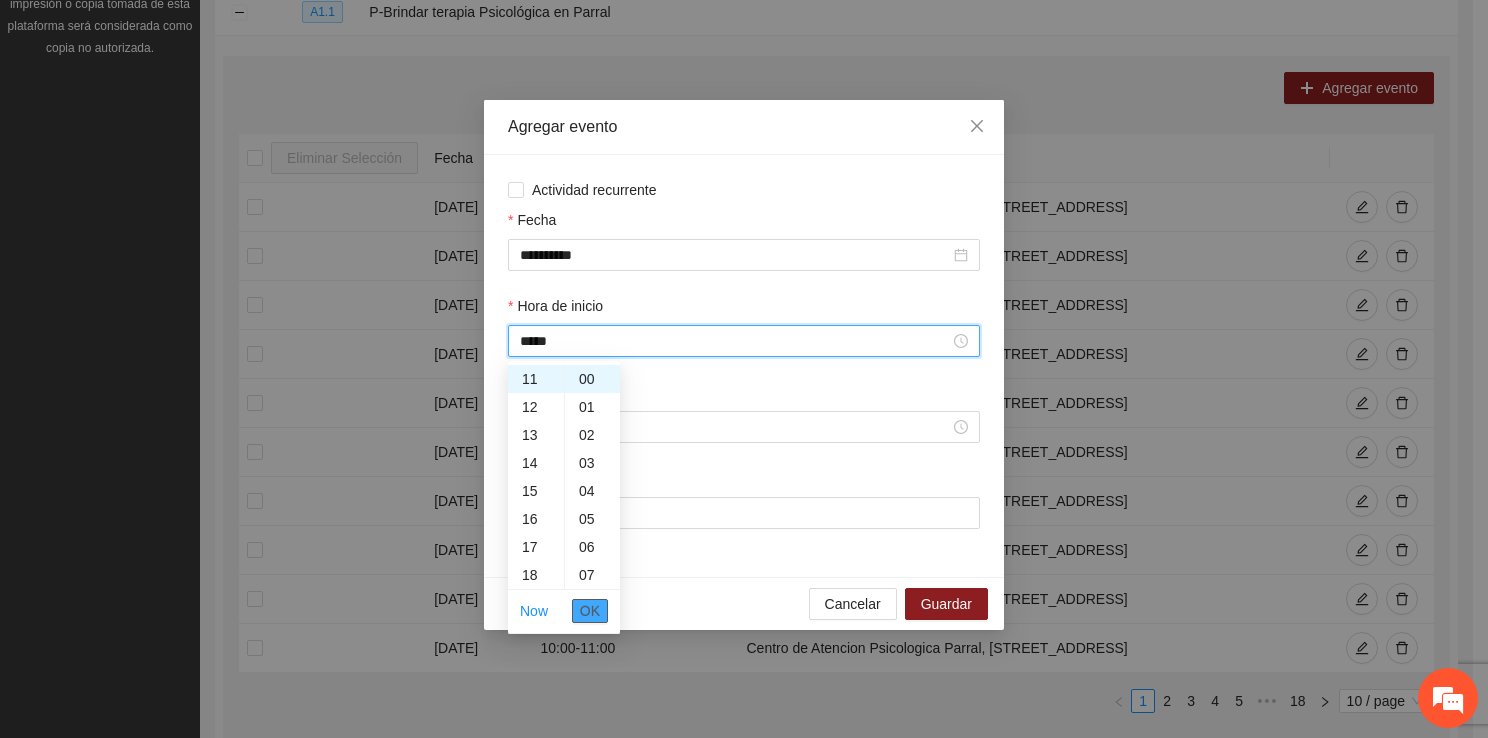 click on "OK" at bounding box center (590, 611) 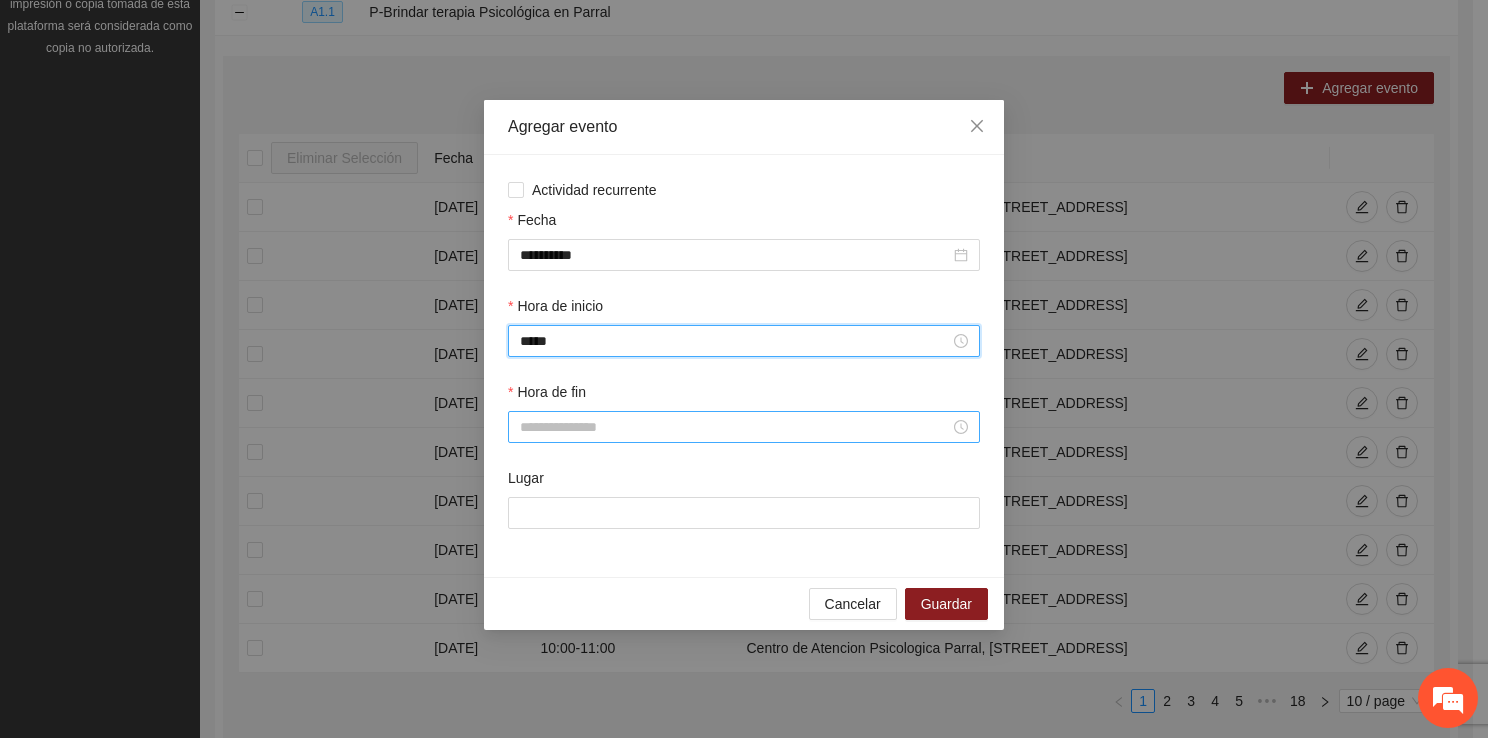 type on "*****" 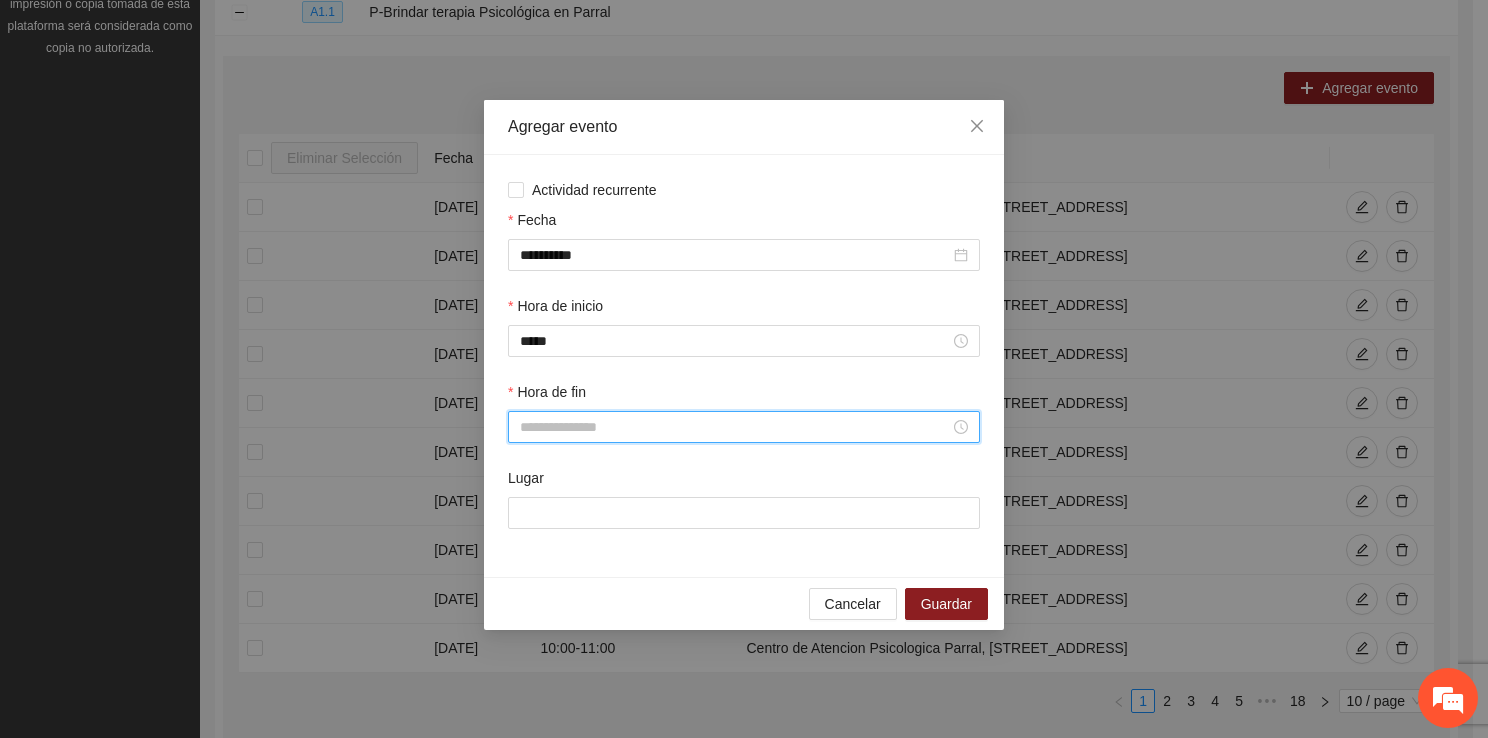 click on "Hora de fin" at bounding box center (735, 427) 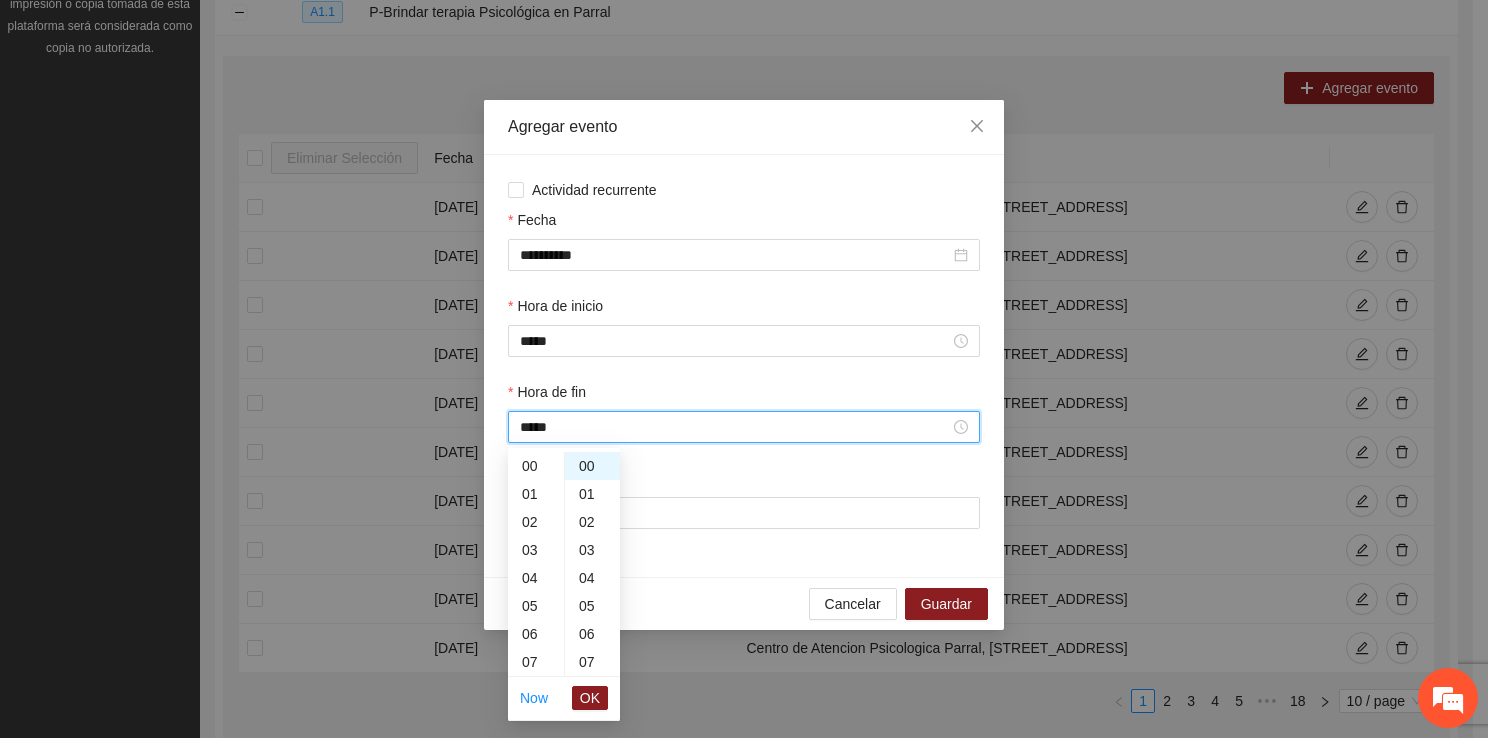 scroll, scrollTop: 336, scrollLeft: 0, axis: vertical 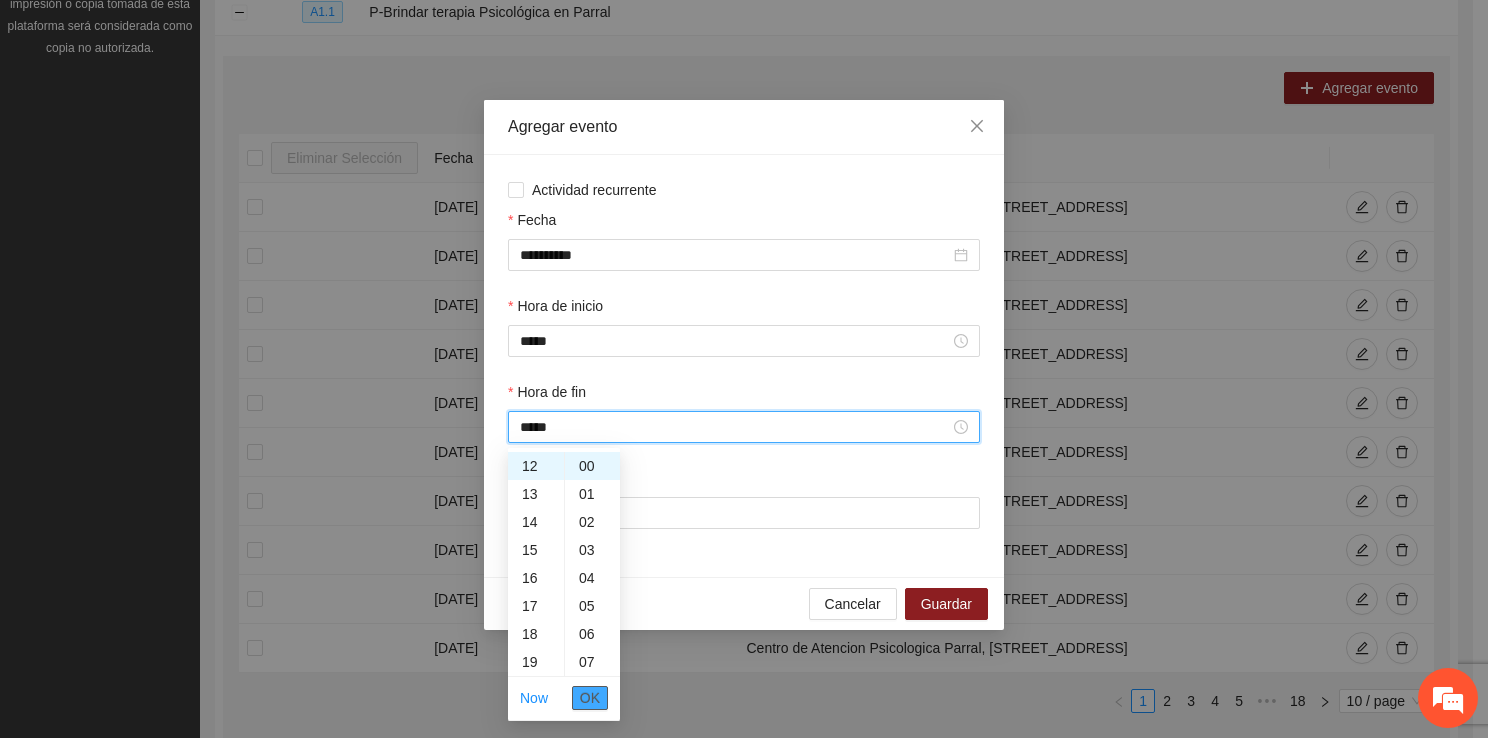 click on "OK" at bounding box center [590, 698] 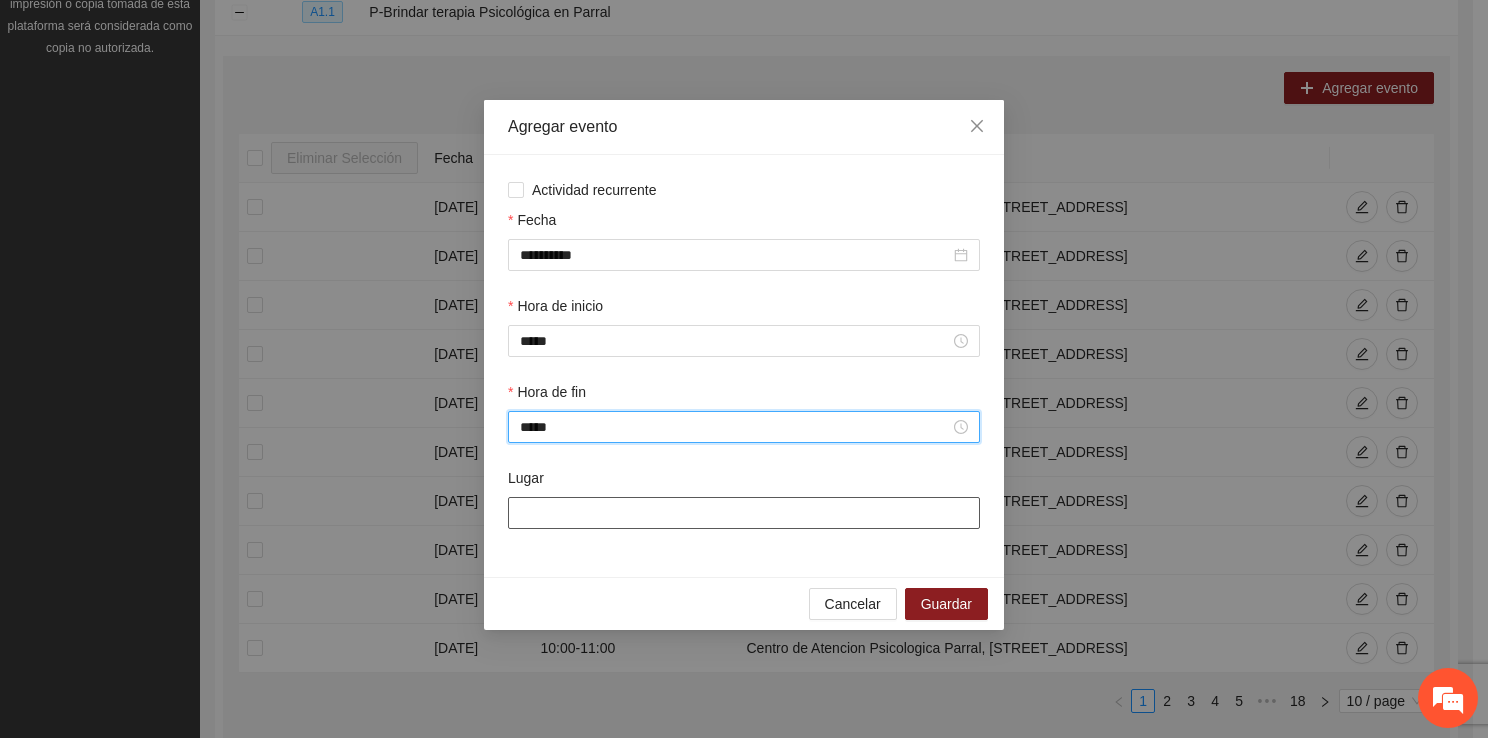type on "*****" 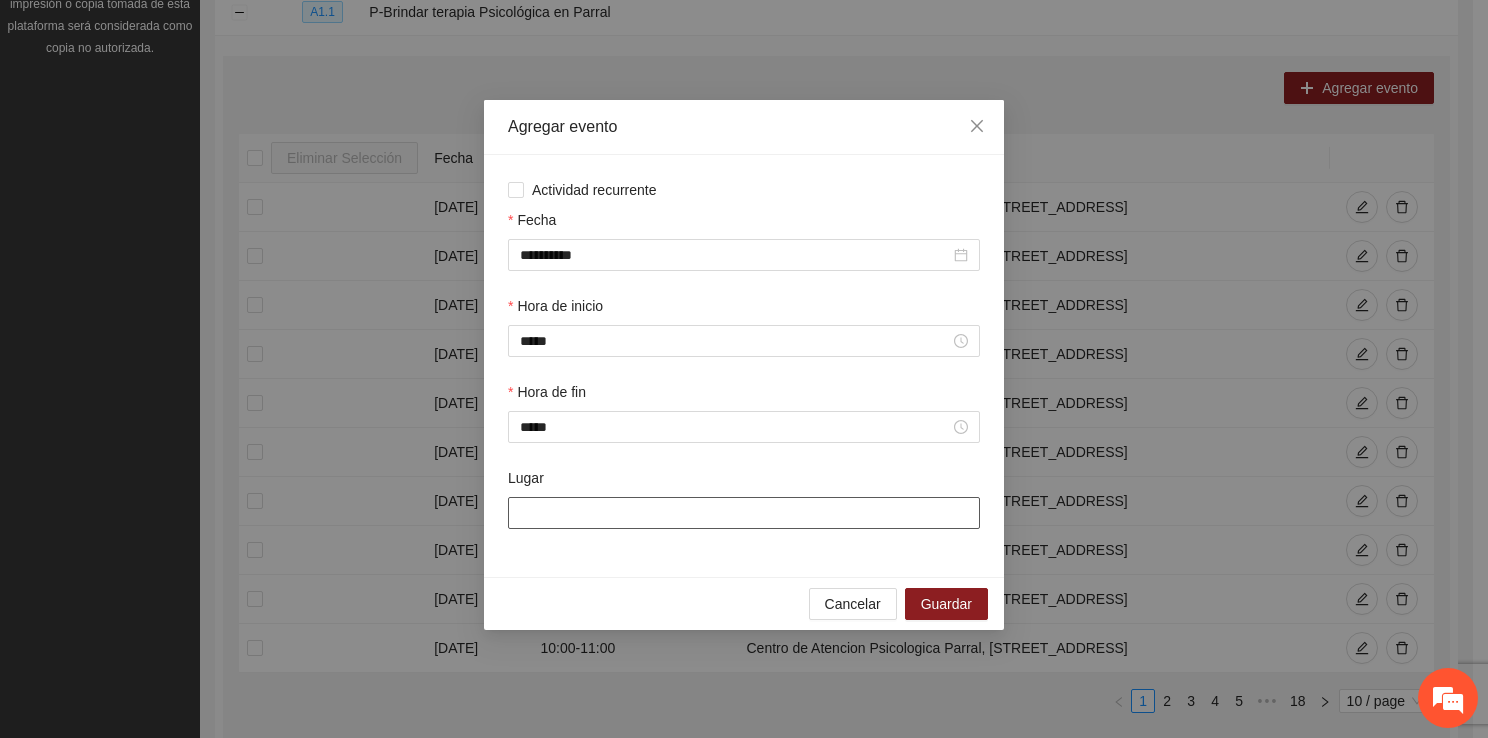 click on "Lugar" at bounding box center [744, 513] 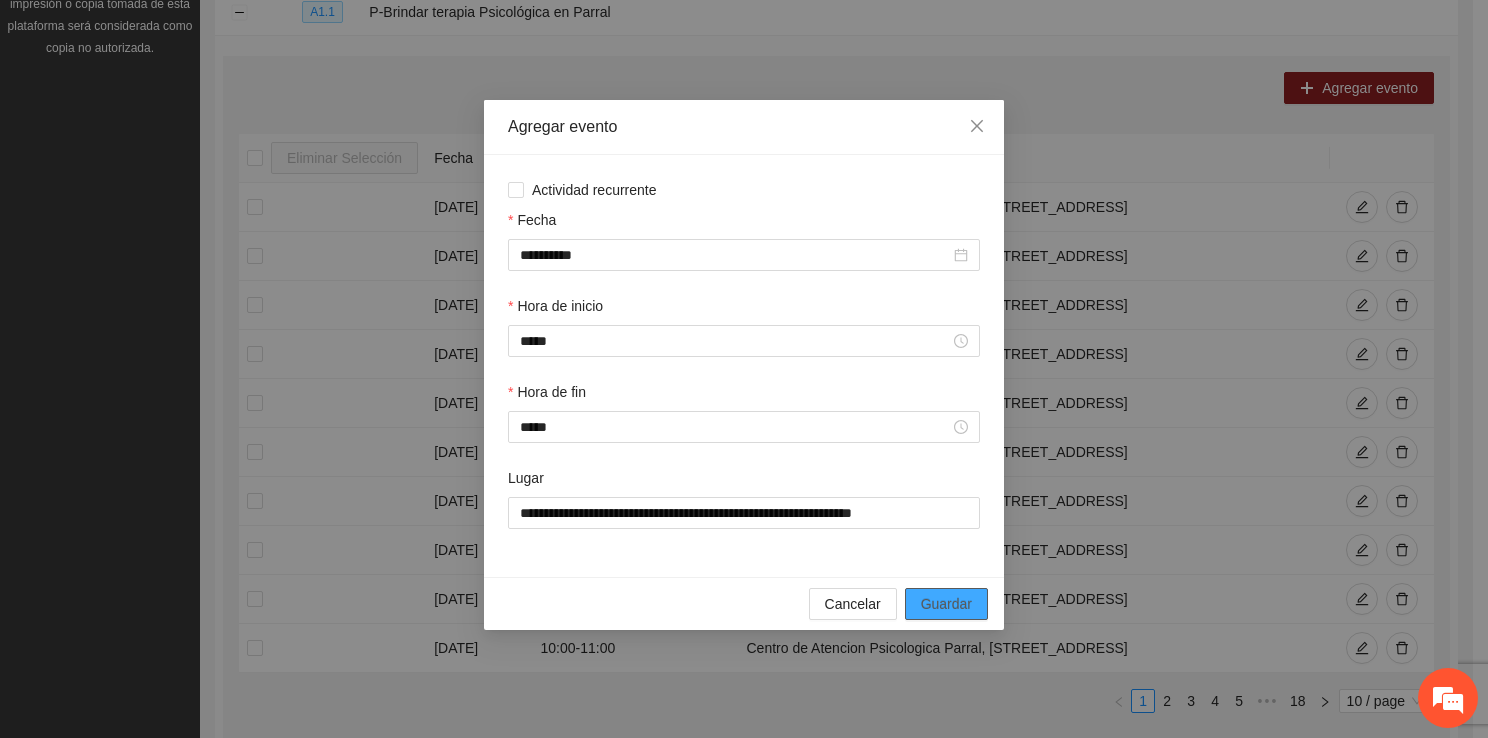 click on "Guardar" at bounding box center (946, 604) 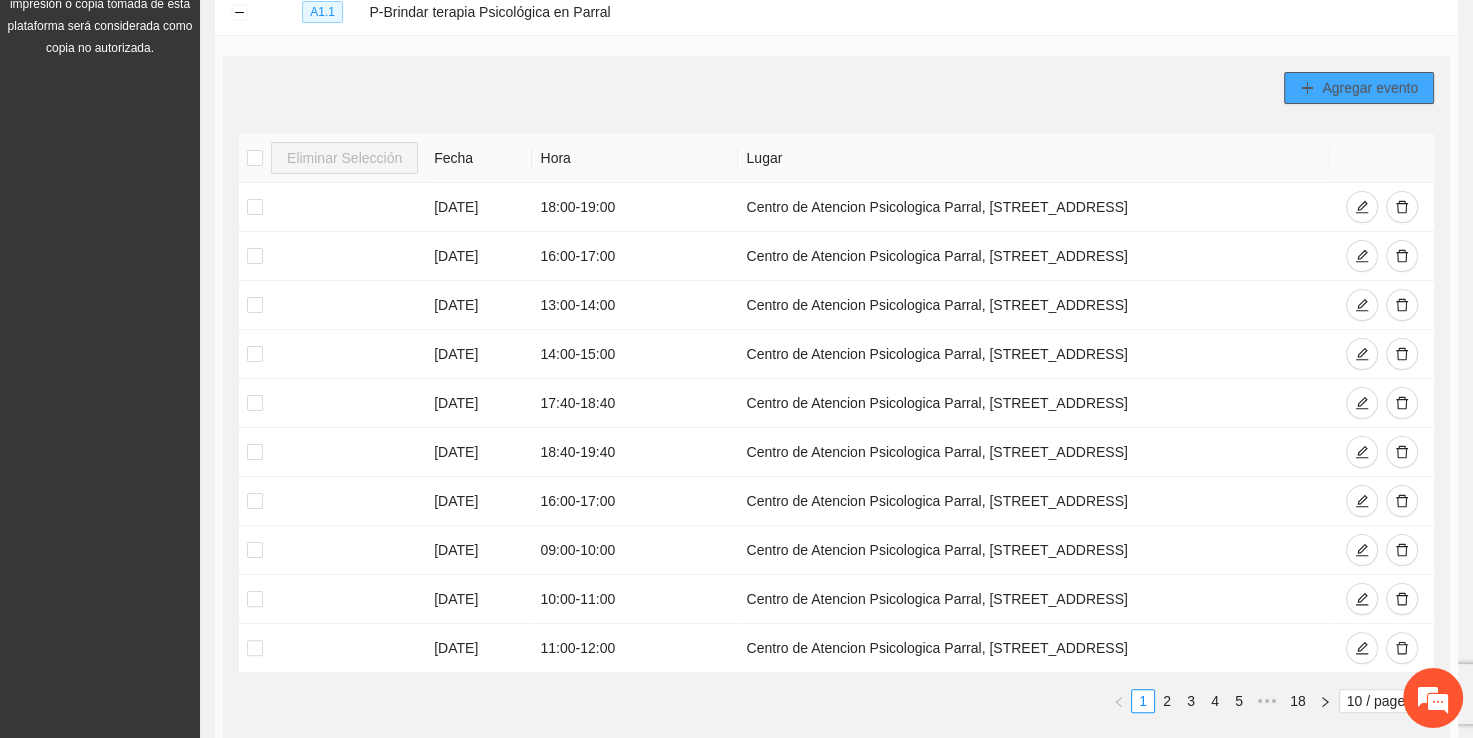 click on "Agregar evento" at bounding box center [1370, 88] 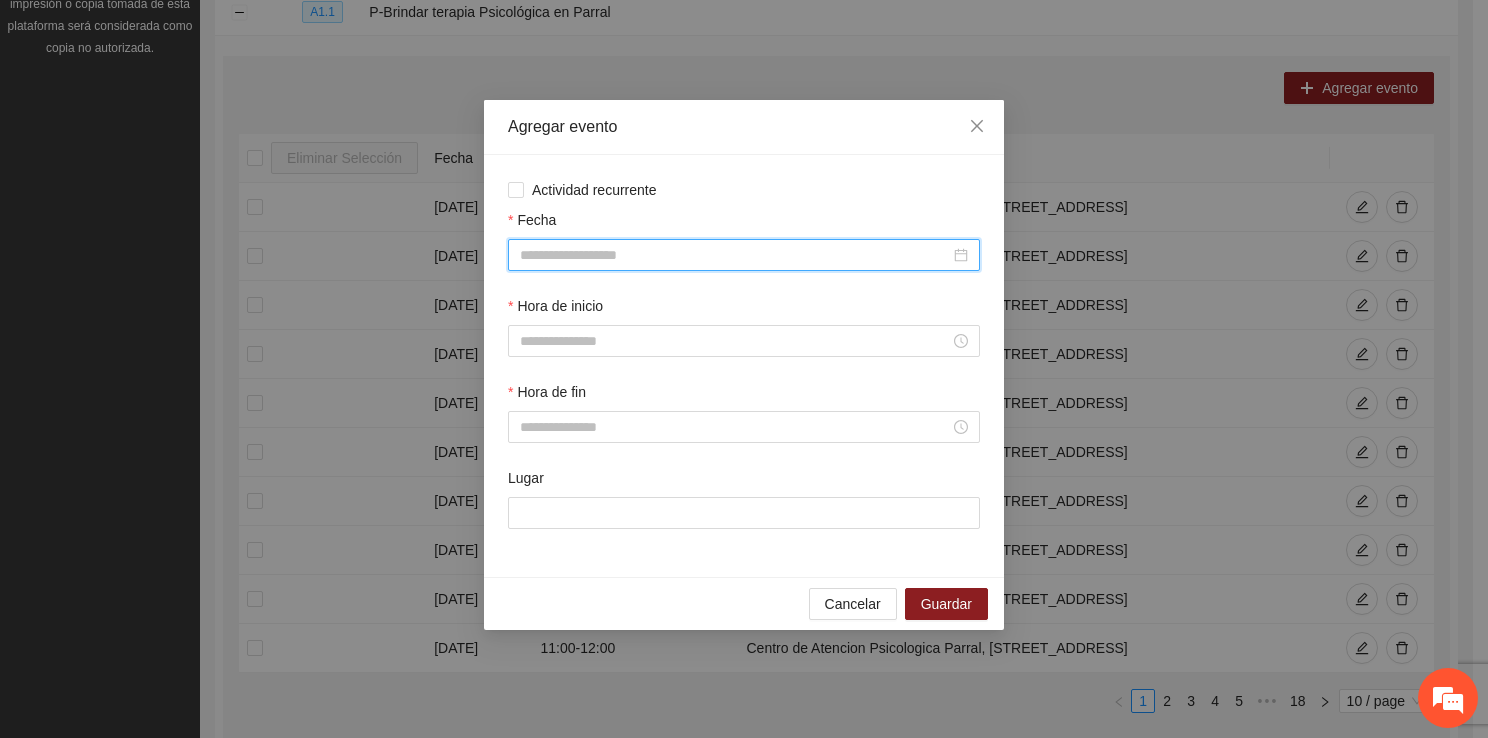click on "Fecha" at bounding box center (735, 255) 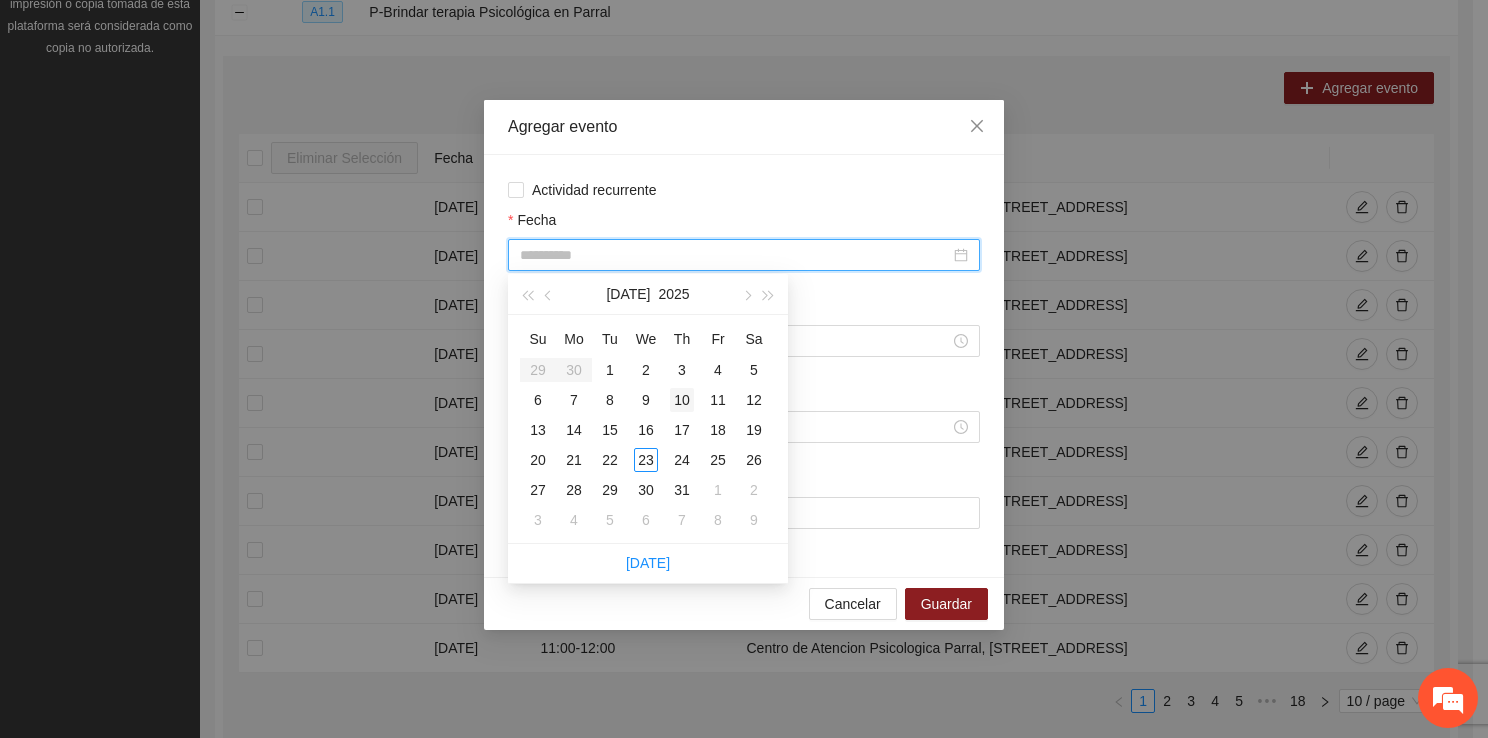 type on "**********" 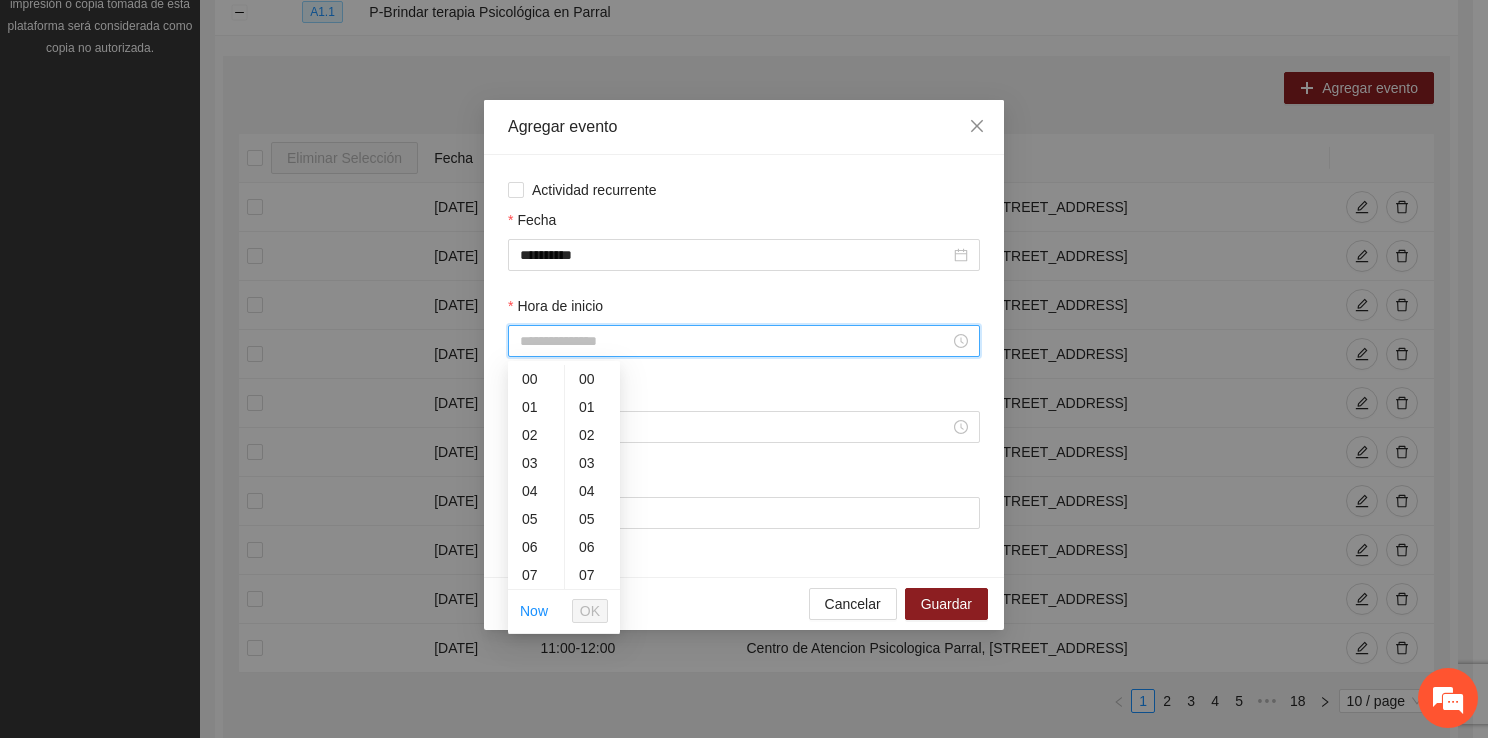 click on "Hora de inicio" at bounding box center (735, 341) 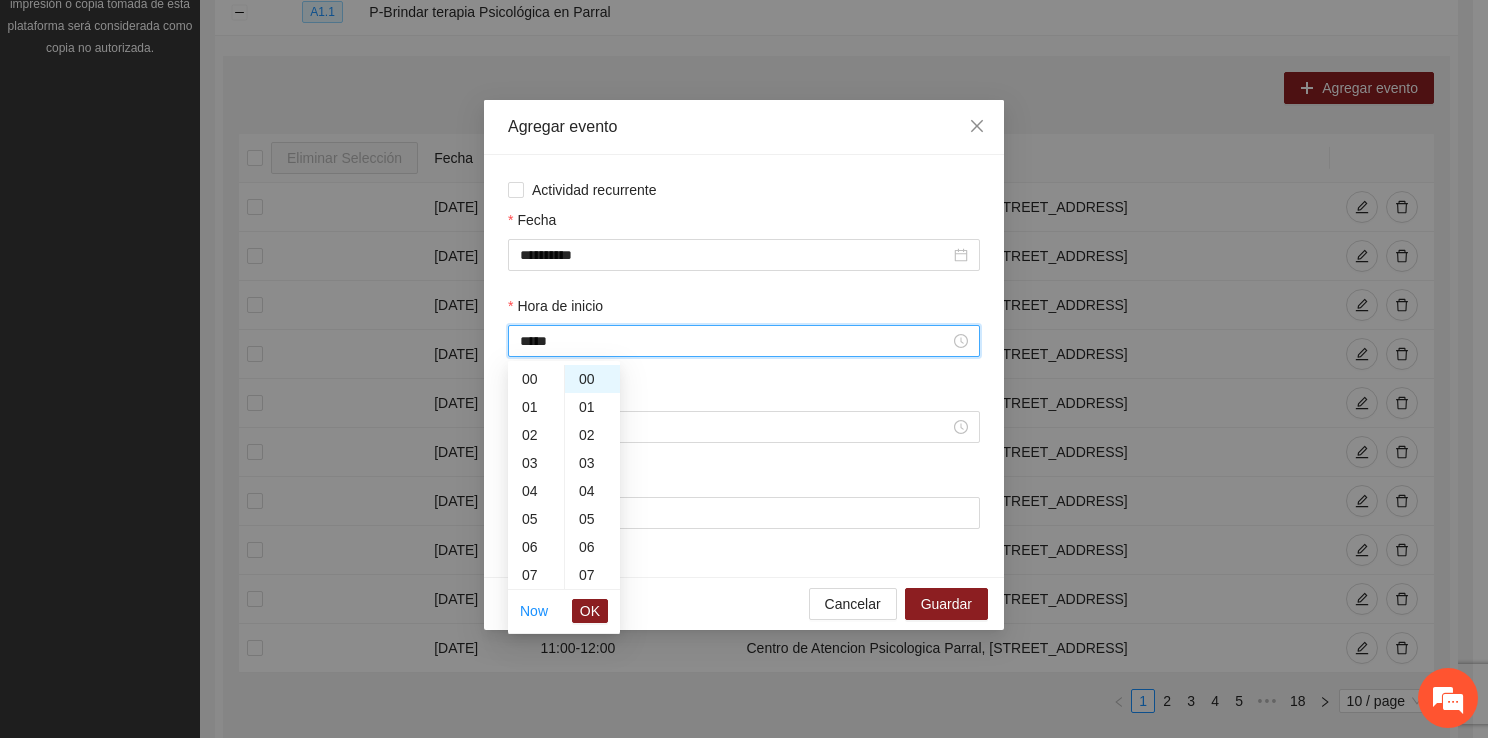 scroll, scrollTop: 336, scrollLeft: 0, axis: vertical 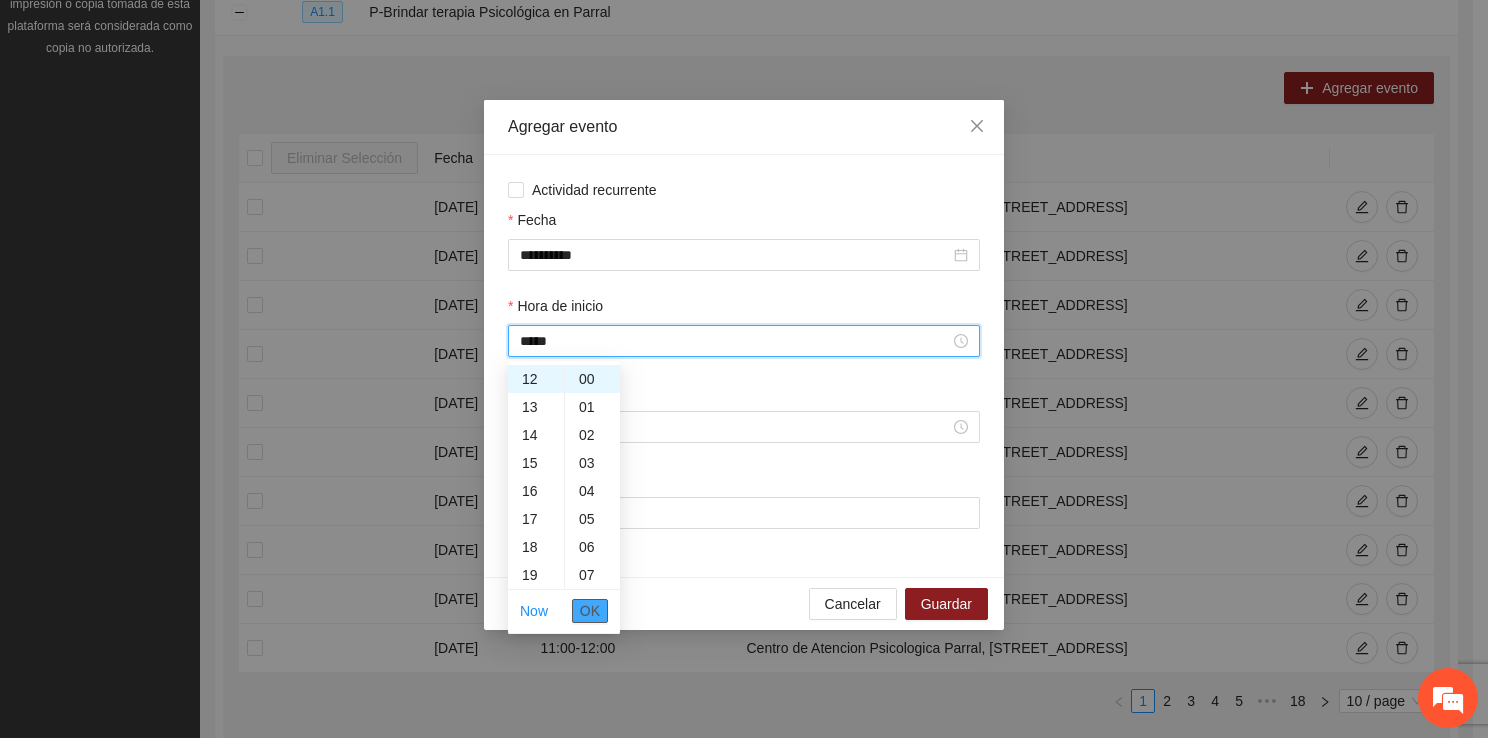click on "OK" at bounding box center [590, 611] 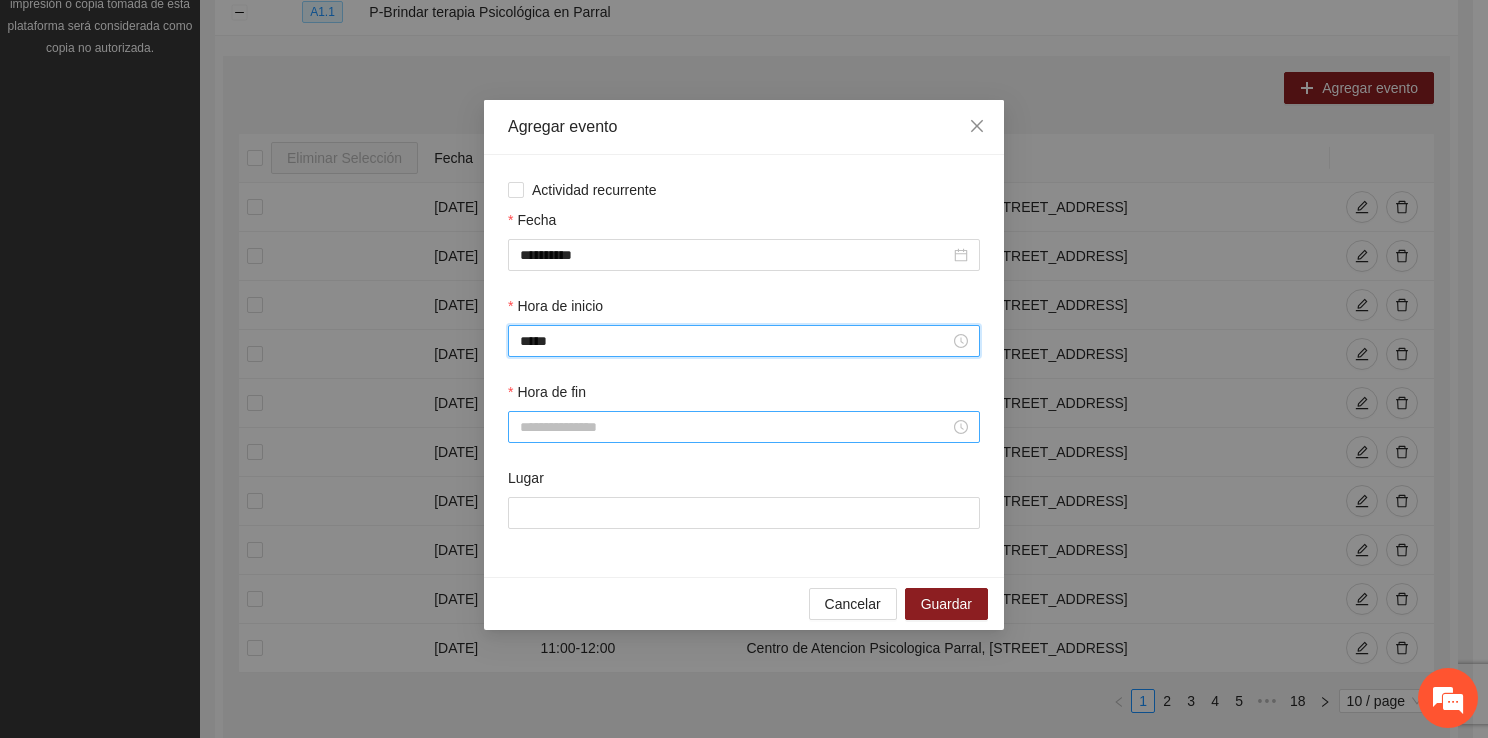 type on "*****" 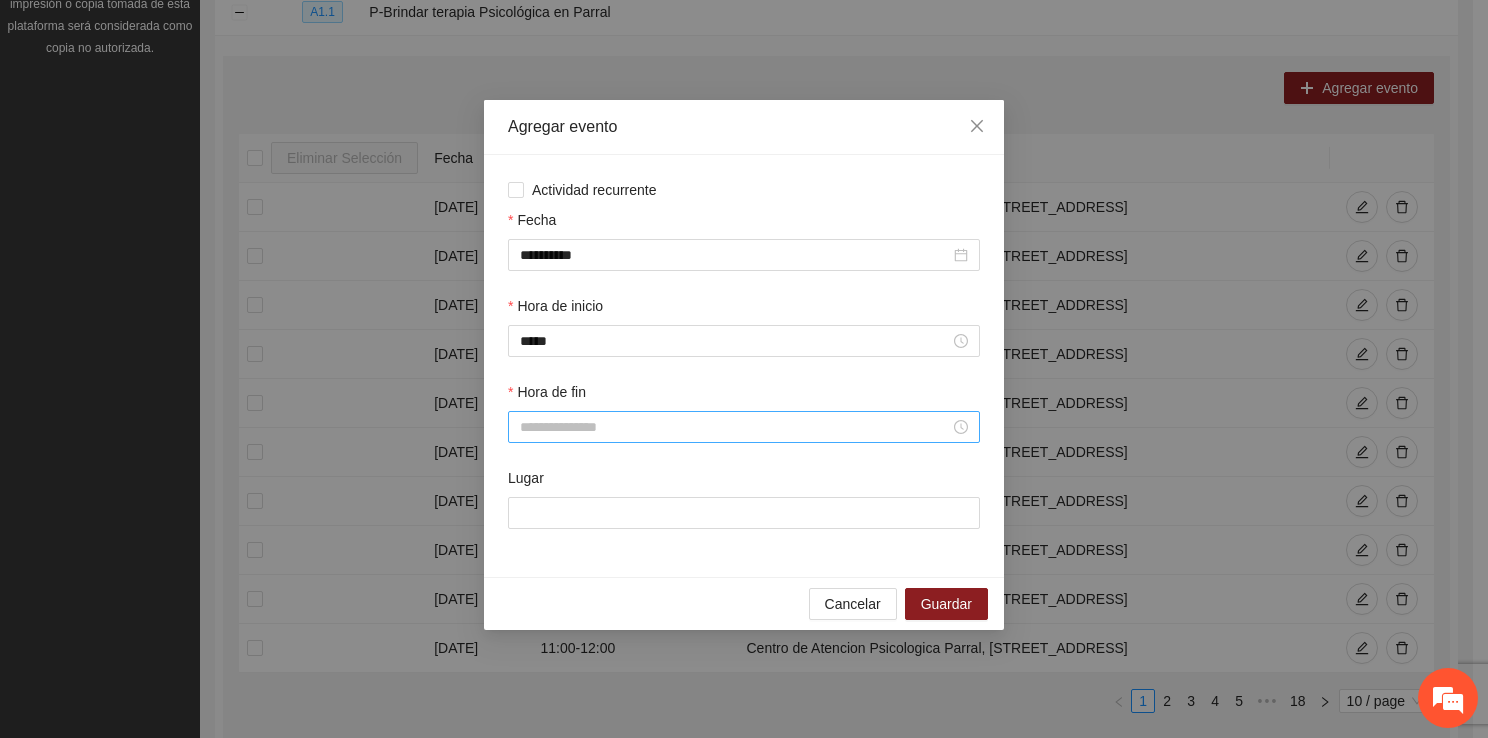 click at bounding box center [744, 427] 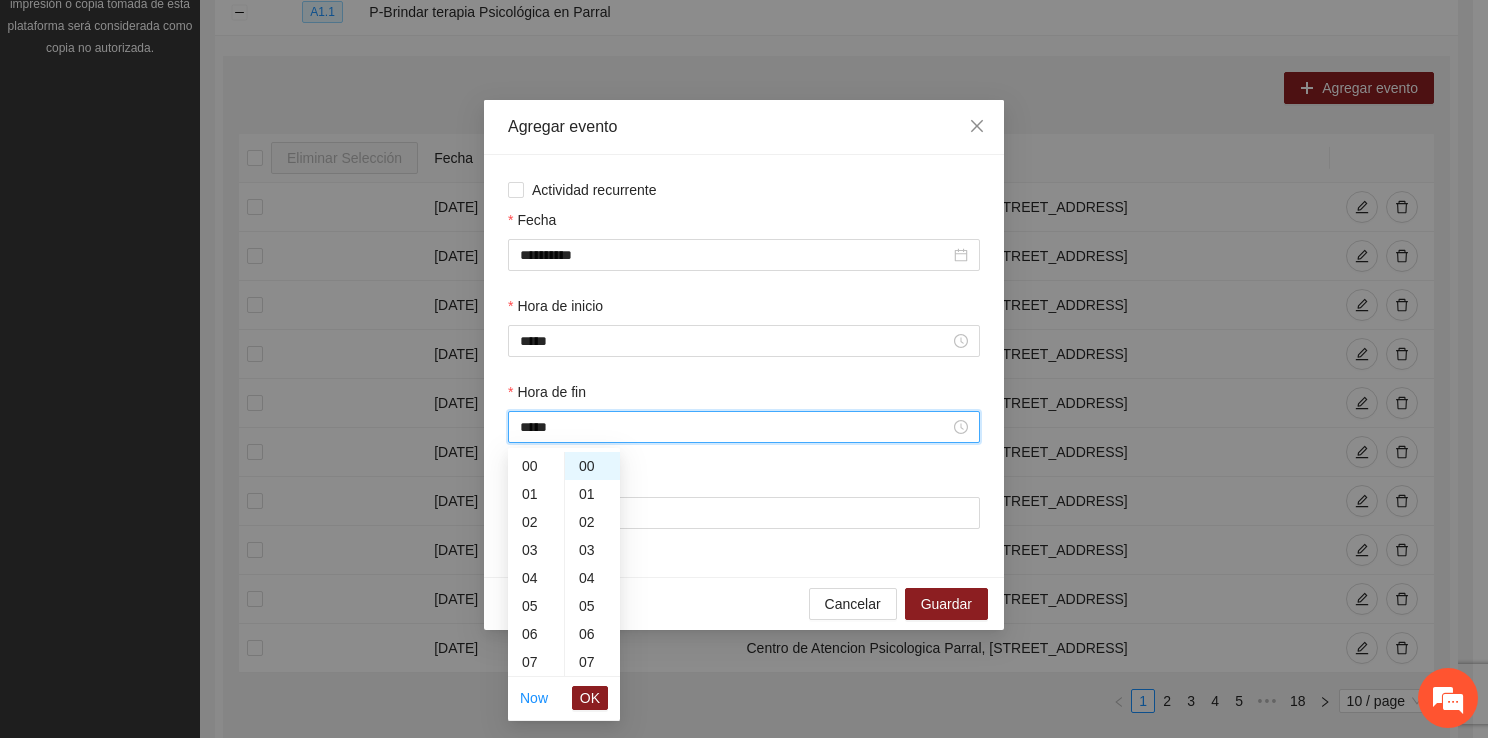 scroll, scrollTop: 364, scrollLeft: 0, axis: vertical 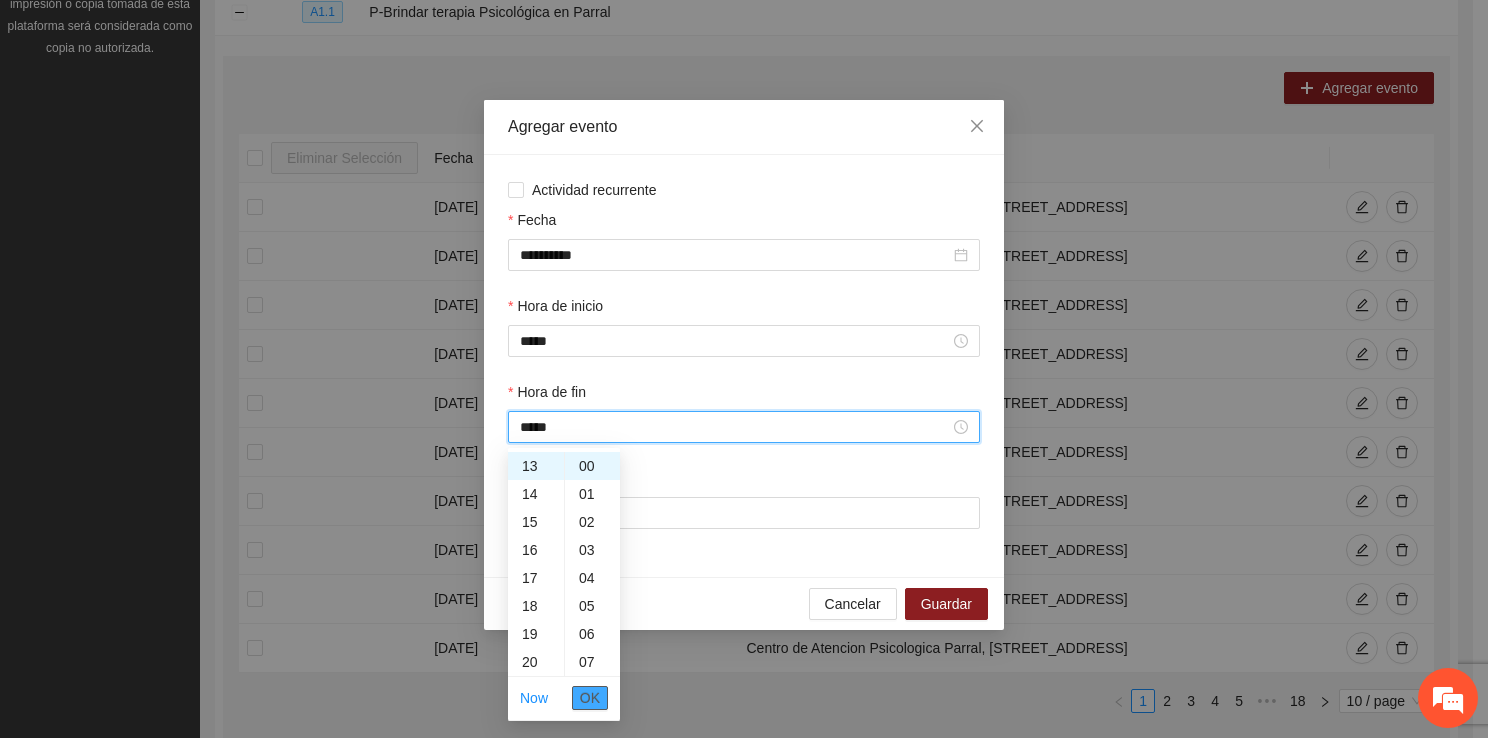 click on "OK" at bounding box center (590, 698) 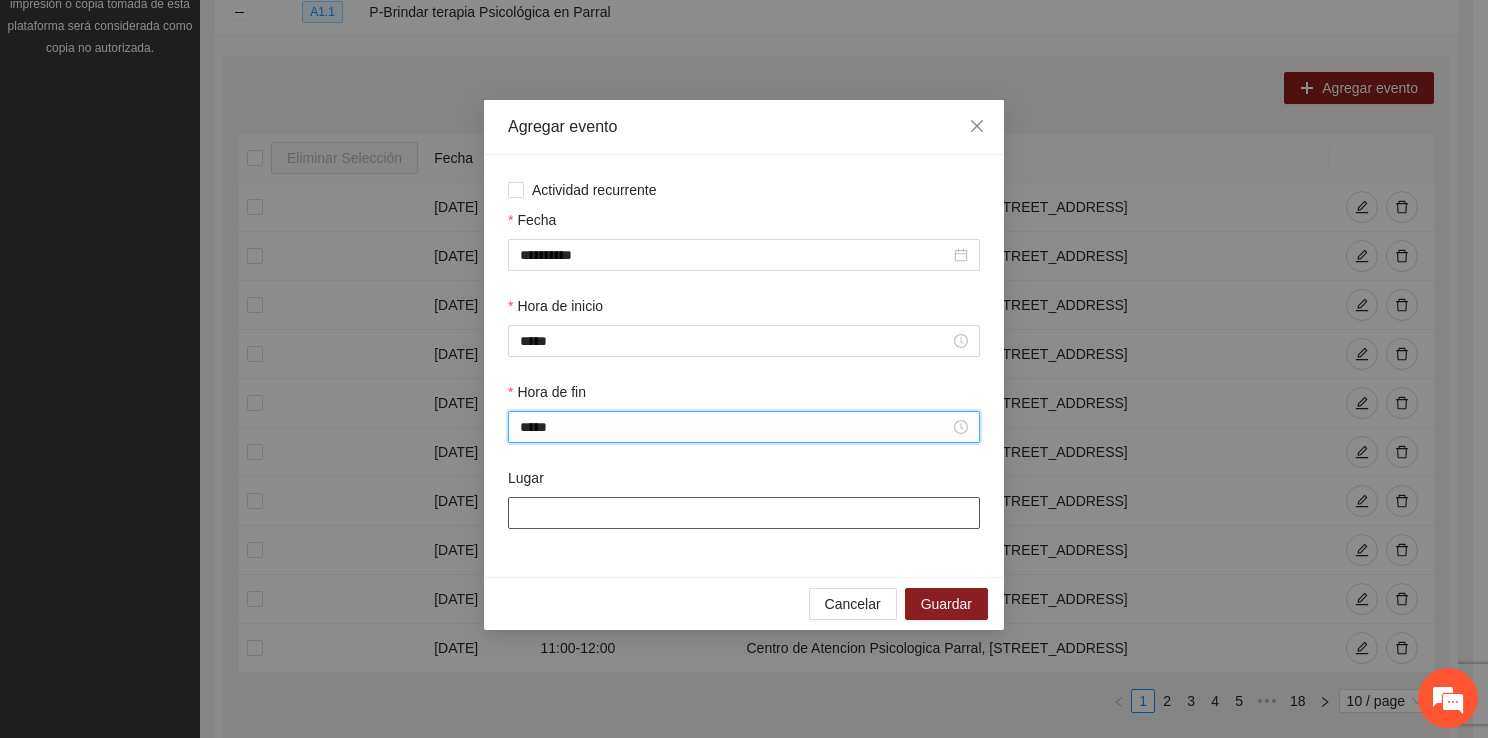 type on "*****" 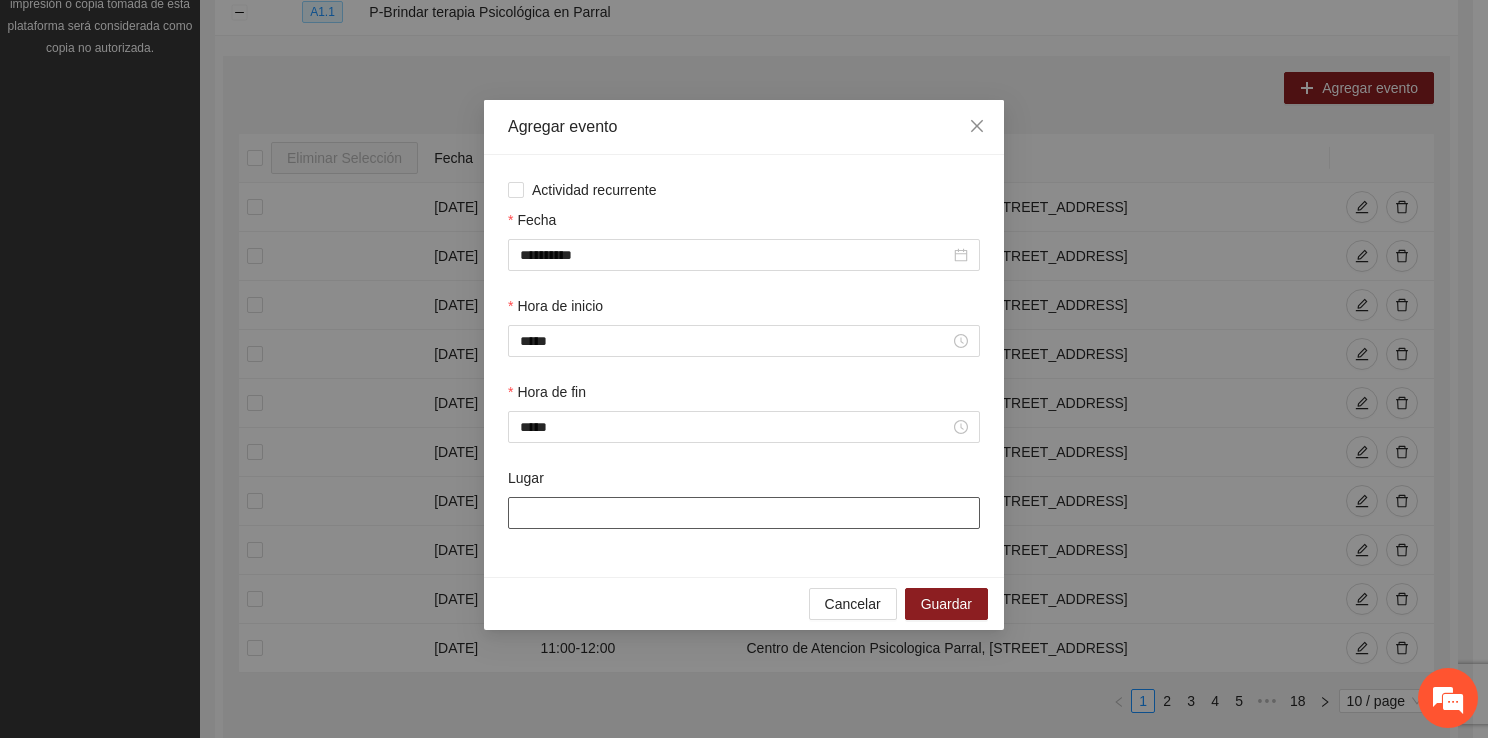 click on "Lugar" at bounding box center [744, 513] 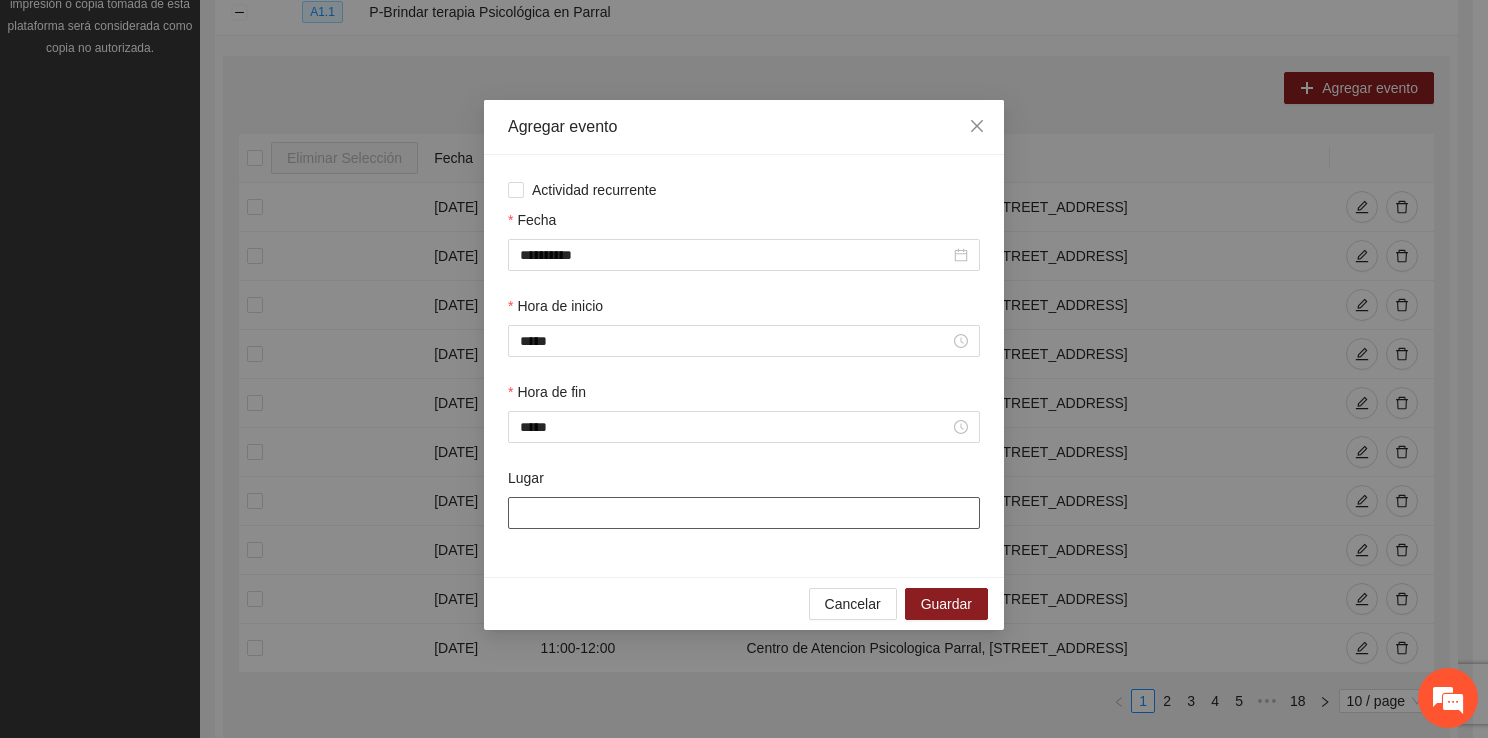 type on "**********" 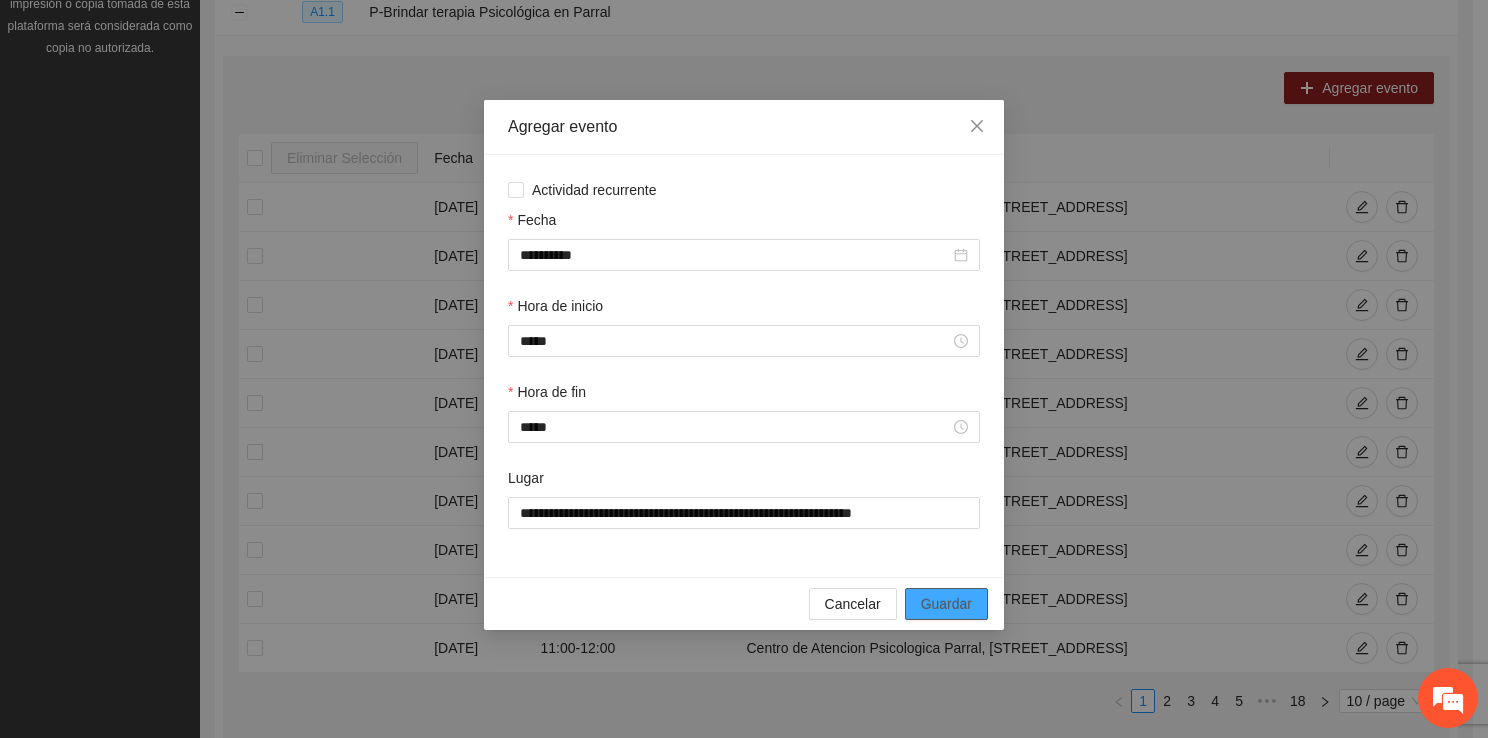 click on "Guardar" at bounding box center [946, 604] 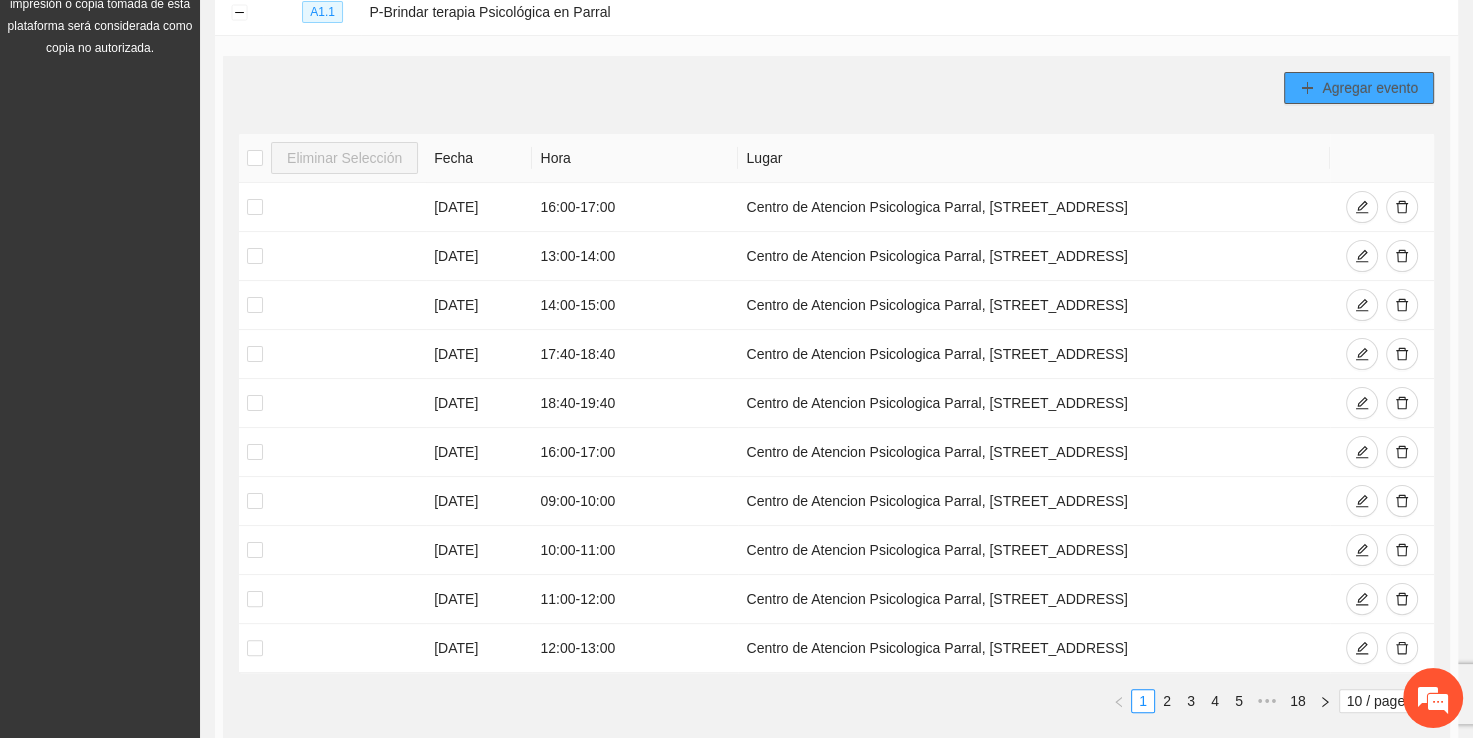 click on "Agregar evento" at bounding box center [1370, 88] 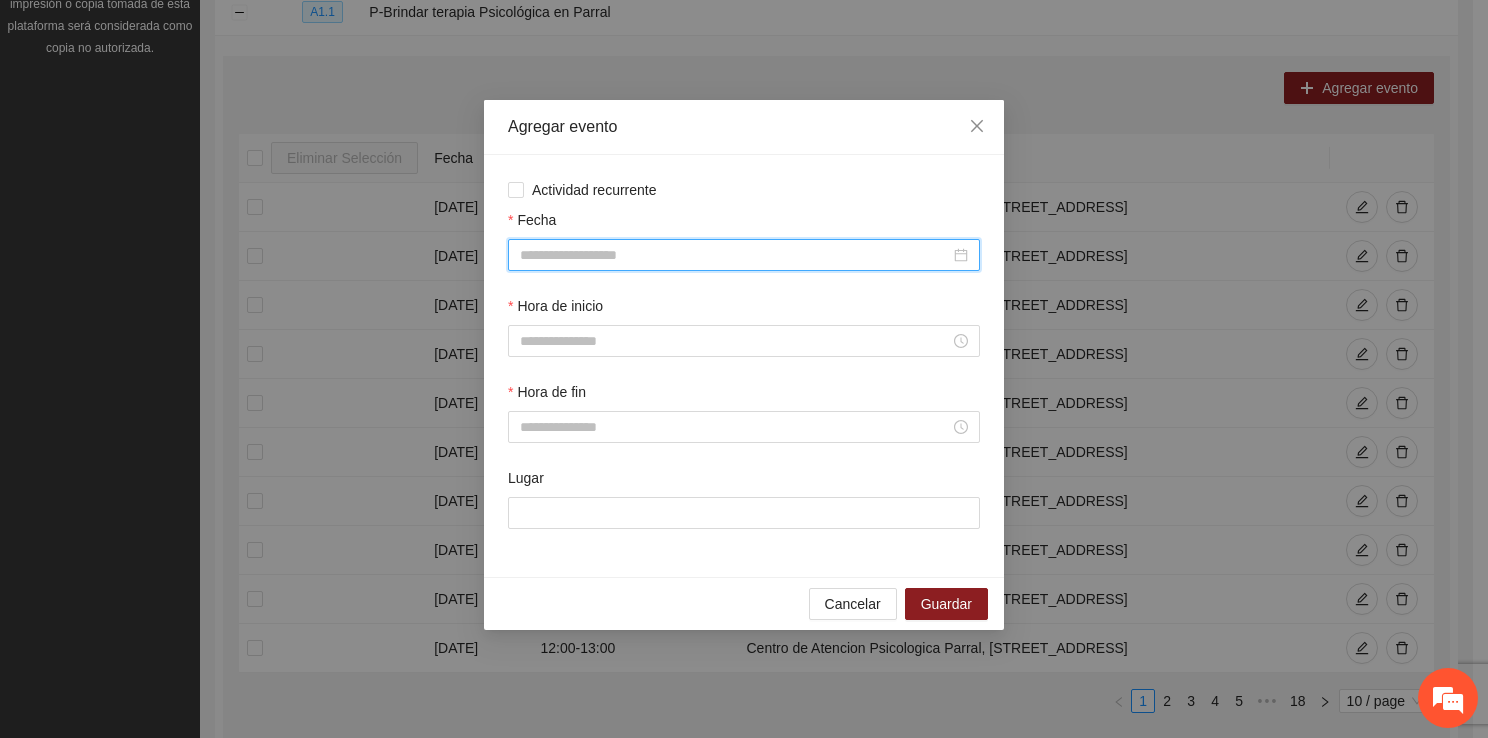 click on "Fecha" at bounding box center (735, 255) 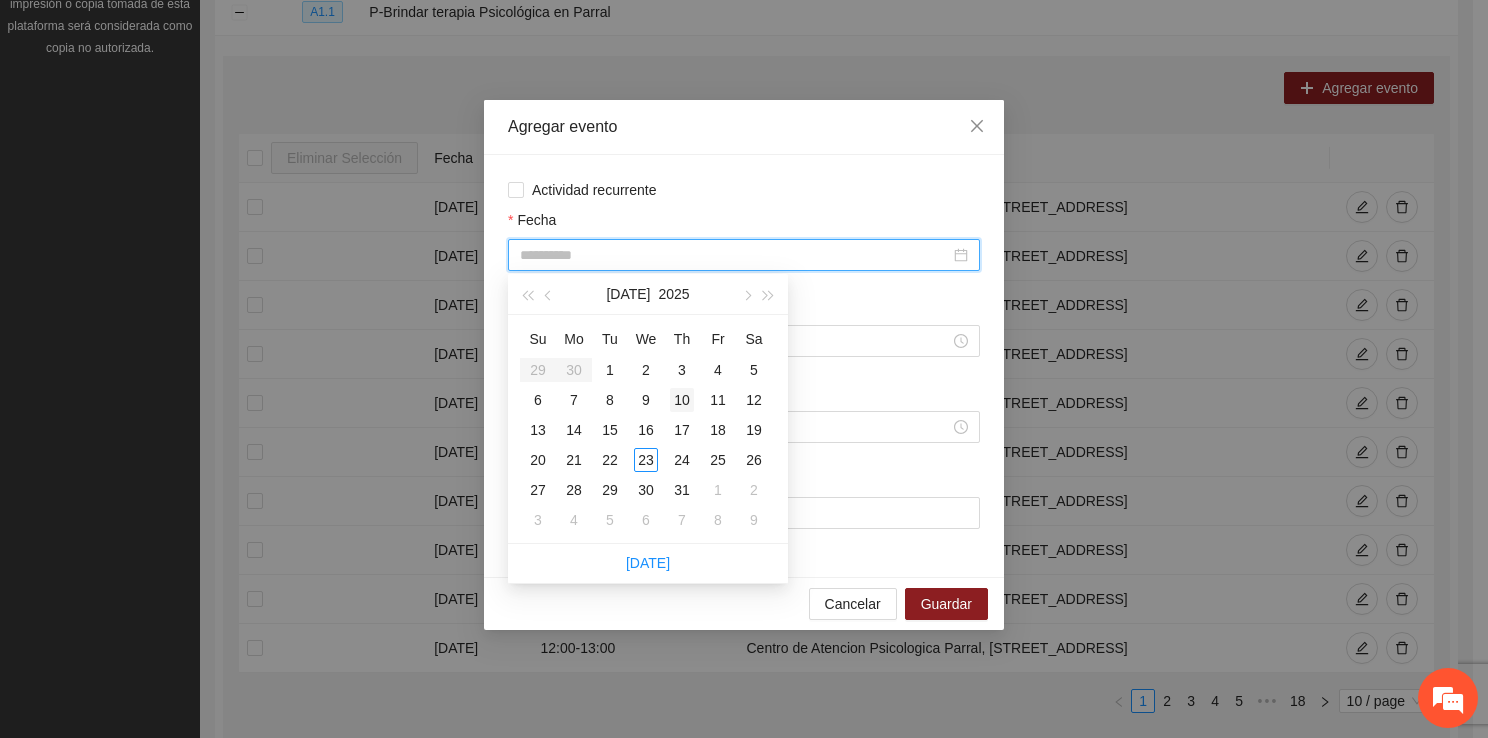 type on "**********" 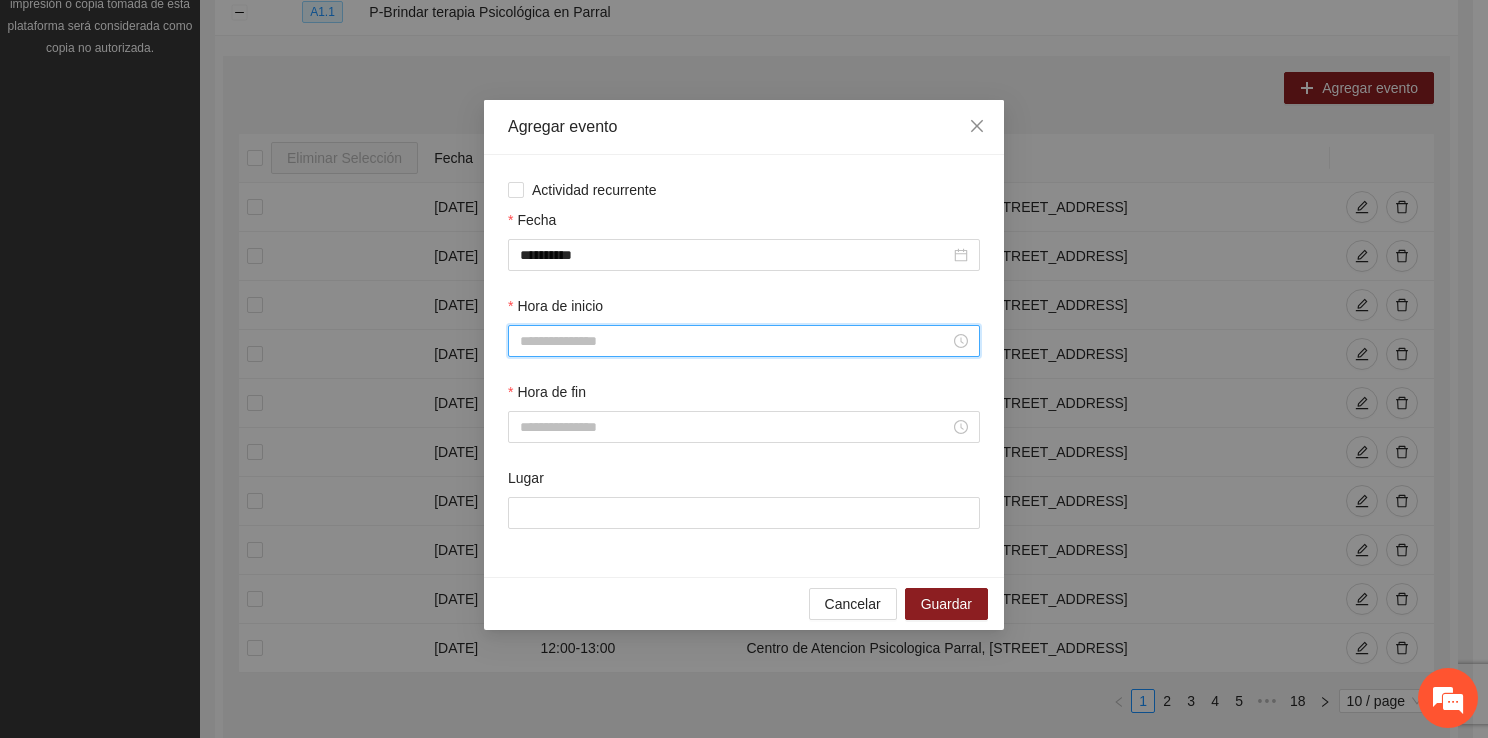 click on "Hora de inicio" at bounding box center (735, 341) 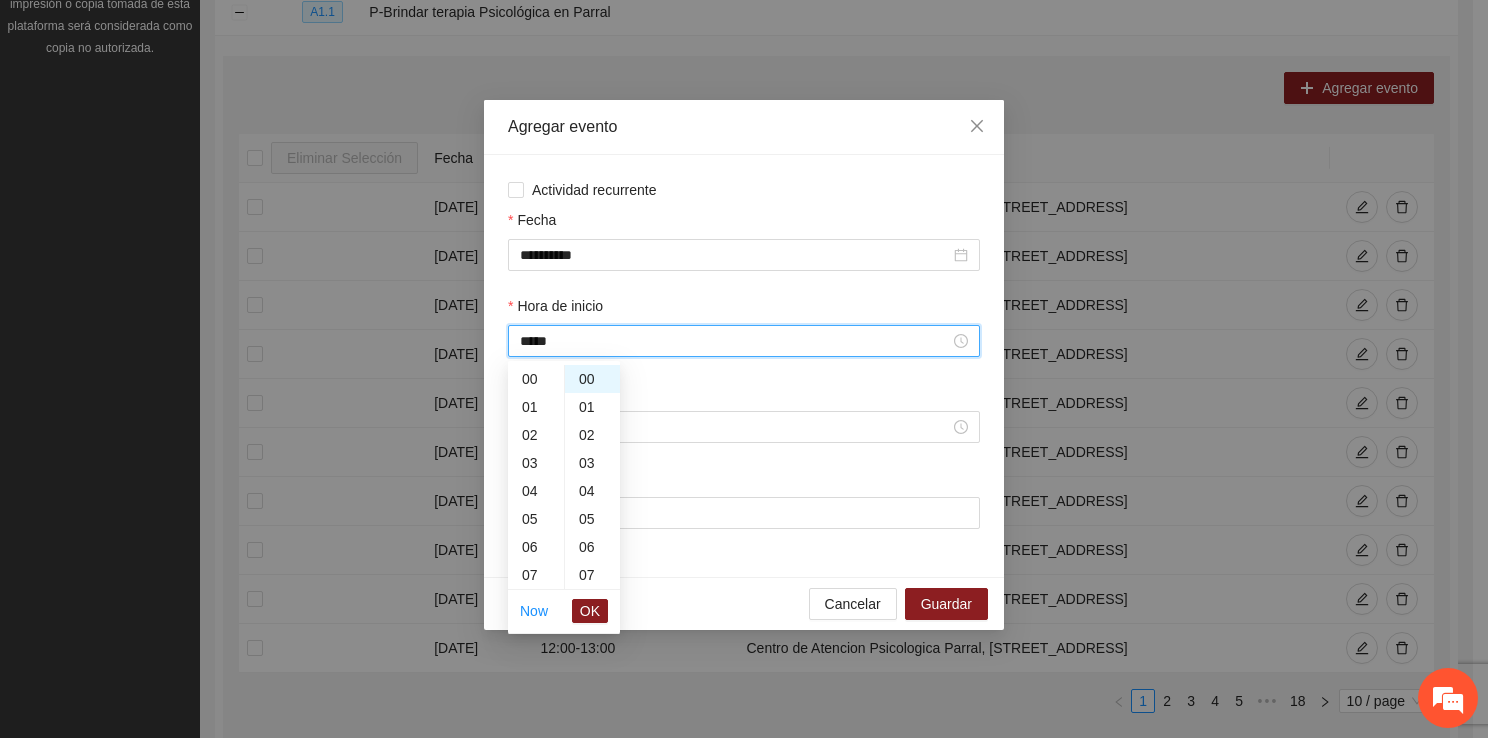 scroll, scrollTop: 364, scrollLeft: 0, axis: vertical 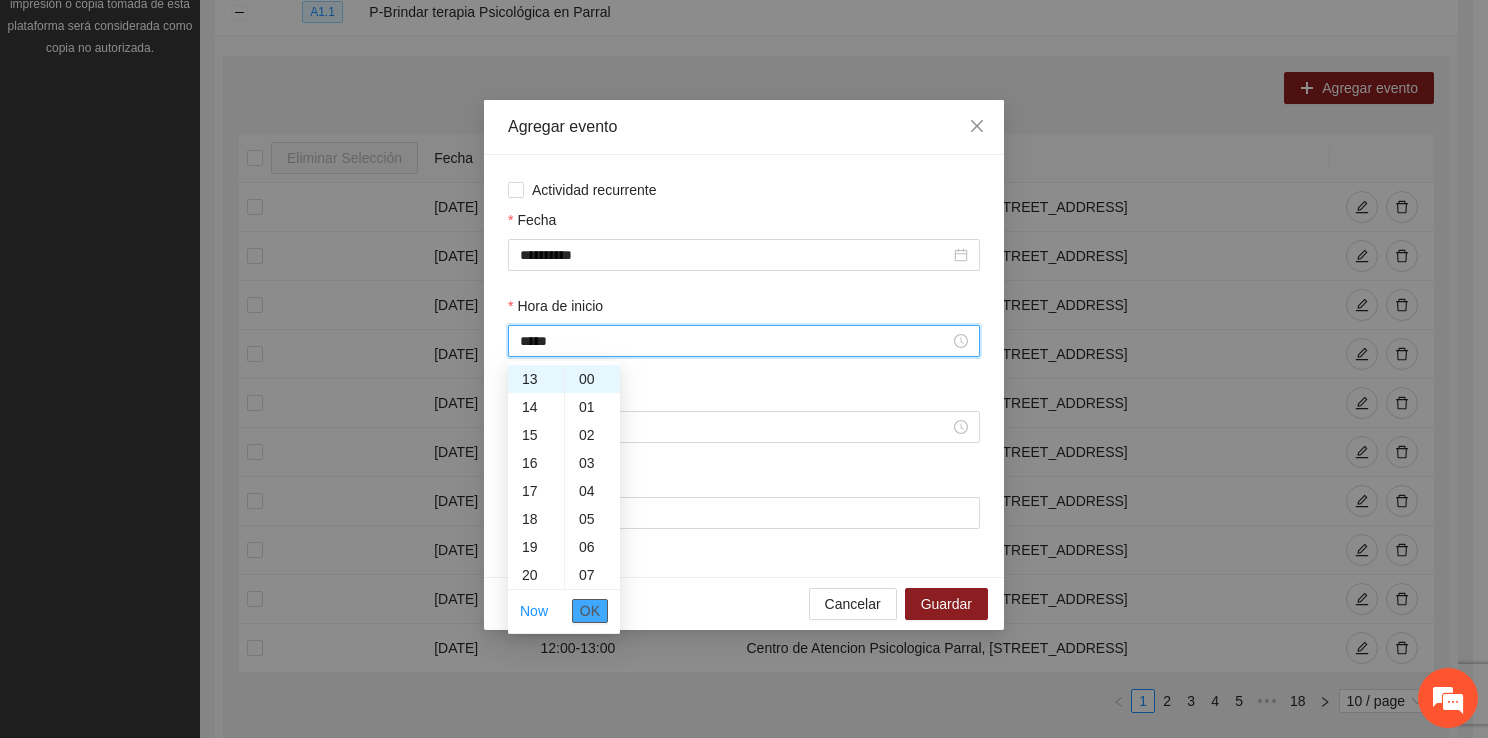 click on "OK" at bounding box center (590, 611) 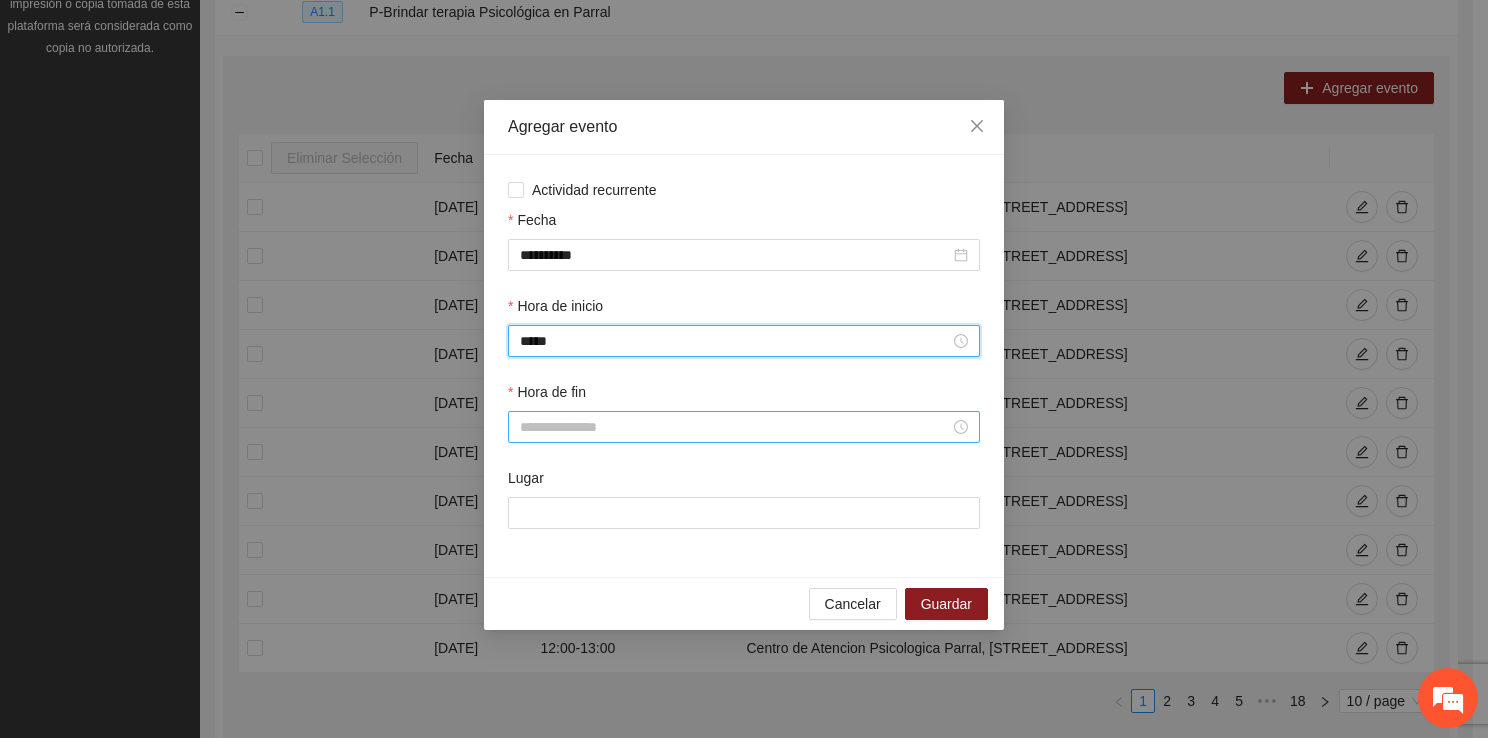 type on "*****" 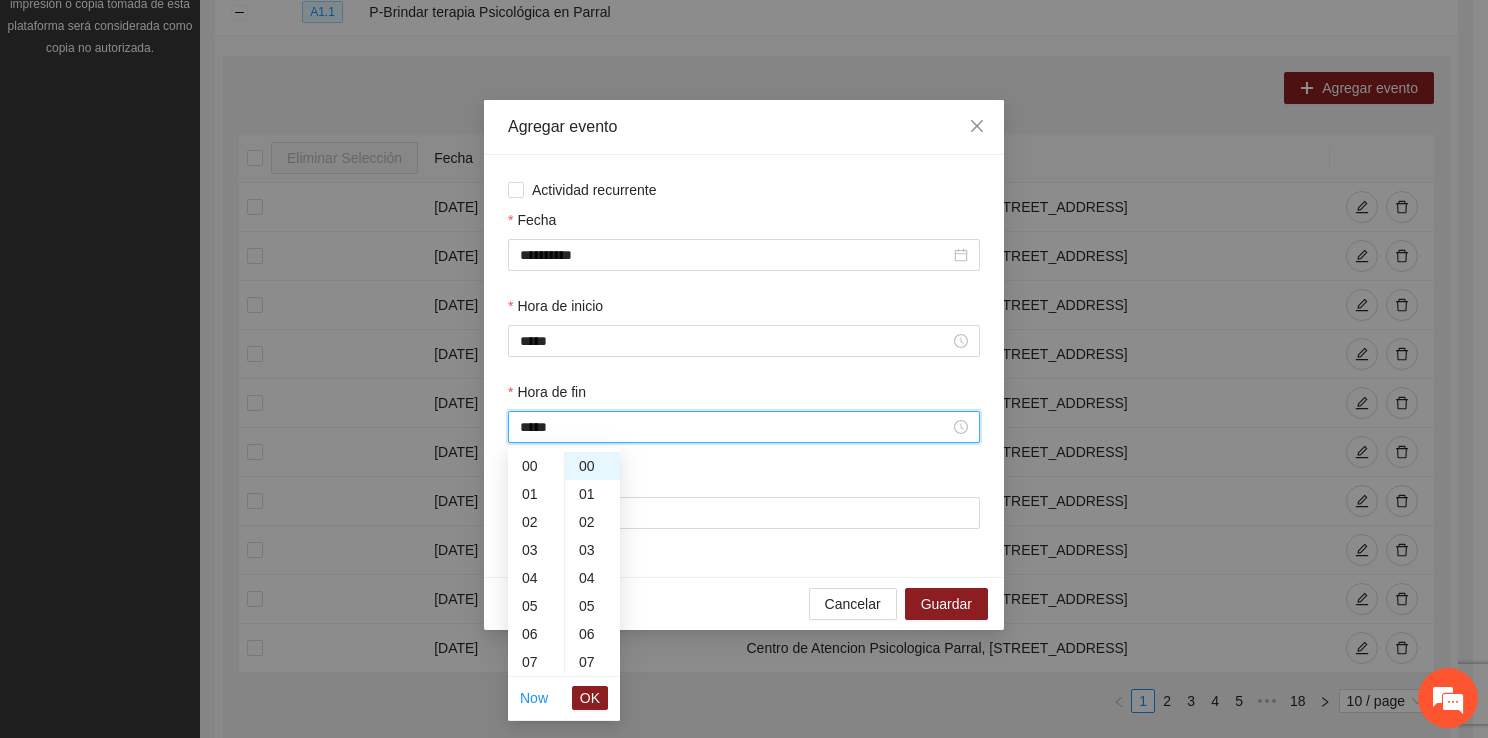 scroll, scrollTop: 392, scrollLeft: 0, axis: vertical 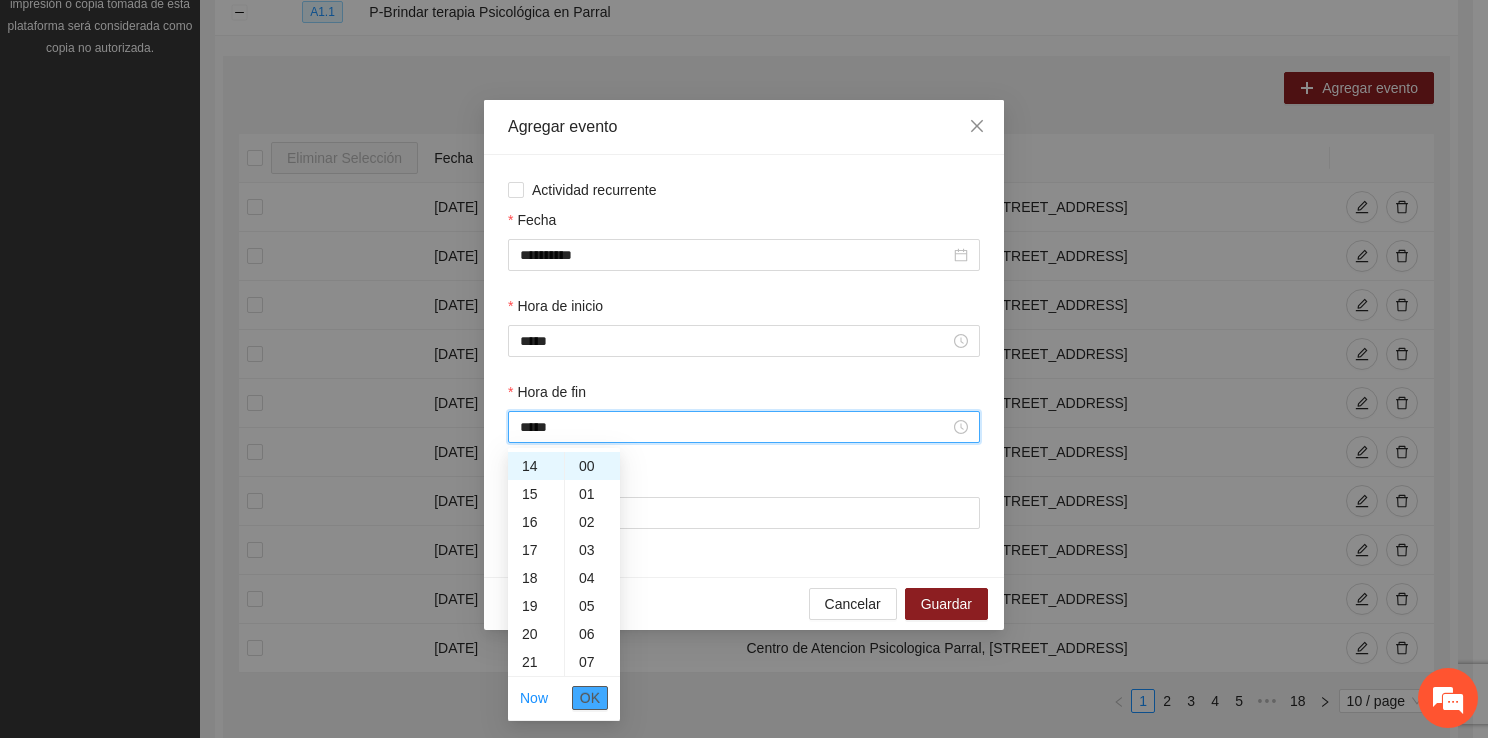 click on "OK" at bounding box center (590, 698) 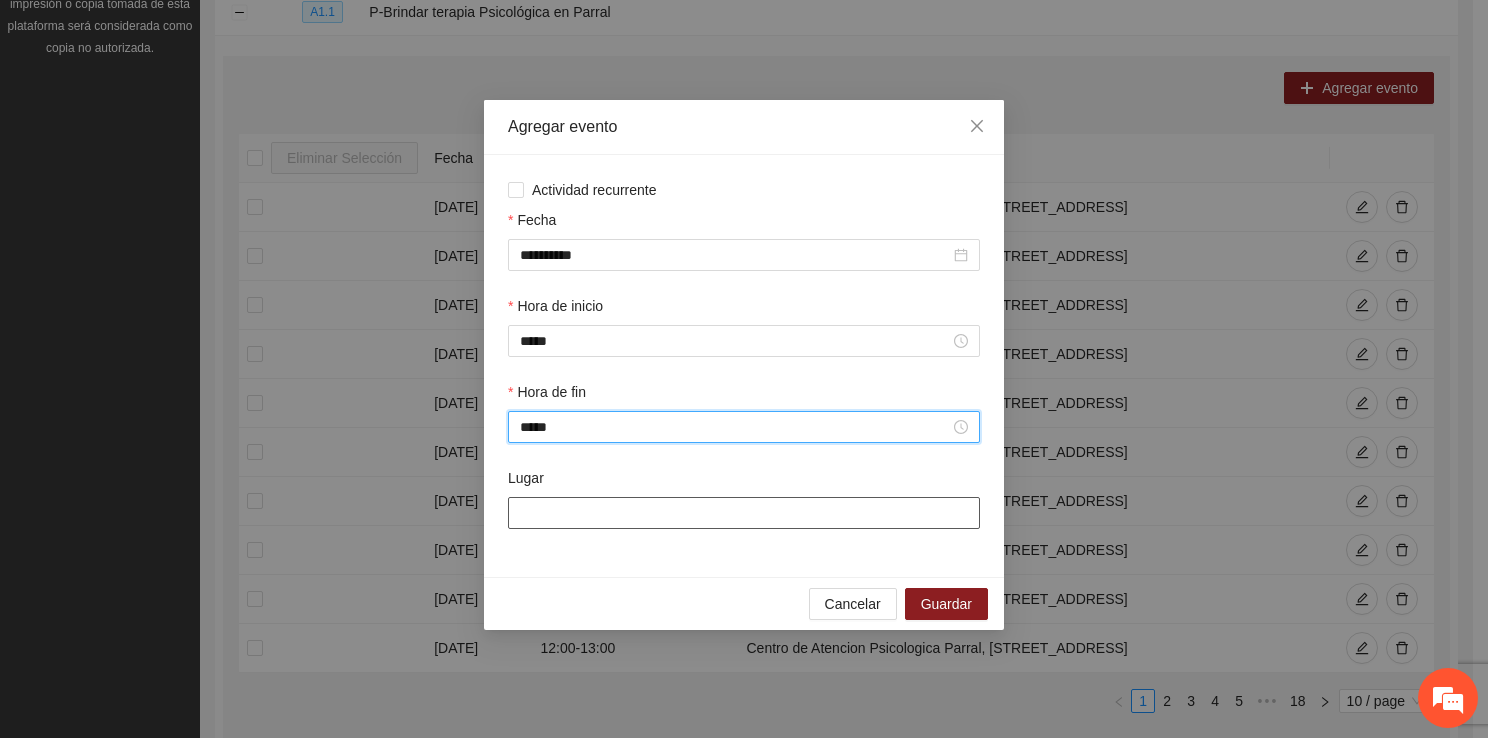type on "*****" 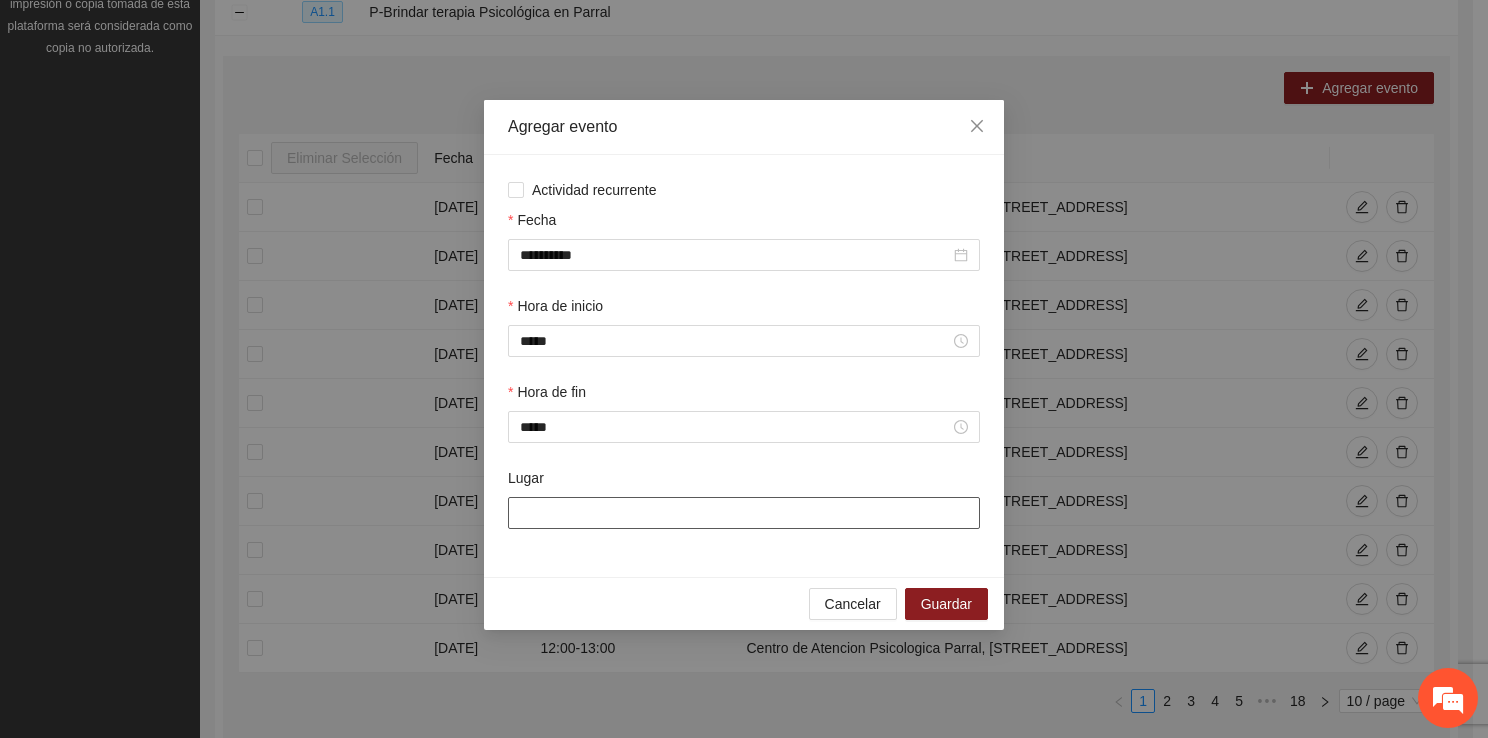 click on "Lugar" at bounding box center [744, 513] 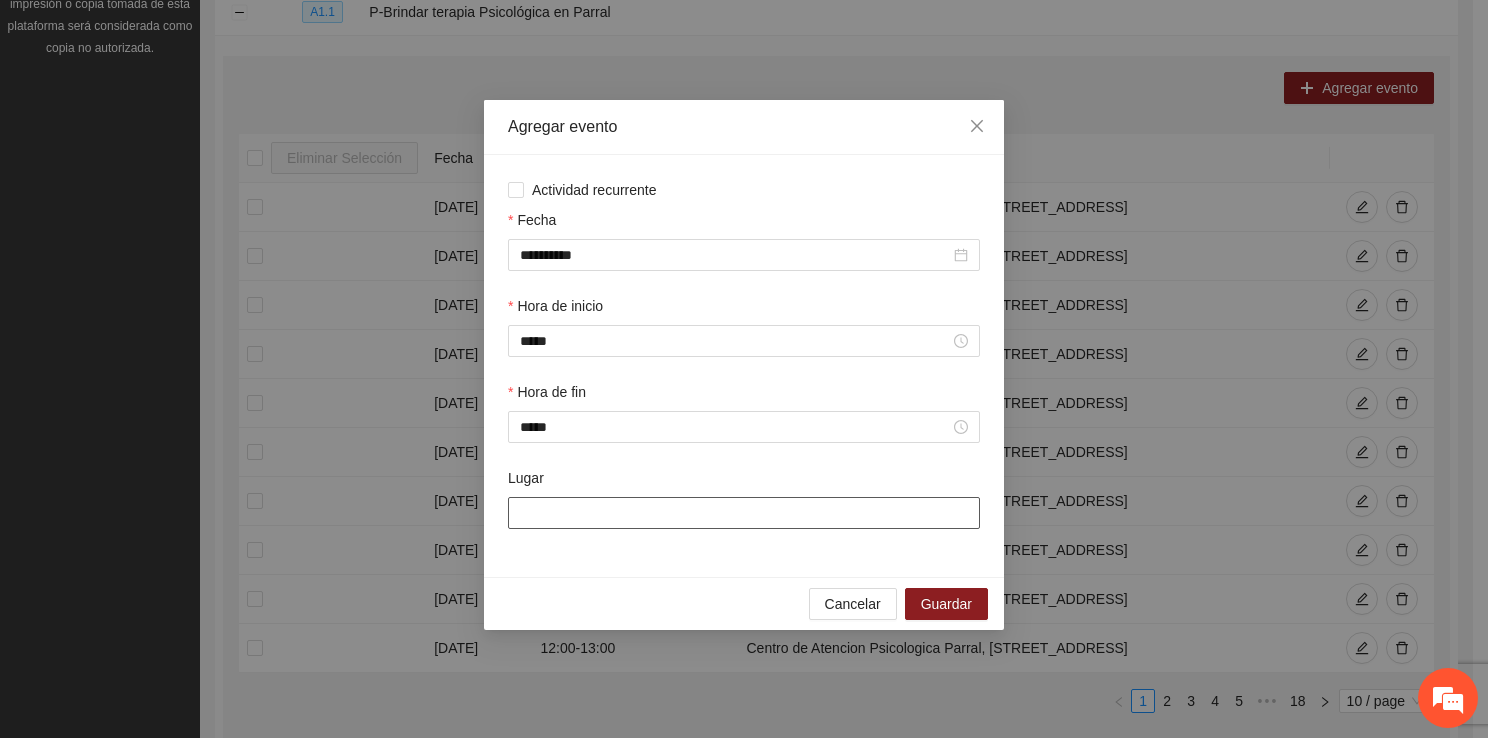 type on "**********" 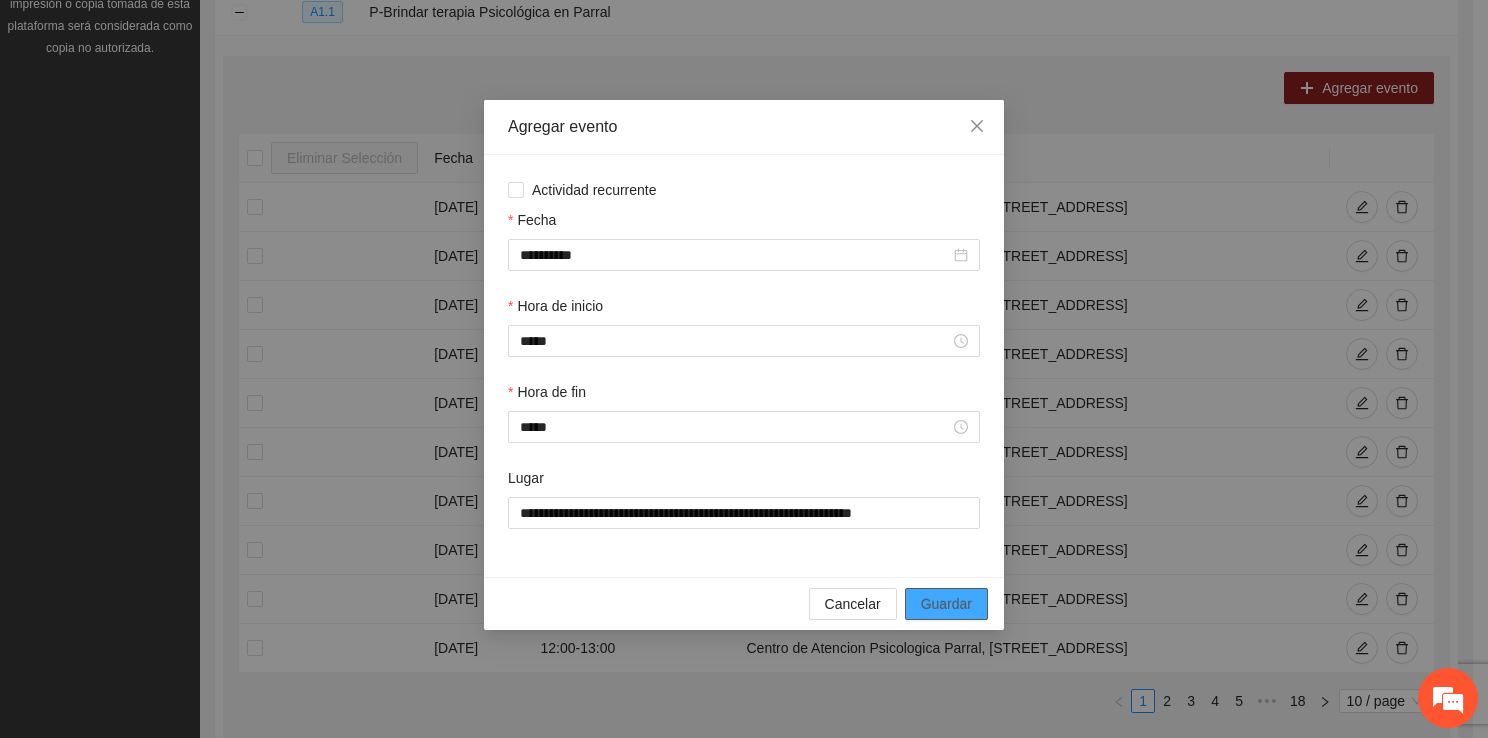 click on "Guardar" at bounding box center (946, 604) 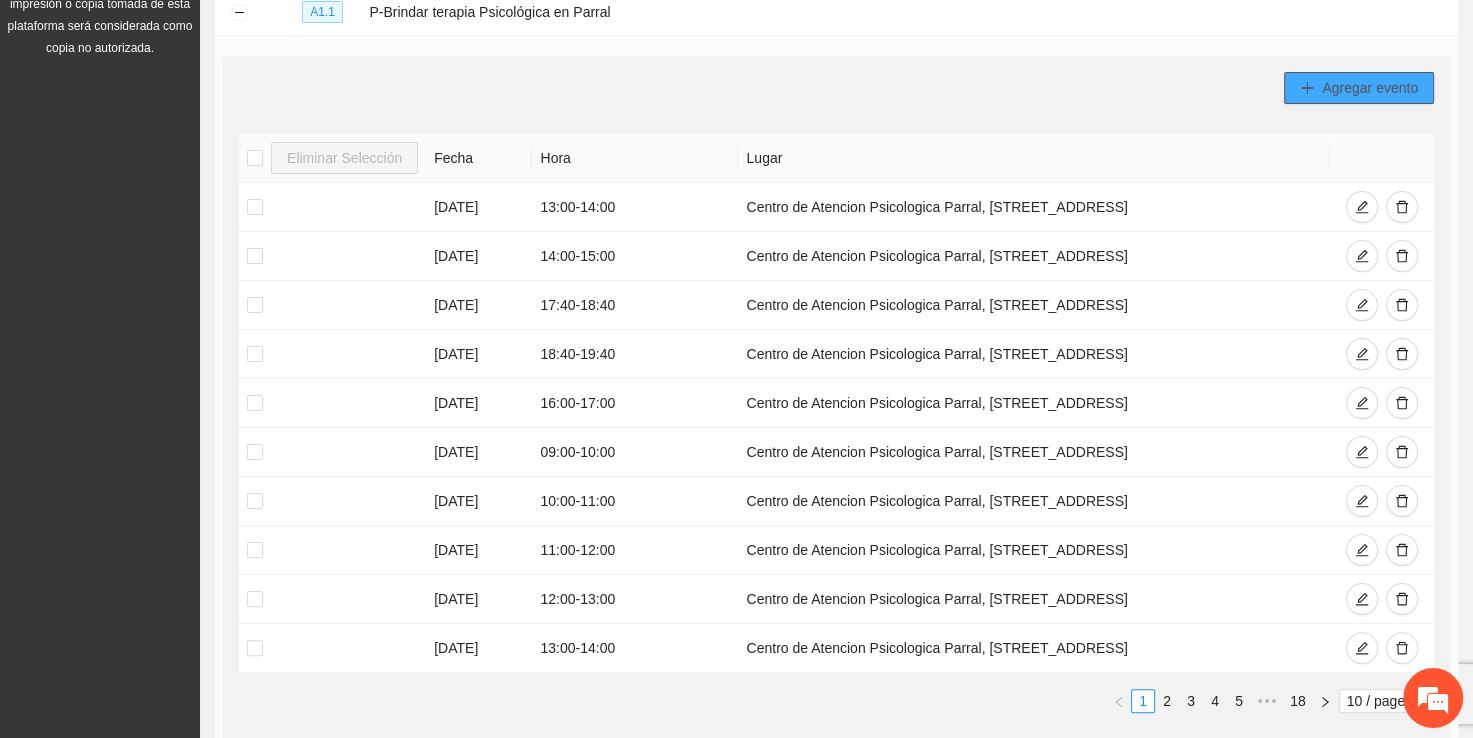 click on "Agregar evento" at bounding box center [1370, 88] 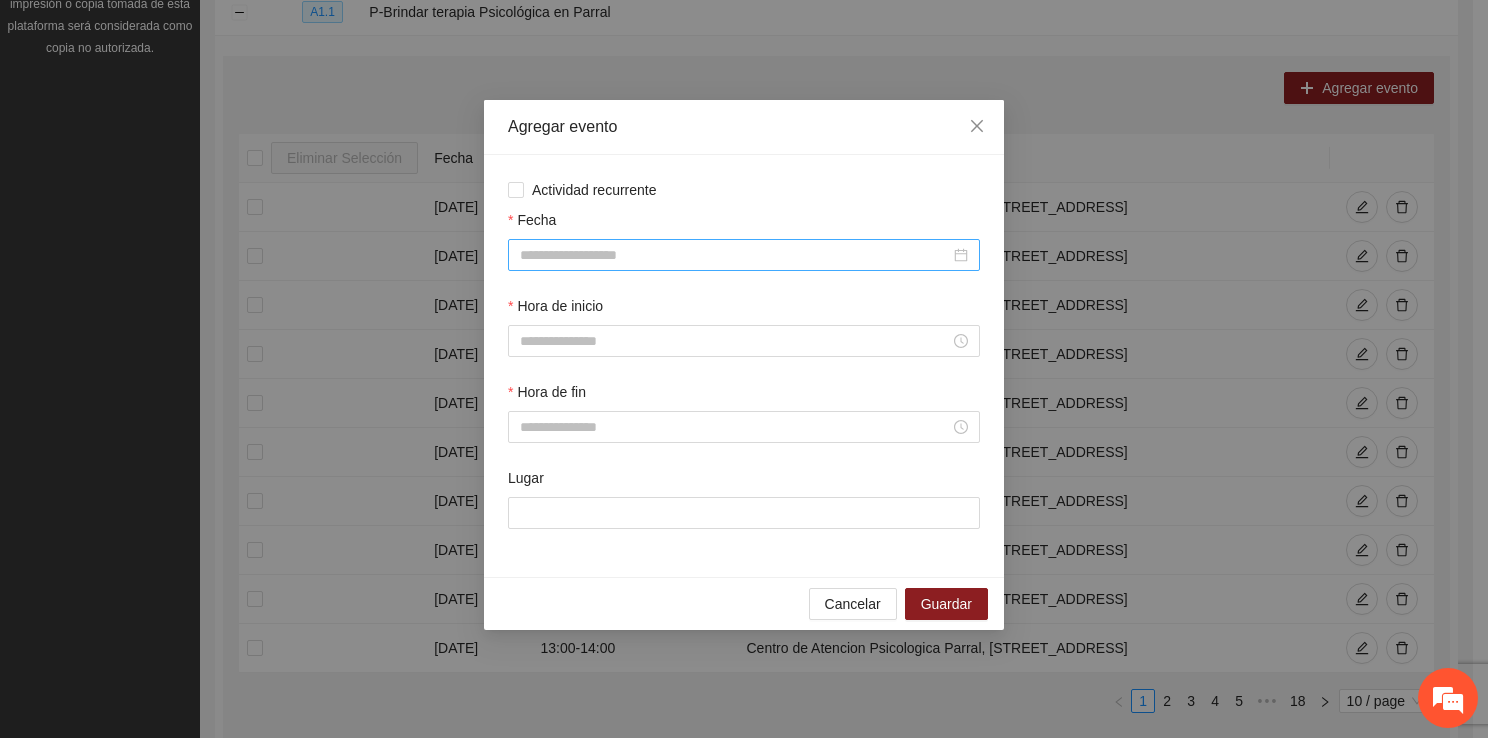 click on "Fecha" at bounding box center (735, 255) 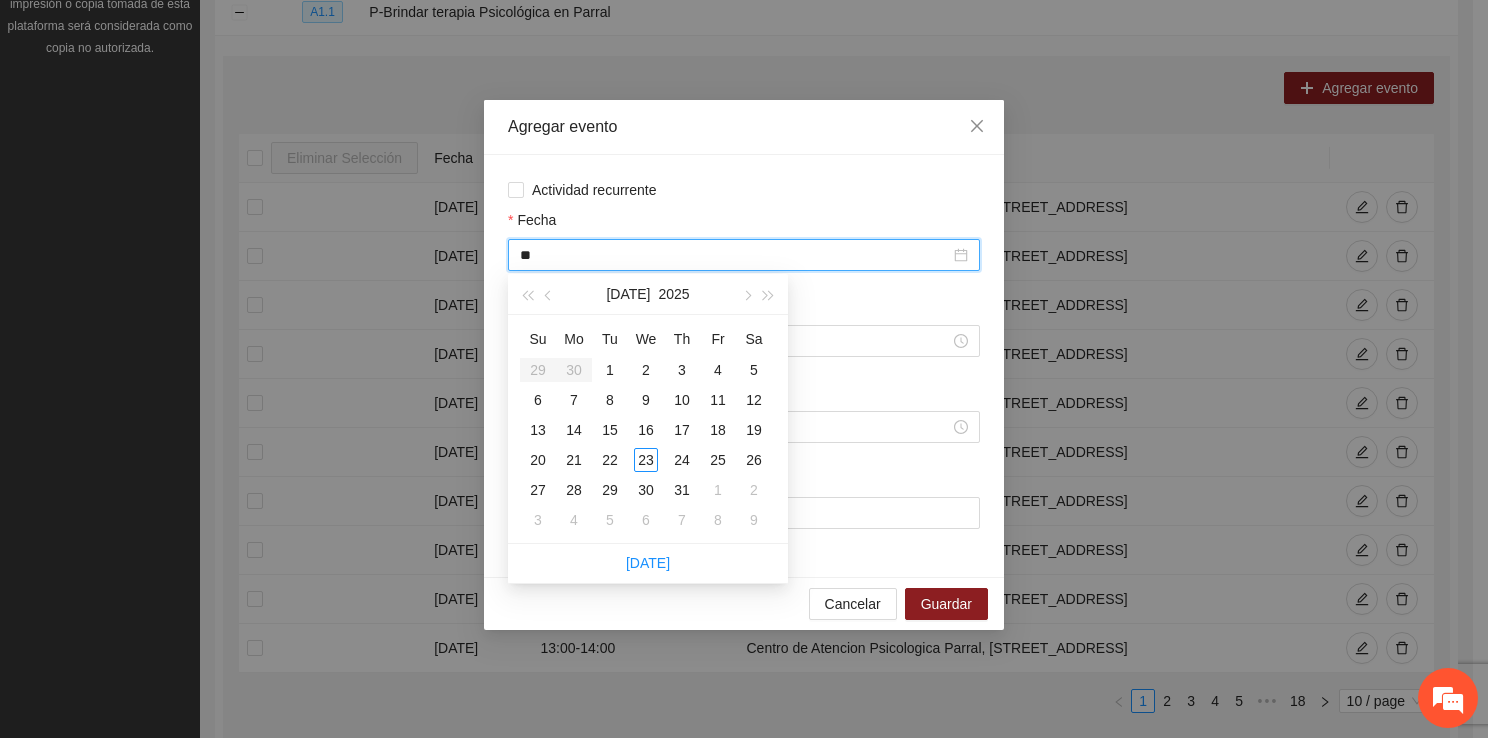 type on "*" 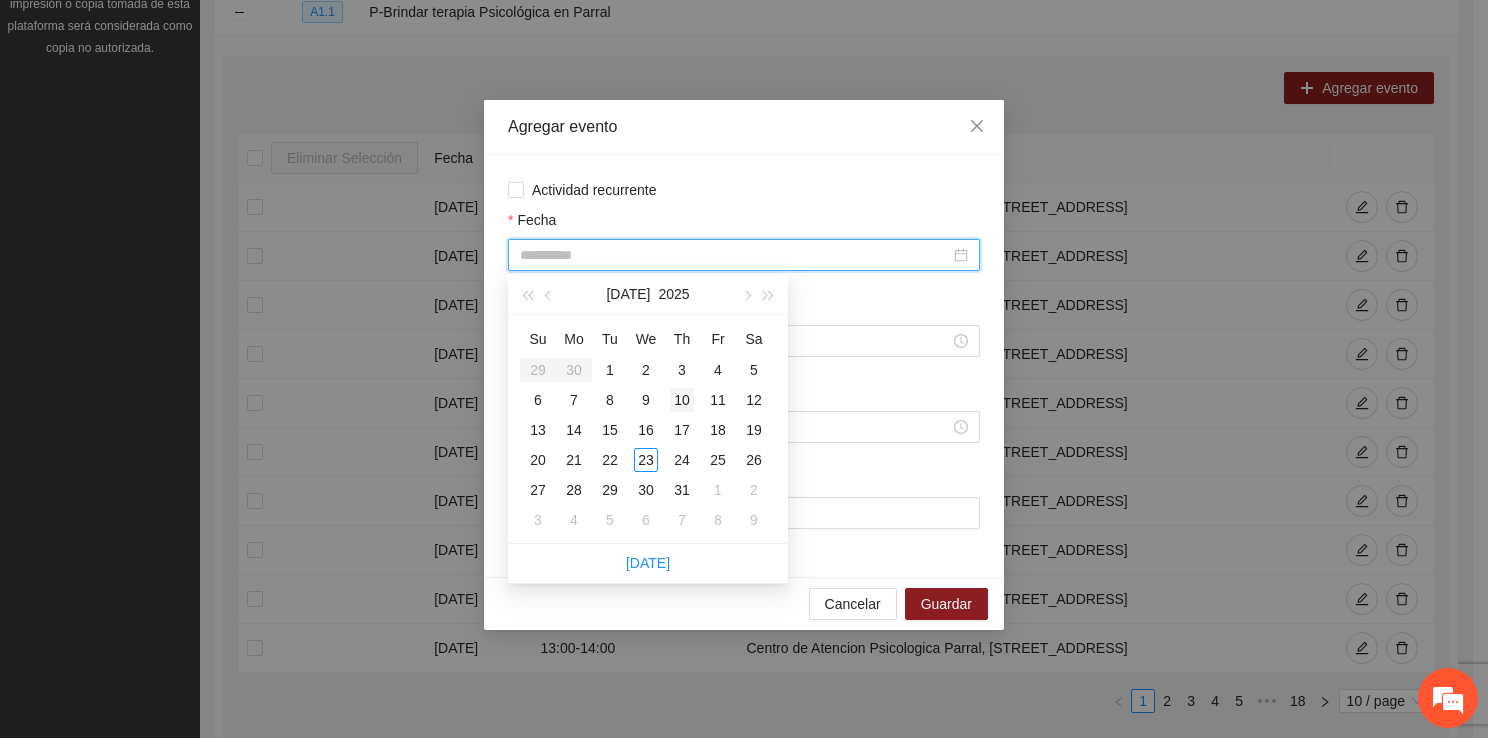 type on "**********" 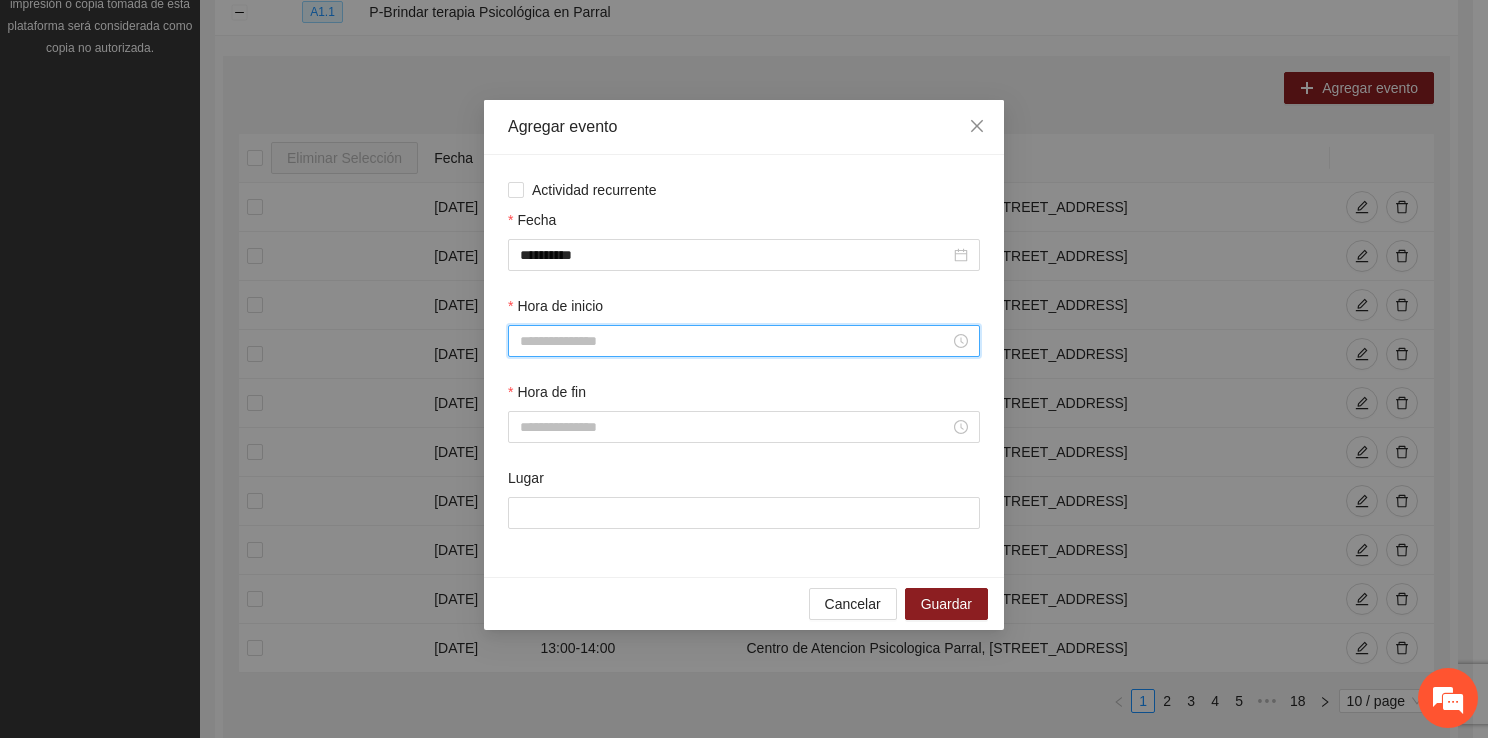 click on "Hora de inicio" at bounding box center [735, 341] 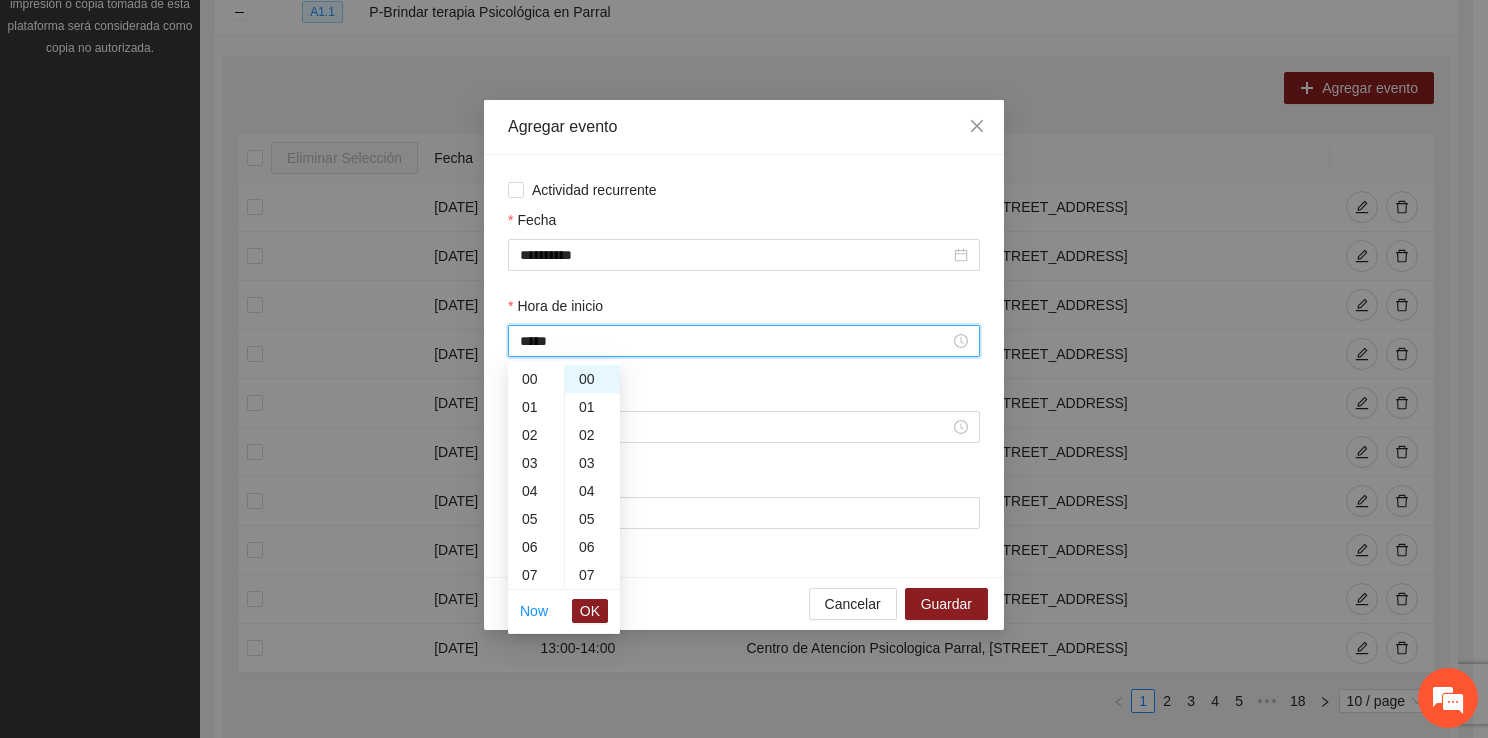 scroll, scrollTop: 392, scrollLeft: 0, axis: vertical 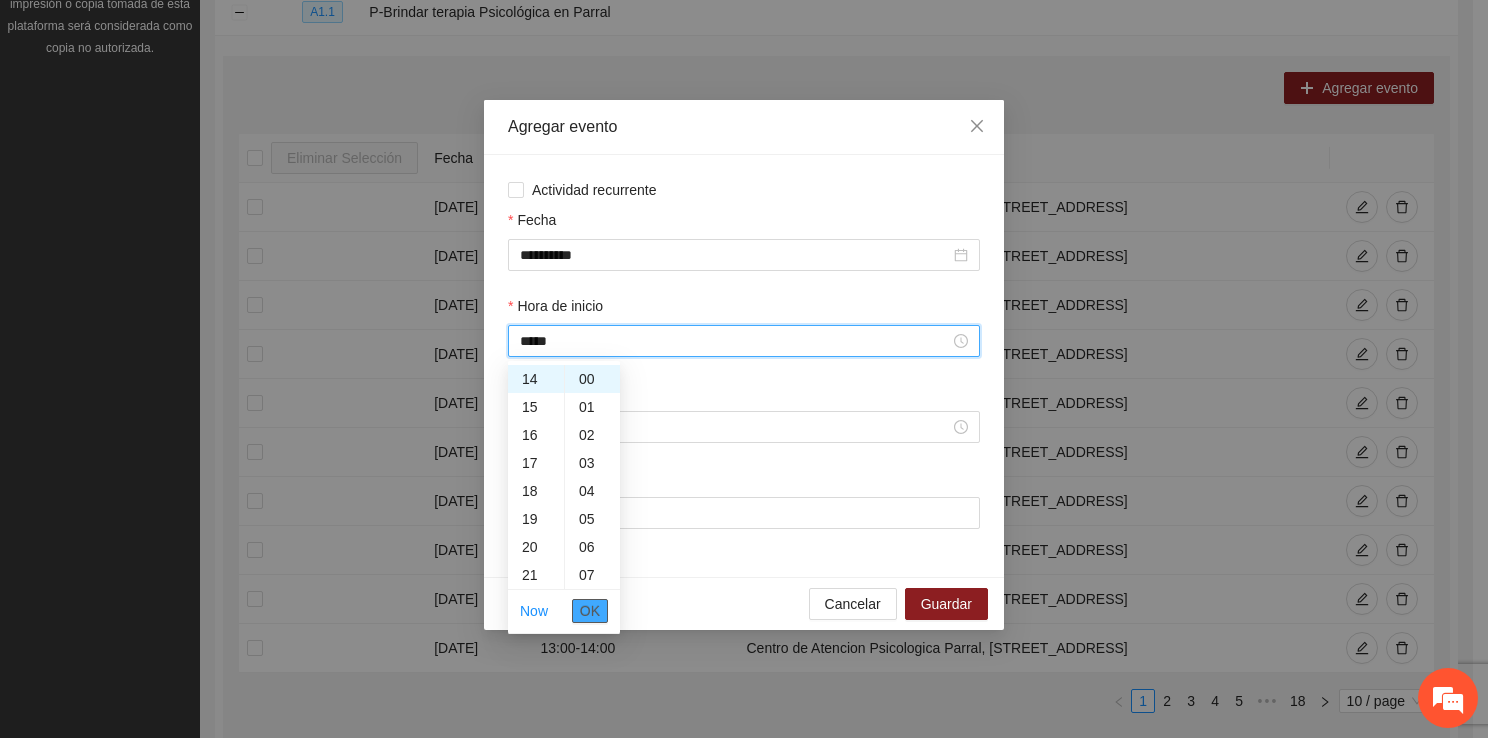 click on "OK" at bounding box center (590, 611) 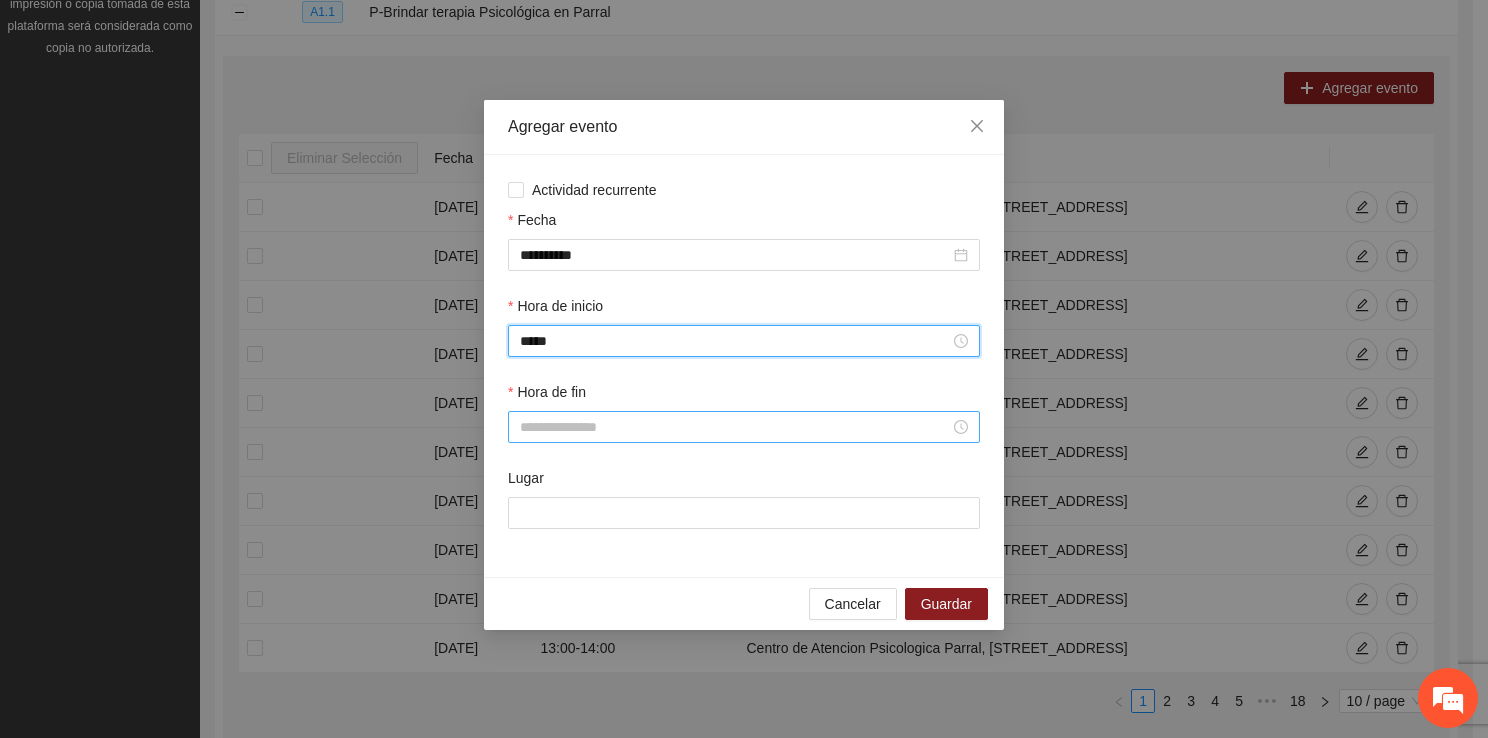 type on "*****" 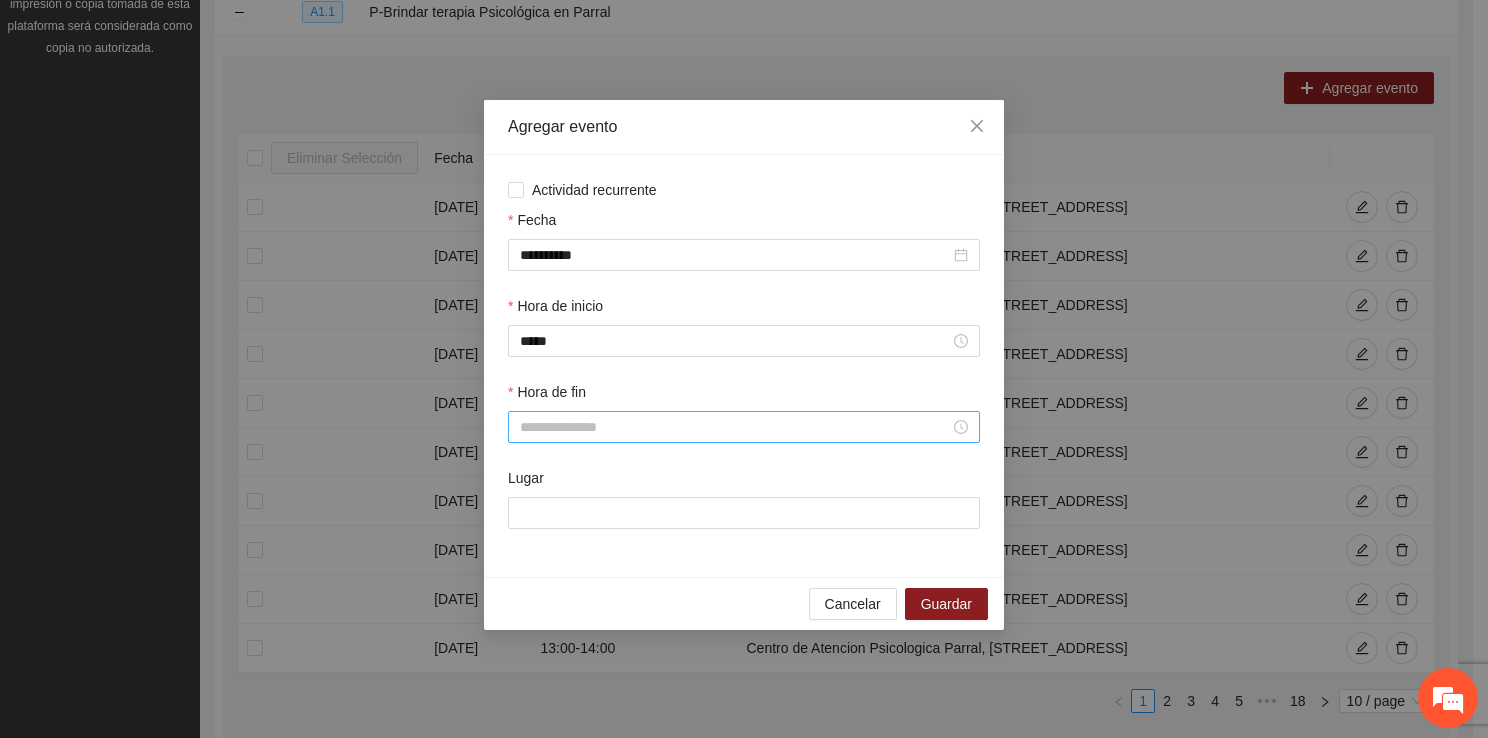 click at bounding box center (744, 427) 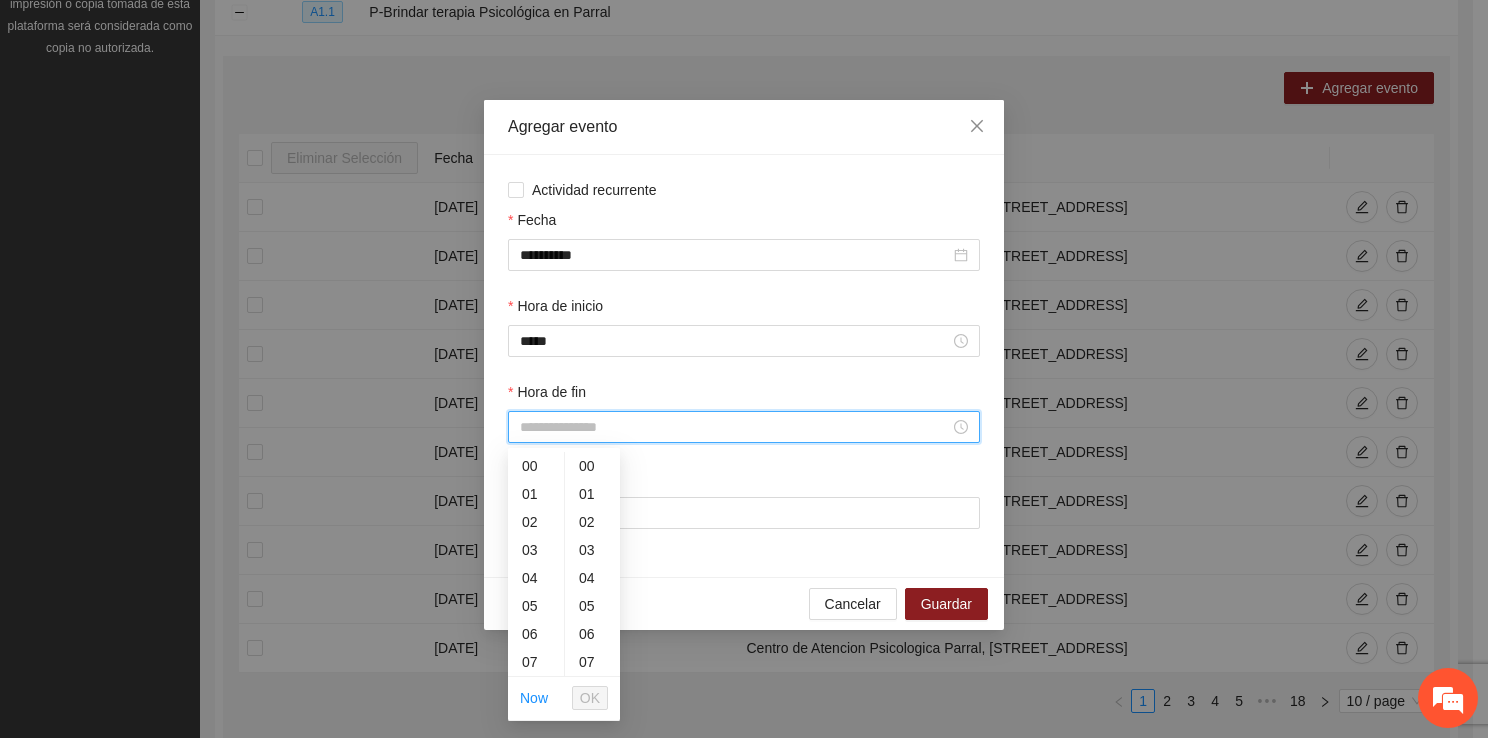 click on "Hora de fin" at bounding box center [735, 427] 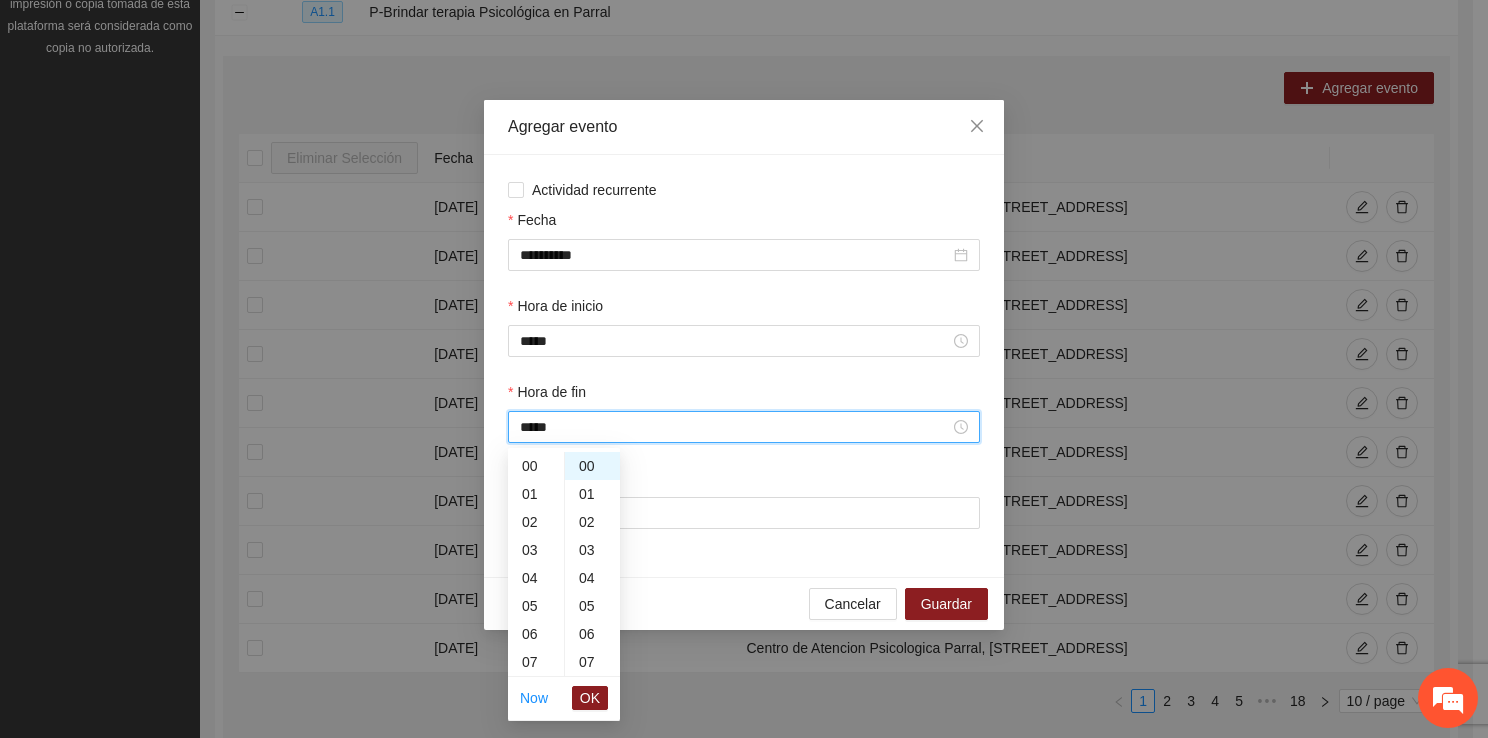 scroll, scrollTop: 420, scrollLeft: 0, axis: vertical 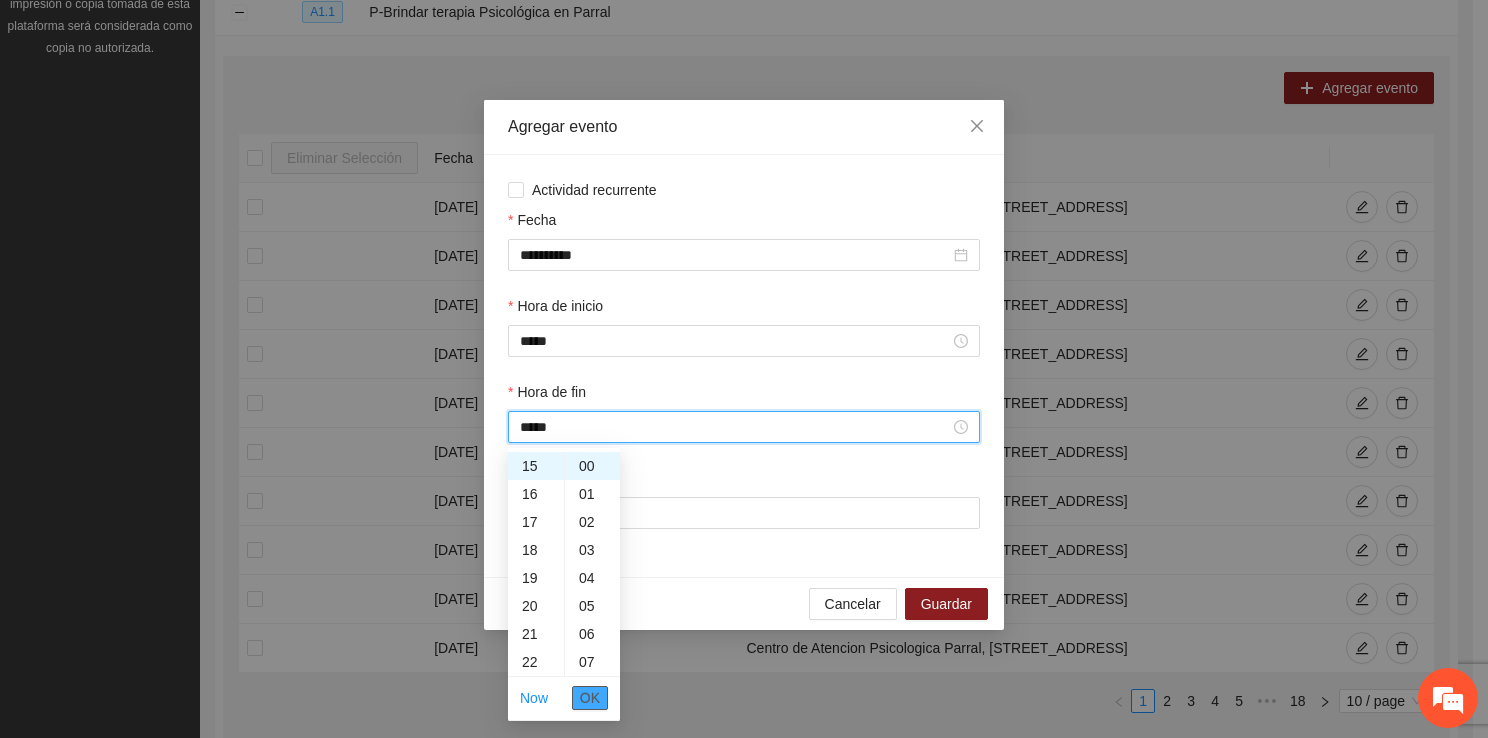 click on "OK" at bounding box center [590, 698] 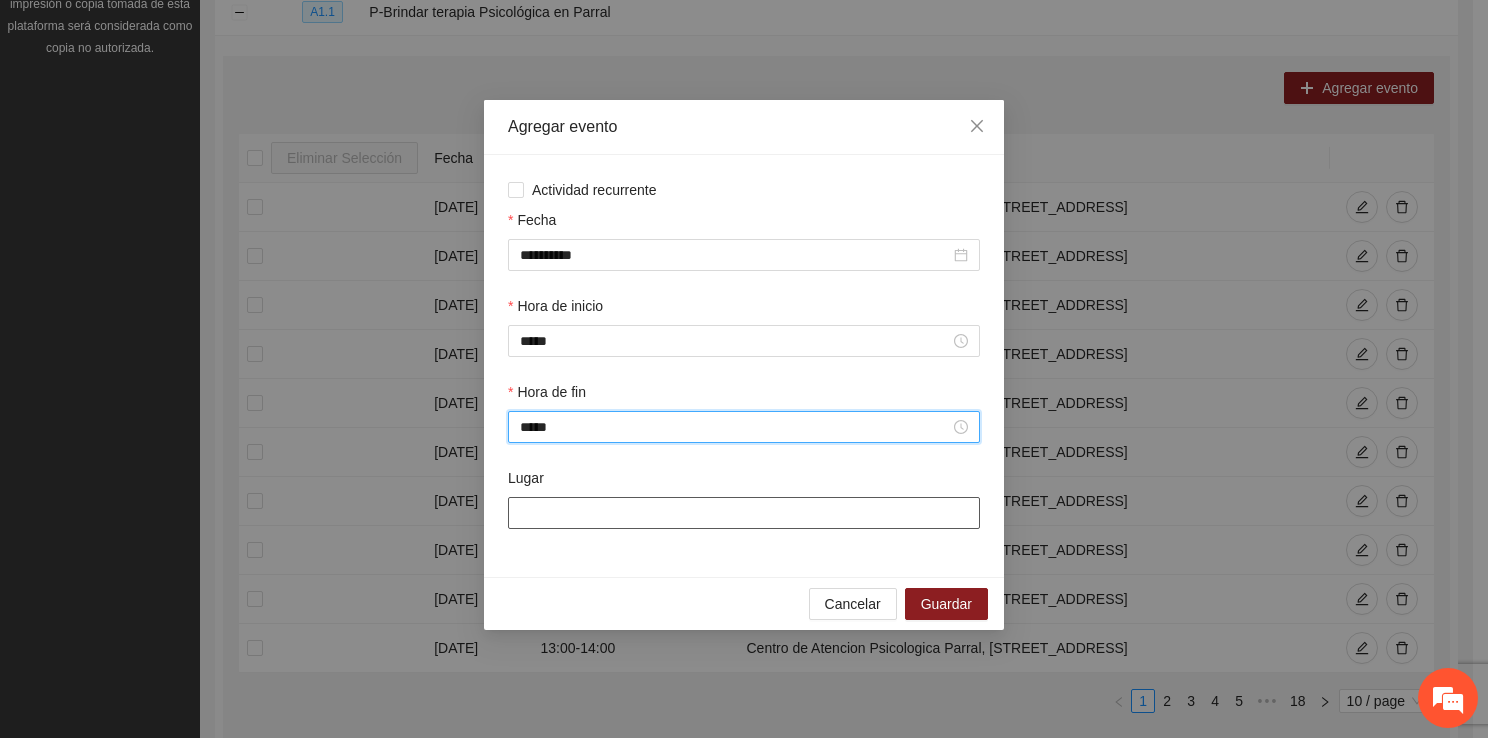type on "*****" 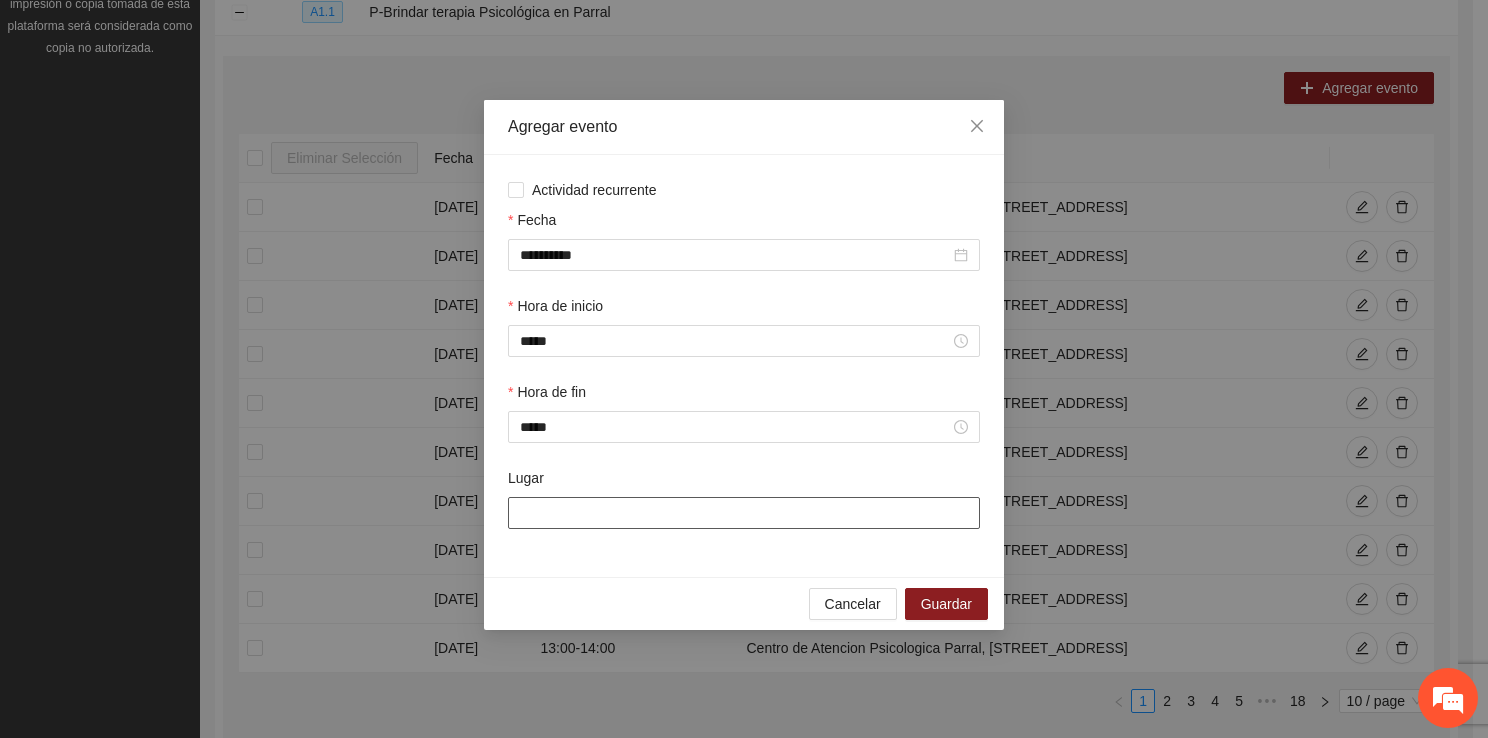 click on "Lugar" at bounding box center (744, 513) 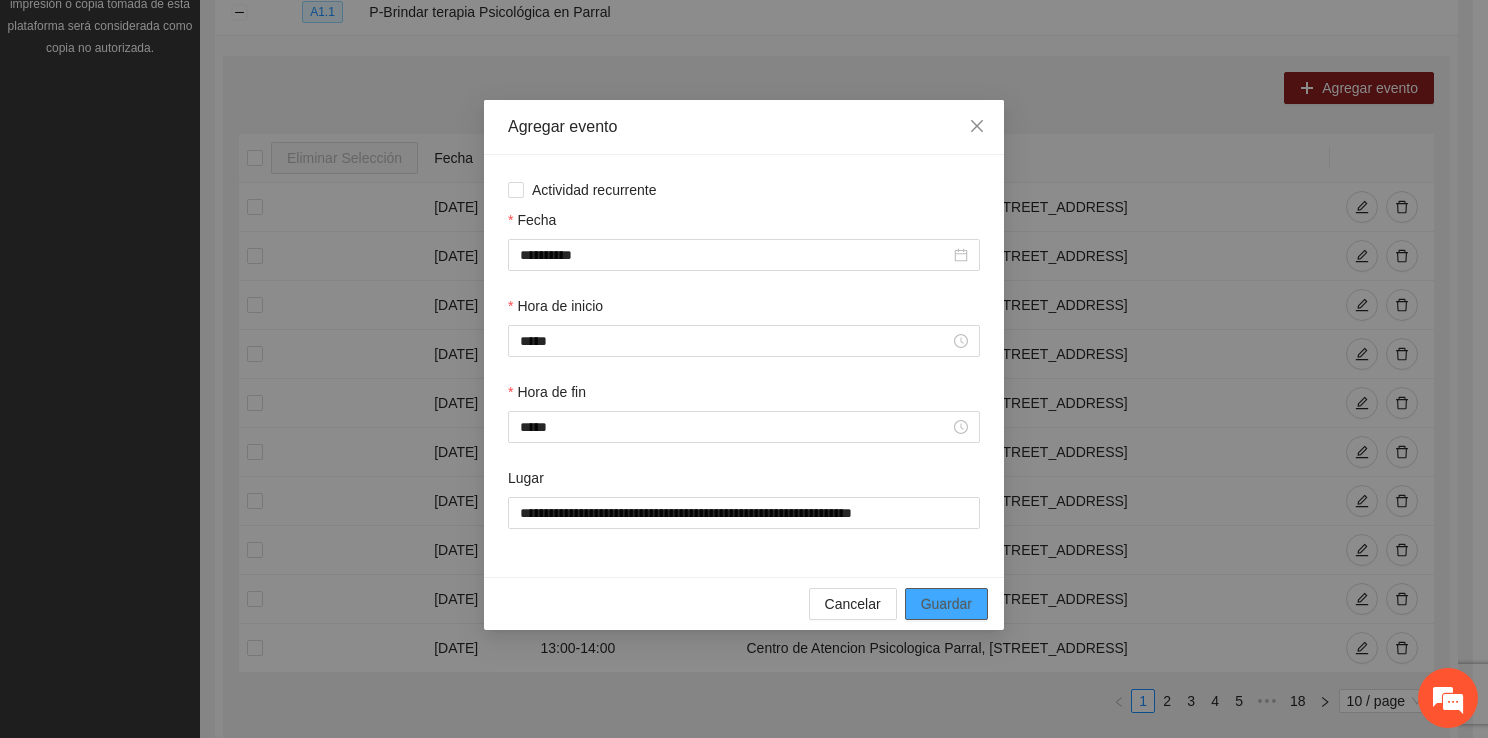 click on "Guardar" at bounding box center (946, 604) 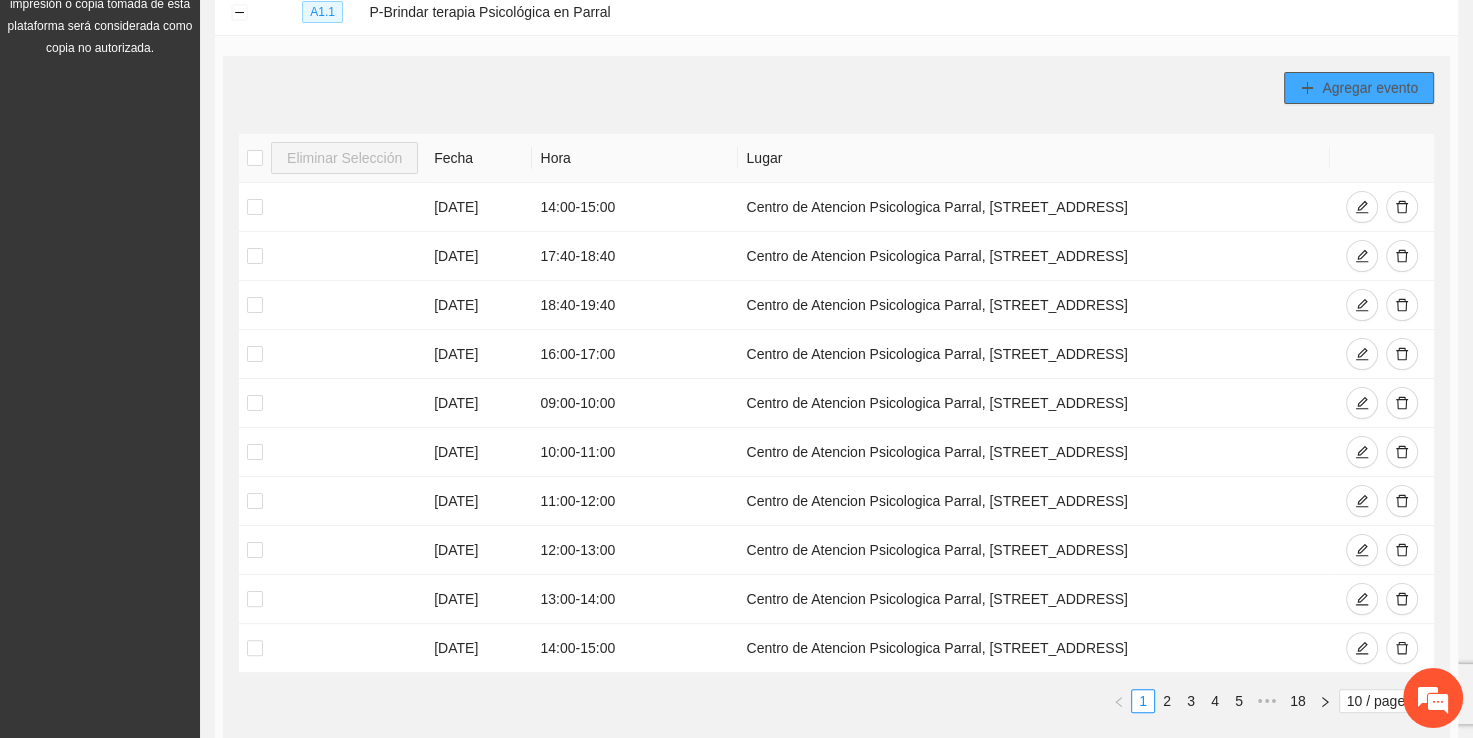 click on "Agregar evento" at bounding box center (1370, 88) 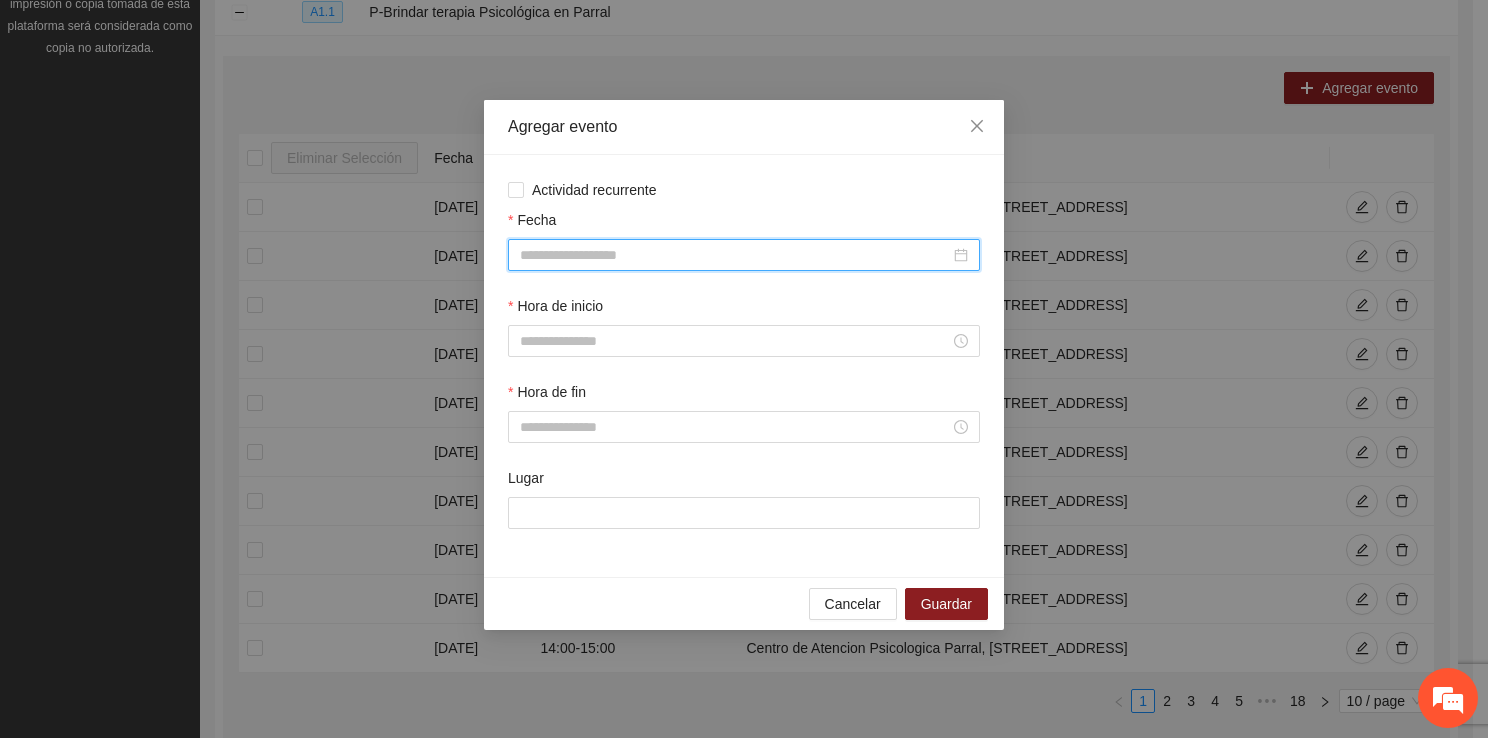 click on "Fecha" at bounding box center (735, 255) 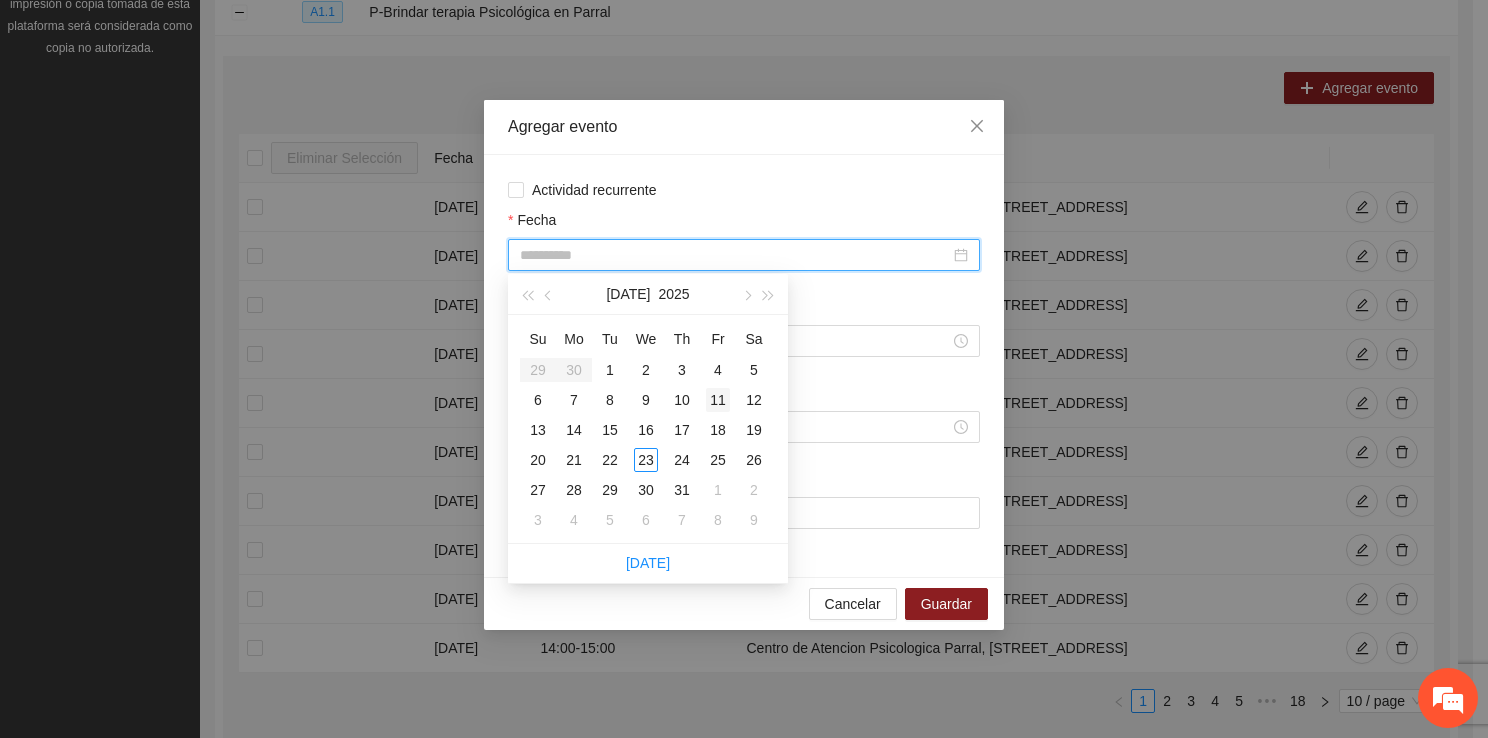 type on "**********" 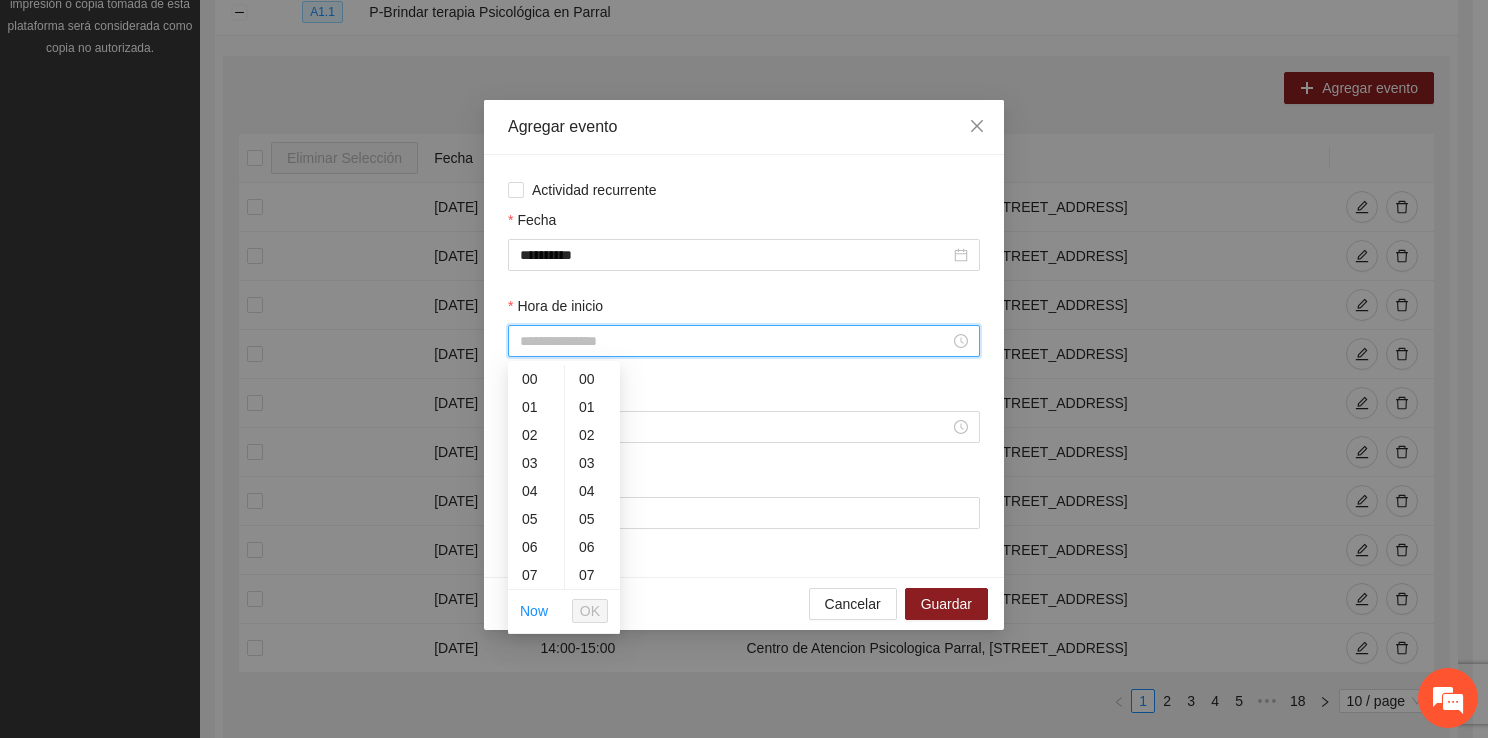 click on "Hora de inicio" at bounding box center [735, 341] 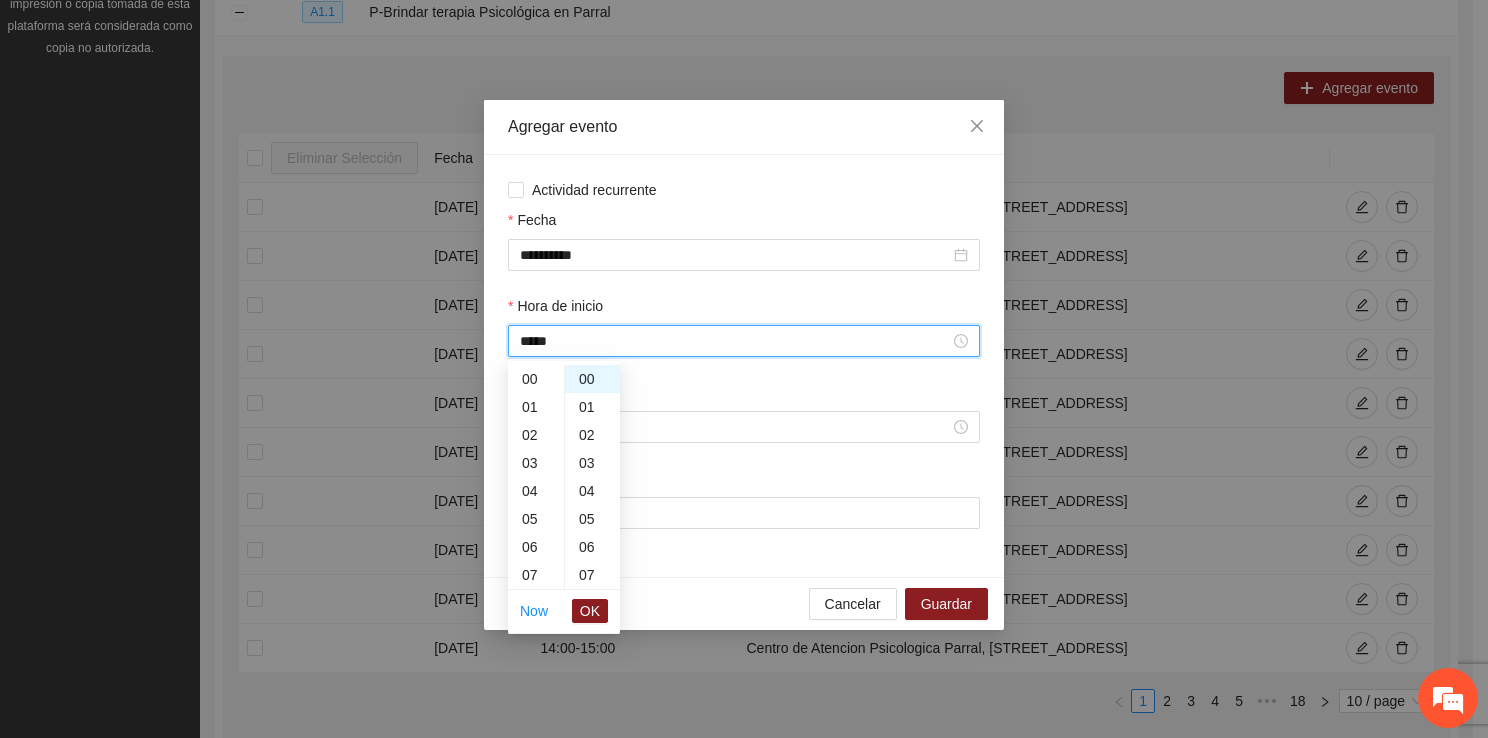scroll, scrollTop: 252, scrollLeft: 0, axis: vertical 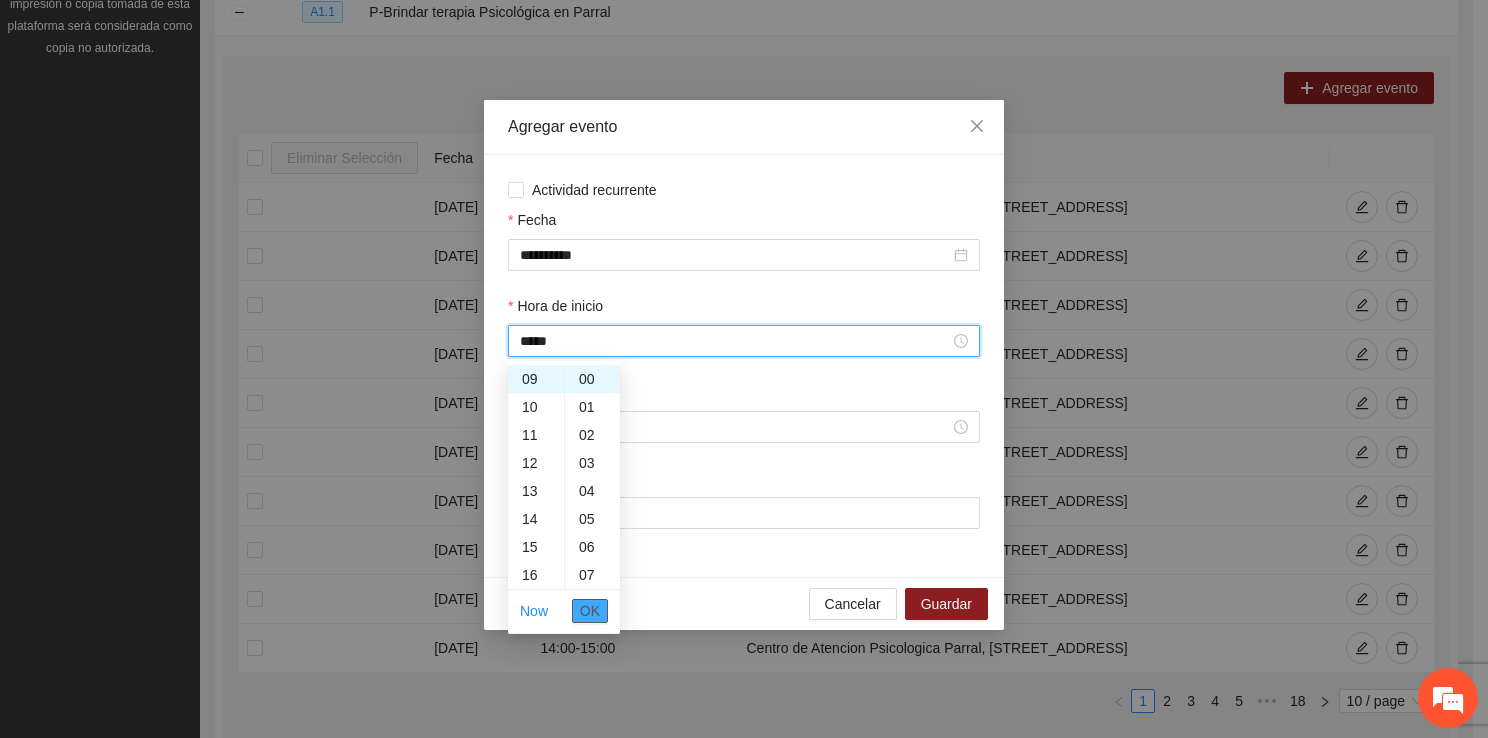 click on "OK" at bounding box center [590, 611] 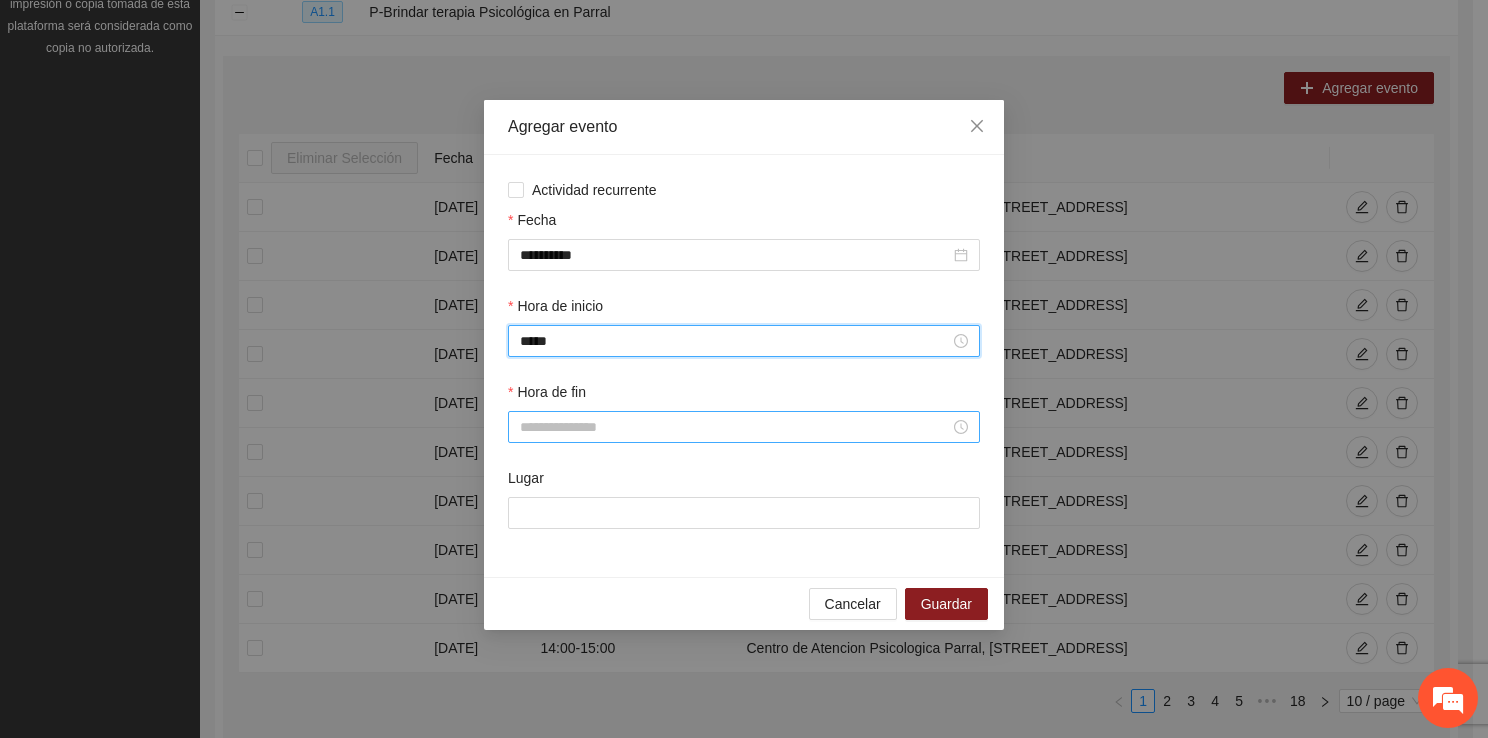 type on "*****" 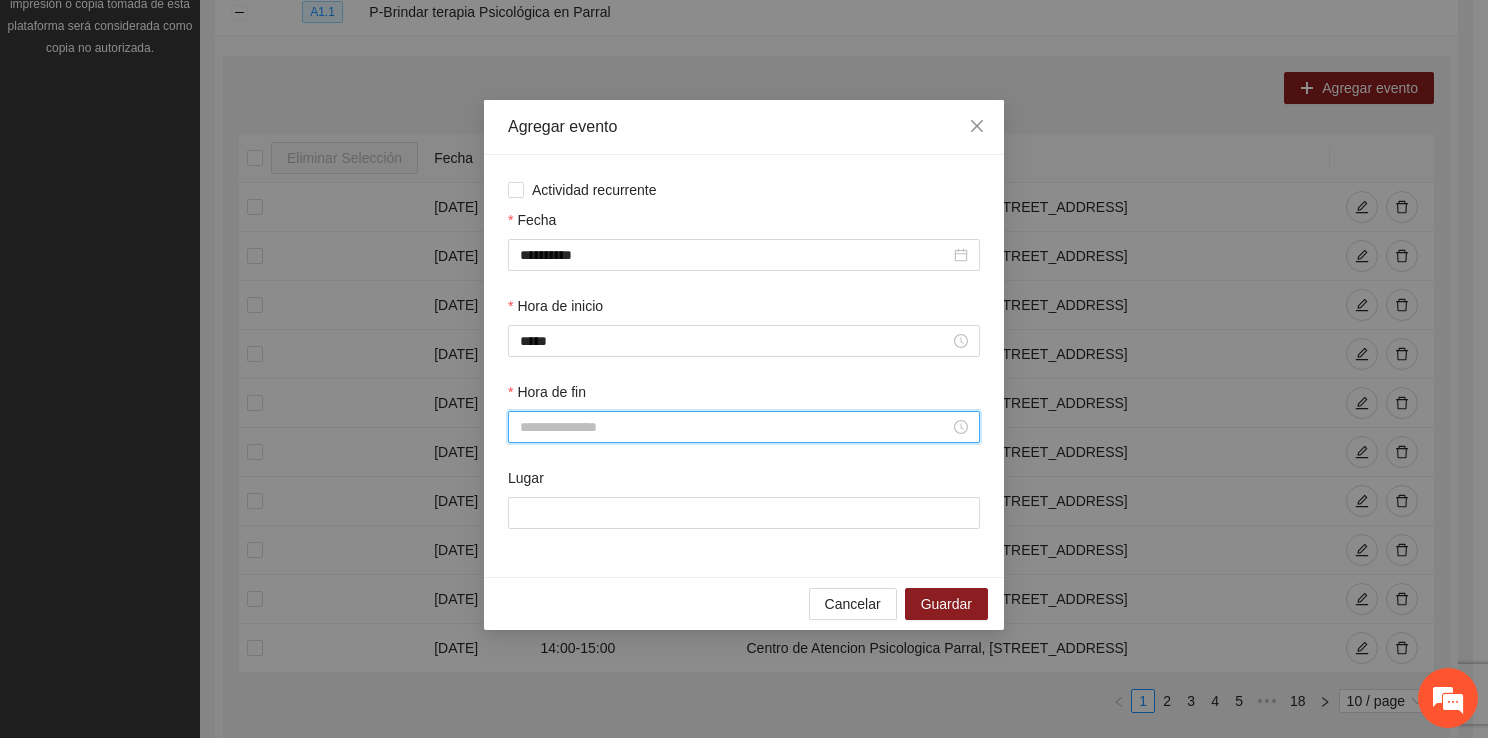 click on "Hora de fin" at bounding box center (735, 427) 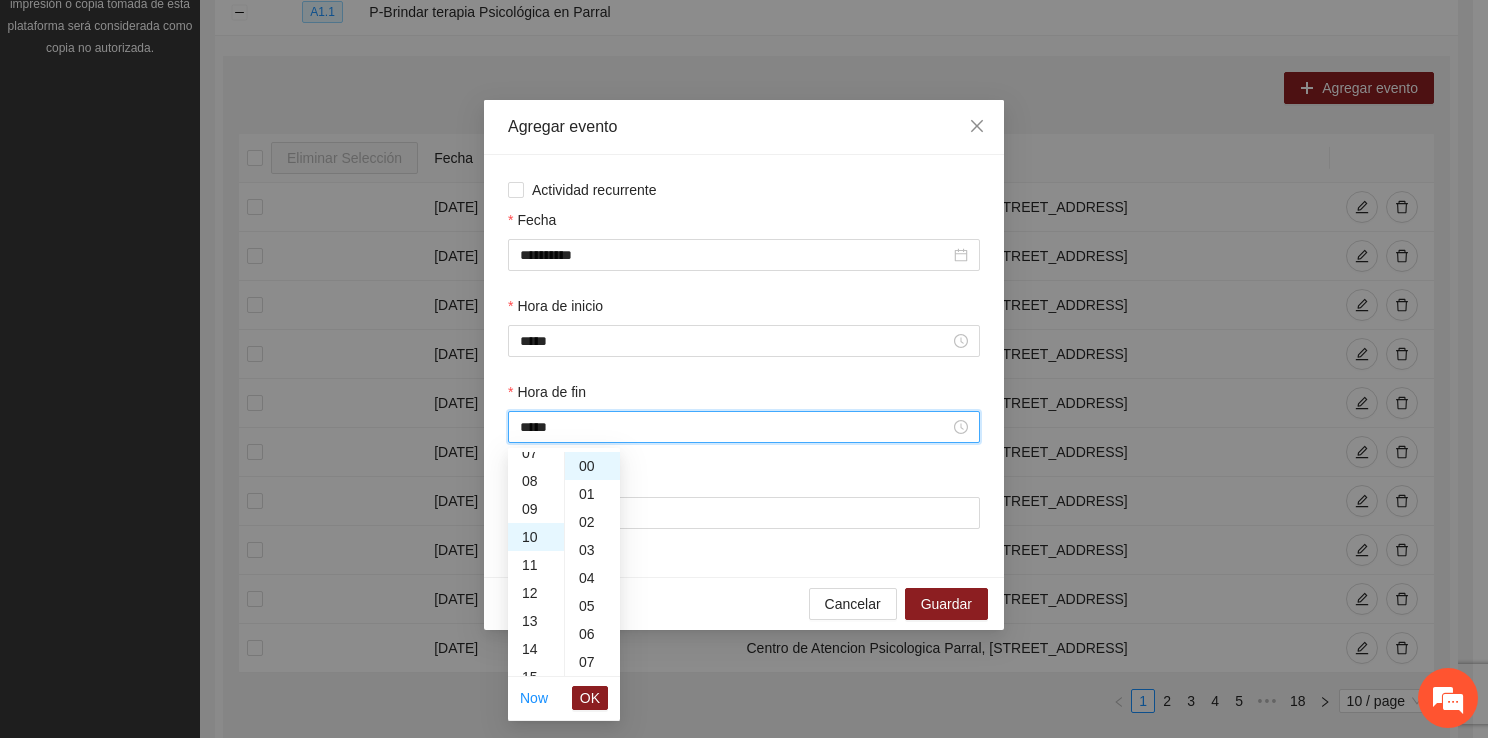 scroll, scrollTop: 280, scrollLeft: 0, axis: vertical 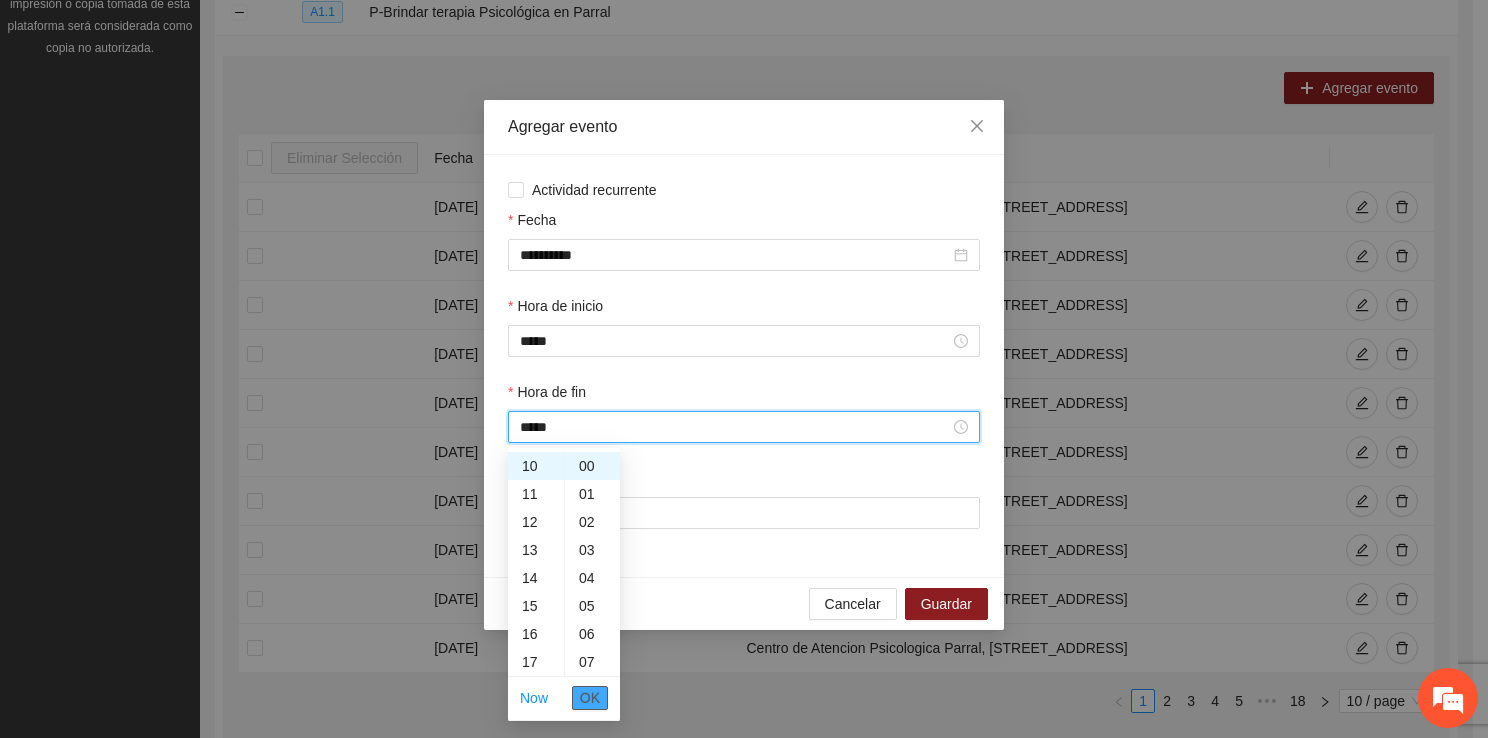 click on "OK" at bounding box center (590, 698) 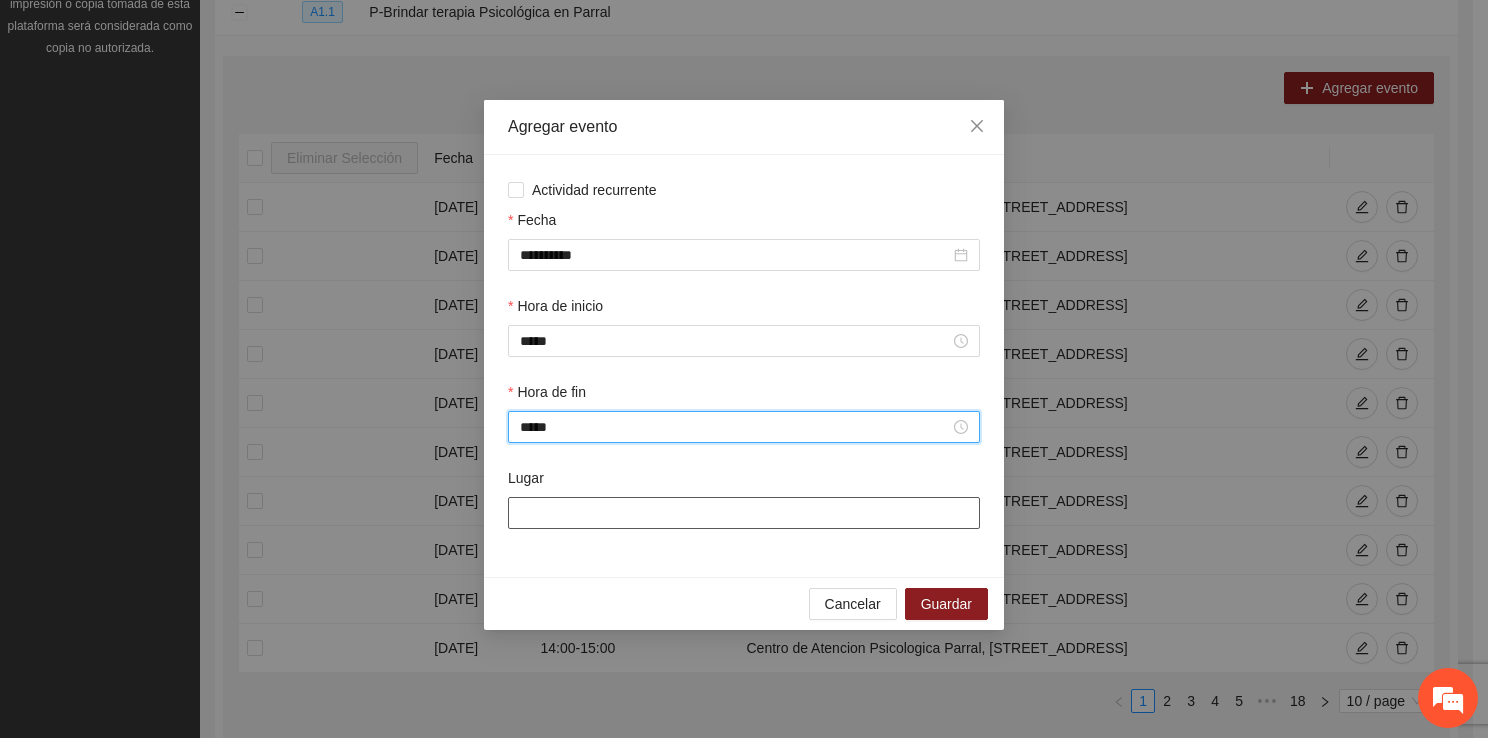 type on "*****" 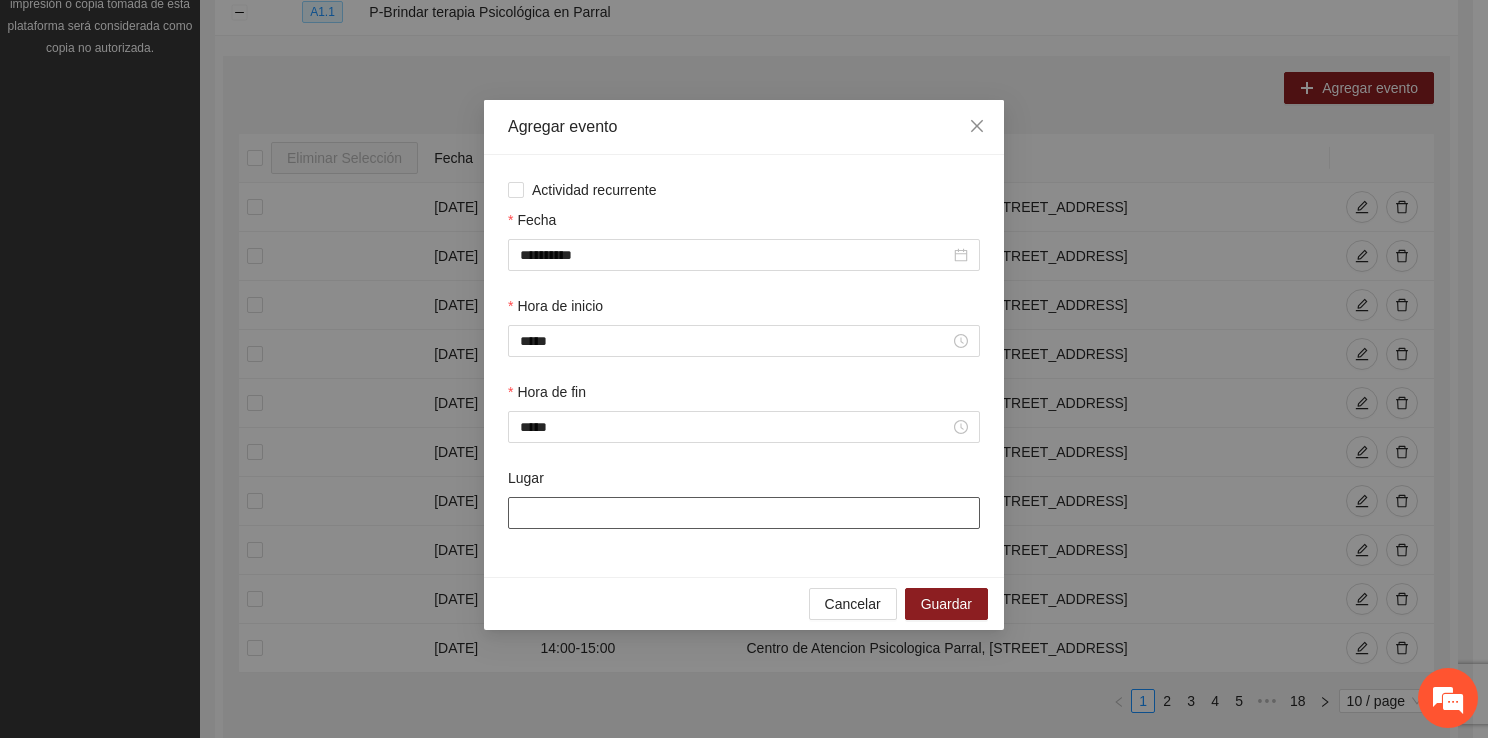 click on "Lugar" at bounding box center (744, 513) 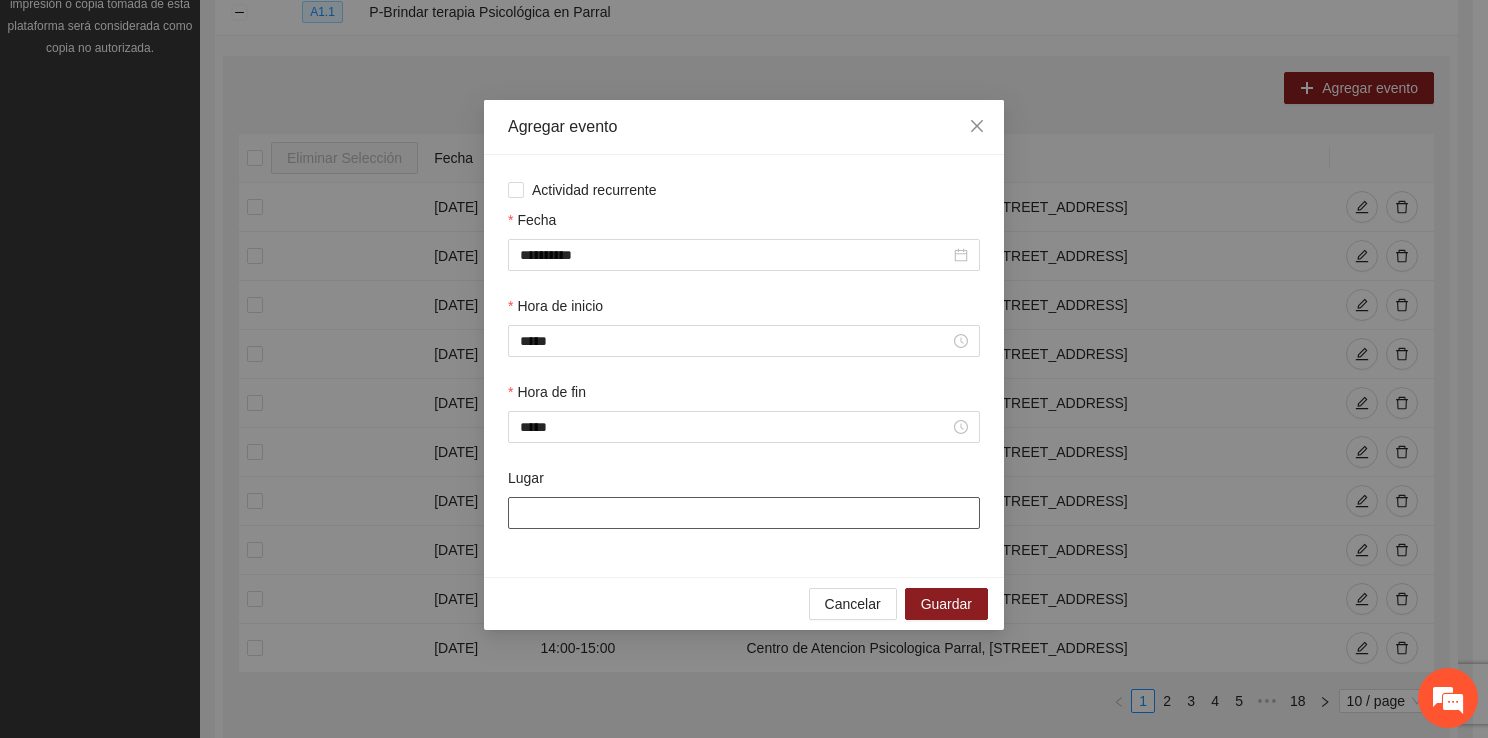 type on "**********" 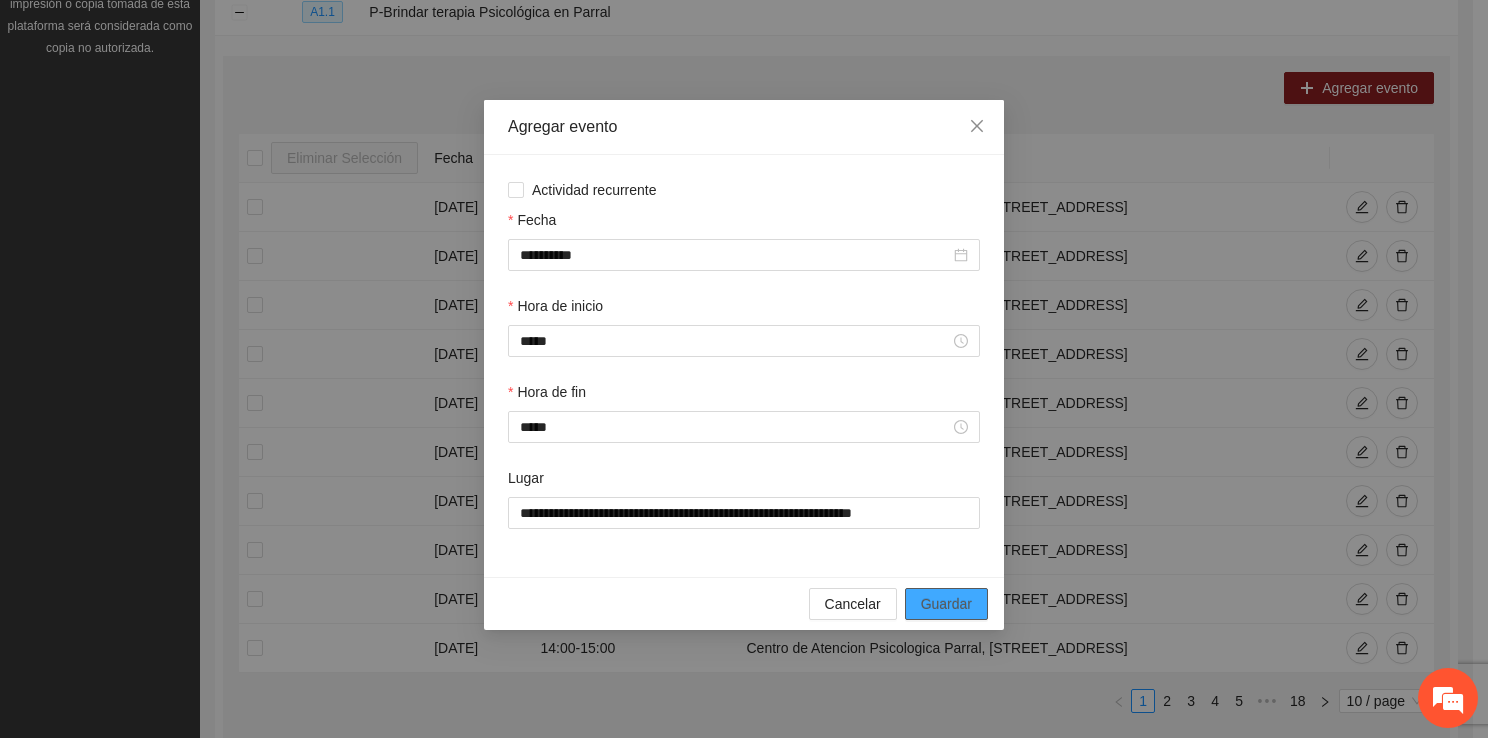 click on "Guardar" at bounding box center (946, 604) 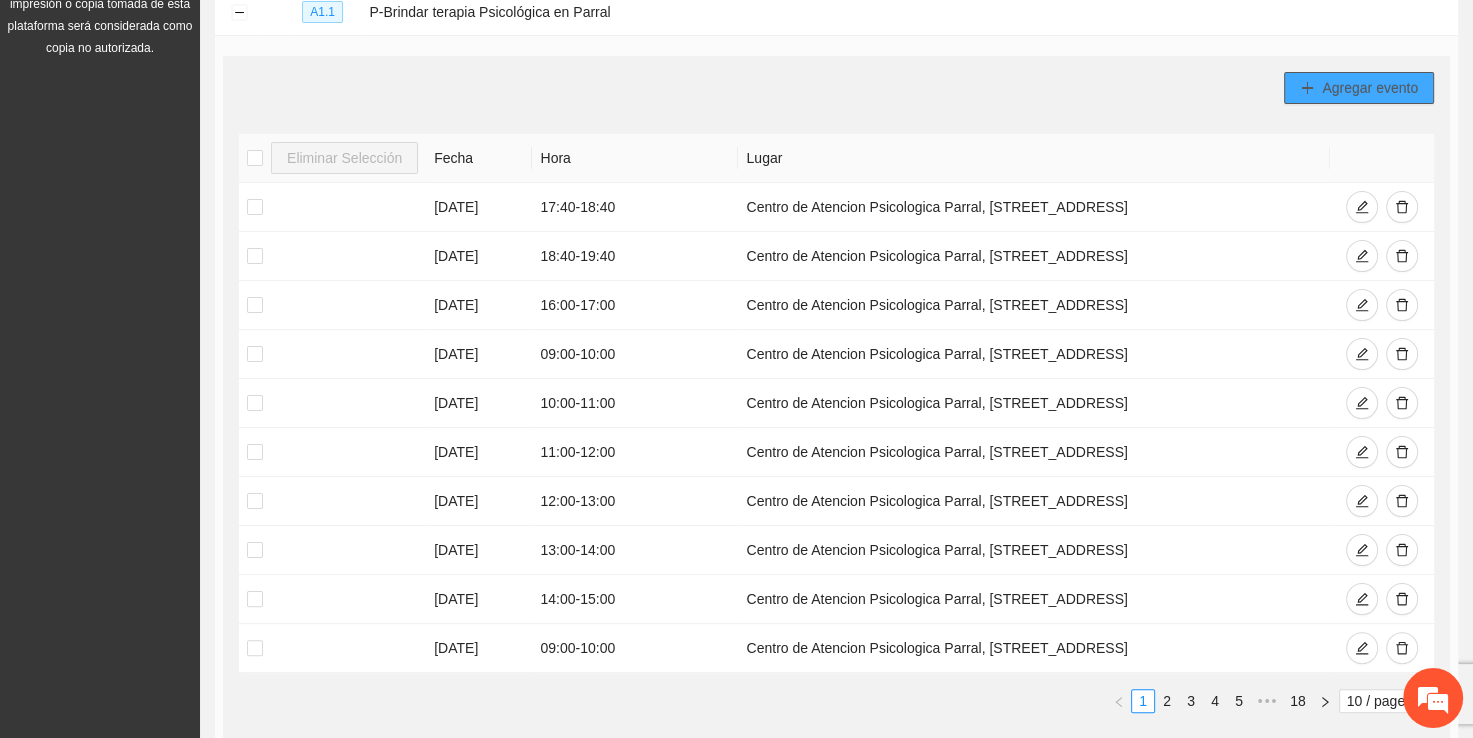 click on "Agregar evento" at bounding box center [1359, 88] 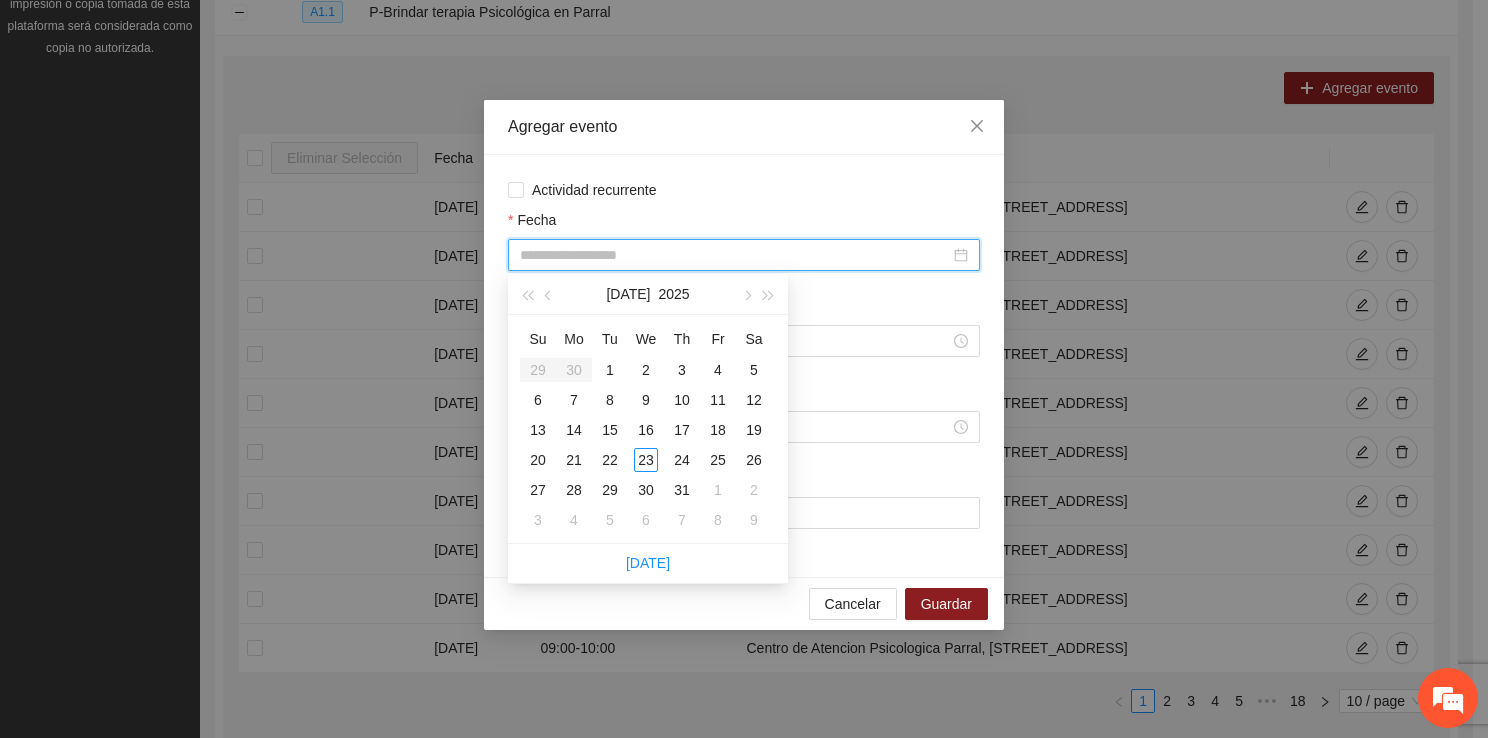 click on "Fecha" at bounding box center [735, 255] 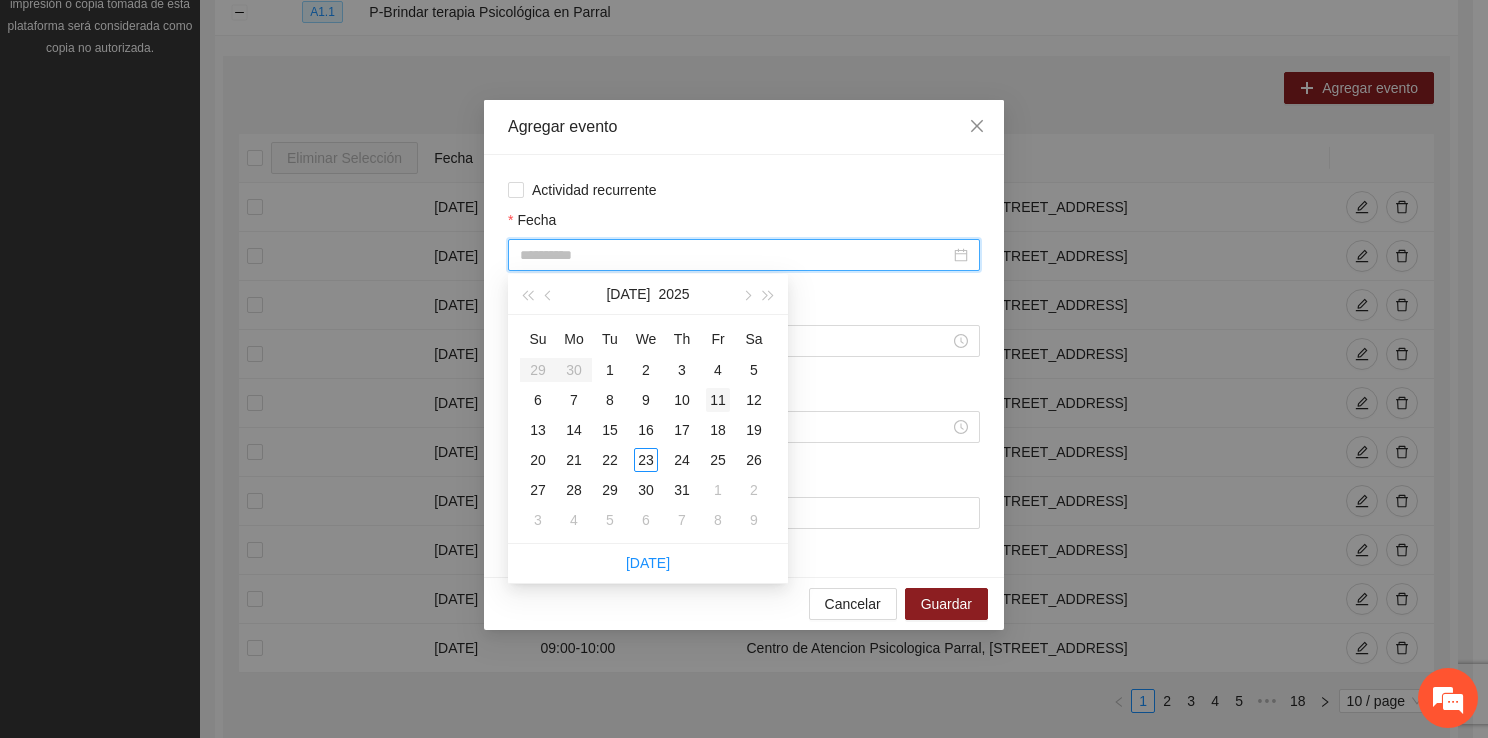 type on "**********" 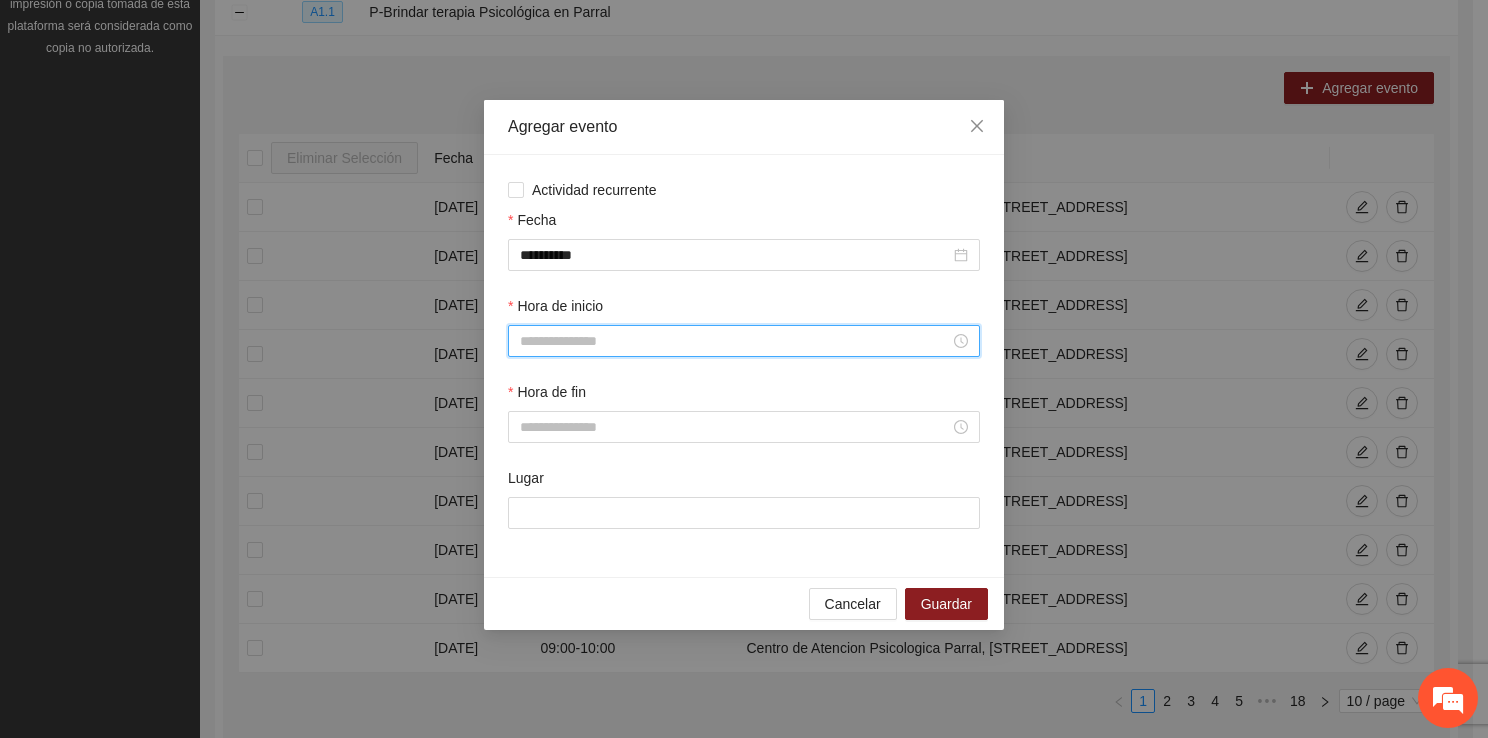 click on "Hora de inicio" at bounding box center (735, 341) 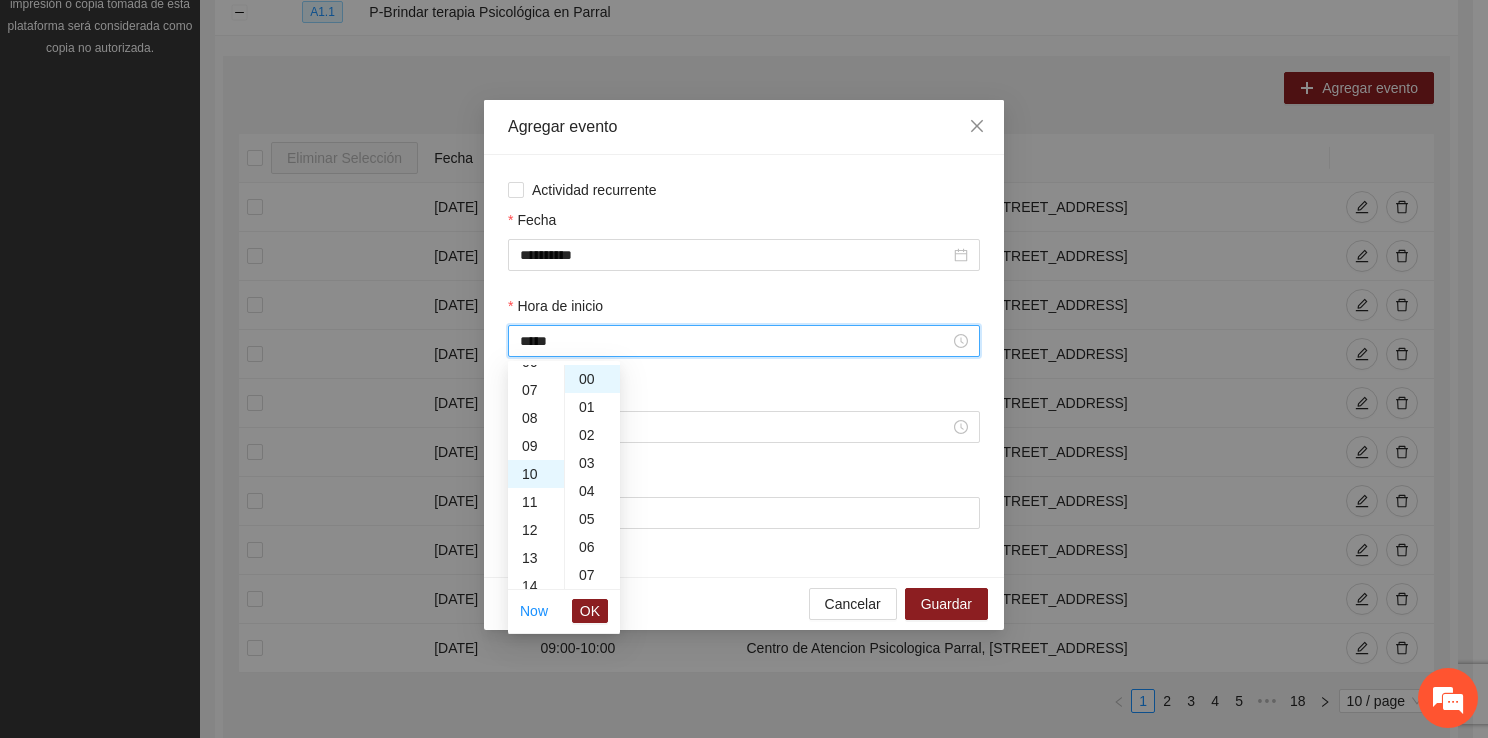 scroll, scrollTop: 280, scrollLeft: 0, axis: vertical 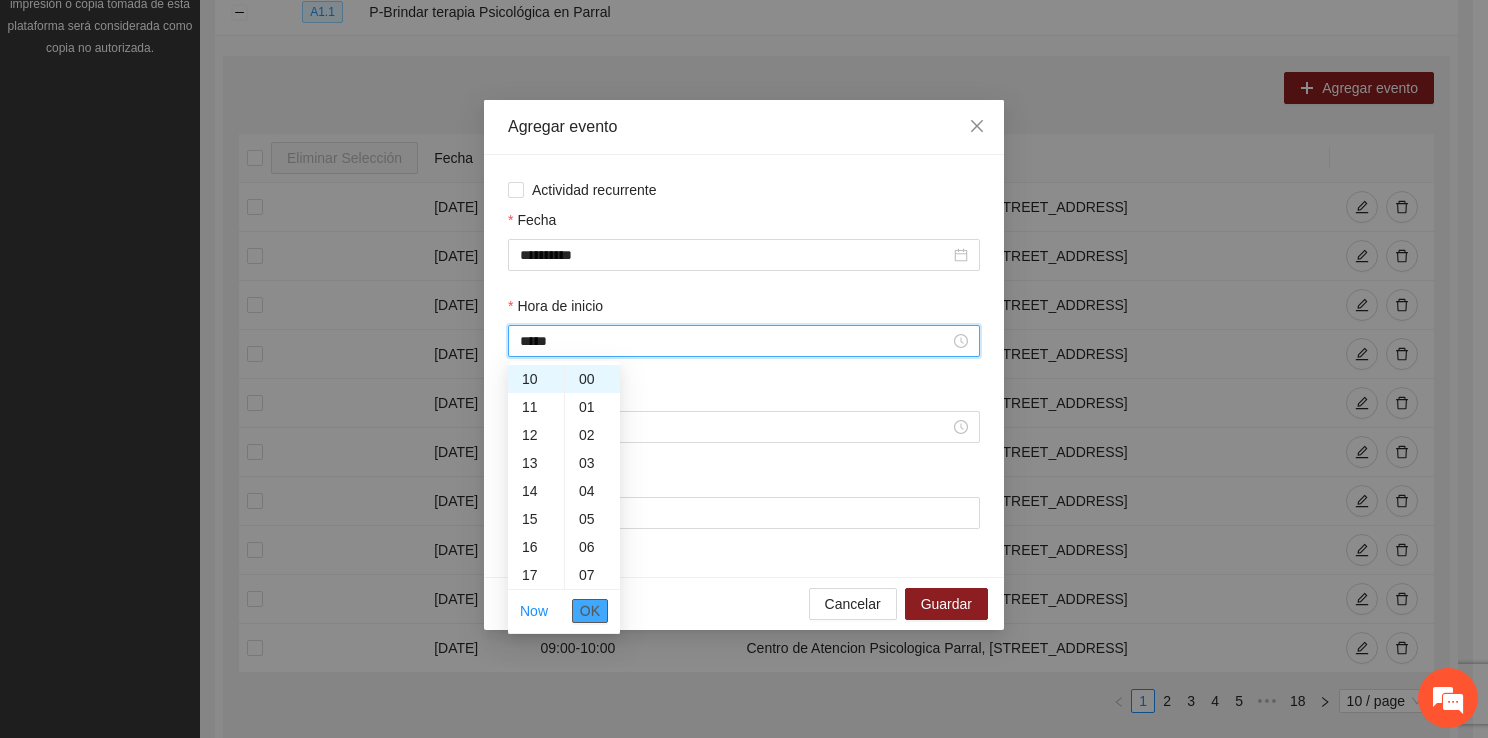 click on "OK" at bounding box center (590, 611) 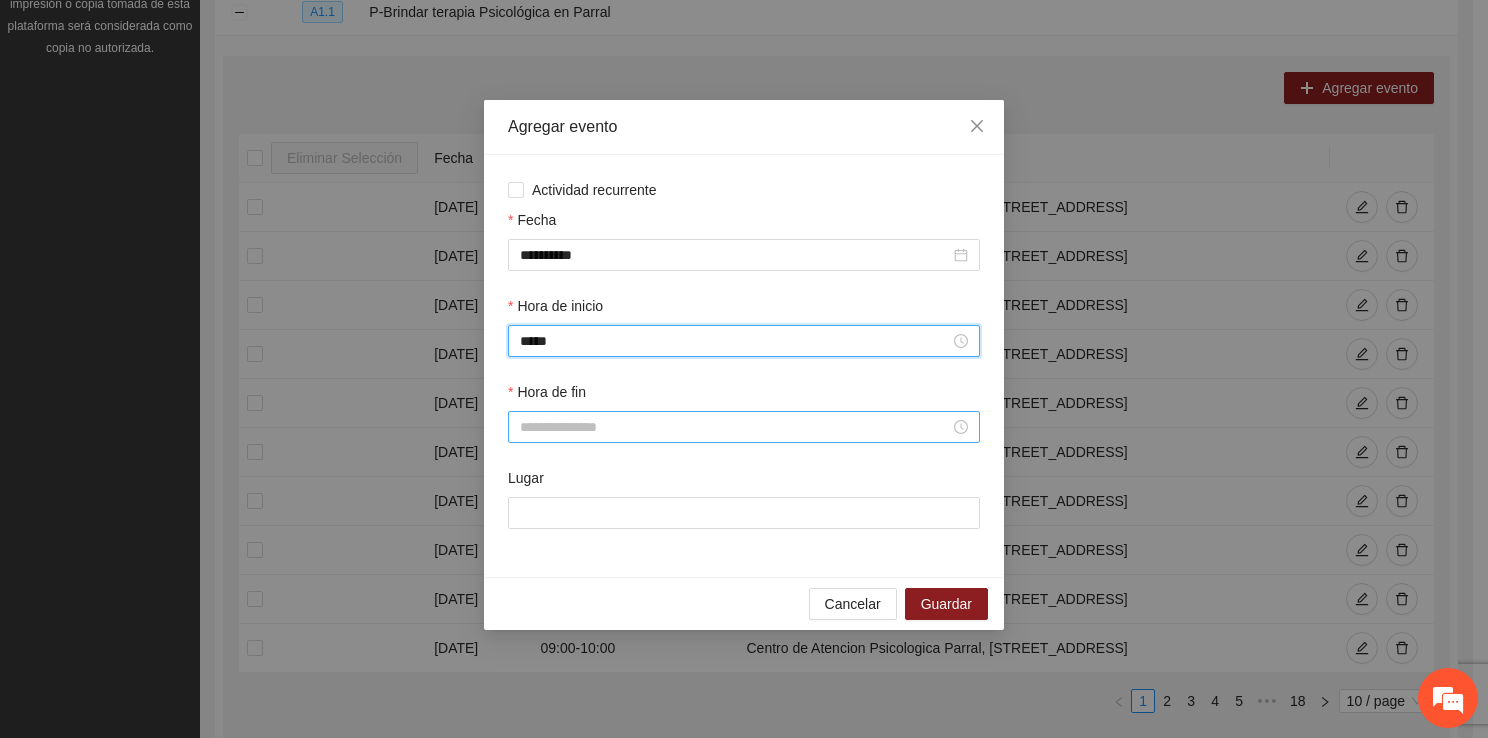 type on "*****" 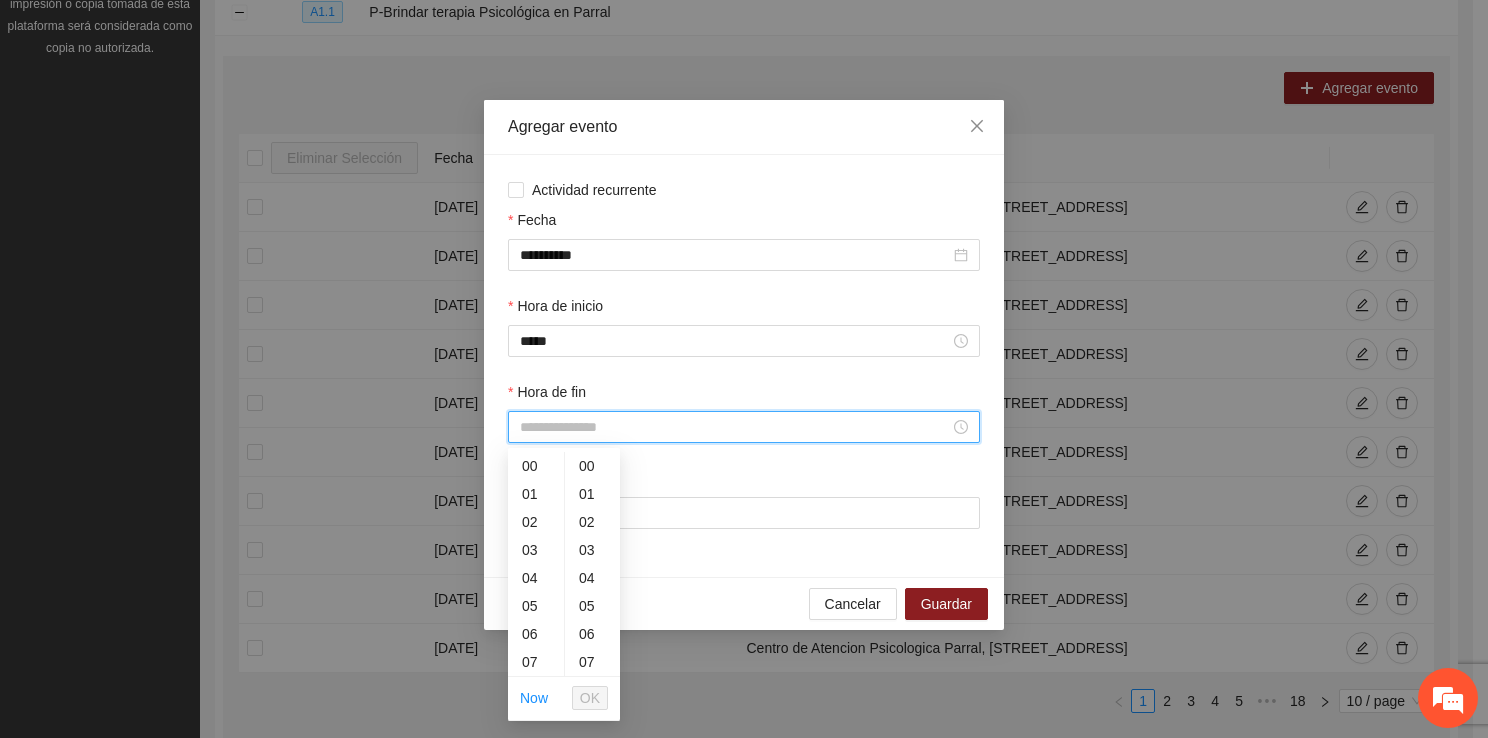 click on "Hora de fin" at bounding box center (735, 427) 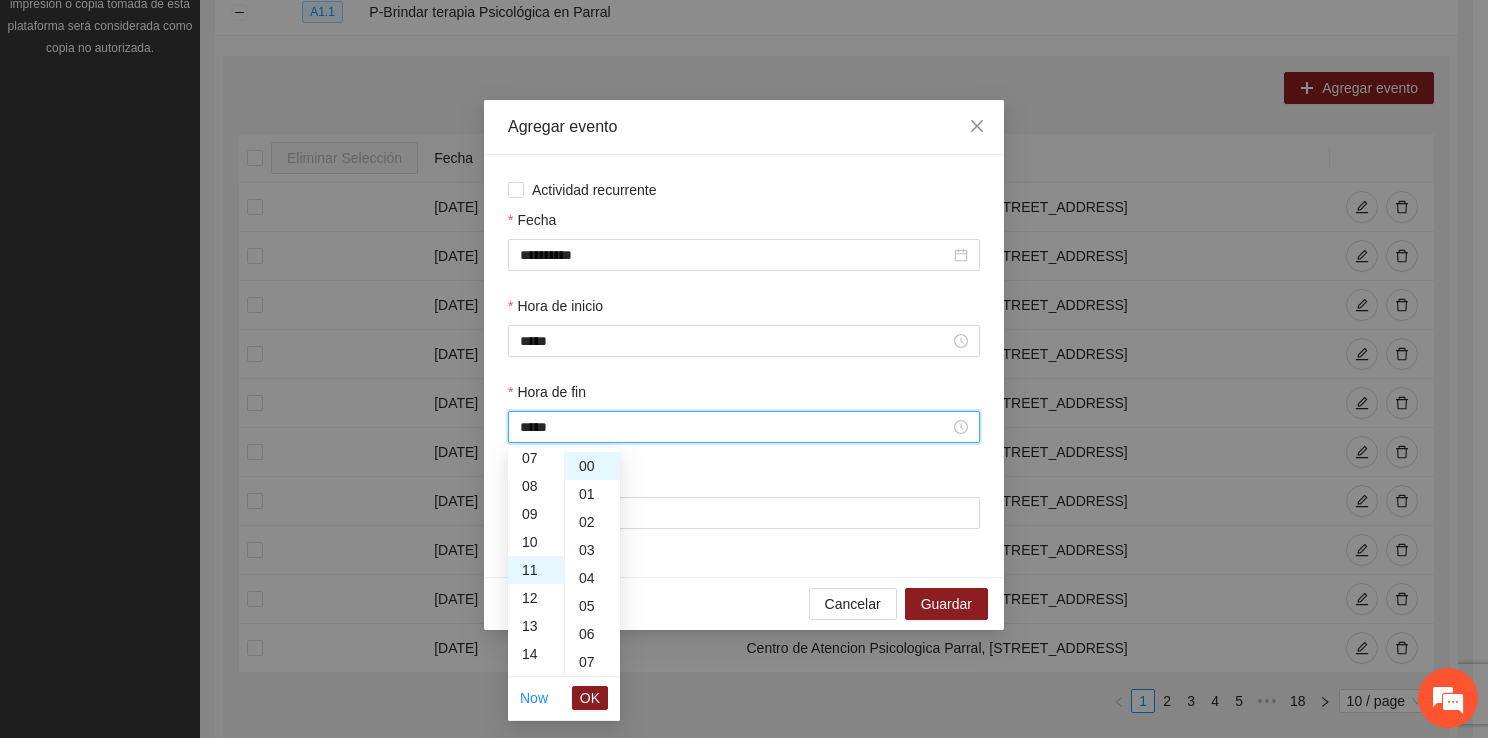scroll, scrollTop: 308, scrollLeft: 0, axis: vertical 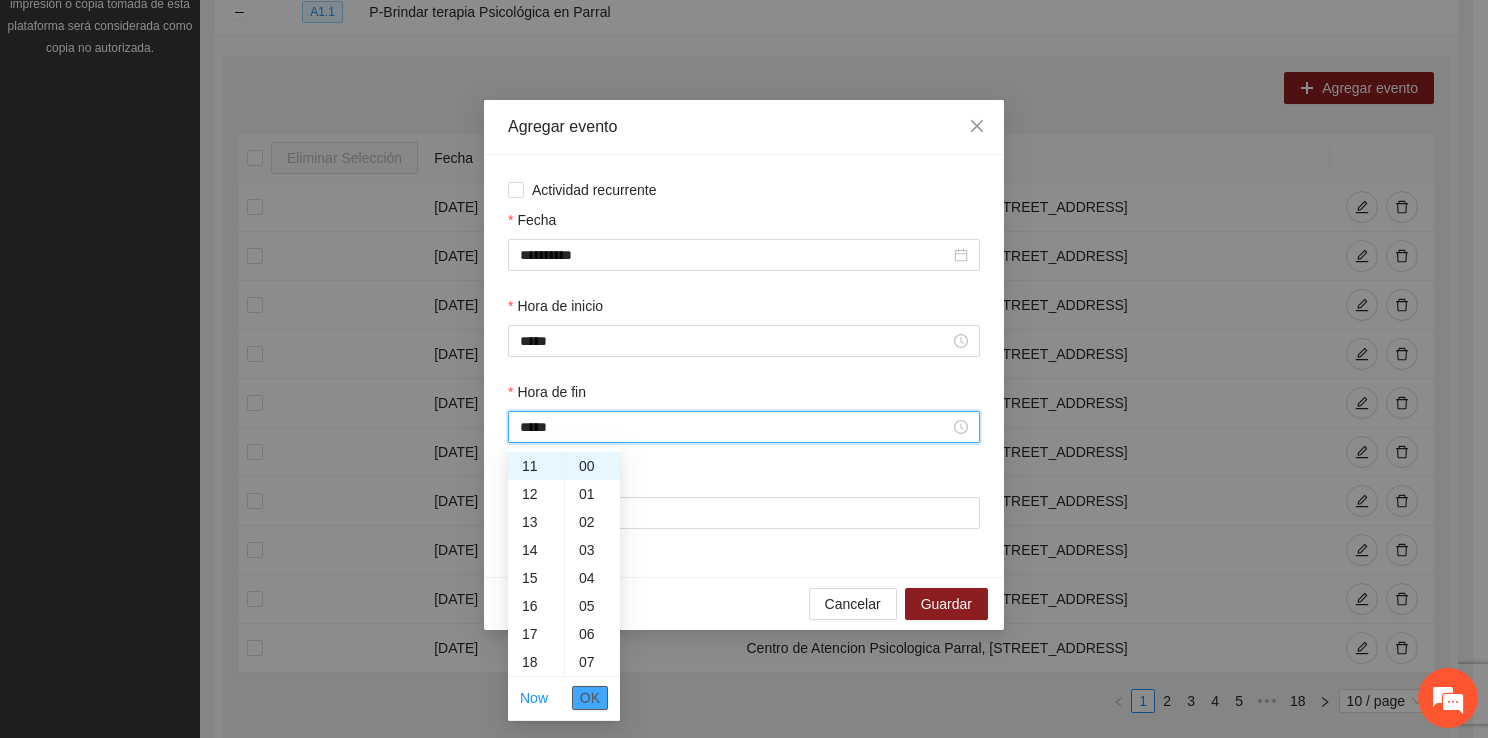 click on "OK" at bounding box center [590, 698] 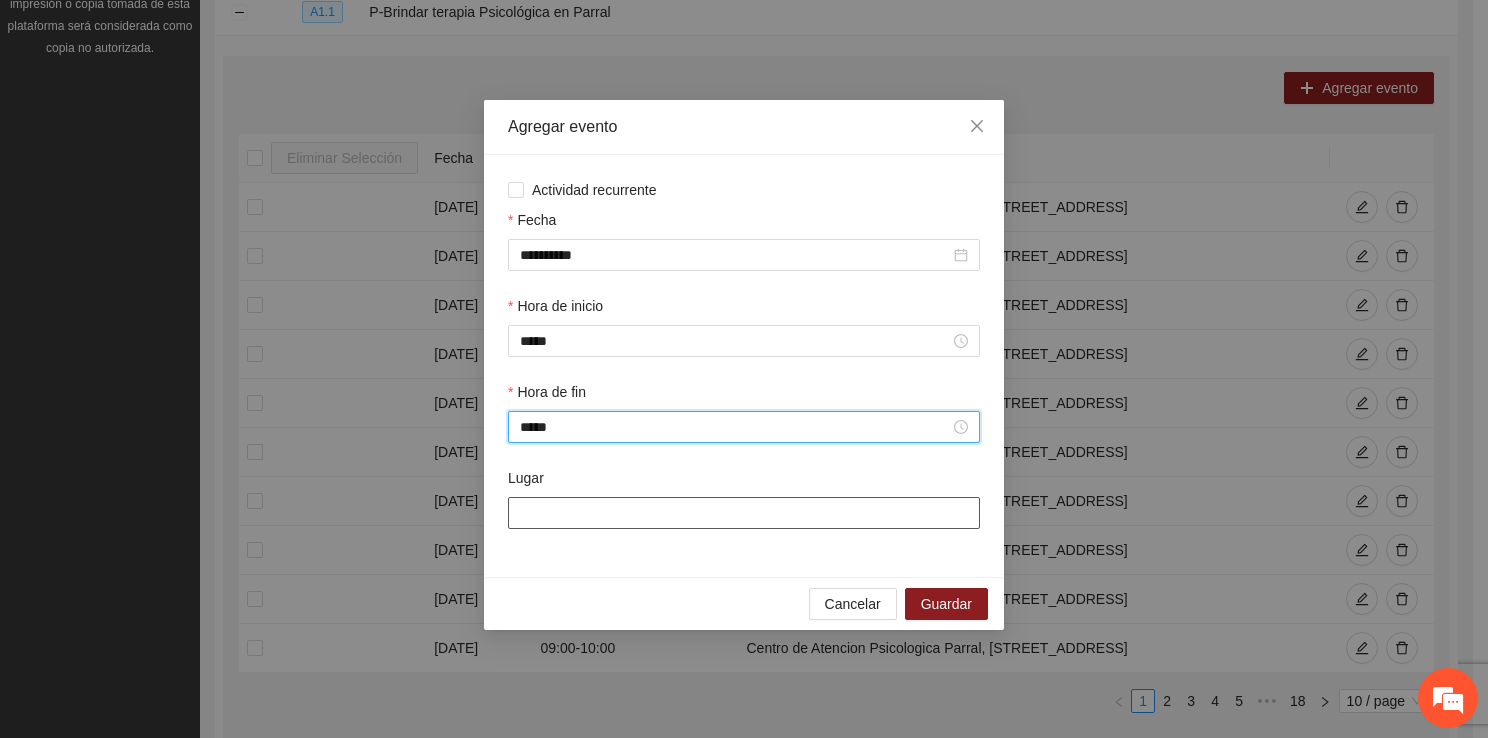type on "*****" 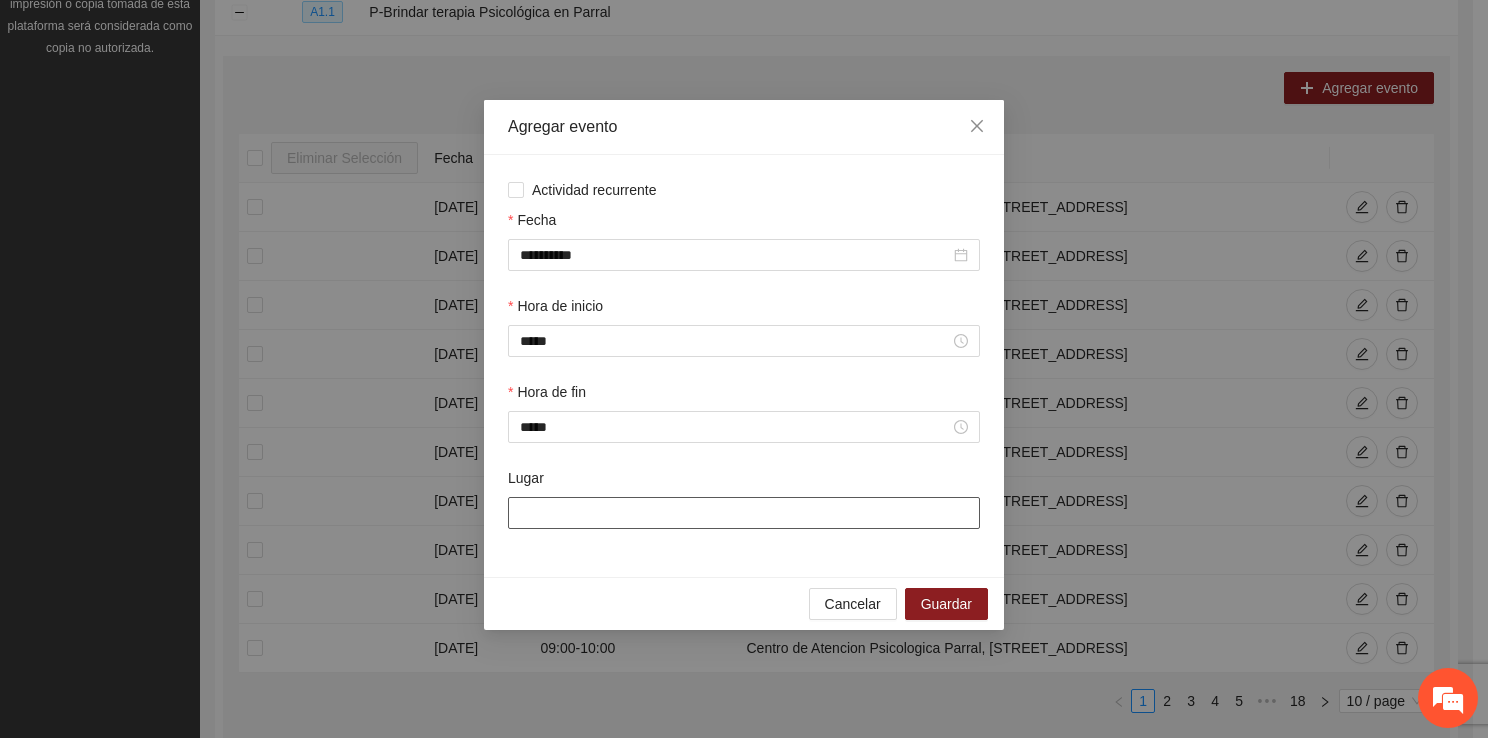 type on "**********" 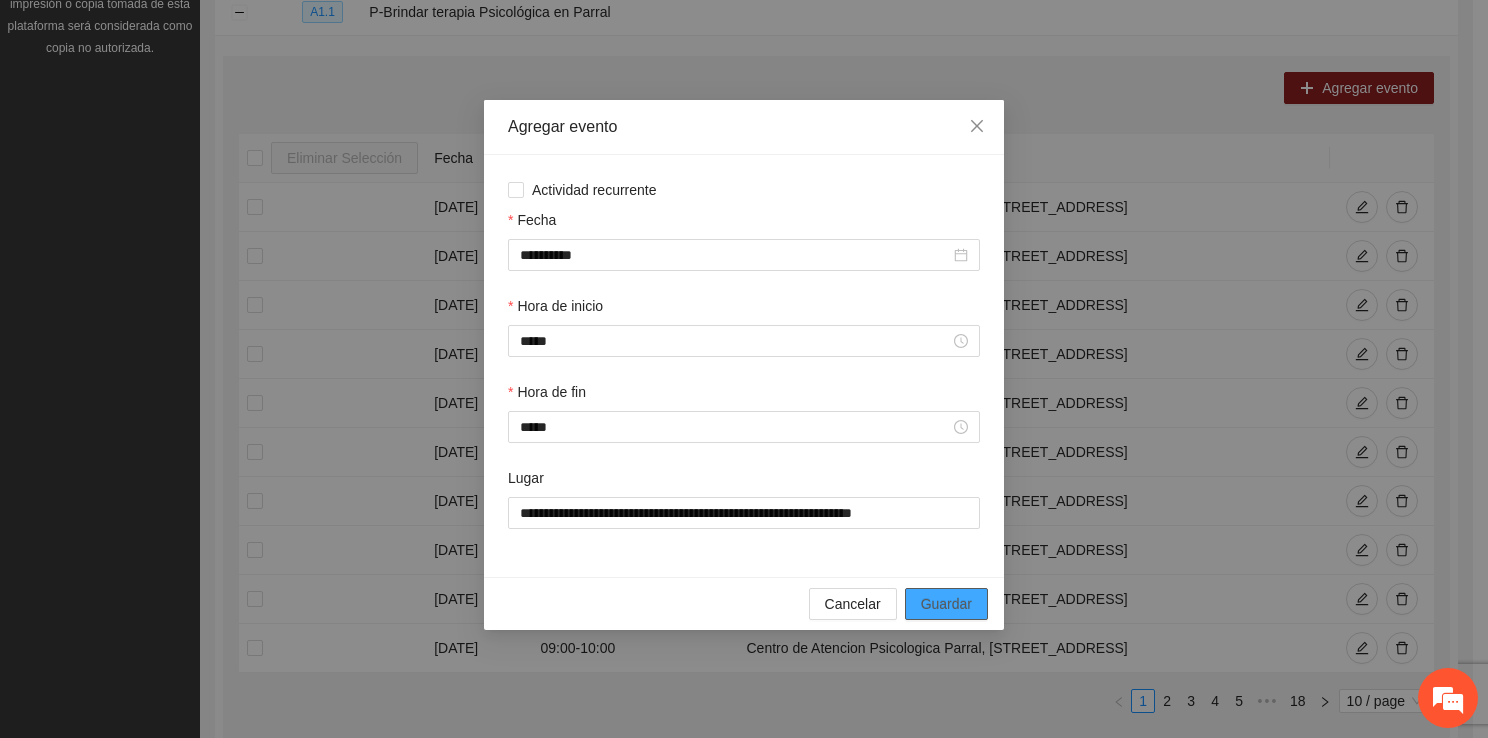click on "Guardar" at bounding box center [946, 604] 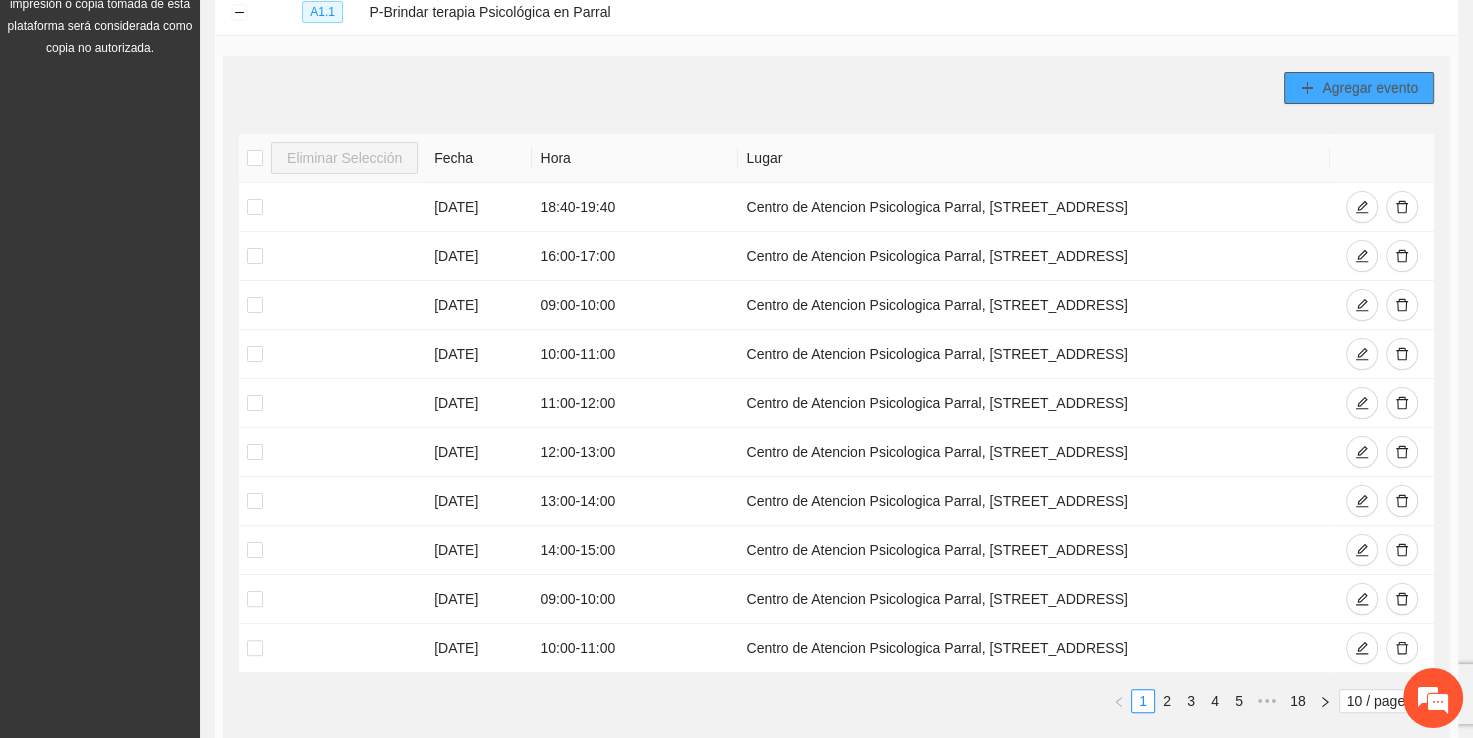 click on "Agregar evento" at bounding box center (1370, 88) 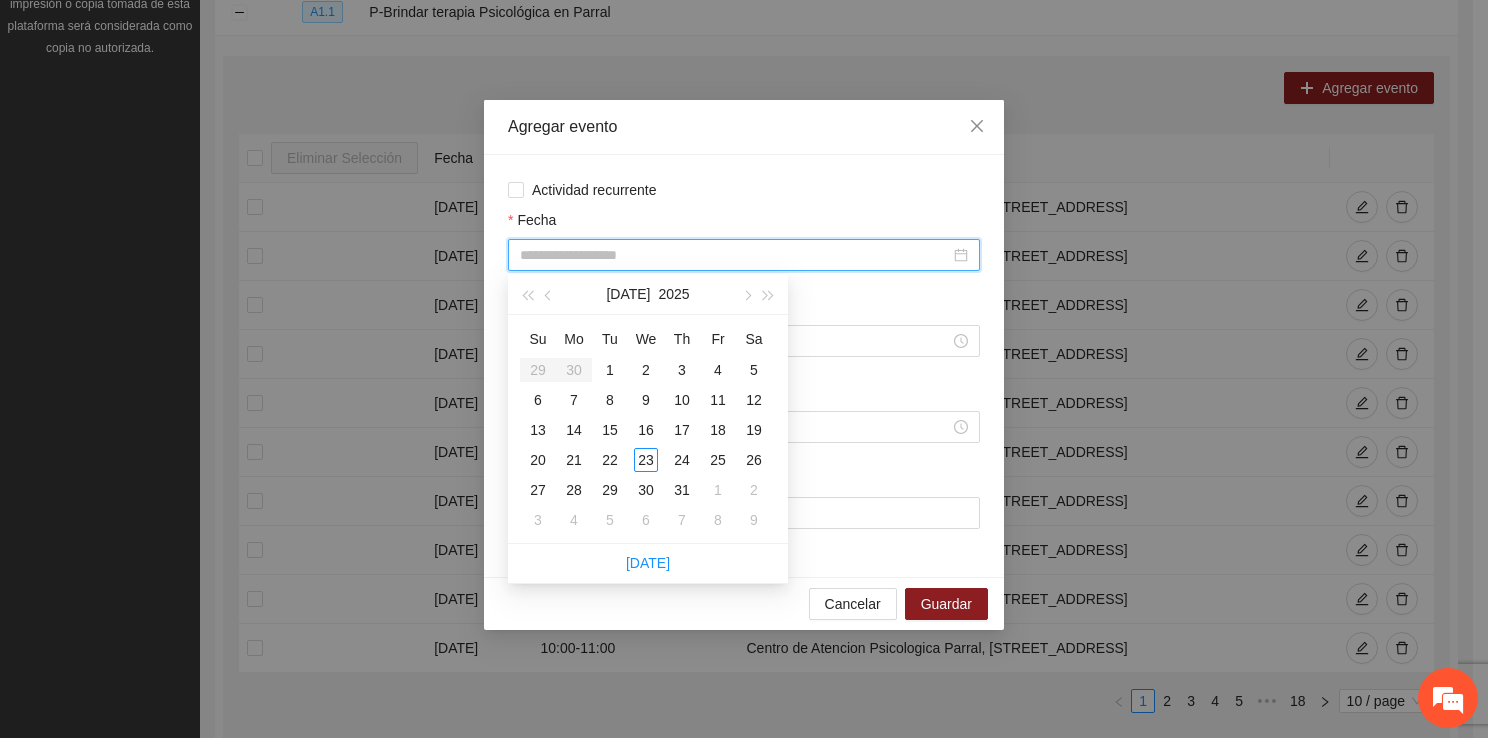 click on "Fecha" at bounding box center (735, 255) 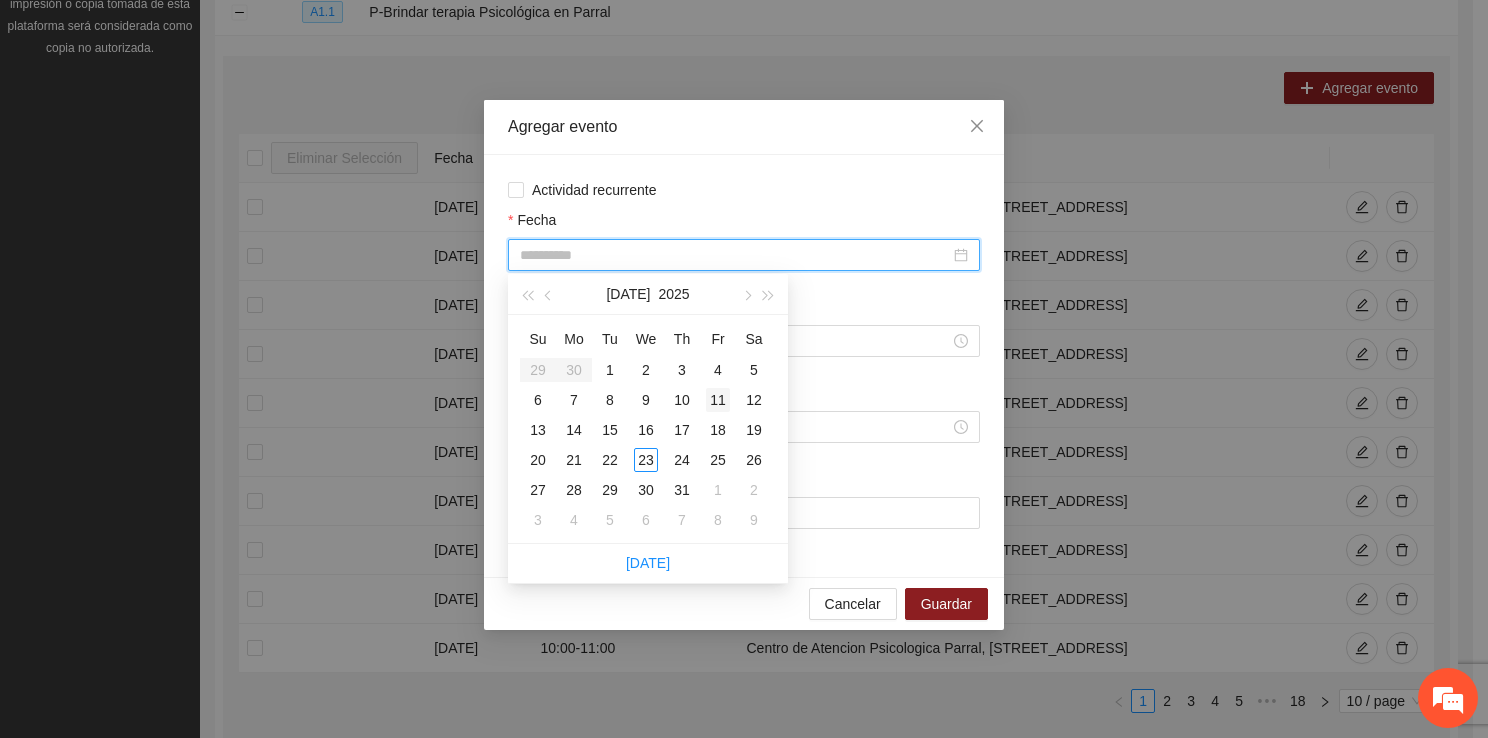 type on "**********" 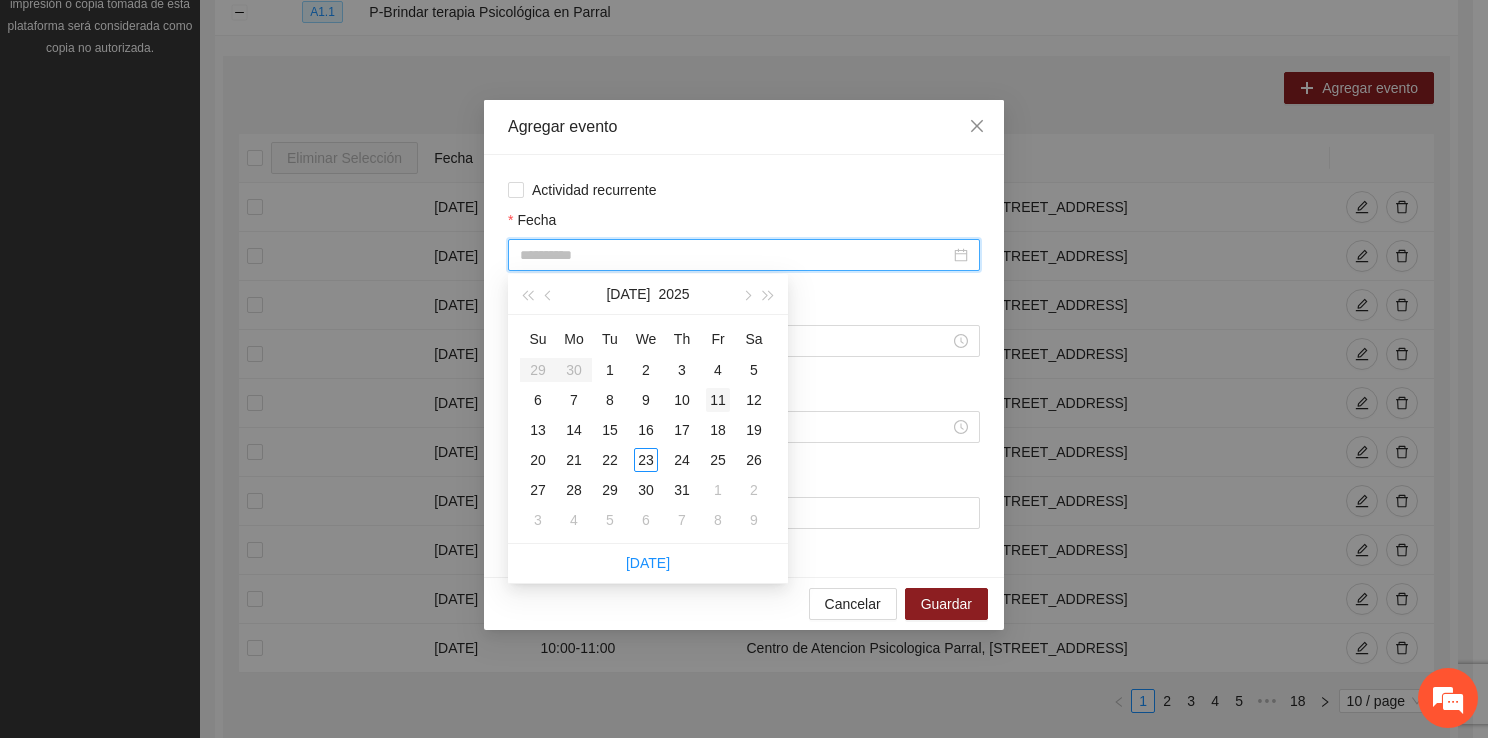 click on "11" at bounding box center (718, 400) 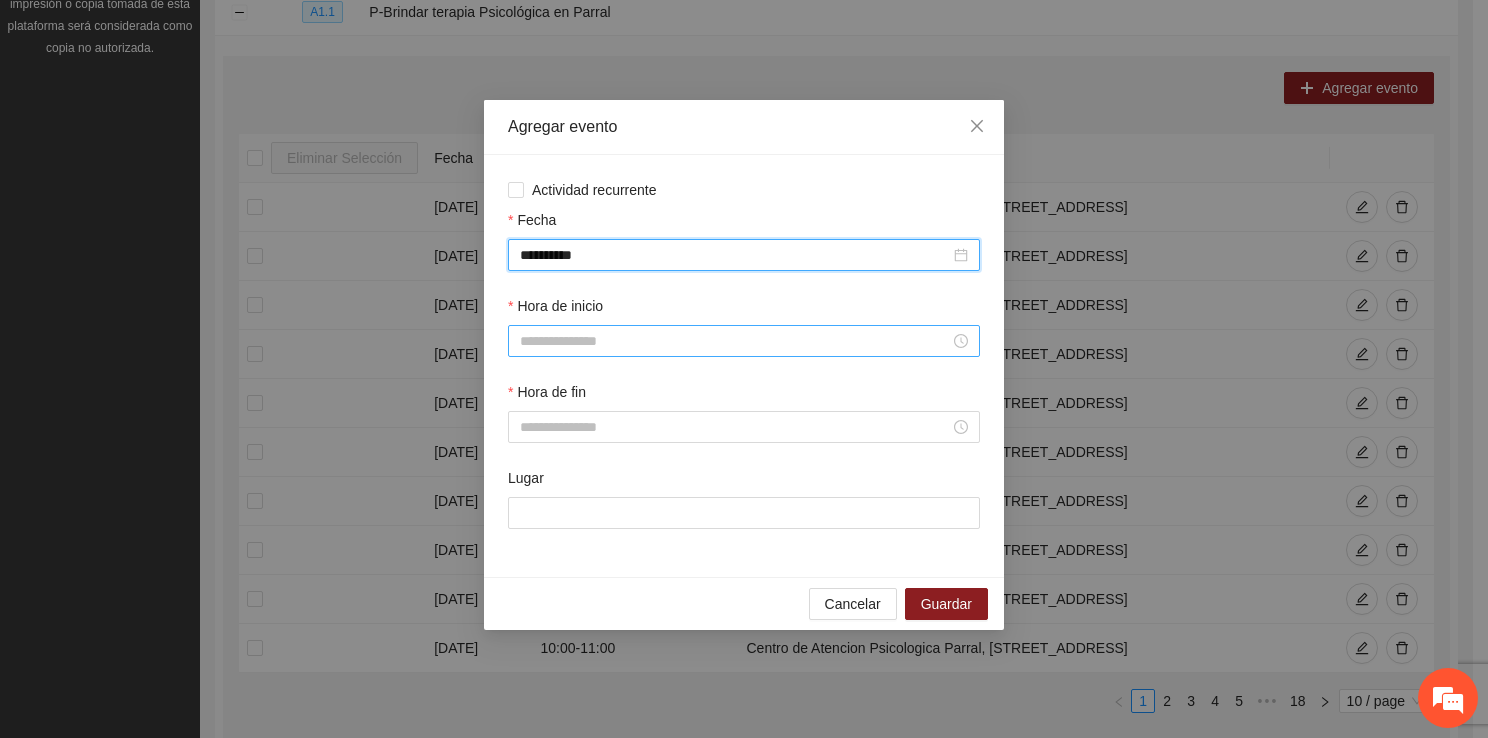 click on "Hora de inicio" at bounding box center (735, 341) 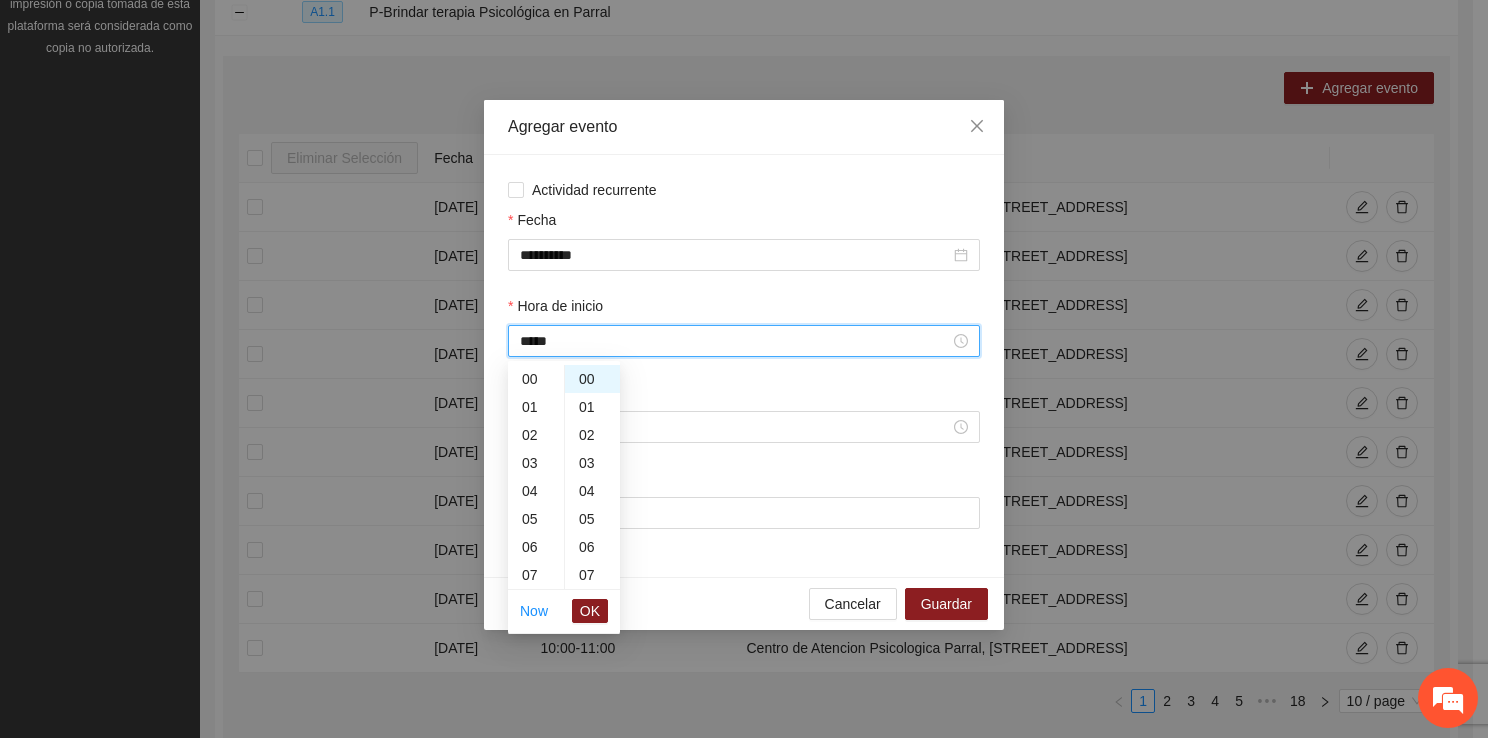 scroll, scrollTop: 308, scrollLeft: 0, axis: vertical 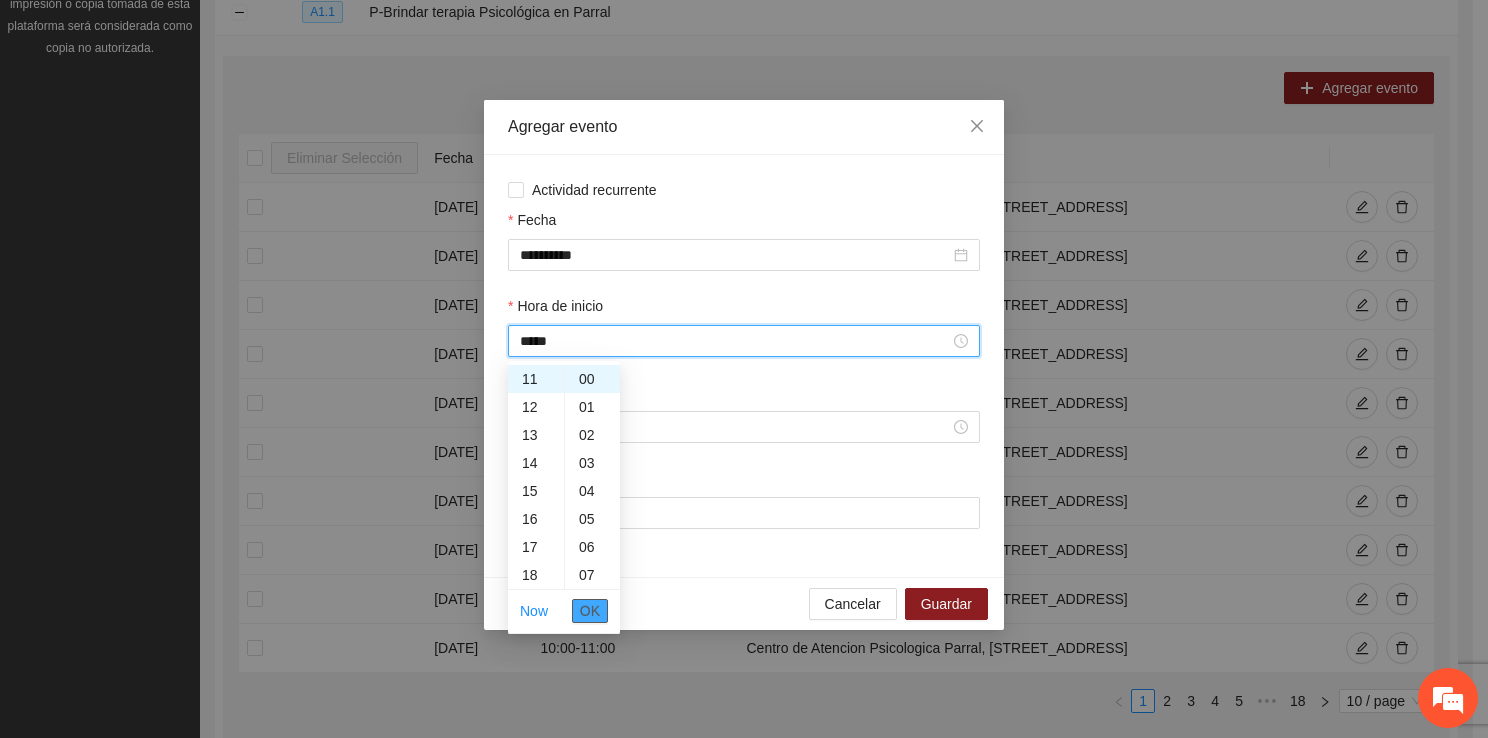 click on "OK" at bounding box center [590, 611] 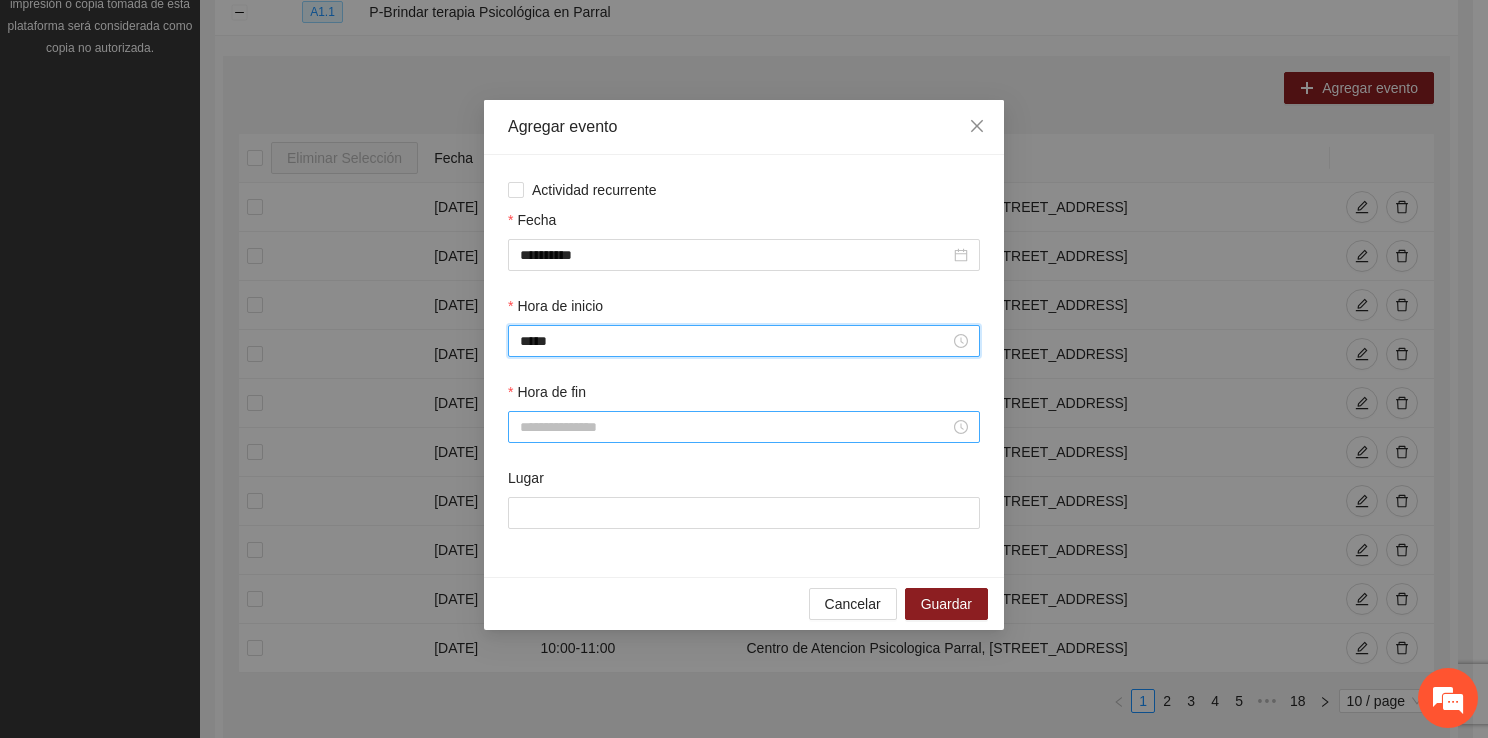 type on "*****" 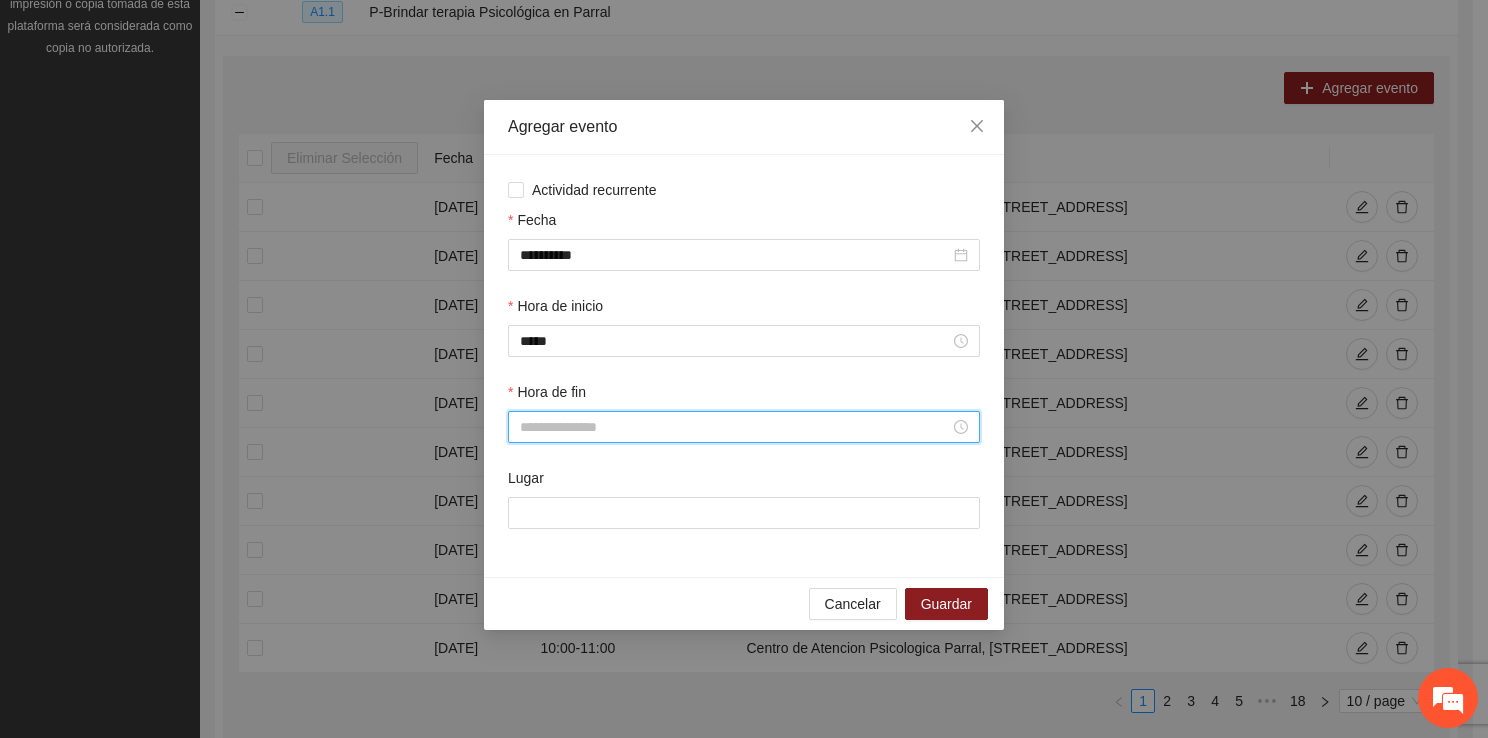 click on "Hora de fin" at bounding box center (735, 427) 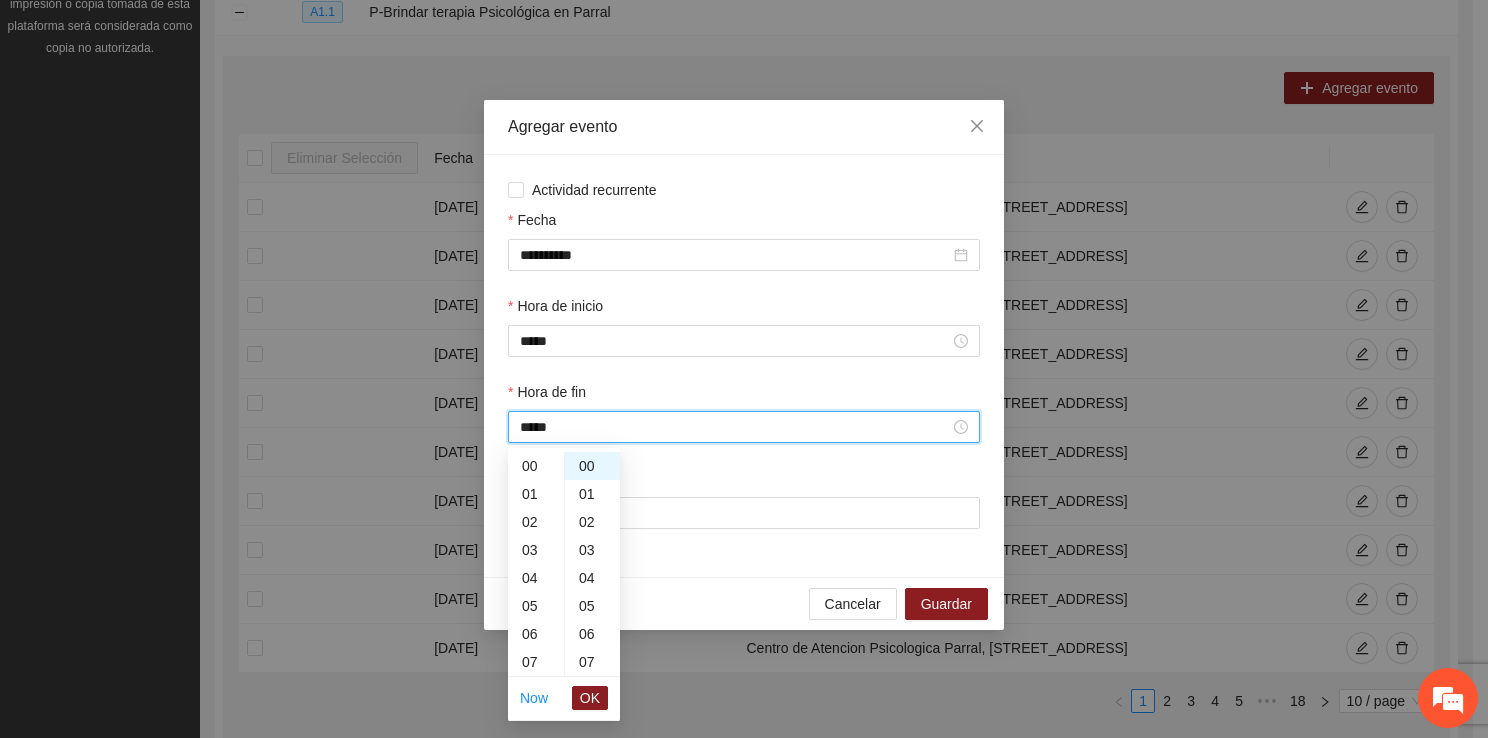 scroll, scrollTop: 336, scrollLeft: 0, axis: vertical 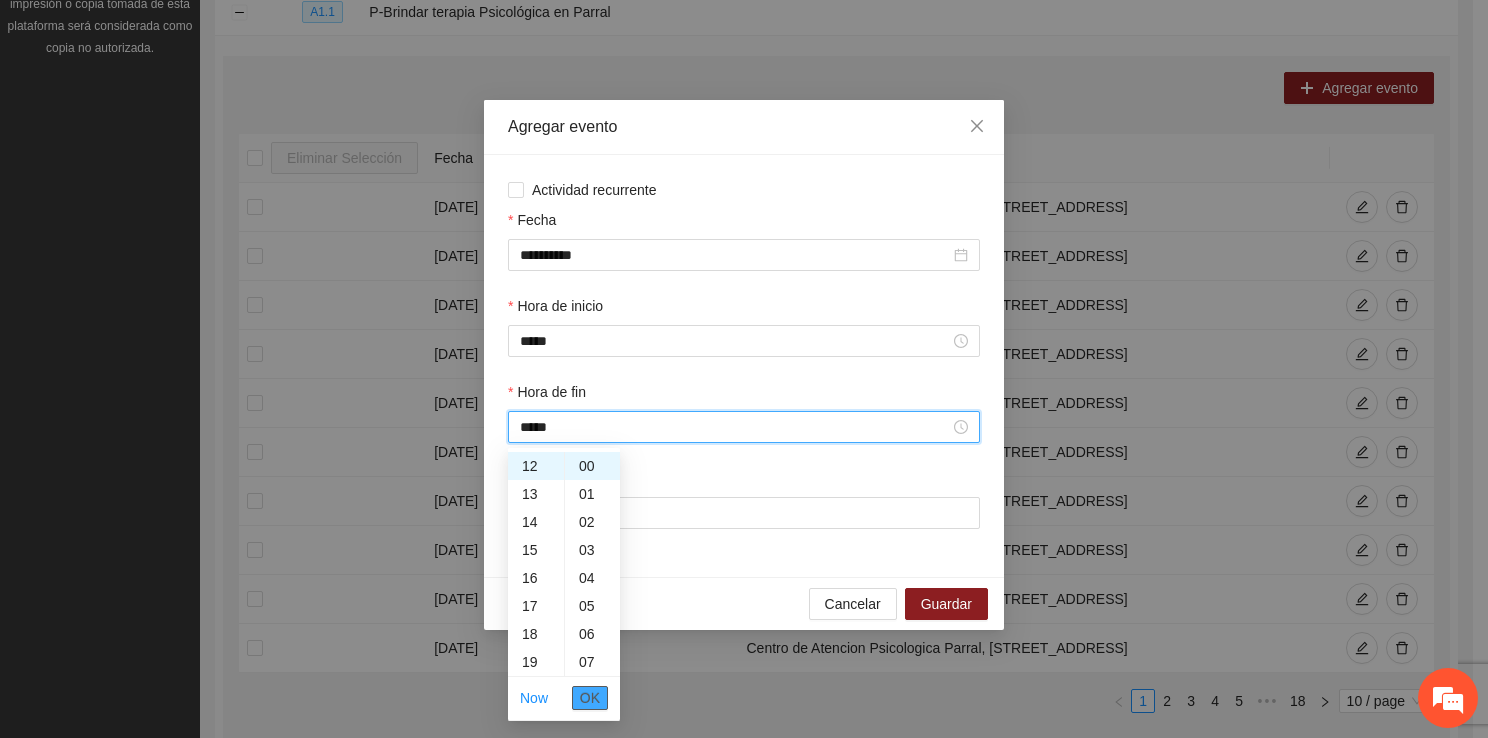 click on "OK" at bounding box center [590, 698] 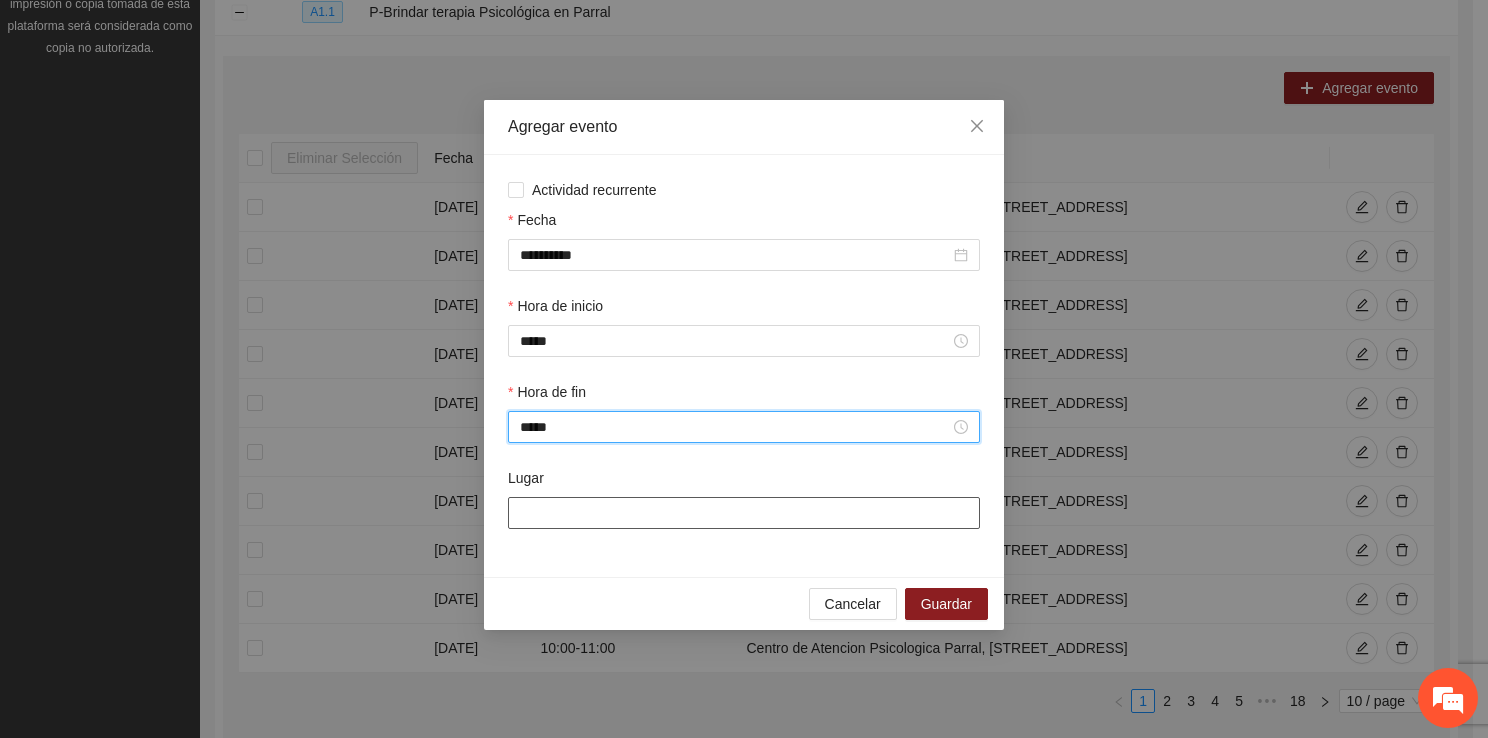 type on "*****" 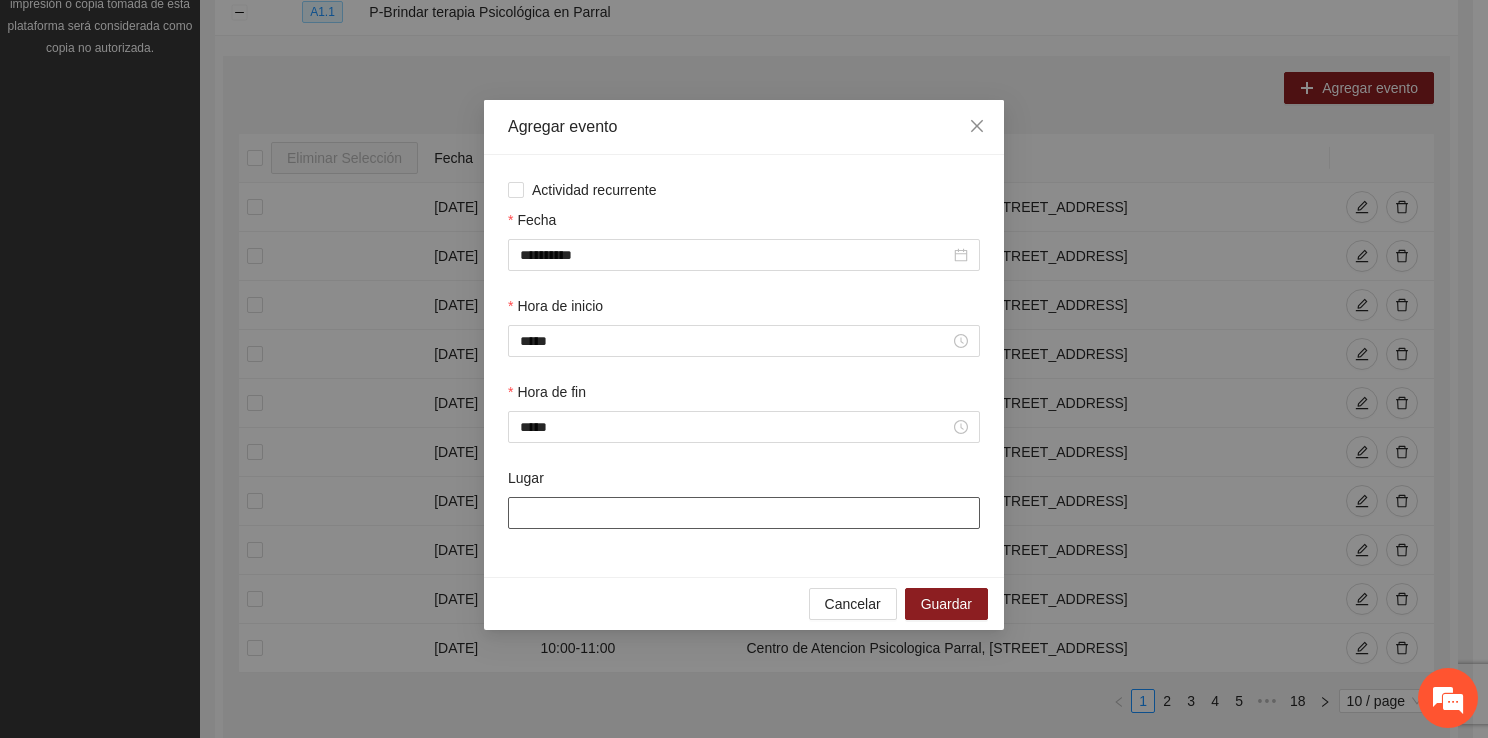 click on "Lugar" at bounding box center (744, 513) 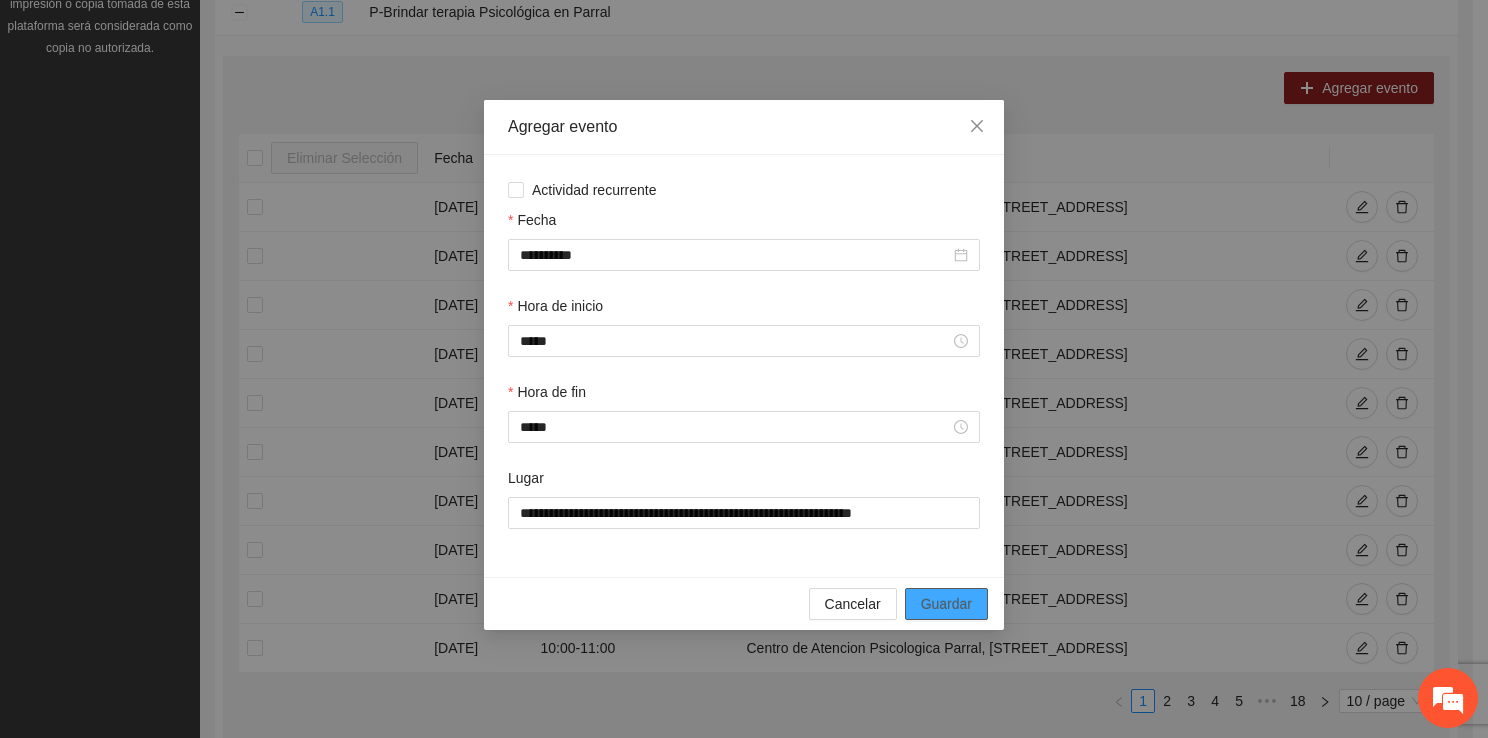 click on "Guardar" at bounding box center (946, 604) 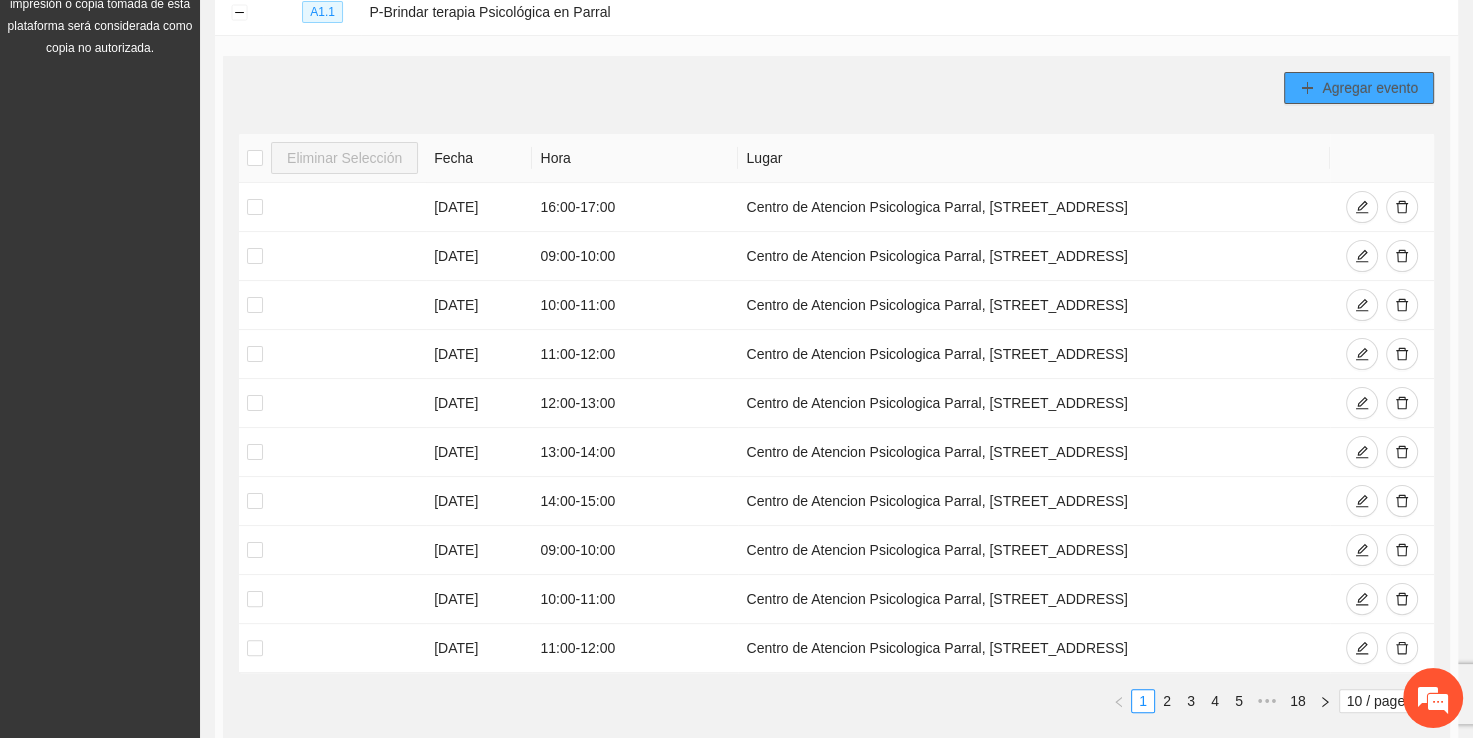 click on "Agregar evento" at bounding box center [1370, 88] 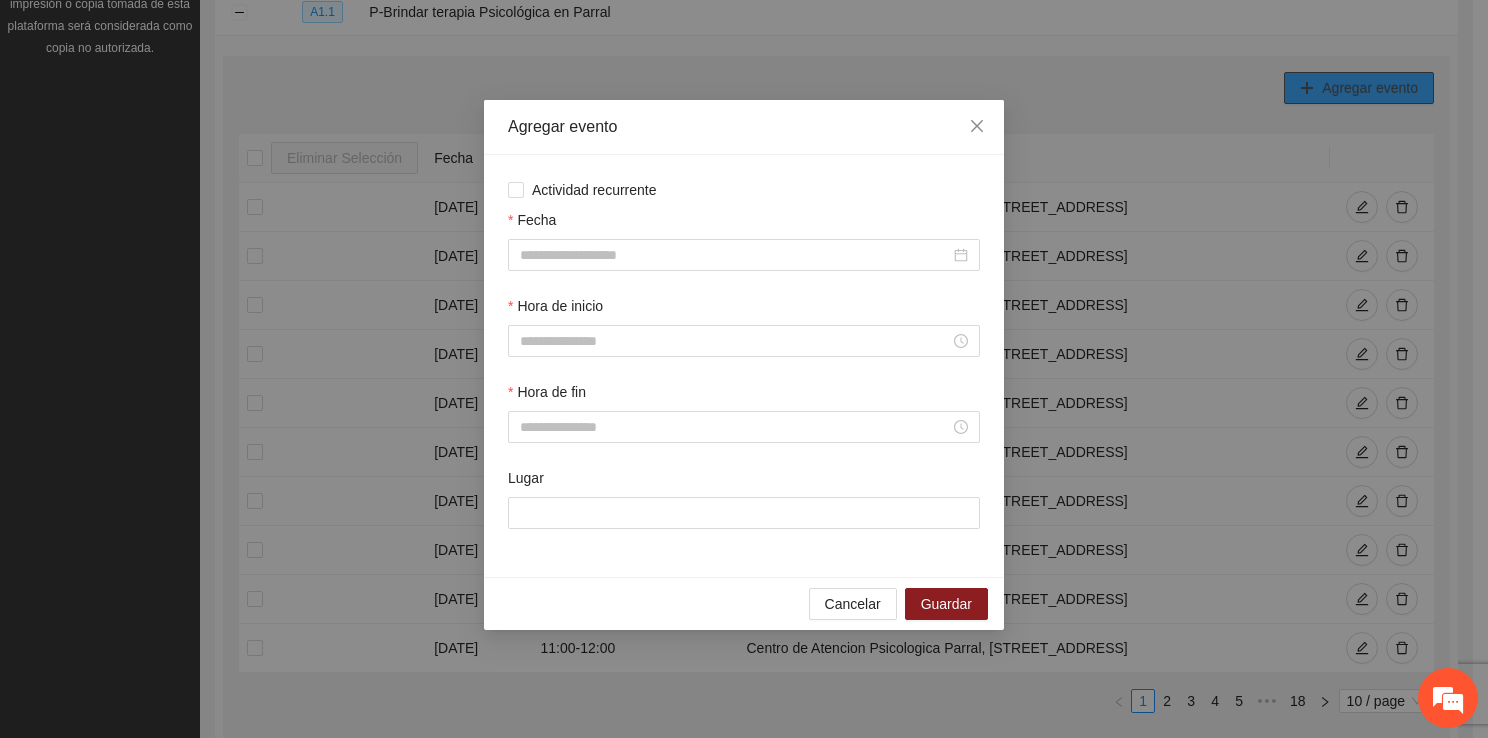 type 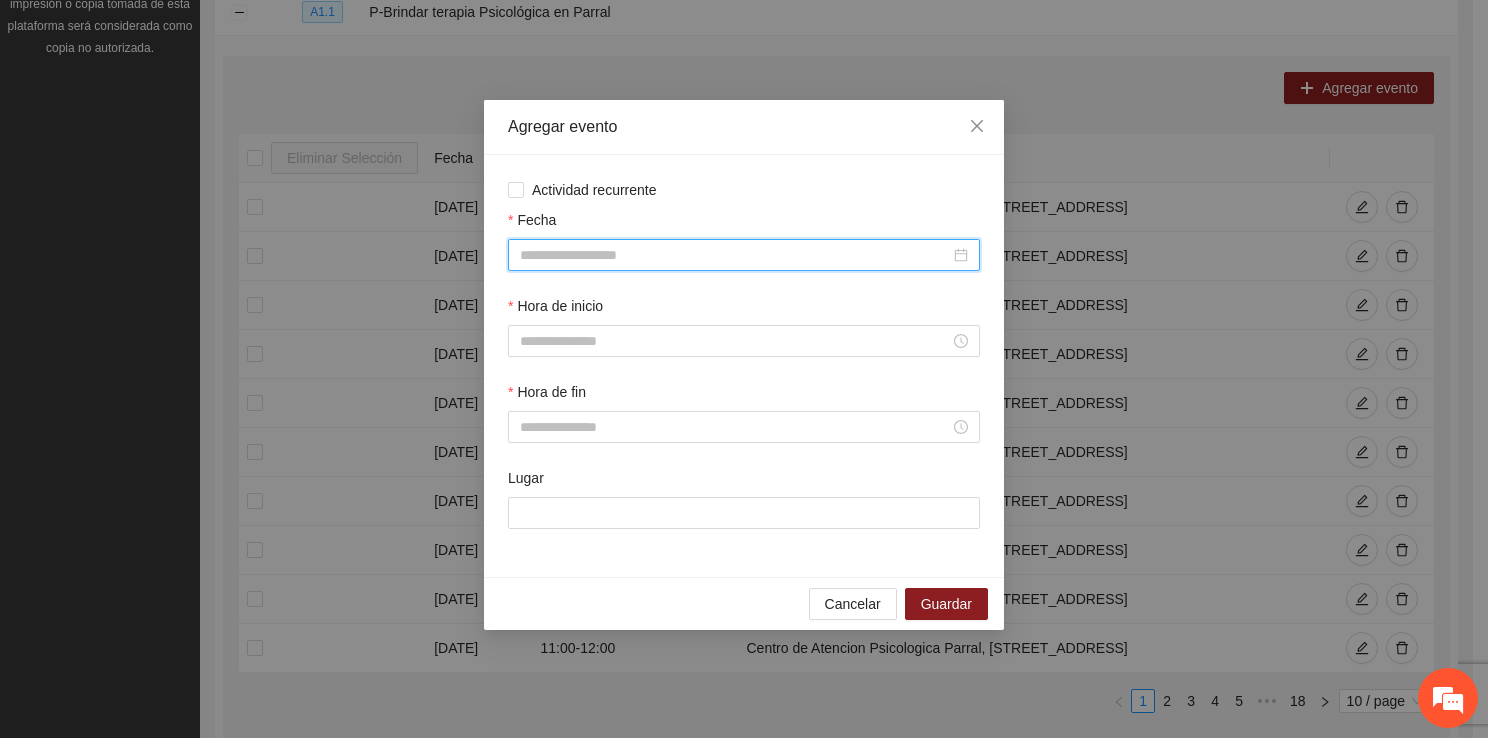 click on "Fecha" at bounding box center (735, 255) 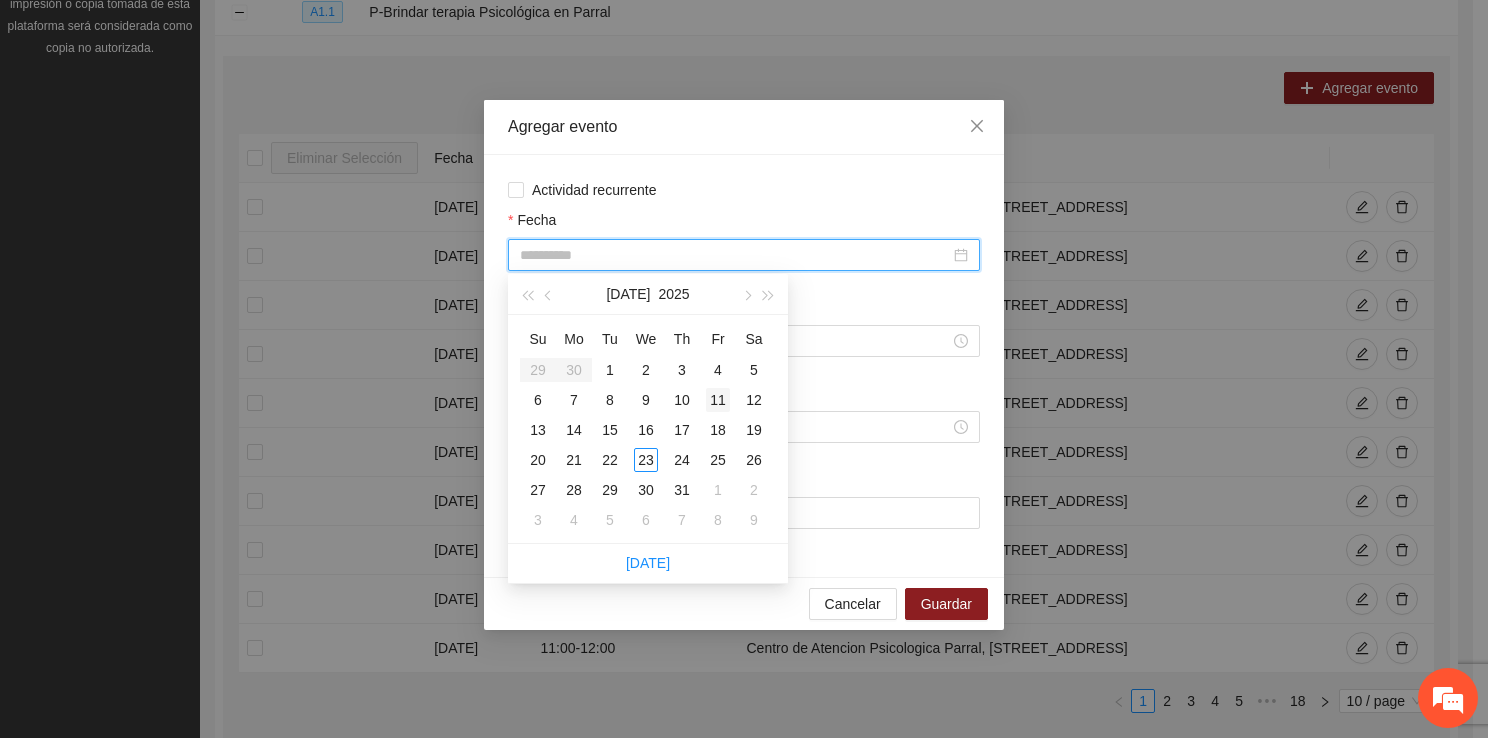 type on "**********" 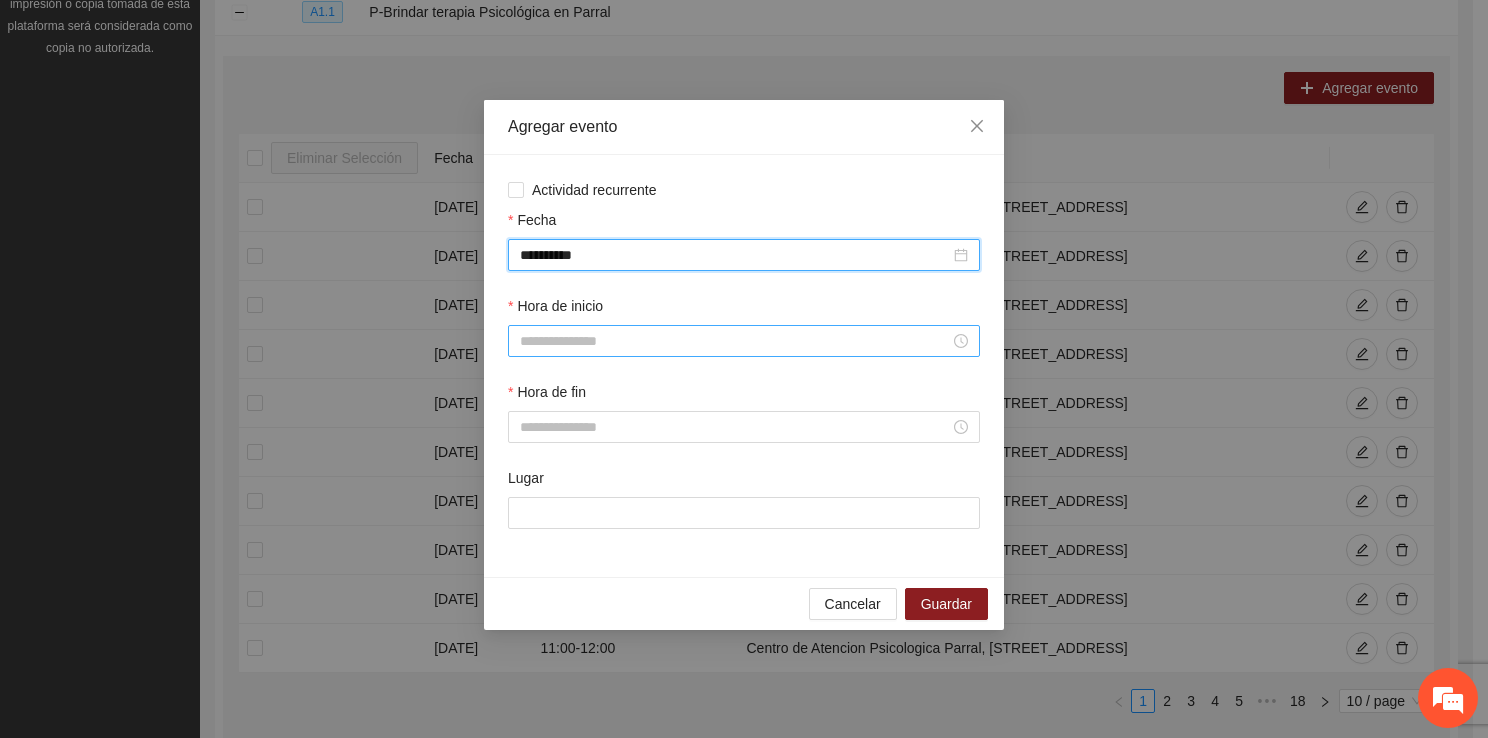 click on "Hora de inicio" at bounding box center [735, 341] 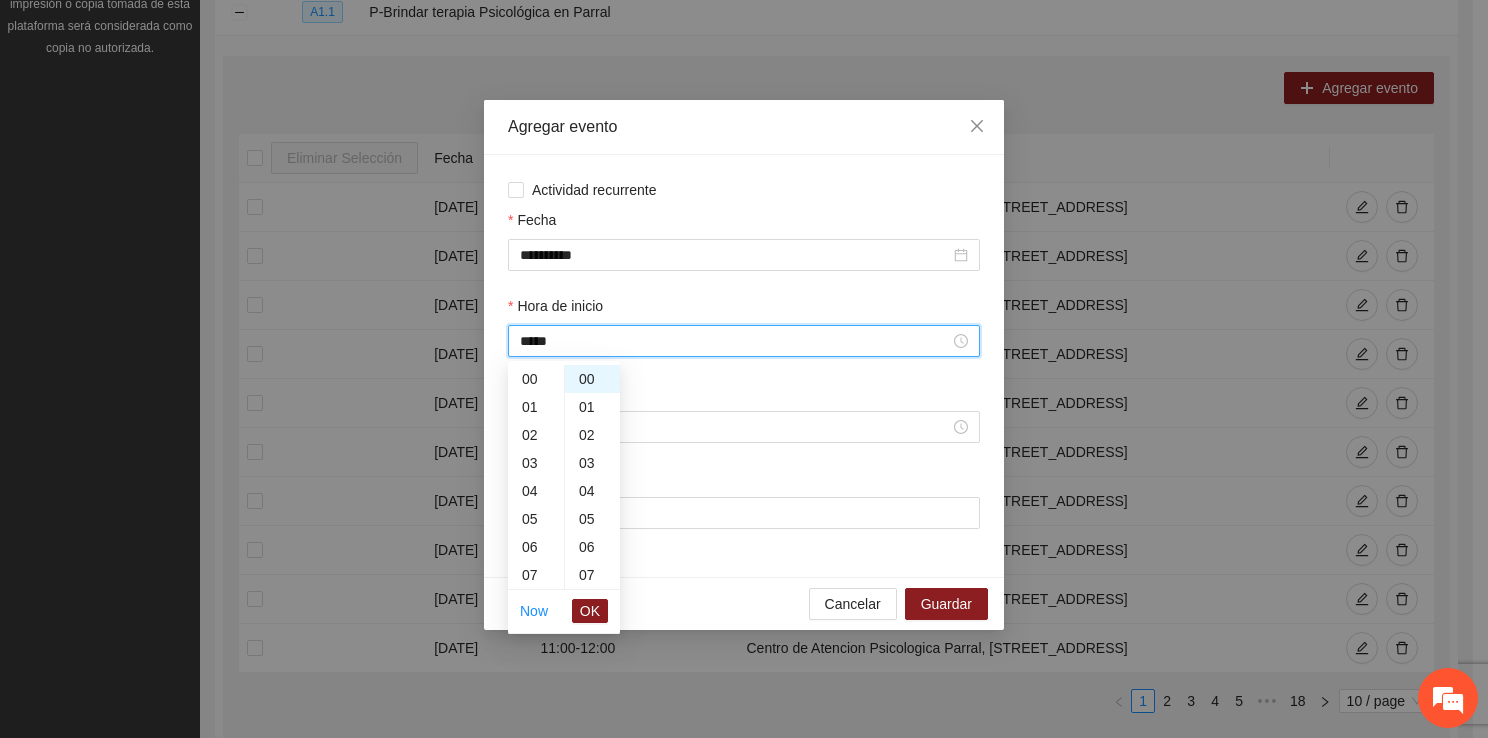 scroll, scrollTop: 336, scrollLeft: 0, axis: vertical 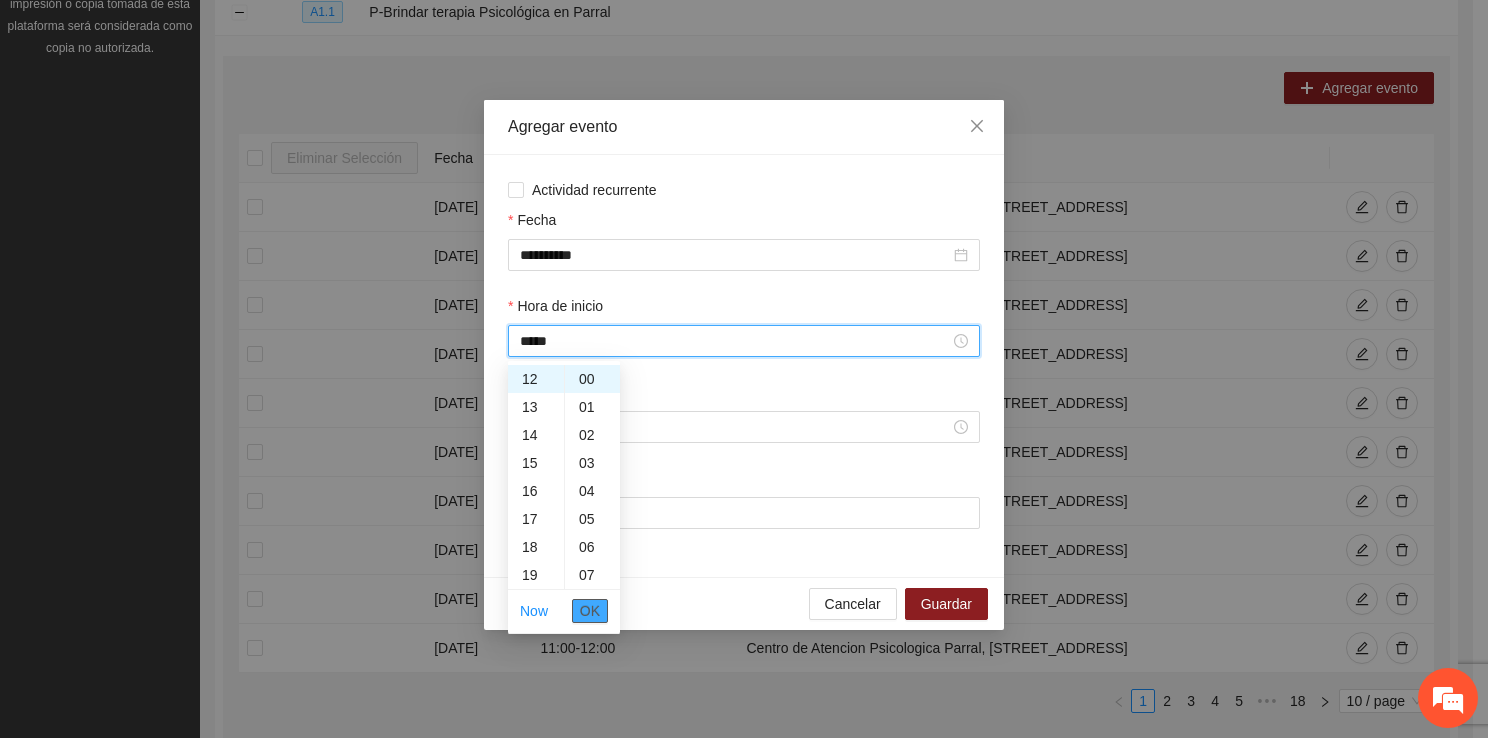 click on "OK" at bounding box center [590, 611] 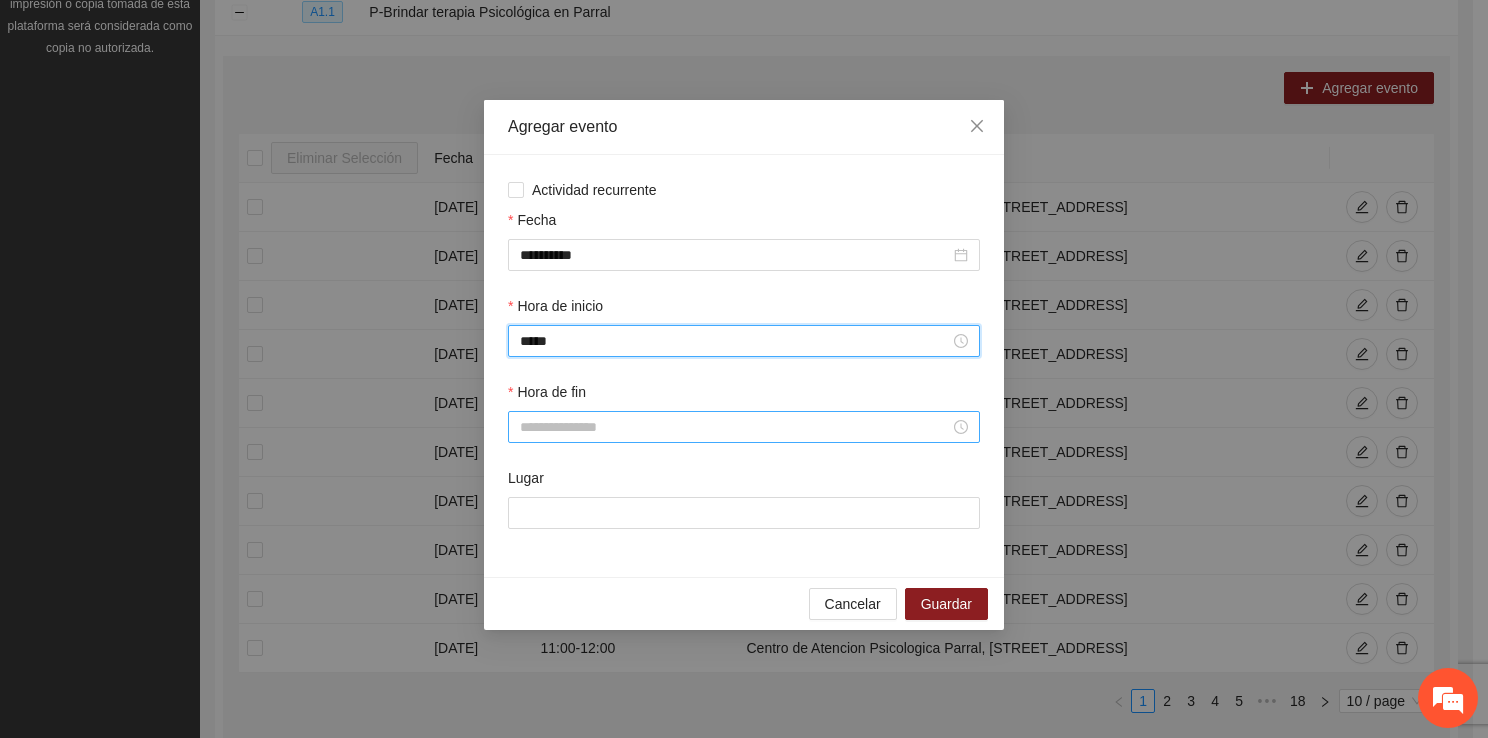 type on "*****" 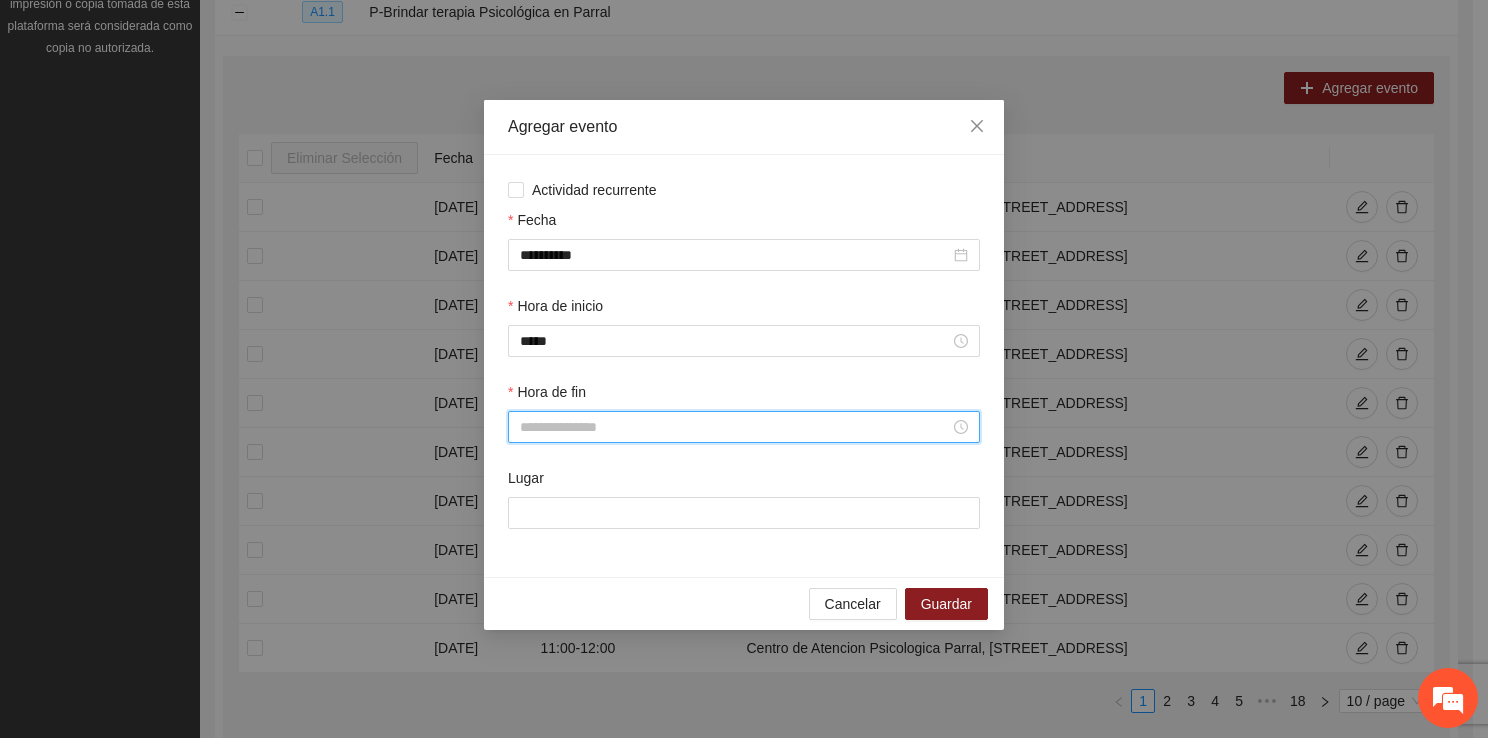 click on "Hora de fin" at bounding box center (735, 427) 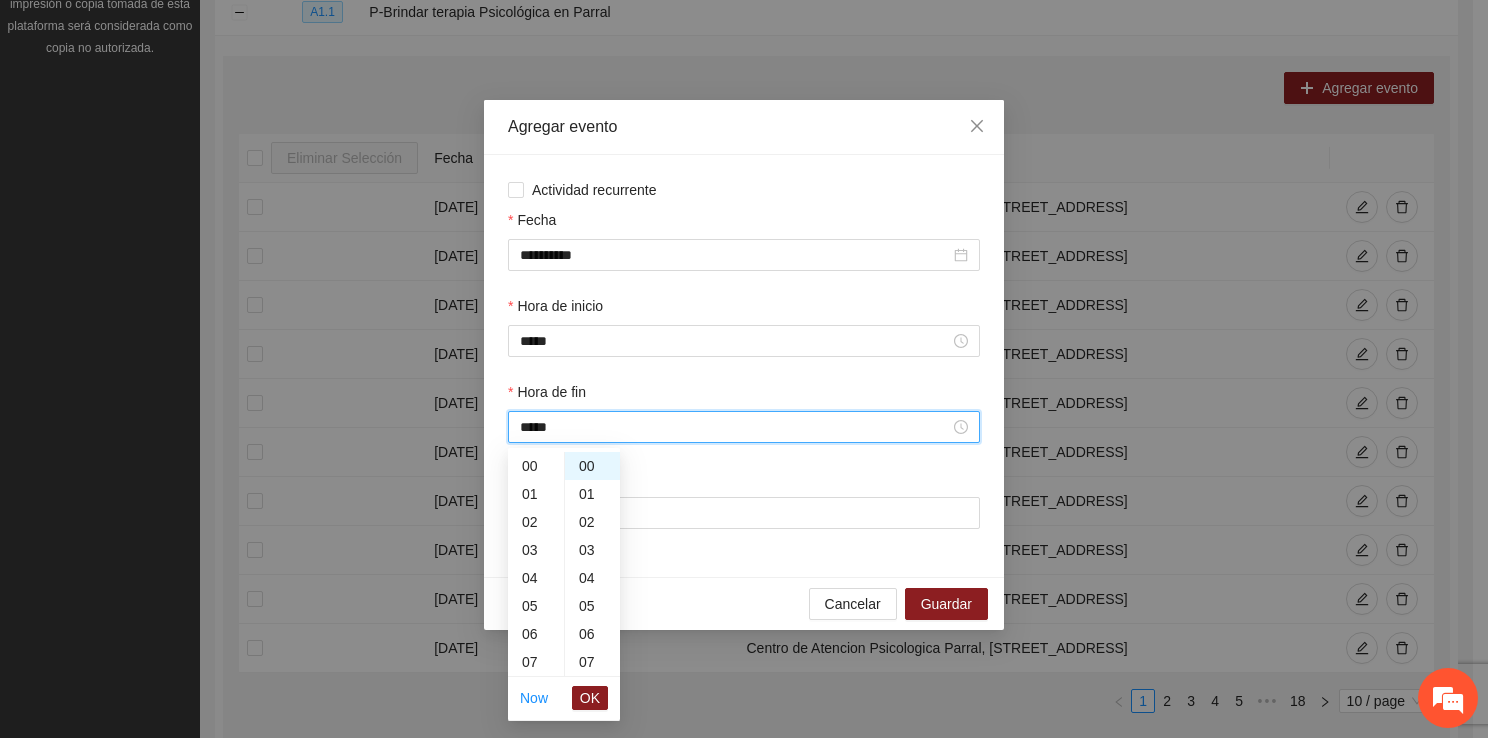 scroll, scrollTop: 364, scrollLeft: 0, axis: vertical 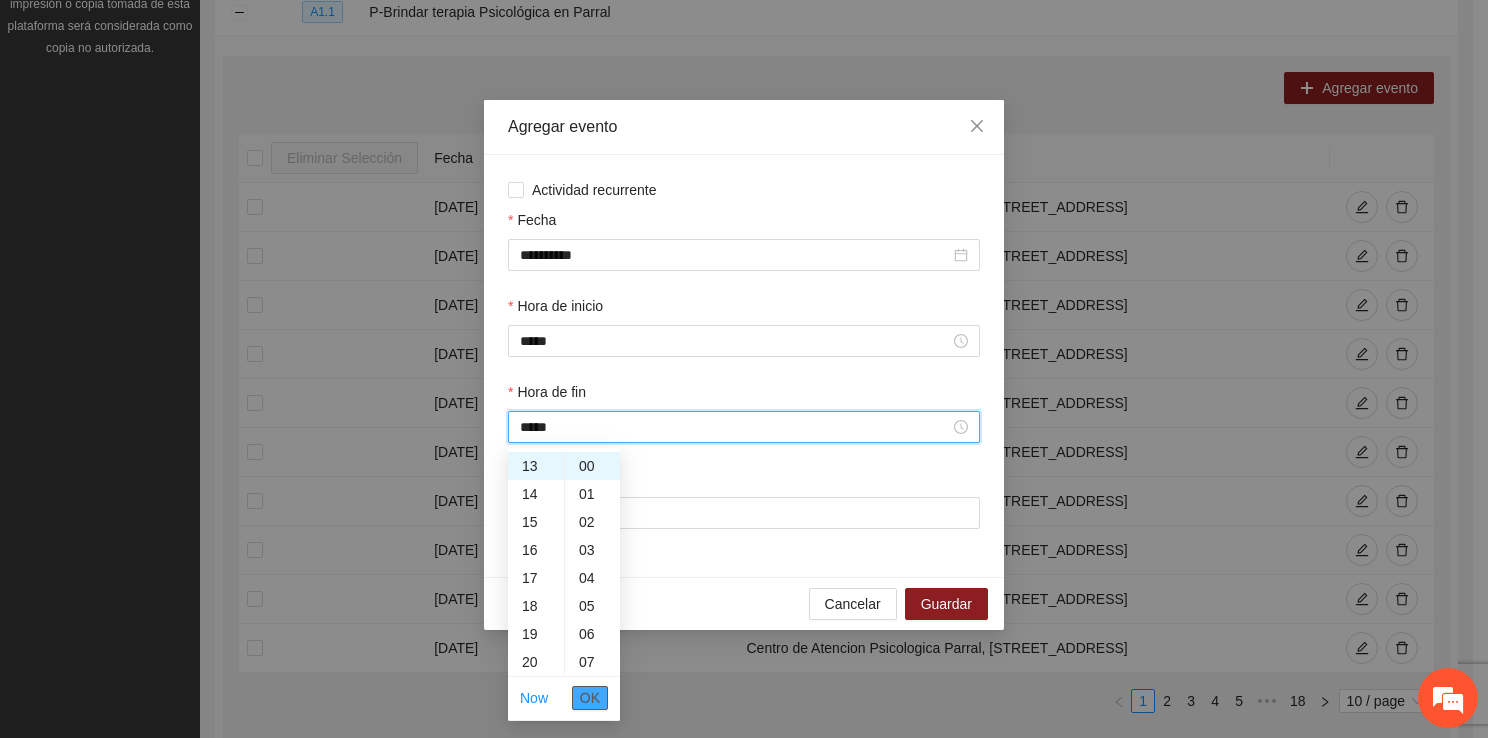 click on "OK" at bounding box center (590, 698) 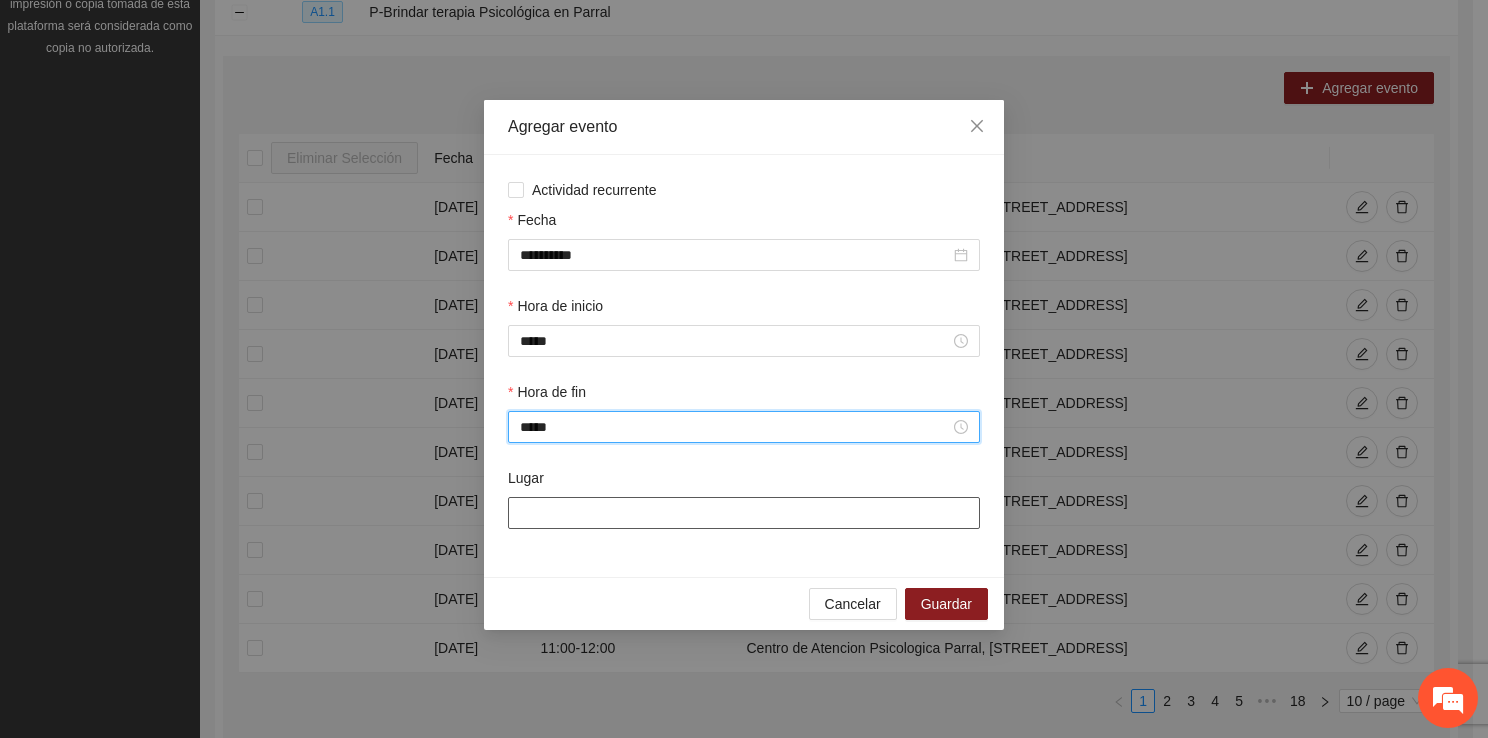 type on "*****" 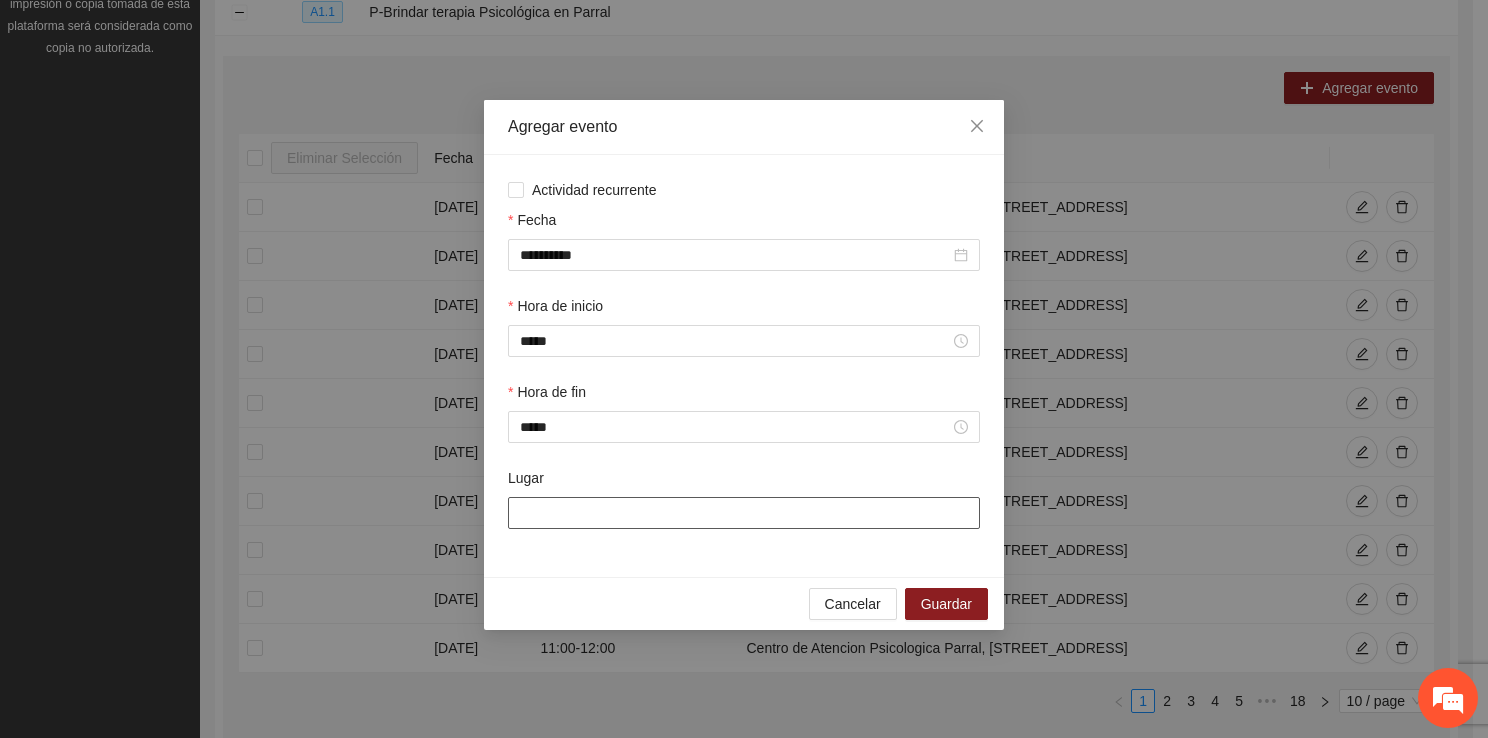 click on "Lugar" at bounding box center (744, 513) 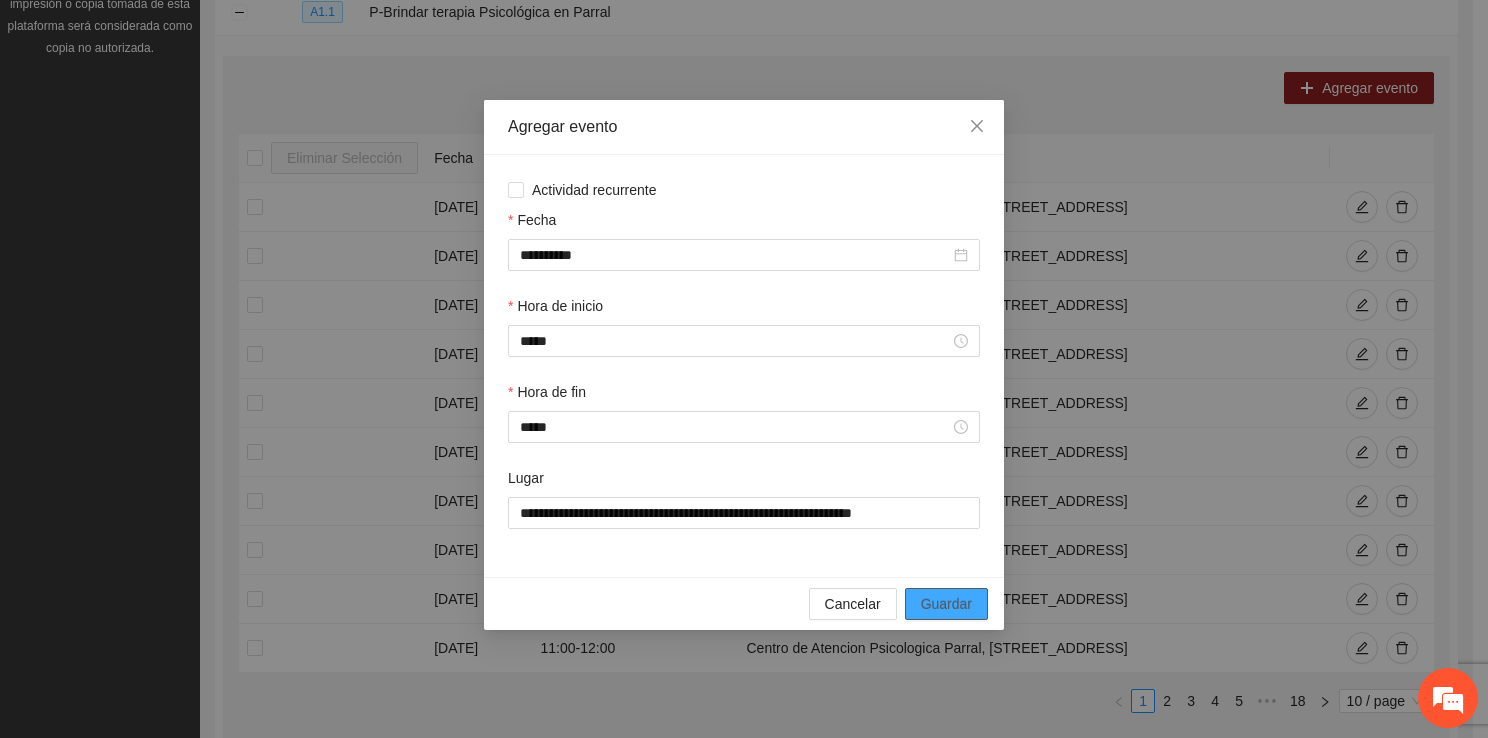 click on "Guardar" at bounding box center (946, 604) 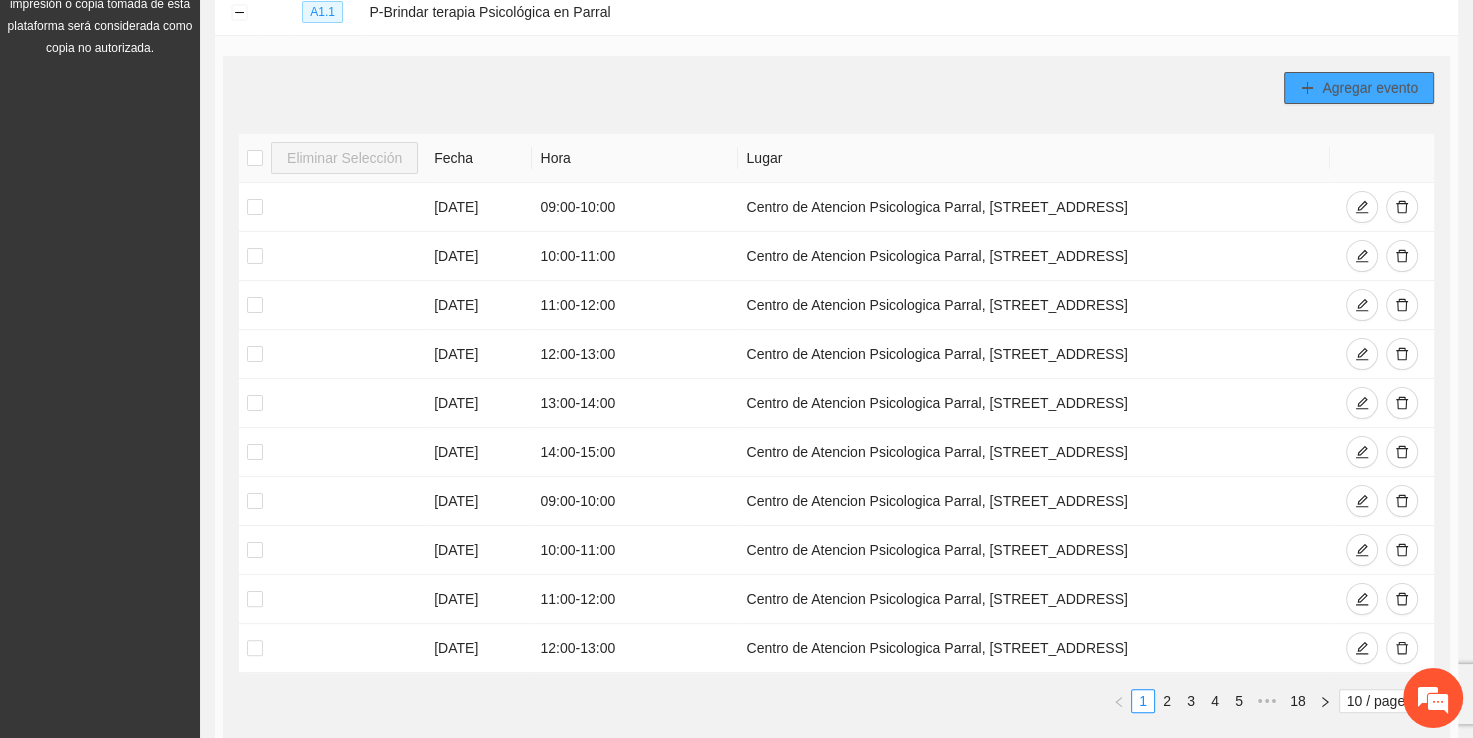 click on "Agregar evento" at bounding box center (1370, 88) 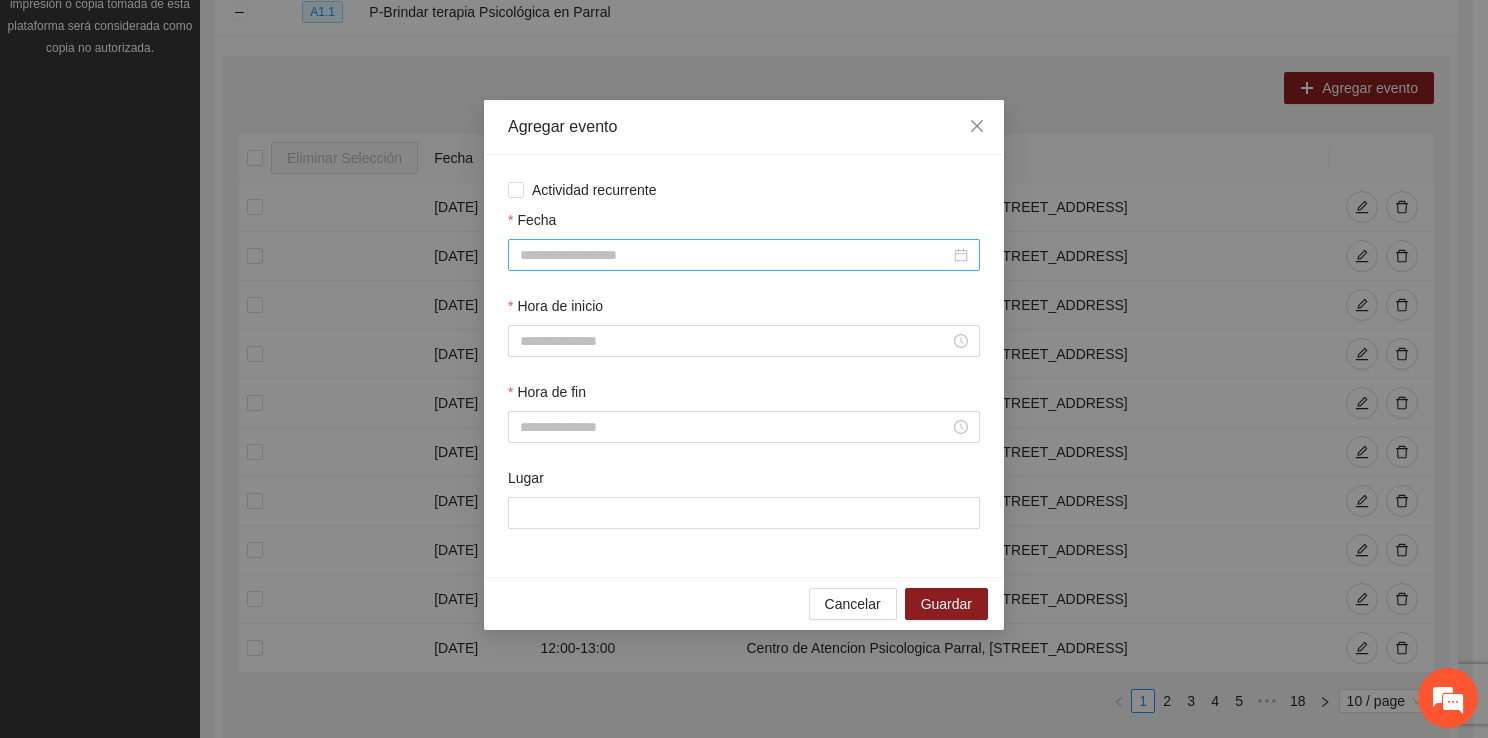 click on "Fecha" at bounding box center [735, 255] 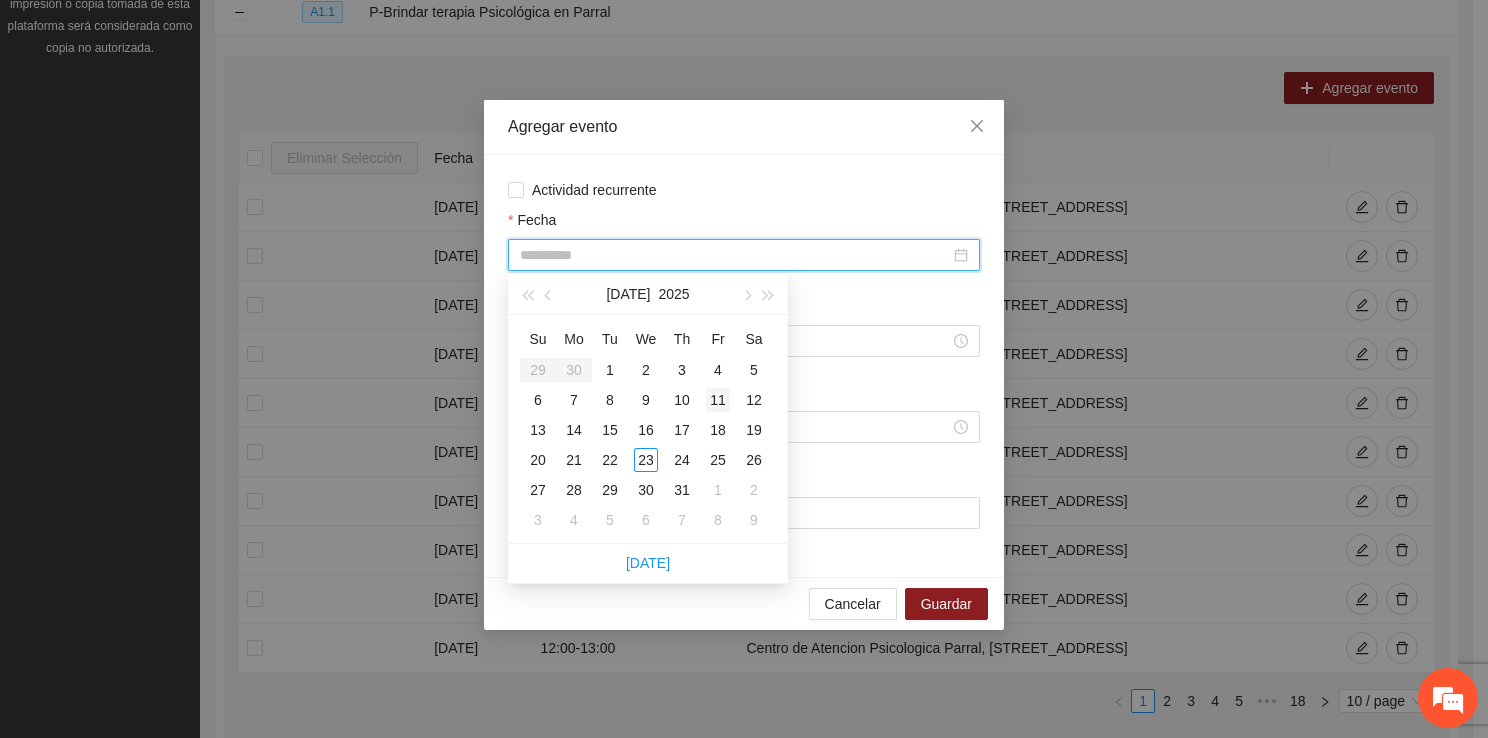 type on "**********" 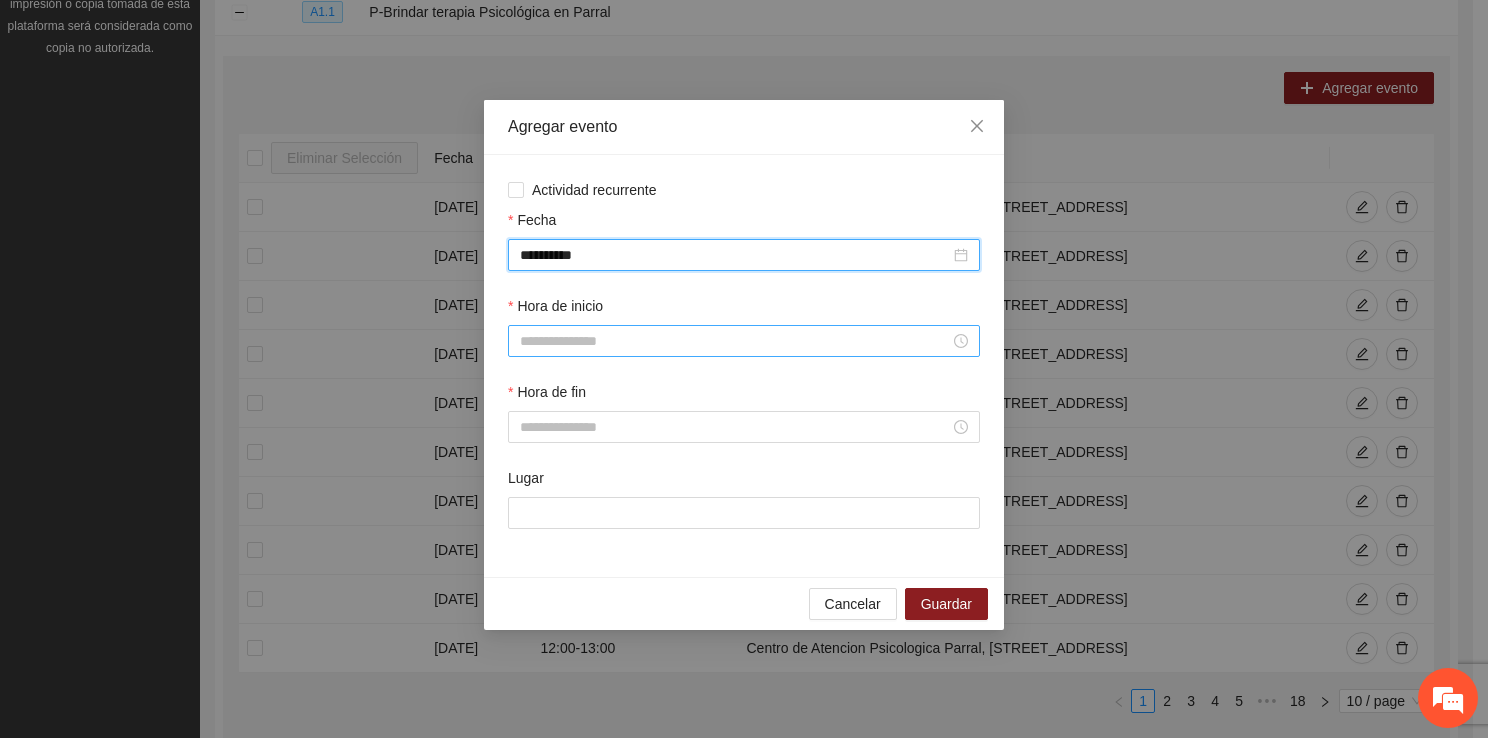 click on "Hora de inicio" at bounding box center [735, 341] 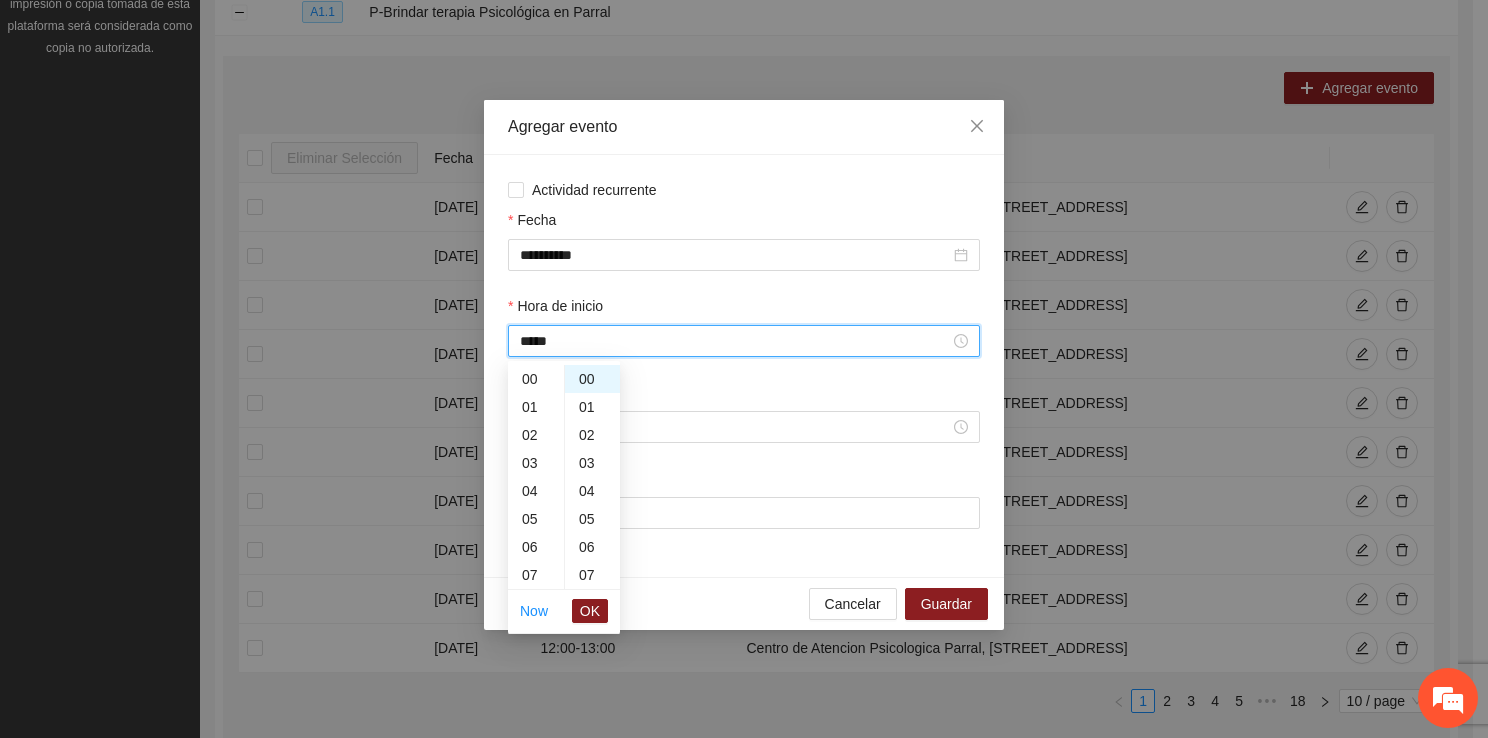 scroll, scrollTop: 364, scrollLeft: 0, axis: vertical 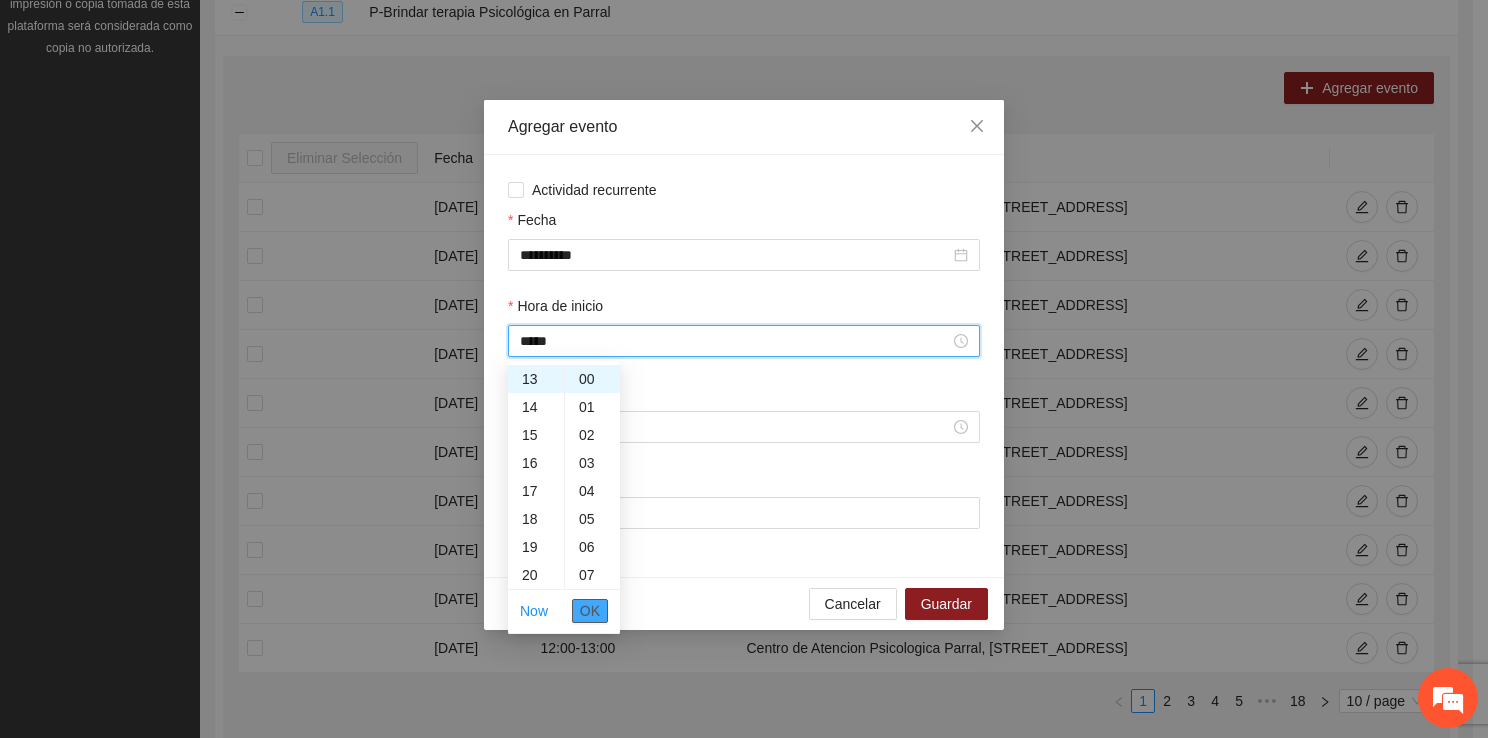 click on "OK" at bounding box center (590, 611) 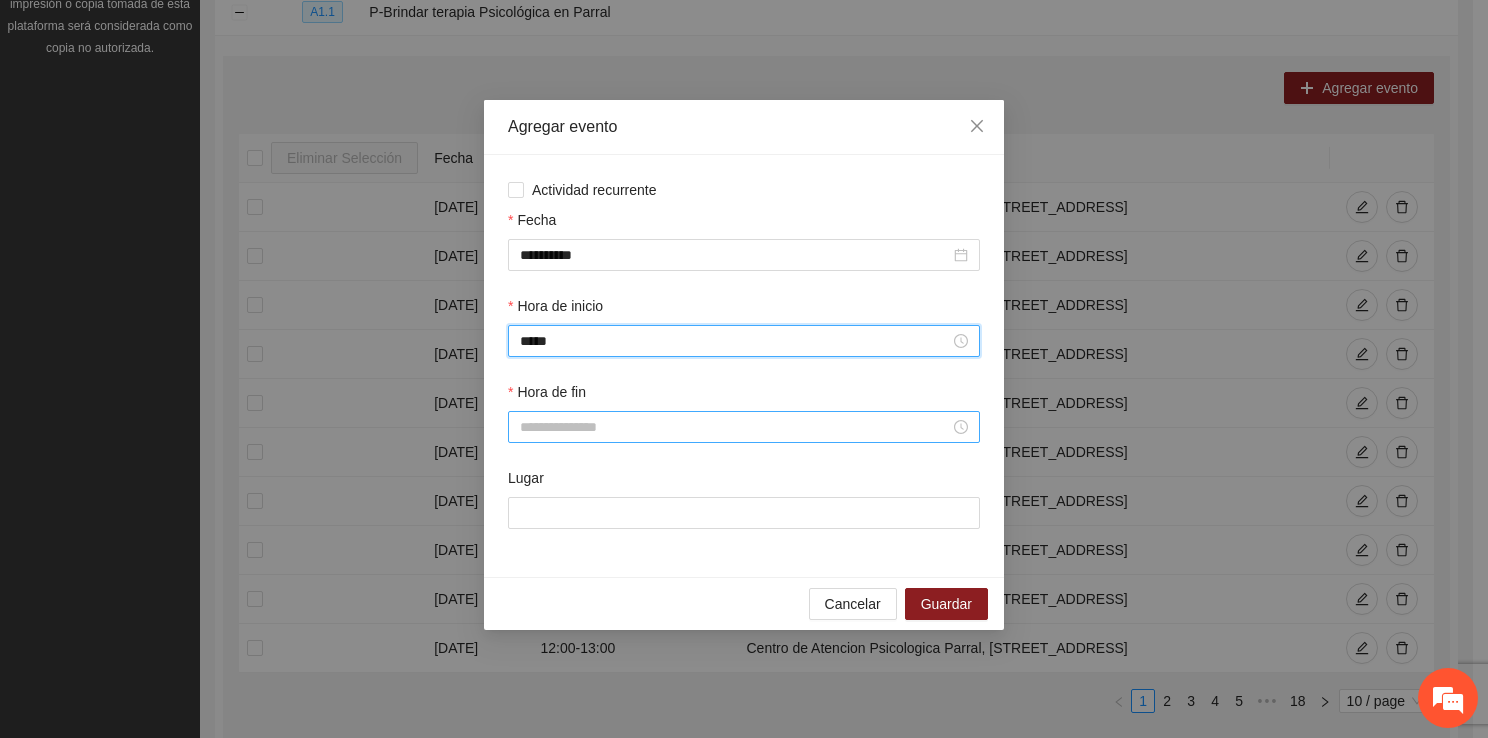 type on "*****" 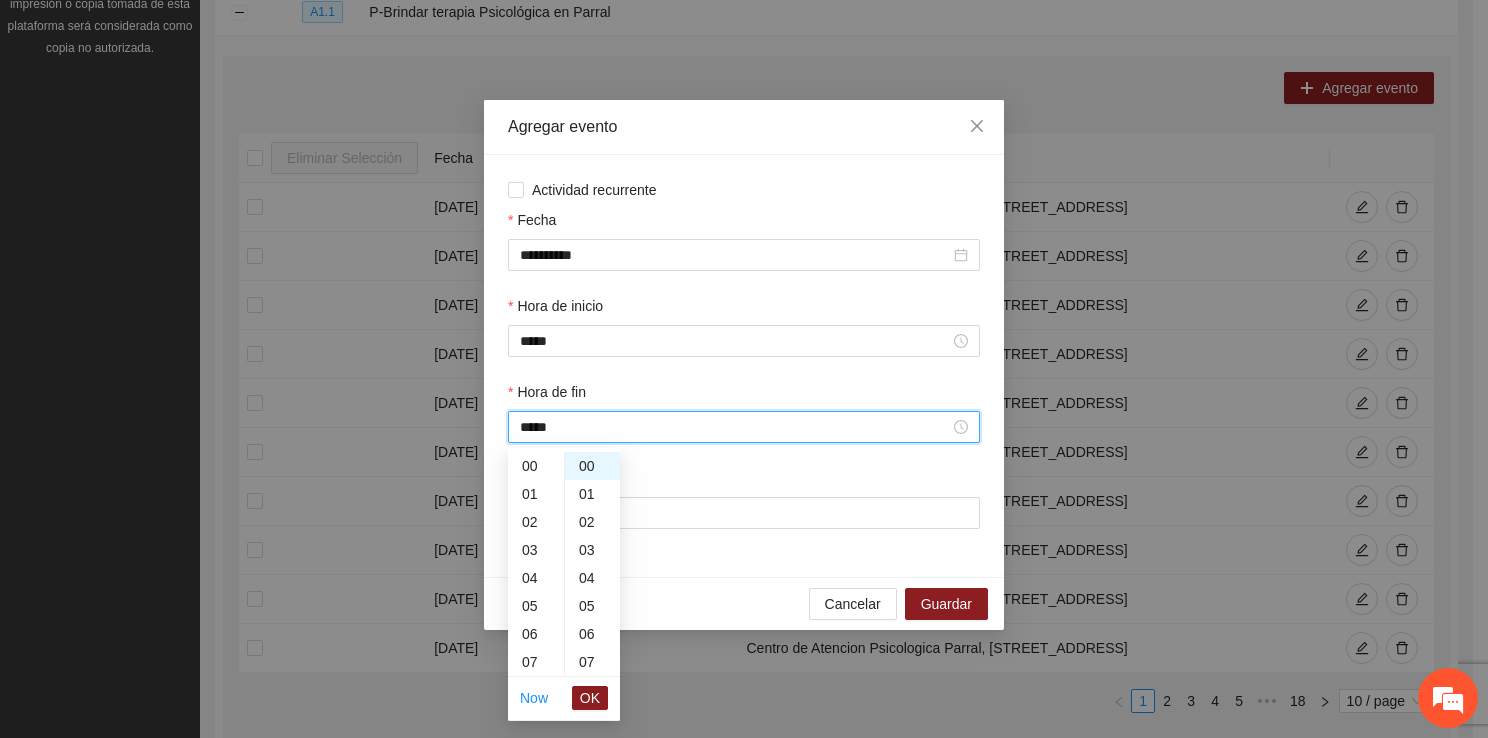 scroll, scrollTop: 392, scrollLeft: 0, axis: vertical 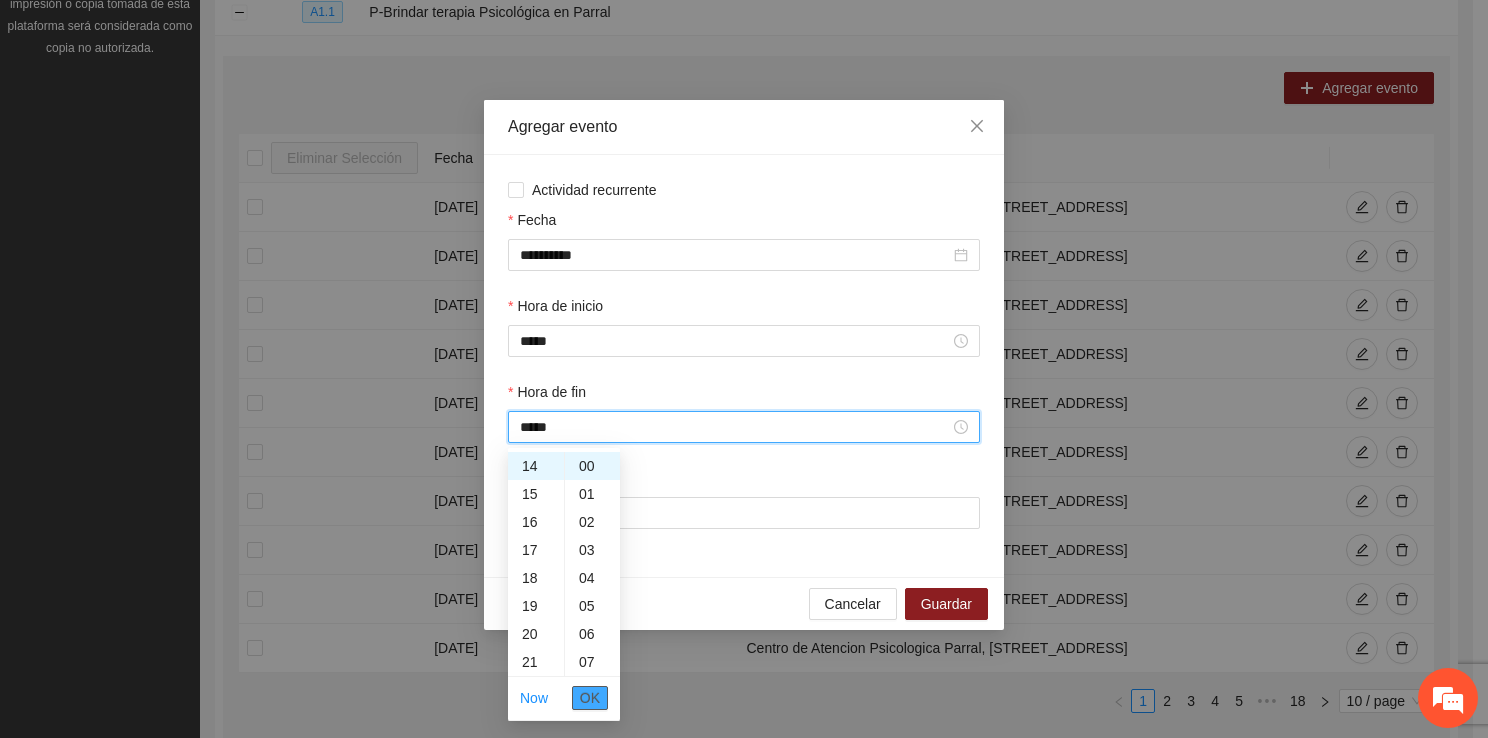 click on "OK" at bounding box center (590, 698) 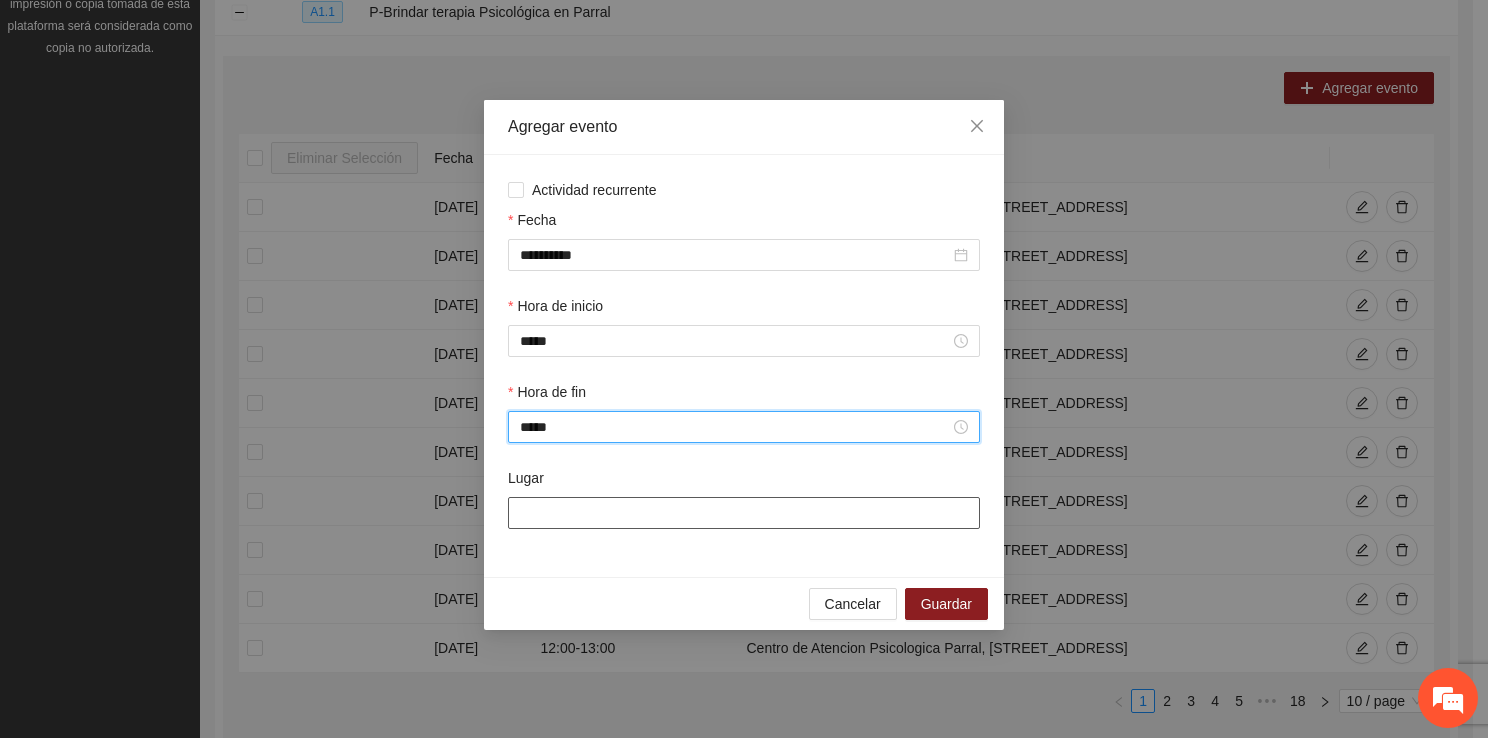 type on "*****" 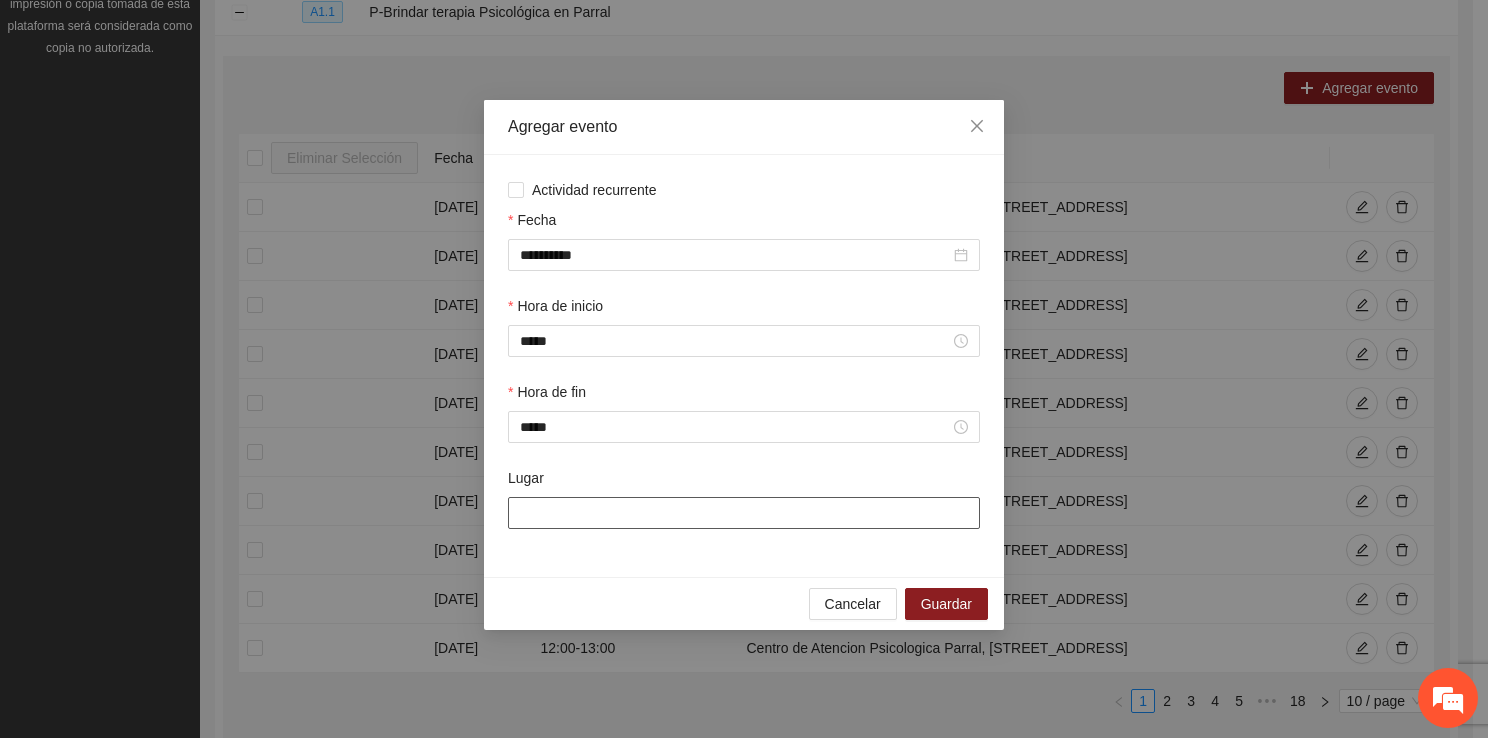 type on "**********" 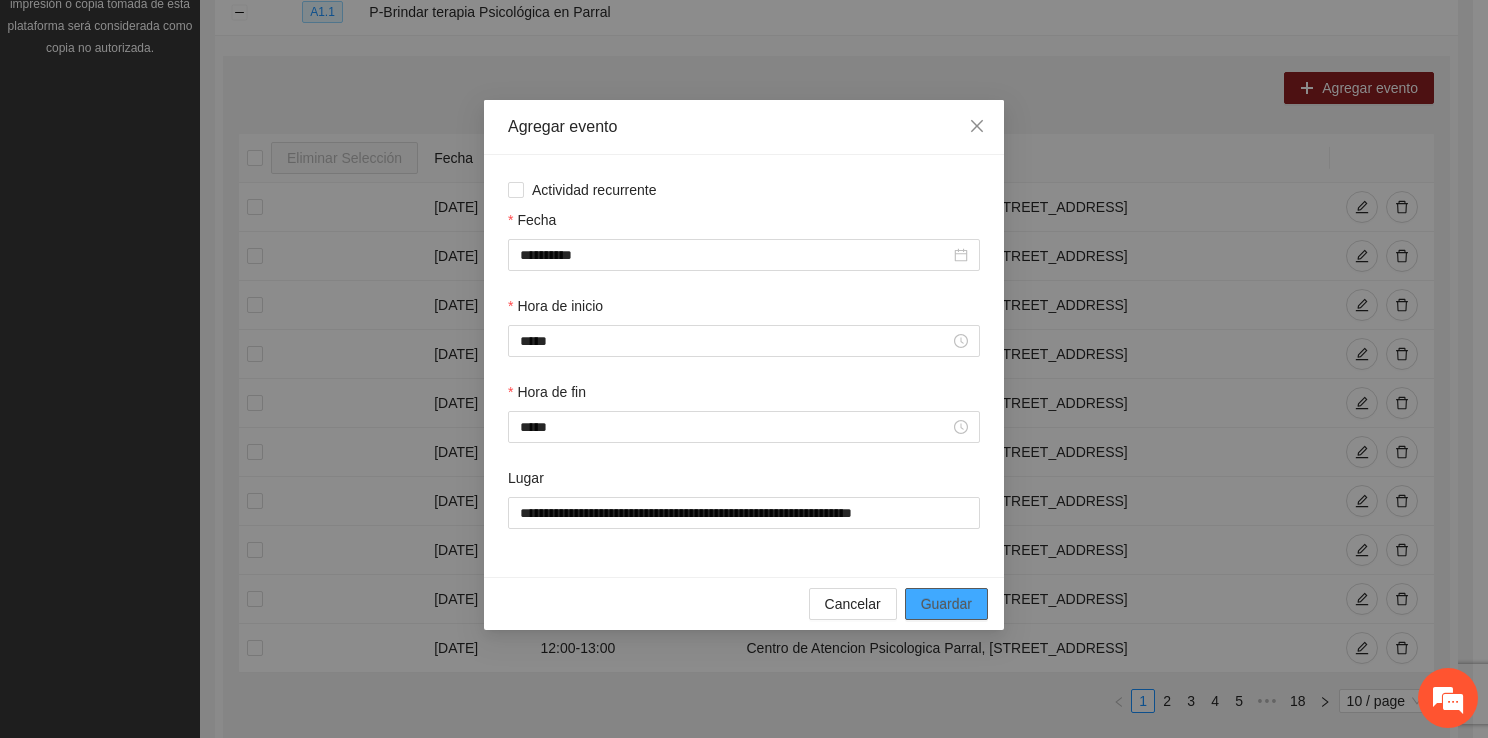 click on "Guardar" at bounding box center [946, 604] 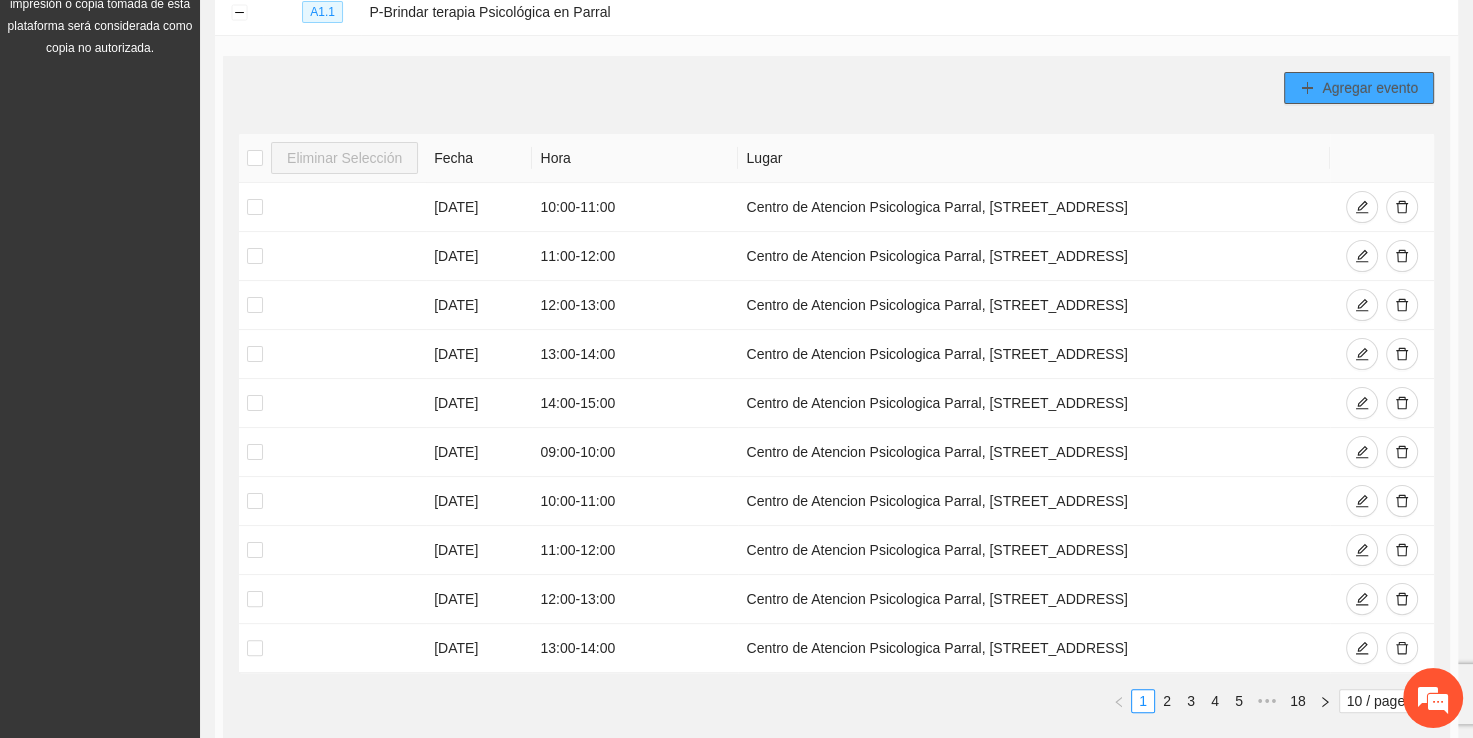click on "Agregar evento" at bounding box center (1359, 88) 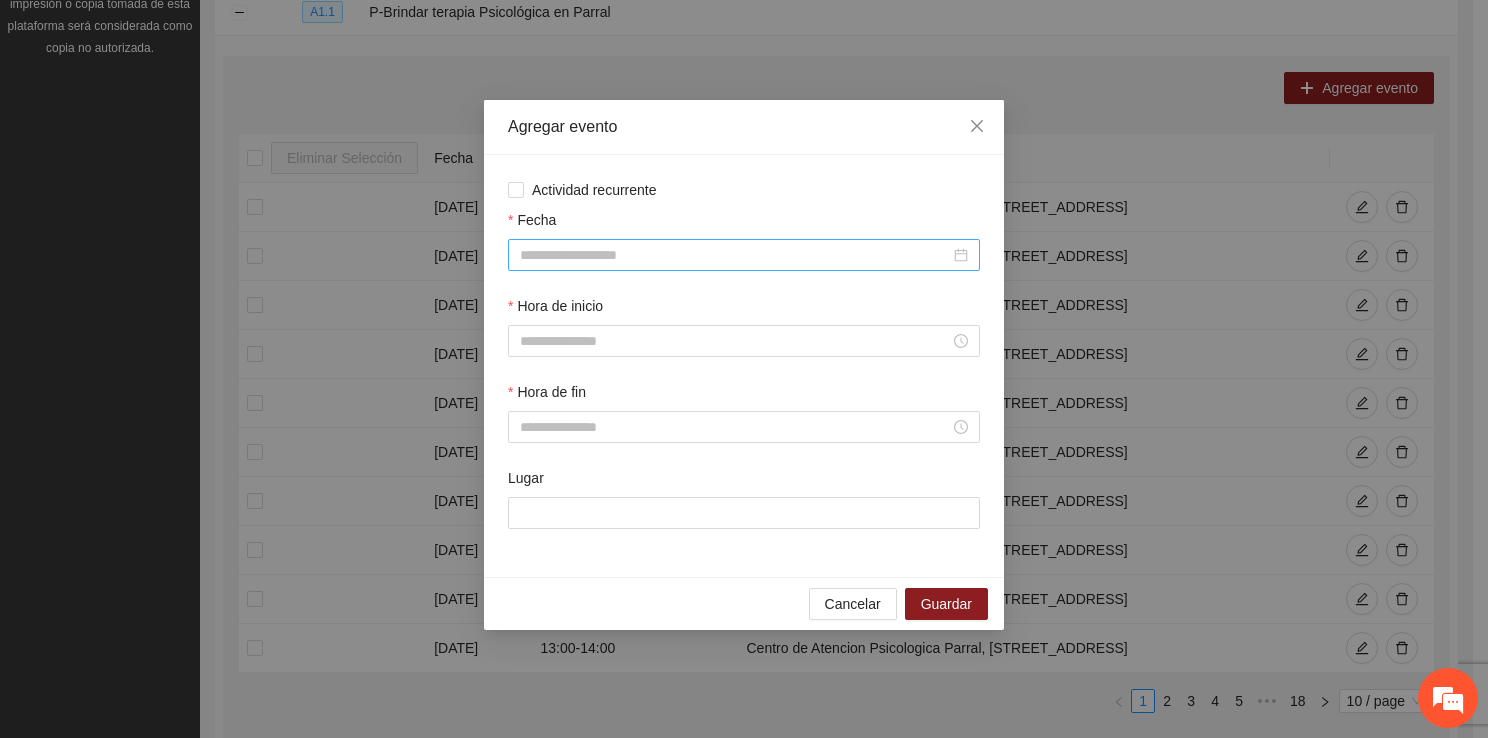 click on "Fecha" at bounding box center [735, 255] 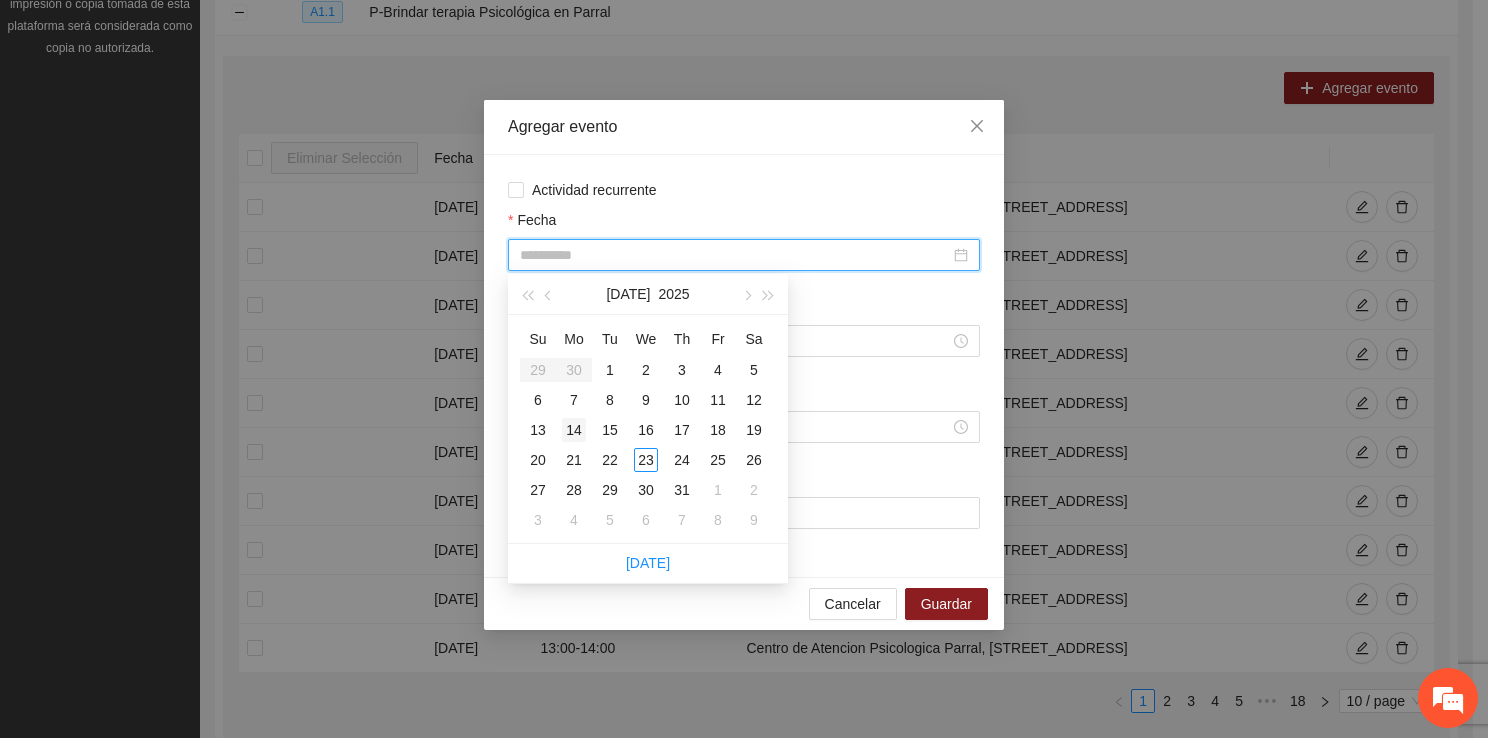 type on "**********" 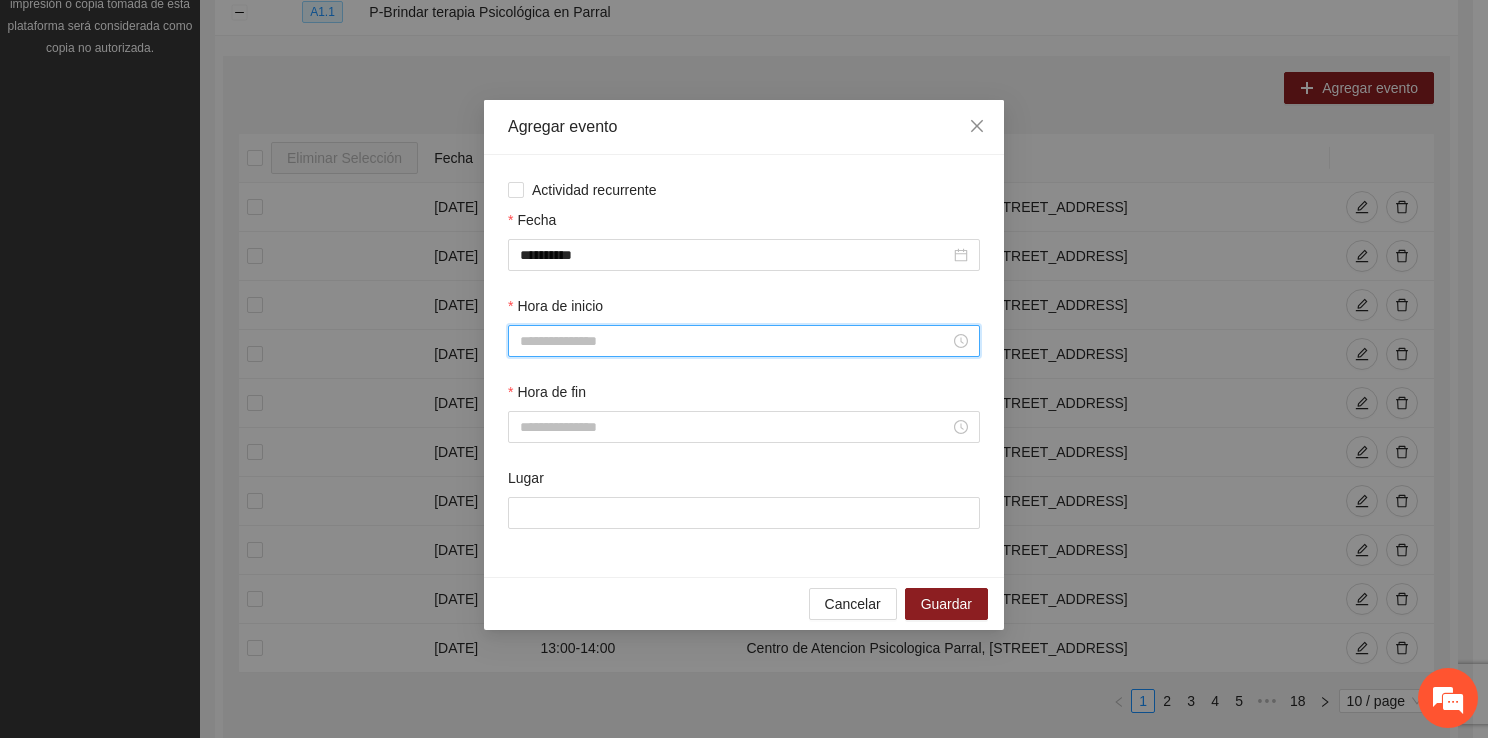 click on "Hora de inicio" at bounding box center (735, 341) 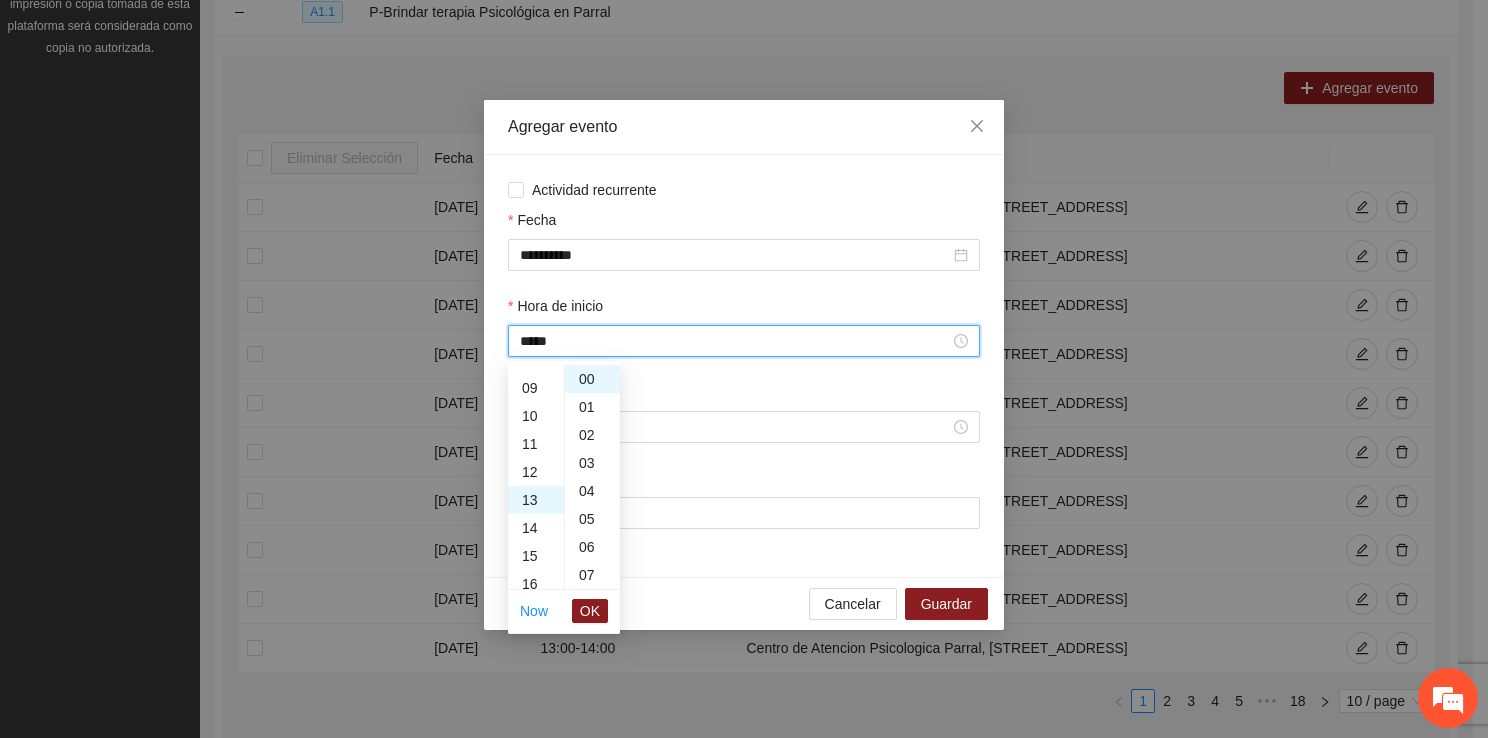 scroll, scrollTop: 364, scrollLeft: 0, axis: vertical 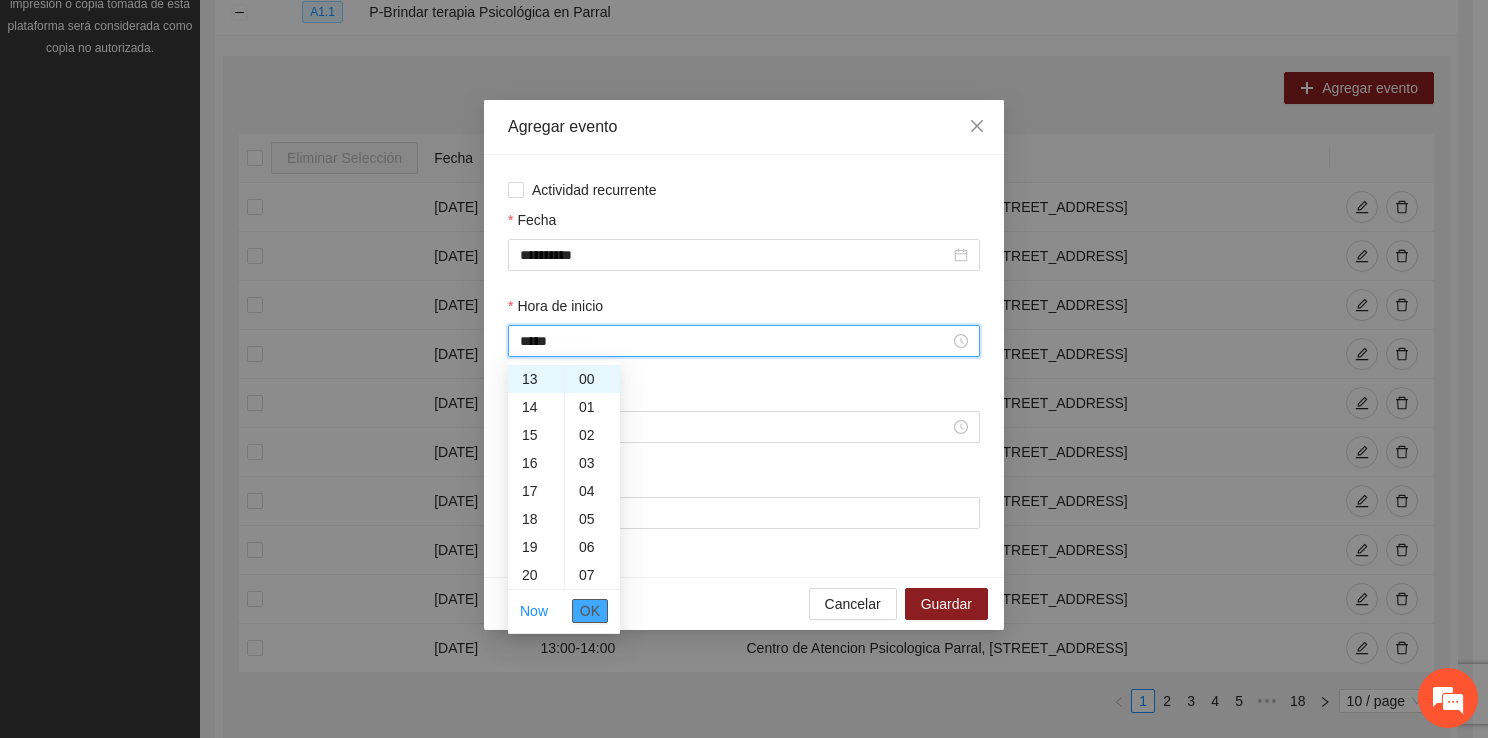 click on "OK" at bounding box center [590, 611] 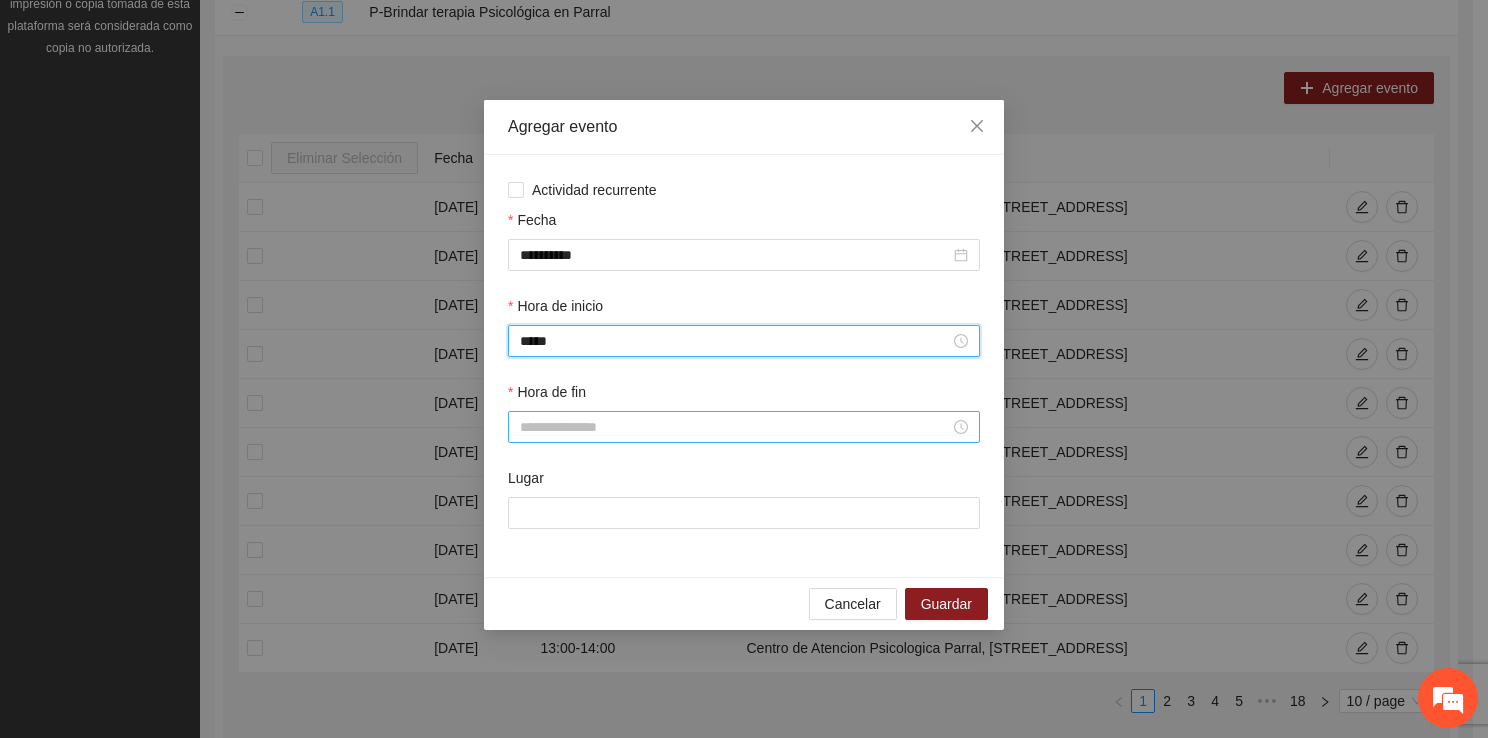 type on "*****" 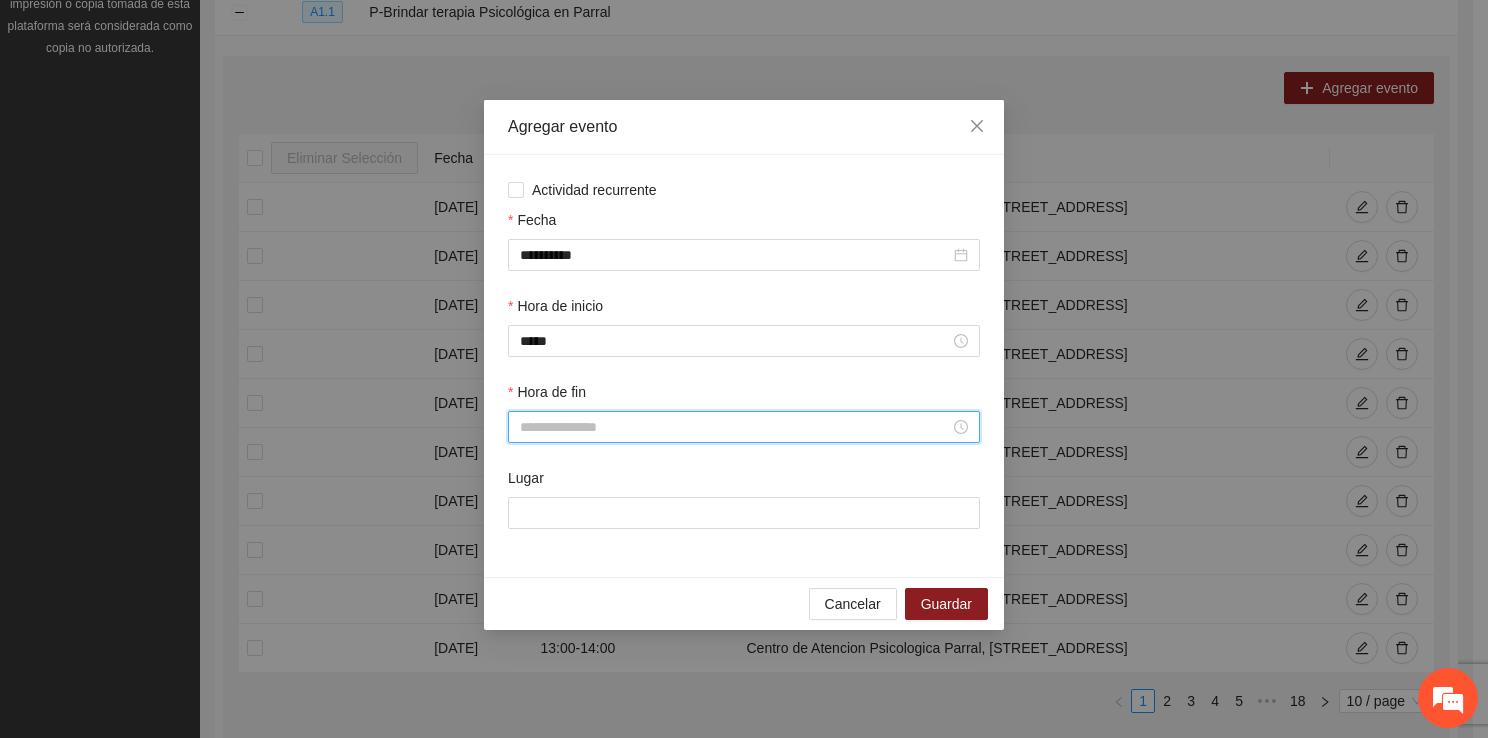 click on "Hora de fin" at bounding box center (735, 427) 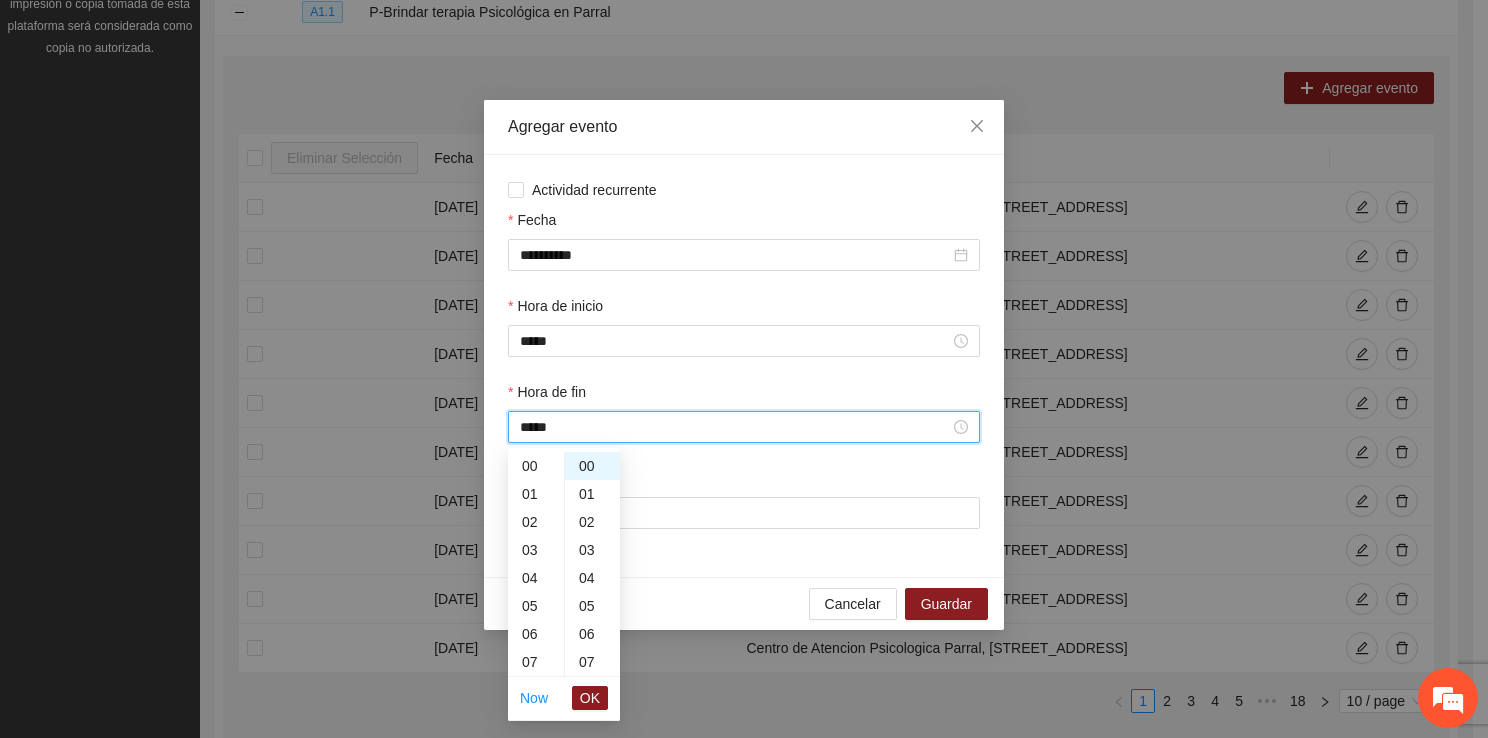 scroll, scrollTop: 392, scrollLeft: 0, axis: vertical 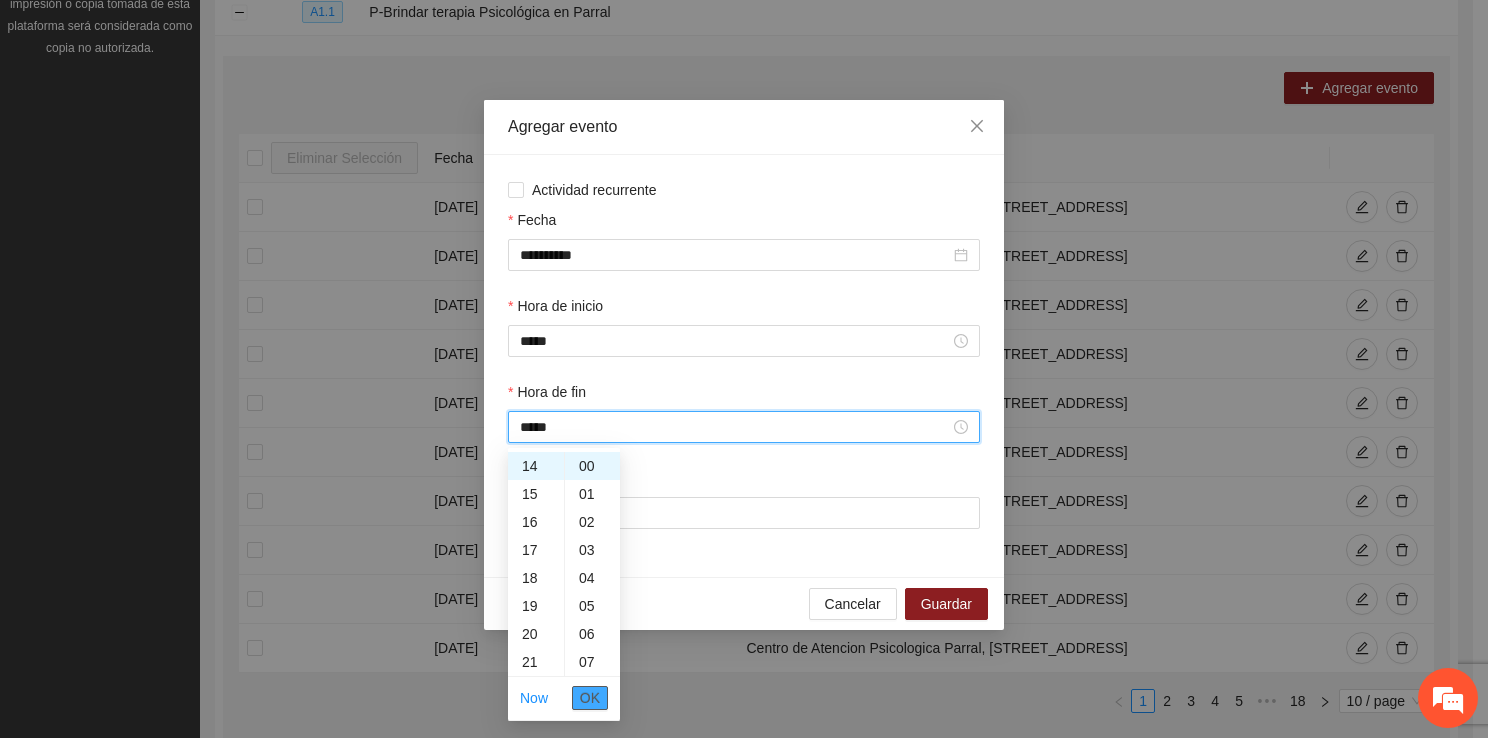 click on "OK" at bounding box center (590, 698) 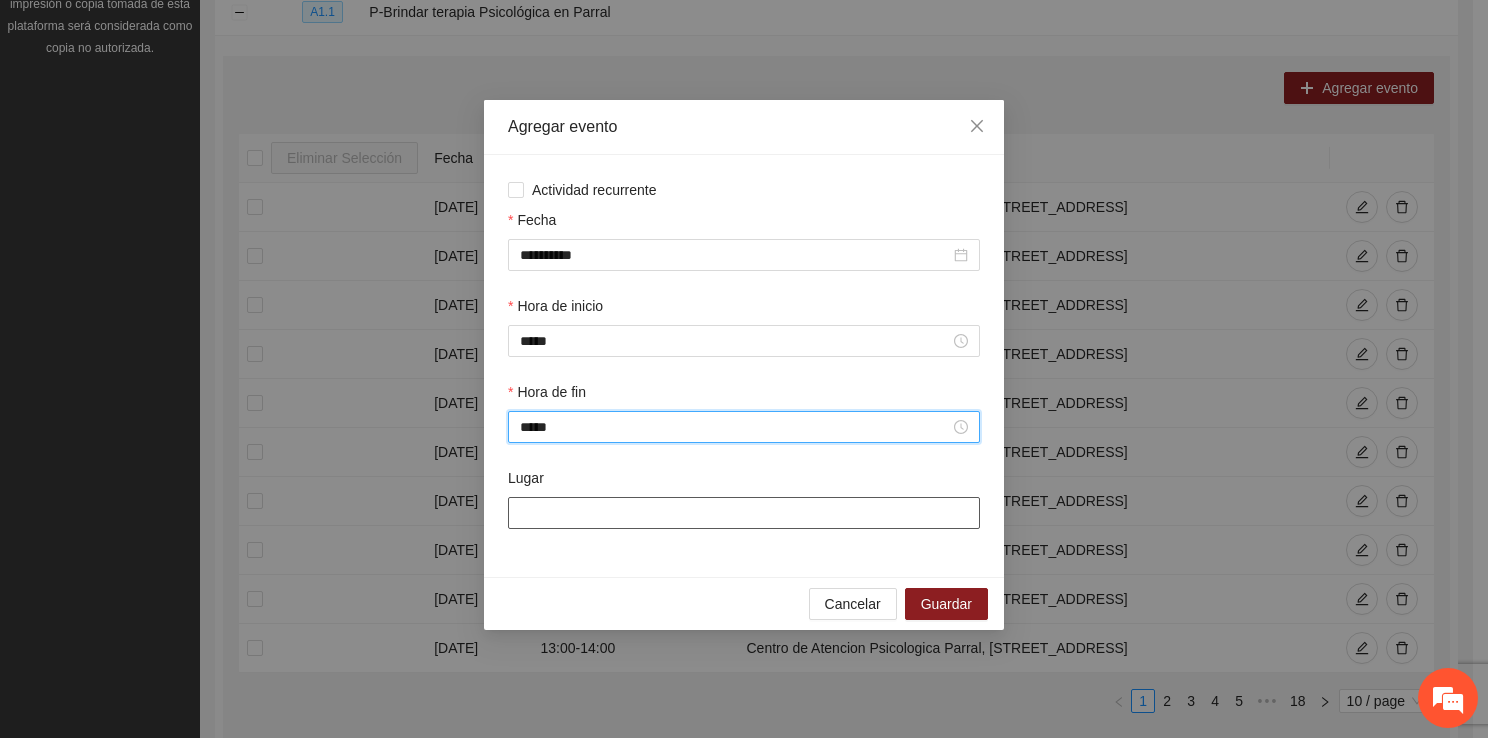 type on "*****" 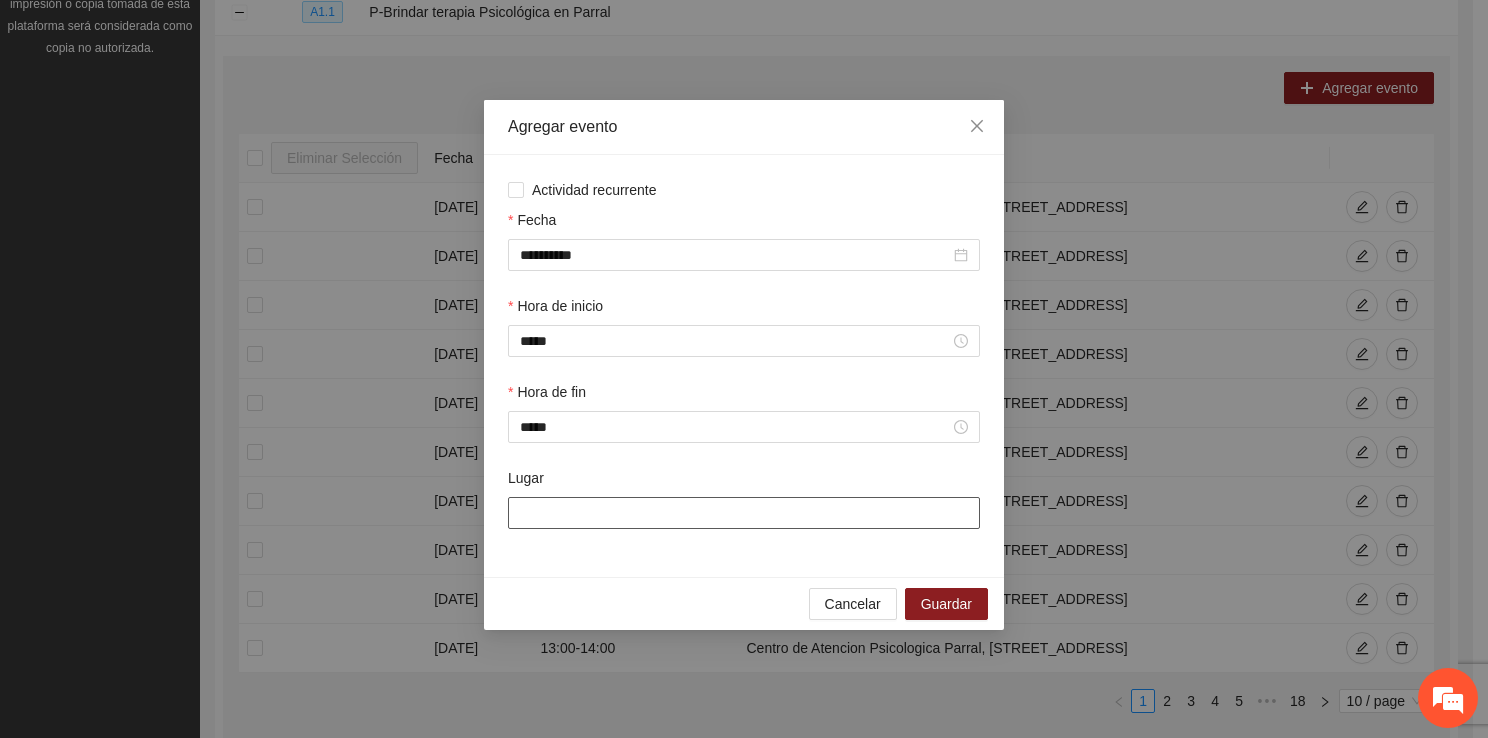 click on "Lugar" at bounding box center (744, 513) 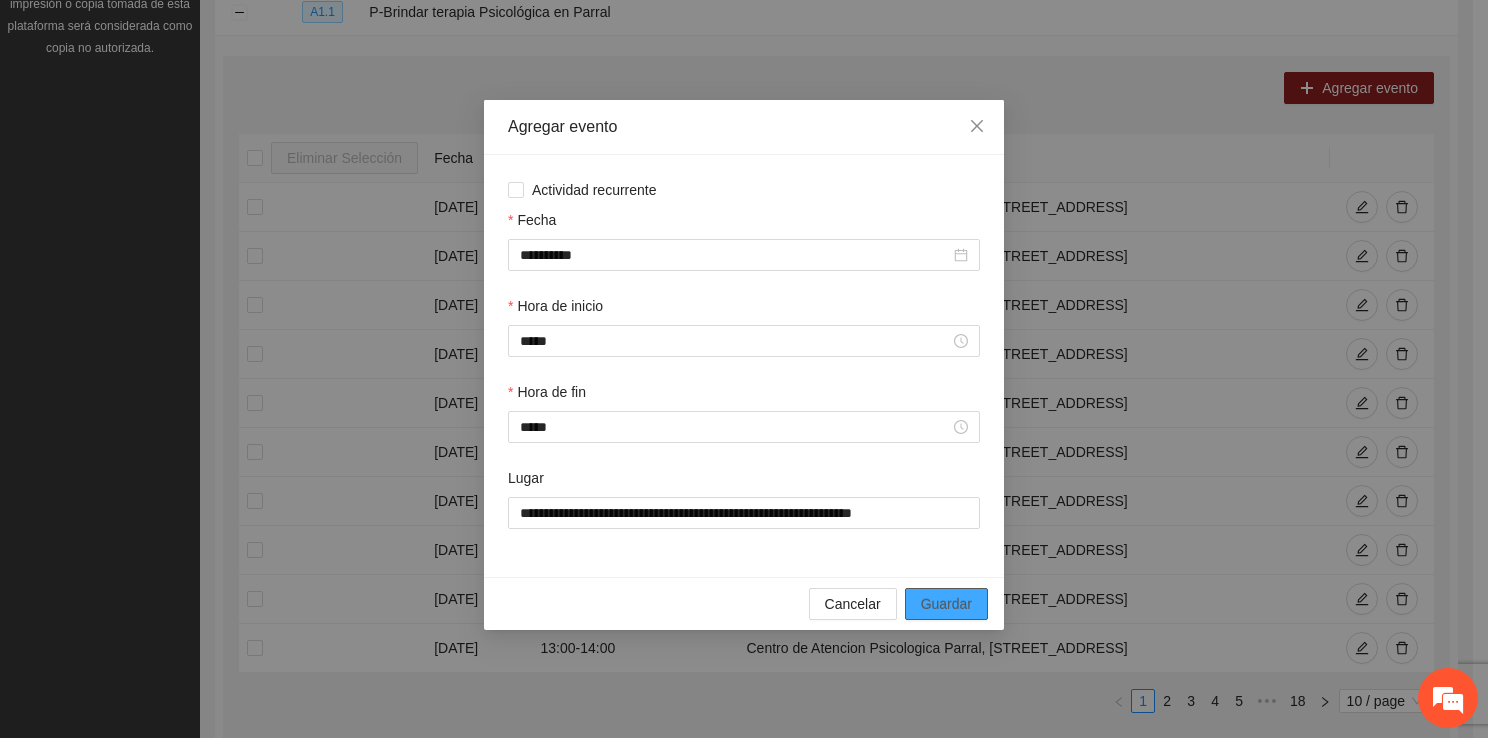 click on "Guardar" at bounding box center [946, 604] 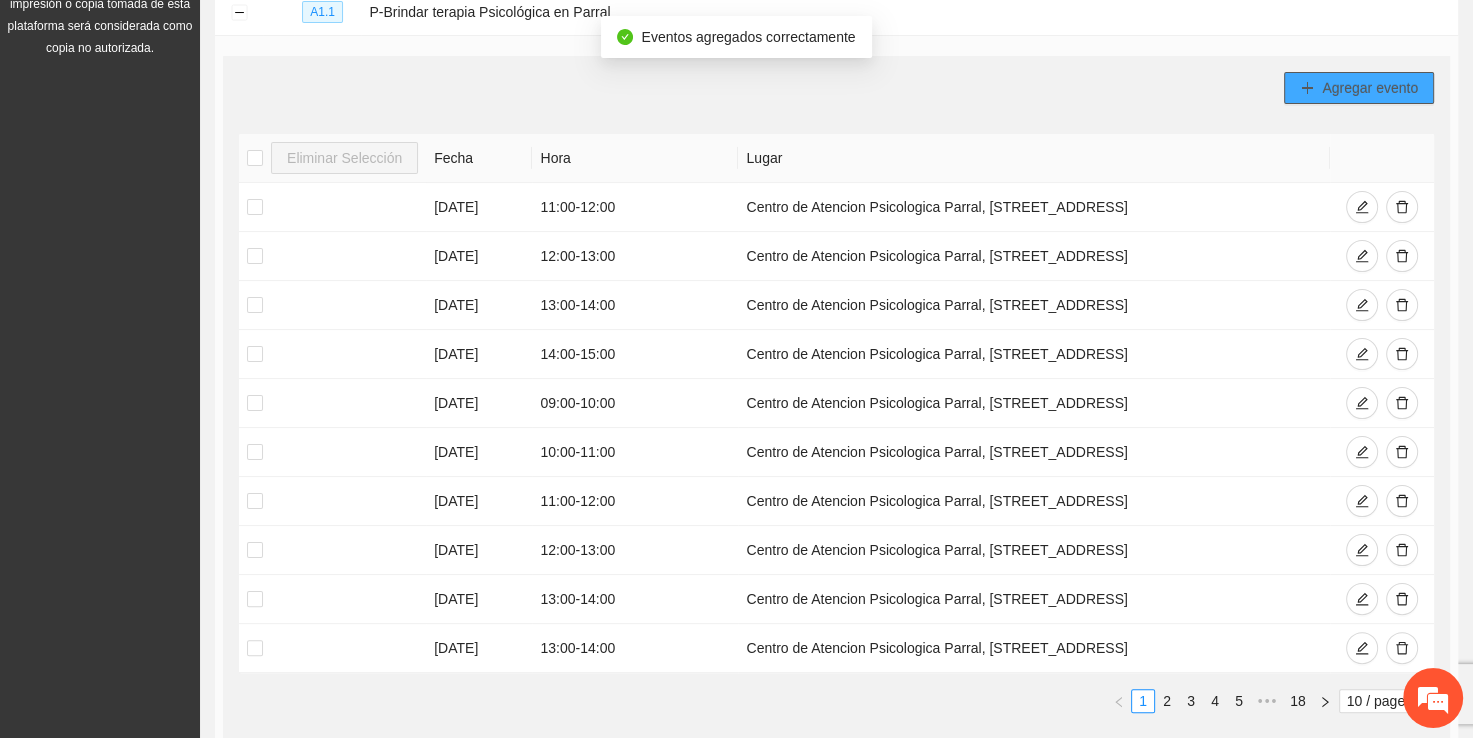 click on "Agregar evento" at bounding box center (1370, 88) 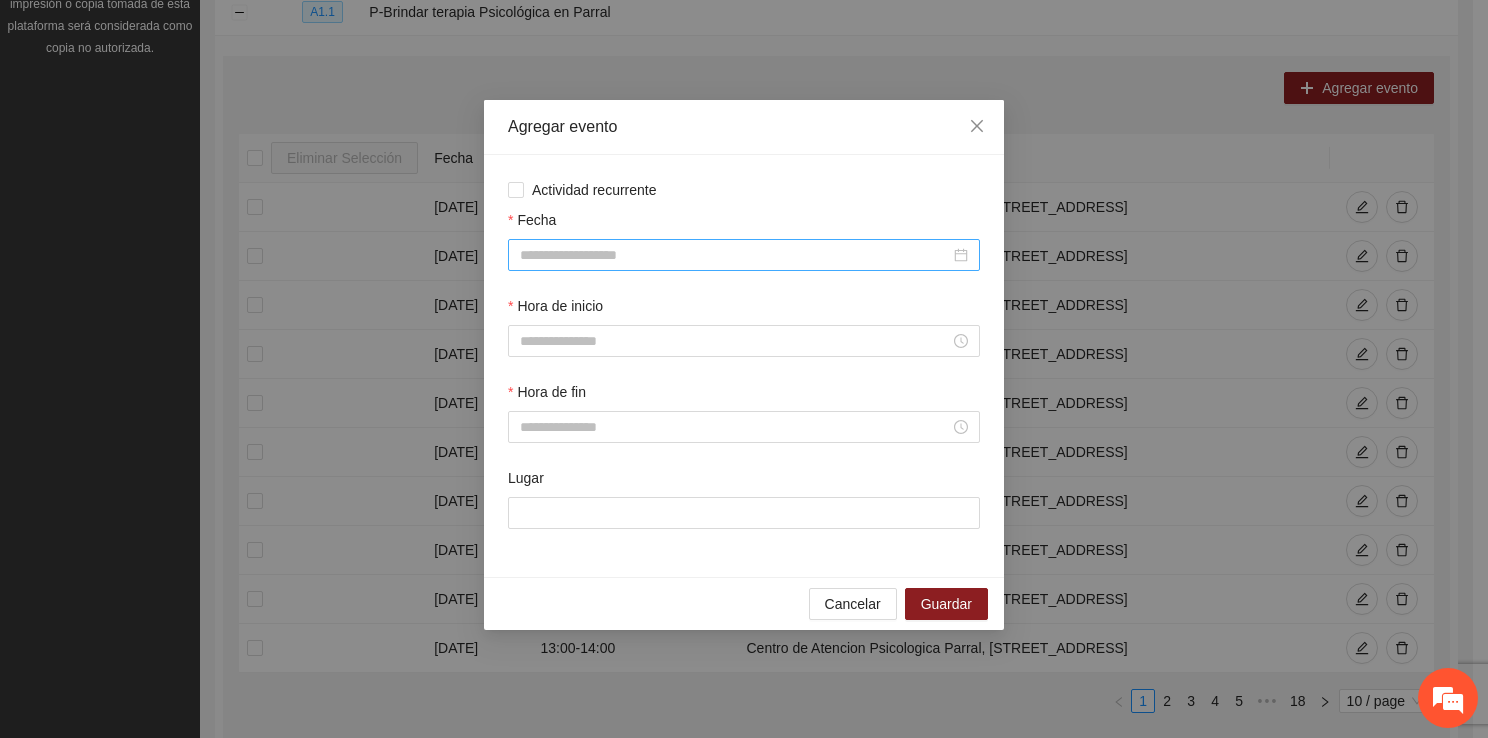 click on "Fecha" at bounding box center [735, 255] 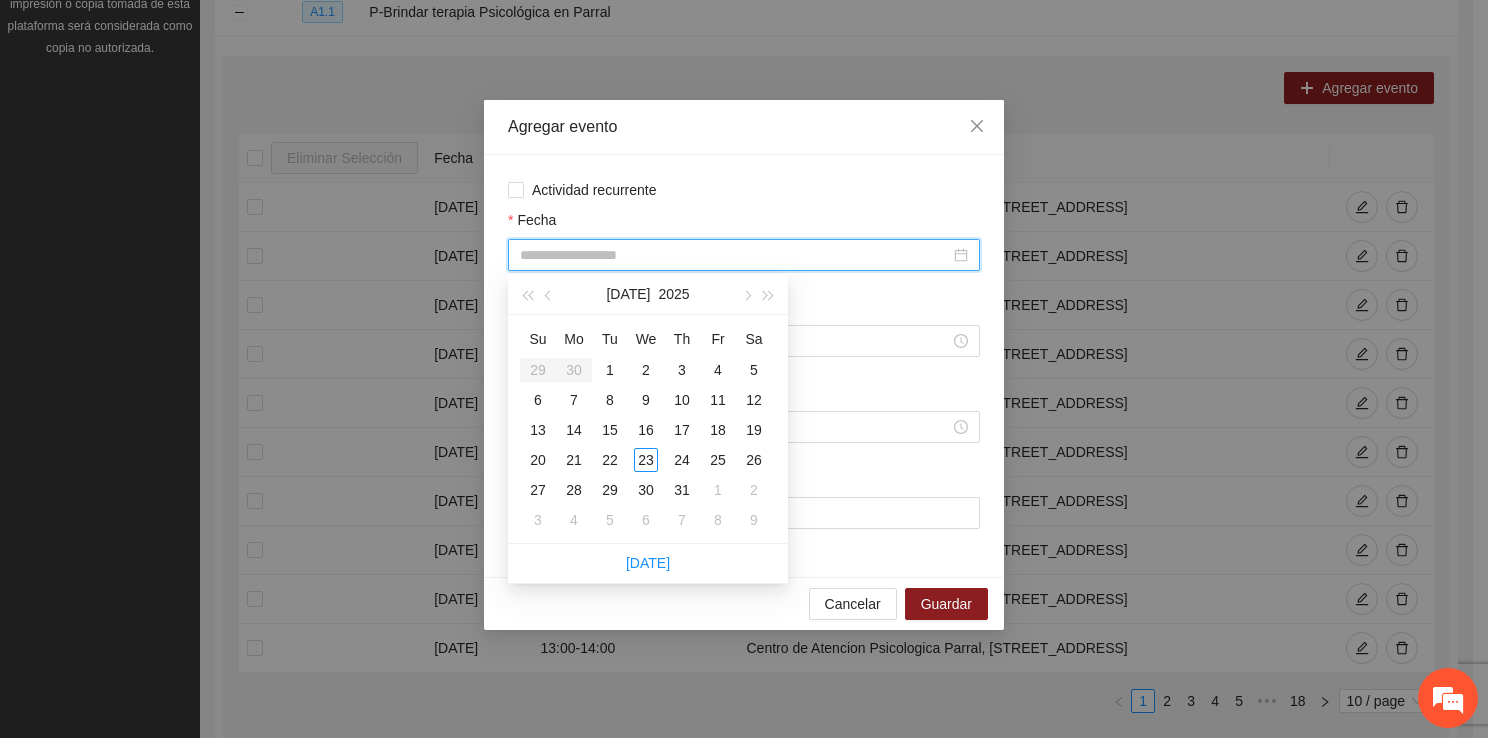 type on "**********" 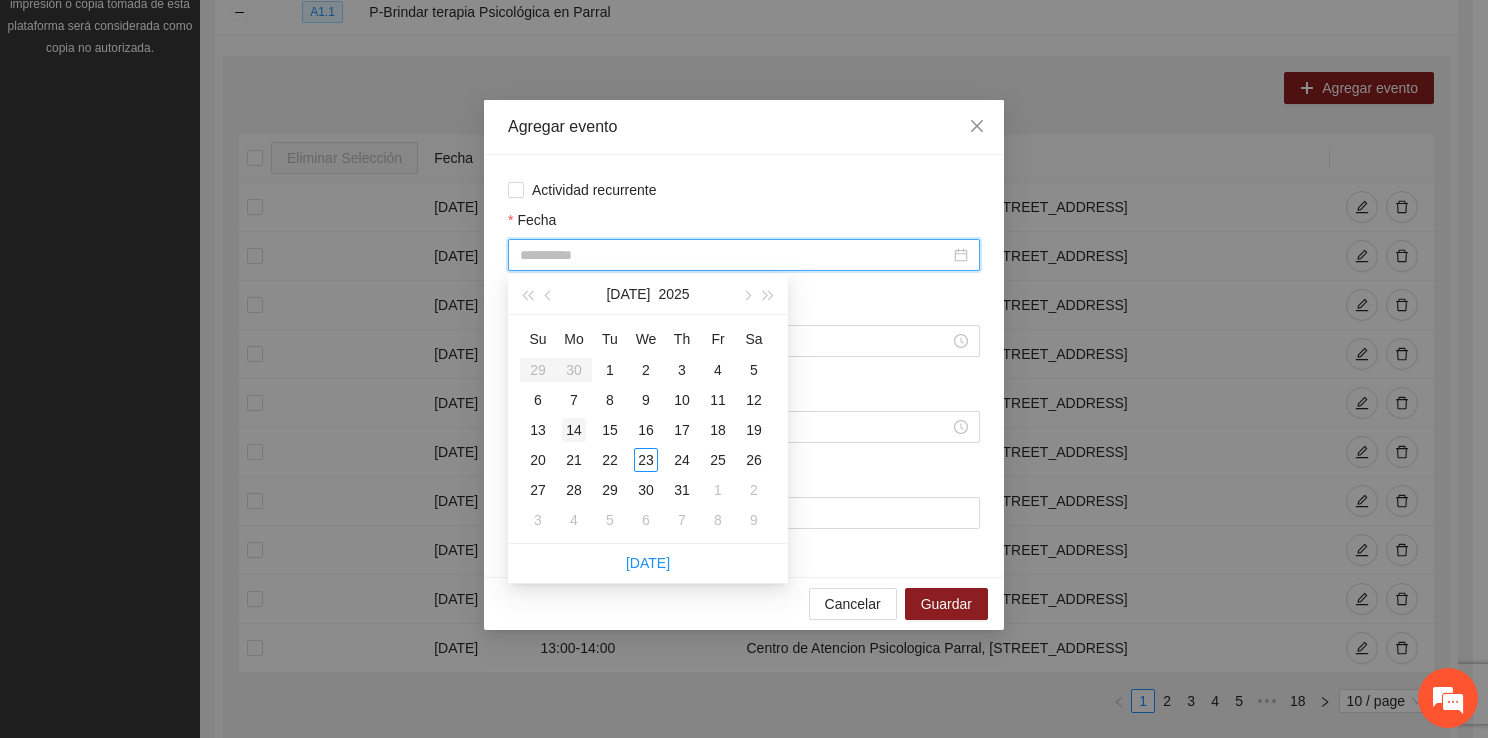 type on "**********" 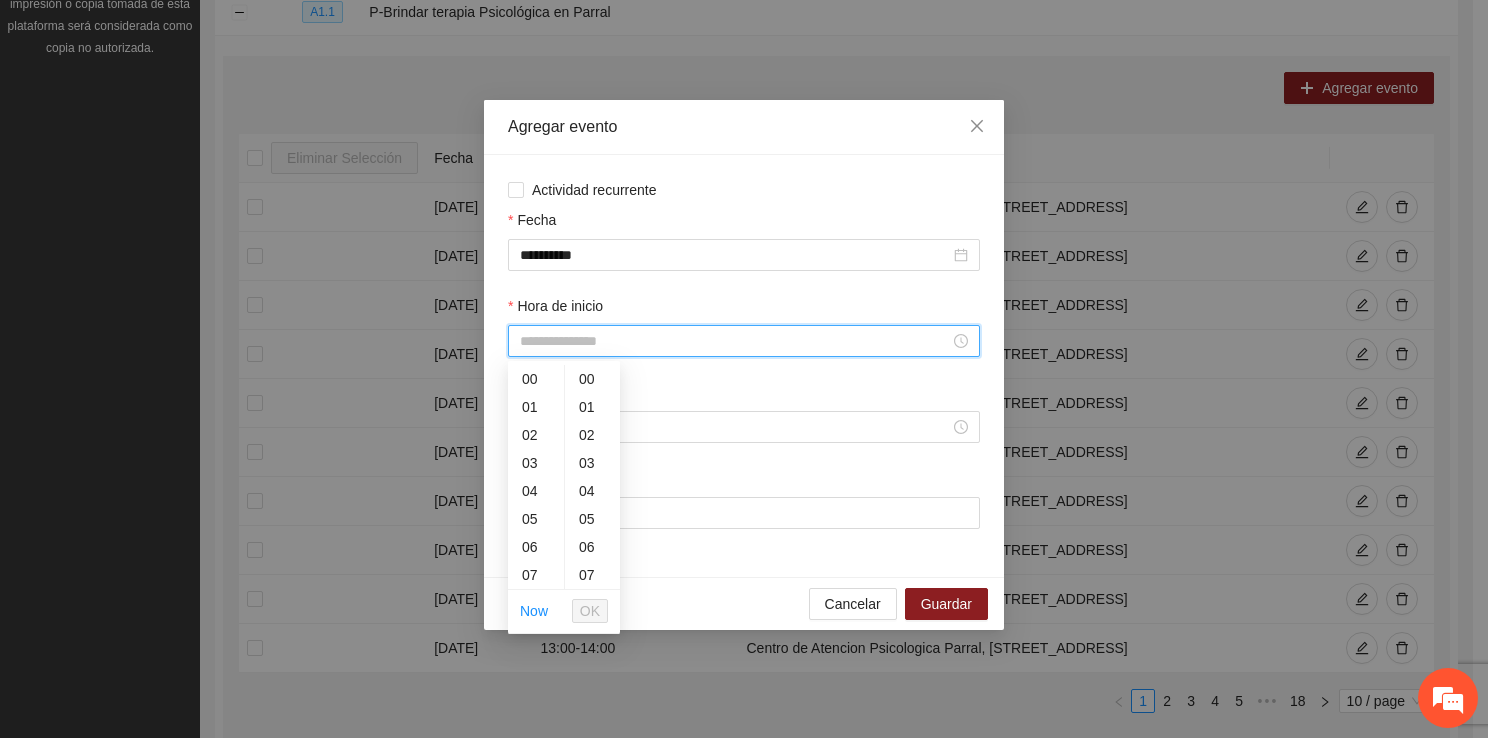 click on "Hora de inicio" at bounding box center (735, 341) 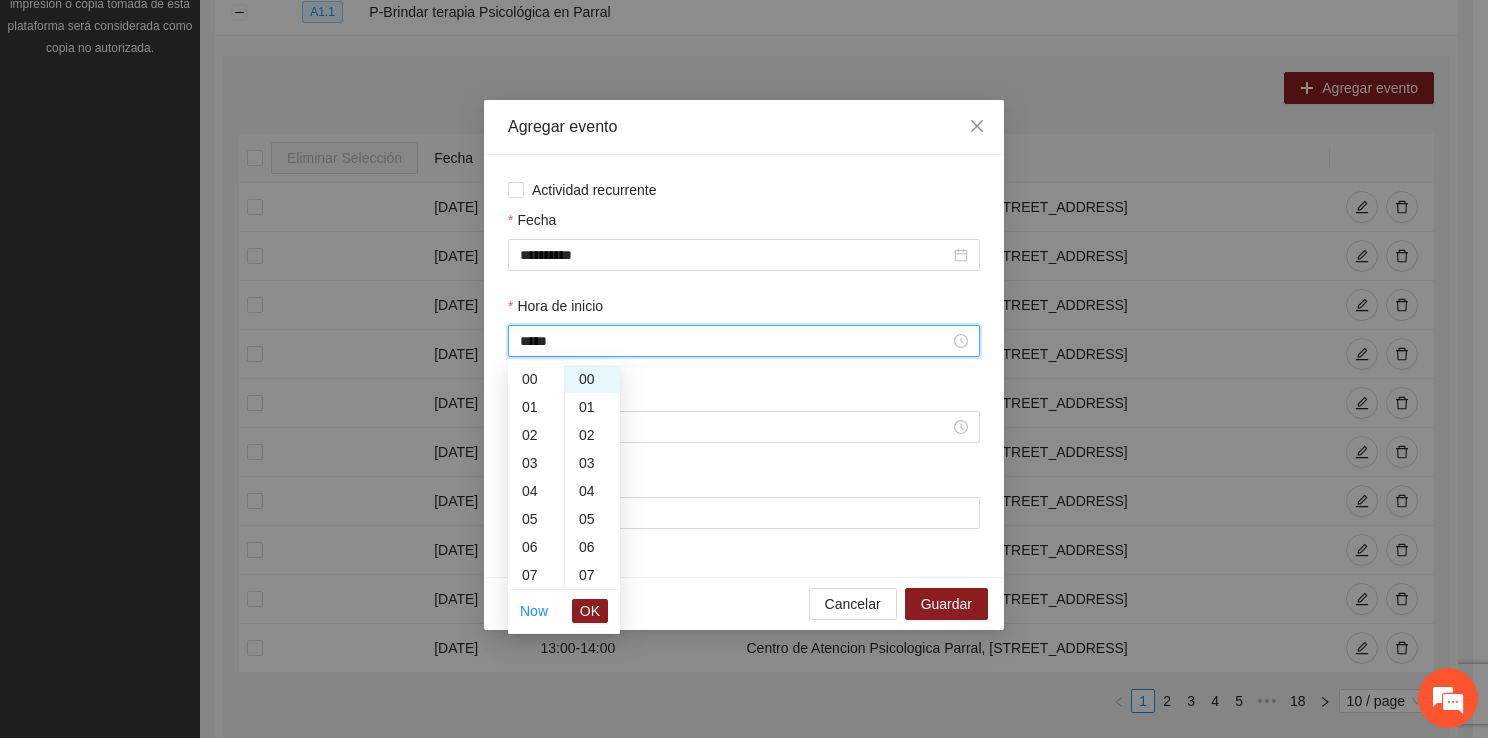 scroll, scrollTop: 392, scrollLeft: 0, axis: vertical 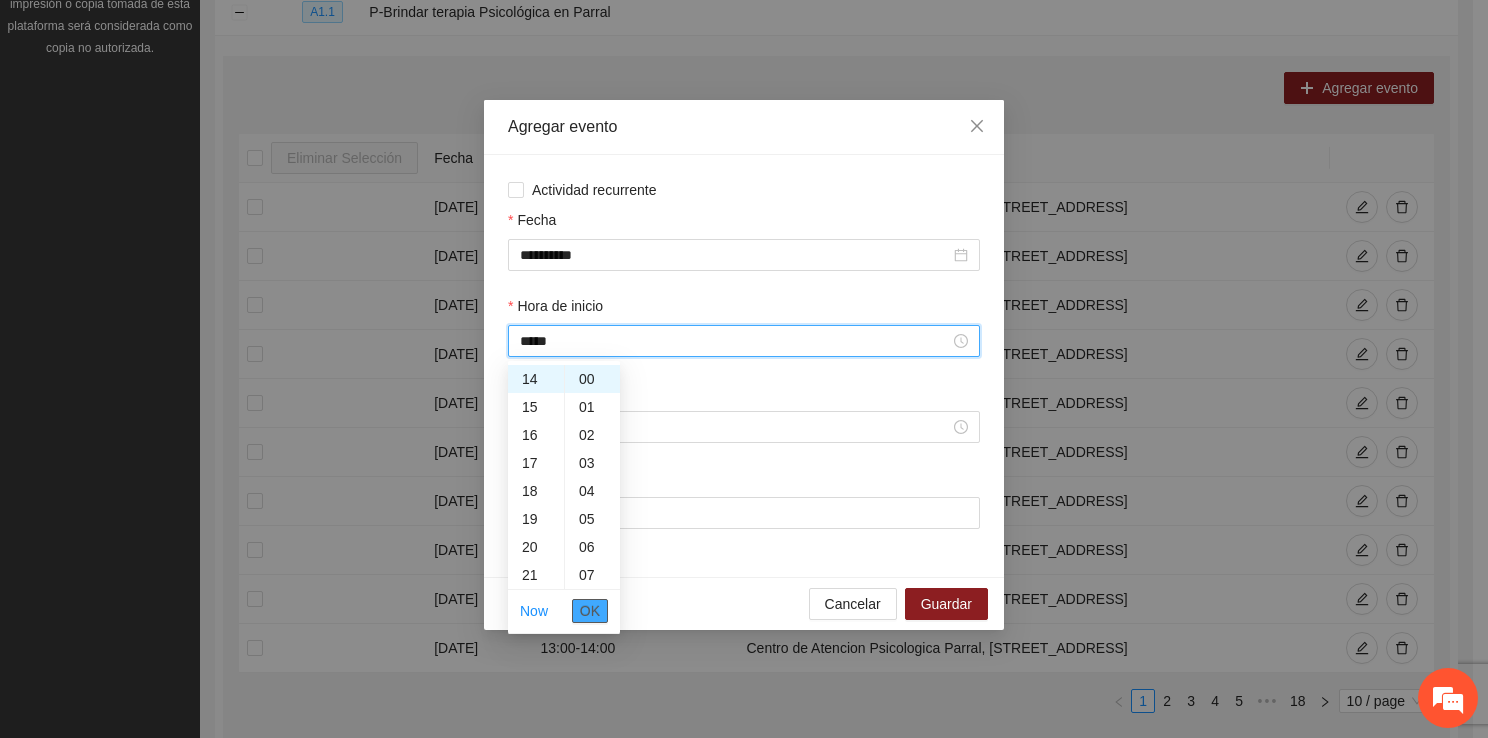 click on "OK" at bounding box center [590, 611] 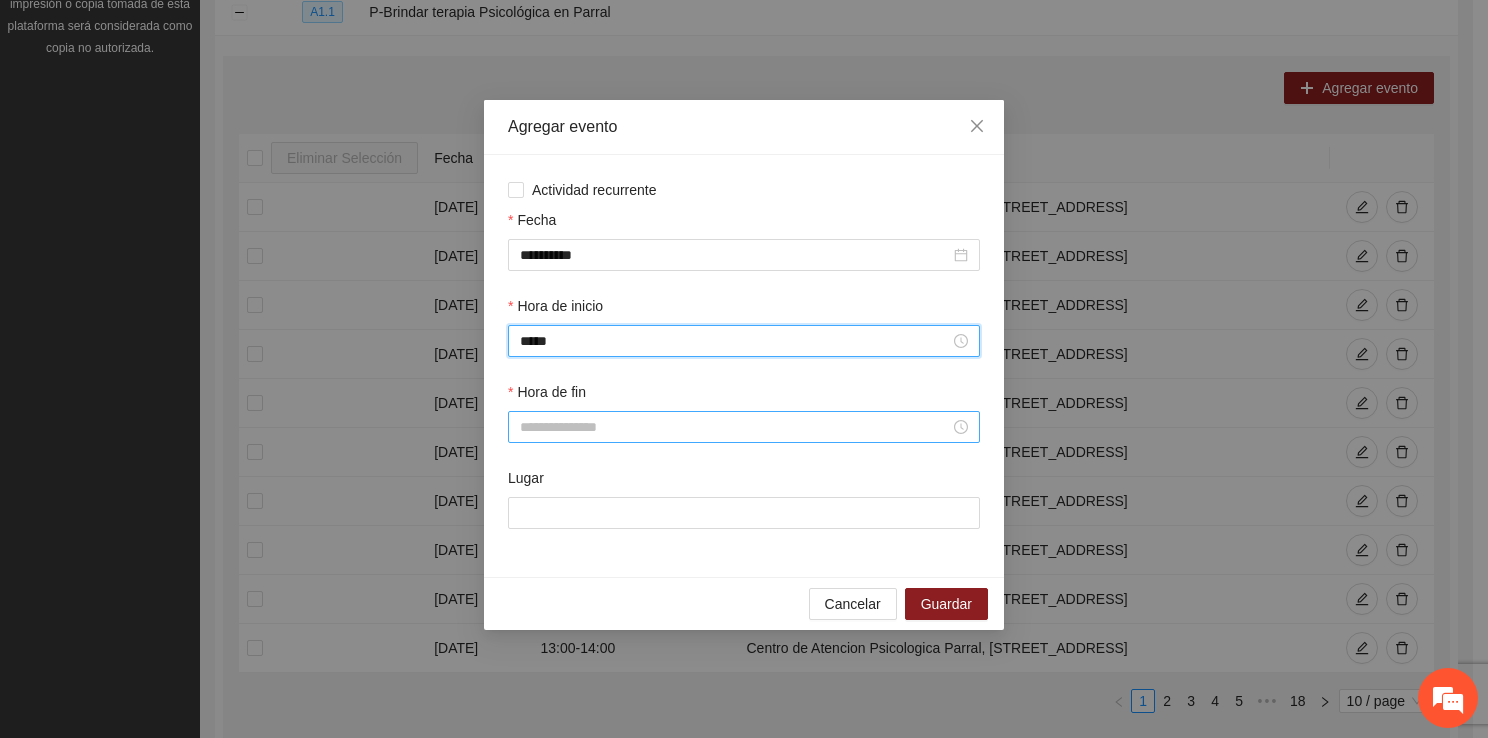 type on "*****" 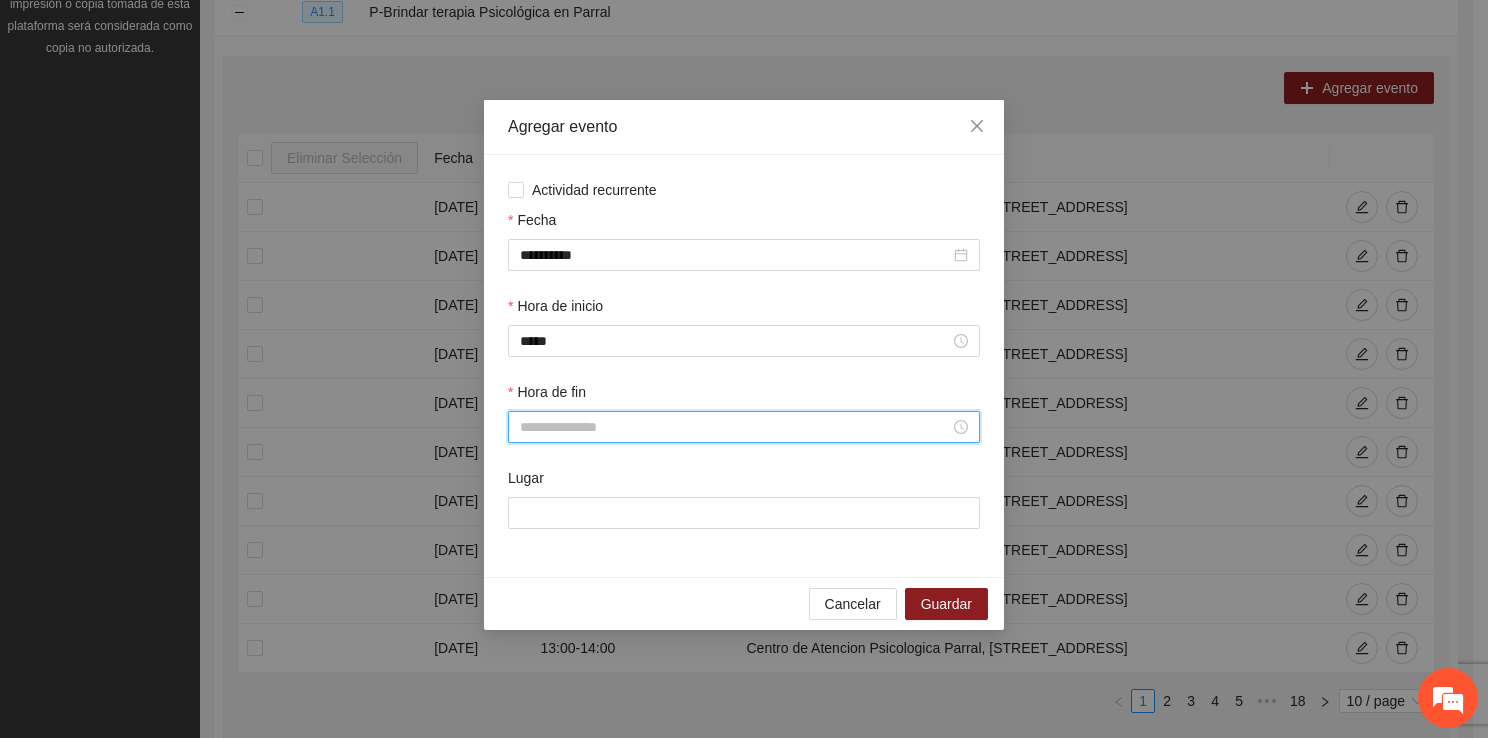 click on "Hora de fin" at bounding box center (735, 427) 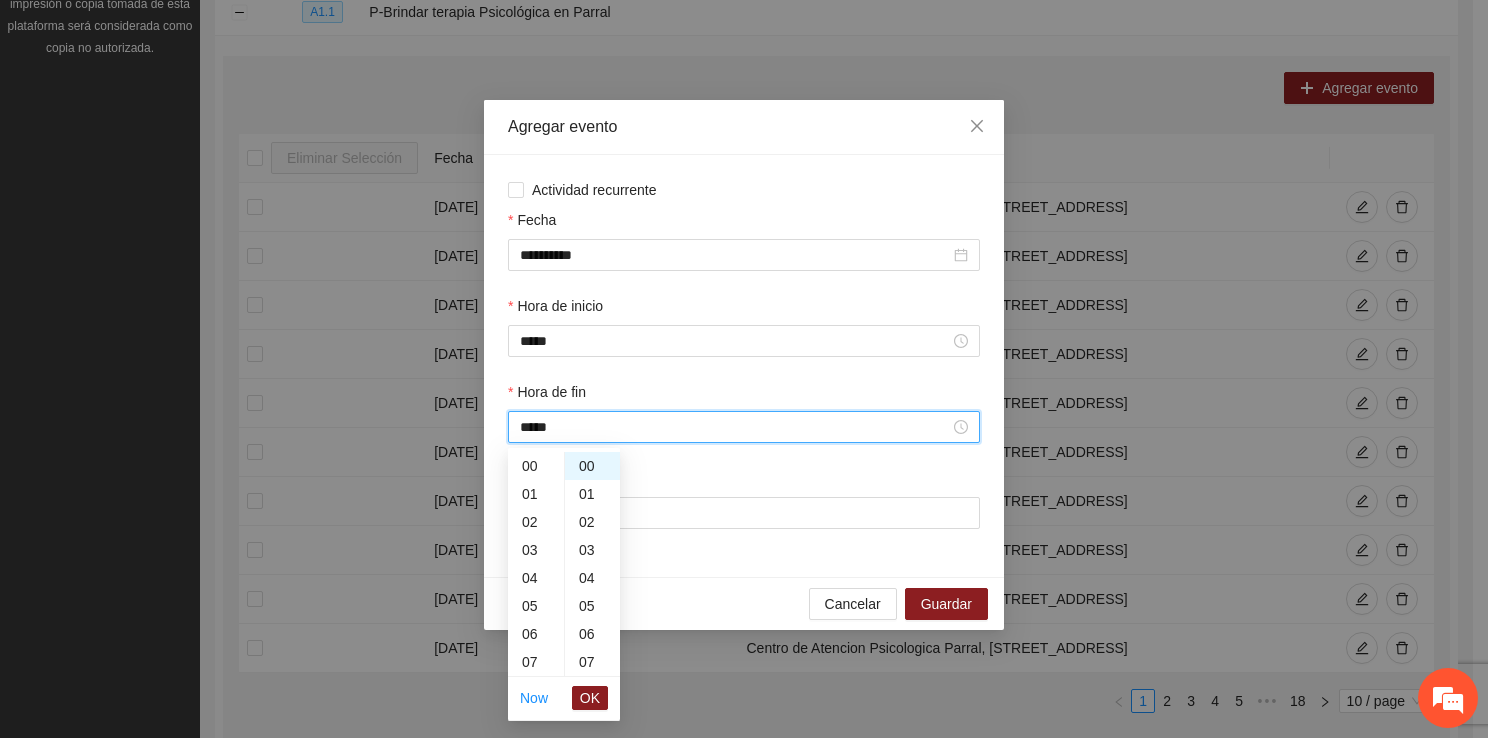 scroll, scrollTop: 420, scrollLeft: 0, axis: vertical 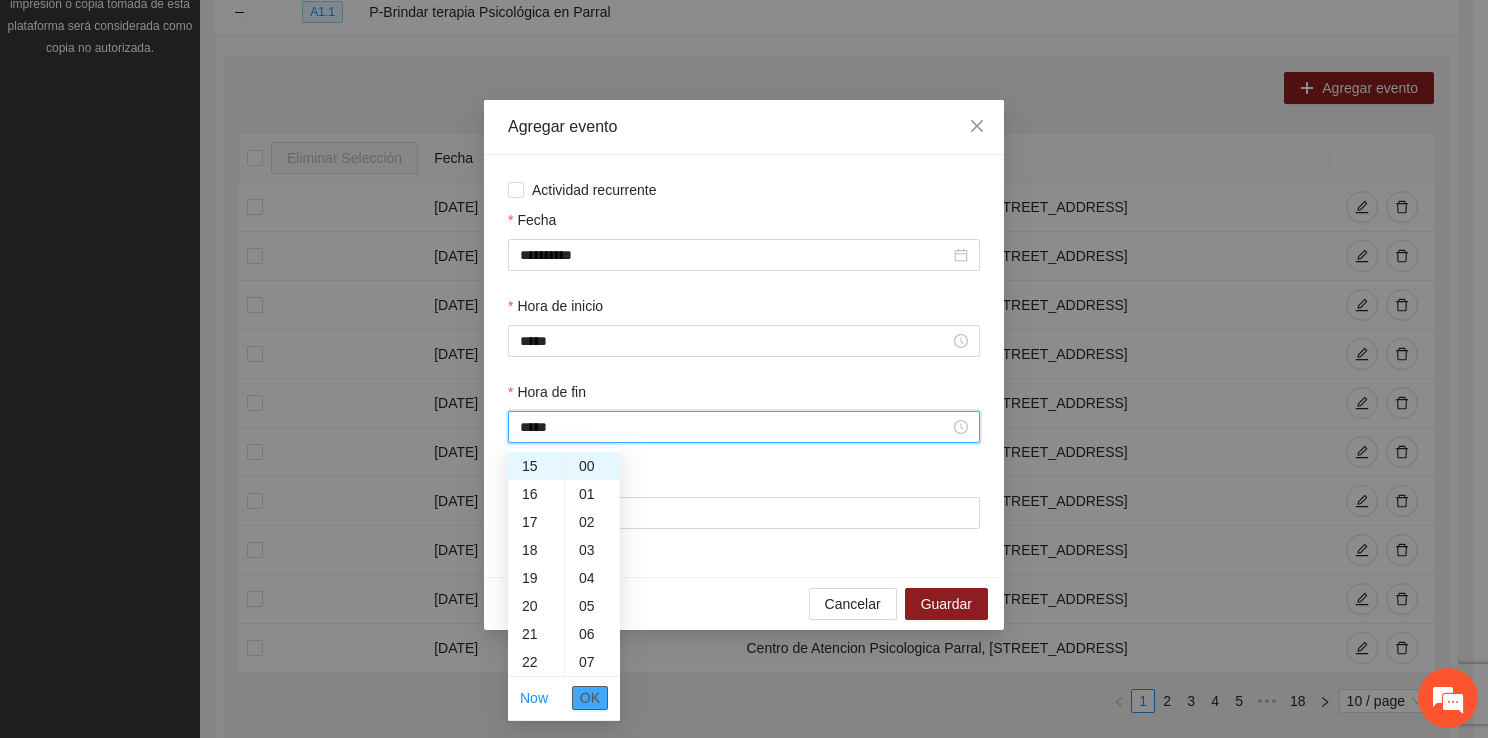 click on "OK" at bounding box center (590, 698) 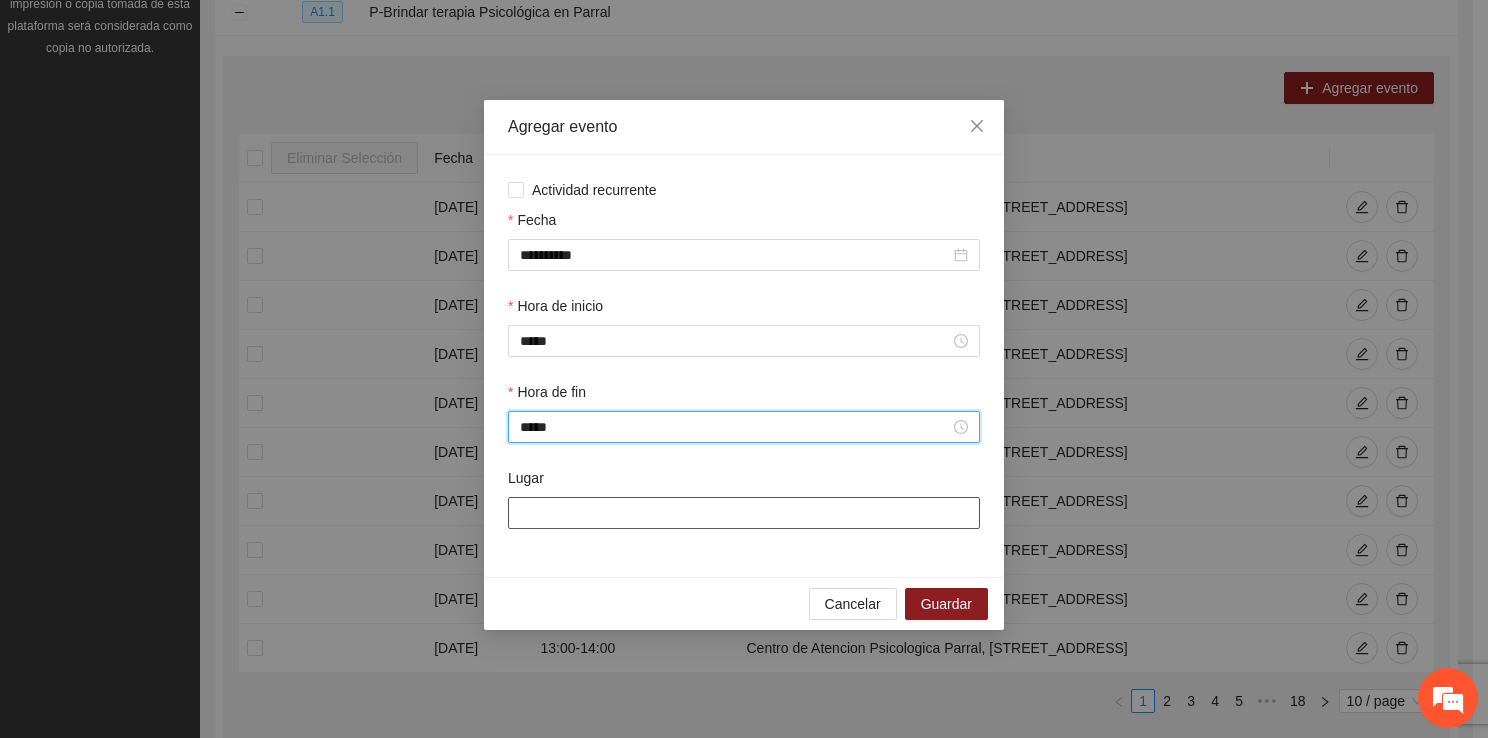 type on "*****" 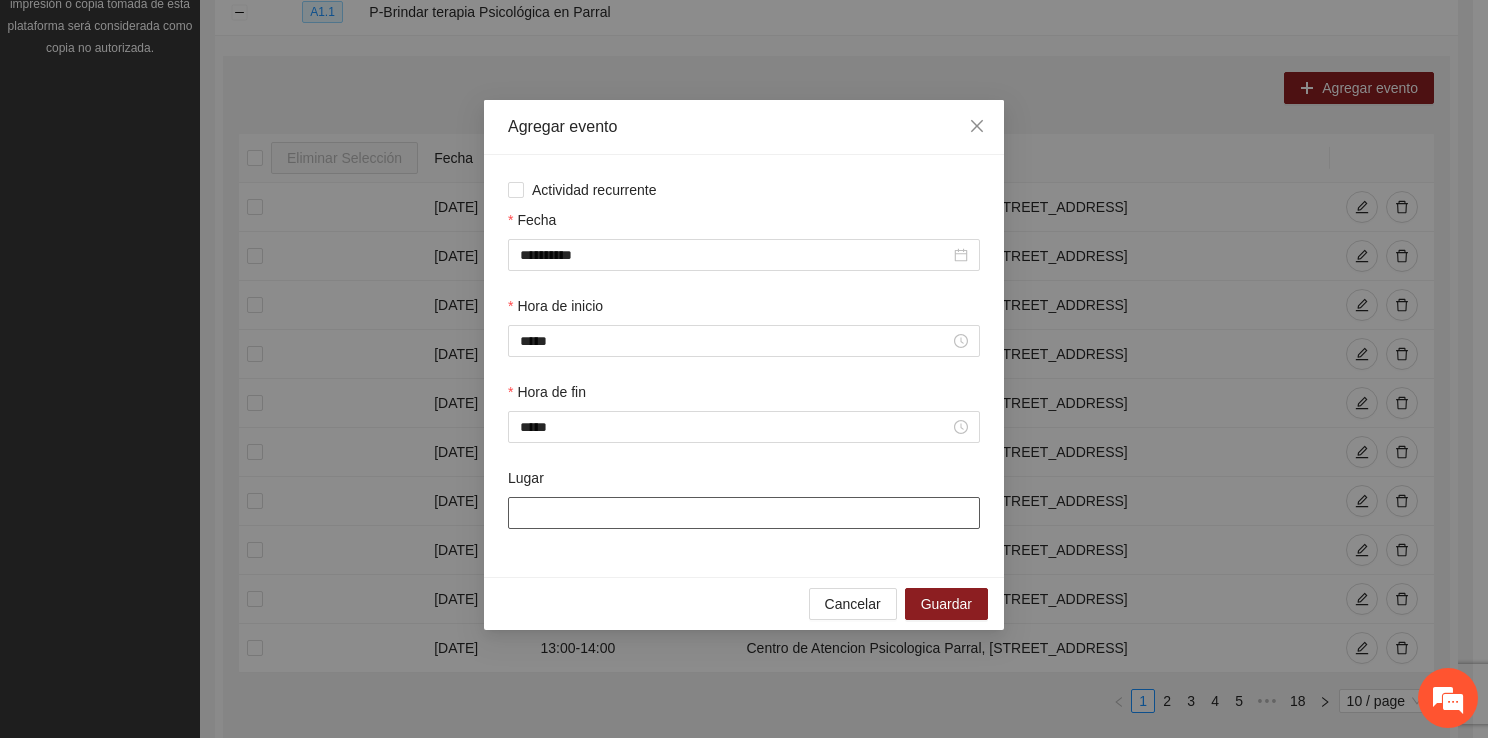 click on "Lugar" at bounding box center (744, 513) 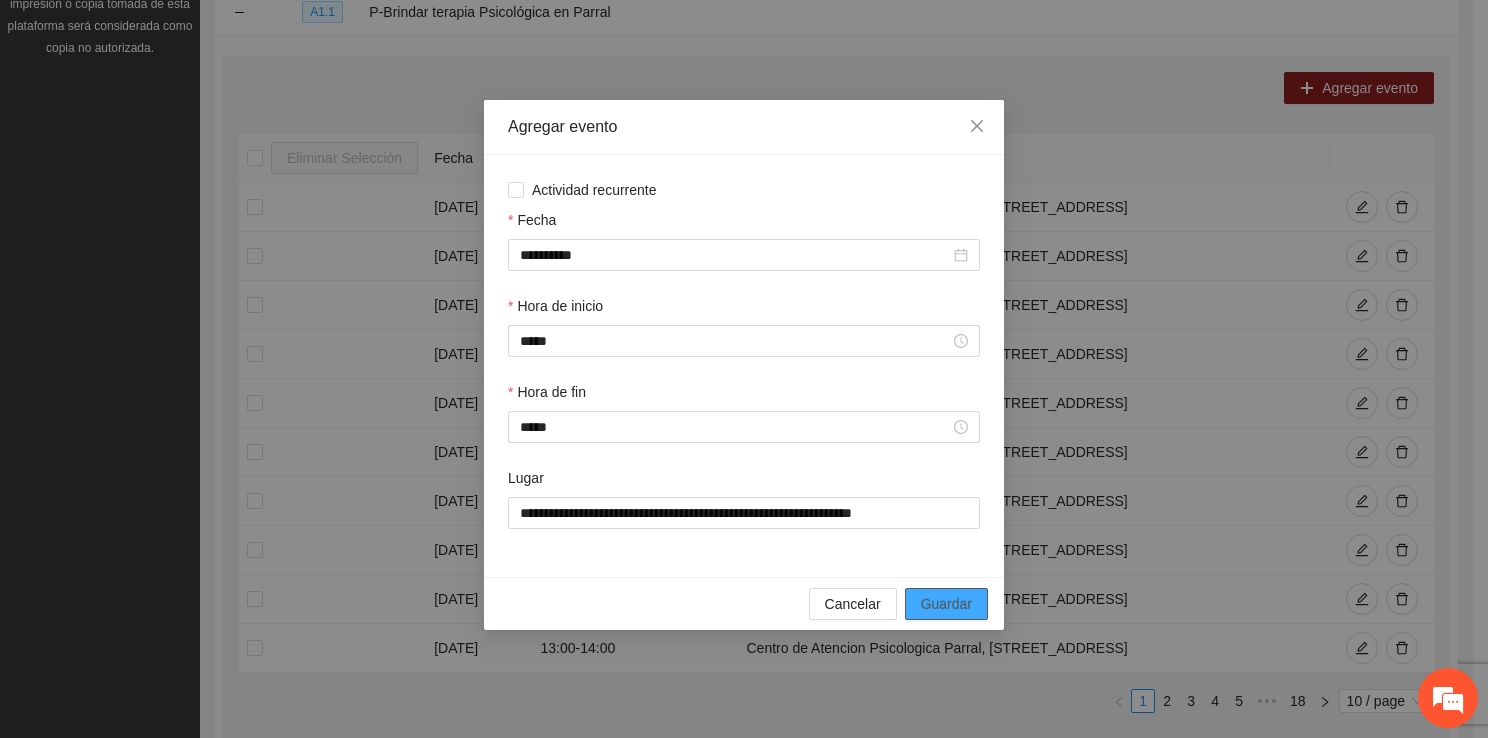 click on "Guardar" at bounding box center [946, 604] 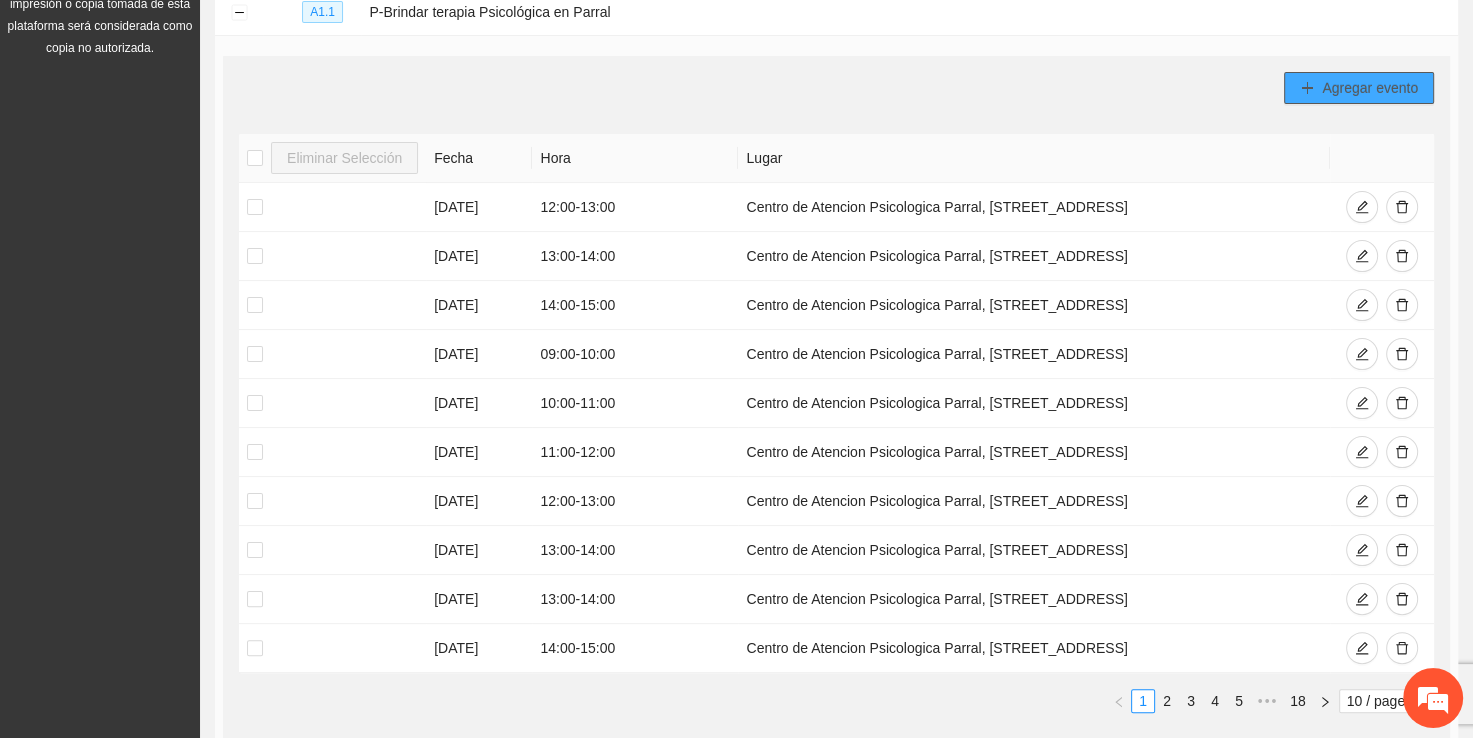 click on "Agregar evento" at bounding box center (1370, 88) 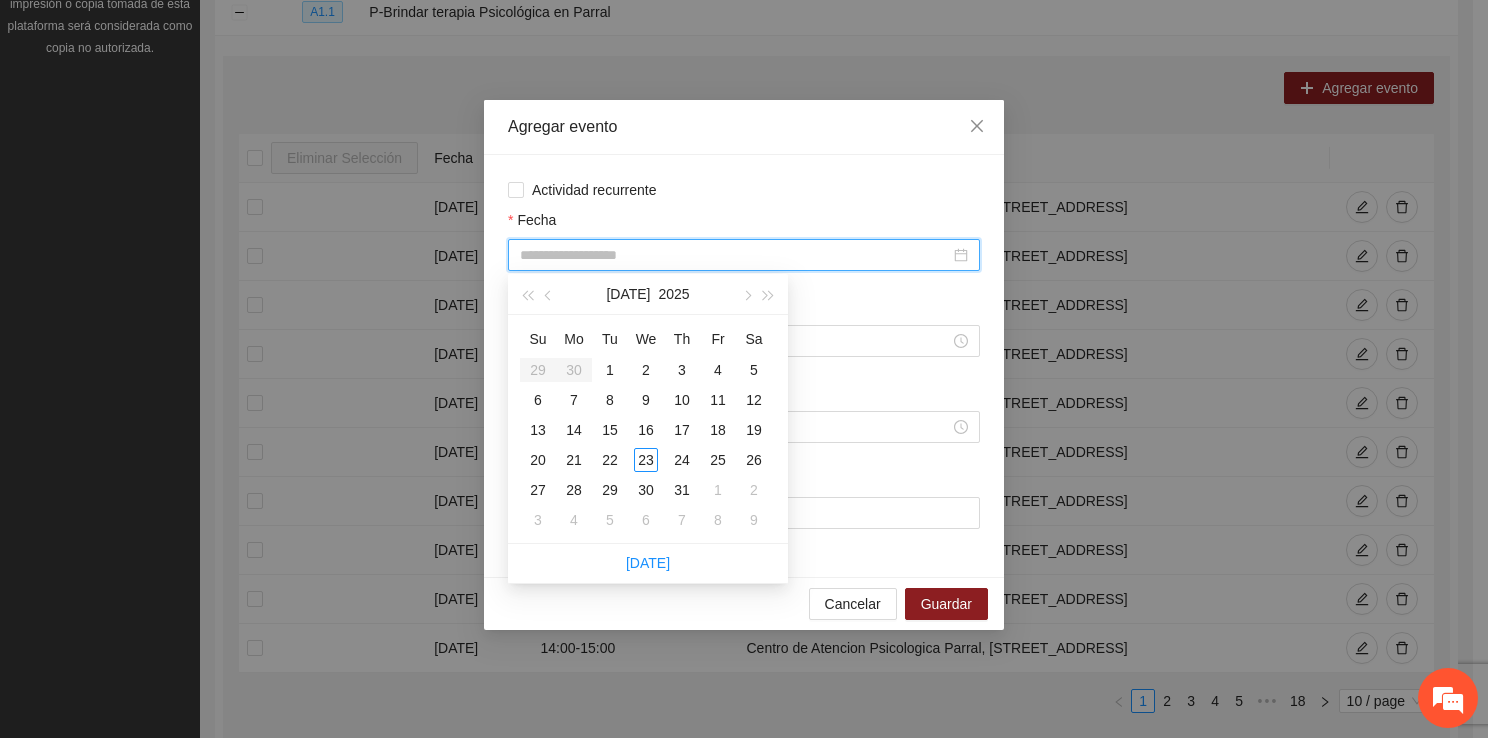 click on "Fecha" at bounding box center (735, 255) 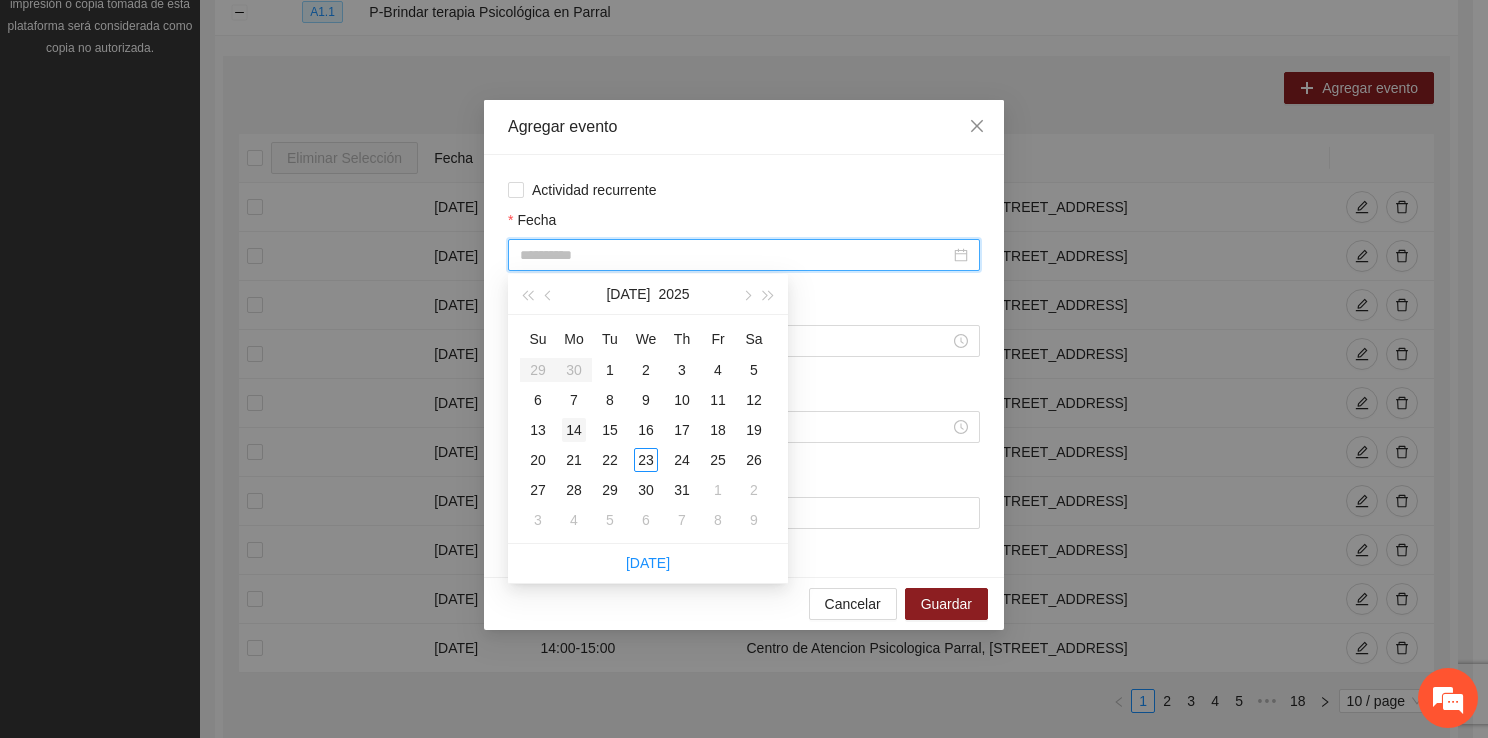 type on "**********" 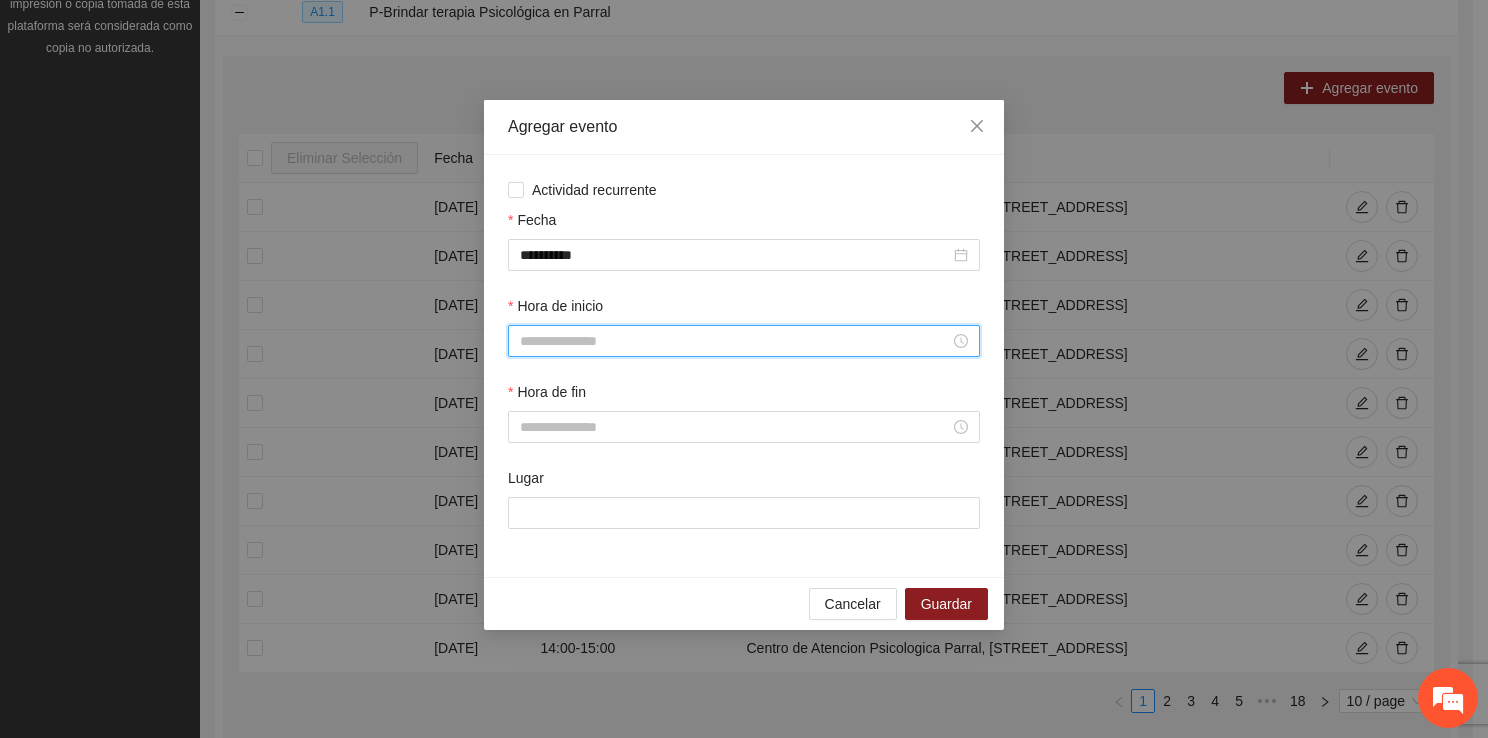click on "Hora de inicio" at bounding box center [735, 341] 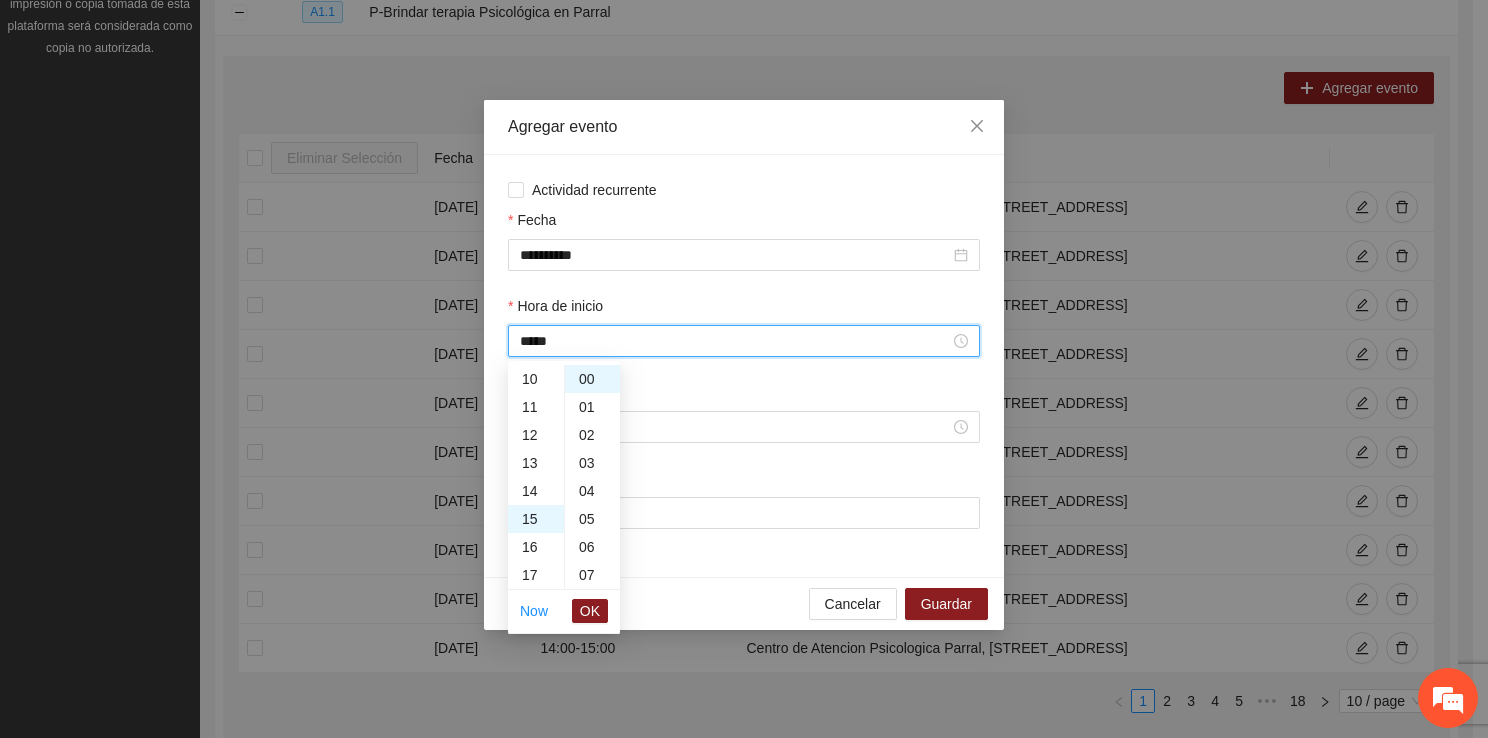 scroll, scrollTop: 420, scrollLeft: 0, axis: vertical 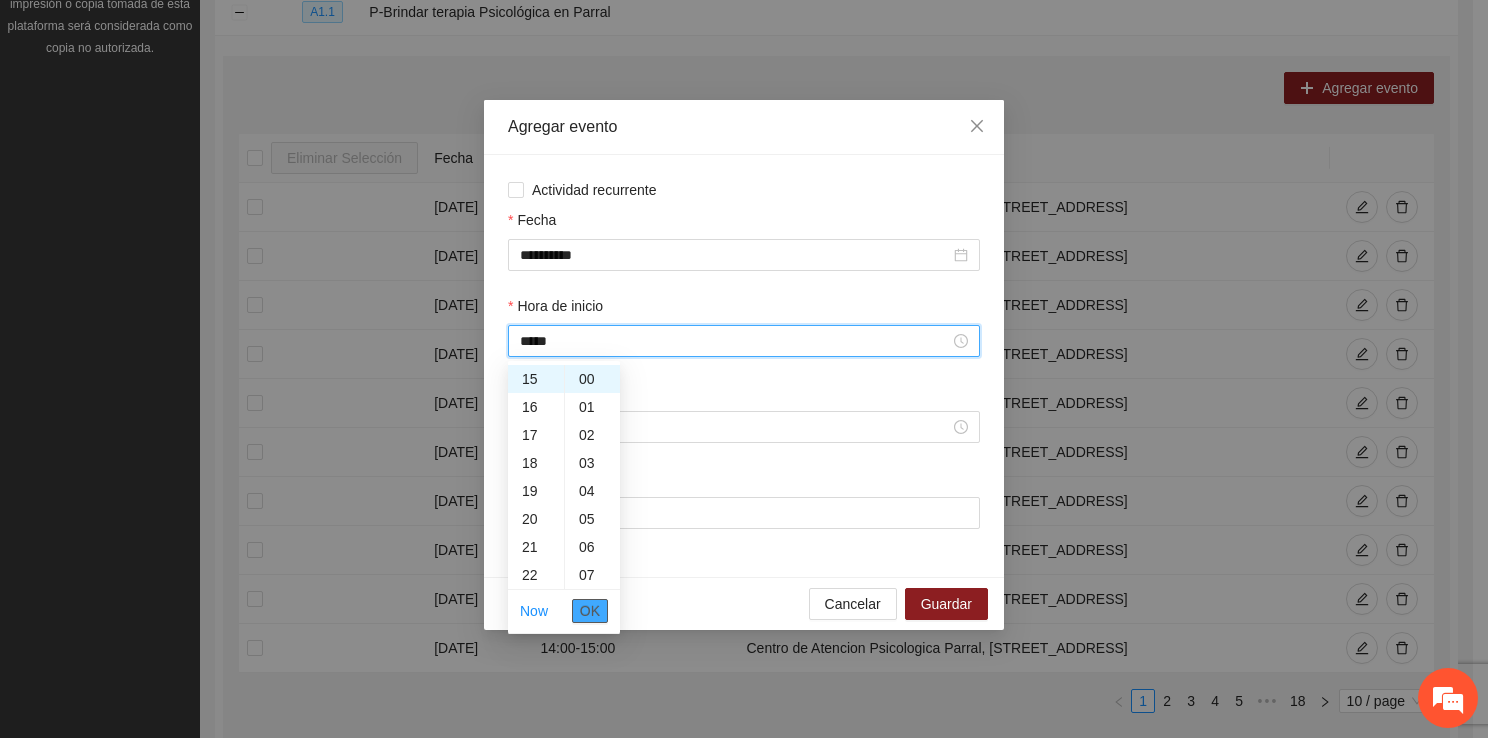 click on "OK" at bounding box center (590, 611) 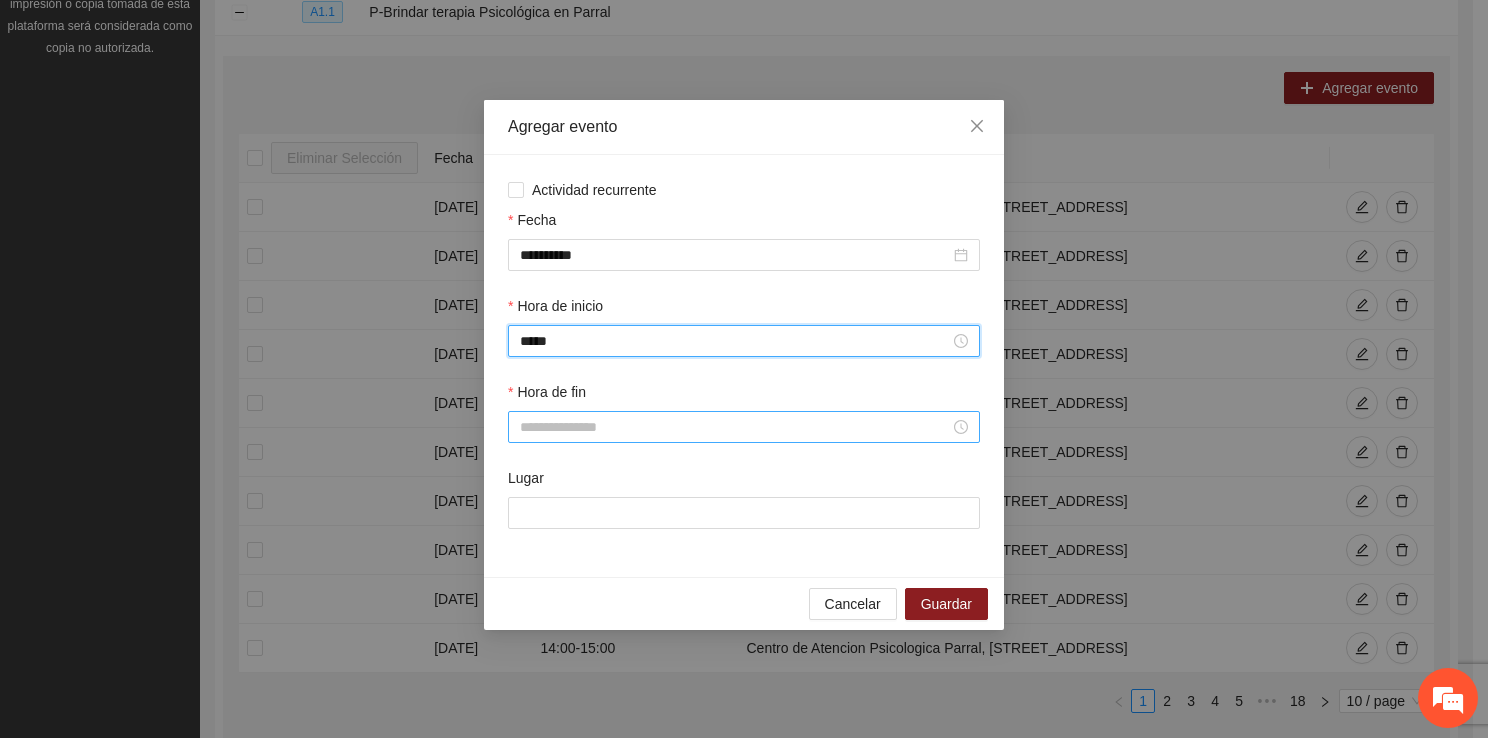 type on "*****" 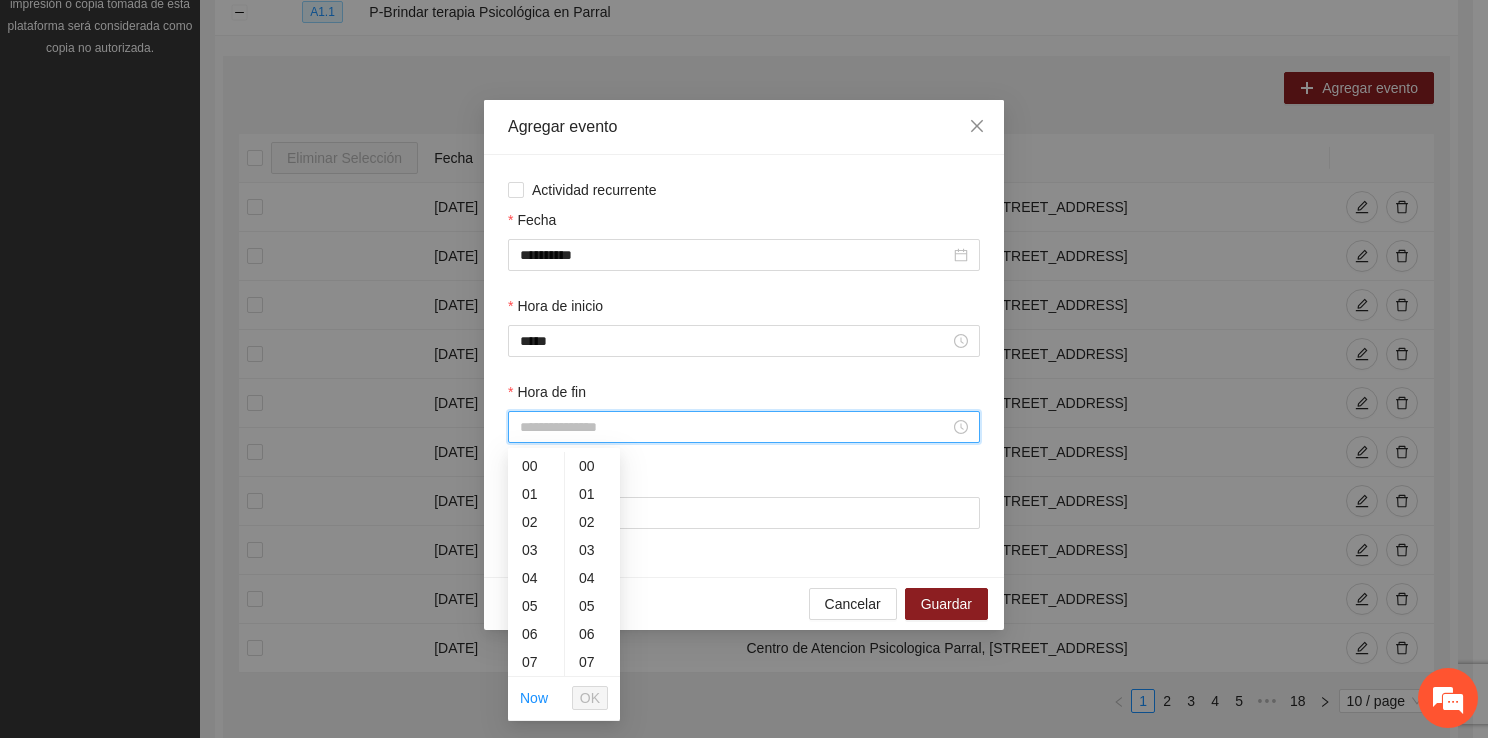 click on "Hora de fin" at bounding box center [735, 427] 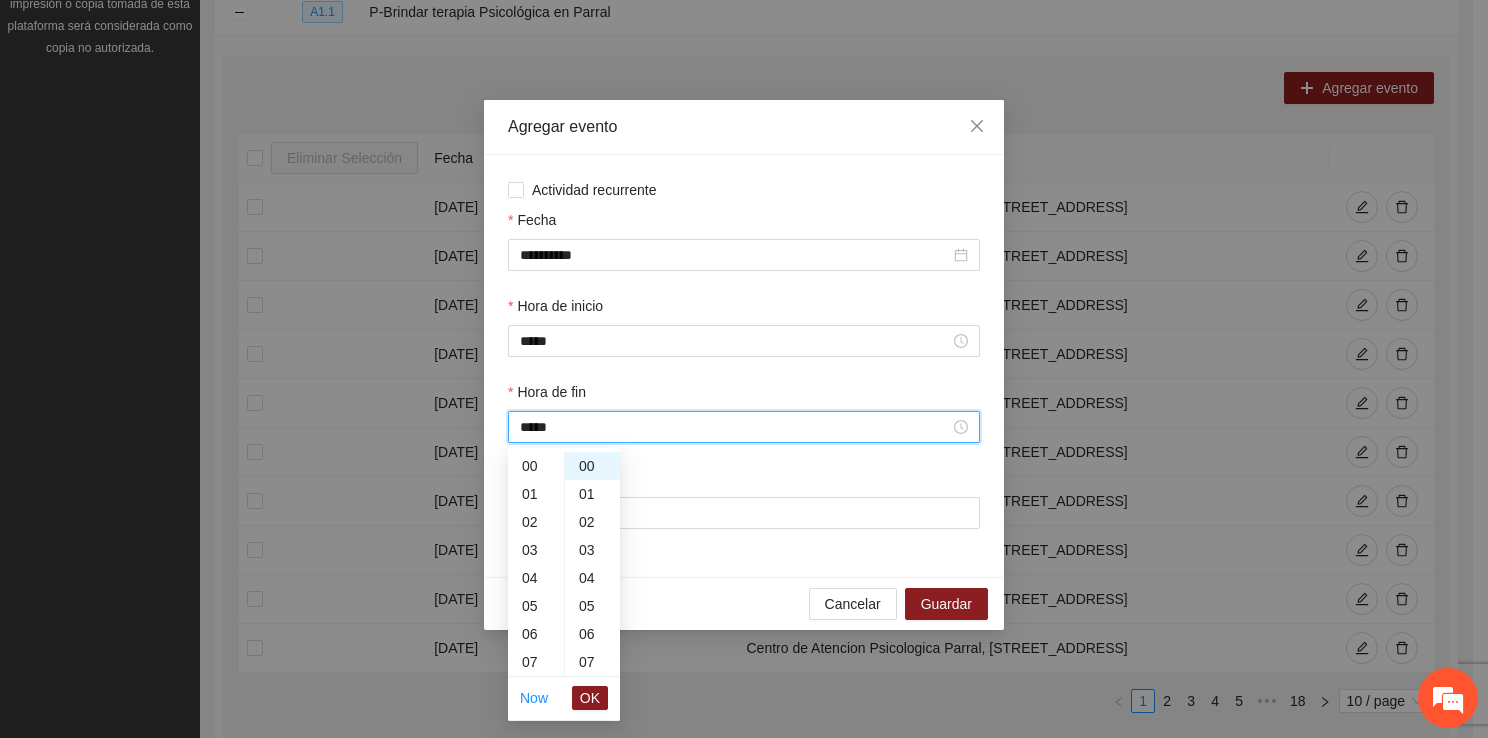 scroll, scrollTop: 448, scrollLeft: 0, axis: vertical 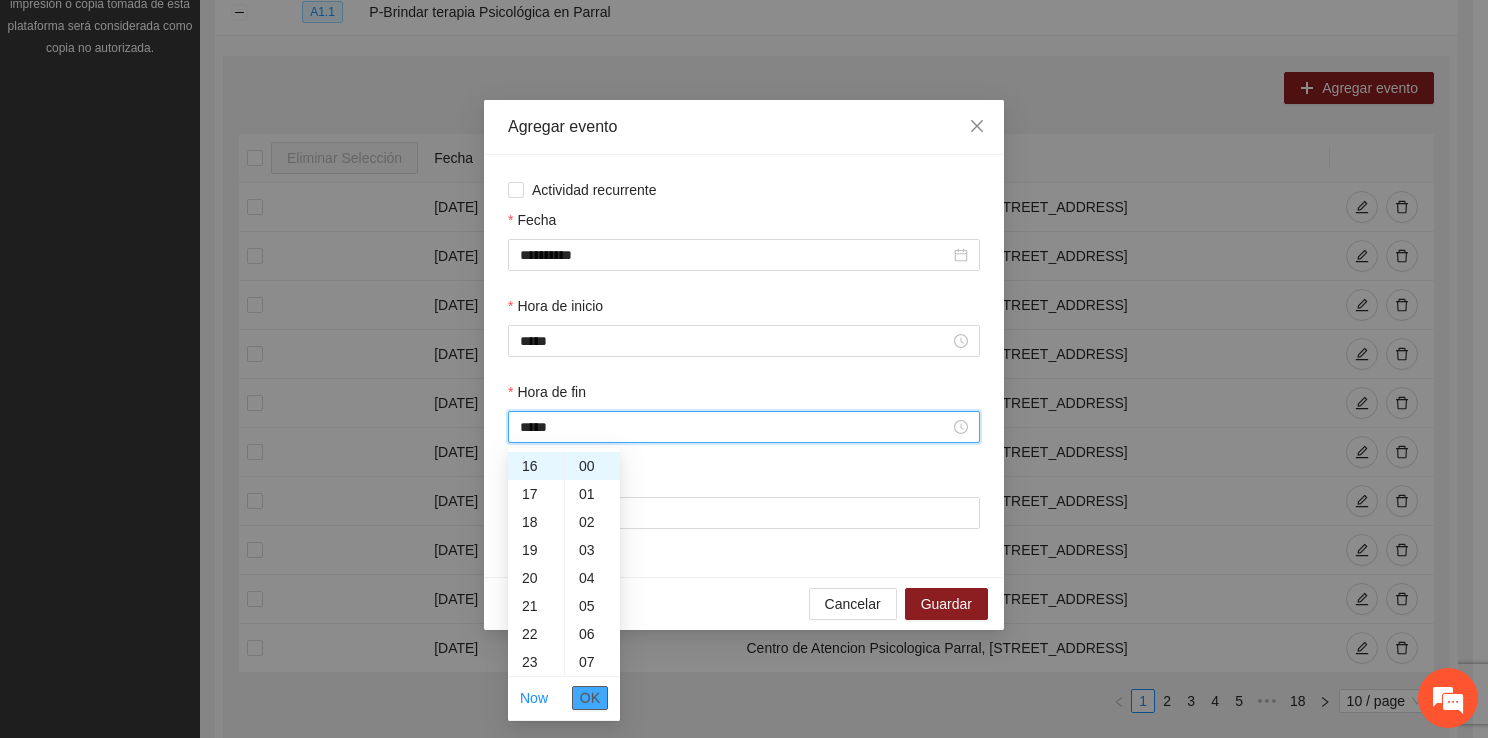 click on "OK" at bounding box center (590, 698) 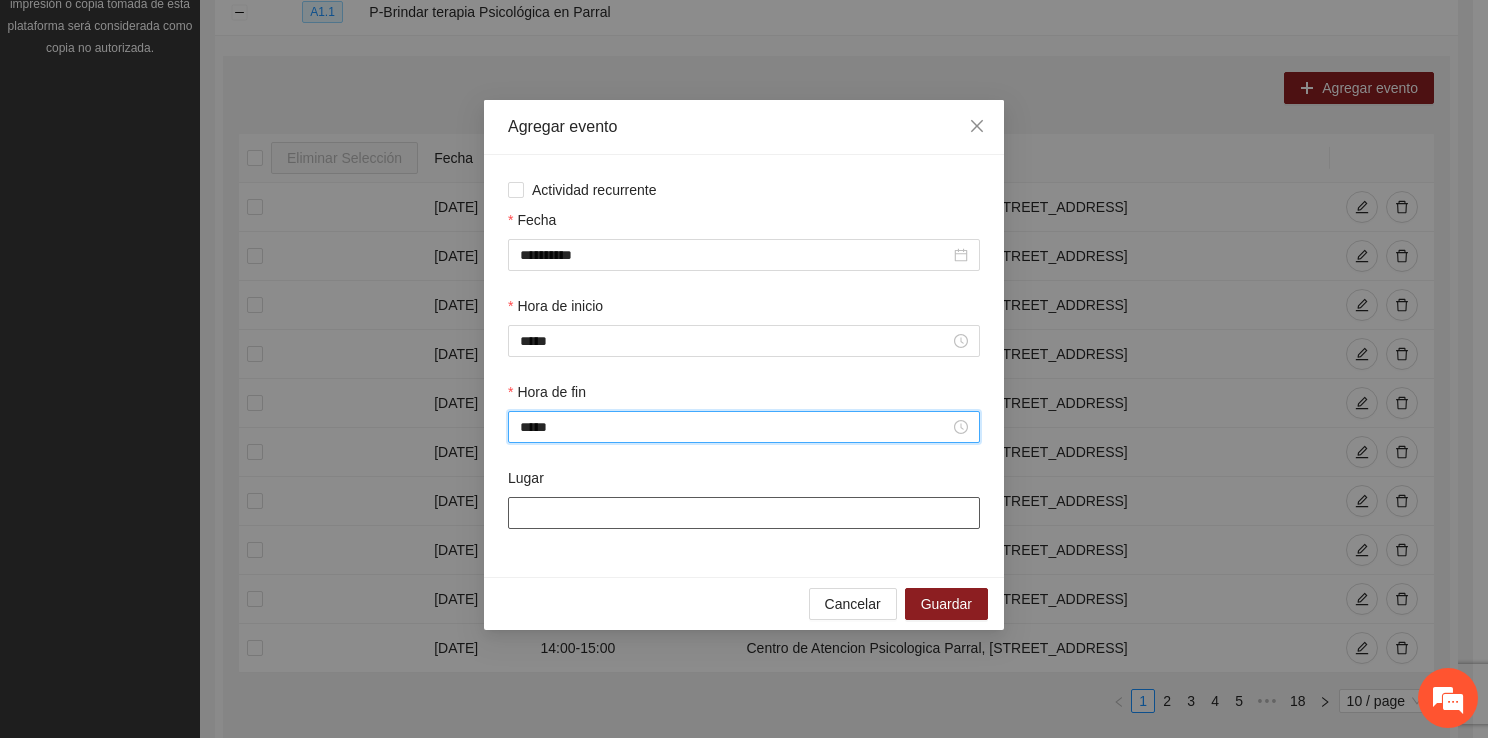 type on "*****" 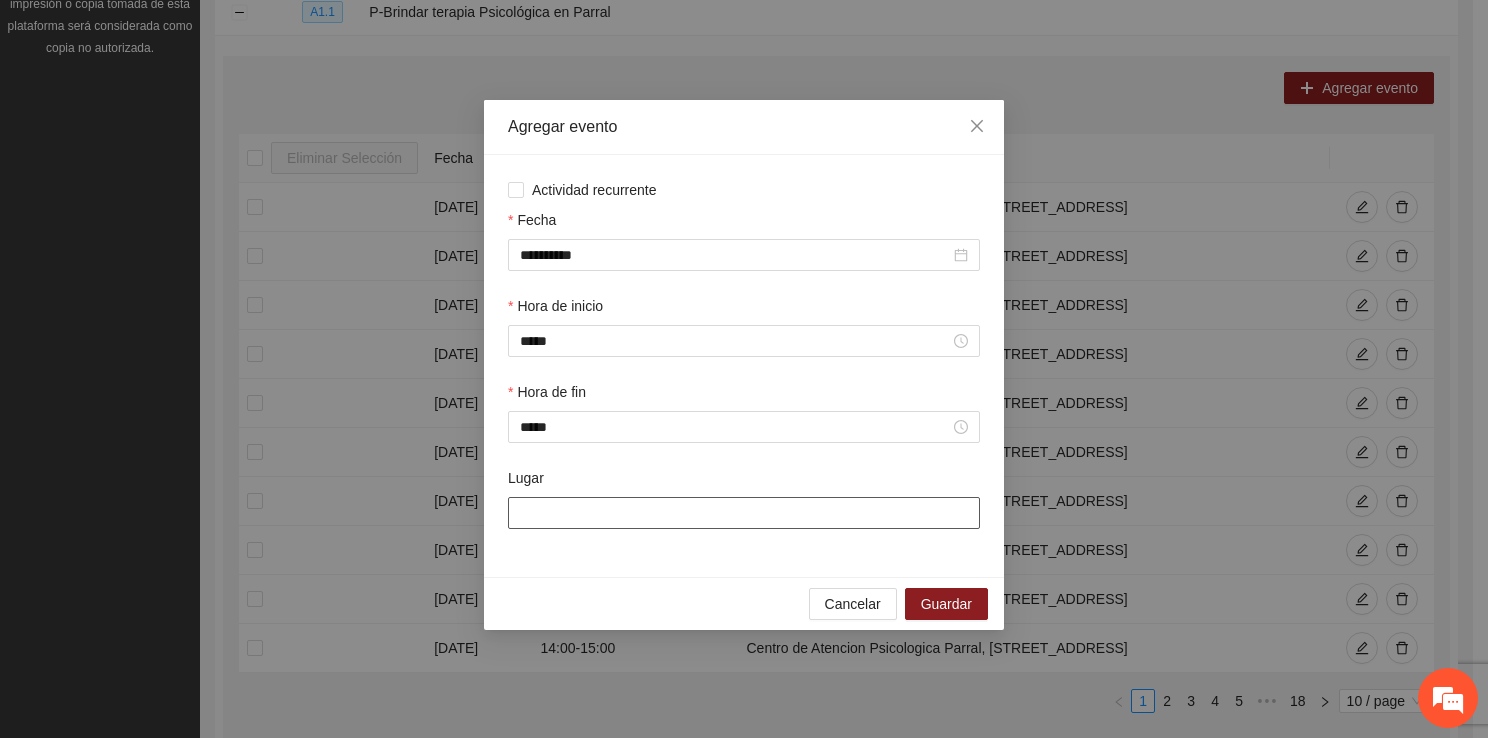 click on "Lugar" at bounding box center [744, 513] 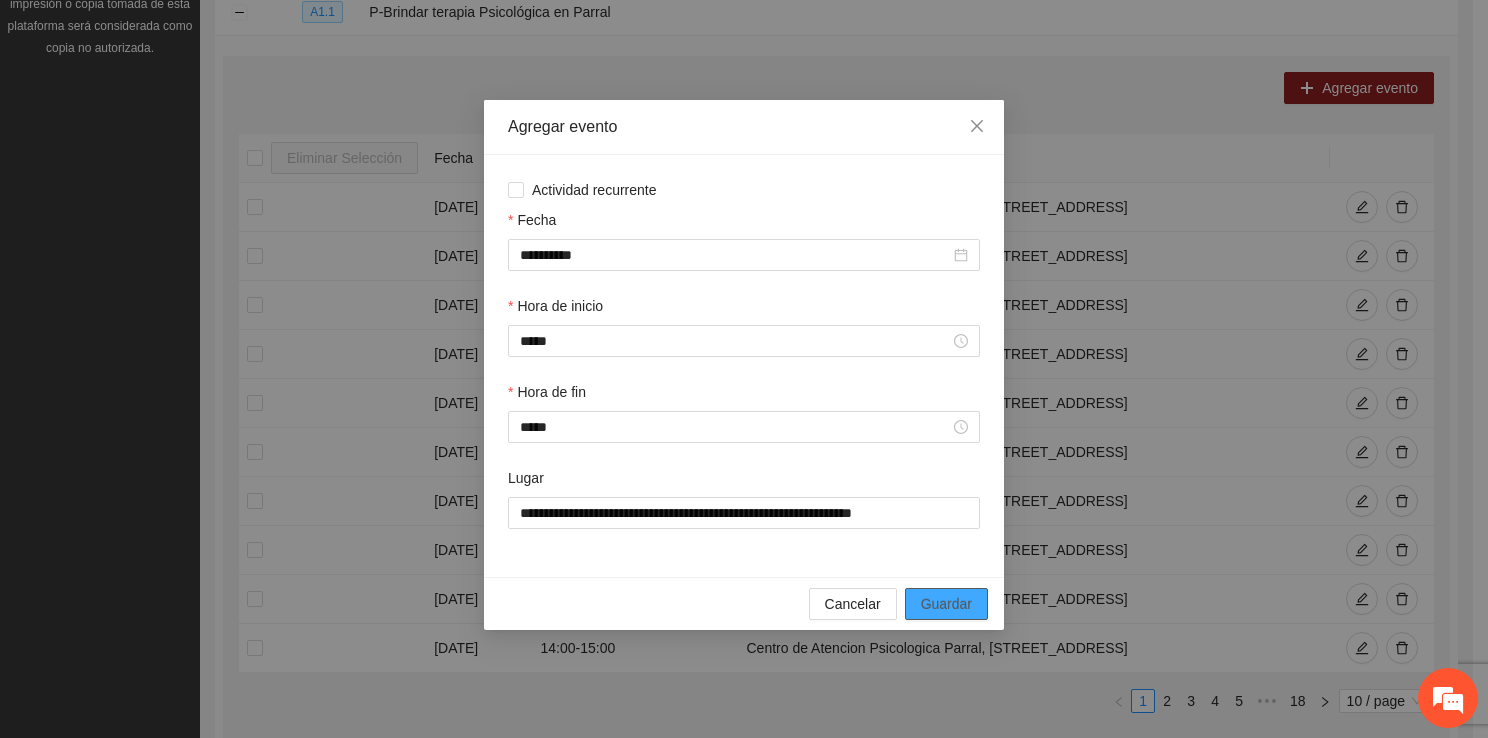 click on "Guardar" at bounding box center (946, 604) 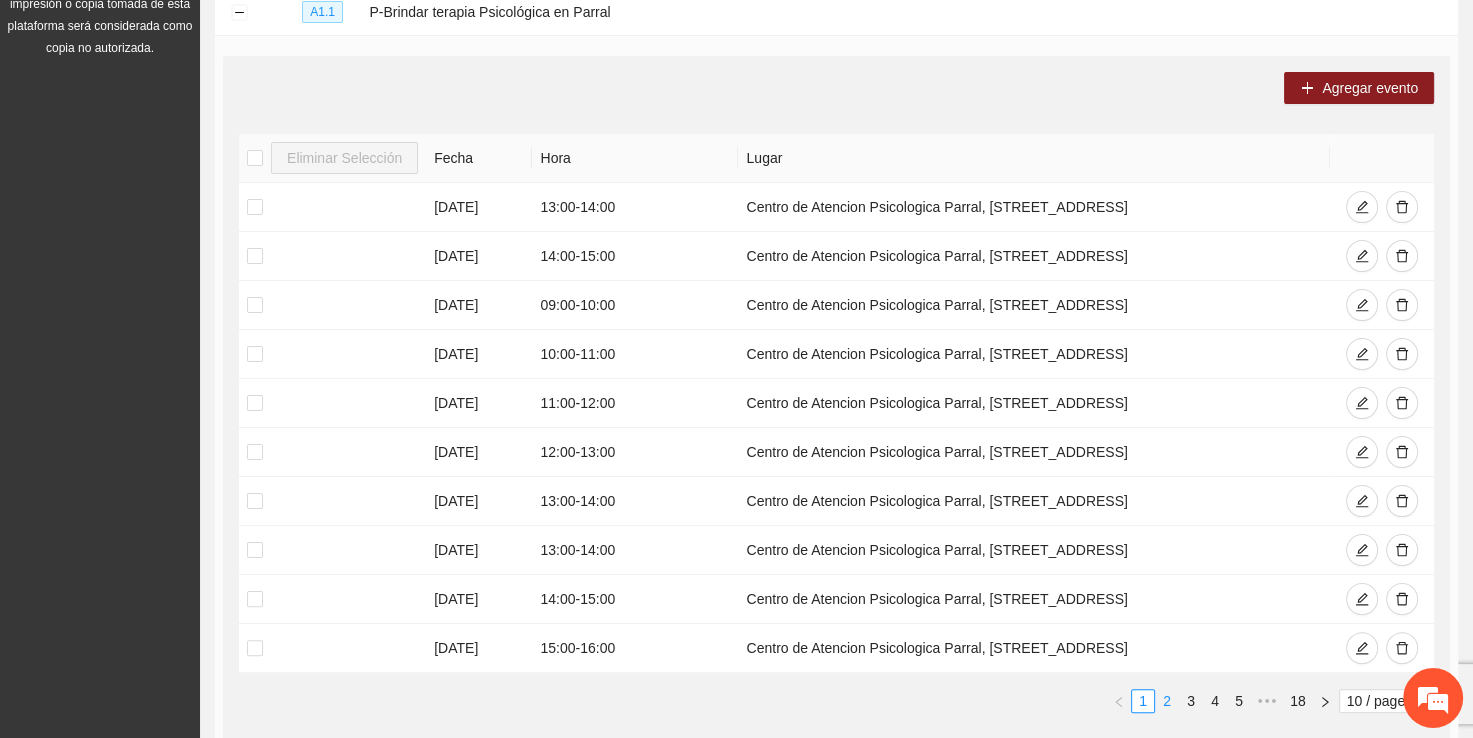 click on "2" at bounding box center [1167, 701] 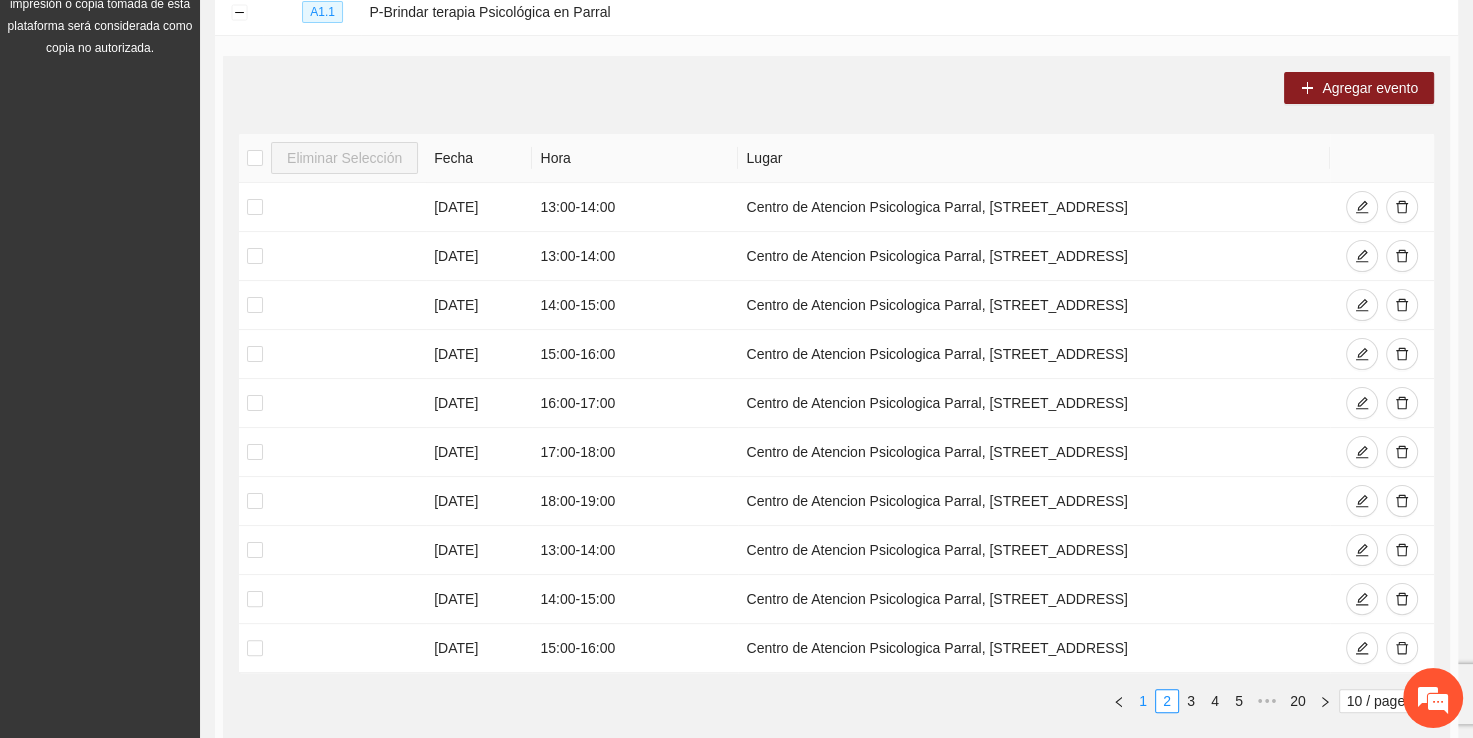 click on "1" at bounding box center [1143, 701] 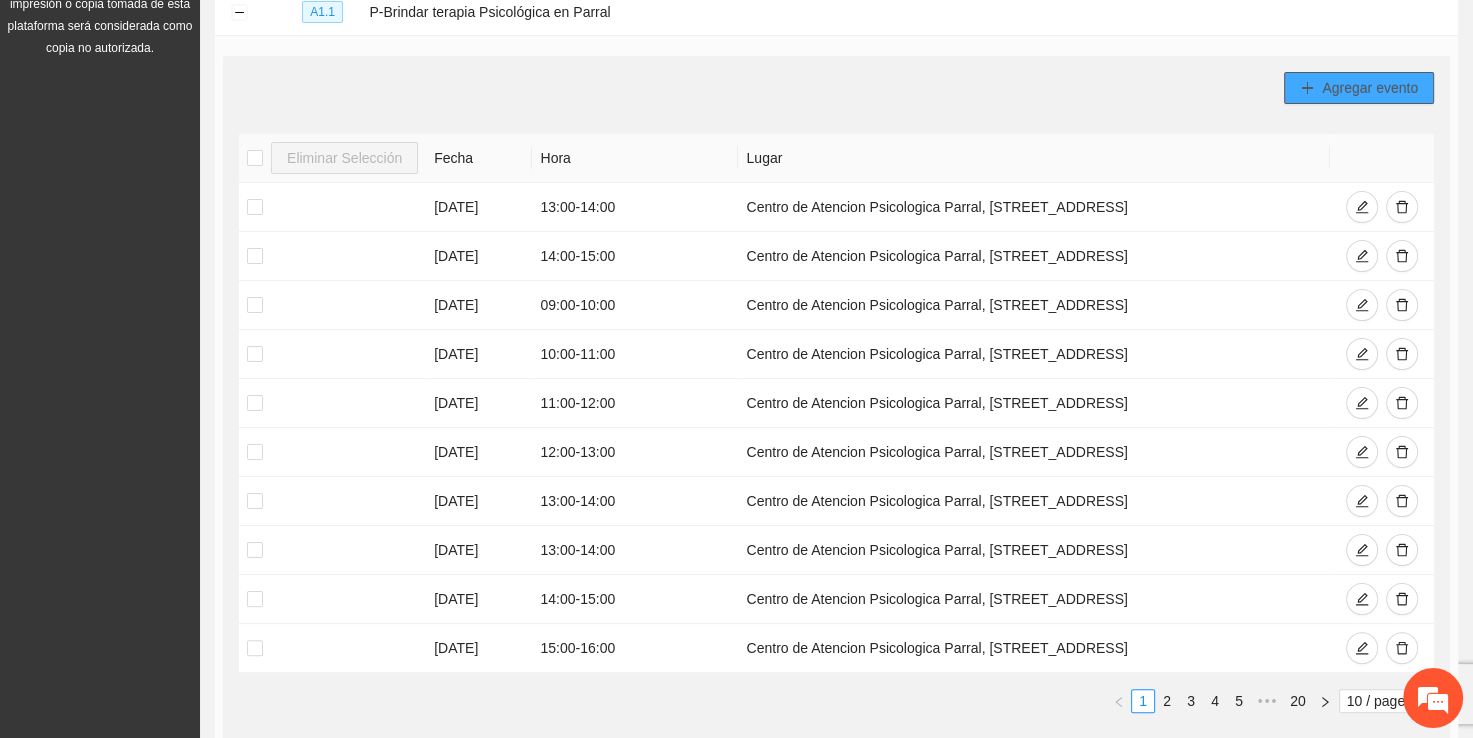 click on "Agregar evento" at bounding box center [1370, 88] 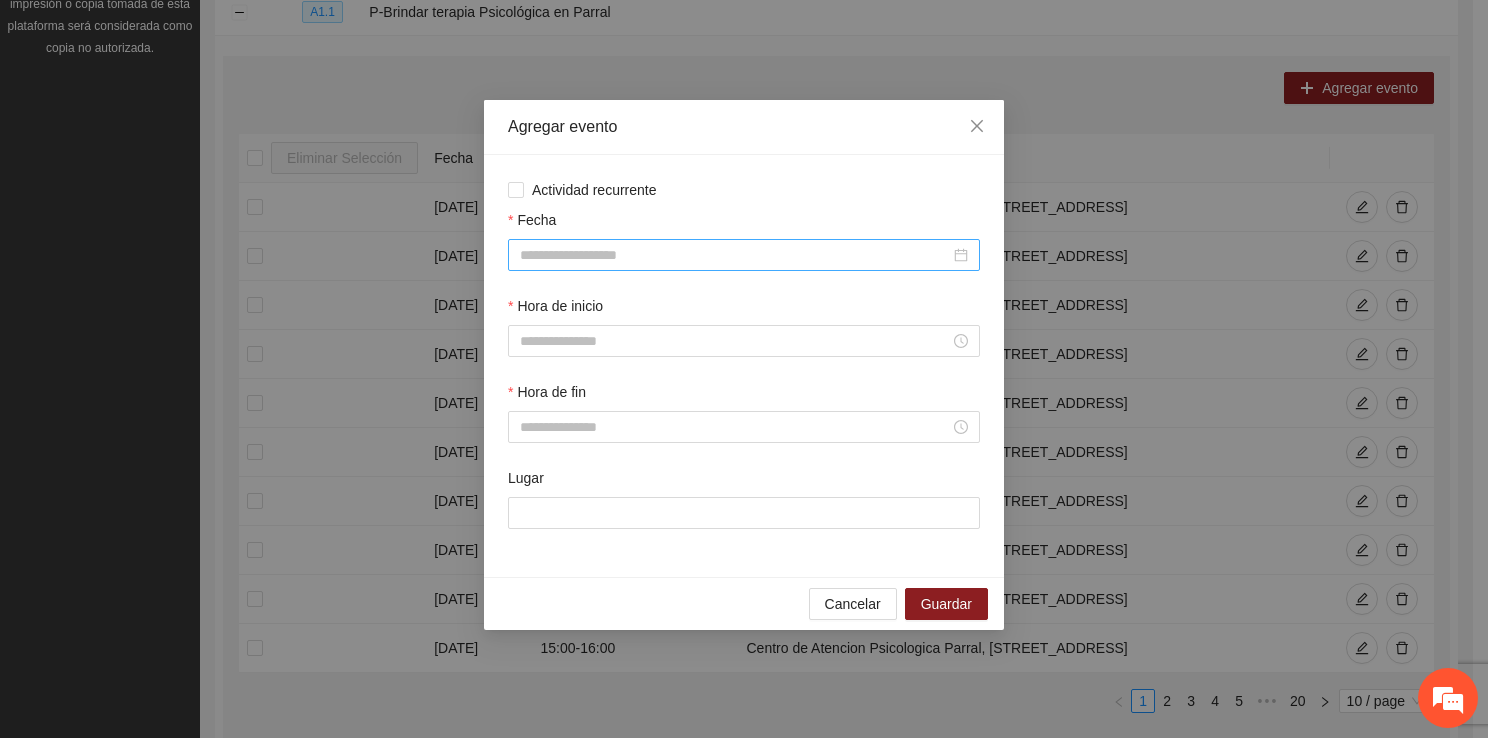 click on "Fecha" at bounding box center [744, 240] 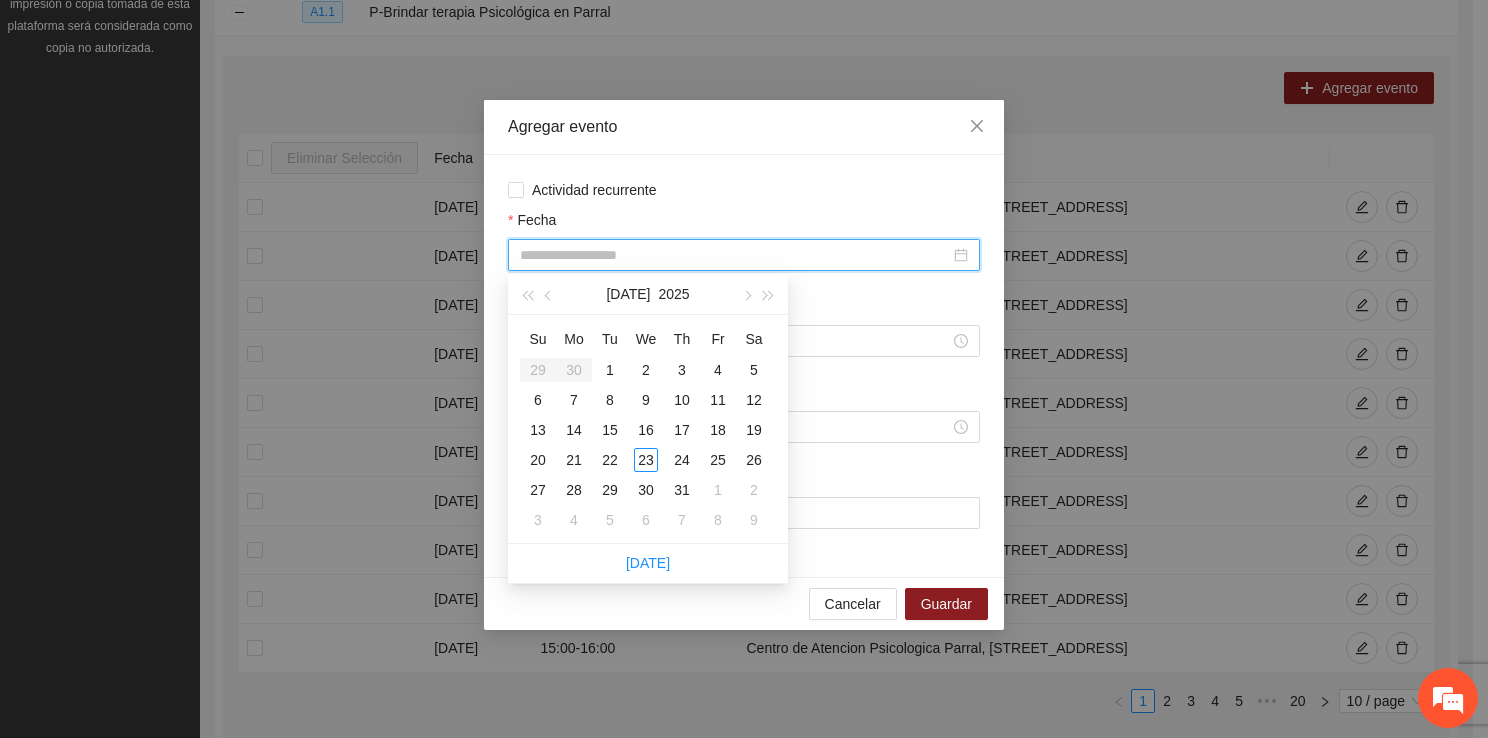 click on "Fecha" at bounding box center (735, 255) 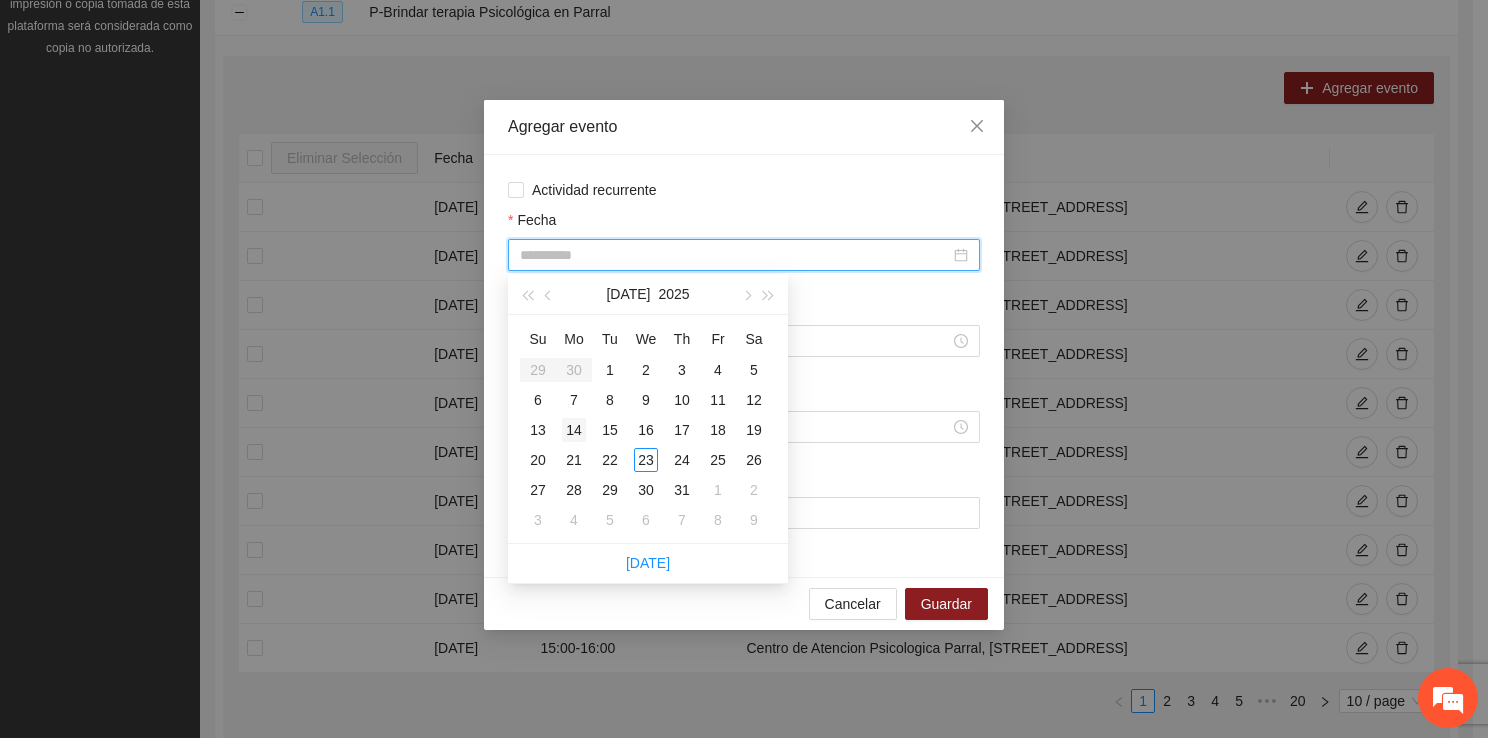 type on "**********" 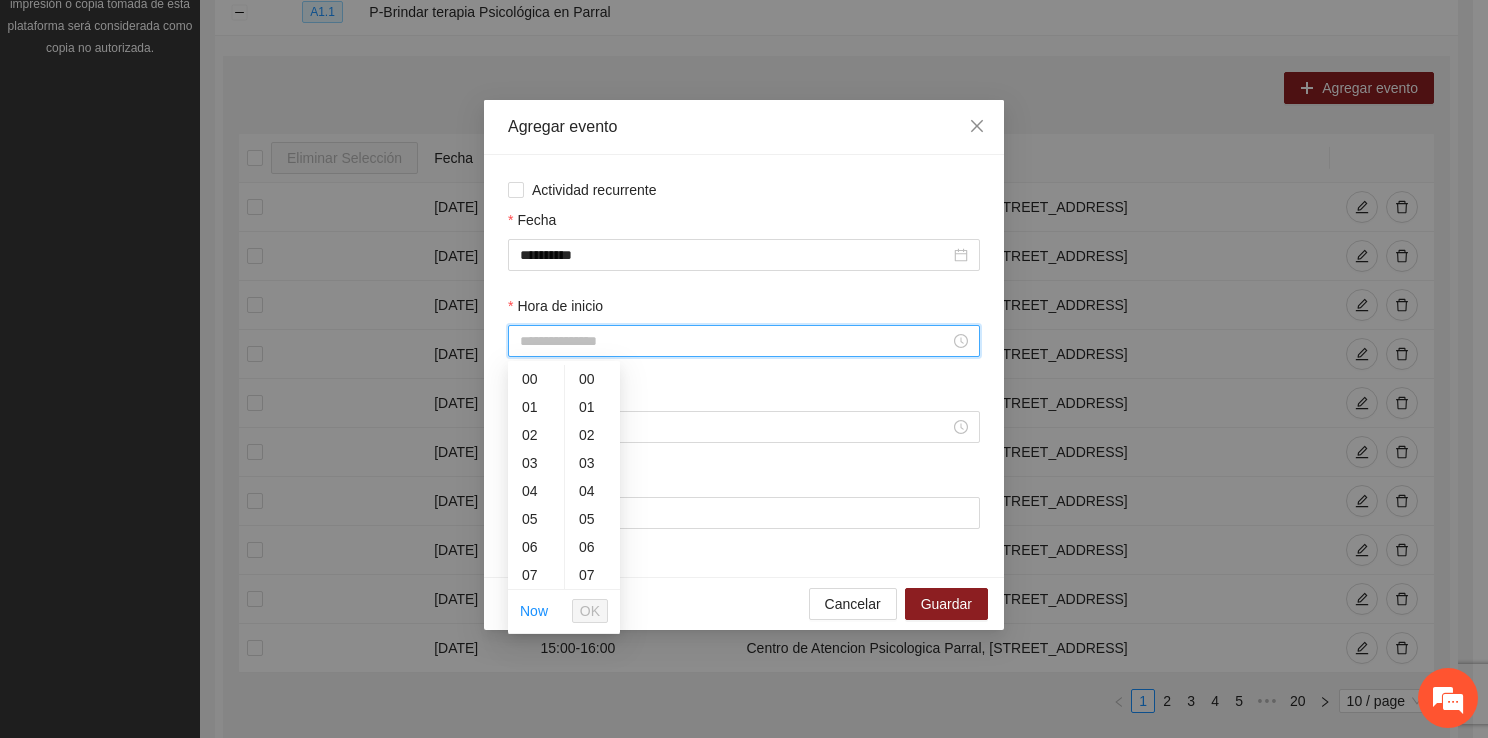click on "Hora de inicio" at bounding box center [735, 341] 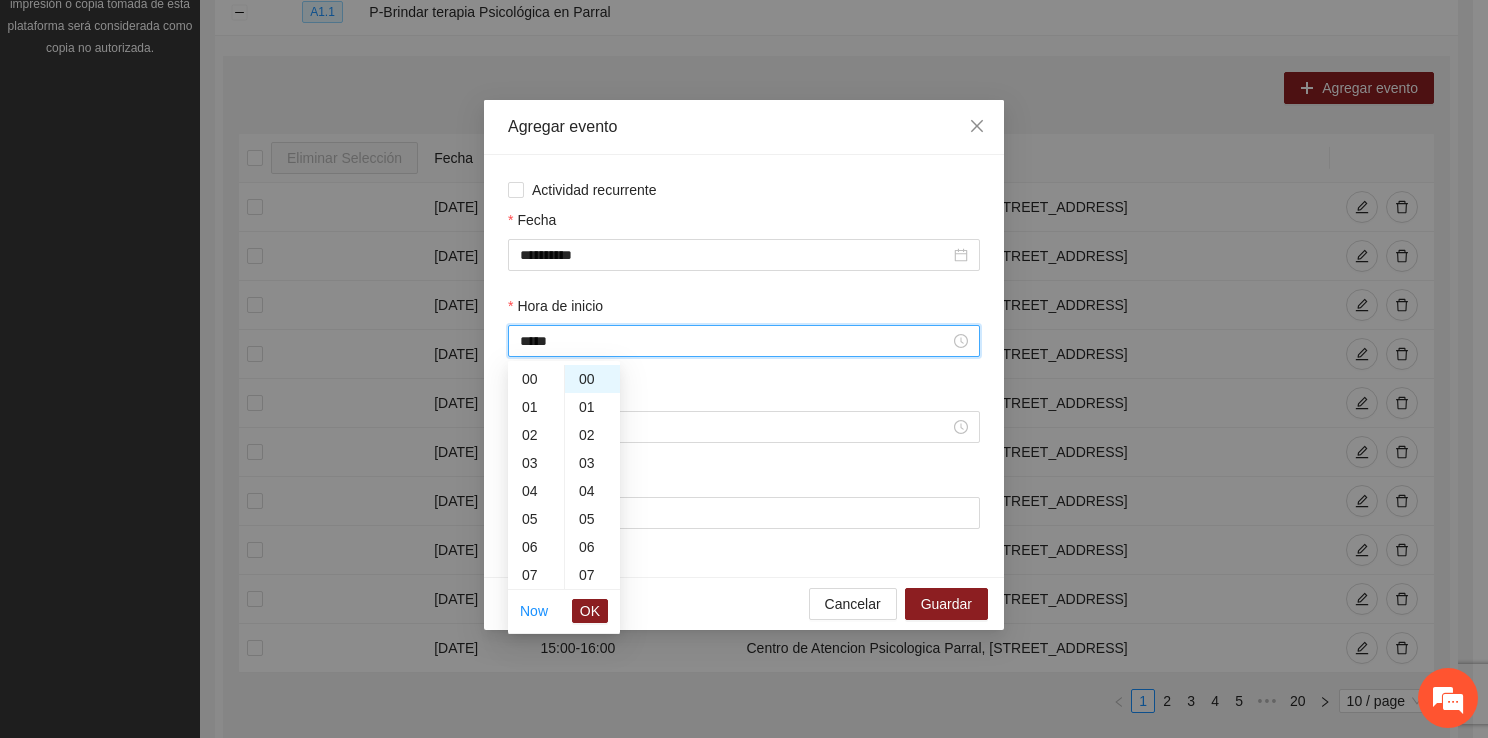 scroll, scrollTop: 476, scrollLeft: 0, axis: vertical 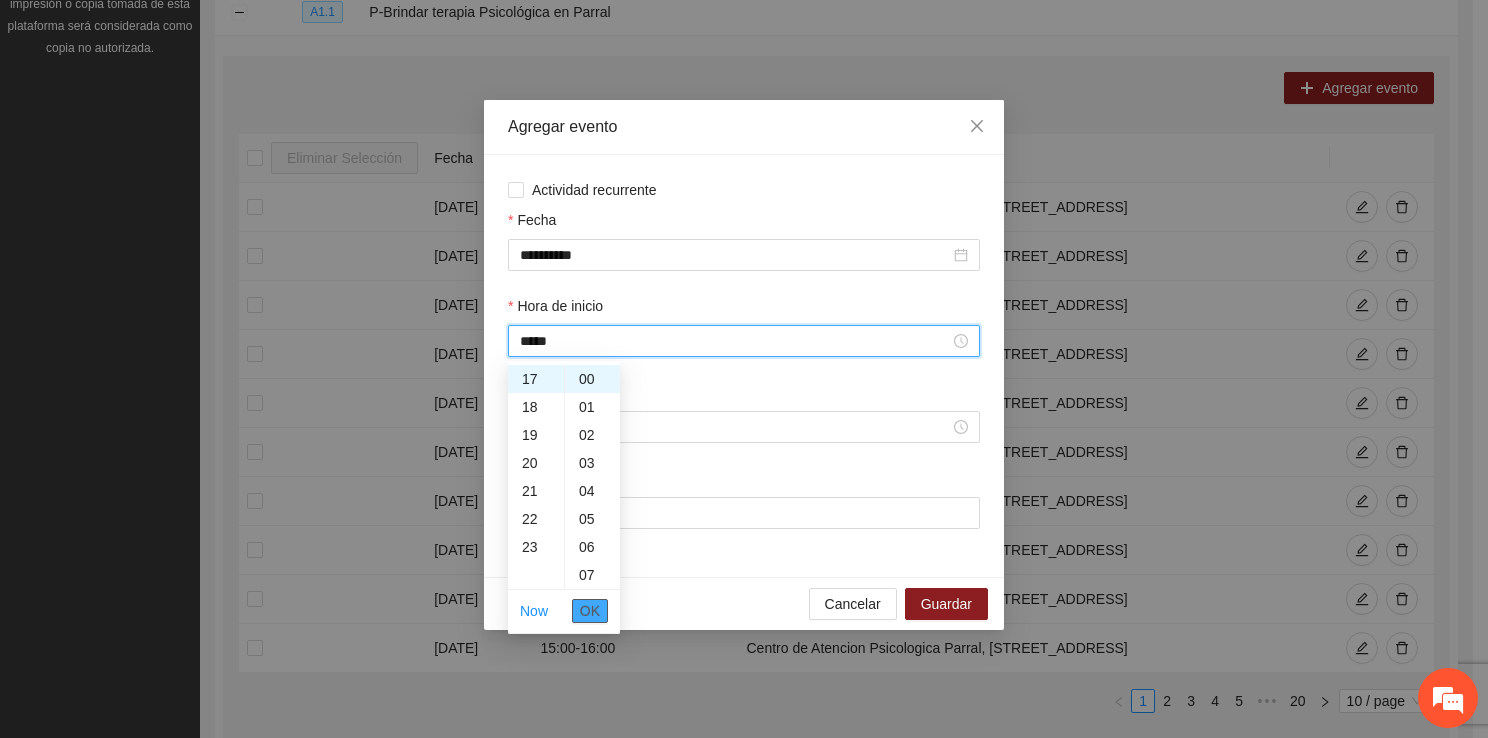 click on "OK" at bounding box center [590, 611] 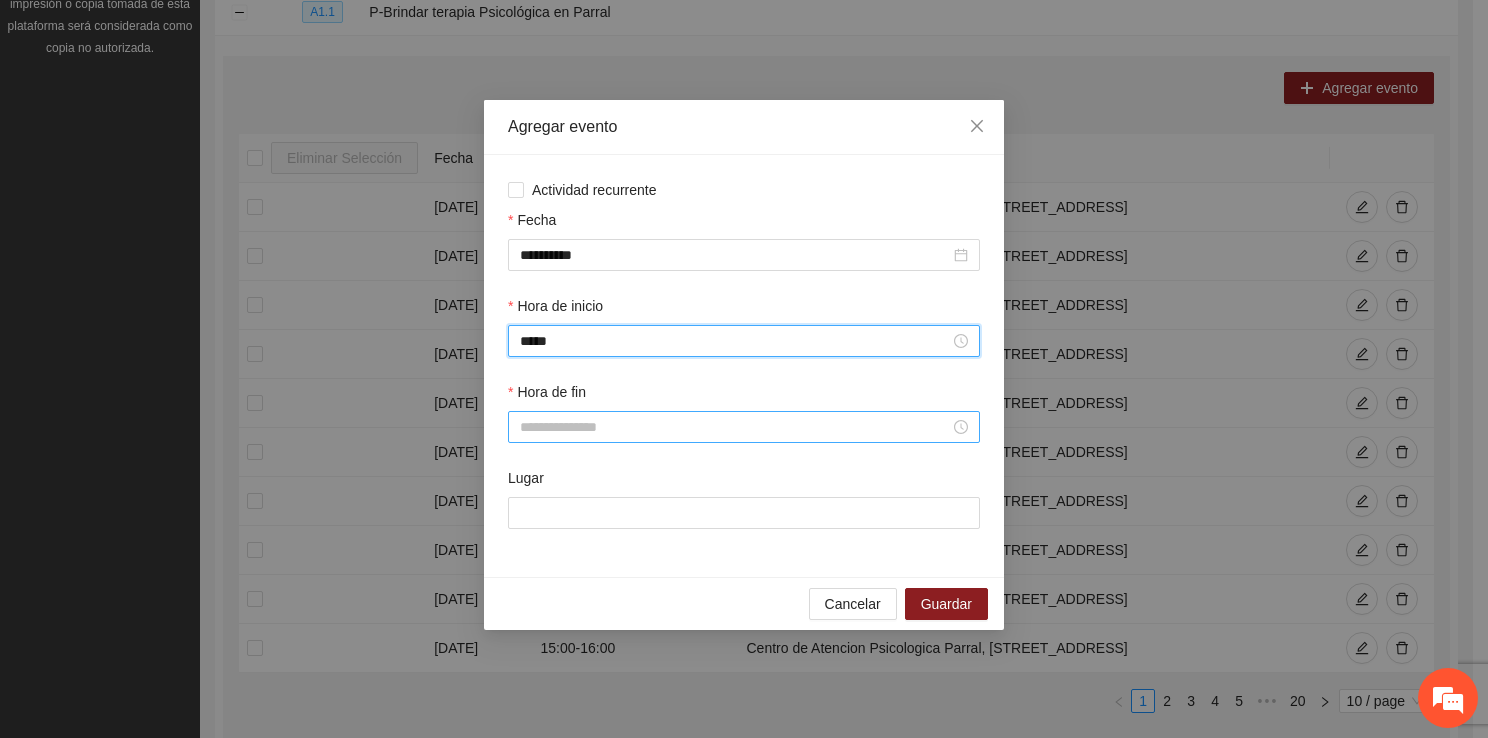 type on "*****" 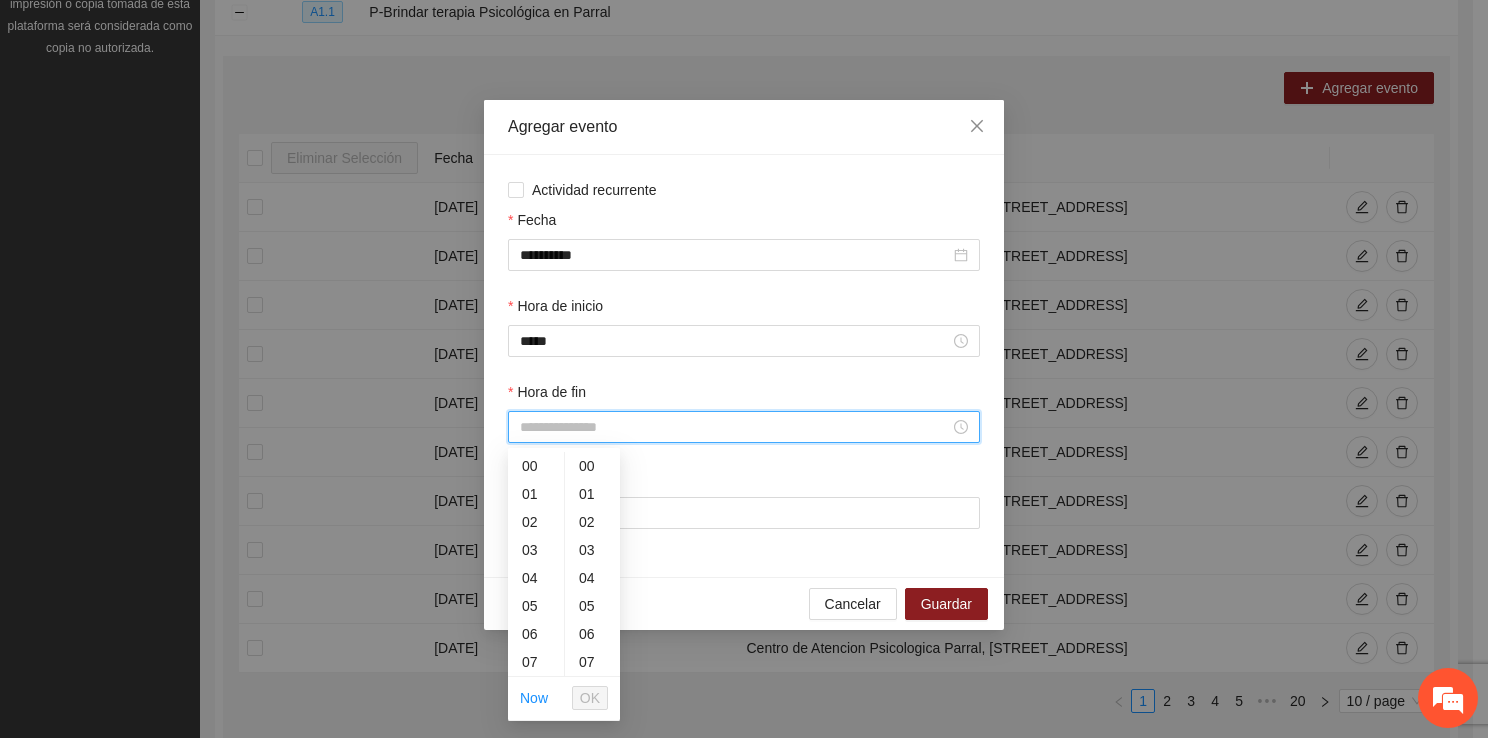 click on "Hora de fin" at bounding box center [735, 427] 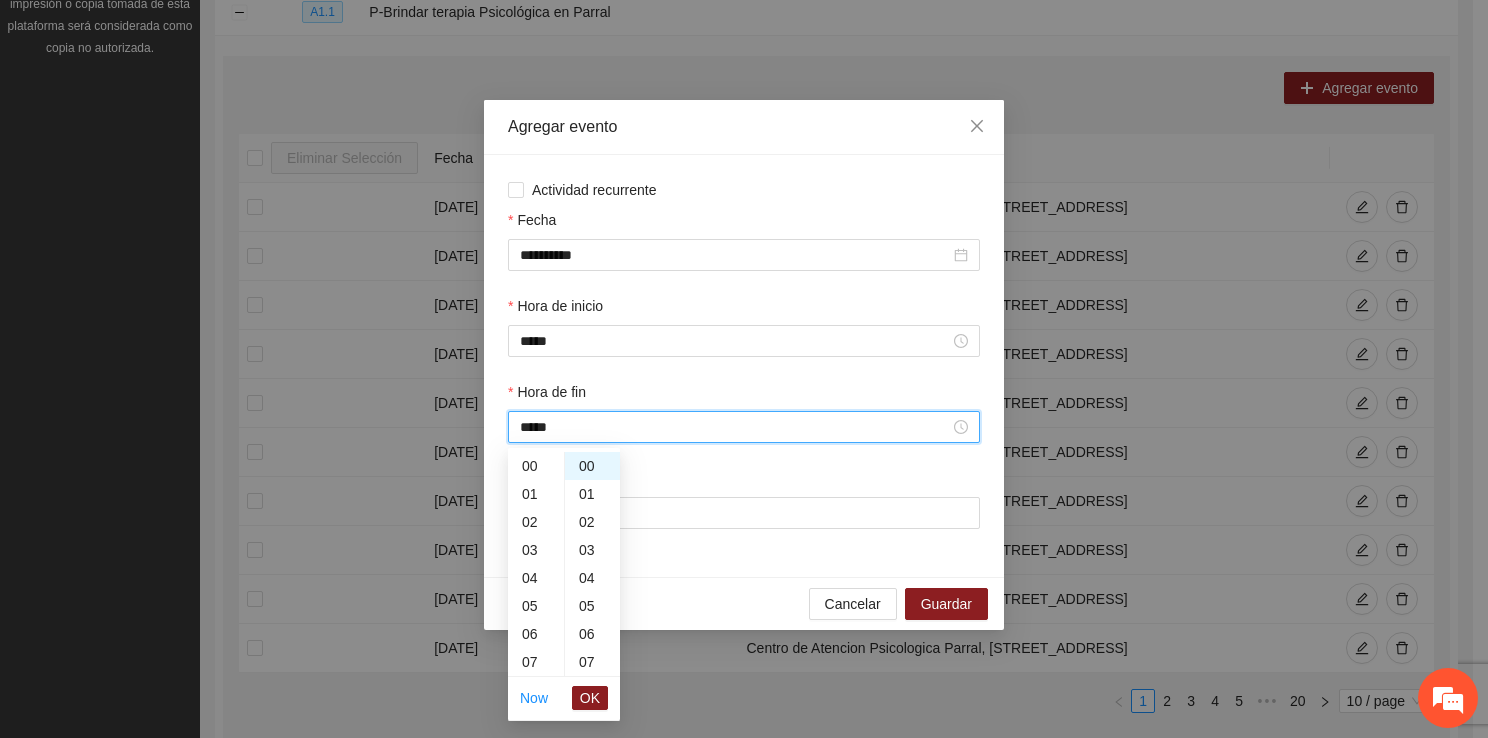 scroll, scrollTop: 504, scrollLeft: 0, axis: vertical 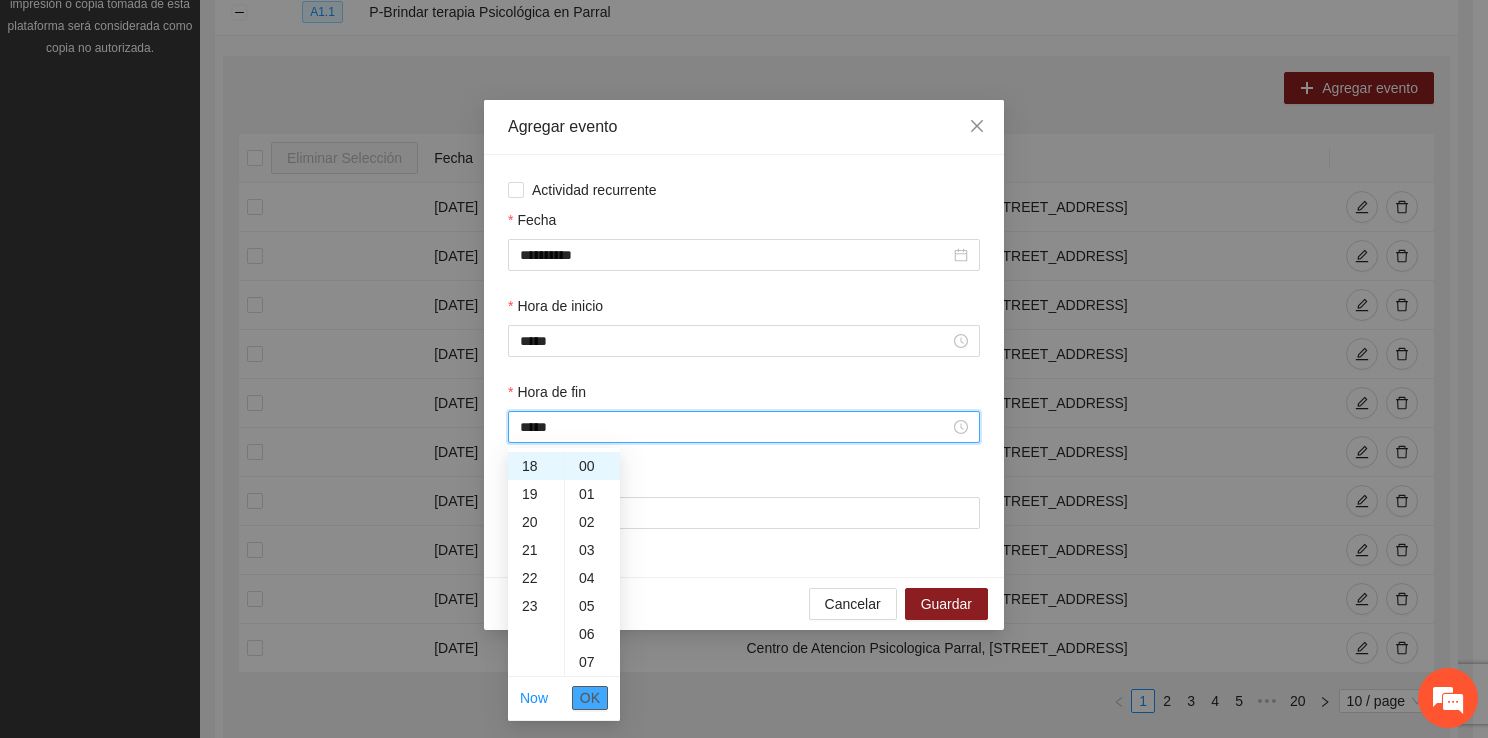 click on "OK" at bounding box center (590, 698) 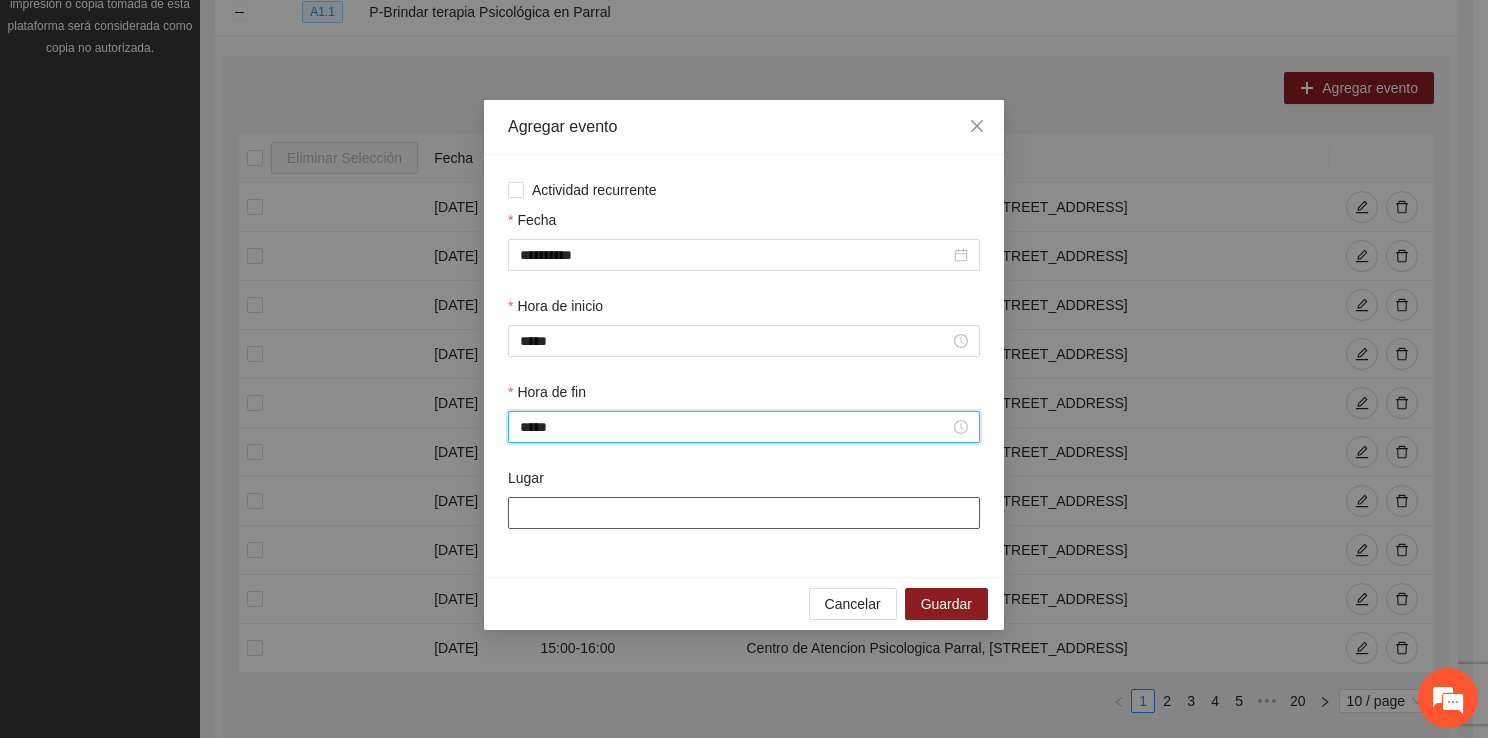 type on "*****" 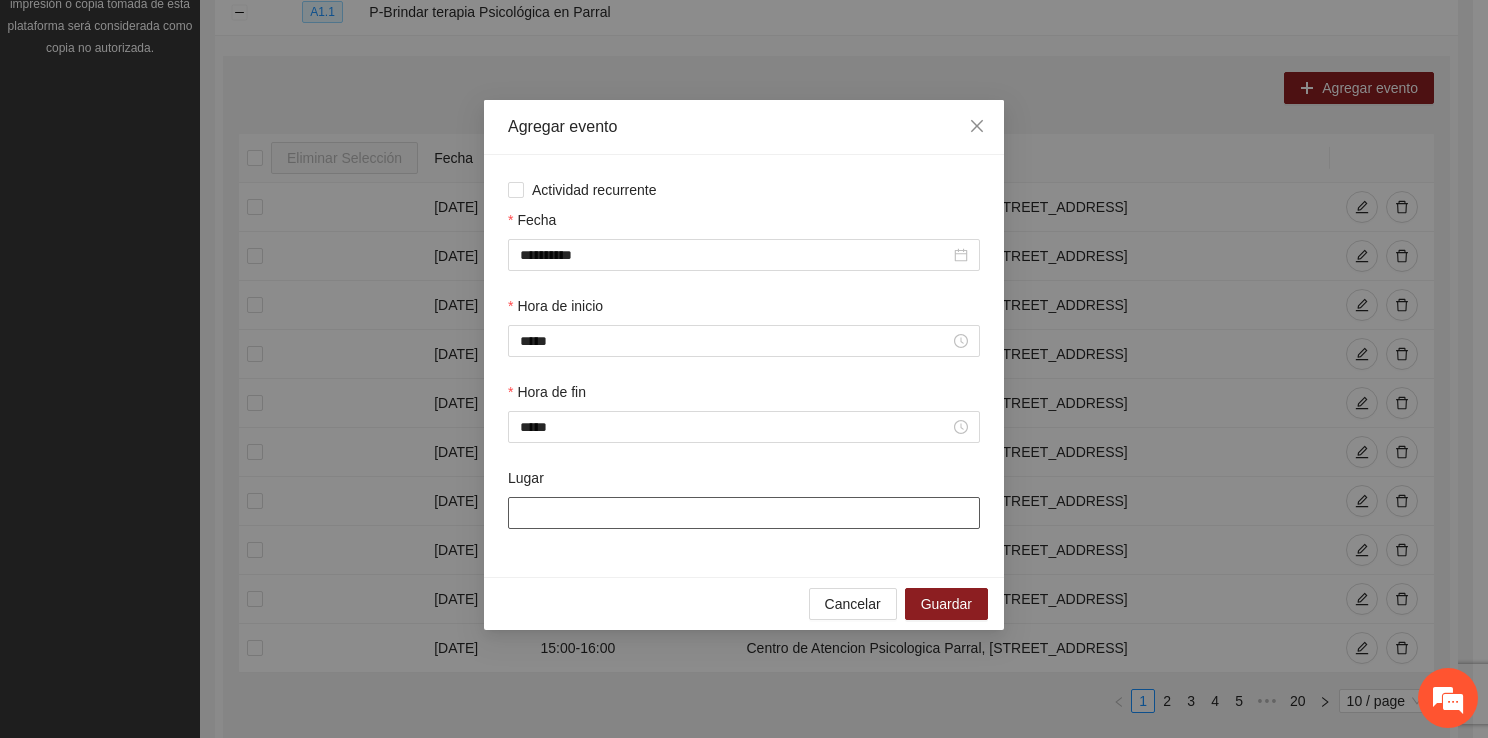 click on "Lugar" at bounding box center (744, 513) 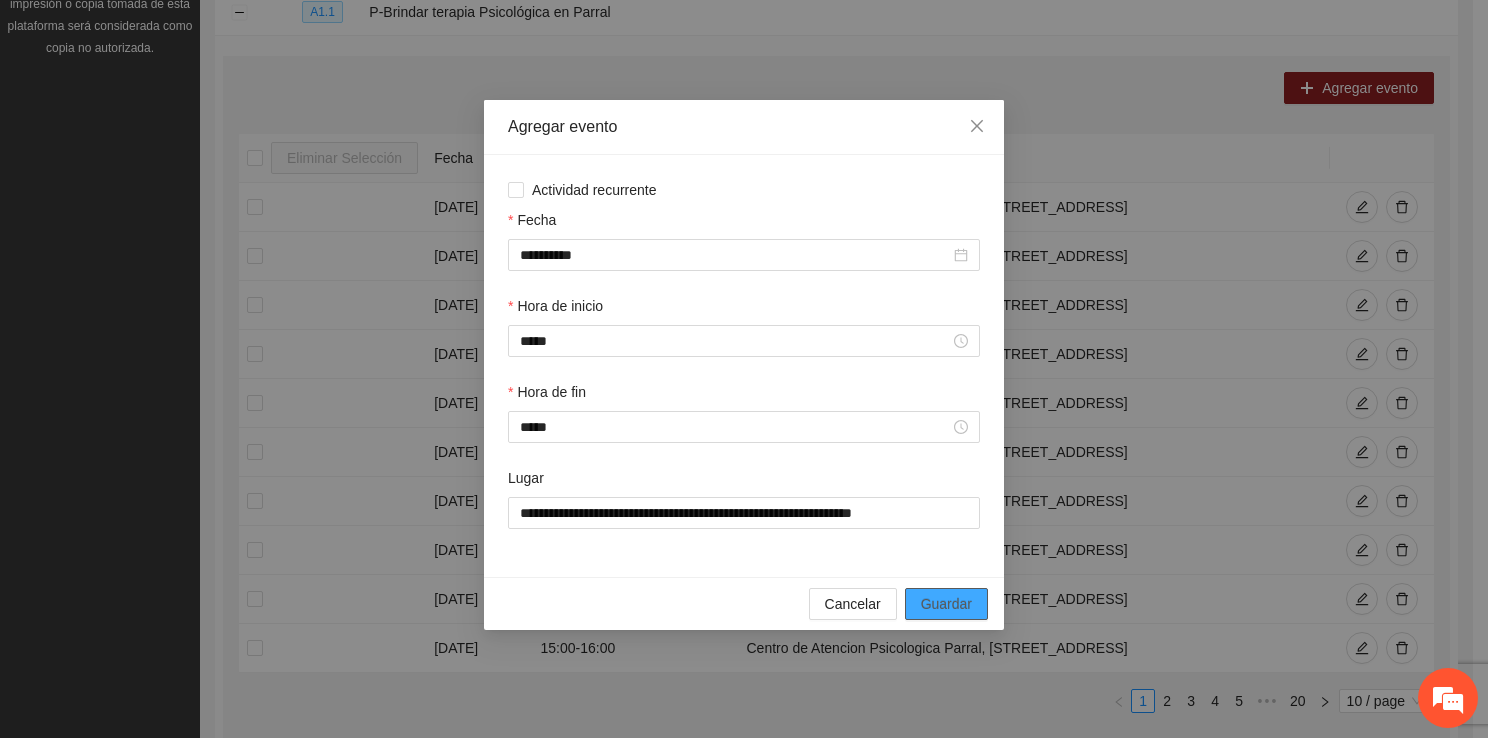click on "Guardar" at bounding box center (946, 604) 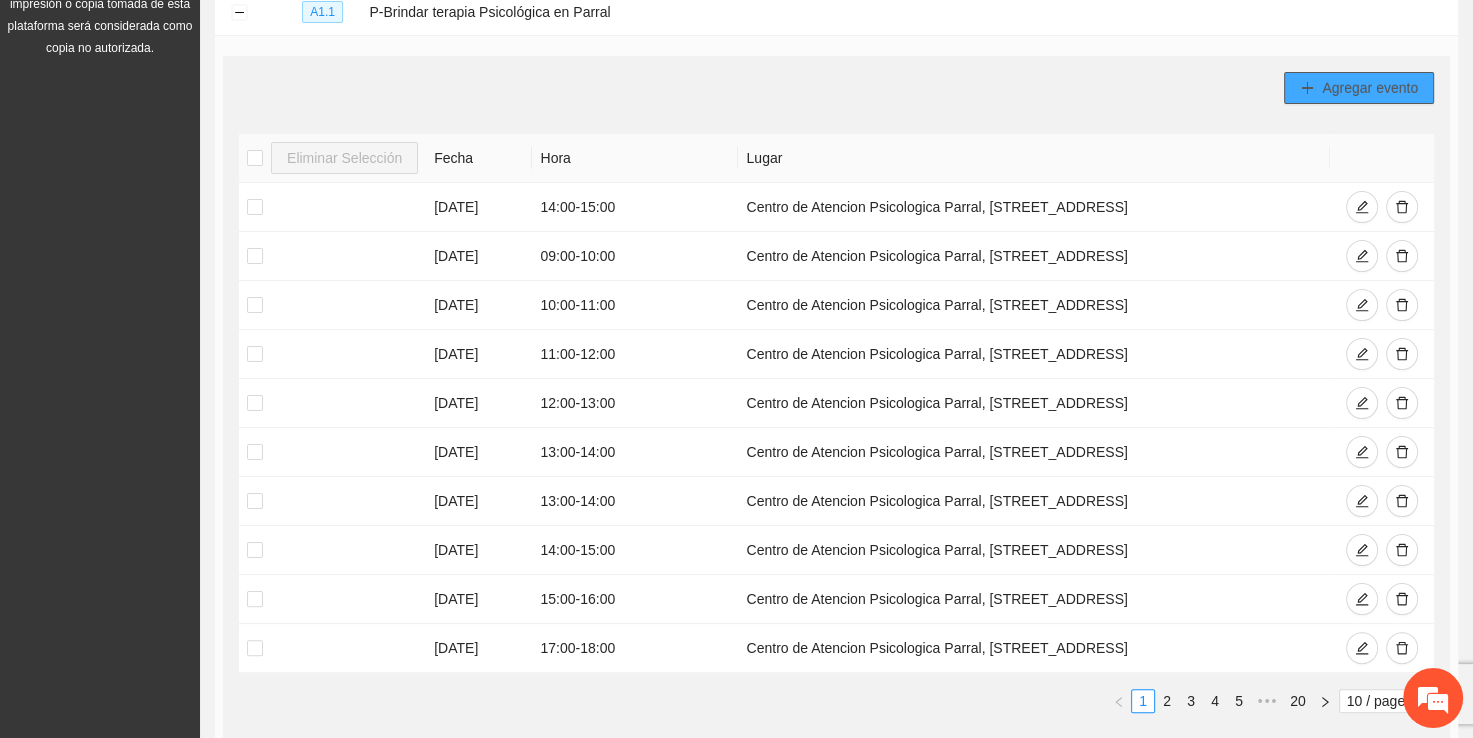 click on "Agregar evento" at bounding box center (1370, 88) 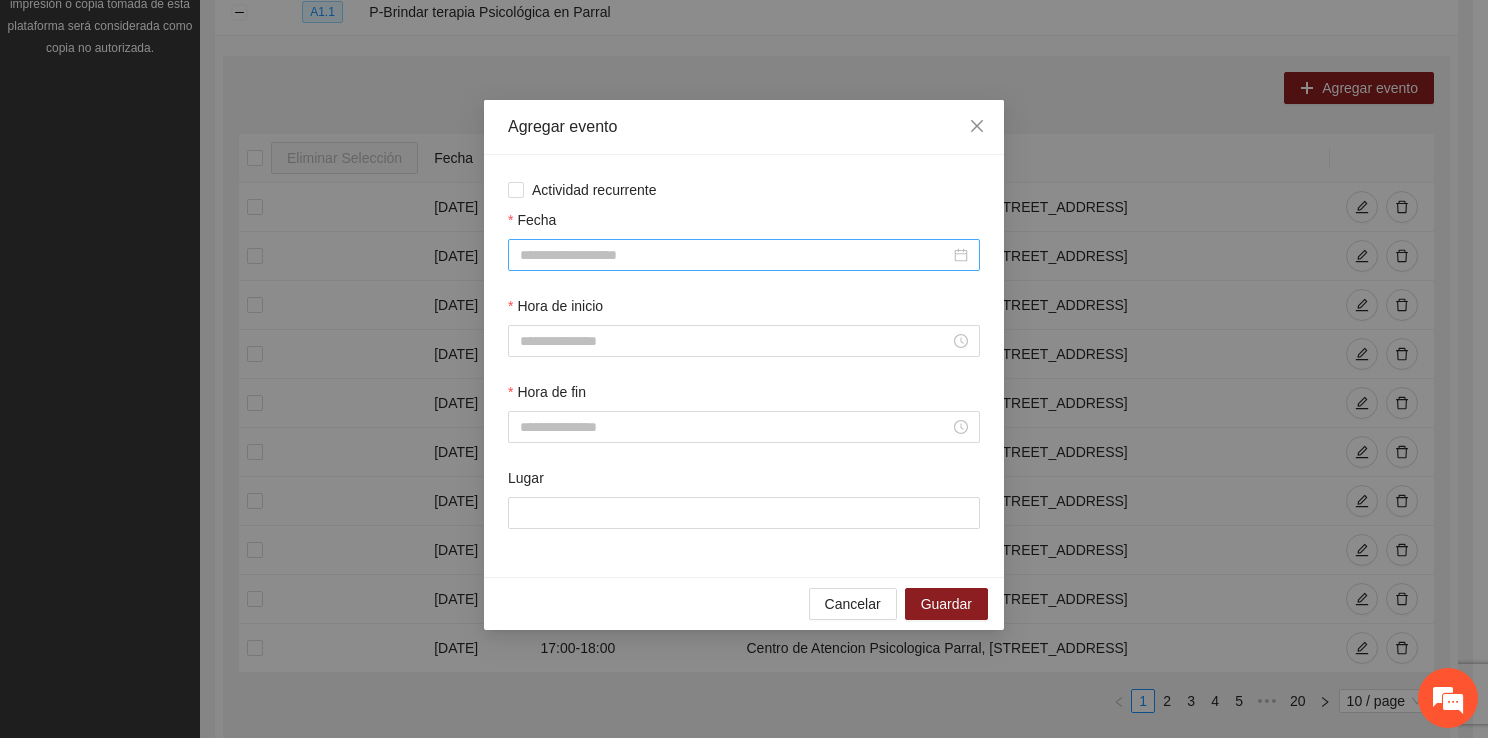 click on "Fecha" at bounding box center (735, 255) 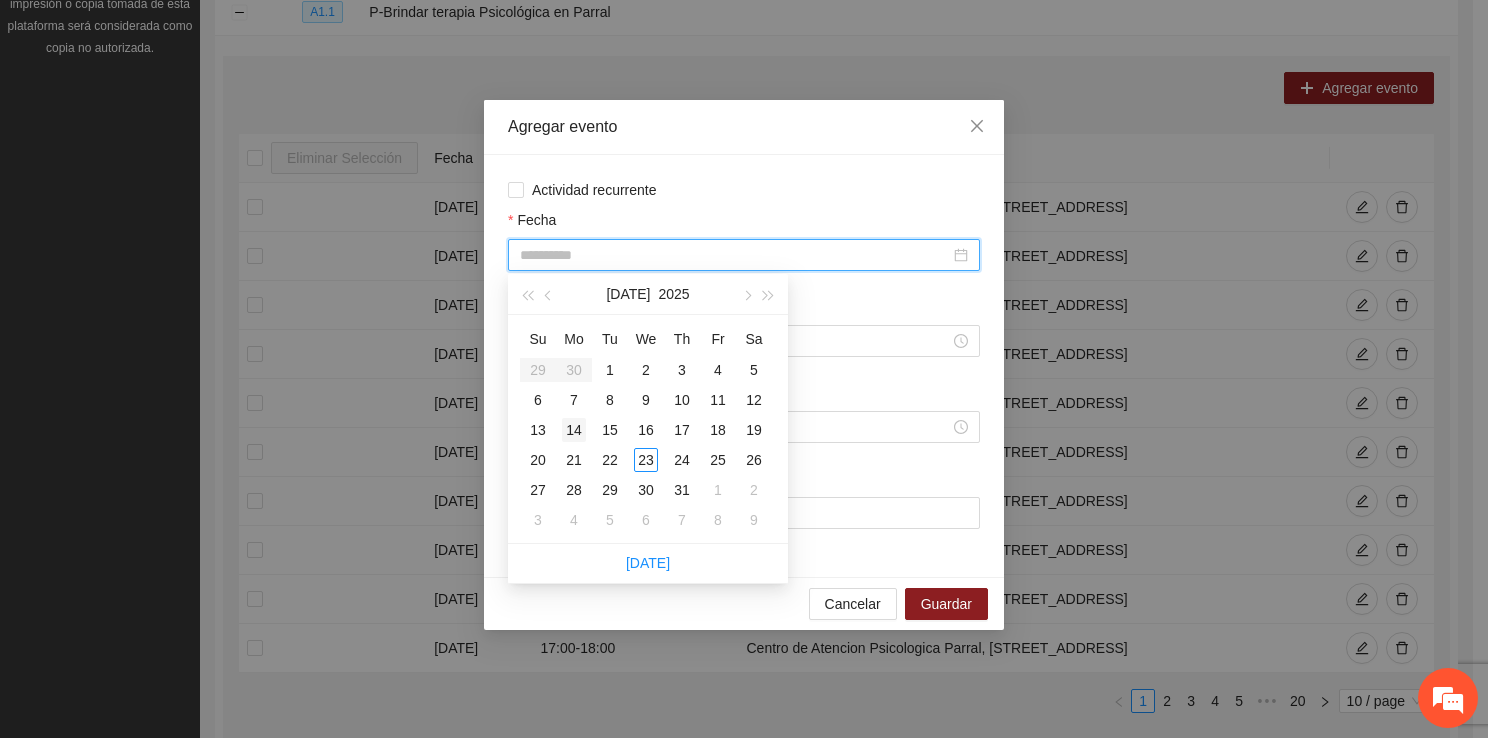 type on "**********" 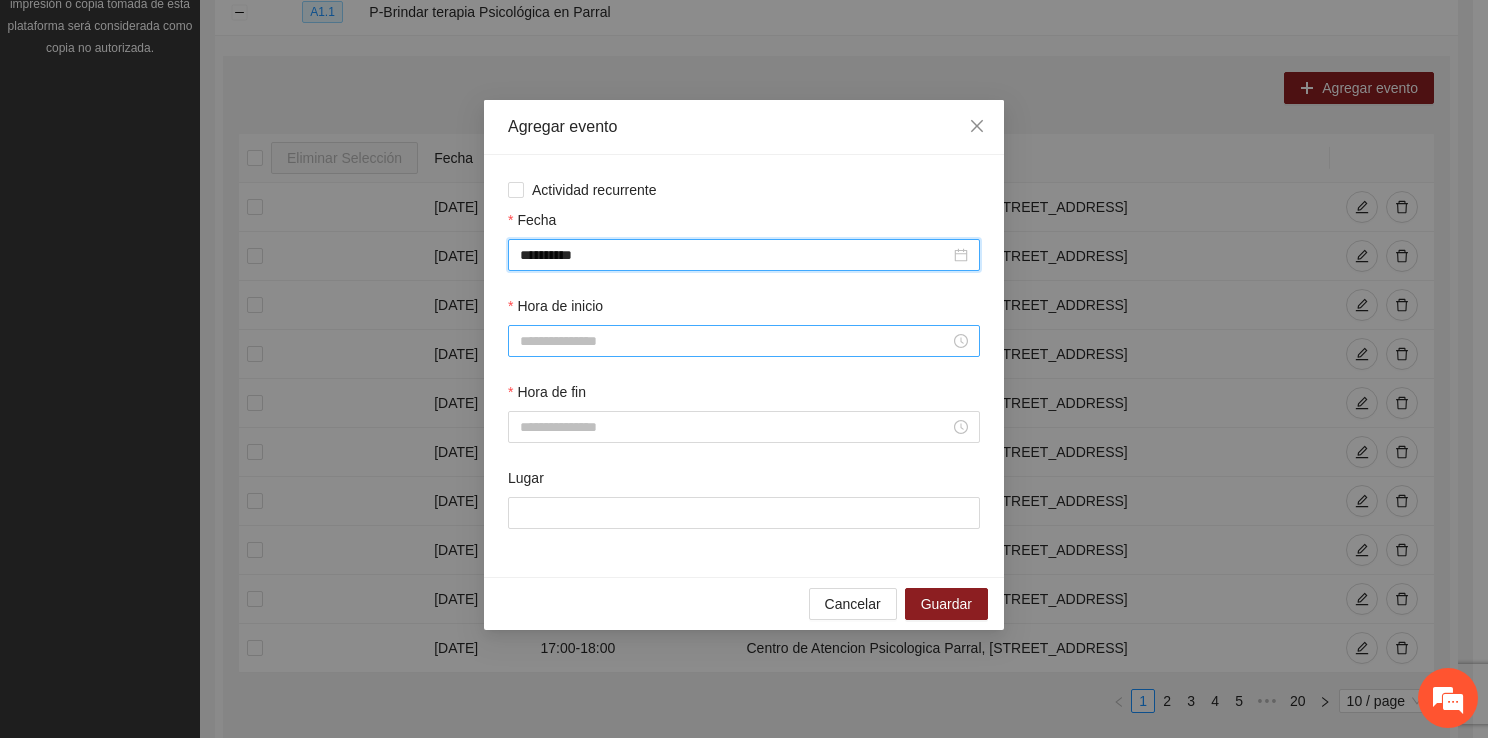 click on "Hora de inicio" at bounding box center [735, 341] 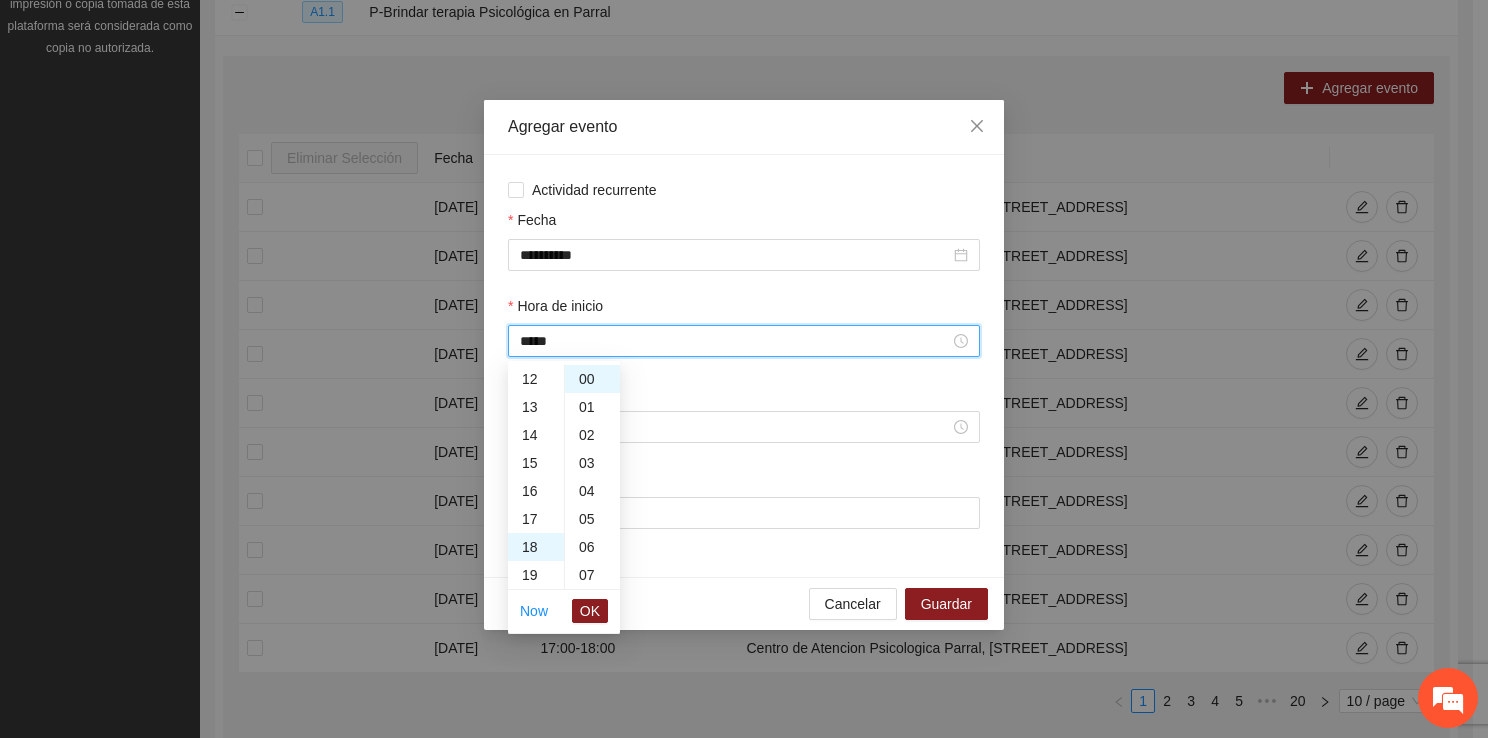 scroll, scrollTop: 504, scrollLeft: 0, axis: vertical 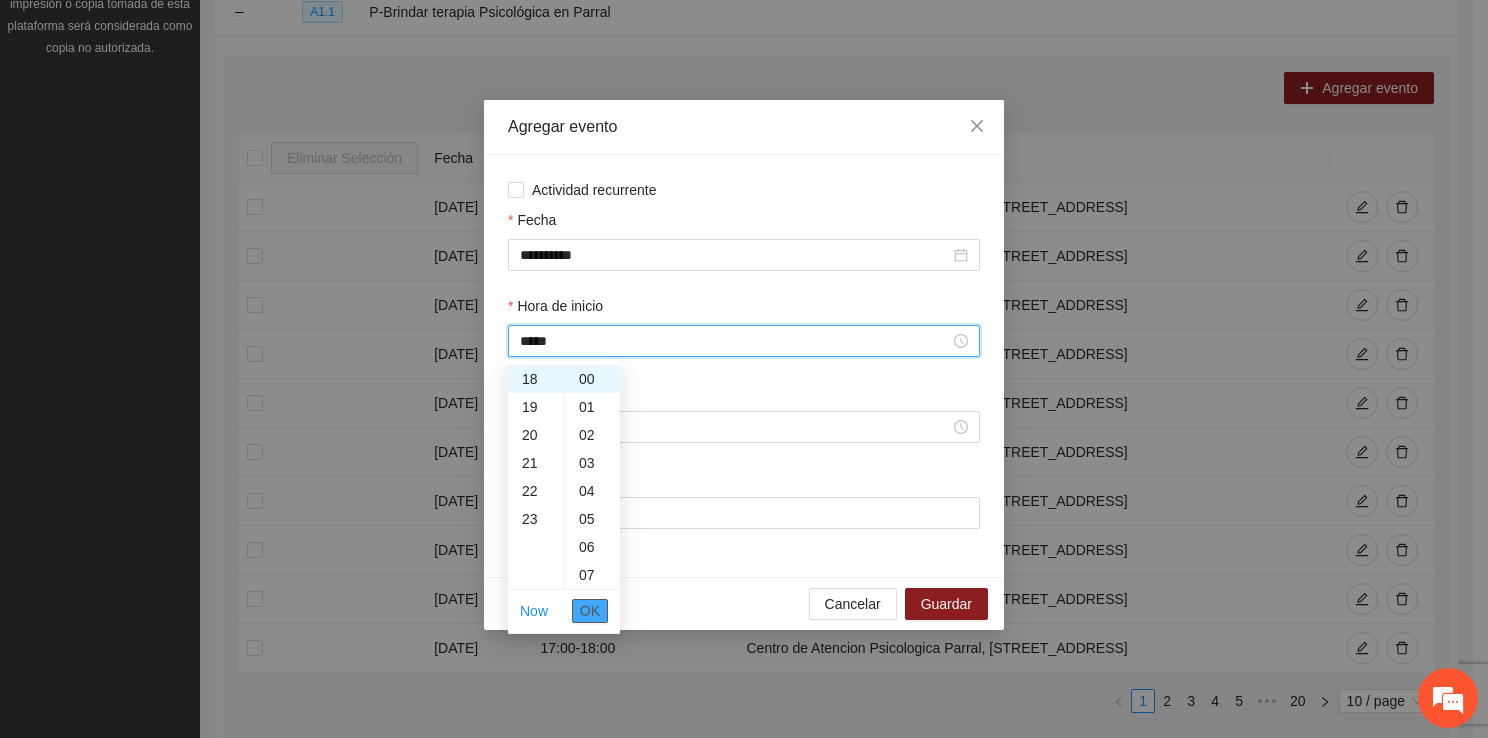 click on "OK" at bounding box center (590, 611) 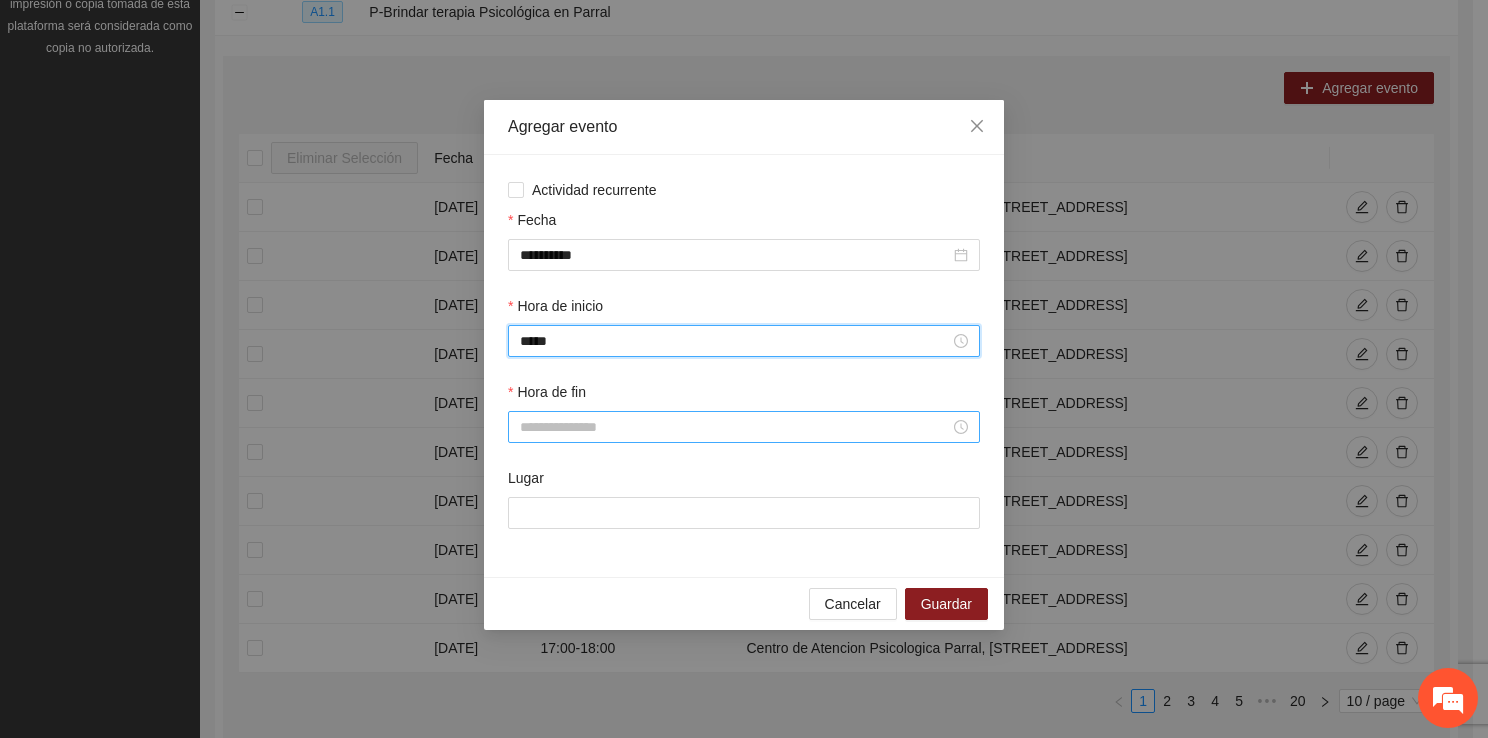 type on "*****" 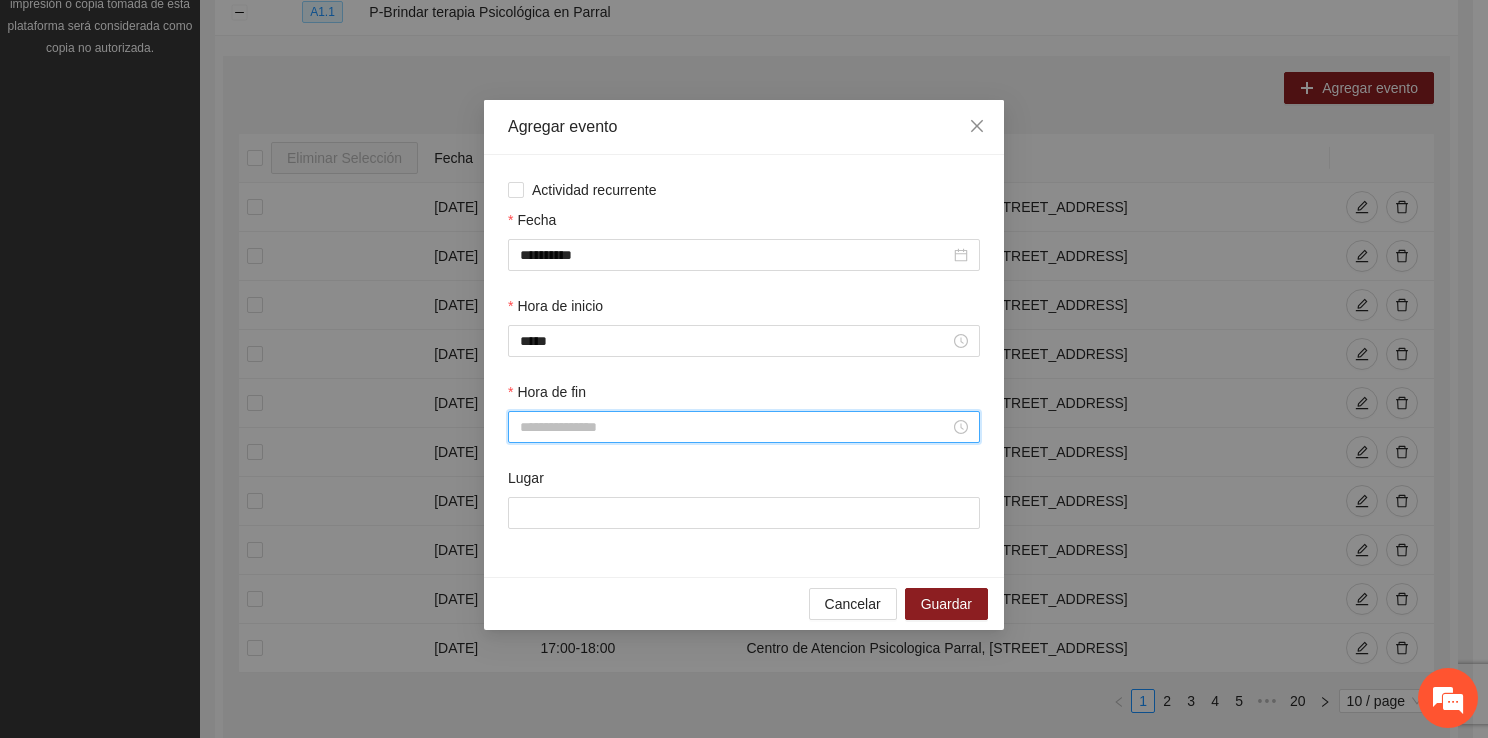 click on "Hora de fin" at bounding box center [735, 427] 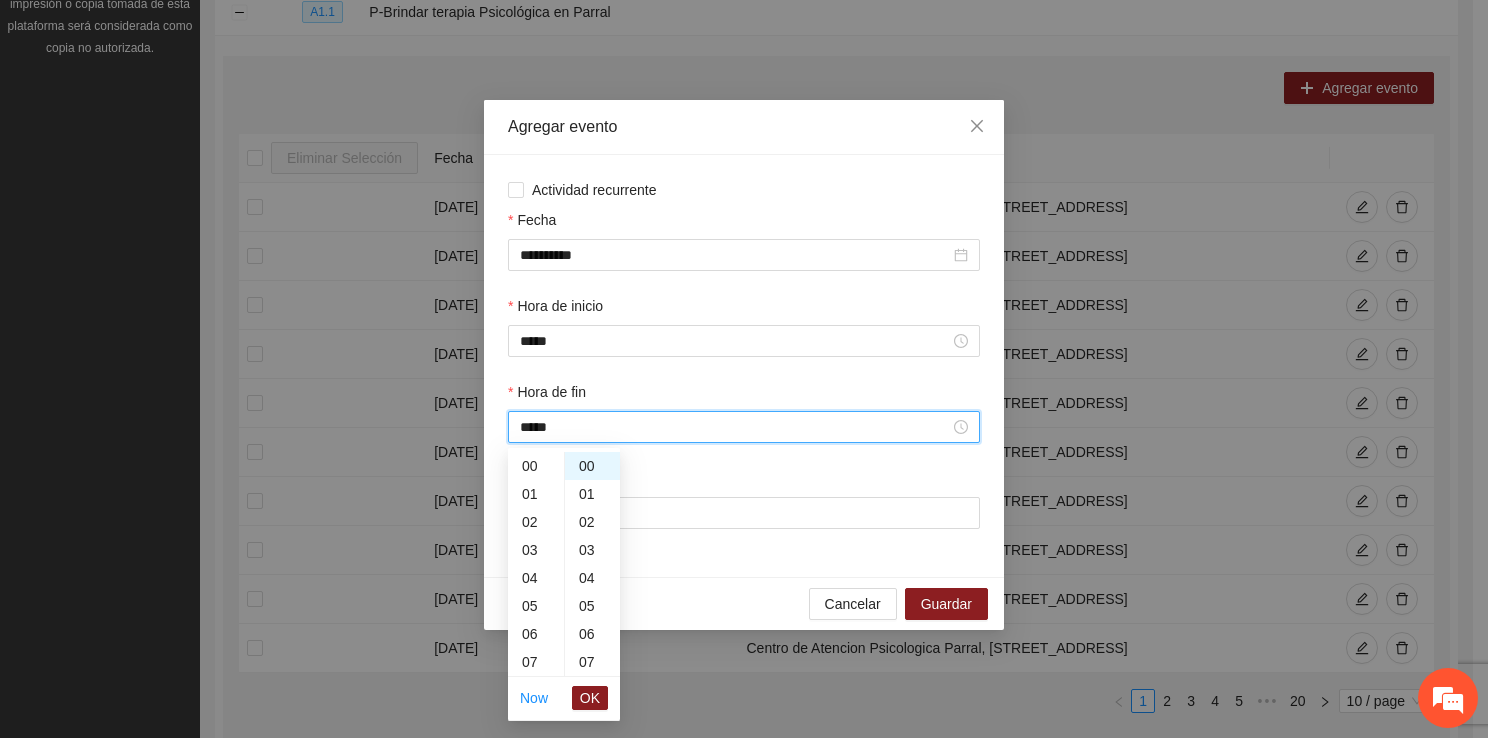 scroll, scrollTop: 532, scrollLeft: 0, axis: vertical 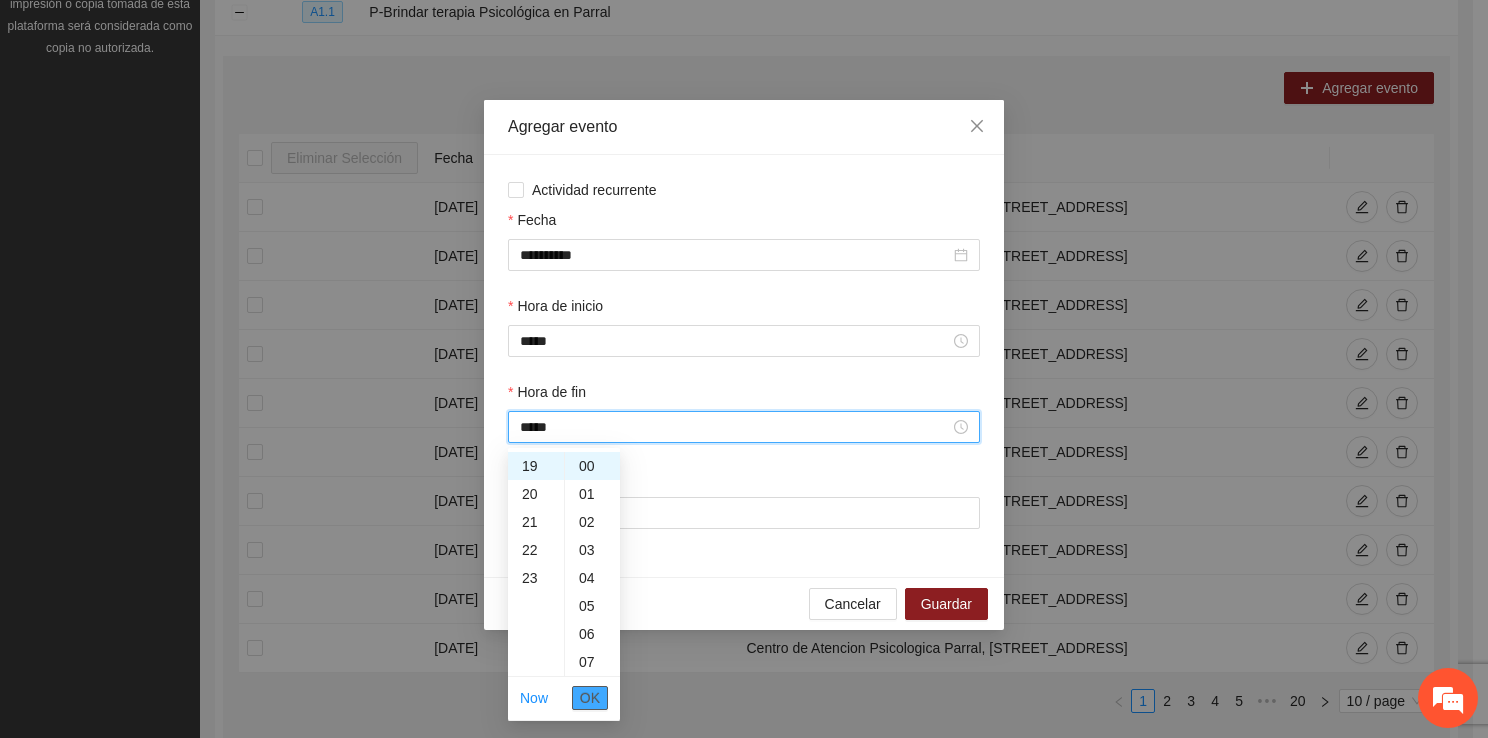 click on "OK" at bounding box center (590, 698) 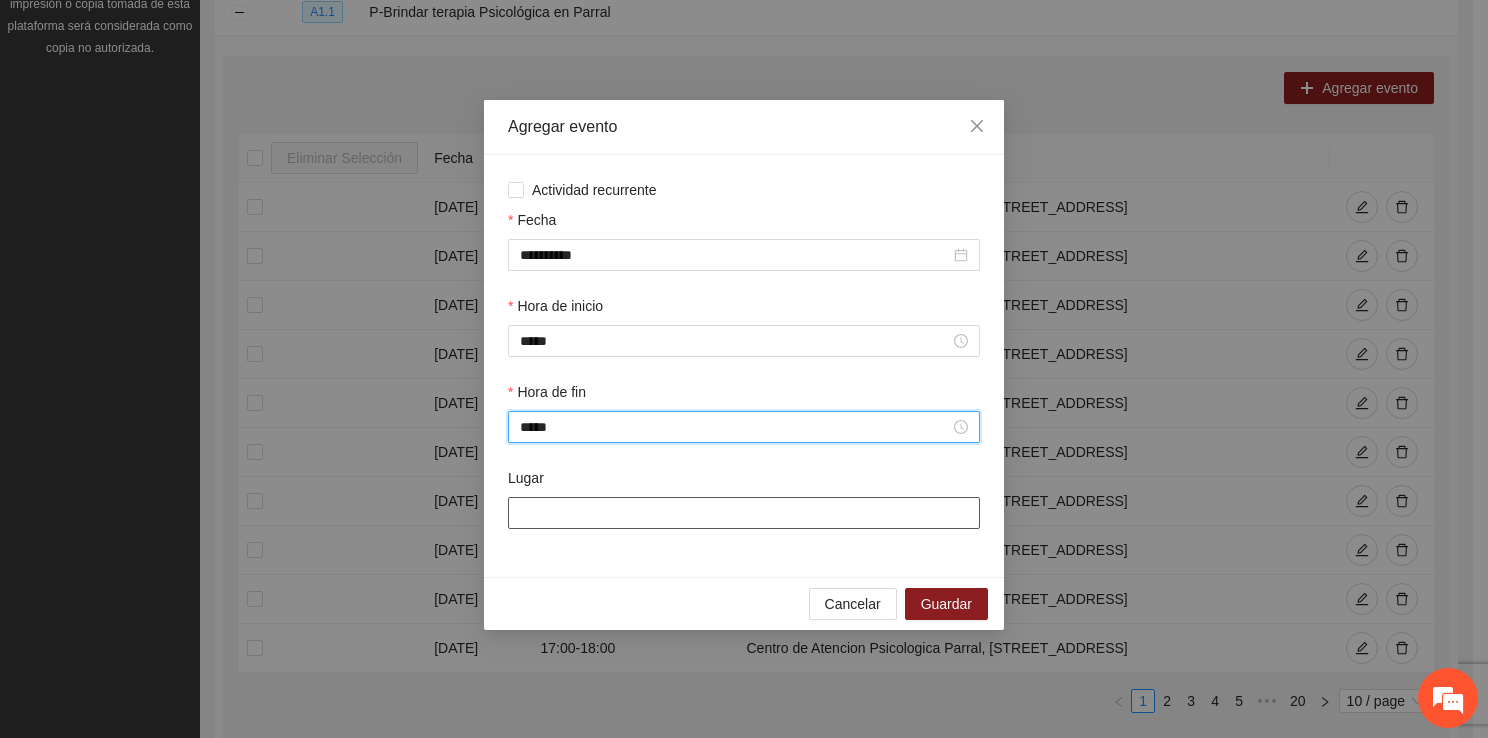 type on "*****" 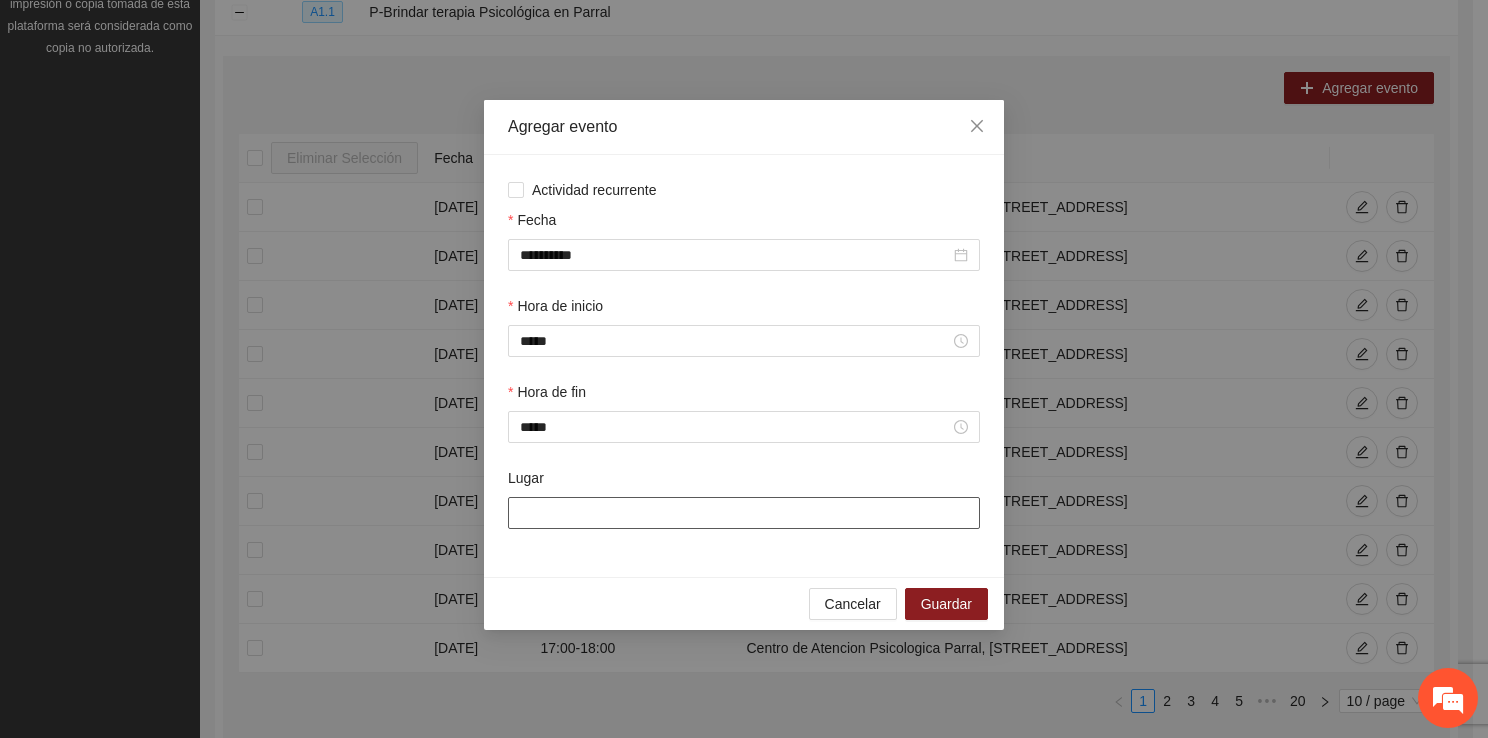 click on "Lugar" at bounding box center [744, 513] 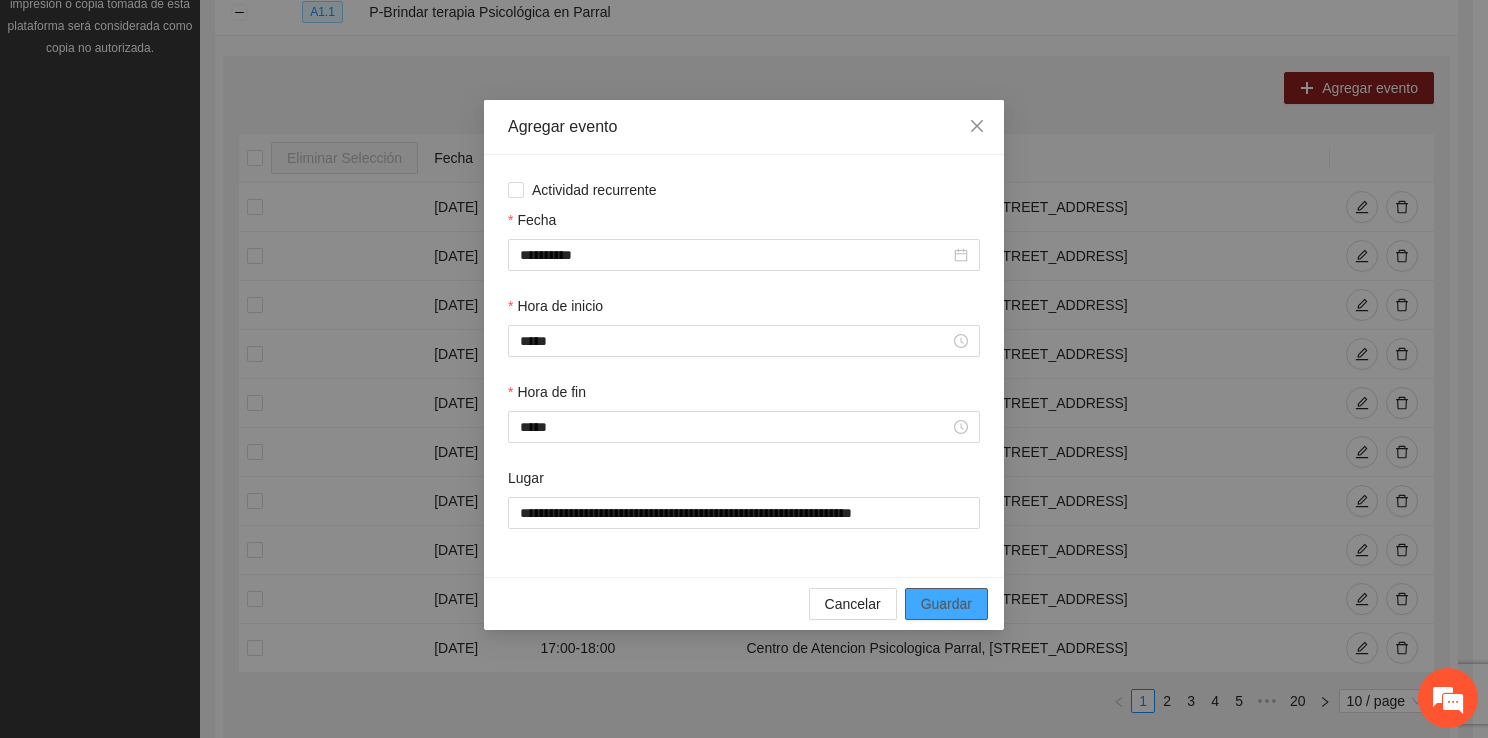 click on "Guardar" at bounding box center (946, 604) 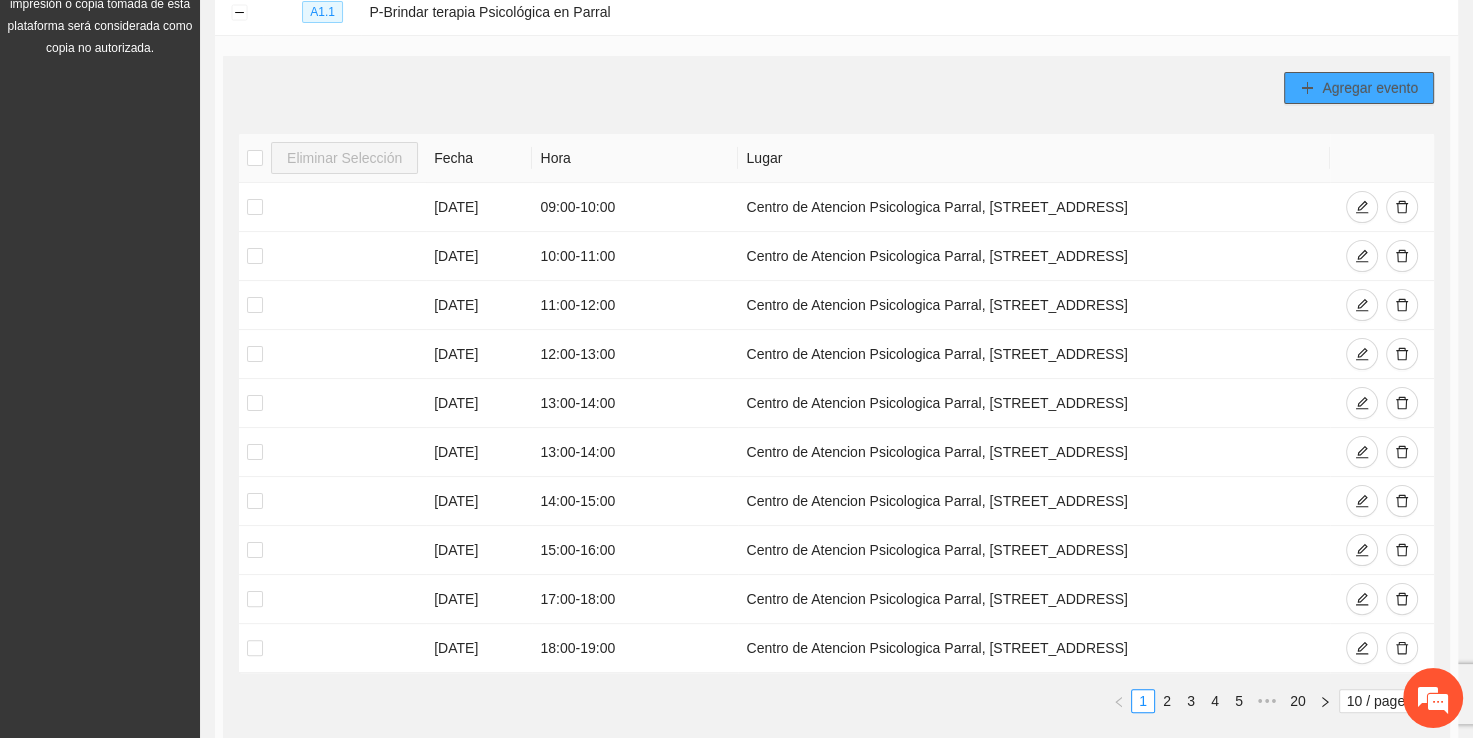 click on "Agregar evento" at bounding box center (1370, 88) 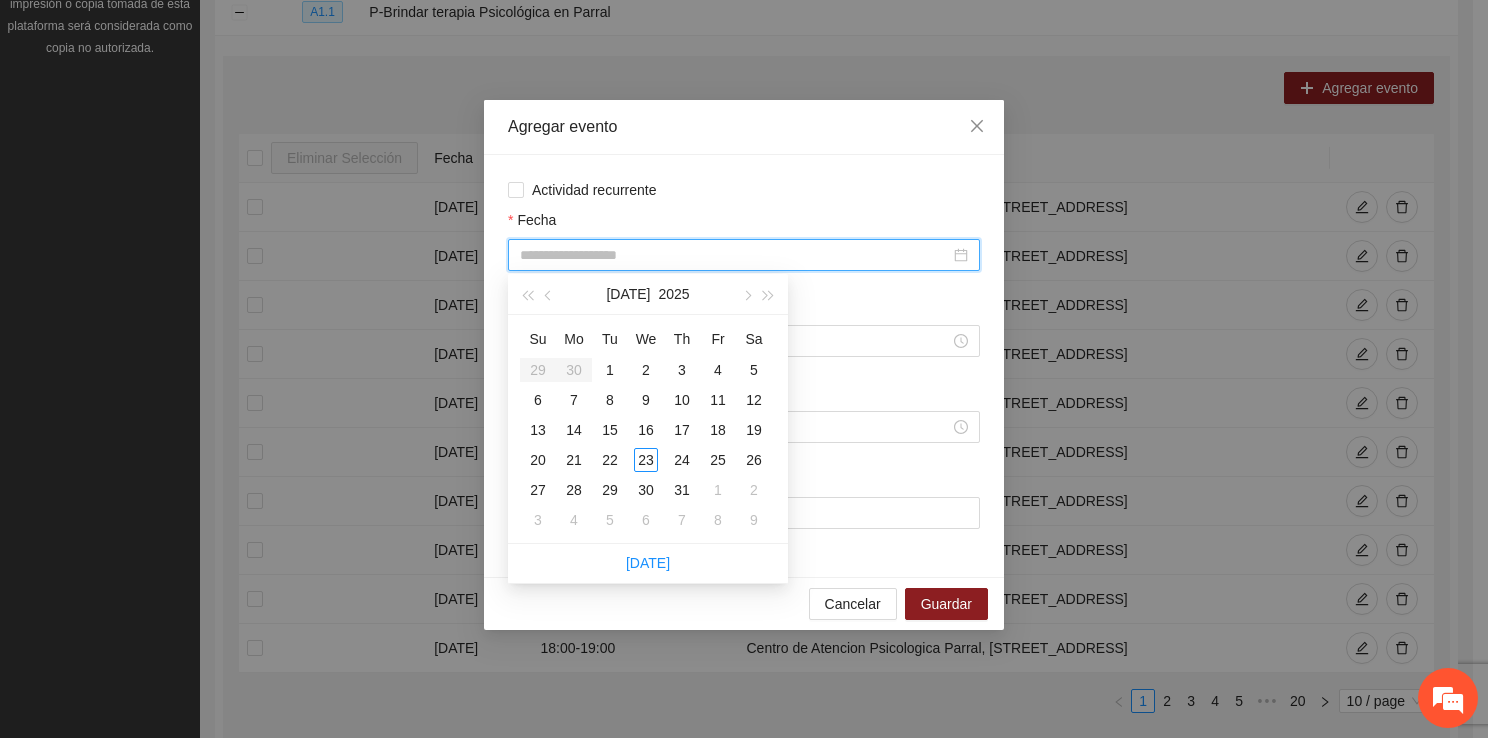 click on "Fecha" at bounding box center [735, 255] 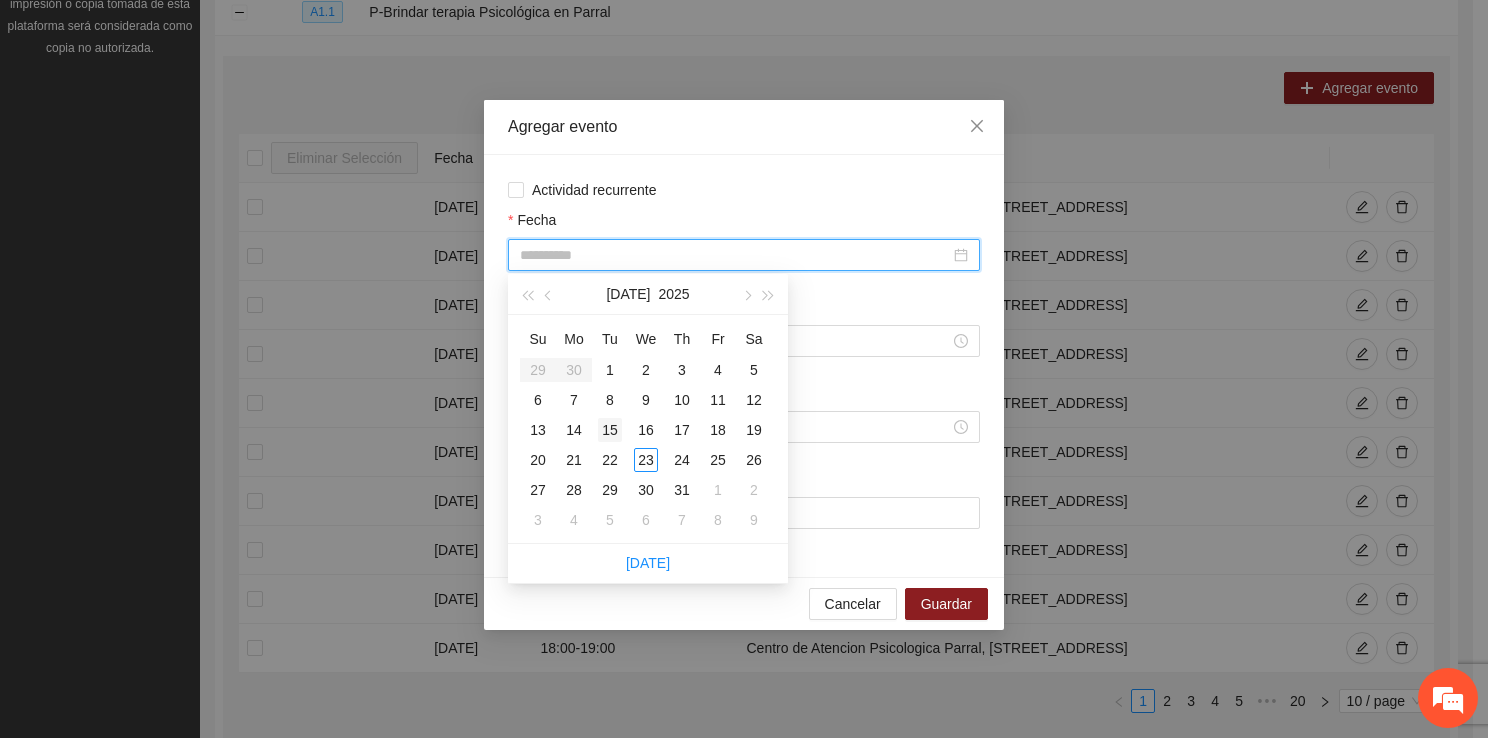 type on "**********" 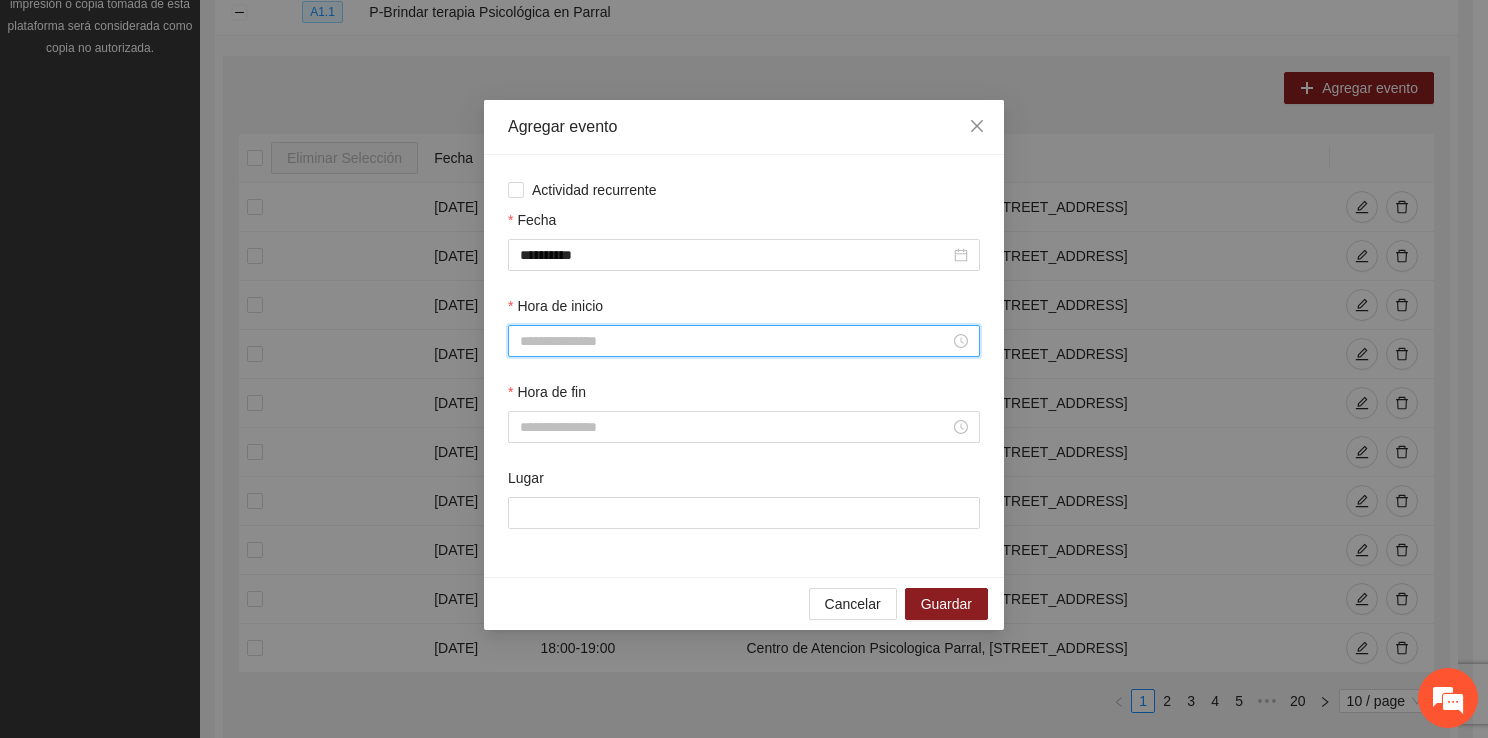 click on "Hora de inicio" at bounding box center (735, 341) 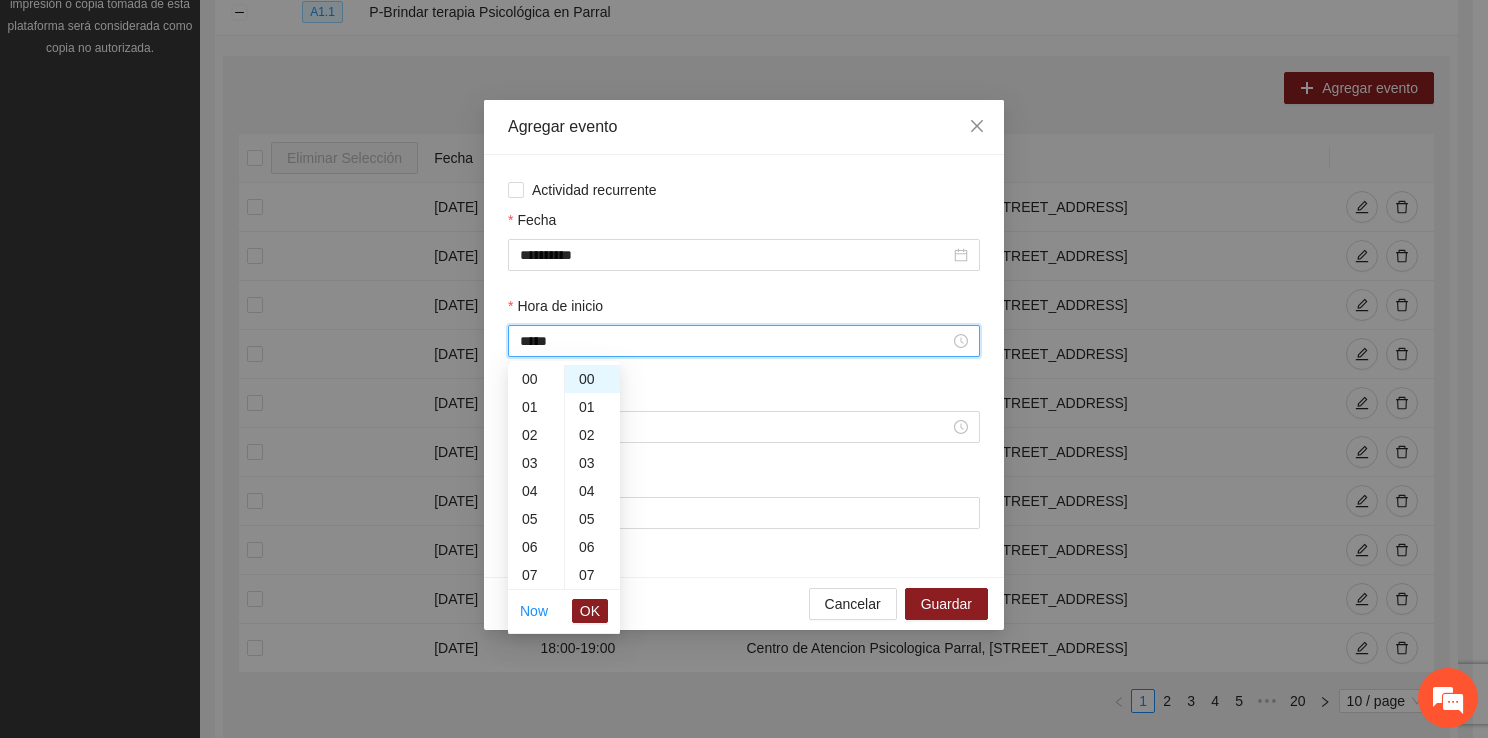 scroll, scrollTop: 252, scrollLeft: 0, axis: vertical 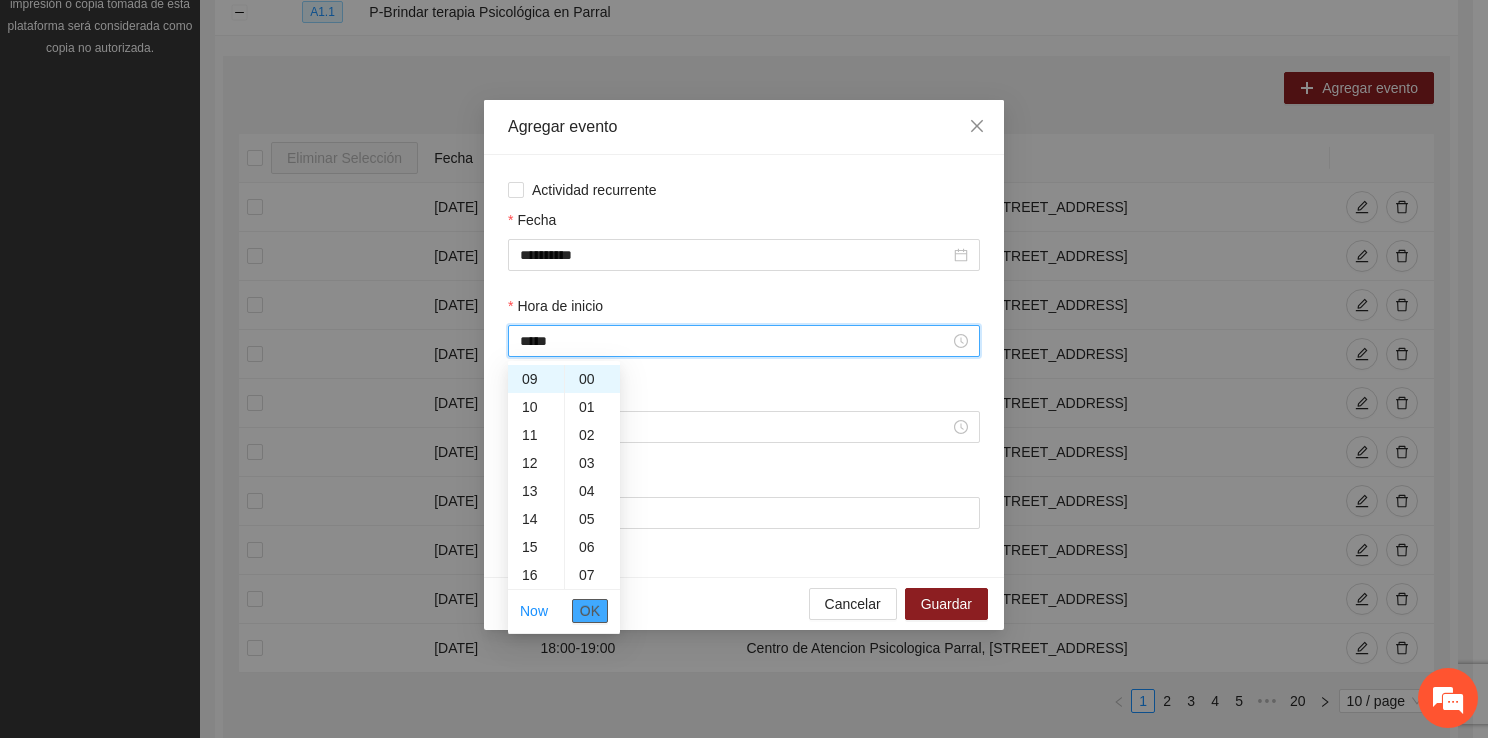 click on "OK" at bounding box center [590, 611] 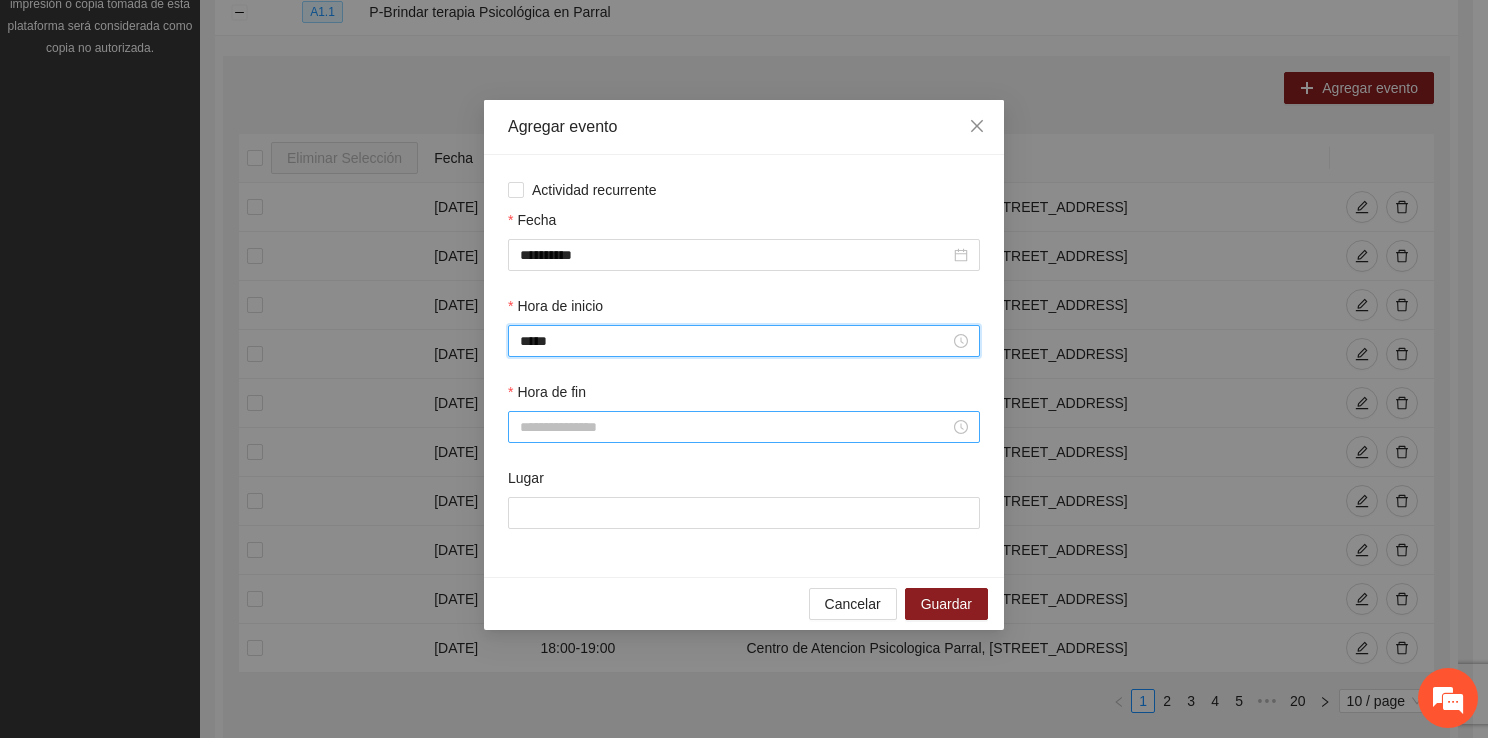 type on "*****" 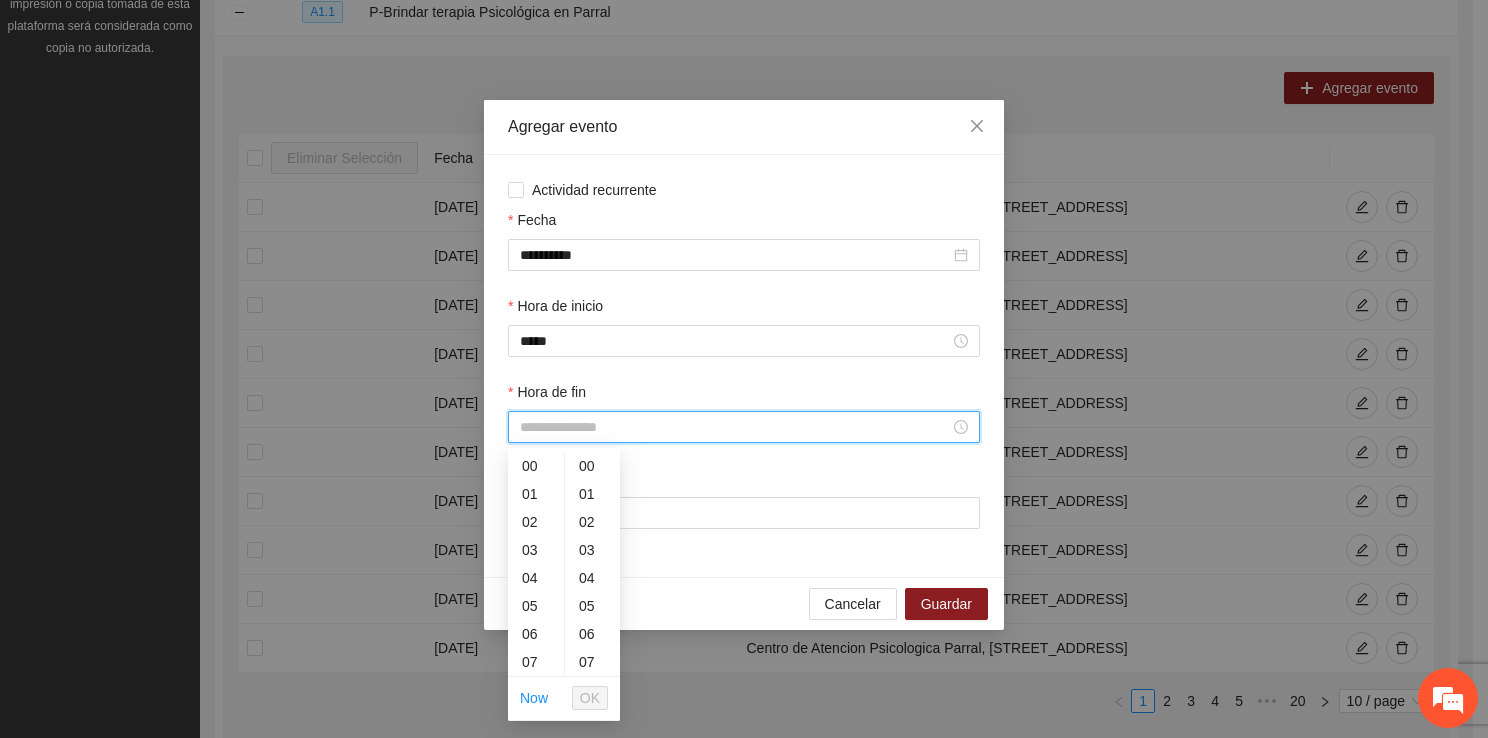 click on "Hora de fin" at bounding box center (735, 427) 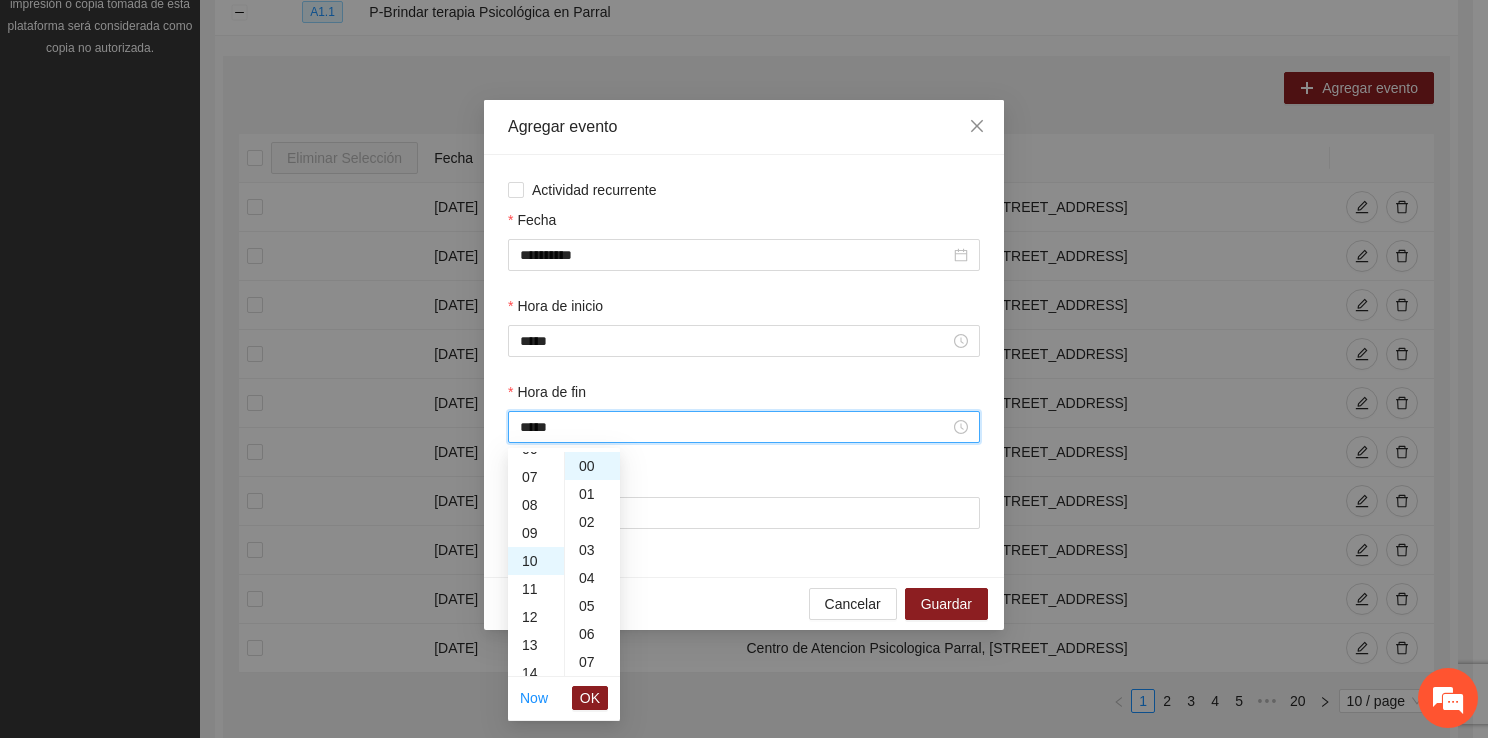 scroll, scrollTop: 280, scrollLeft: 0, axis: vertical 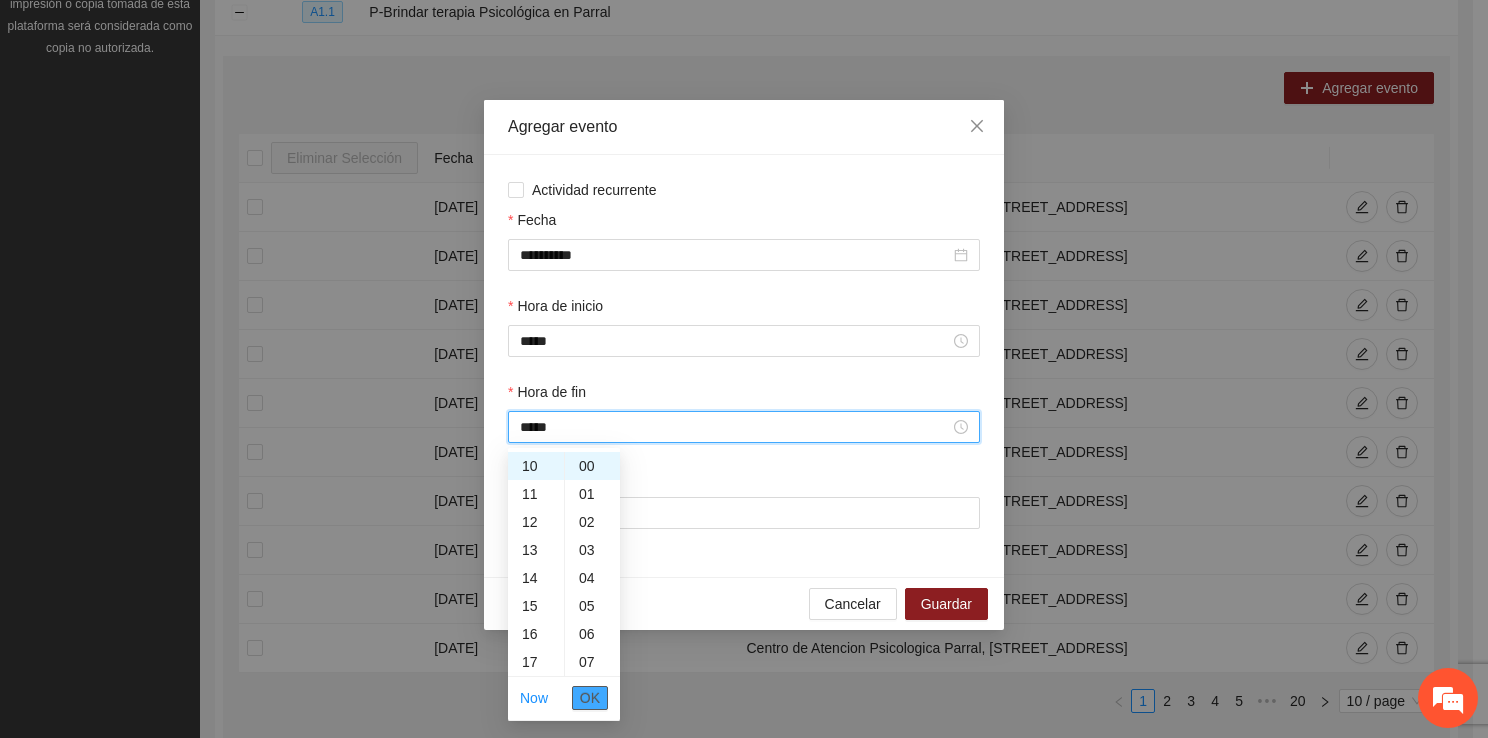 click on "OK" at bounding box center (590, 698) 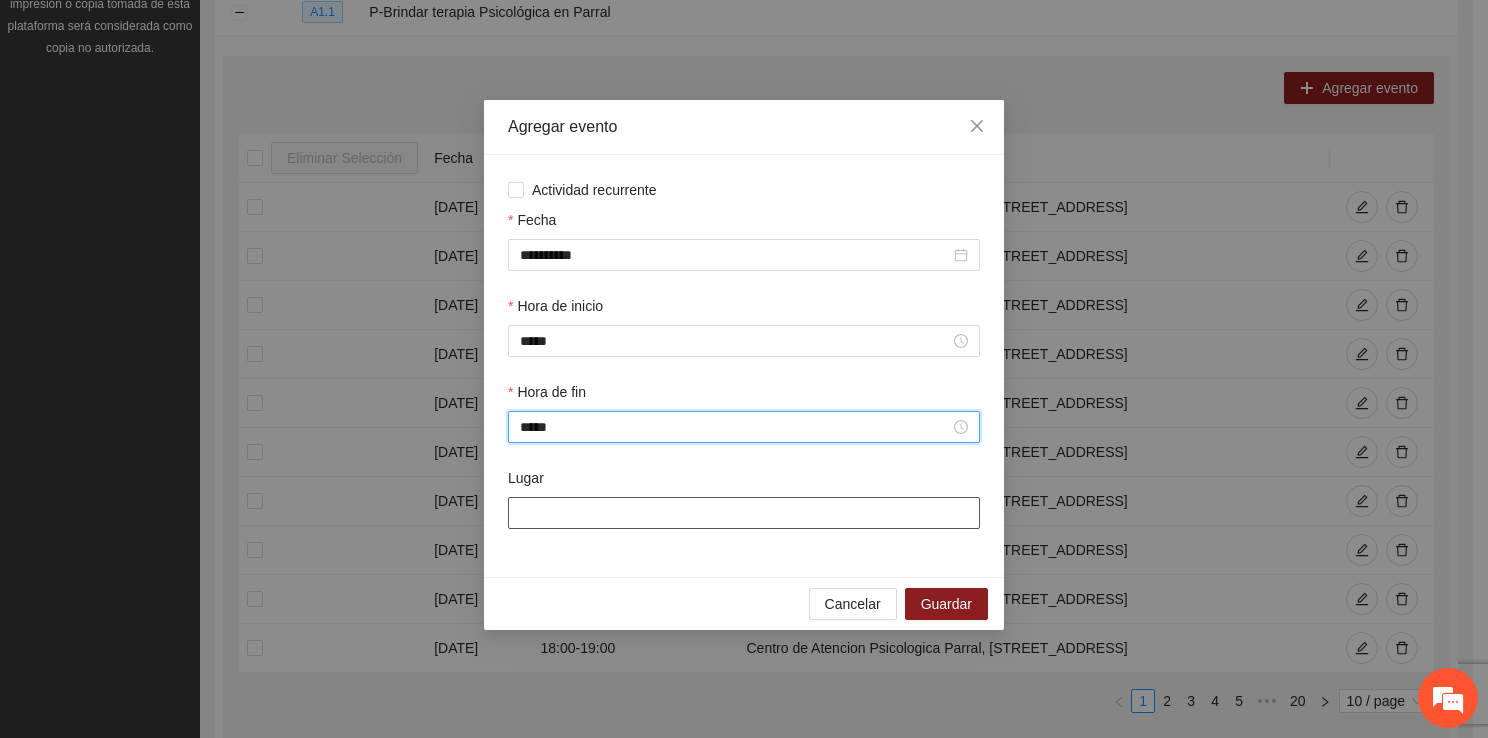 type on "*****" 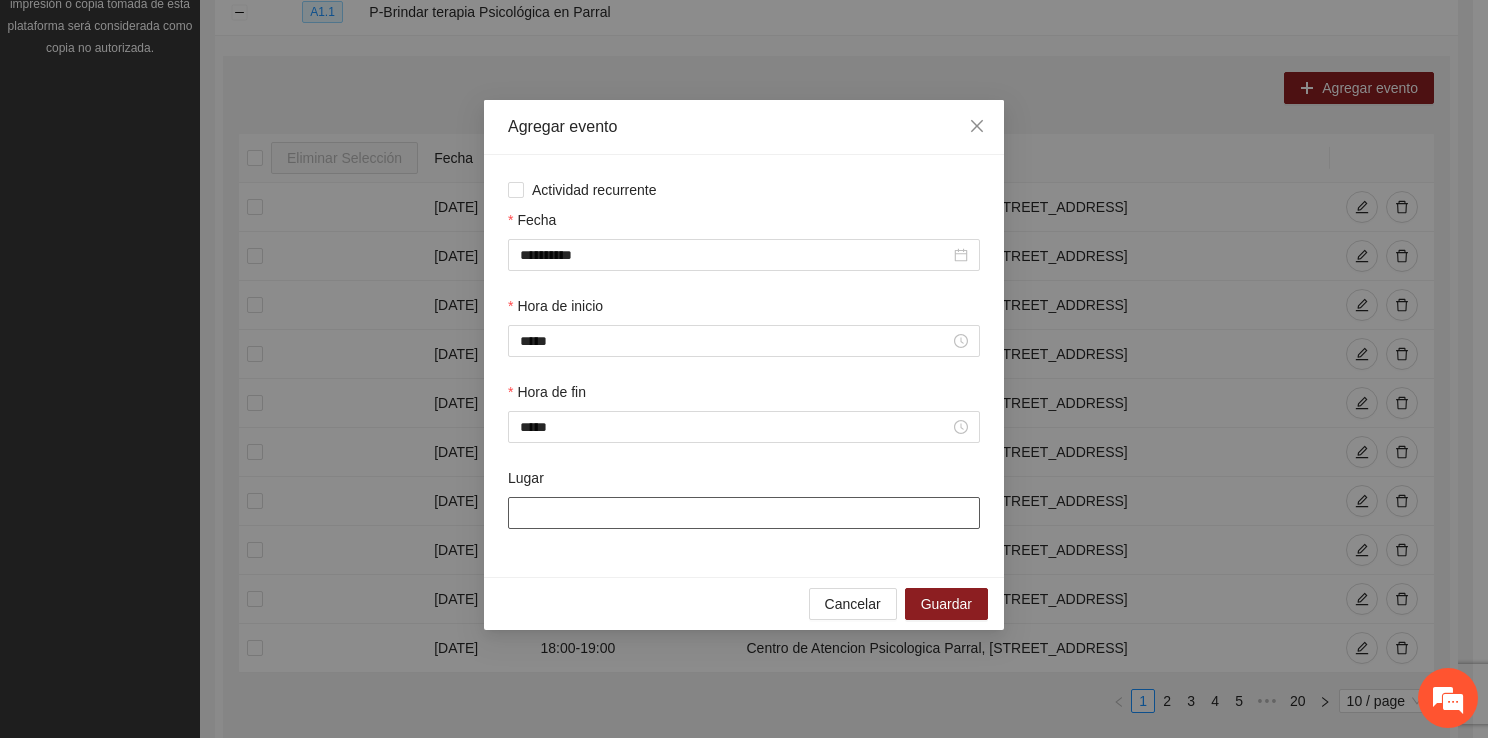 type on "**********" 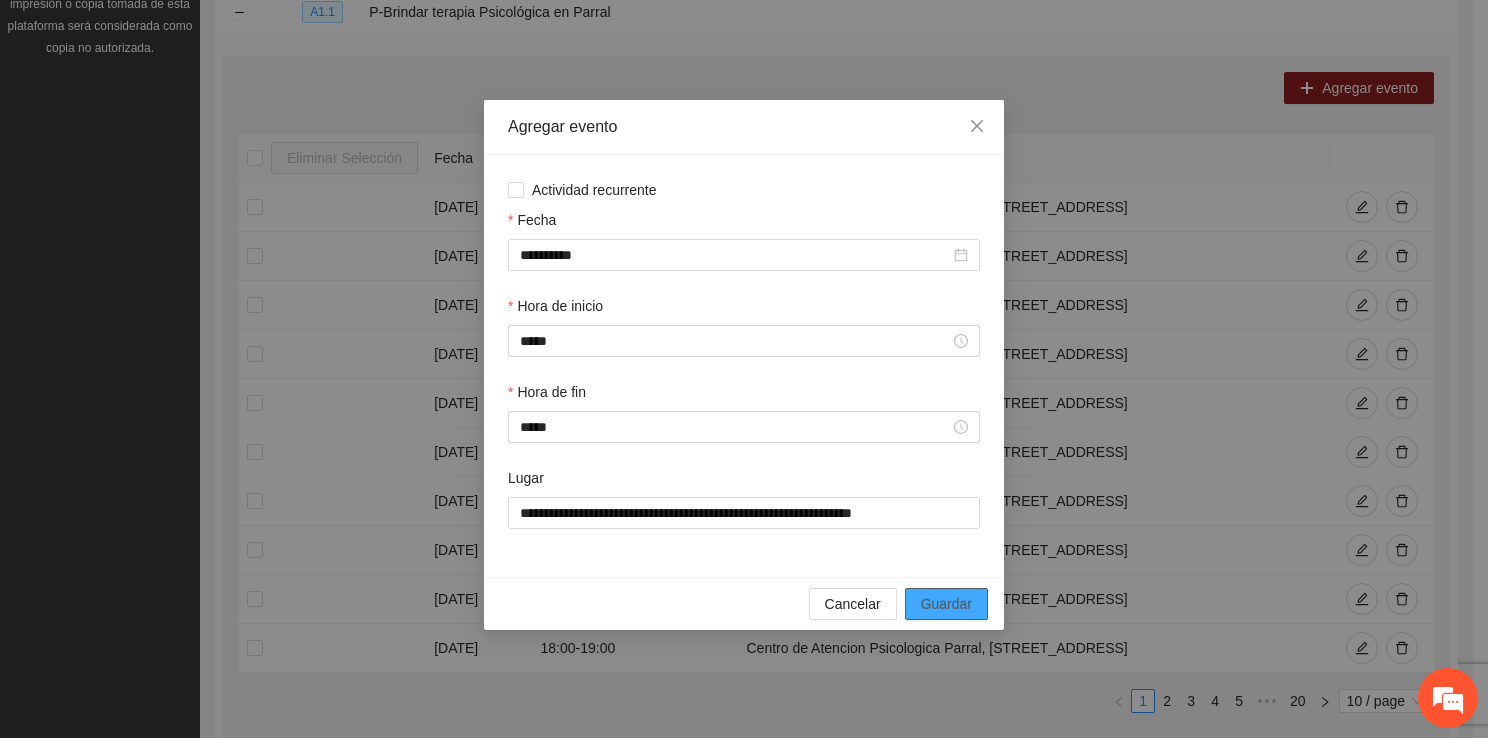 click on "Guardar" at bounding box center [946, 604] 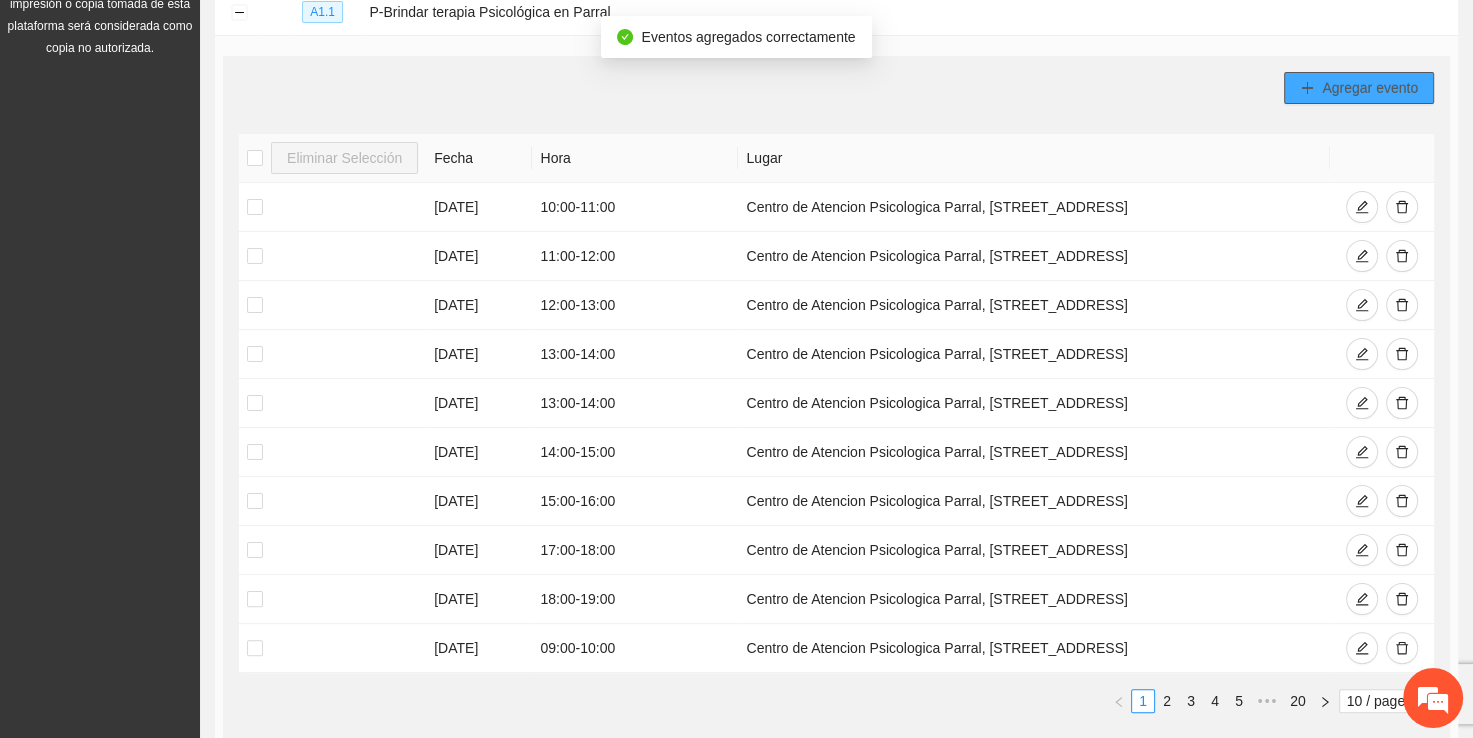 click on "Agregar evento" at bounding box center [1370, 88] 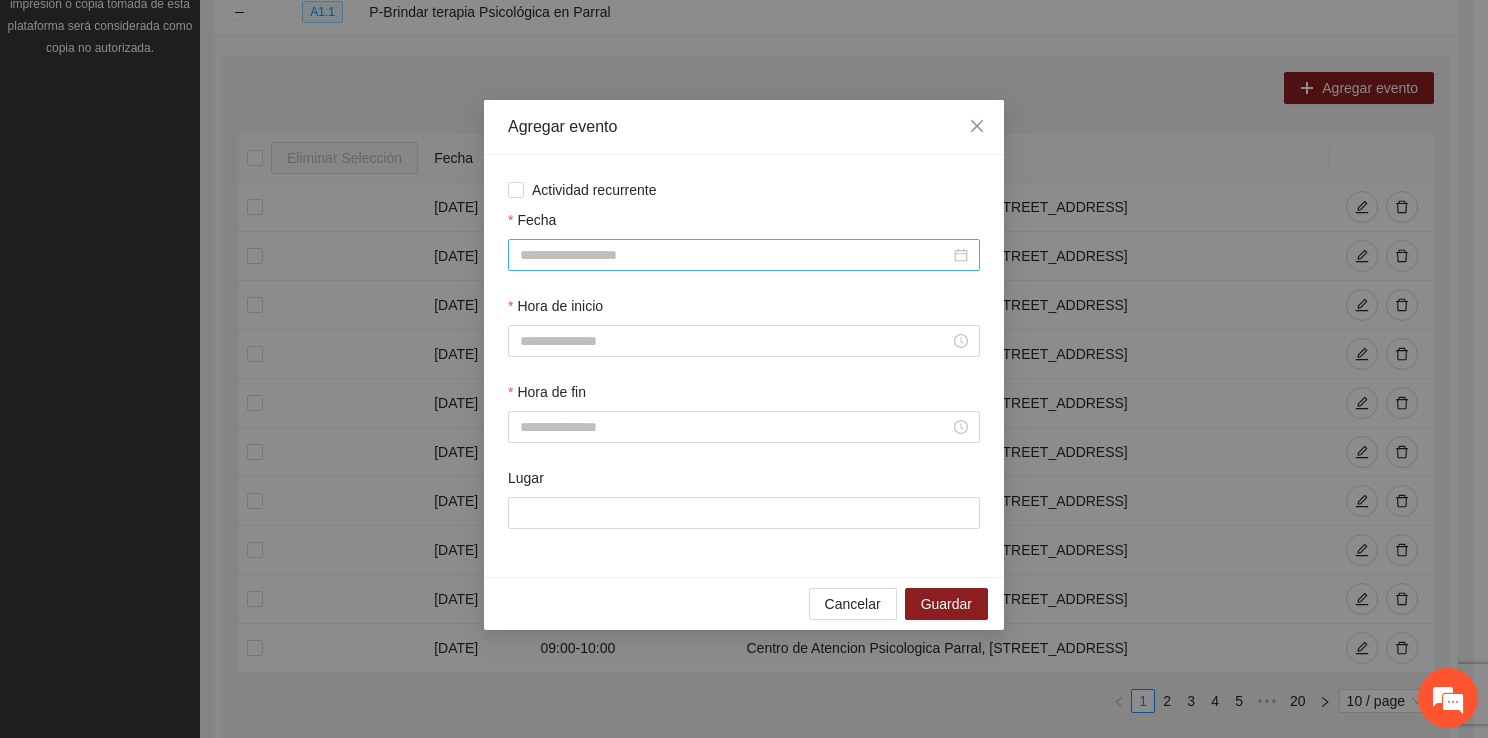 click on "Fecha" at bounding box center [735, 255] 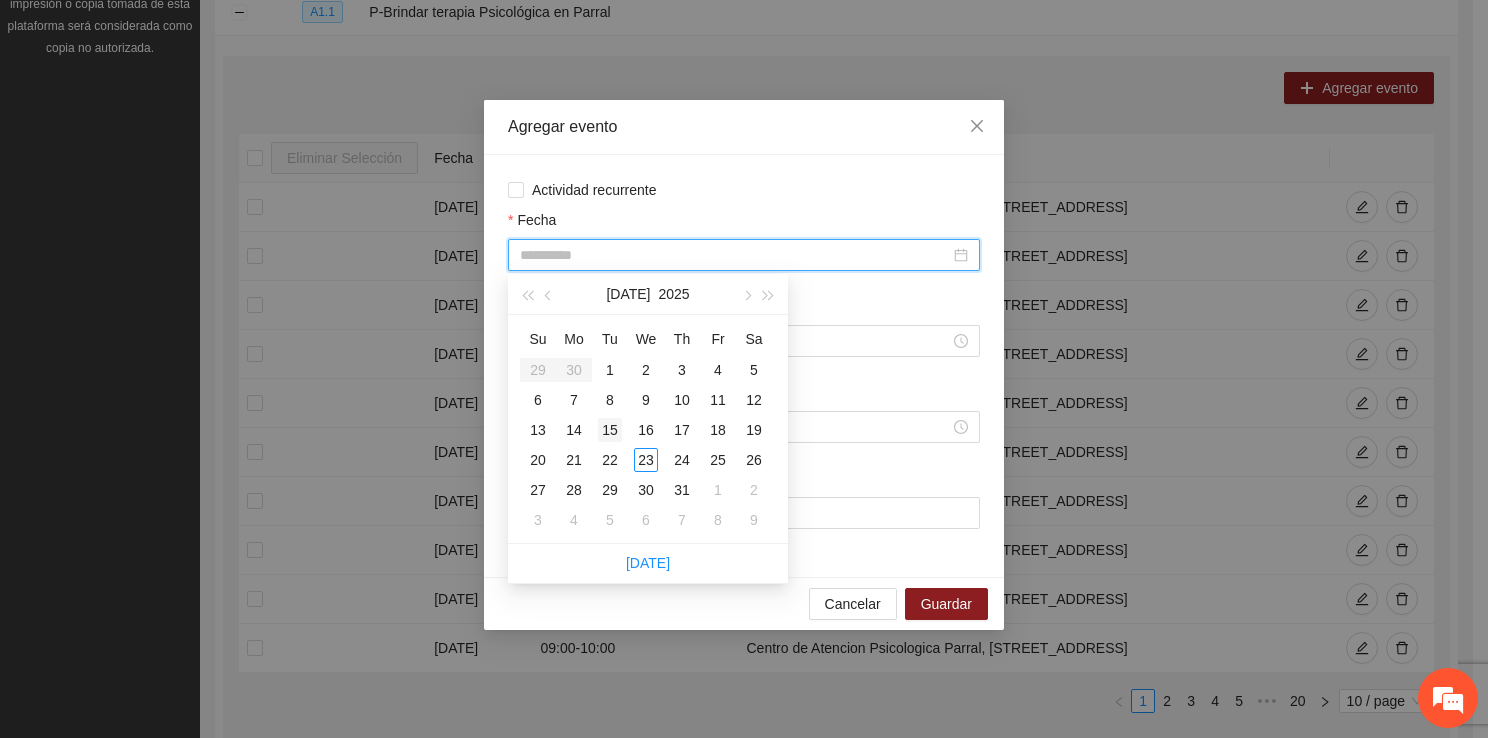 type on "**********" 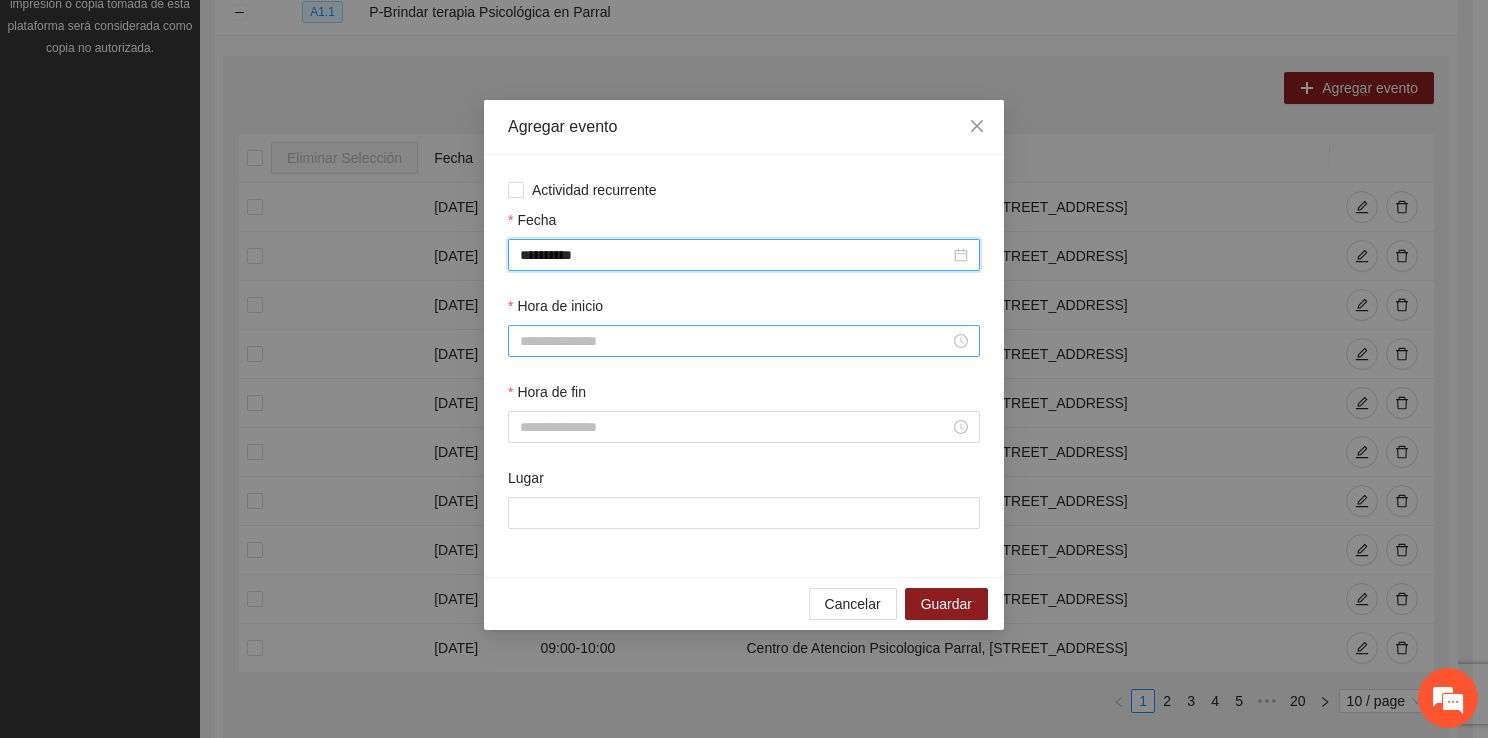 click on "Hora de inicio" at bounding box center [735, 341] 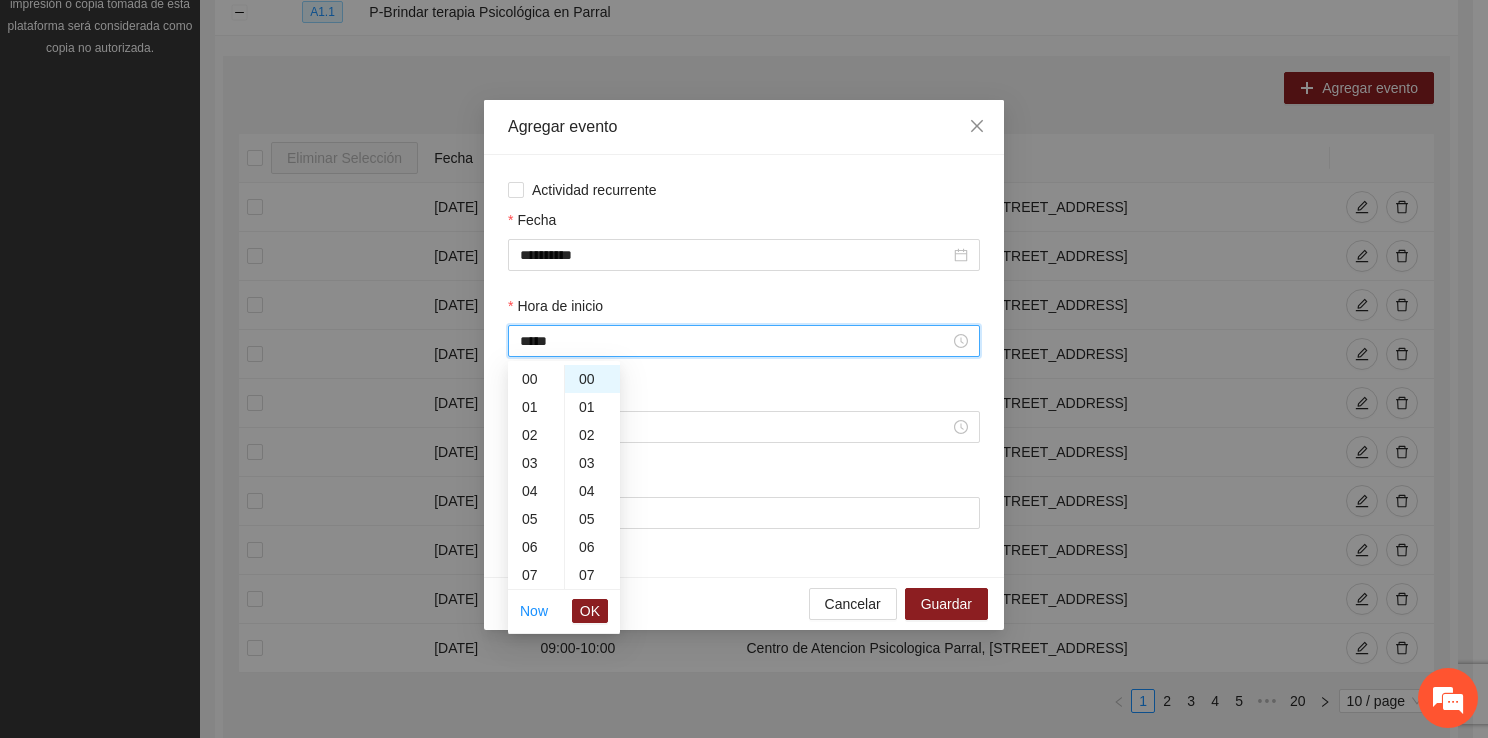 scroll, scrollTop: 280, scrollLeft: 0, axis: vertical 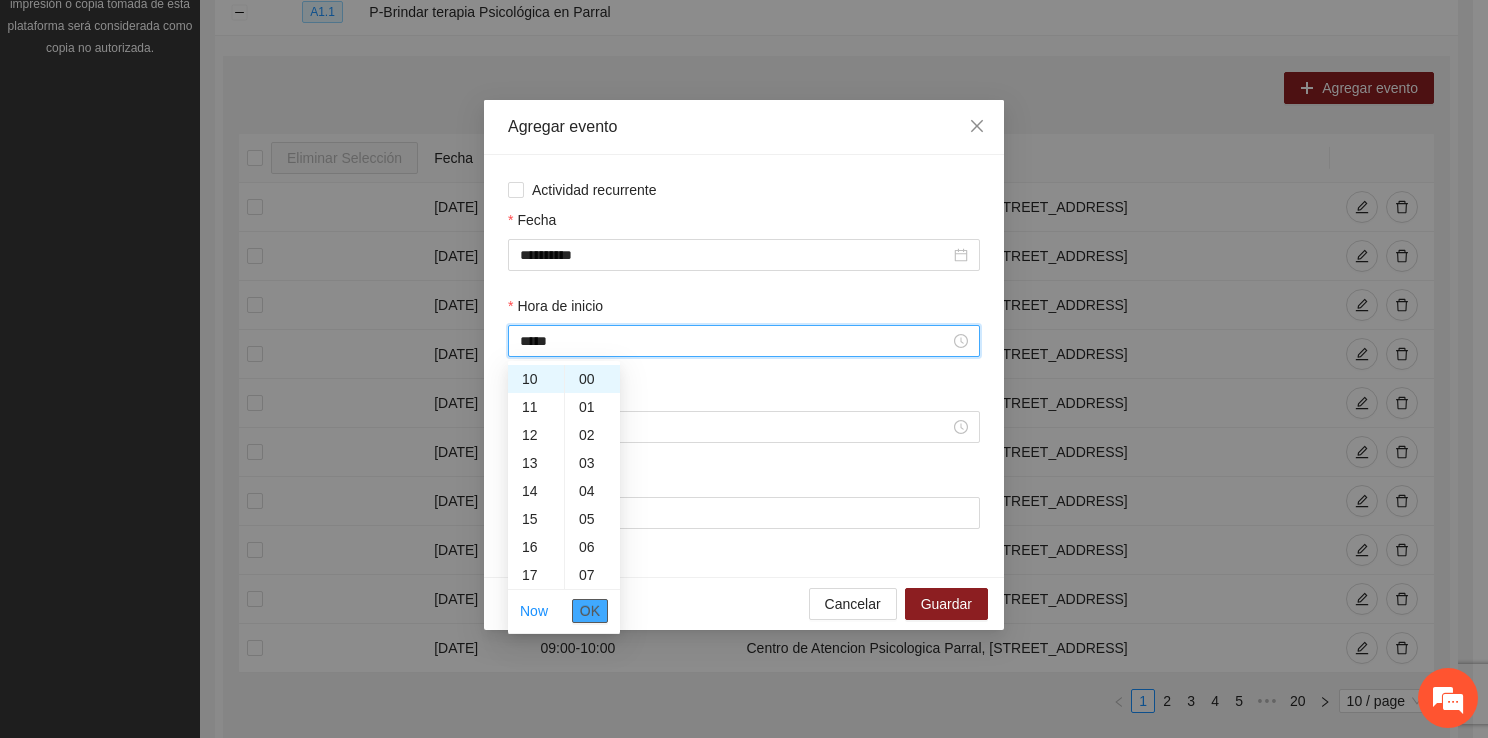 click on "OK" at bounding box center (590, 611) 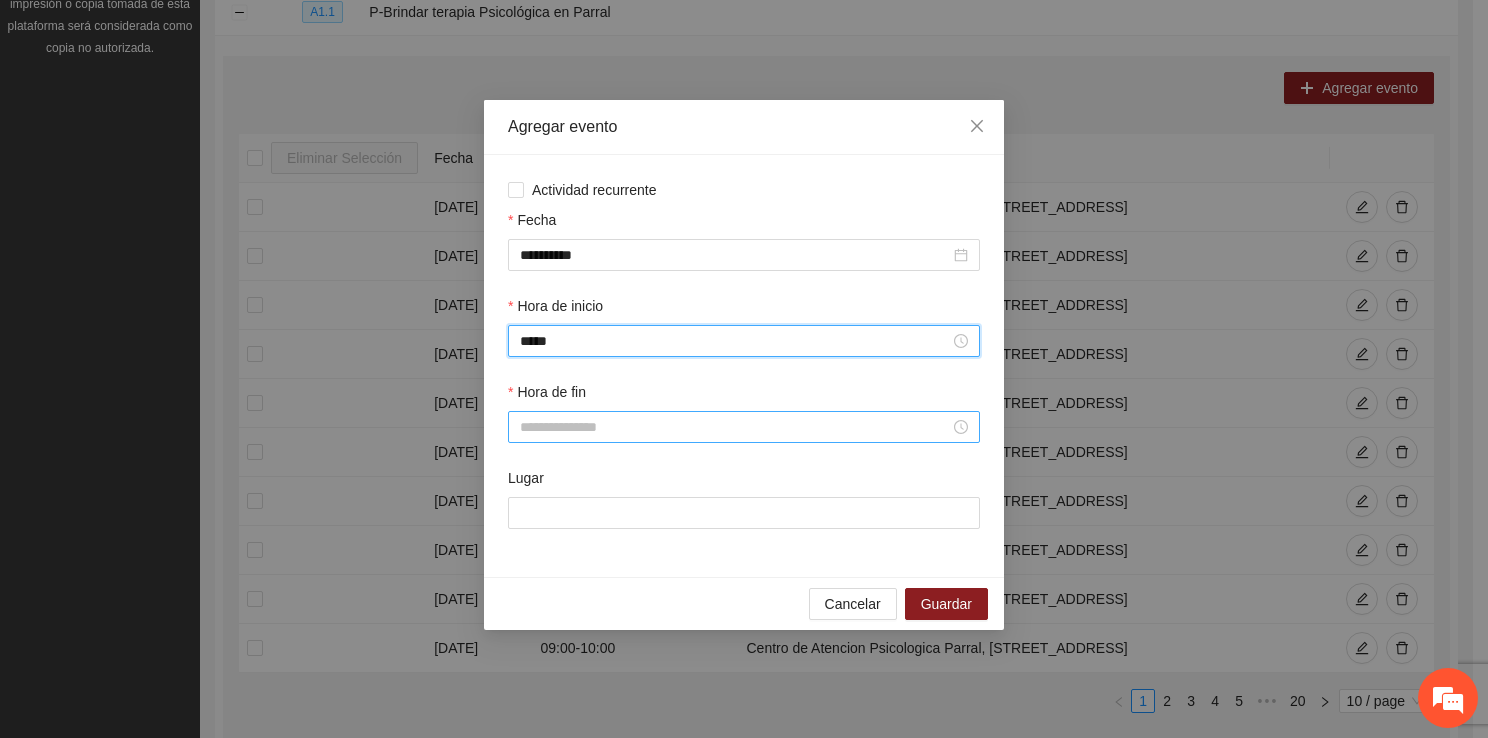 type on "*****" 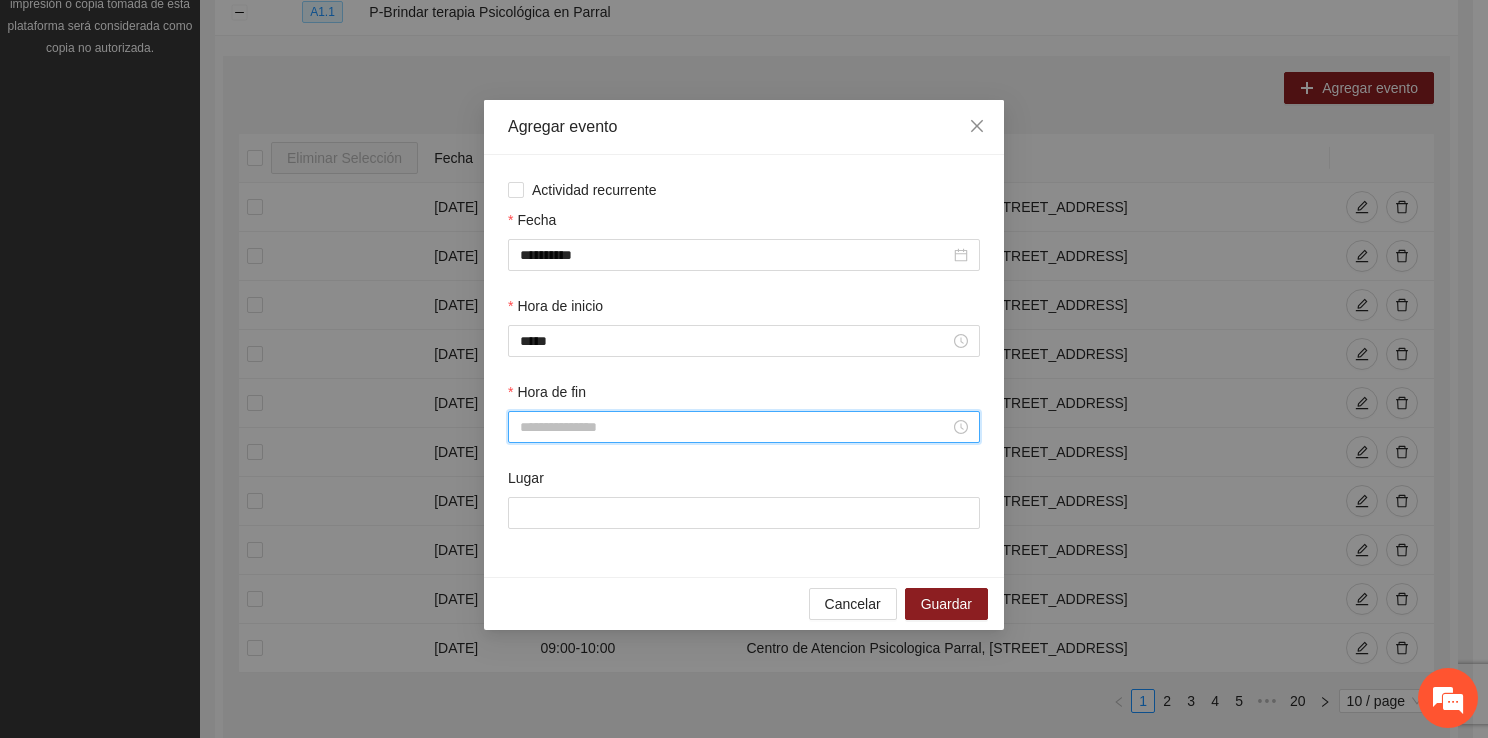 click on "Hora de fin" at bounding box center (735, 427) 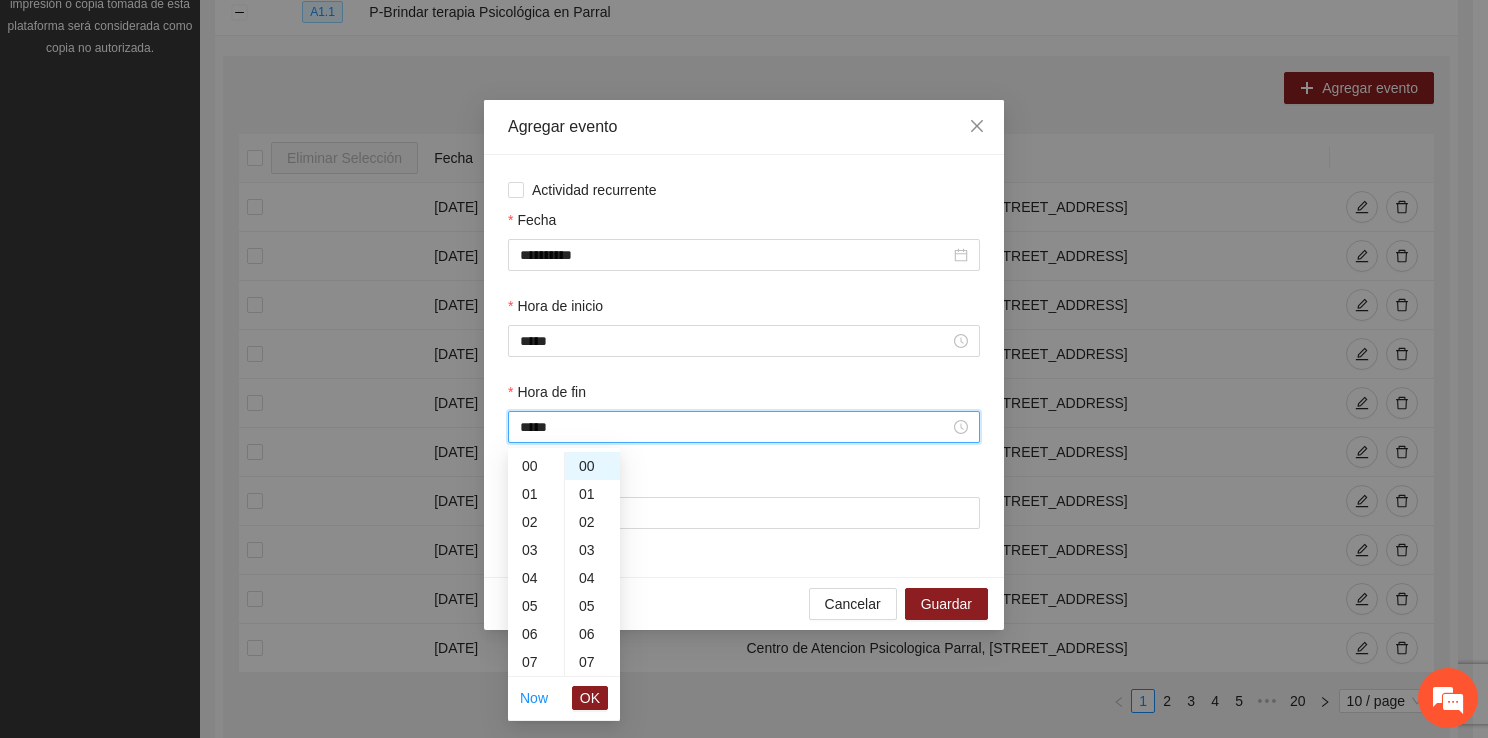 scroll, scrollTop: 308, scrollLeft: 0, axis: vertical 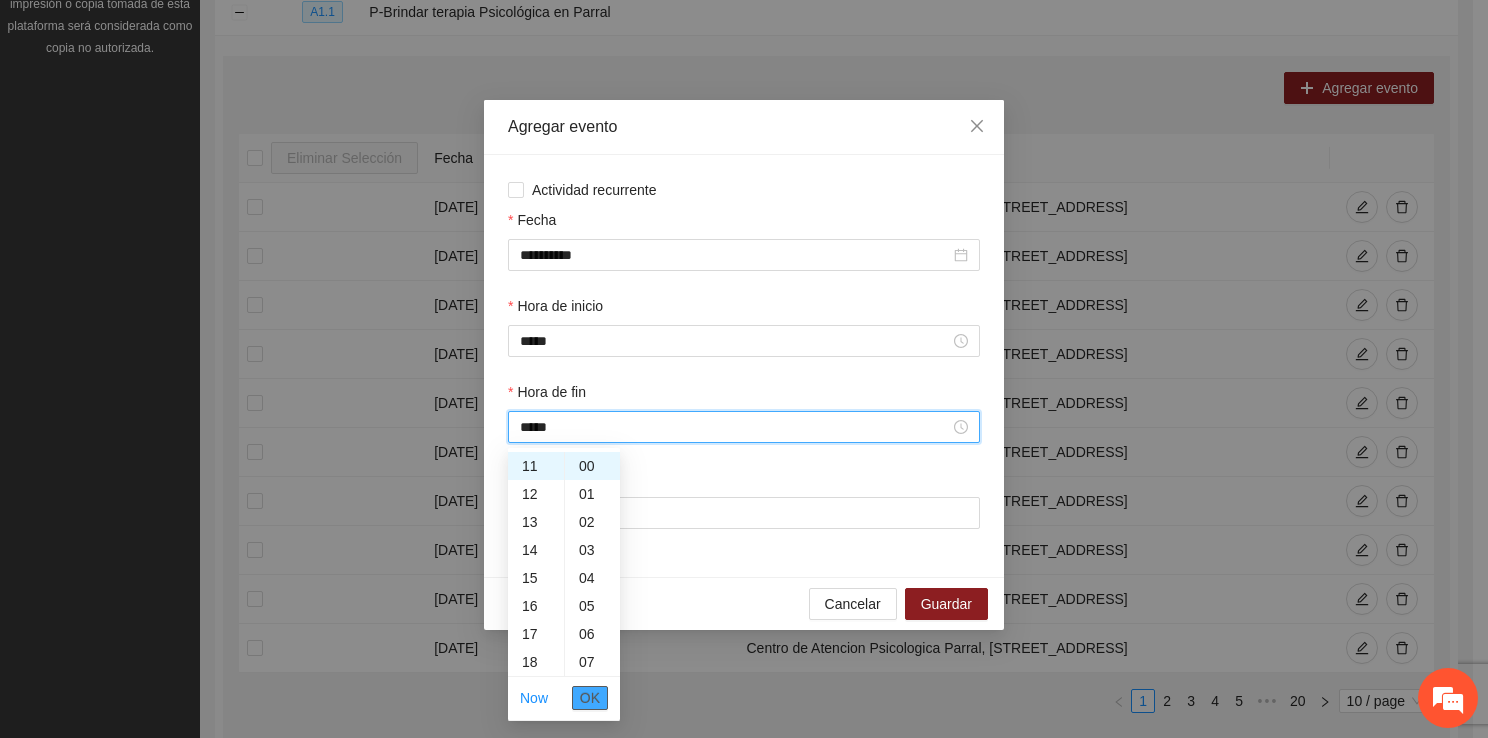 click on "OK" at bounding box center [590, 698] 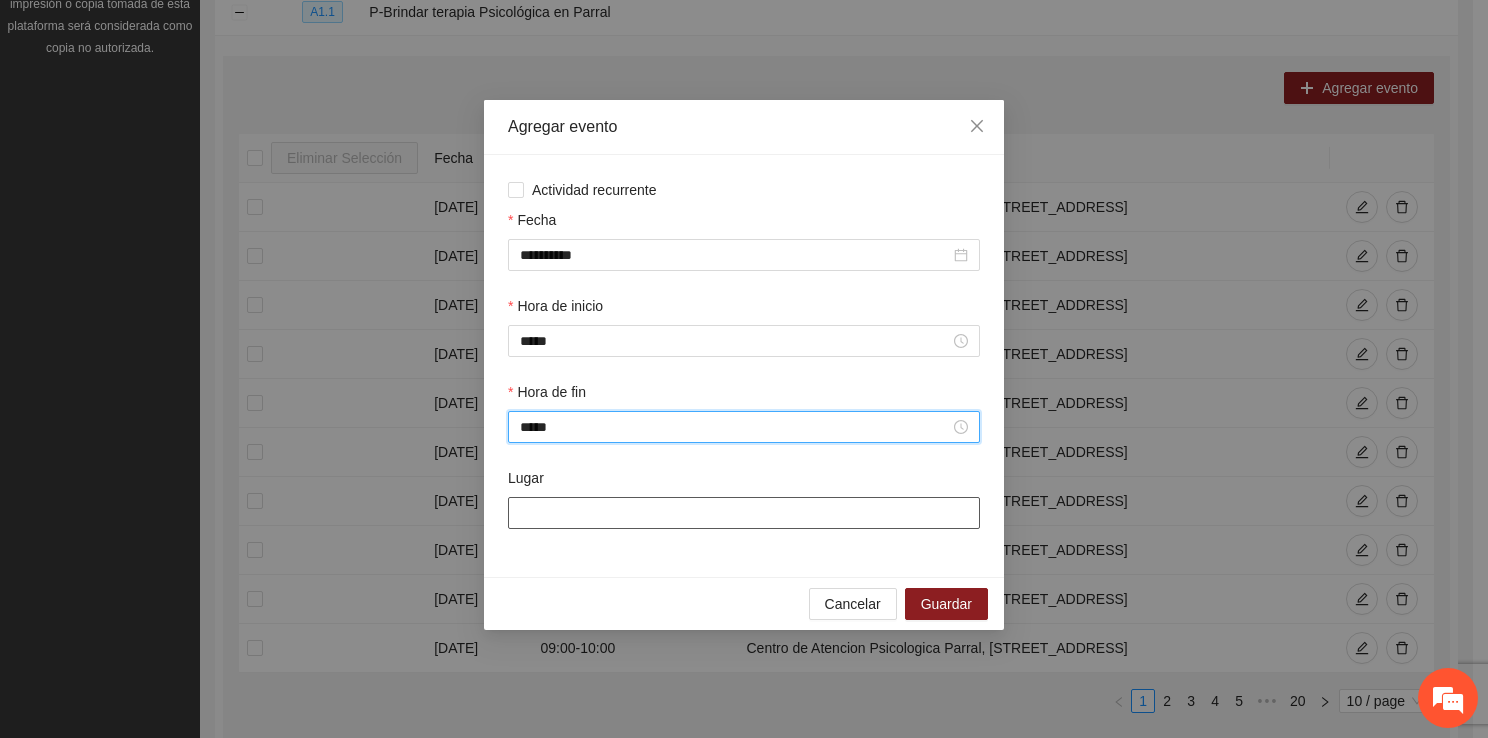 type on "*****" 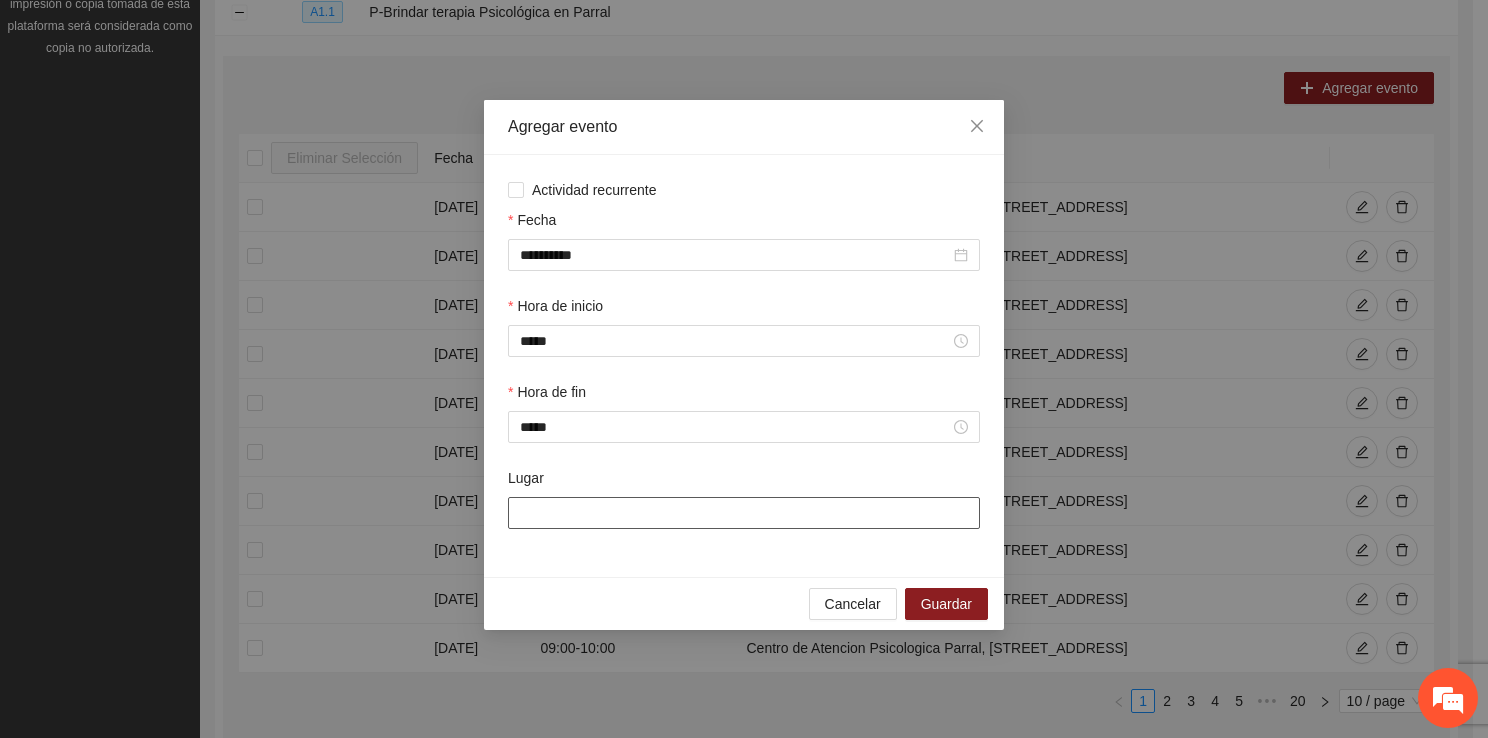 type on "**********" 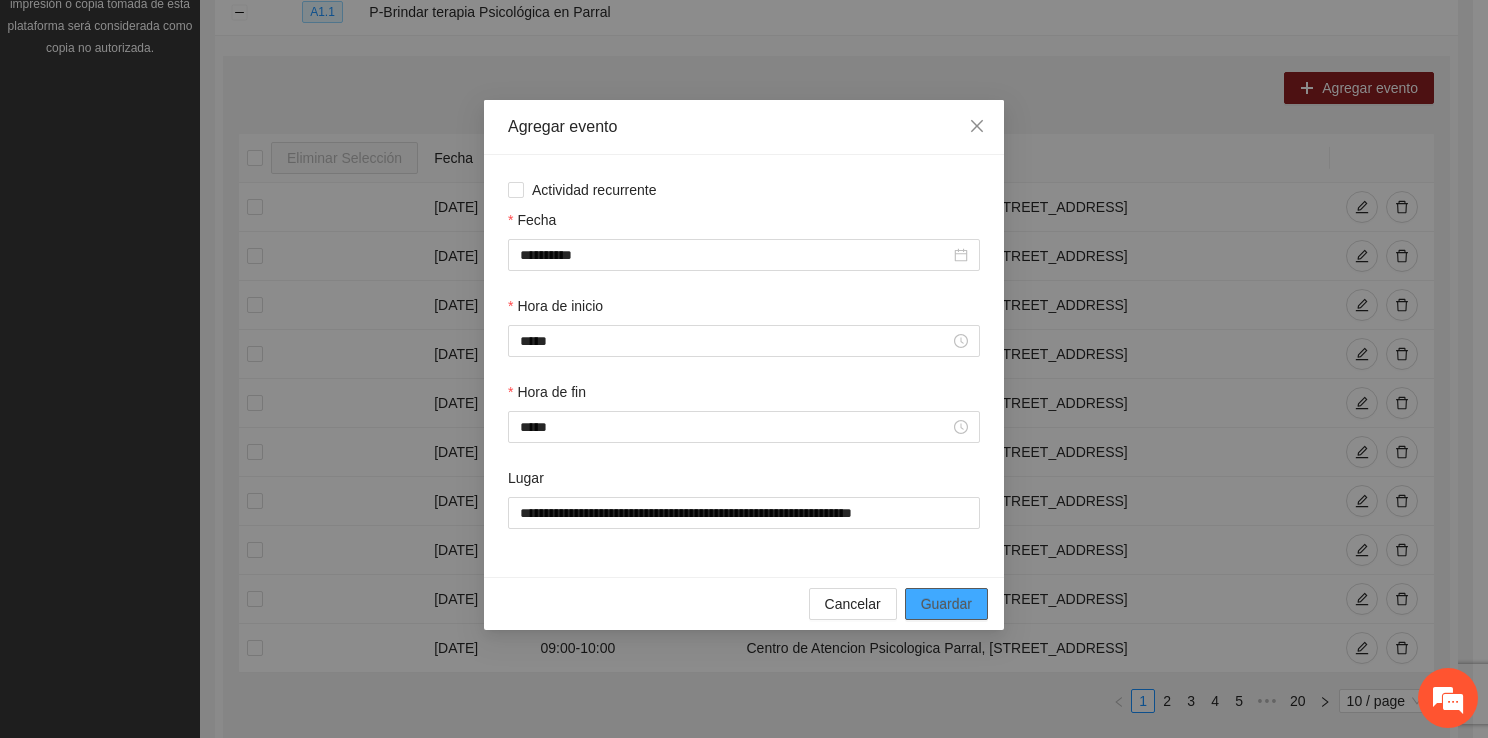 click on "Guardar" at bounding box center (946, 604) 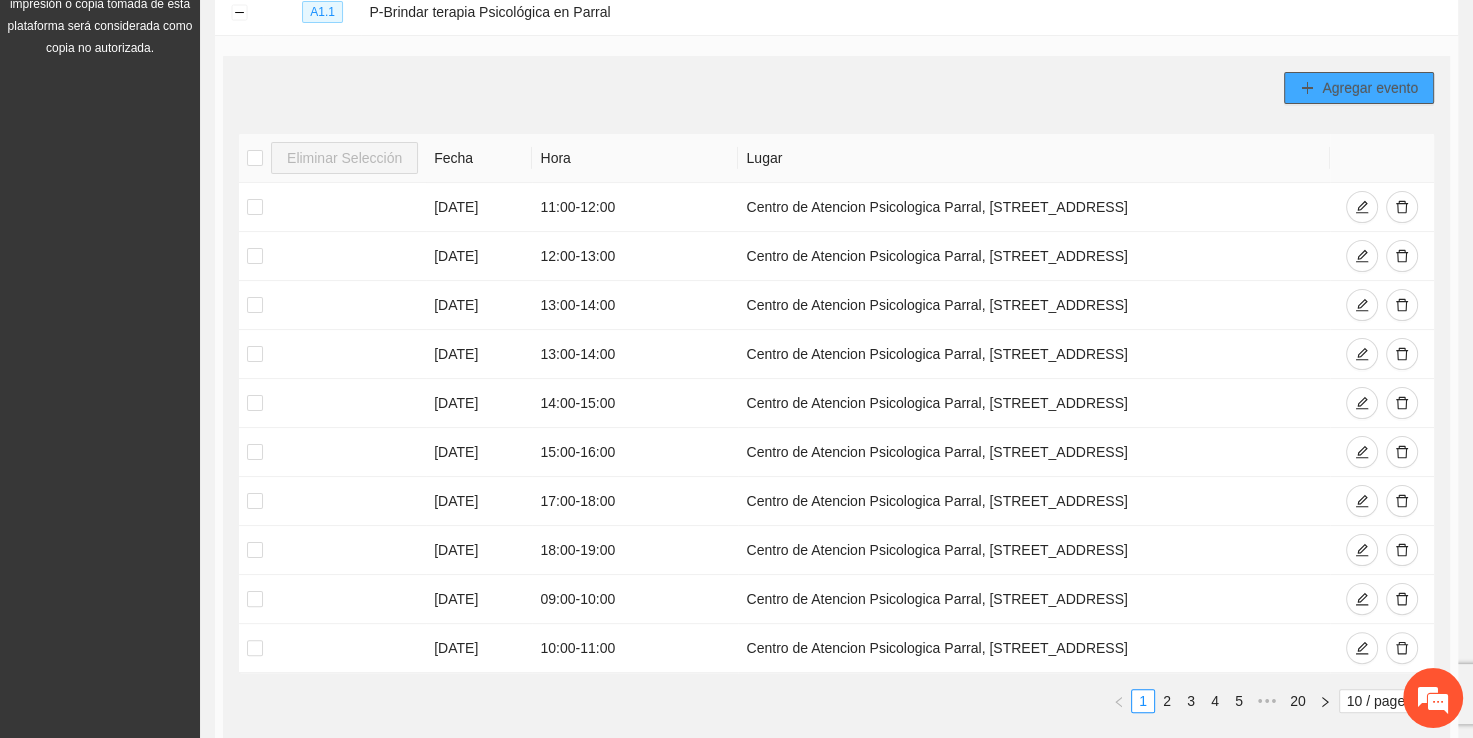 click on "Agregar evento" at bounding box center [1370, 88] 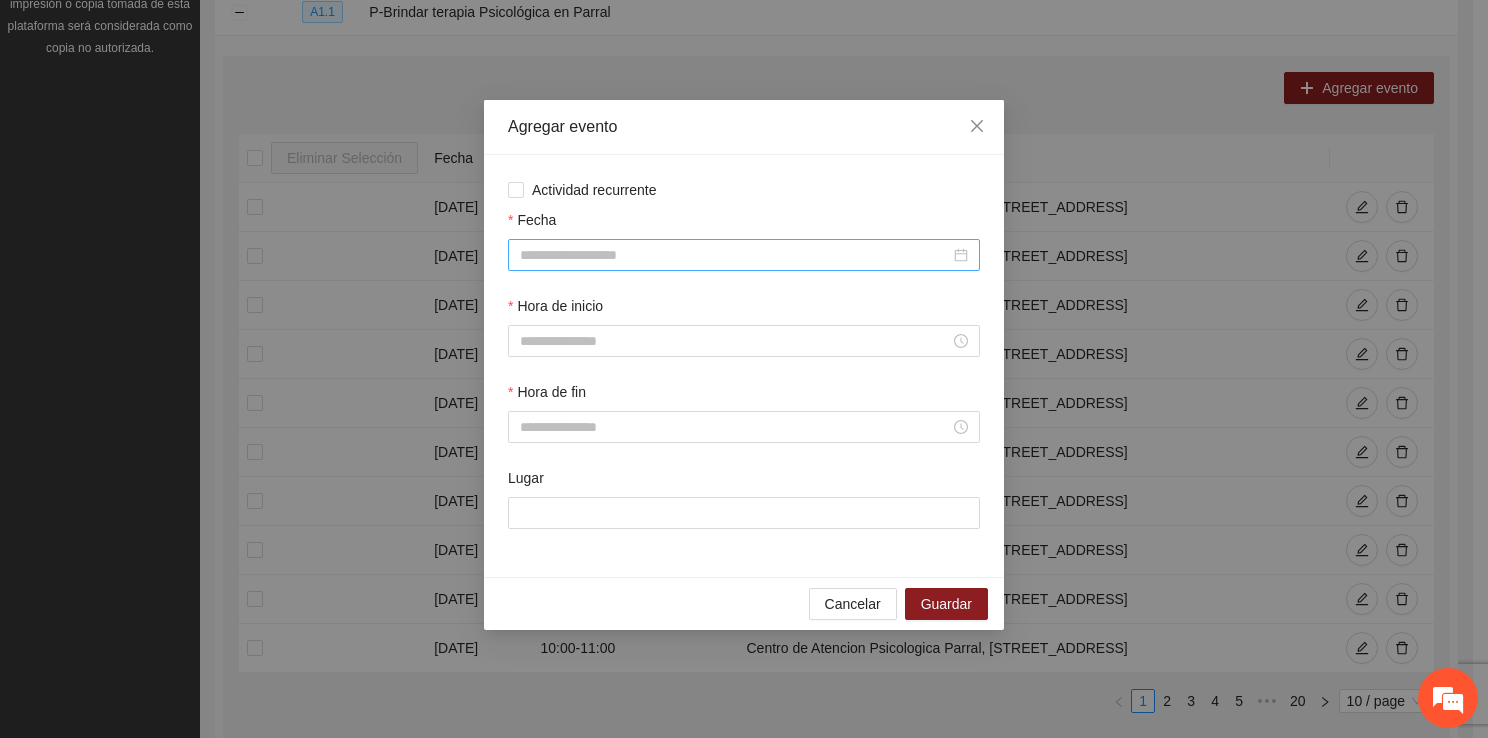click on "Fecha" at bounding box center [735, 255] 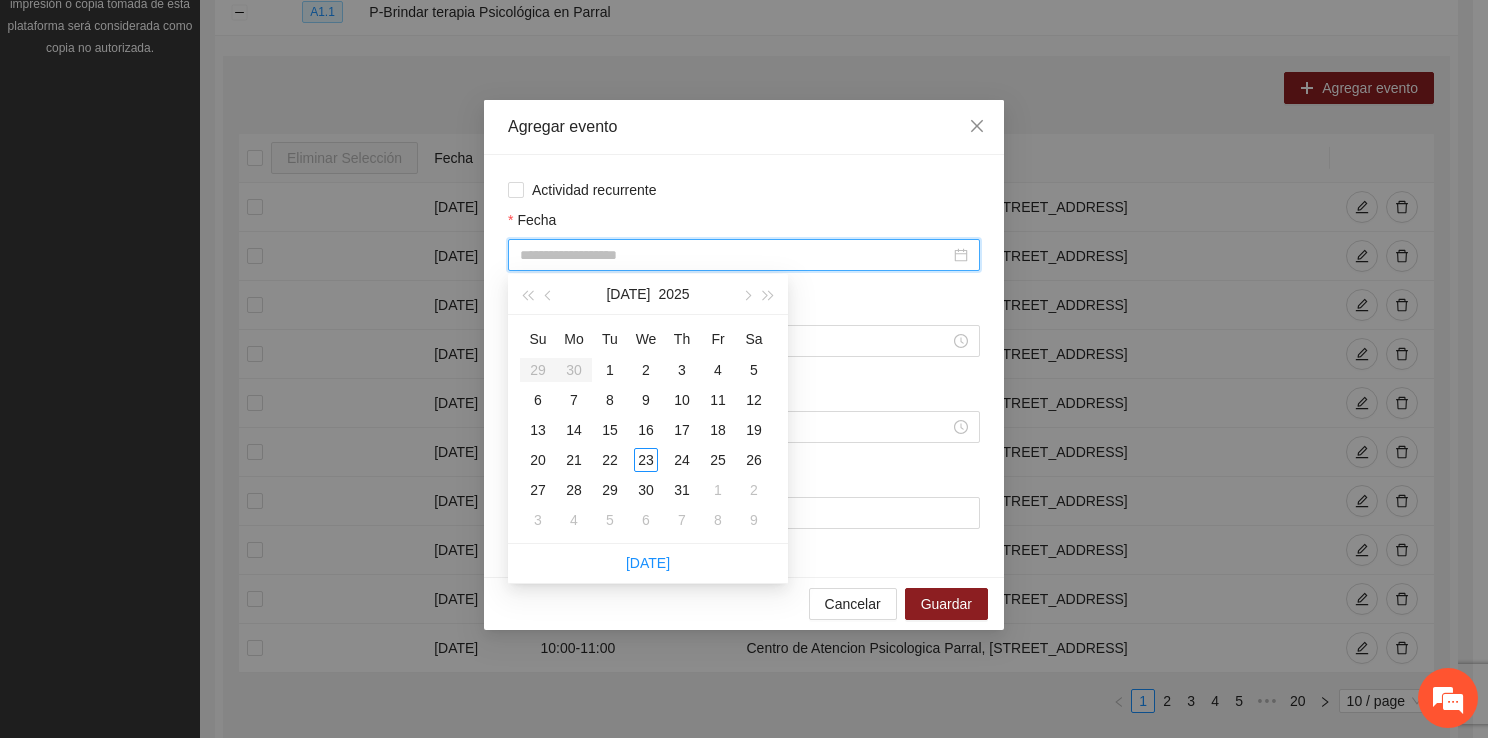 type on "**********" 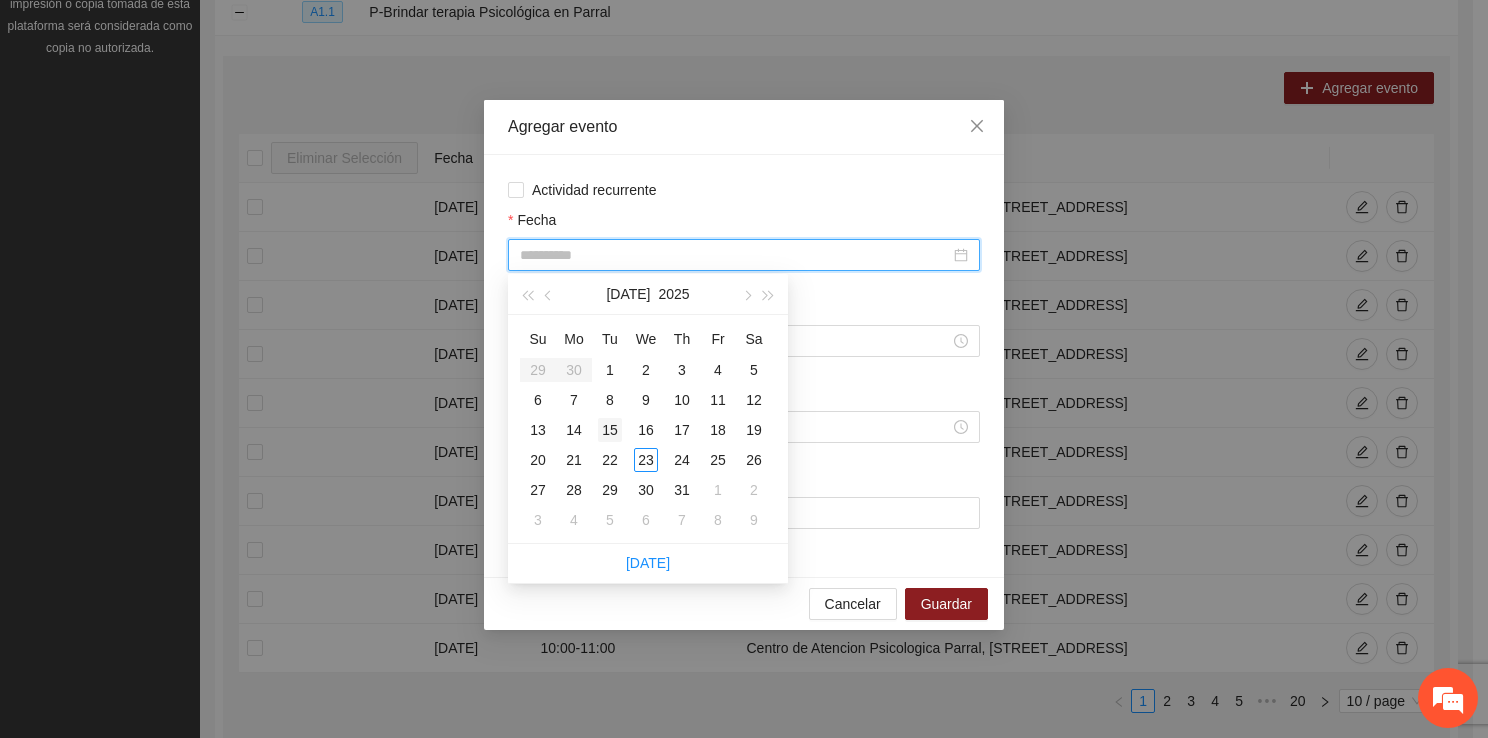 type on "**********" 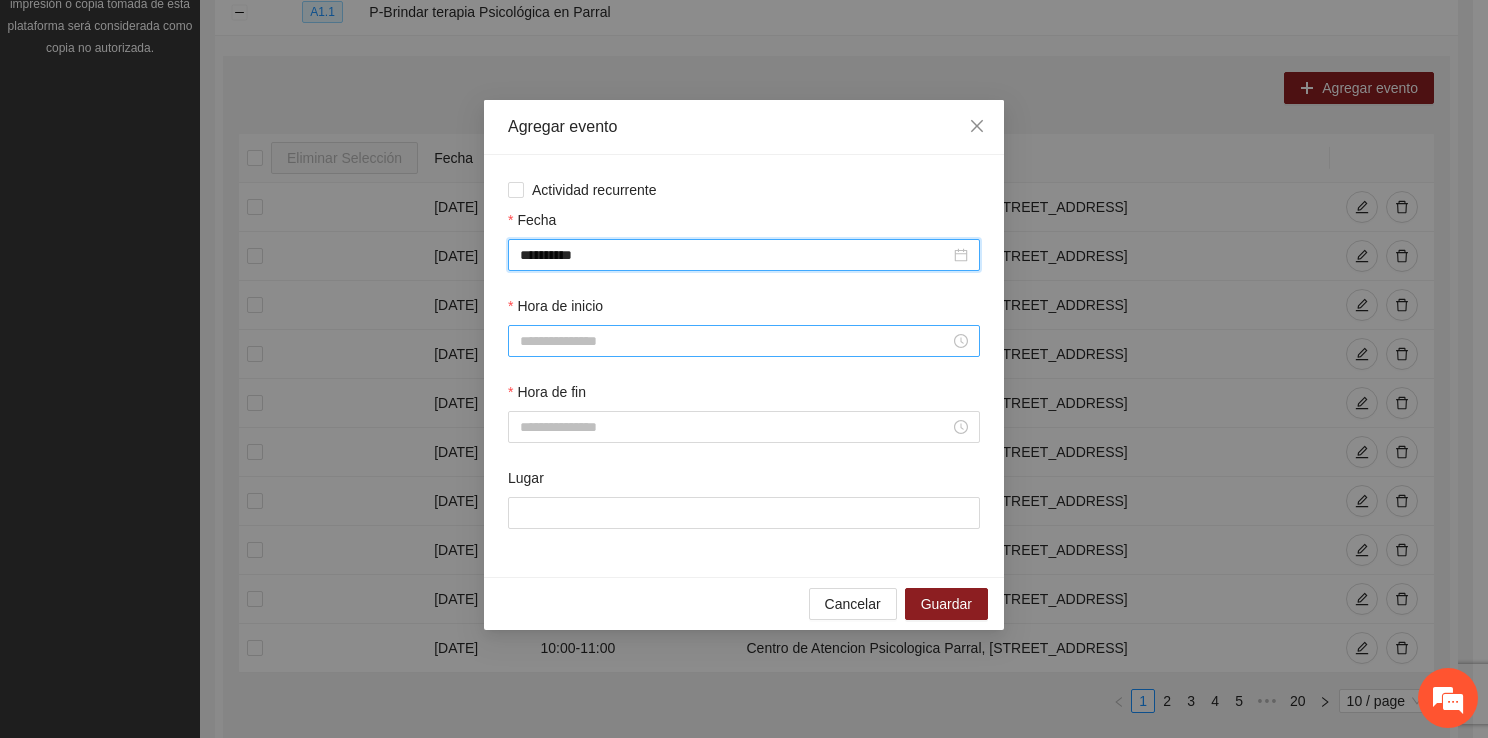click on "Hora de inicio" at bounding box center [735, 341] 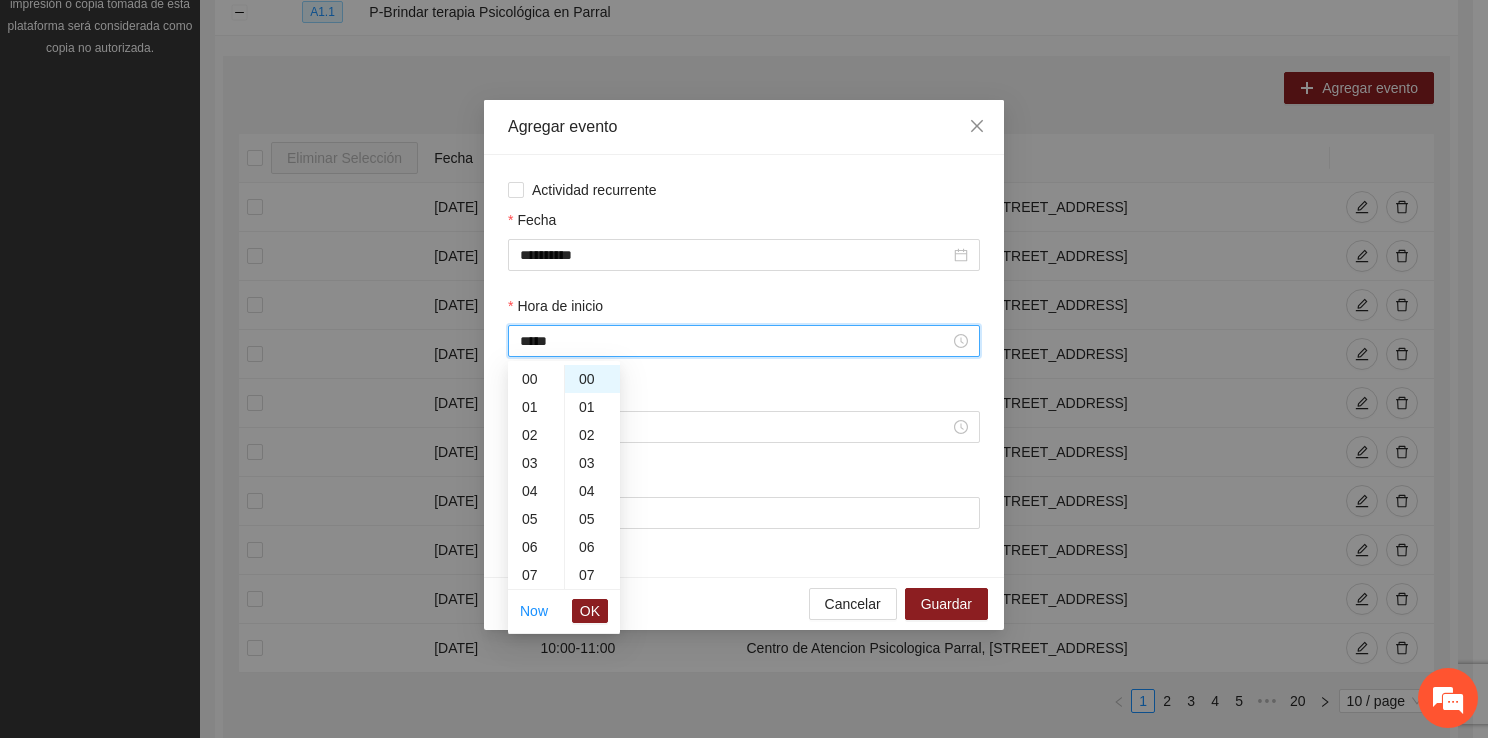 scroll, scrollTop: 308, scrollLeft: 0, axis: vertical 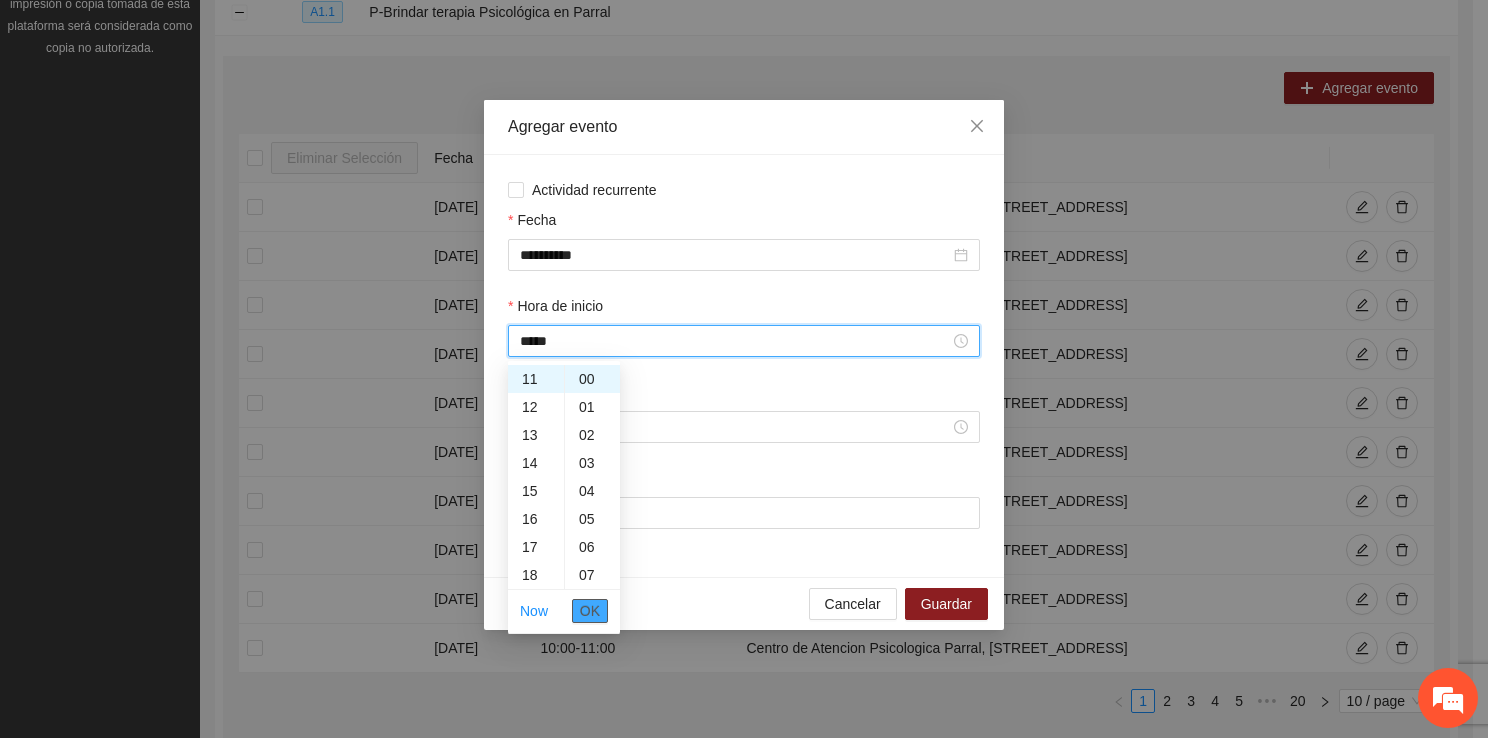 click on "OK" at bounding box center [590, 611] 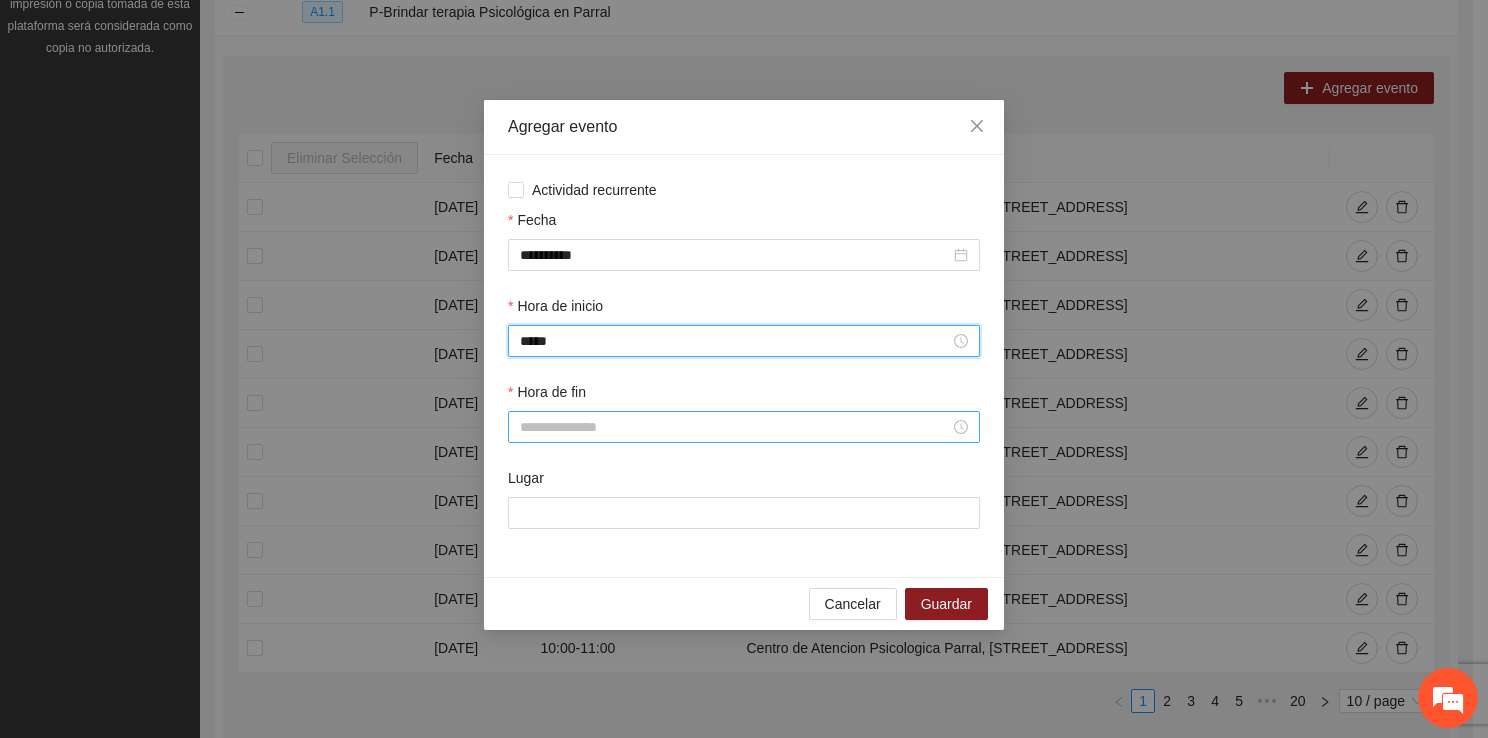 type on "*****" 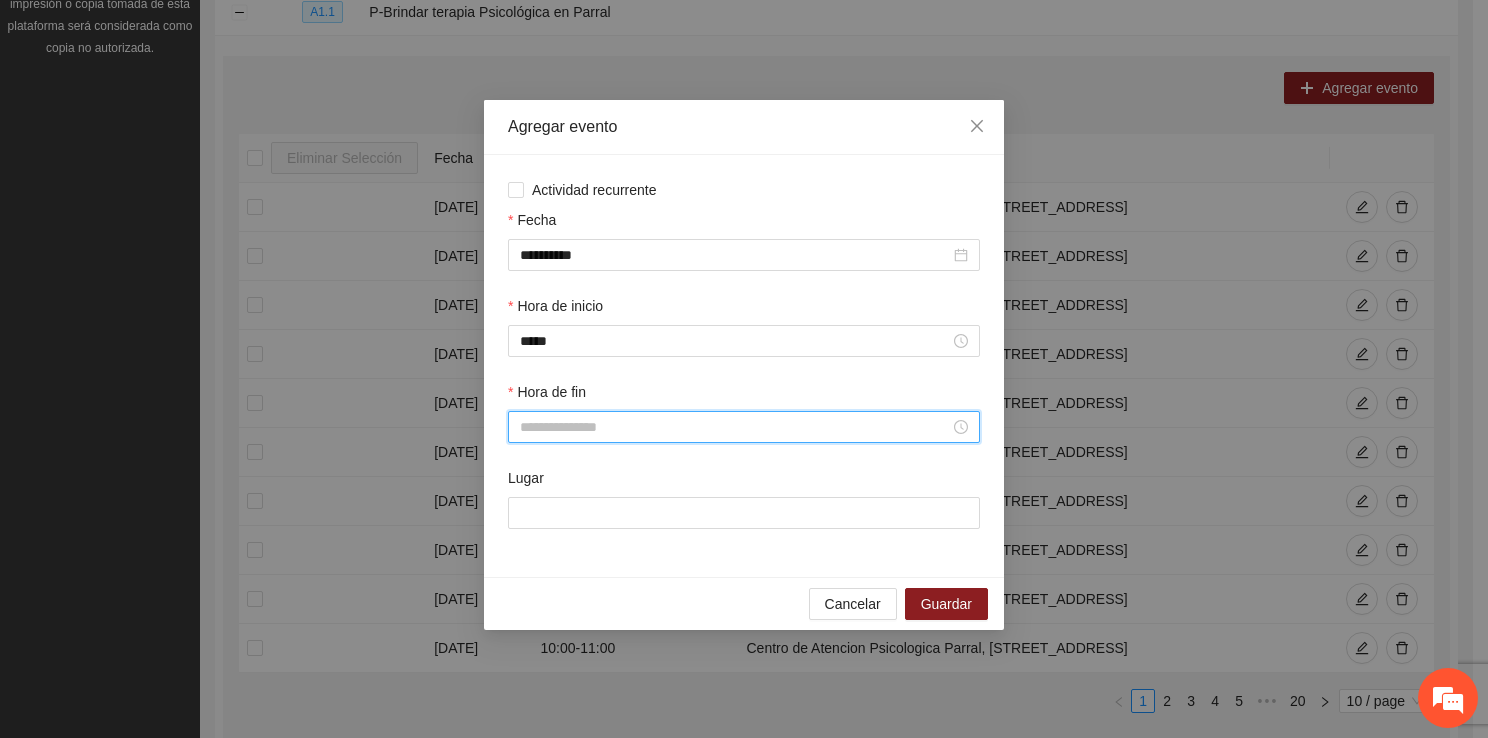 click on "Hora de fin" at bounding box center [735, 427] 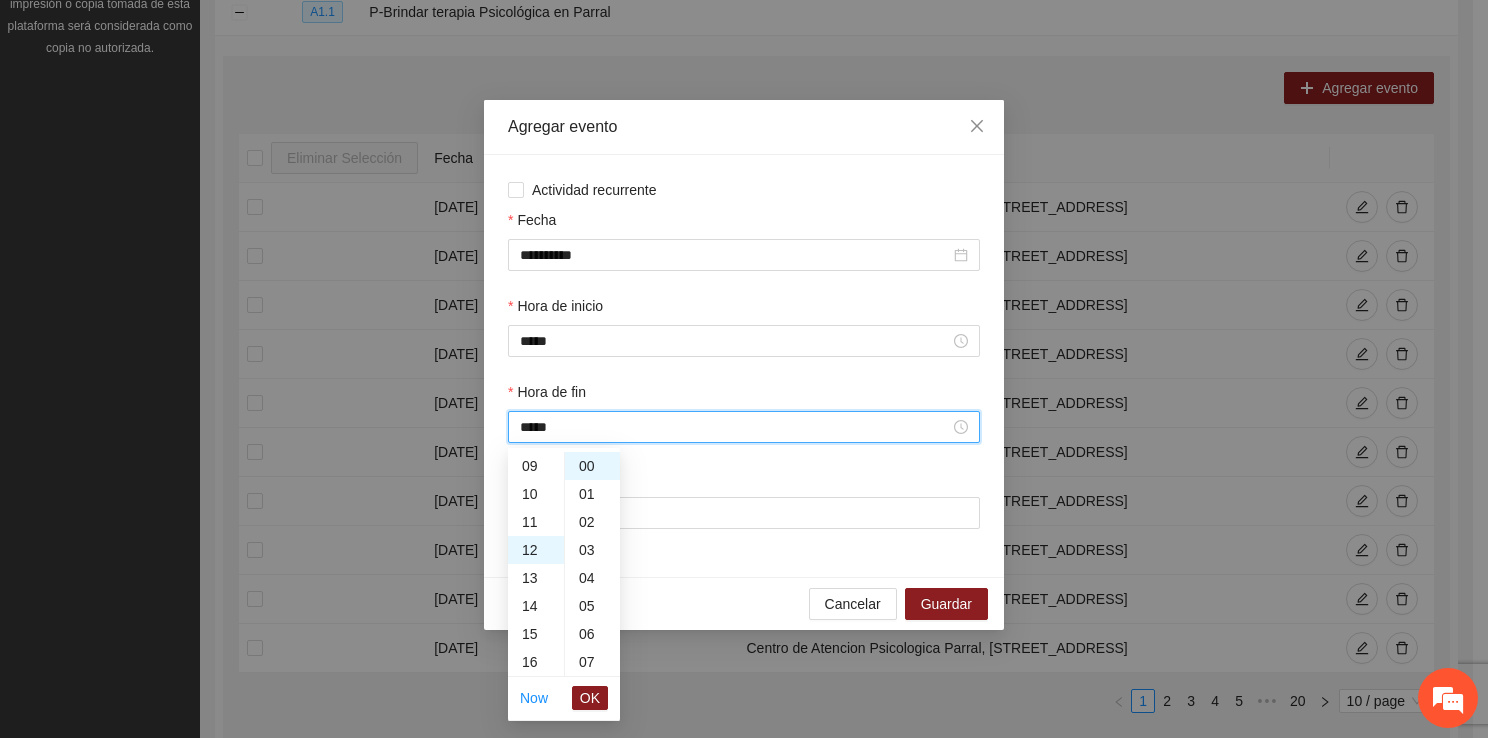 scroll, scrollTop: 336, scrollLeft: 0, axis: vertical 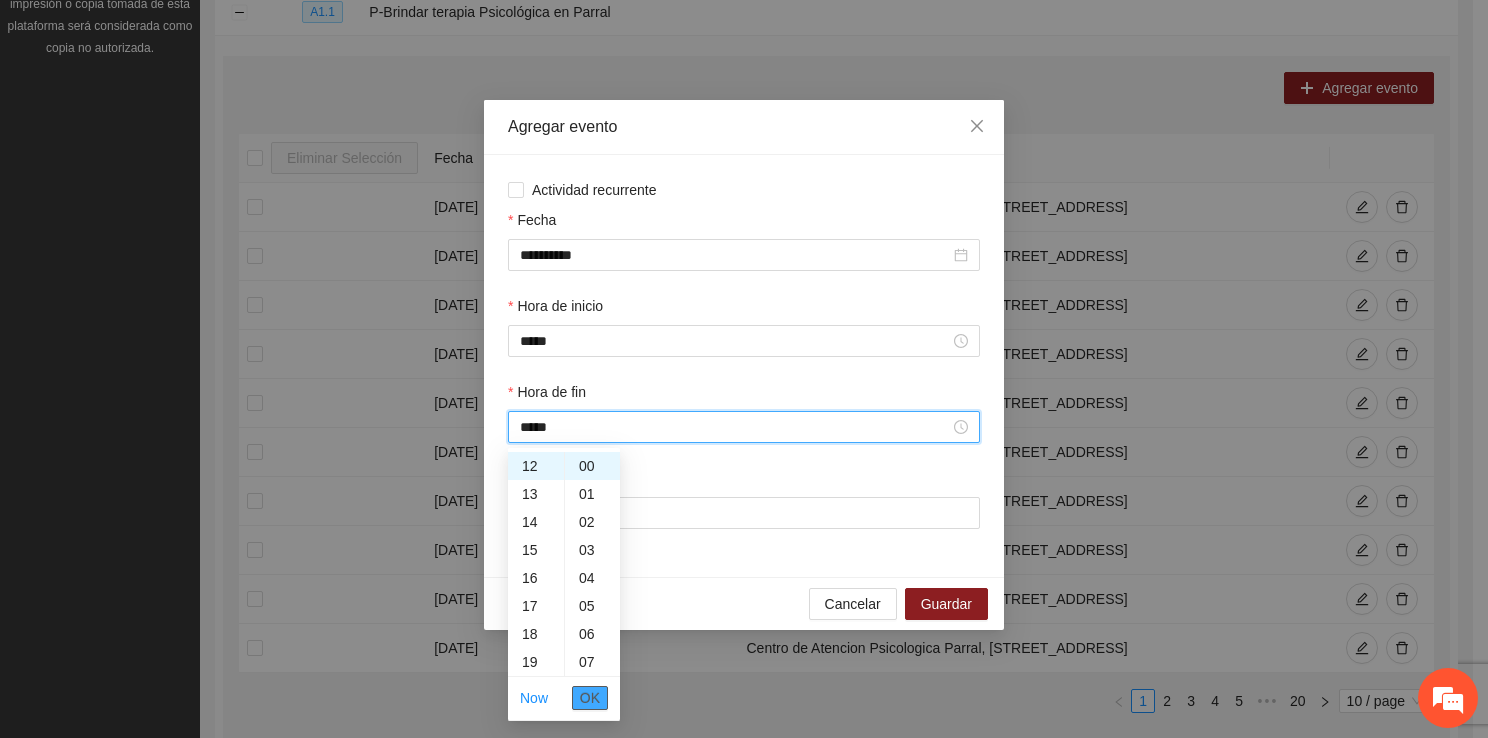 click on "OK" at bounding box center [590, 698] 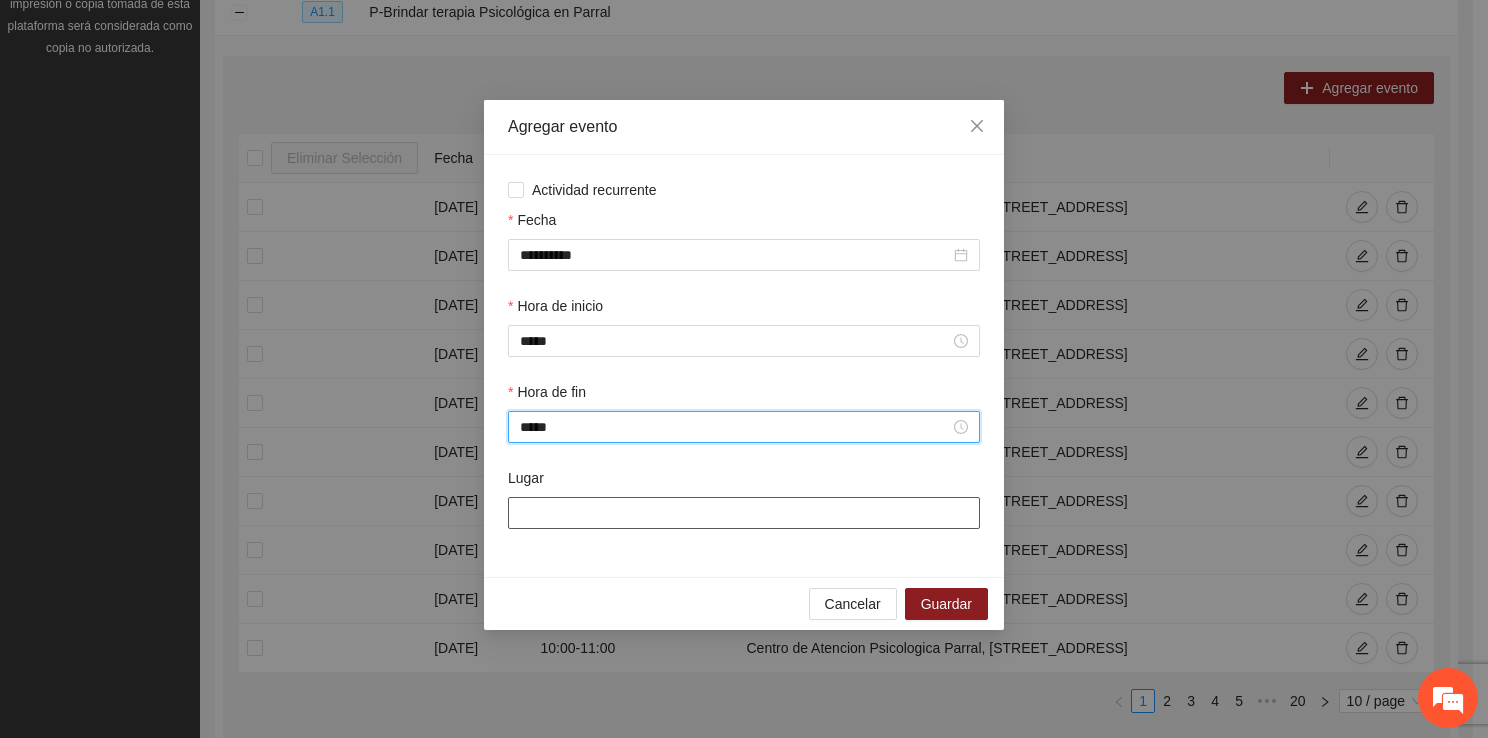 type on "*****" 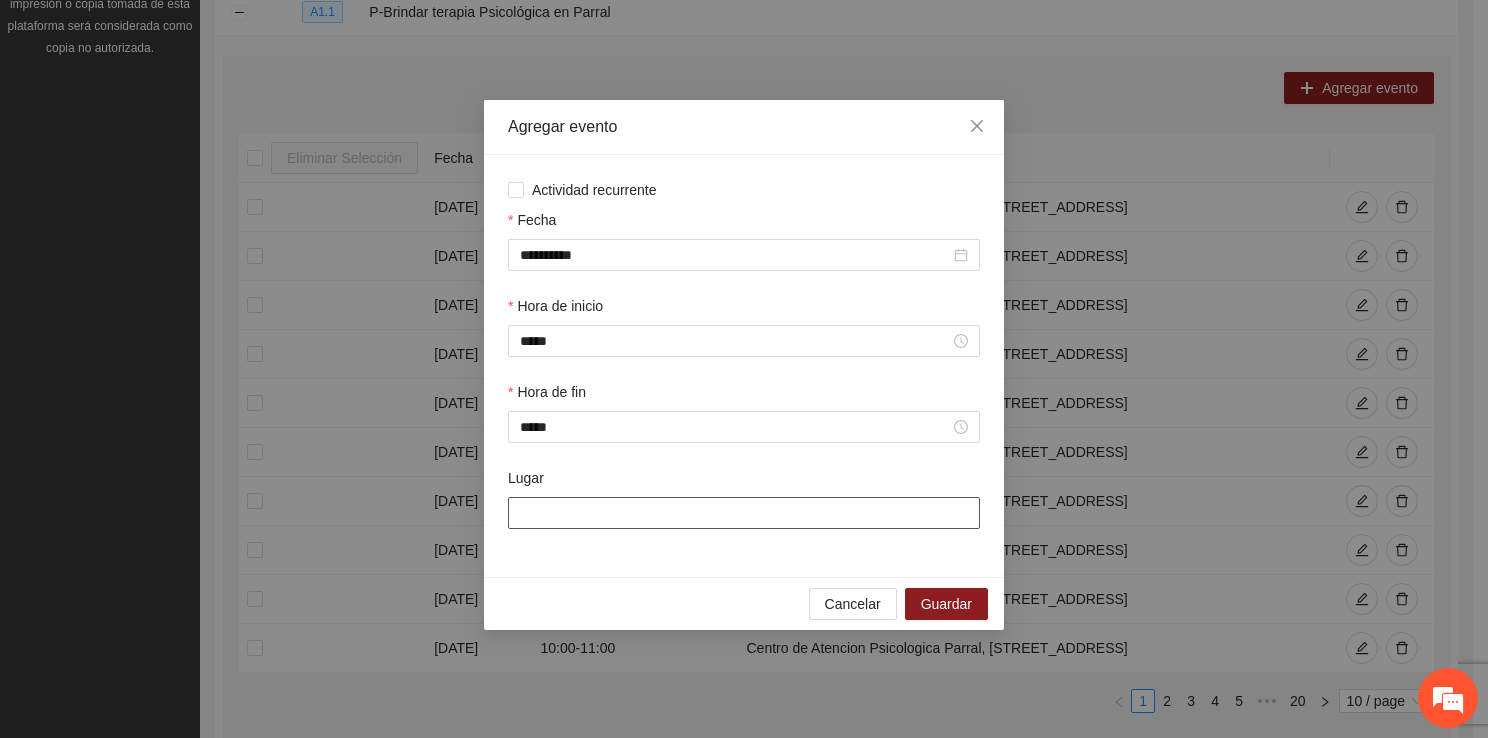 click on "Lugar" at bounding box center [744, 513] 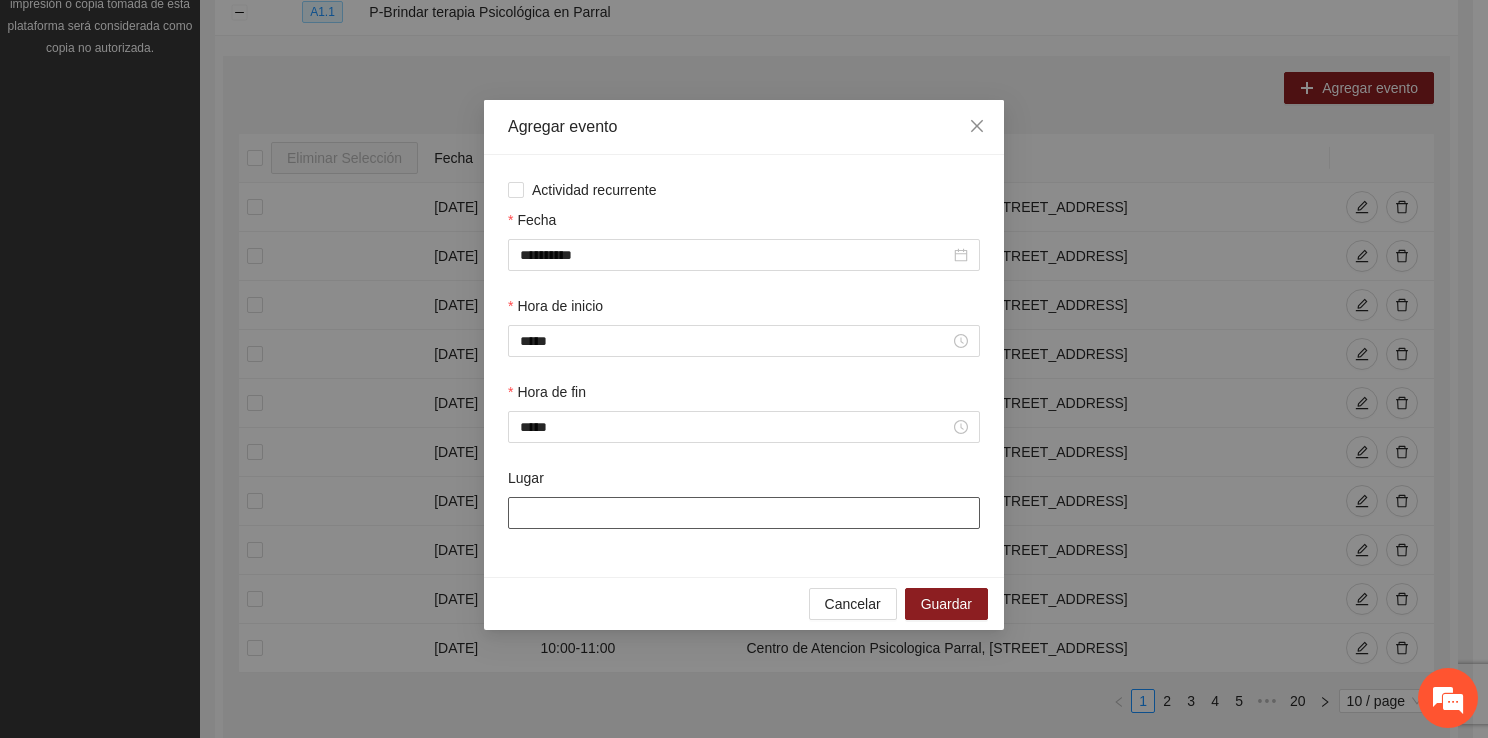 type on "**********" 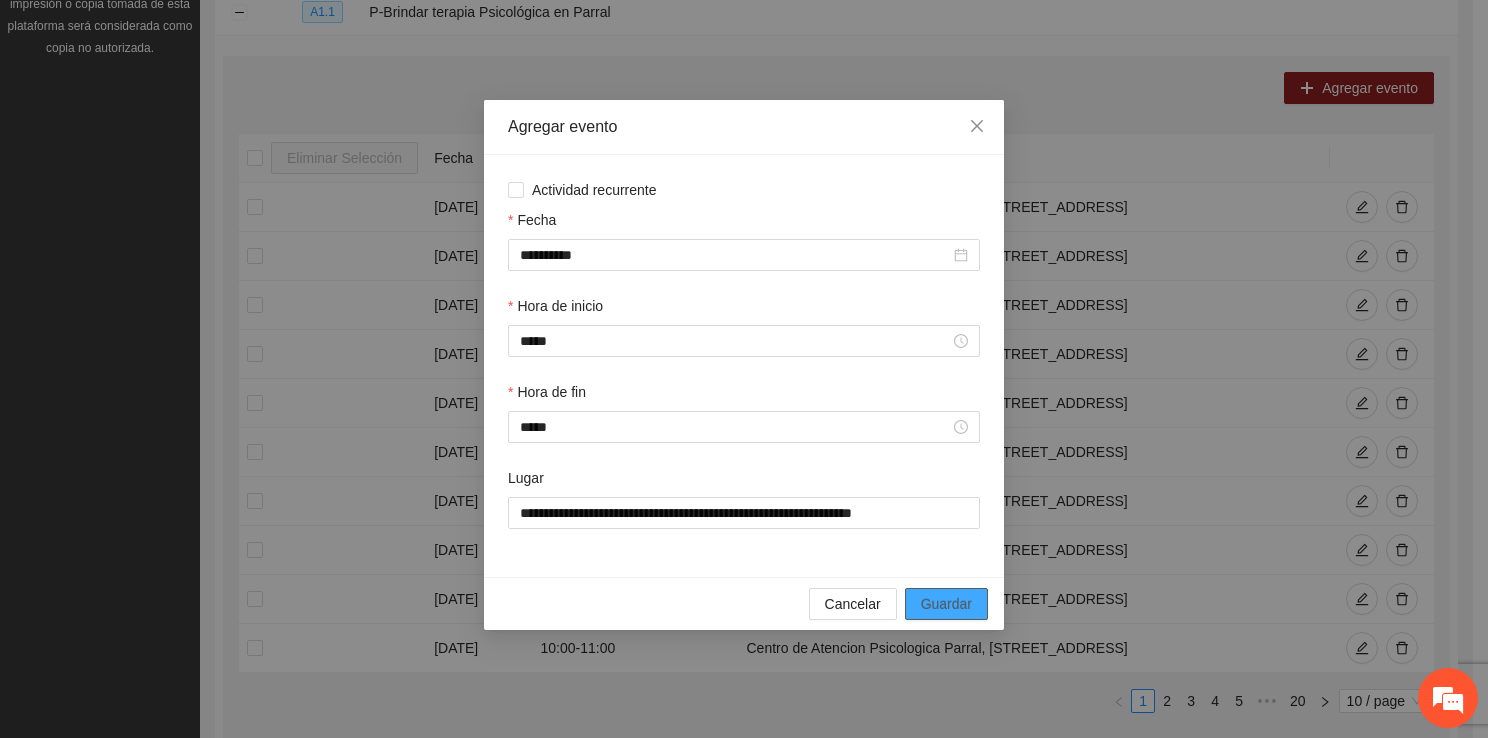 click on "Guardar" at bounding box center [946, 604] 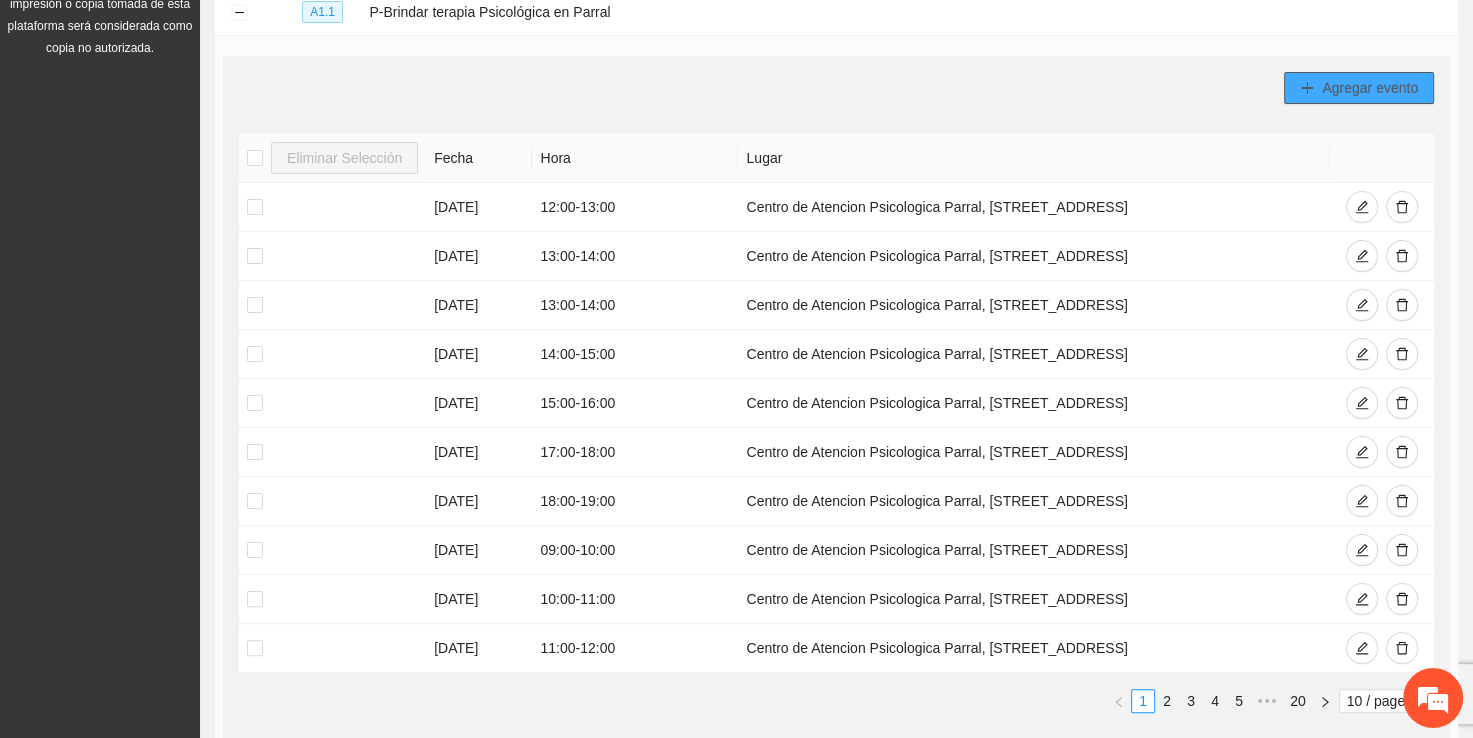 click on "Agregar evento" at bounding box center (1370, 88) 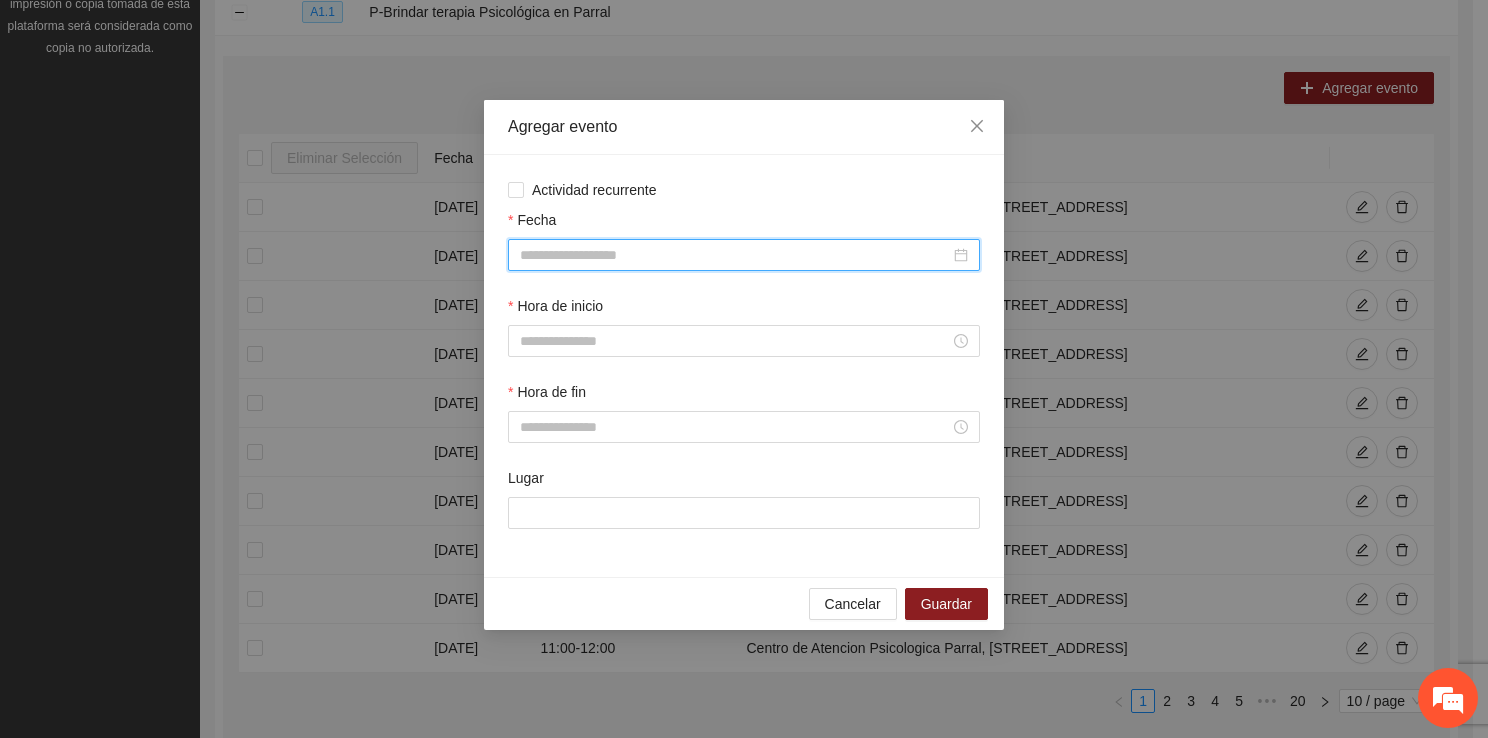 click on "Fecha" at bounding box center (735, 255) 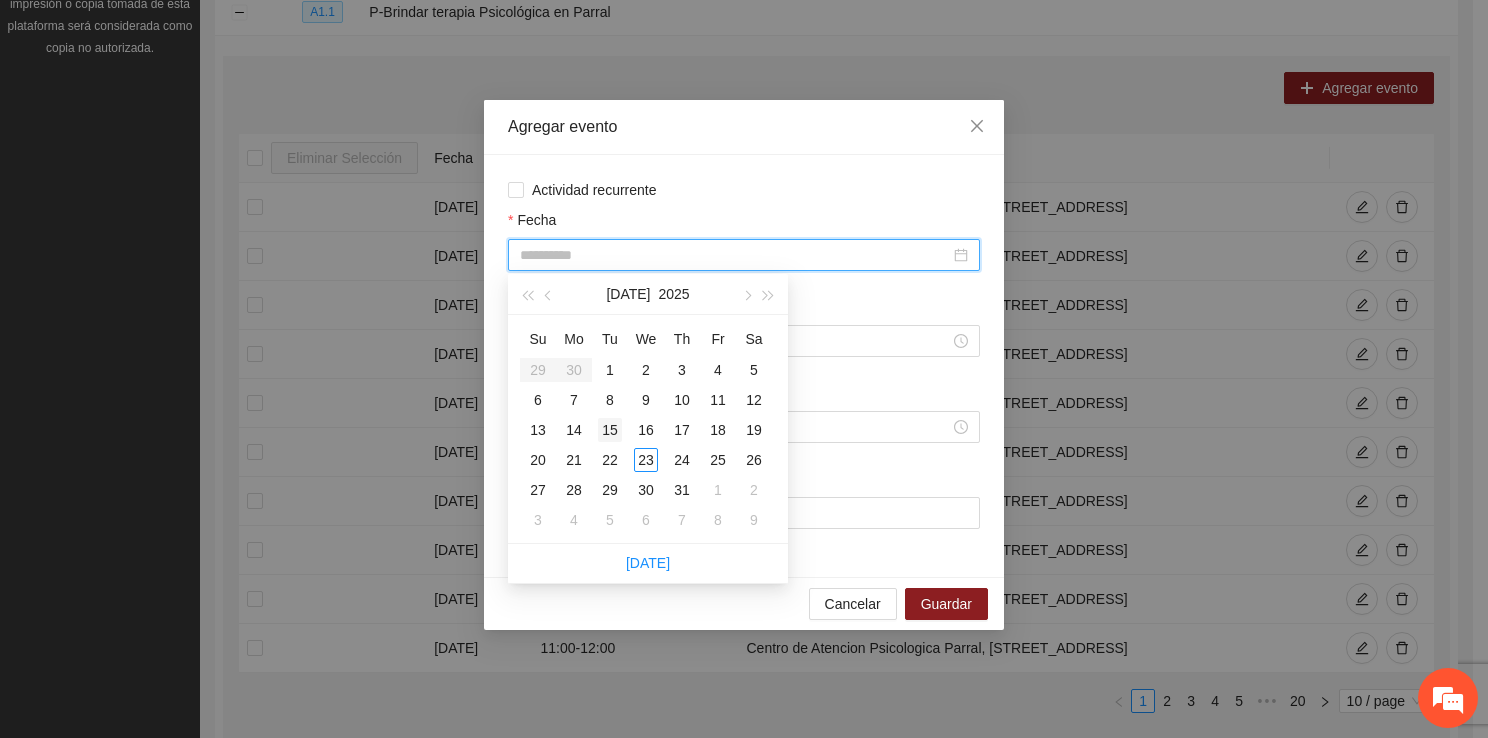 type on "**********" 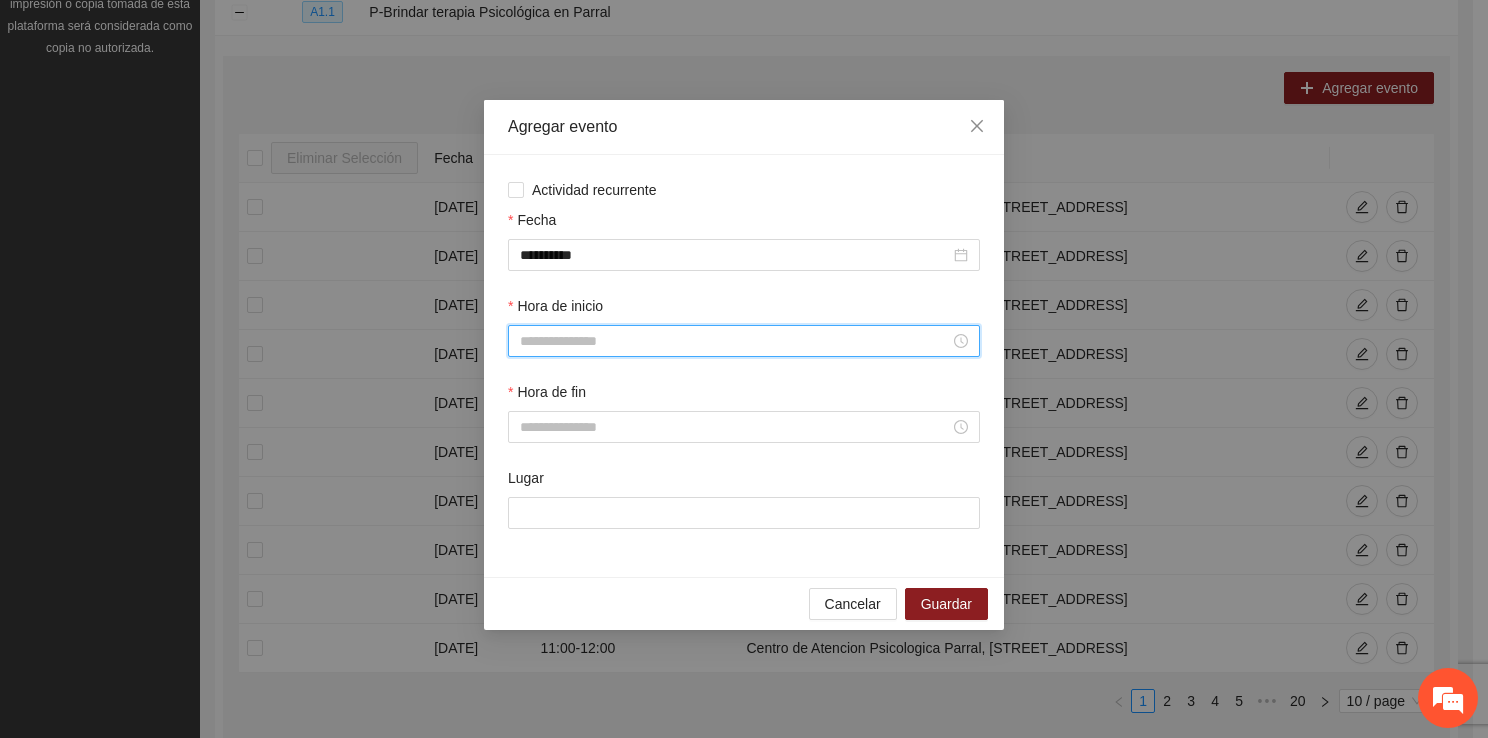 click on "Hora de inicio" at bounding box center [735, 341] 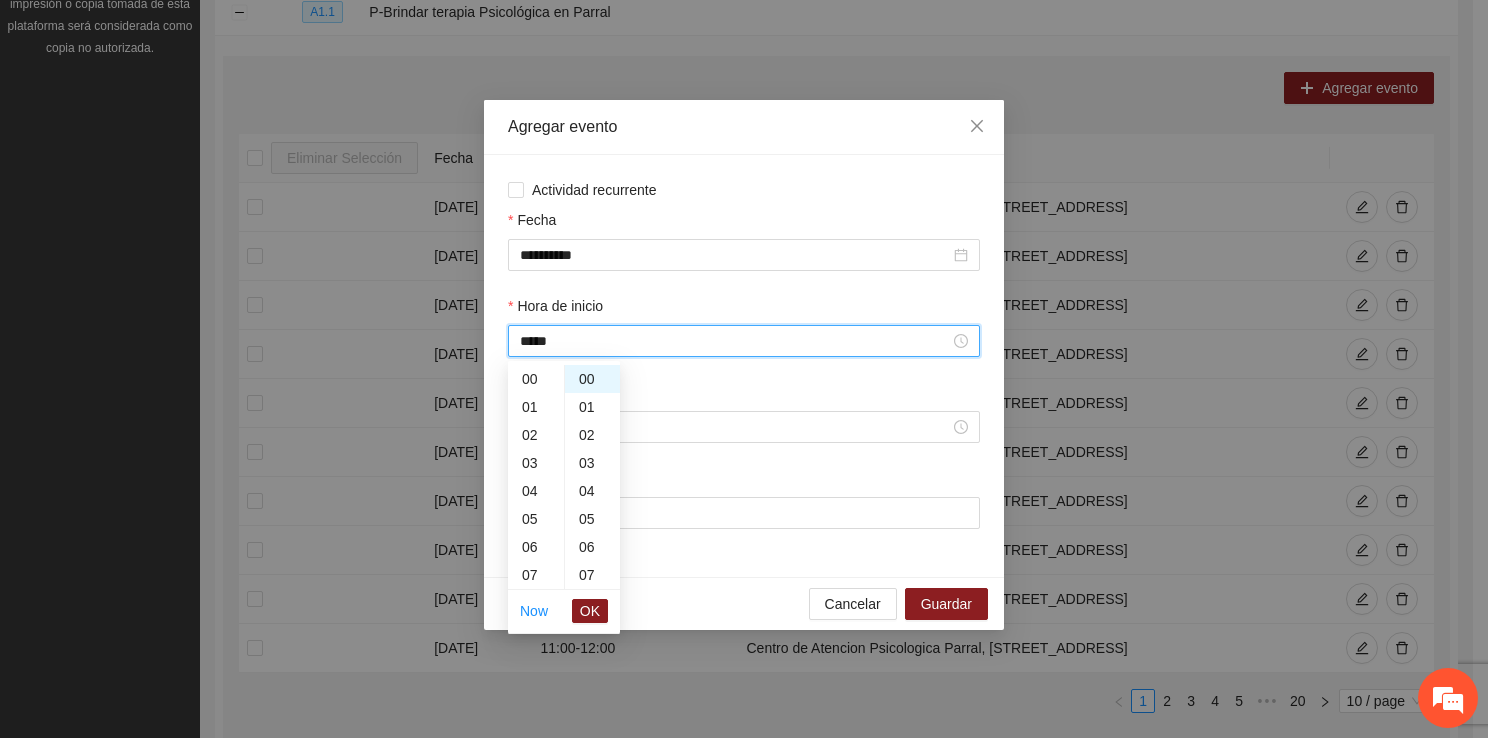 scroll, scrollTop: 336, scrollLeft: 0, axis: vertical 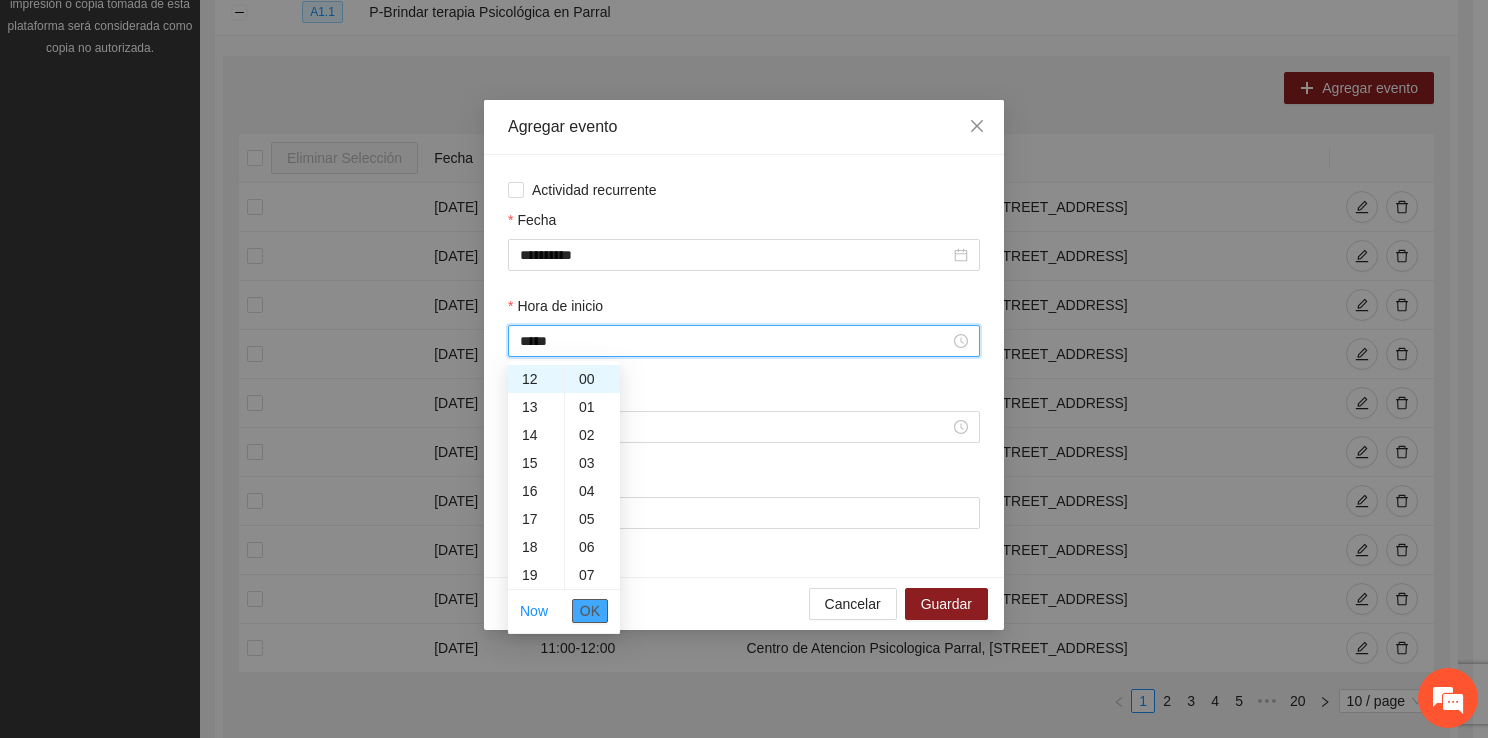 click on "OK" at bounding box center (590, 611) 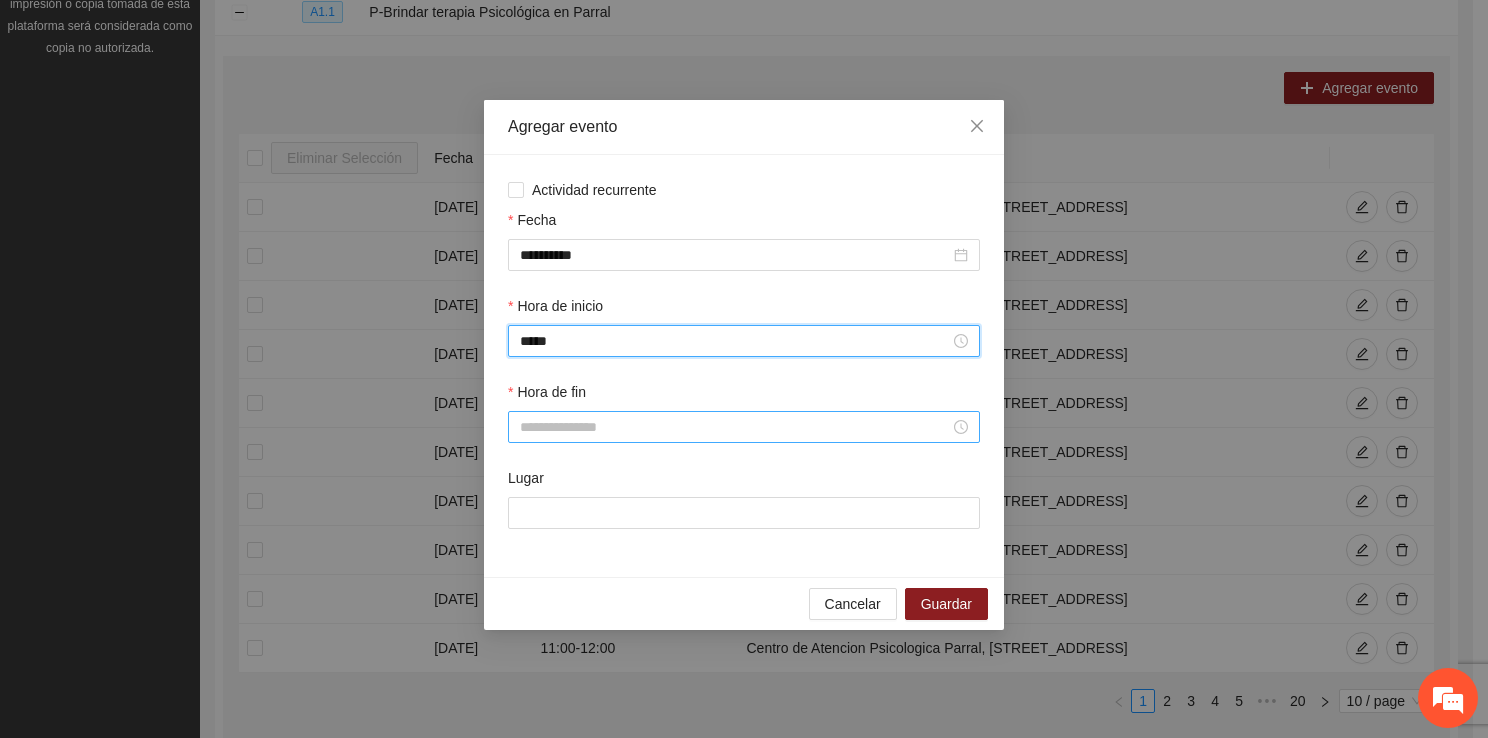 type on "*****" 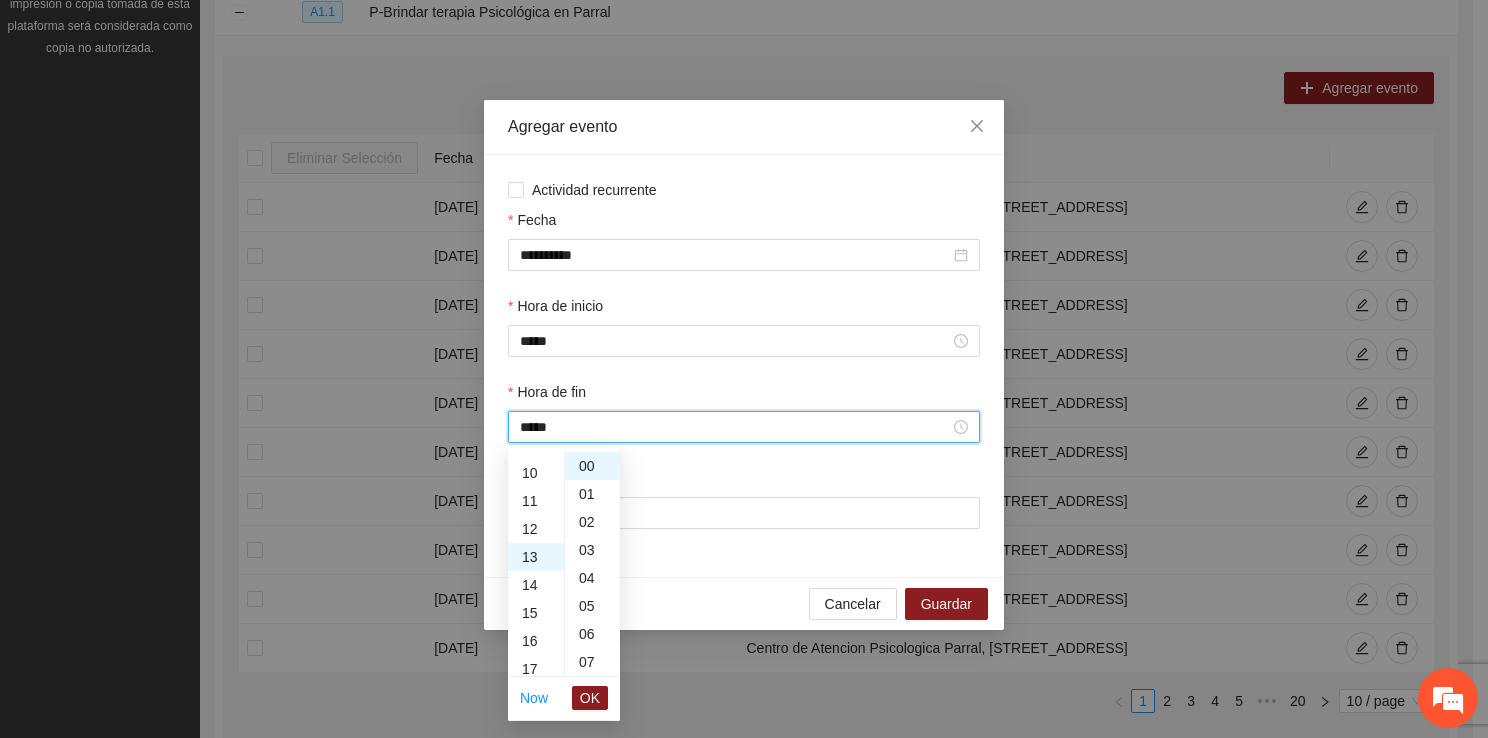 scroll, scrollTop: 364, scrollLeft: 0, axis: vertical 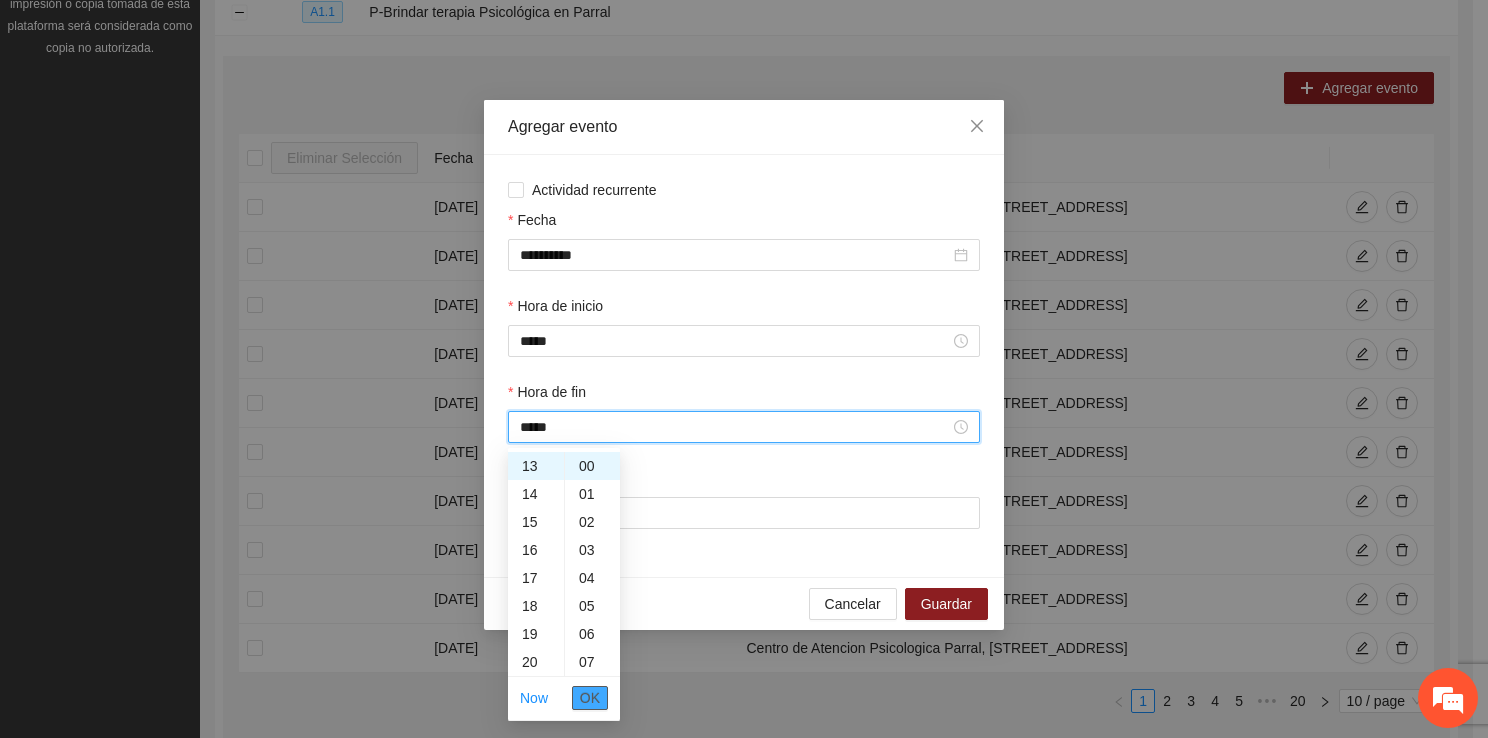 click on "OK" at bounding box center (590, 698) 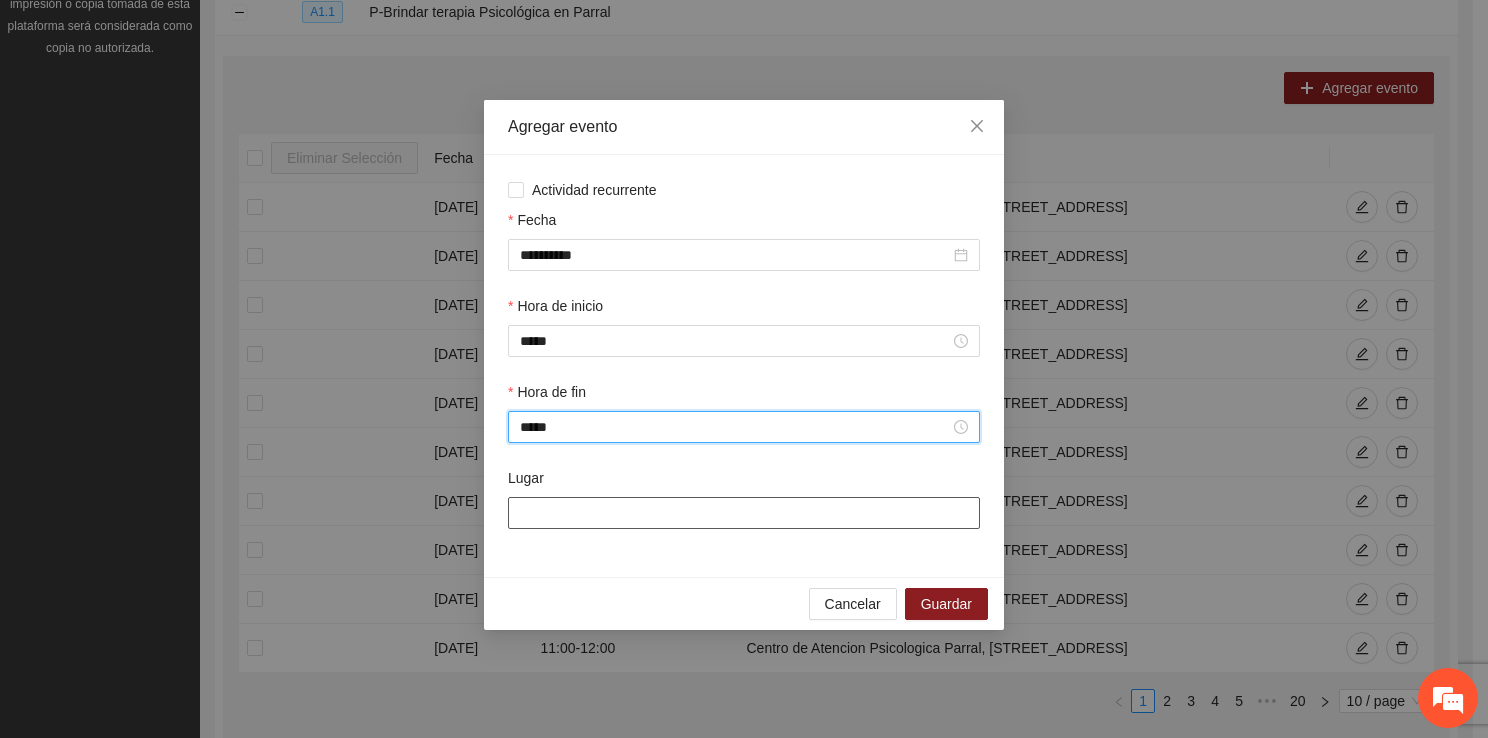 type on "*****" 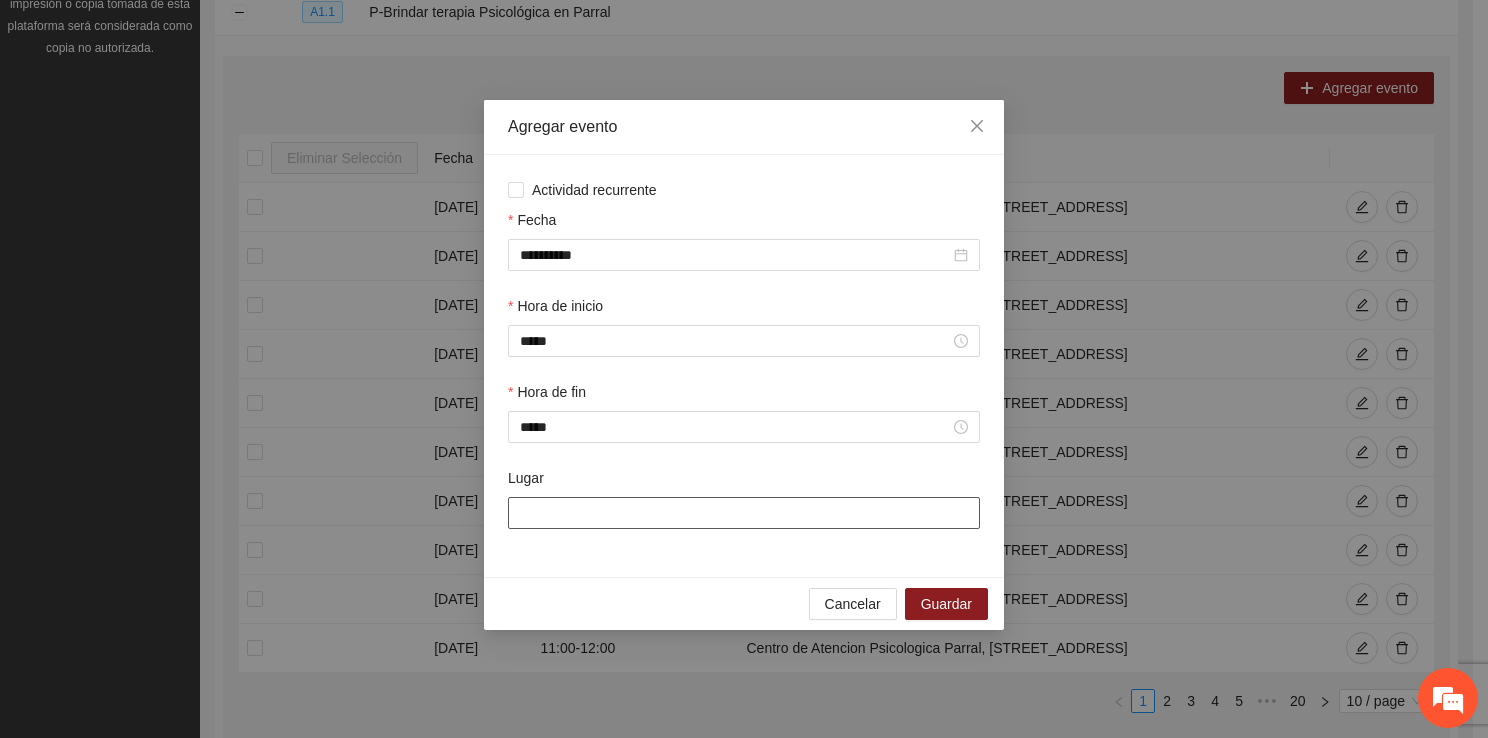 type on "**********" 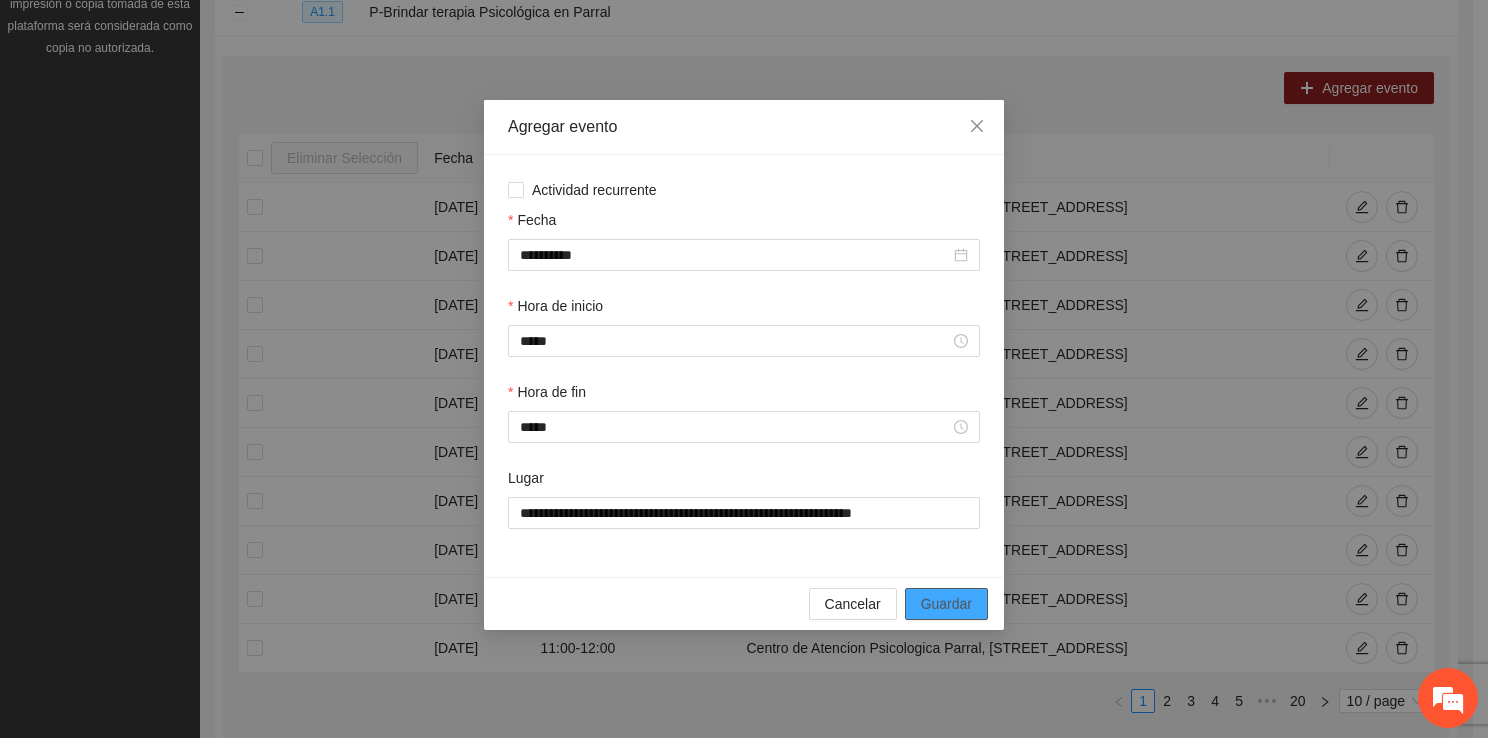 click on "Guardar" at bounding box center [946, 604] 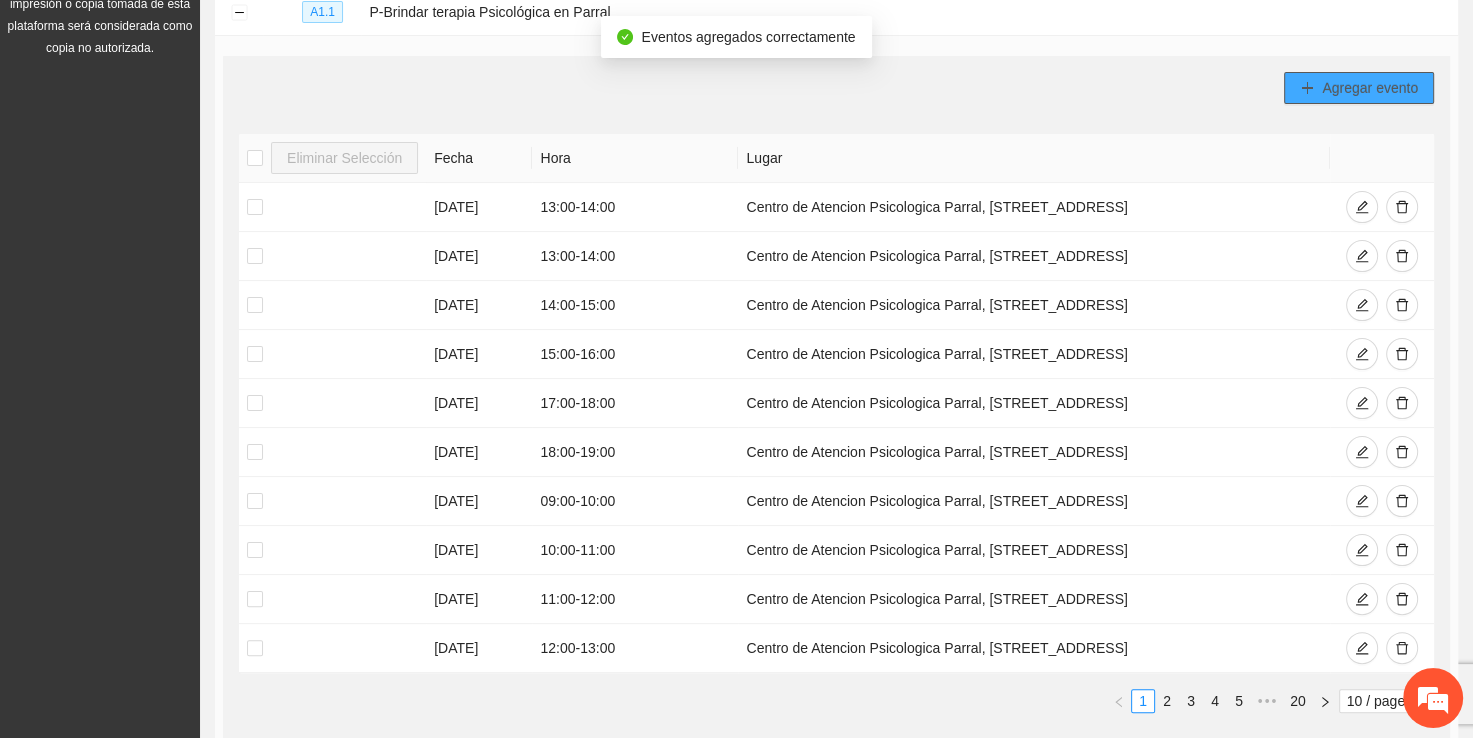 click on "Agregar evento" at bounding box center (1359, 88) 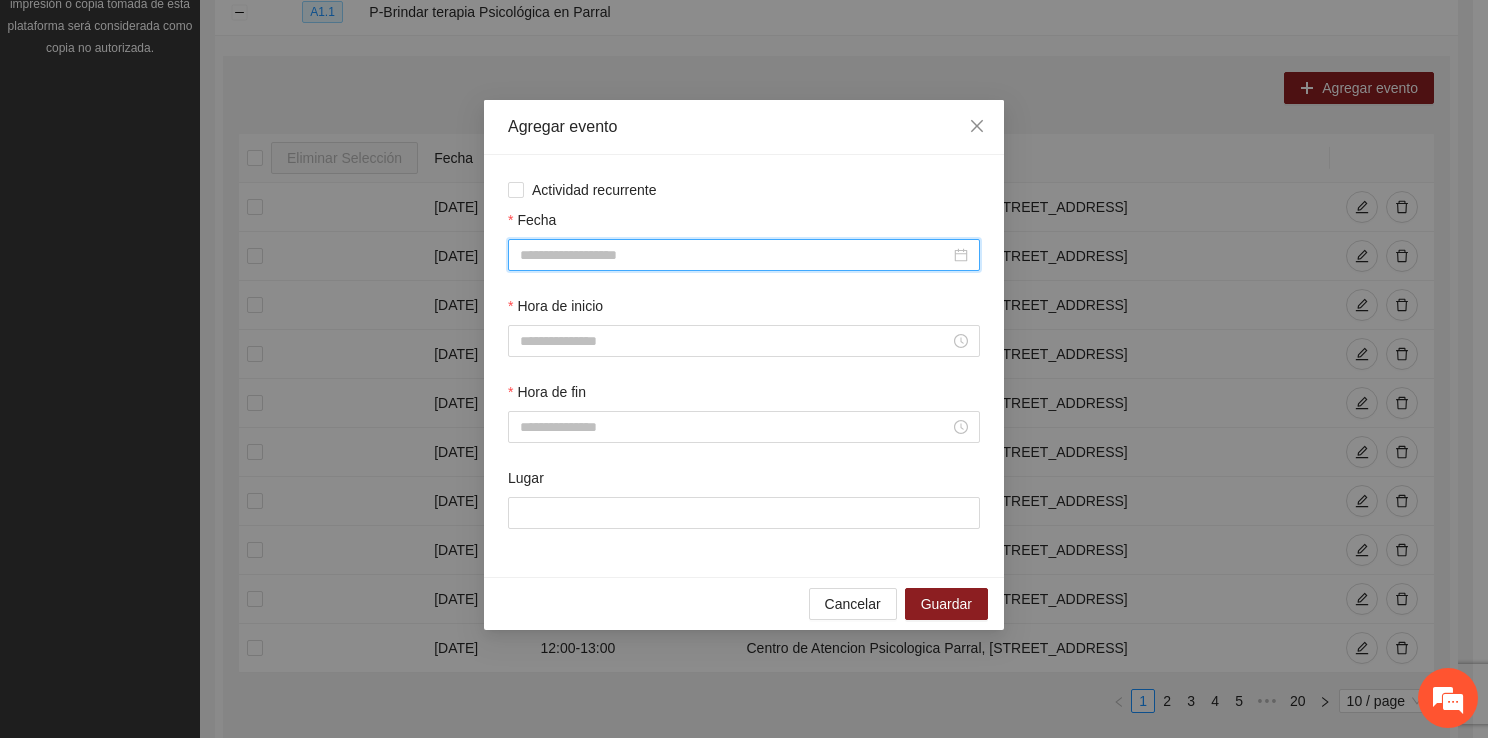 click on "Fecha" at bounding box center [735, 255] 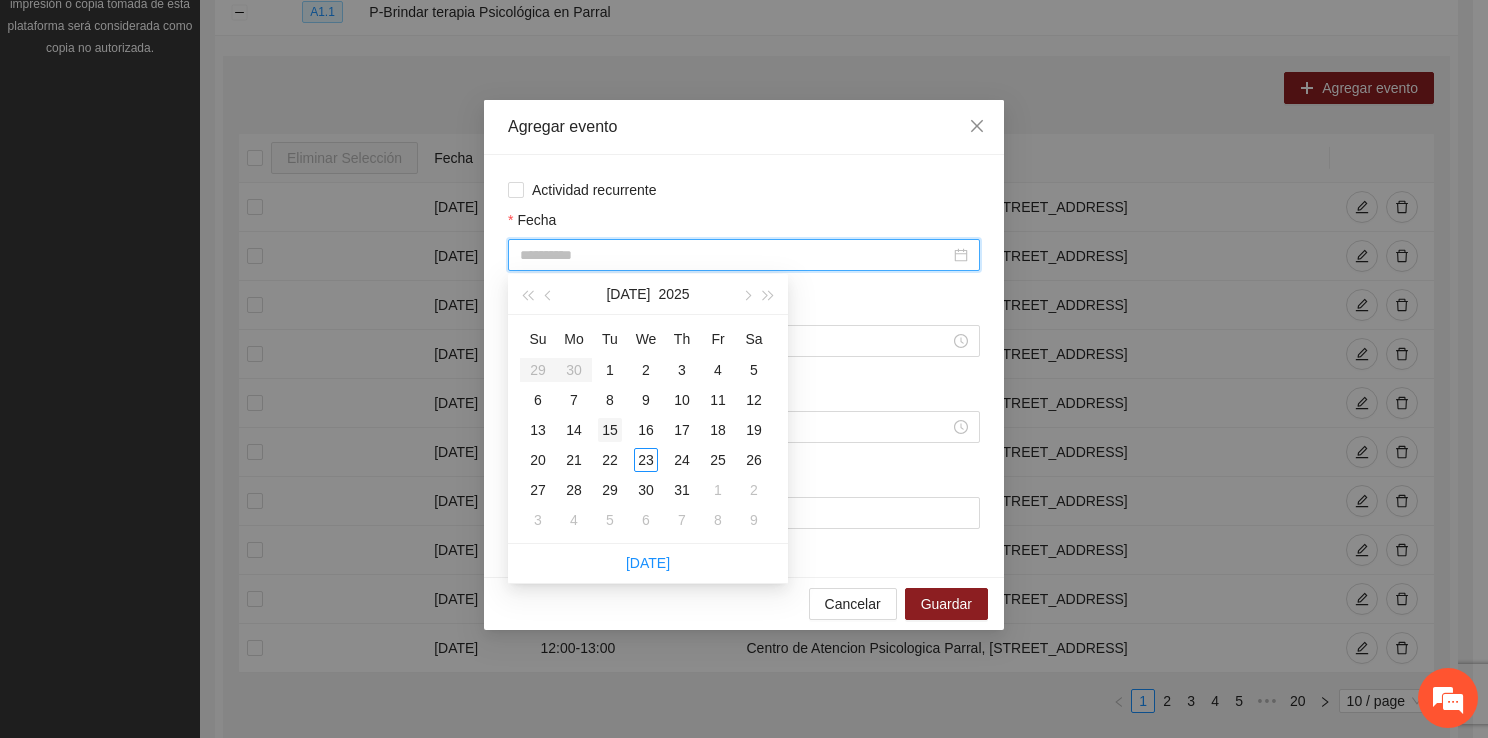 type on "**********" 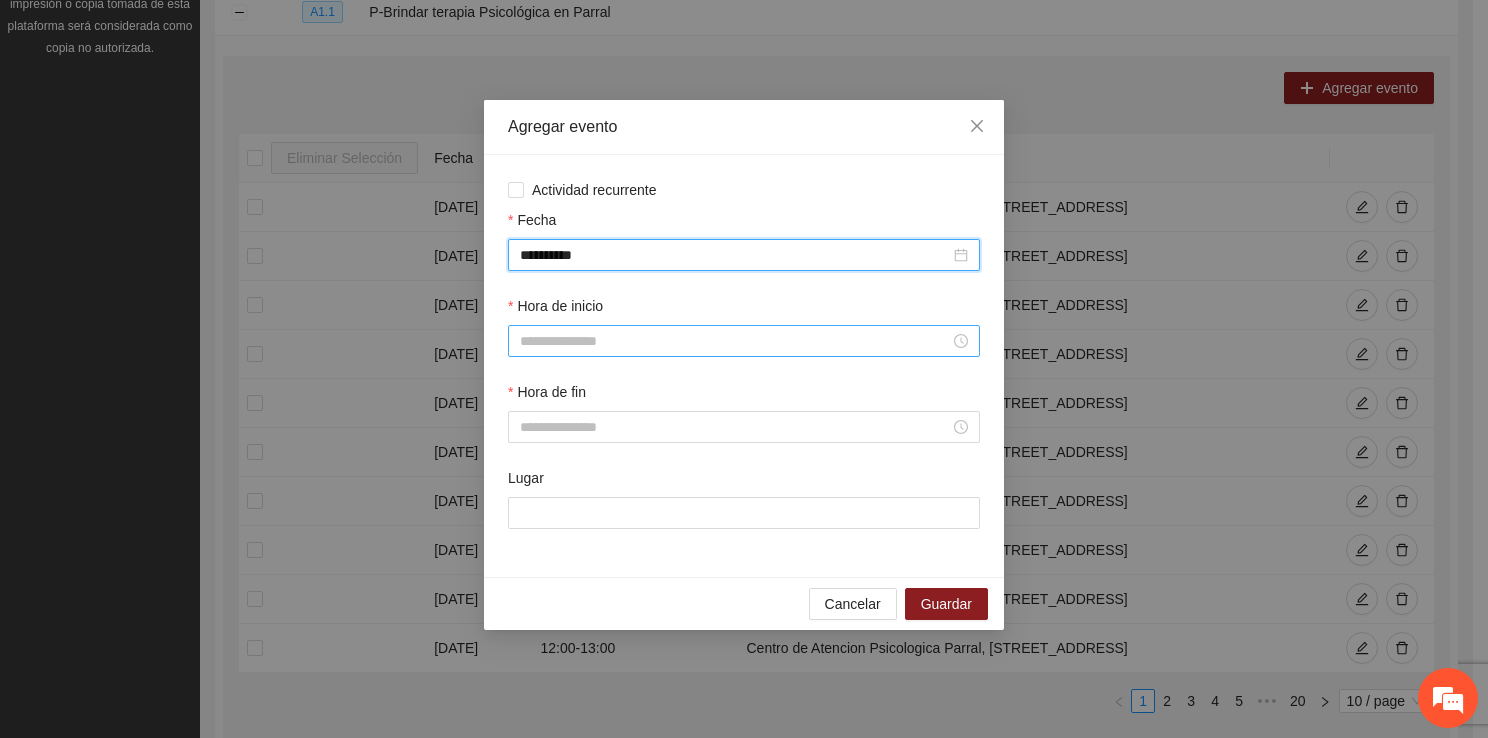 click on "Hora de inicio" at bounding box center [735, 341] 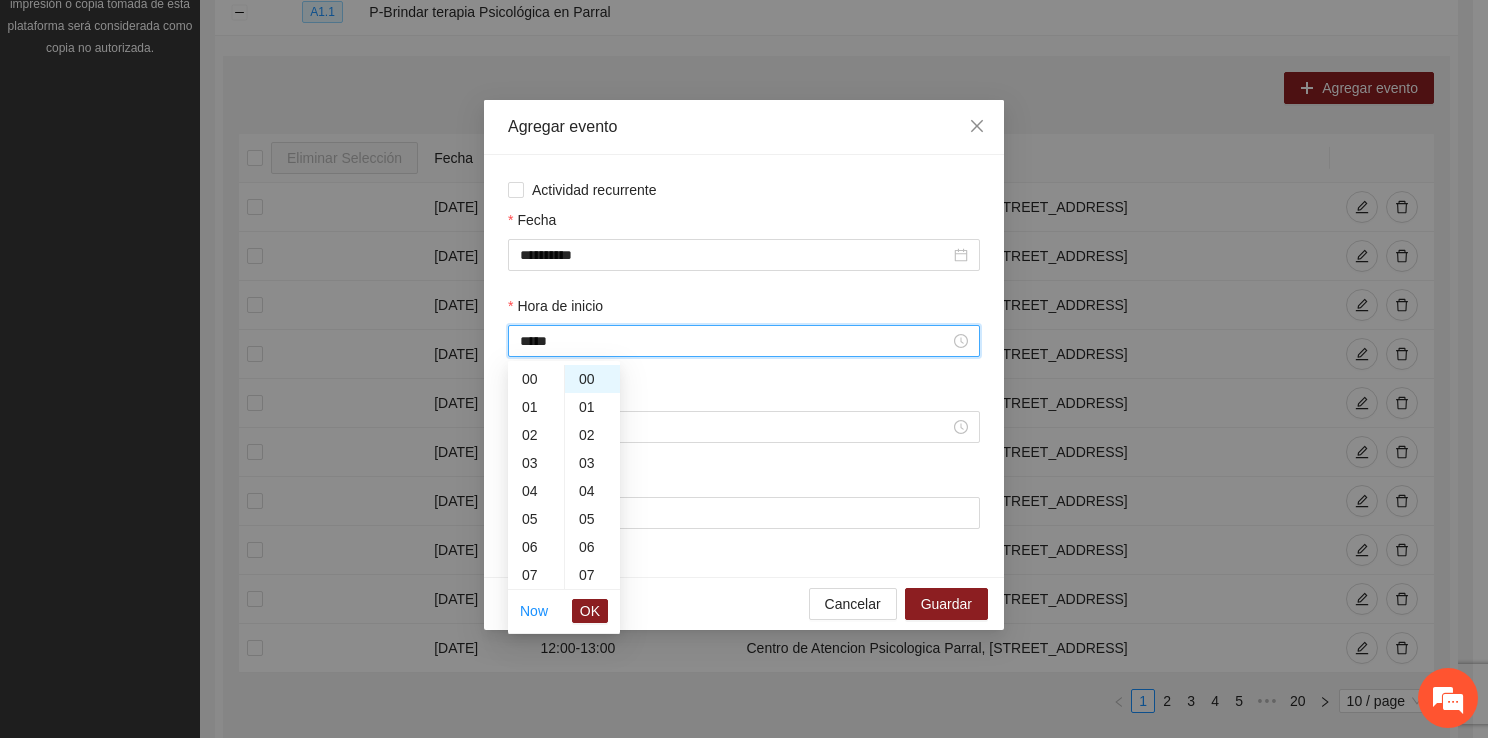 scroll, scrollTop: 364, scrollLeft: 0, axis: vertical 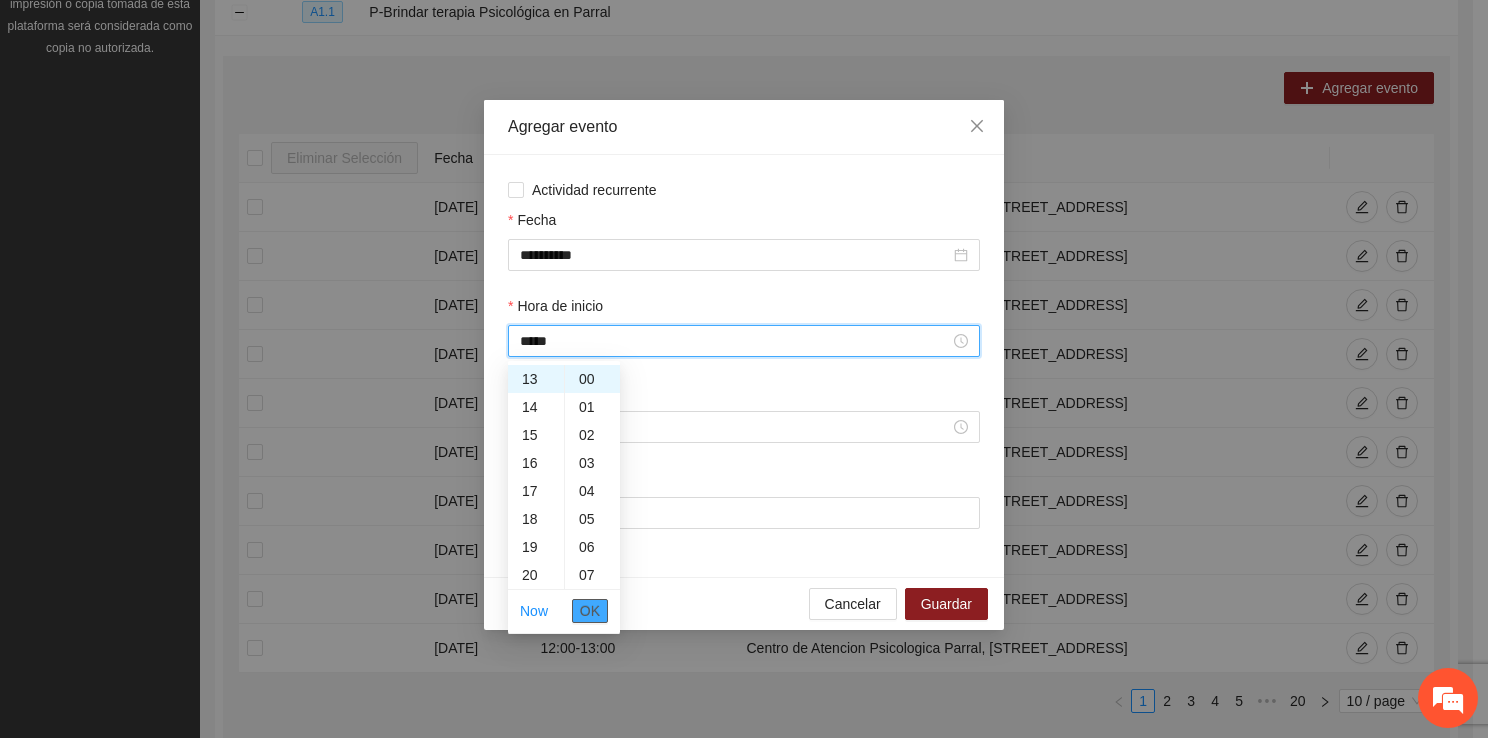 click on "OK" at bounding box center (590, 611) 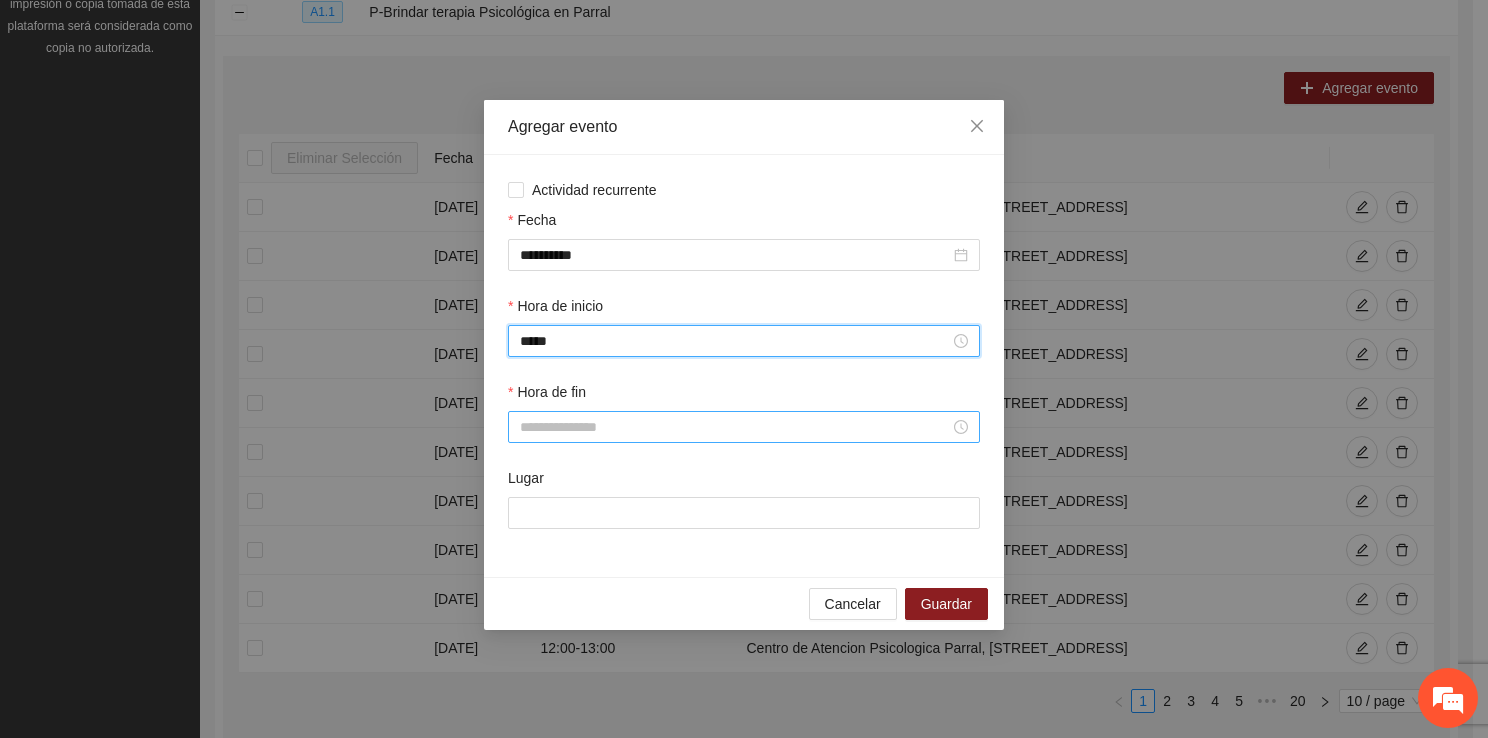 type on "*****" 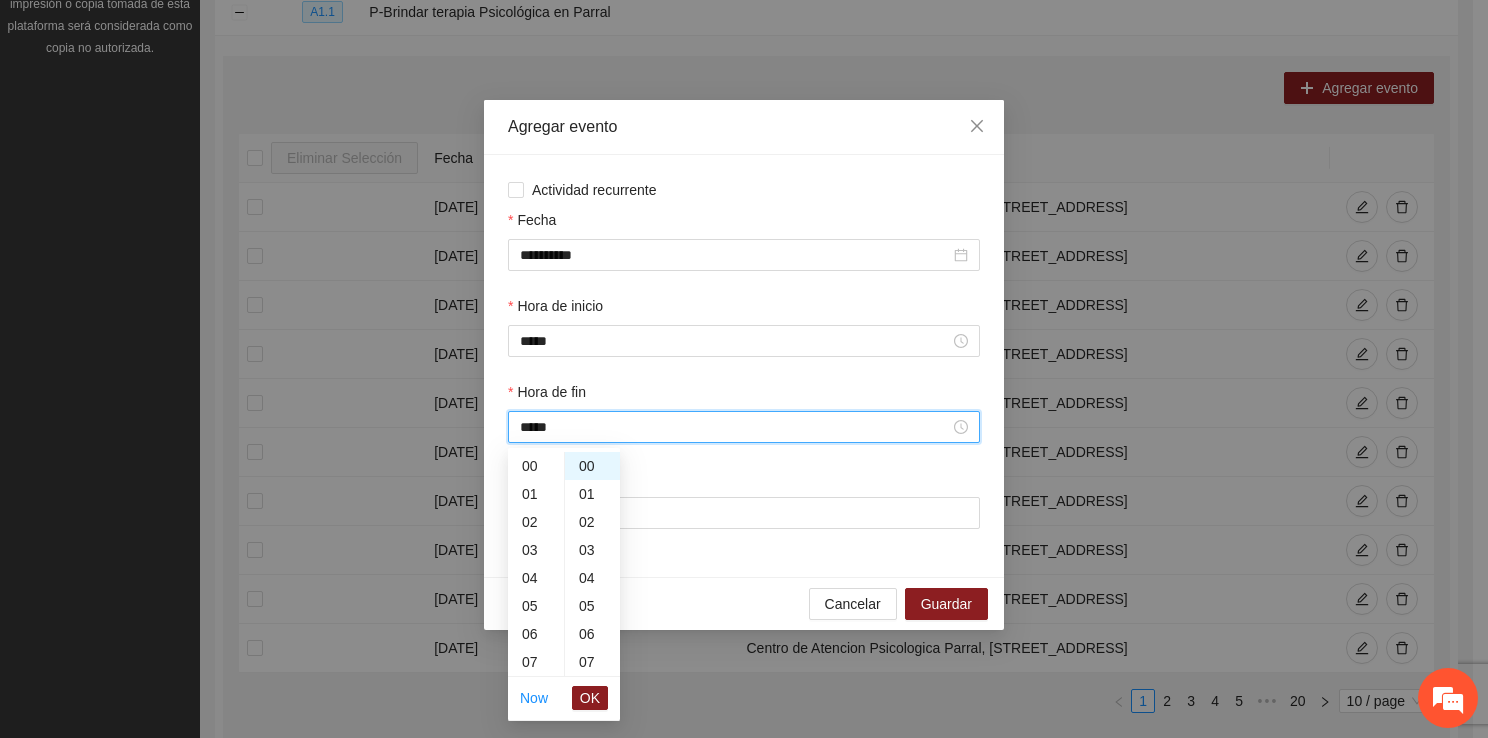scroll, scrollTop: 392, scrollLeft: 0, axis: vertical 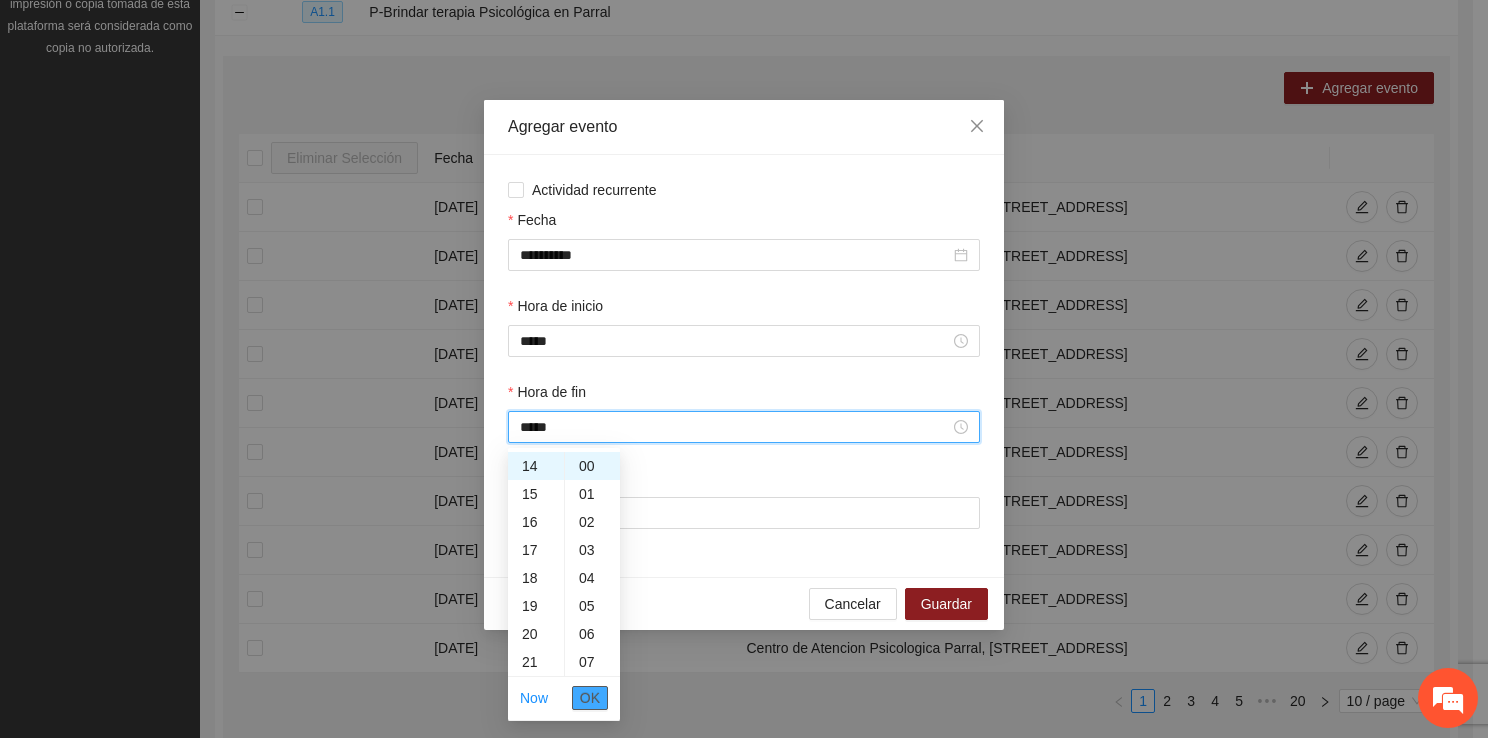 click on "OK" at bounding box center [590, 698] 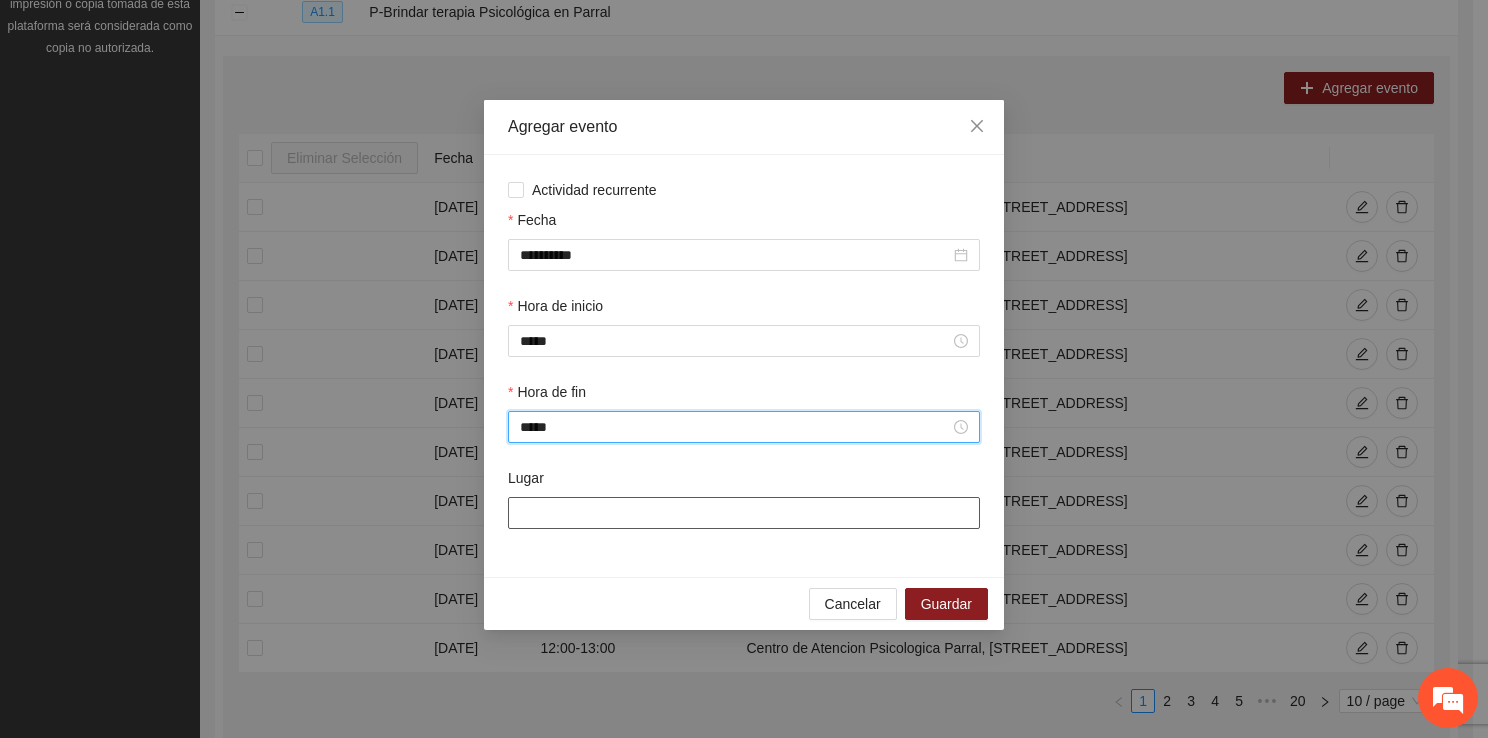 type on "*****" 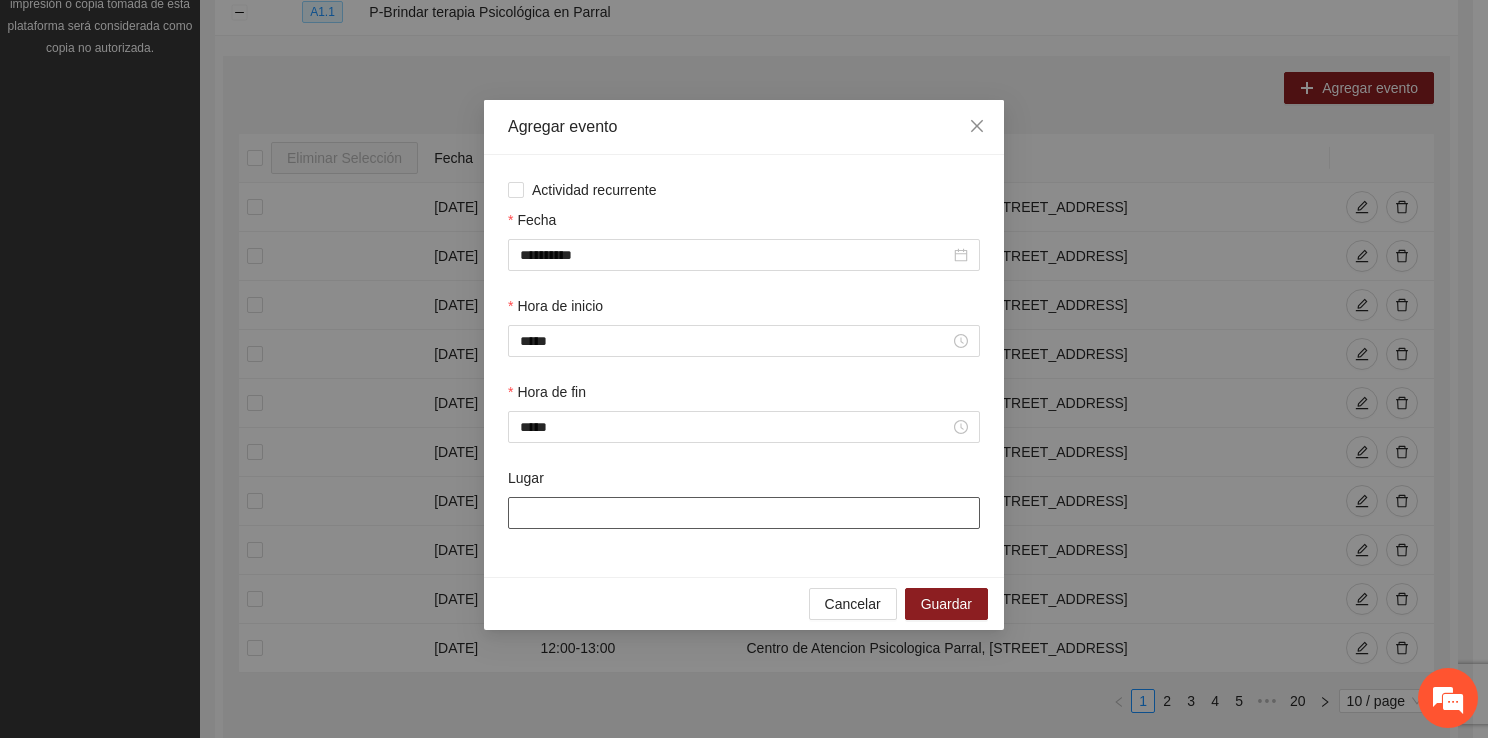 type on "**********" 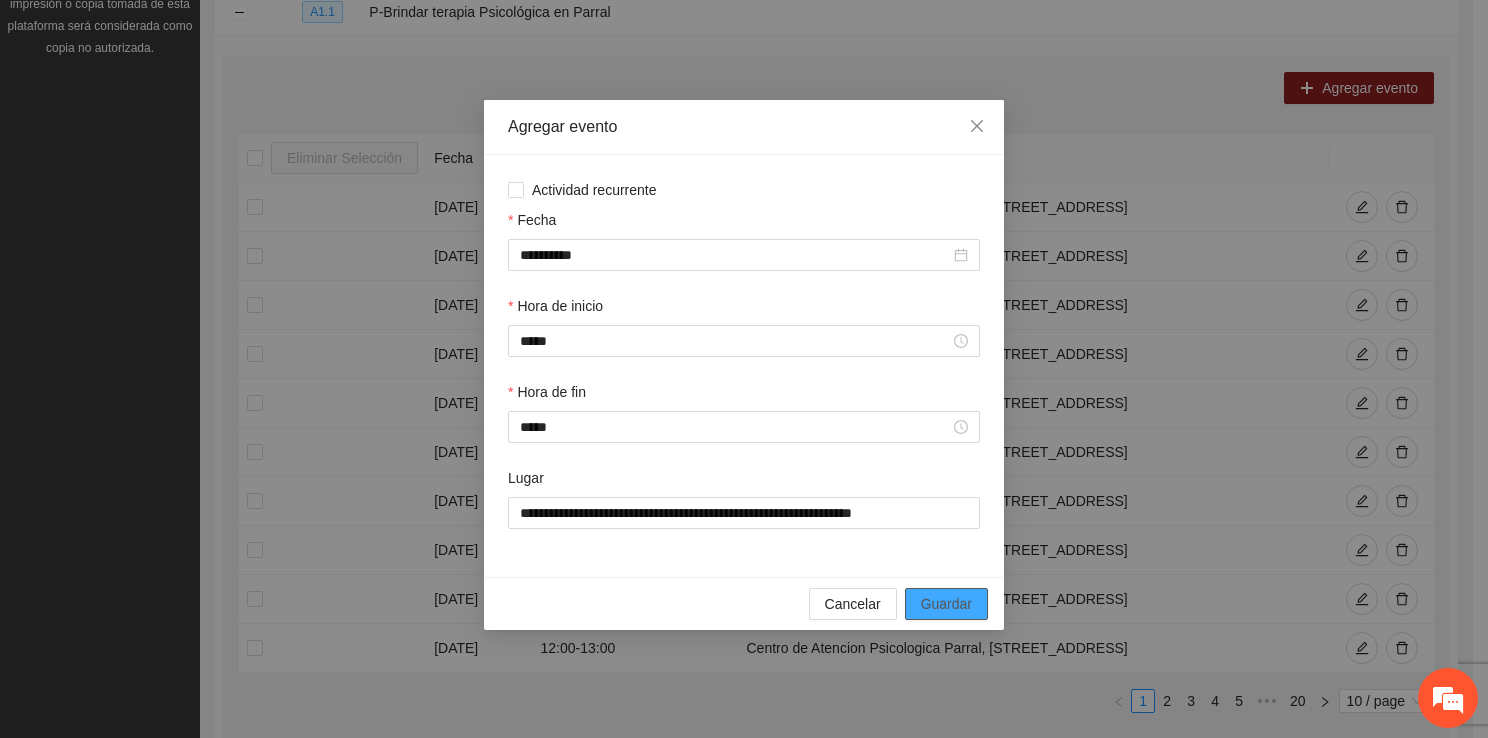 click on "Guardar" at bounding box center (946, 604) 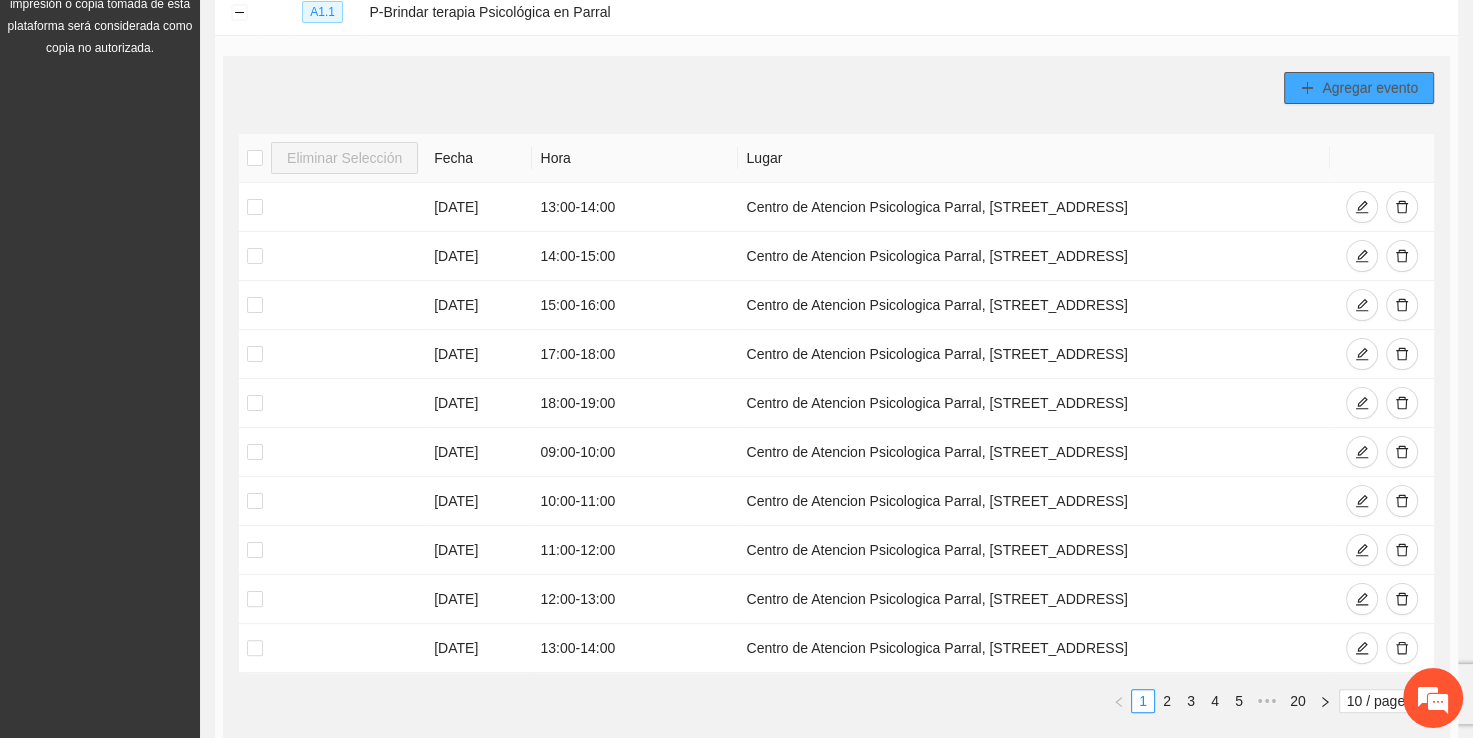 click on "Agregar evento" at bounding box center [1370, 88] 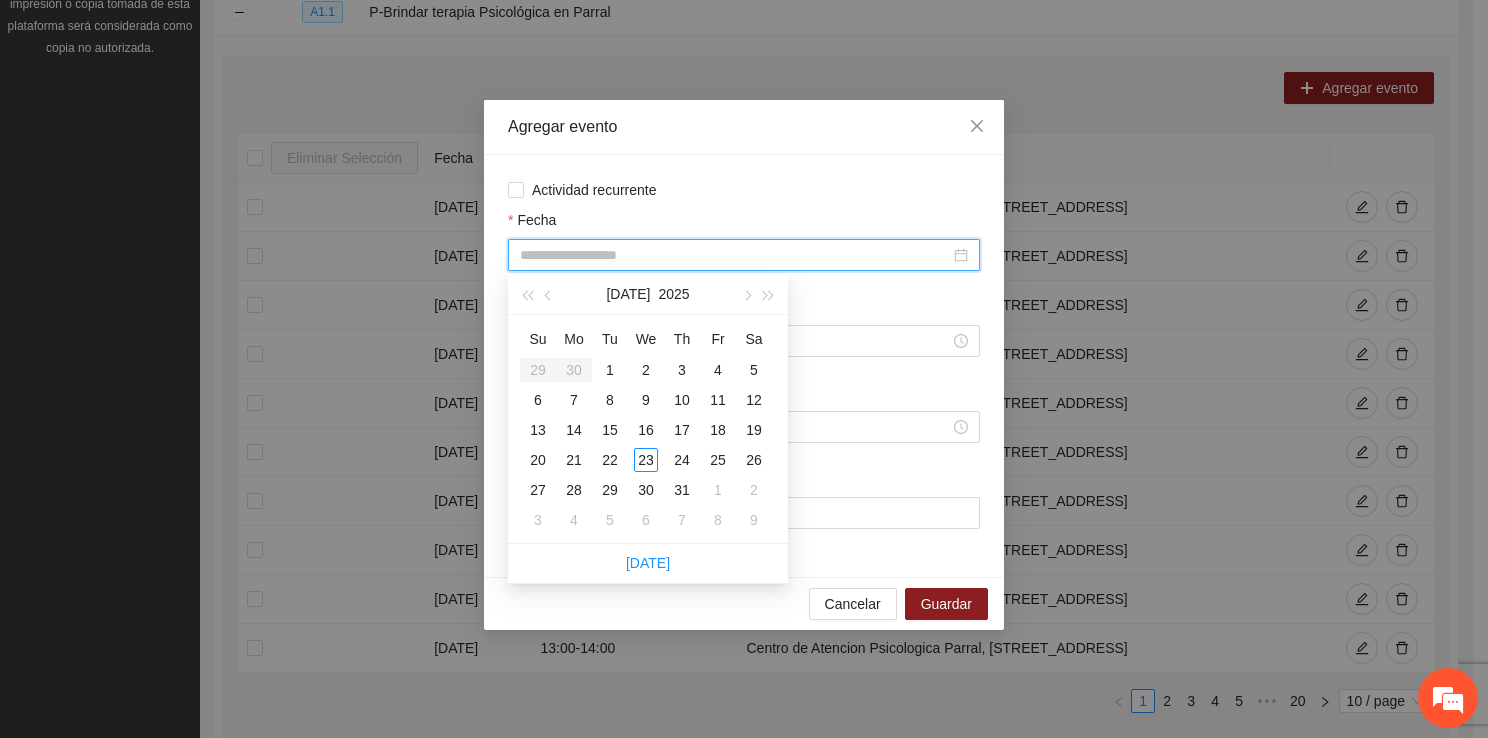 click on "Fecha" at bounding box center [735, 255] 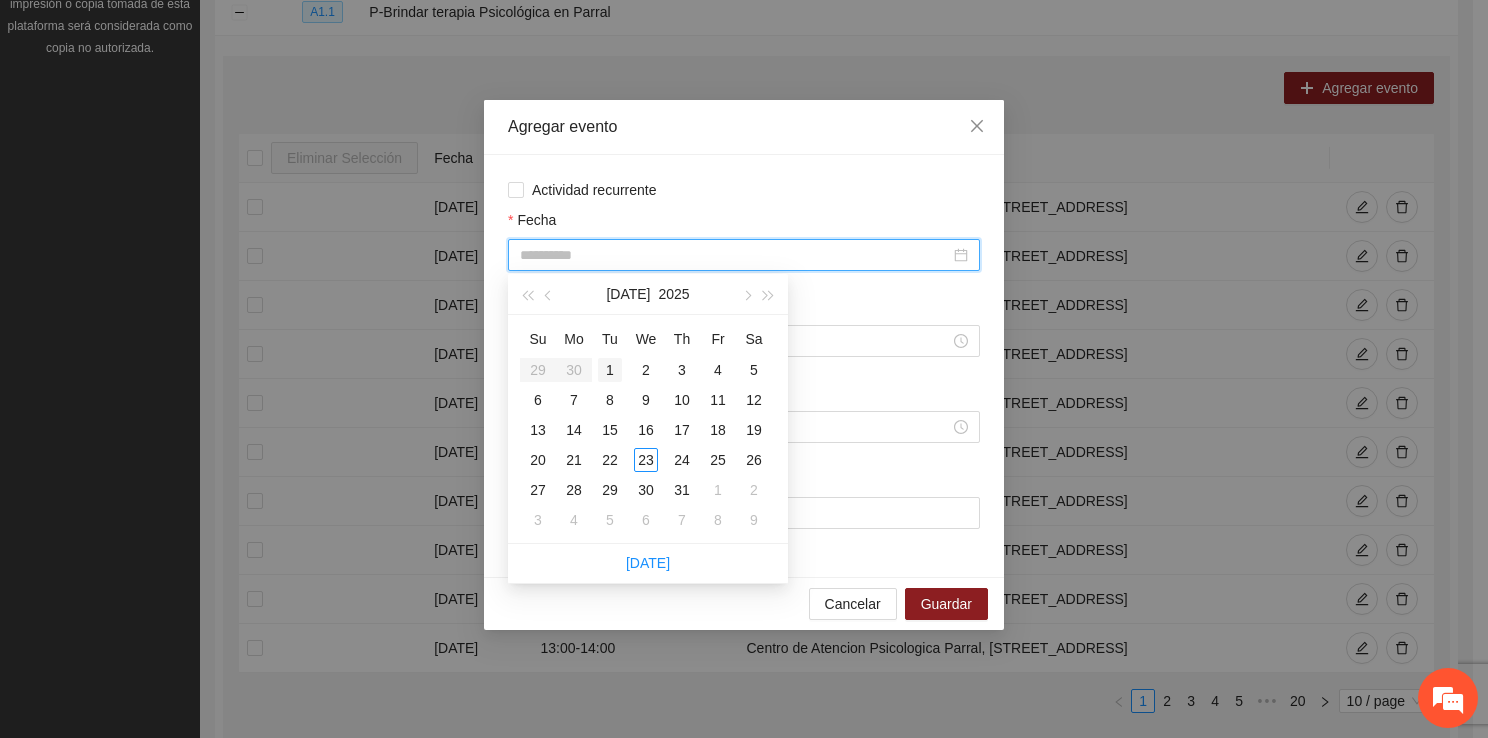 type on "**********" 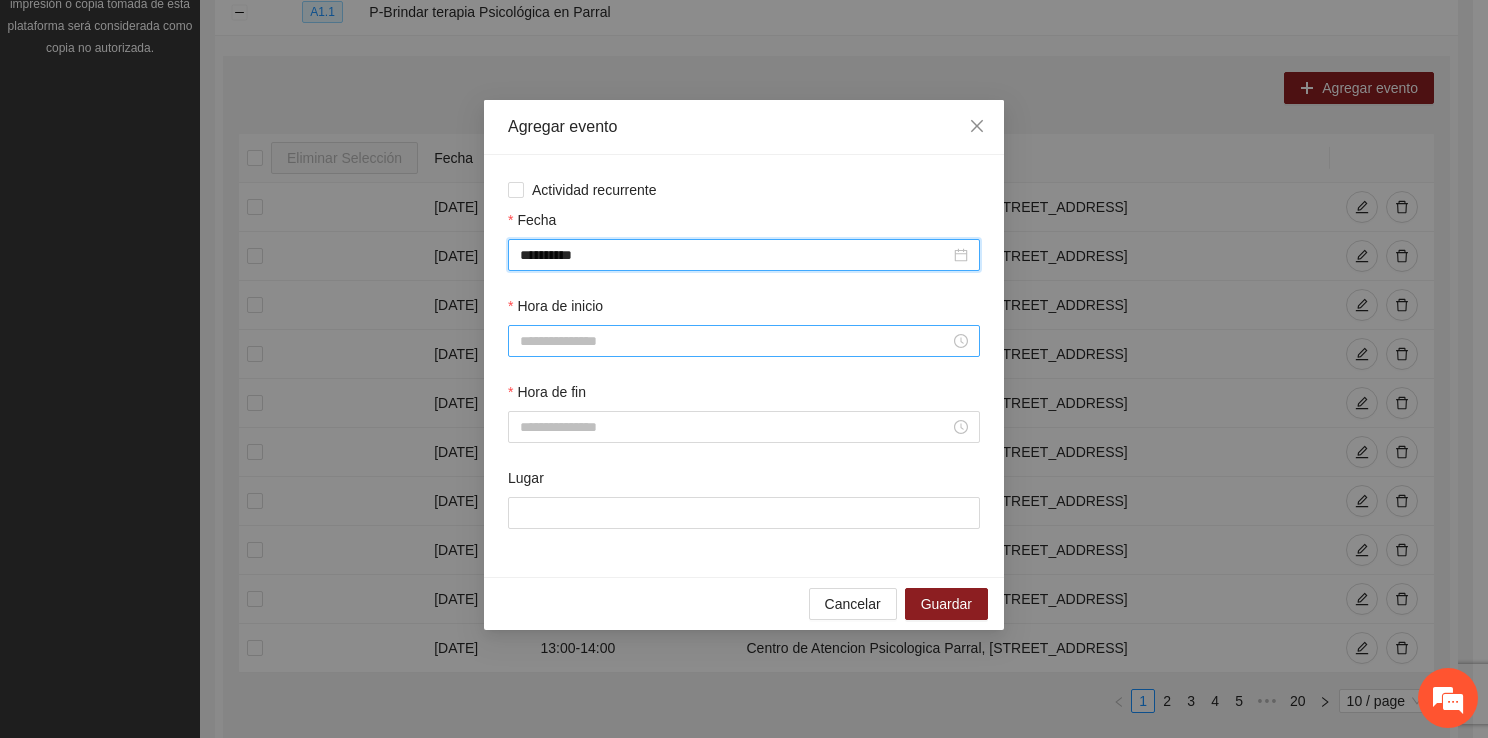 click on "Hora de inicio" at bounding box center [735, 341] 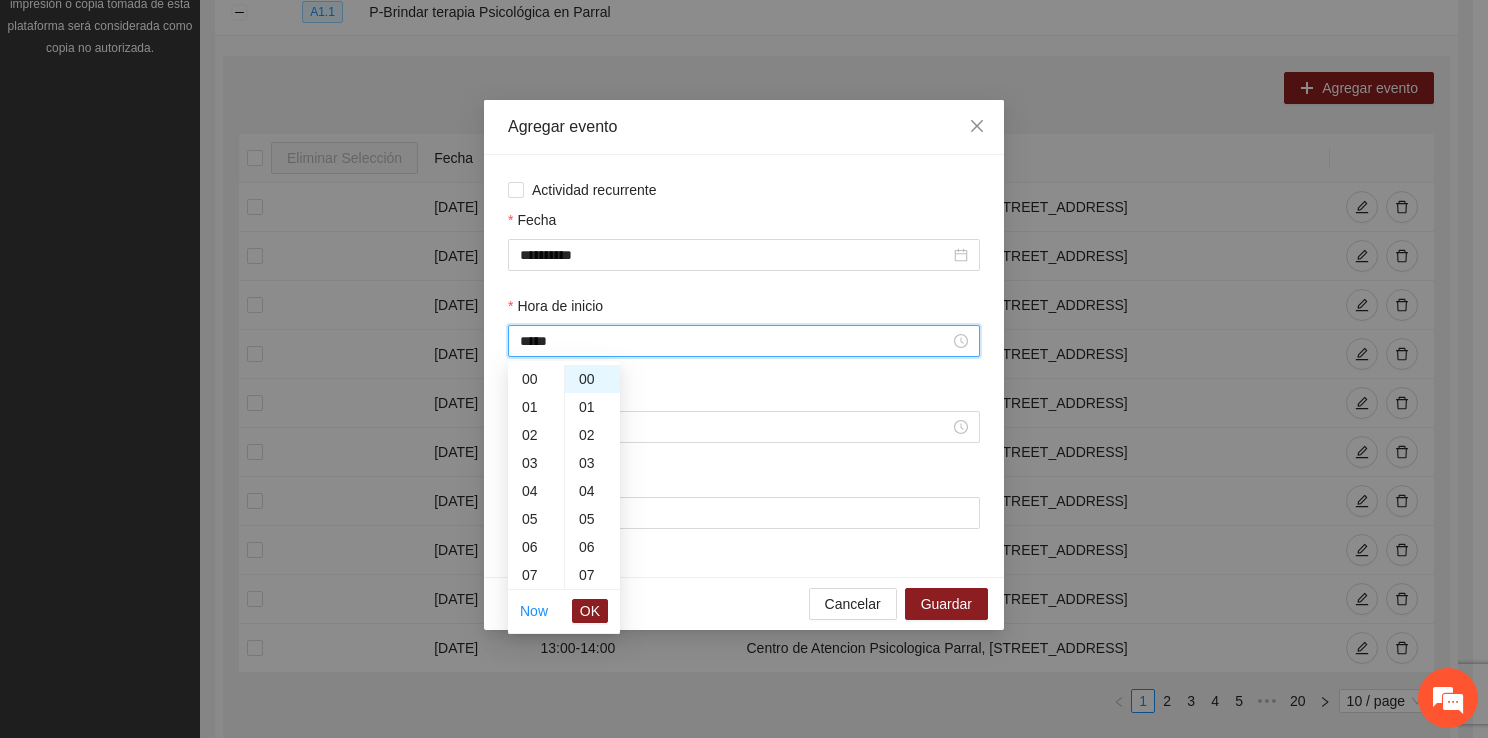 scroll, scrollTop: 364, scrollLeft: 0, axis: vertical 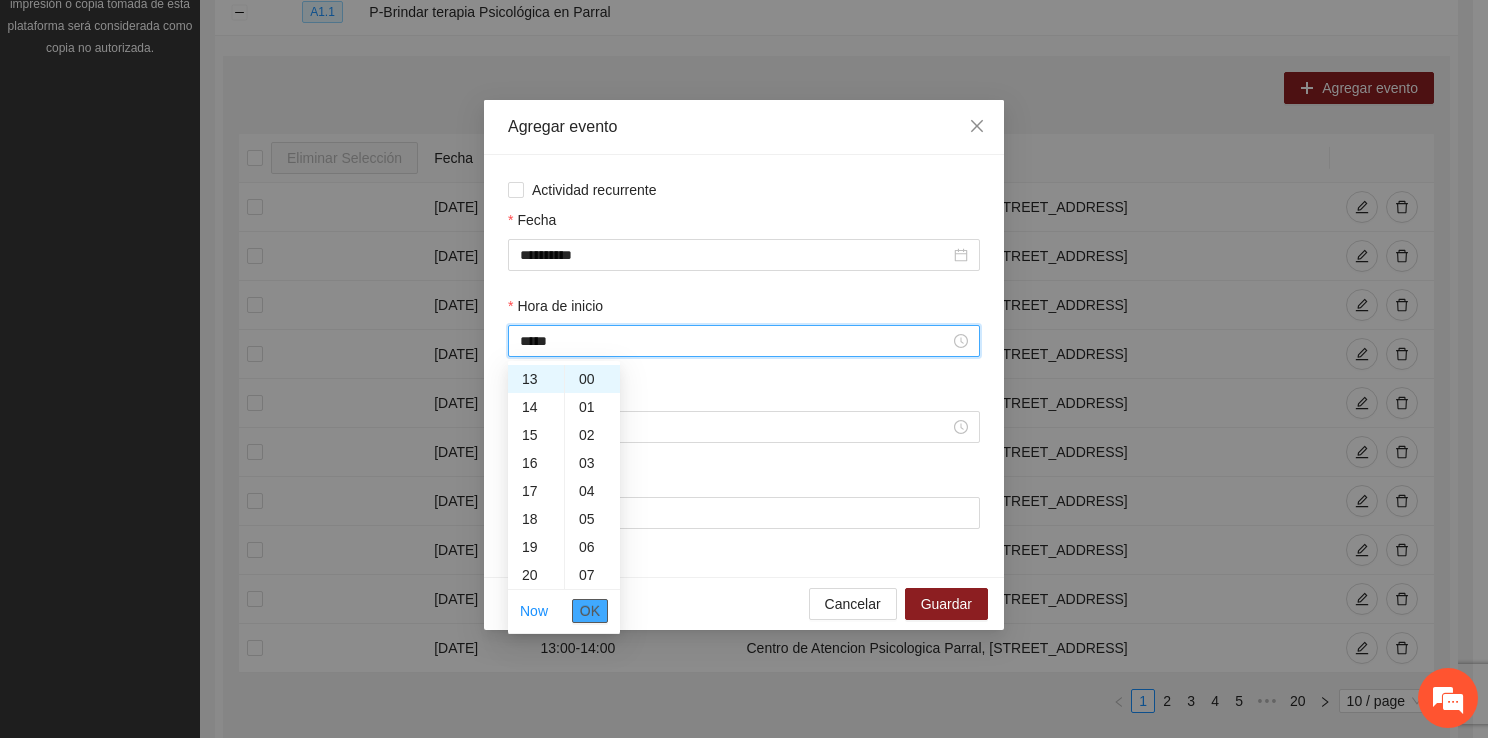 click on "OK" at bounding box center (590, 611) 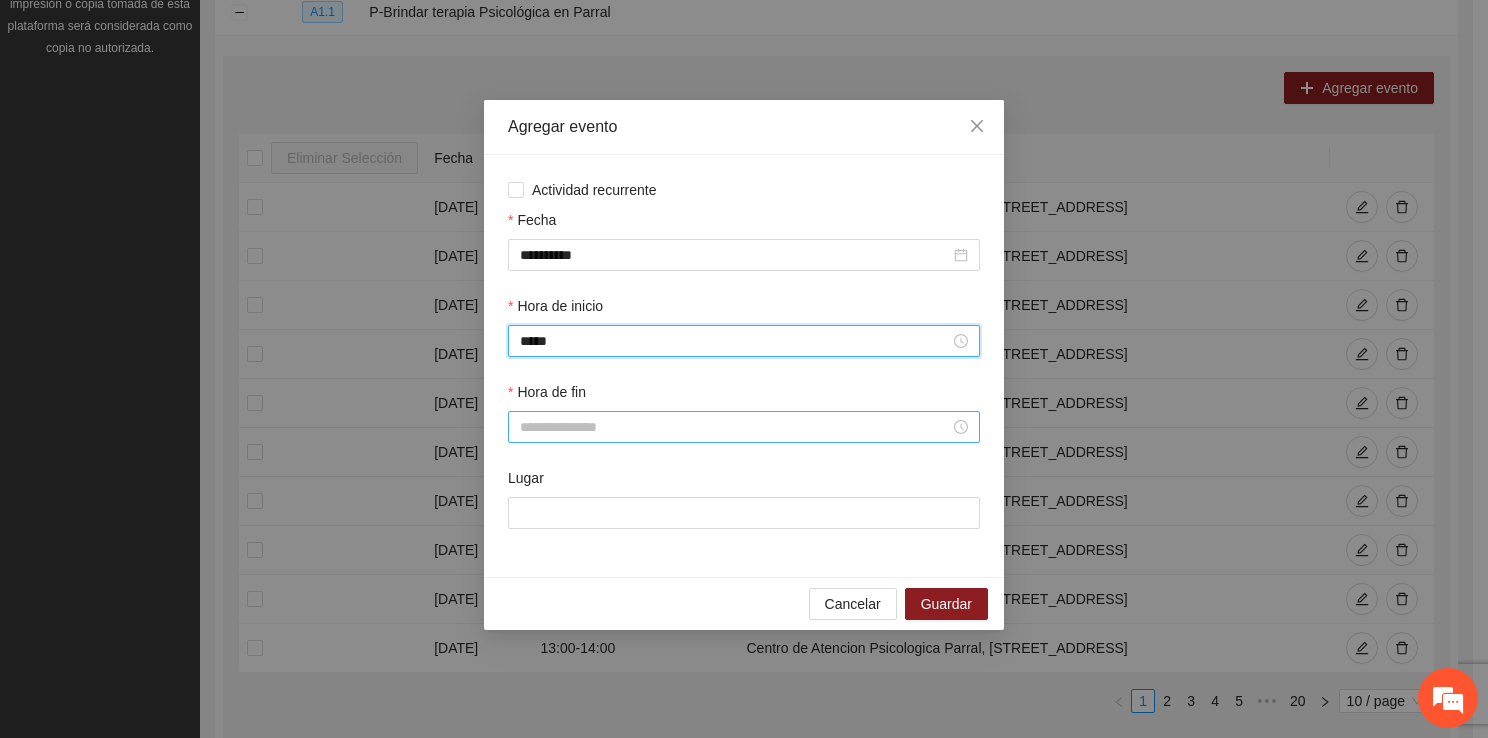 type on "*****" 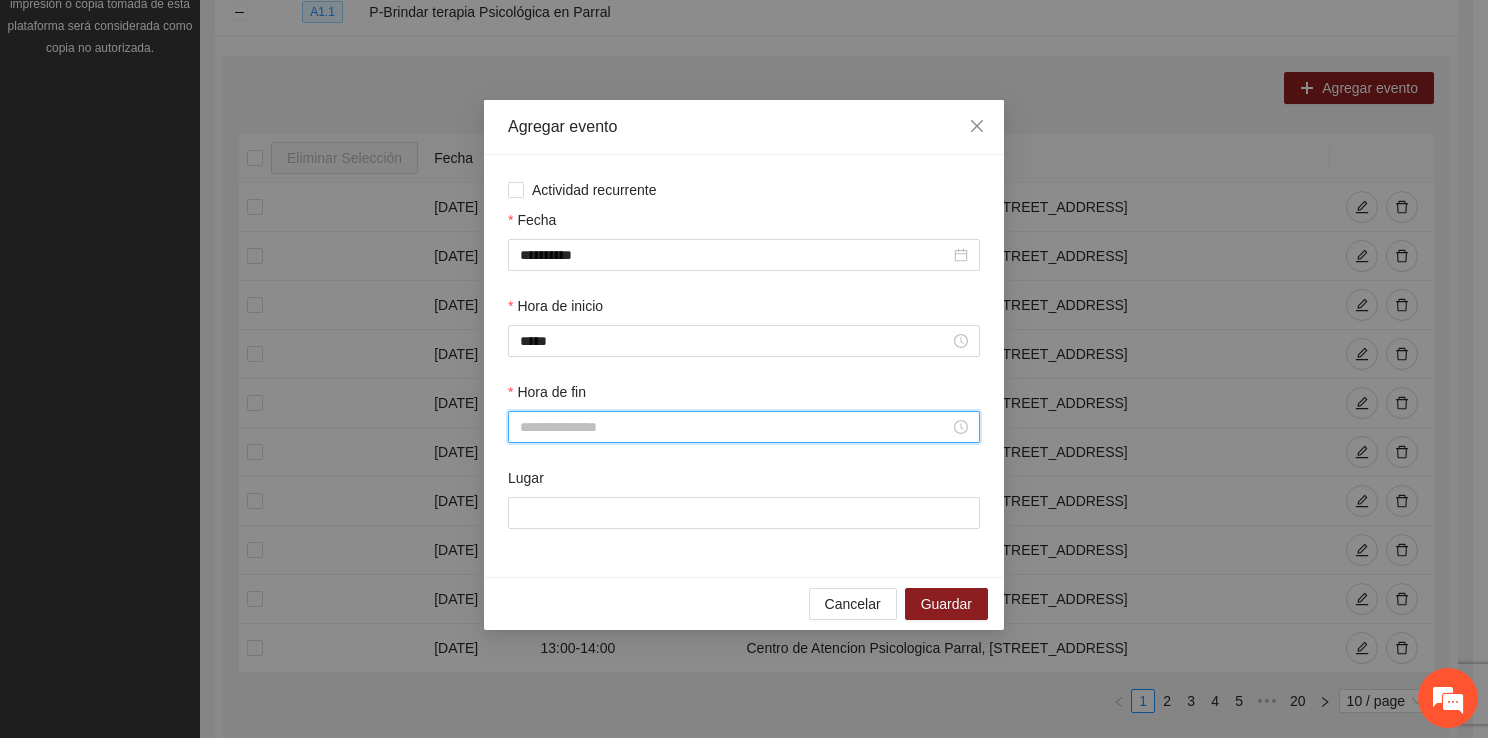 click on "Hora de fin" at bounding box center [735, 427] 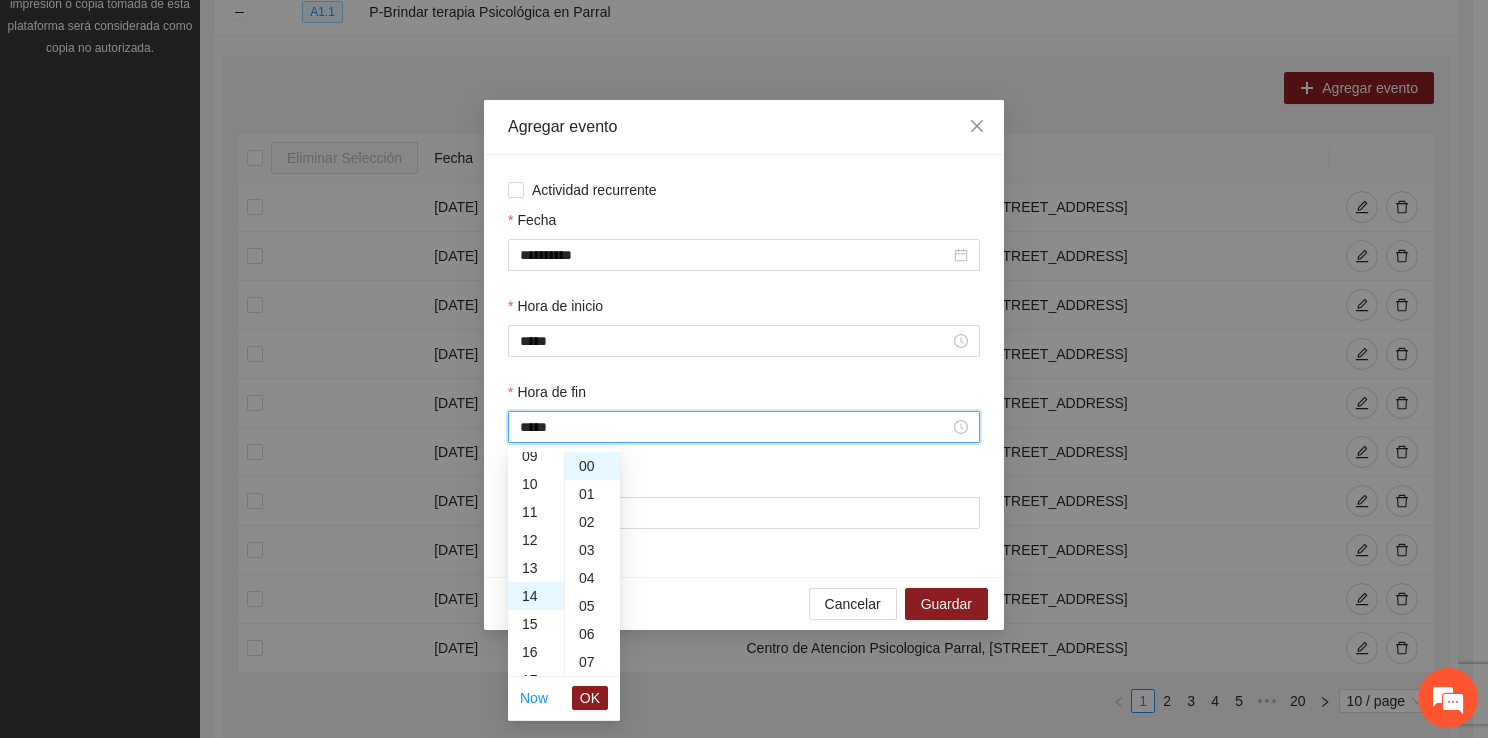 scroll, scrollTop: 392, scrollLeft: 0, axis: vertical 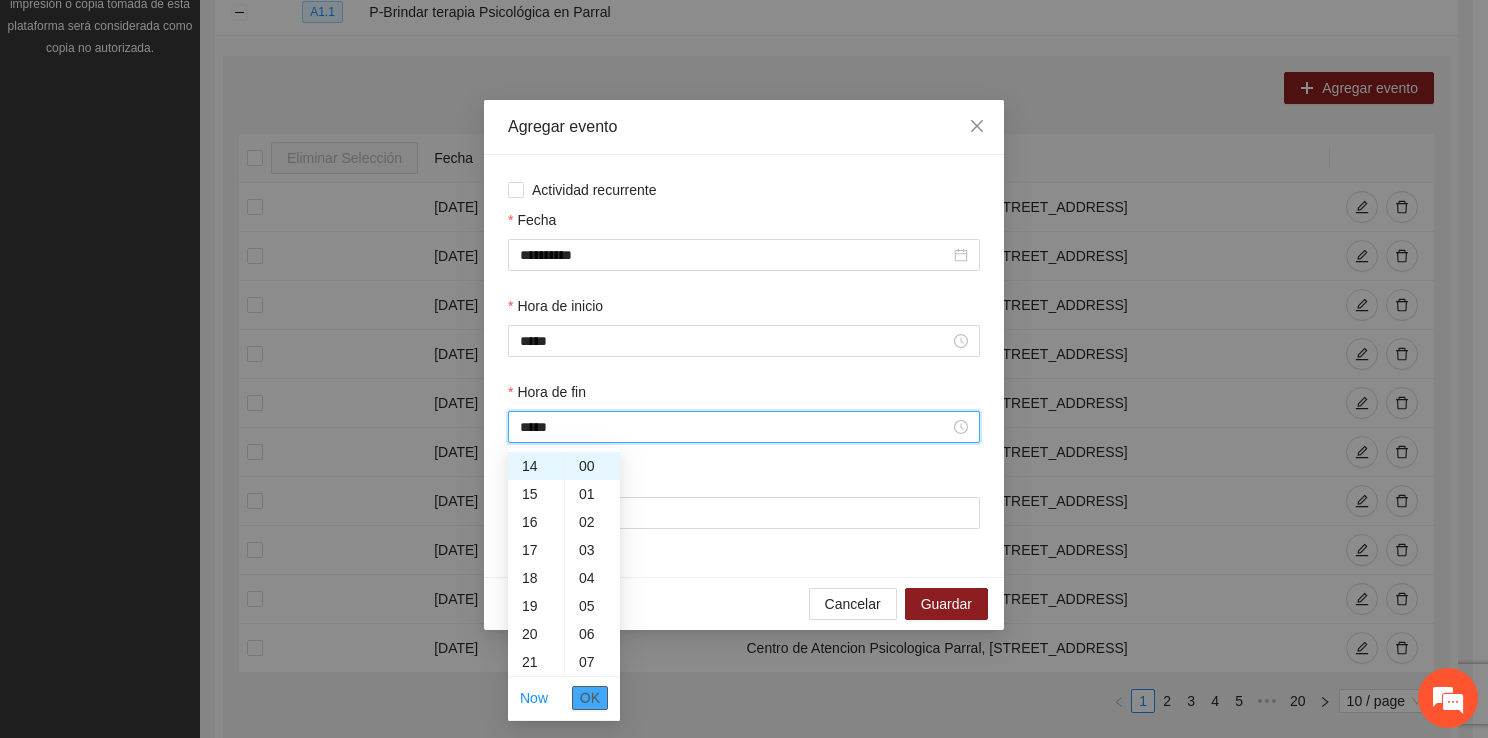 click on "OK" at bounding box center [590, 698] 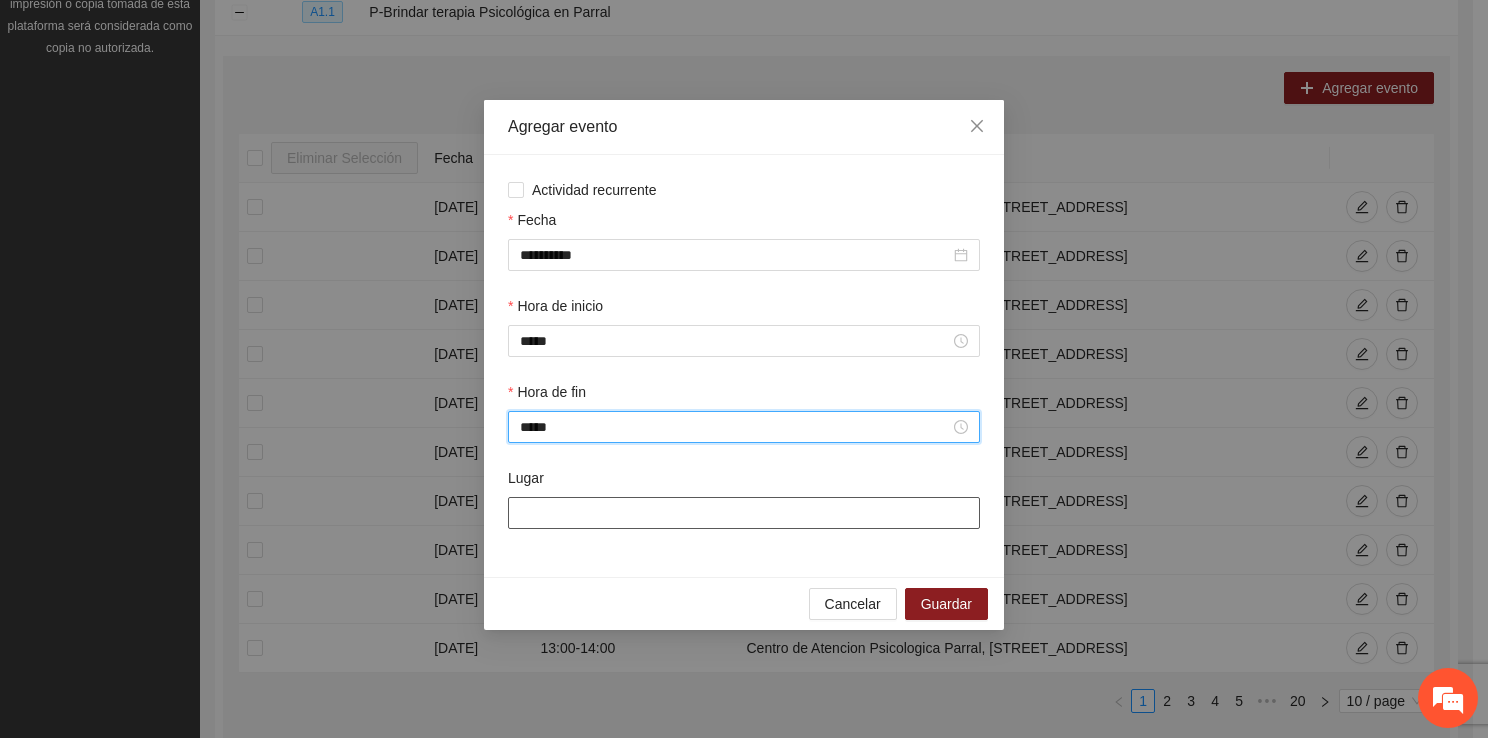 type on "*****" 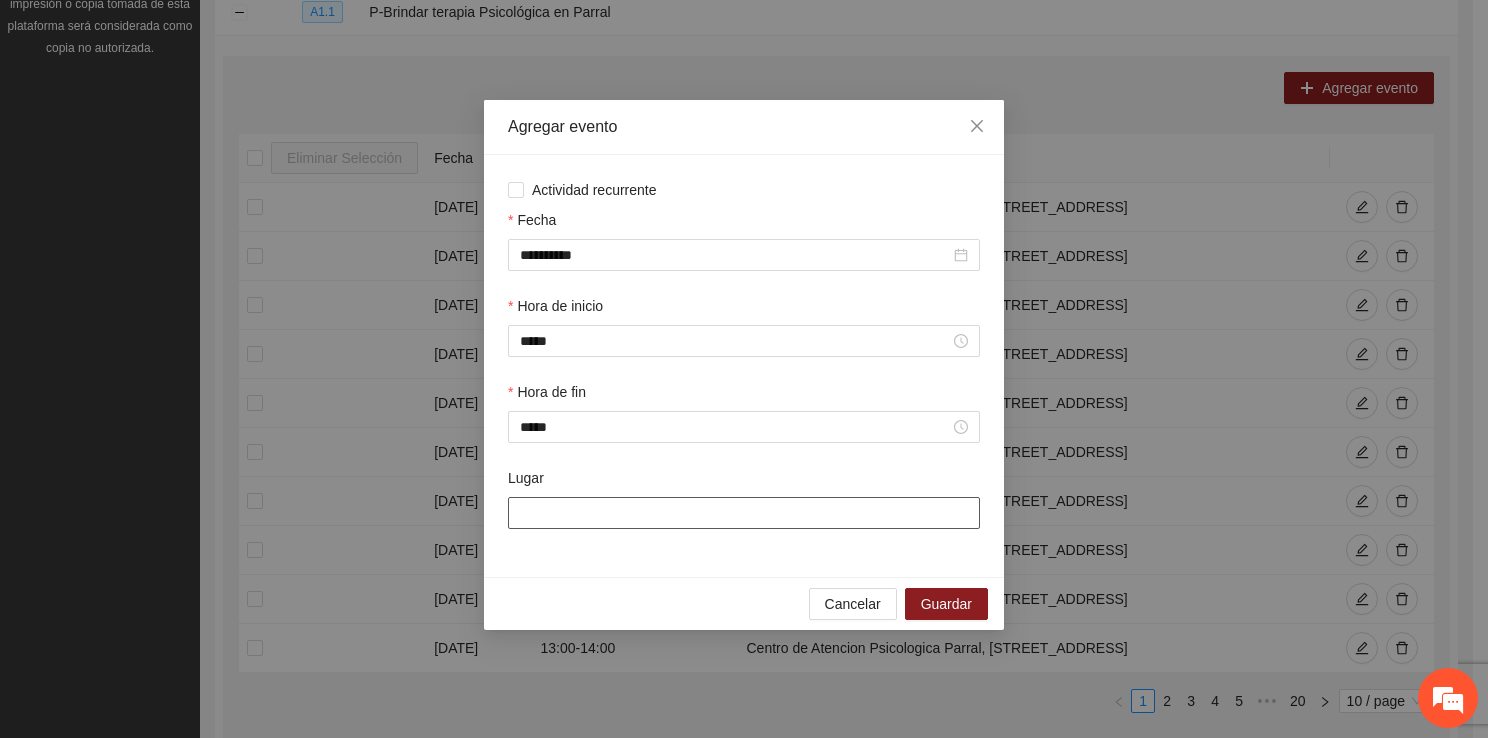 click on "Lugar" at bounding box center [744, 513] 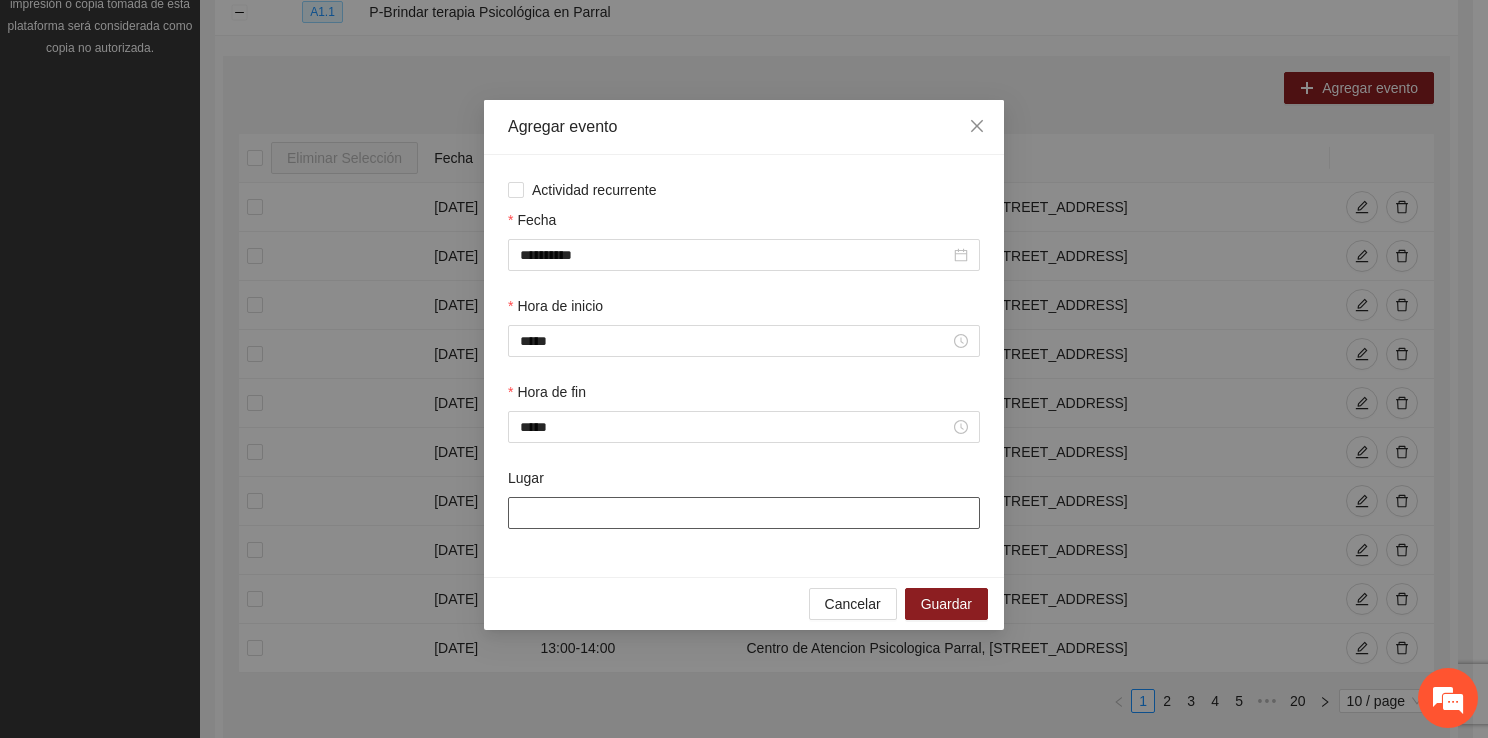 type on "**********" 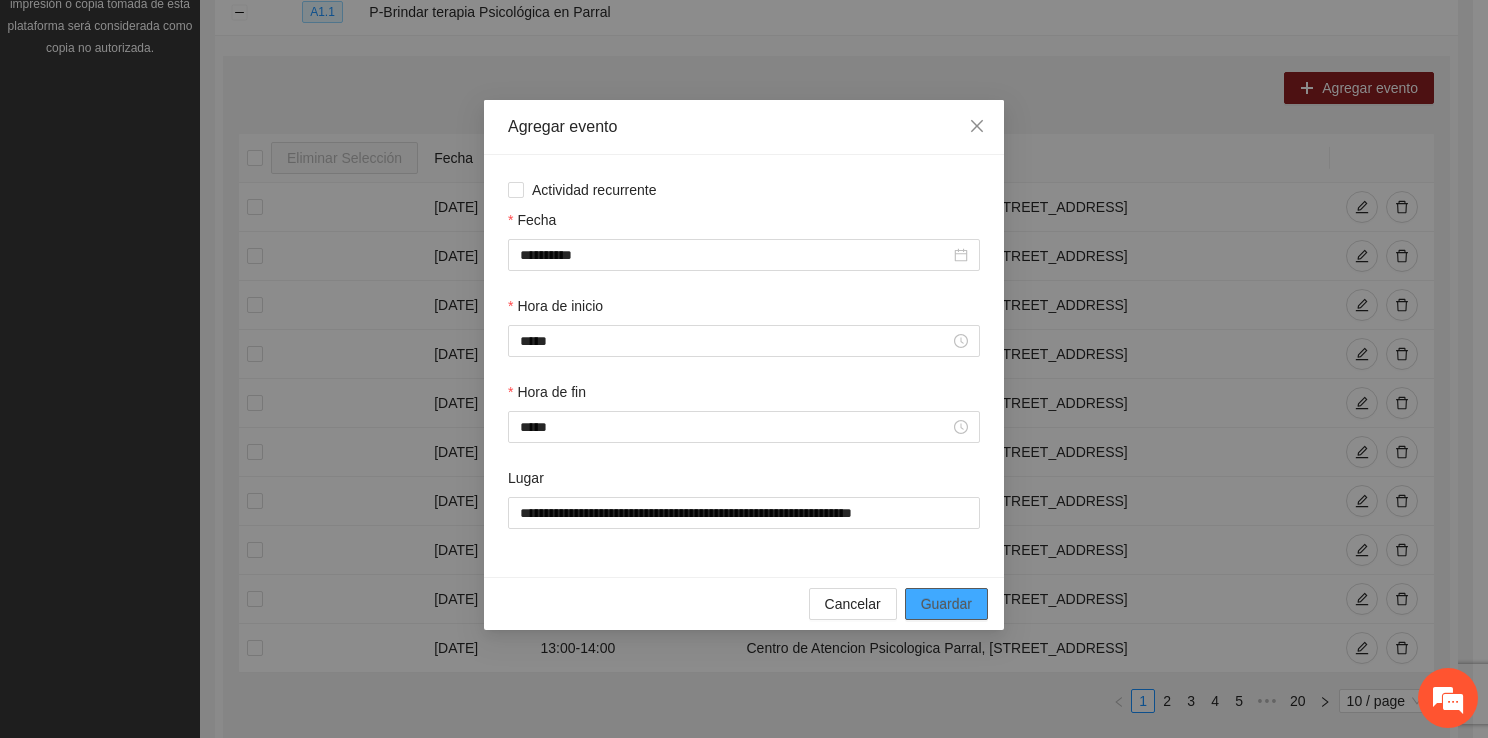 click on "Guardar" at bounding box center [946, 604] 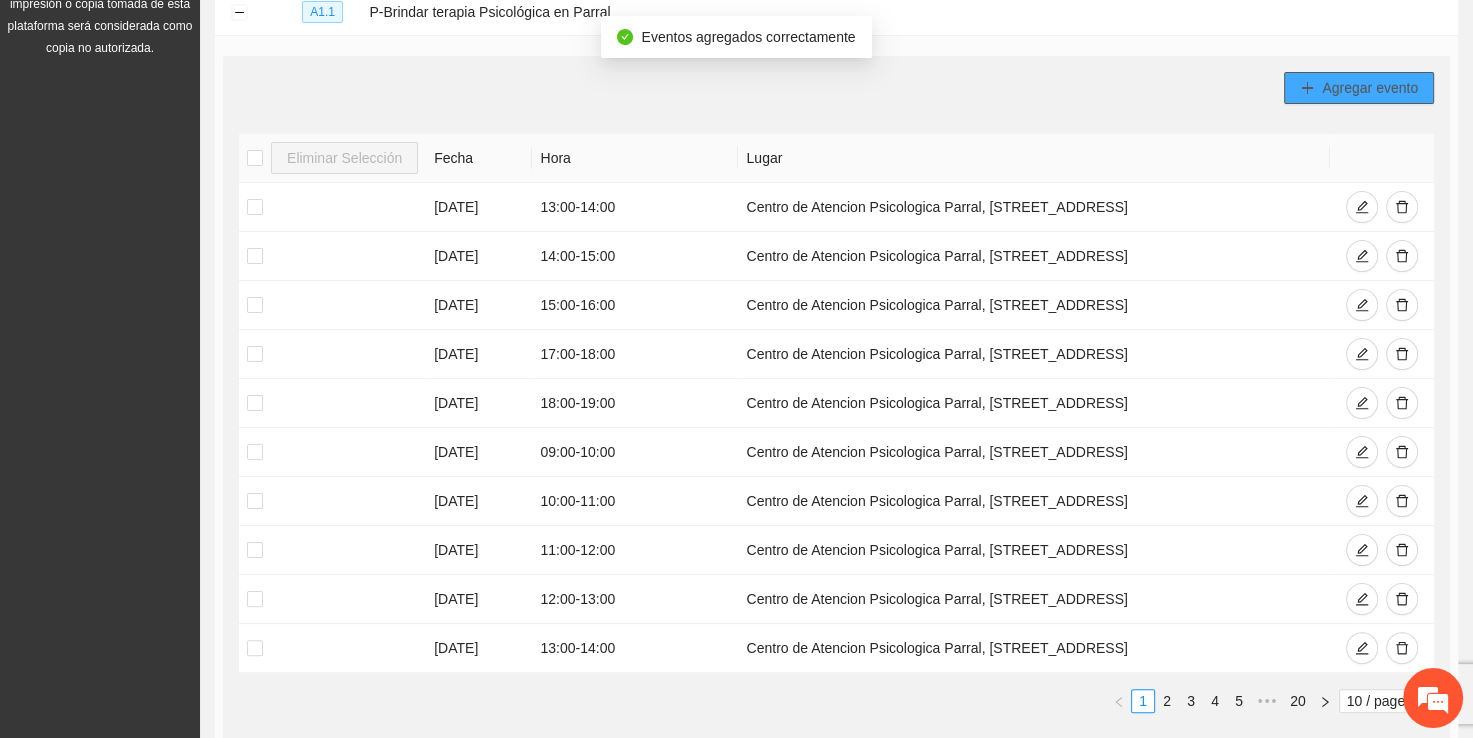 click on "Agregar evento" at bounding box center [1370, 88] 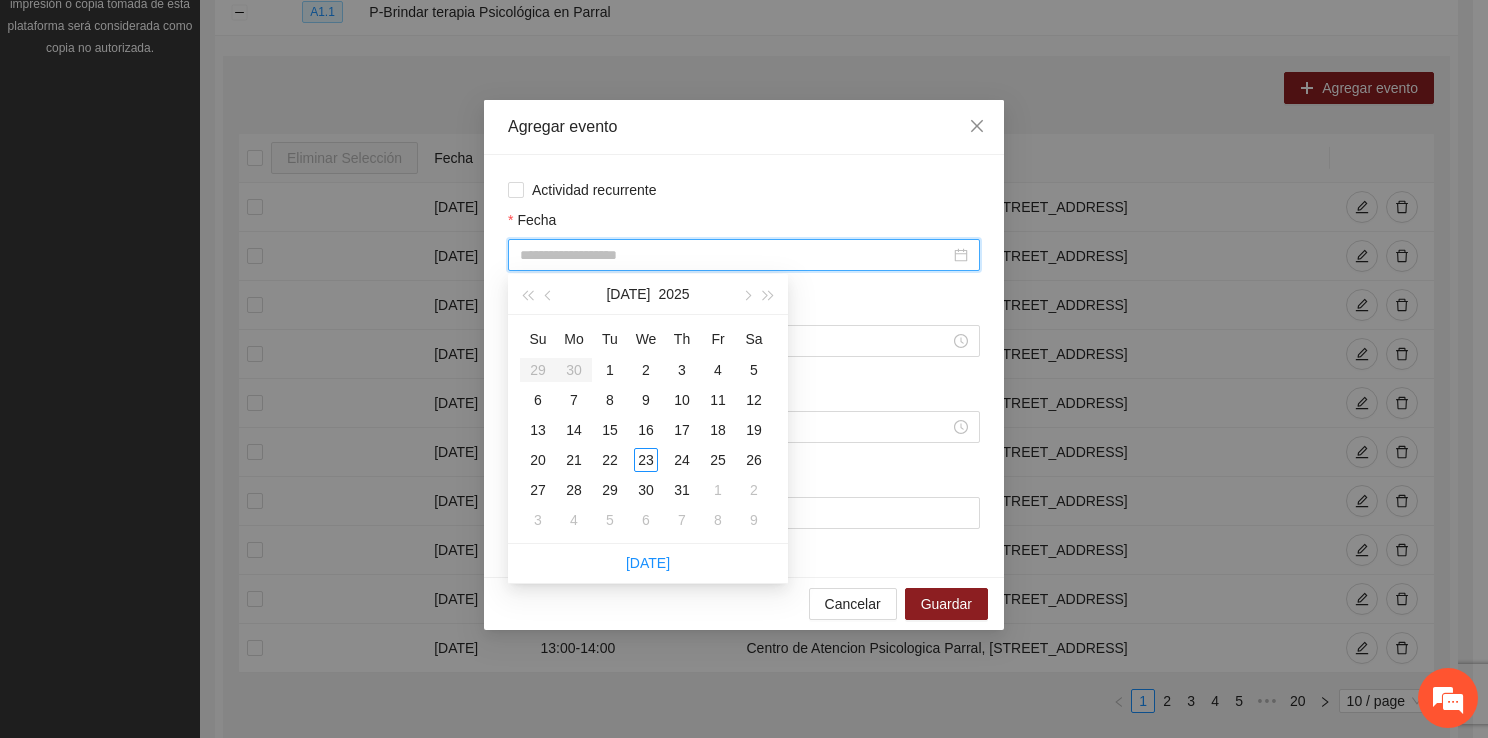 click on "Fecha" at bounding box center [735, 255] 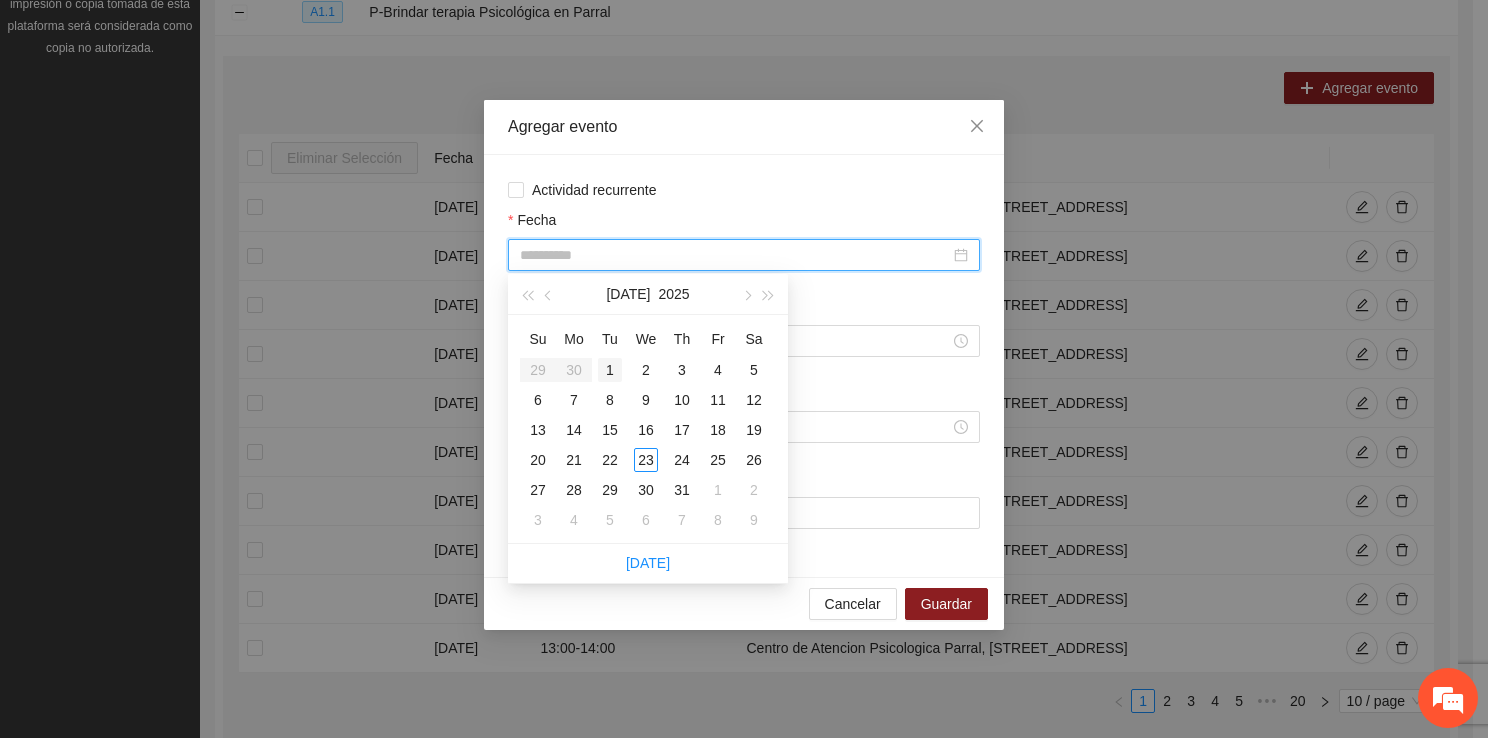 click on "1" at bounding box center (610, 370) 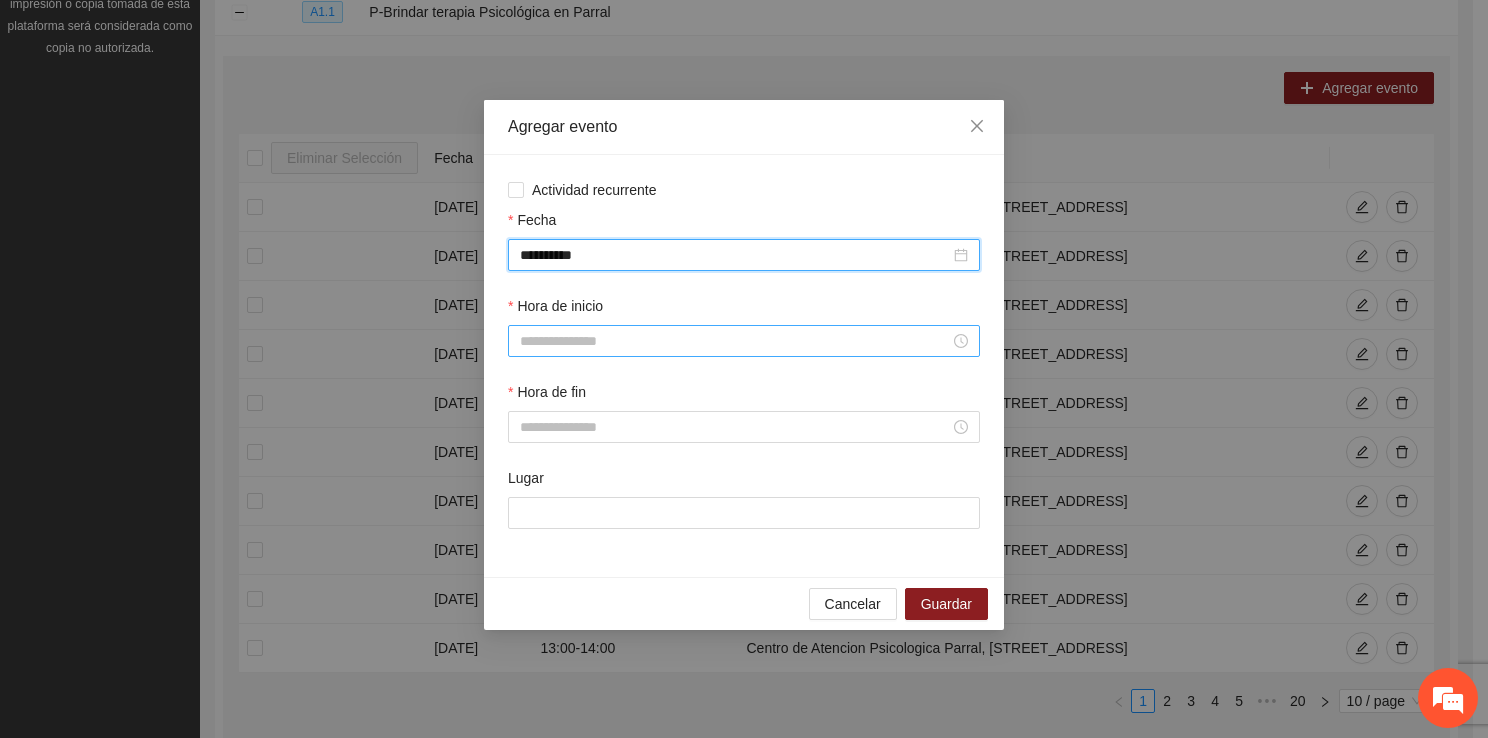 type on "**********" 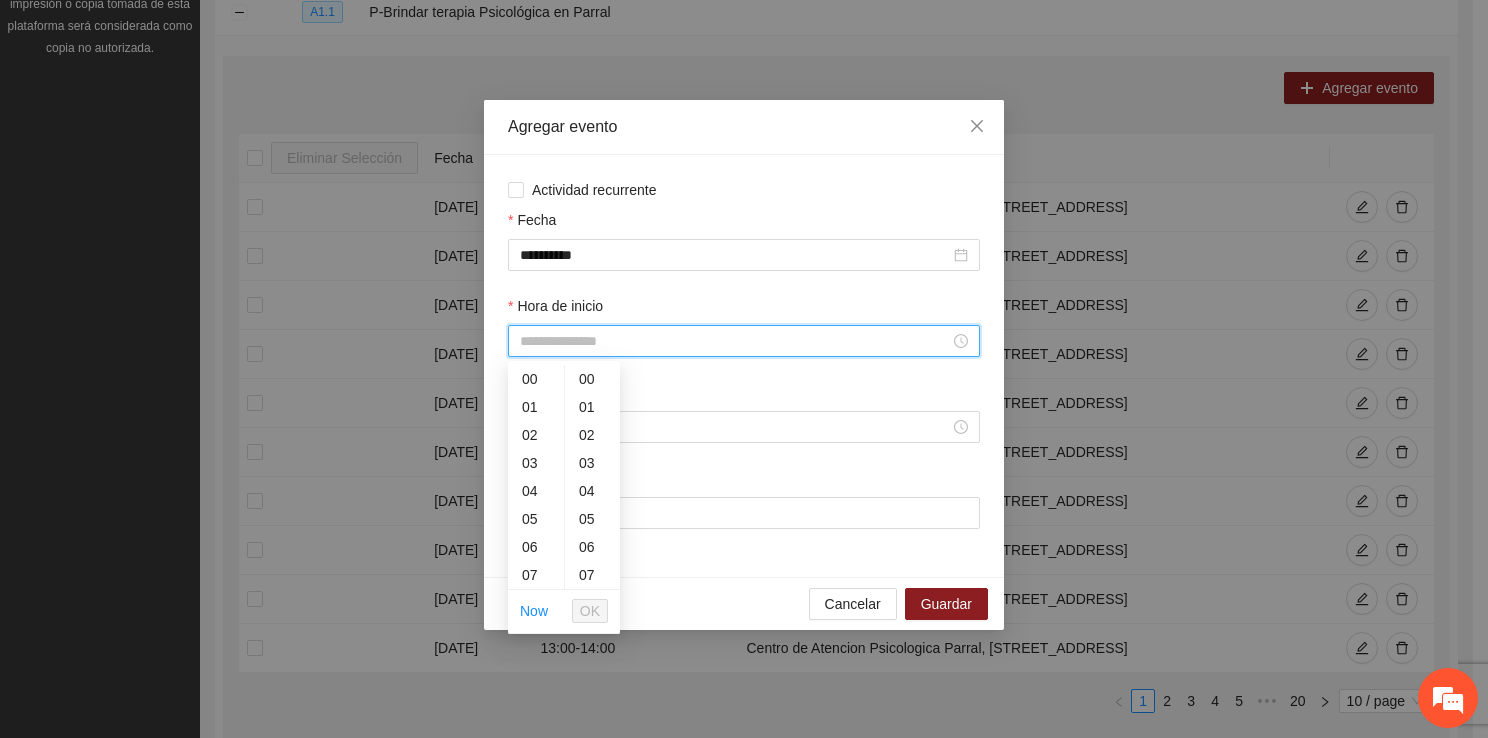 click on "Hora de inicio" at bounding box center [735, 341] 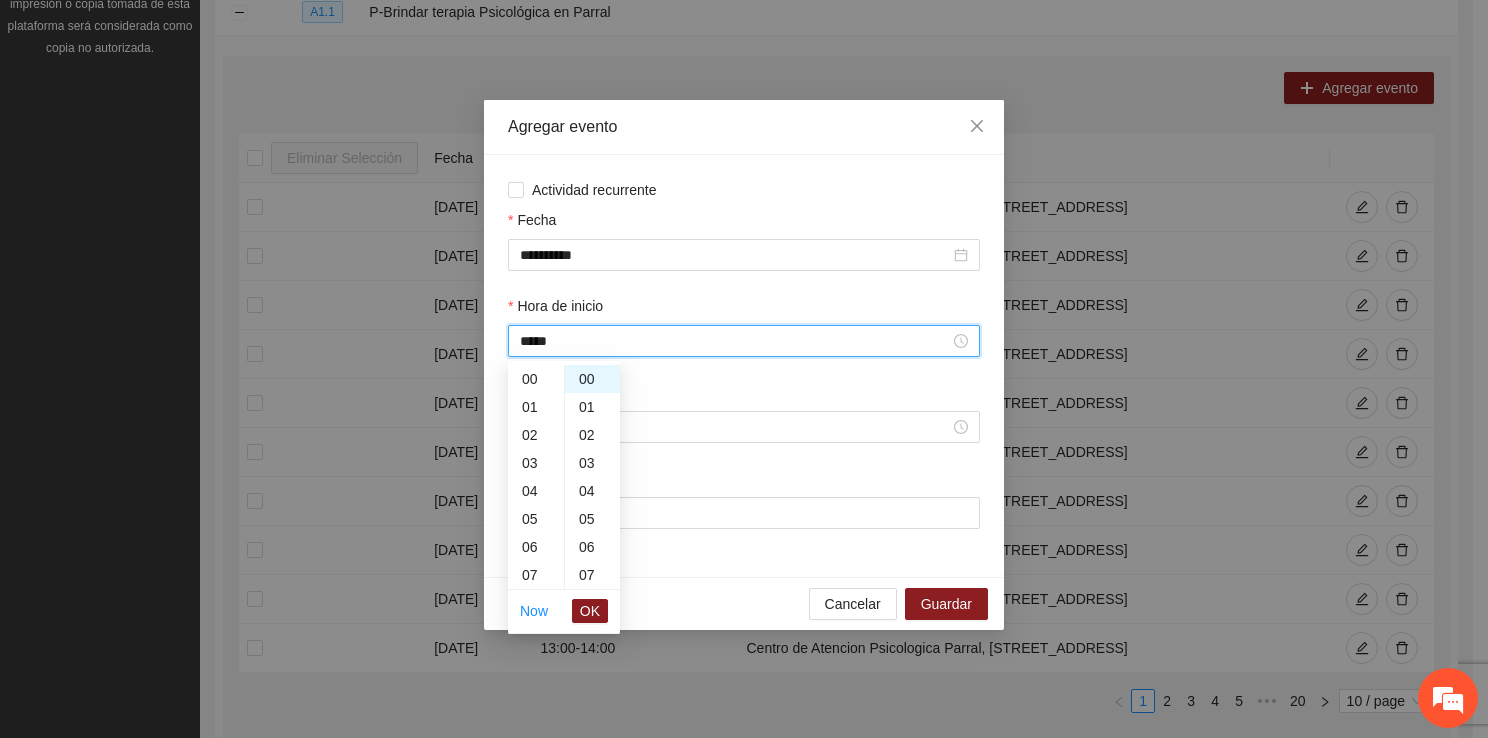 scroll, scrollTop: 392, scrollLeft: 0, axis: vertical 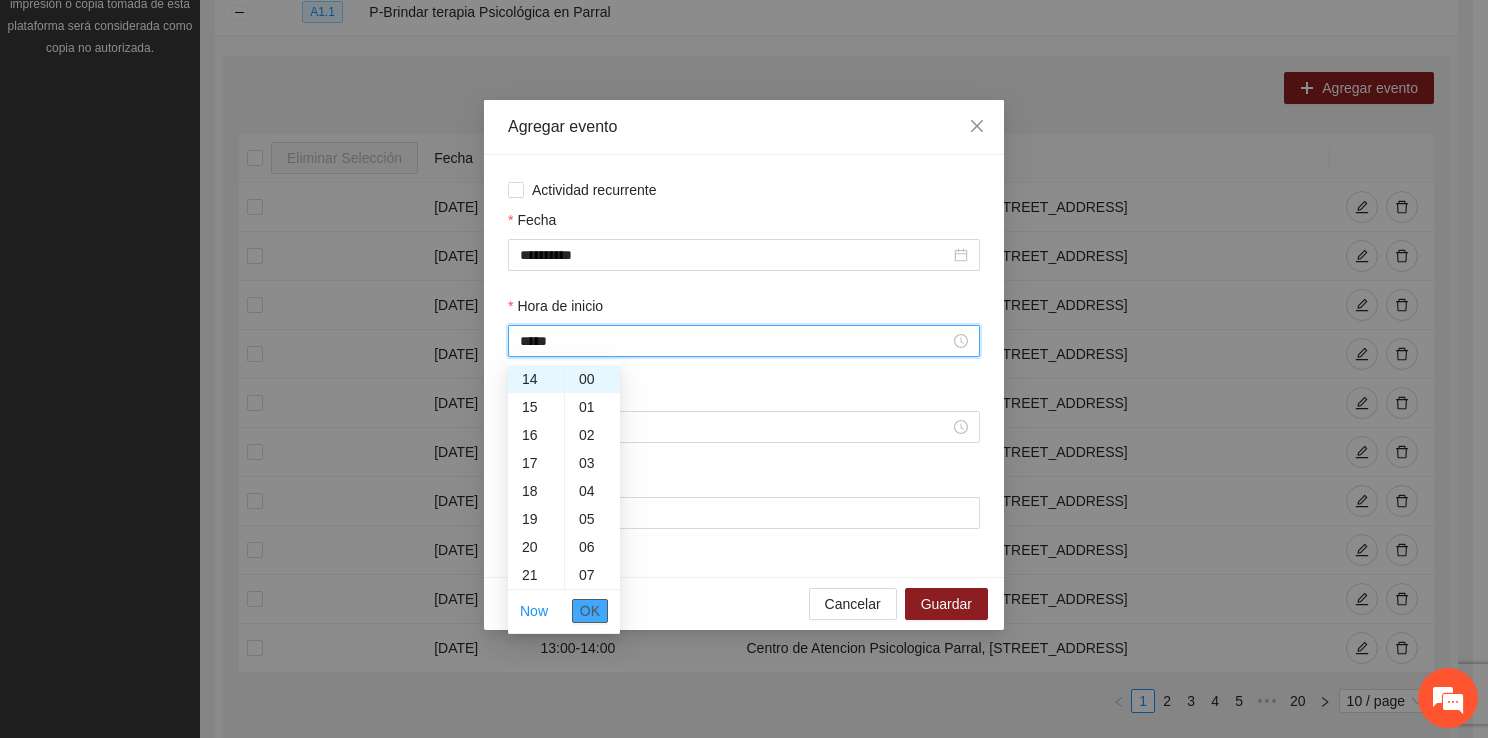 click on "OK" at bounding box center (590, 611) 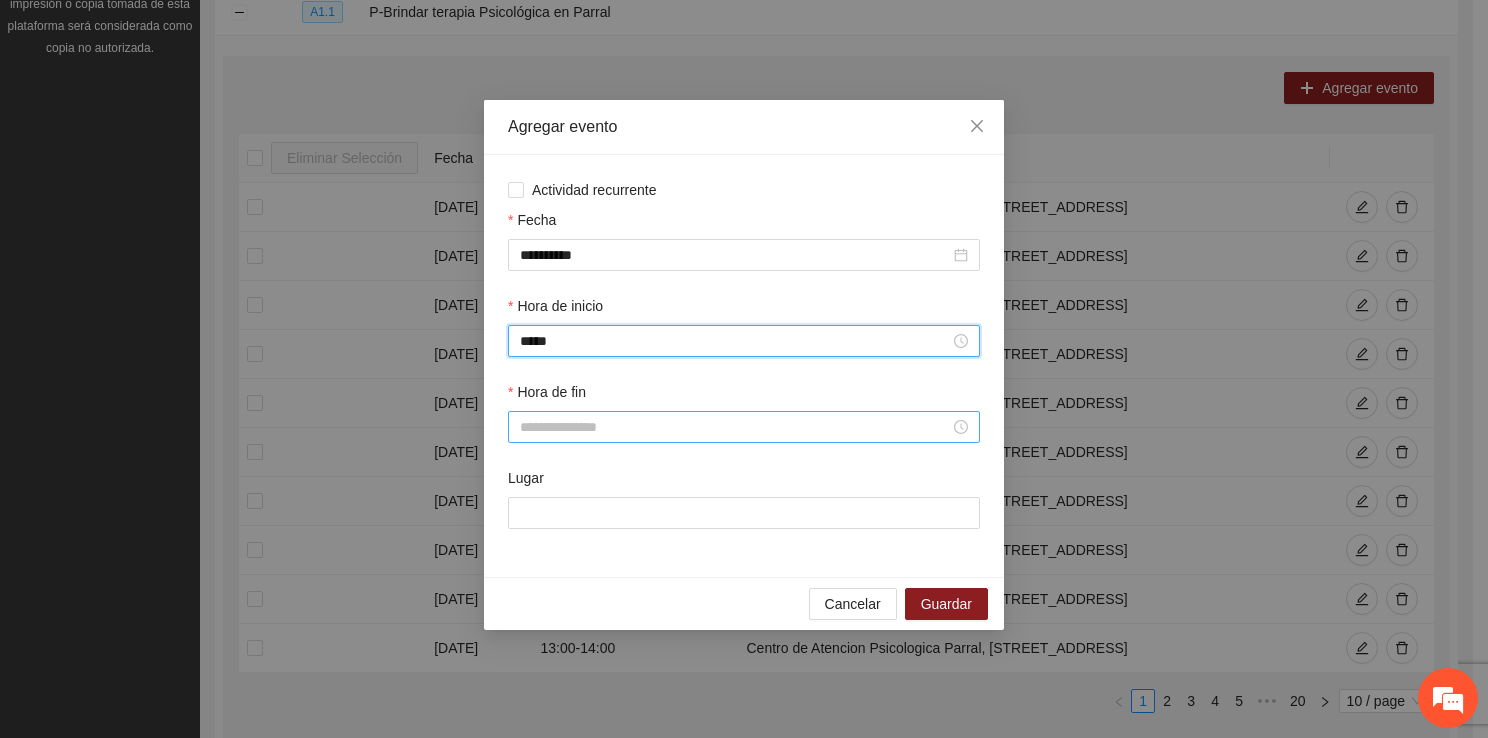 type on "*****" 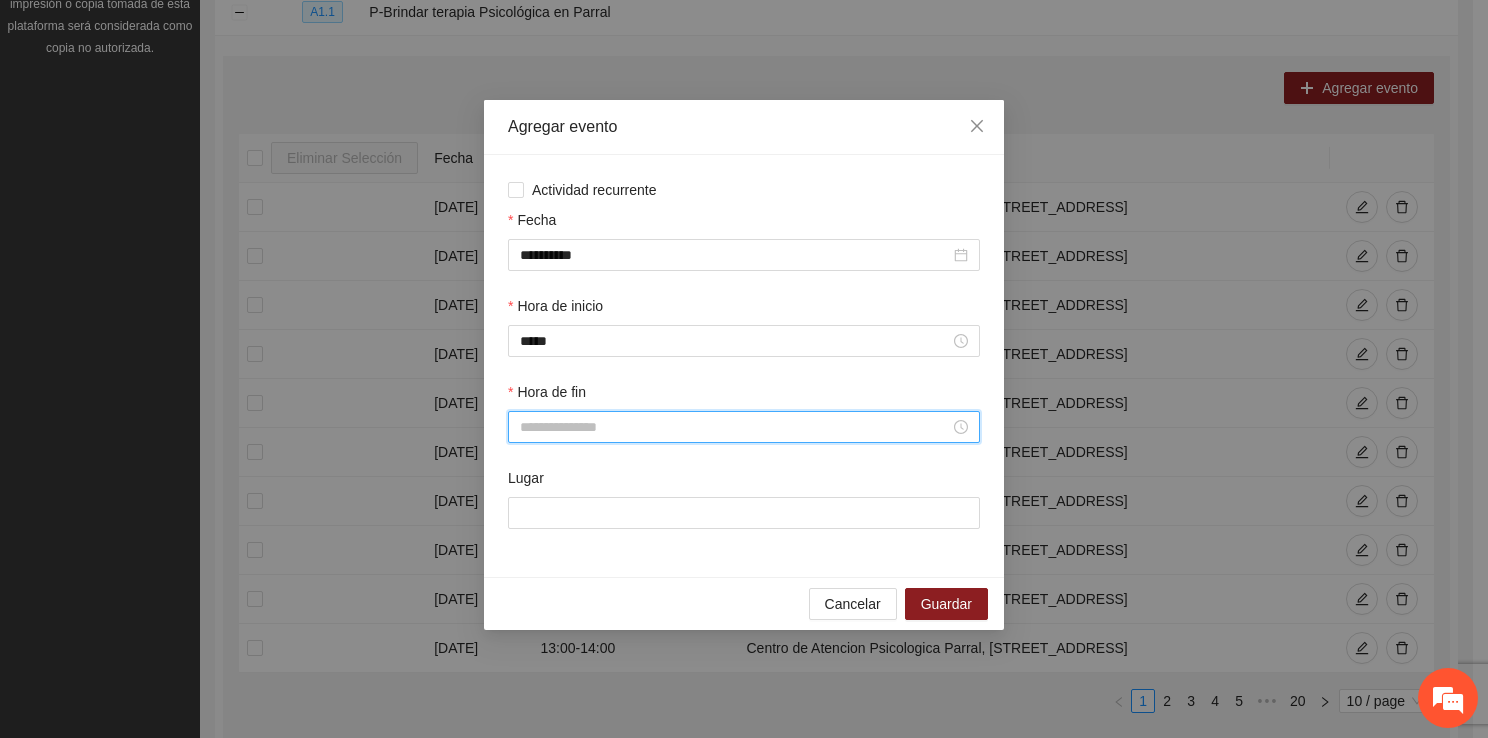 click on "Hora de fin" at bounding box center [735, 427] 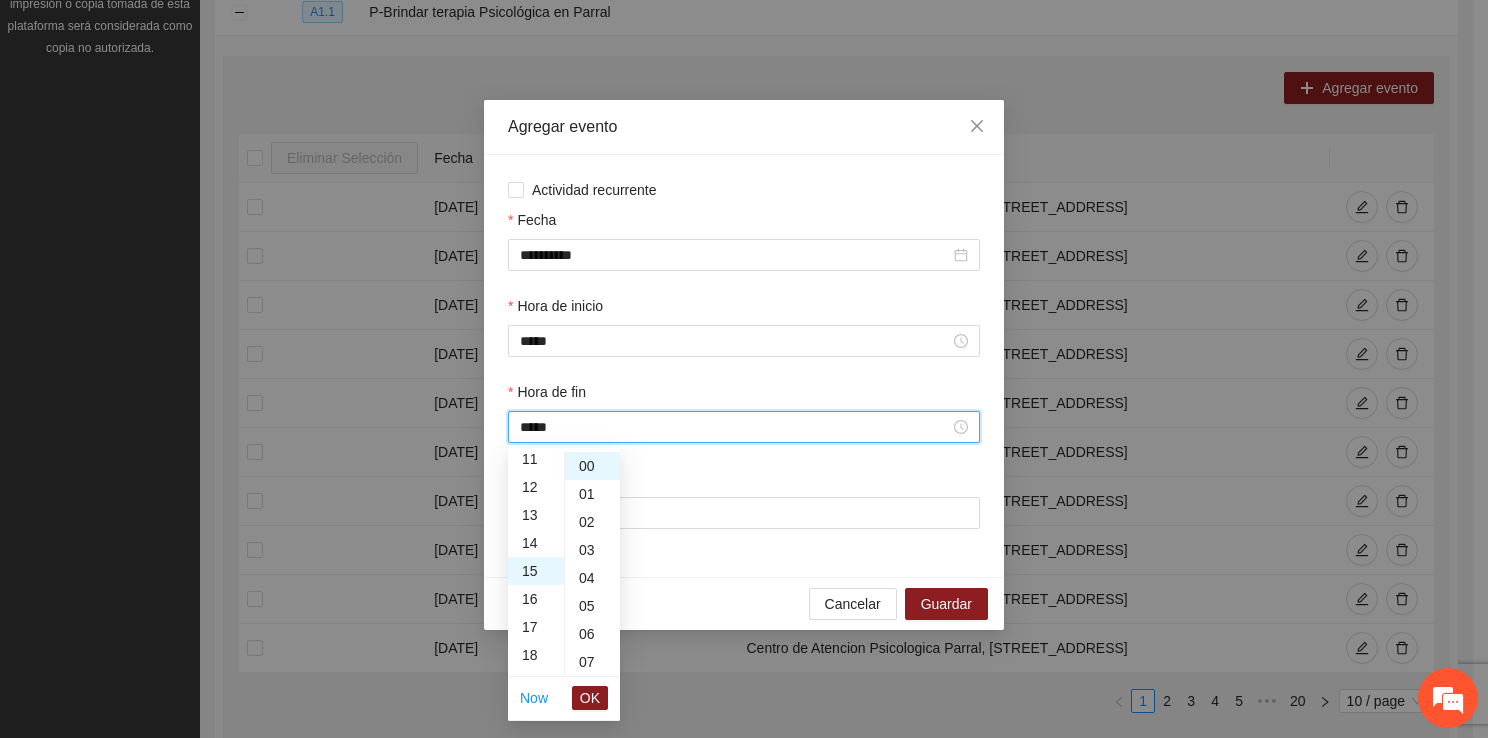 scroll, scrollTop: 420, scrollLeft: 0, axis: vertical 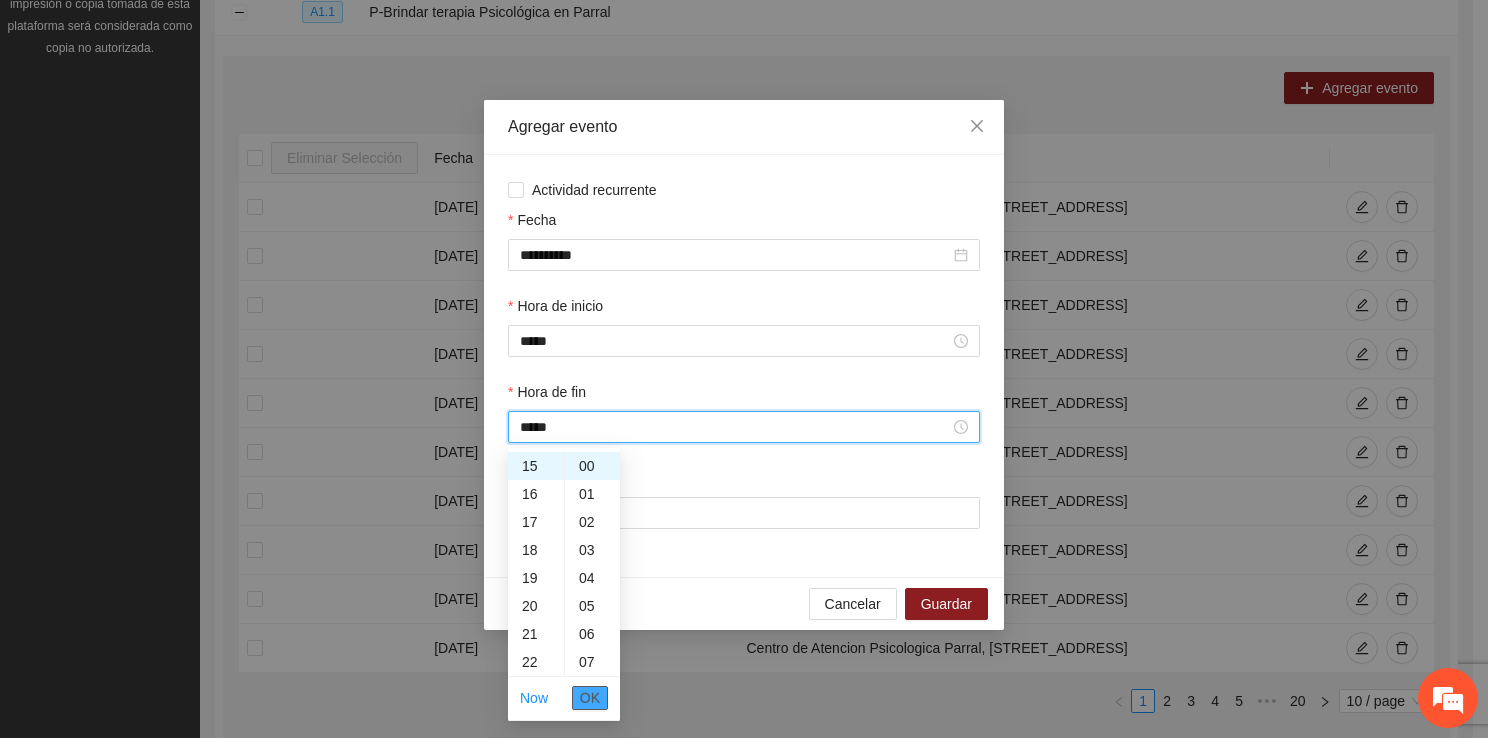 click on "OK" at bounding box center (590, 698) 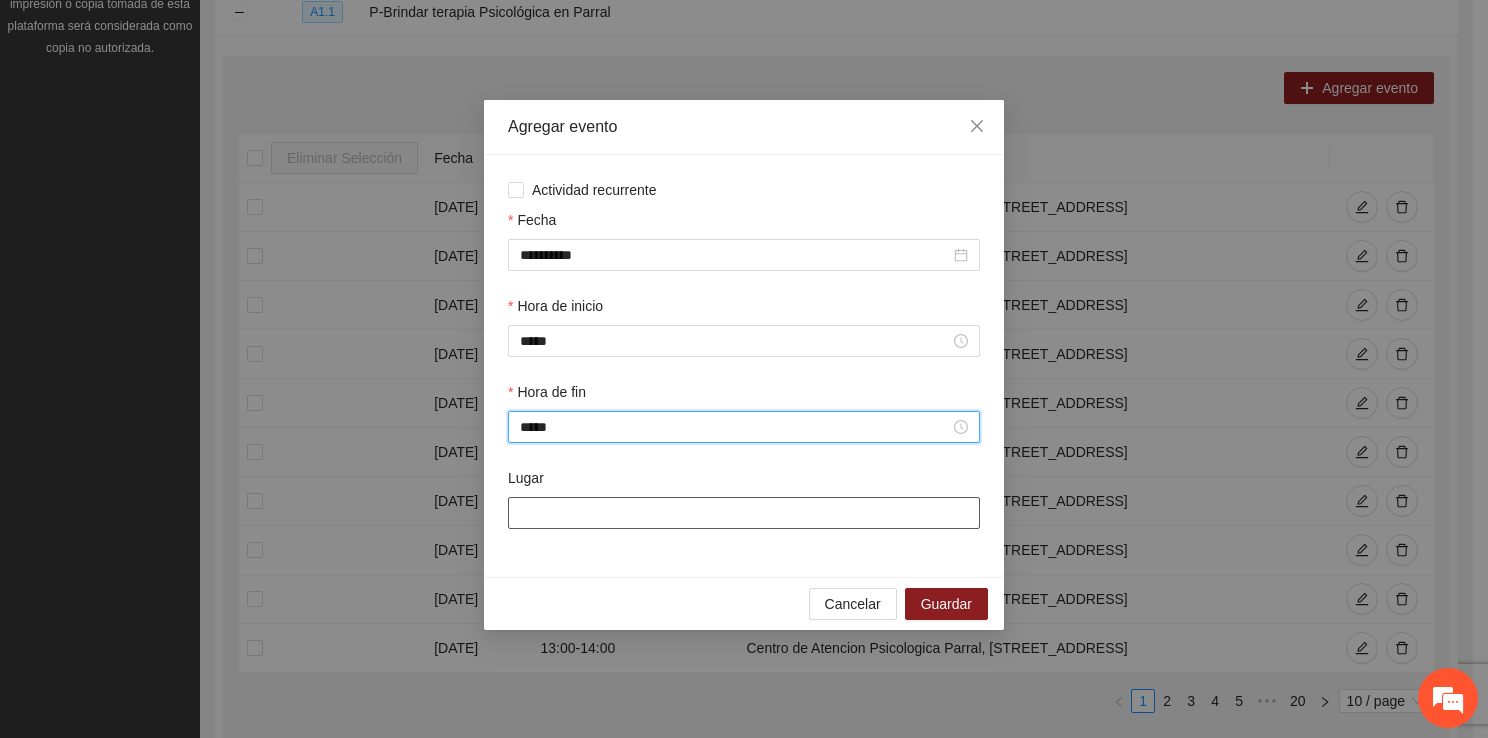 type on "*****" 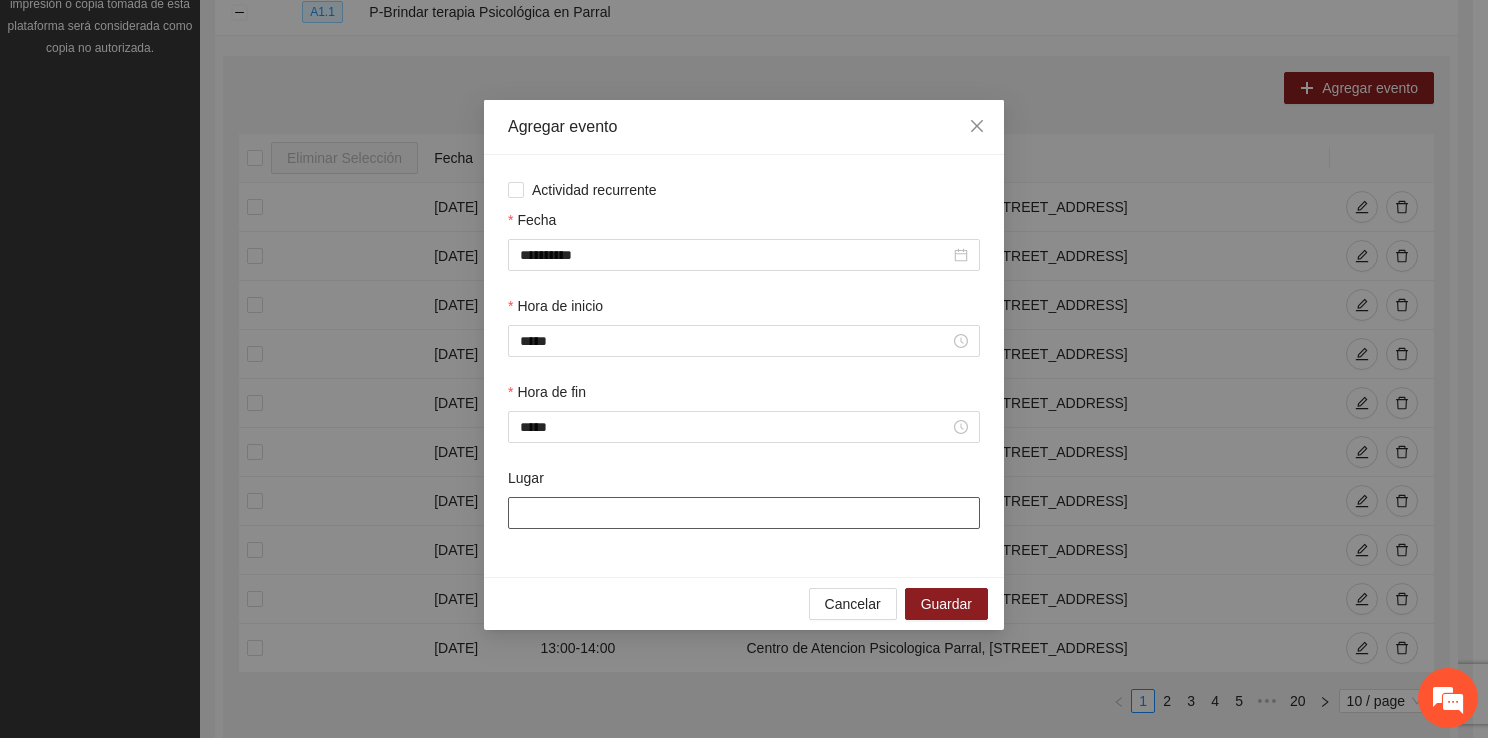 click on "Lugar" at bounding box center (744, 513) 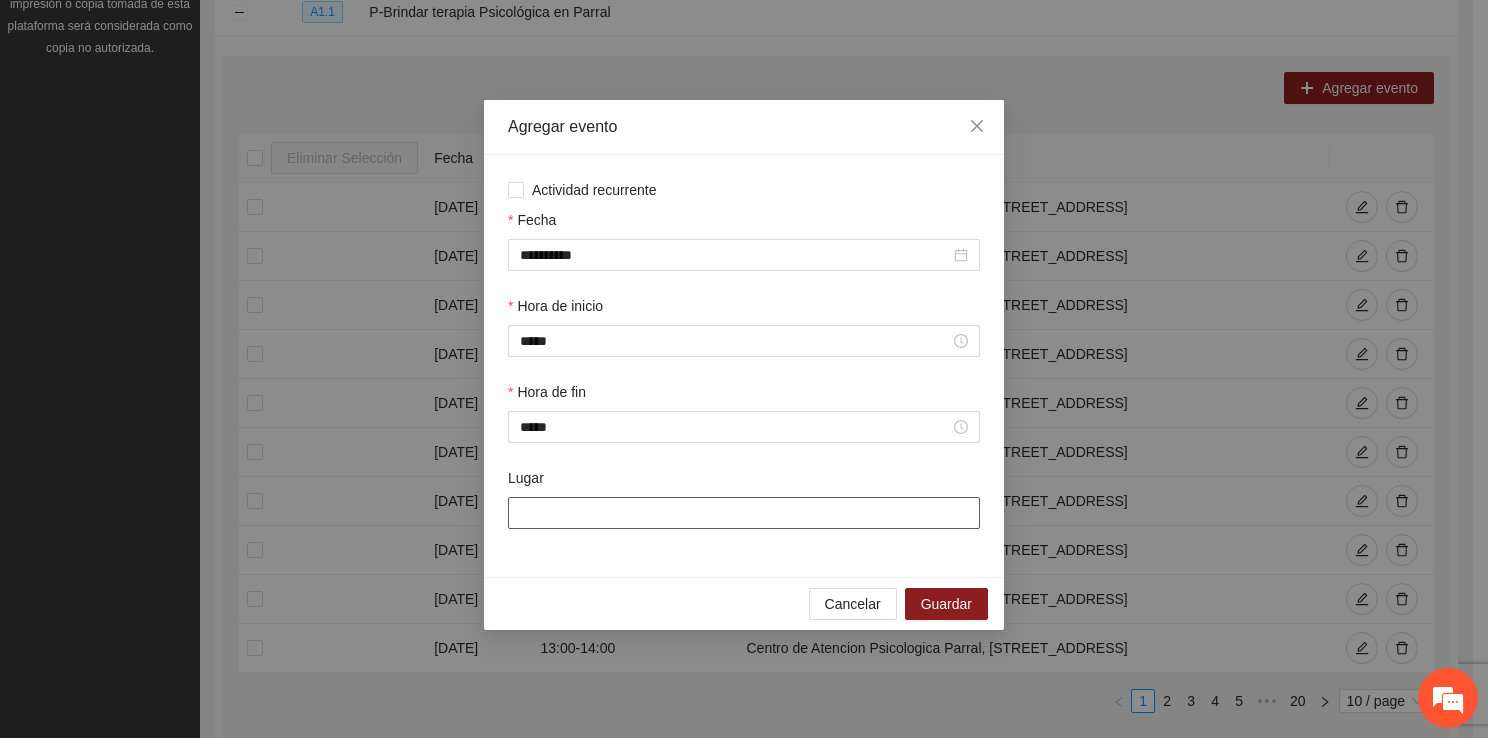 type on "**********" 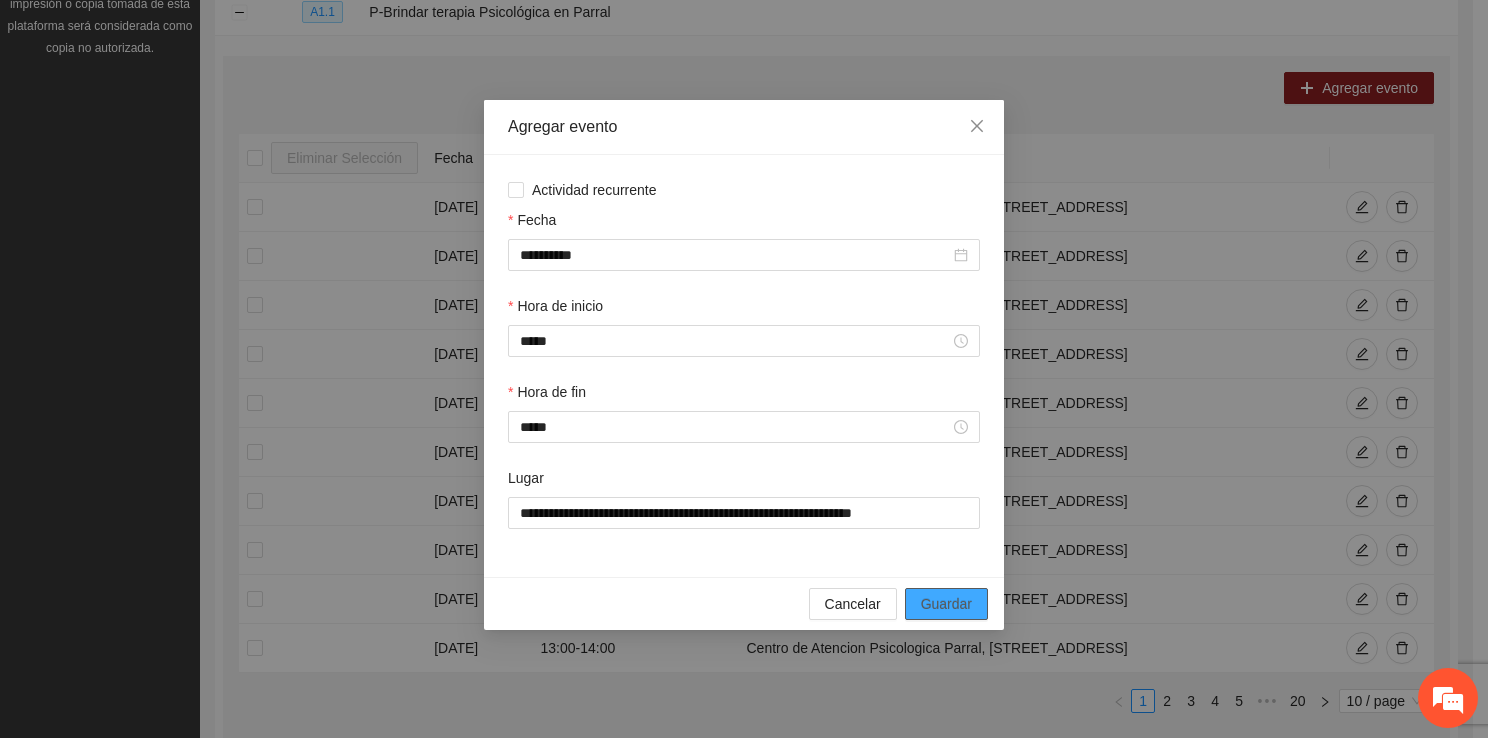 click on "Guardar" at bounding box center (946, 604) 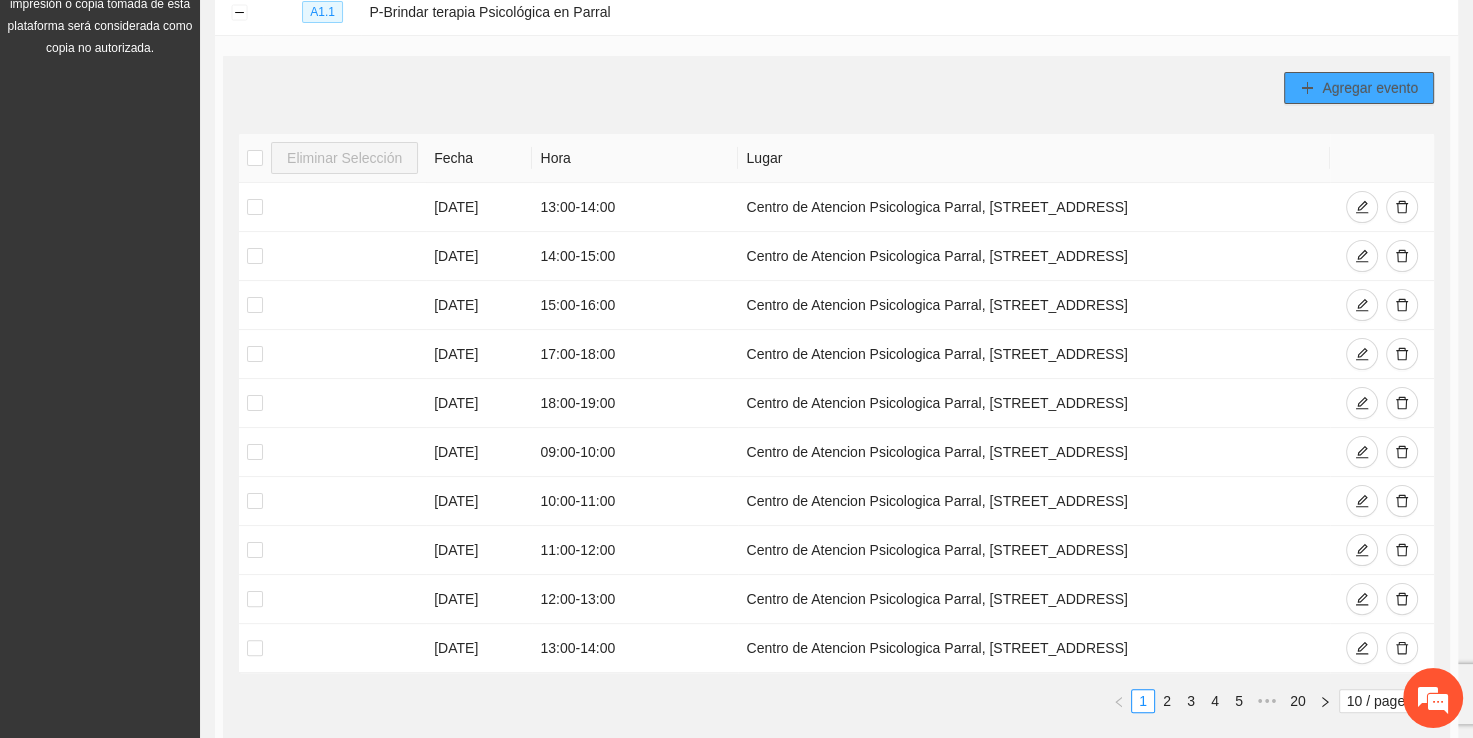 click on "Agregar evento" at bounding box center [1370, 88] 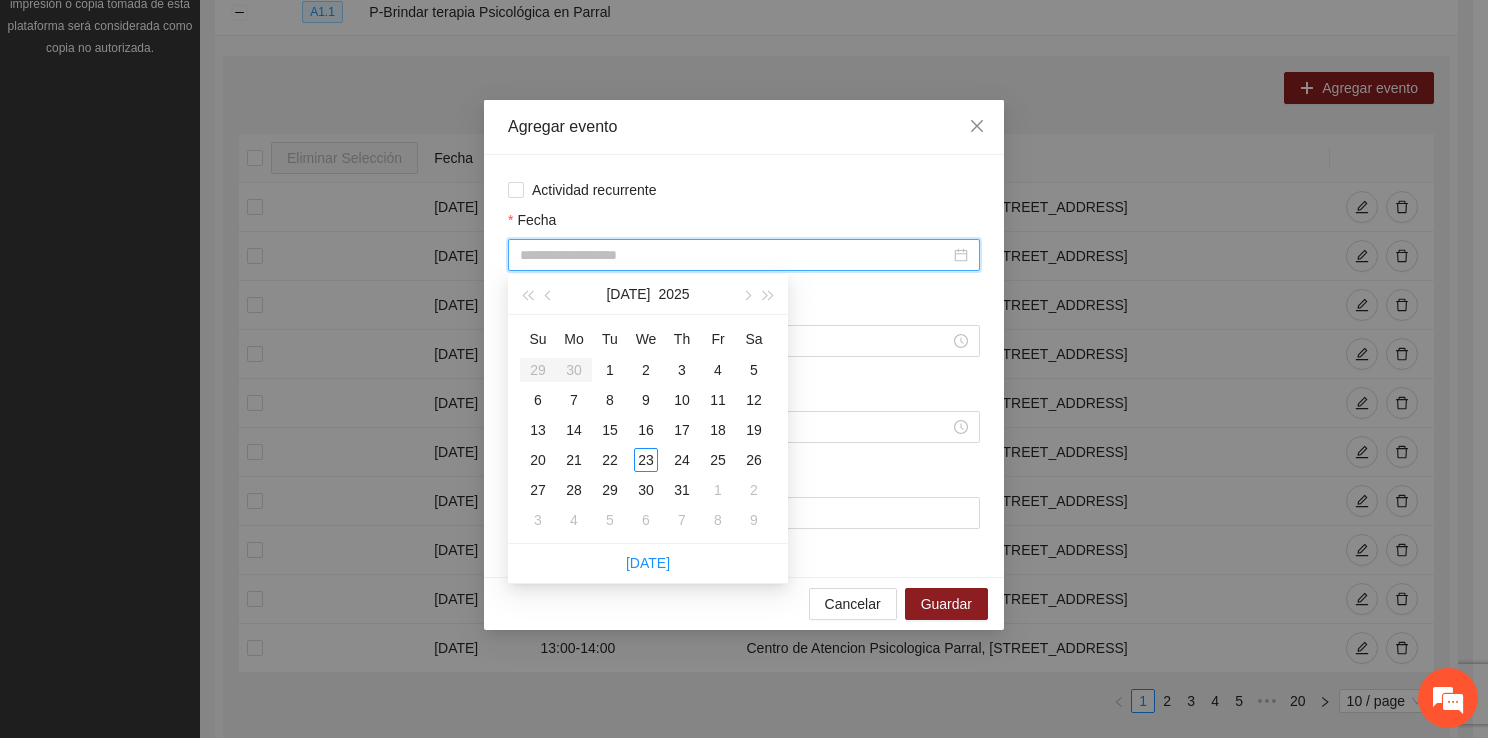 click on "Fecha" at bounding box center (735, 255) 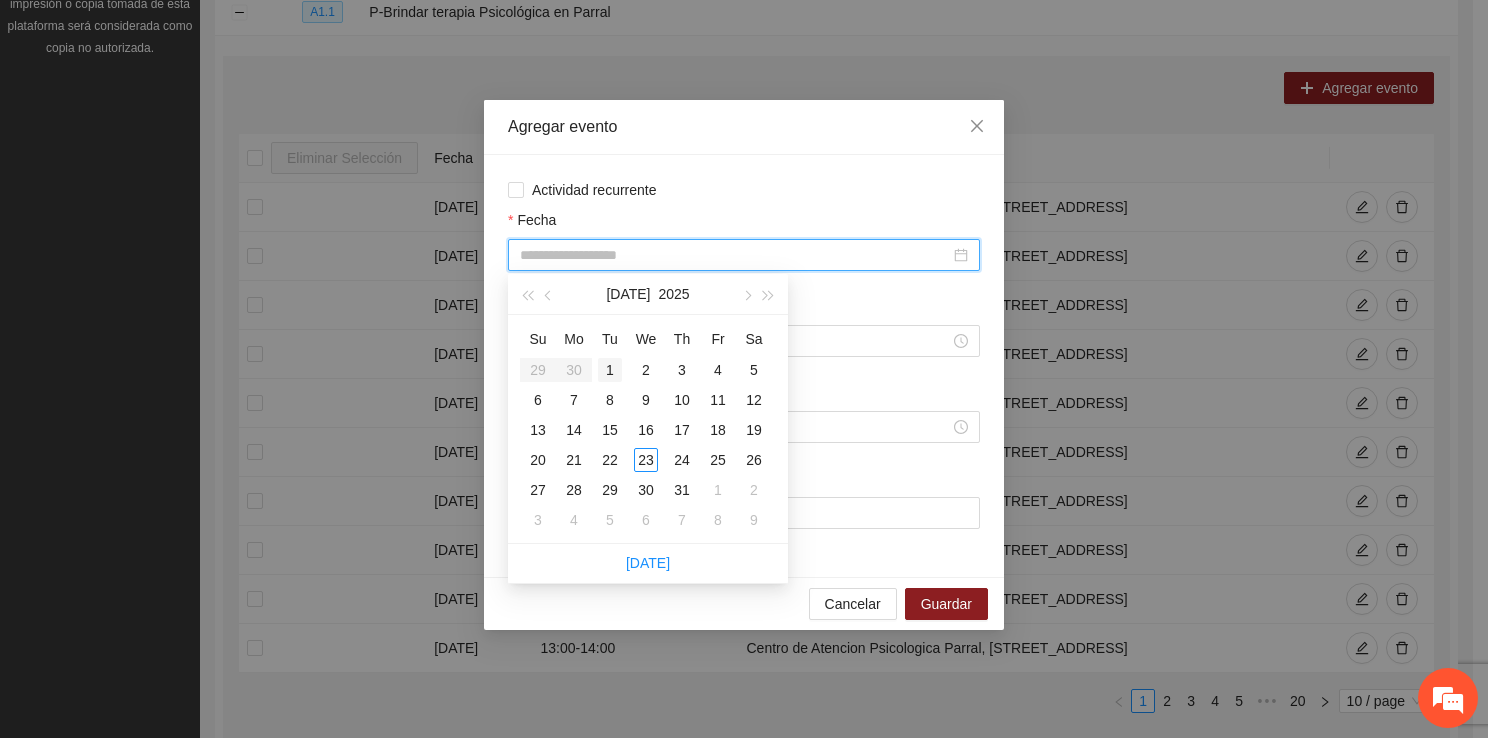 type on "**********" 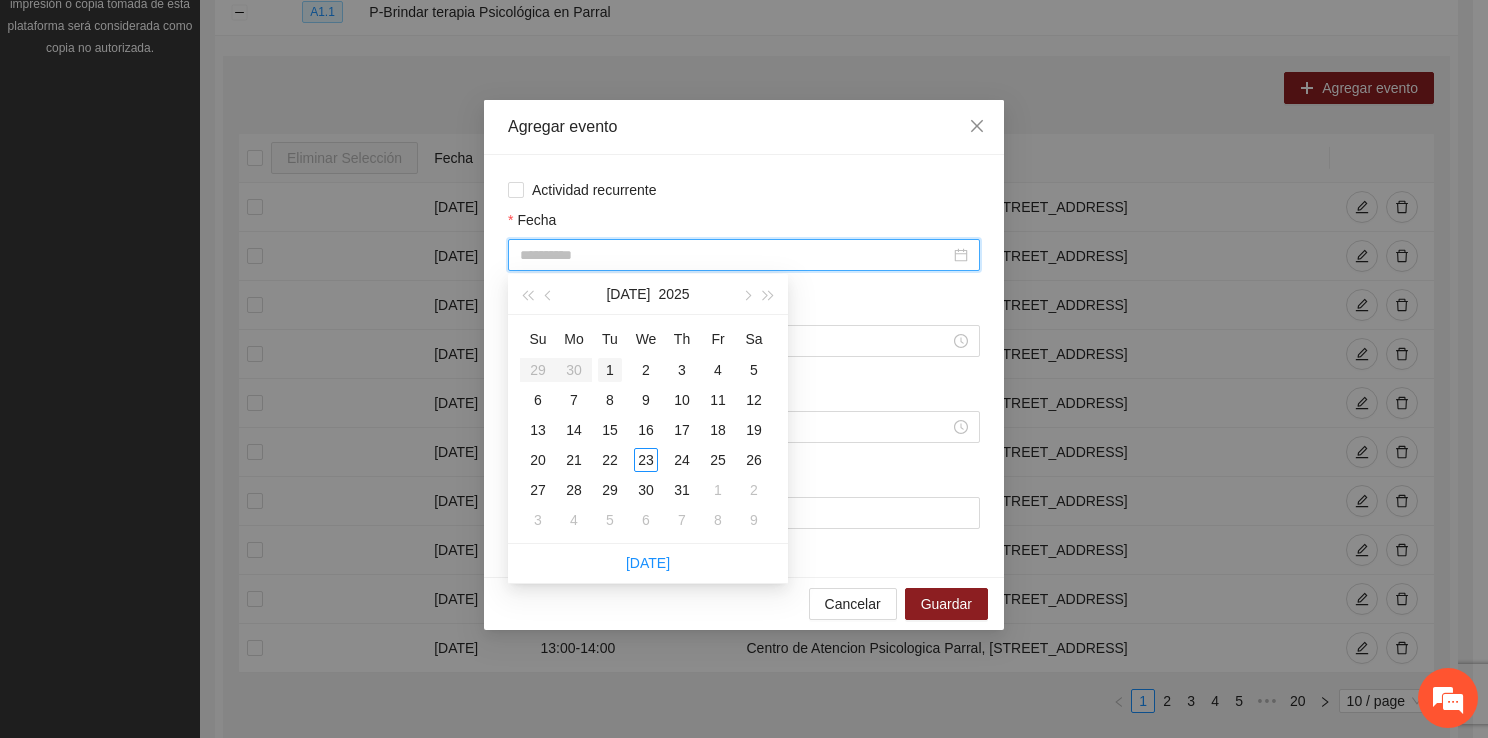 click on "1" at bounding box center [610, 370] 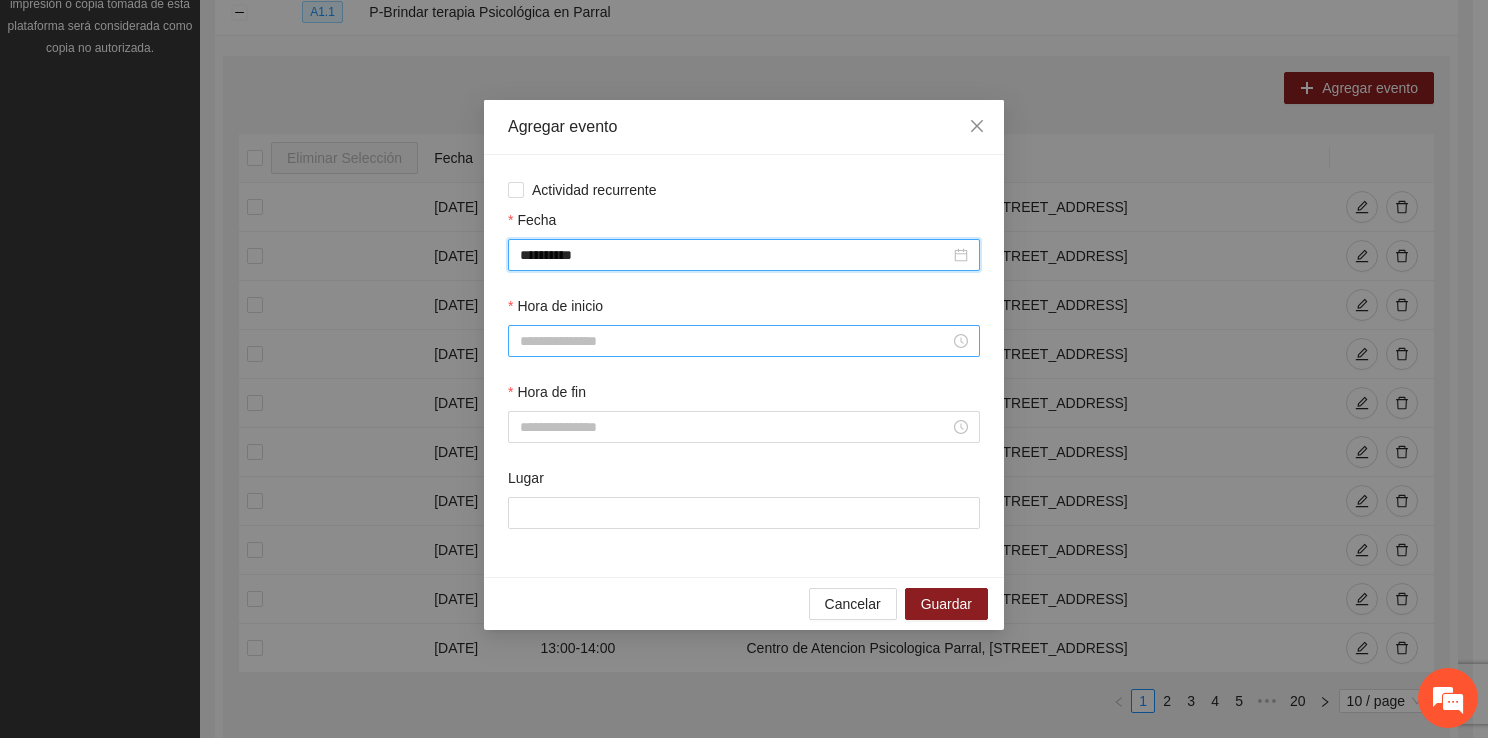 click on "Hora de inicio" at bounding box center (735, 341) 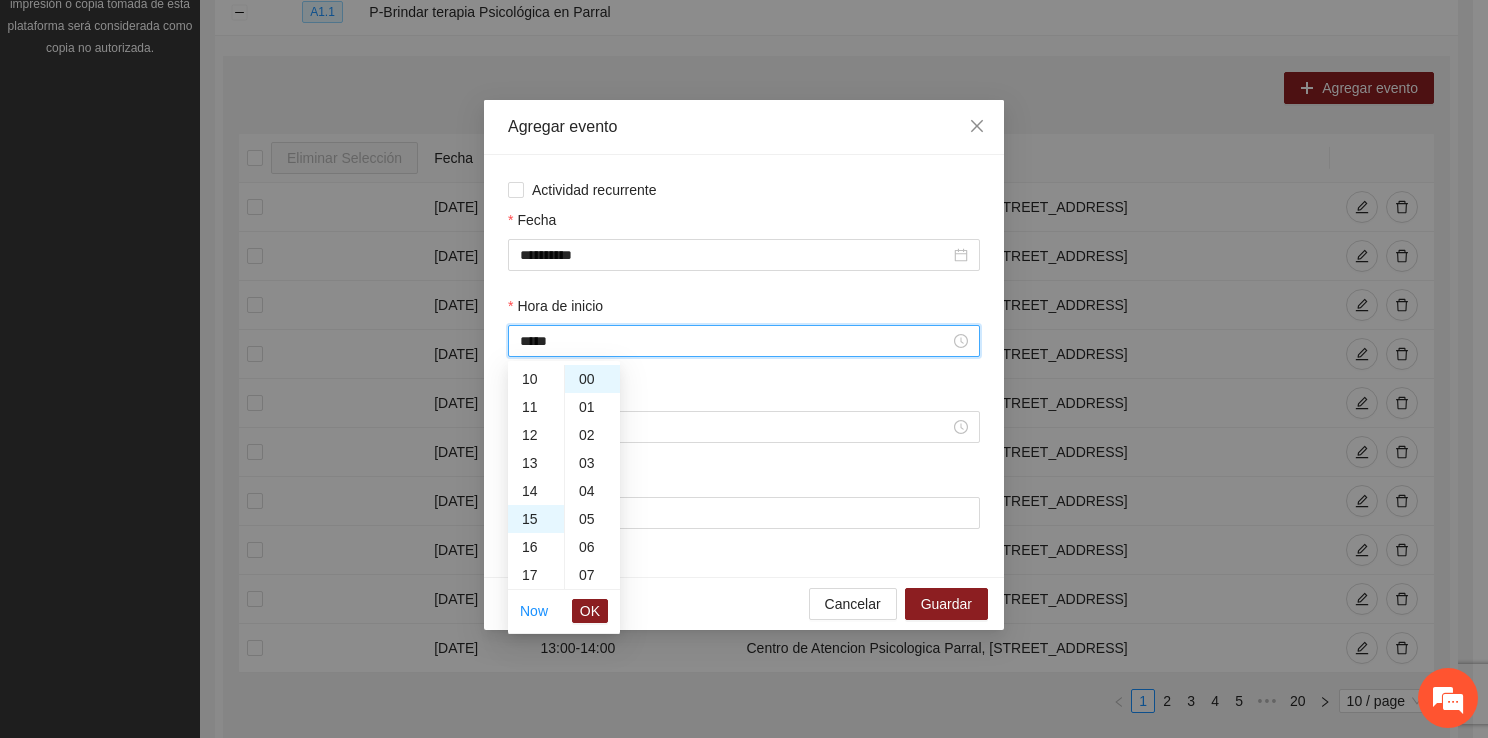 scroll, scrollTop: 420, scrollLeft: 0, axis: vertical 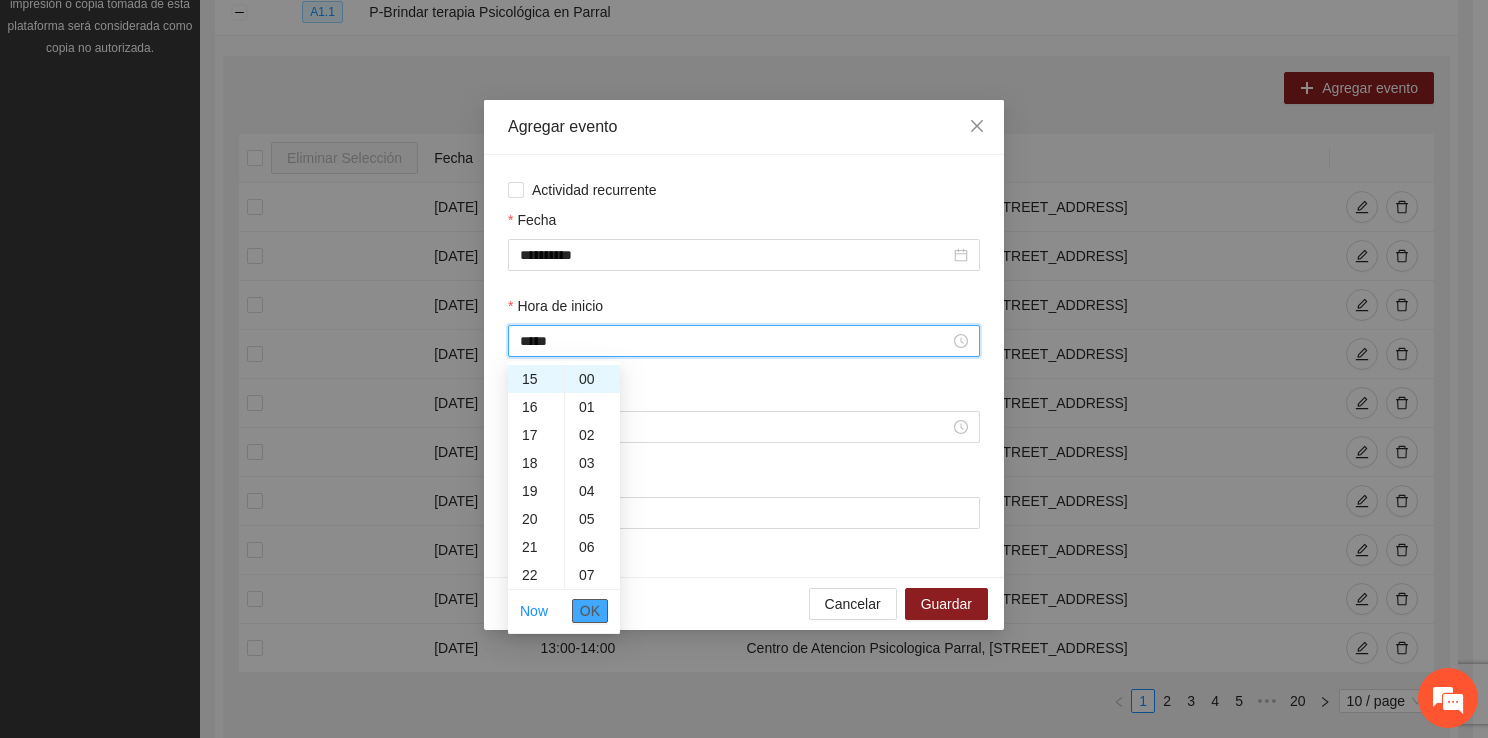 click on "OK" at bounding box center (590, 611) 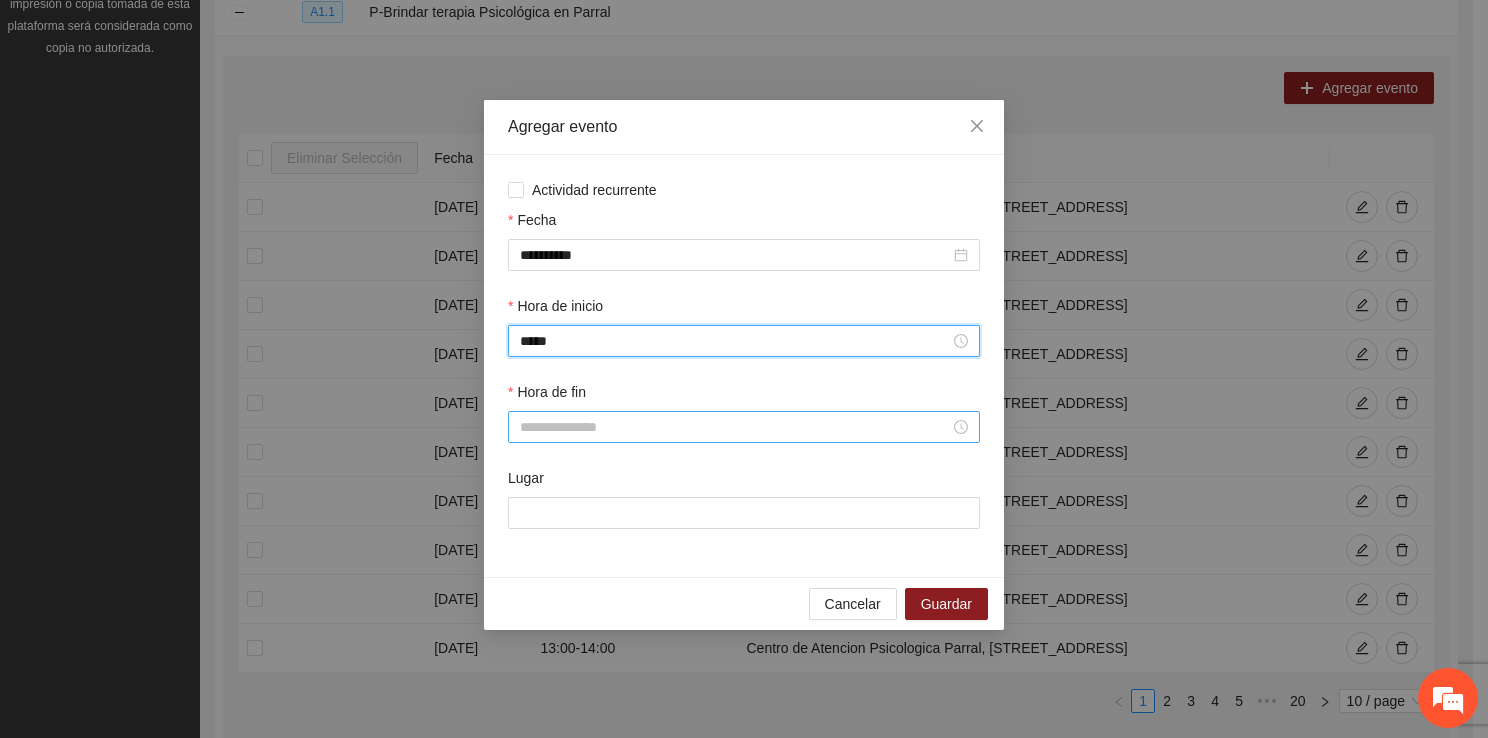 type on "*****" 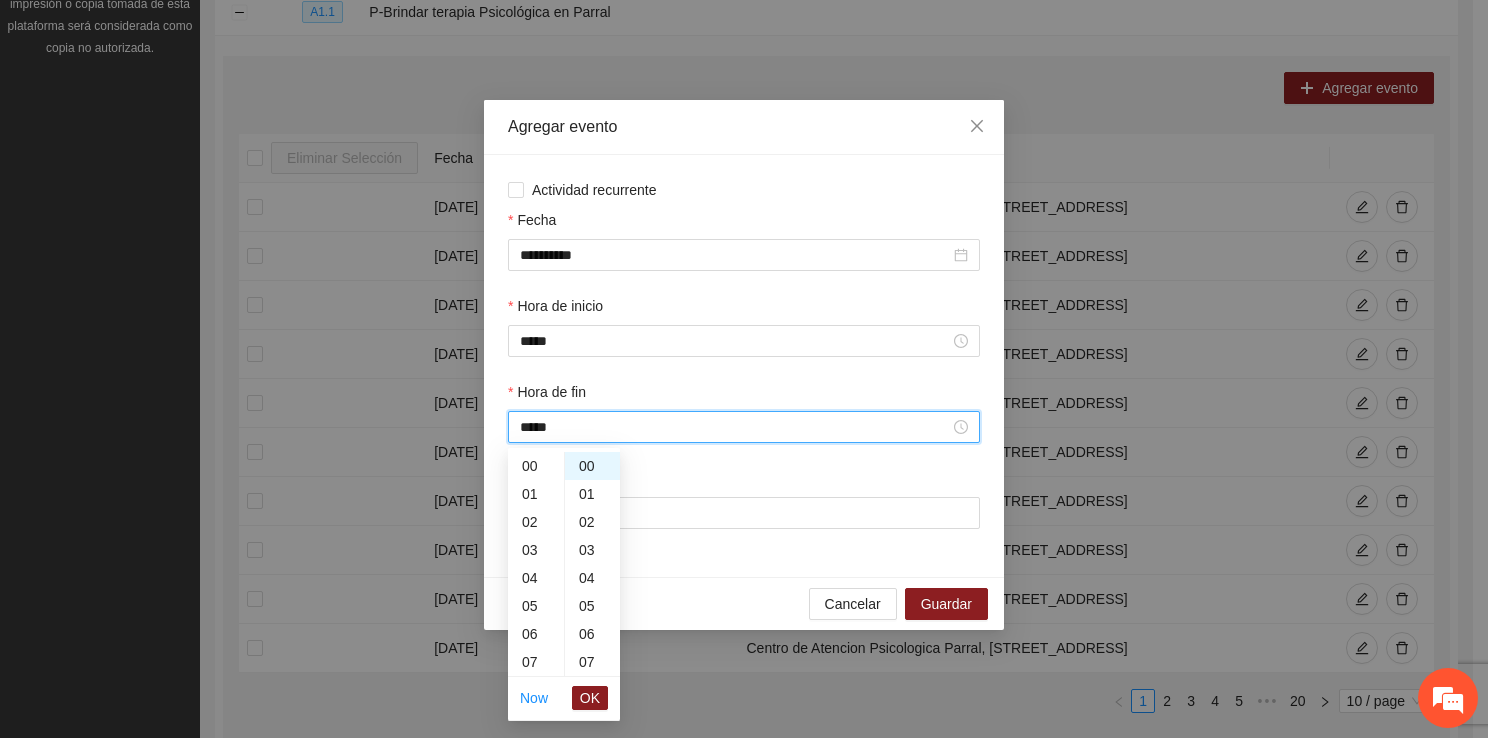 scroll, scrollTop: 448, scrollLeft: 0, axis: vertical 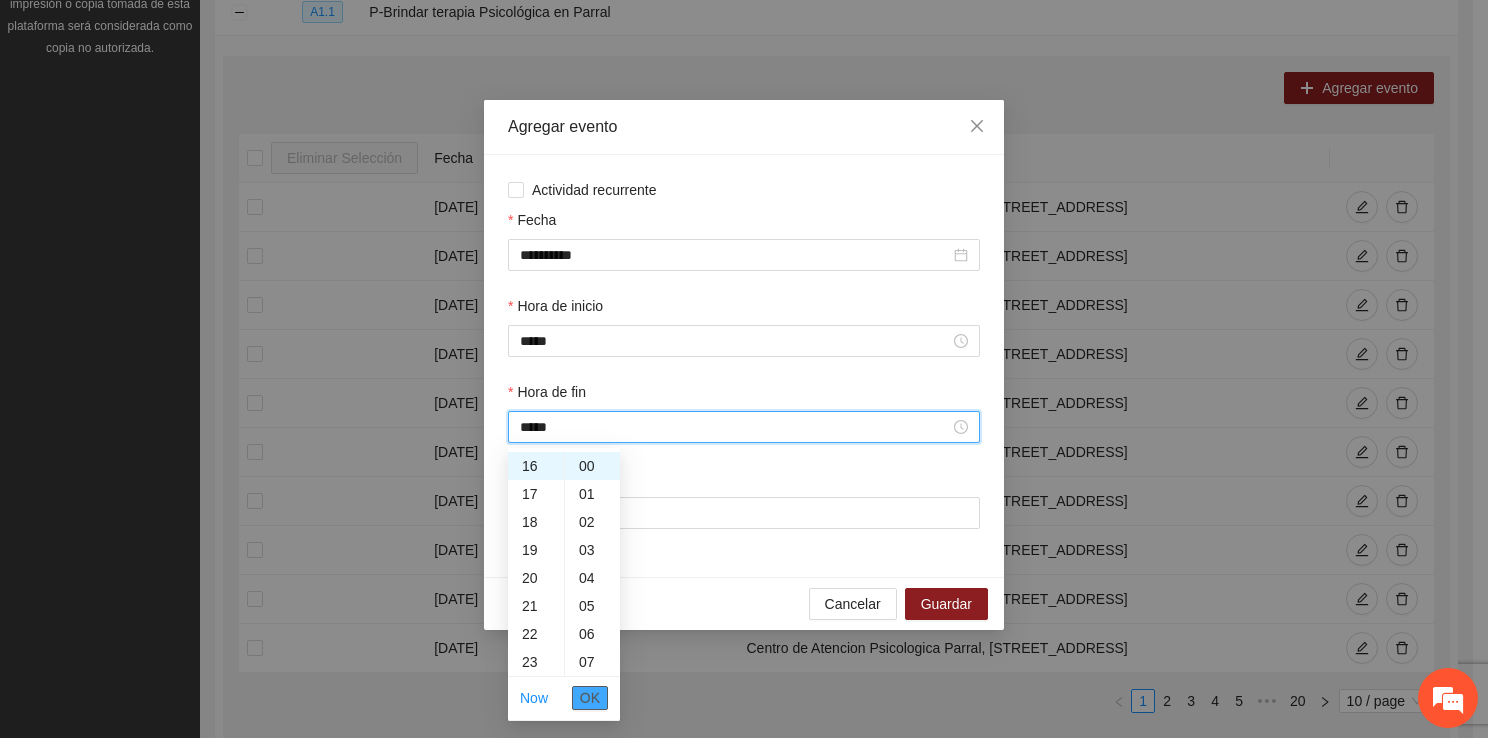 click on "OK" at bounding box center (590, 698) 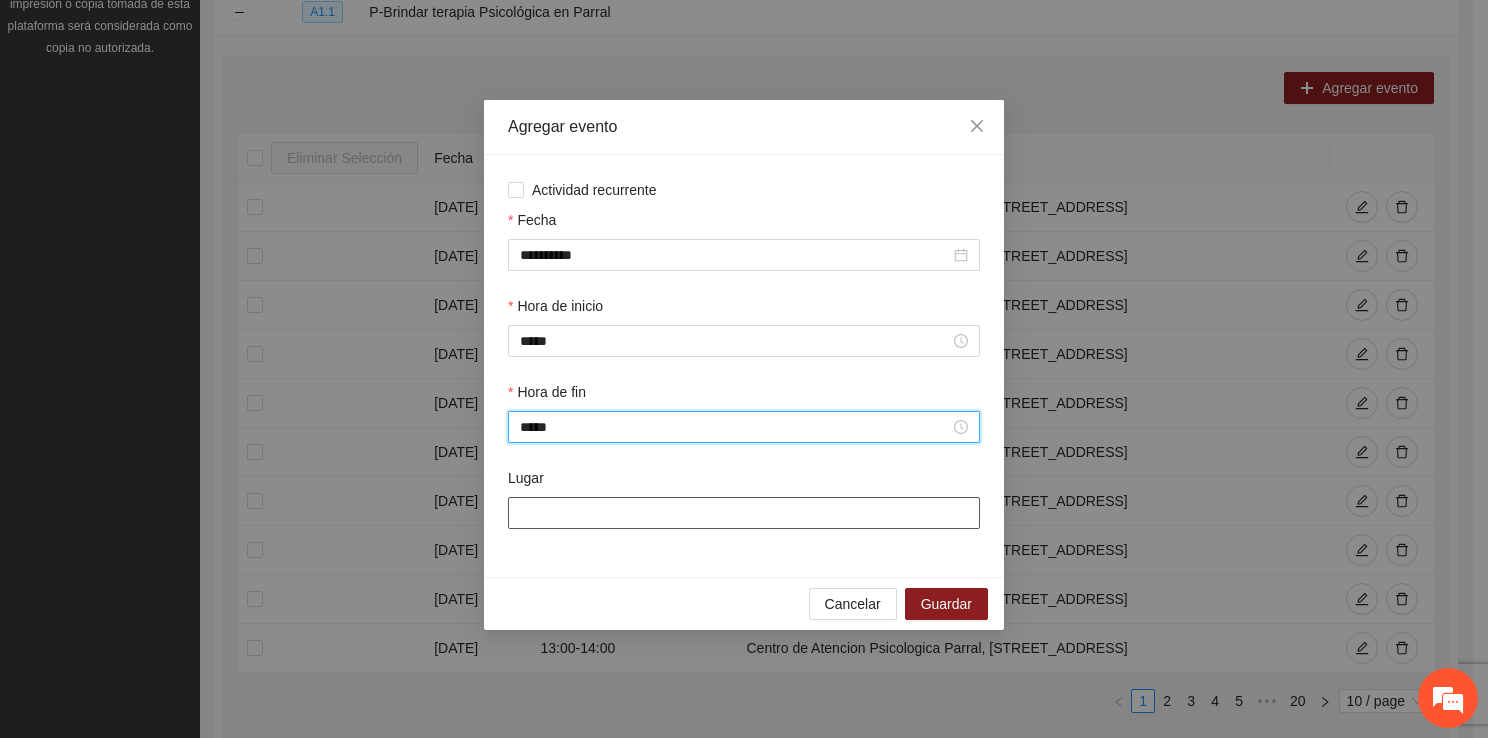 type on "*****" 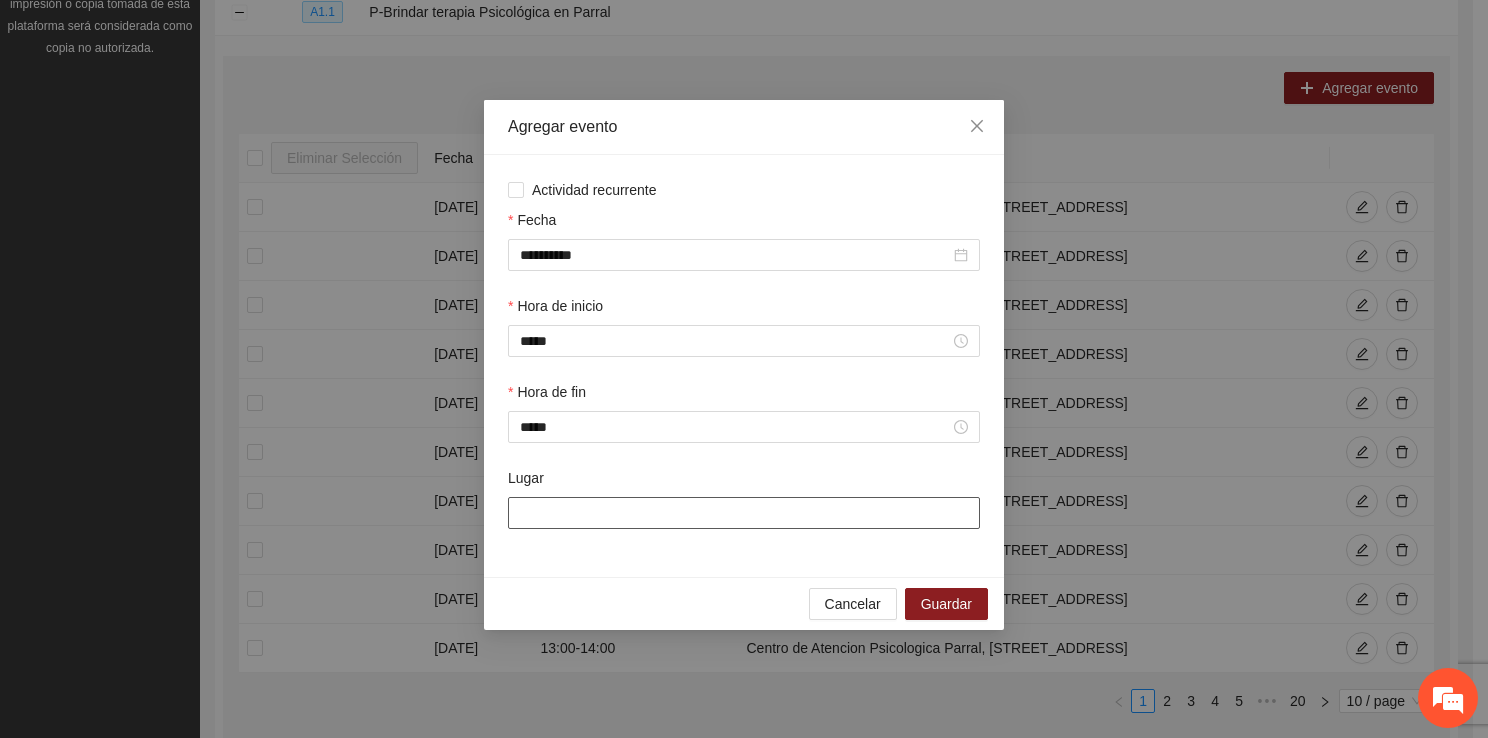 click on "Lugar" at bounding box center (744, 513) 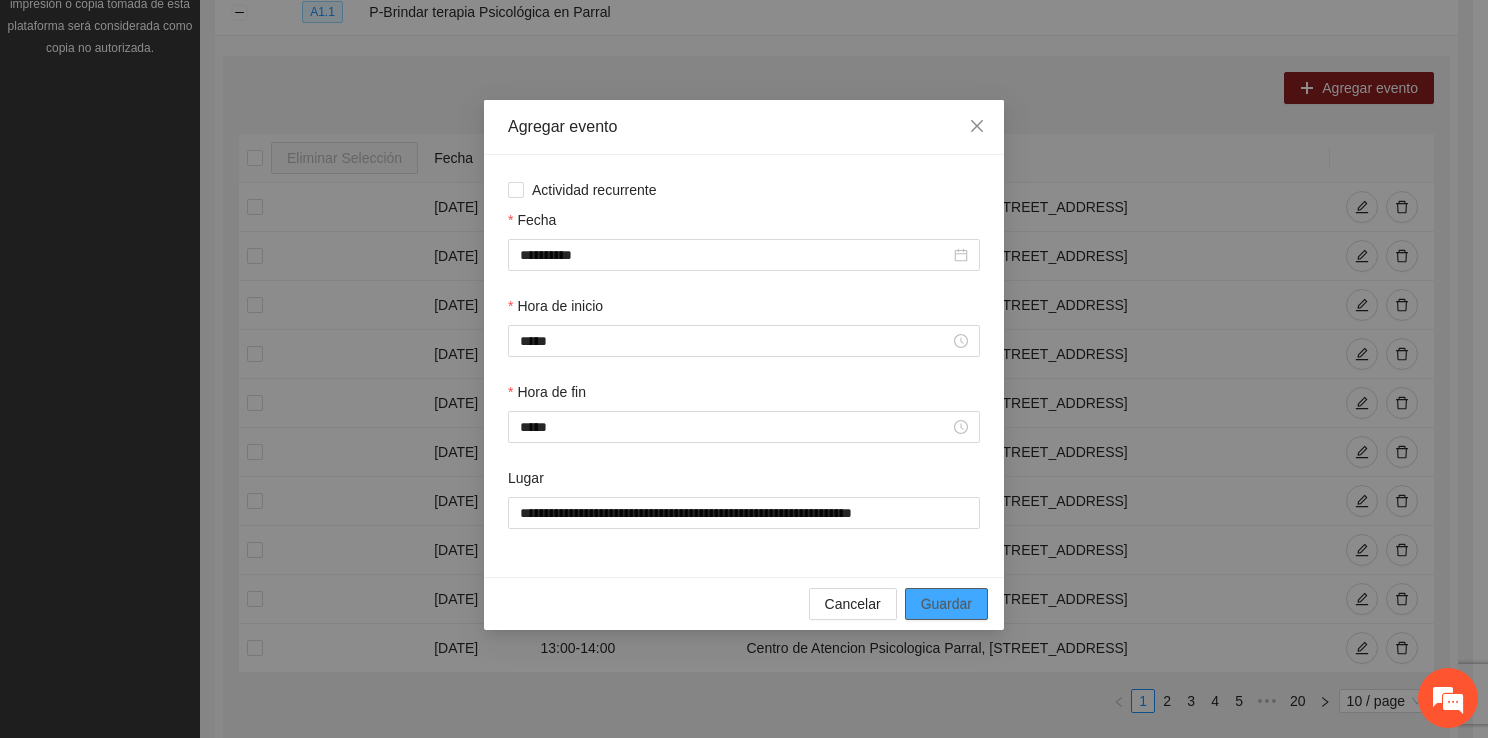 click on "Guardar" at bounding box center (946, 604) 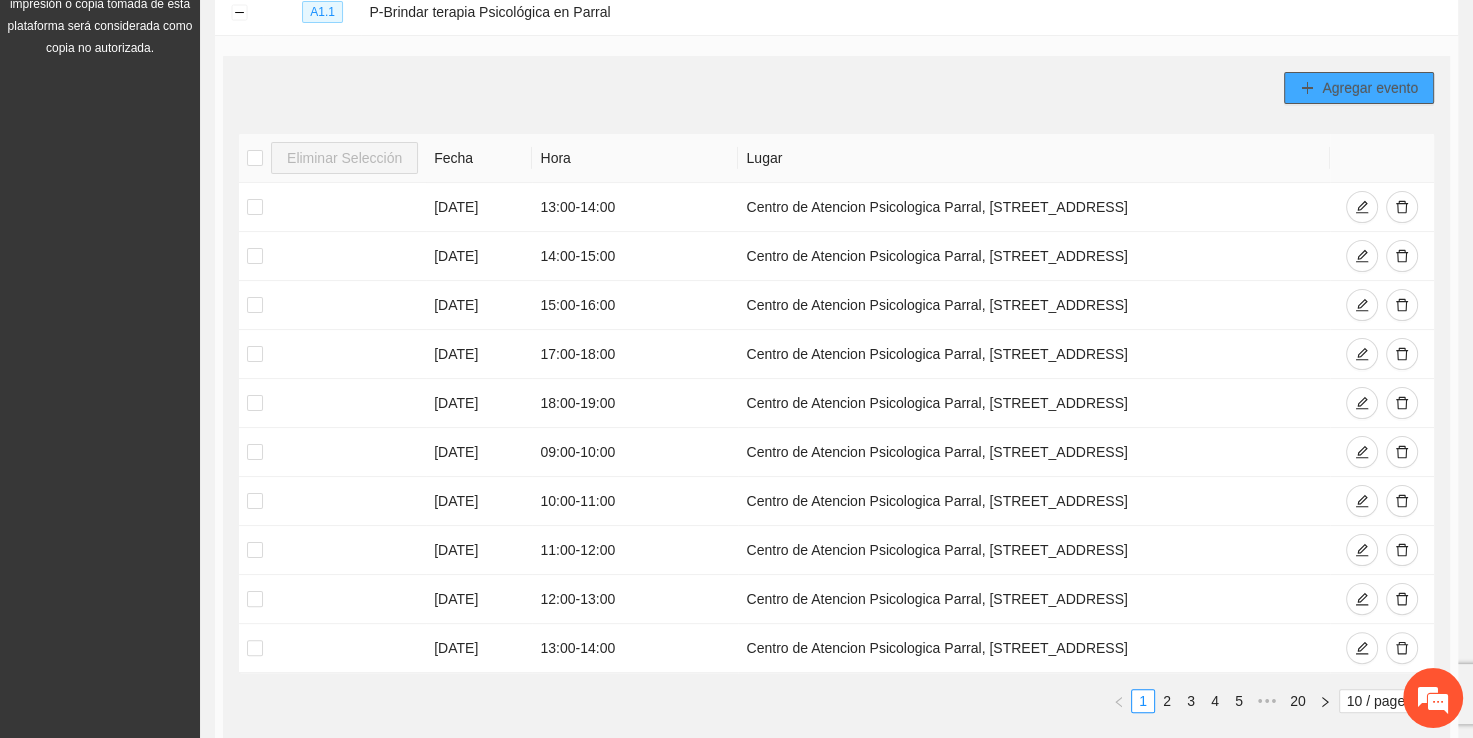 click on "Agregar evento" at bounding box center (1370, 88) 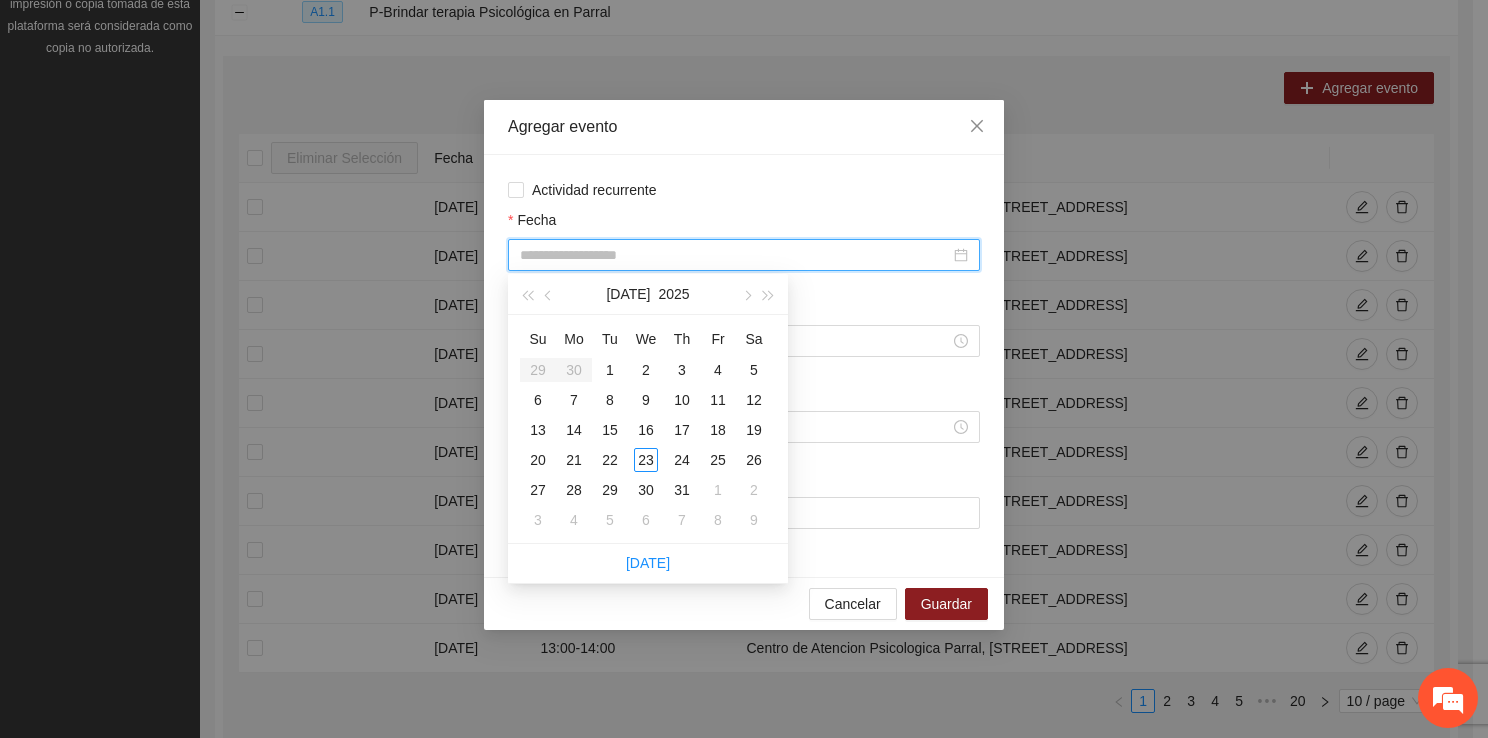 click on "Fecha" at bounding box center [735, 255] 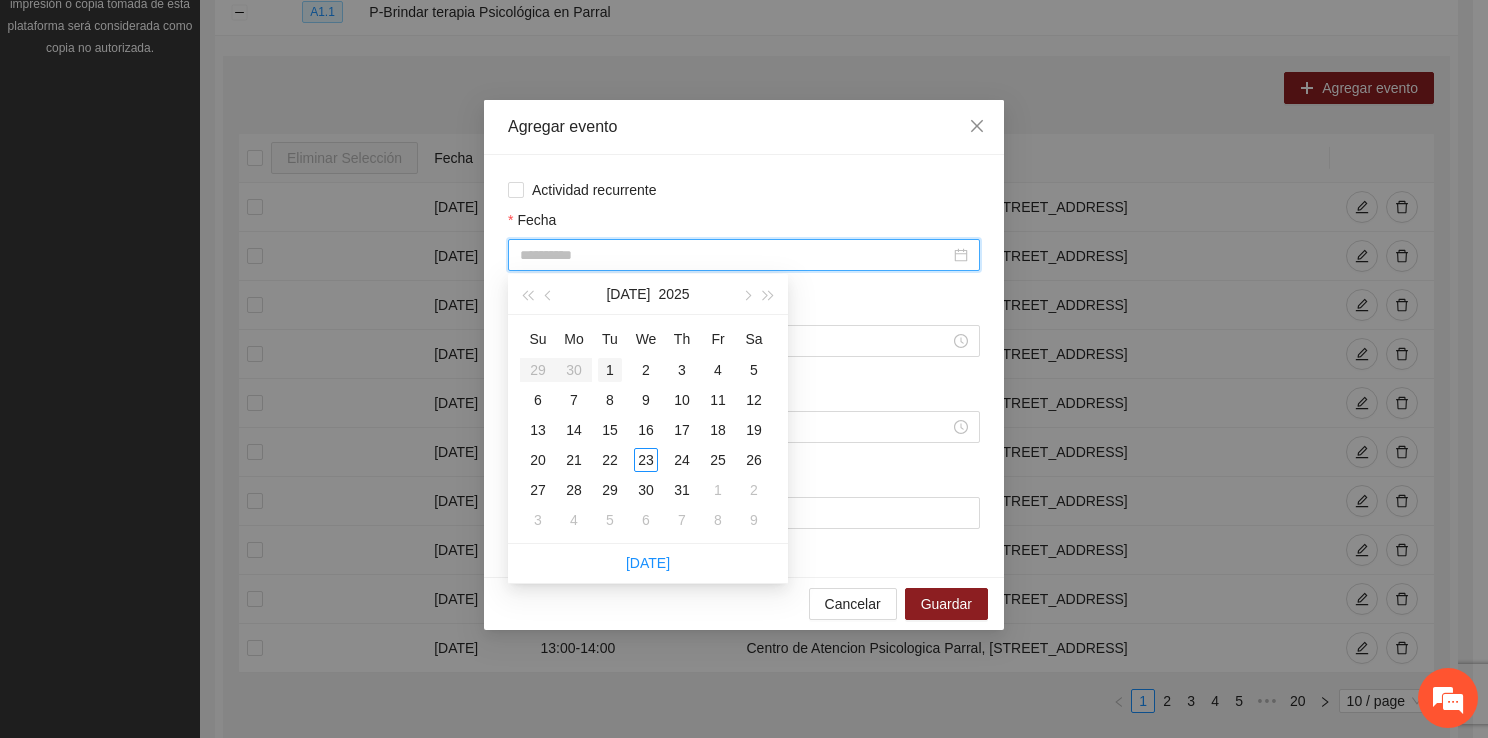 type on "**********" 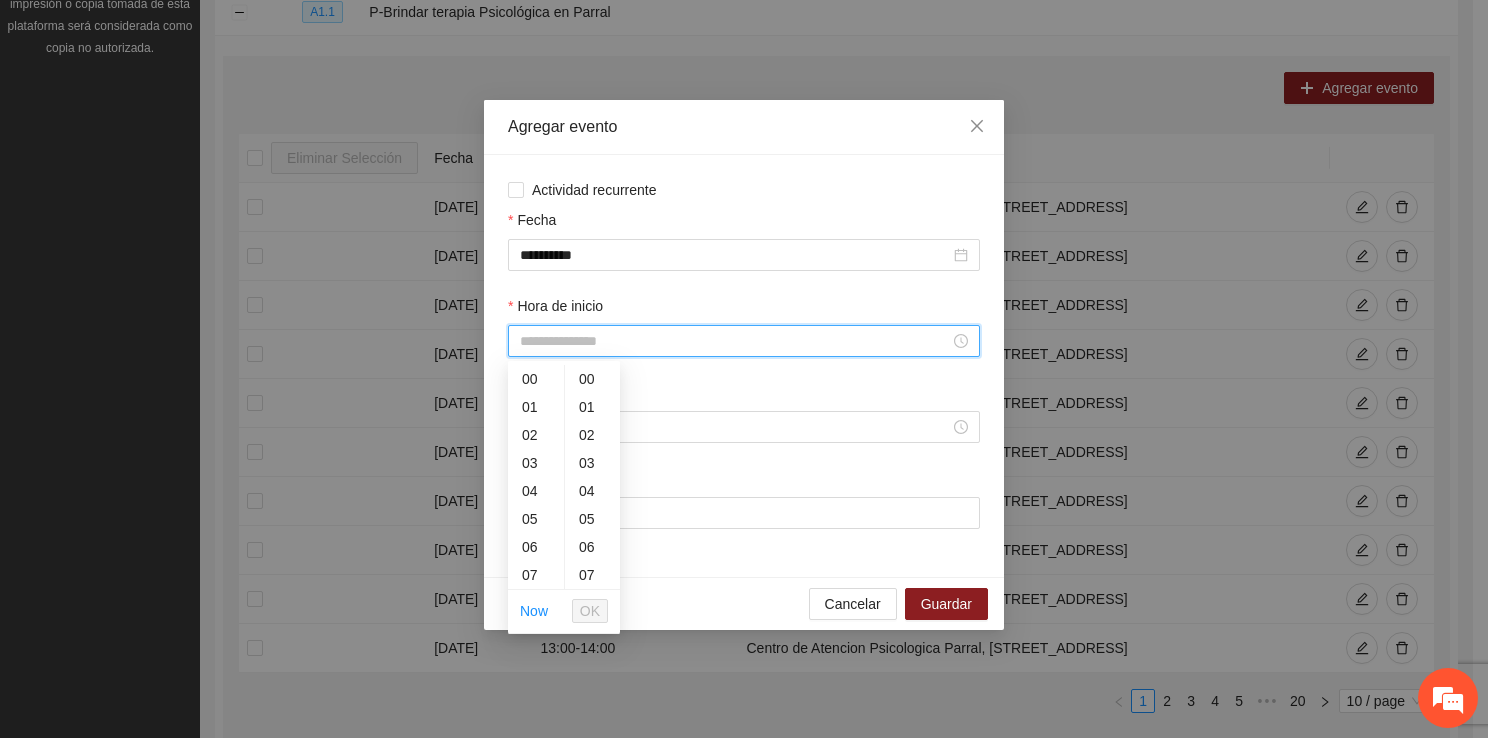 click on "Hora de inicio" at bounding box center (735, 341) 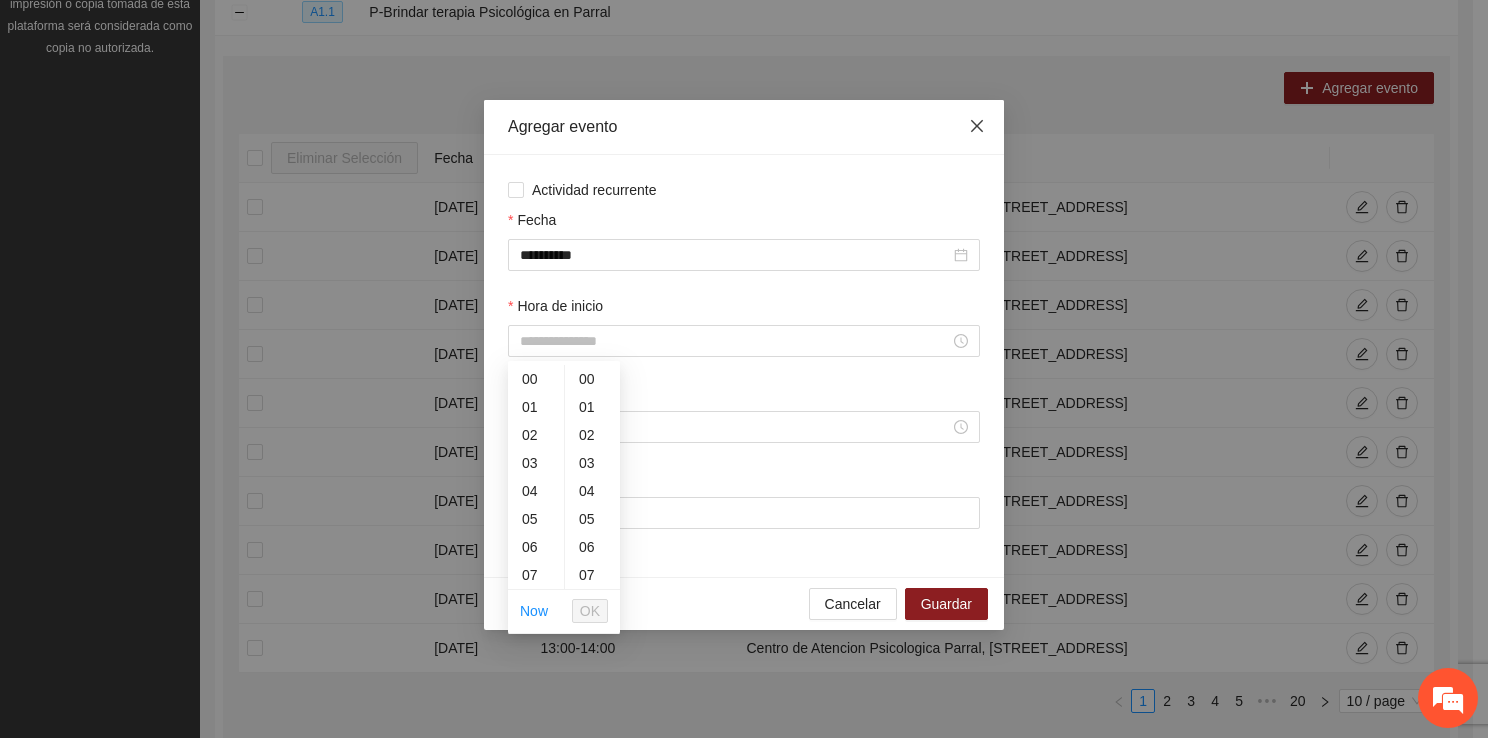 click at bounding box center [977, 127] 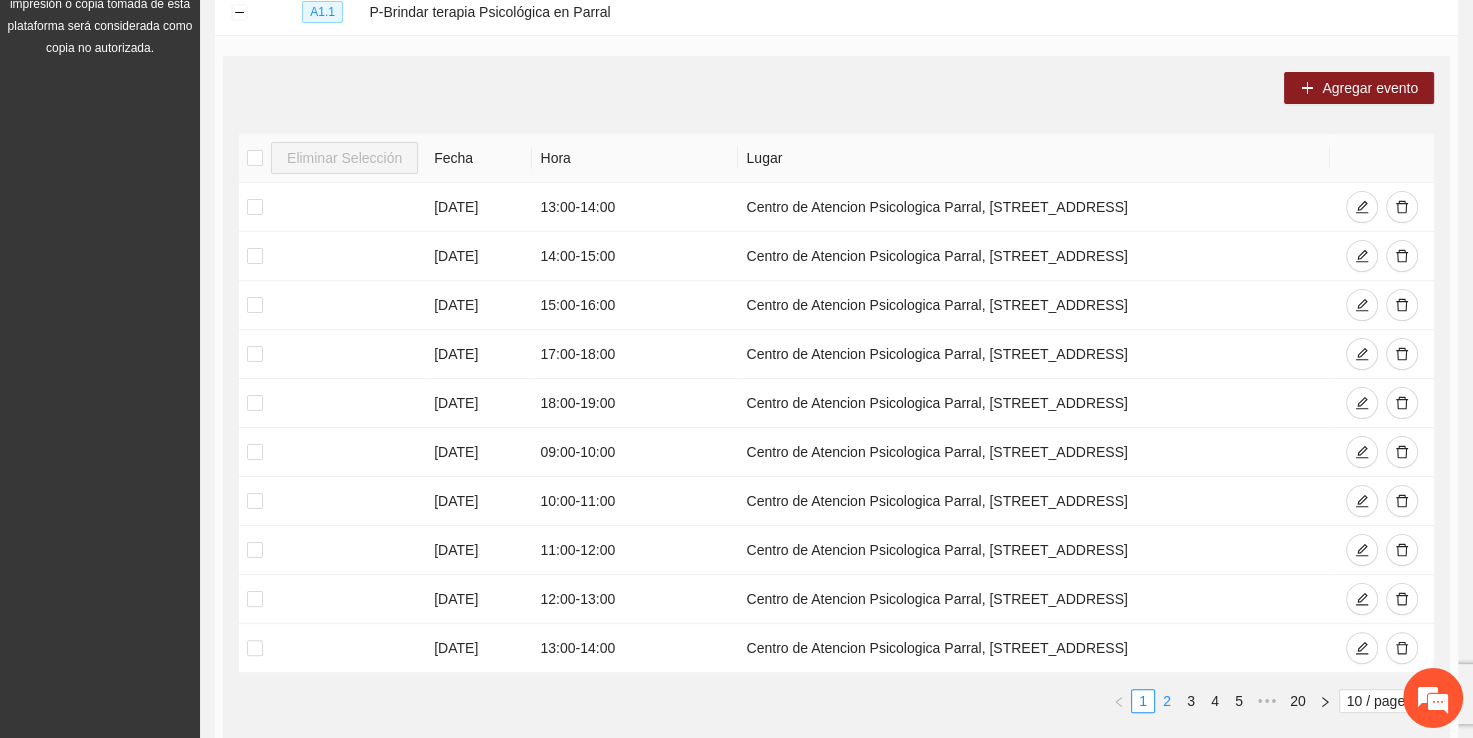 click on "2" at bounding box center [1167, 701] 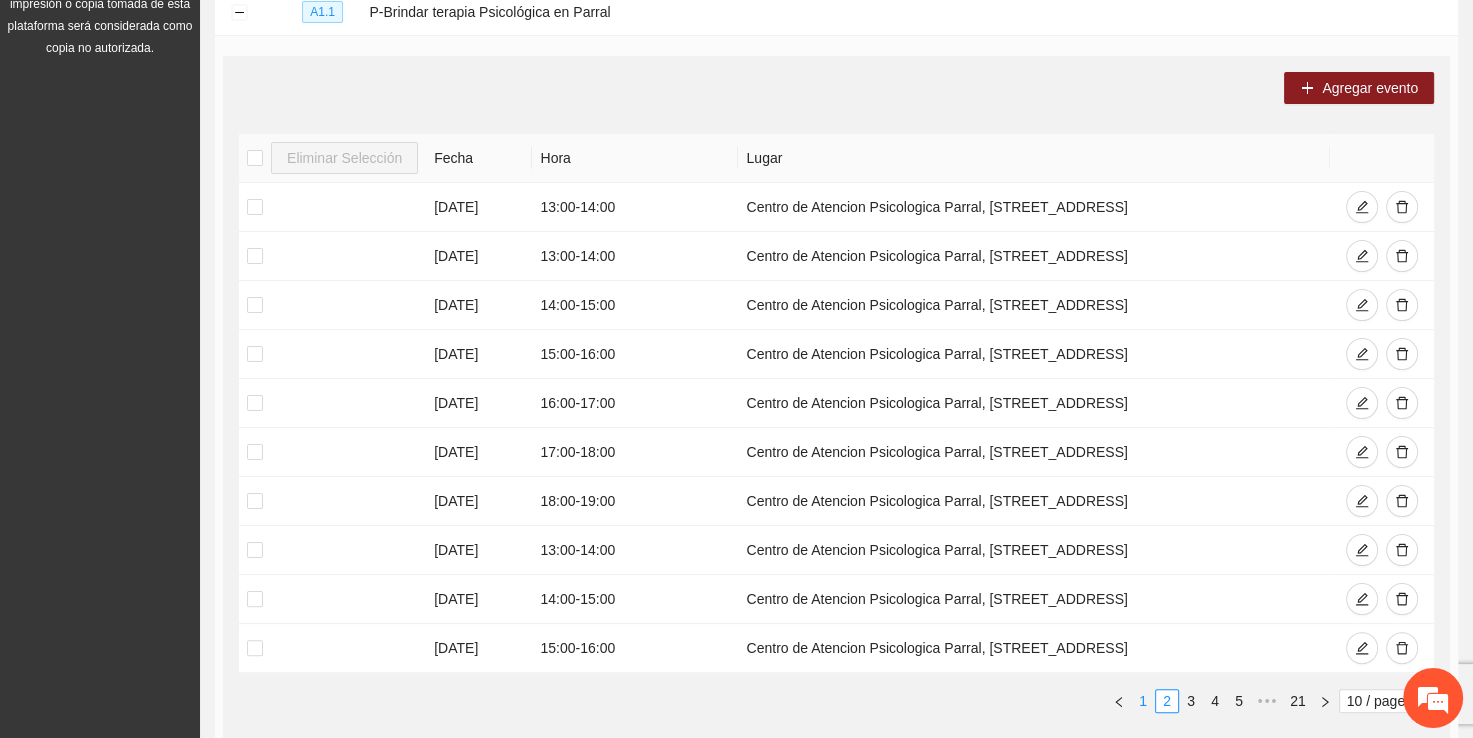 click on "1" at bounding box center (1143, 701) 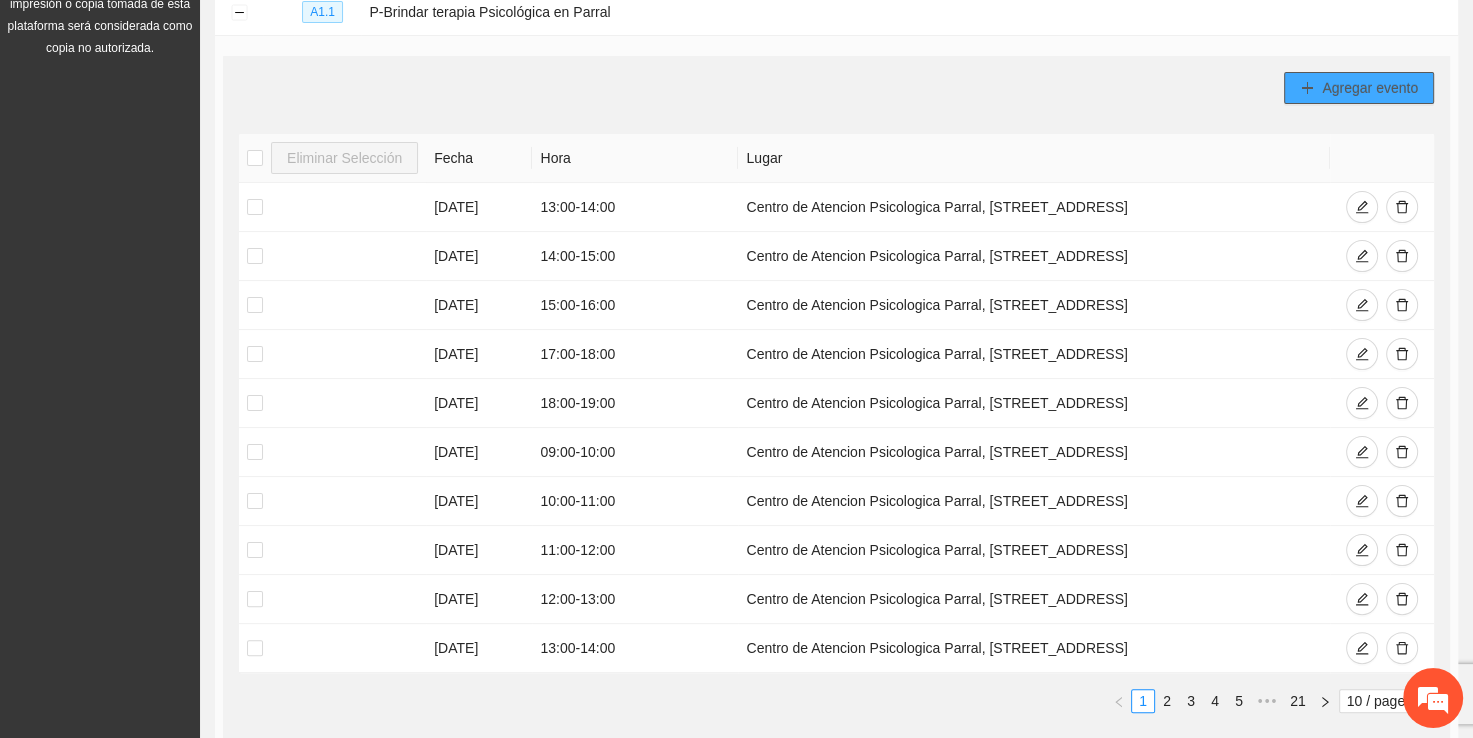 click on "Agregar evento" at bounding box center [1370, 88] 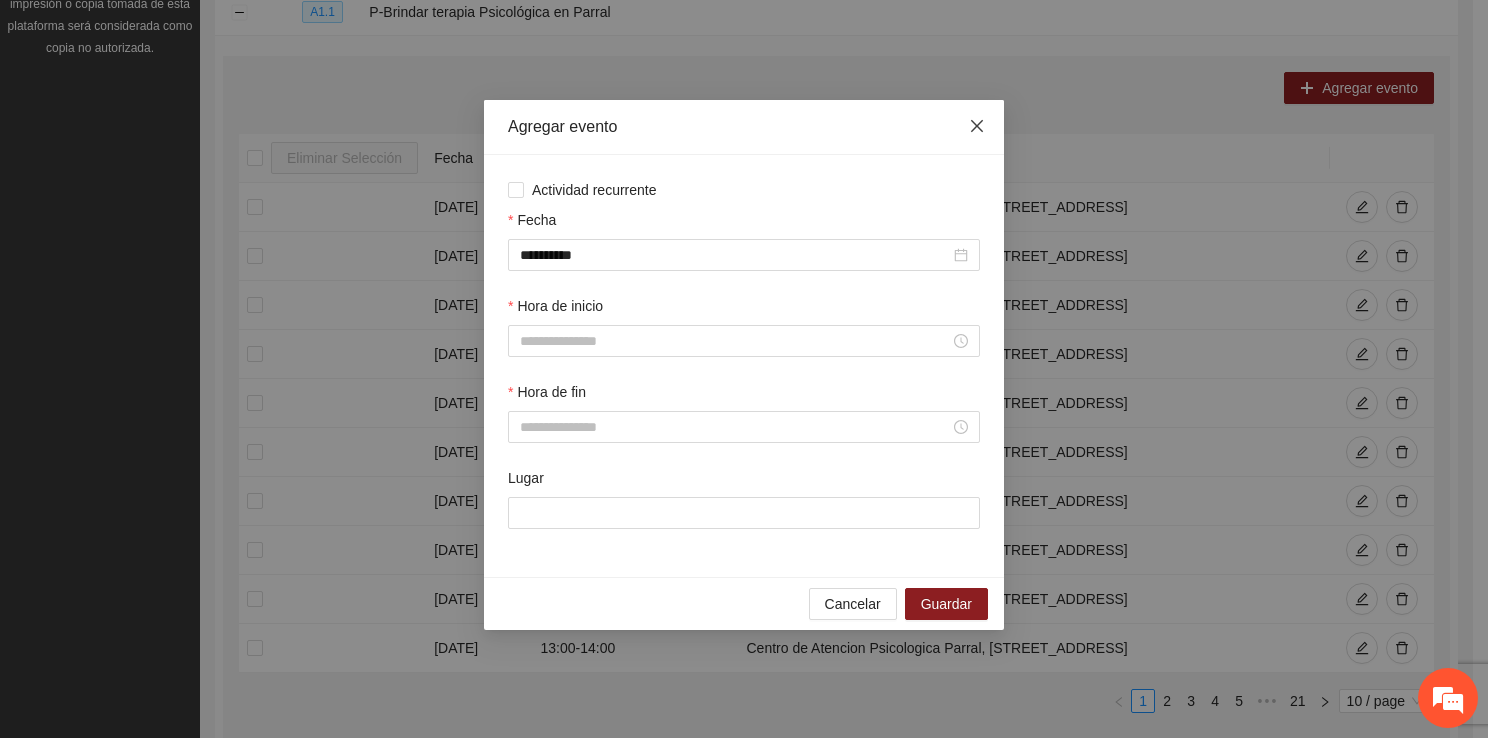 click 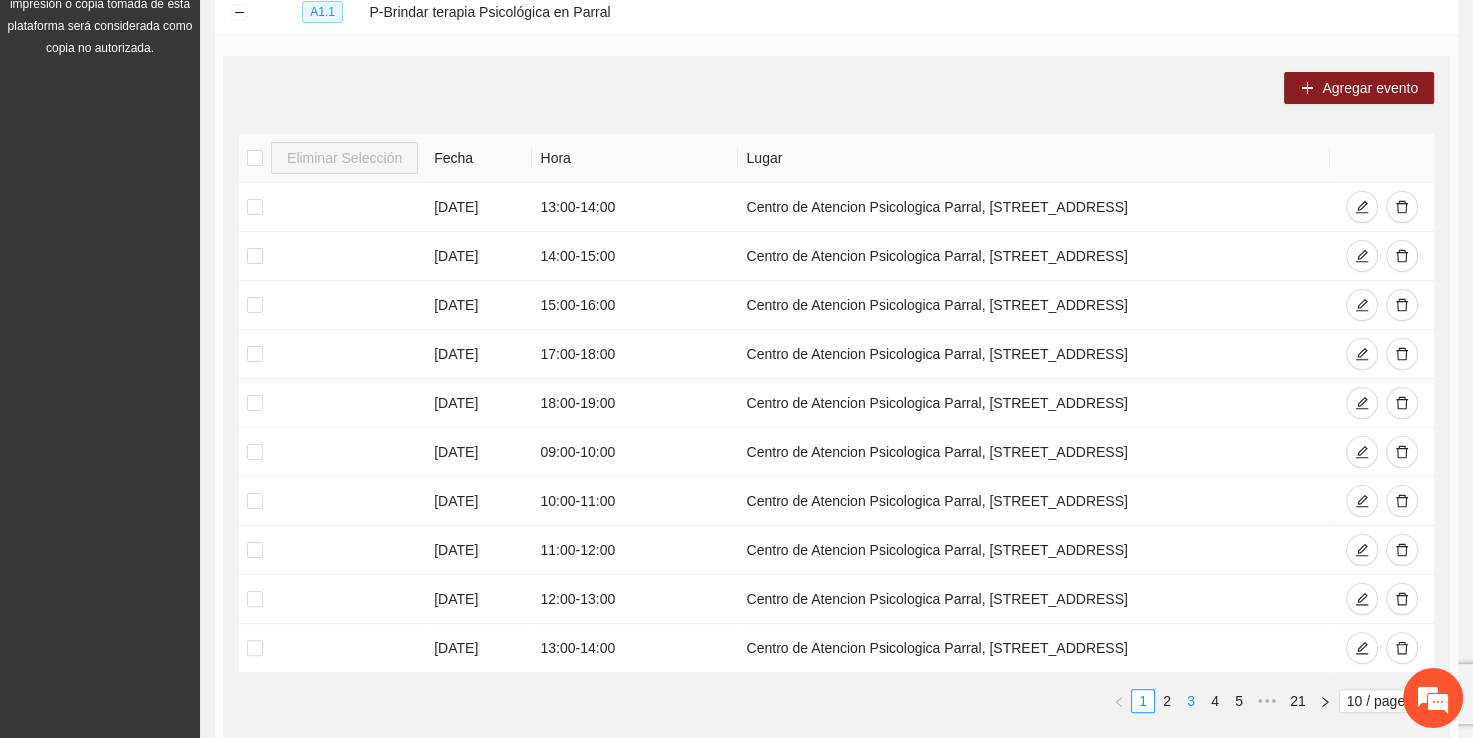 click on "3" at bounding box center (1191, 701) 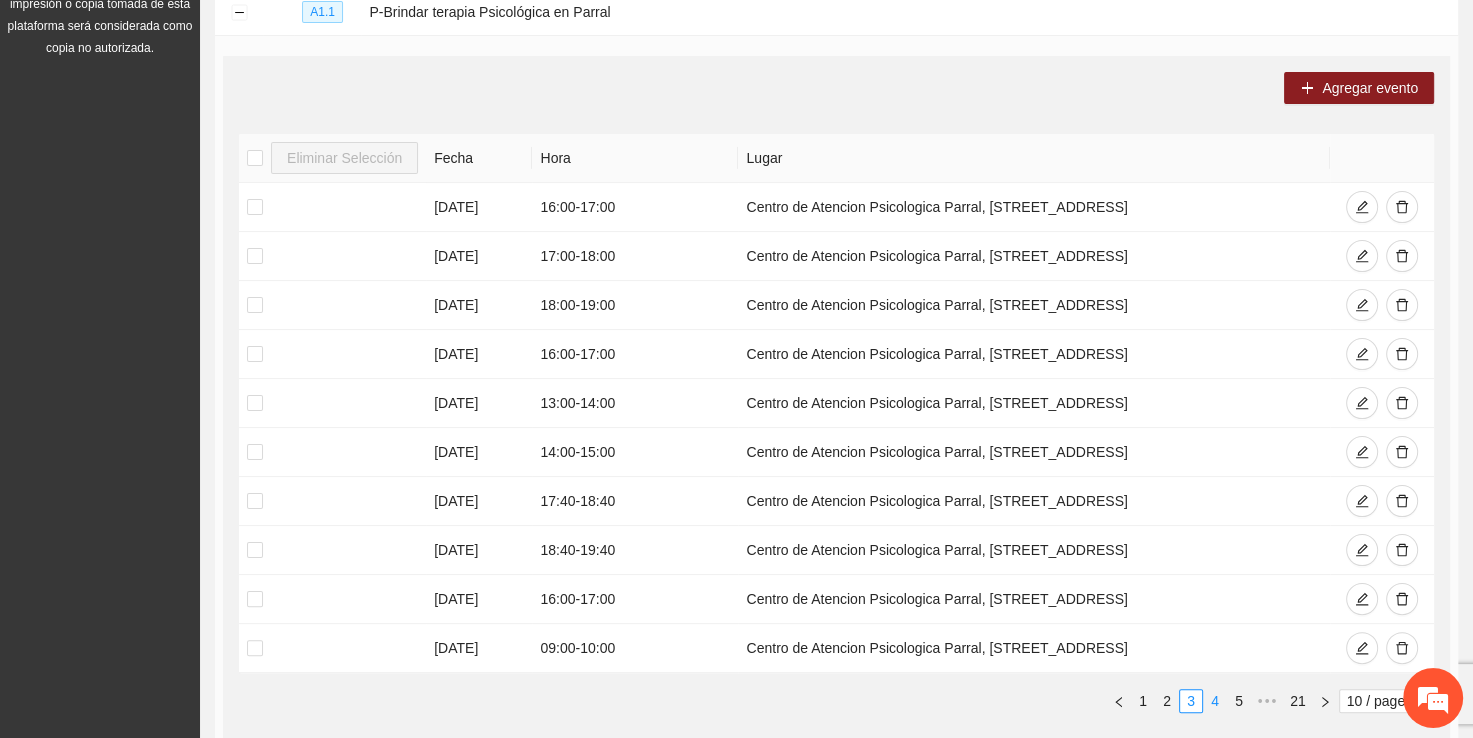 click on "4" at bounding box center [1215, 701] 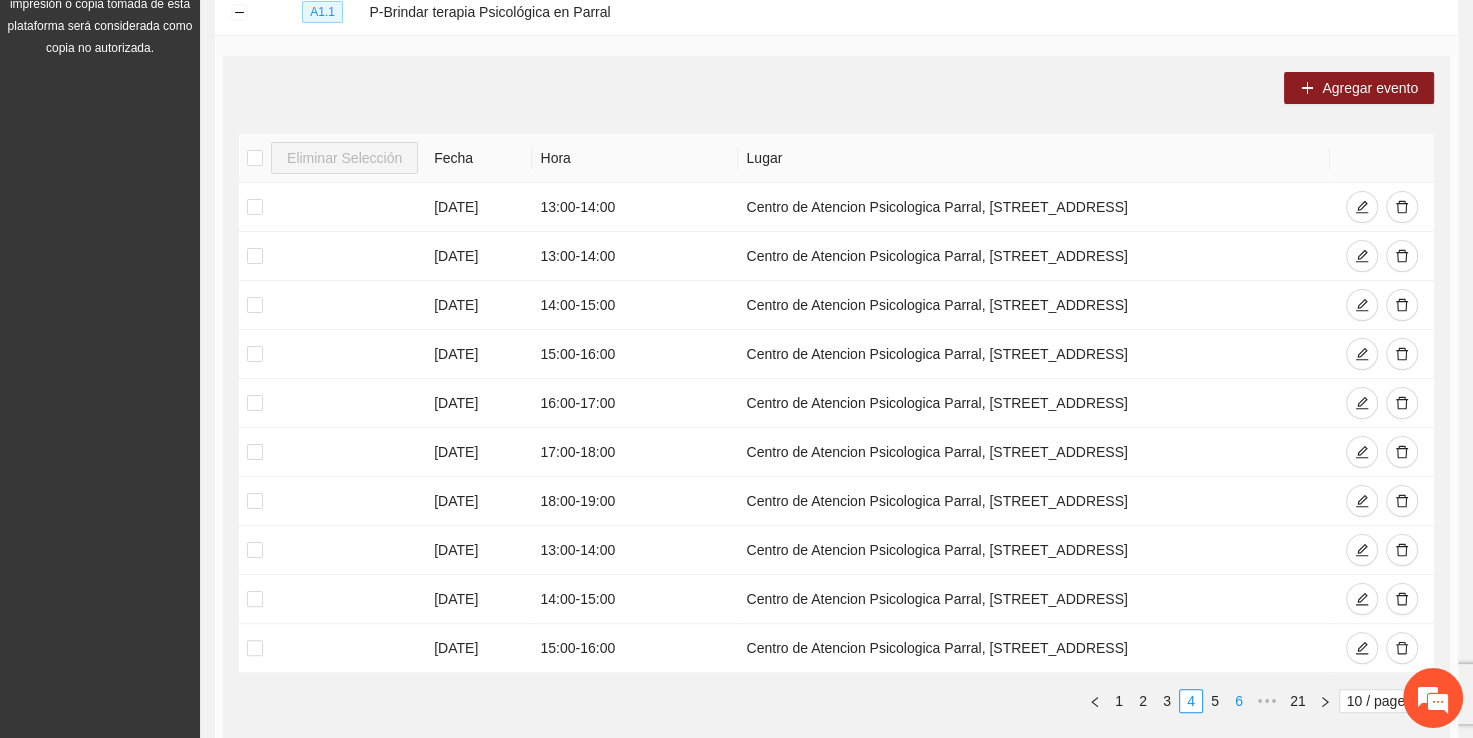 click on "6" at bounding box center [1239, 701] 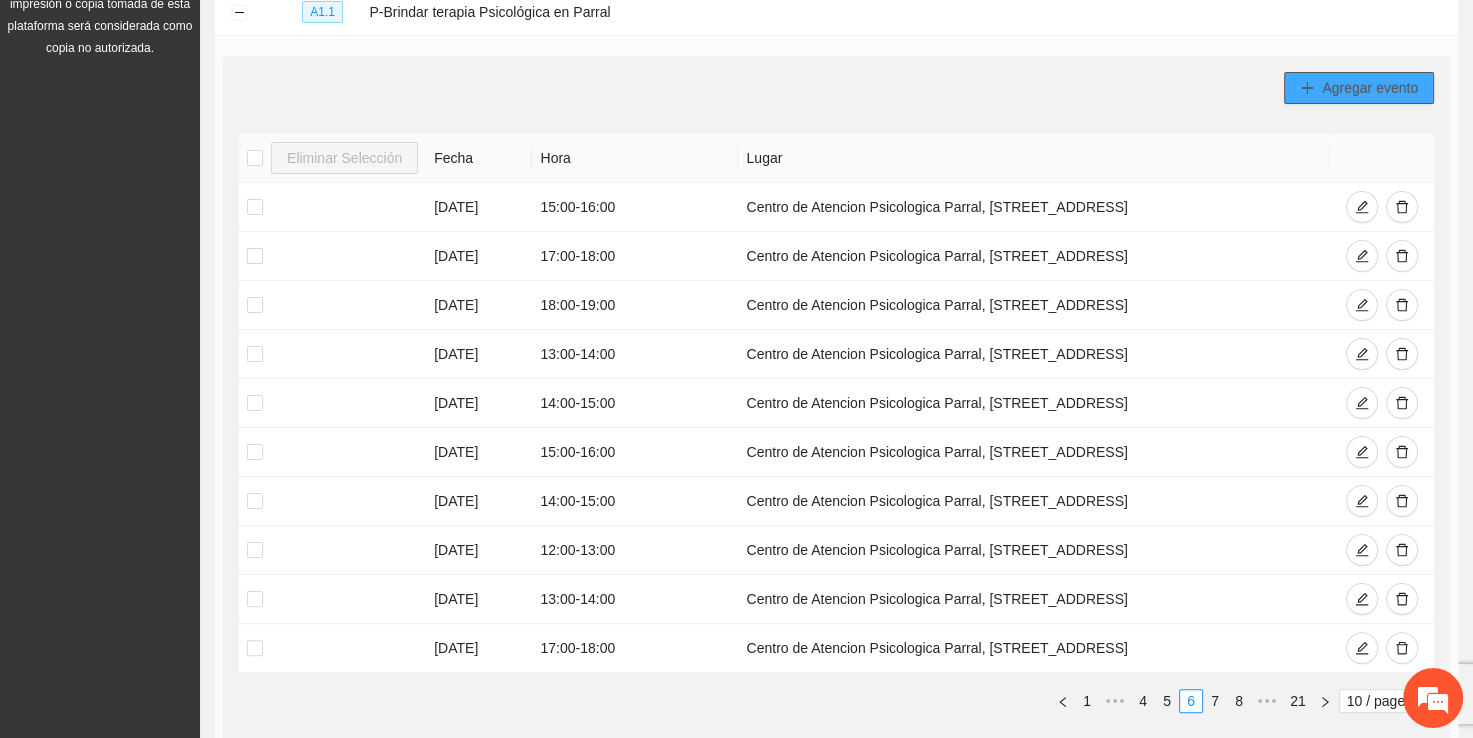 click on "Agregar evento" at bounding box center [1370, 88] 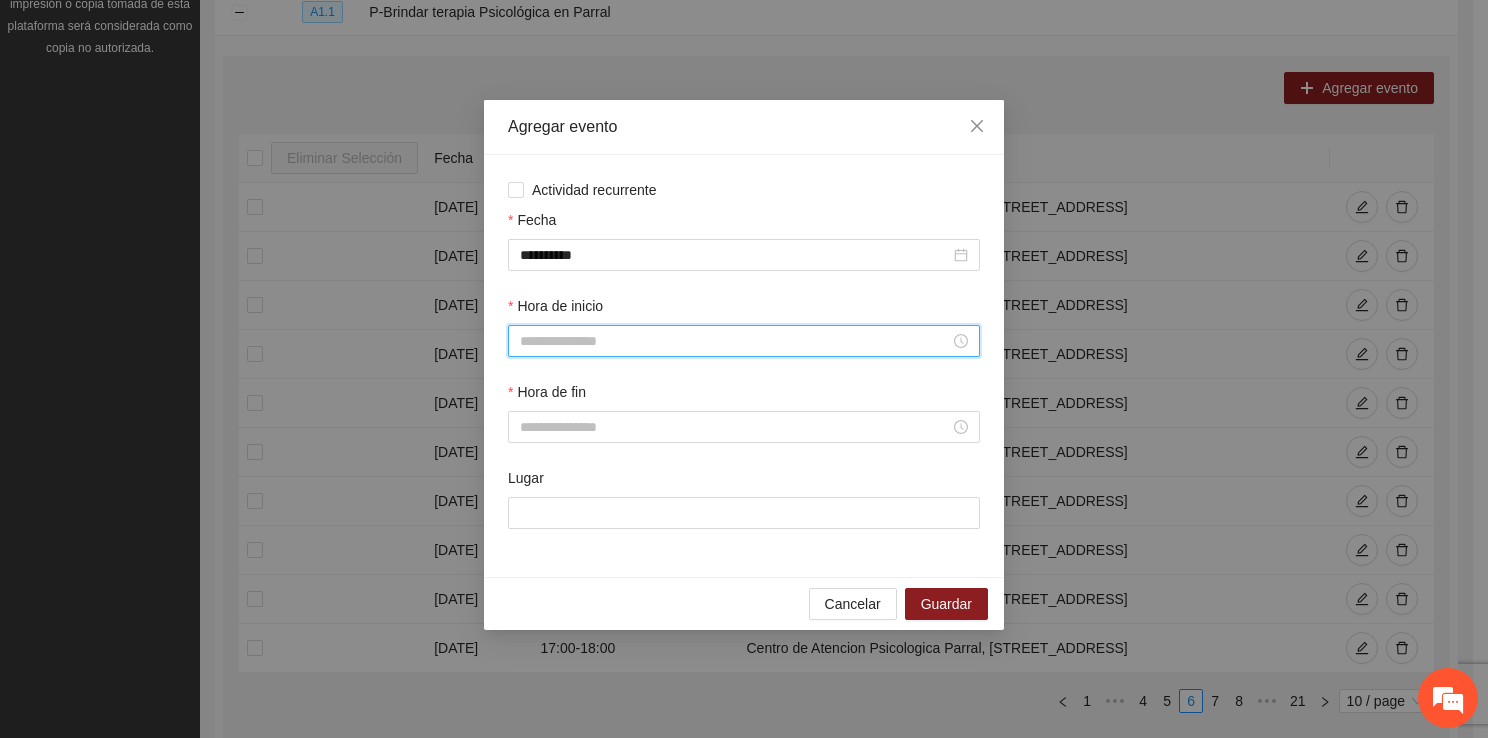 click on "Hora de inicio" at bounding box center (735, 341) 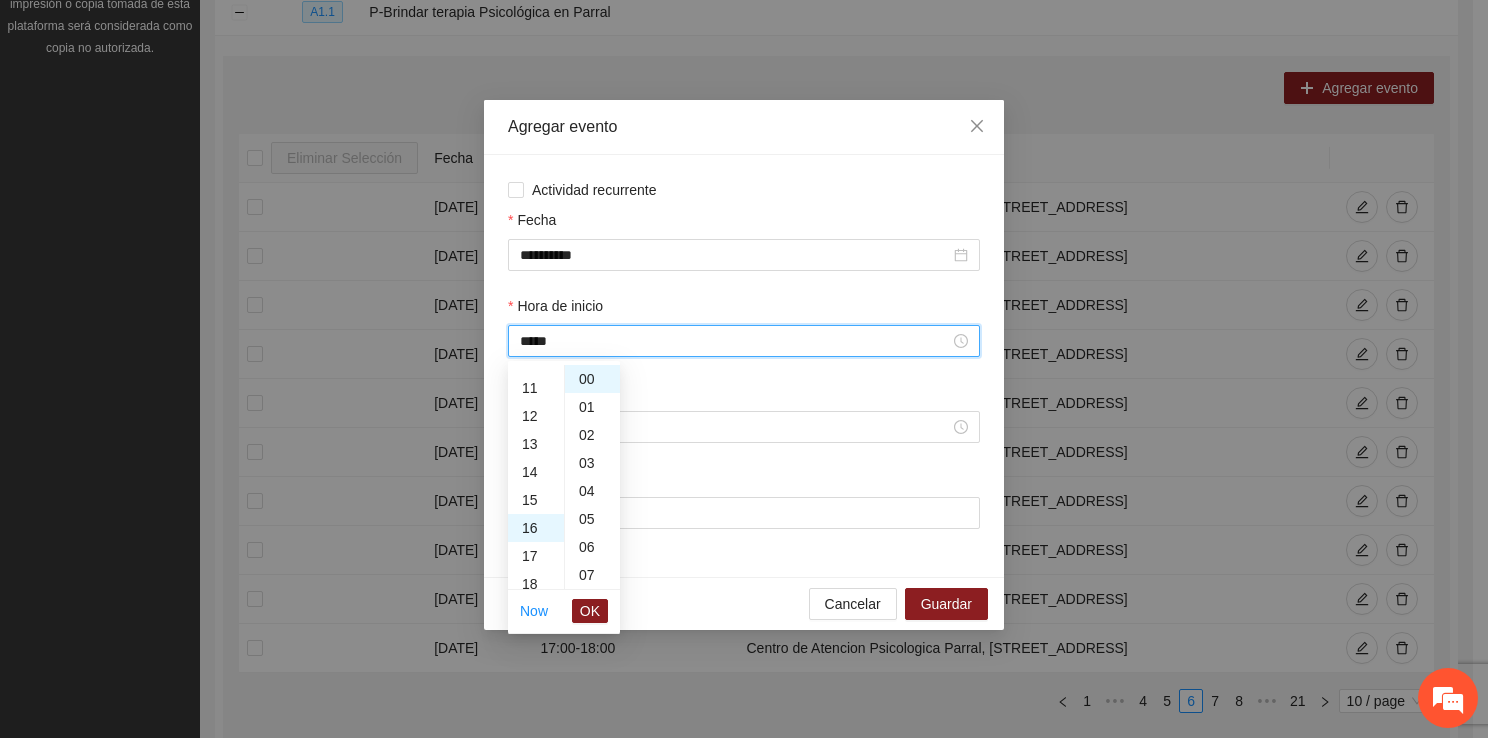 scroll, scrollTop: 448, scrollLeft: 0, axis: vertical 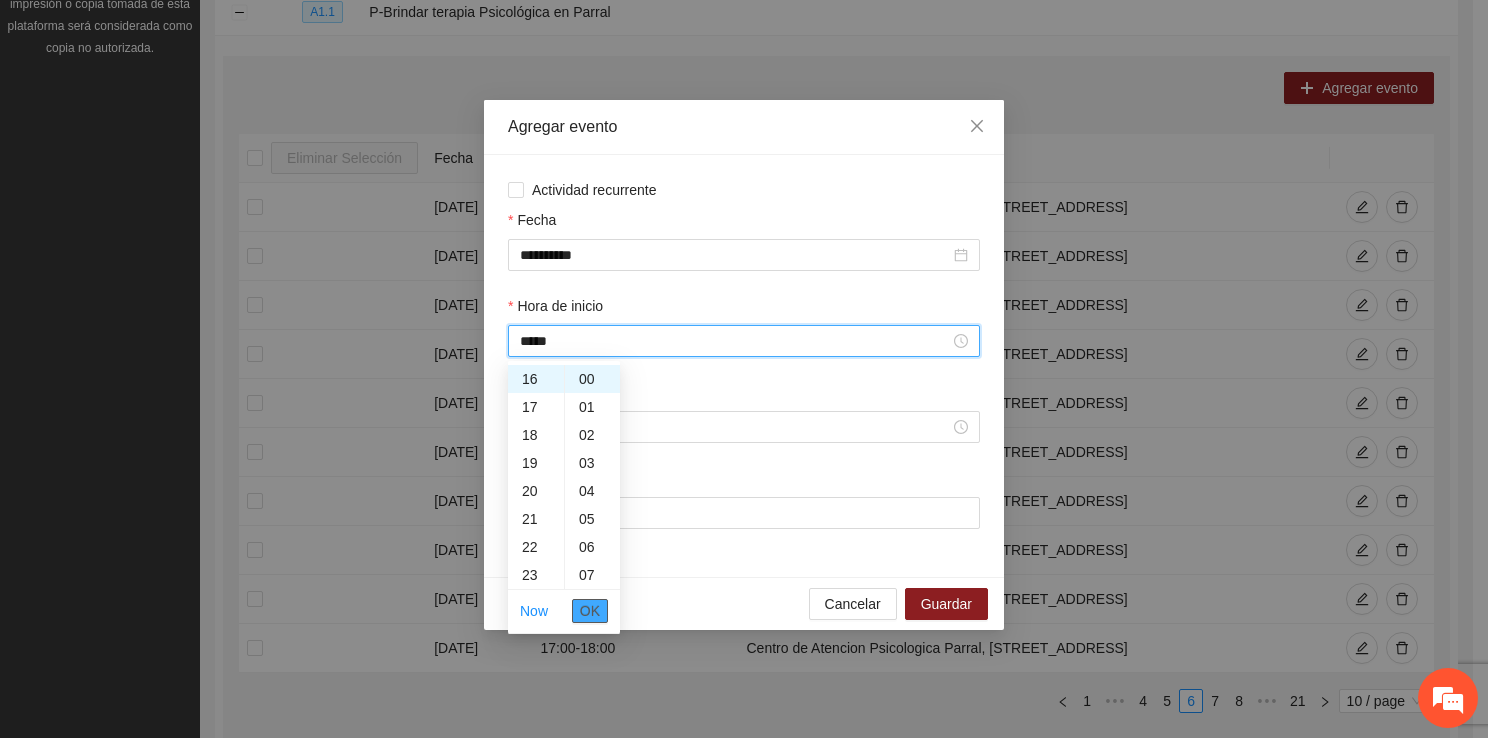 click on "OK" at bounding box center (590, 611) 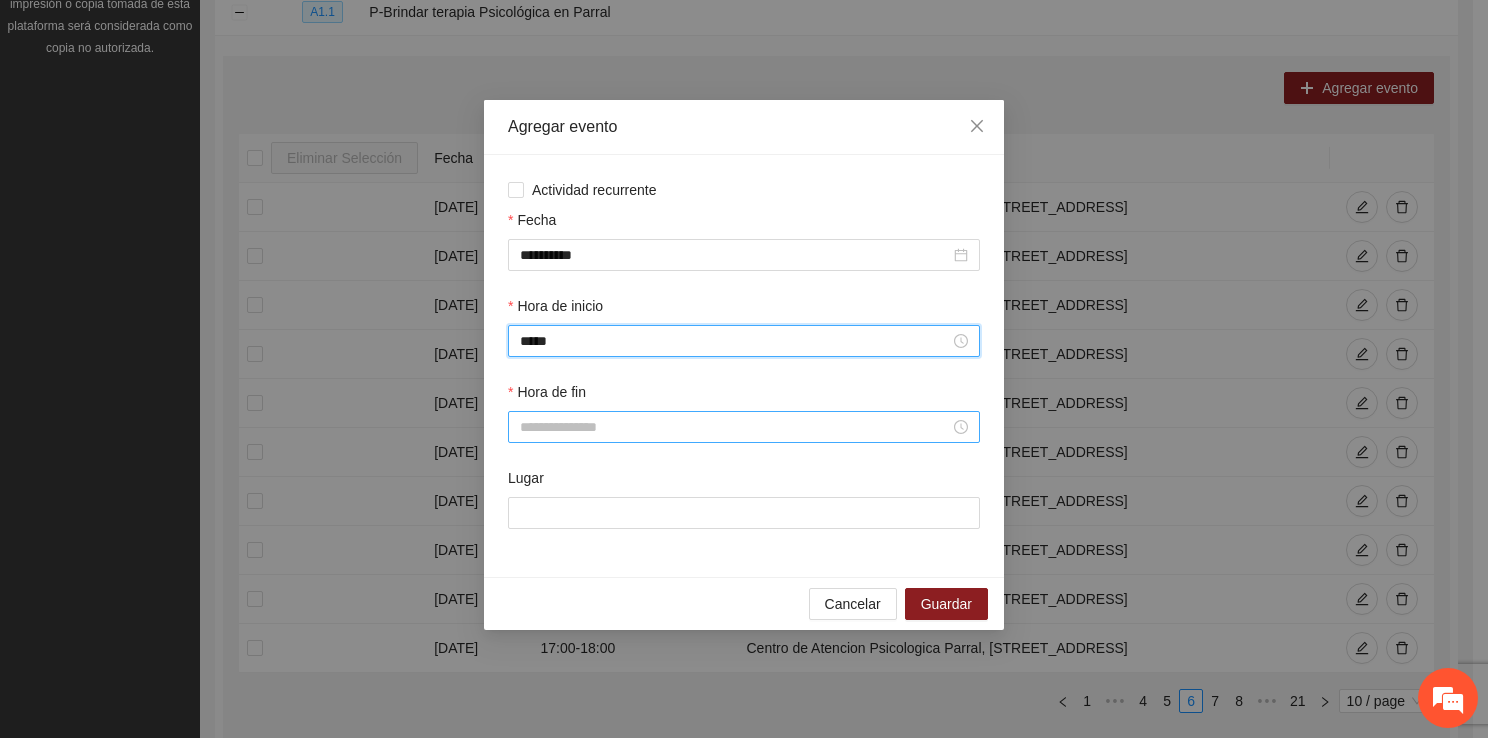 type on "*****" 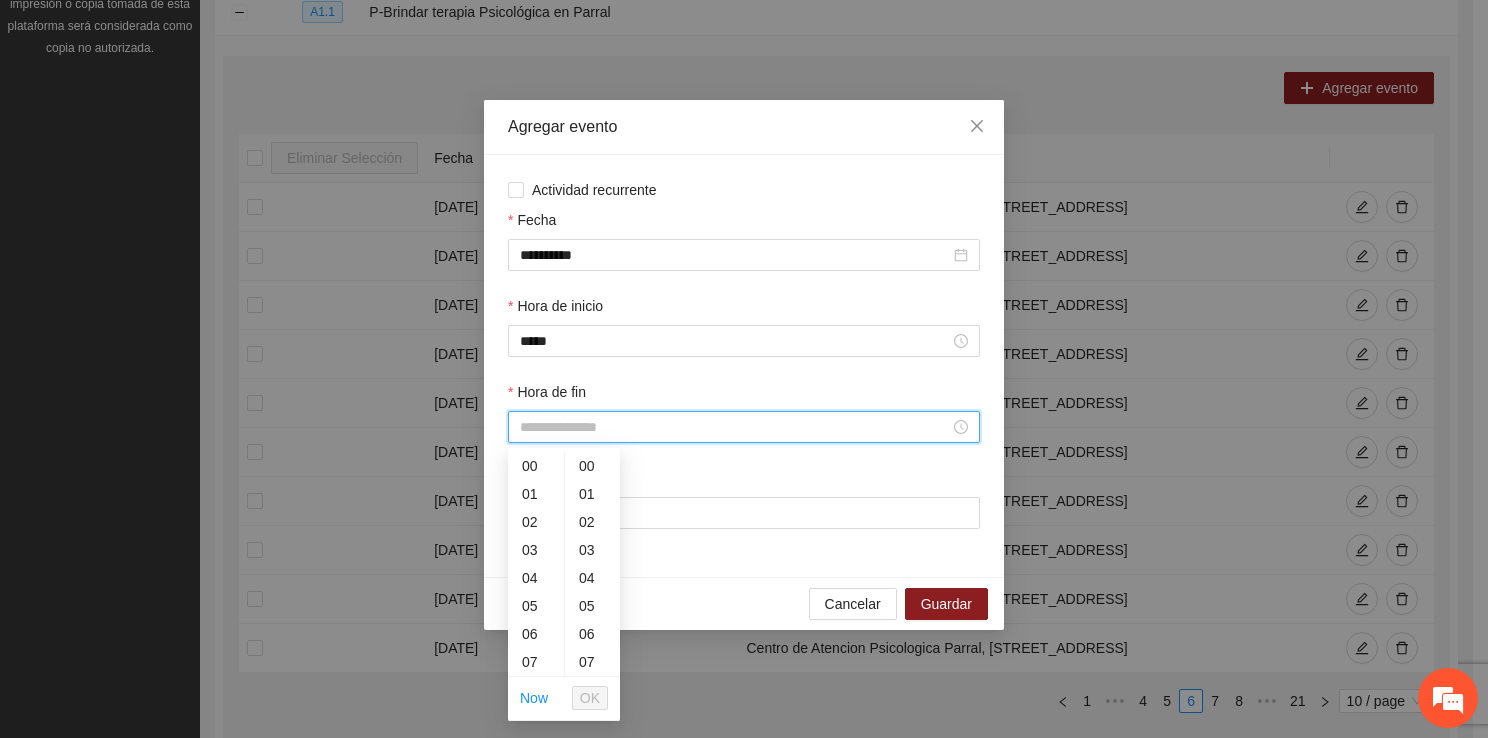 click on "Hora de fin" at bounding box center [735, 427] 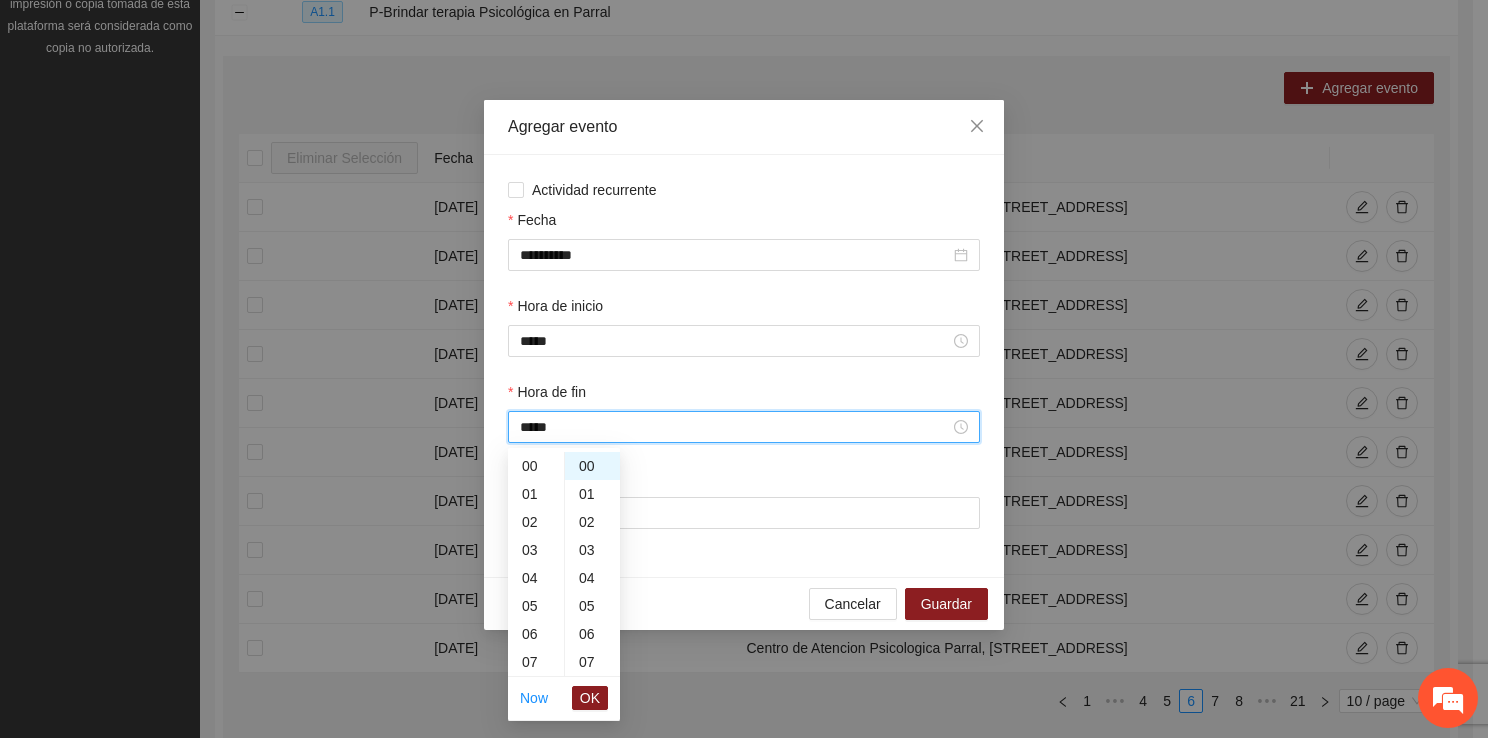 scroll, scrollTop: 476, scrollLeft: 0, axis: vertical 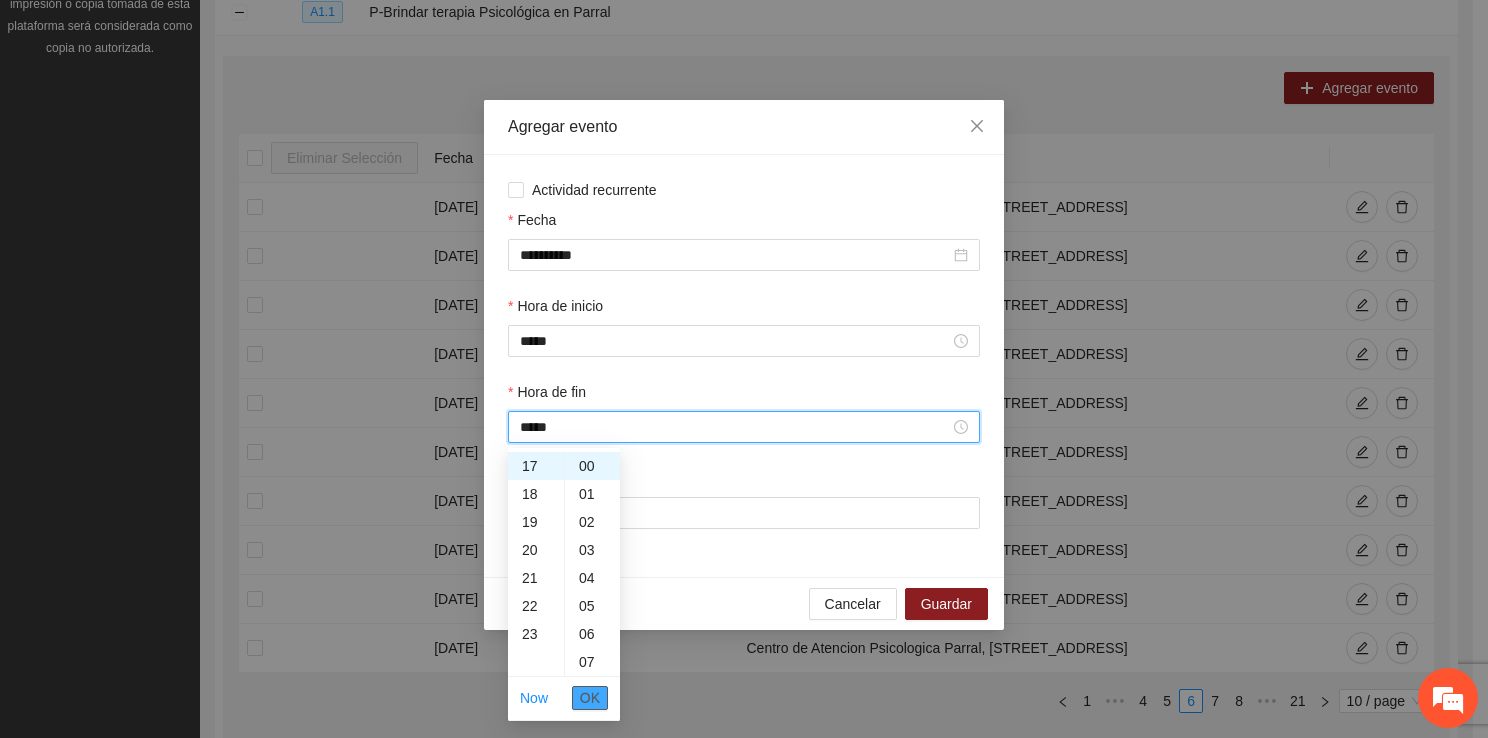 click on "OK" at bounding box center (590, 698) 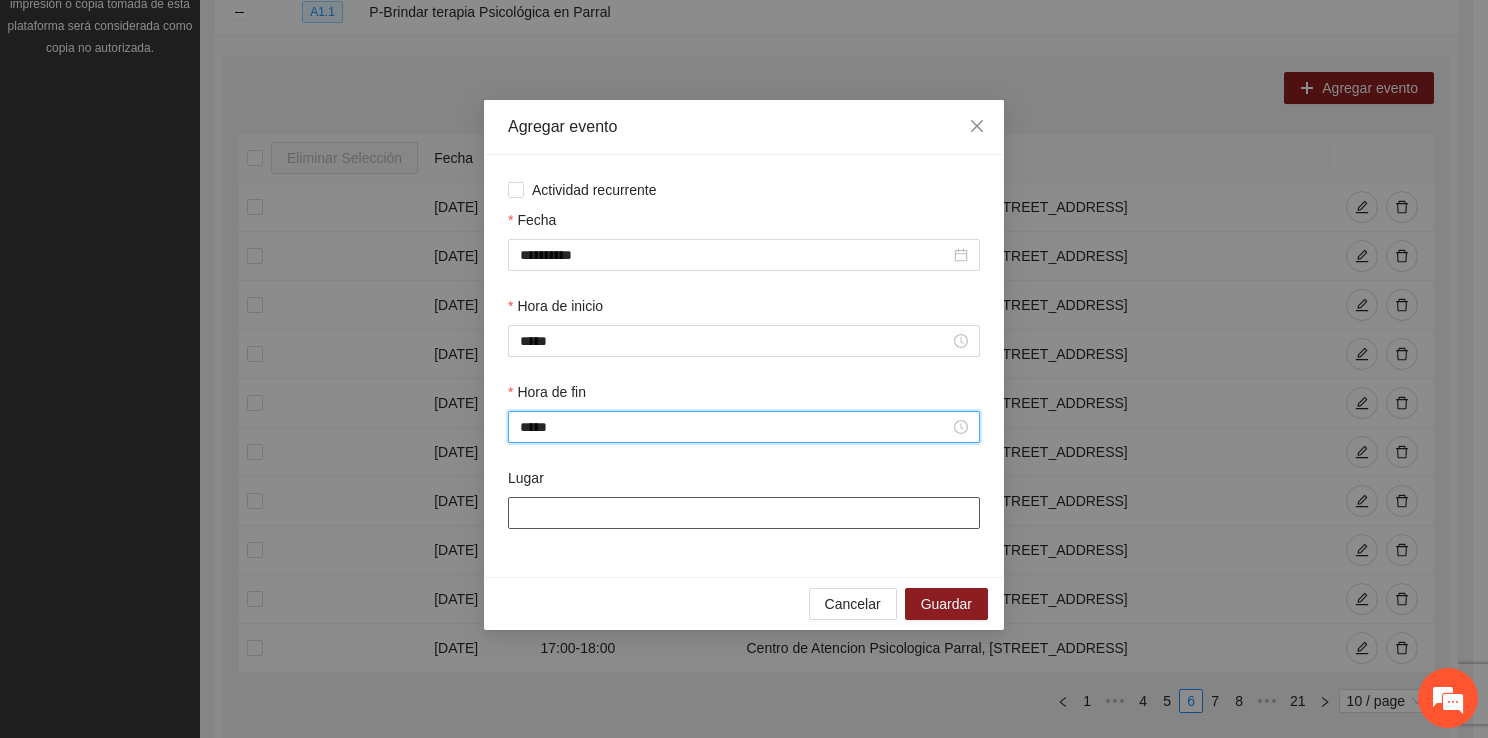 type on "*****" 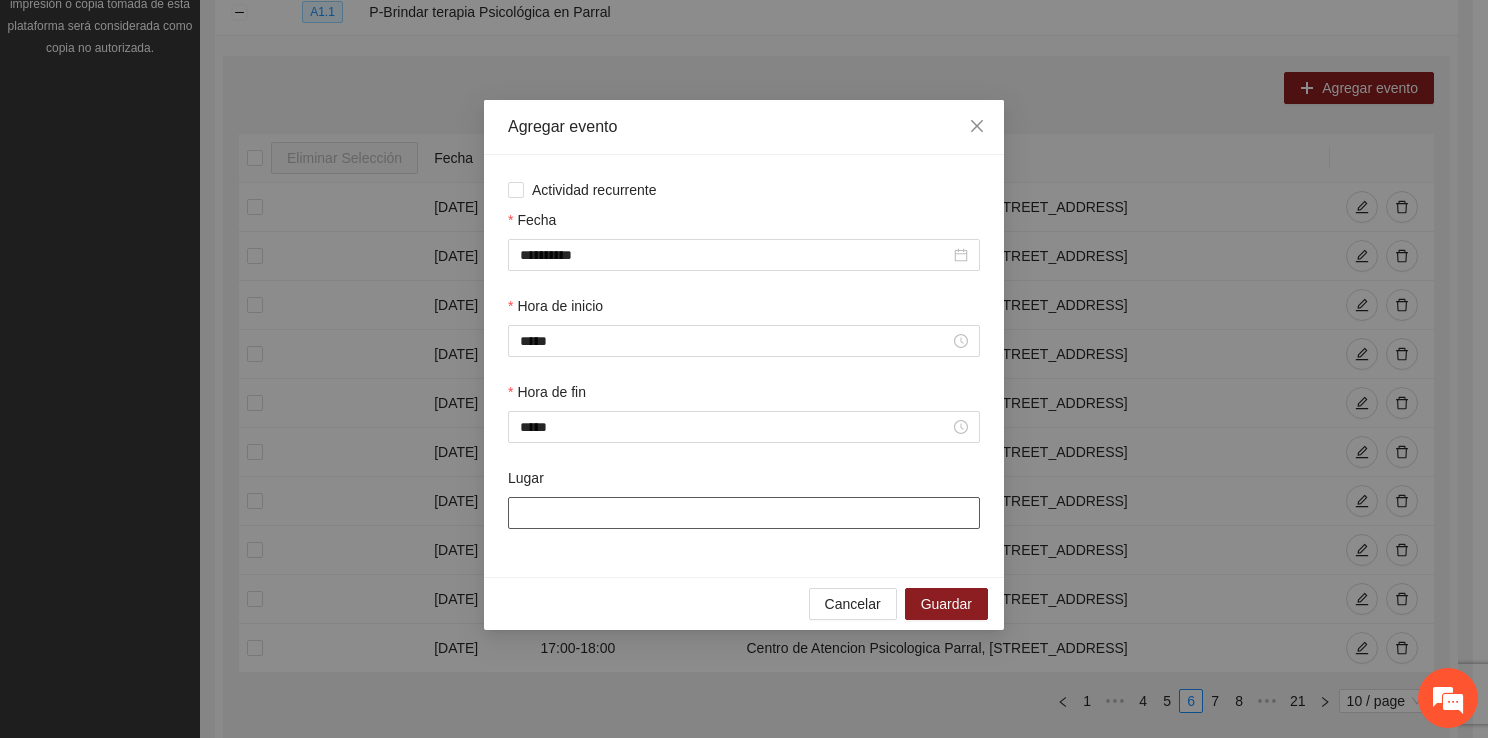 click on "Lugar" at bounding box center [744, 513] 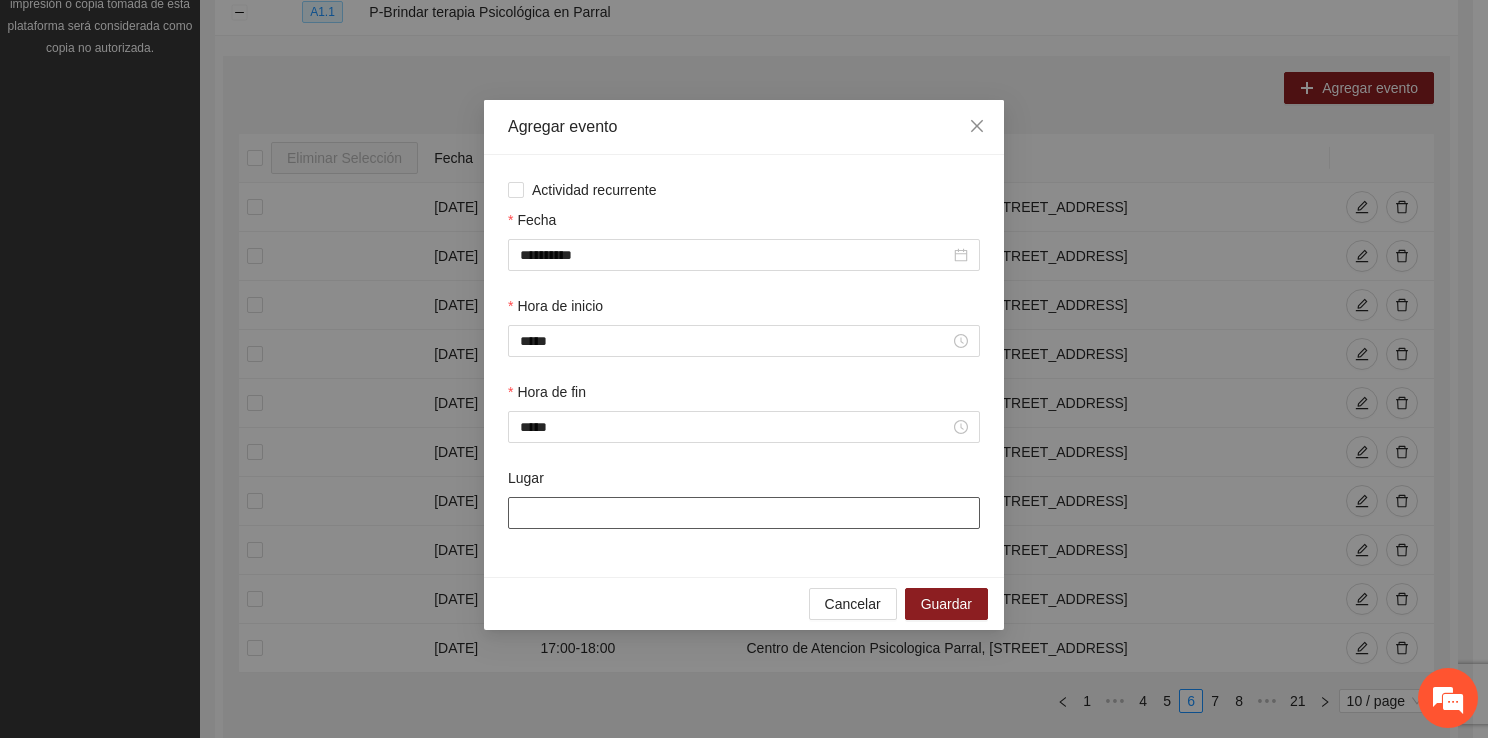 type on "**********" 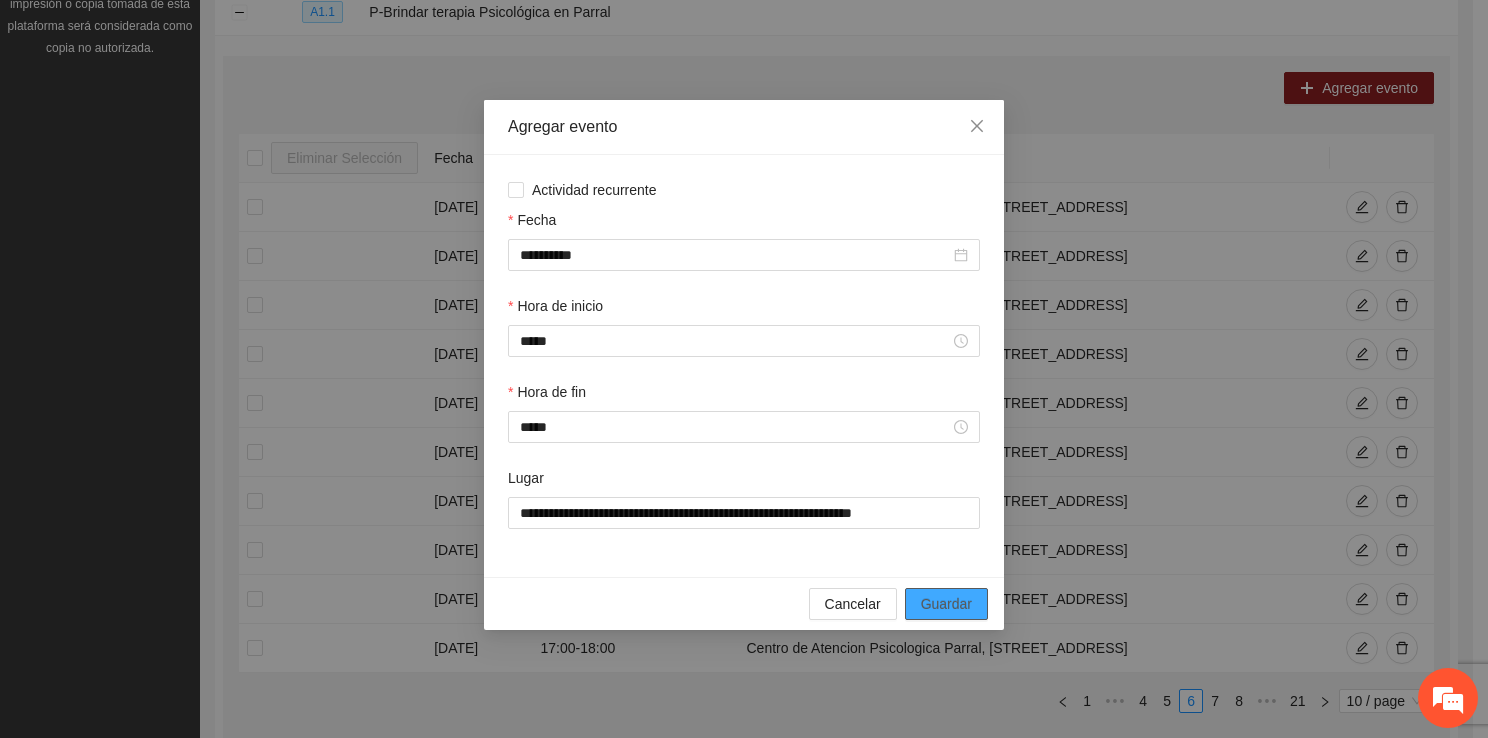 click on "Guardar" at bounding box center (946, 604) 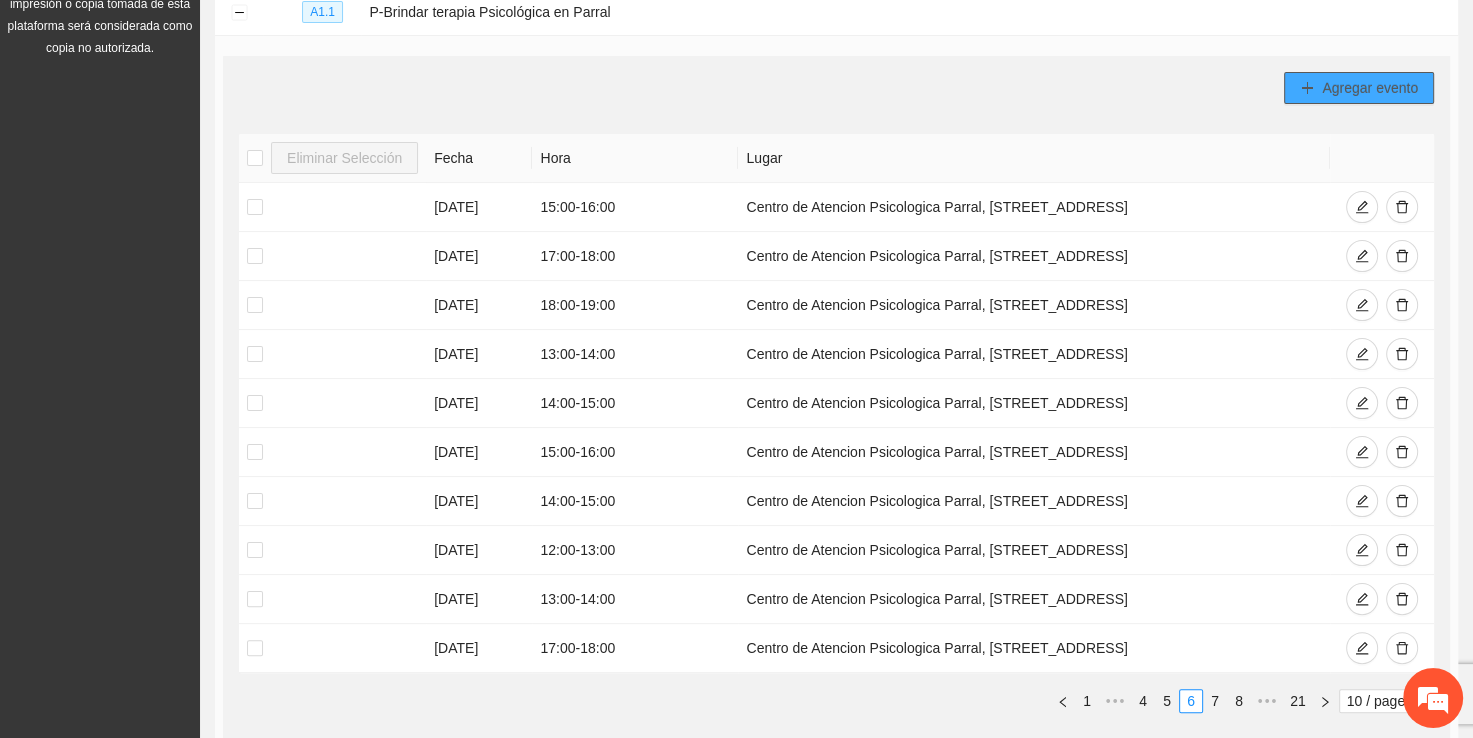 click on "Agregar evento" at bounding box center (1370, 88) 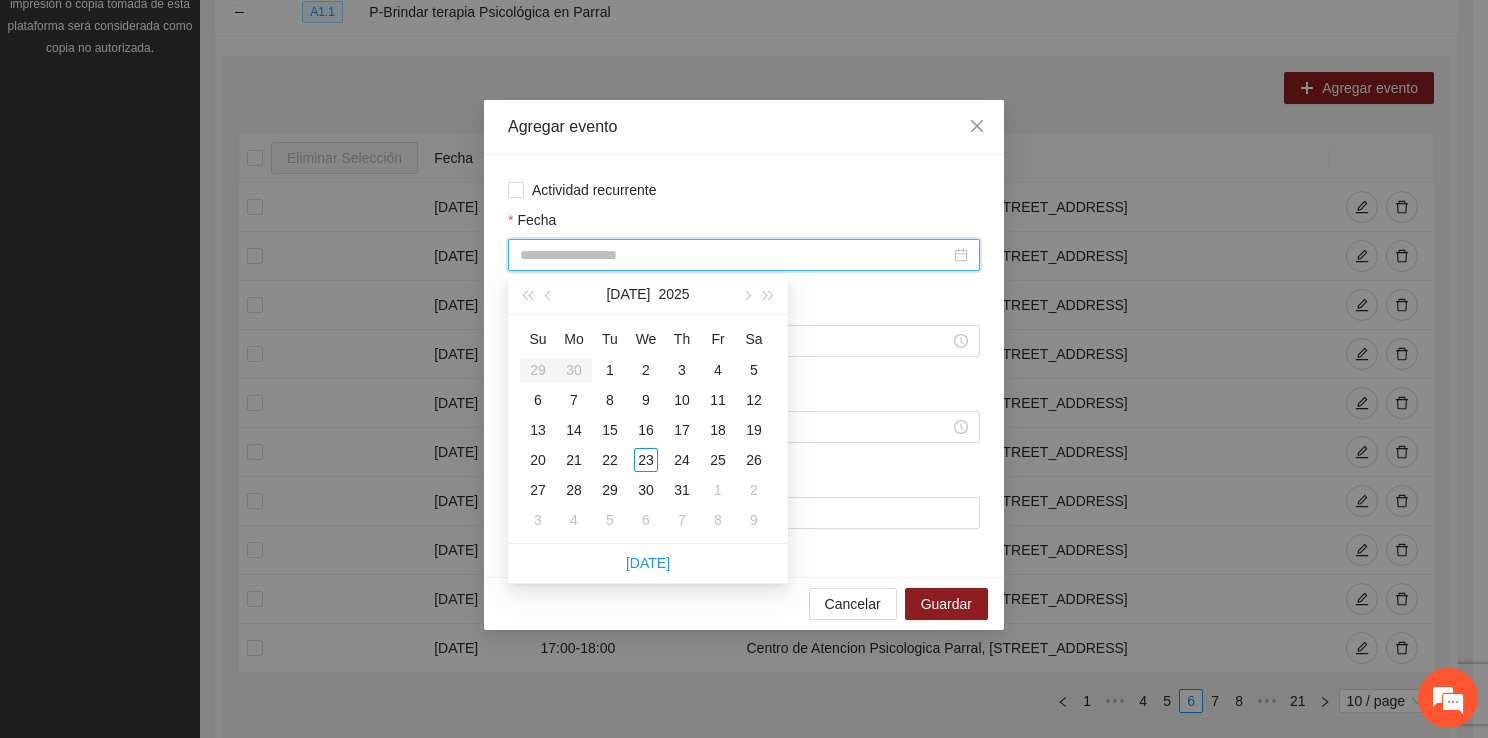 click on "Fecha" at bounding box center [735, 255] 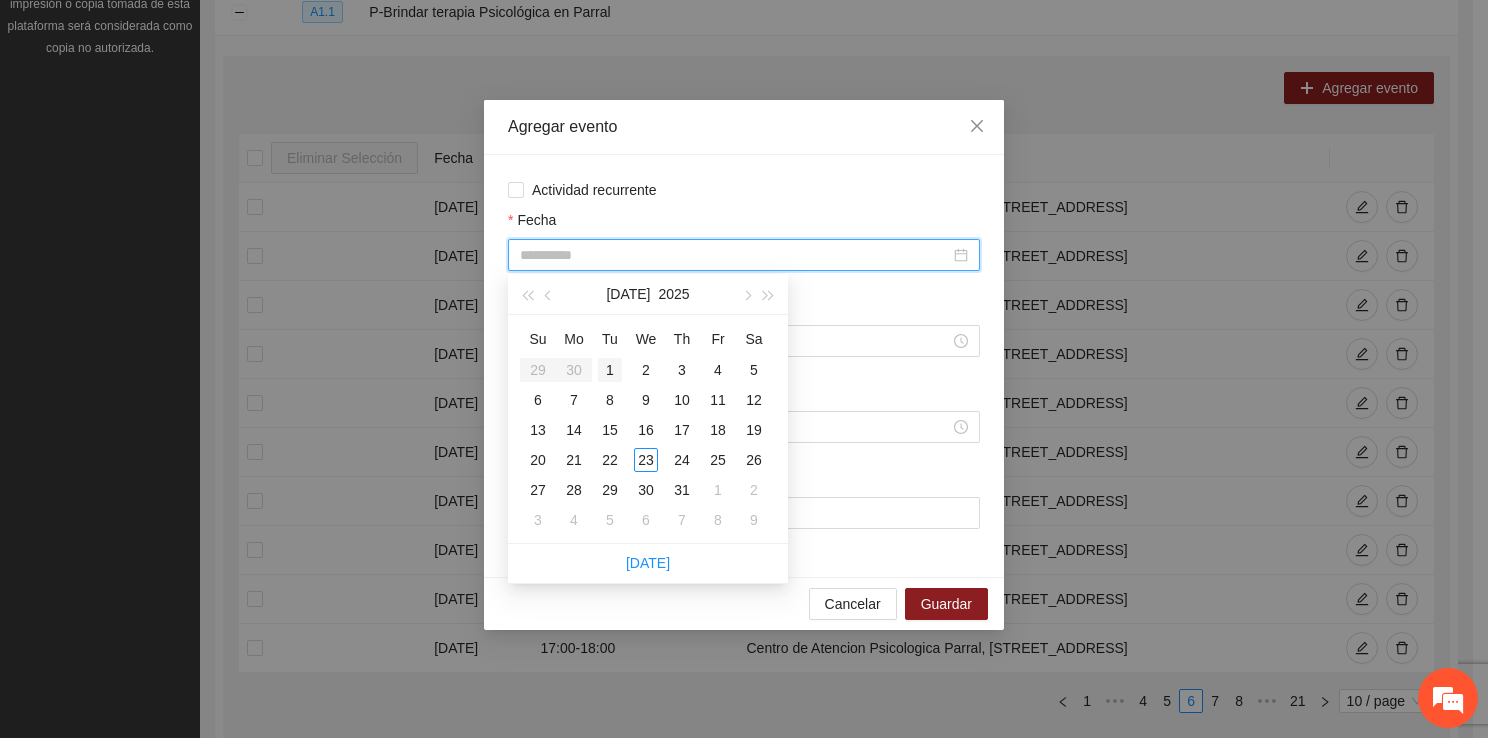 type on "**********" 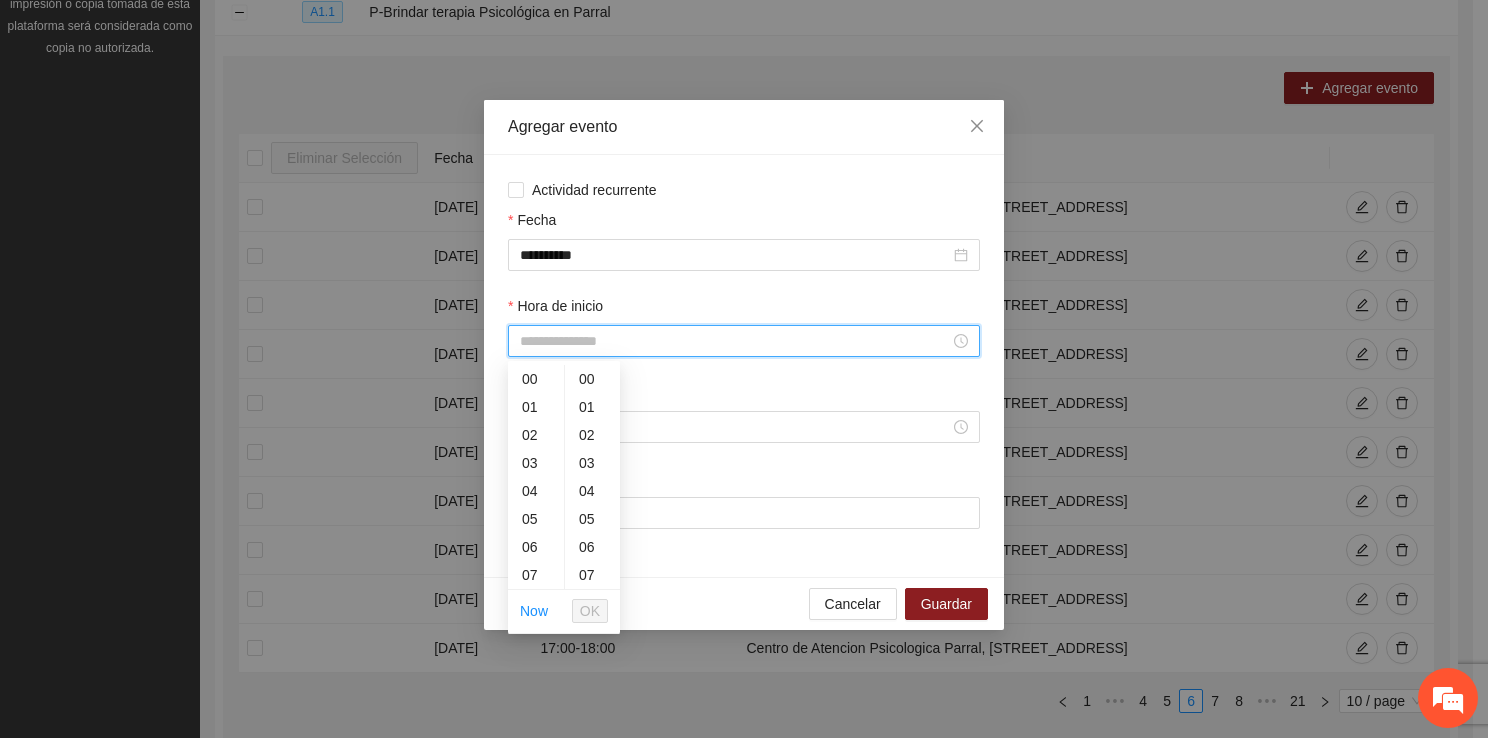 click on "Hora de inicio" at bounding box center [735, 341] 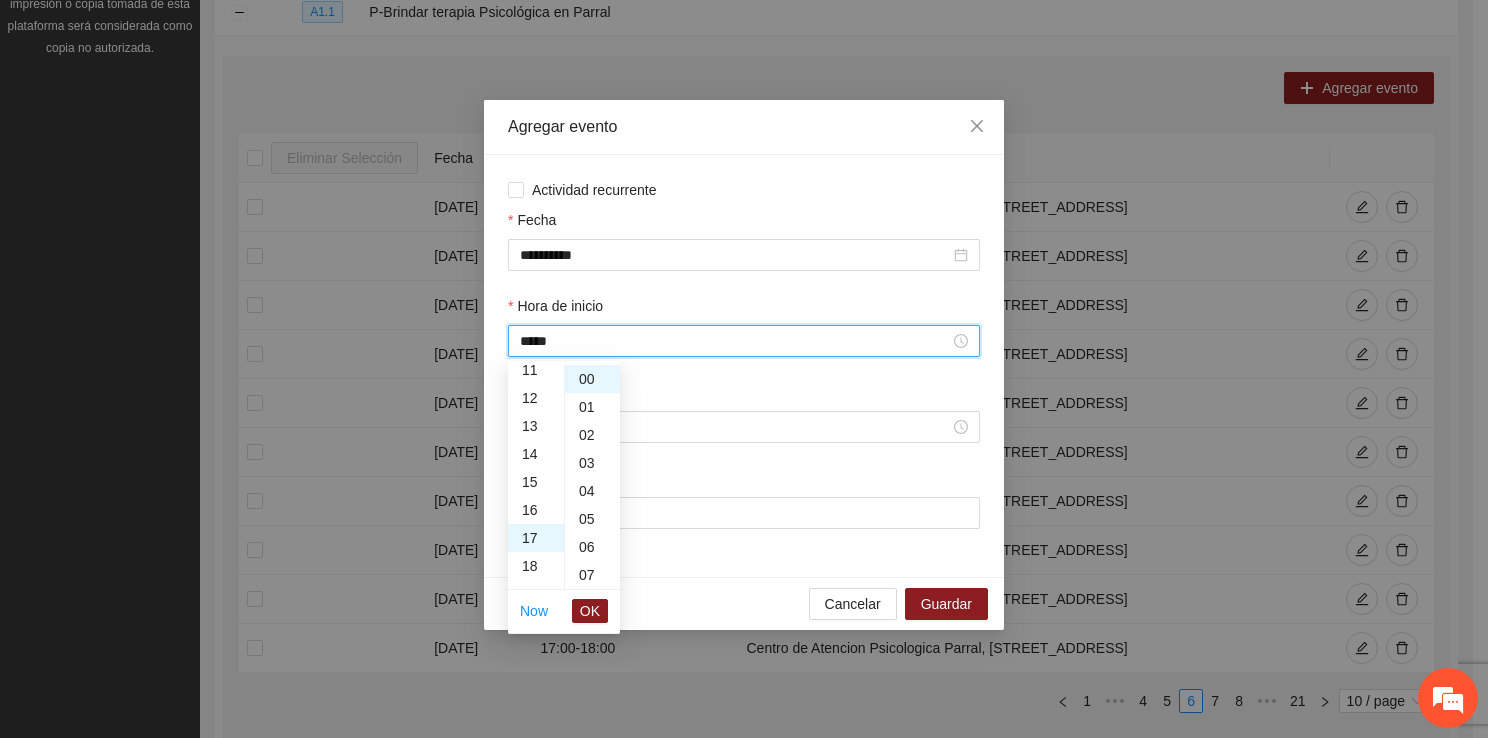 scroll, scrollTop: 476, scrollLeft: 0, axis: vertical 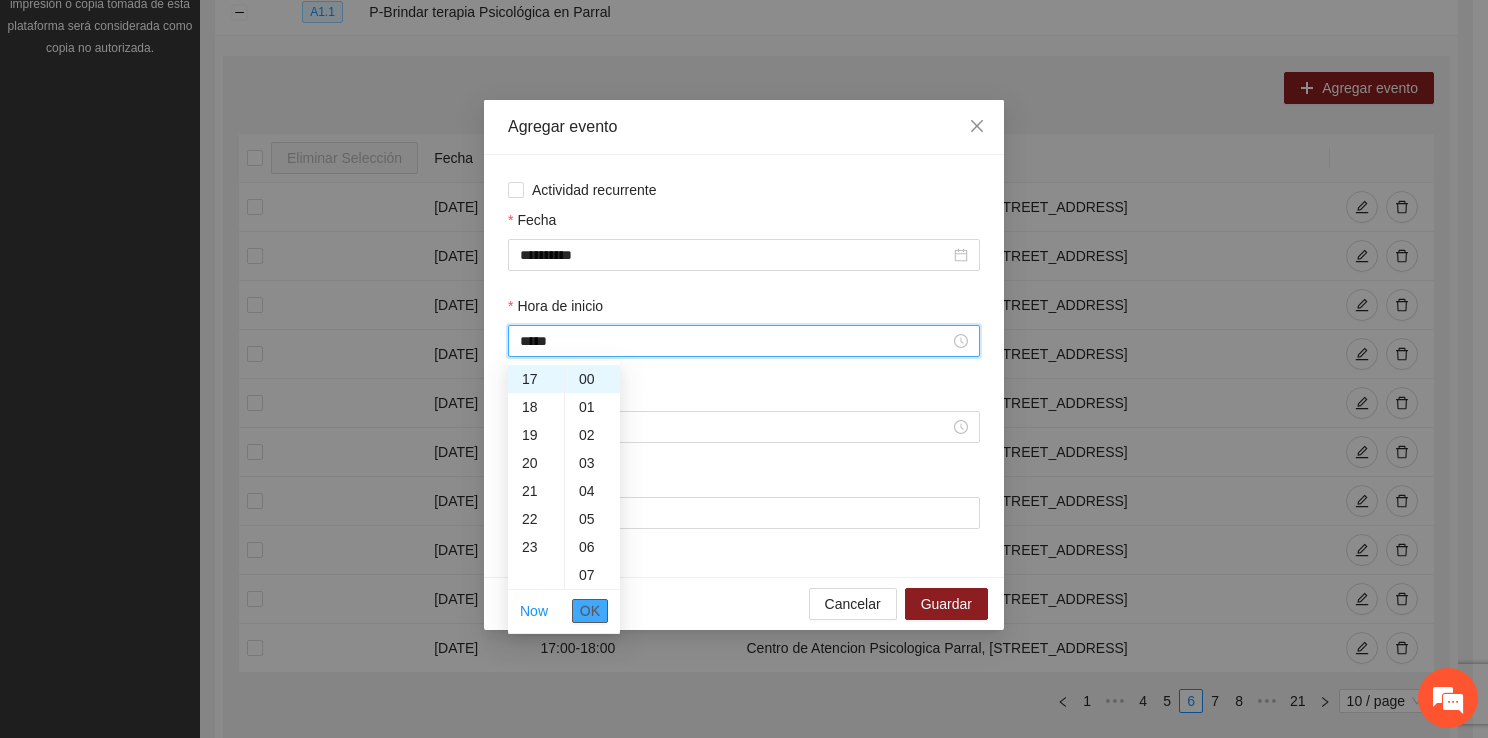 click on "OK" at bounding box center [590, 611] 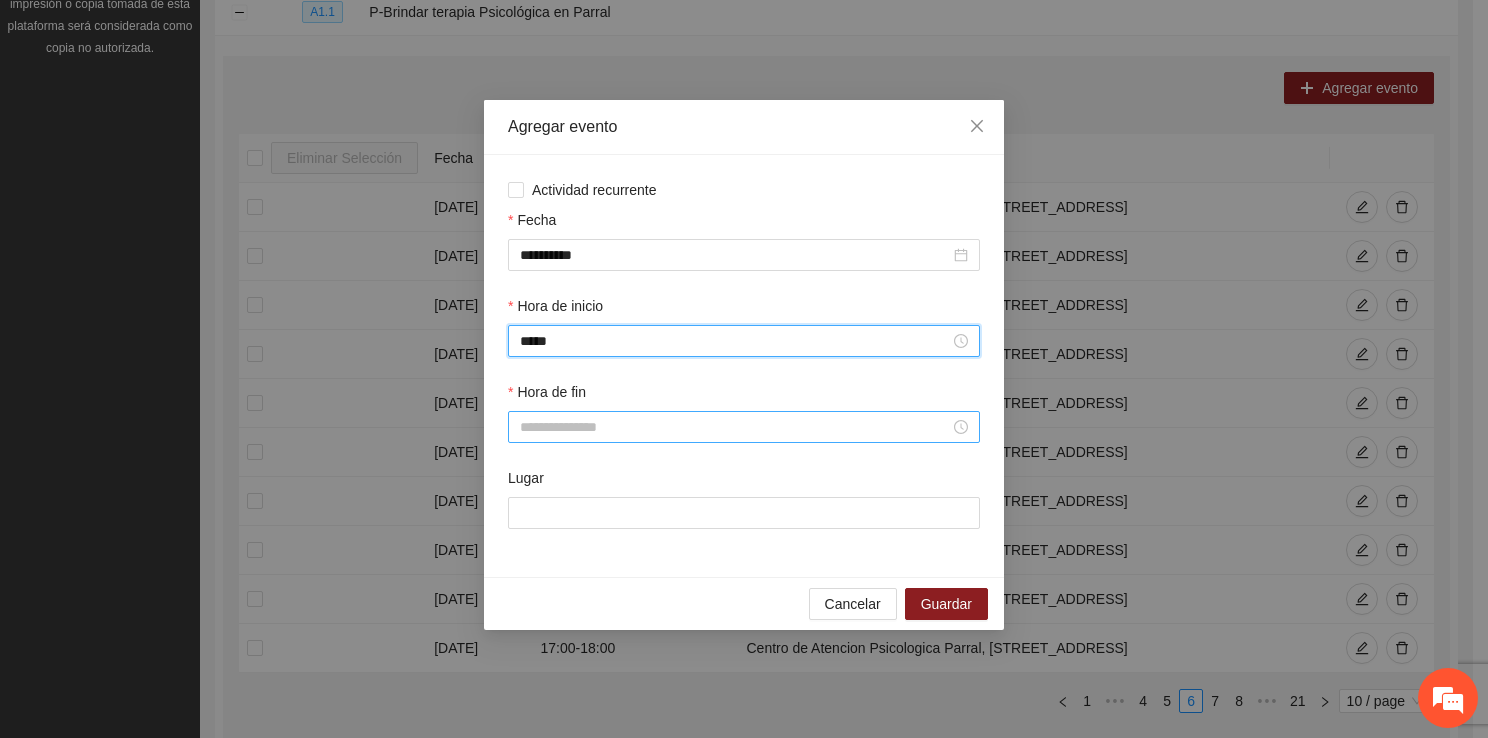 type on "*****" 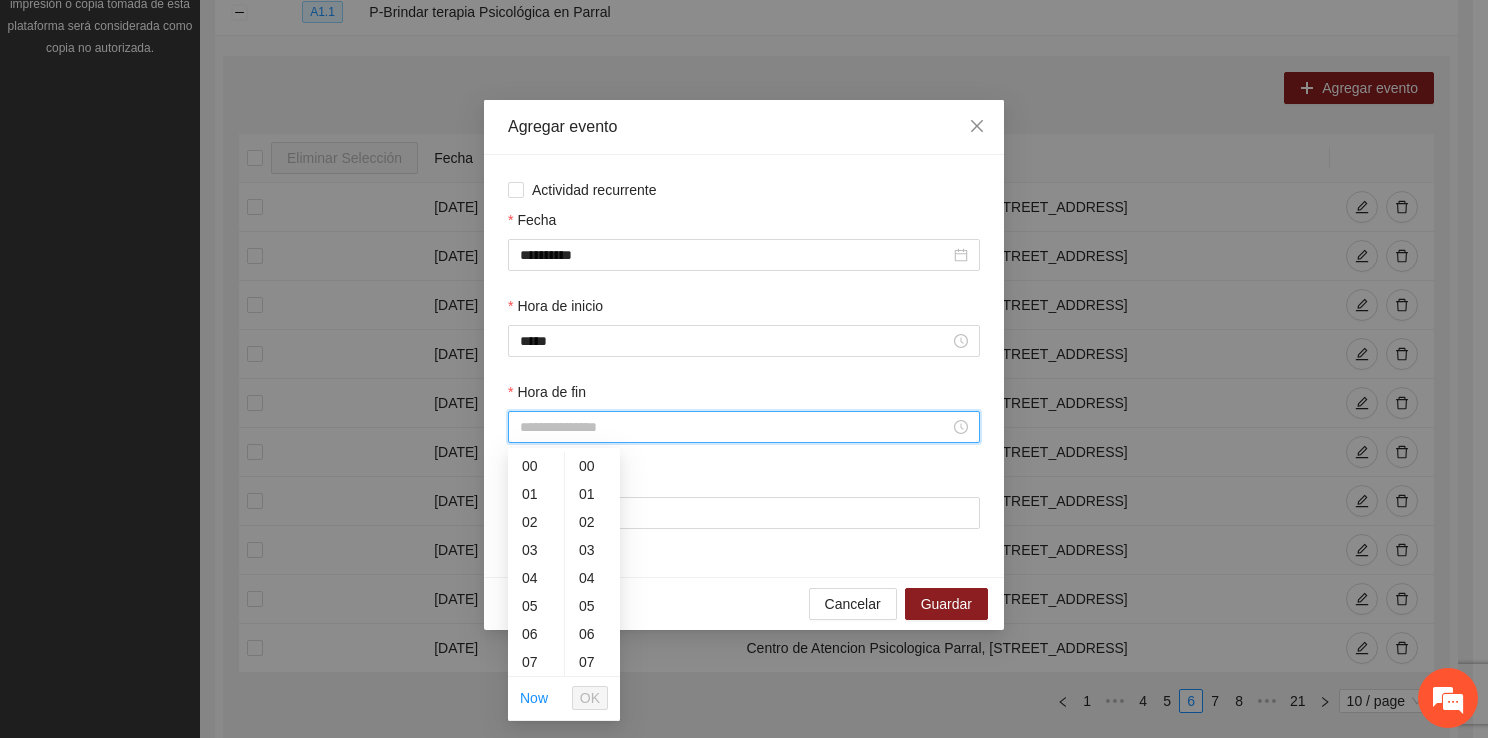 click on "Hora de fin" at bounding box center [735, 427] 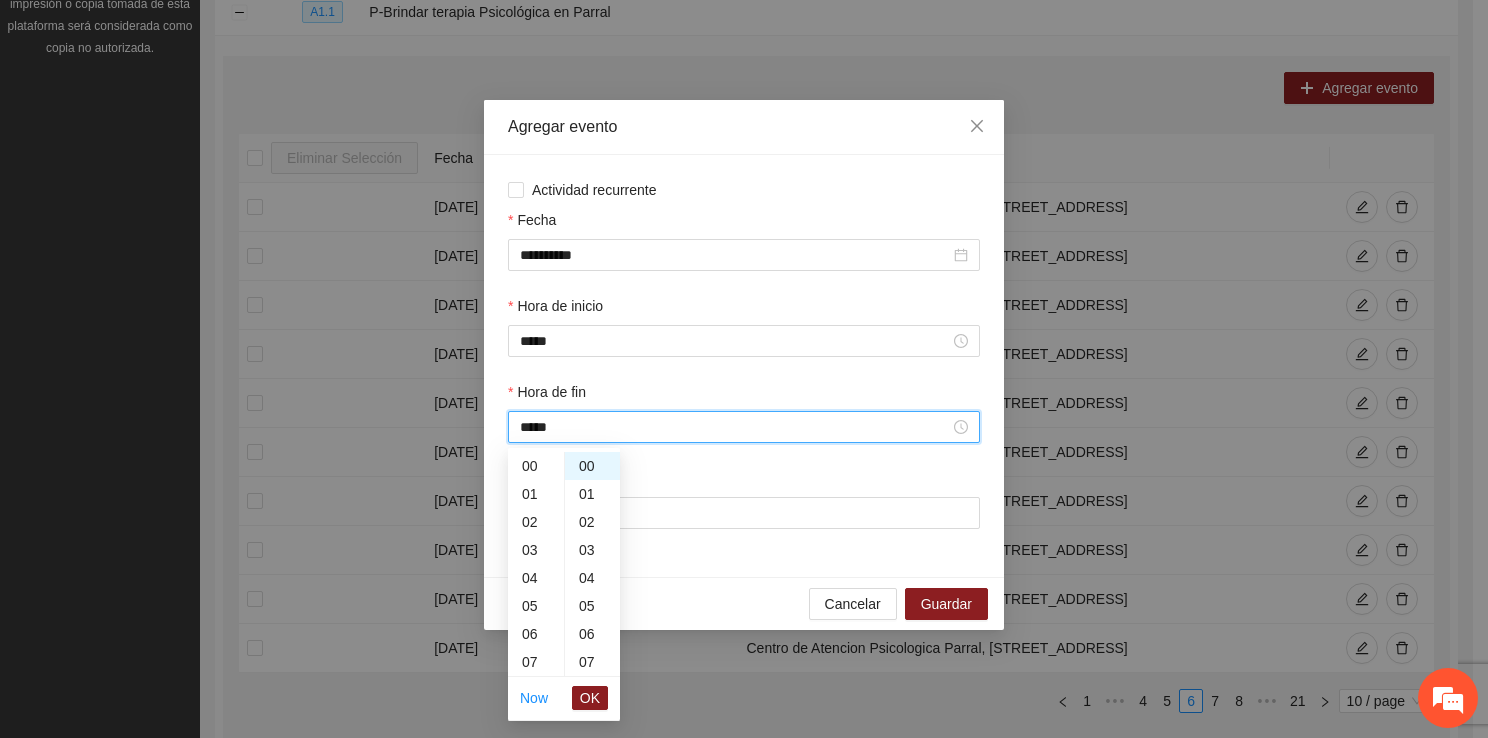 scroll, scrollTop: 504, scrollLeft: 0, axis: vertical 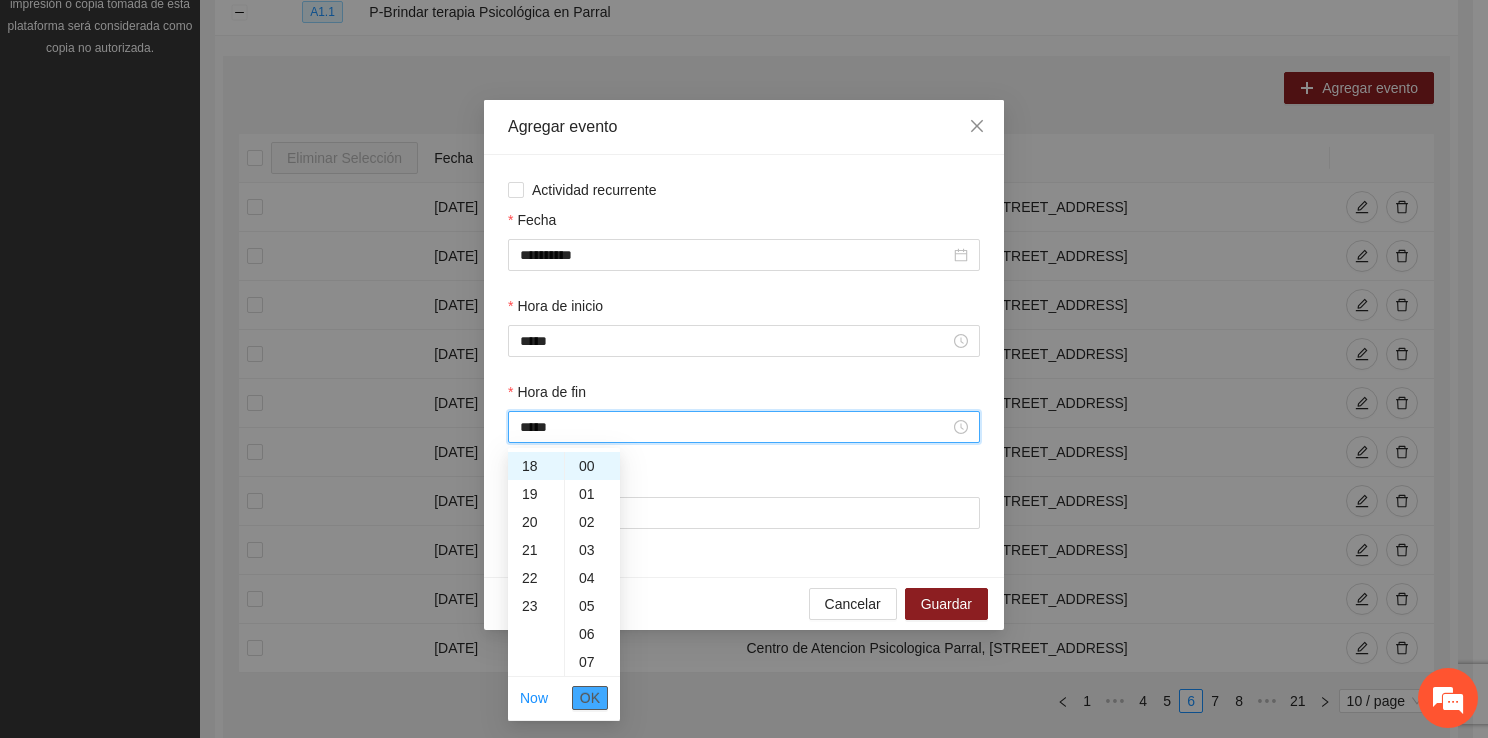 click on "OK" at bounding box center (590, 698) 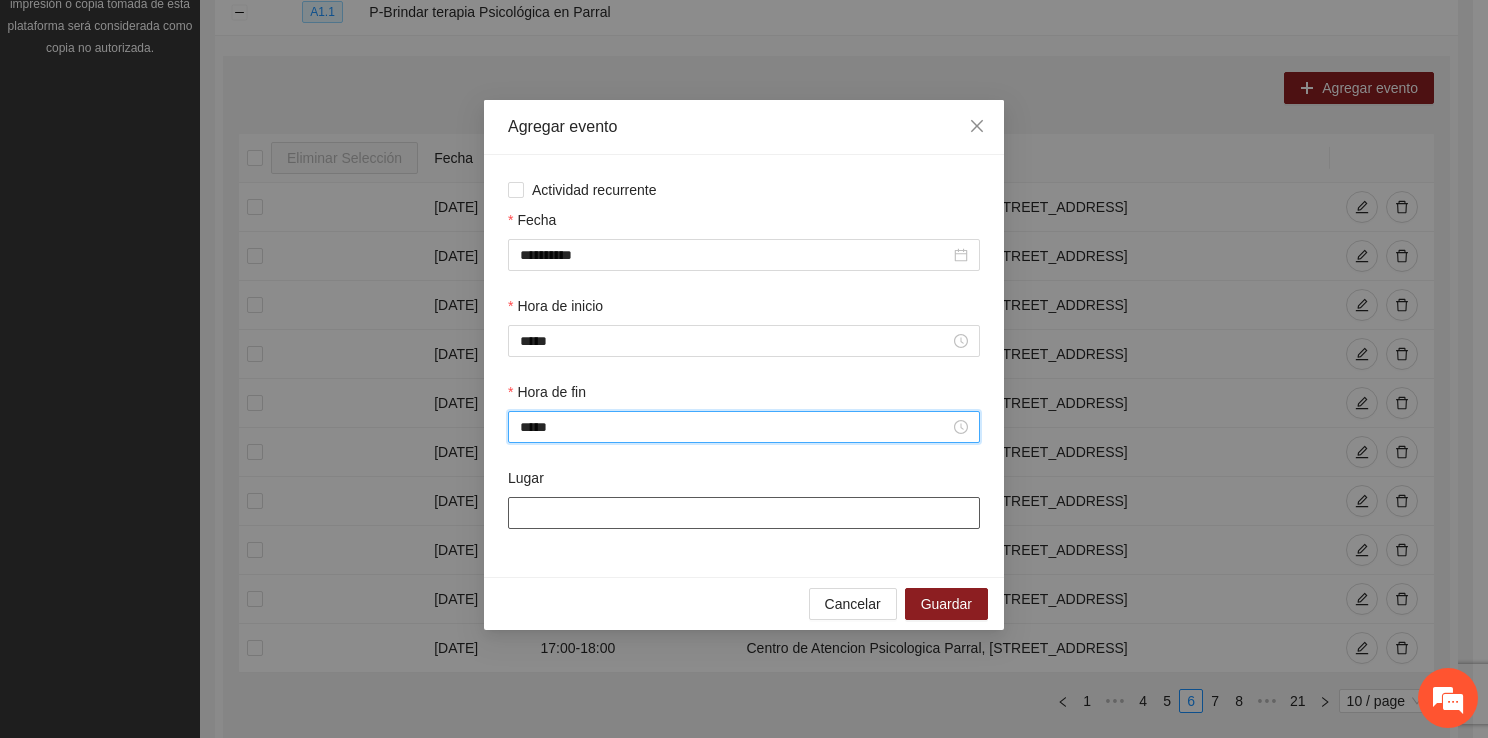 type on "*****" 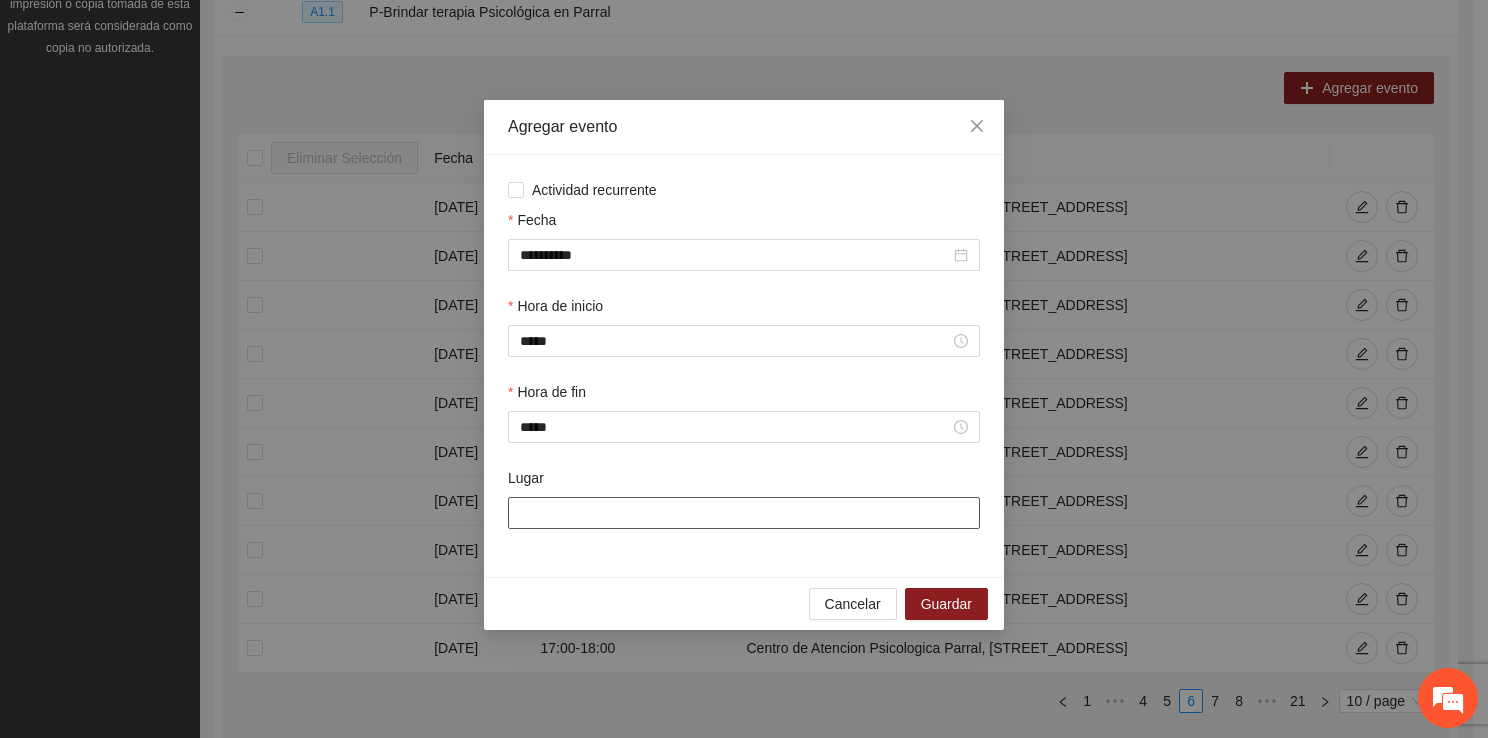 click on "Lugar" at bounding box center (744, 513) 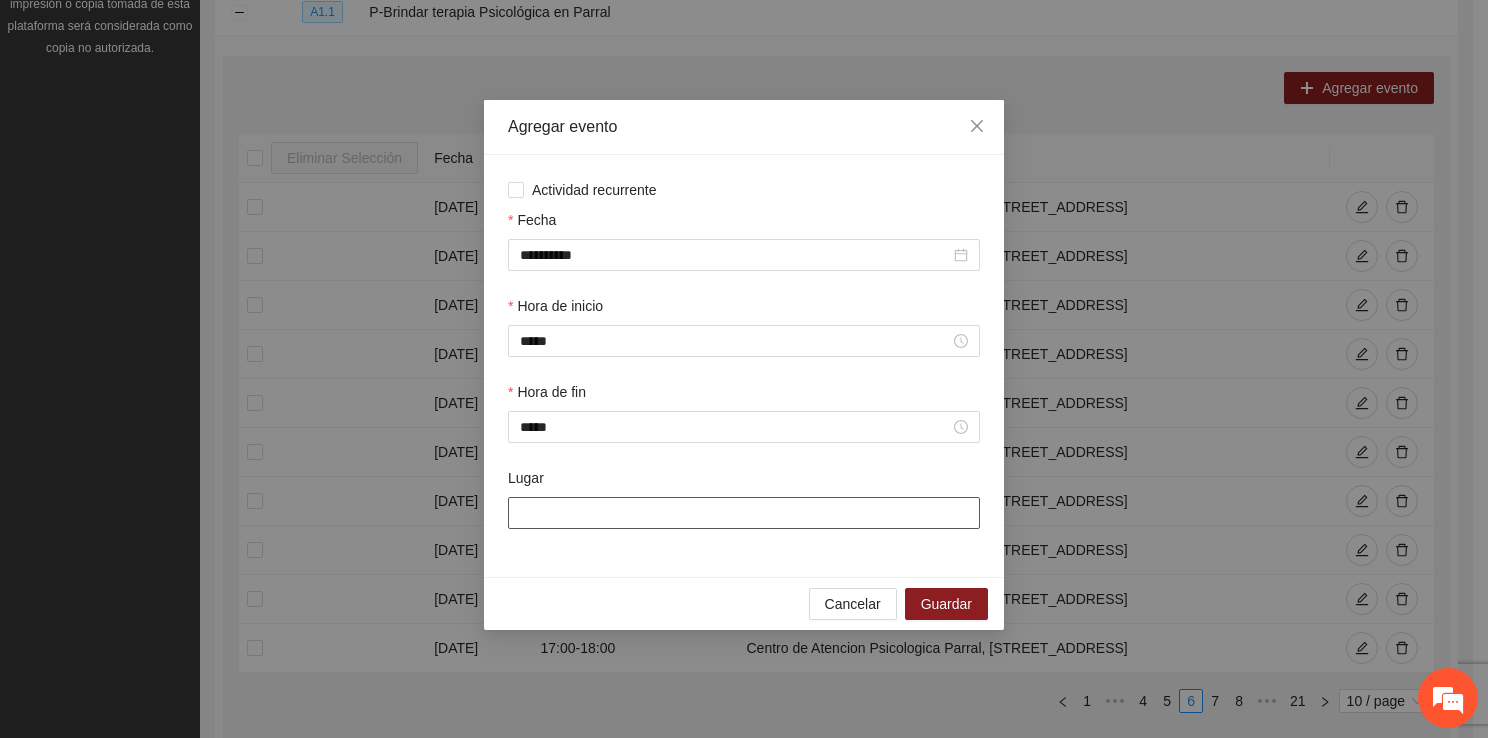 type on "**********" 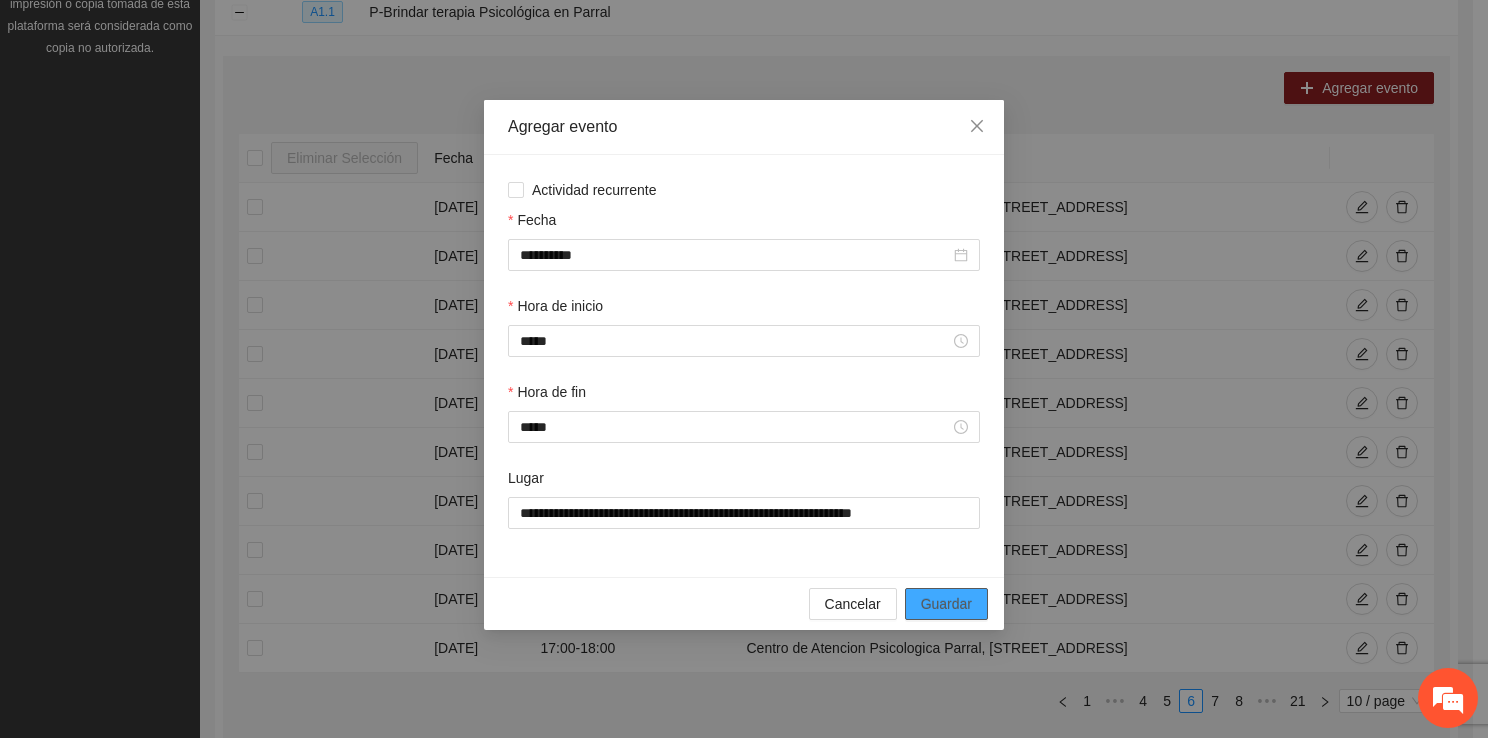 click on "Guardar" at bounding box center (946, 604) 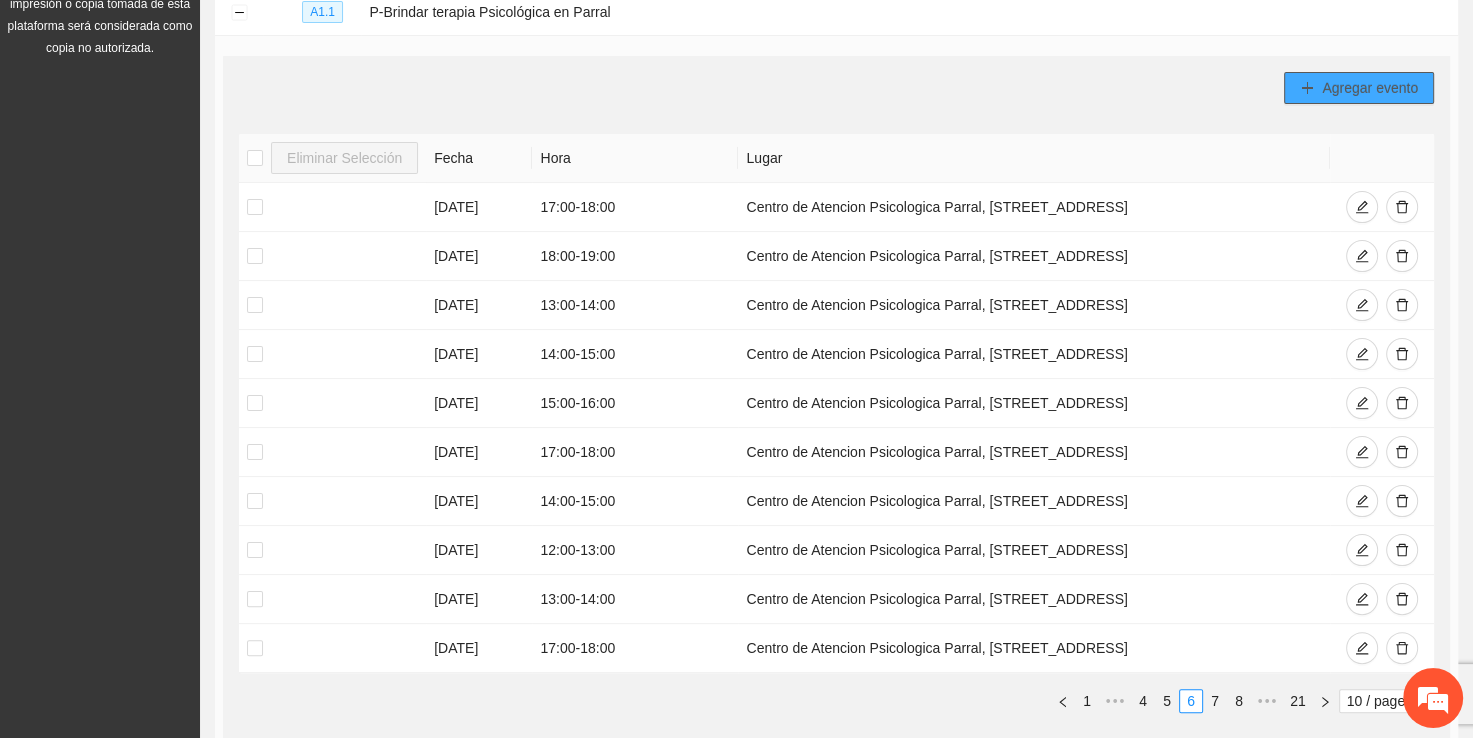 click on "Agregar evento" at bounding box center [1370, 88] 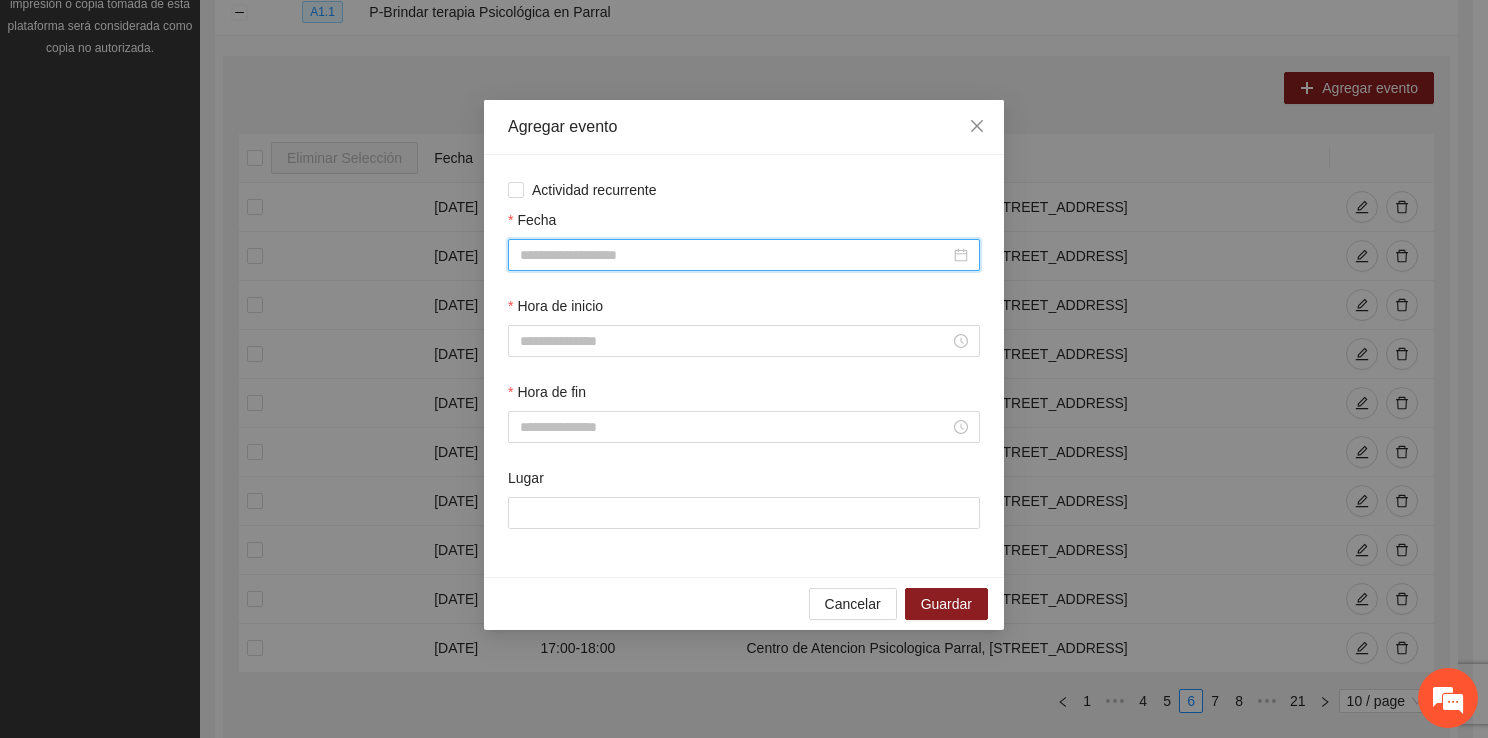 click on "Fecha" at bounding box center (735, 255) 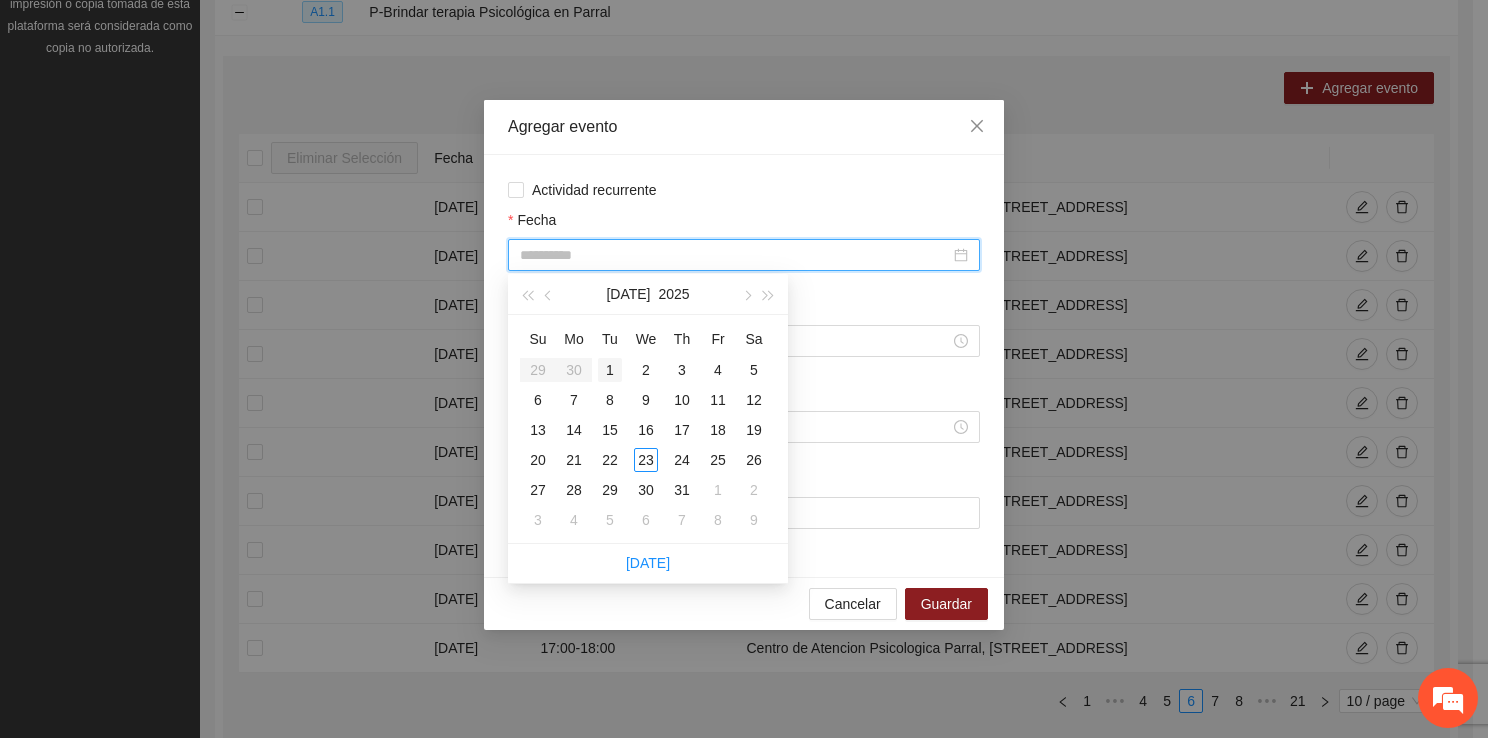 type on "**********" 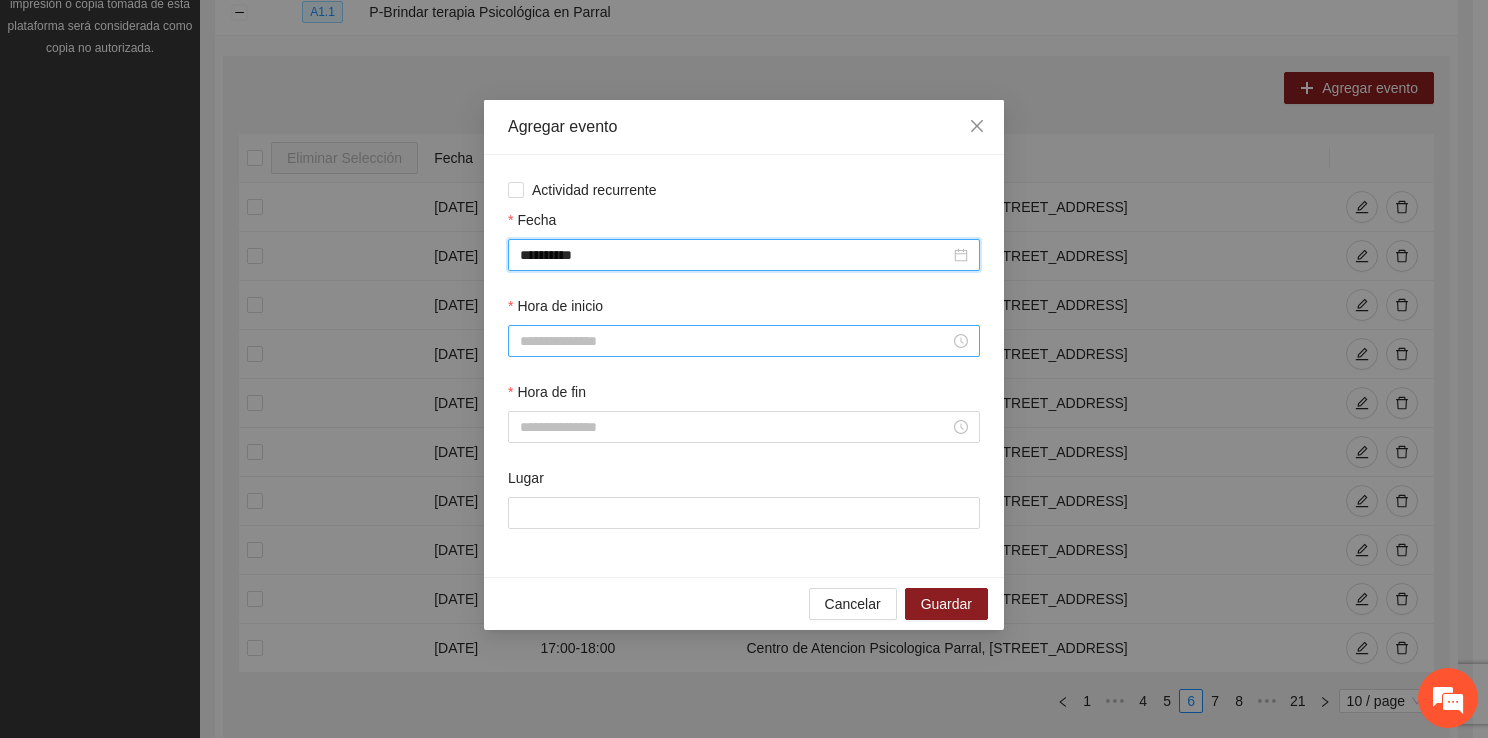 click on "Hora de inicio" at bounding box center [735, 341] 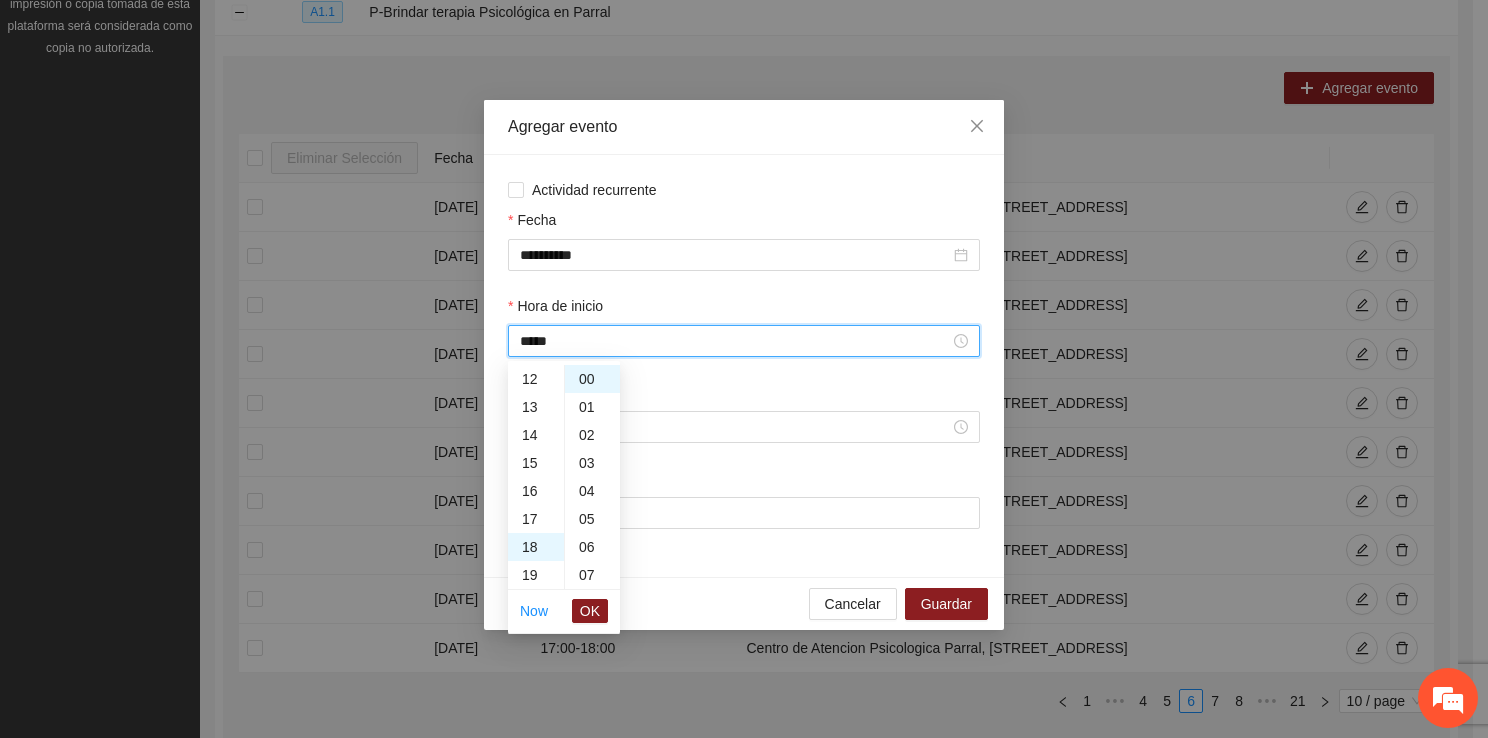 scroll, scrollTop: 504, scrollLeft: 0, axis: vertical 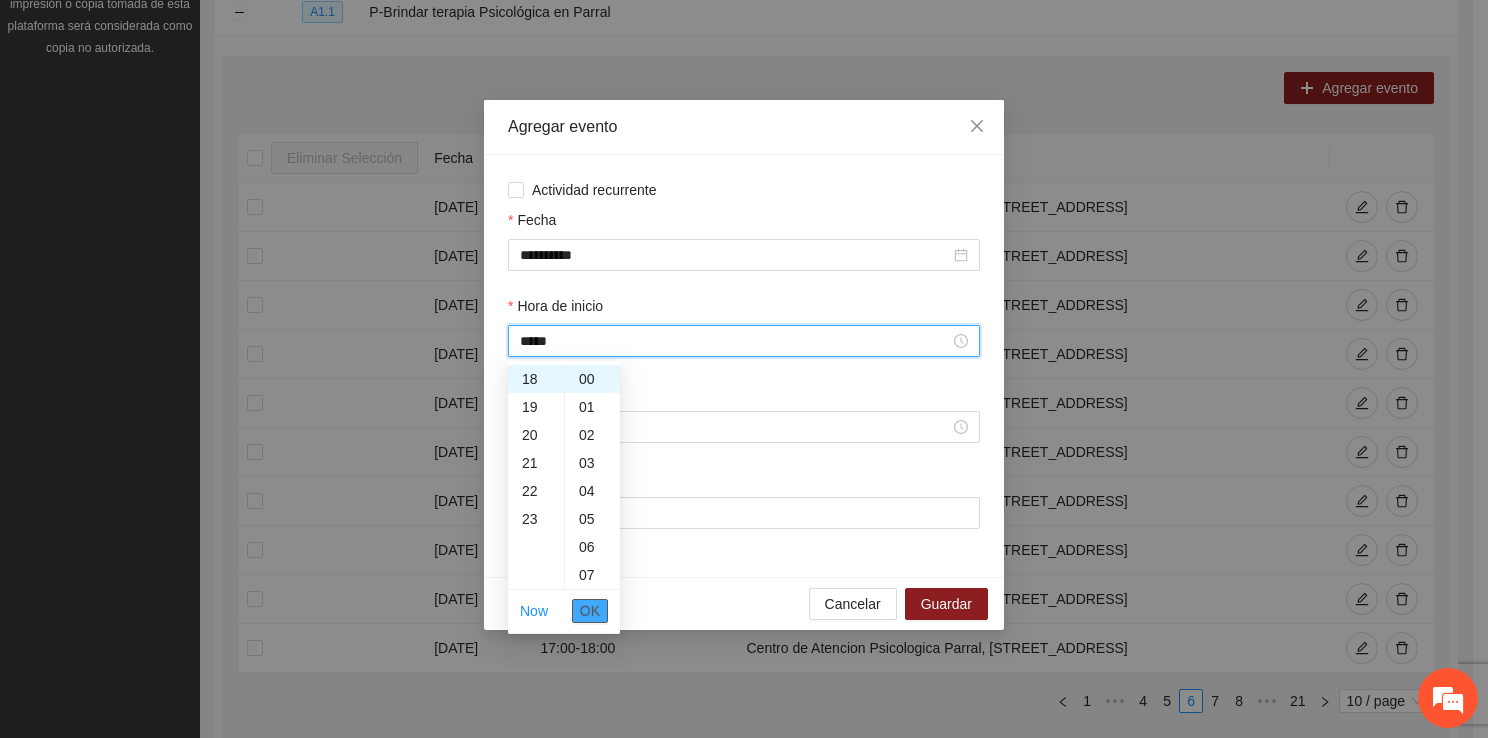 click on "OK" at bounding box center [590, 611] 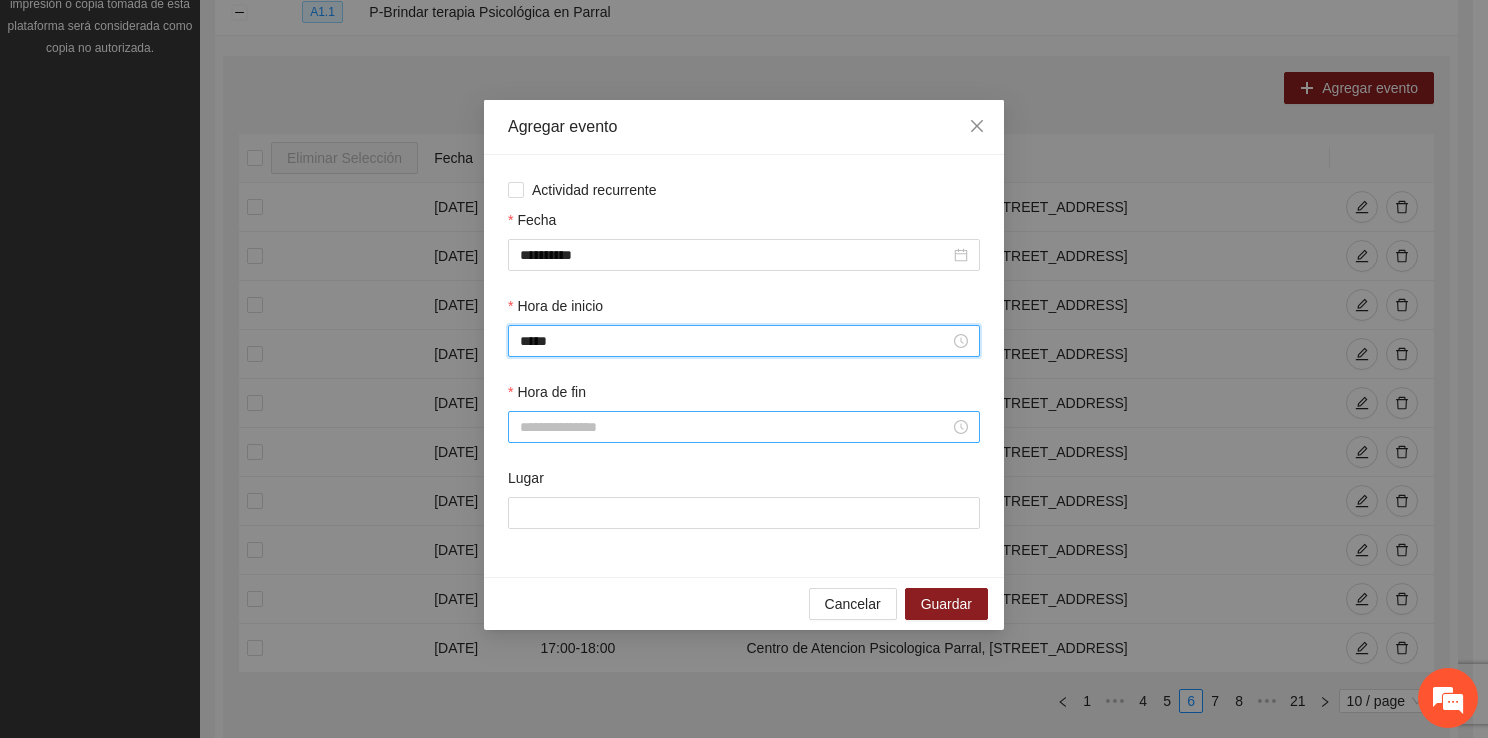 type on "*****" 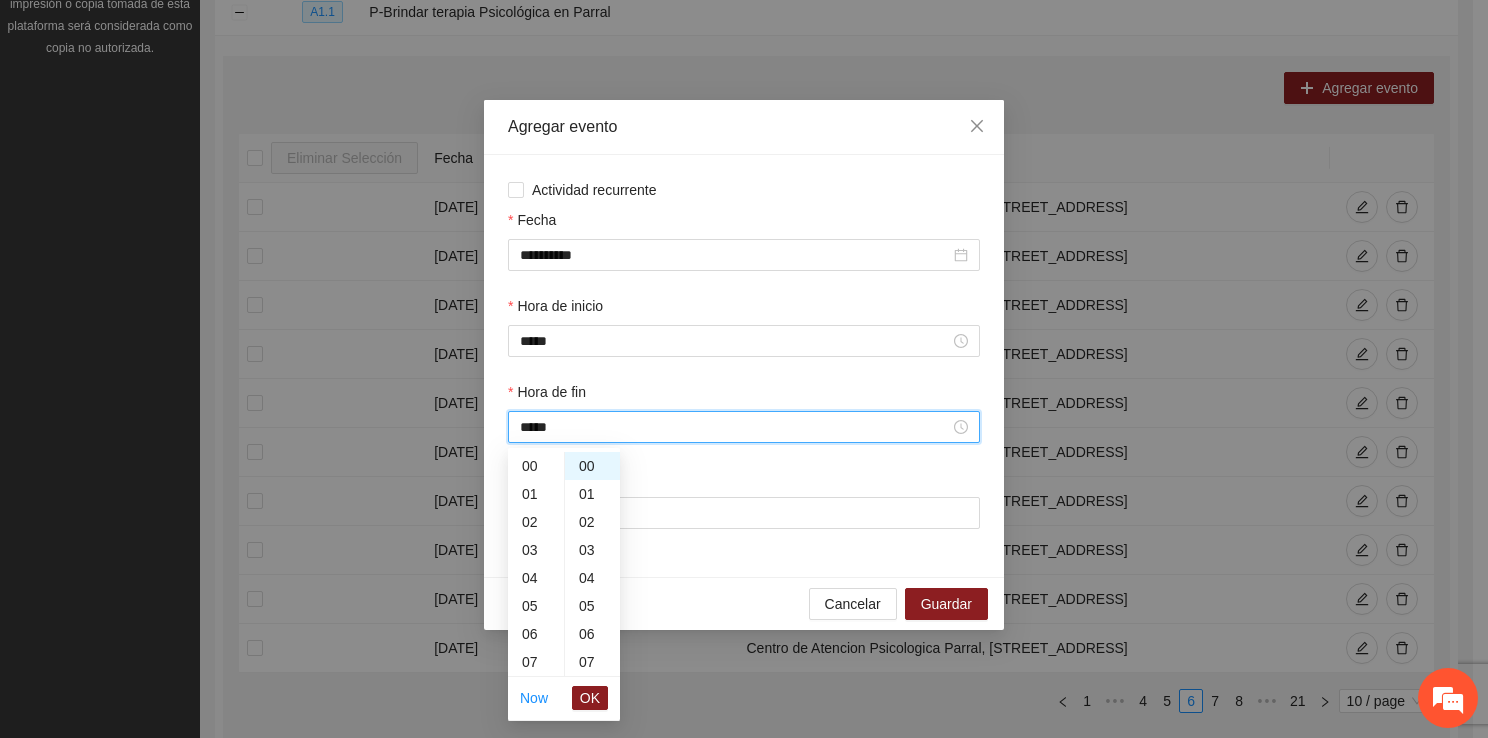 scroll, scrollTop: 532, scrollLeft: 0, axis: vertical 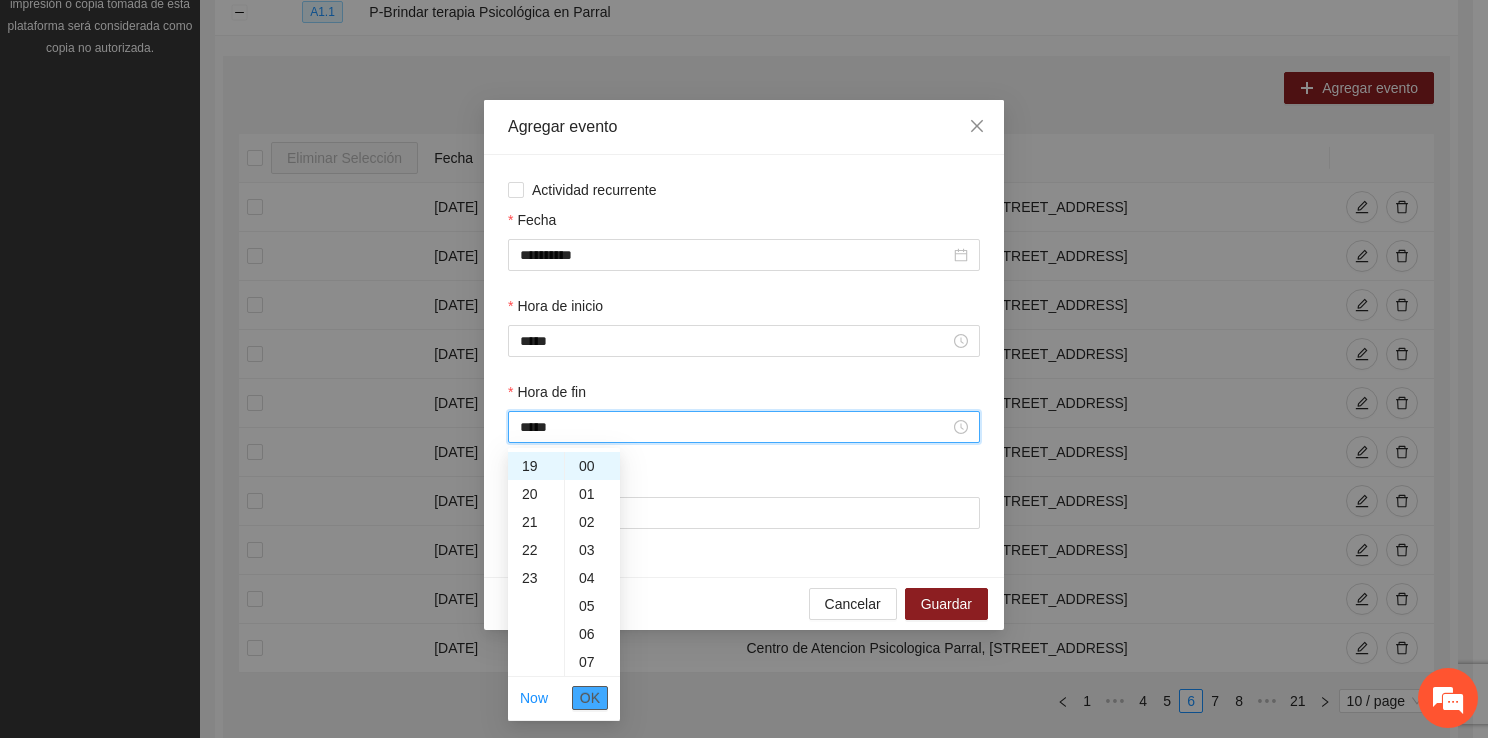click on "OK" at bounding box center [590, 698] 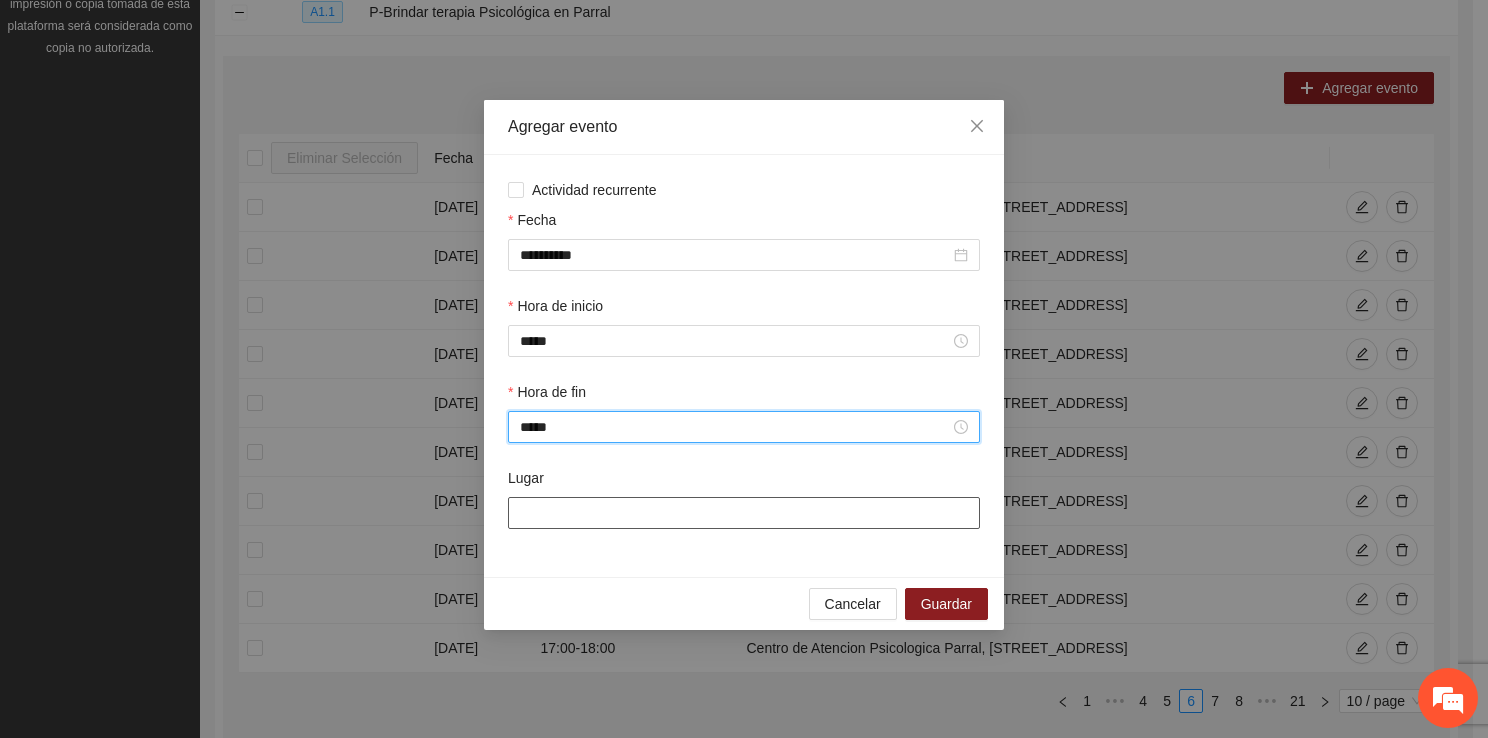 type on "*****" 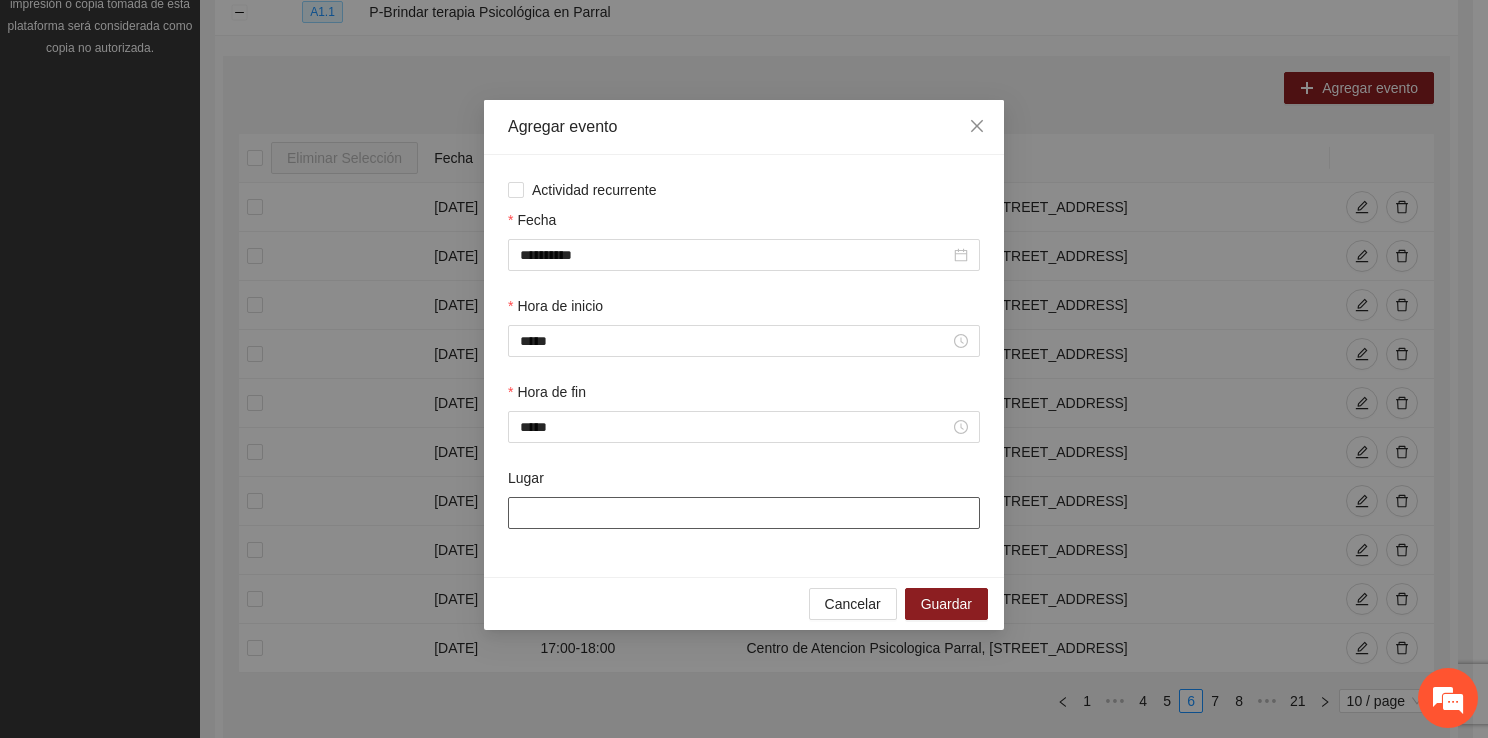 type on "**********" 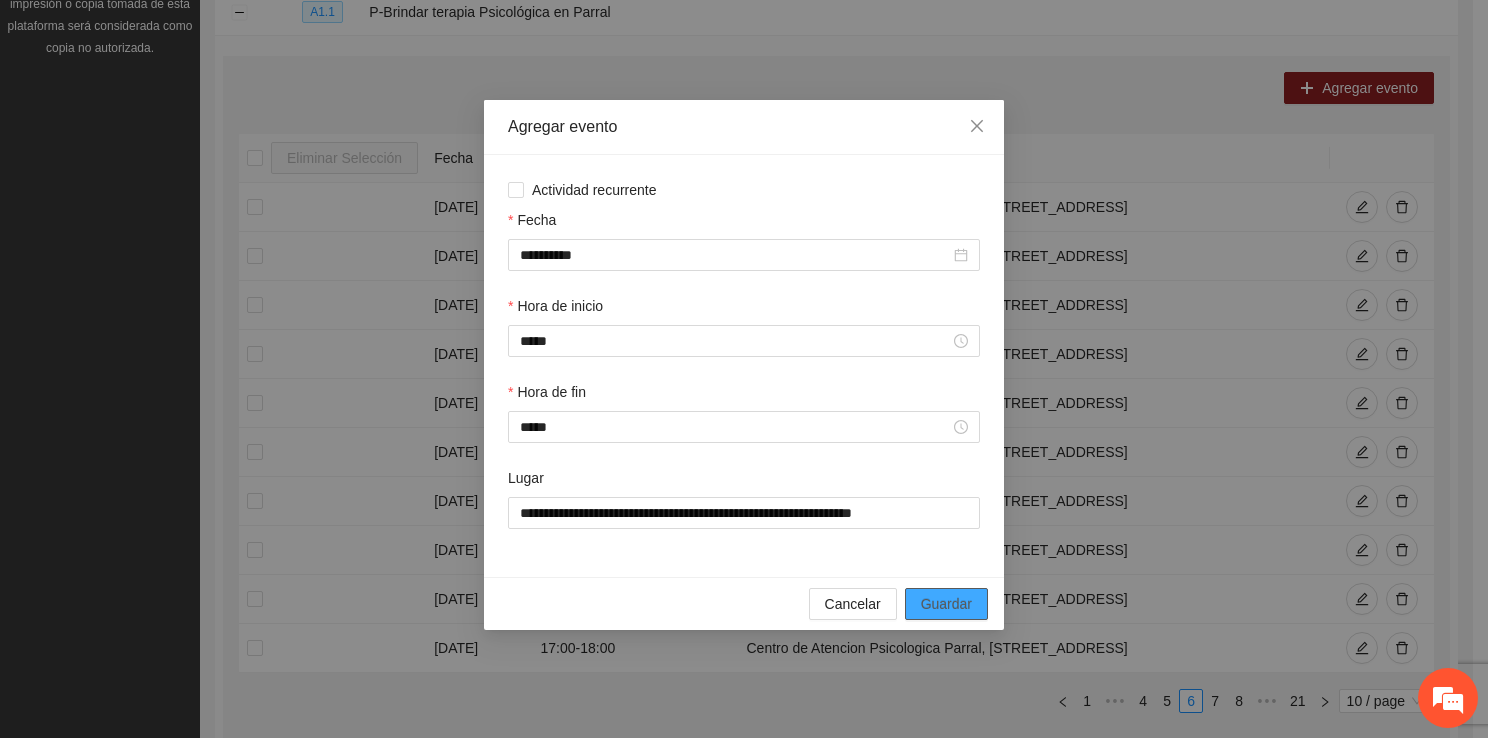 click on "Guardar" at bounding box center [946, 604] 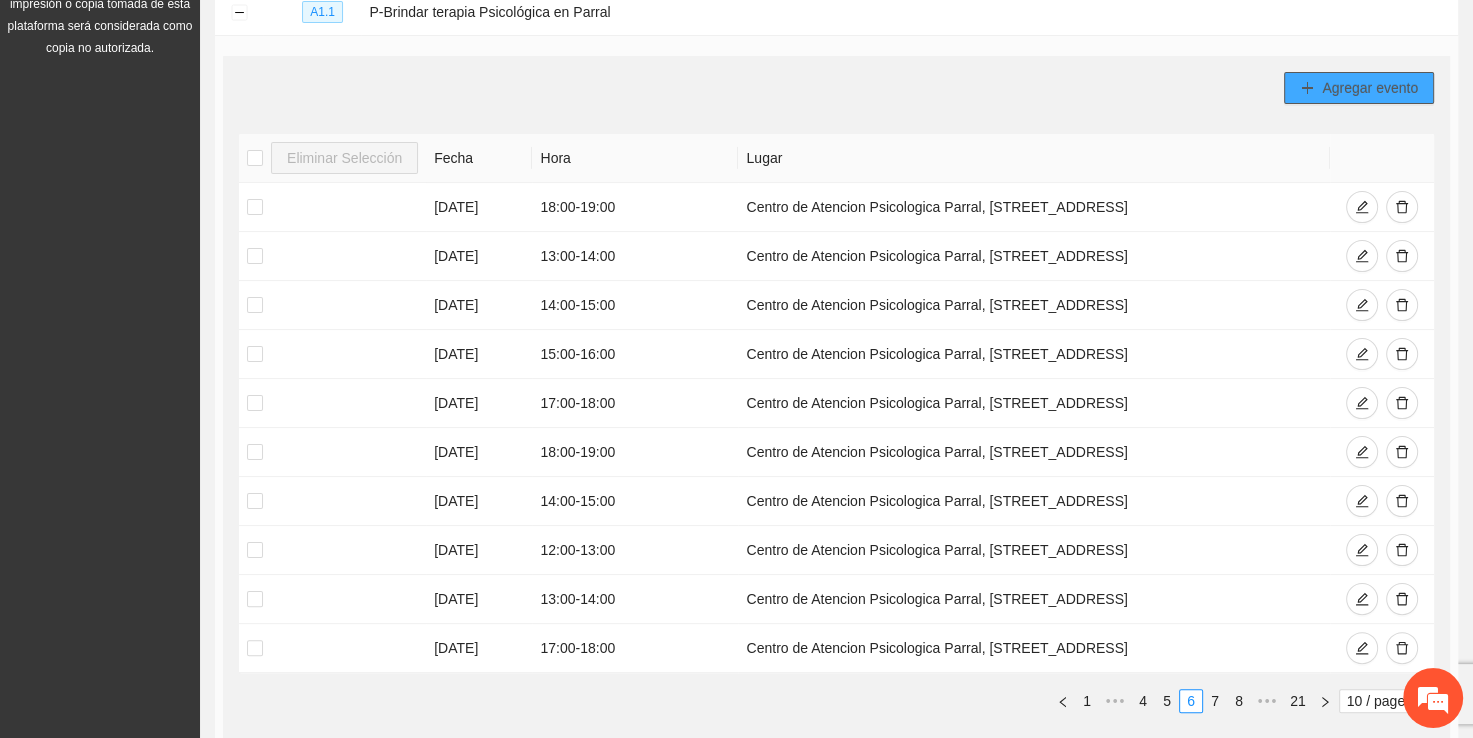click on "Agregar evento" at bounding box center (1370, 88) 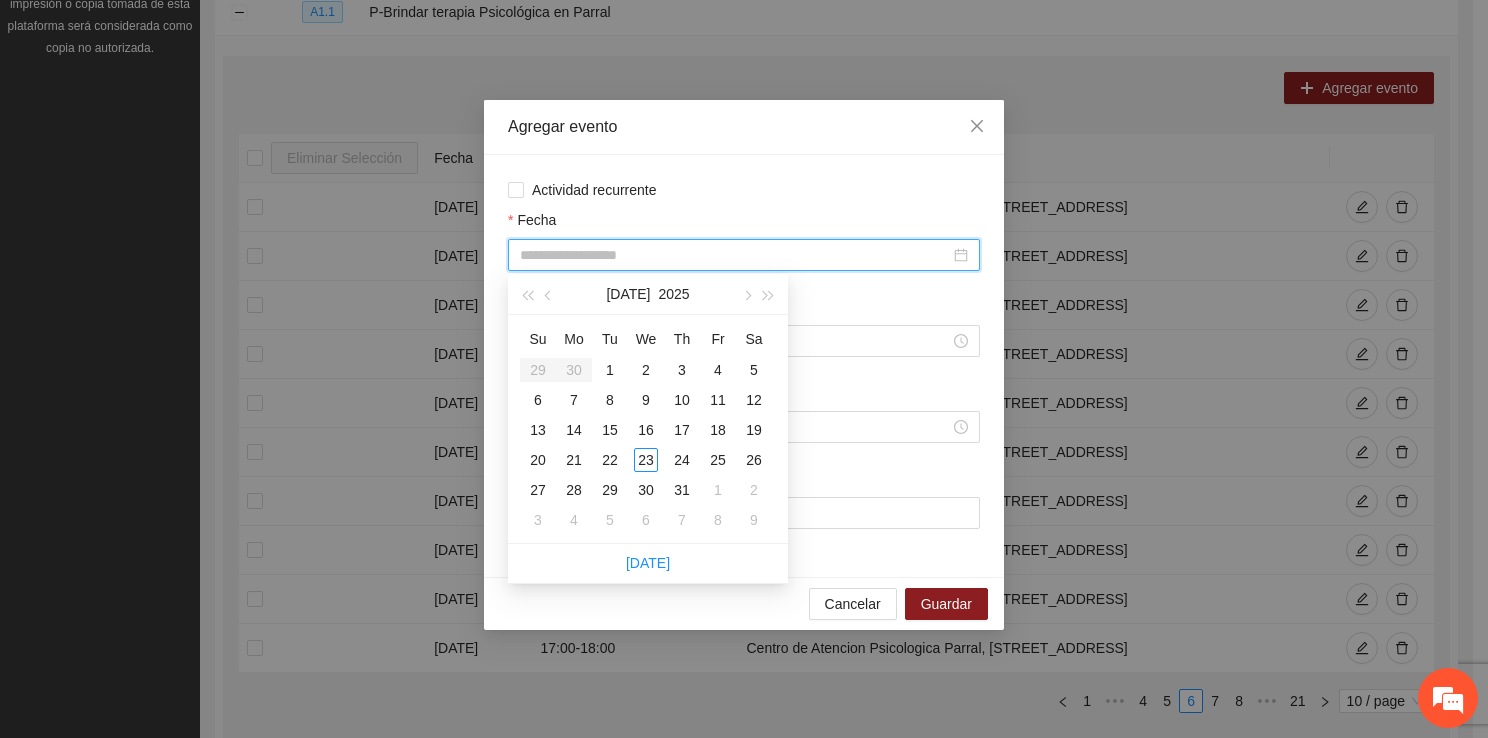 click on "Fecha" at bounding box center [735, 255] 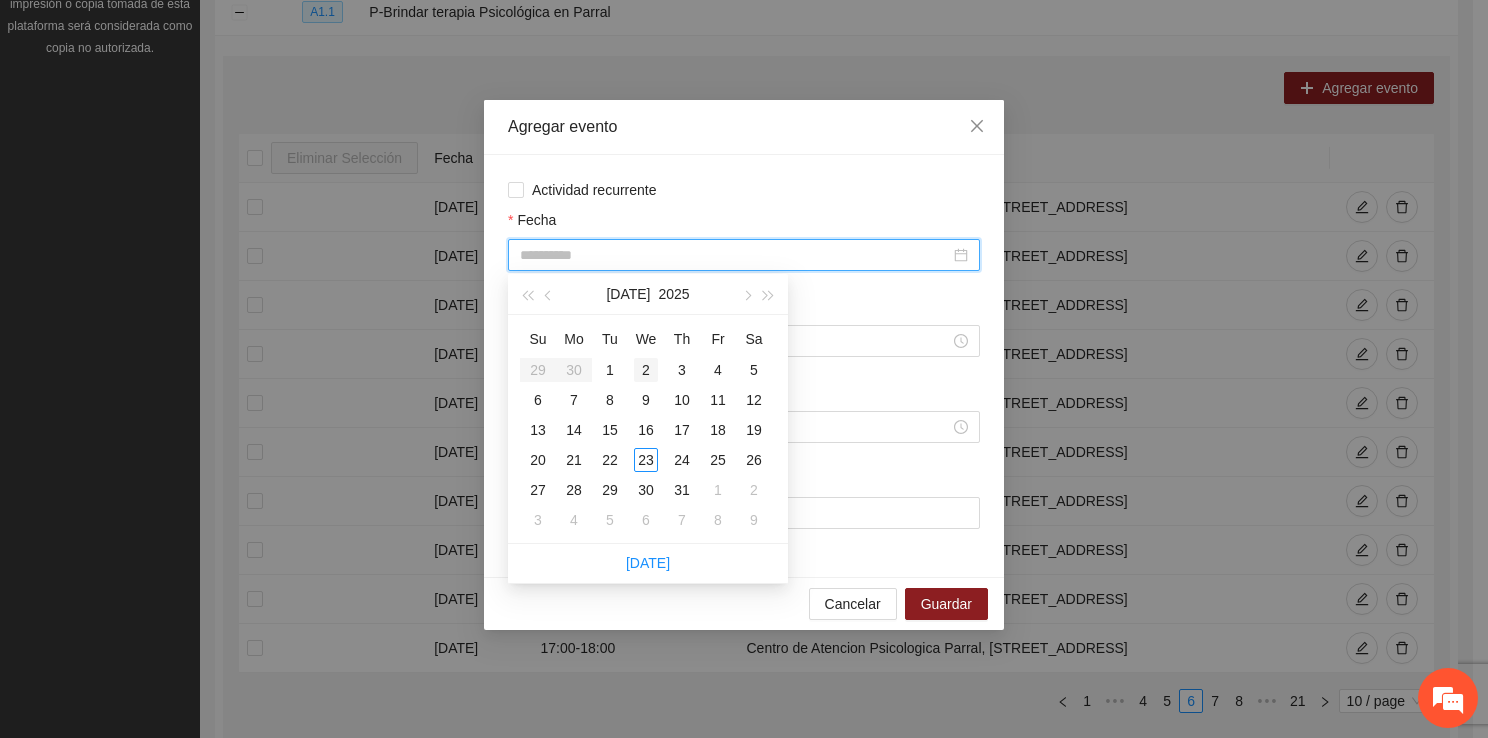 type on "**********" 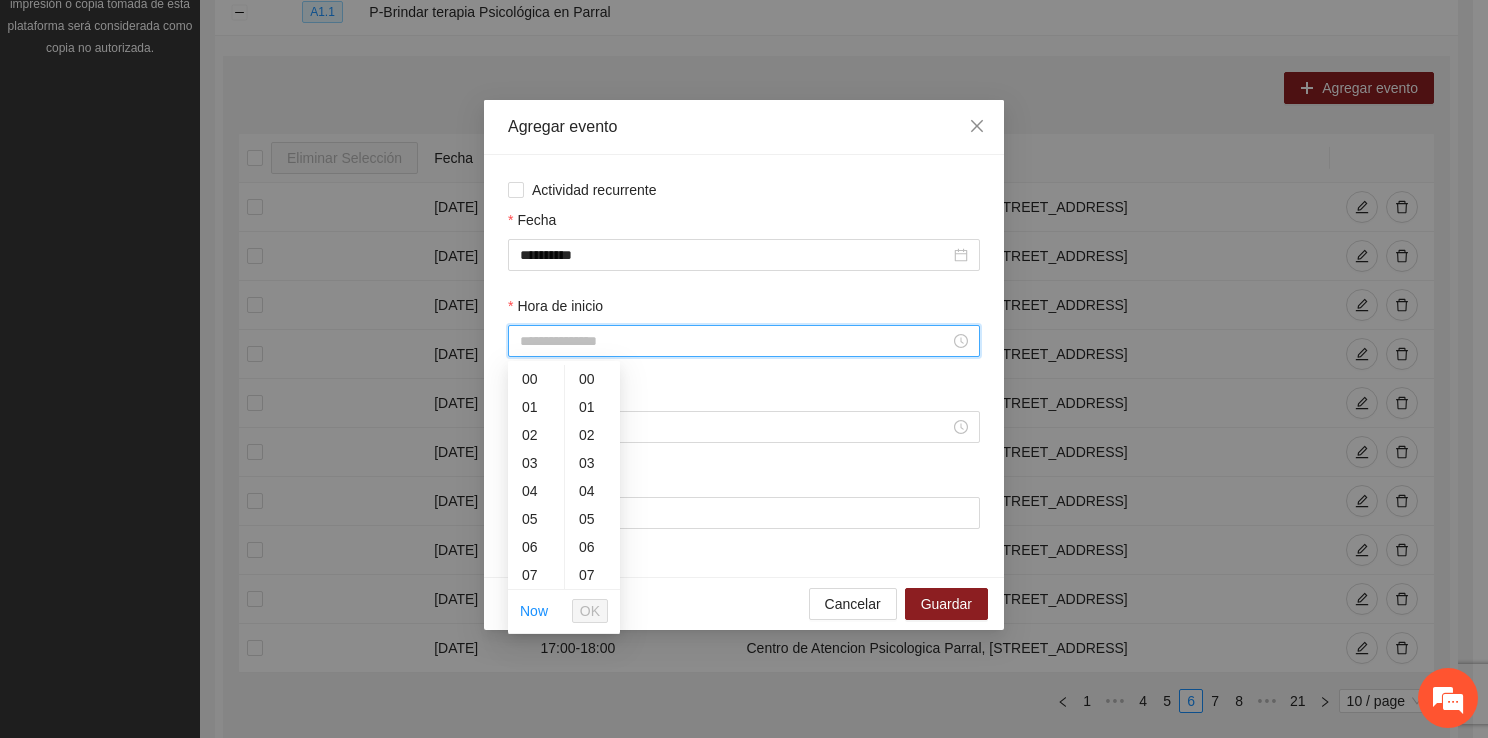 click on "Hora de inicio" at bounding box center [735, 341] 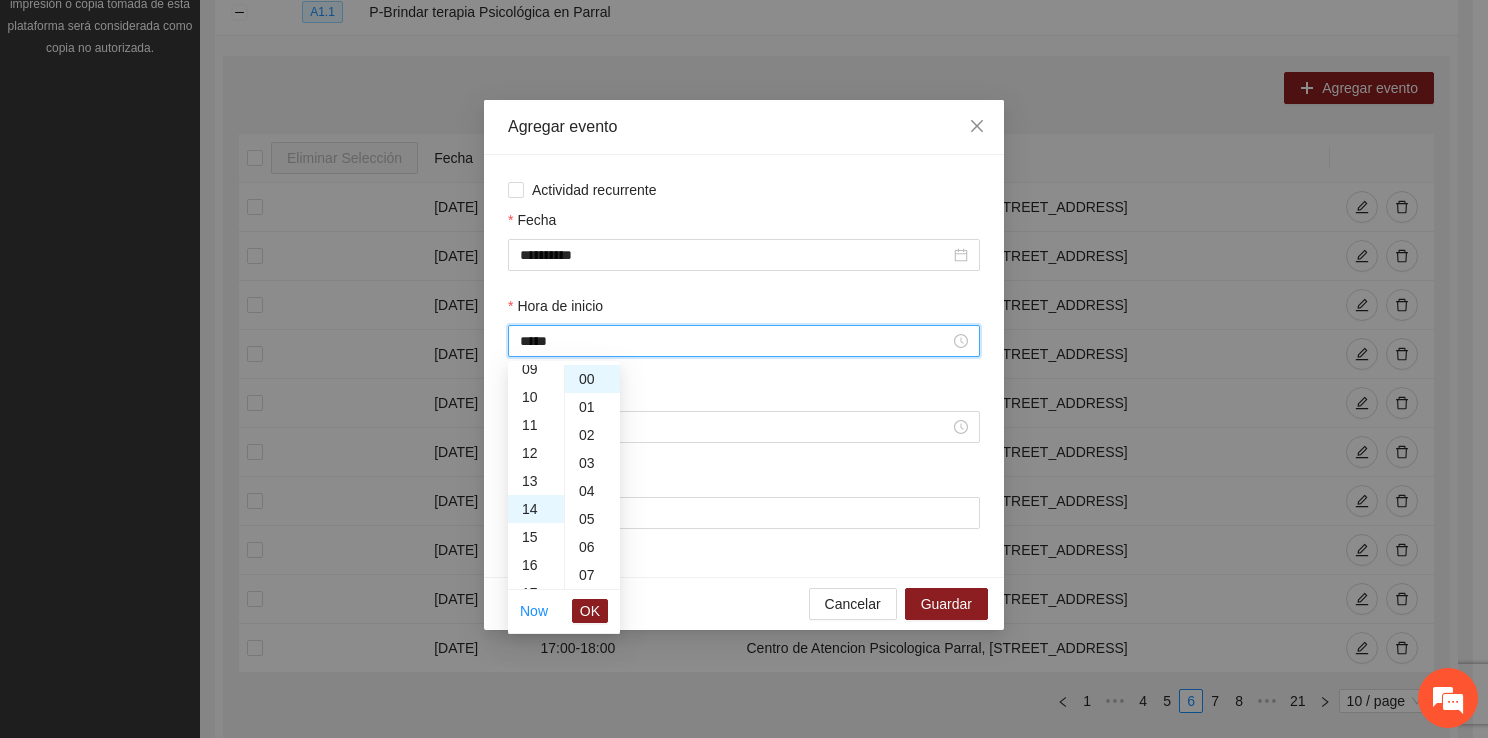 scroll, scrollTop: 392, scrollLeft: 0, axis: vertical 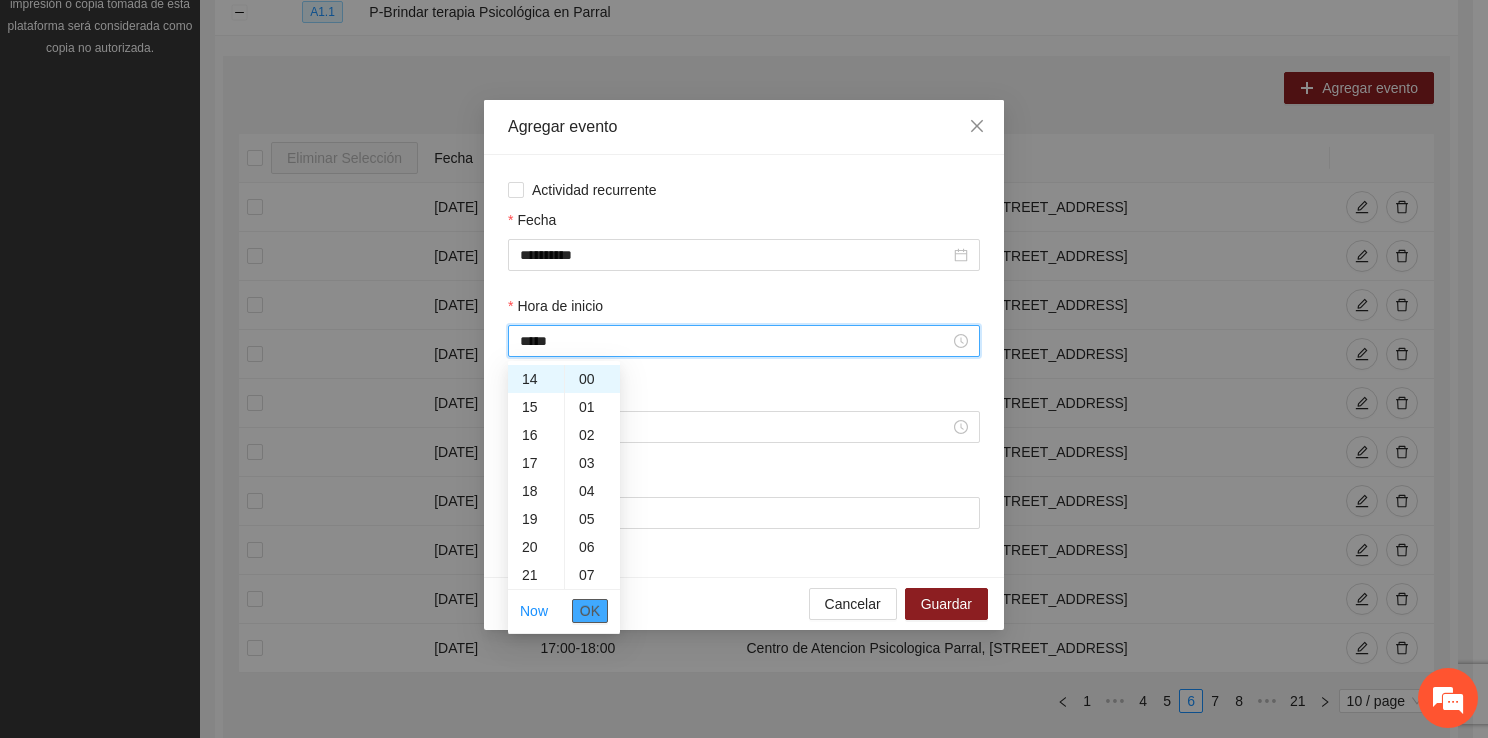 click on "OK" at bounding box center (590, 611) 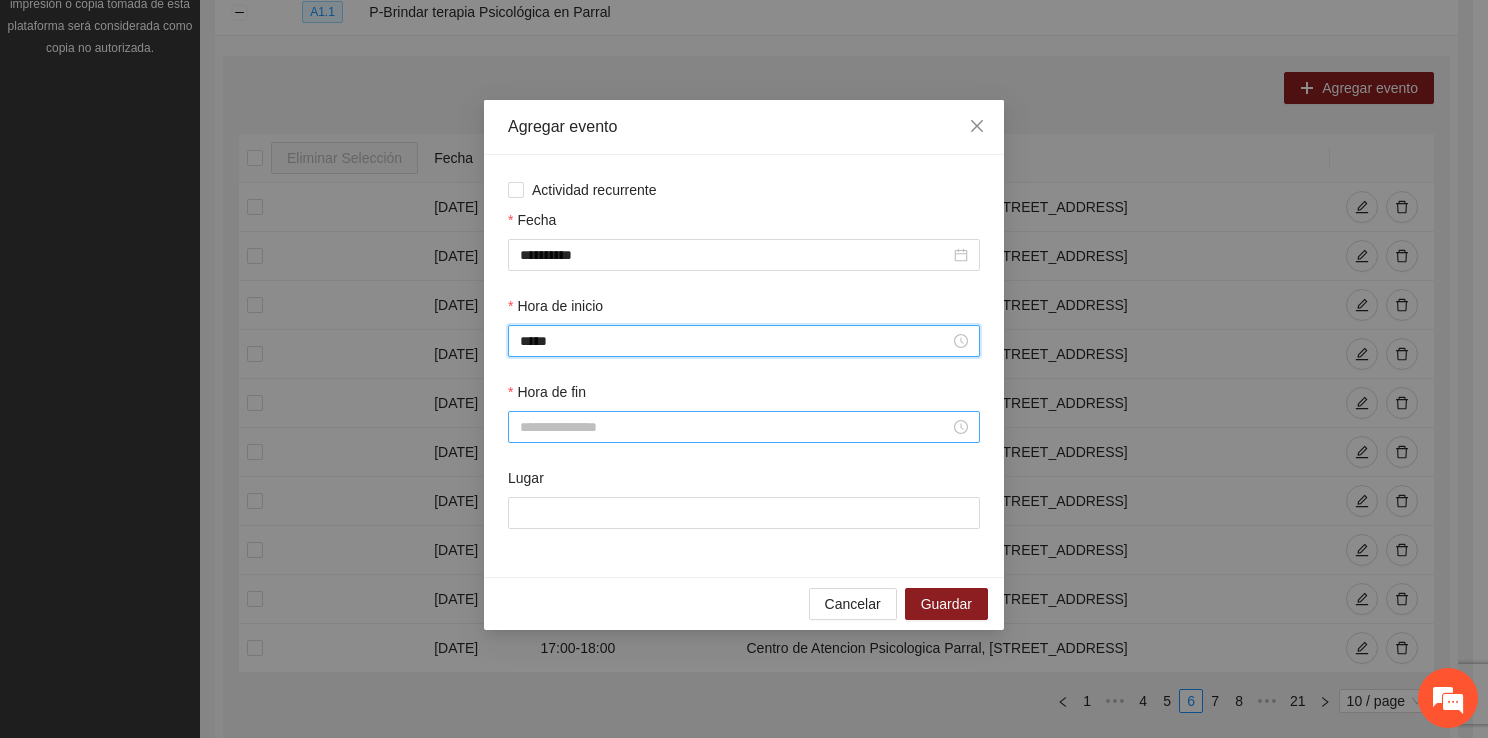 type on "*****" 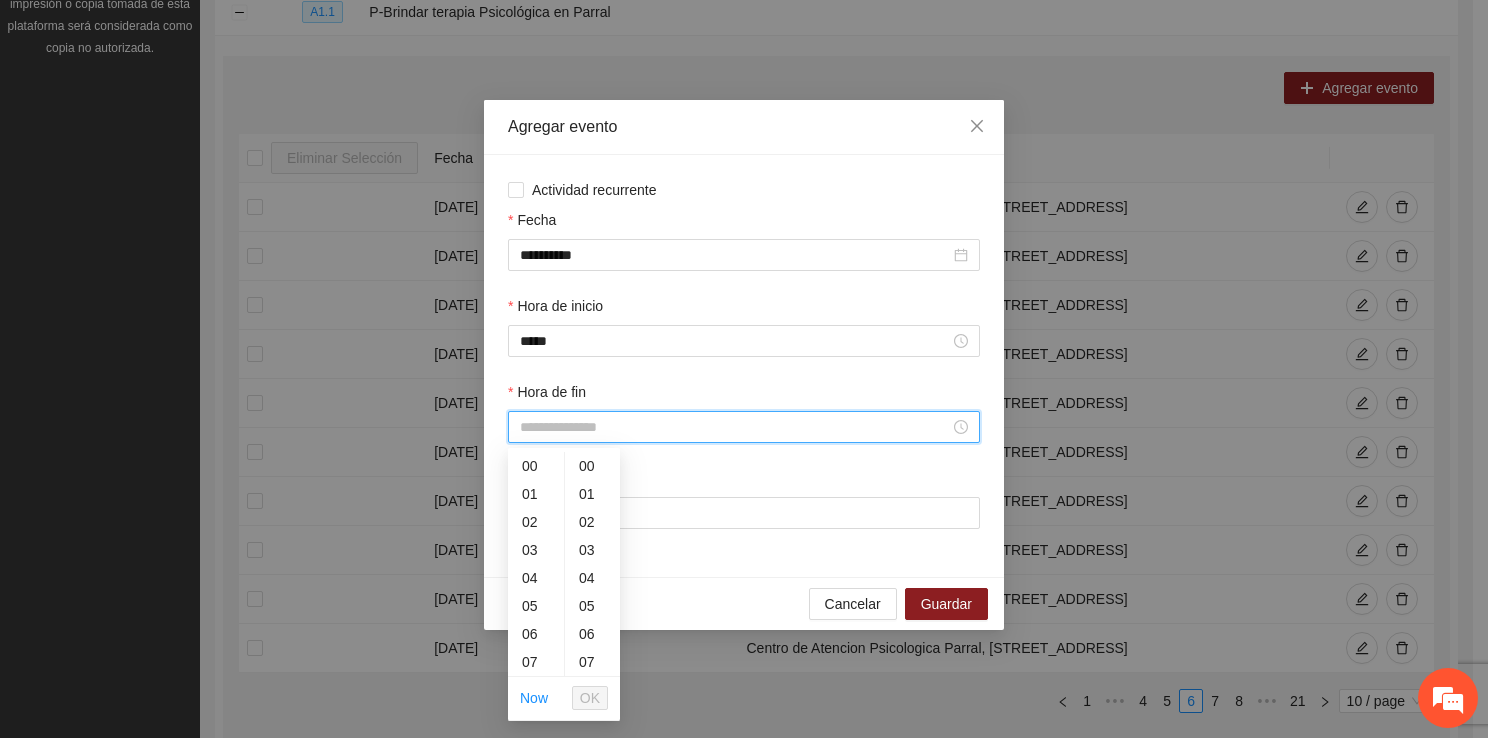 click on "Hora de fin" at bounding box center [735, 427] 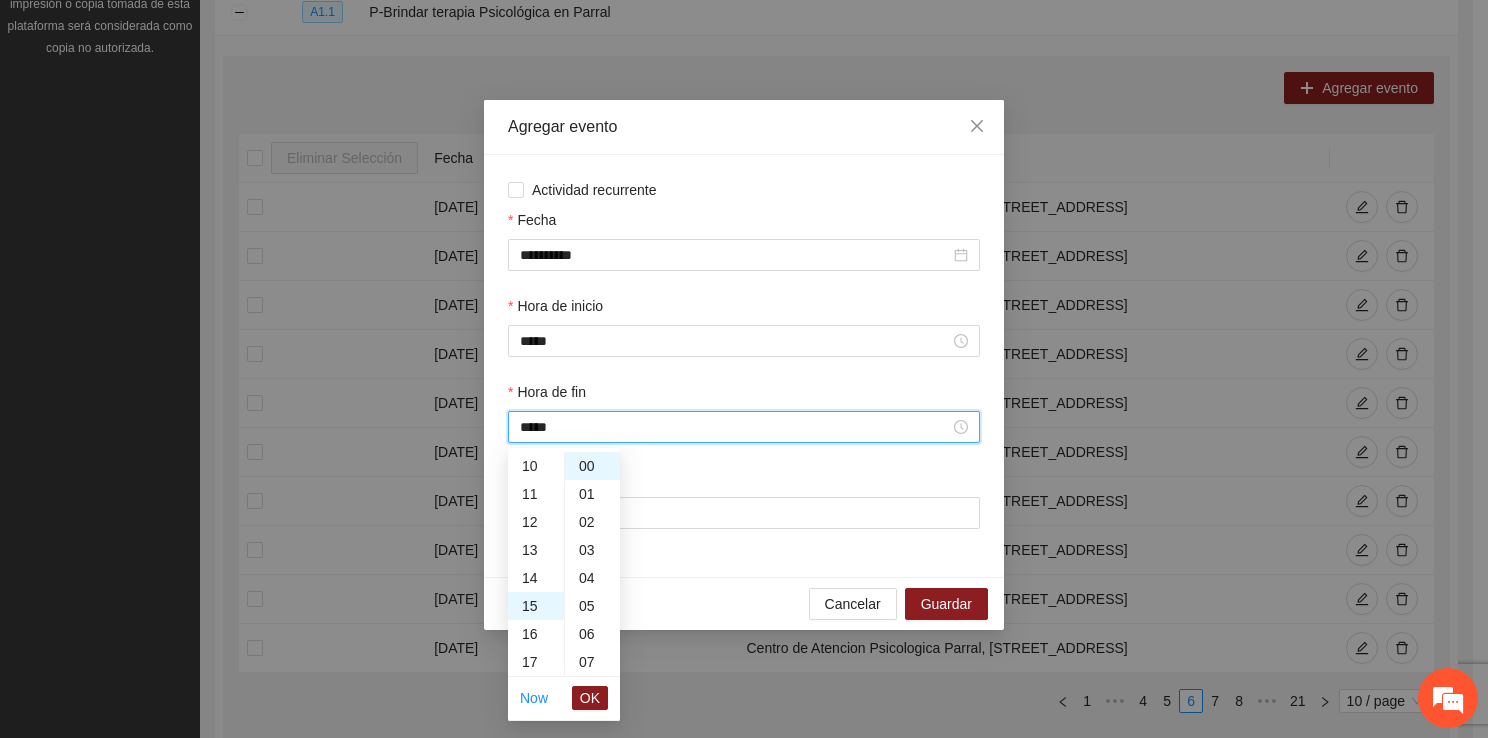 scroll, scrollTop: 420, scrollLeft: 0, axis: vertical 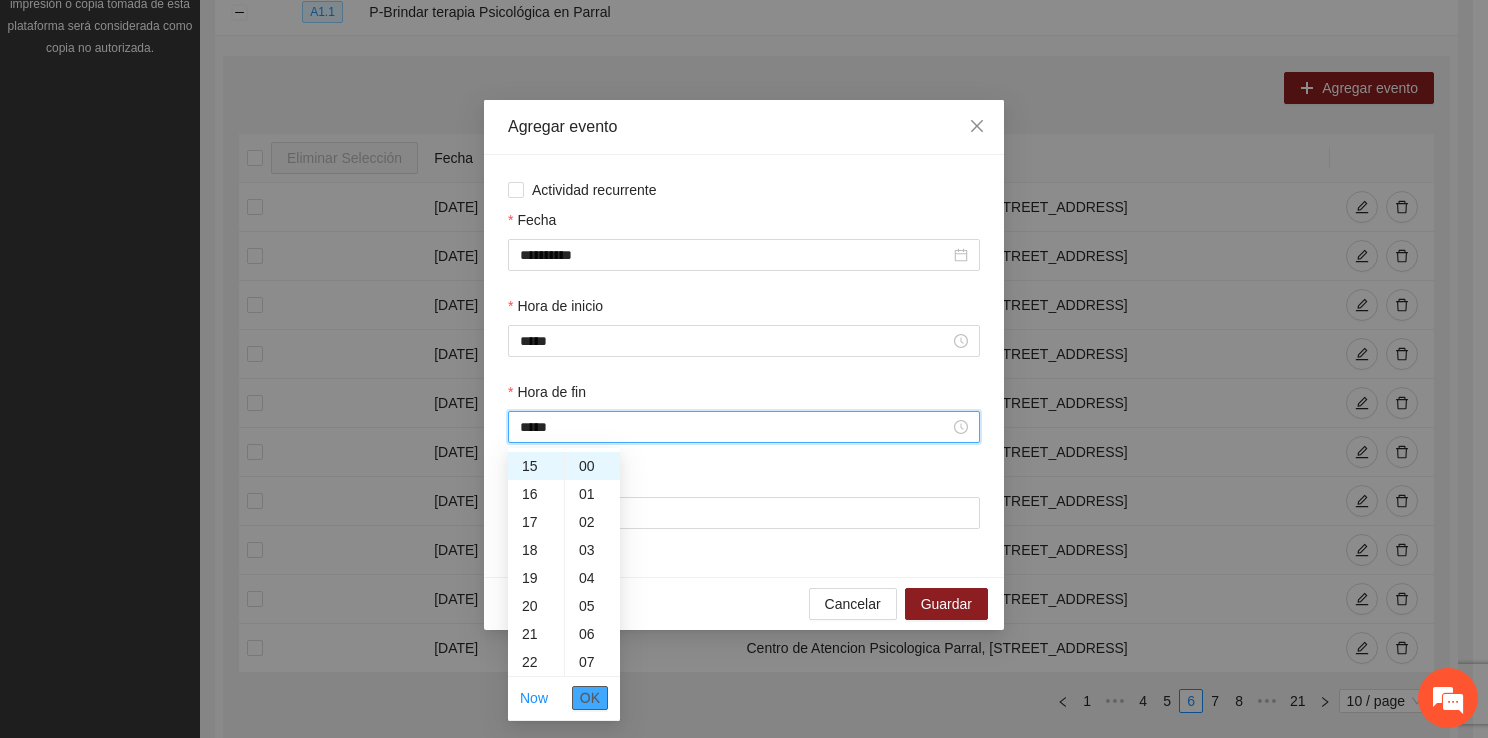 click on "OK" at bounding box center [590, 698] 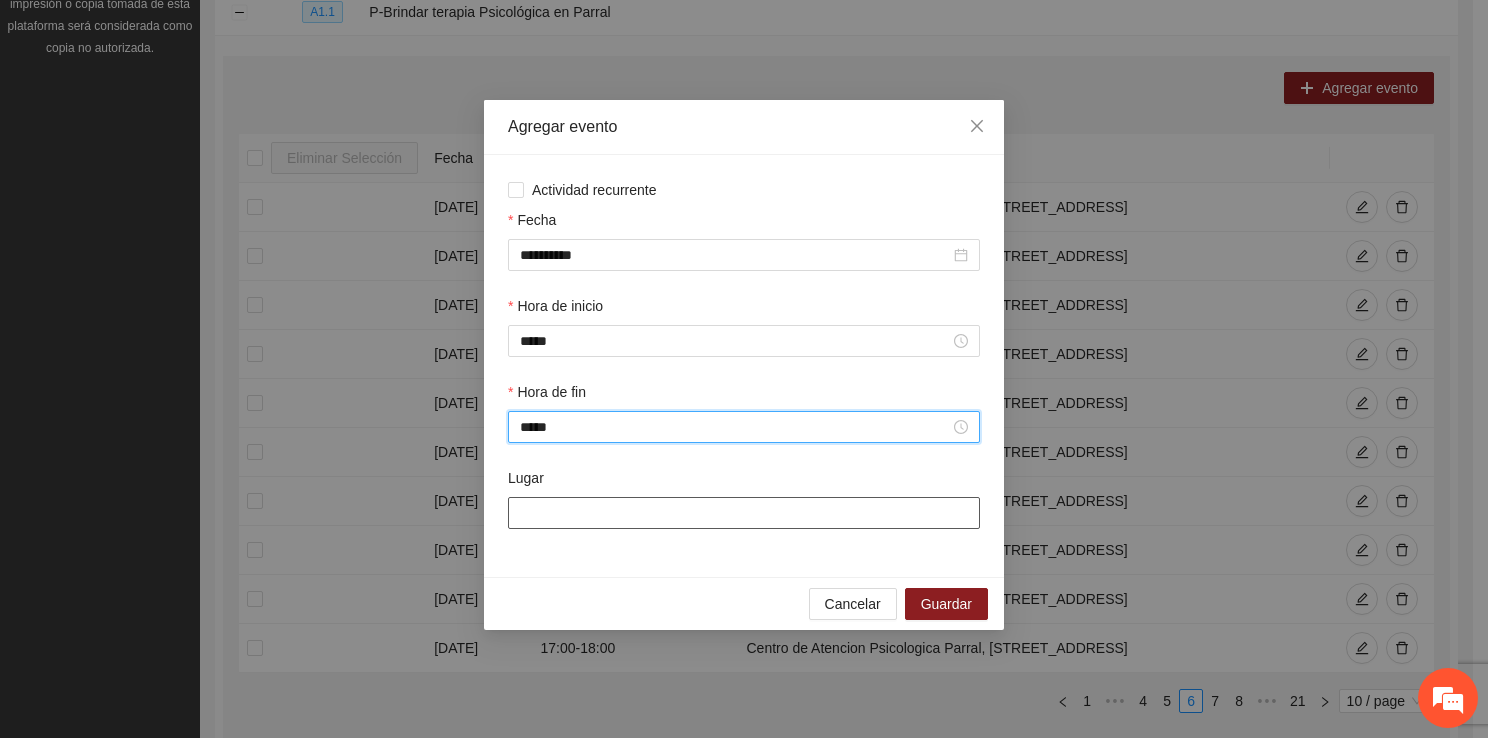 type on "*****" 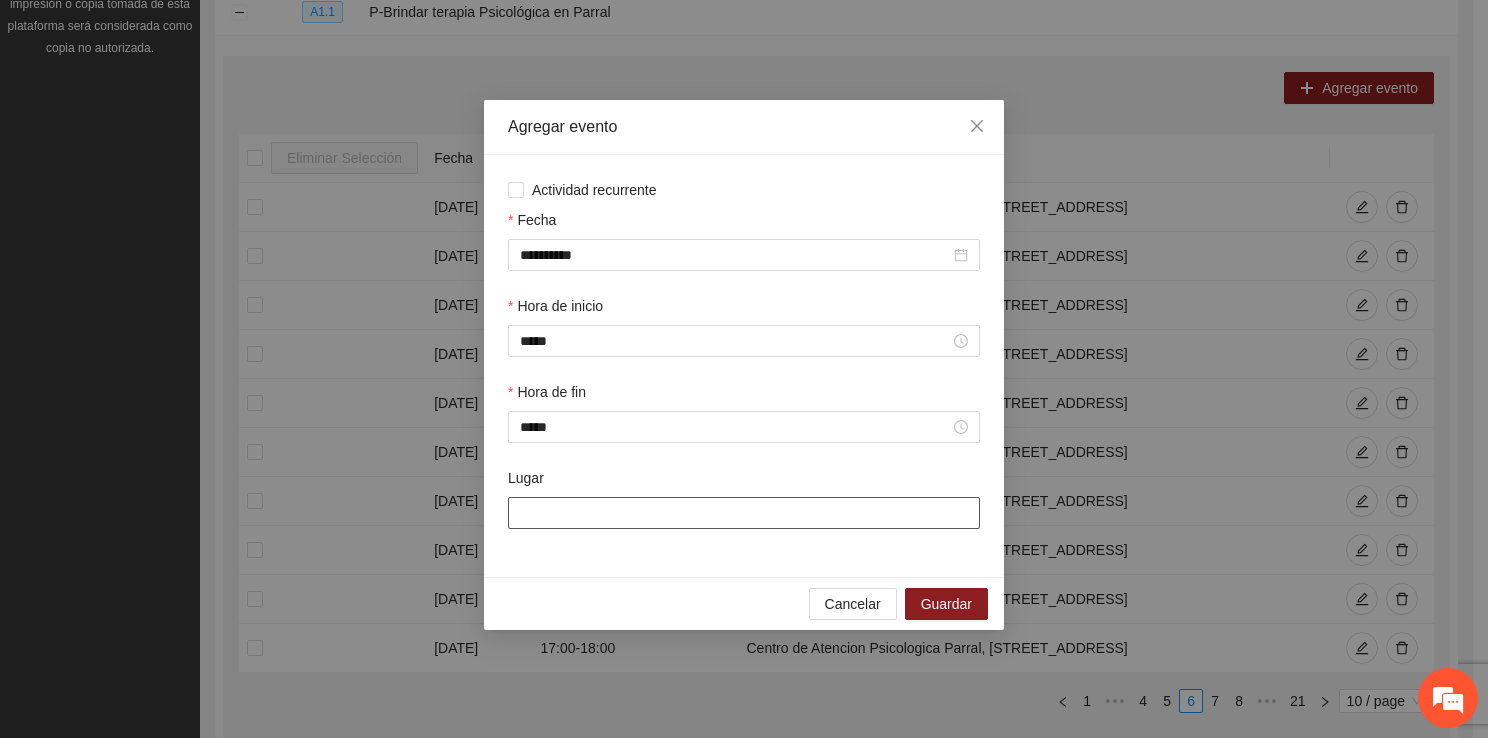 click on "Lugar" at bounding box center (744, 513) 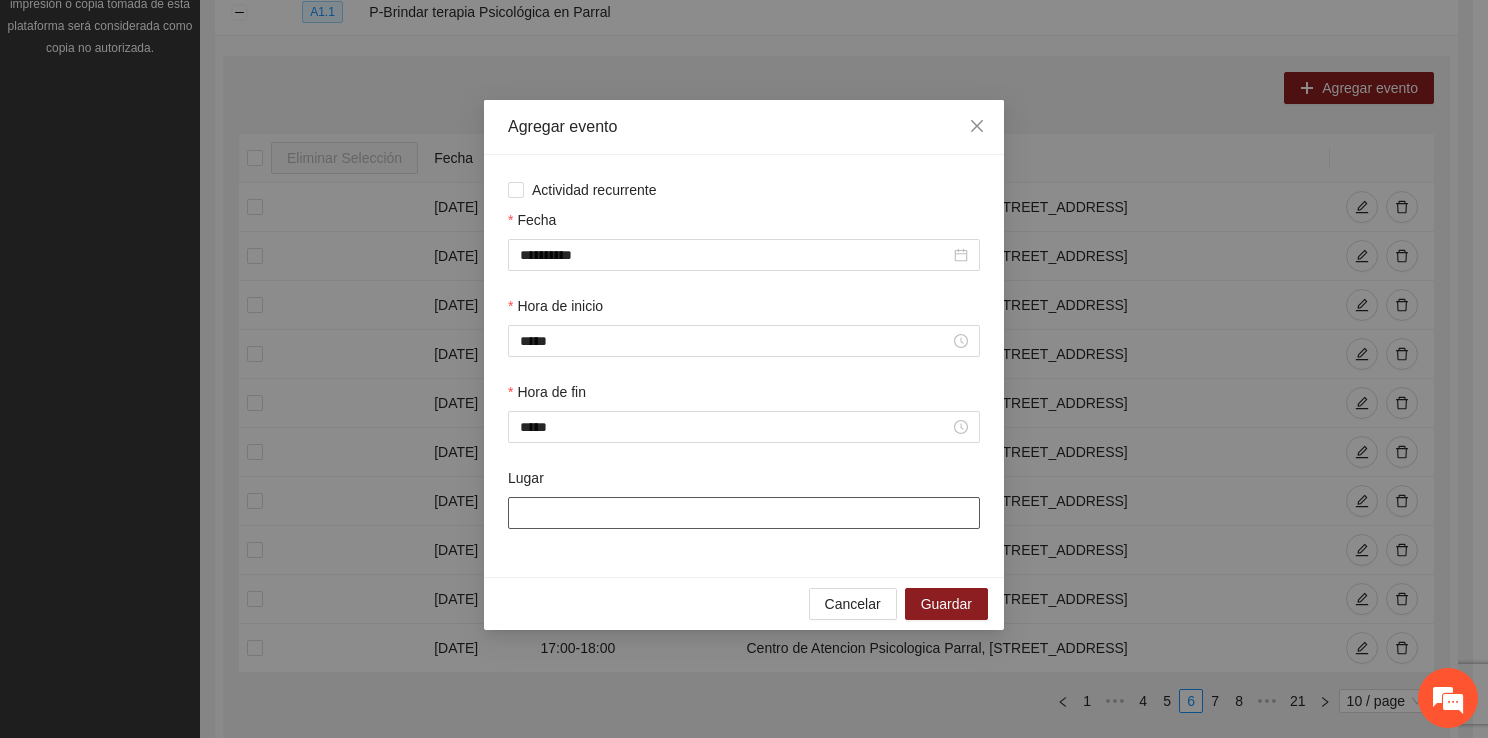 type on "**********" 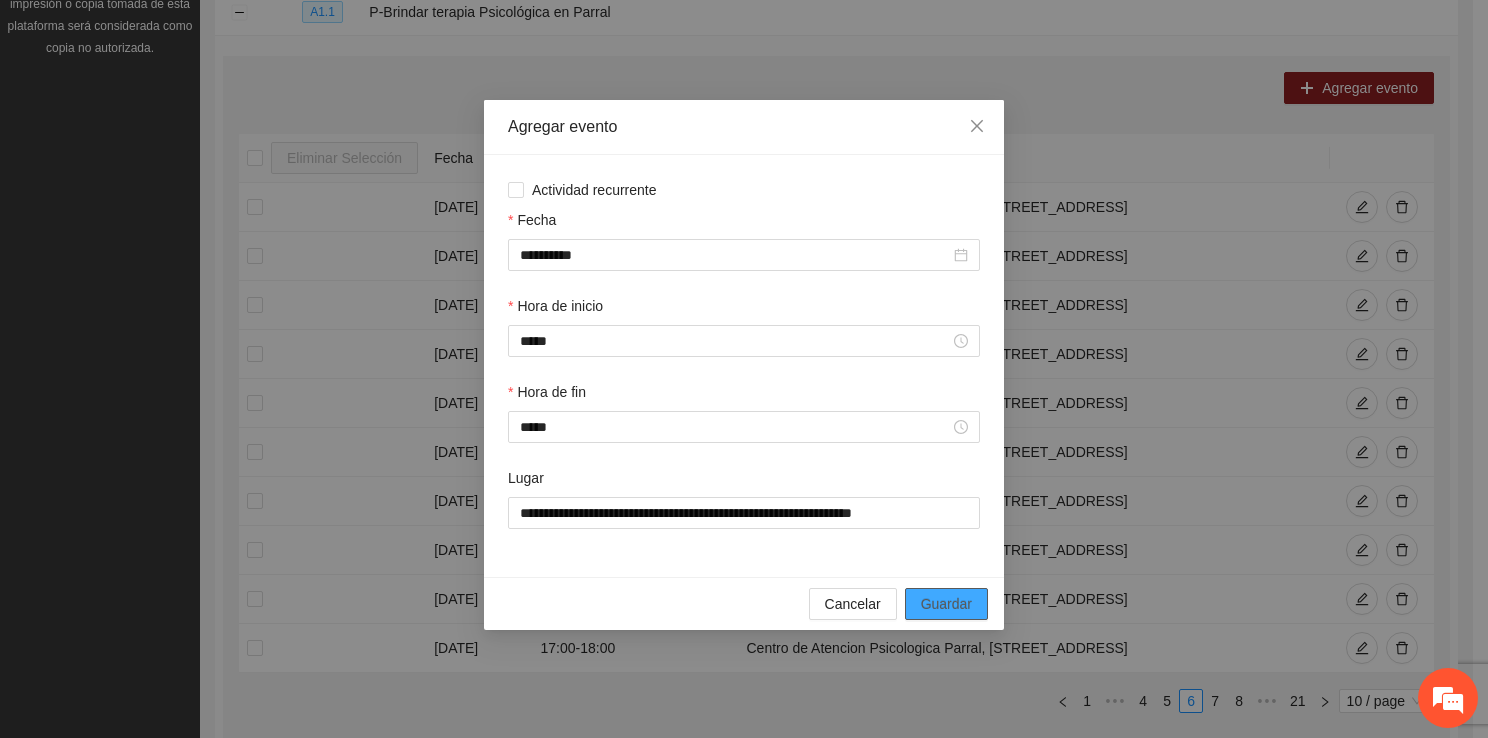 click on "Guardar" at bounding box center [946, 604] 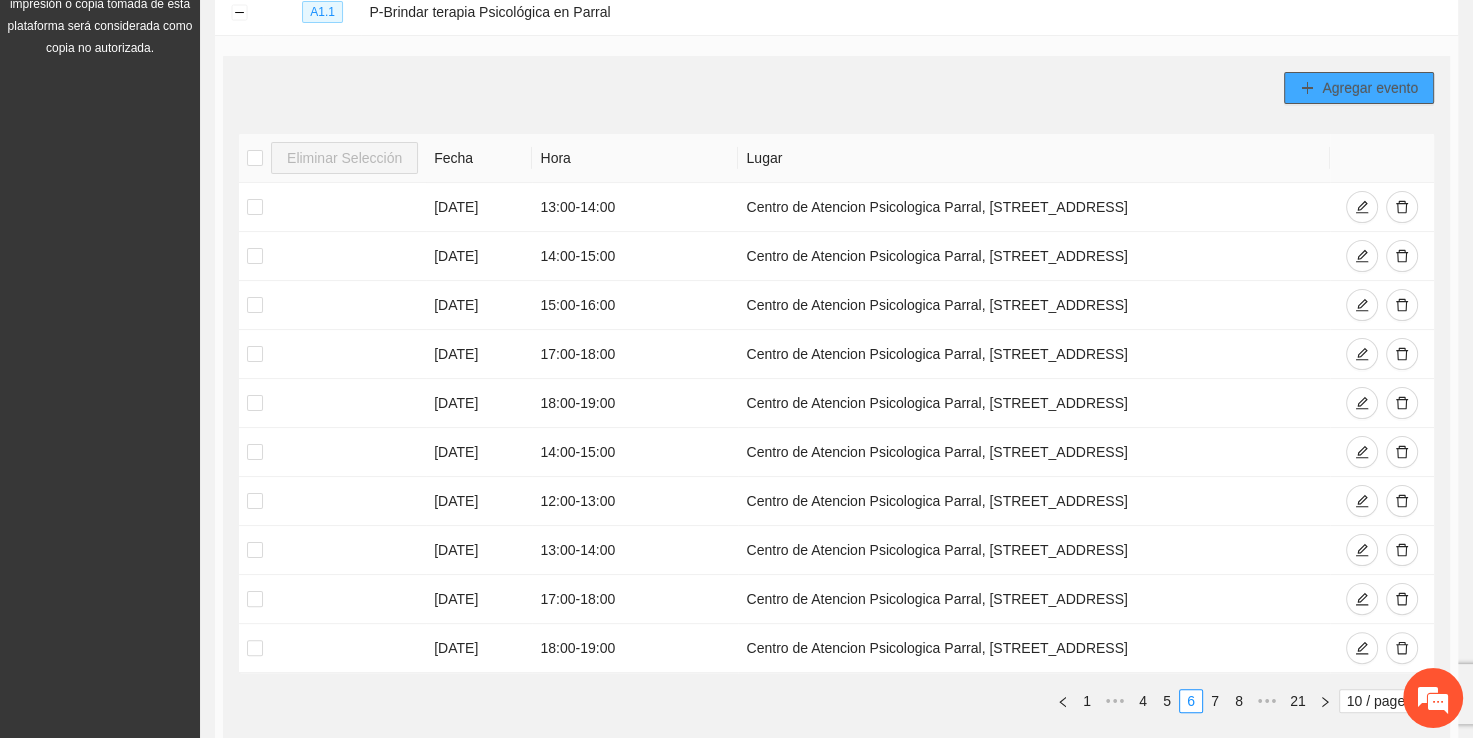 click on "Agregar evento" at bounding box center [1370, 88] 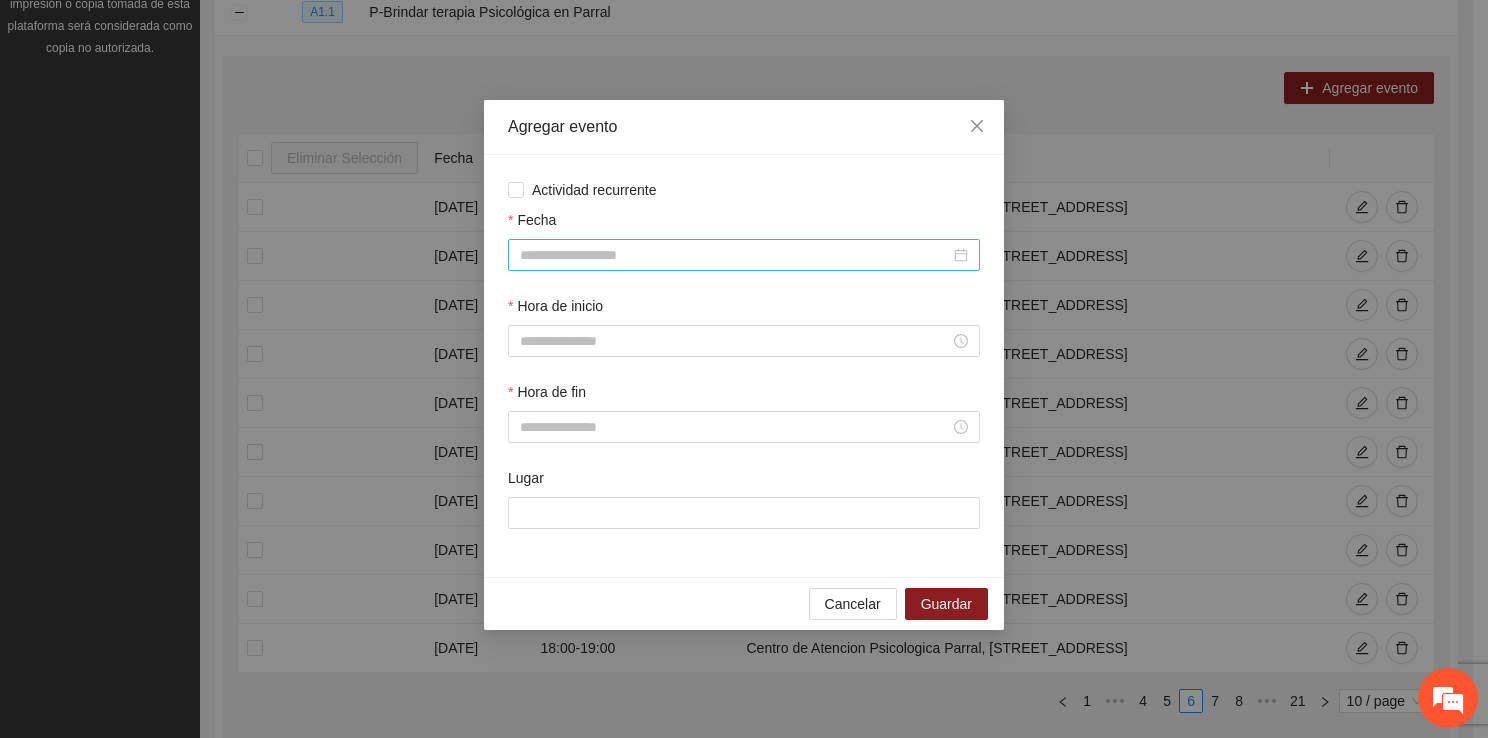 click at bounding box center [744, 255] 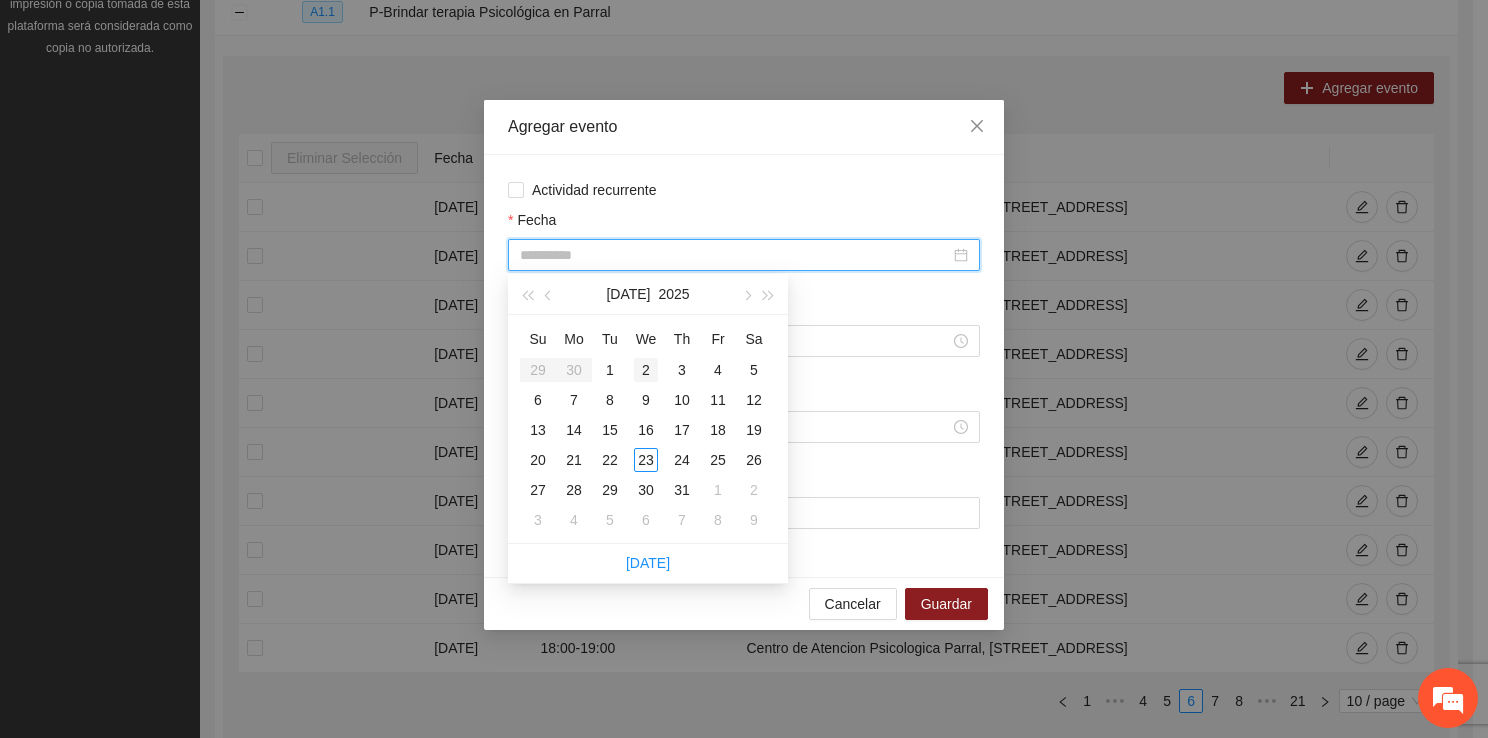 type on "**********" 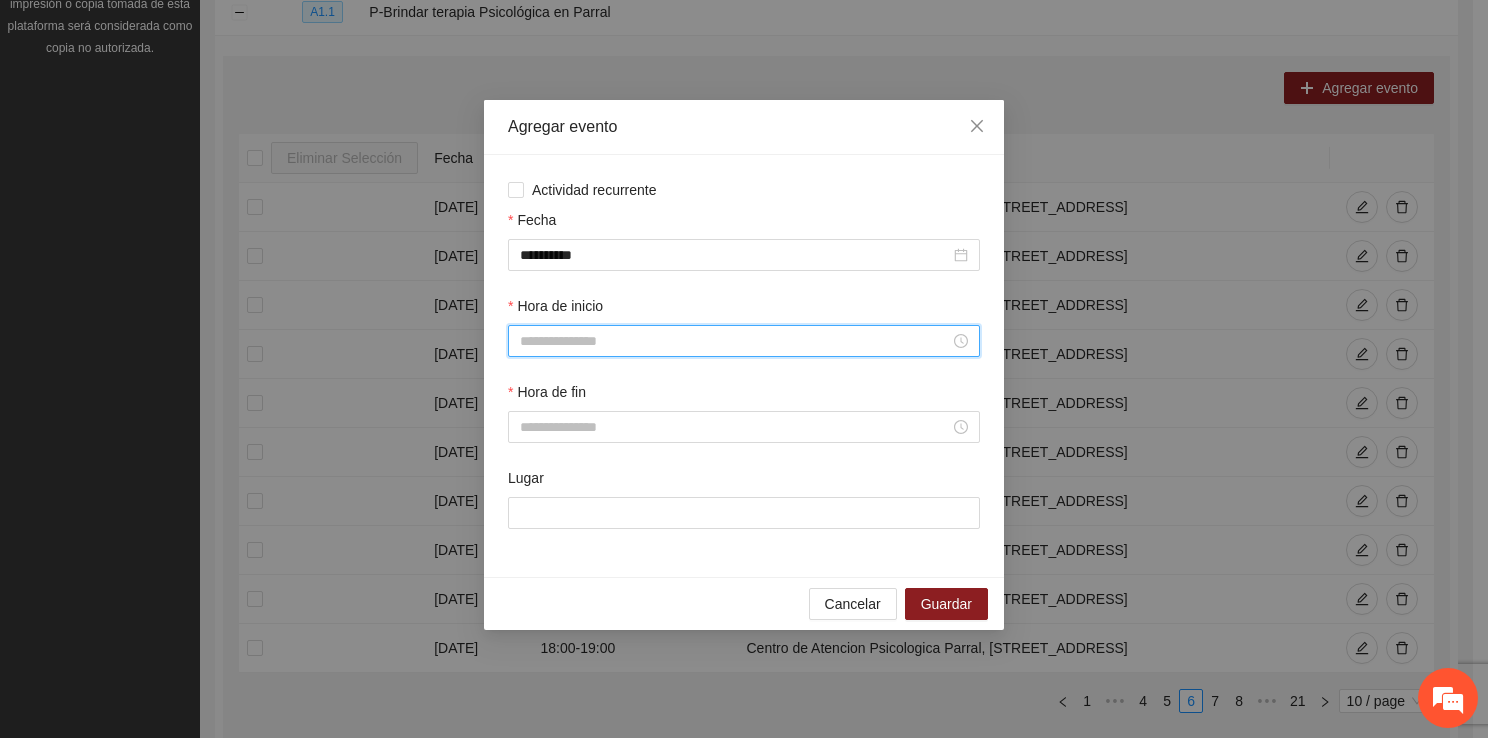 click on "Hora de inicio" at bounding box center [735, 341] 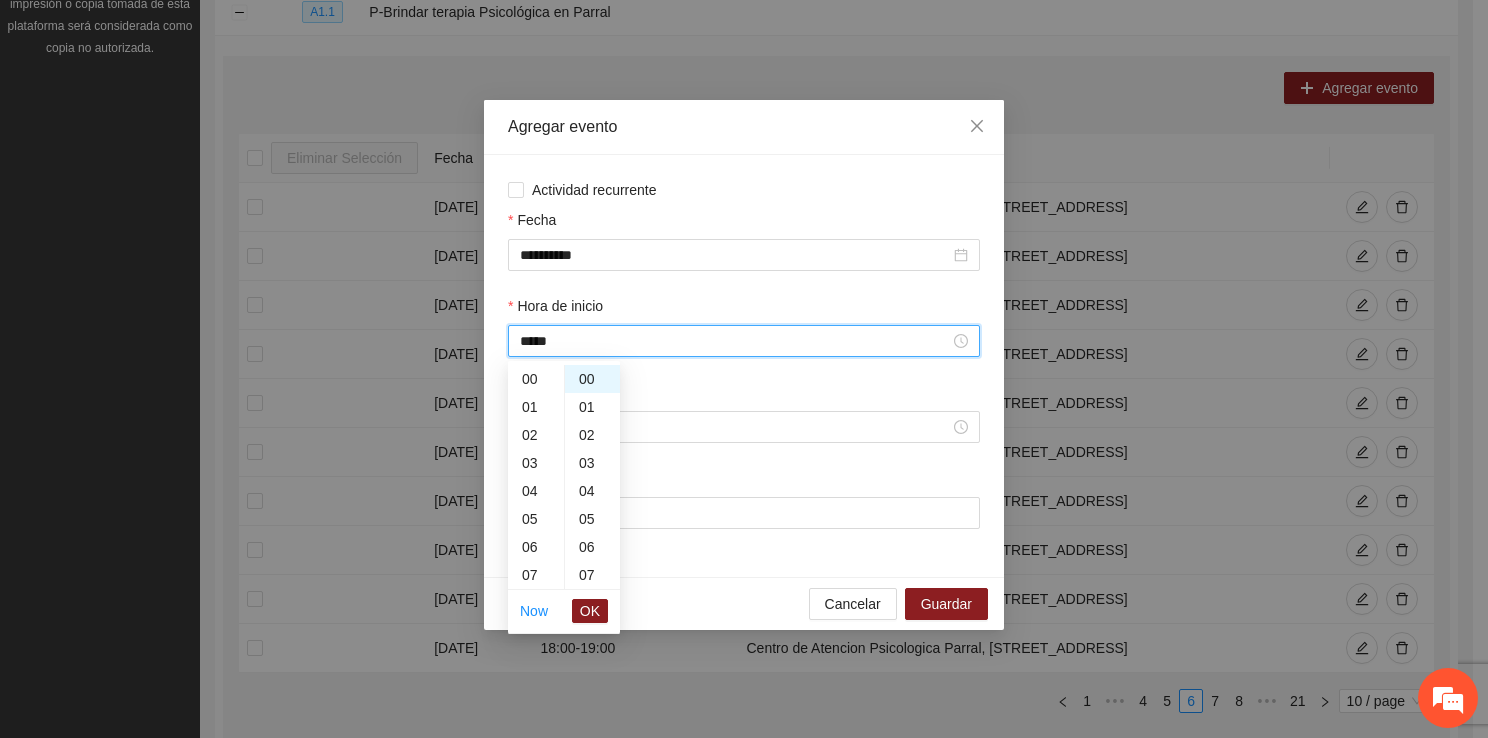 scroll, scrollTop: 420, scrollLeft: 0, axis: vertical 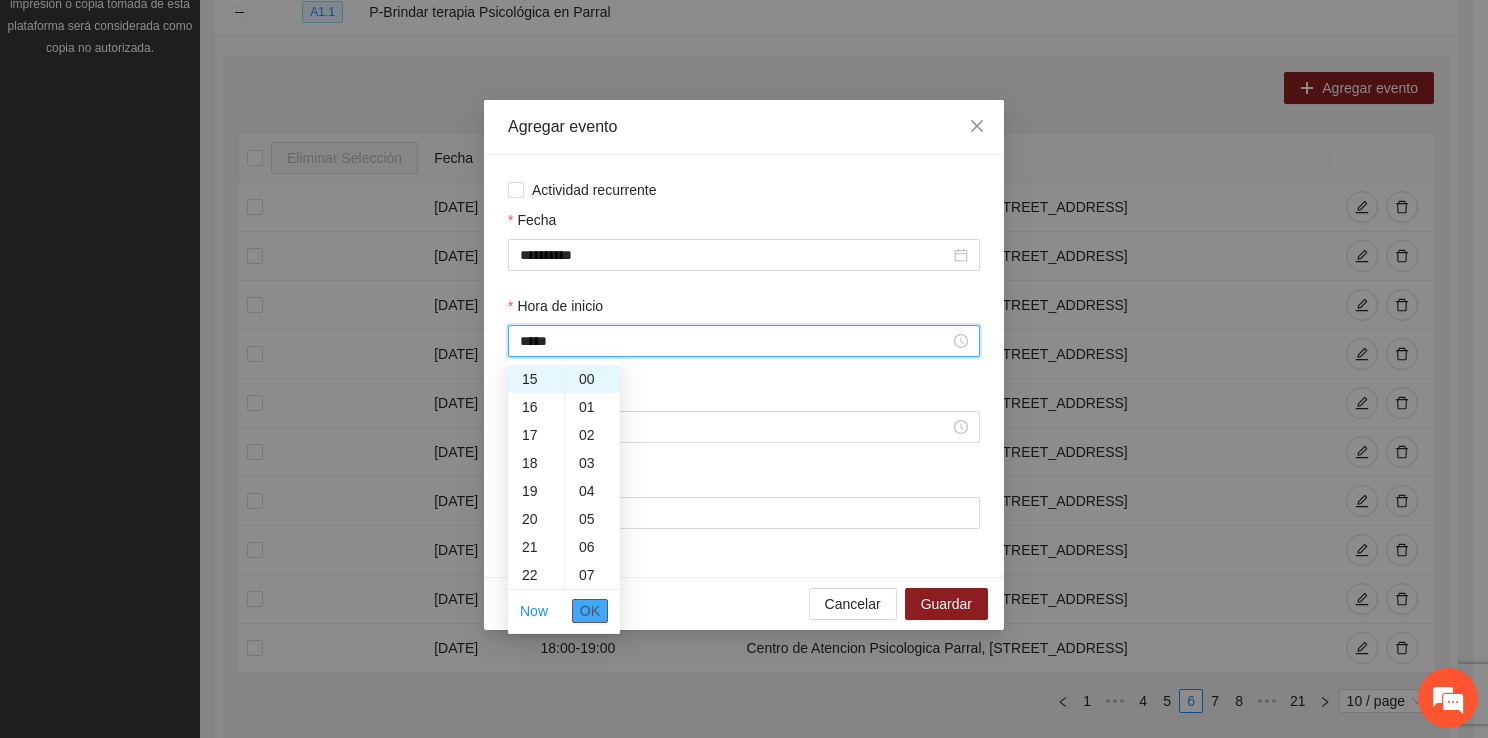 click on "OK" at bounding box center (590, 611) 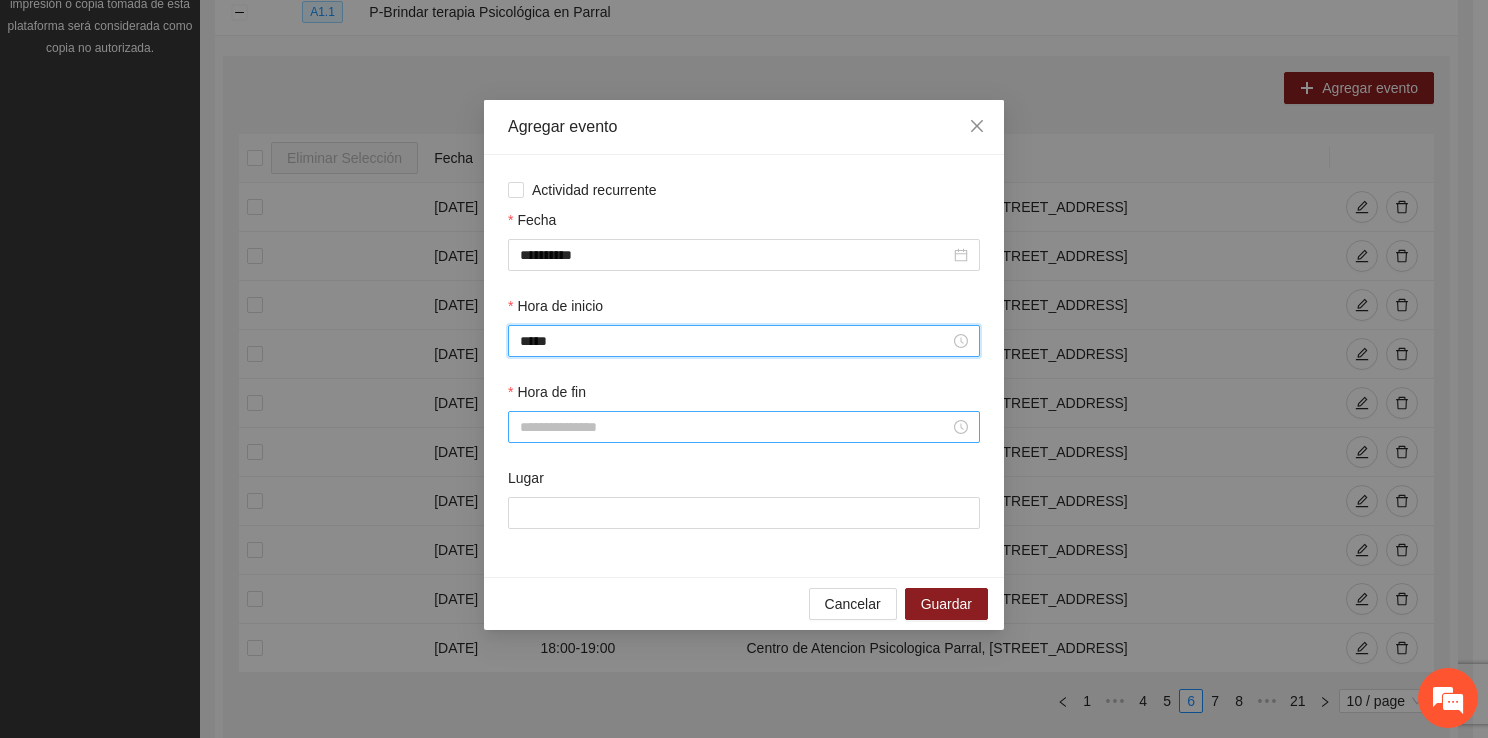 type on "*****" 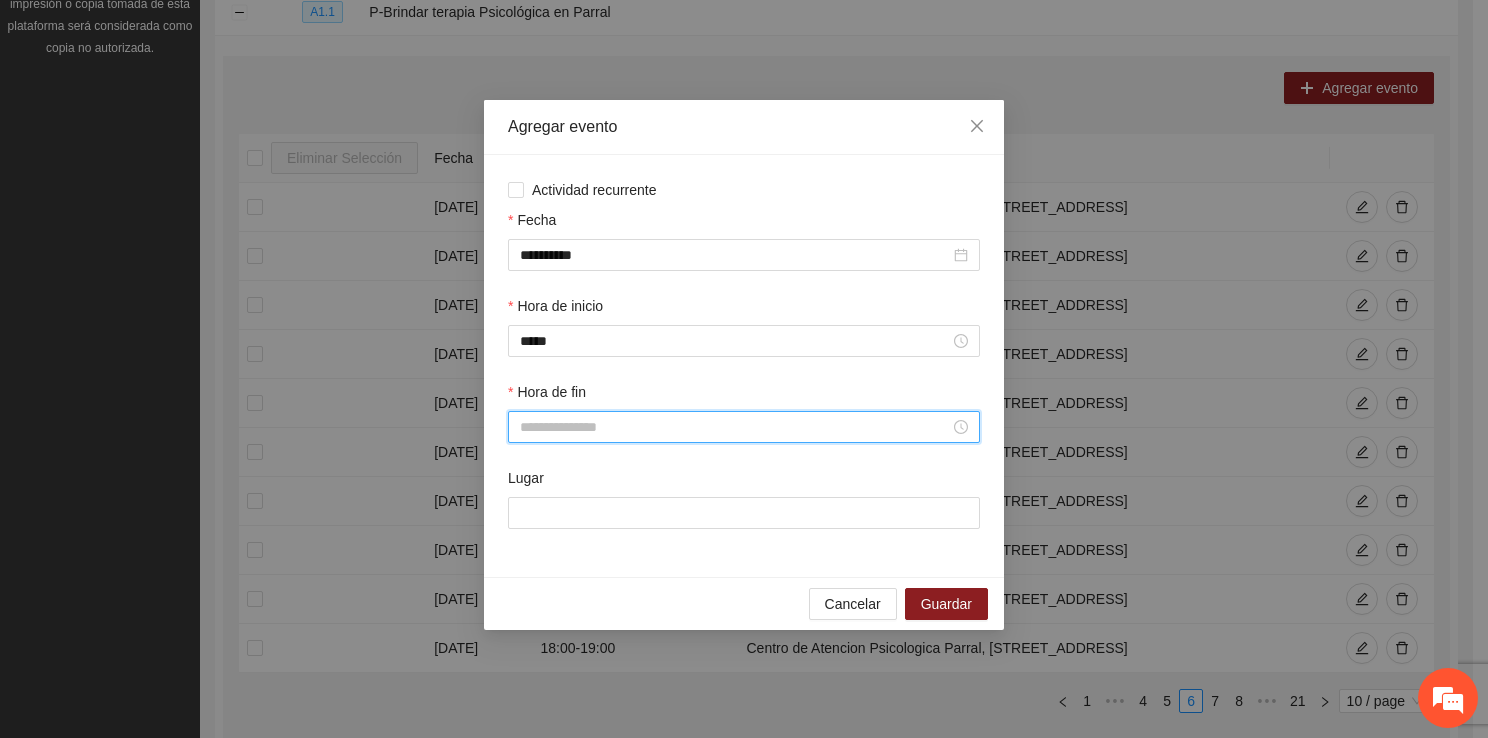 click on "Hora de fin" at bounding box center [735, 427] 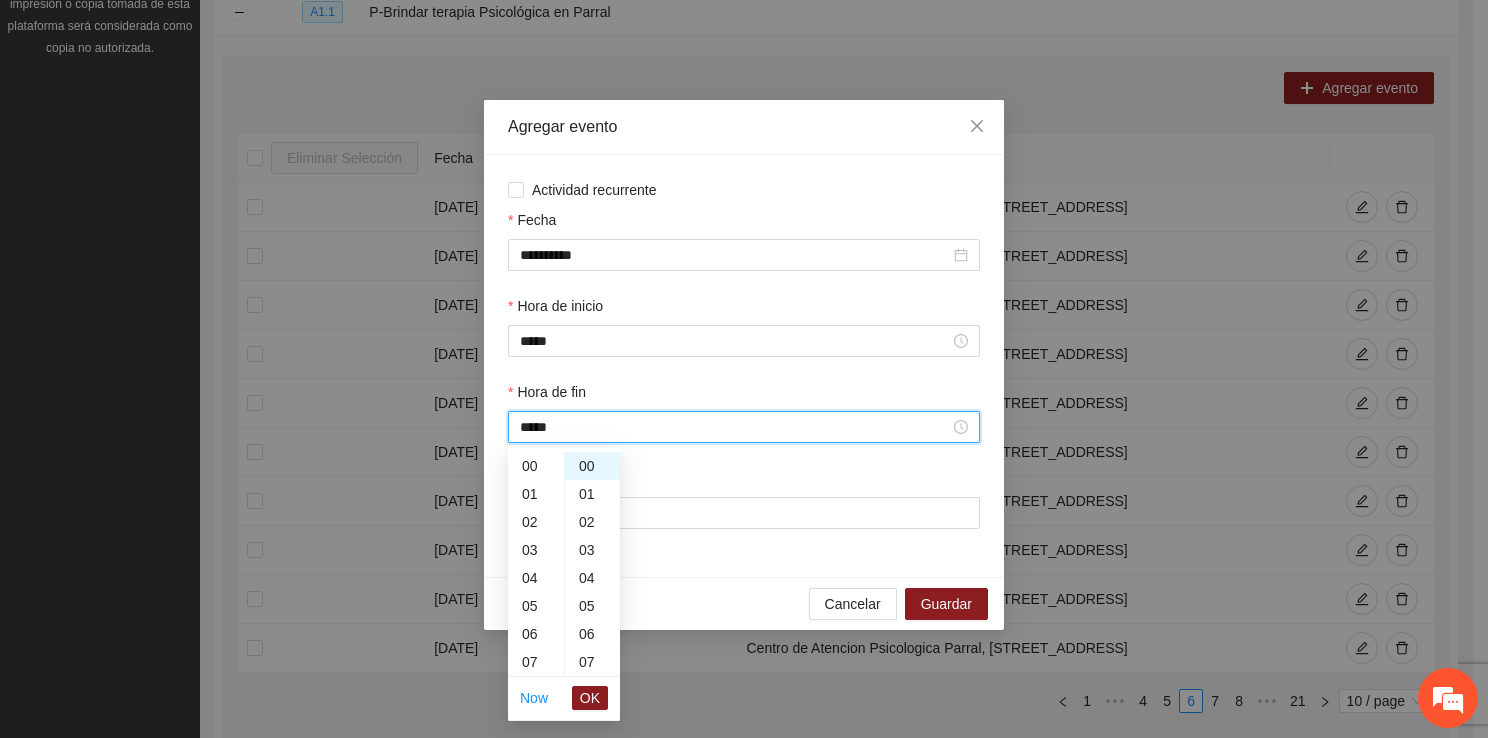 scroll, scrollTop: 448, scrollLeft: 0, axis: vertical 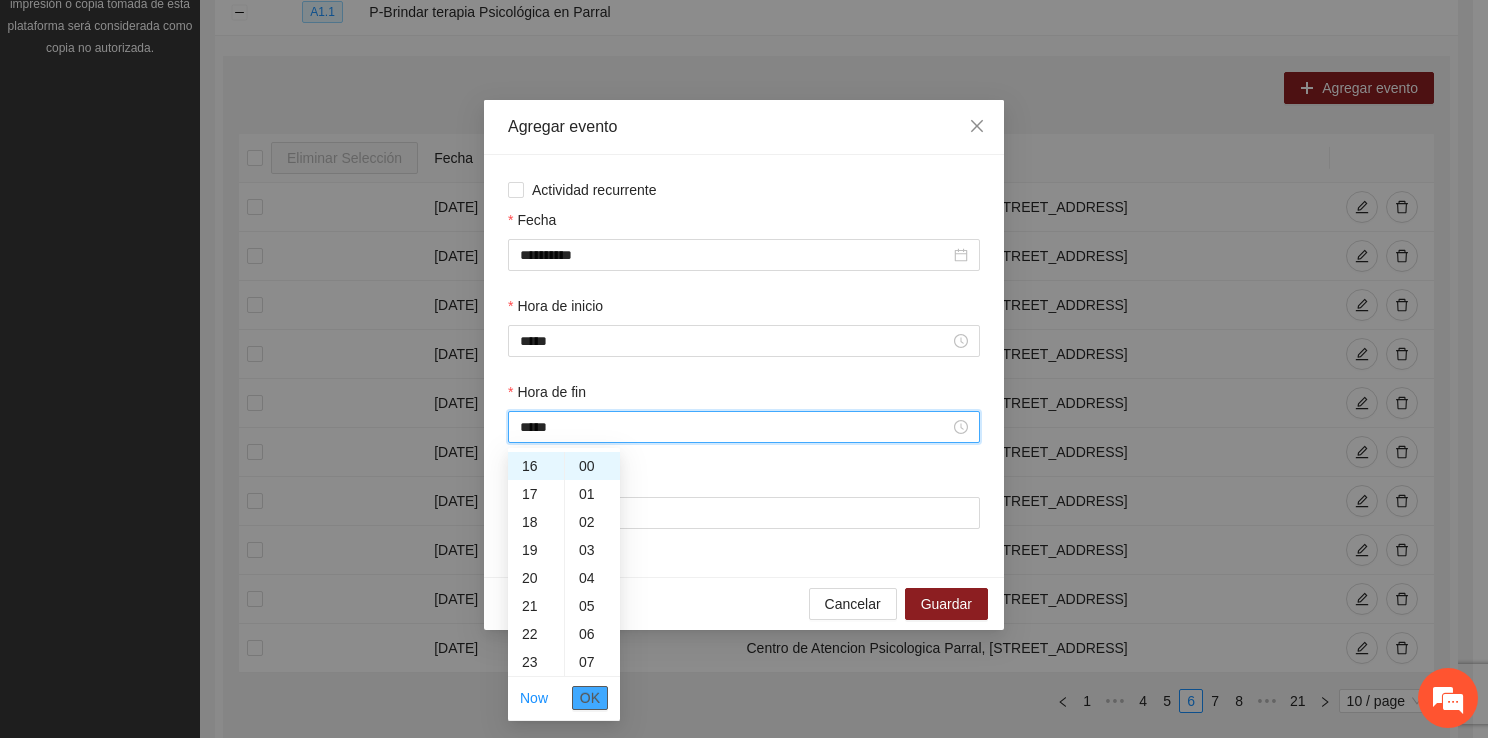 click on "OK" at bounding box center (590, 698) 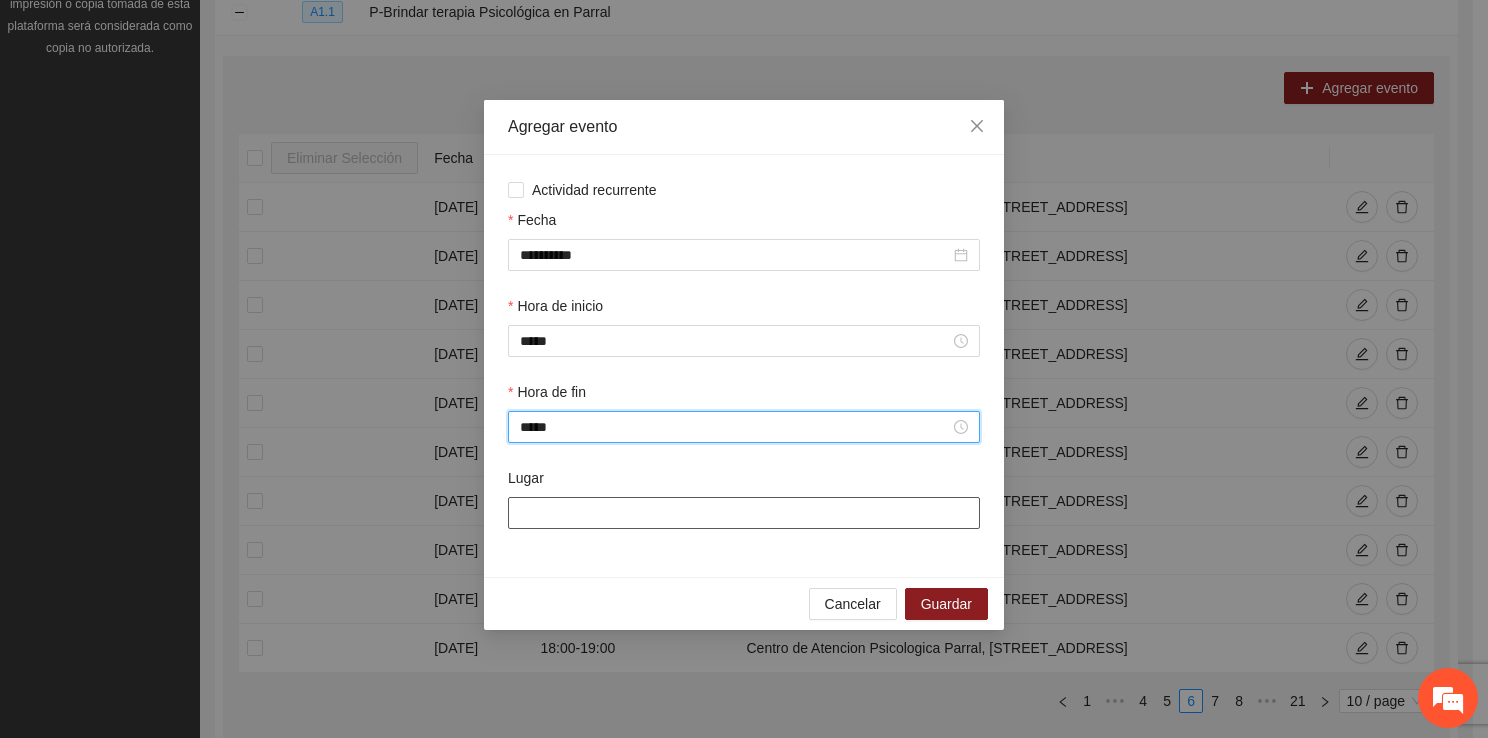 type on "*****" 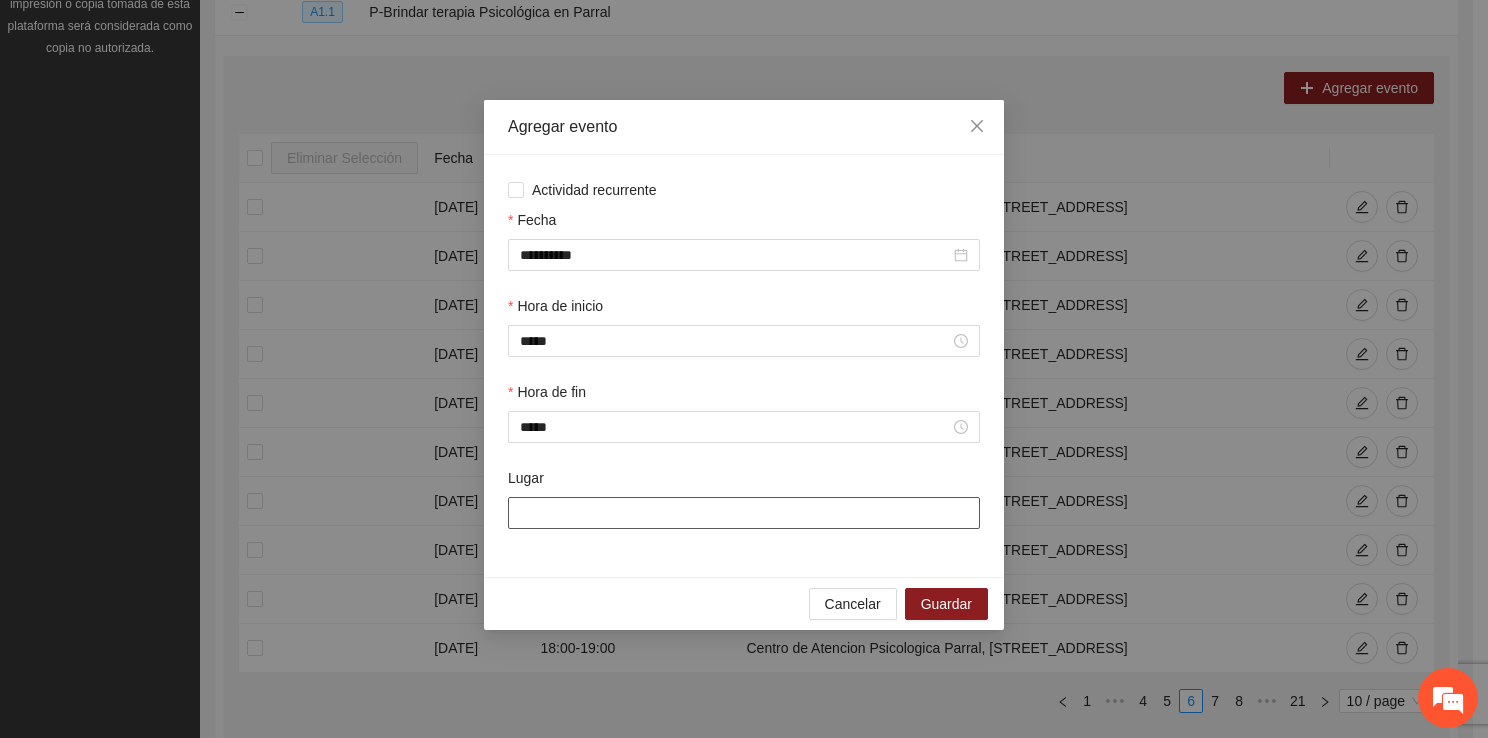 click on "Lugar" at bounding box center [744, 513] 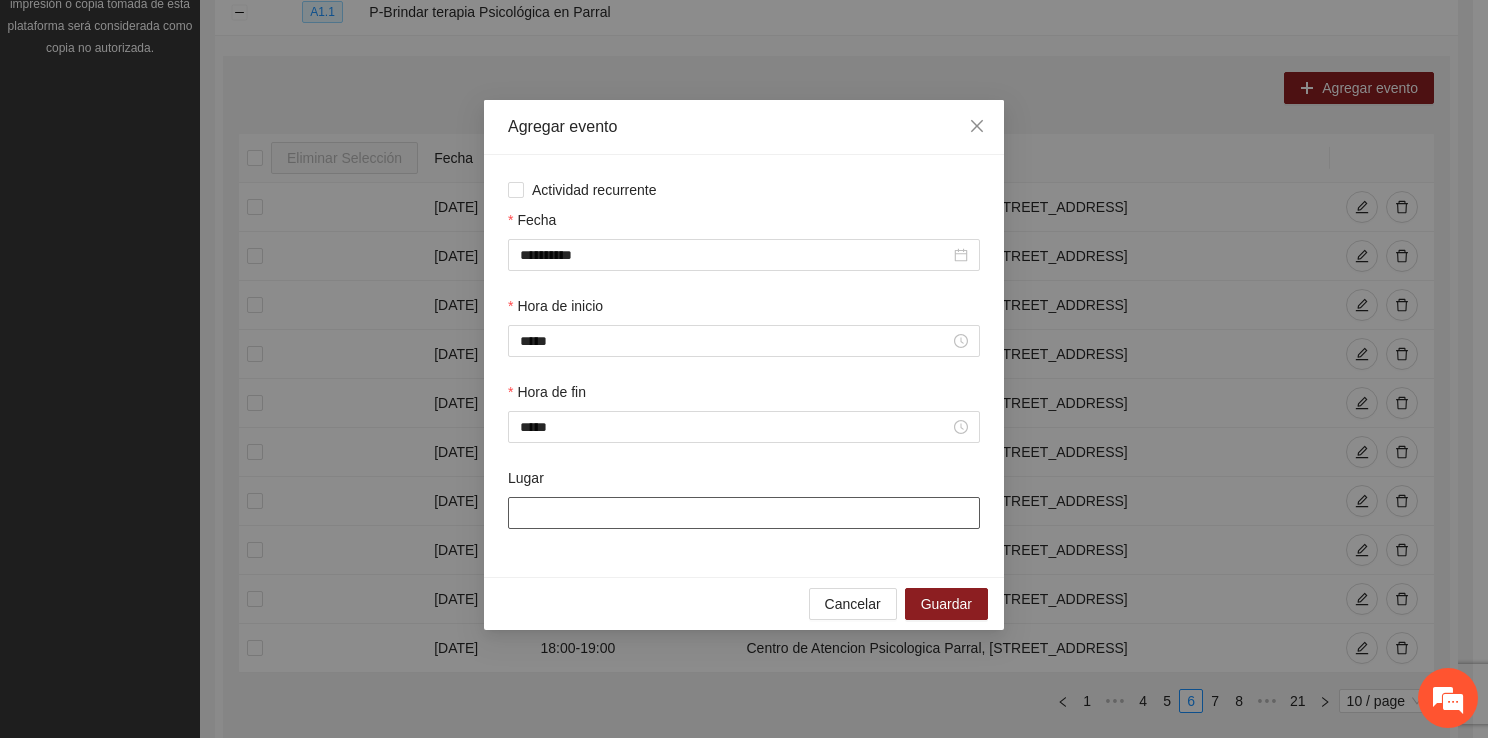 type on "**********" 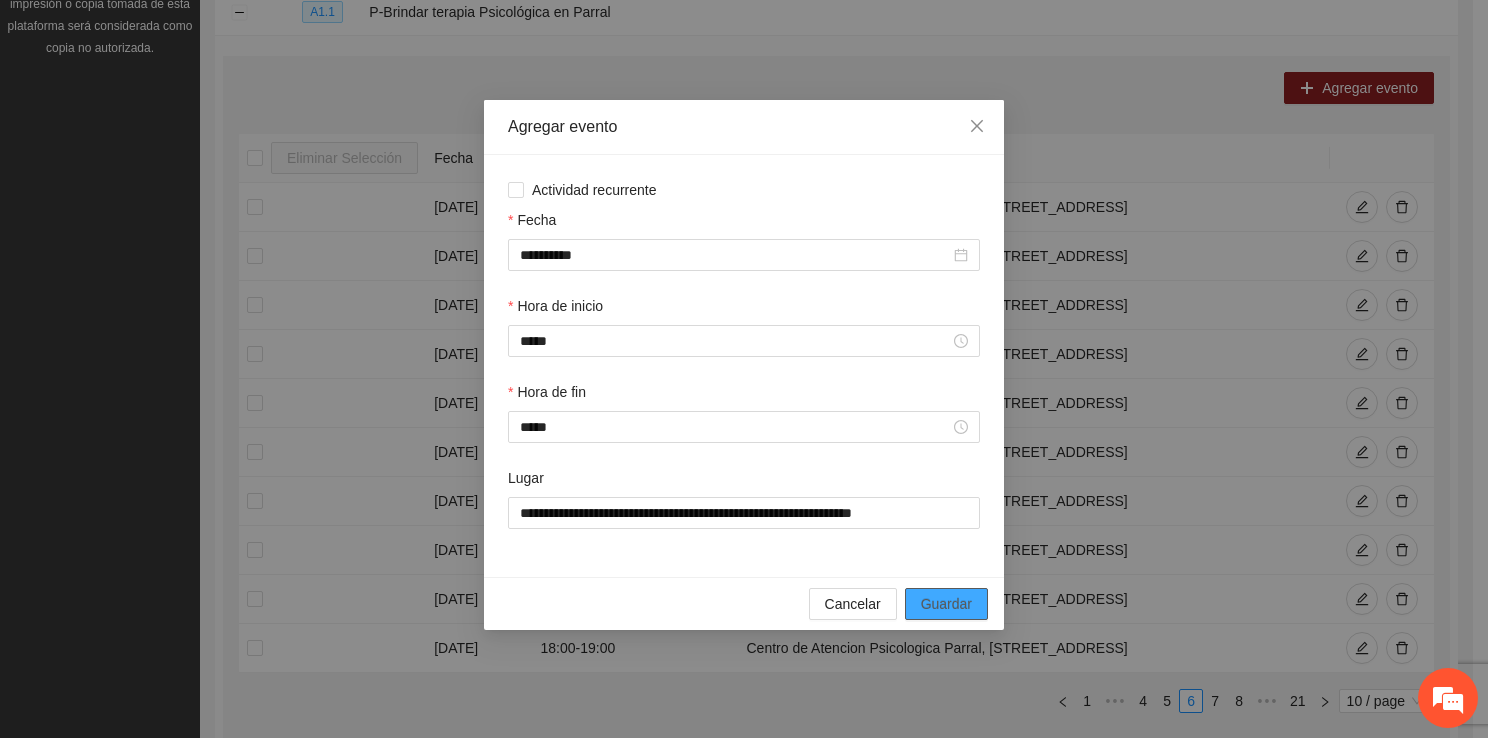 click on "Guardar" at bounding box center [946, 604] 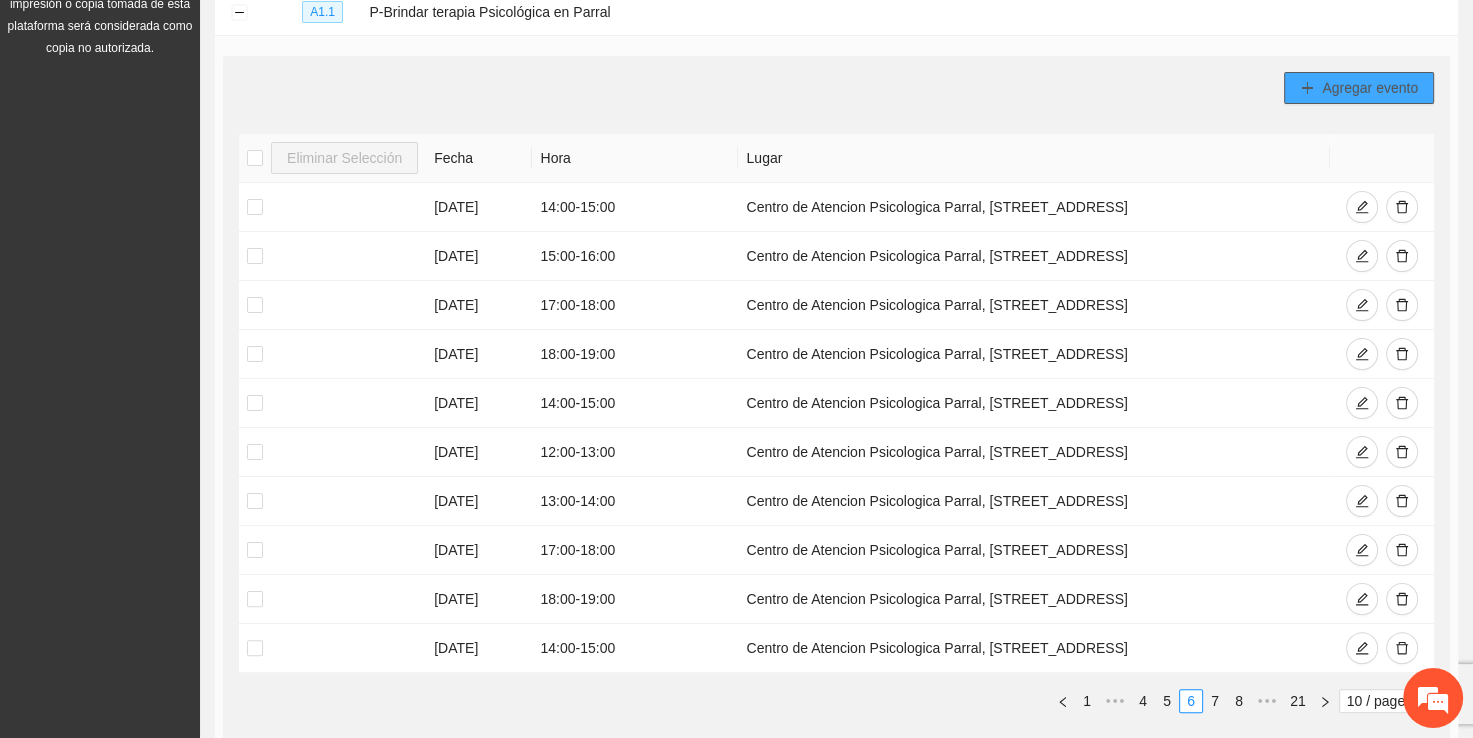 click on "Agregar evento" at bounding box center [1370, 88] 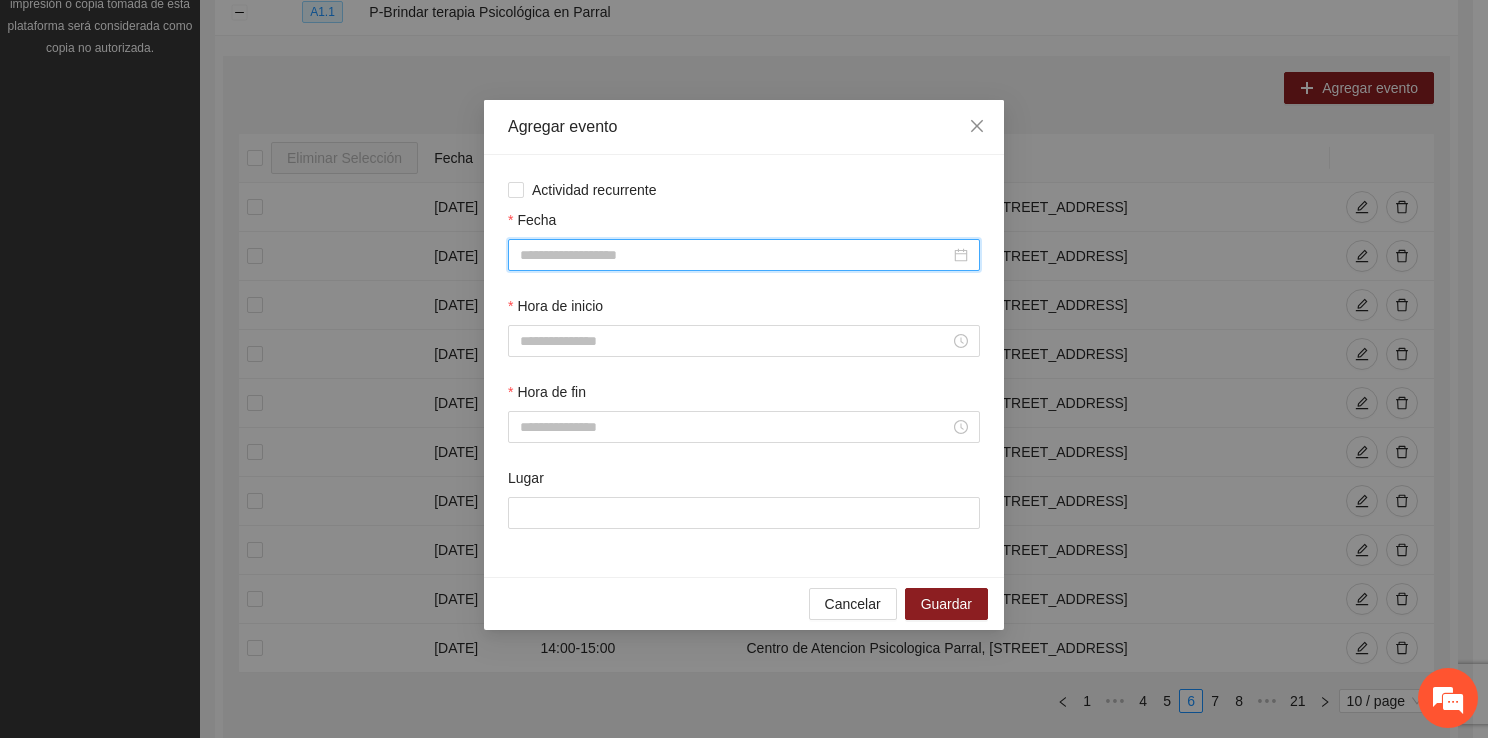 click on "Fecha" at bounding box center (735, 255) 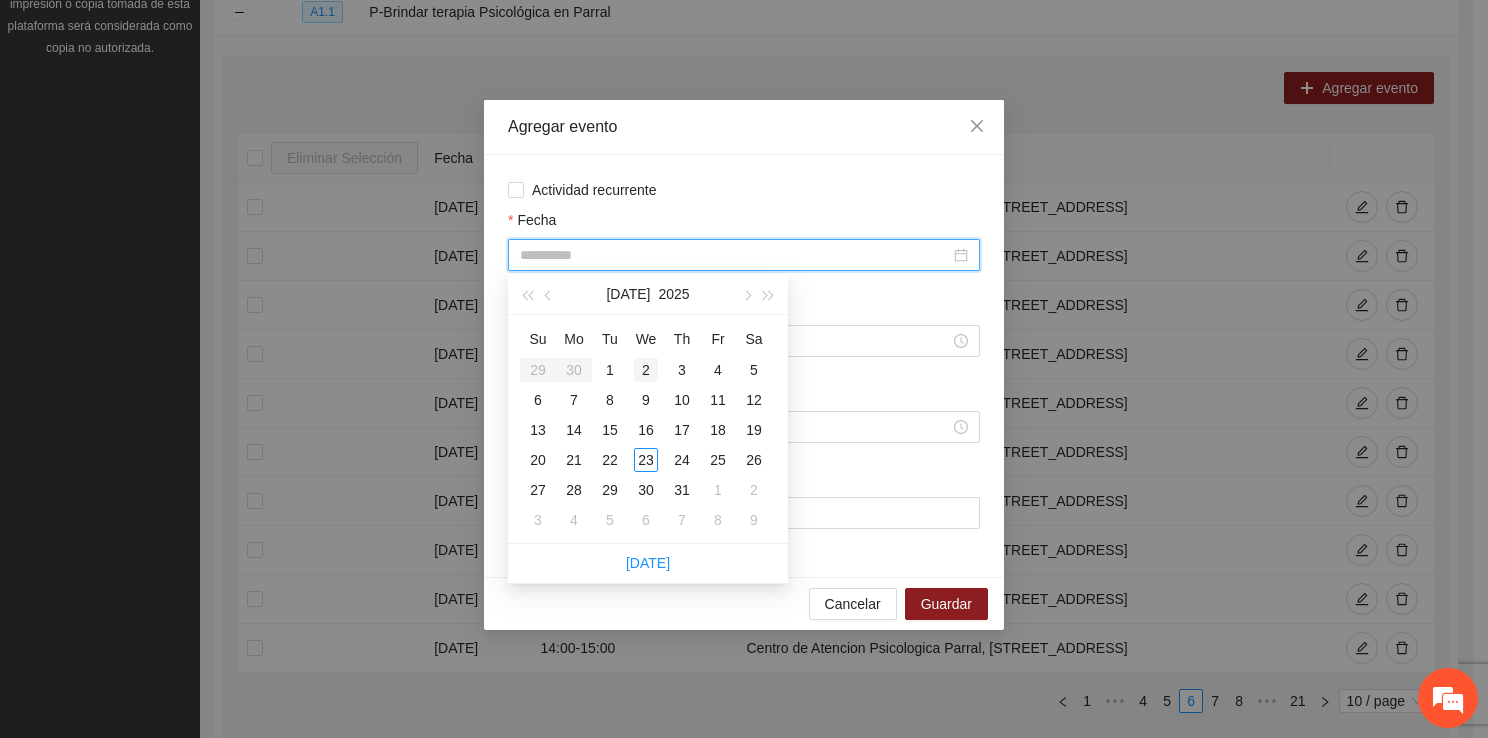 type on "**********" 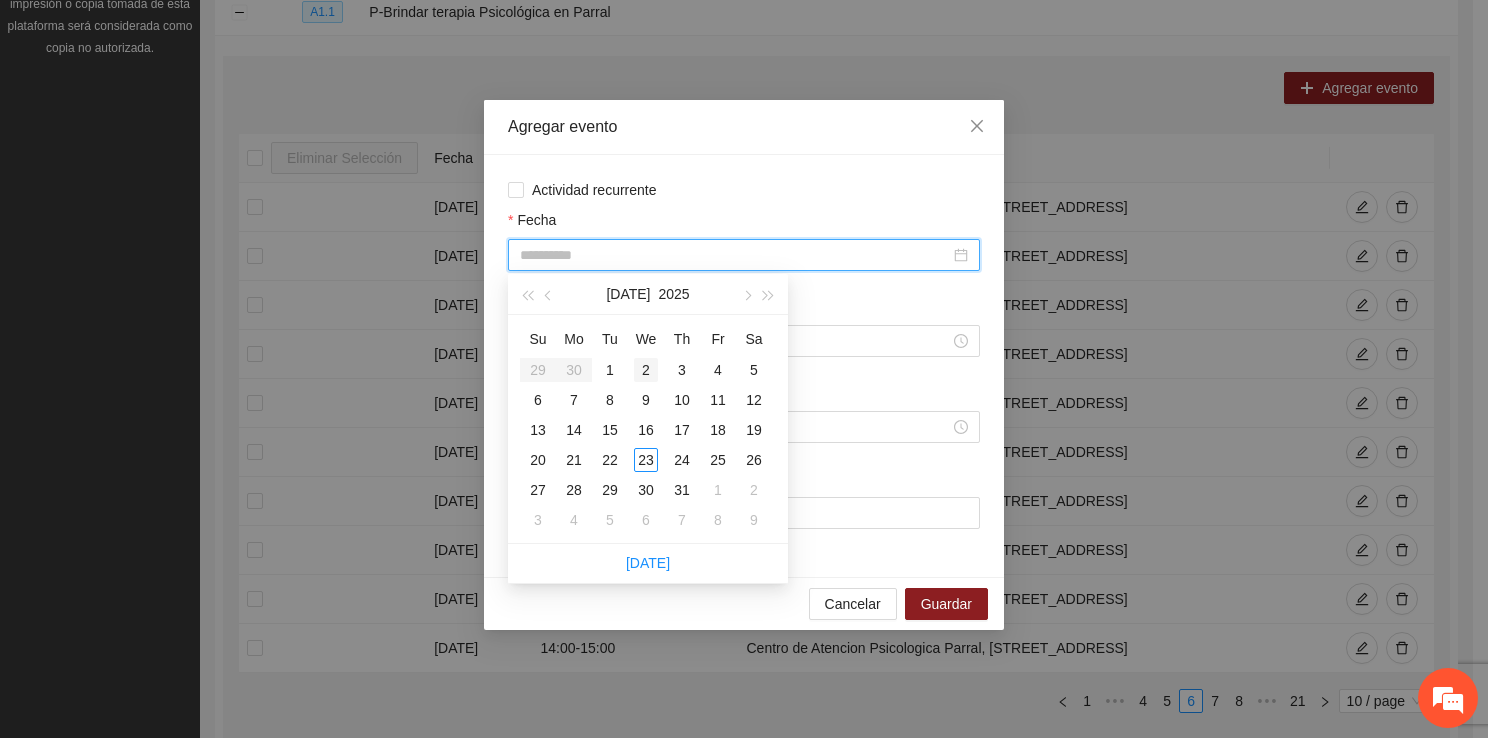 click on "2" at bounding box center (646, 370) 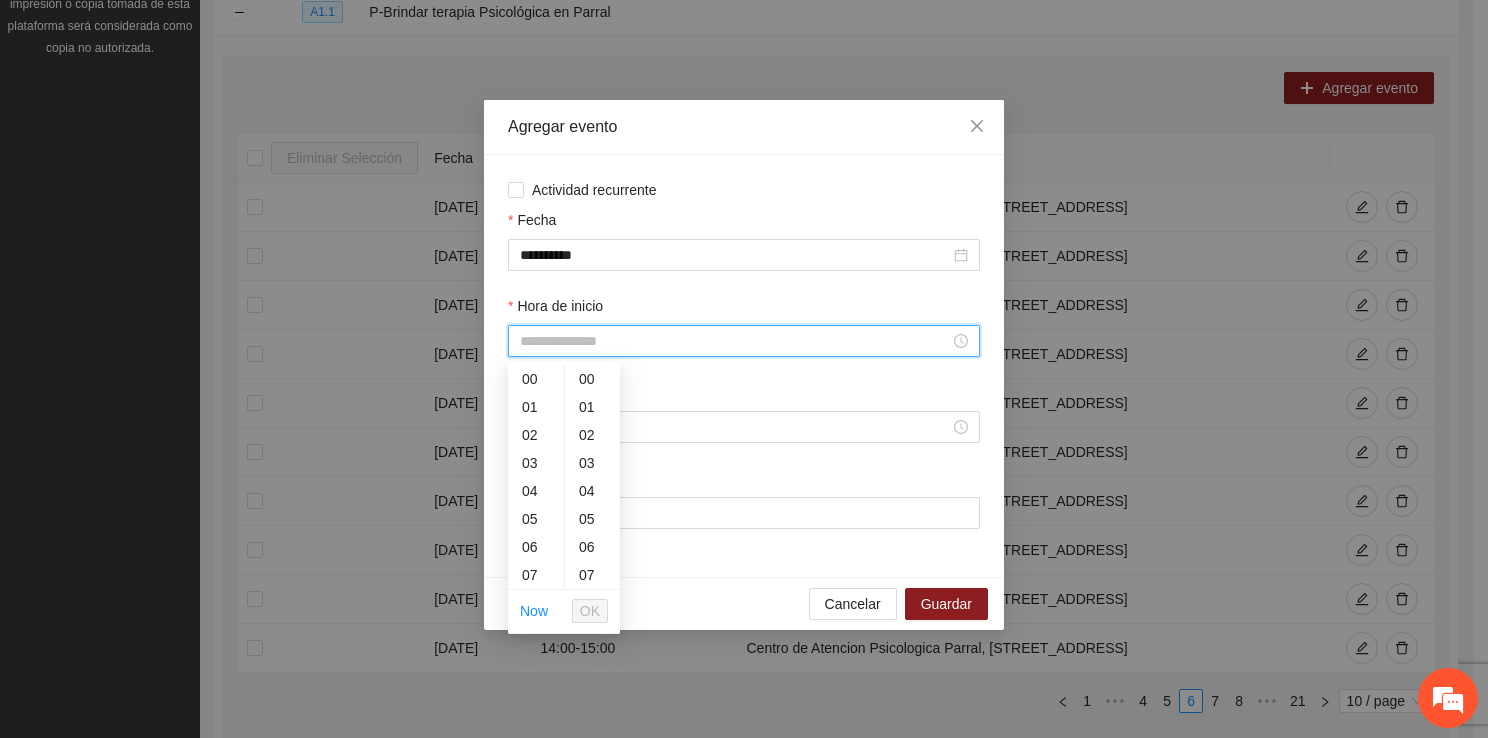click on "Hora de inicio" at bounding box center [735, 341] 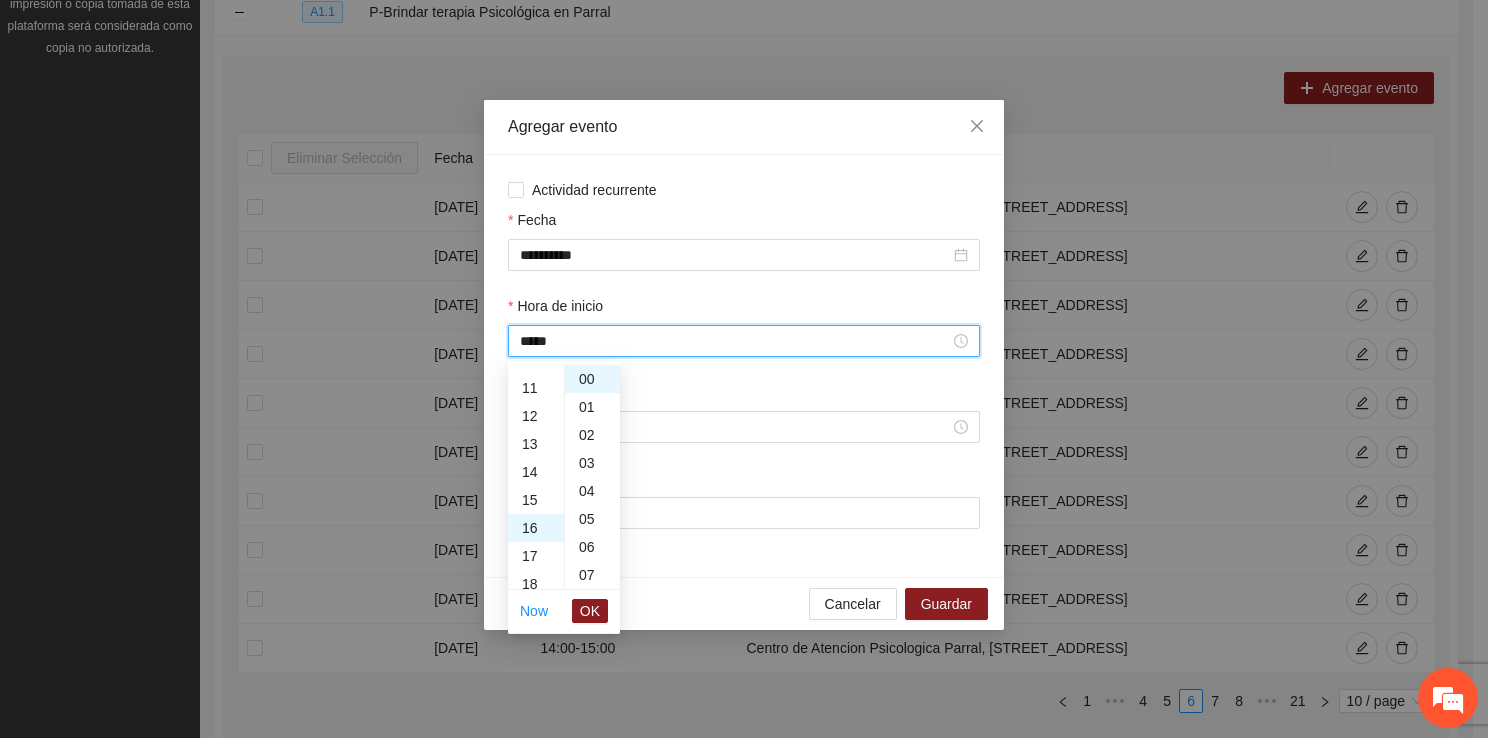 scroll, scrollTop: 448, scrollLeft: 0, axis: vertical 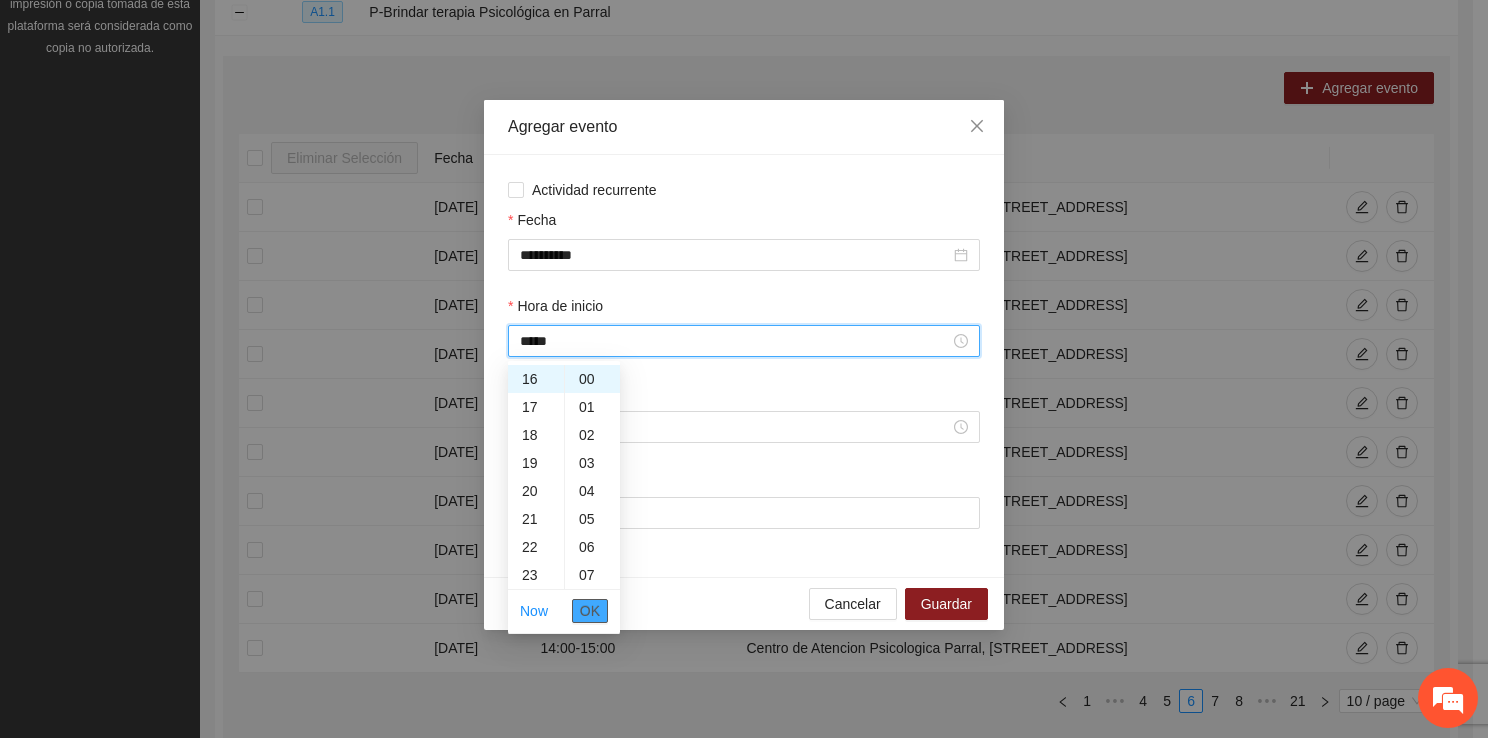 click on "OK" at bounding box center [590, 611] 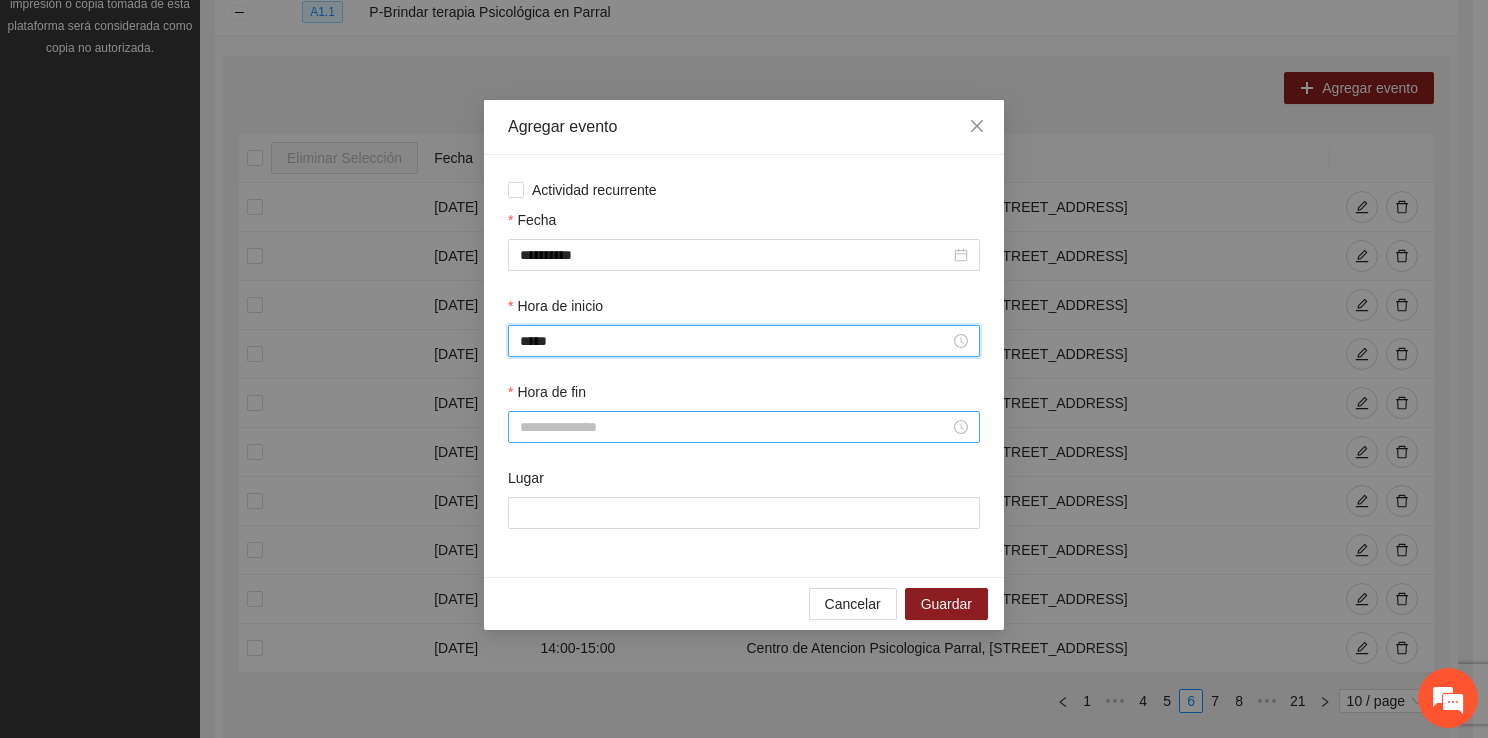 type on "*****" 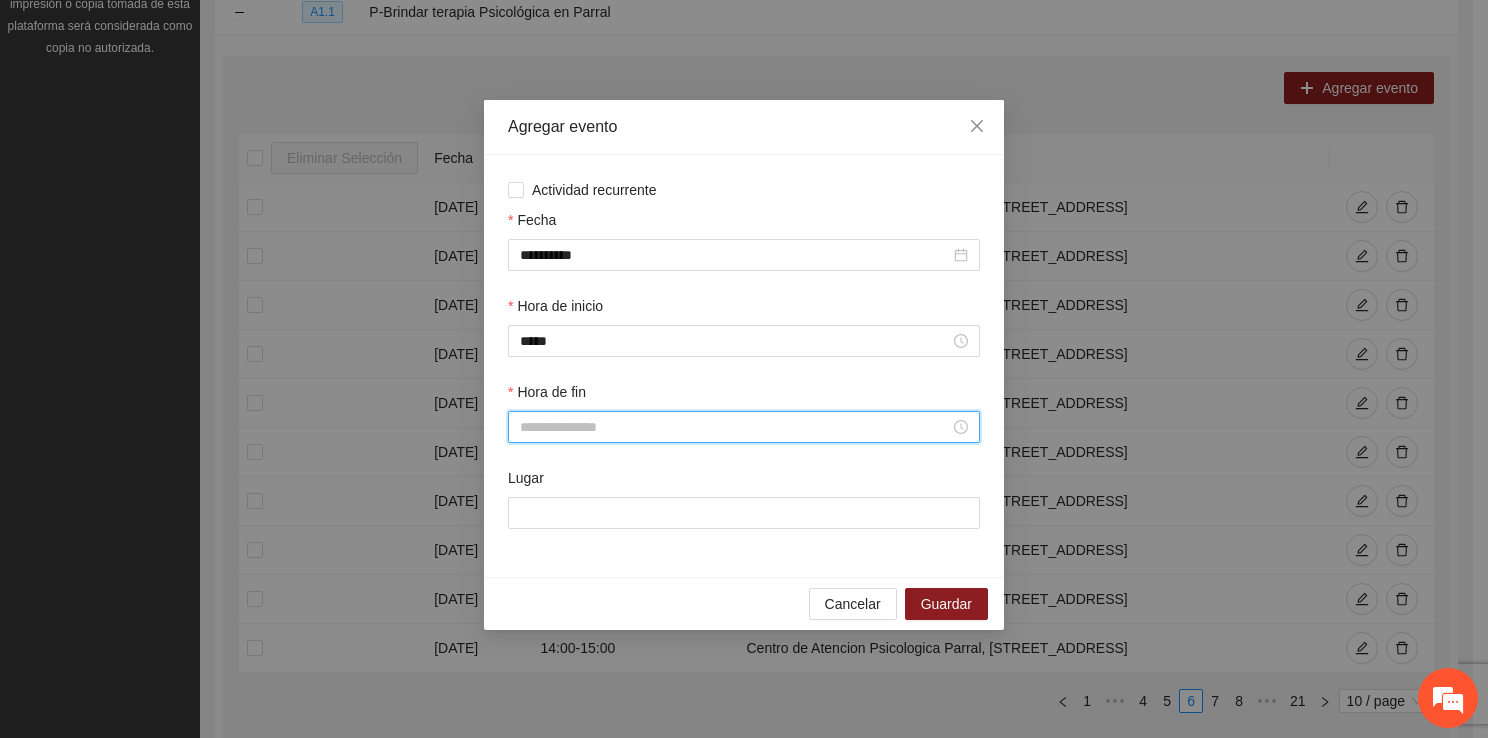 click on "Hora de fin" at bounding box center [735, 427] 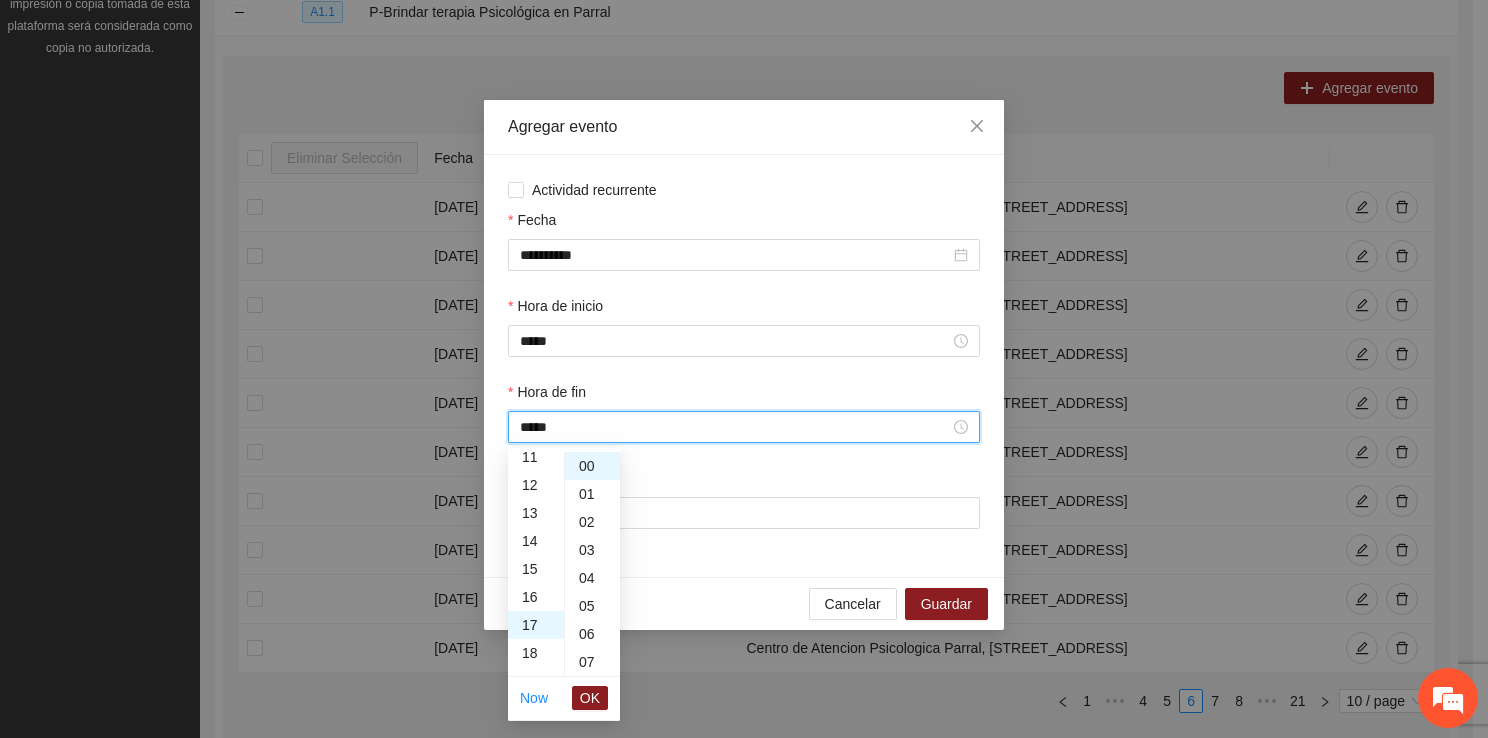 scroll, scrollTop: 476, scrollLeft: 0, axis: vertical 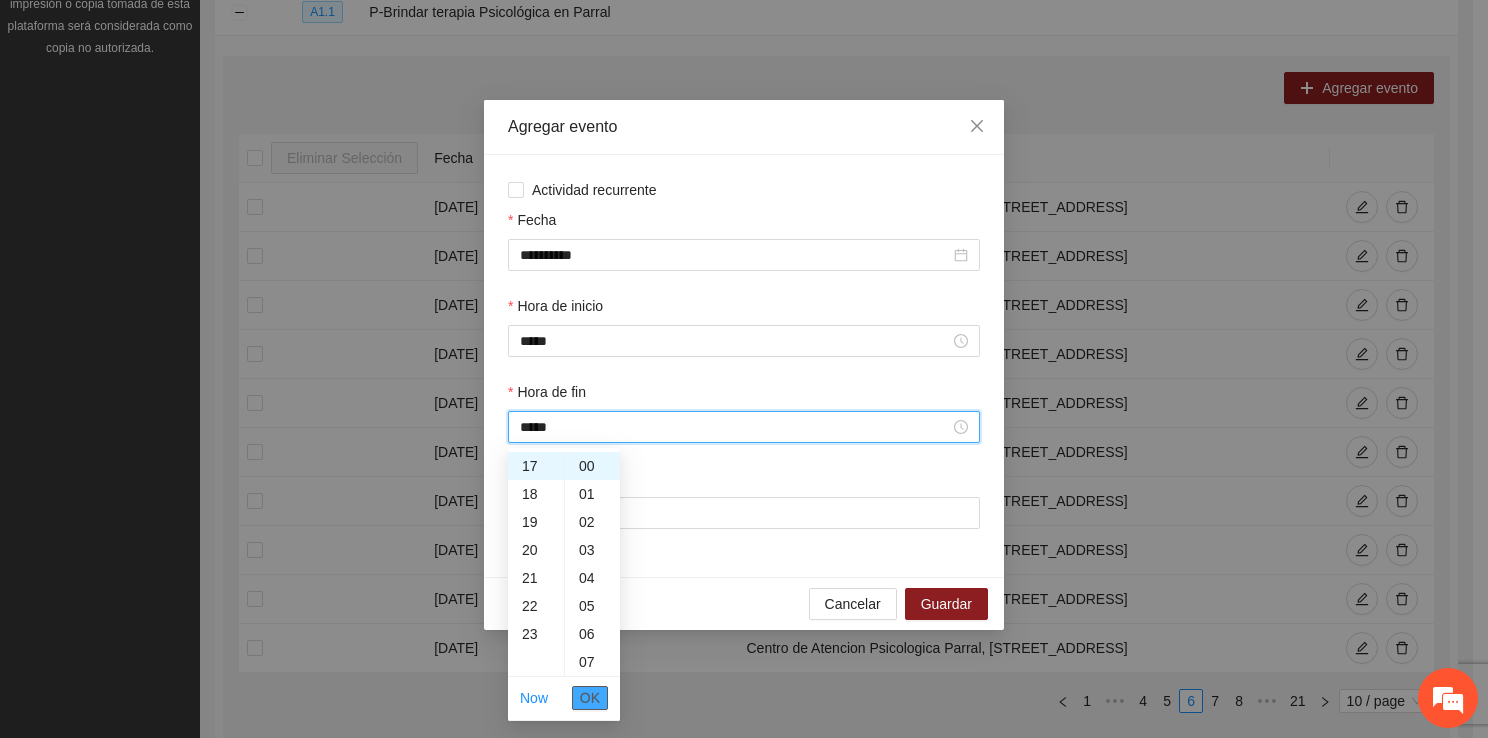 click on "OK" at bounding box center [590, 698] 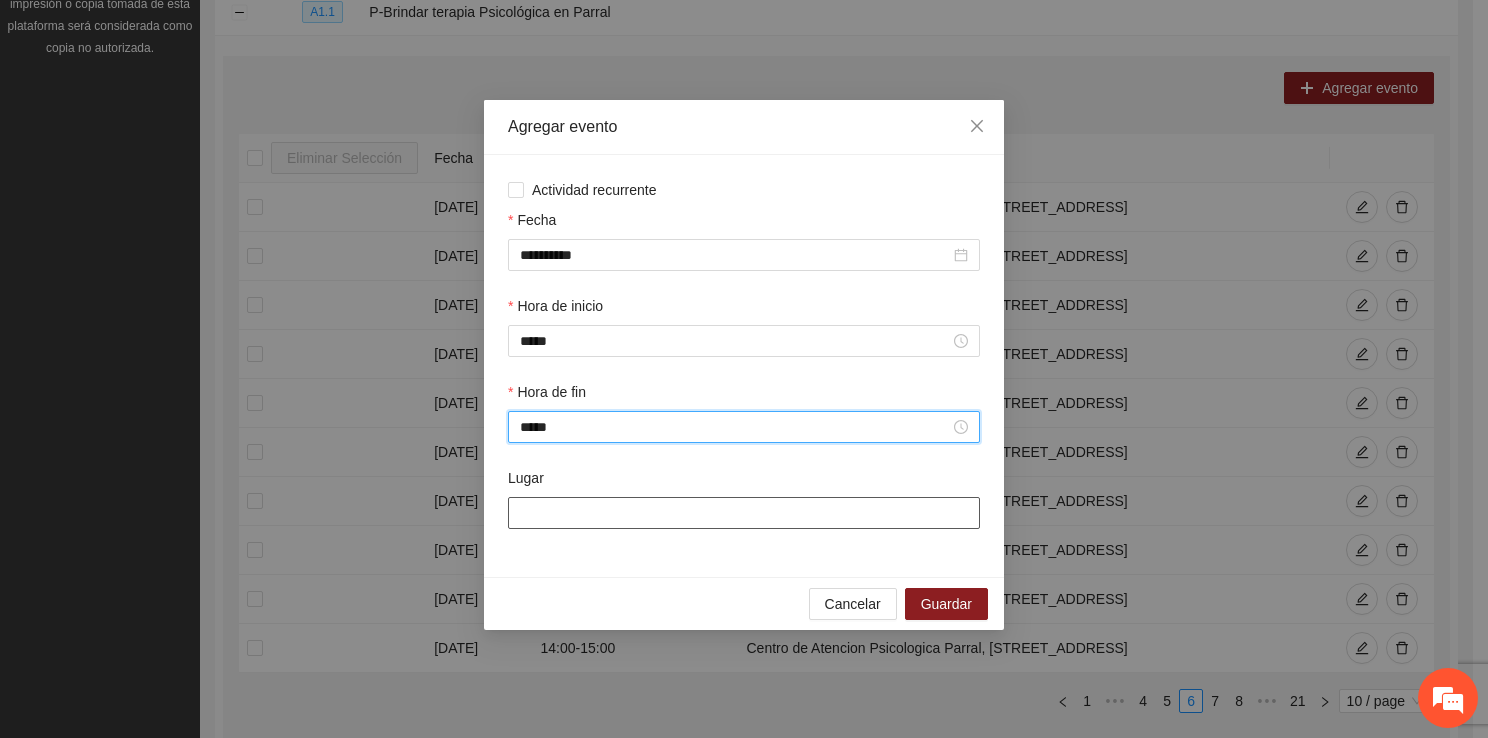 type on "*****" 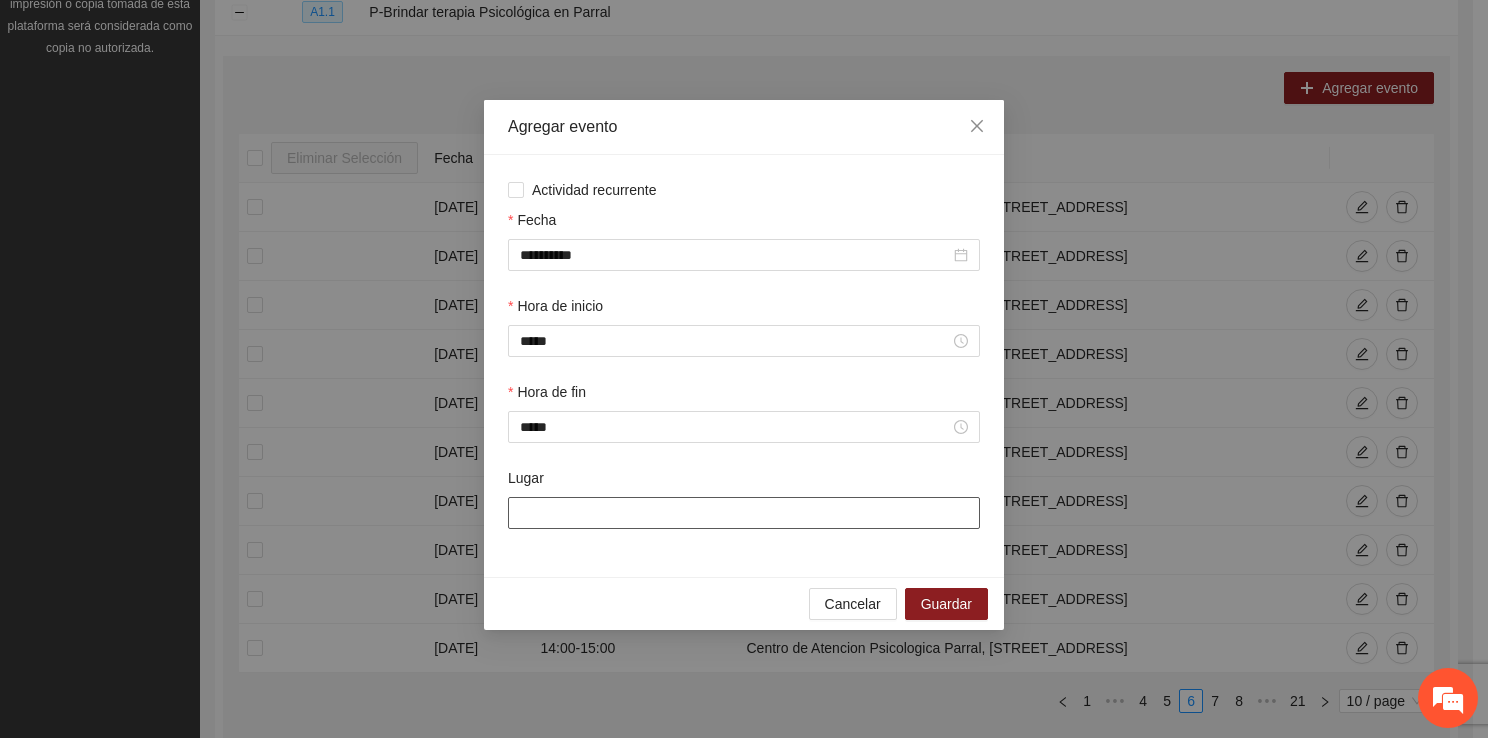 click on "Lugar" at bounding box center (744, 513) 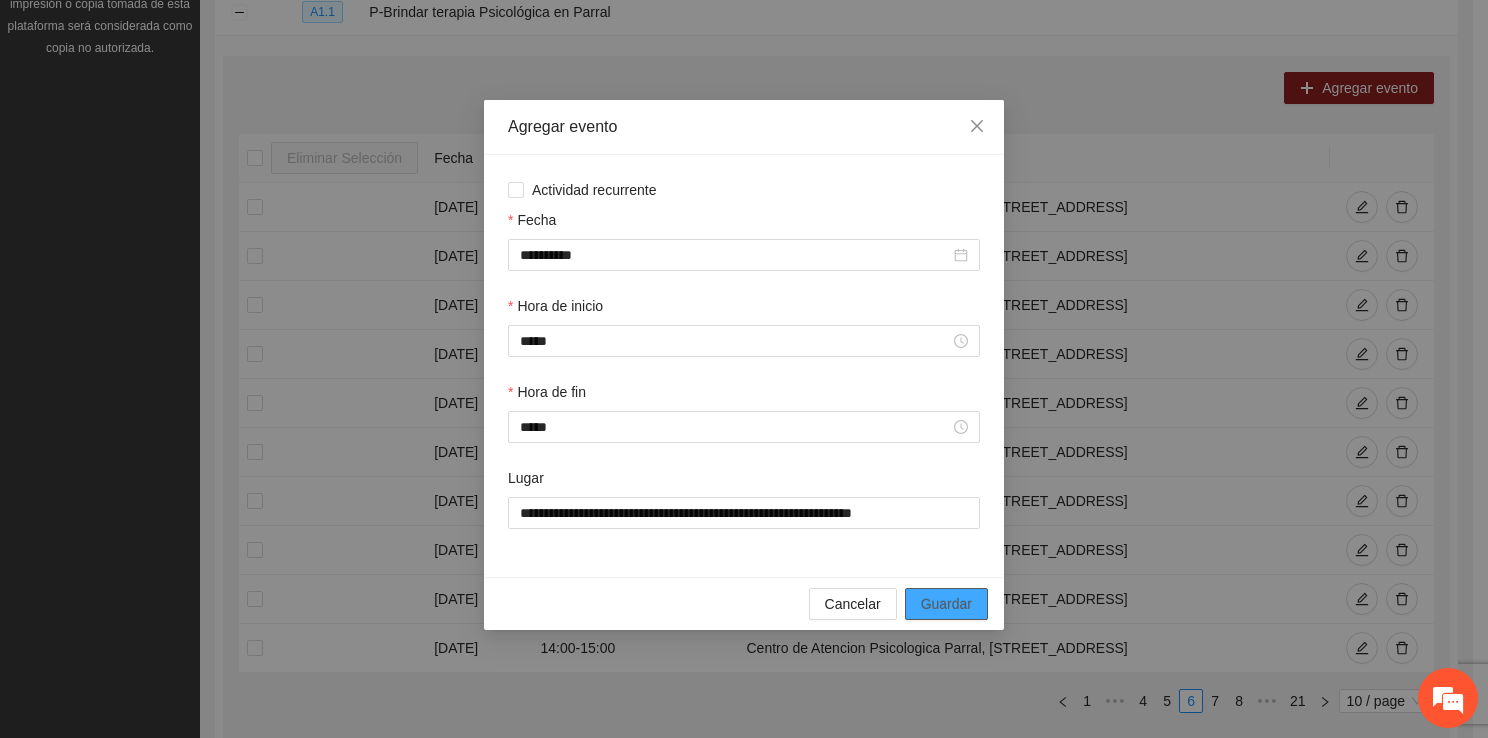 click on "Guardar" at bounding box center (946, 604) 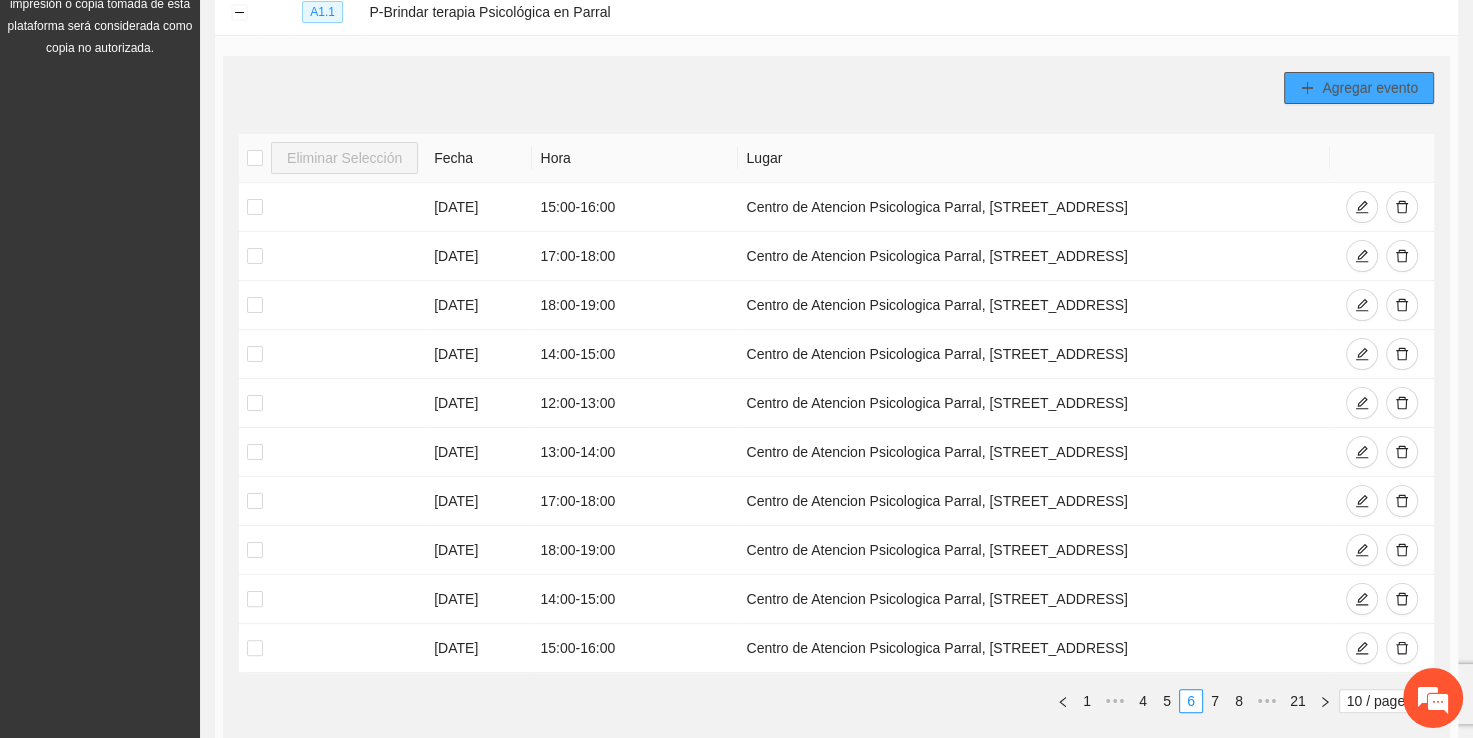 click on "Agregar evento" at bounding box center [1370, 88] 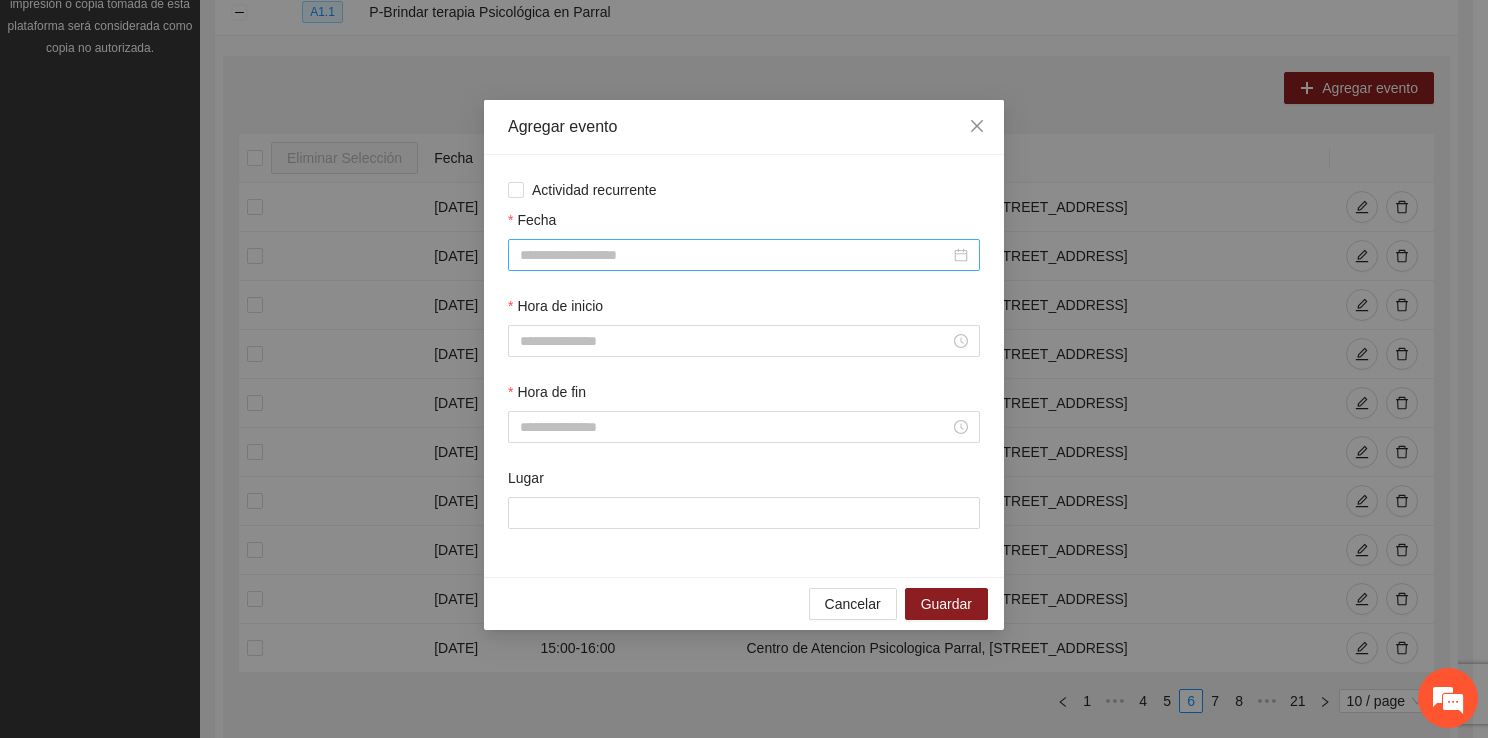 click on "Fecha" at bounding box center [735, 255] 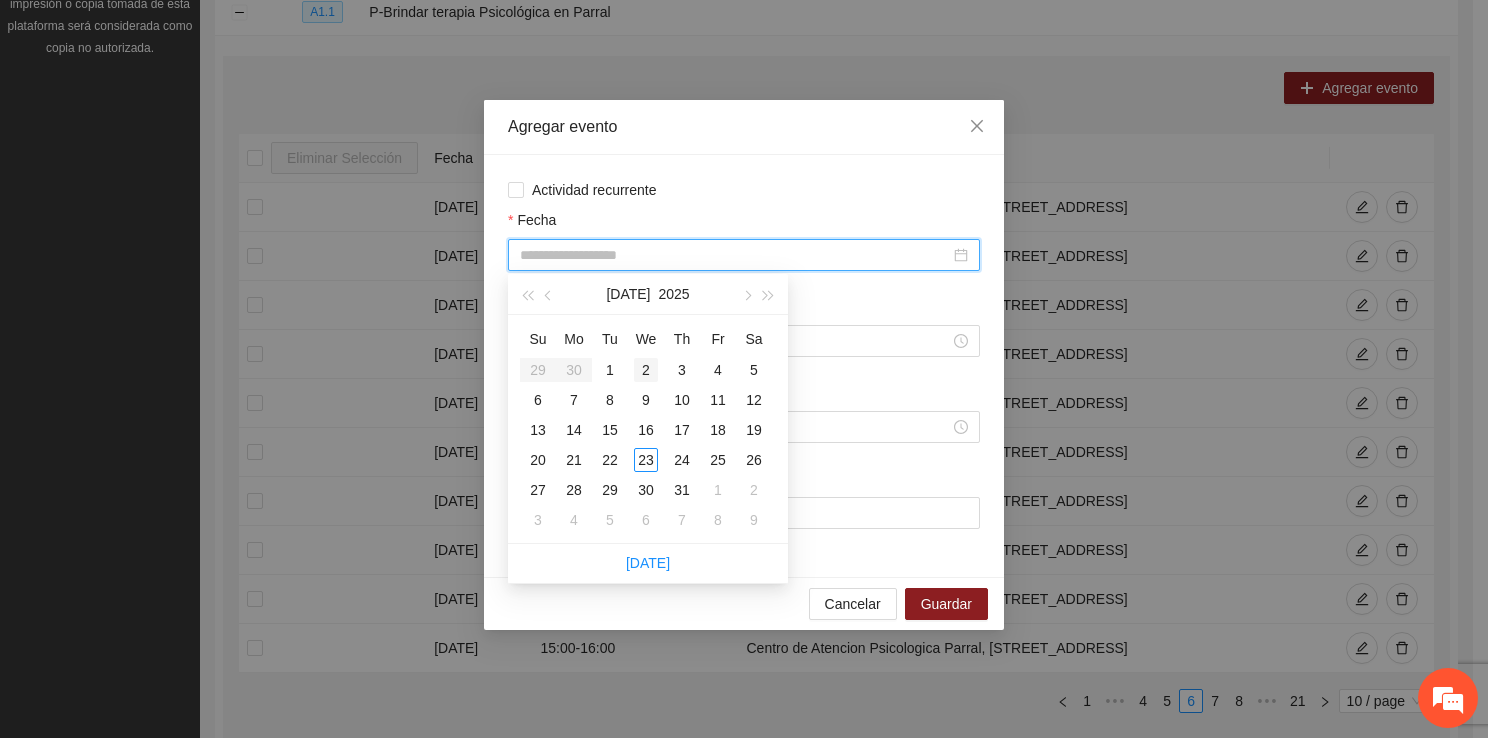 type on "**********" 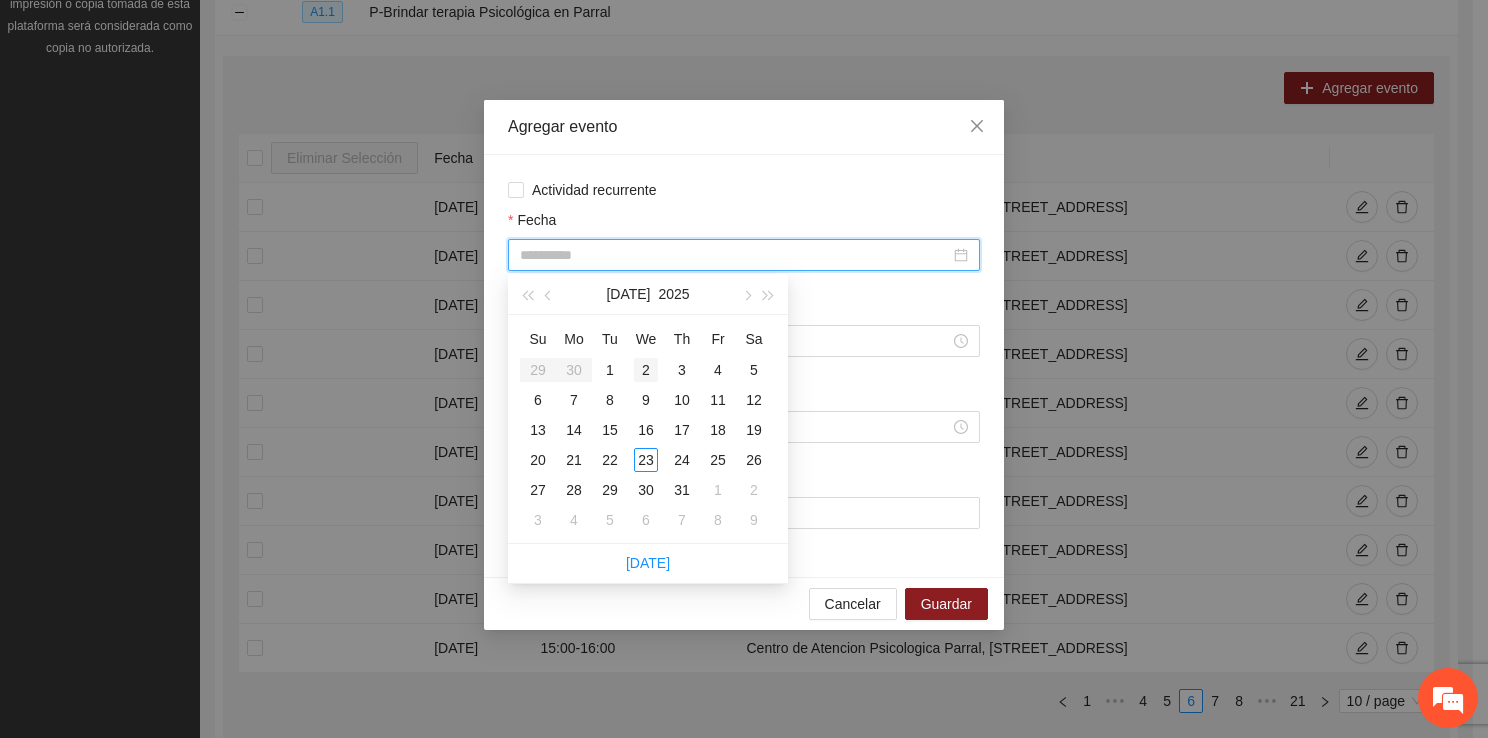 click on "2" at bounding box center (646, 370) 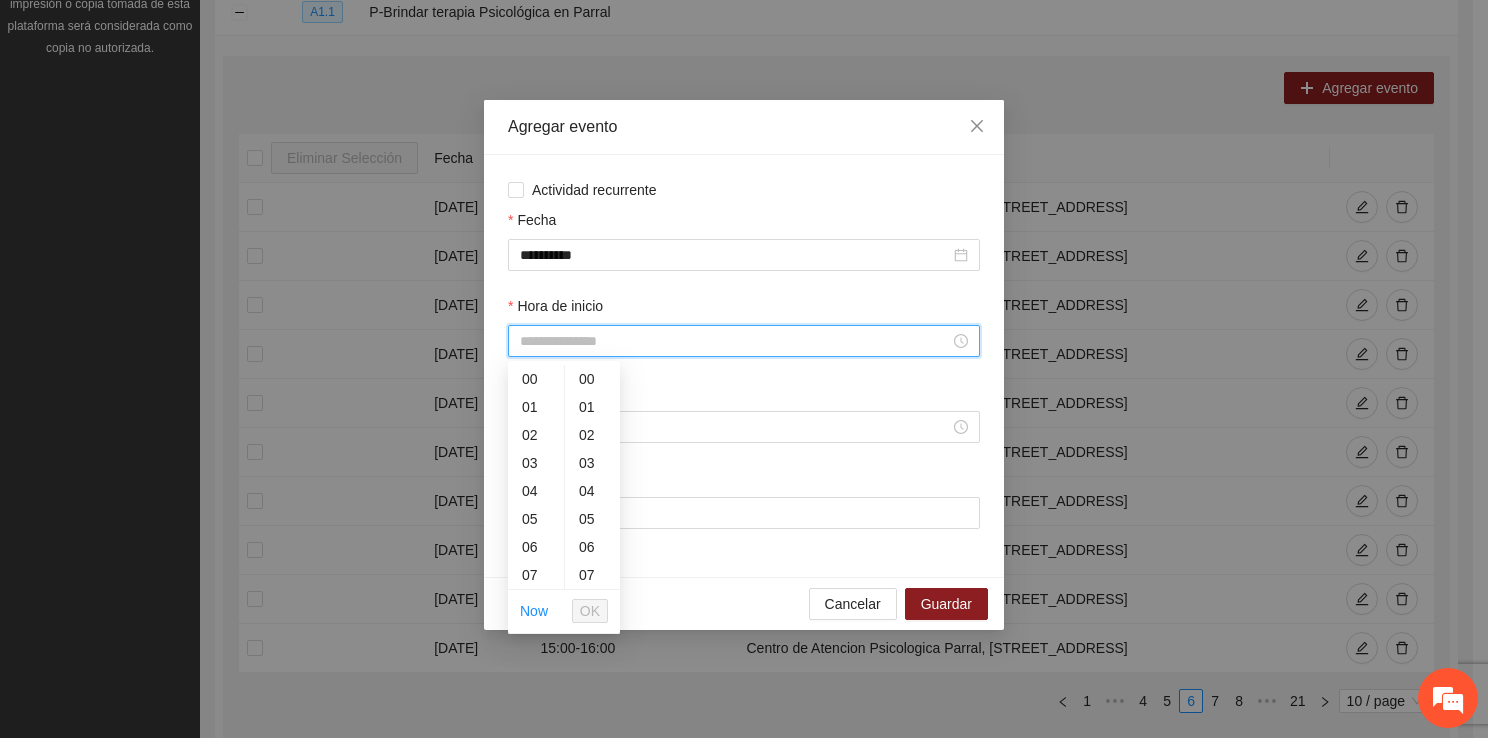 click on "Hora de inicio" at bounding box center (735, 341) 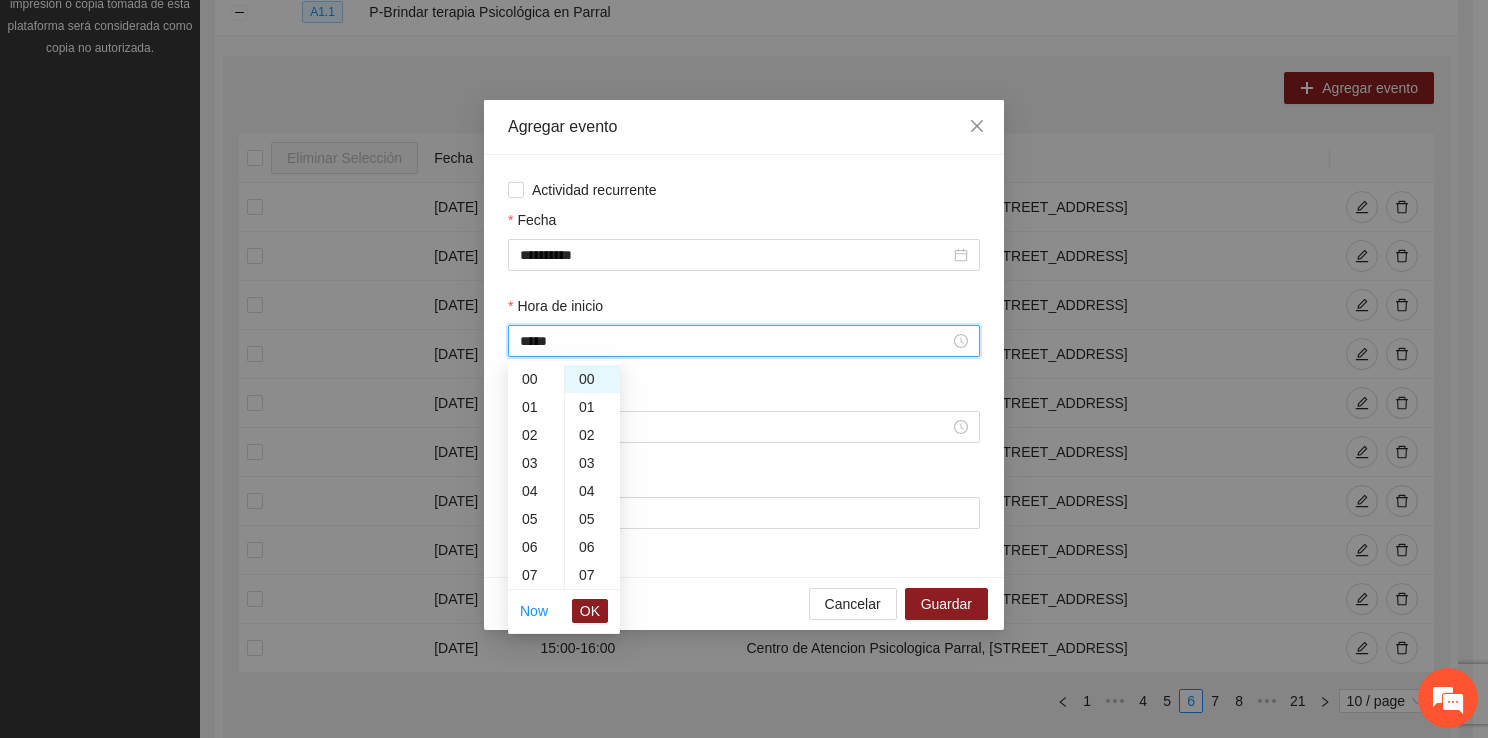 scroll, scrollTop: 476, scrollLeft: 0, axis: vertical 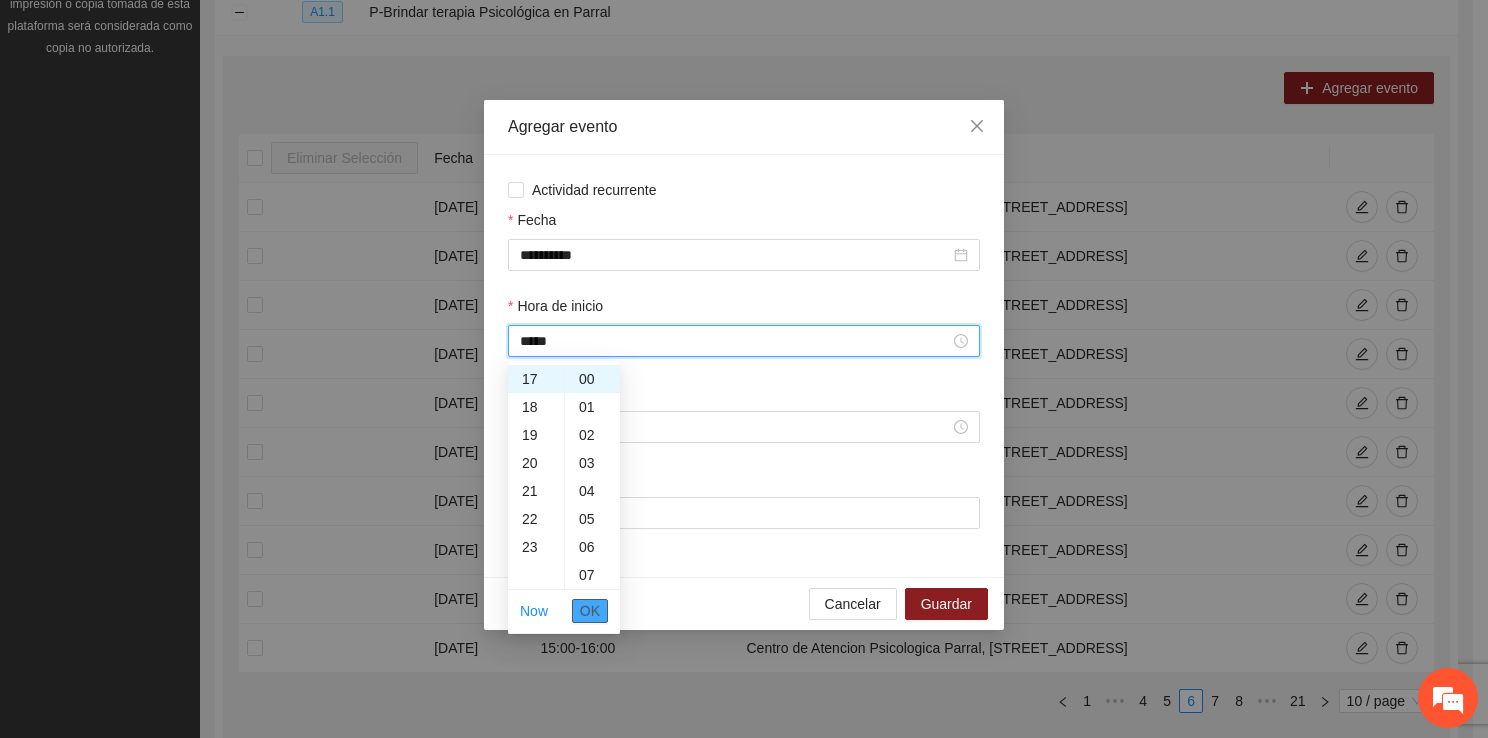 click on "OK" at bounding box center [590, 611] 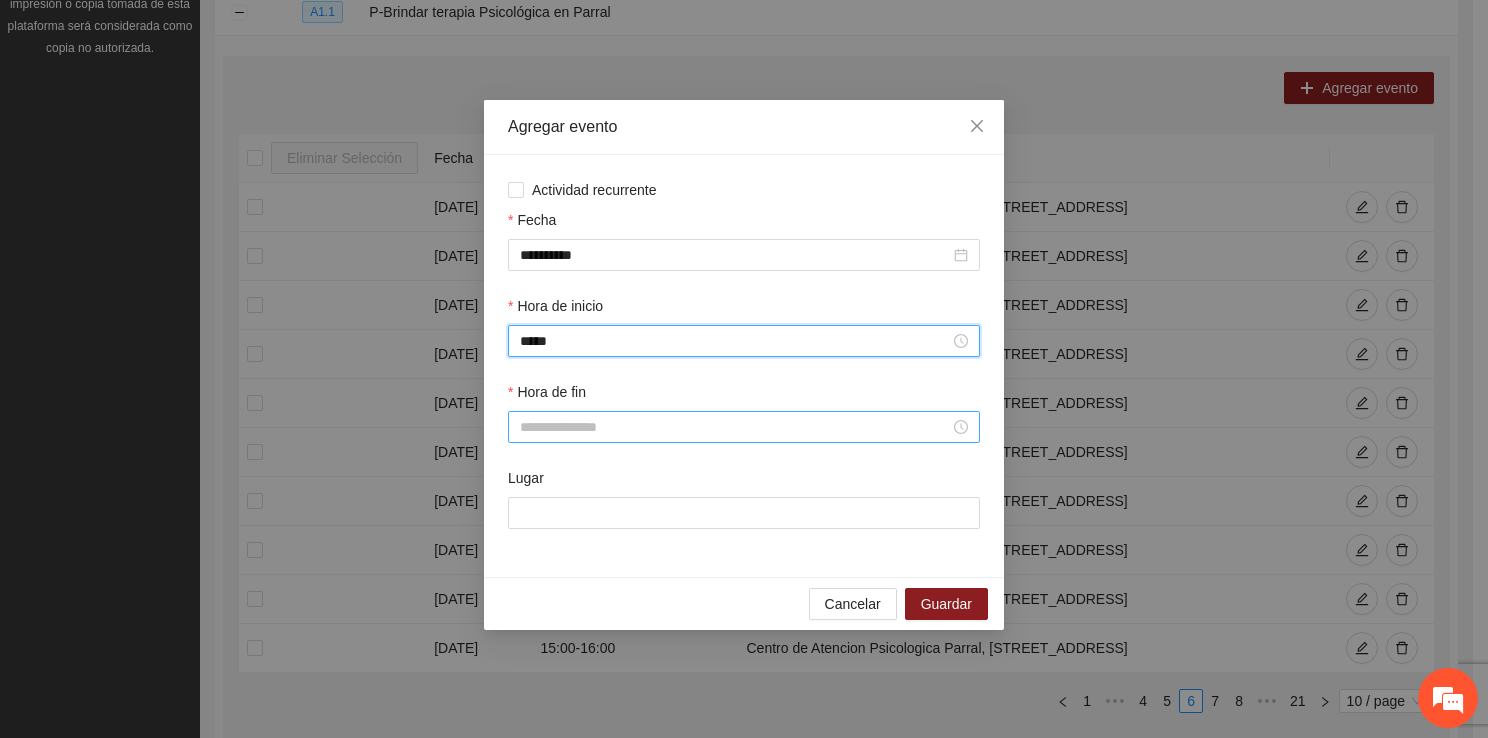 type on "*****" 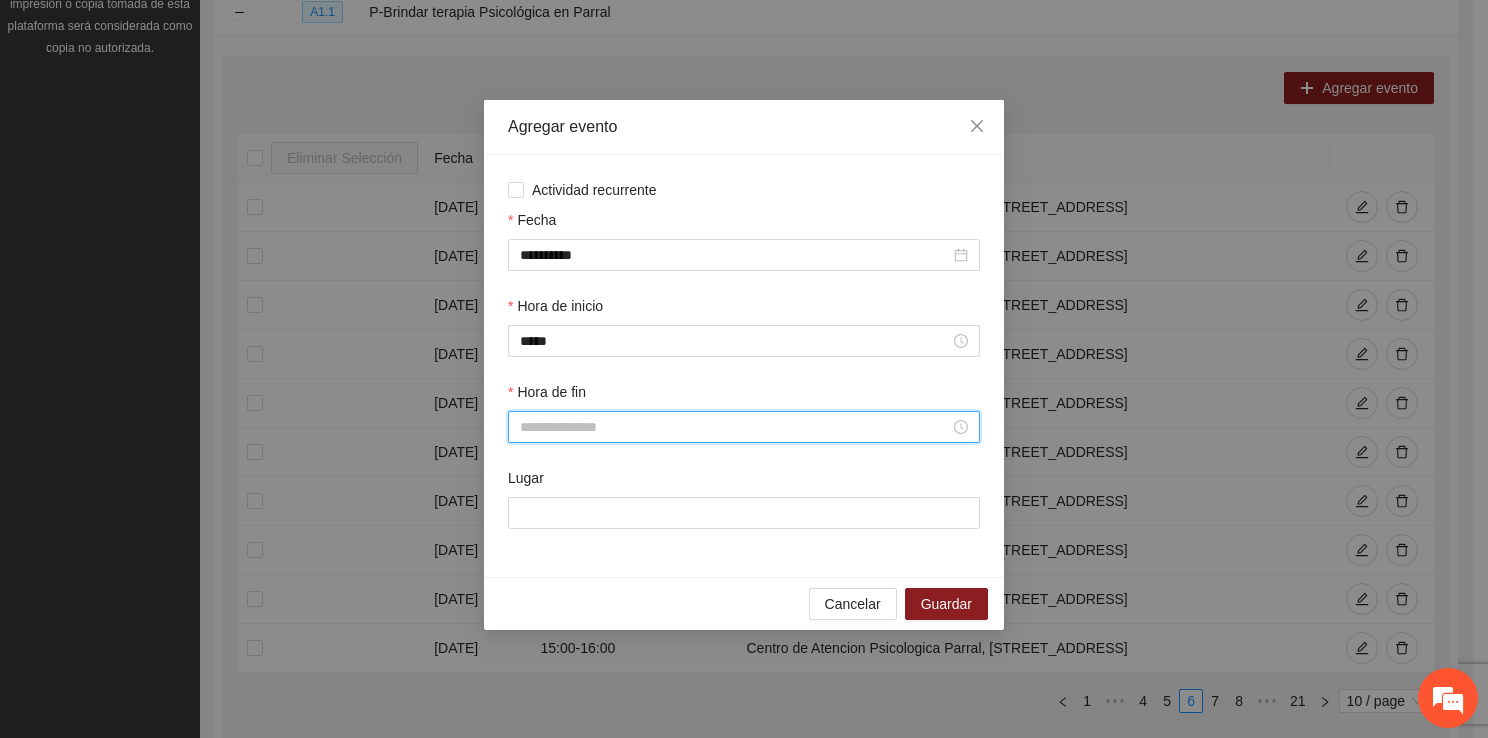 click on "Hora de fin" at bounding box center (735, 427) 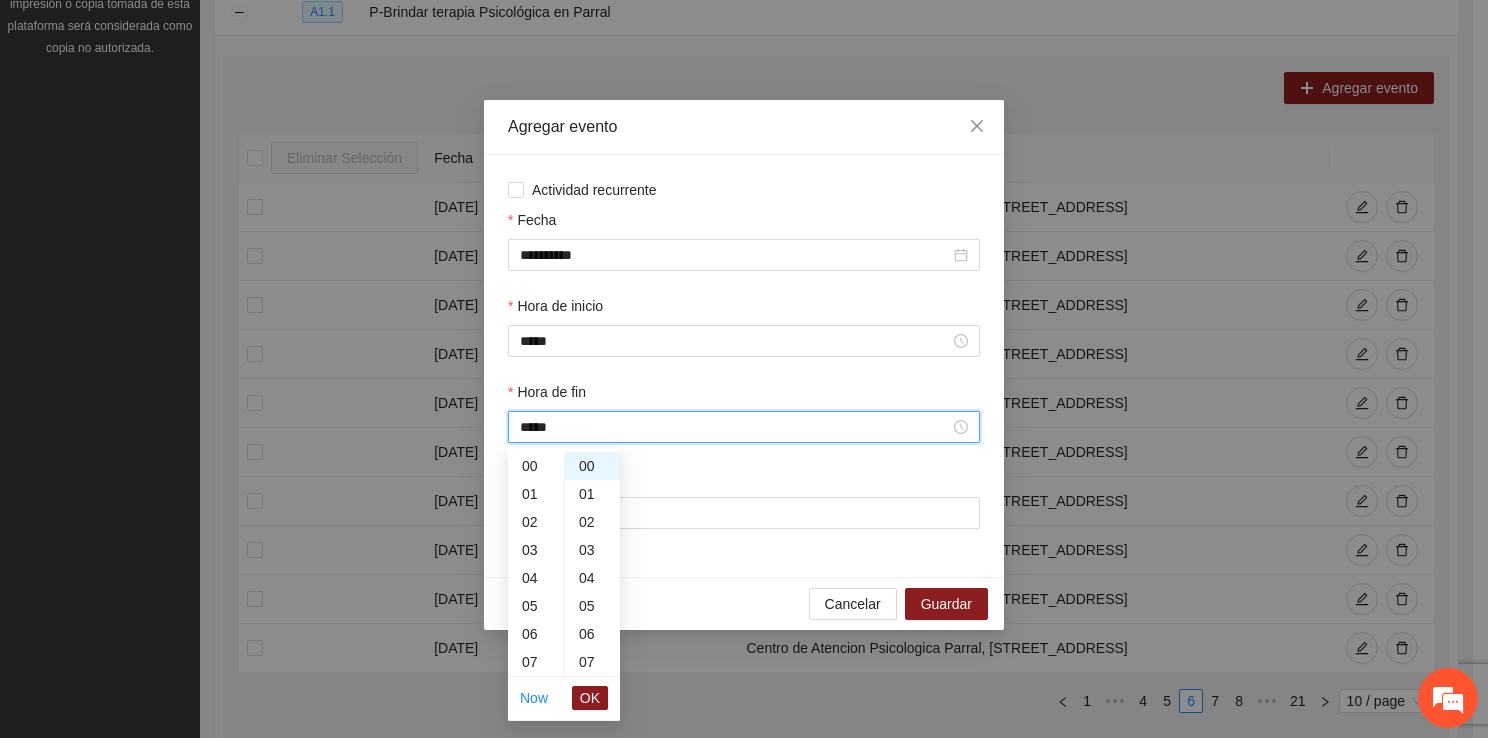 scroll, scrollTop: 504, scrollLeft: 0, axis: vertical 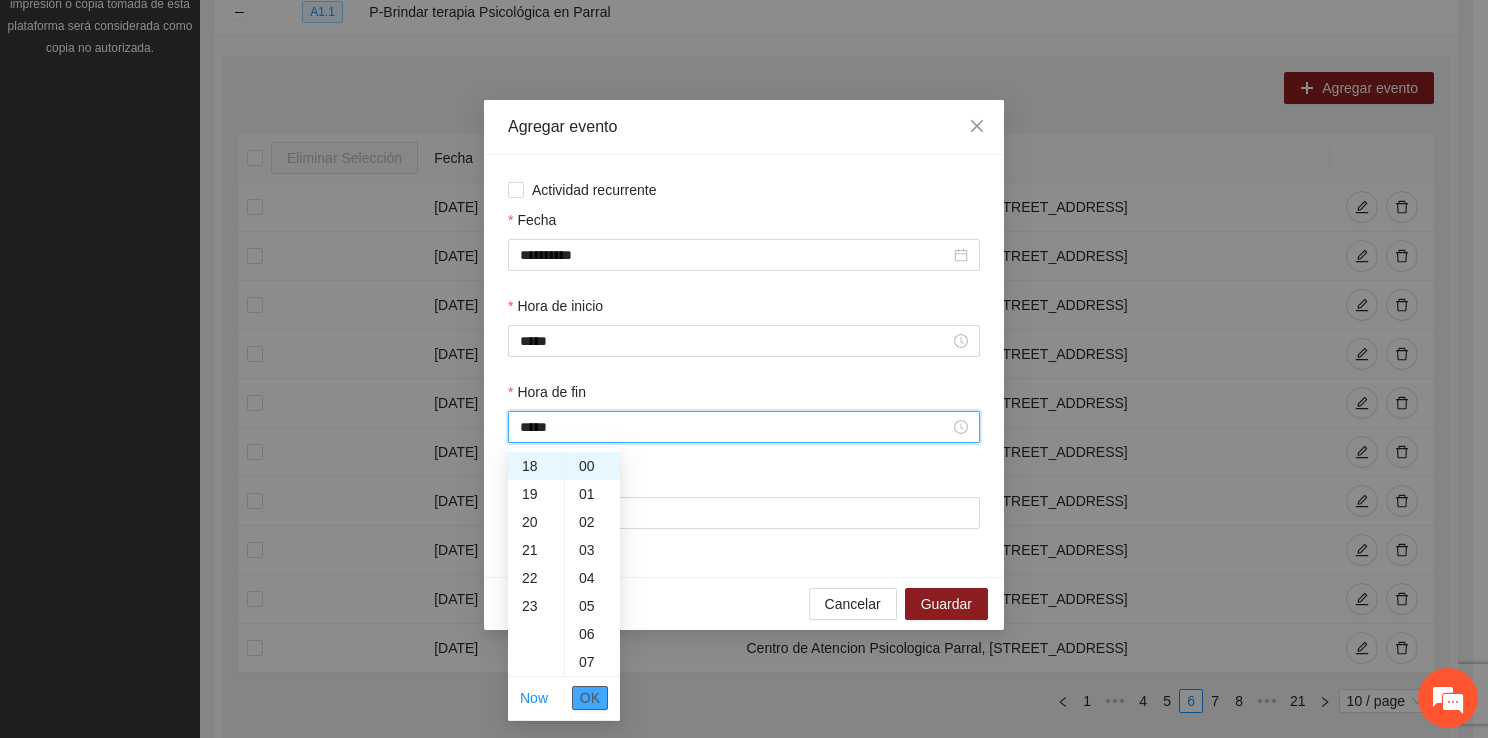 click on "OK" at bounding box center [590, 698] 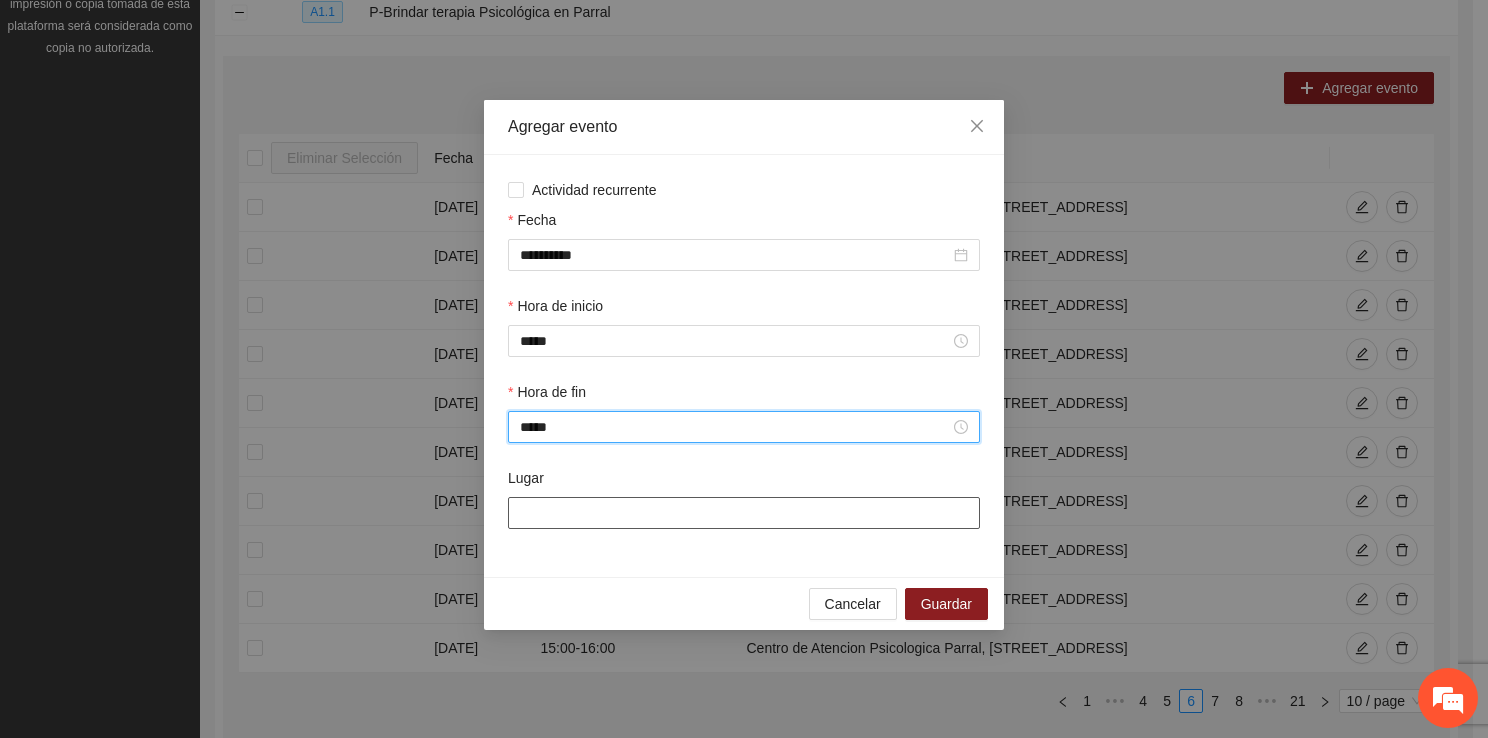 type on "*****" 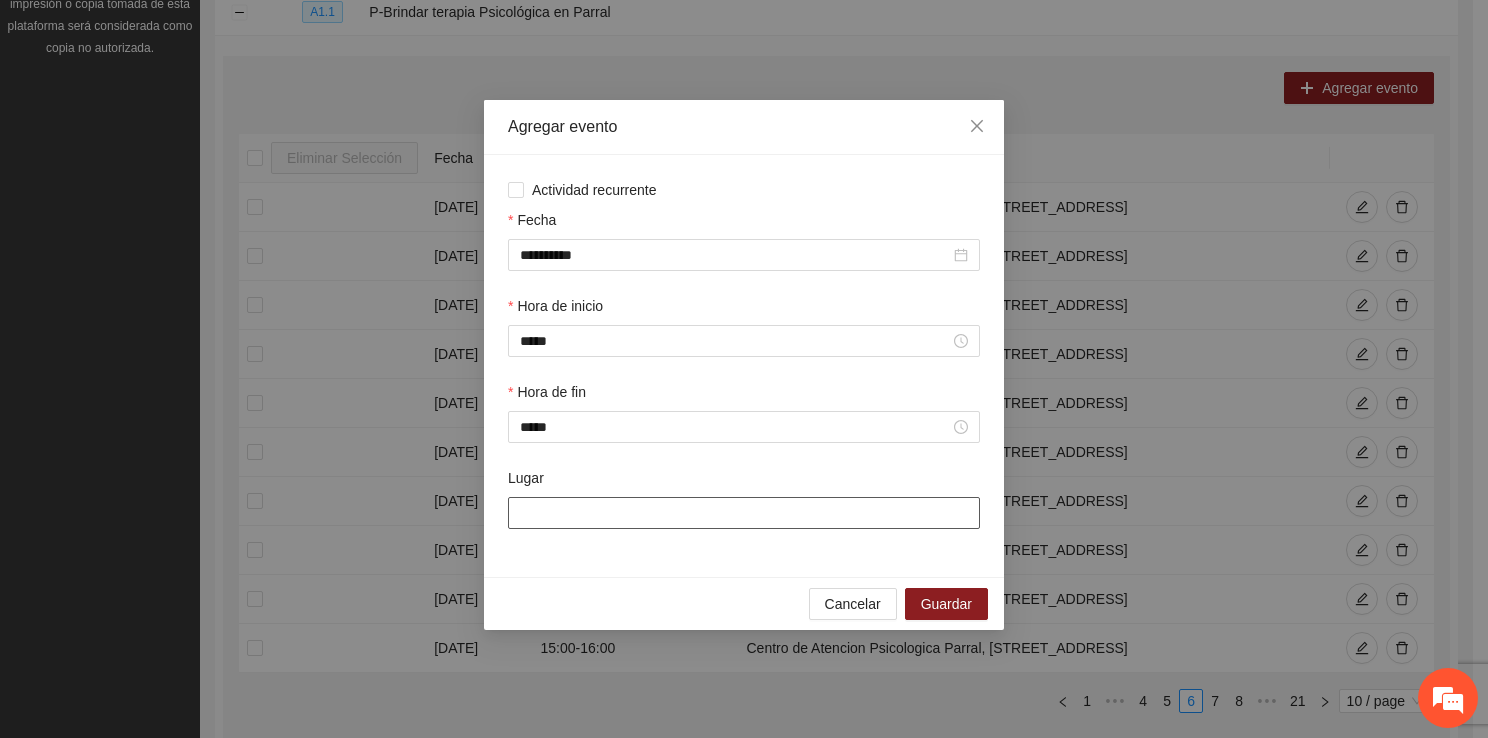 click on "Lugar" at bounding box center [744, 513] 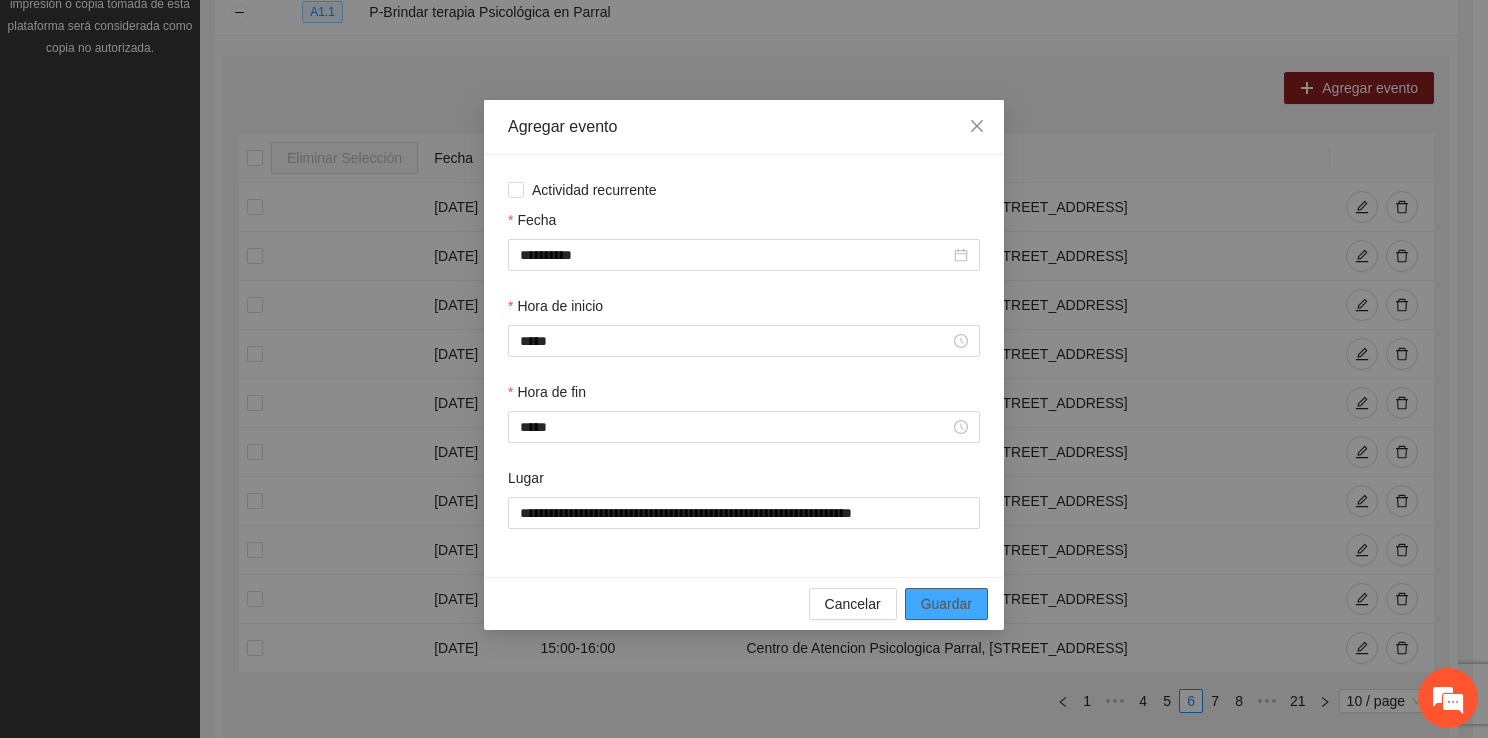 click on "Guardar" at bounding box center [946, 604] 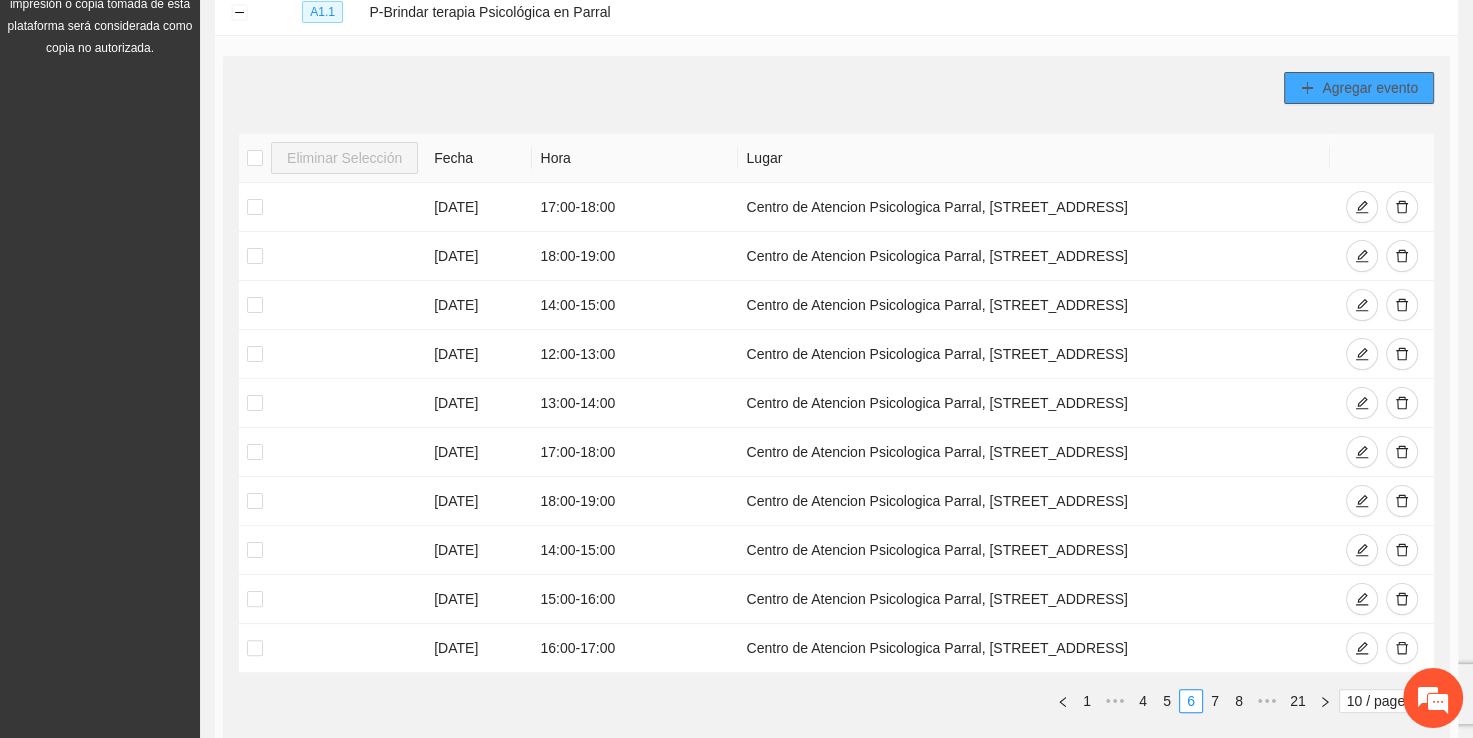 click on "Agregar evento" at bounding box center (1370, 88) 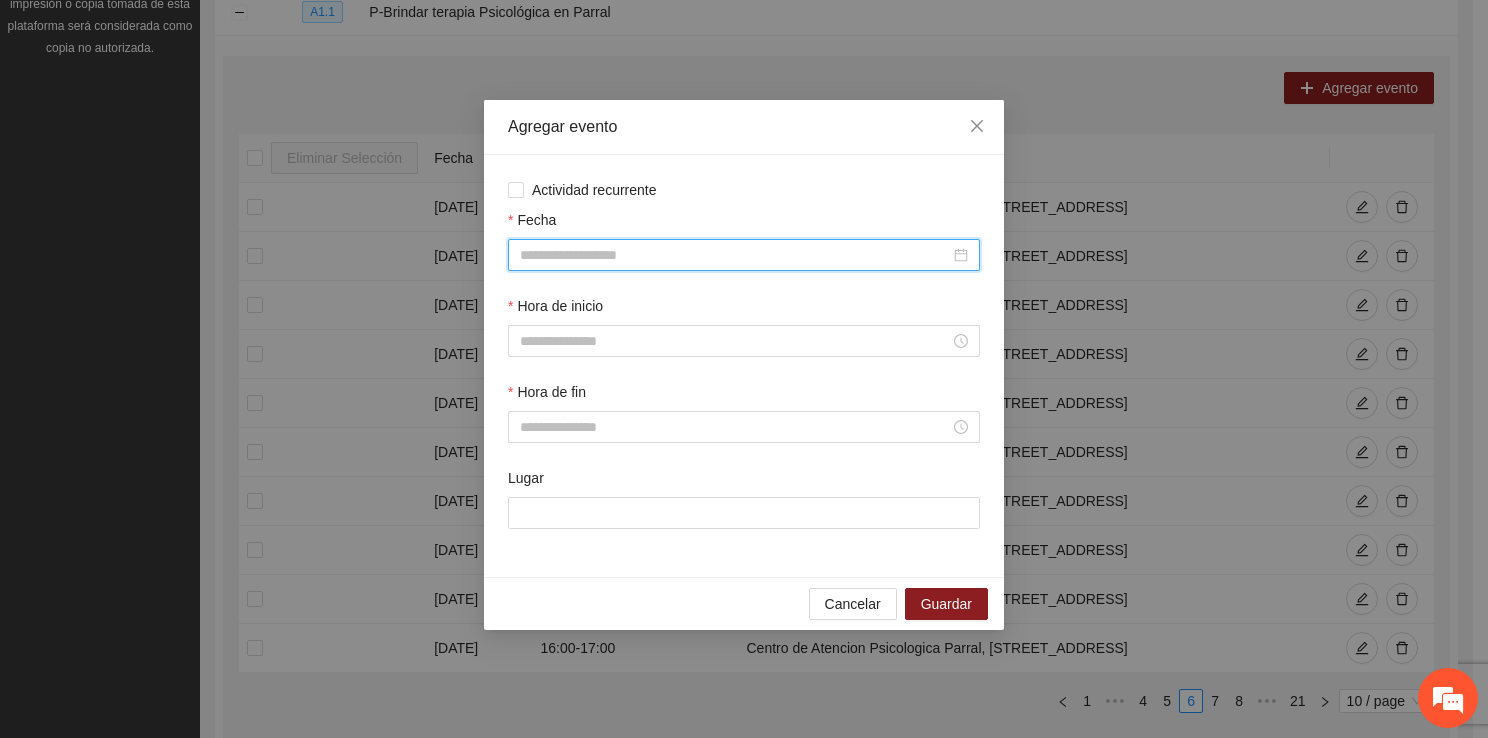 click on "Fecha" at bounding box center [735, 255] 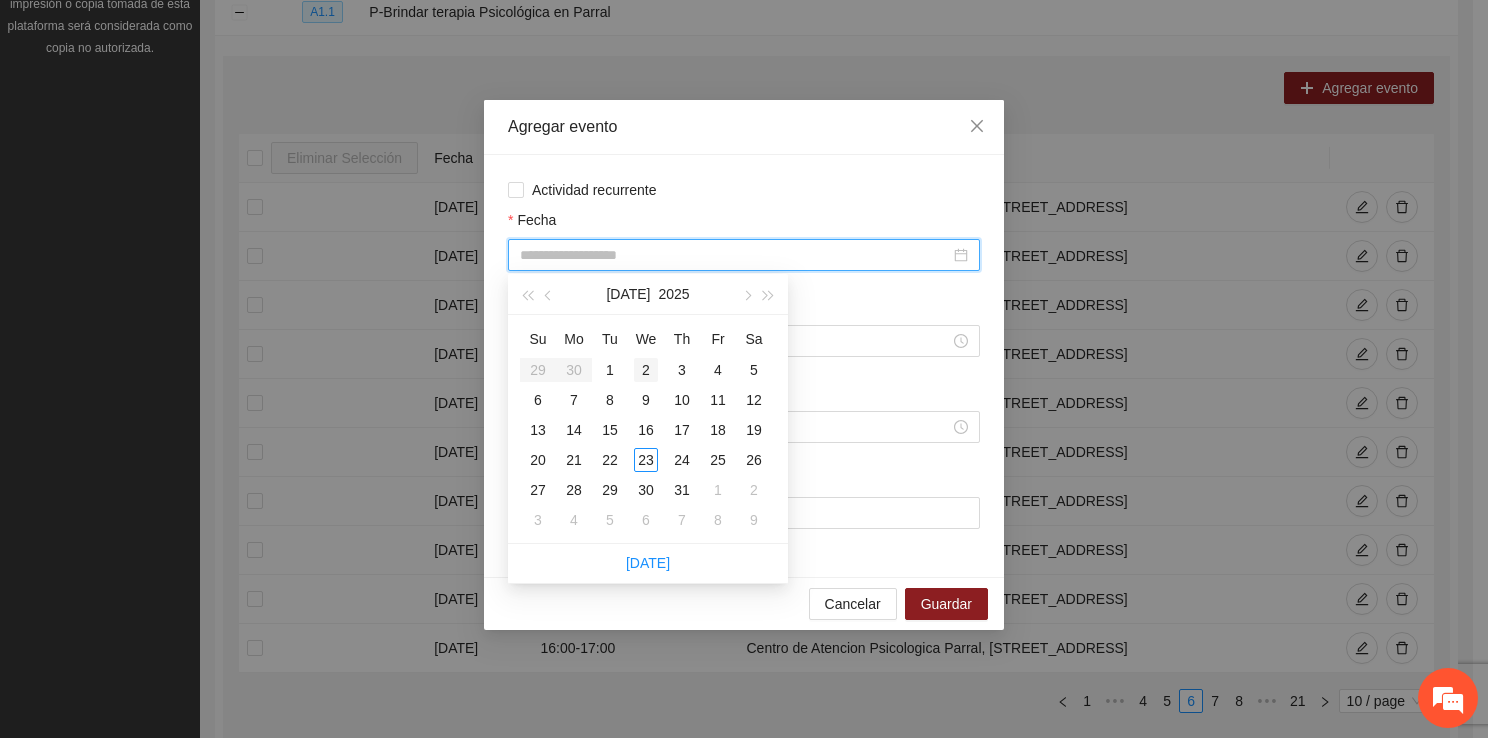 type on "**********" 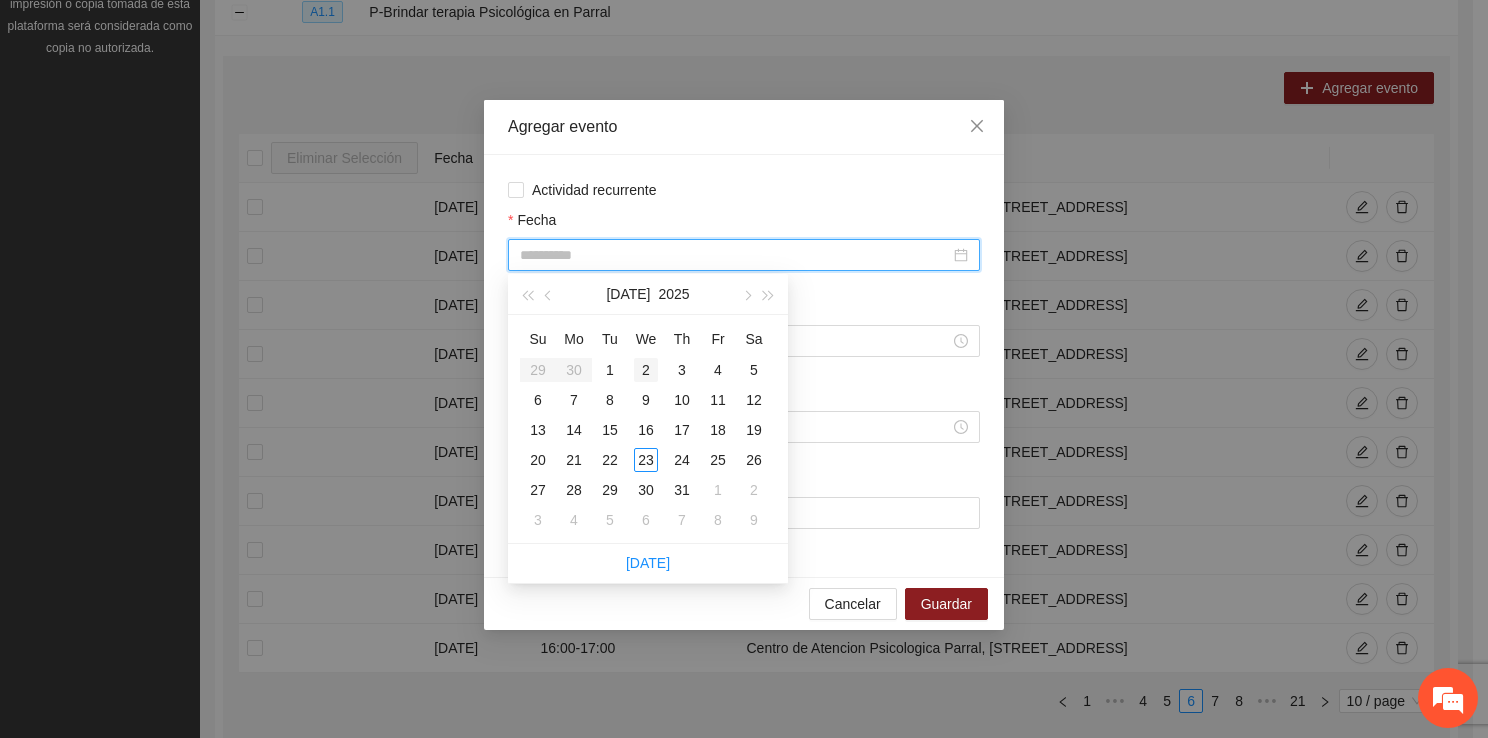 click on "2" at bounding box center [646, 370] 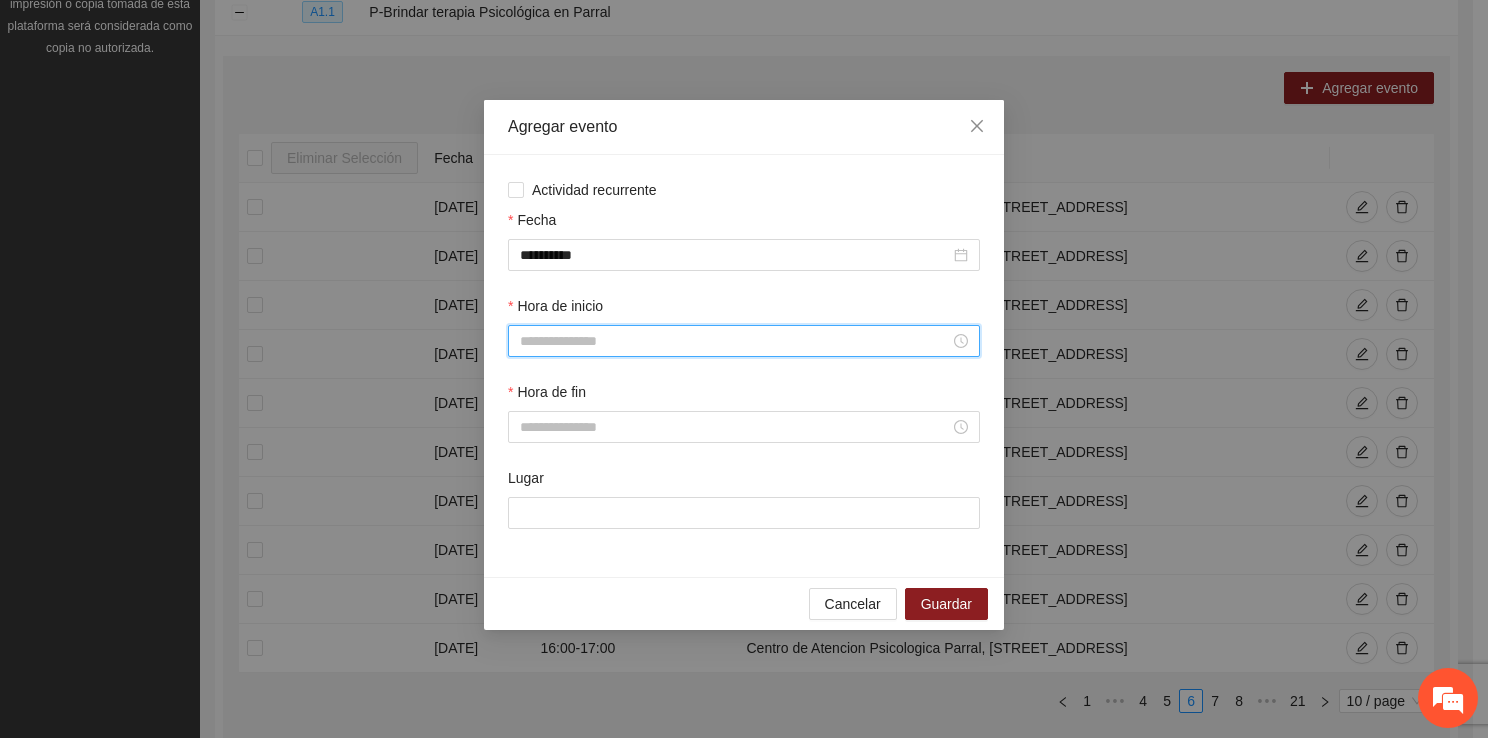 click on "Hora de inicio" at bounding box center [735, 341] 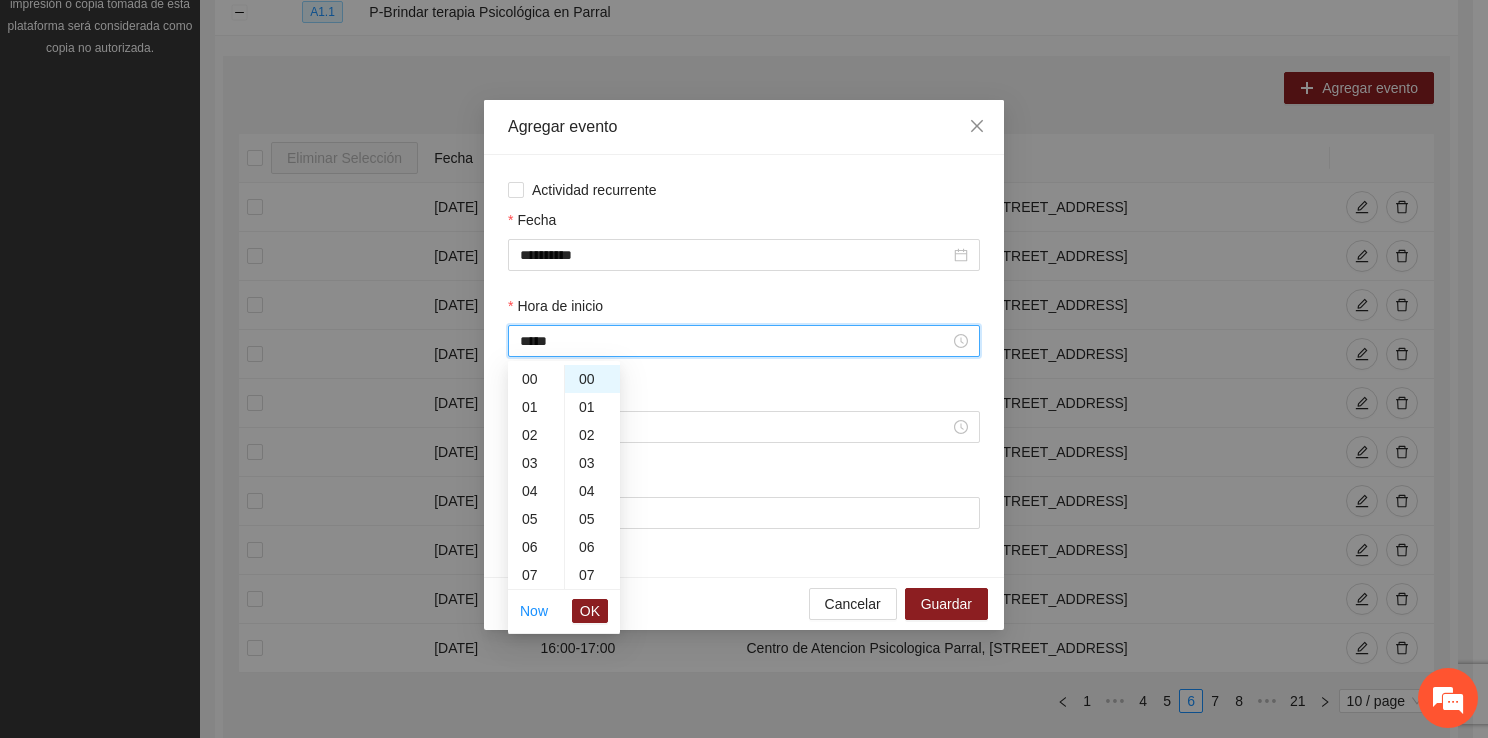 scroll, scrollTop: 504, scrollLeft: 0, axis: vertical 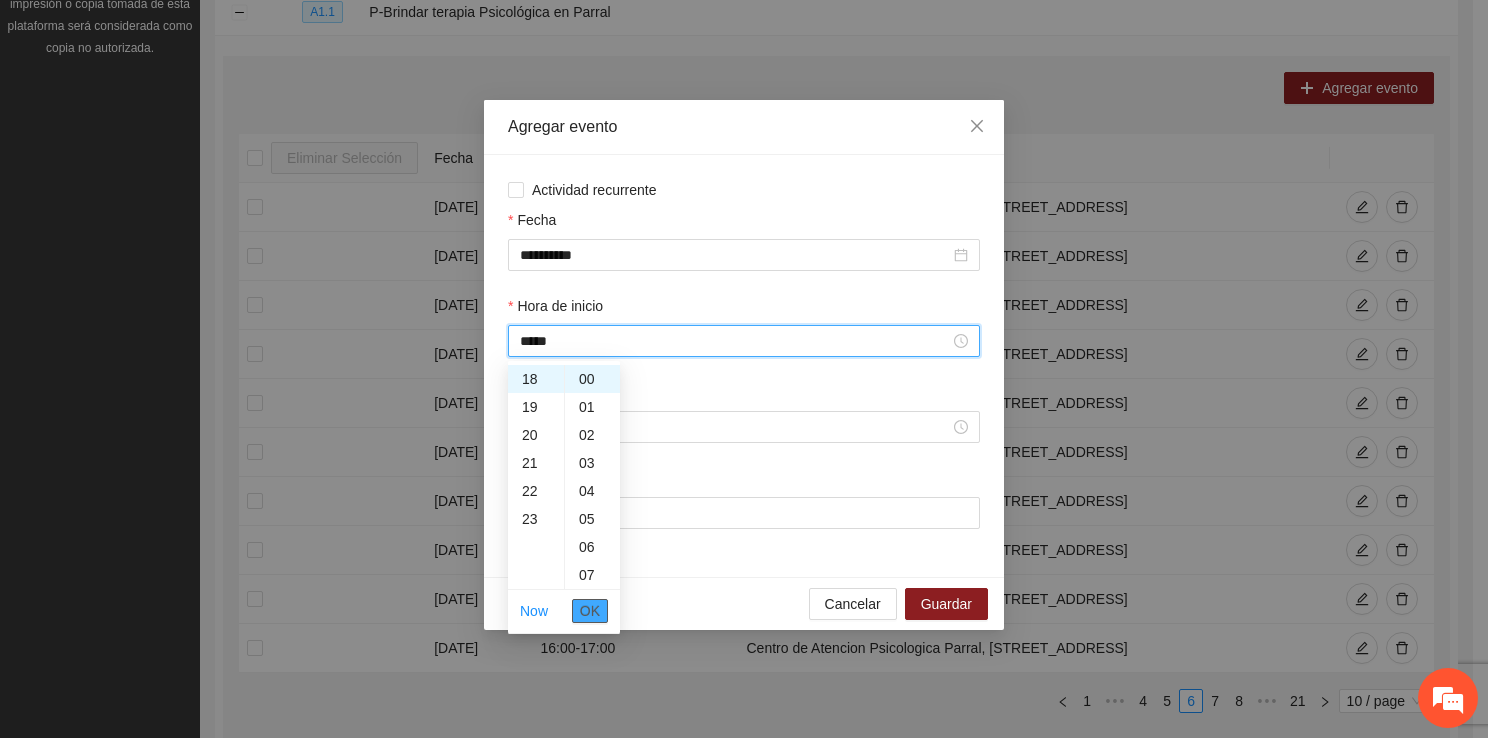 click on "OK" at bounding box center [590, 611] 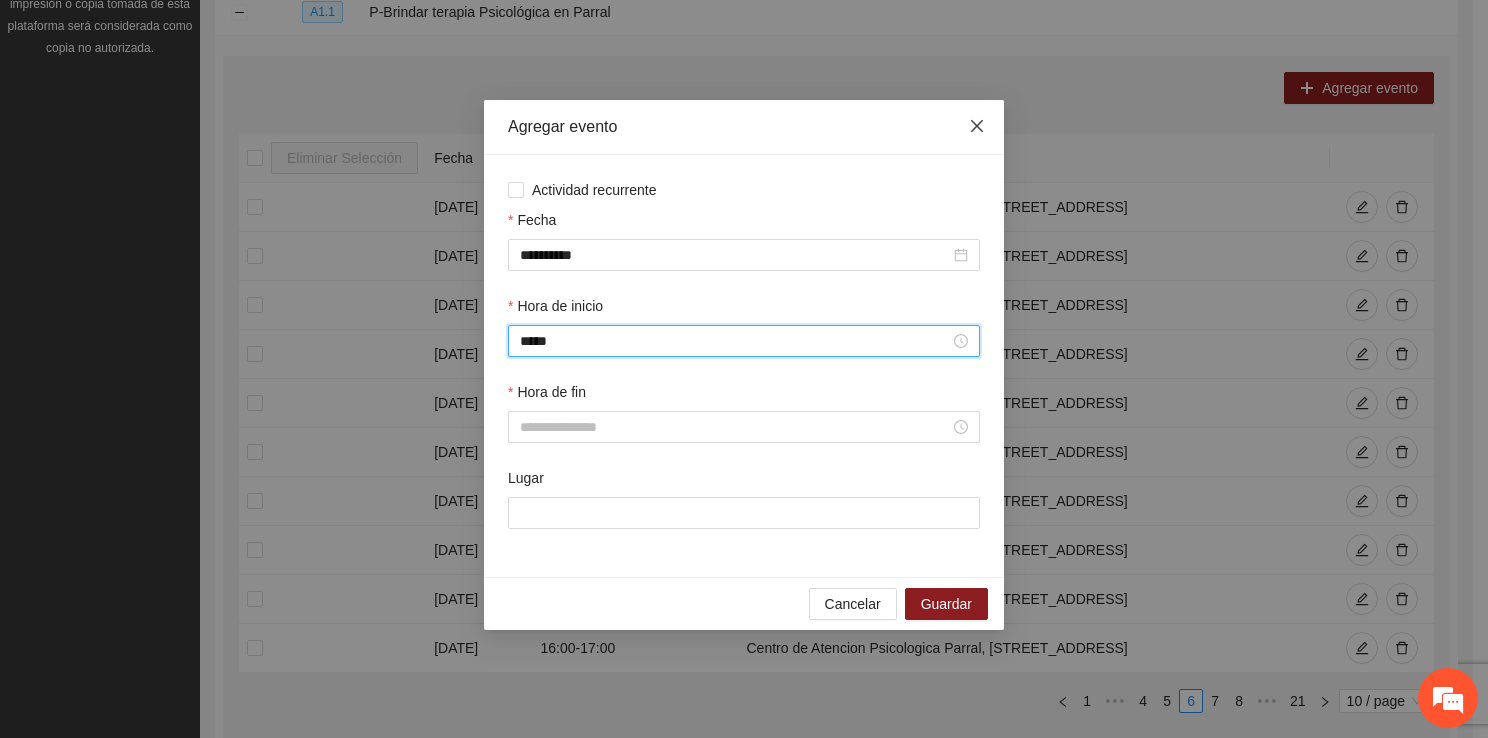 type on "*****" 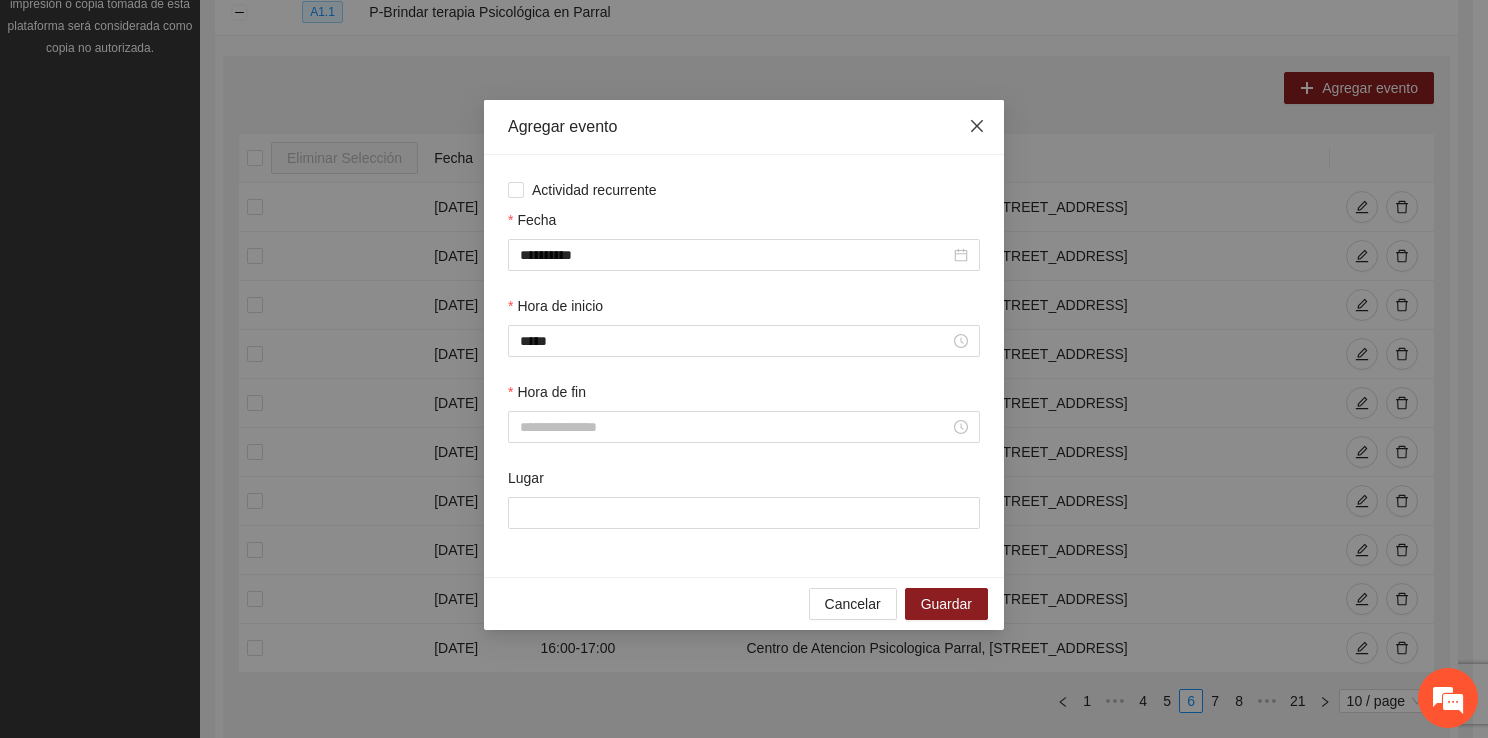 click 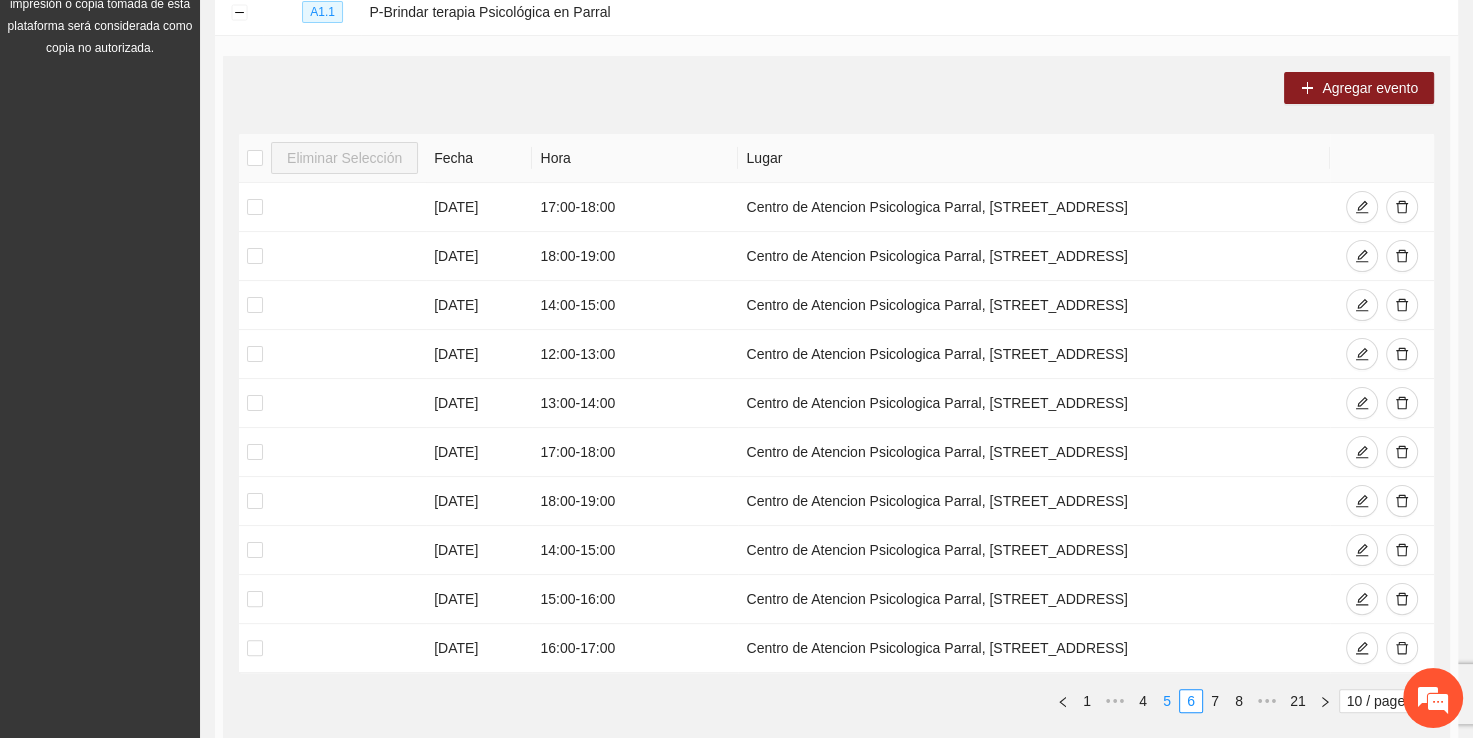 click on "5" at bounding box center (1167, 701) 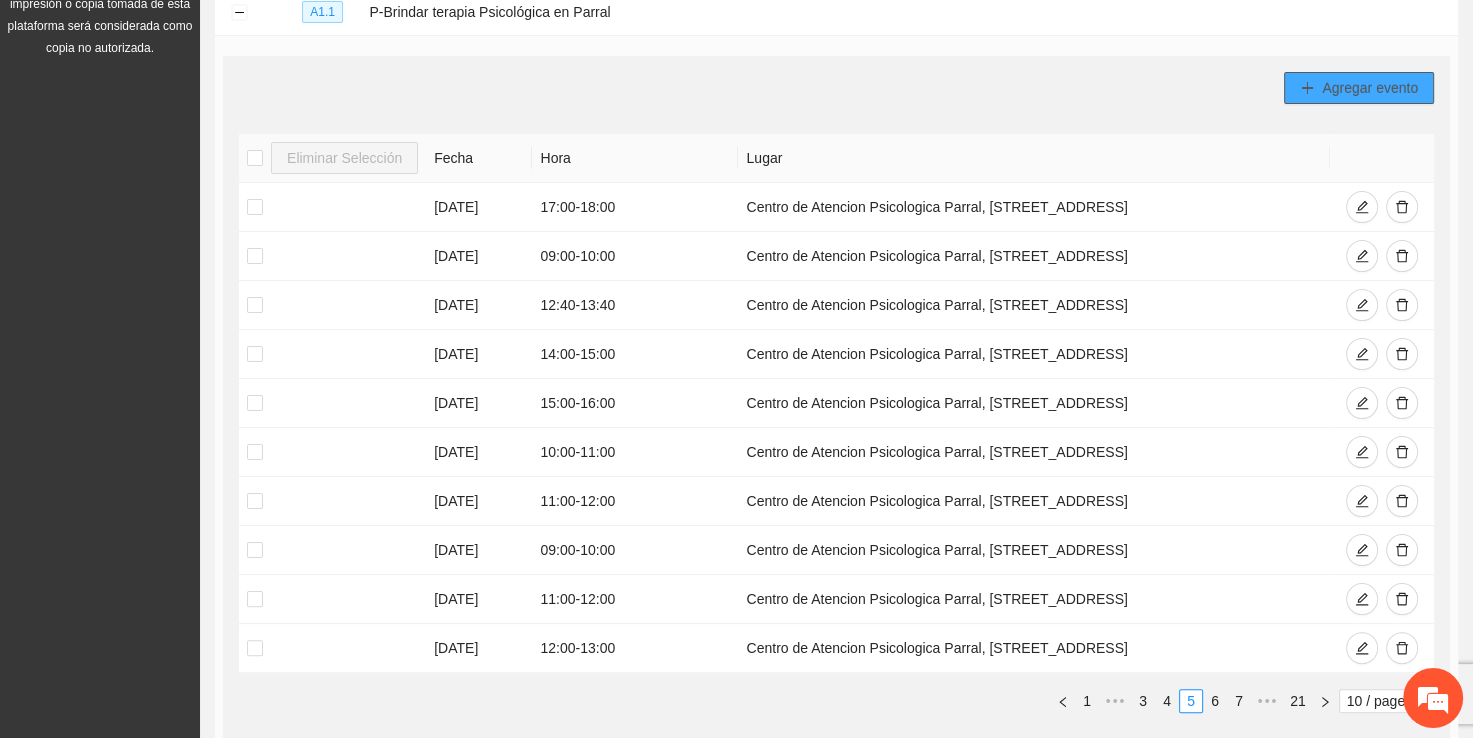 click on "Agregar evento" at bounding box center [1370, 88] 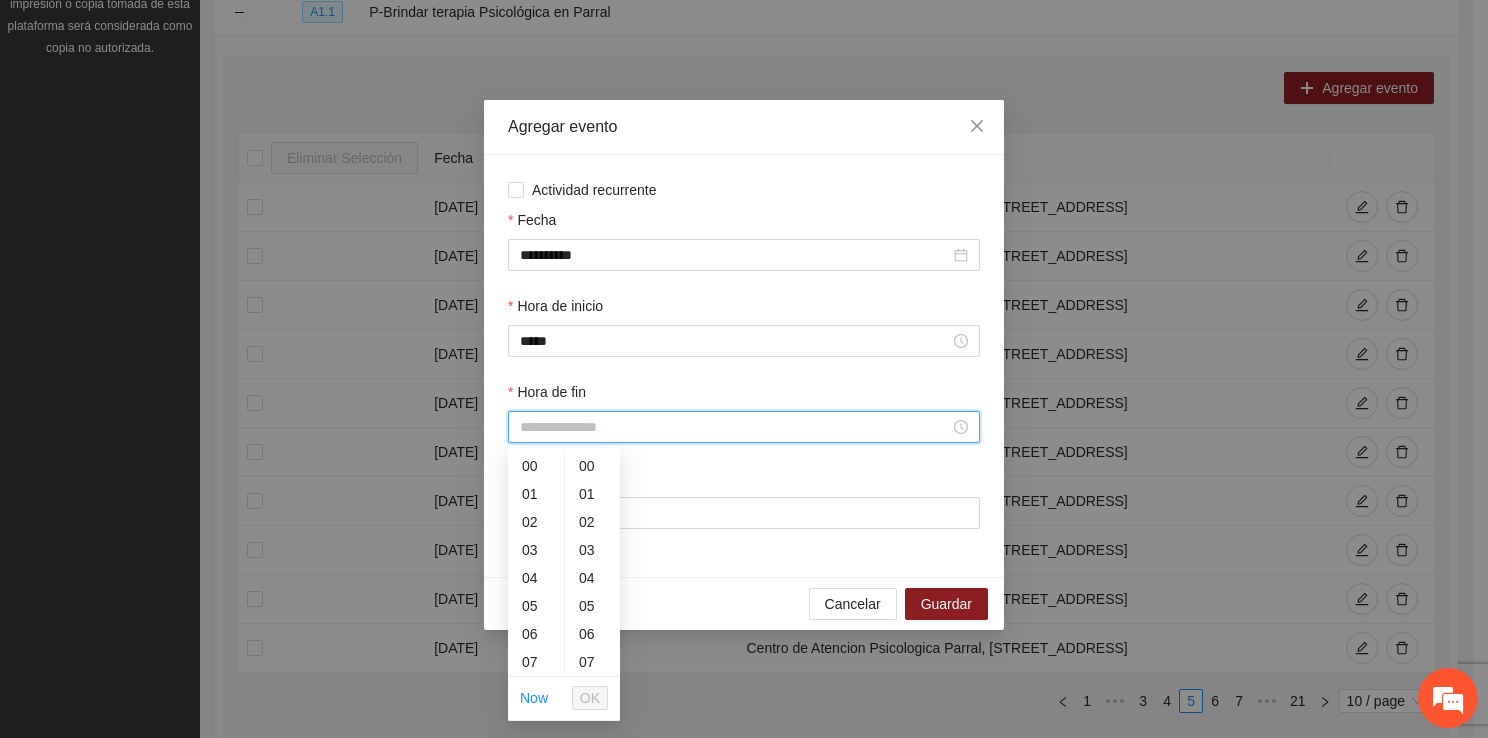 click on "Hora de fin" at bounding box center (735, 427) 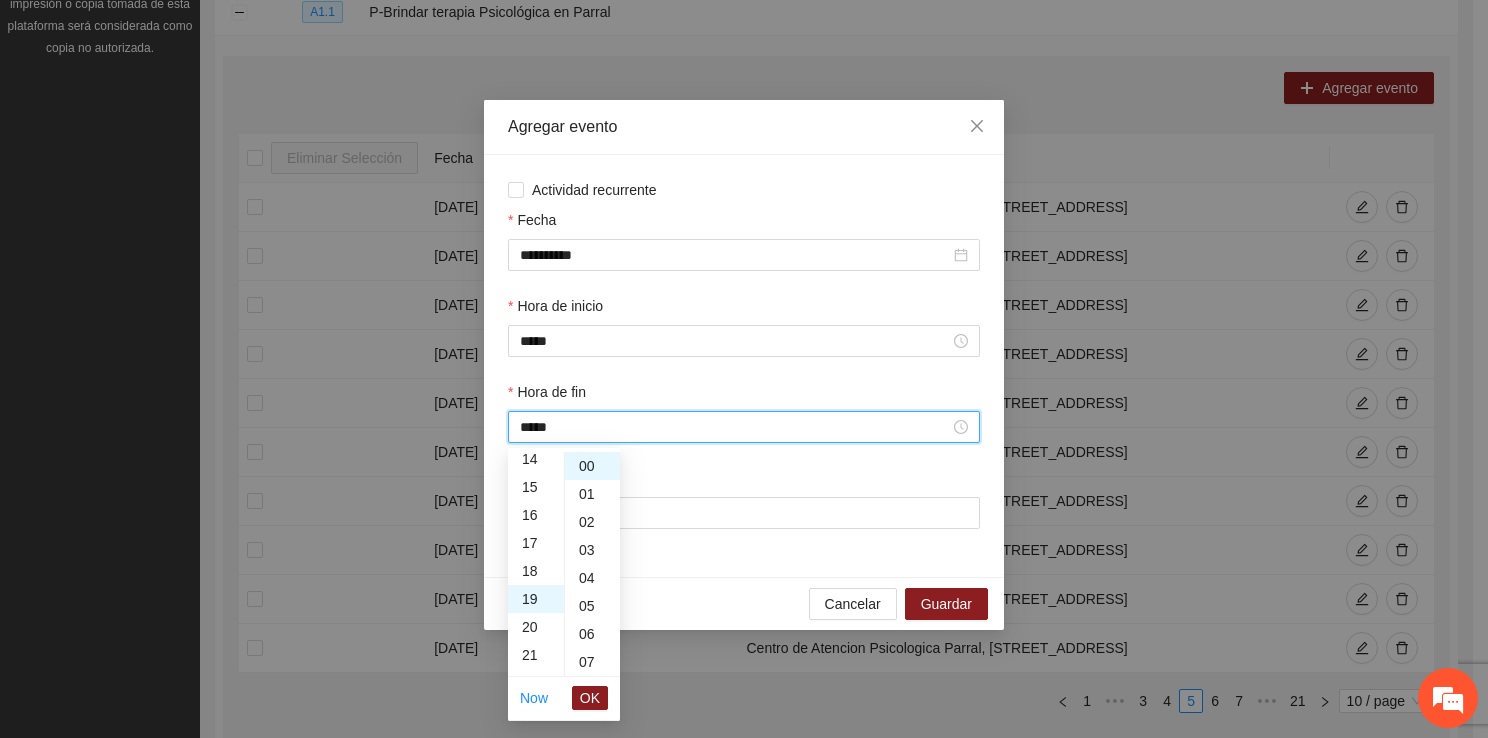 scroll, scrollTop: 532, scrollLeft: 0, axis: vertical 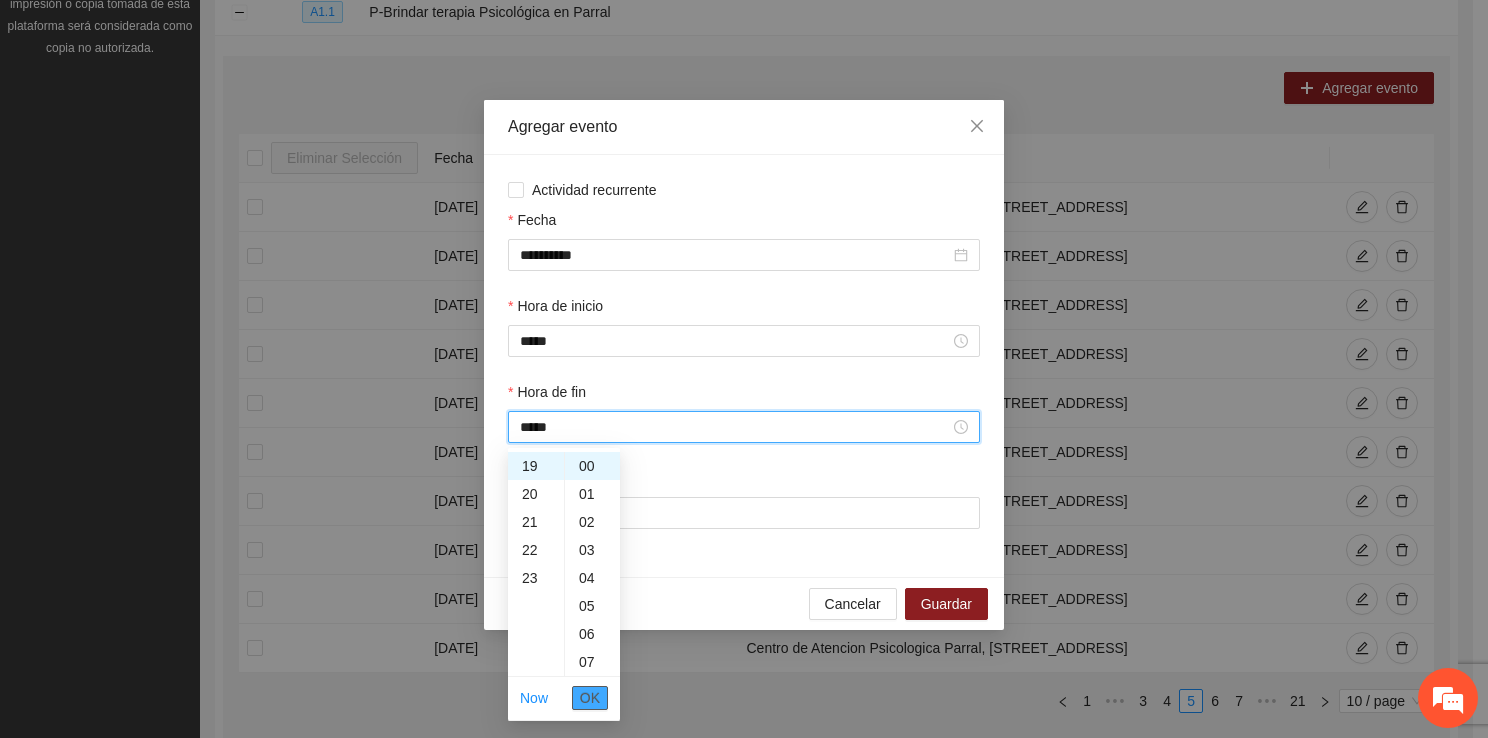 click on "OK" at bounding box center [590, 698] 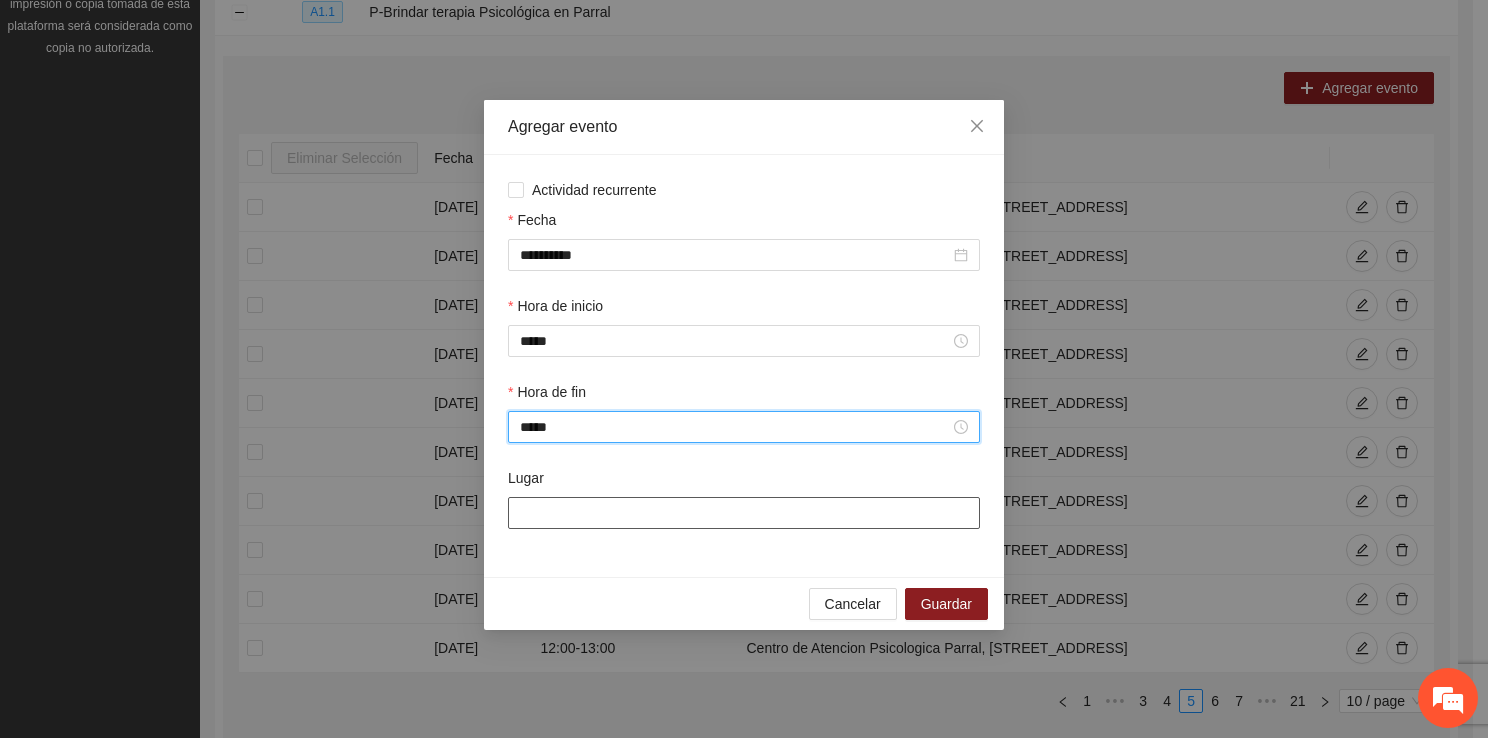 type on "*****" 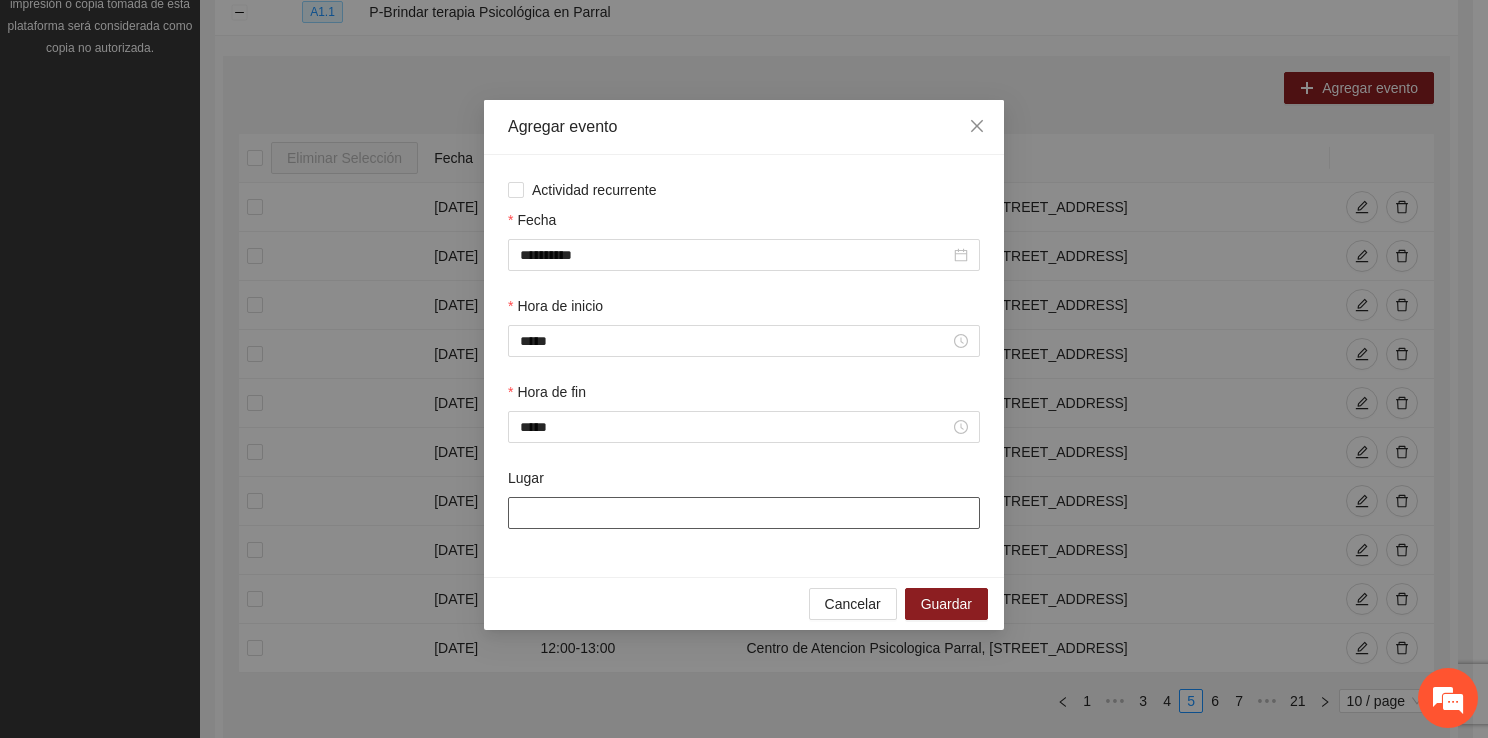 click on "Lugar" at bounding box center (744, 513) 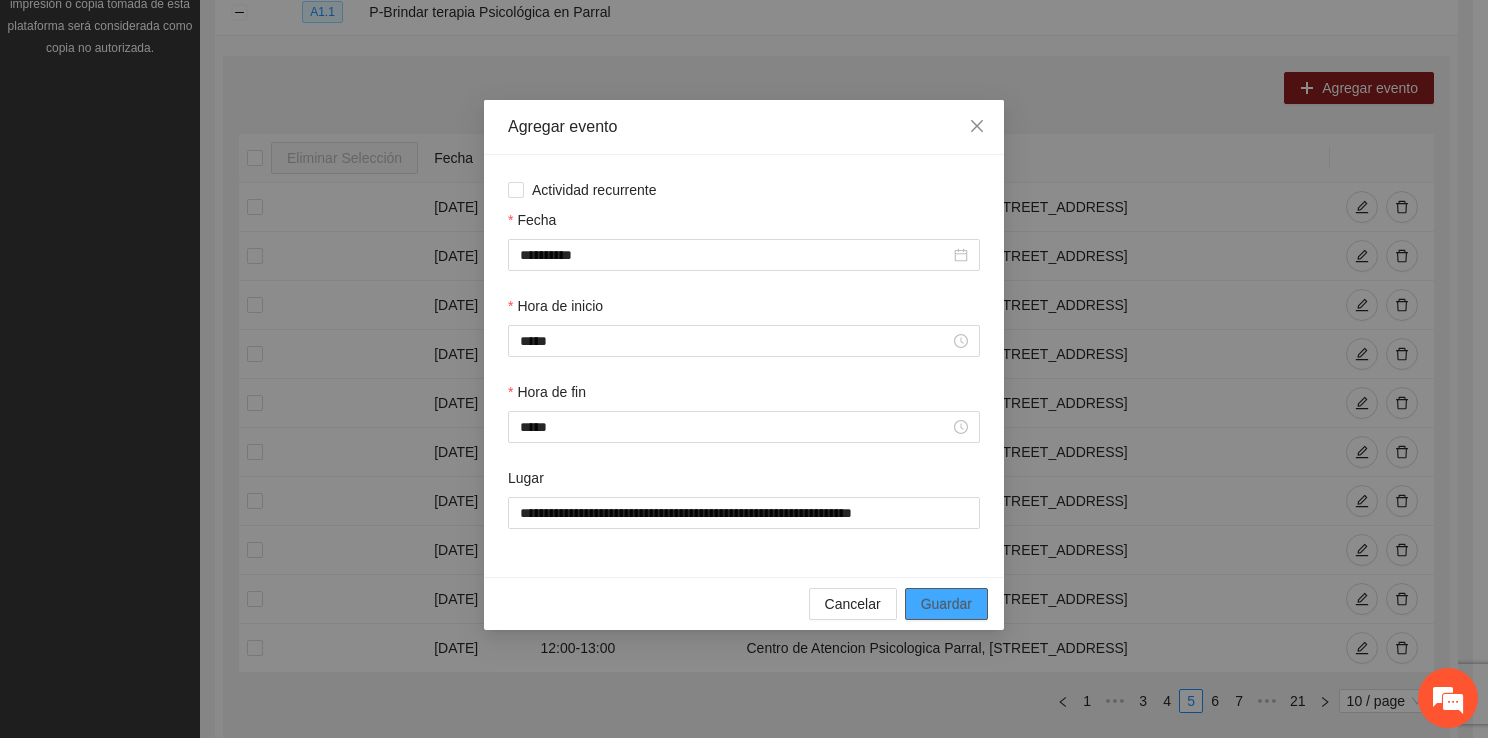 click on "Guardar" at bounding box center (946, 604) 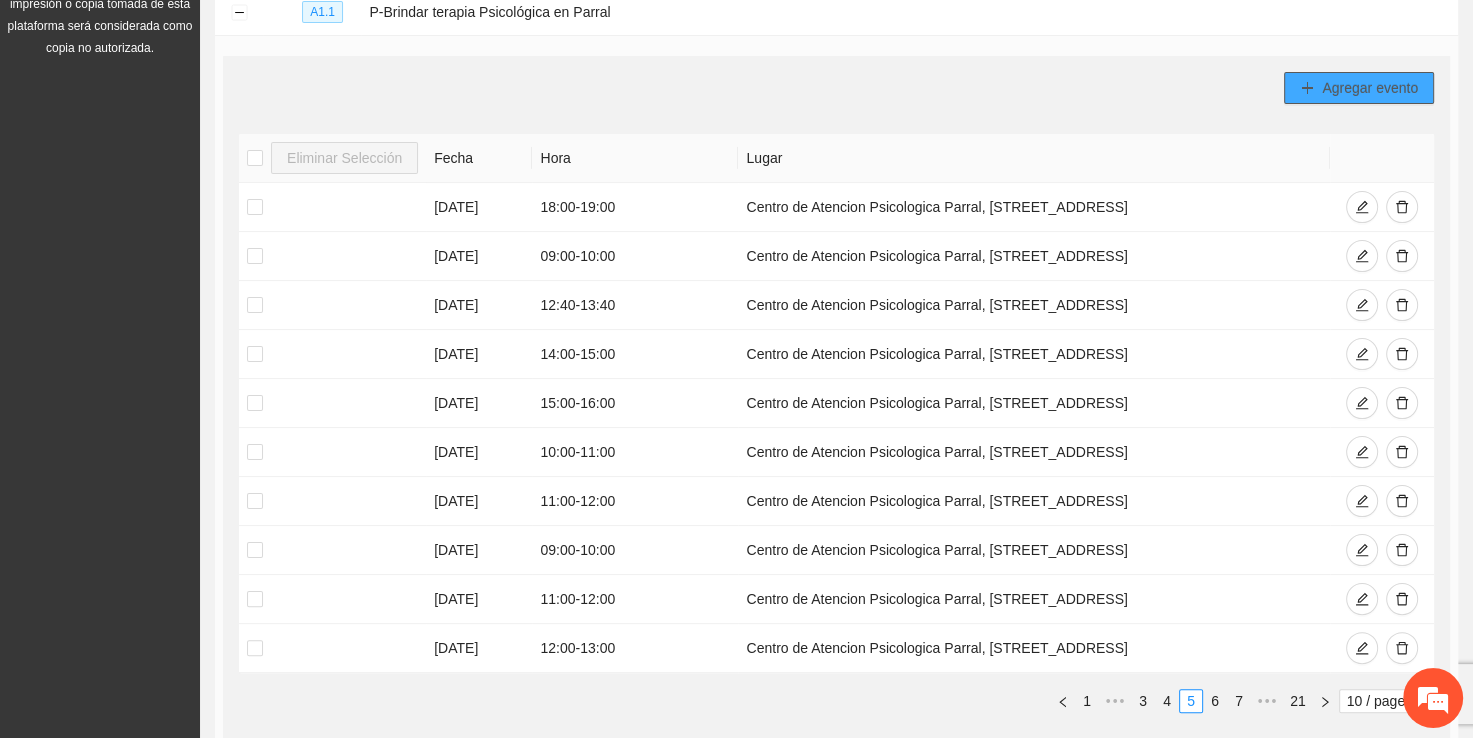 click on "Agregar evento" at bounding box center [1370, 88] 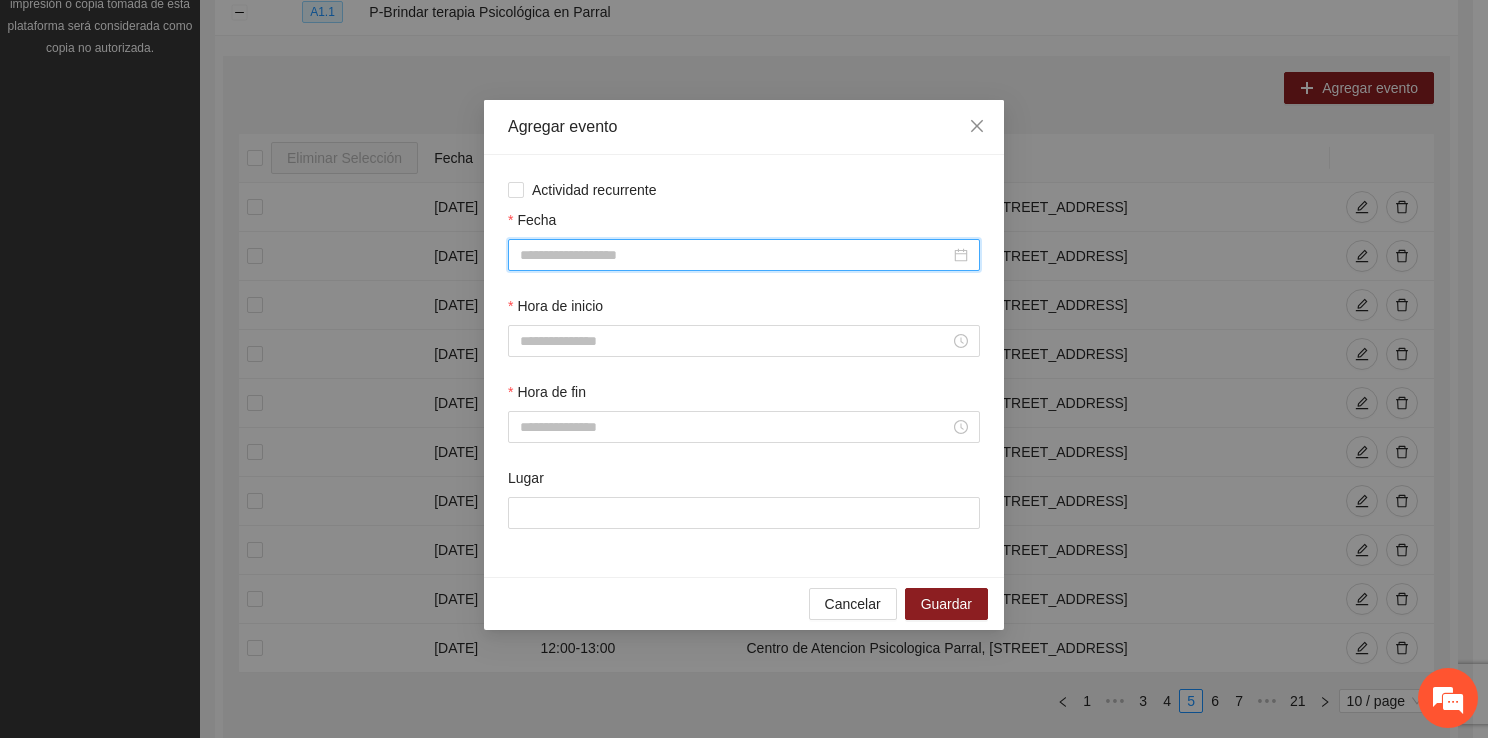 click on "Fecha" at bounding box center (735, 255) 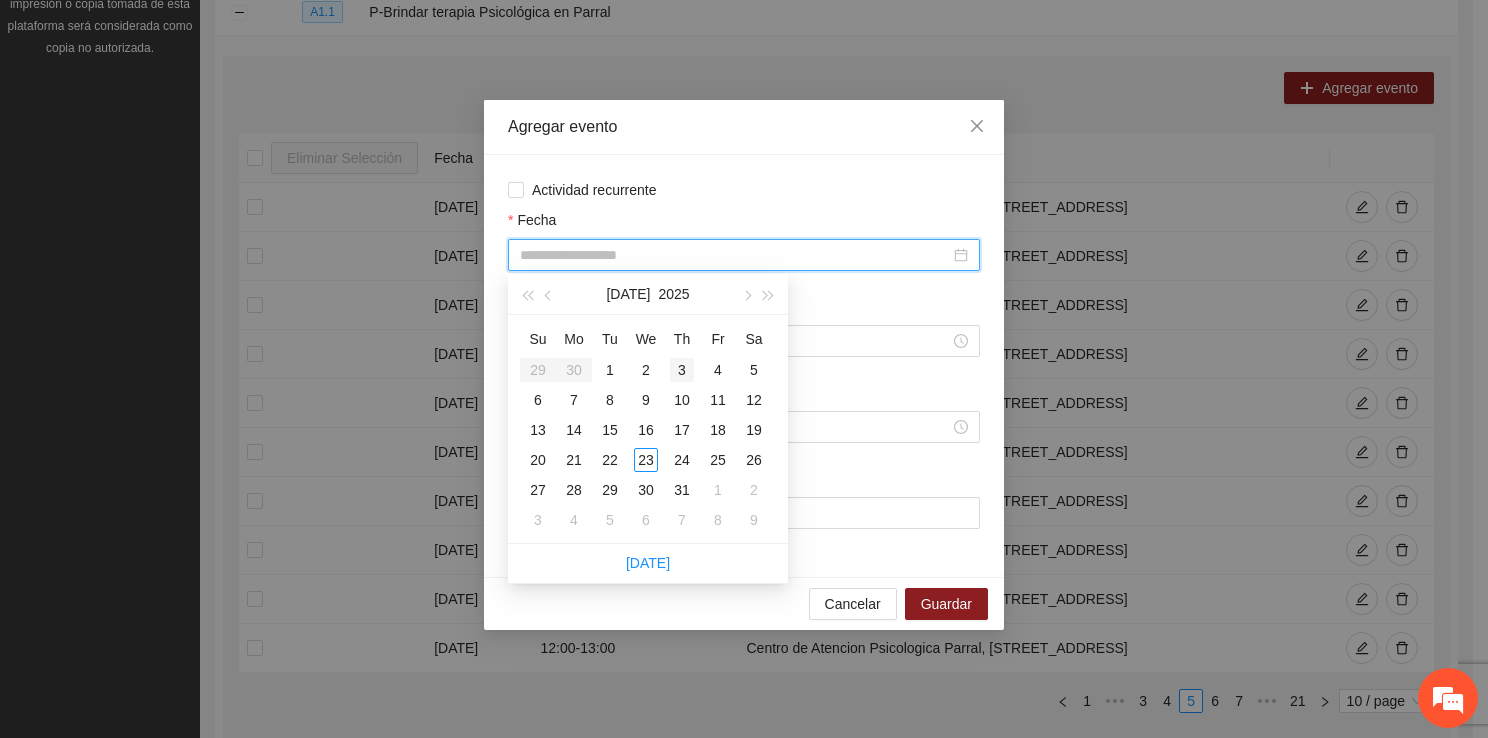 type on "**********" 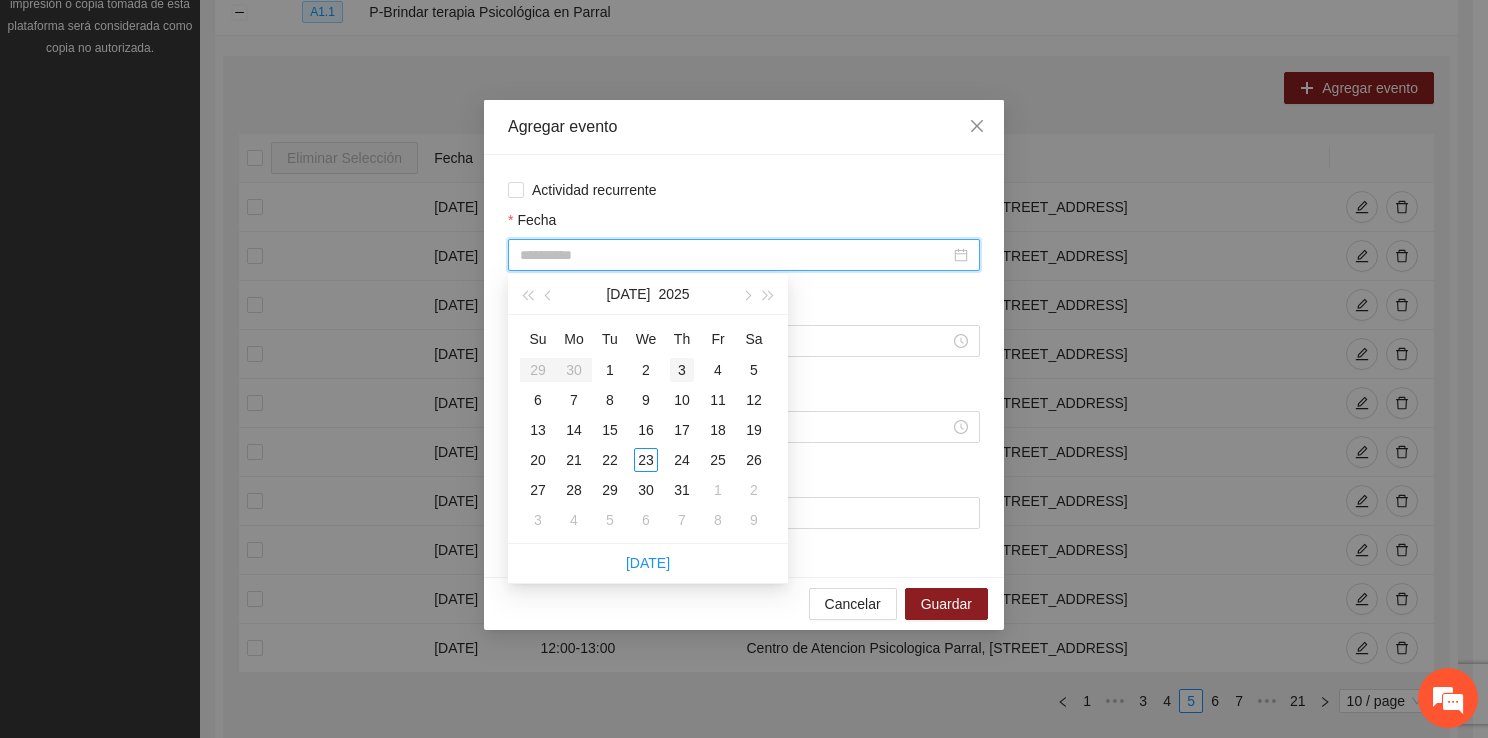 click on "3" at bounding box center [682, 370] 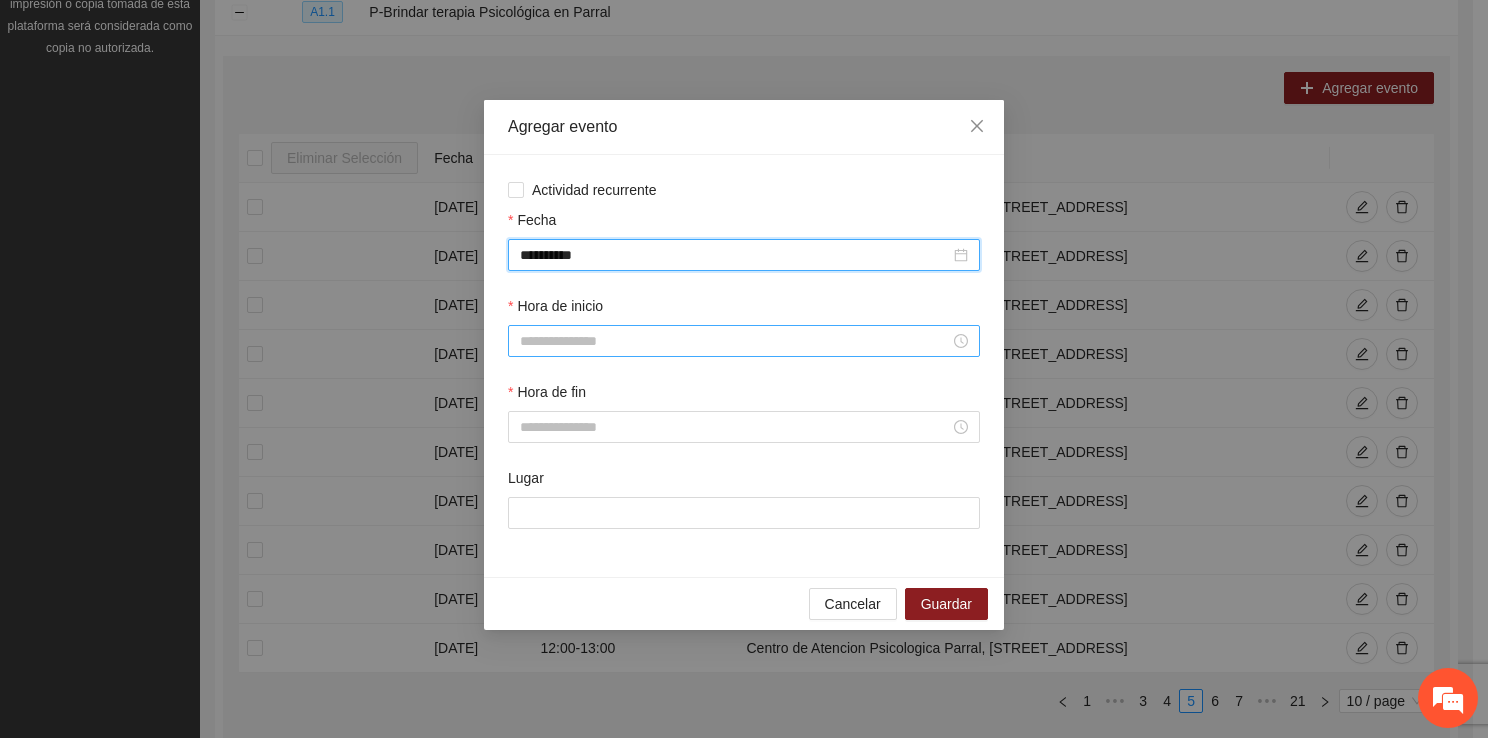 click on "Hora de inicio" at bounding box center (735, 341) 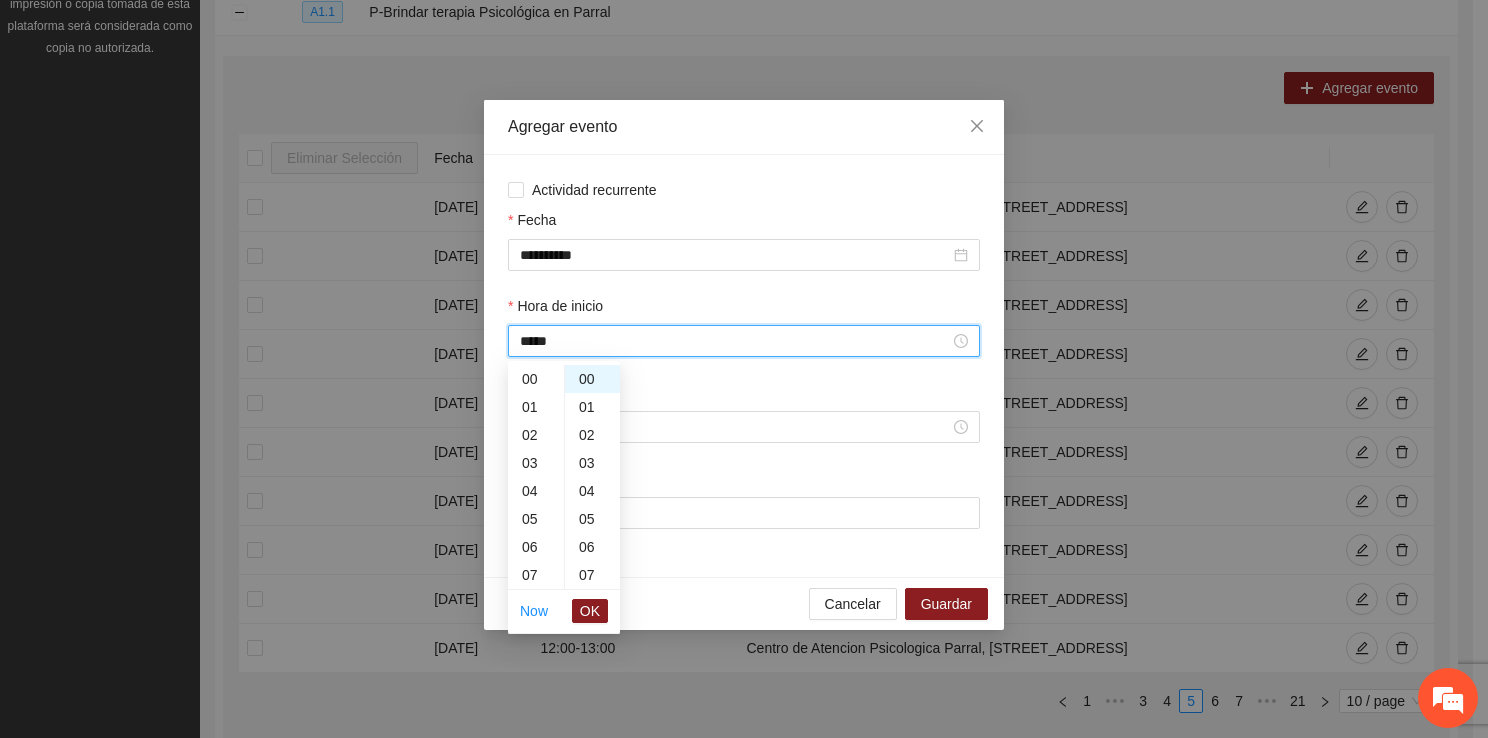 scroll, scrollTop: 252, scrollLeft: 0, axis: vertical 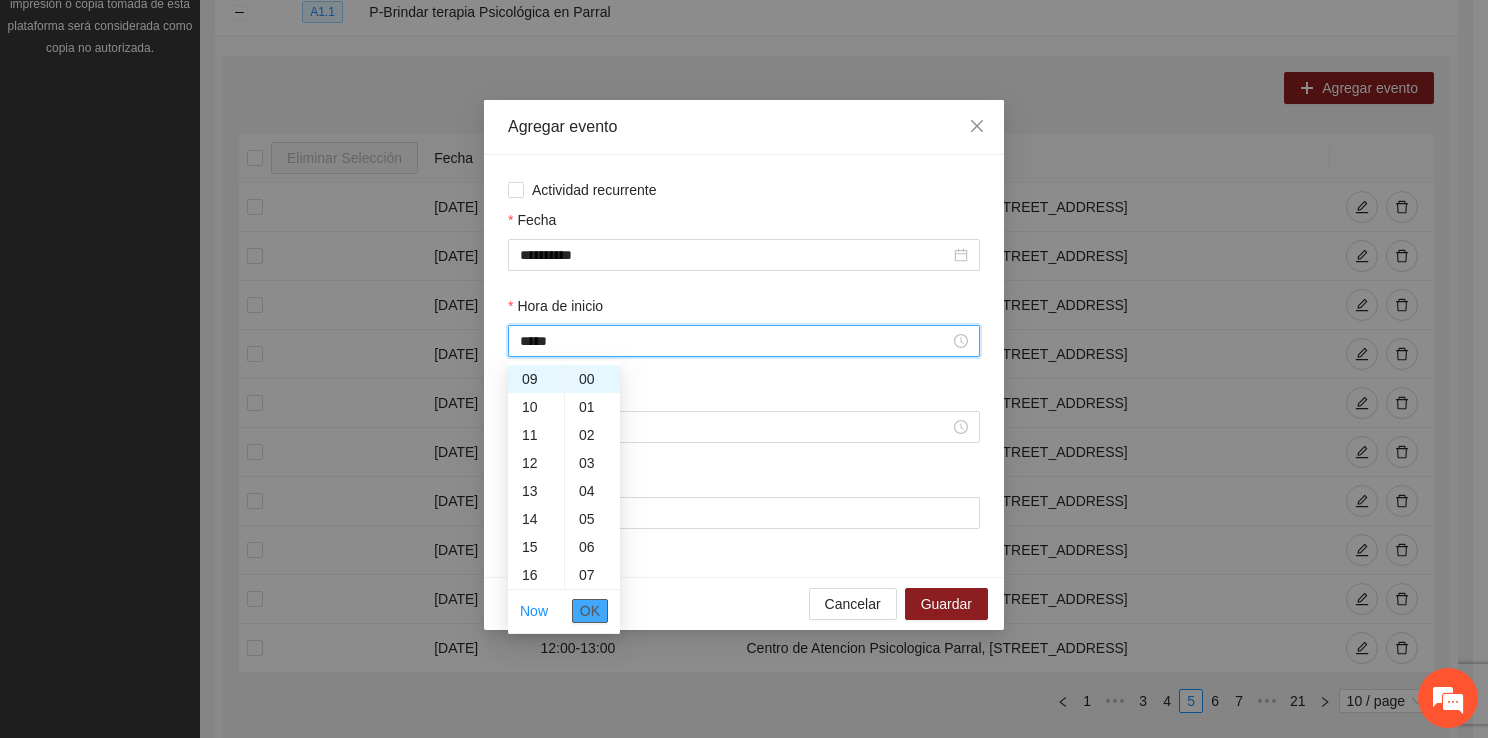 click on "OK" at bounding box center [590, 611] 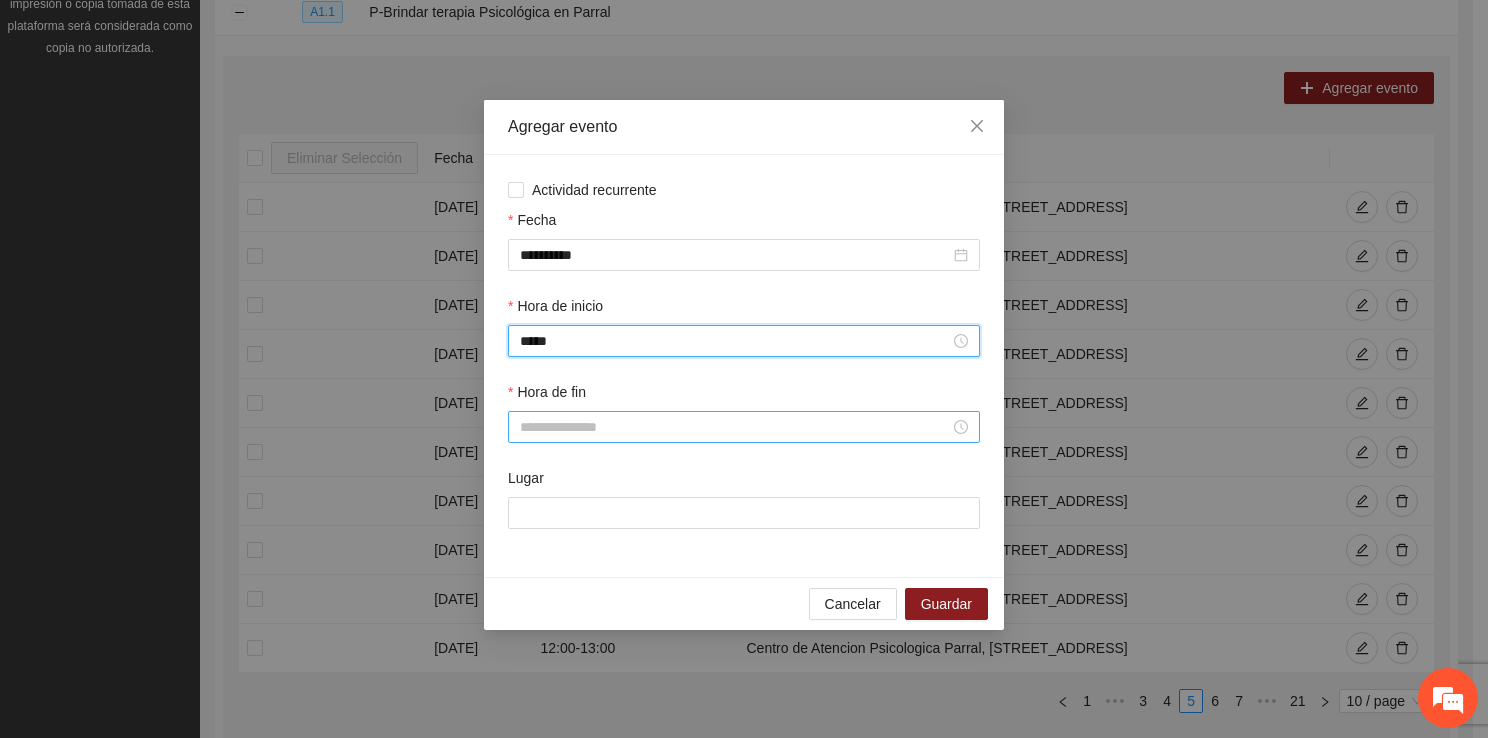 type on "*****" 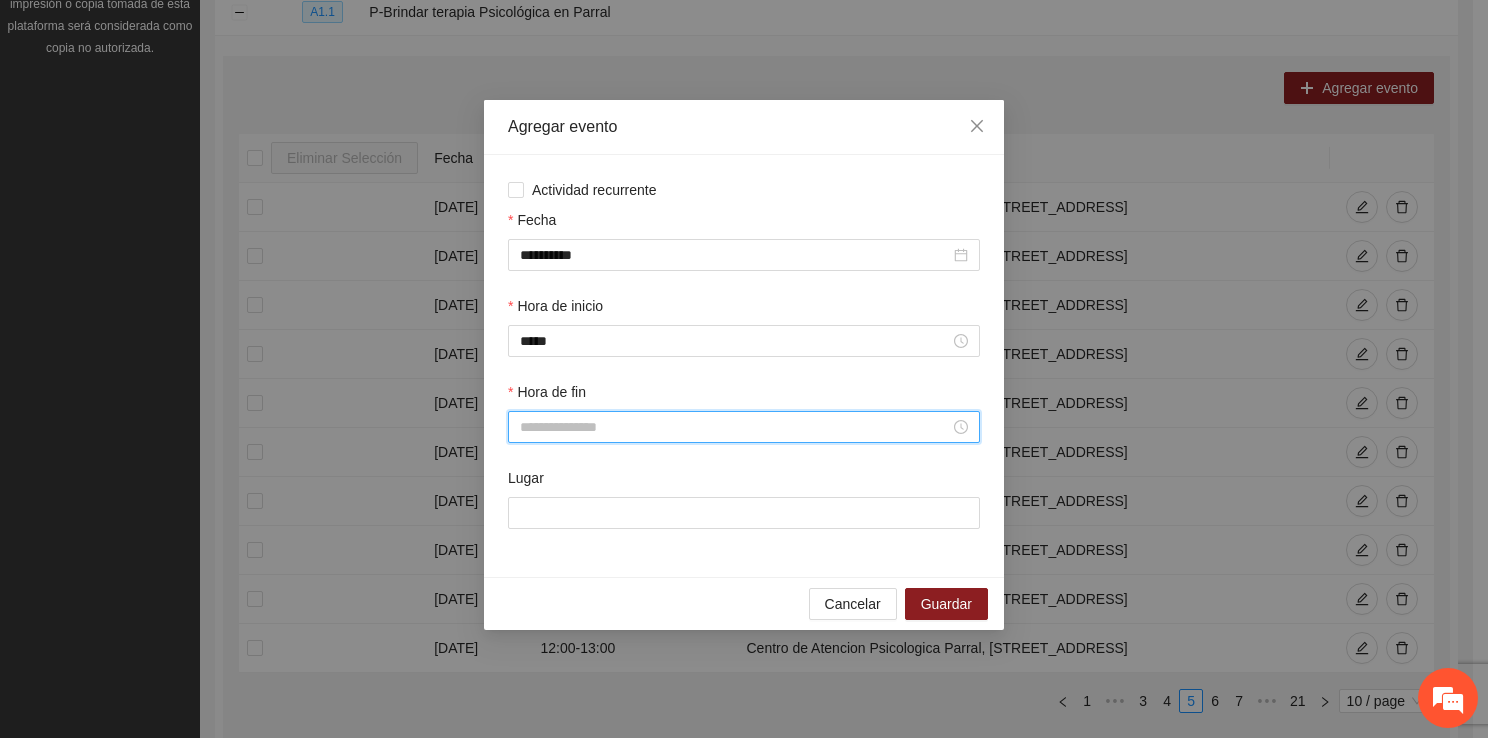 click on "Hora de fin" at bounding box center (735, 427) 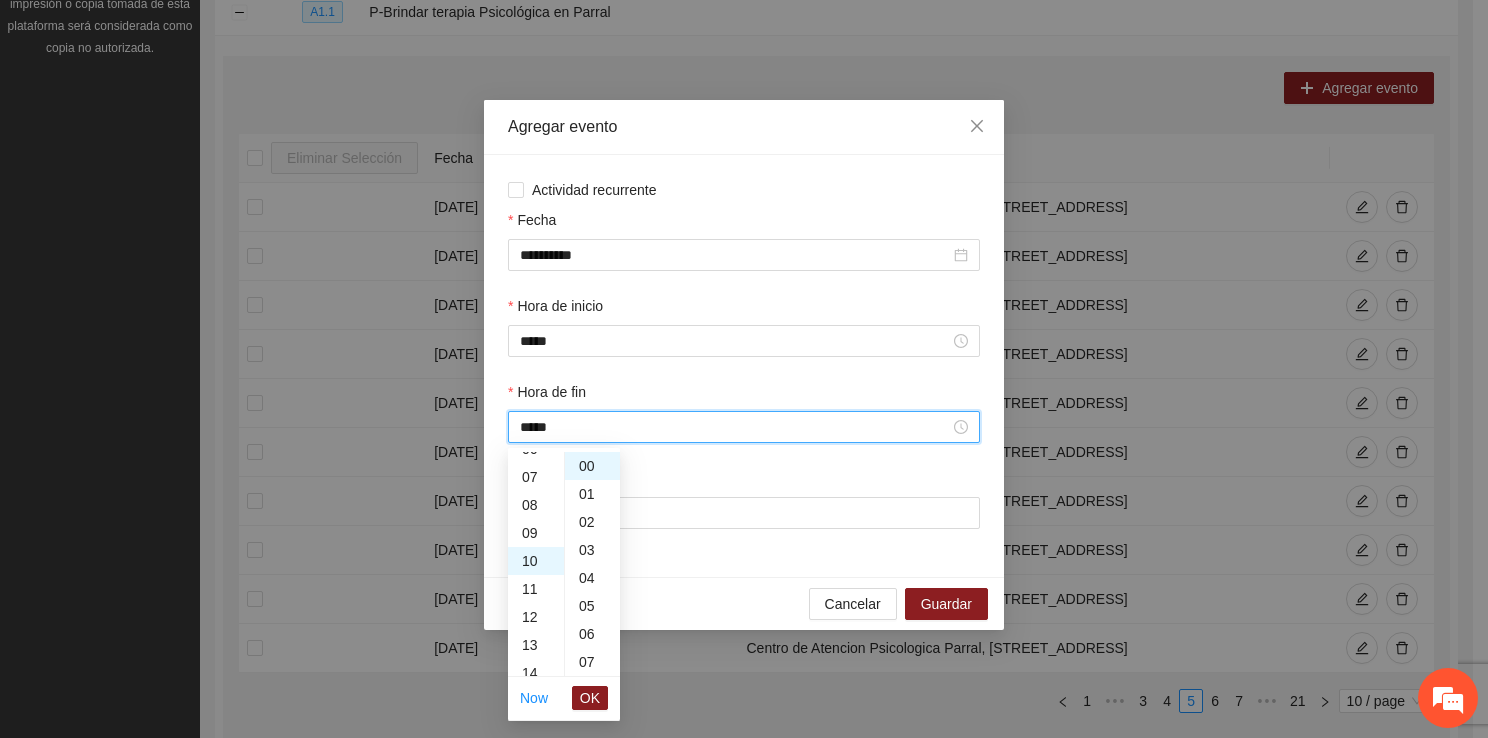 scroll, scrollTop: 280, scrollLeft: 0, axis: vertical 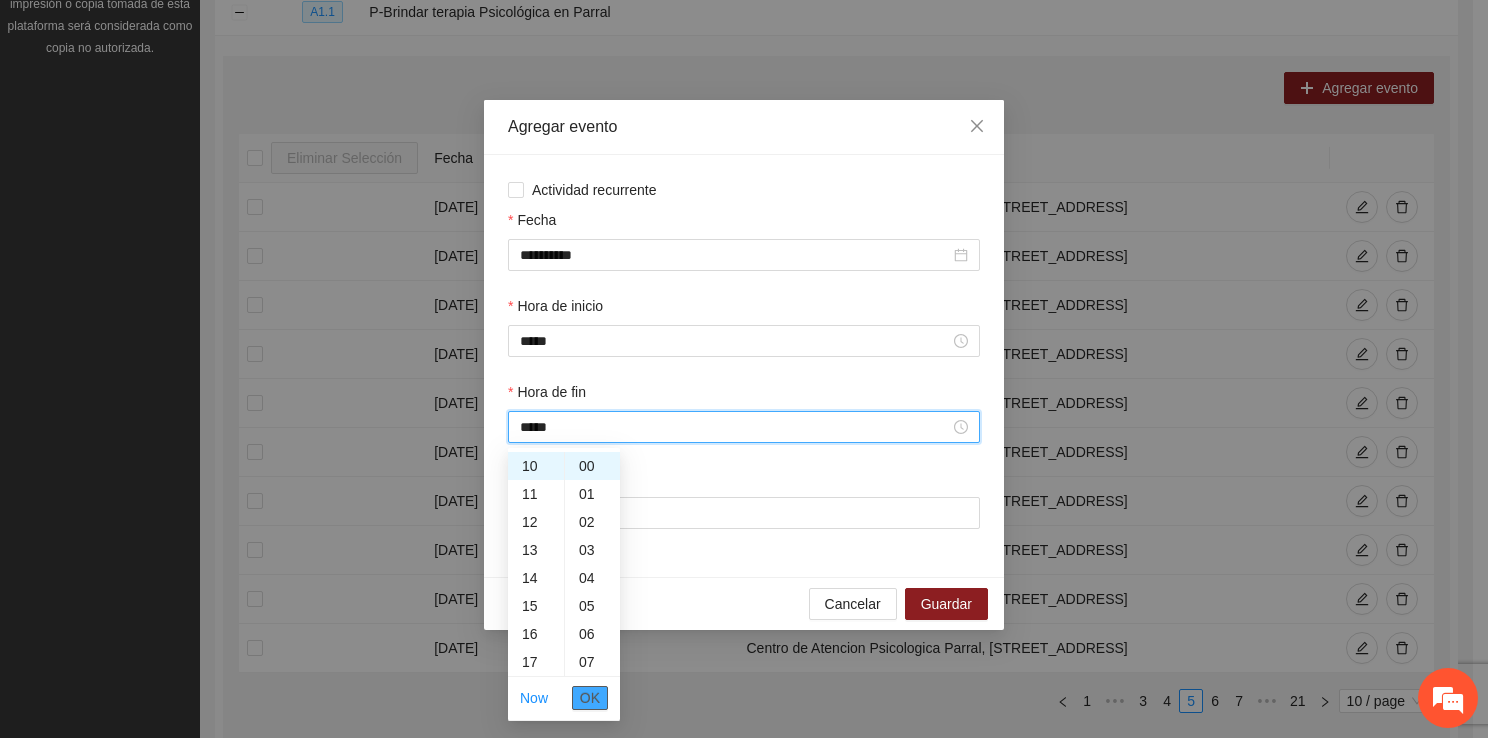 click on "OK" at bounding box center [590, 698] 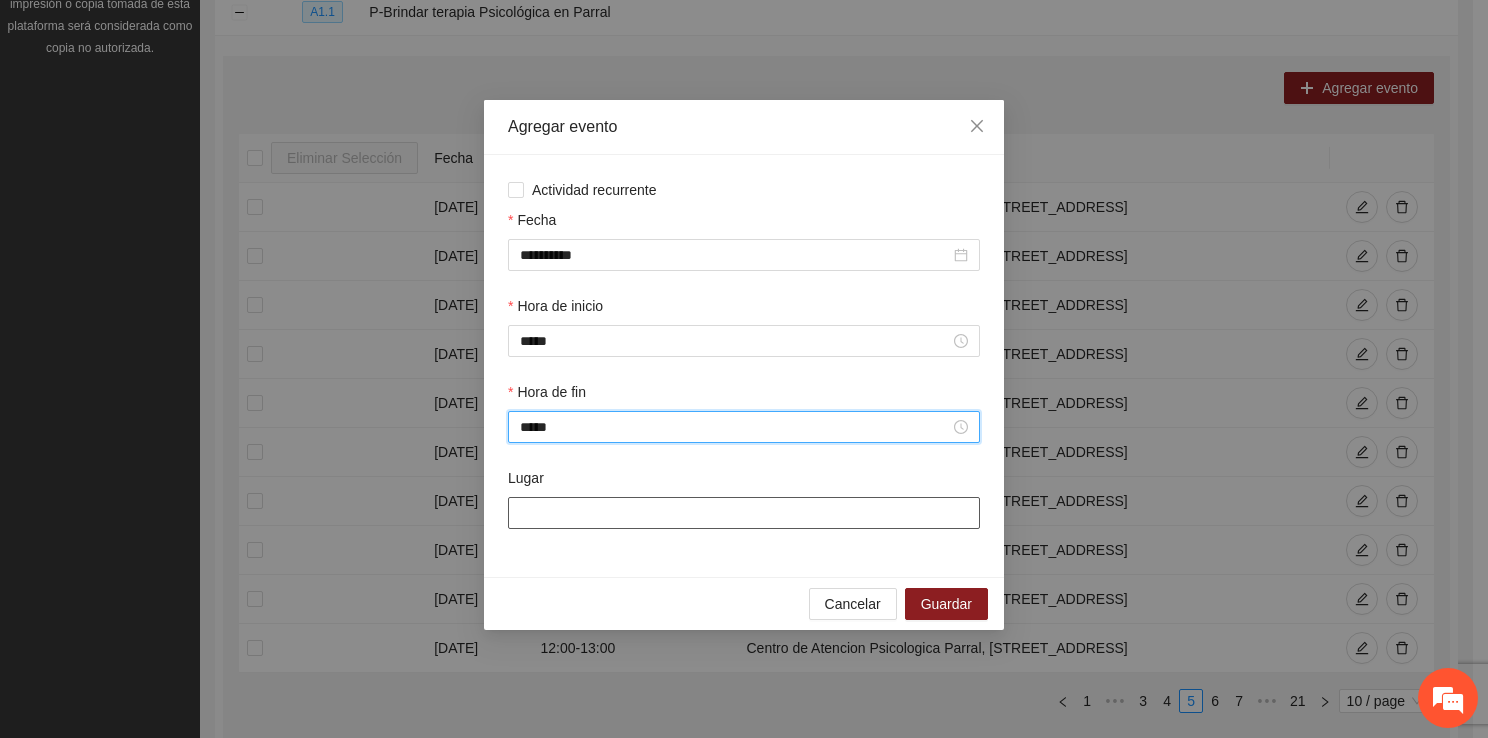 type on "*****" 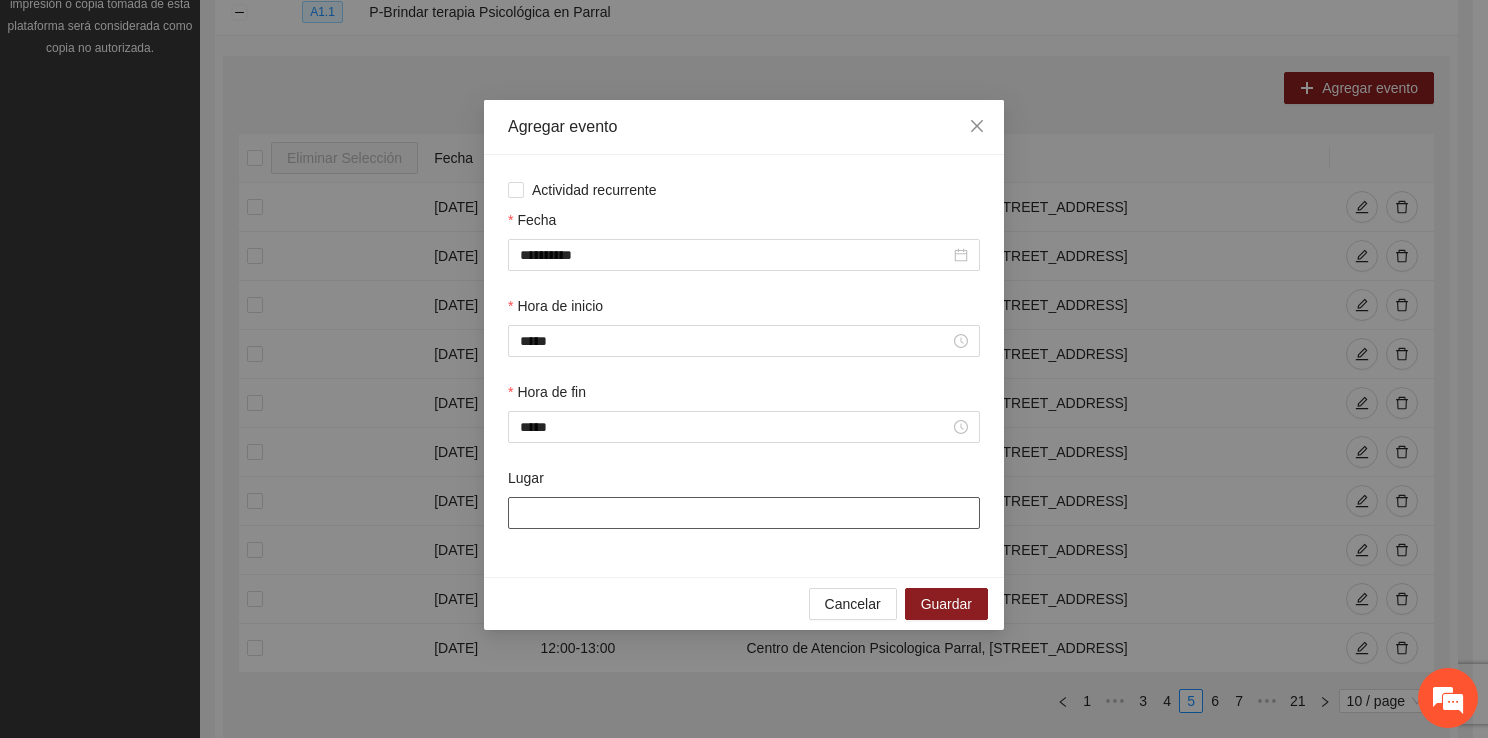 type on "**********" 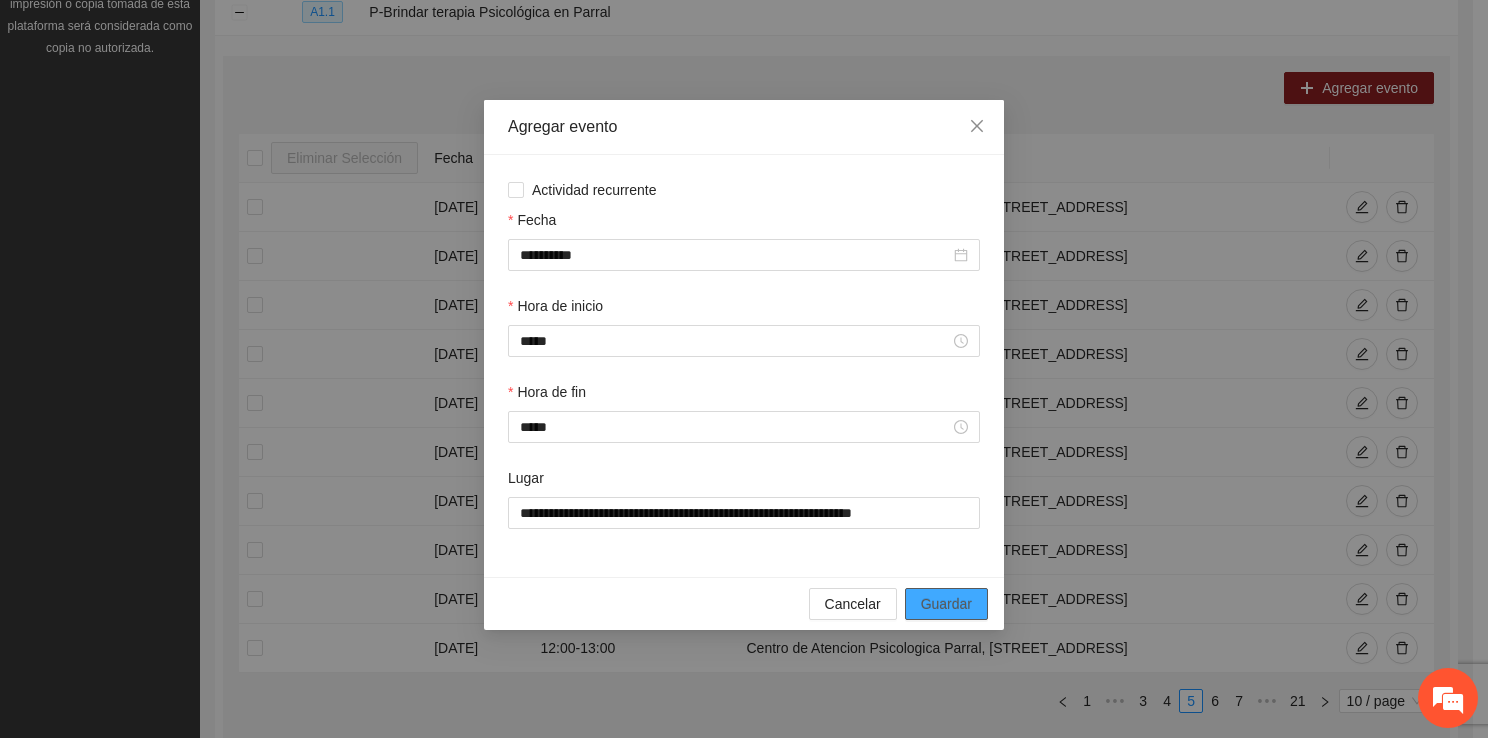 click on "Guardar" at bounding box center [946, 604] 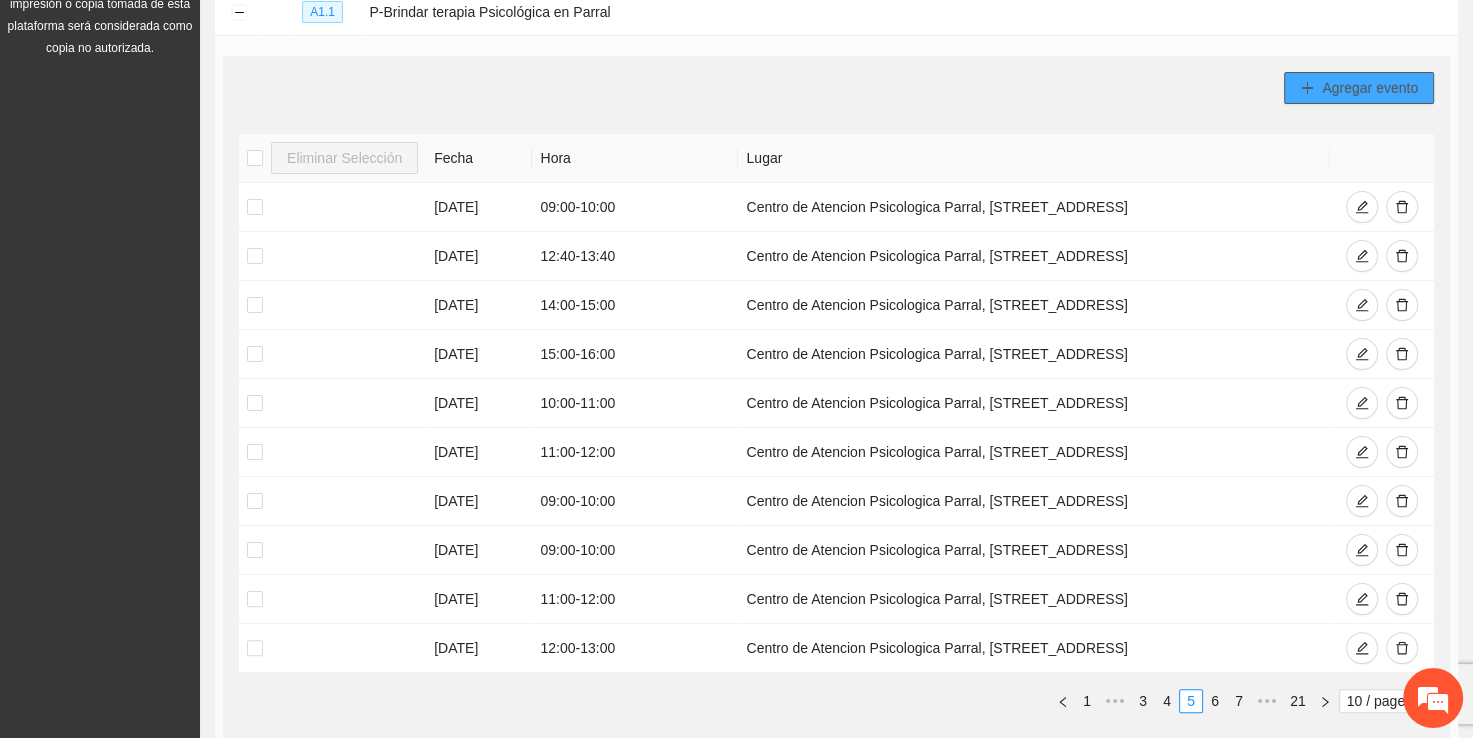 click on "Agregar evento" at bounding box center [1370, 88] 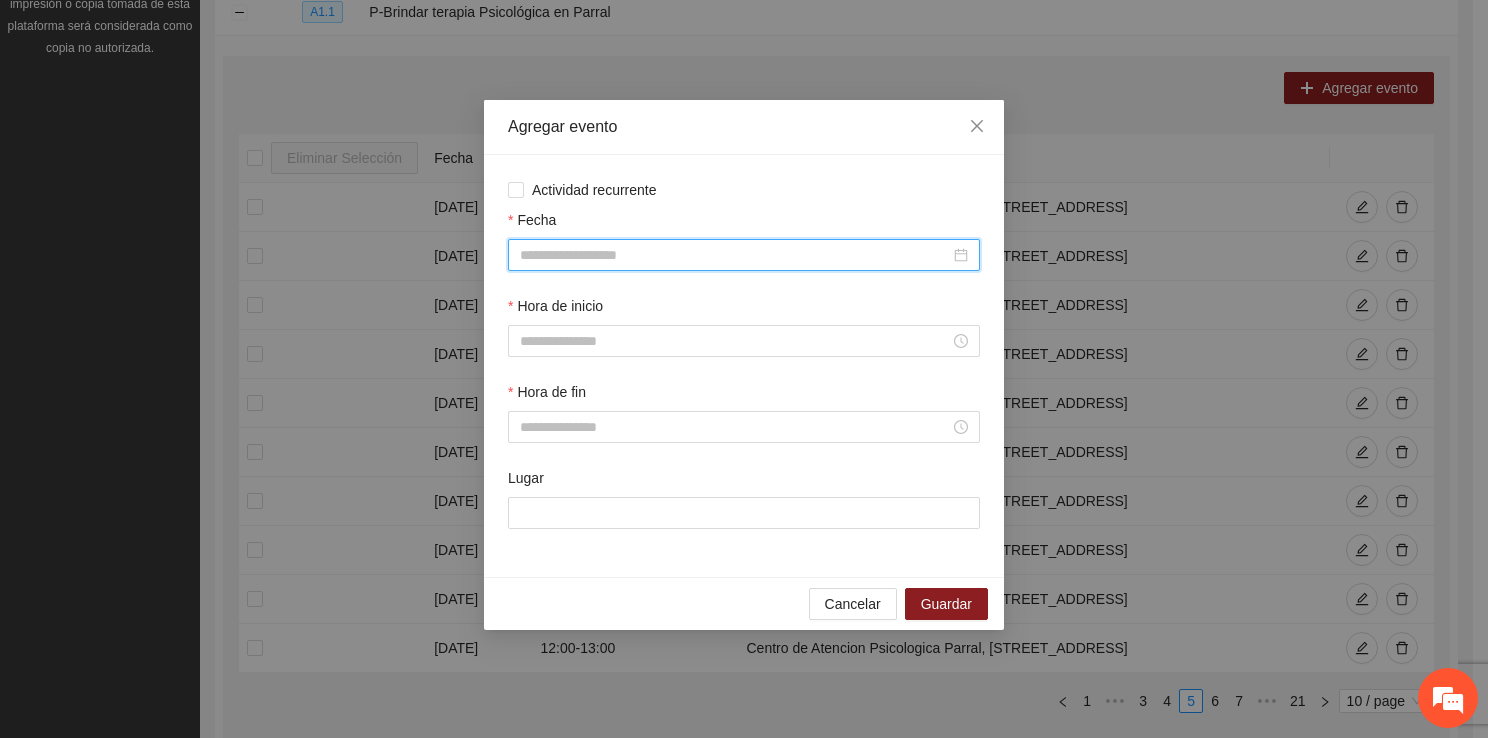 click on "Fecha" at bounding box center (735, 255) 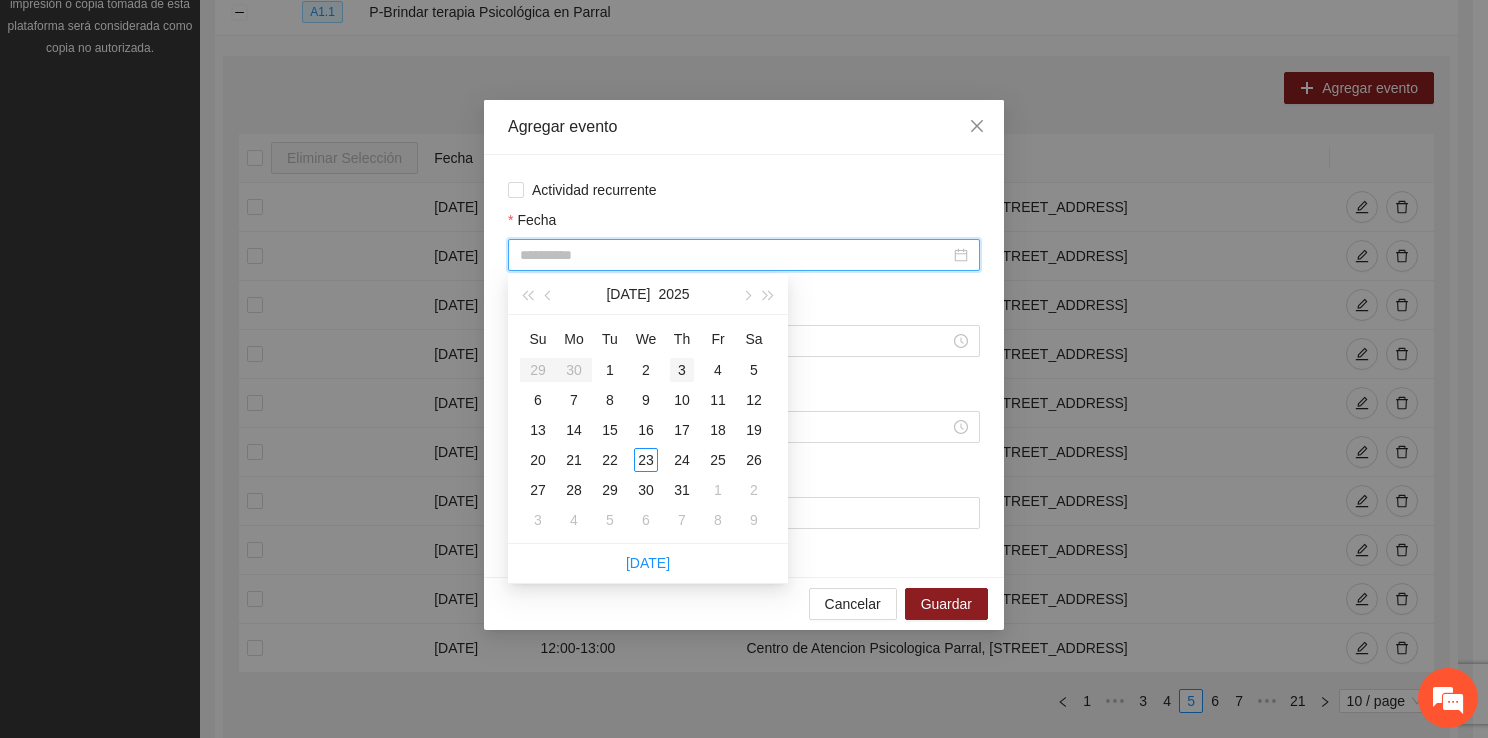 type on "**********" 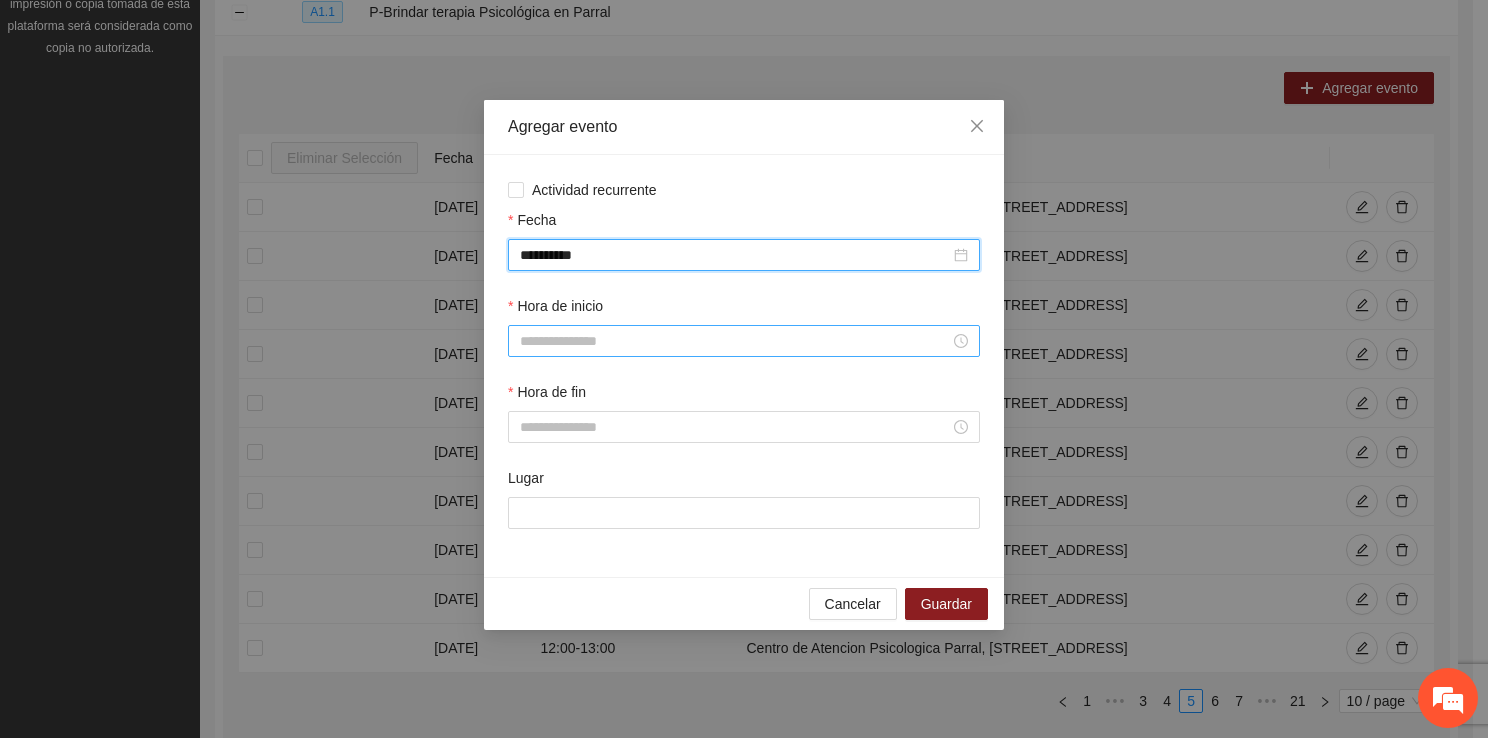 click on "Hora de inicio" at bounding box center (735, 341) 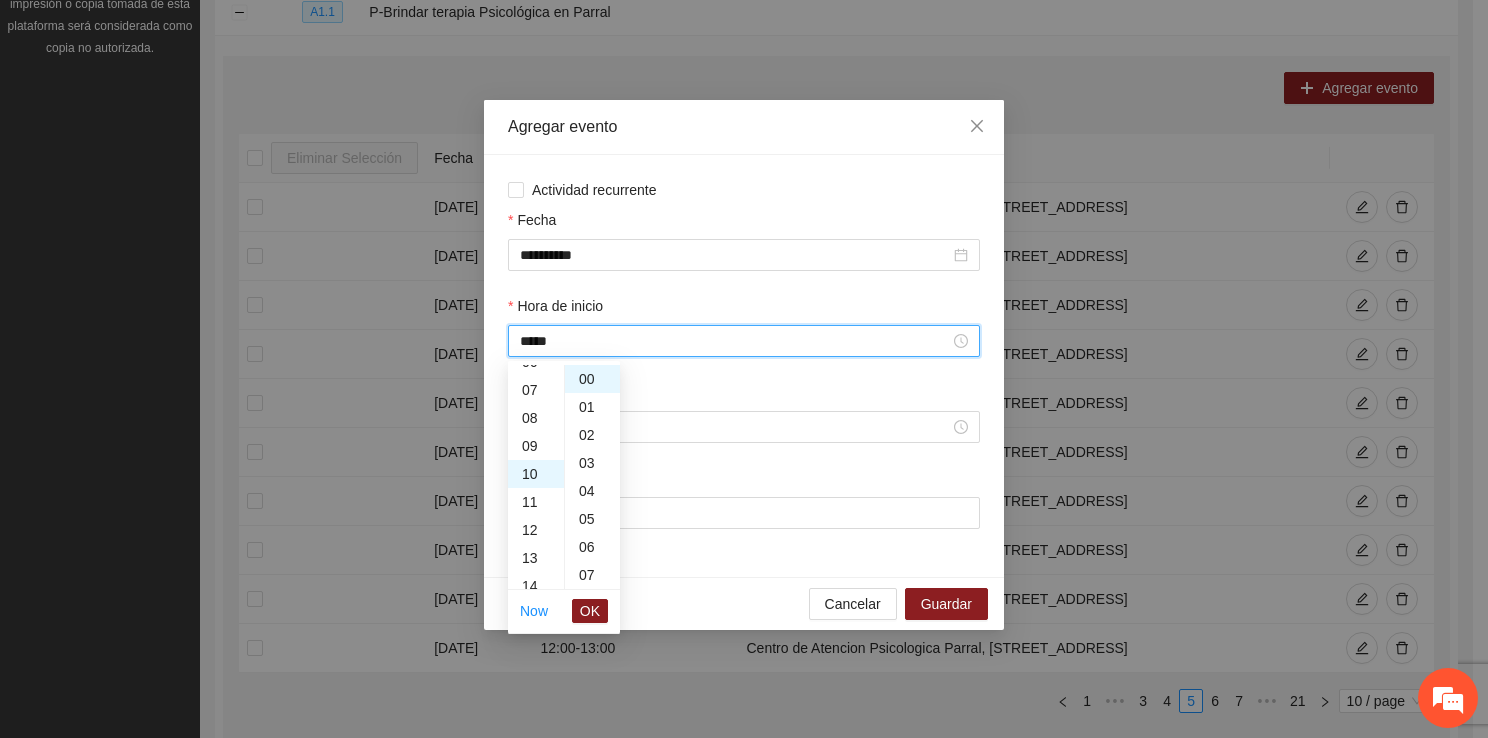 scroll, scrollTop: 280, scrollLeft: 0, axis: vertical 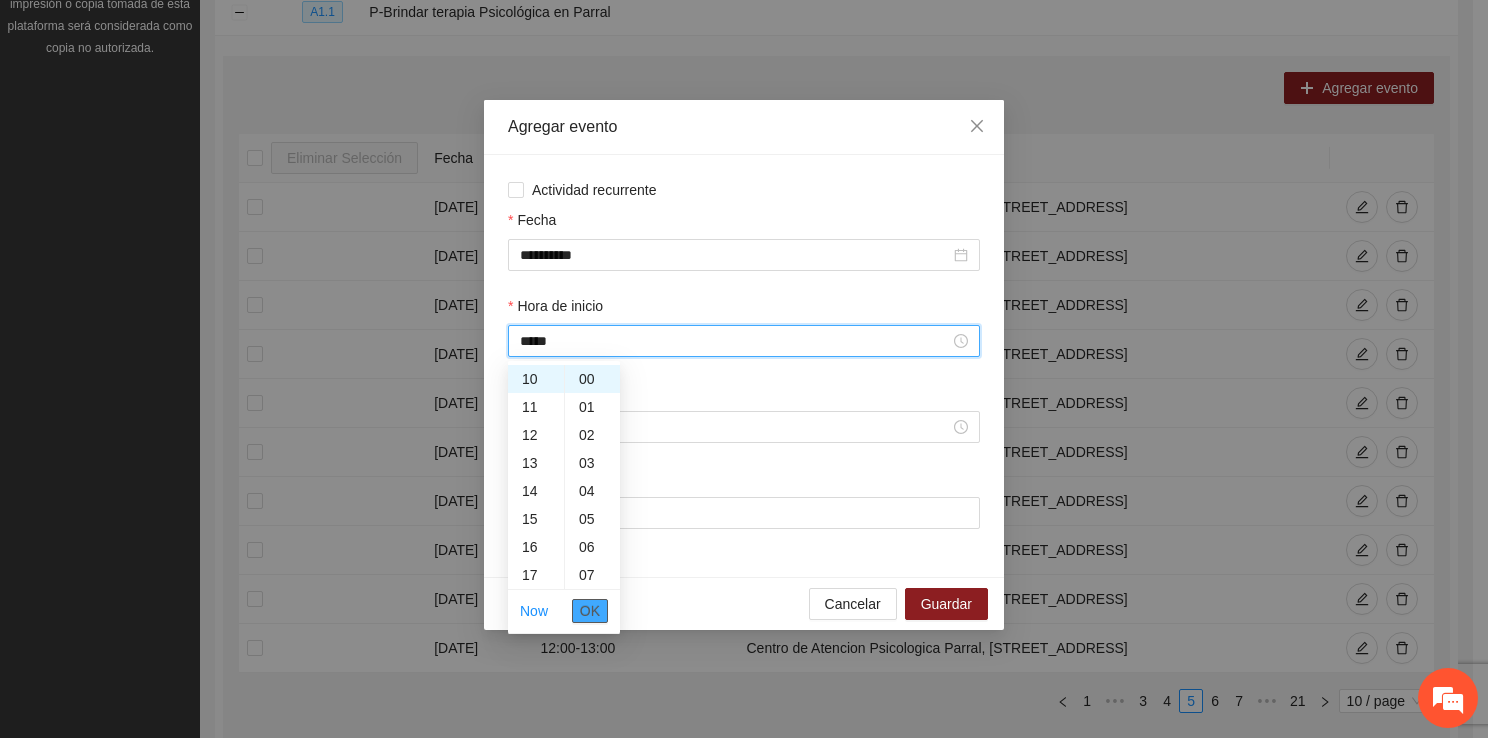 click on "OK" at bounding box center (590, 611) 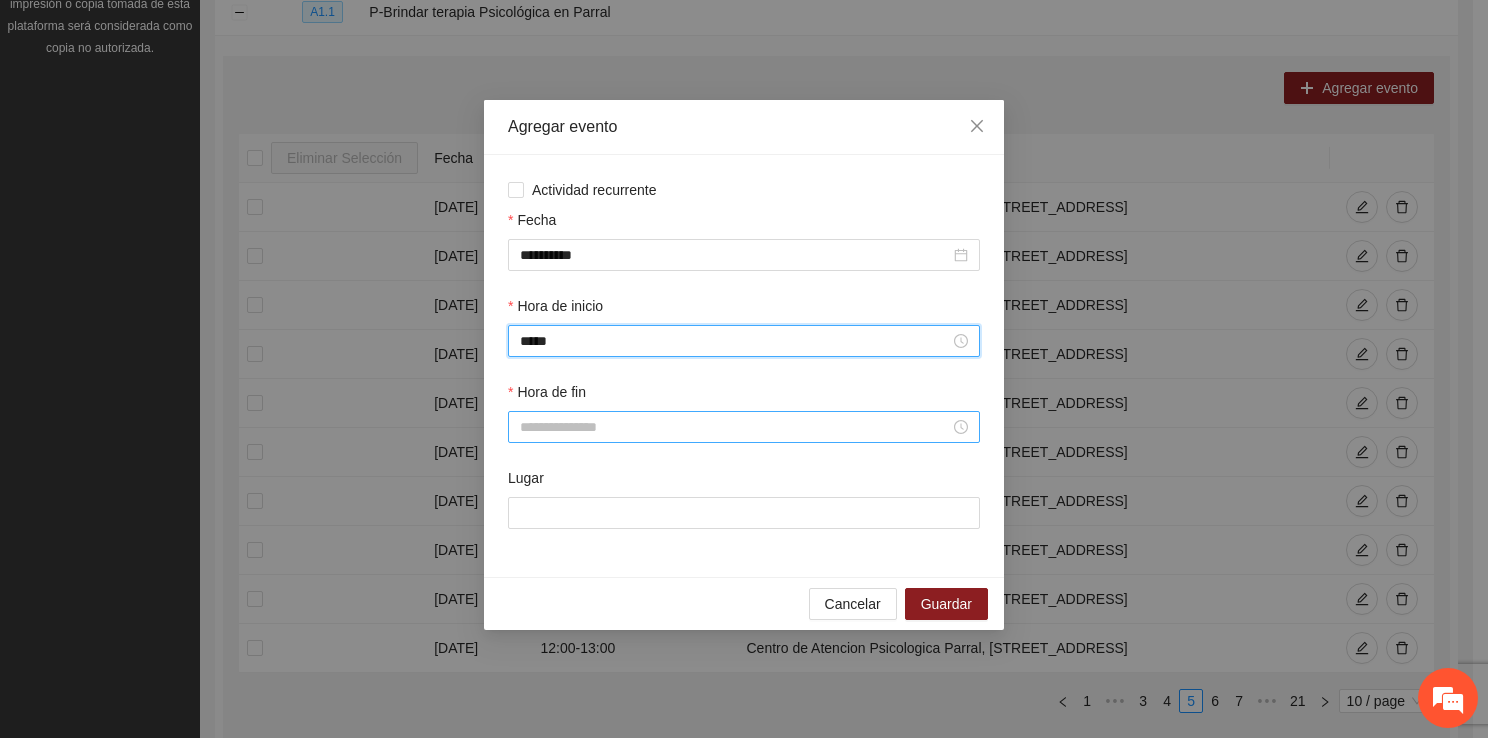 type on "*****" 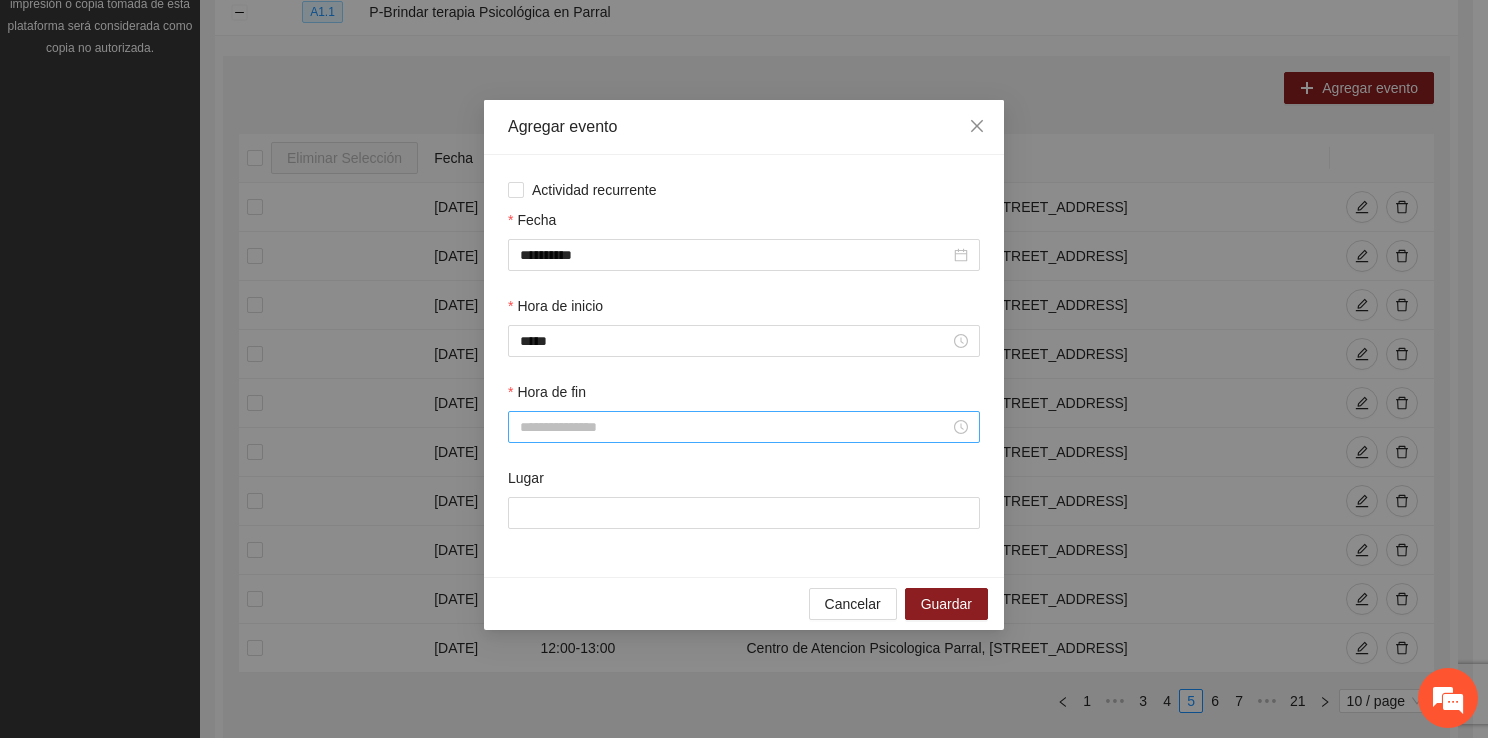 drag, startPoint x: 548, startPoint y: 415, endPoint x: 549, endPoint y: 437, distance: 22.022715 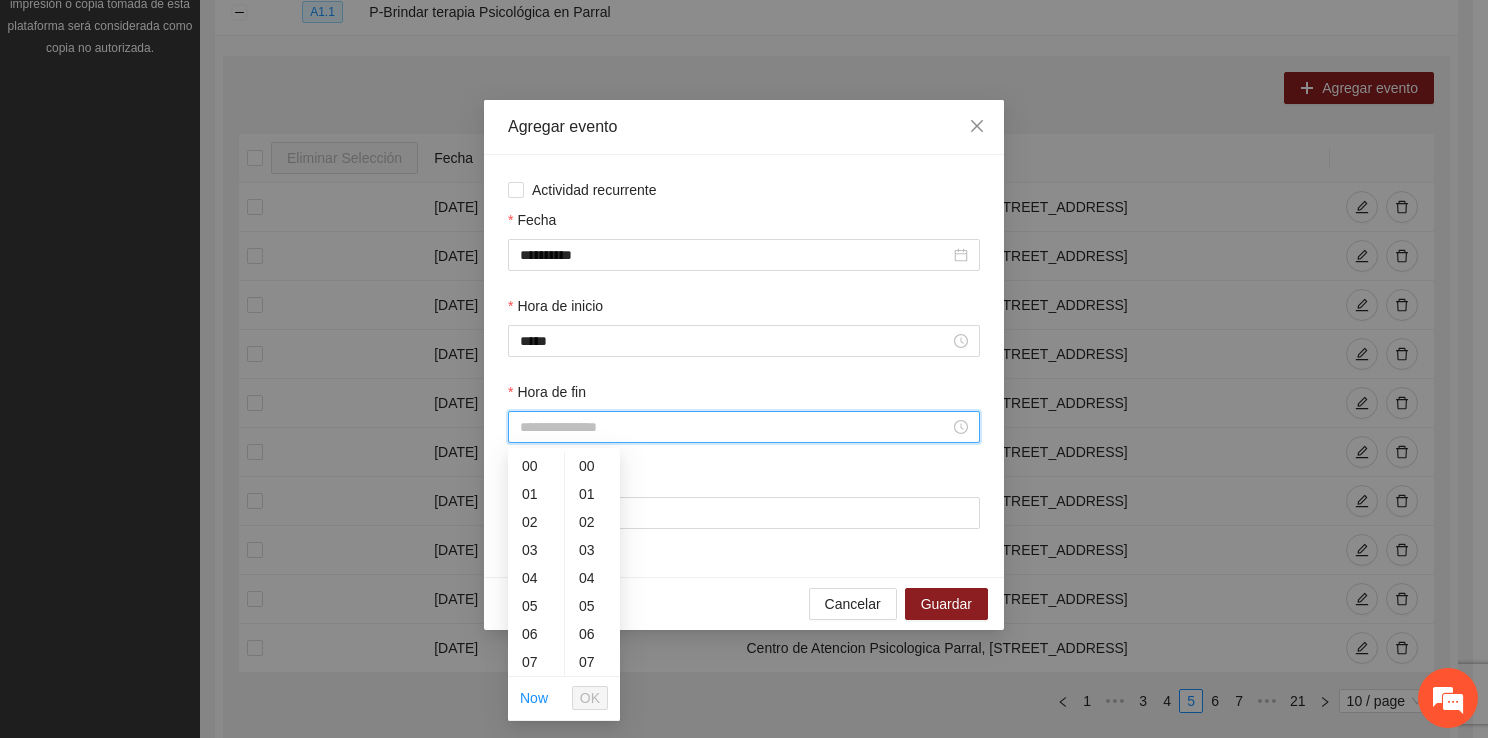 click on "Hora de fin" at bounding box center (735, 427) 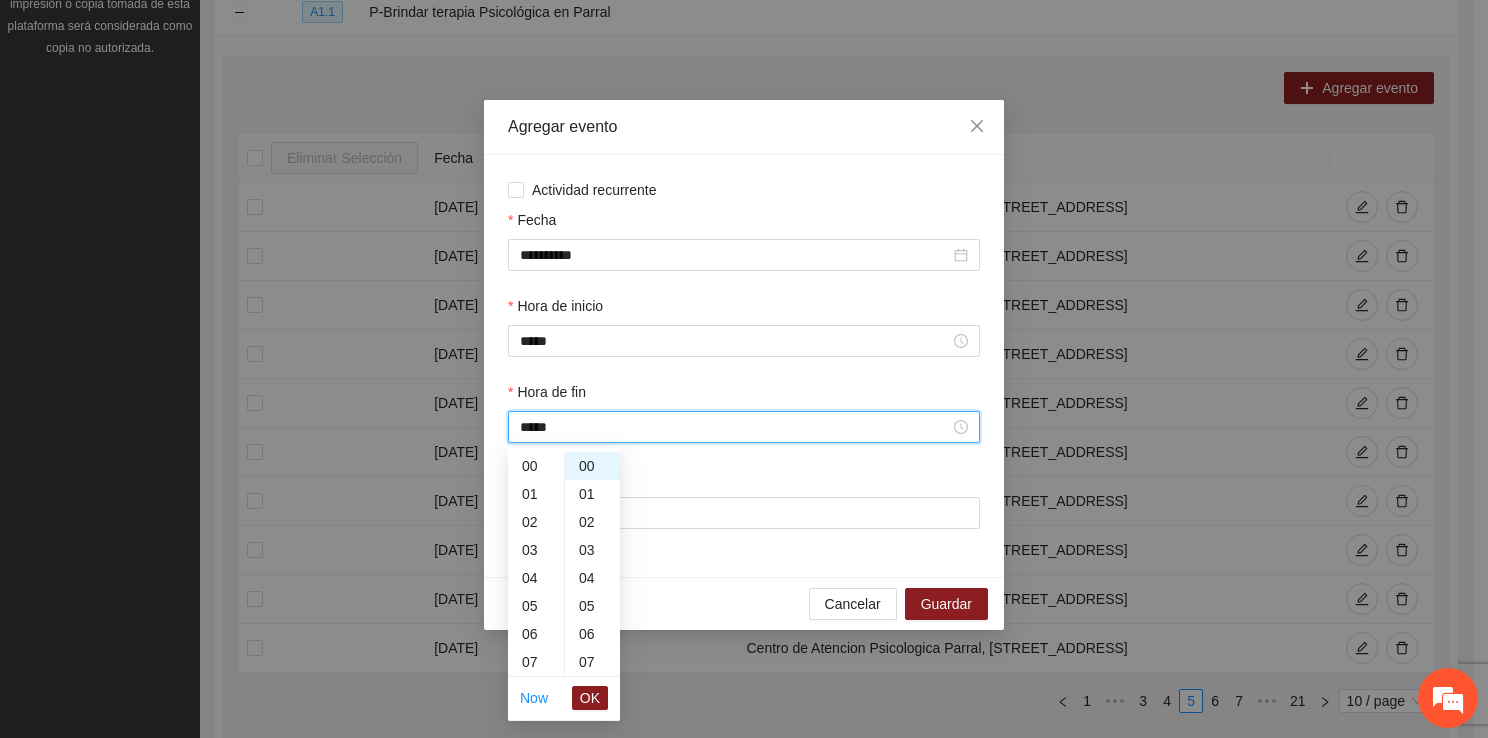 scroll, scrollTop: 308, scrollLeft: 0, axis: vertical 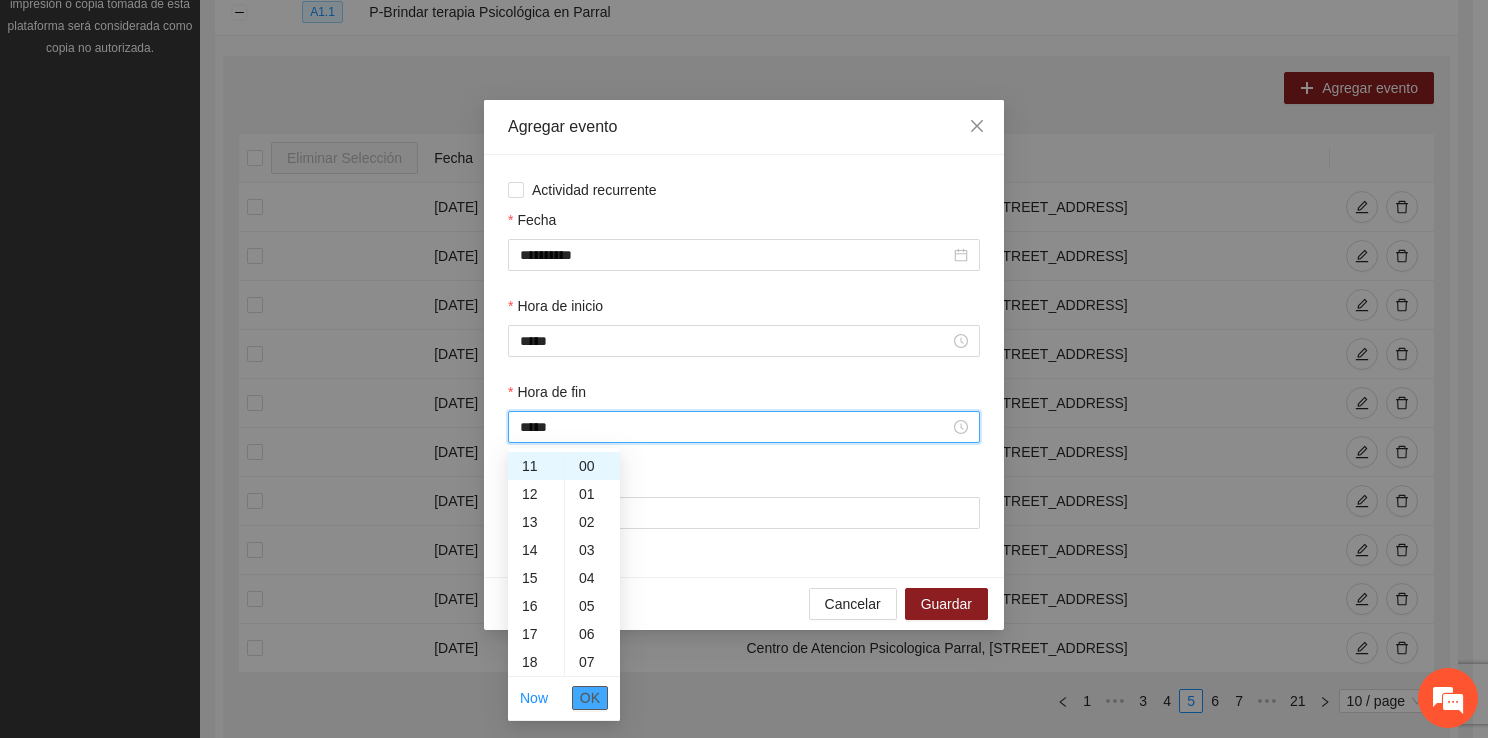 click on "OK" at bounding box center [590, 698] 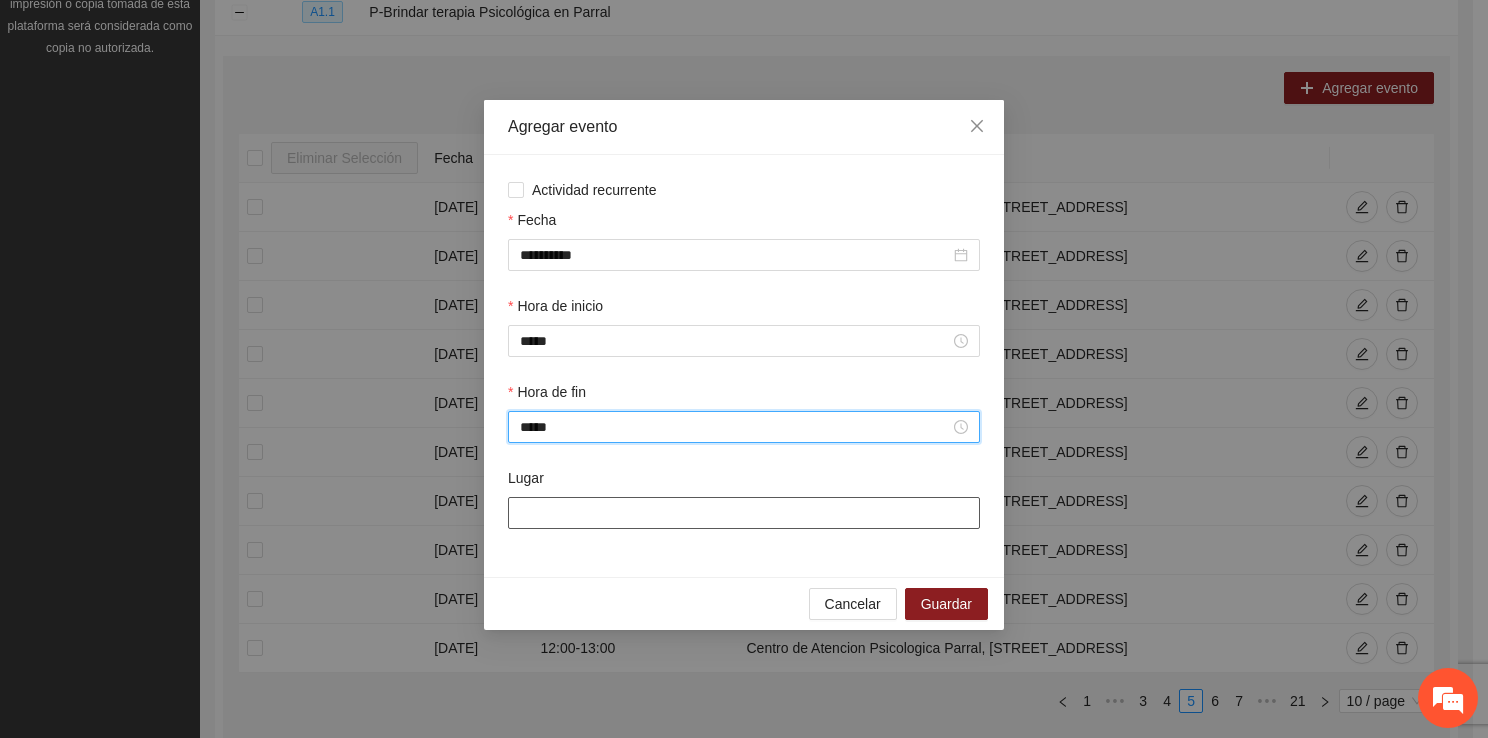 type on "*****" 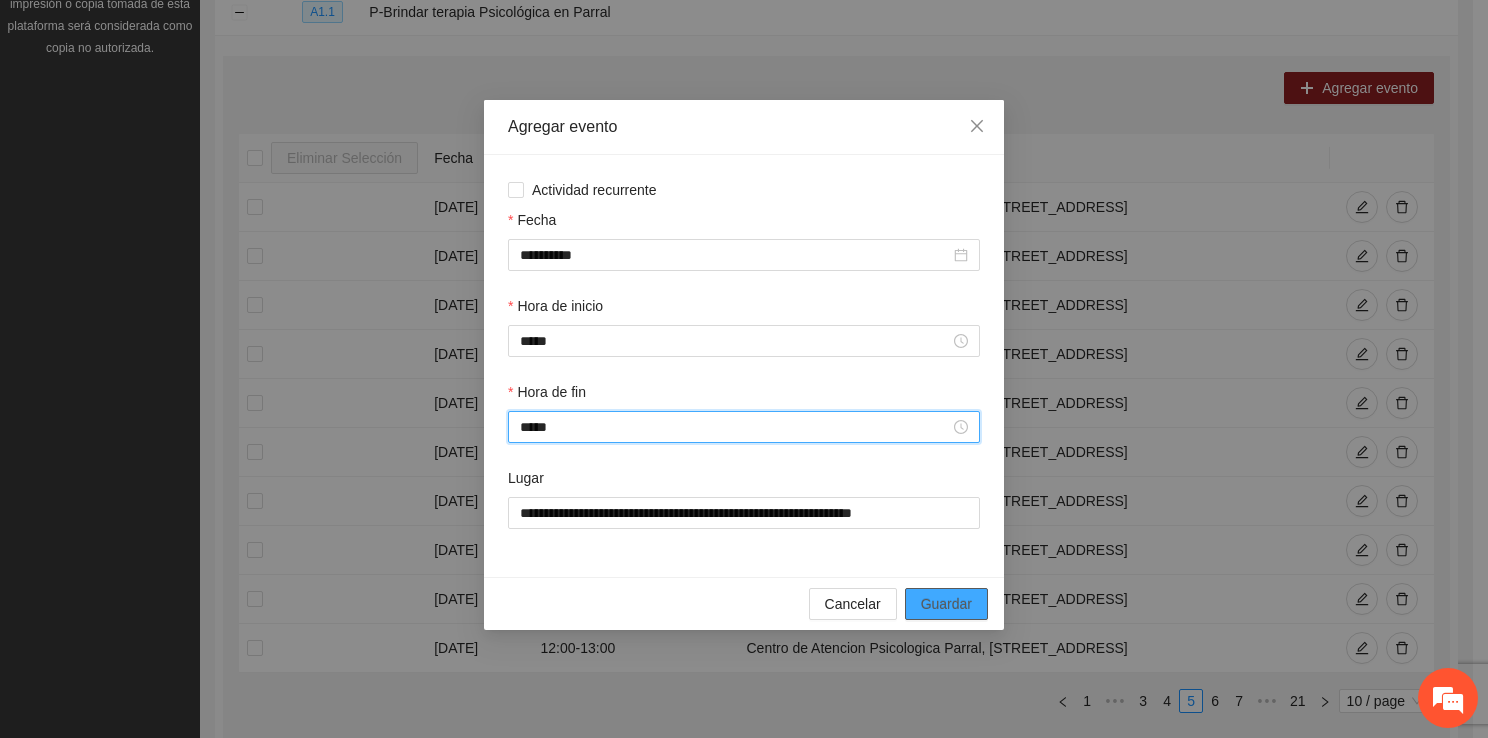 click on "Guardar" at bounding box center (946, 604) 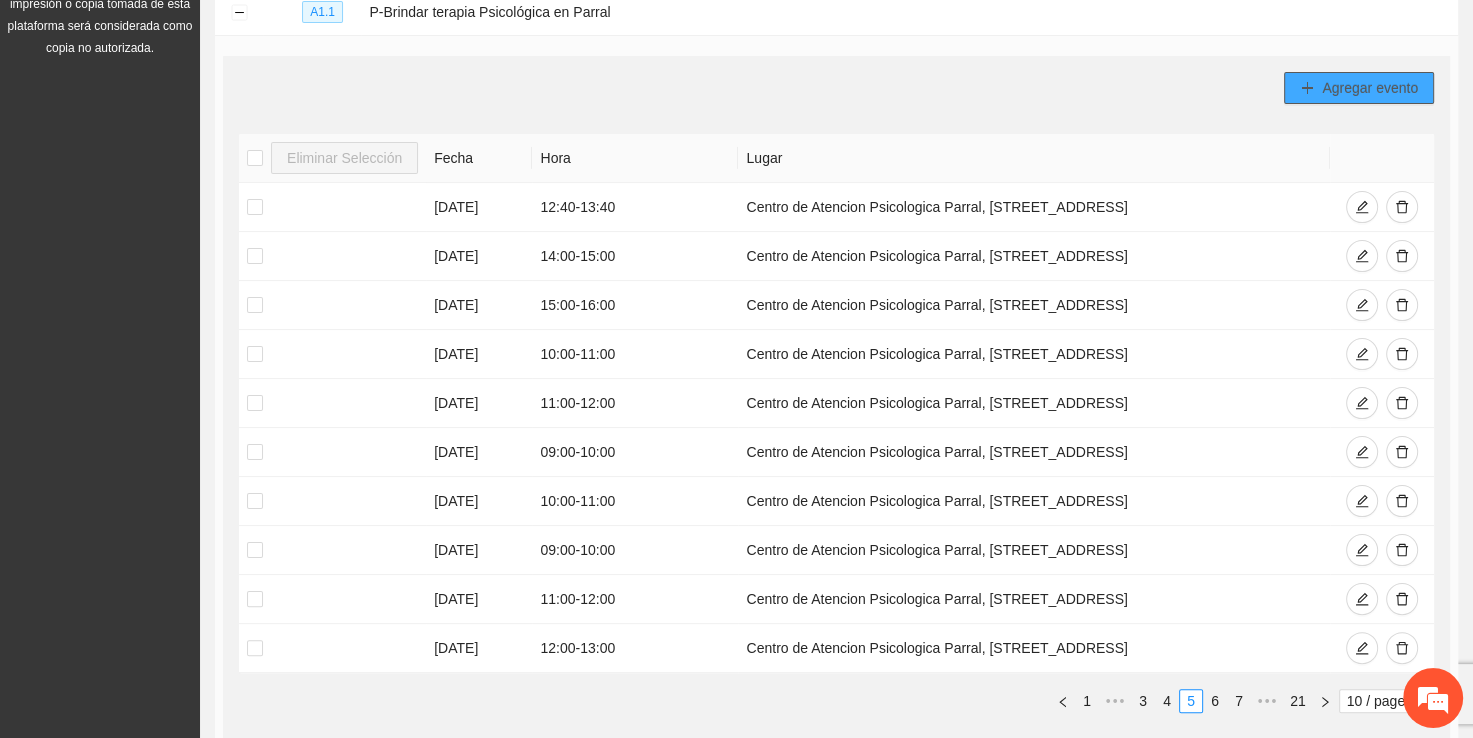 click on "Agregar evento" at bounding box center [1370, 88] 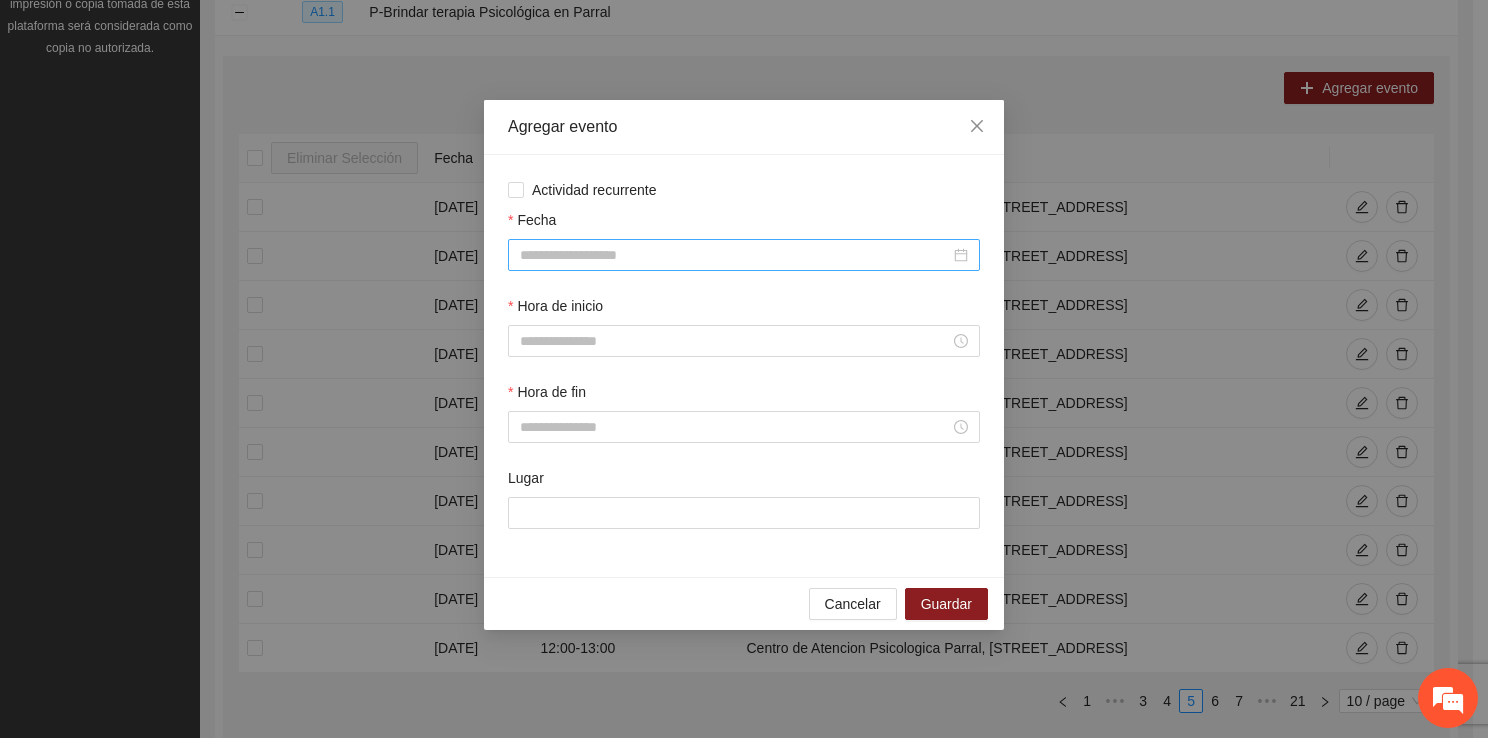 click at bounding box center (744, 255) 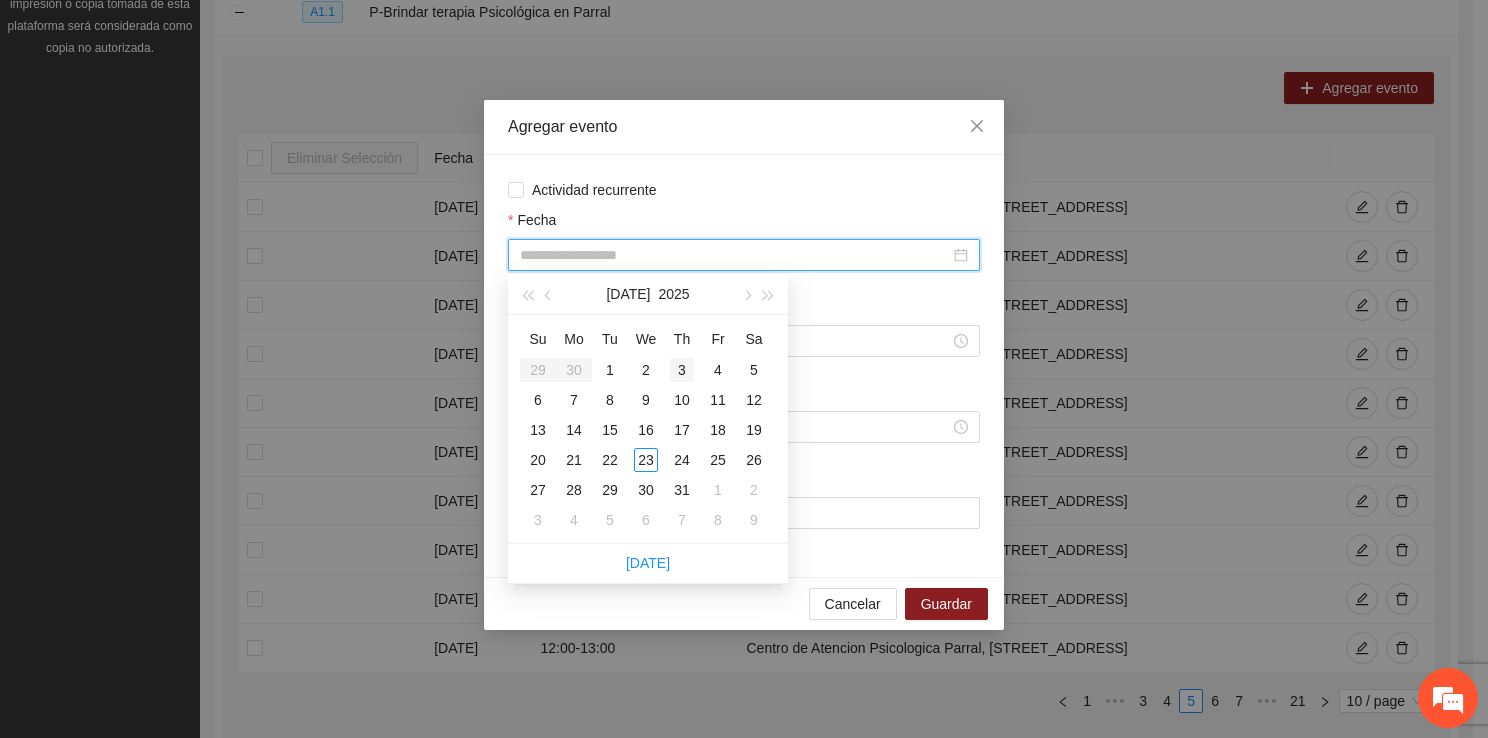 type on "**********" 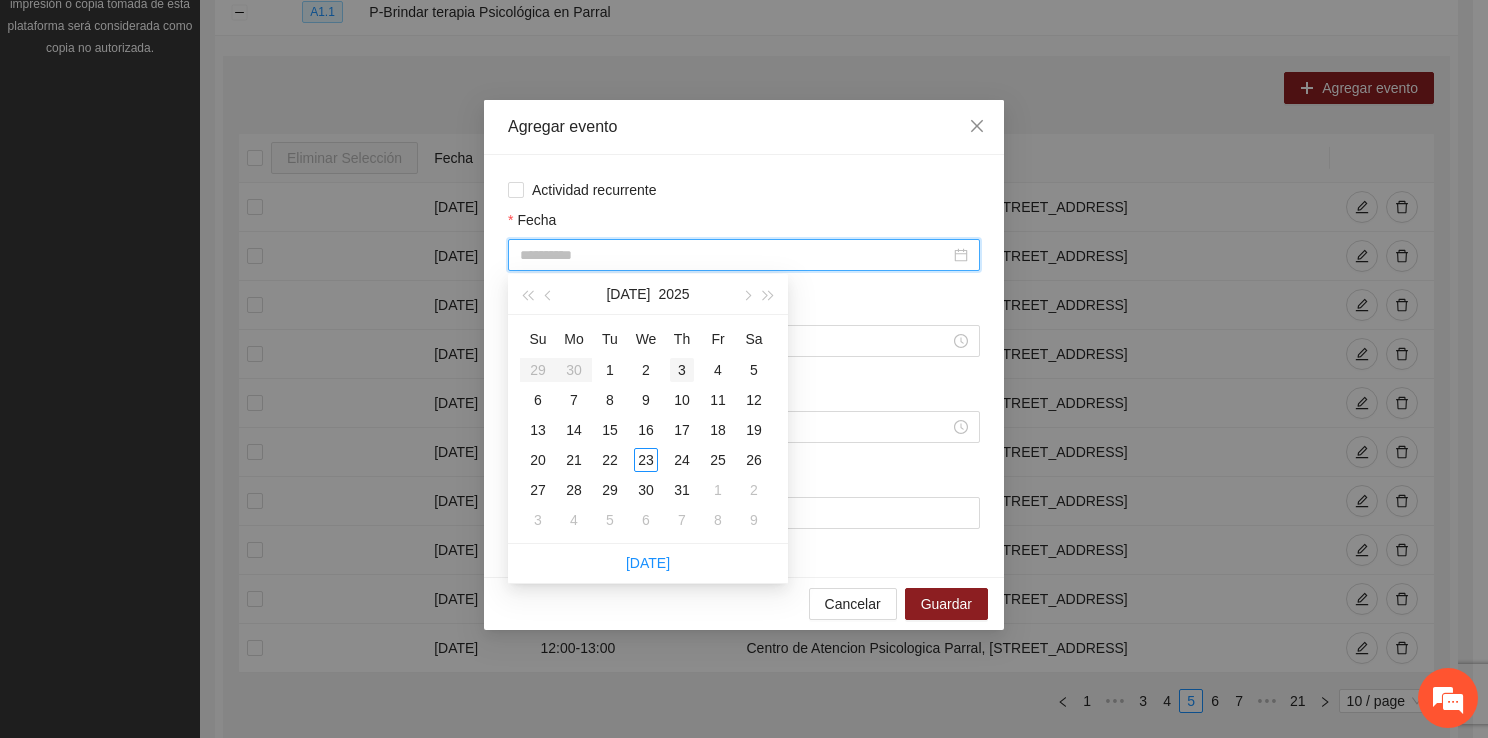 click on "3" at bounding box center [682, 370] 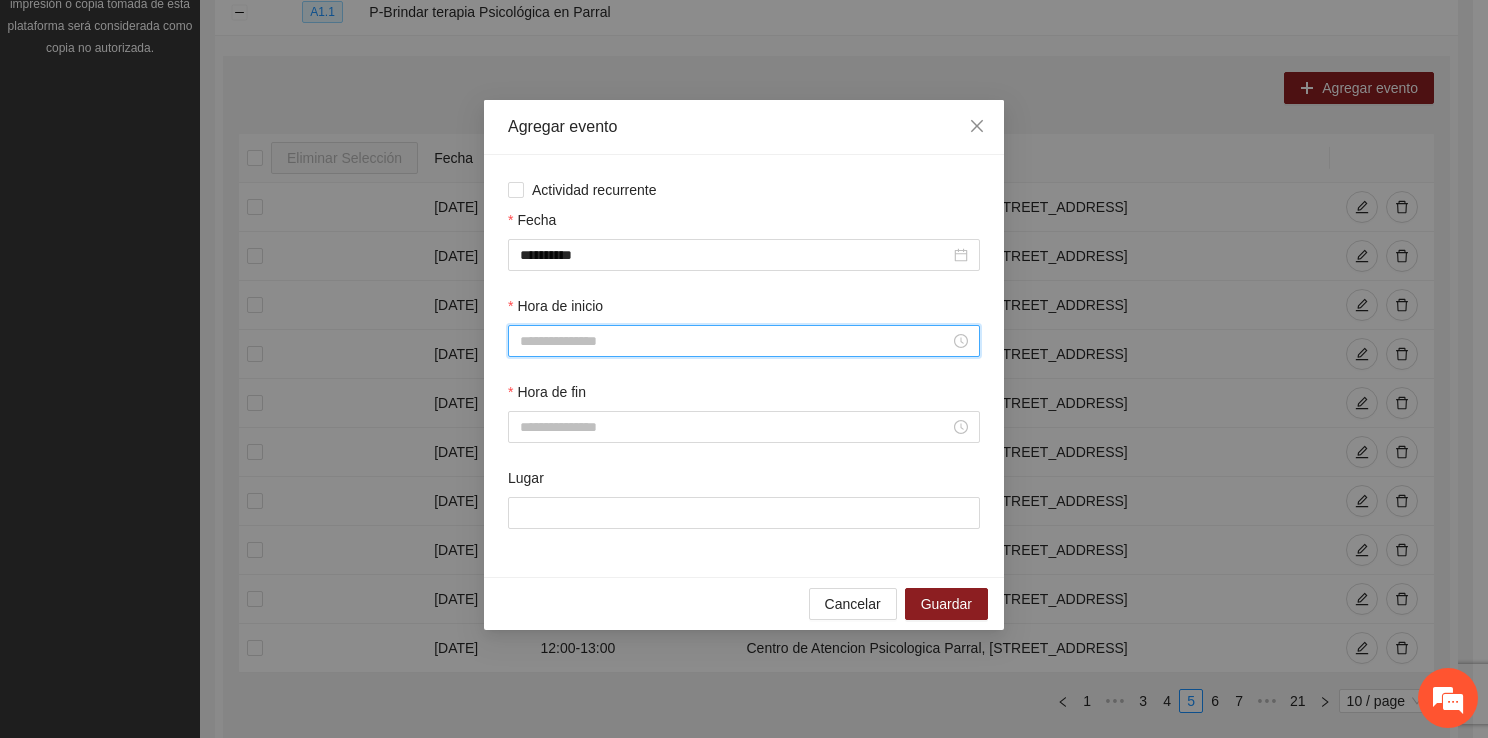 click on "Hora de inicio" at bounding box center [735, 341] 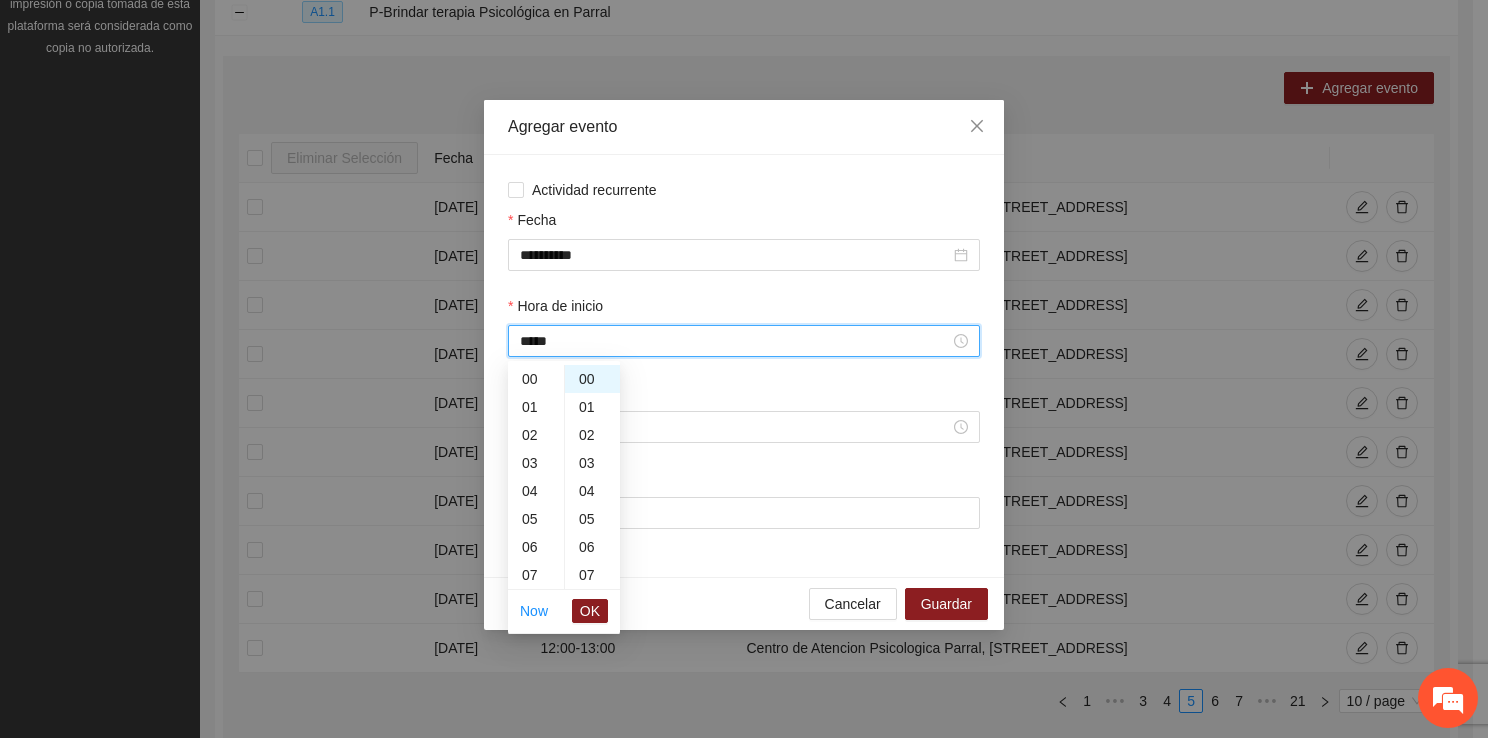 scroll, scrollTop: 308, scrollLeft: 0, axis: vertical 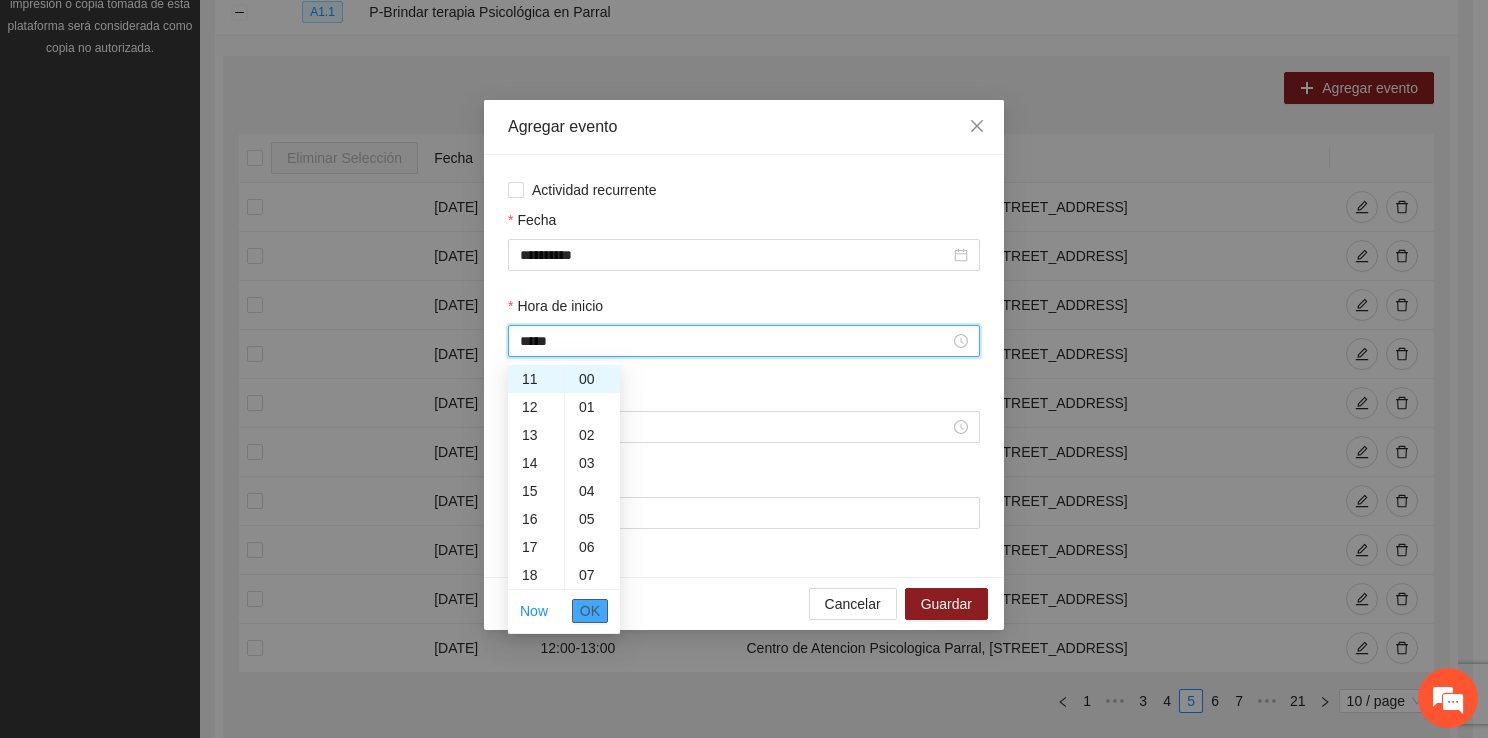 click on "OK" at bounding box center [590, 611] 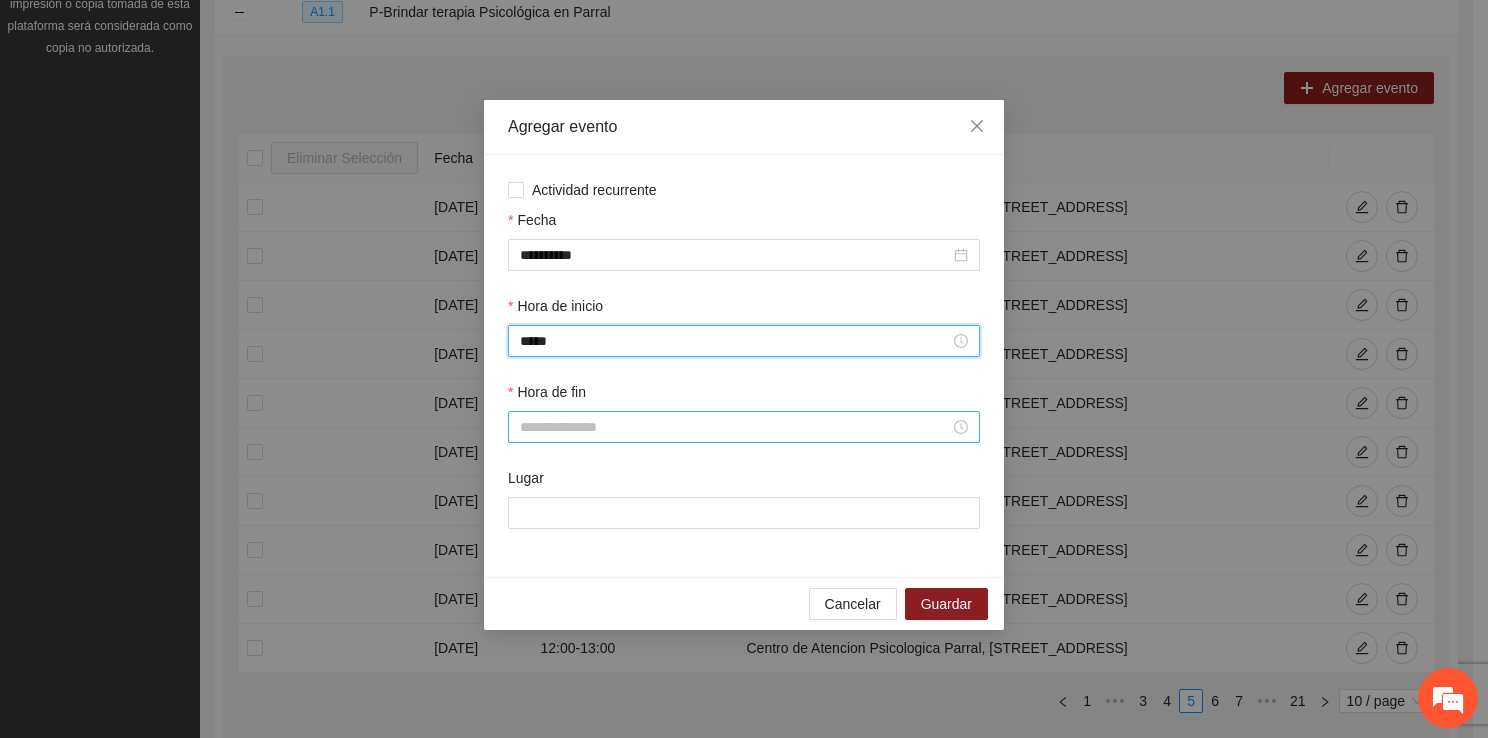 type on "*****" 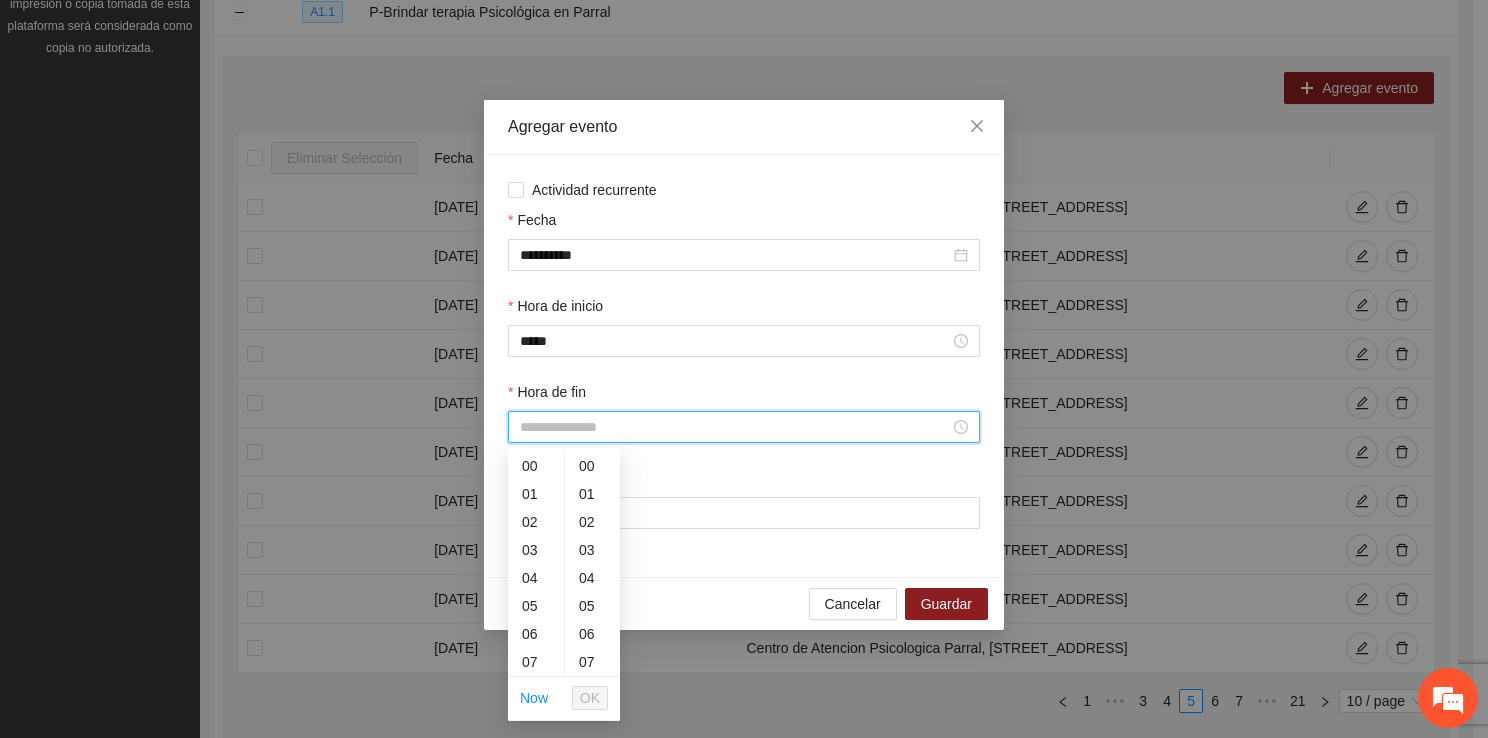 click on "Hora de fin" at bounding box center [735, 427] 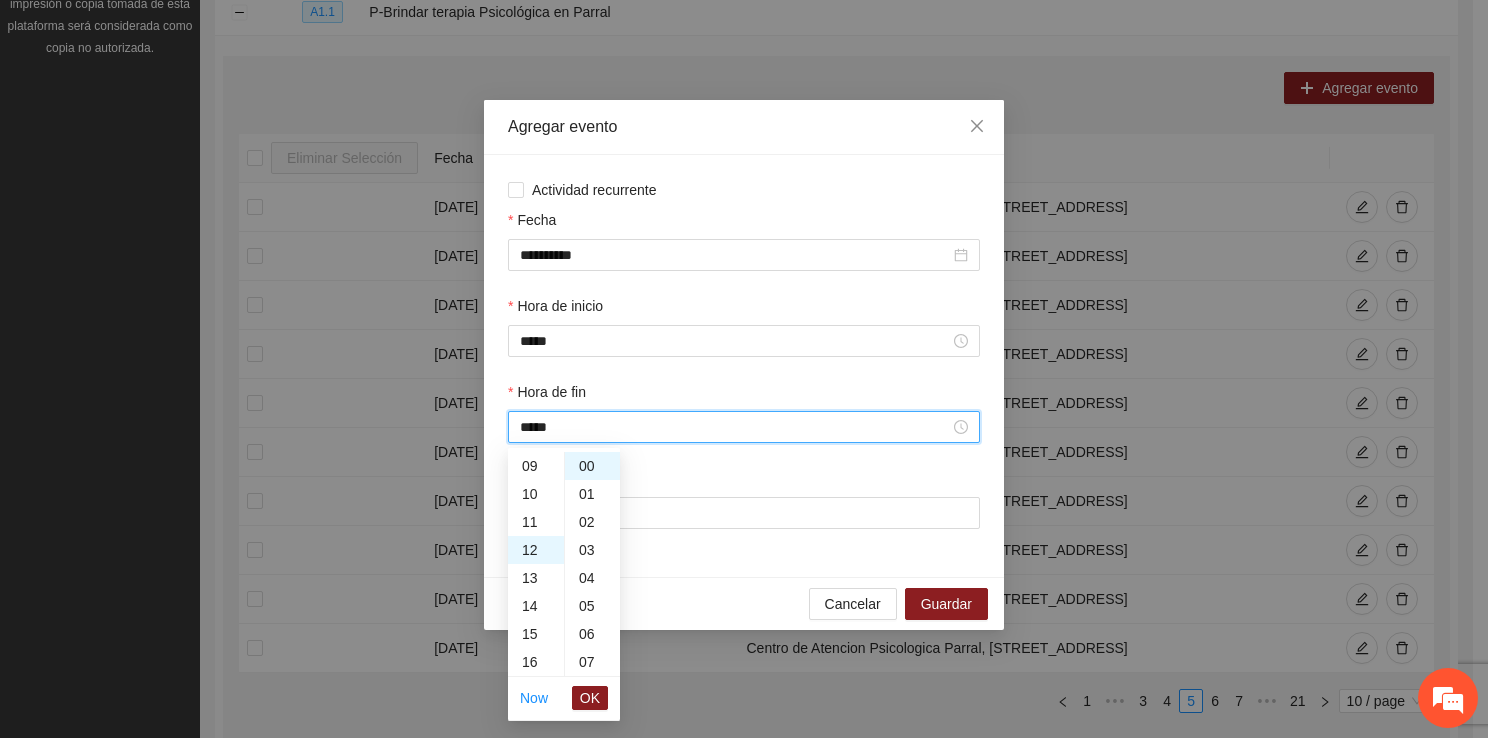 scroll, scrollTop: 336, scrollLeft: 0, axis: vertical 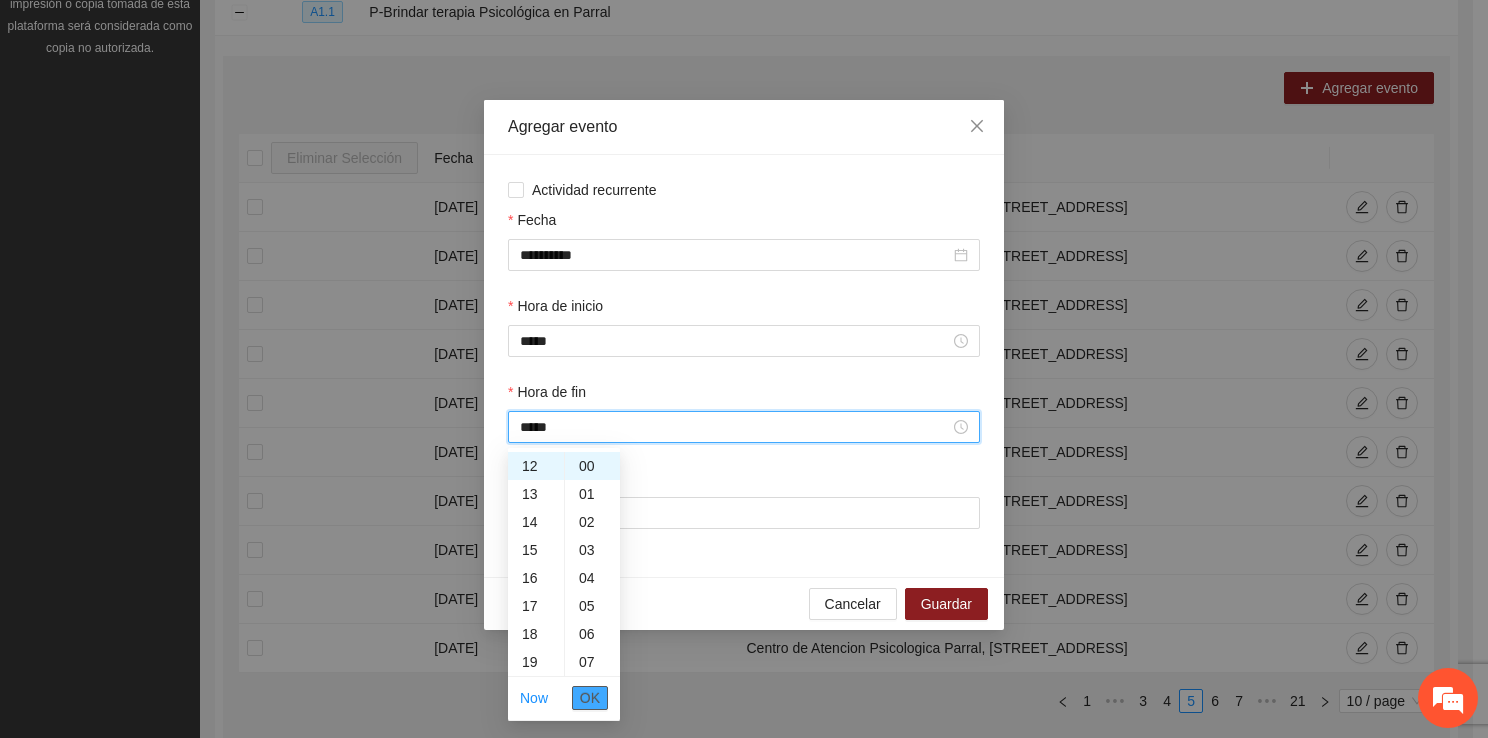 click on "OK" at bounding box center (590, 698) 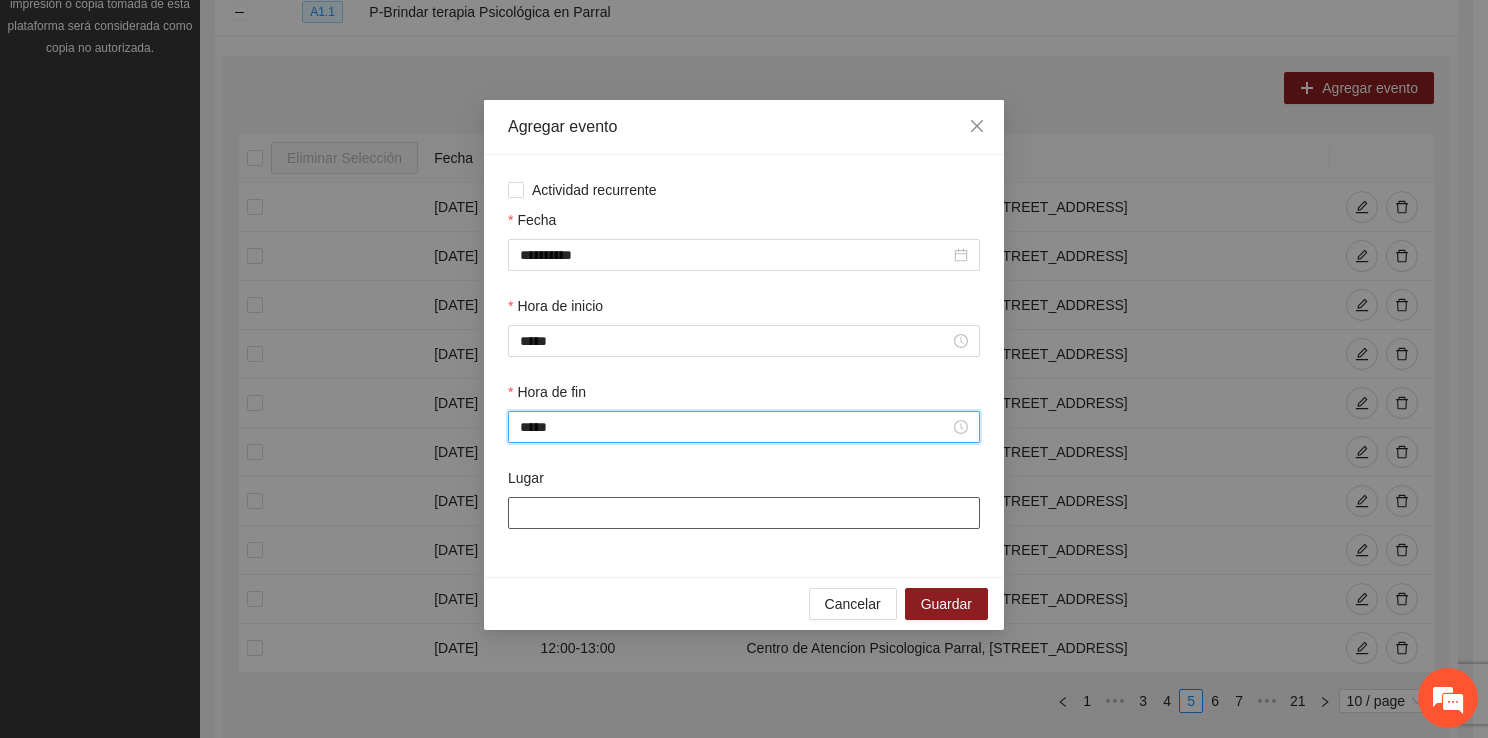 type on "*****" 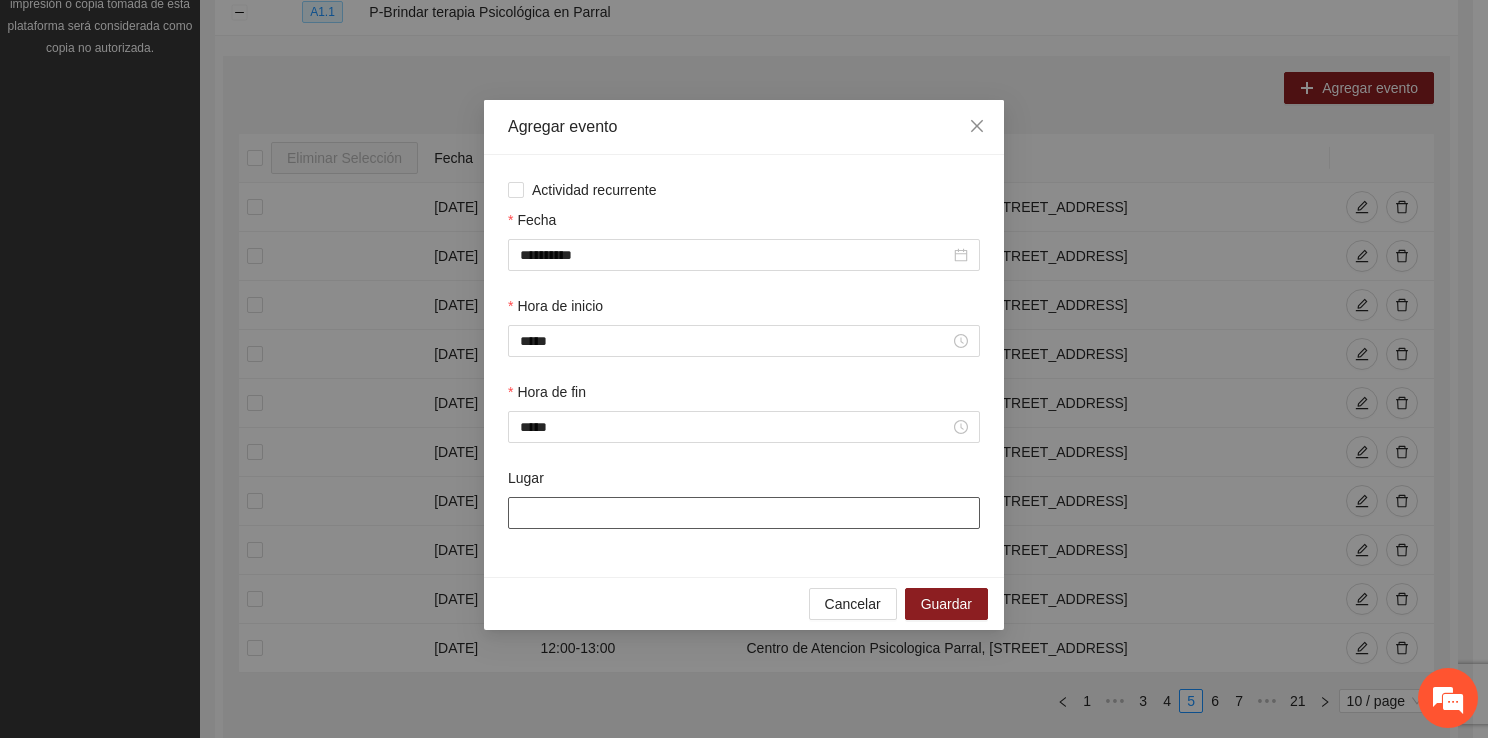 click on "Lugar" at bounding box center [744, 513] 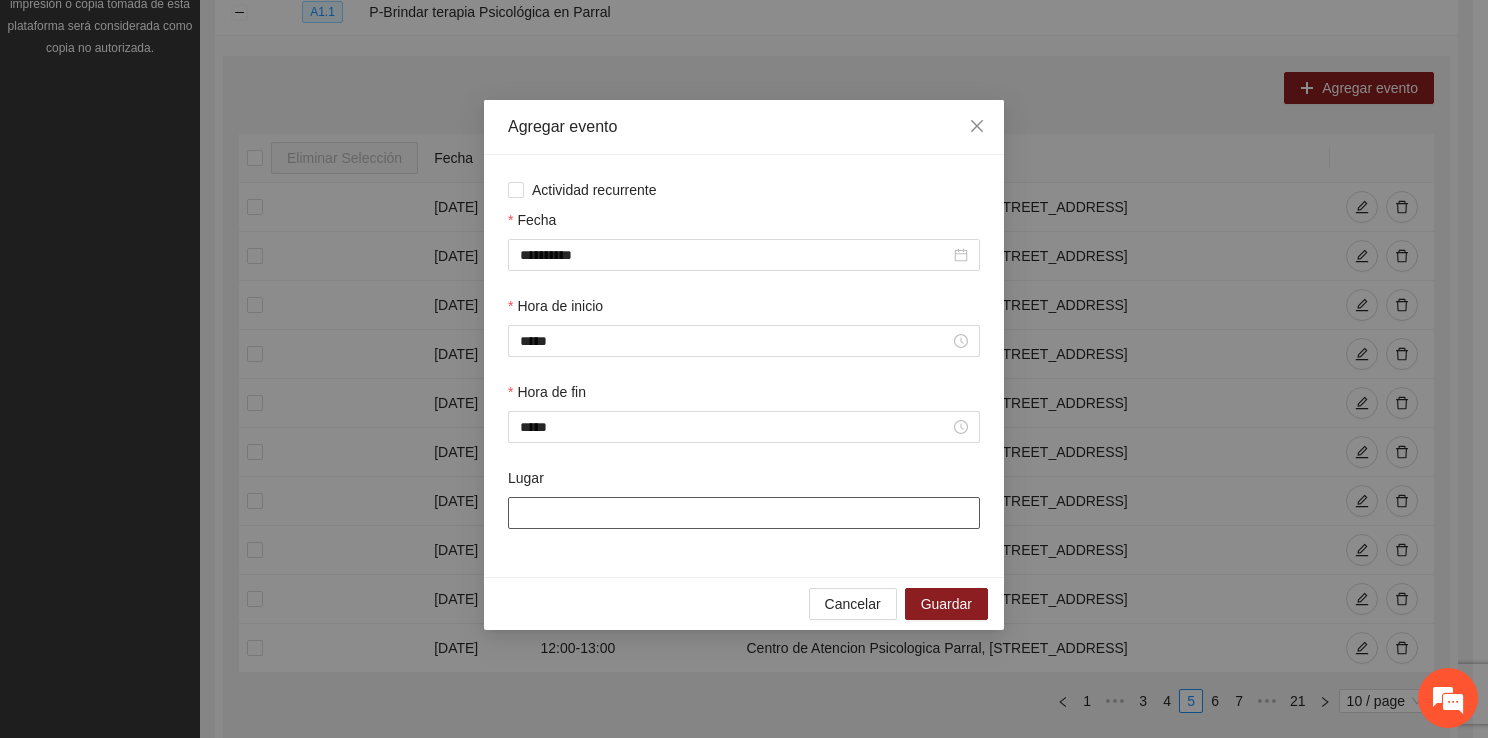 type on "**********" 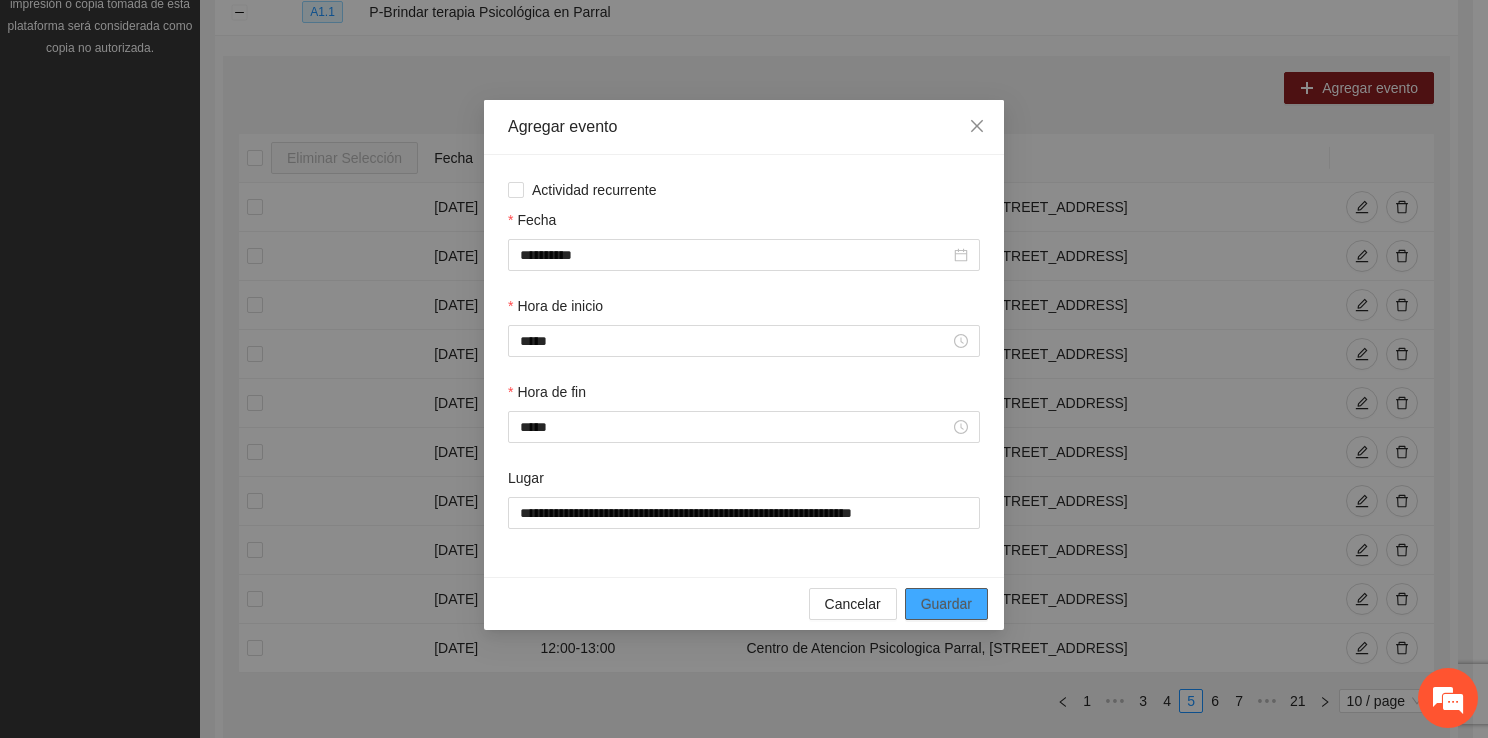 click on "Guardar" at bounding box center (946, 604) 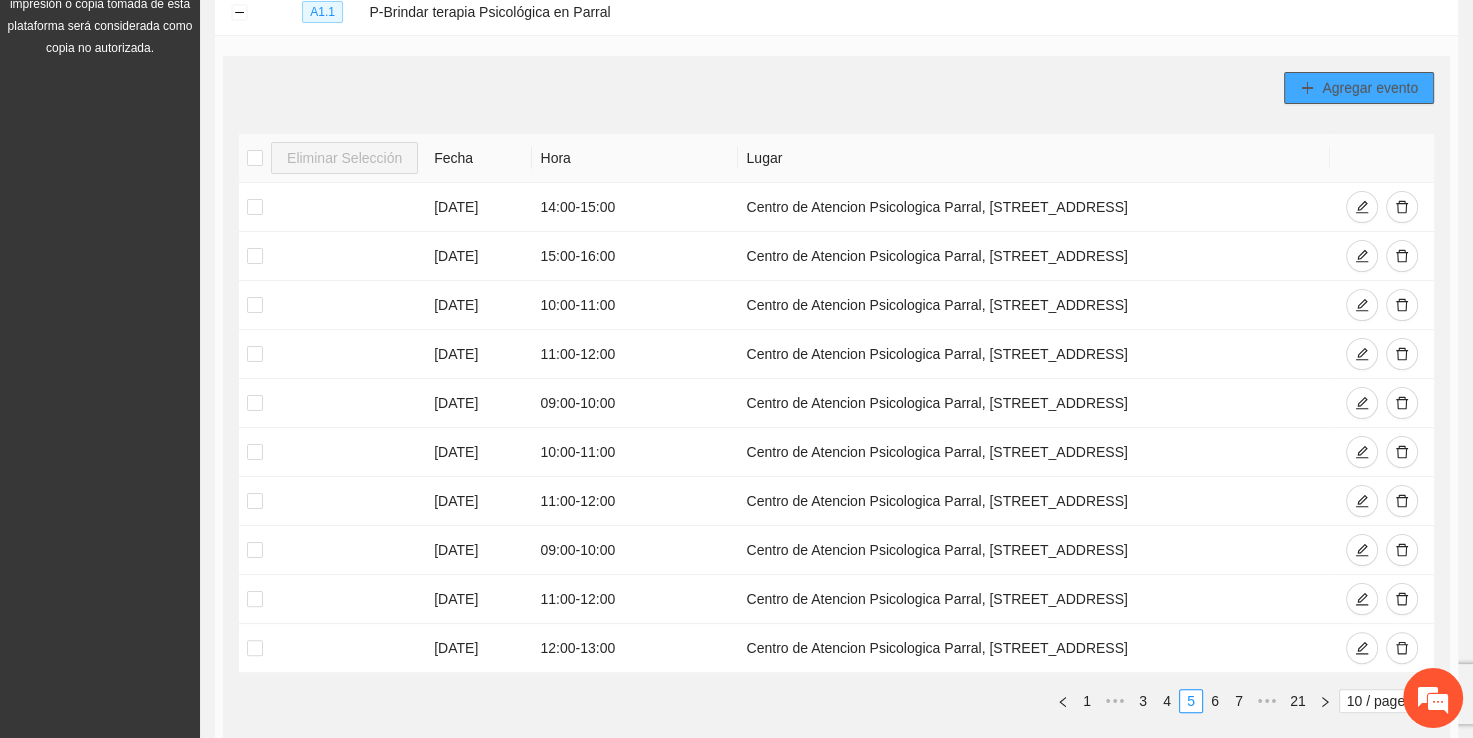 click on "Agregar evento" at bounding box center [1370, 88] 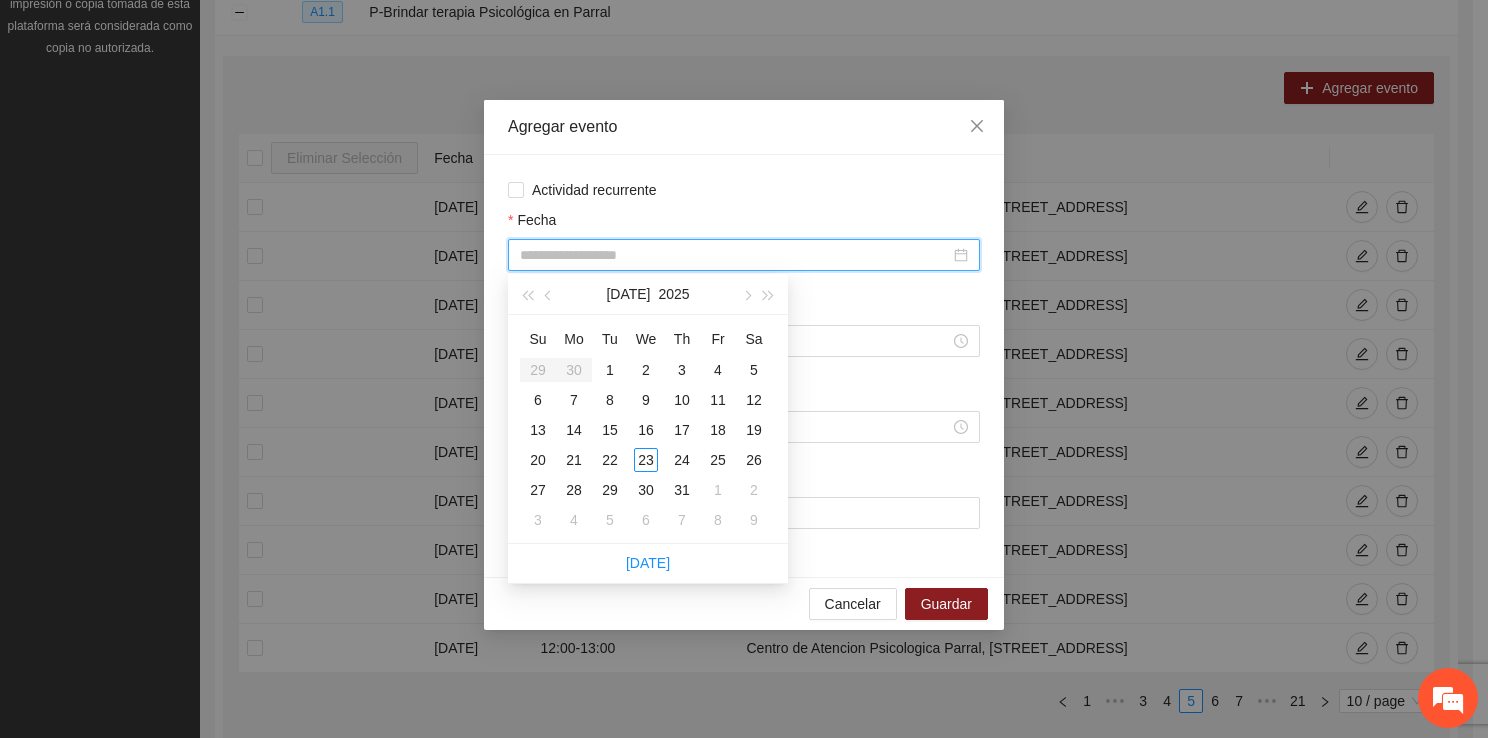 click on "Fecha" at bounding box center (735, 255) 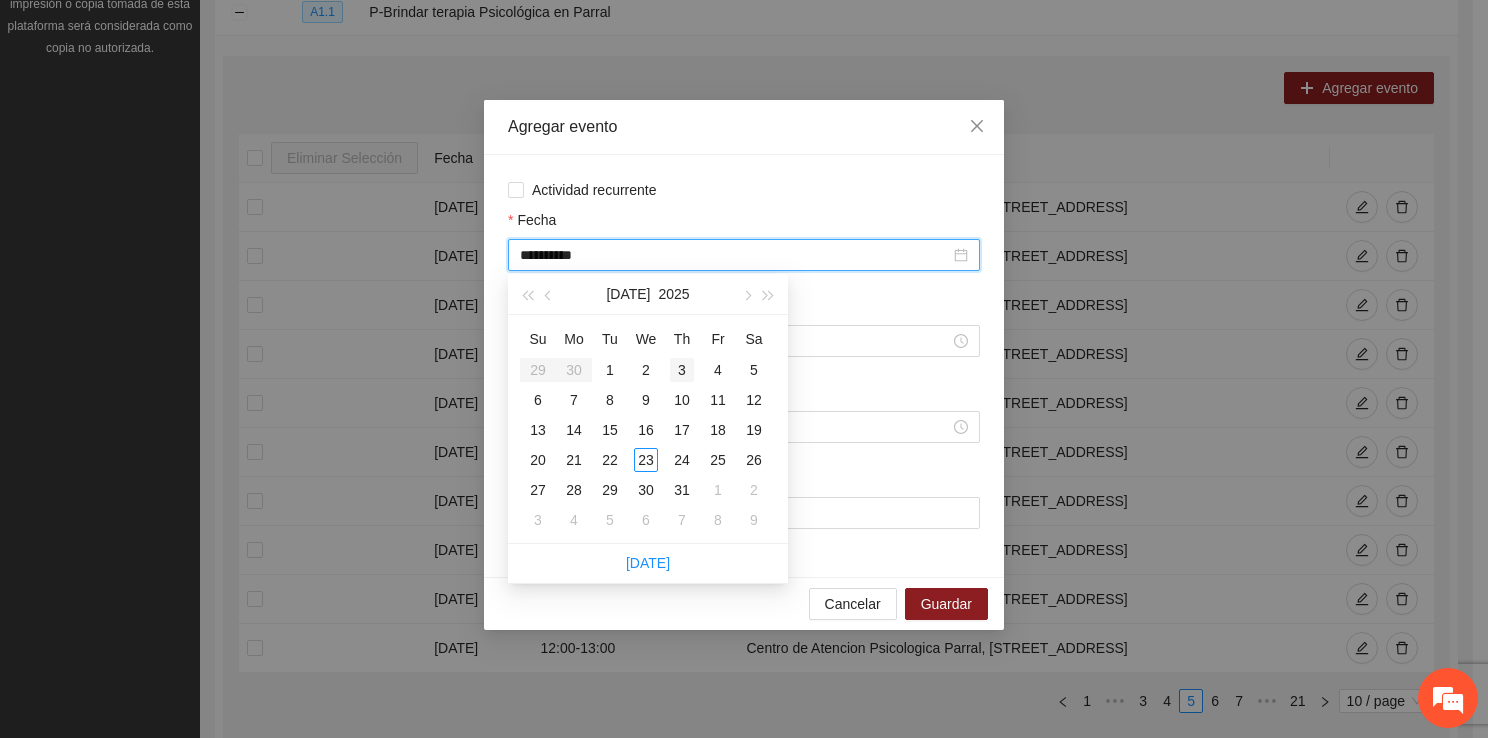 type on "**********" 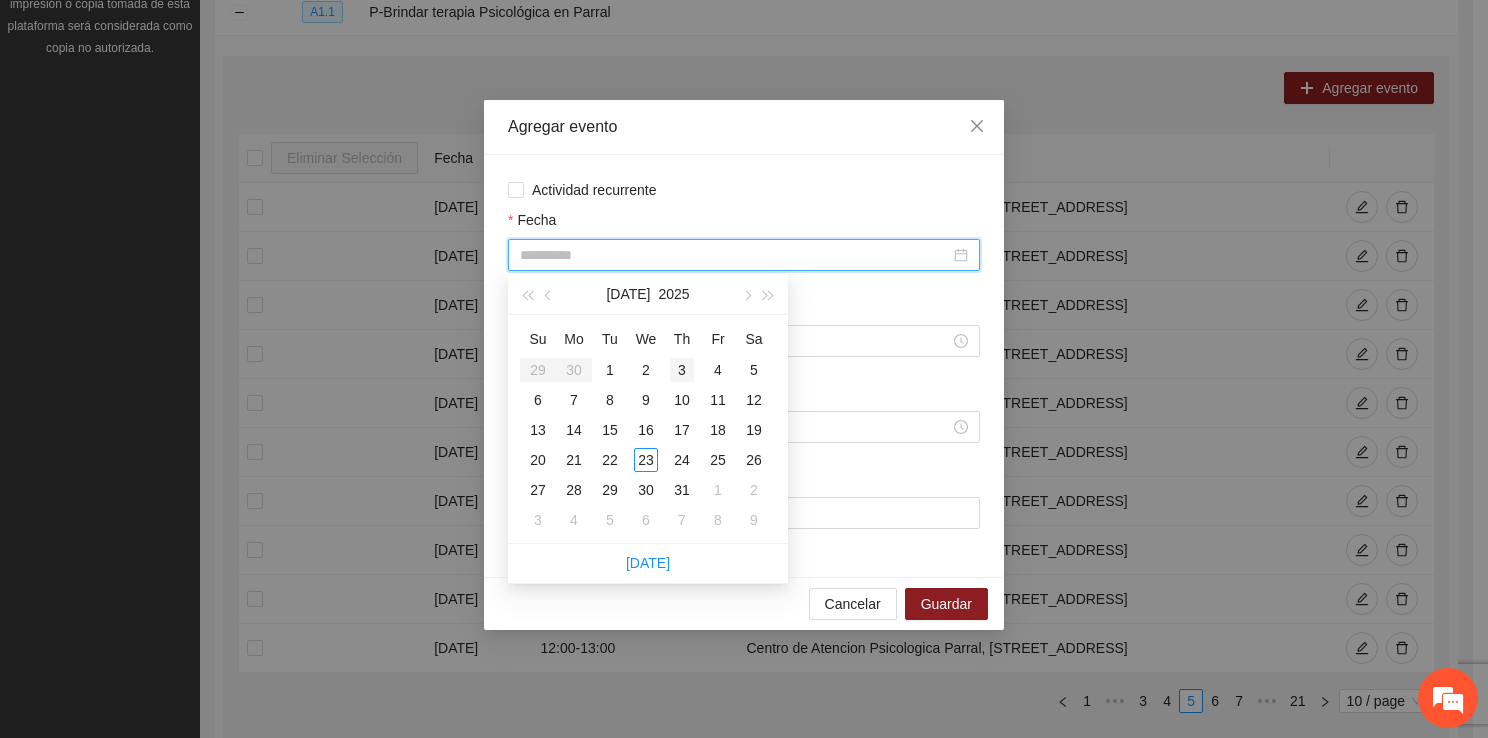 click on "3" at bounding box center (682, 370) 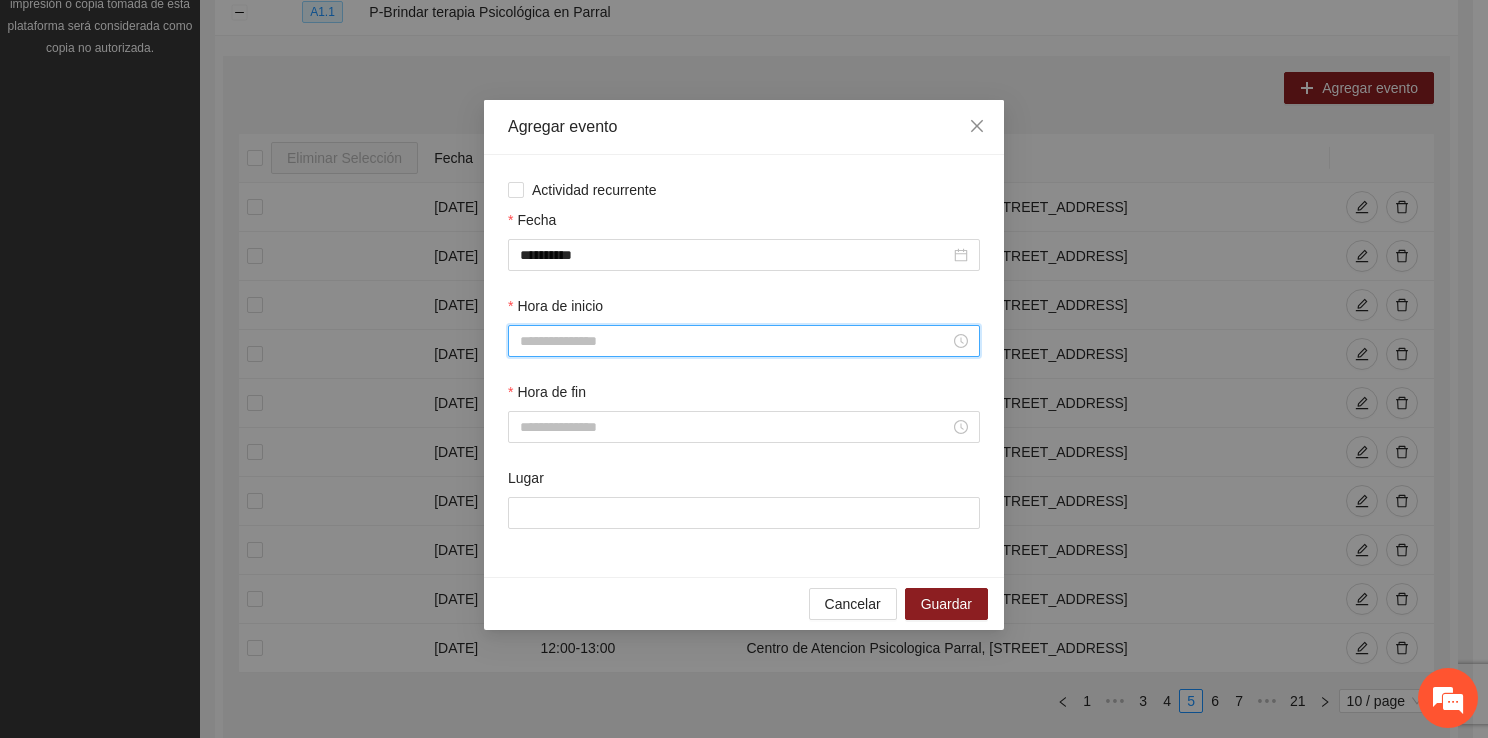 click on "Hora de inicio" at bounding box center (735, 341) 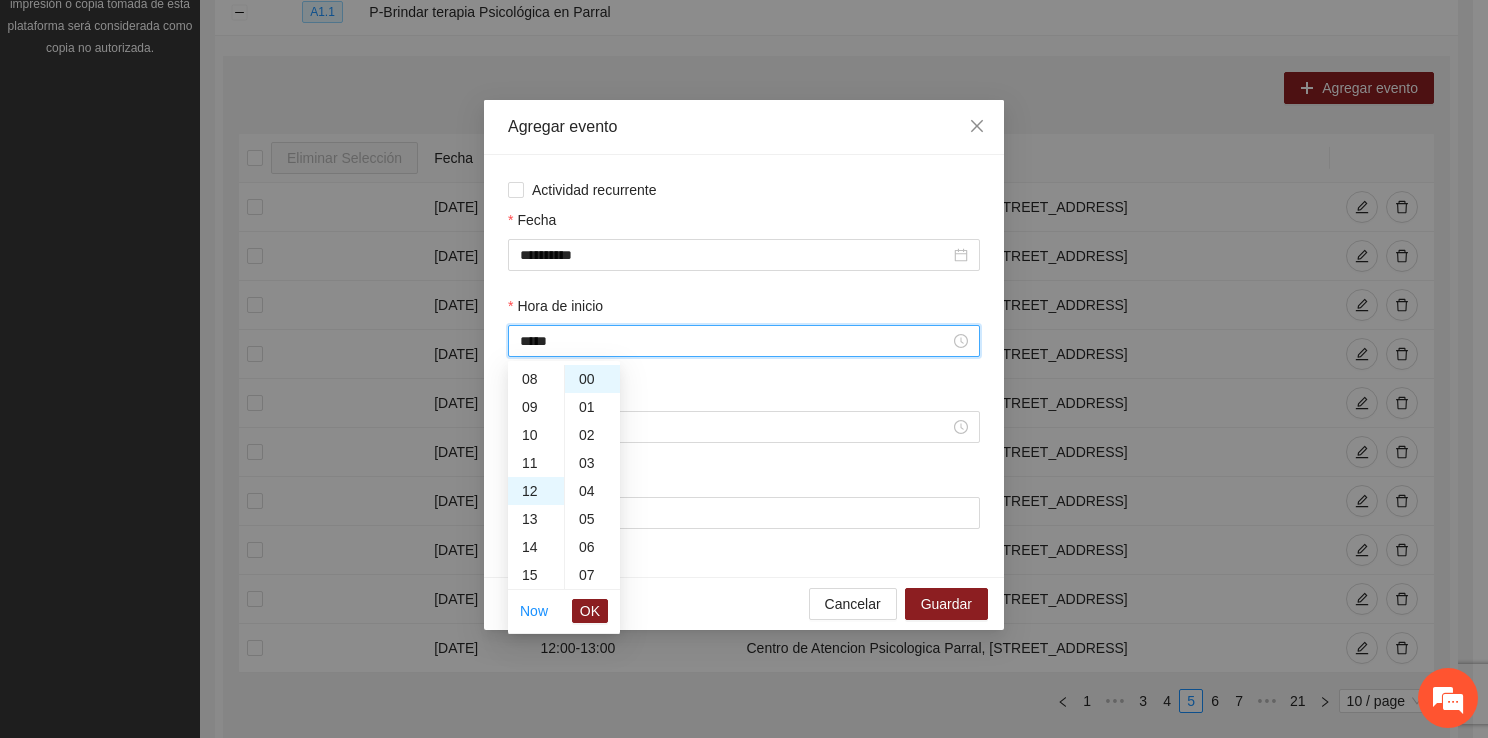 scroll, scrollTop: 336, scrollLeft: 0, axis: vertical 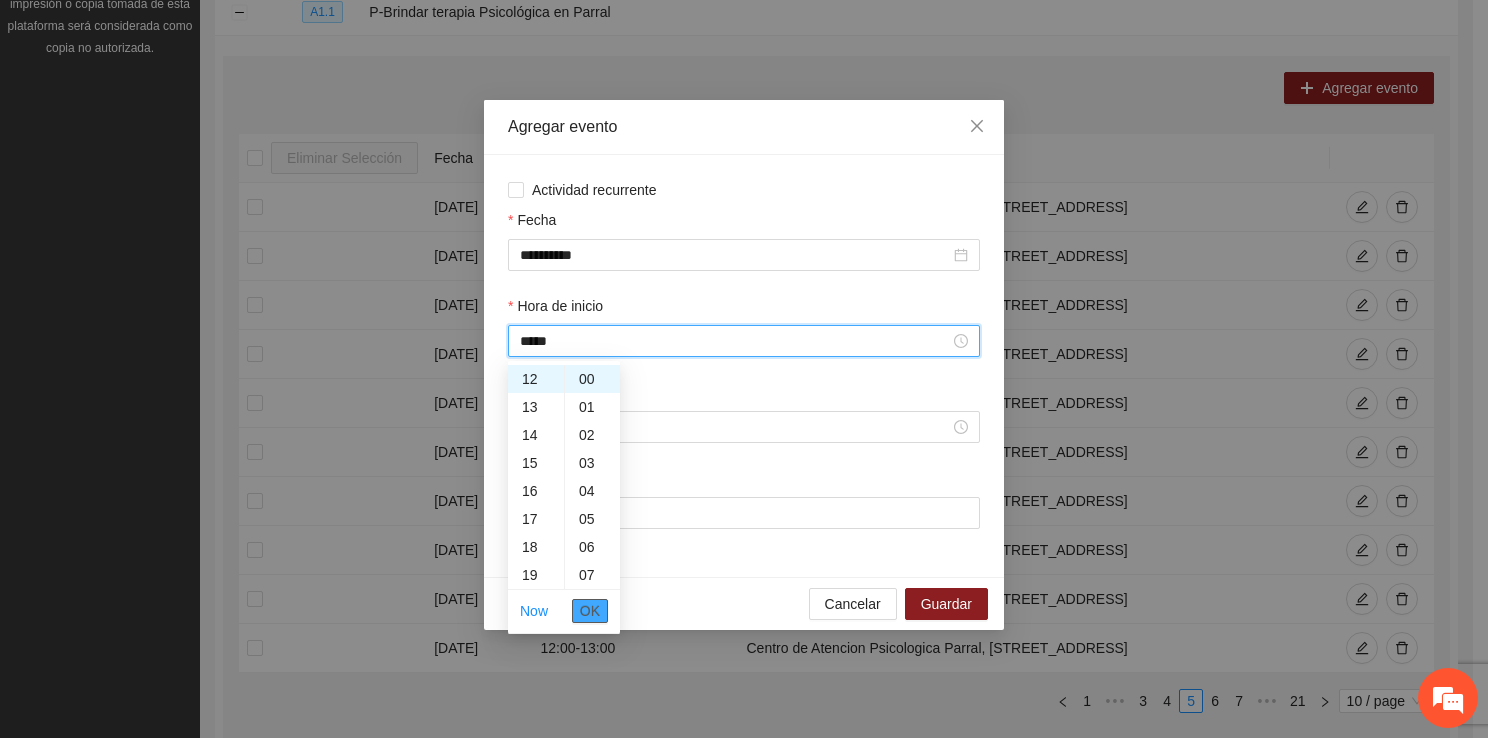 click on "OK" at bounding box center (590, 611) 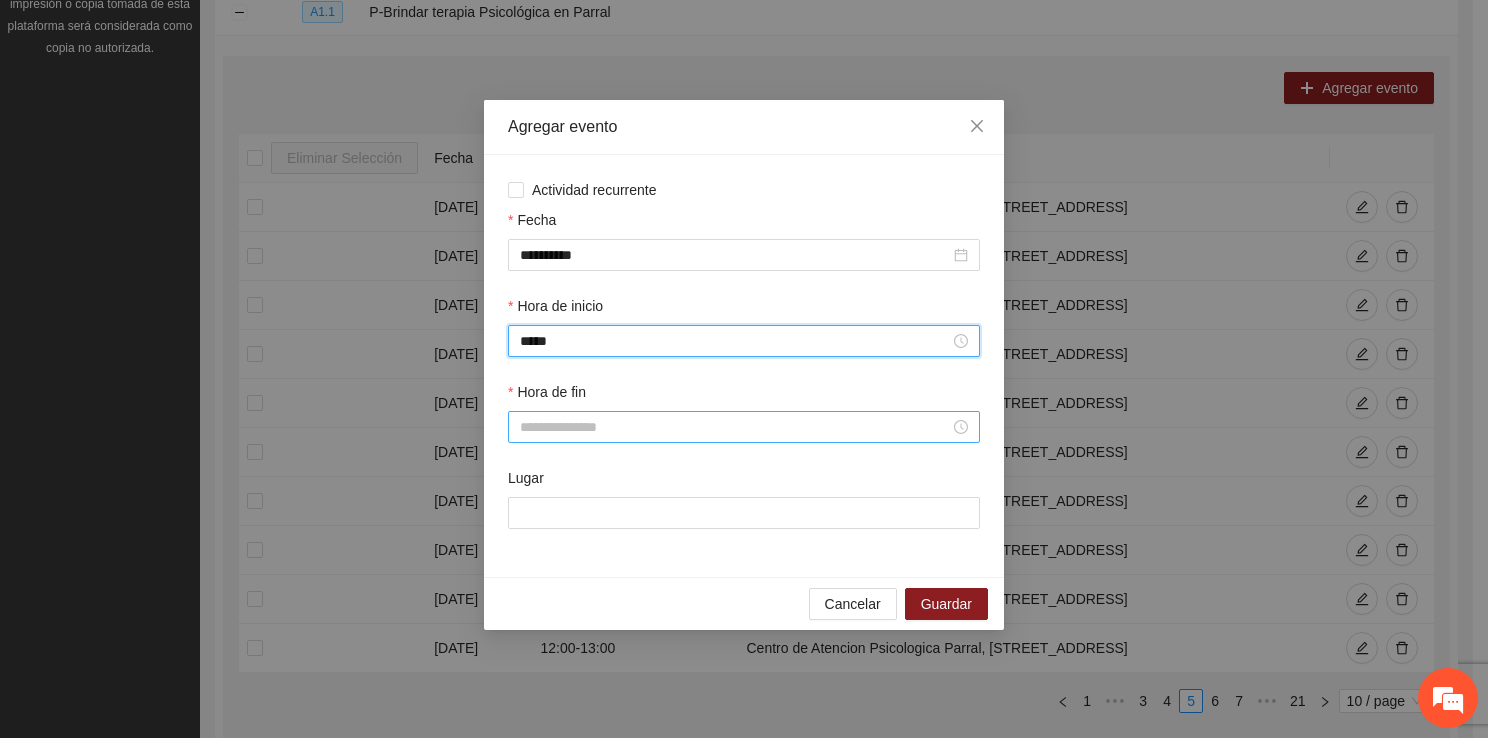type on "*****" 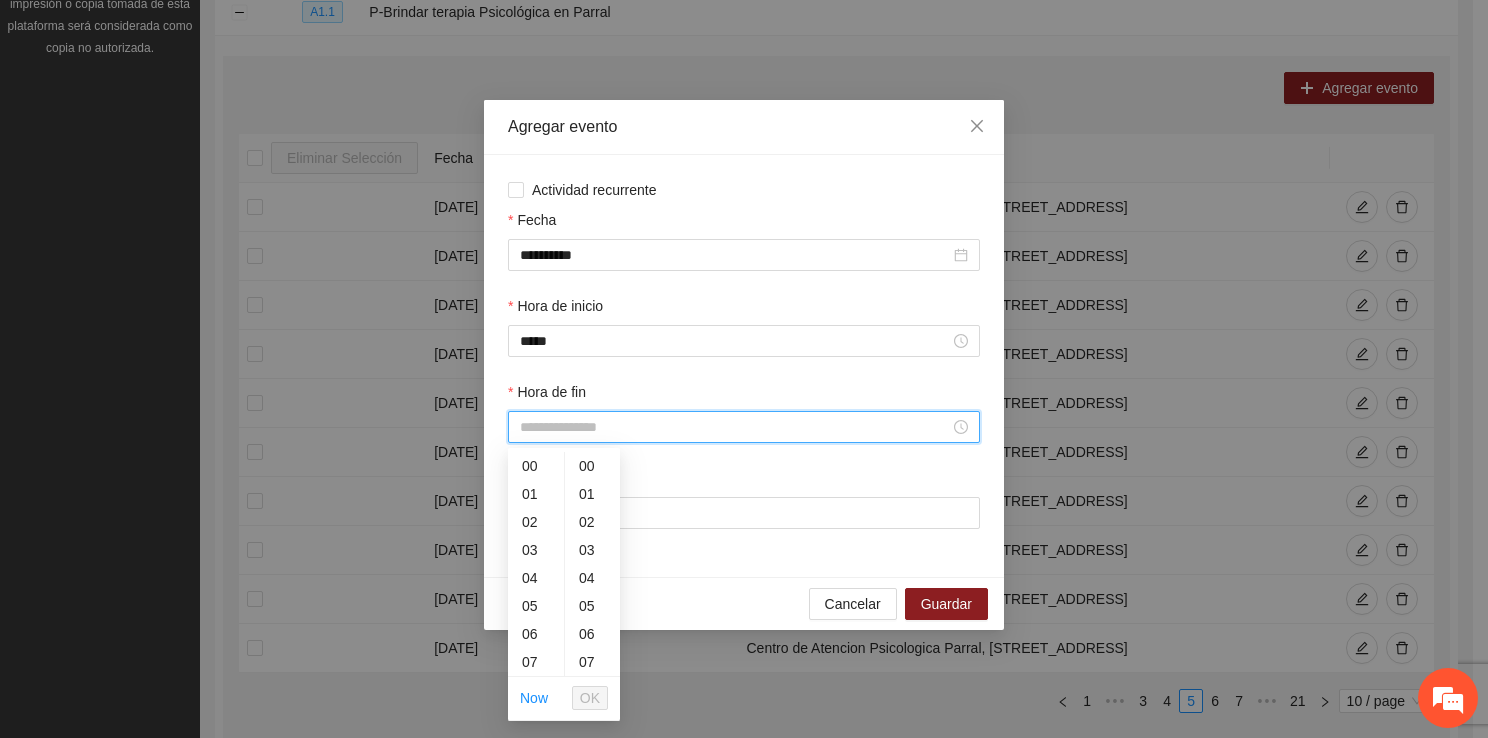 click on "Hora de fin" at bounding box center [735, 427] 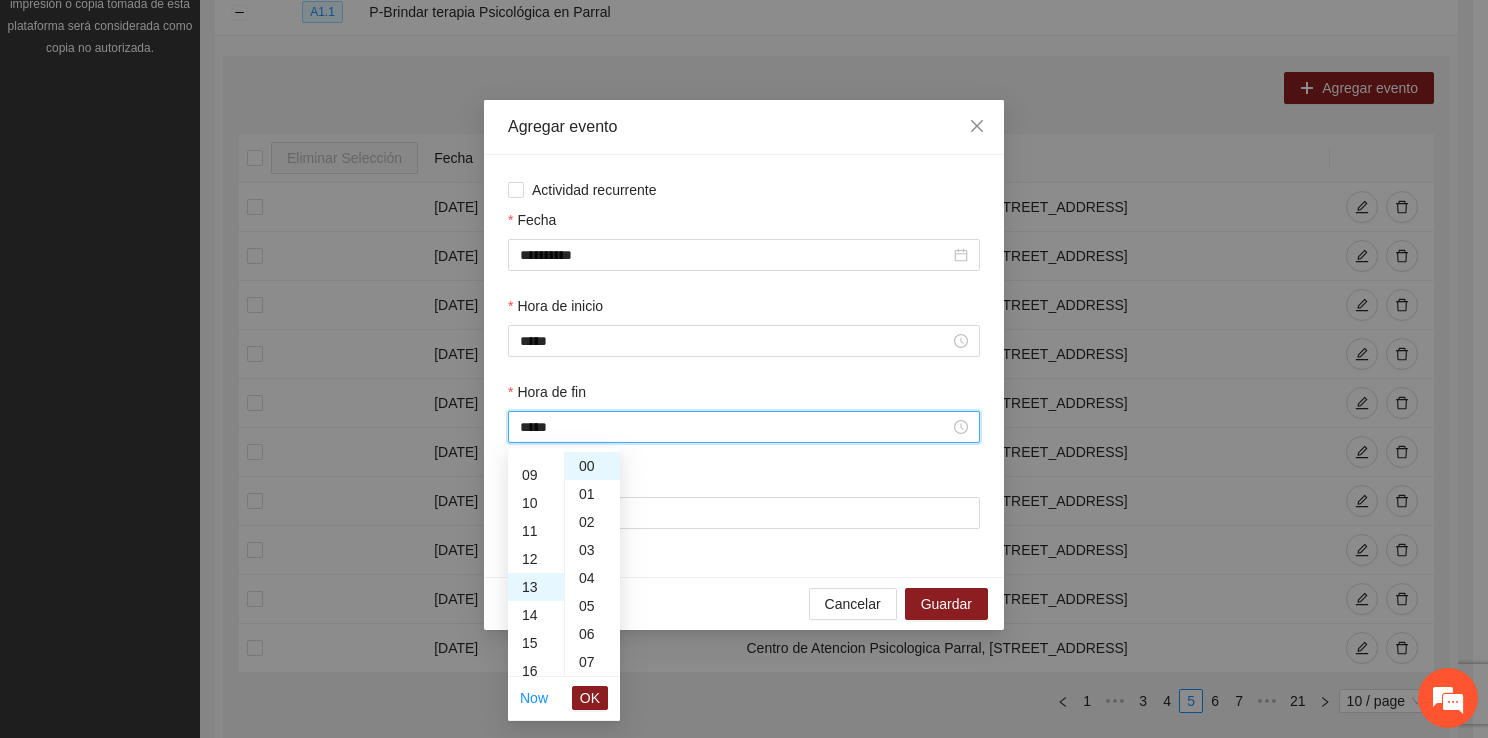 scroll, scrollTop: 364, scrollLeft: 0, axis: vertical 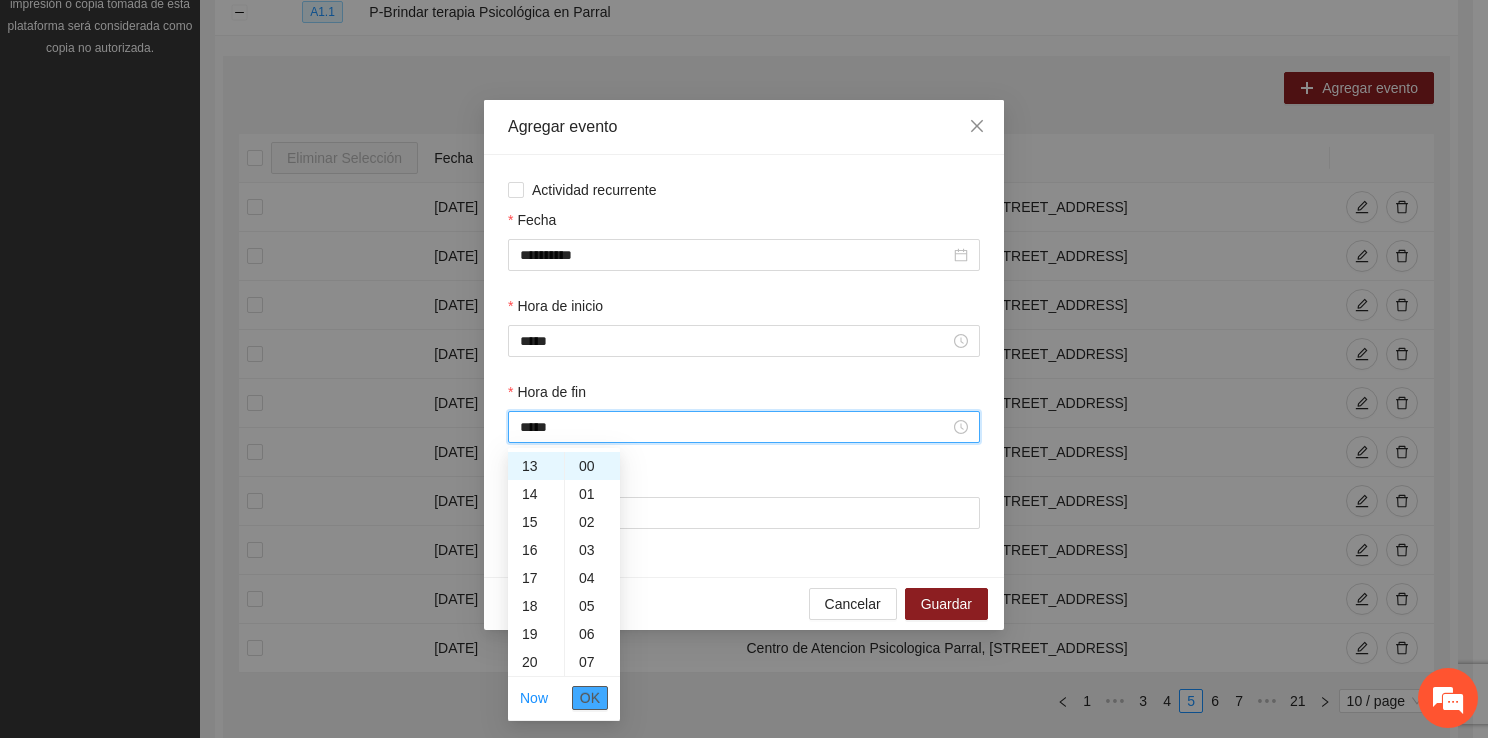 click on "OK" at bounding box center [590, 698] 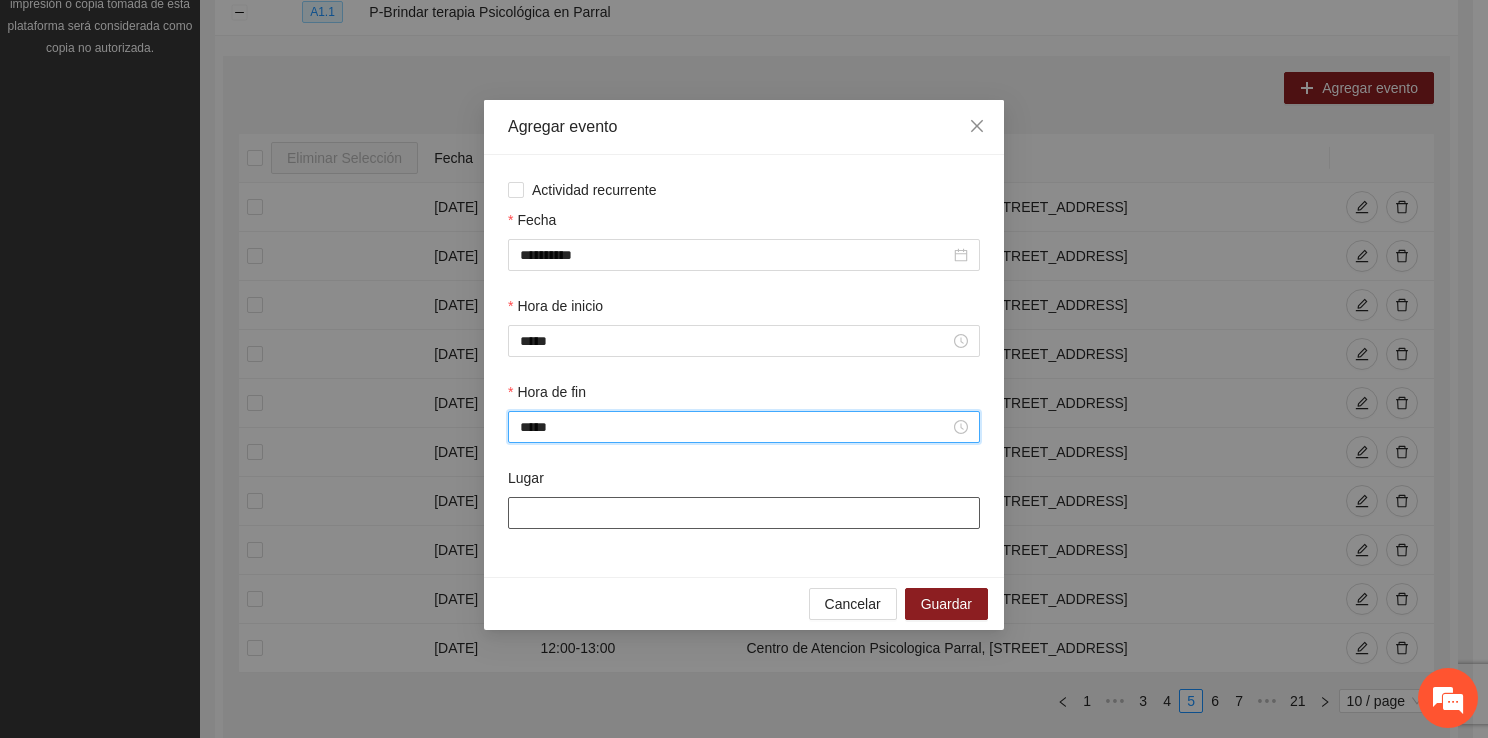 type on "*****" 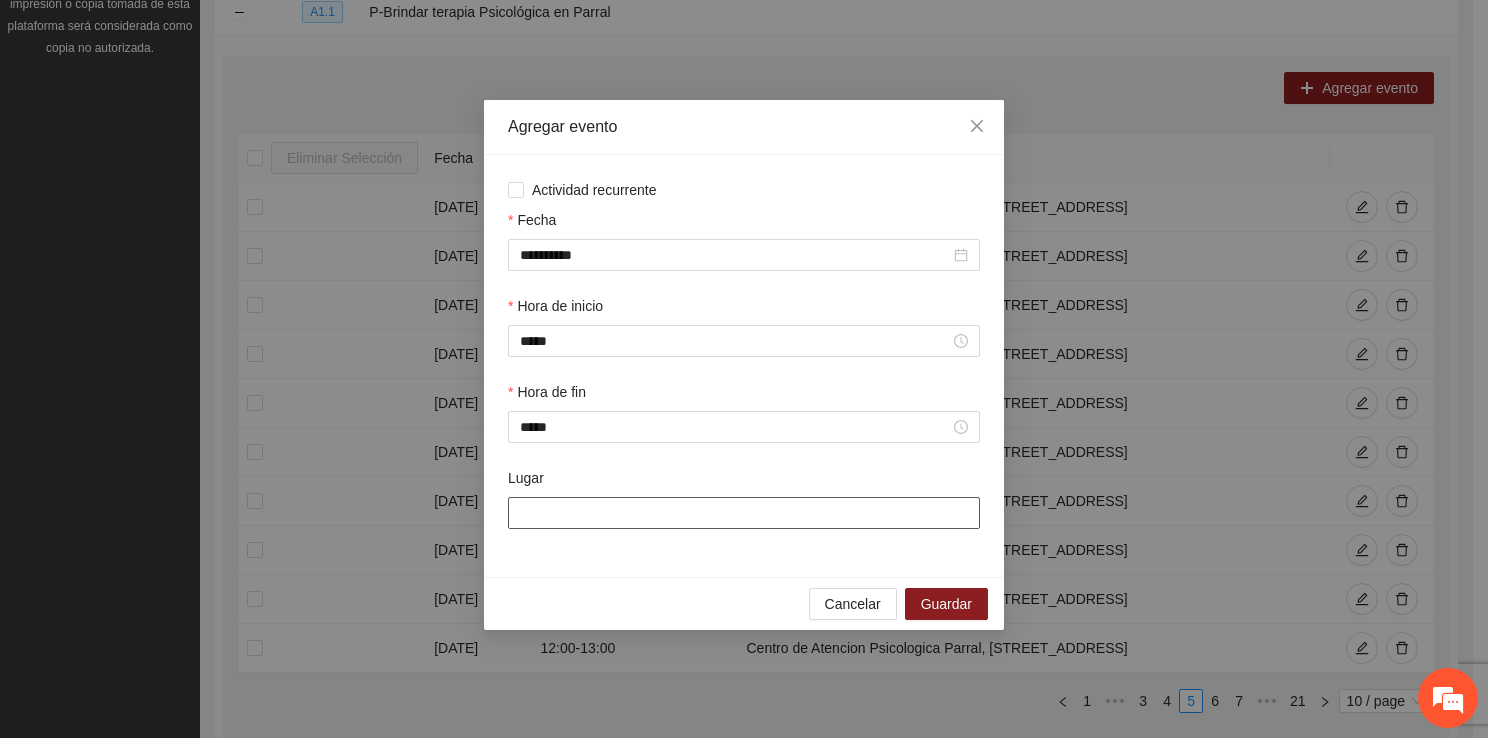 type on "**********" 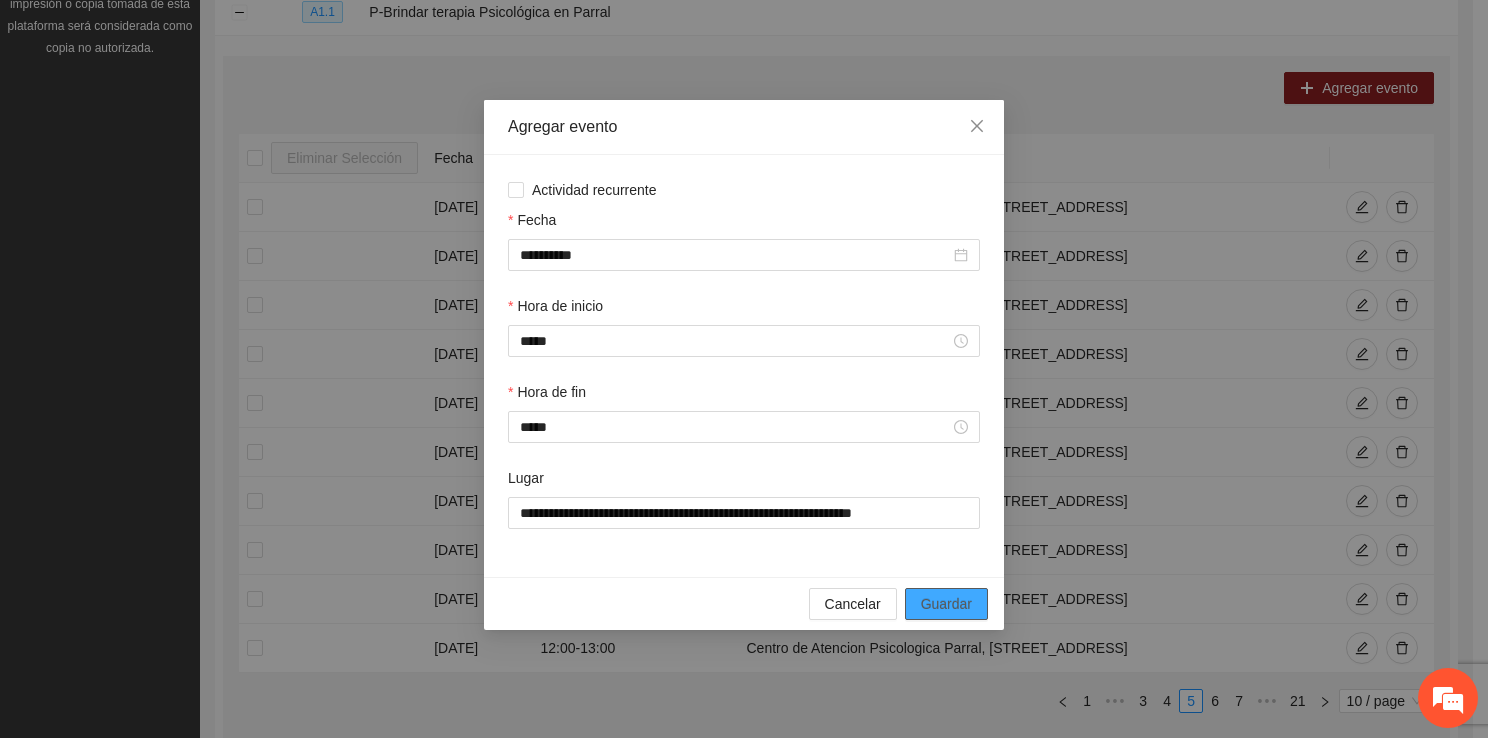 click on "Guardar" at bounding box center (946, 604) 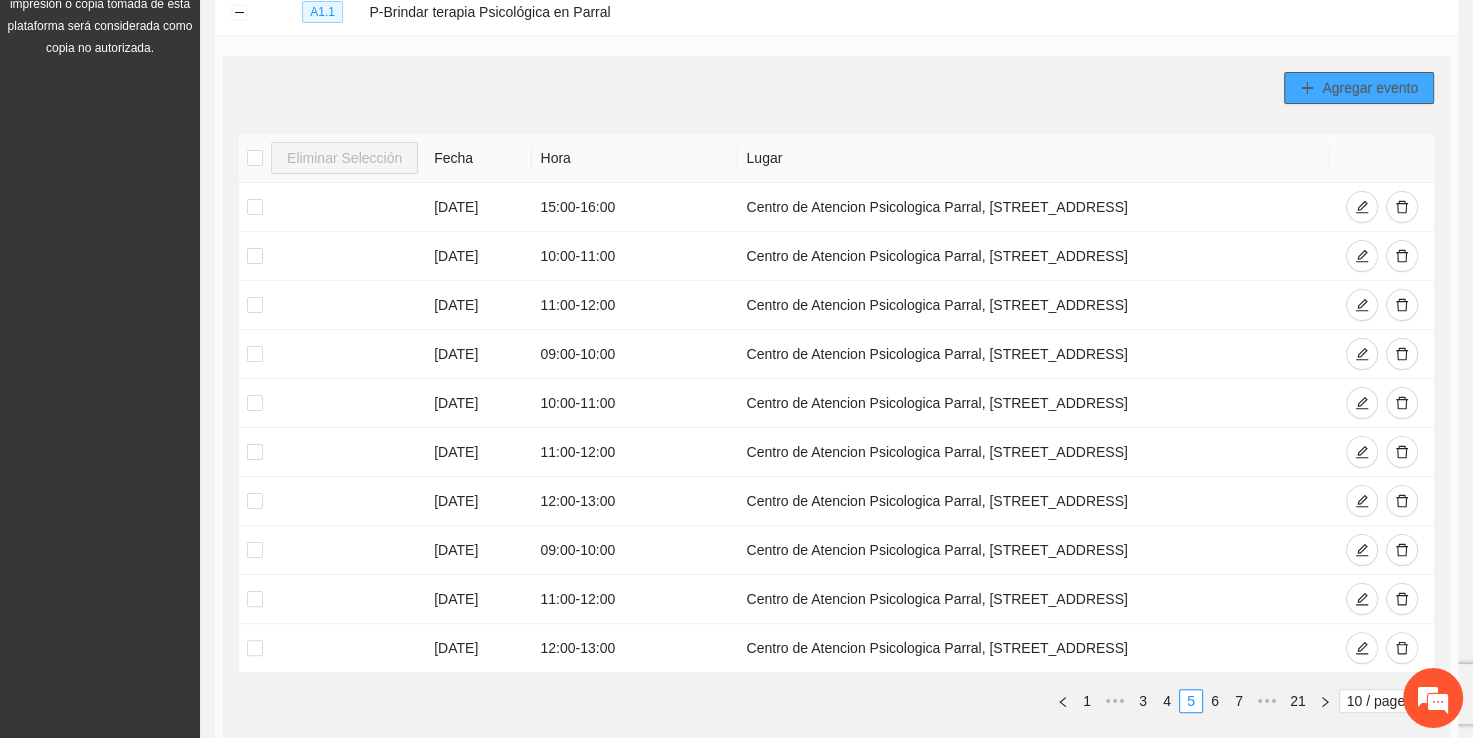 click on "Agregar evento" at bounding box center [1370, 88] 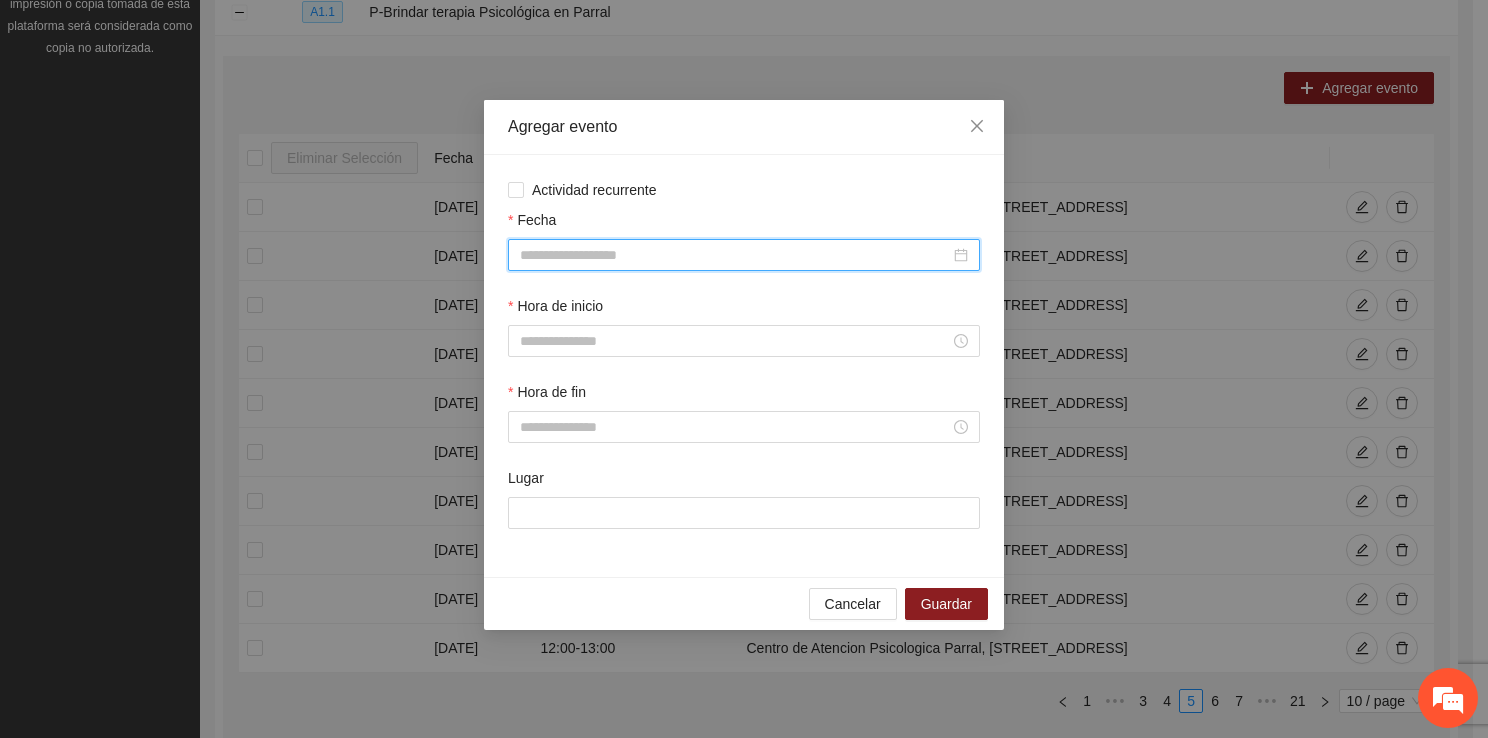 click on "Fecha" at bounding box center [735, 255] 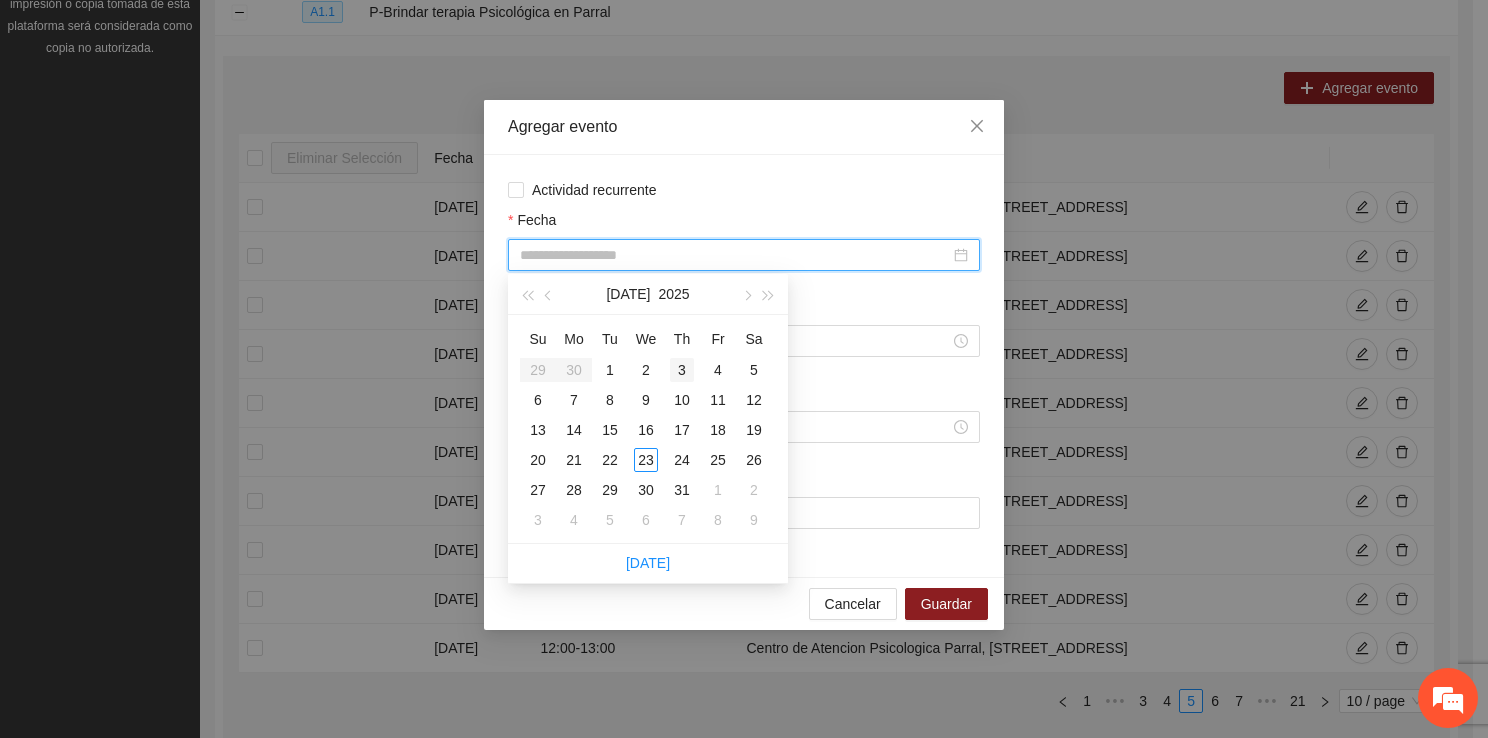 type on "**********" 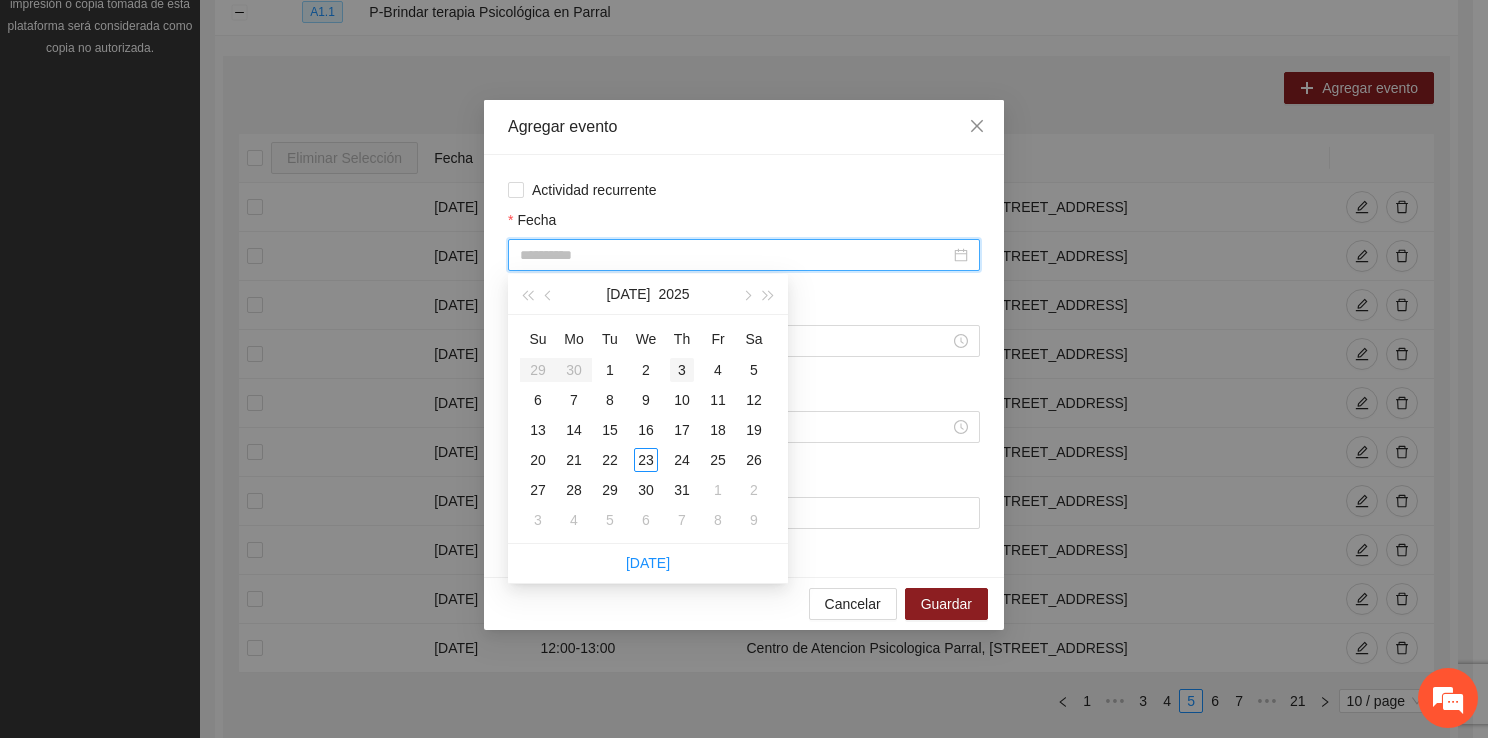 click on "3" at bounding box center (682, 370) 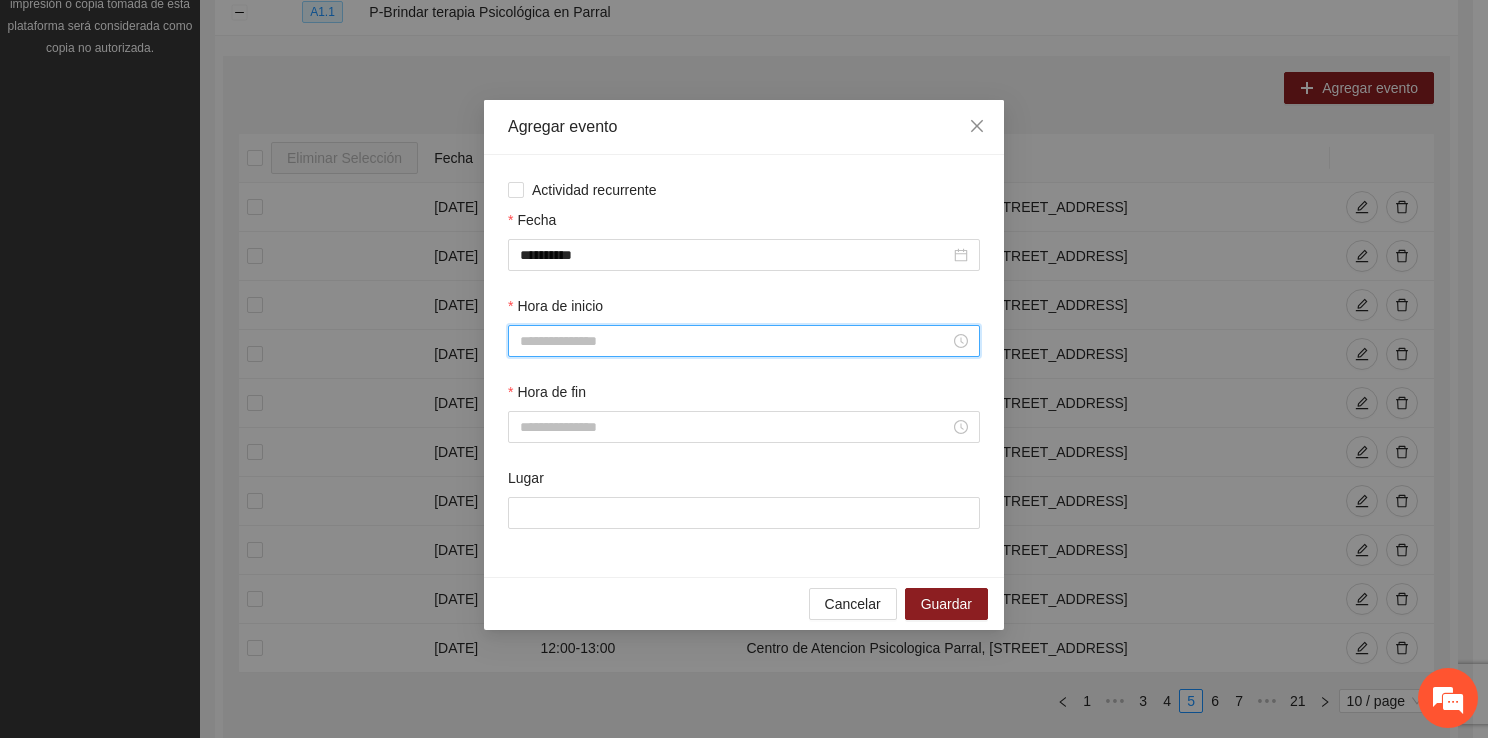 click on "Hora de inicio" at bounding box center [735, 341] 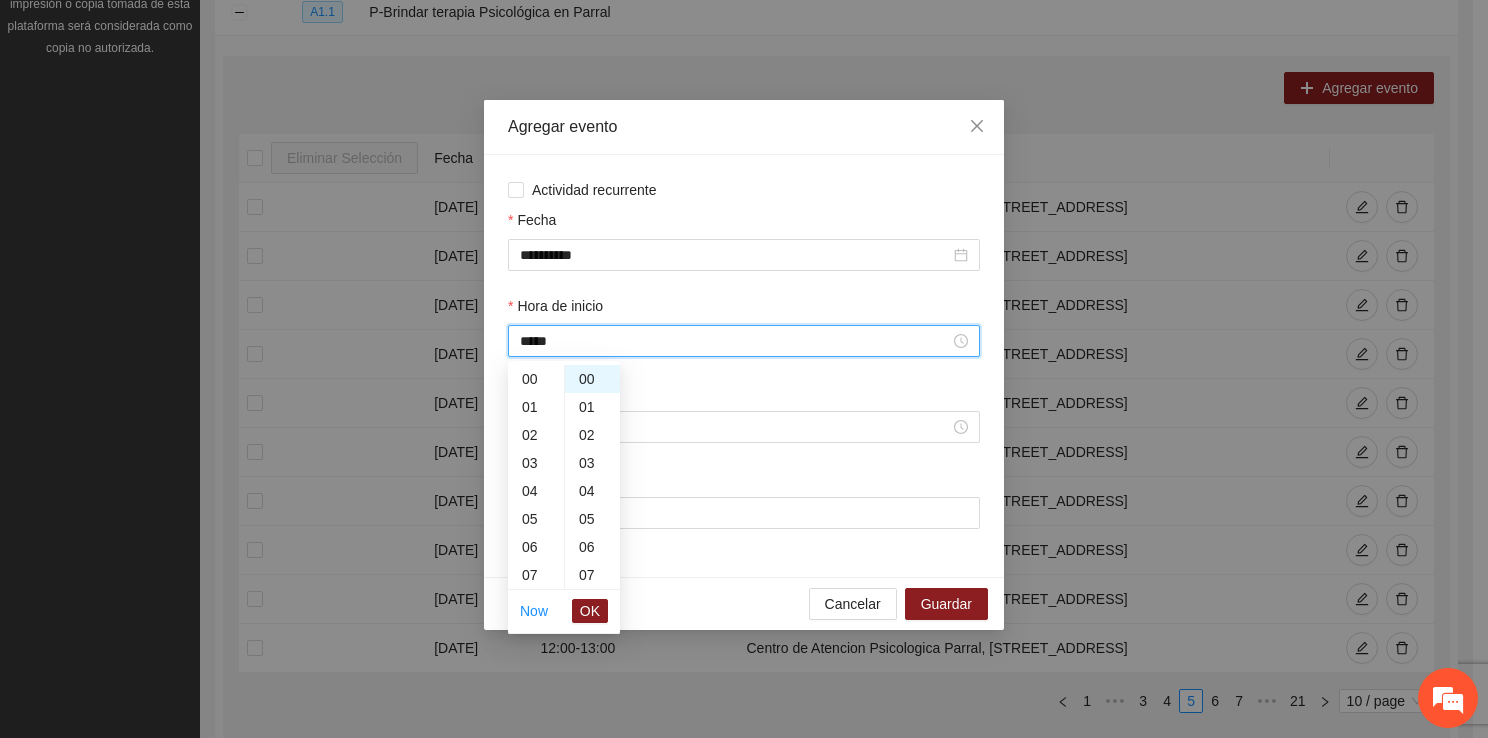 scroll, scrollTop: 364, scrollLeft: 0, axis: vertical 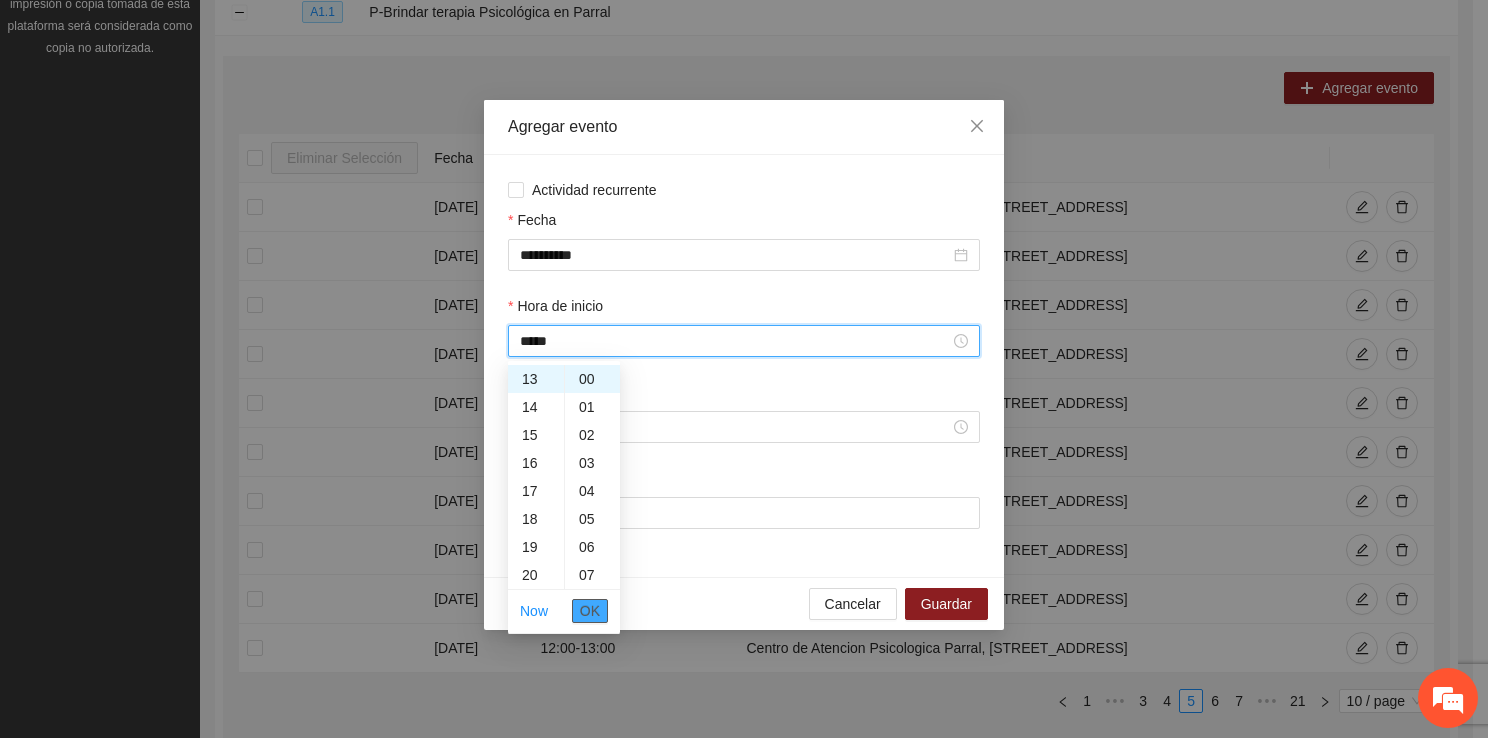 click on "OK" at bounding box center (590, 611) 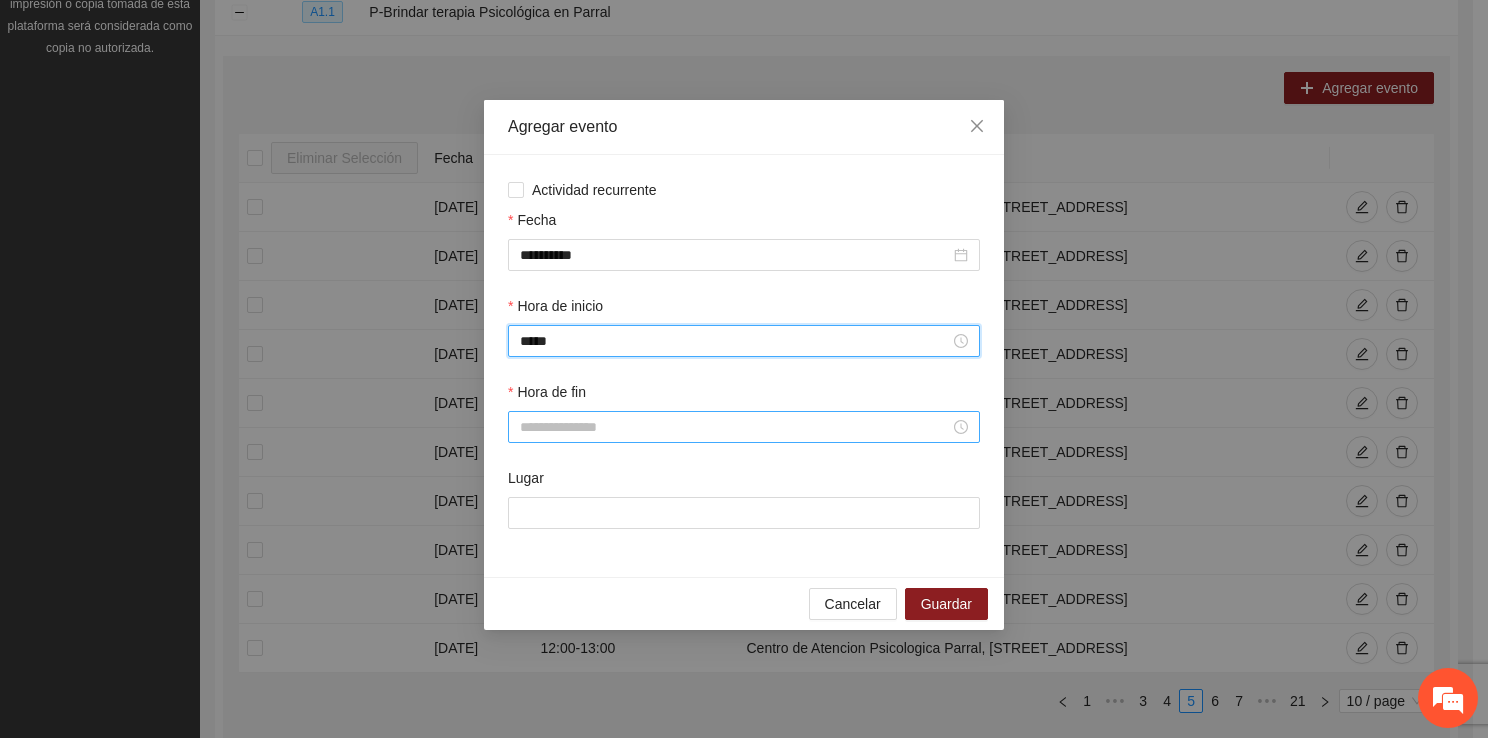 type on "*****" 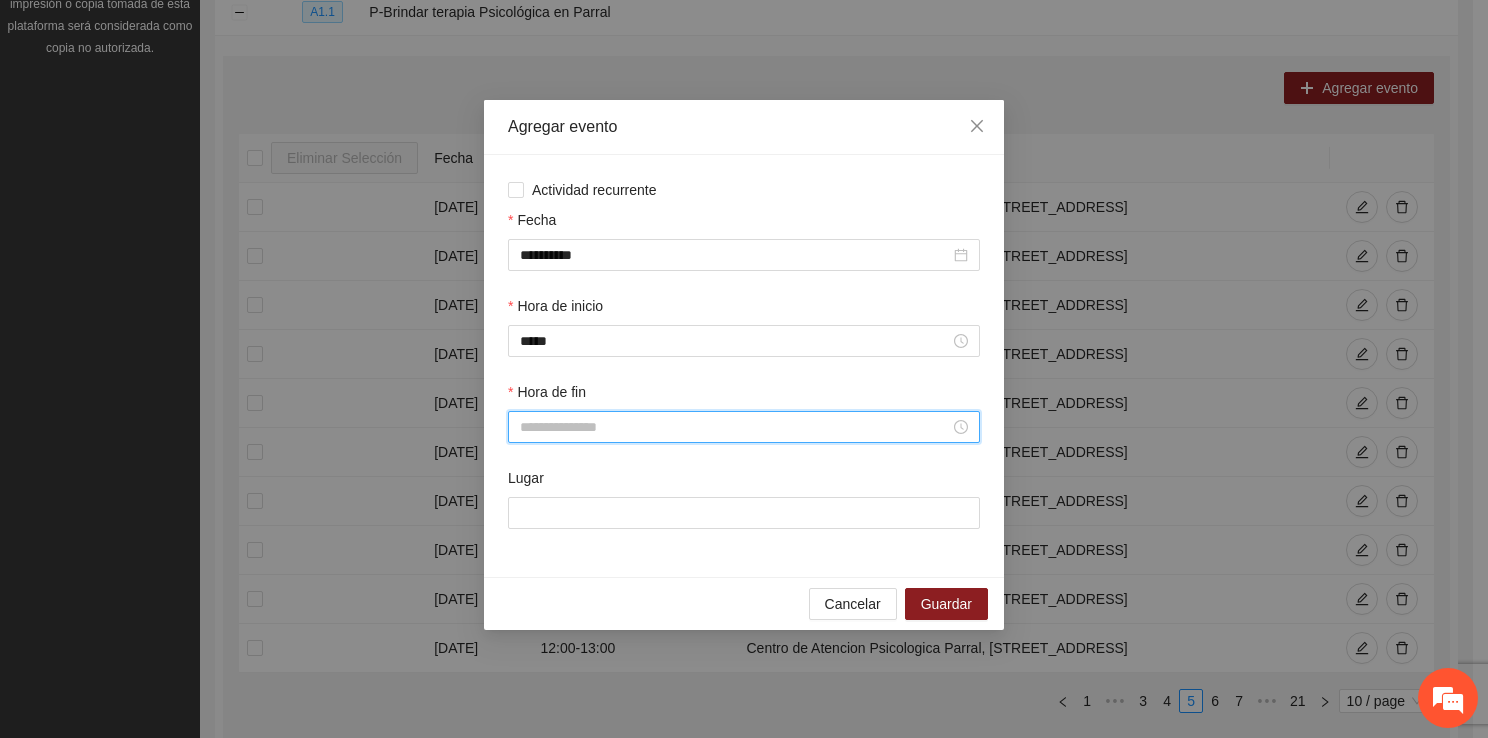 click on "Hora de fin" at bounding box center (735, 427) 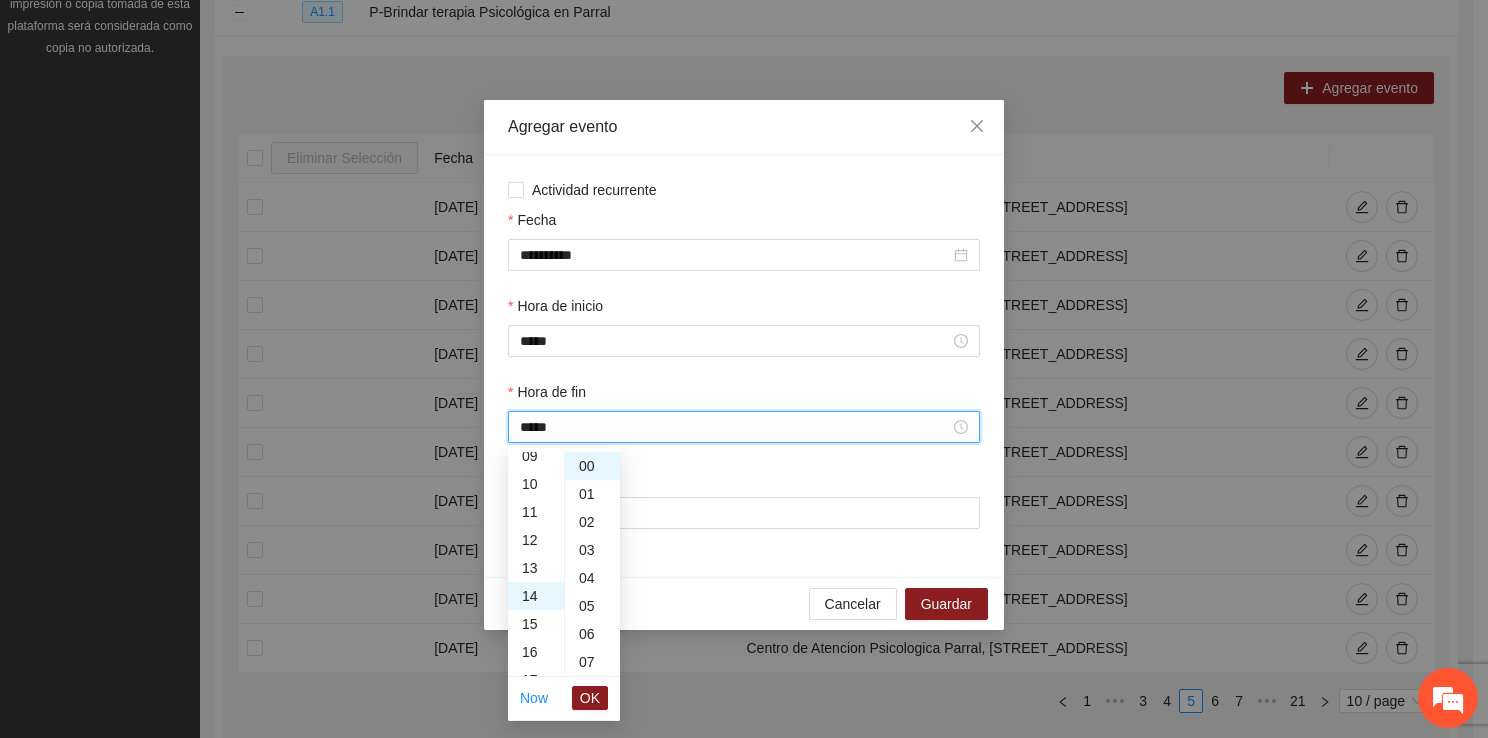 scroll, scrollTop: 392, scrollLeft: 0, axis: vertical 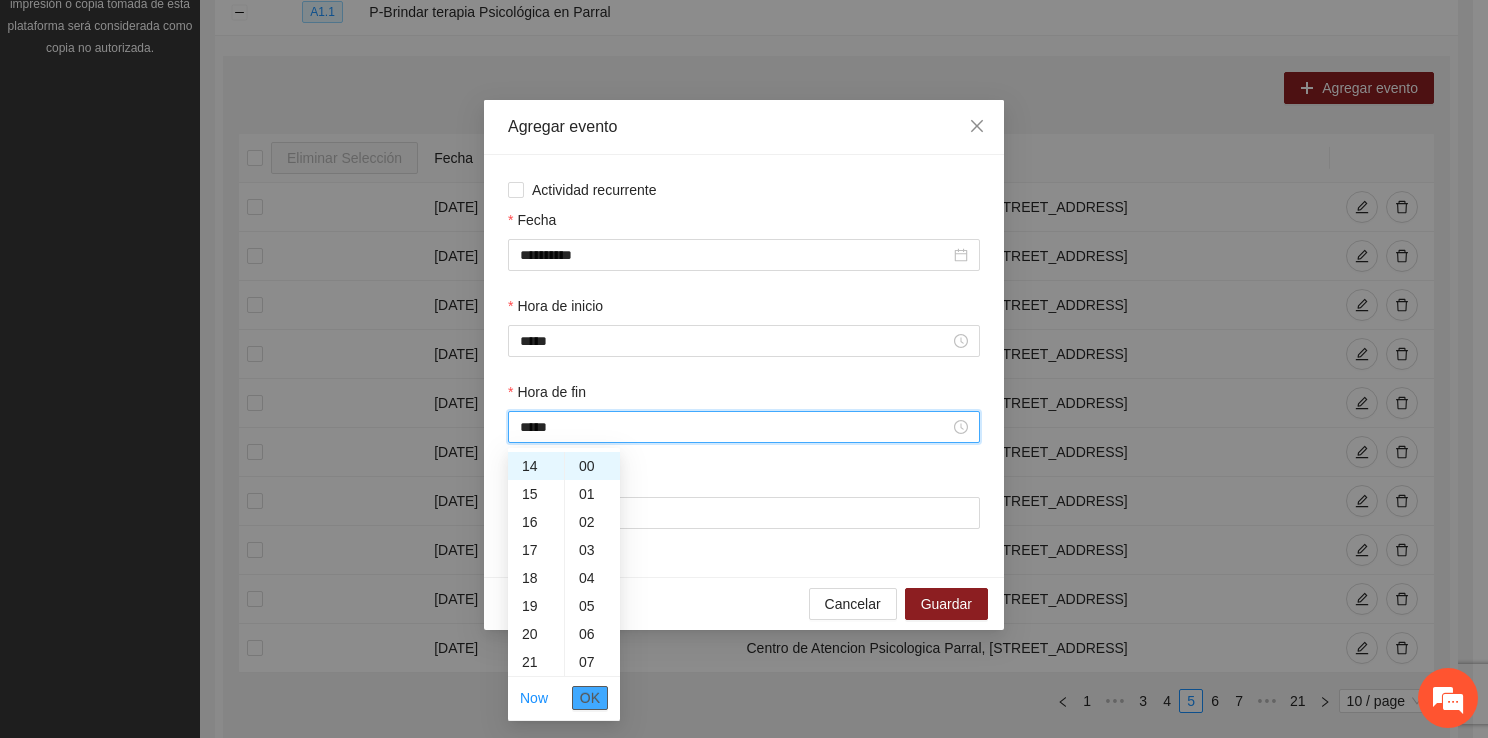 click on "OK" at bounding box center [590, 698] 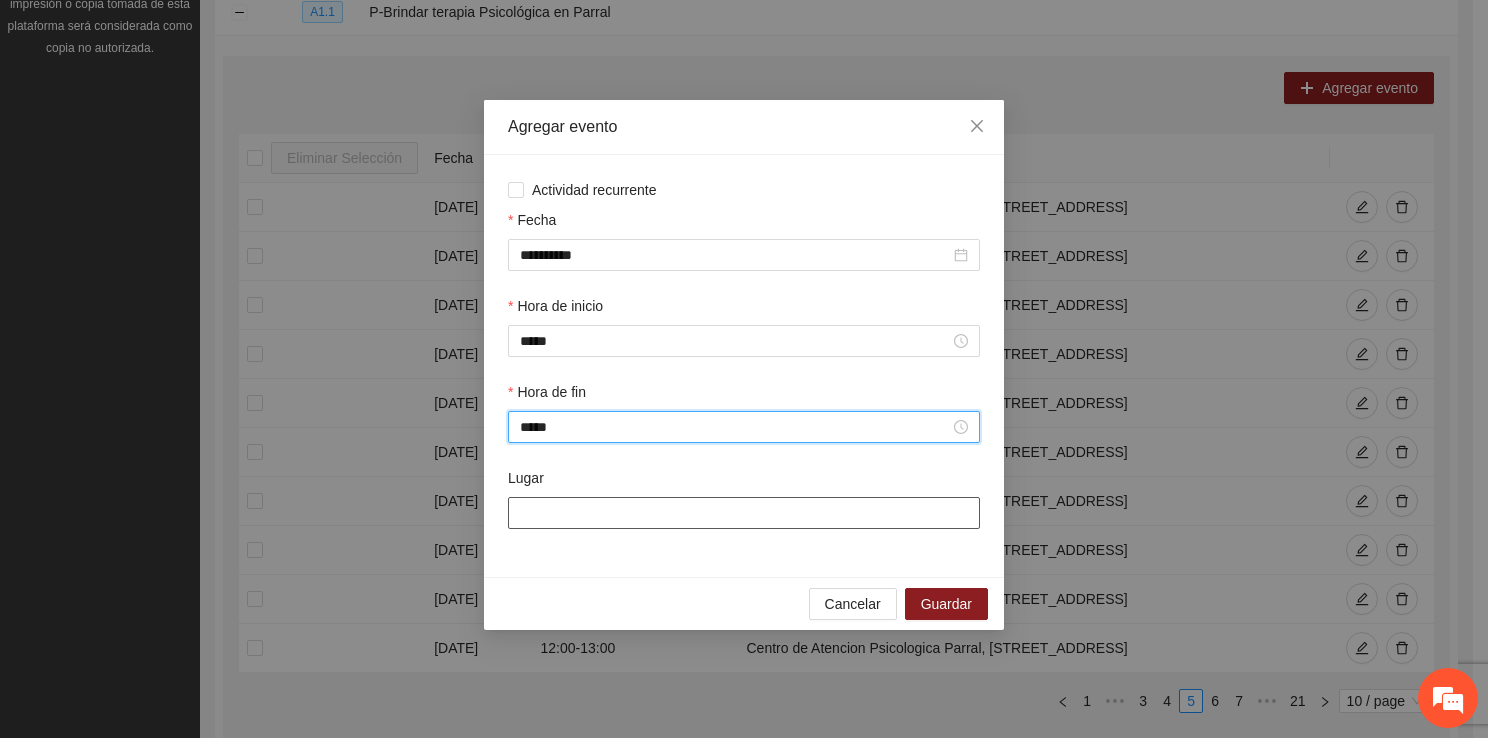 type on "*****" 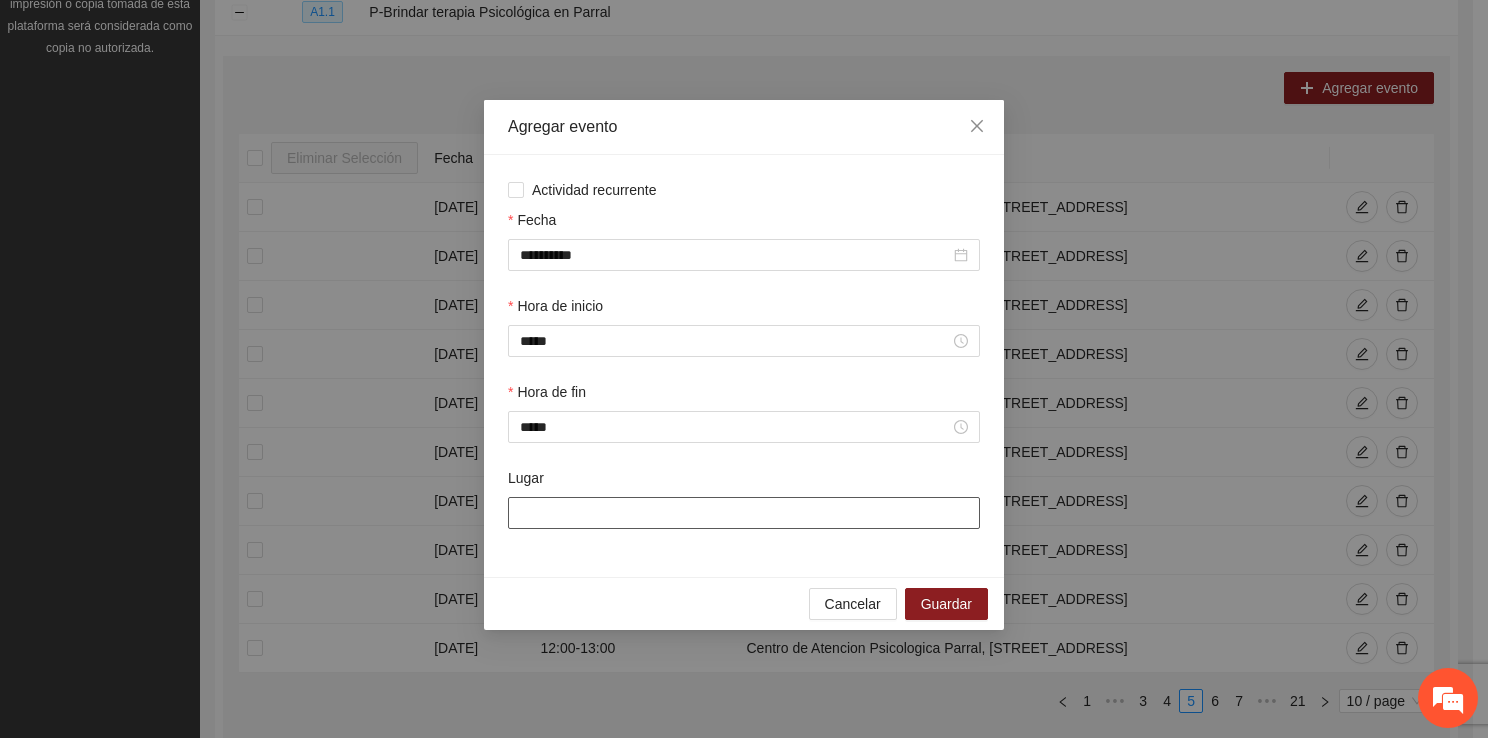 click on "Lugar" at bounding box center (744, 513) 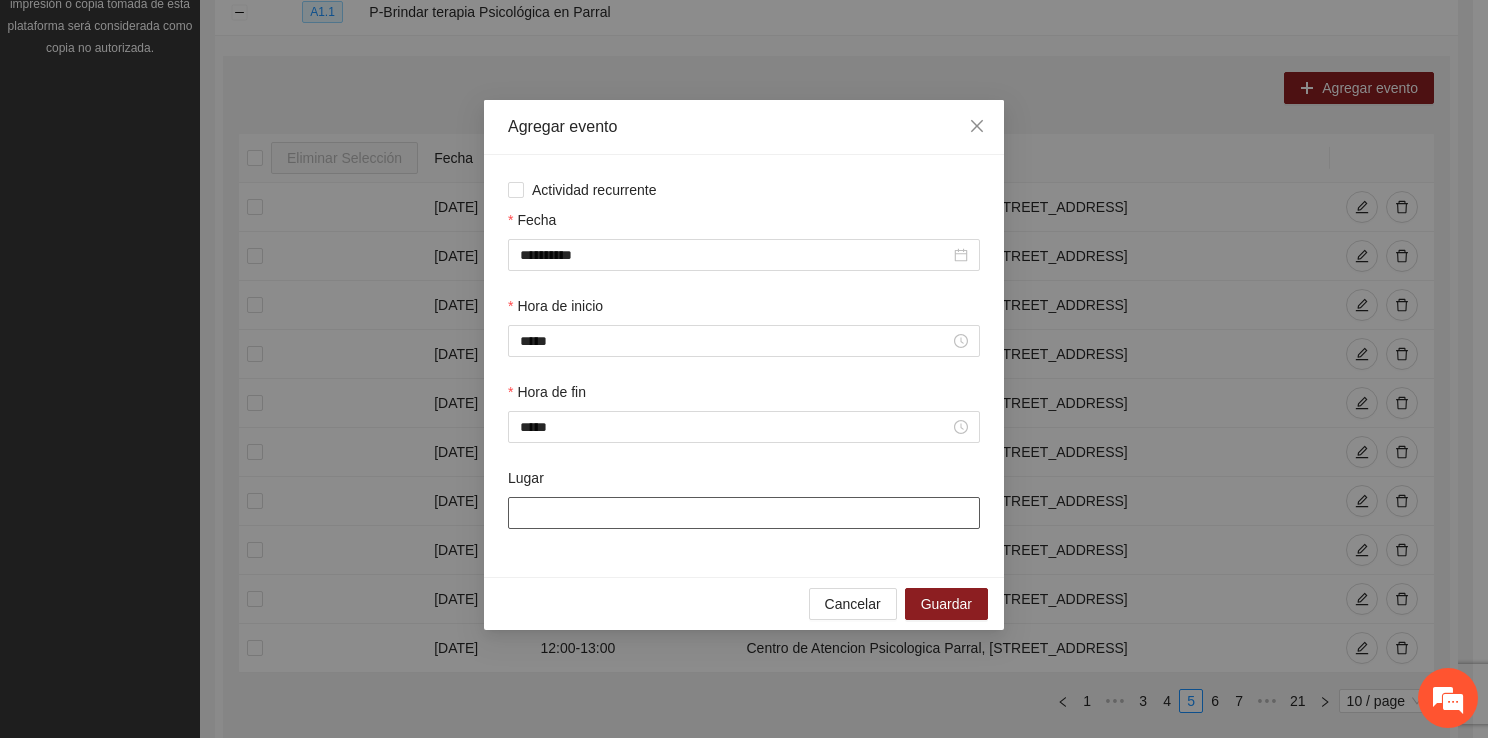 type on "**********" 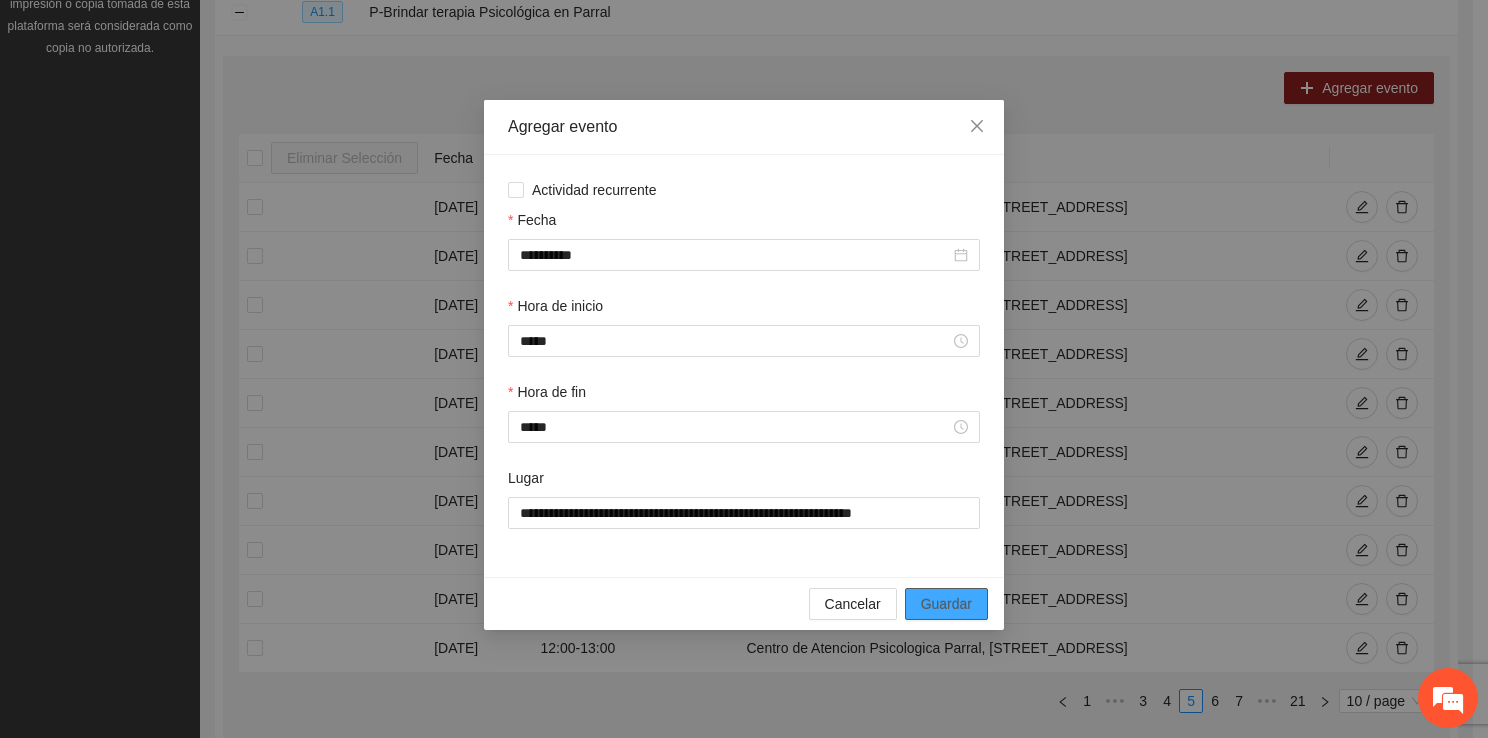 click on "Guardar" at bounding box center [946, 604] 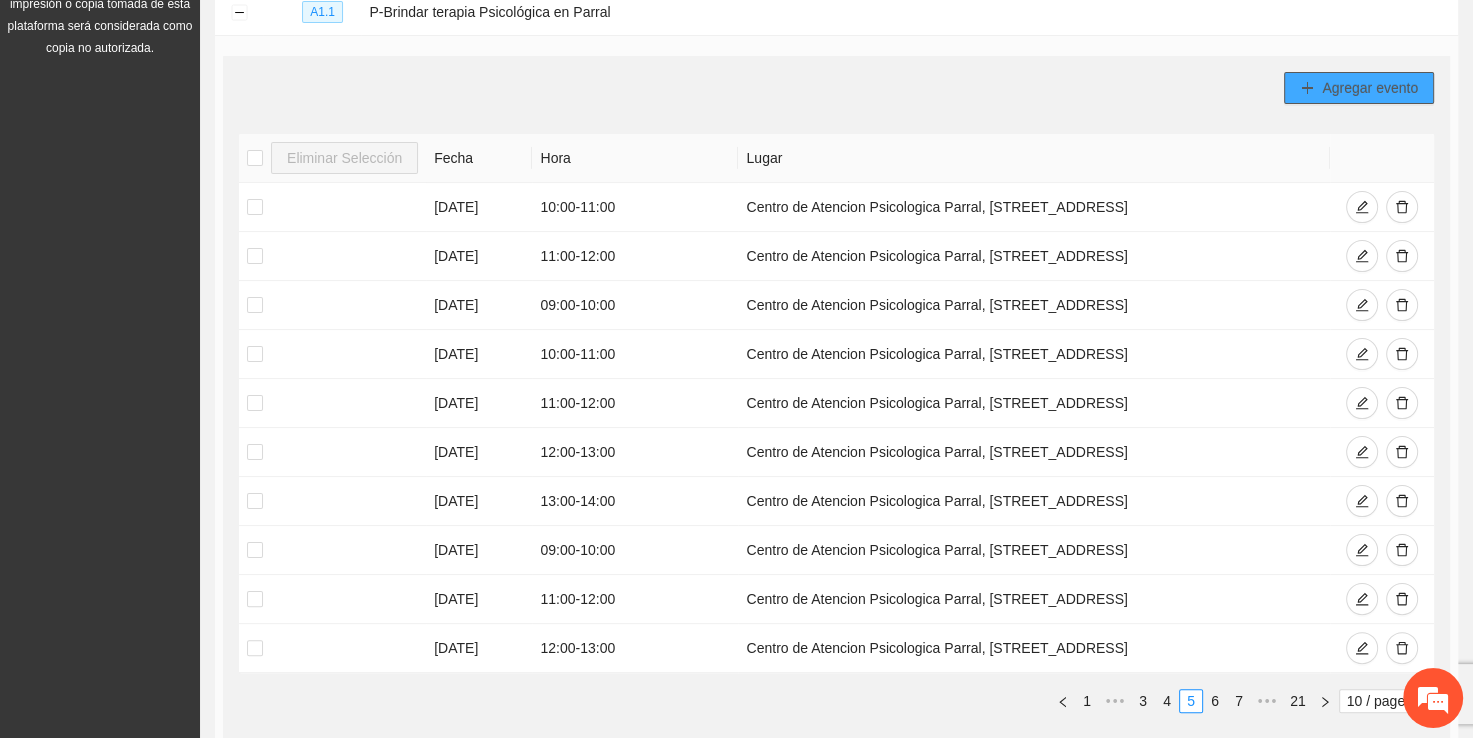 click on "Agregar evento" at bounding box center (1370, 88) 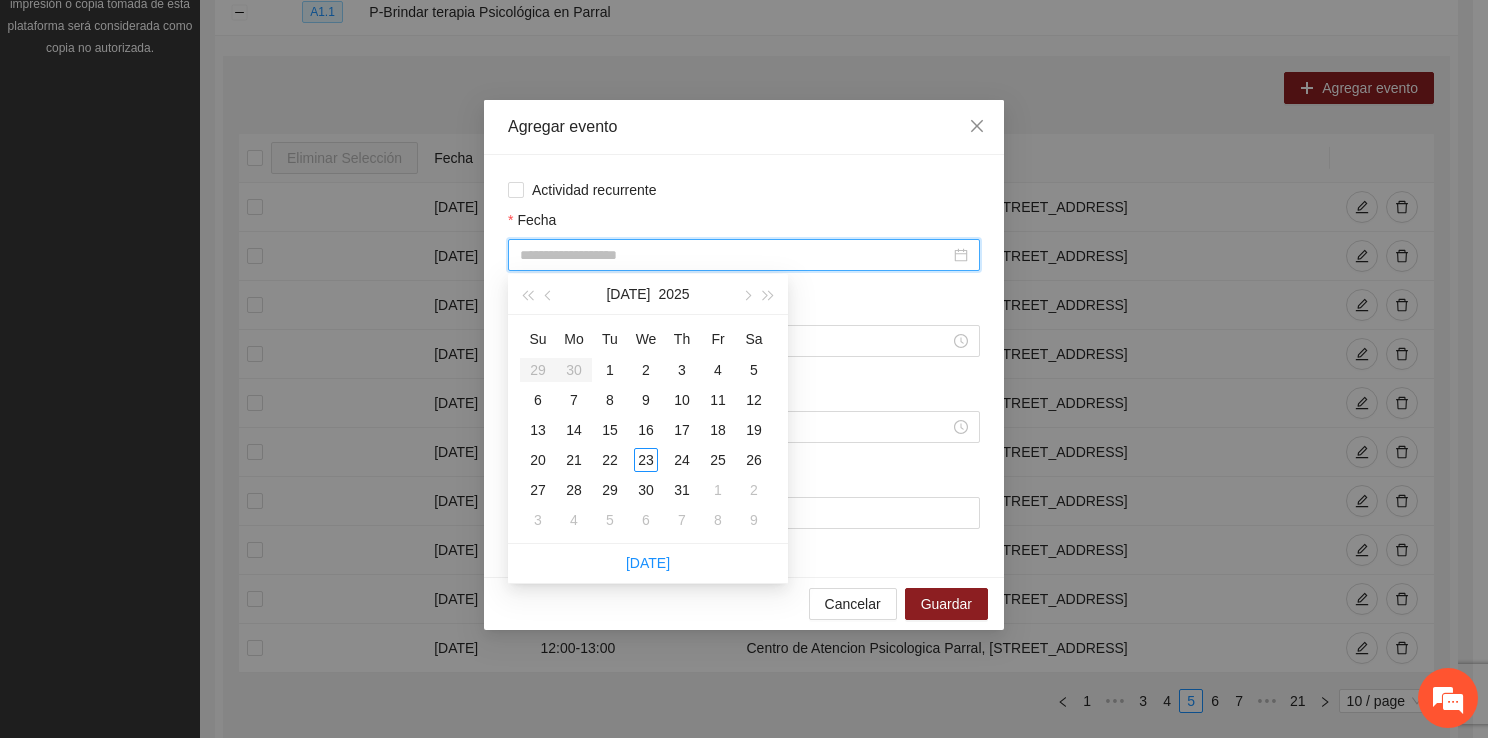 click on "Fecha" at bounding box center (735, 255) 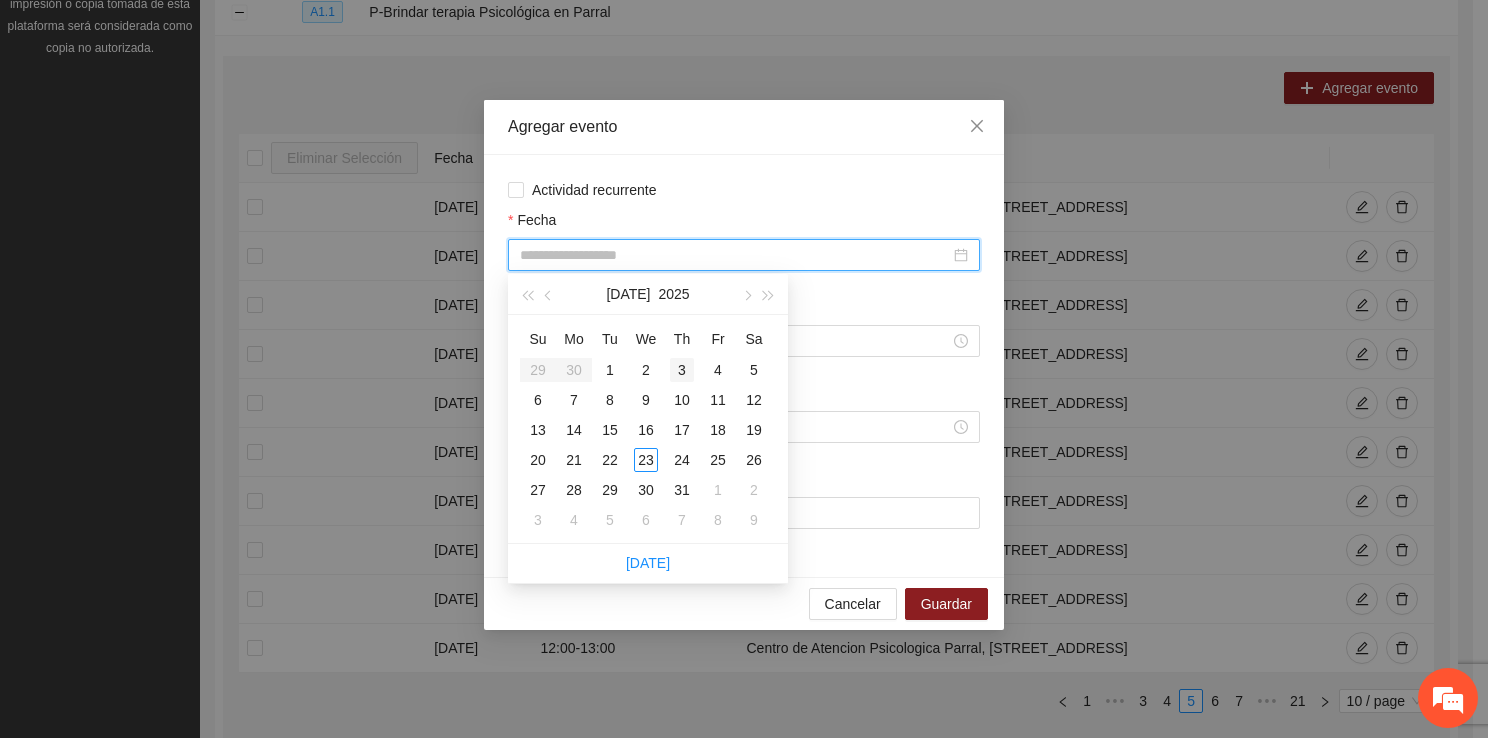 type on "**********" 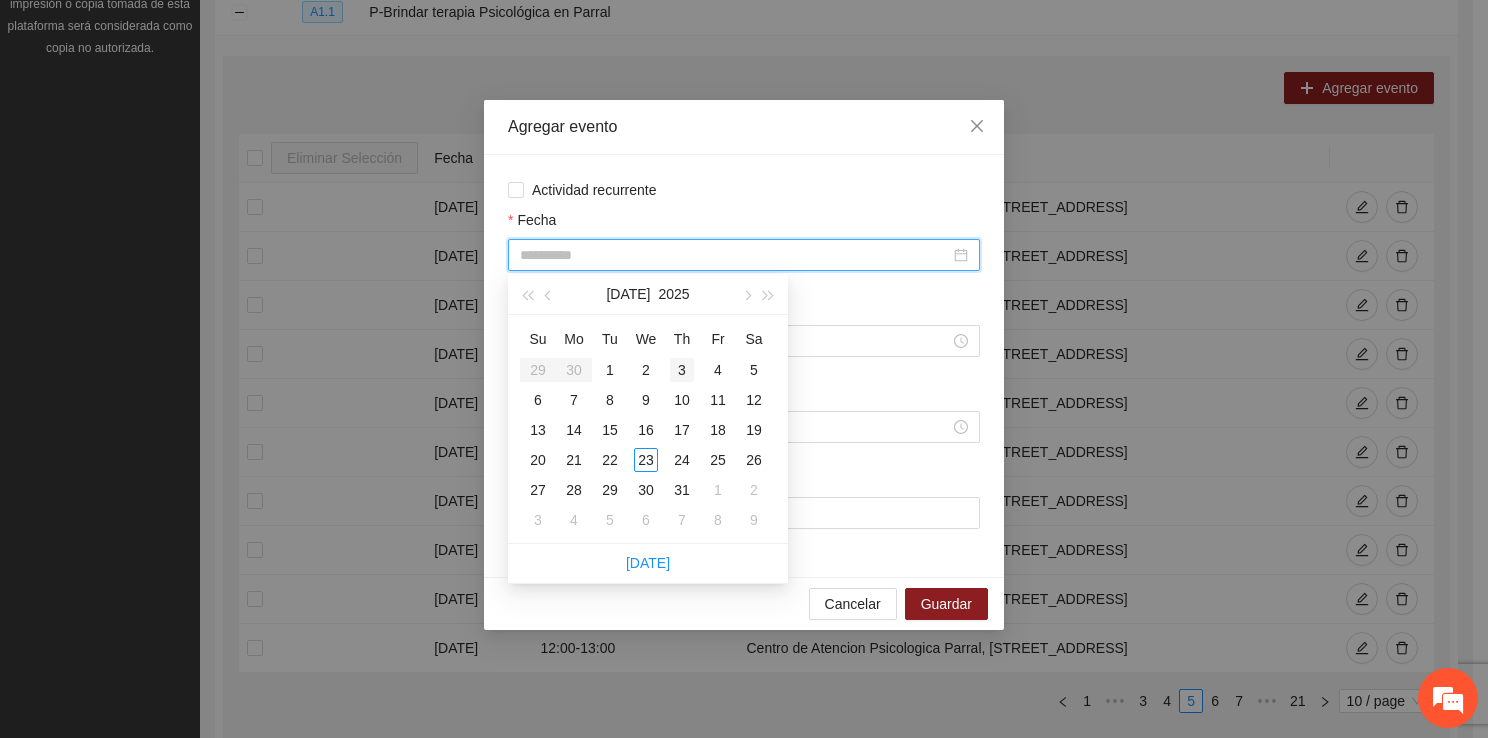 click on "3" at bounding box center [682, 370] 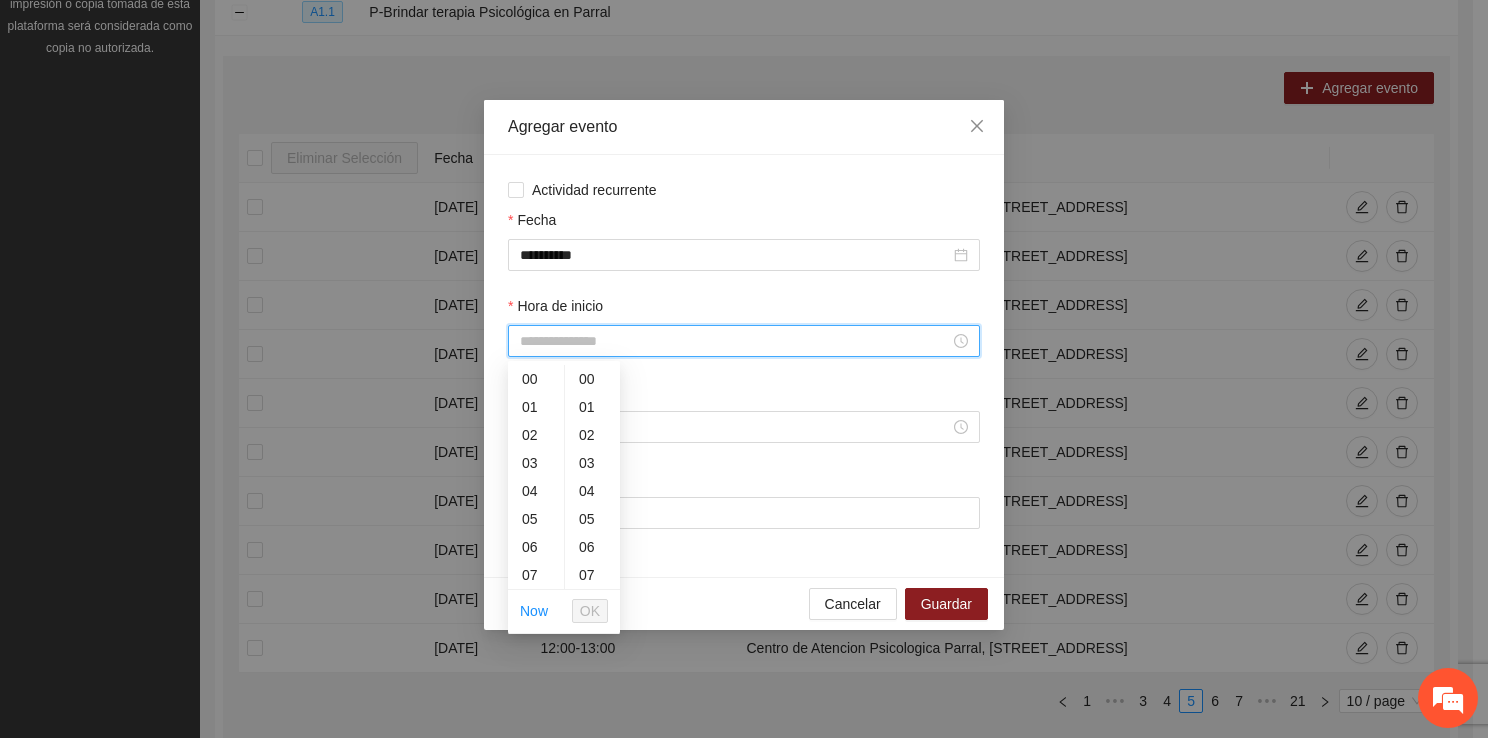 click on "Hora de inicio" at bounding box center (735, 341) 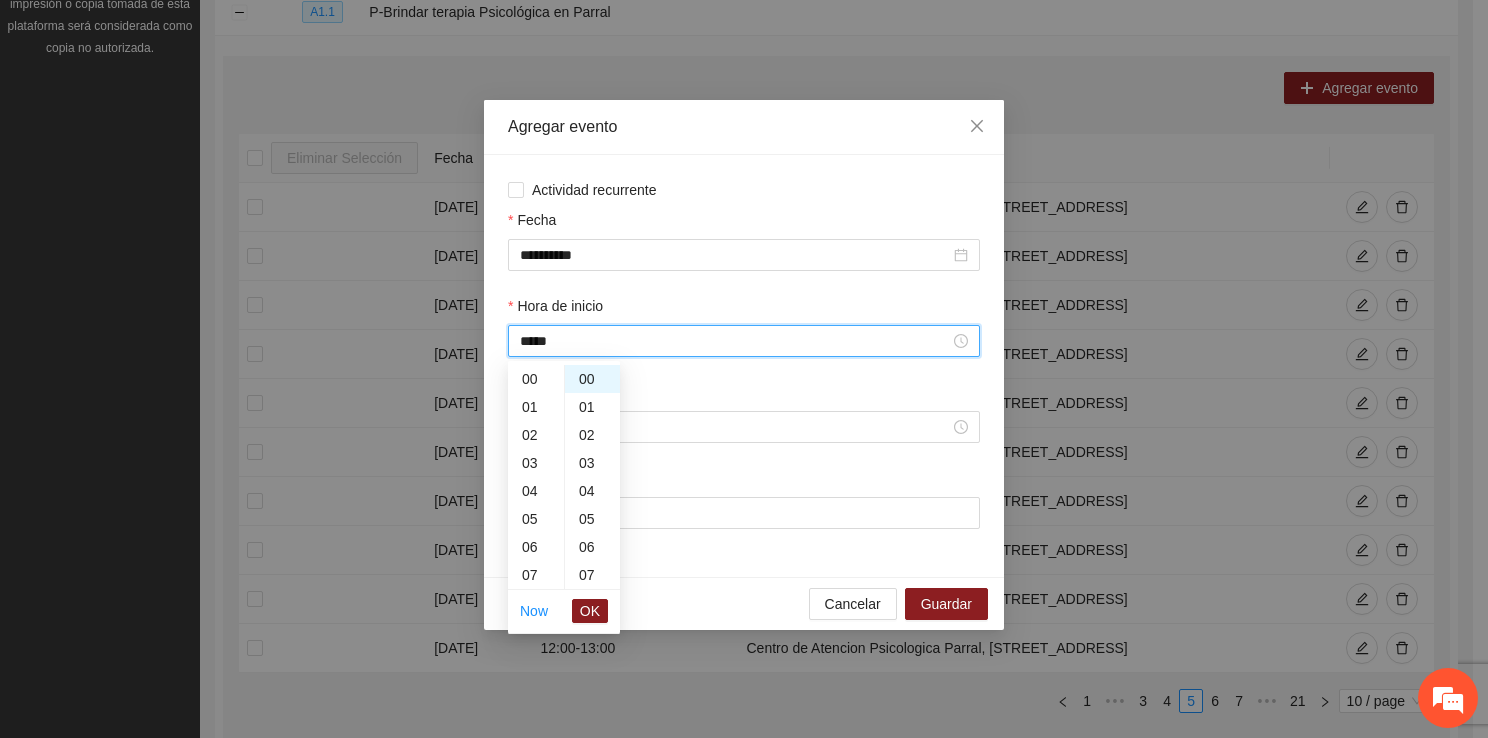 scroll, scrollTop: 392, scrollLeft: 0, axis: vertical 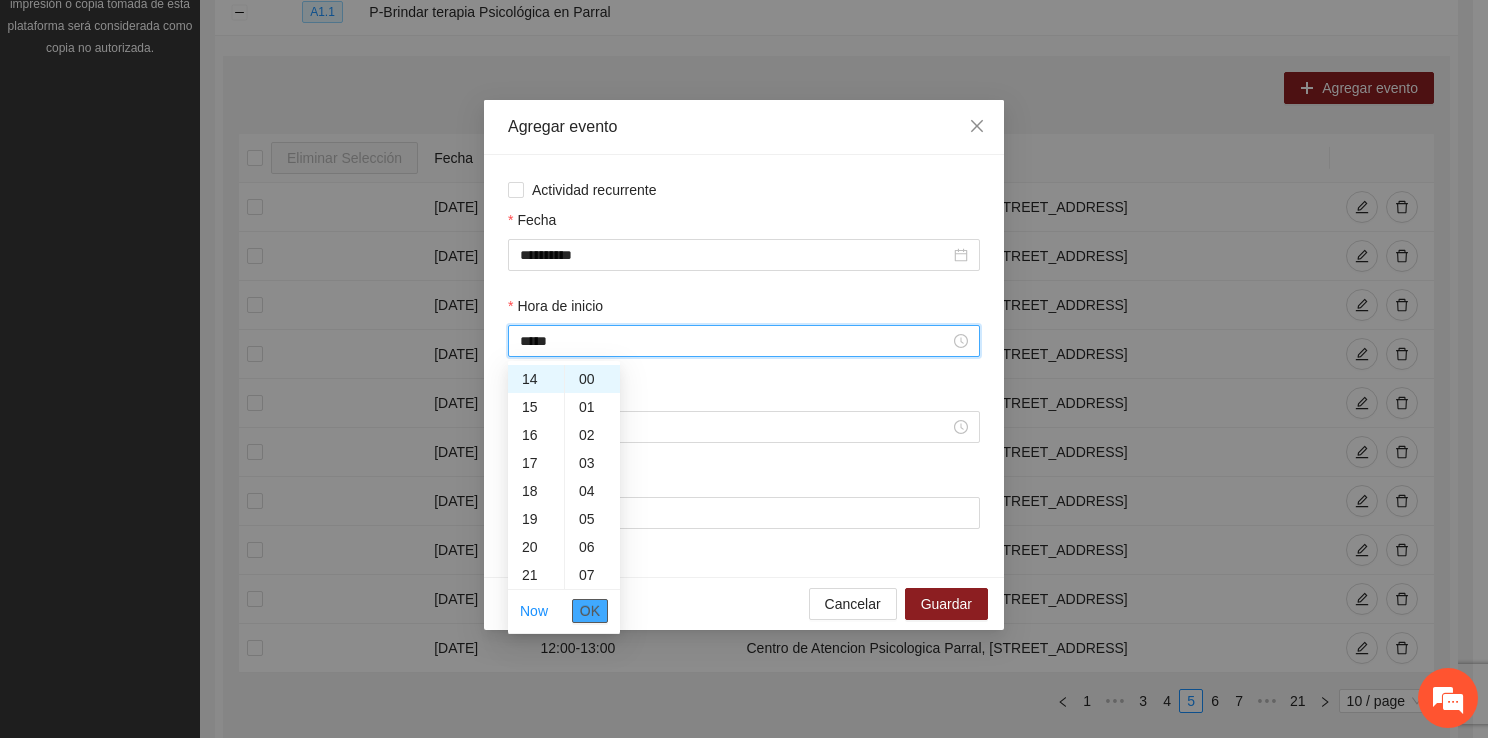 click on "OK" at bounding box center (590, 611) 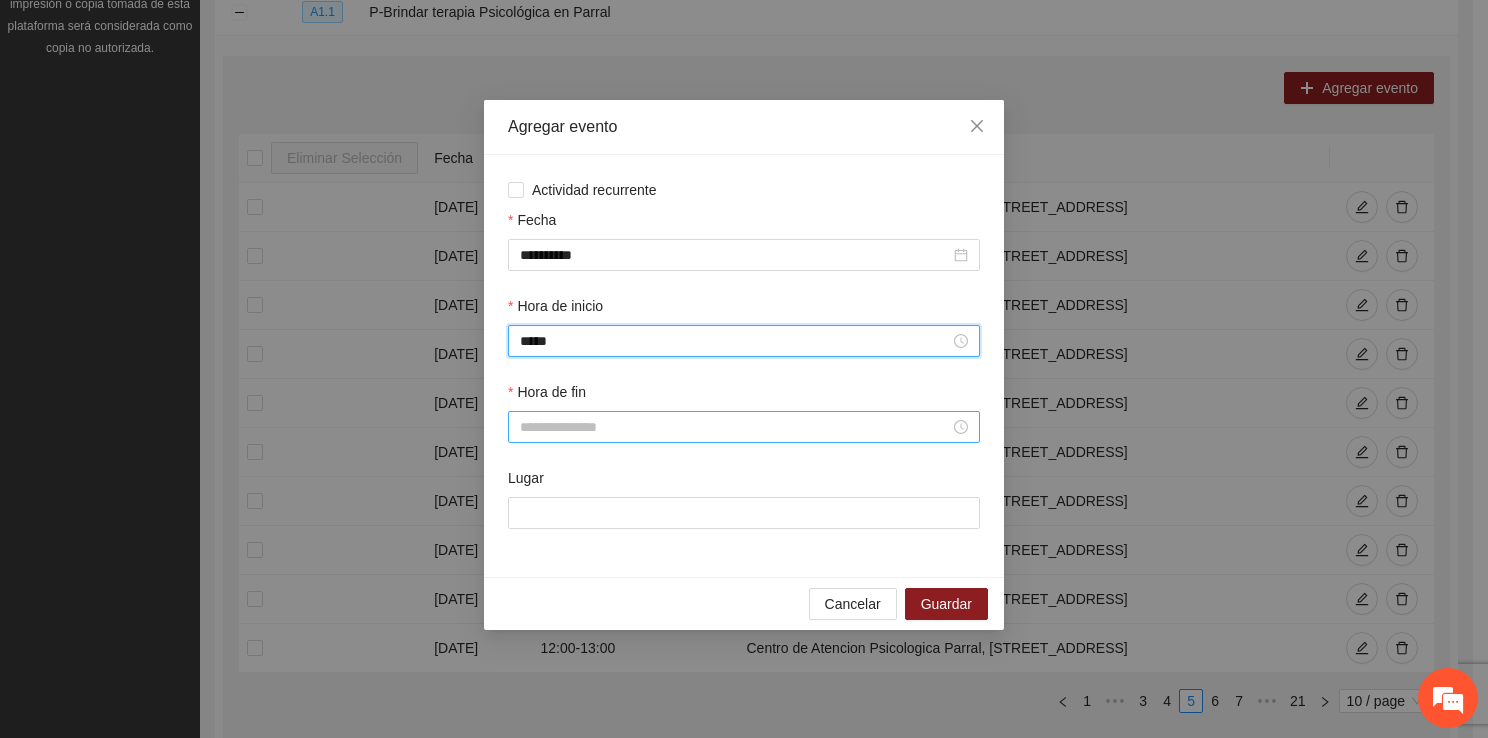 type on "*****" 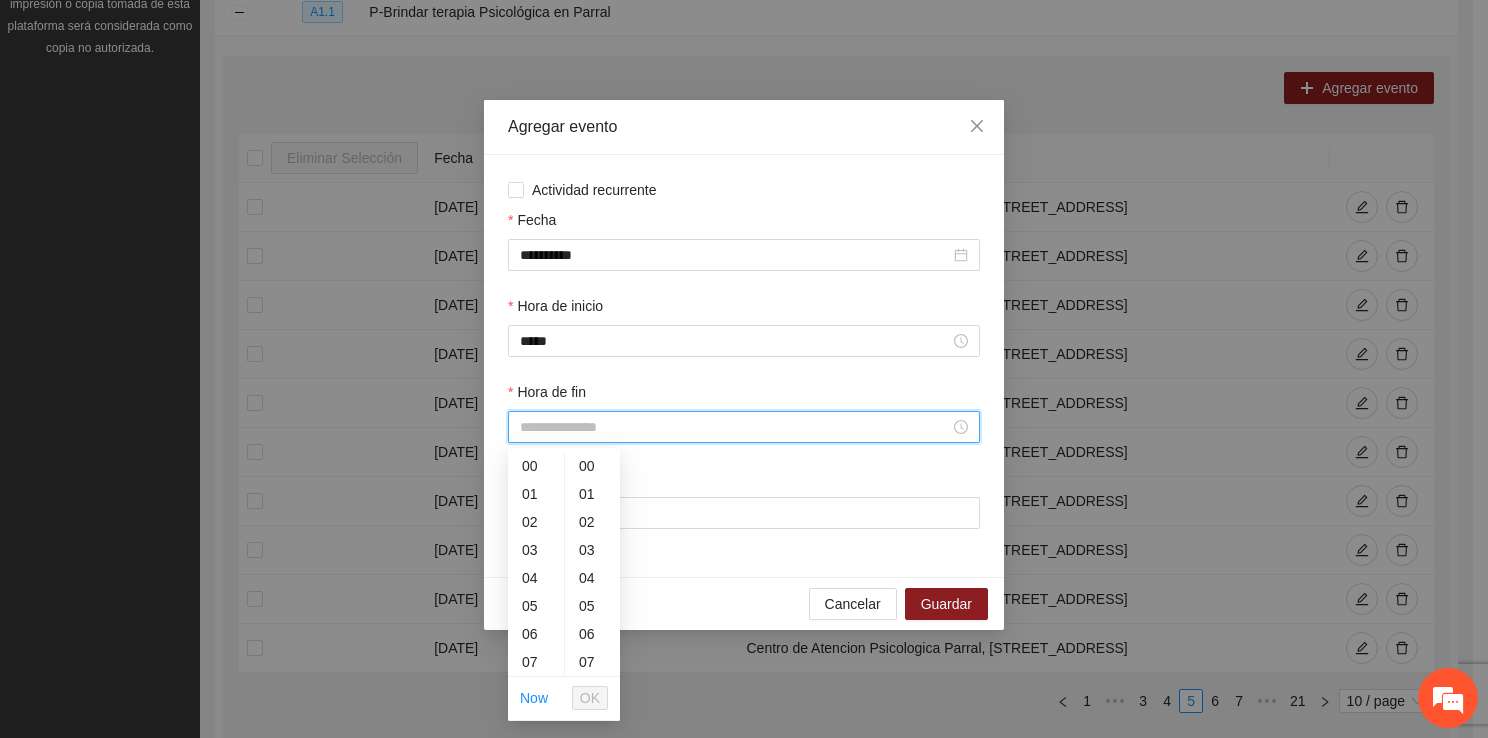 click on "Hora de fin" at bounding box center (735, 427) 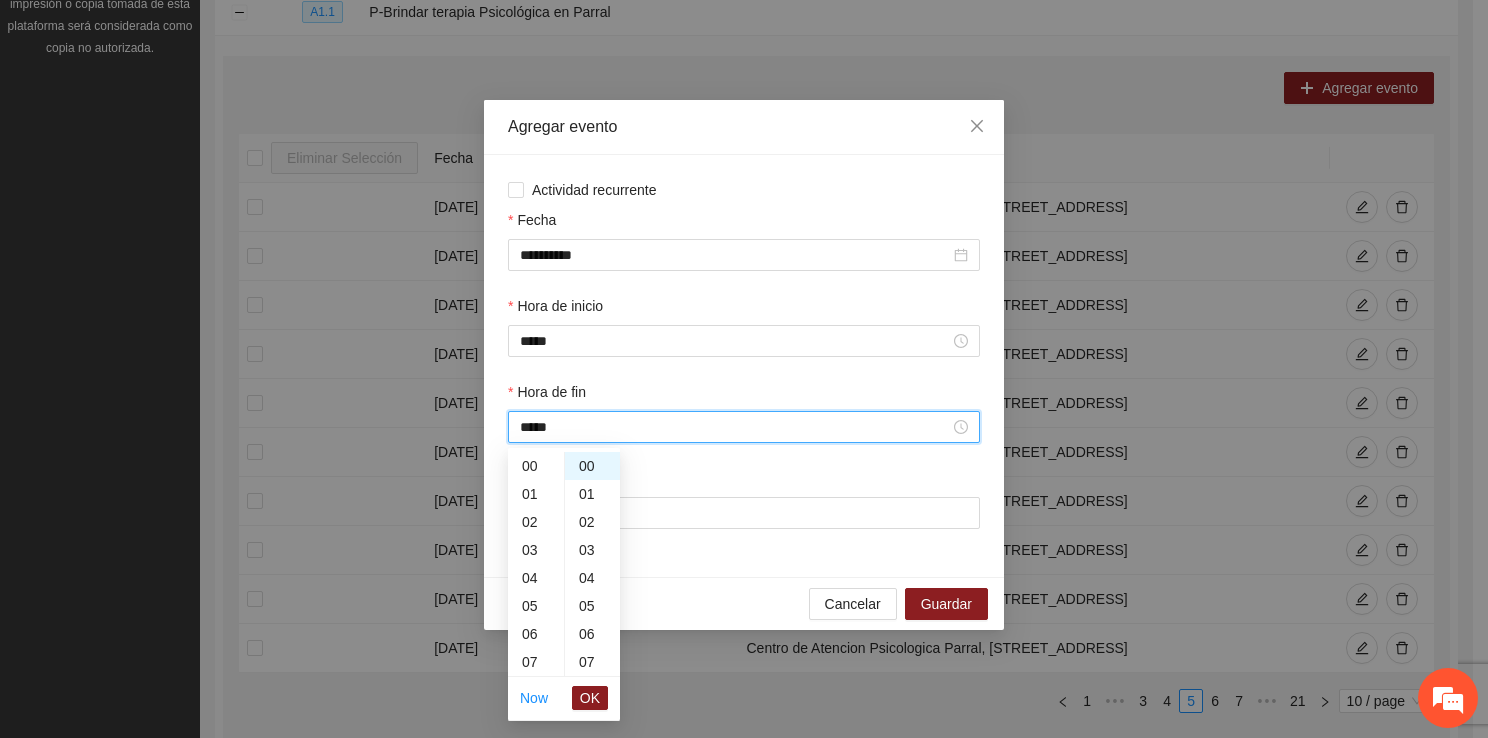 scroll, scrollTop: 420, scrollLeft: 0, axis: vertical 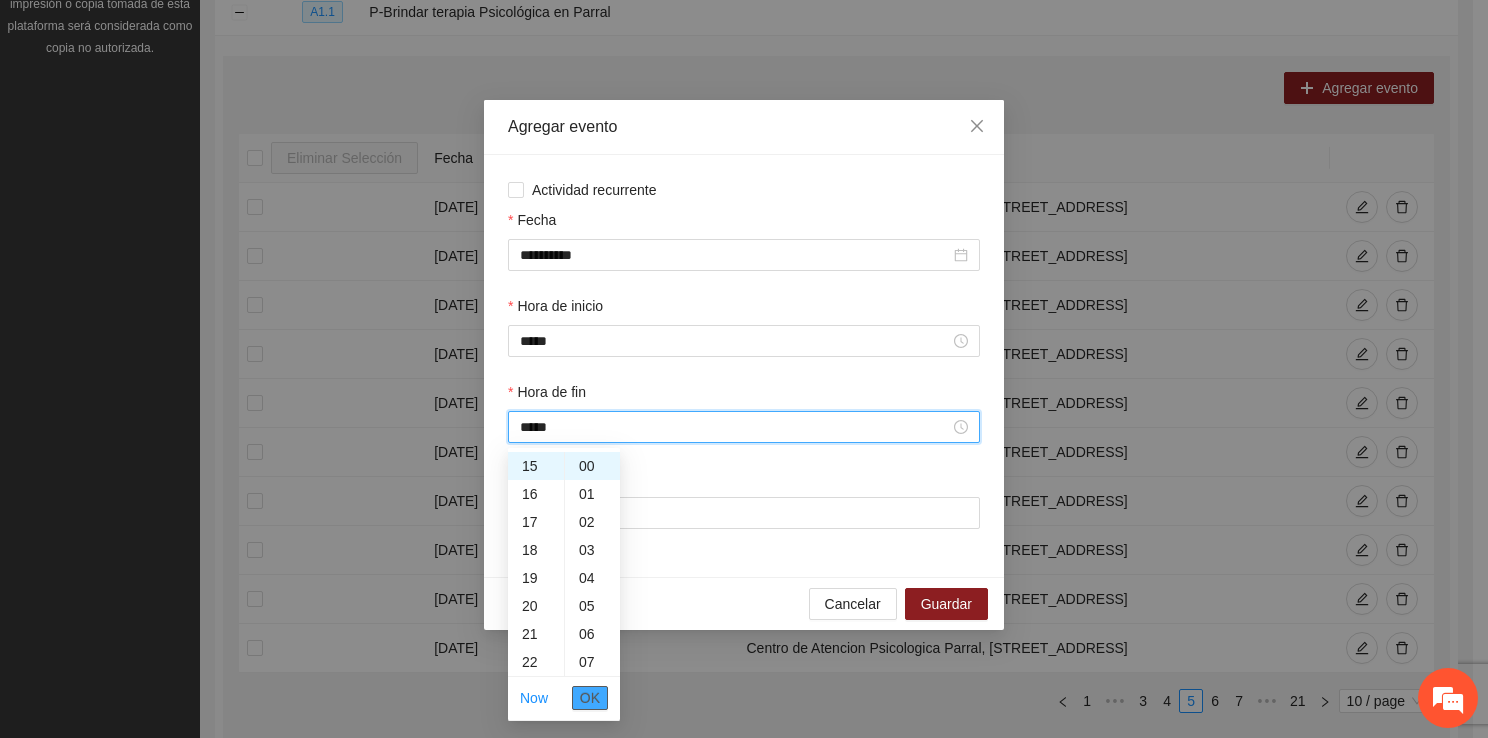 click on "OK" at bounding box center [590, 698] 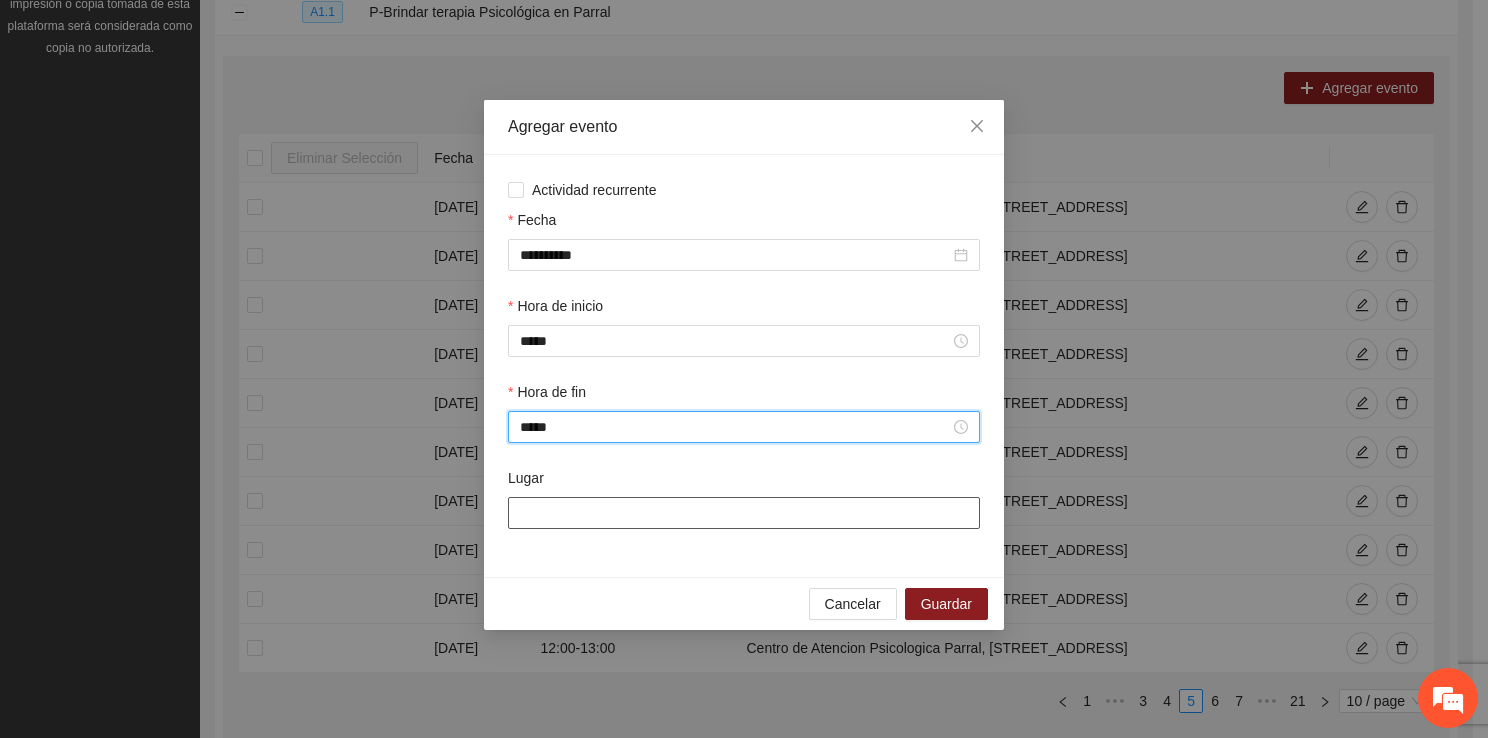 type on "*****" 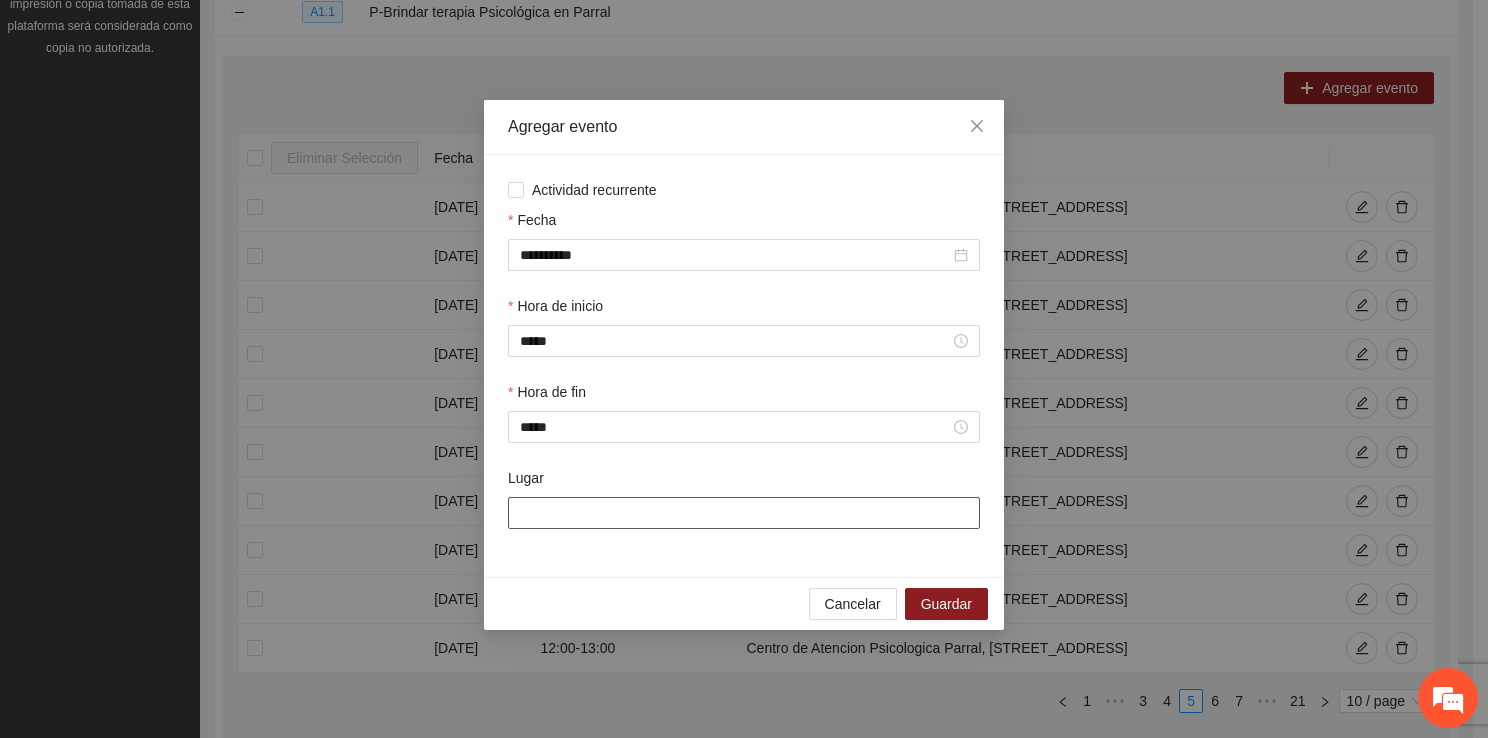 click on "Lugar" at bounding box center [744, 513] 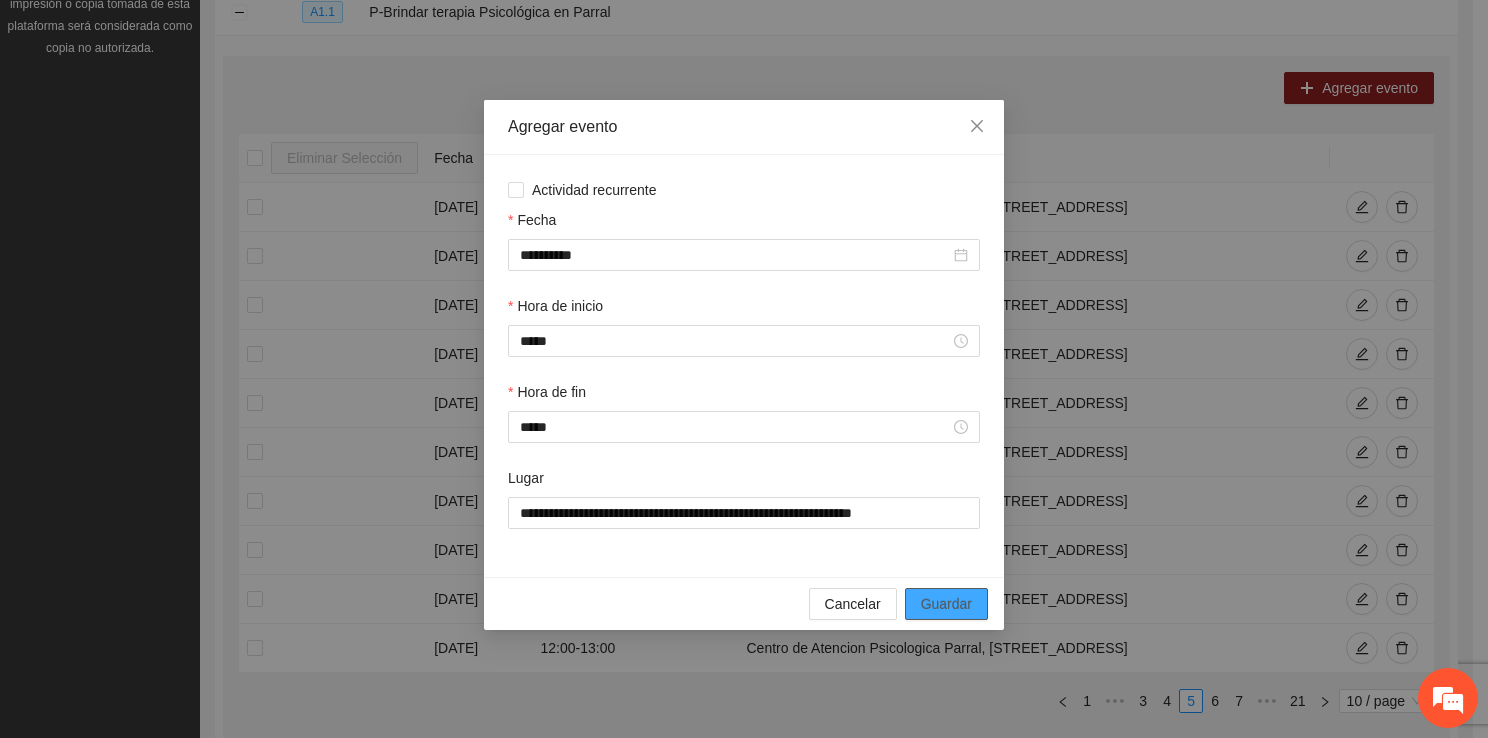 click on "Guardar" at bounding box center [946, 604] 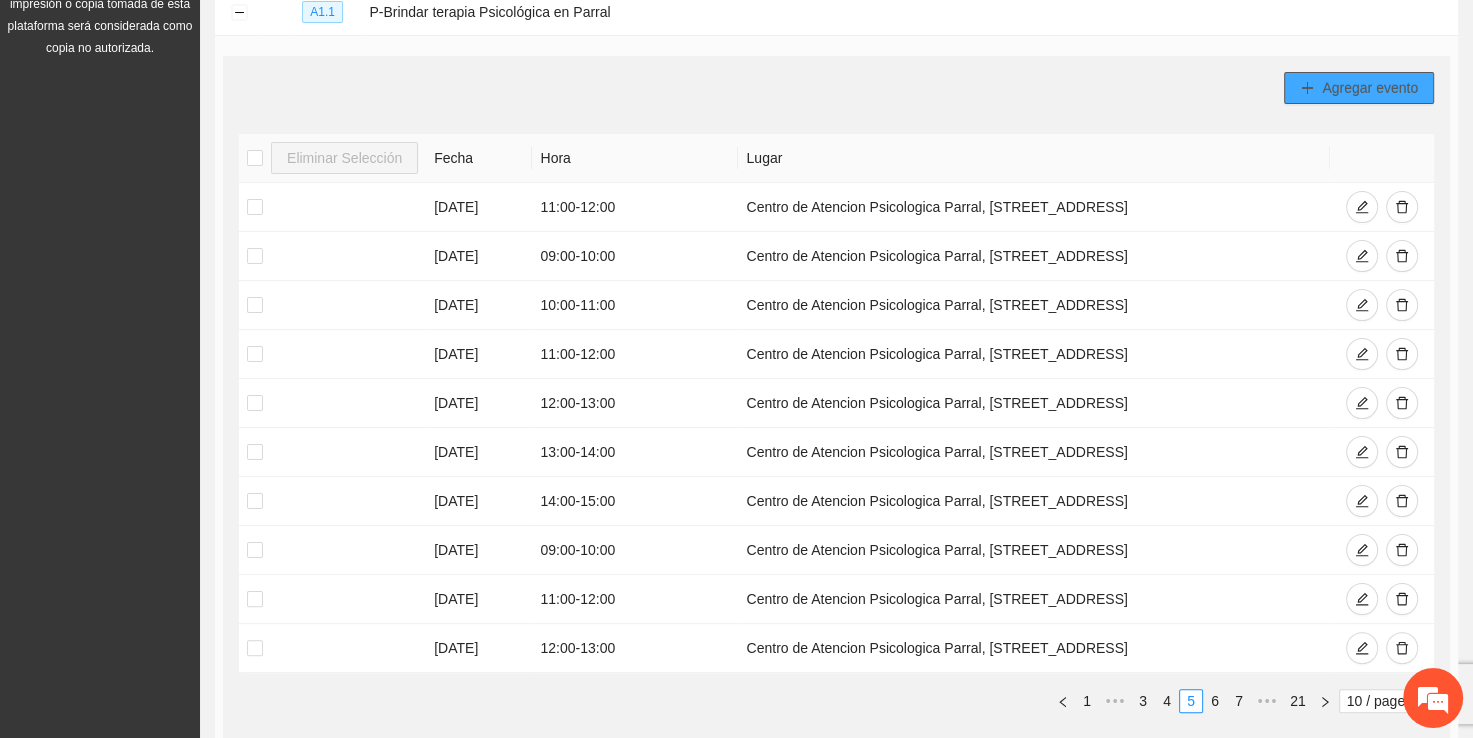 click on "Agregar evento" at bounding box center (1359, 88) 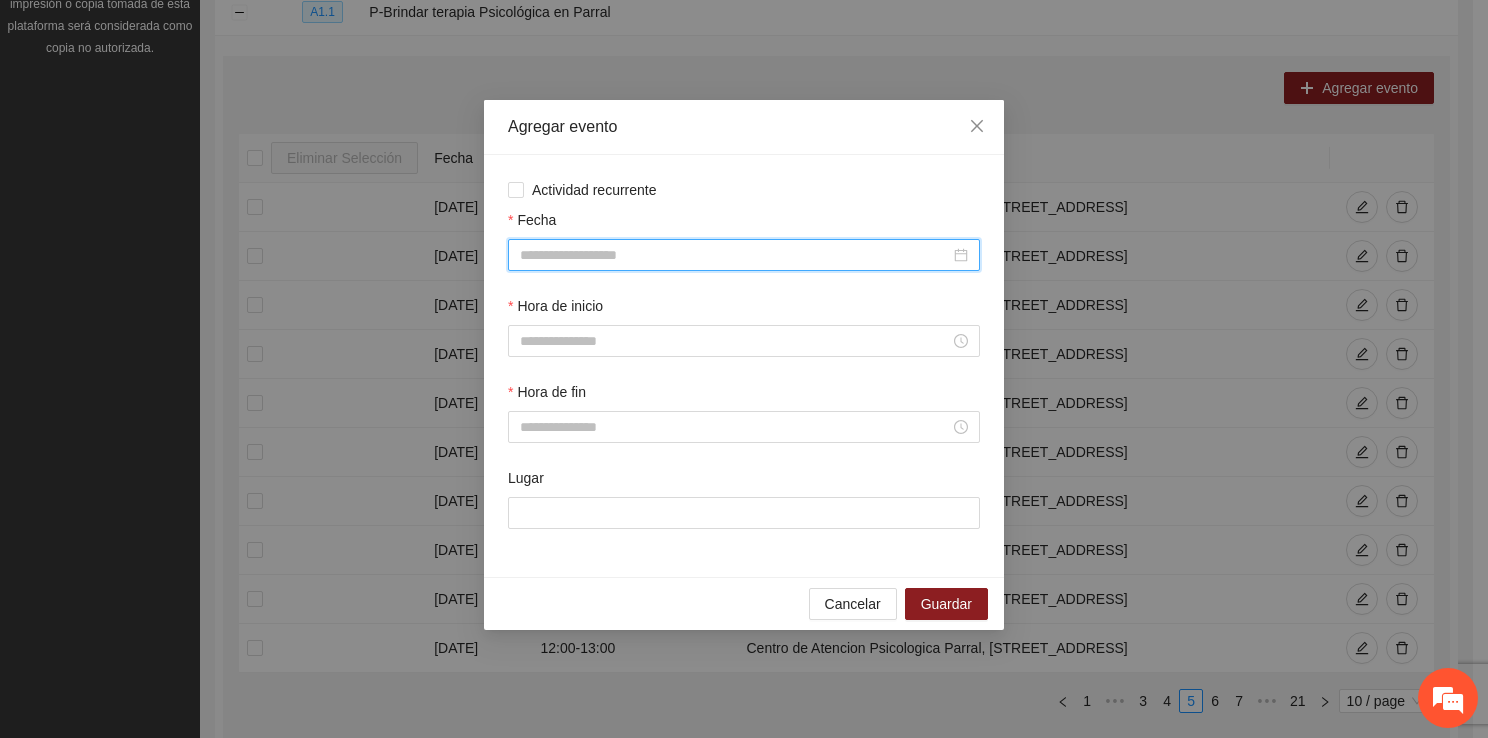 click on "Fecha" at bounding box center [735, 255] 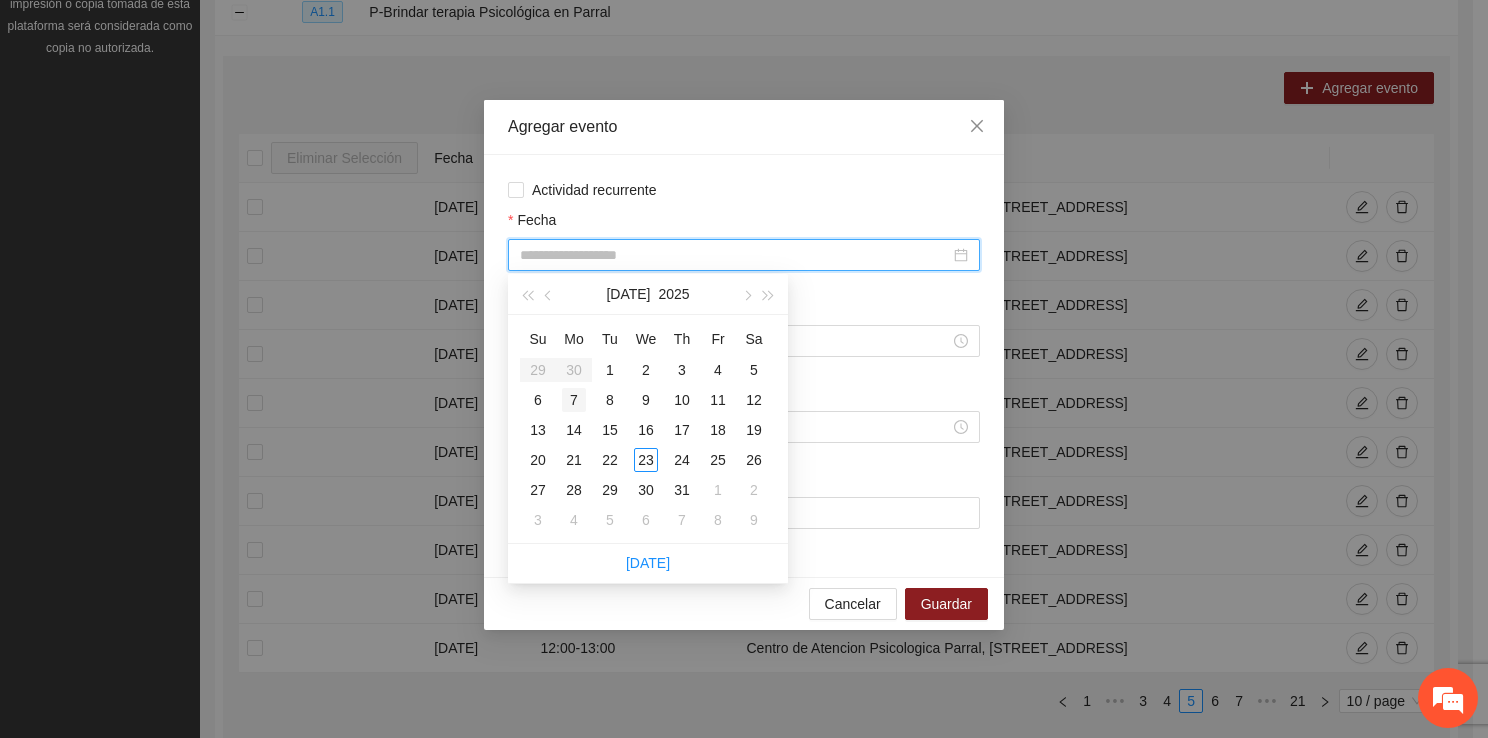 type on "**********" 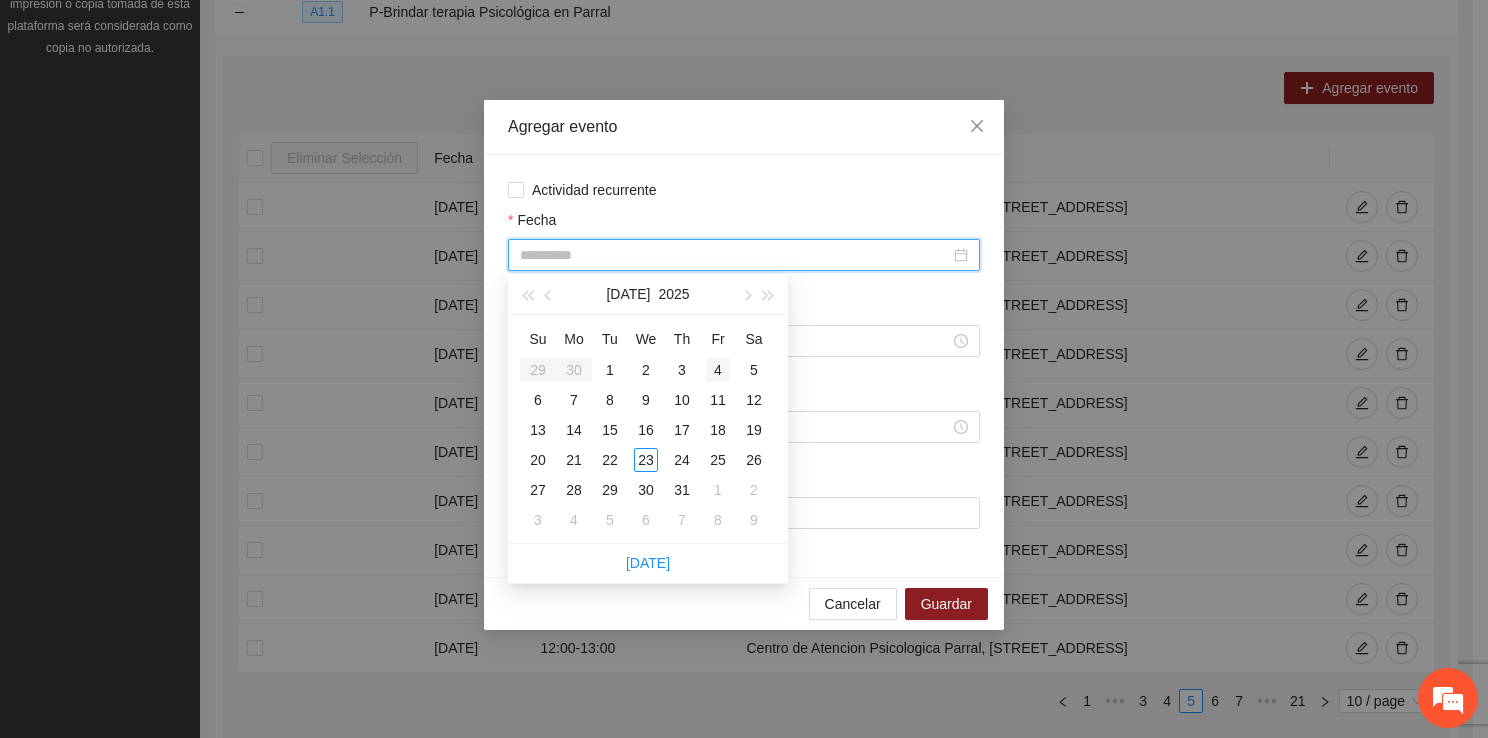 type on "**********" 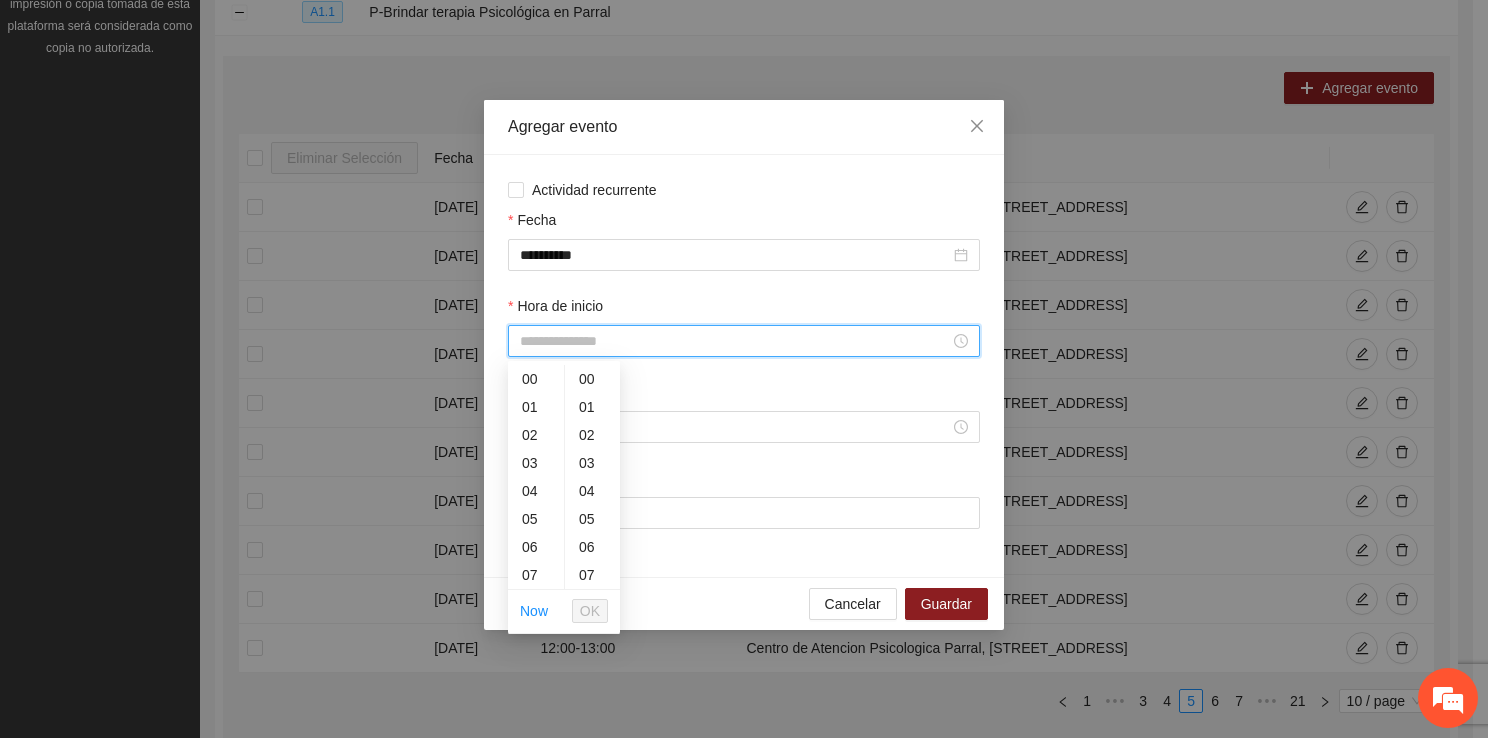 click on "Hora de inicio" at bounding box center (735, 341) 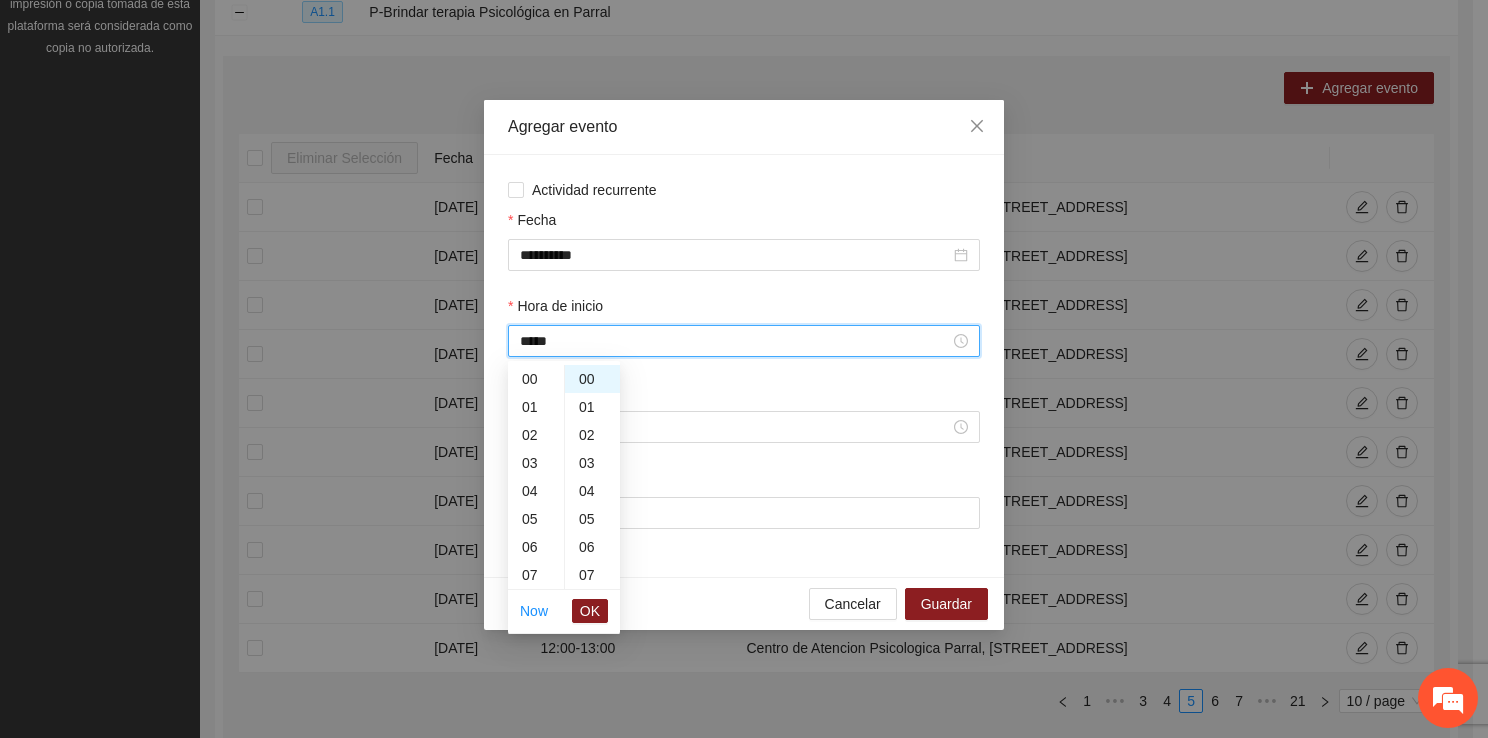 scroll, scrollTop: 252, scrollLeft: 0, axis: vertical 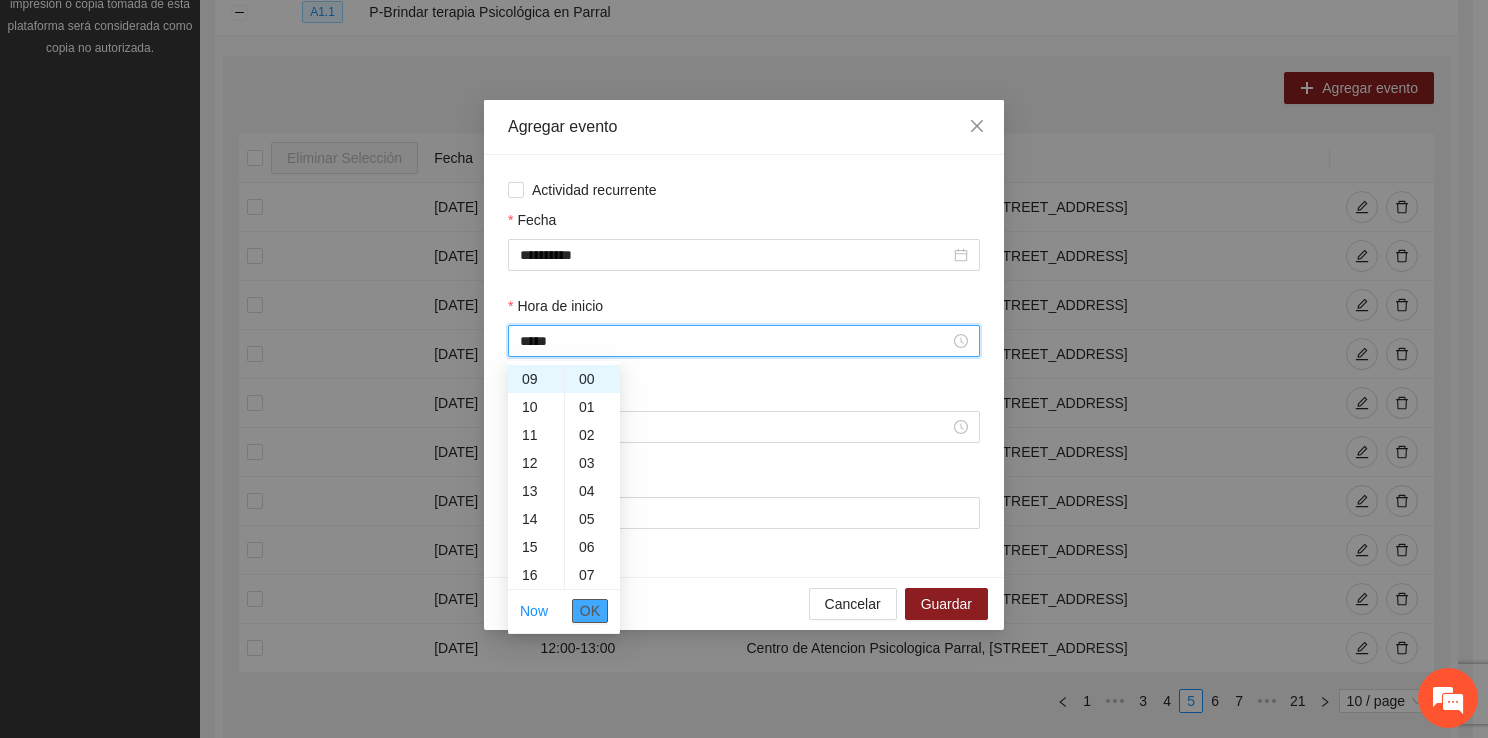 click on "OK" at bounding box center [590, 611] 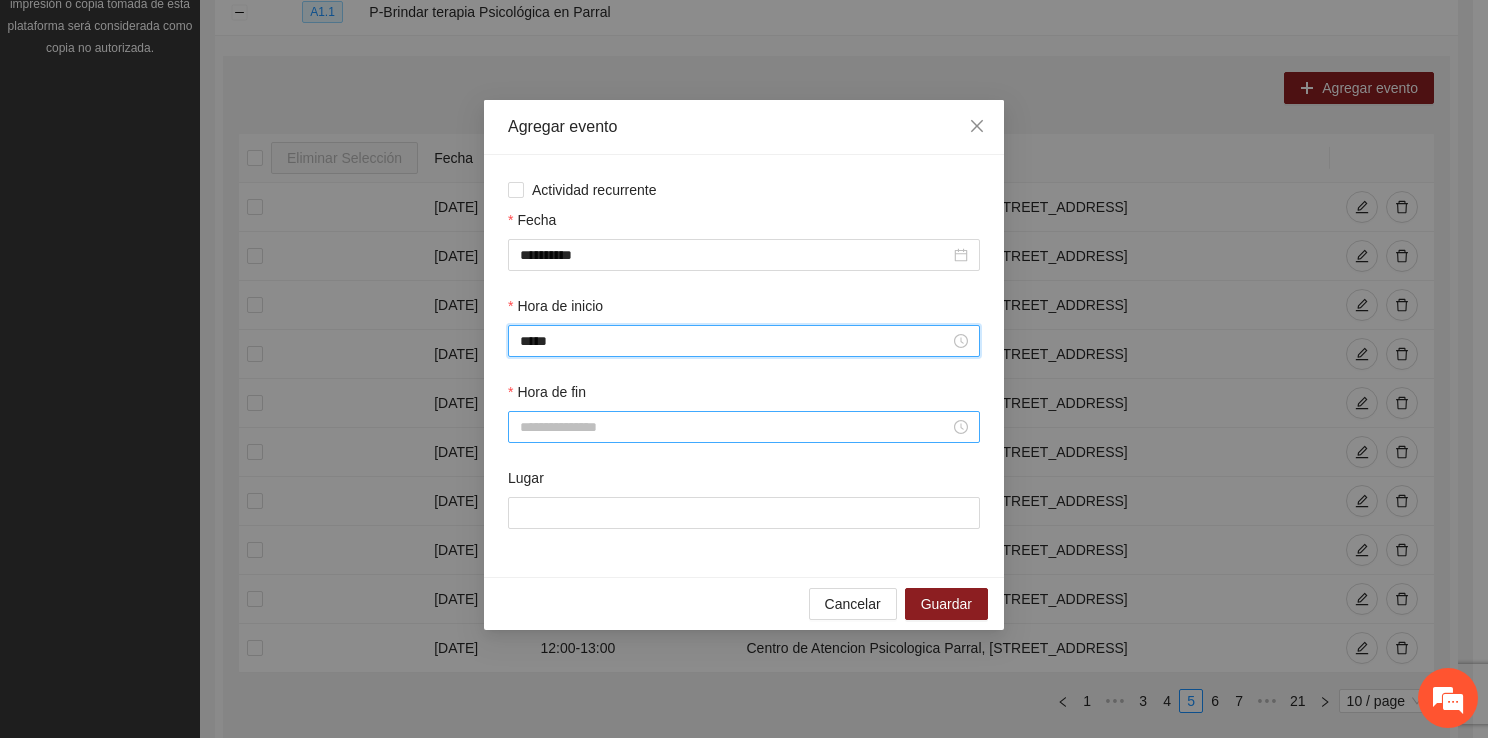 type on "*****" 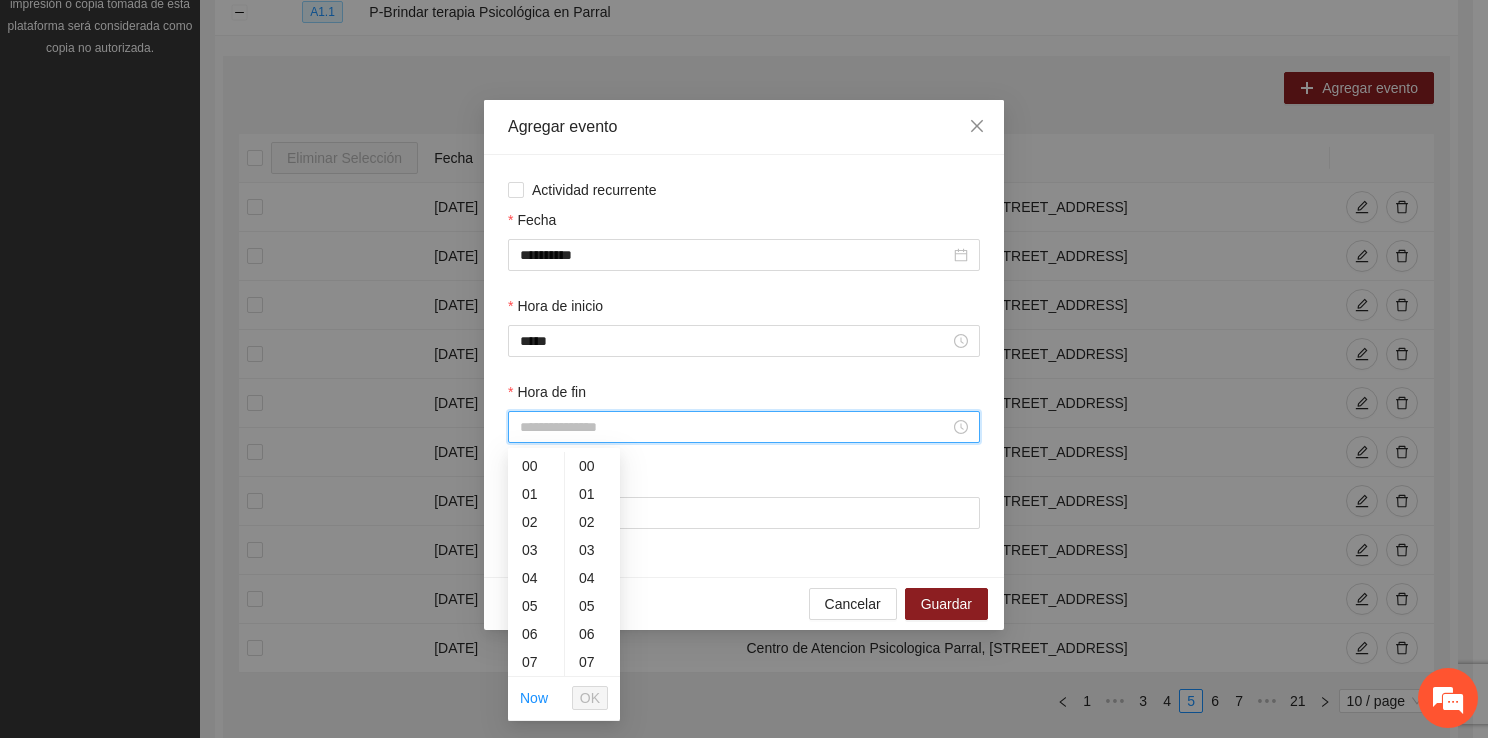 click on "Hora de fin" at bounding box center (735, 427) 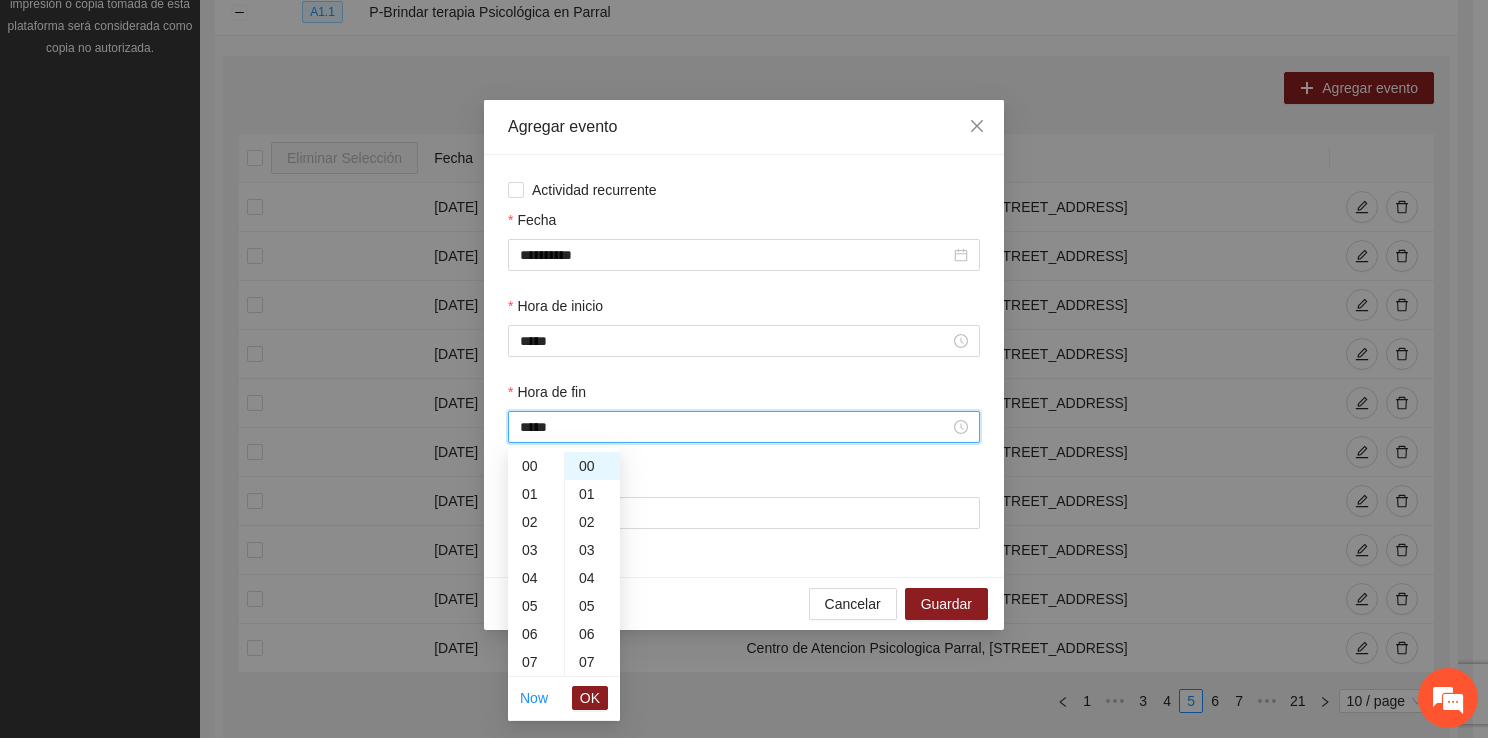 scroll, scrollTop: 280, scrollLeft: 0, axis: vertical 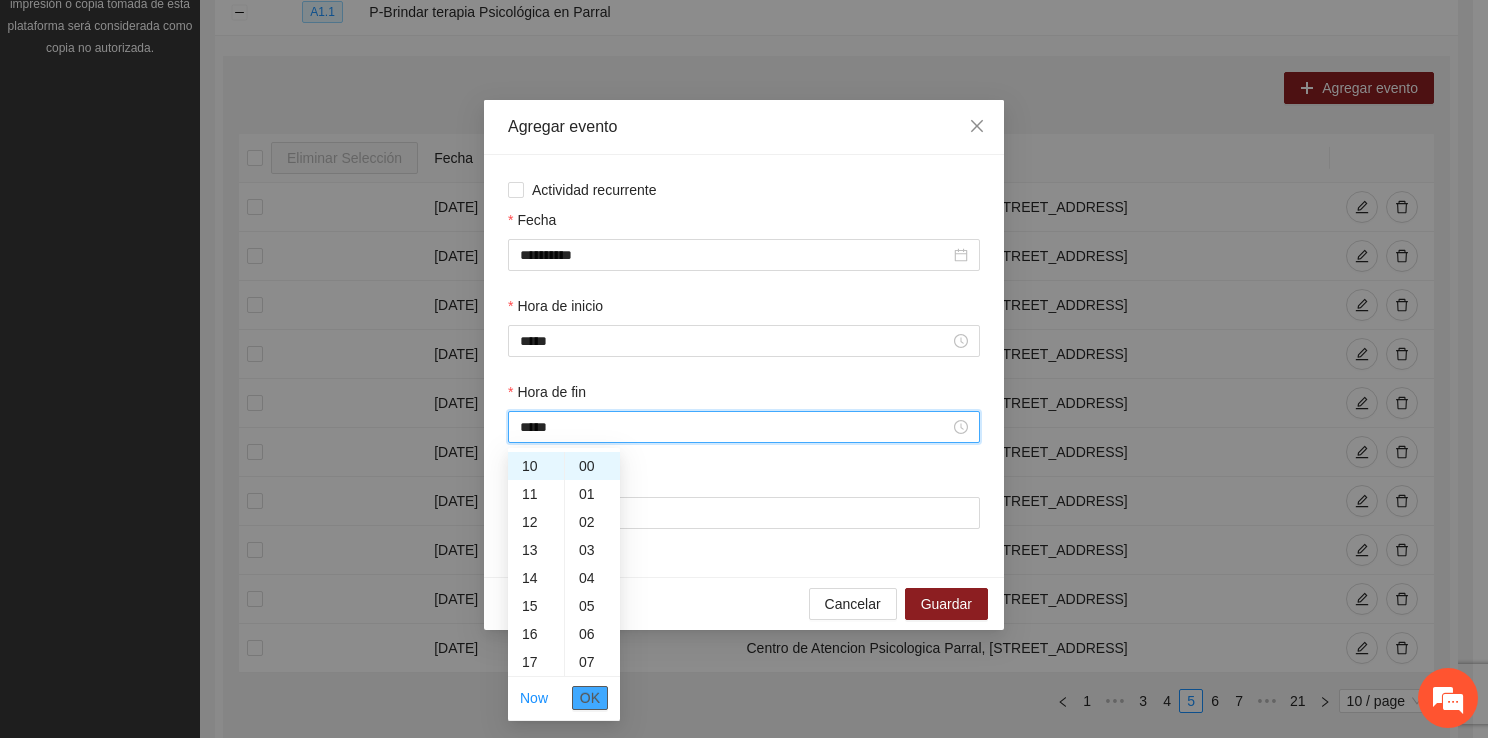 click on "OK" at bounding box center (590, 698) 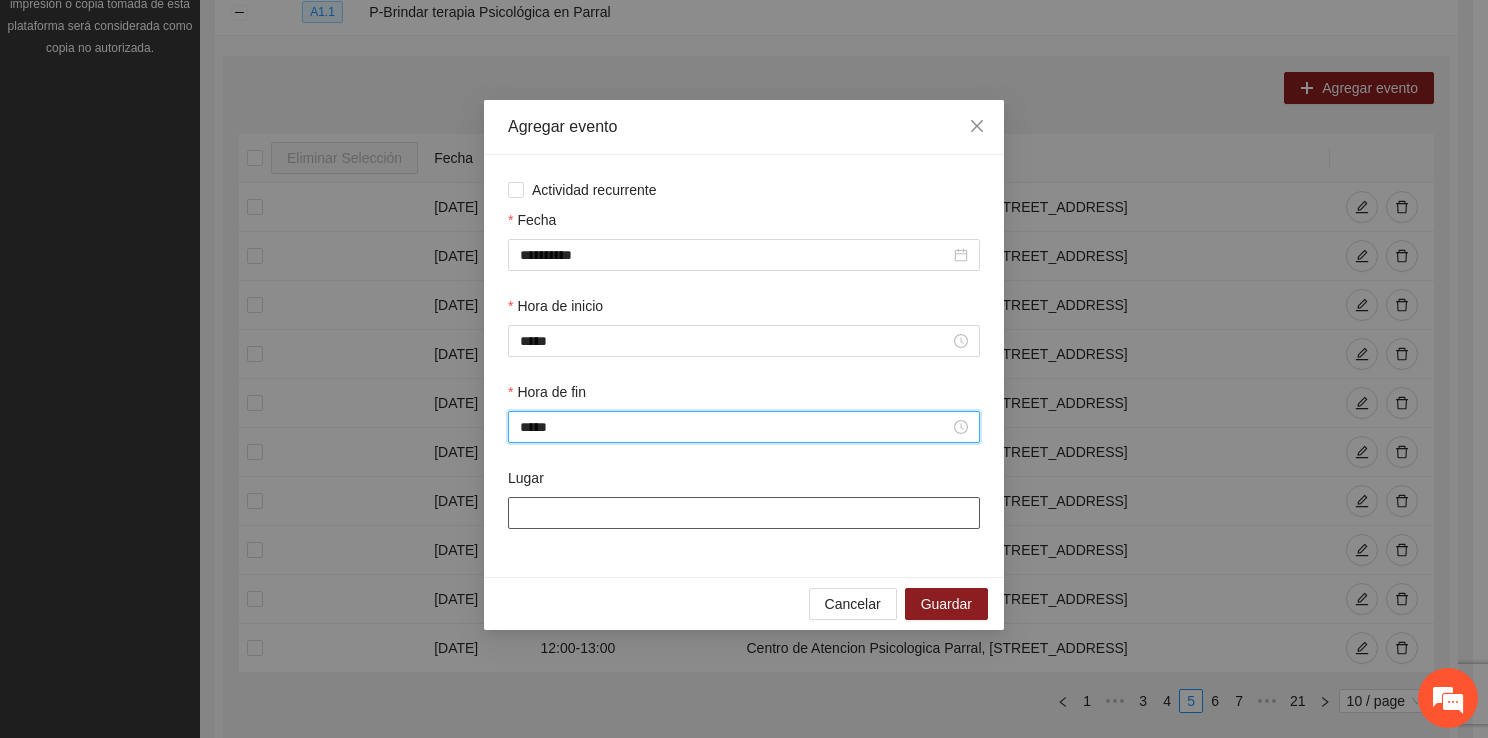 type on "*****" 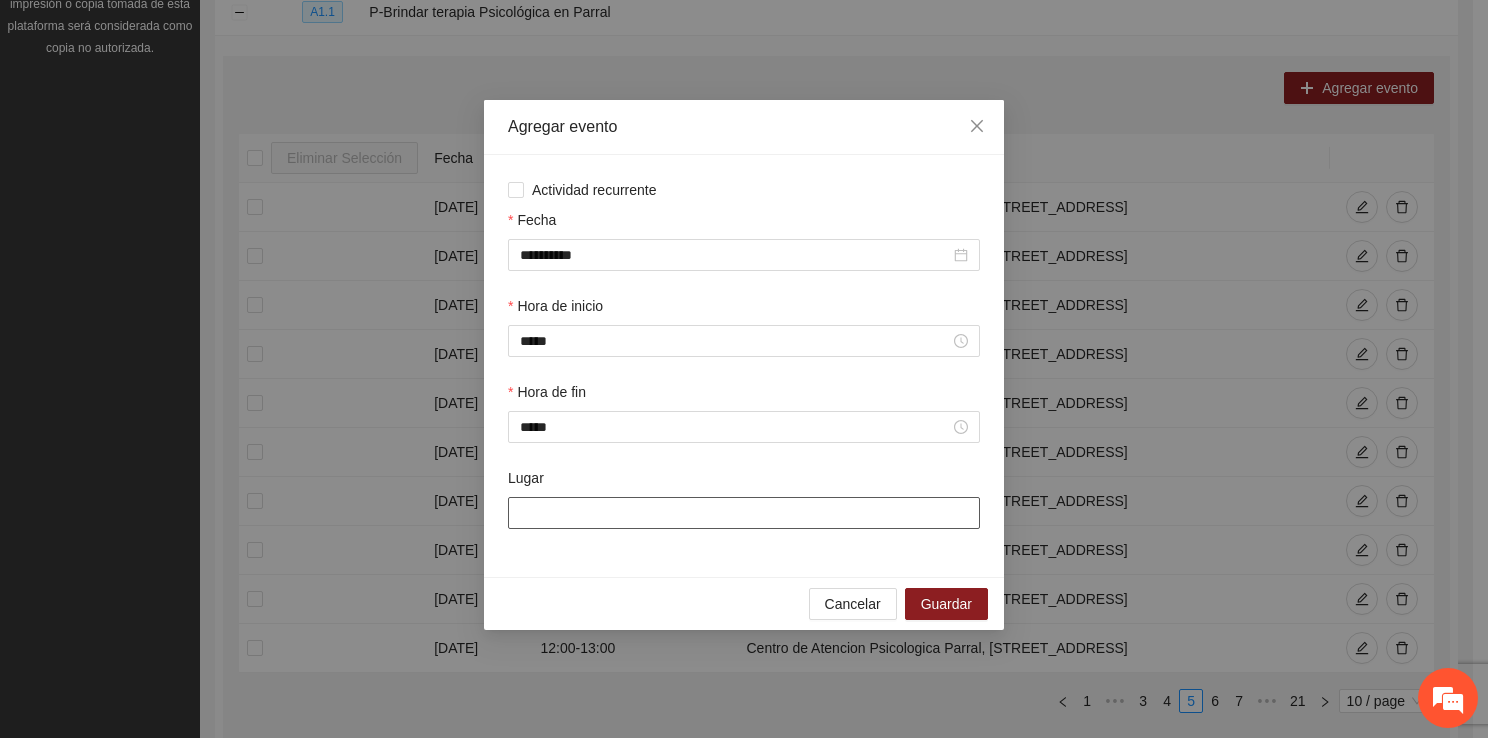 type on "**********" 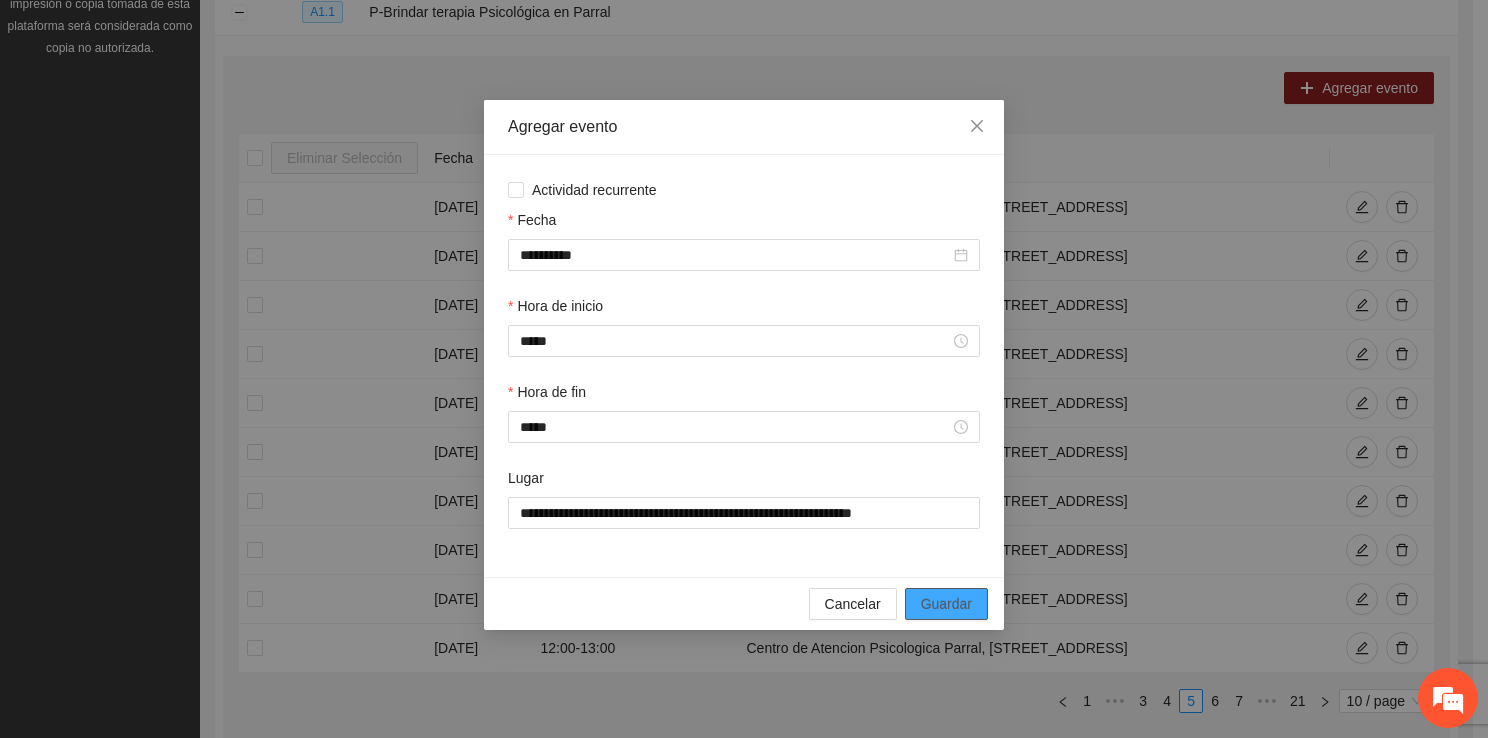 click on "Guardar" at bounding box center (946, 604) 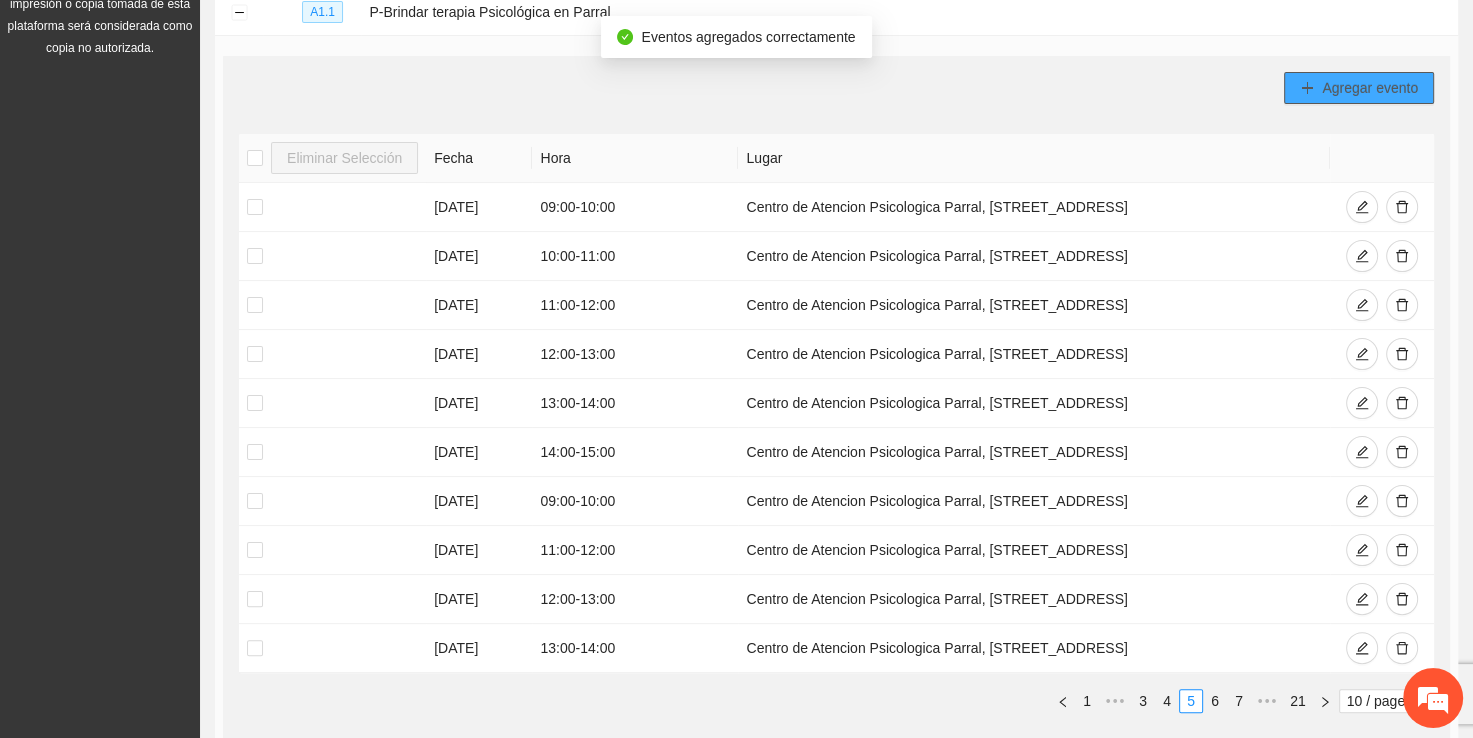 click on "Agregar evento" at bounding box center (1370, 88) 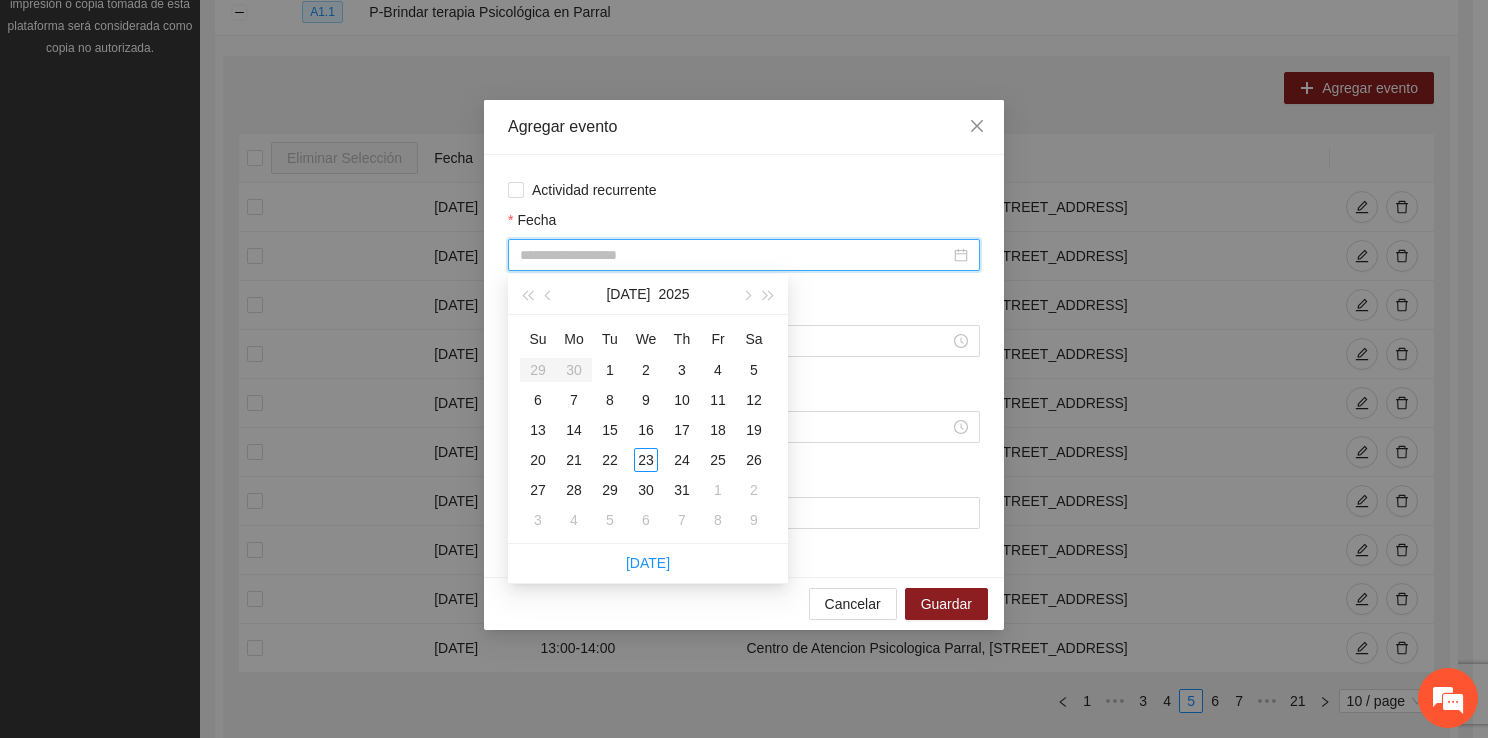 click on "Fecha" at bounding box center (735, 255) 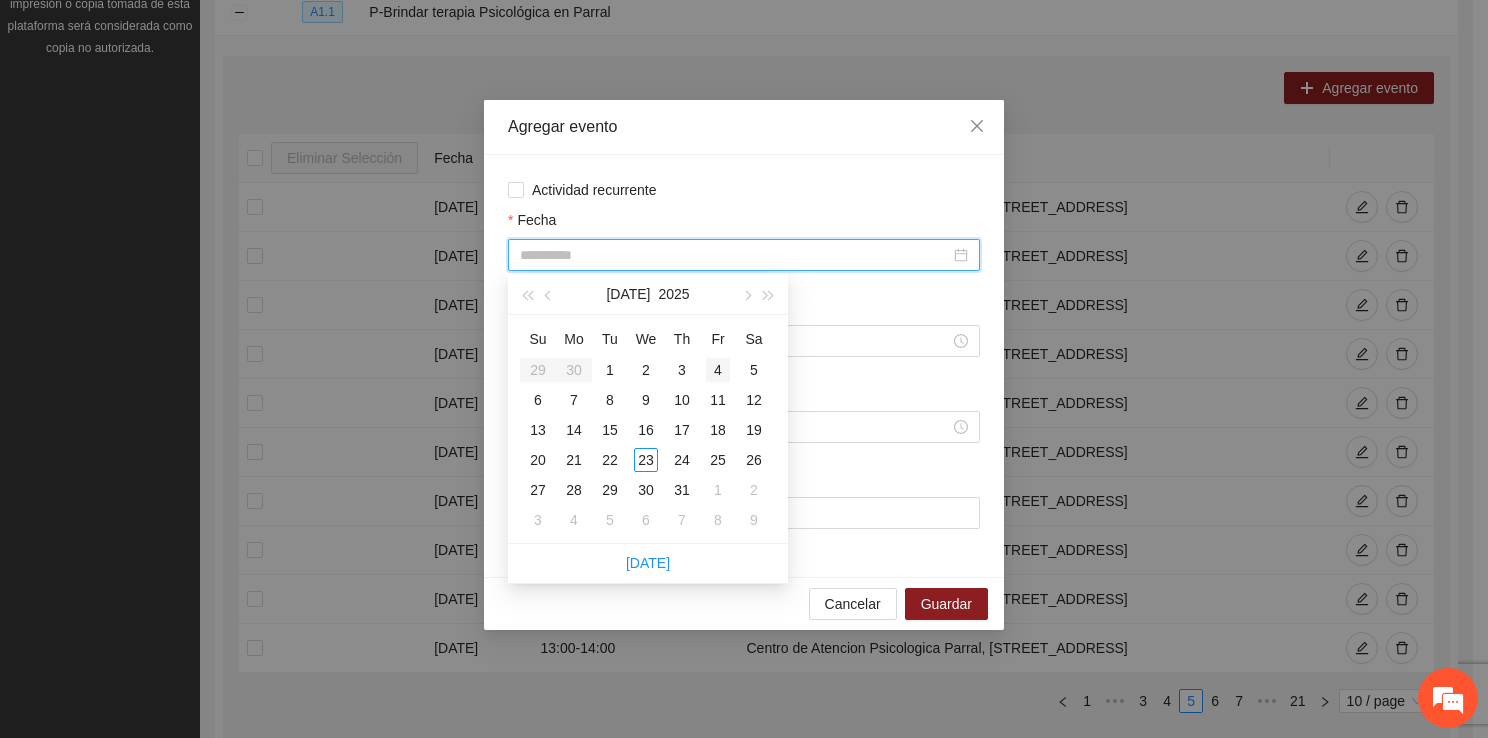 type on "**********" 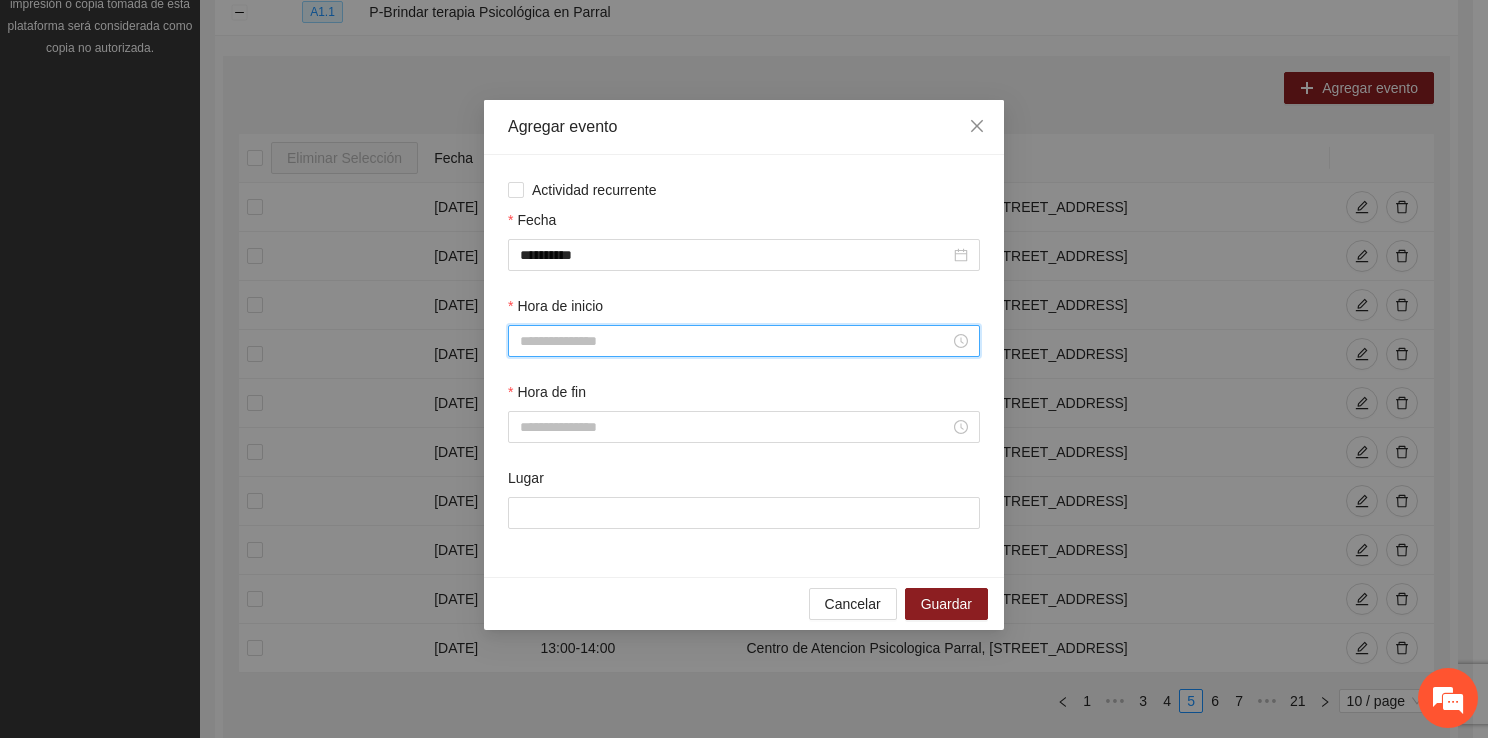 click on "Hora de inicio" at bounding box center (735, 341) 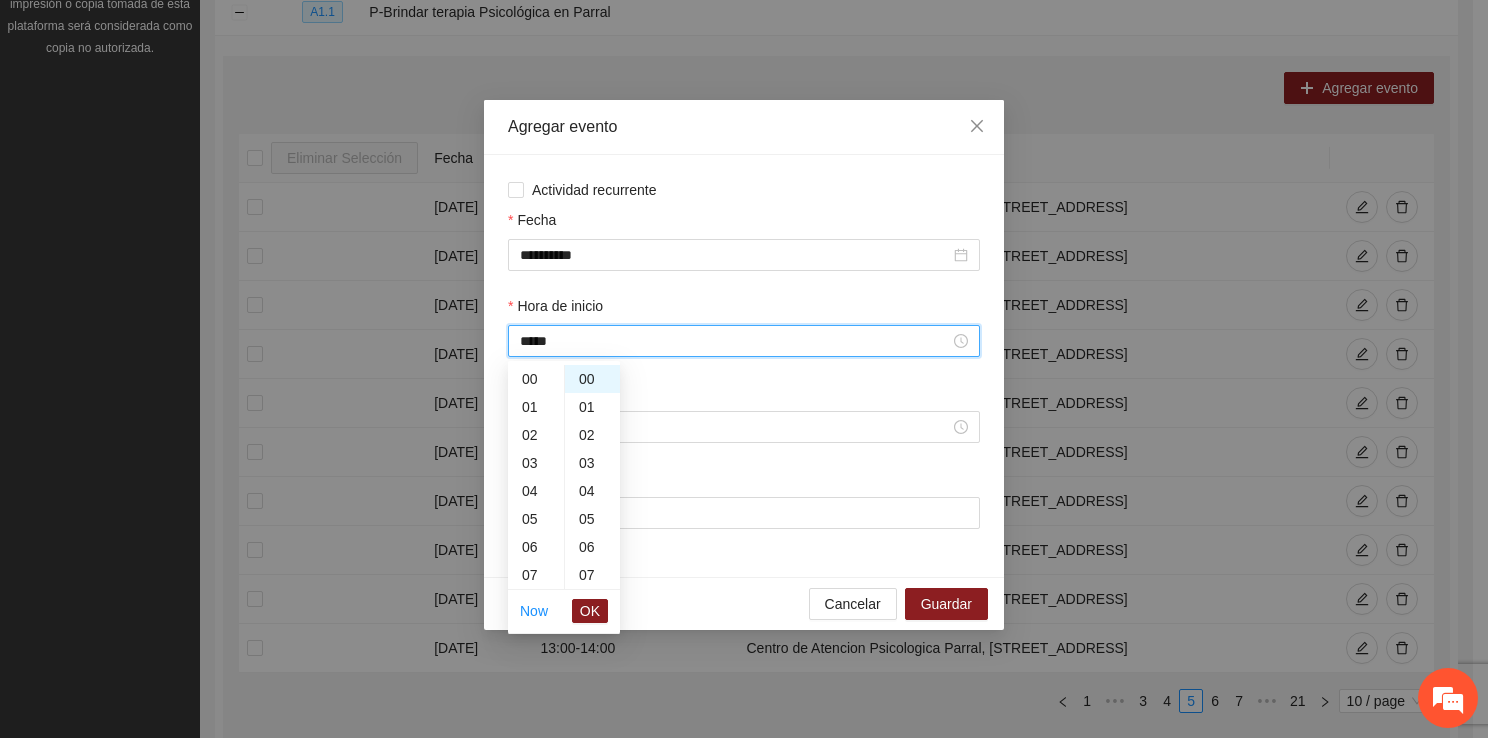 scroll, scrollTop: 280, scrollLeft: 0, axis: vertical 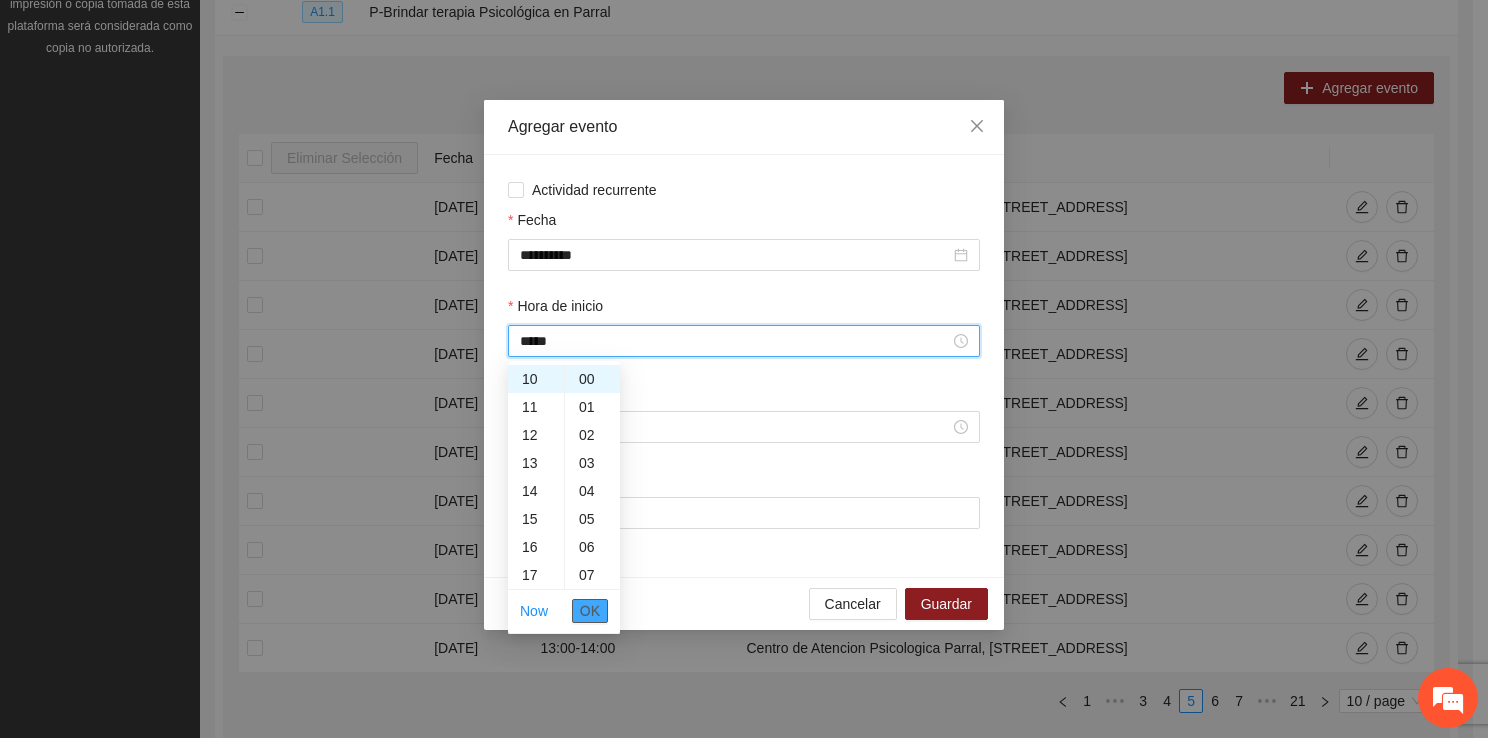 click on "OK" at bounding box center [590, 611] 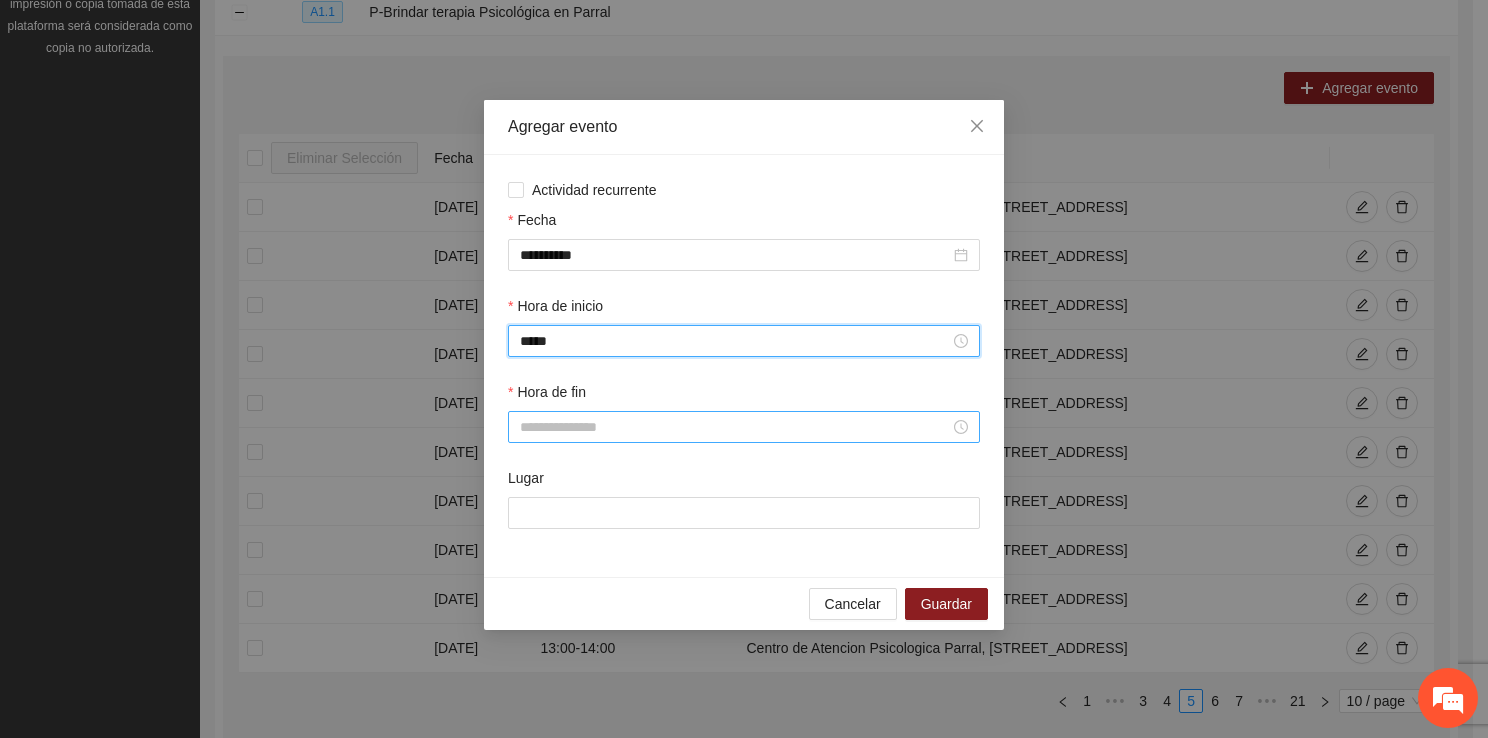 type on "*****" 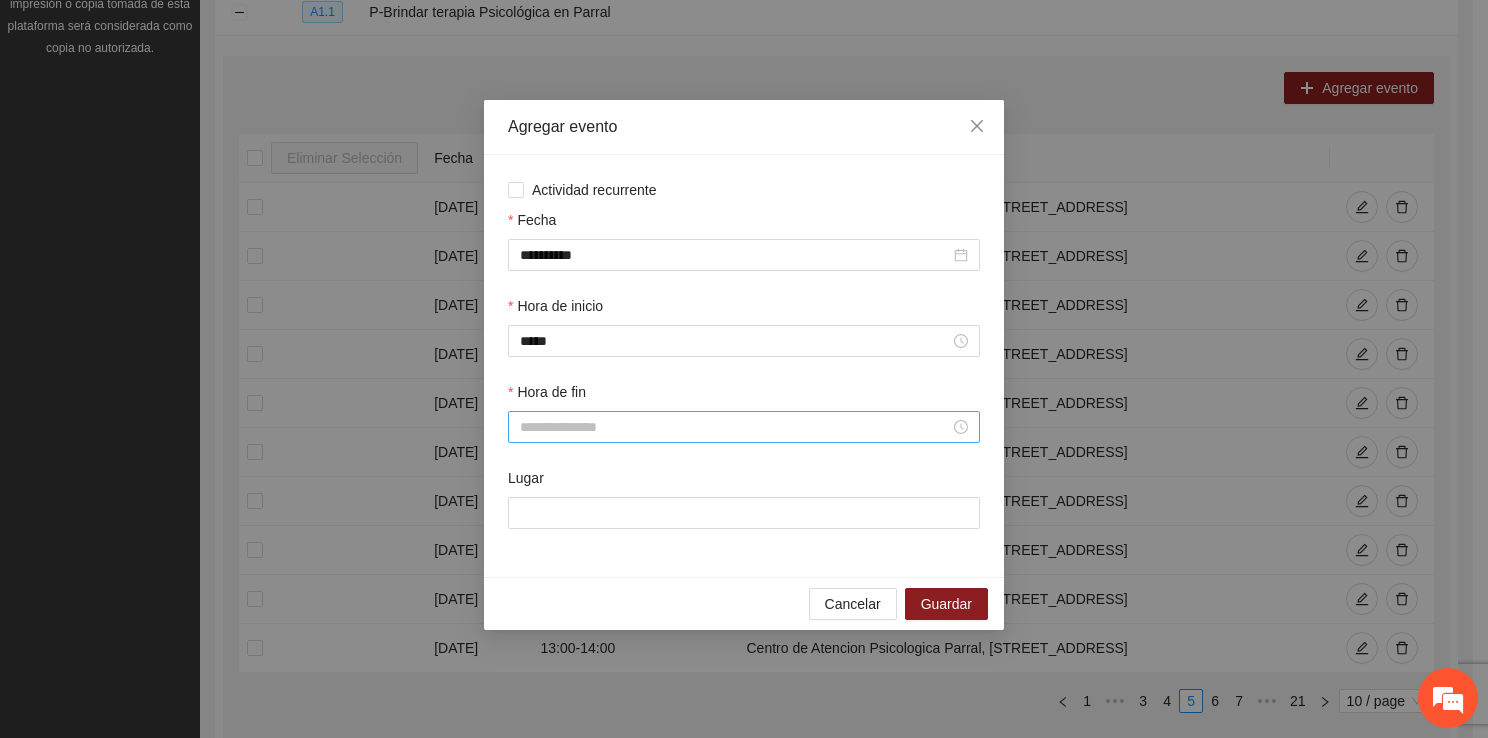 click at bounding box center (744, 427) 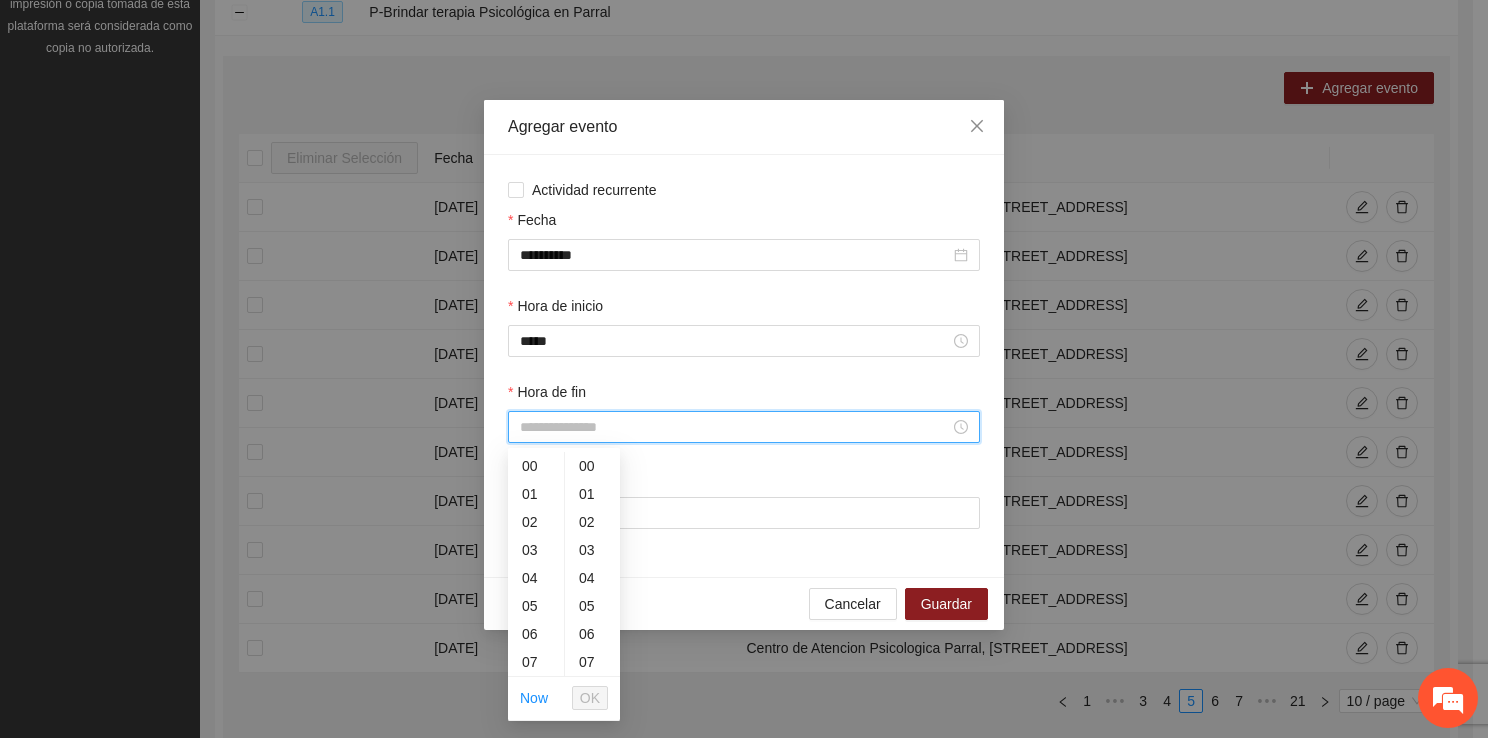 click on "Hora de fin" at bounding box center (735, 427) 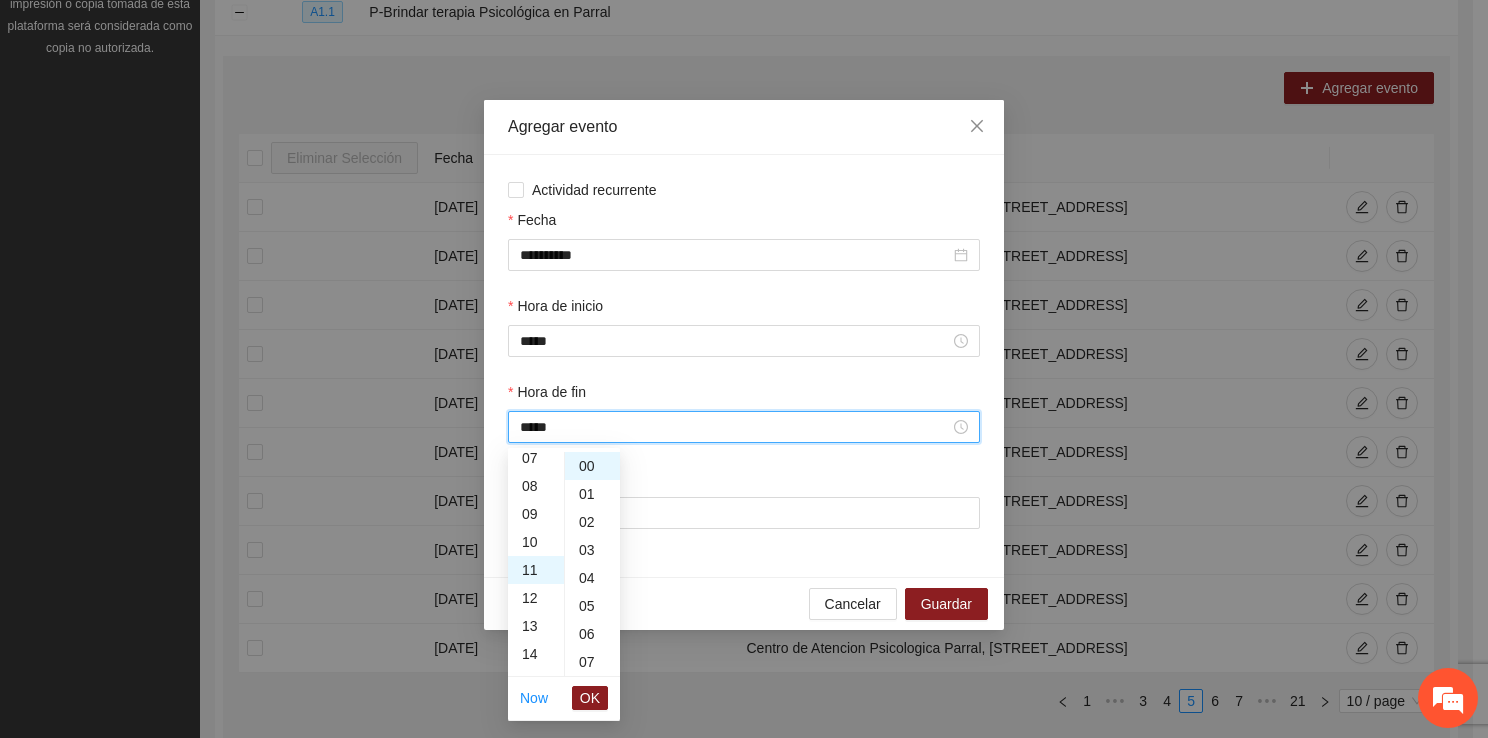 scroll, scrollTop: 308, scrollLeft: 0, axis: vertical 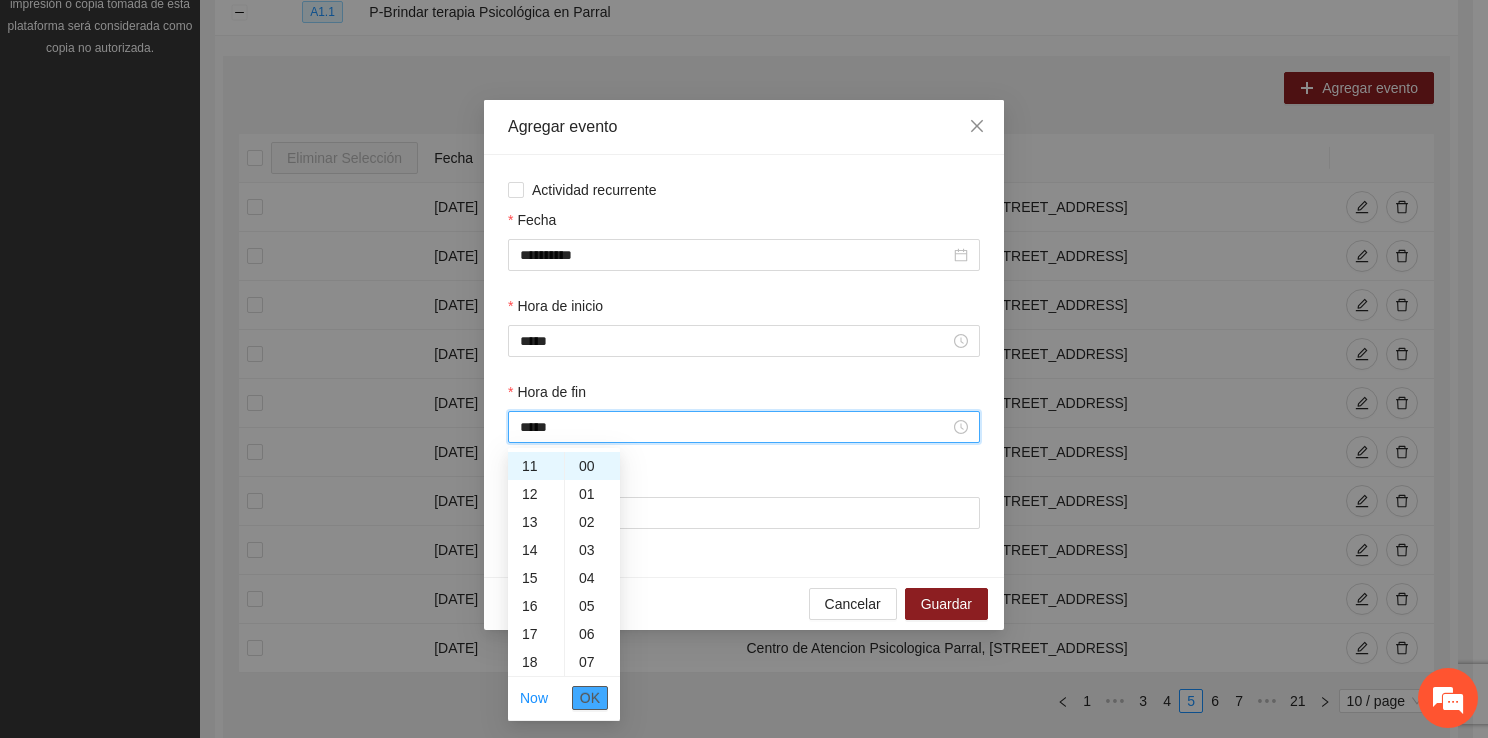 click on "OK" at bounding box center (590, 698) 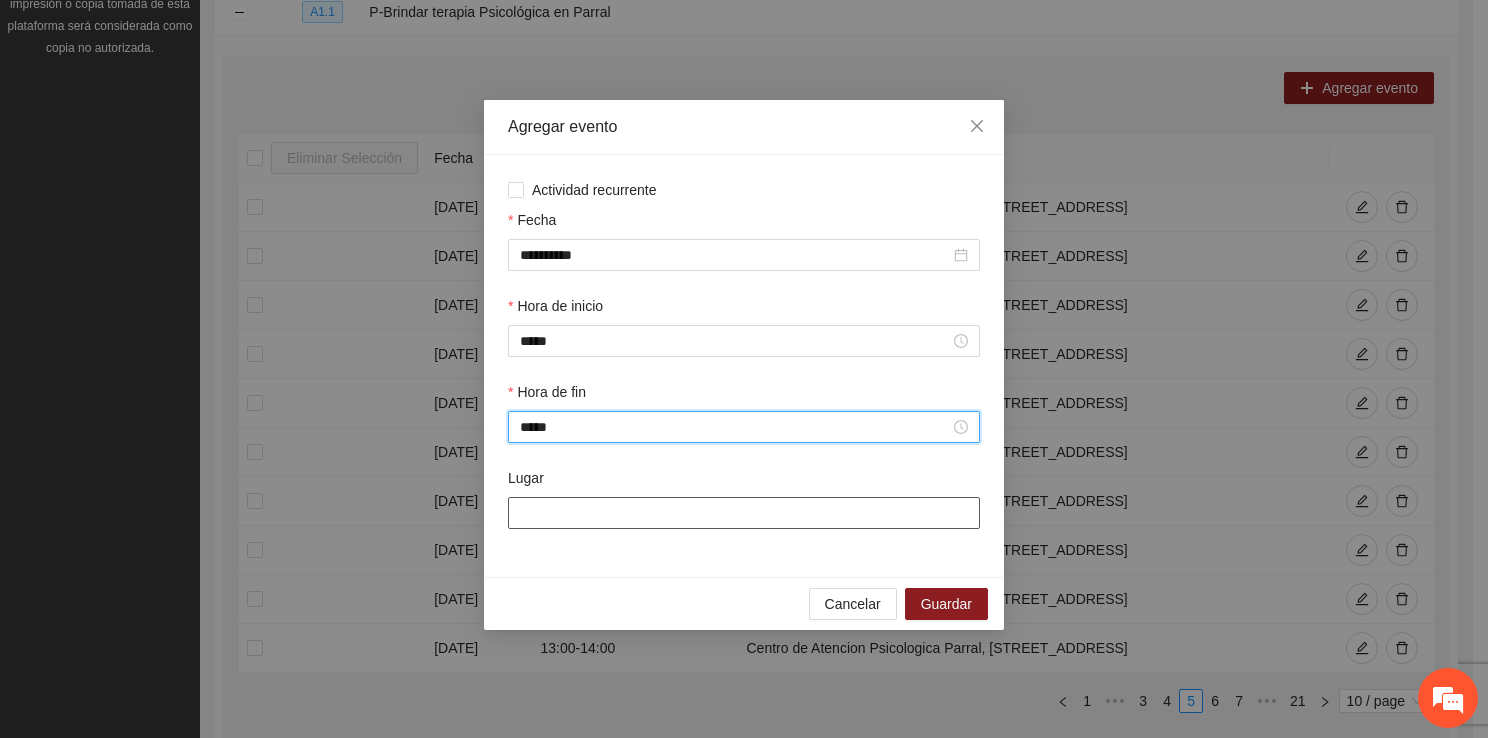 type on "*****" 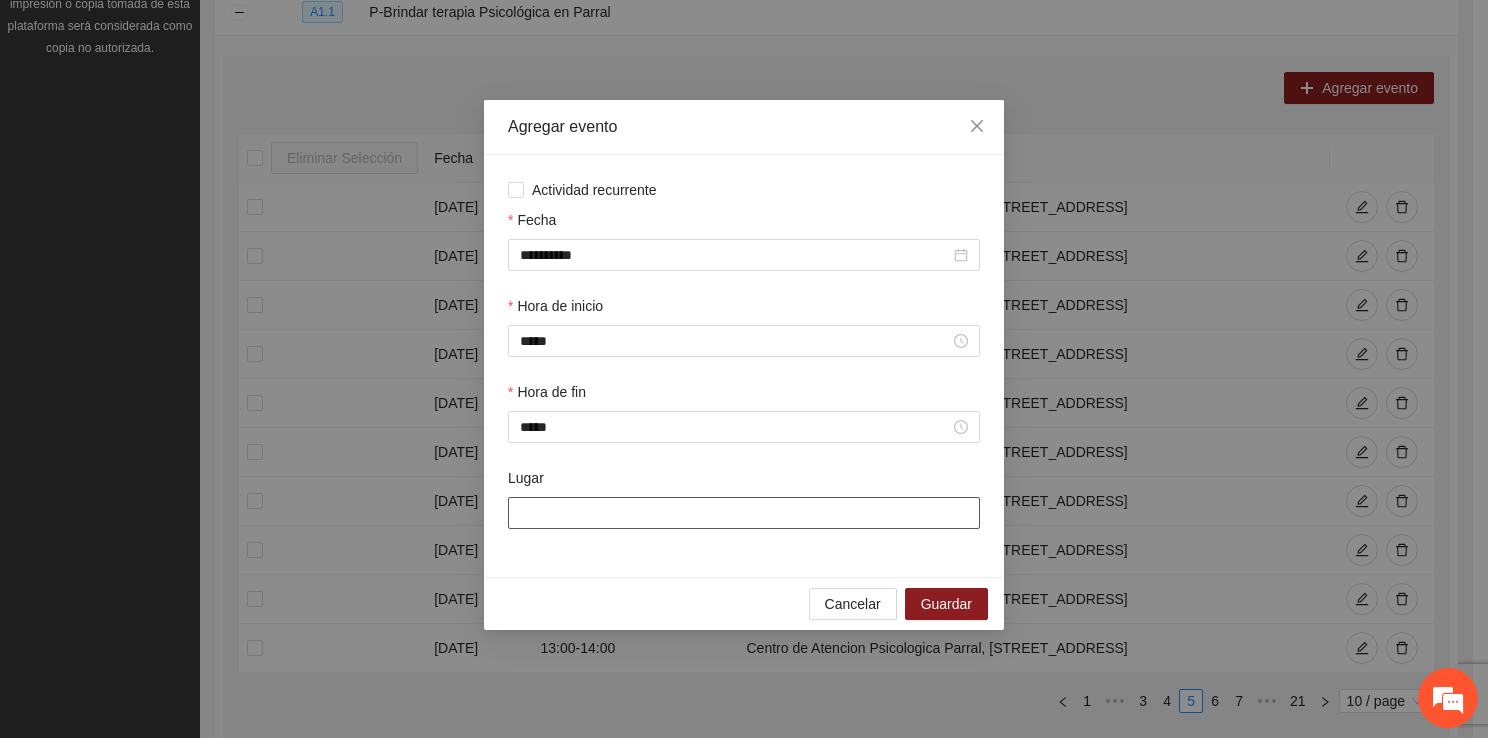 click on "Lugar" at bounding box center [744, 513] 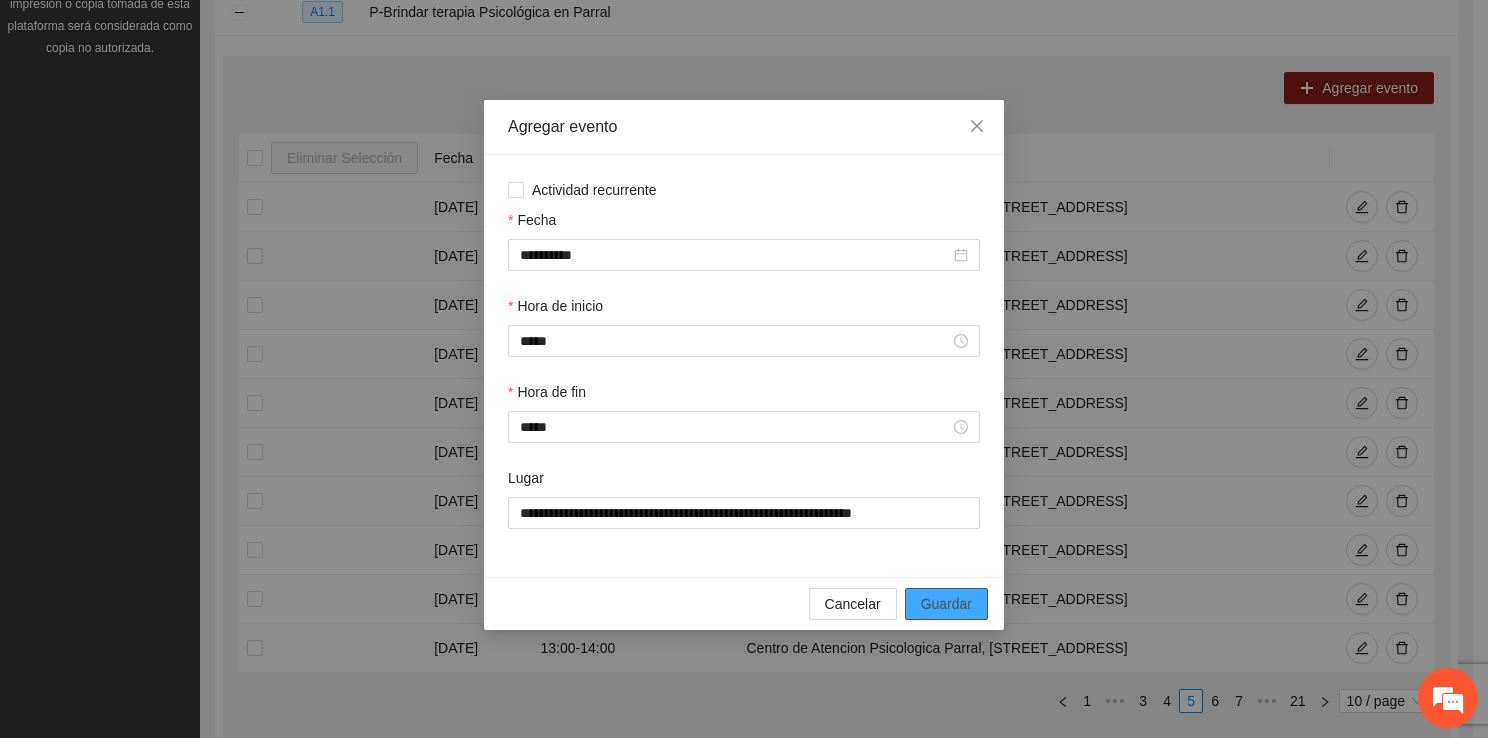 click on "Guardar" at bounding box center (946, 604) 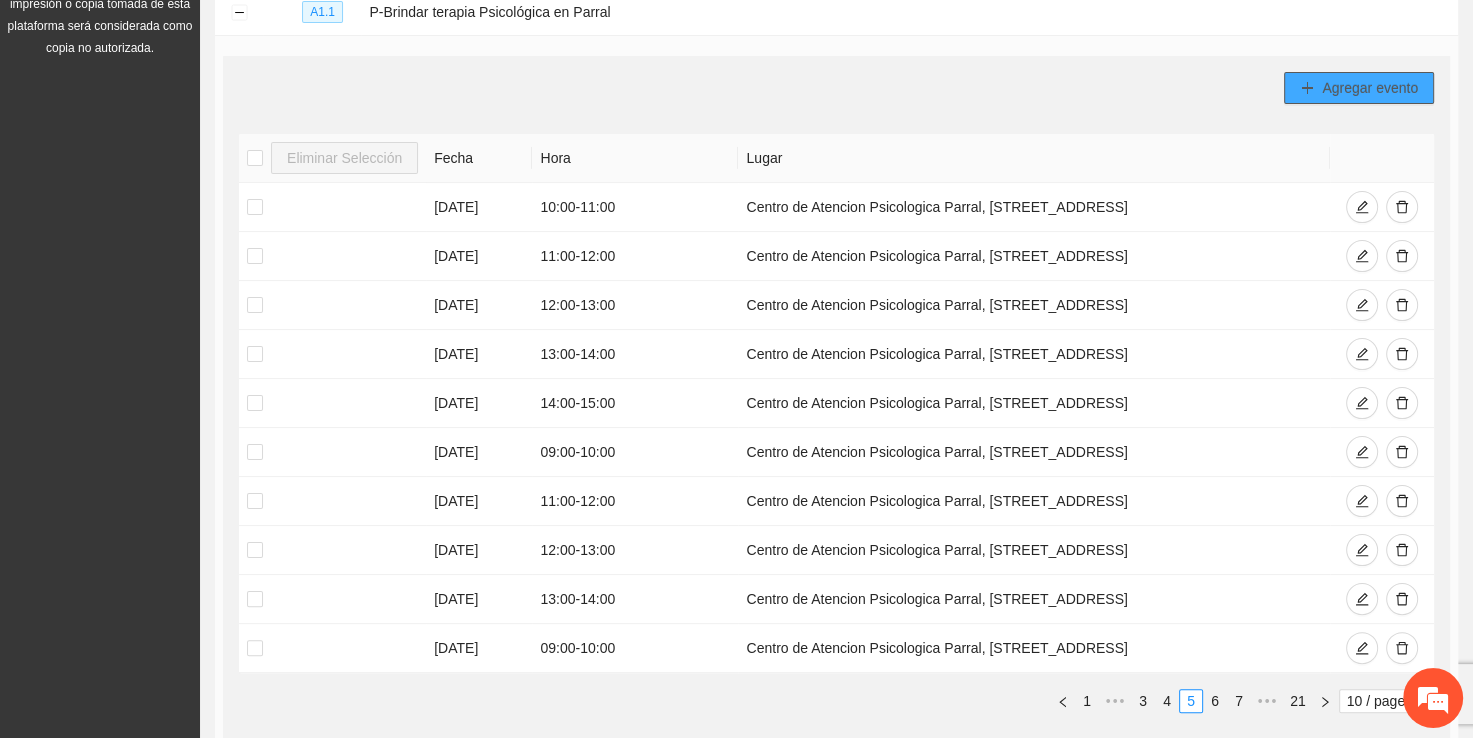 click on "Agregar evento" at bounding box center (1370, 88) 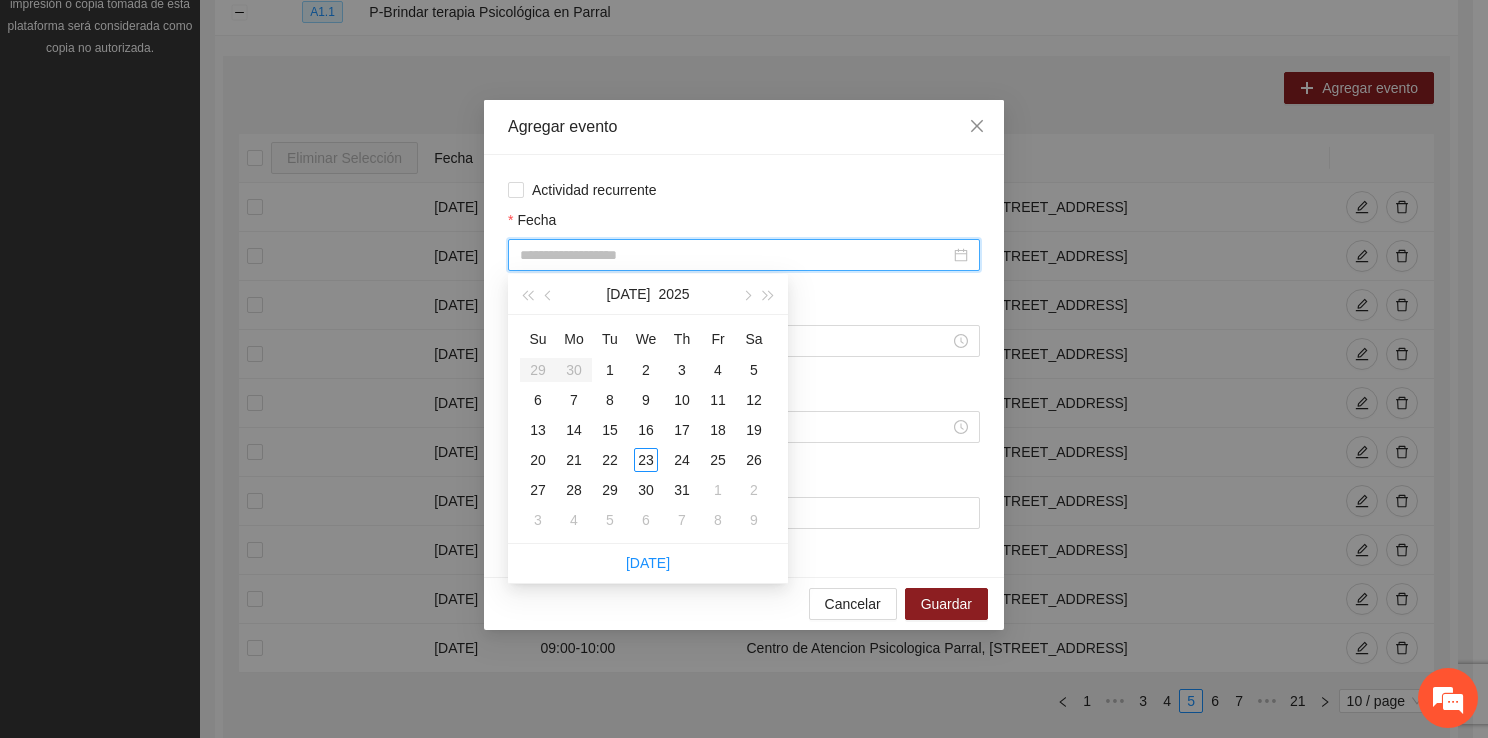 click on "Fecha" at bounding box center [735, 255] 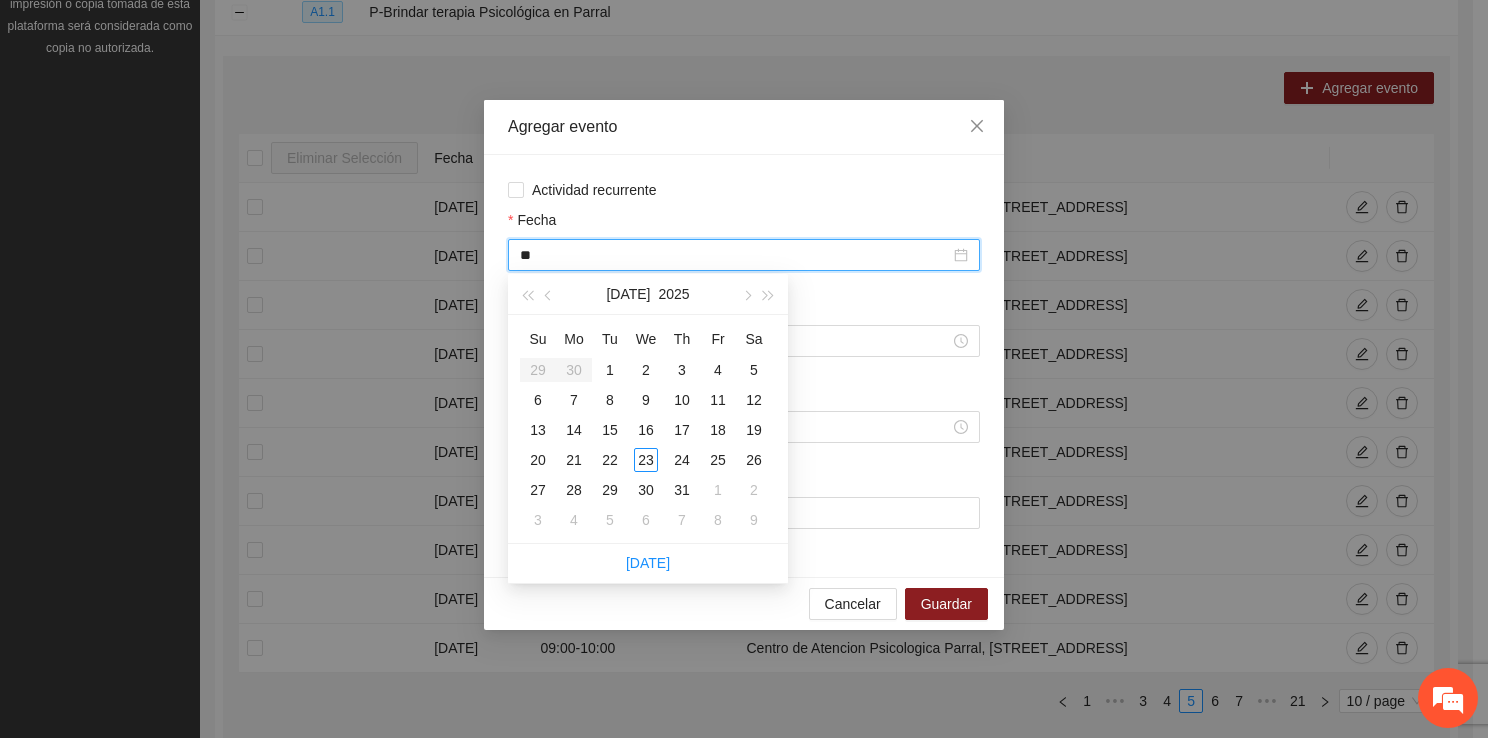 type on "*" 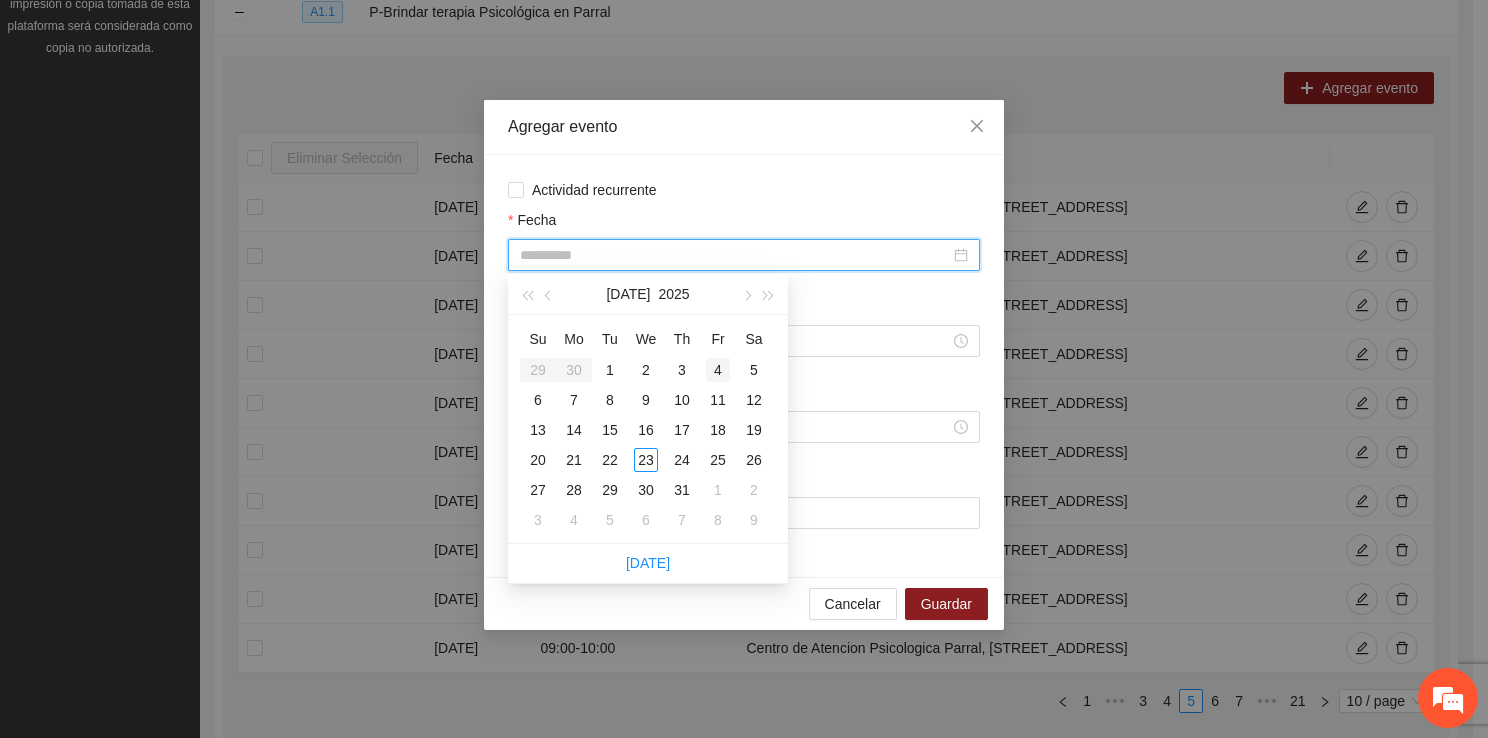 type on "**********" 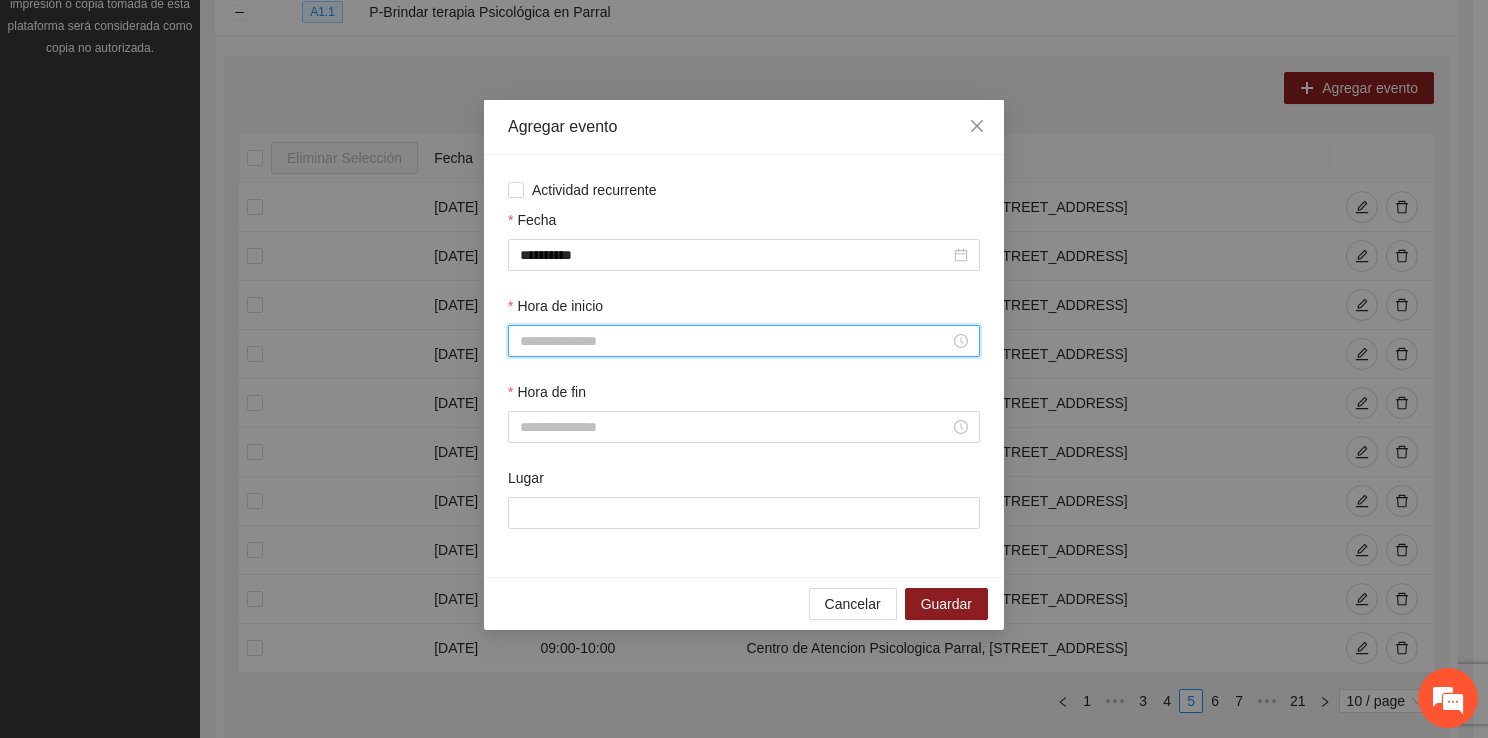 click on "Hora de inicio" at bounding box center [735, 341] 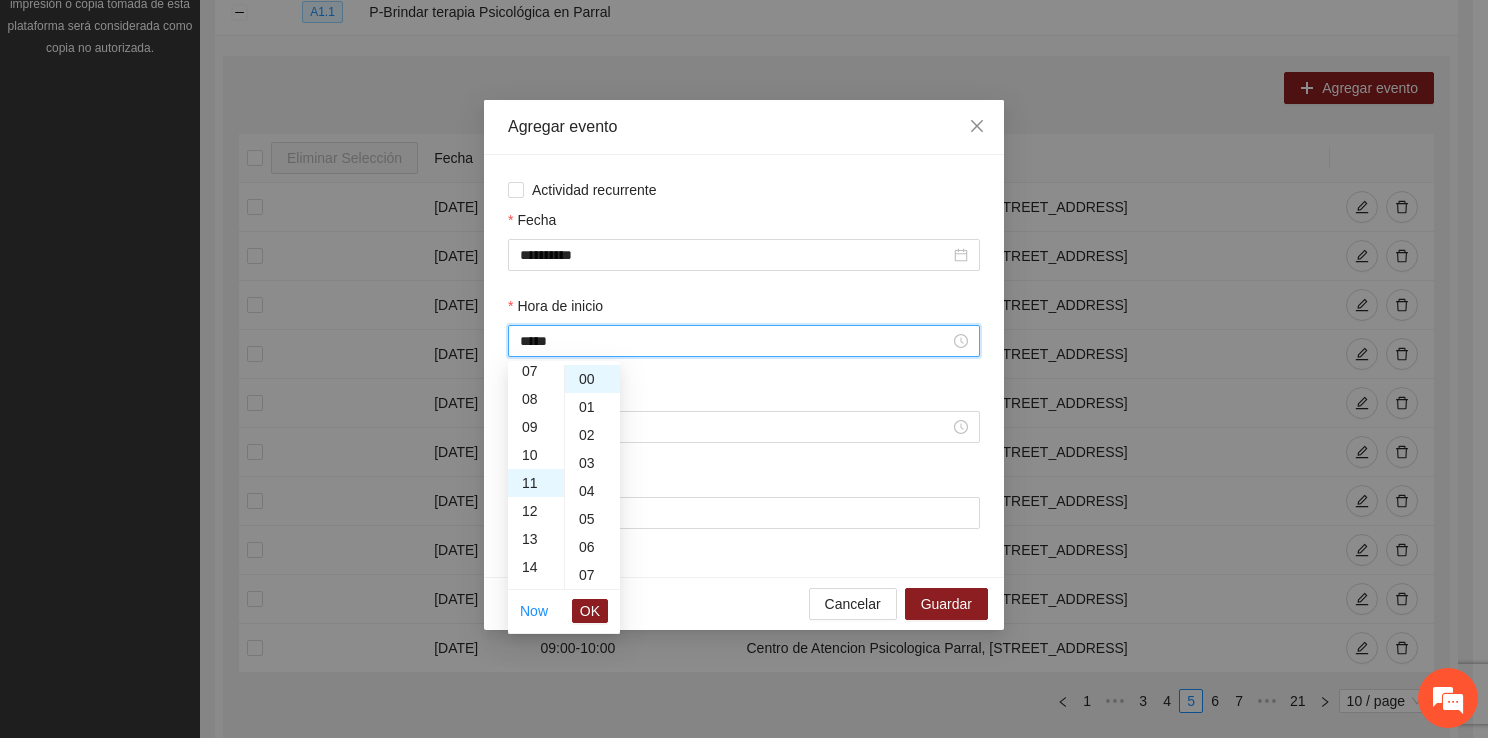 scroll, scrollTop: 308, scrollLeft: 0, axis: vertical 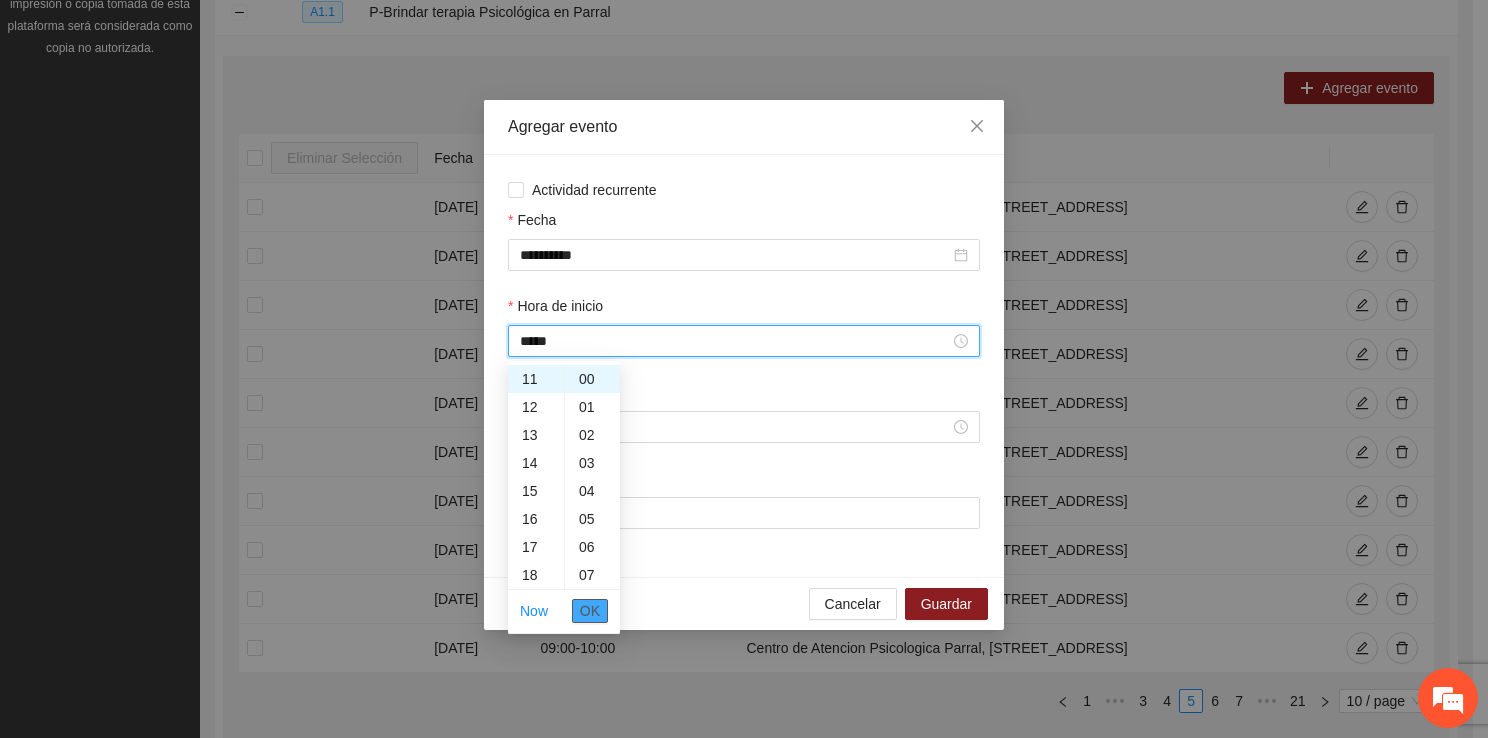 click on "OK" at bounding box center [590, 611] 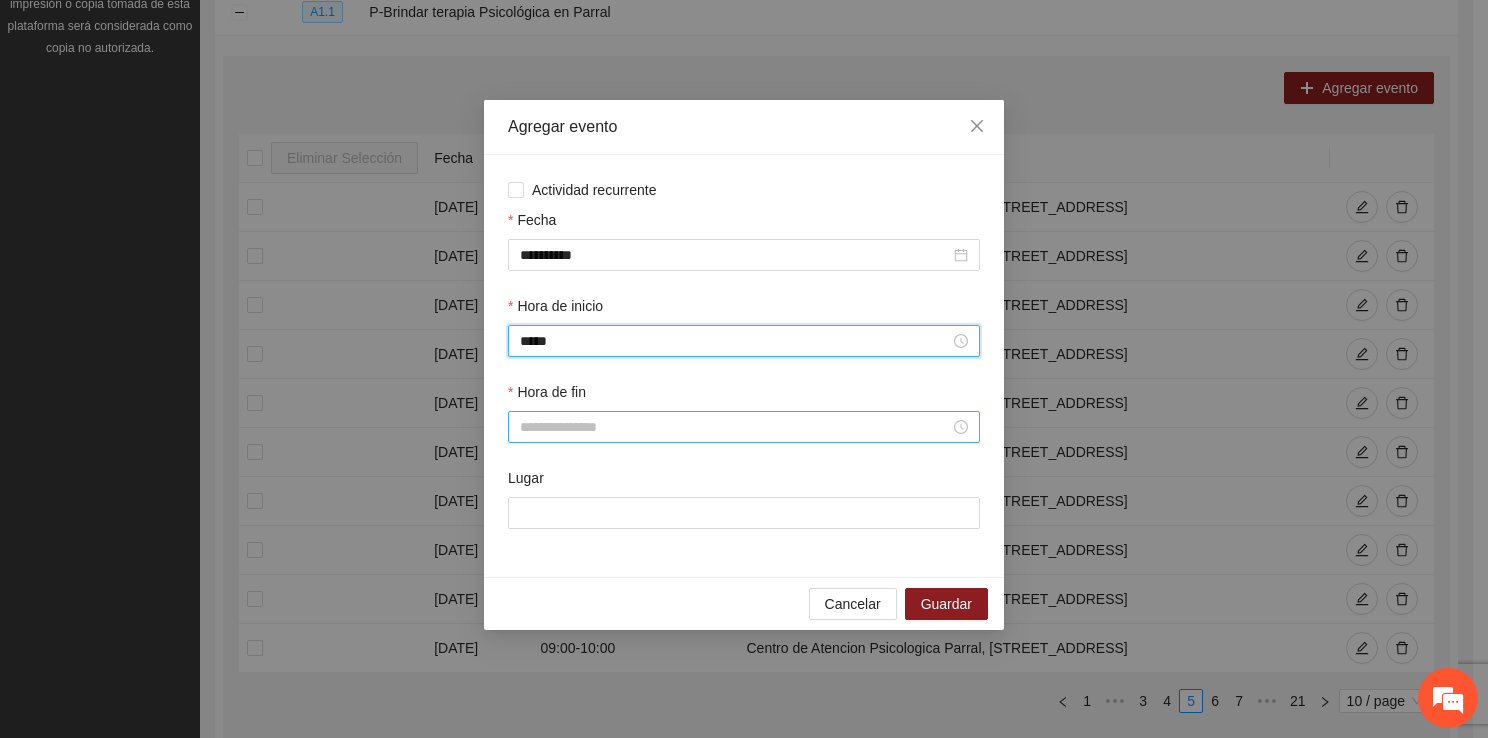 type on "*****" 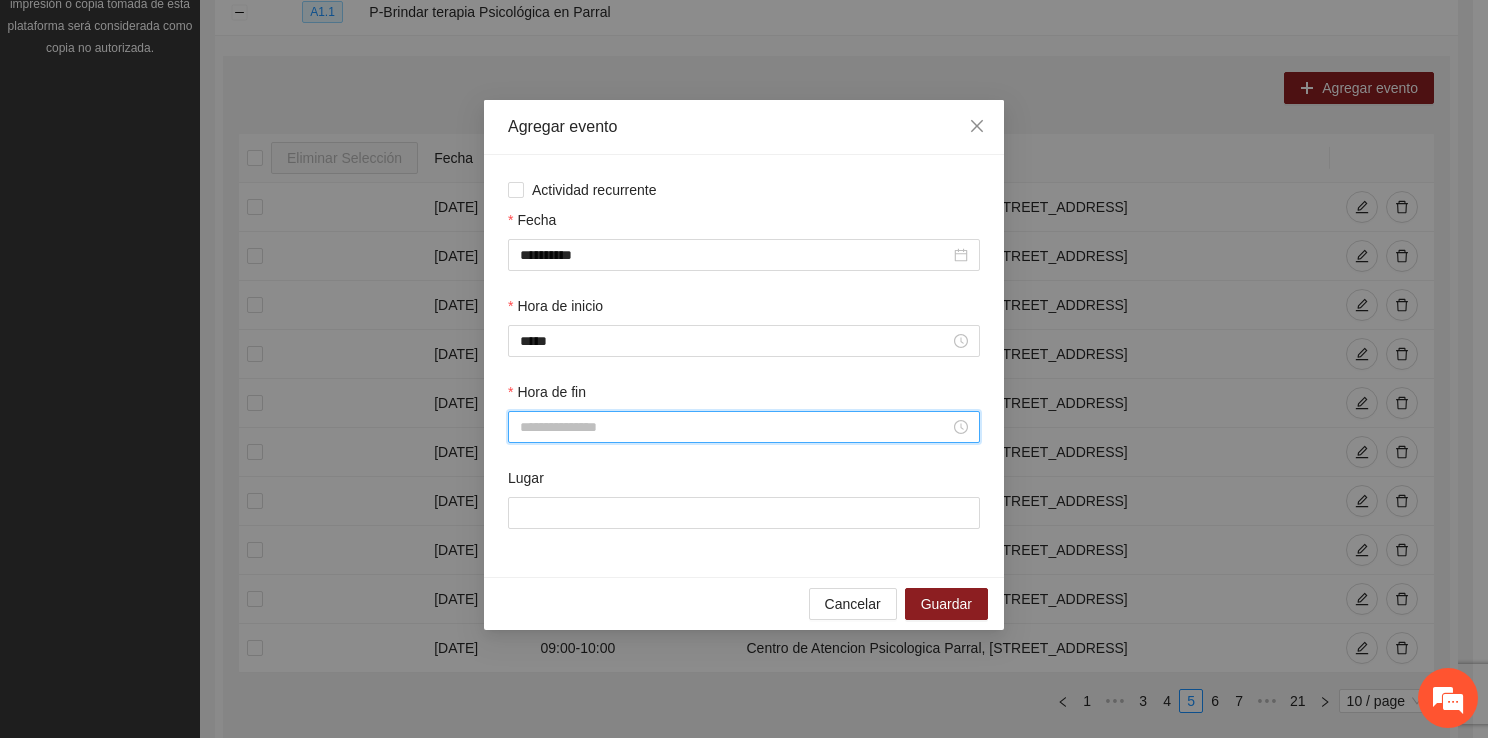 click on "Hora de fin" at bounding box center [735, 427] 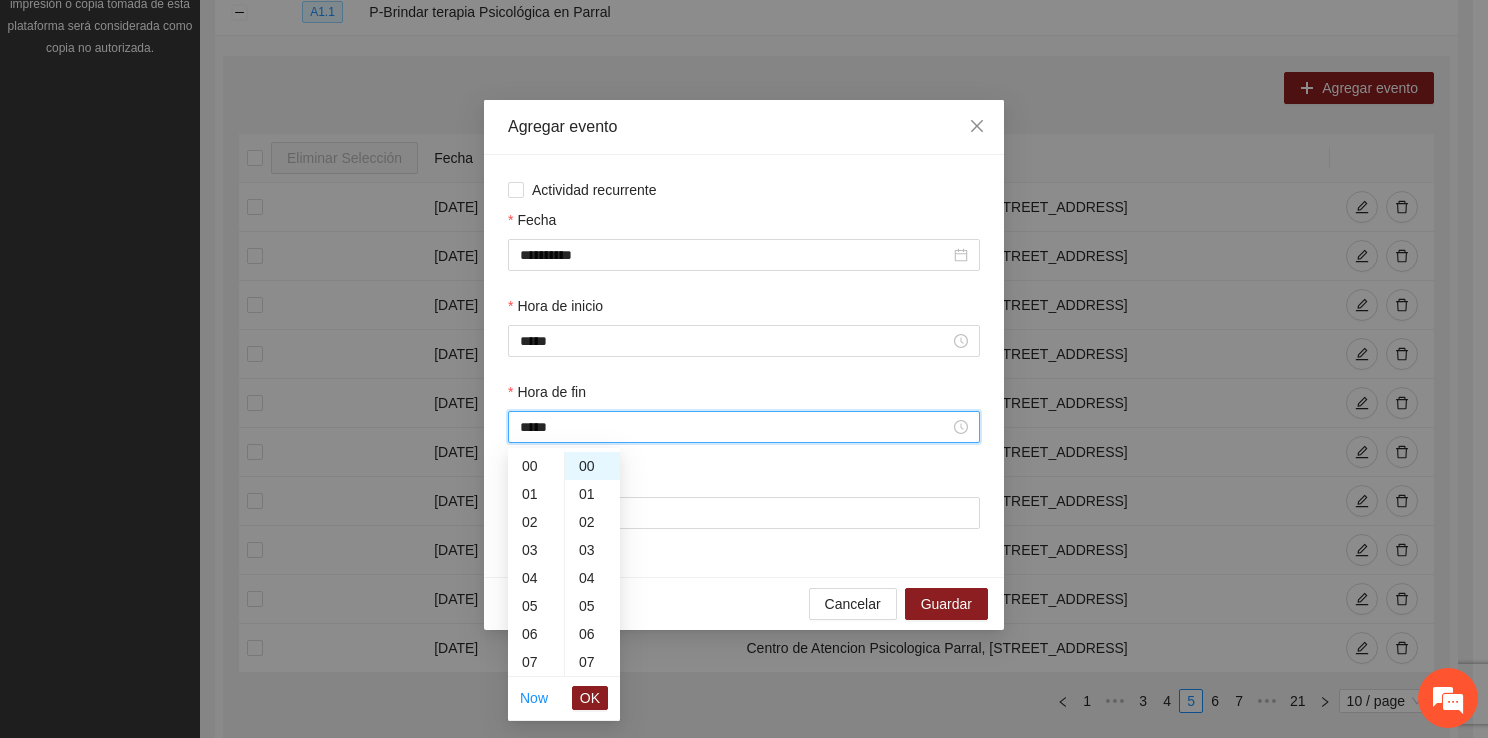 scroll, scrollTop: 336, scrollLeft: 0, axis: vertical 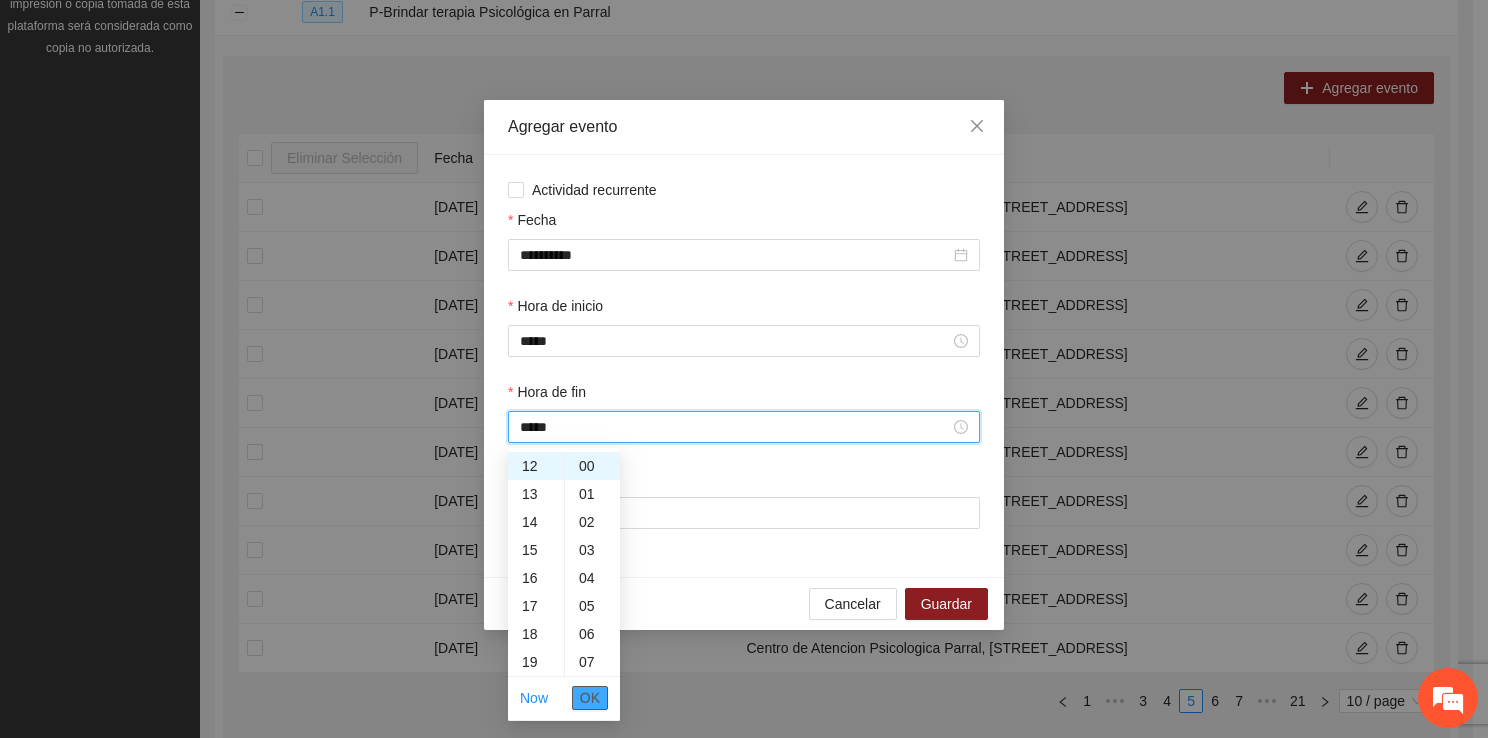click on "OK" at bounding box center [590, 698] 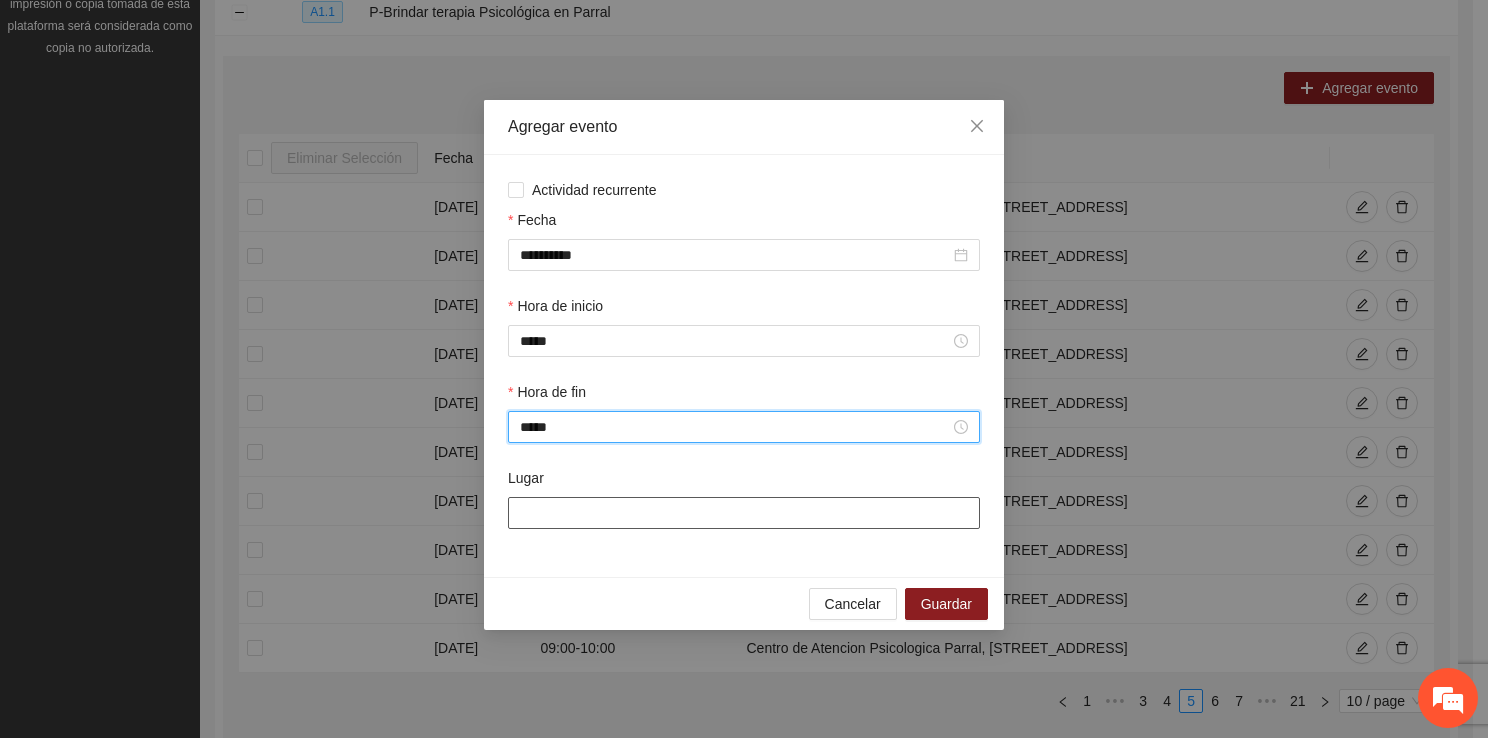 type on "*****" 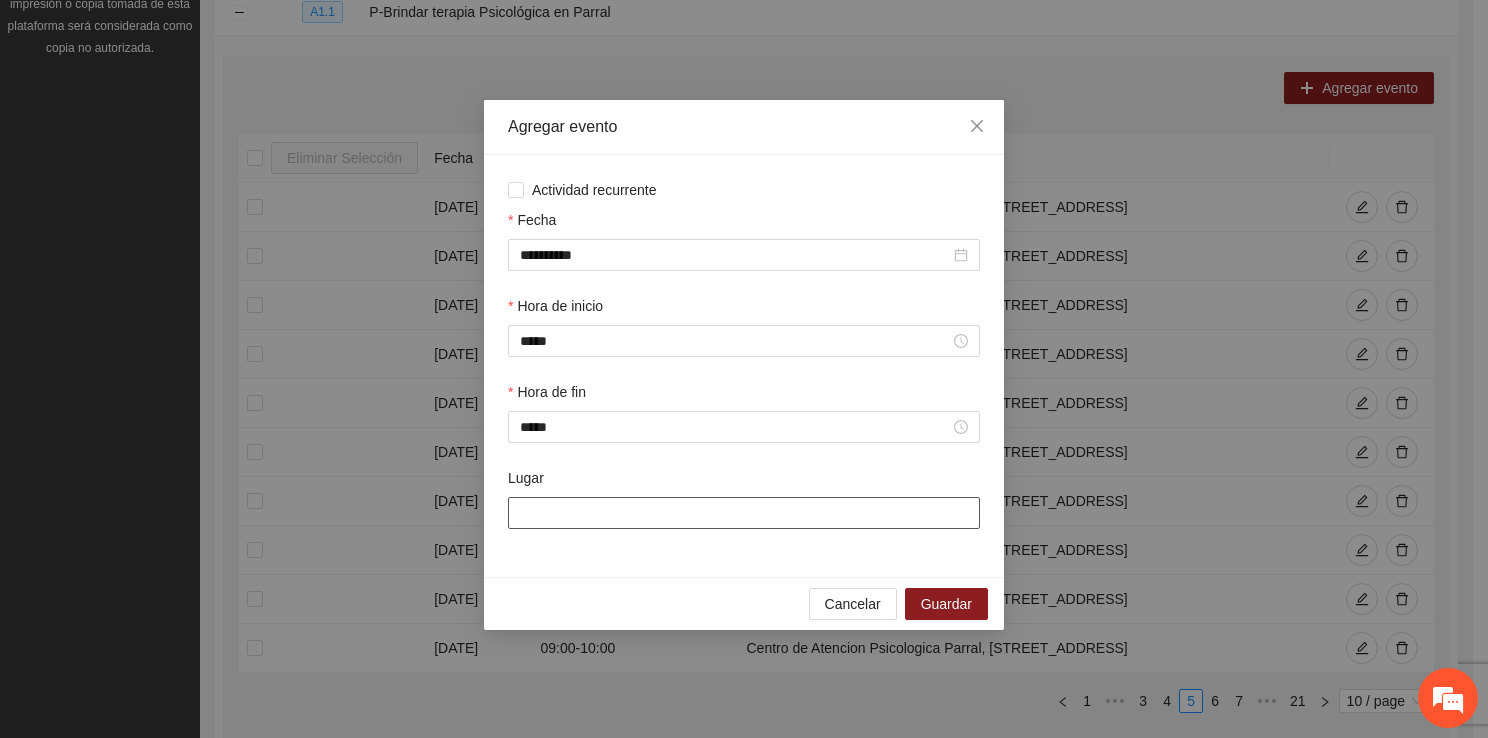 click on "Lugar" at bounding box center (744, 513) 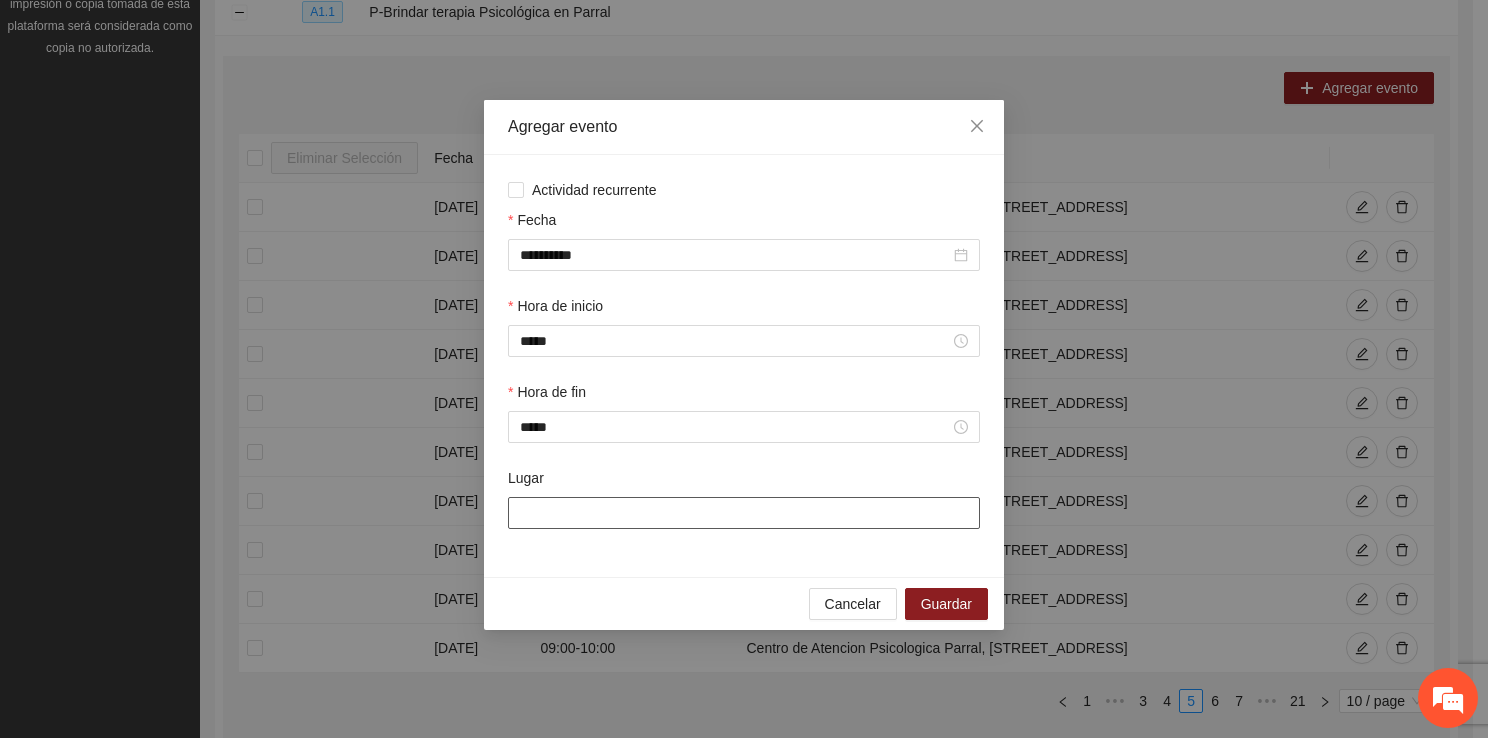 type on "**********" 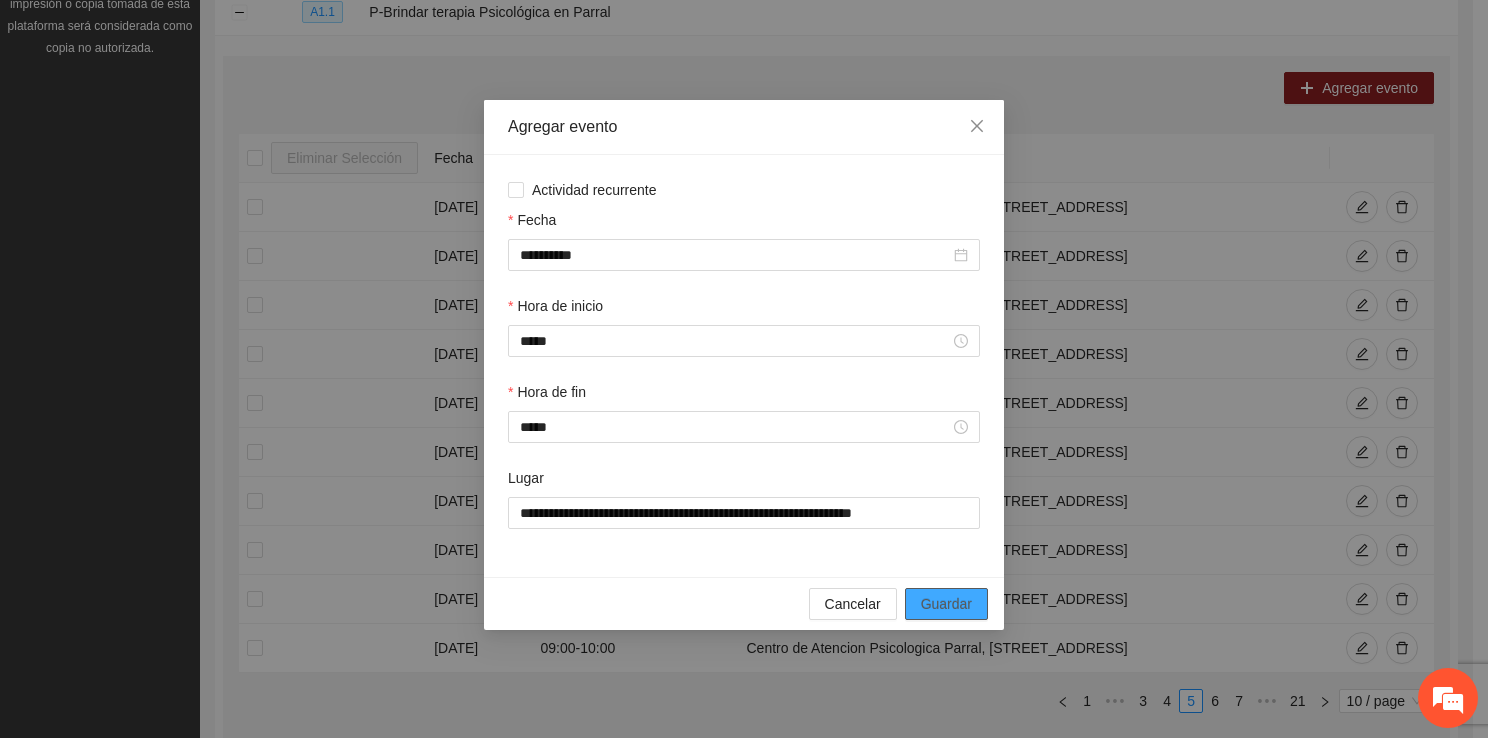 click on "Guardar" at bounding box center [946, 604] 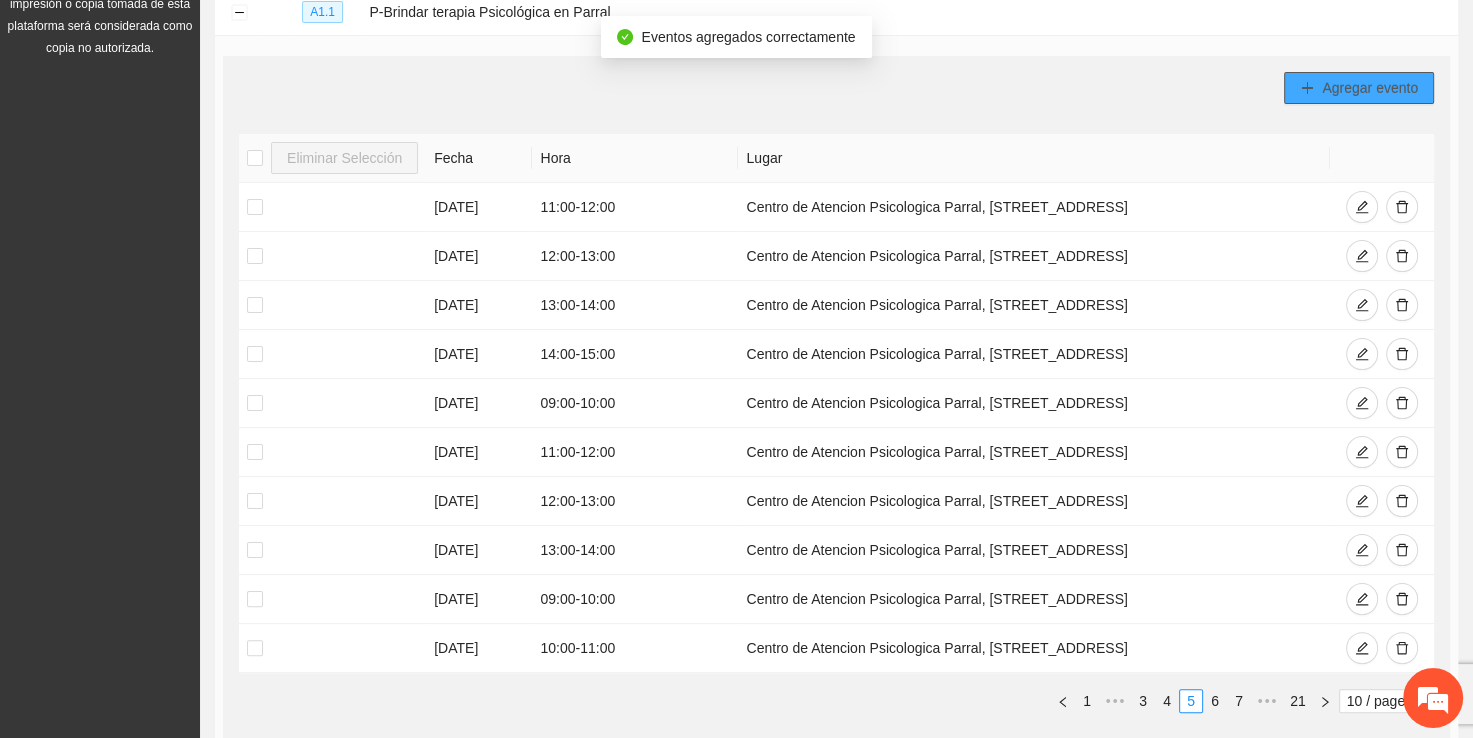 click on "Agregar evento" at bounding box center (1370, 88) 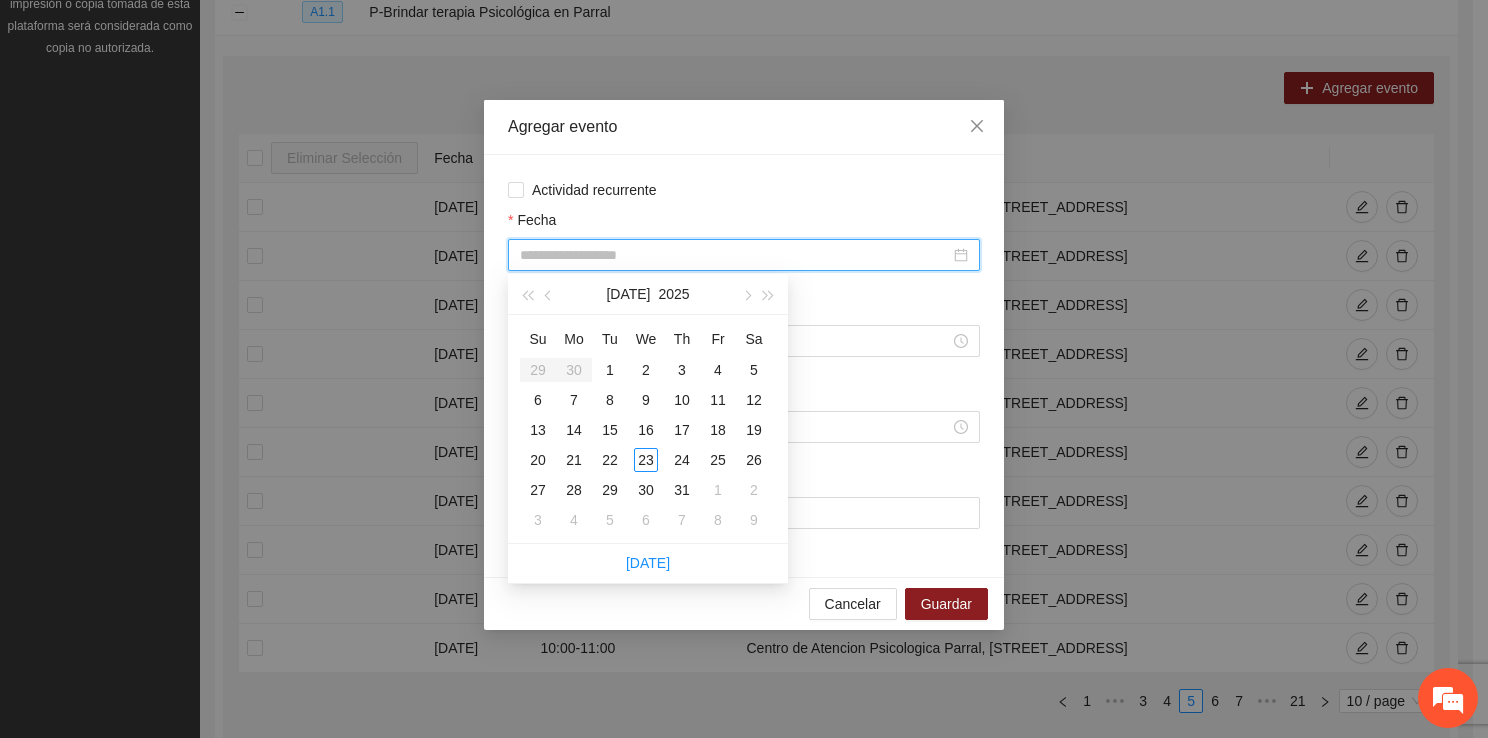click on "Fecha" at bounding box center (735, 255) 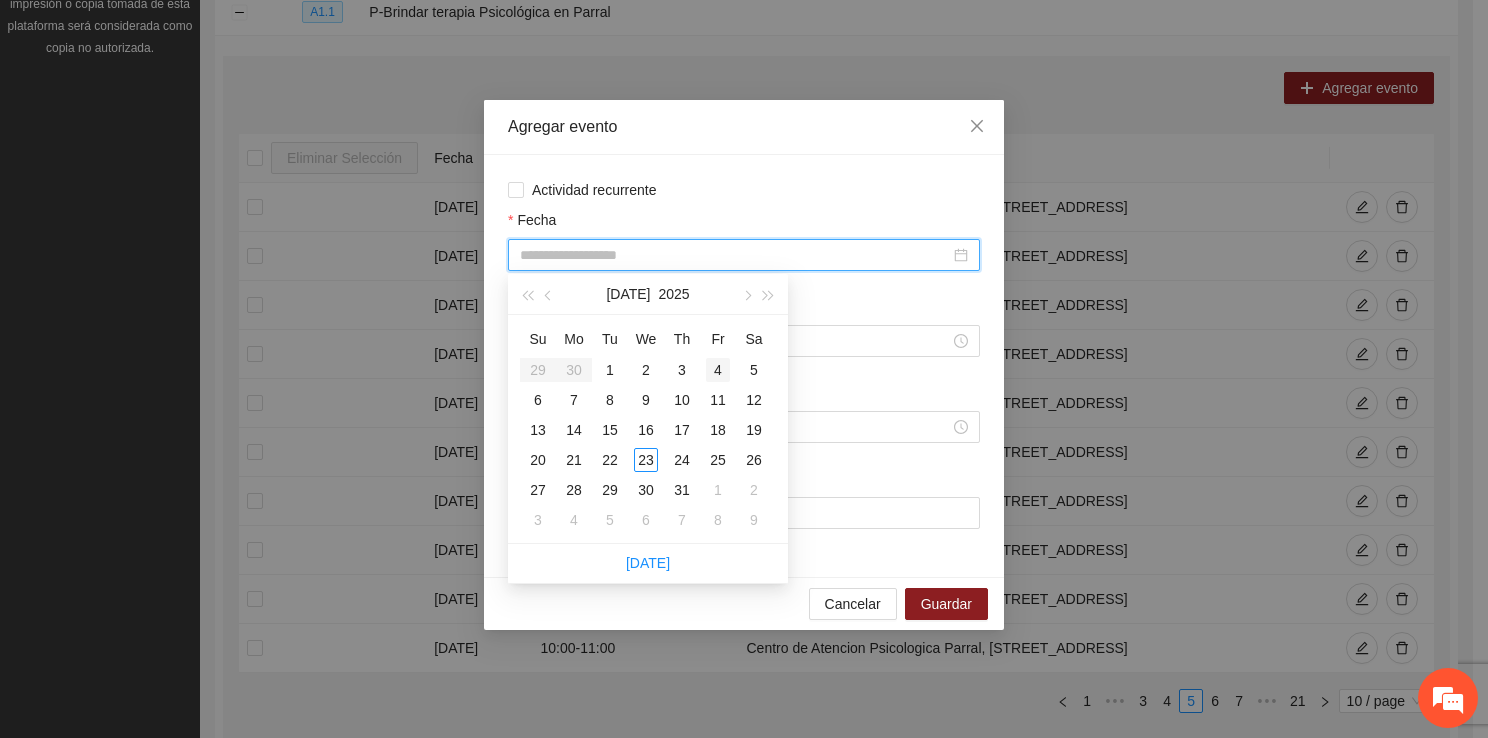 type on "**********" 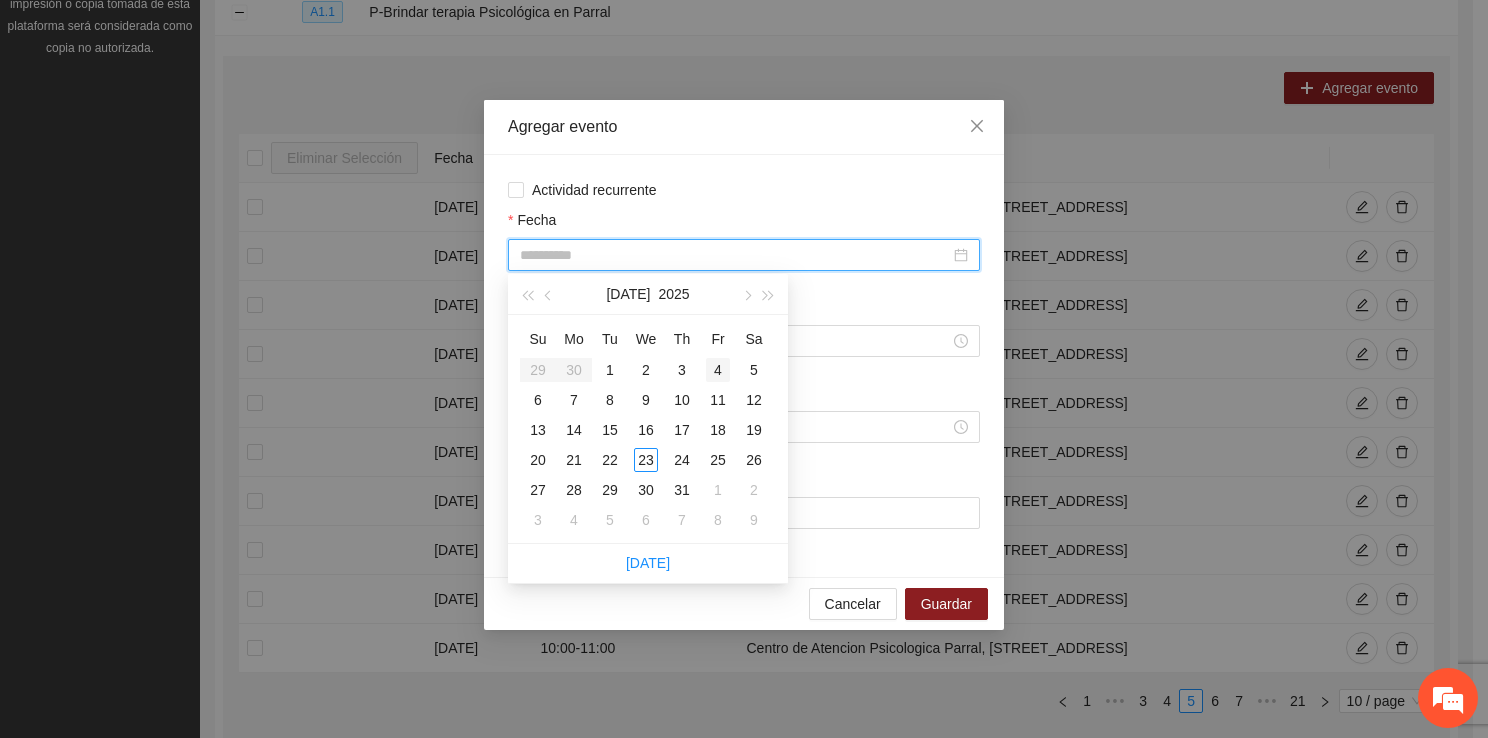 click on "4" at bounding box center [718, 370] 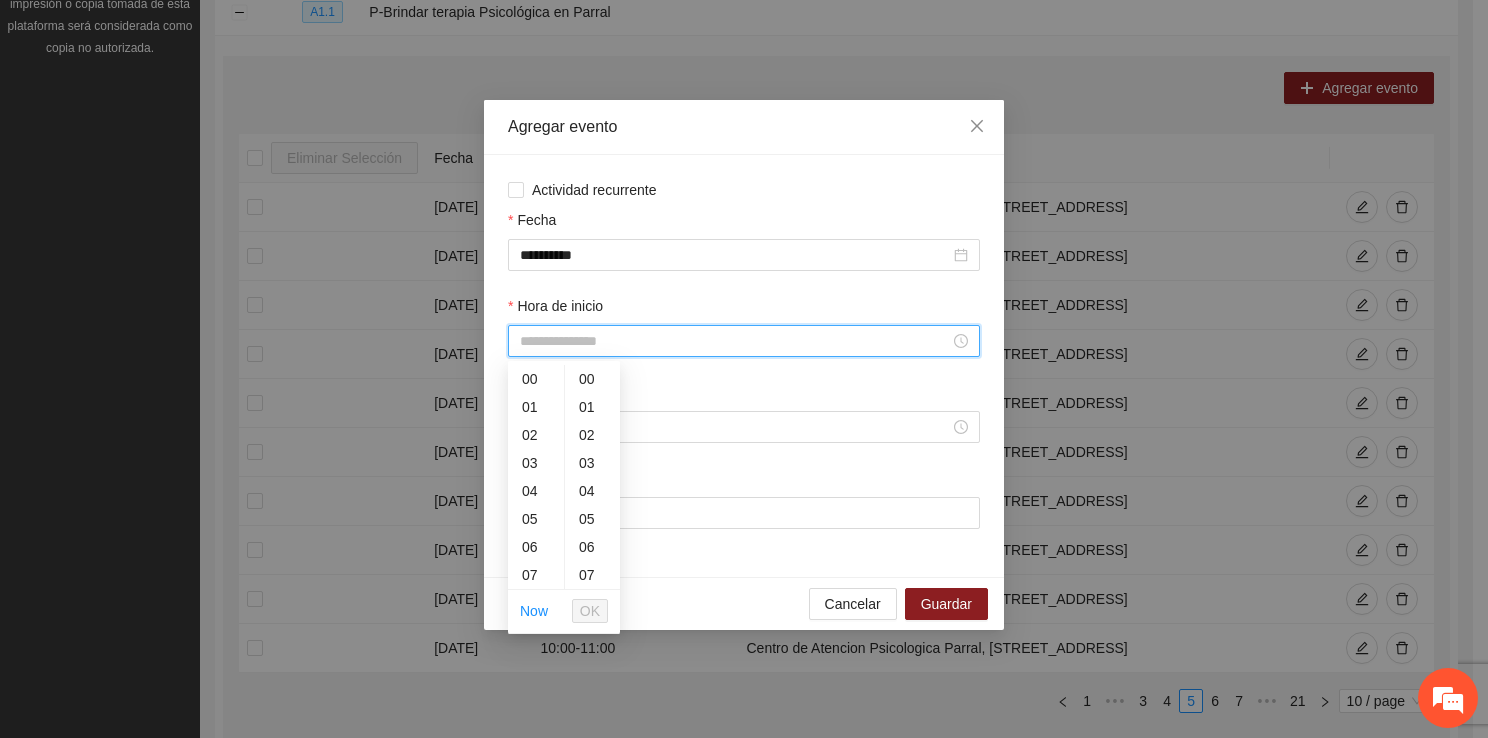 click on "Hora de inicio" at bounding box center [735, 341] 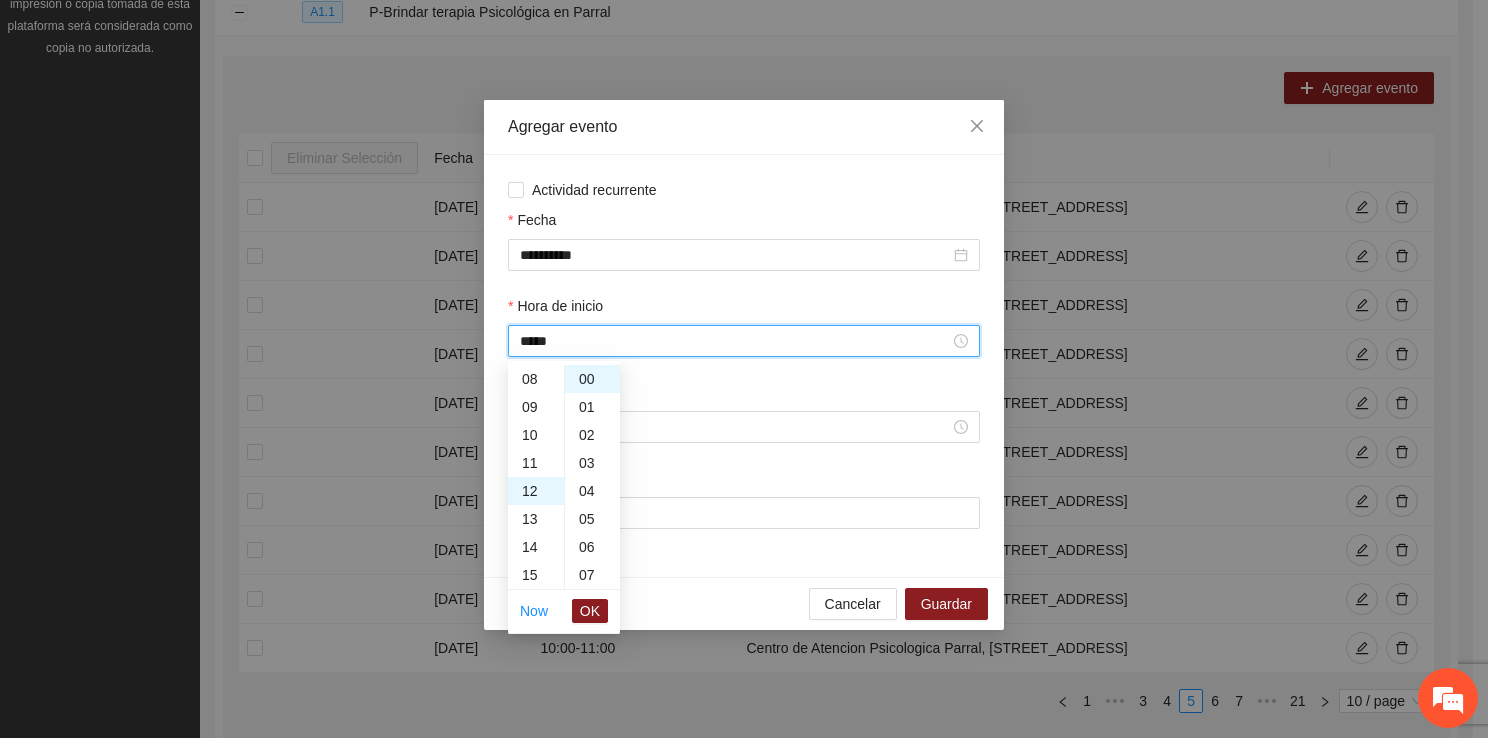 scroll, scrollTop: 336, scrollLeft: 0, axis: vertical 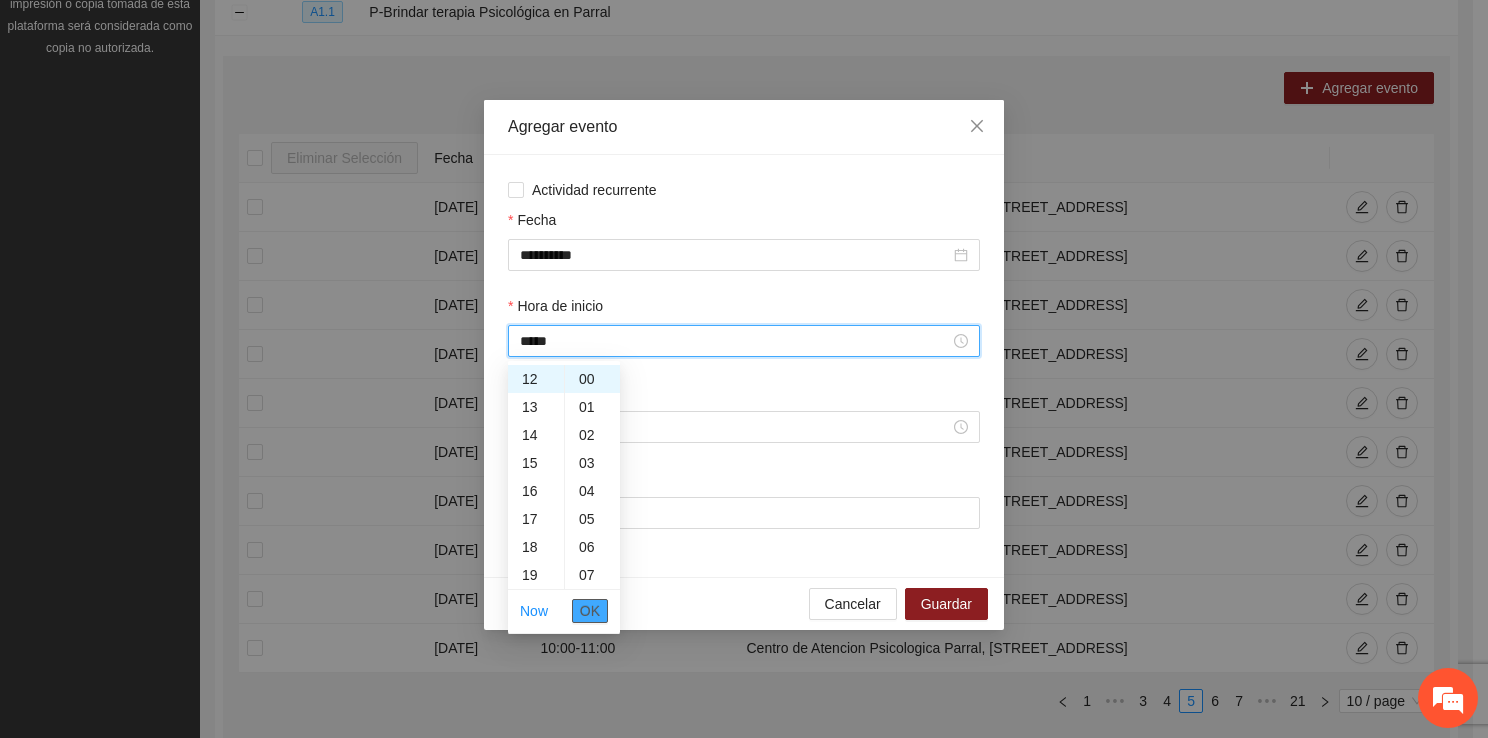 click on "OK" at bounding box center [590, 611] 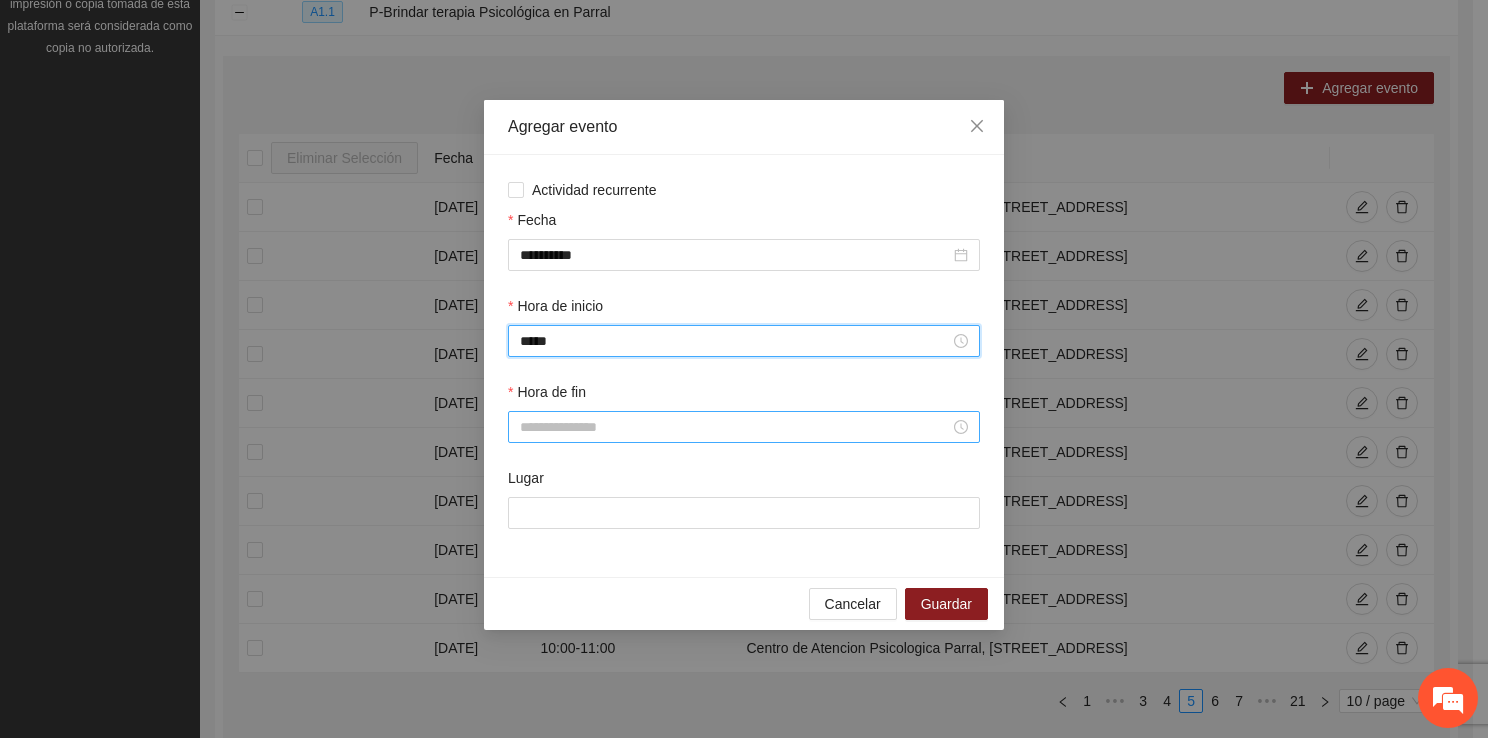 type on "*****" 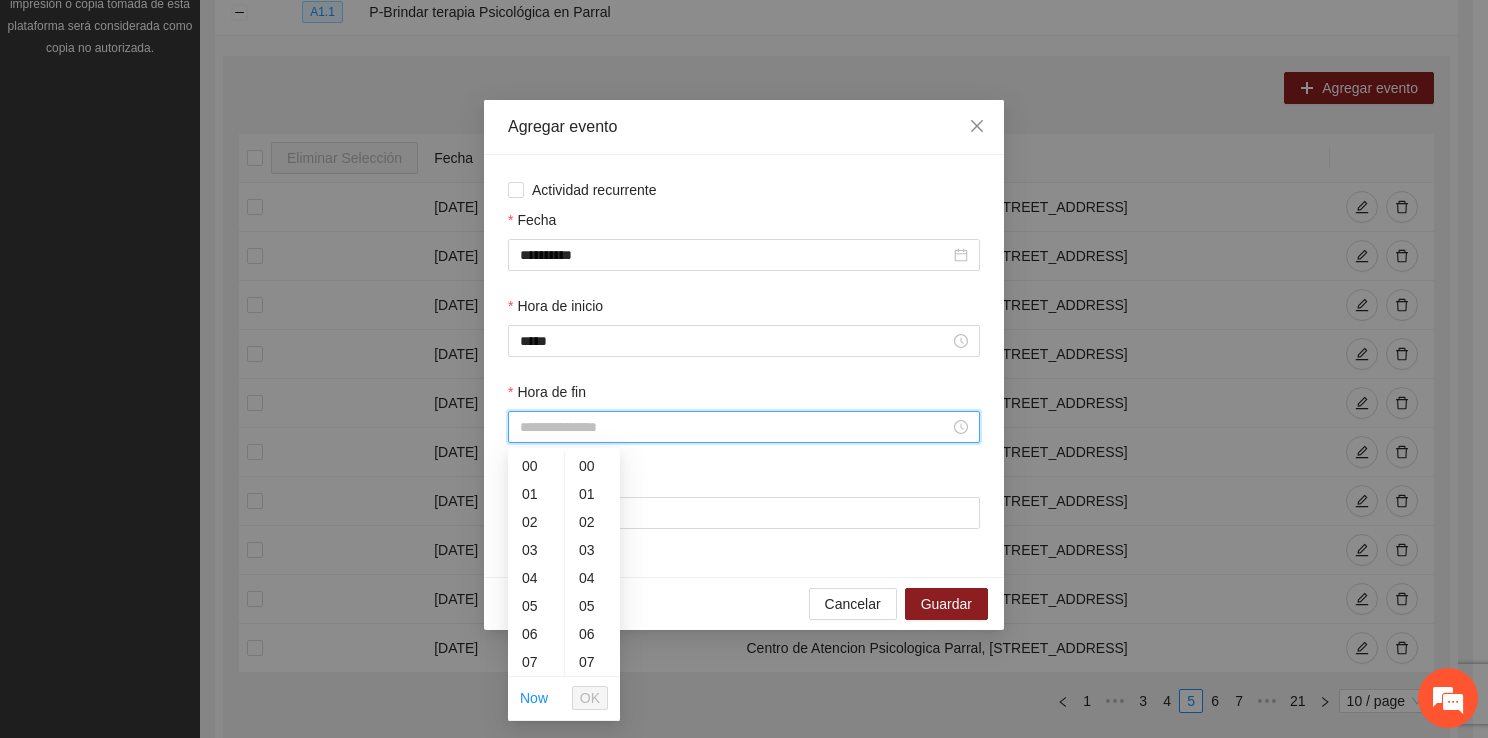click on "Hora de fin" at bounding box center (735, 427) 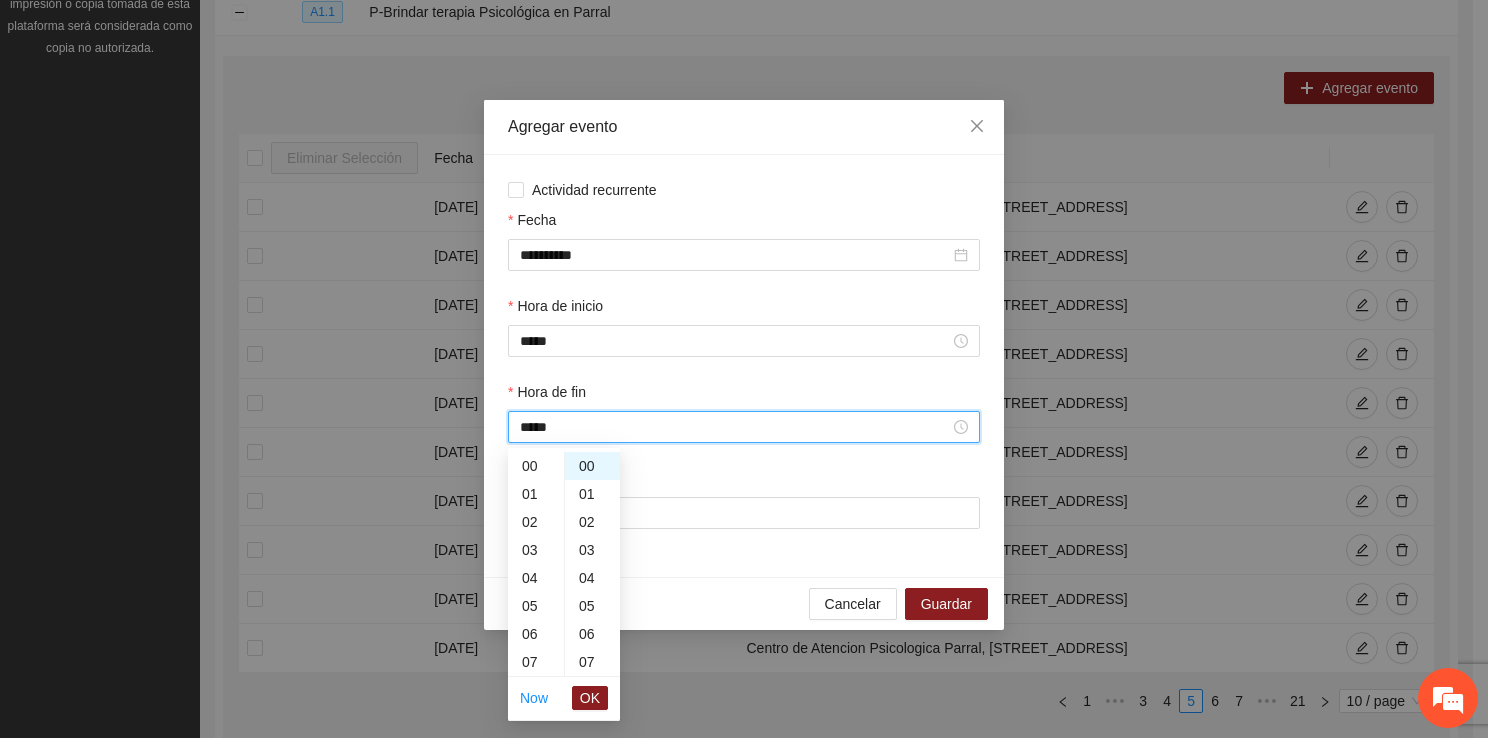 scroll, scrollTop: 364, scrollLeft: 0, axis: vertical 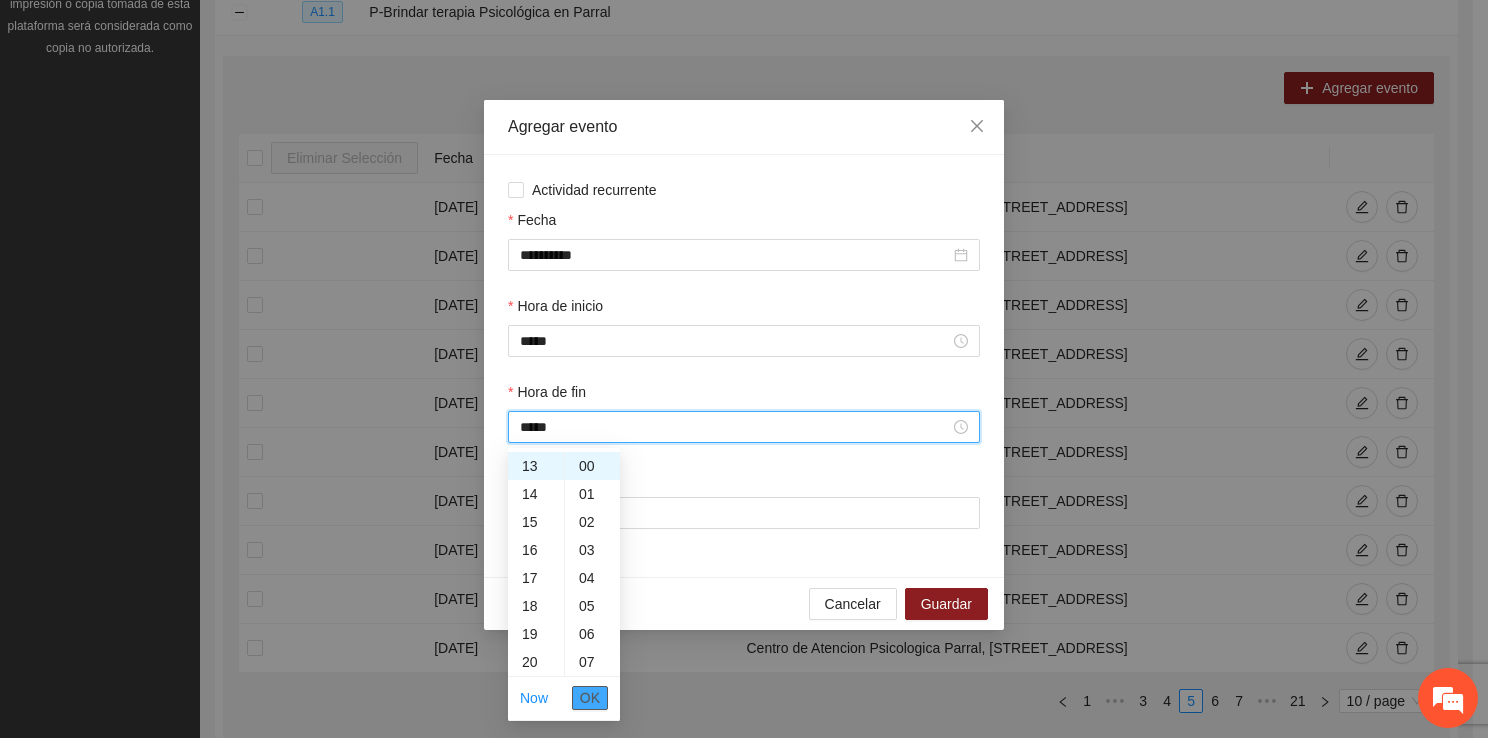 click on "OK" at bounding box center (590, 698) 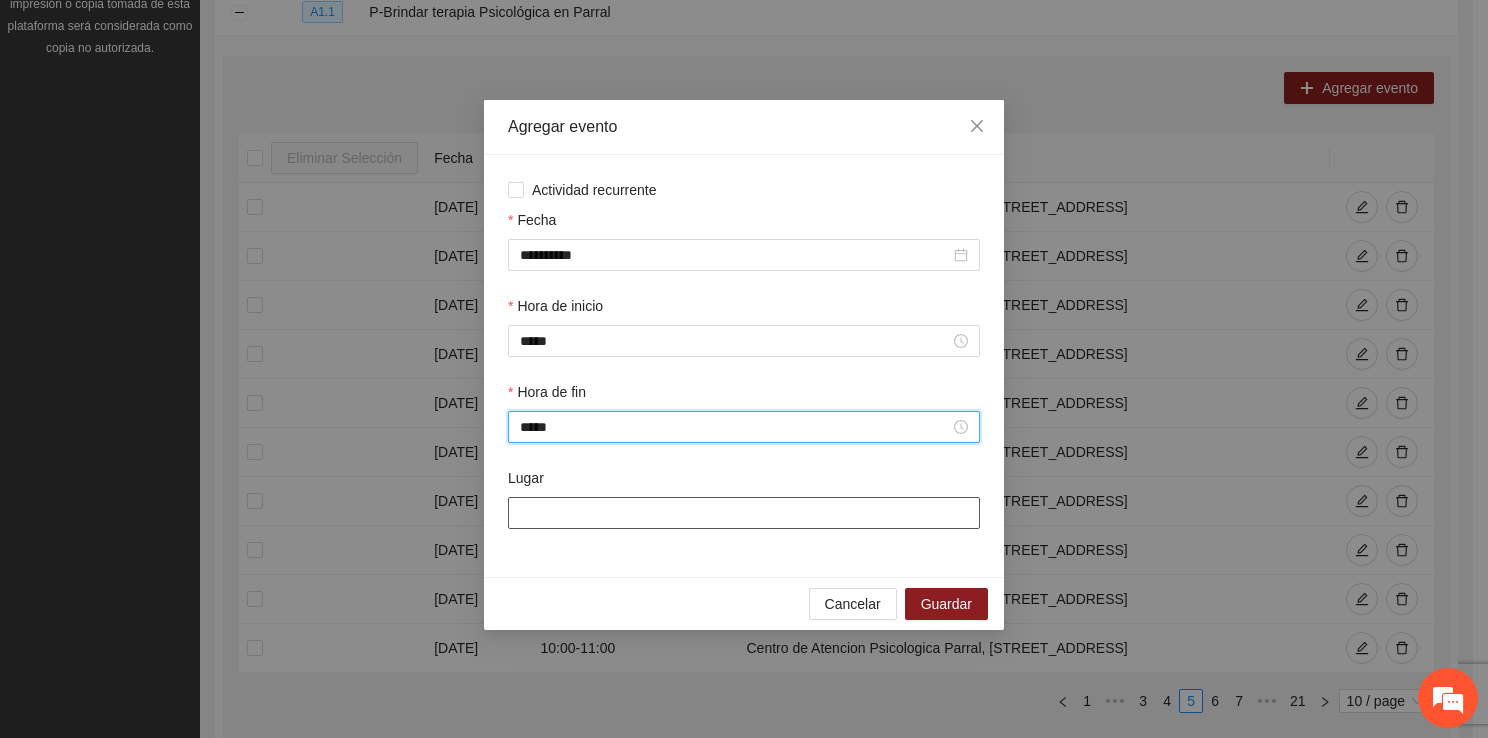 type on "*****" 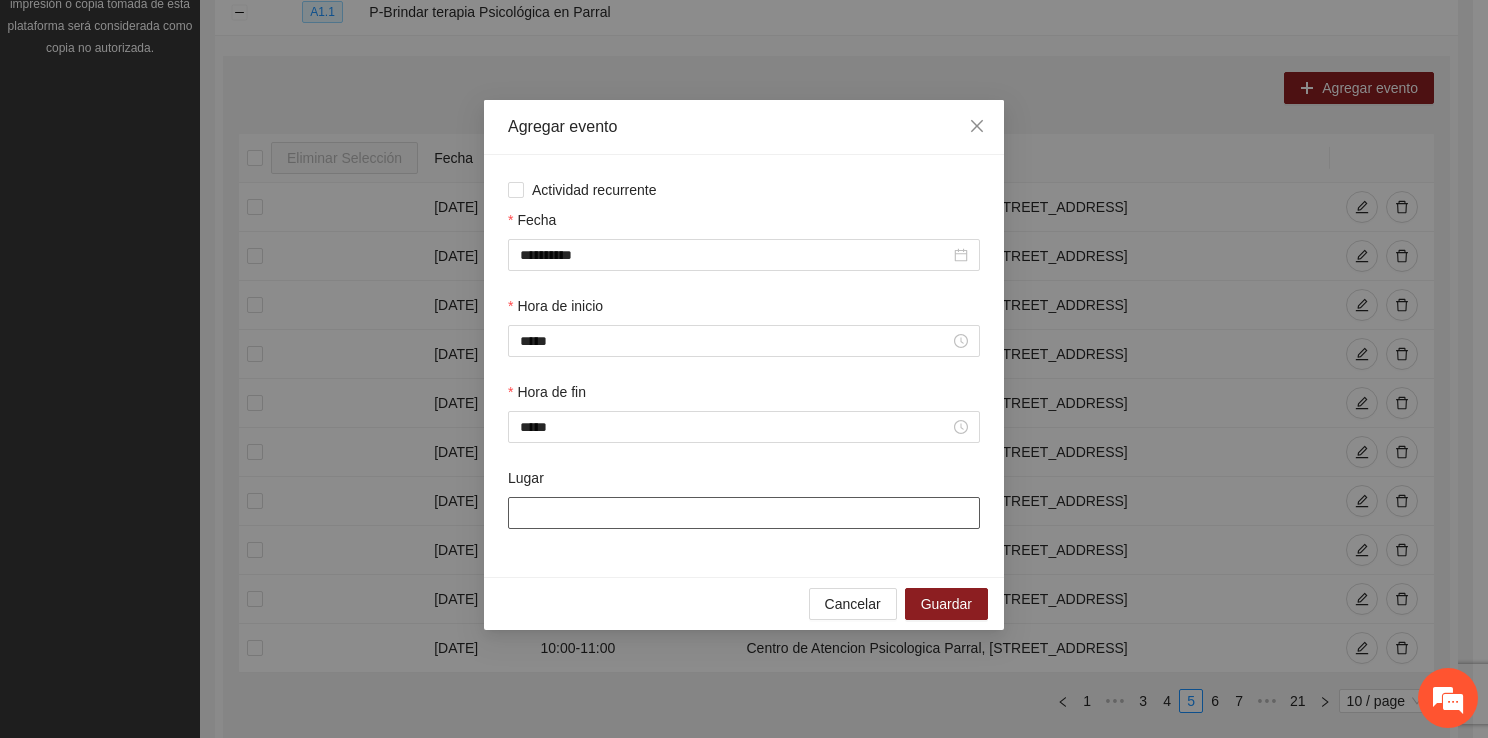 click on "Lugar" at bounding box center (744, 513) 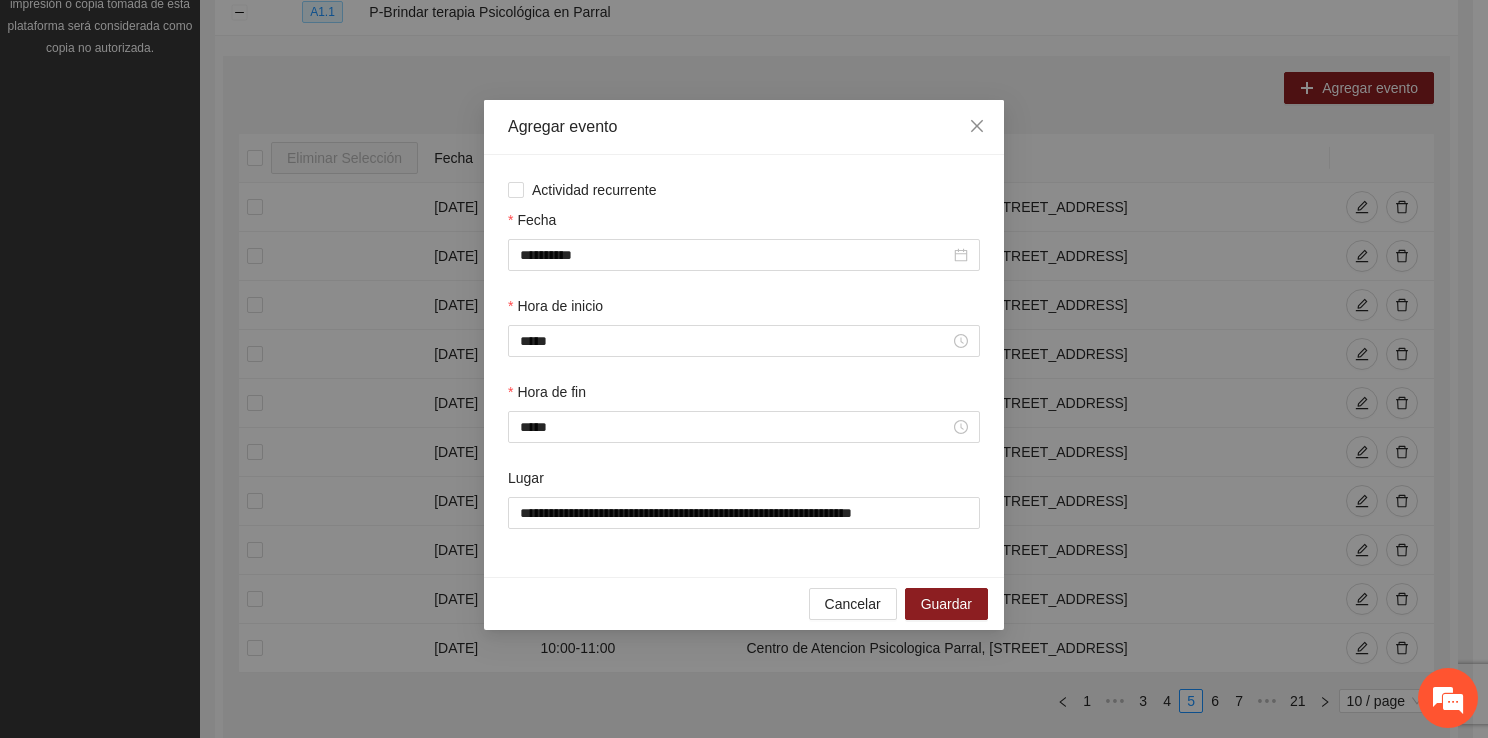 drag, startPoint x: 591, startPoint y: 520, endPoint x: 648, endPoint y: 602, distance: 99.86491 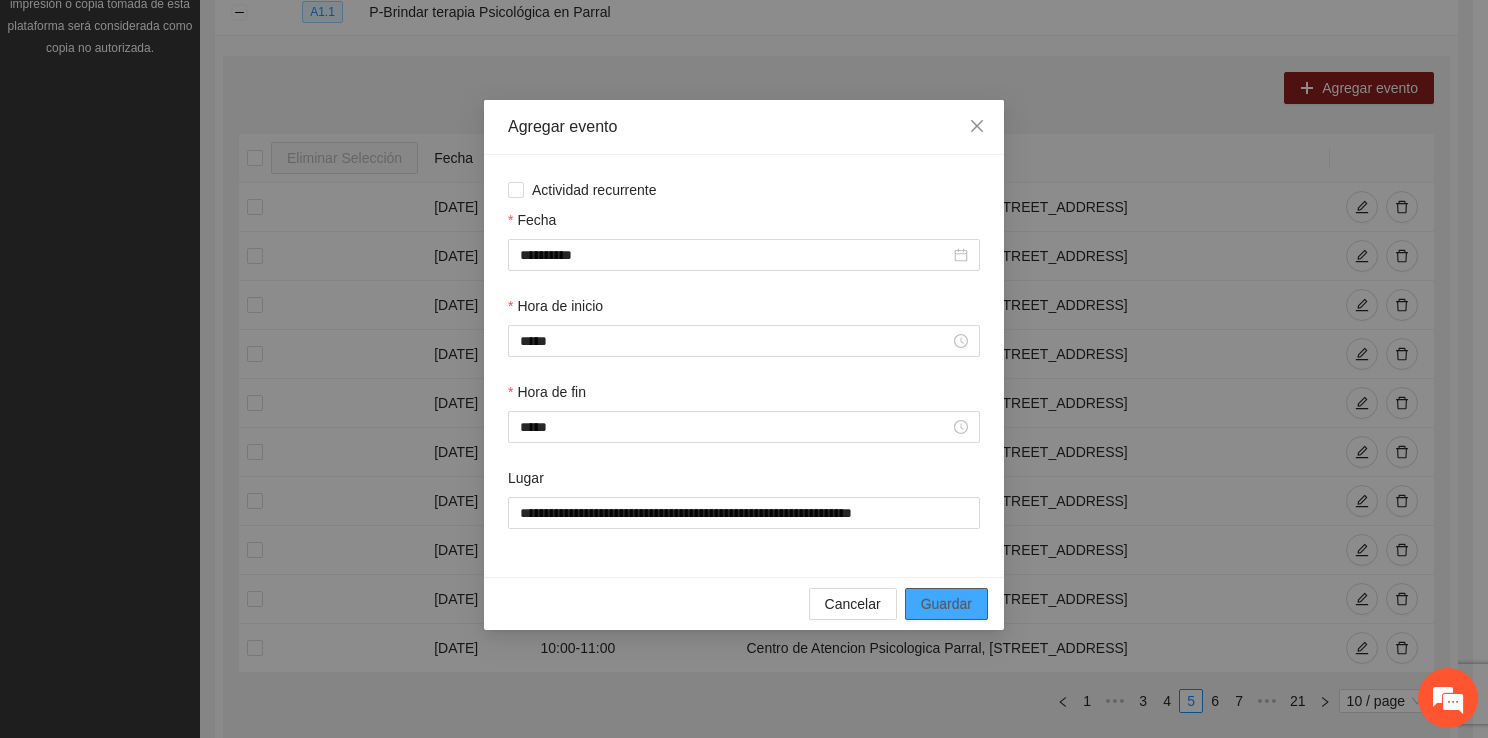 click on "Guardar" at bounding box center [946, 604] 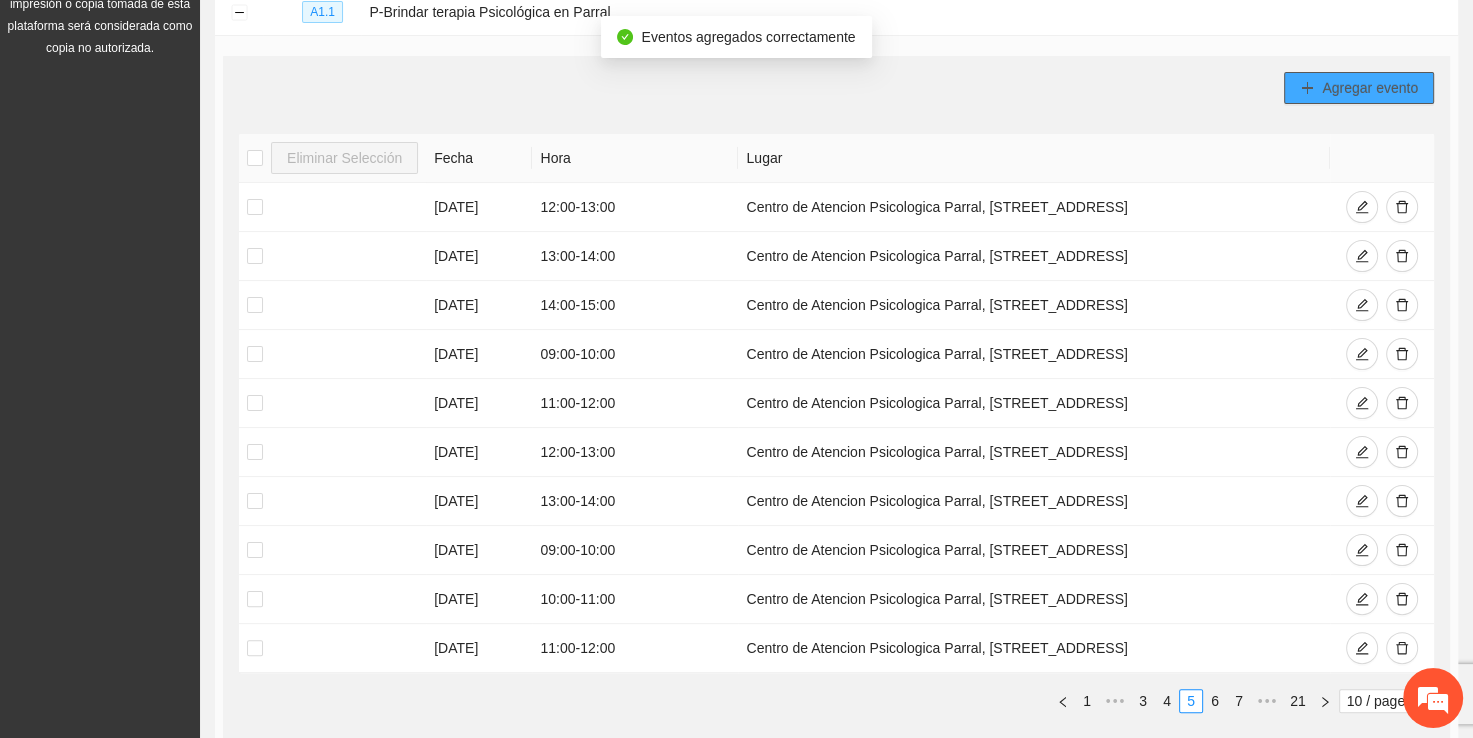 click on "Agregar evento" at bounding box center [1370, 88] 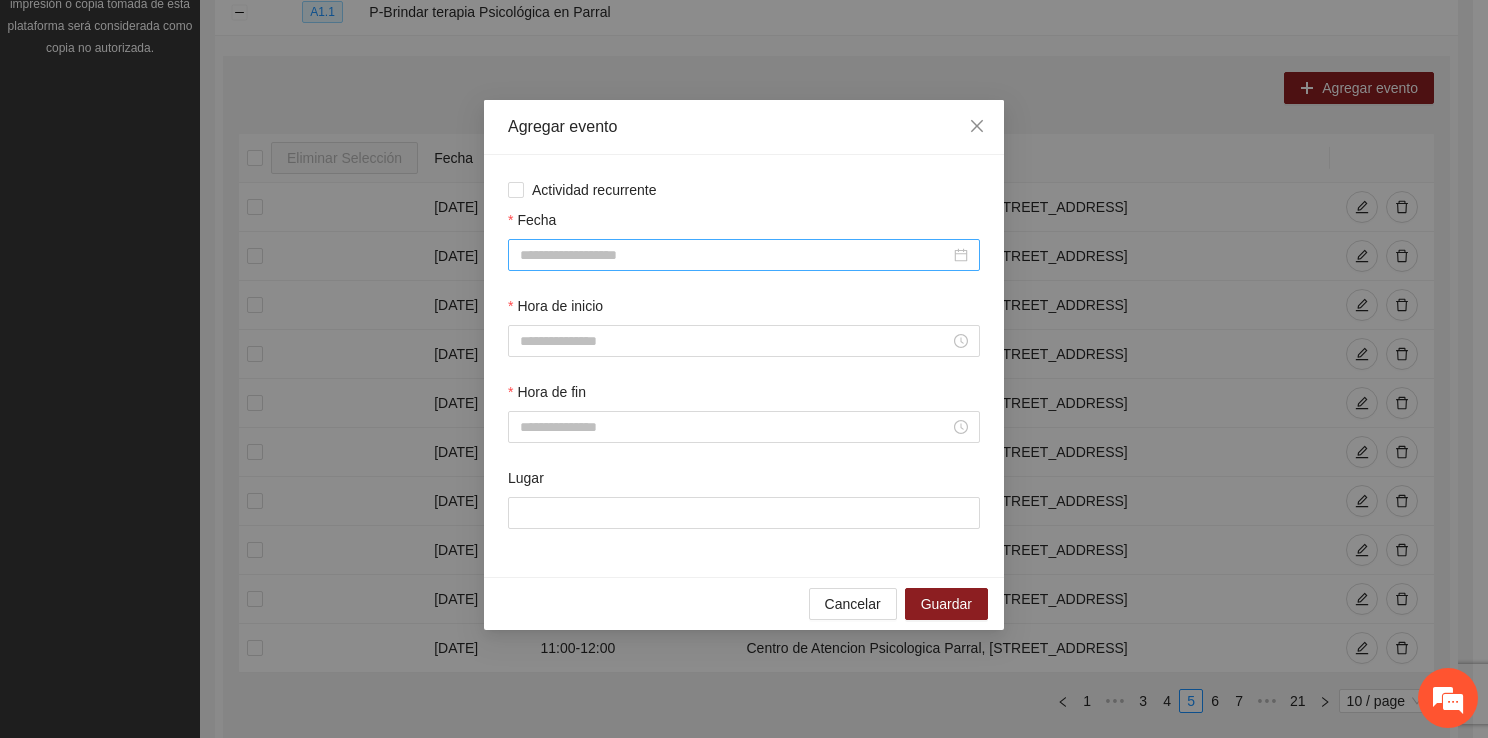 click on "Fecha" at bounding box center [735, 255] 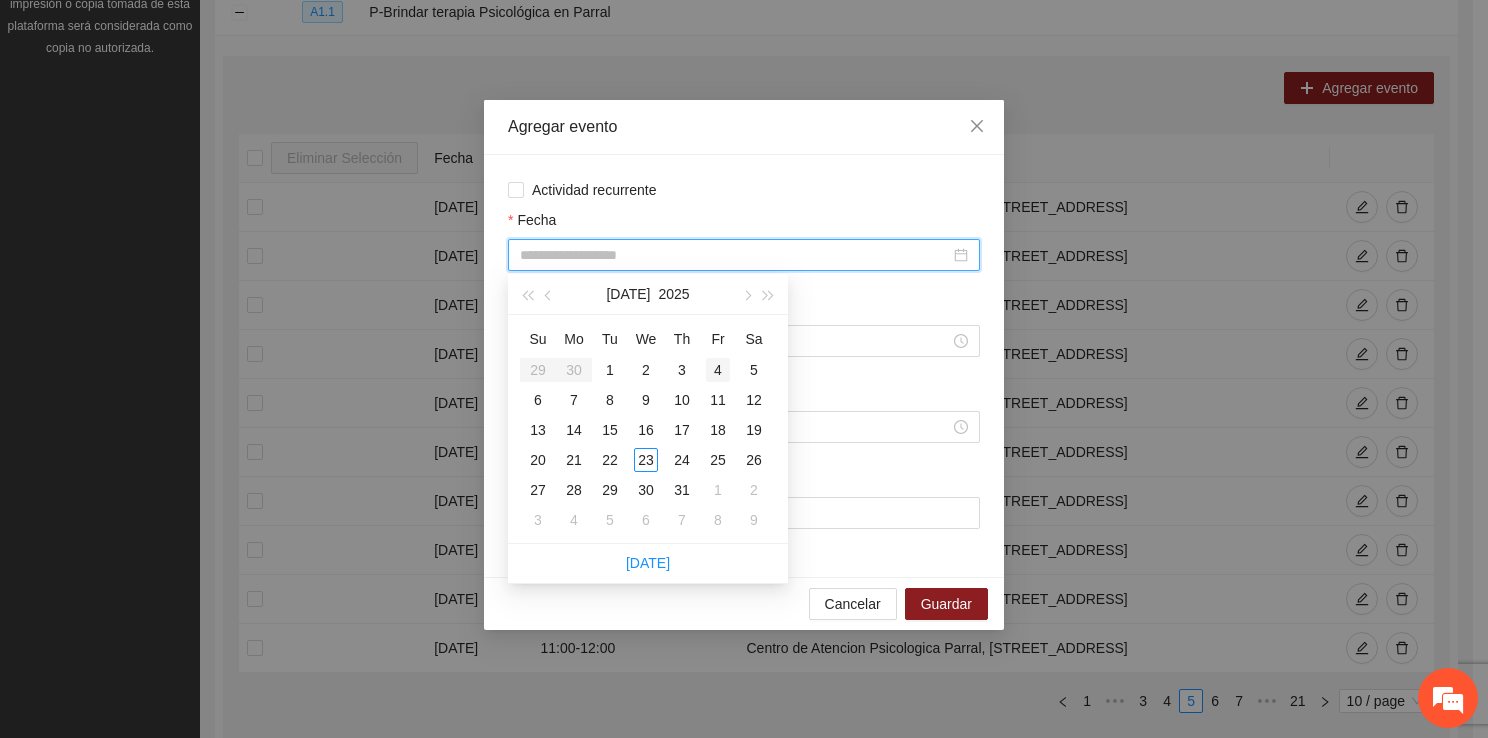 type on "**********" 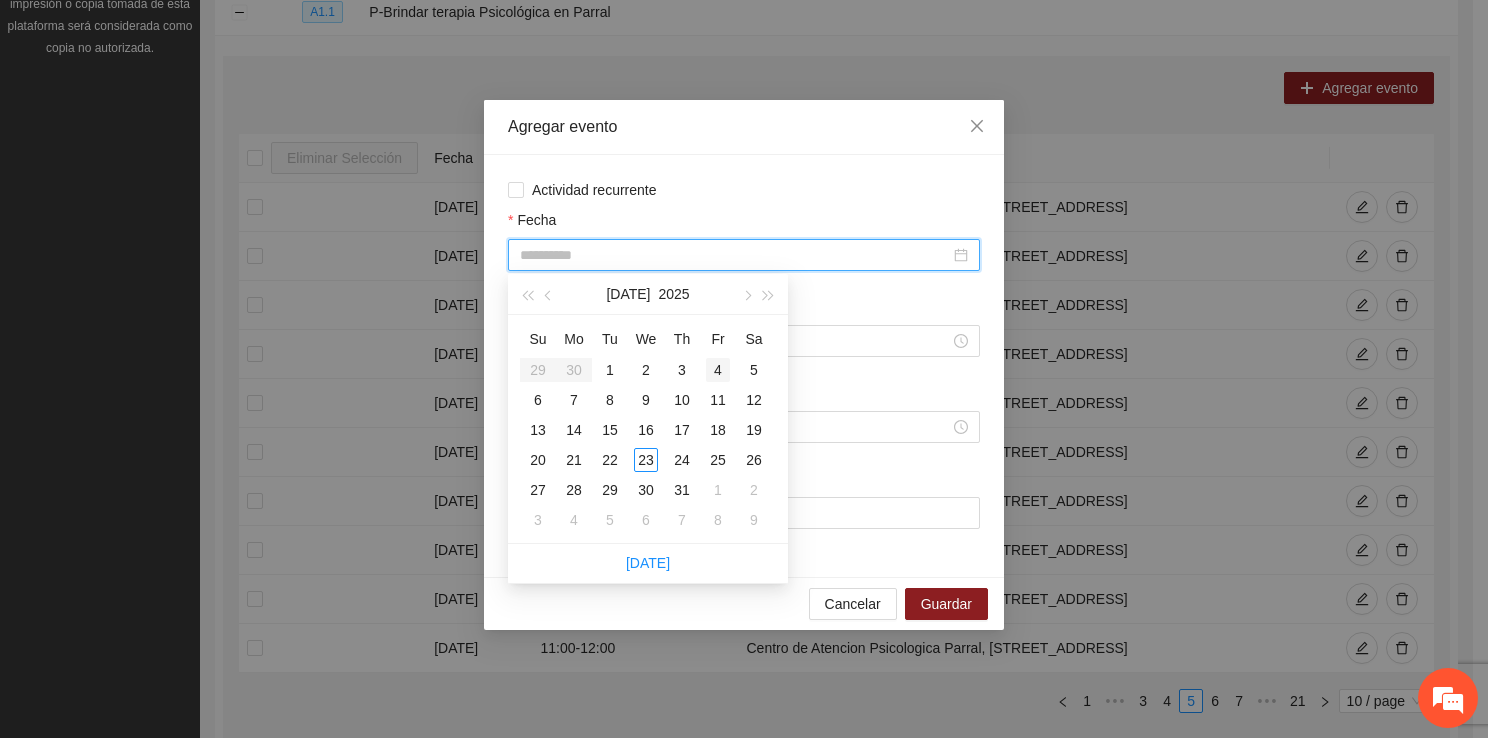 click on "4" at bounding box center [718, 370] 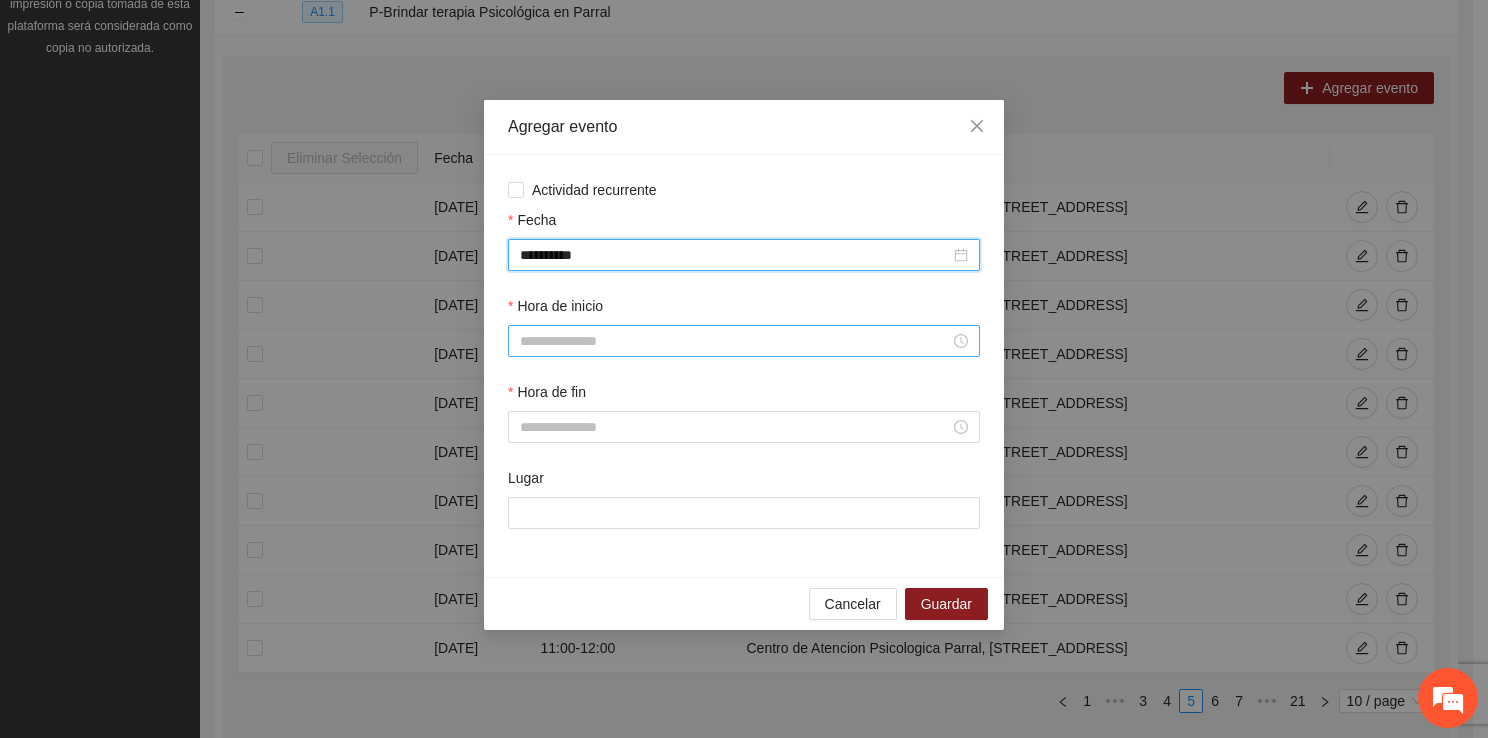 click on "Hora de inicio" at bounding box center [735, 341] 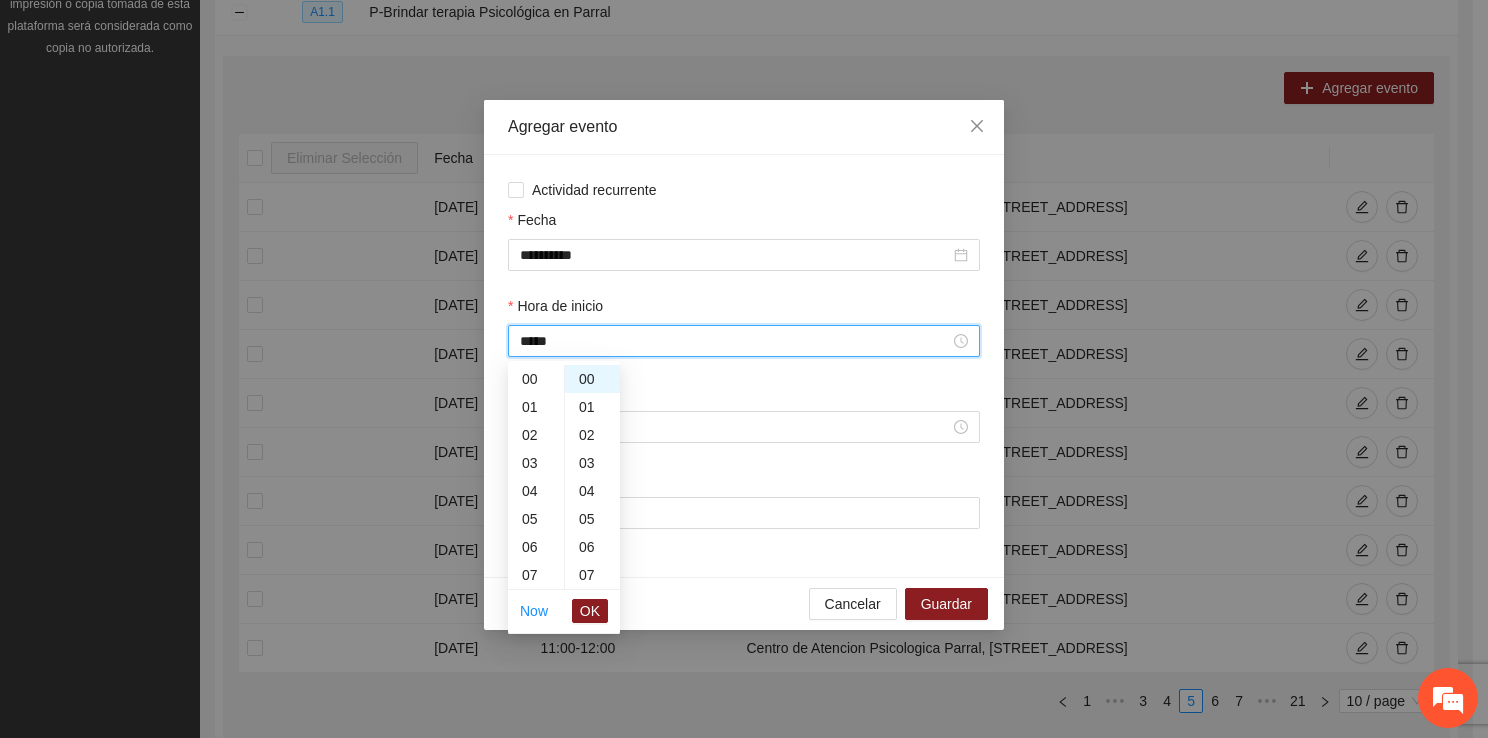 scroll, scrollTop: 364, scrollLeft: 0, axis: vertical 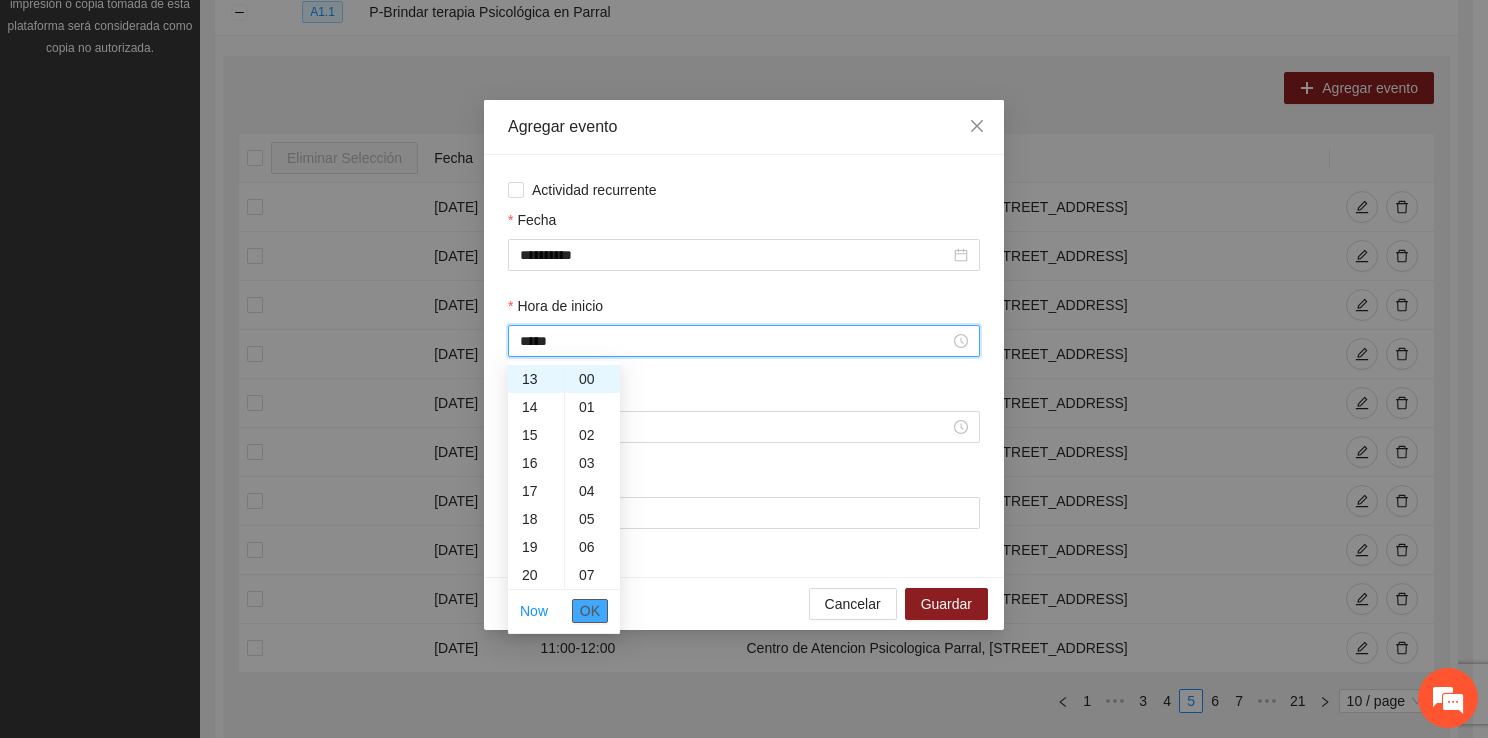 click on "OK" at bounding box center [590, 611] 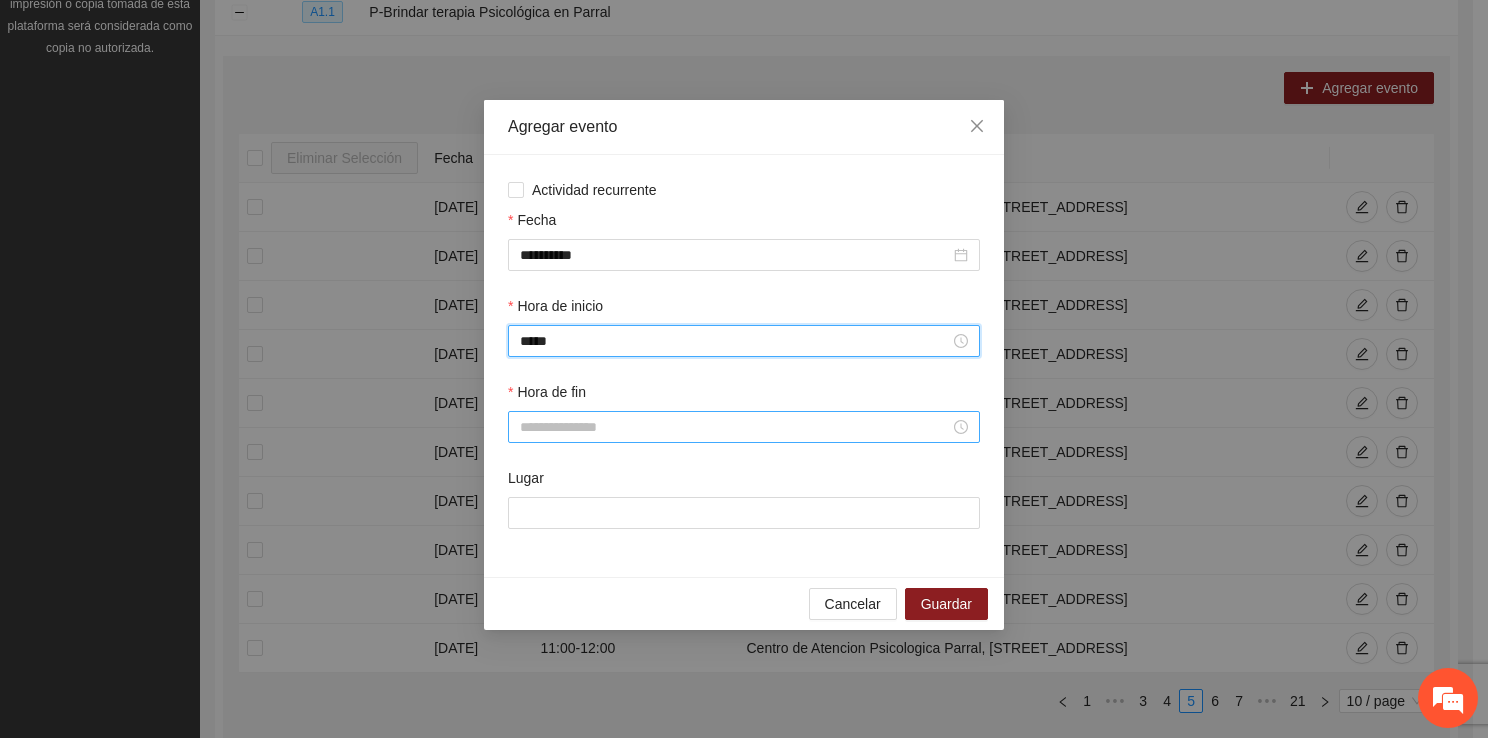 type on "*****" 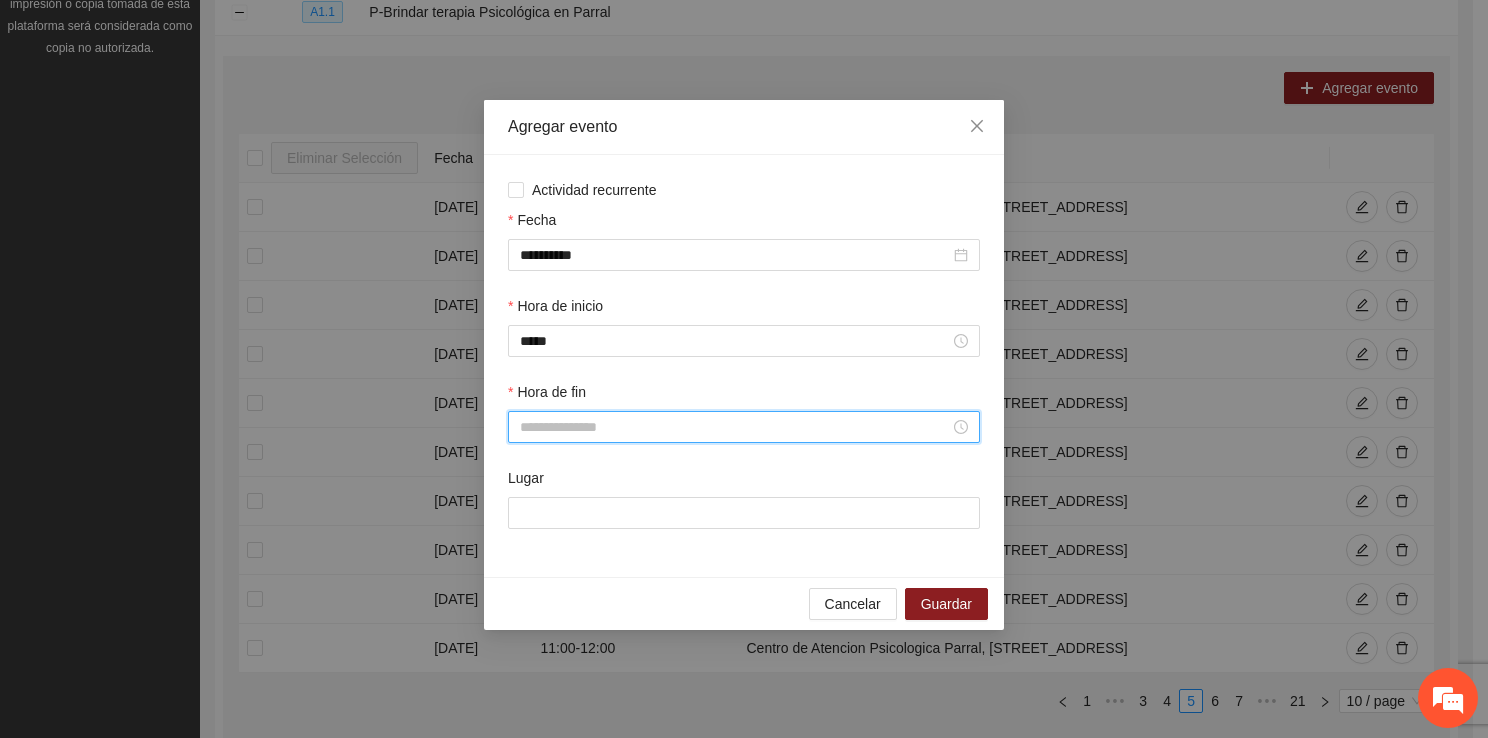 click on "Hora de fin" at bounding box center [735, 427] 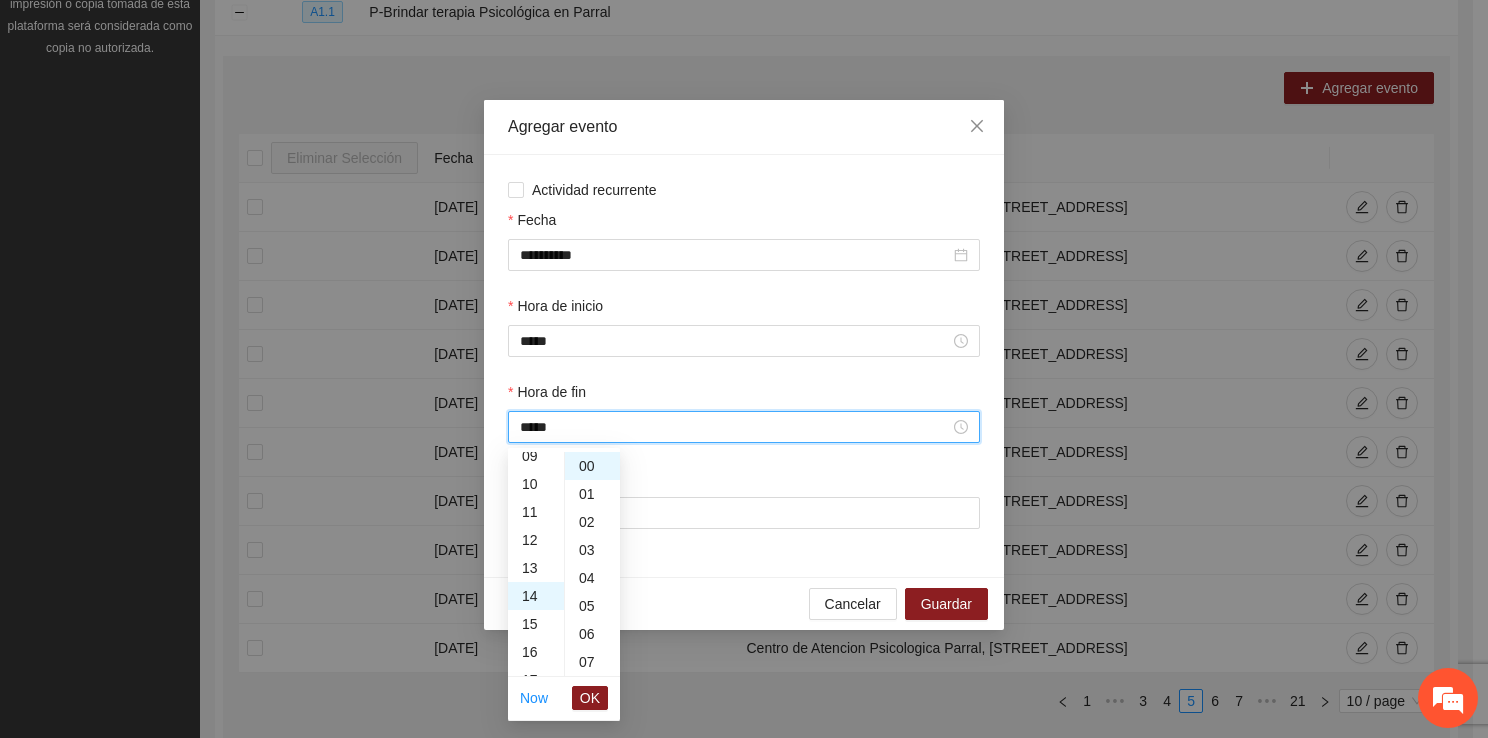 scroll, scrollTop: 392, scrollLeft: 0, axis: vertical 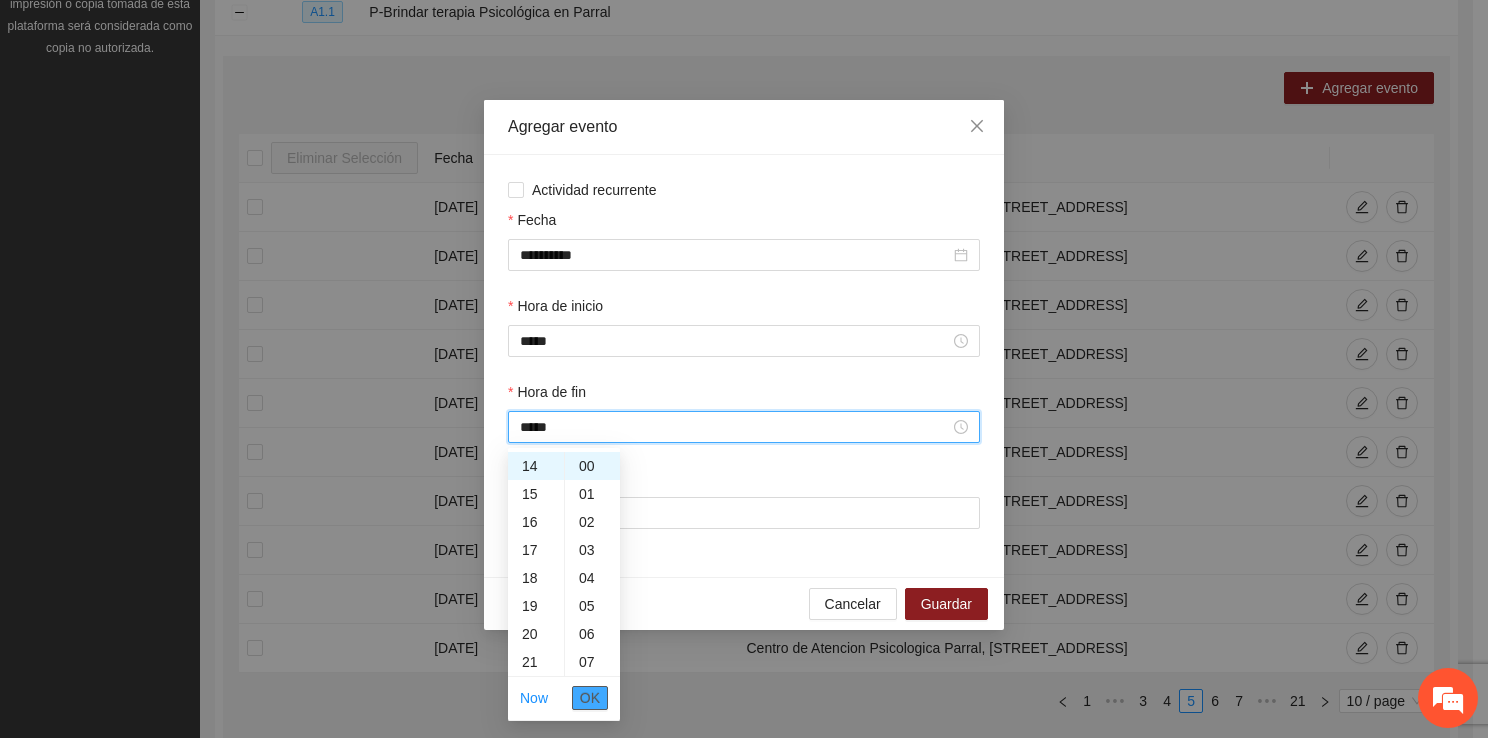 click on "OK" at bounding box center [590, 698] 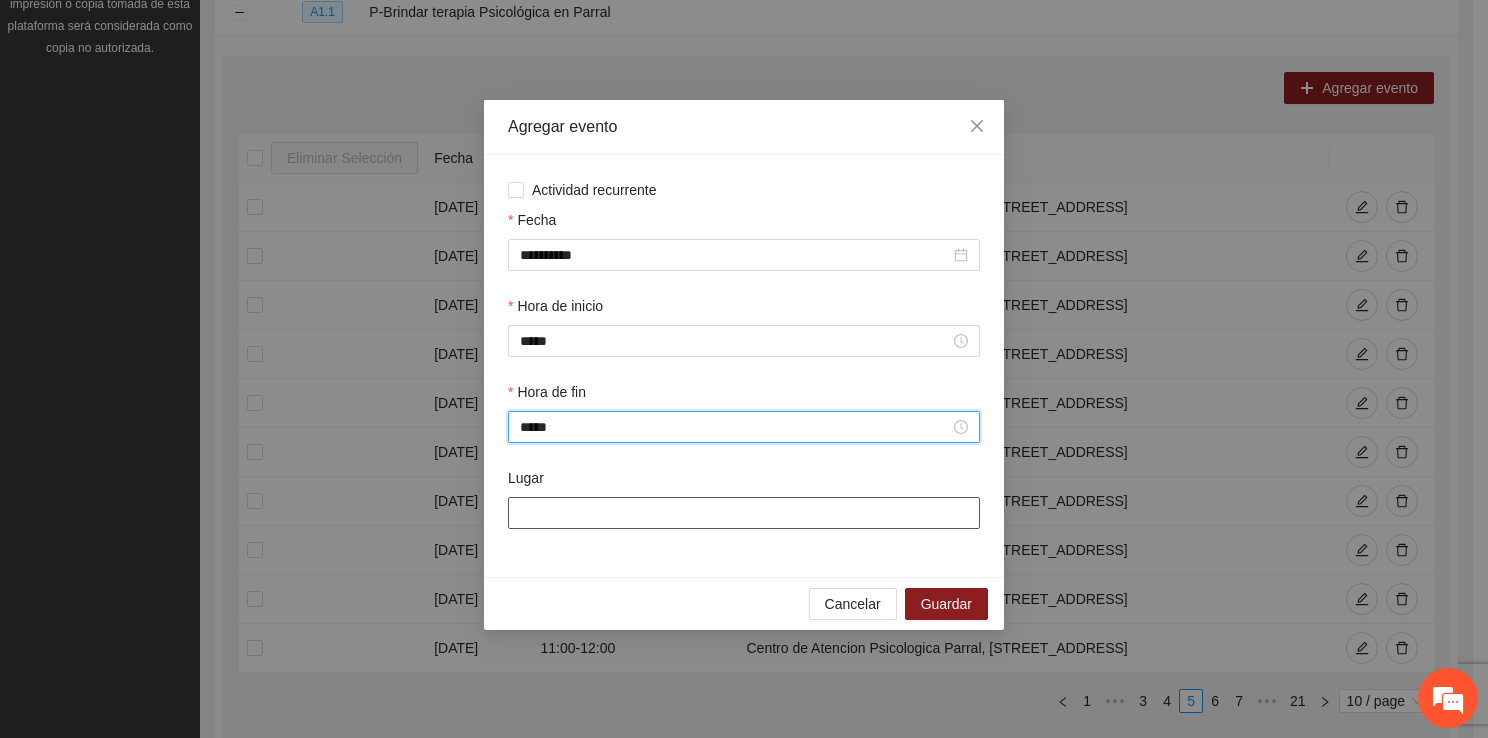 type on "*****" 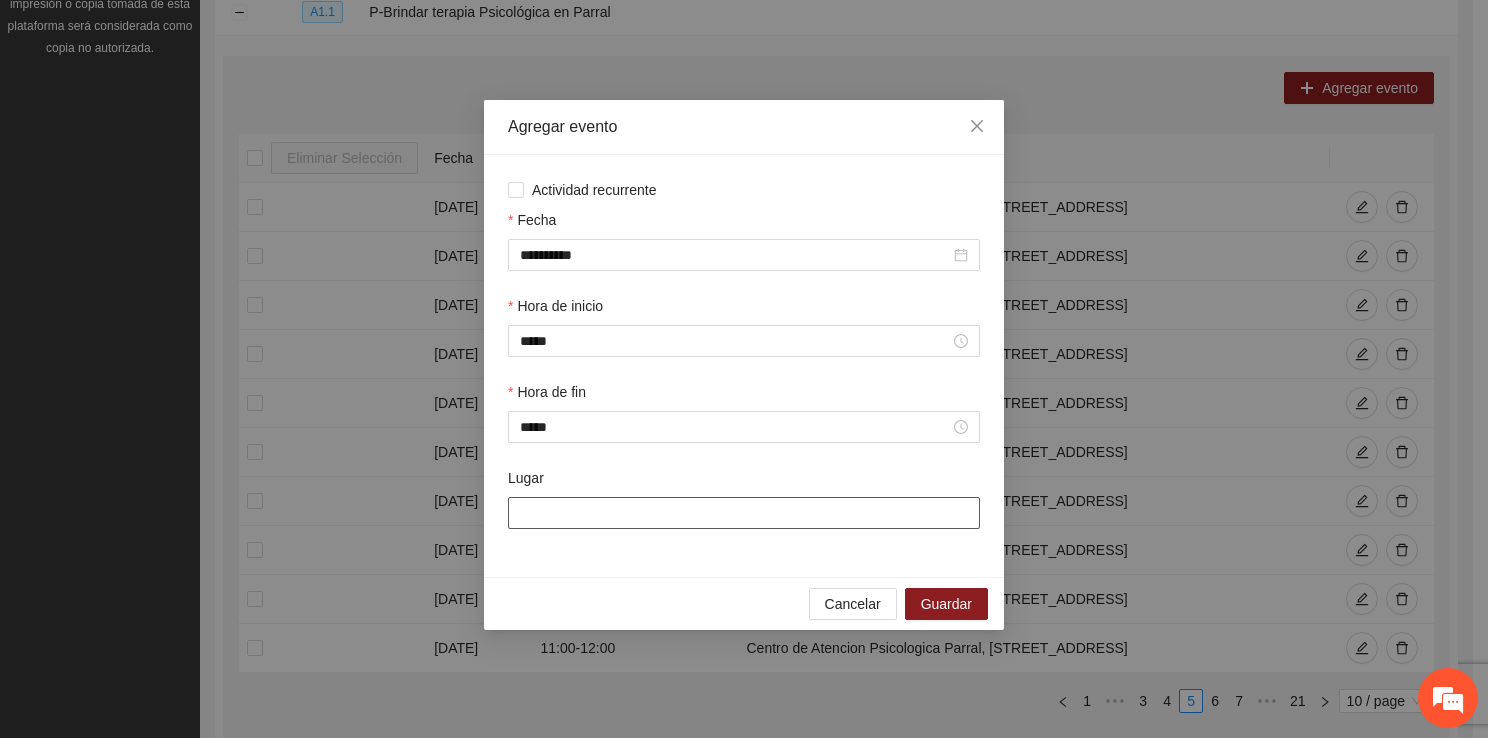 click on "Lugar" at bounding box center (744, 513) 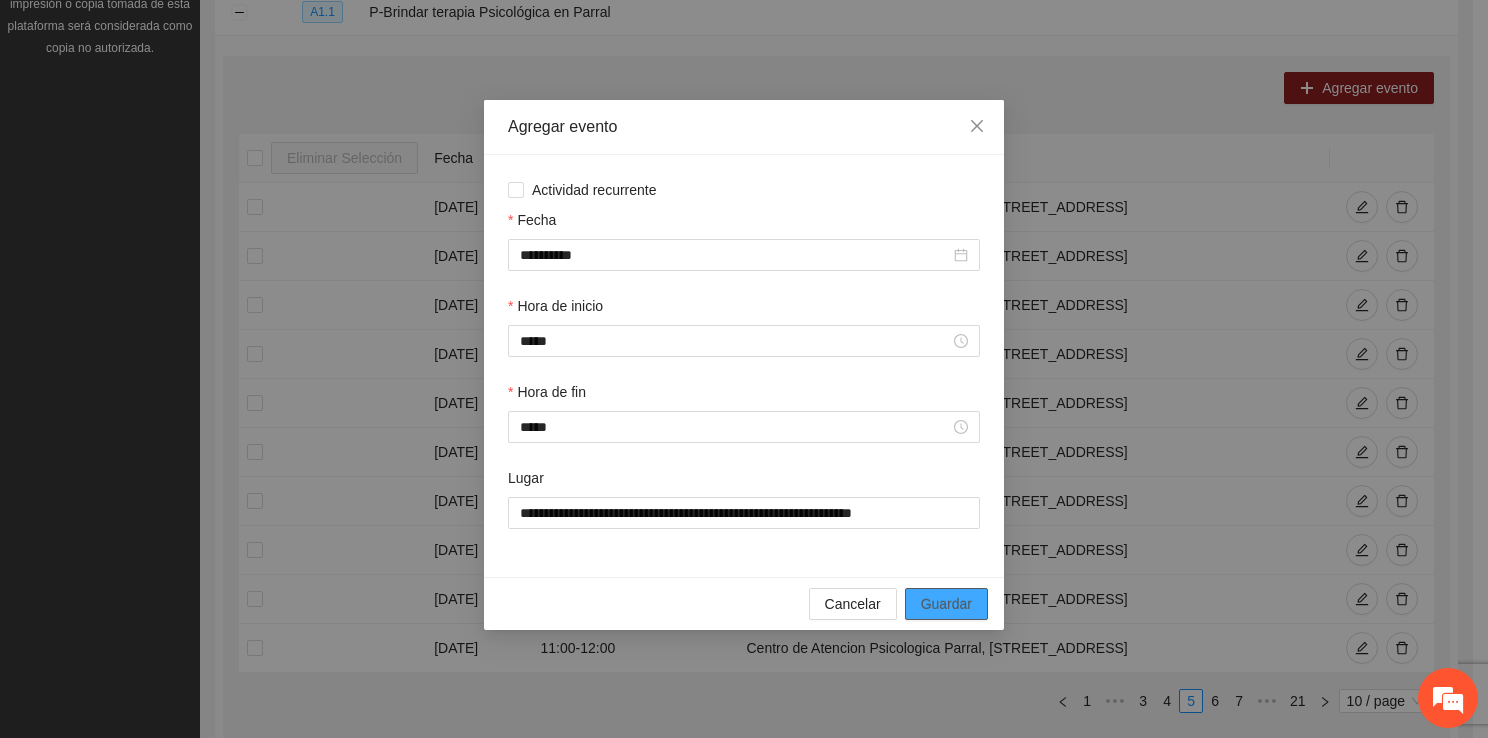 click on "Guardar" at bounding box center [946, 604] 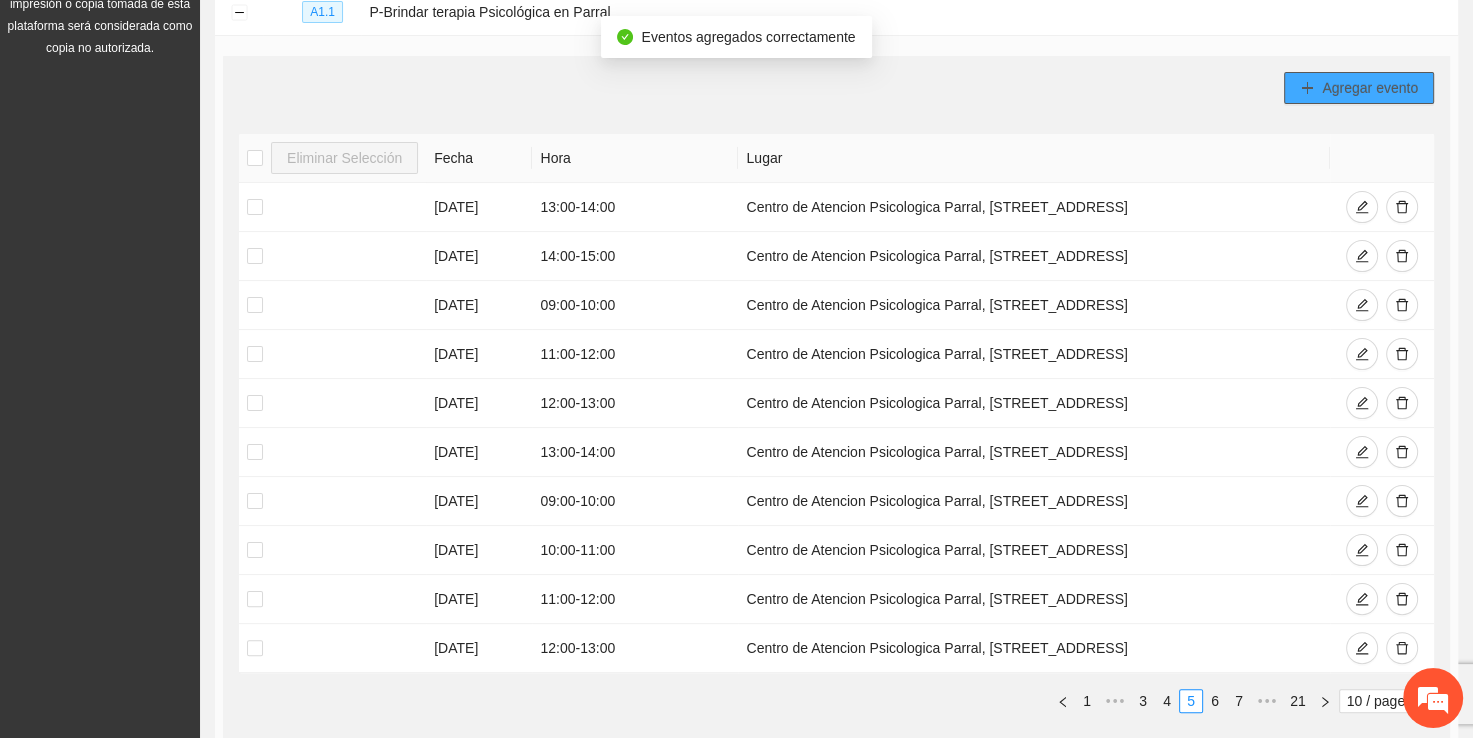click on "Agregar evento" at bounding box center (1370, 88) 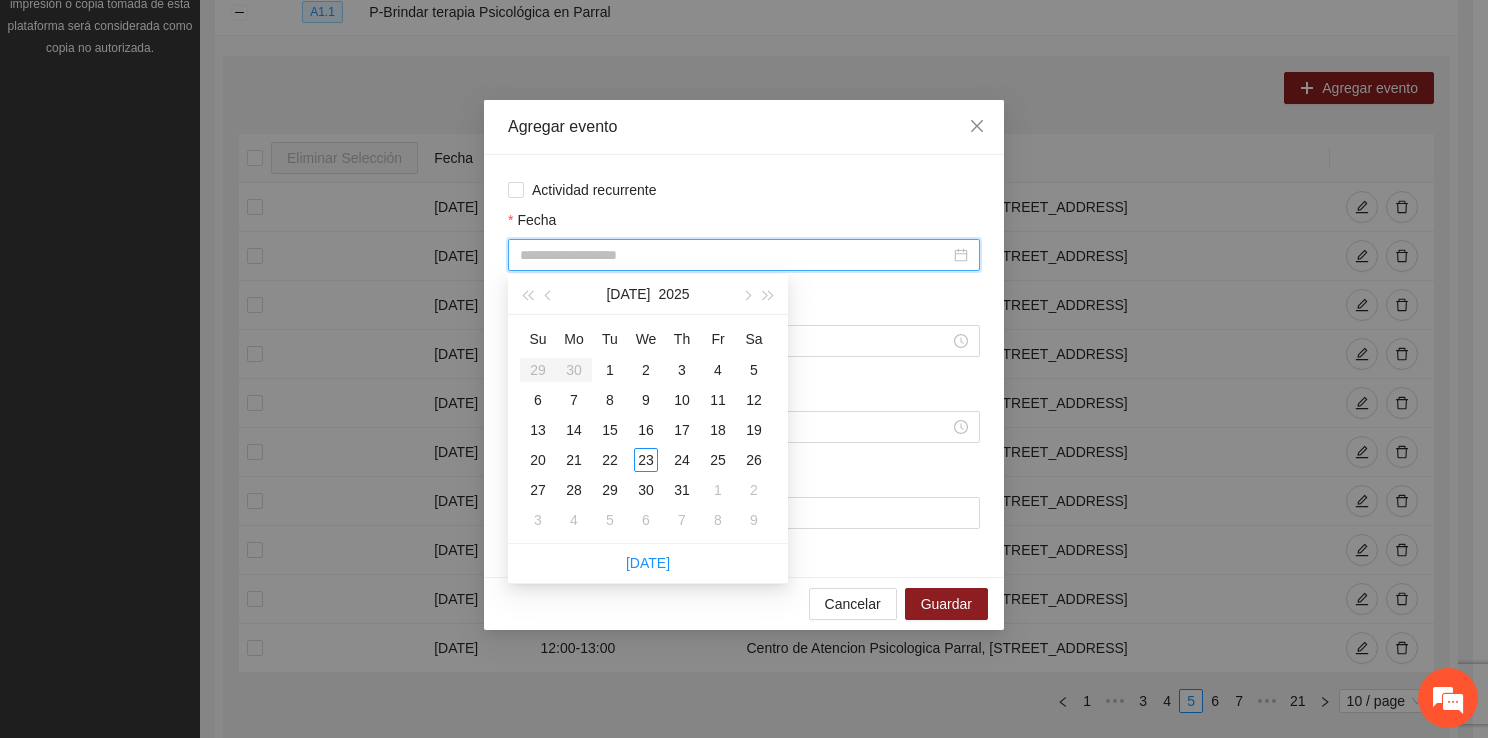 click on "Fecha" at bounding box center [735, 255] 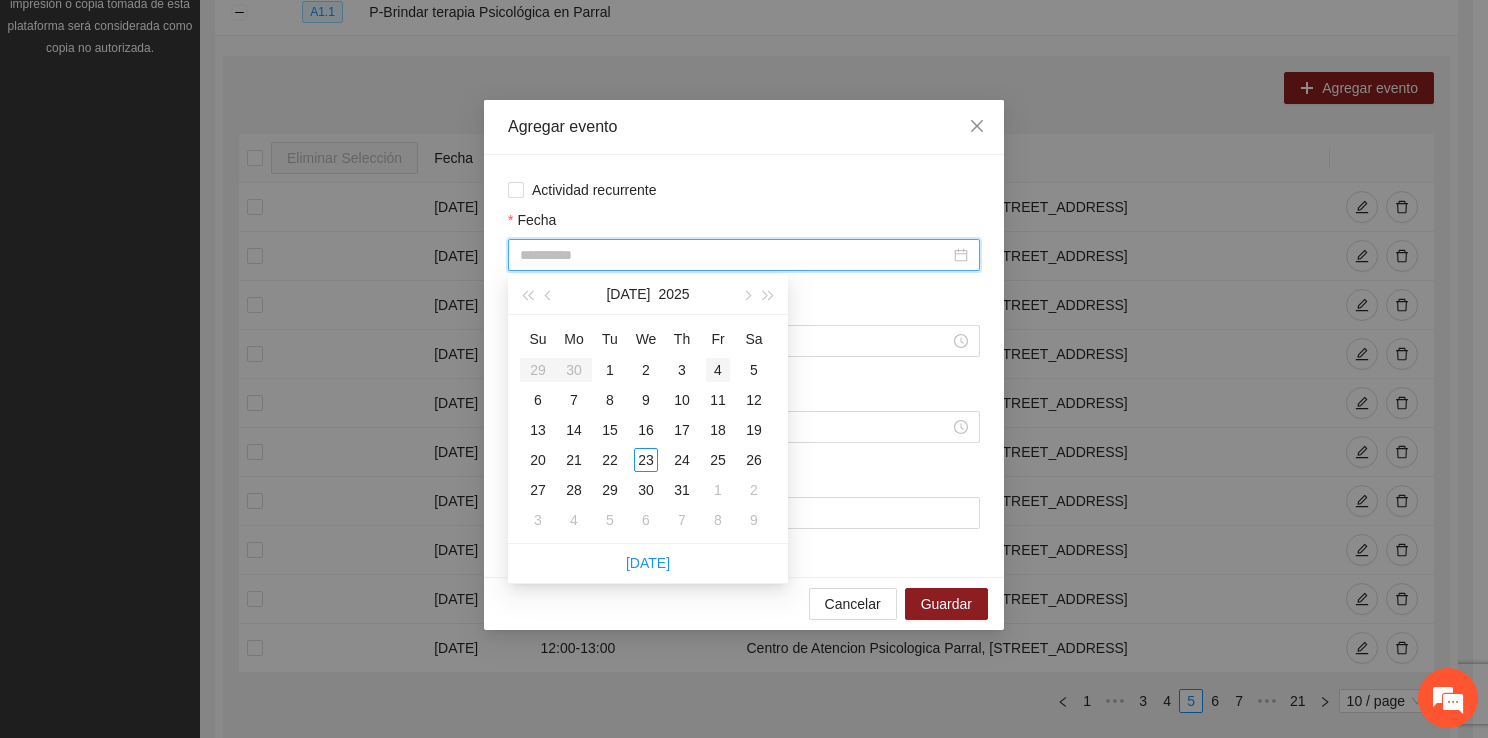 type on "**********" 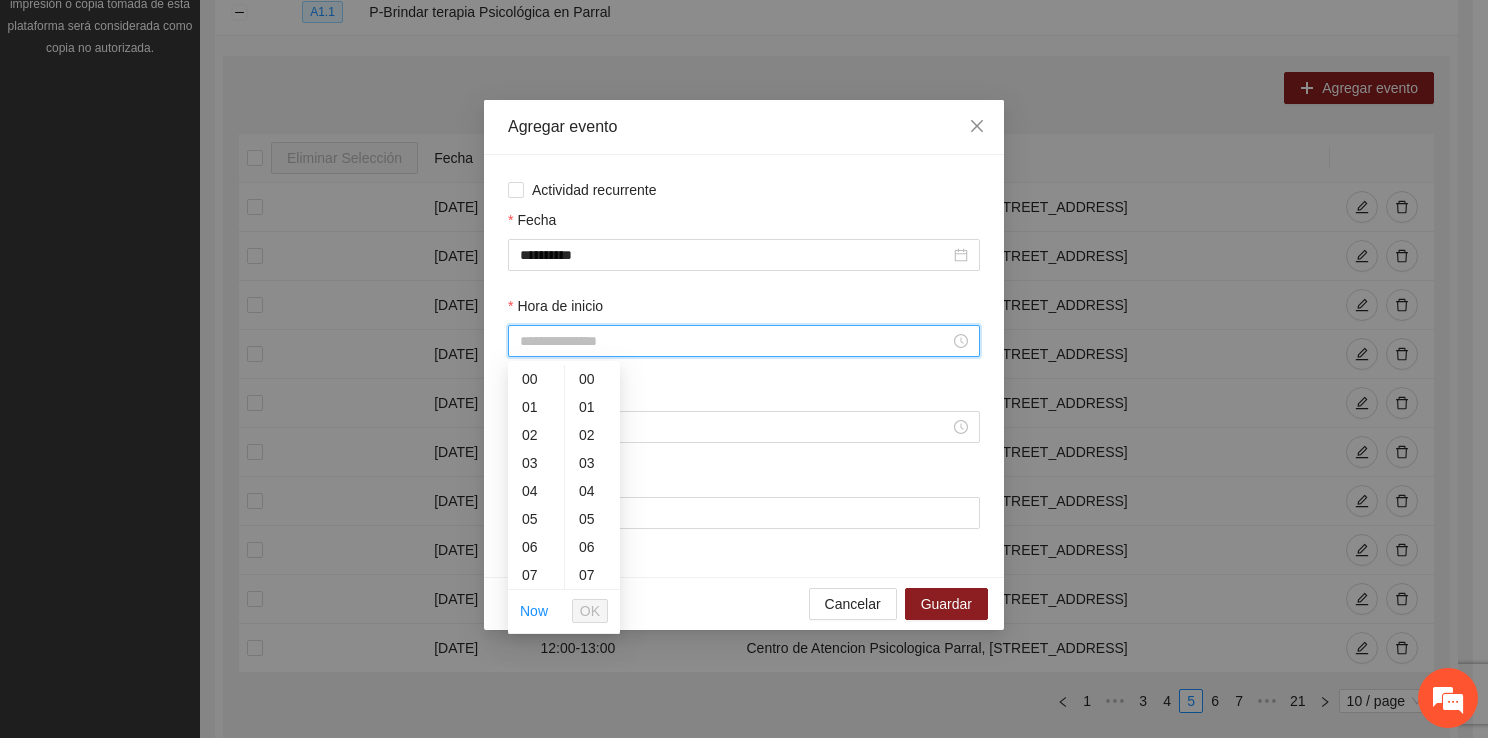 click on "Hora de inicio" at bounding box center (735, 341) 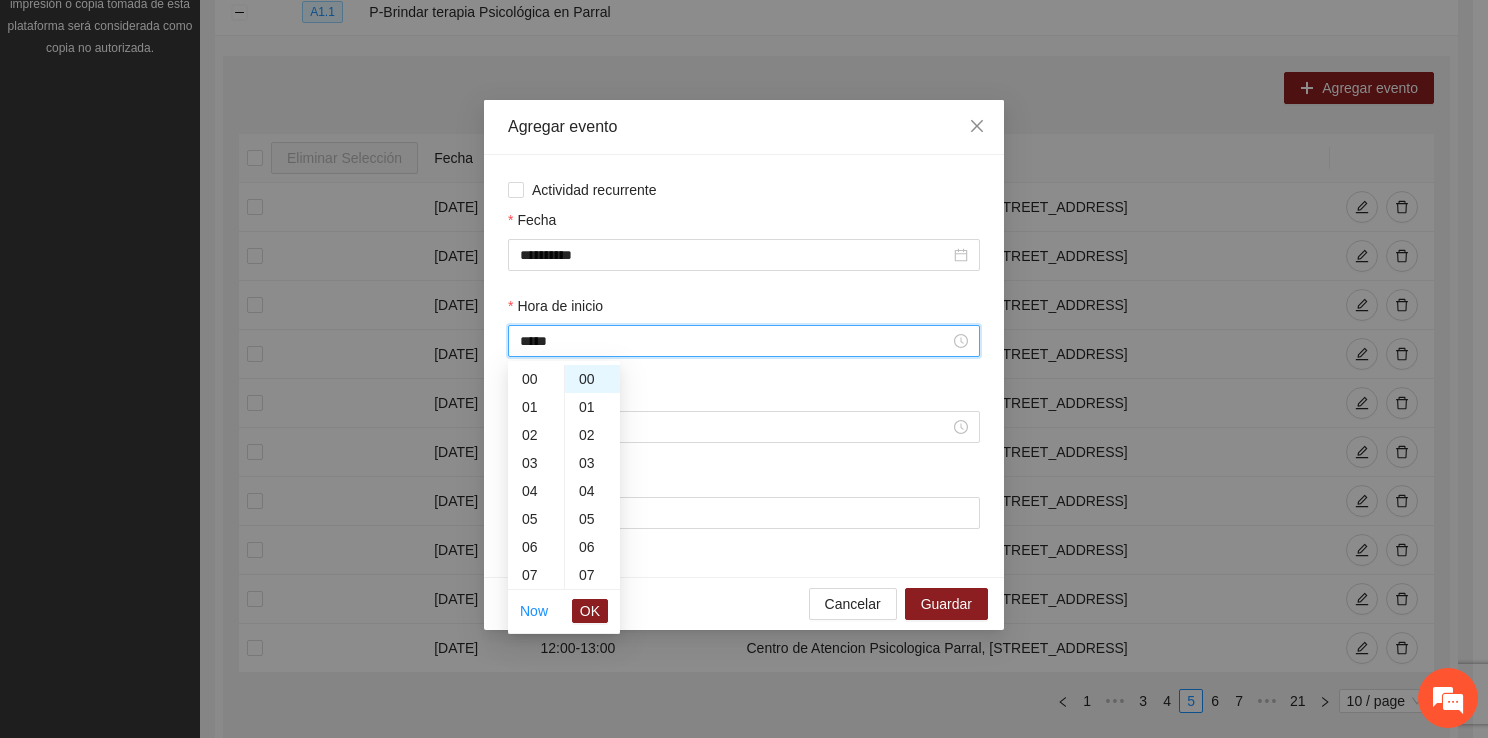 scroll, scrollTop: 392, scrollLeft: 0, axis: vertical 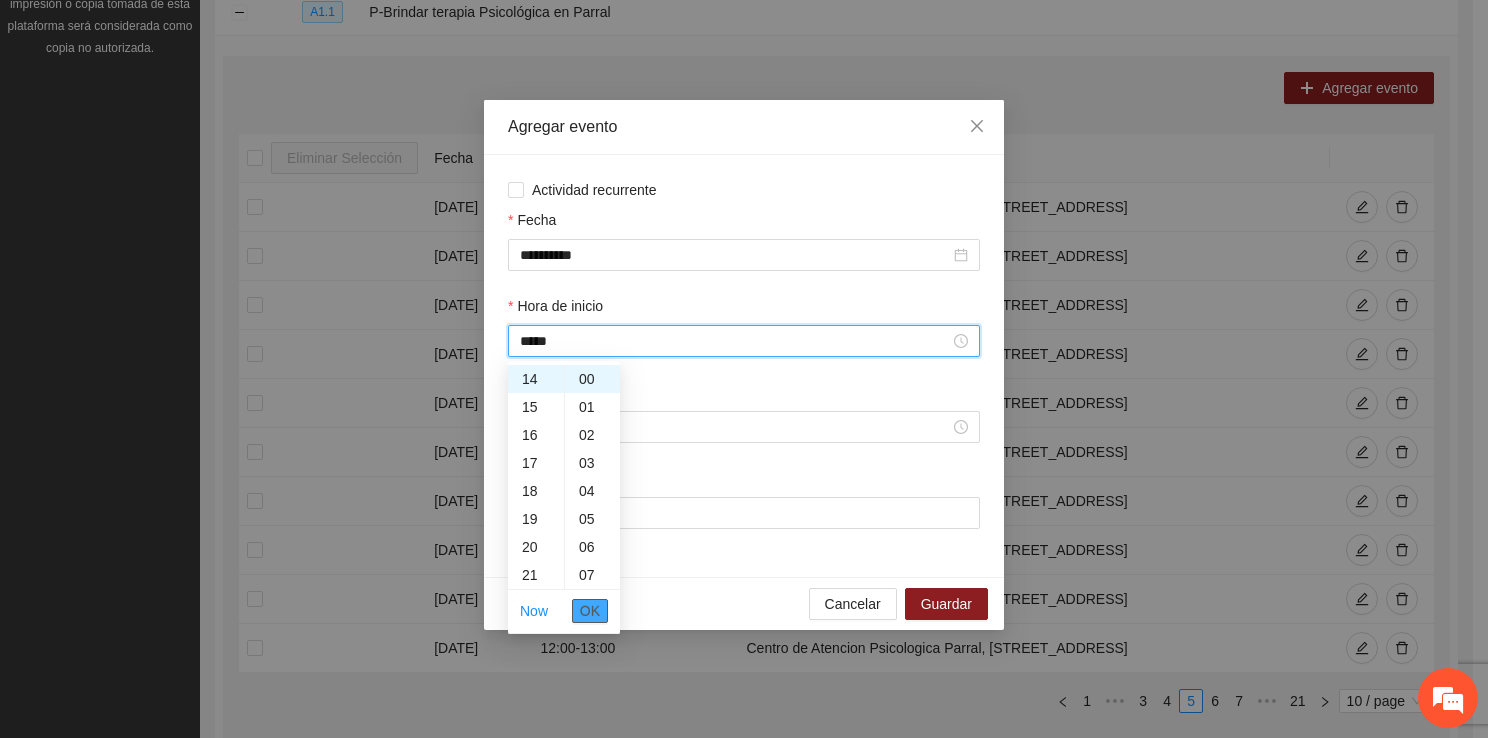 click on "OK" at bounding box center [590, 611] 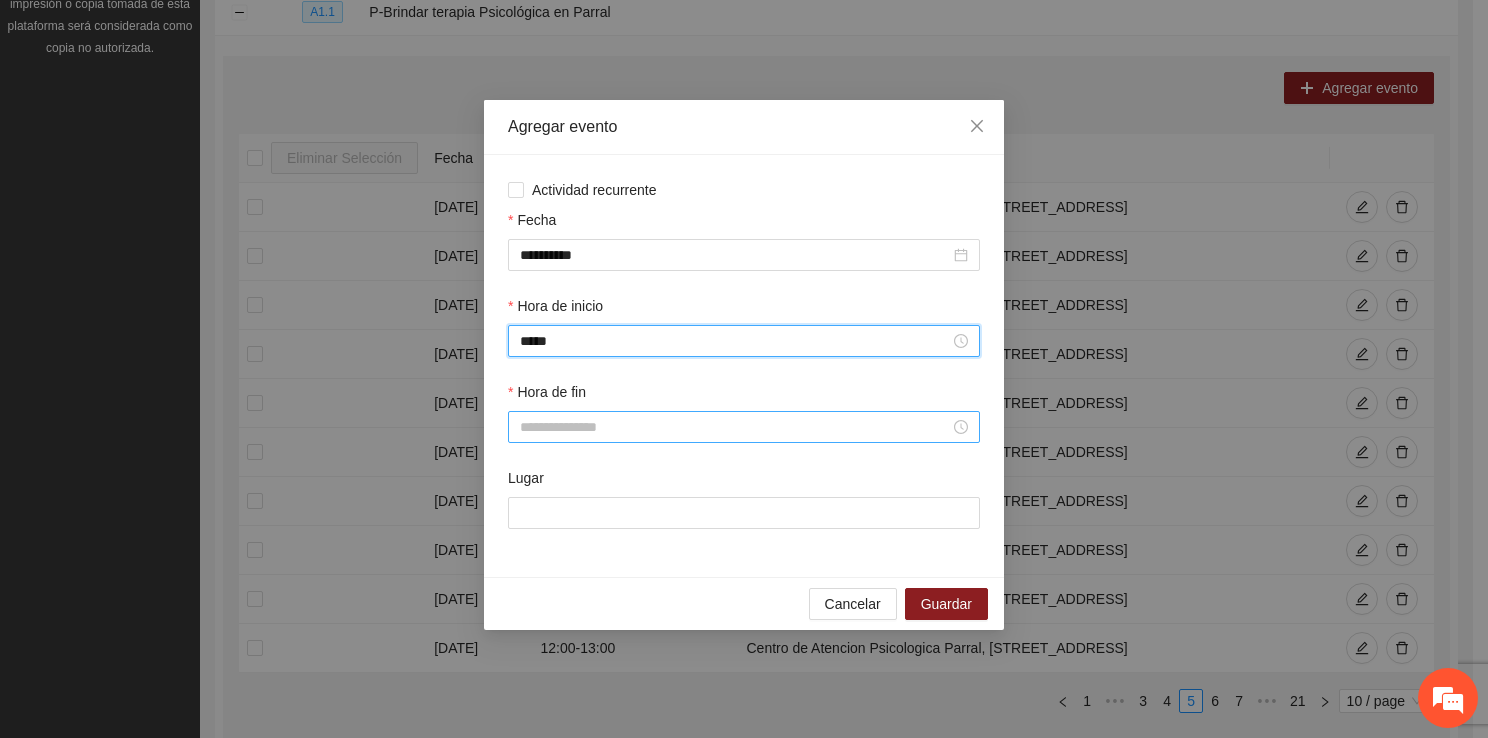 type on "*****" 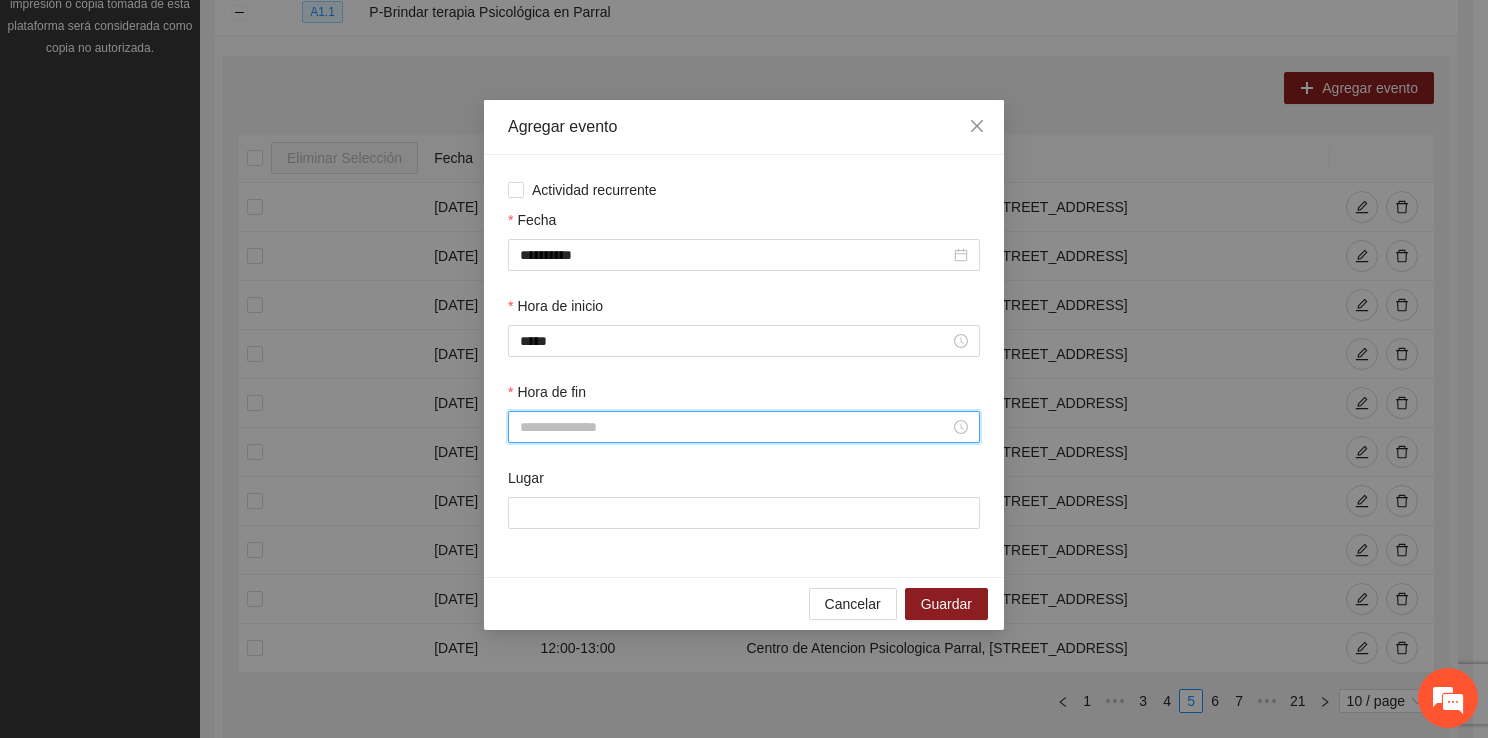 click on "Hora de fin" at bounding box center (735, 427) 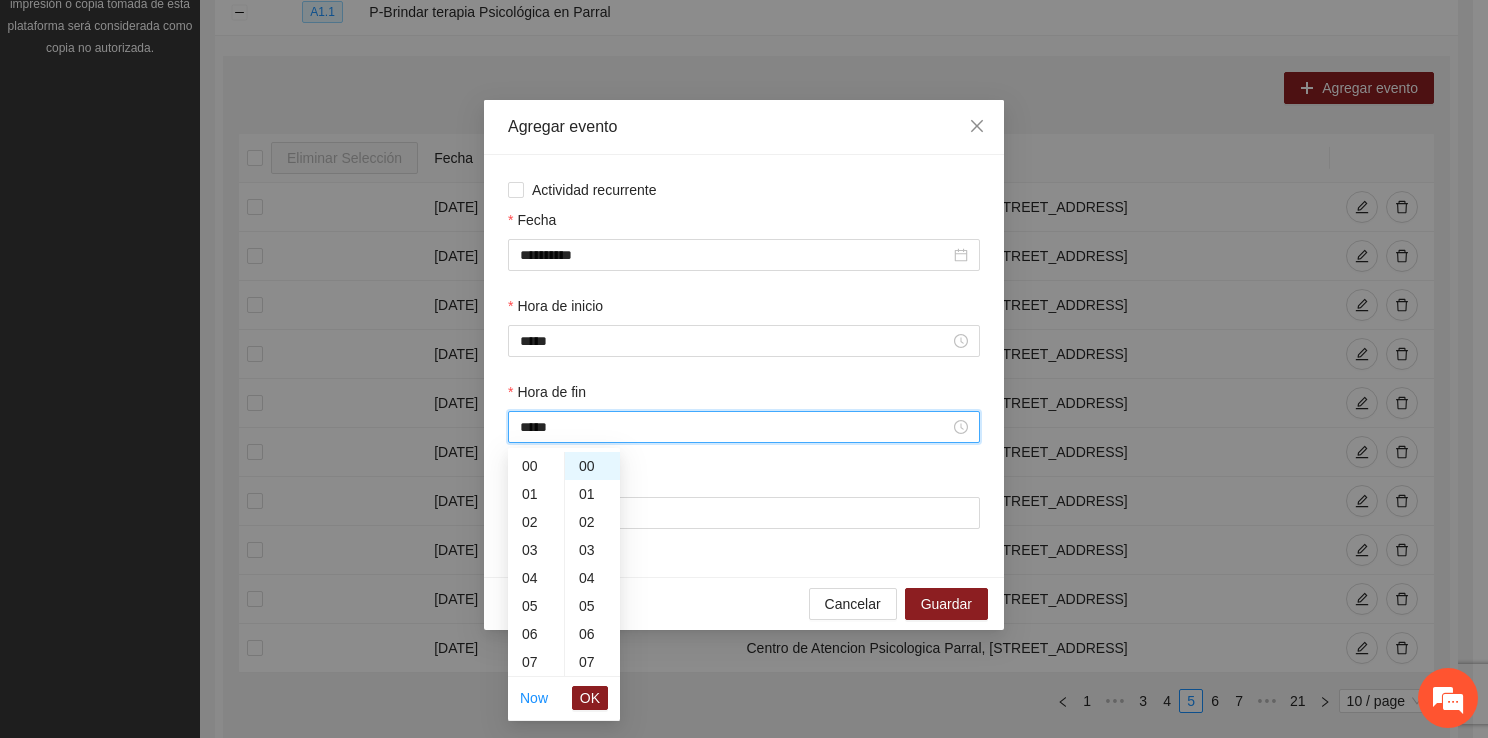 scroll, scrollTop: 420, scrollLeft: 0, axis: vertical 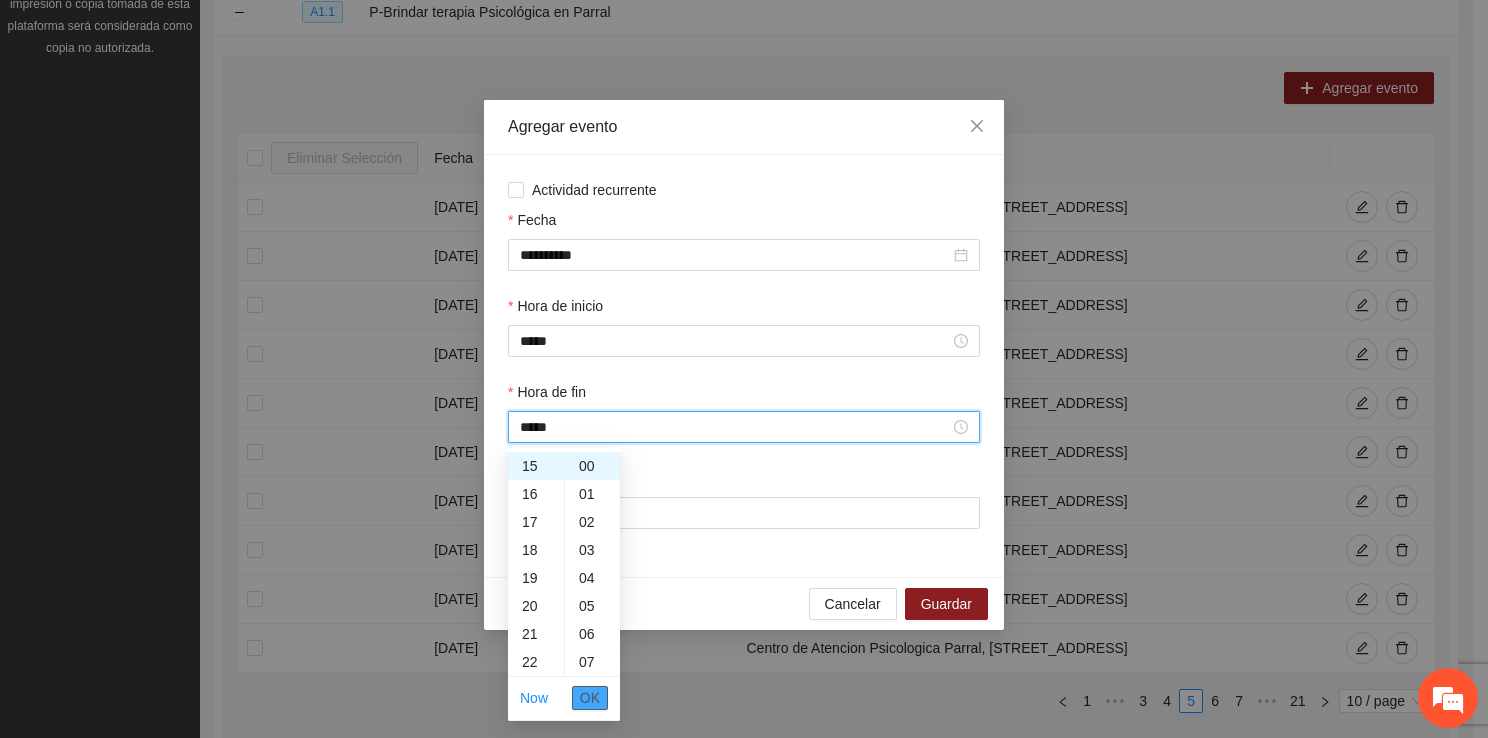 click on "OK" at bounding box center [590, 698] 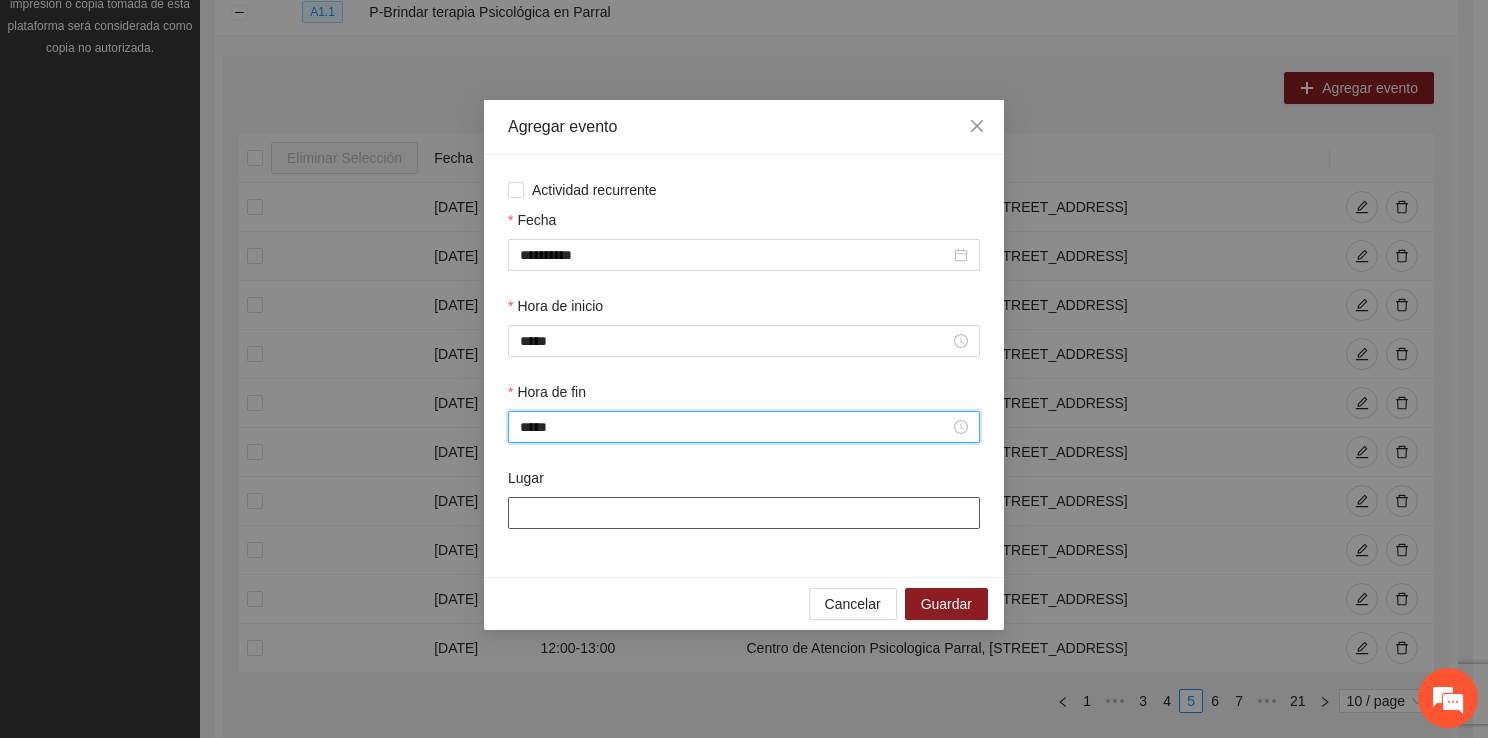 type on "*****" 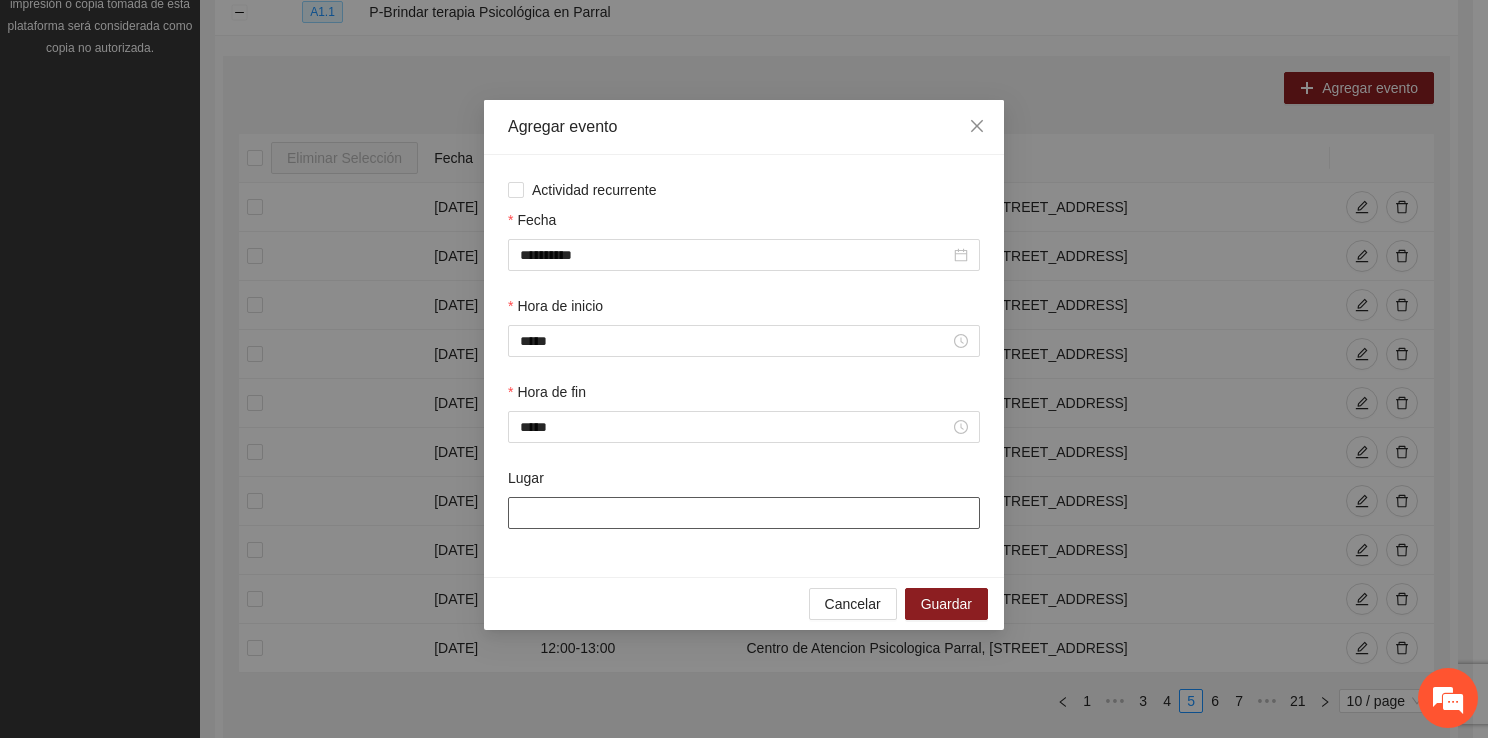 click on "Lugar" at bounding box center [744, 513] 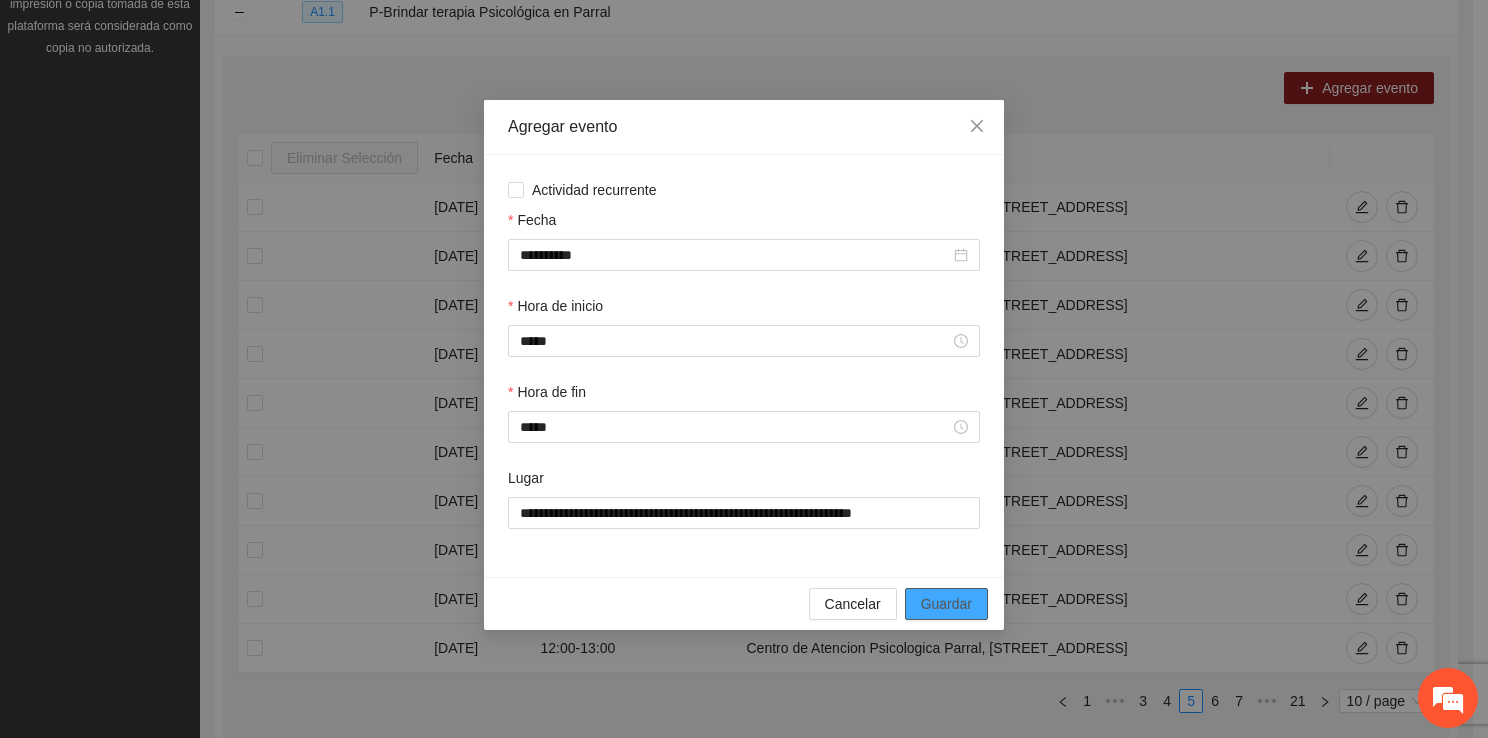 click on "Guardar" at bounding box center [946, 604] 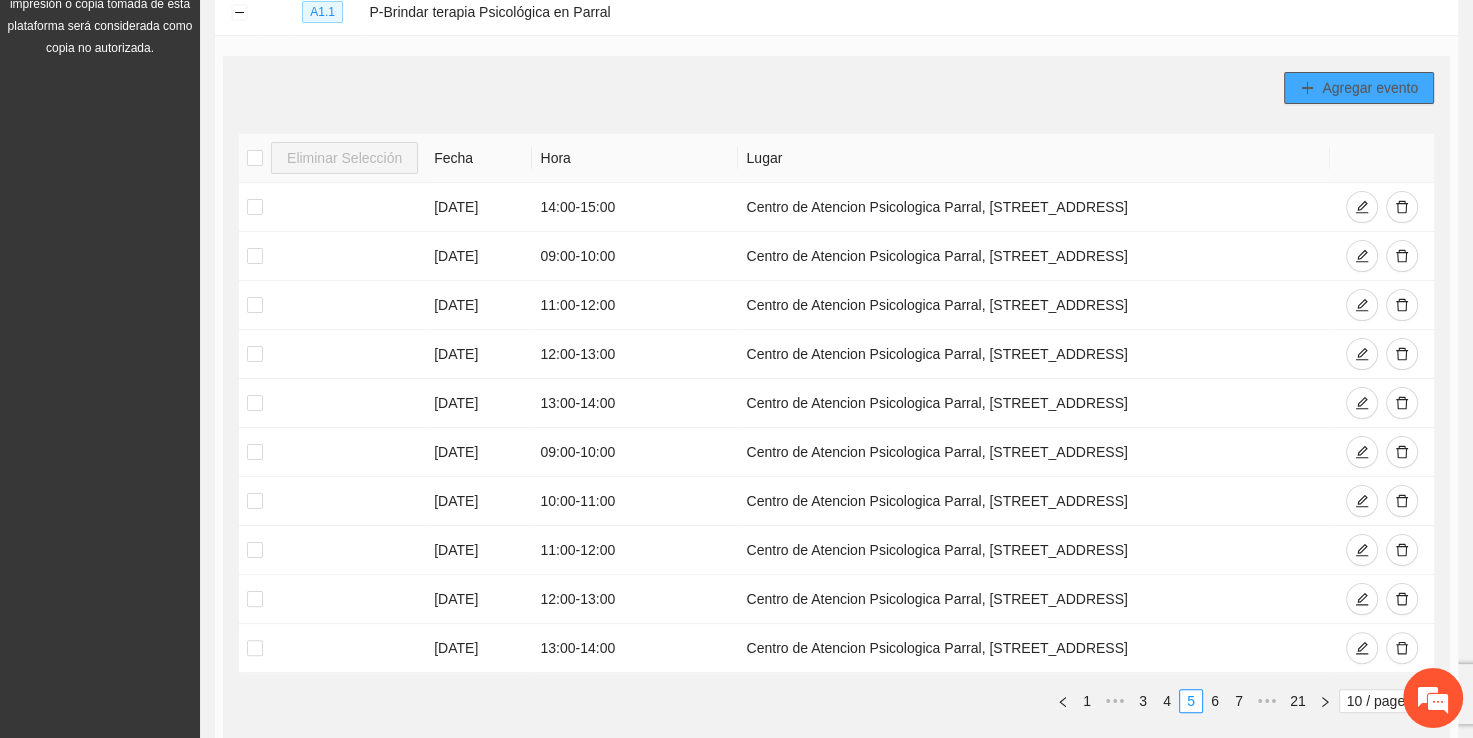 click on "Agregar evento" at bounding box center (1370, 88) 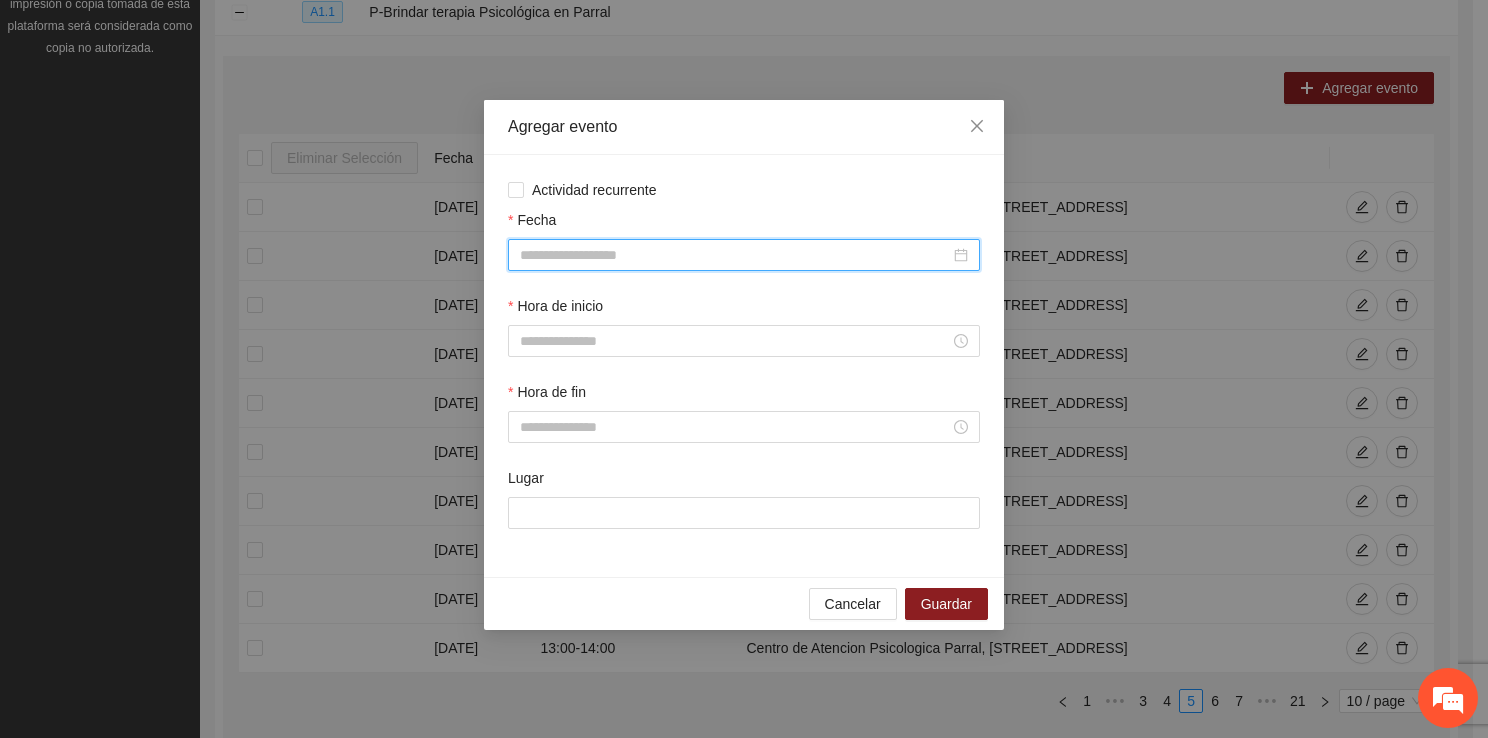 click on "Fecha" at bounding box center [735, 255] 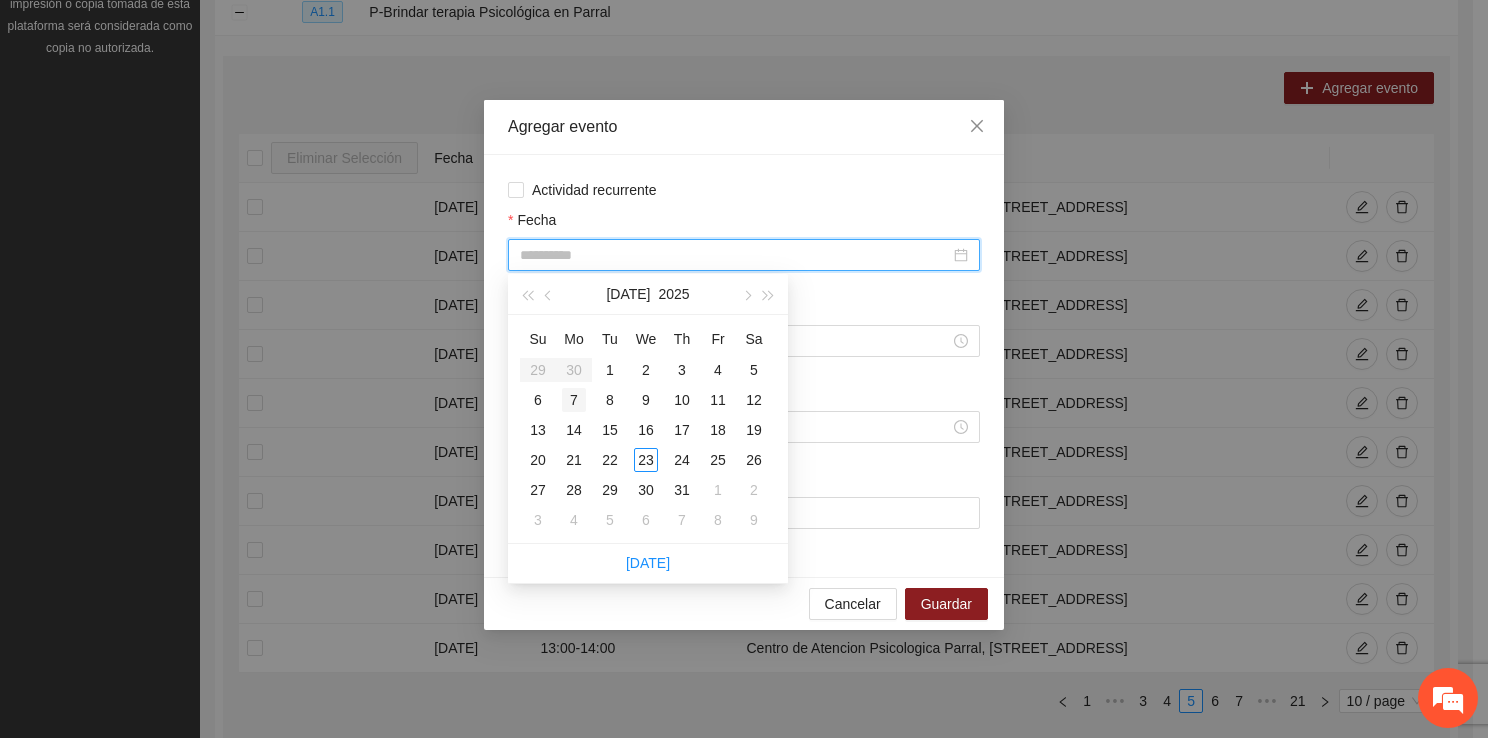 type on "**********" 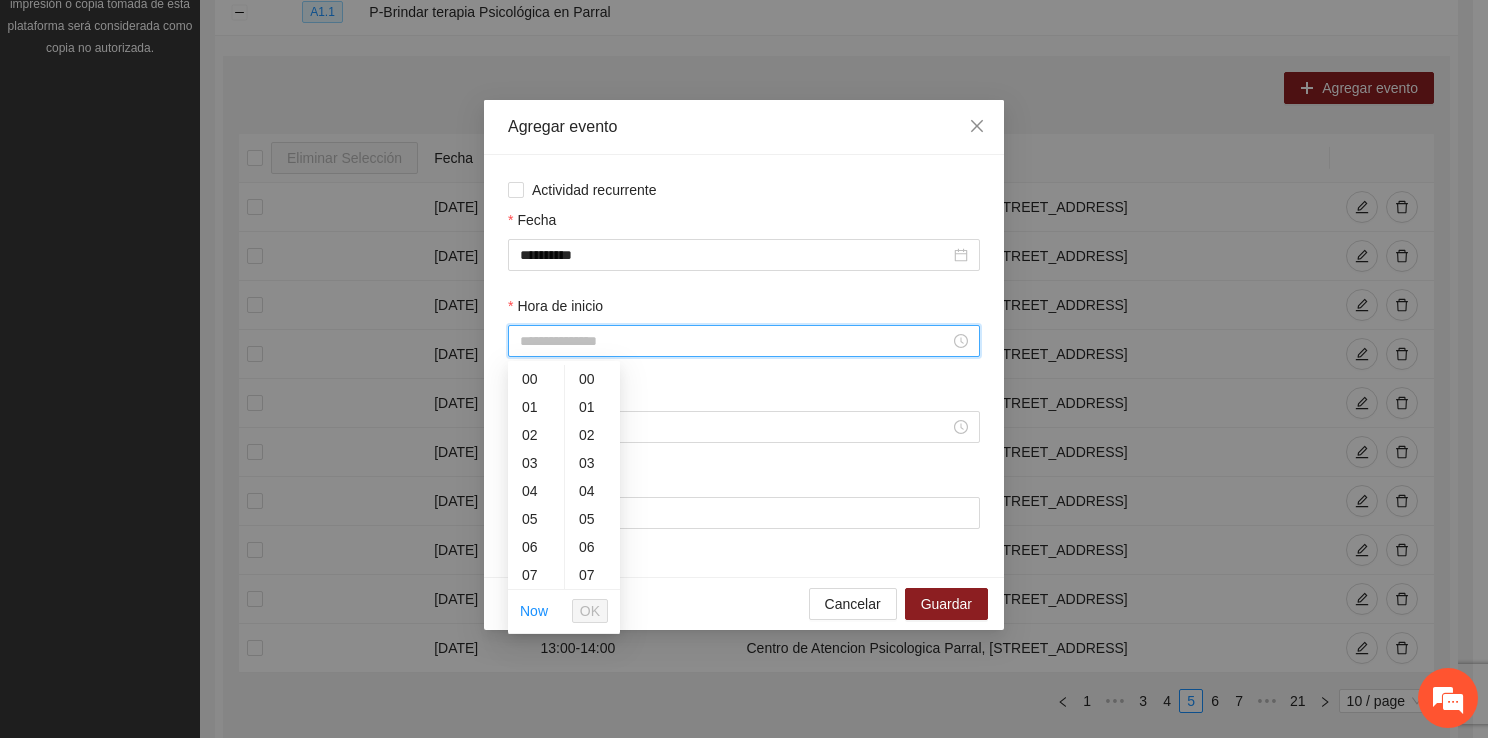 click on "Hora de inicio" at bounding box center (735, 341) 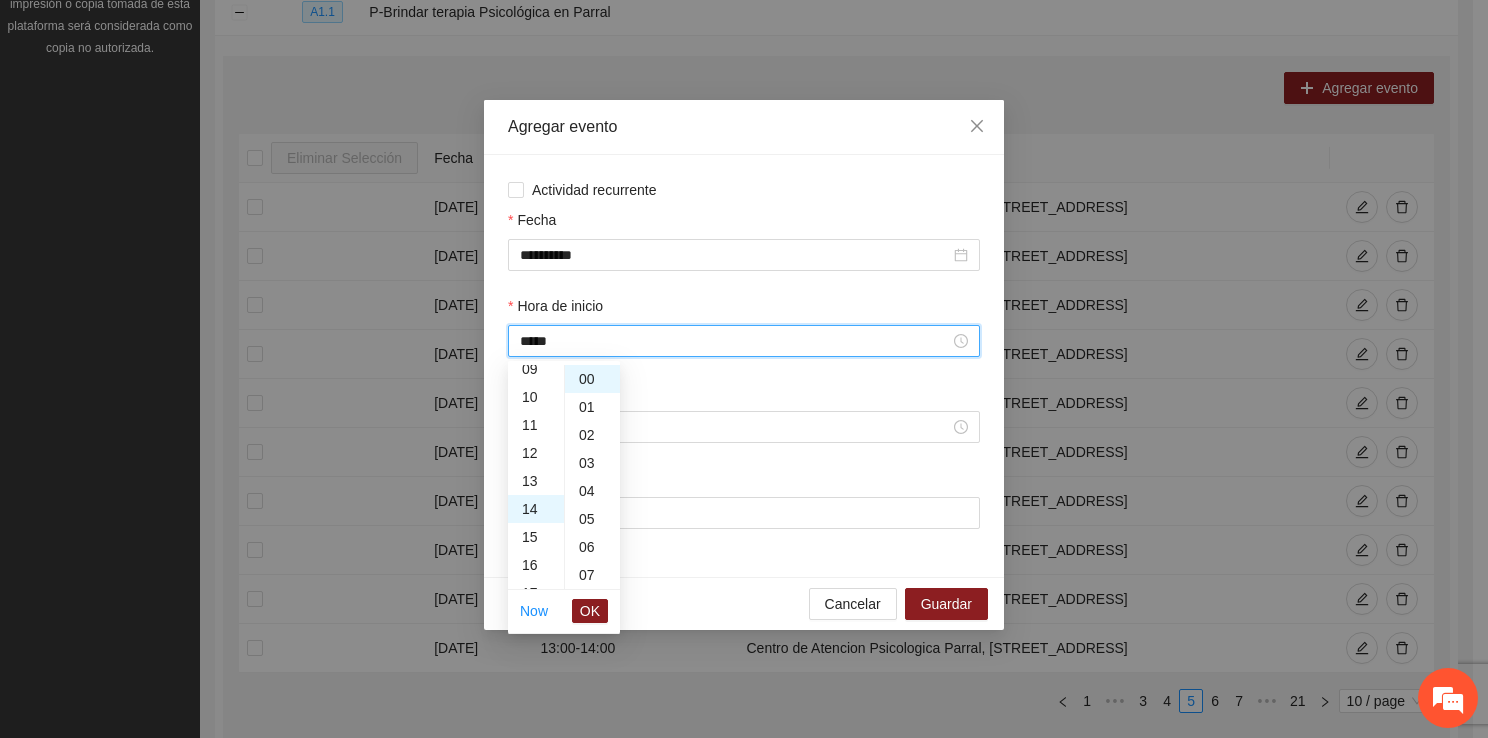 scroll, scrollTop: 392, scrollLeft: 0, axis: vertical 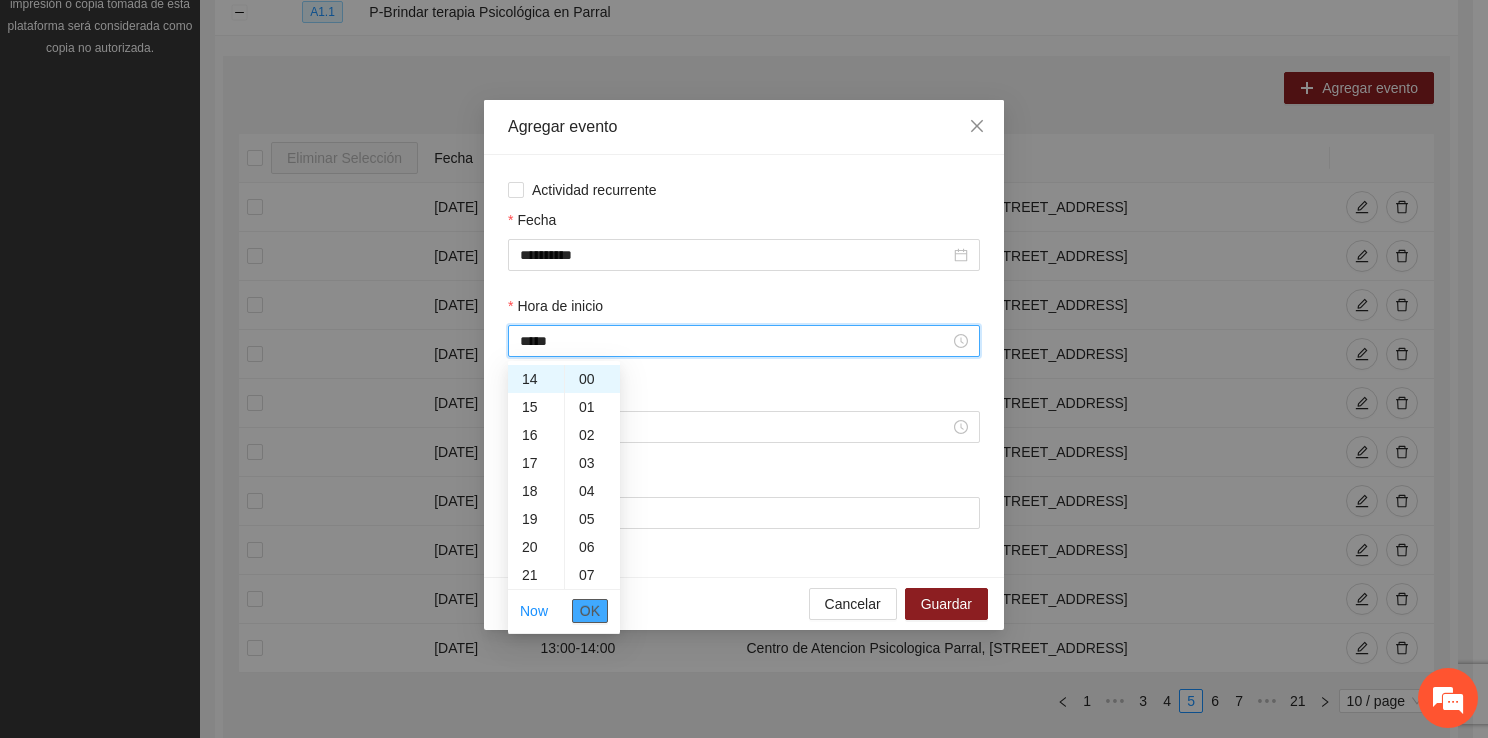 click on "OK" at bounding box center [590, 611] 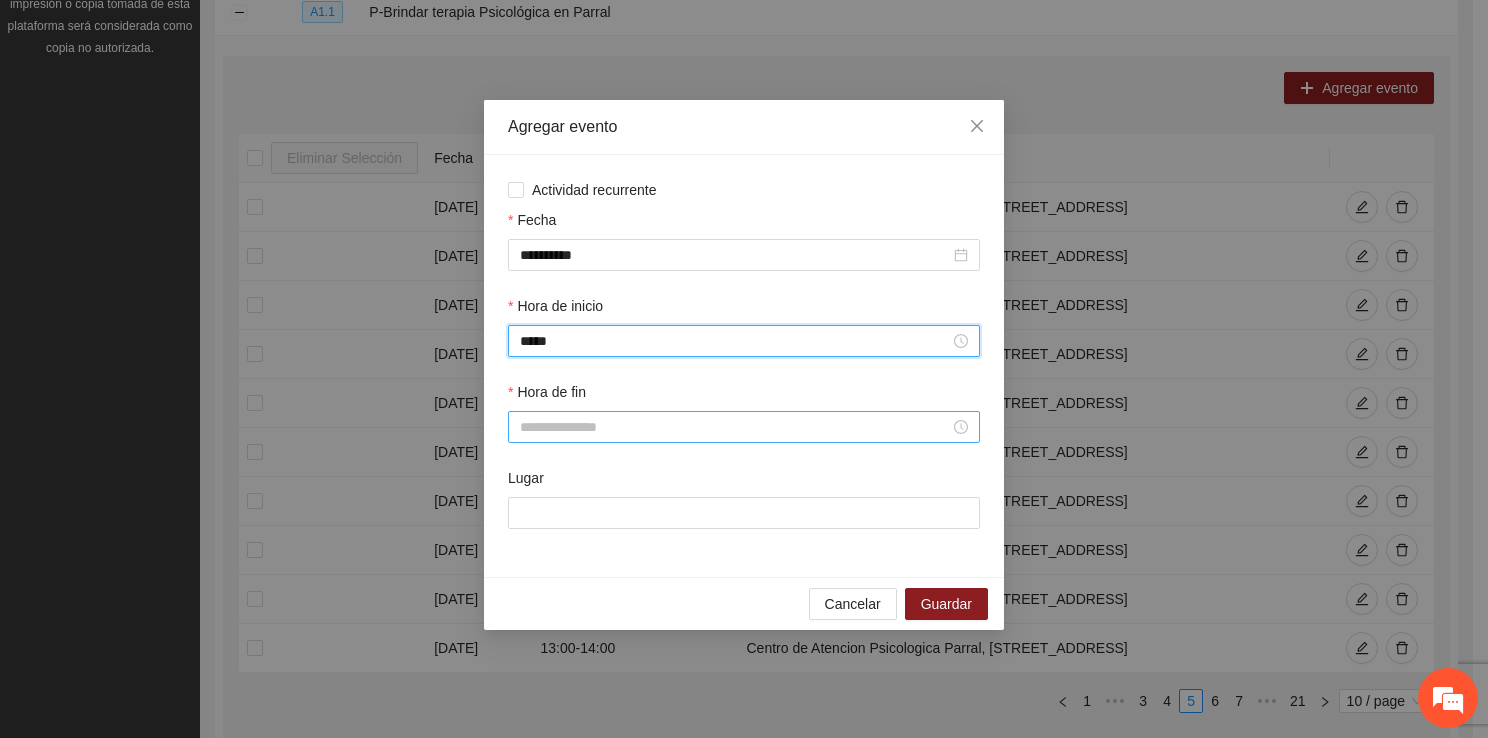 type on "*****" 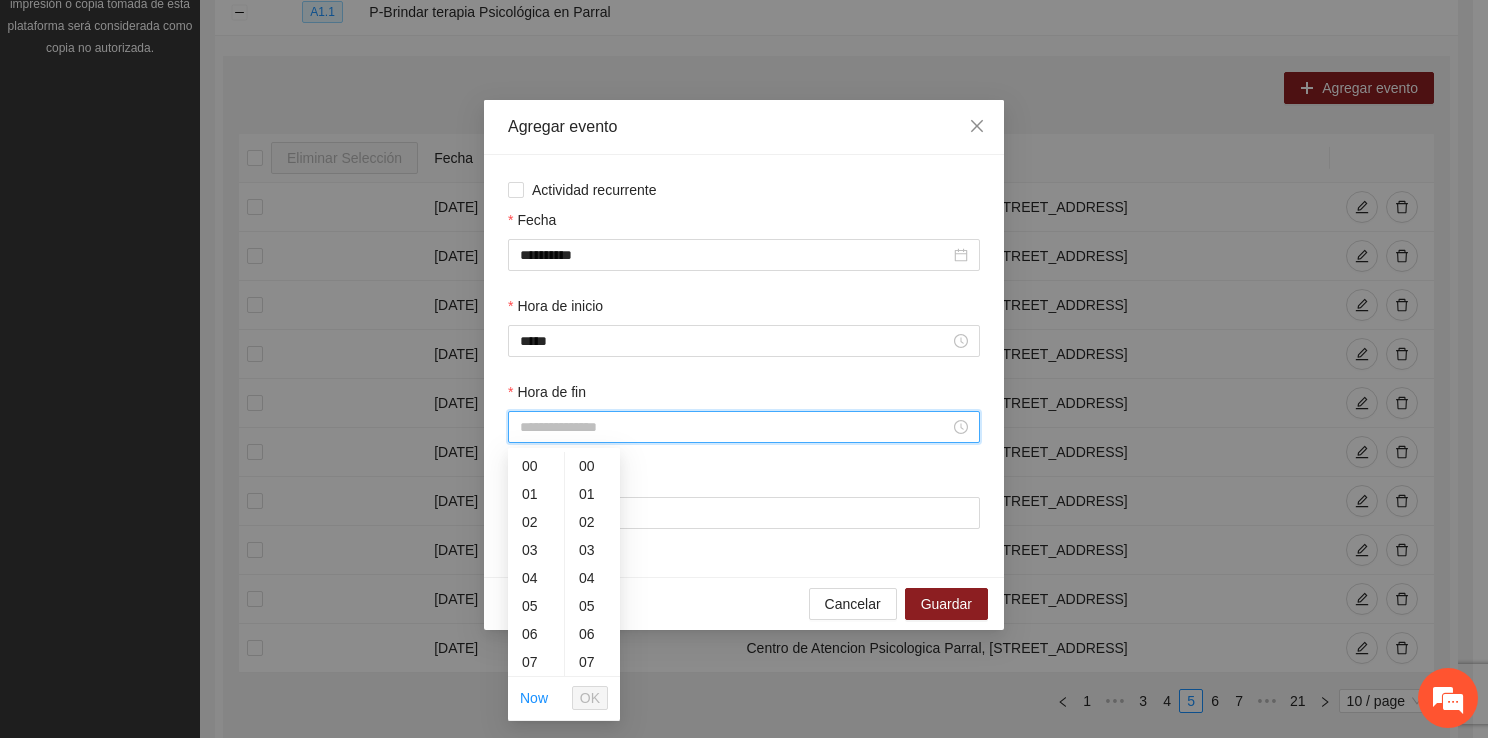 click on "Hora de fin" at bounding box center [735, 427] 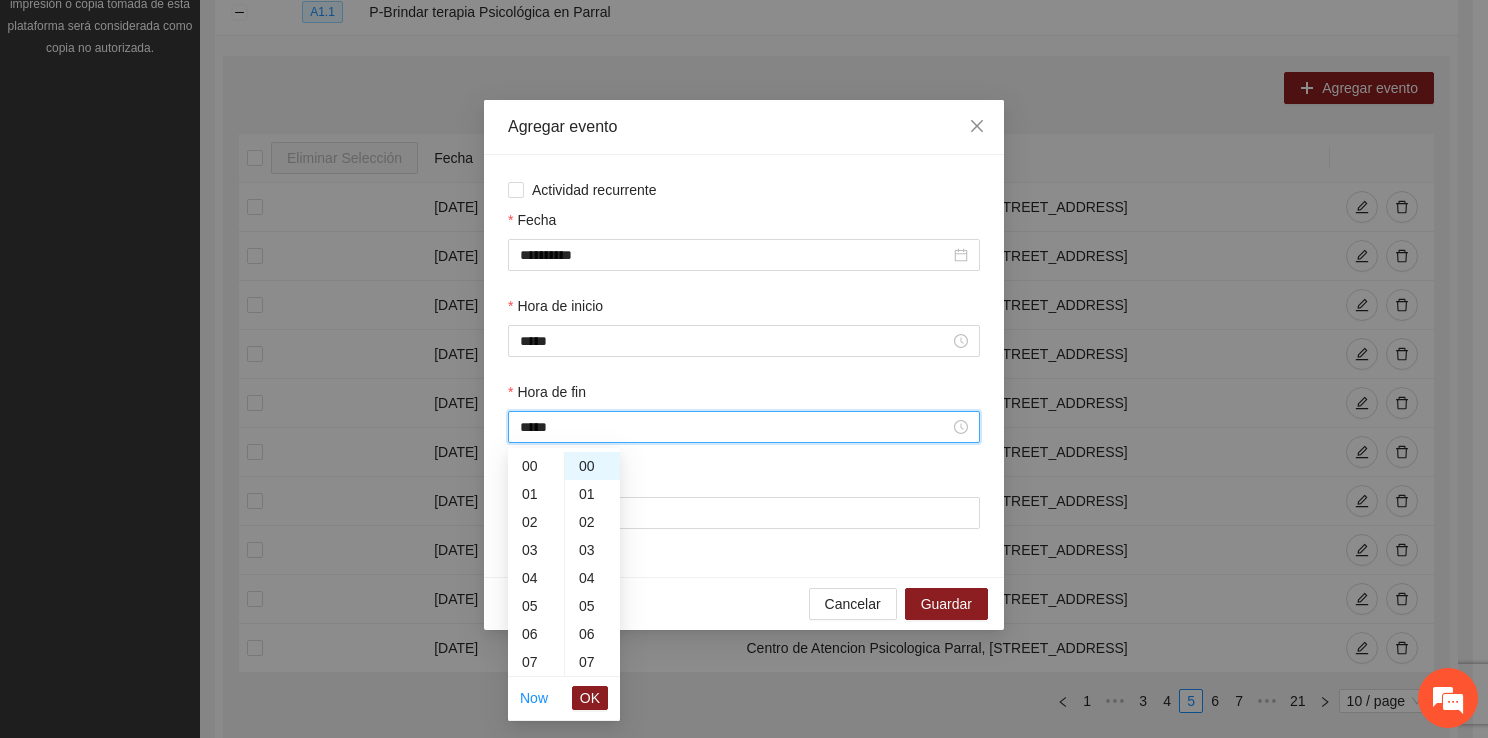 scroll, scrollTop: 420, scrollLeft: 0, axis: vertical 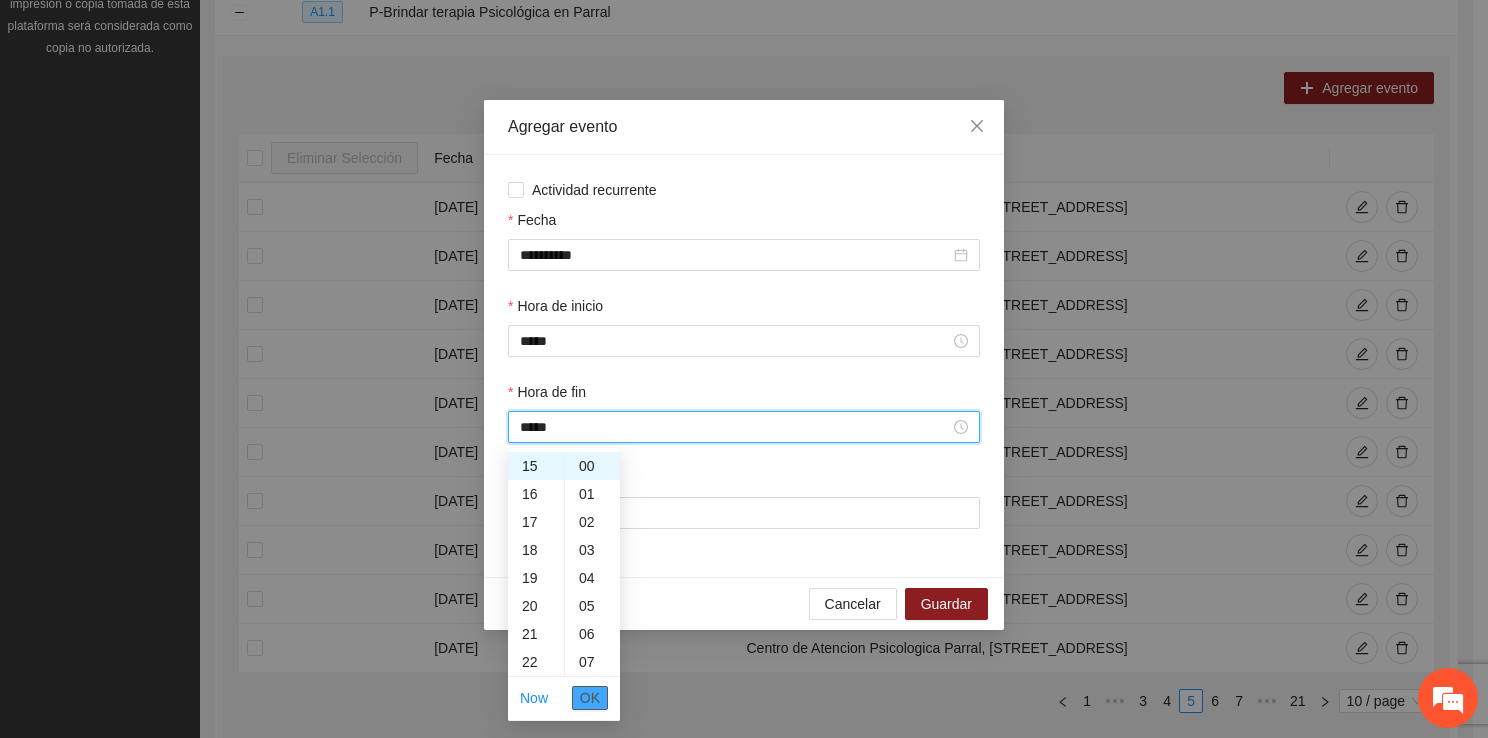 click on "OK" at bounding box center [590, 698] 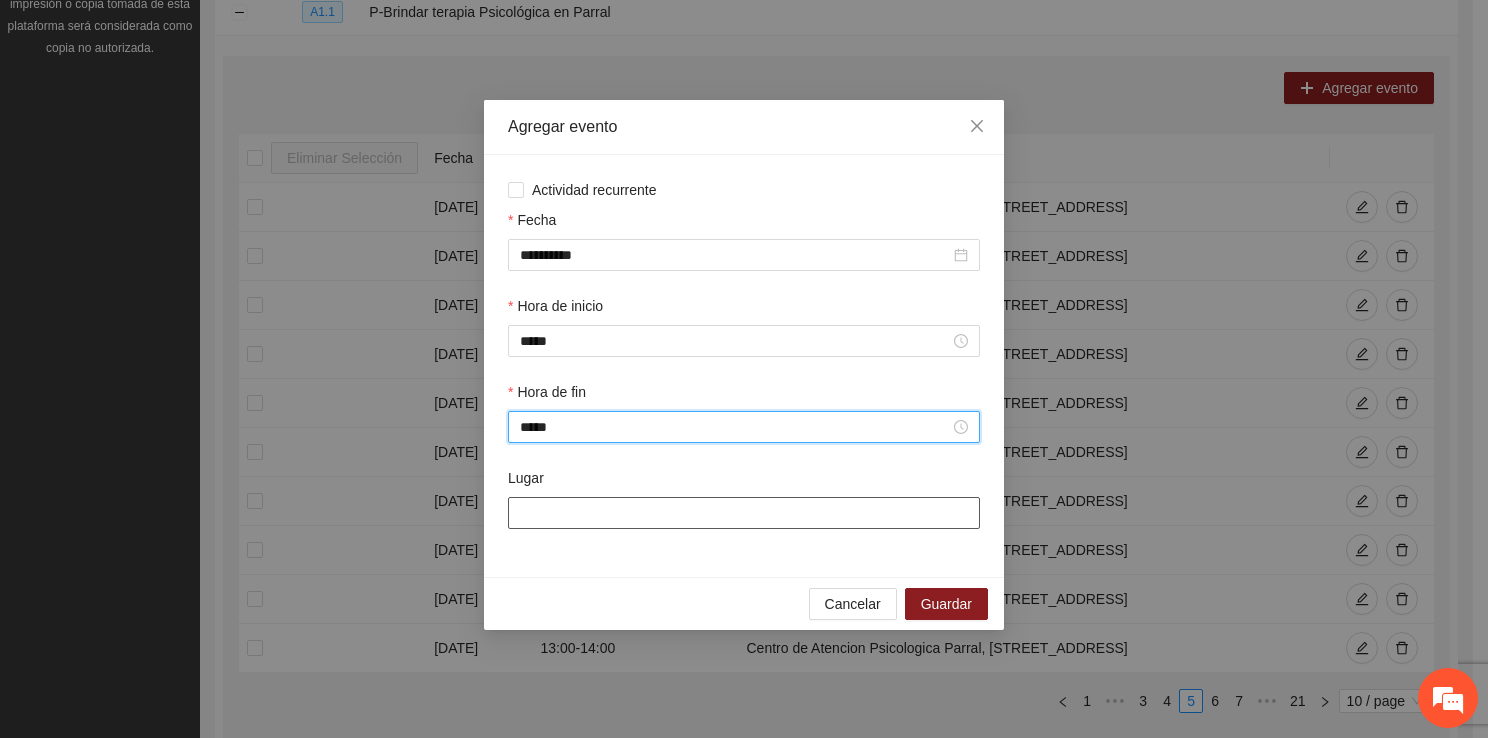 type on "*****" 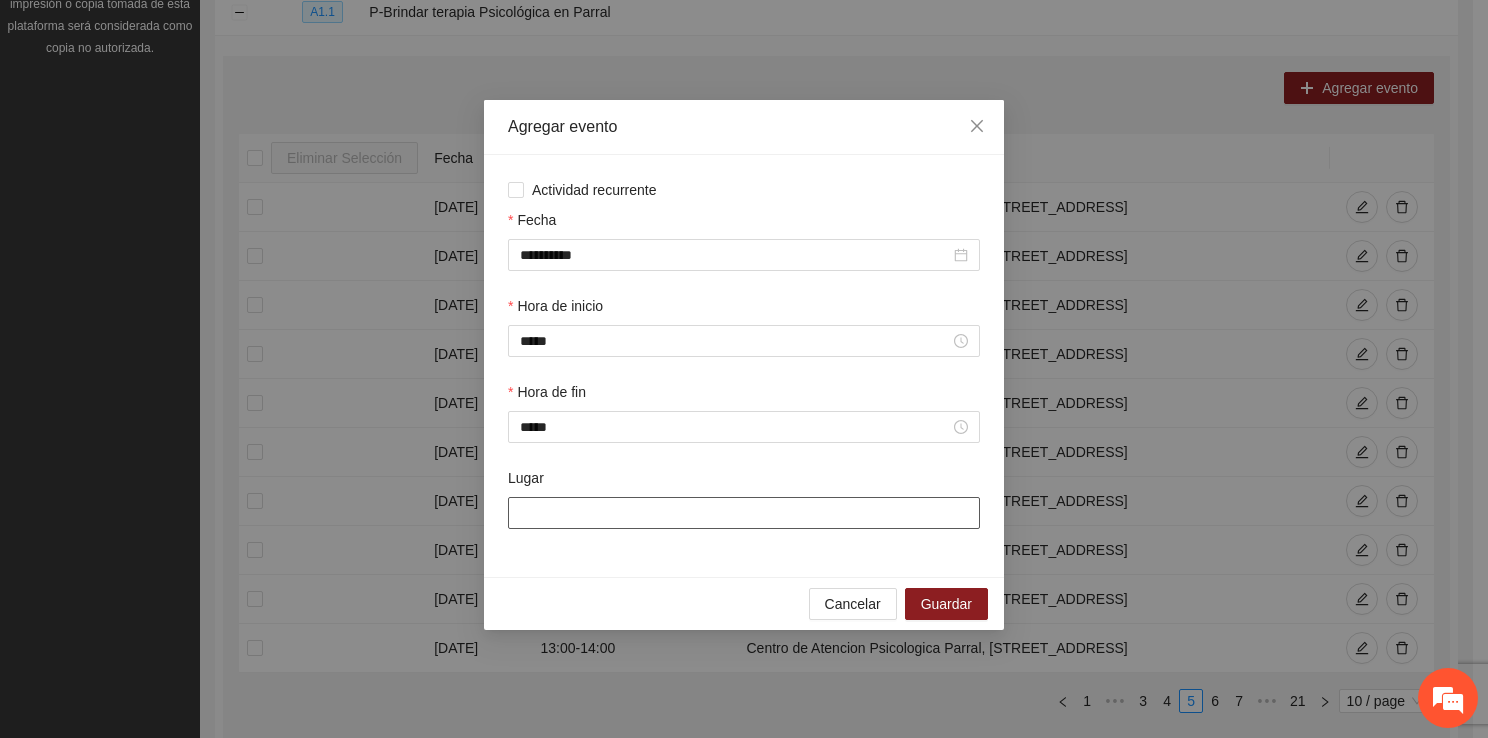 click on "Lugar" at bounding box center (744, 513) 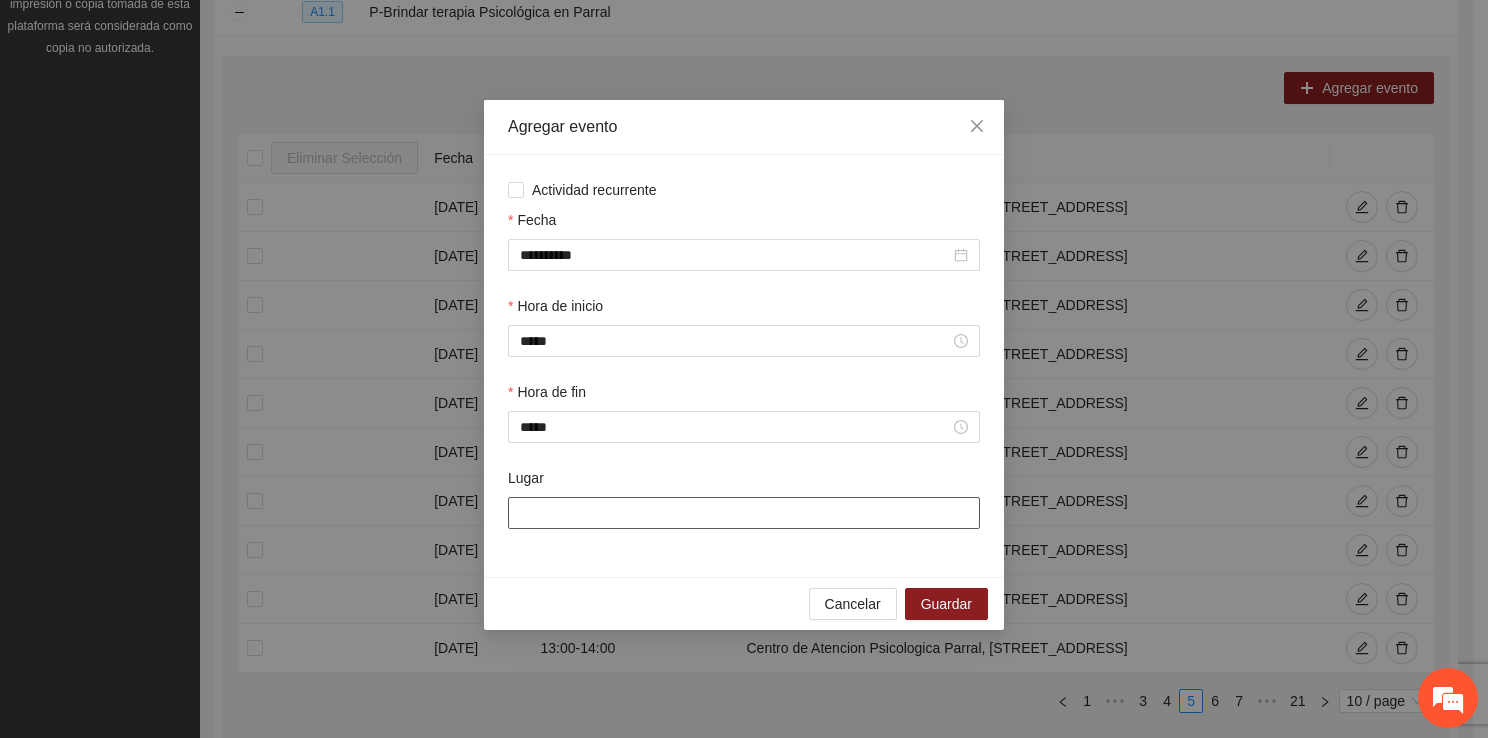 type on "**********" 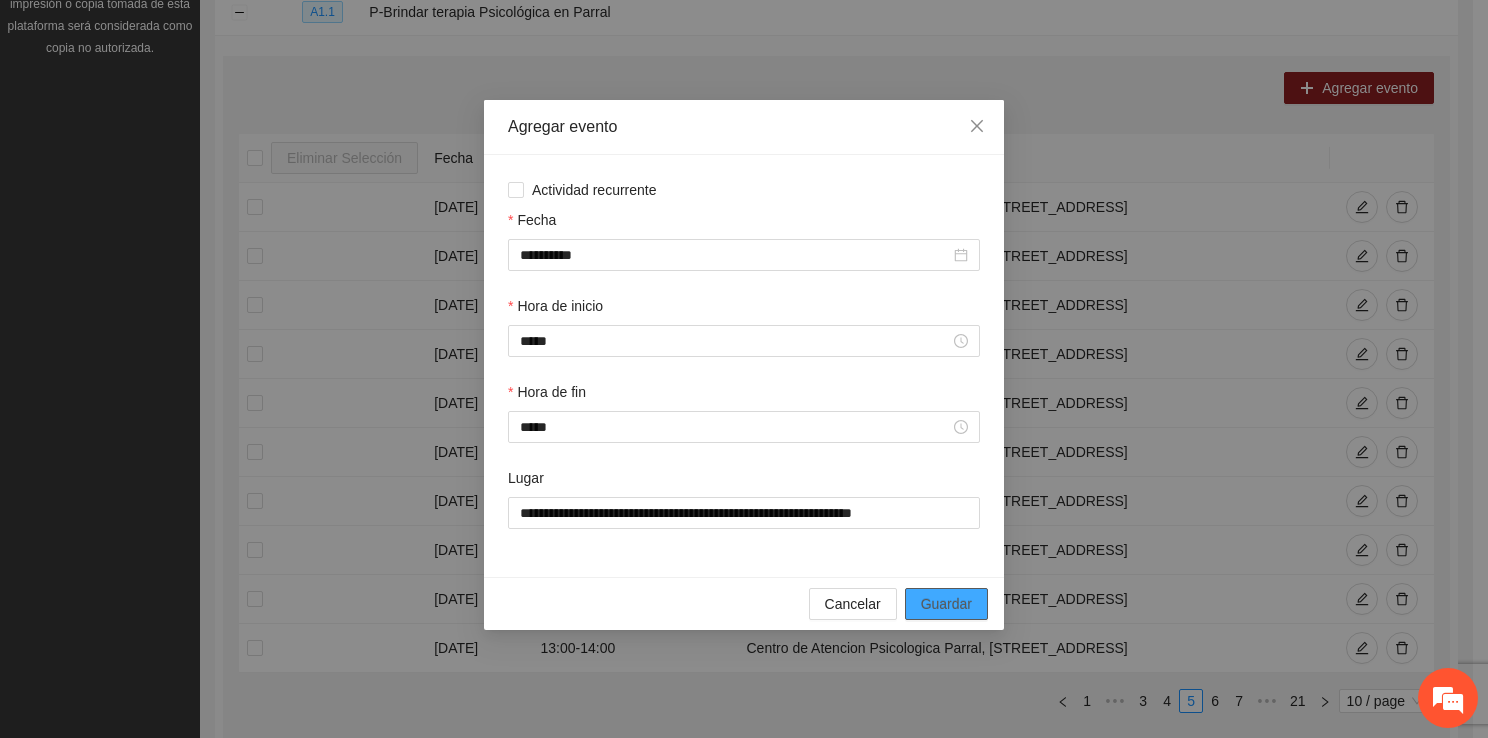 click on "Guardar" at bounding box center (946, 604) 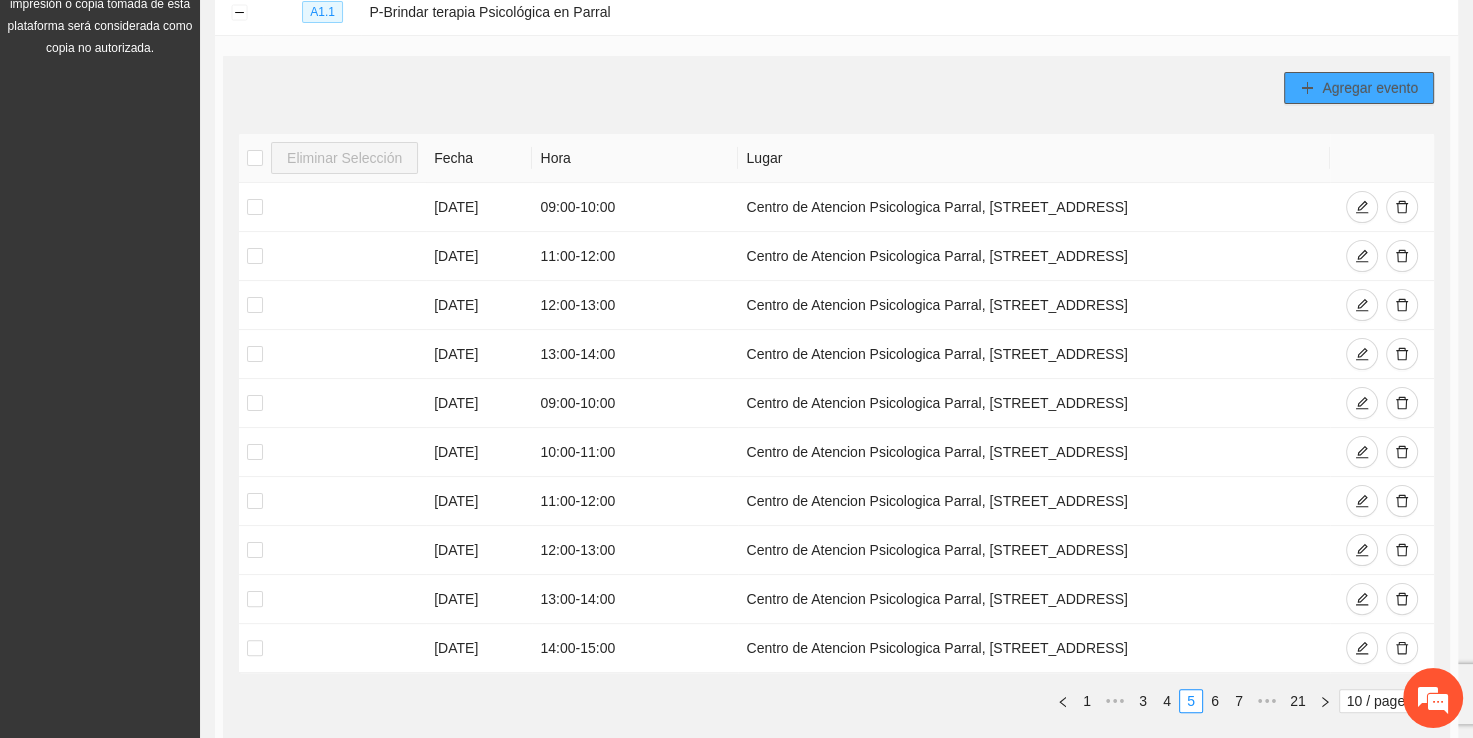 click on "Agregar evento" at bounding box center (1370, 88) 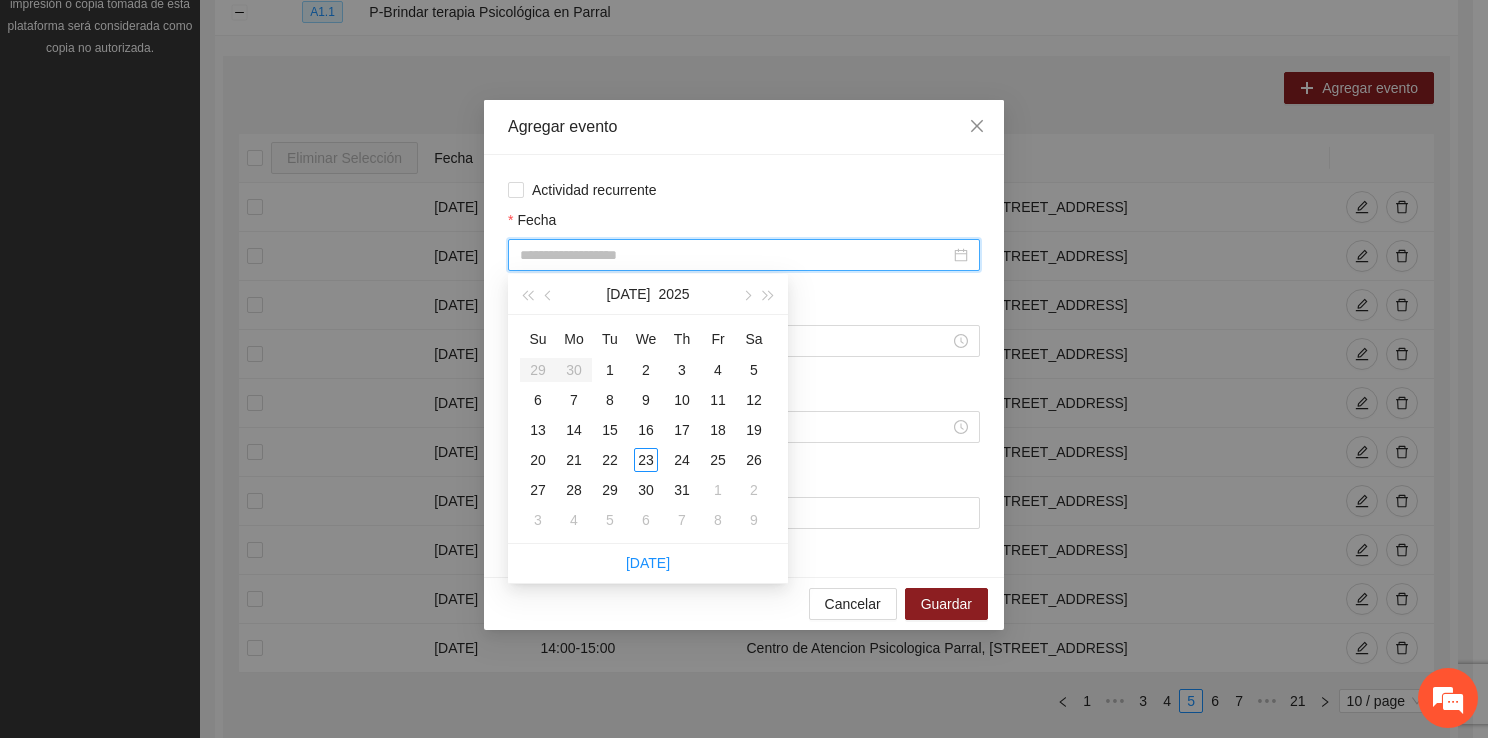 click on "Fecha" at bounding box center [735, 255] 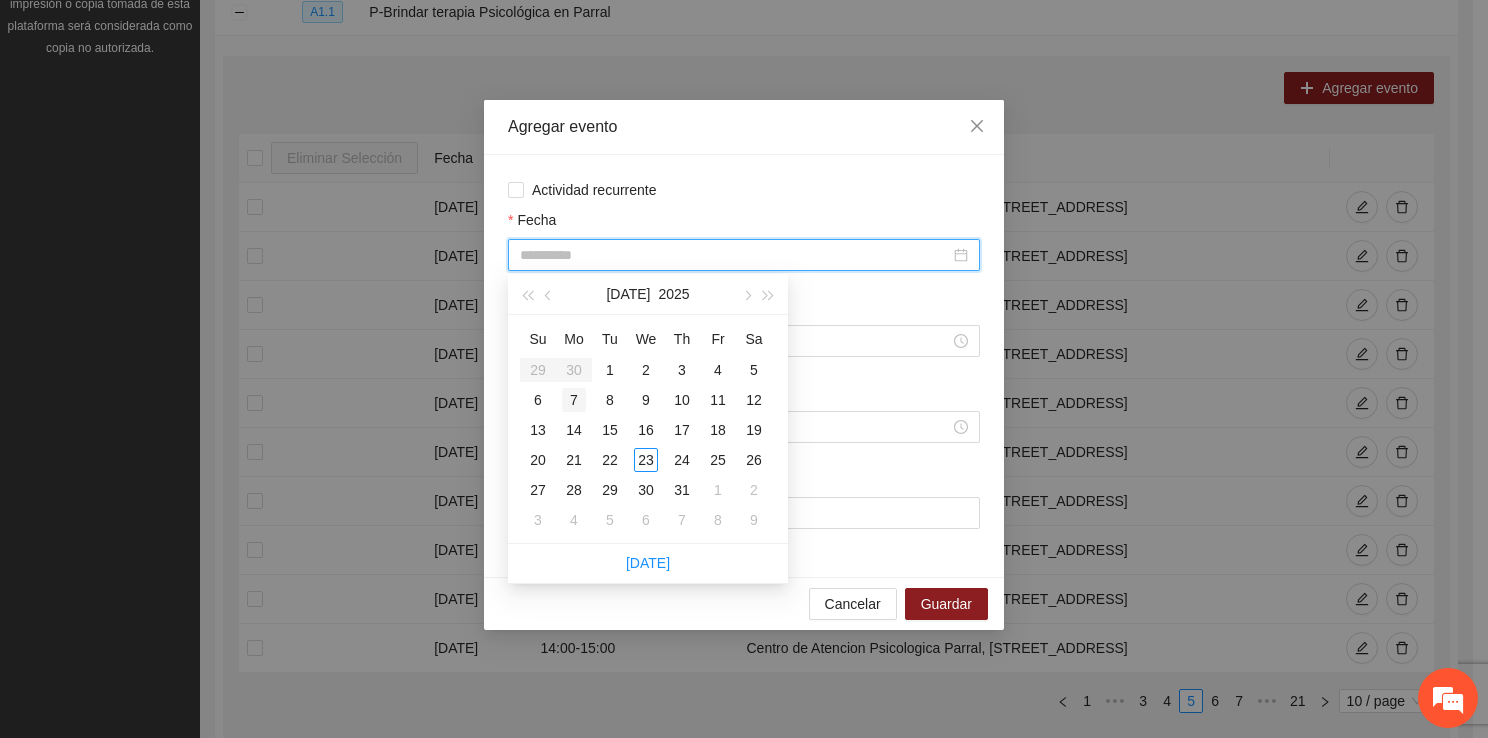 type on "**********" 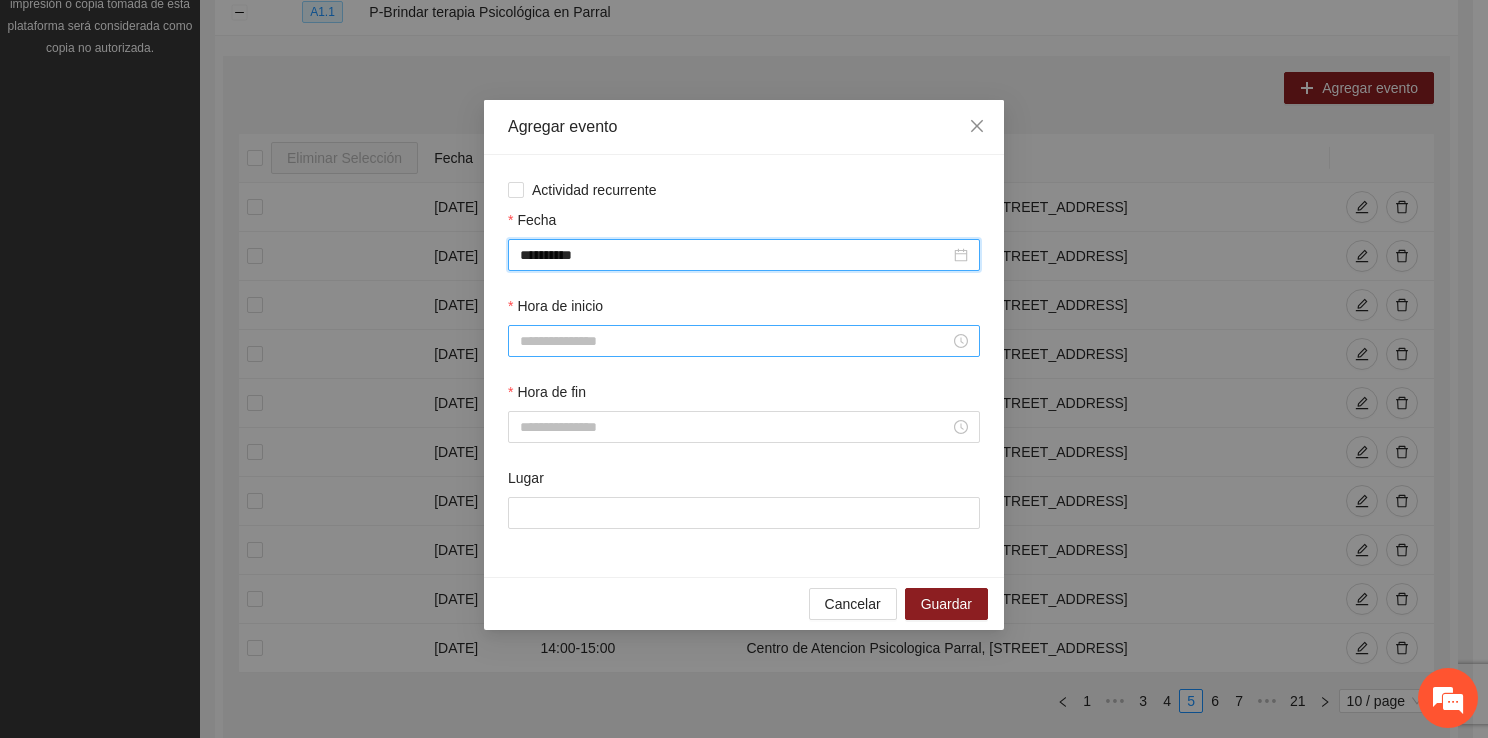 click on "Hora de inicio" at bounding box center [735, 341] 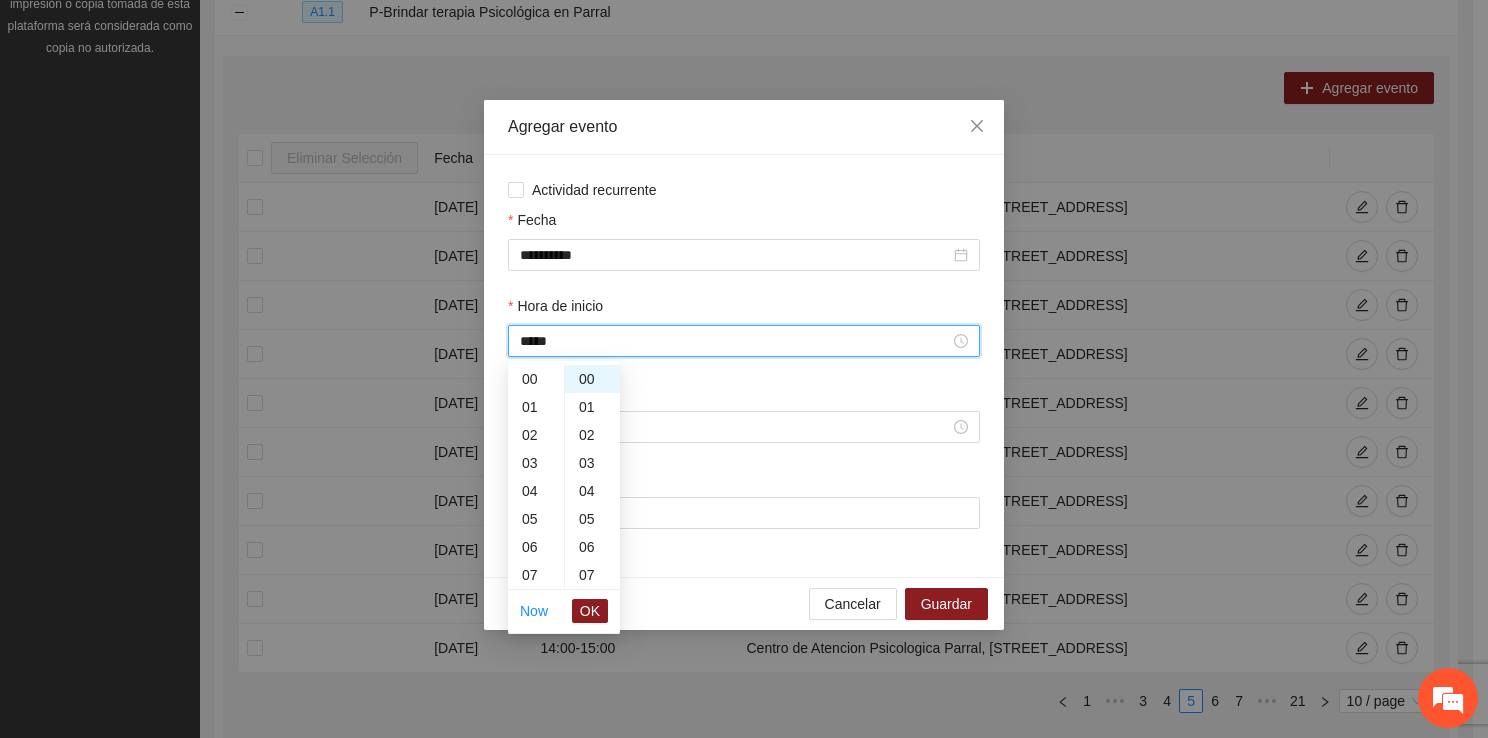 scroll, scrollTop: 420, scrollLeft: 0, axis: vertical 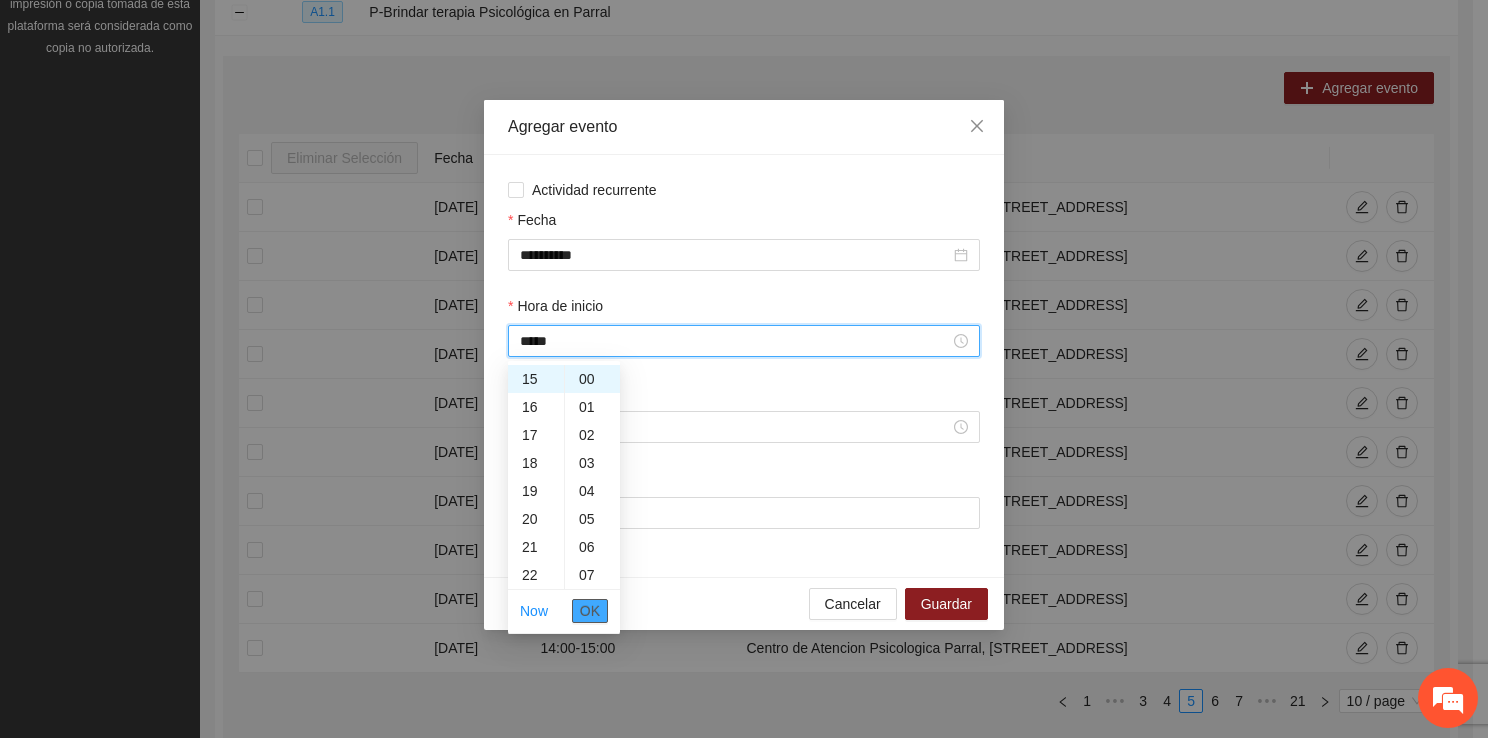 click on "OK" at bounding box center (590, 611) 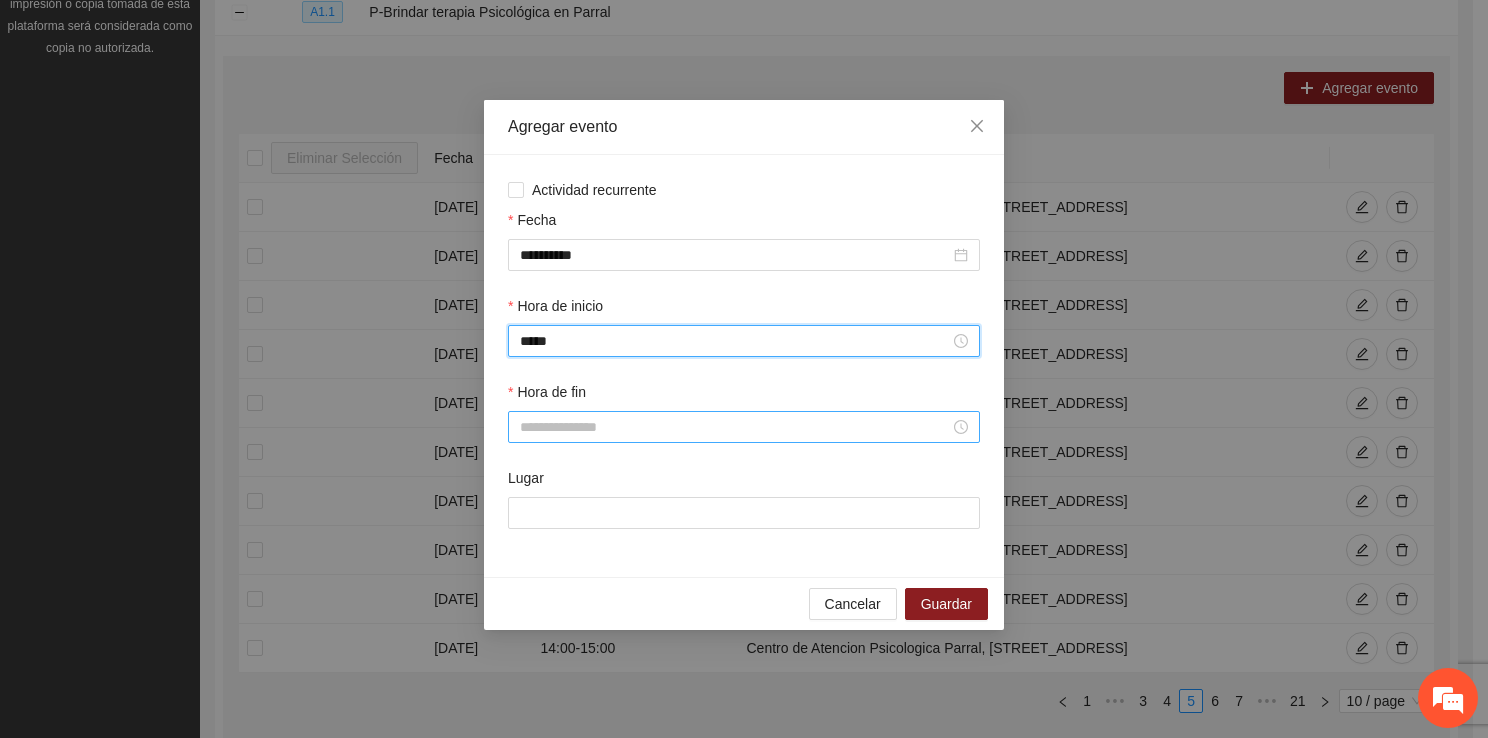 type on "*****" 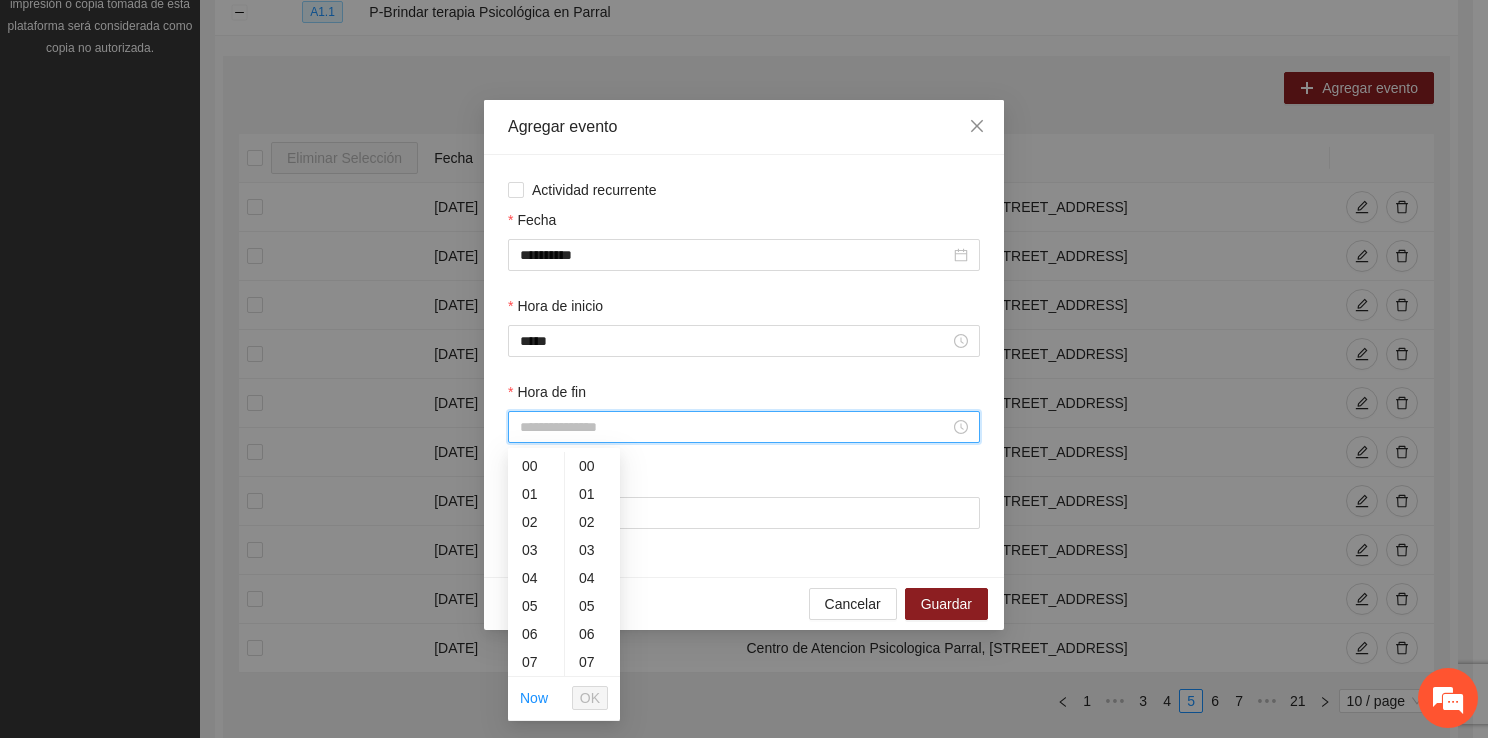 click on "Hora de fin" at bounding box center (735, 427) 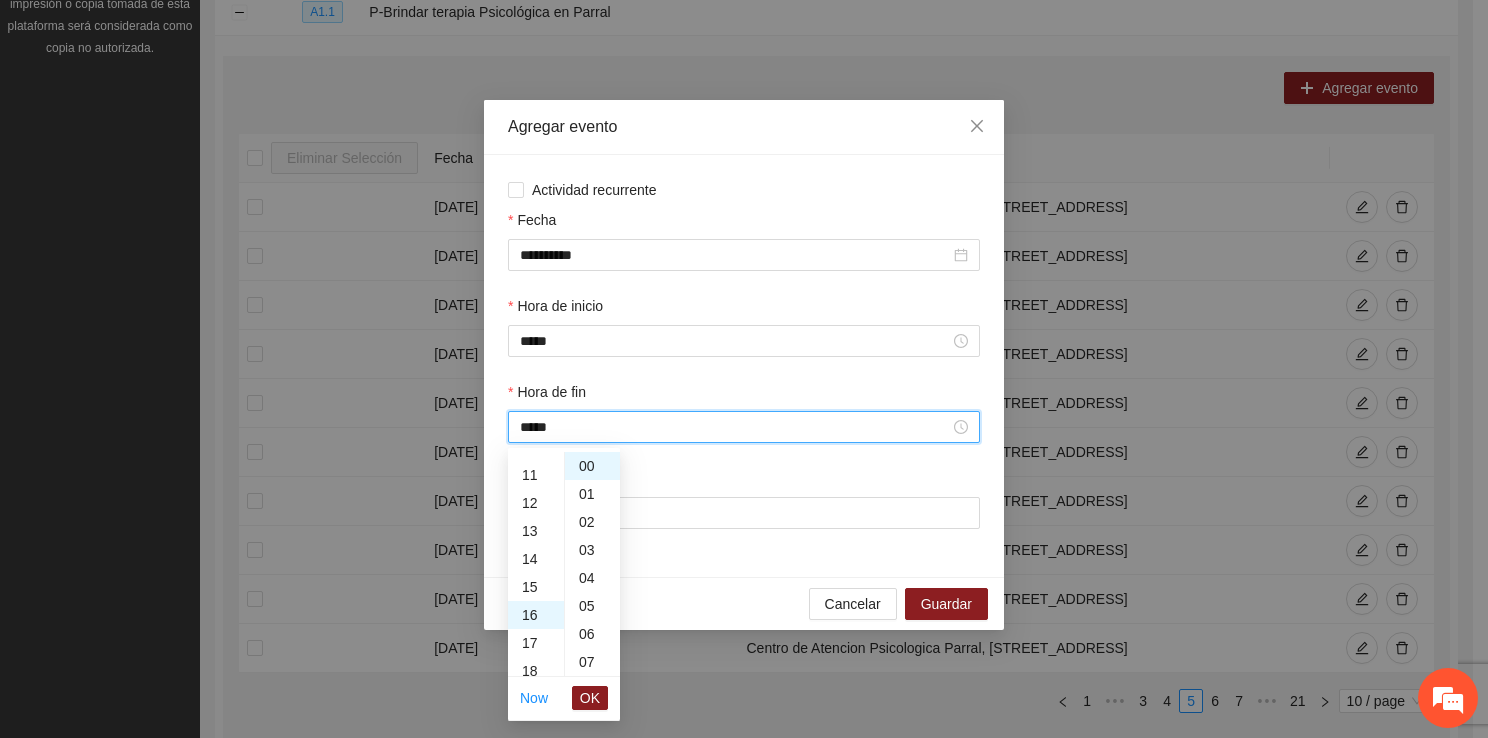 scroll, scrollTop: 448, scrollLeft: 0, axis: vertical 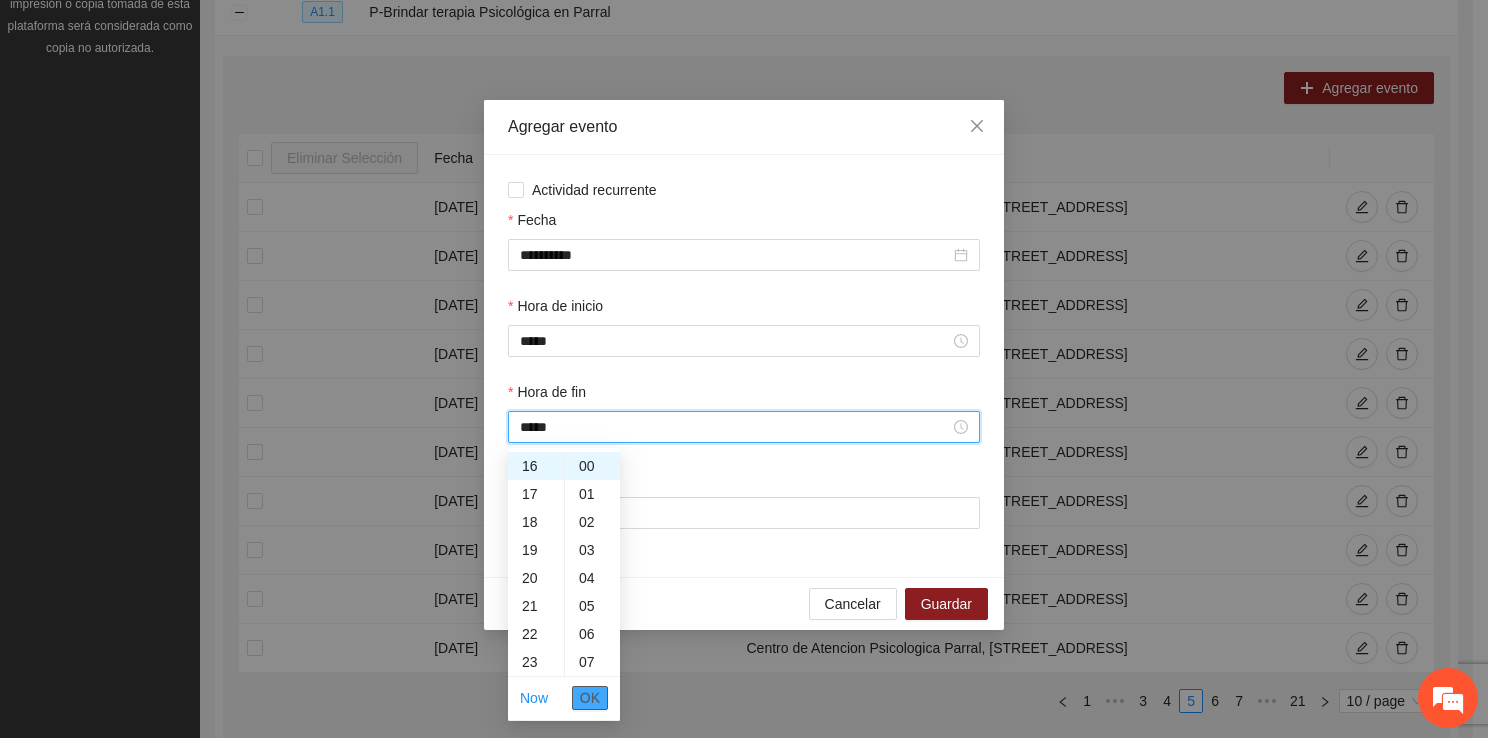 click on "OK" at bounding box center [590, 698] 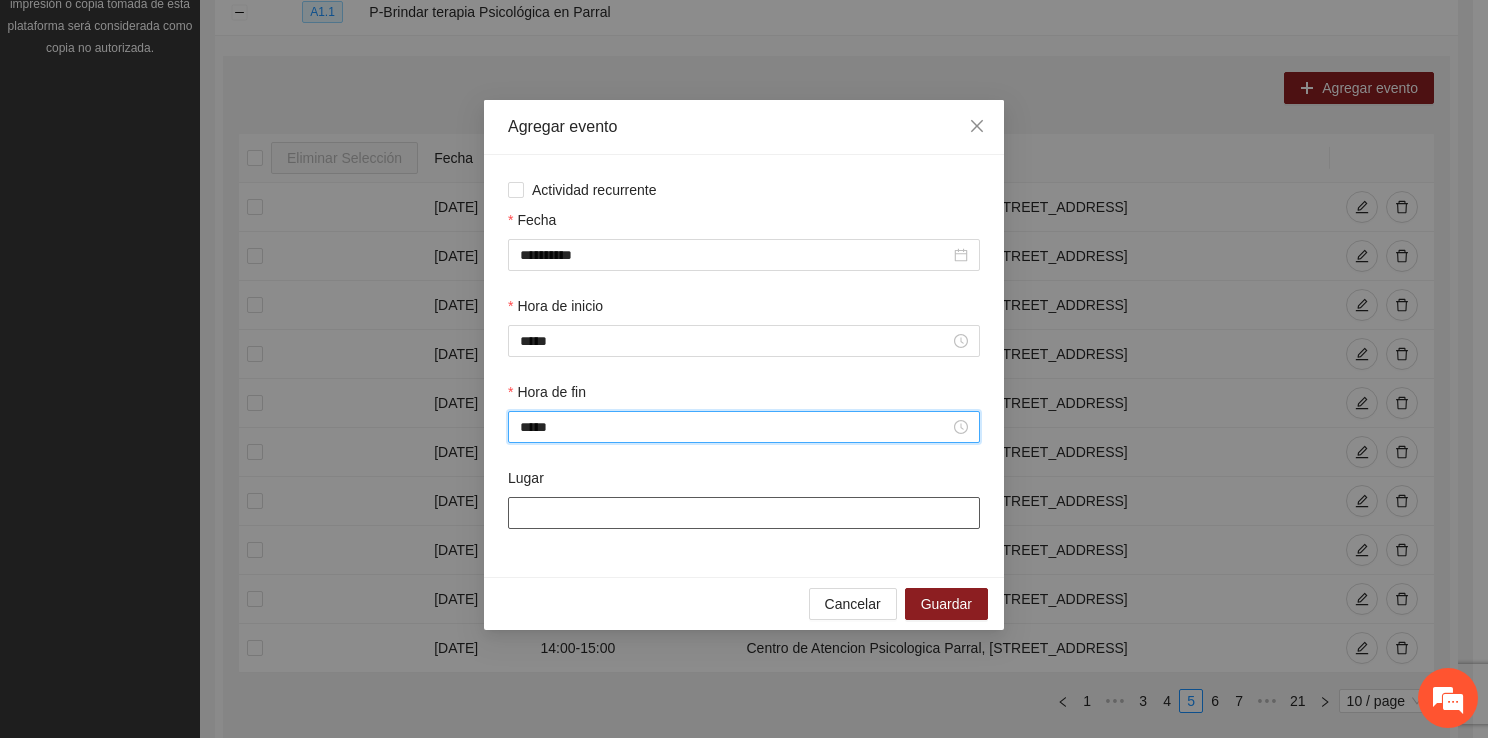 type on "*****" 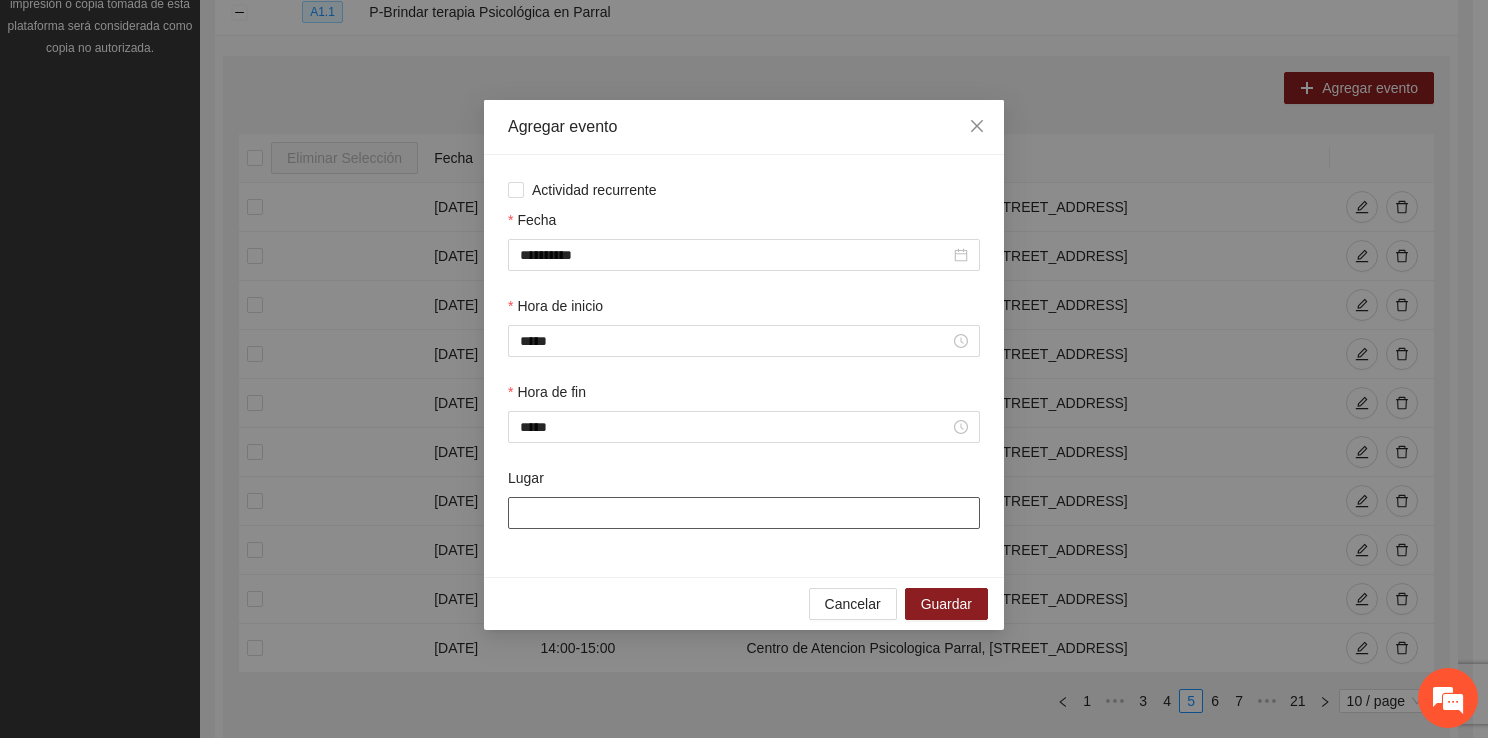 click on "Lugar" at bounding box center (744, 513) 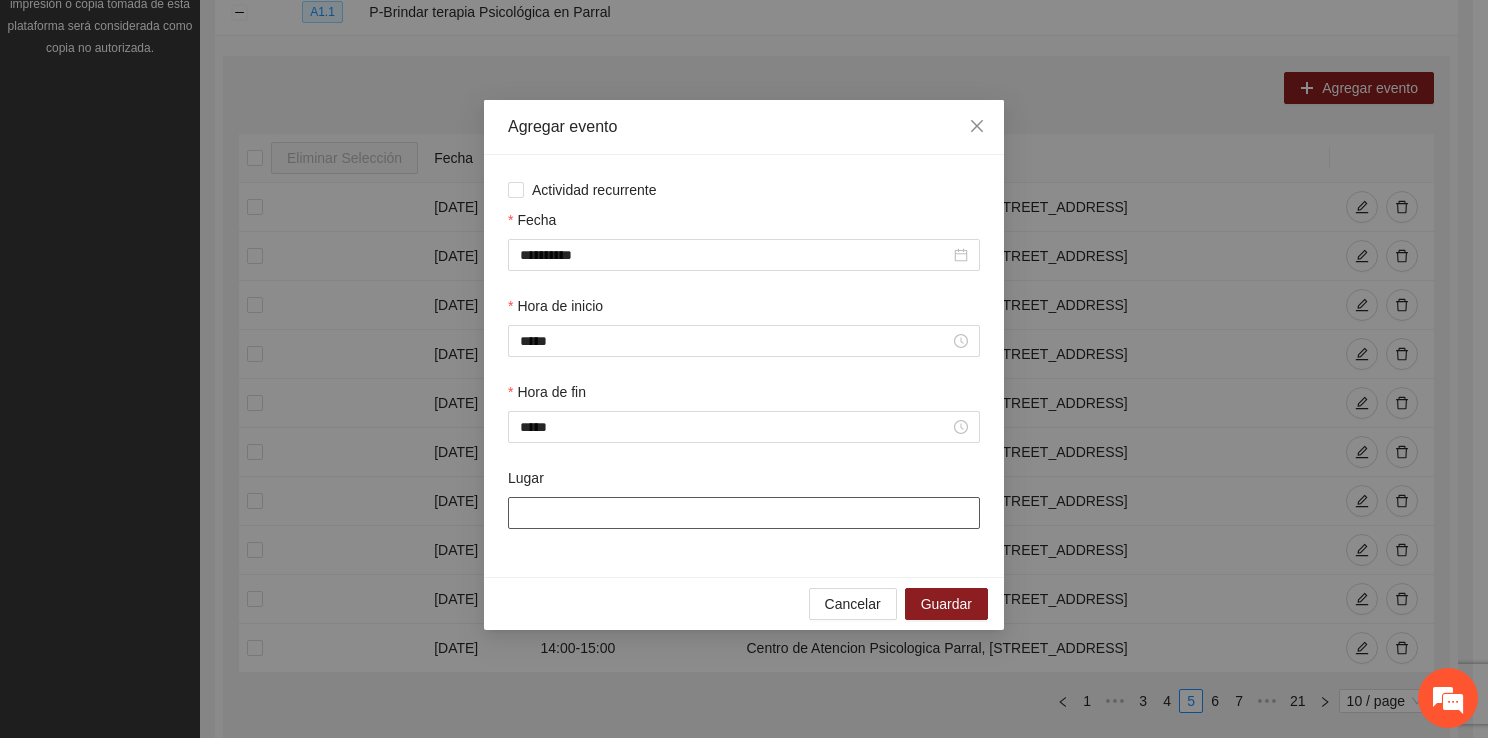 type on "**********" 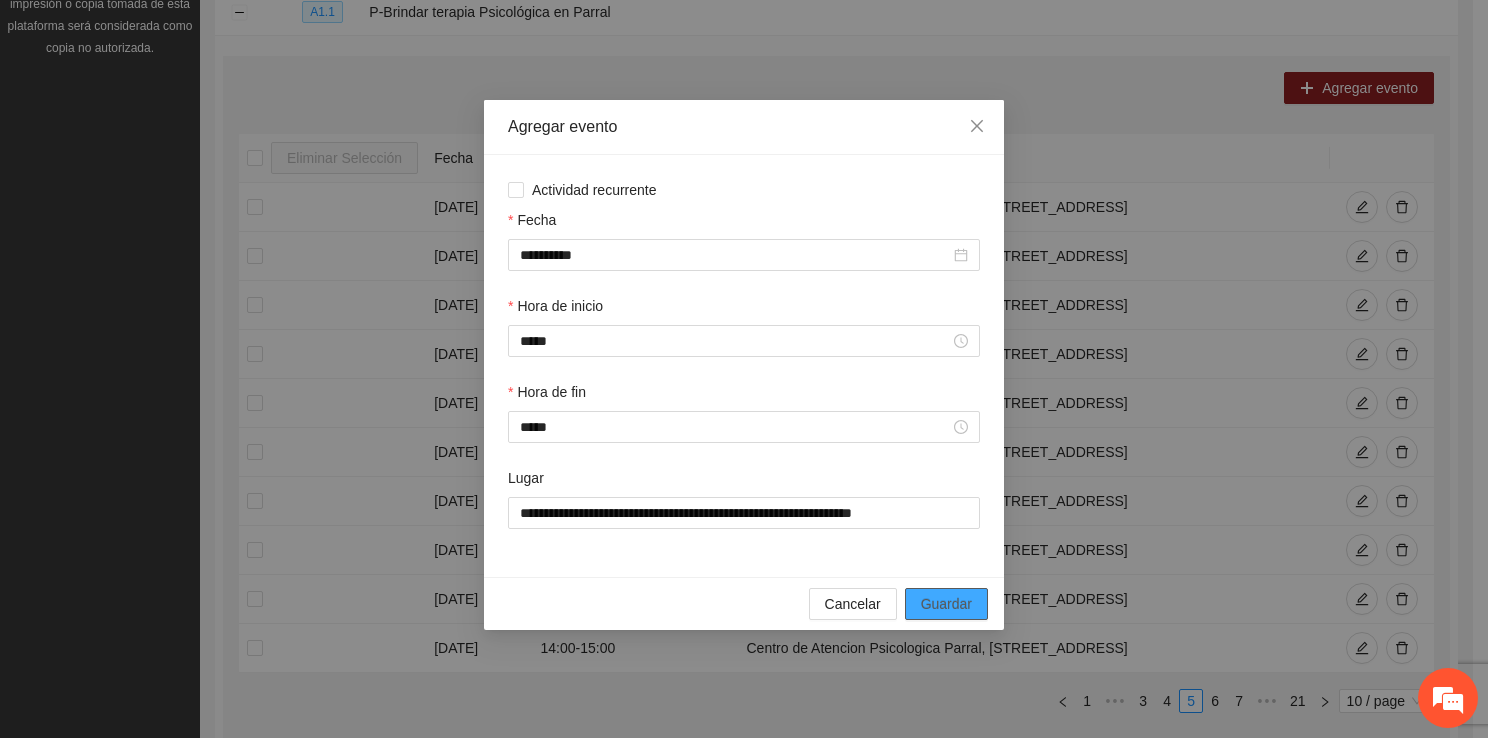 click on "Guardar" at bounding box center [946, 604] 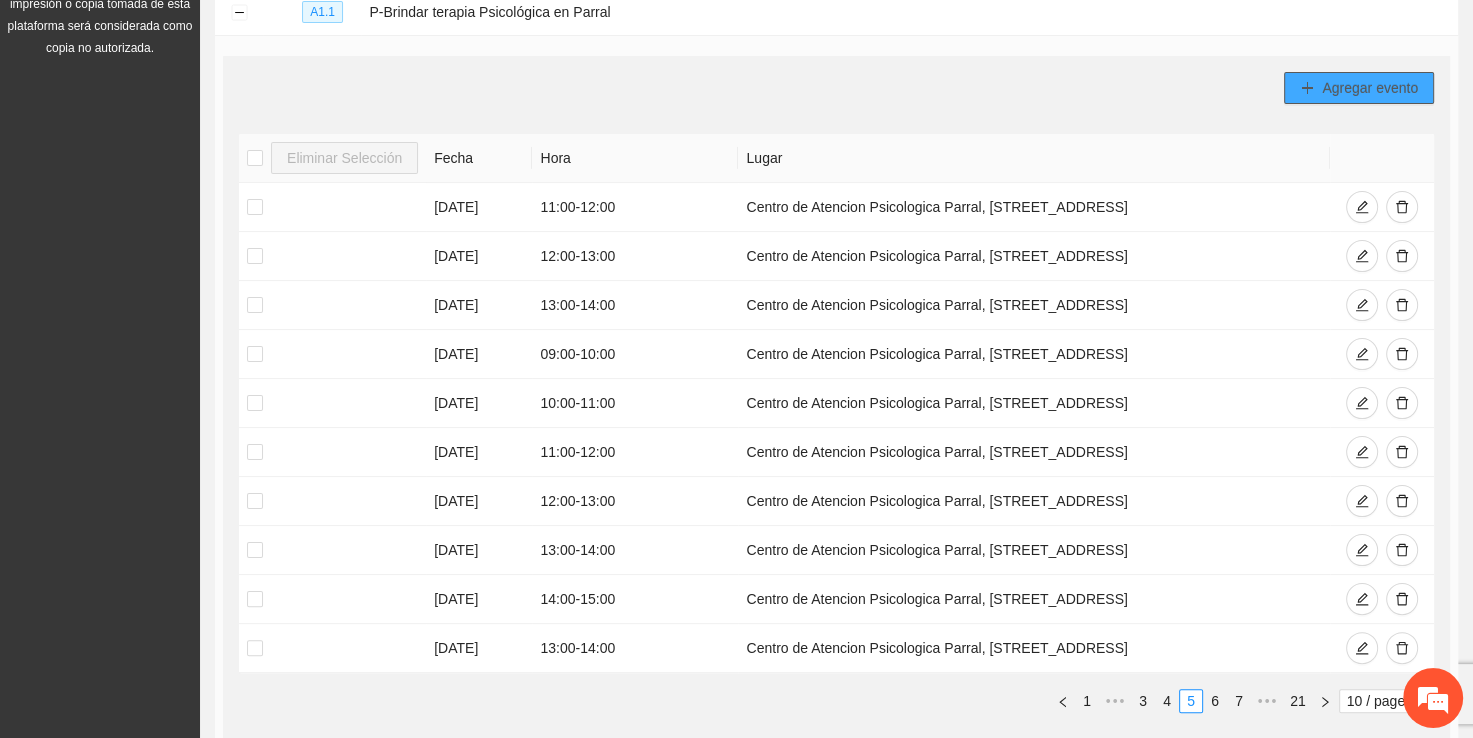 click on "Agregar evento" at bounding box center [1370, 88] 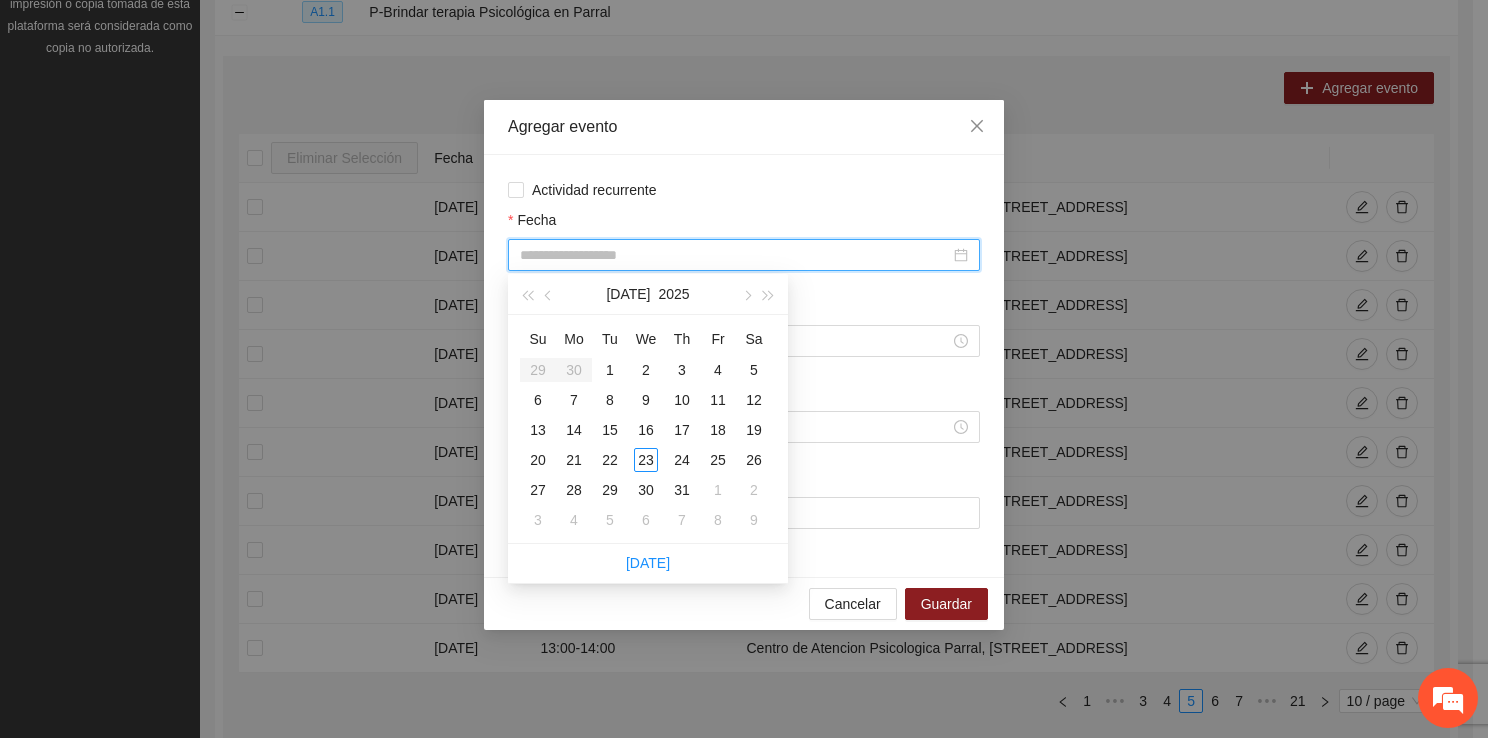 click on "Fecha" at bounding box center [735, 255] 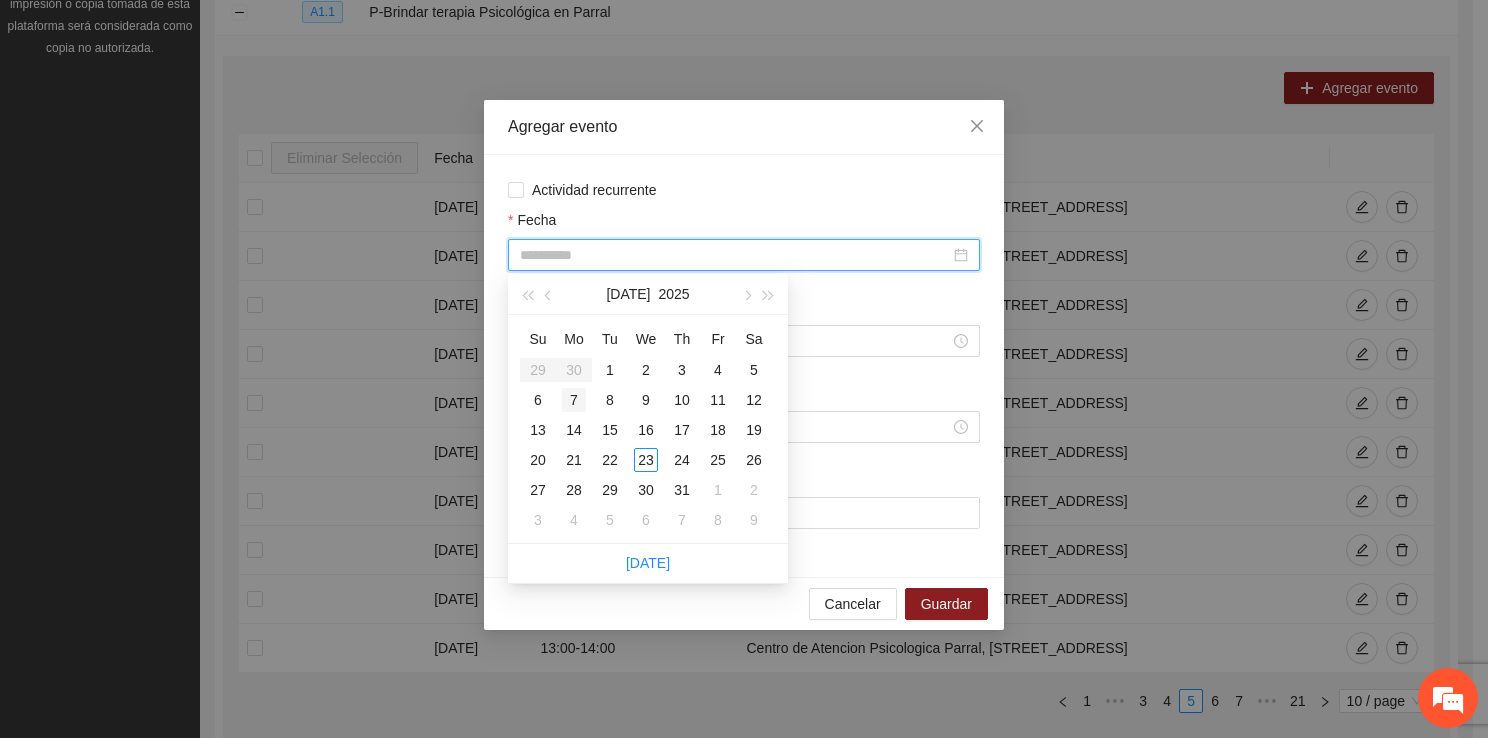 type on "**********" 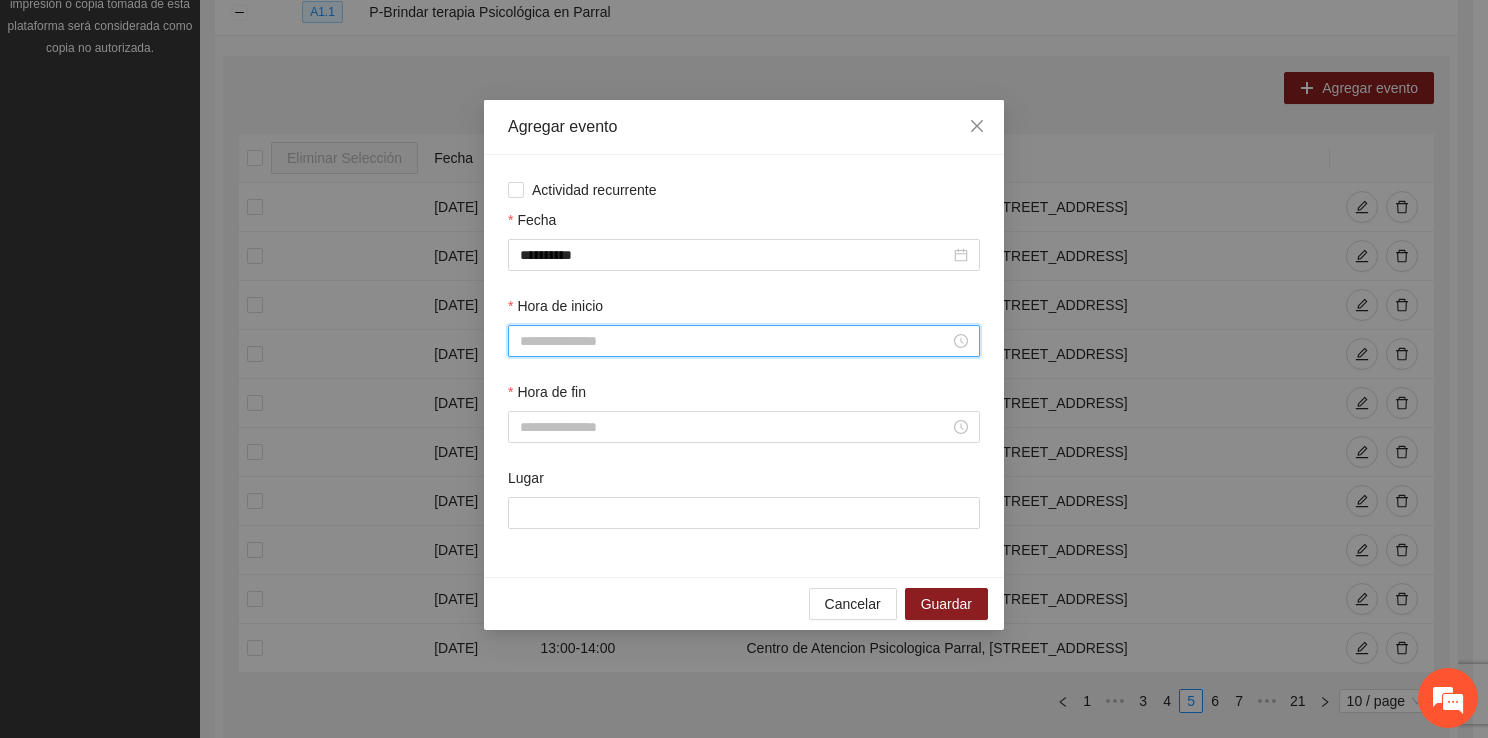 click on "Hora de inicio" at bounding box center [735, 341] 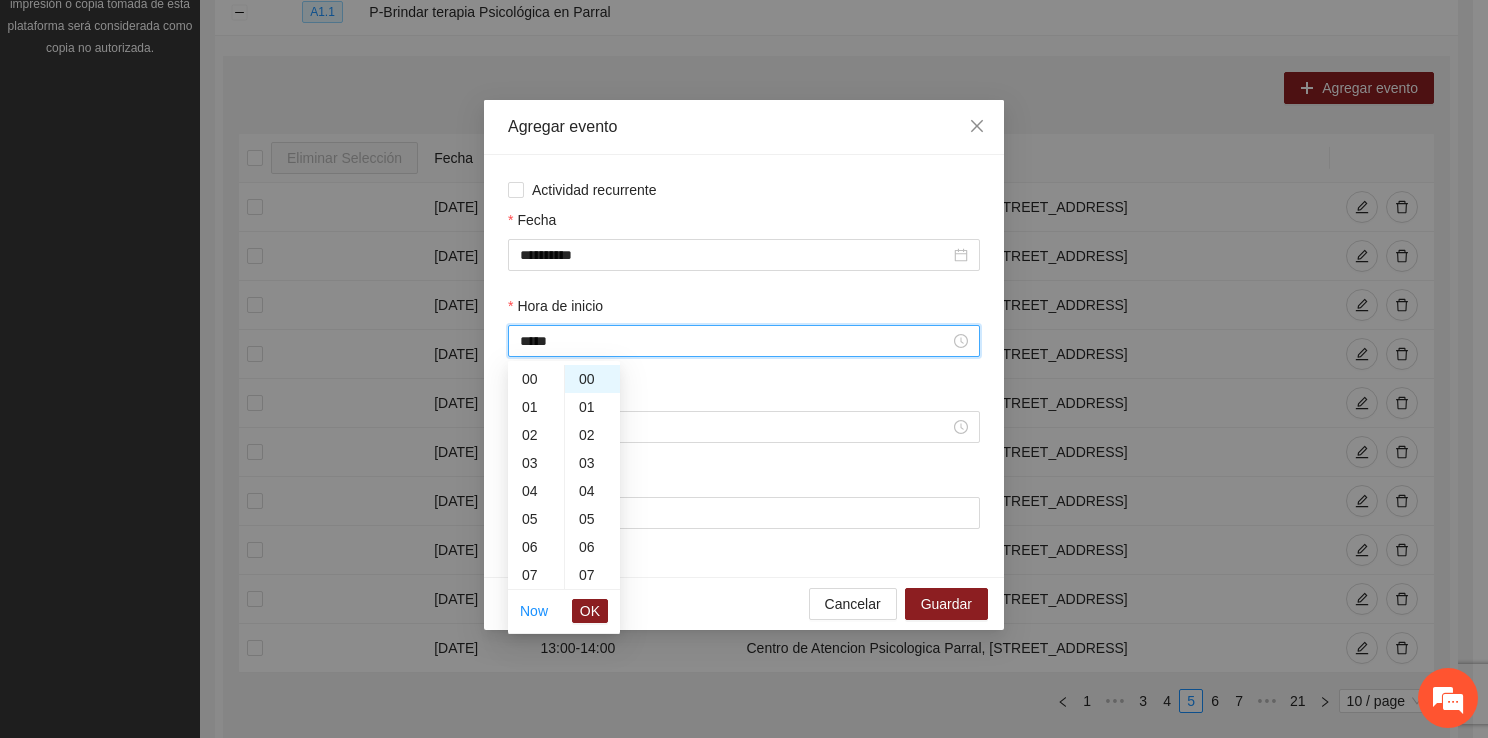scroll, scrollTop: 448, scrollLeft: 0, axis: vertical 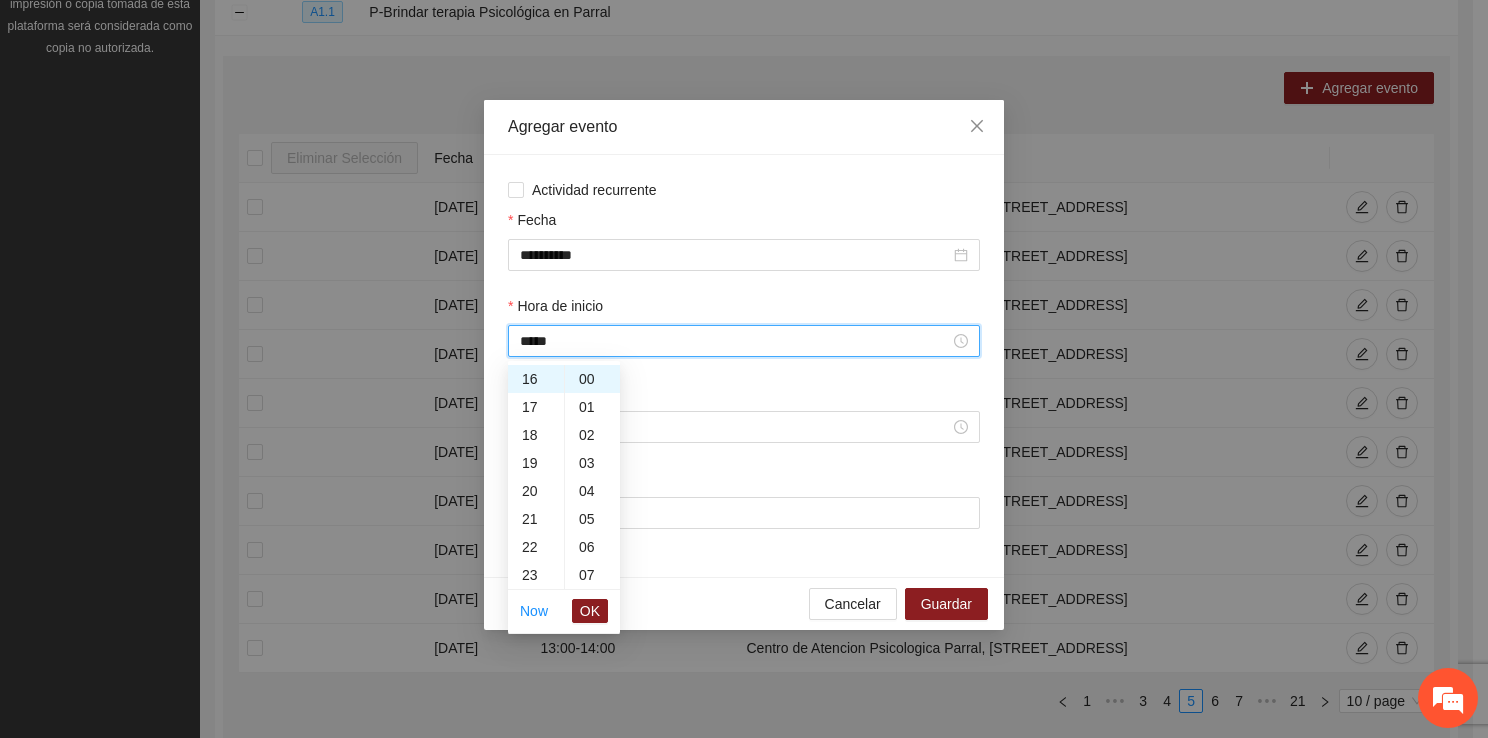 click on "OK" at bounding box center [590, 611] 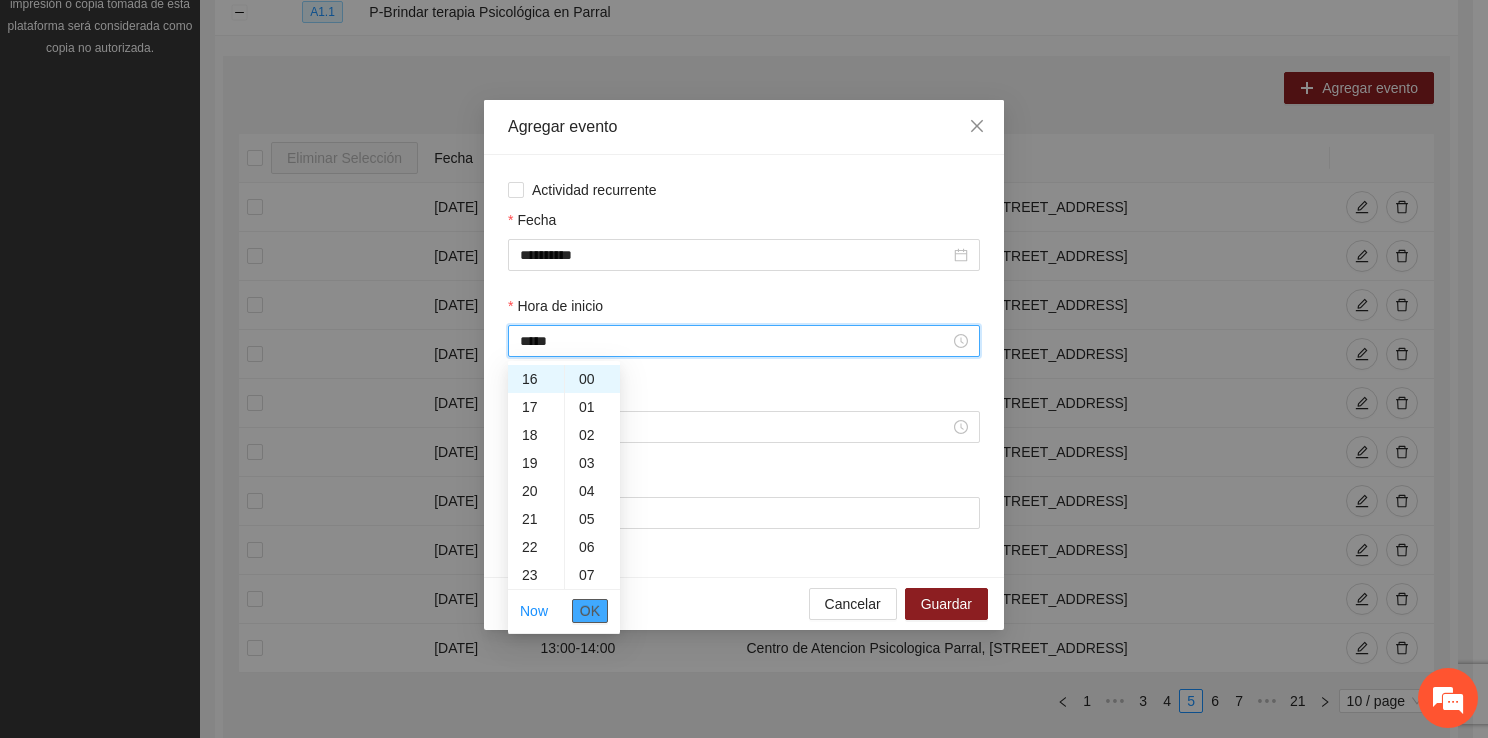 click on "OK" at bounding box center (590, 611) 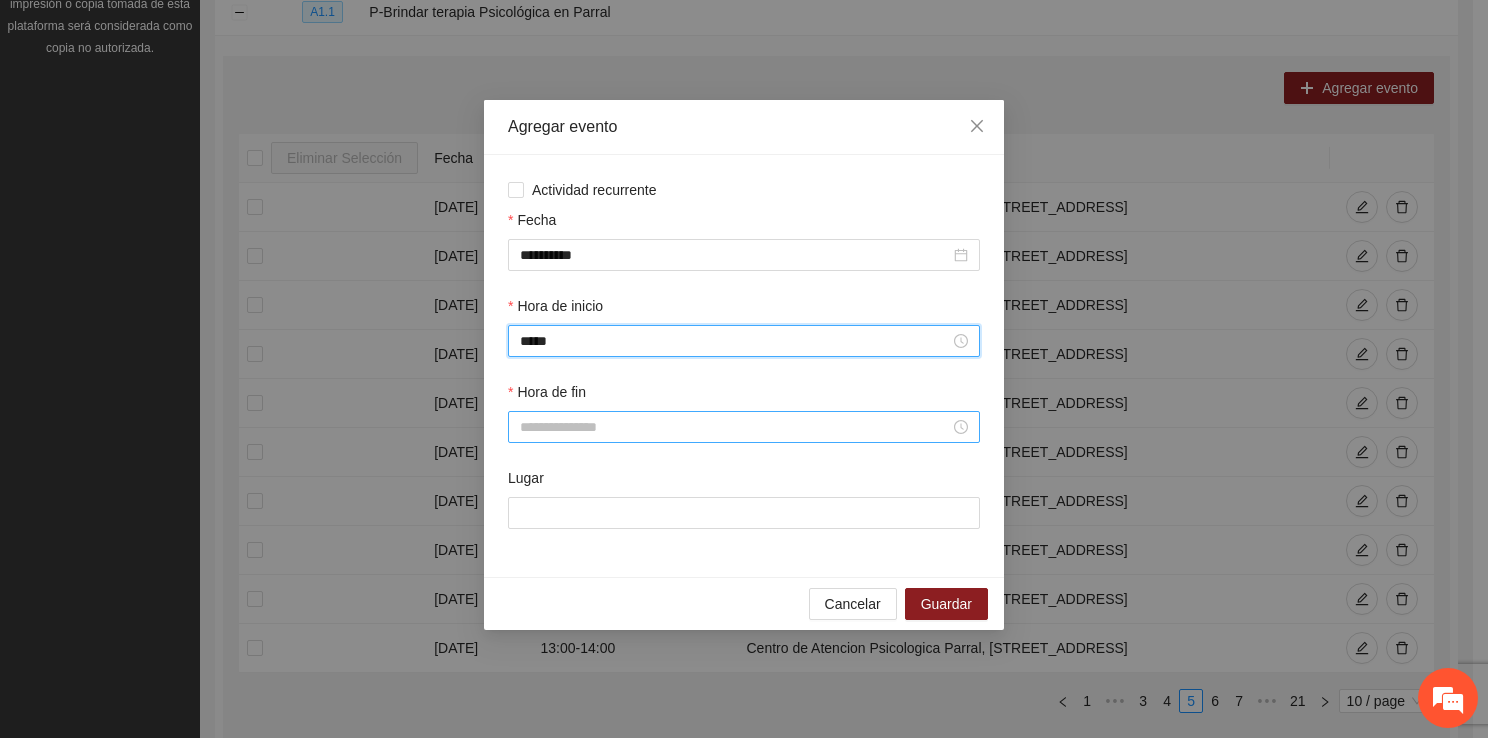 type on "*****" 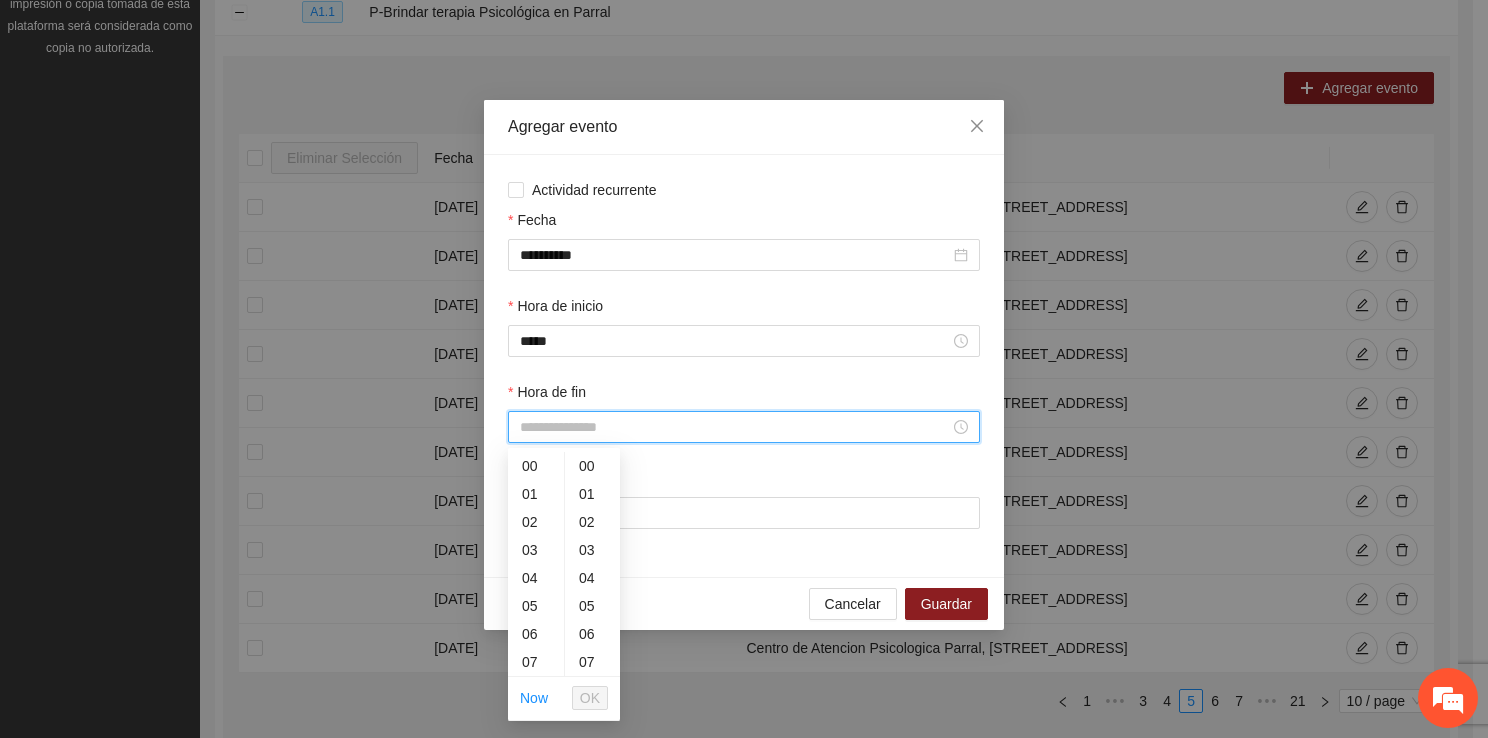 click on "Hora de fin" at bounding box center [735, 427] 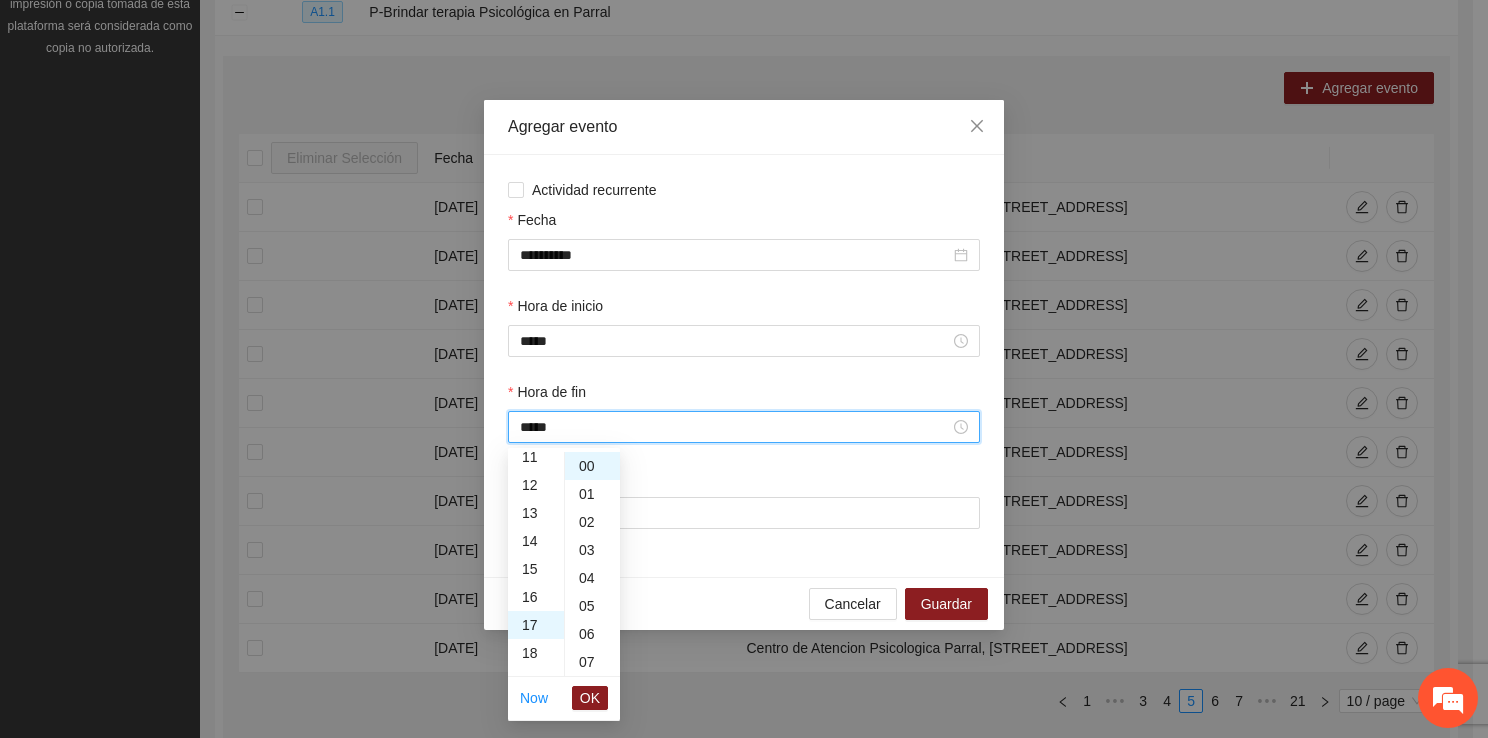 scroll, scrollTop: 476, scrollLeft: 0, axis: vertical 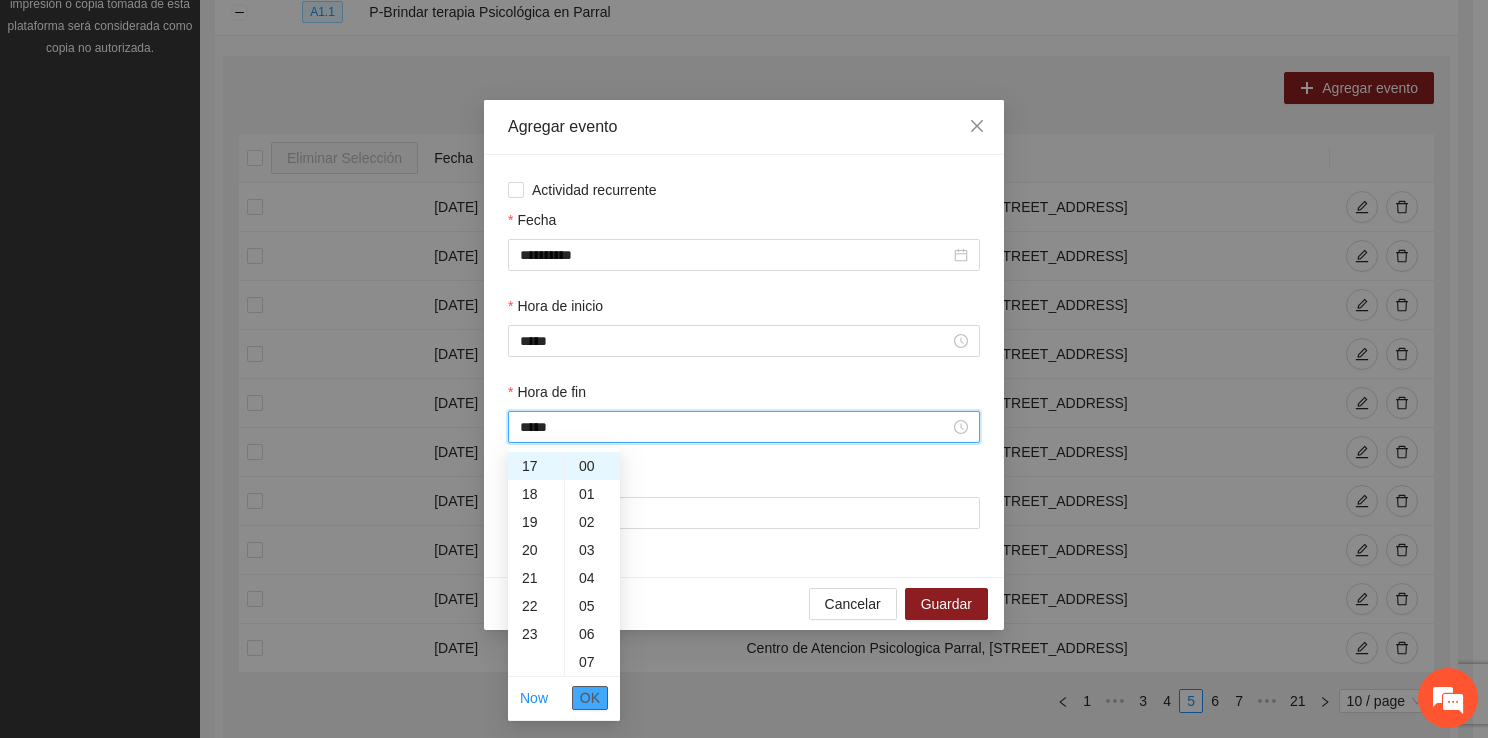 click on "OK" at bounding box center [590, 698] 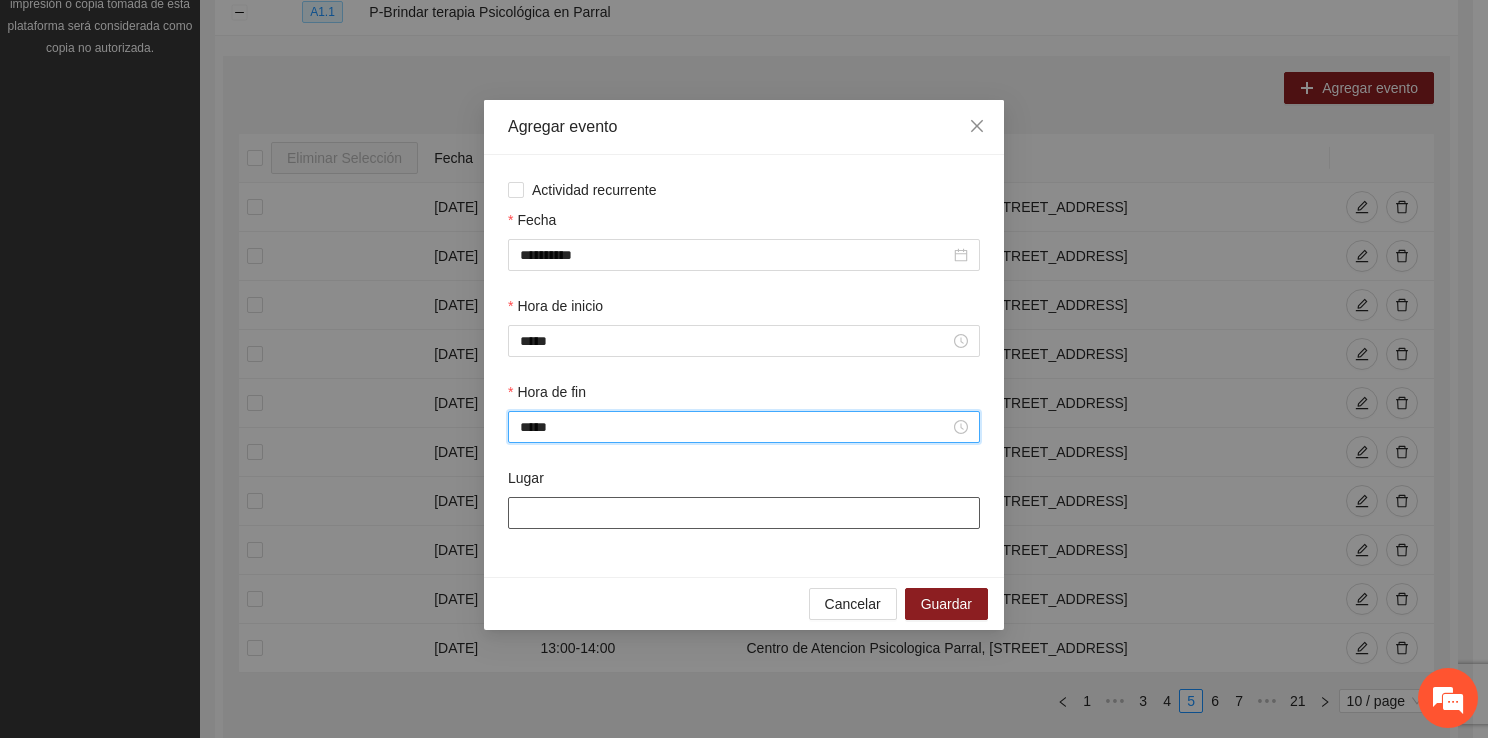type on "*****" 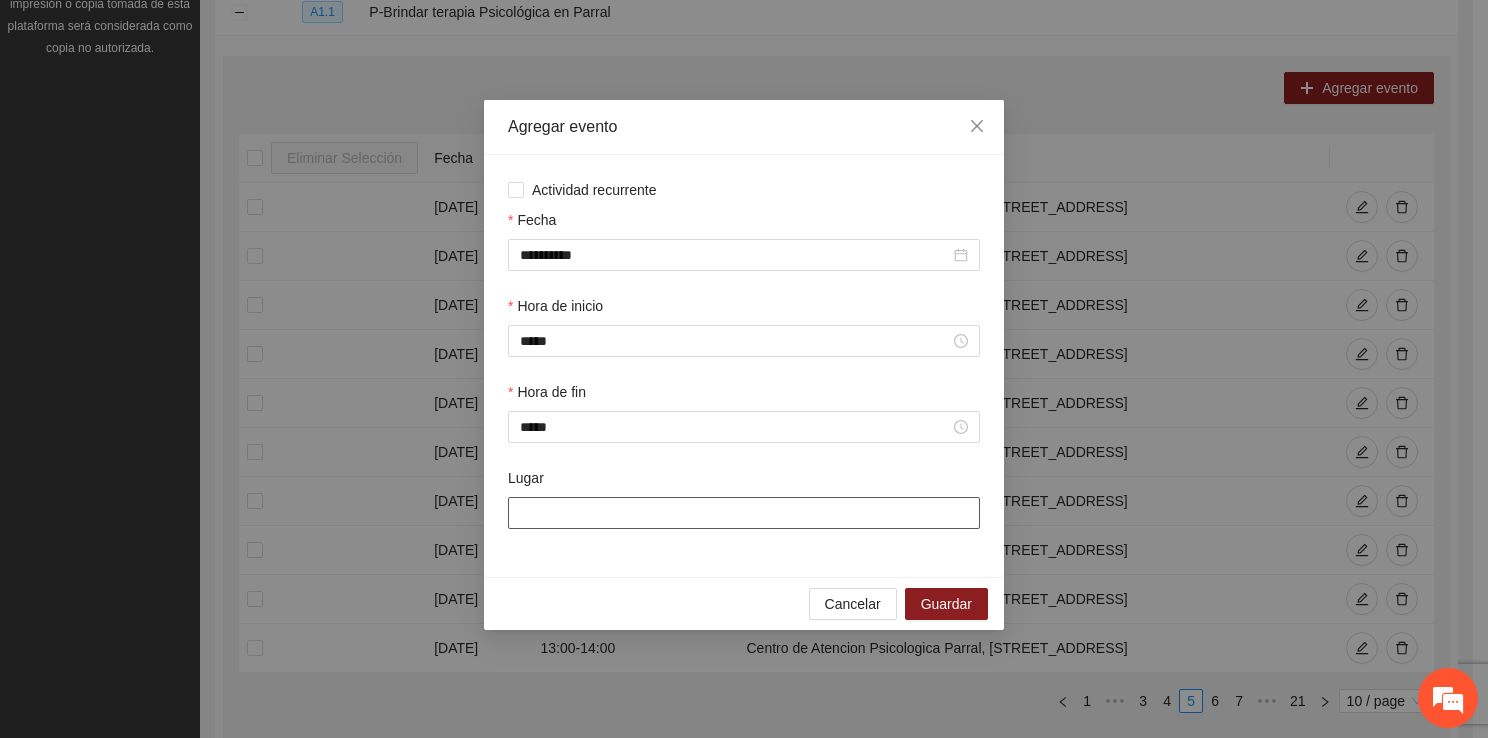 click on "Lugar" at bounding box center [744, 513] 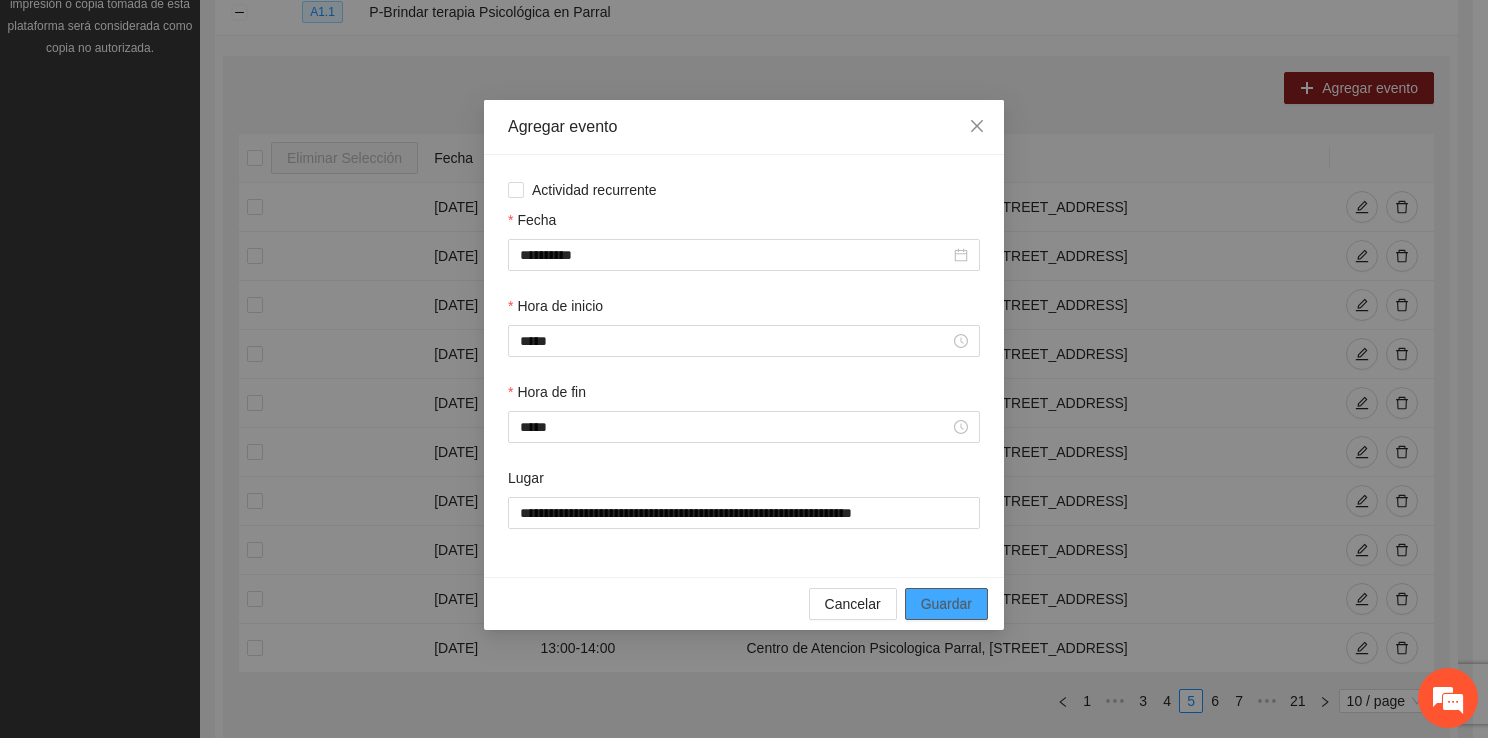 click on "Guardar" at bounding box center (946, 604) 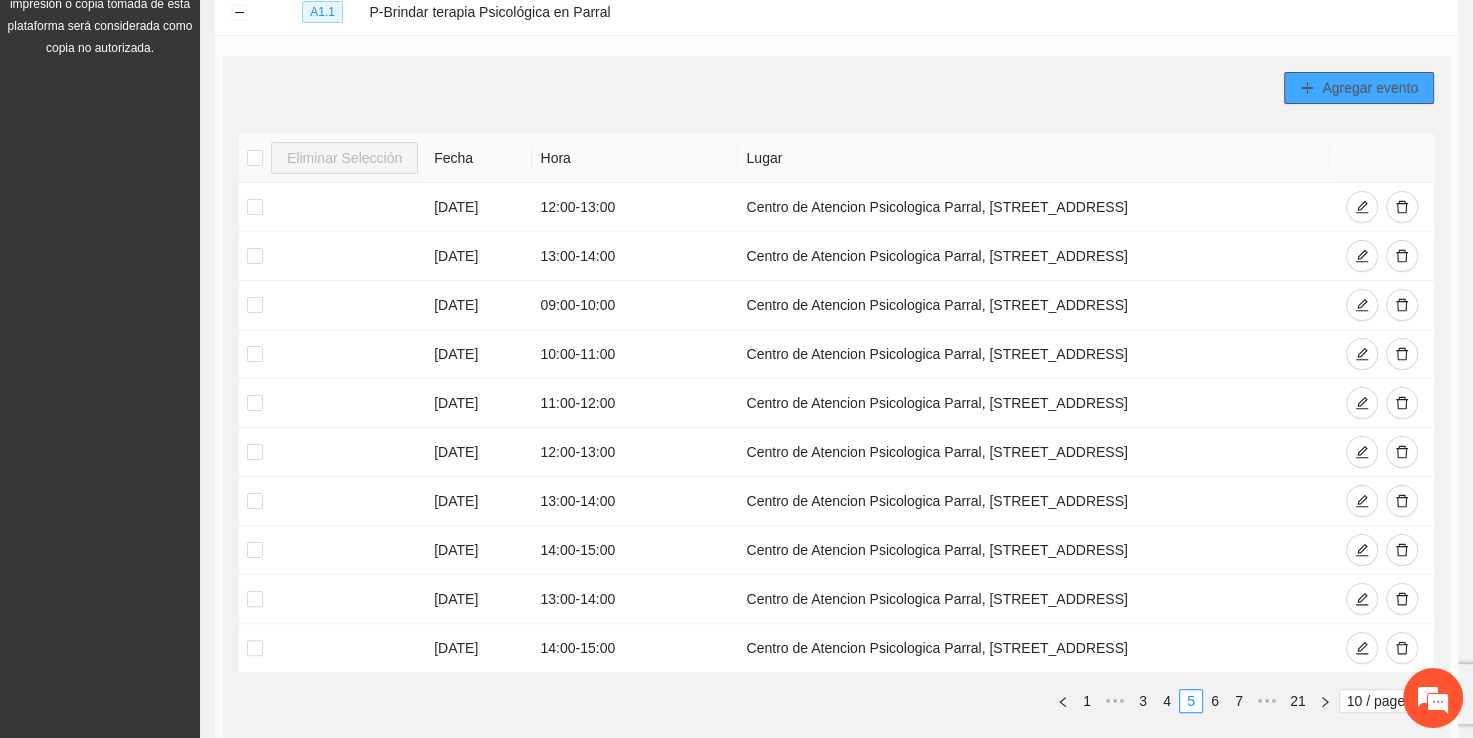 click on "Agregar evento" at bounding box center (1370, 88) 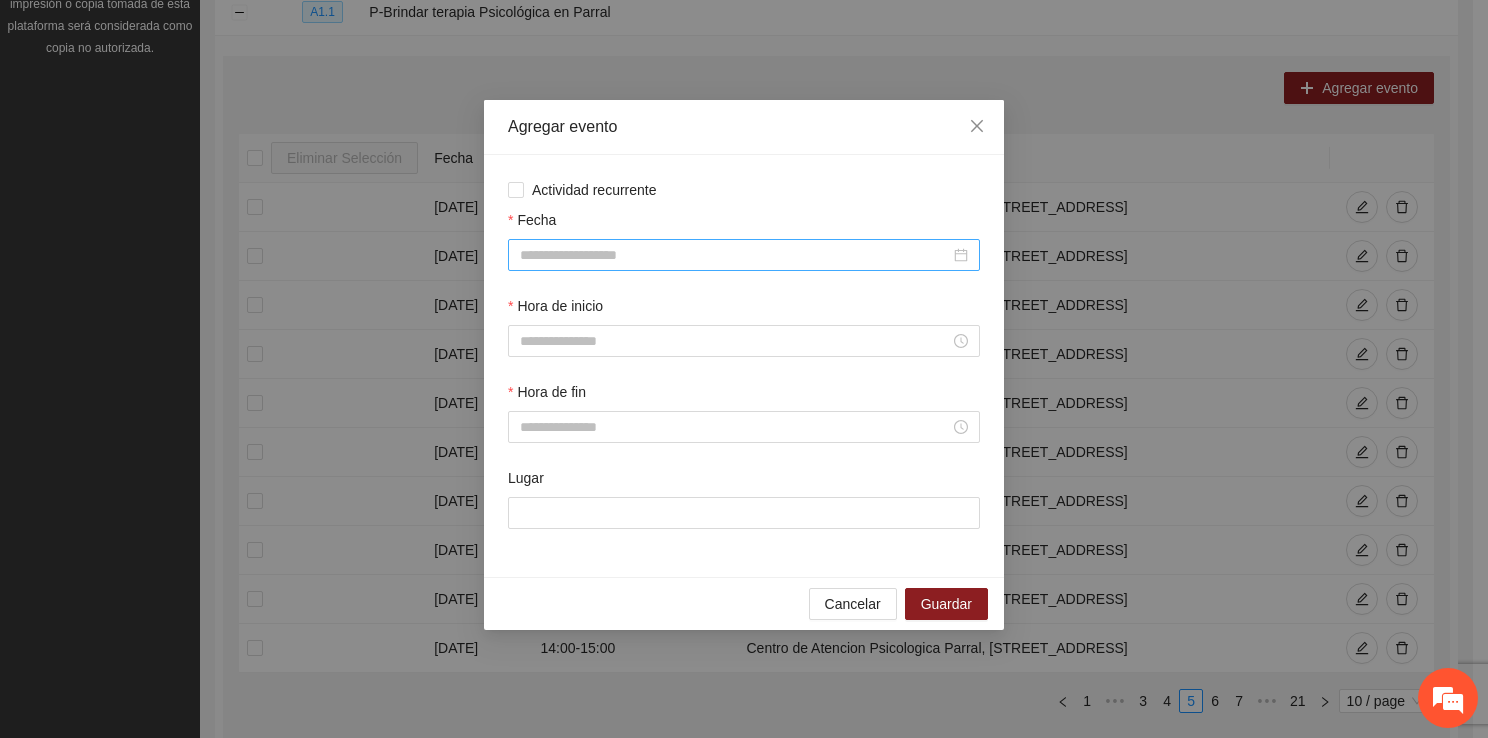 click on "Fecha" at bounding box center (735, 255) 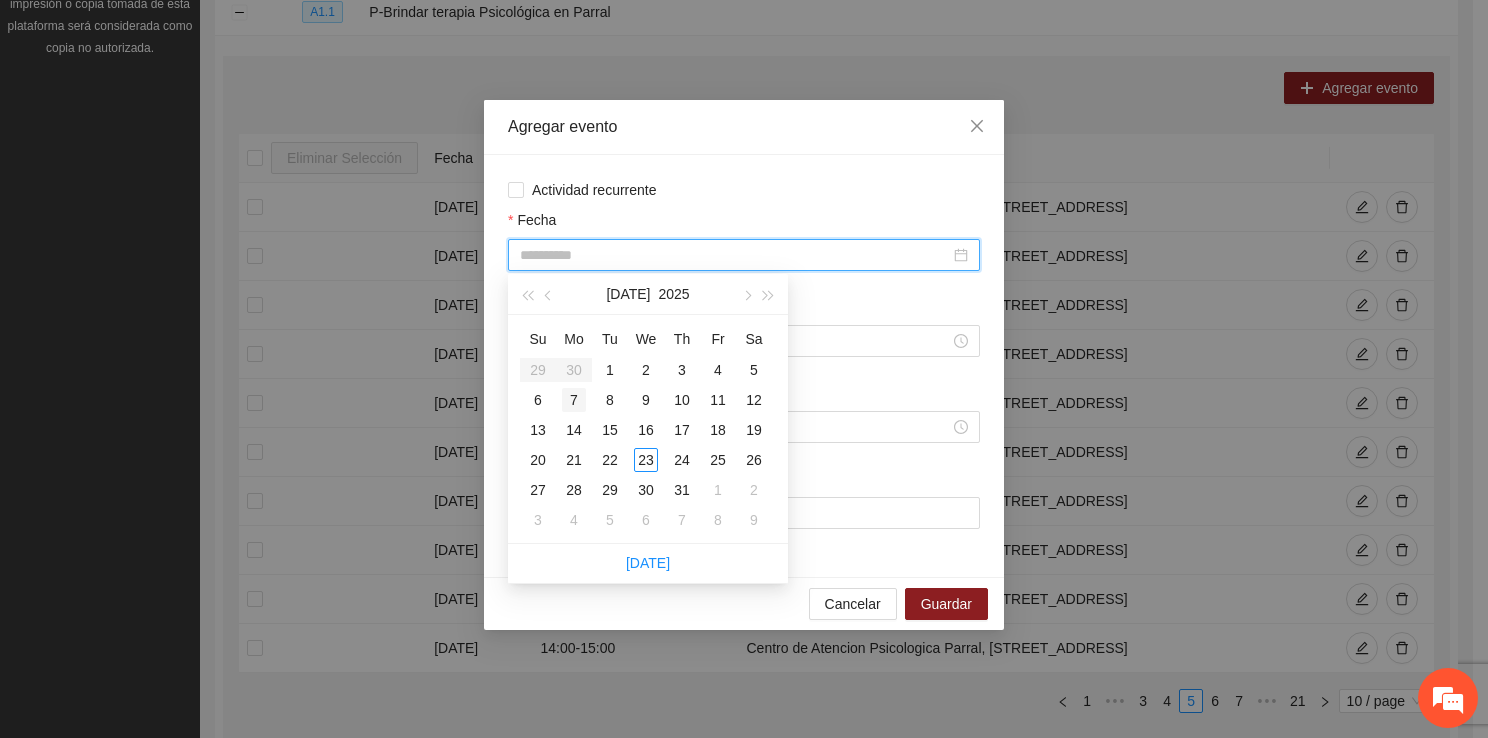 type on "**********" 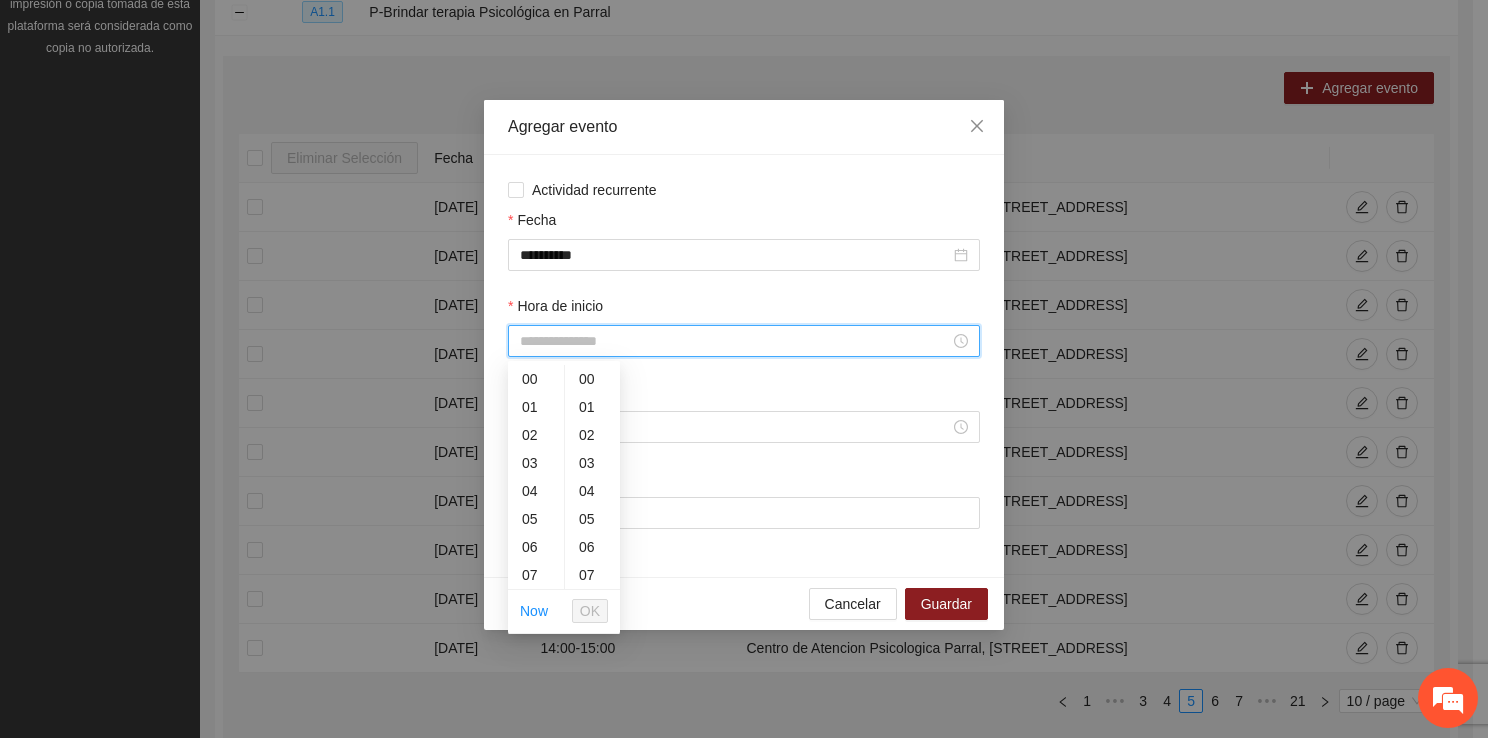 click on "Hora de inicio" at bounding box center [735, 341] 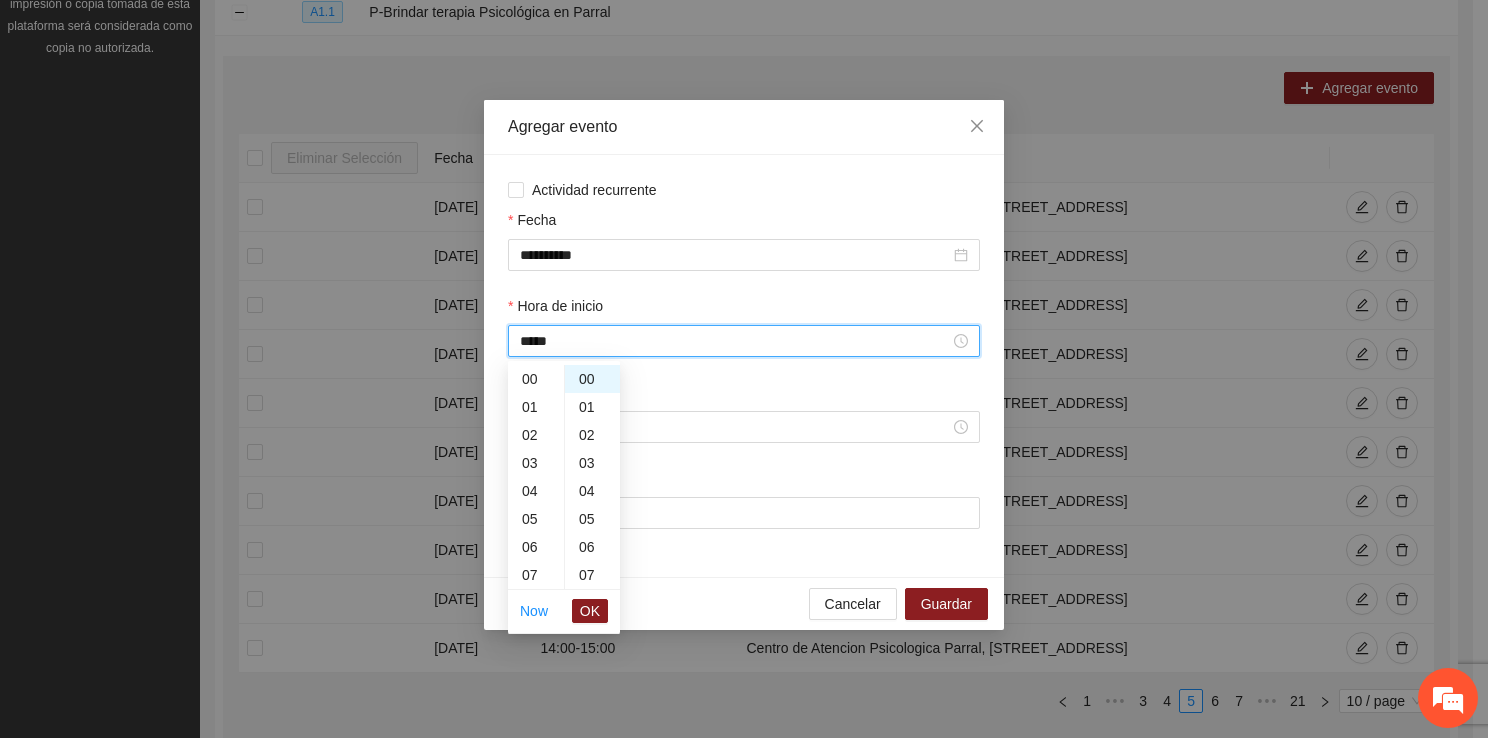 scroll, scrollTop: 476, scrollLeft: 0, axis: vertical 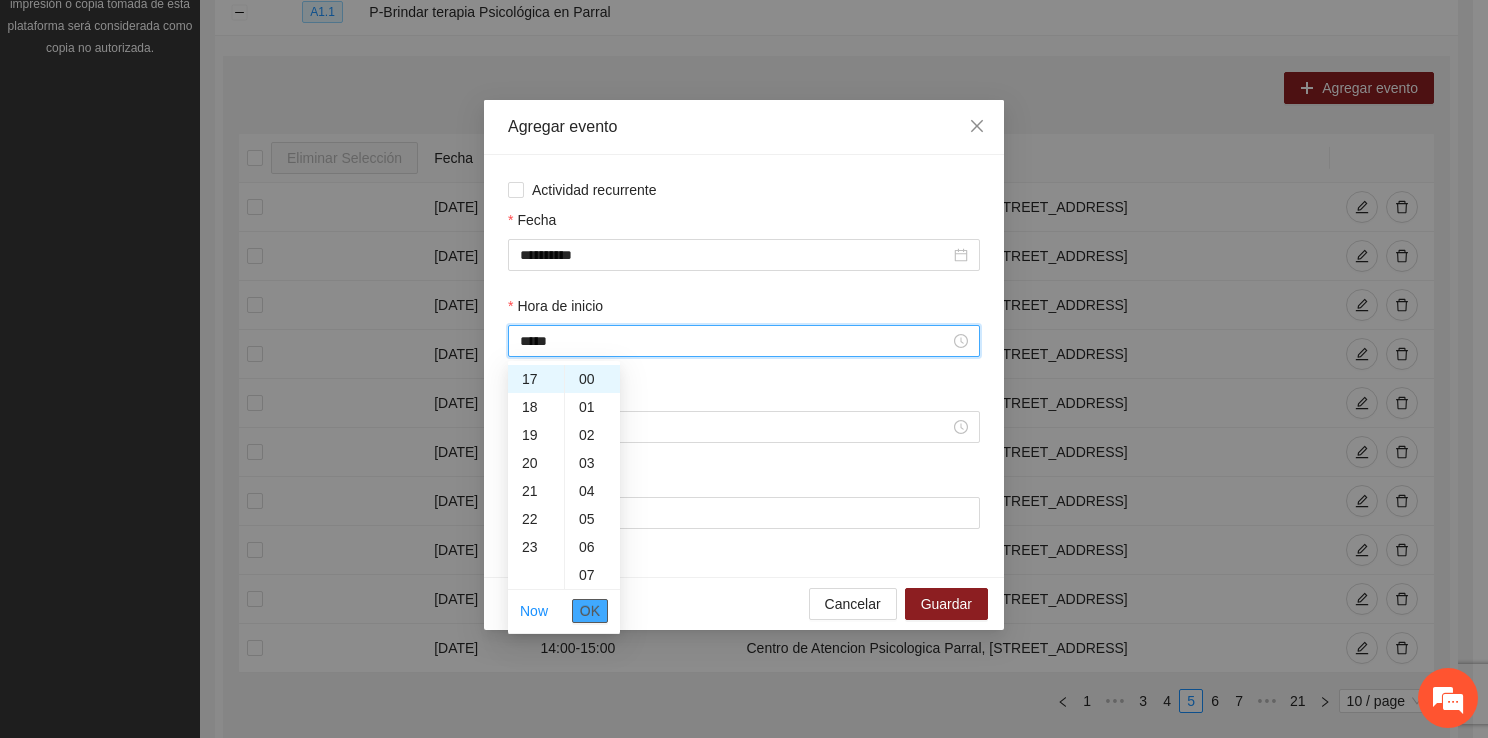 click on "OK" at bounding box center (590, 611) 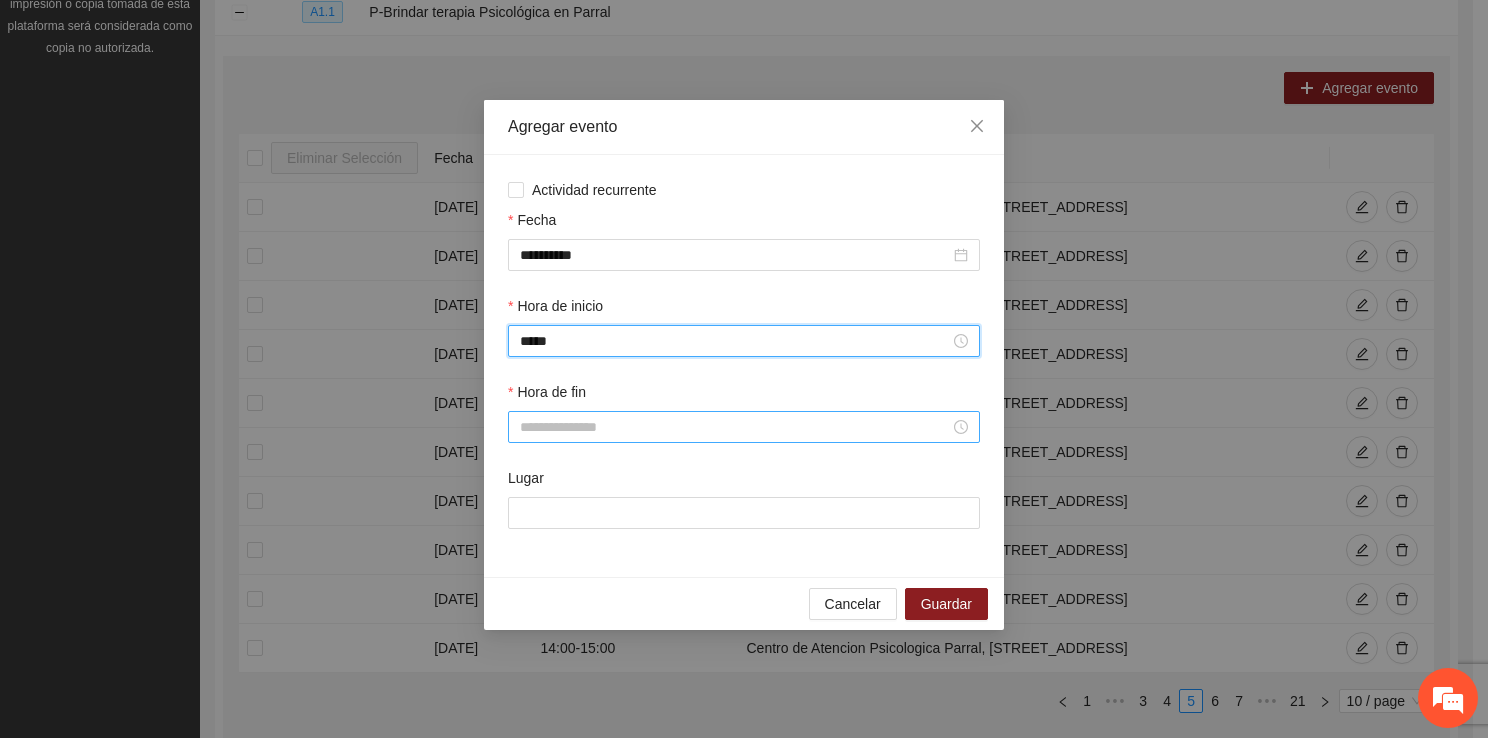 type on "*****" 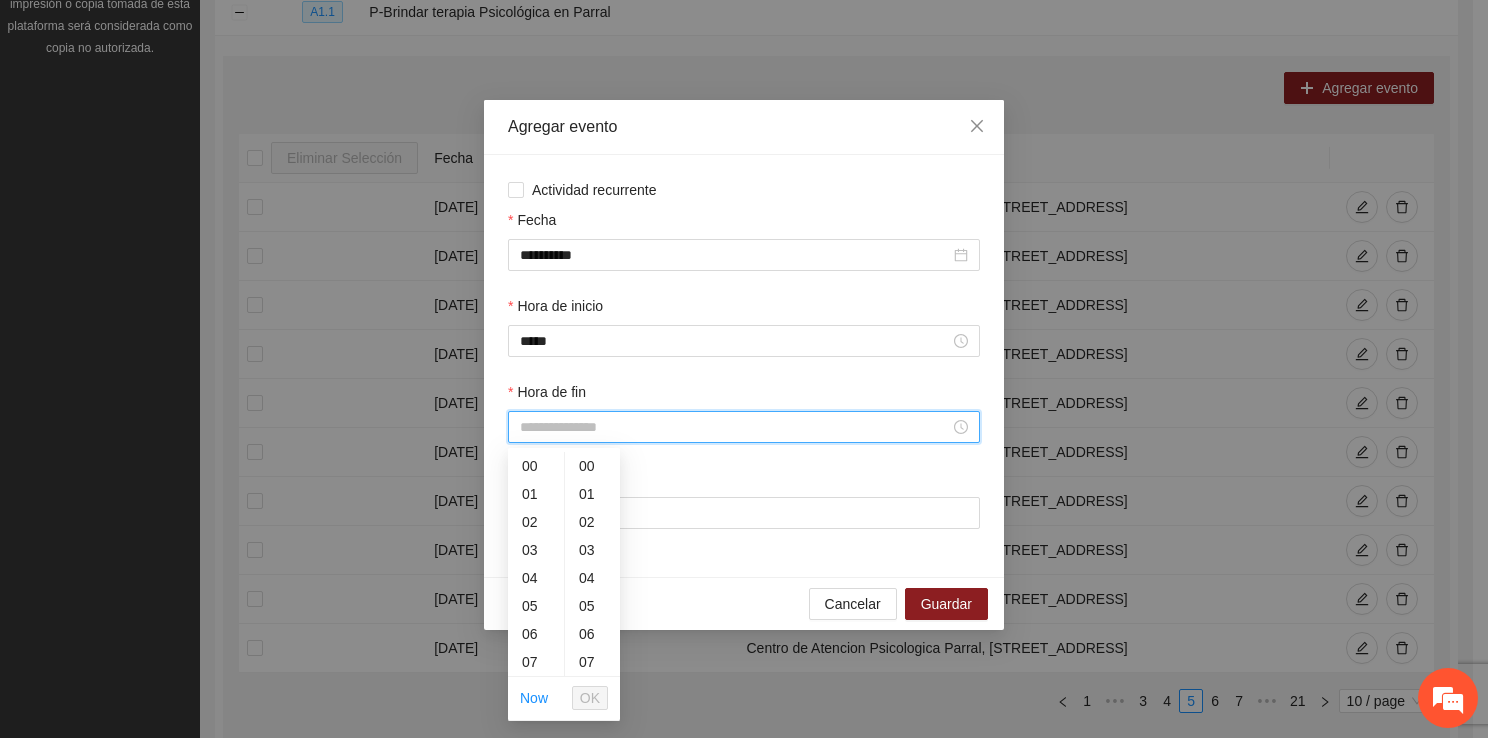 click on "Hora de fin" at bounding box center (735, 427) 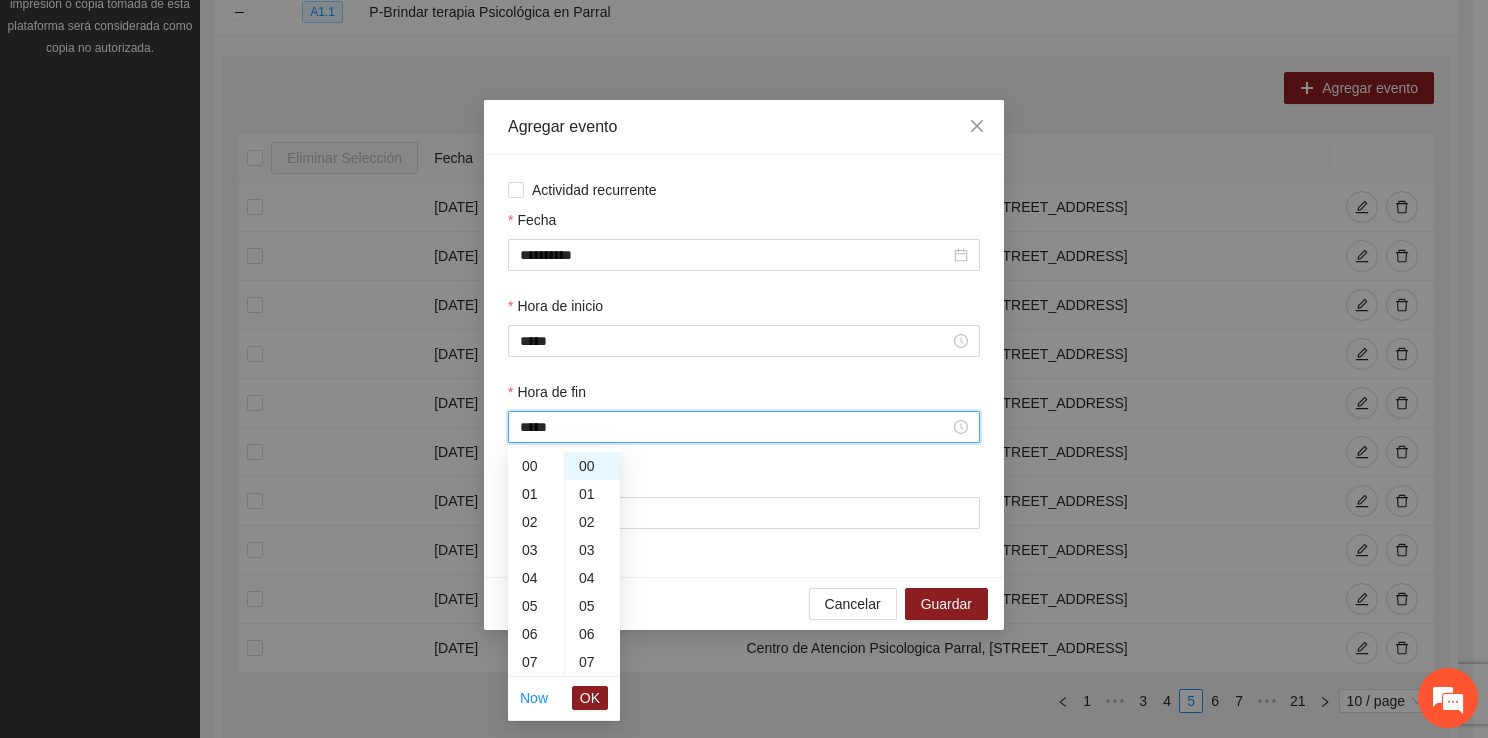 scroll, scrollTop: 504, scrollLeft: 0, axis: vertical 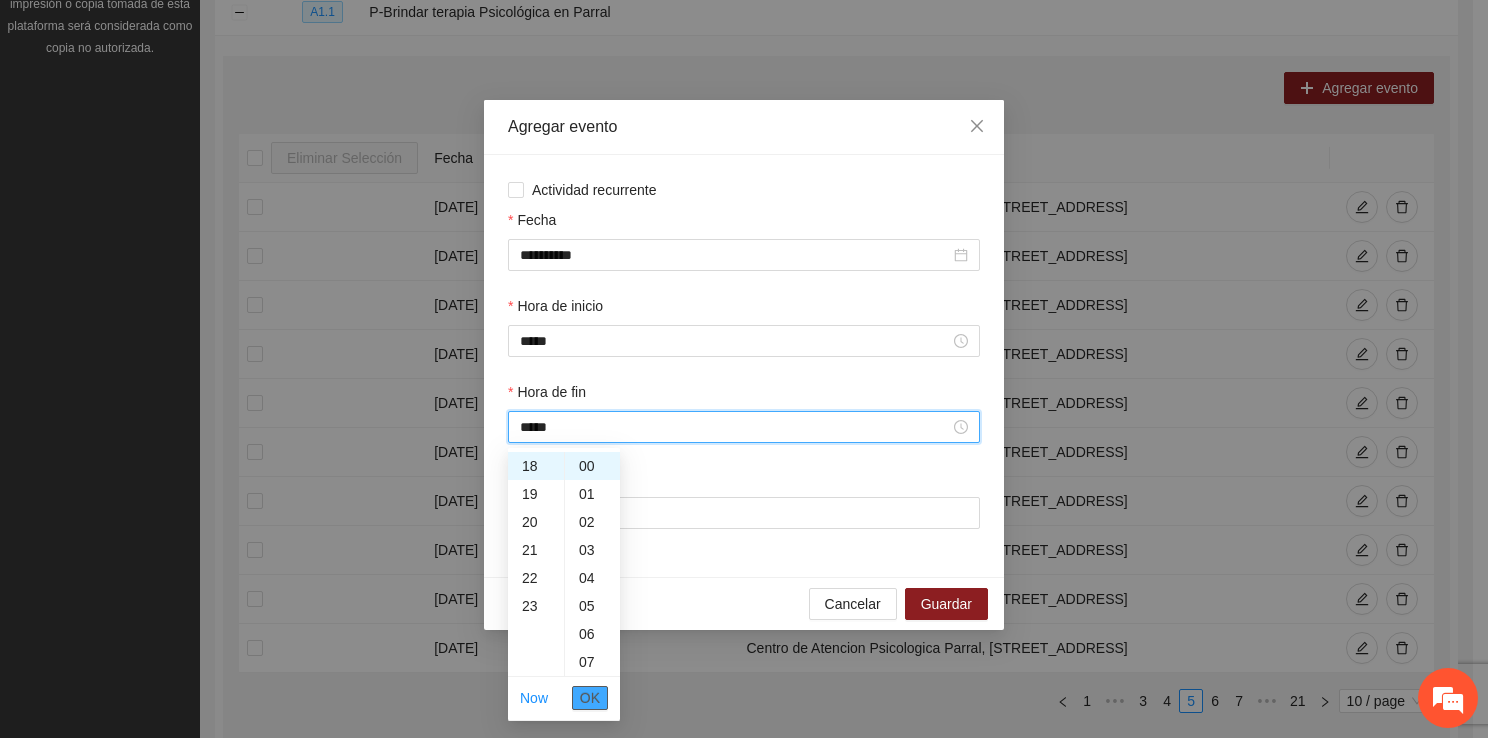 click on "OK" at bounding box center [590, 698] 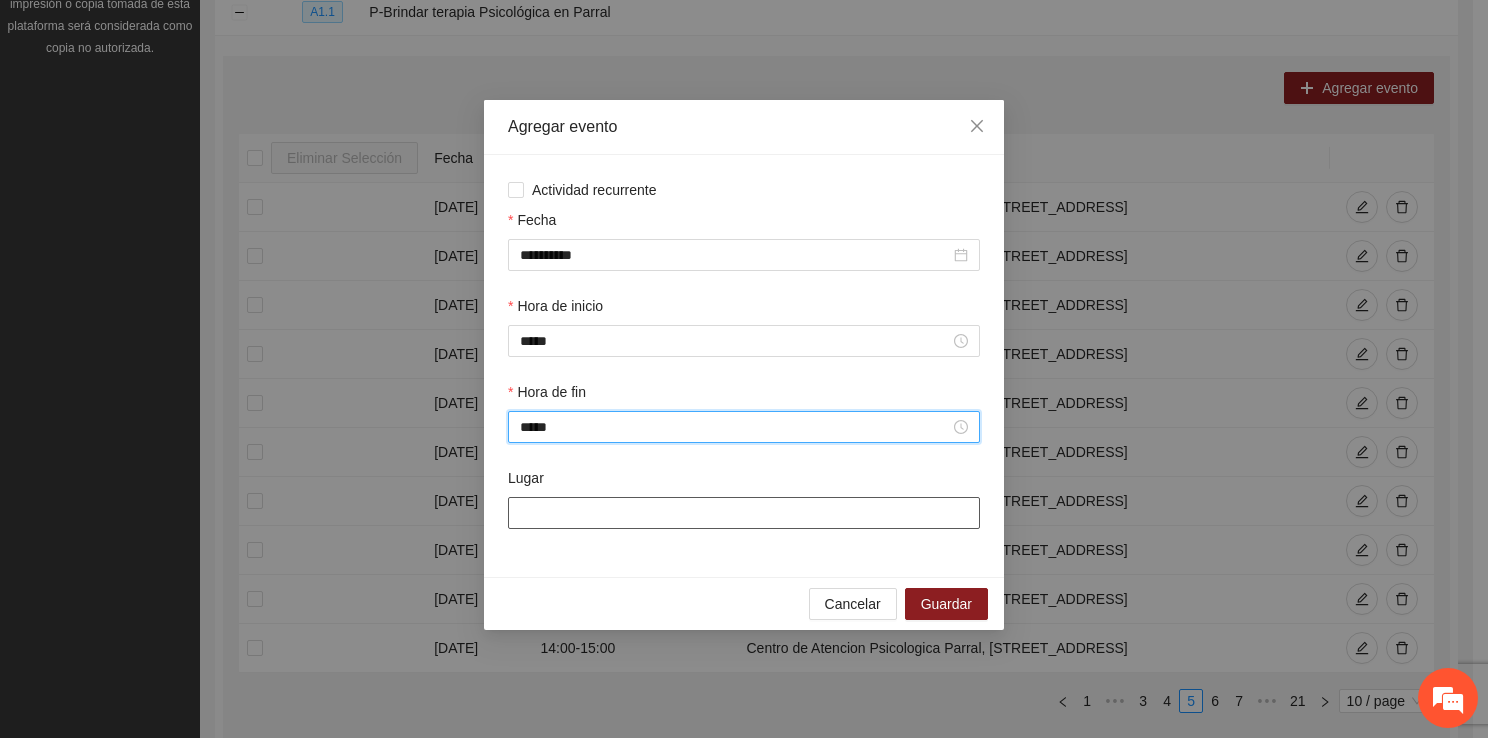 type on "*****" 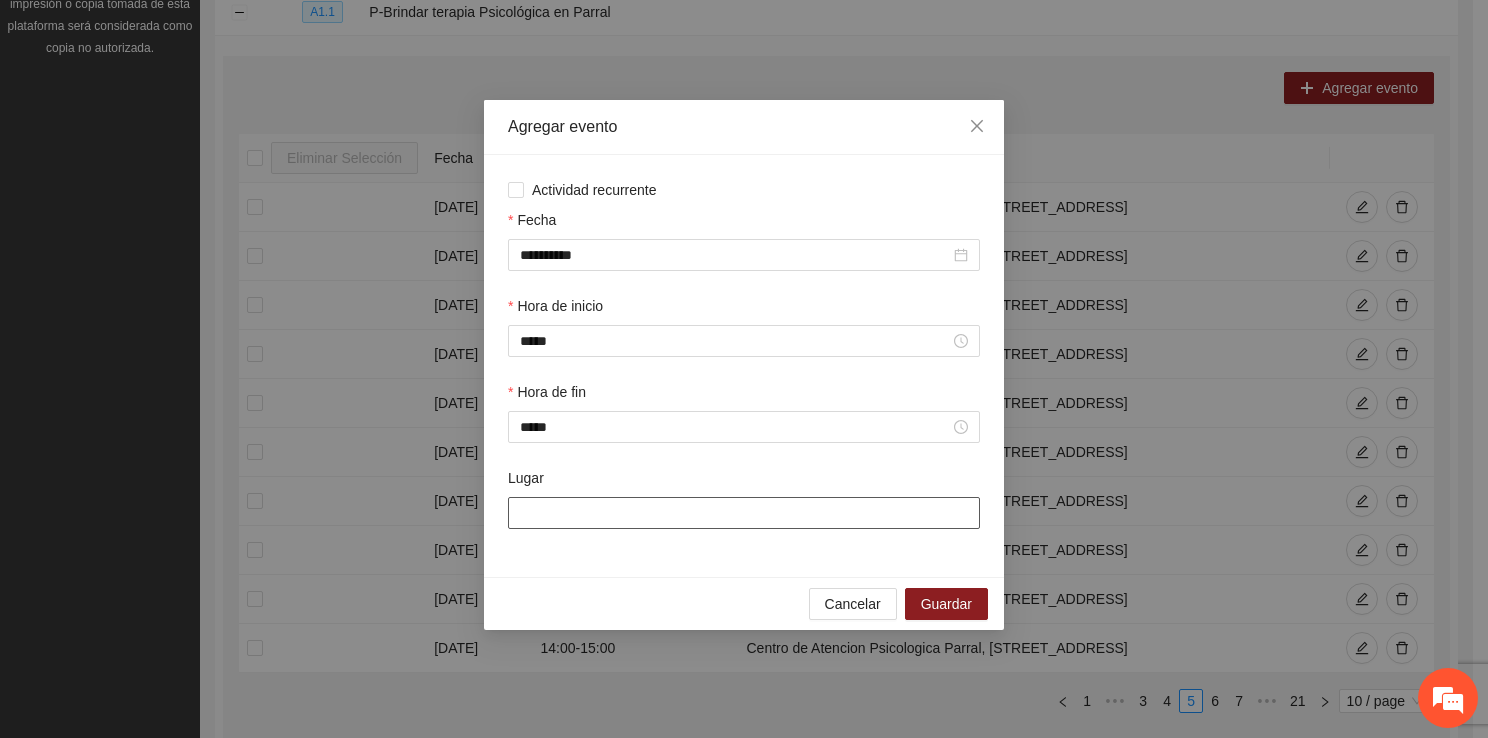 click on "Lugar" at bounding box center [744, 513] 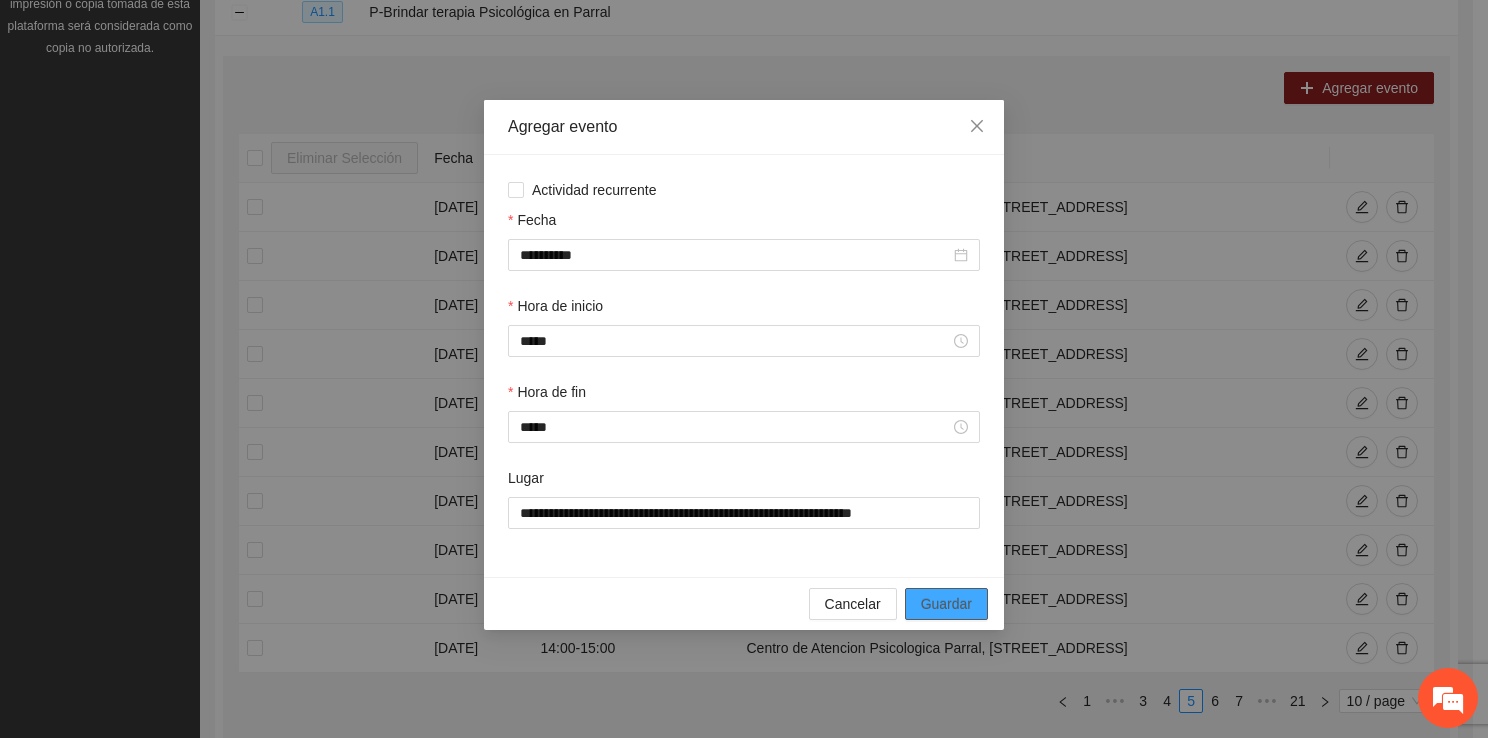 click on "Guardar" at bounding box center [946, 604] 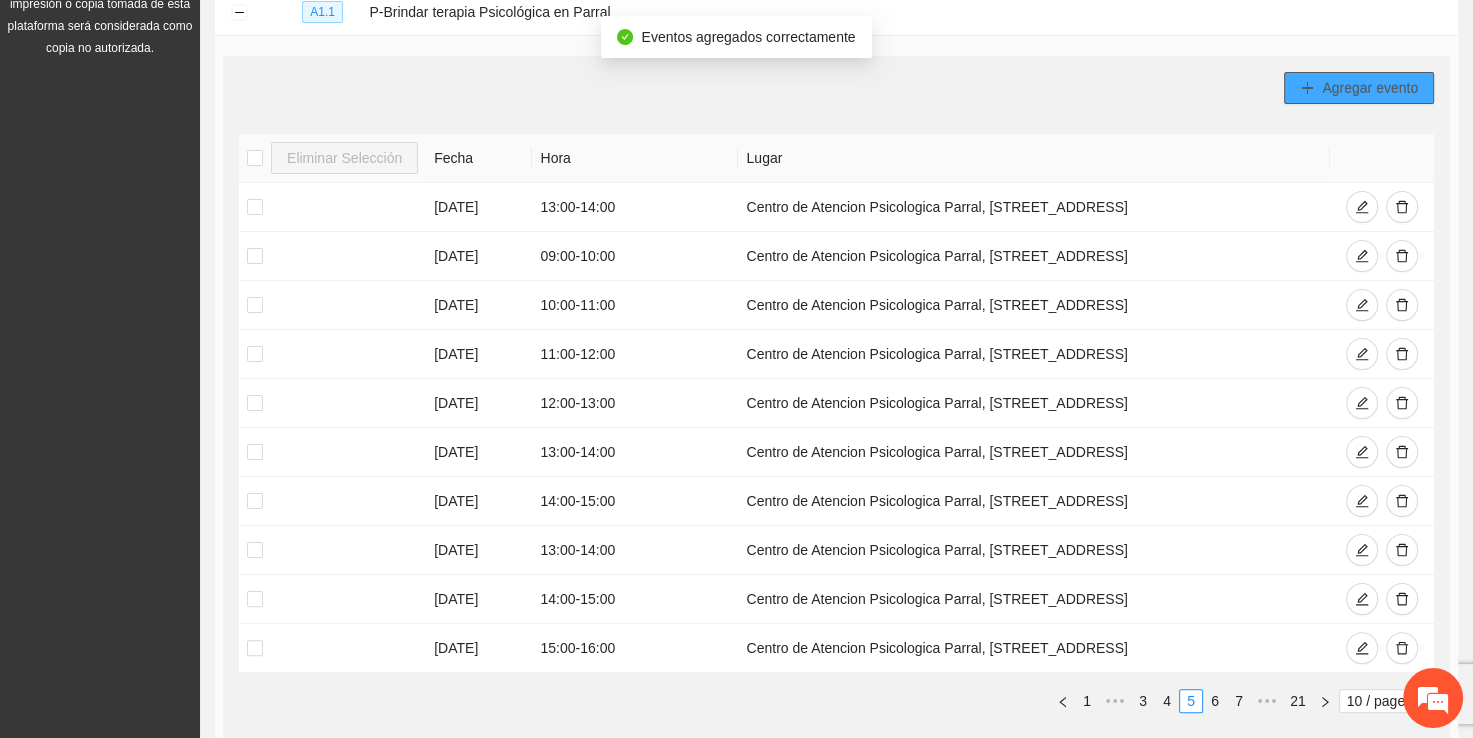 click on "Agregar evento" at bounding box center [1370, 88] 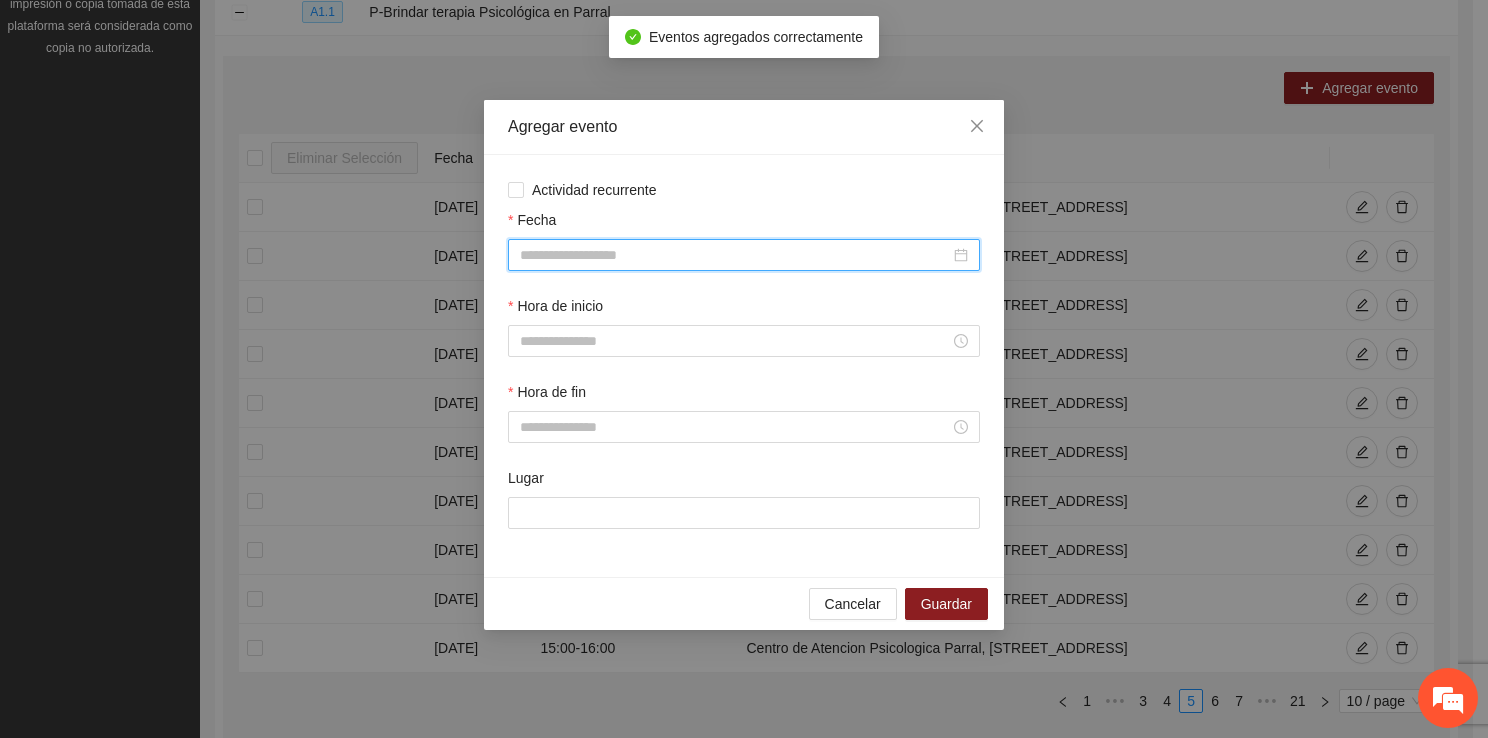 click on "Fecha" at bounding box center (735, 255) 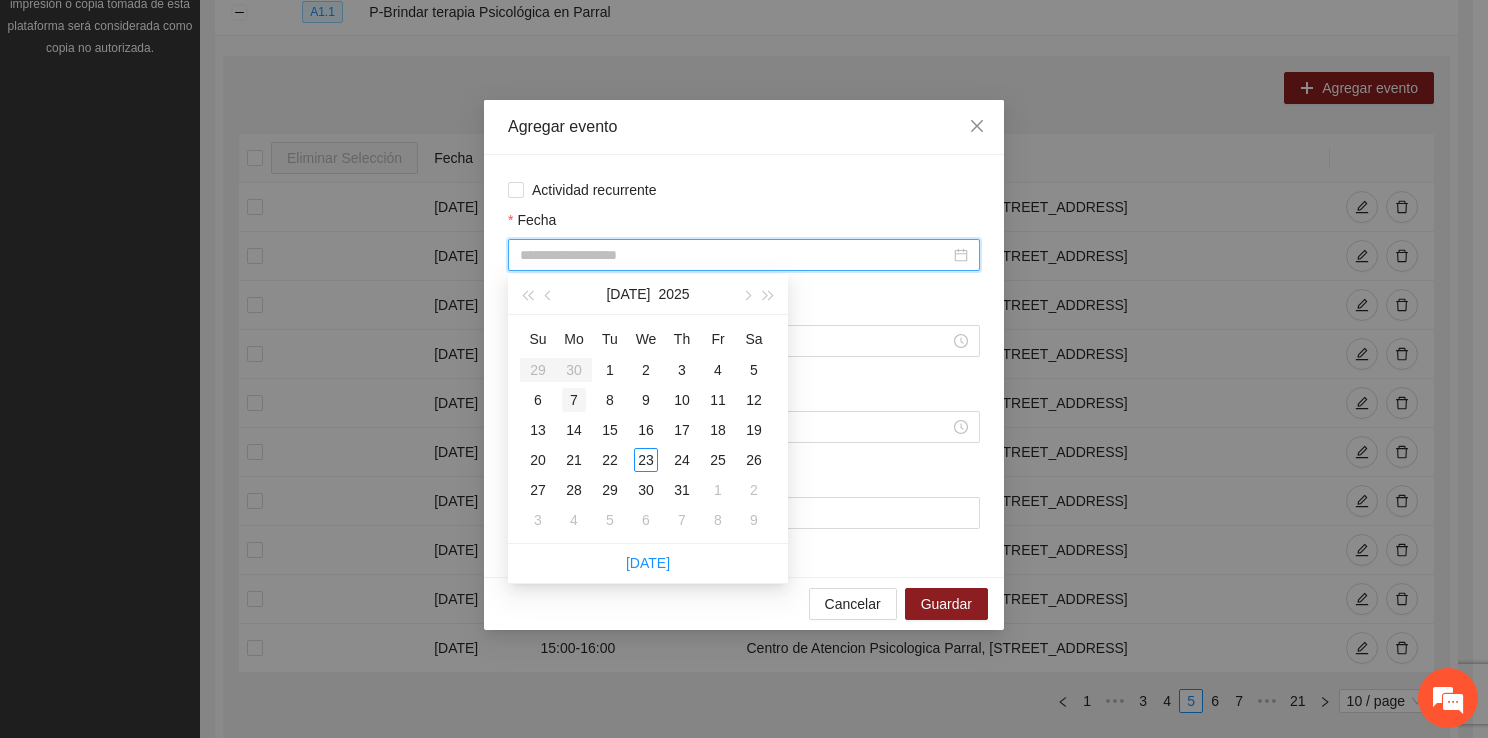 type on "**********" 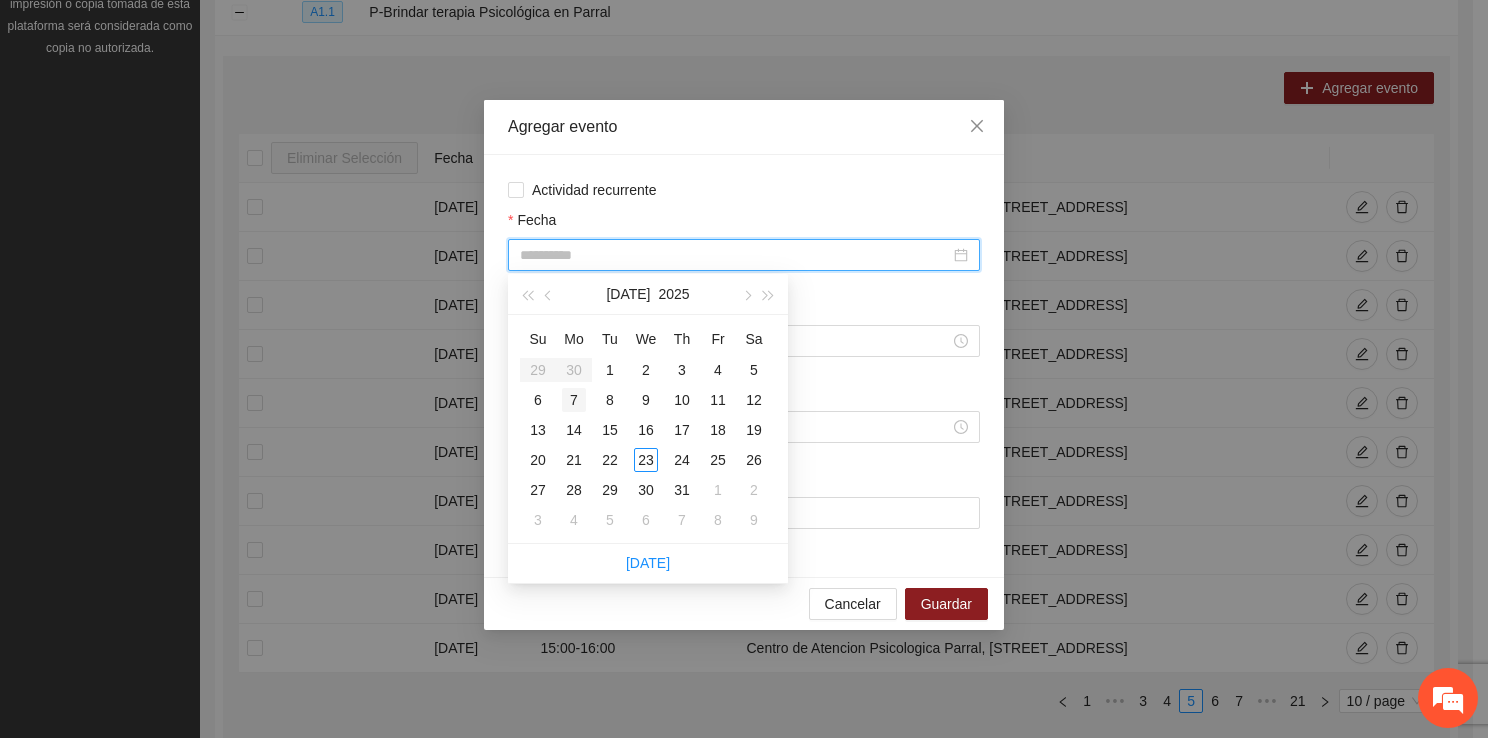 click on "7" at bounding box center (574, 400) 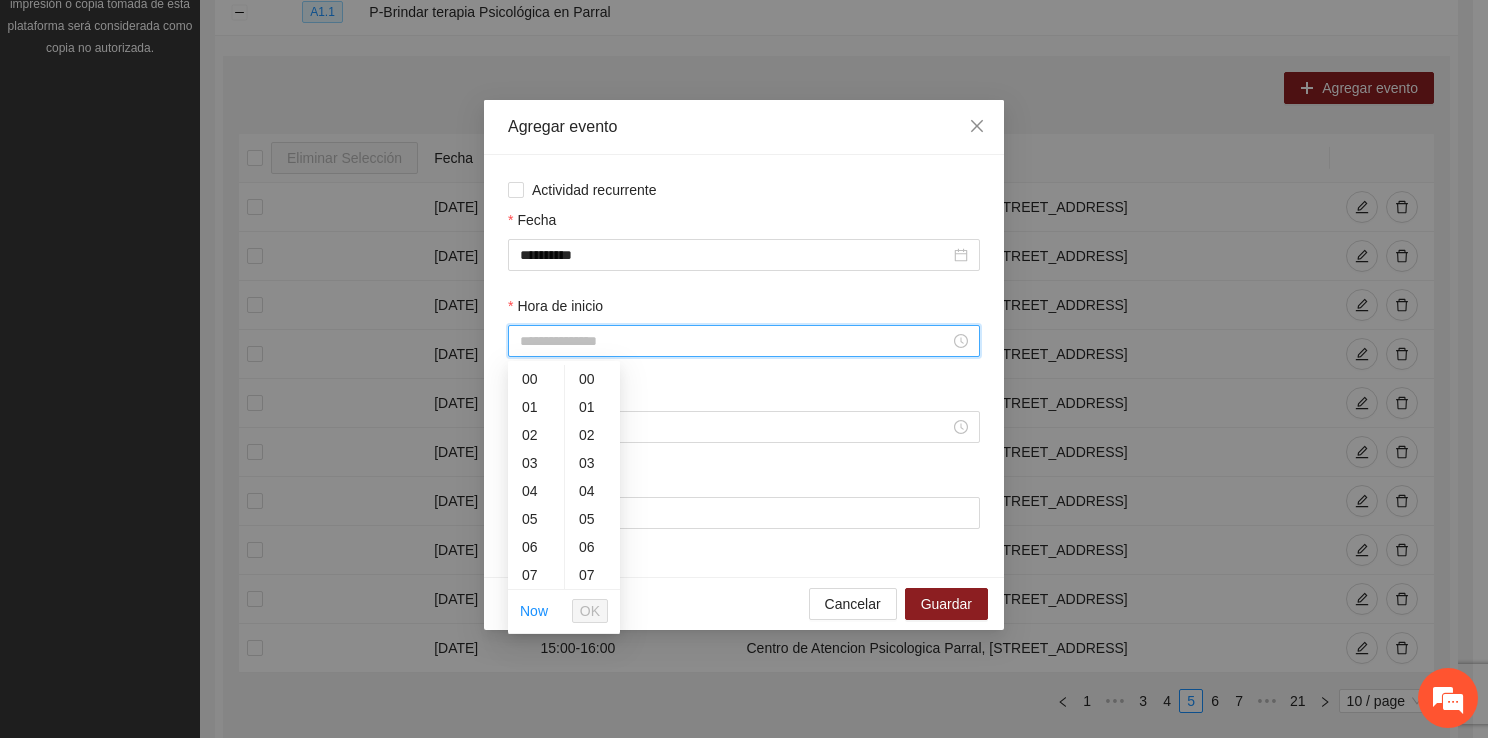 click on "Hora de inicio" at bounding box center (735, 341) 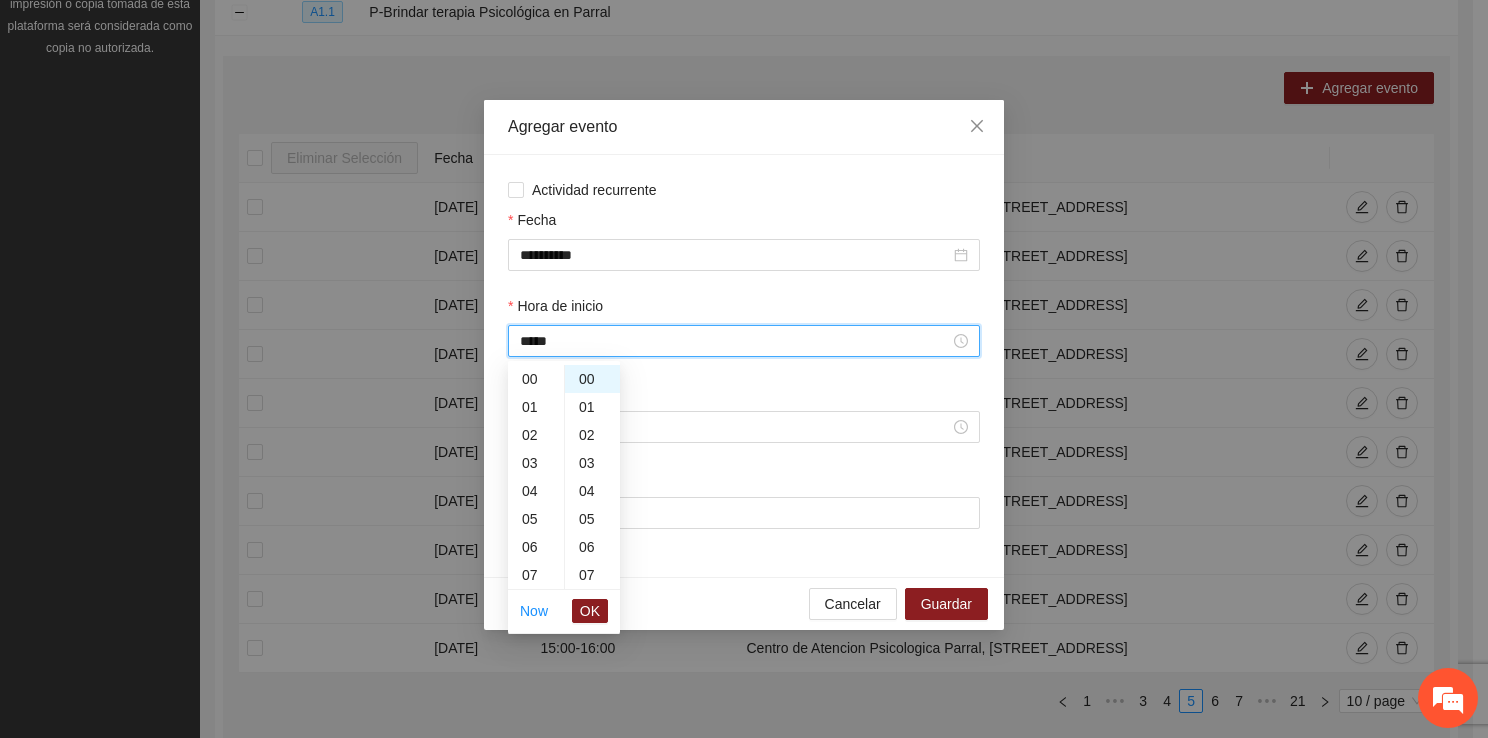 scroll, scrollTop: 504, scrollLeft: 0, axis: vertical 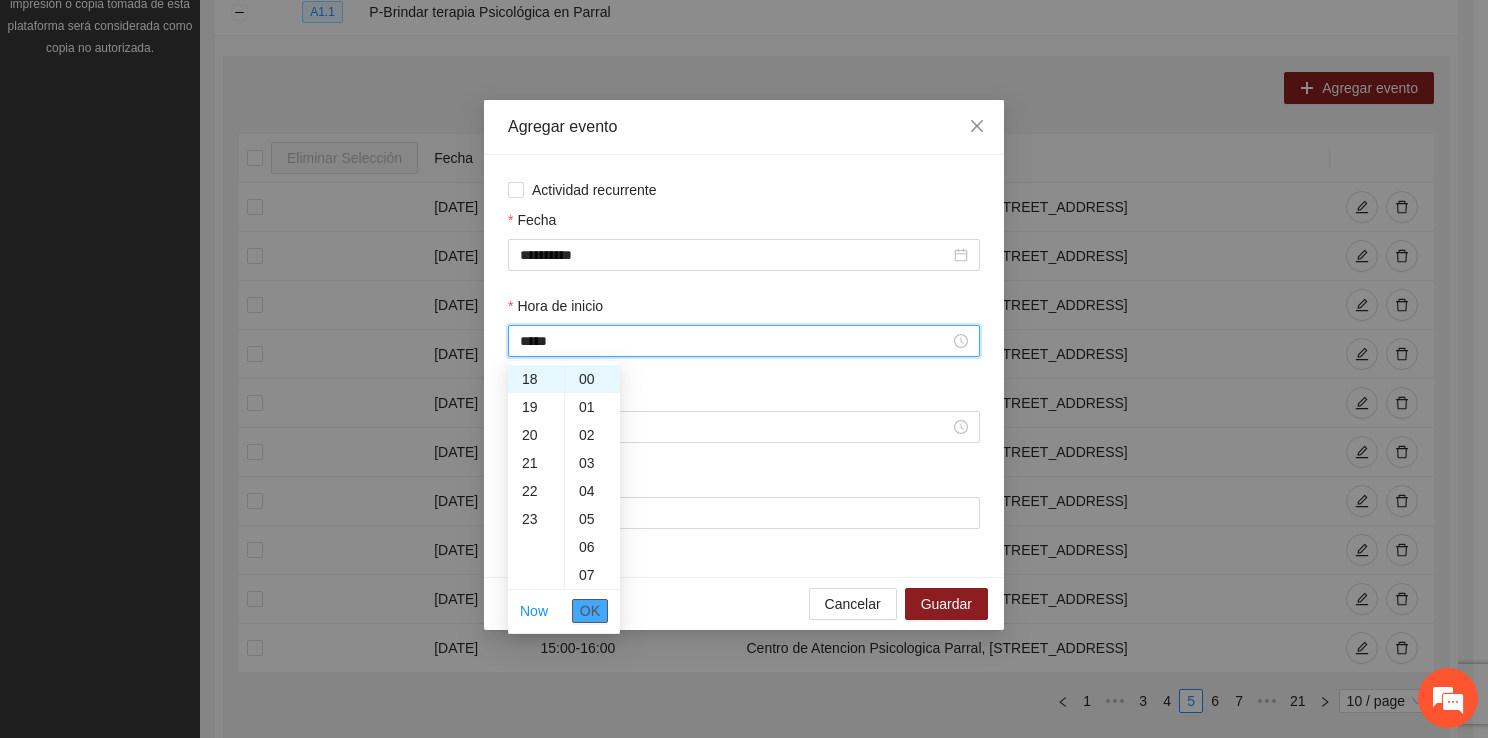 click on "OK" at bounding box center [590, 611] 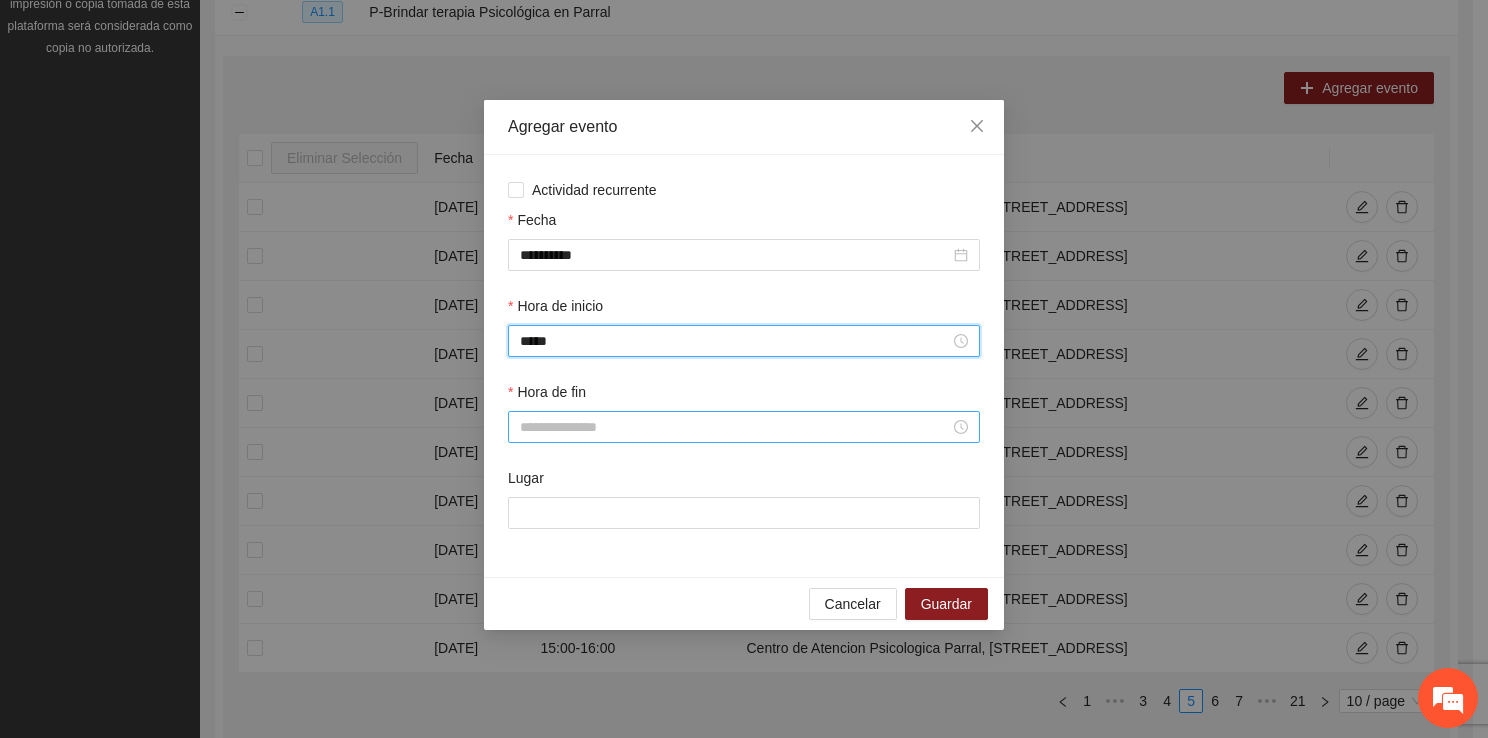 type on "*****" 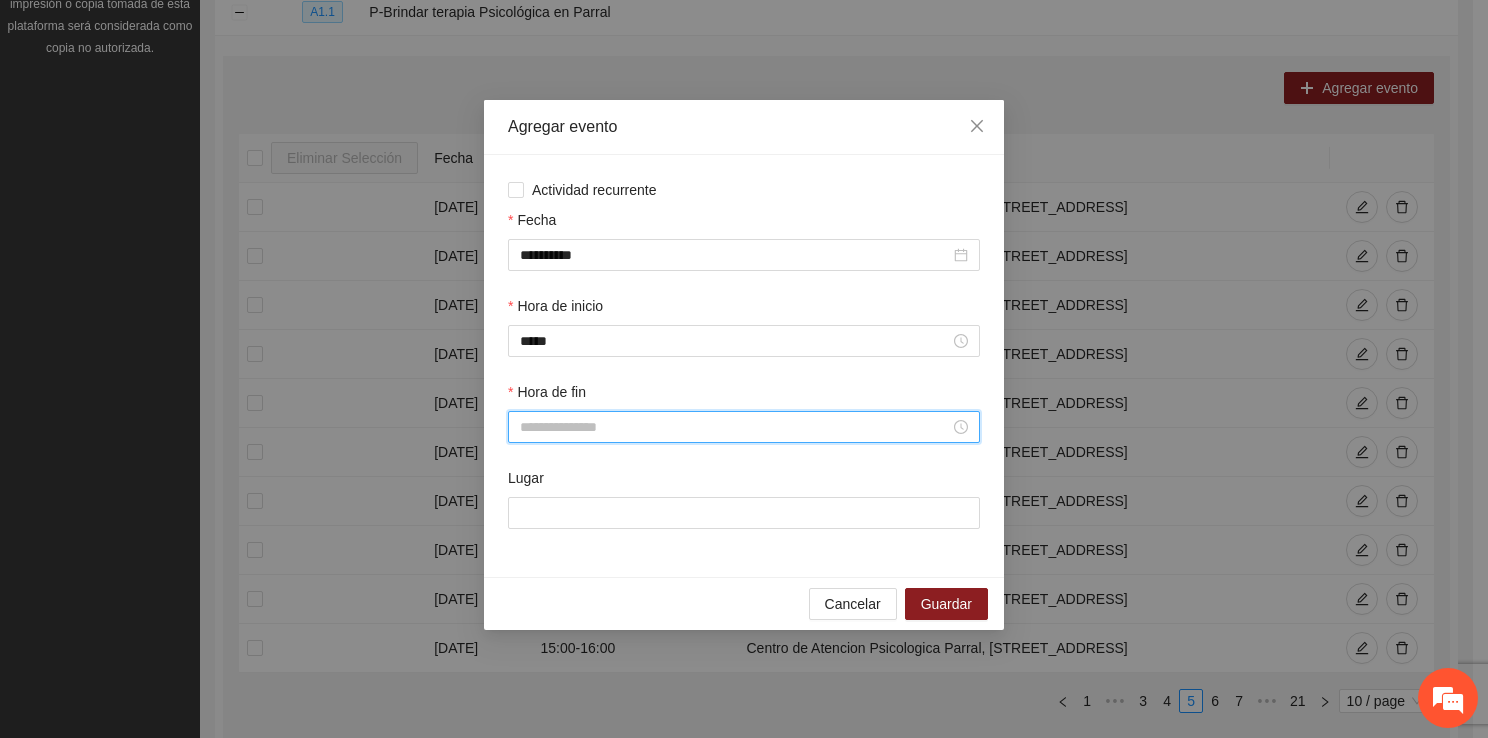 click on "Hora de fin" at bounding box center [735, 427] 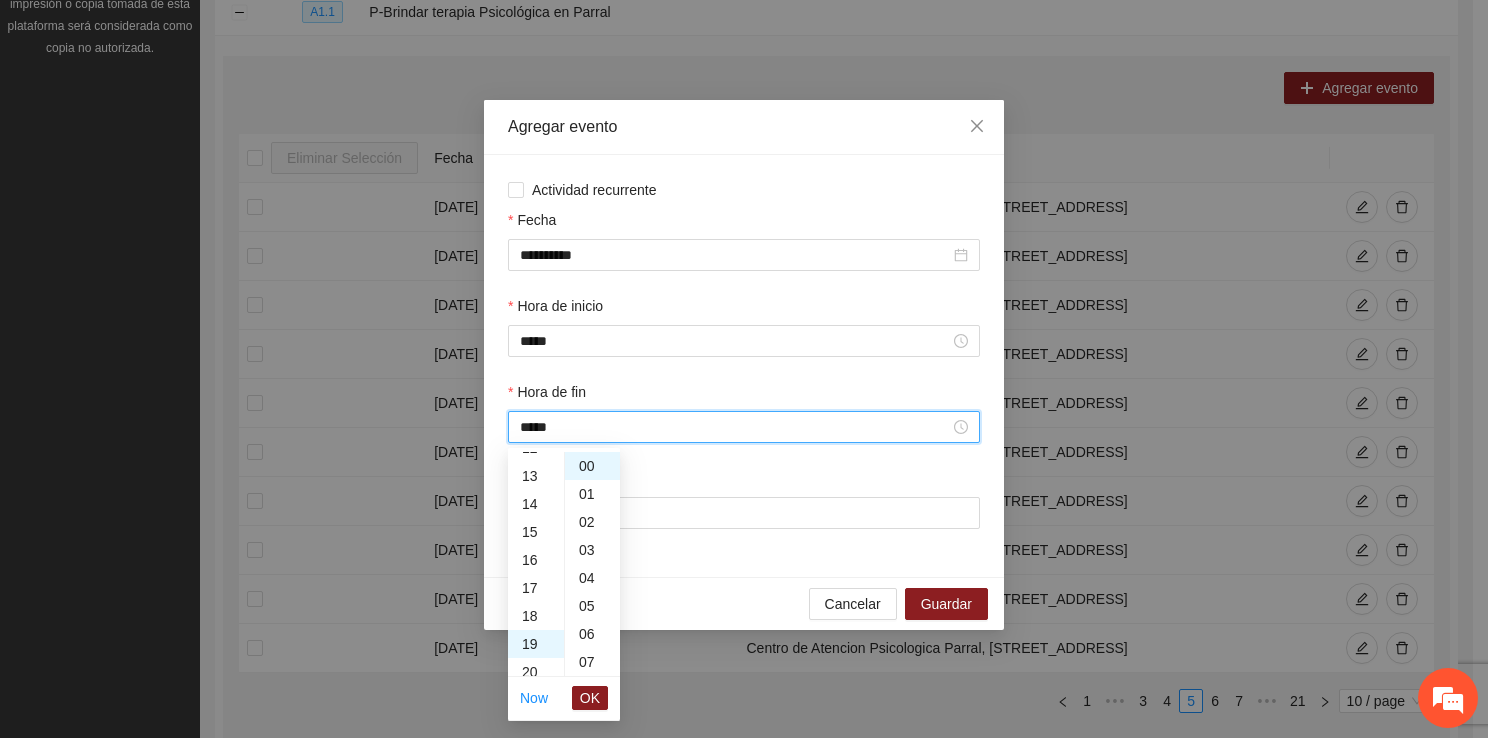 scroll, scrollTop: 532, scrollLeft: 0, axis: vertical 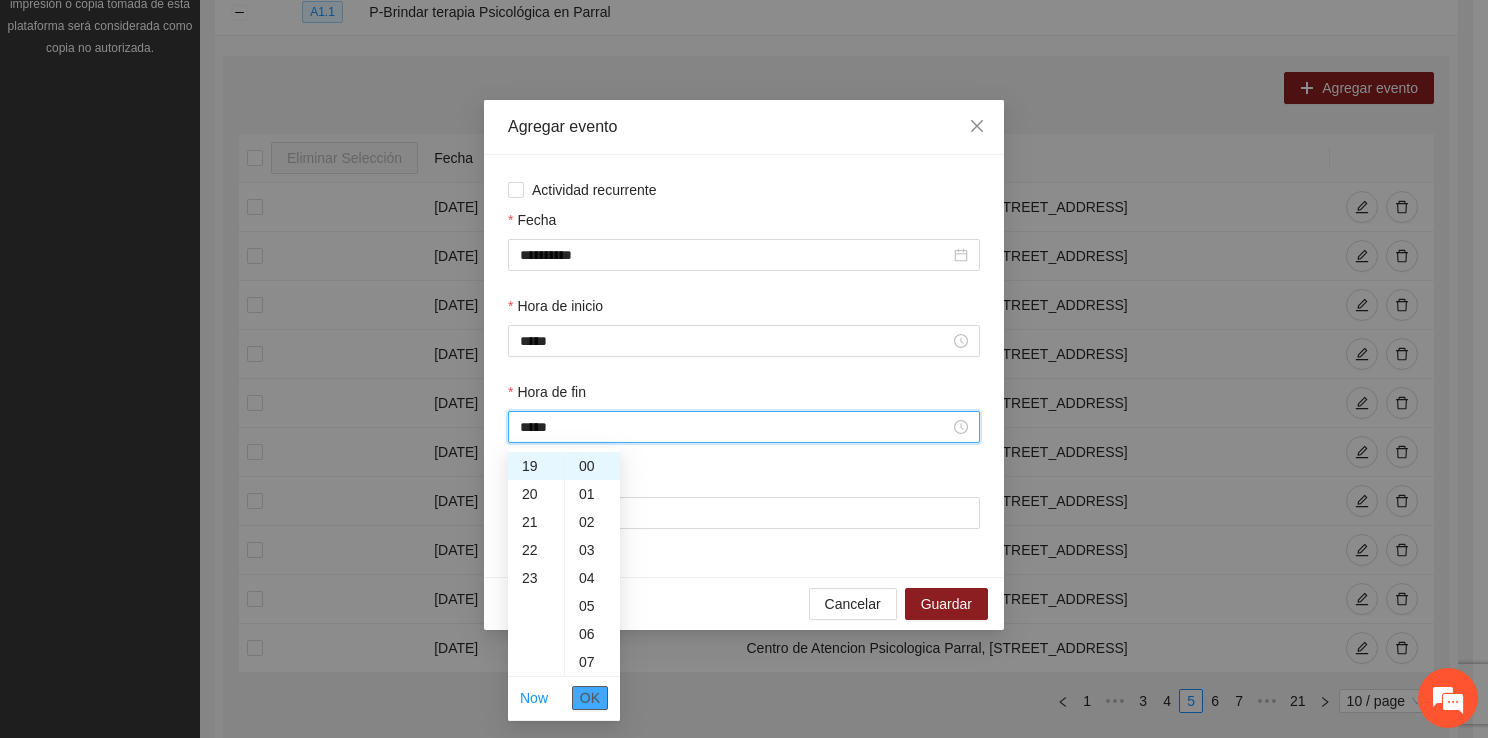 click on "OK" at bounding box center (590, 698) 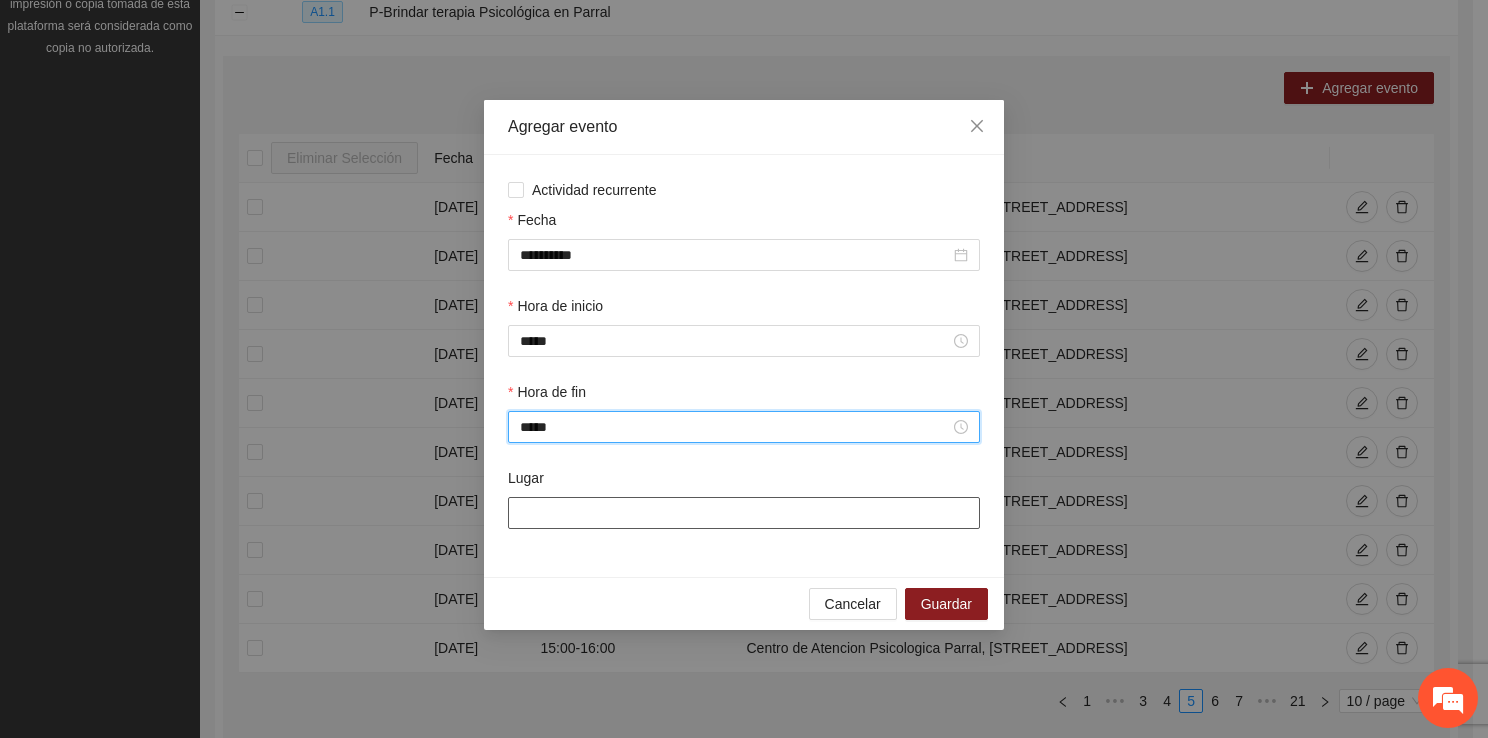 type on "*****" 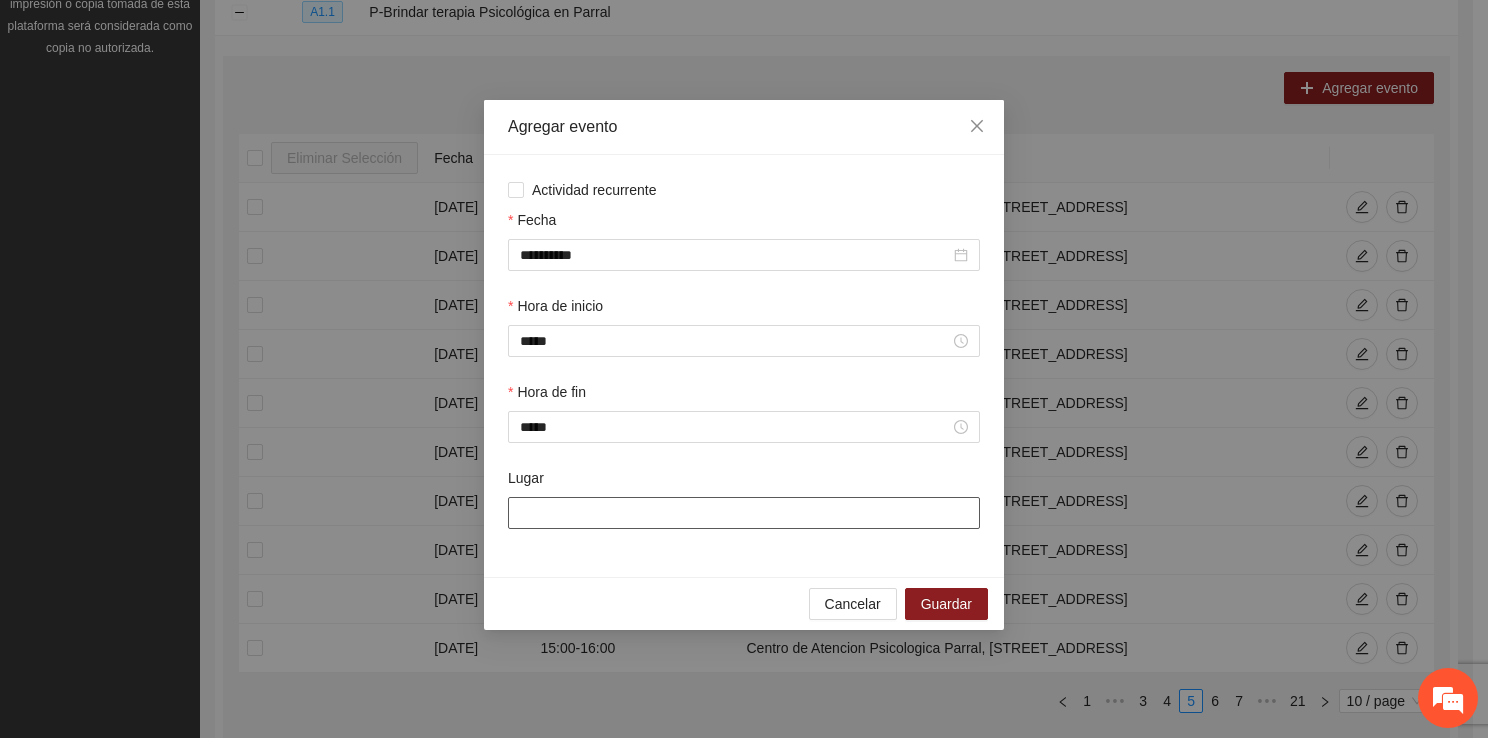 click on "Lugar" at bounding box center [744, 513] 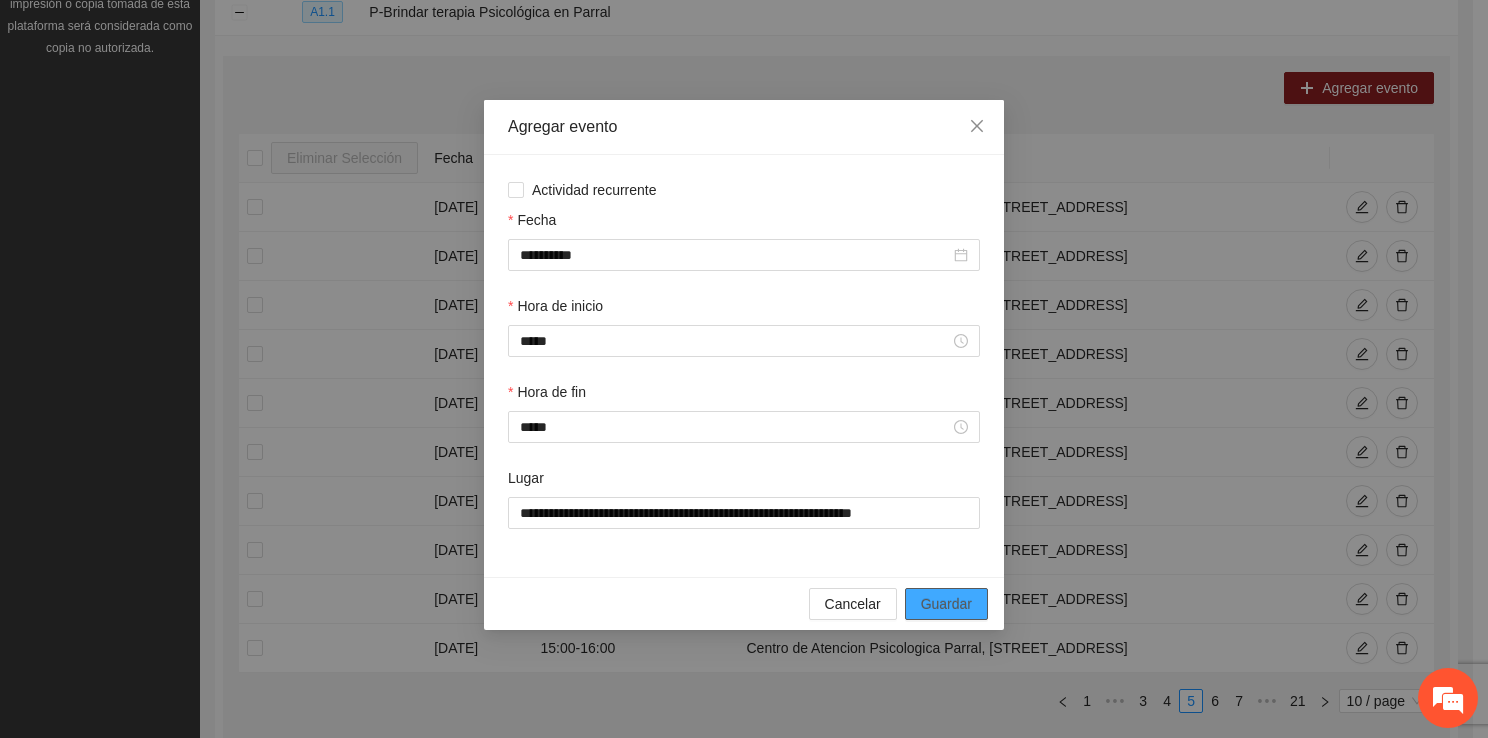 click on "Guardar" at bounding box center [946, 604] 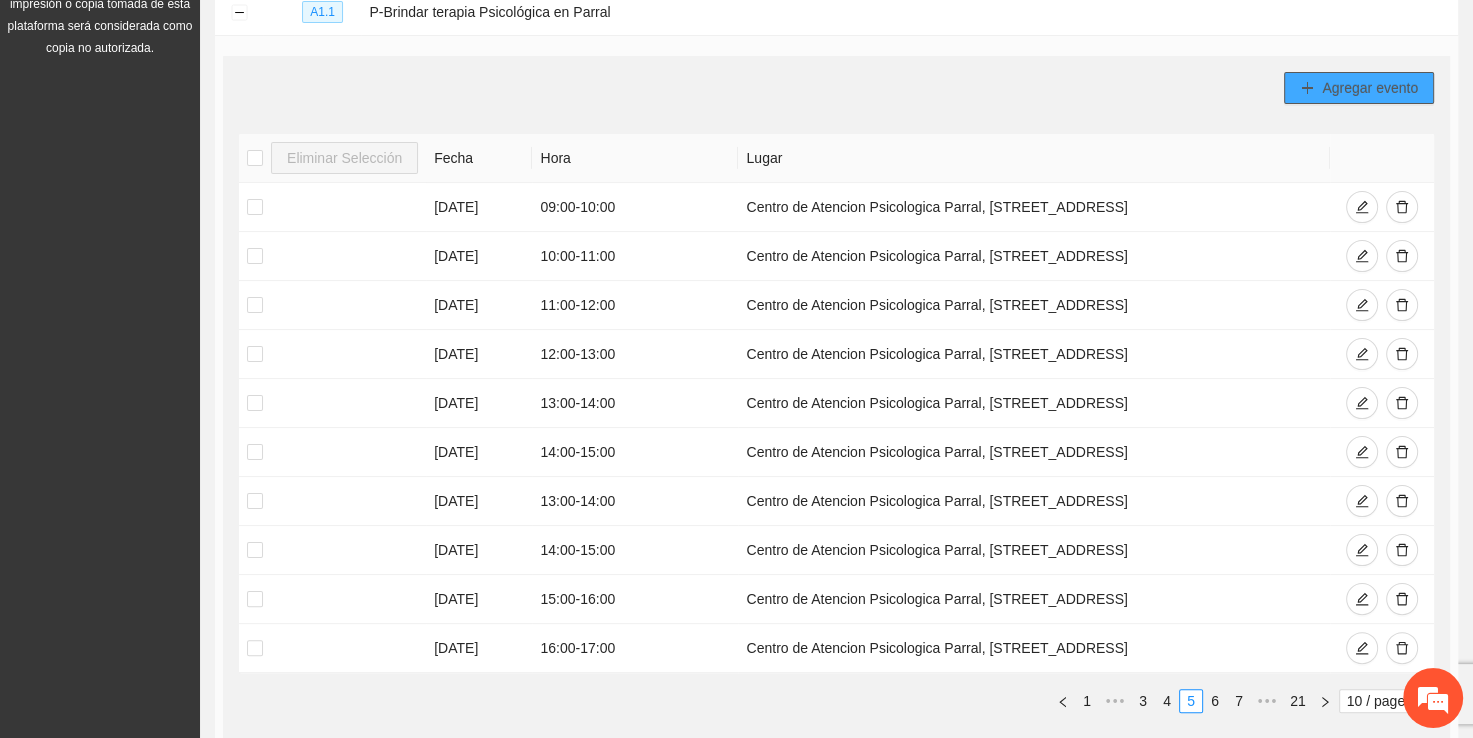 click on "Agregar evento" at bounding box center (1370, 88) 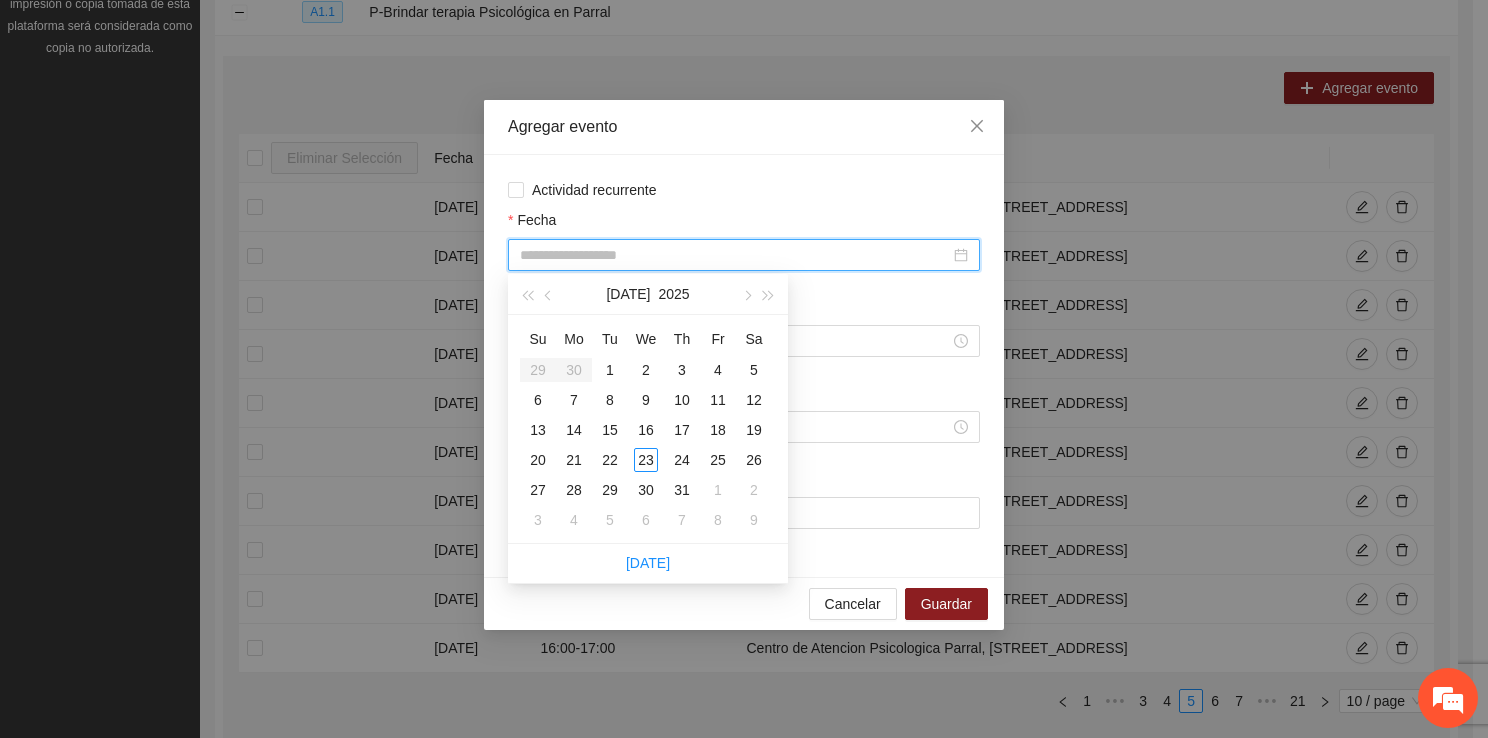 click on "Fecha" at bounding box center [735, 255] 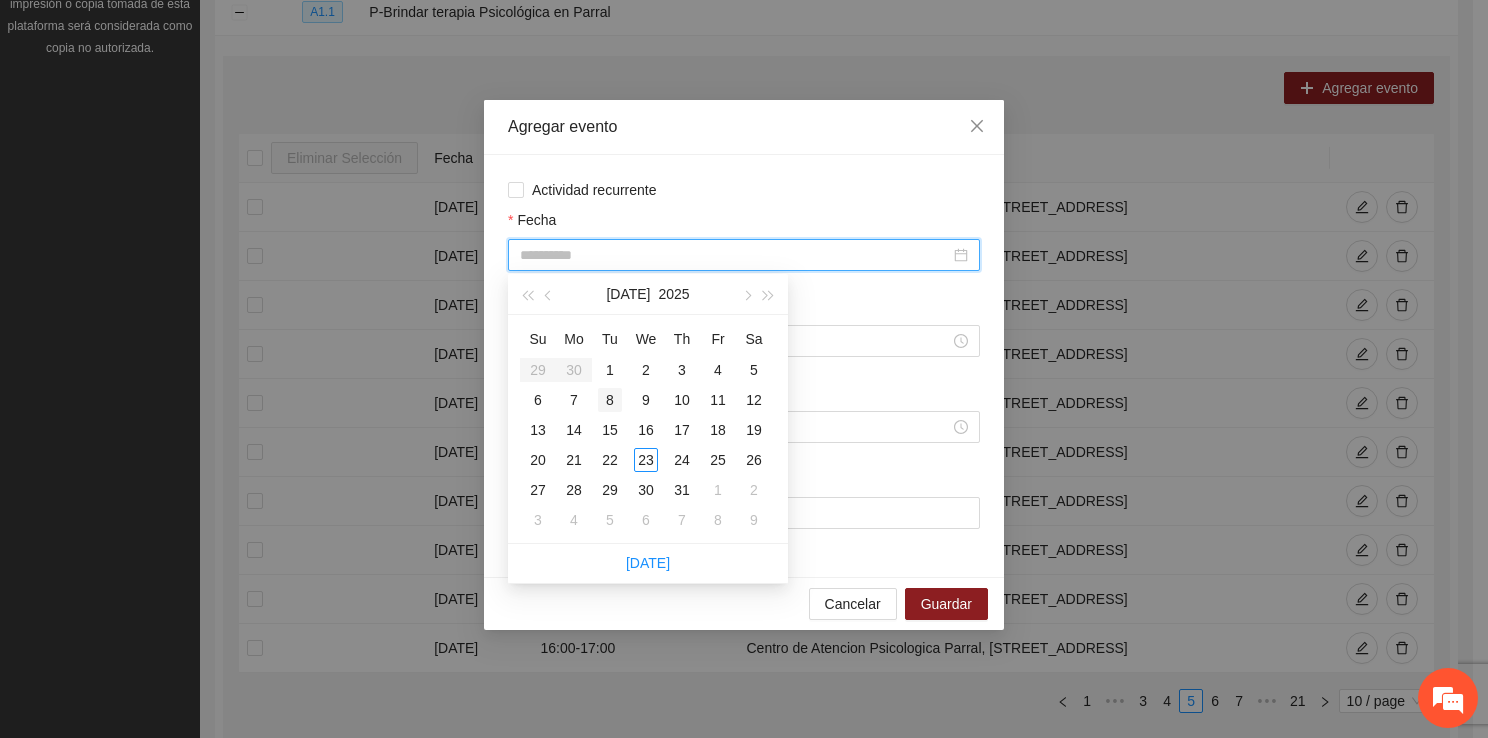 type 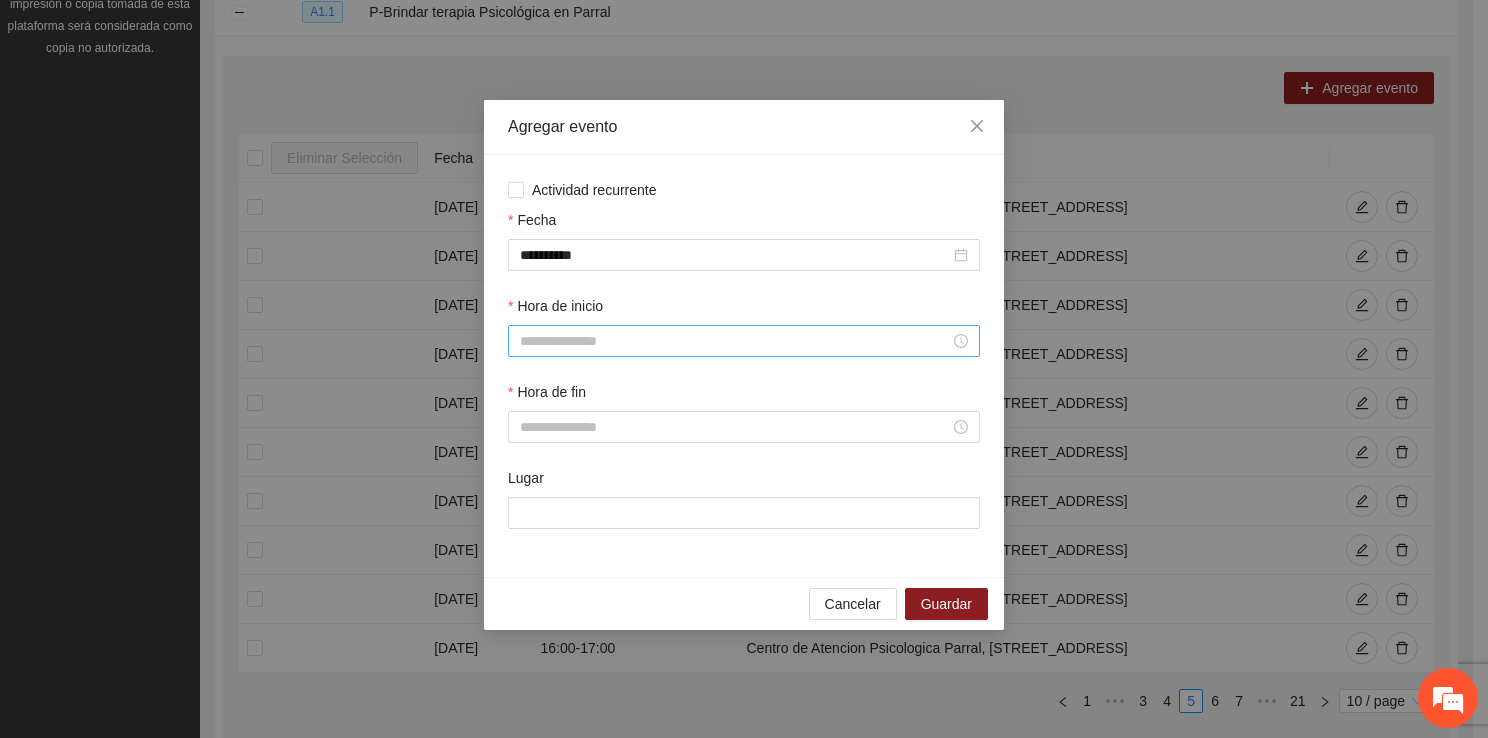 drag, startPoint x: 544, startPoint y: 326, endPoint x: 545, endPoint y: 342, distance: 16.03122 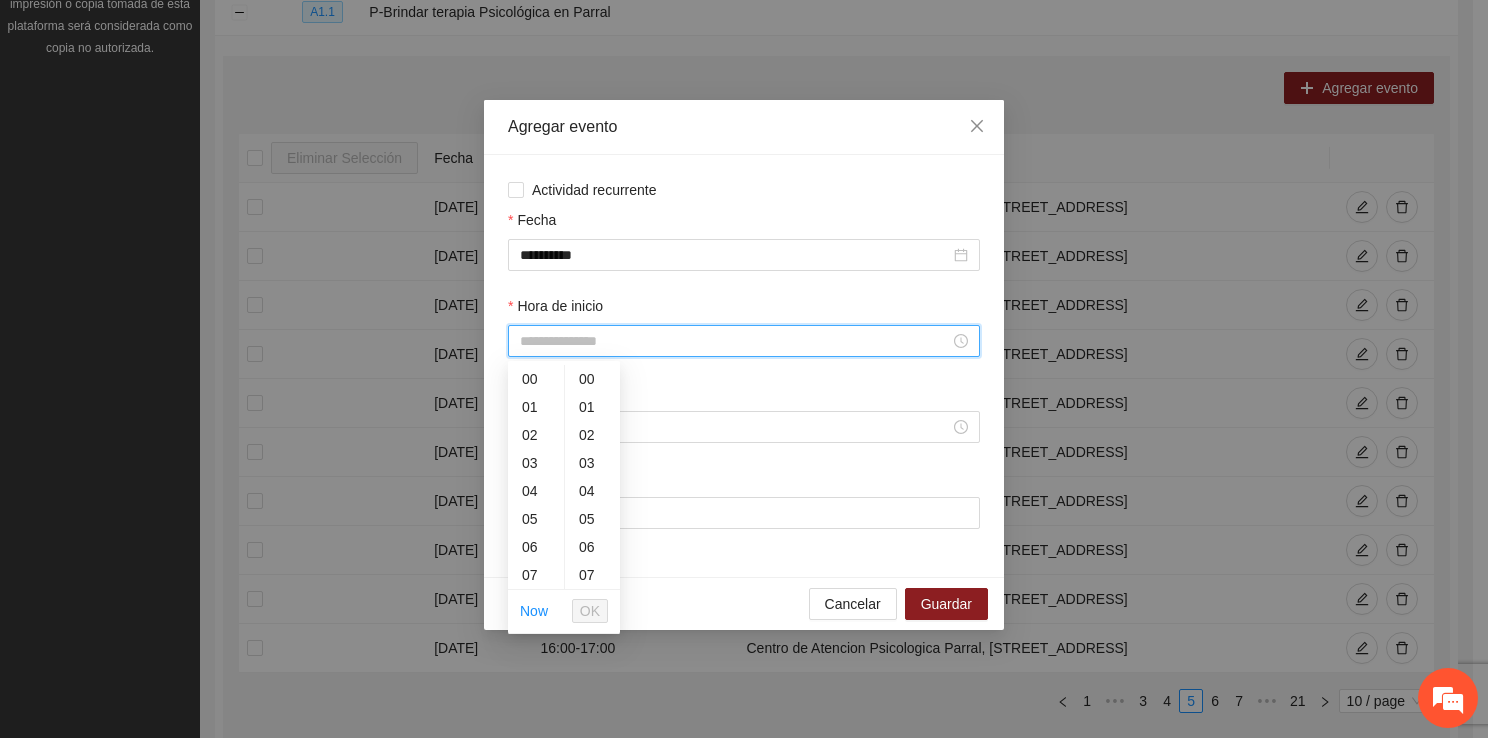 click on "Hora de inicio" at bounding box center (735, 341) 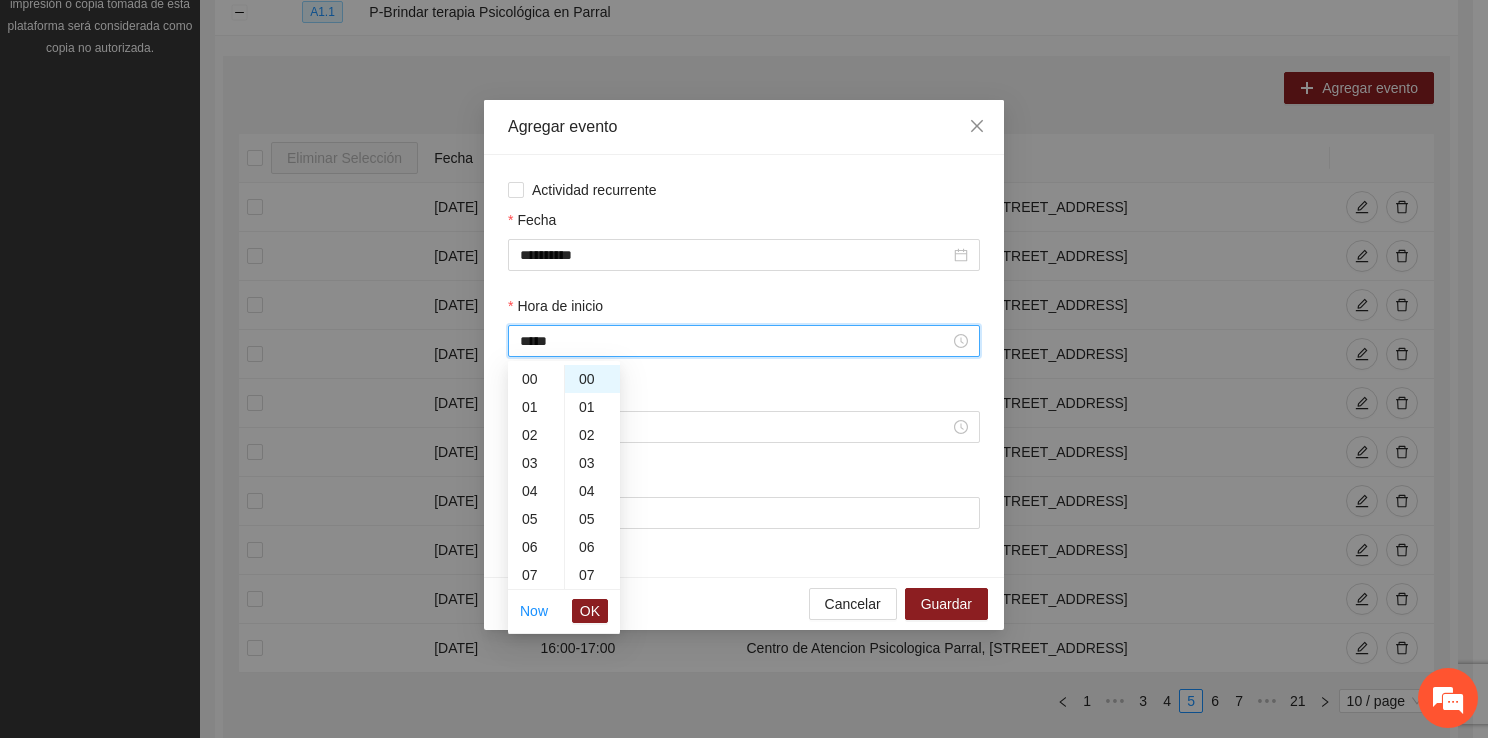 scroll, scrollTop: 364, scrollLeft: 0, axis: vertical 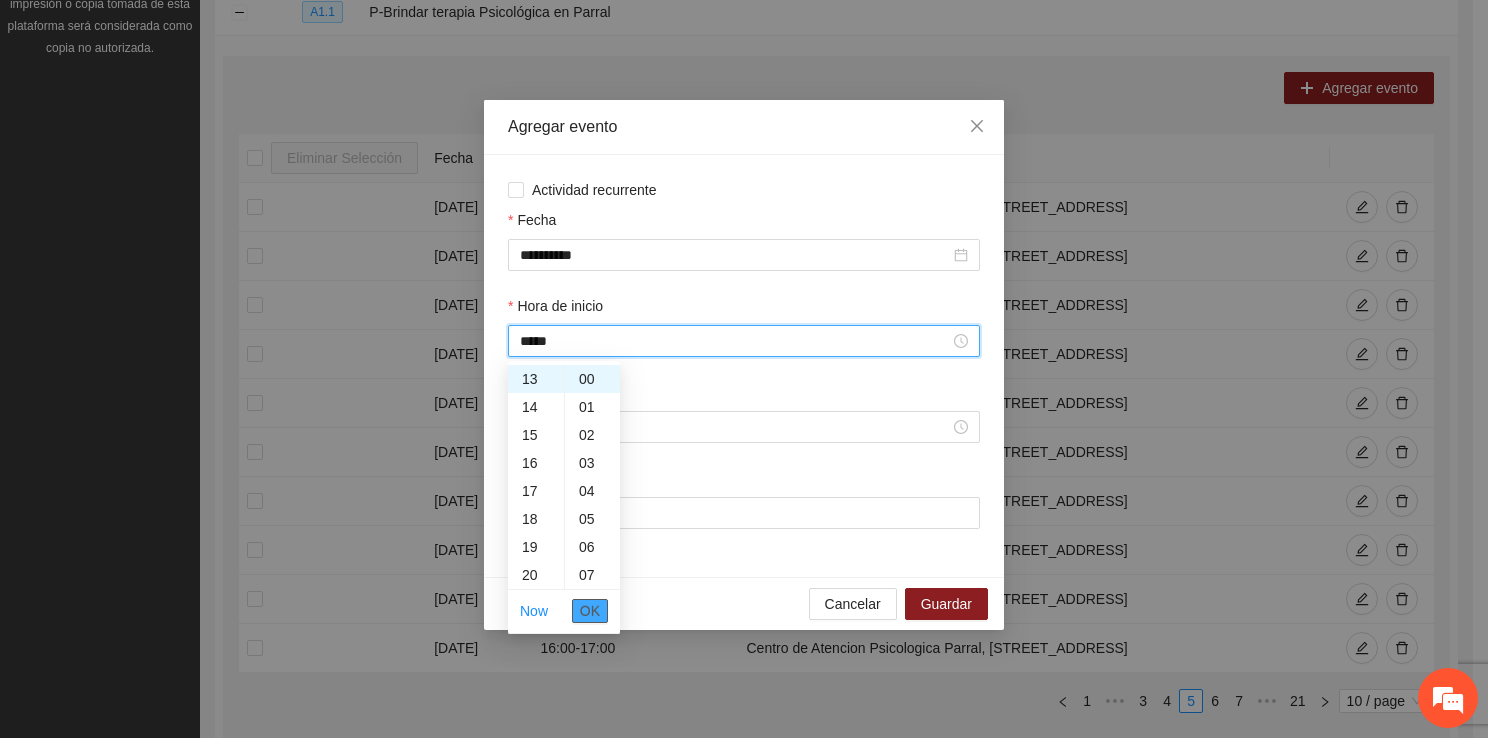 click on "OK" at bounding box center [590, 611] 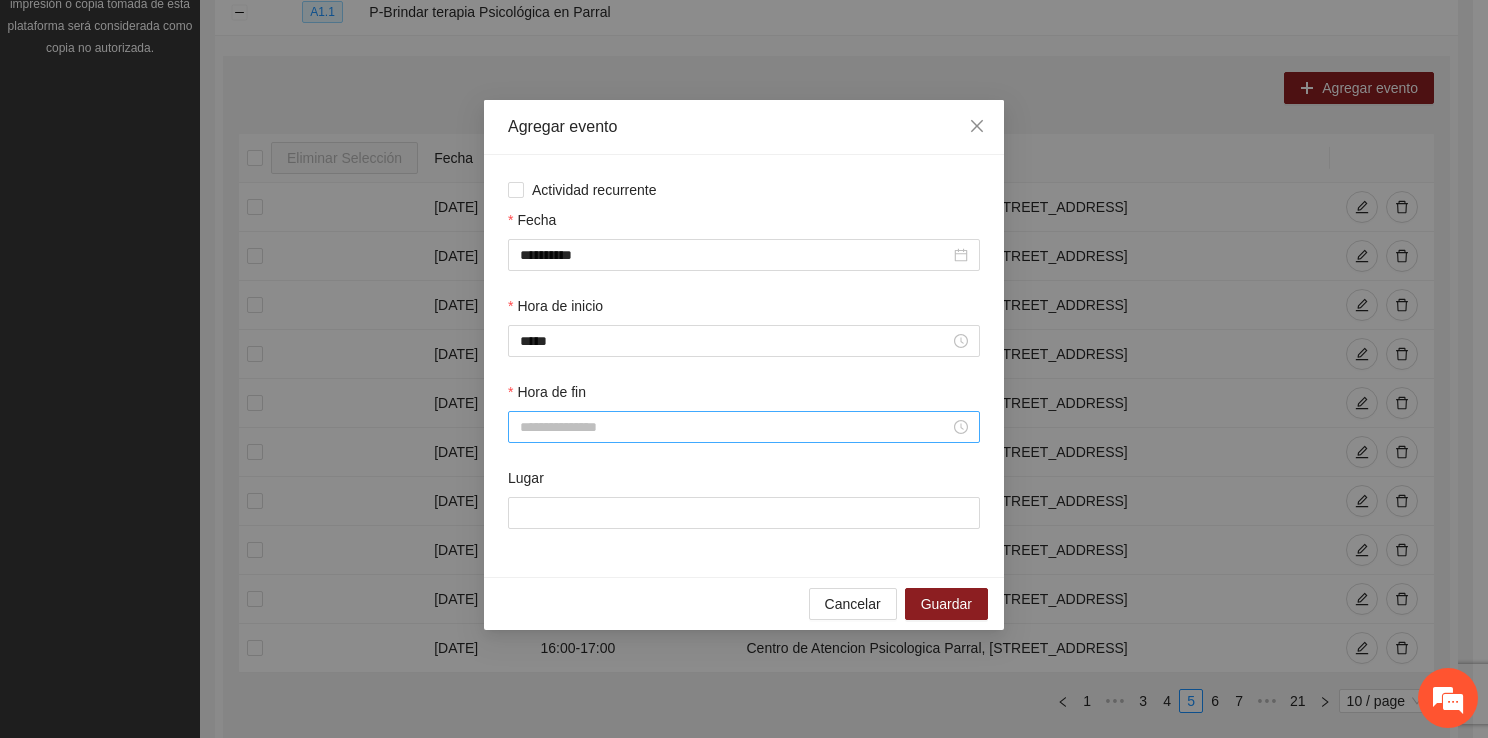 click at bounding box center [744, 427] 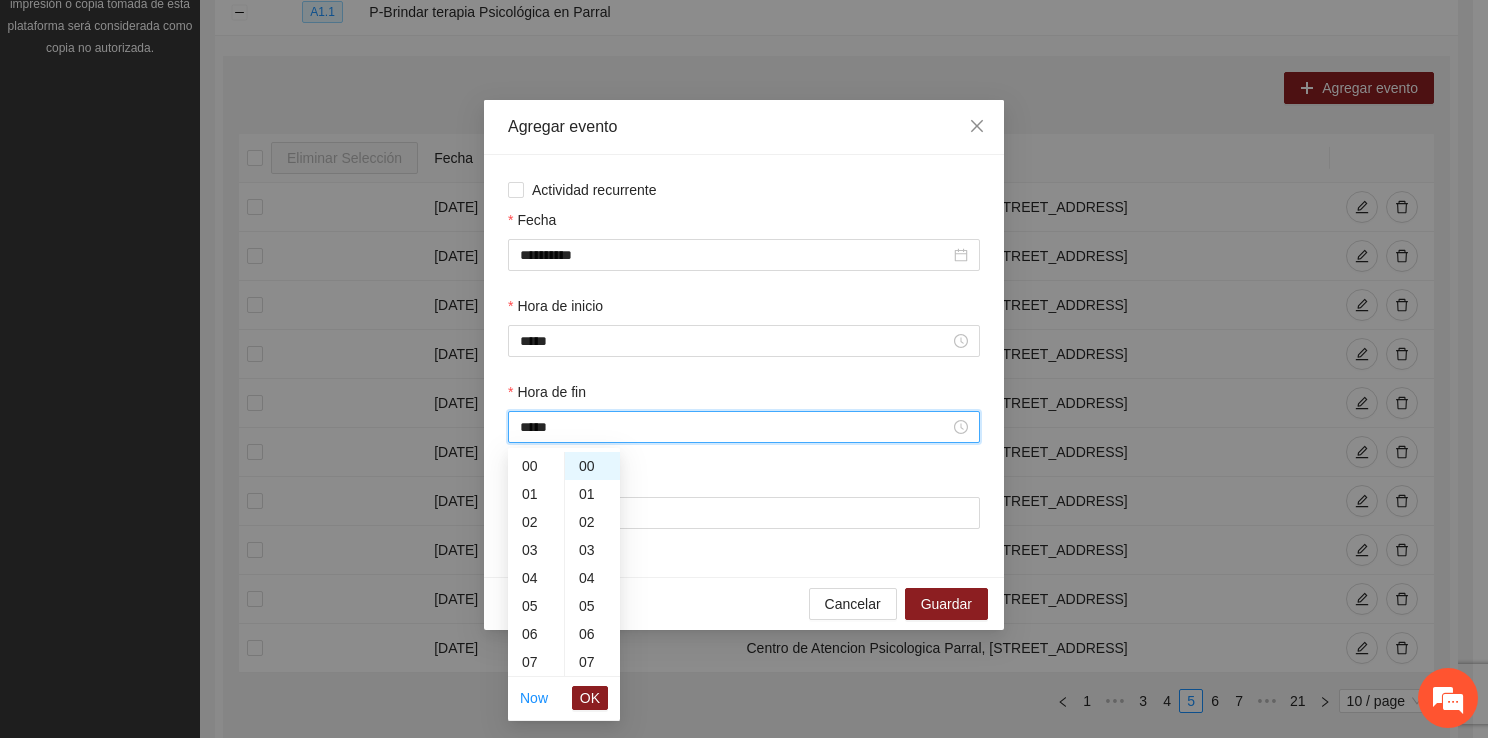 scroll, scrollTop: 392, scrollLeft: 0, axis: vertical 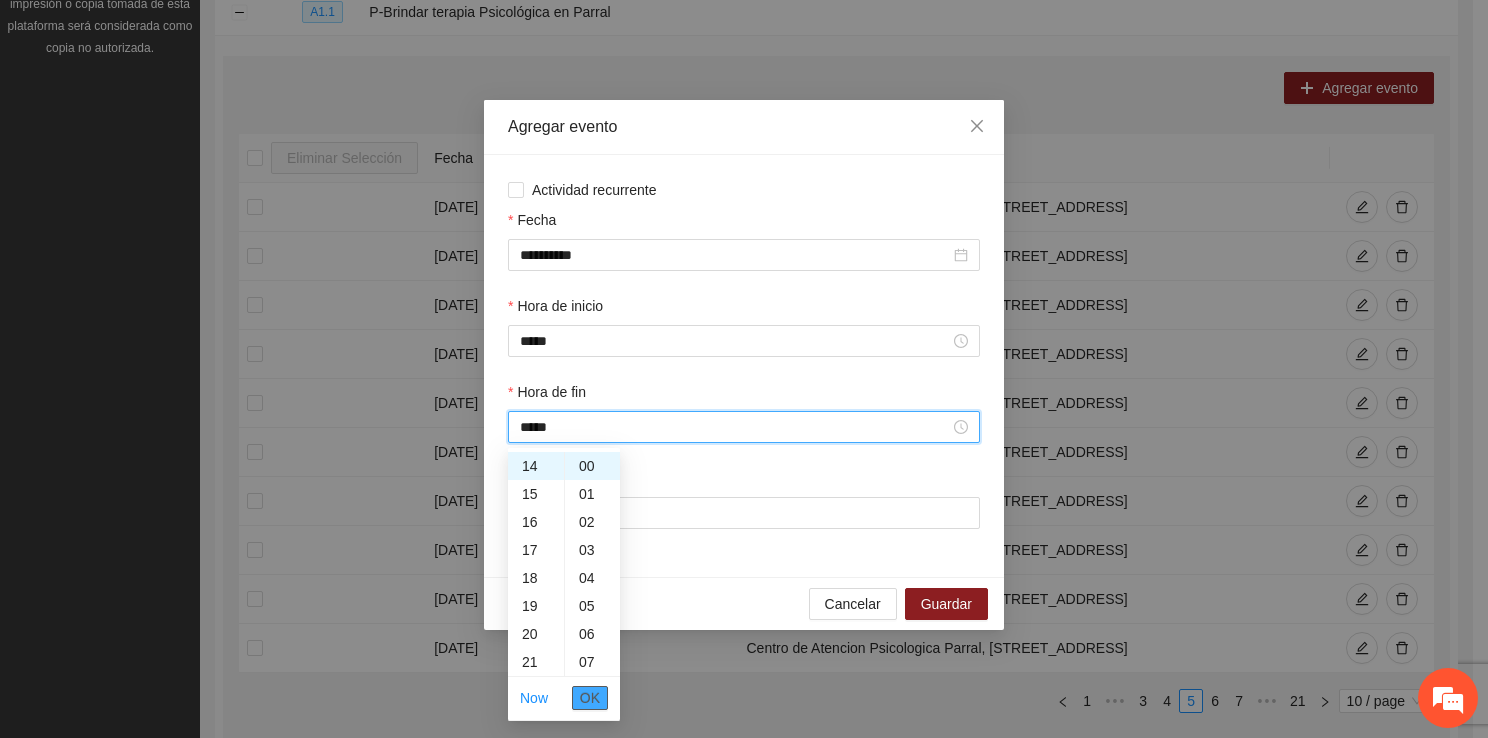 click on "OK" at bounding box center (590, 698) 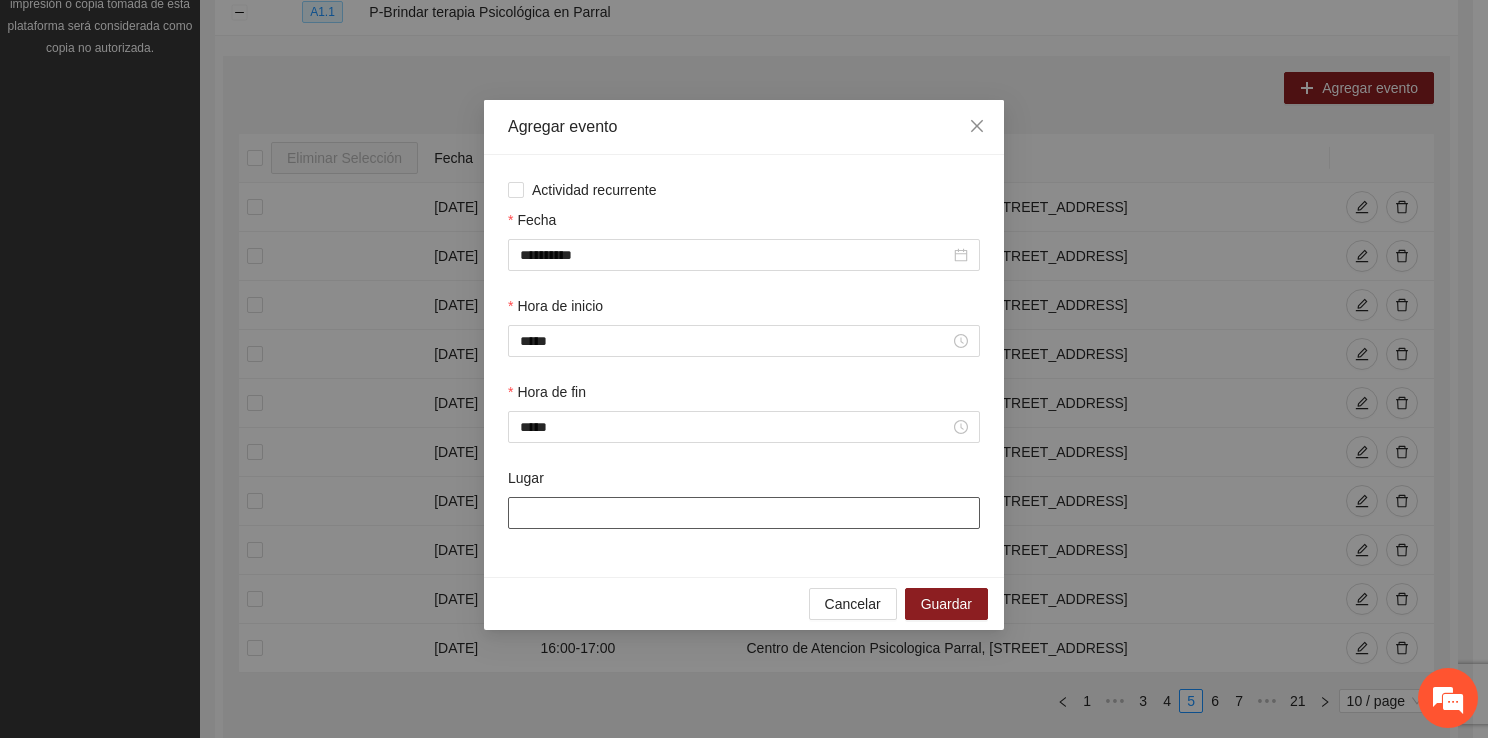 click on "Lugar" at bounding box center [744, 513] 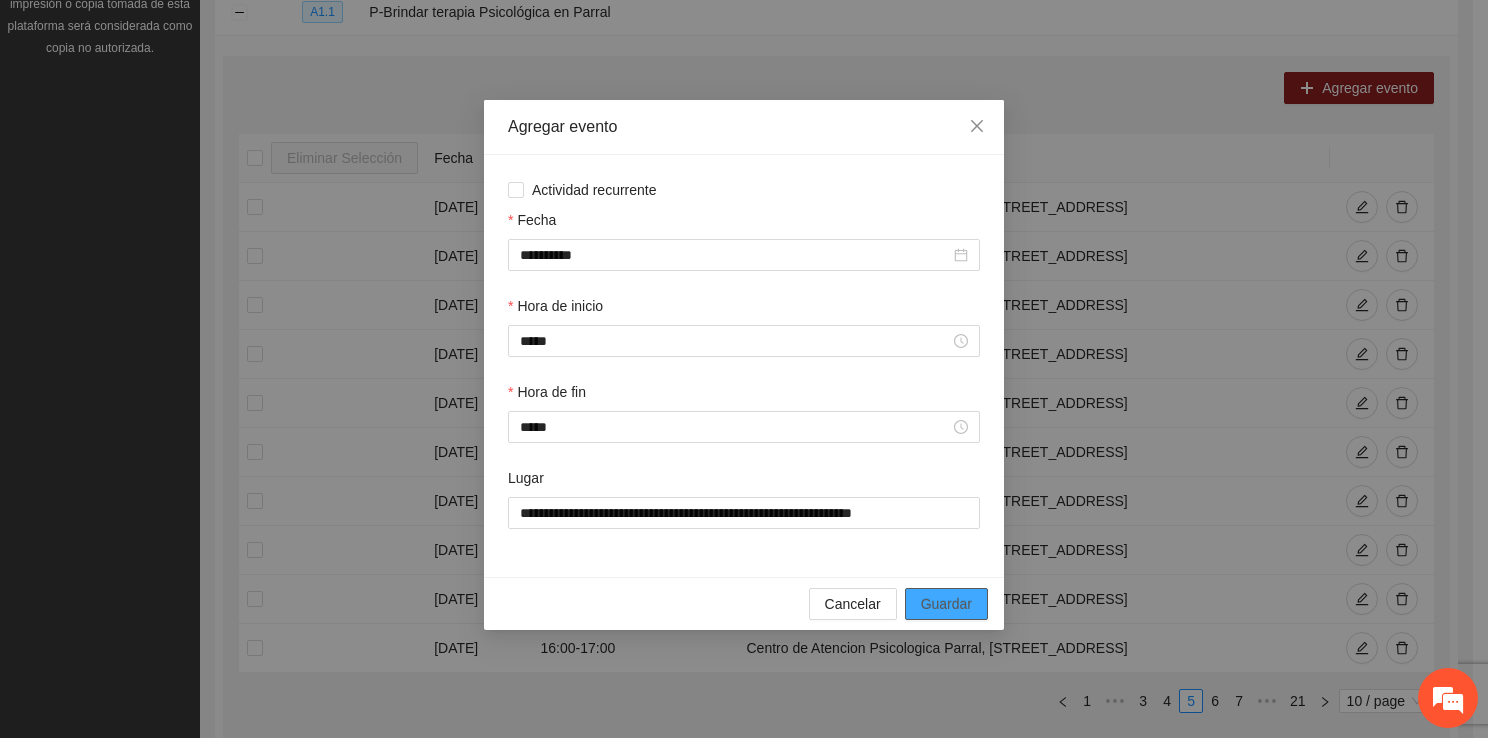 click on "Guardar" at bounding box center (946, 604) 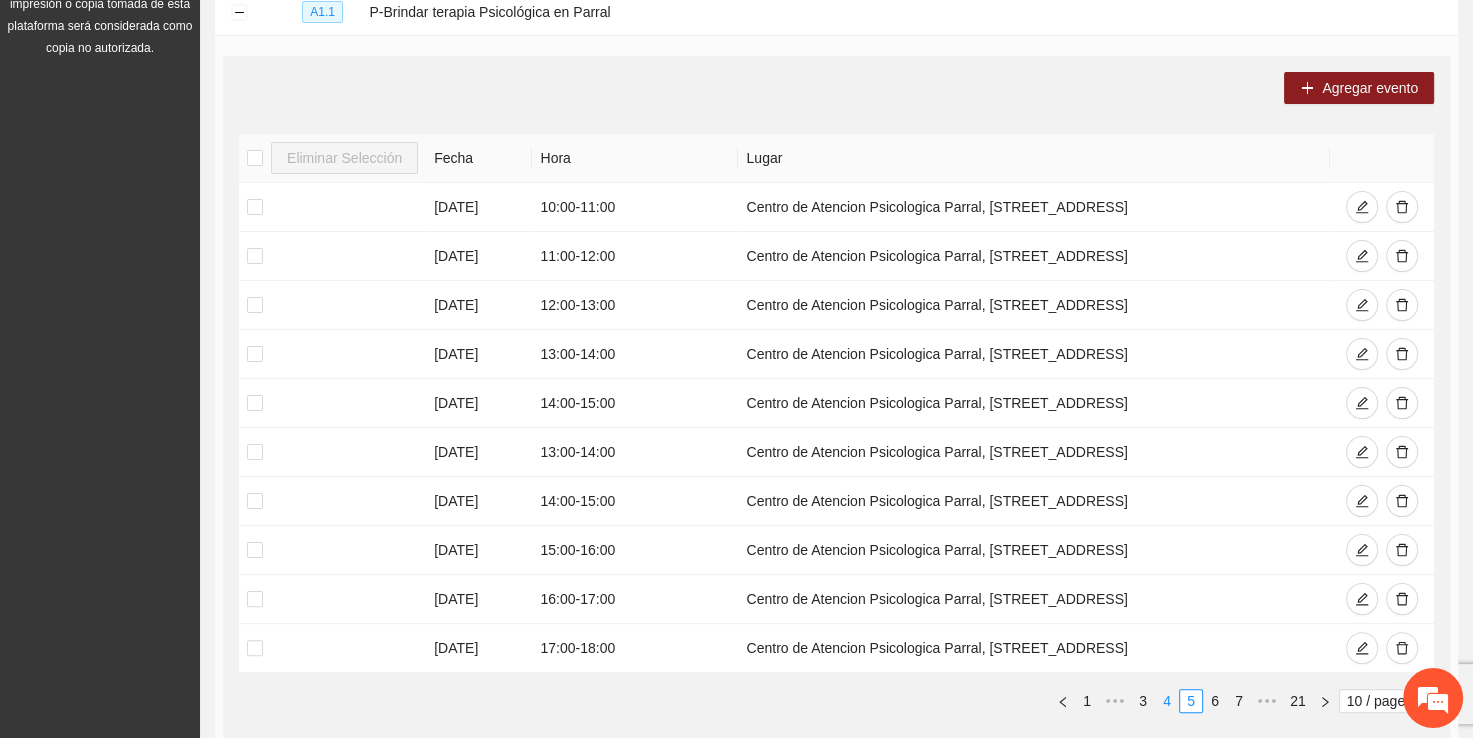 click on "4" at bounding box center [1167, 701] 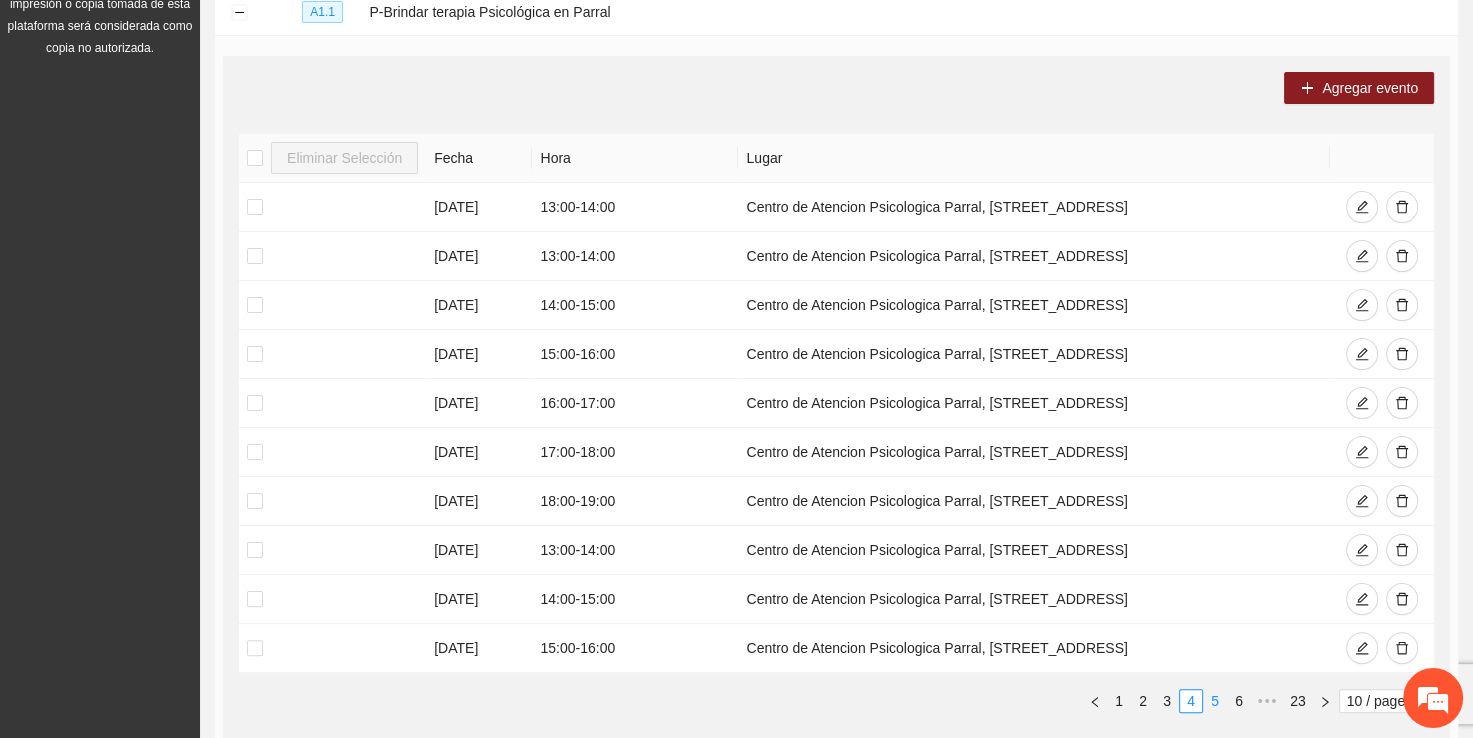 click on "5" at bounding box center (1215, 701) 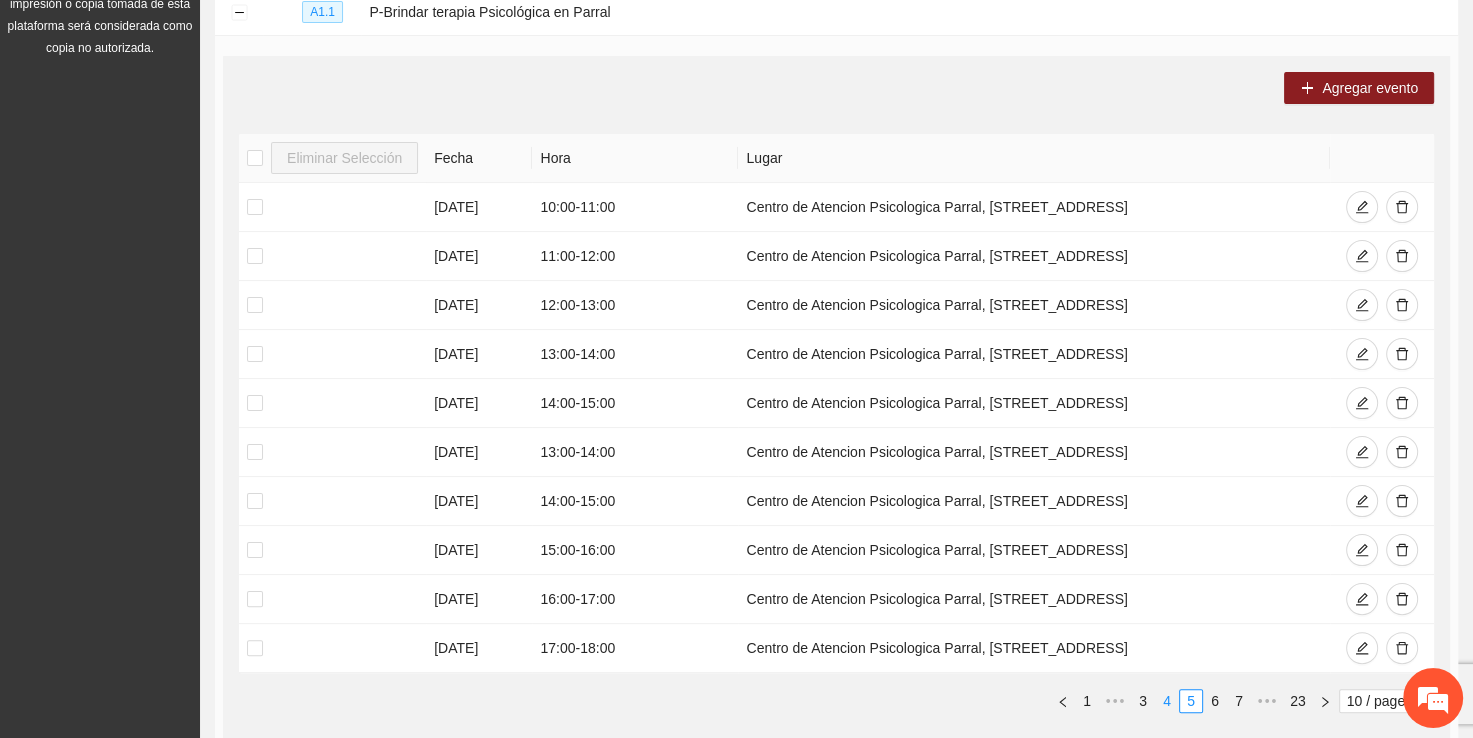 click on "4" at bounding box center [1167, 701] 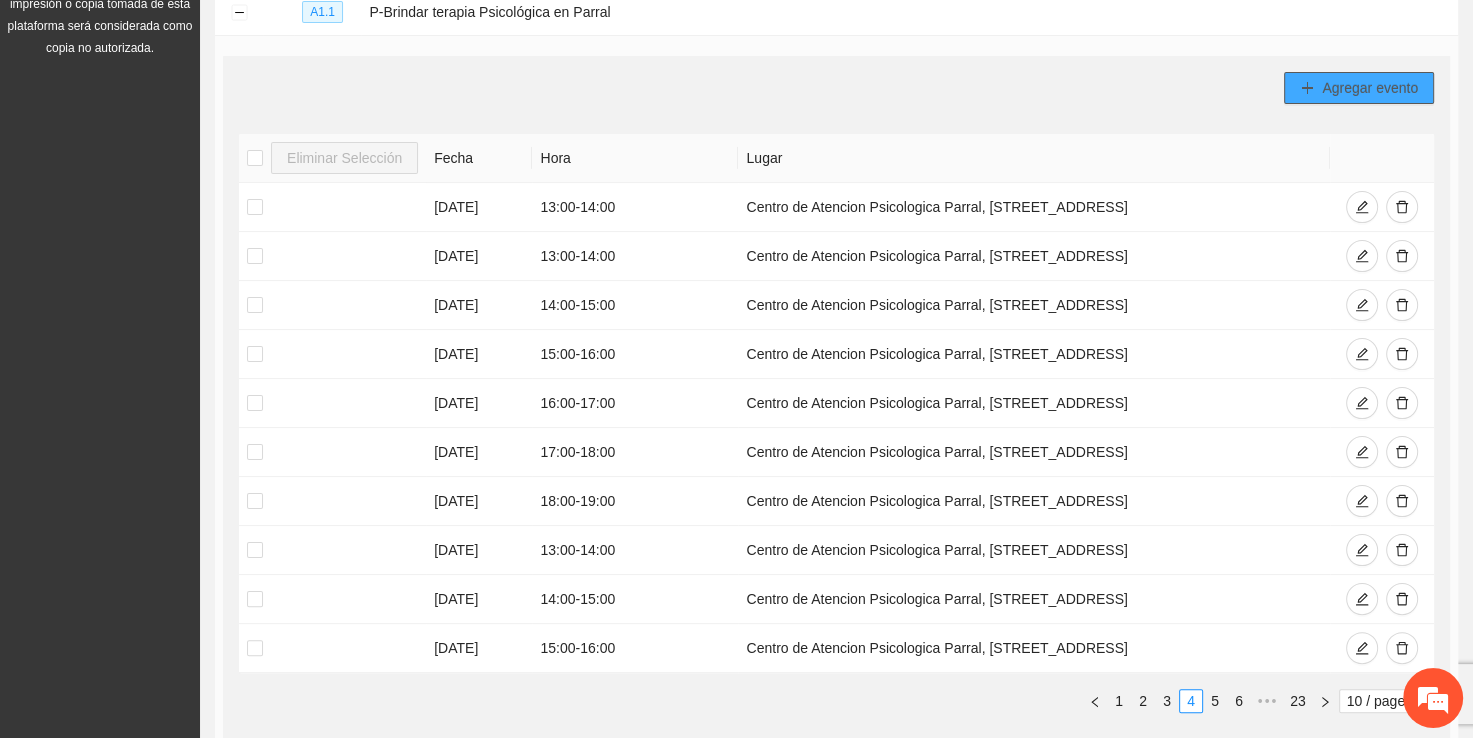 click on "Agregar evento" at bounding box center [1370, 88] 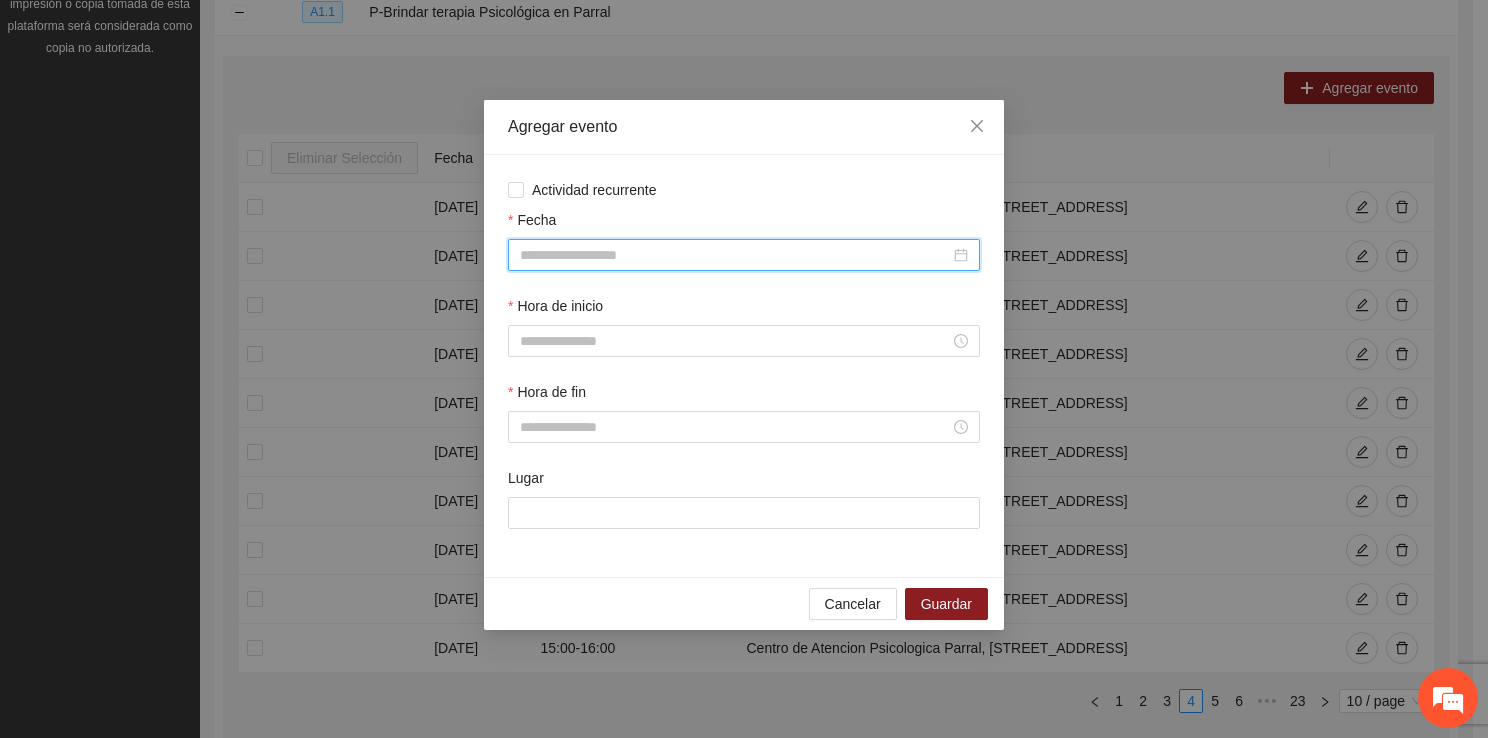 click on "Fecha" at bounding box center (735, 255) 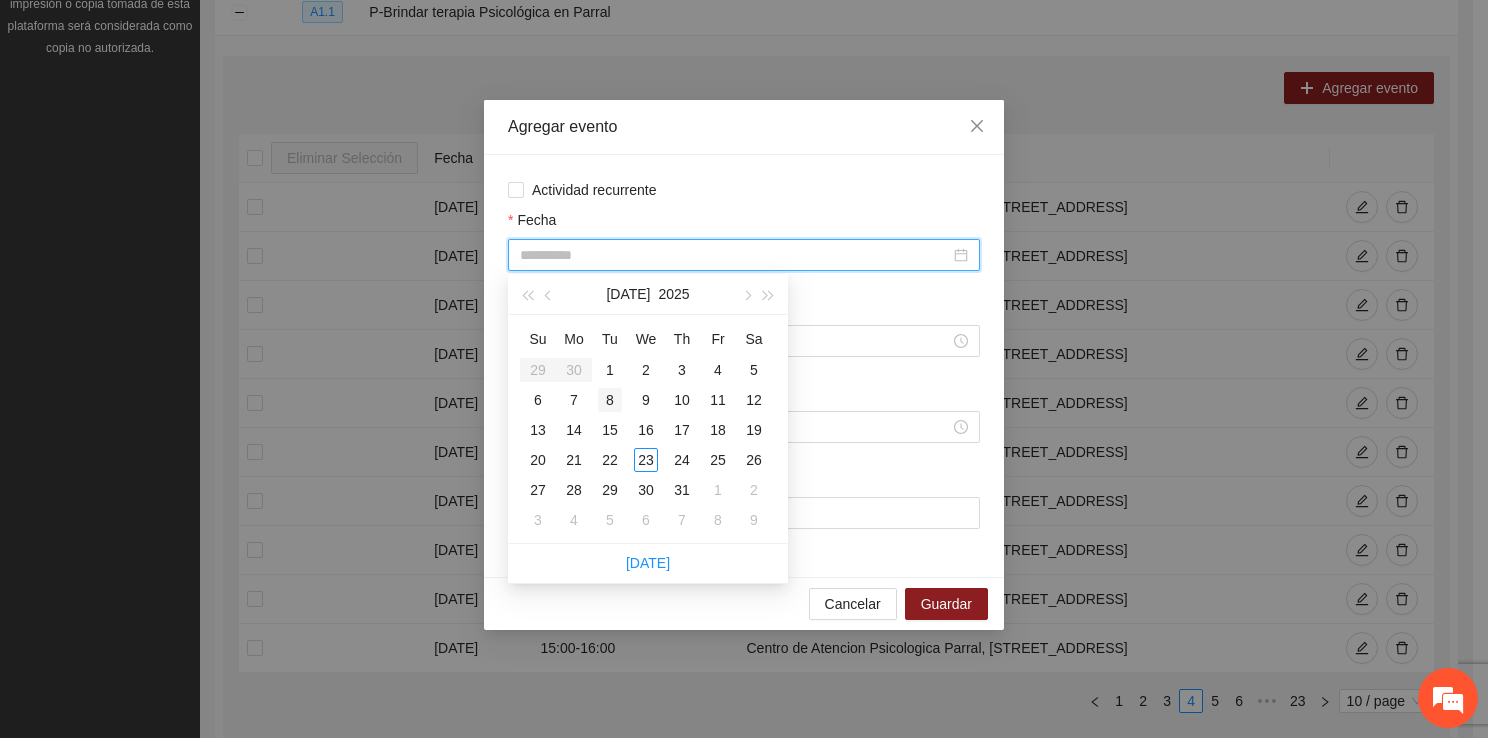 click on "8" at bounding box center (610, 400) 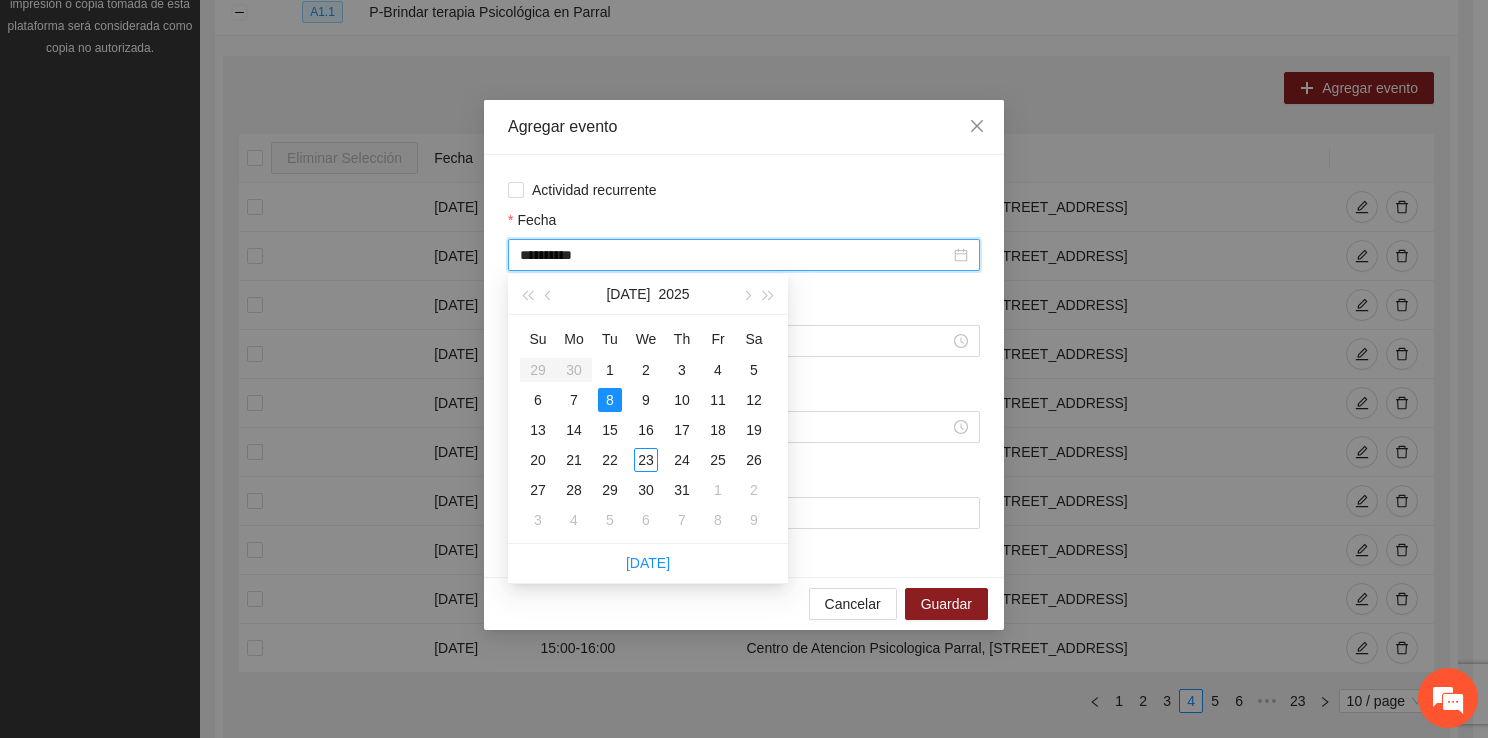 click on "8" at bounding box center [610, 400] 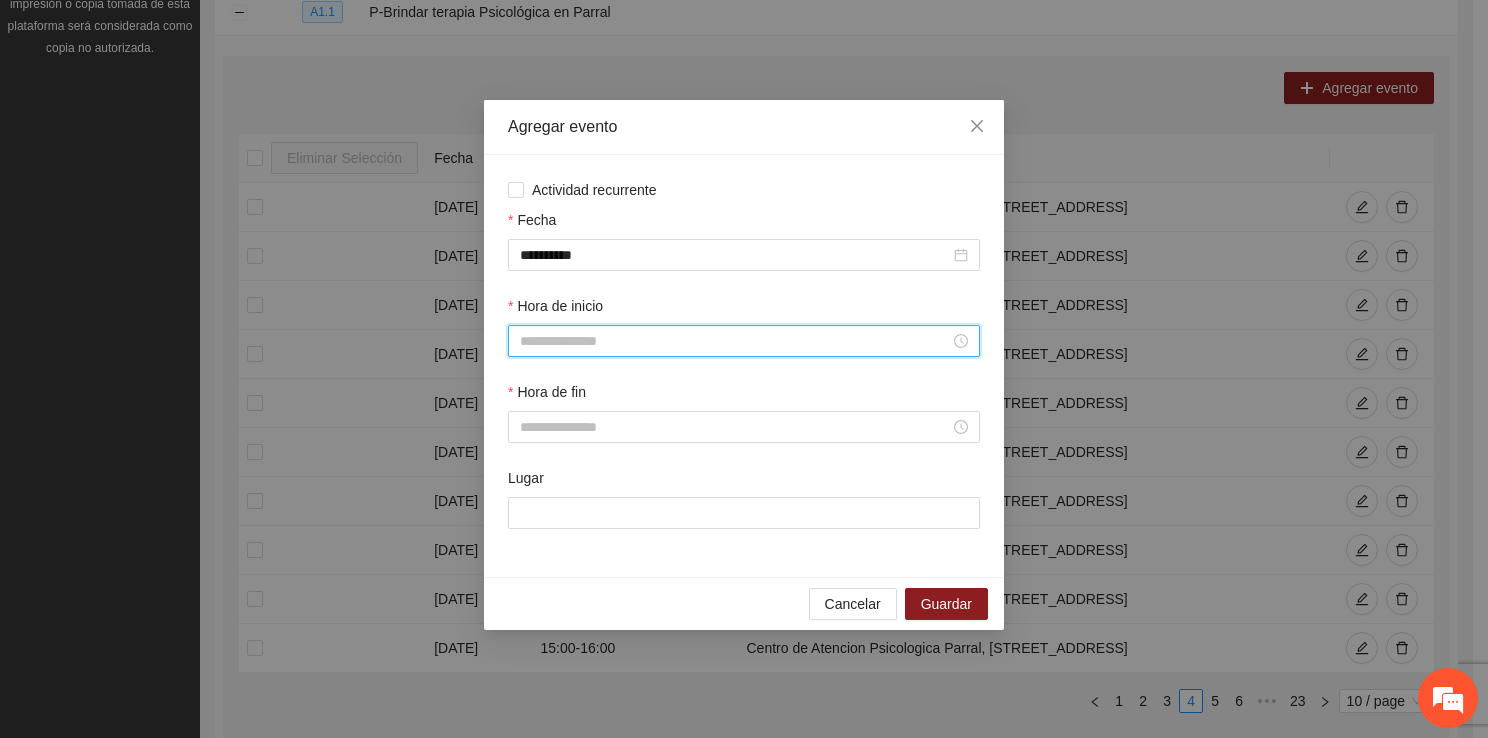 click on "Hora de inicio" at bounding box center (735, 341) 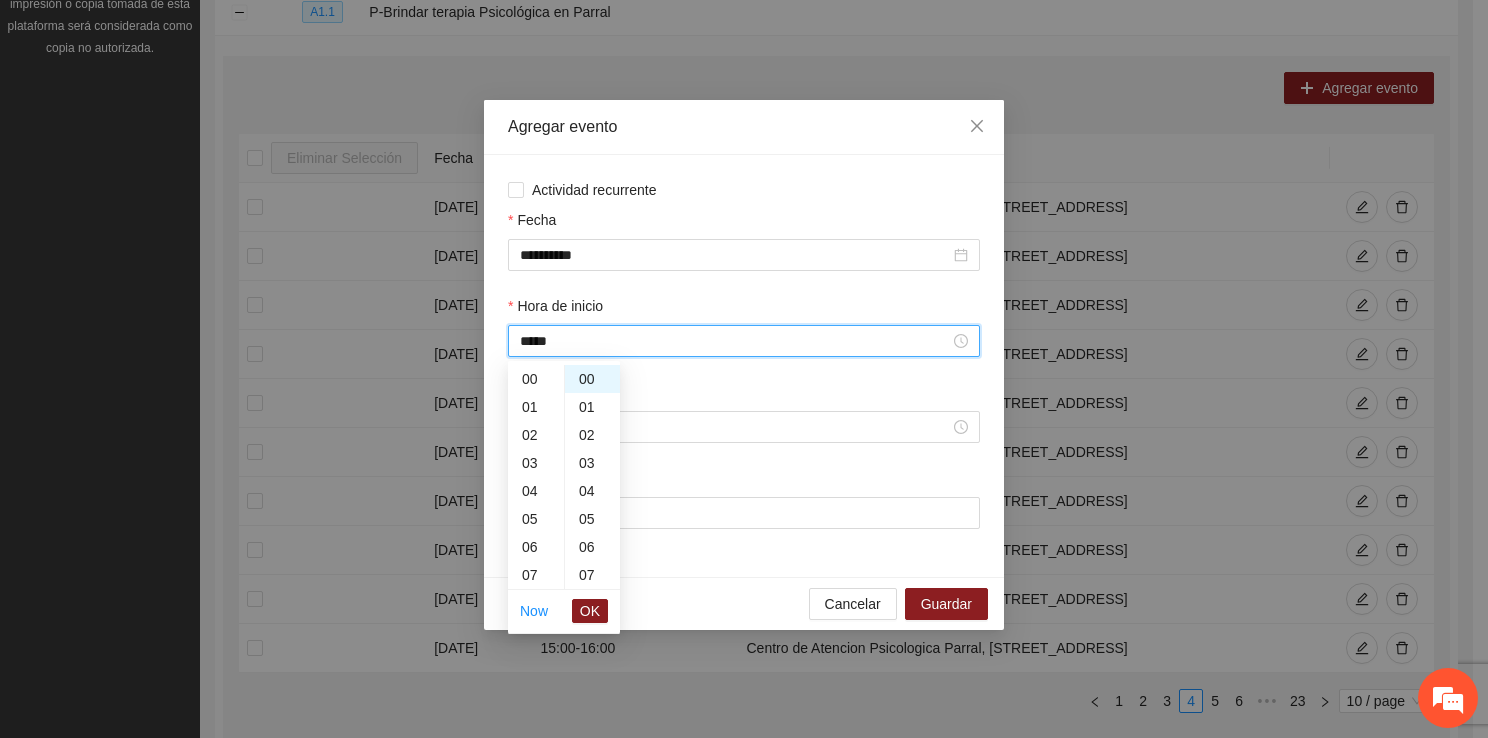 scroll, scrollTop: 392, scrollLeft: 0, axis: vertical 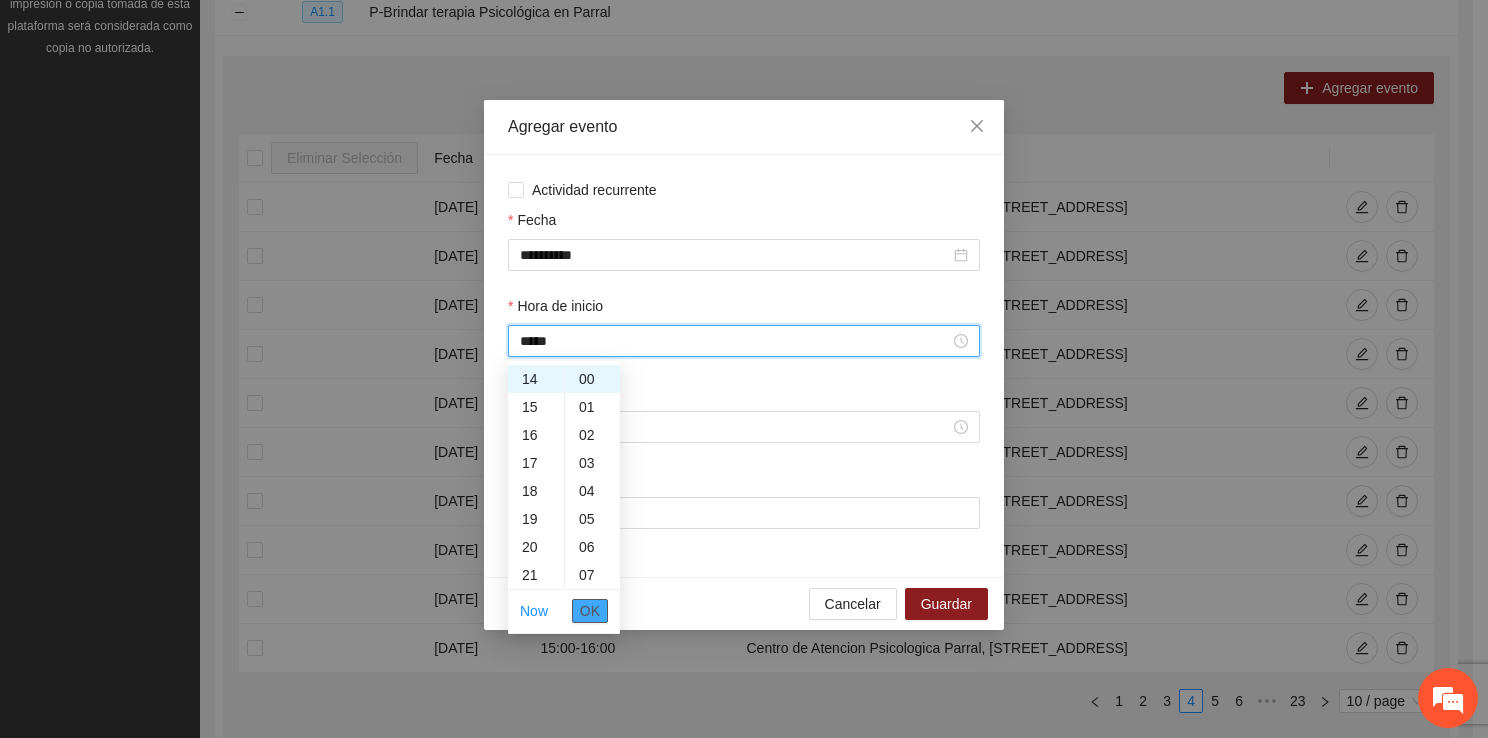 click on "OK" at bounding box center [590, 611] 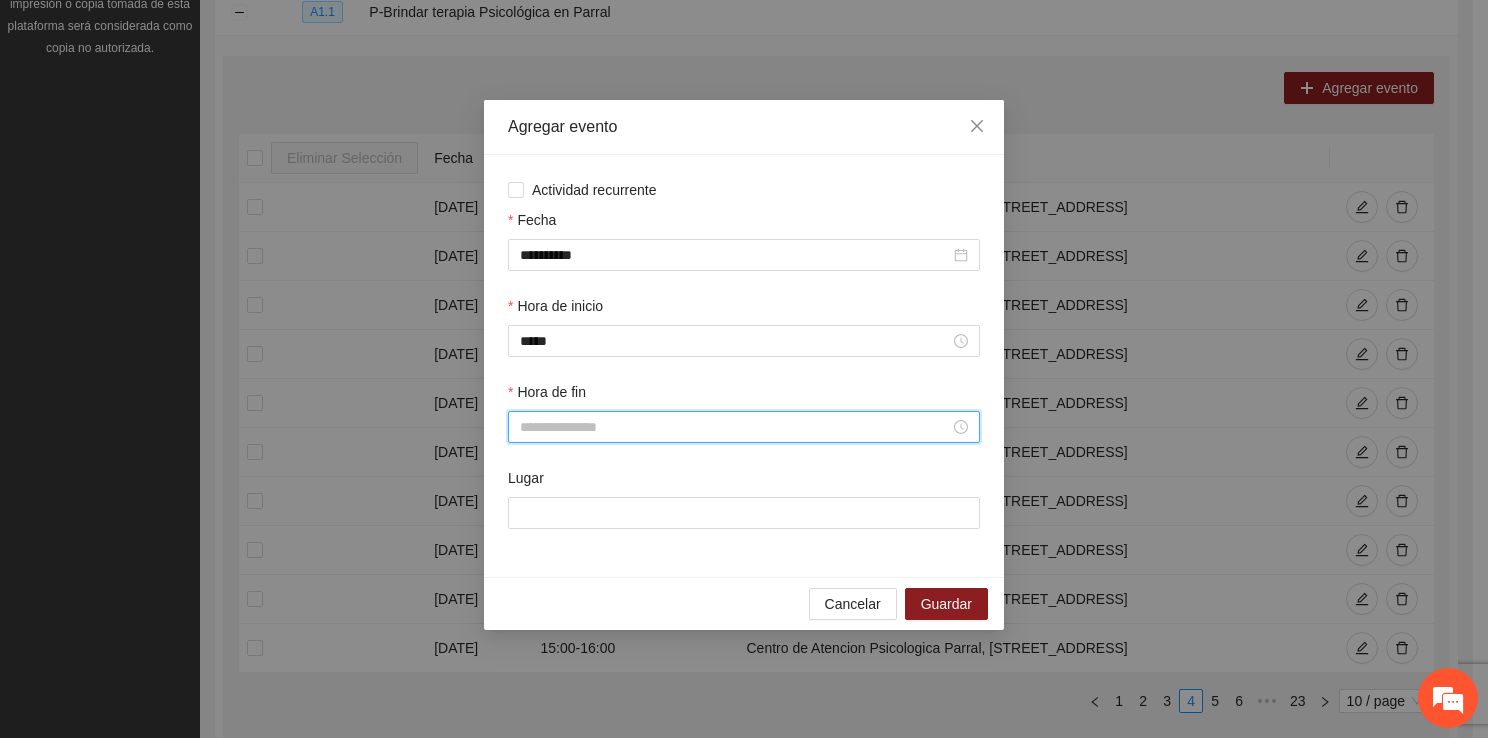 click on "Hora de fin" at bounding box center [735, 427] 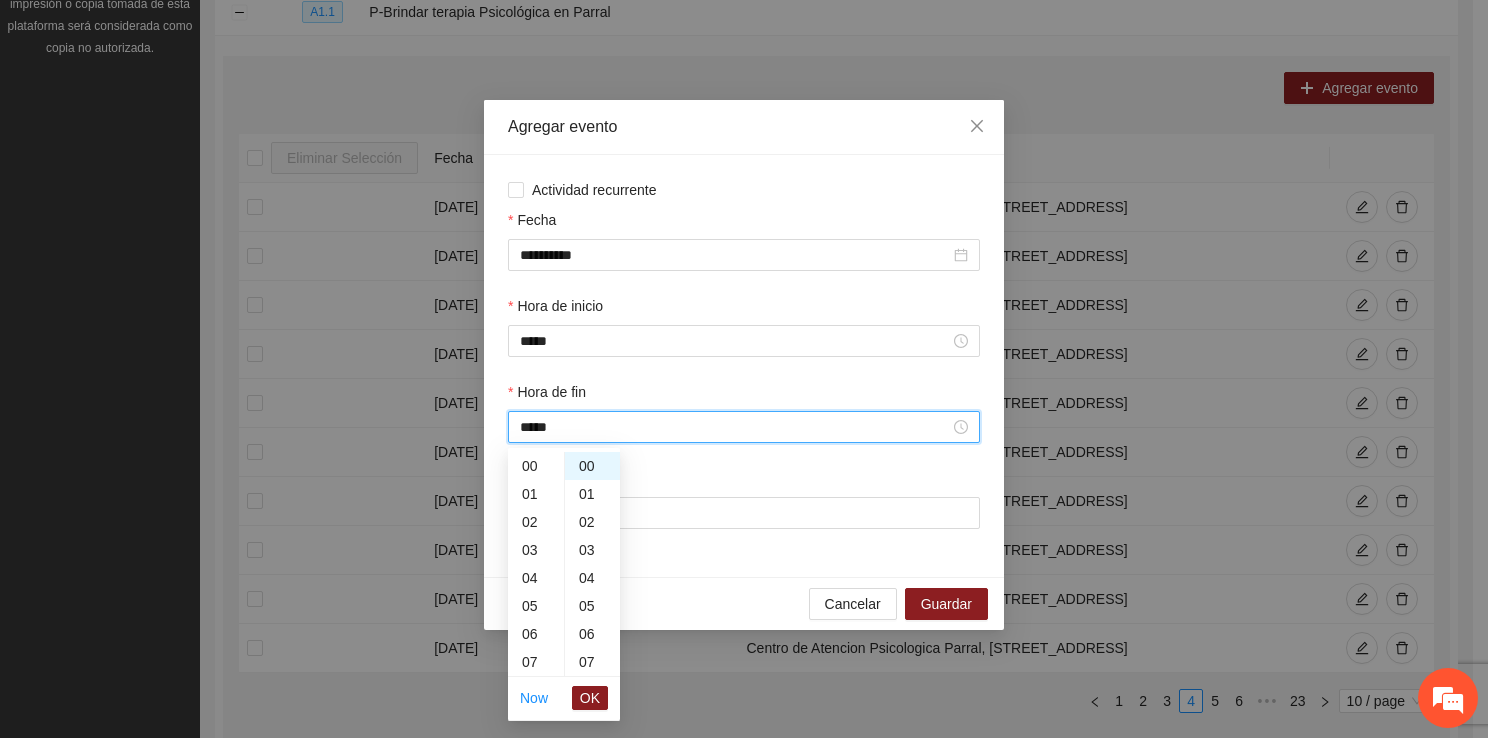 scroll, scrollTop: 420, scrollLeft: 0, axis: vertical 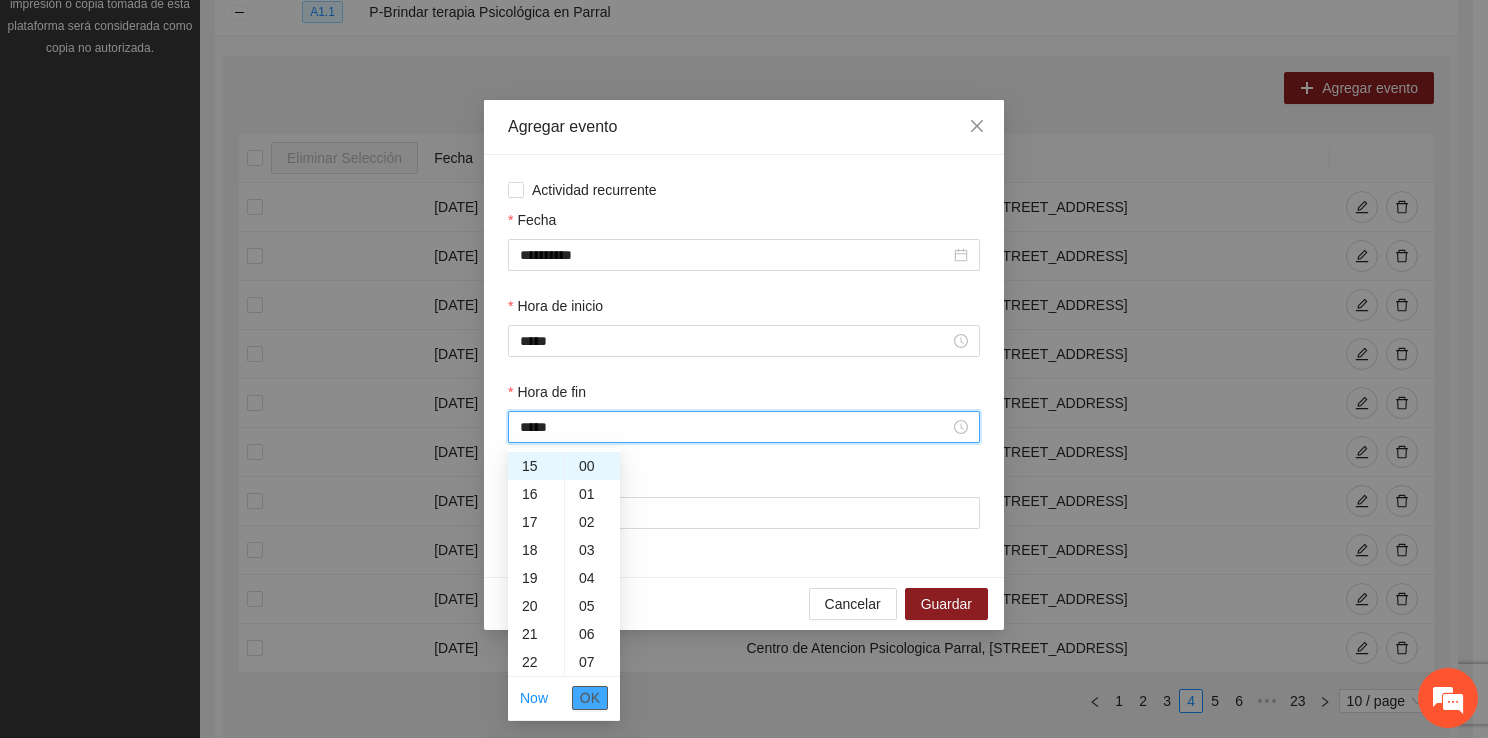 click on "OK" at bounding box center [590, 698] 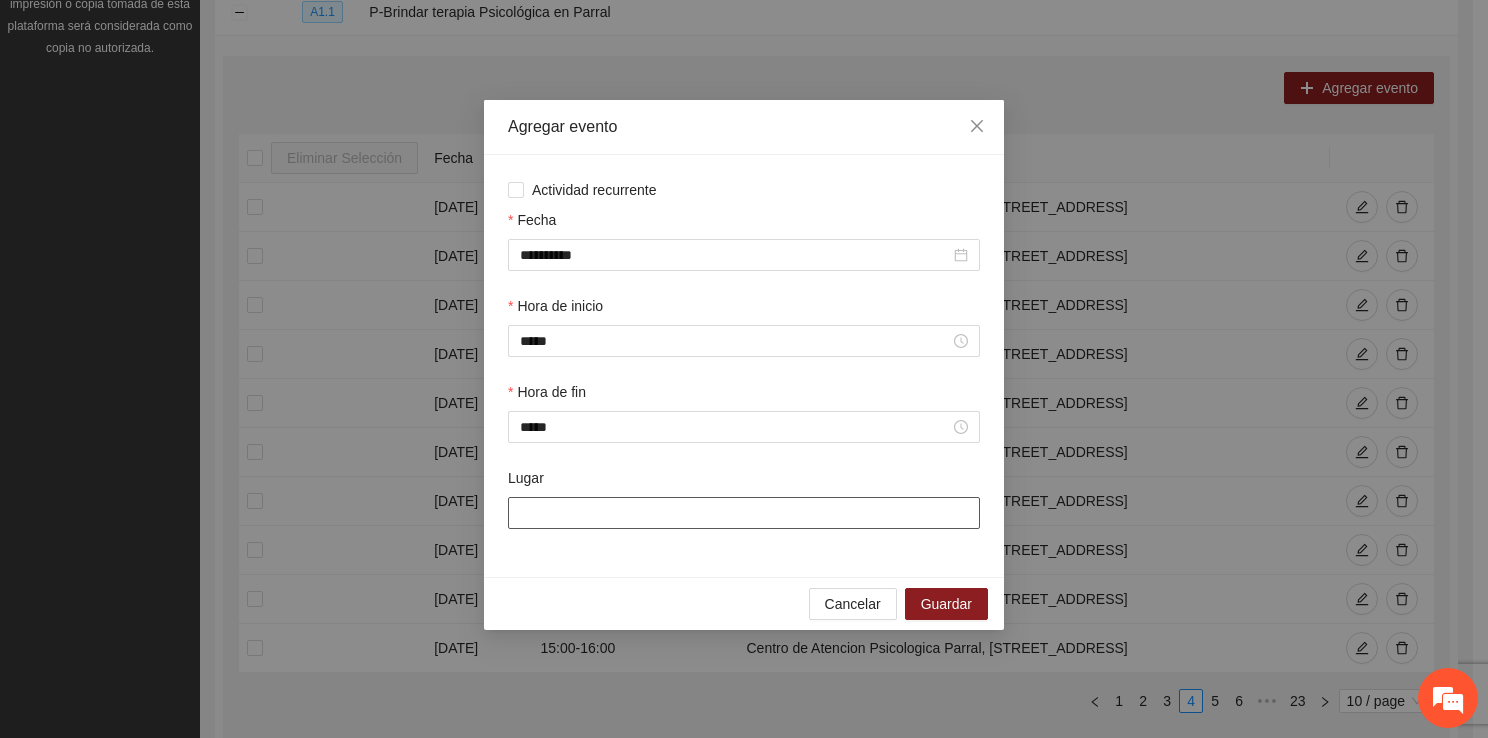 click on "Lugar" at bounding box center [744, 513] 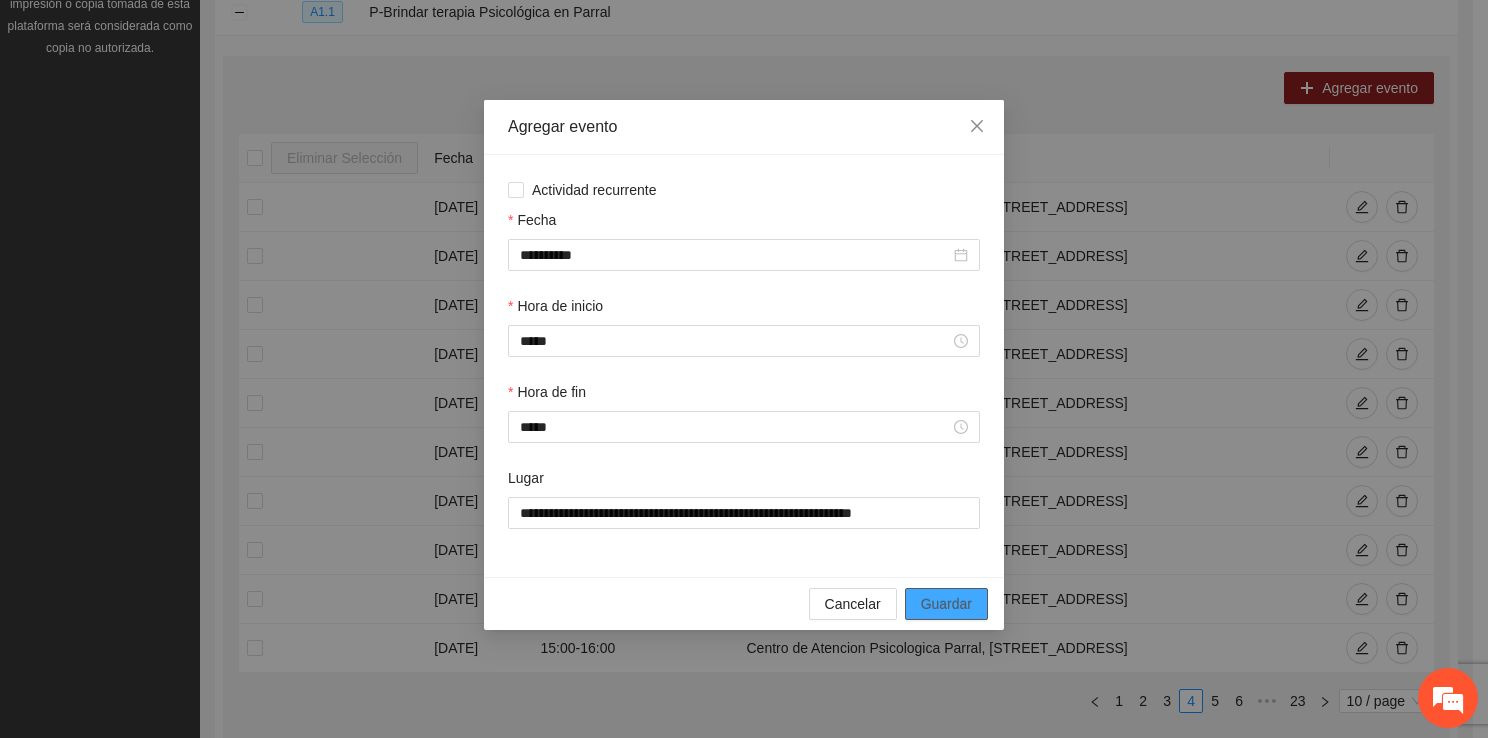 click on "Guardar" at bounding box center (946, 604) 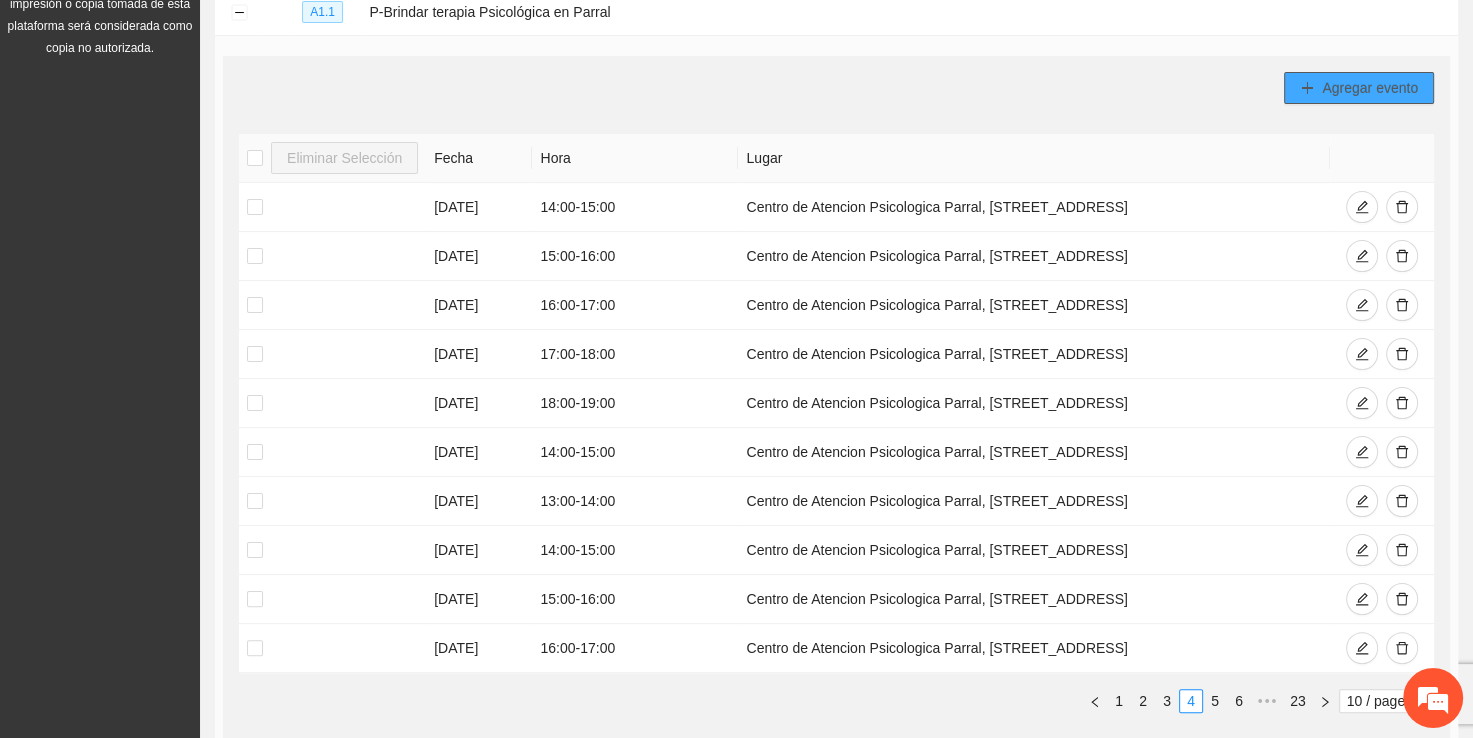 click on "Agregar evento" at bounding box center (1370, 88) 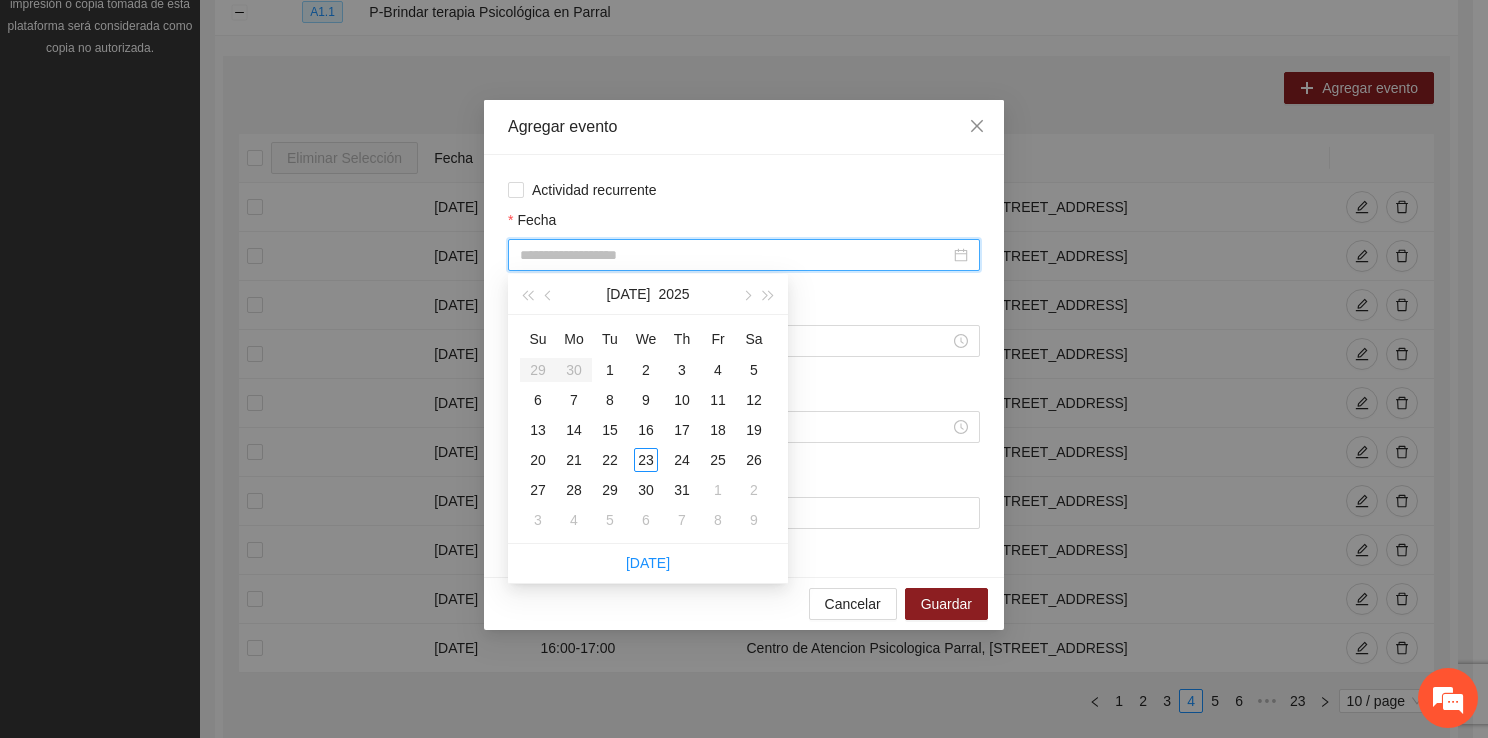click on "Fecha" at bounding box center [735, 255] 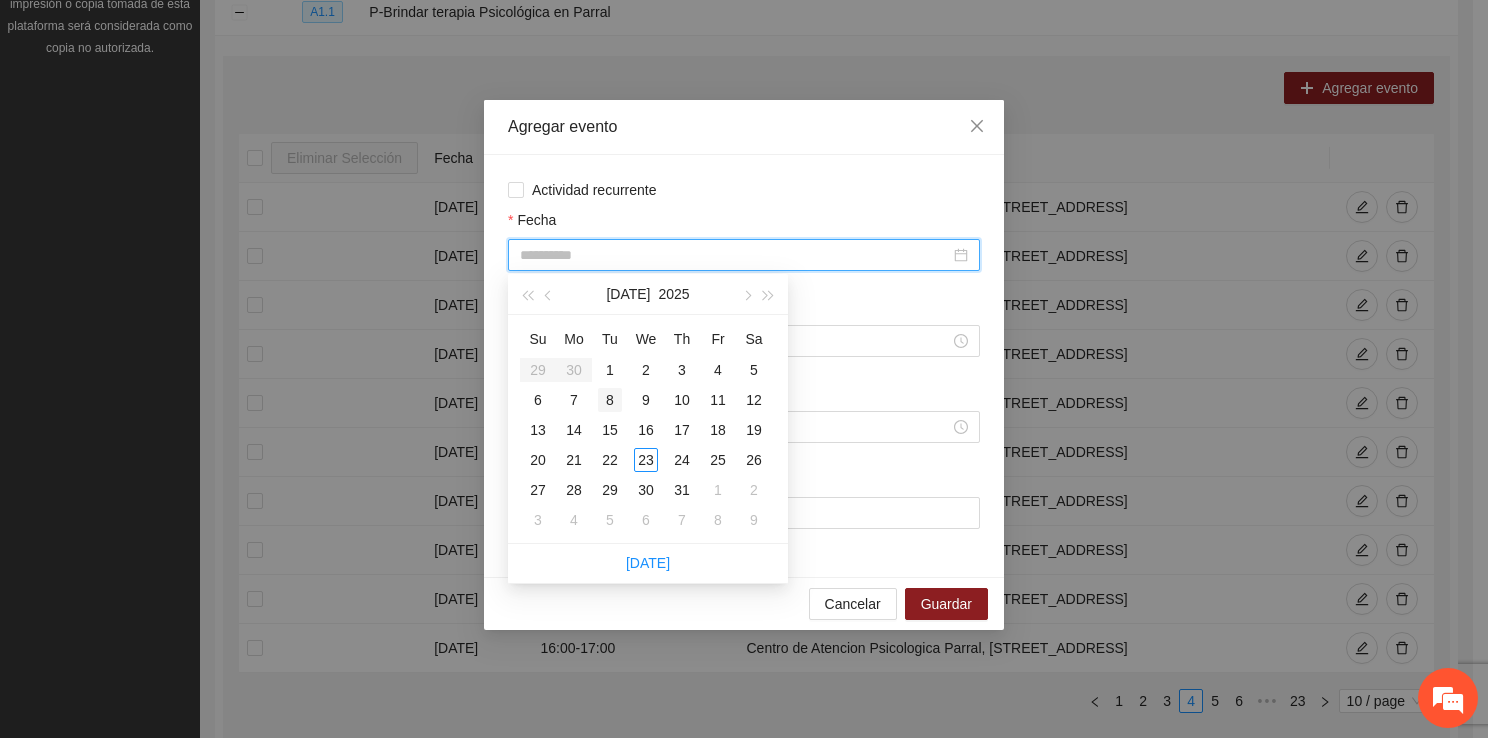click on "8" at bounding box center (610, 400) 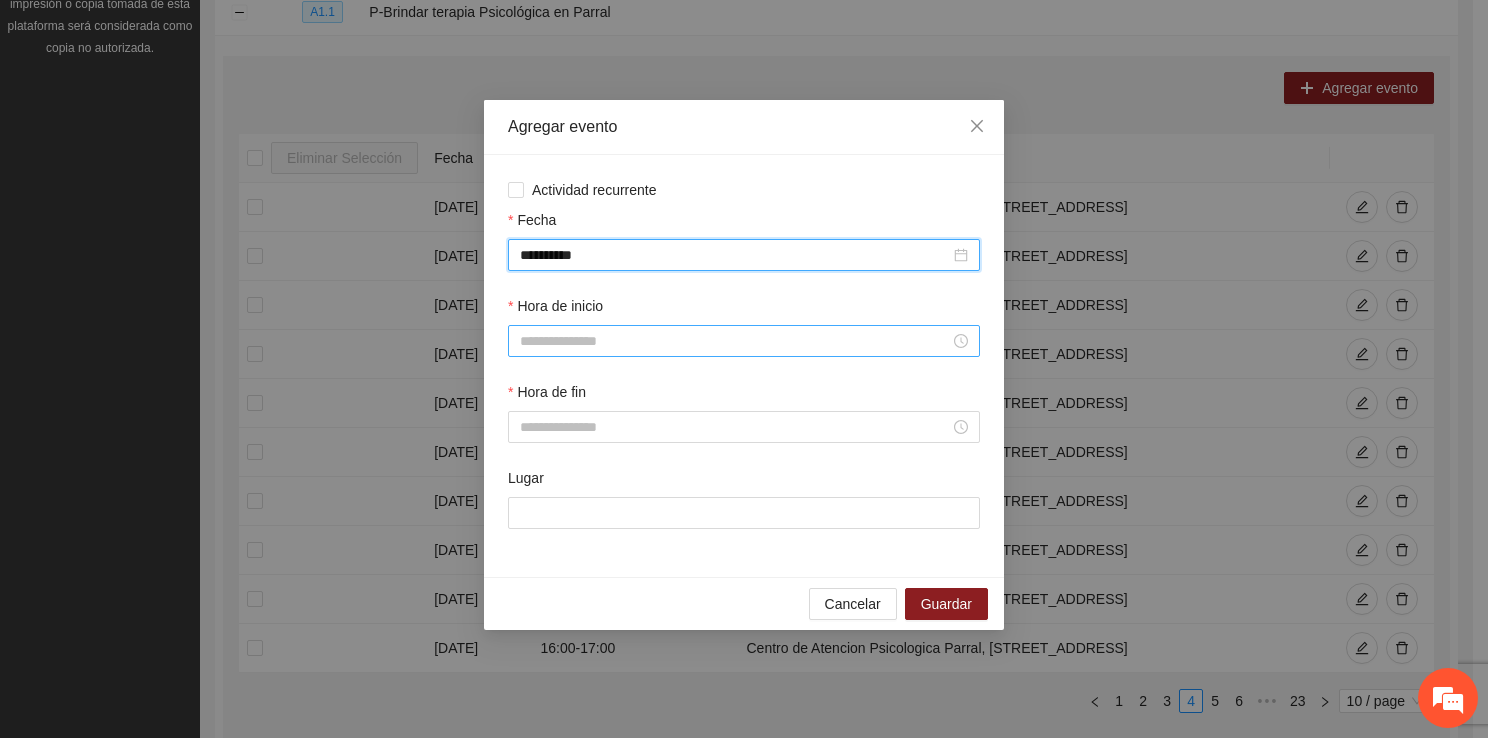 click on "Hora de inicio" at bounding box center [735, 341] 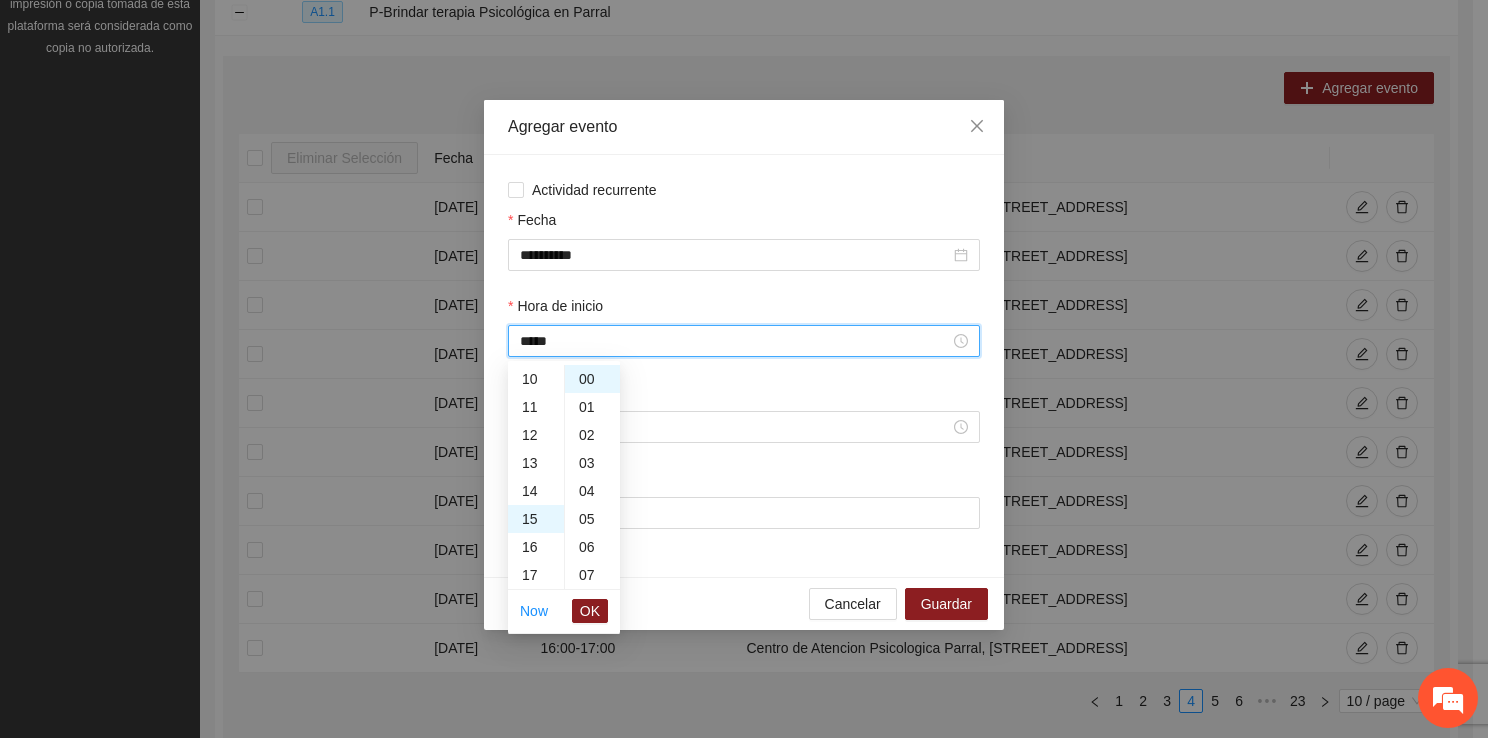 scroll, scrollTop: 420, scrollLeft: 0, axis: vertical 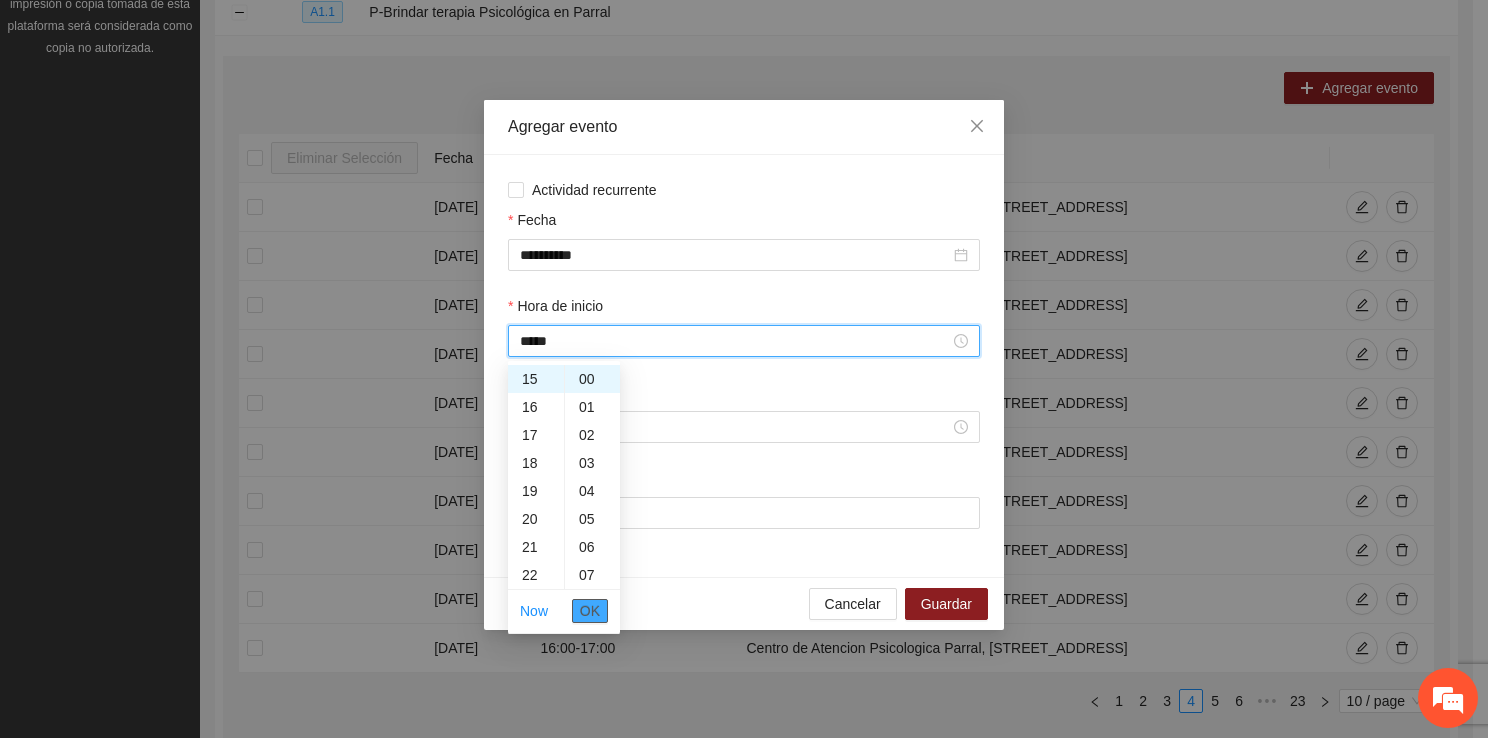 click on "OK" at bounding box center [590, 611] 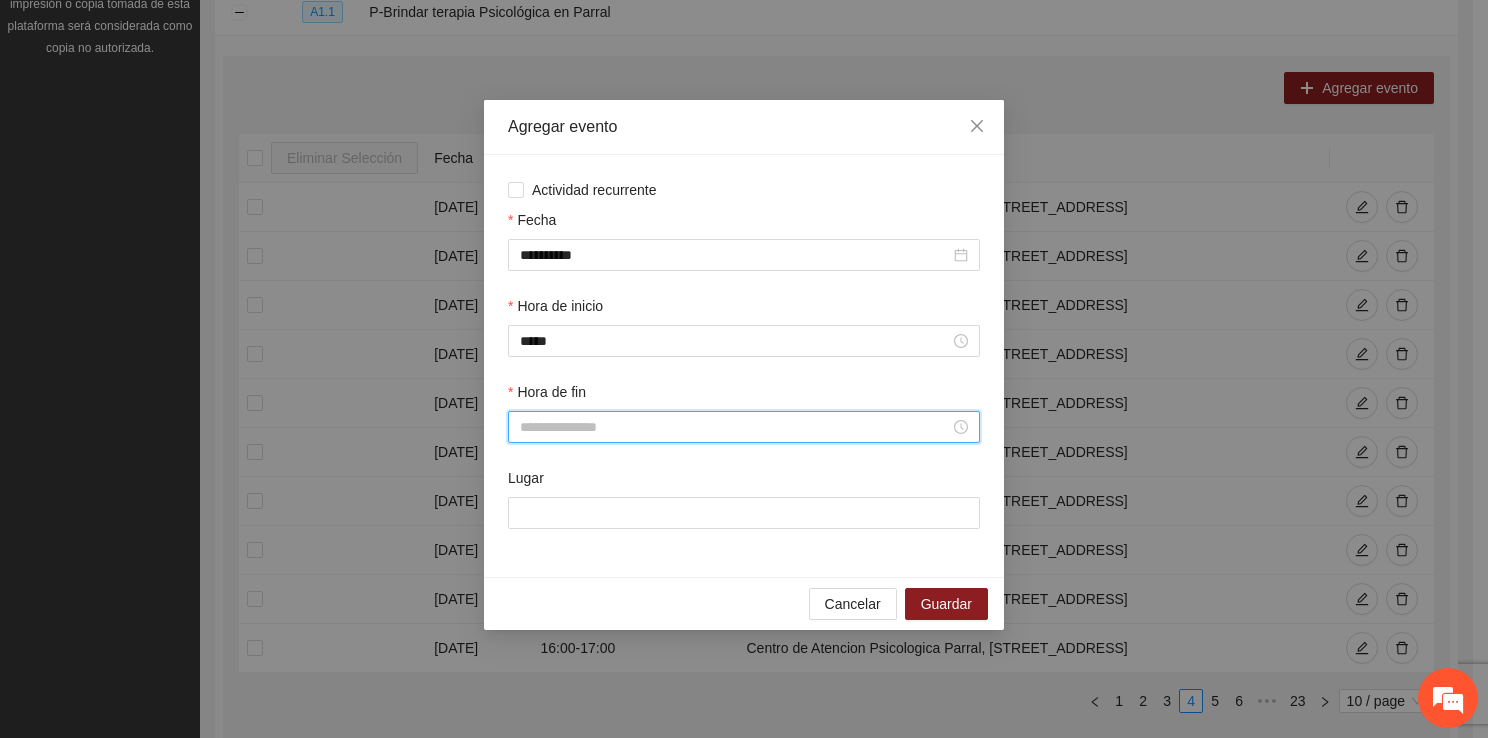click on "Hora de fin" at bounding box center (735, 427) 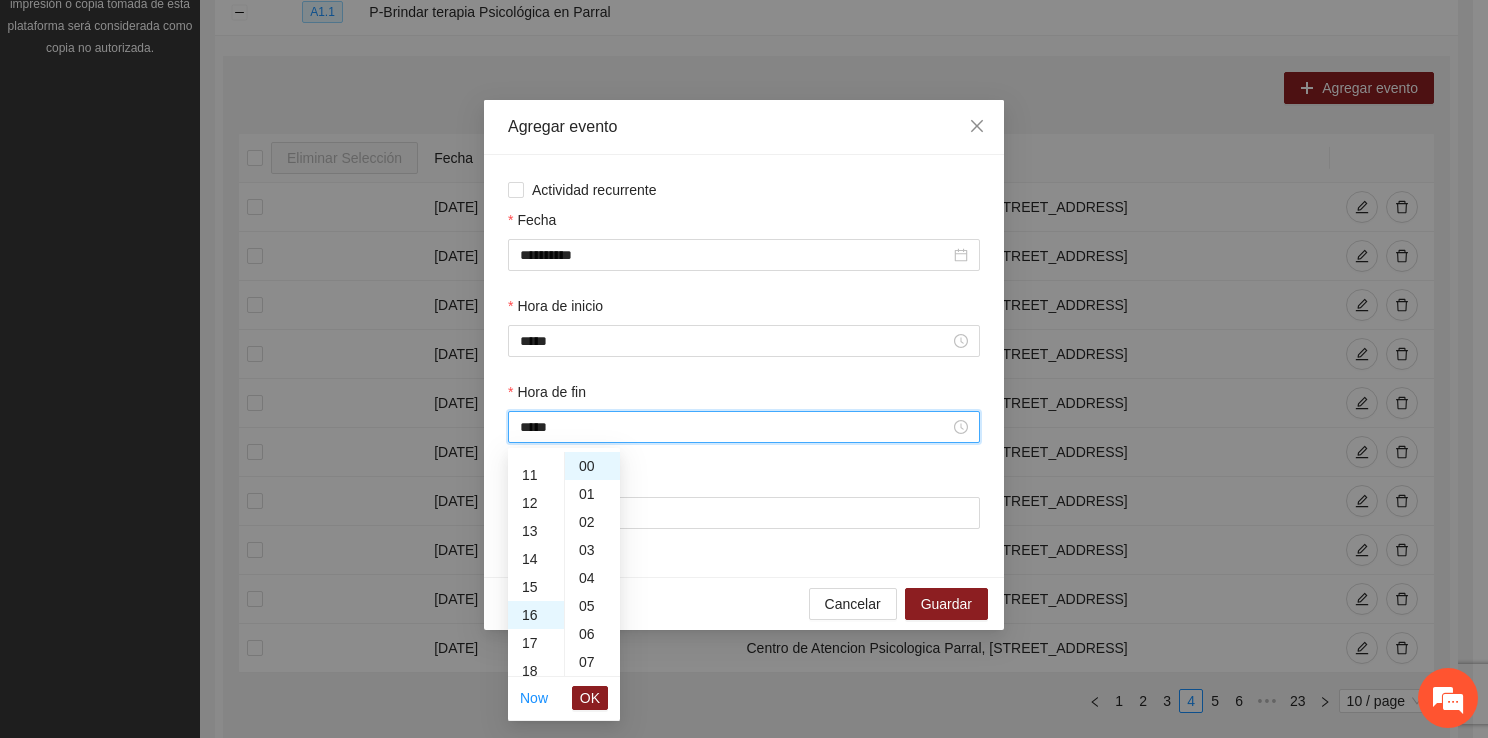 scroll, scrollTop: 448, scrollLeft: 0, axis: vertical 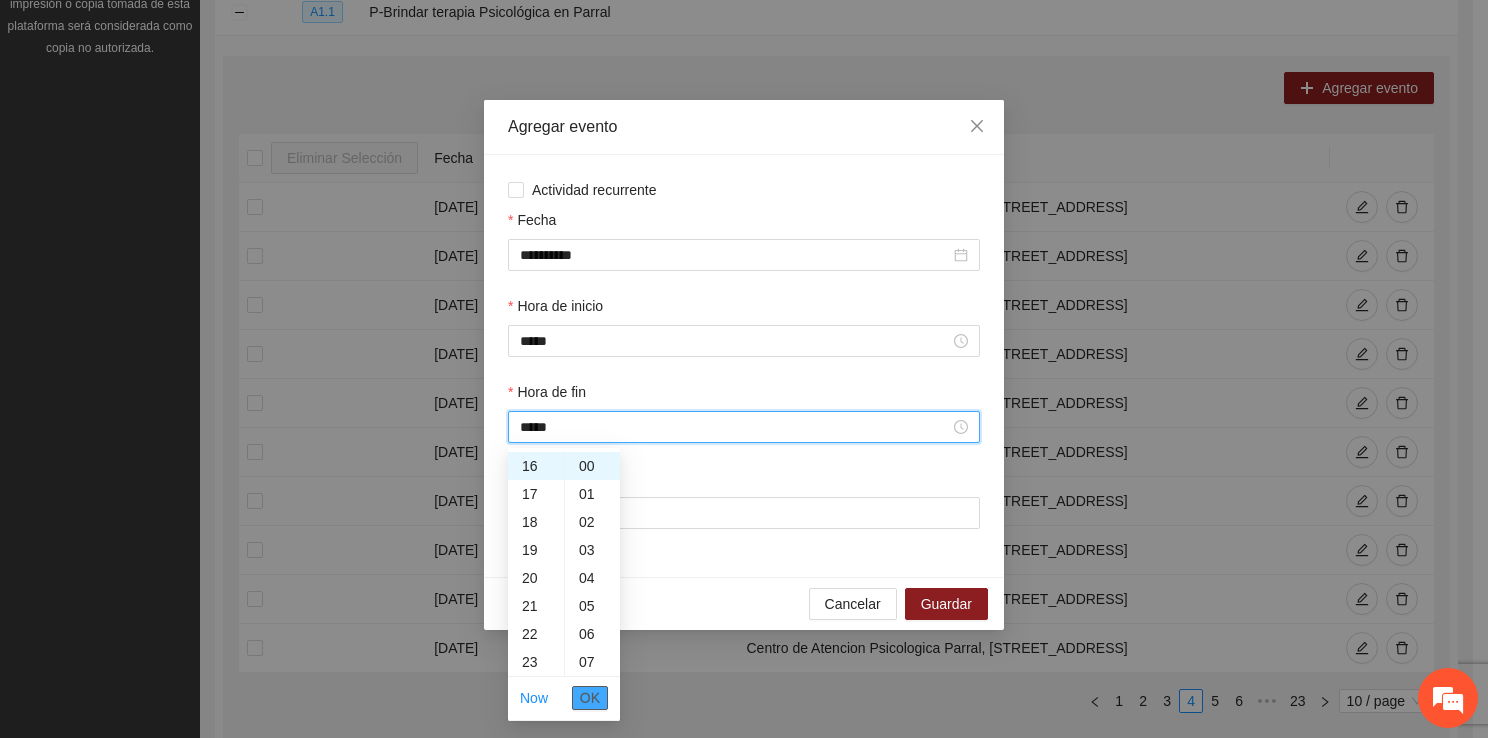 click on "OK" at bounding box center [590, 698] 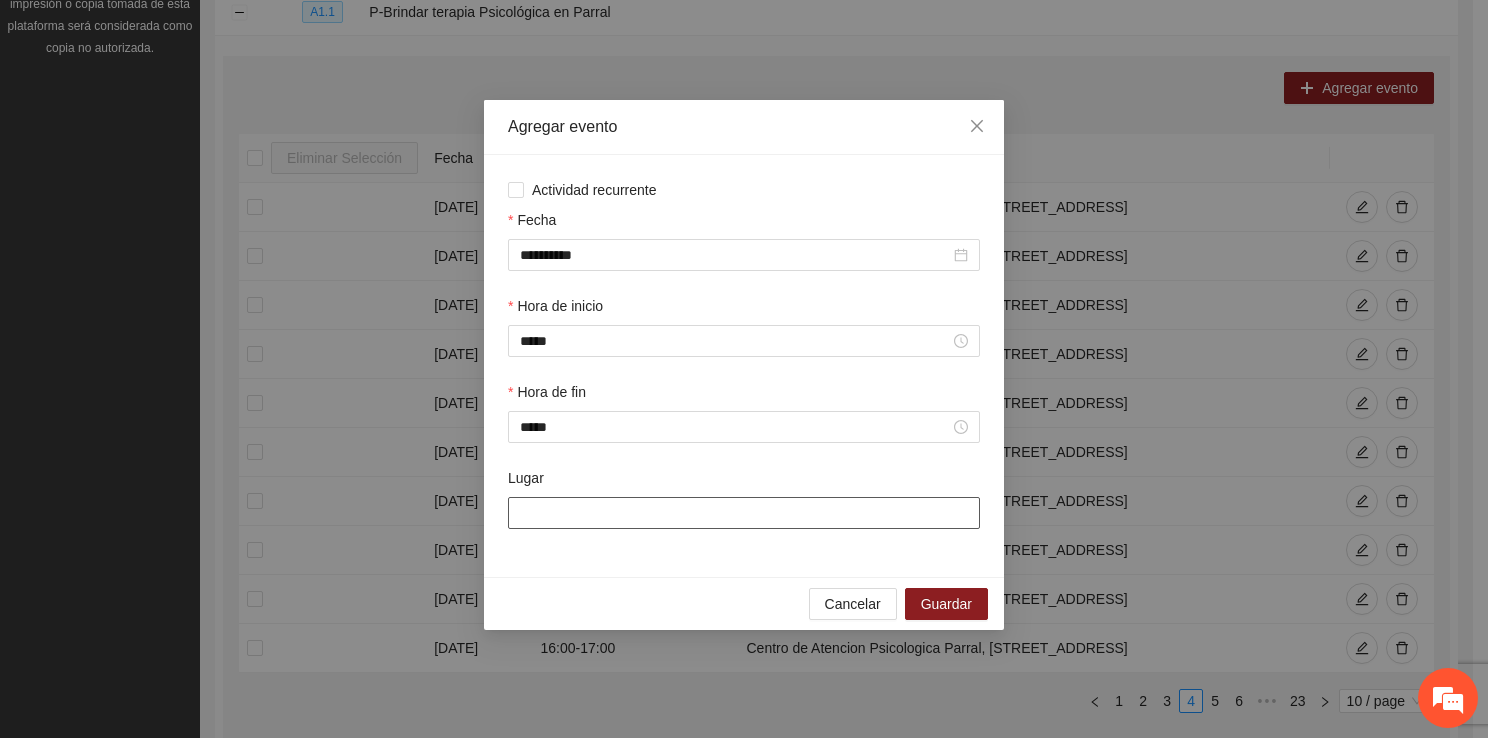 click on "Lugar" at bounding box center (744, 513) 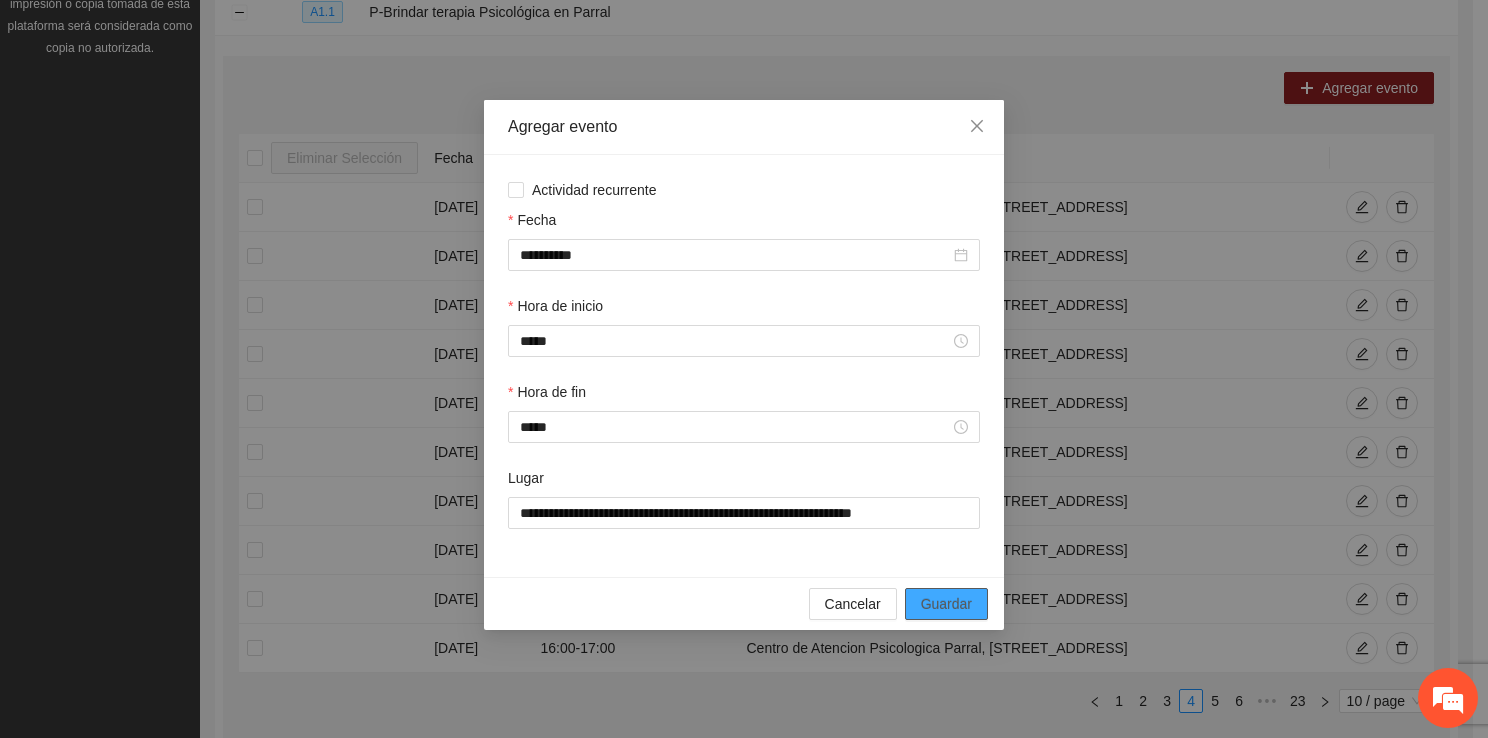 click on "Guardar" at bounding box center (946, 604) 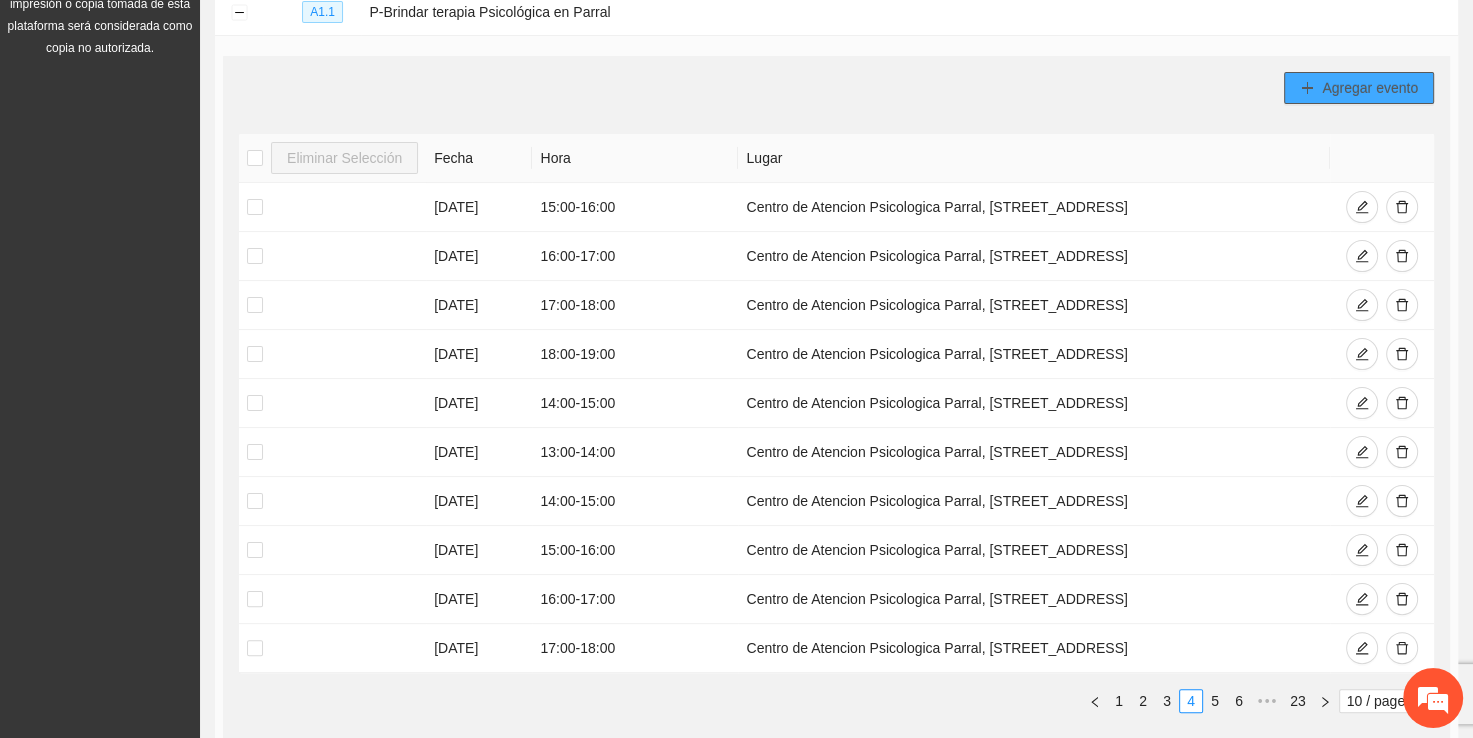 click on "Agregar evento" at bounding box center [1370, 88] 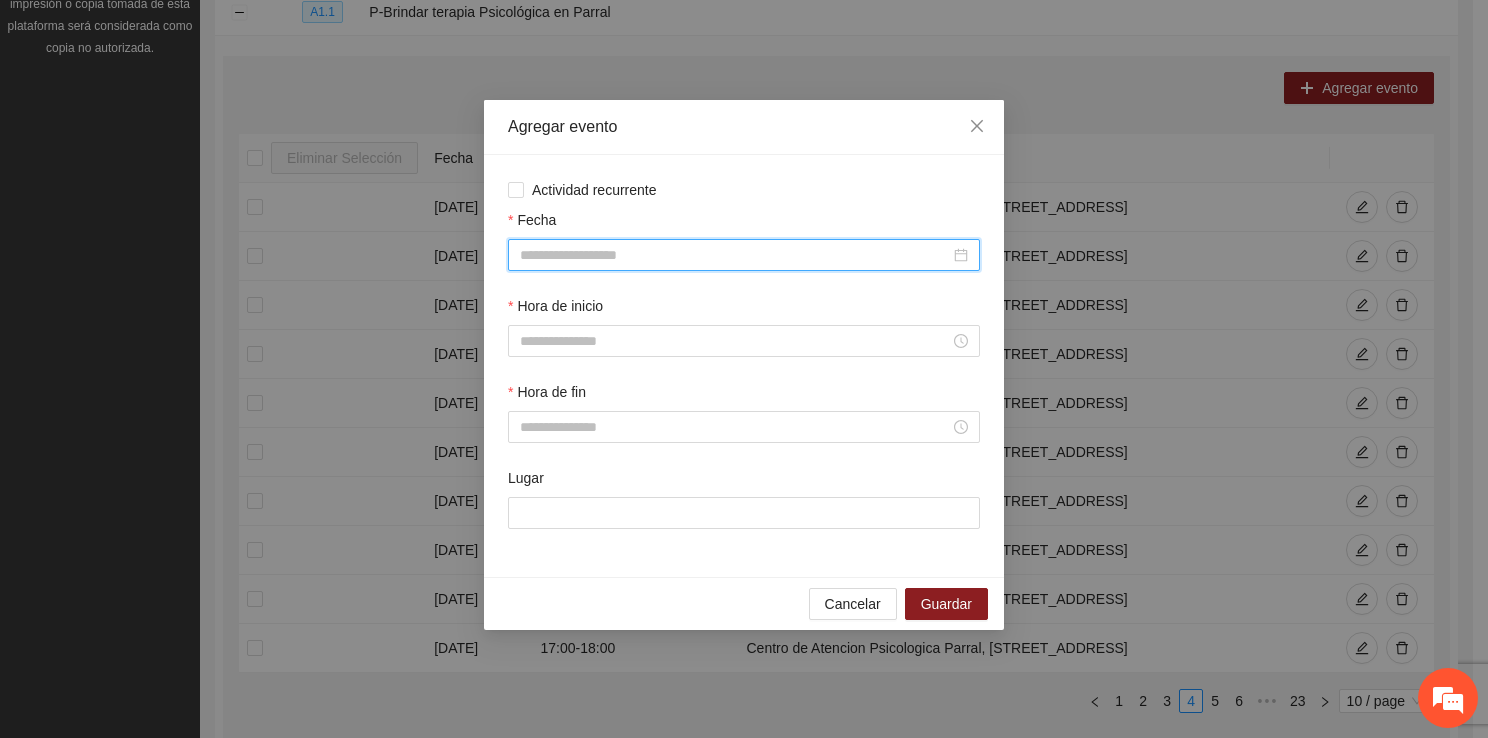 click on "Fecha" at bounding box center (735, 255) 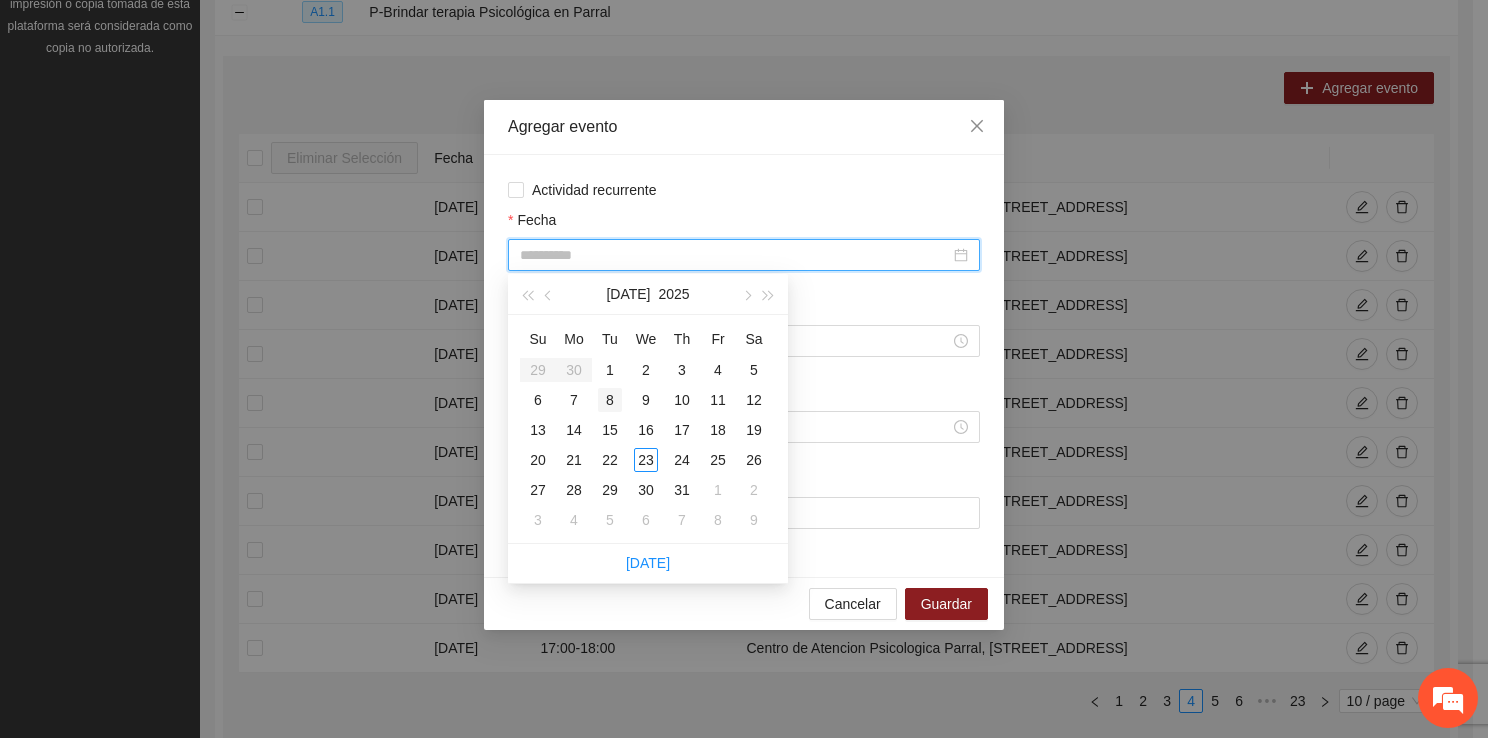 click on "8" at bounding box center [610, 400] 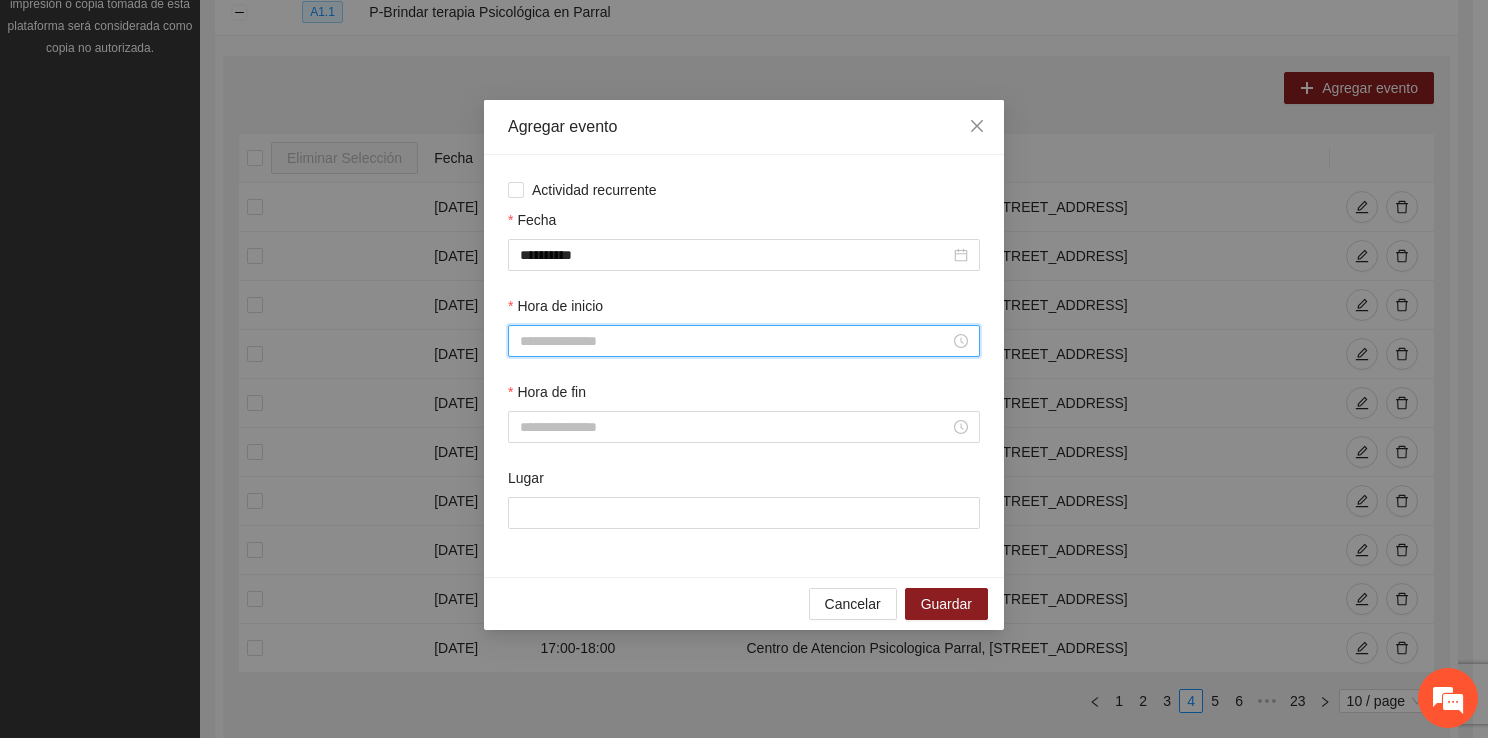 click on "Hora de inicio" at bounding box center (735, 341) 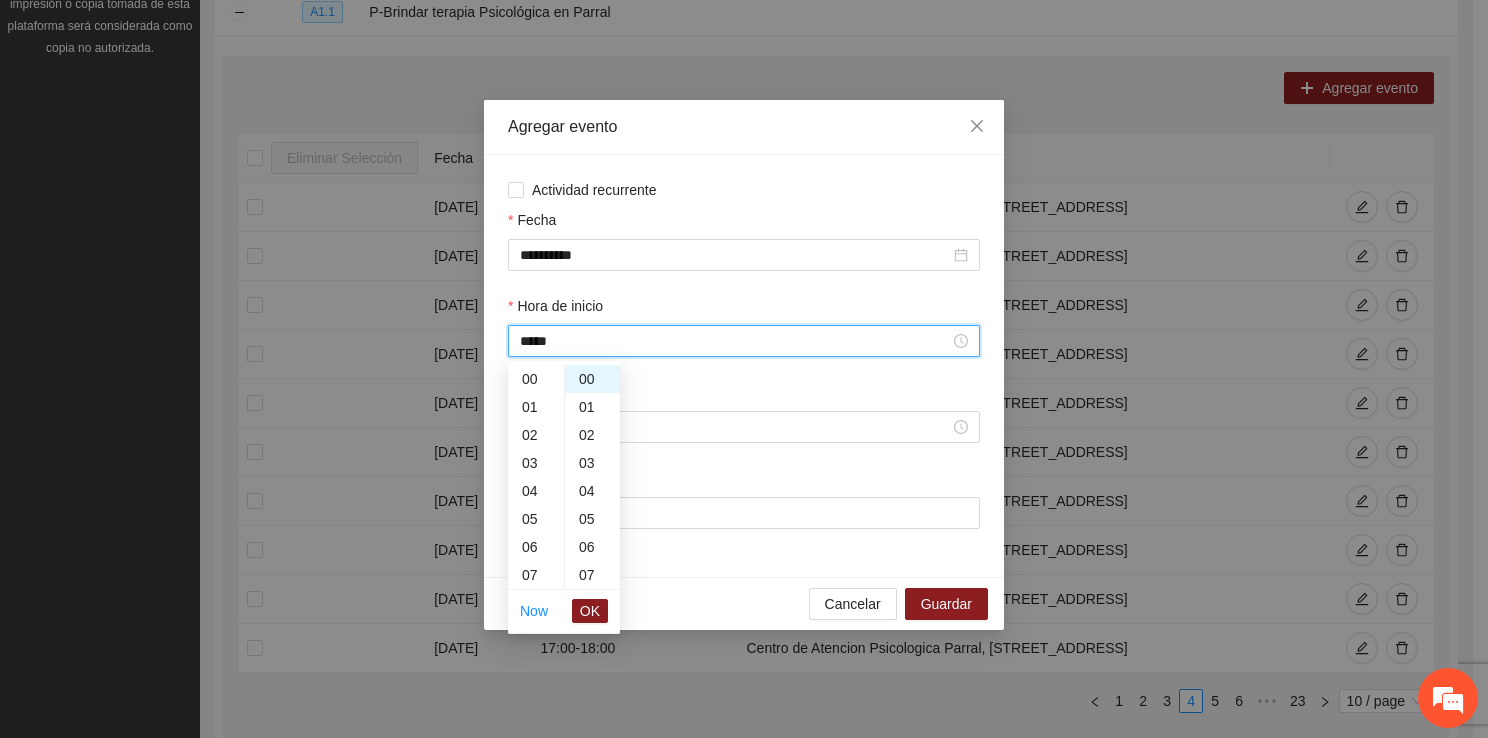 scroll, scrollTop: 448, scrollLeft: 0, axis: vertical 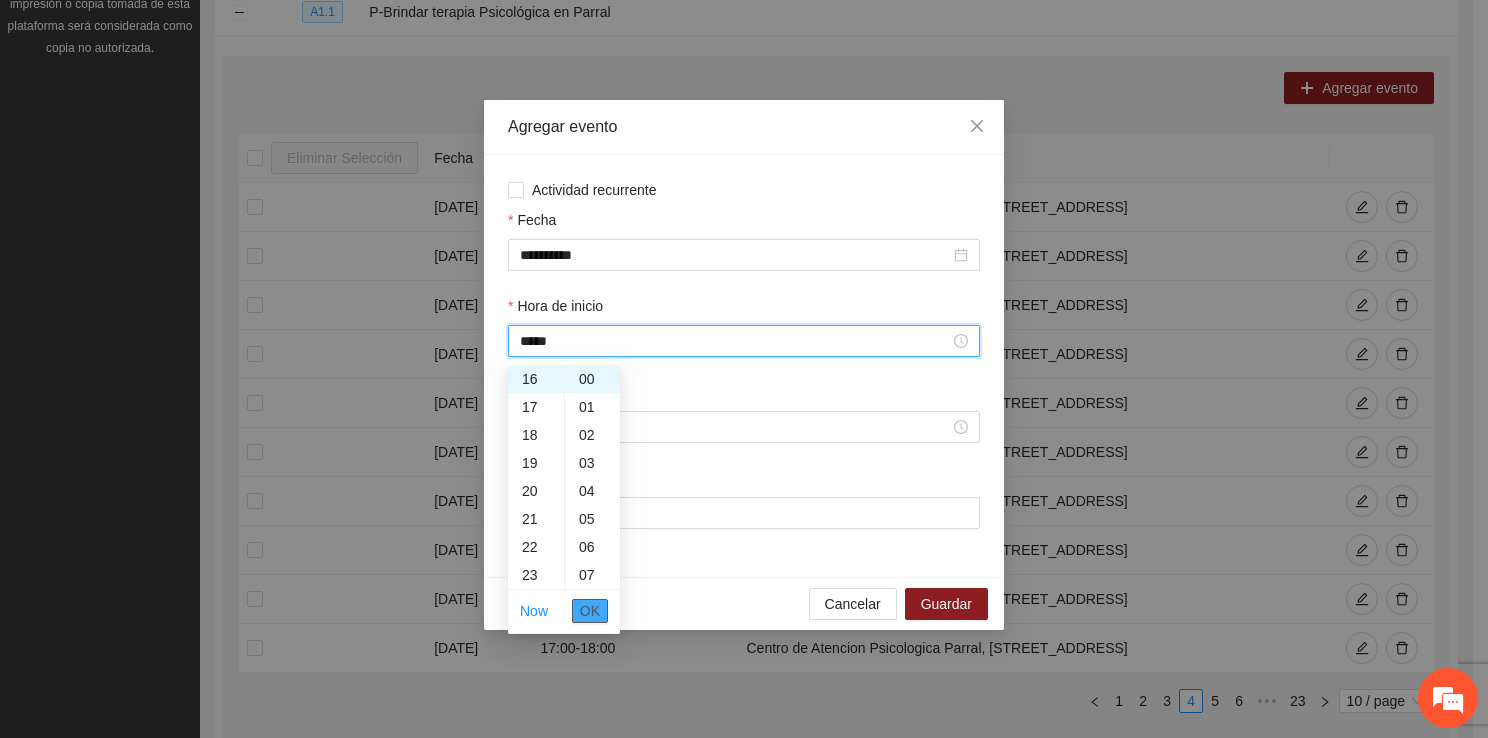 click on "OK" at bounding box center (590, 611) 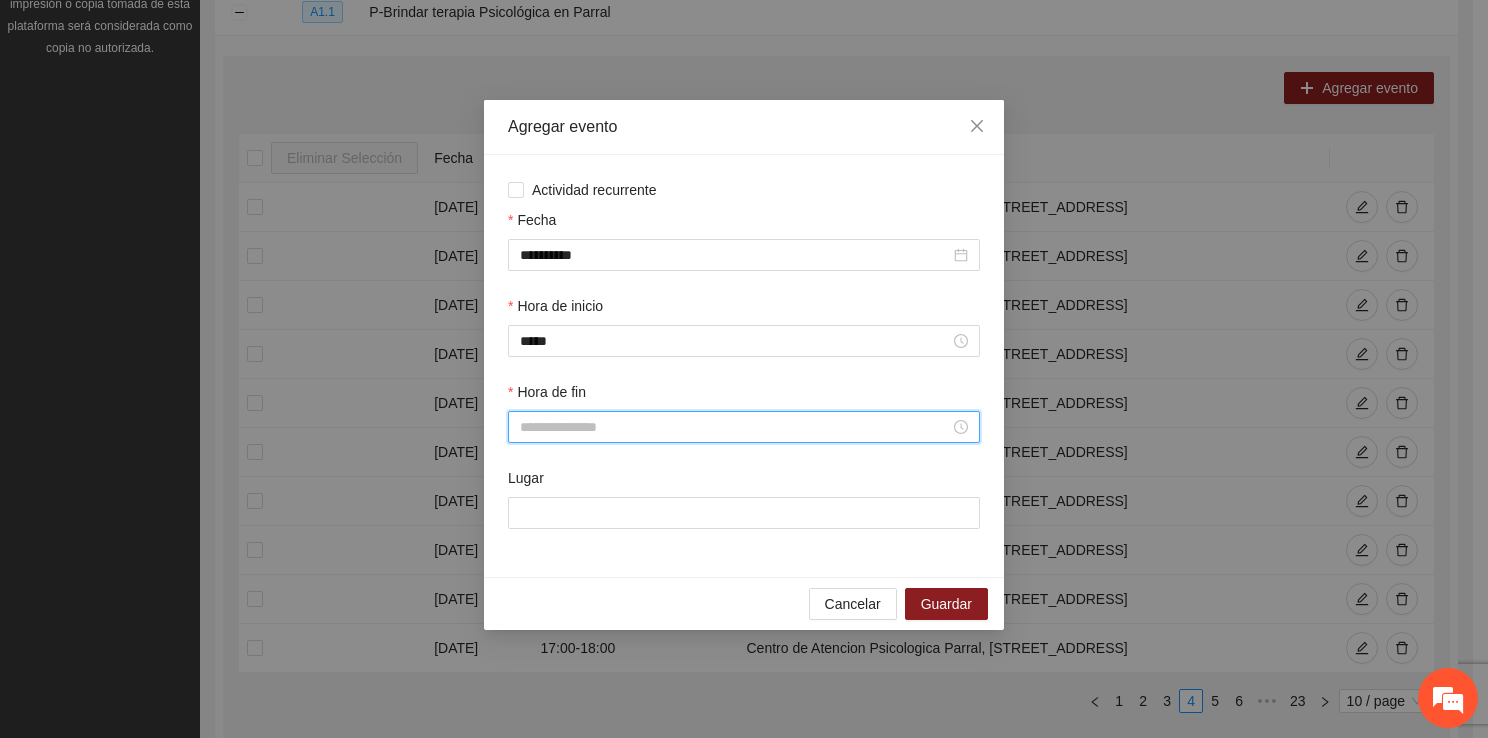 click on "Hora de fin" at bounding box center [735, 427] 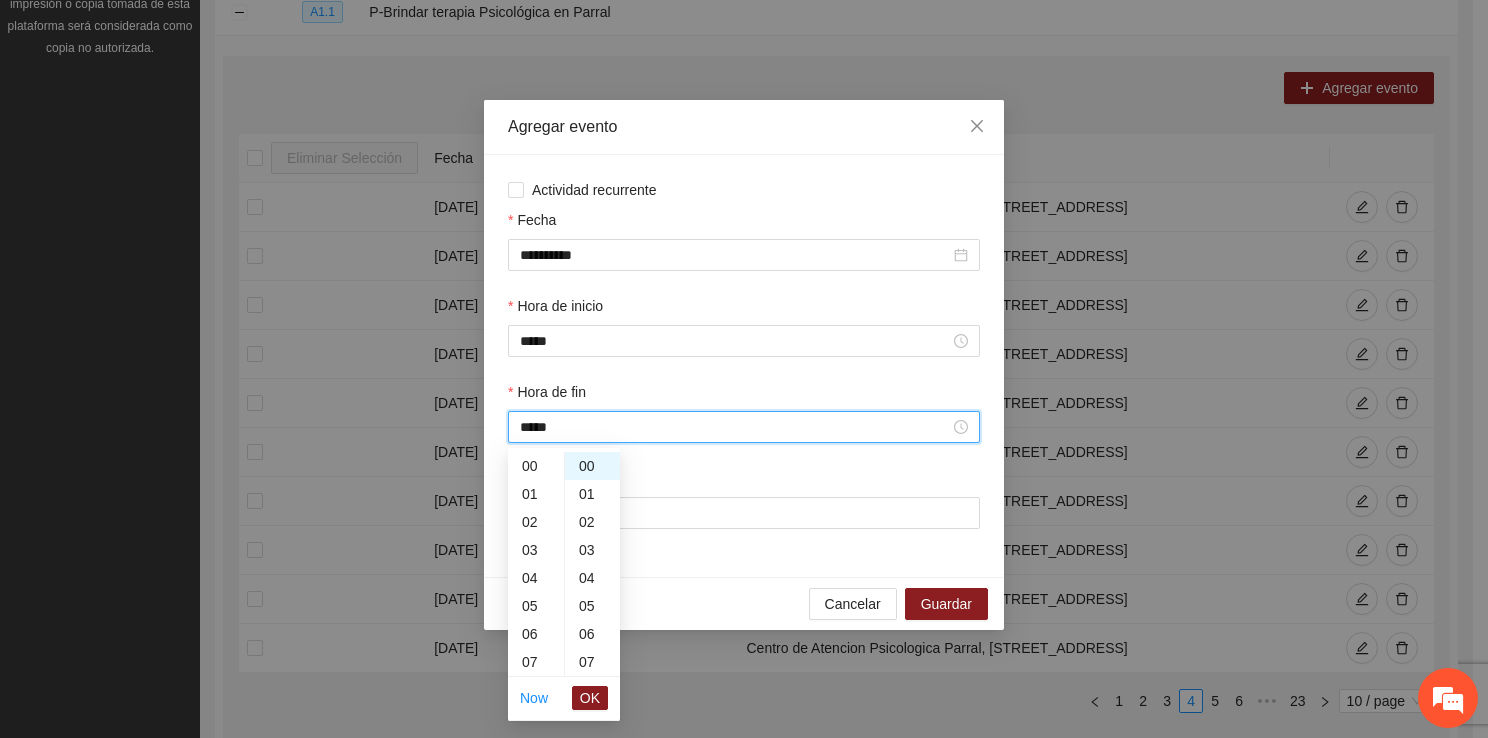 scroll, scrollTop: 476, scrollLeft: 0, axis: vertical 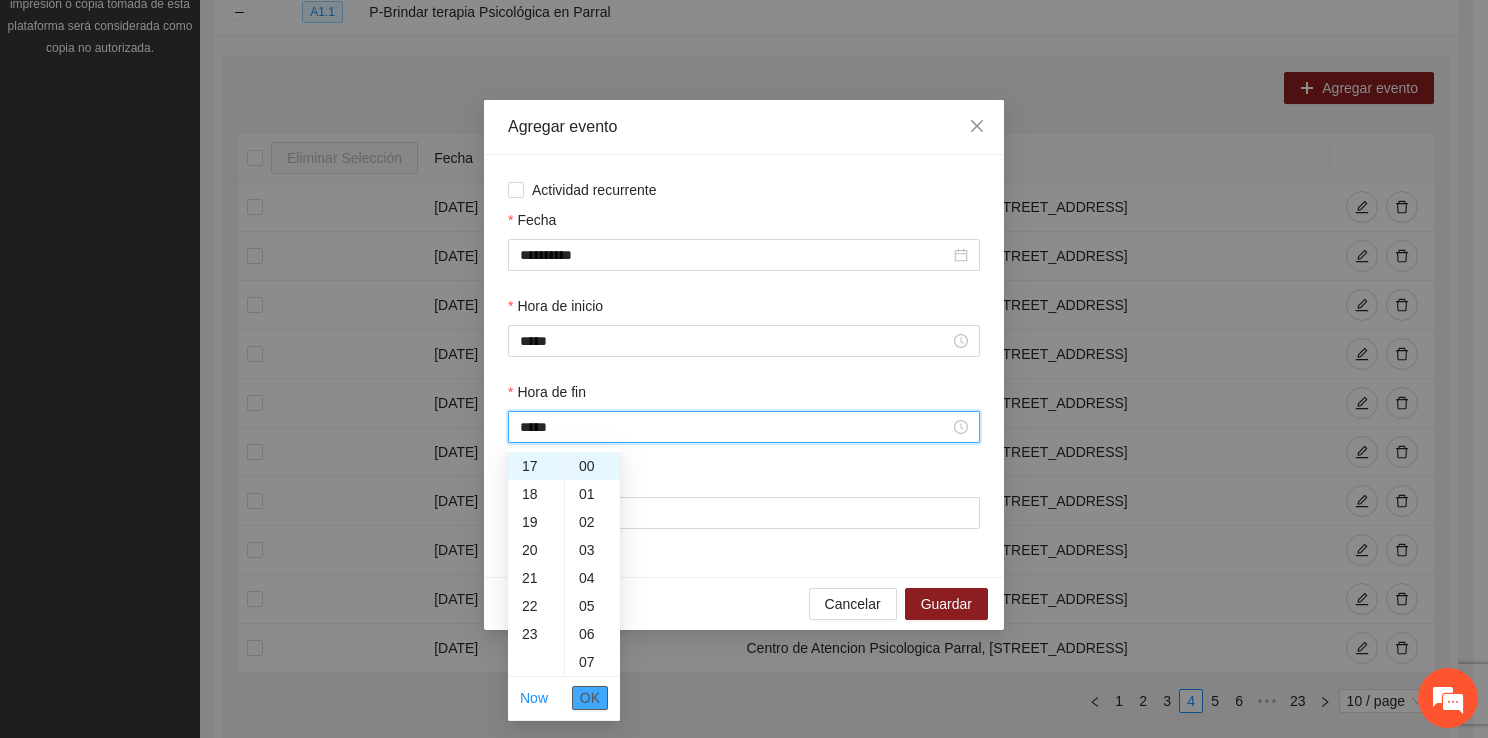 click on "OK" at bounding box center [590, 698] 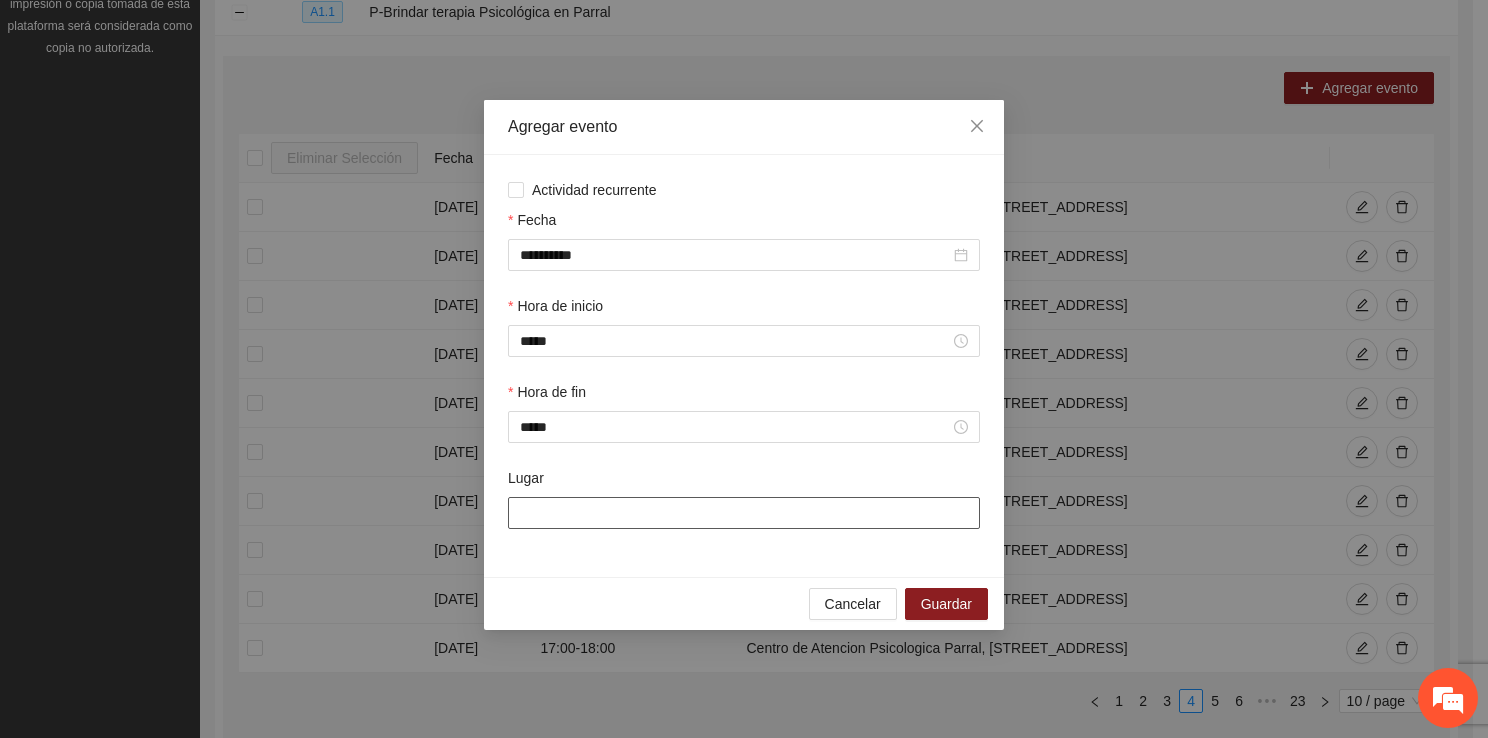 click on "Lugar" at bounding box center (744, 513) 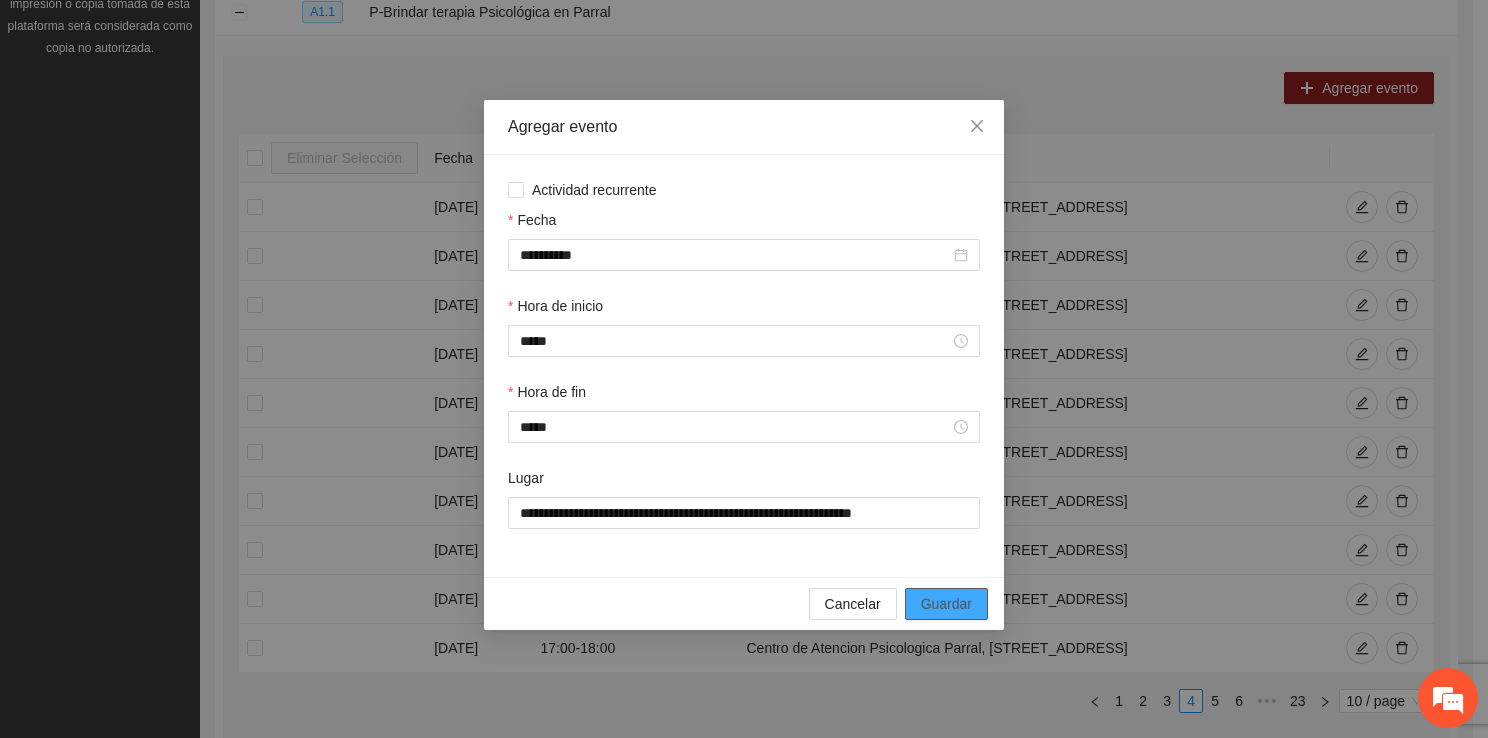 click on "Guardar" at bounding box center (946, 604) 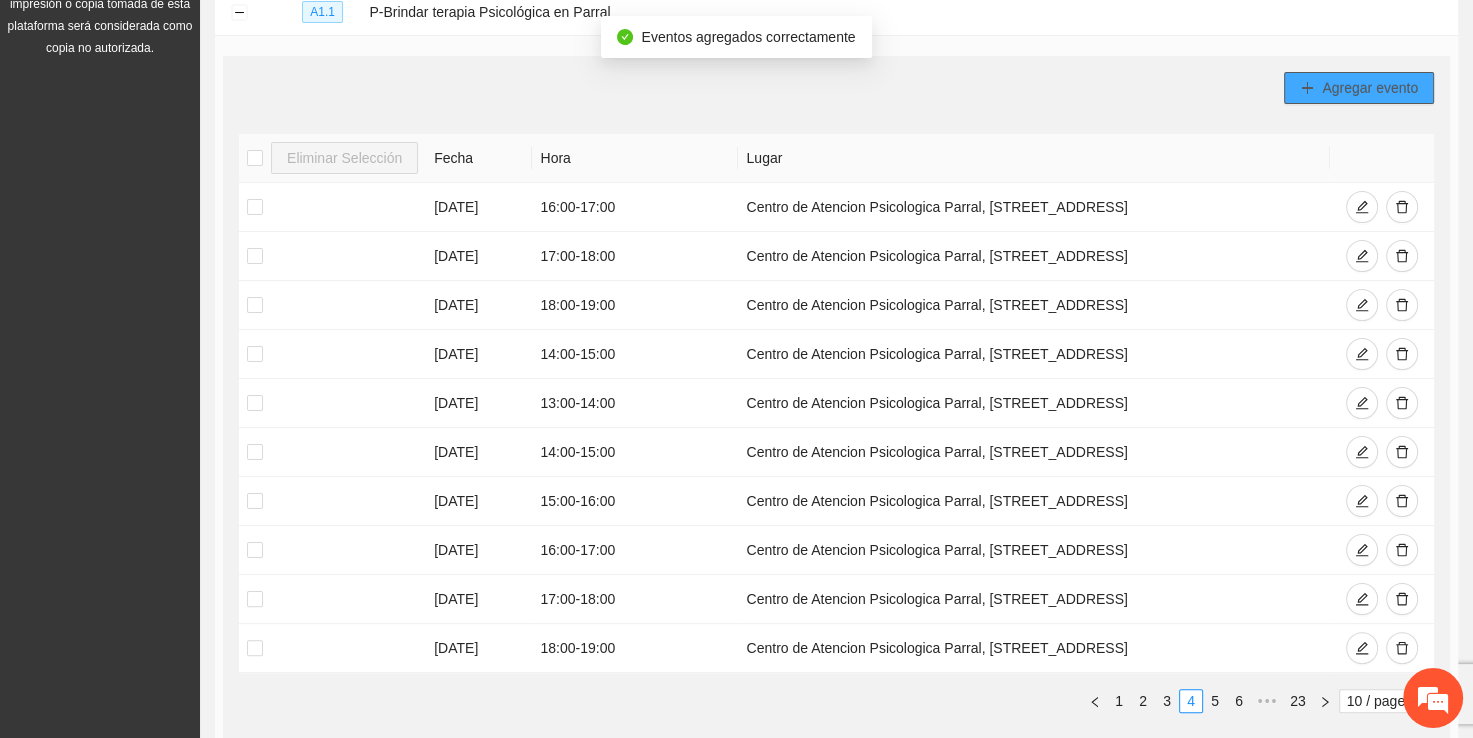 click on "Agregar evento" at bounding box center (1370, 88) 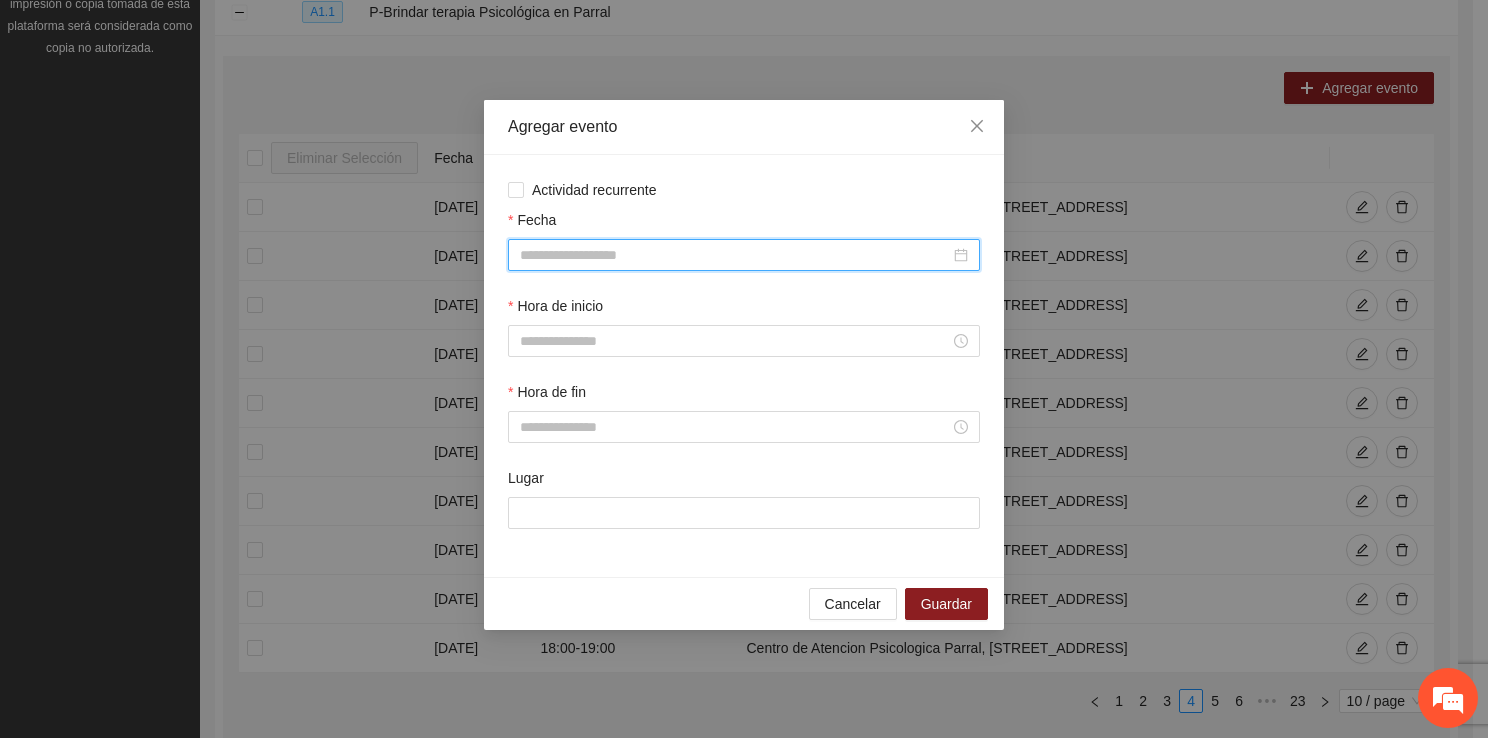 click on "Fecha" at bounding box center [735, 255] 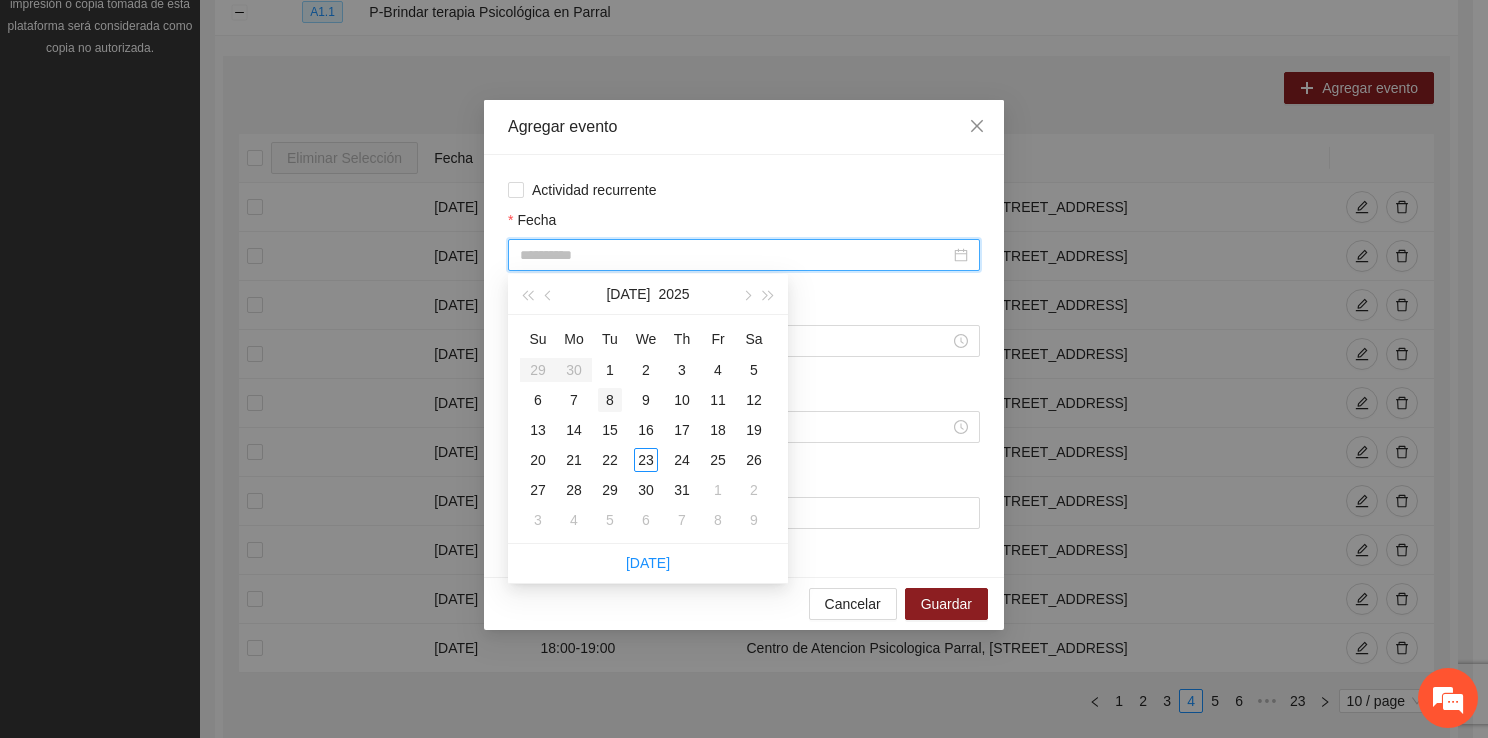 click on "8" at bounding box center (610, 400) 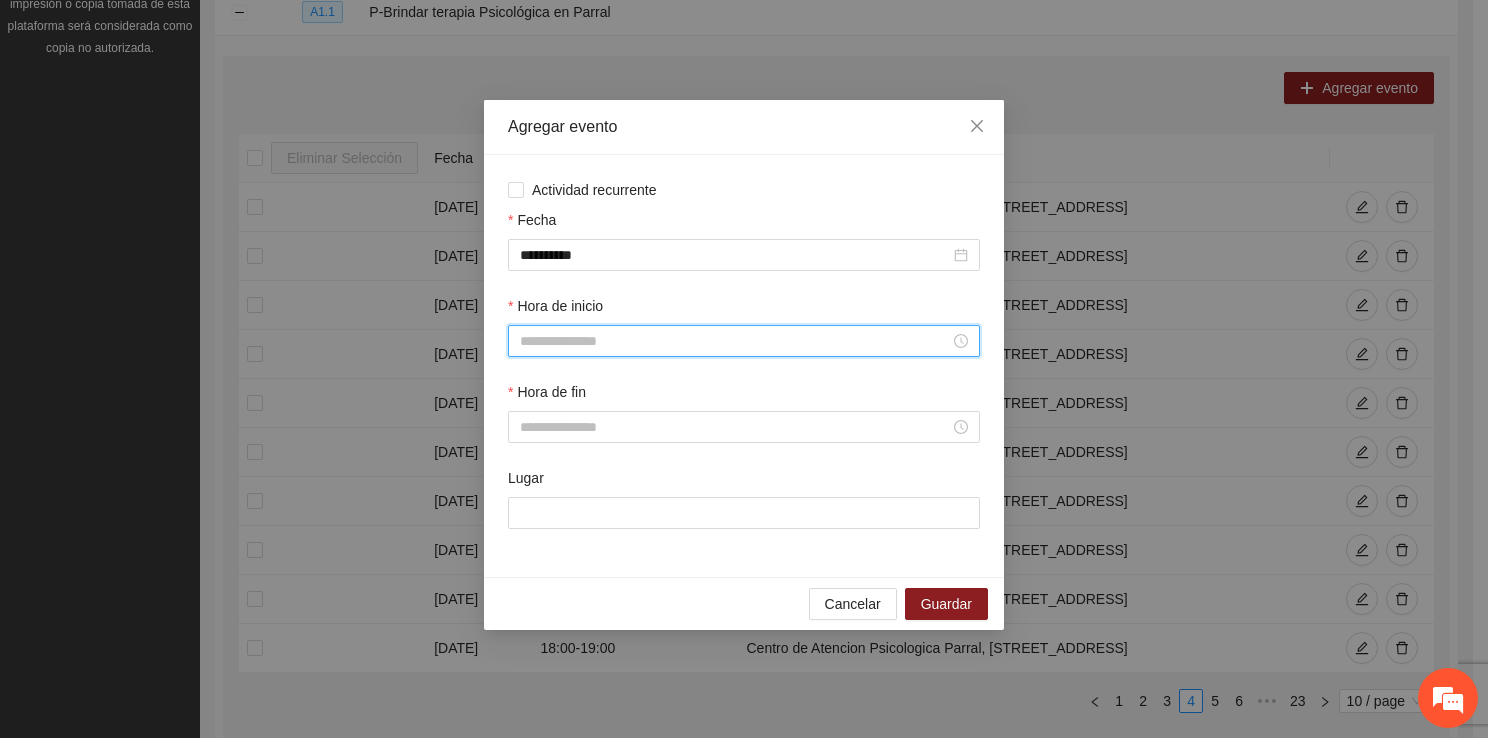 click on "Hora de inicio" at bounding box center (735, 341) 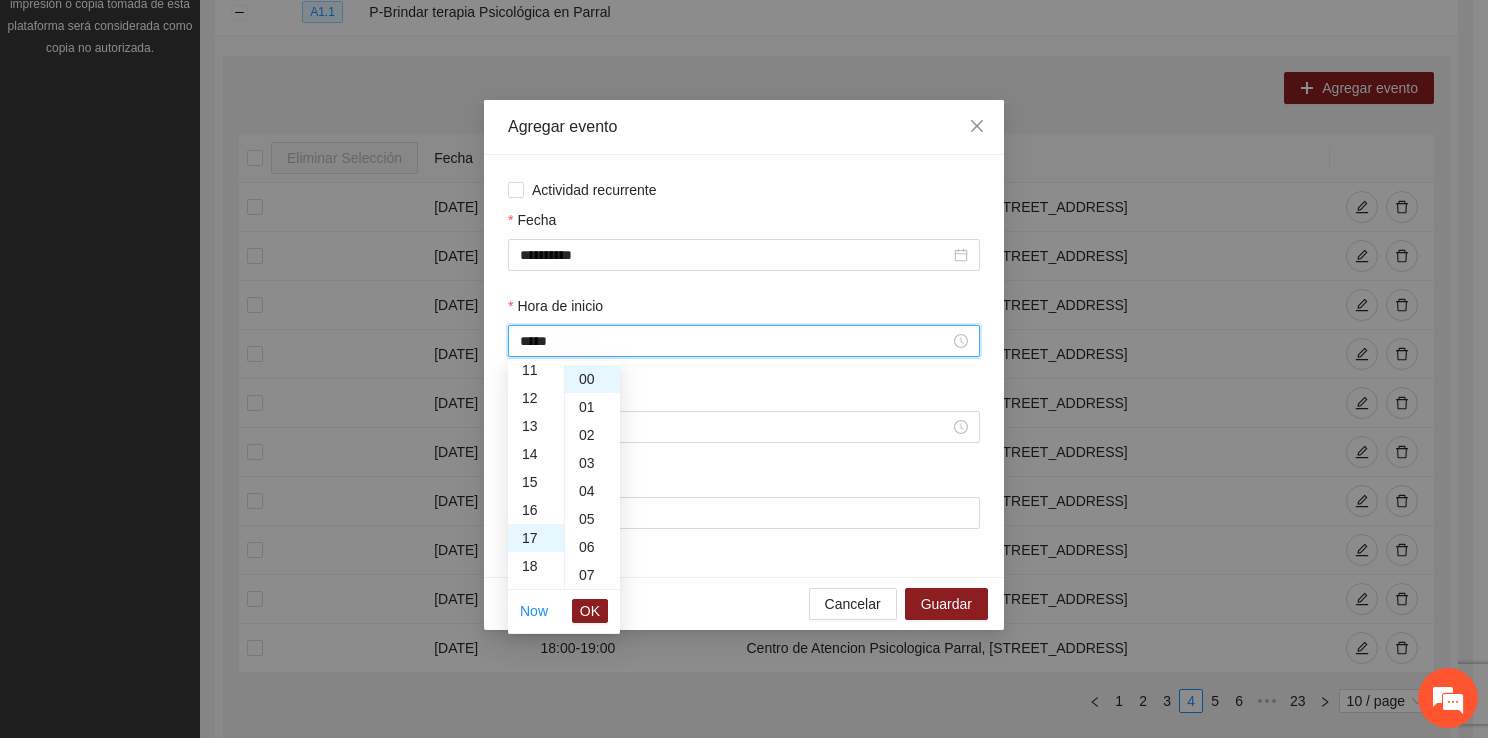 scroll, scrollTop: 476, scrollLeft: 0, axis: vertical 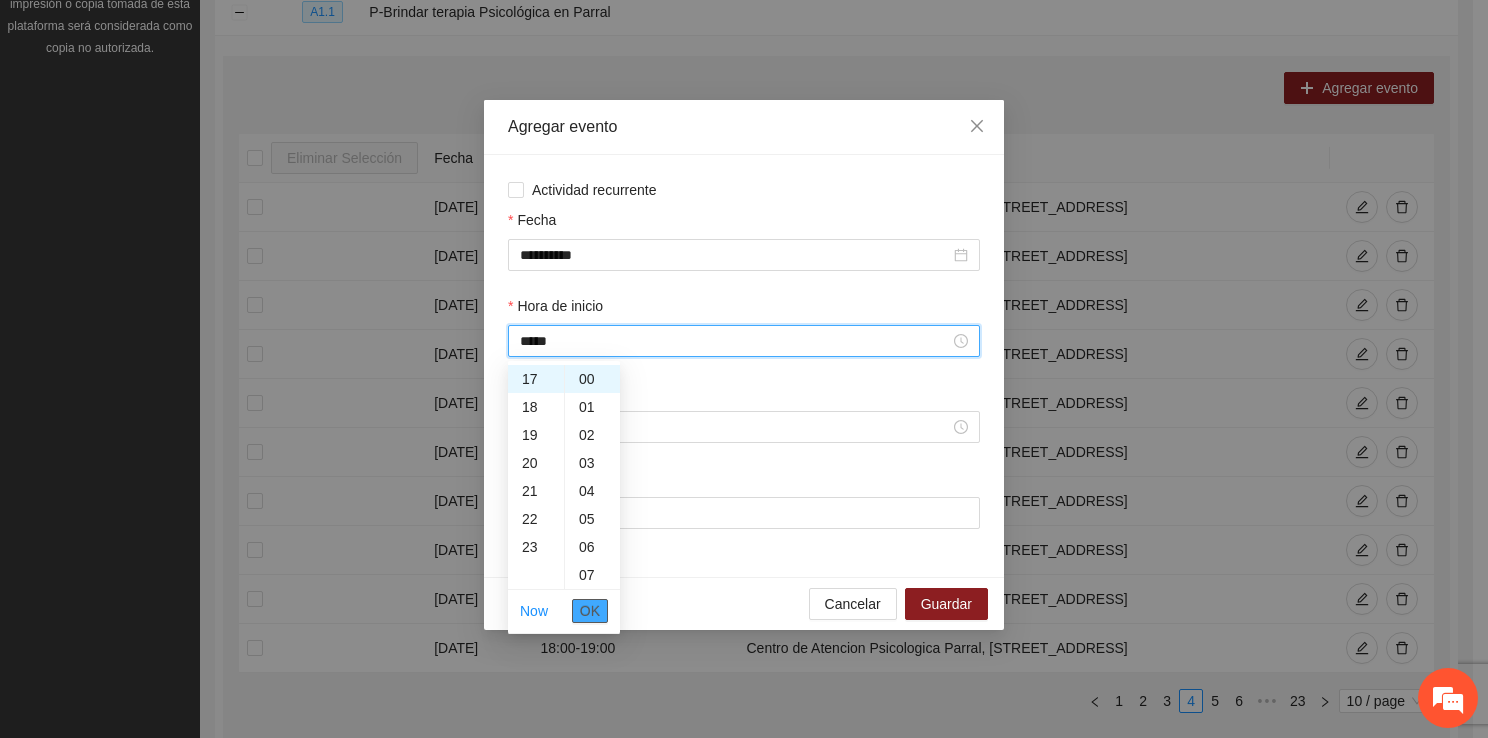 click on "OK" at bounding box center (590, 611) 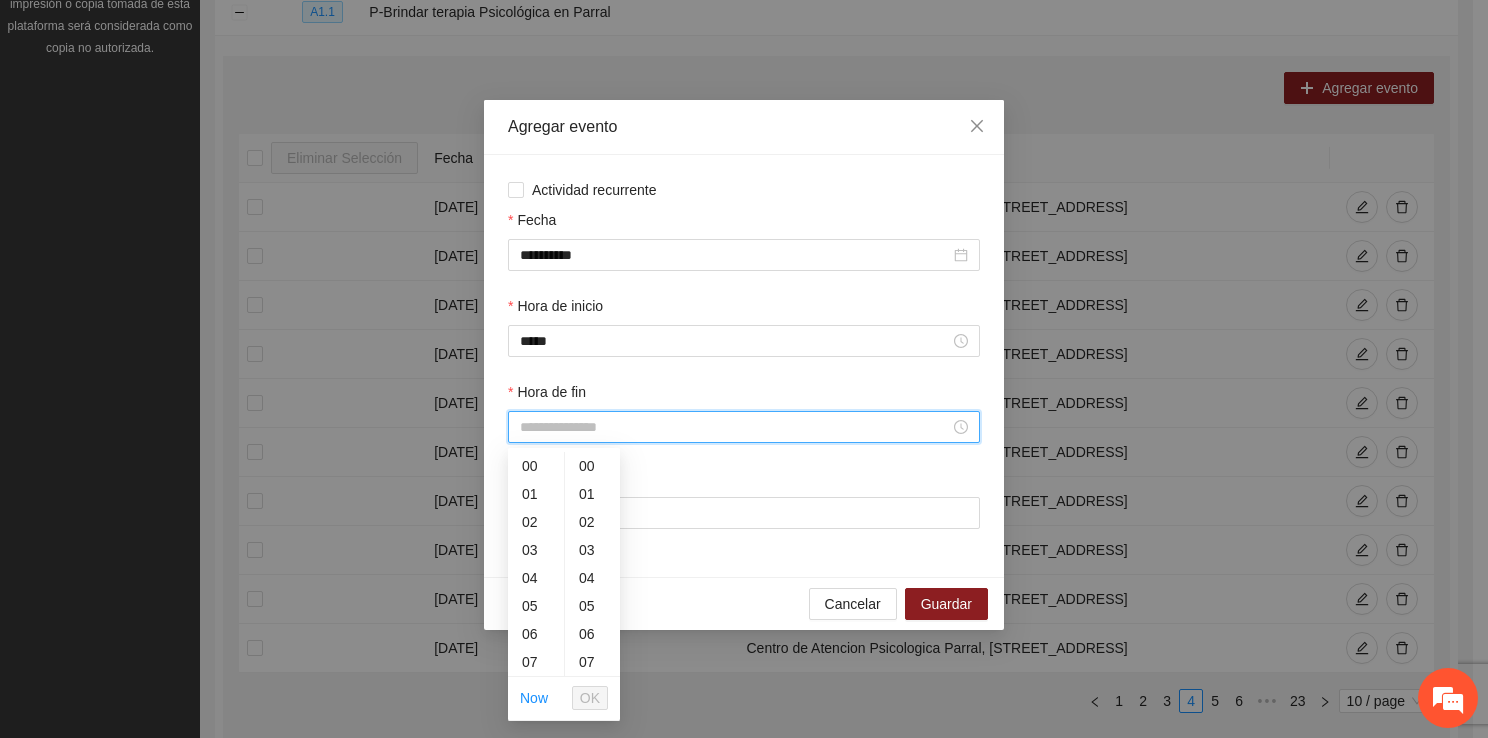 click on "Hora de fin" at bounding box center [735, 427] 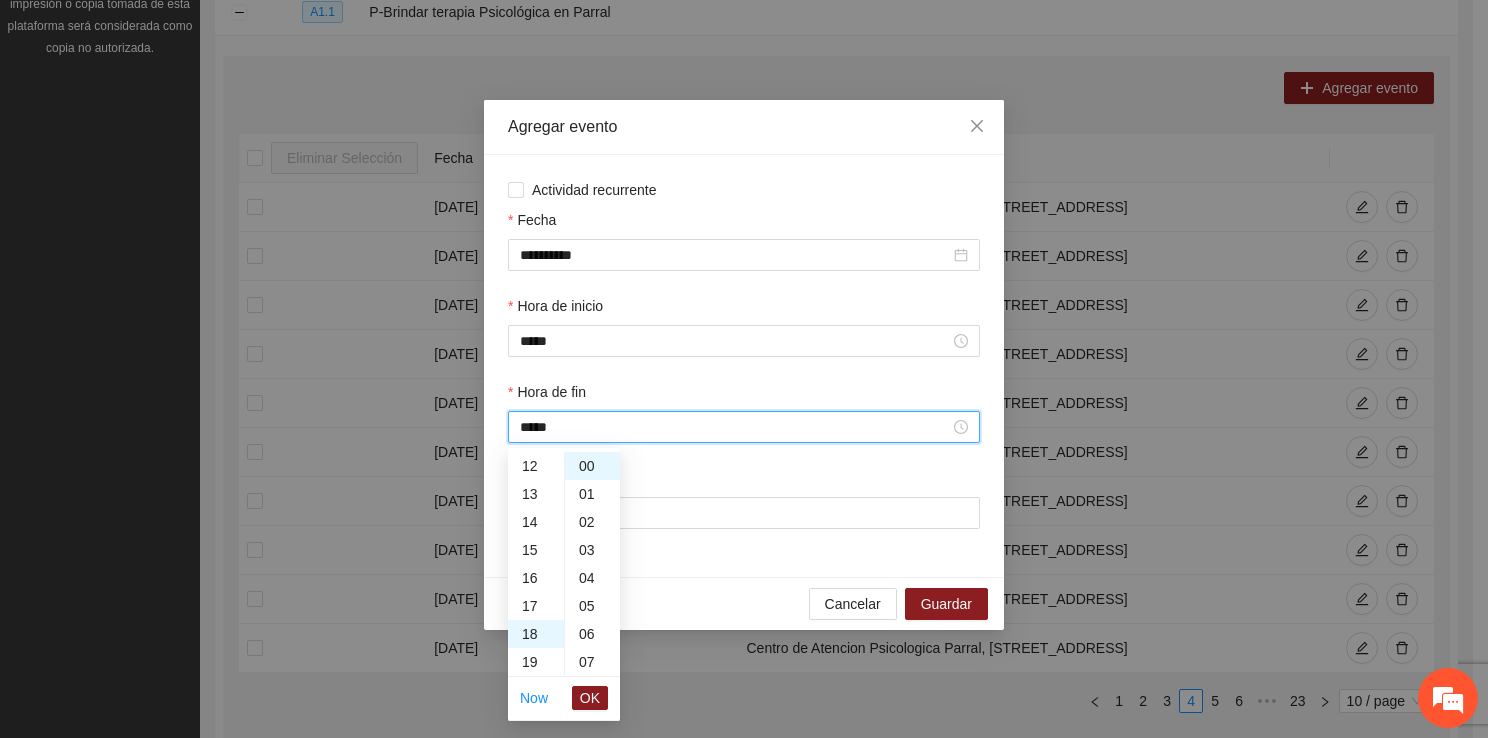 scroll, scrollTop: 504, scrollLeft: 0, axis: vertical 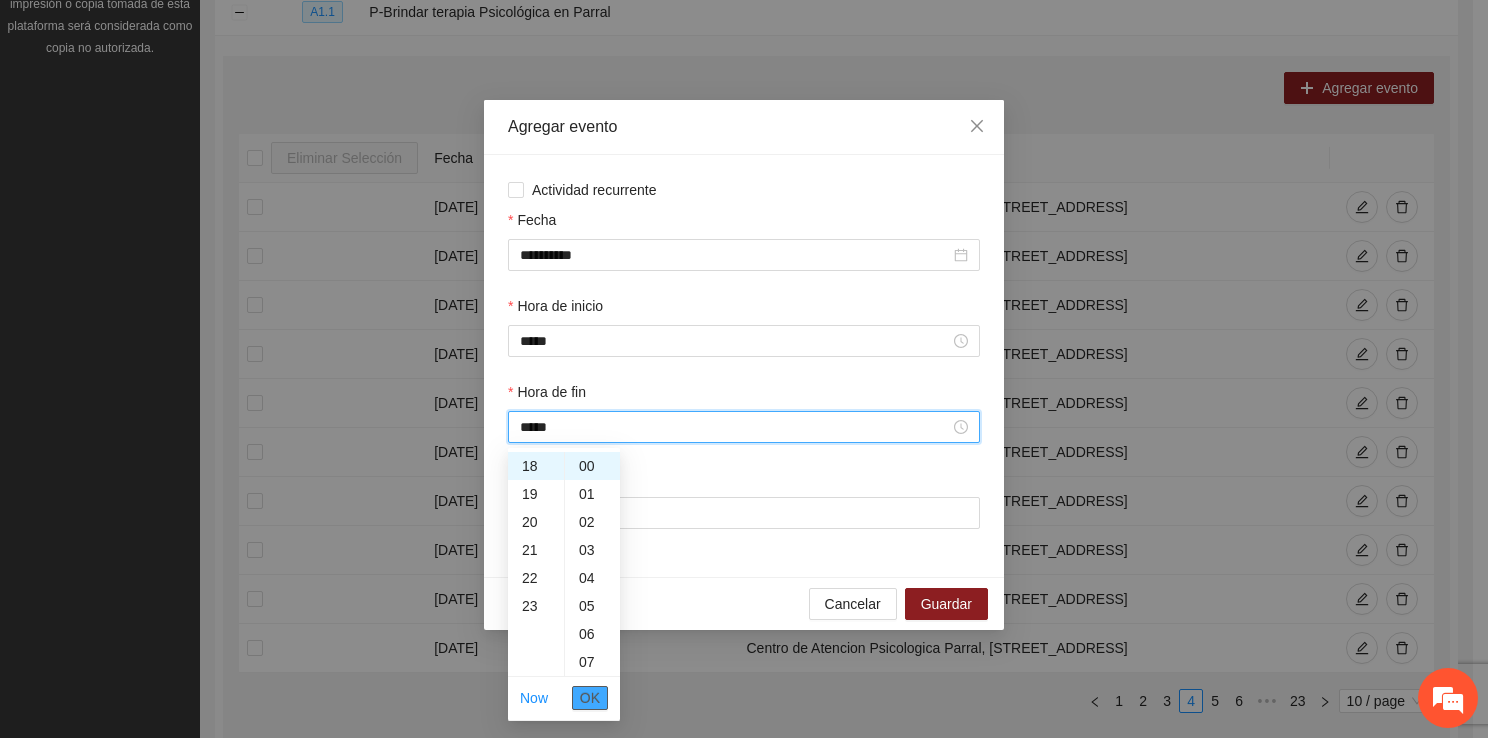 click on "OK" at bounding box center (590, 698) 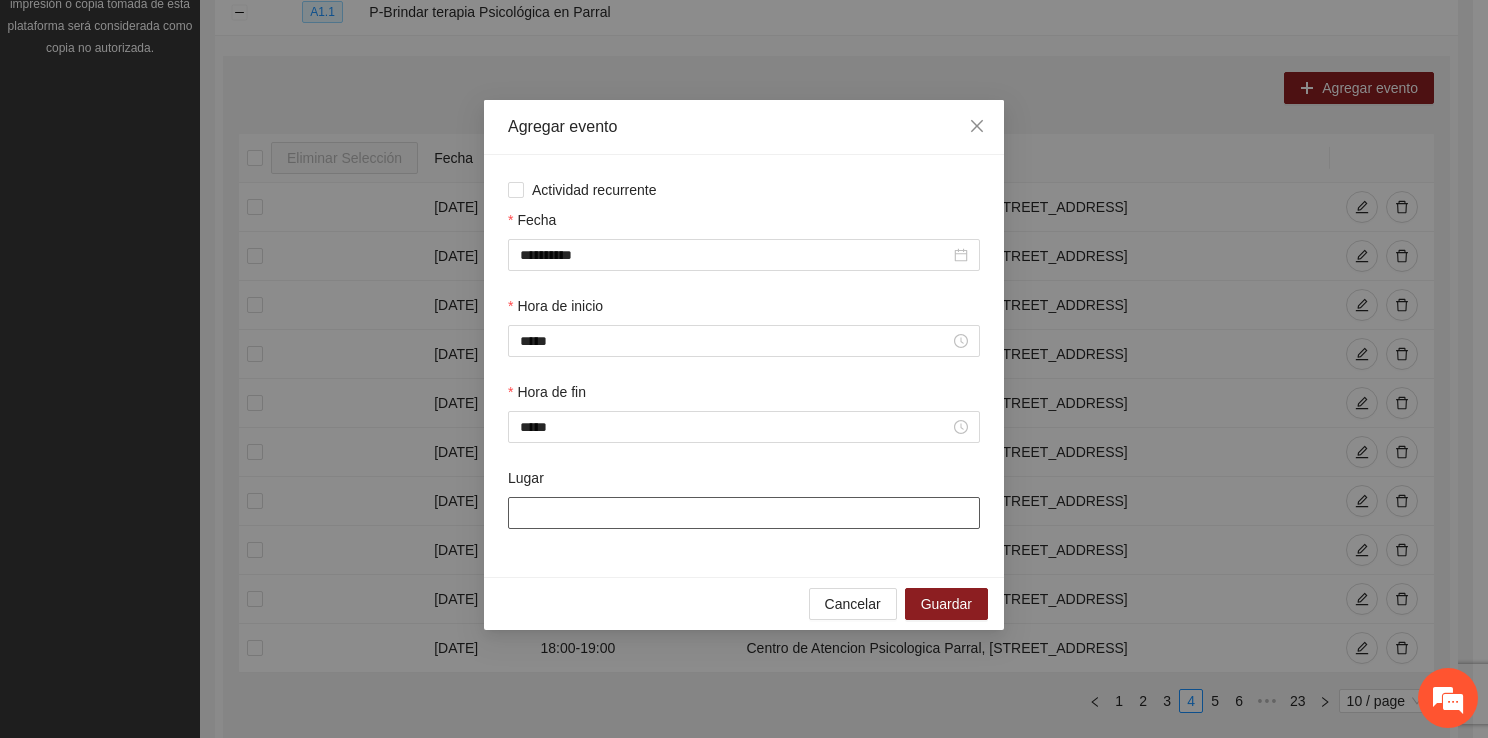 click on "Lugar" at bounding box center (744, 513) 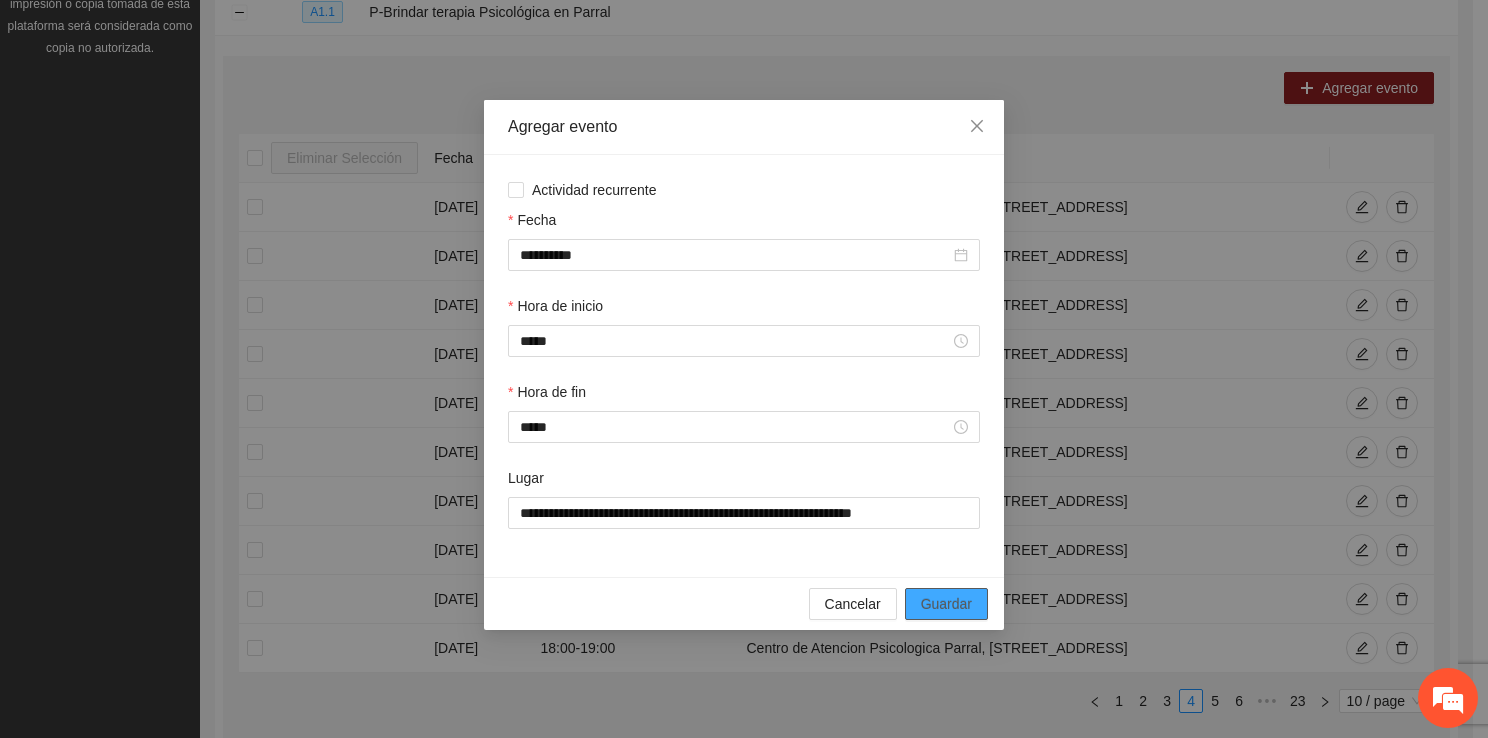 click on "Guardar" at bounding box center (946, 604) 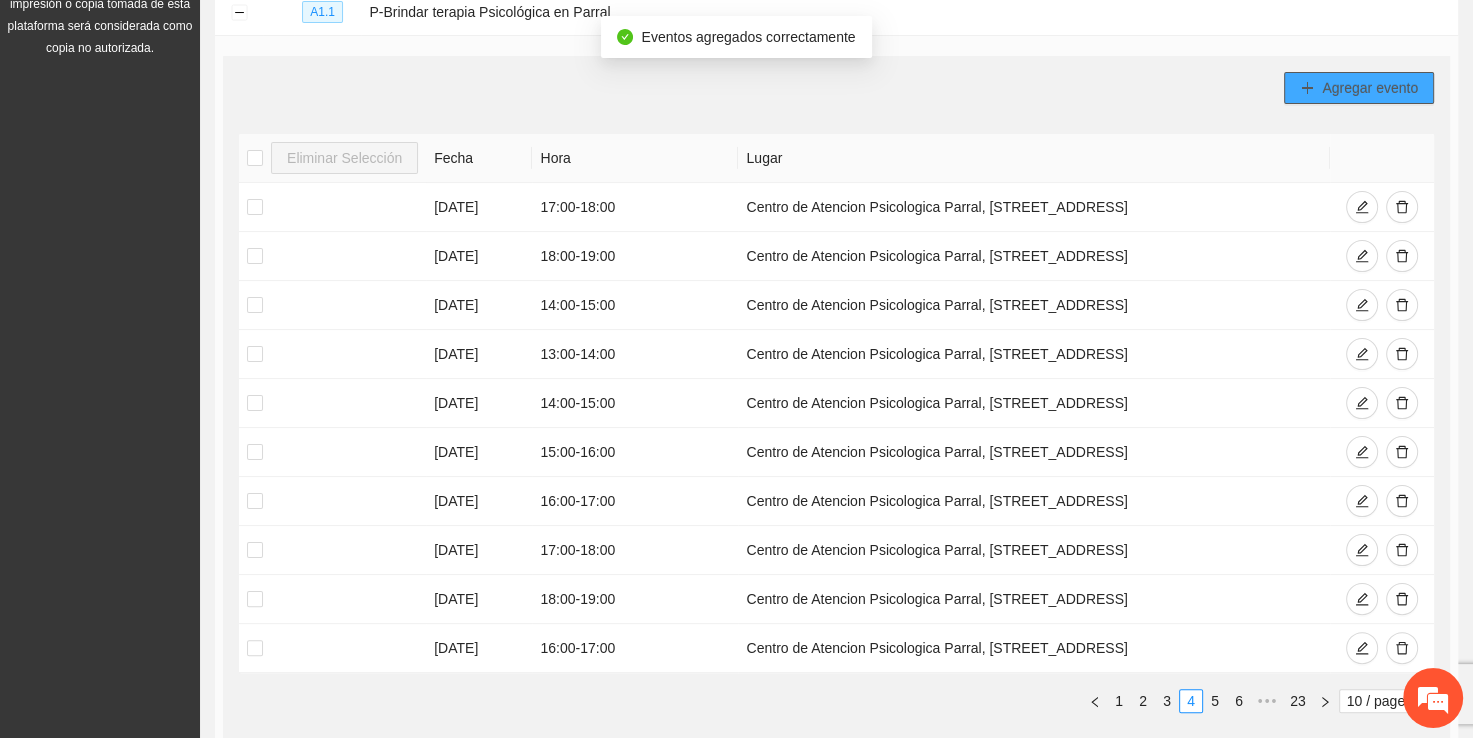 click 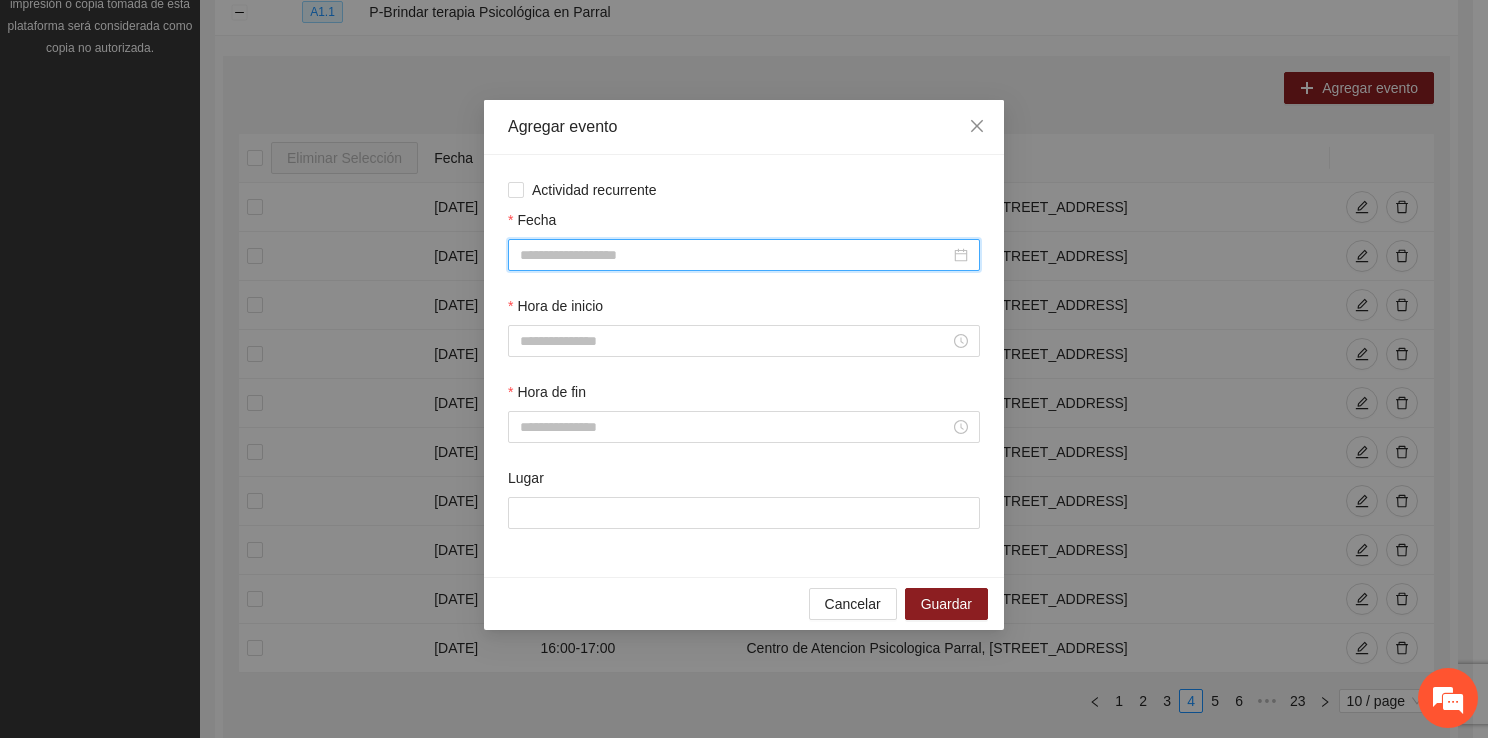 click on "Fecha" at bounding box center [735, 255] 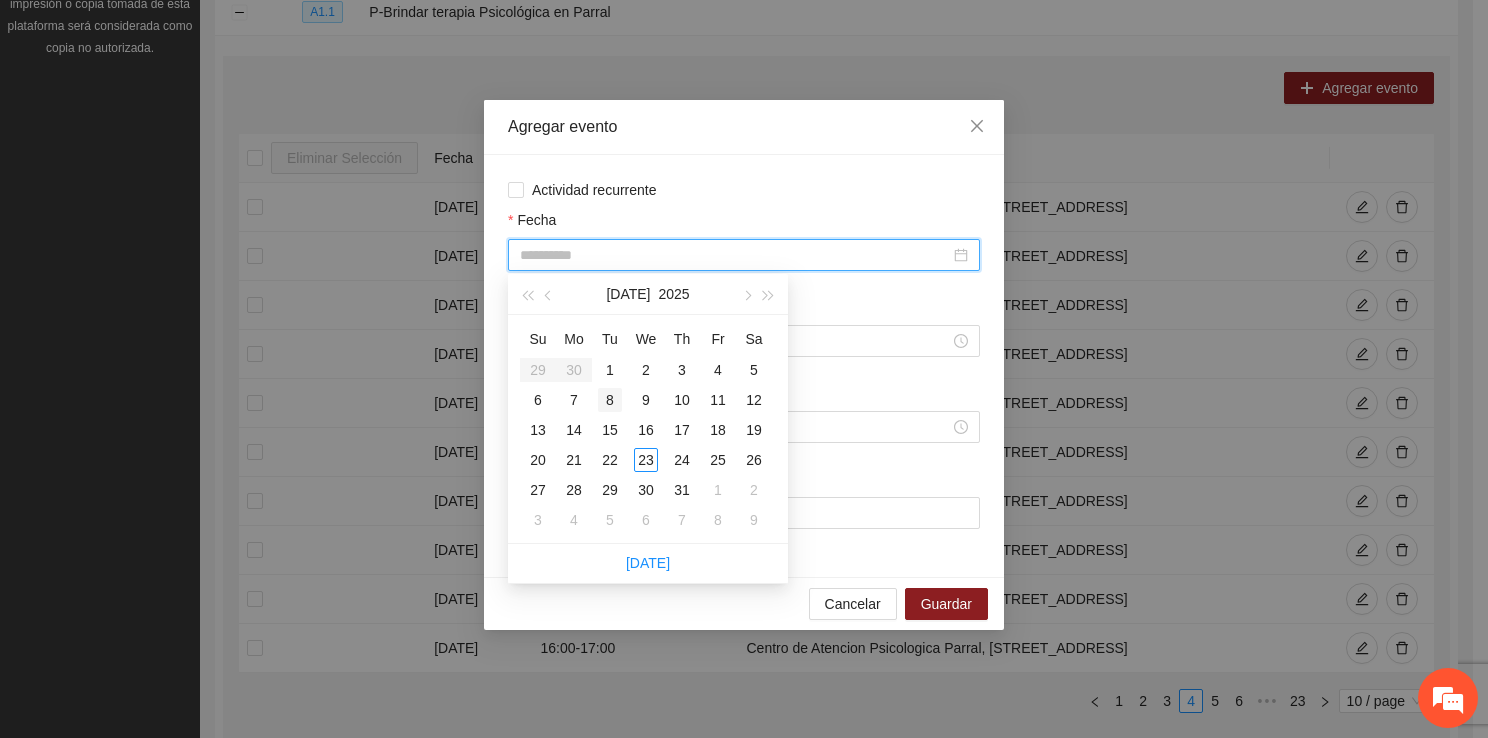 click on "8" at bounding box center (610, 400) 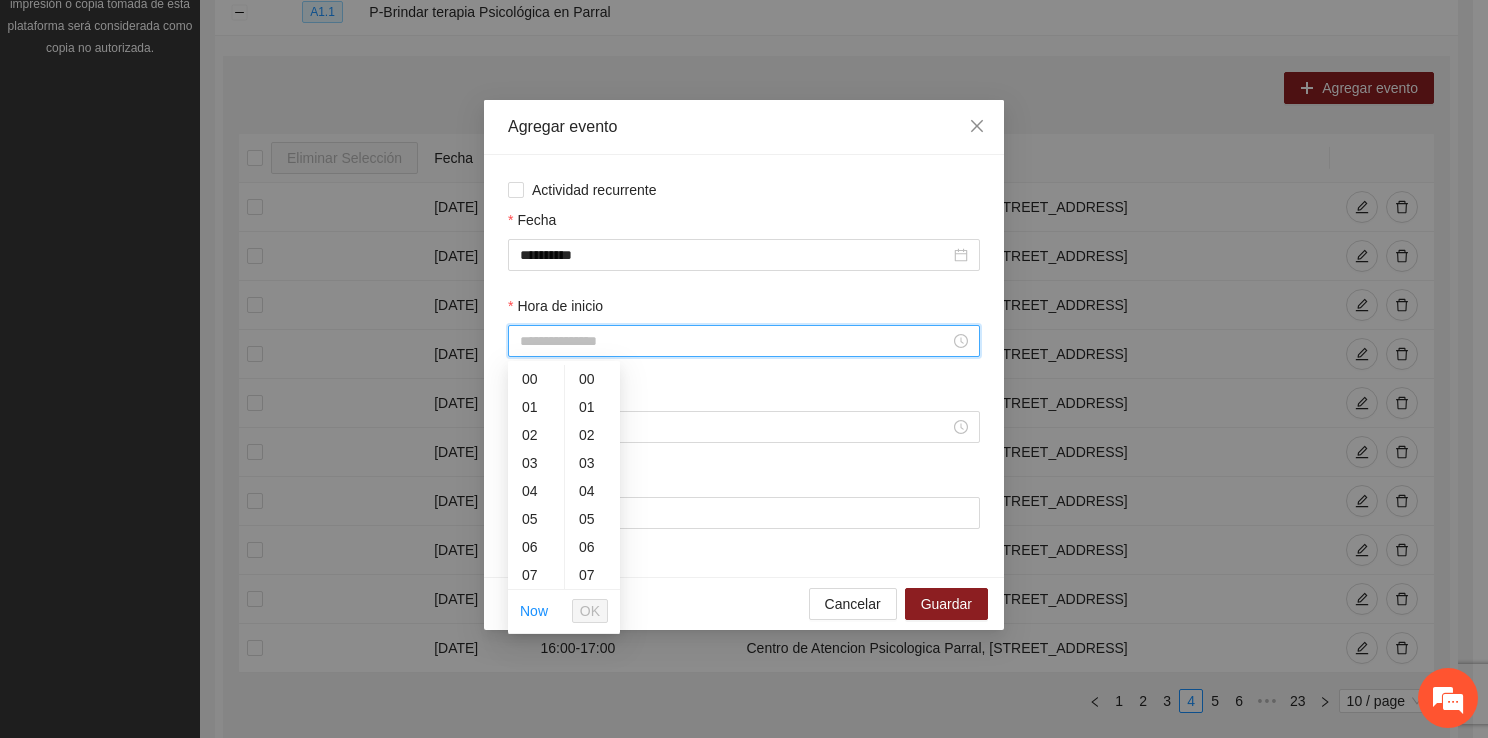 click on "Hora de inicio" at bounding box center [735, 341] 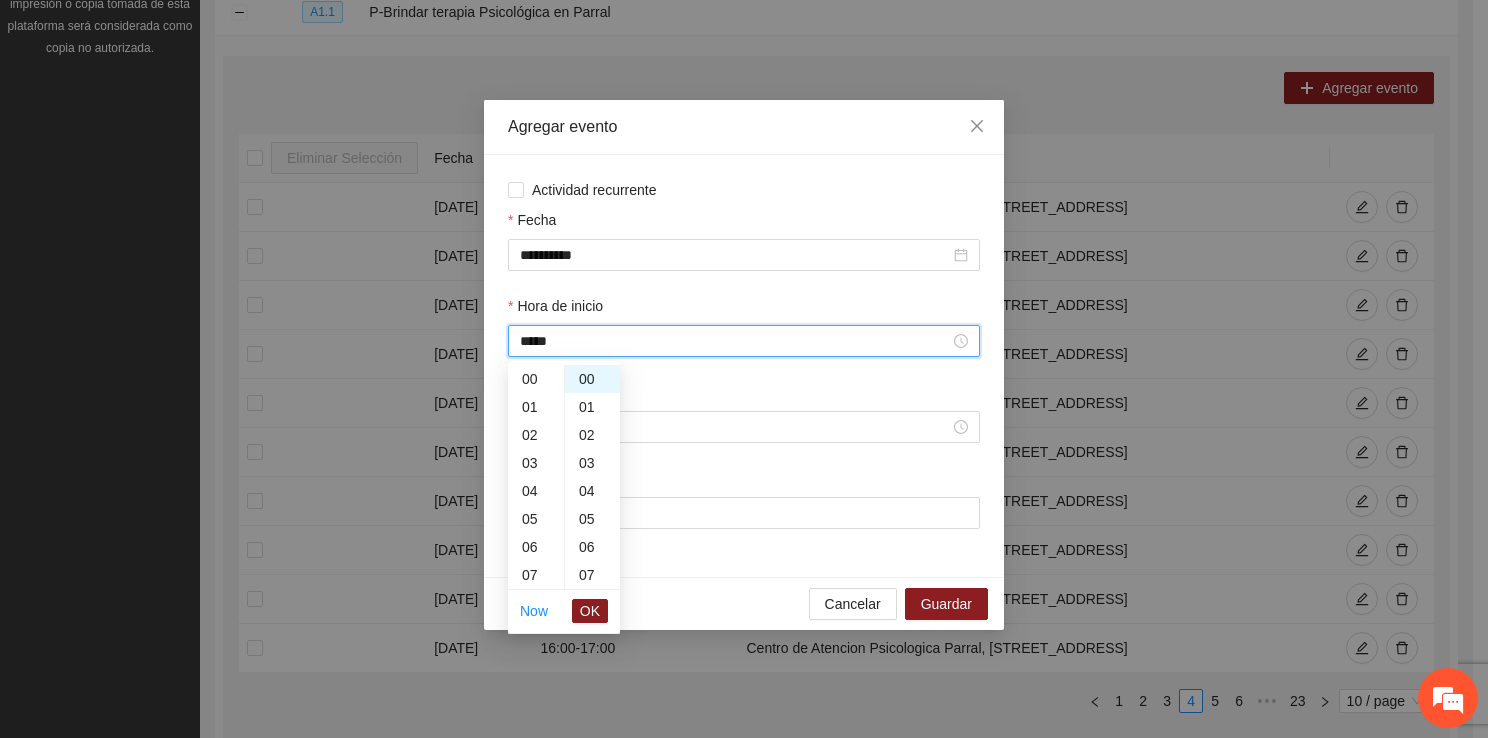 scroll, scrollTop: 504, scrollLeft: 0, axis: vertical 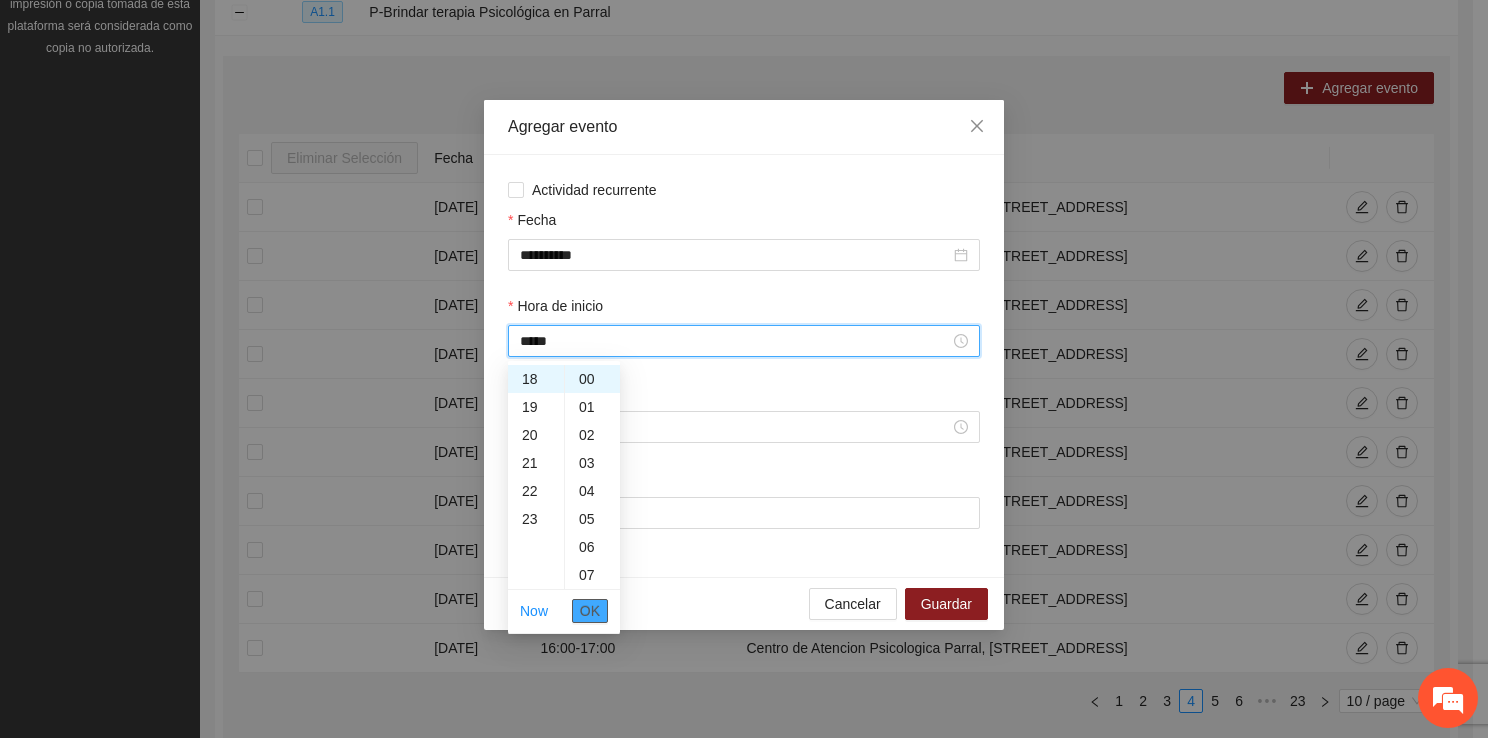 click on "OK" at bounding box center (590, 611) 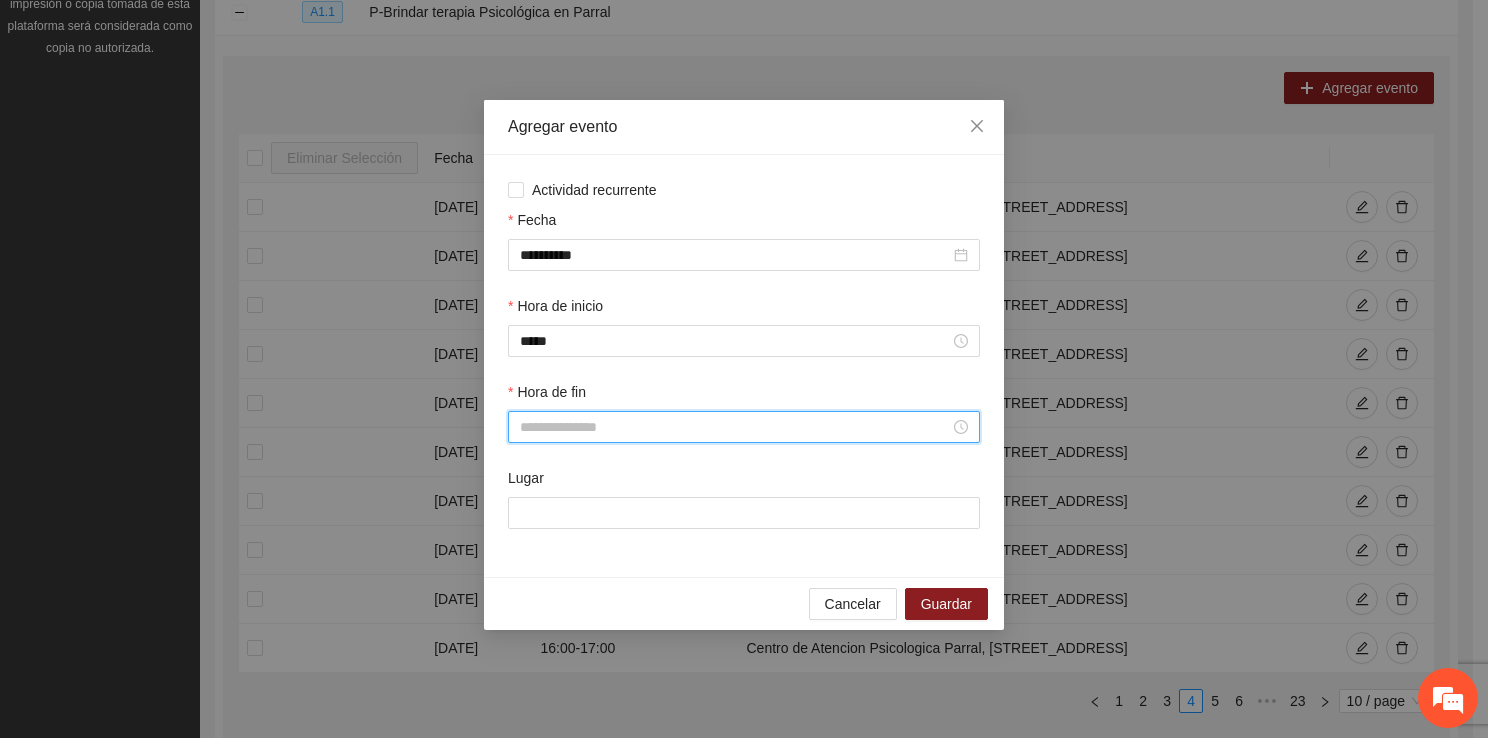 click on "Hora de fin" at bounding box center [735, 427] 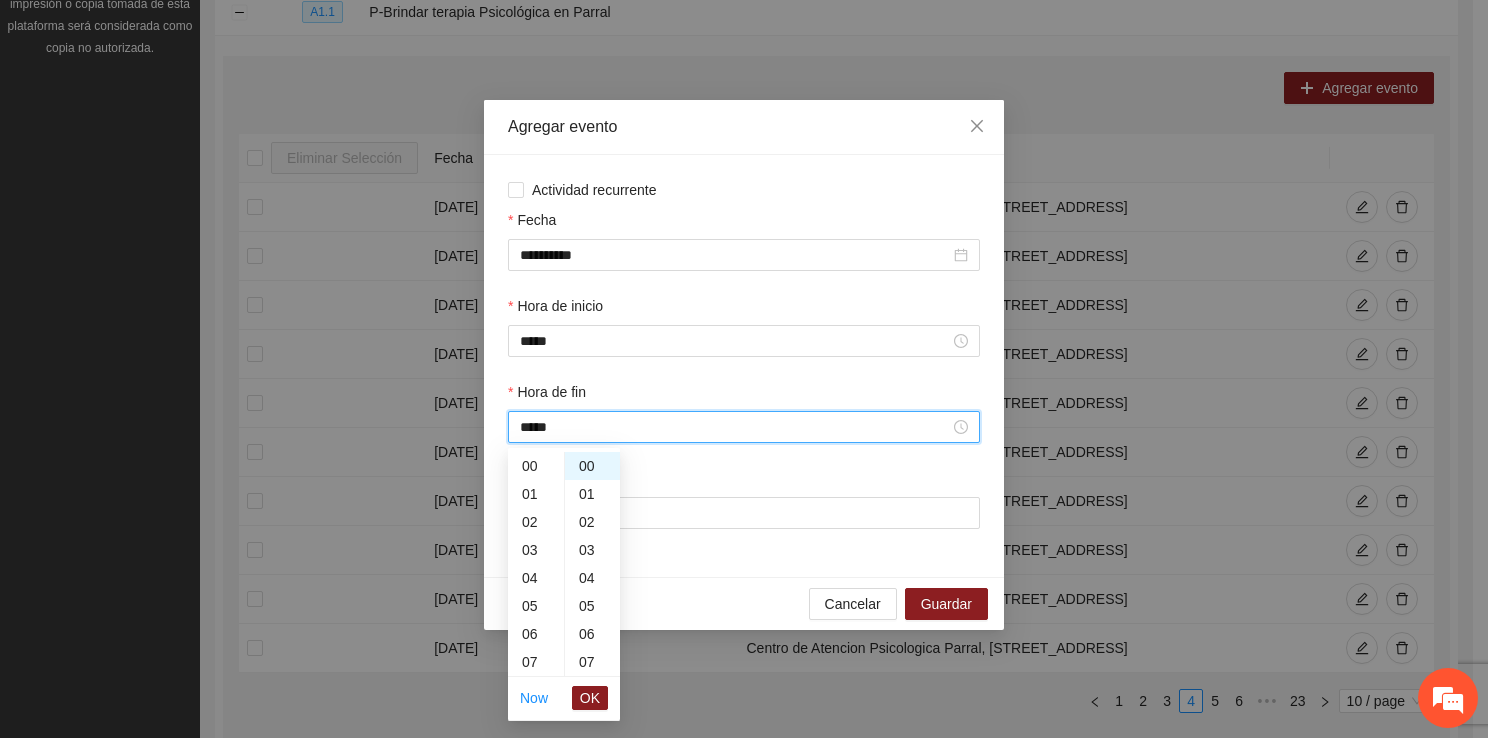 scroll, scrollTop: 532, scrollLeft: 0, axis: vertical 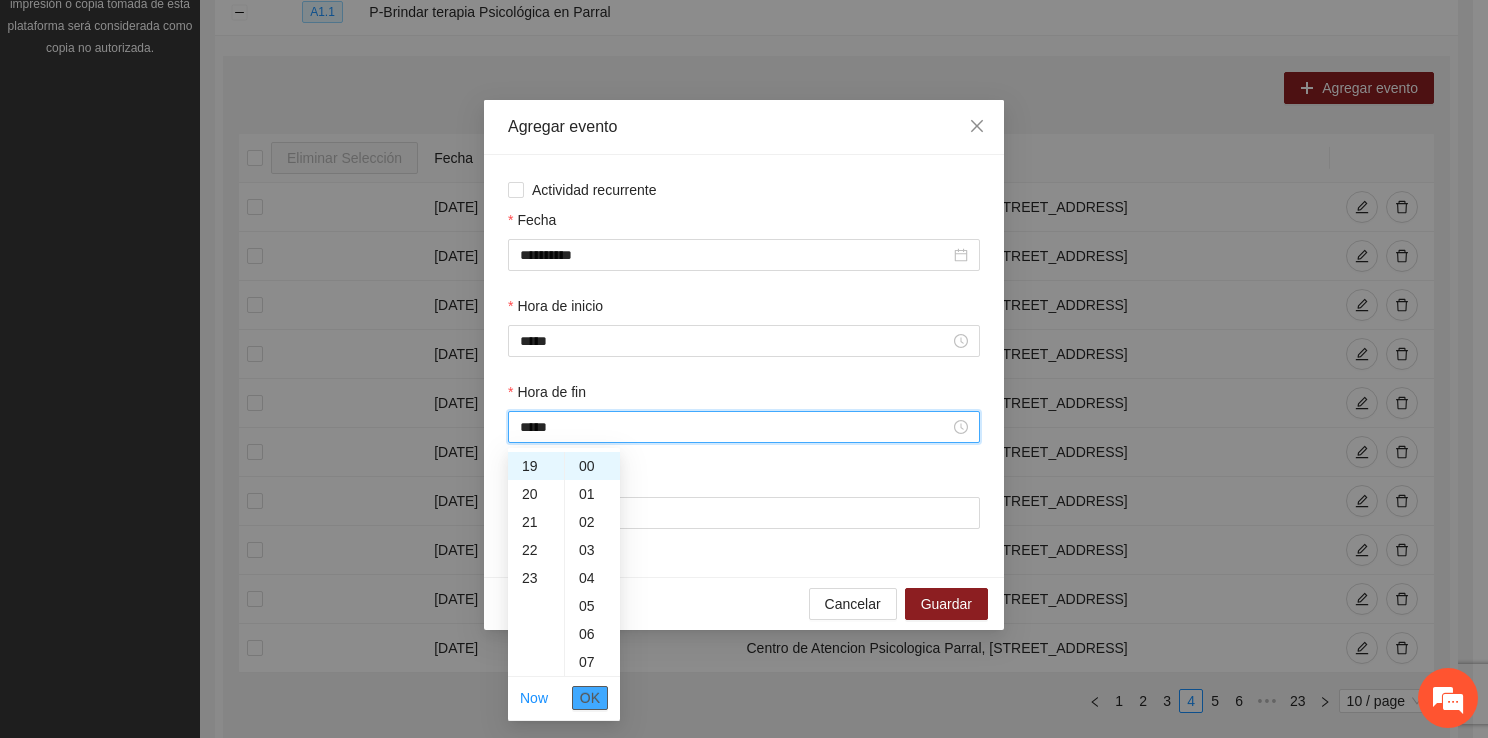 click on "OK" at bounding box center (590, 698) 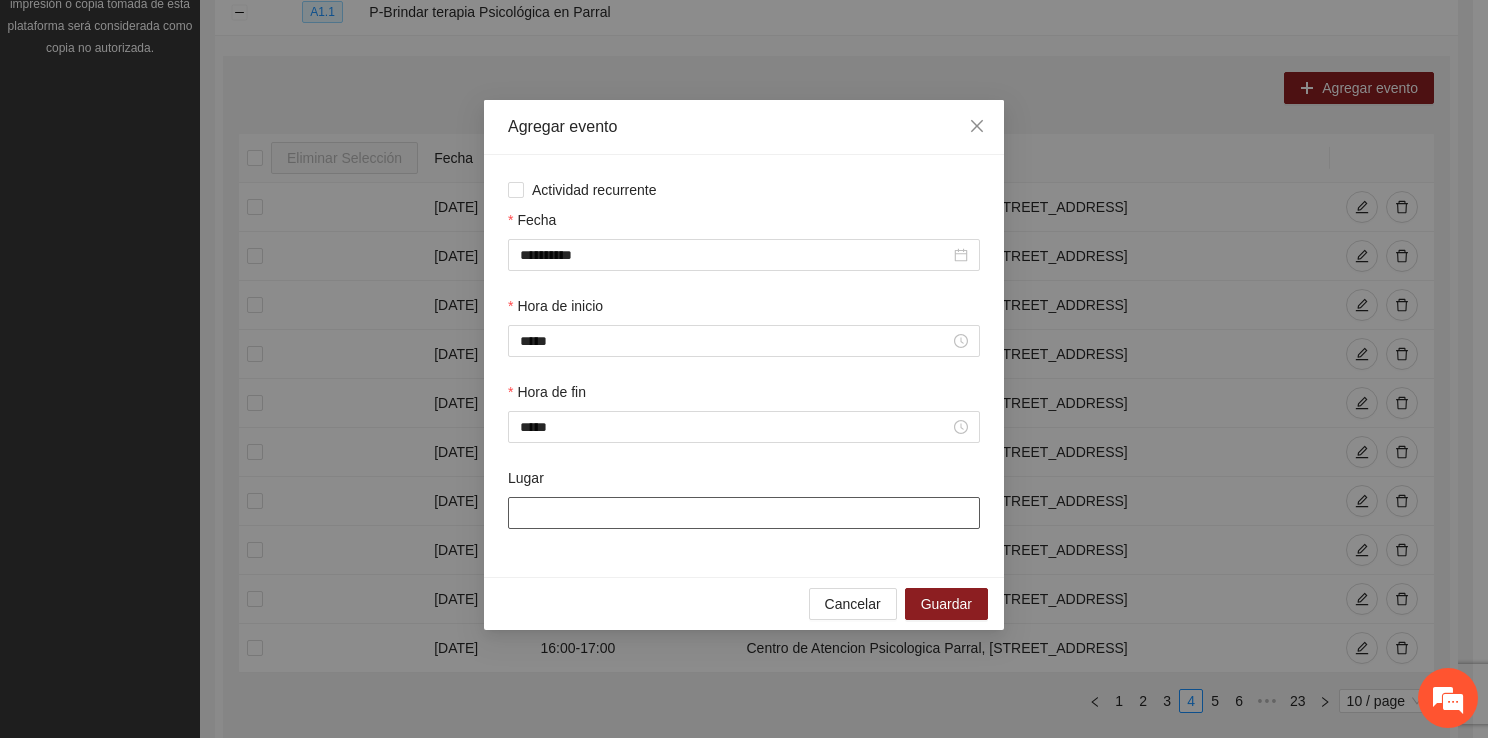 click on "Lugar" at bounding box center (744, 513) 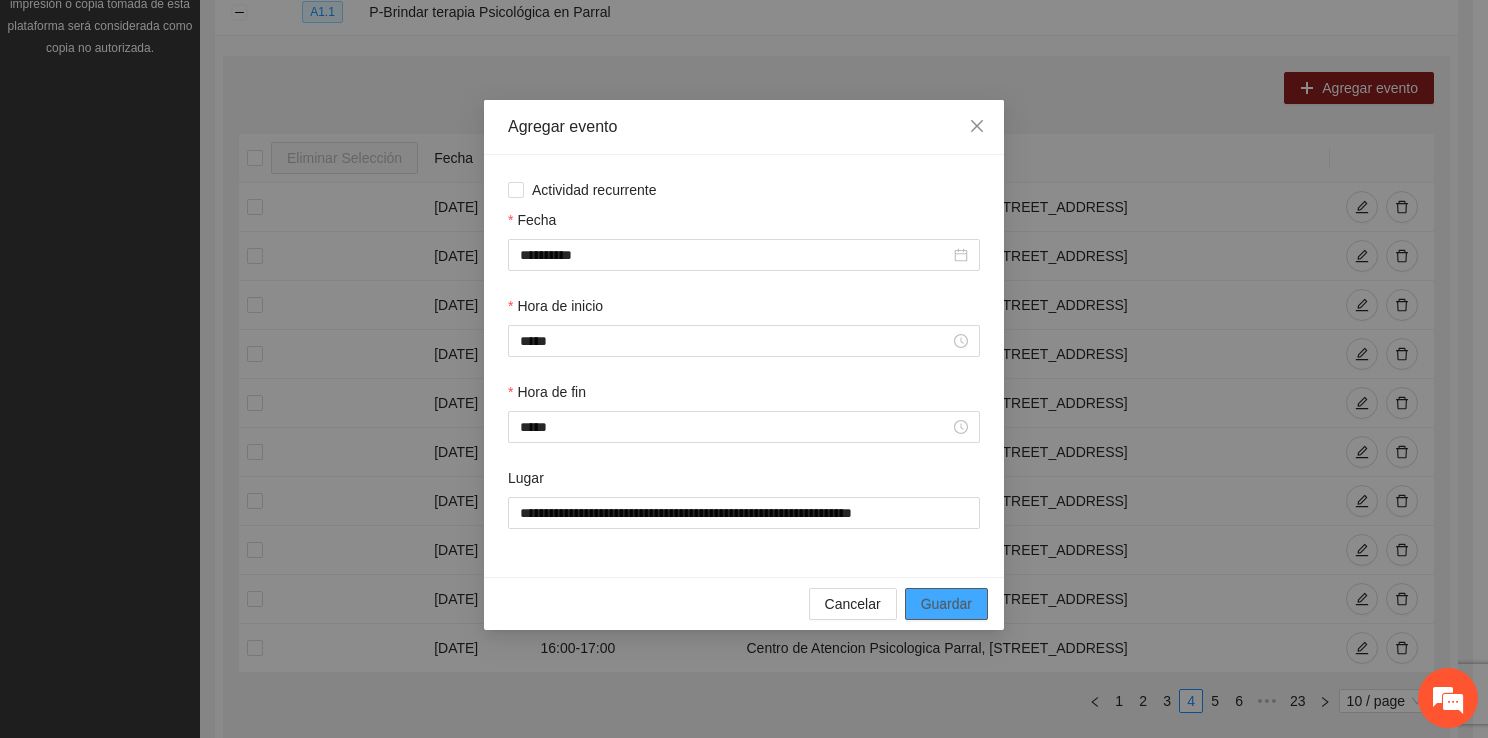 click on "Guardar" at bounding box center (946, 604) 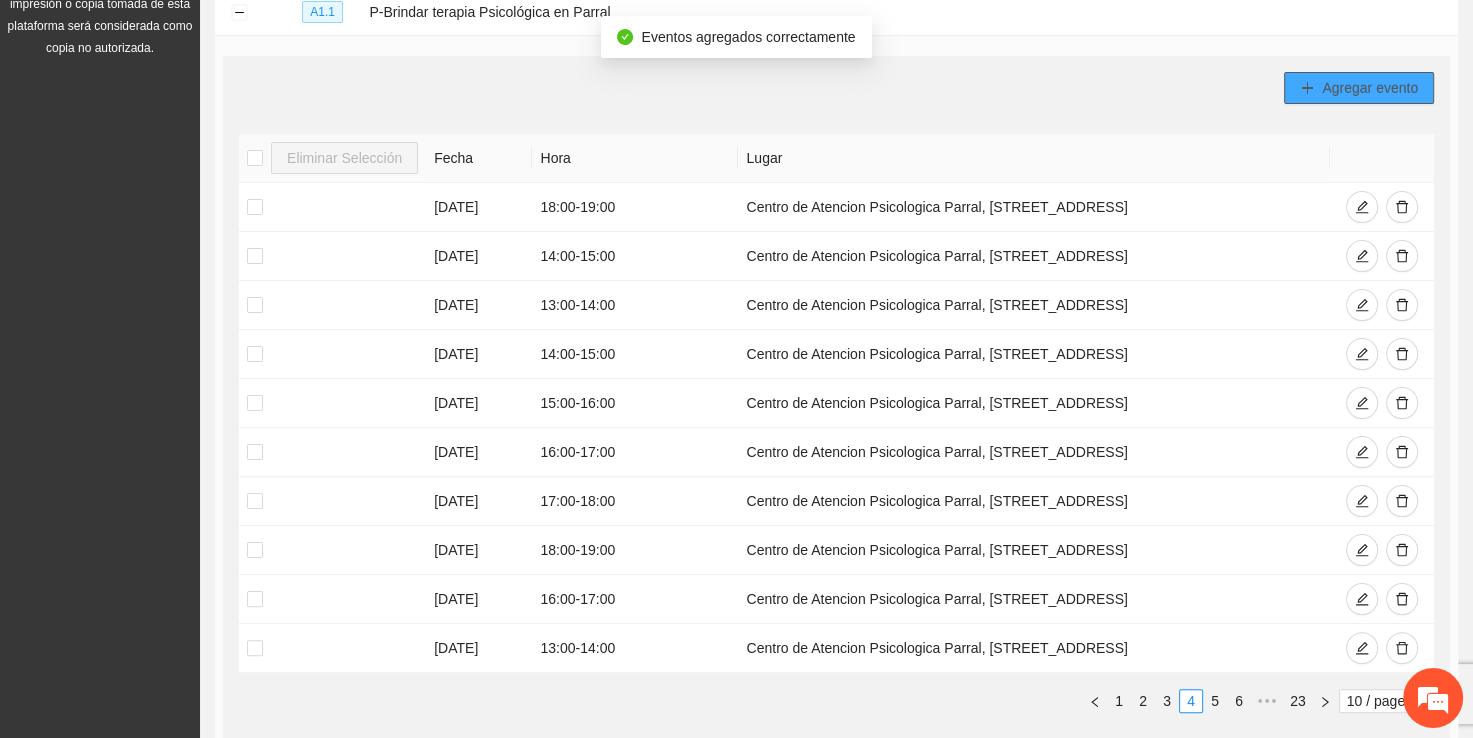click on "Agregar evento" at bounding box center (1370, 88) 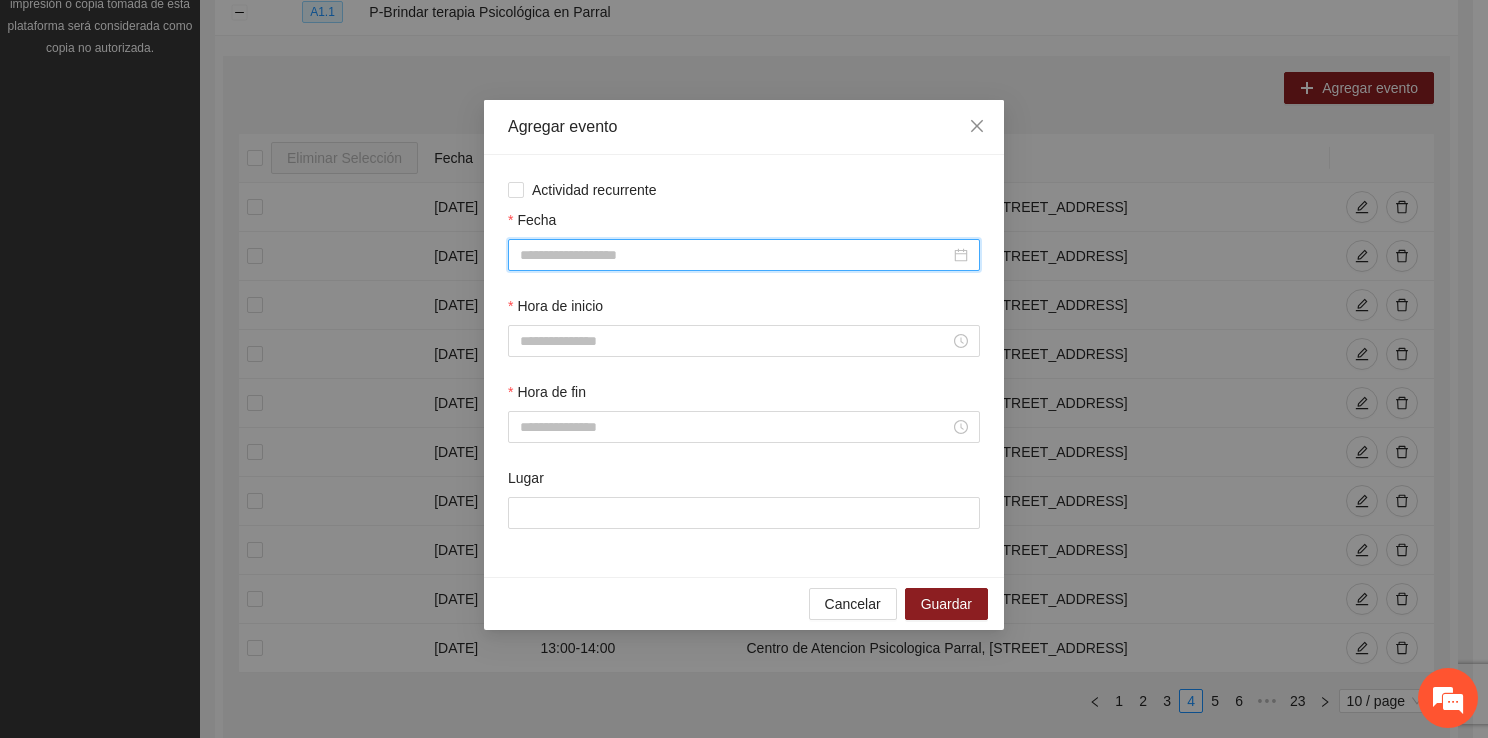 click on "Fecha" at bounding box center [735, 255] 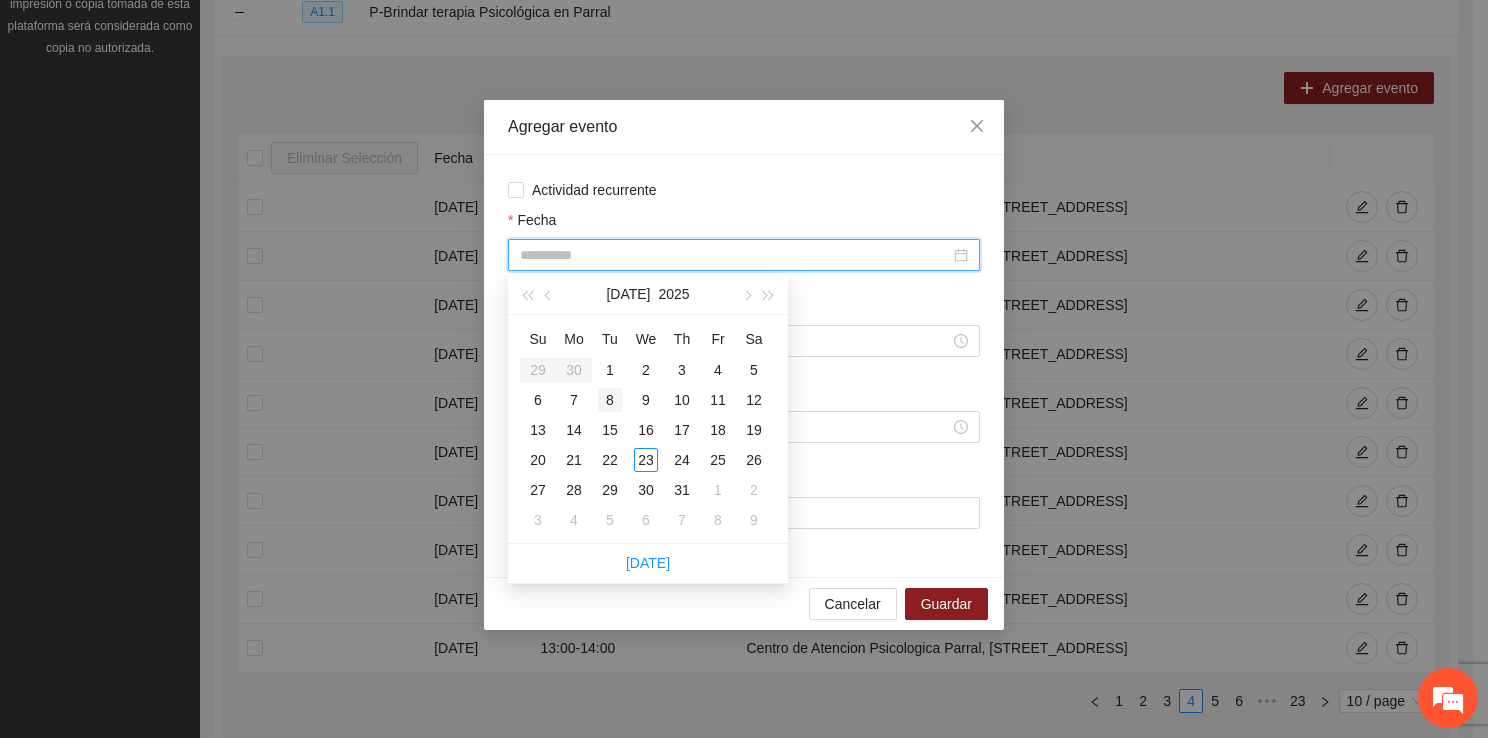 click on "8" at bounding box center (610, 400) 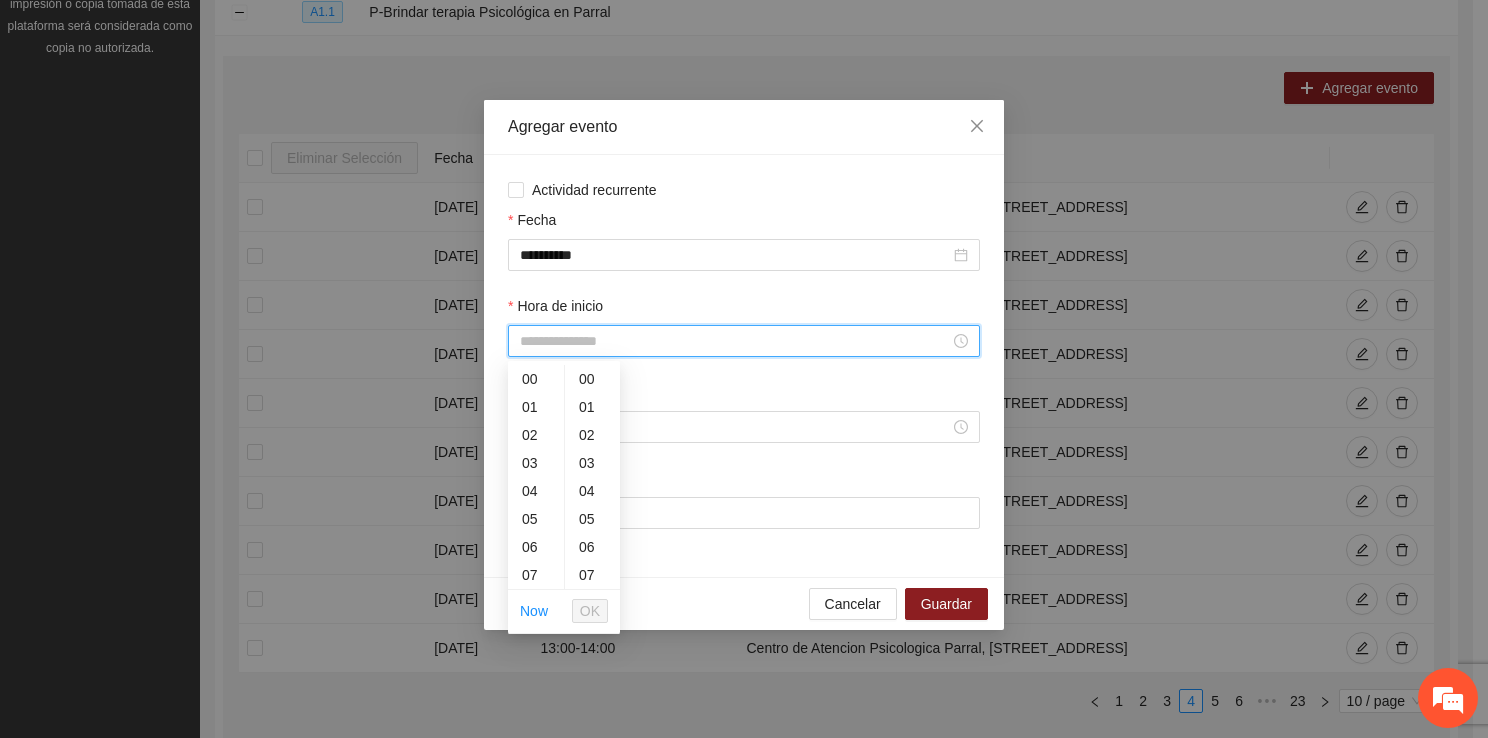 click on "Hora de inicio" at bounding box center [735, 341] 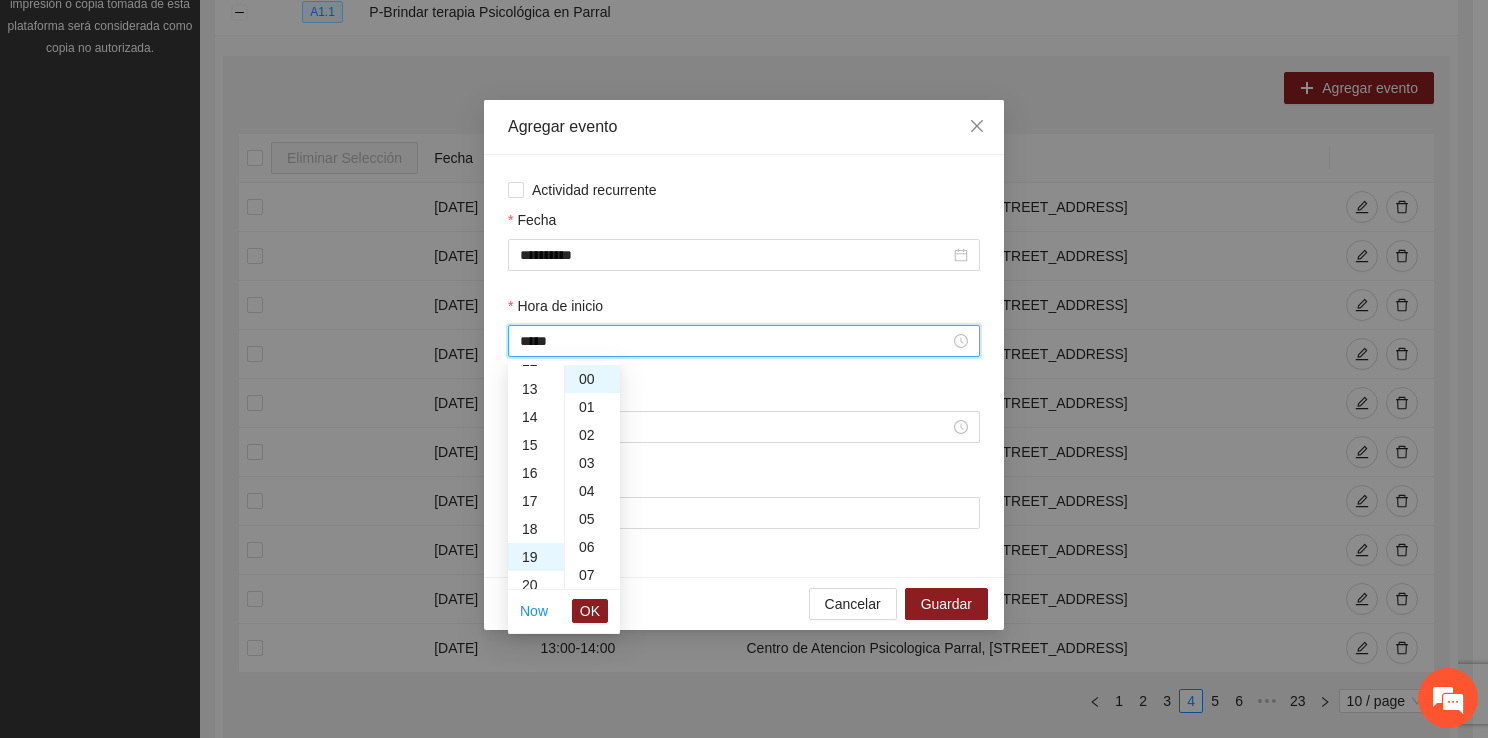 scroll, scrollTop: 532, scrollLeft: 0, axis: vertical 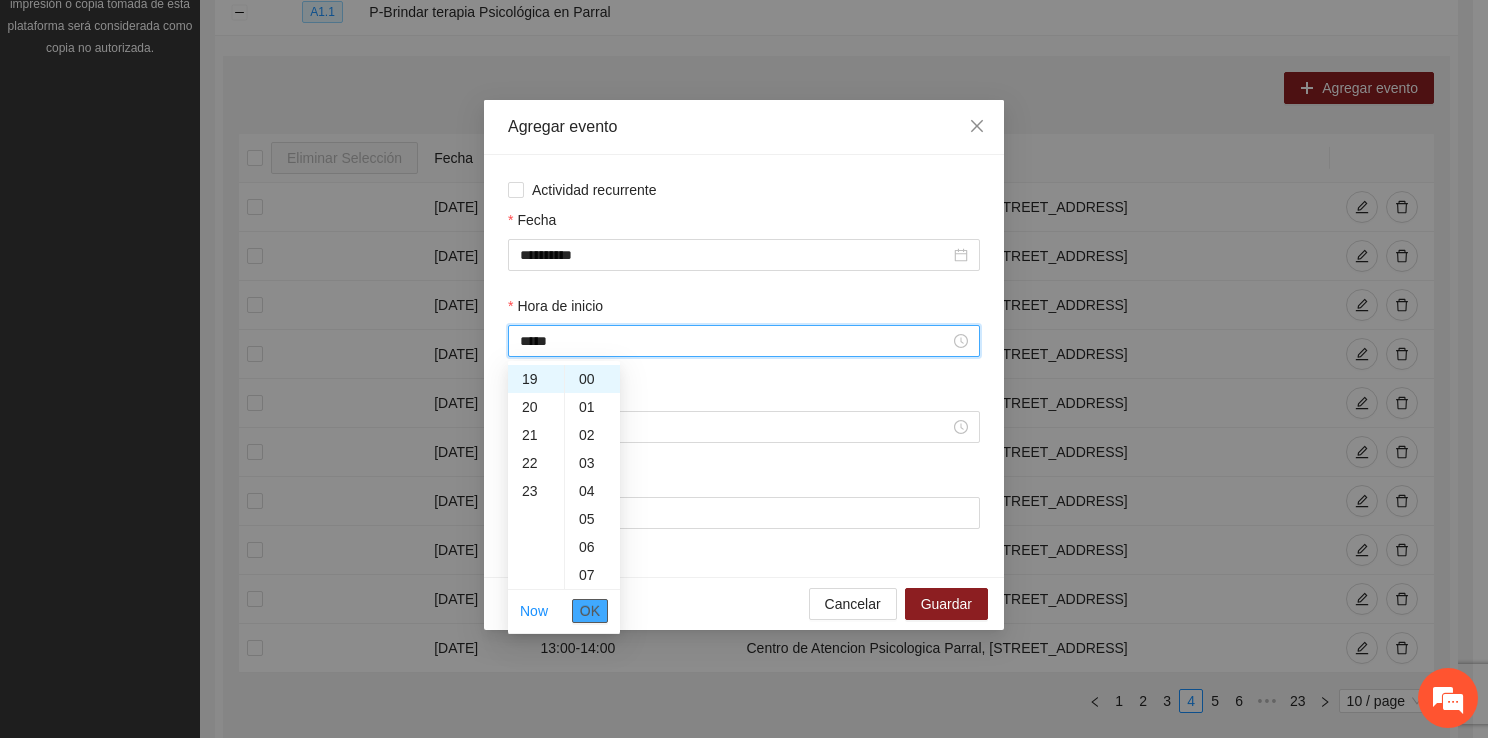 click on "OK" at bounding box center (590, 611) 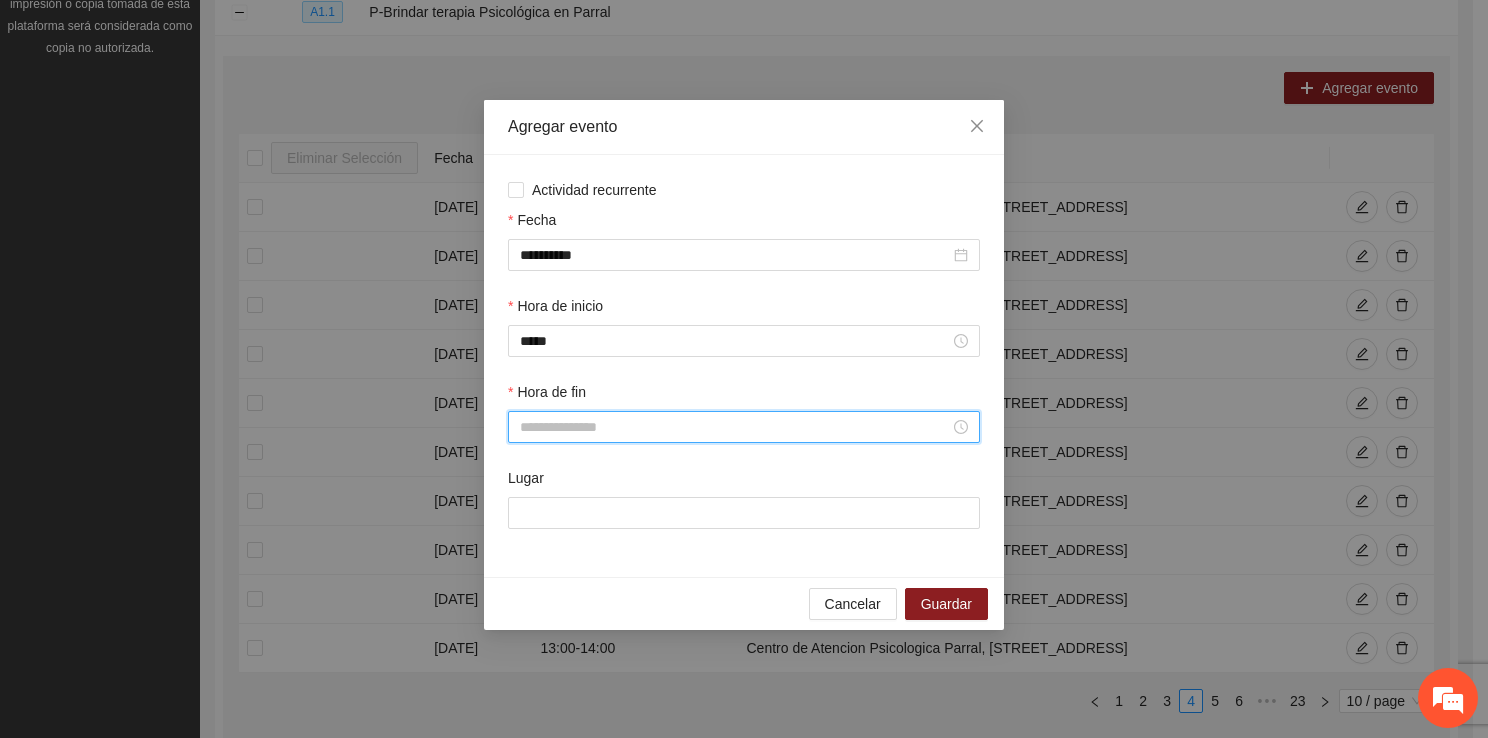 click on "Hora de fin" at bounding box center [735, 427] 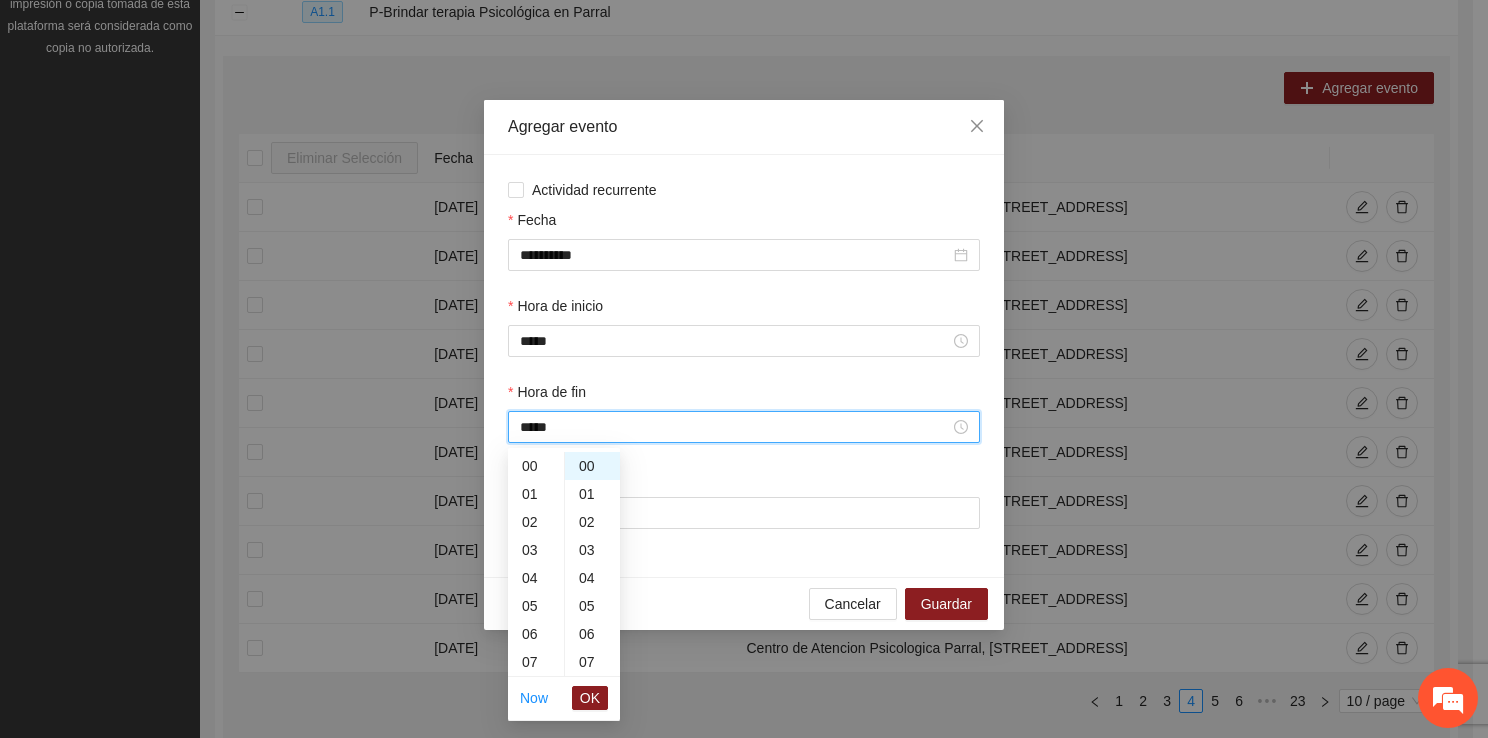 scroll, scrollTop: 560, scrollLeft: 0, axis: vertical 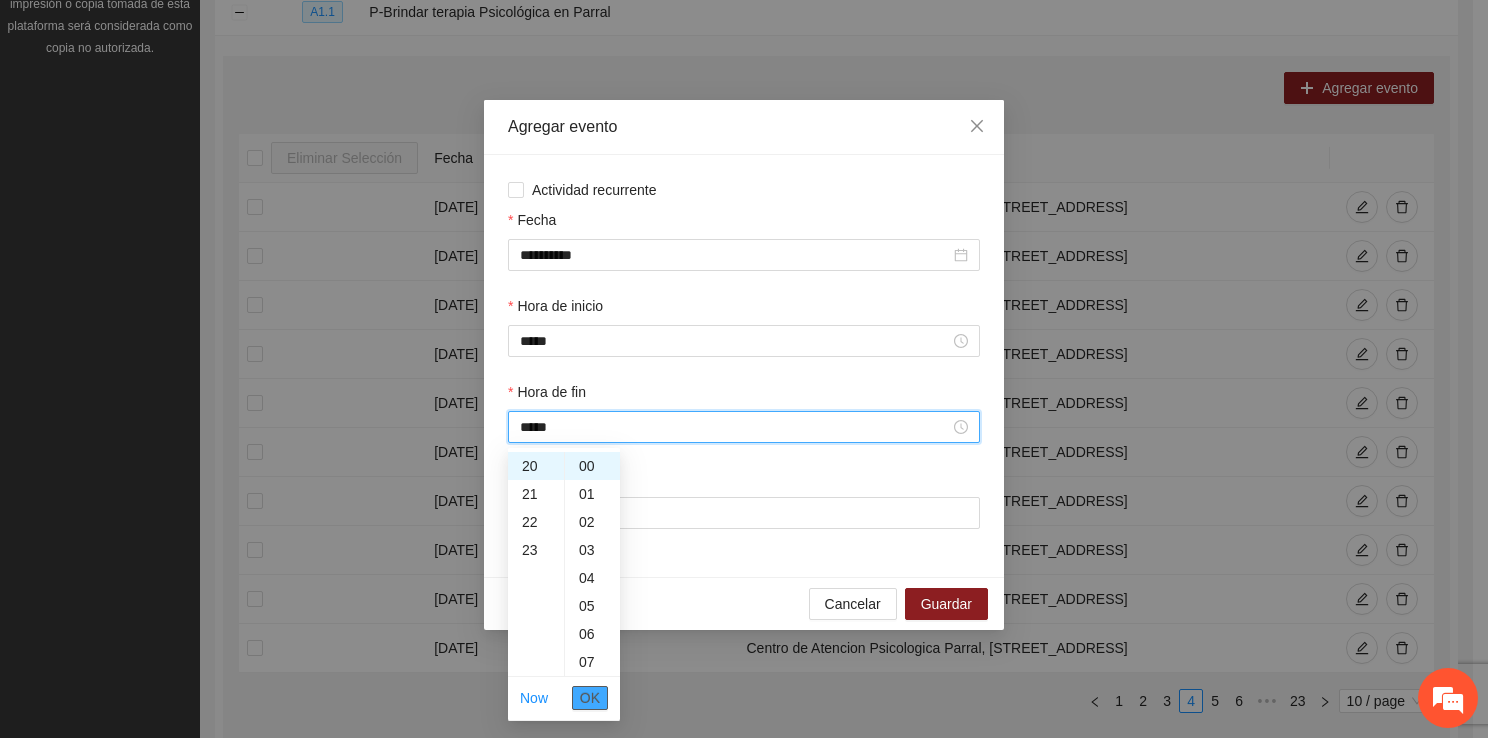 click on "OK" at bounding box center (590, 698) 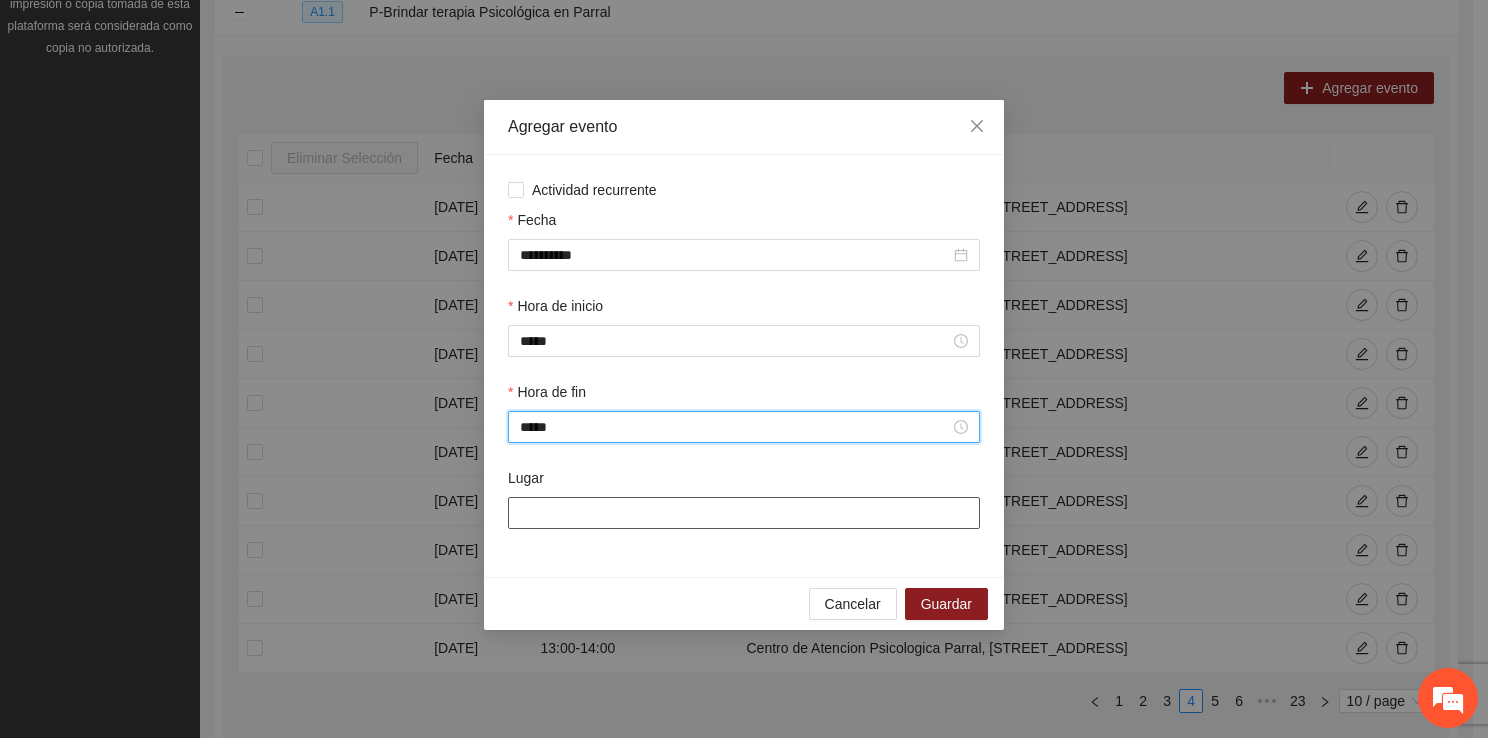click on "Lugar" at bounding box center [744, 513] 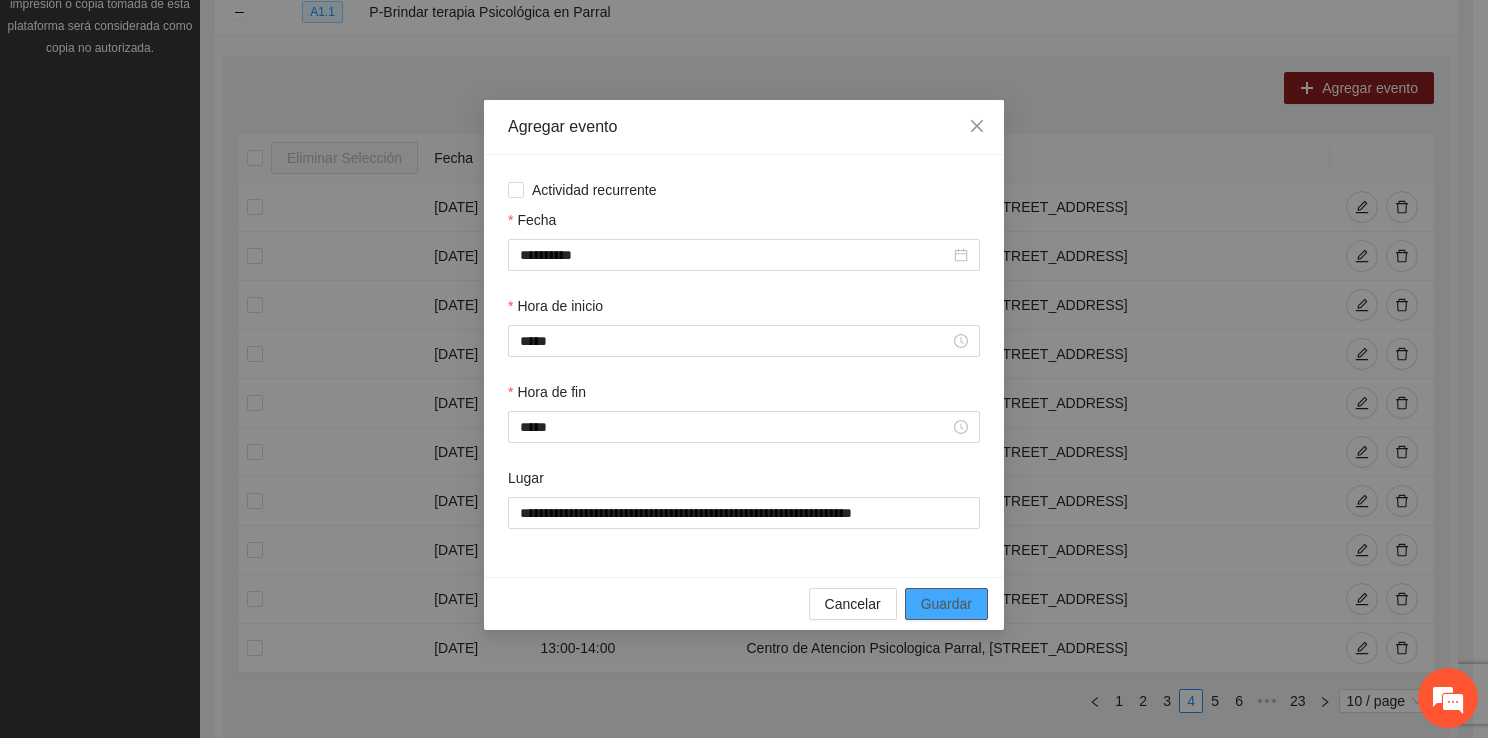 click on "Guardar" at bounding box center [946, 604] 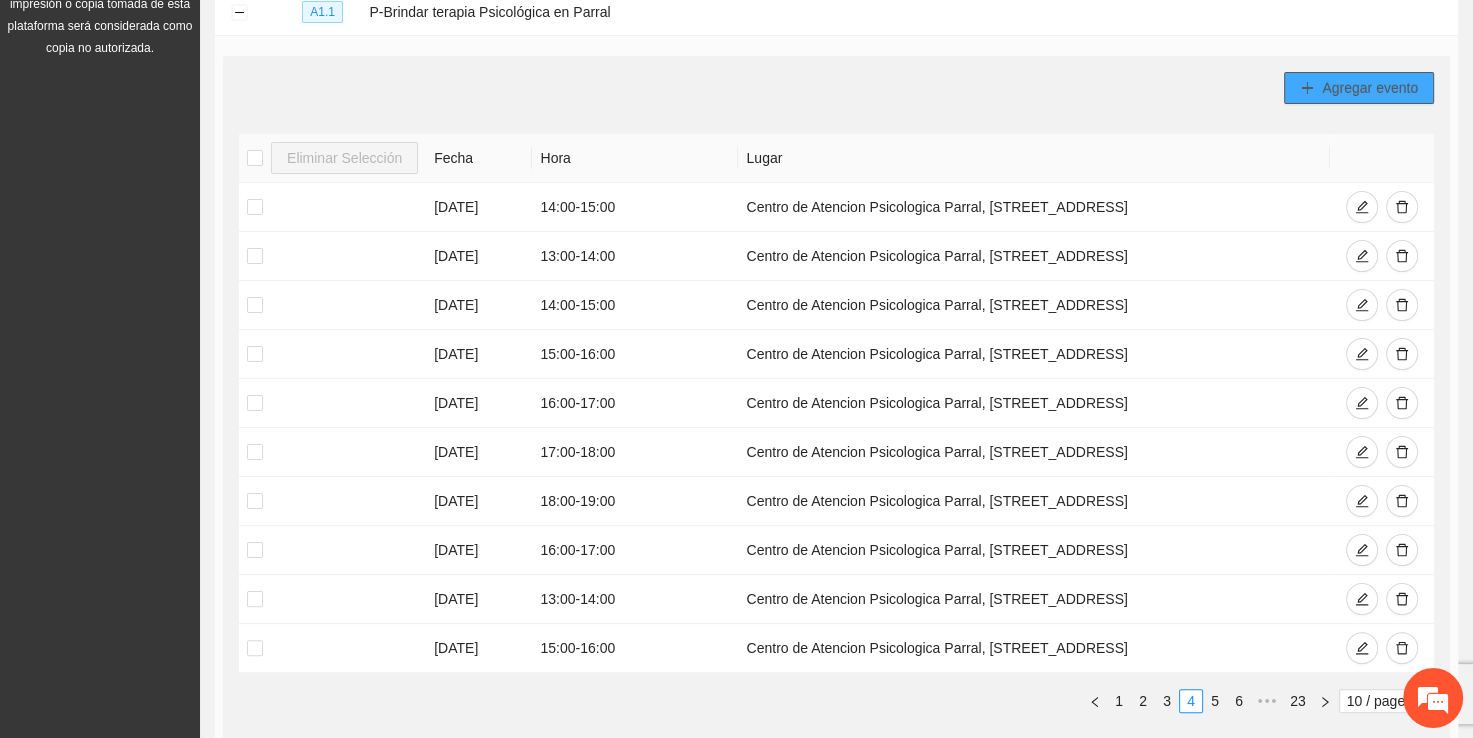 click on "Agregar evento" at bounding box center [1359, 88] 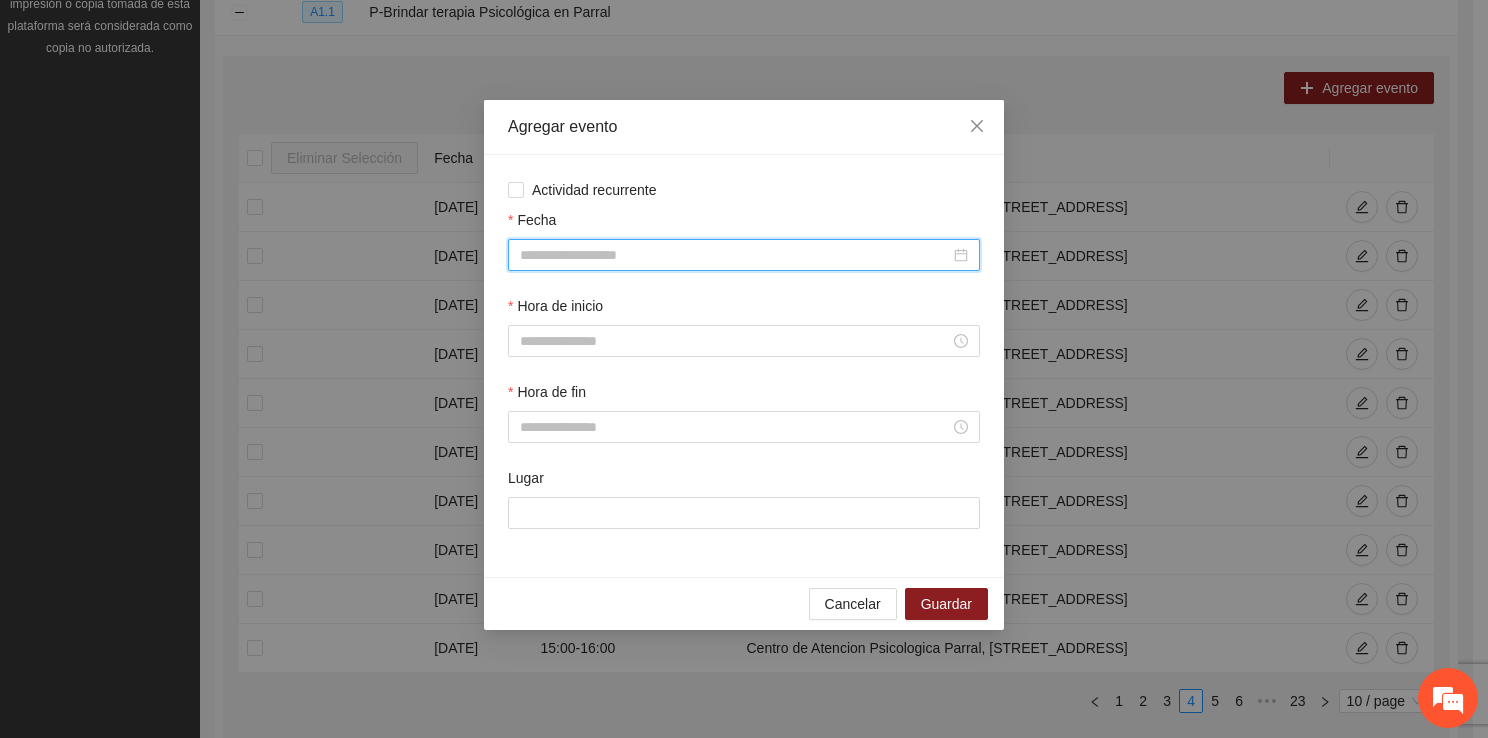 click on "Fecha" at bounding box center [735, 255] 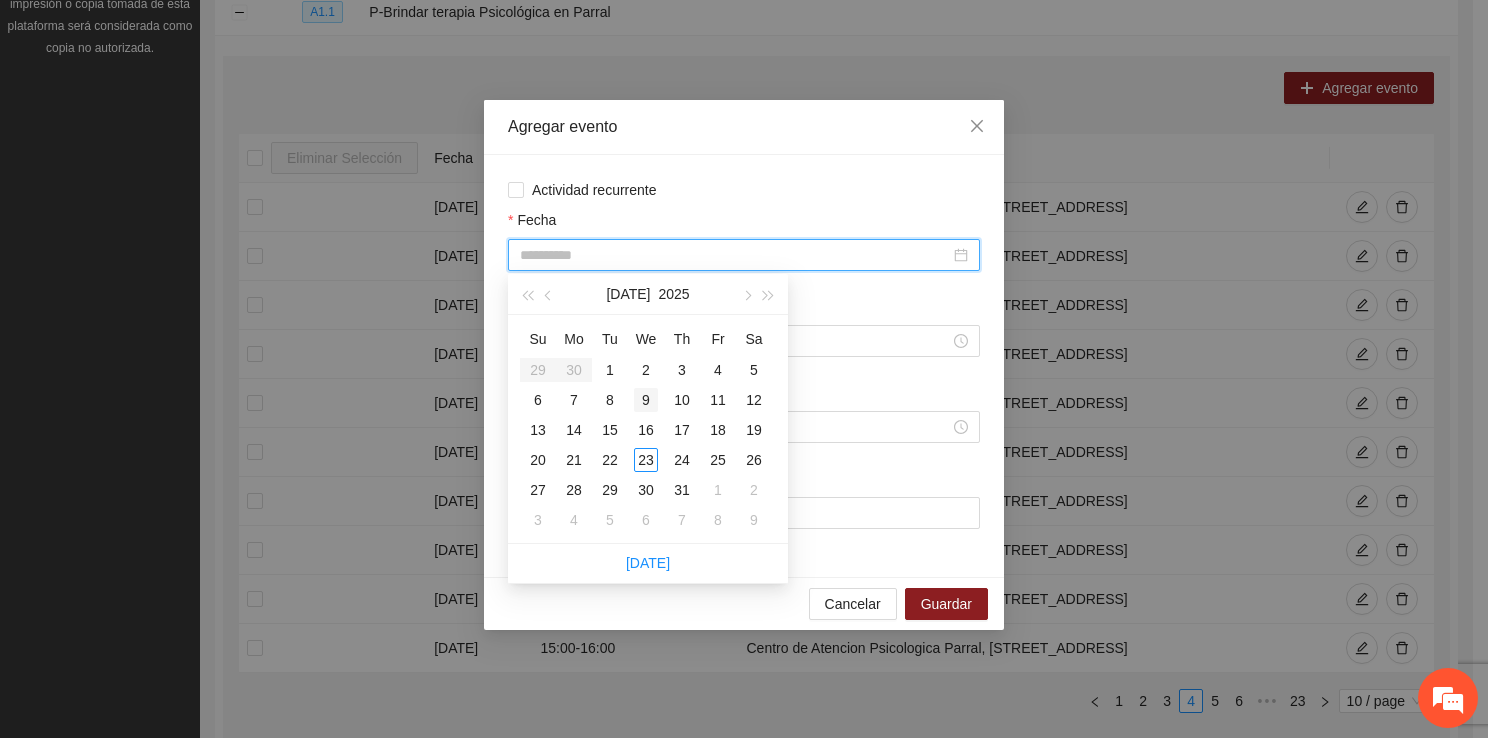 click on "9" at bounding box center (646, 400) 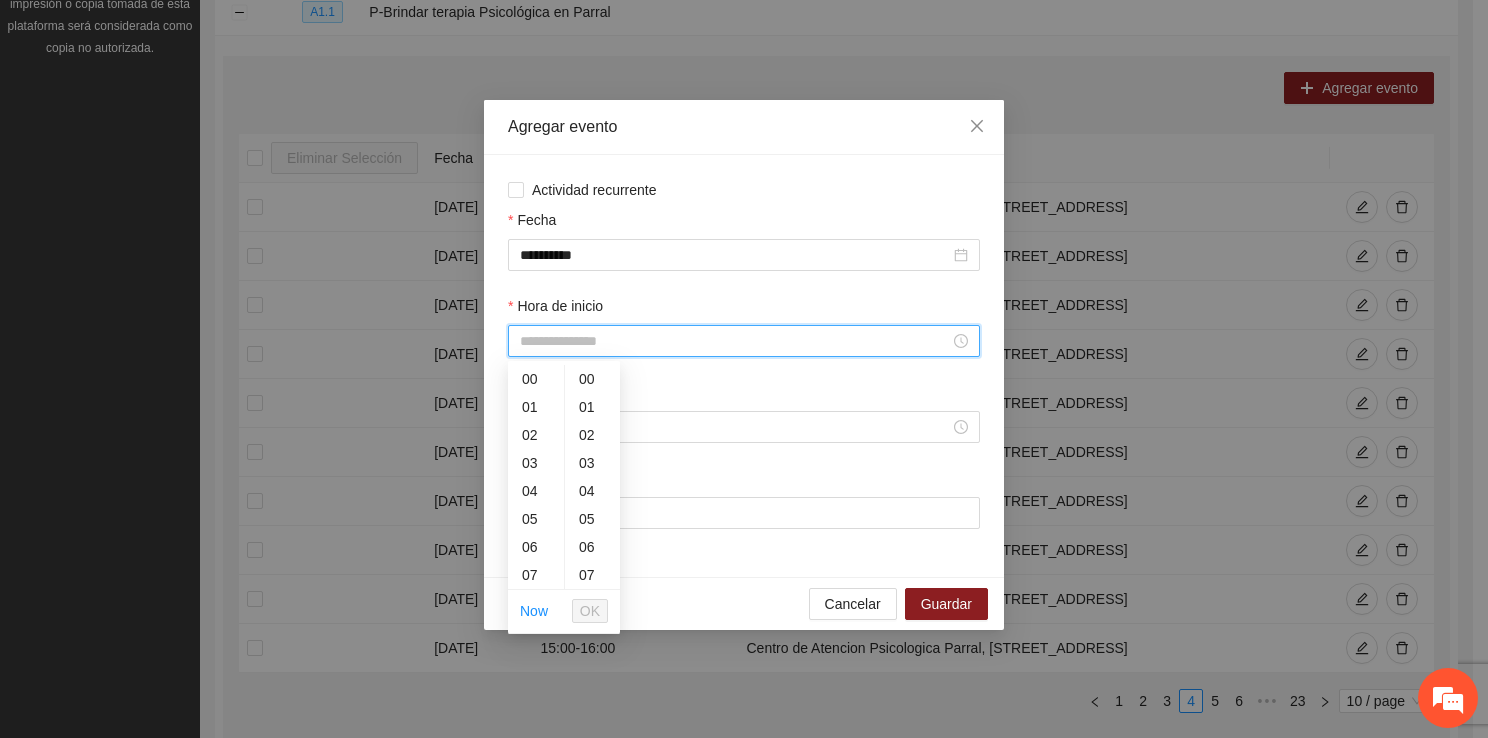 click on "Hora de inicio" at bounding box center (735, 341) 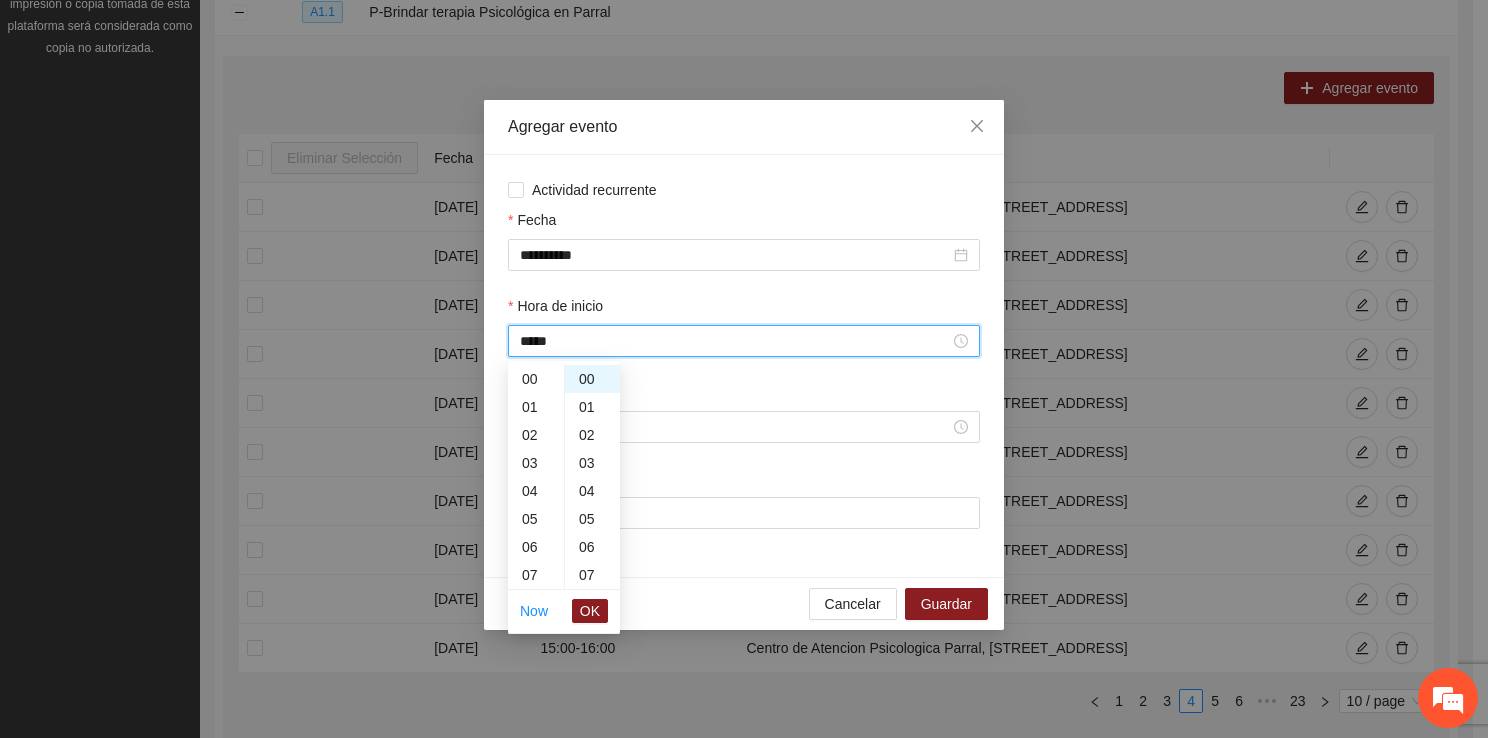 scroll, scrollTop: 392, scrollLeft: 0, axis: vertical 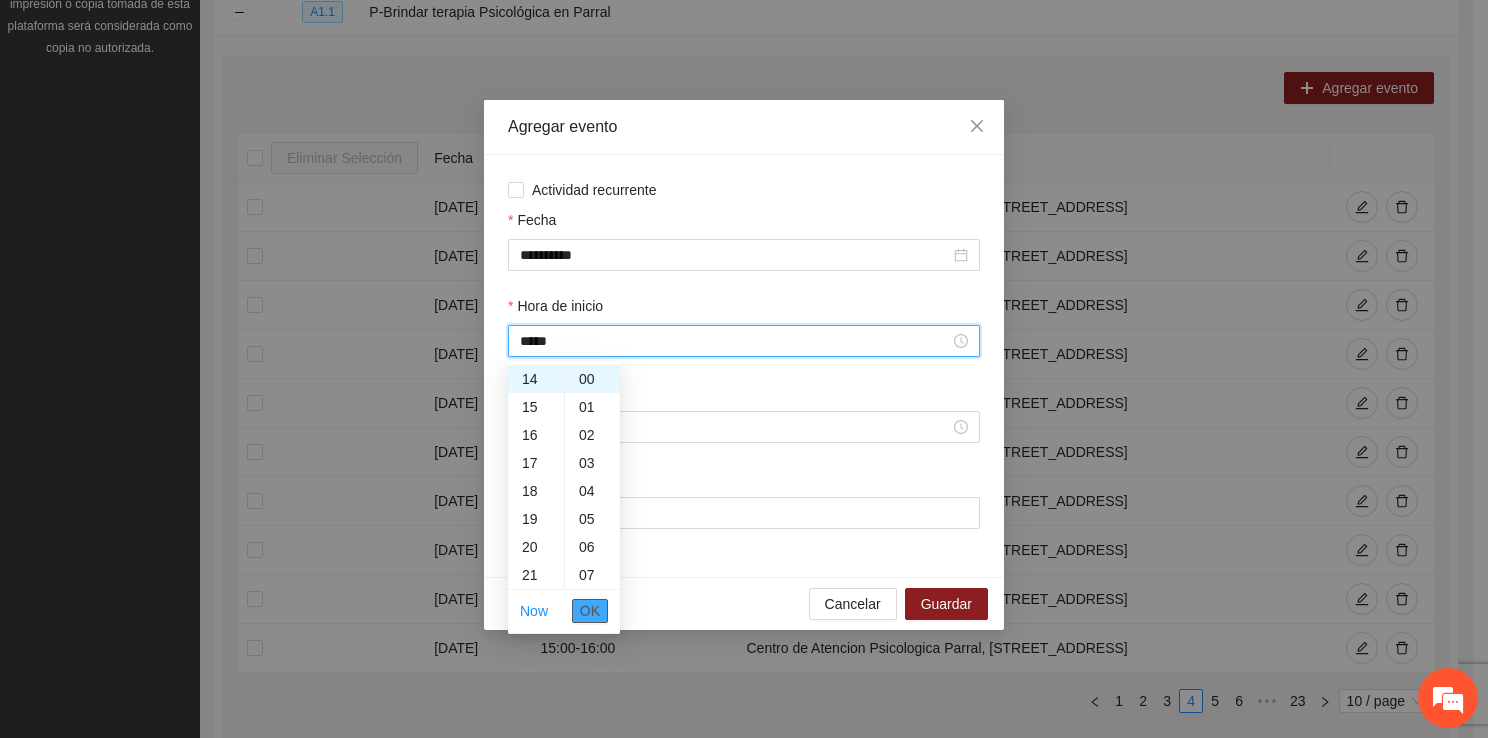 click on "OK" at bounding box center [590, 611] 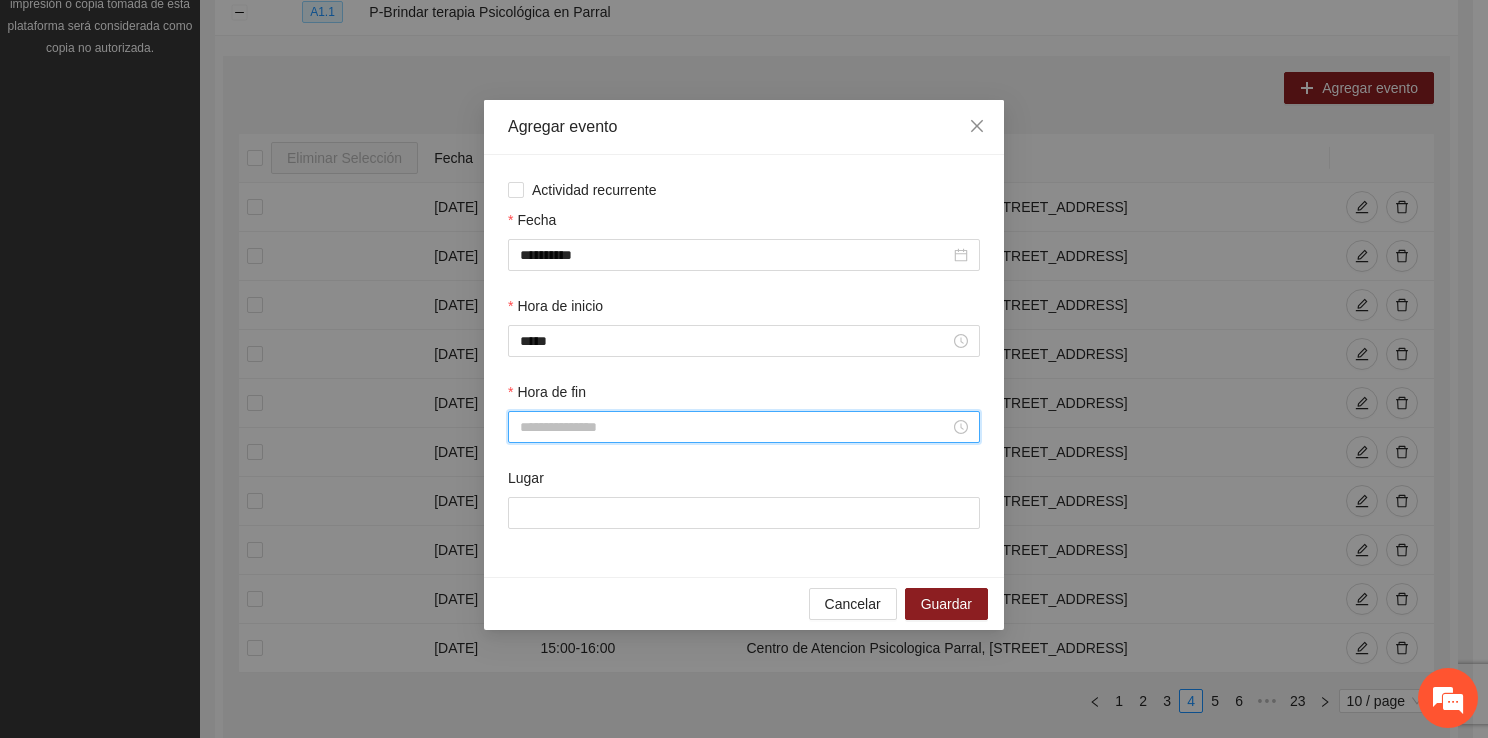 click on "Hora de fin" at bounding box center [735, 427] 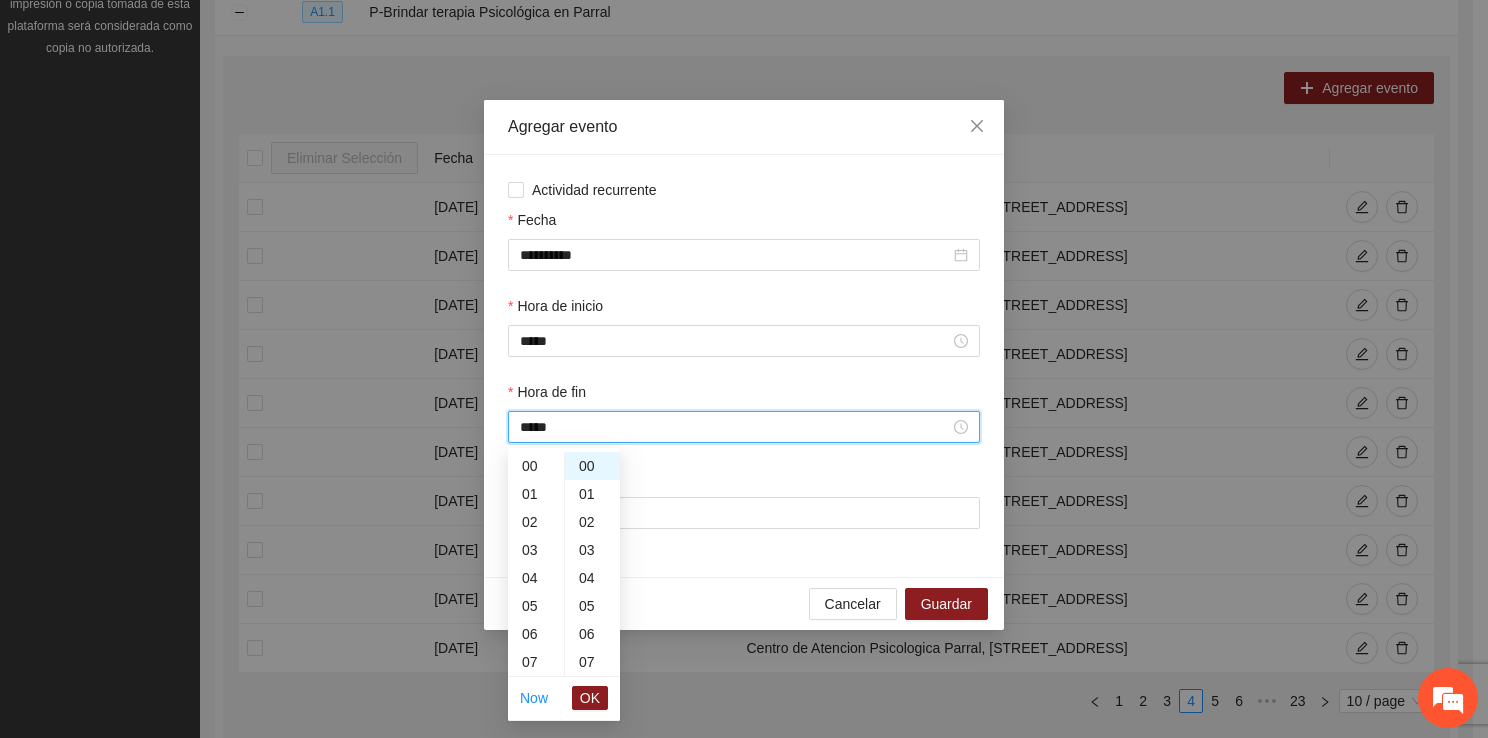 scroll, scrollTop: 420, scrollLeft: 0, axis: vertical 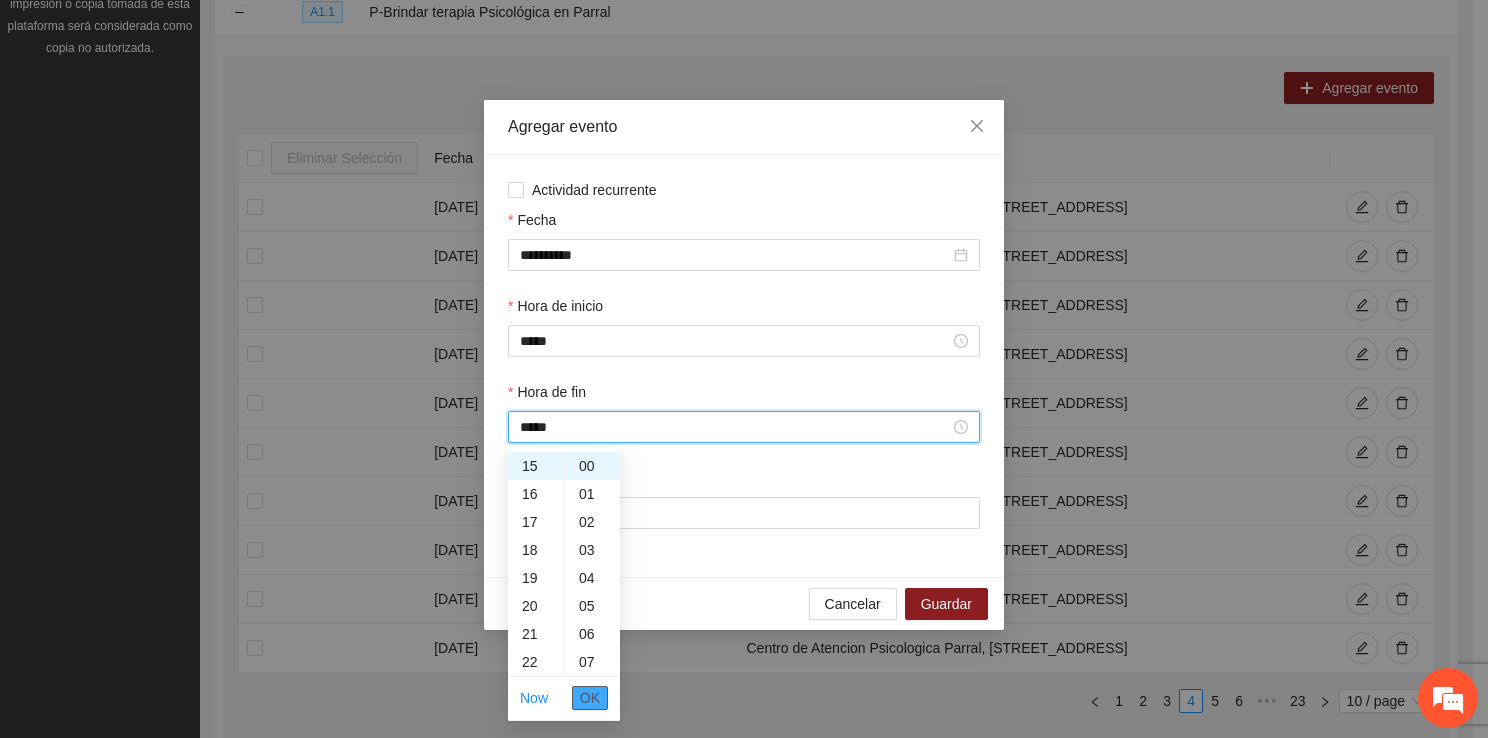 click on "OK" at bounding box center [590, 698] 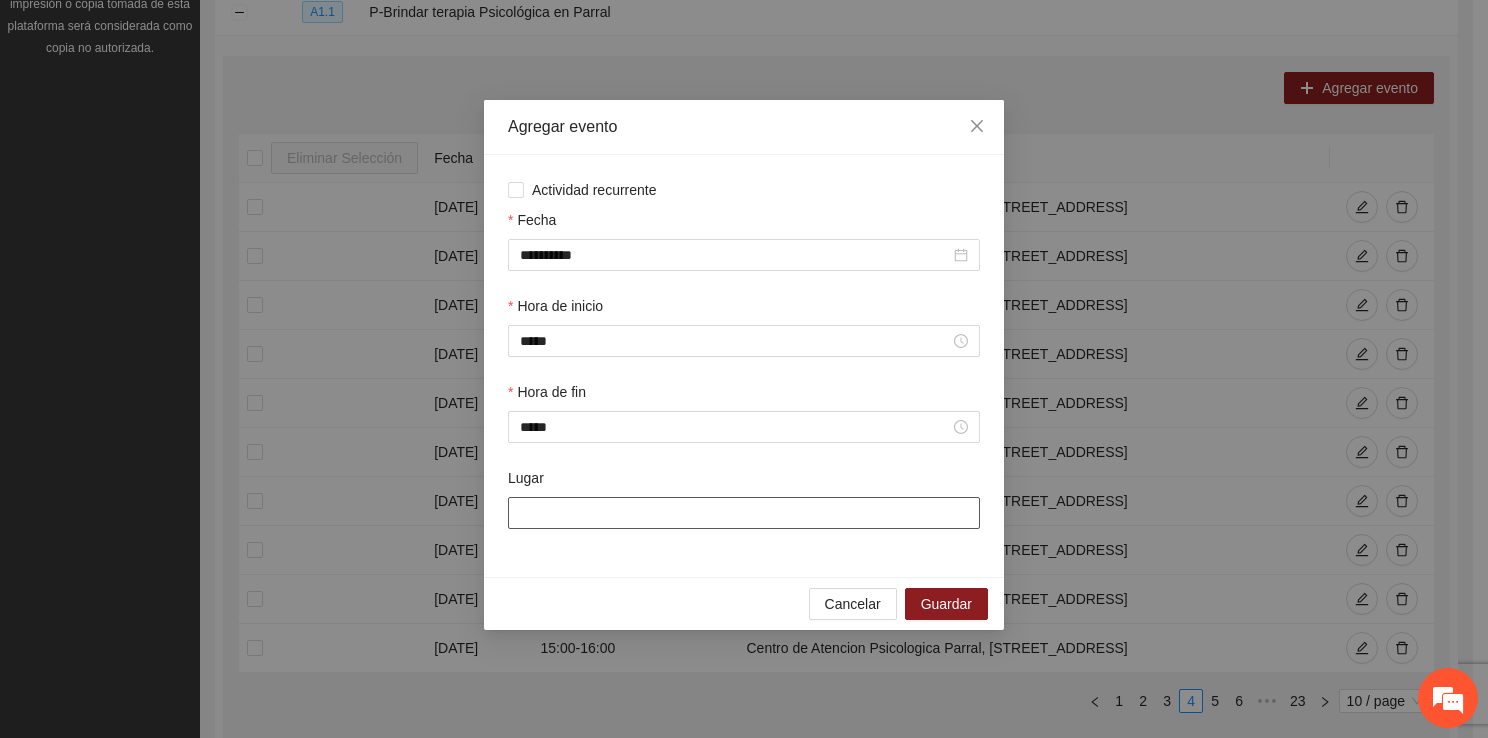 click on "Lugar" at bounding box center (744, 513) 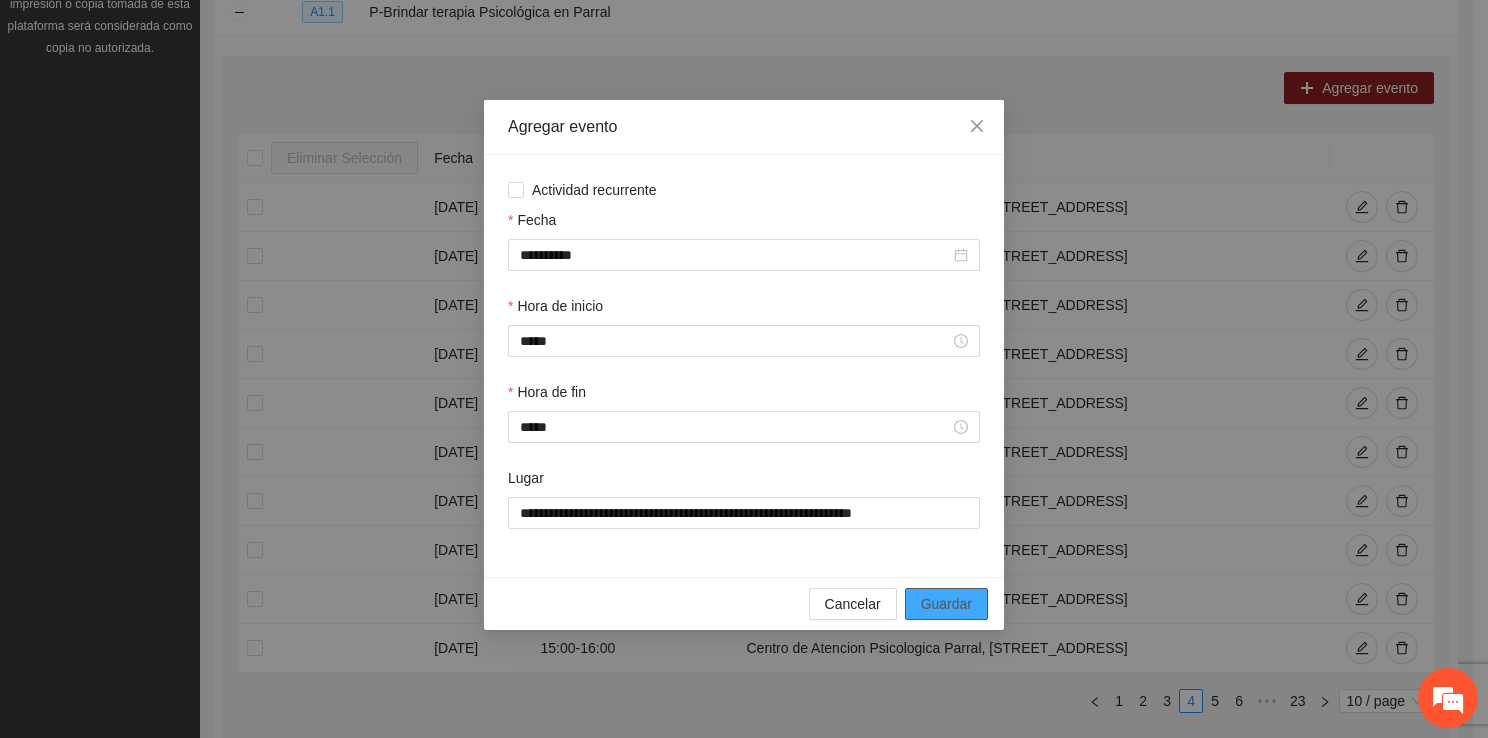 click on "Guardar" at bounding box center [946, 604] 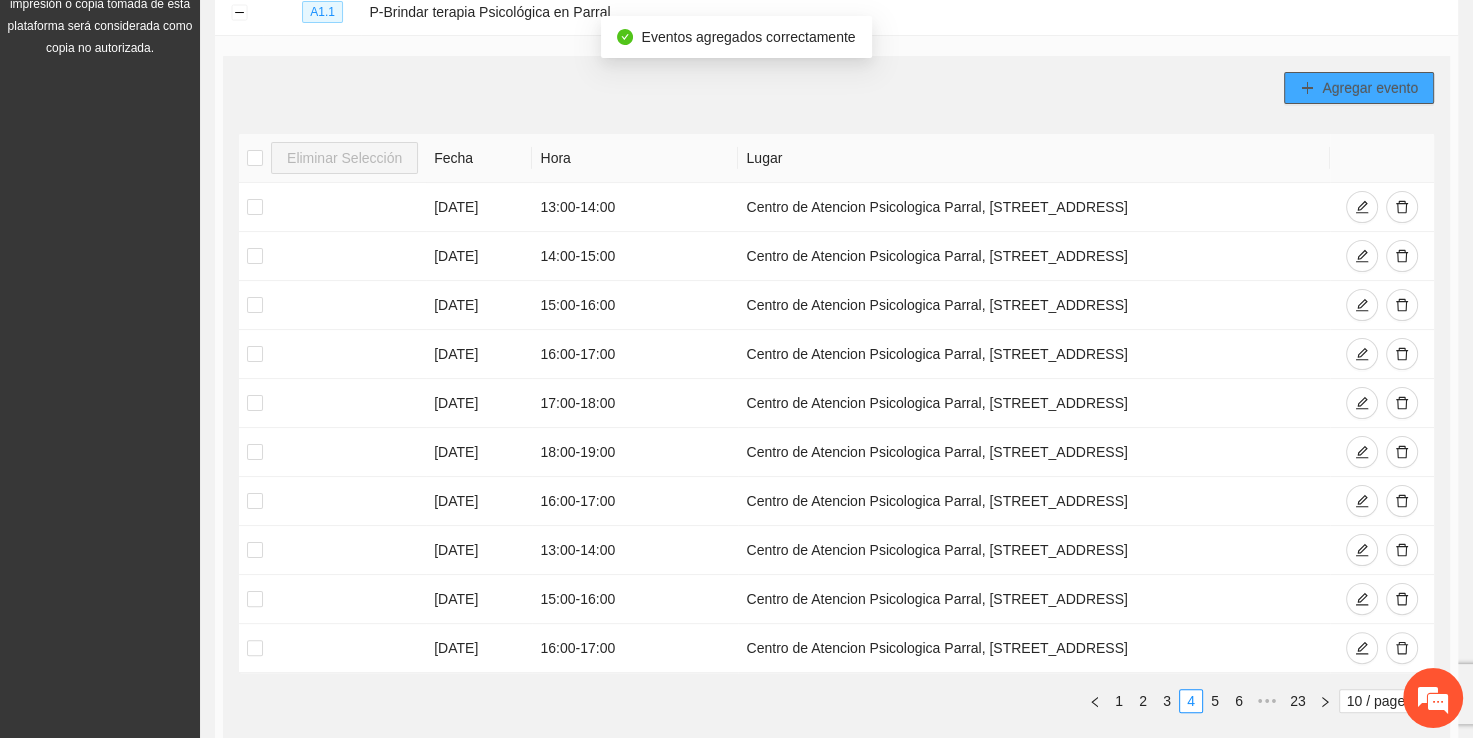 click on "Agregar evento" at bounding box center [1370, 88] 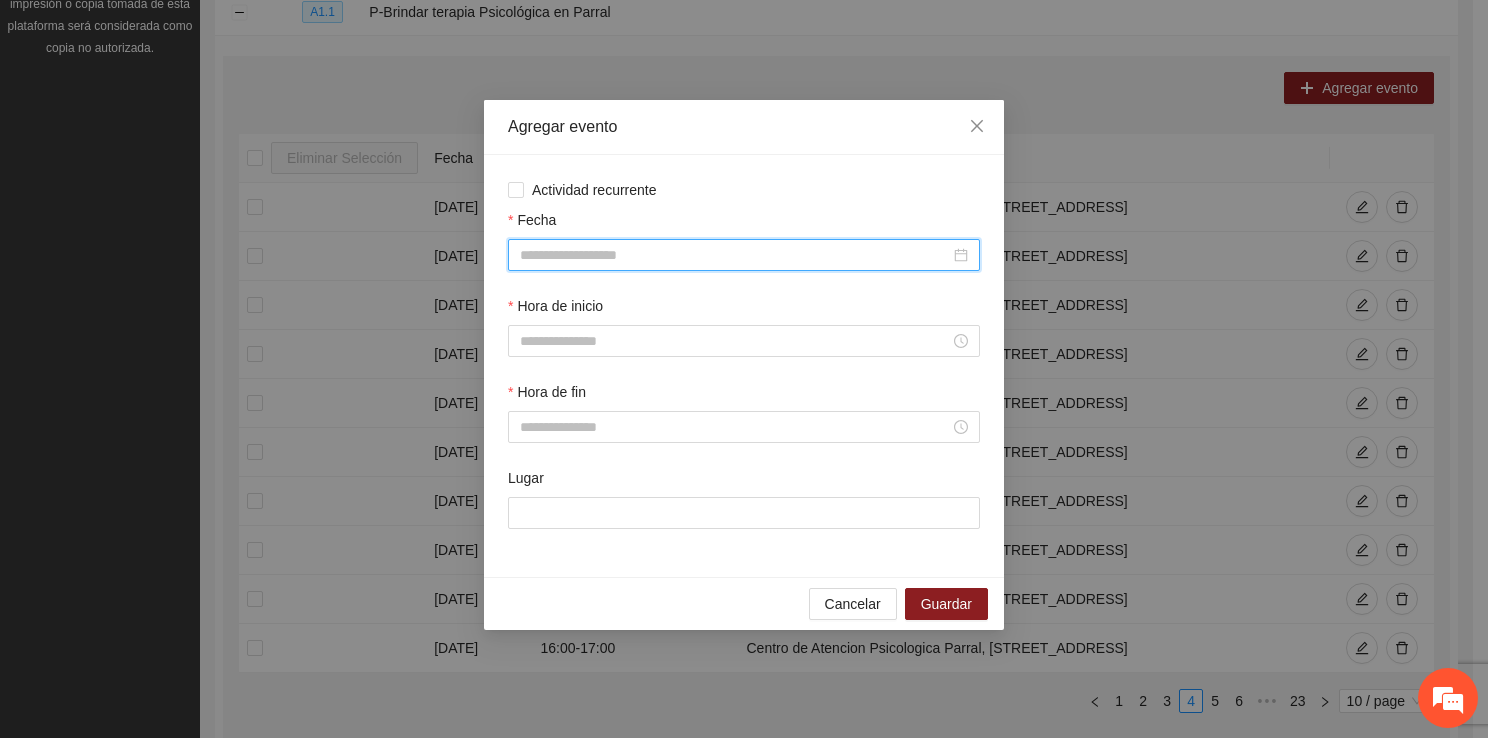 click on "Fecha" at bounding box center [735, 255] 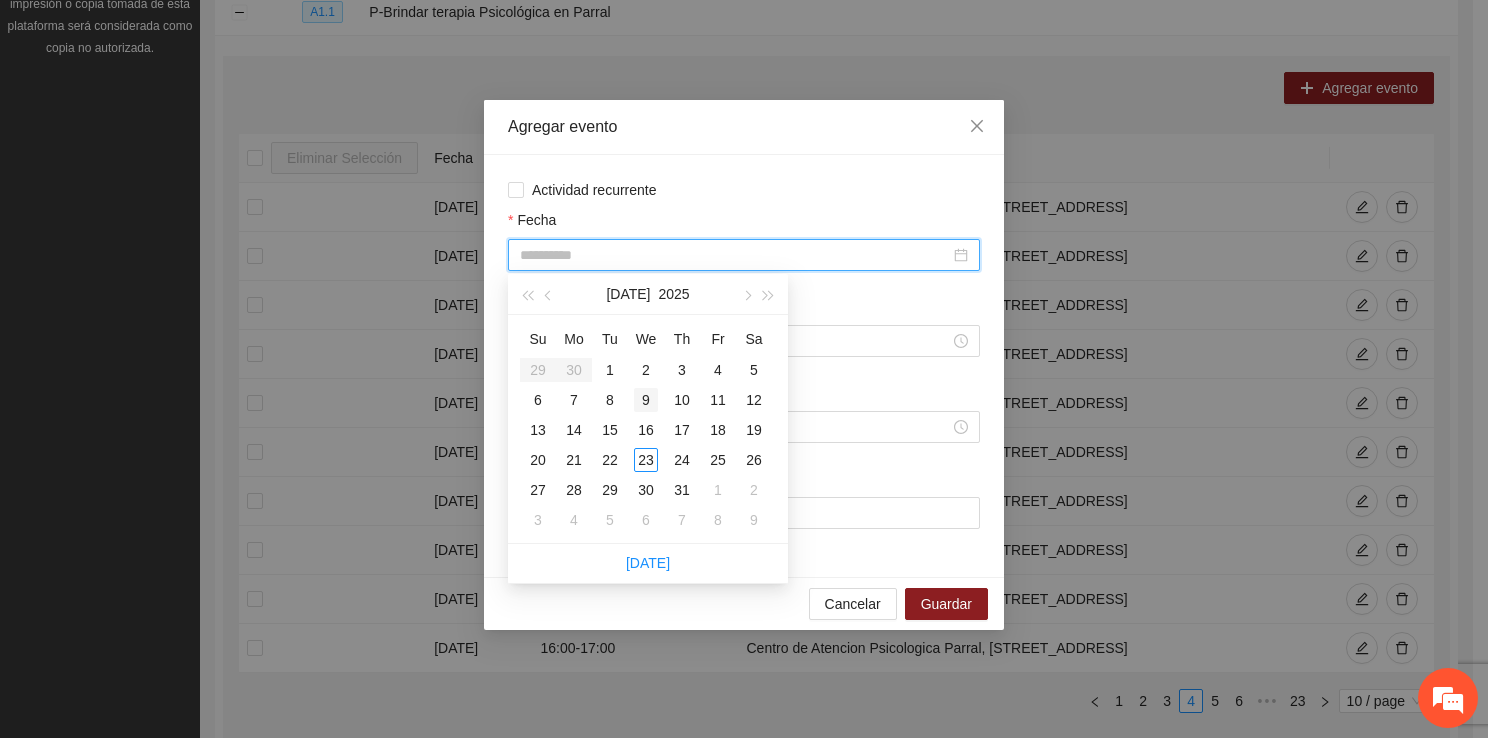 click on "9" at bounding box center [646, 400] 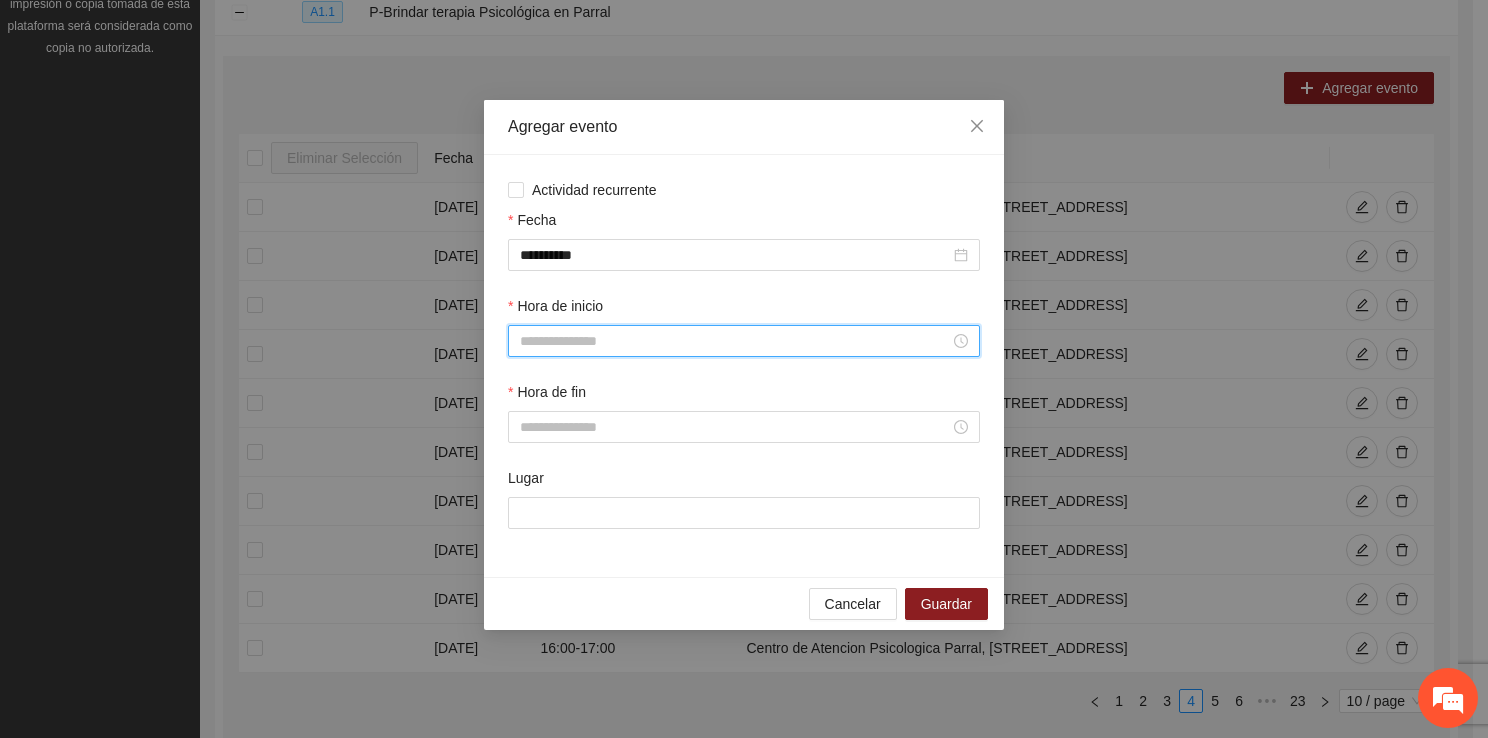 click on "Hora de inicio" at bounding box center (735, 341) 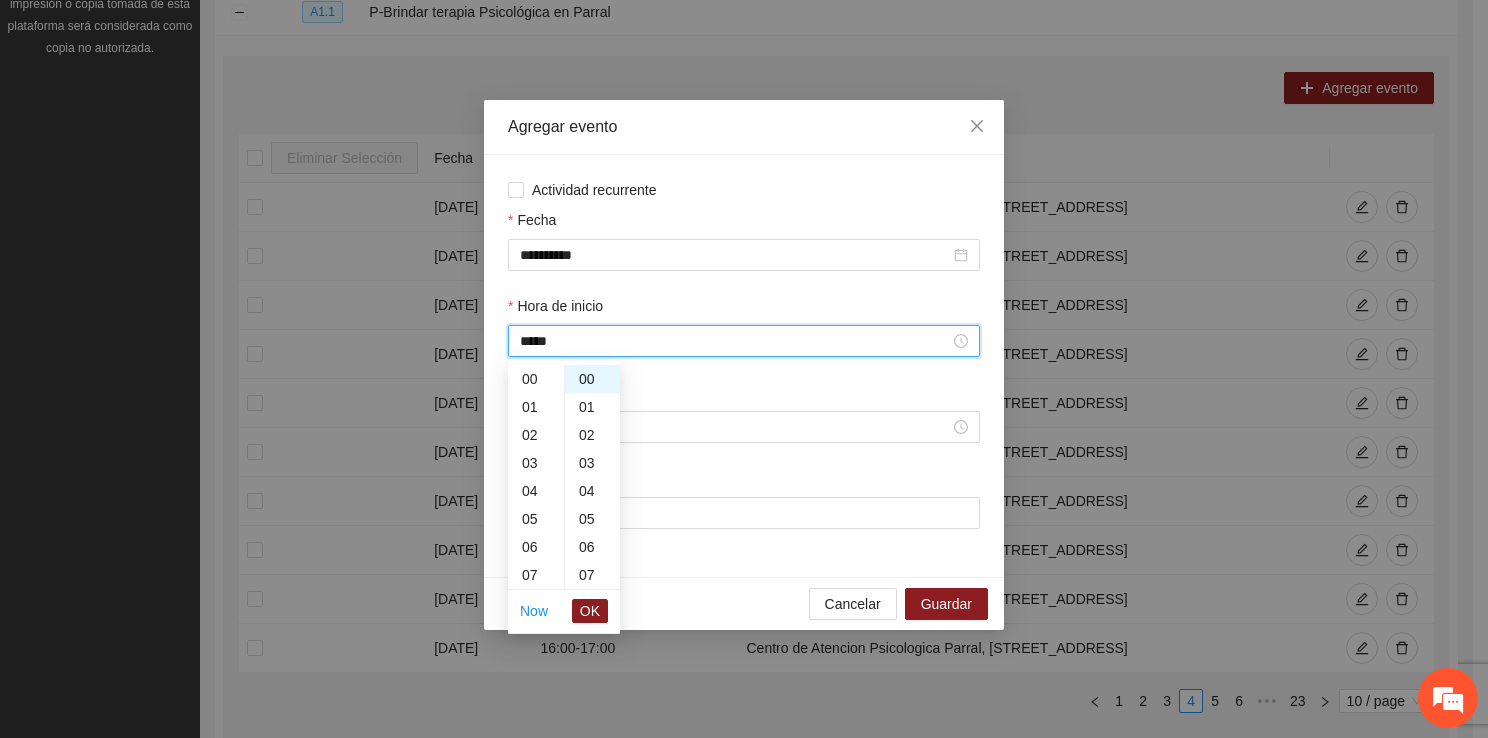 scroll, scrollTop: 420, scrollLeft: 0, axis: vertical 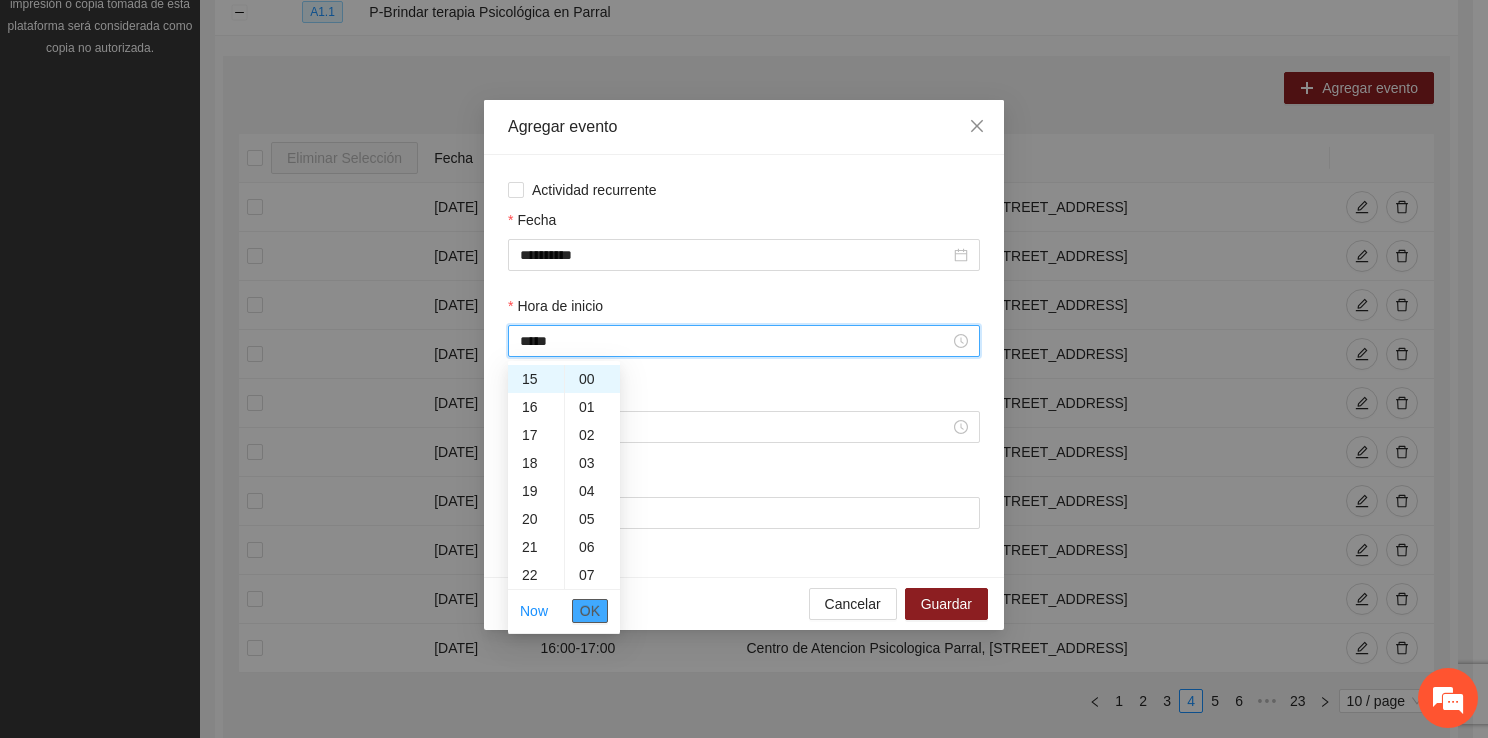 click on "OK" at bounding box center (590, 611) 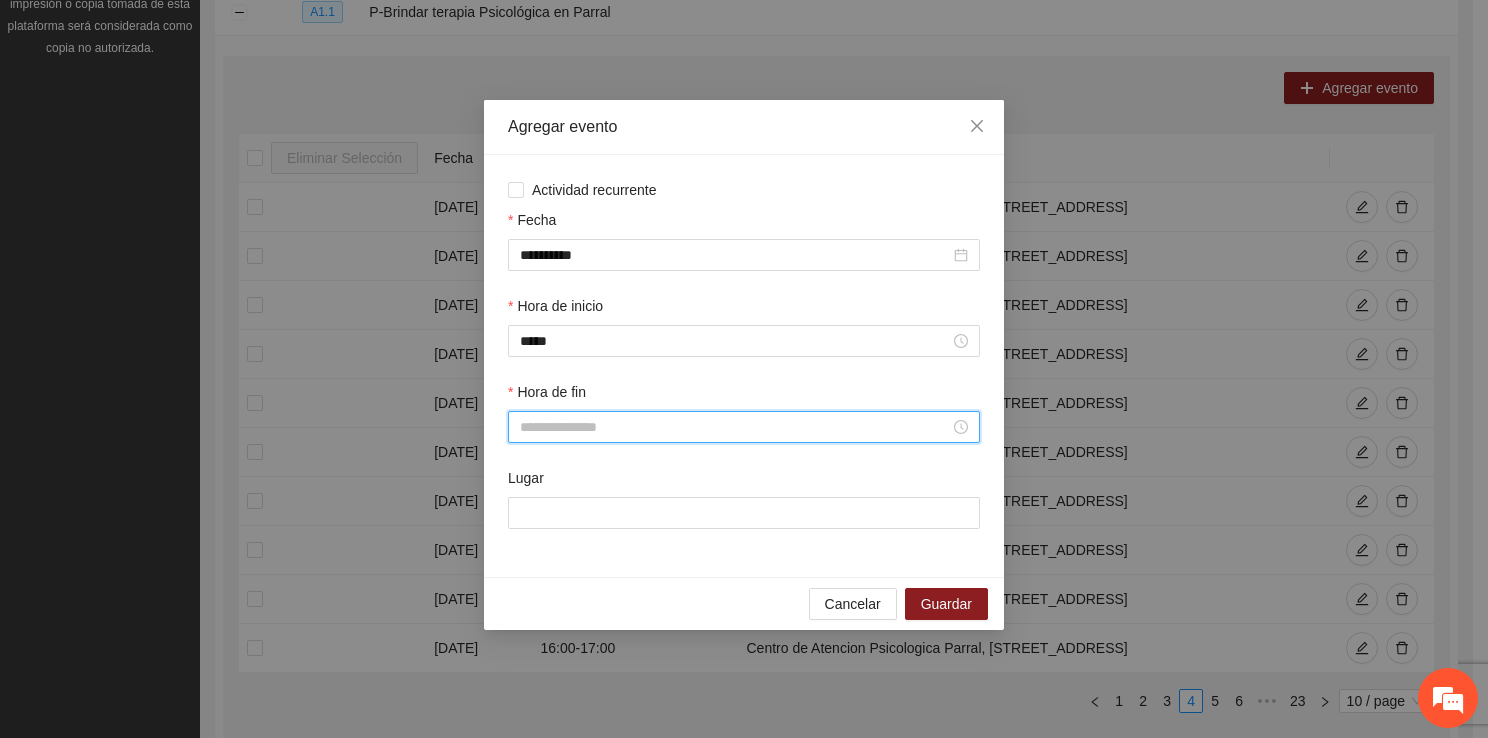 click on "Hora de fin" at bounding box center (735, 427) 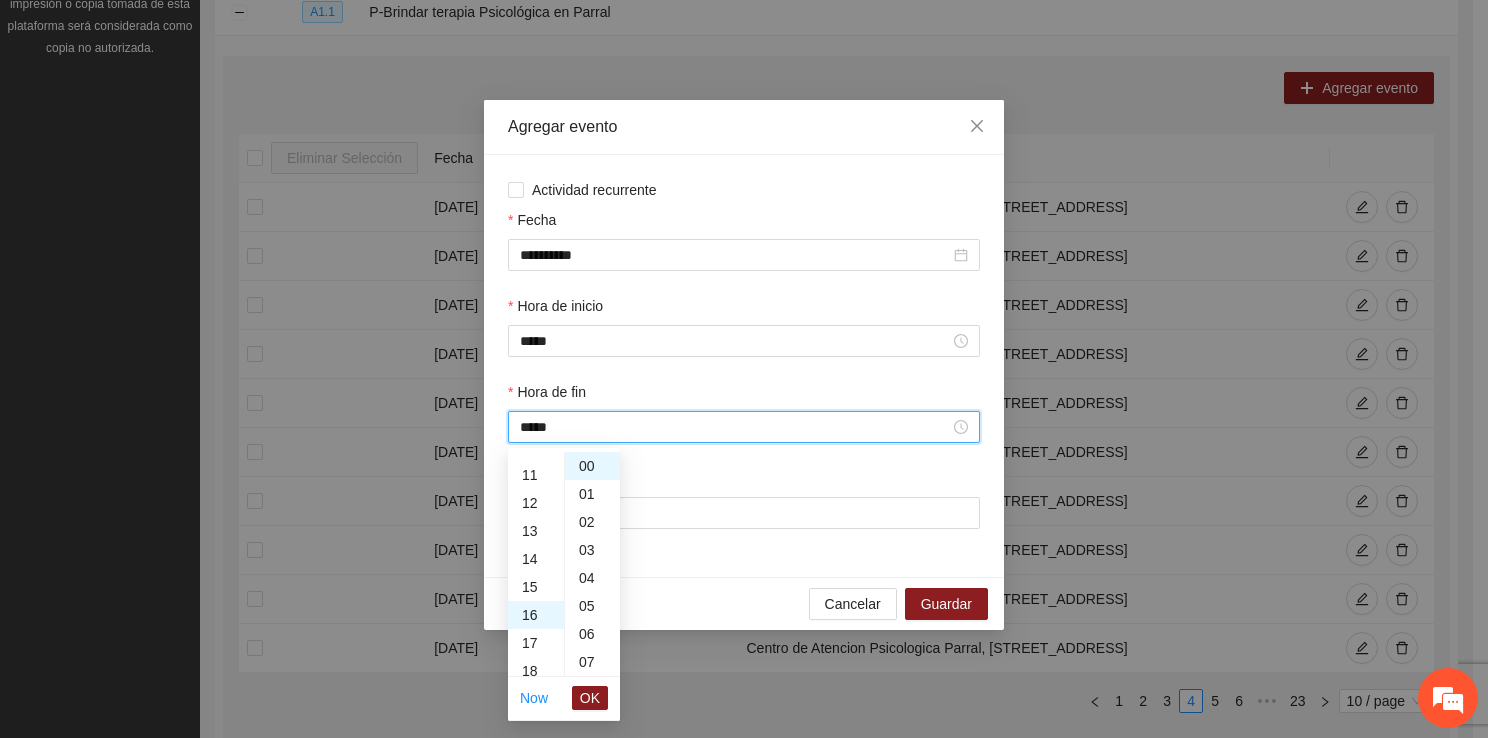 scroll, scrollTop: 448, scrollLeft: 0, axis: vertical 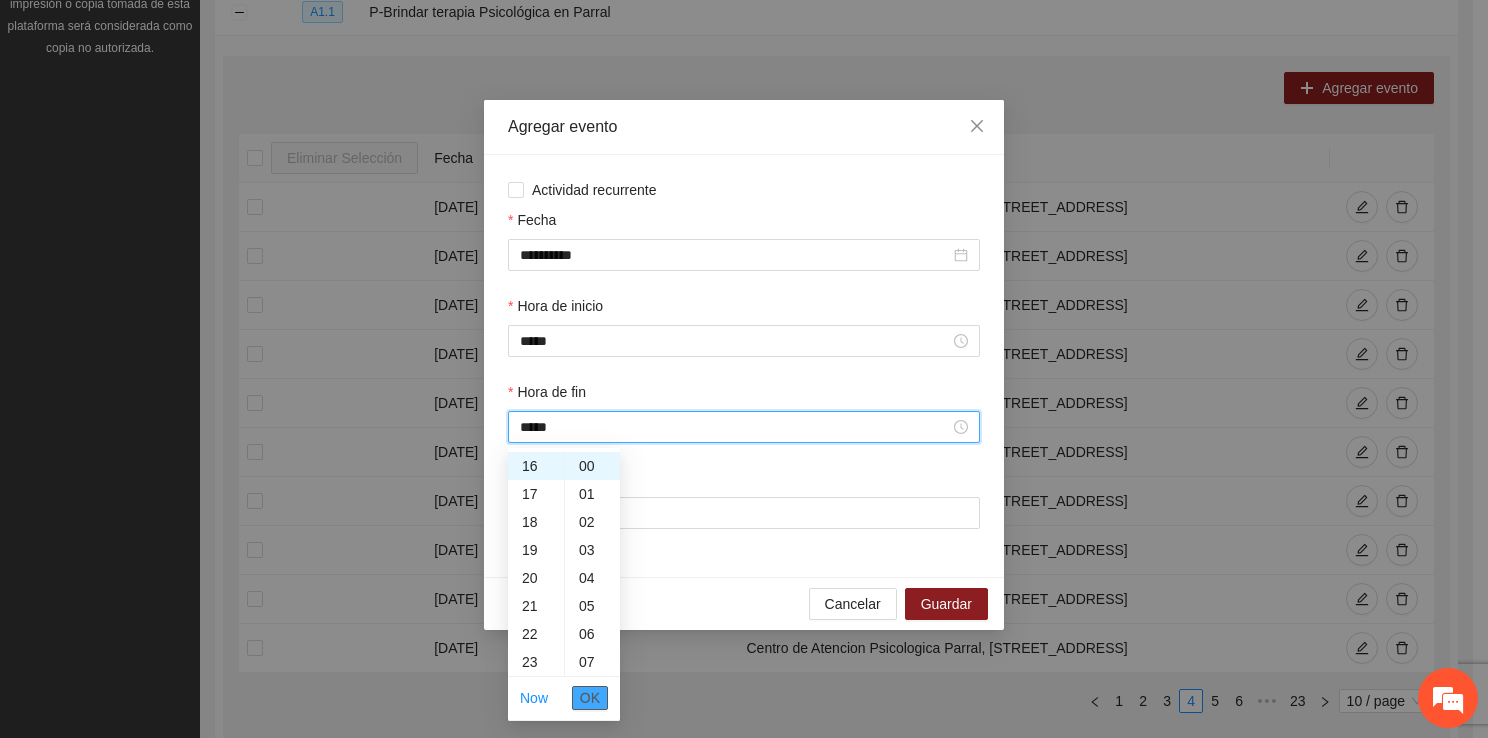 click on "OK" at bounding box center (590, 698) 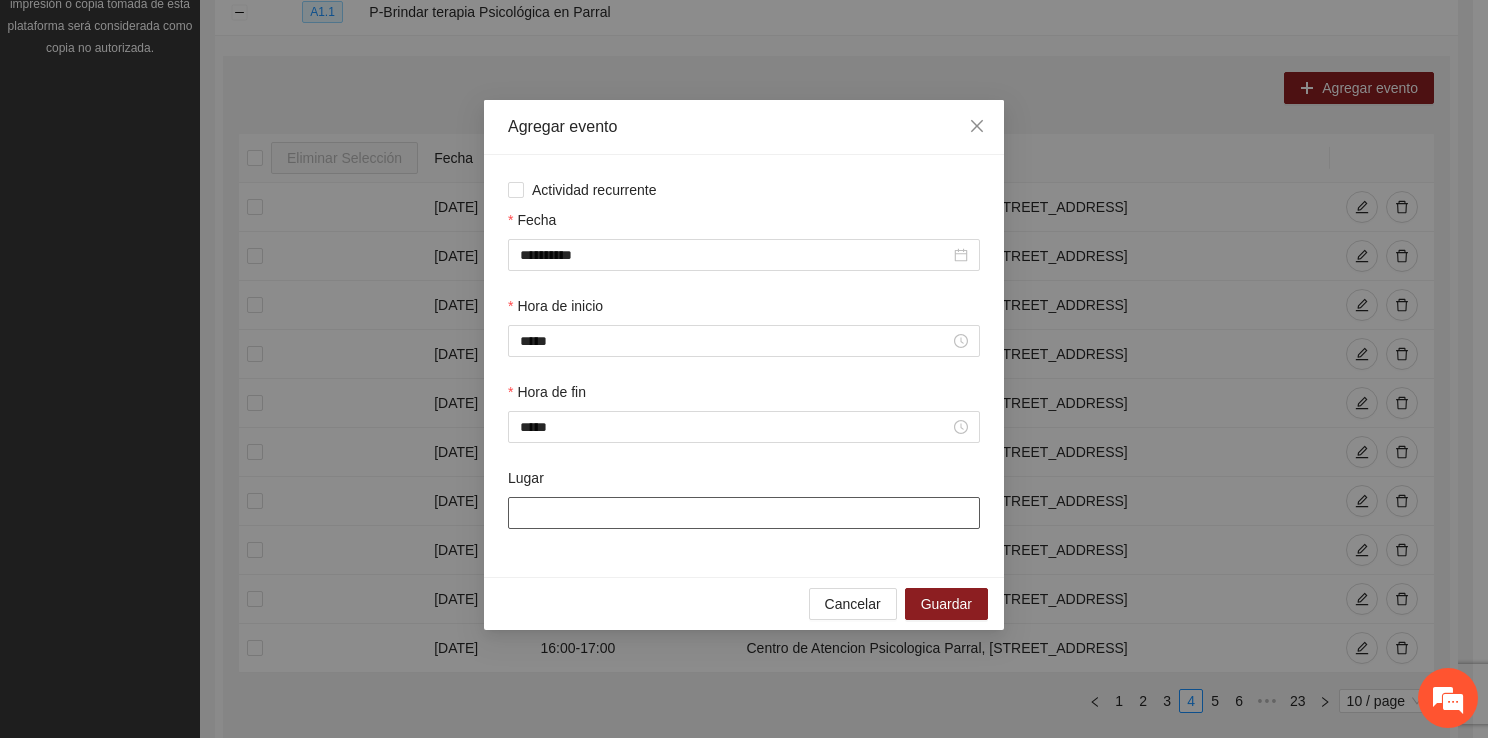 click on "Lugar" at bounding box center [744, 513] 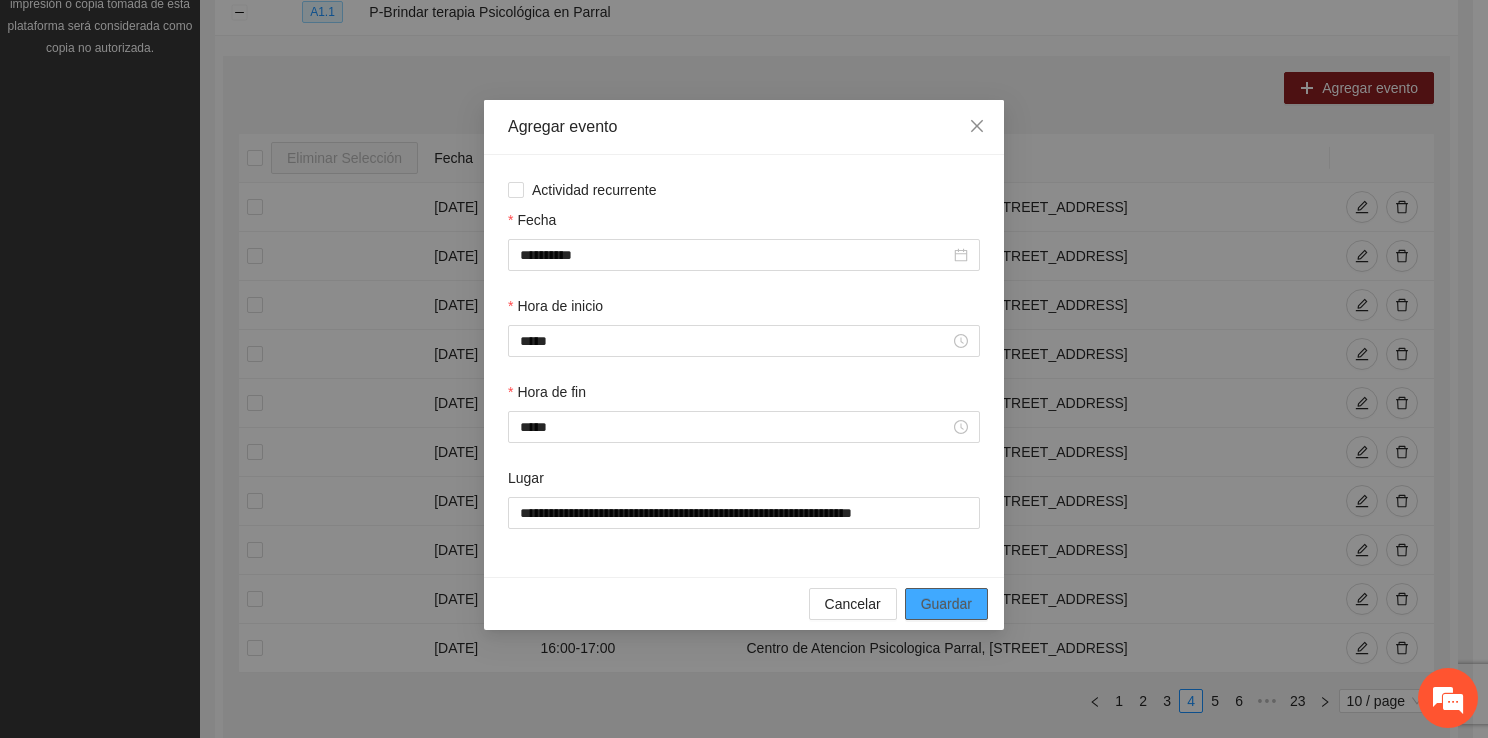 click on "Guardar" at bounding box center [946, 604] 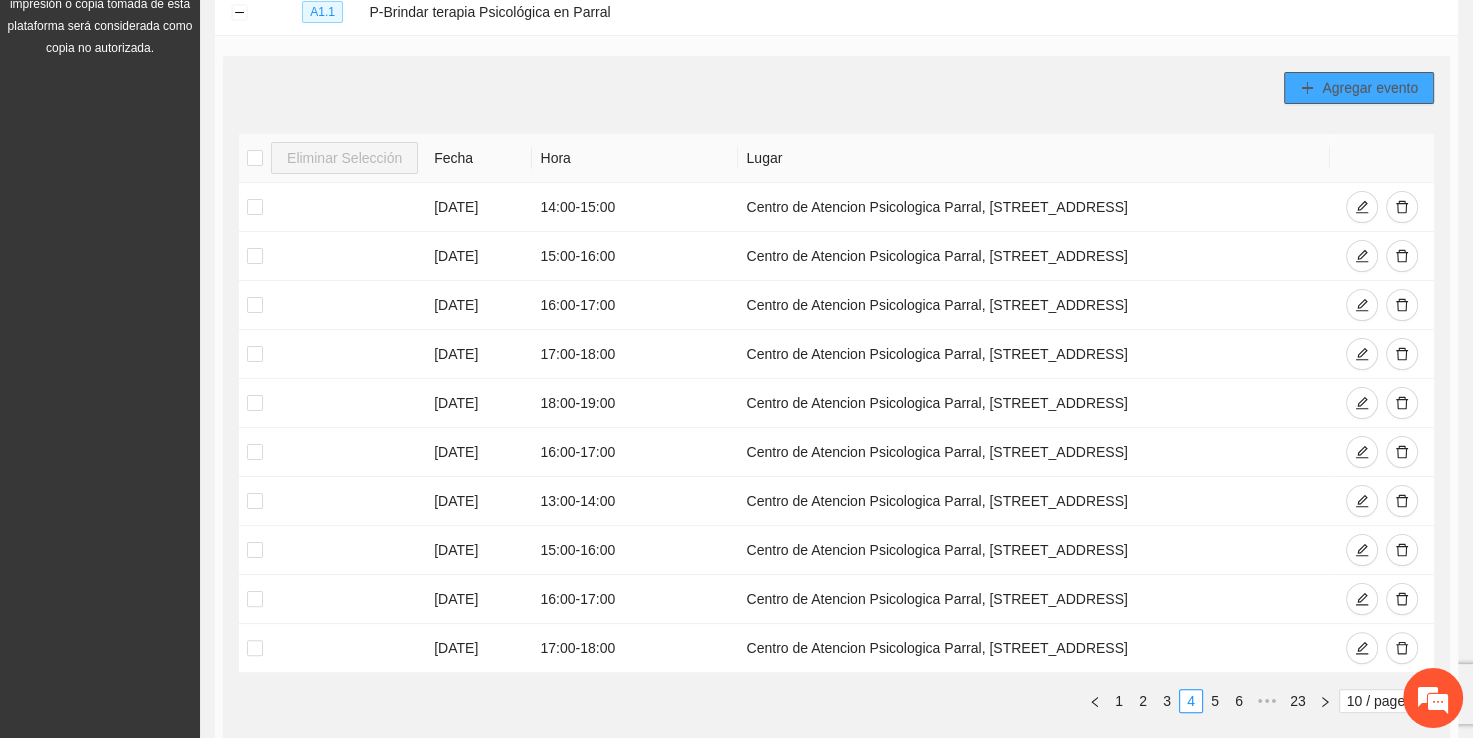 click on "Agregar evento" at bounding box center [1359, 88] 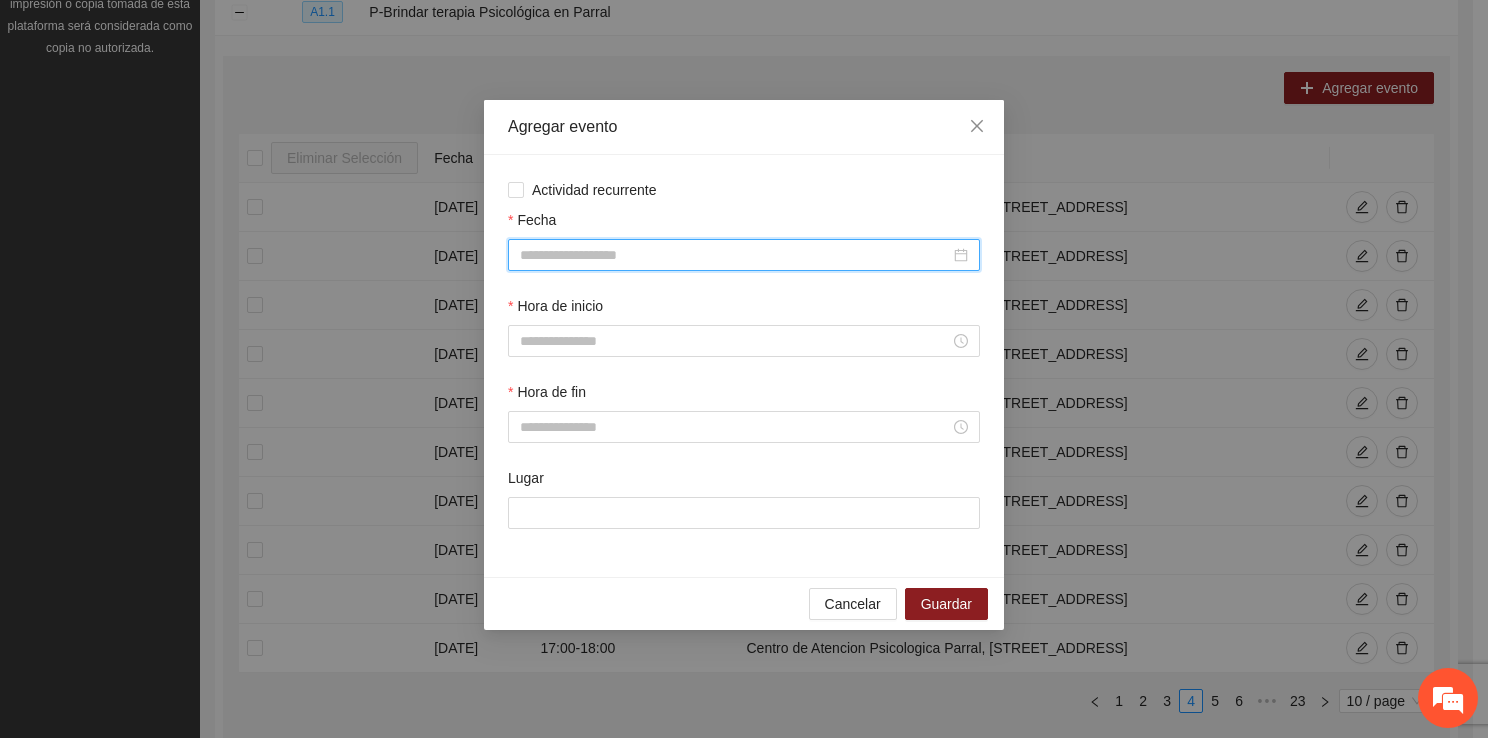 click on "Fecha" at bounding box center [735, 255] 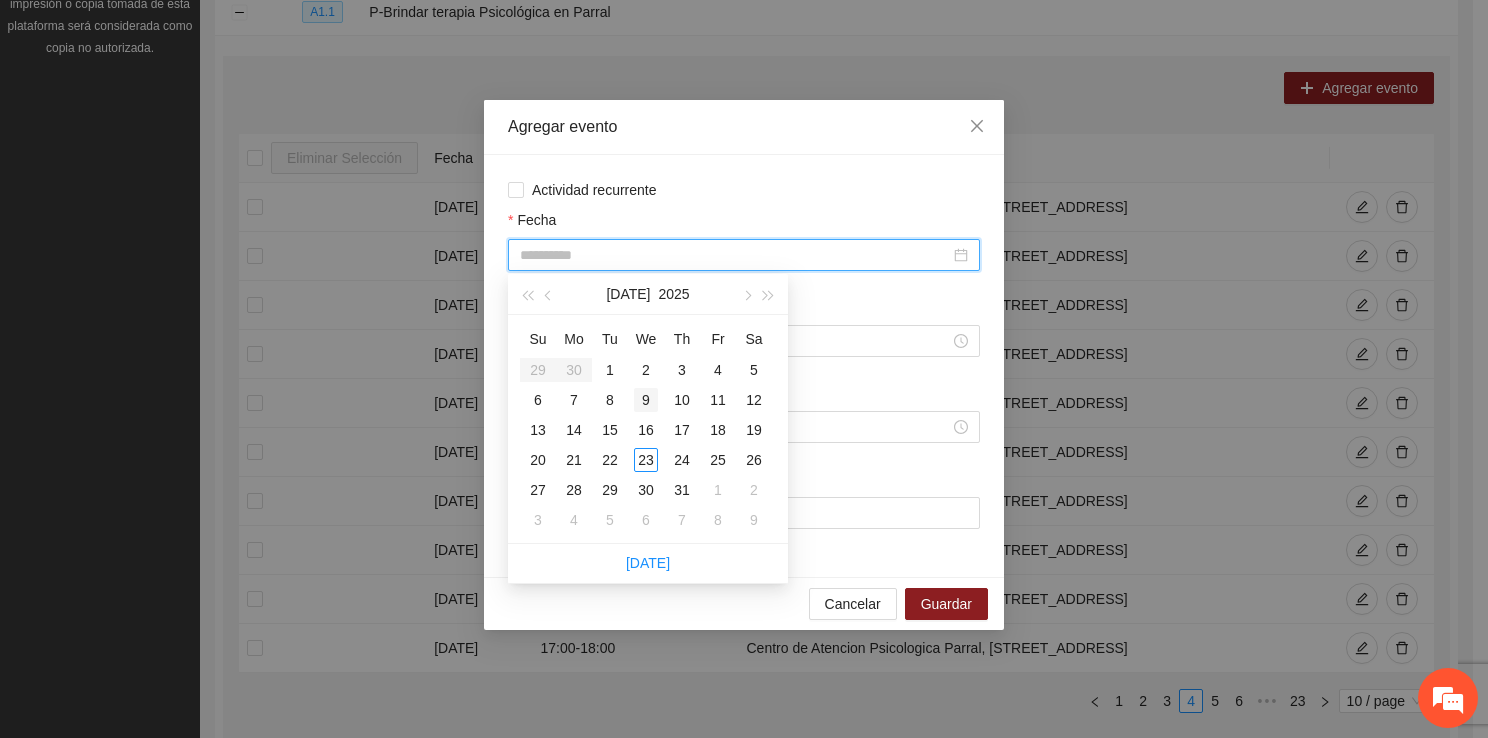 click on "9" at bounding box center [646, 400] 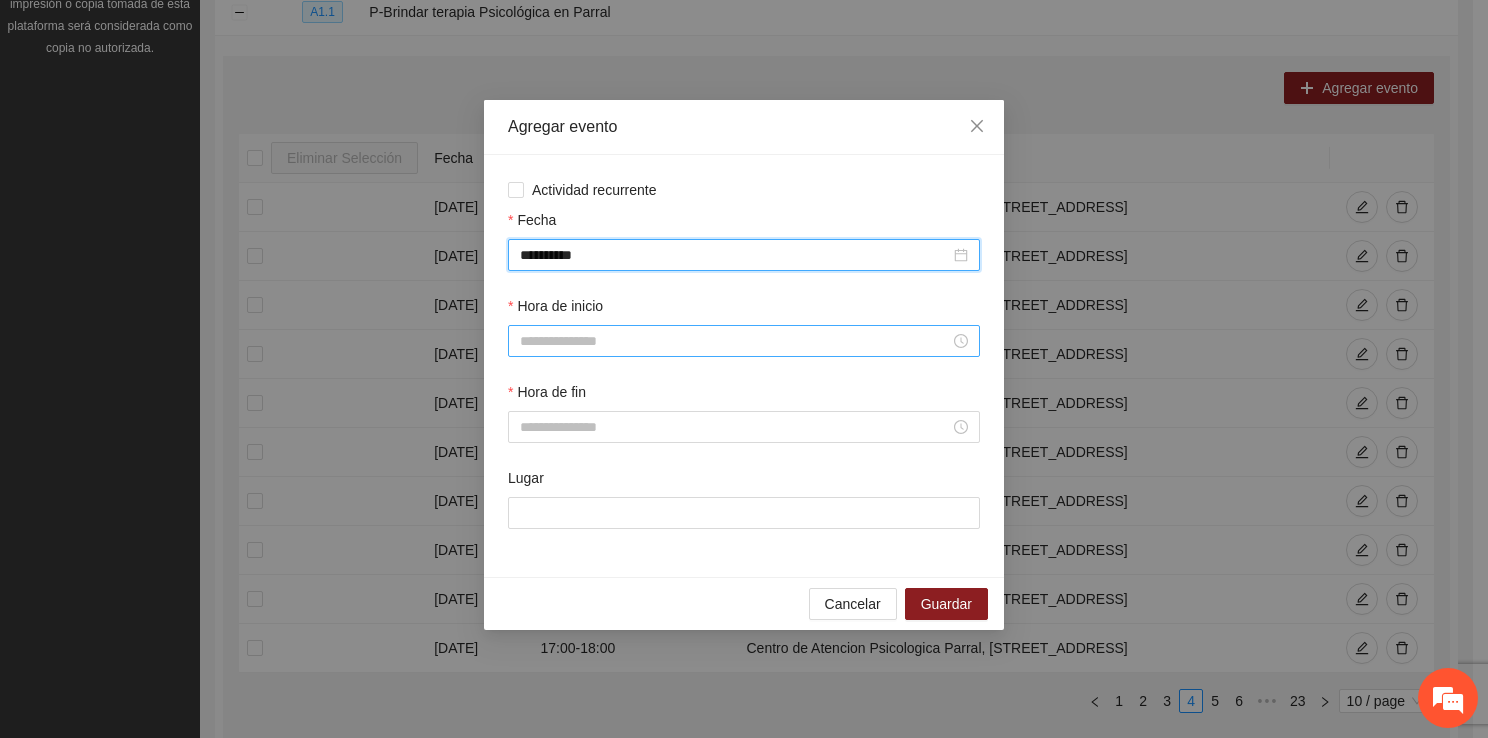 click on "Hora de inicio" at bounding box center (735, 341) 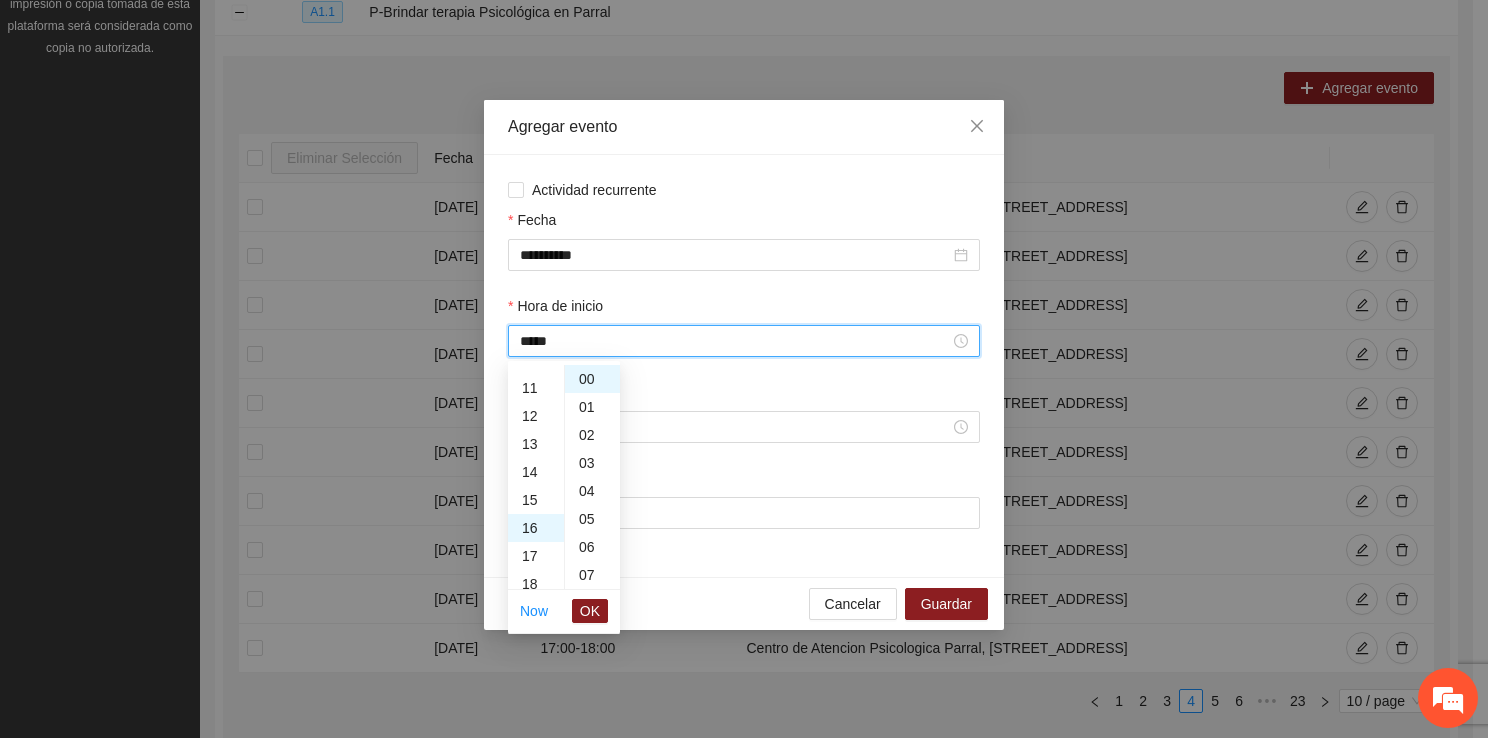 scroll, scrollTop: 448, scrollLeft: 0, axis: vertical 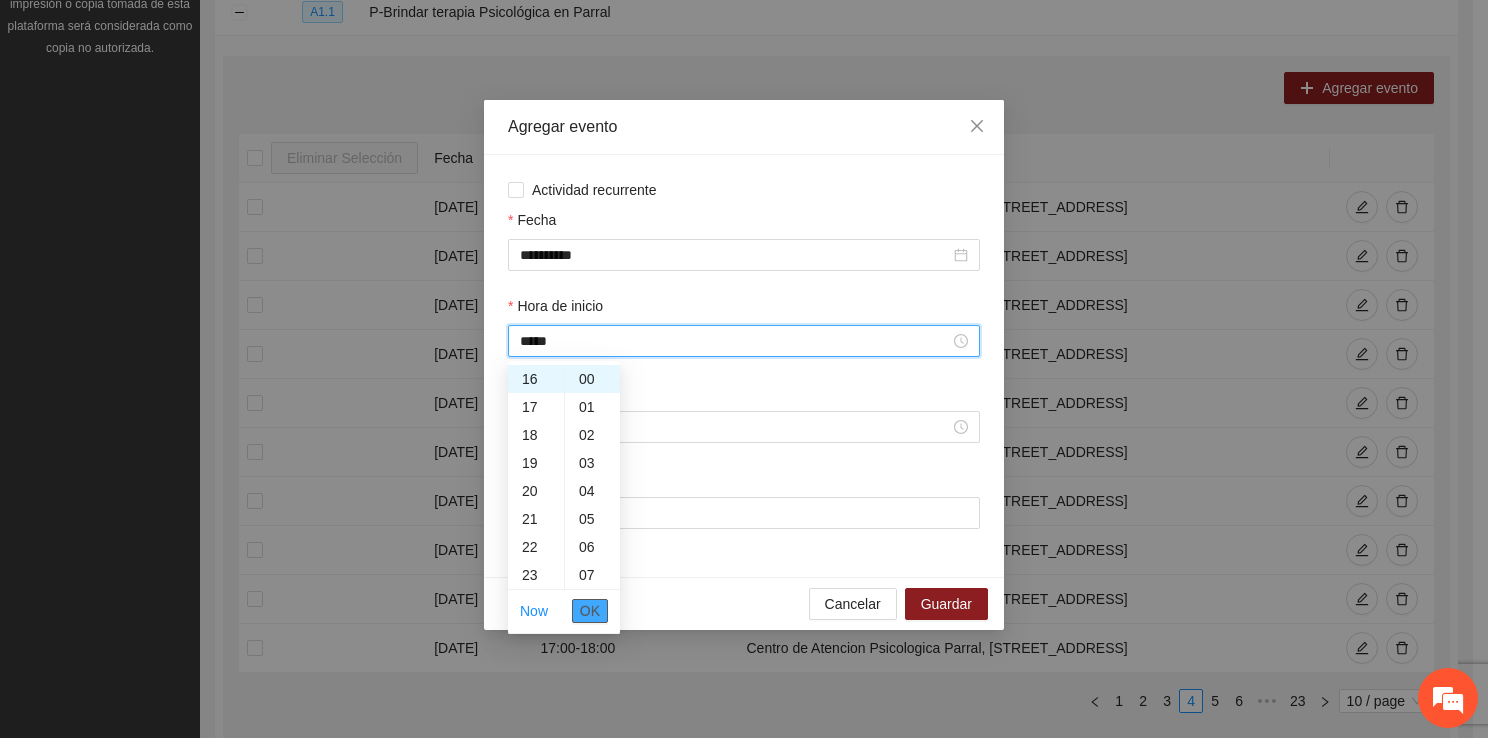 click on "OK" at bounding box center [590, 611] 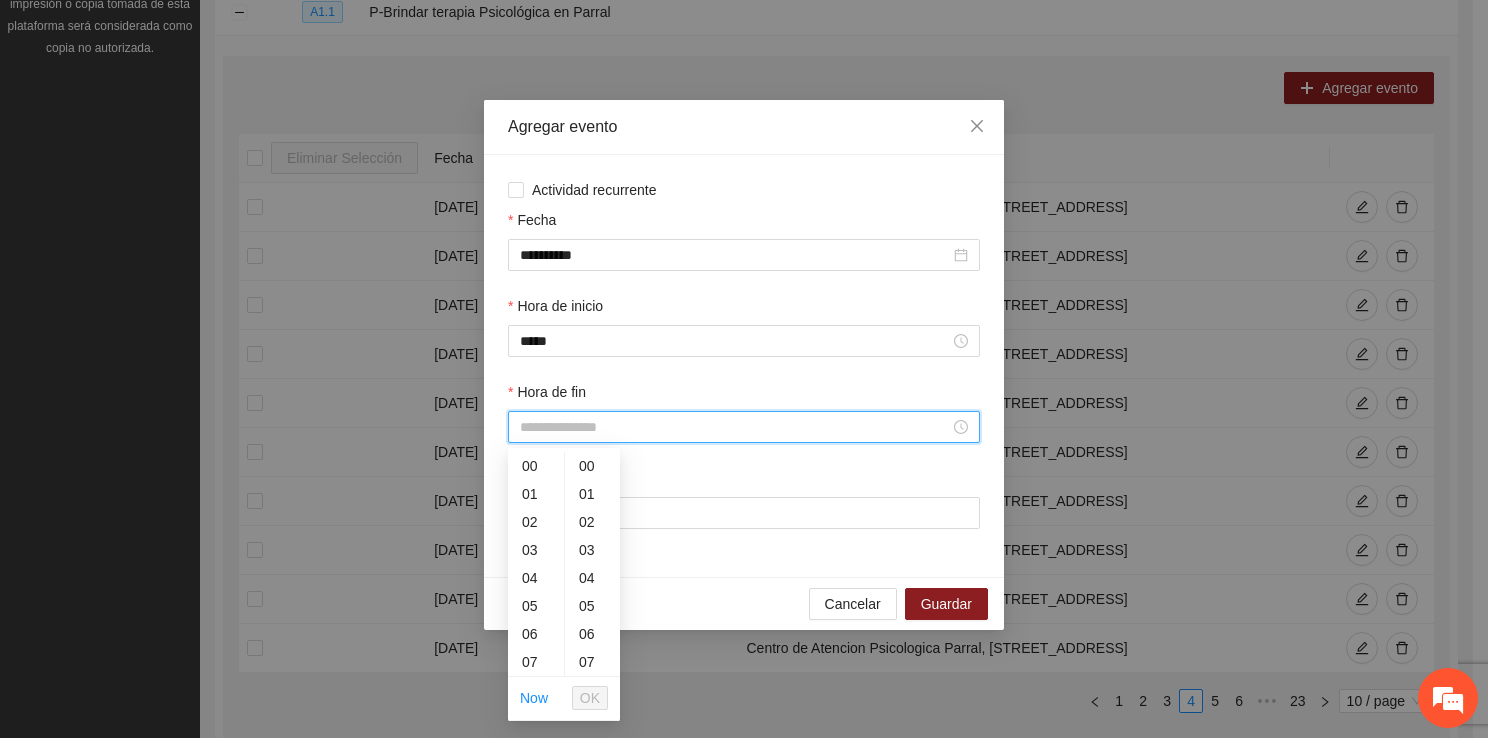 click on "Hora de fin" at bounding box center (735, 427) 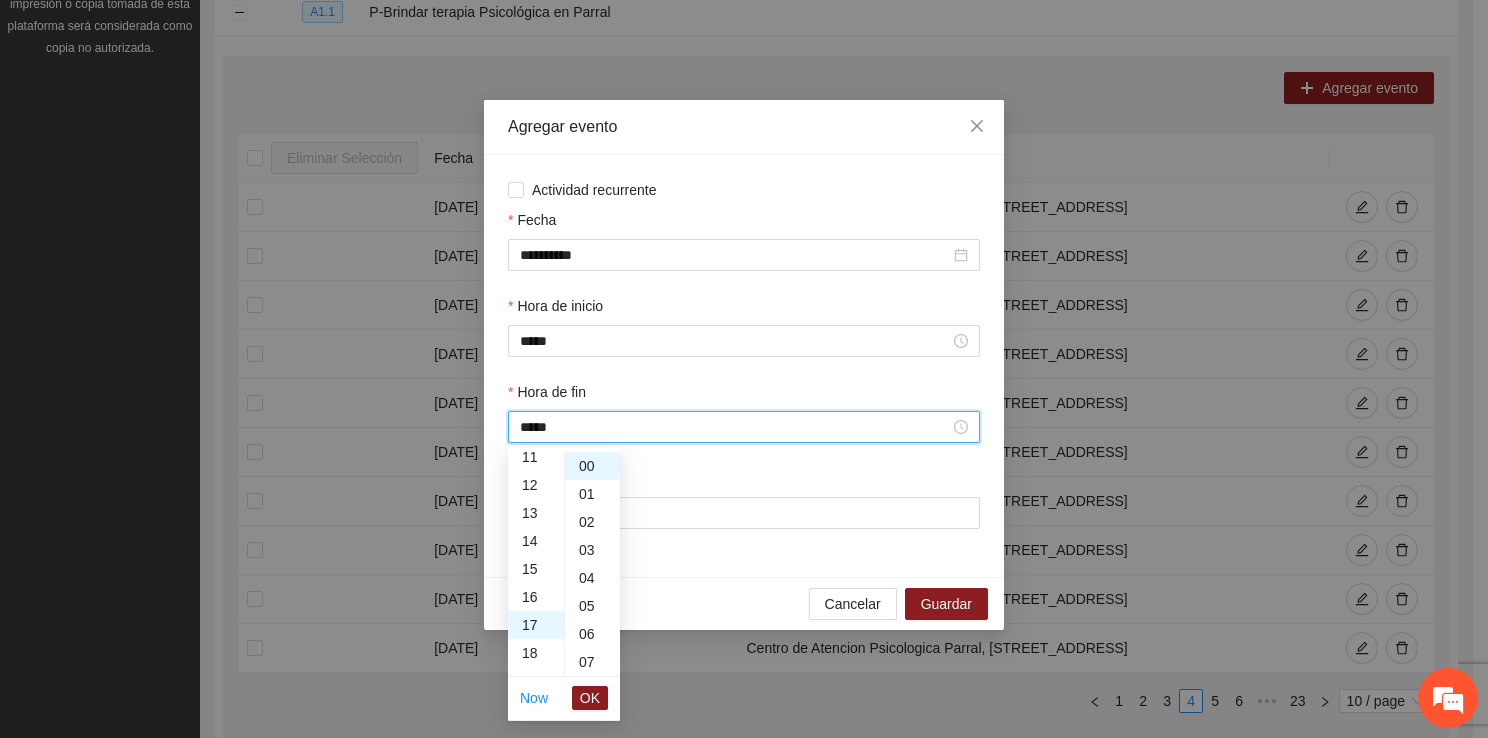 scroll, scrollTop: 476, scrollLeft: 0, axis: vertical 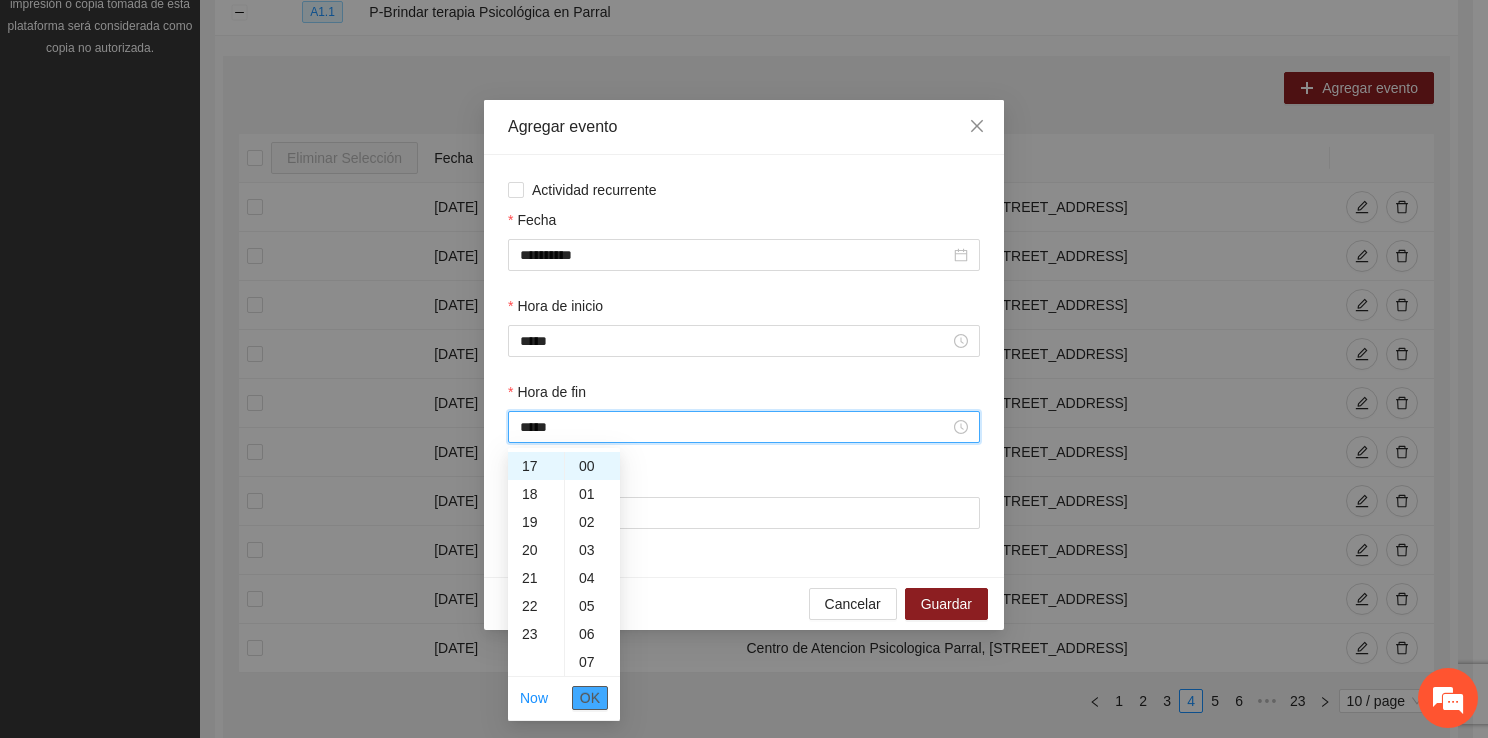 click on "OK" at bounding box center (590, 698) 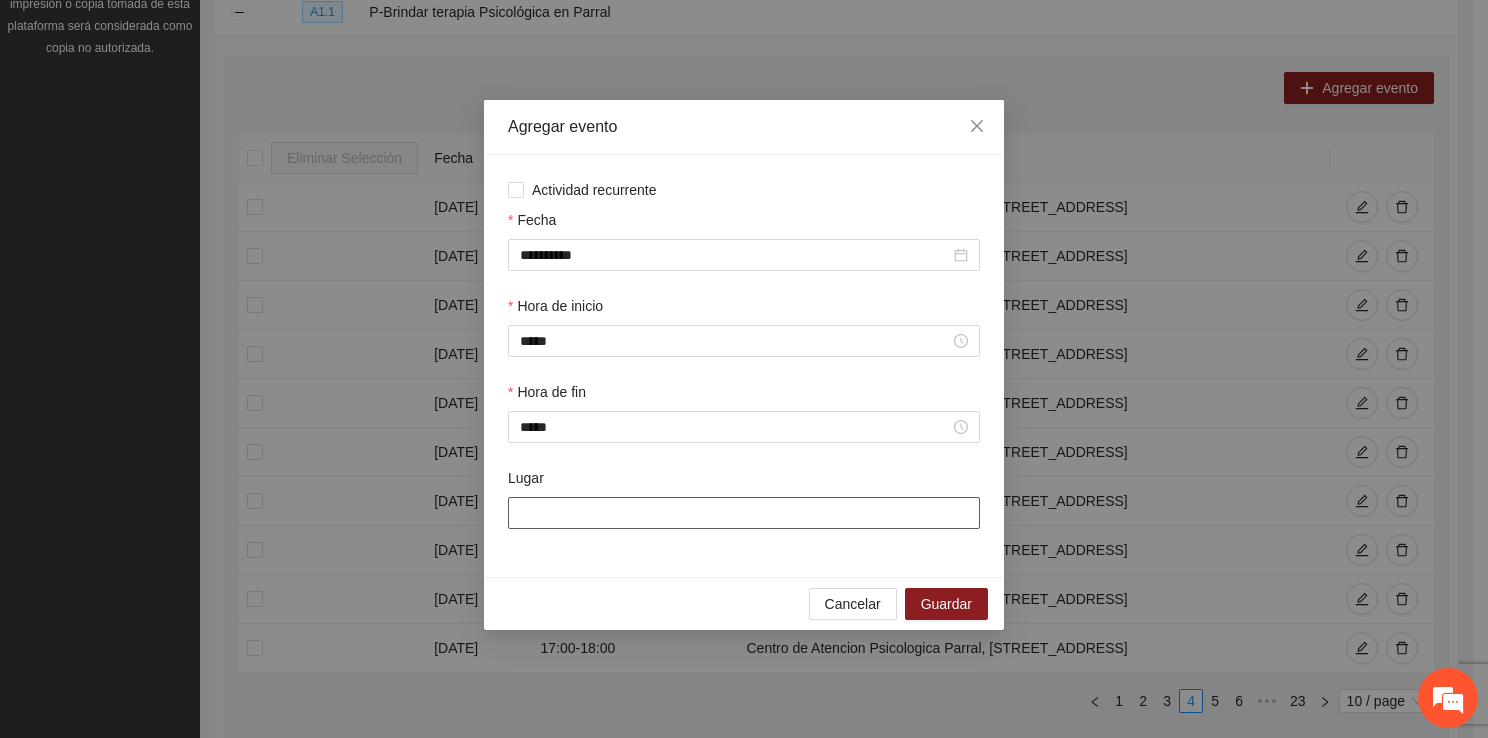 click on "Lugar" at bounding box center [744, 513] 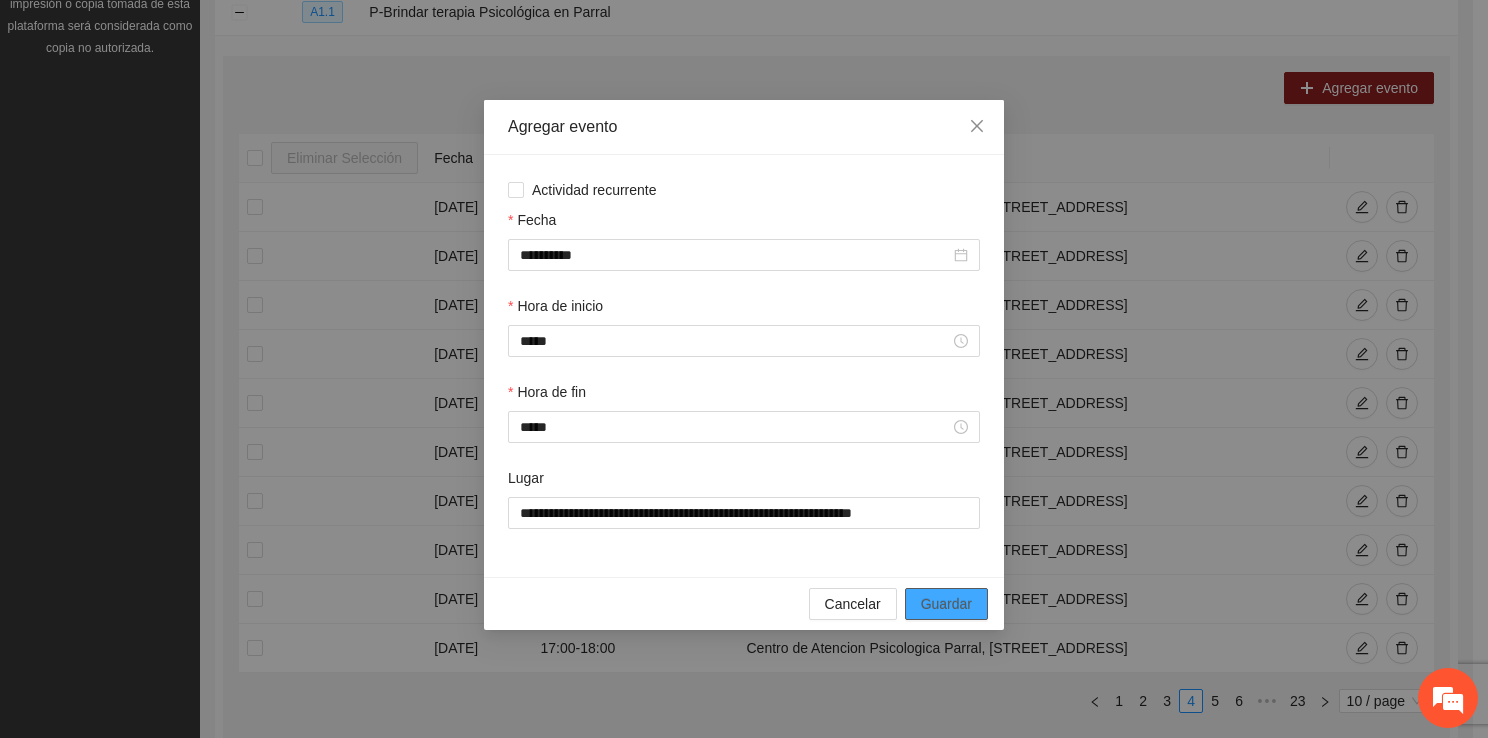 click on "Guardar" at bounding box center (946, 604) 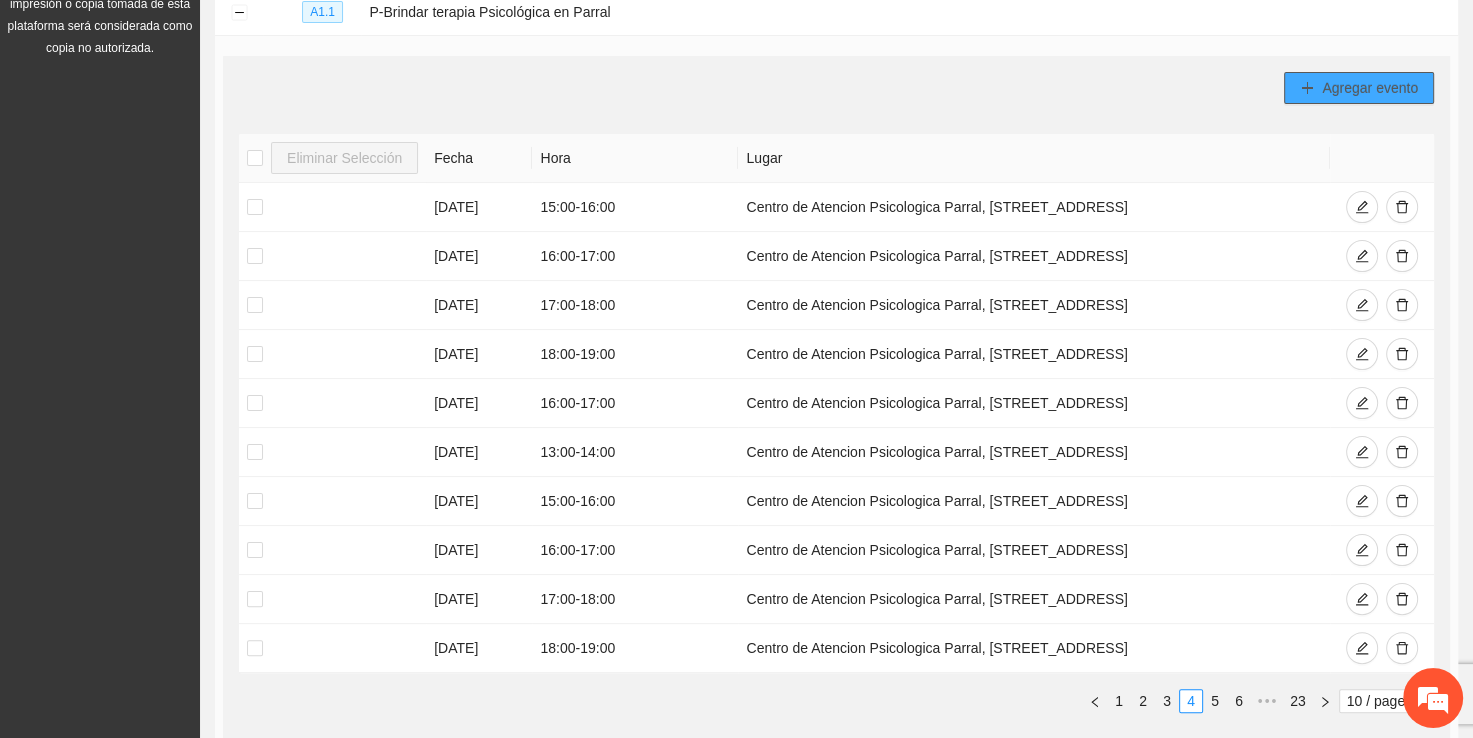click on "Agregar evento" at bounding box center [1370, 88] 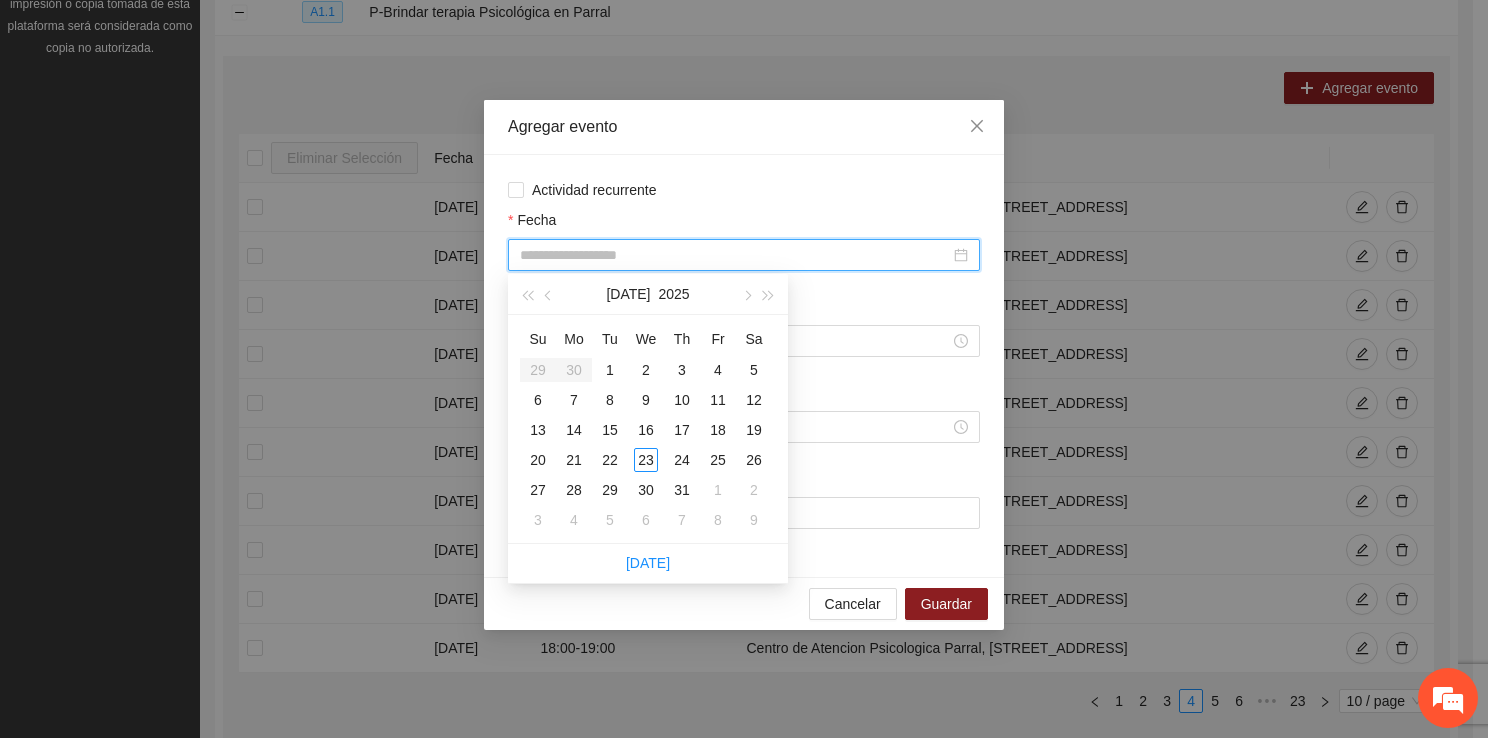 click on "Fecha" at bounding box center (735, 255) 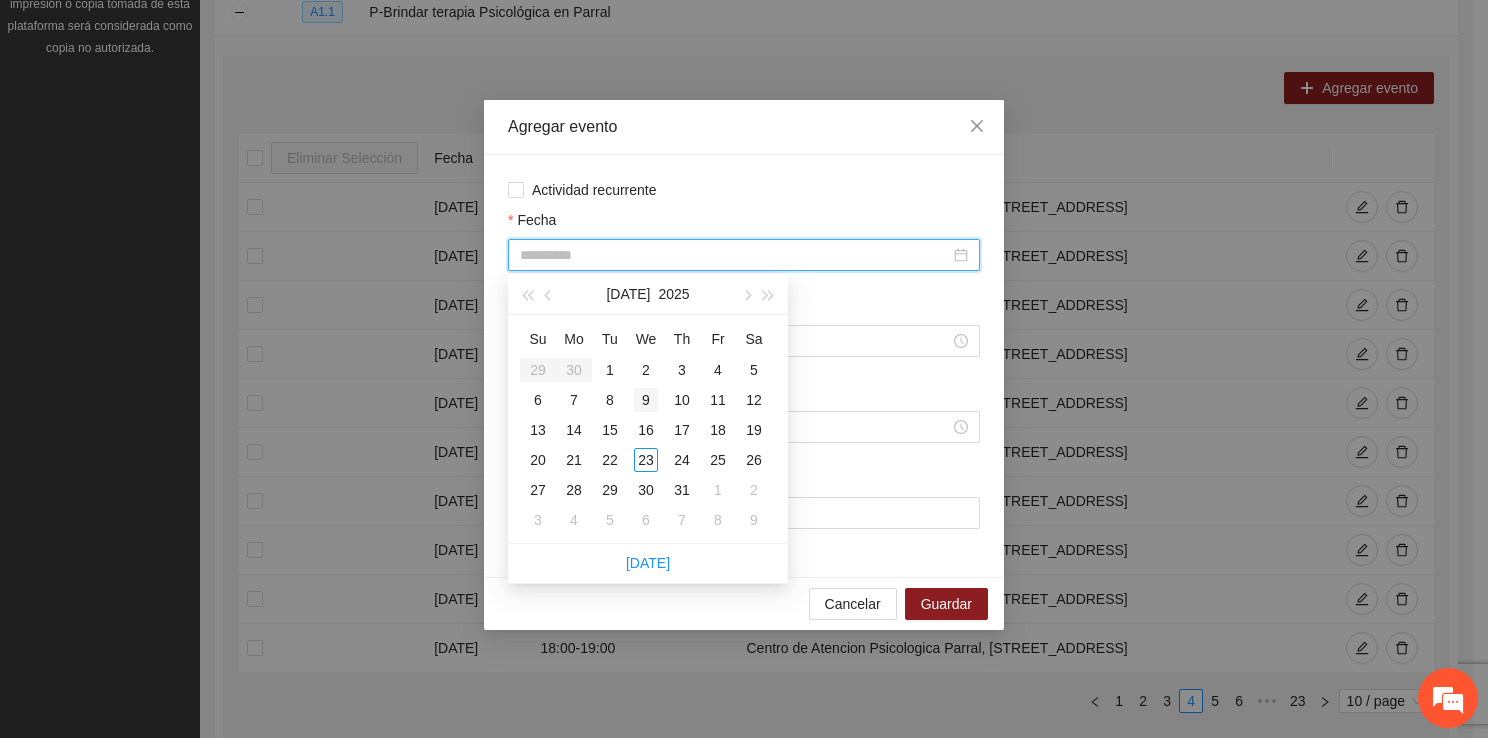 click on "9" at bounding box center [646, 400] 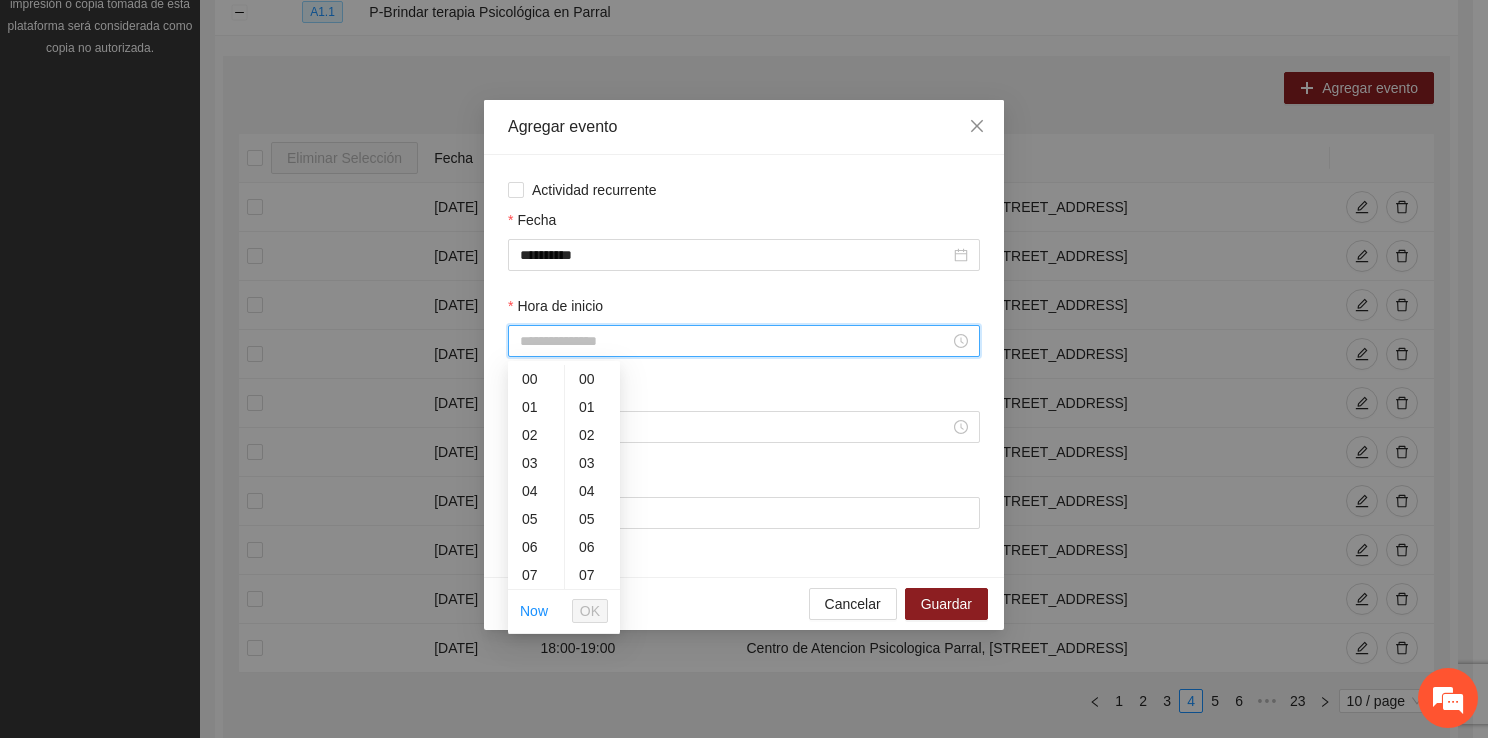 click on "Hora de inicio" at bounding box center [735, 341] 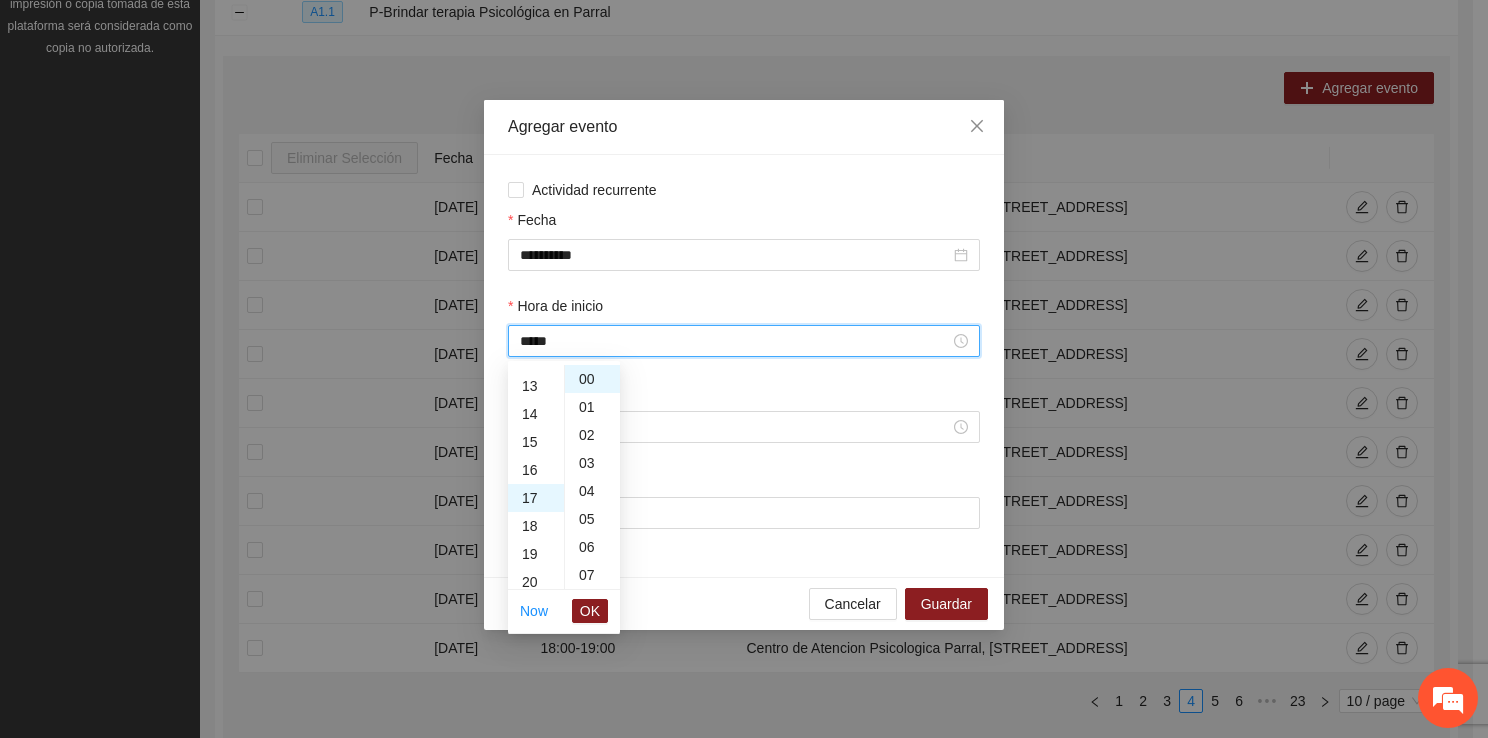 scroll, scrollTop: 476, scrollLeft: 0, axis: vertical 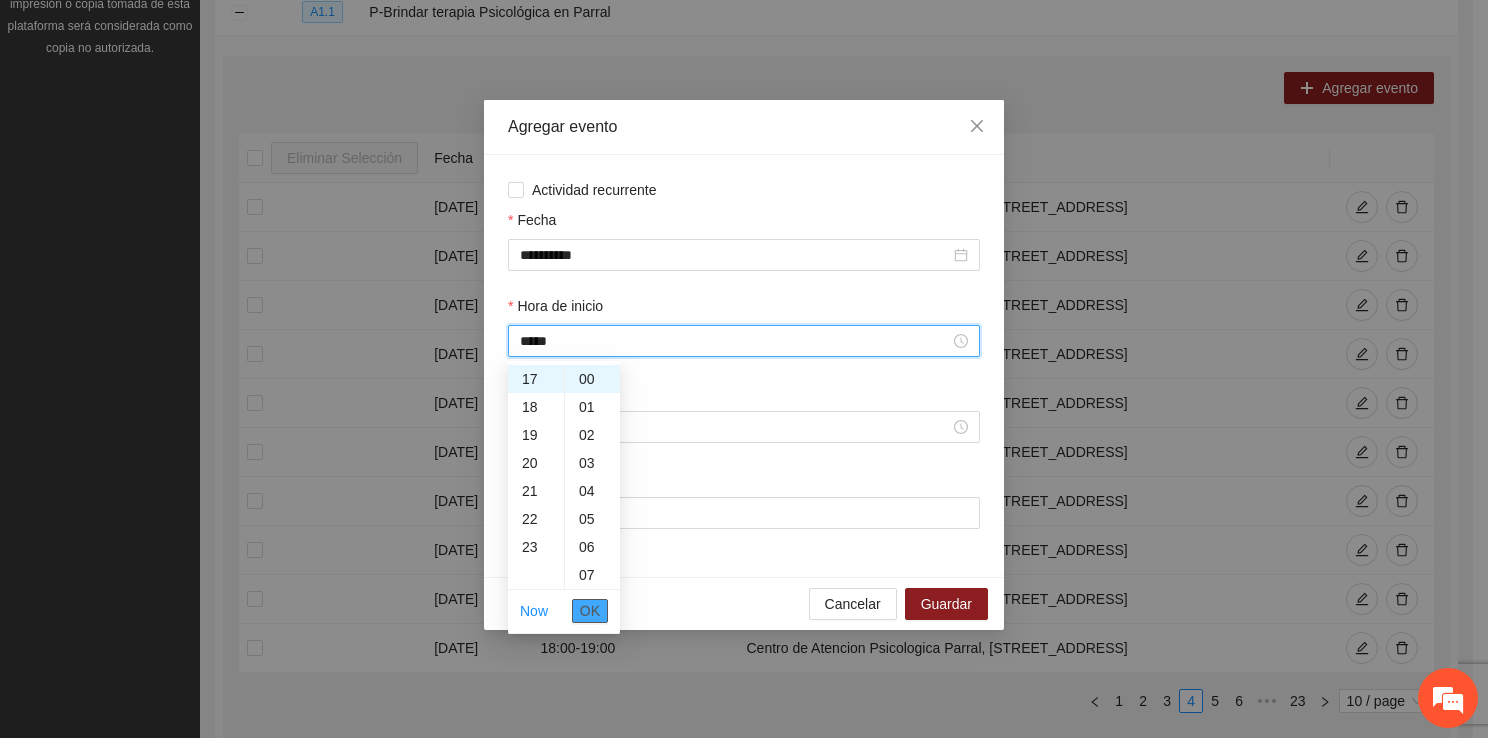 click on "OK" at bounding box center [590, 611] 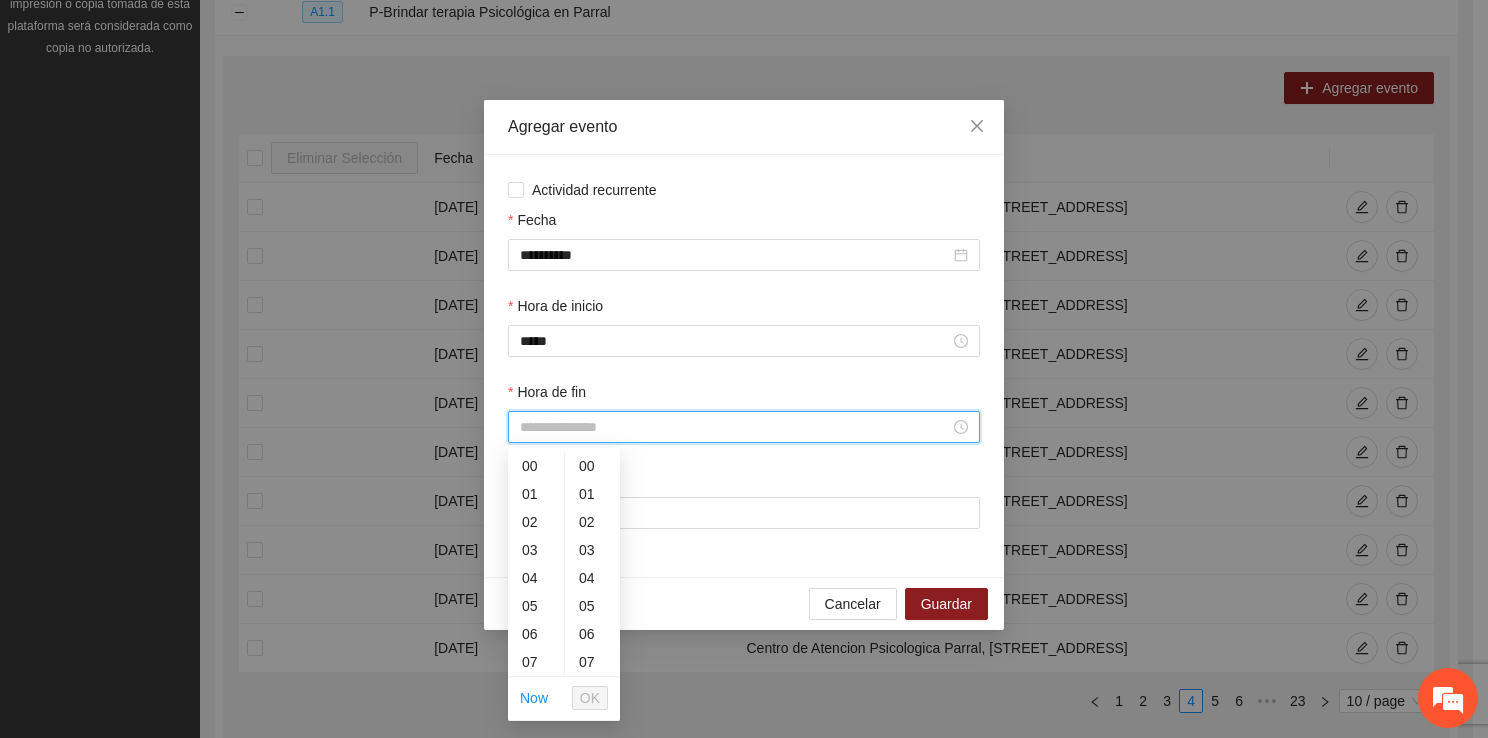 click on "Hora de fin" at bounding box center (735, 427) 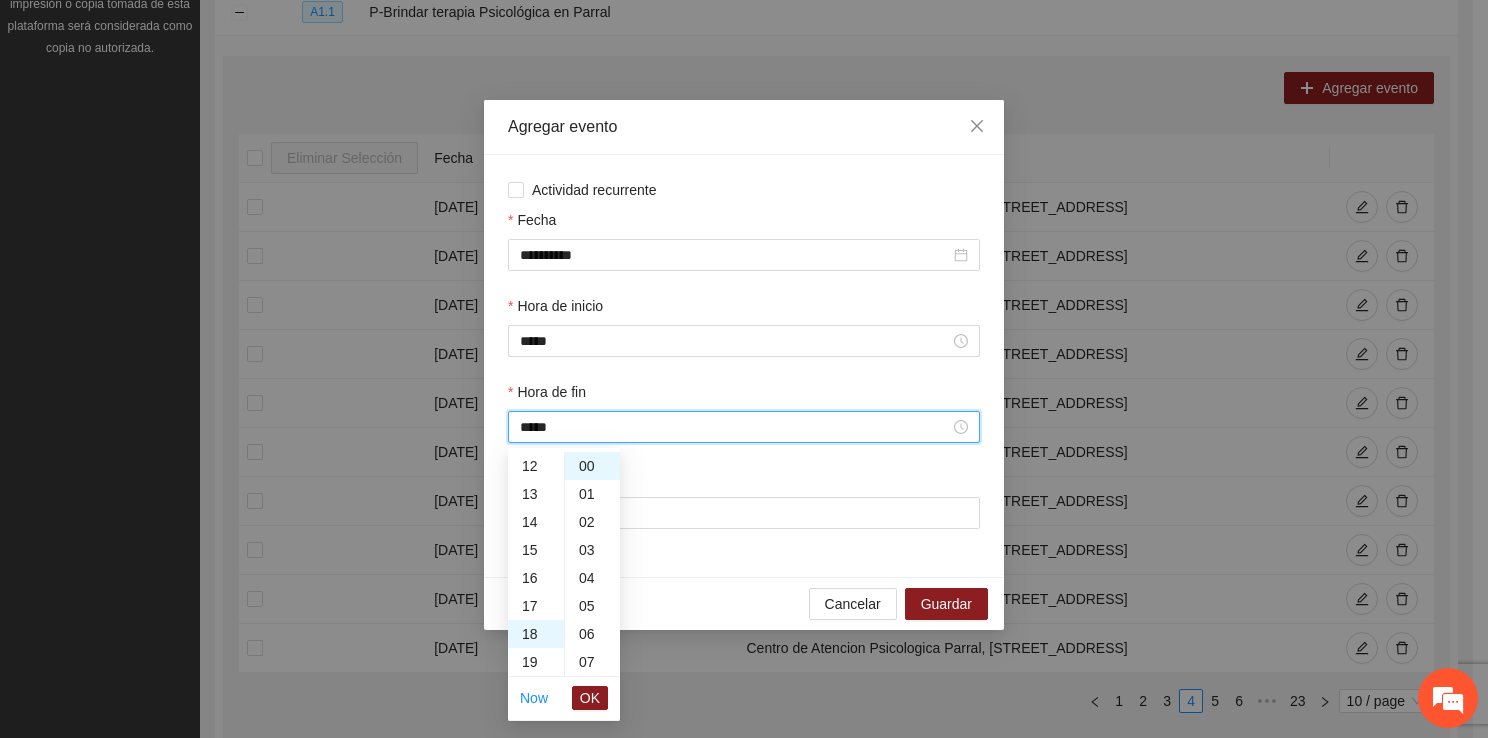 scroll, scrollTop: 504, scrollLeft: 0, axis: vertical 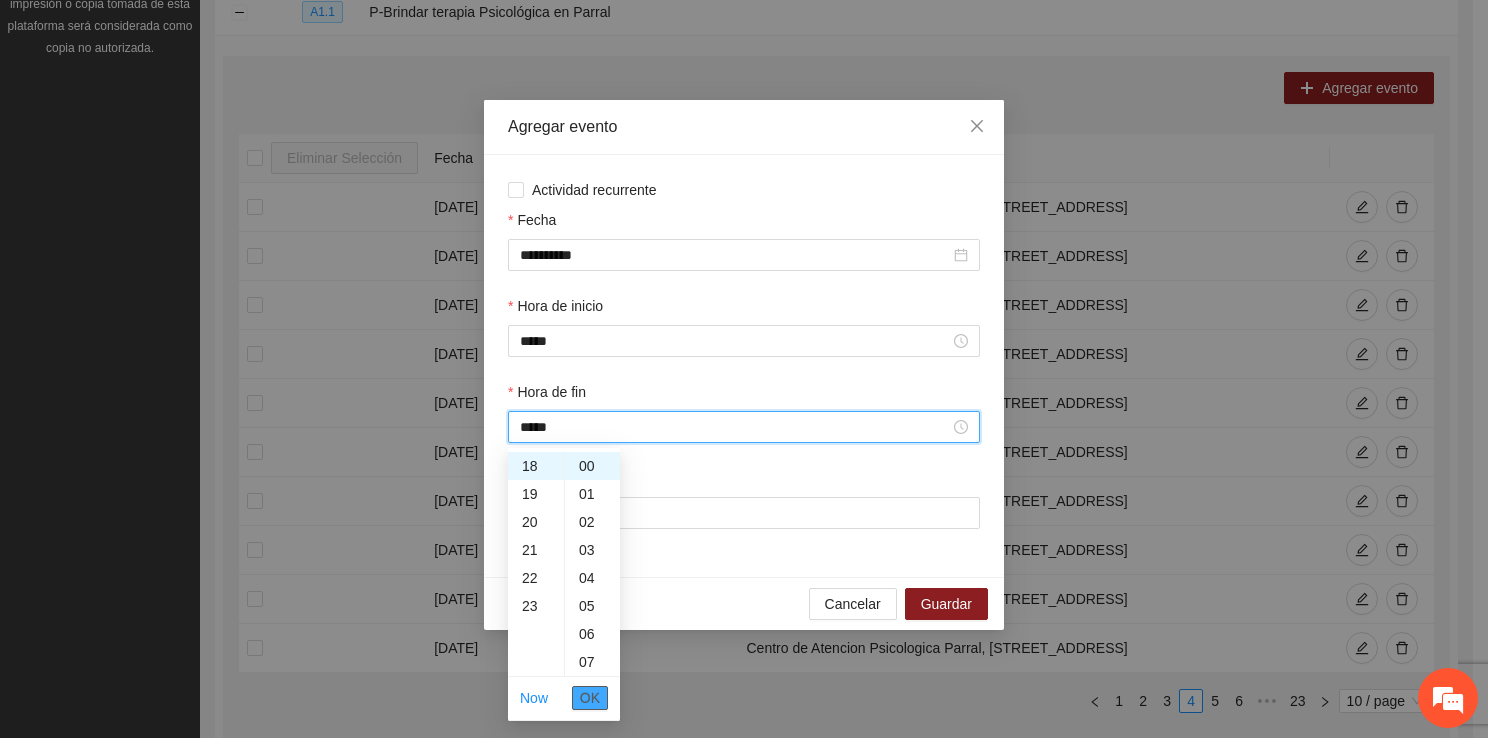 click on "OK" at bounding box center (590, 698) 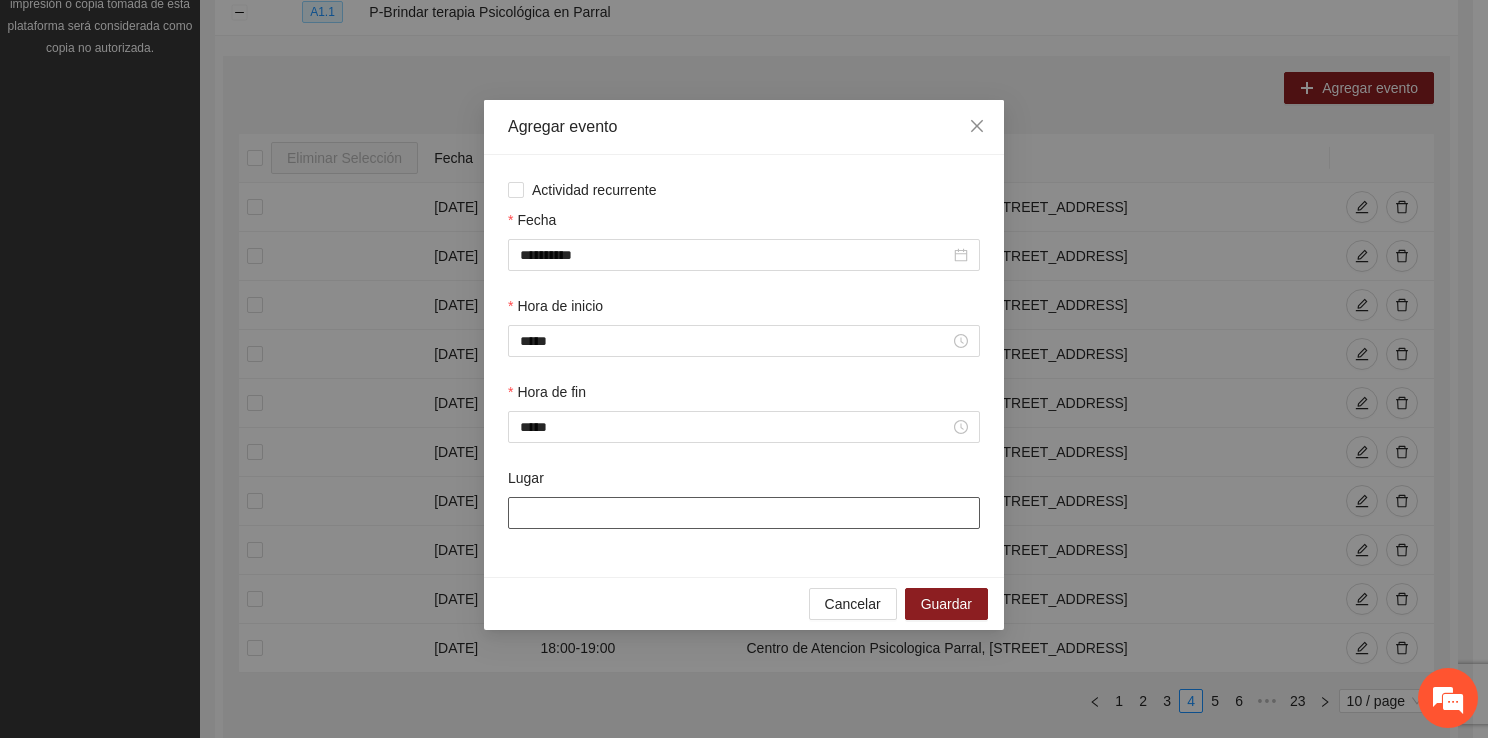 click on "Lugar" at bounding box center [744, 513] 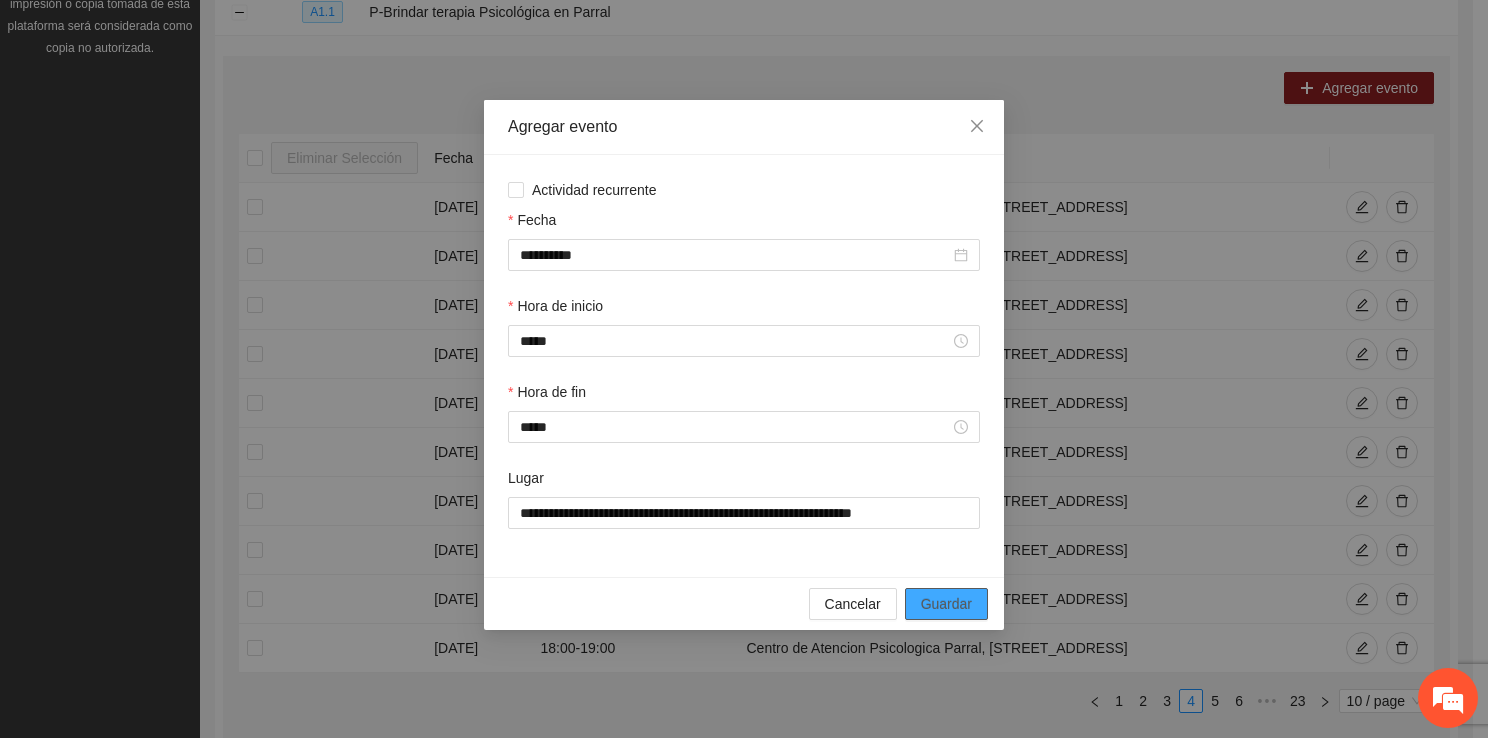 click on "Guardar" at bounding box center (946, 604) 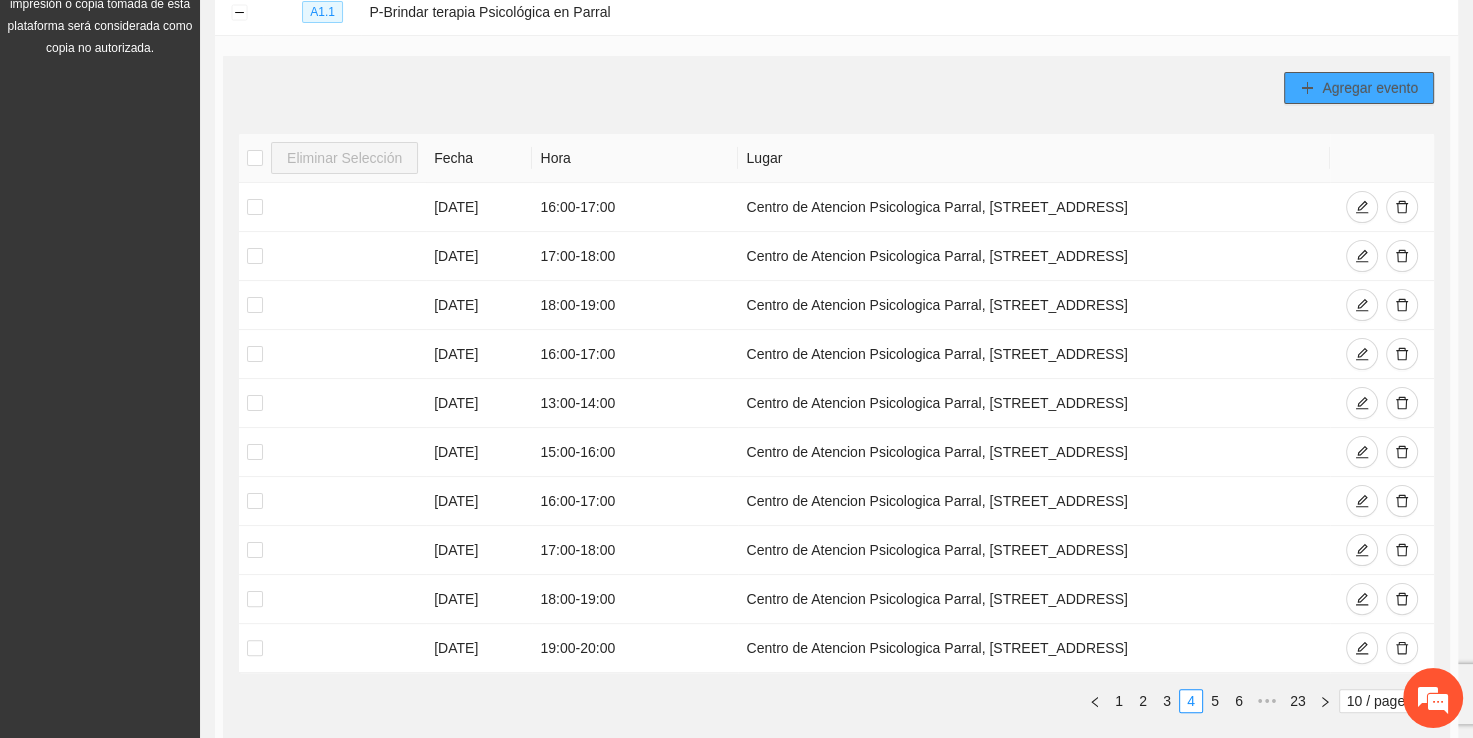 click on "Agregar evento" at bounding box center (1370, 88) 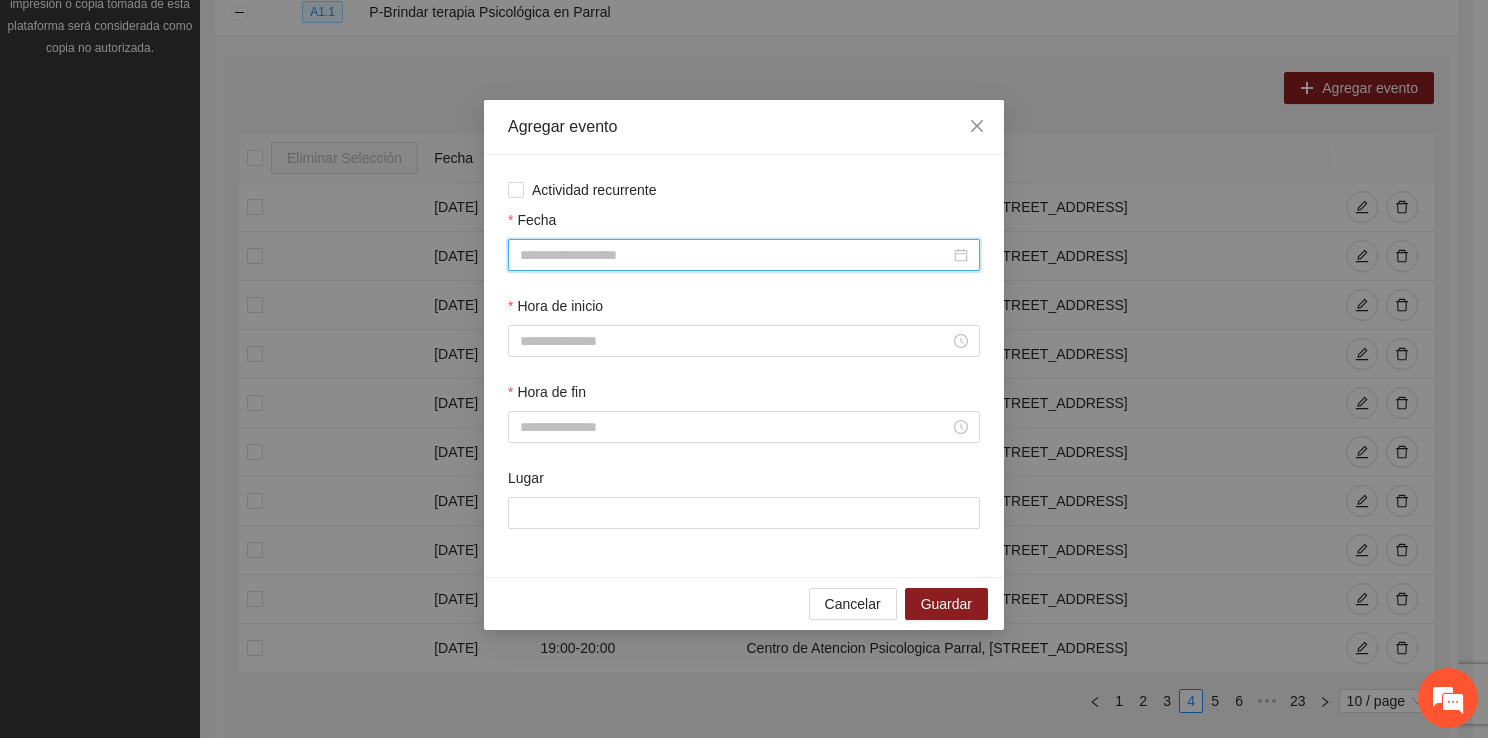 click on "Fecha" at bounding box center [735, 255] 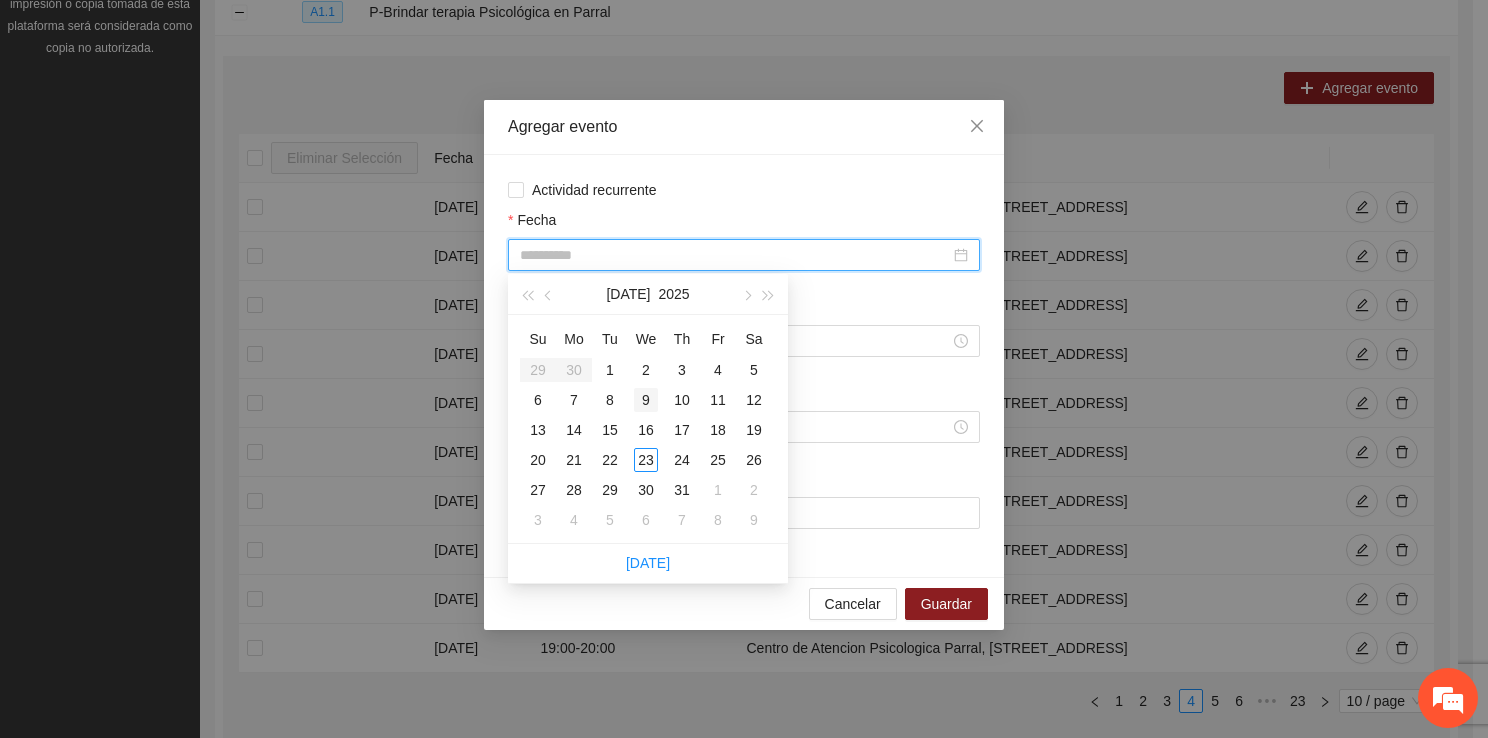 click on "9" at bounding box center (646, 400) 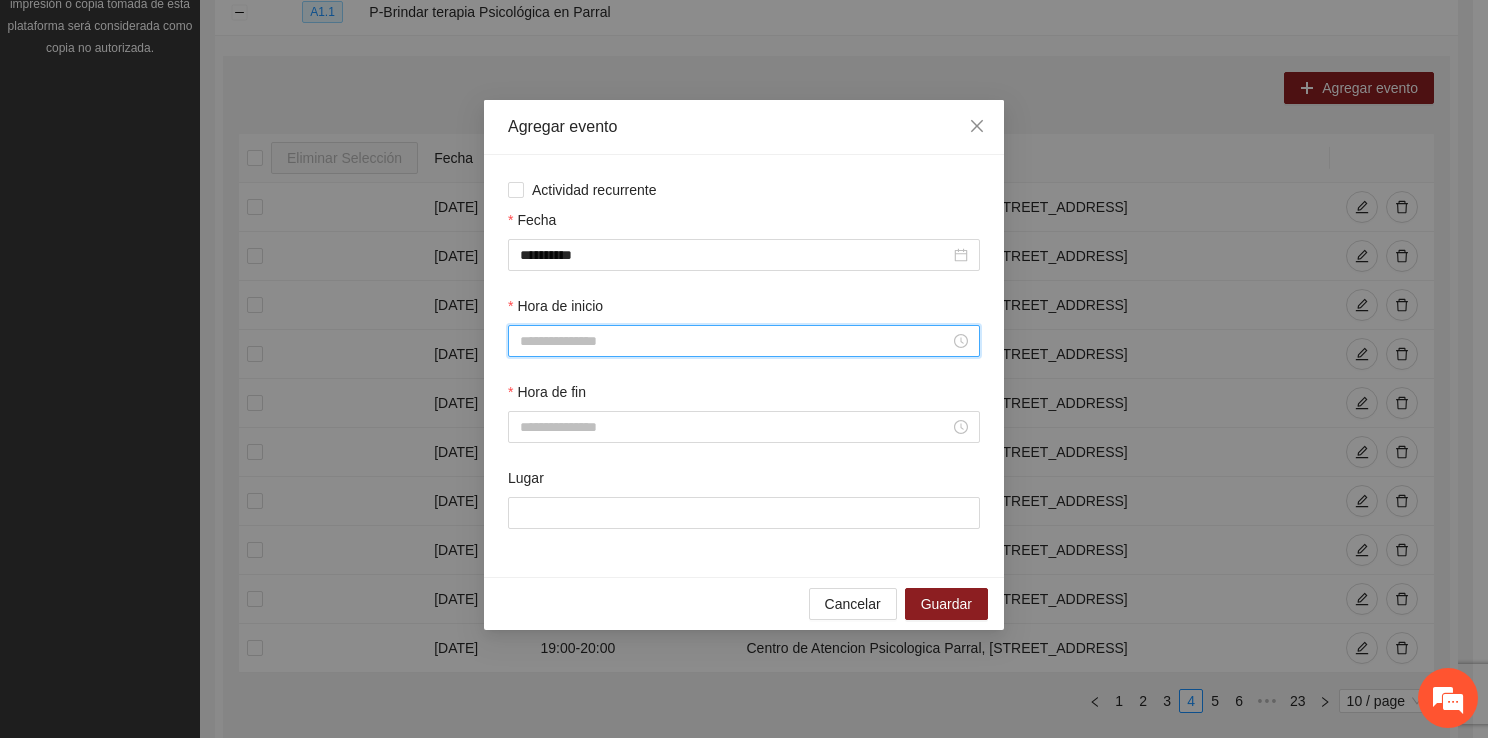 click on "Hora de inicio" at bounding box center (735, 341) 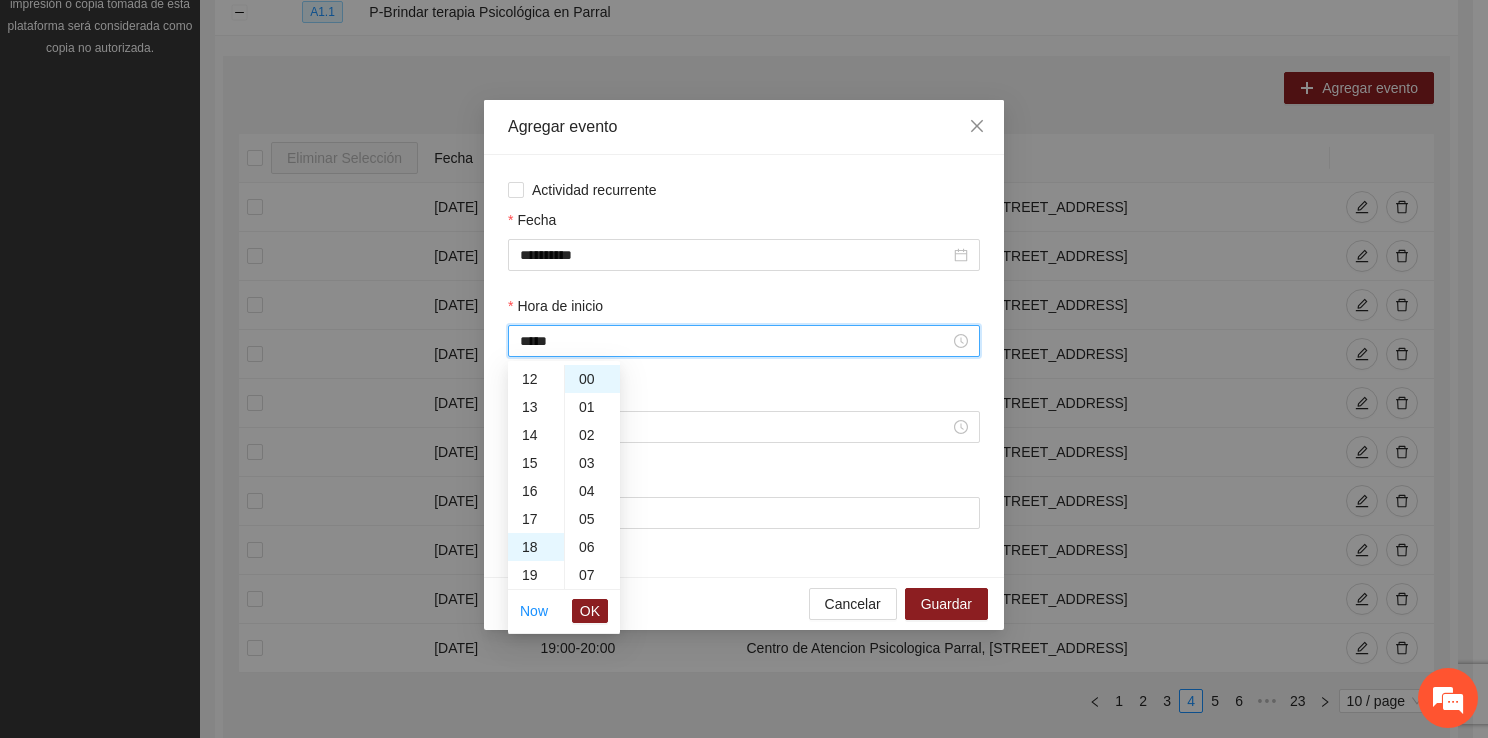 scroll, scrollTop: 504, scrollLeft: 0, axis: vertical 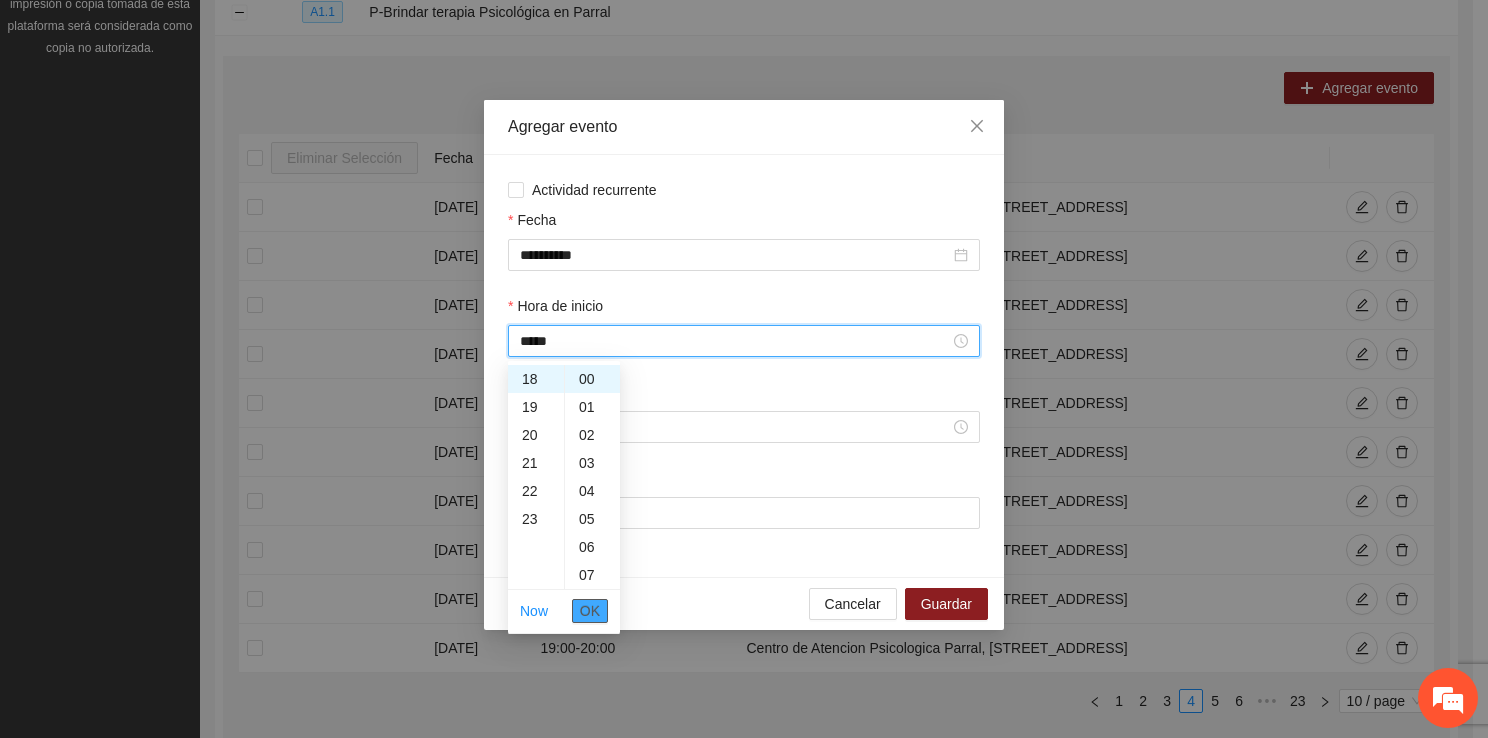 click on "OK" at bounding box center (590, 611) 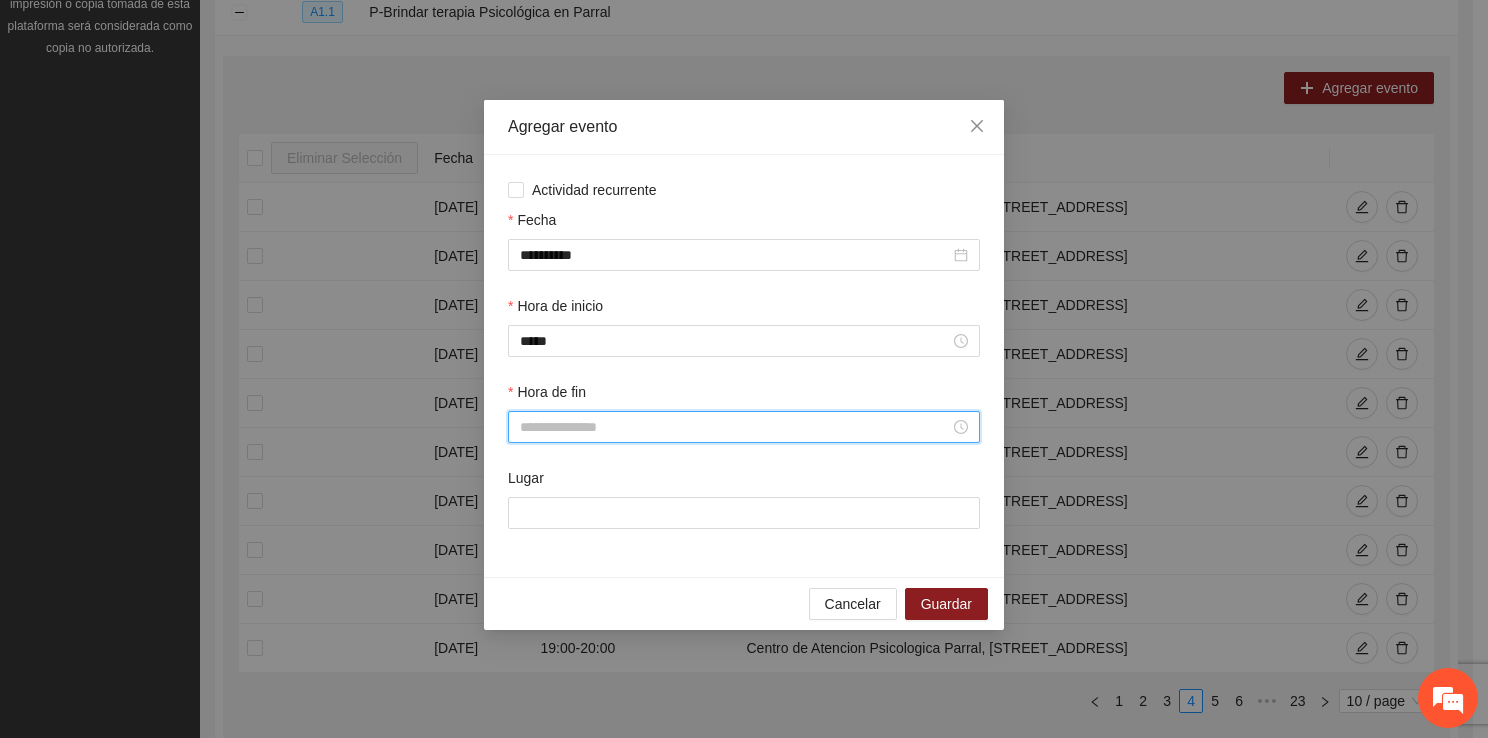 click on "Hora de fin" at bounding box center [735, 427] 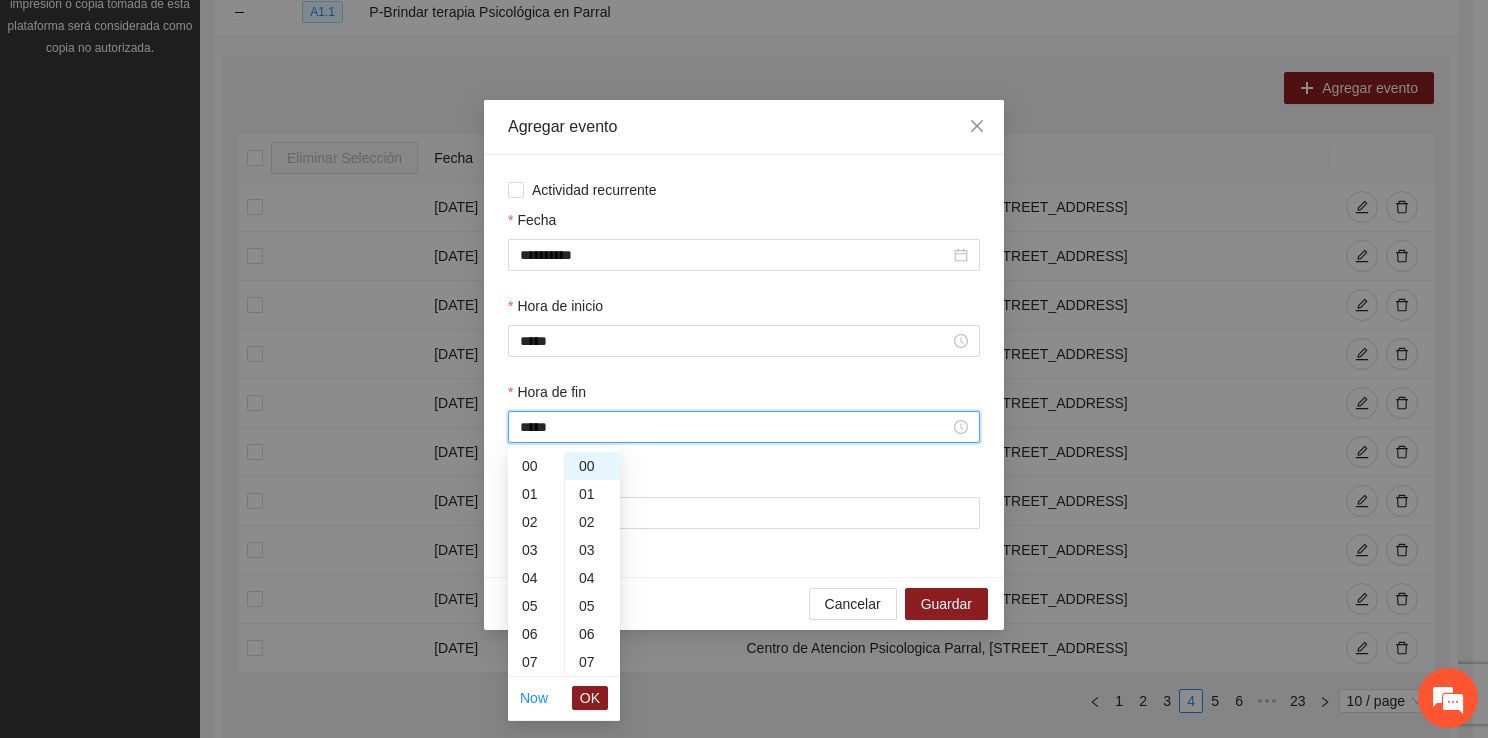 scroll, scrollTop: 532, scrollLeft: 0, axis: vertical 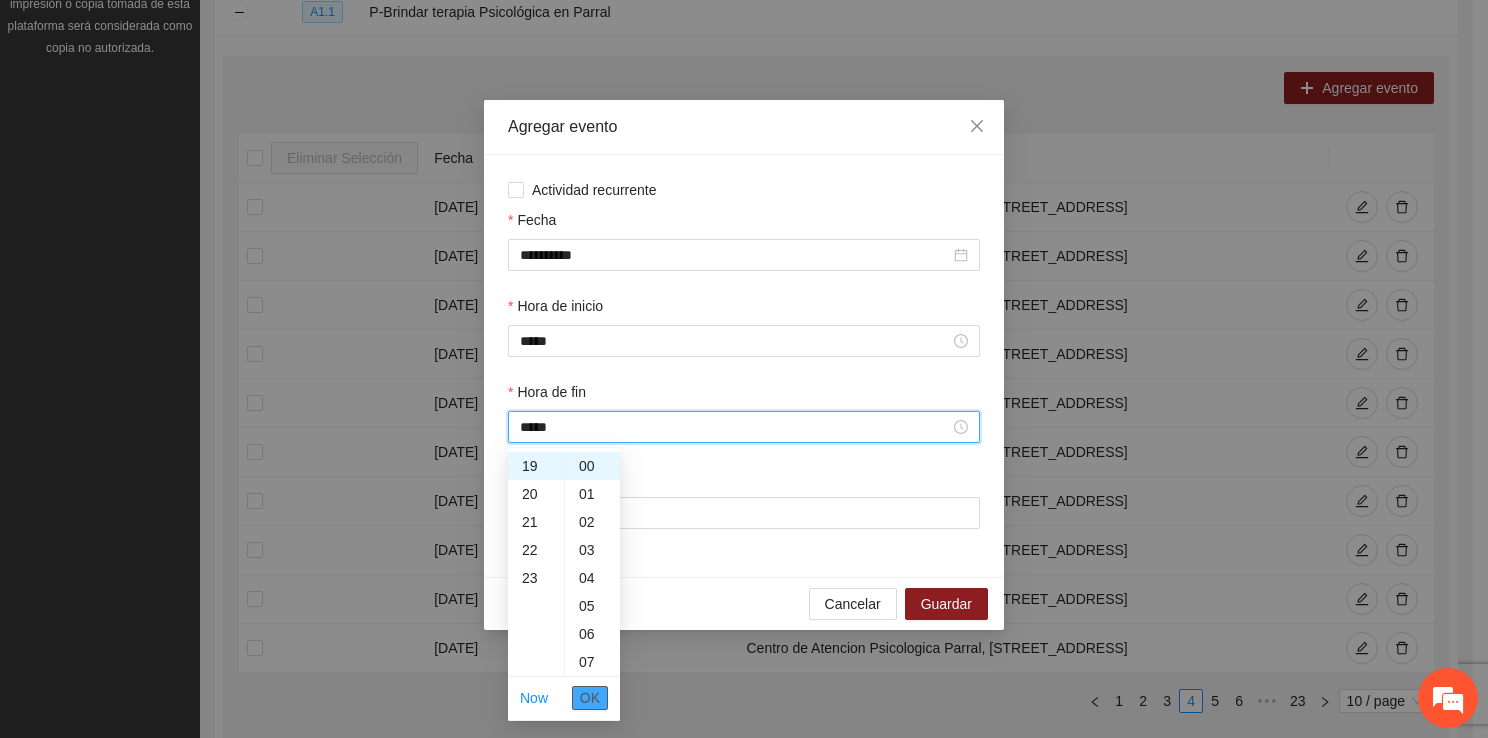 click on "OK" at bounding box center (590, 698) 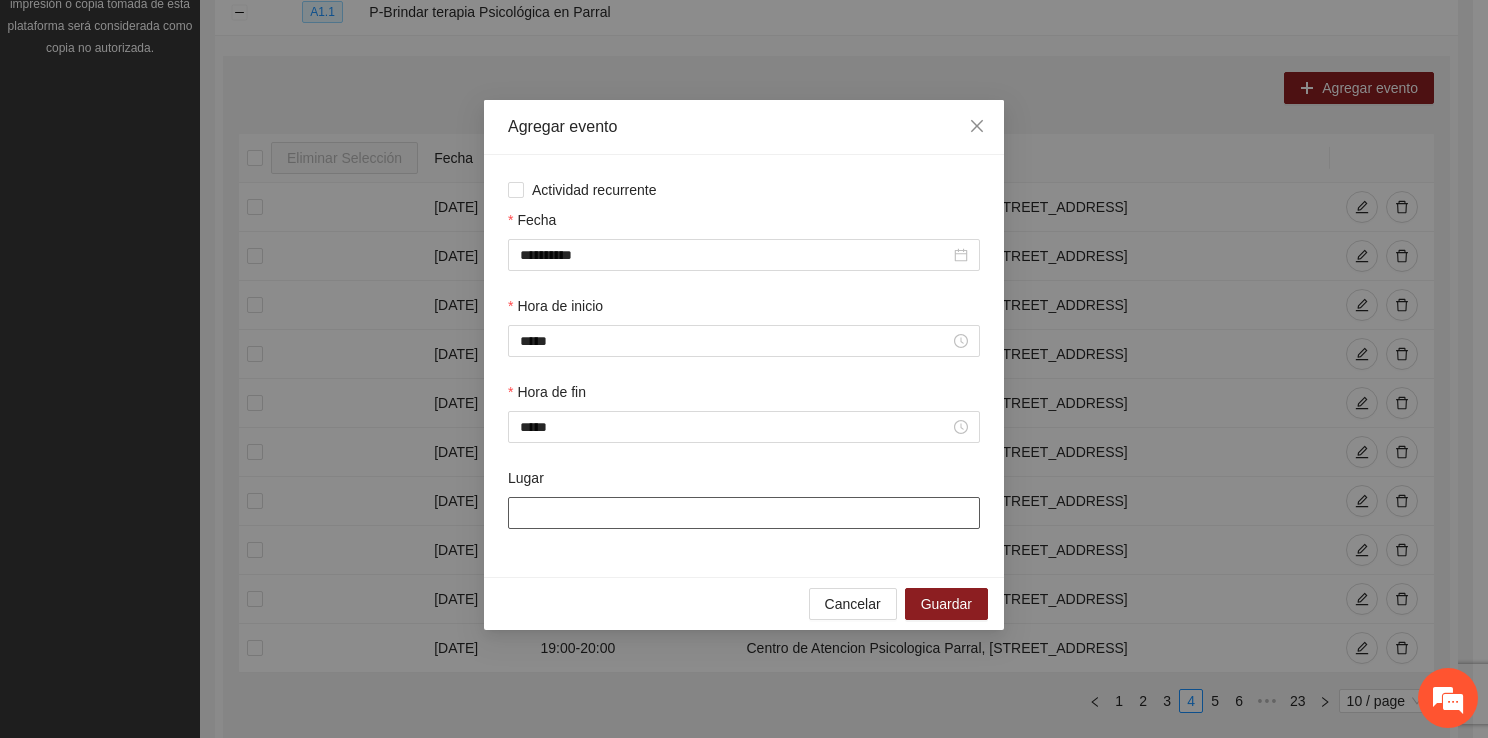 click on "Lugar" at bounding box center [744, 513] 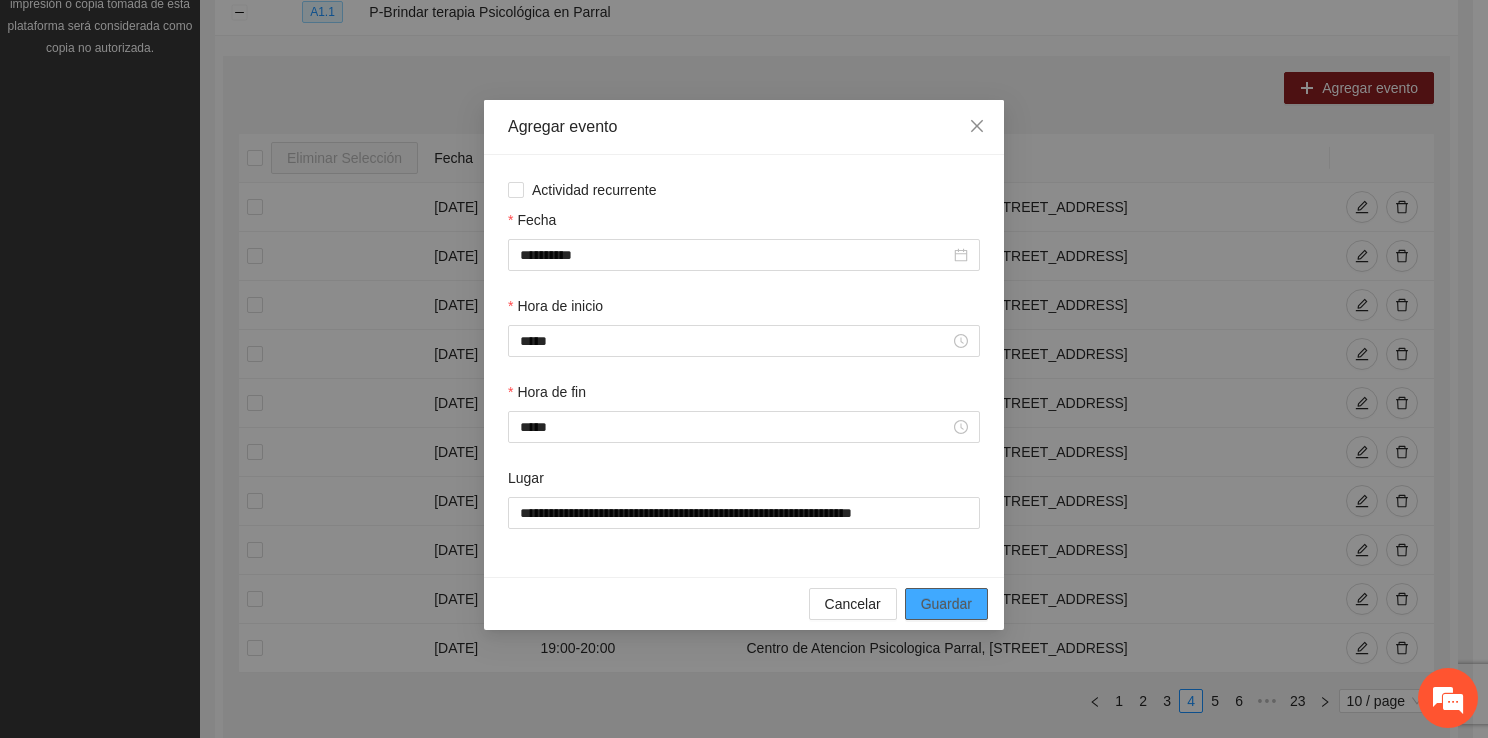 click on "Guardar" at bounding box center (946, 604) 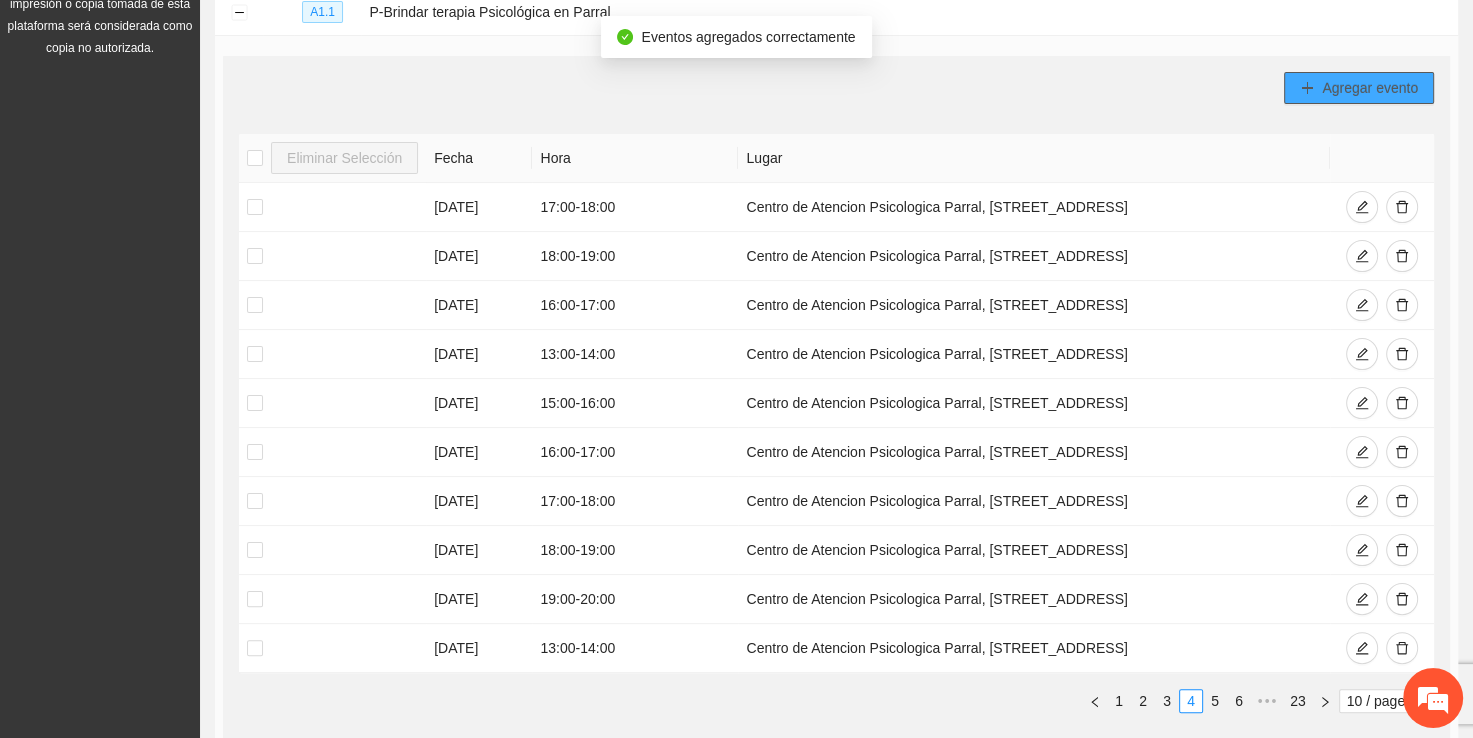 click on "Agregar evento" at bounding box center (1370, 88) 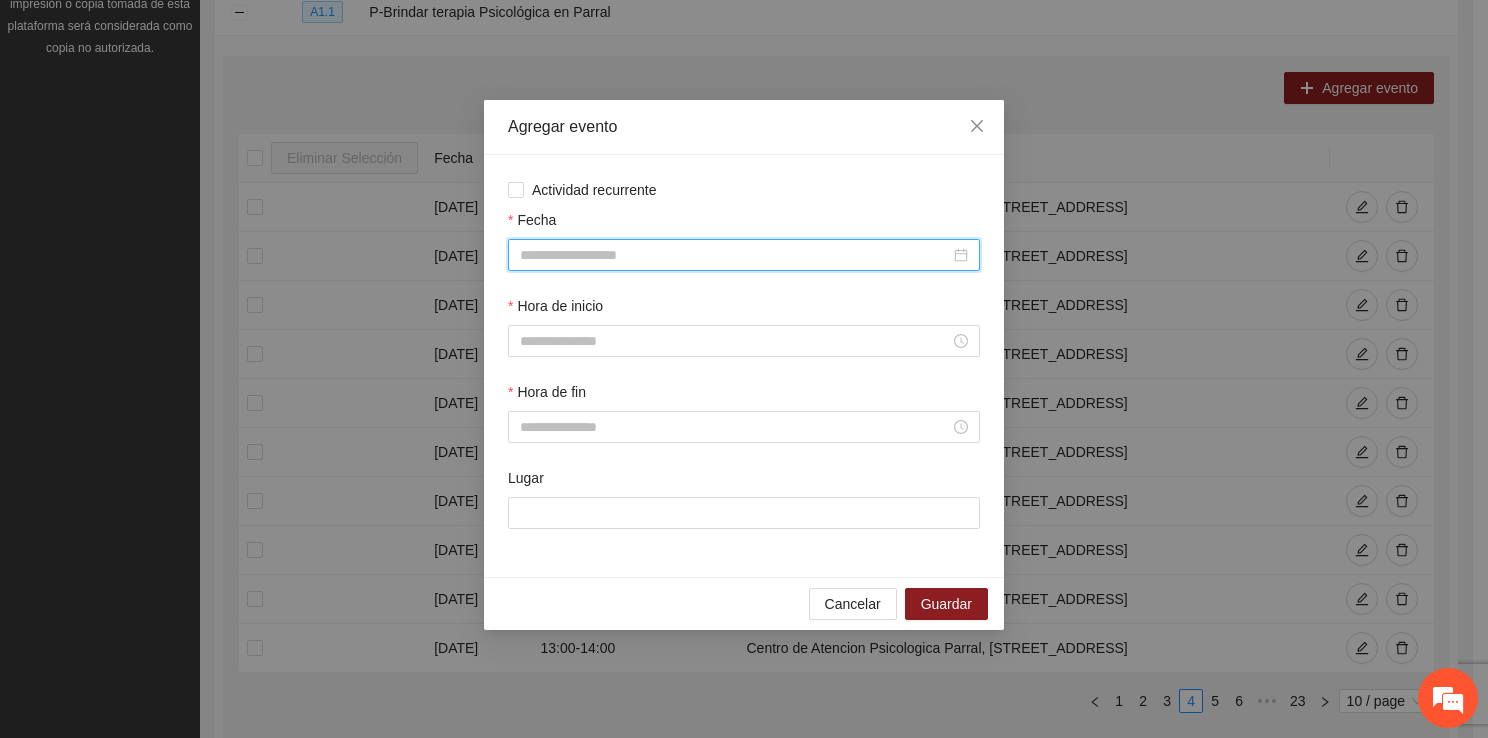 click on "Fecha" at bounding box center [735, 255] 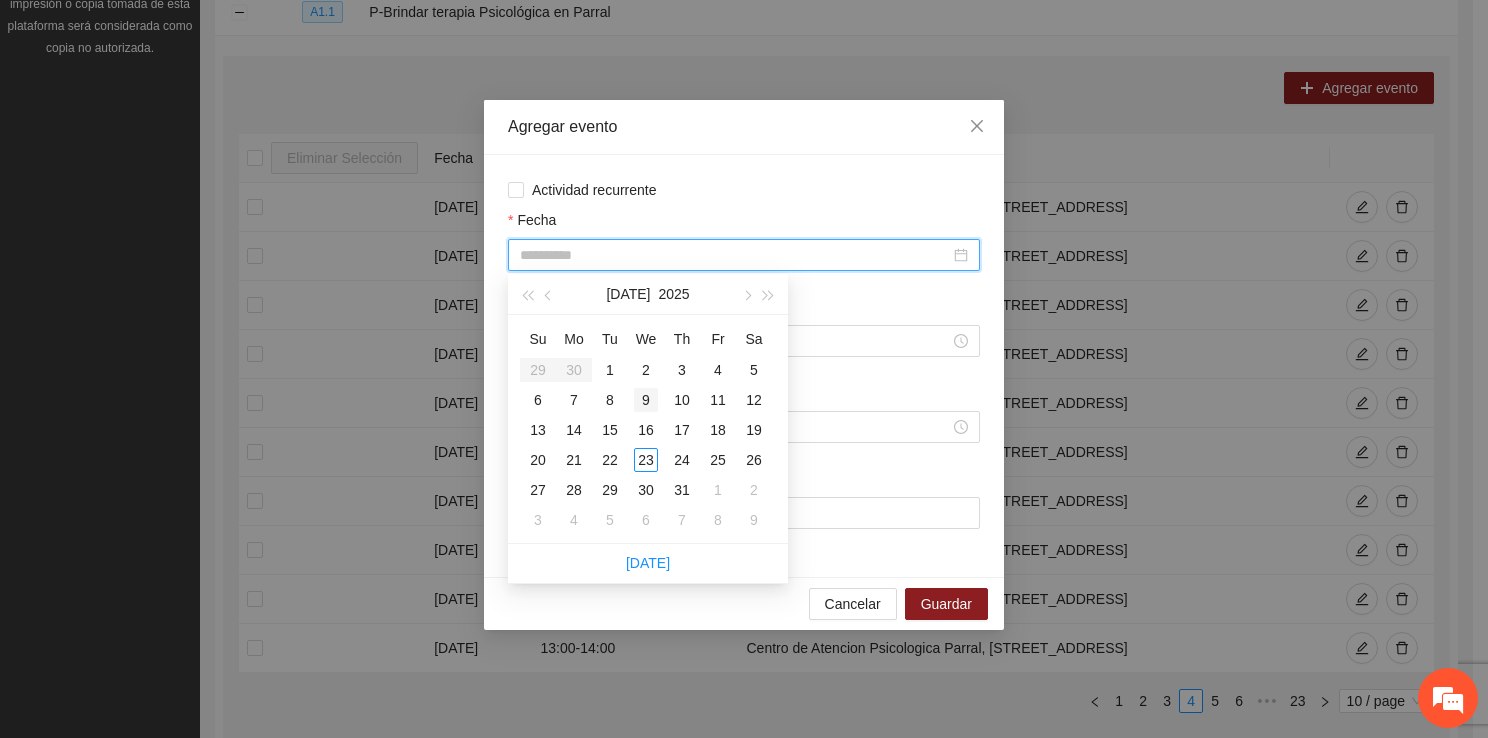 click on "9" at bounding box center [646, 400] 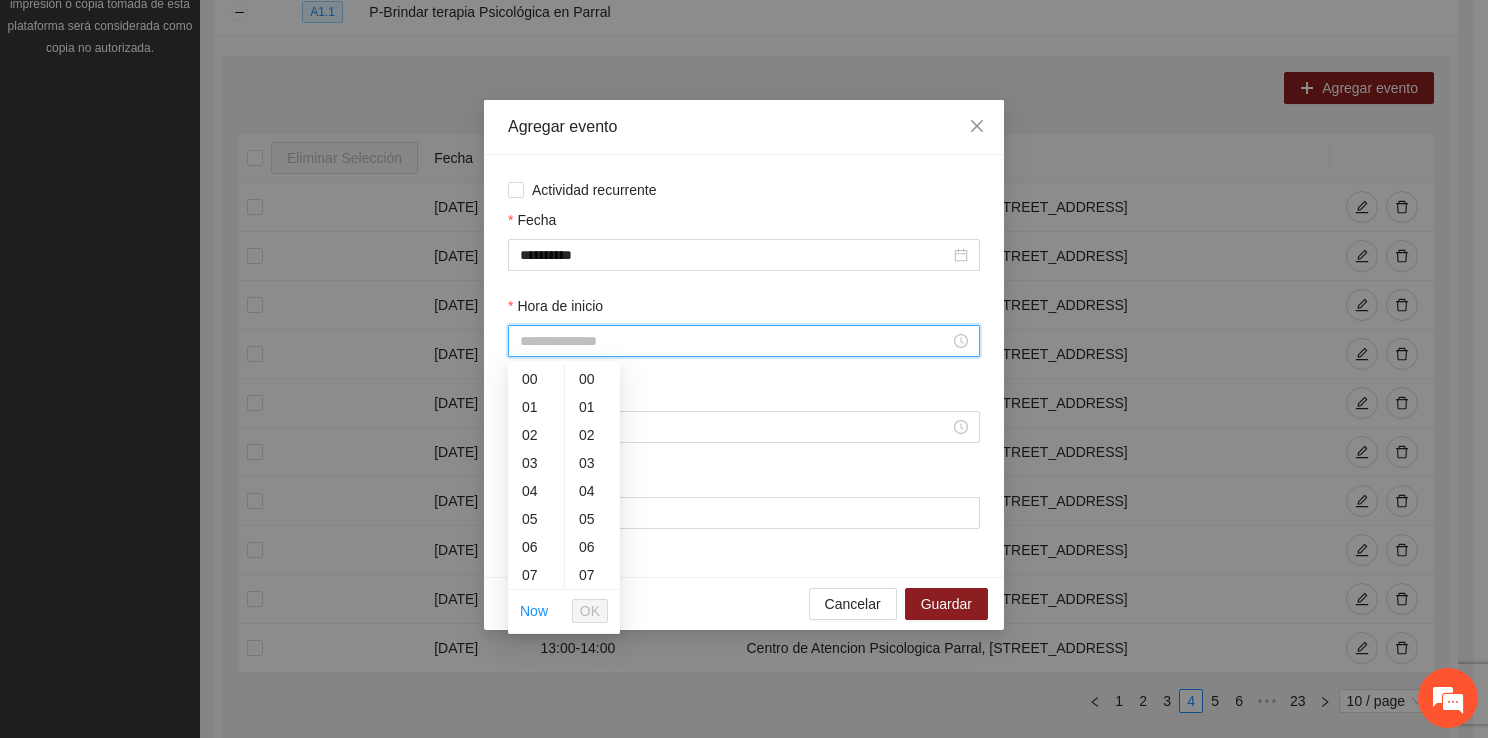 click on "Hora de inicio" at bounding box center [735, 341] 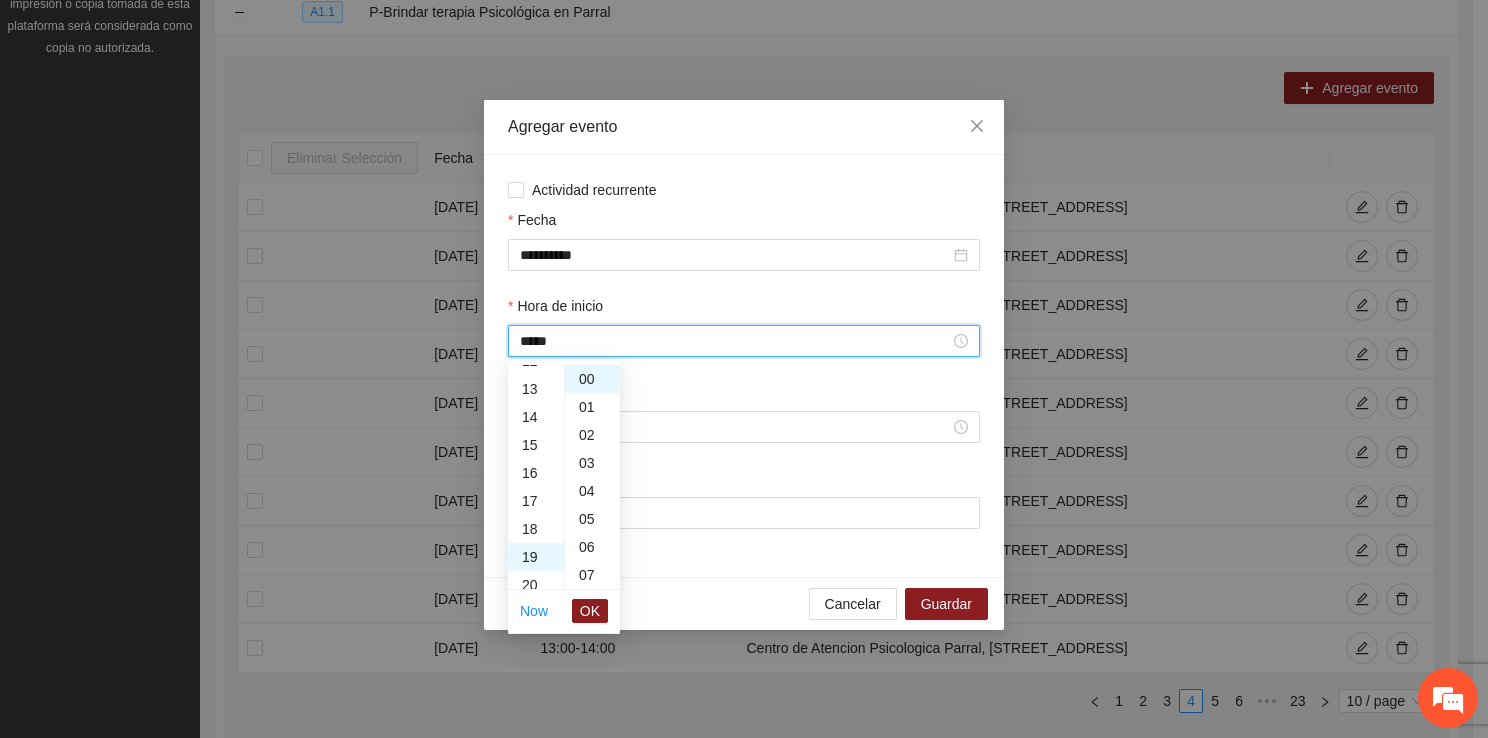 scroll, scrollTop: 532, scrollLeft: 0, axis: vertical 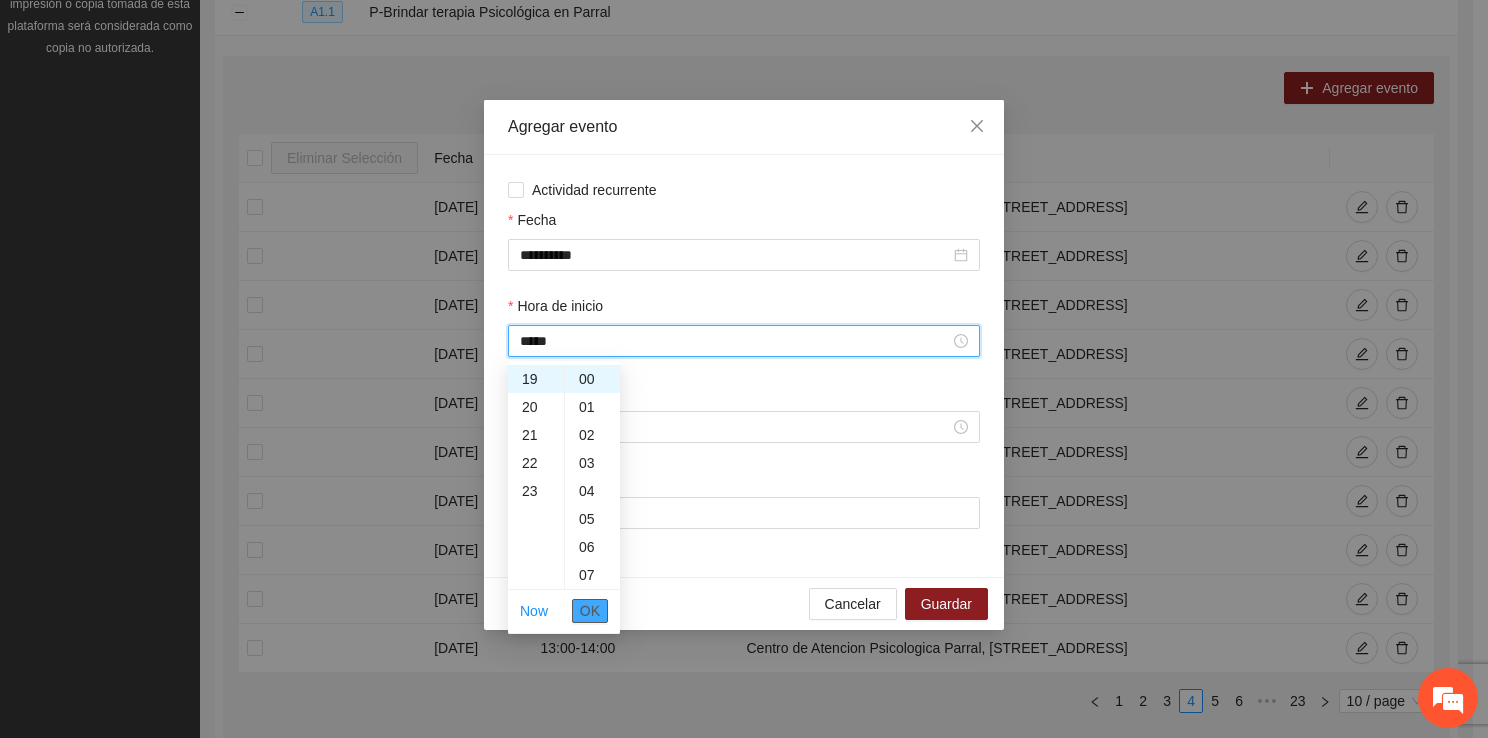 click on "OK" at bounding box center [590, 611] 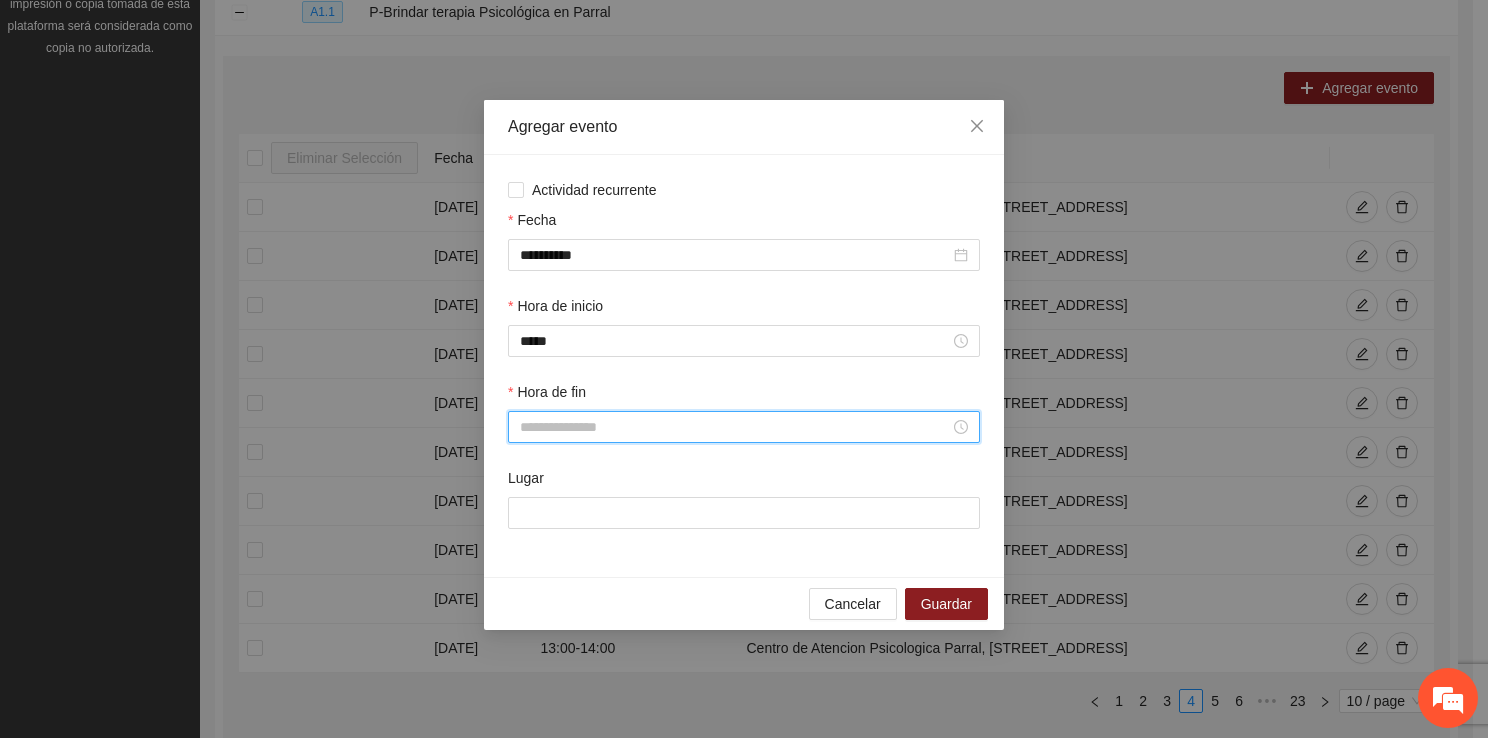 click on "Hora de fin" at bounding box center [735, 427] 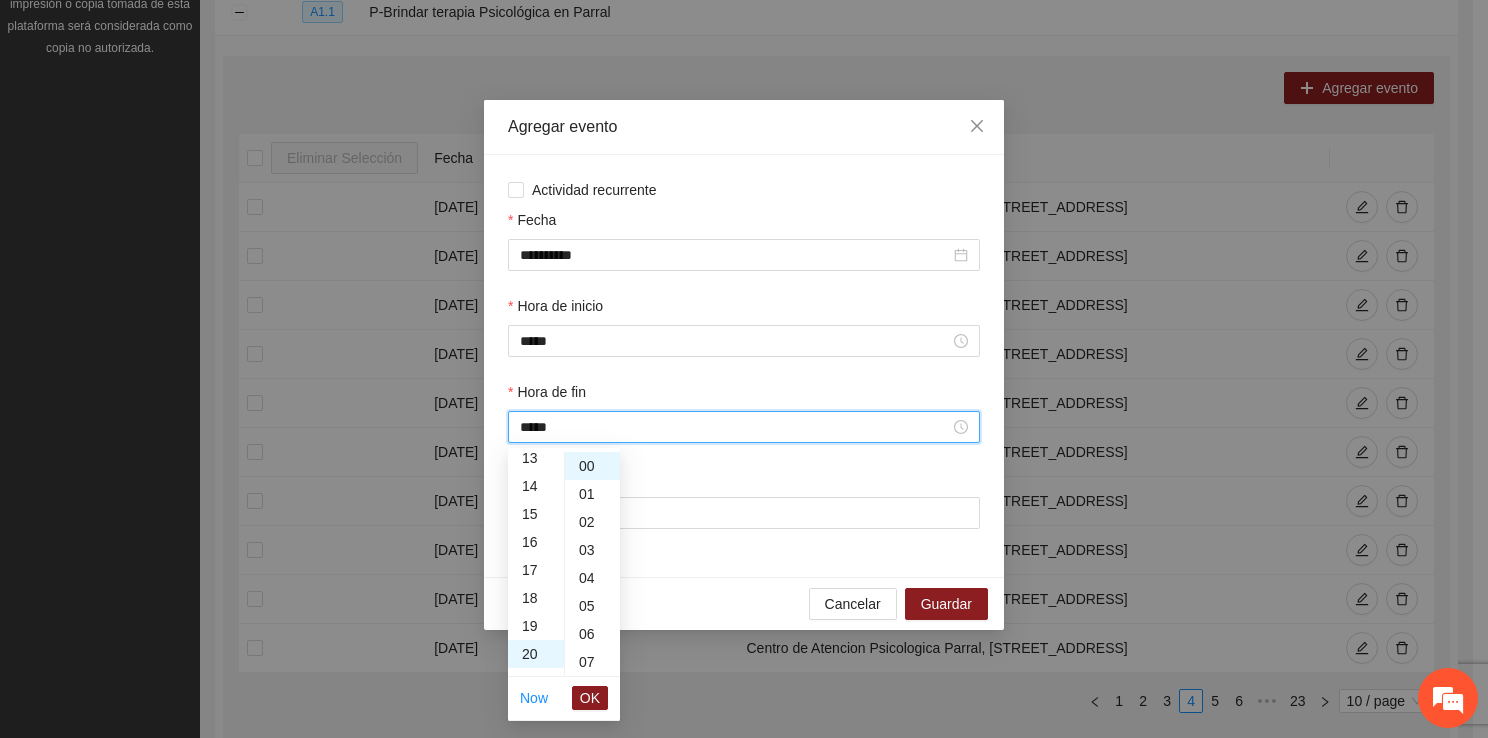 scroll, scrollTop: 560, scrollLeft: 0, axis: vertical 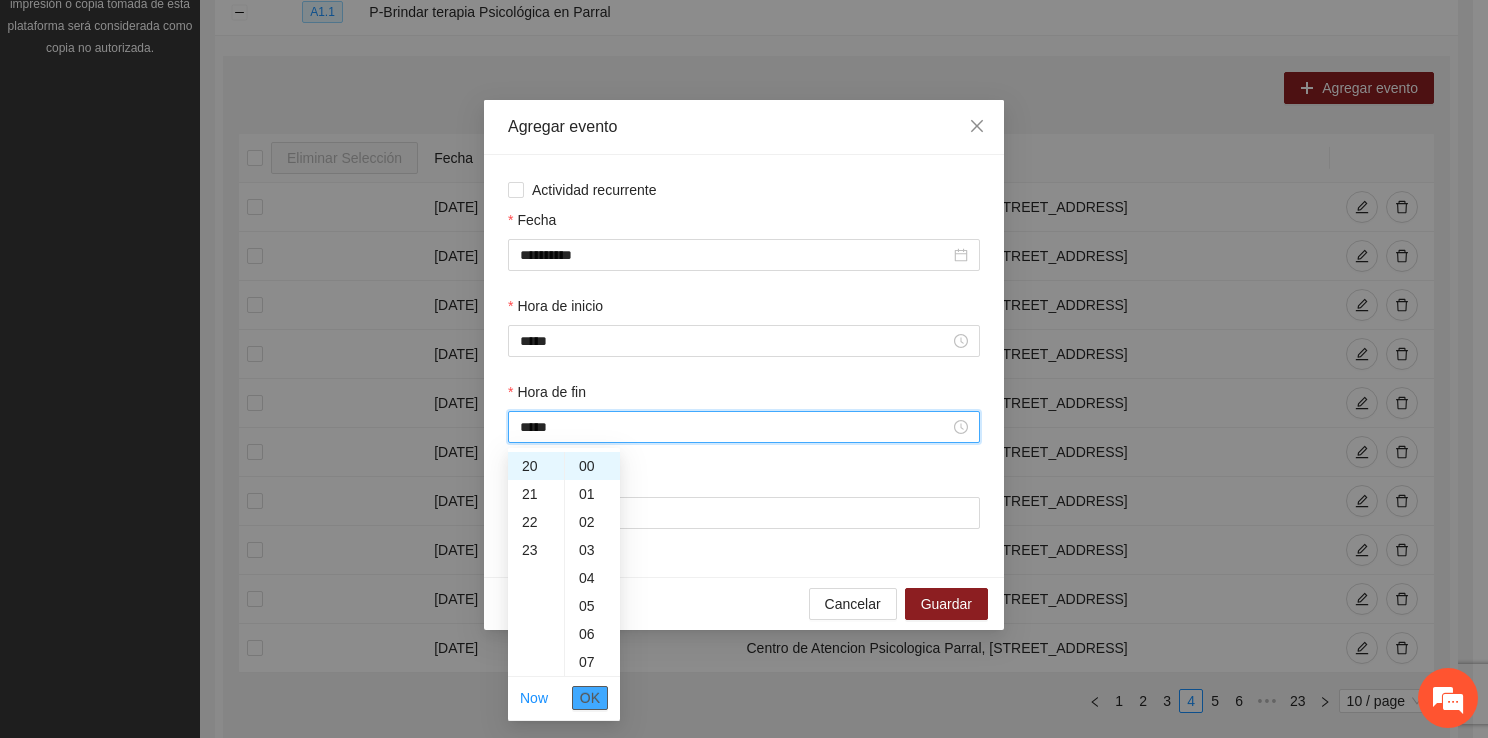 click on "OK" at bounding box center [590, 698] 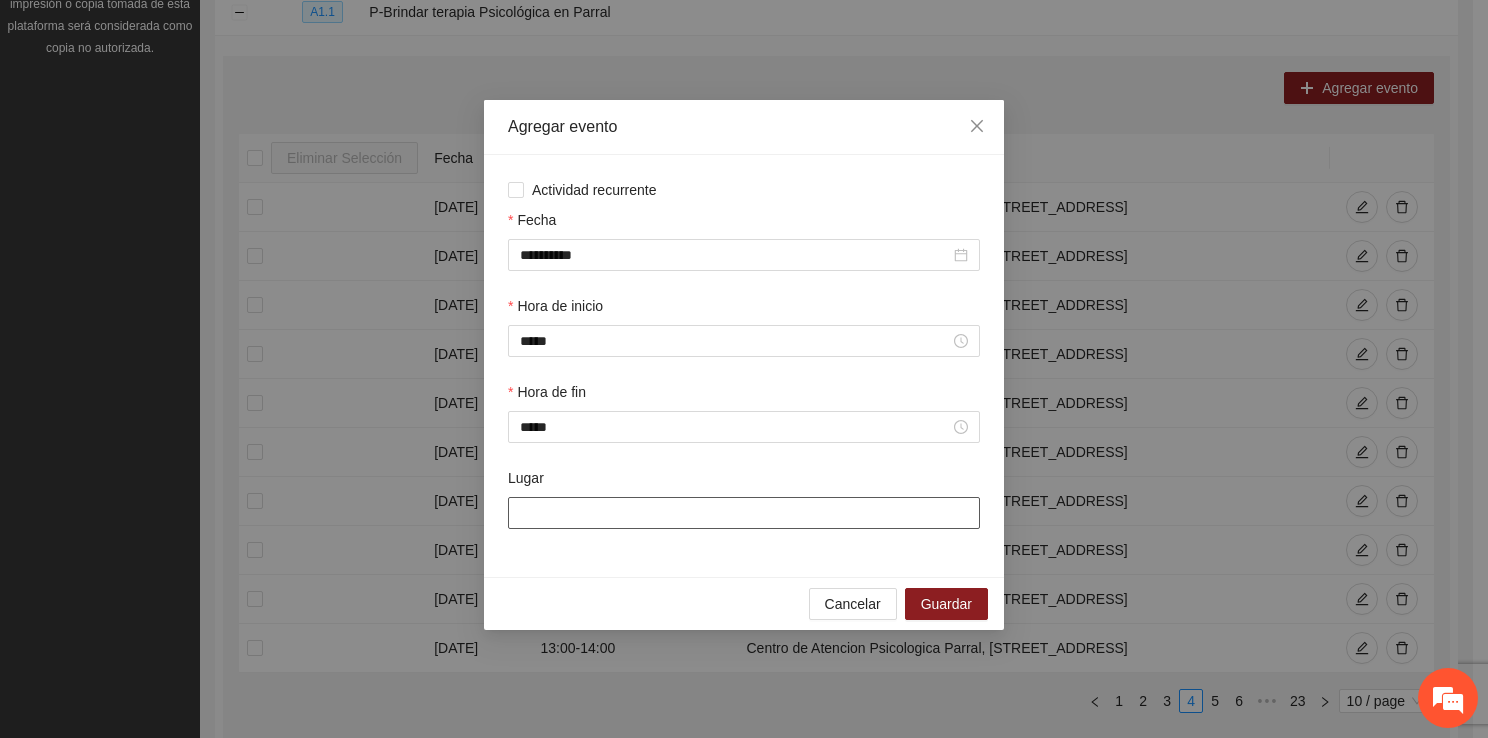 click on "Lugar" at bounding box center (744, 513) 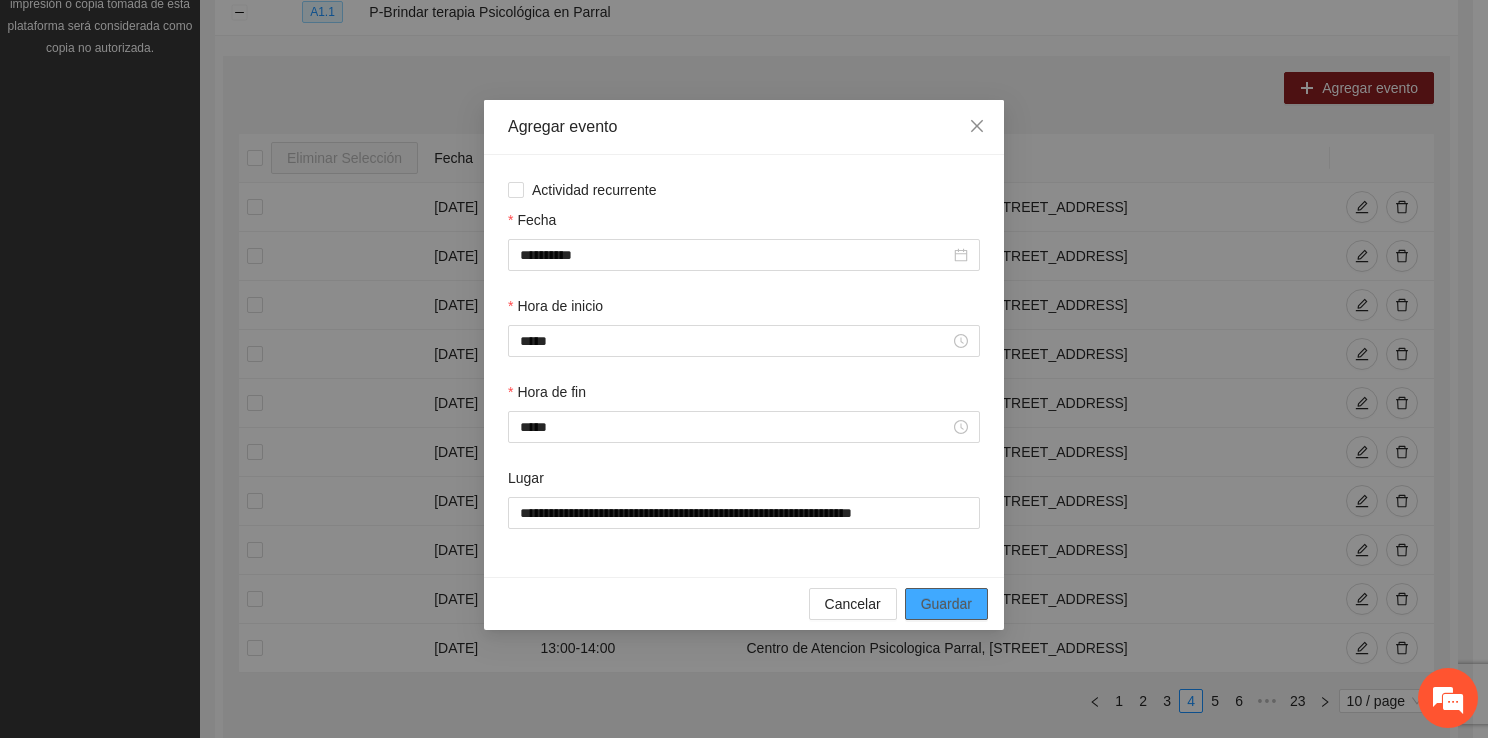 click on "Guardar" at bounding box center [946, 604] 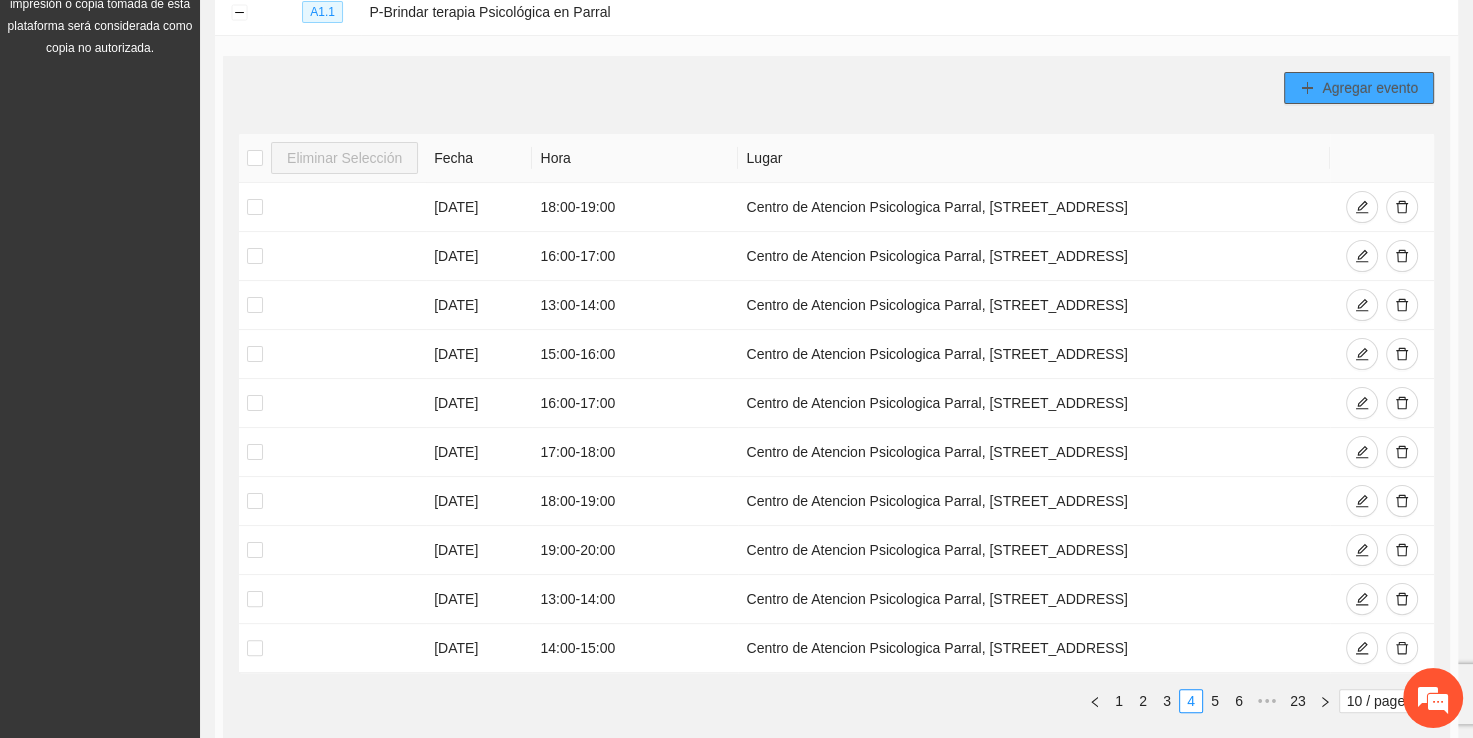click on "Agregar evento" at bounding box center [1370, 88] 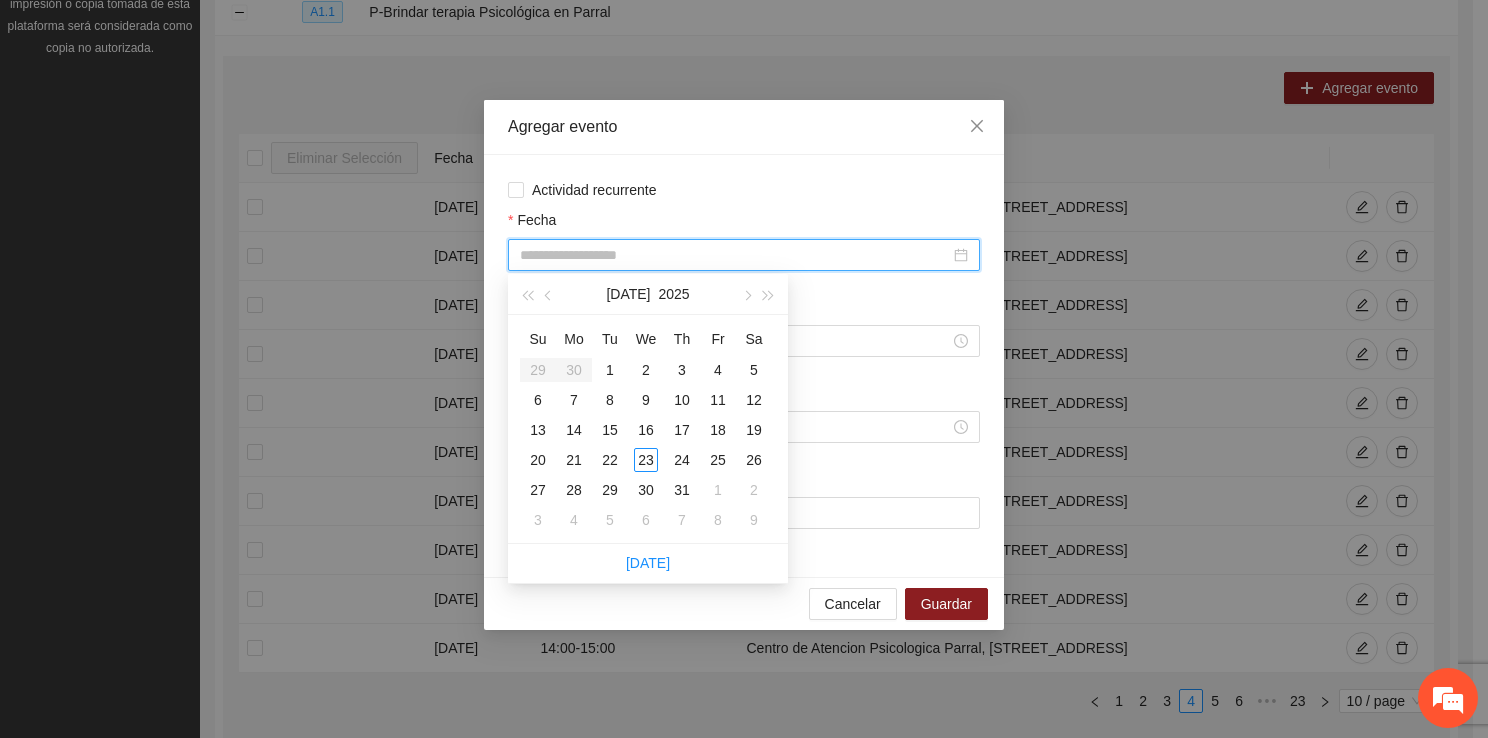 click on "Fecha" at bounding box center [735, 255] 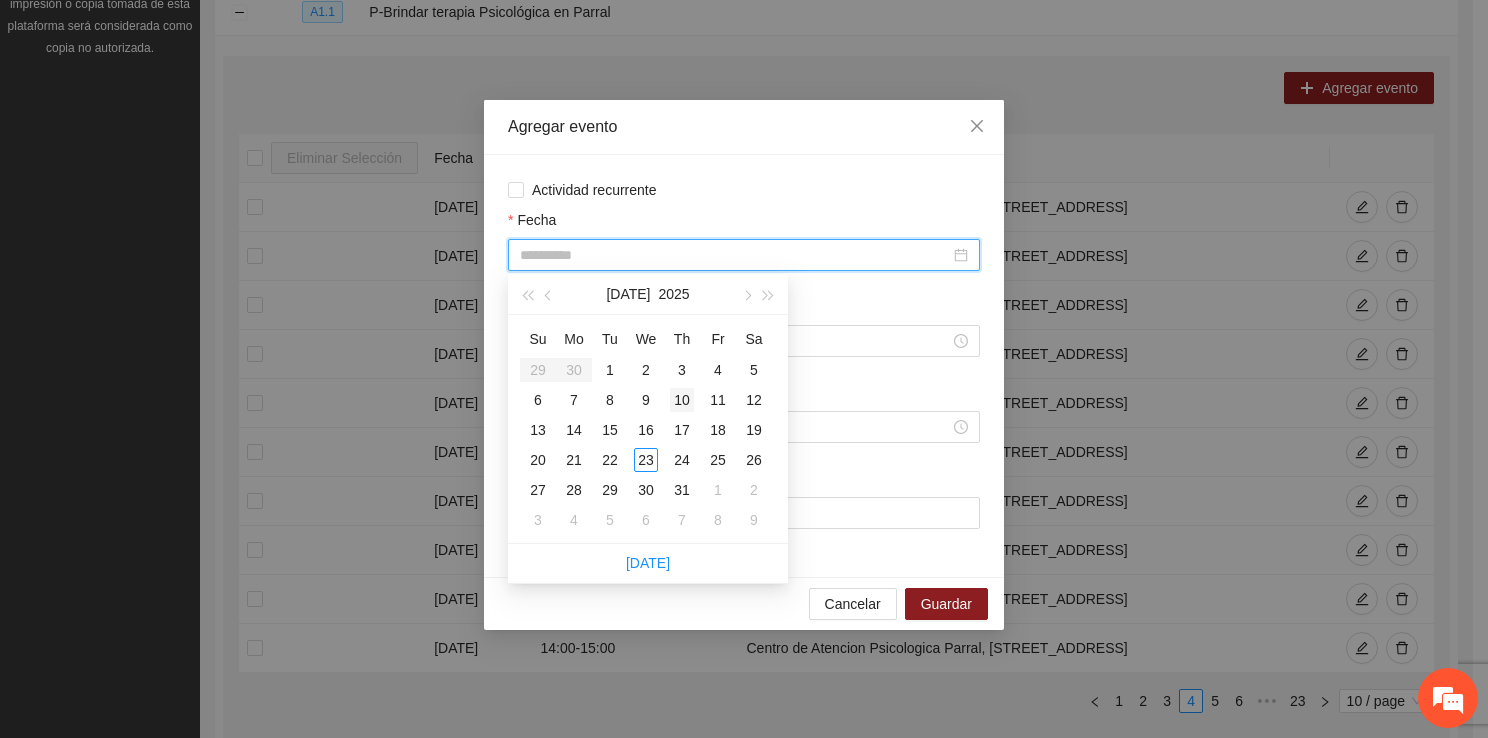click on "10" at bounding box center [682, 400] 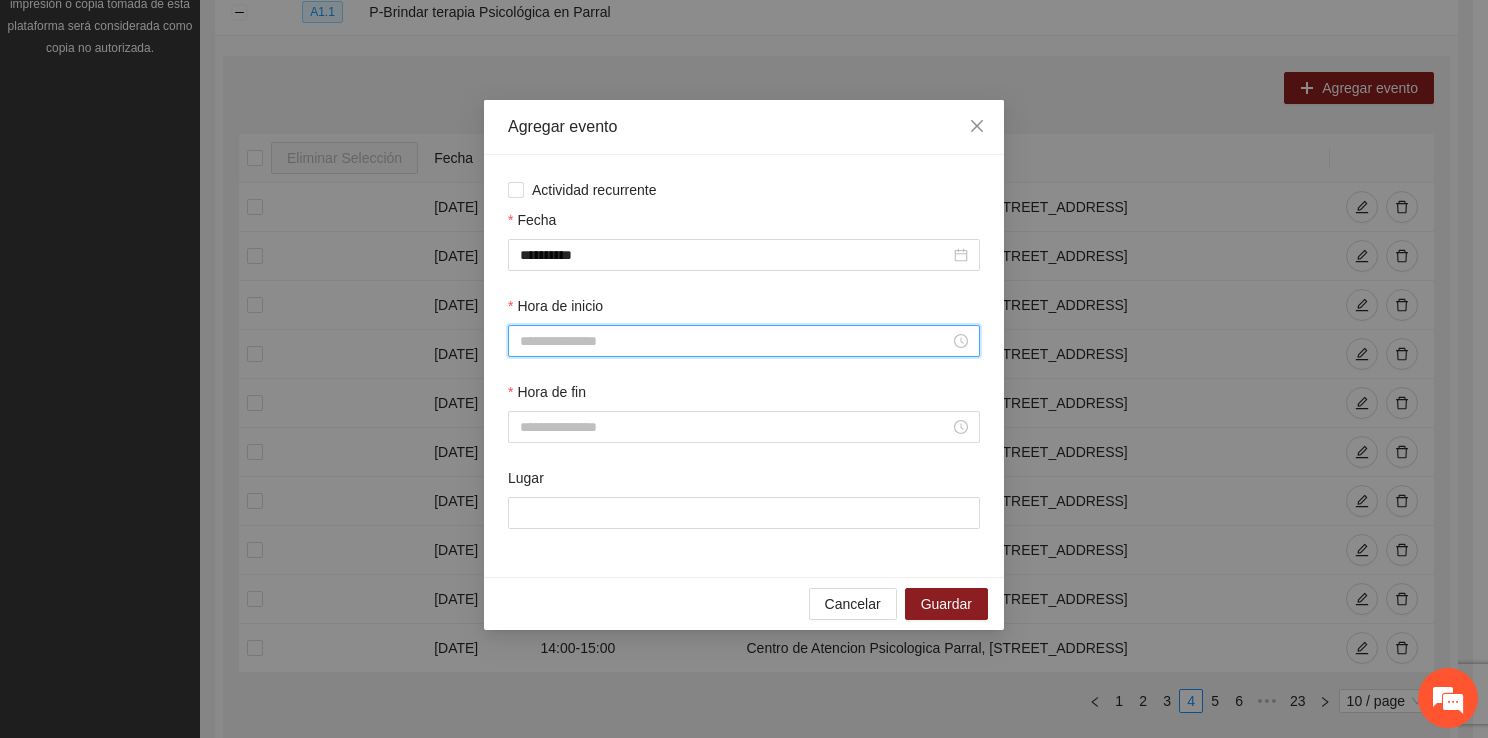 click on "Hora de inicio" at bounding box center (735, 341) 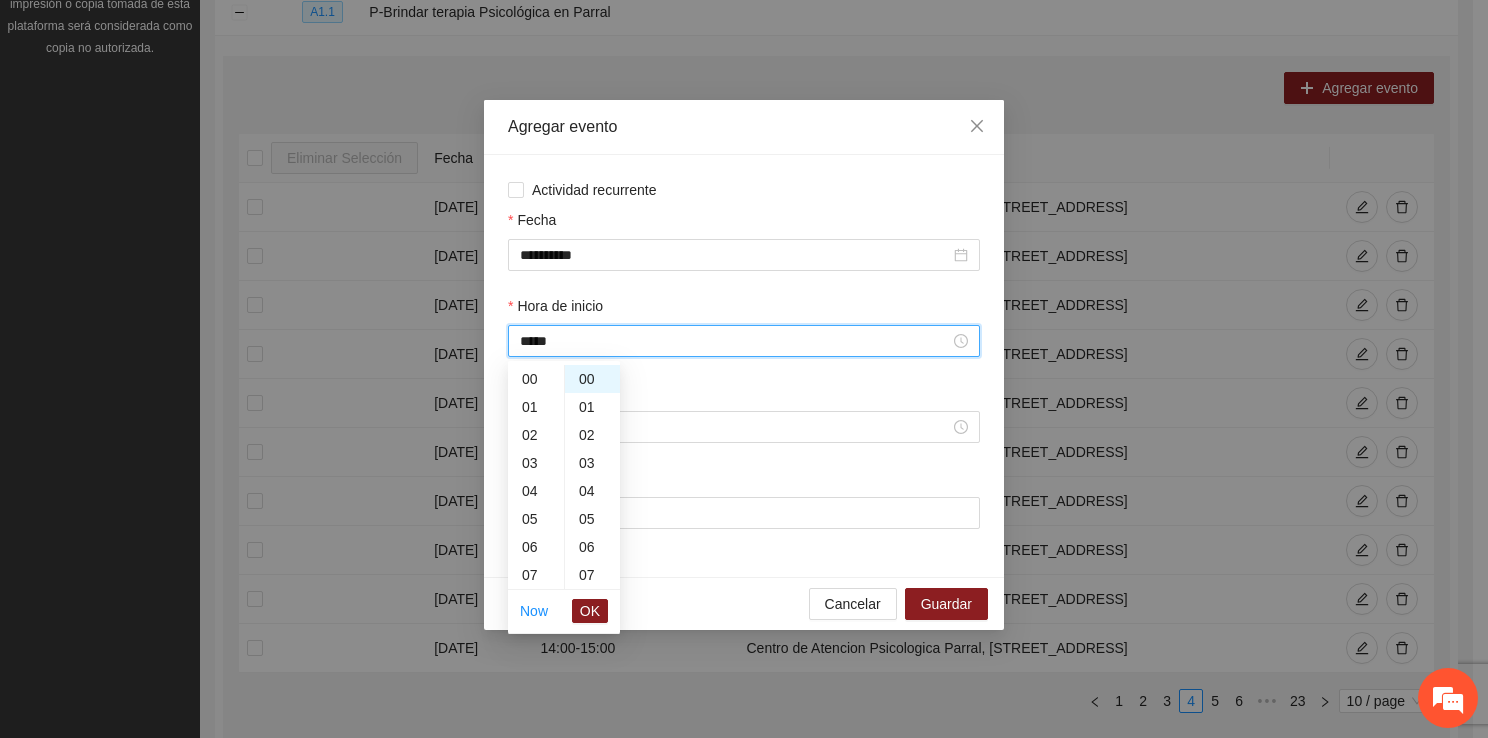 scroll, scrollTop: 252, scrollLeft: 0, axis: vertical 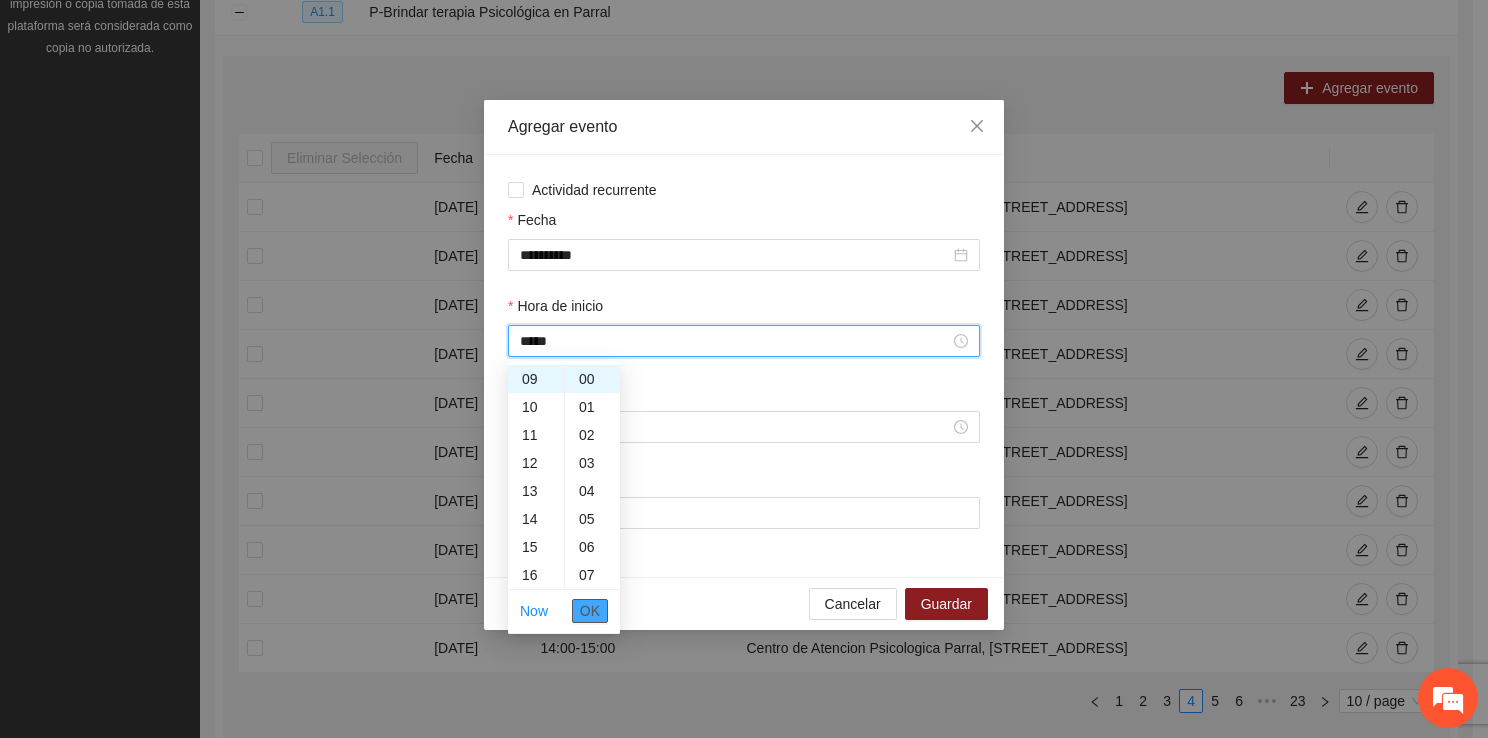 click on "OK" at bounding box center [590, 611] 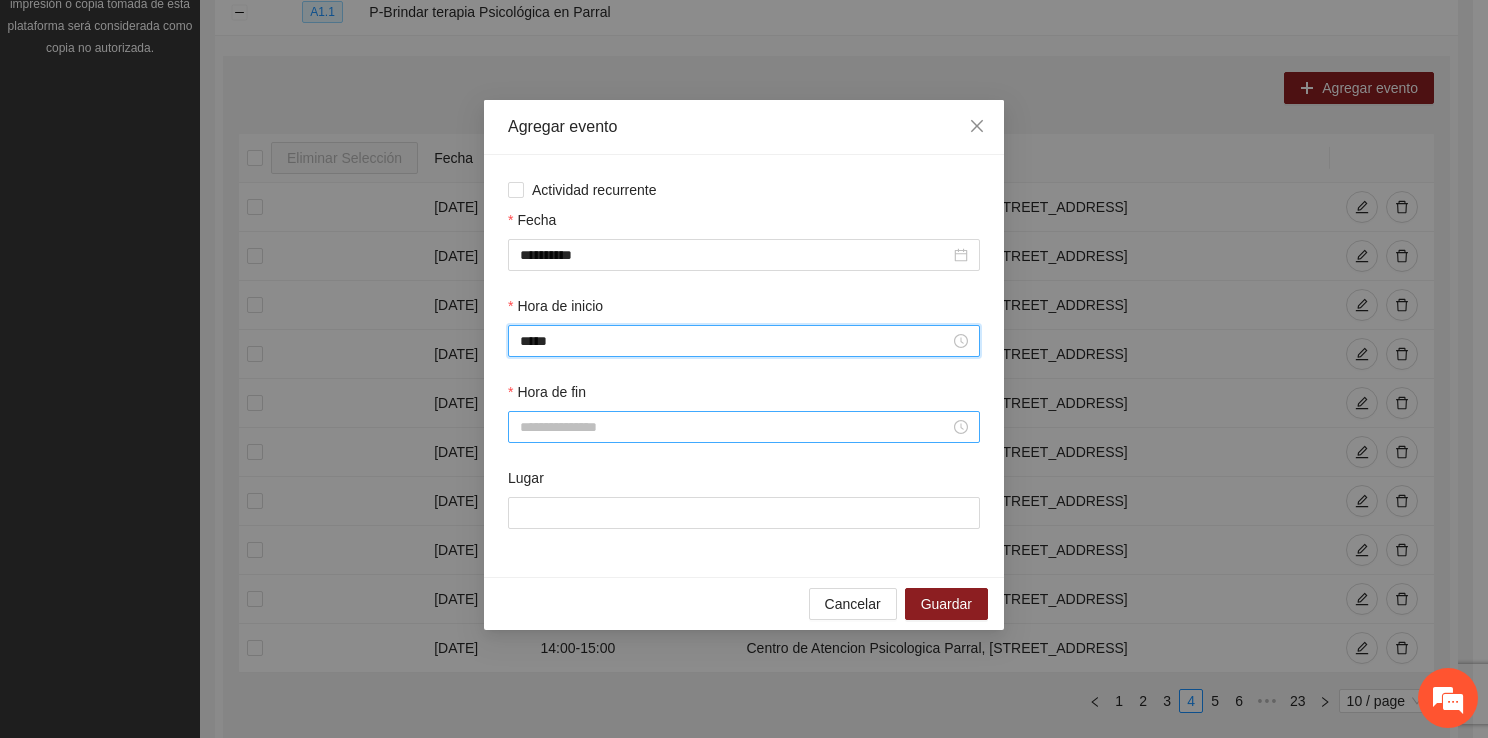 click on "Hora de fin" at bounding box center [735, 427] 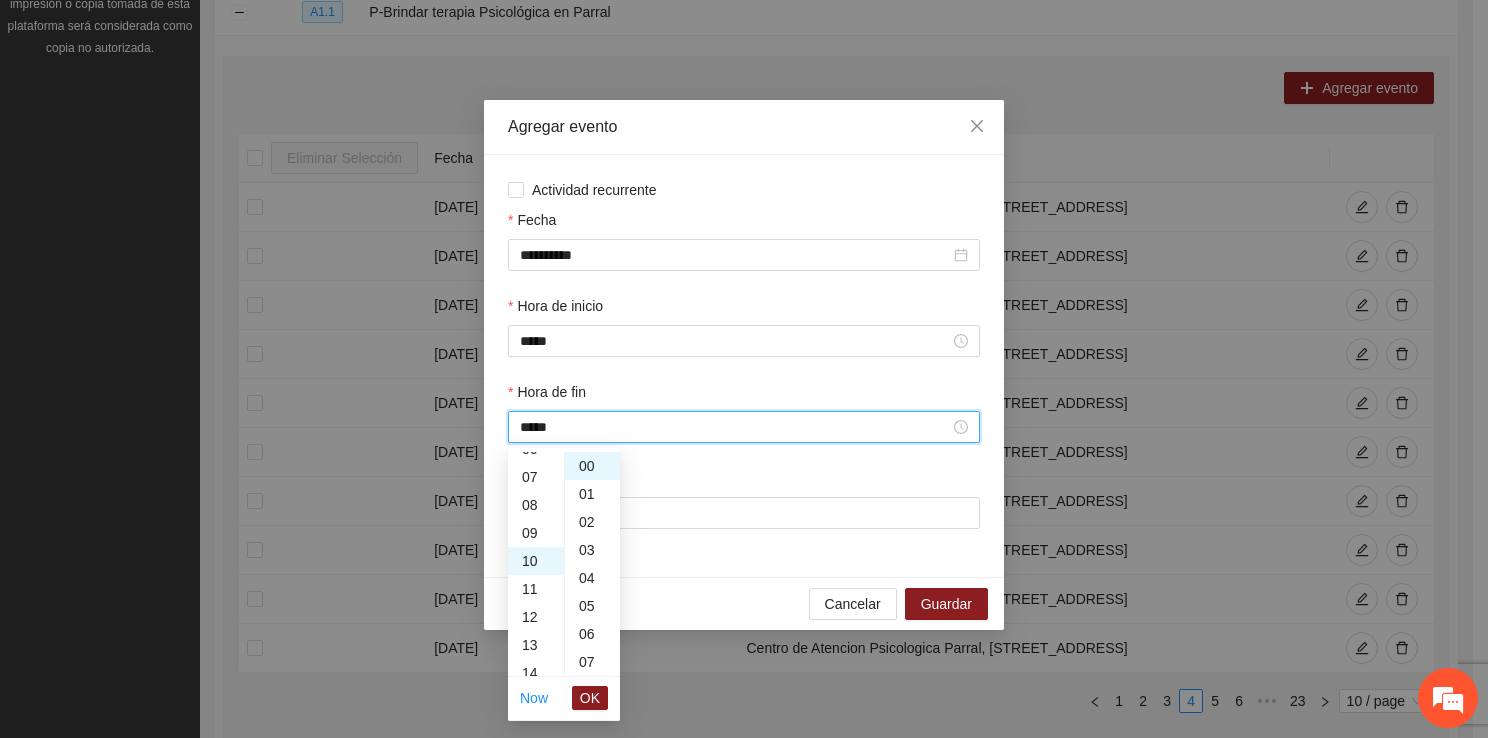 scroll, scrollTop: 280, scrollLeft: 0, axis: vertical 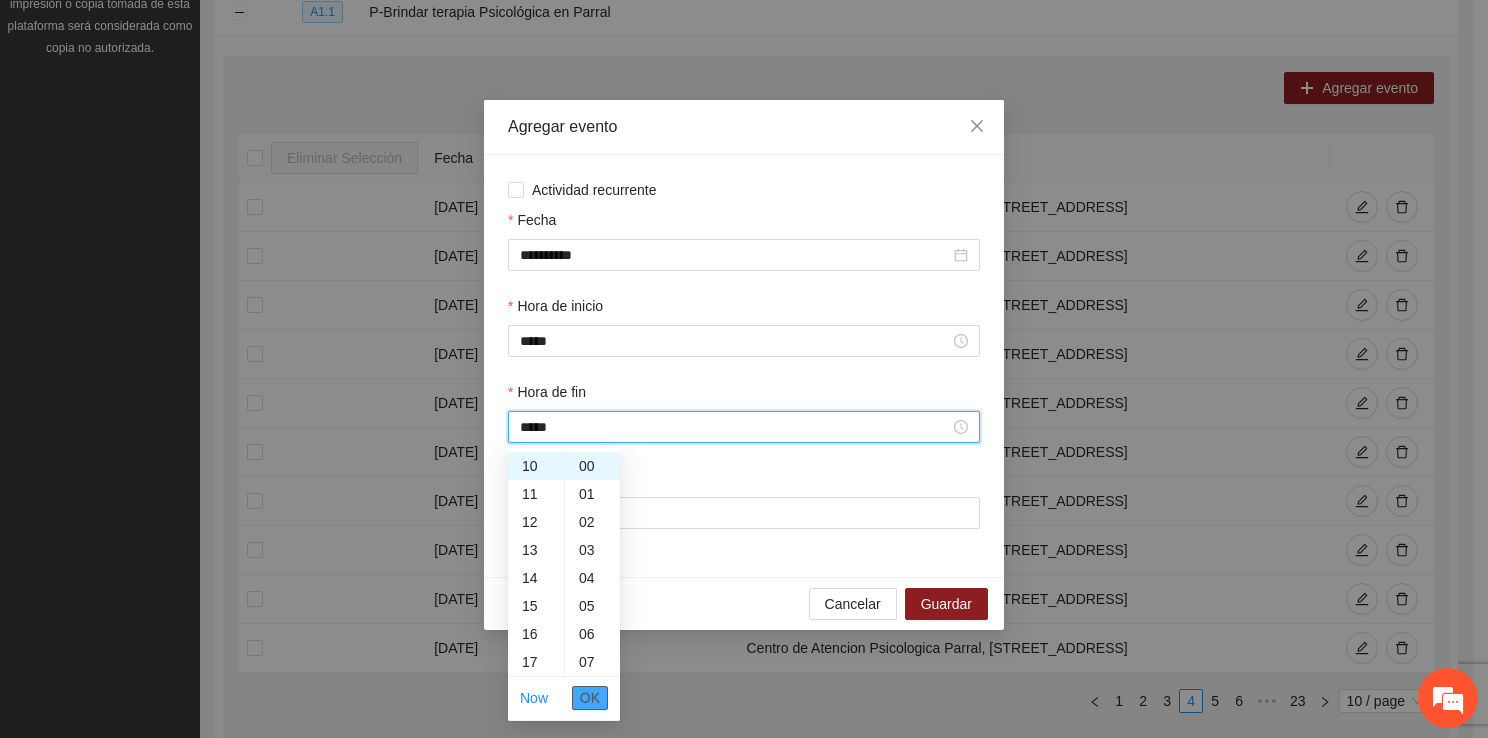 click on "OK" at bounding box center (590, 698) 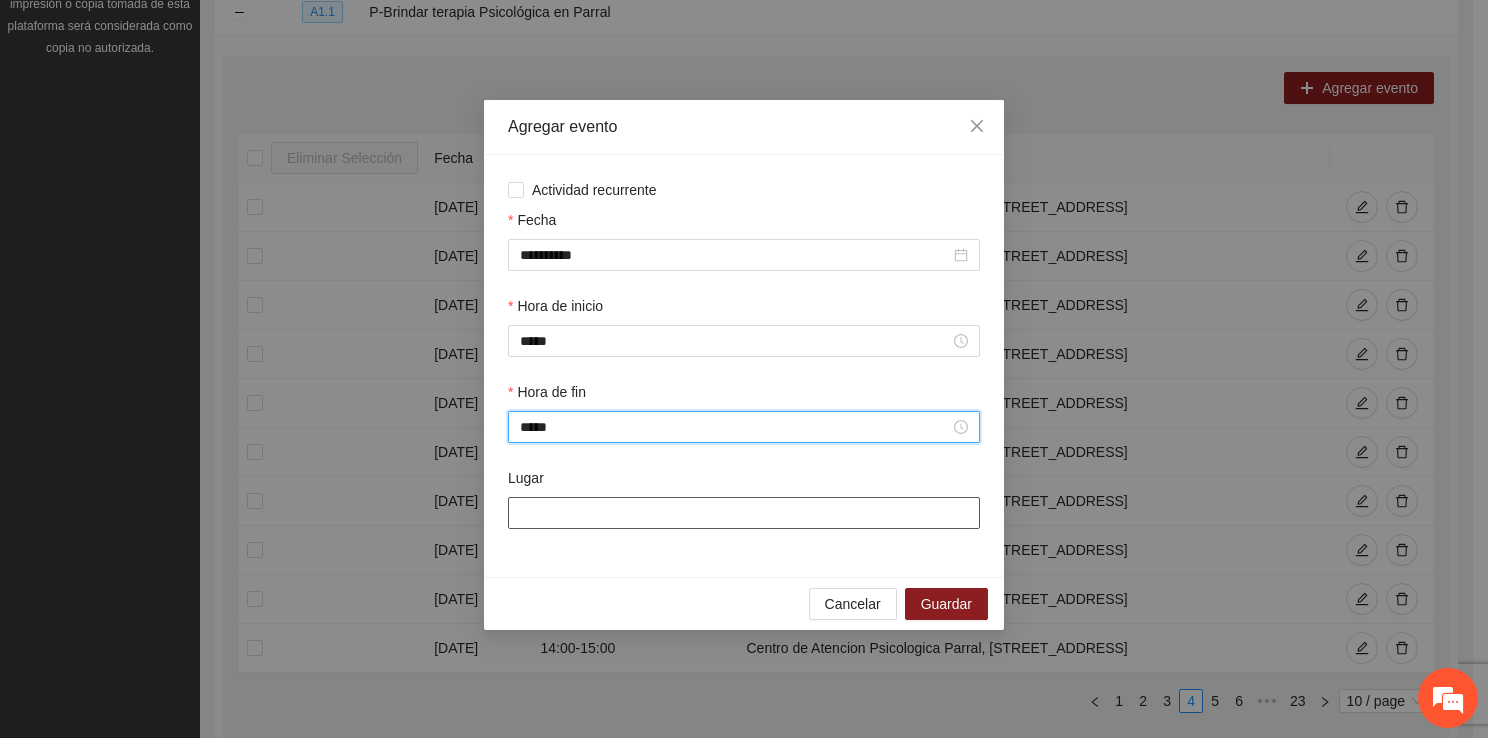 click on "Lugar" at bounding box center [744, 513] 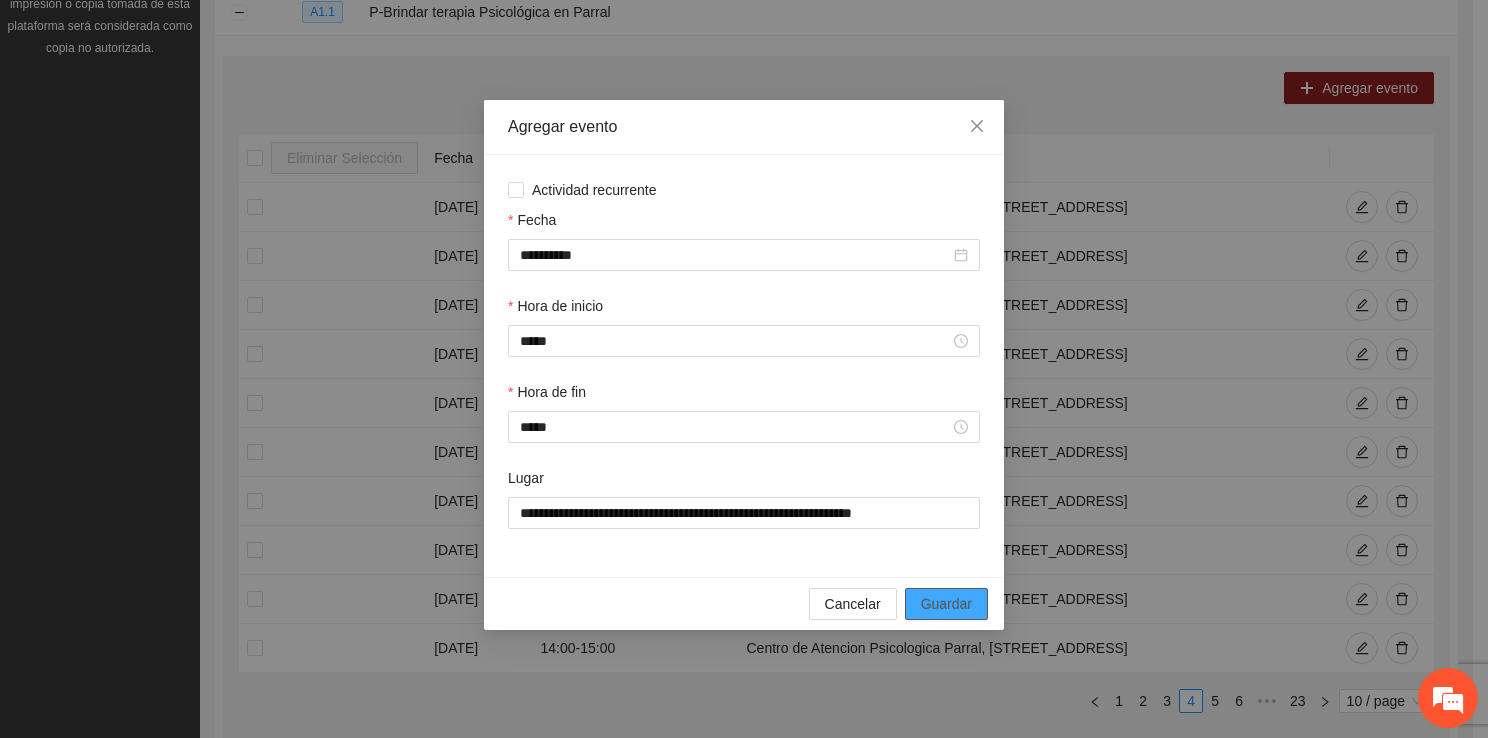 click on "Guardar" at bounding box center (946, 604) 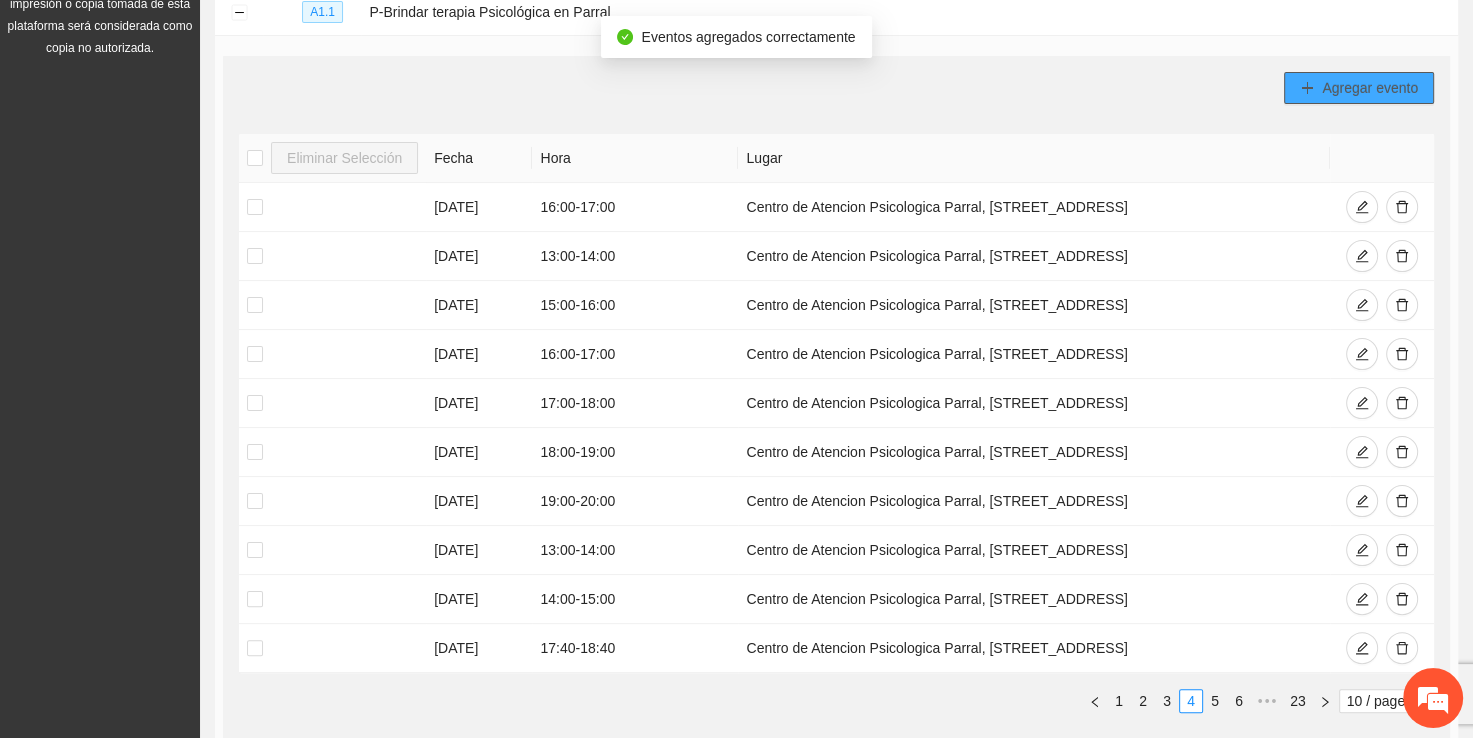 click on "Agregar evento" at bounding box center [1370, 88] 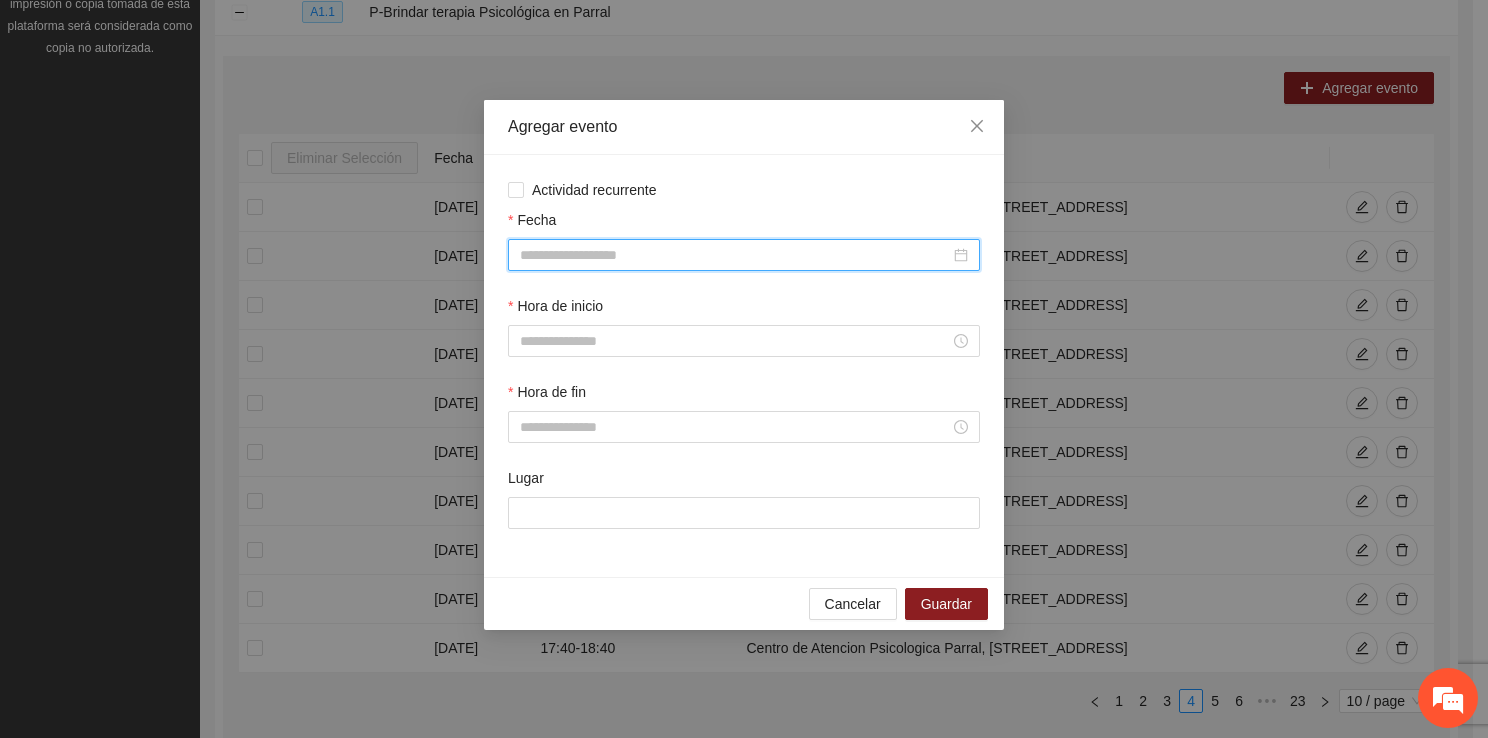 click on "Fecha" at bounding box center (735, 255) 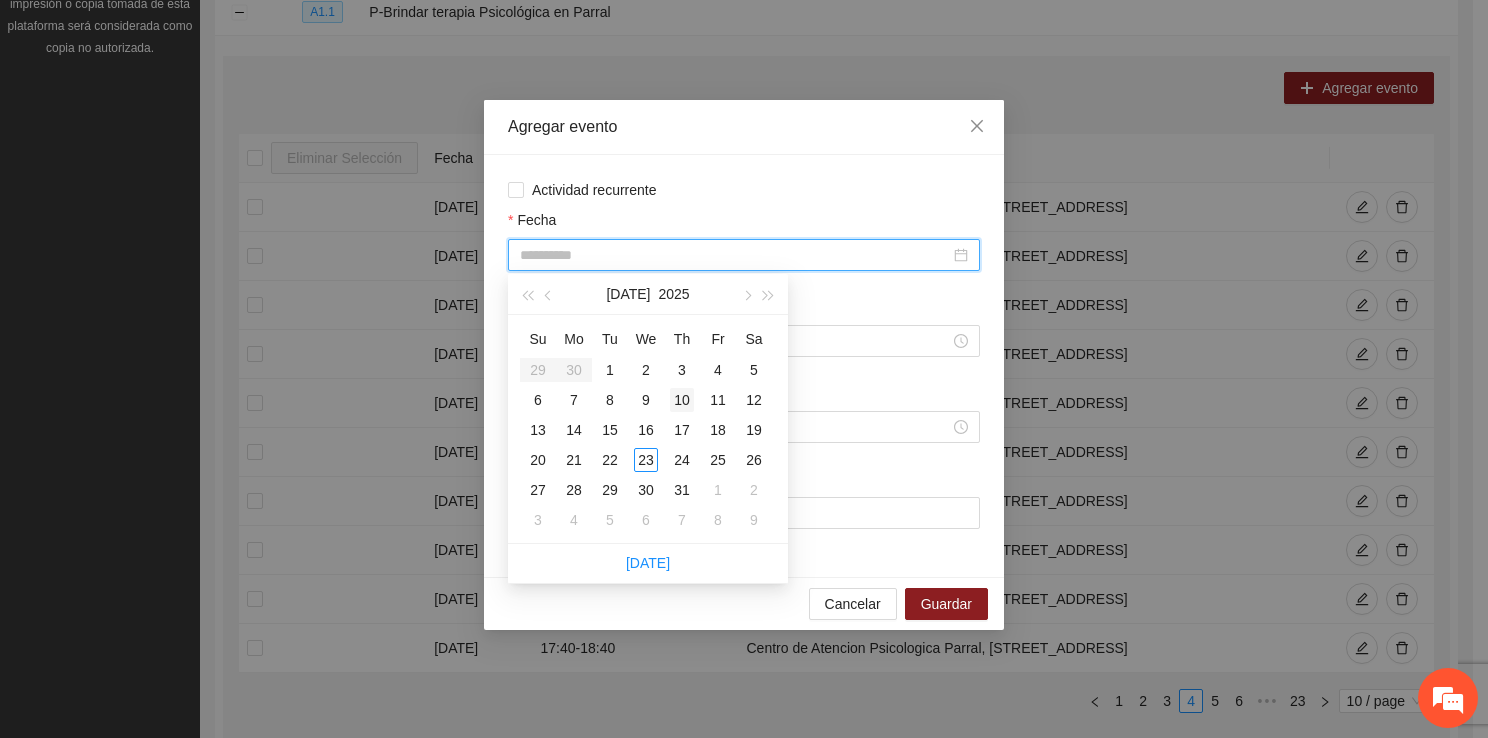 click on "10" at bounding box center [682, 400] 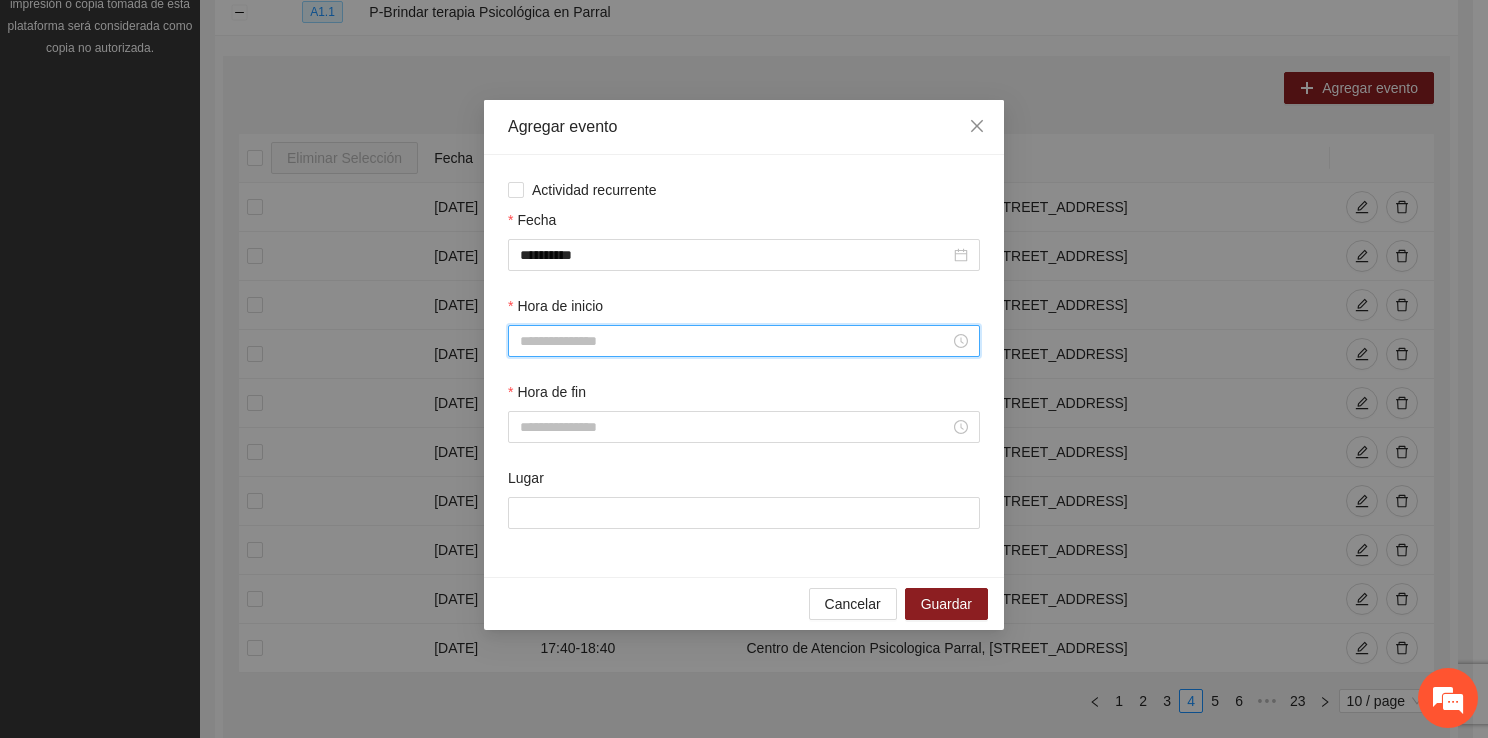 click on "Hora de inicio" at bounding box center (735, 341) 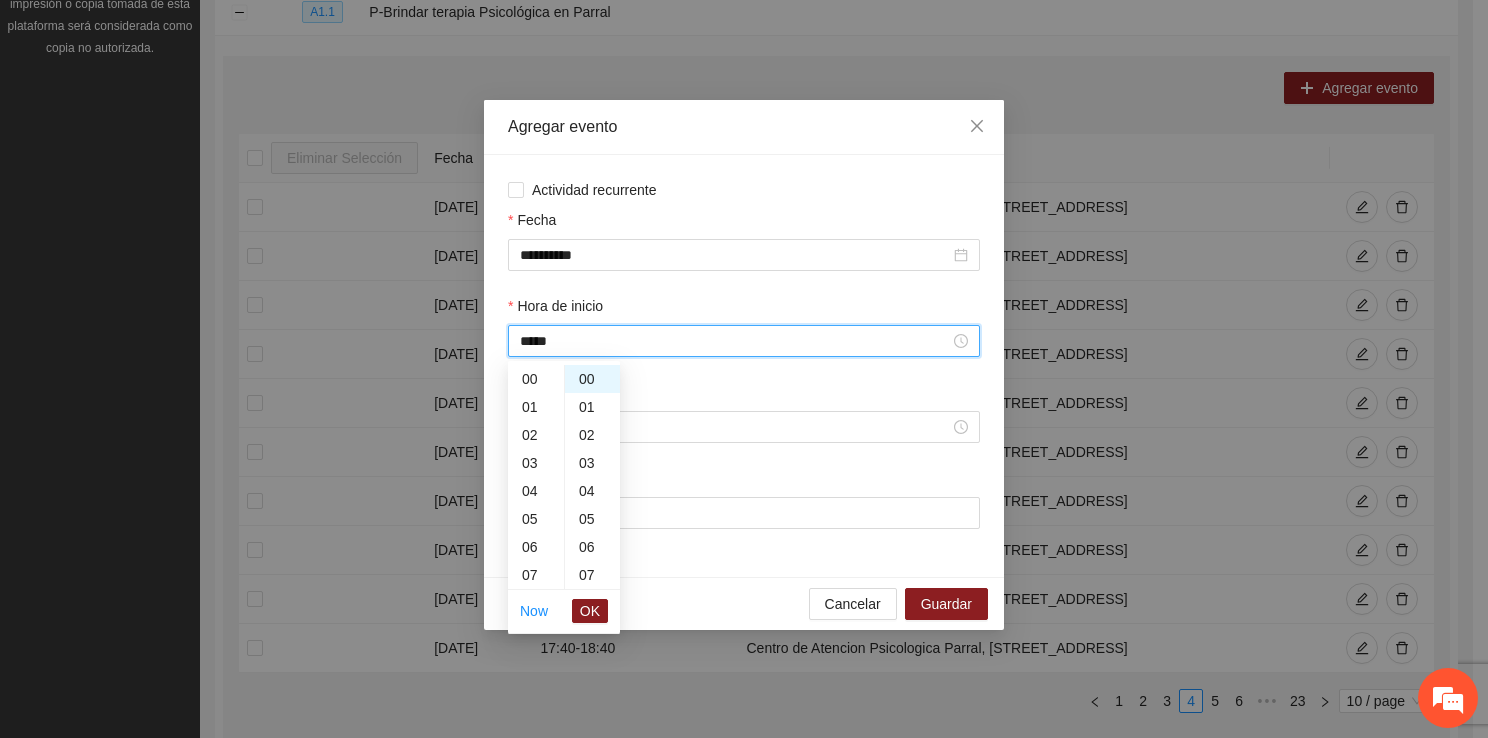 scroll, scrollTop: 280, scrollLeft: 0, axis: vertical 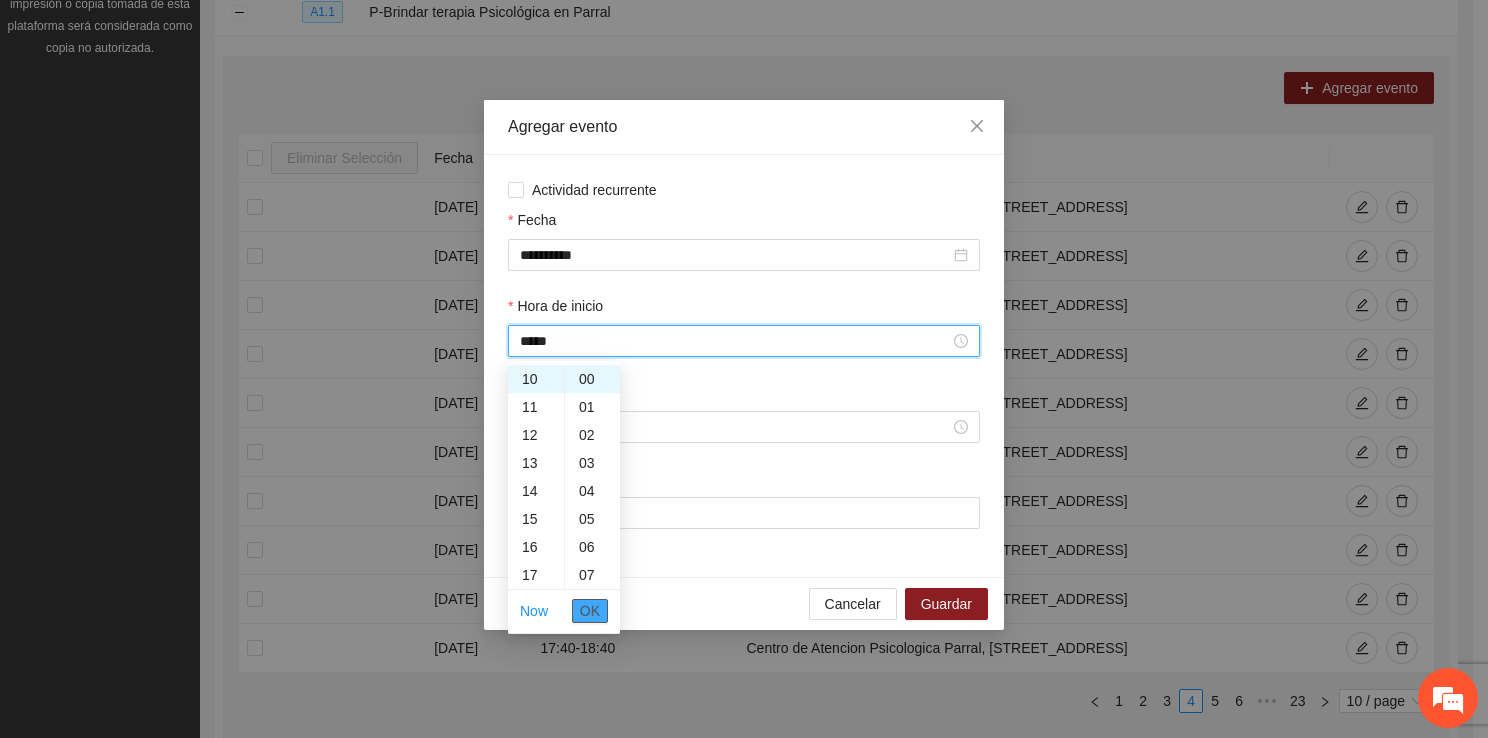 click on "OK" at bounding box center [590, 611] 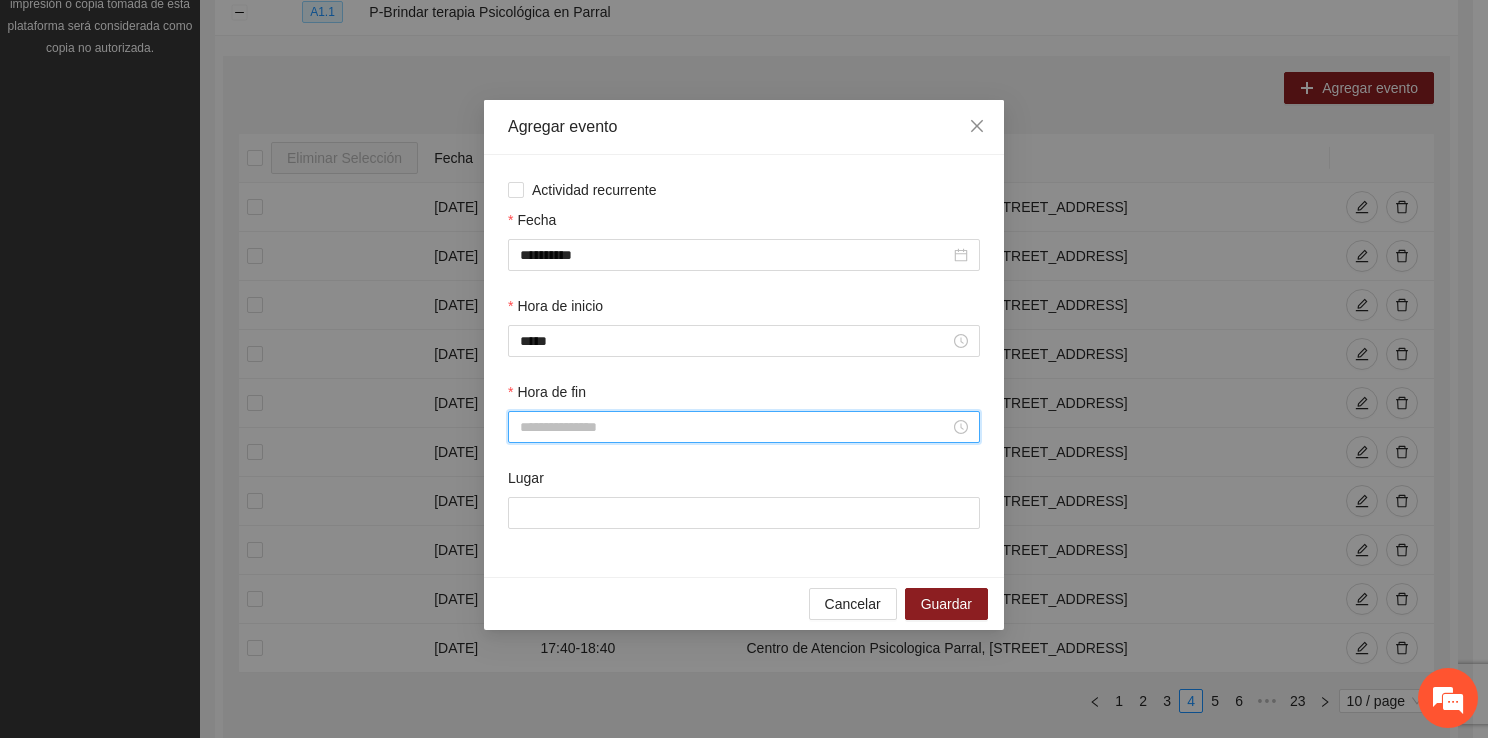 click on "Hora de fin" at bounding box center (735, 427) 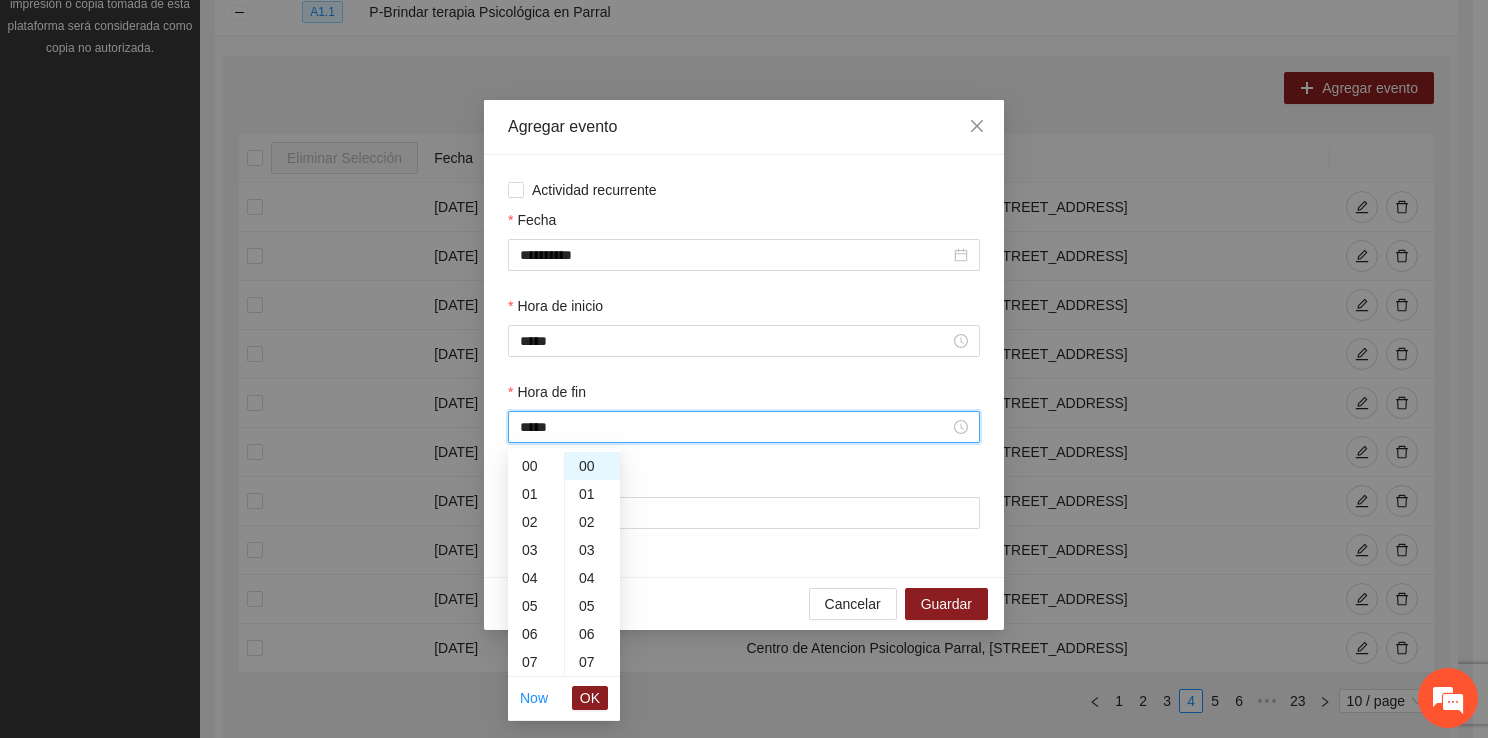 scroll, scrollTop: 308, scrollLeft: 0, axis: vertical 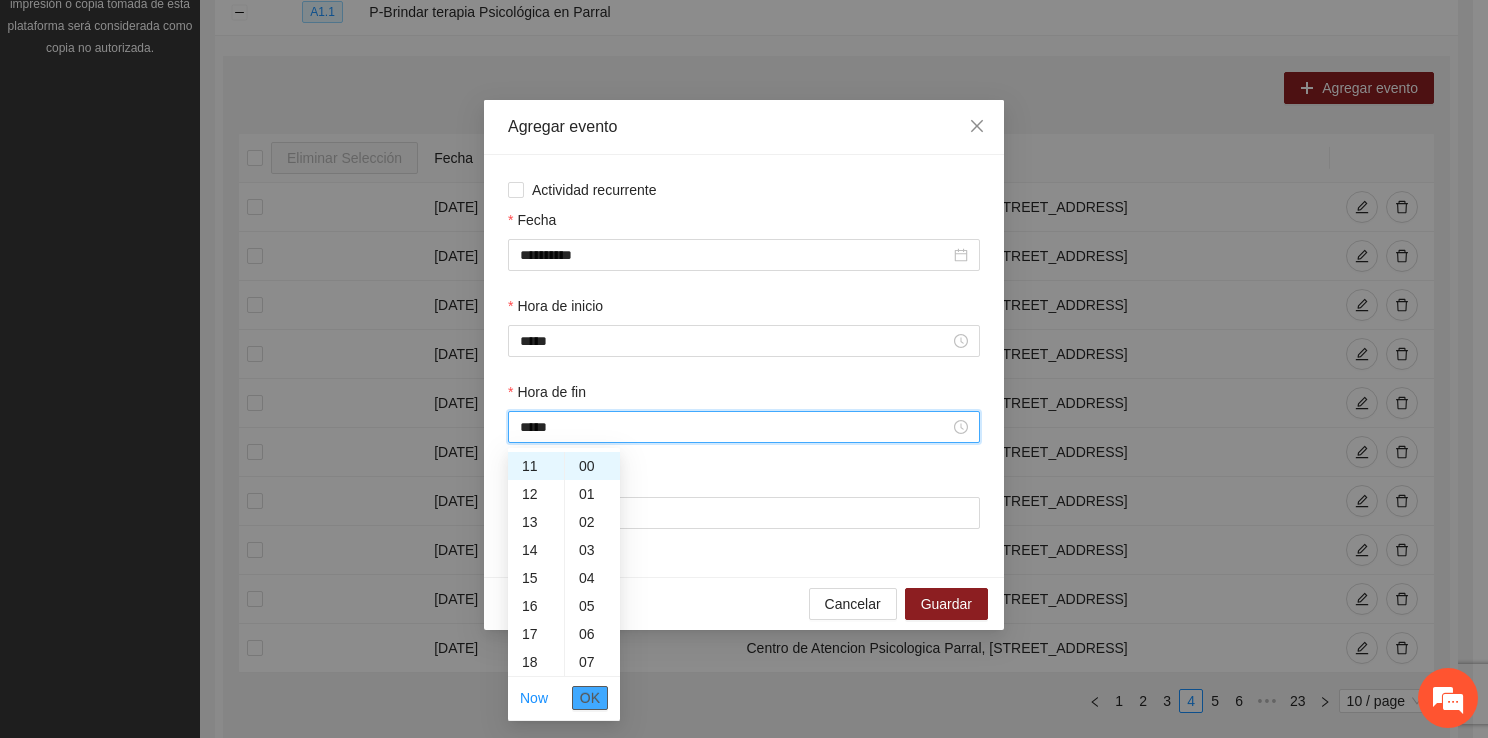 click on "OK" at bounding box center (590, 698) 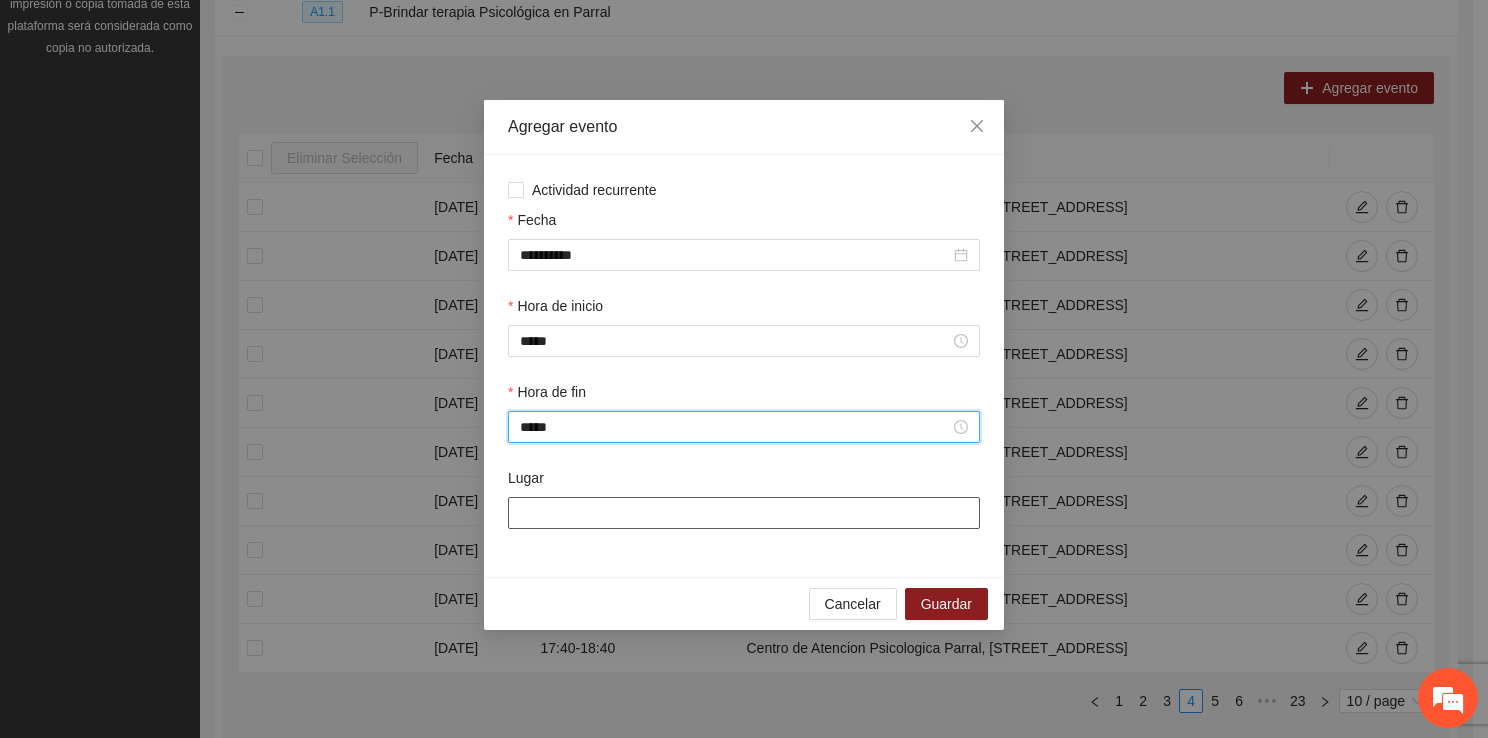 click on "Lugar" at bounding box center (744, 513) 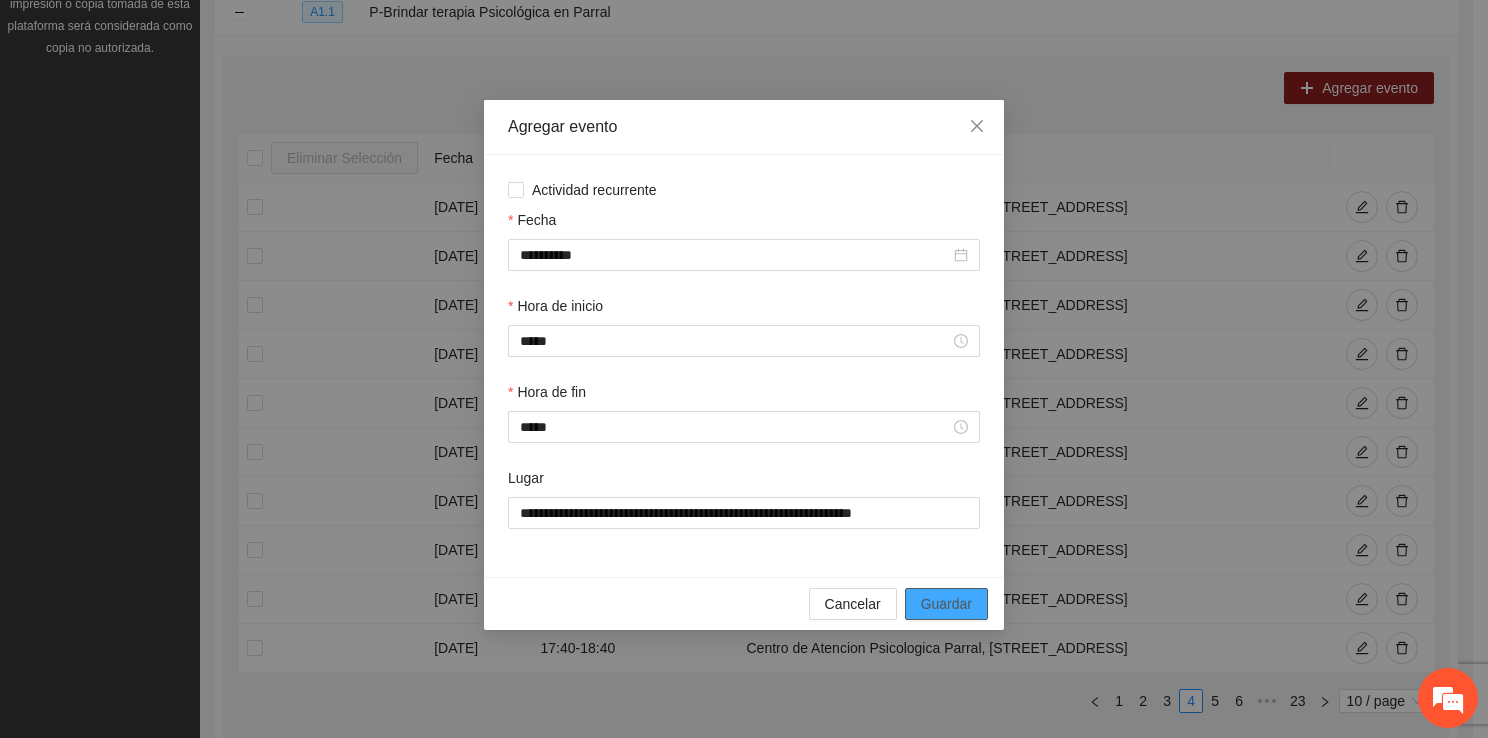 click on "Guardar" at bounding box center (946, 604) 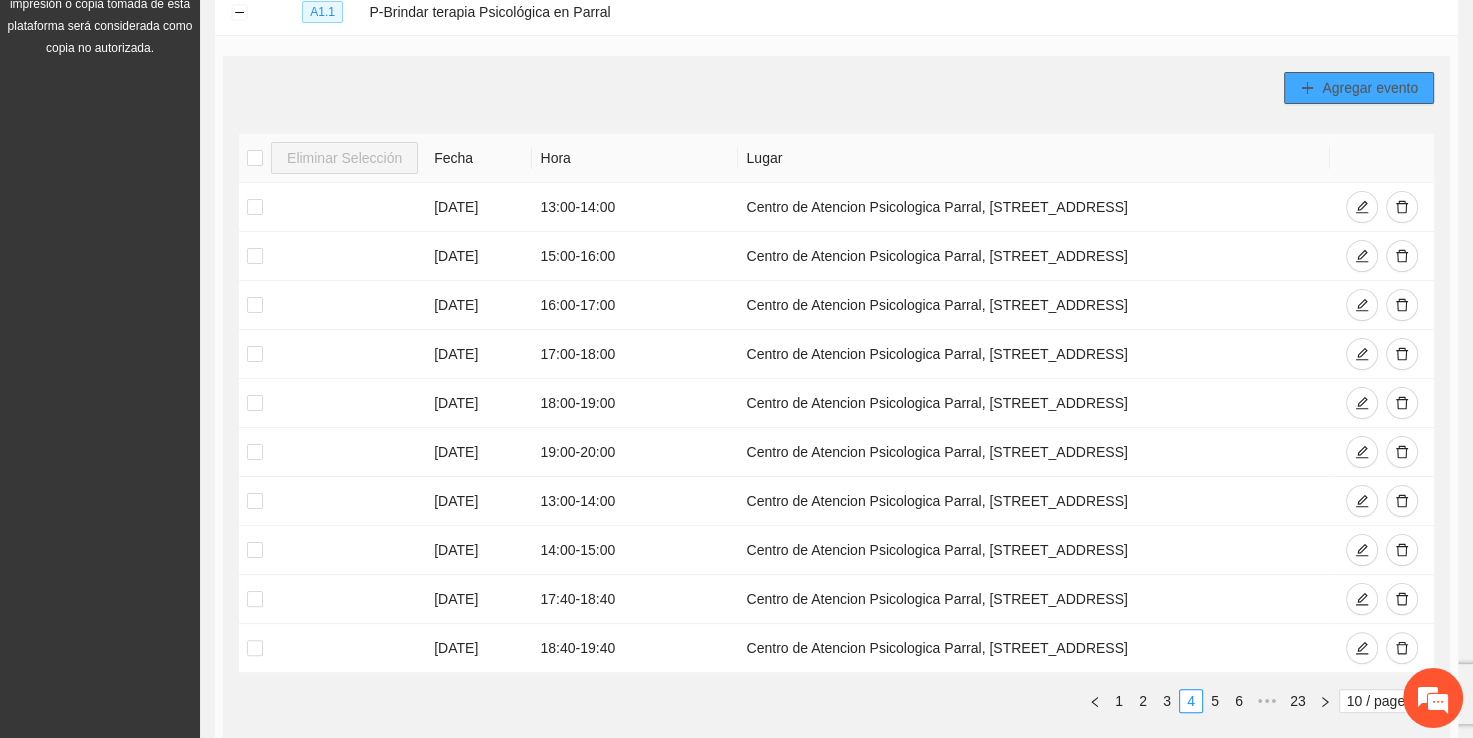 click on "Agregar evento" at bounding box center [1370, 88] 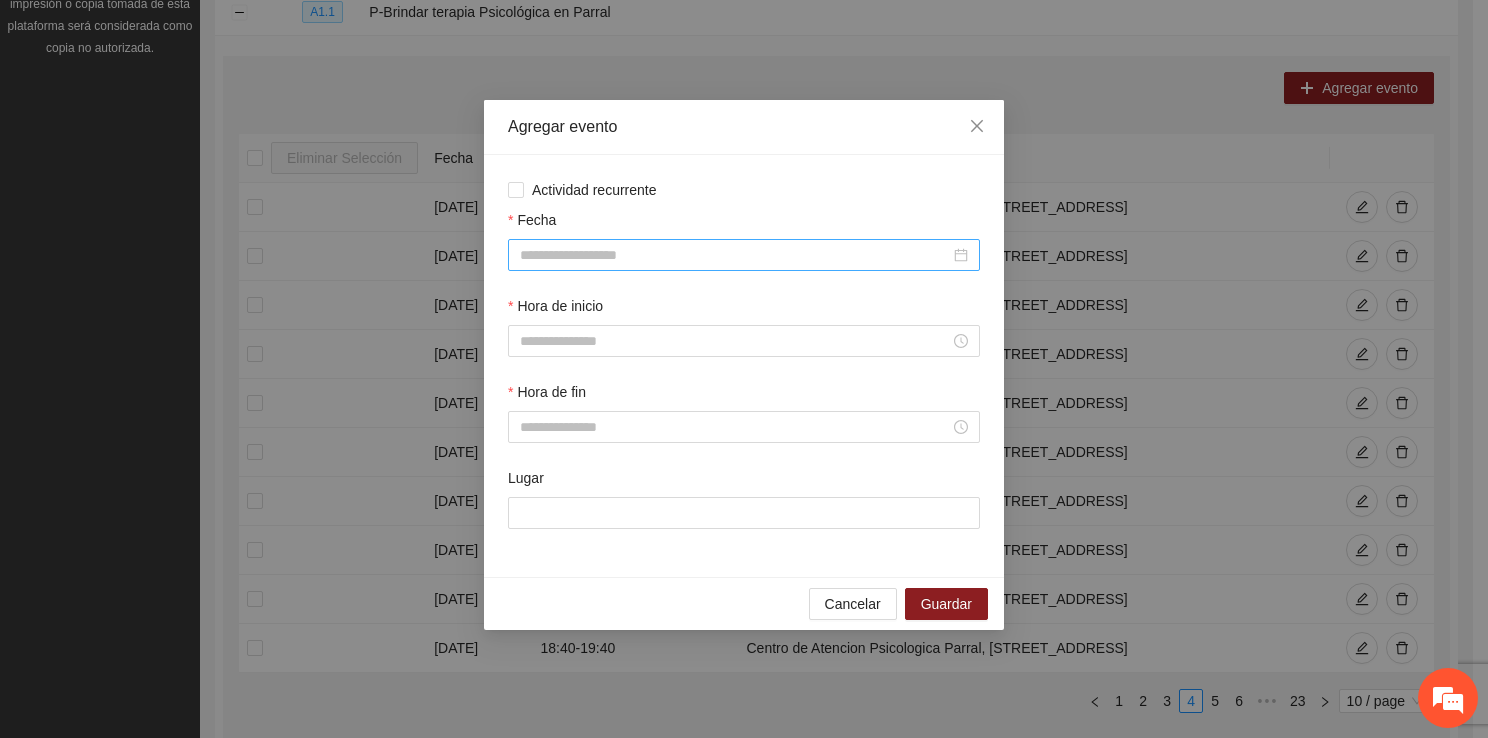 click at bounding box center (744, 255) 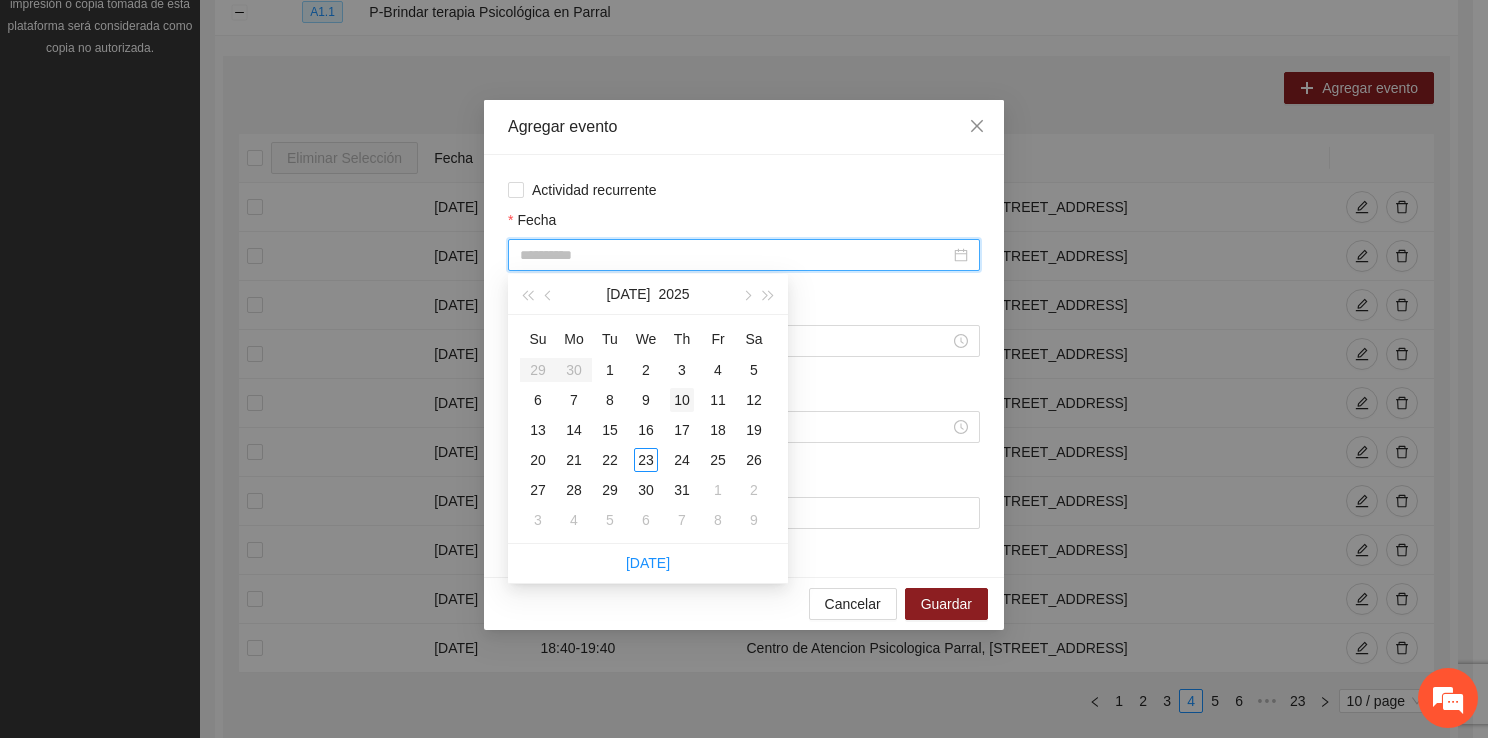 click on "10" at bounding box center (682, 400) 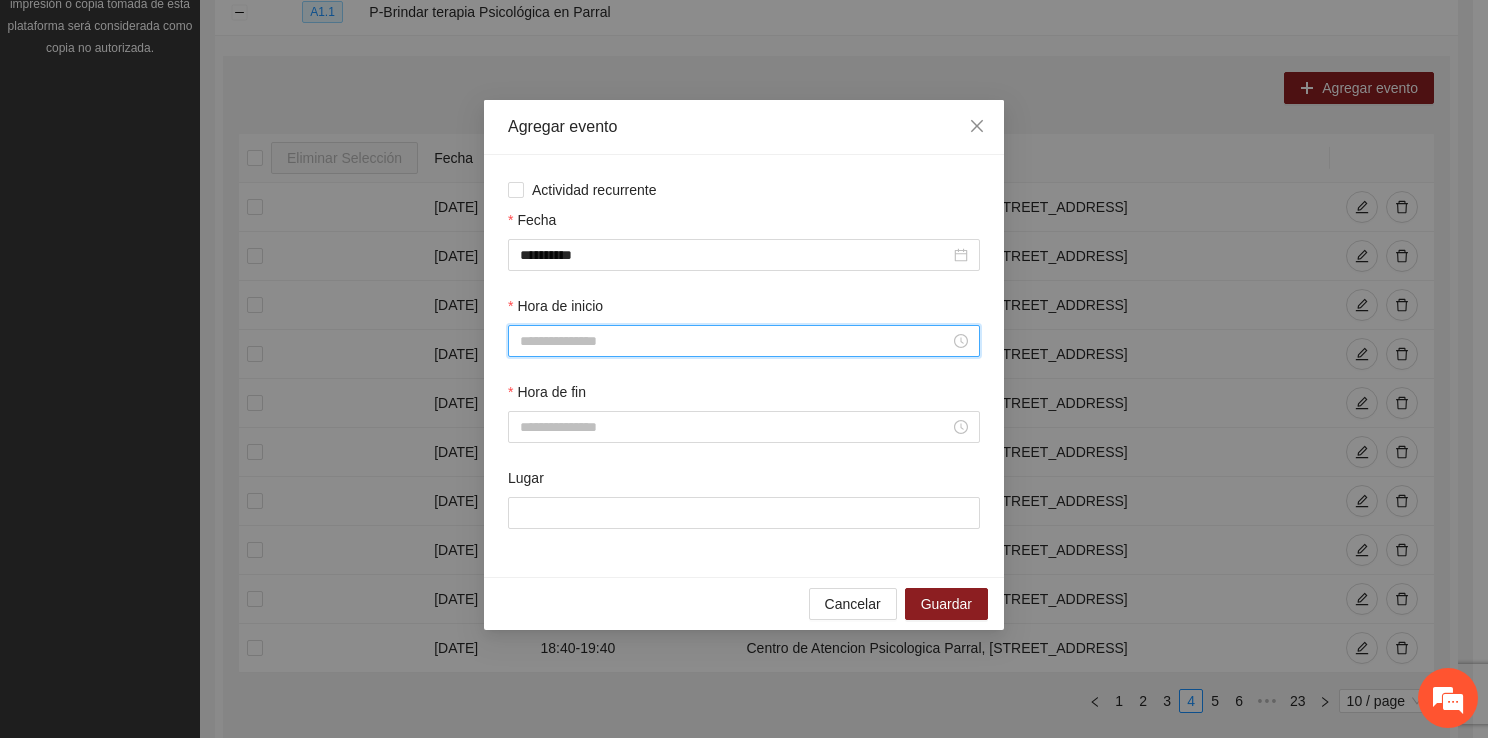 click on "Hora de inicio" at bounding box center (735, 341) 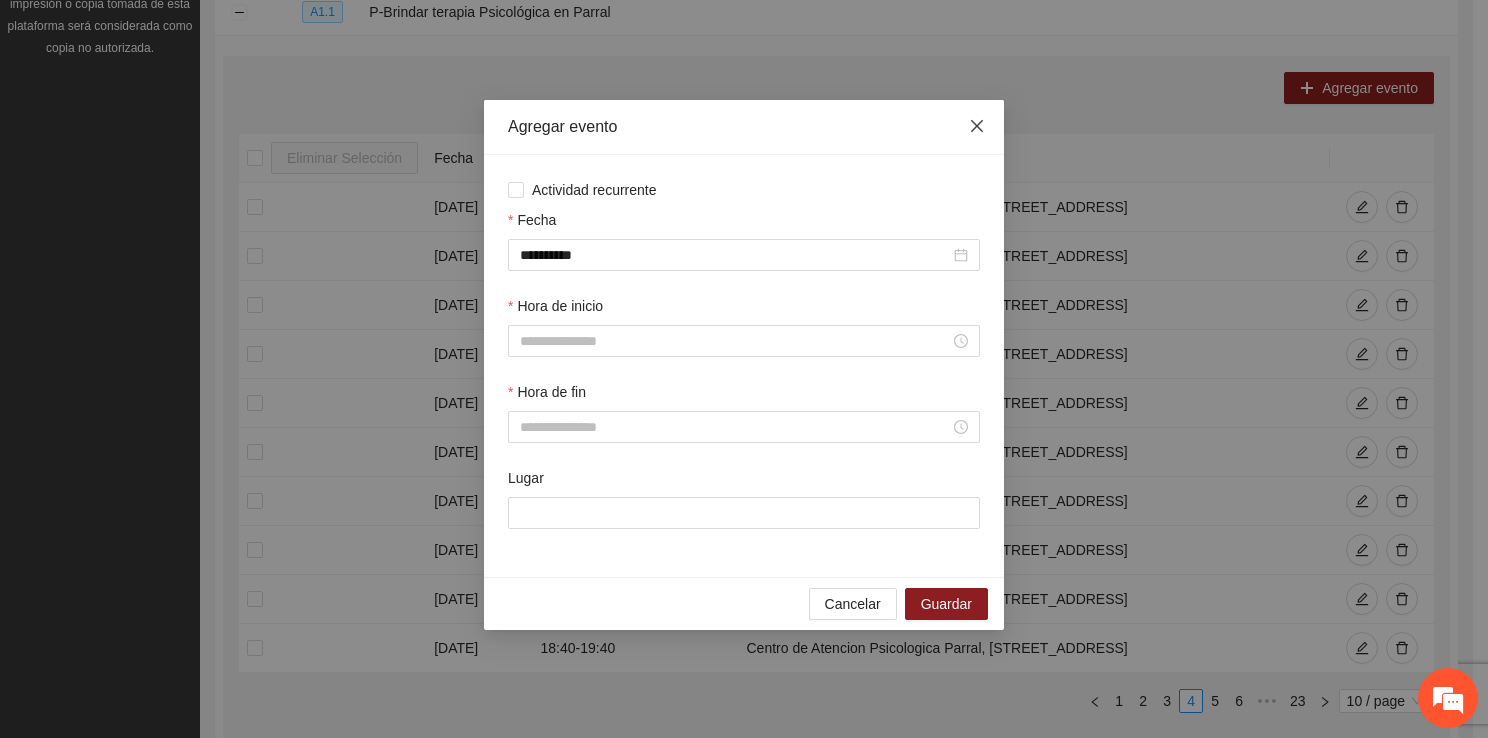 click 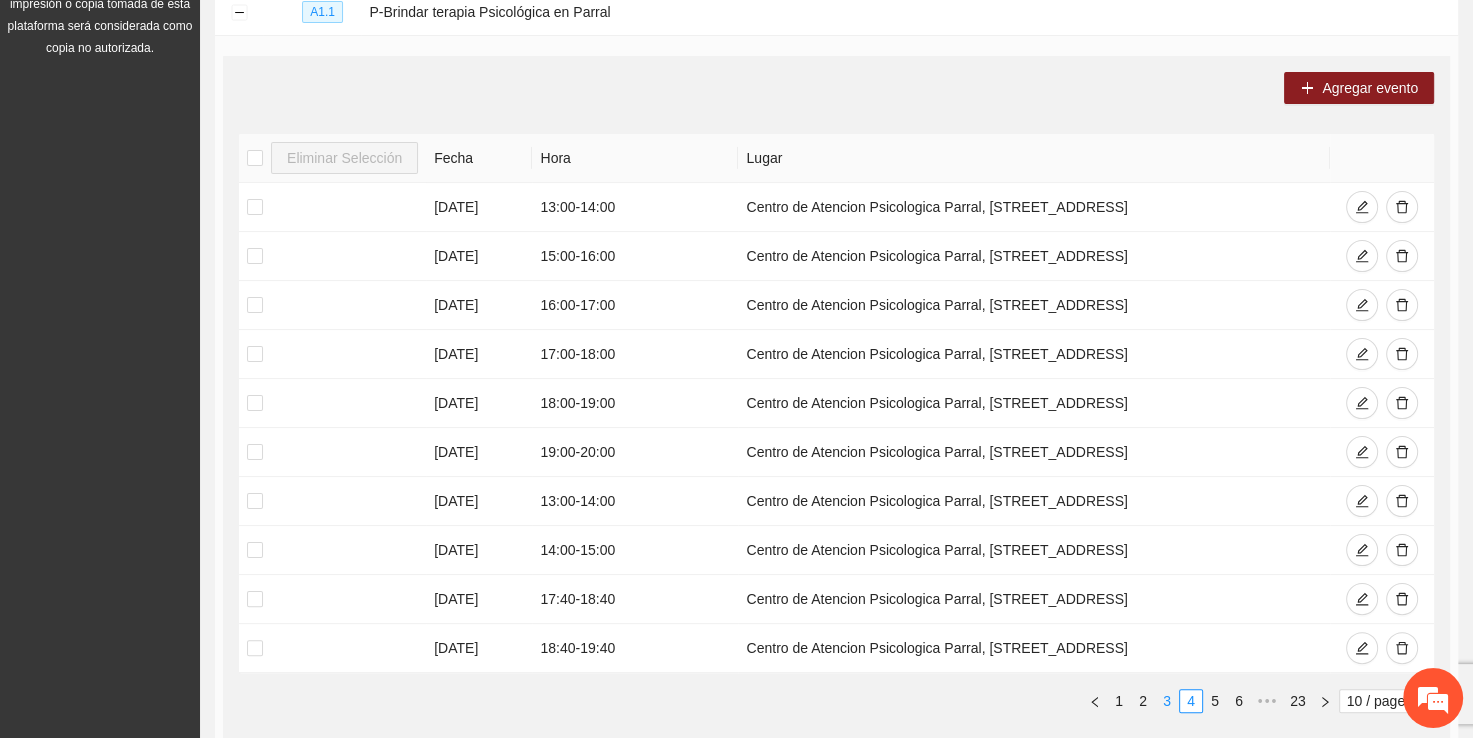 click on "3" at bounding box center [1167, 701] 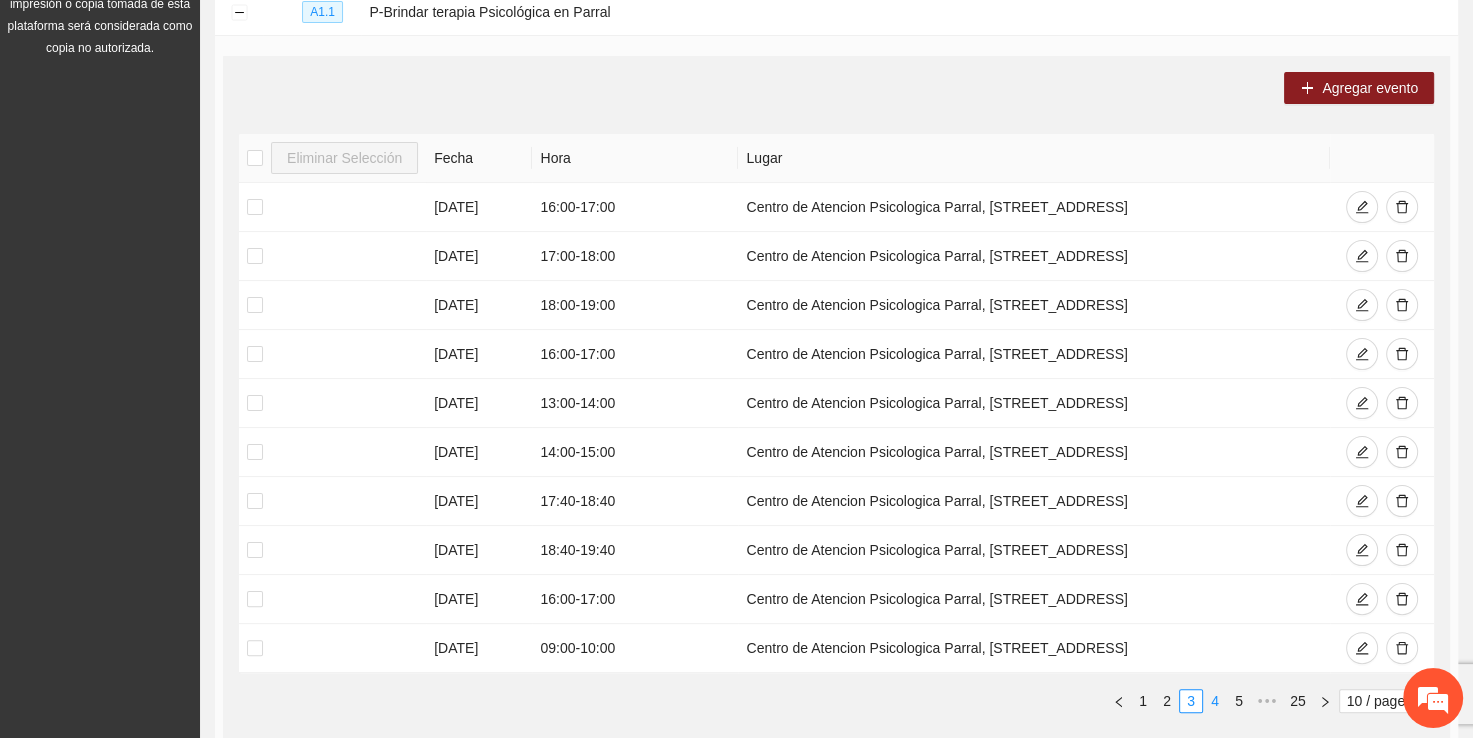 click on "4" at bounding box center [1215, 701] 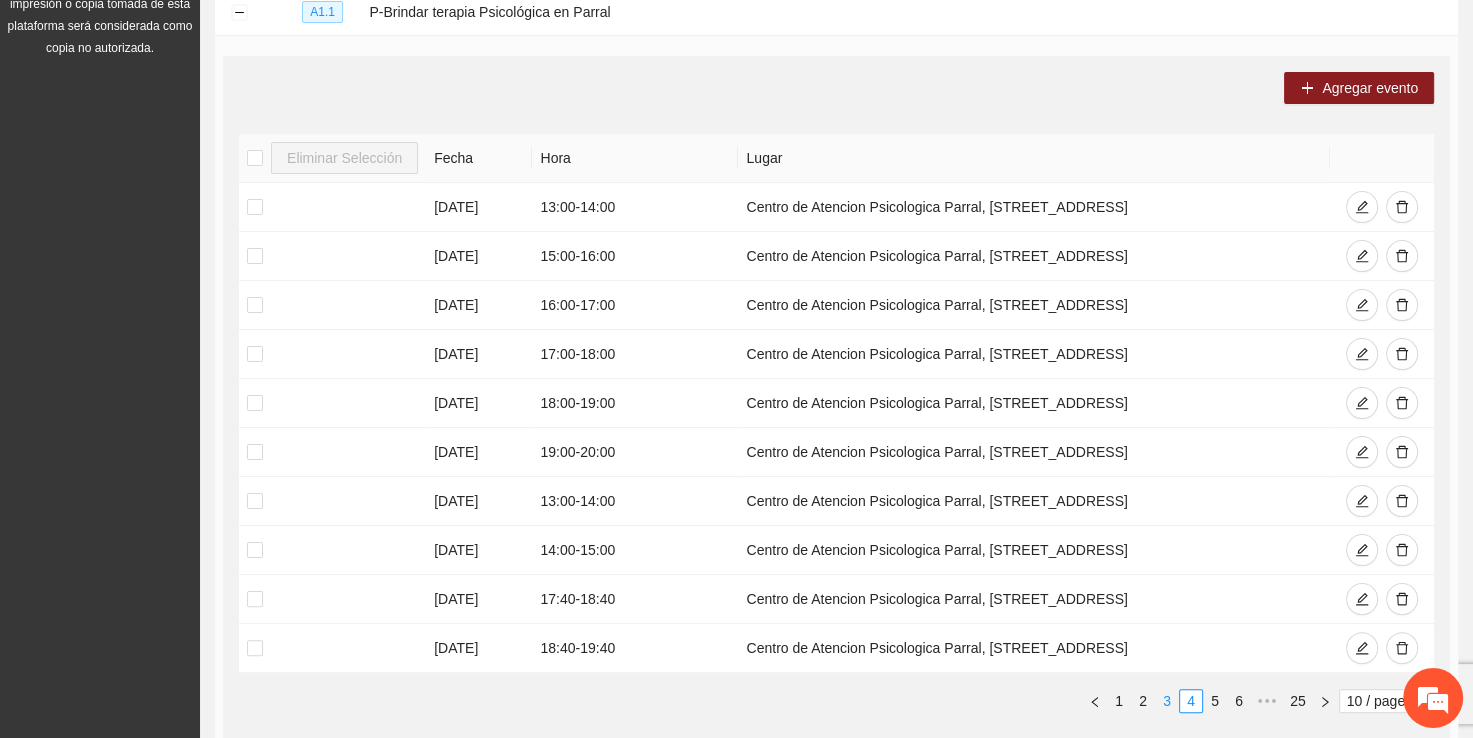 click on "3" at bounding box center (1167, 701) 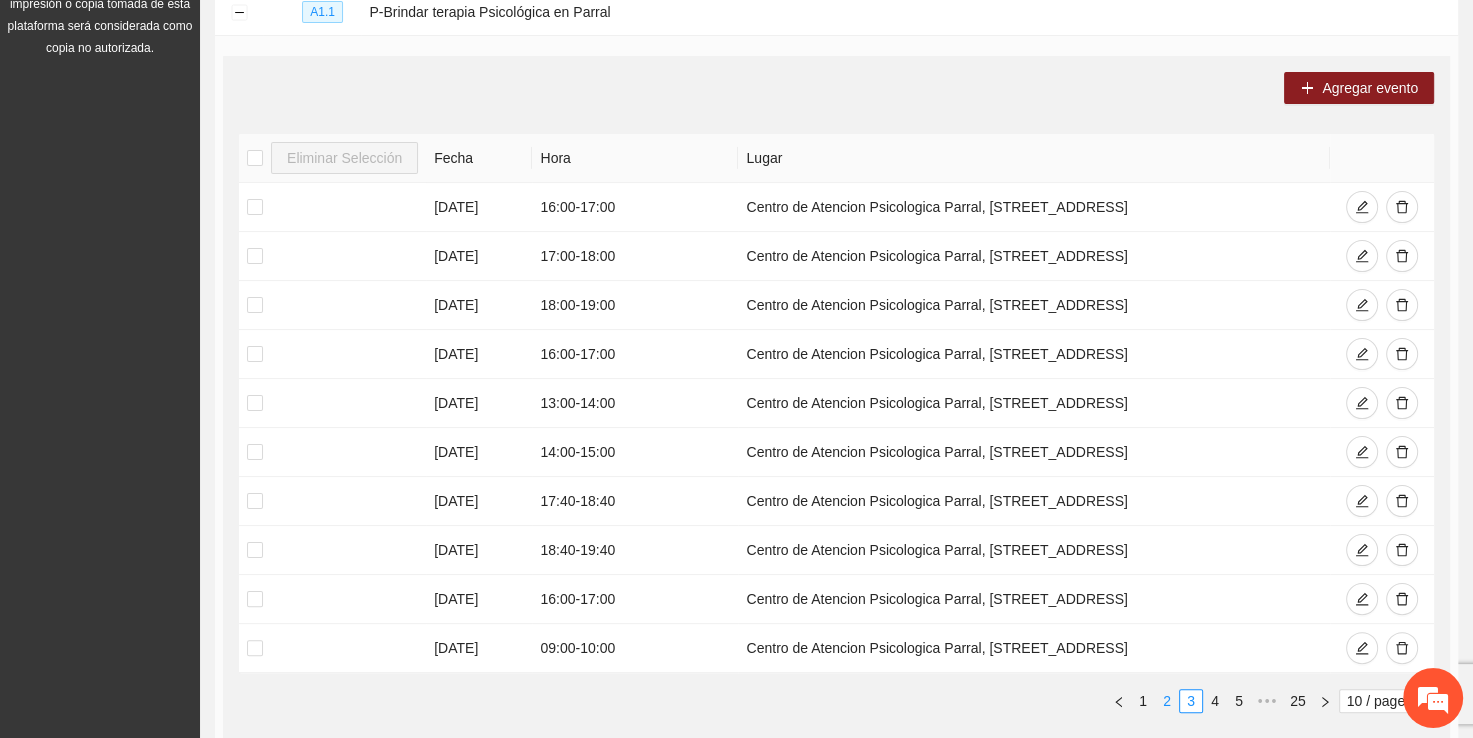click on "2" at bounding box center (1167, 701) 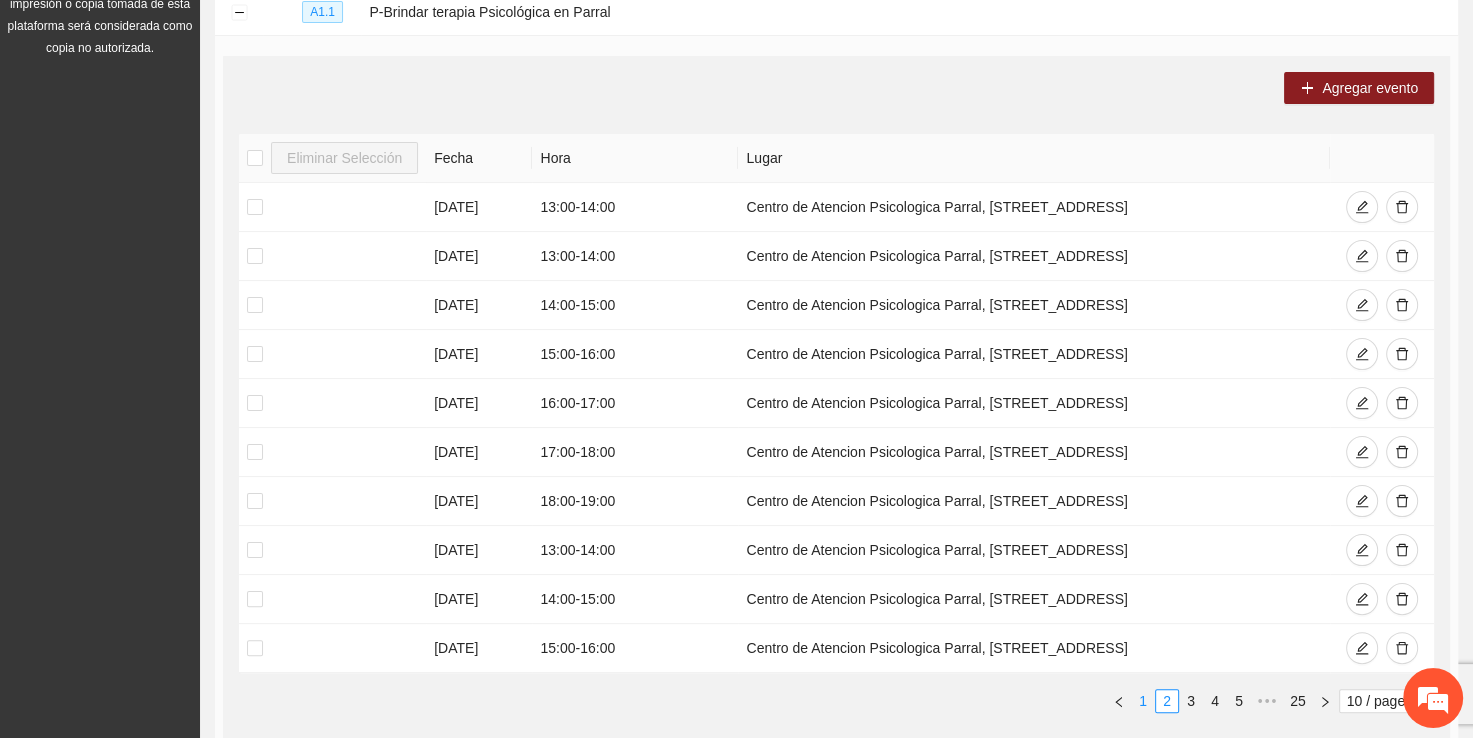 click on "1" at bounding box center [1143, 701] 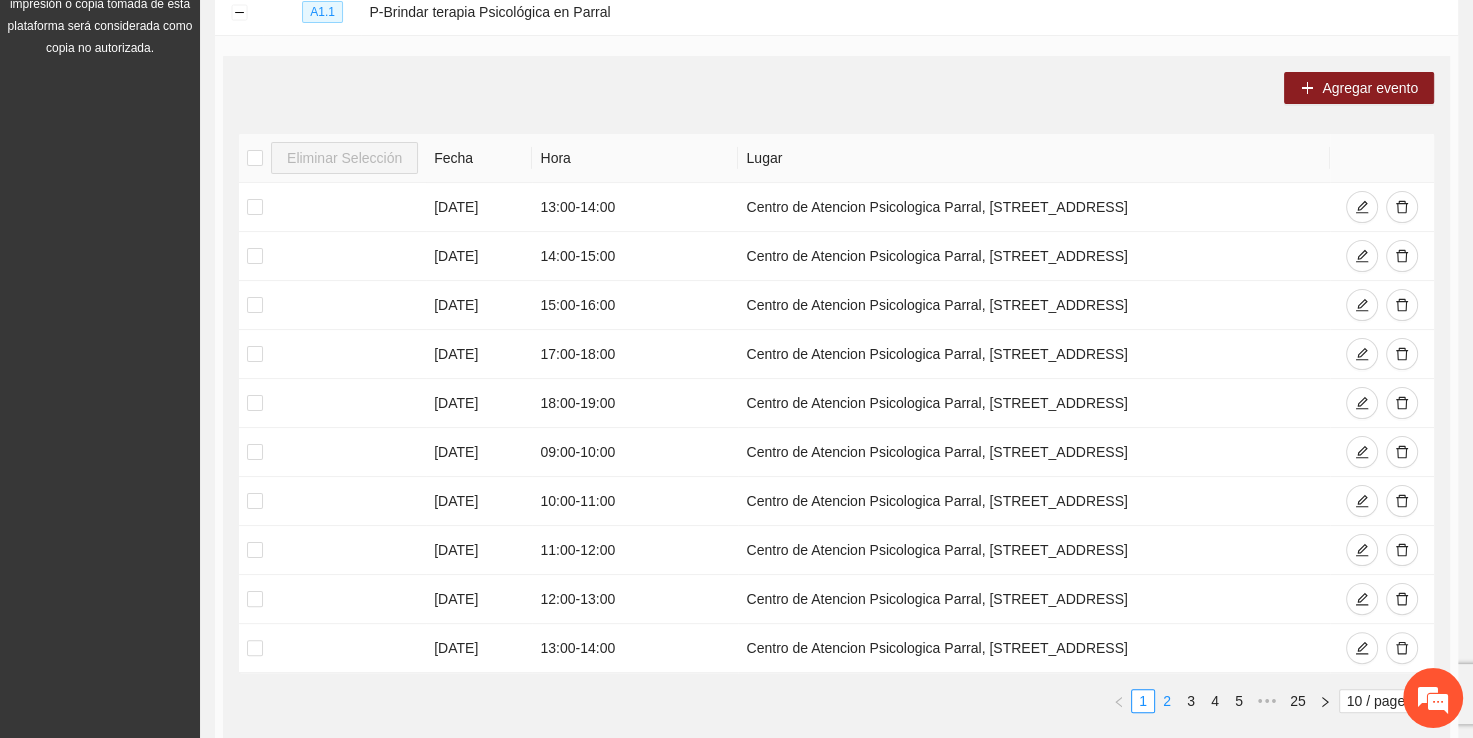 click on "2" at bounding box center [1167, 701] 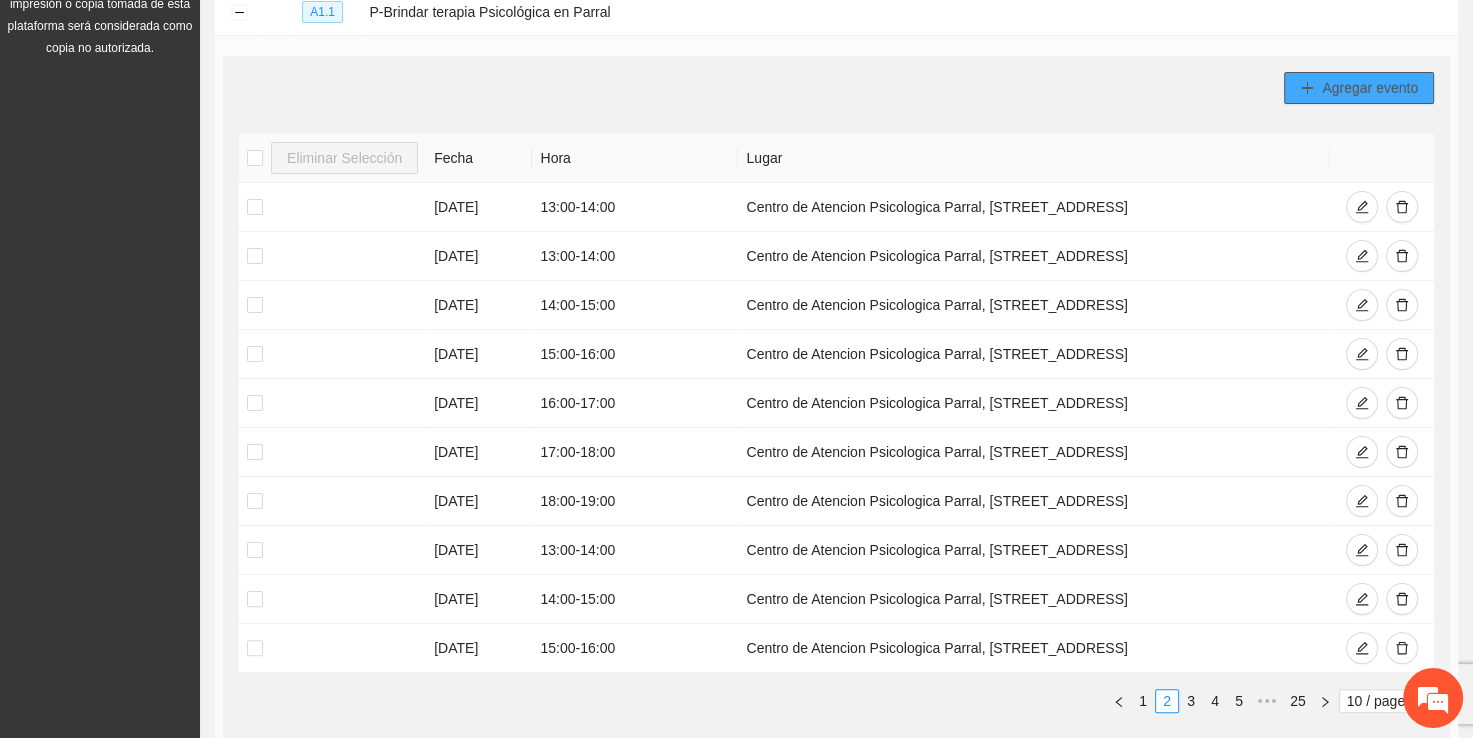 click on "Agregar evento" at bounding box center [1370, 88] 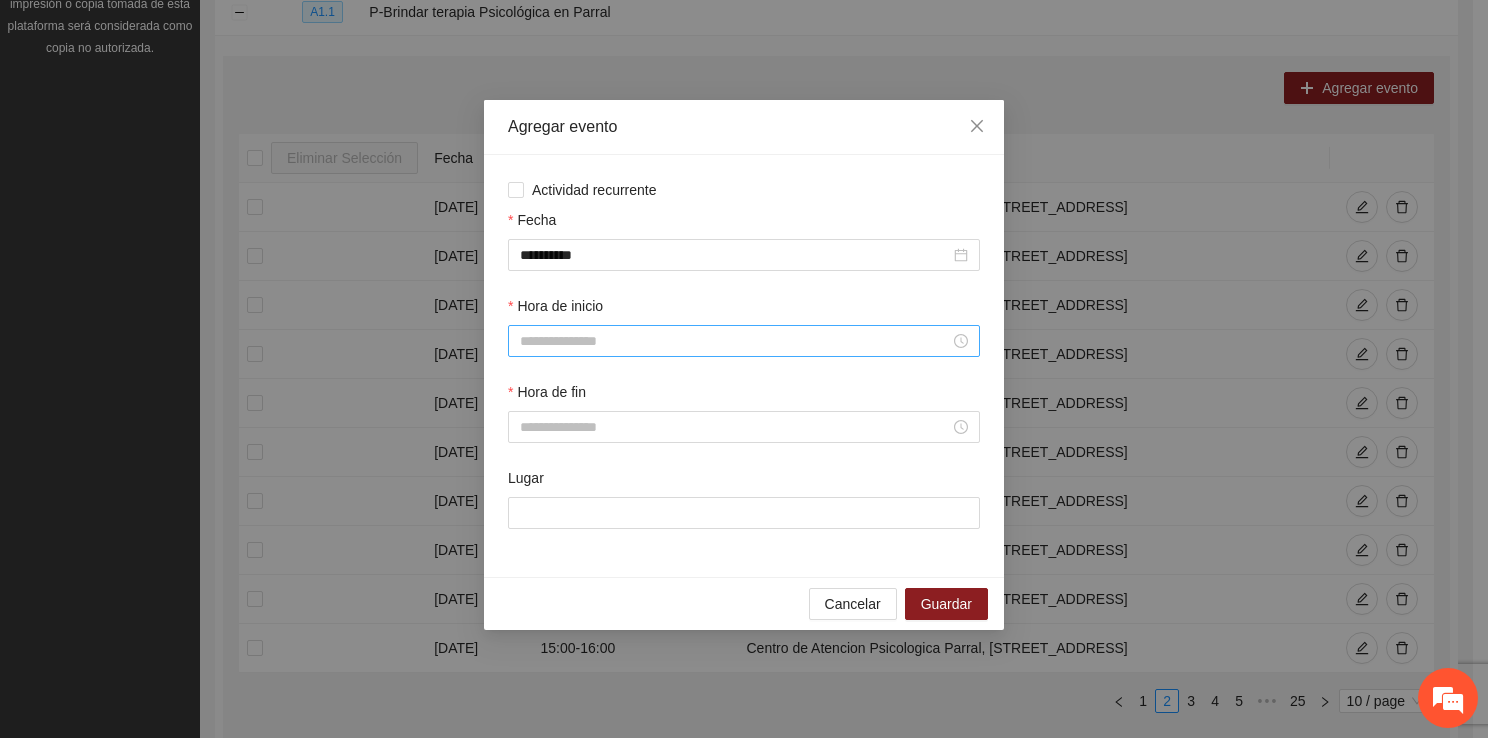 click on "Hora de inicio" at bounding box center (735, 341) 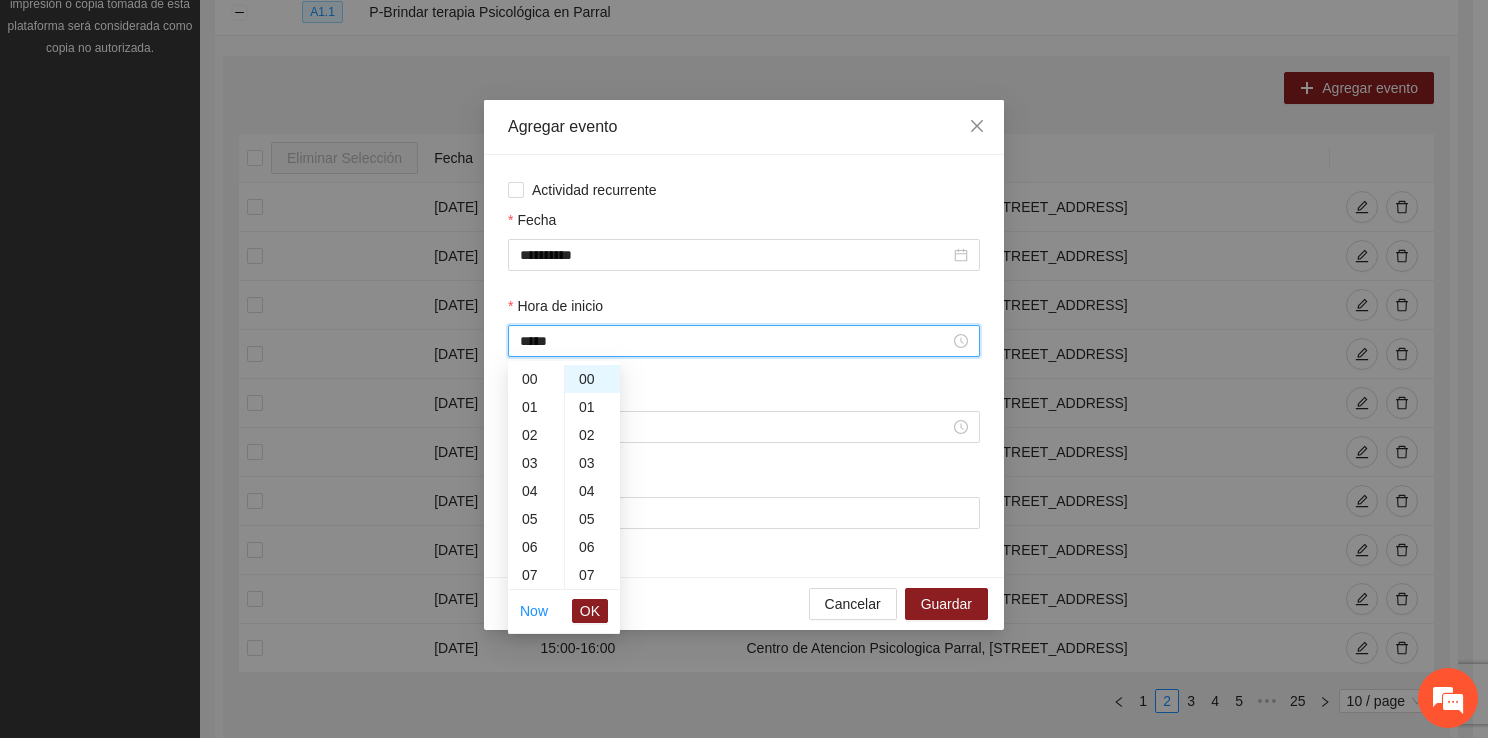 scroll, scrollTop: 308, scrollLeft: 0, axis: vertical 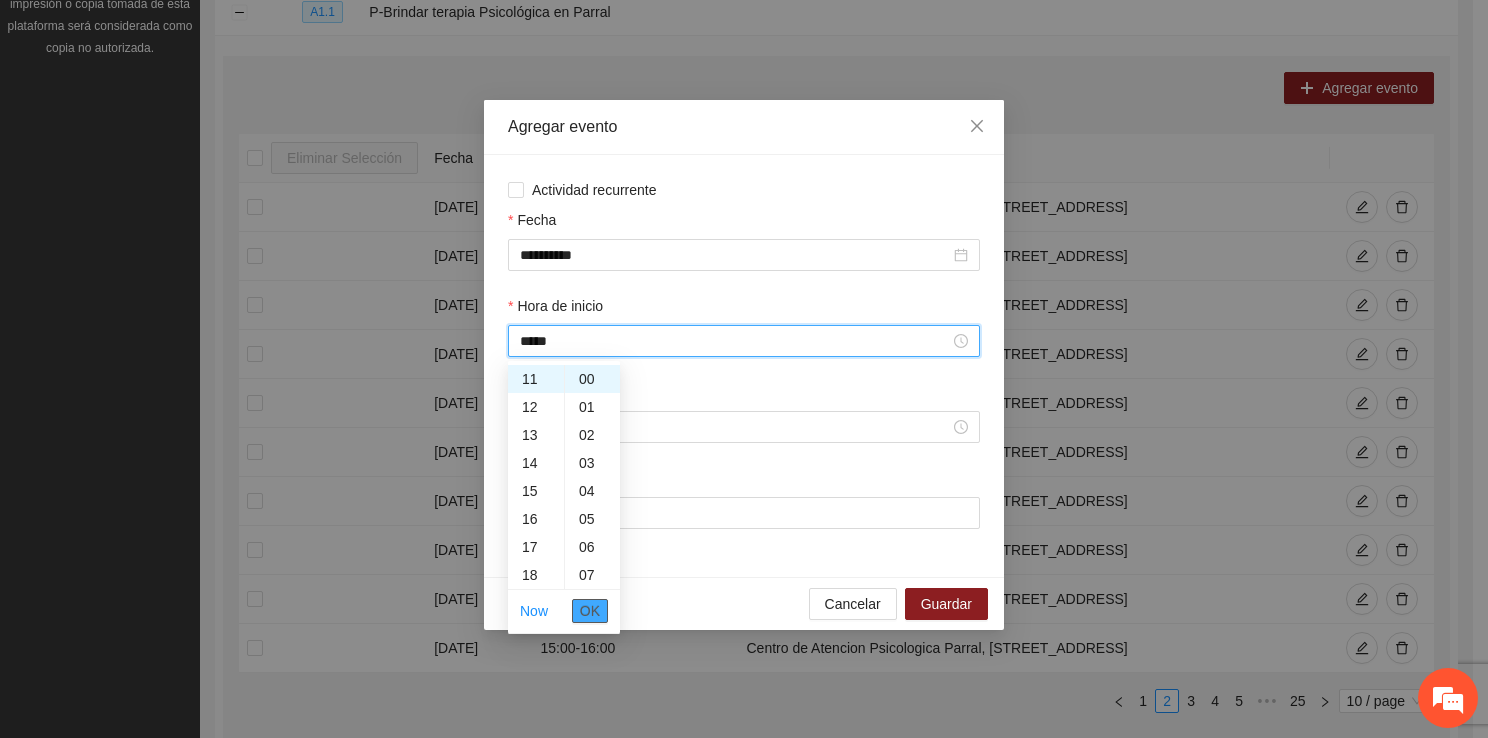 click on "OK" at bounding box center (590, 611) 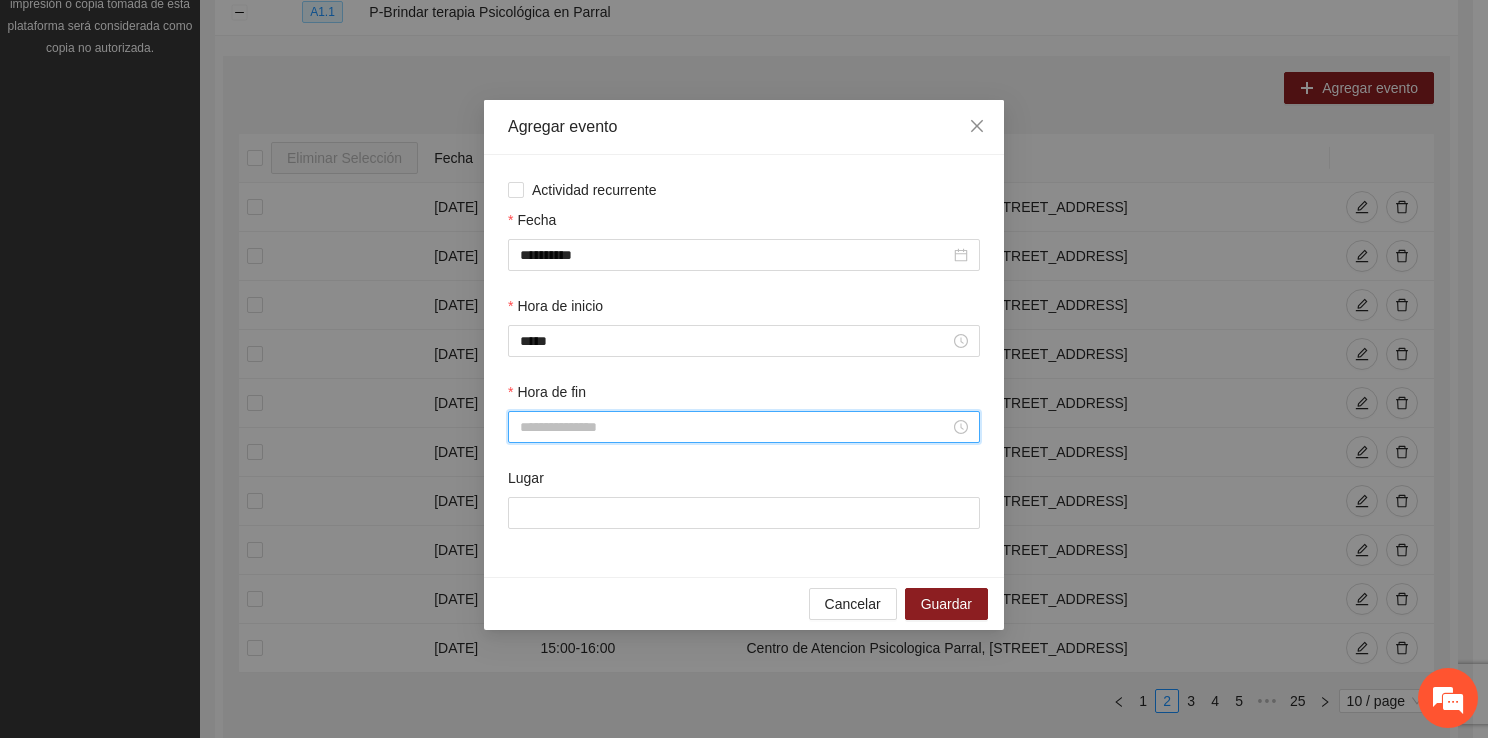 click on "Hora de fin" at bounding box center (735, 427) 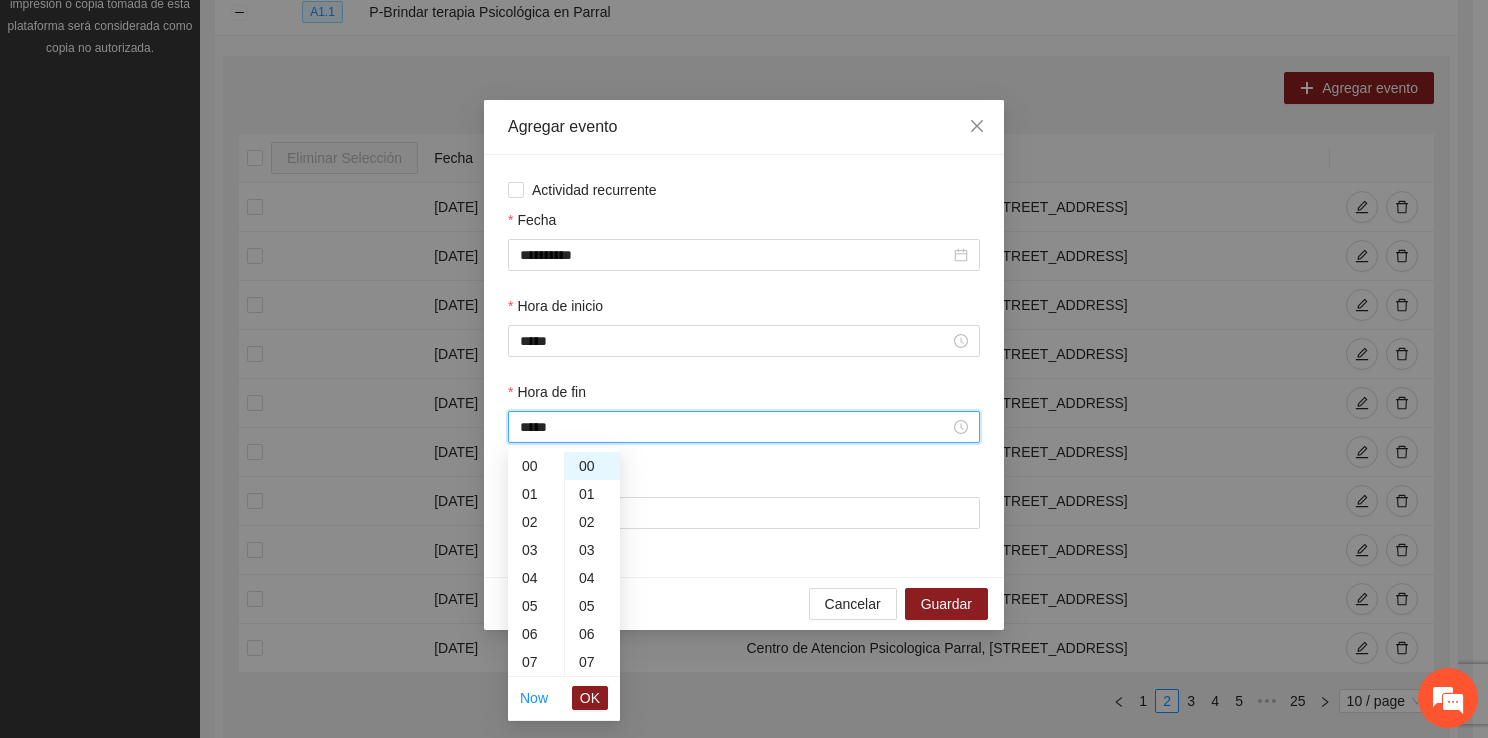 scroll, scrollTop: 336, scrollLeft: 0, axis: vertical 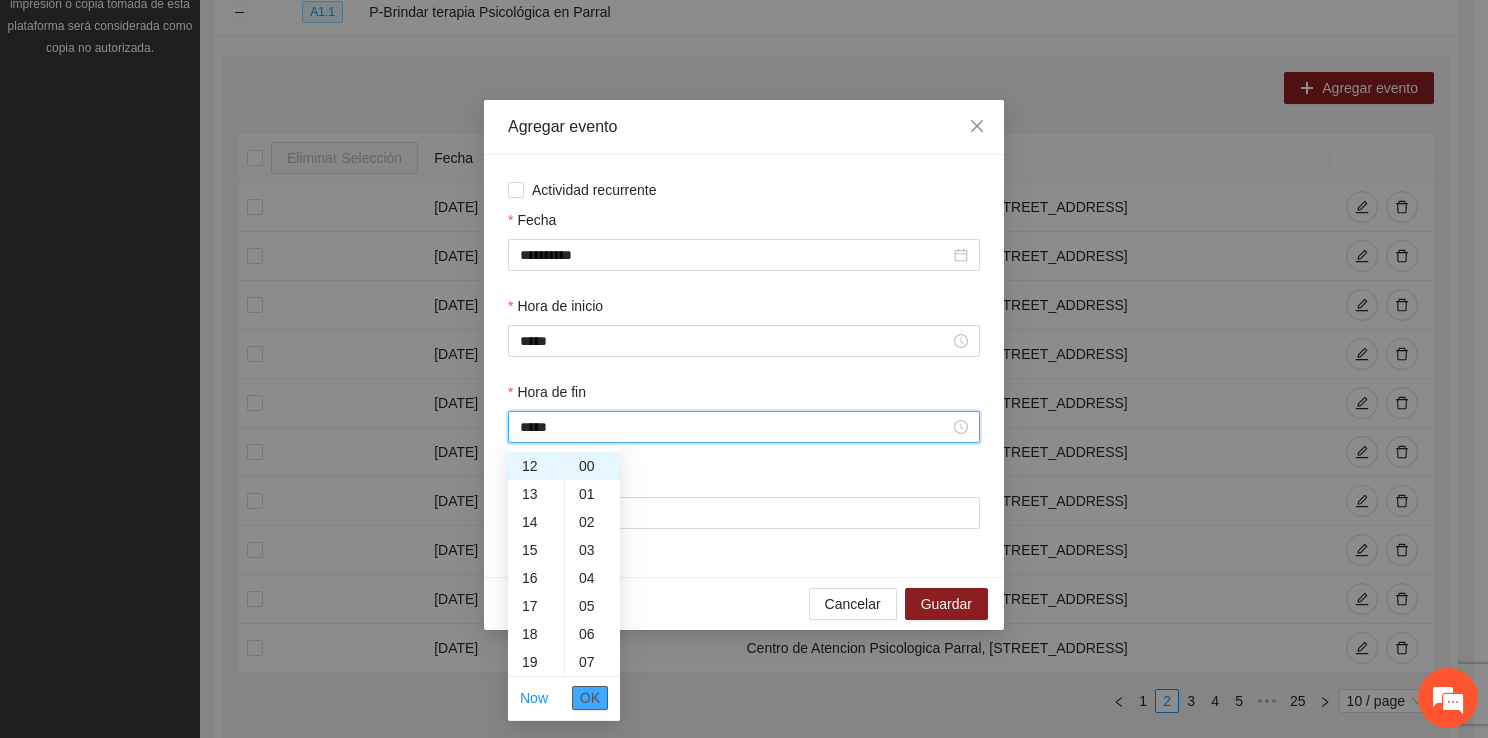 click on "OK" at bounding box center (590, 698) 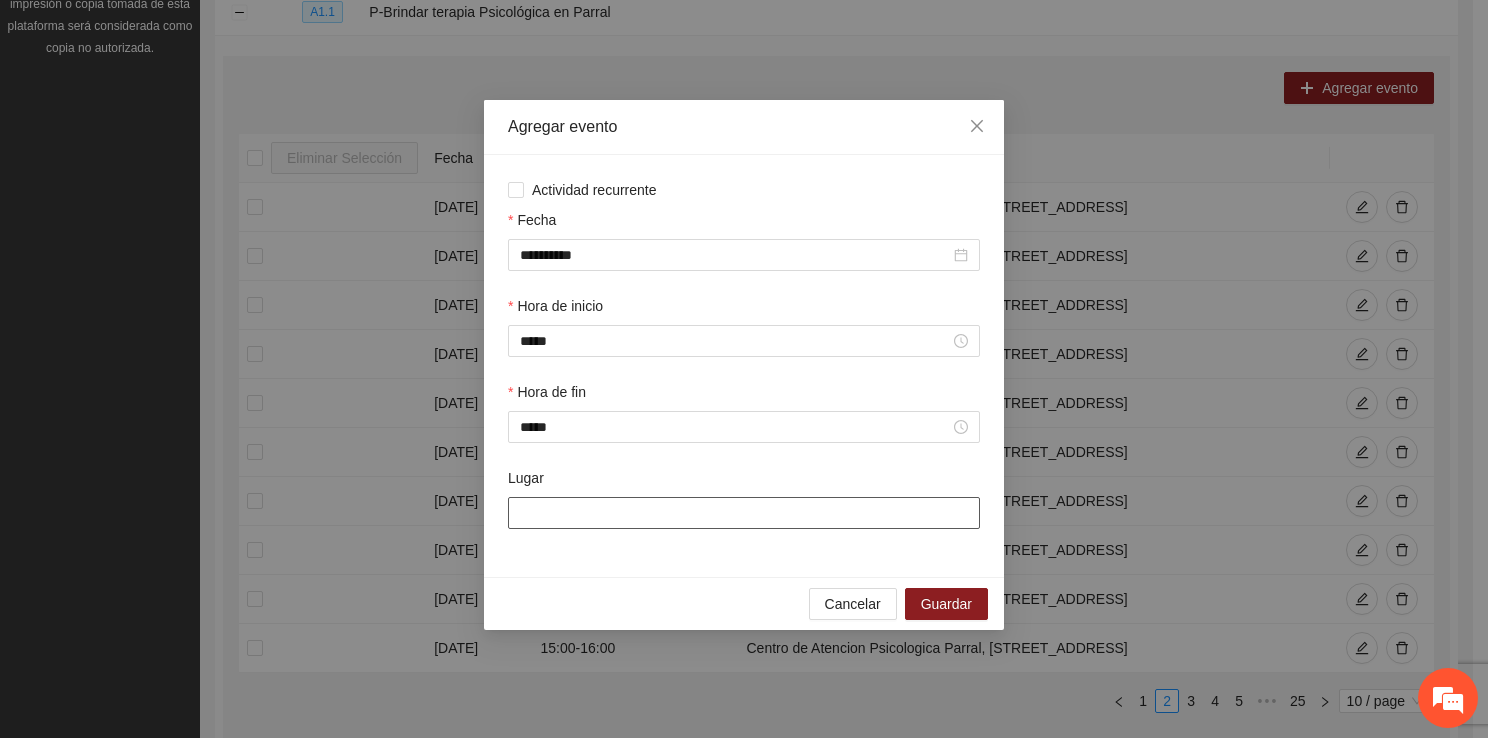 click on "Lugar" at bounding box center [744, 513] 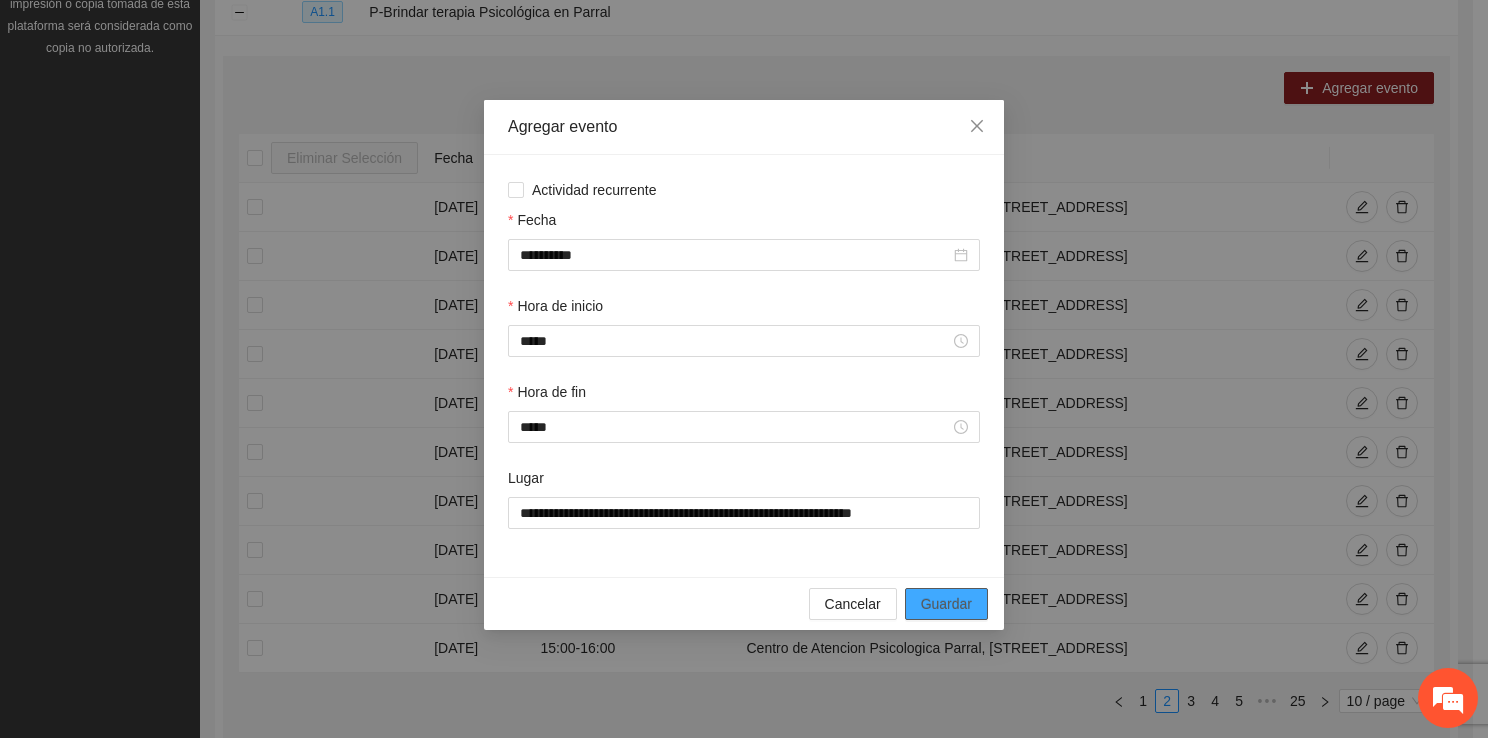 click on "Guardar" at bounding box center (946, 604) 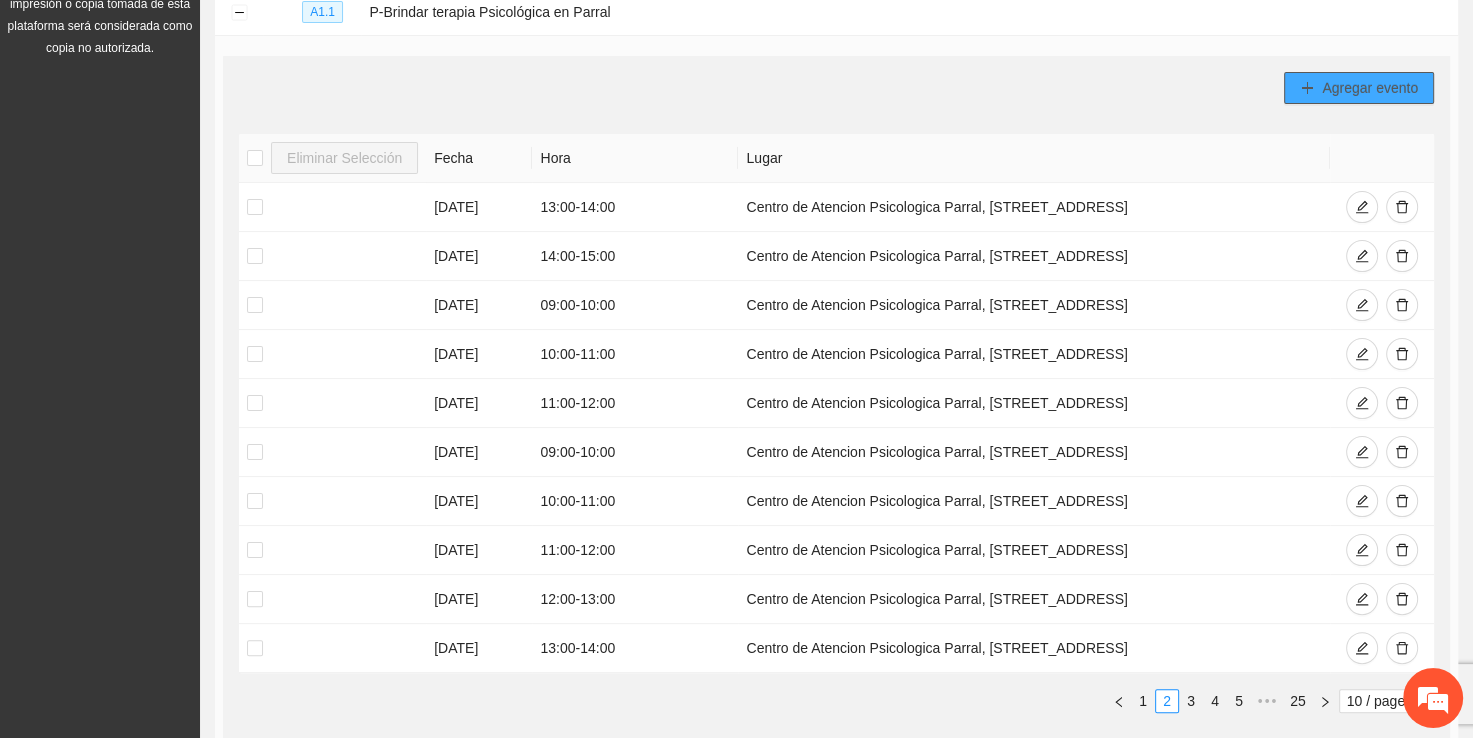 click on "Agregar evento" at bounding box center (1370, 88) 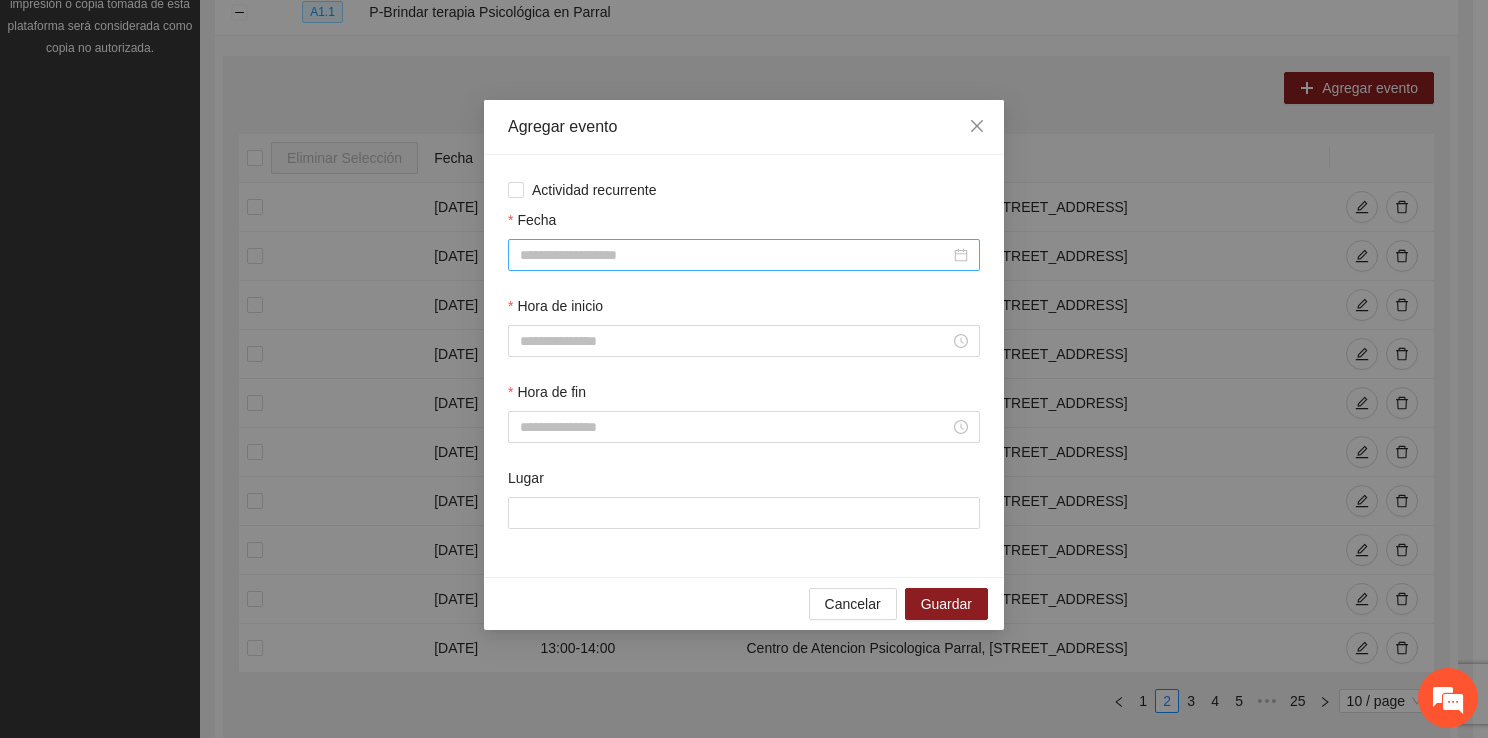 click on "Fecha" at bounding box center (735, 255) 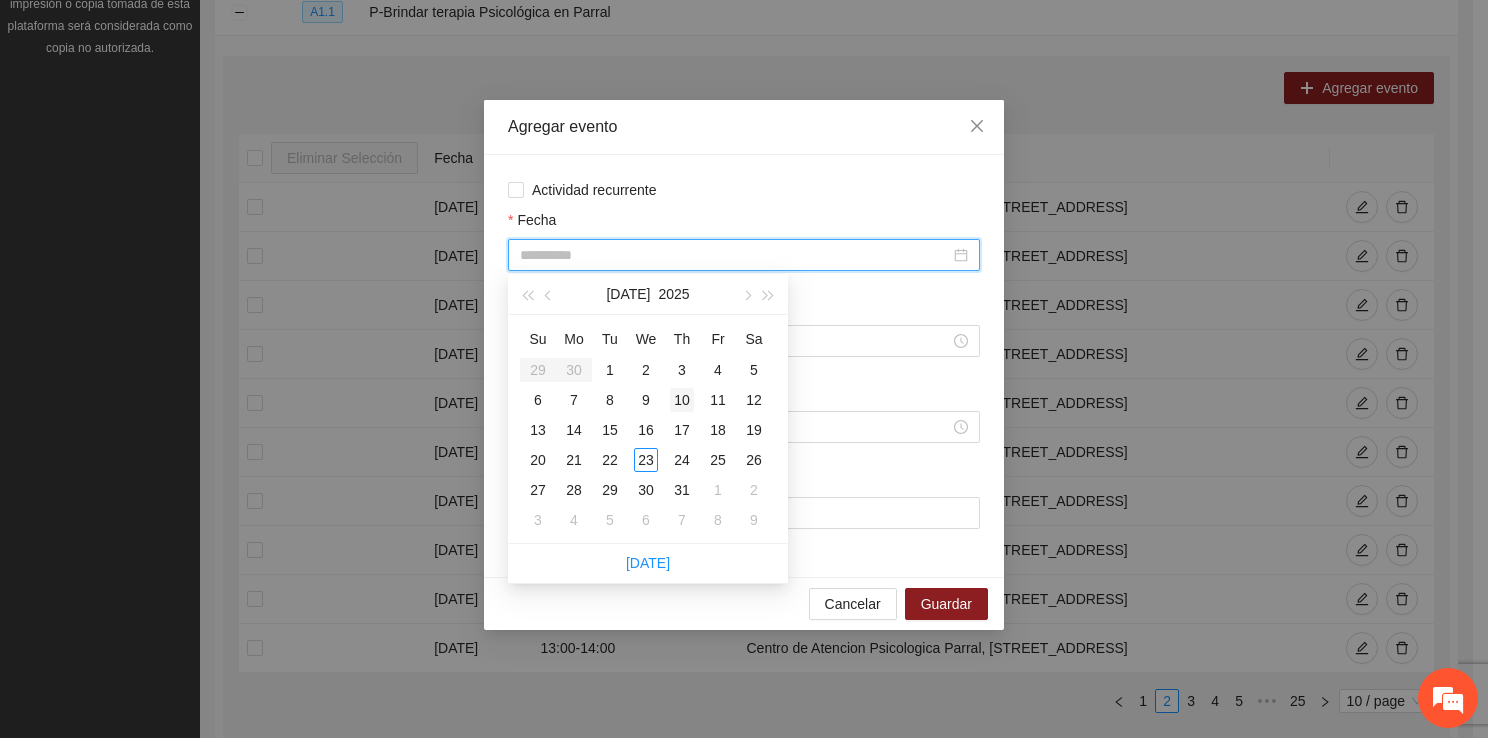 click on "10" at bounding box center (682, 400) 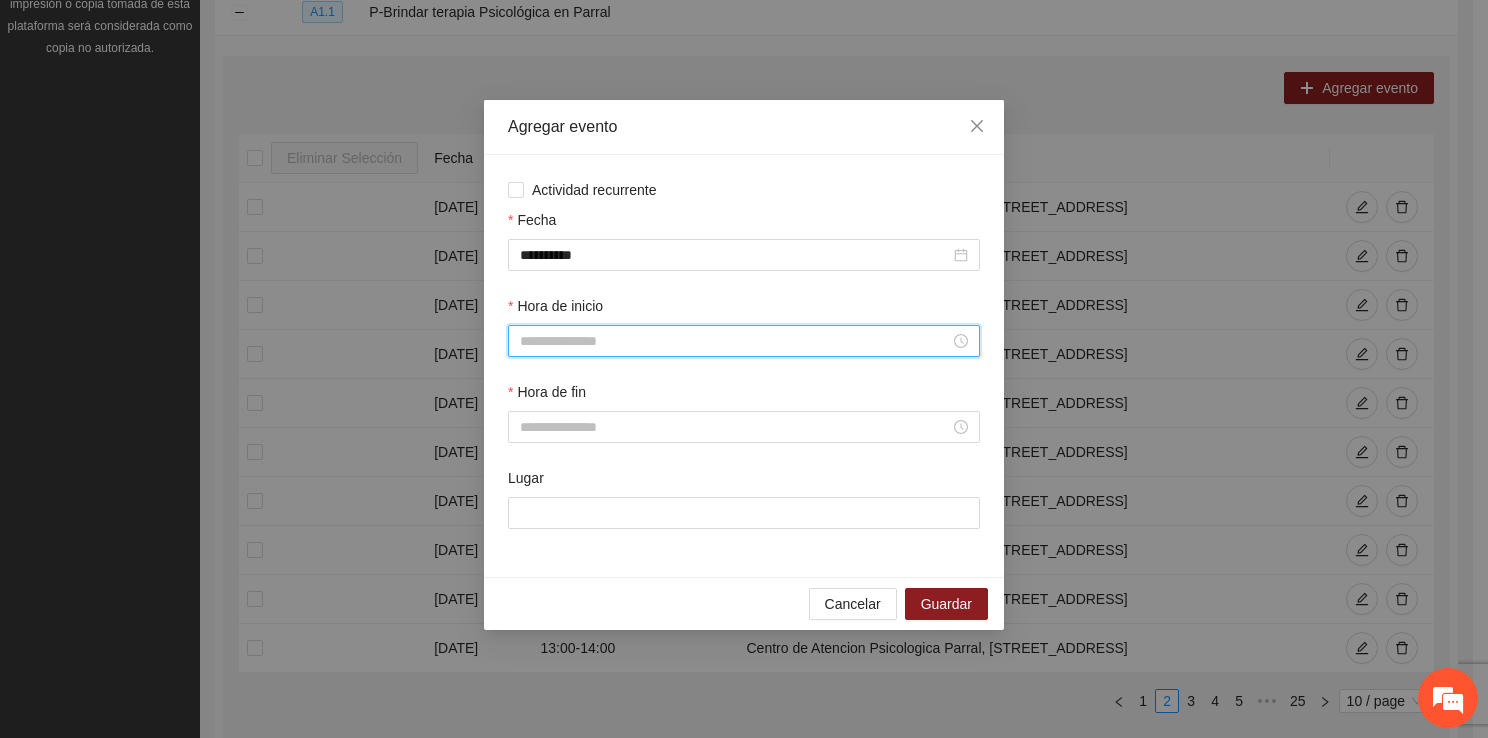 click on "Hora de inicio" at bounding box center [735, 341] 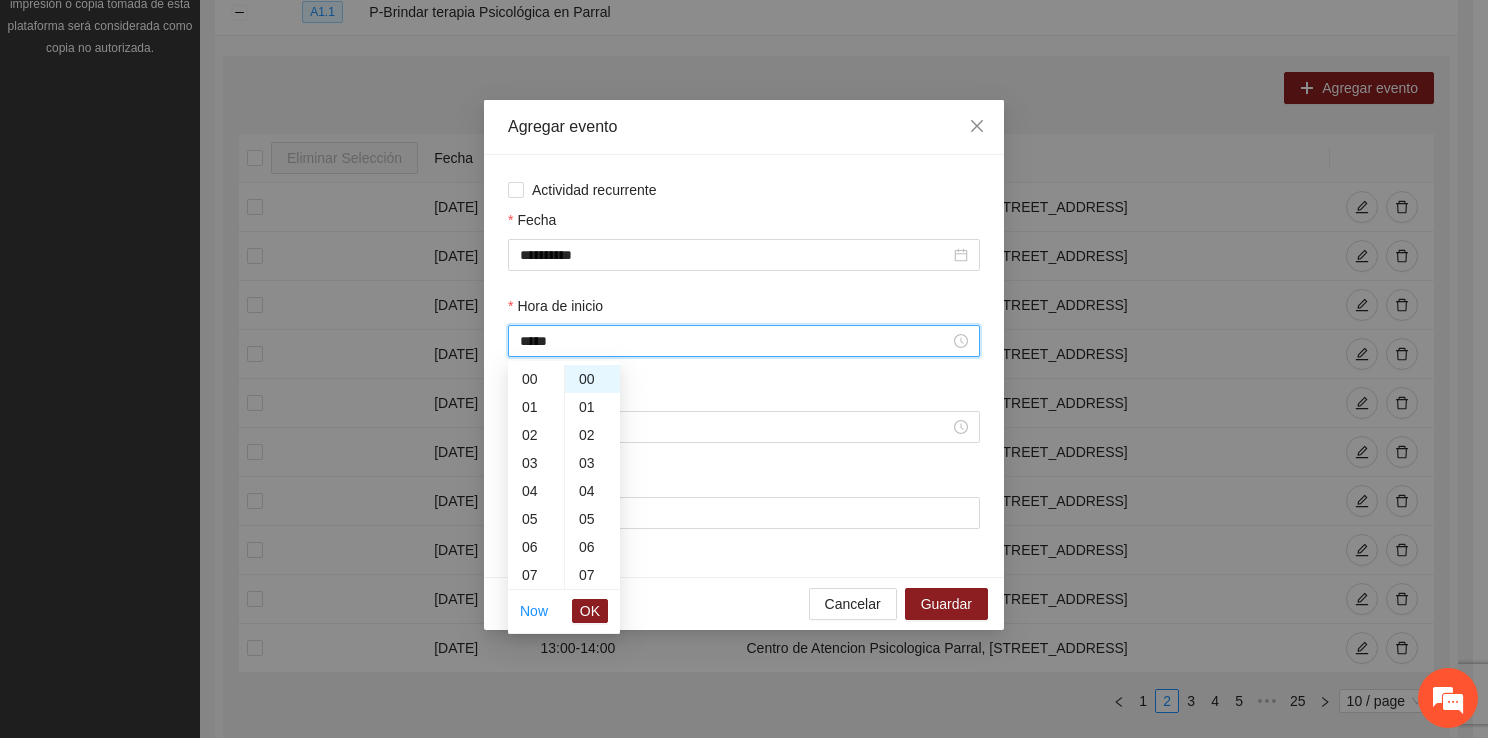 scroll, scrollTop: 336, scrollLeft: 0, axis: vertical 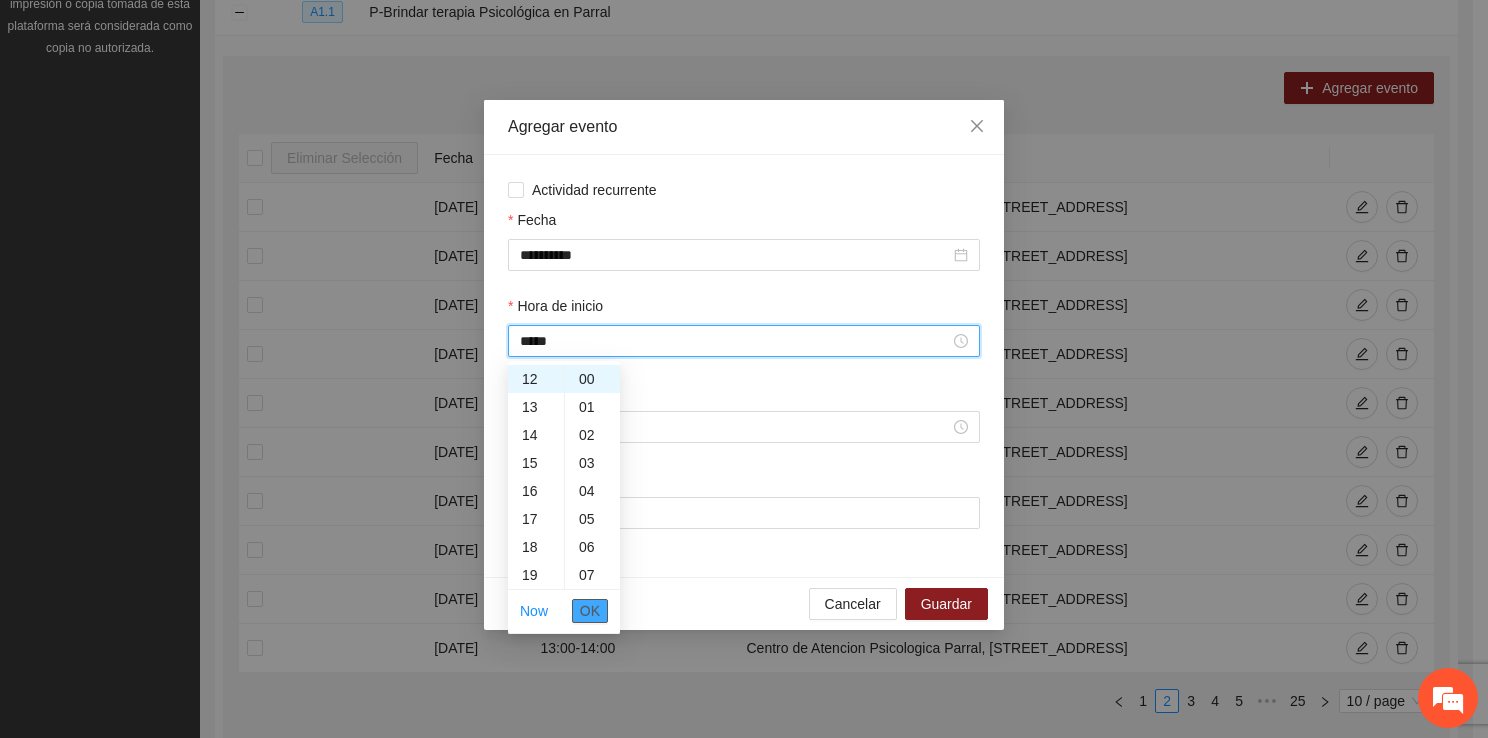 click on "OK" at bounding box center [590, 611] 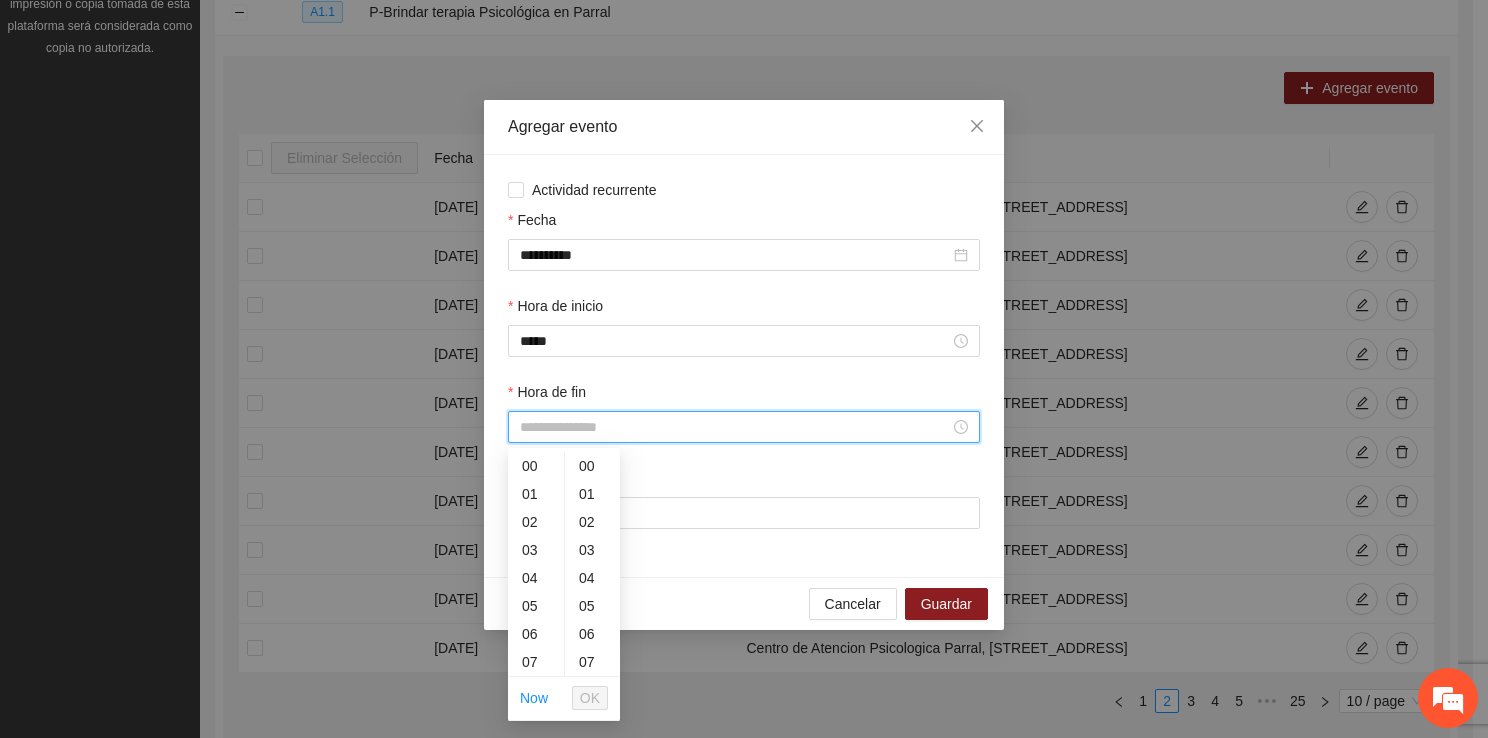 click on "Hora de fin" at bounding box center [735, 427] 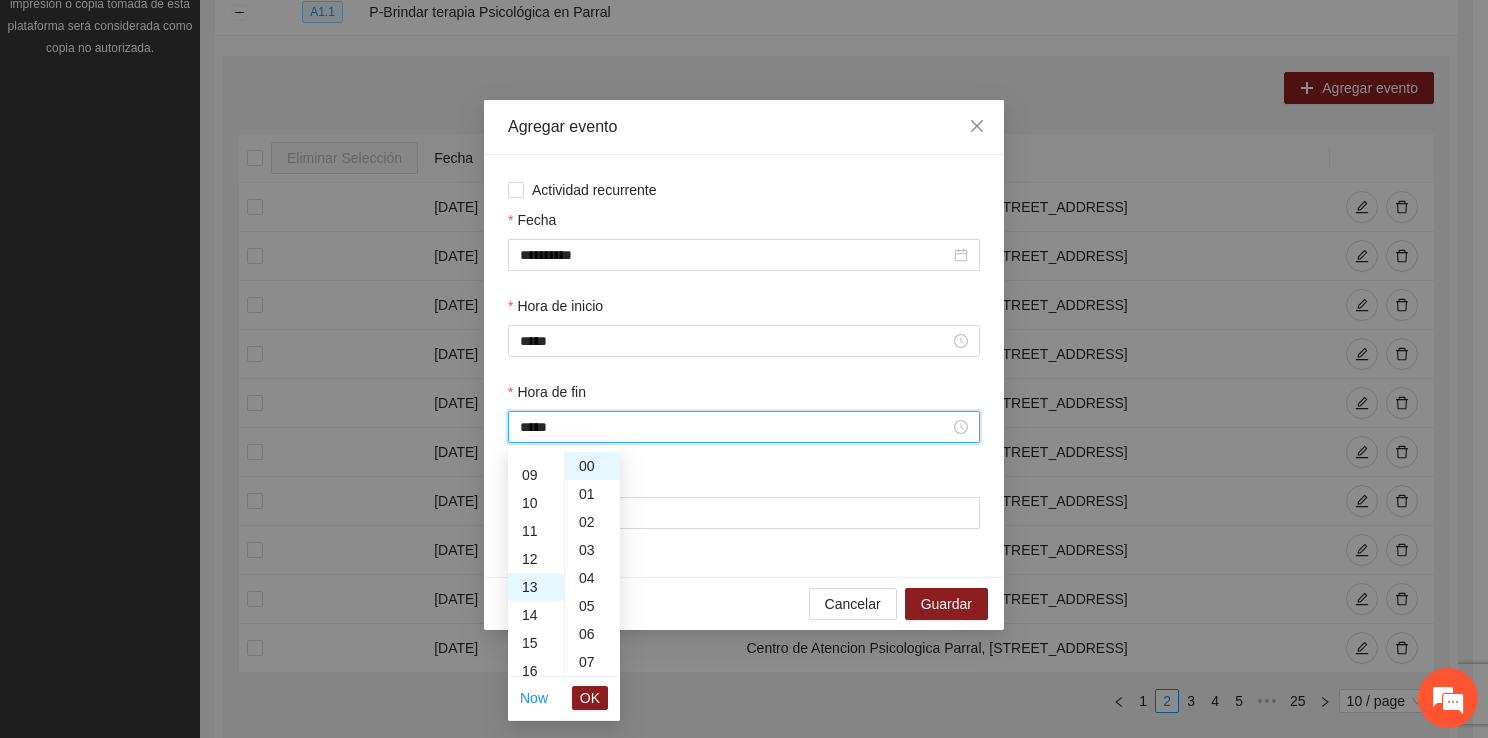 scroll, scrollTop: 364, scrollLeft: 0, axis: vertical 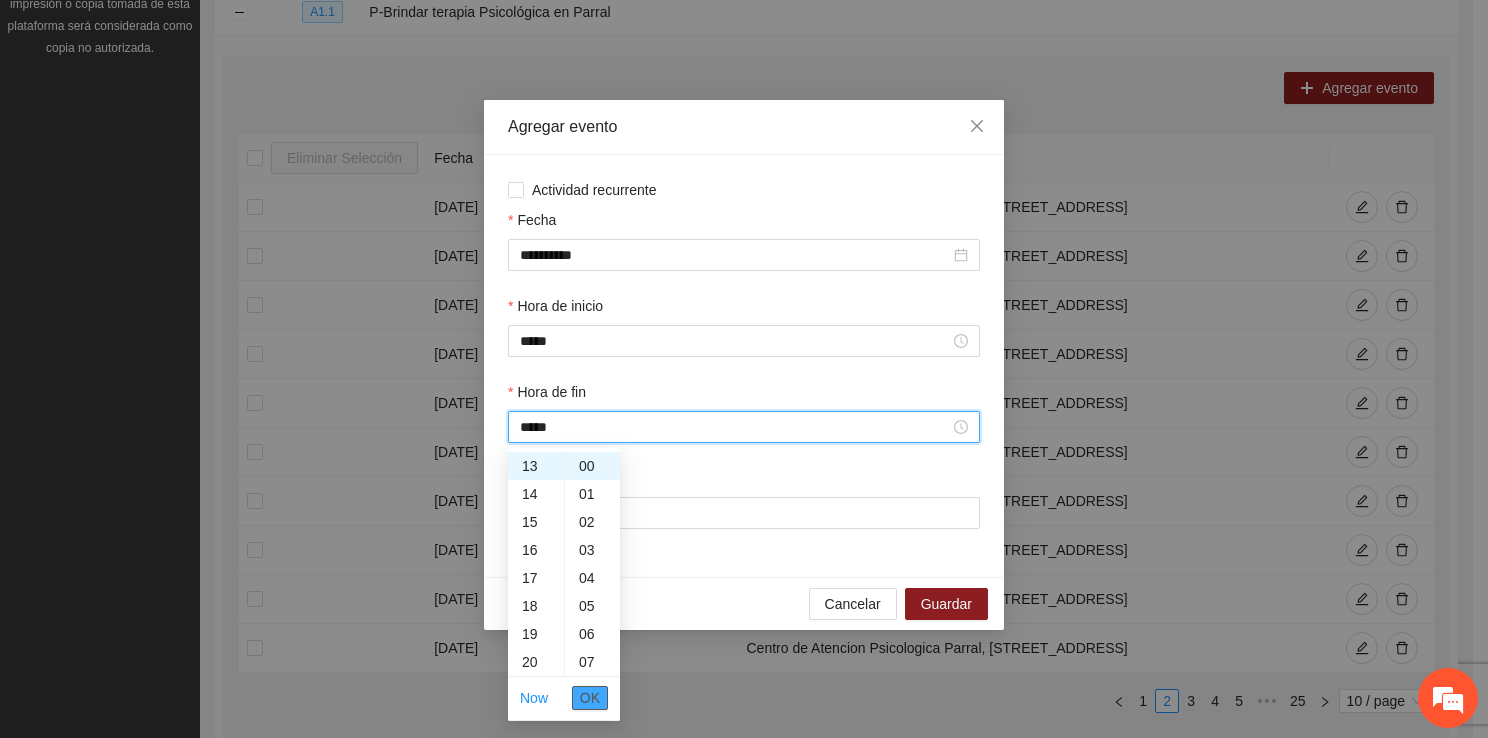 click on "OK" at bounding box center [590, 698] 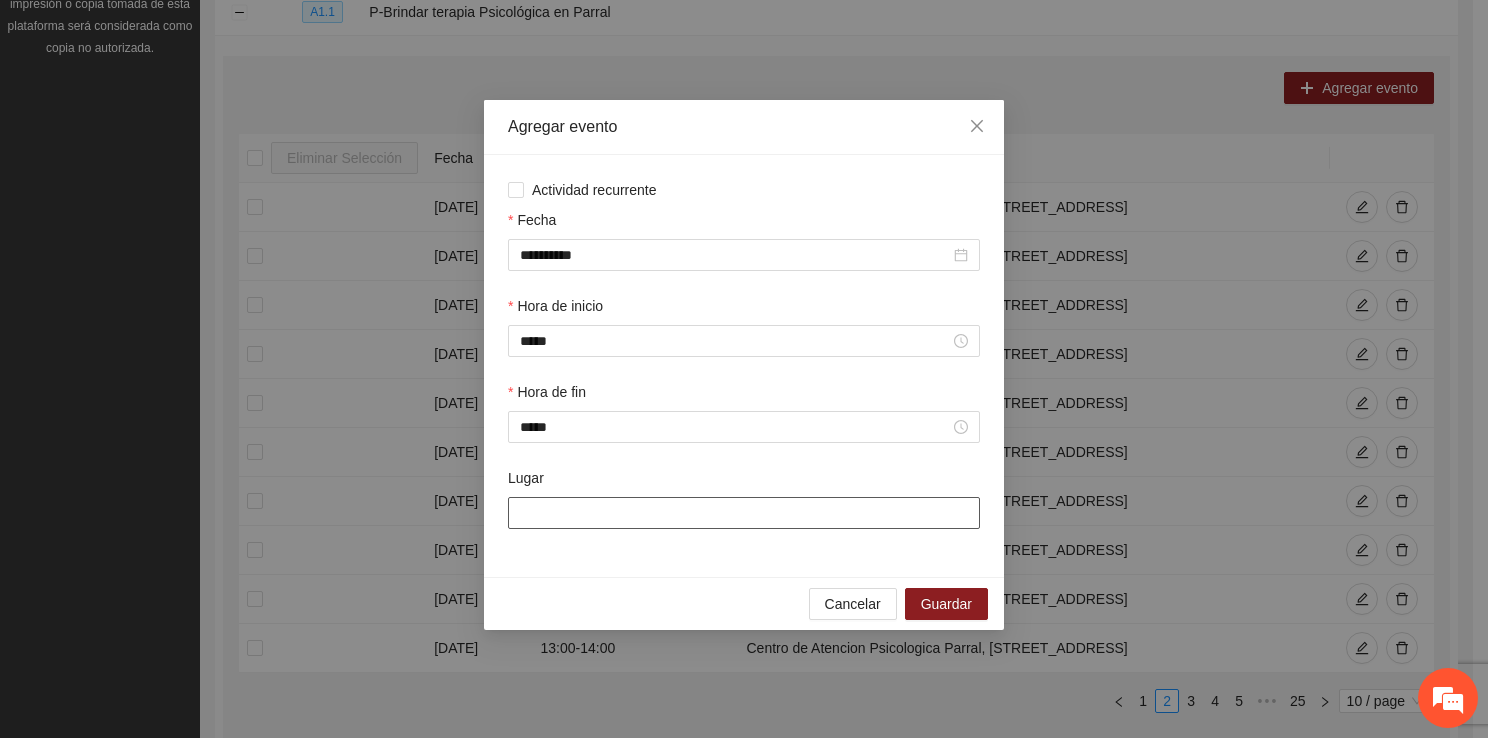 click on "Lugar" at bounding box center (744, 513) 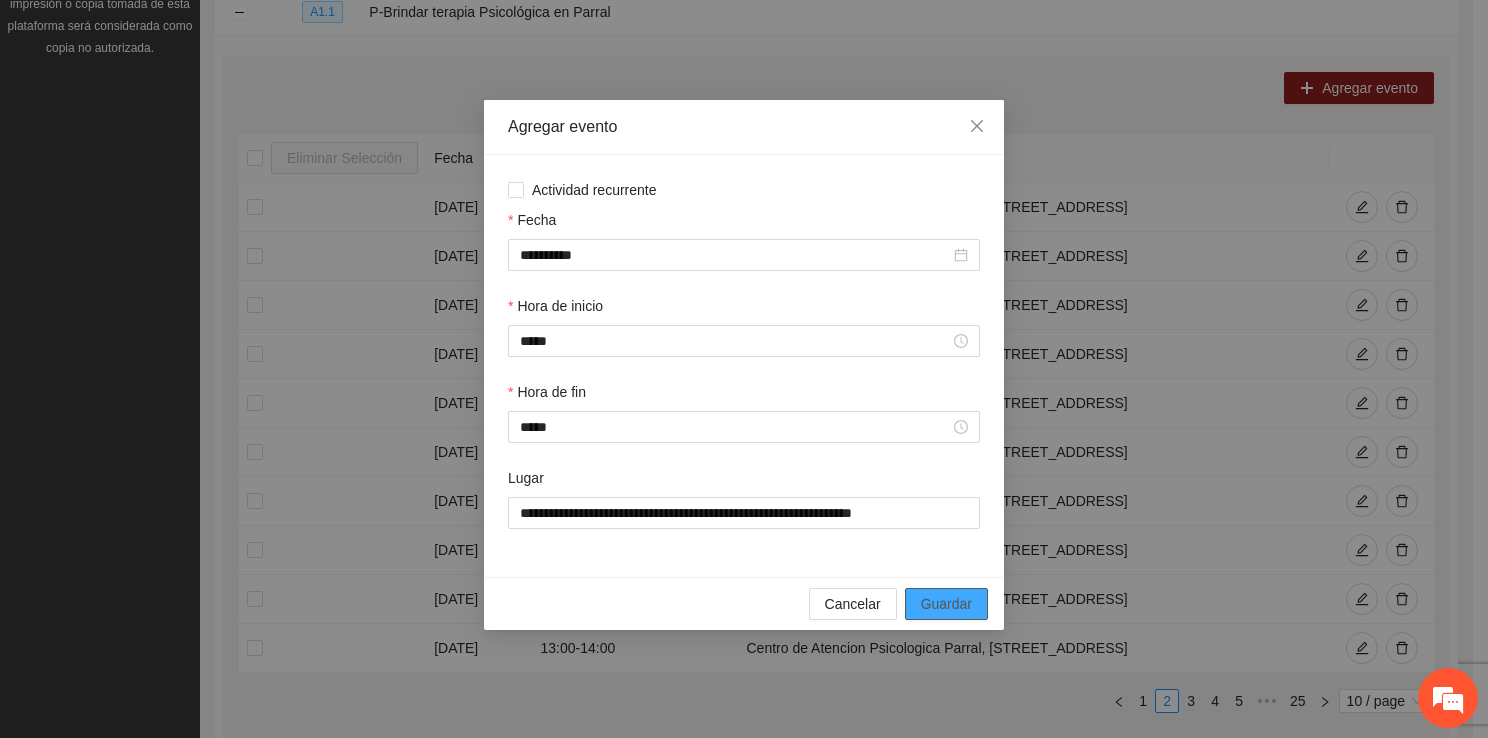 click on "Guardar" at bounding box center [946, 604] 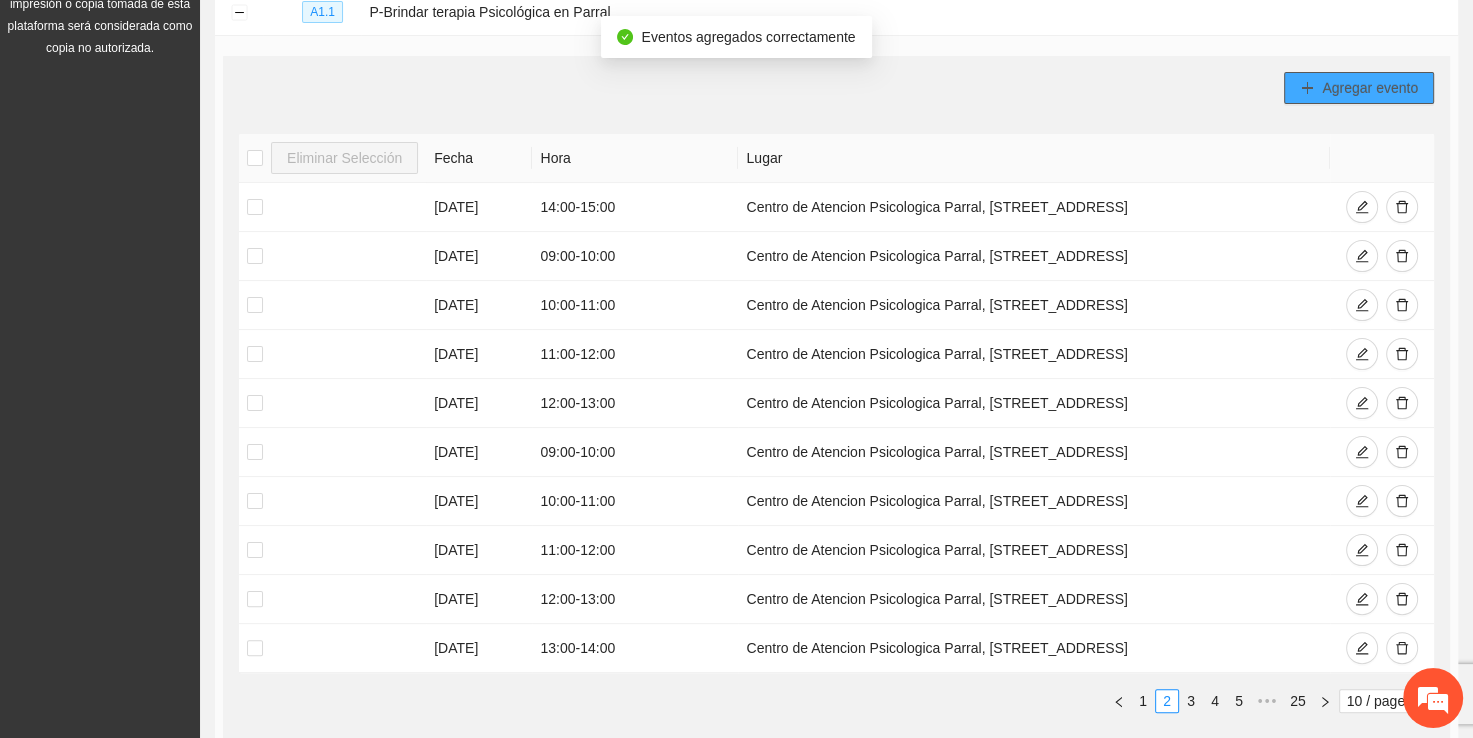 click on "Agregar evento" at bounding box center (1370, 88) 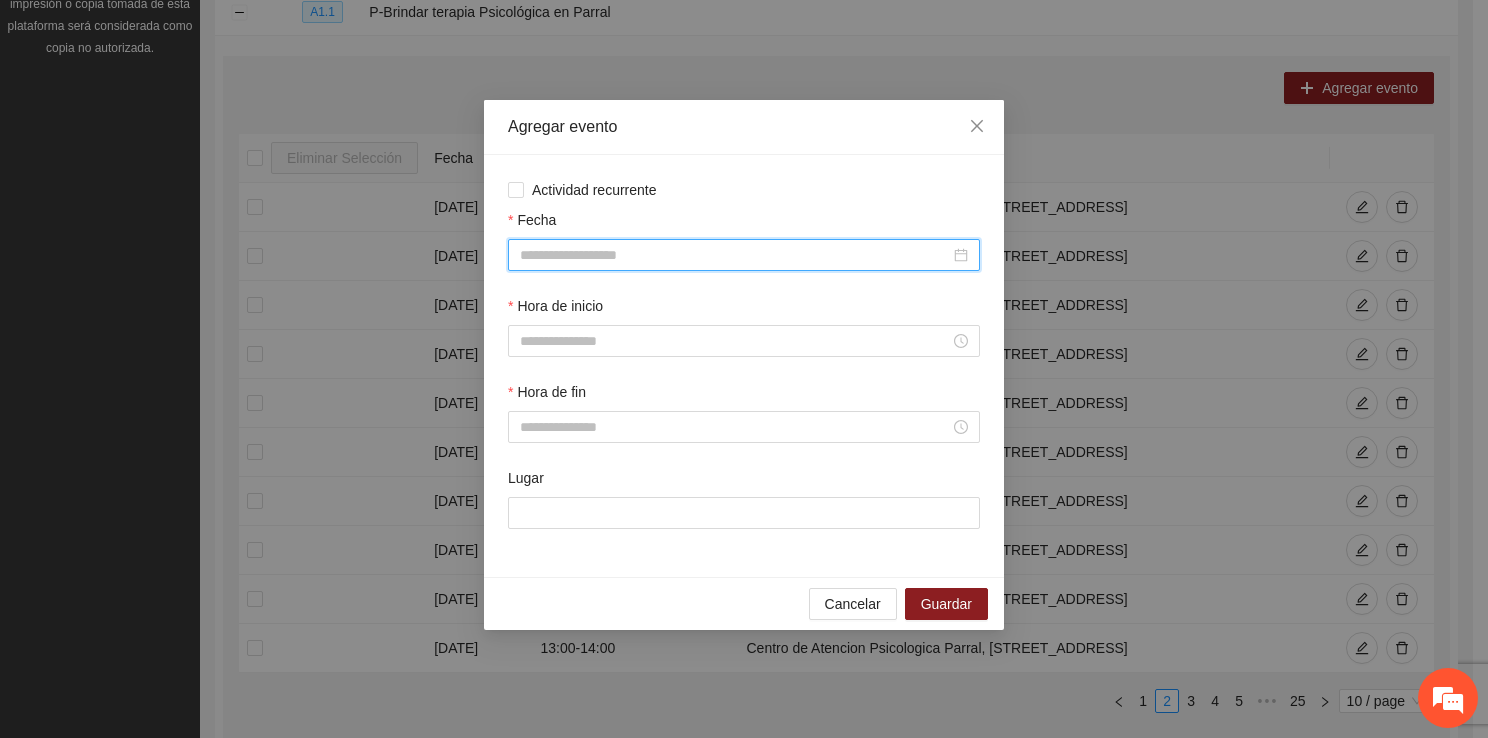 click on "Fecha" at bounding box center (735, 255) 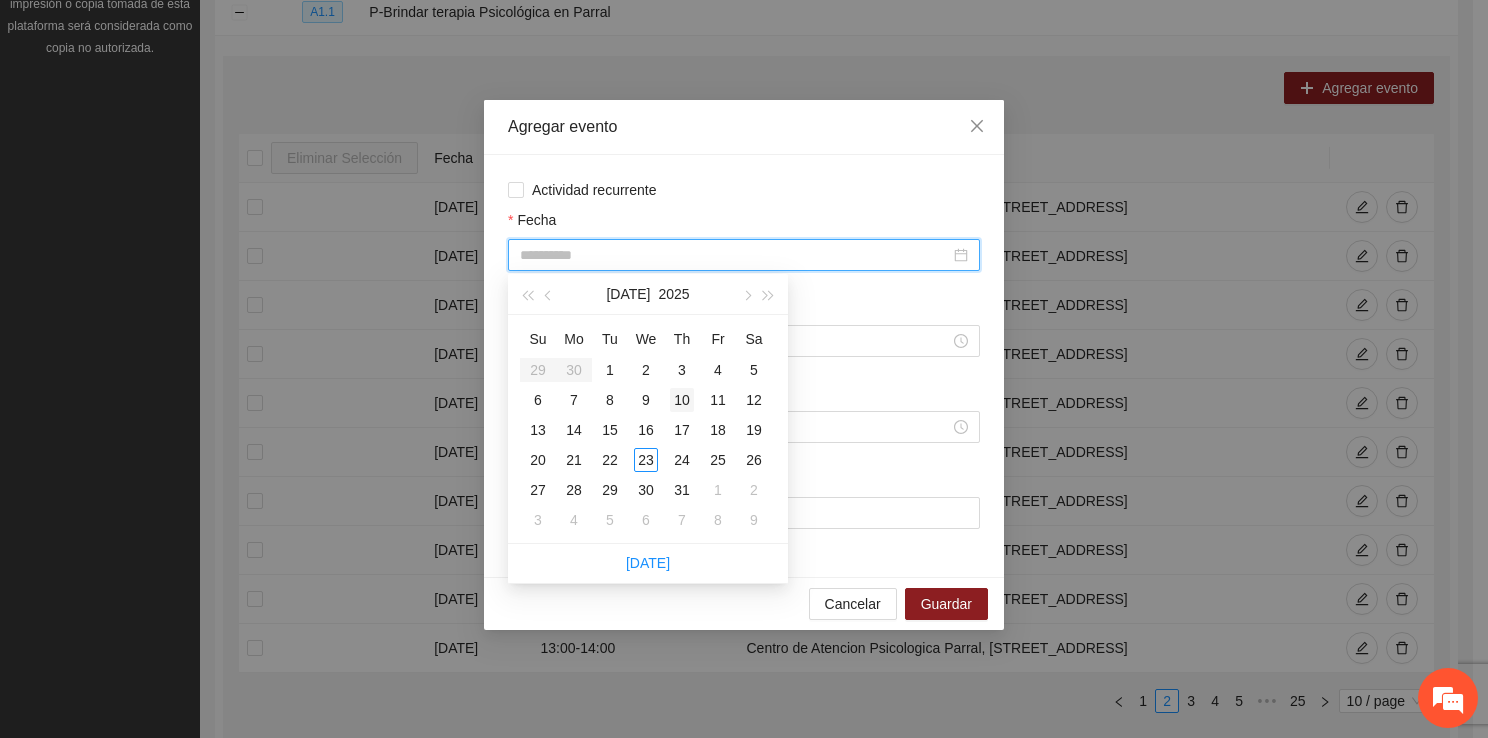 click on "10" at bounding box center [682, 400] 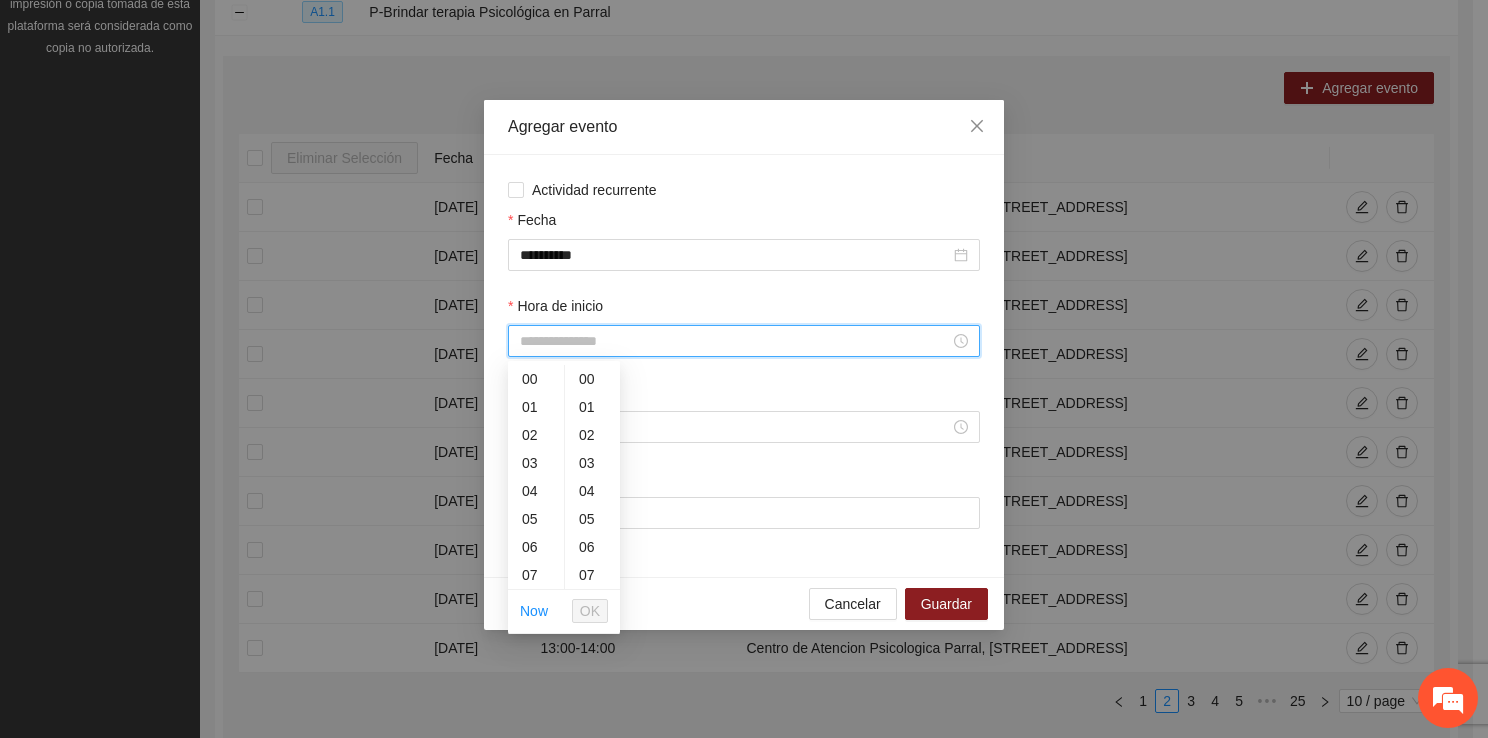 click on "Hora de inicio" at bounding box center [735, 341] 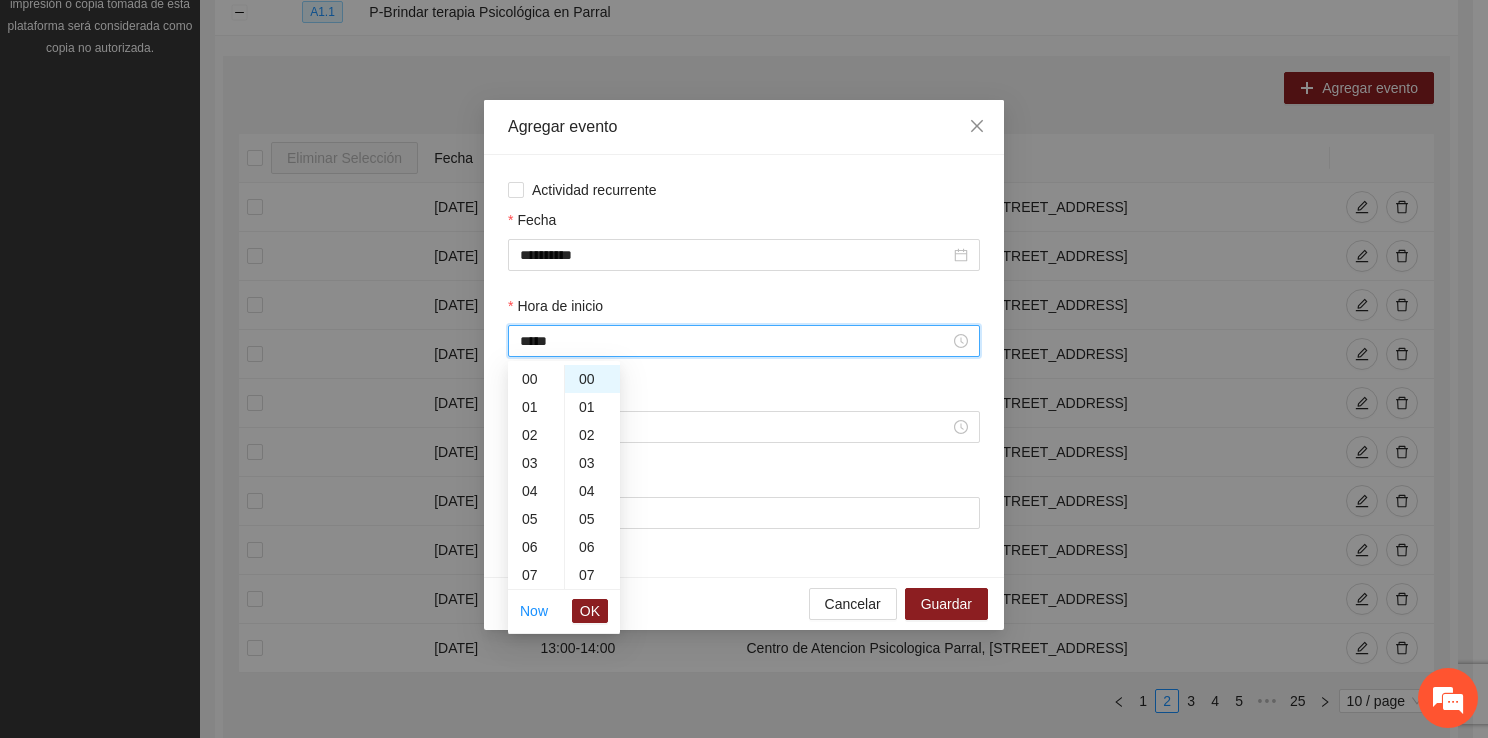 scroll, scrollTop: 364, scrollLeft: 0, axis: vertical 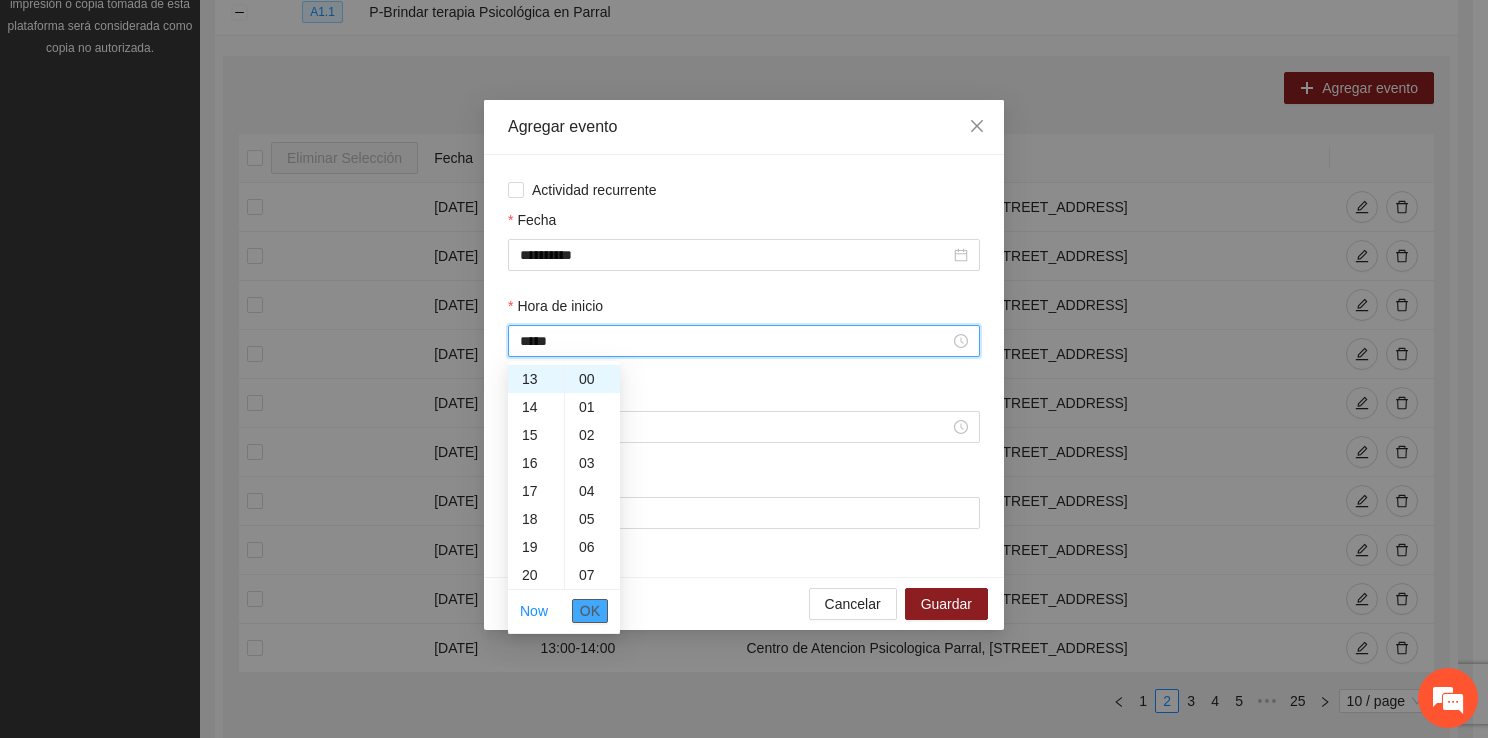 click on "OK" at bounding box center [590, 611] 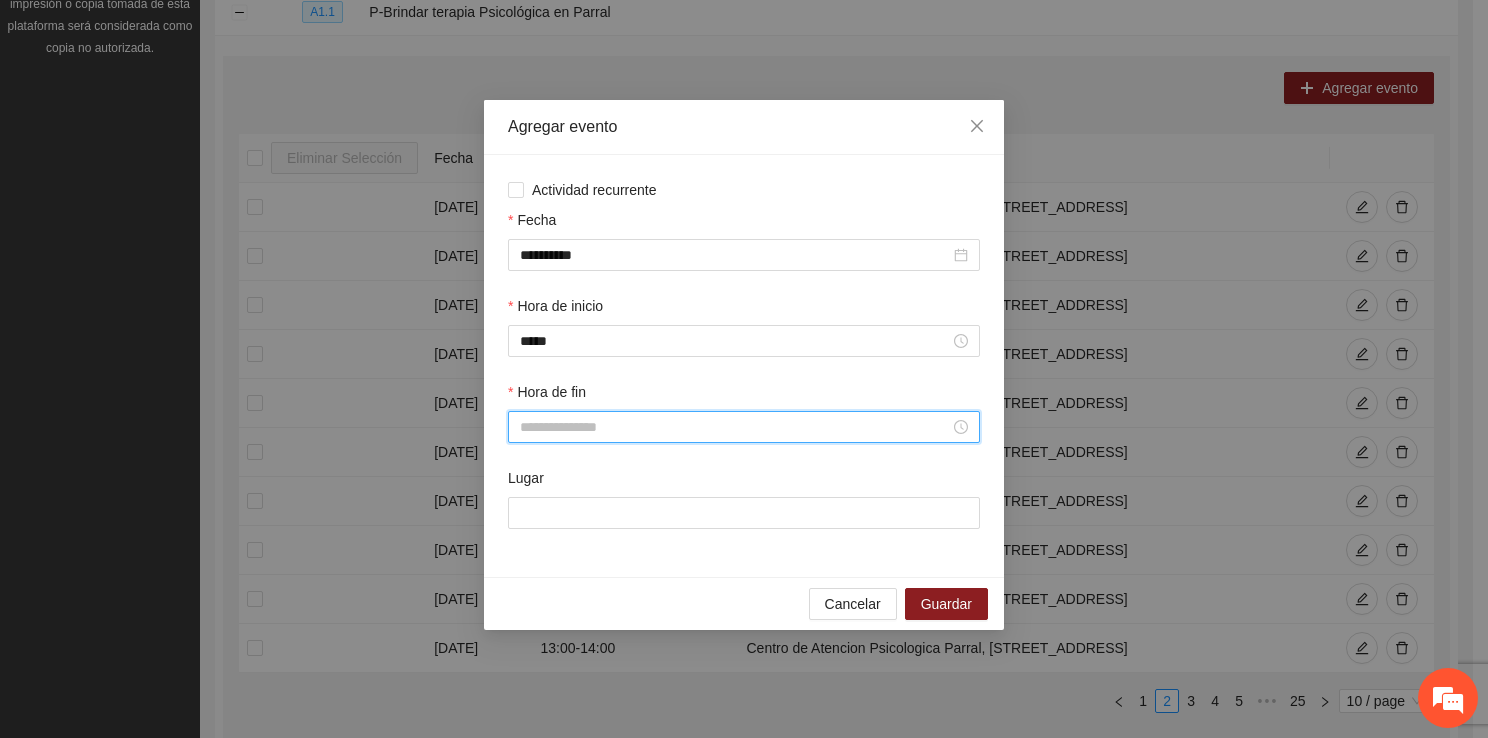 click on "Hora de fin" at bounding box center (735, 427) 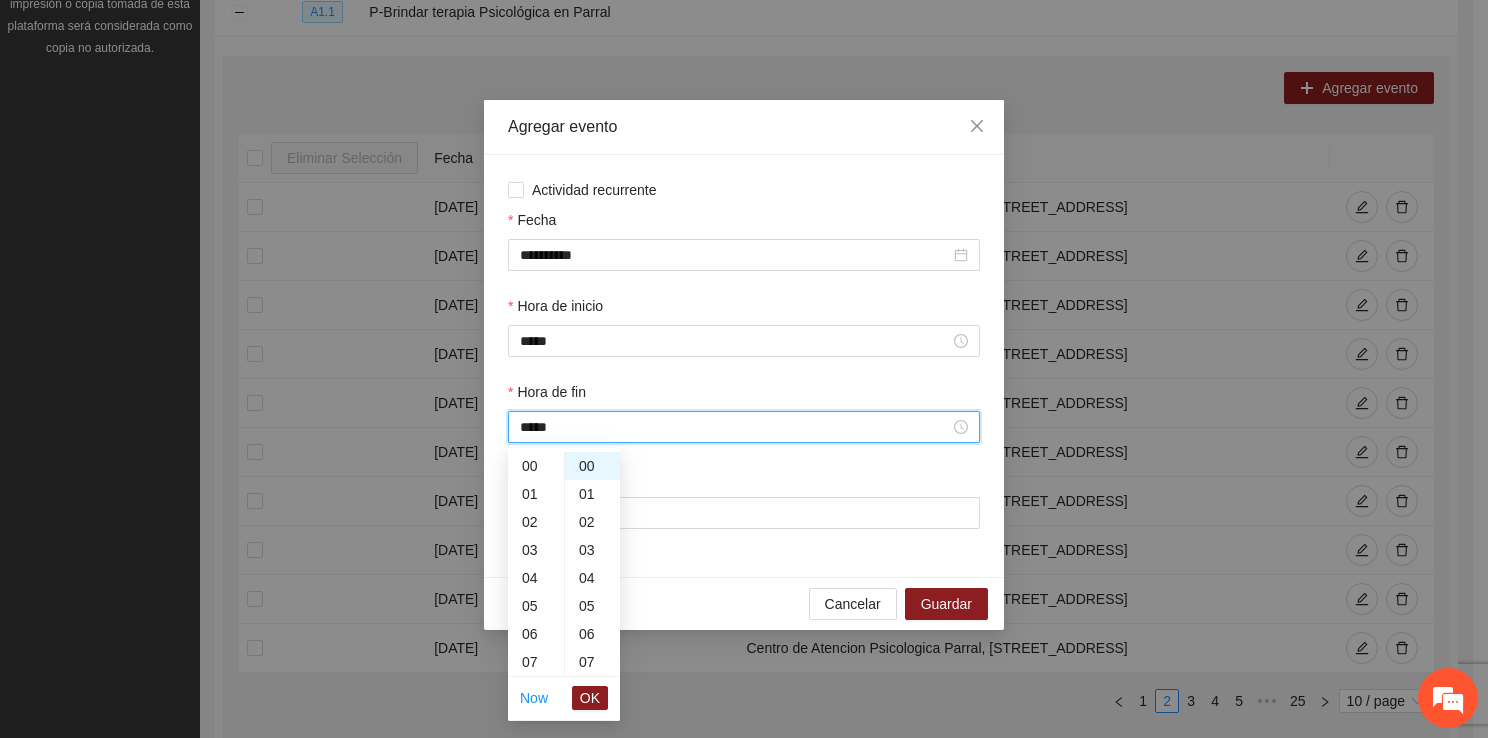 scroll, scrollTop: 392, scrollLeft: 0, axis: vertical 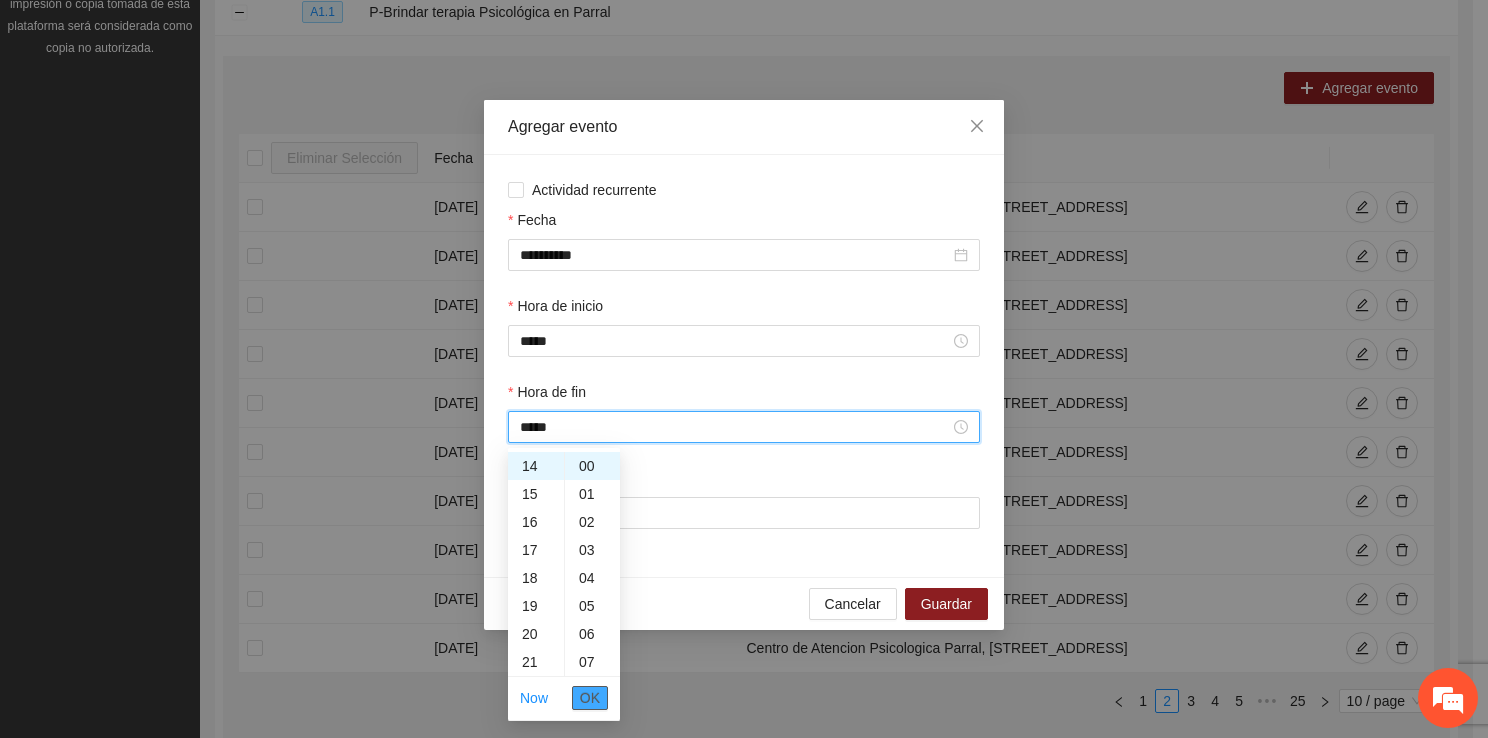click on "OK" at bounding box center [590, 698] 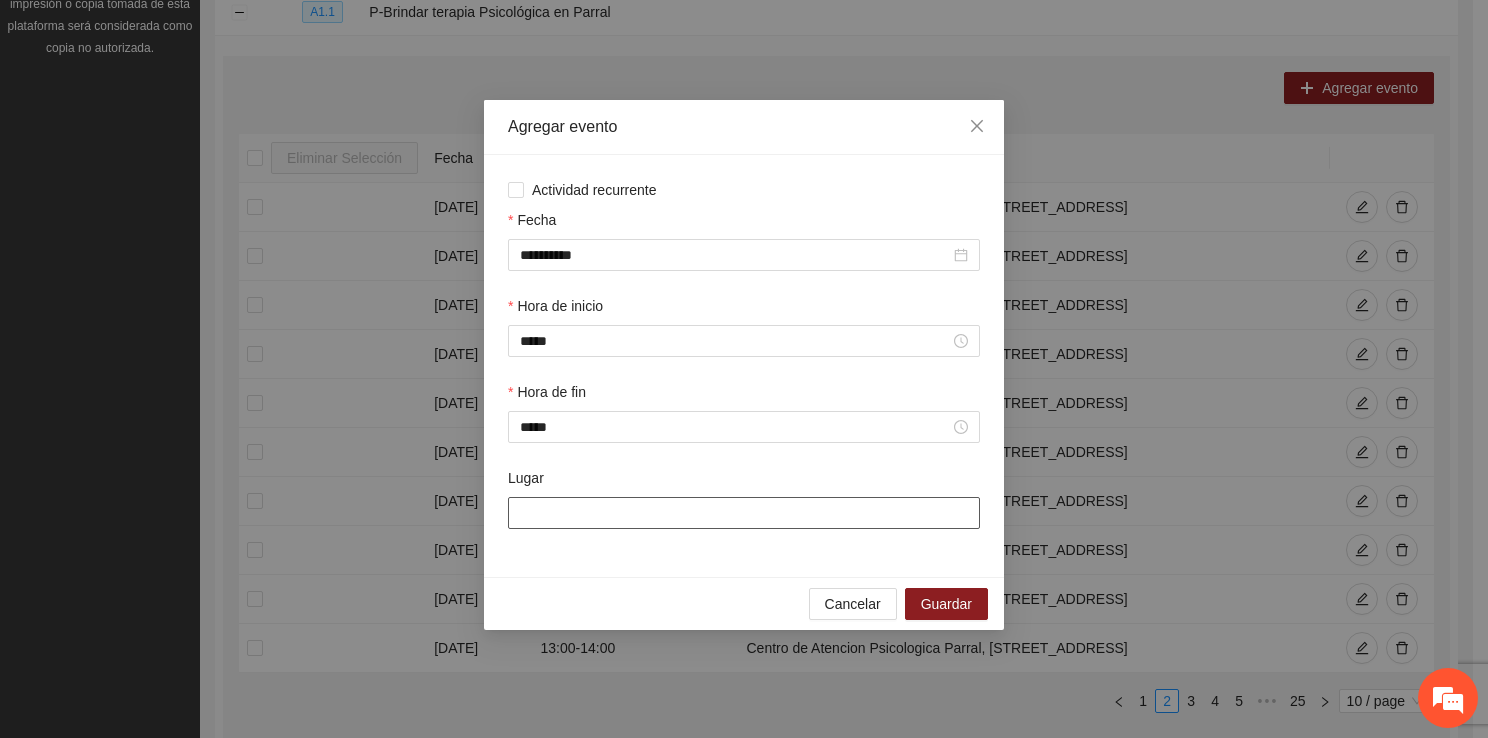 click on "Lugar" at bounding box center [744, 513] 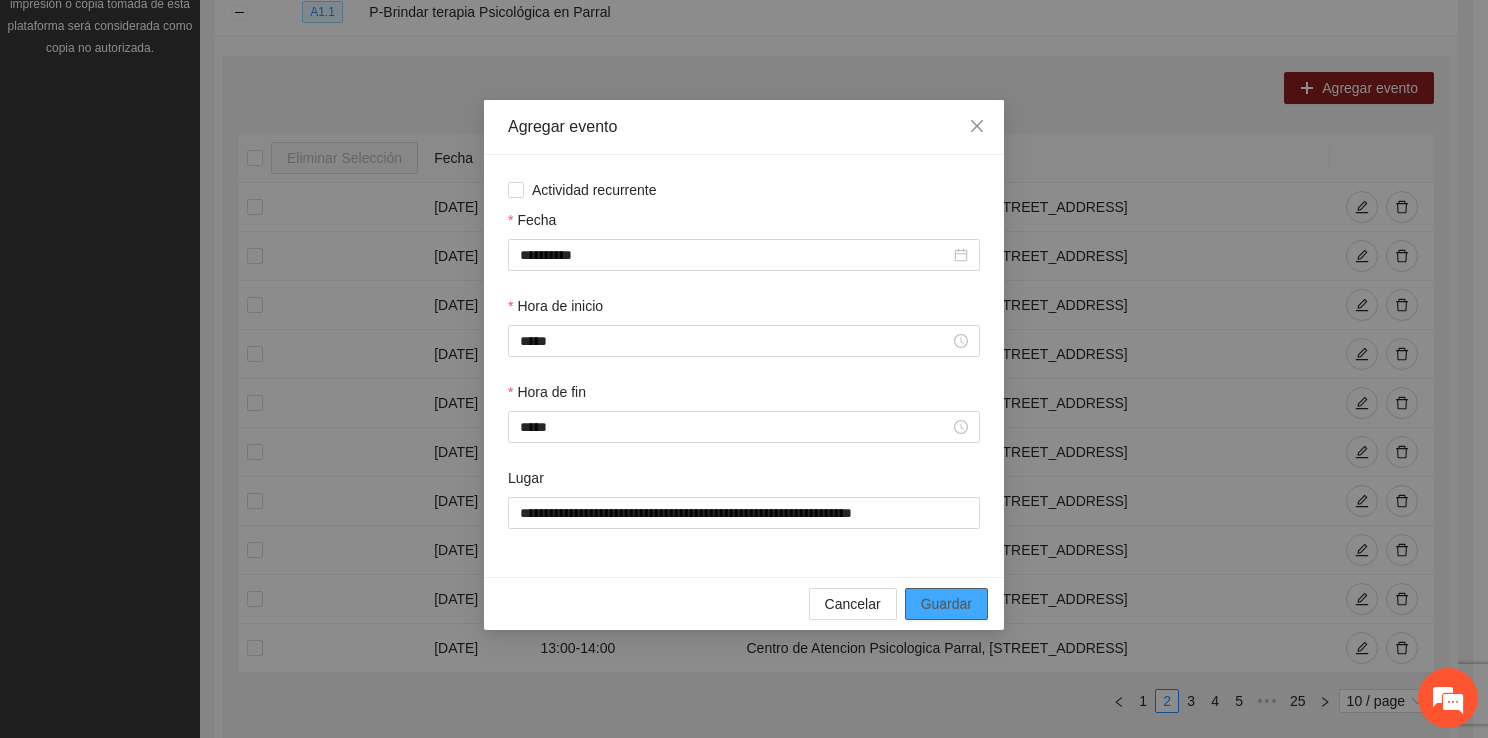 click on "Guardar" at bounding box center (946, 604) 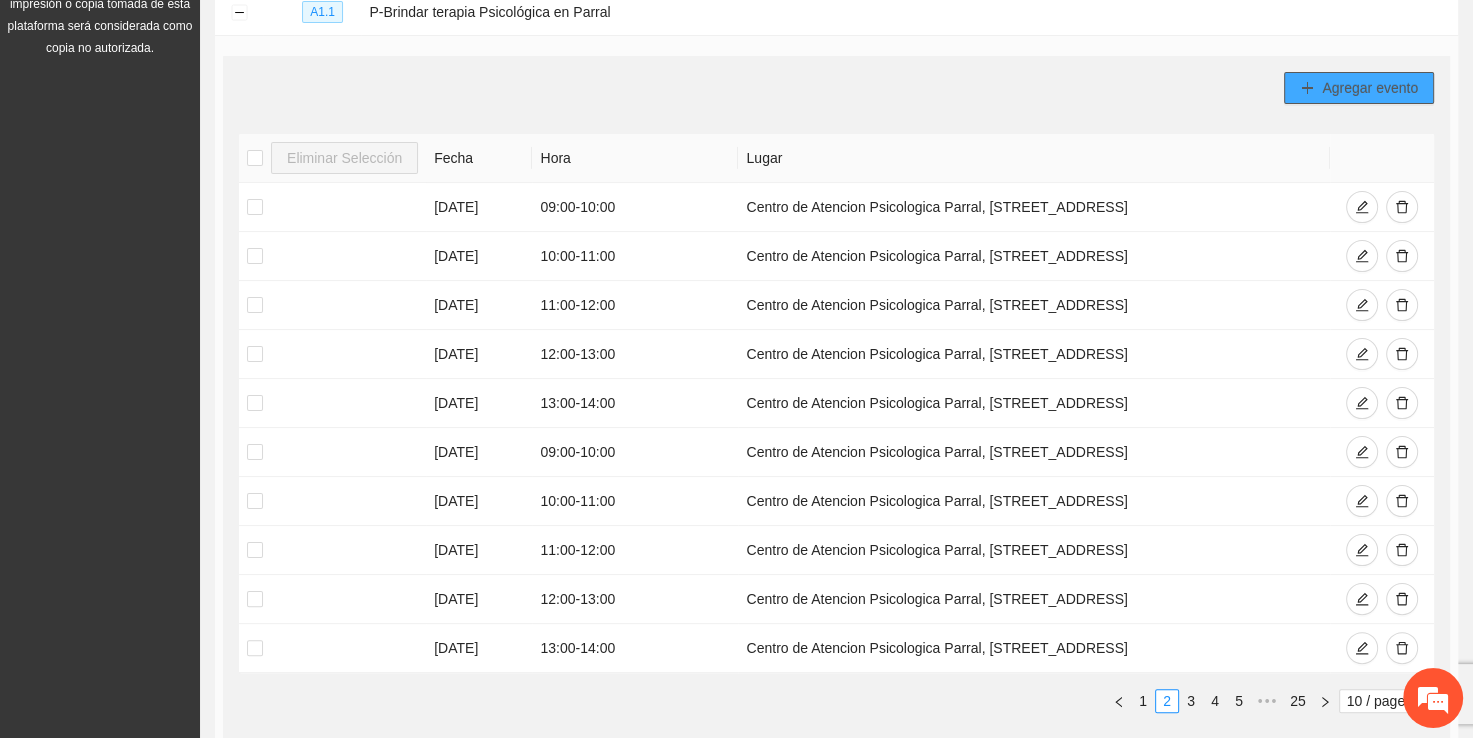 click on "Agregar evento" at bounding box center [1370, 88] 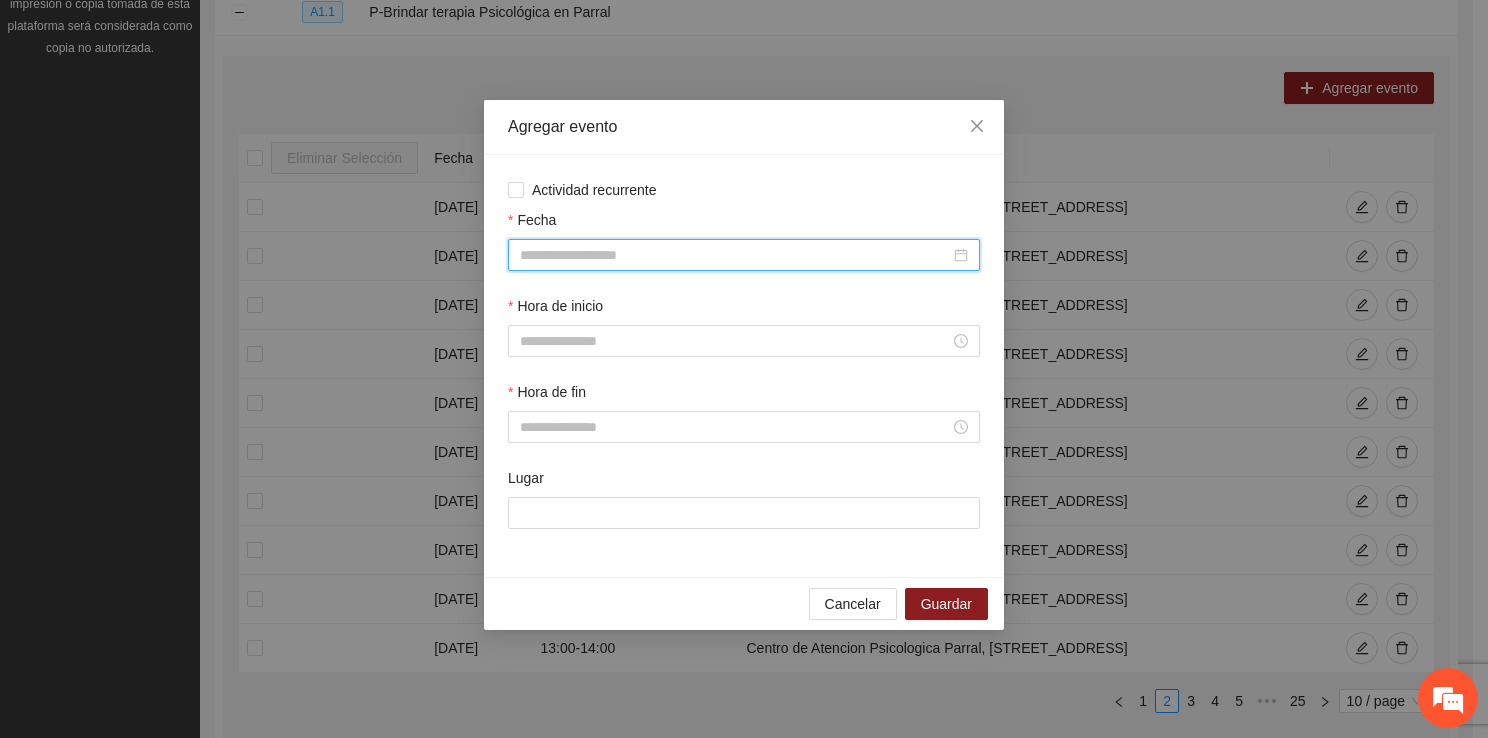 click on "Fecha" at bounding box center [735, 255] 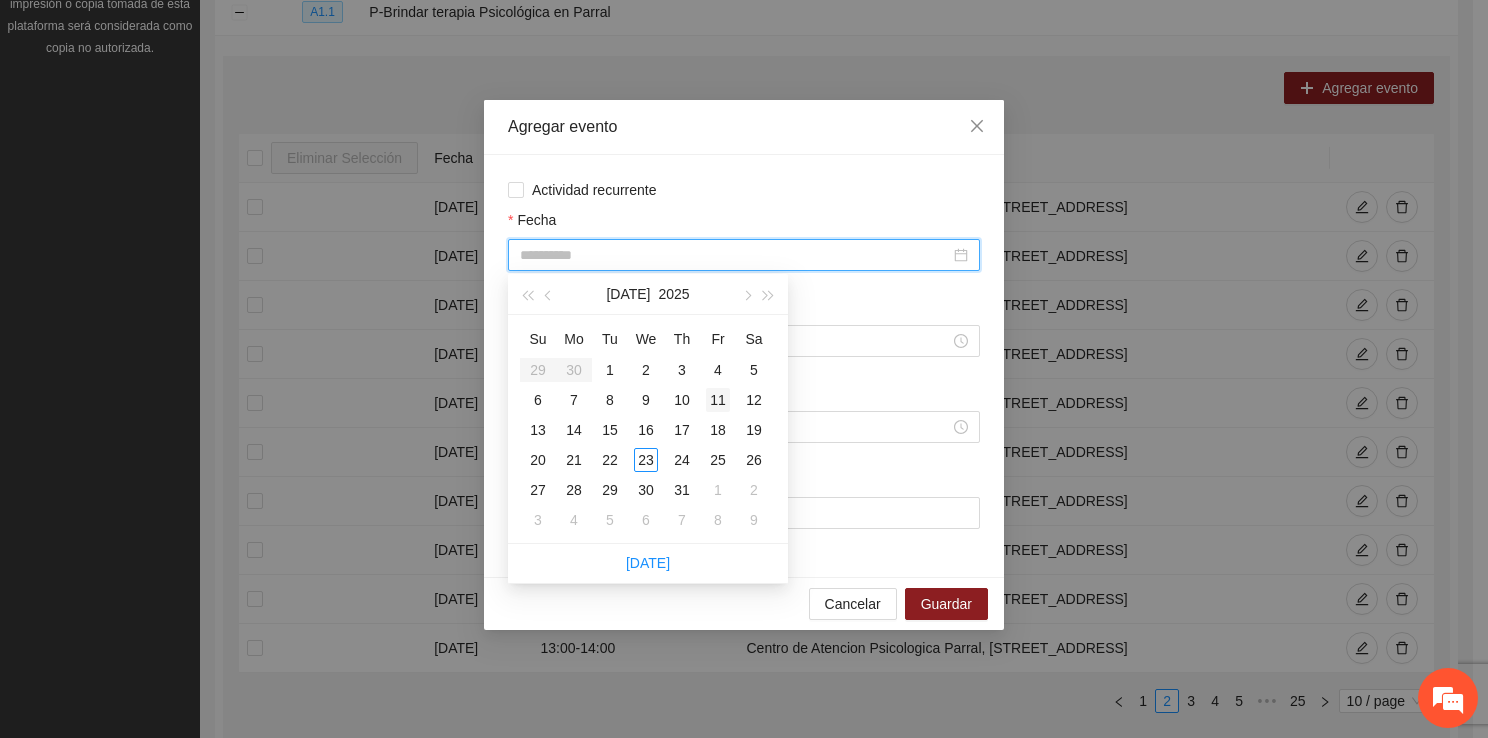 click on "11" at bounding box center (718, 400) 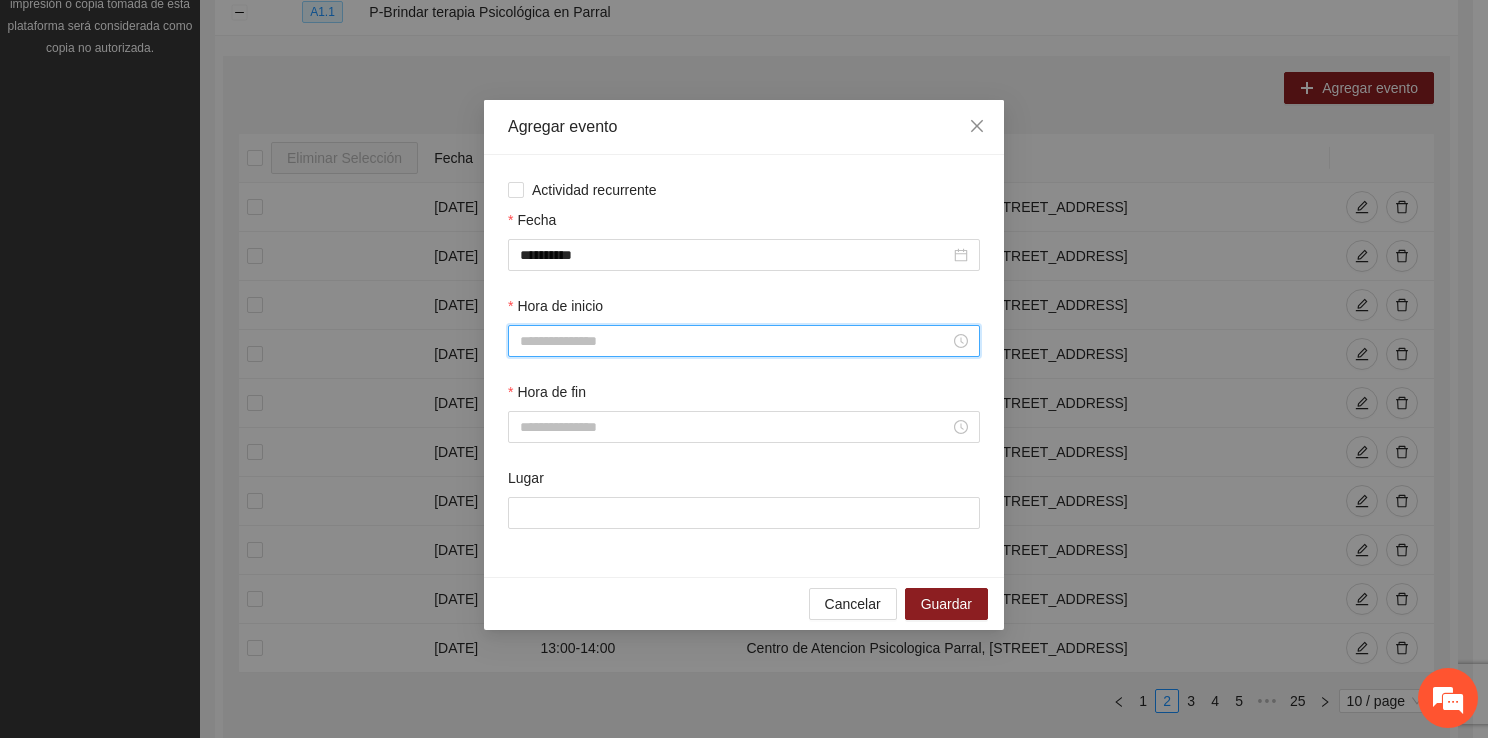 click on "Hora de inicio" at bounding box center [735, 341] 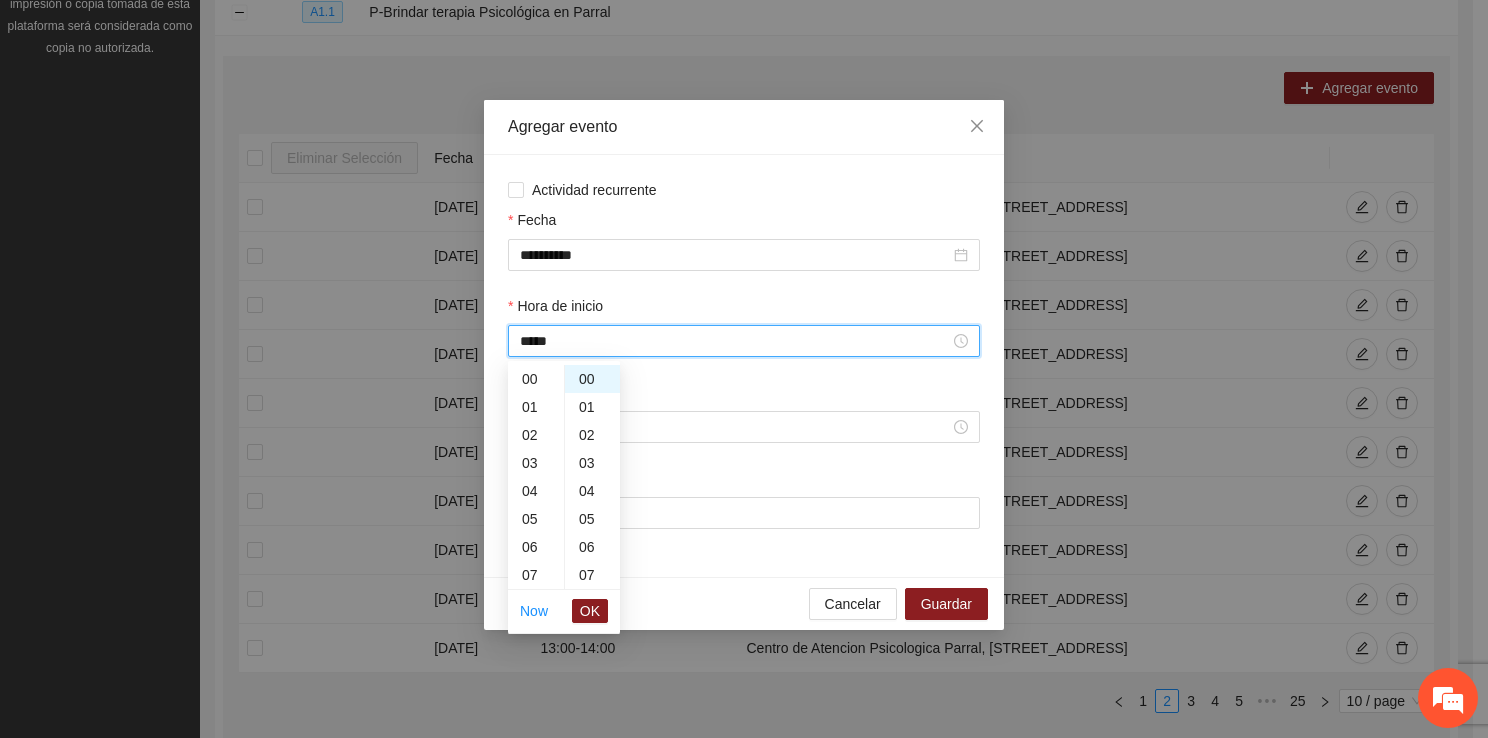 scroll, scrollTop: 252, scrollLeft: 0, axis: vertical 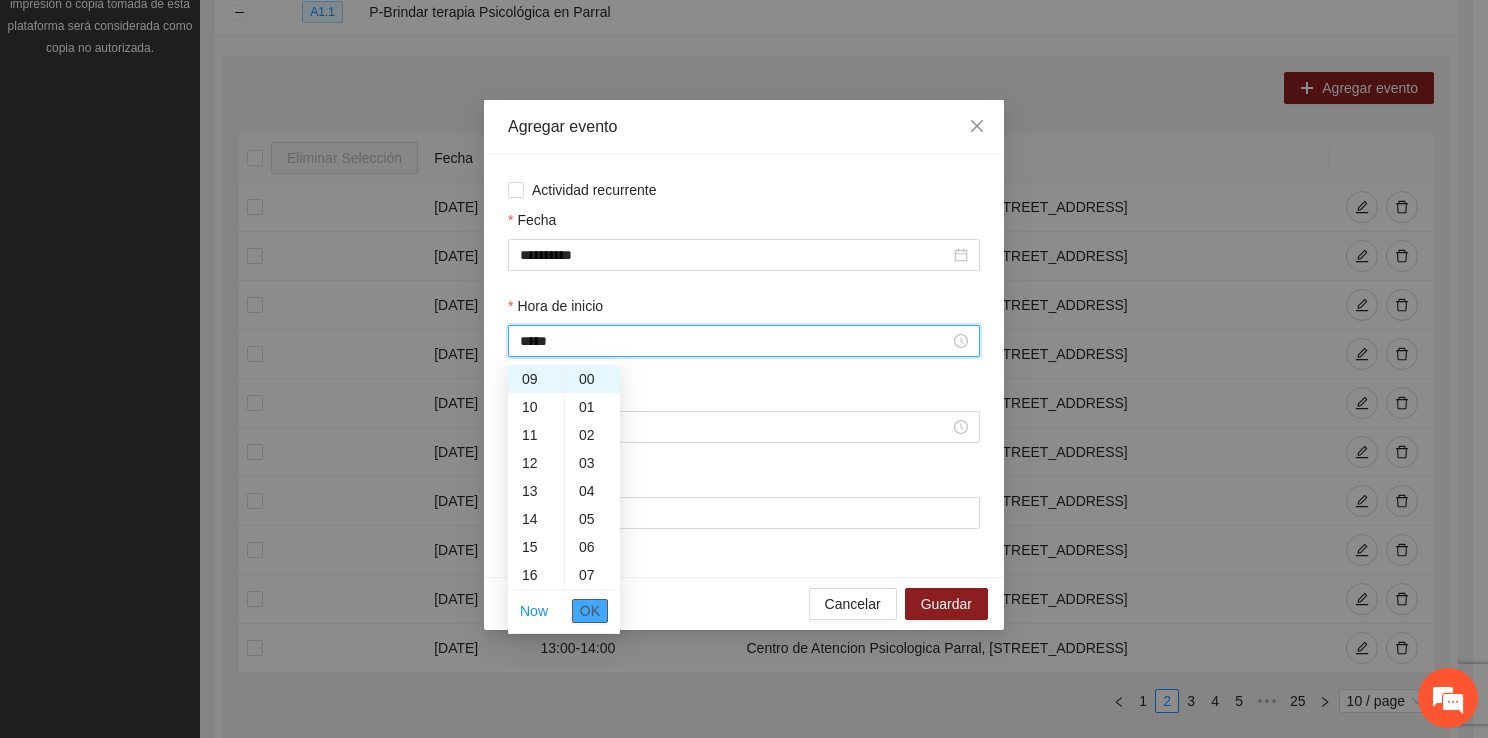 click on "OK" at bounding box center [590, 611] 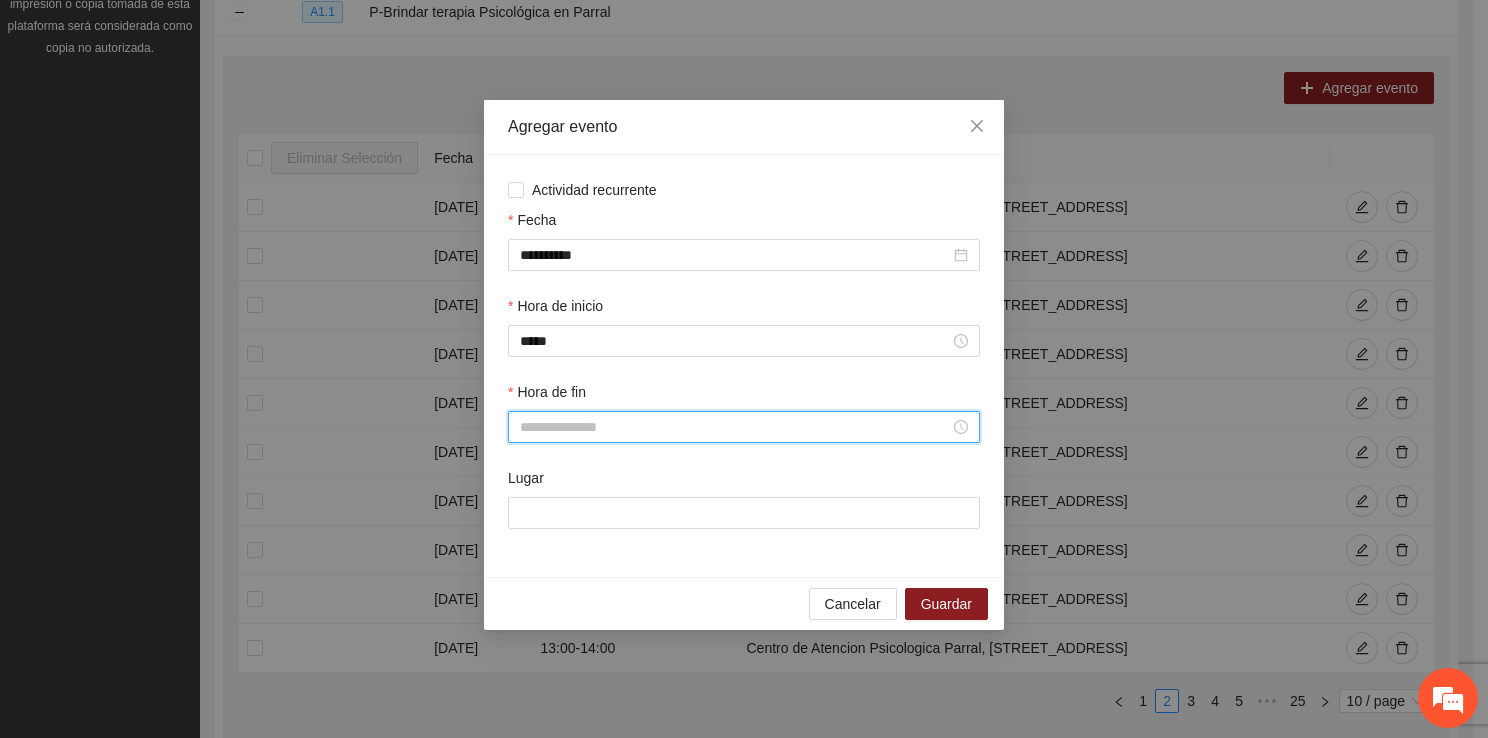click on "Hora de fin" at bounding box center (735, 427) 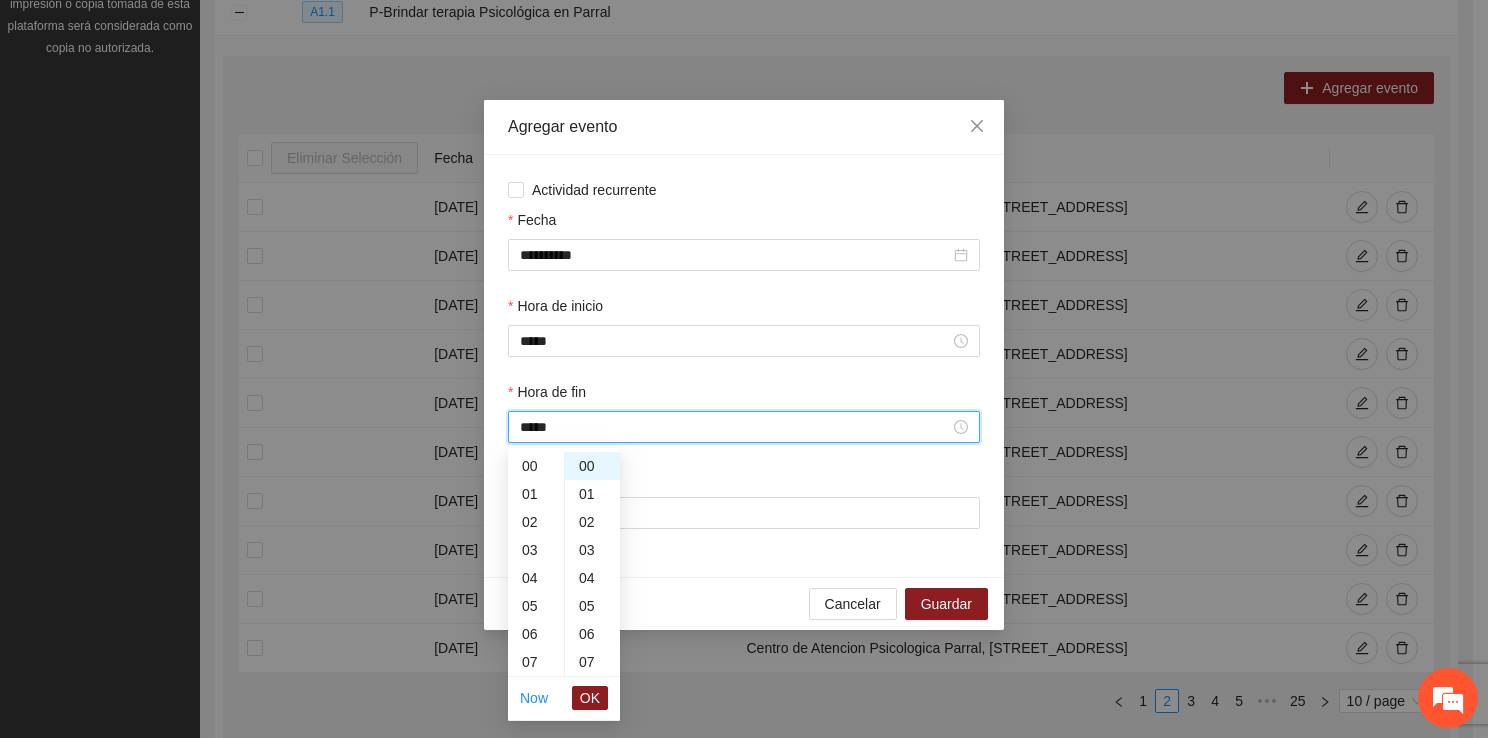 scroll, scrollTop: 280, scrollLeft: 0, axis: vertical 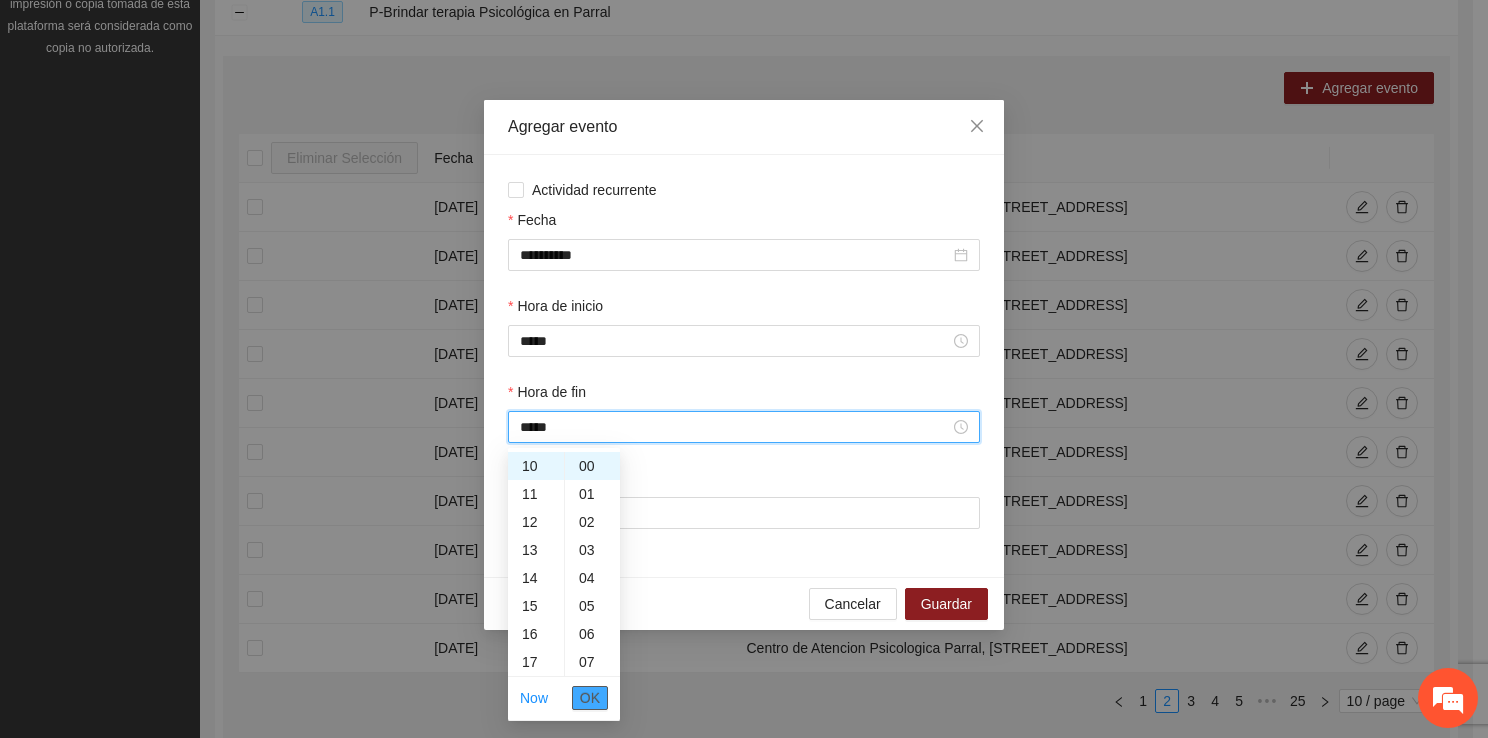click on "OK" at bounding box center (590, 698) 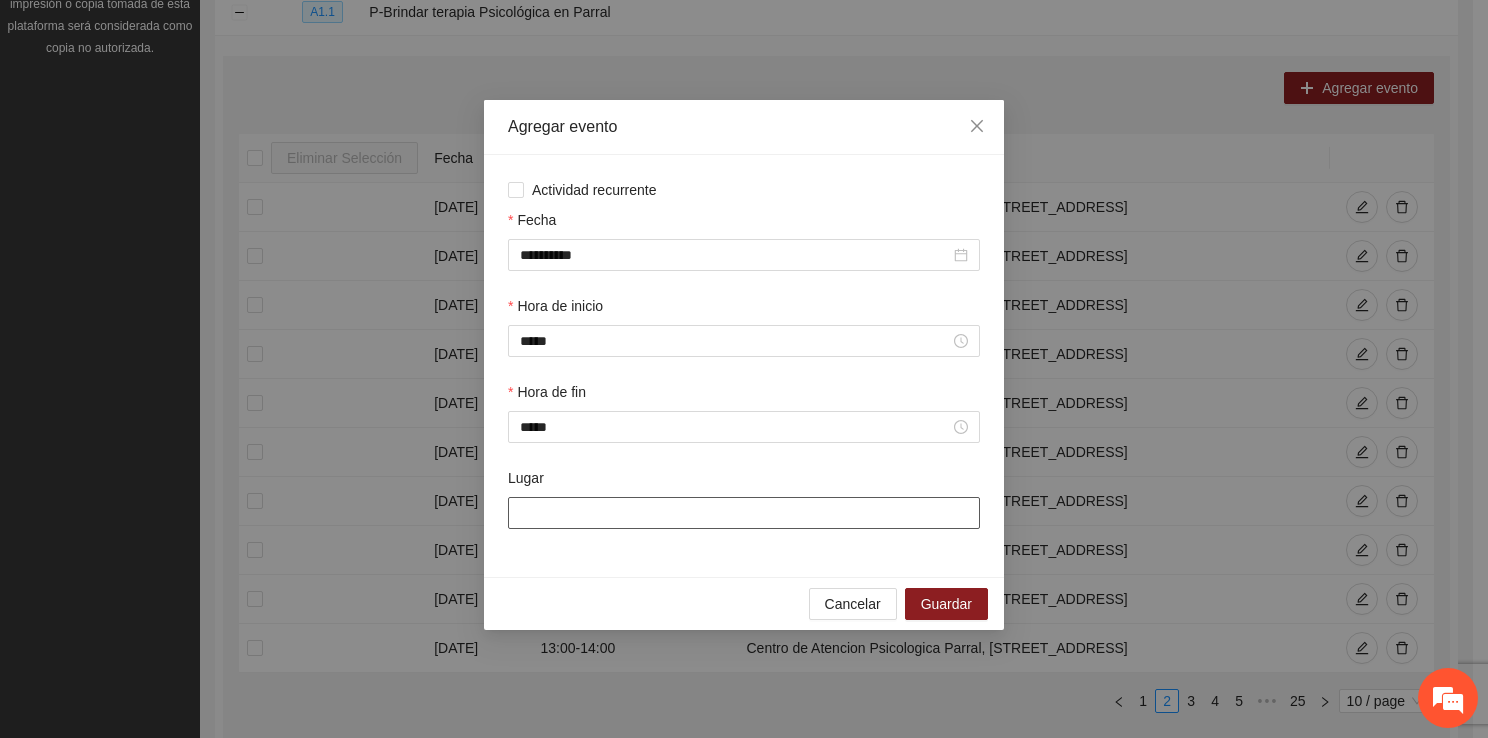 click on "Lugar" at bounding box center (744, 513) 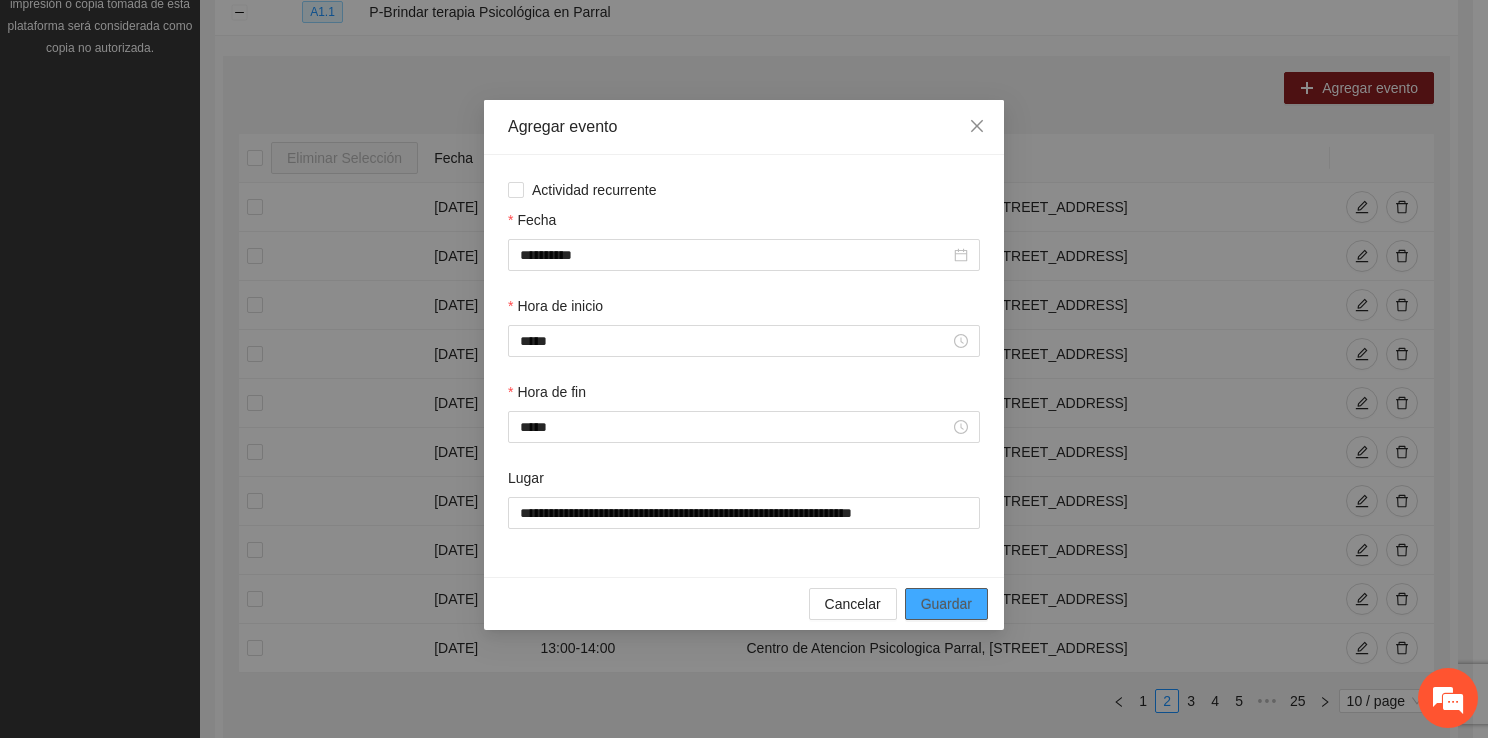 click on "Guardar" at bounding box center [946, 604] 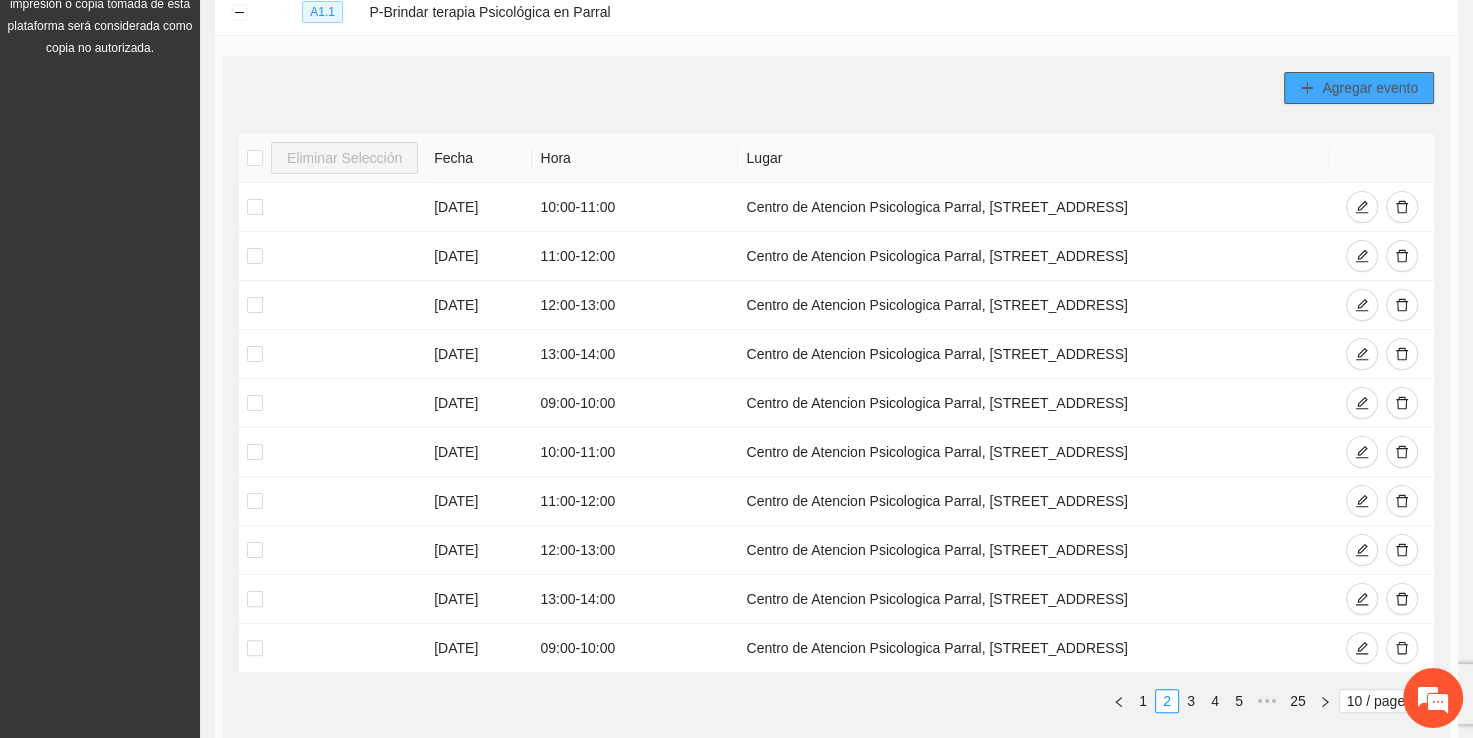 click on "Agregar evento" at bounding box center [1359, 88] 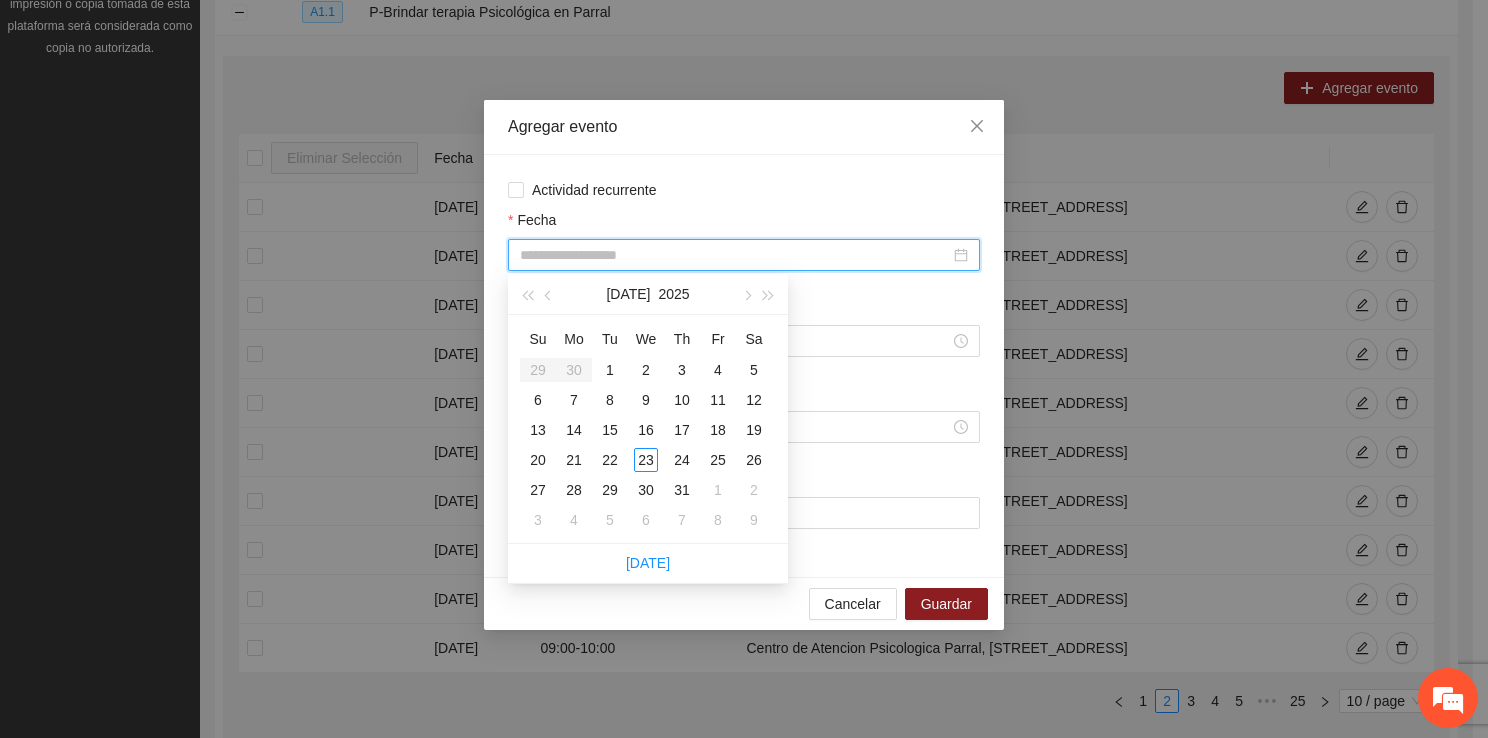 click on "Fecha" at bounding box center [735, 255] 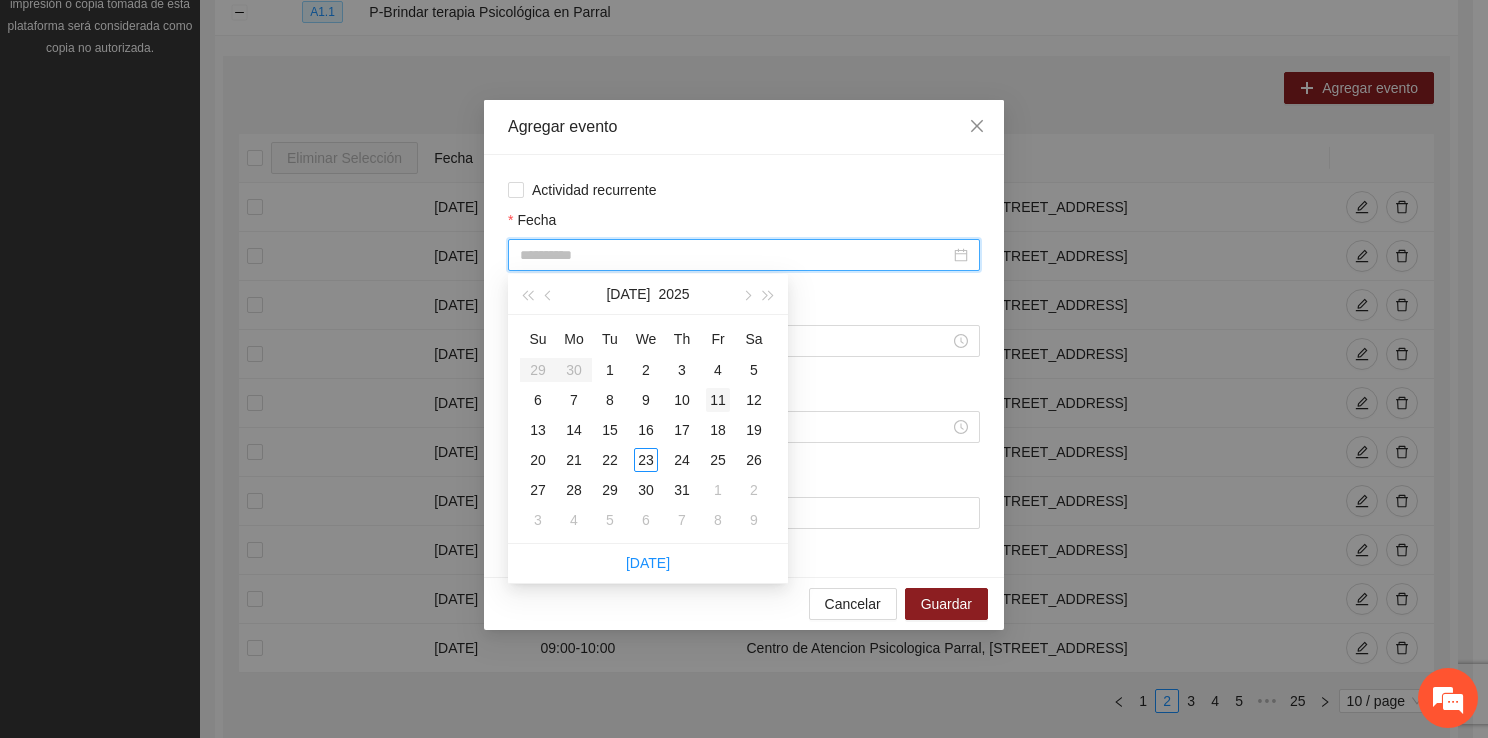 click on "11" at bounding box center [718, 400] 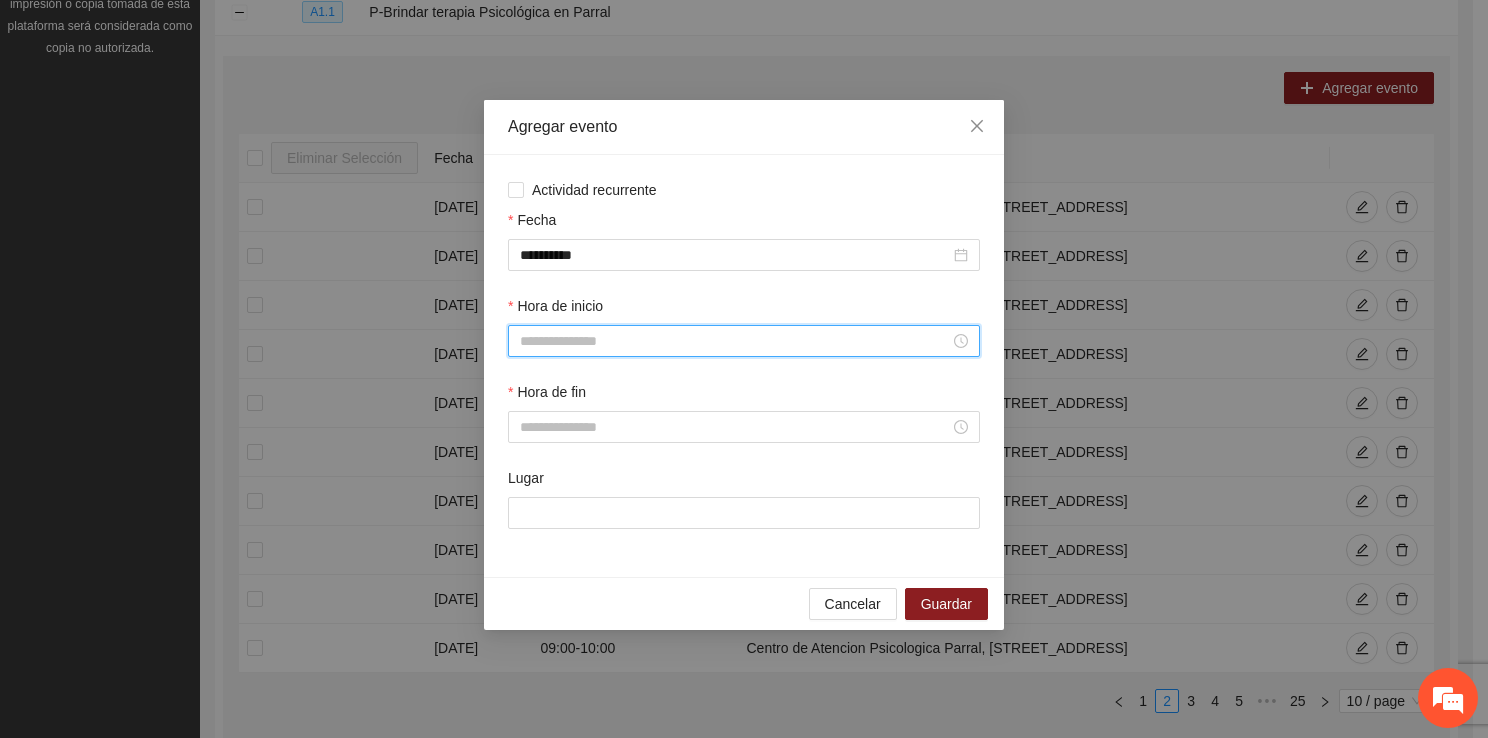 click on "Hora de inicio" at bounding box center (735, 341) 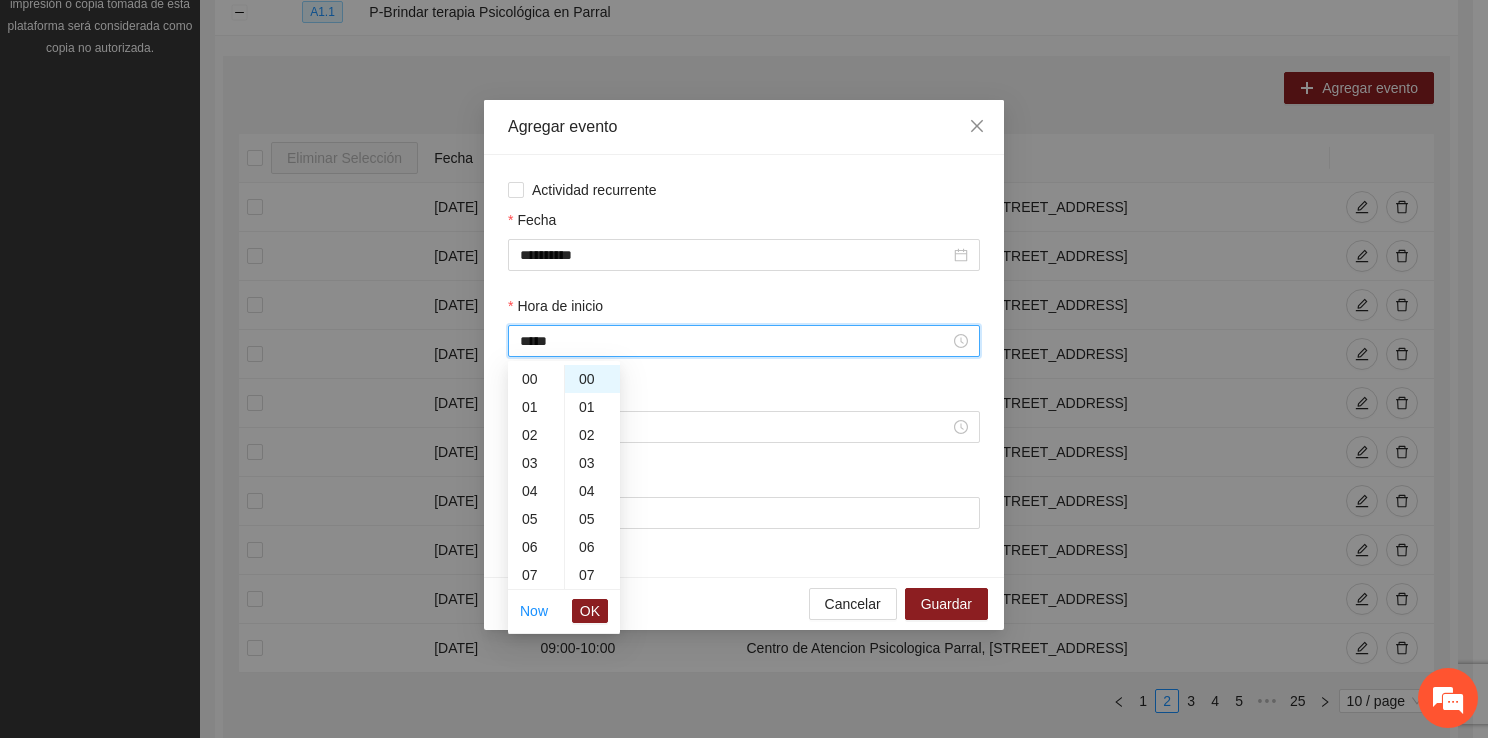scroll, scrollTop: 280, scrollLeft: 0, axis: vertical 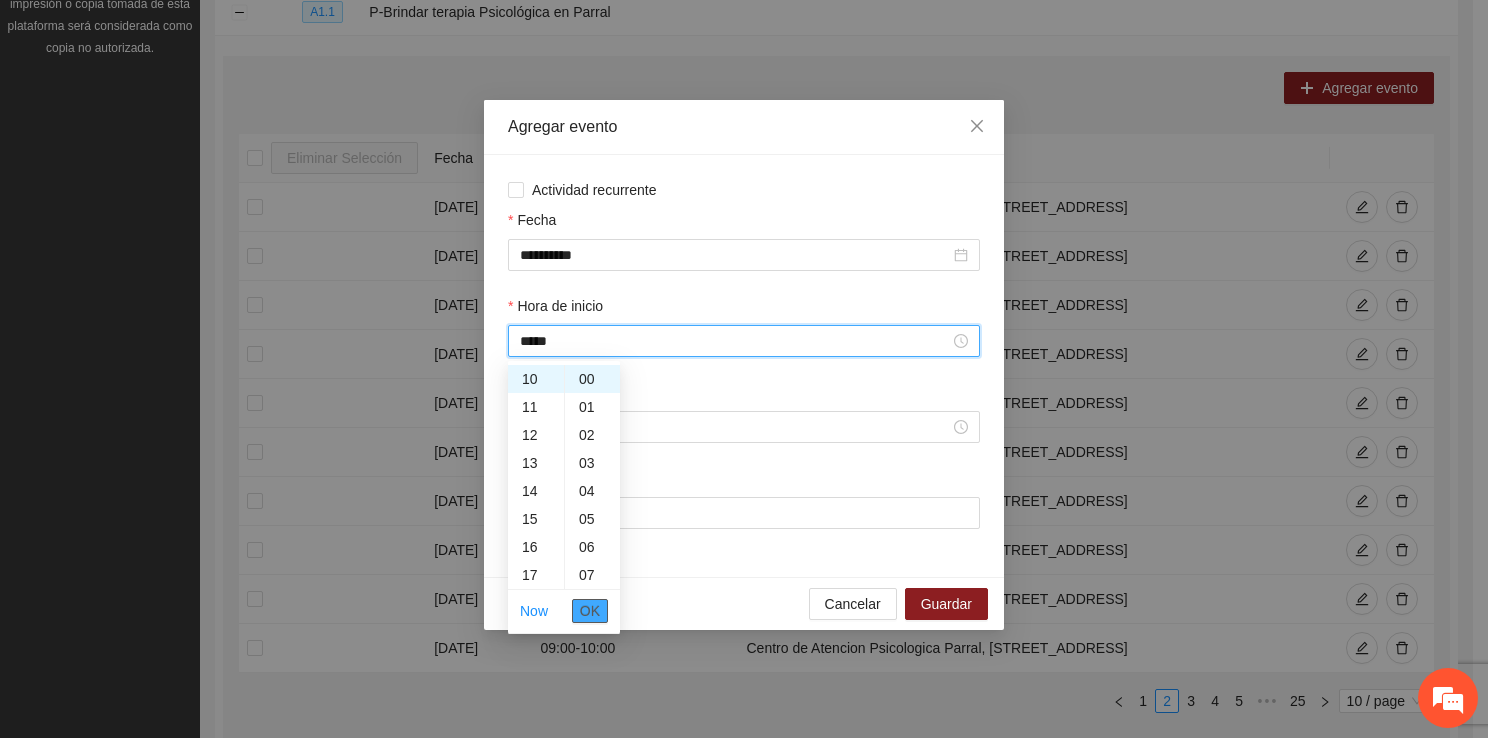 click on "OK" at bounding box center [590, 611] 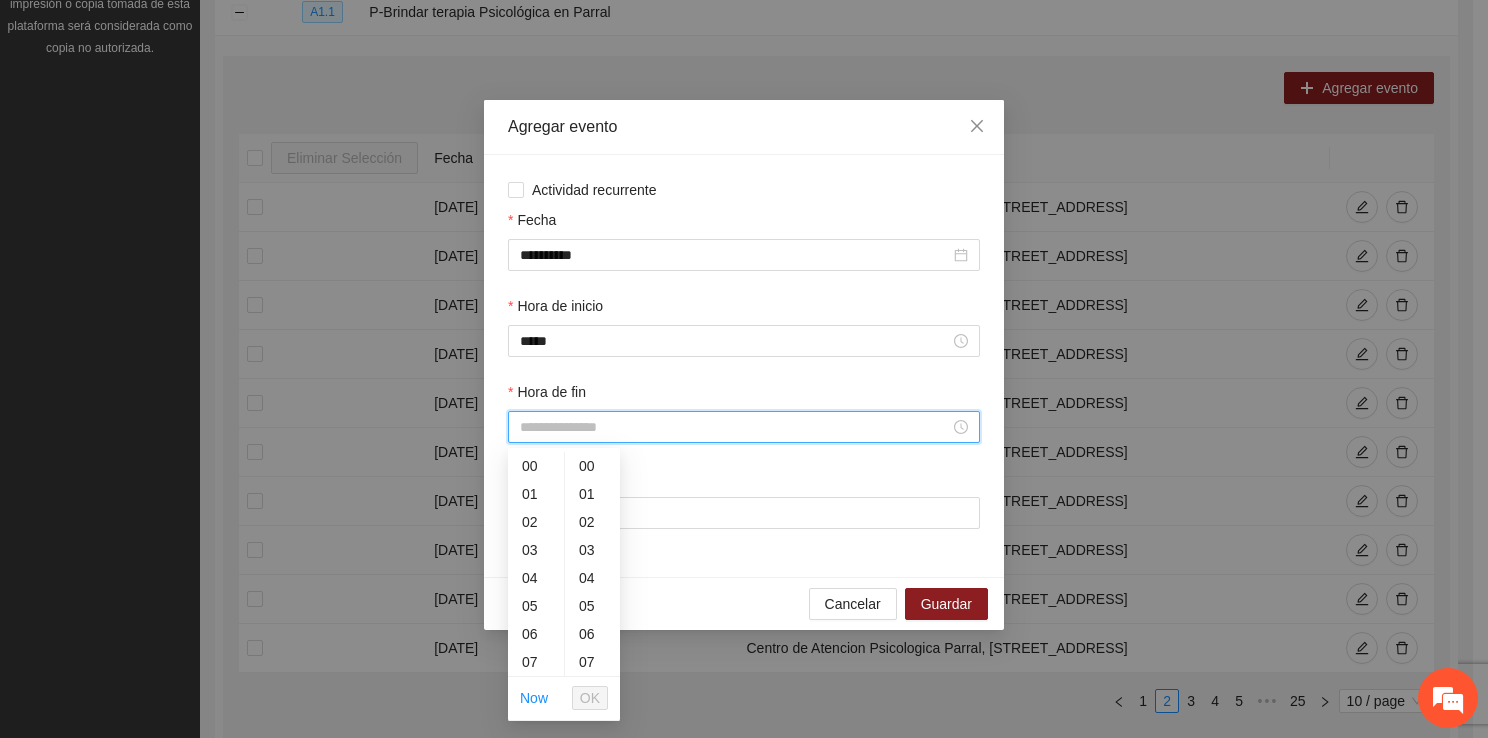 click on "Hora de fin" at bounding box center [735, 427] 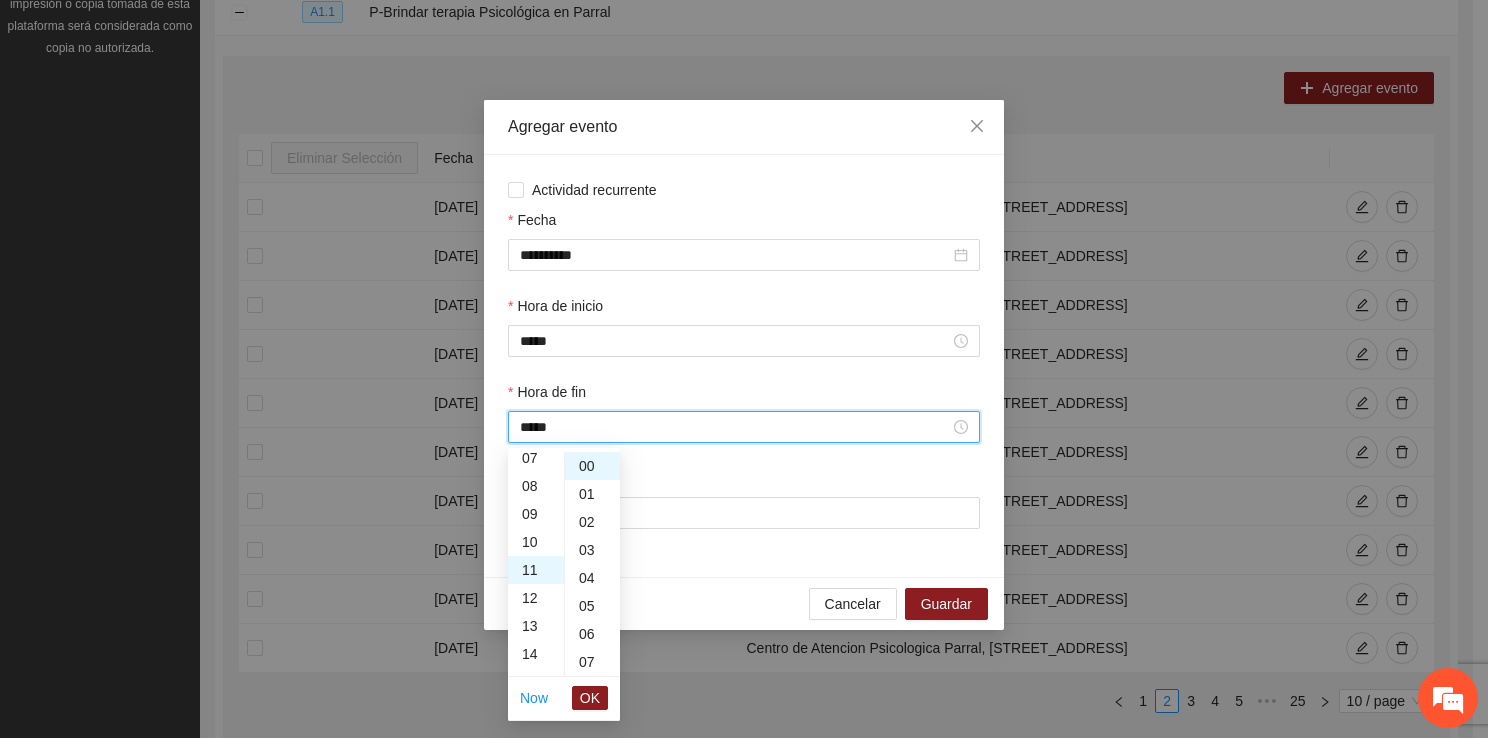 scroll, scrollTop: 308, scrollLeft: 0, axis: vertical 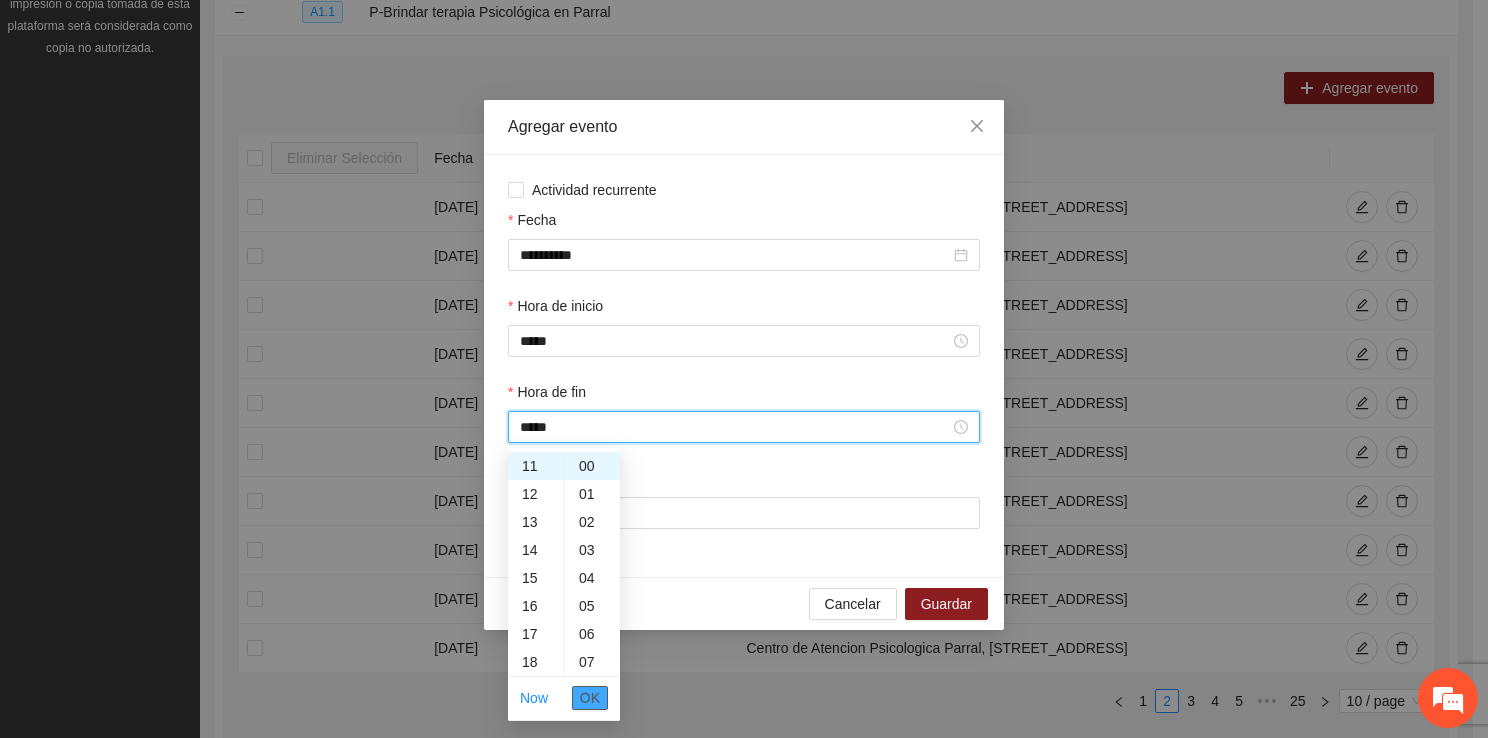 click on "OK" at bounding box center (590, 698) 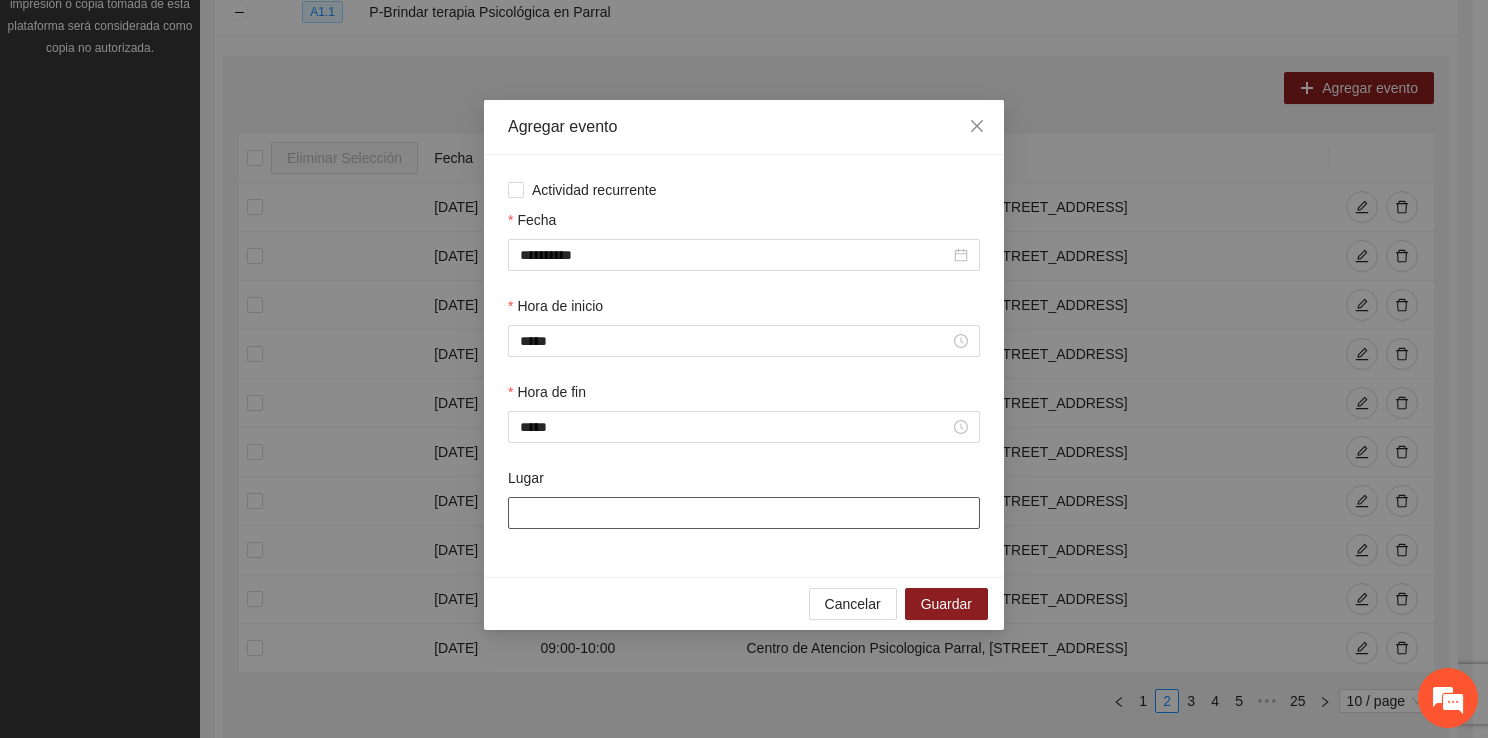 click on "Lugar" at bounding box center [744, 513] 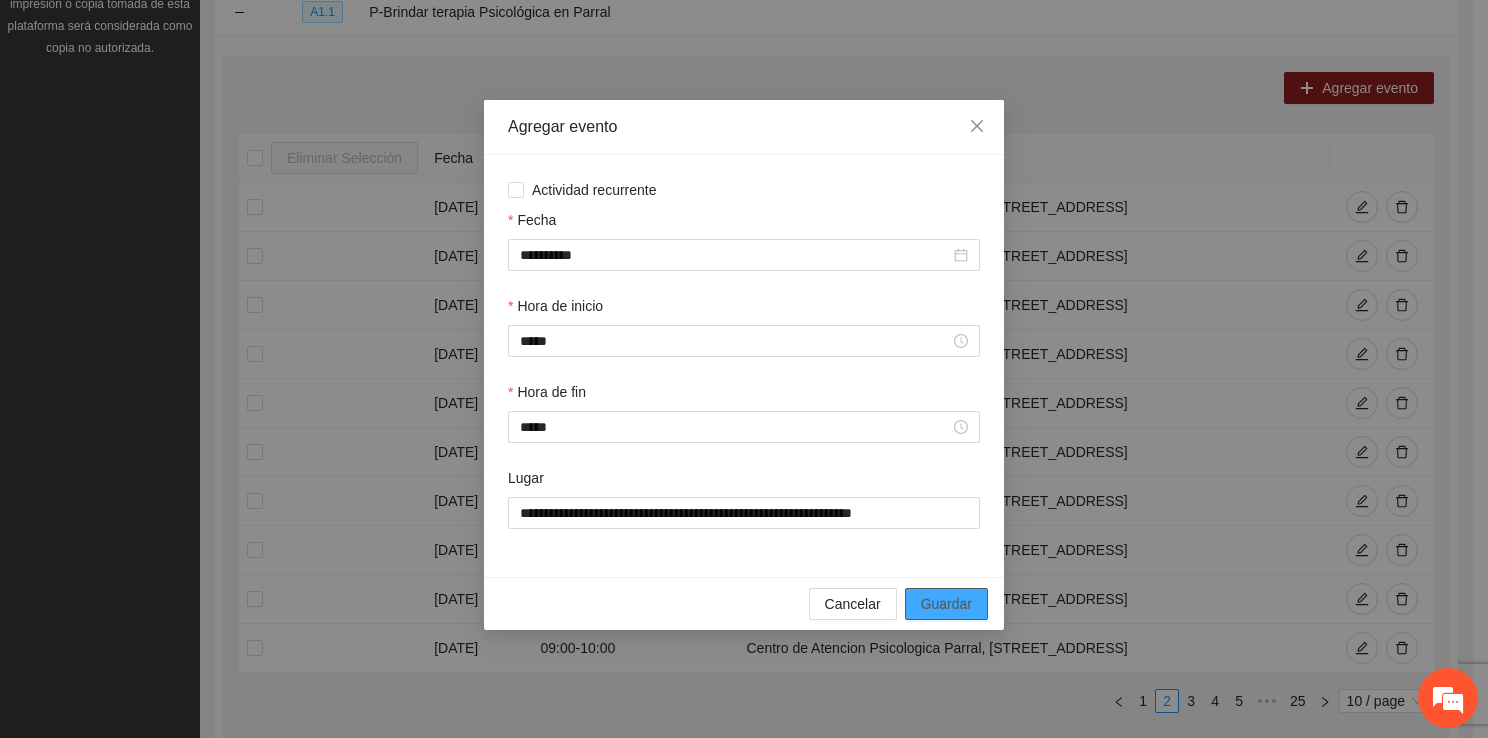 click on "Guardar" at bounding box center (946, 604) 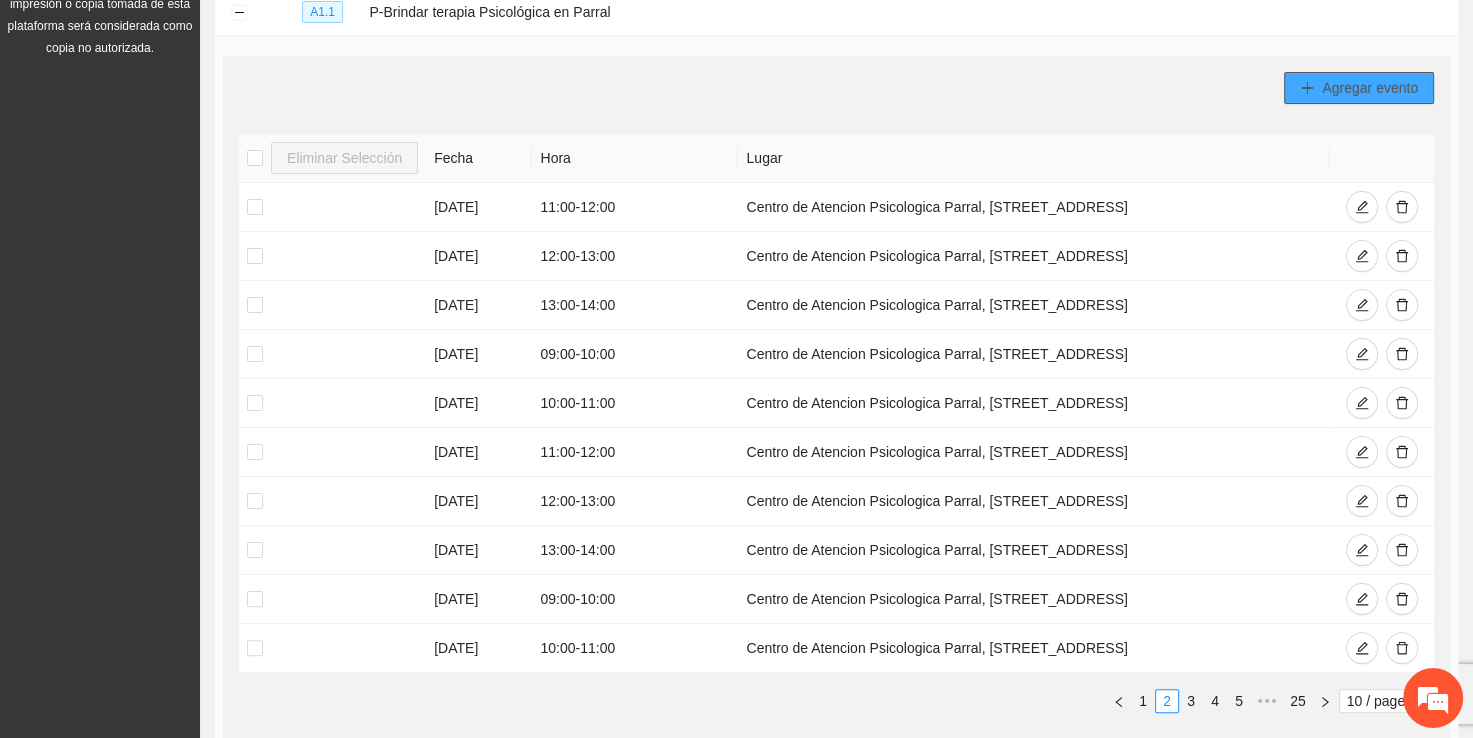 click on "Agregar evento" at bounding box center [1370, 88] 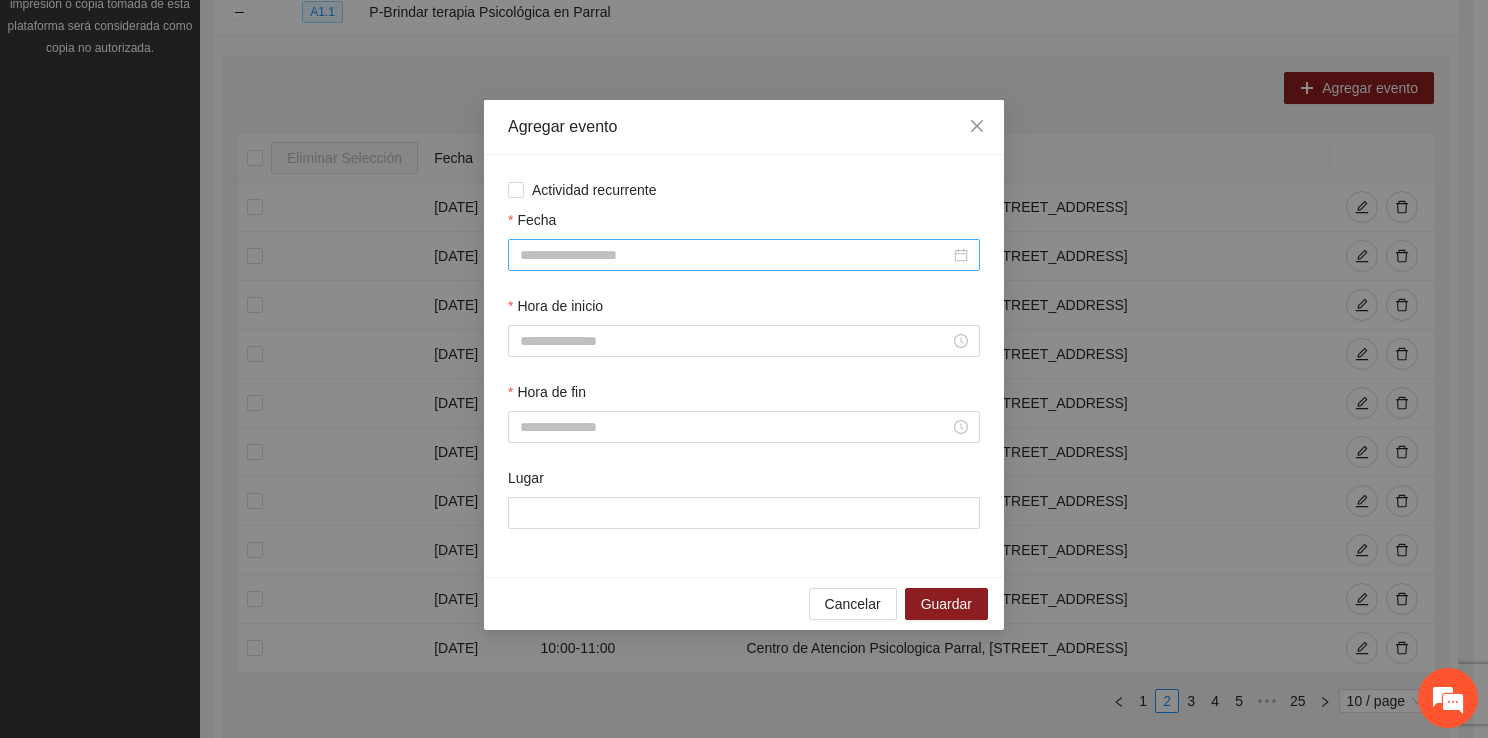 click on "Fecha" at bounding box center [735, 255] 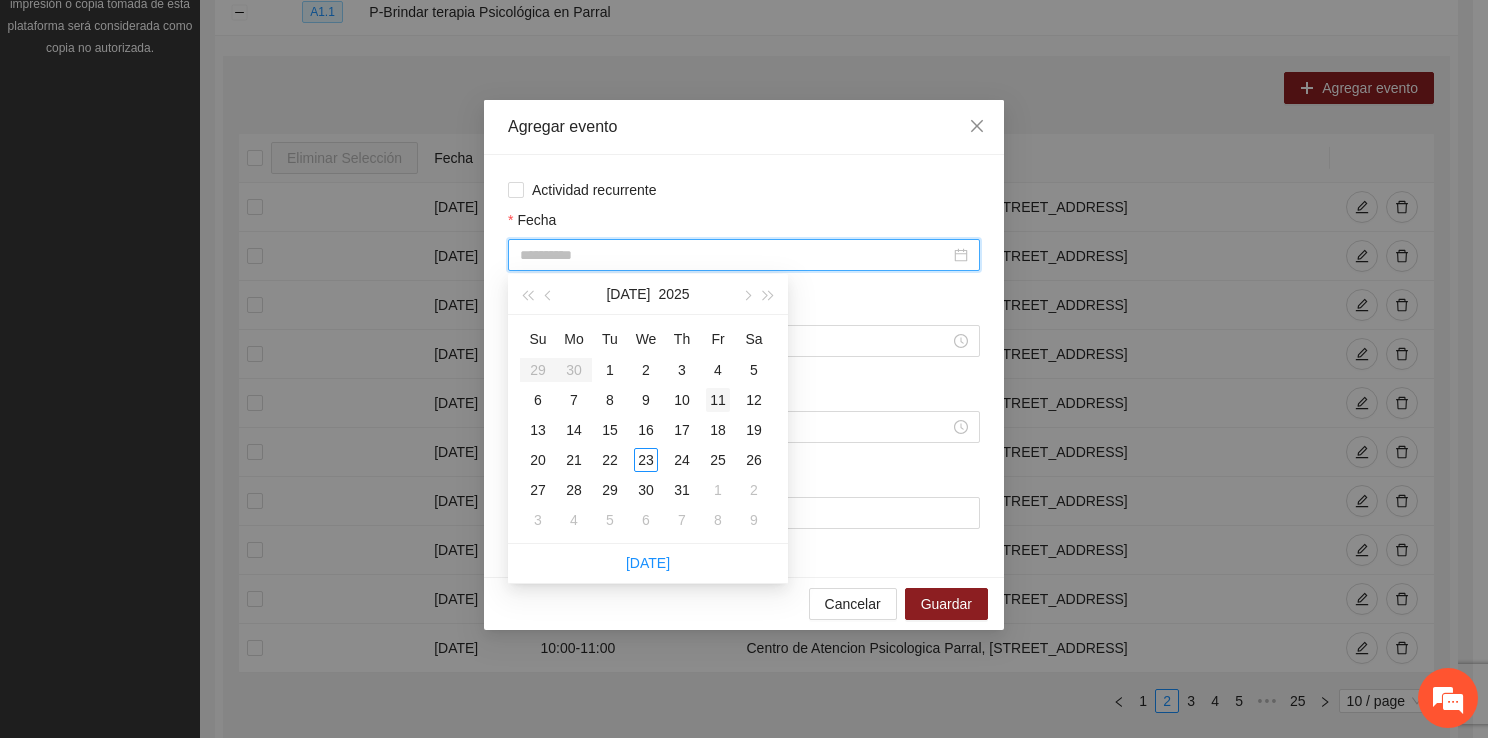 click on "11" at bounding box center (718, 400) 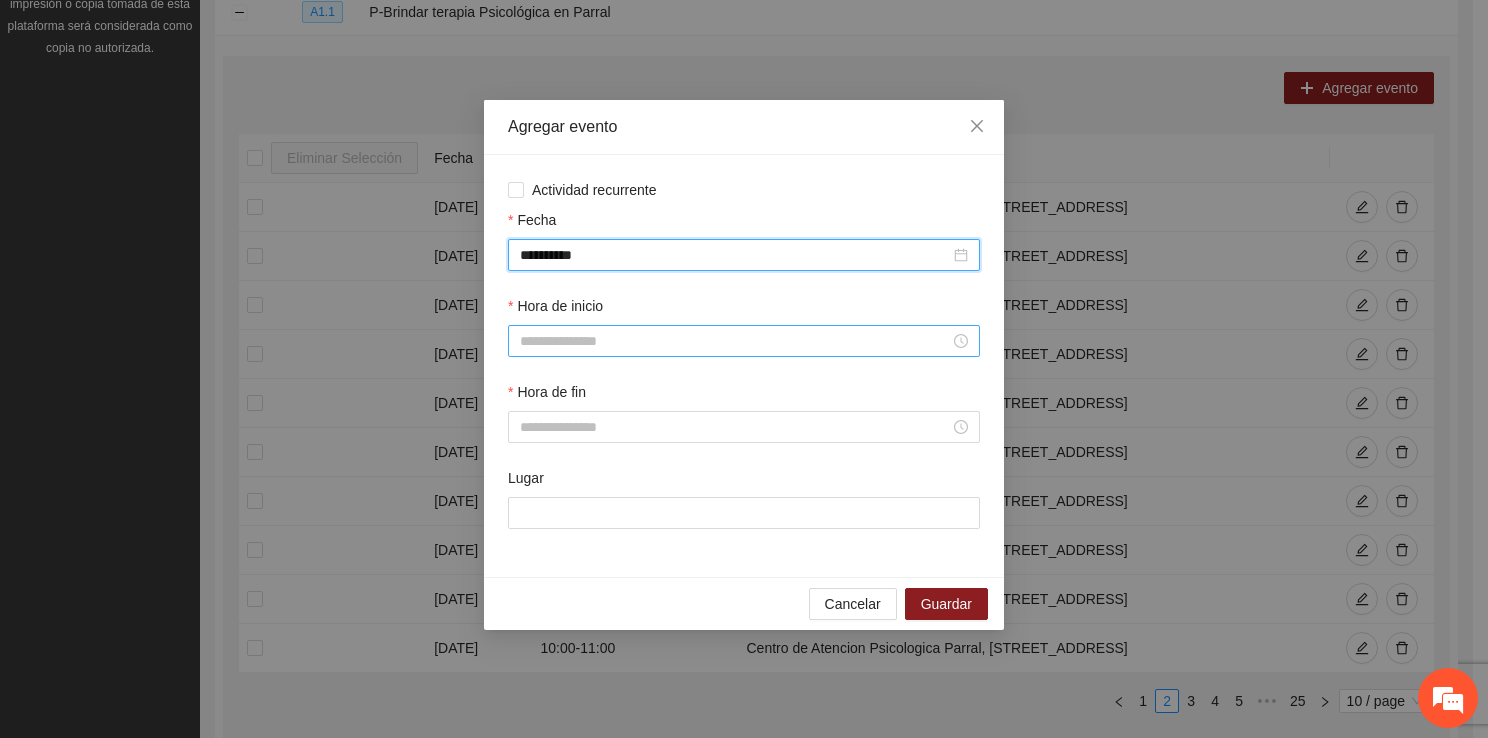click on "Hora de inicio" at bounding box center [735, 341] 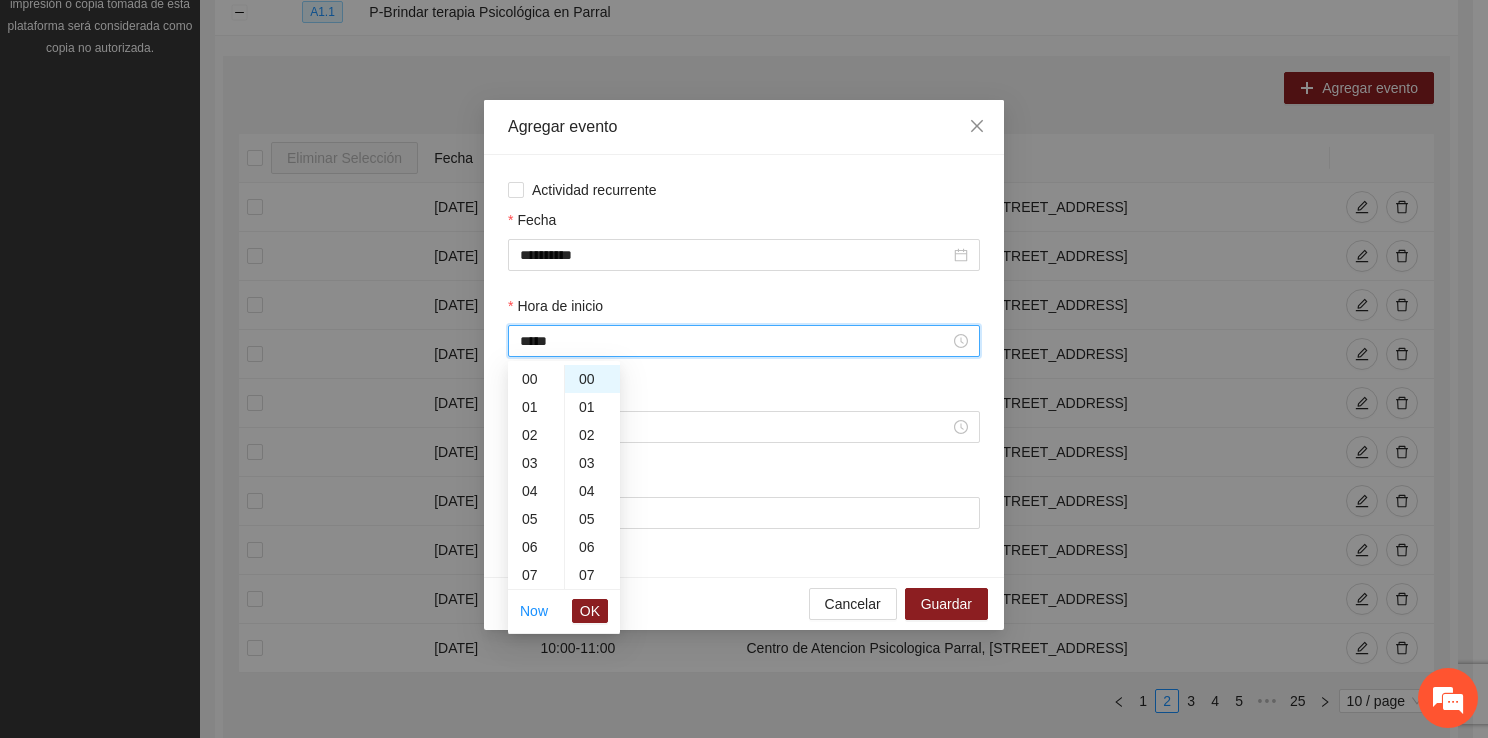 scroll, scrollTop: 308, scrollLeft: 0, axis: vertical 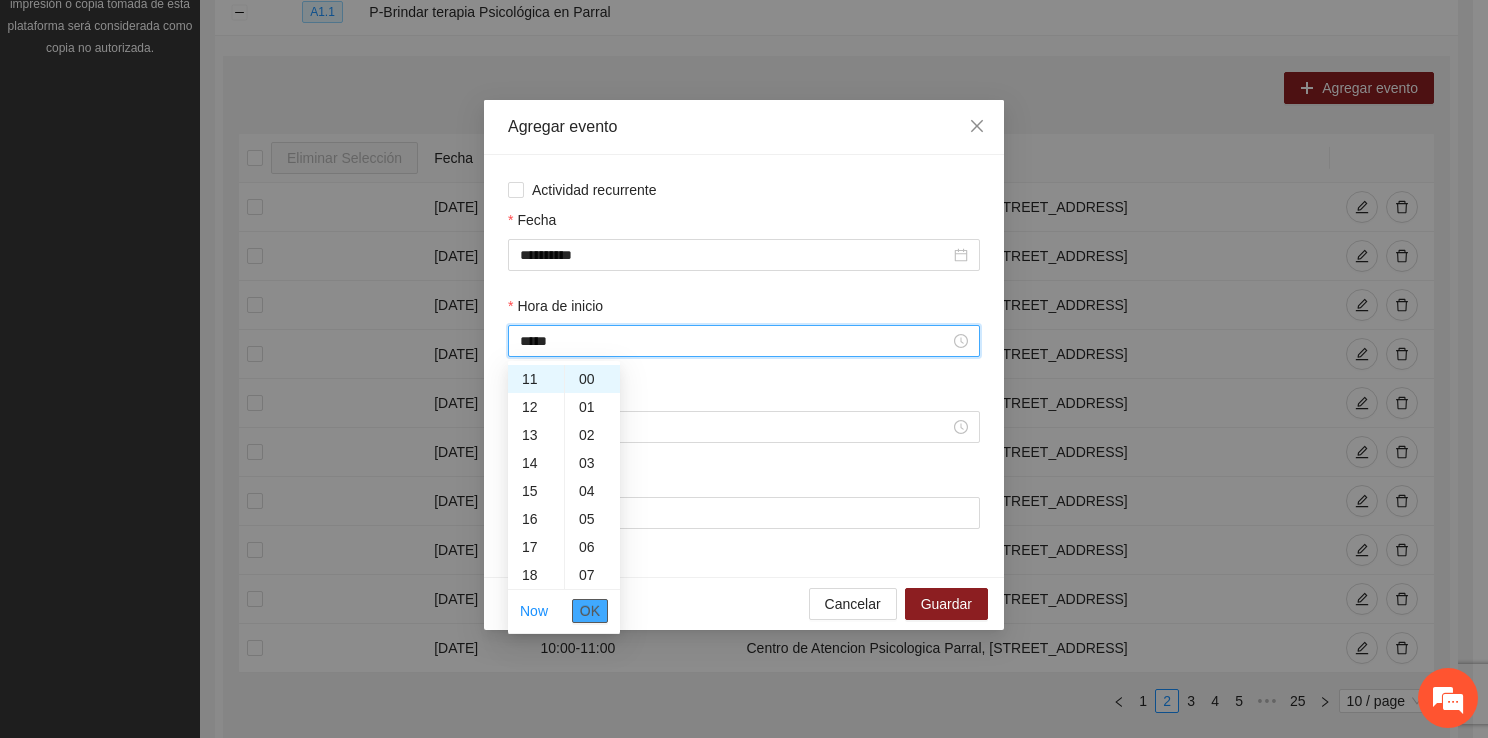 click on "OK" at bounding box center (590, 611) 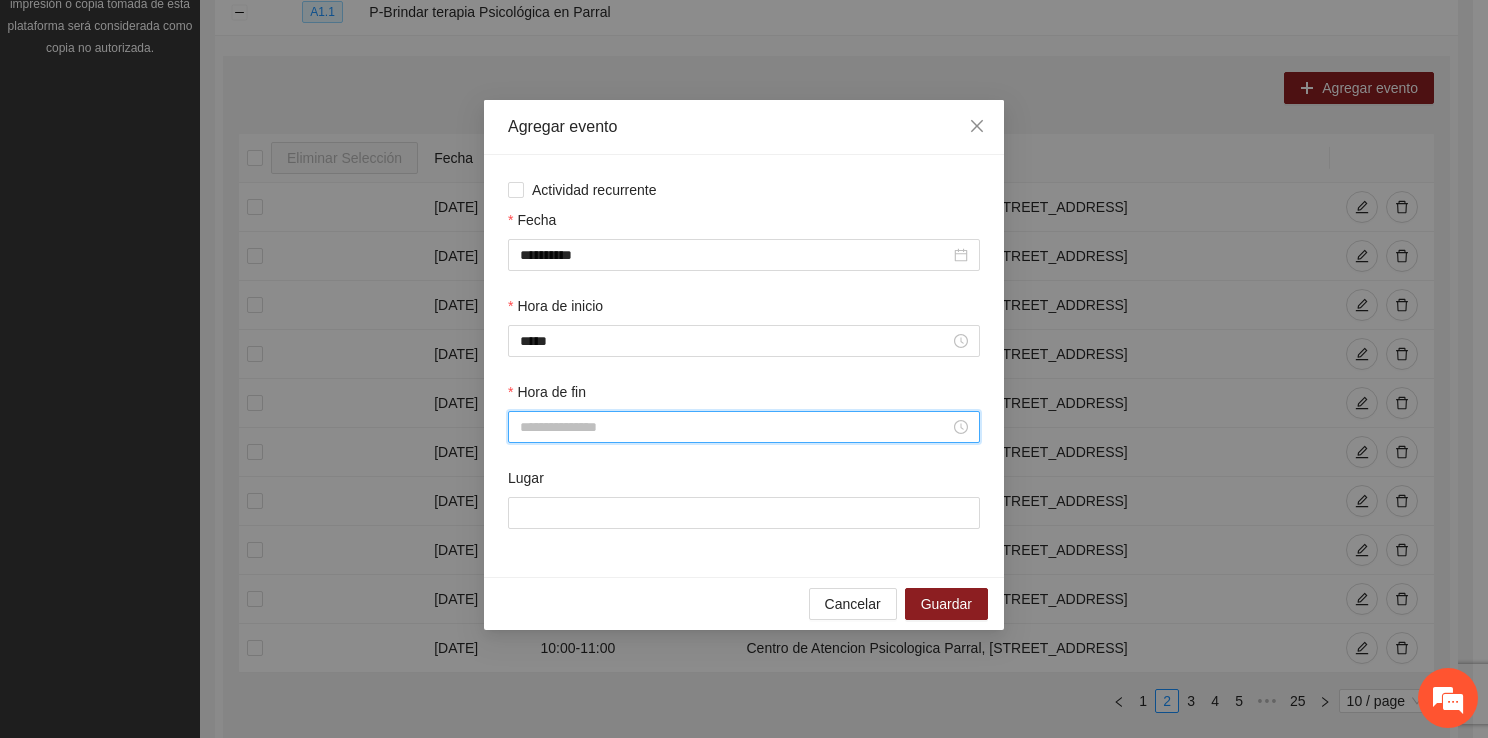 click on "Hora de fin" at bounding box center [735, 427] 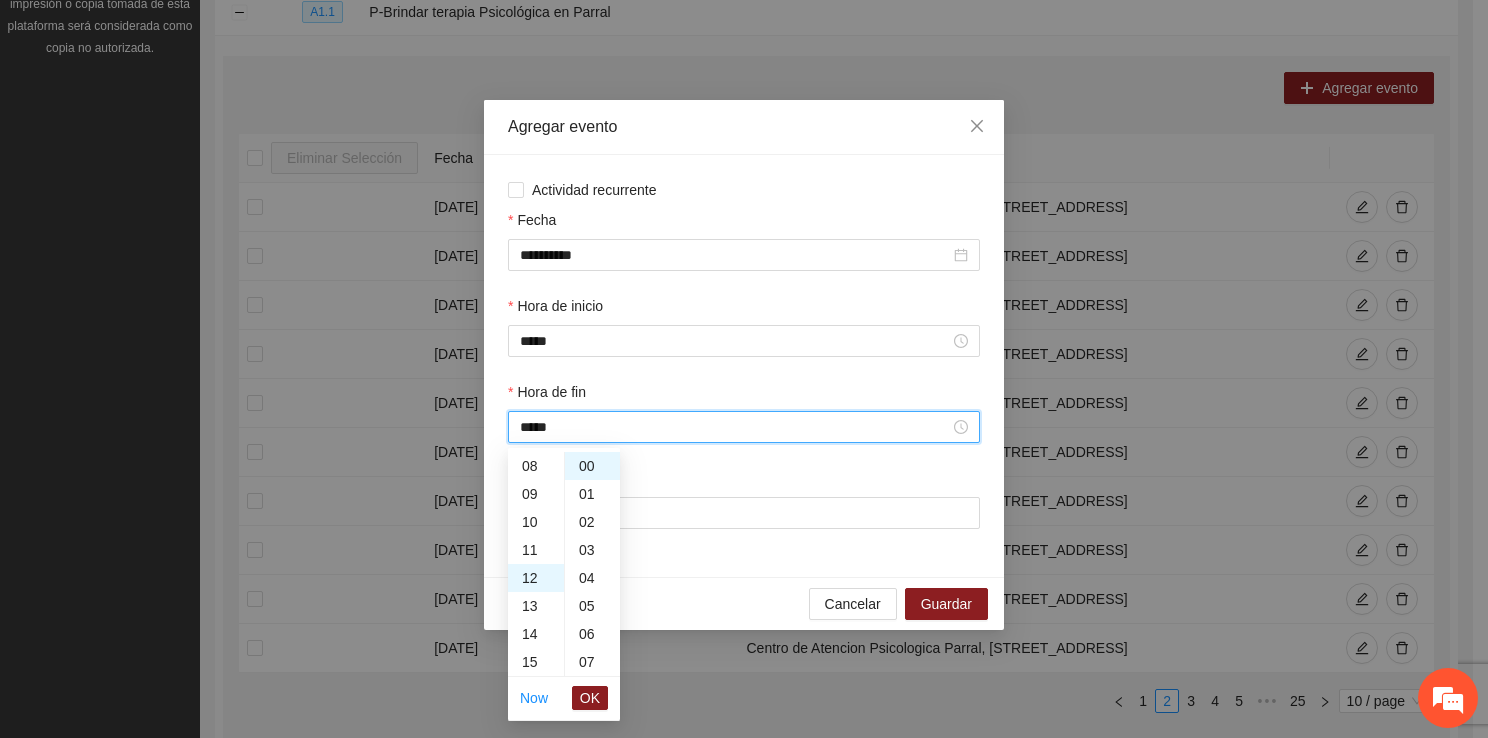 scroll, scrollTop: 336, scrollLeft: 0, axis: vertical 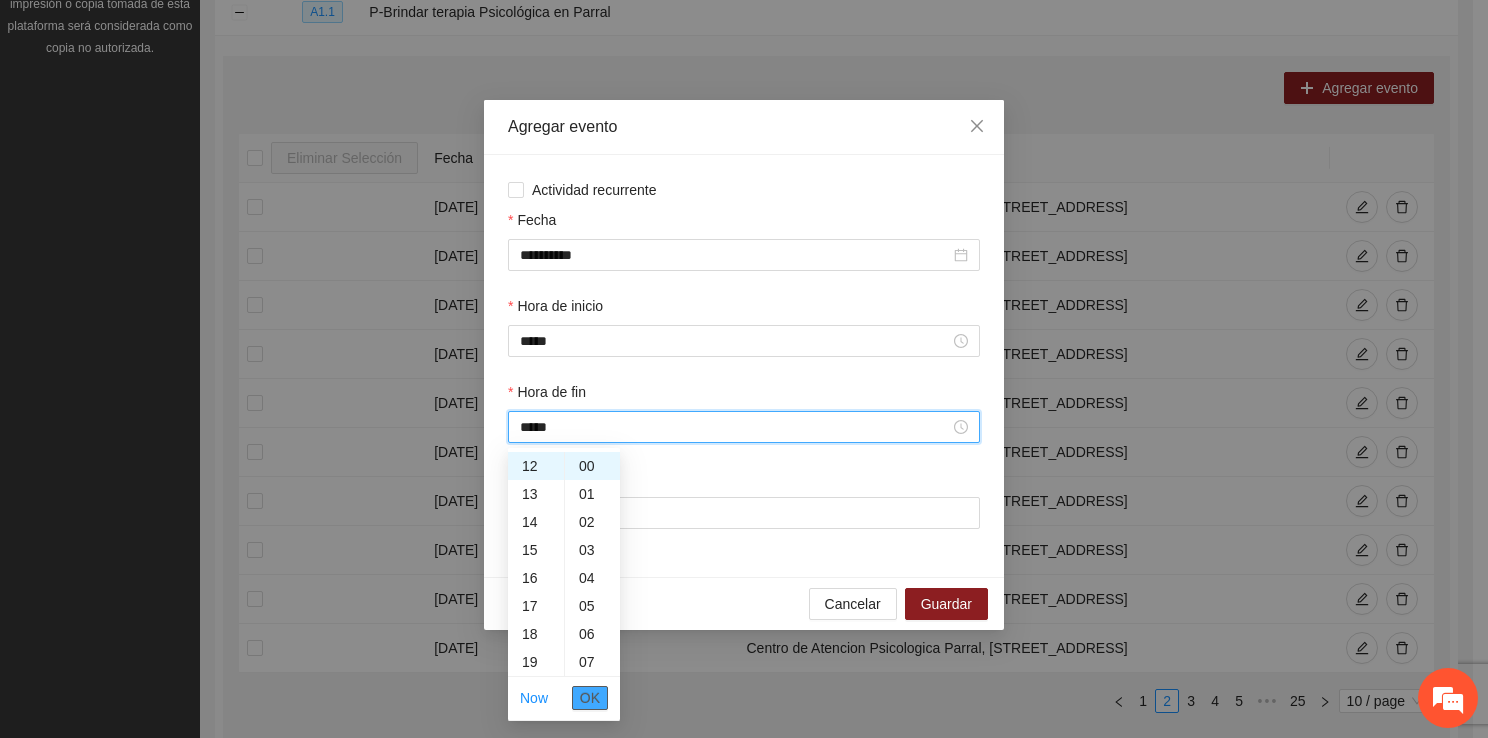 click on "OK" at bounding box center [590, 698] 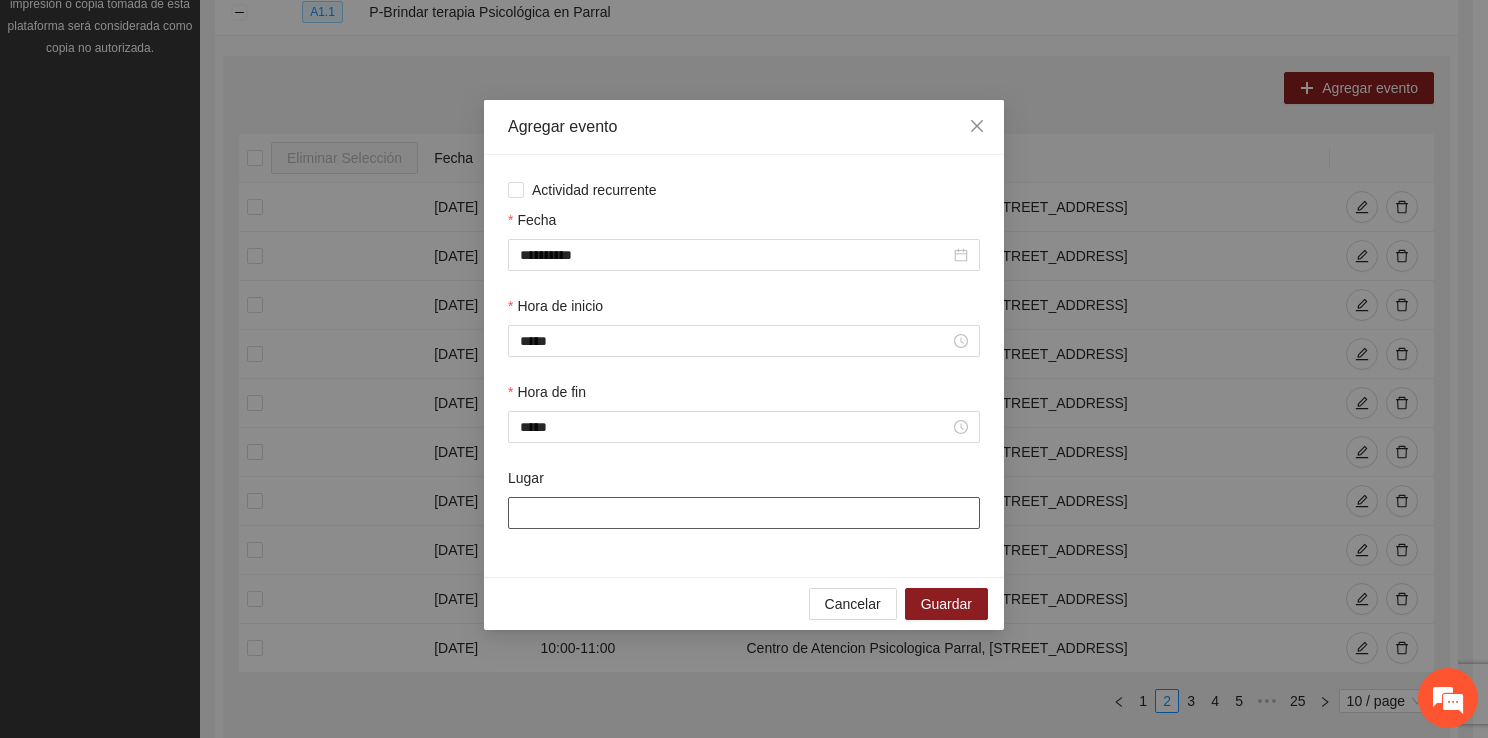 click on "Lugar" at bounding box center (744, 513) 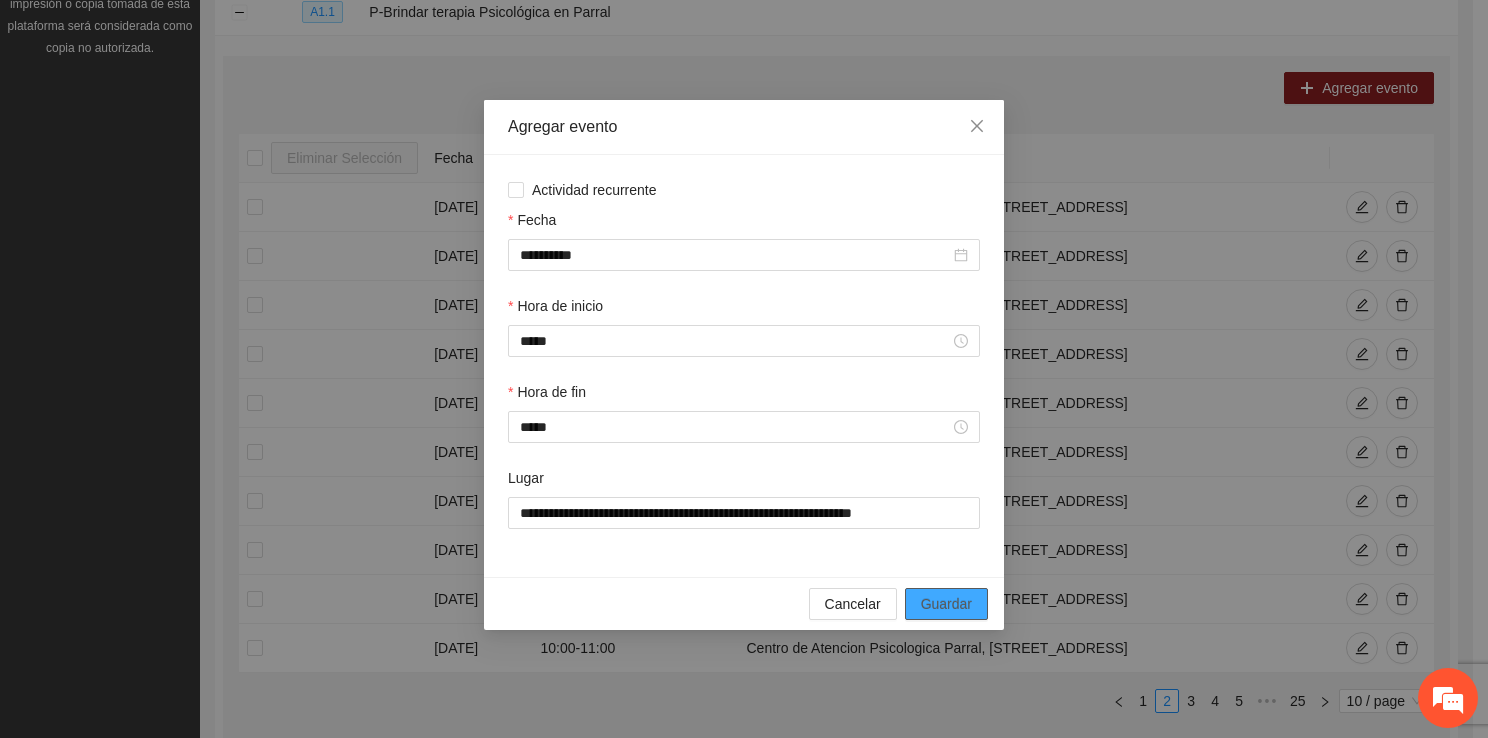click on "Guardar" at bounding box center (946, 604) 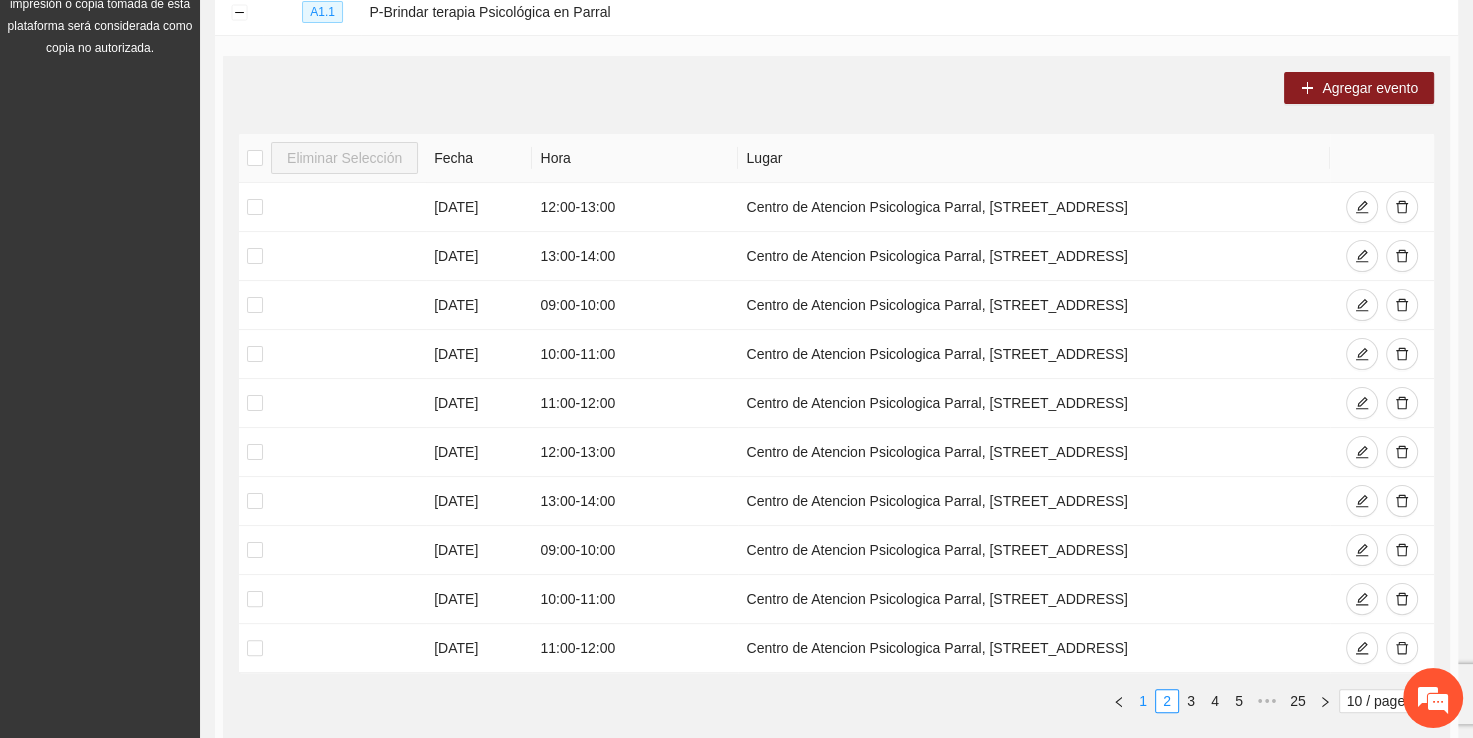 click on "1" at bounding box center (1143, 701) 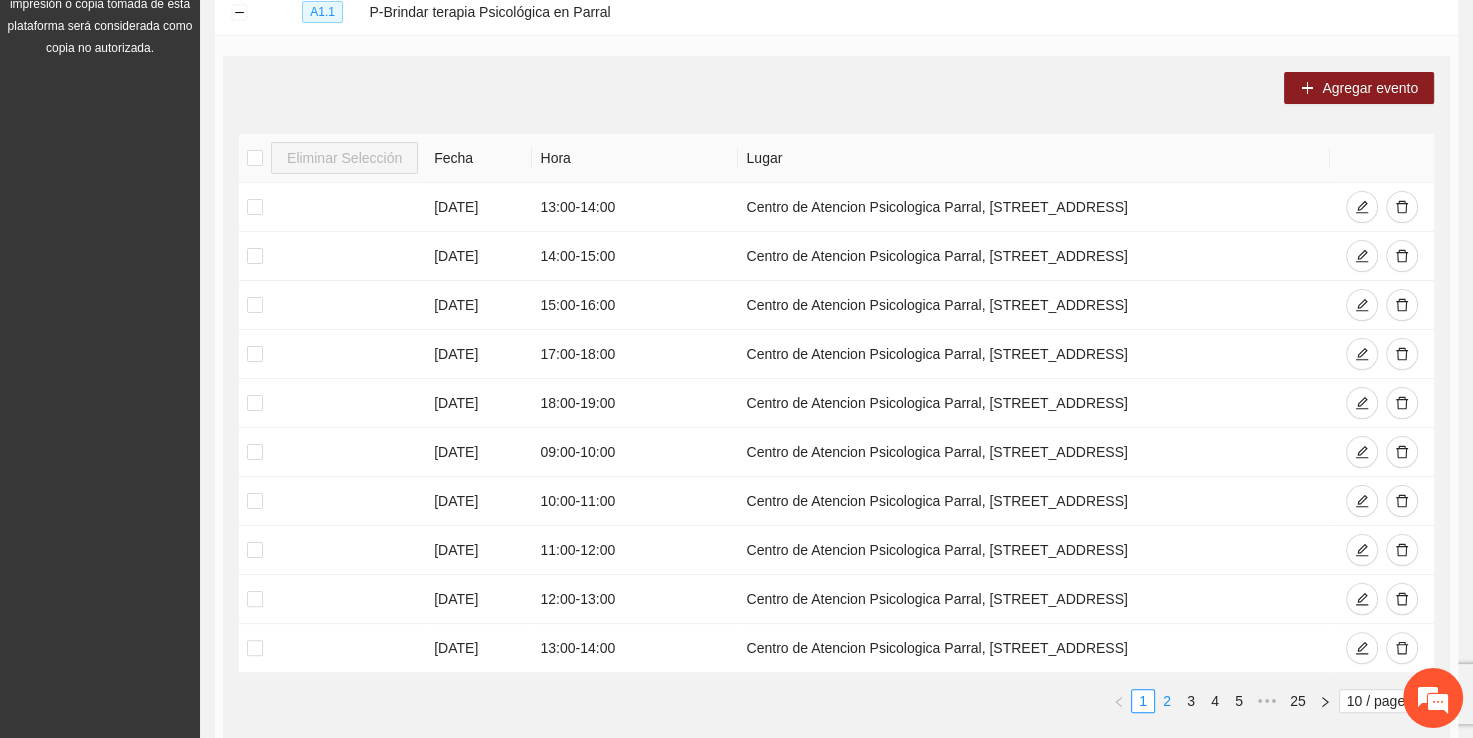 click on "2" at bounding box center [1167, 701] 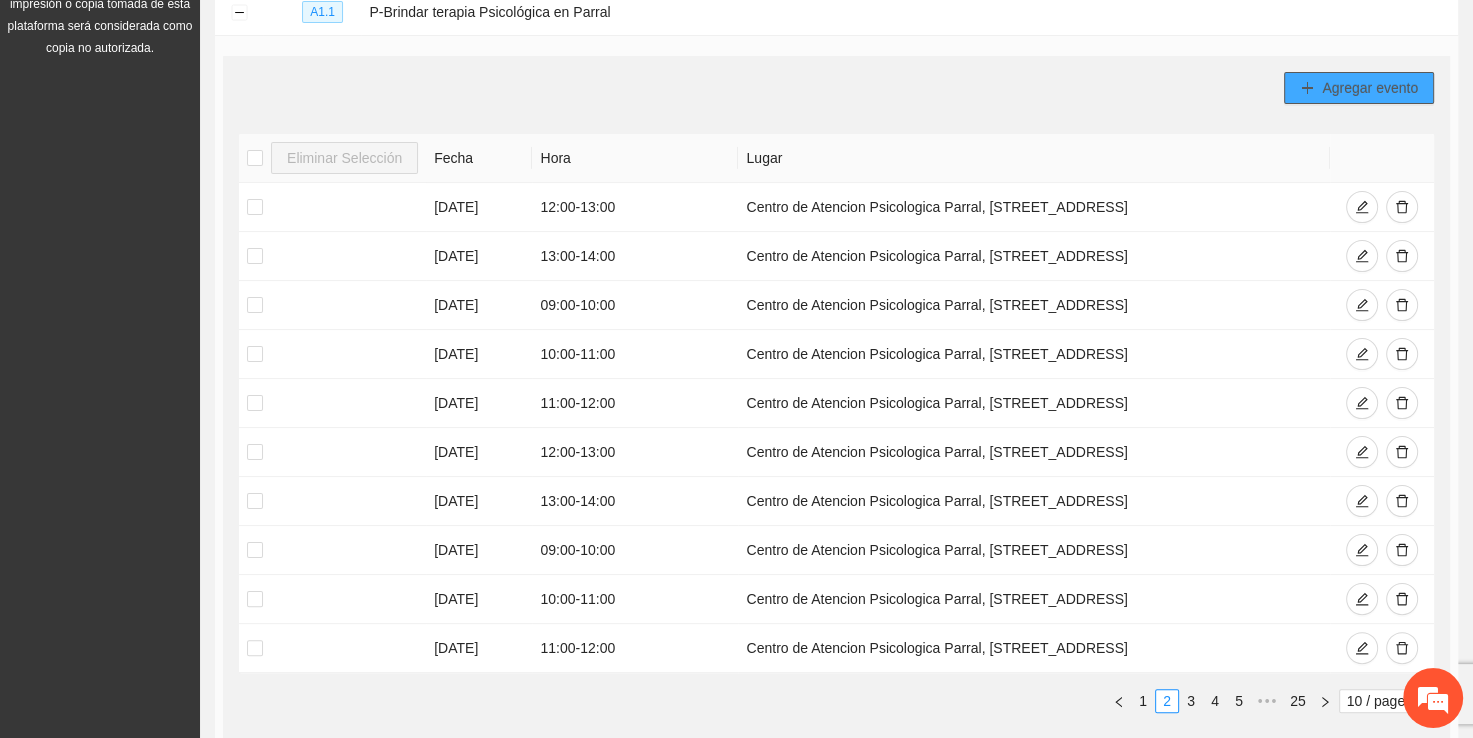 click on "Agregar evento" at bounding box center [1370, 88] 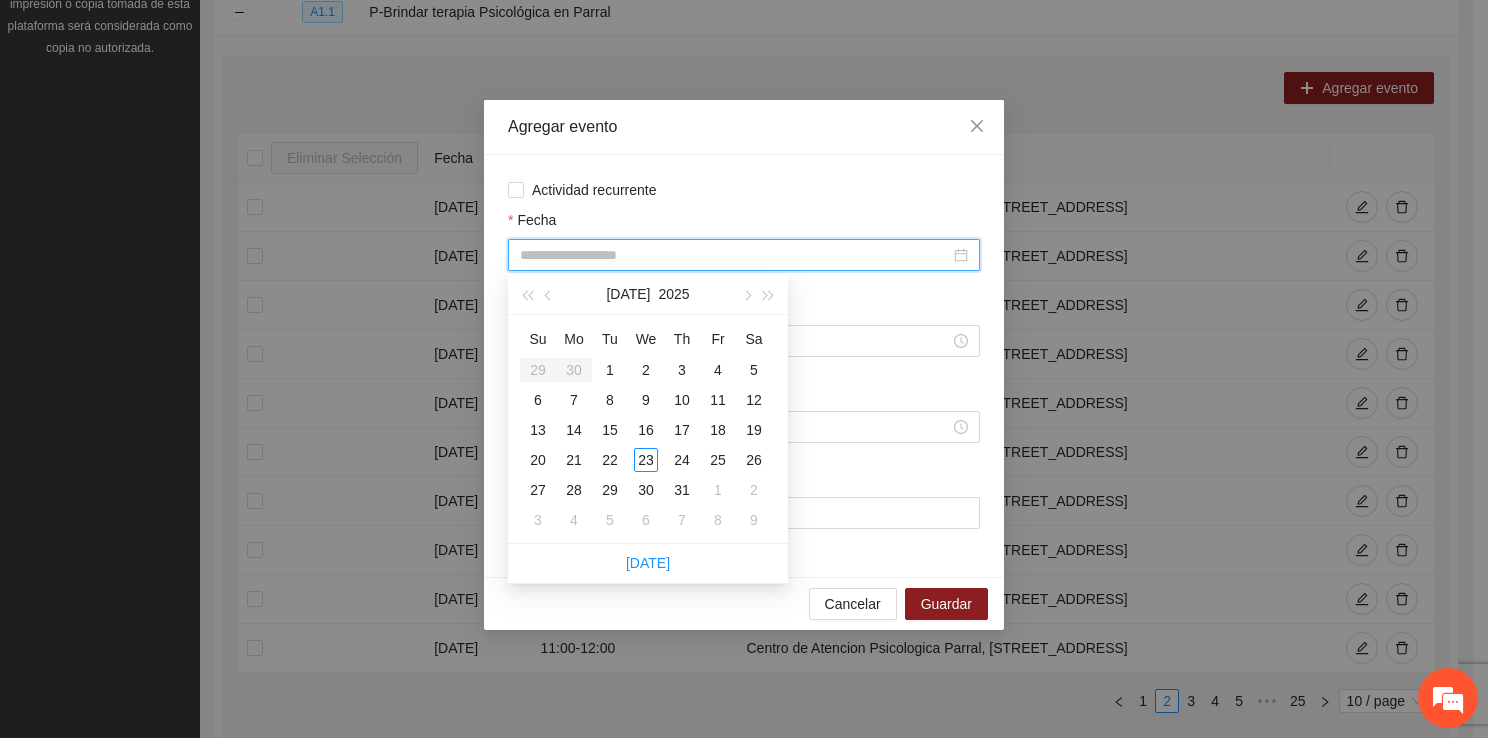 click on "Fecha" at bounding box center (735, 255) 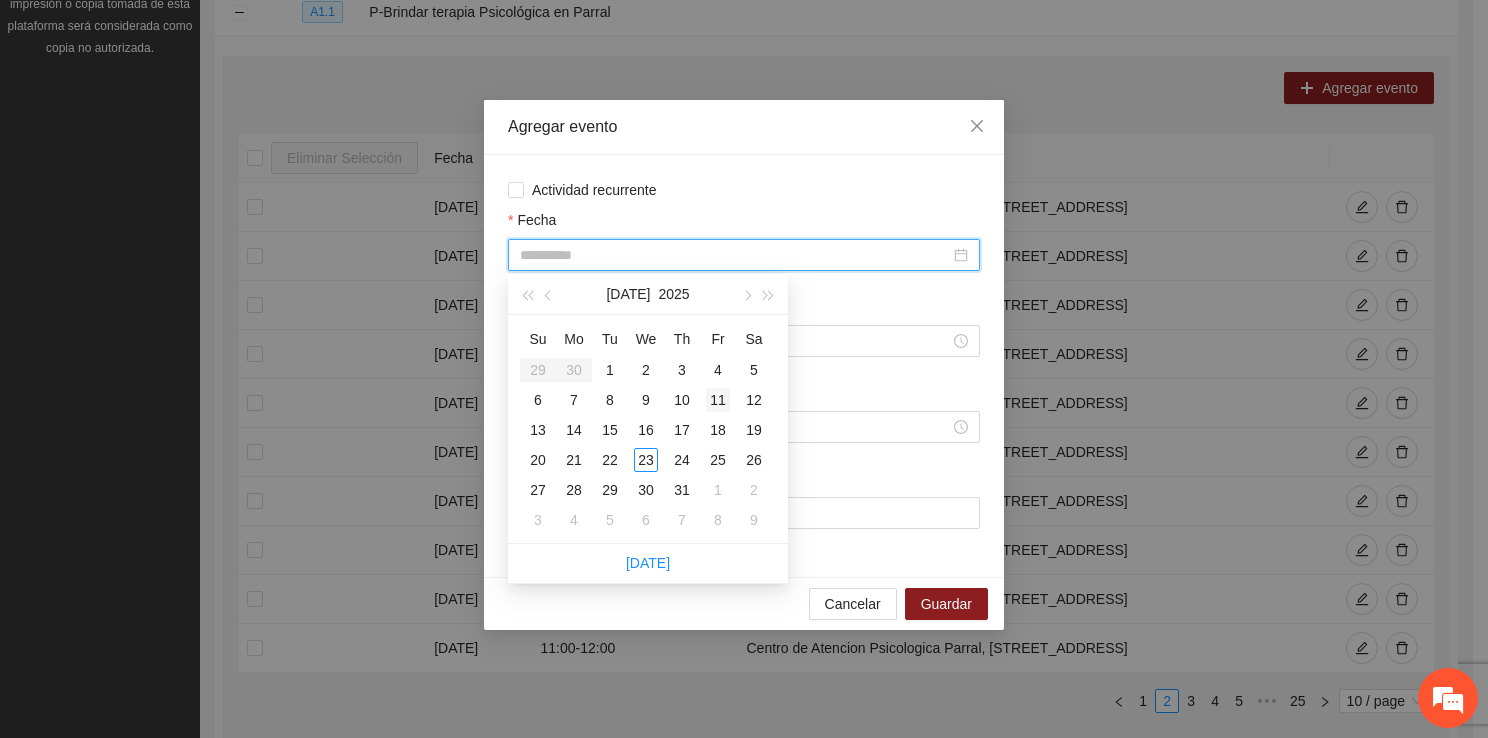 click on "11" at bounding box center (718, 400) 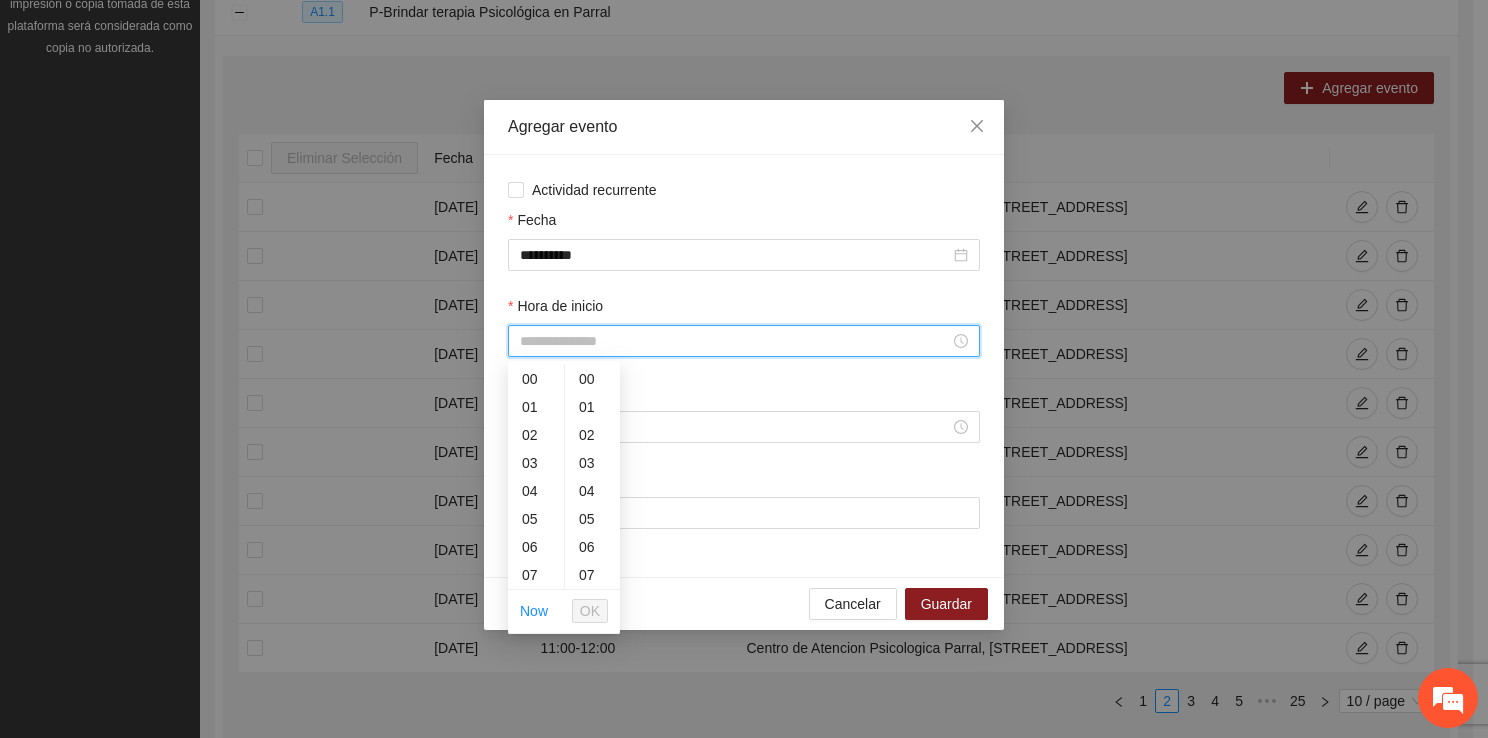 click on "Hora de inicio" at bounding box center (735, 341) 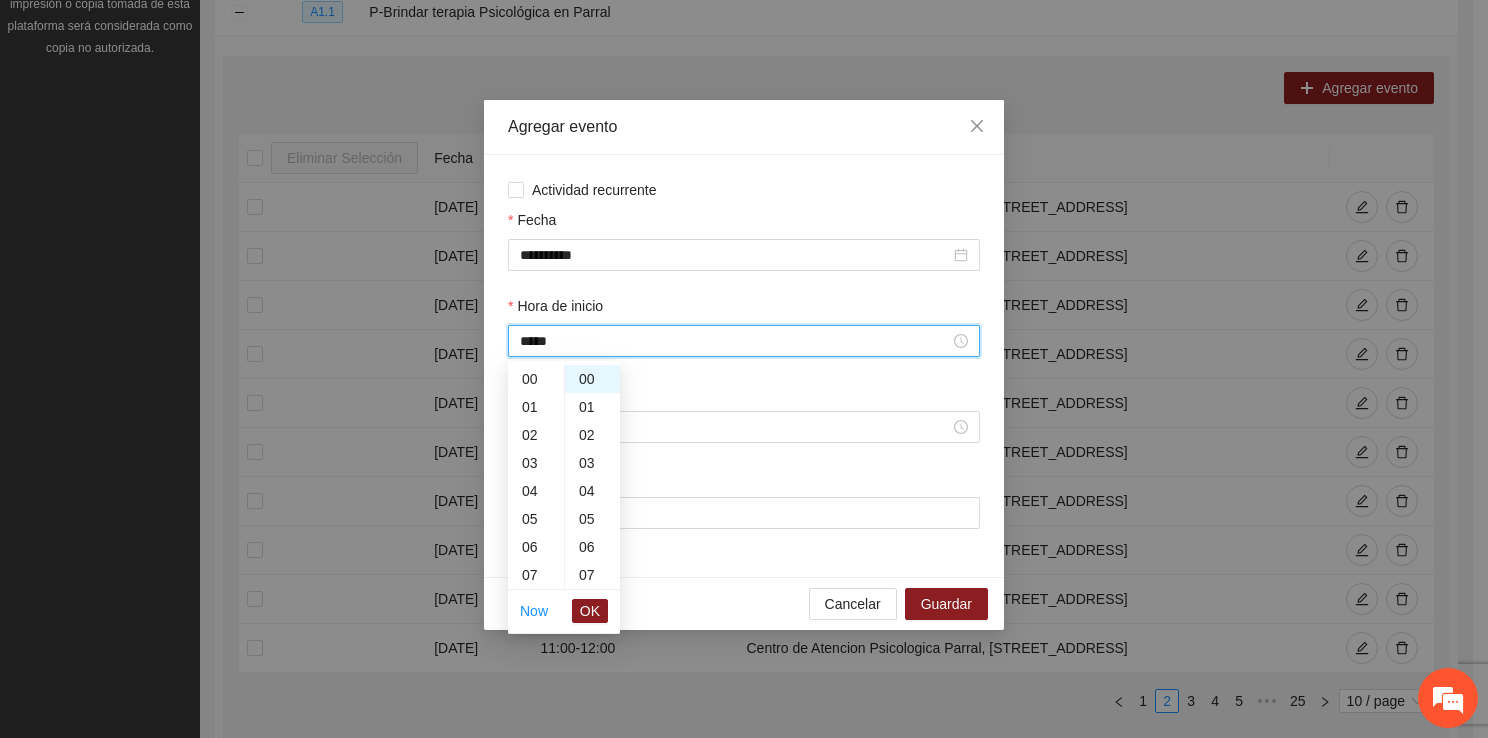 scroll, scrollTop: 336, scrollLeft: 0, axis: vertical 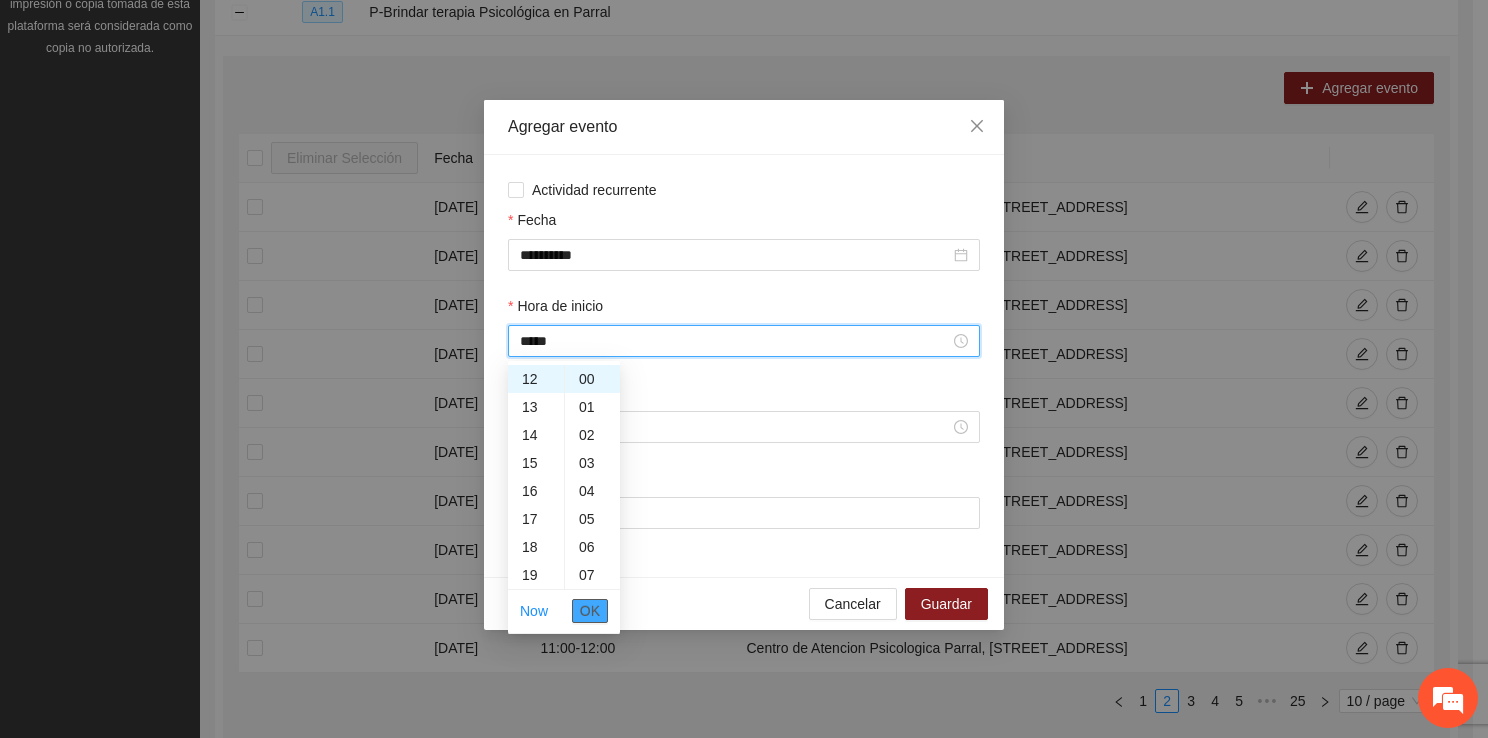 click on "OK" at bounding box center (590, 611) 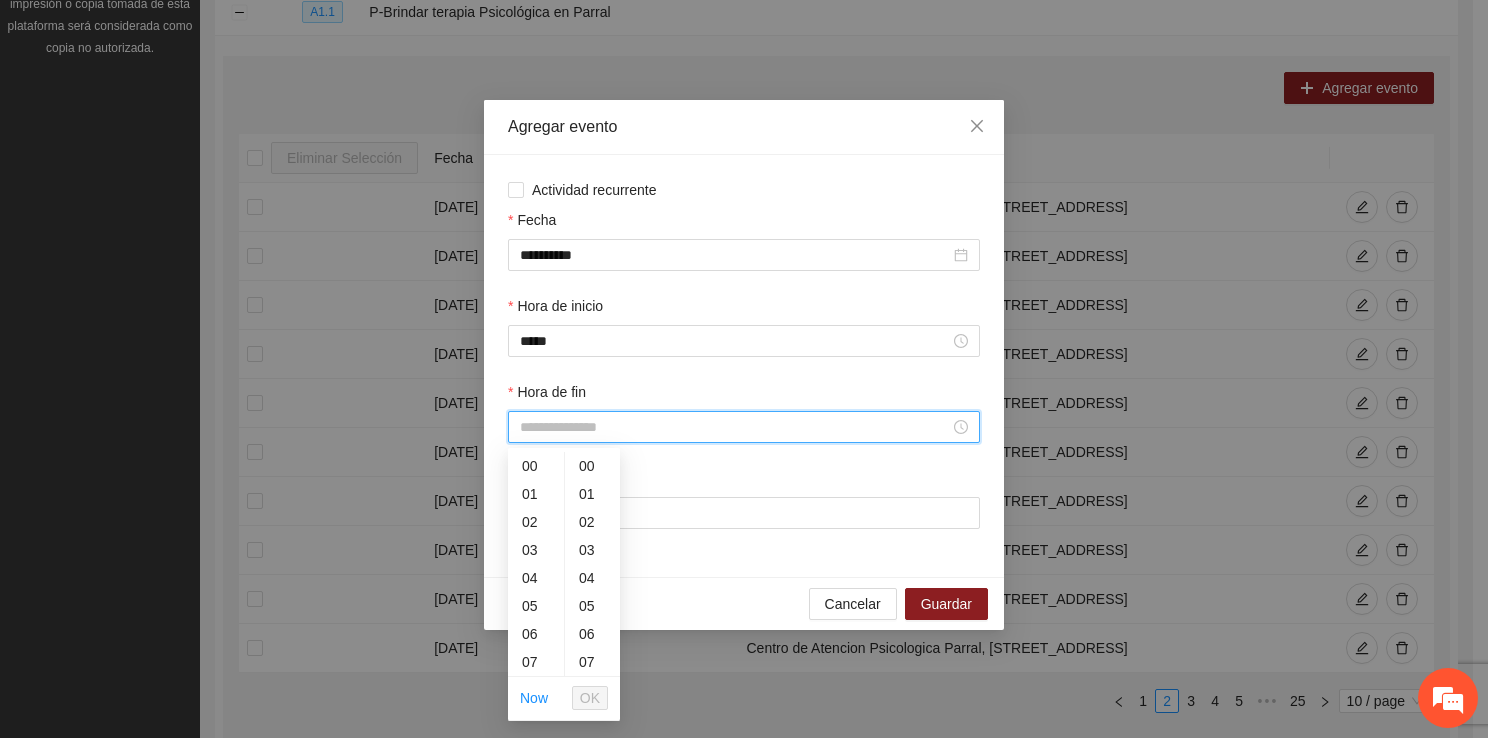 click on "Hora de fin" at bounding box center (735, 427) 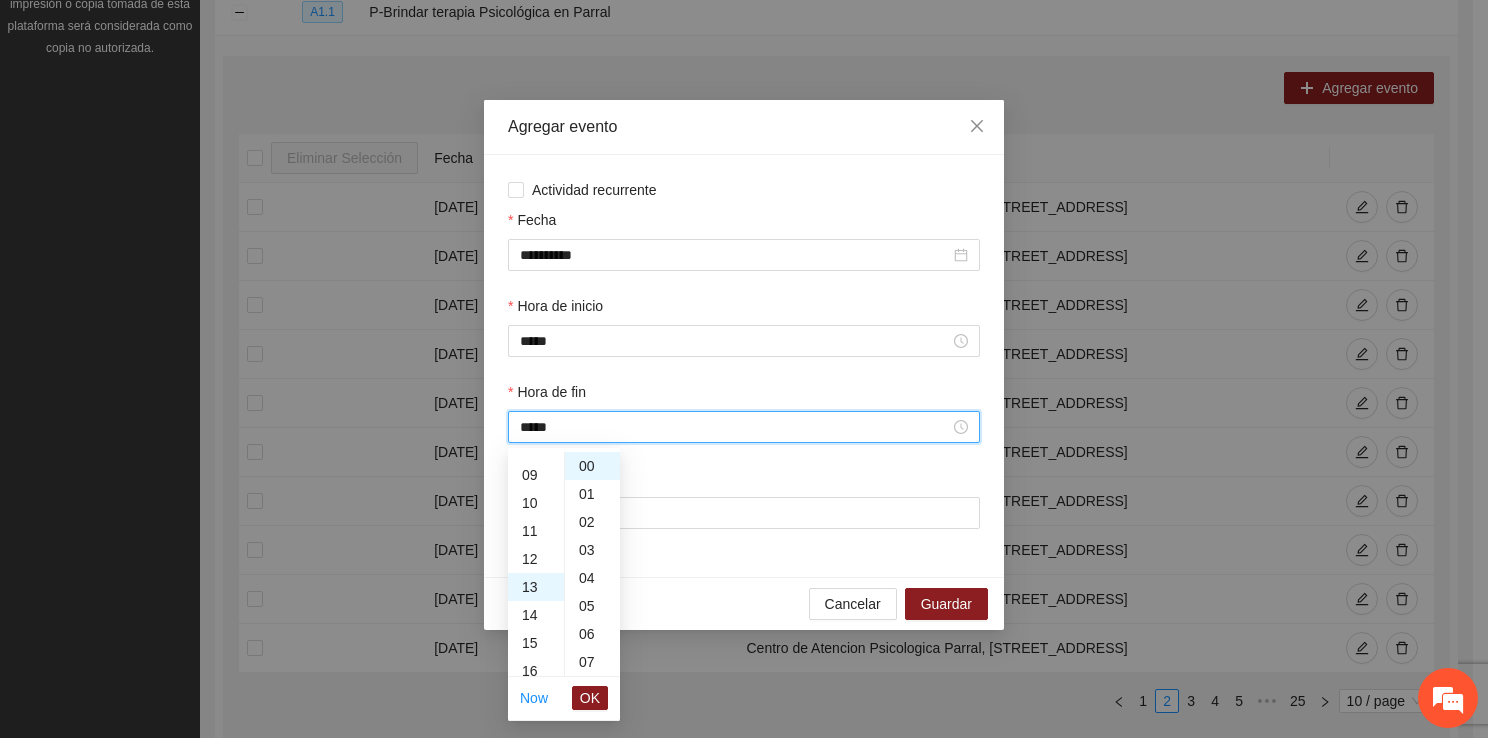 scroll, scrollTop: 364, scrollLeft: 0, axis: vertical 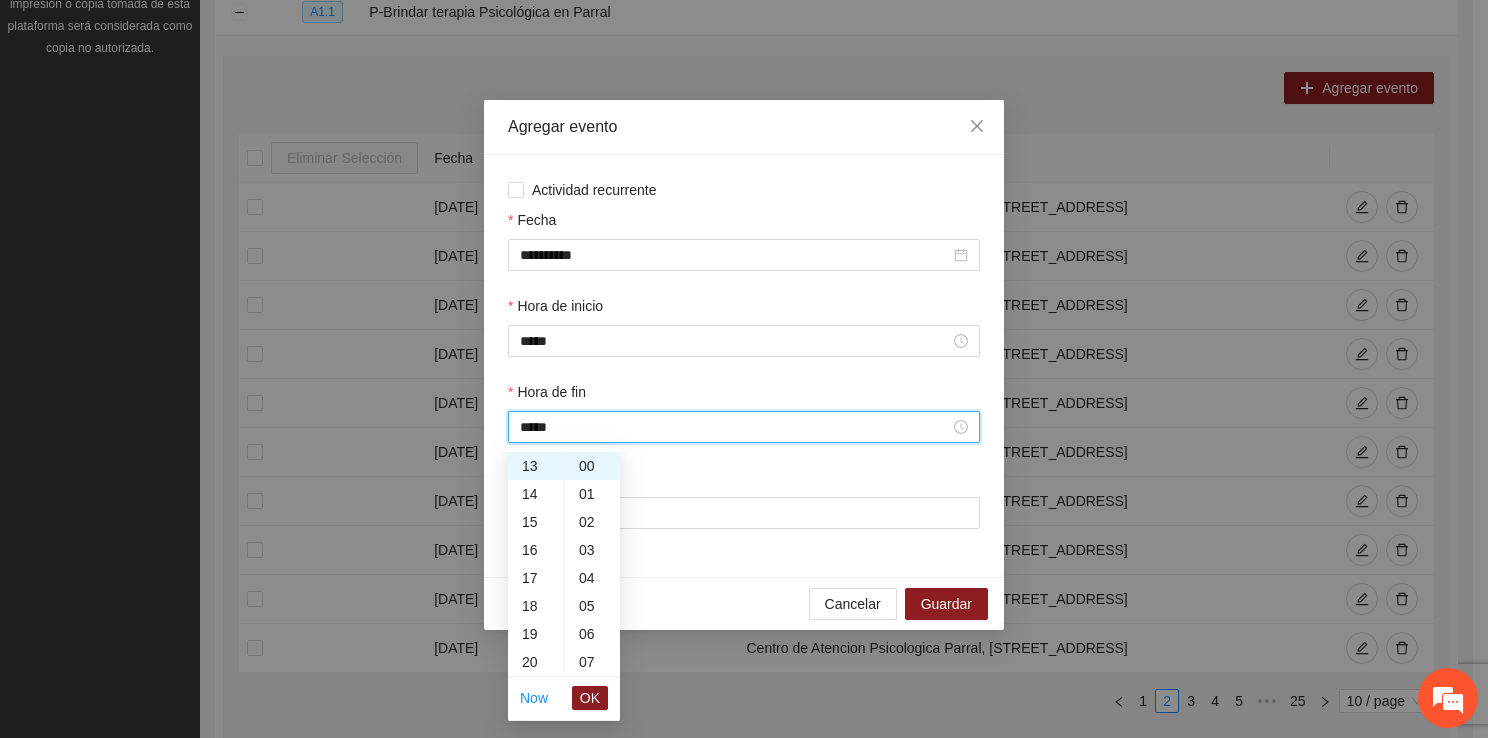 click on "OK" at bounding box center [590, 698] 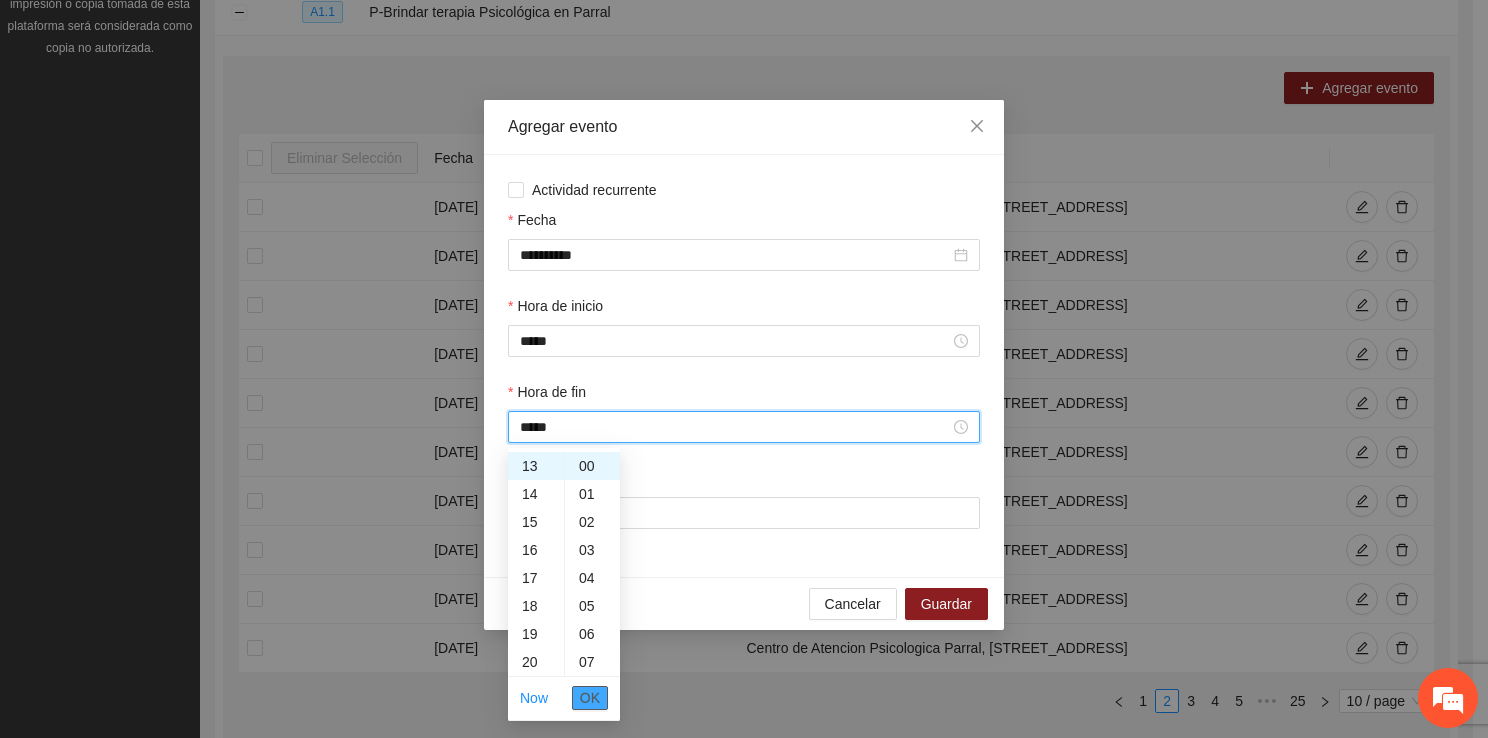 click on "OK" at bounding box center [590, 698] 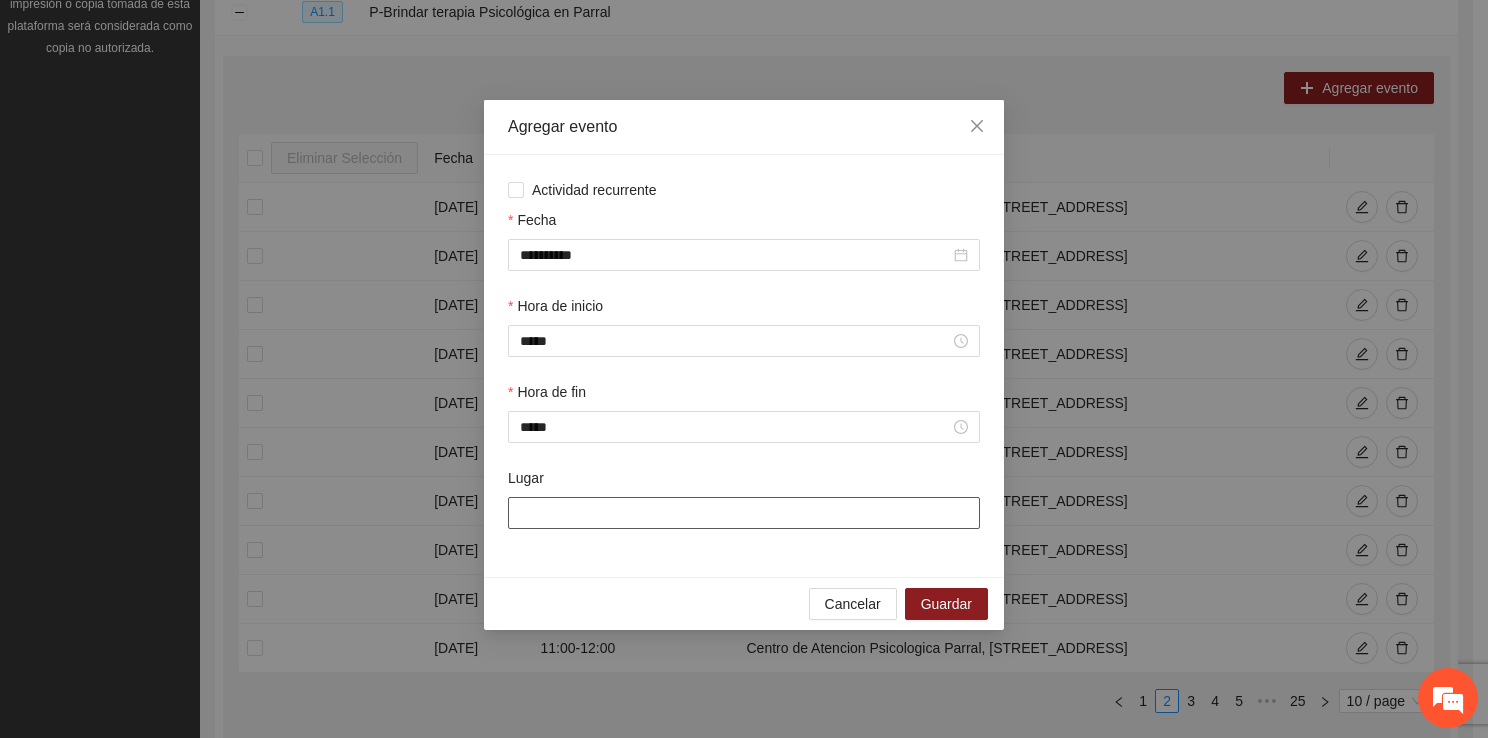 click on "Lugar" at bounding box center [744, 513] 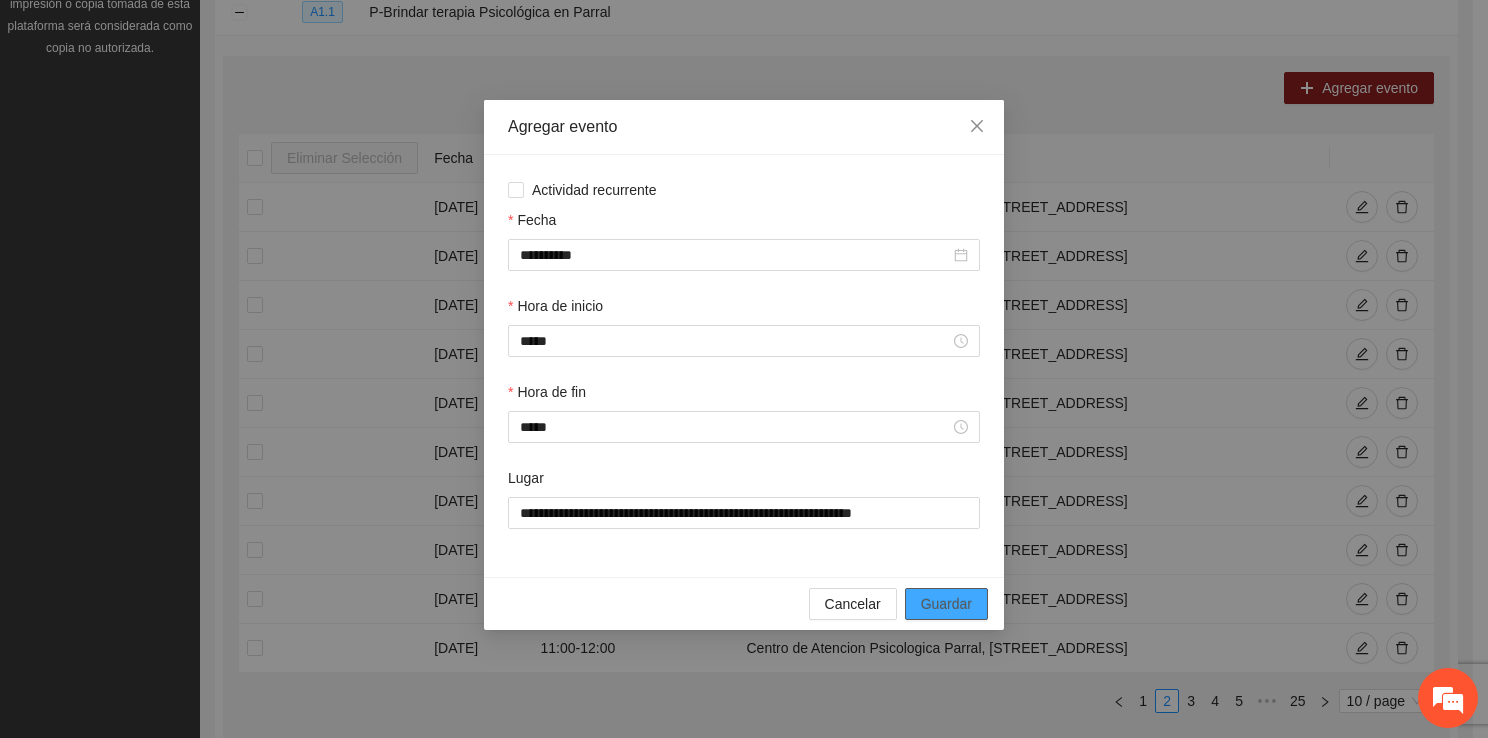 click on "Guardar" at bounding box center (946, 604) 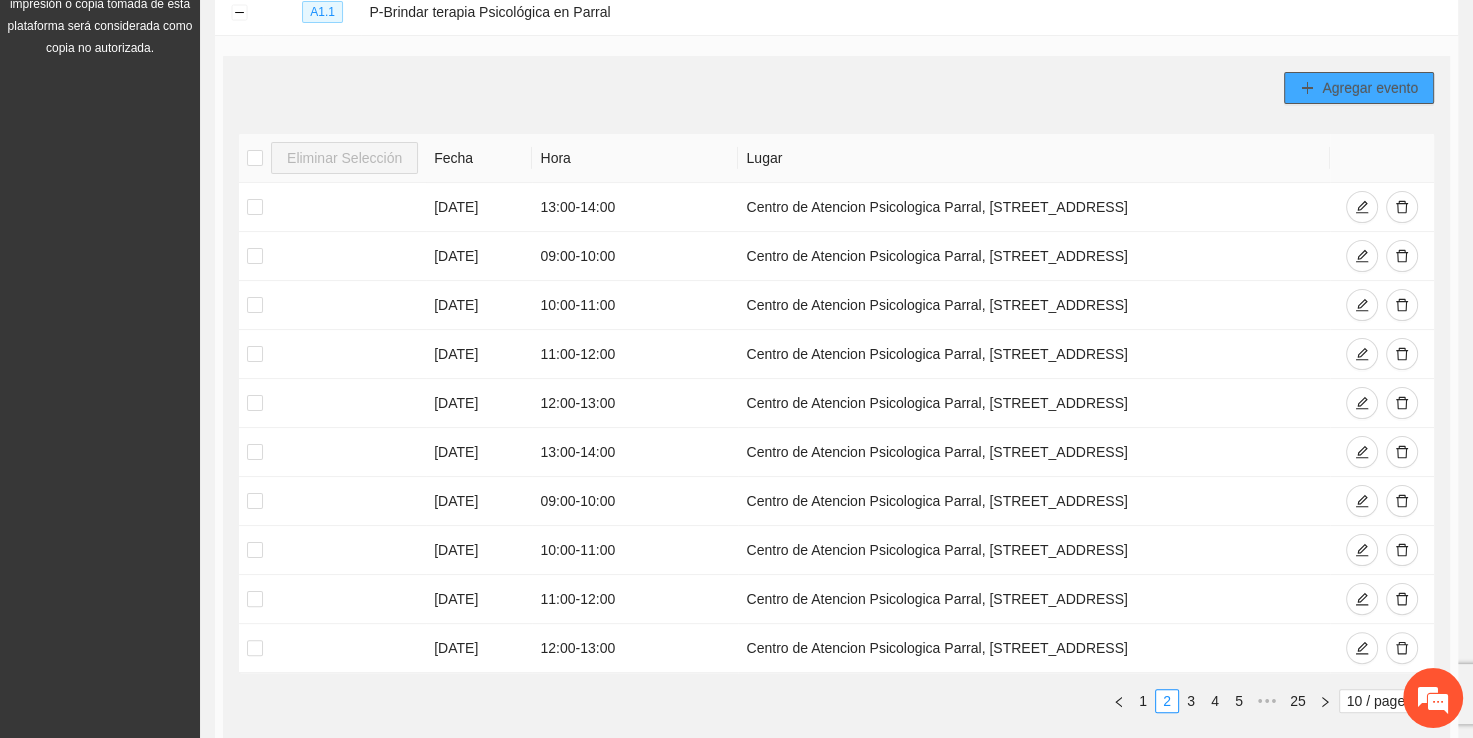 click on "Agregar evento" at bounding box center [1370, 88] 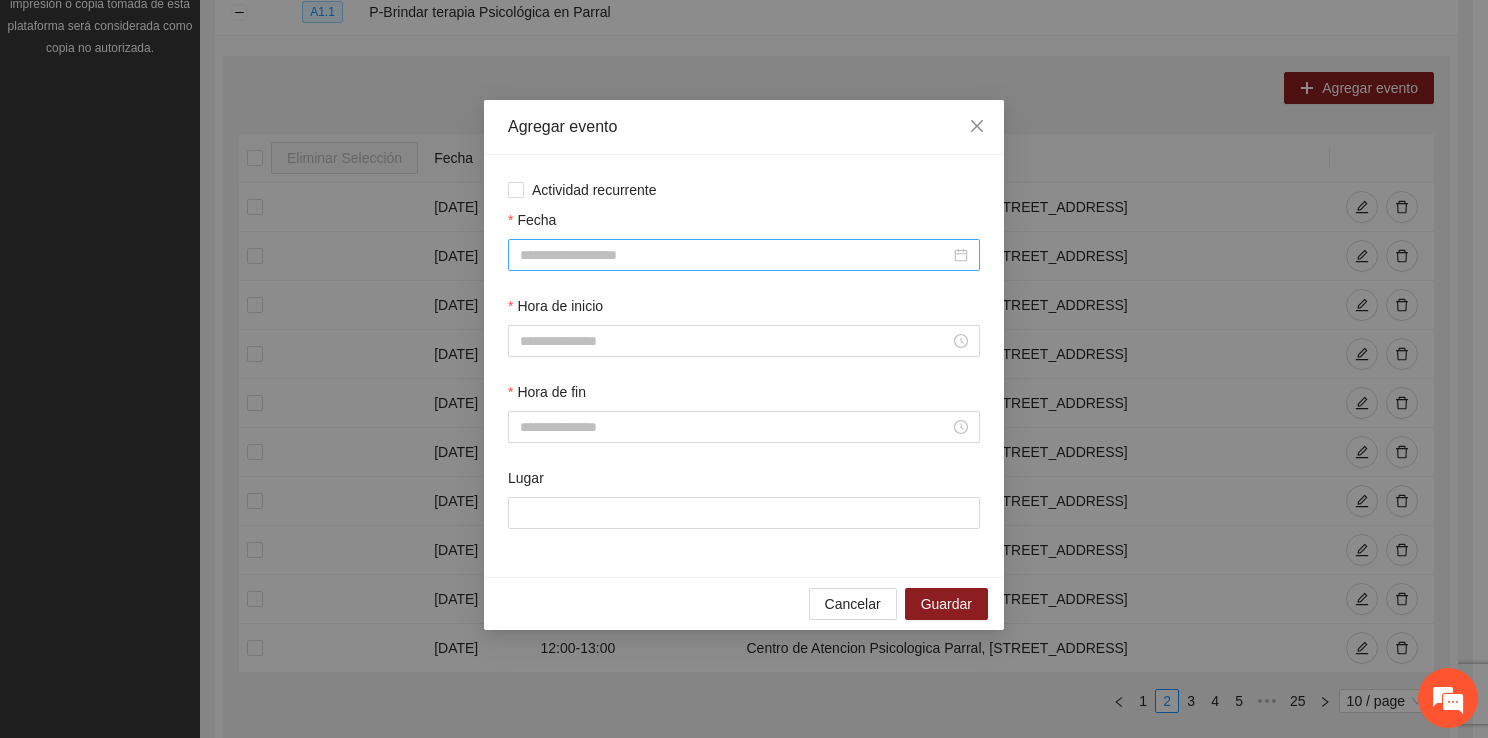click on "Fecha" at bounding box center [735, 255] 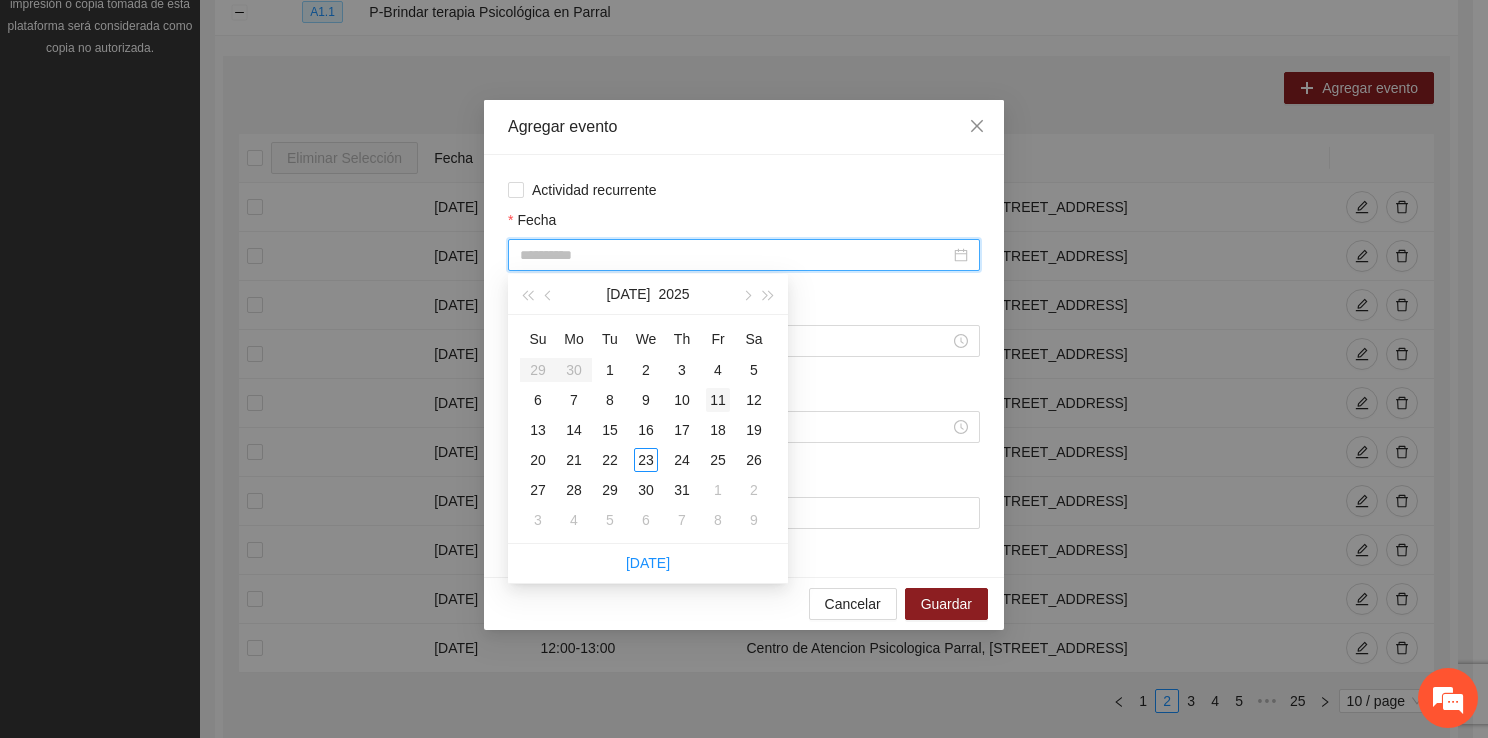 click on "11" at bounding box center [718, 400] 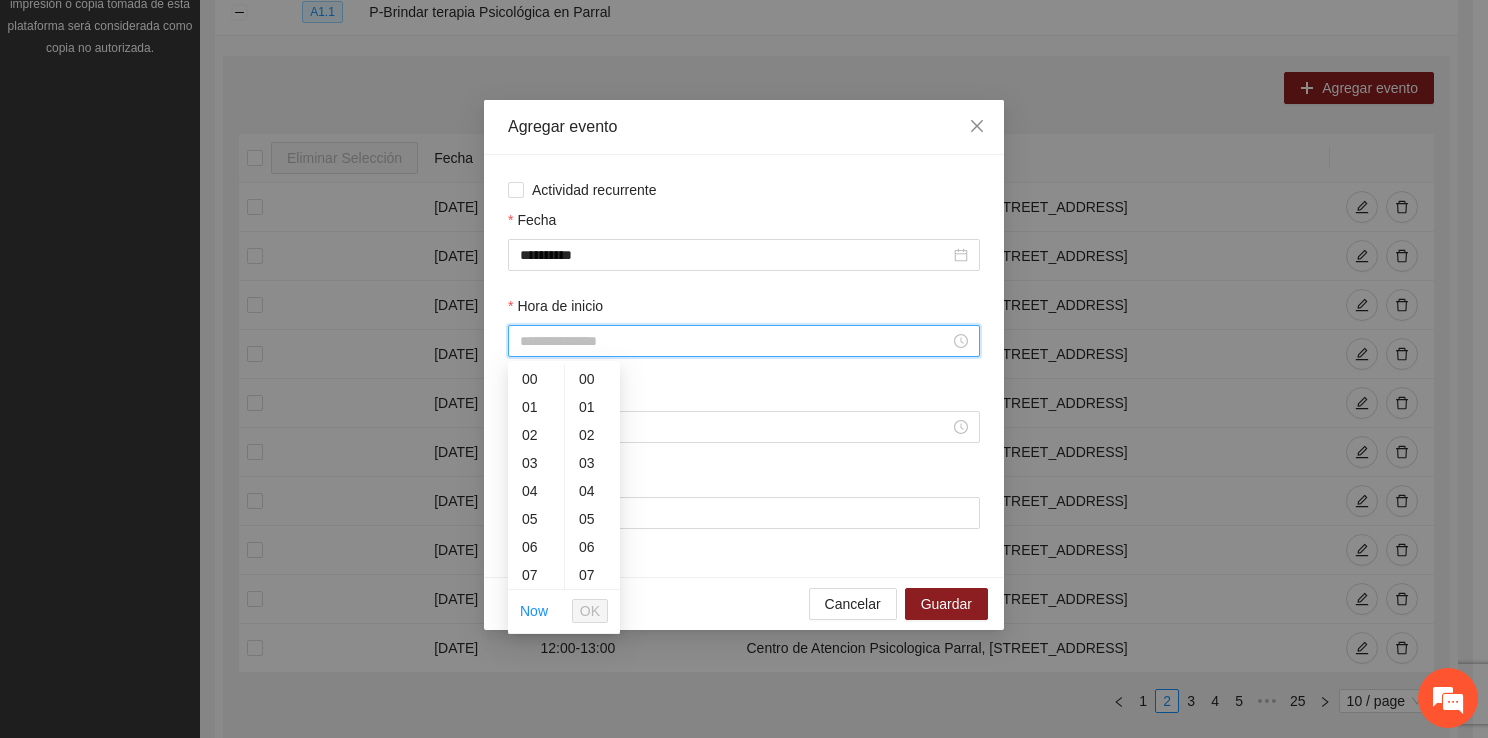 click on "Hora de inicio" at bounding box center (735, 341) 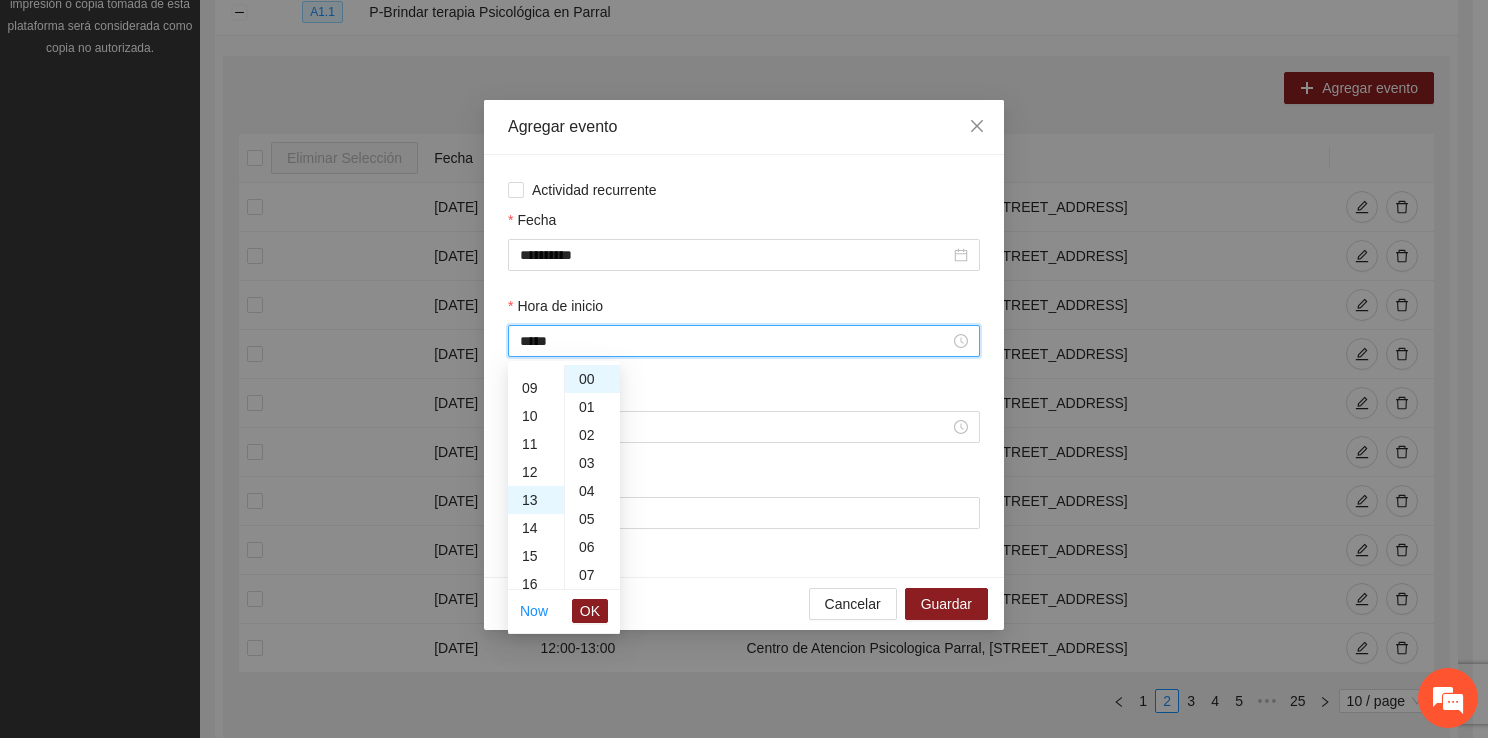 scroll, scrollTop: 364, scrollLeft: 0, axis: vertical 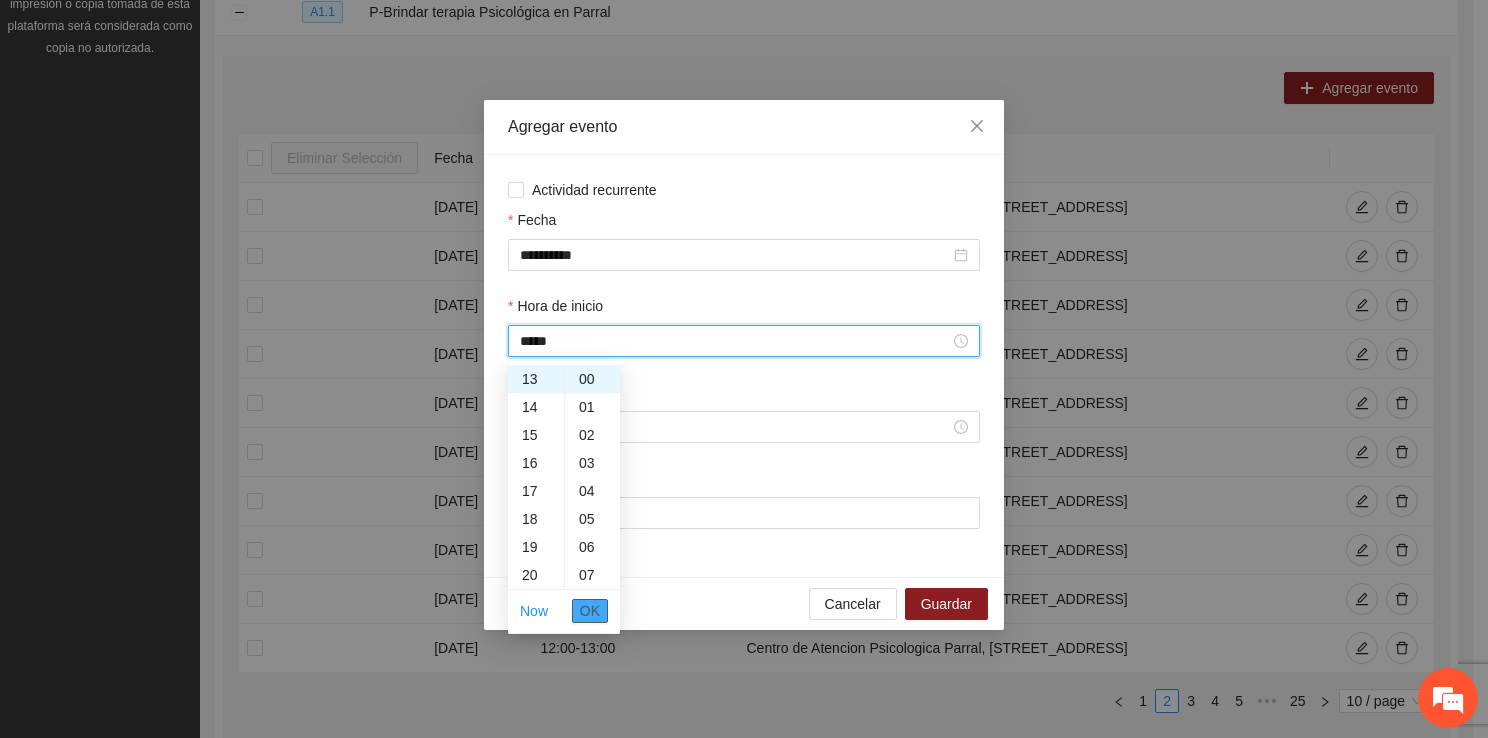 click on "OK" at bounding box center [590, 611] 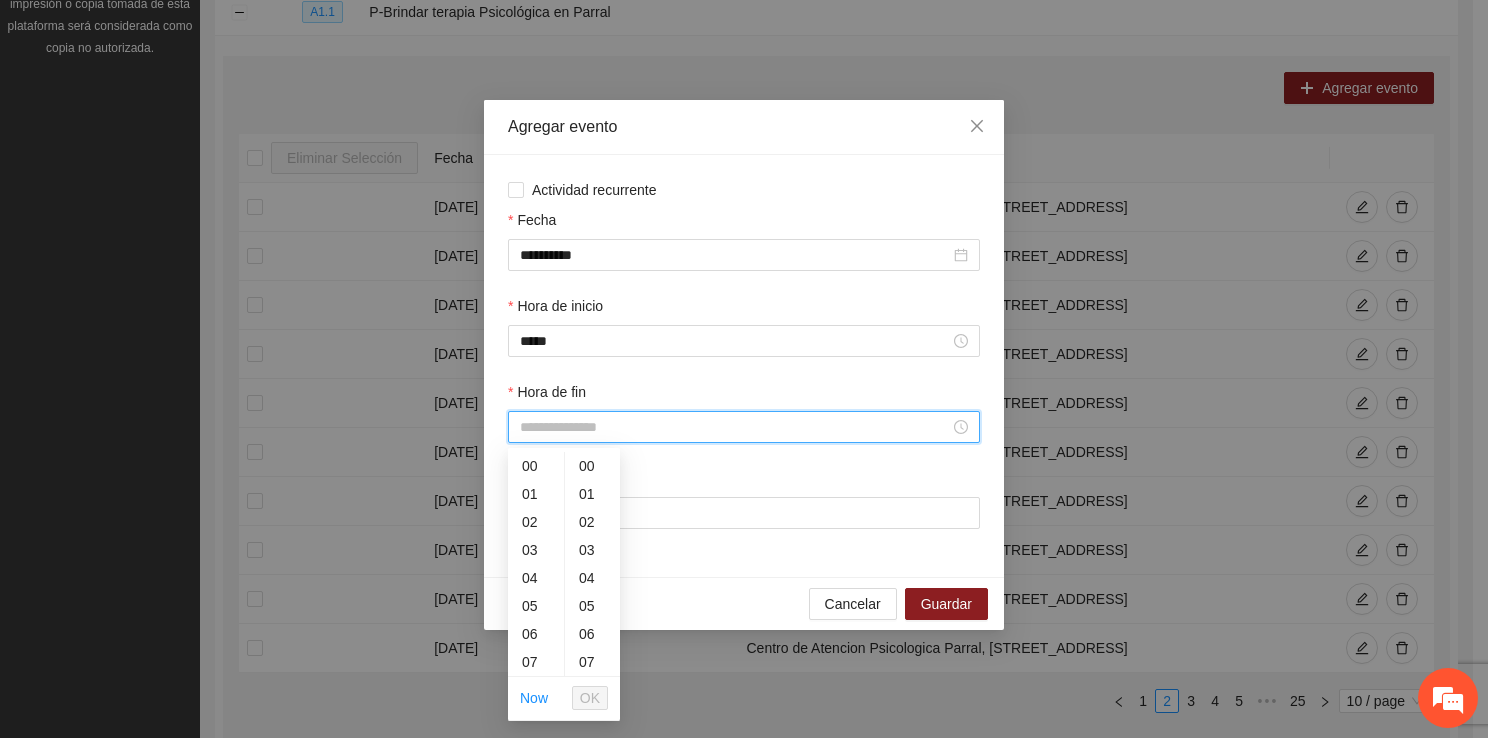 click on "Hora de fin" at bounding box center (735, 427) 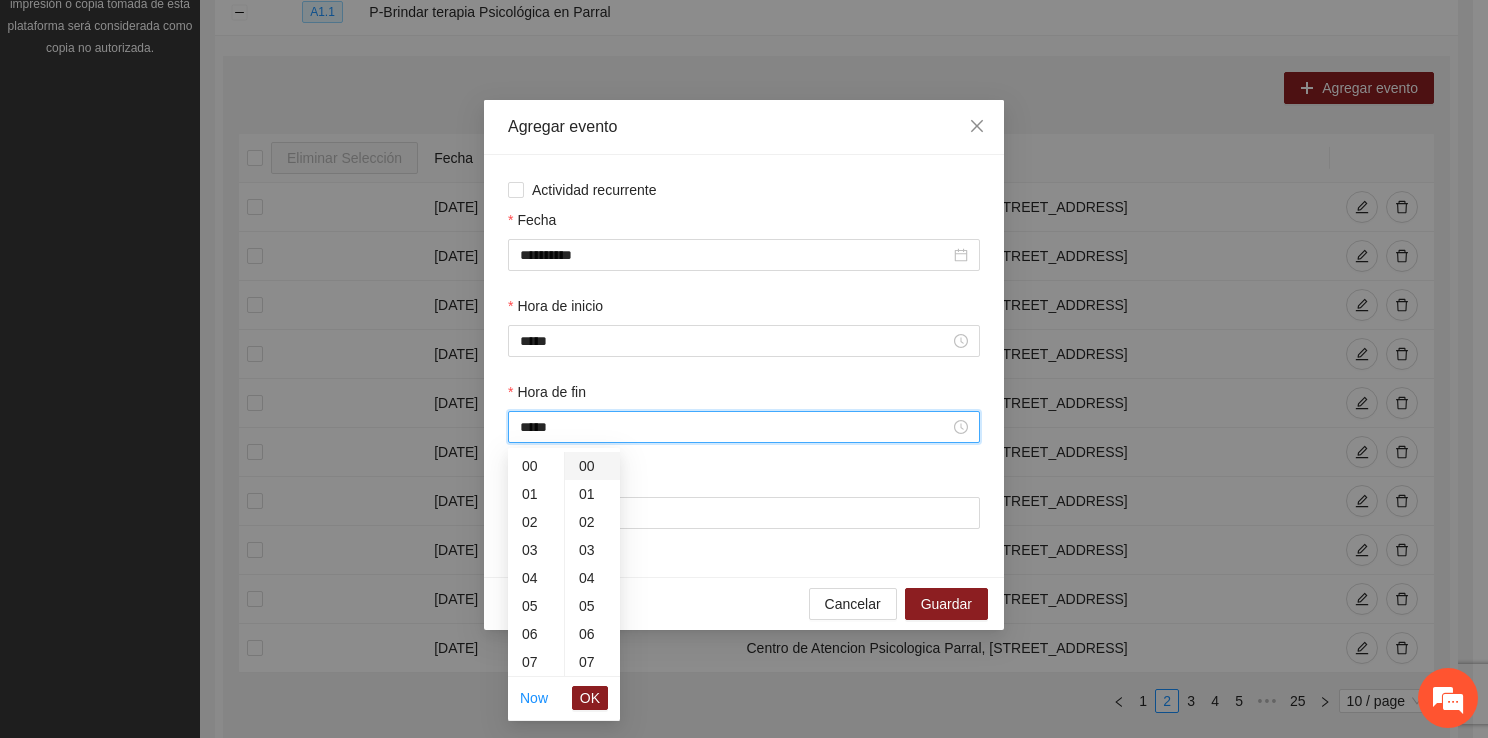 scroll, scrollTop: 392, scrollLeft: 0, axis: vertical 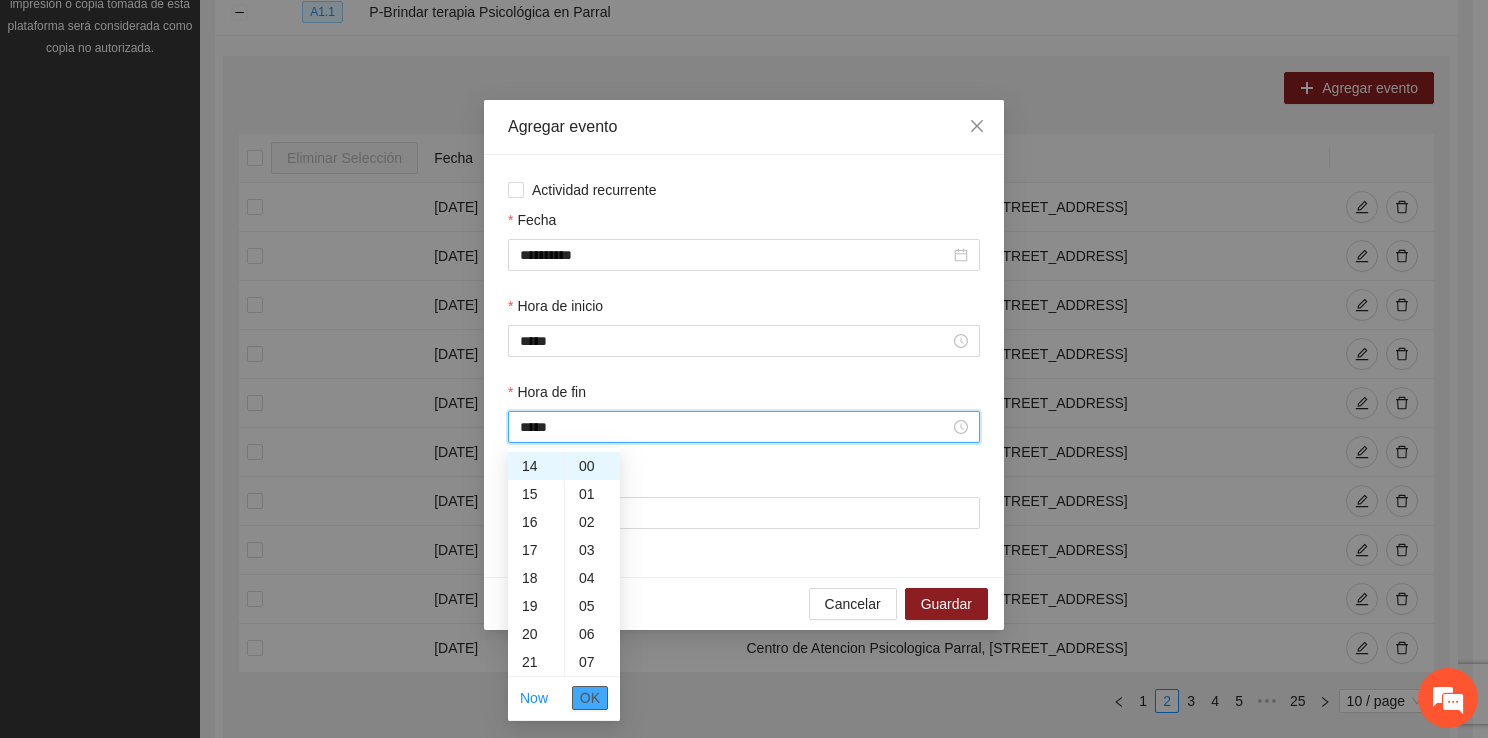 click on "OK" at bounding box center [590, 698] 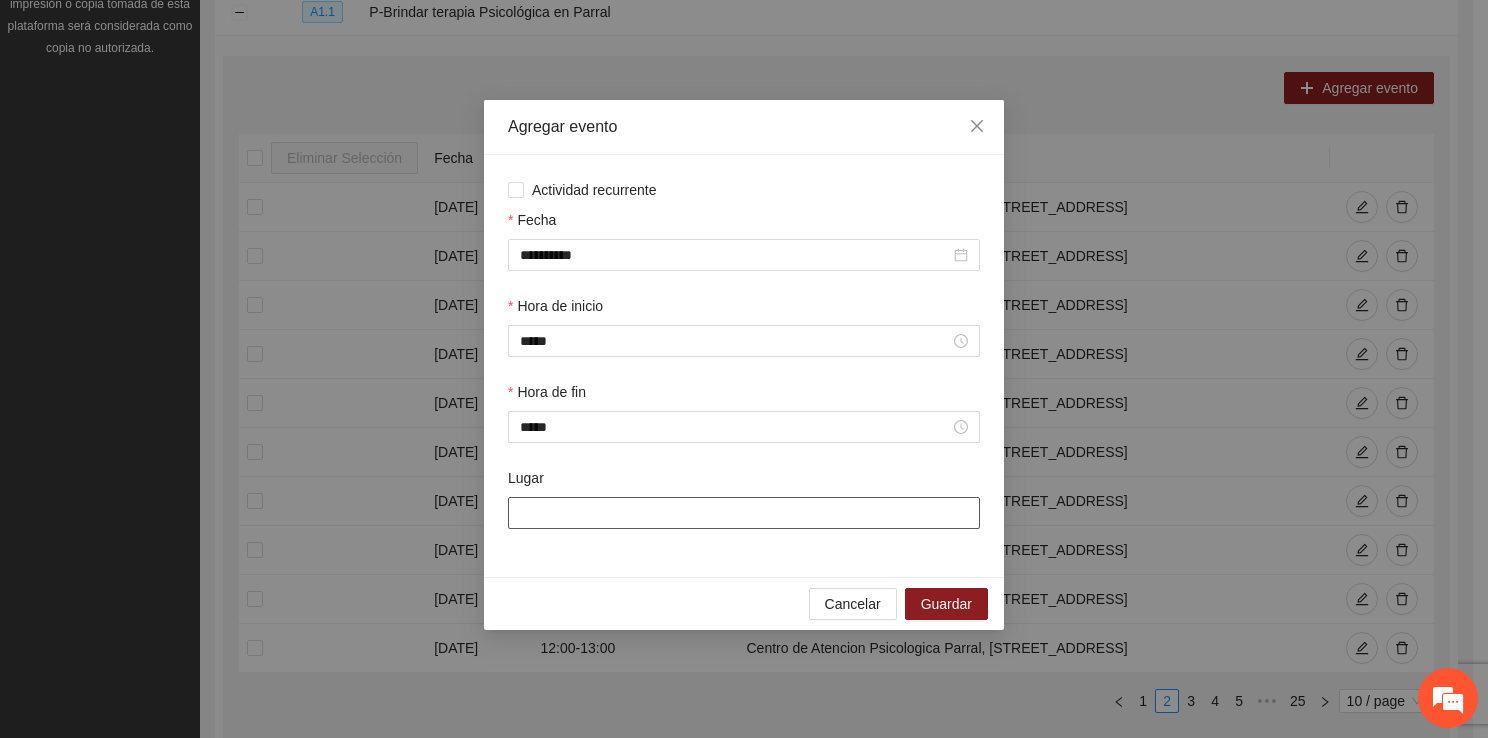 click on "Lugar" at bounding box center (744, 513) 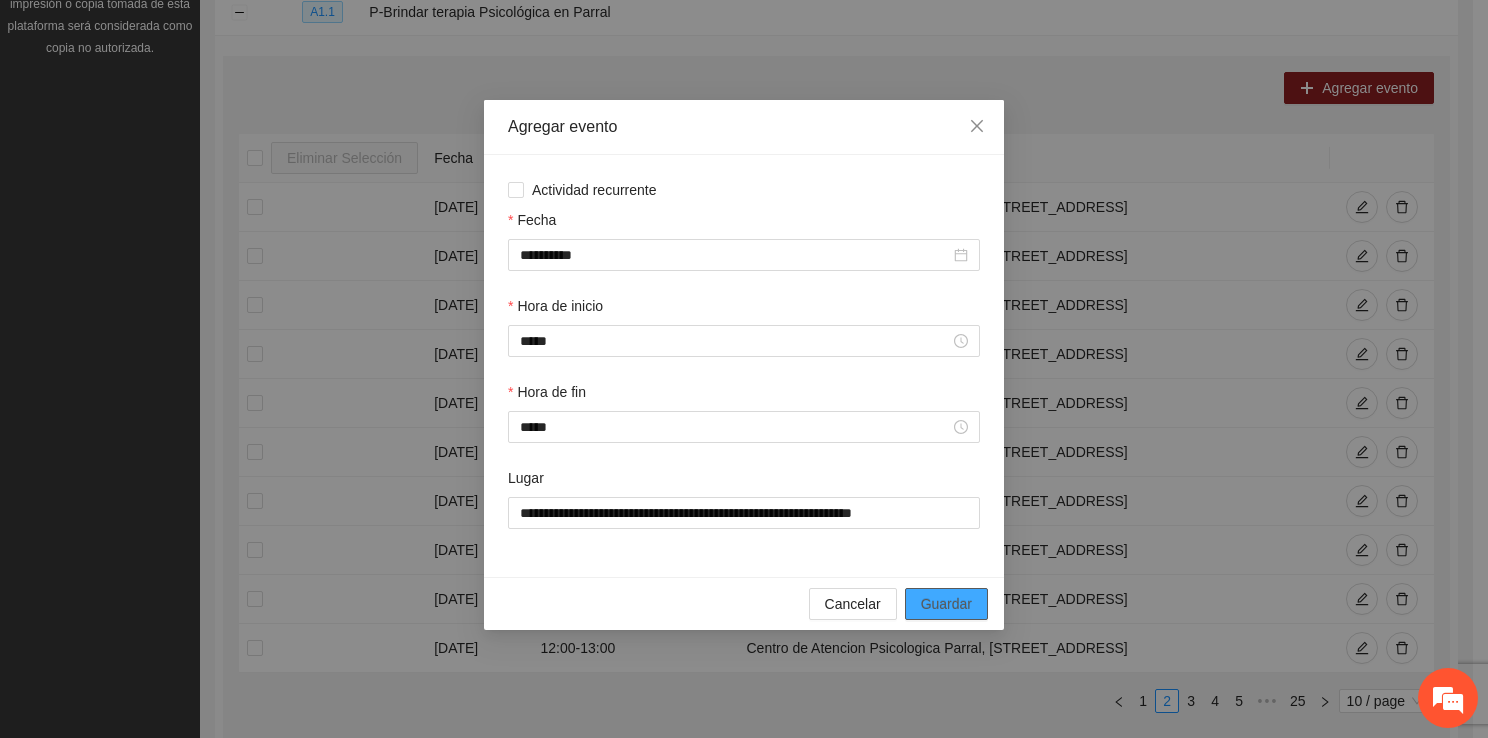 click on "Guardar" at bounding box center [946, 604] 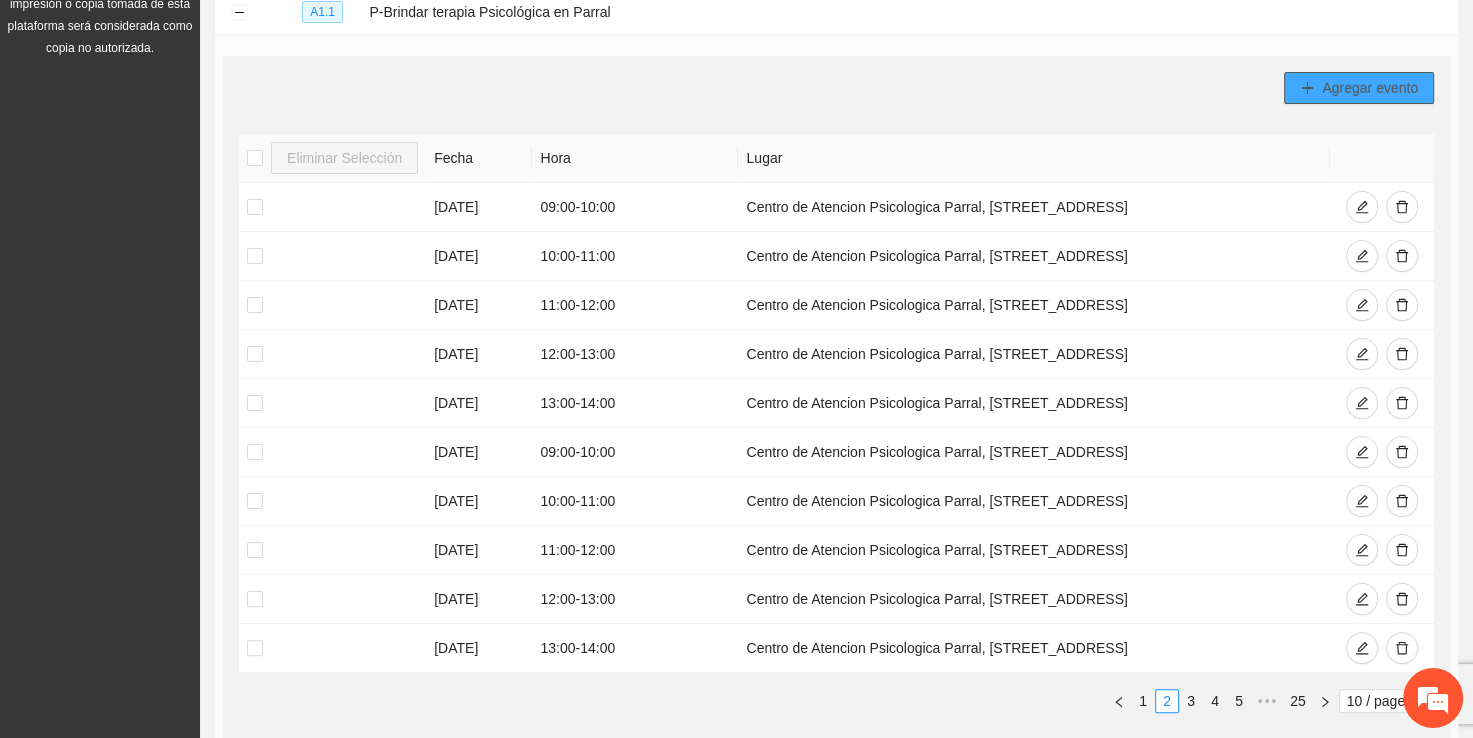 click on "Agregar evento" at bounding box center [1370, 88] 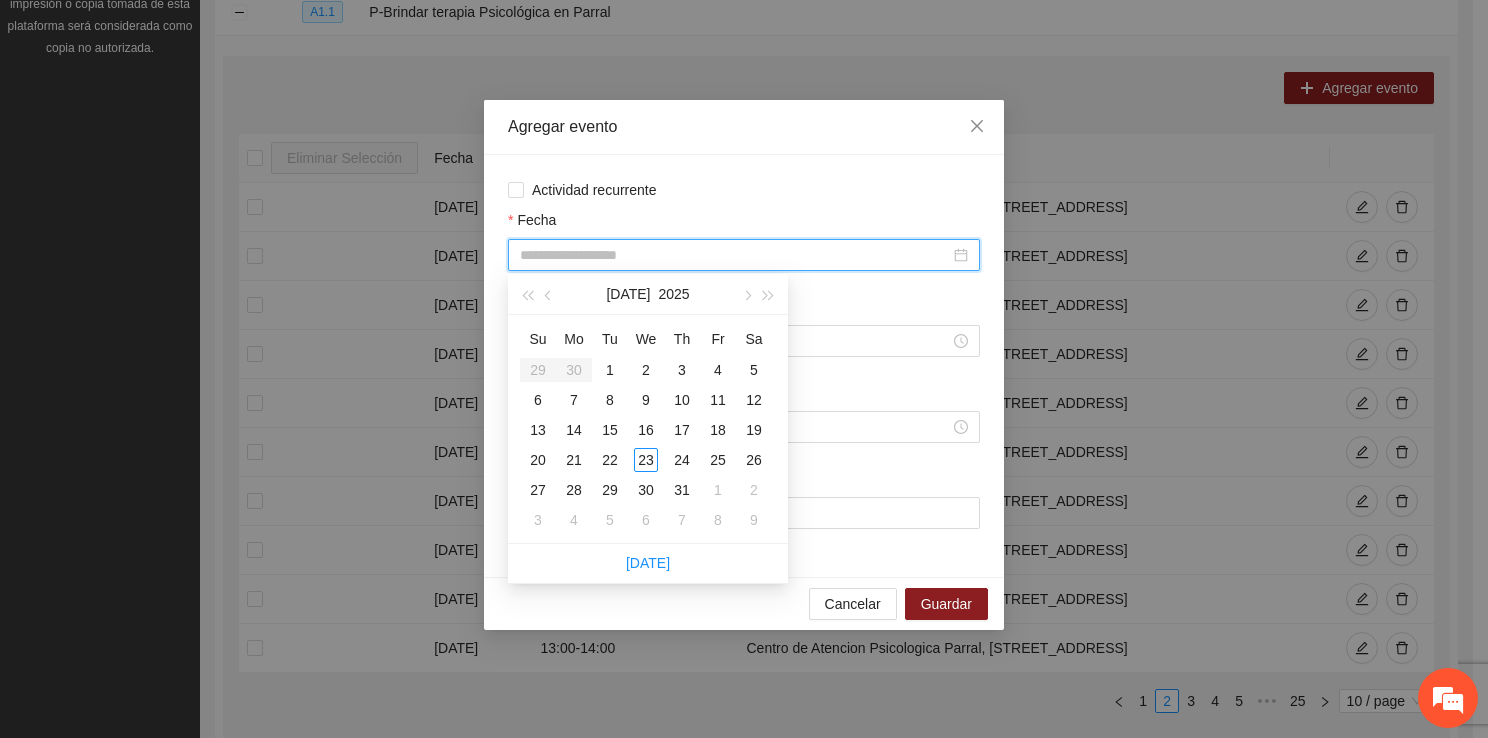 click on "Fecha" at bounding box center [735, 255] 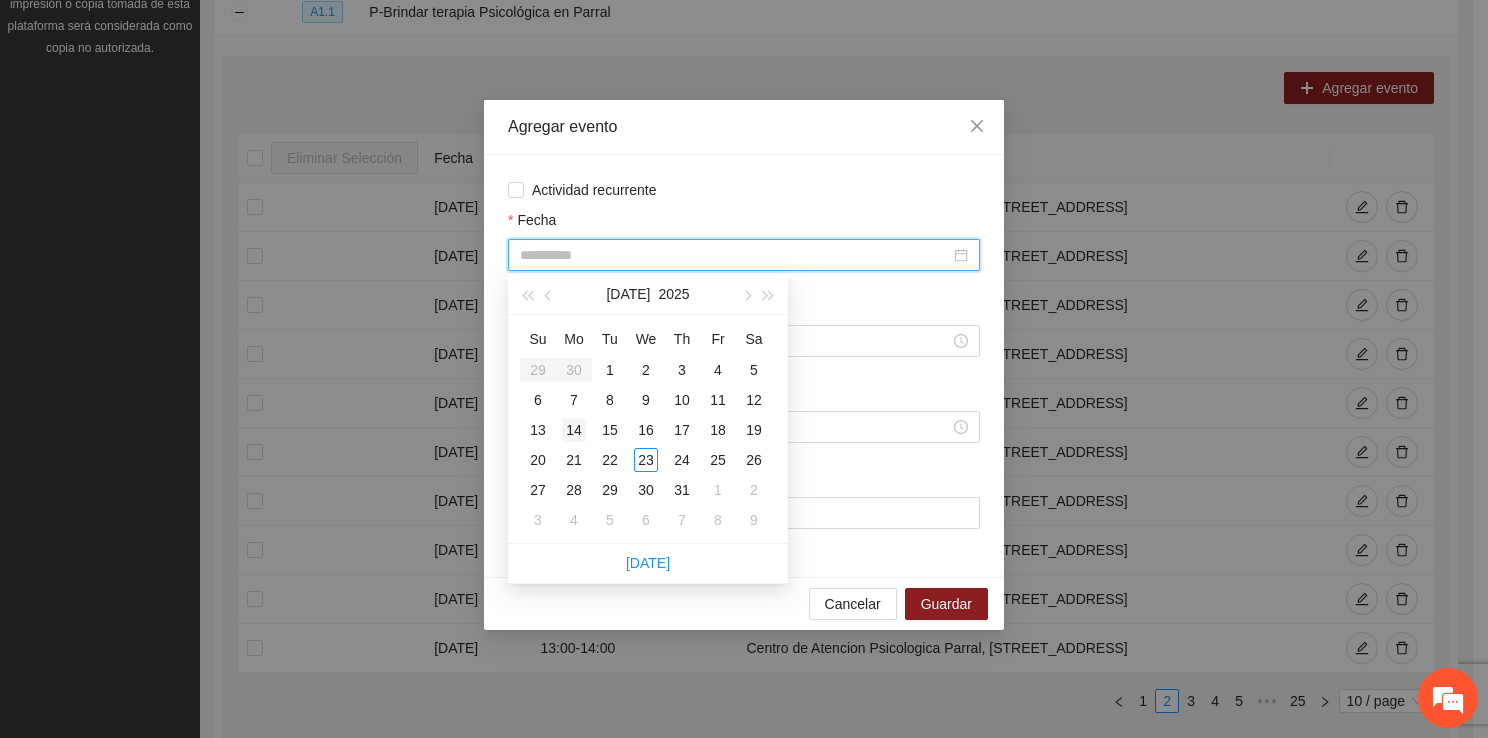 click on "14" at bounding box center (574, 430) 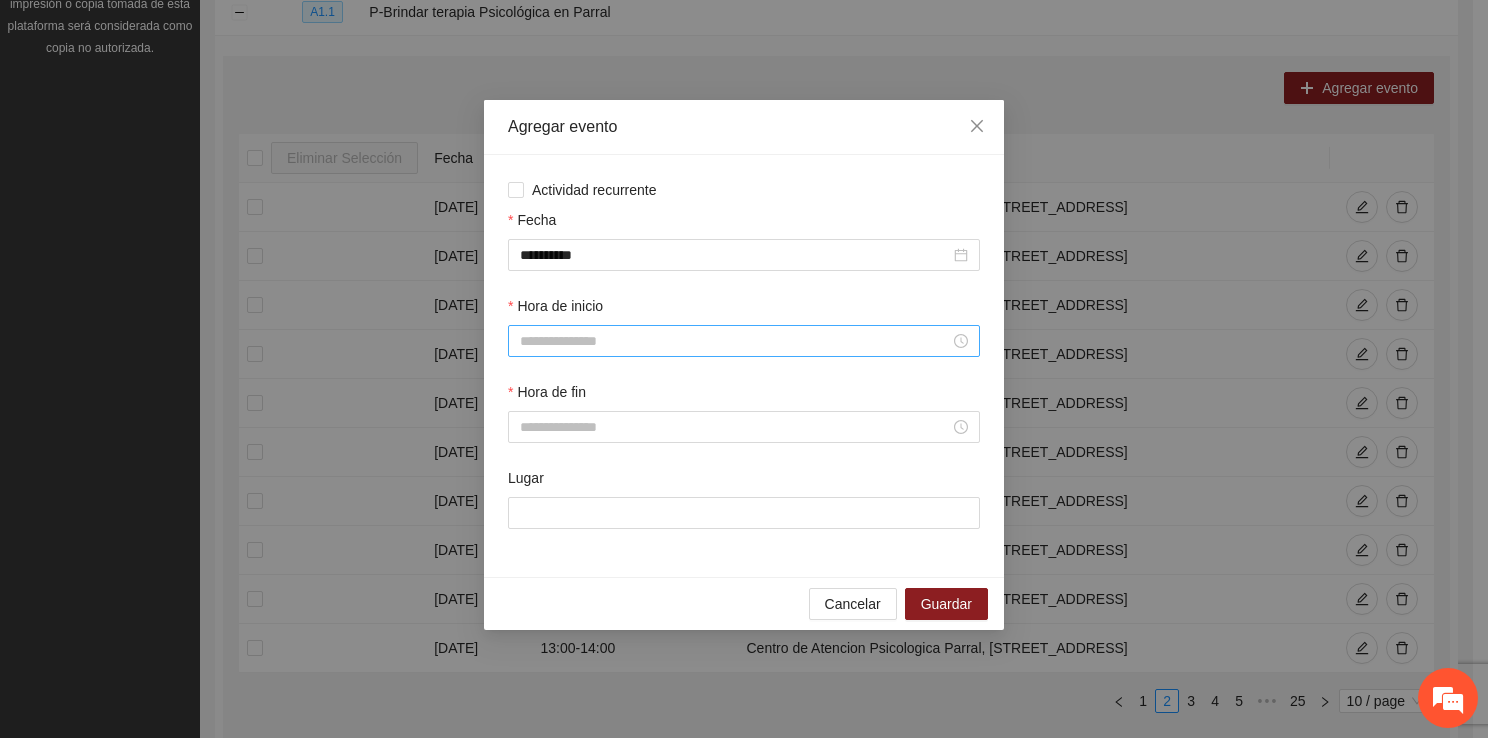 click at bounding box center [744, 341] 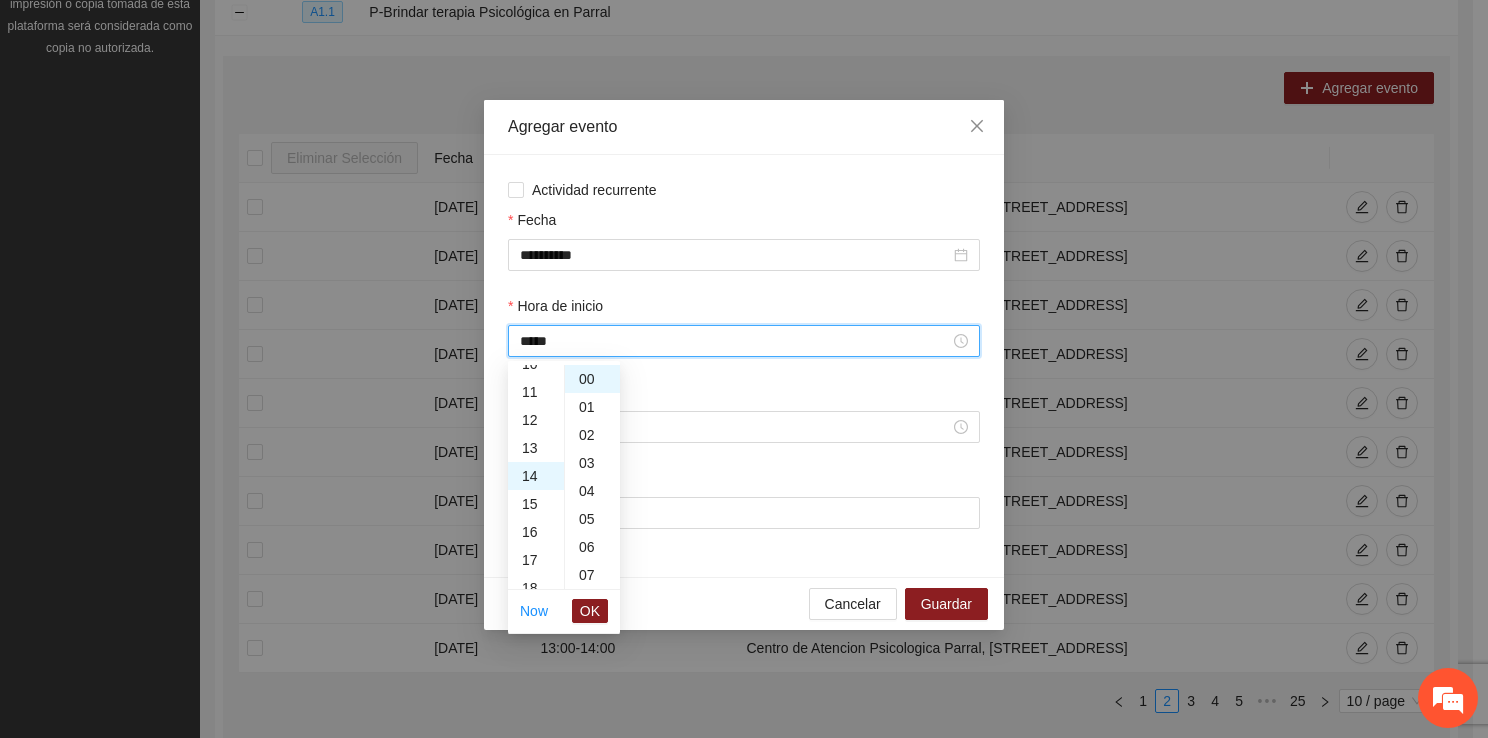 scroll, scrollTop: 392, scrollLeft: 0, axis: vertical 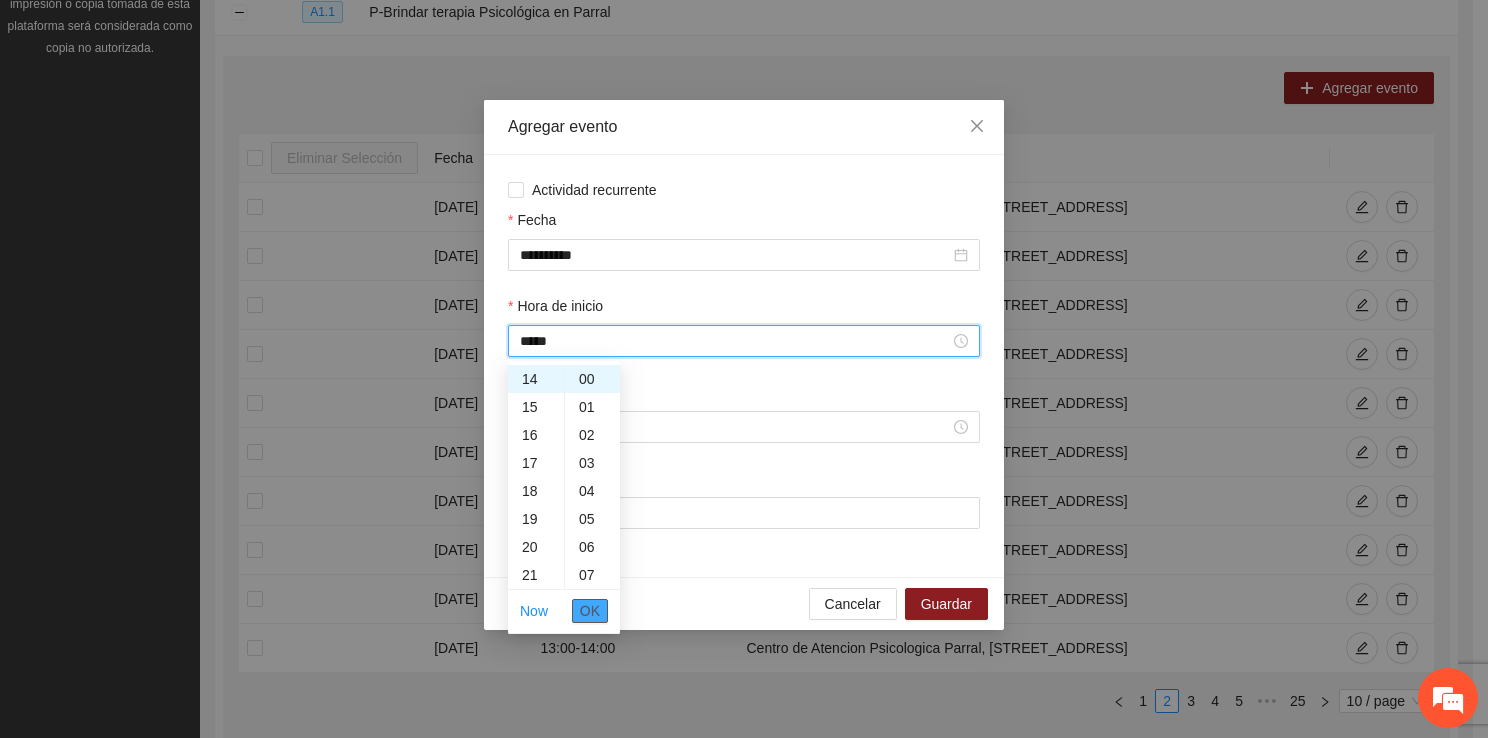 click on "OK" at bounding box center (590, 611) 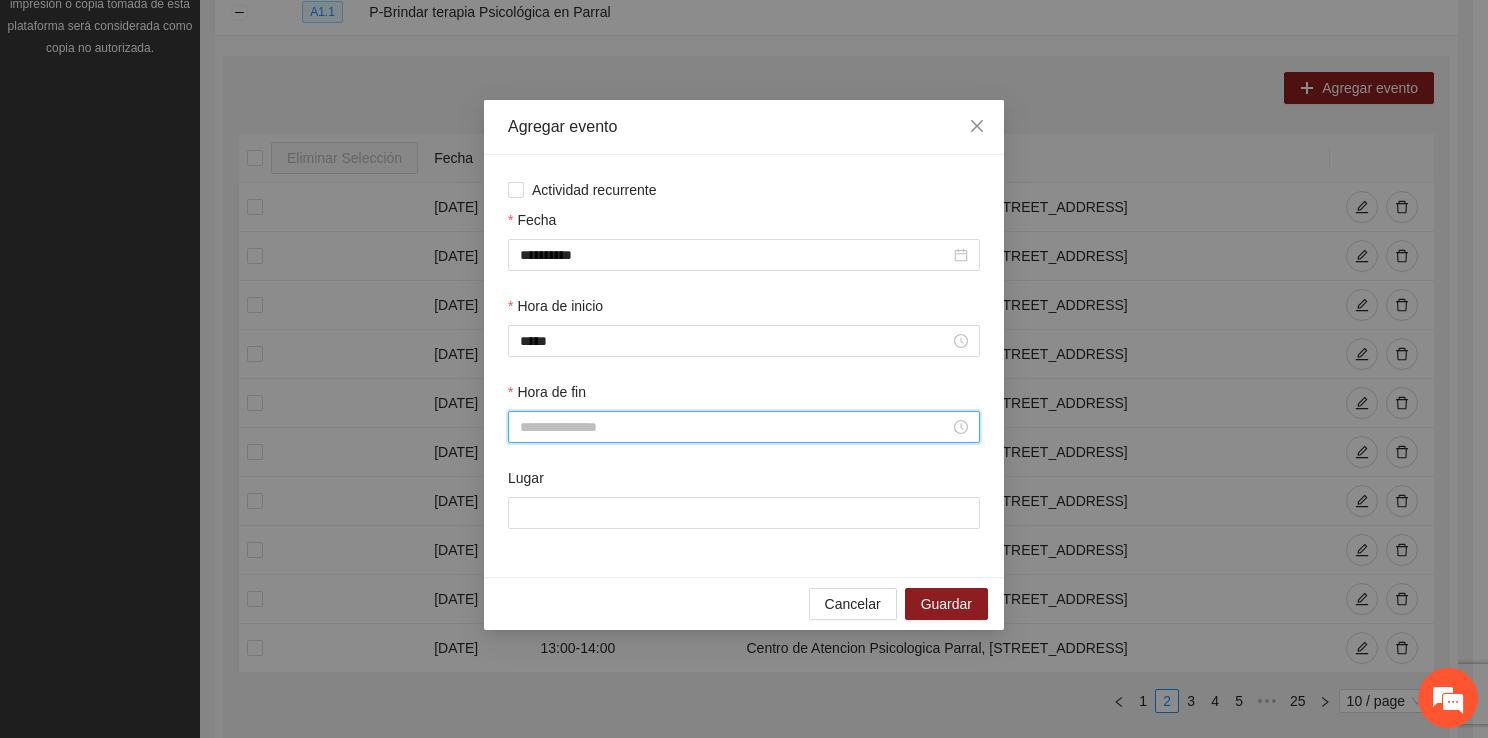 click on "Hora de fin" at bounding box center (735, 427) 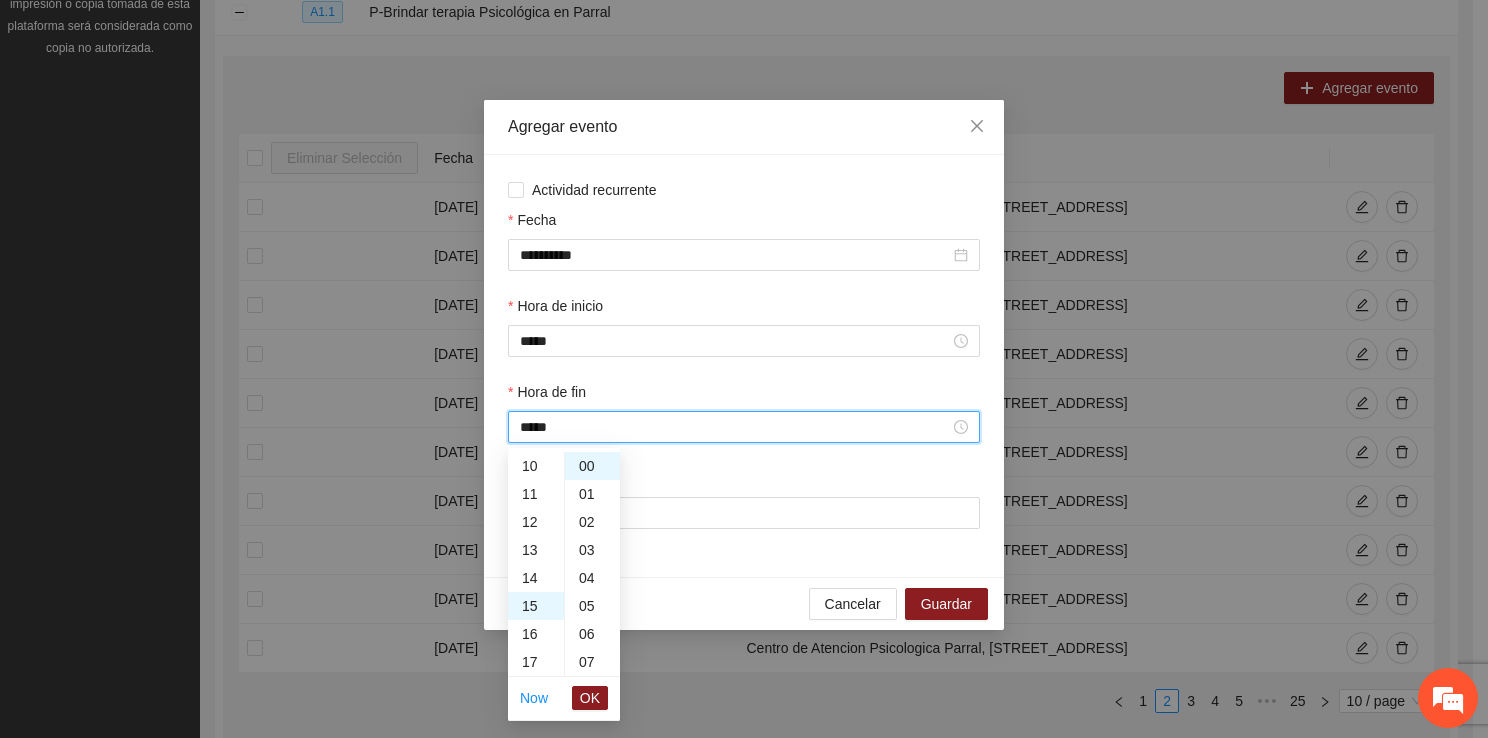 scroll, scrollTop: 420, scrollLeft: 0, axis: vertical 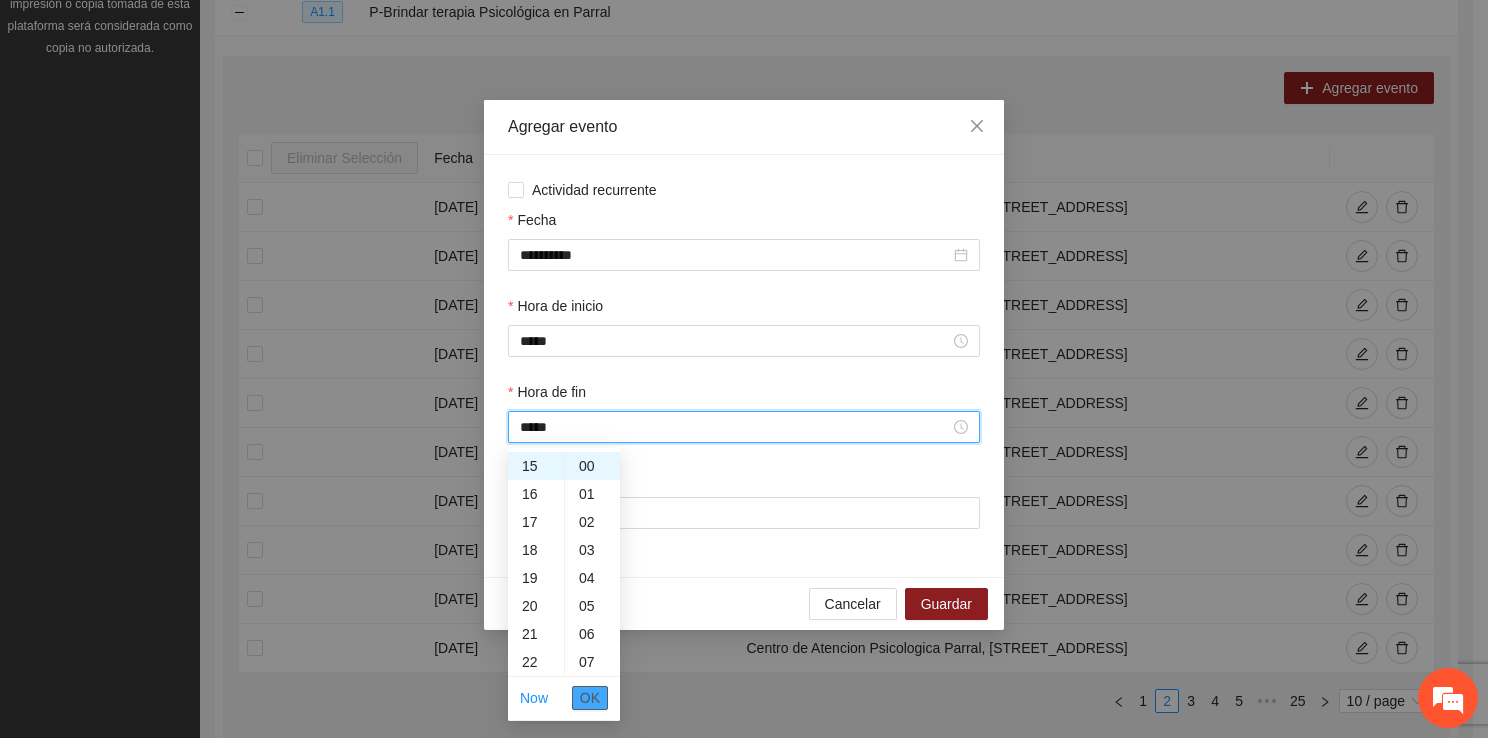 click on "OK" at bounding box center (590, 698) 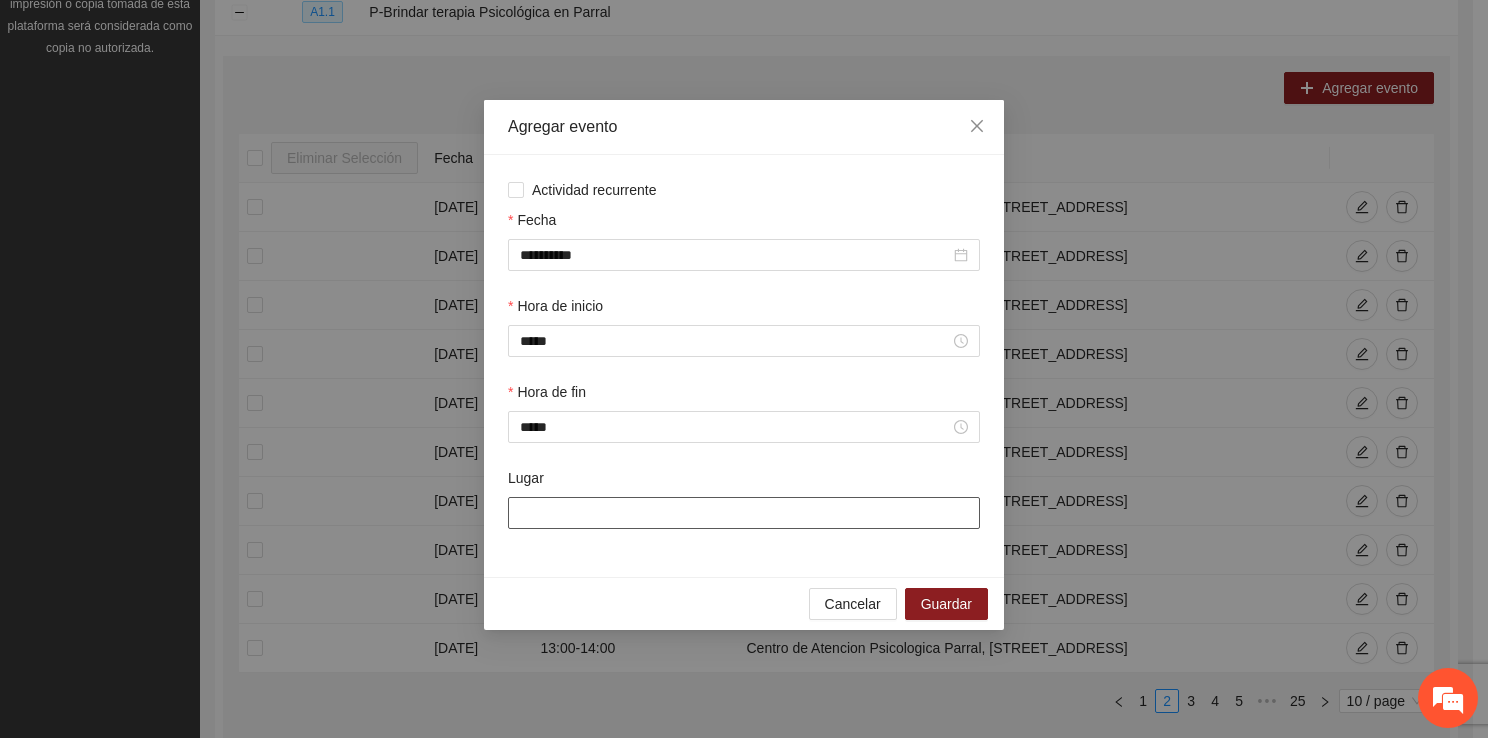 click on "Lugar" at bounding box center [744, 513] 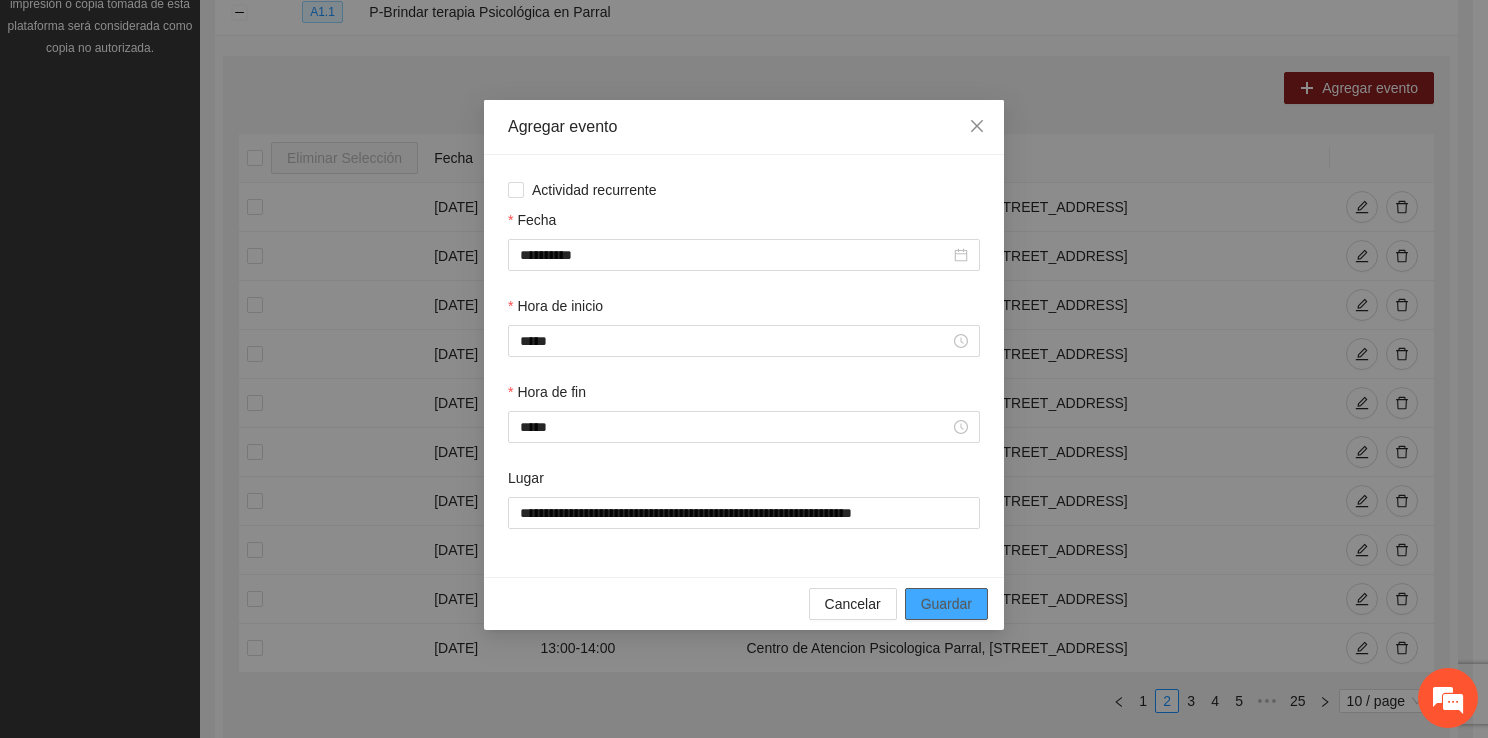 click on "Guardar" at bounding box center (946, 604) 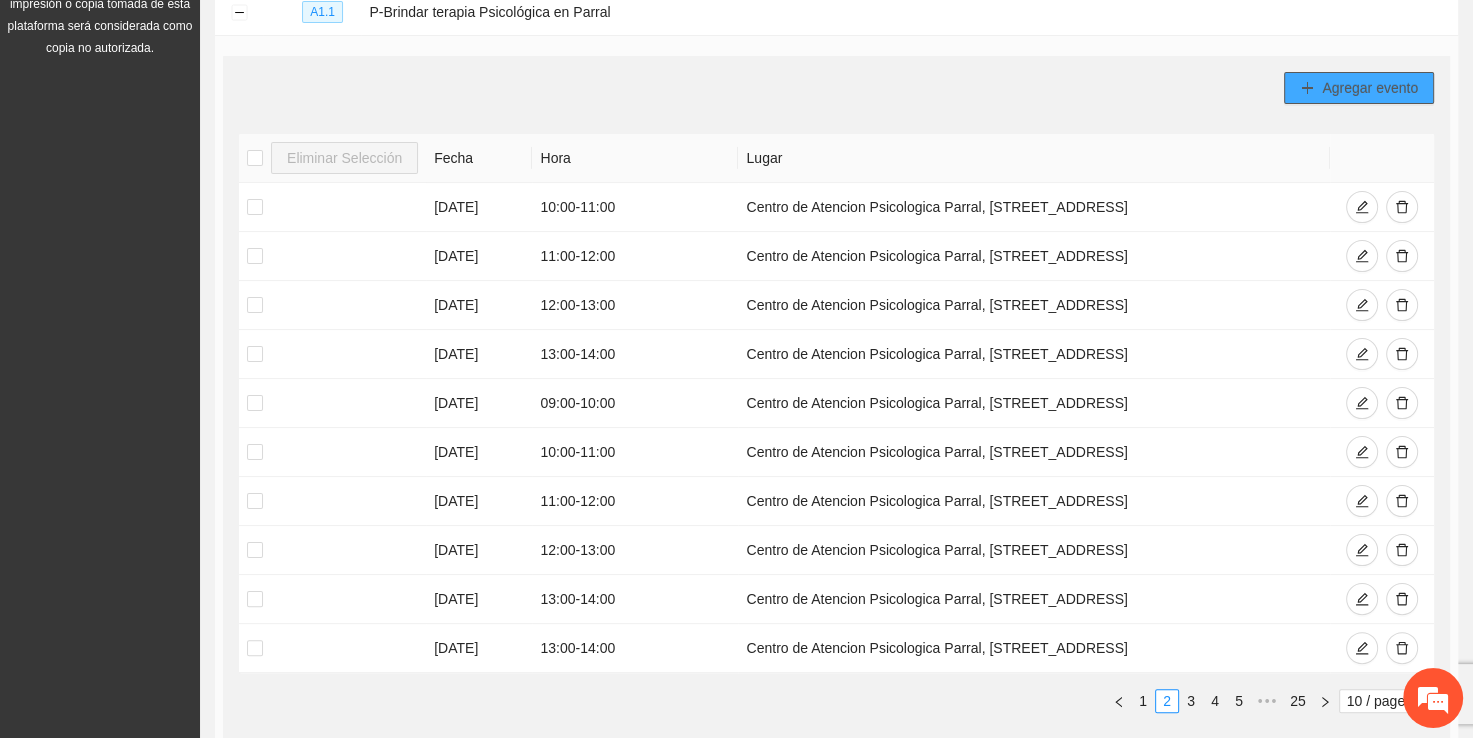 click on "Agregar evento" at bounding box center (1370, 88) 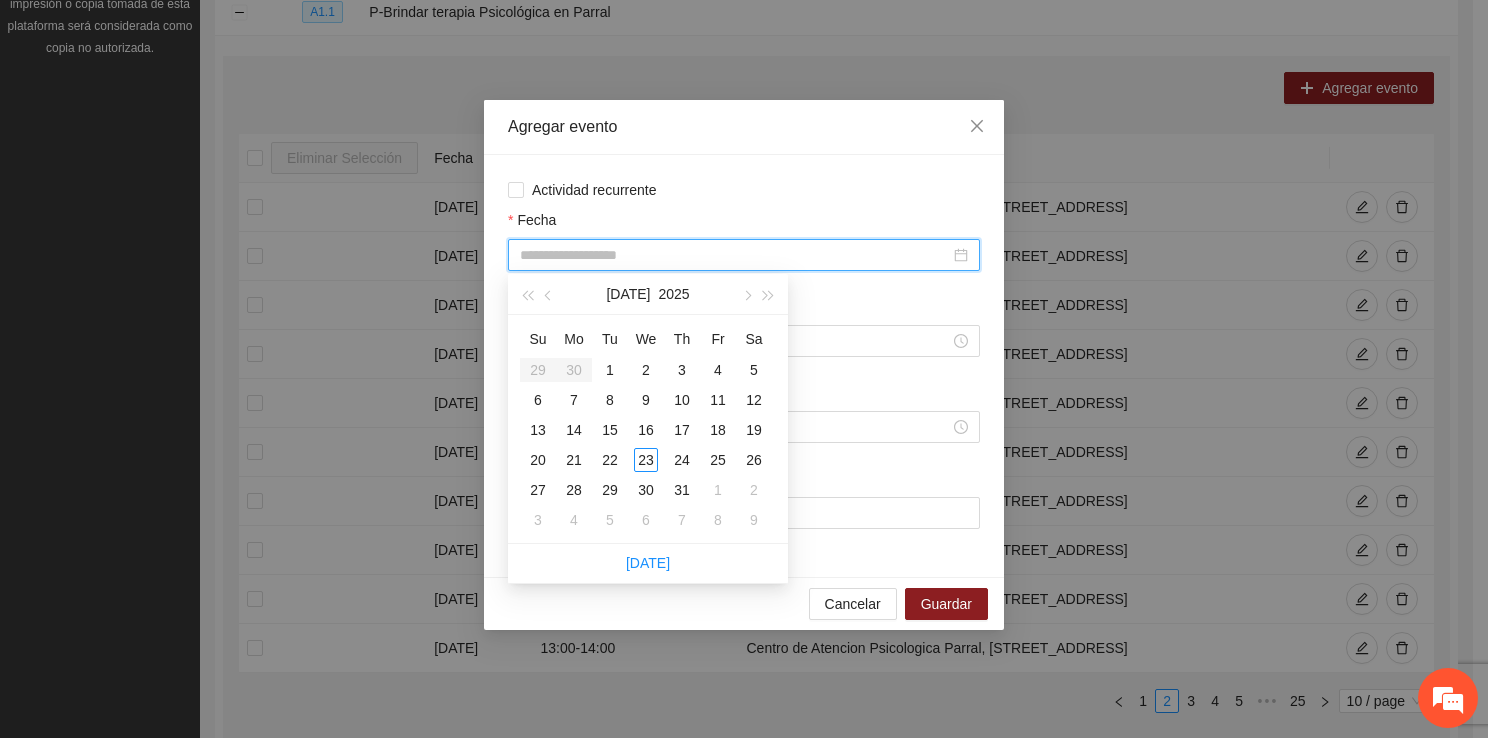 click on "Fecha" at bounding box center [735, 255] 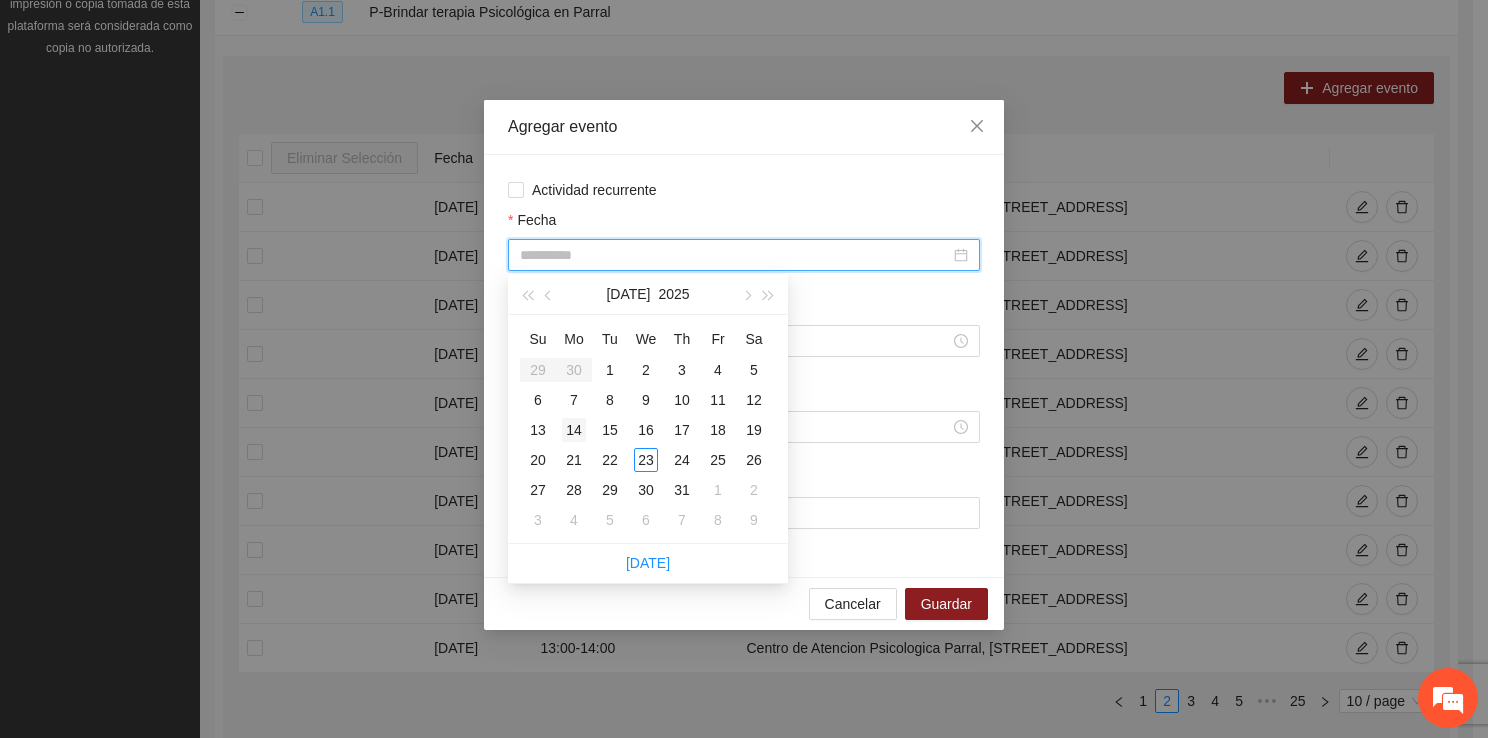 click on "14" at bounding box center [574, 430] 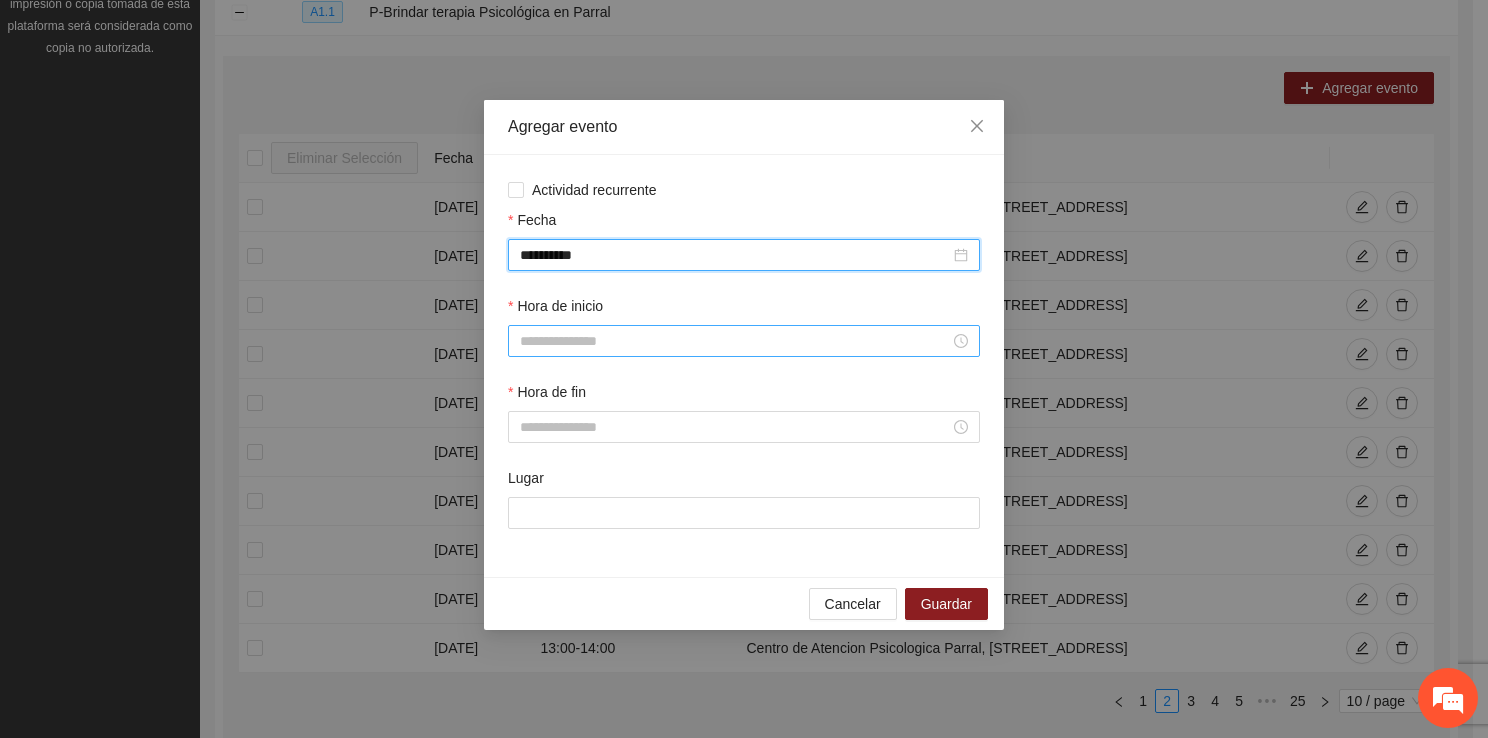 click on "Hora de inicio" at bounding box center (735, 341) 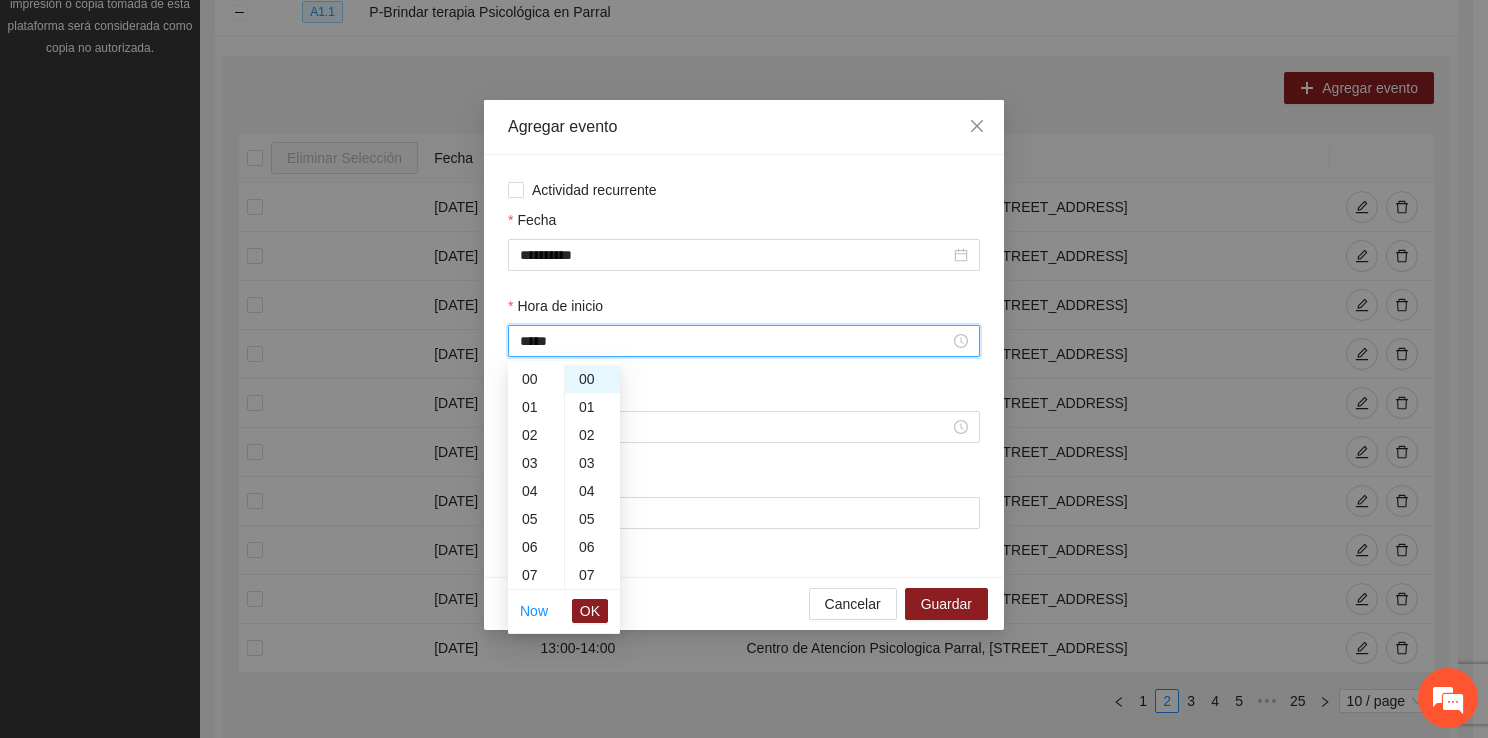 scroll, scrollTop: 420, scrollLeft: 0, axis: vertical 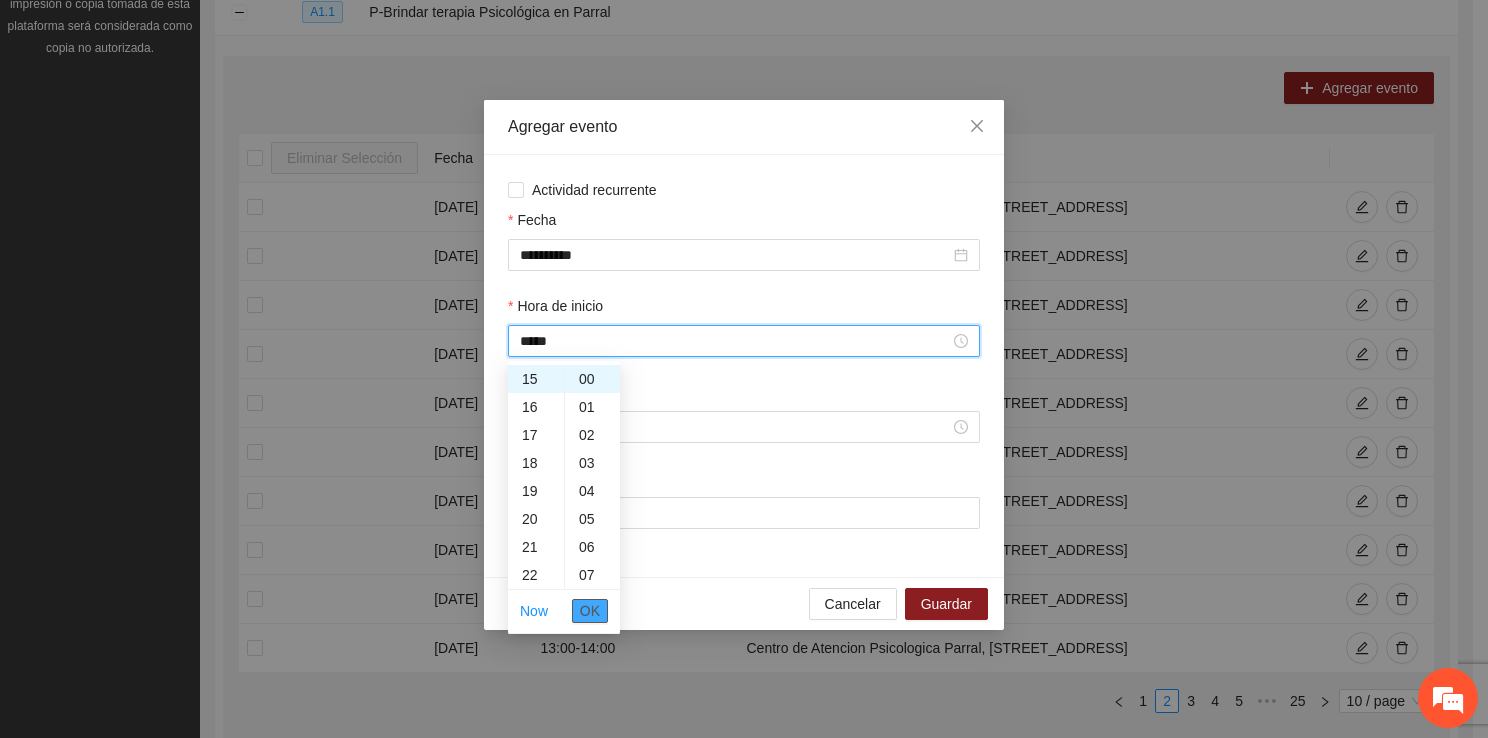 click on "OK" at bounding box center [590, 611] 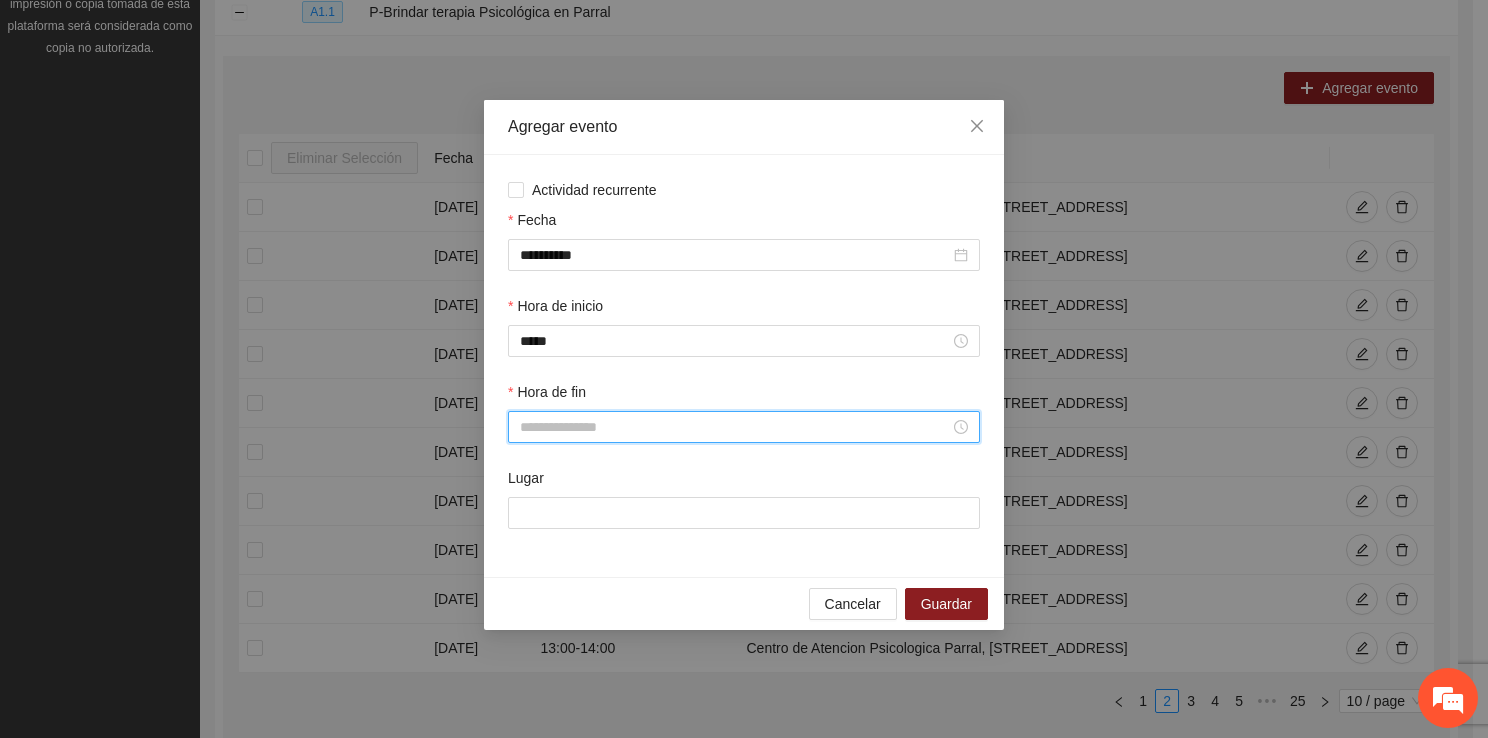 click on "Hora de fin" at bounding box center (735, 427) 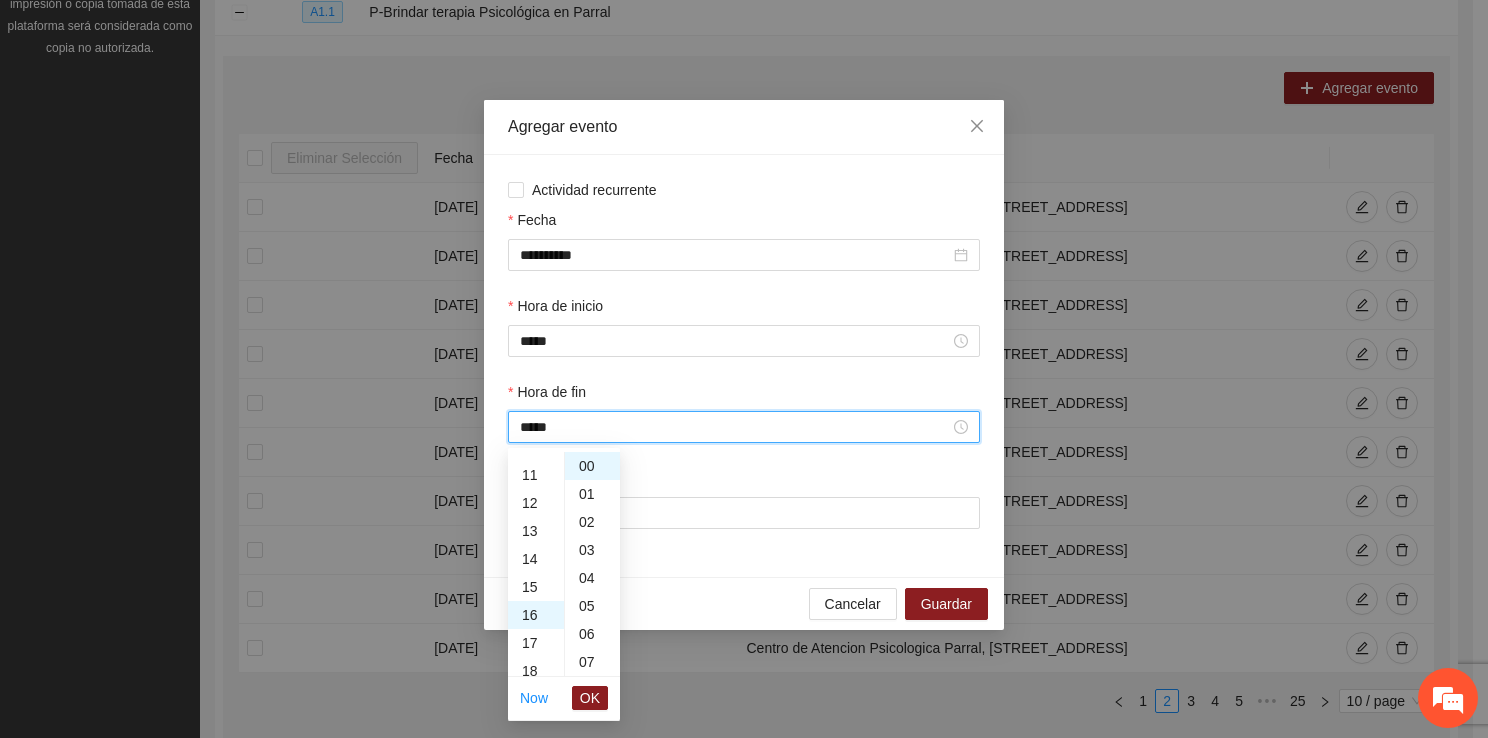 scroll, scrollTop: 448, scrollLeft: 0, axis: vertical 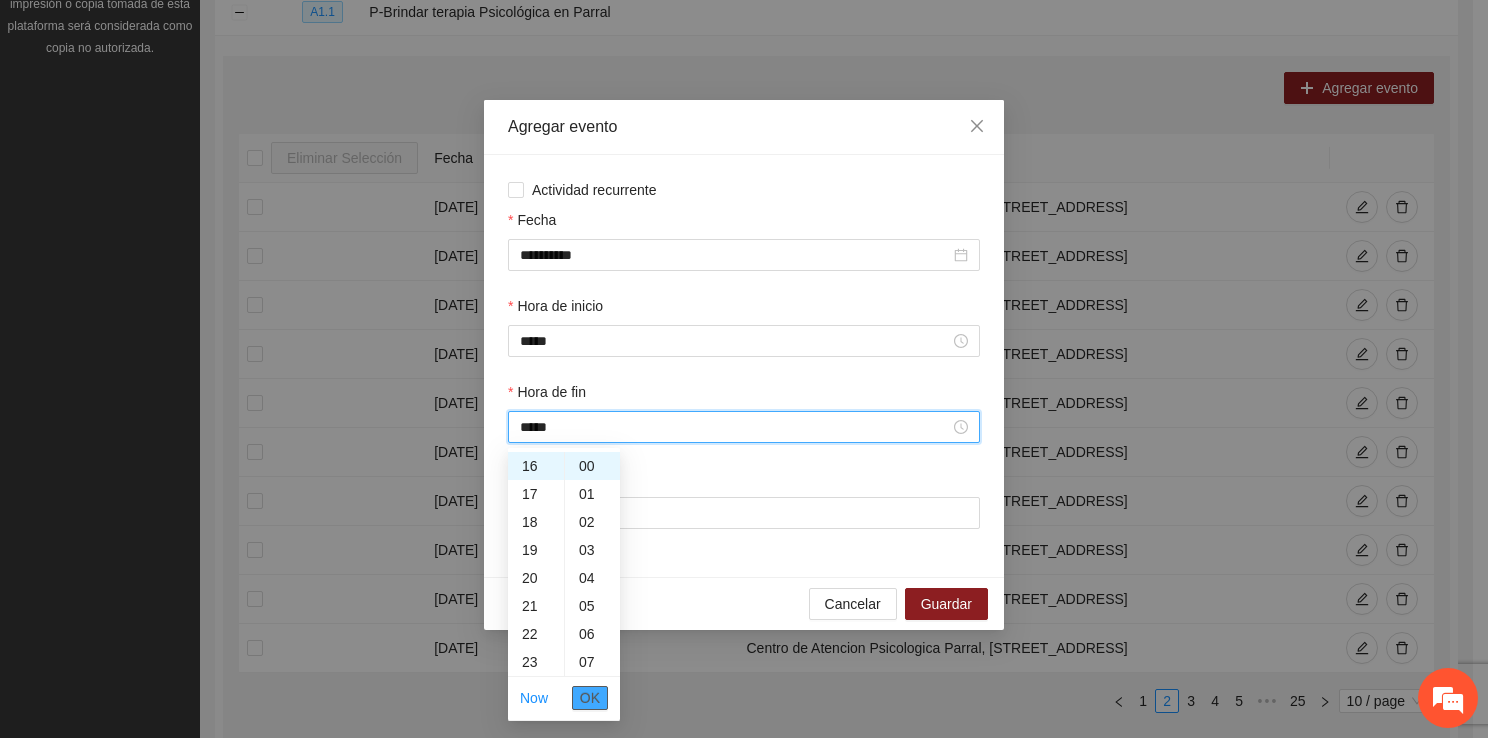click on "OK" at bounding box center [590, 698] 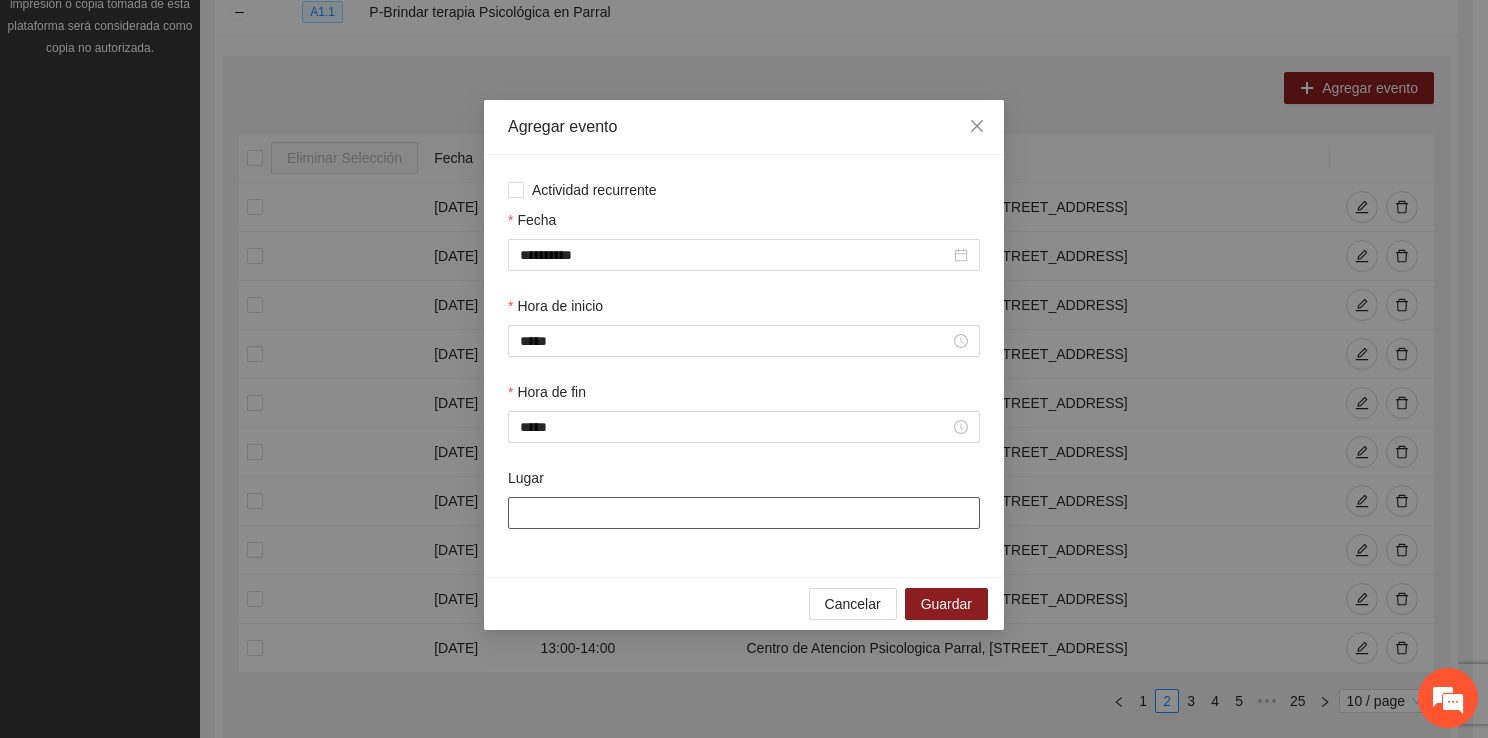 click on "Lugar" at bounding box center (744, 513) 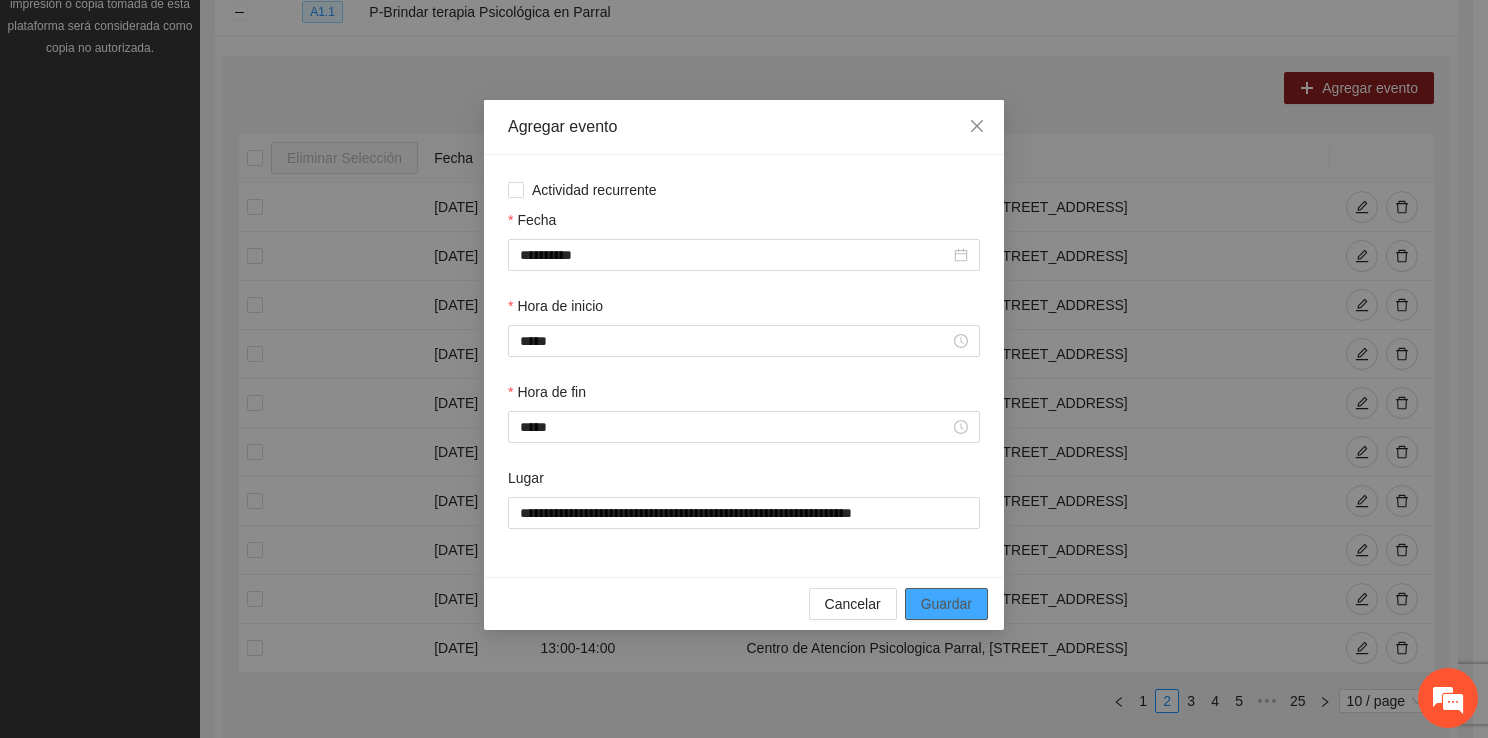 click on "Guardar" at bounding box center (946, 604) 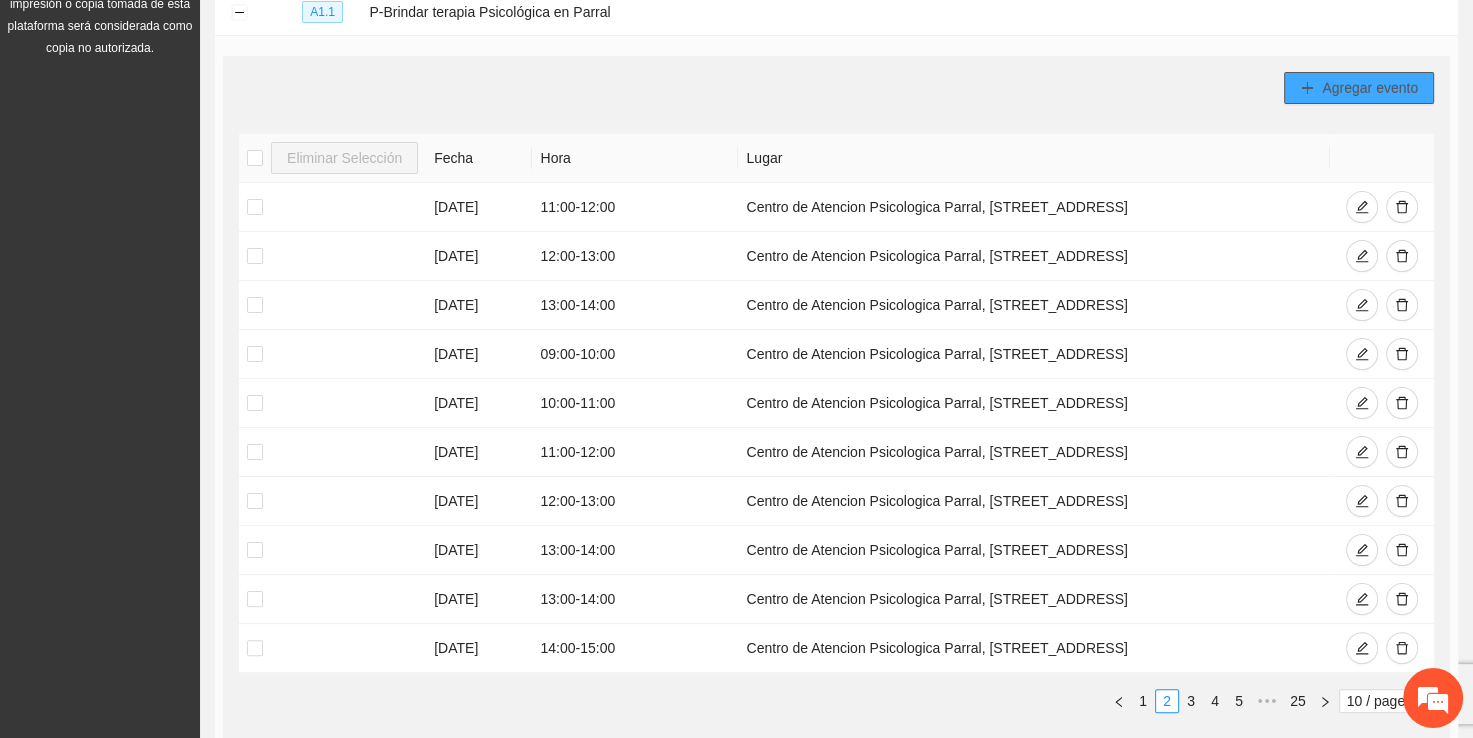 click on "Agregar evento" at bounding box center (1370, 88) 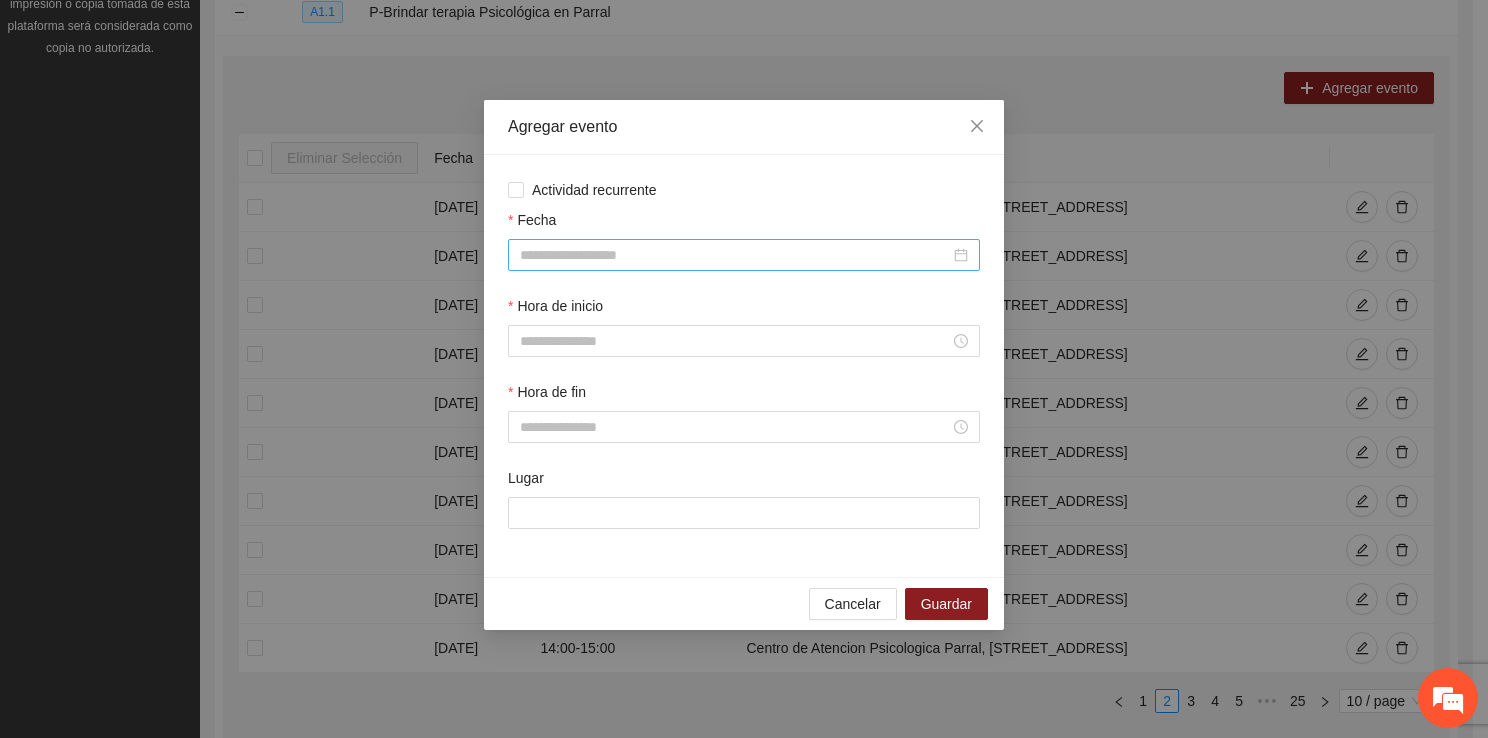 click on "Fecha" at bounding box center [735, 255] 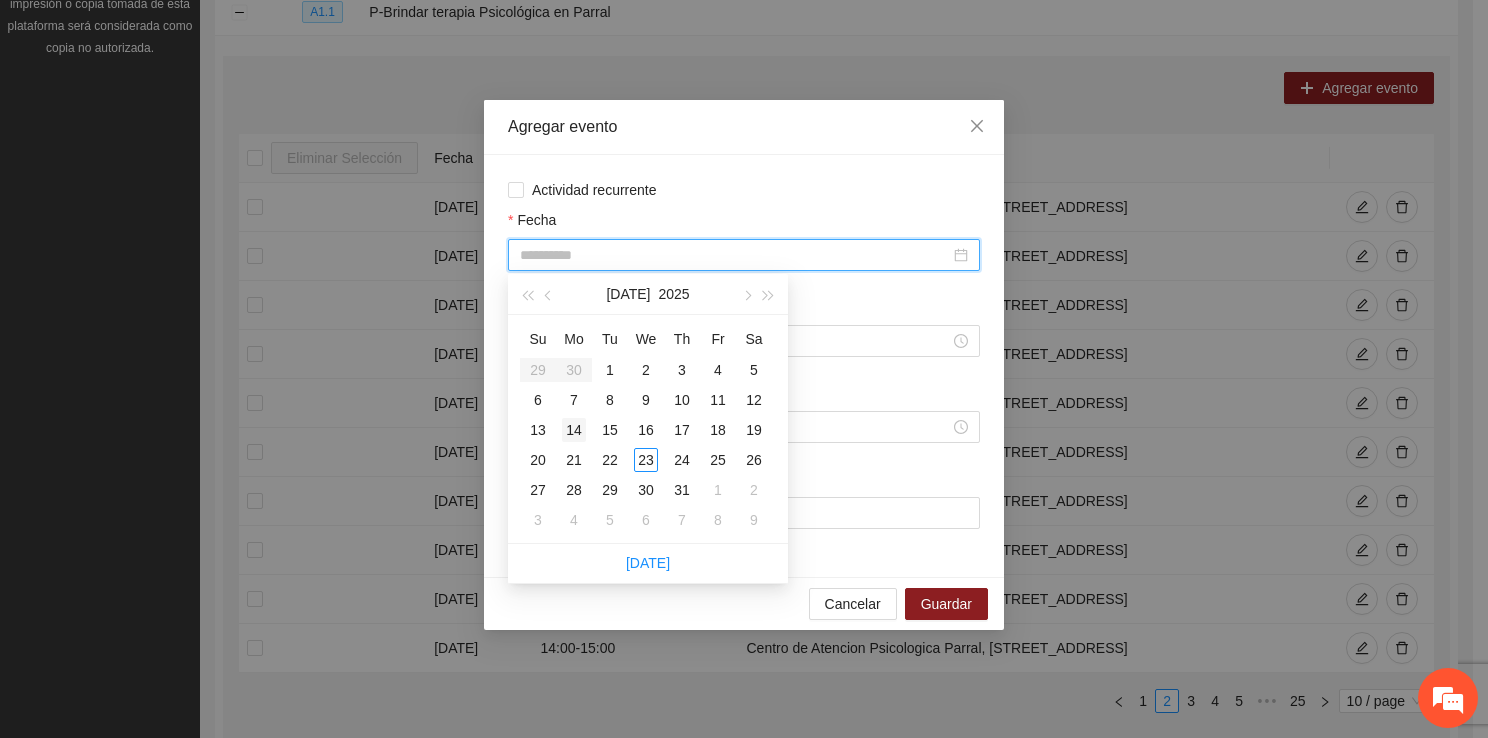 click on "14" at bounding box center [574, 430] 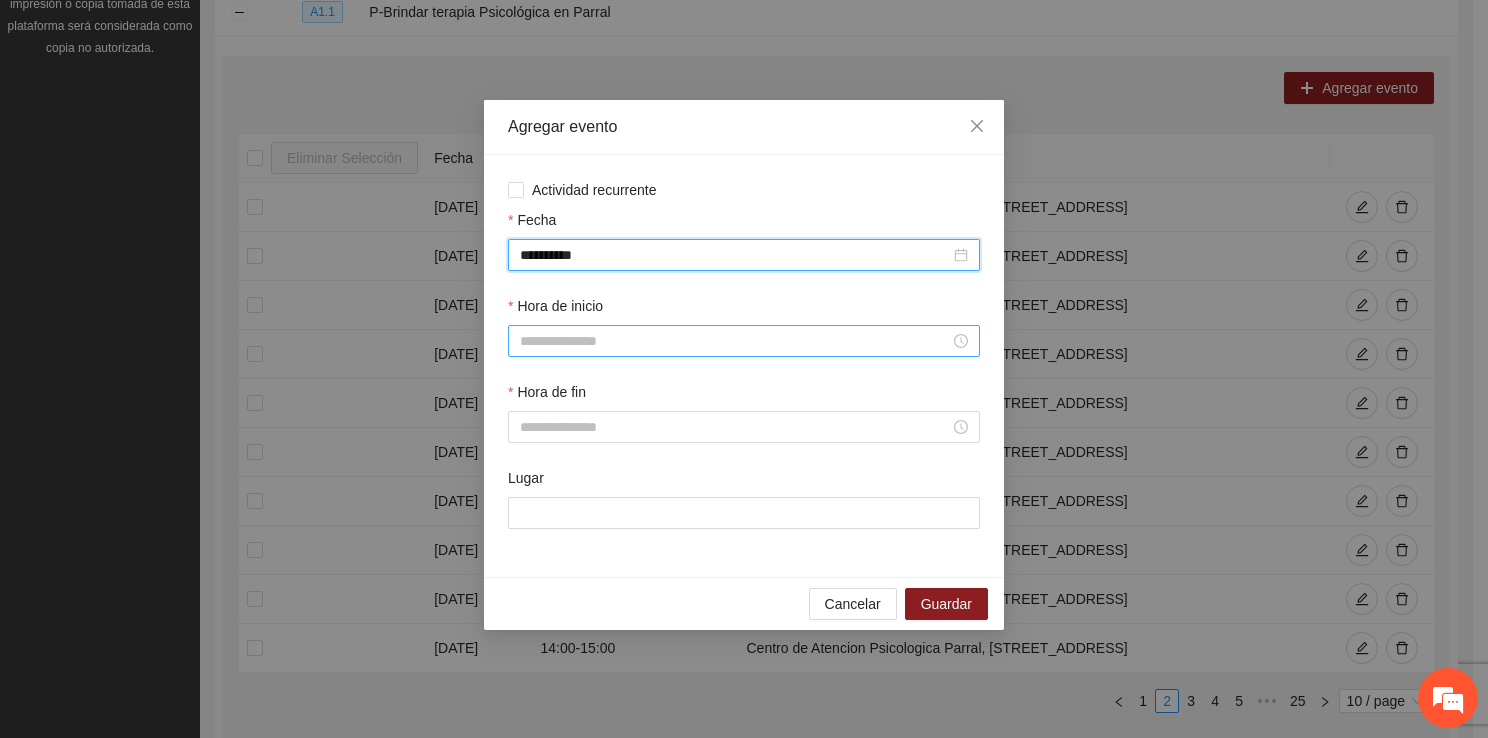 click on "Hora de inicio" at bounding box center [735, 341] 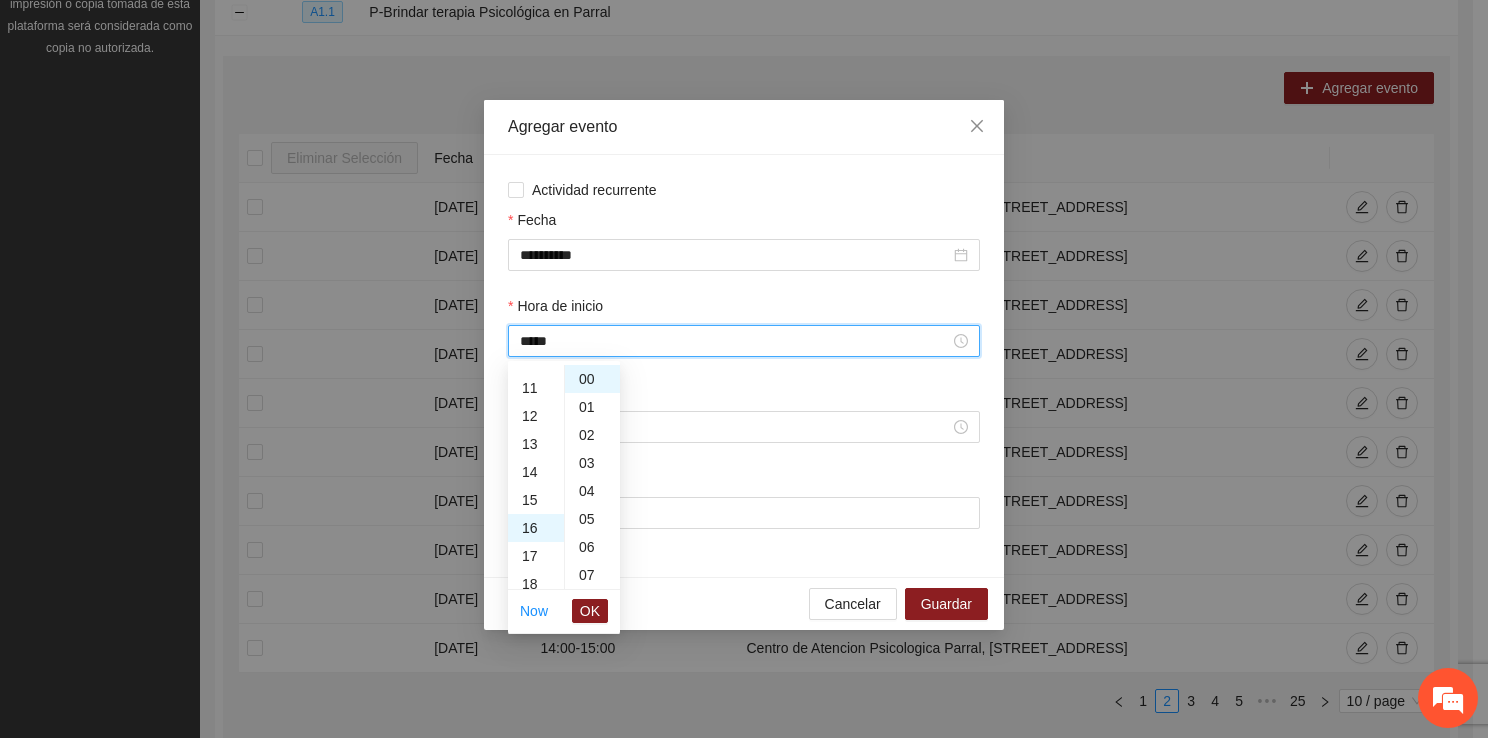 scroll, scrollTop: 448, scrollLeft: 0, axis: vertical 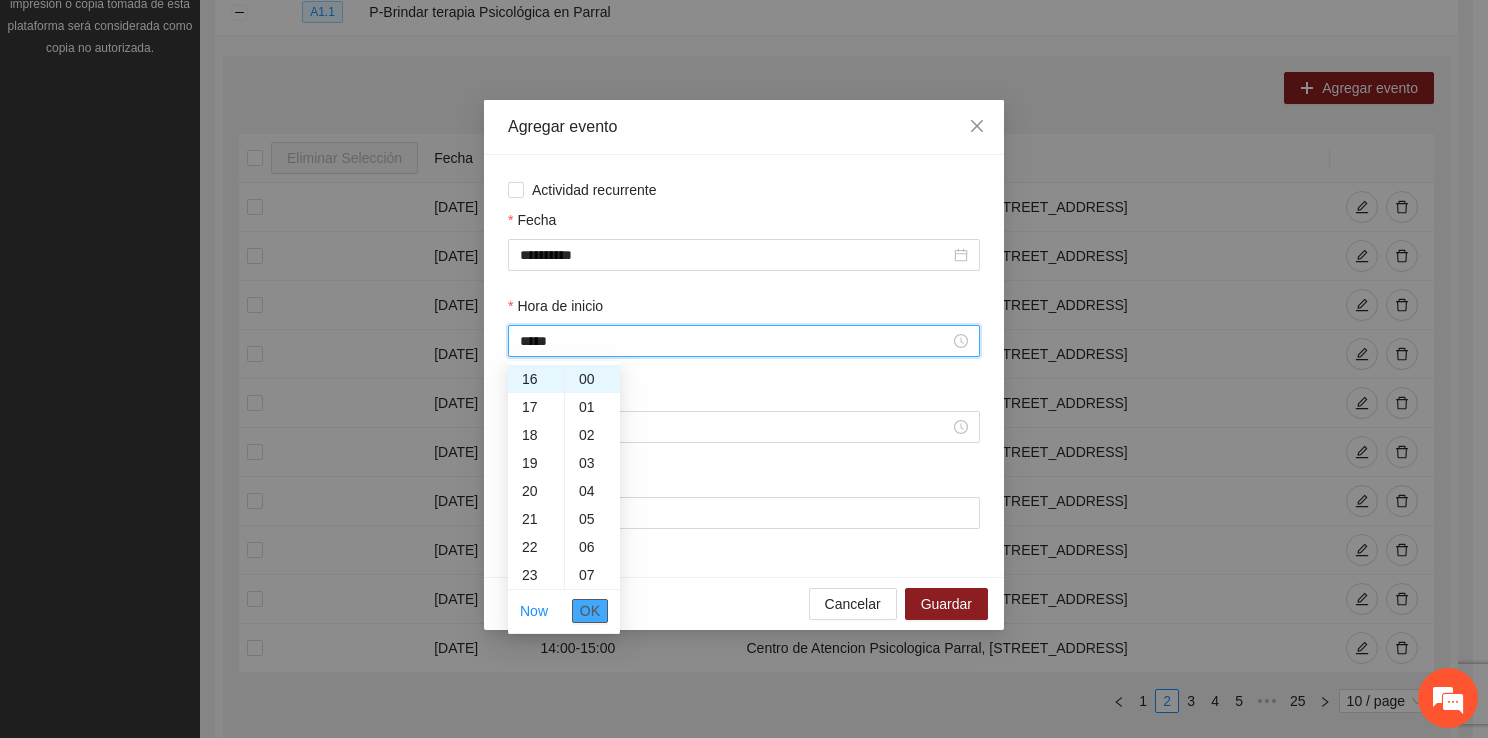 click on "OK" at bounding box center (590, 611) 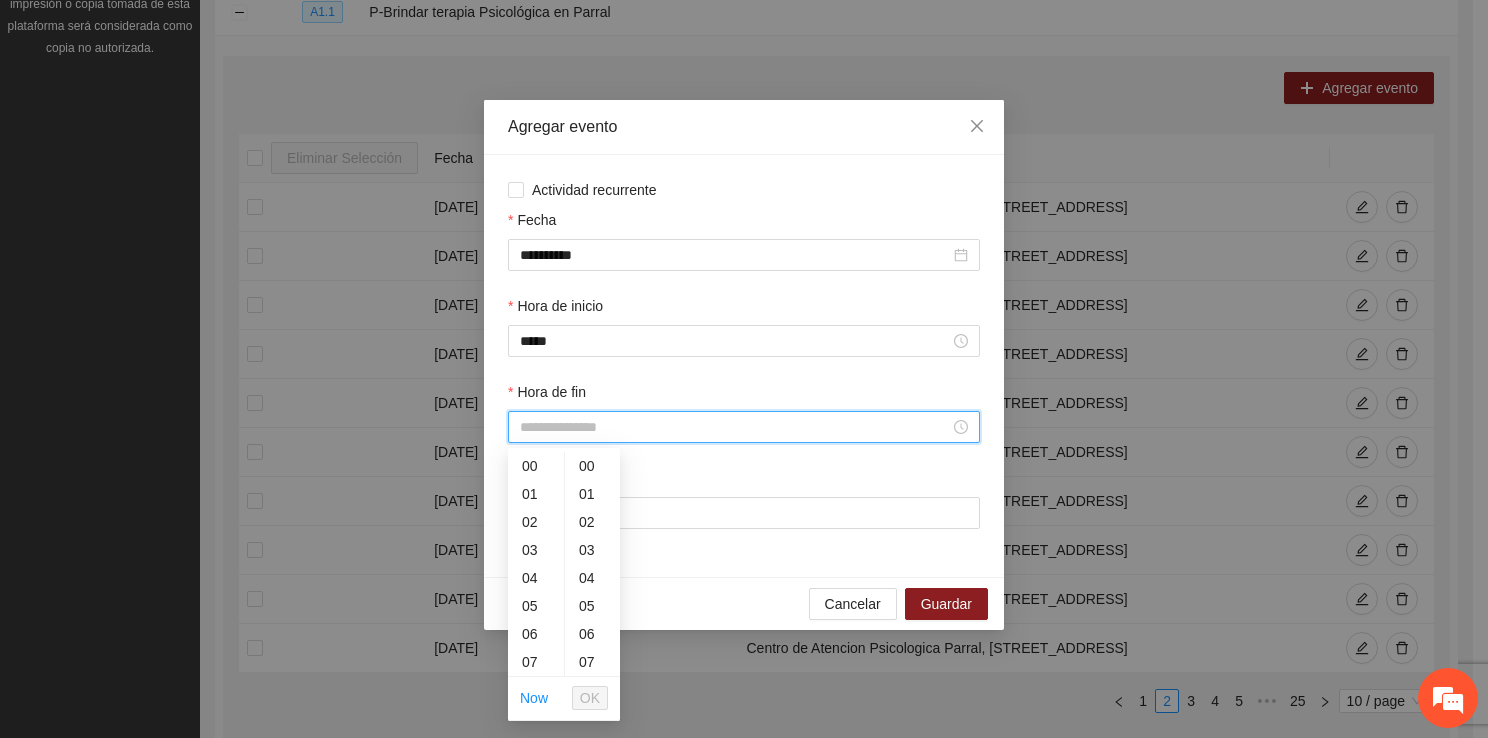 click on "Hora de fin" at bounding box center (735, 427) 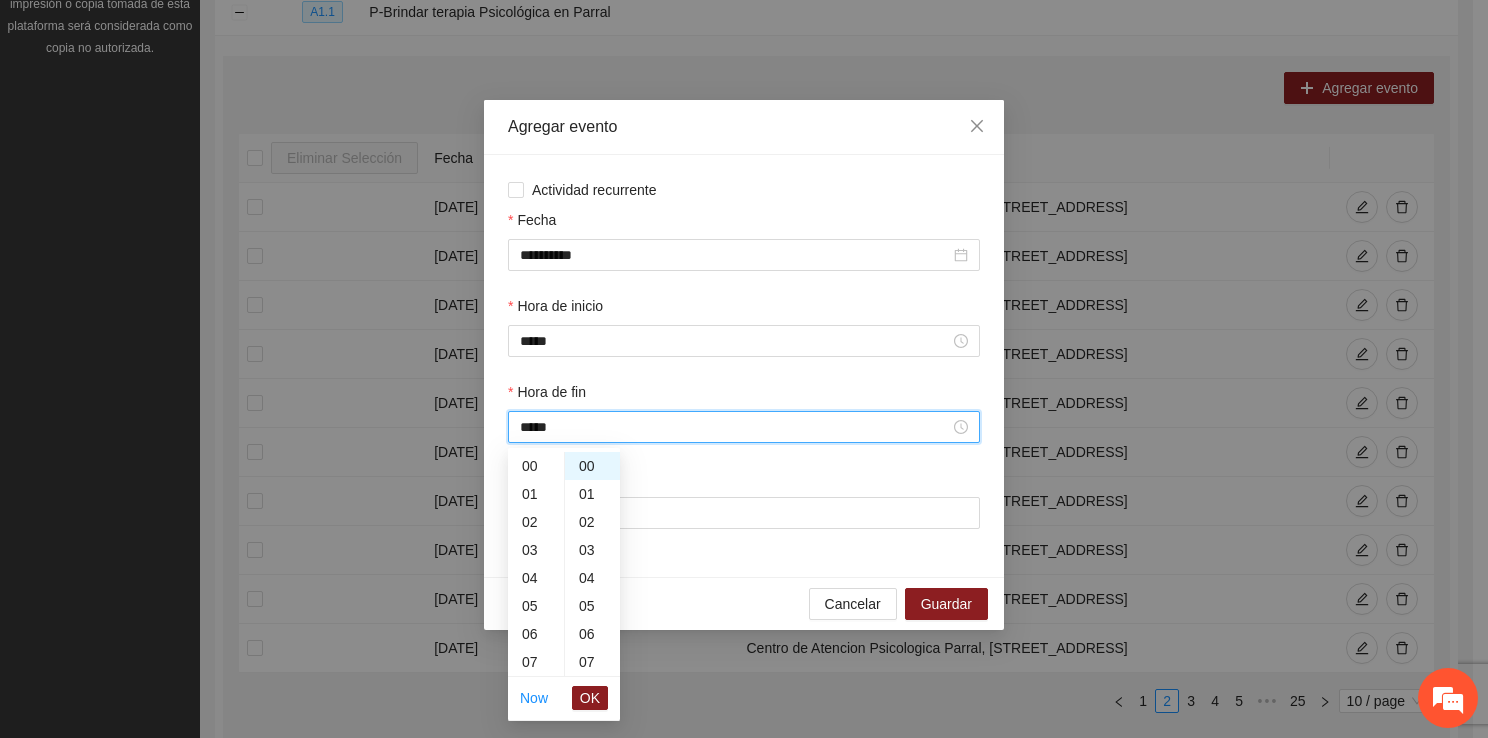scroll, scrollTop: 476, scrollLeft: 0, axis: vertical 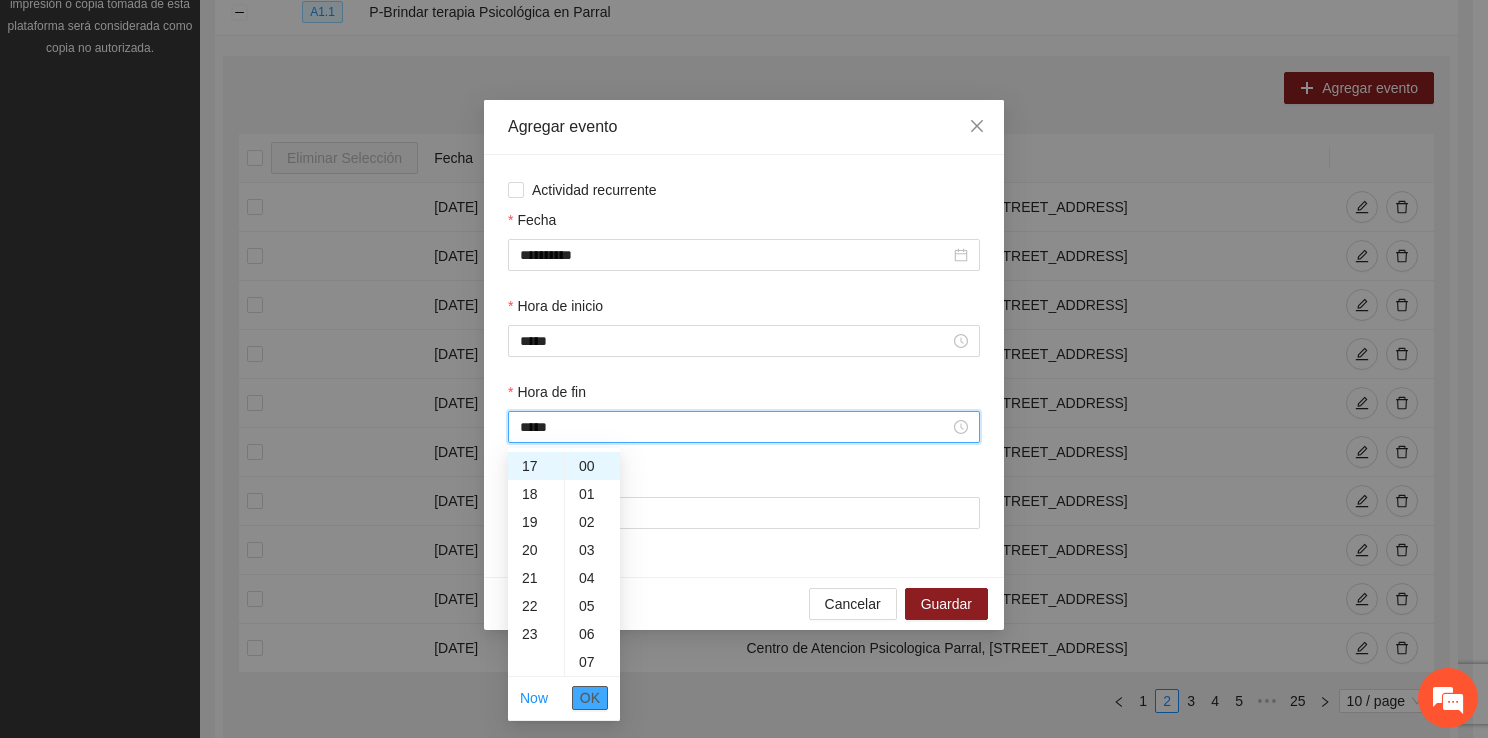 click on "OK" at bounding box center [590, 698] 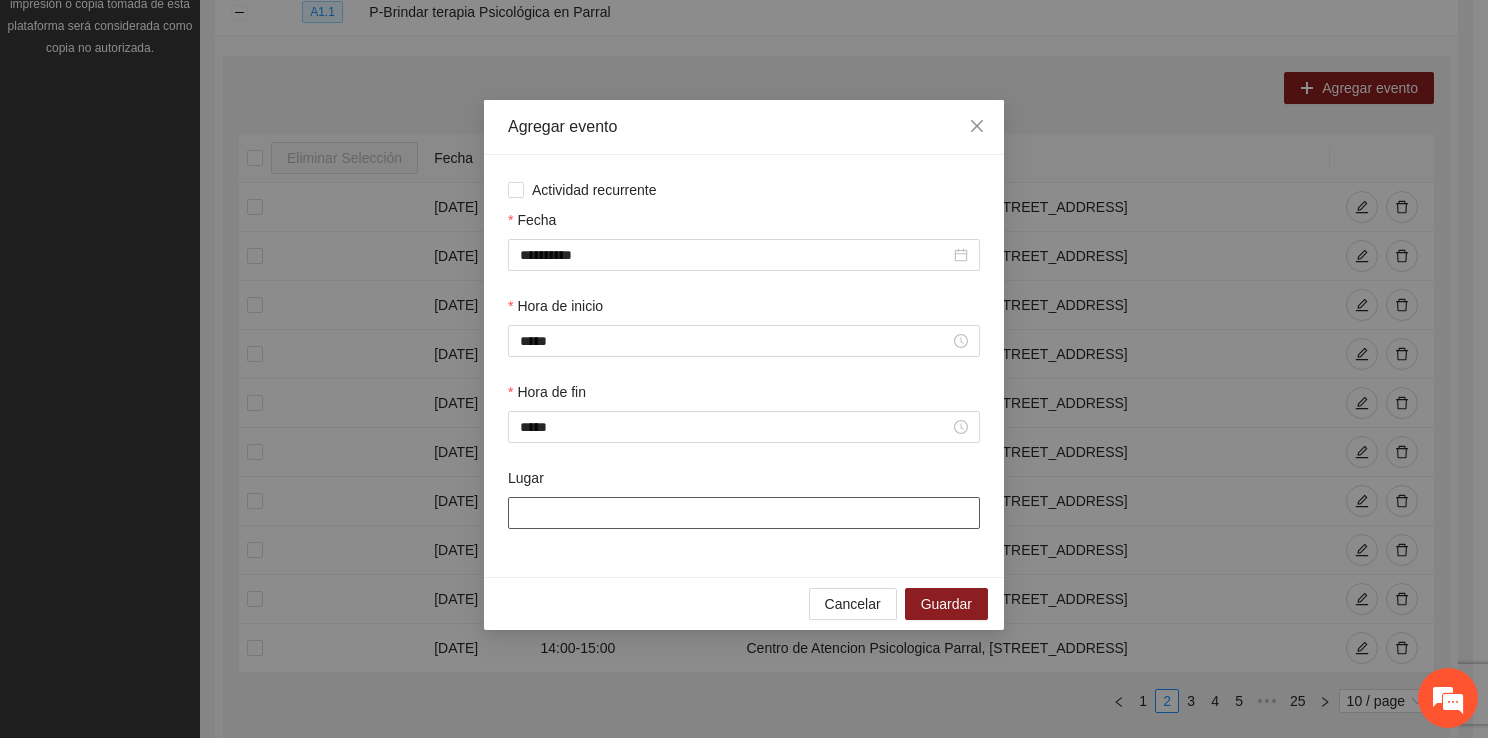 click on "Lugar" at bounding box center [744, 513] 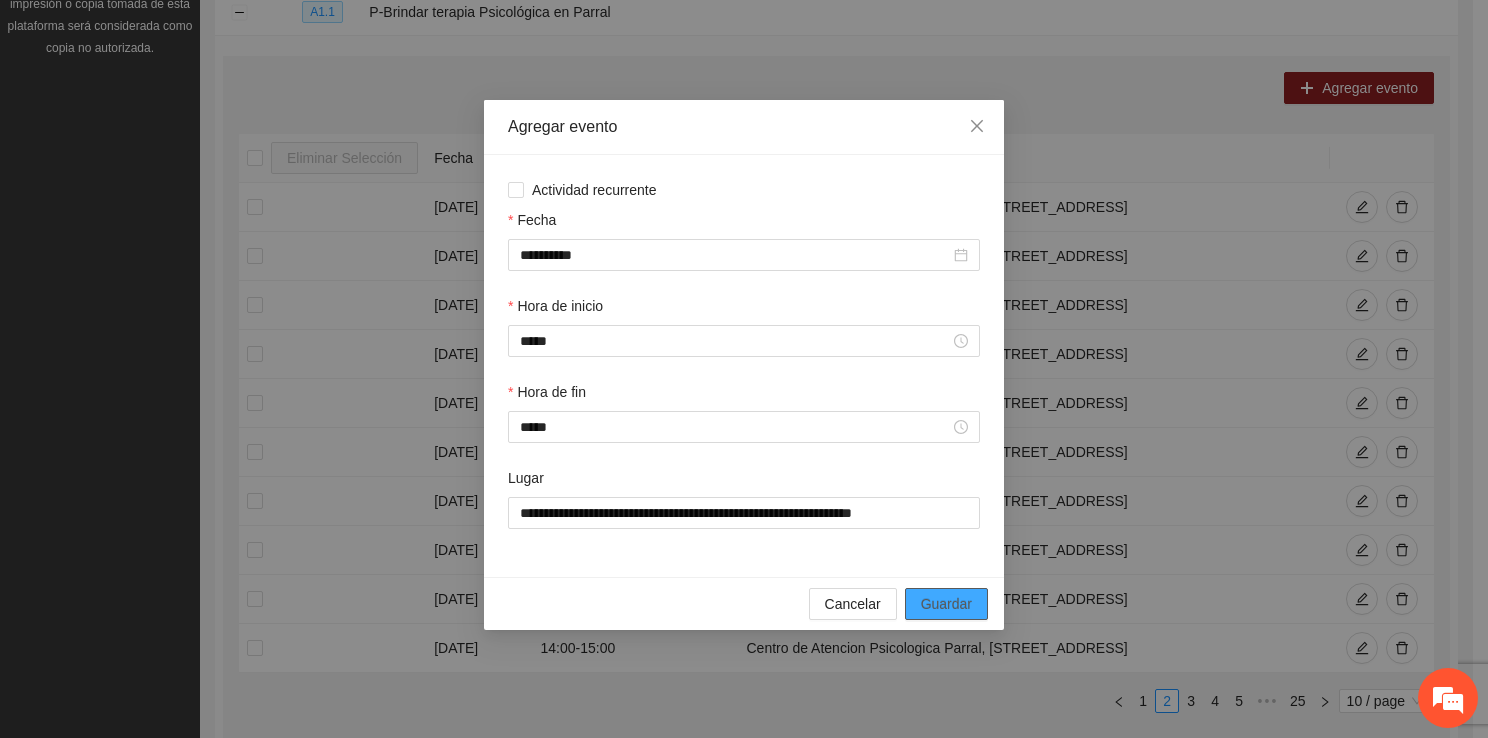 click on "Guardar" at bounding box center (946, 604) 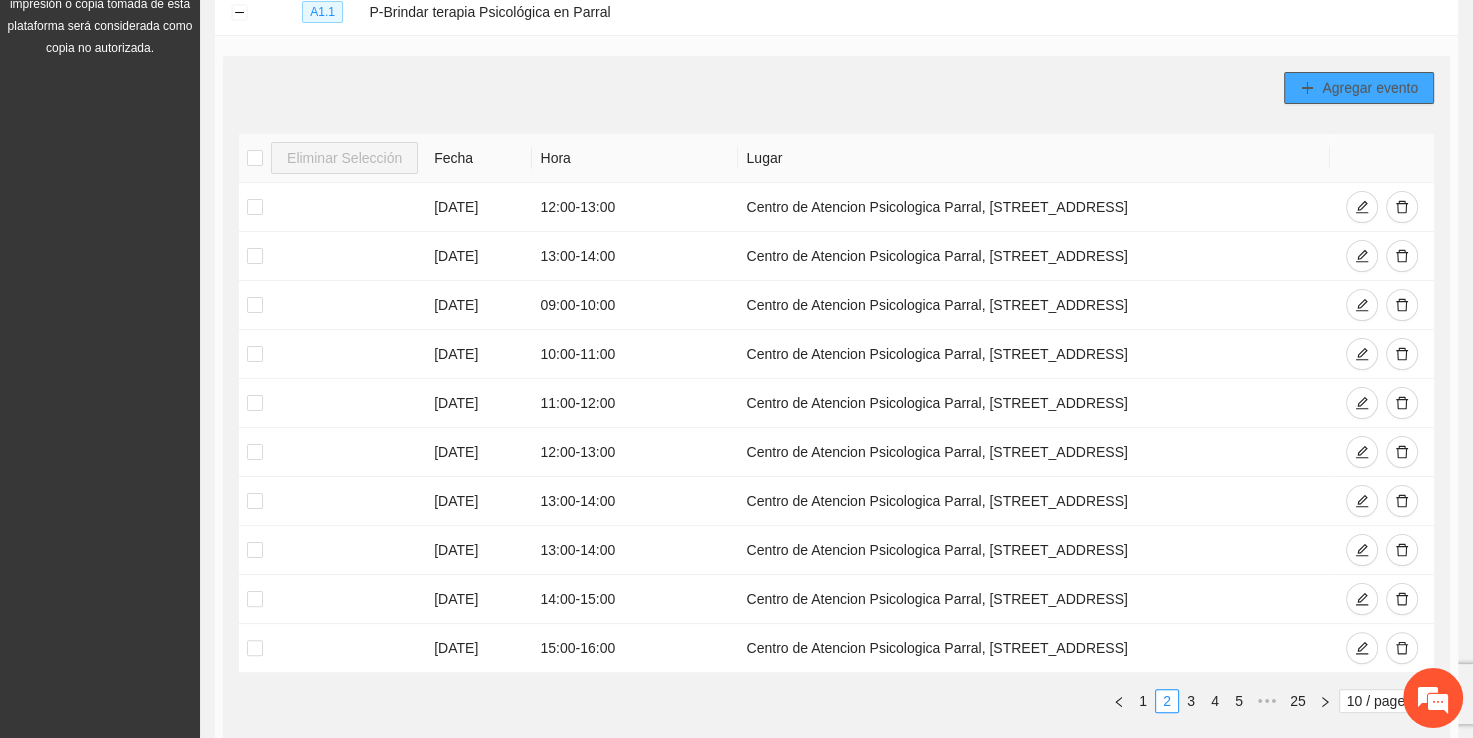 click on "Agregar evento" at bounding box center [1359, 88] 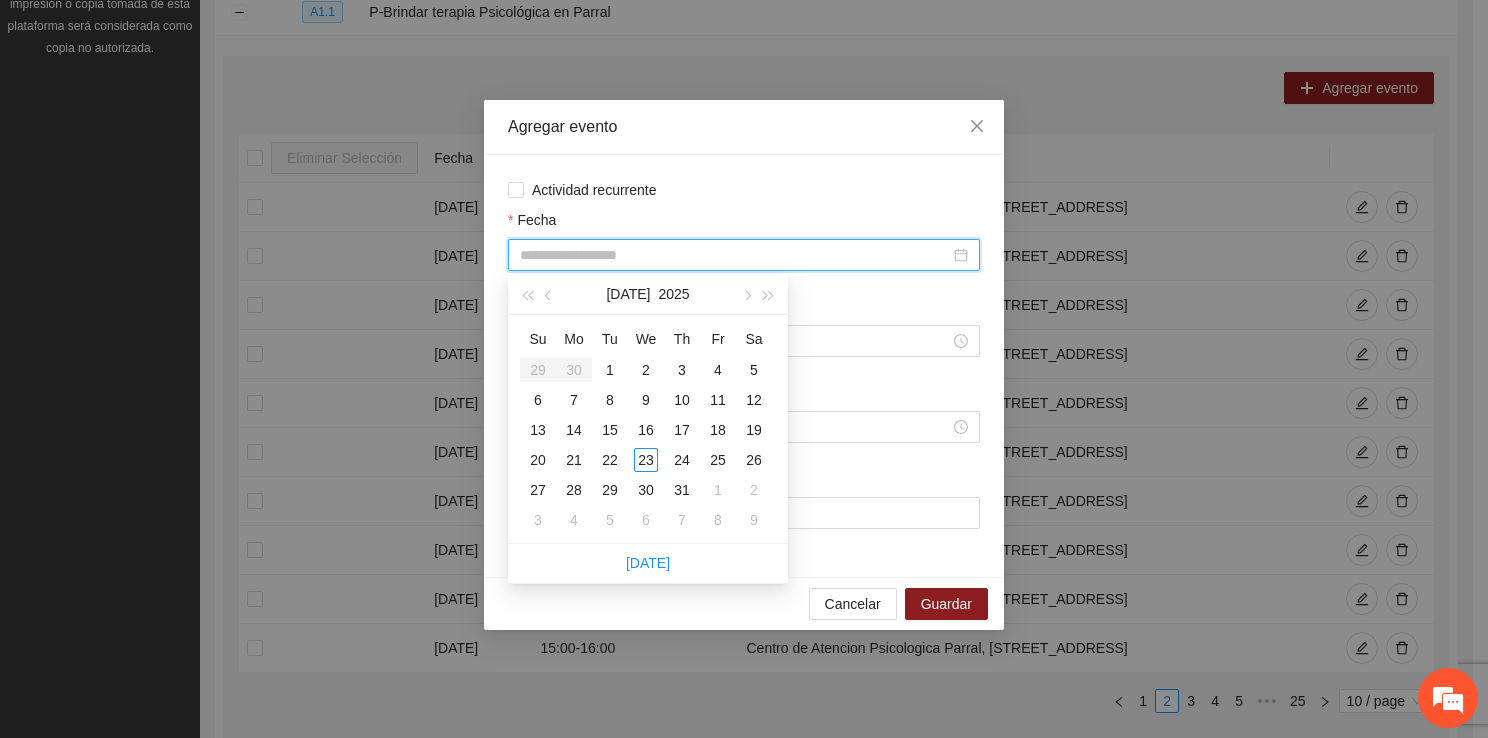 click on "Fecha" at bounding box center [735, 255] 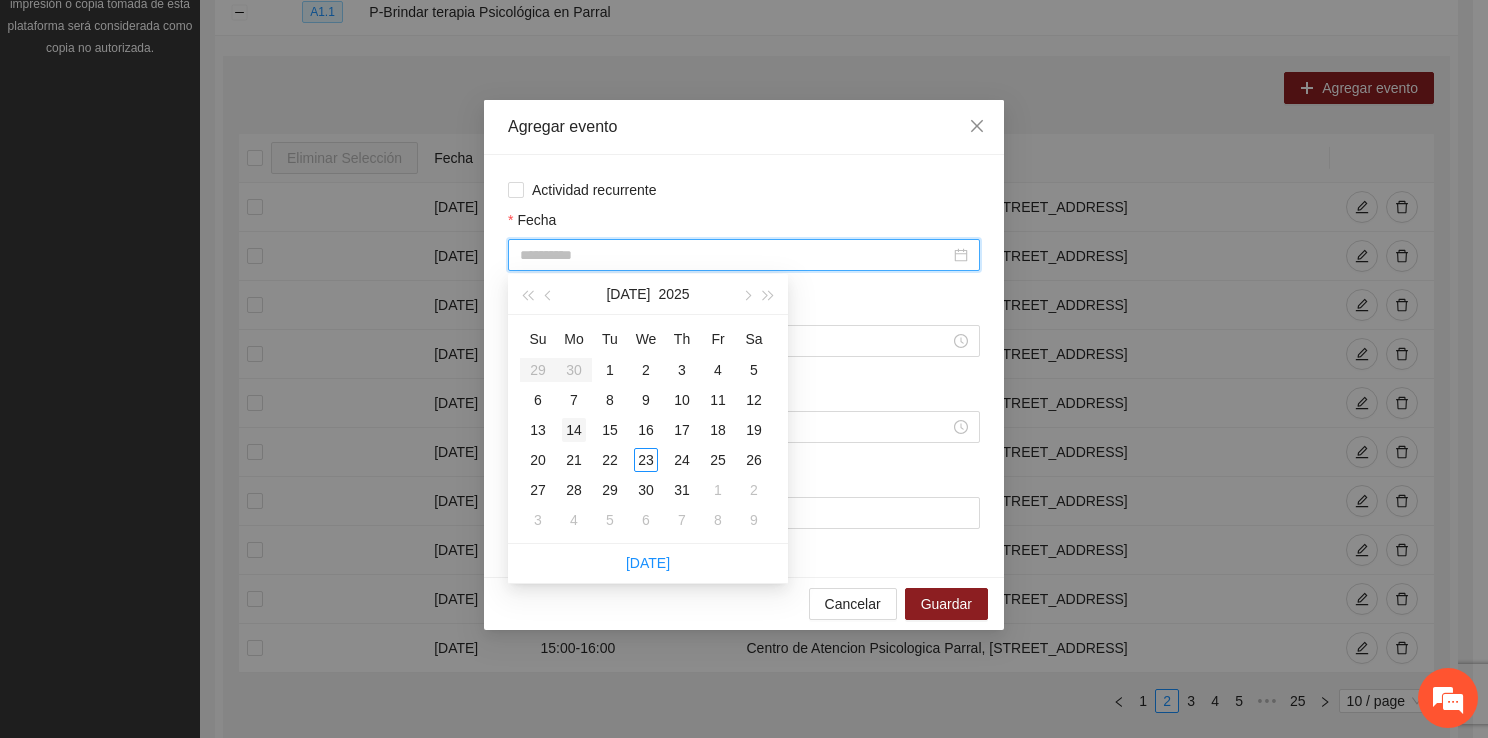 click on "14" at bounding box center [574, 430] 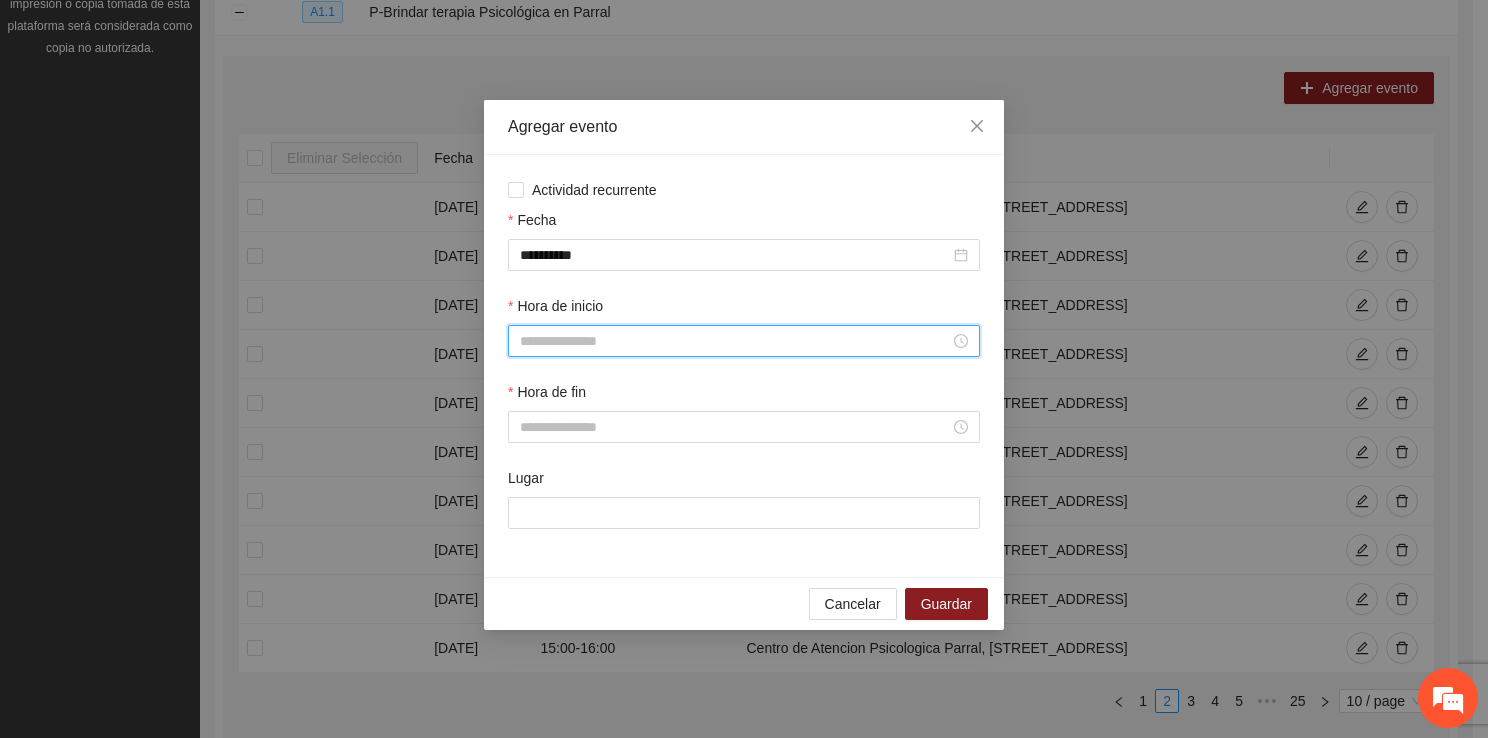 click on "Hora de inicio" at bounding box center (735, 341) 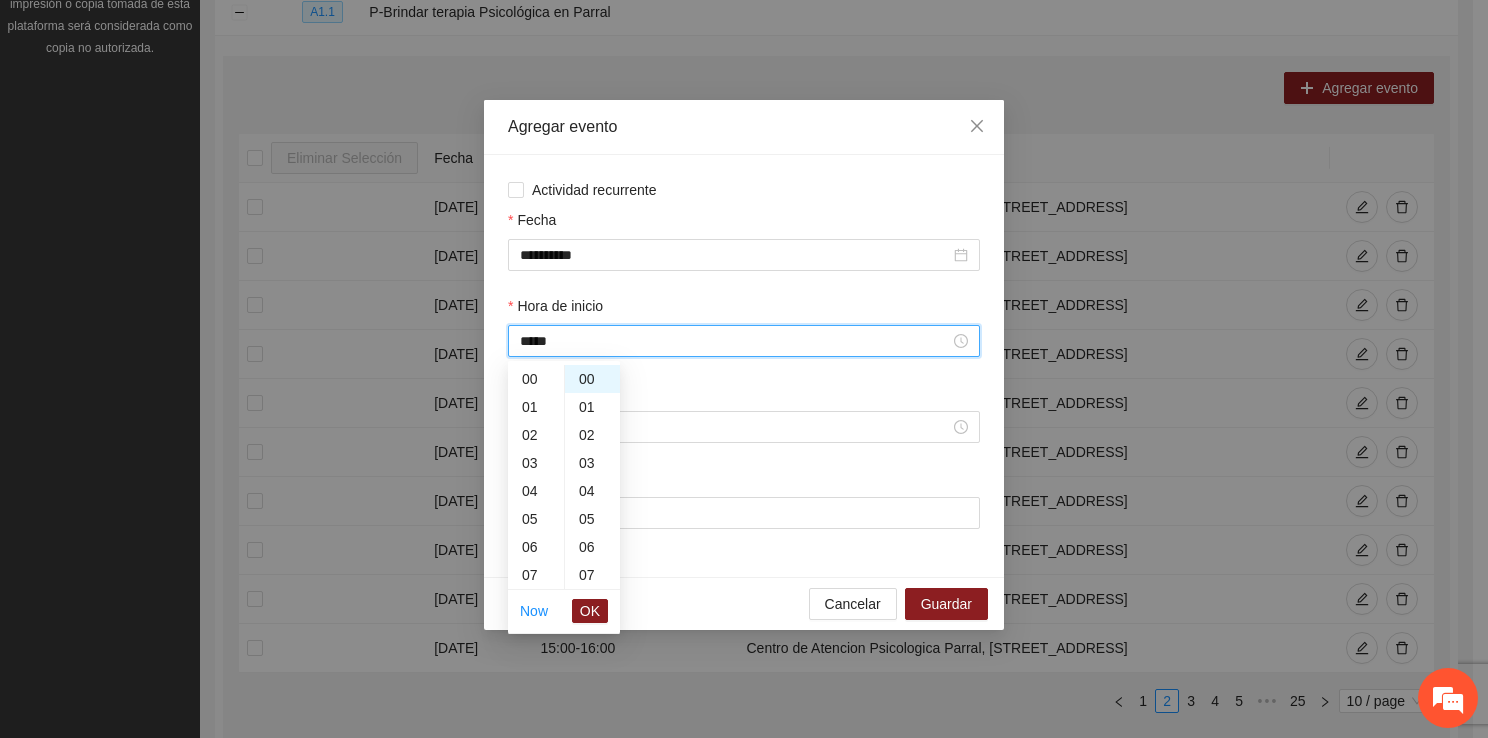 scroll, scrollTop: 476, scrollLeft: 0, axis: vertical 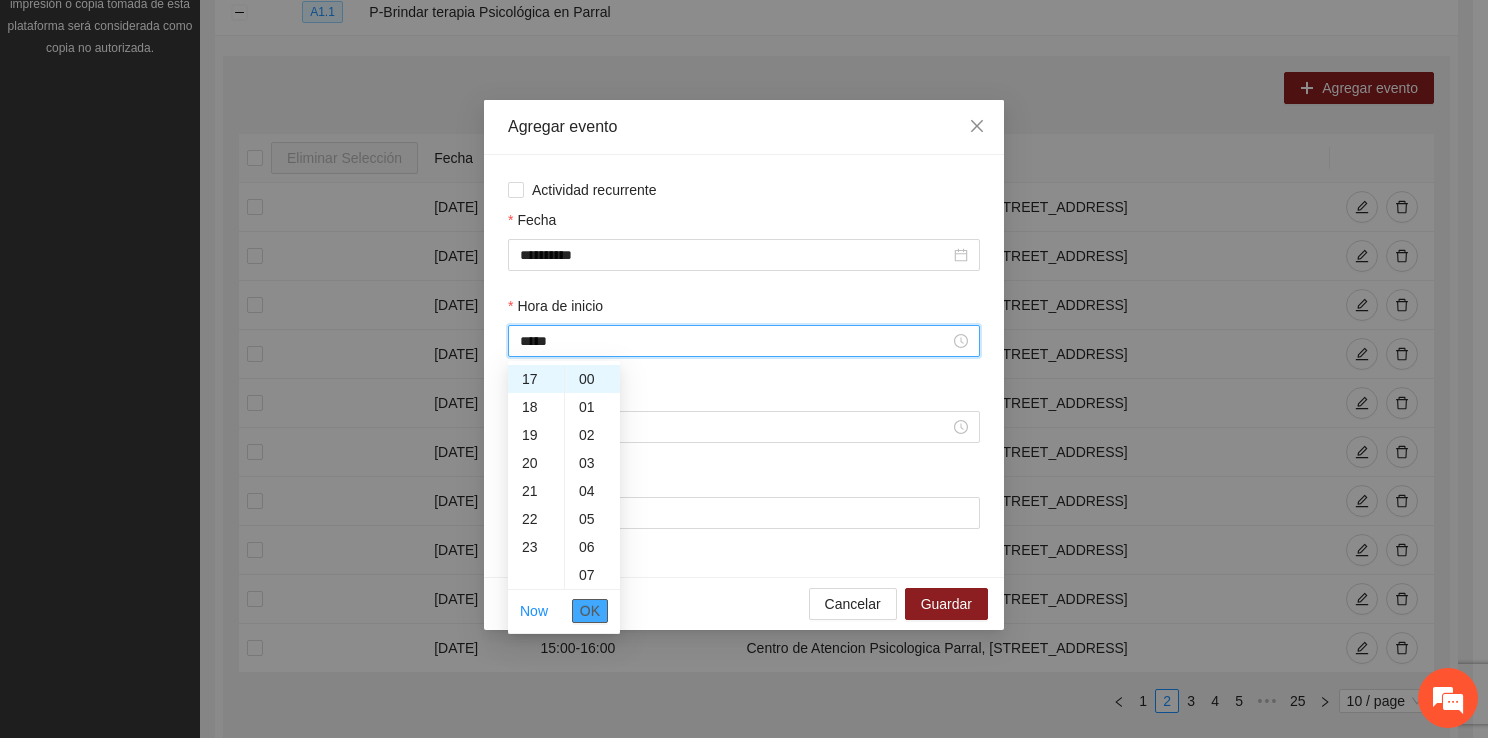 click on "OK" at bounding box center [590, 611] 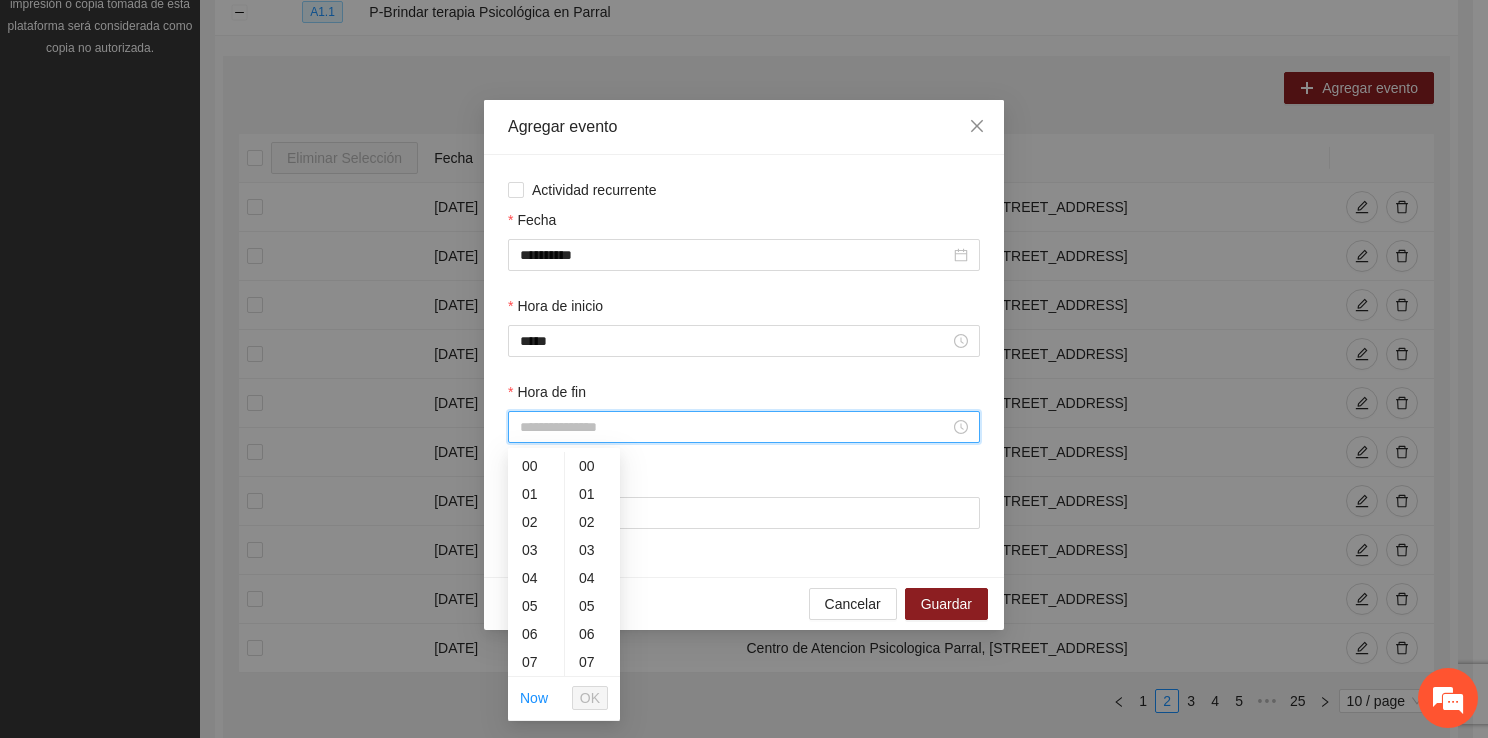 click on "Hora de fin" at bounding box center (735, 427) 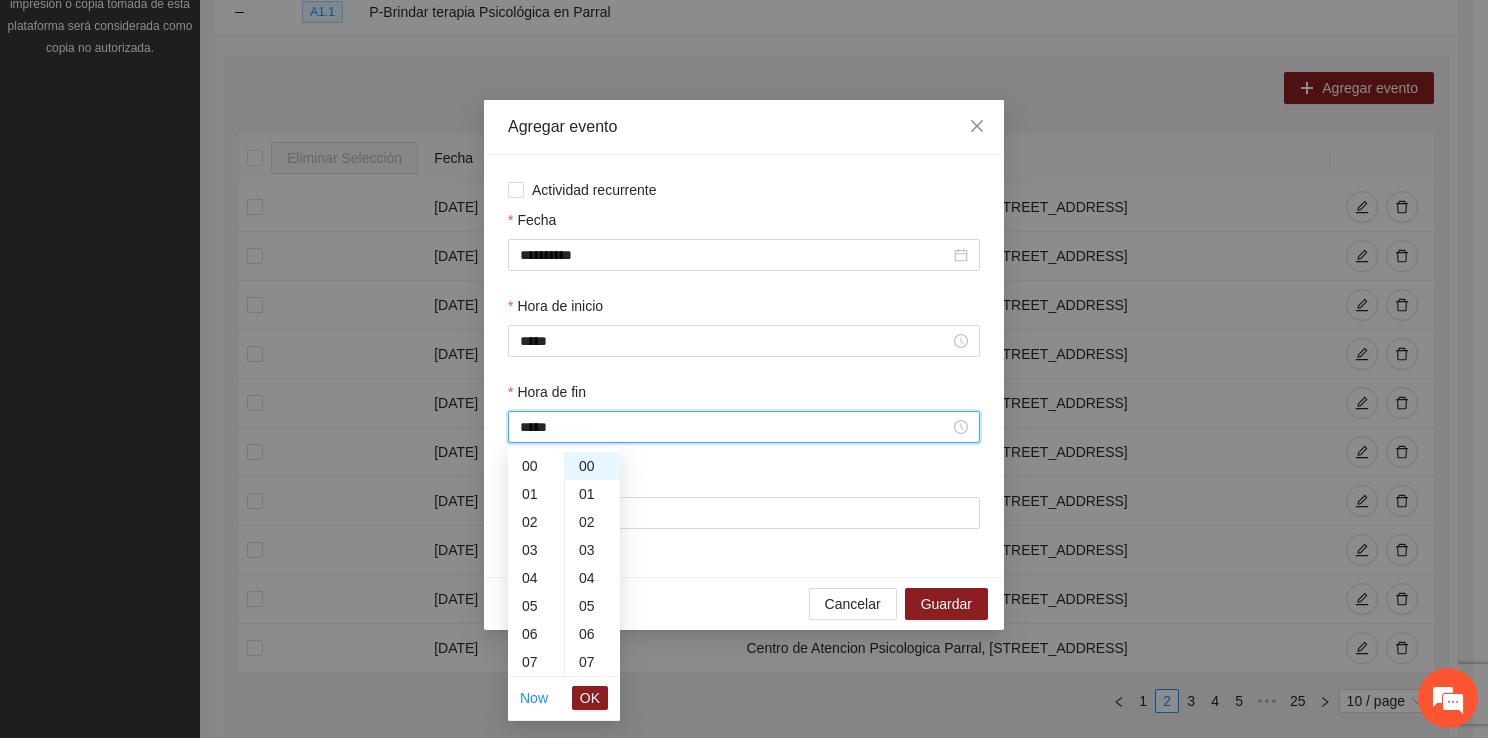 scroll, scrollTop: 504, scrollLeft: 0, axis: vertical 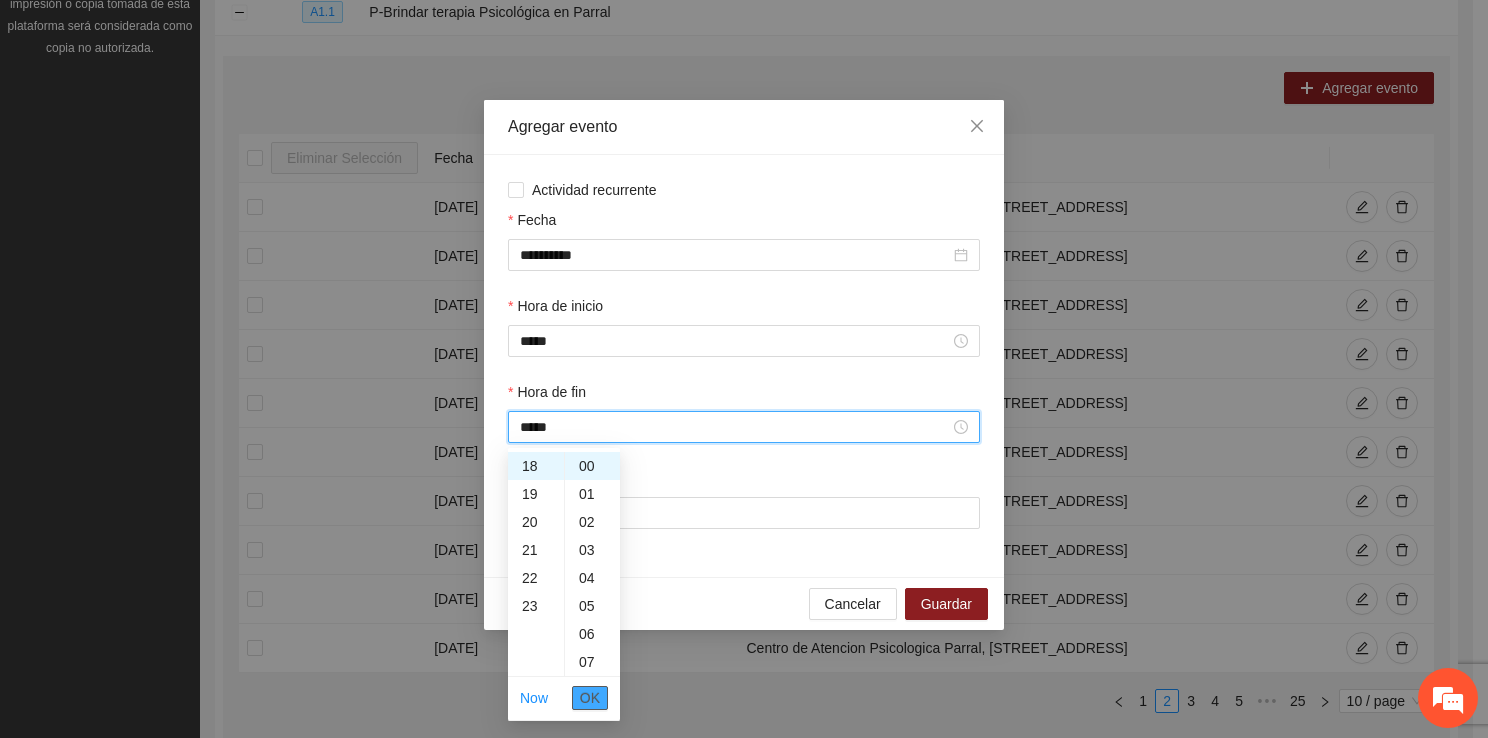 click on "OK" at bounding box center (590, 698) 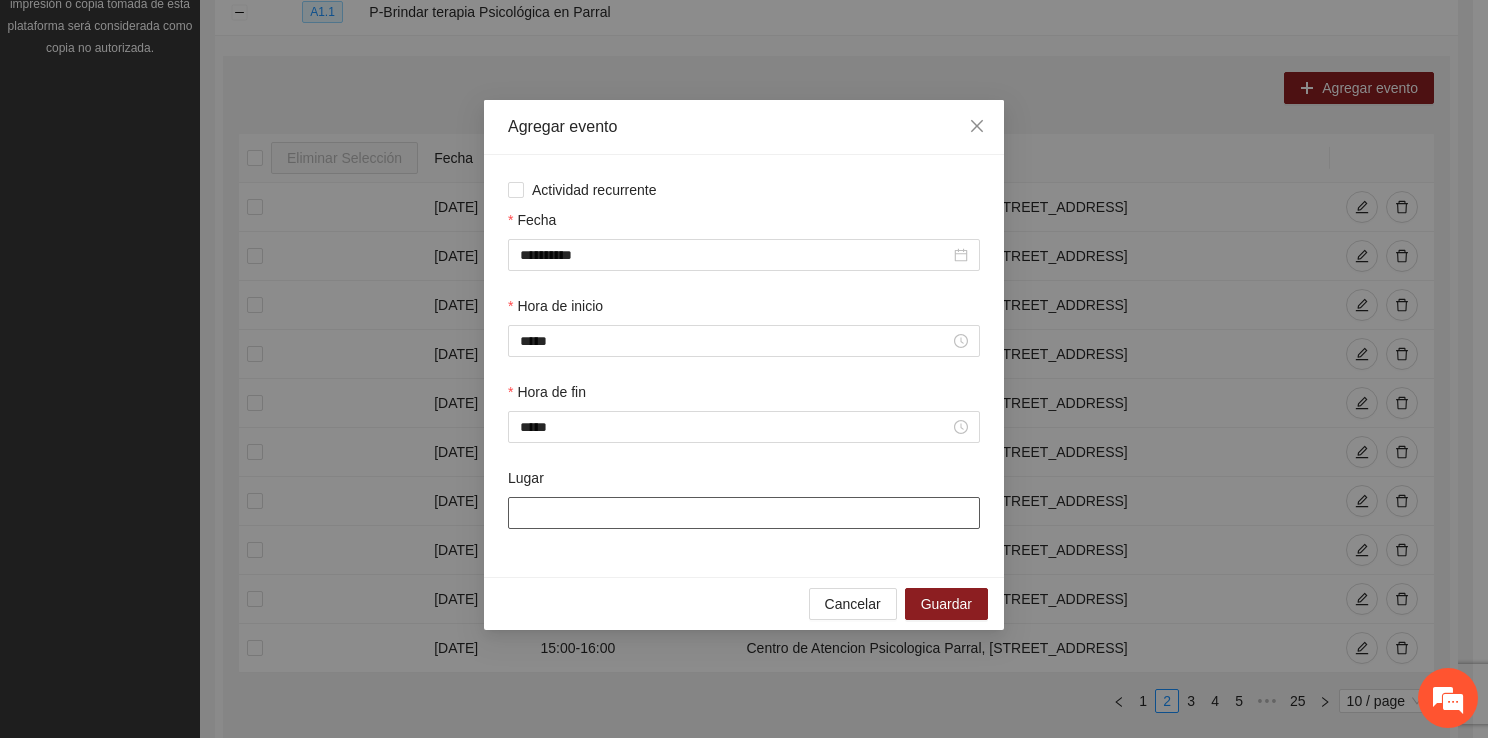 click on "Lugar" at bounding box center [744, 513] 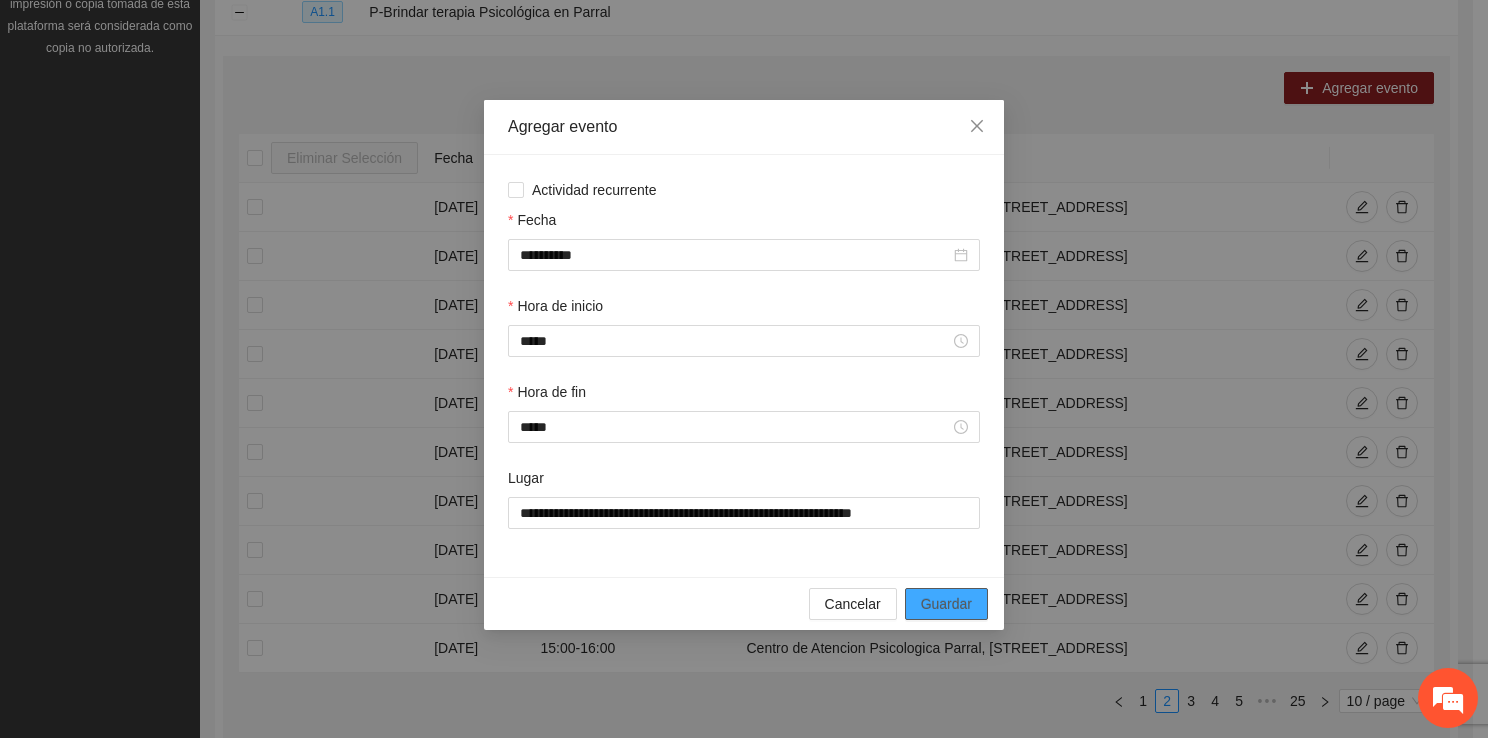 click on "Guardar" at bounding box center (946, 604) 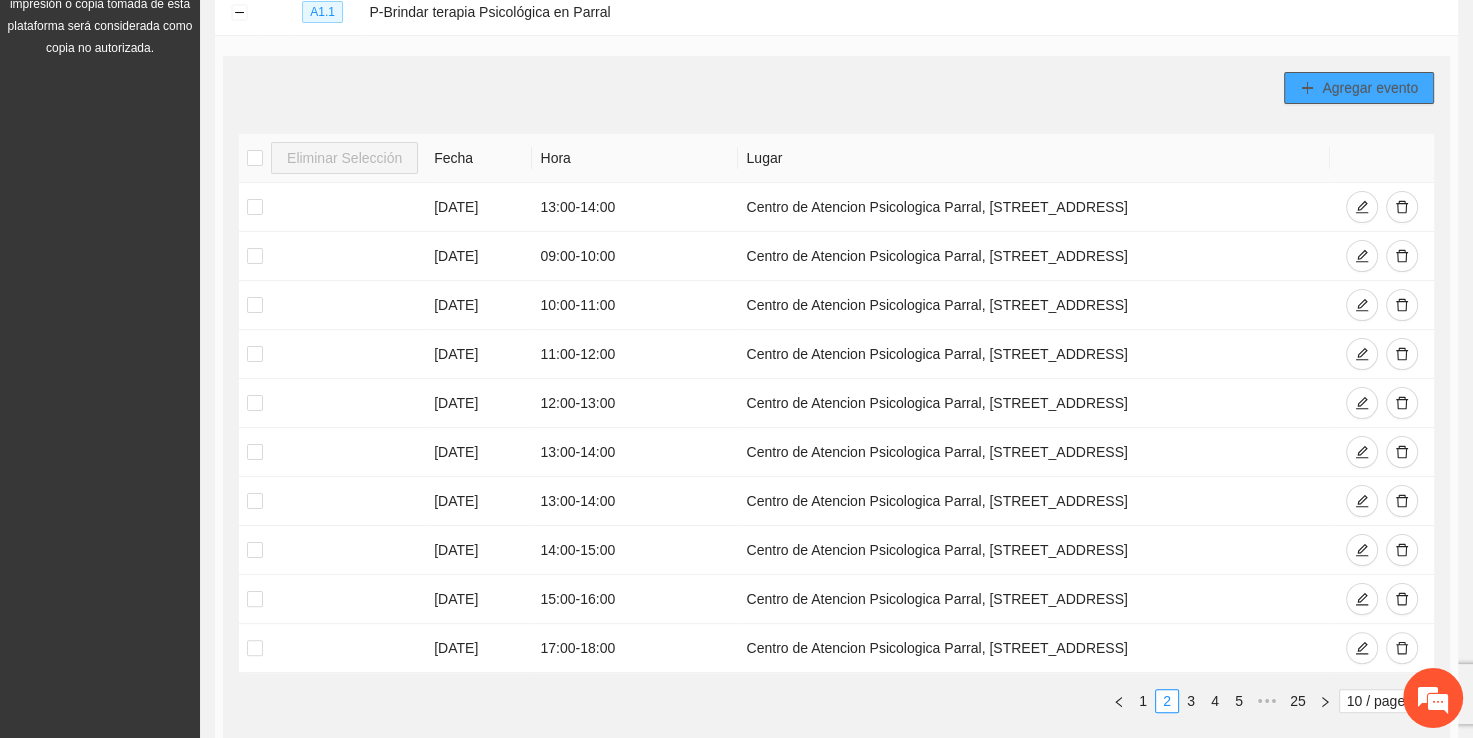 click on "Agregar evento" at bounding box center (1359, 88) 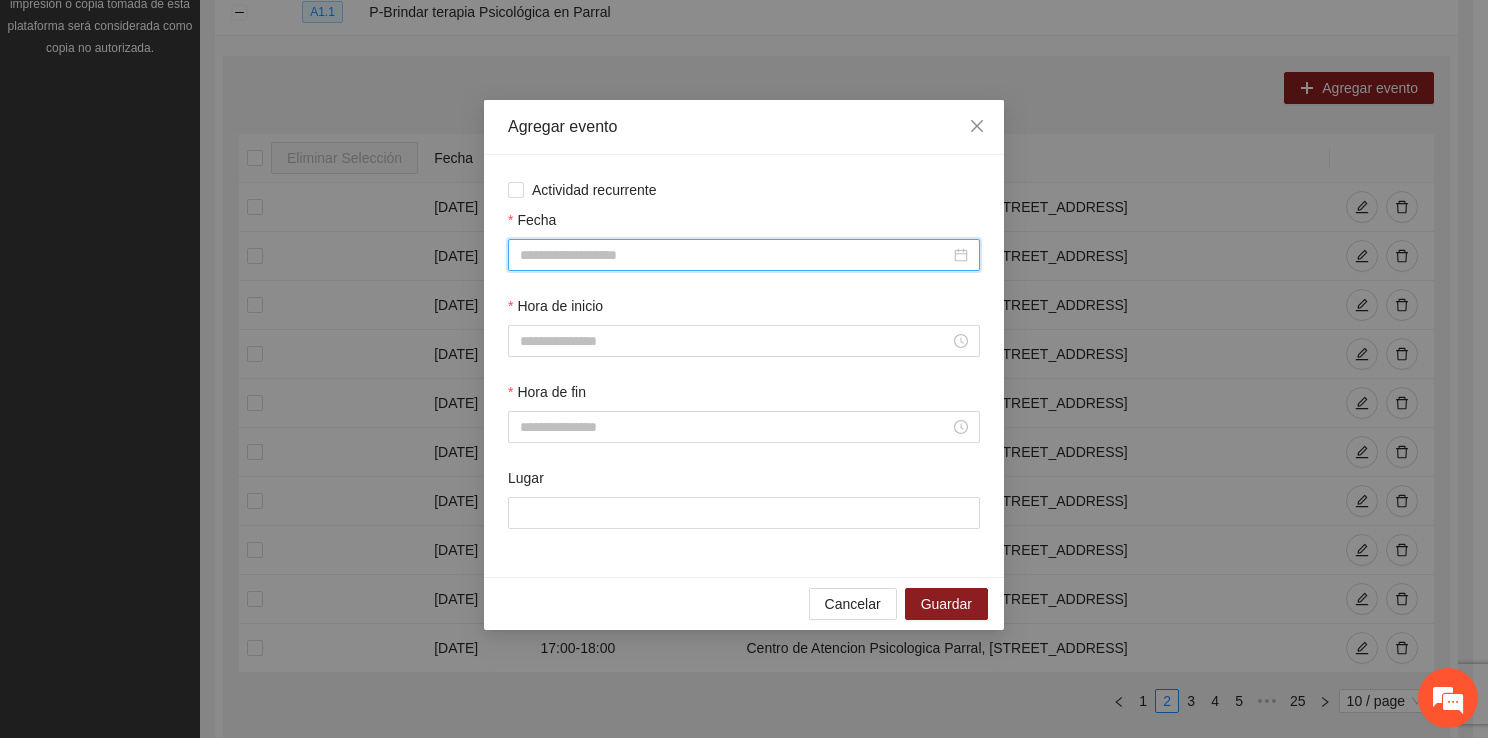 click on "Fecha" at bounding box center [735, 255] 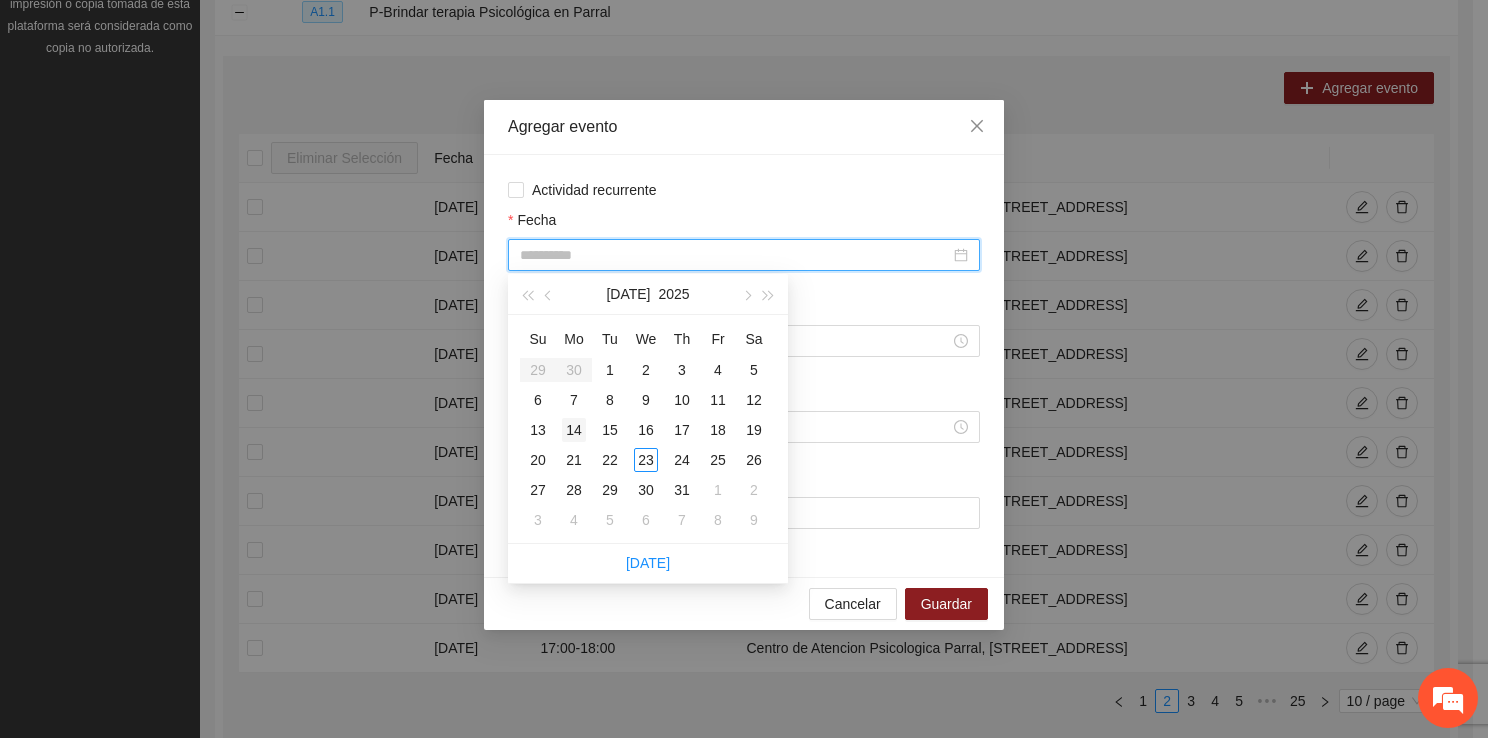 click on "14" at bounding box center [574, 430] 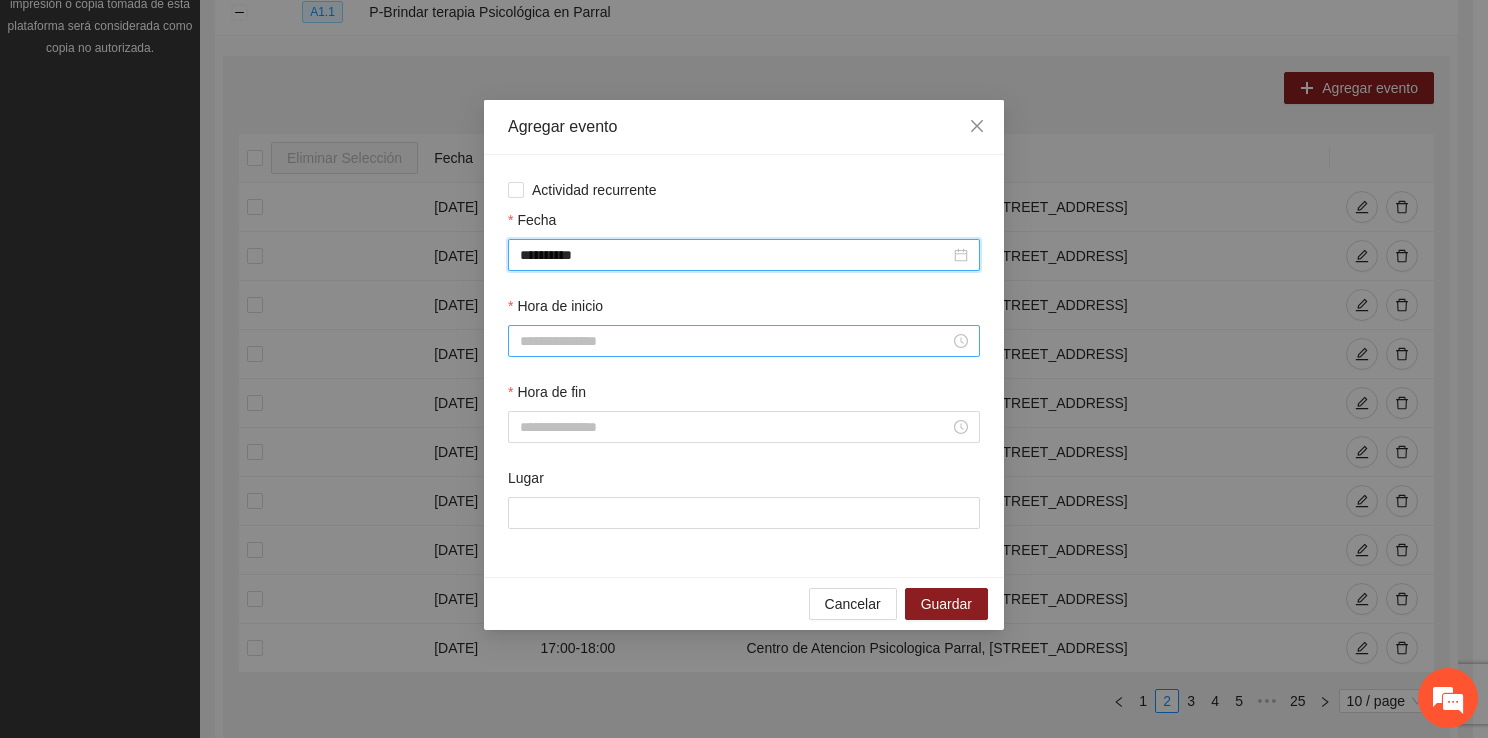 click on "Hora de inicio" at bounding box center (735, 341) 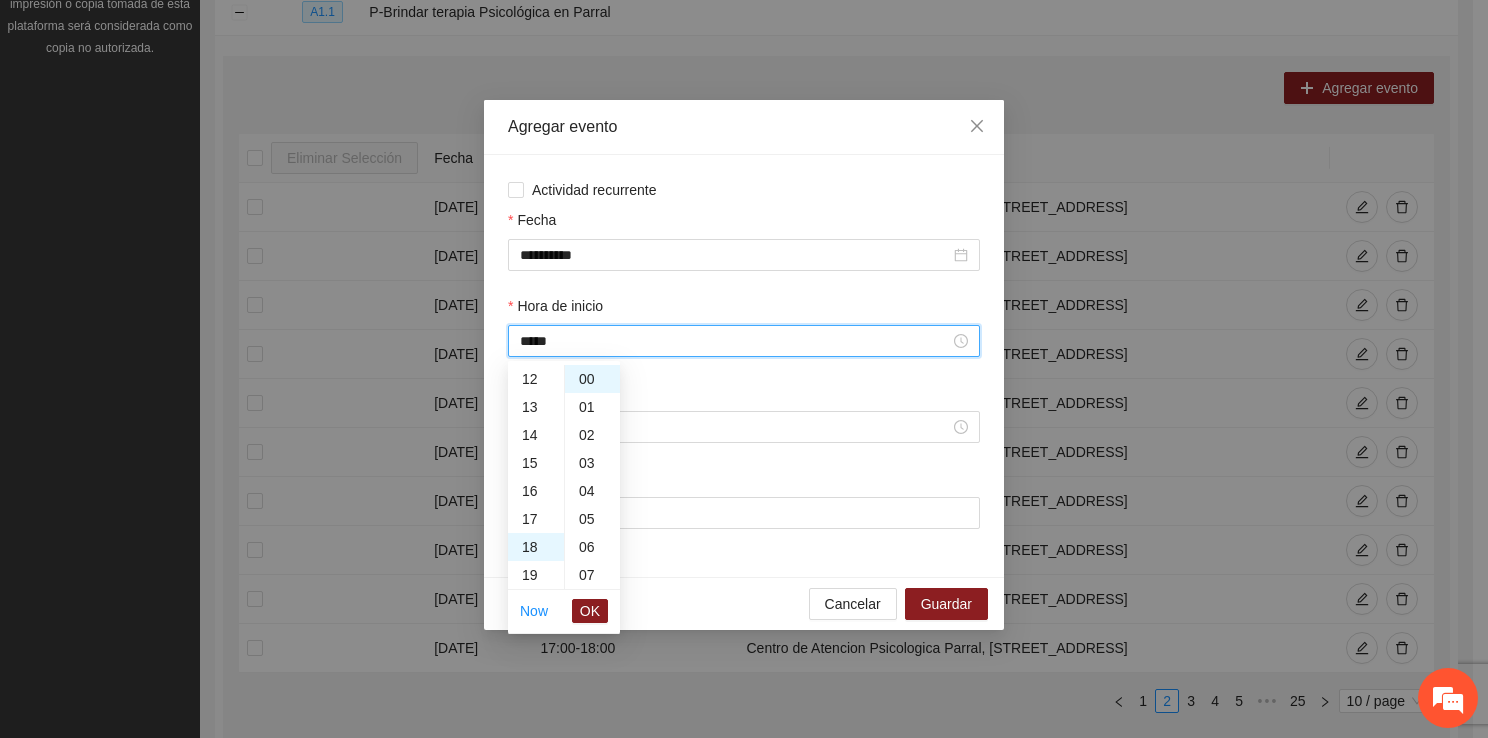 scroll, scrollTop: 504, scrollLeft: 0, axis: vertical 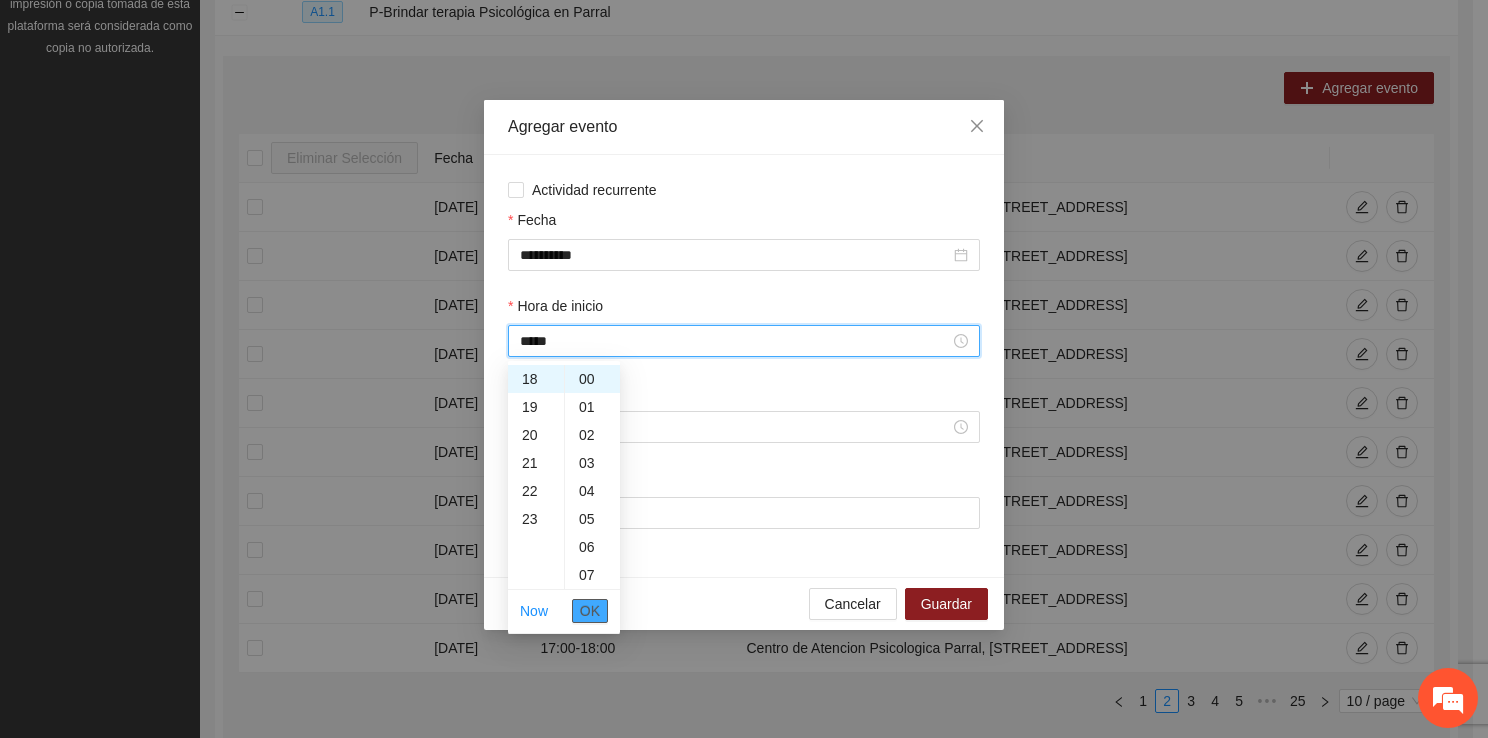 click on "OK" at bounding box center (590, 611) 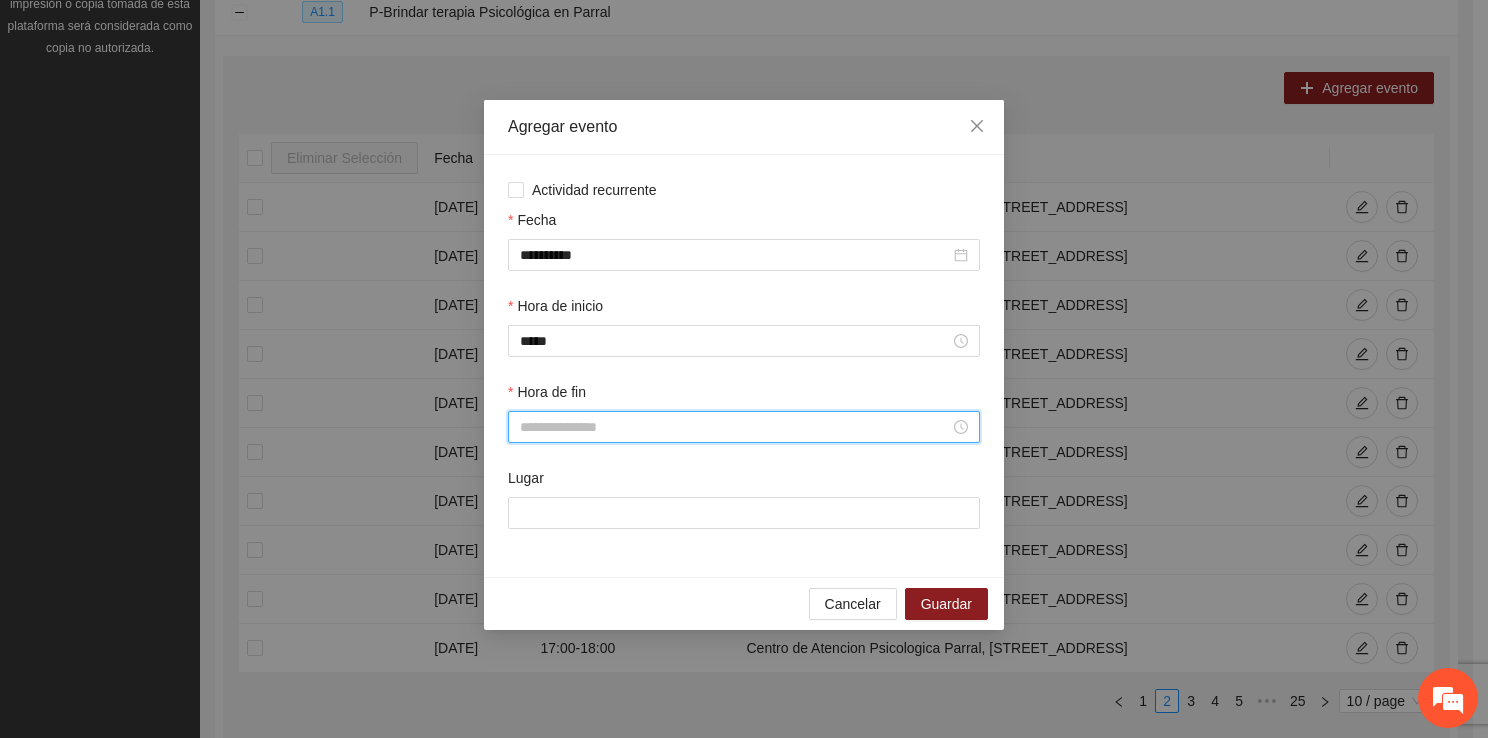 click on "Hora de fin" at bounding box center [735, 427] 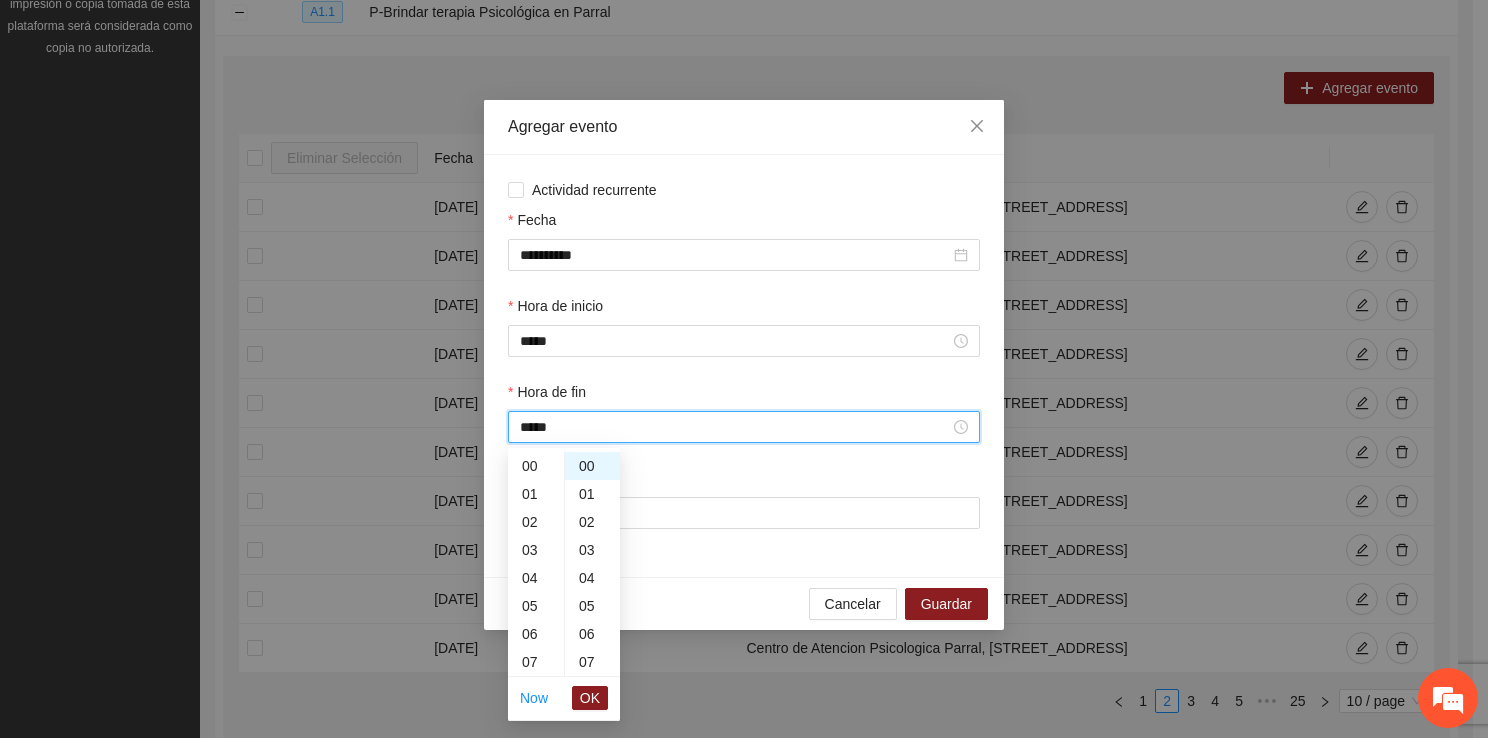 scroll, scrollTop: 532, scrollLeft: 0, axis: vertical 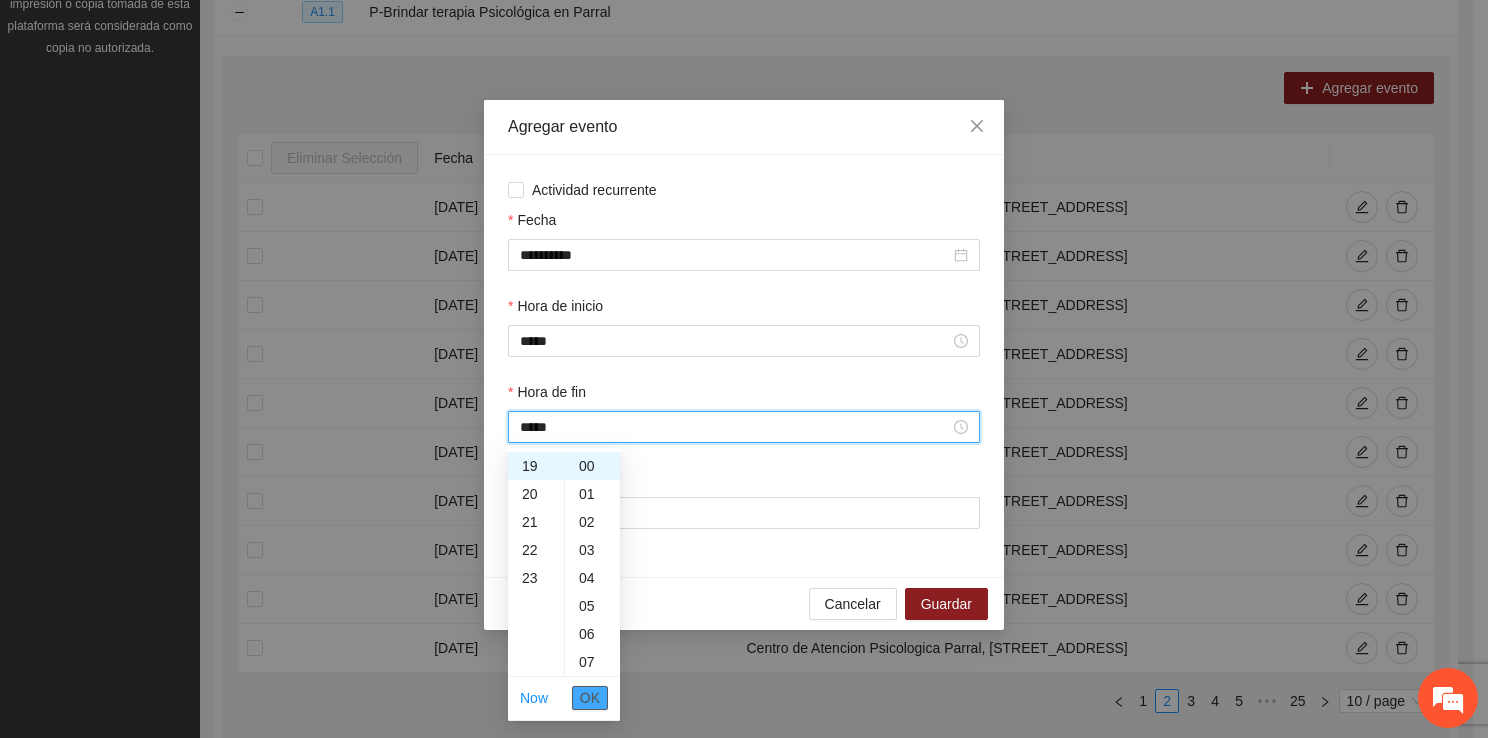 click on "OK" at bounding box center [590, 698] 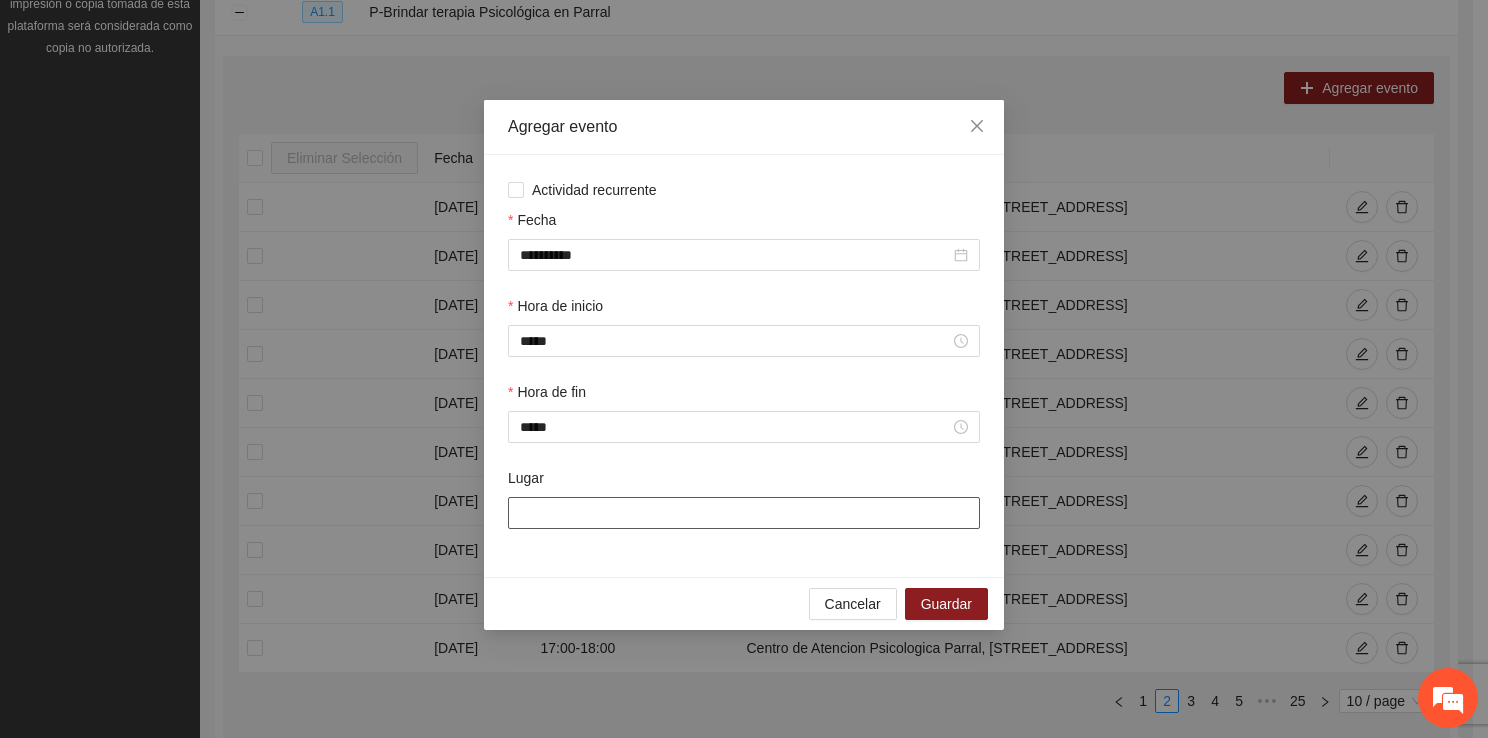 click on "Lugar" at bounding box center (744, 513) 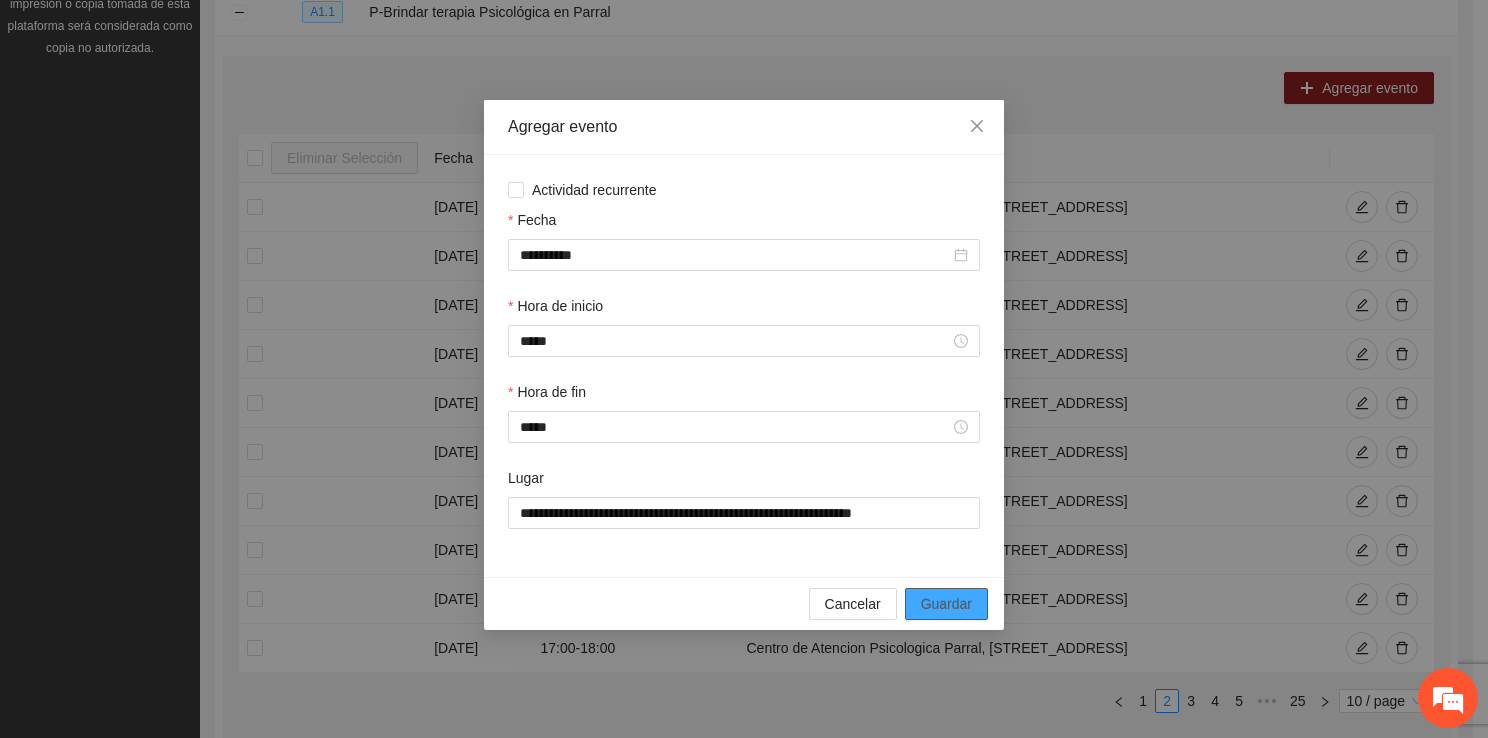 click on "Guardar" at bounding box center [946, 604] 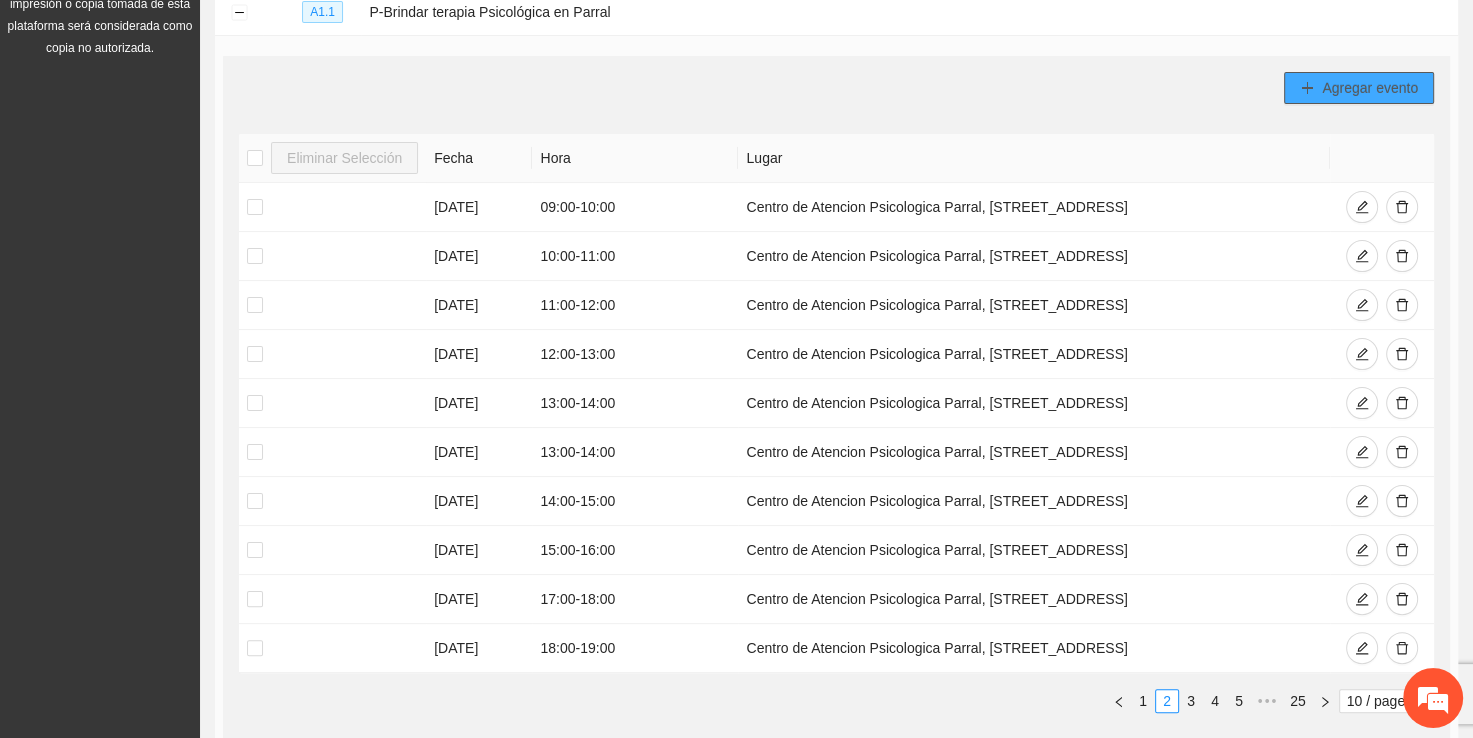 click on "Agregar evento" at bounding box center [1370, 88] 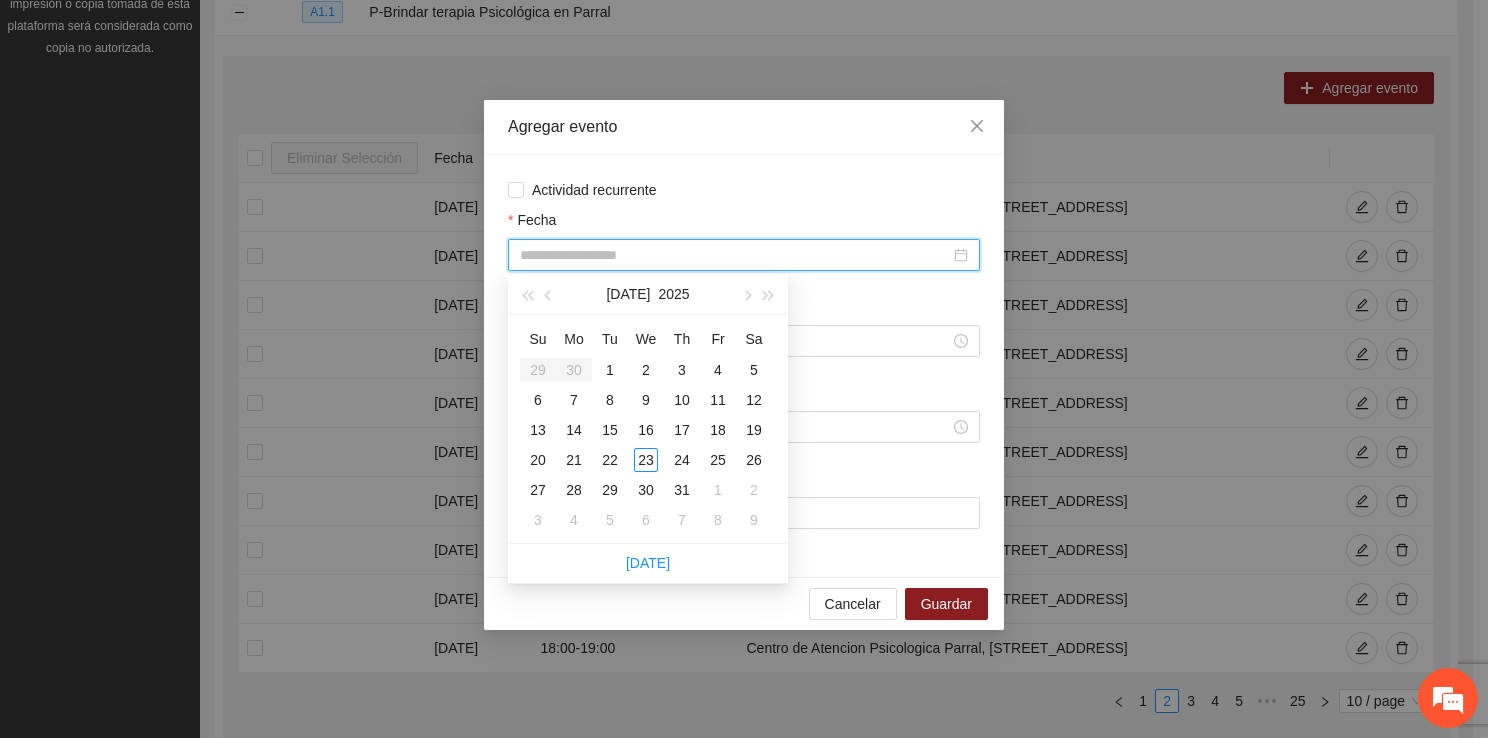 click on "Fecha" at bounding box center [735, 255] 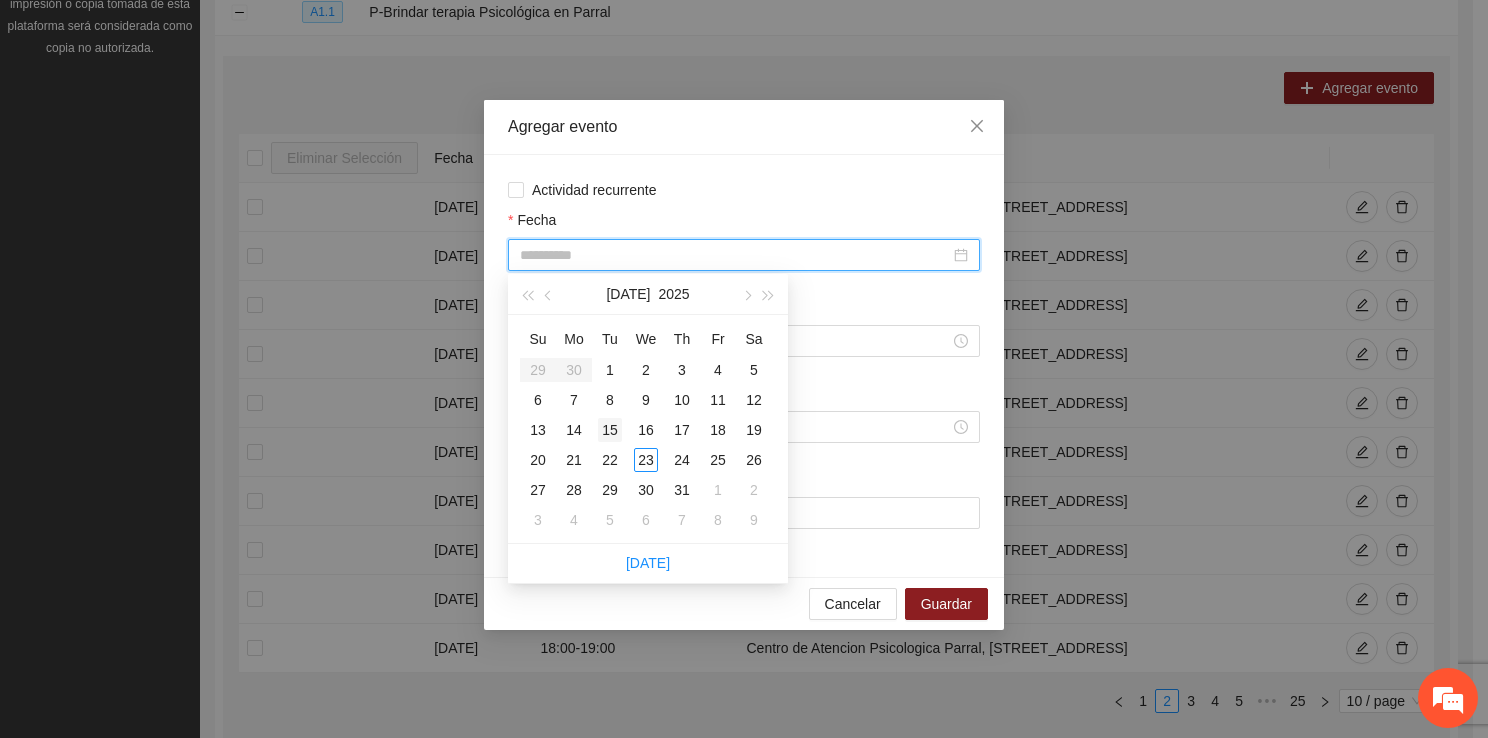 click on "15" at bounding box center (610, 430) 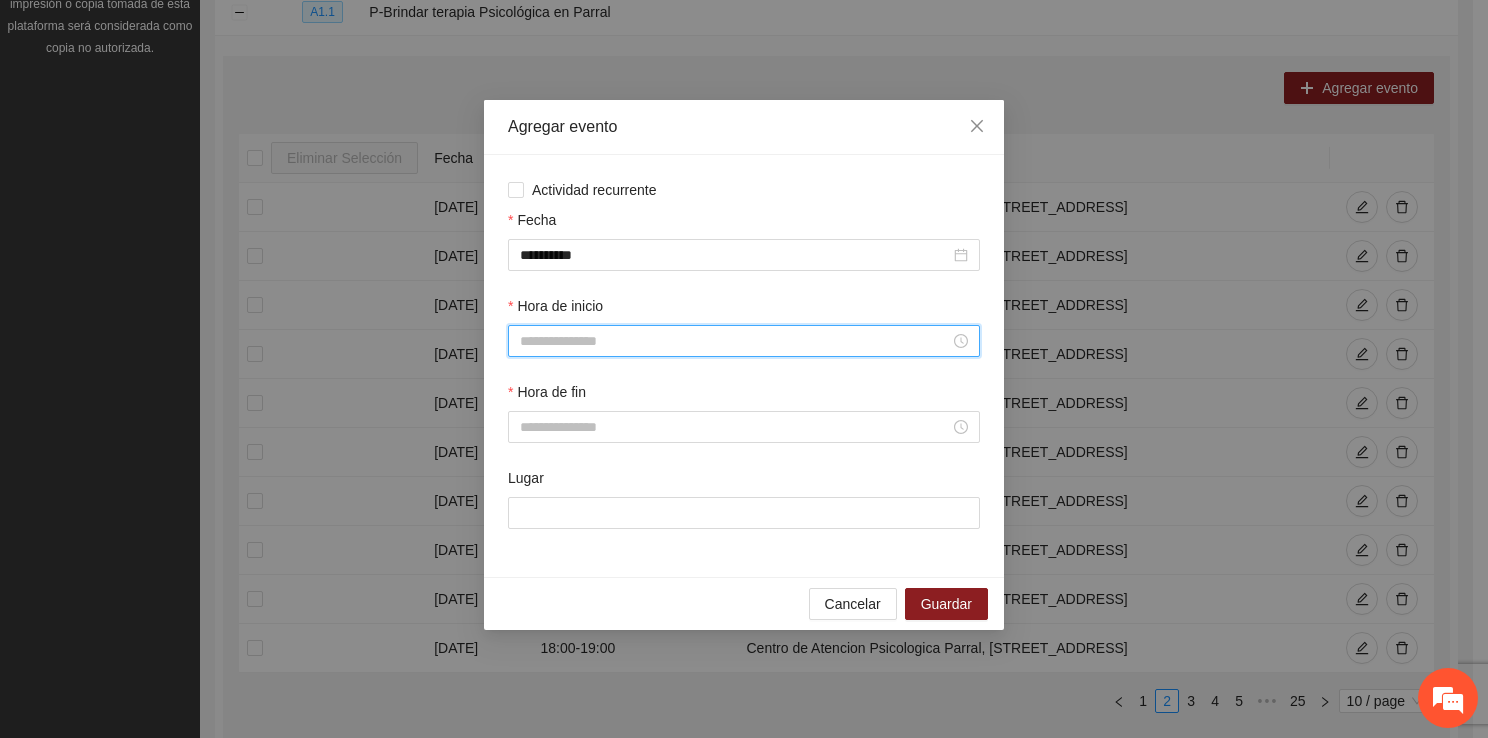 click on "Hora de inicio" at bounding box center (735, 341) 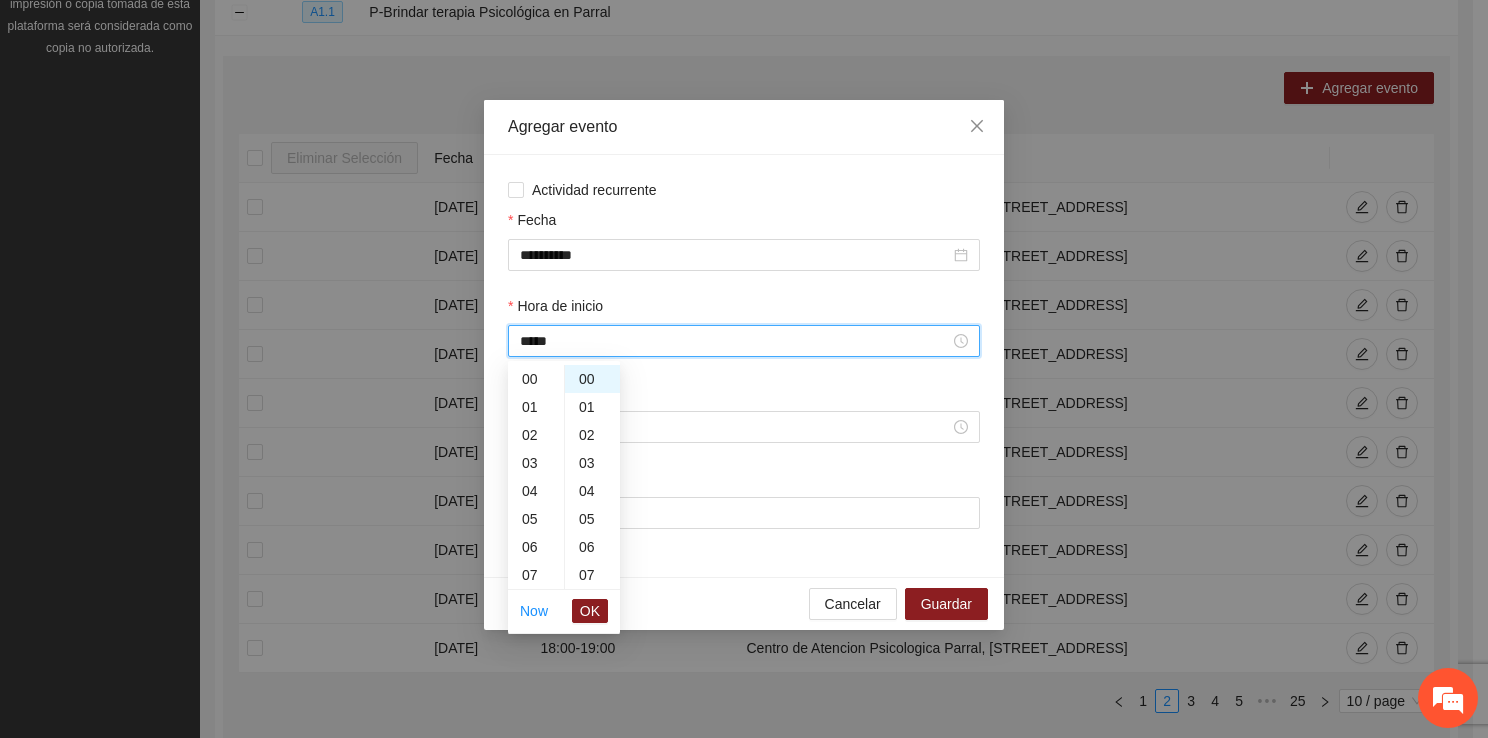 scroll, scrollTop: 252, scrollLeft: 0, axis: vertical 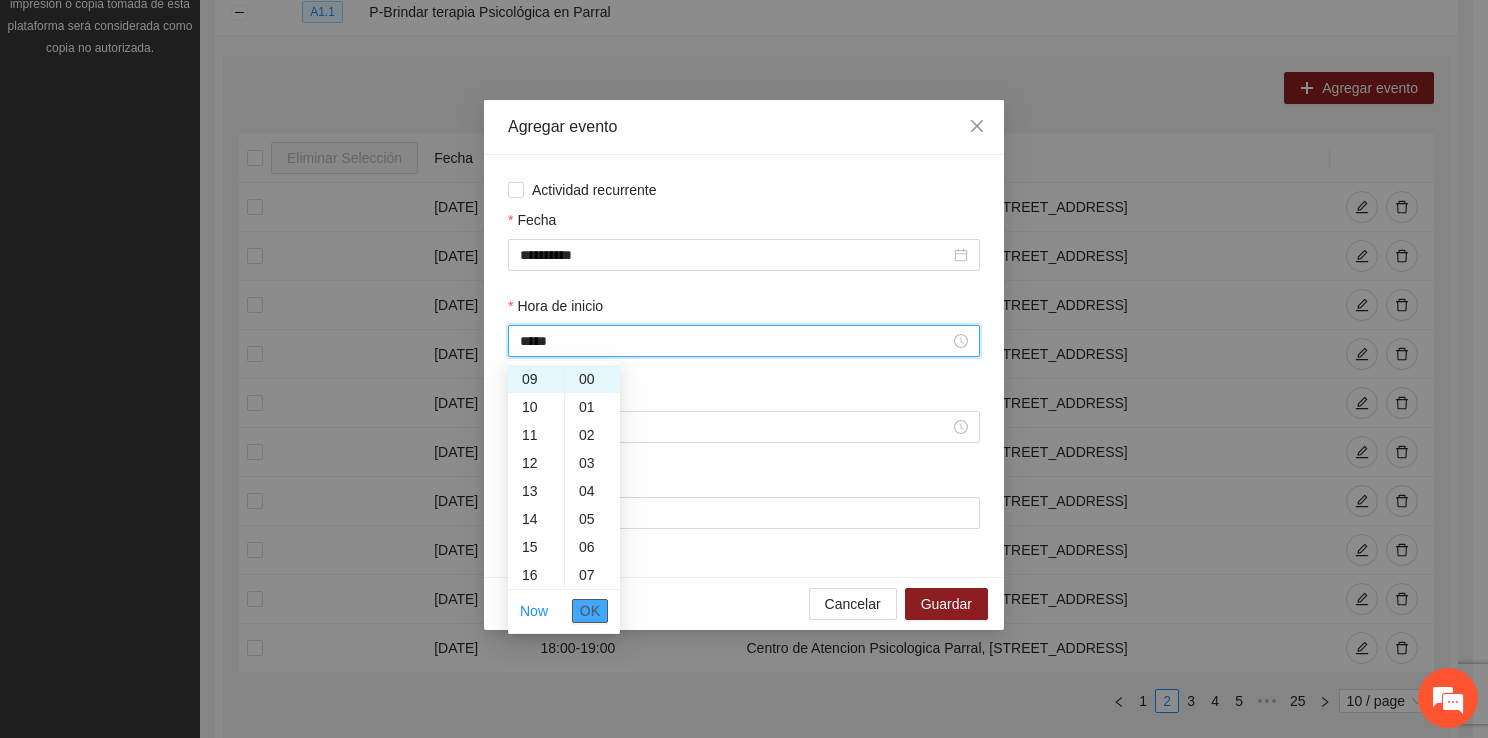 click on "OK" at bounding box center [590, 611] 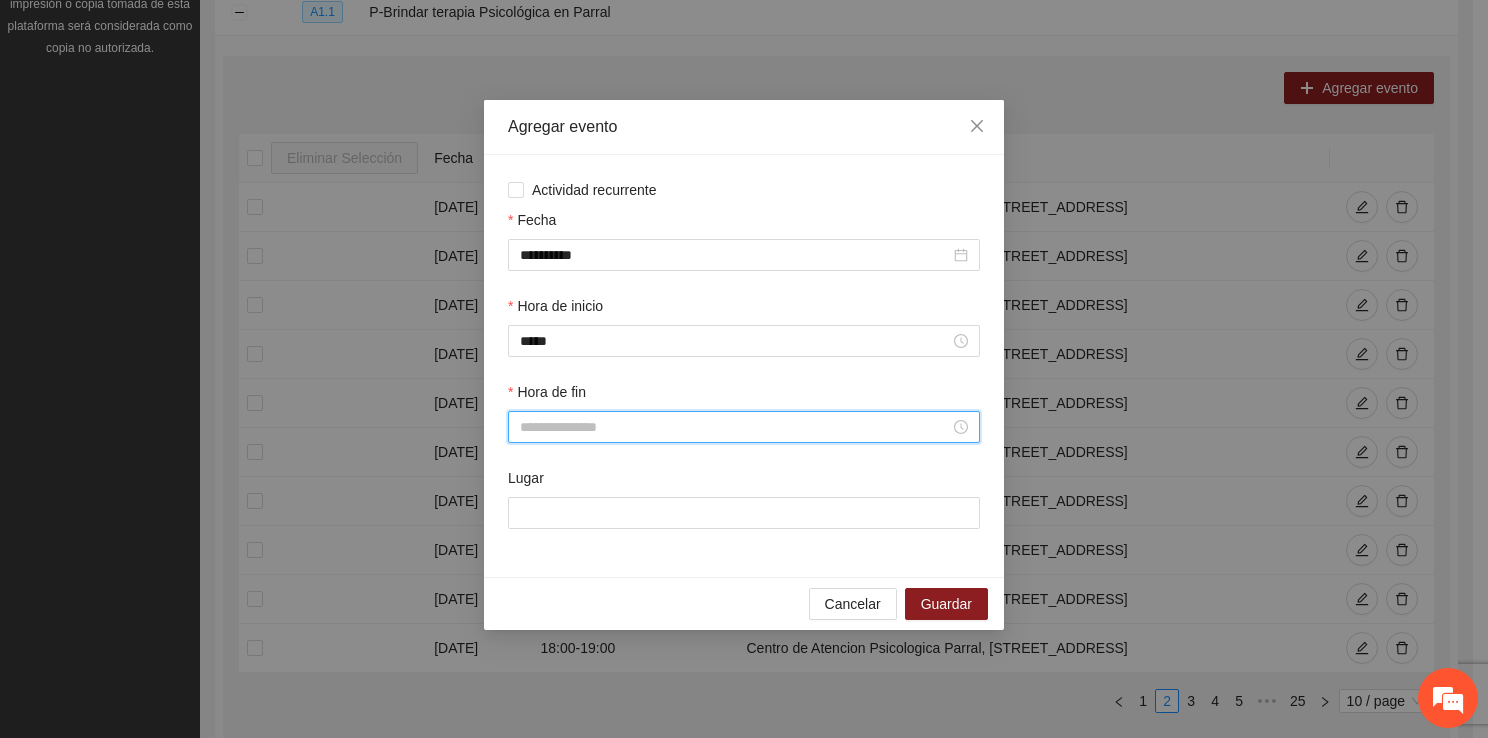 click on "Hora de fin" at bounding box center (735, 427) 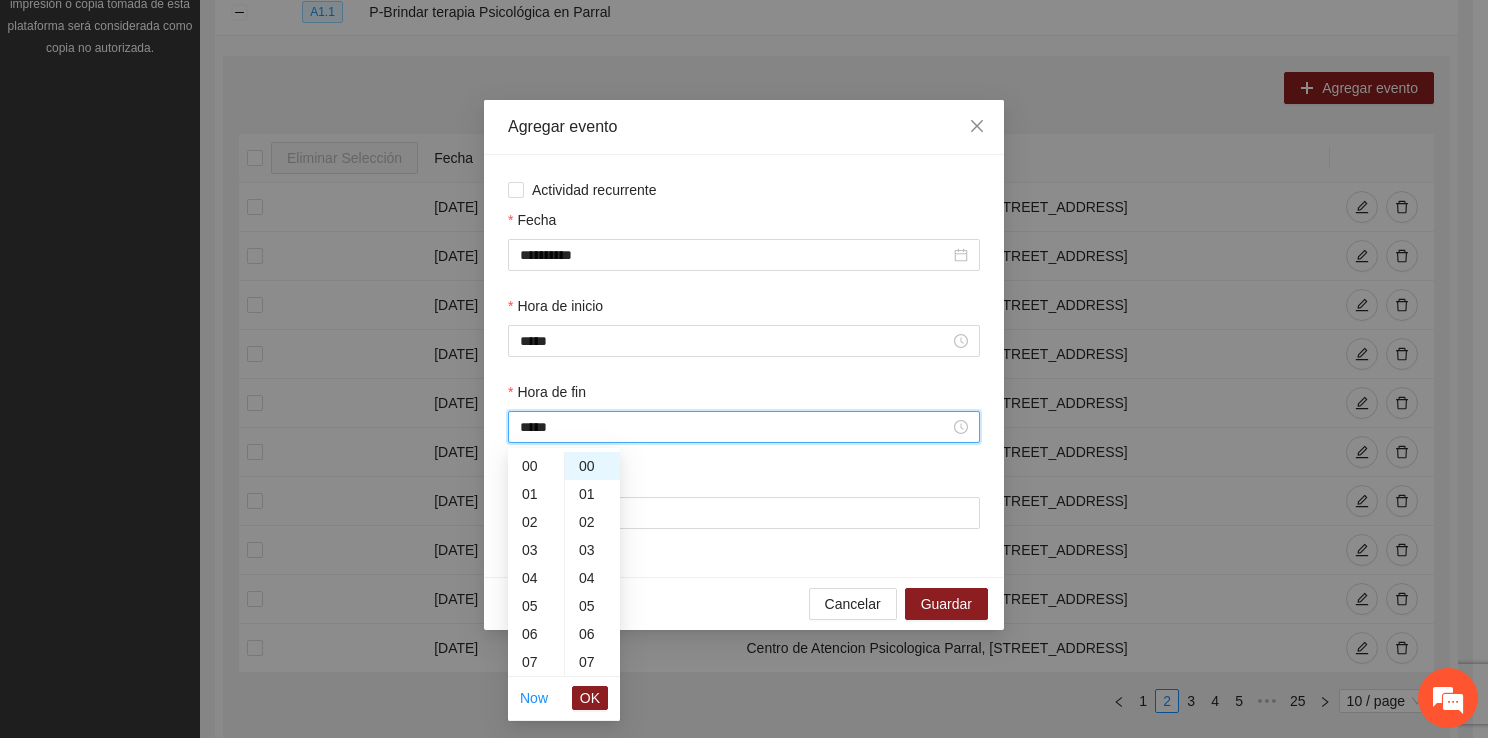 scroll, scrollTop: 280, scrollLeft: 0, axis: vertical 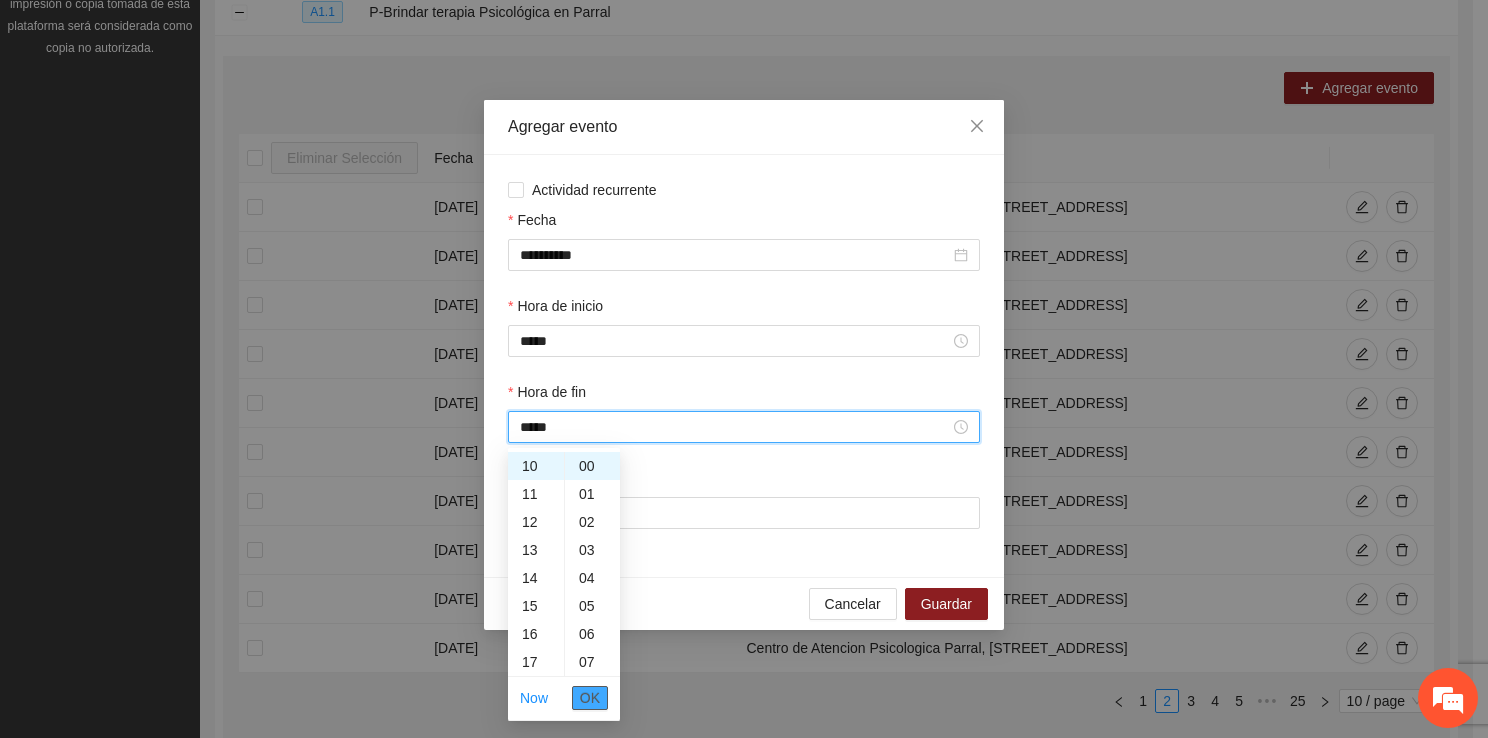 click on "OK" at bounding box center [590, 698] 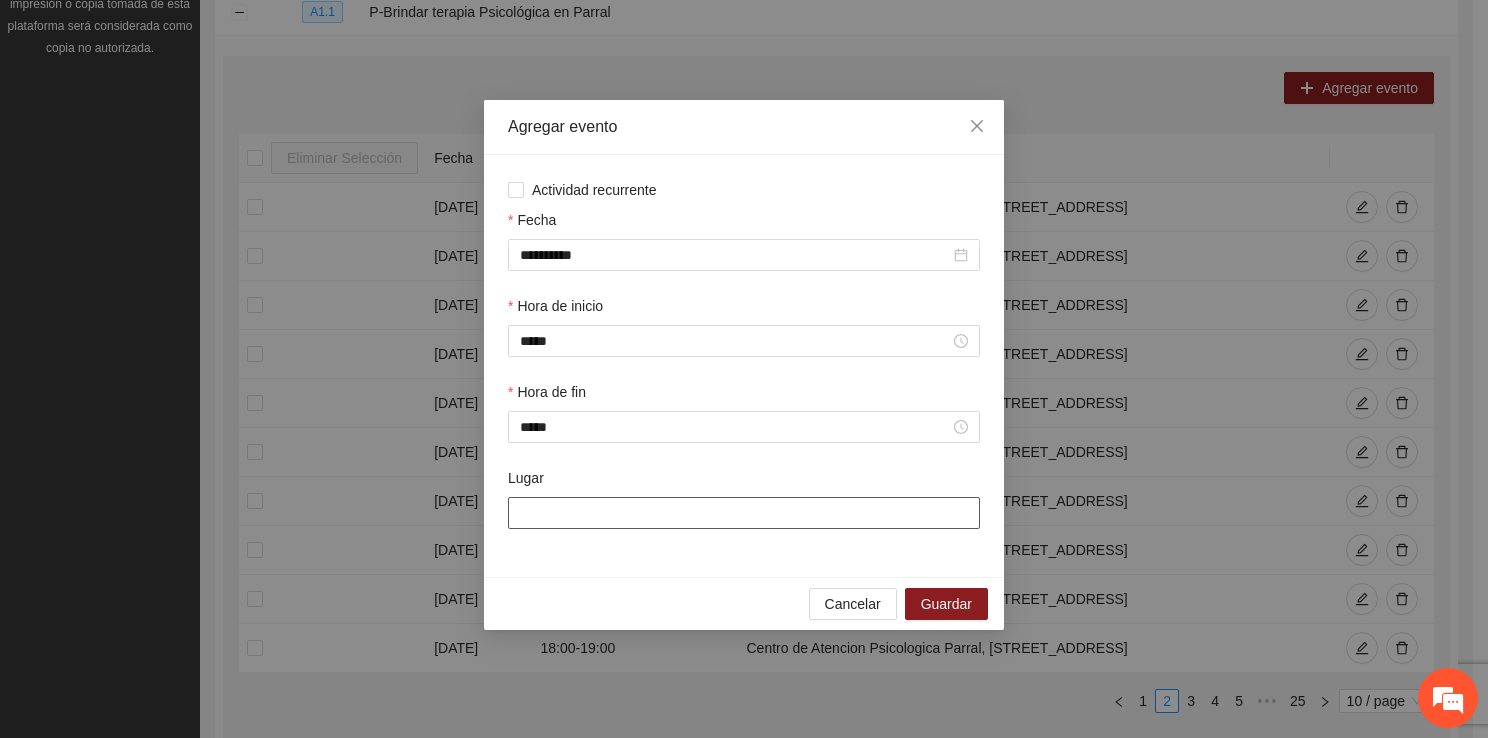 click on "Lugar" at bounding box center (744, 513) 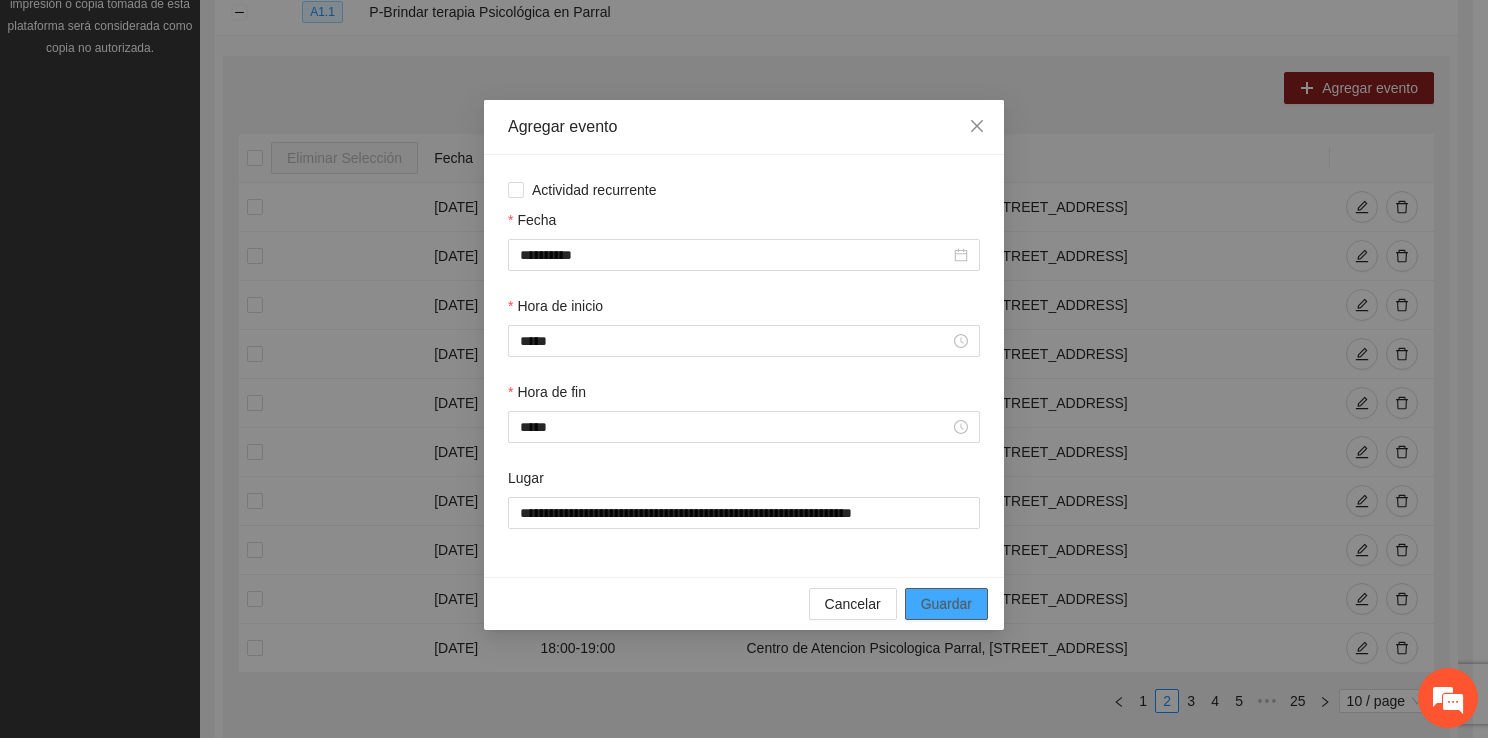 click on "Guardar" at bounding box center (946, 604) 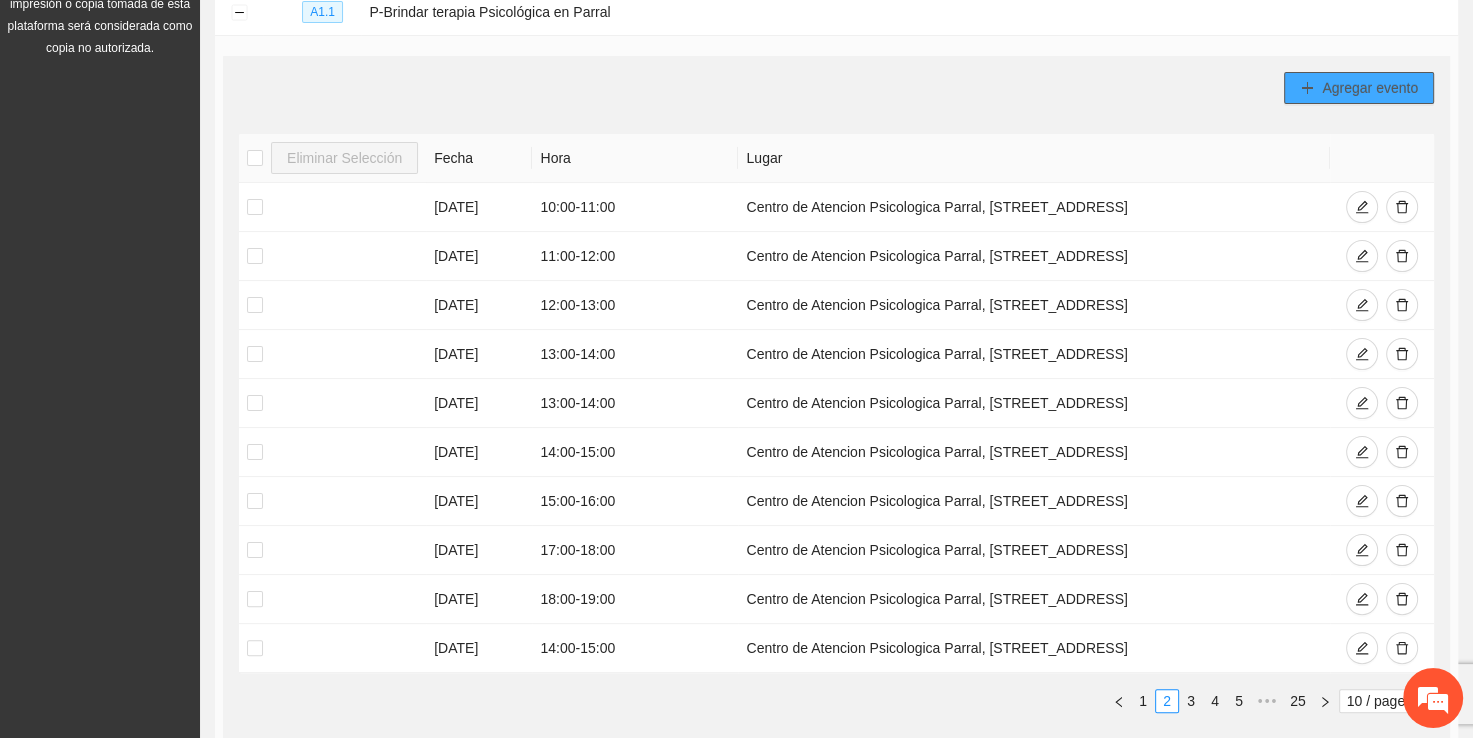 click on "Agregar evento" at bounding box center (1370, 88) 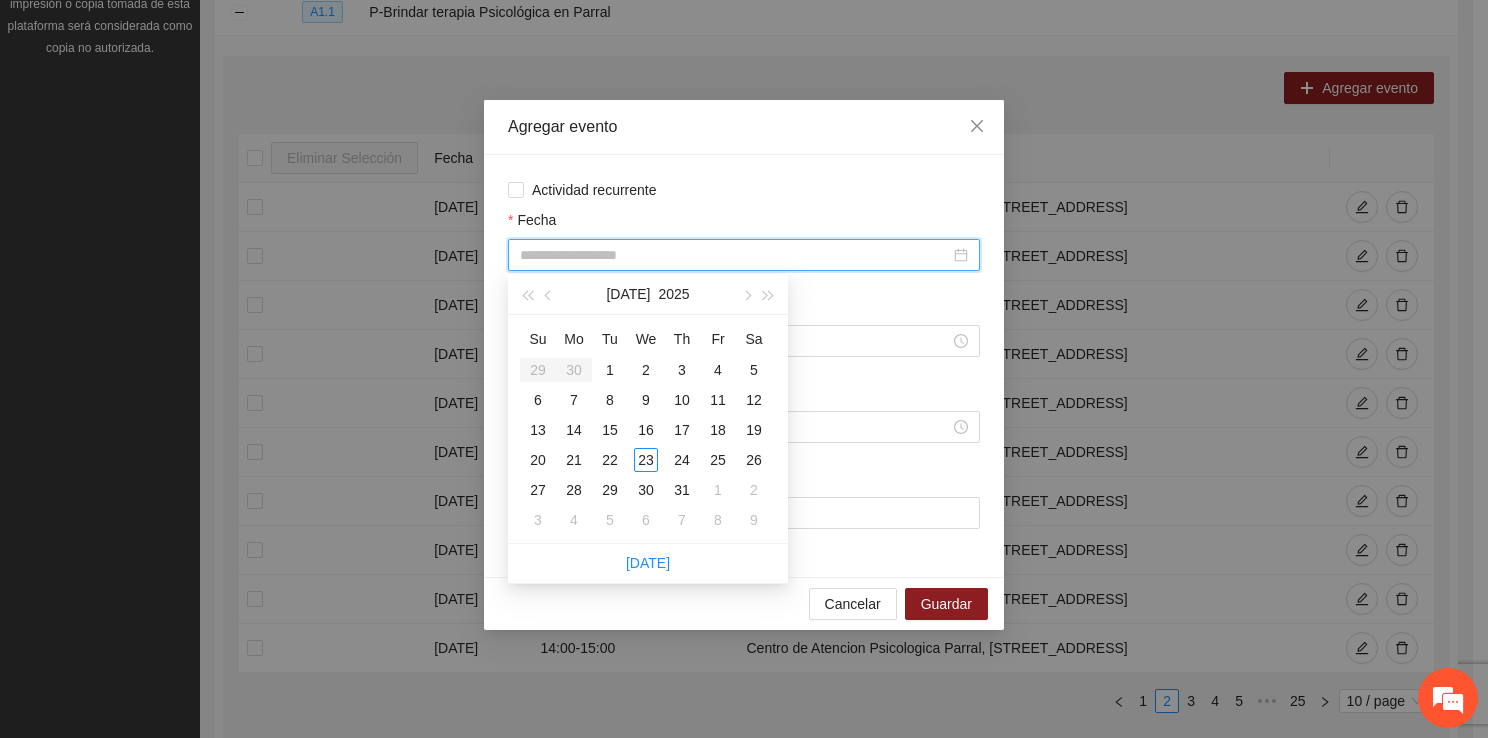 click on "Fecha" at bounding box center (735, 255) 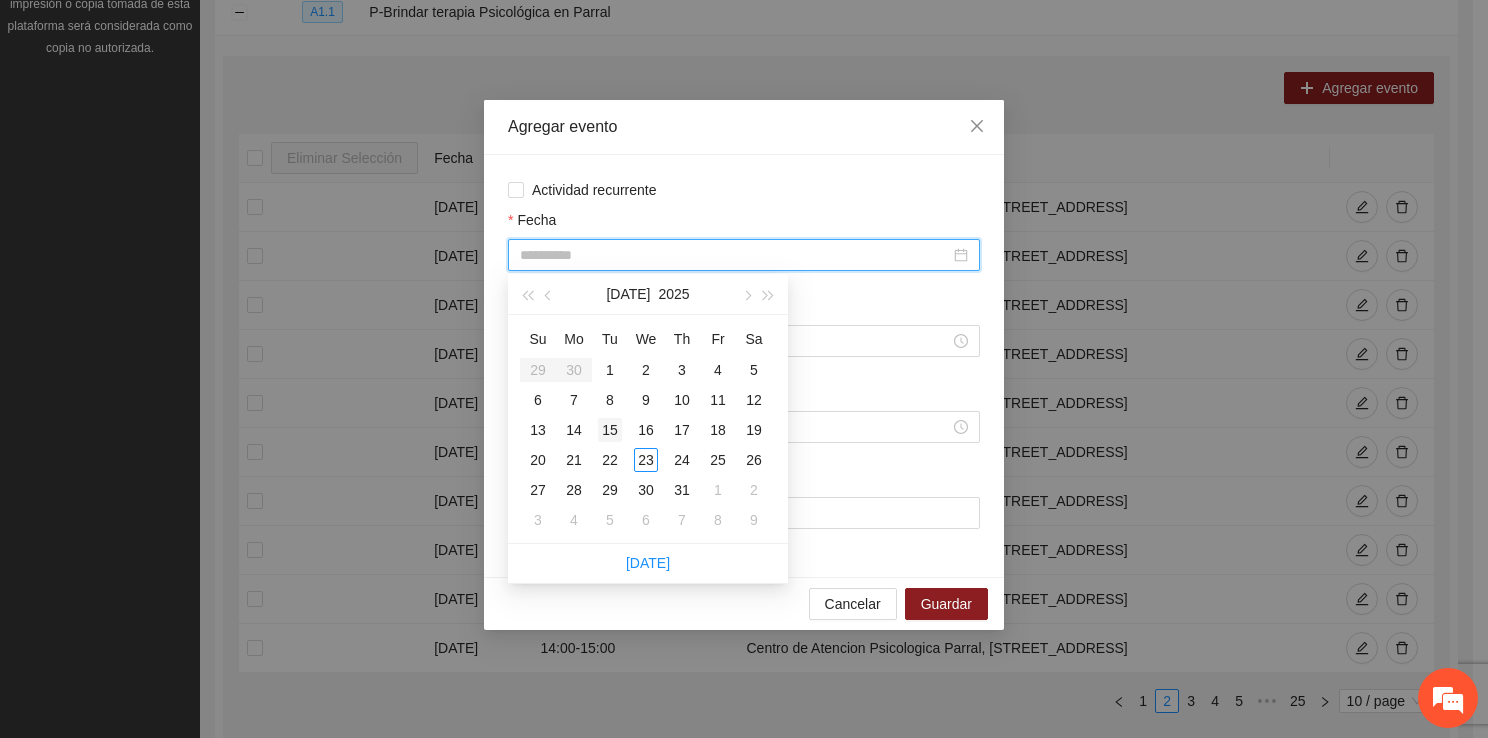 click on "15" at bounding box center (610, 430) 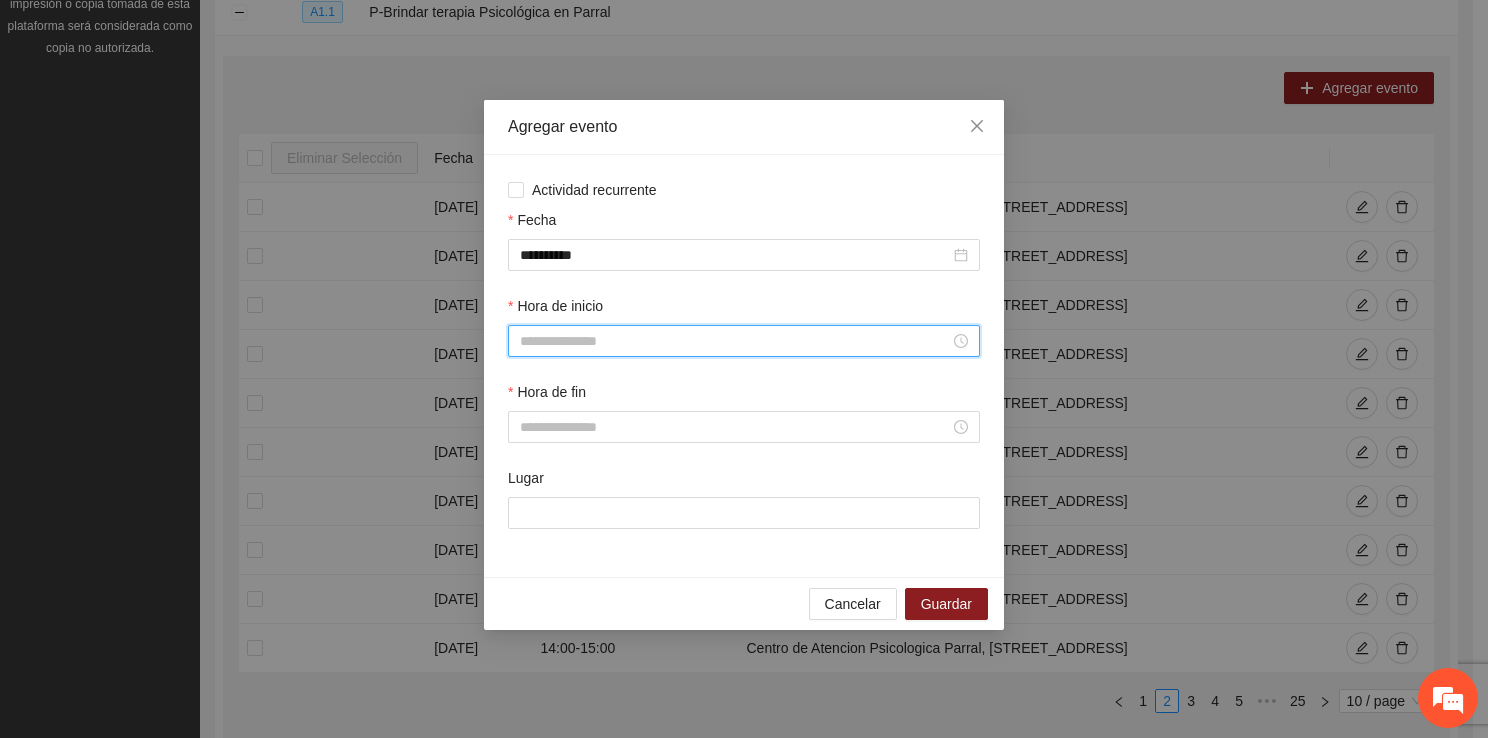 click on "Hora de inicio" at bounding box center [735, 341] 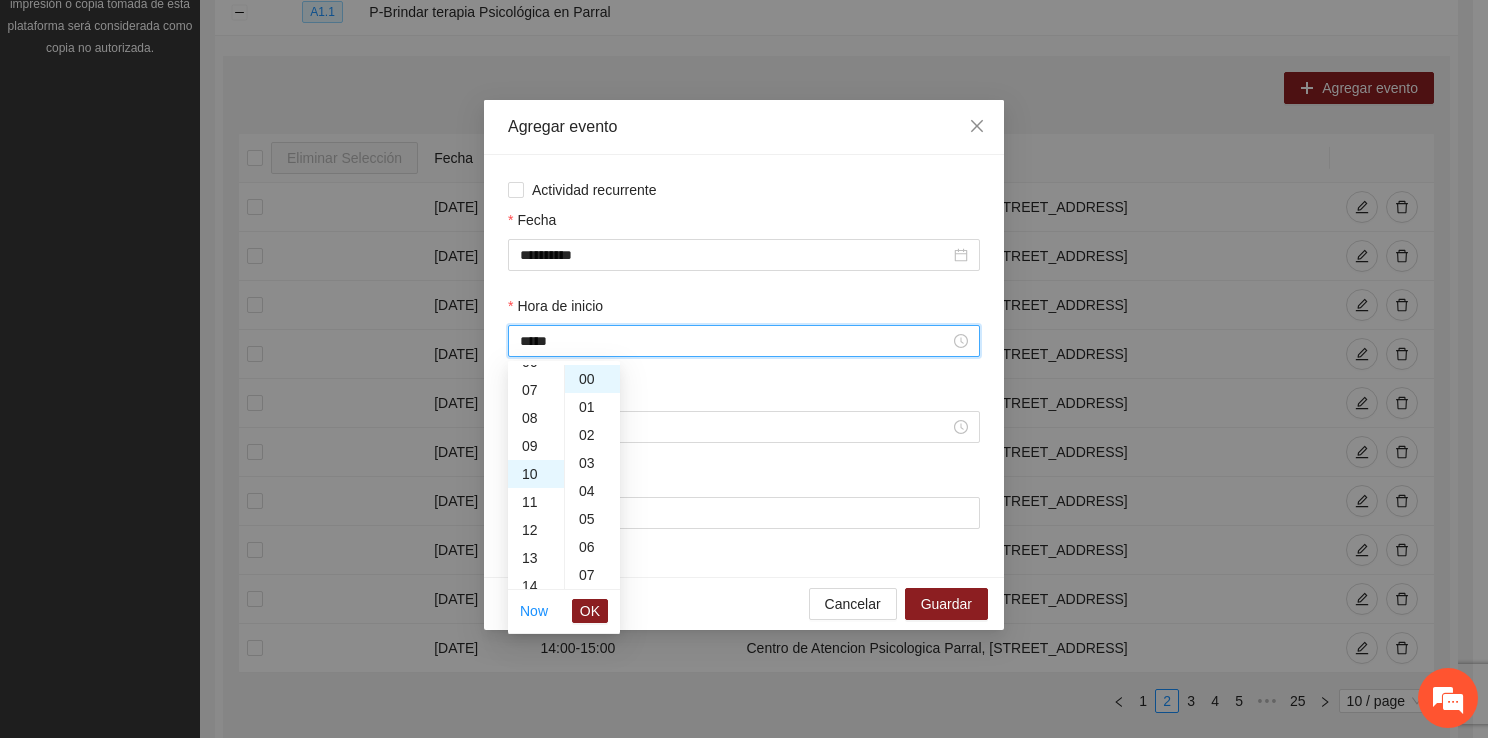scroll, scrollTop: 280, scrollLeft: 0, axis: vertical 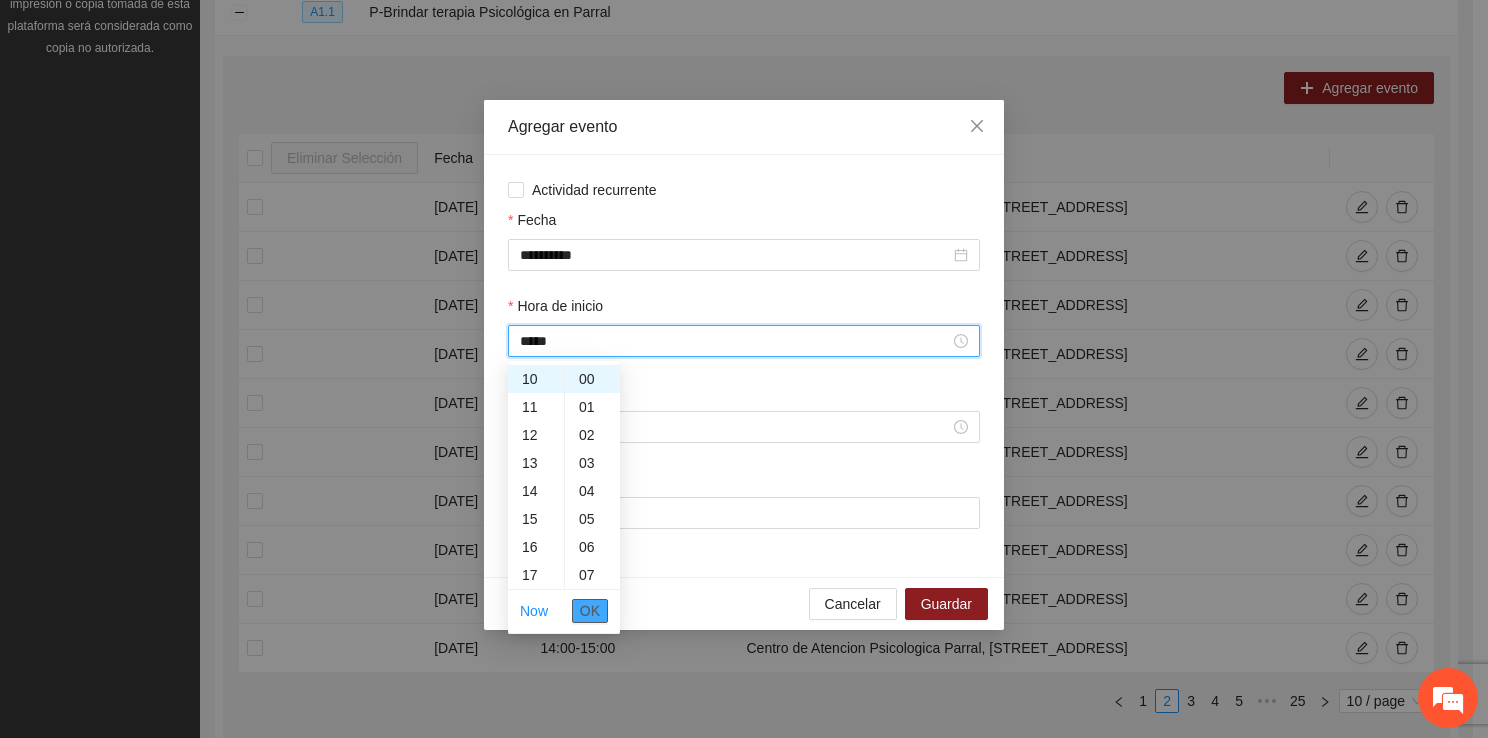 click on "OK" at bounding box center [590, 611] 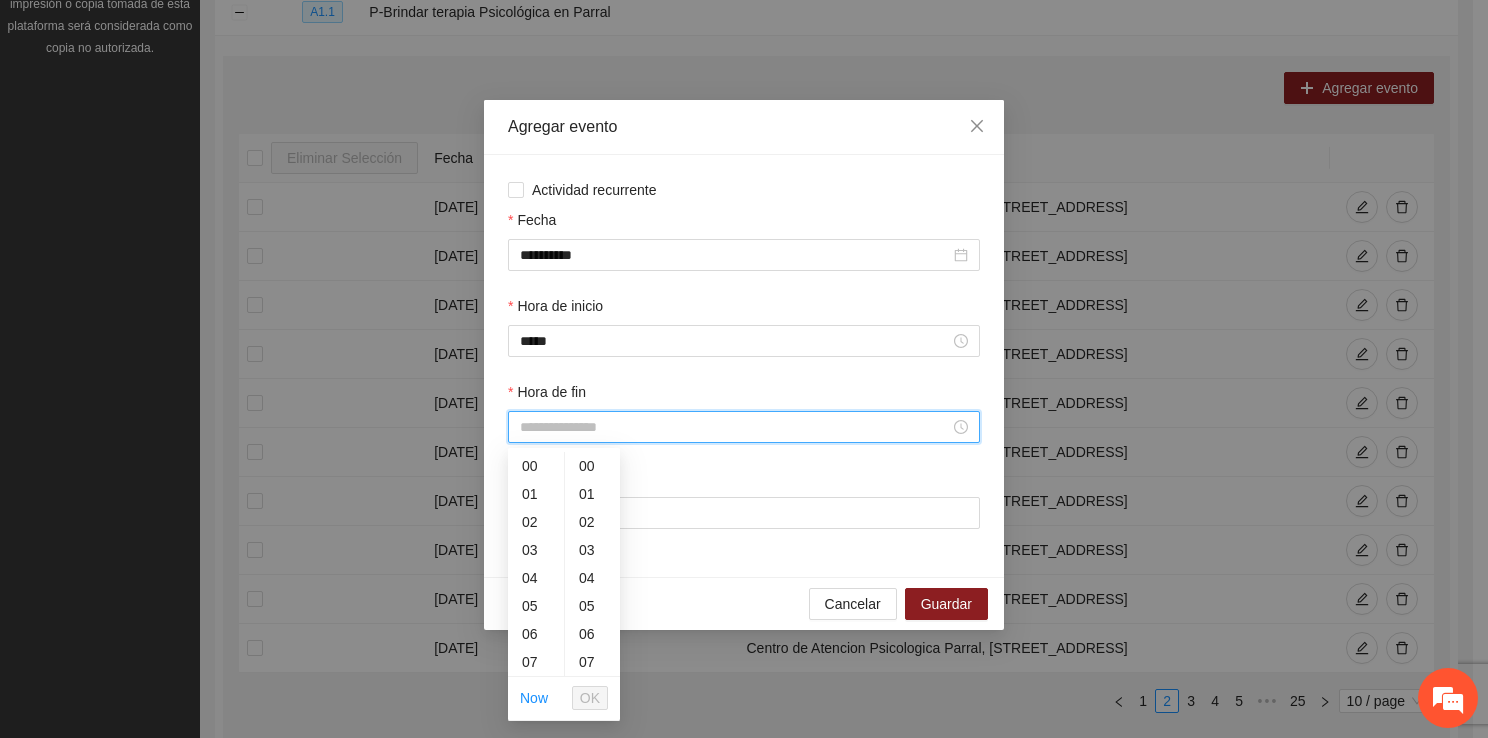 click on "Hora de fin" at bounding box center (735, 427) 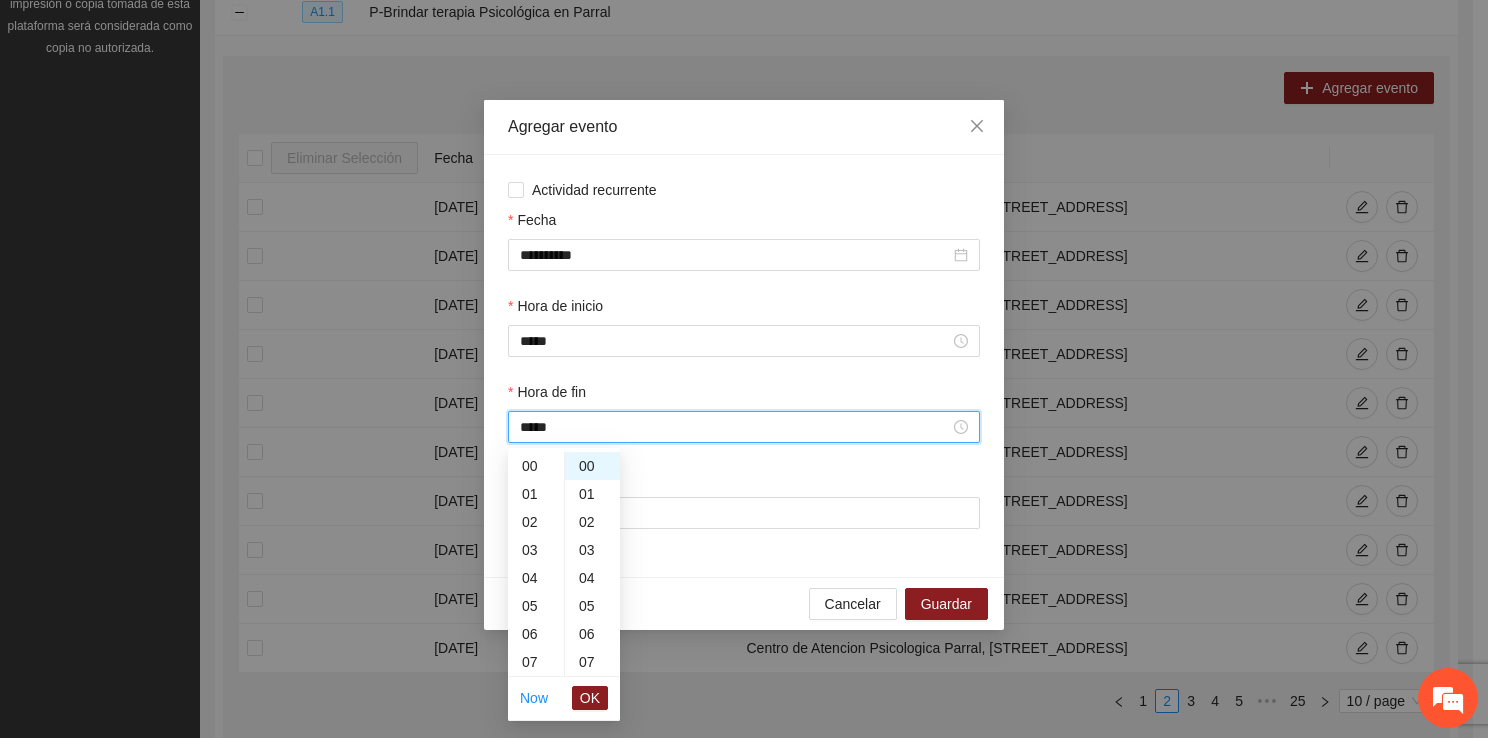 scroll, scrollTop: 308, scrollLeft: 0, axis: vertical 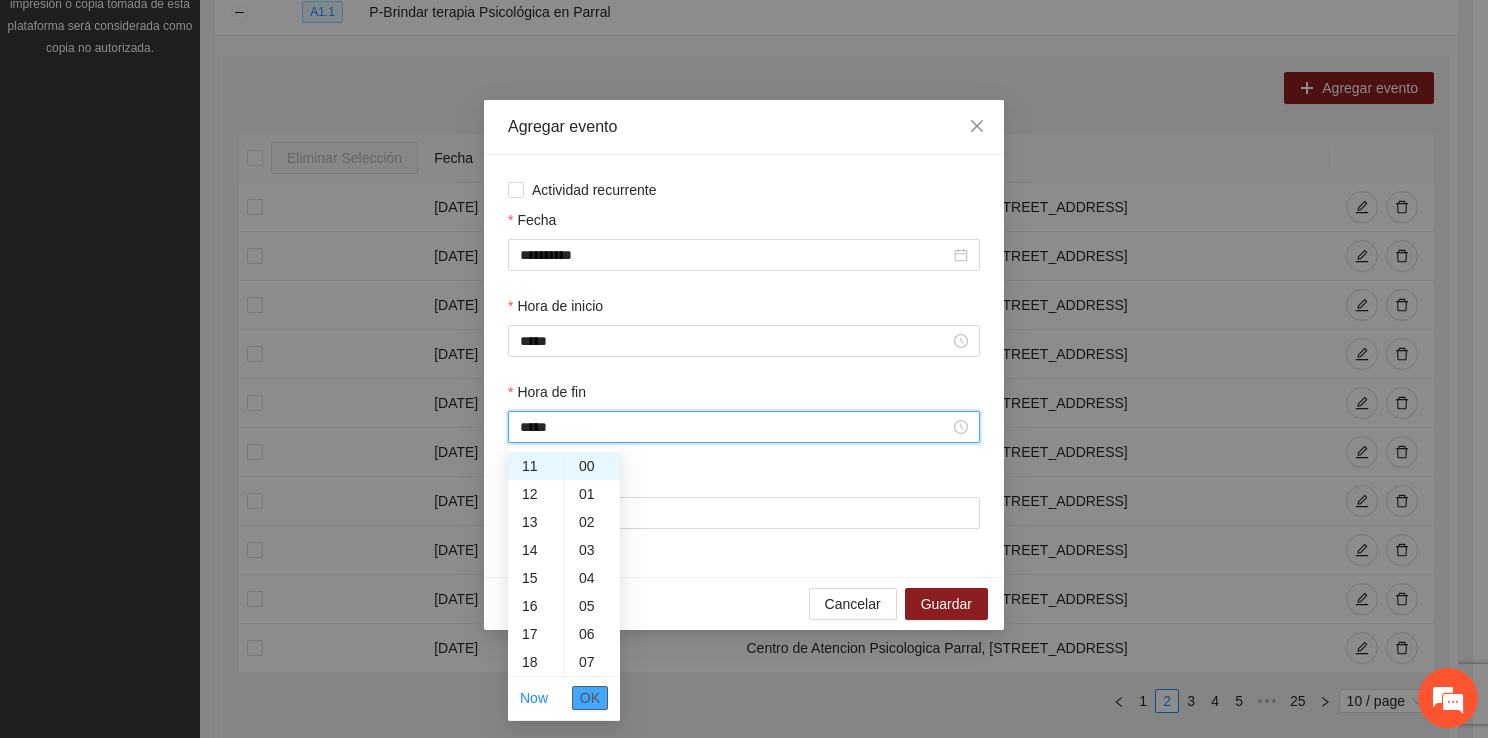 click on "OK" at bounding box center (590, 698) 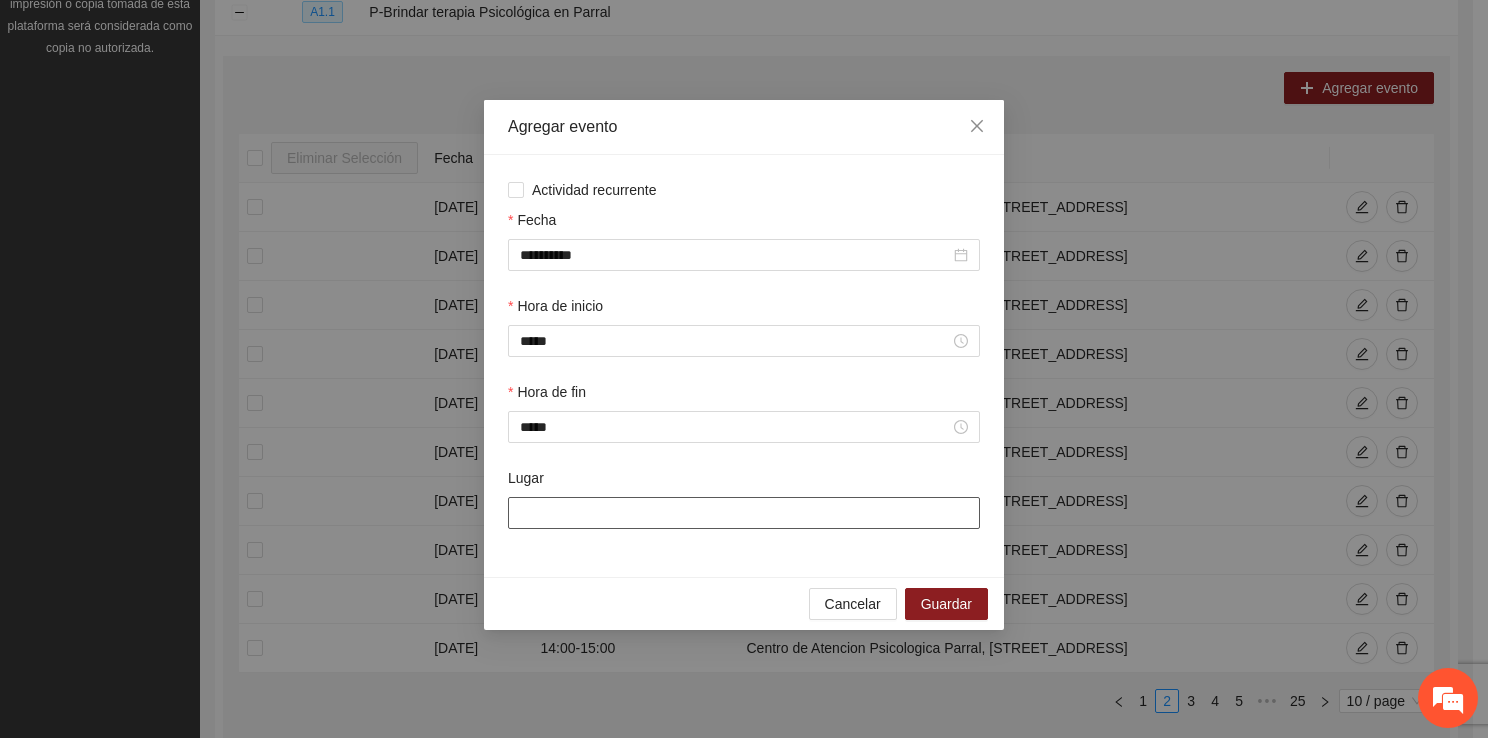 click on "Lugar" at bounding box center (744, 513) 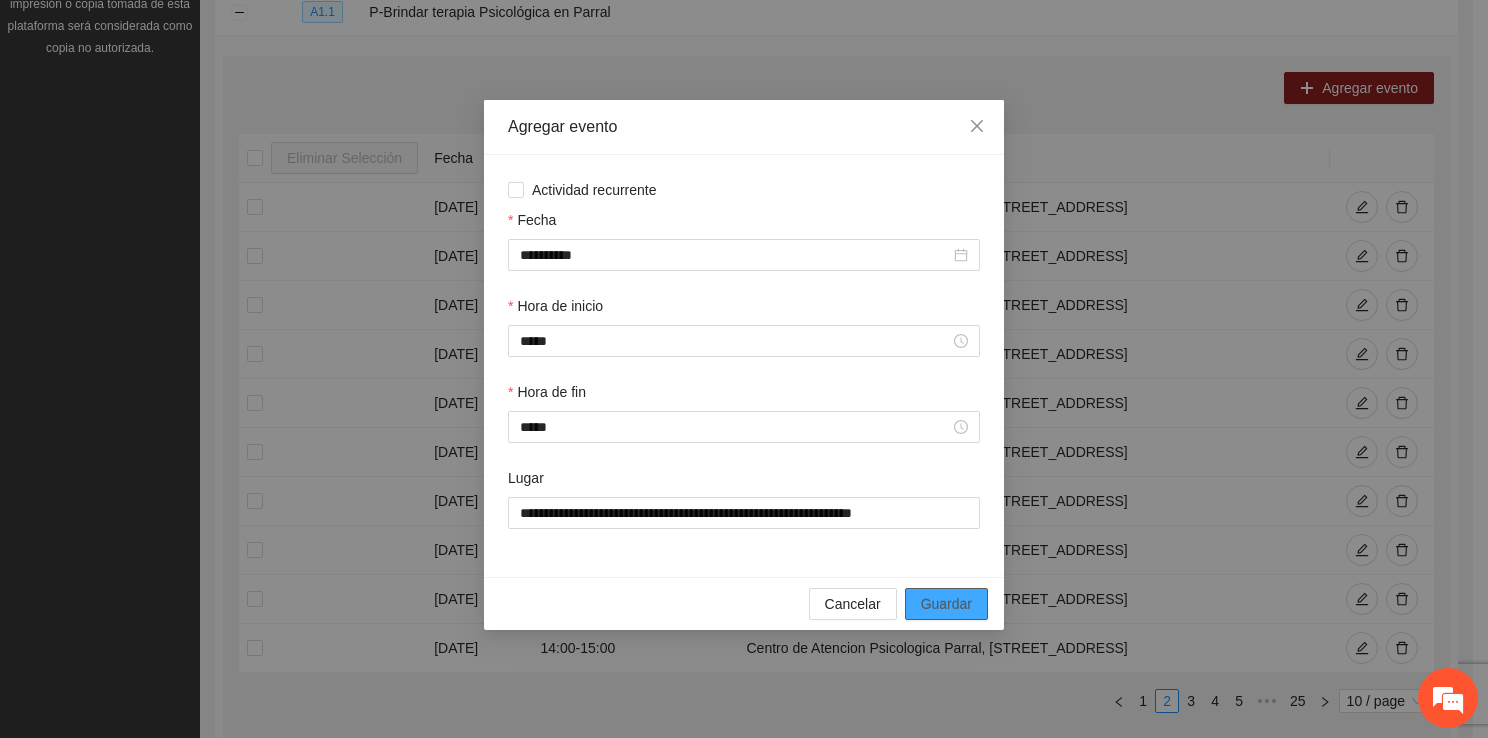 click on "Guardar" at bounding box center [946, 604] 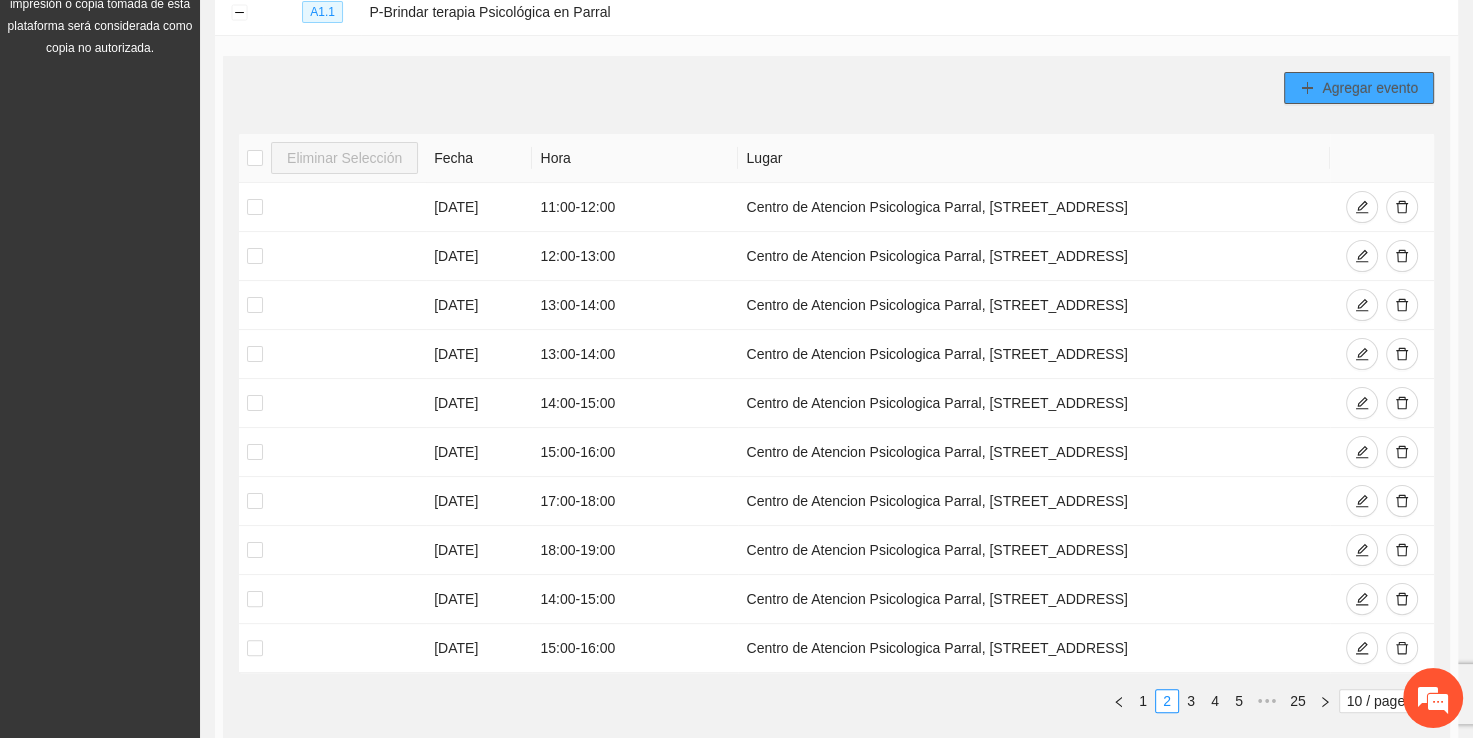 click on "Agregar evento" at bounding box center [1359, 88] 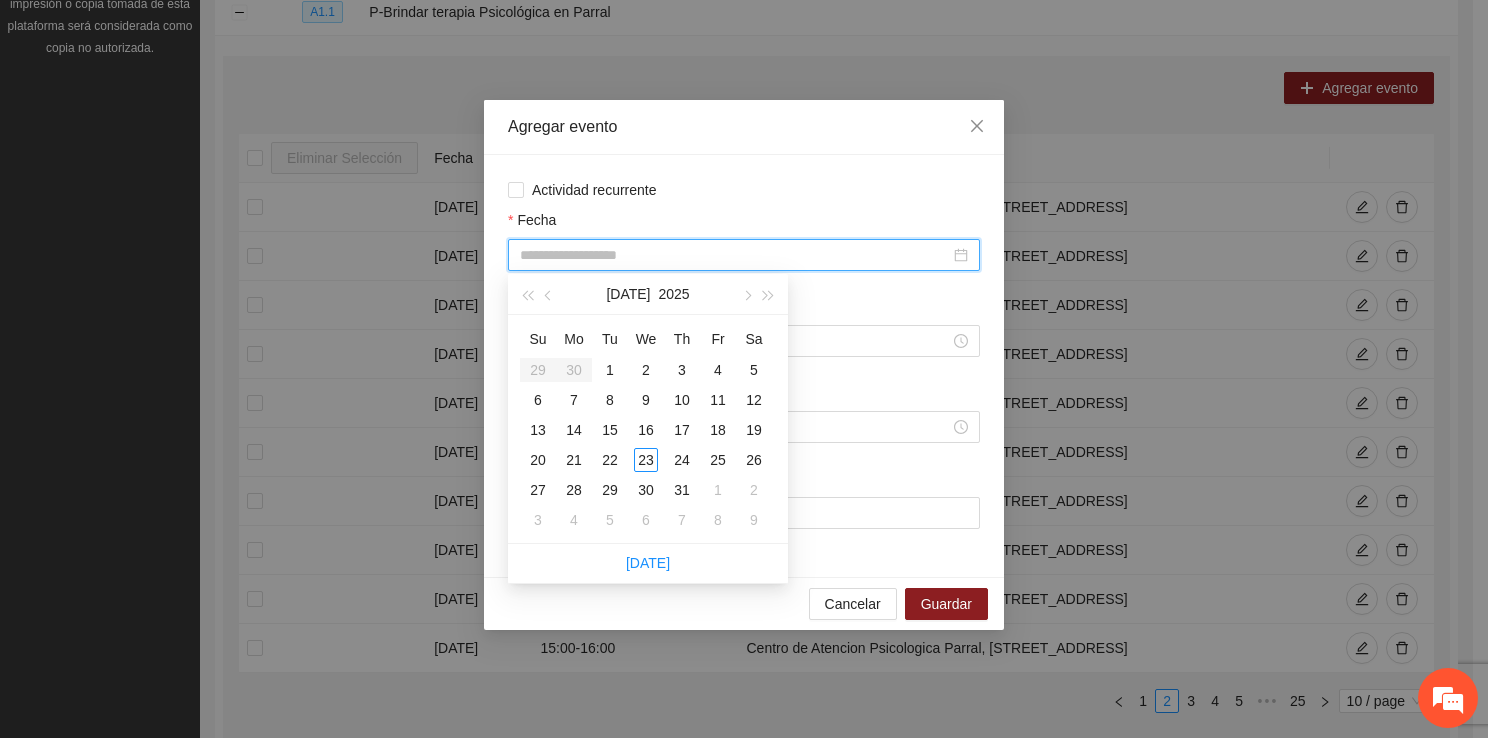 click on "Fecha" at bounding box center (735, 255) 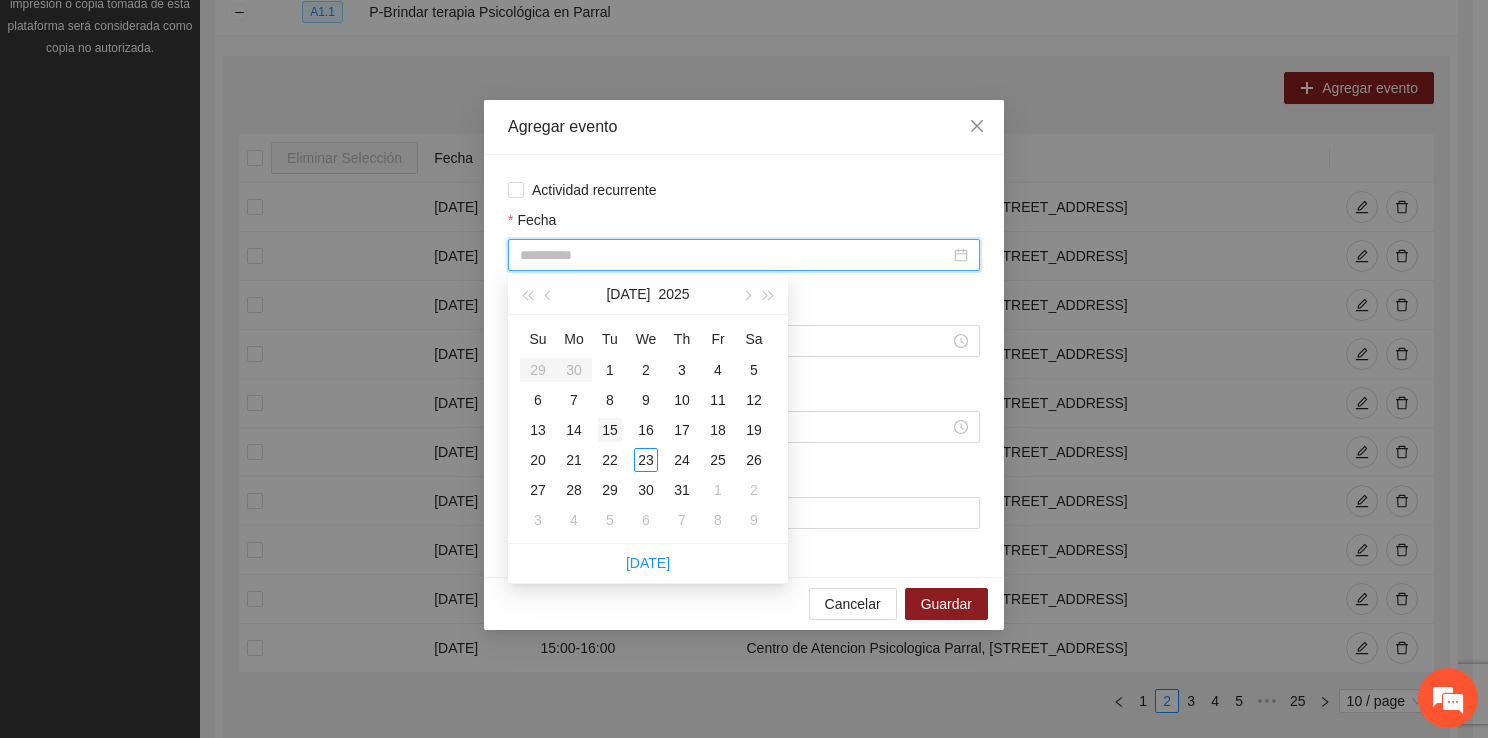 click on "15" at bounding box center [610, 430] 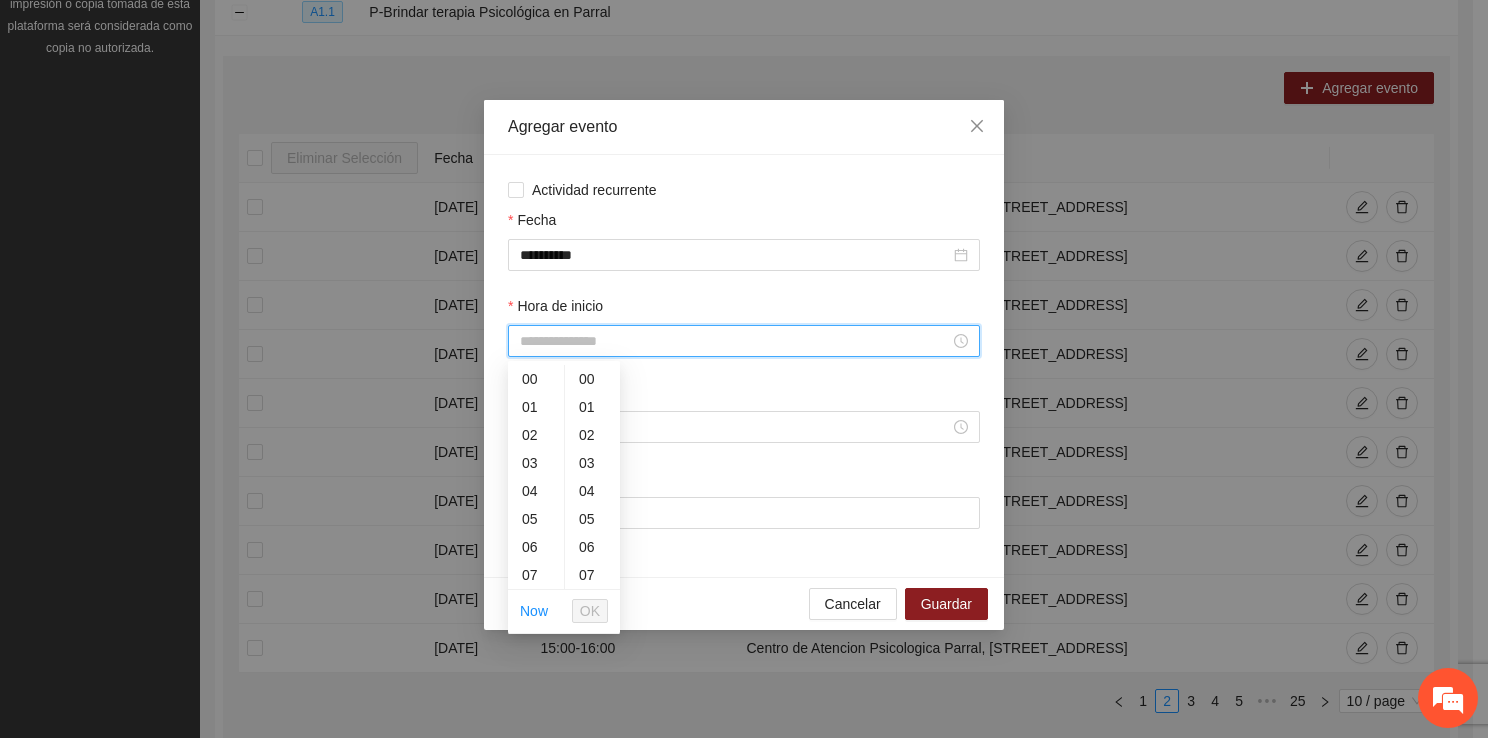 click on "Hora de inicio" at bounding box center (735, 341) 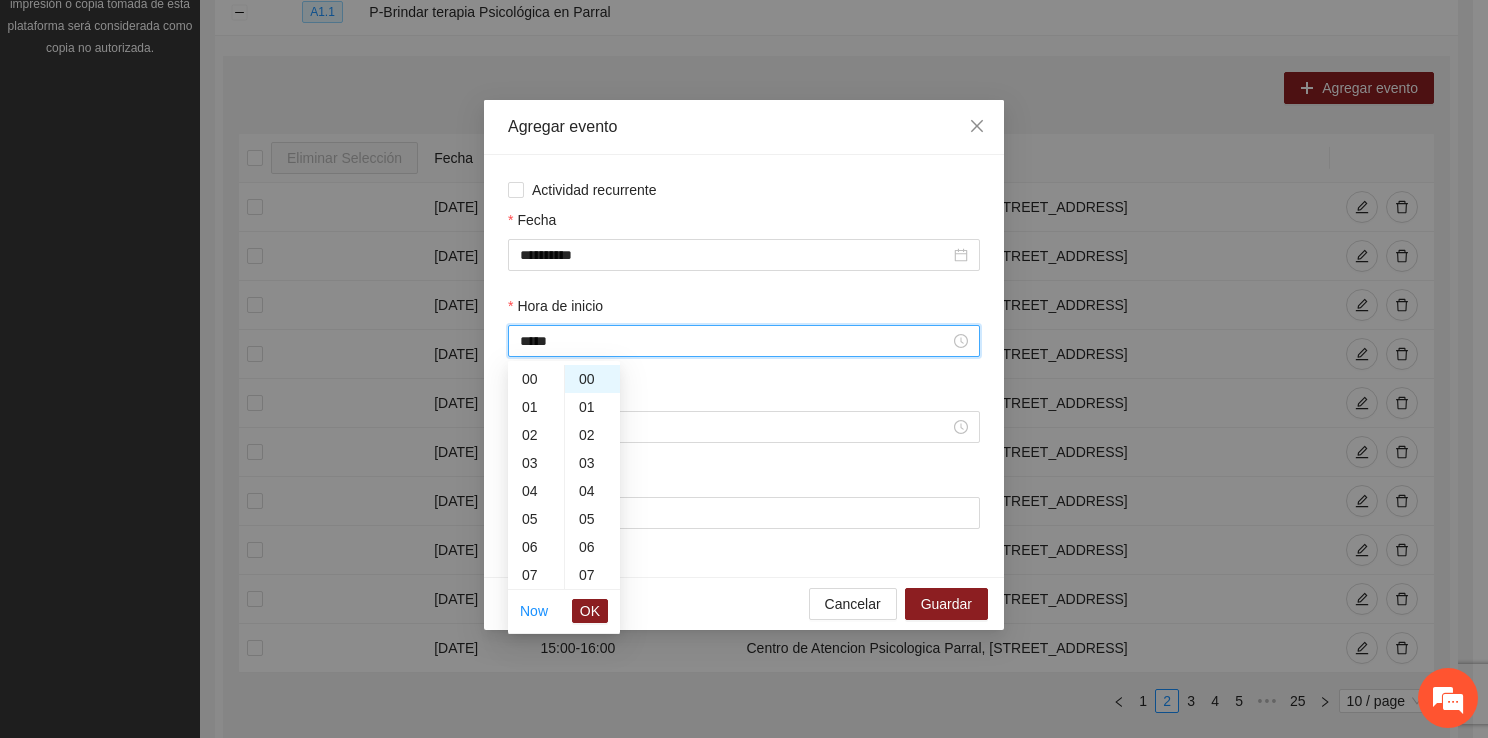 scroll, scrollTop: 308, scrollLeft: 0, axis: vertical 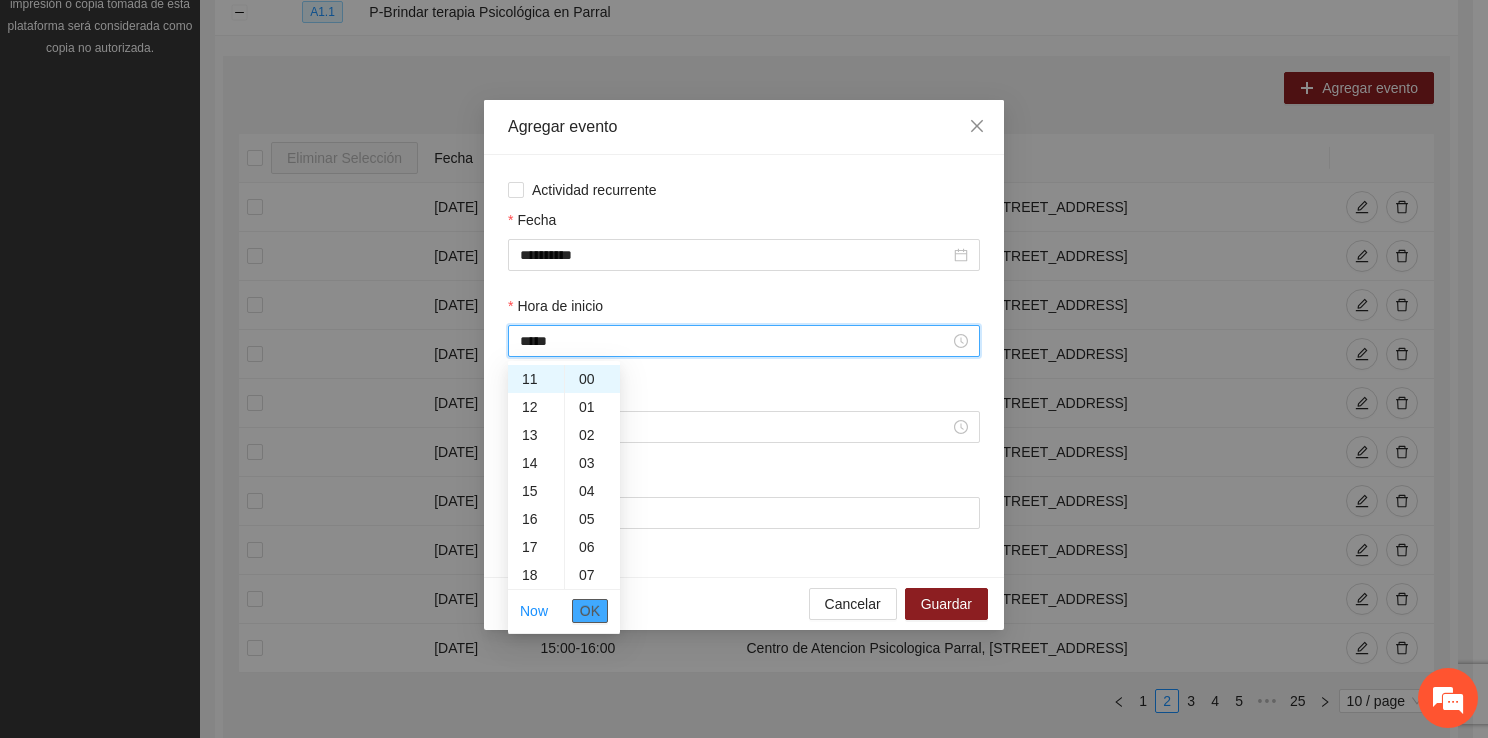 click on "OK" at bounding box center [590, 611] 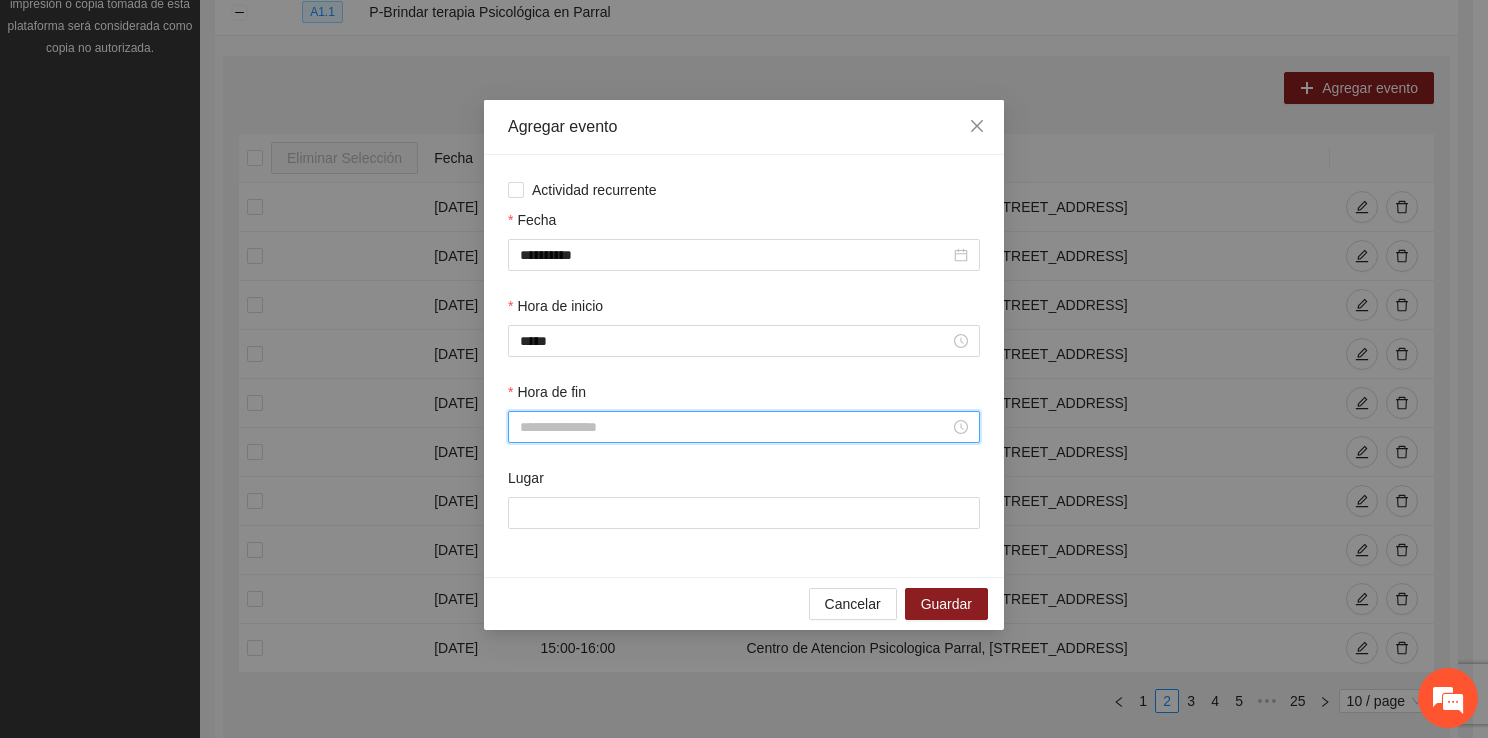click on "Hora de fin" at bounding box center (735, 427) 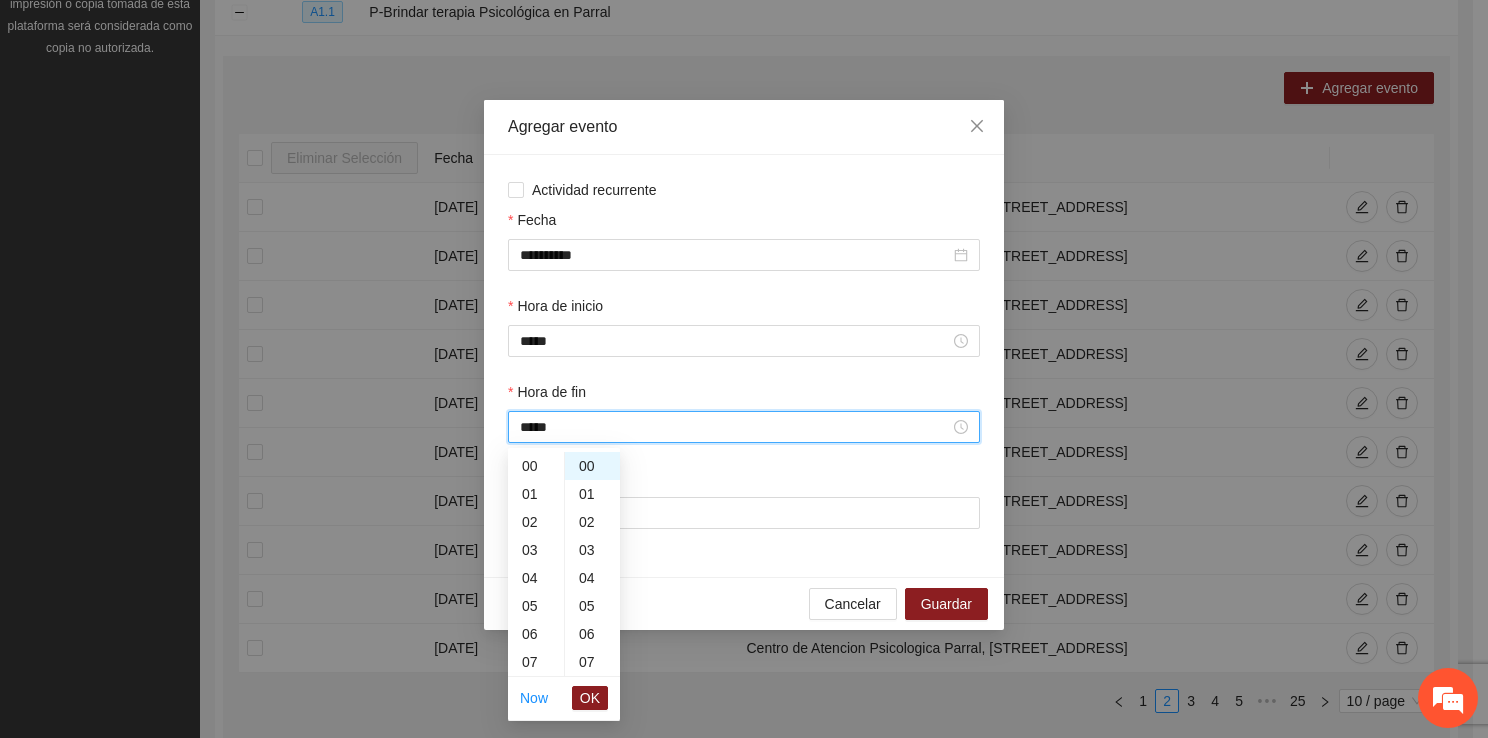 scroll, scrollTop: 336, scrollLeft: 0, axis: vertical 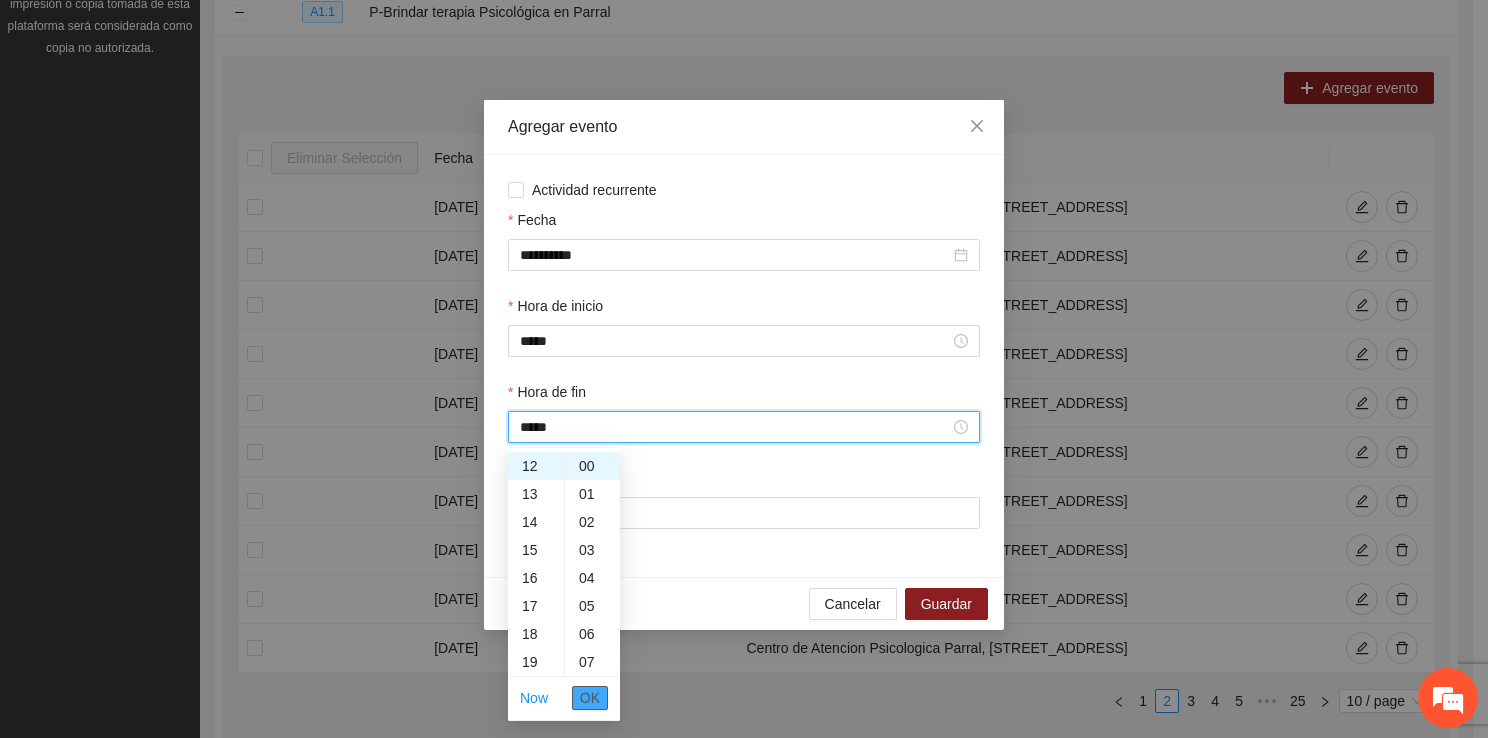 click on "OK" at bounding box center (590, 698) 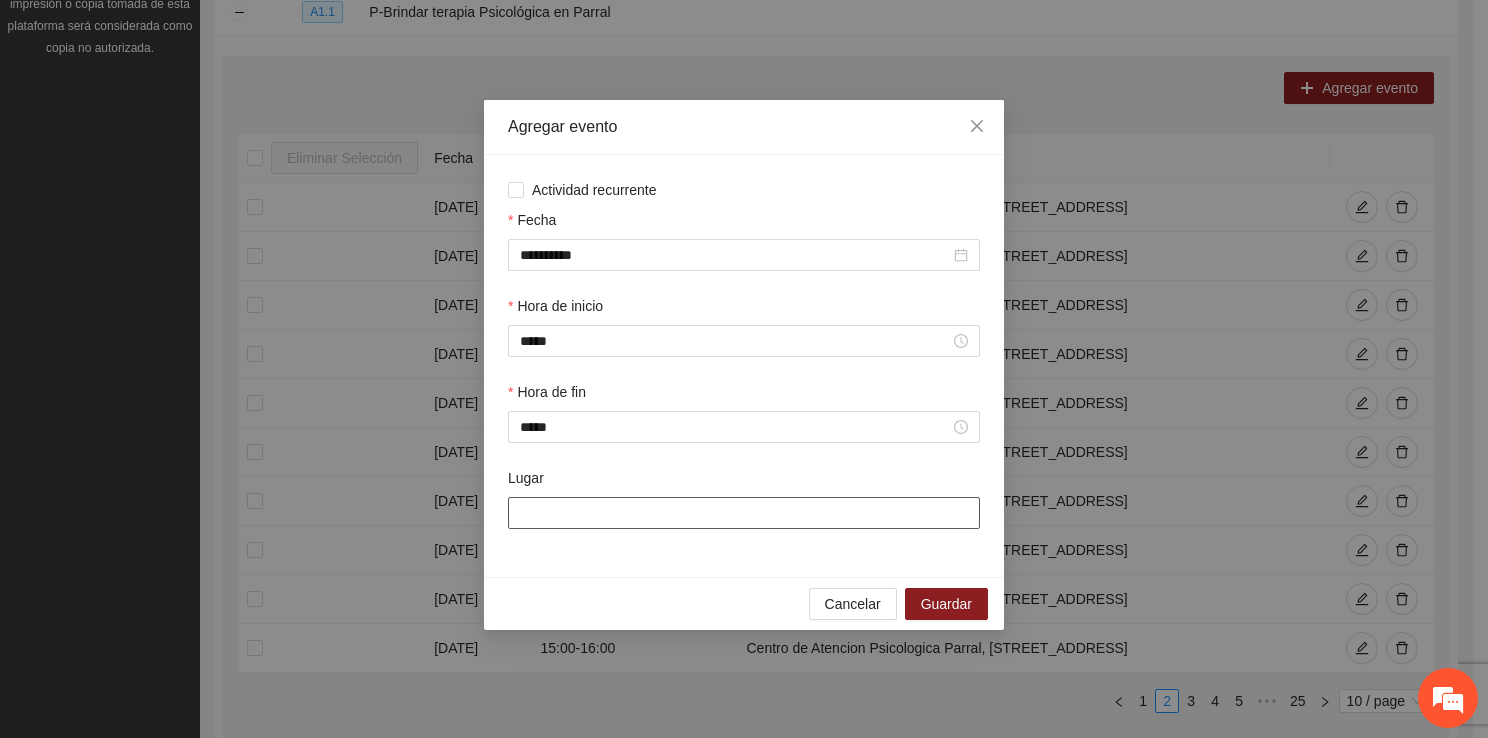 click on "Lugar" at bounding box center [744, 513] 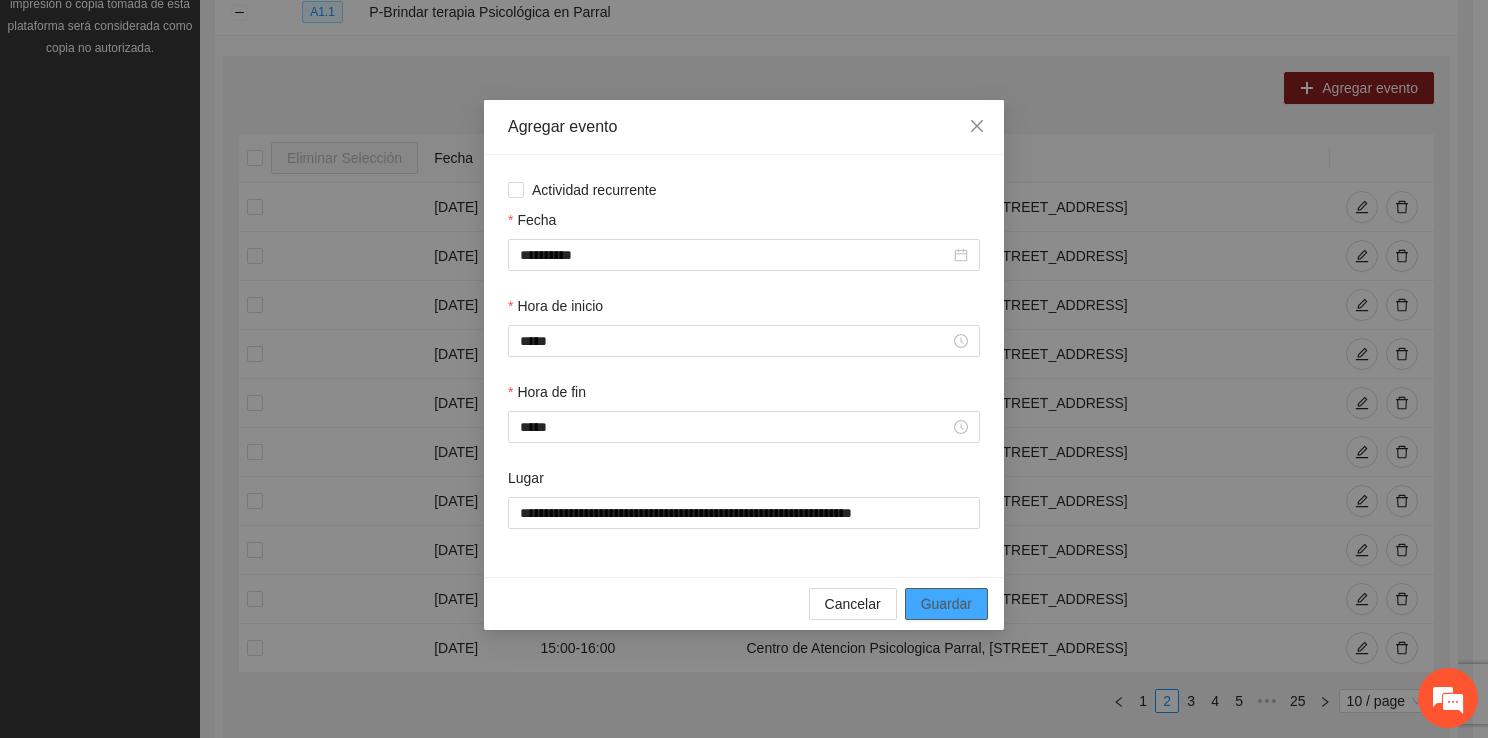 click on "Guardar" at bounding box center (946, 604) 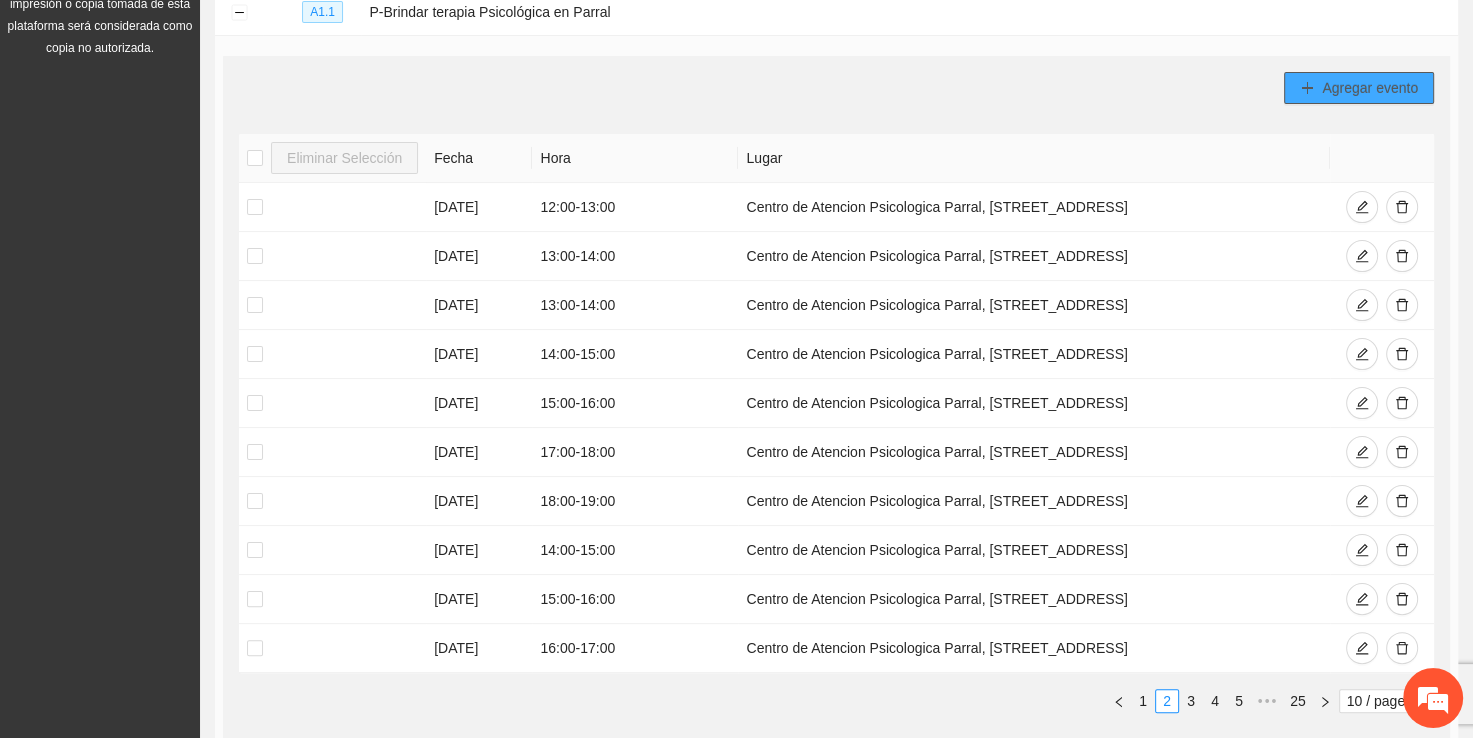 click on "Agregar evento" at bounding box center [1370, 88] 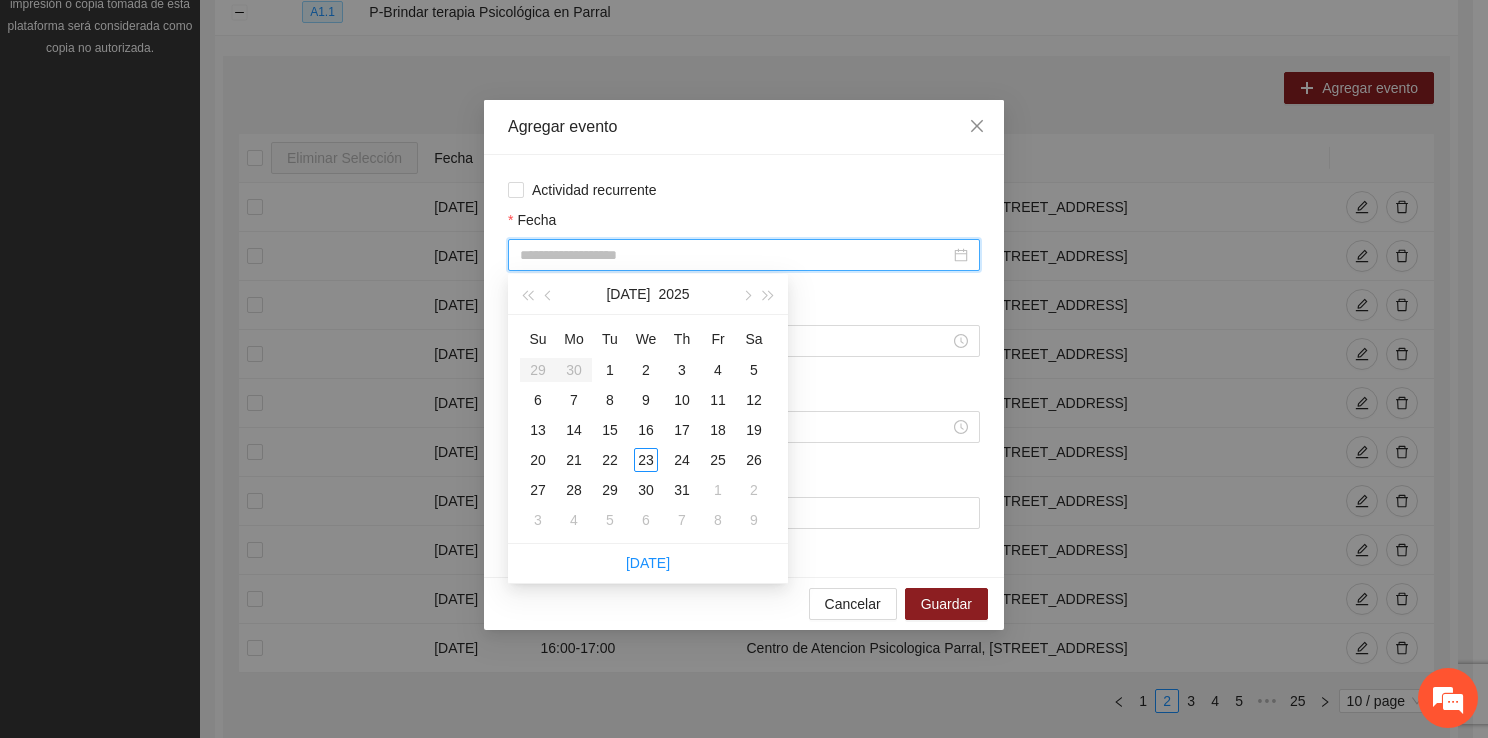 click on "Fecha" at bounding box center (735, 255) 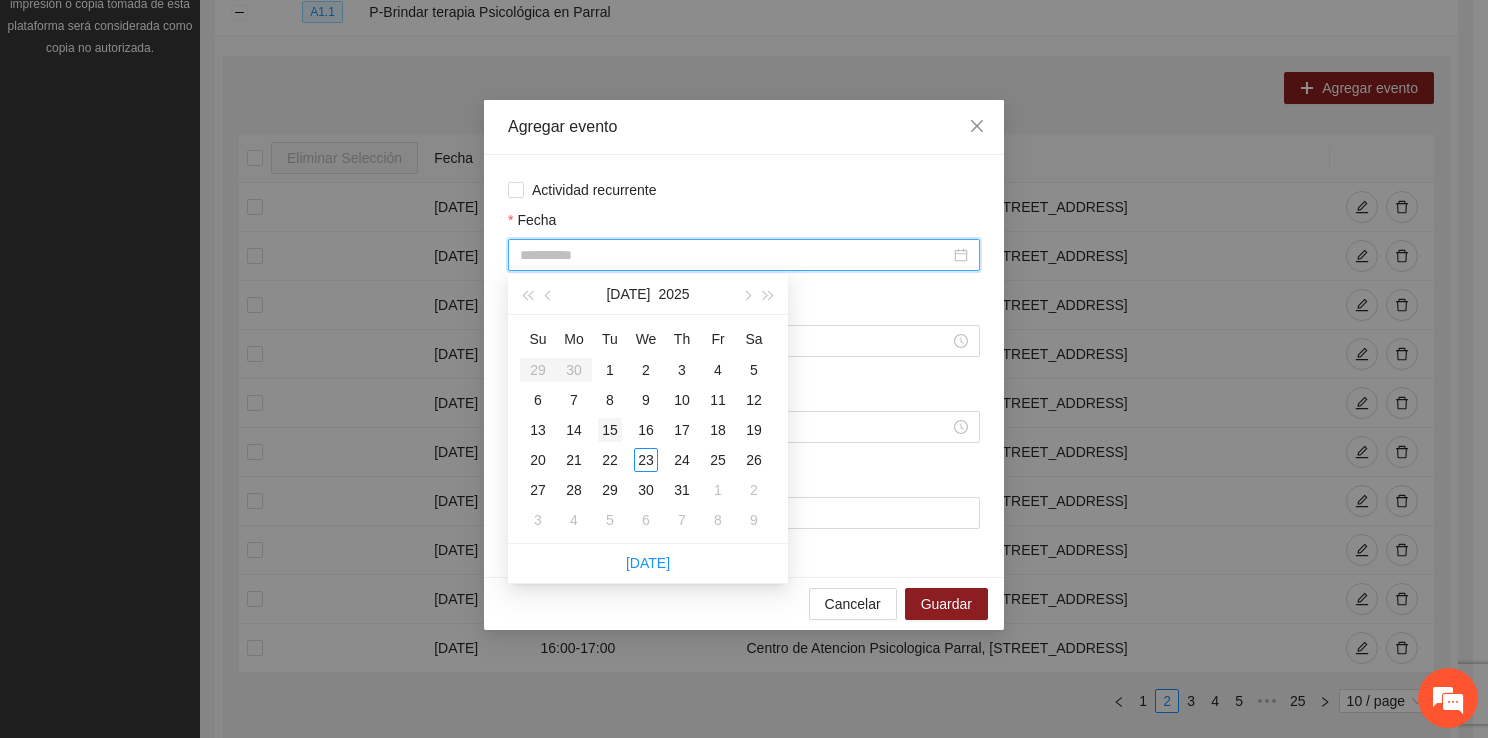 click on "15" at bounding box center [610, 430] 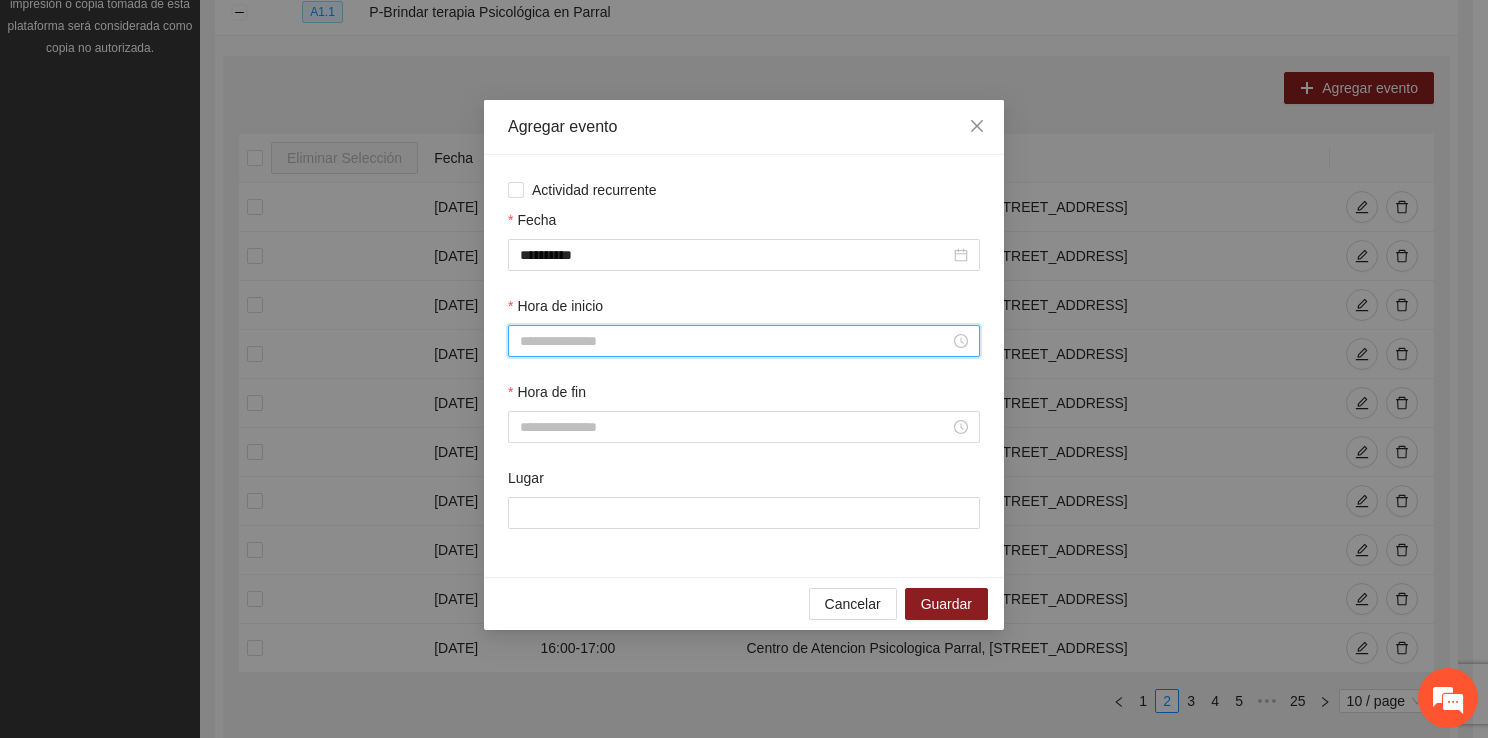 click on "Hora de inicio" at bounding box center (735, 341) 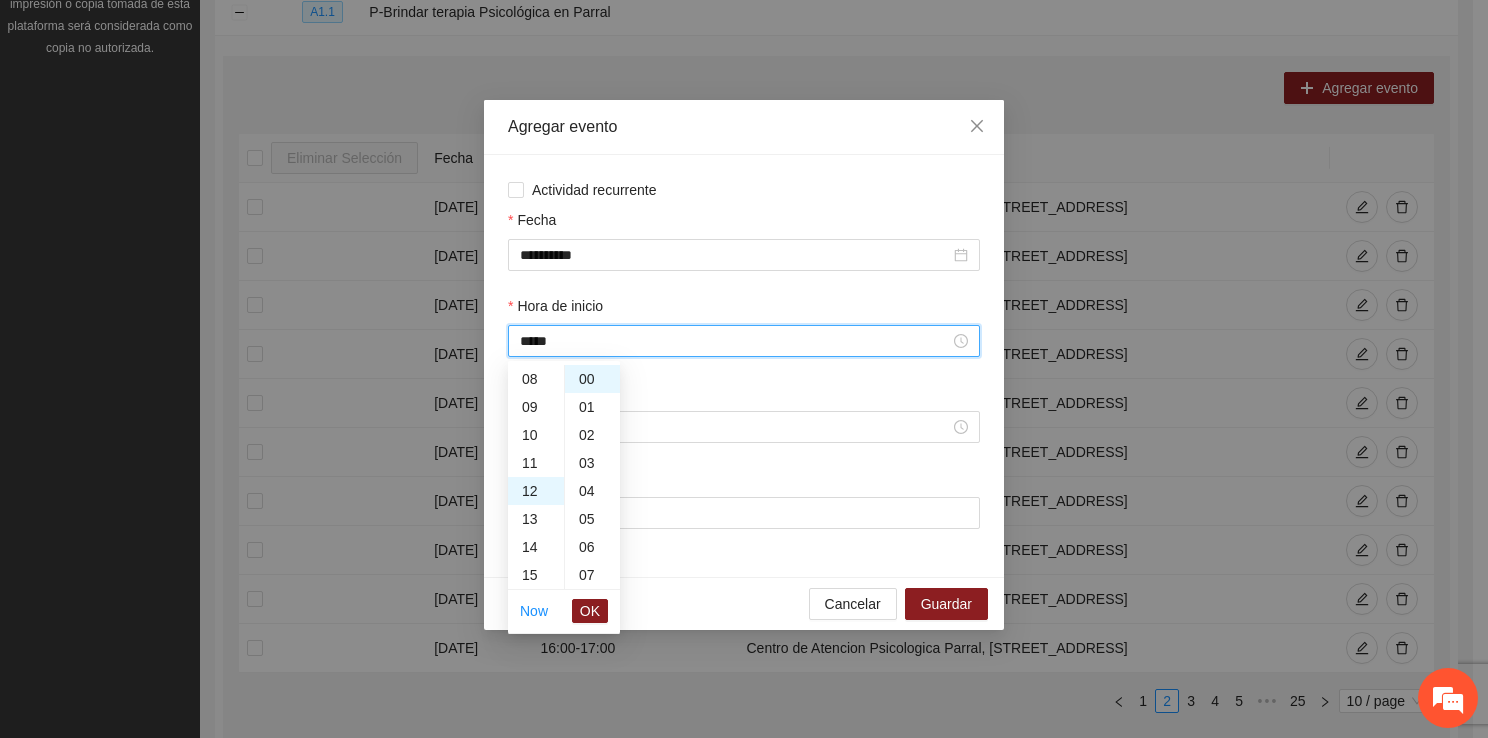 scroll, scrollTop: 336, scrollLeft: 0, axis: vertical 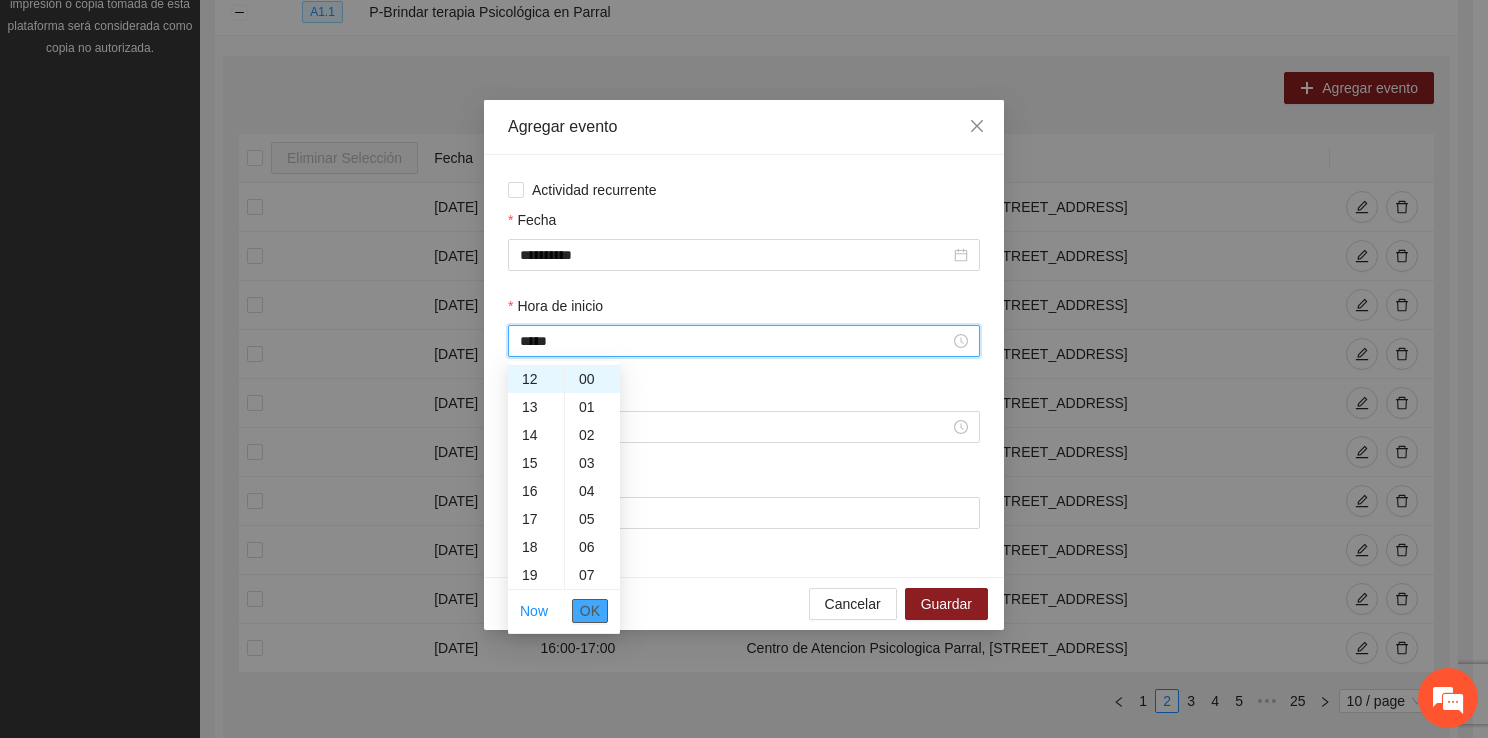 click on "OK" at bounding box center (590, 611) 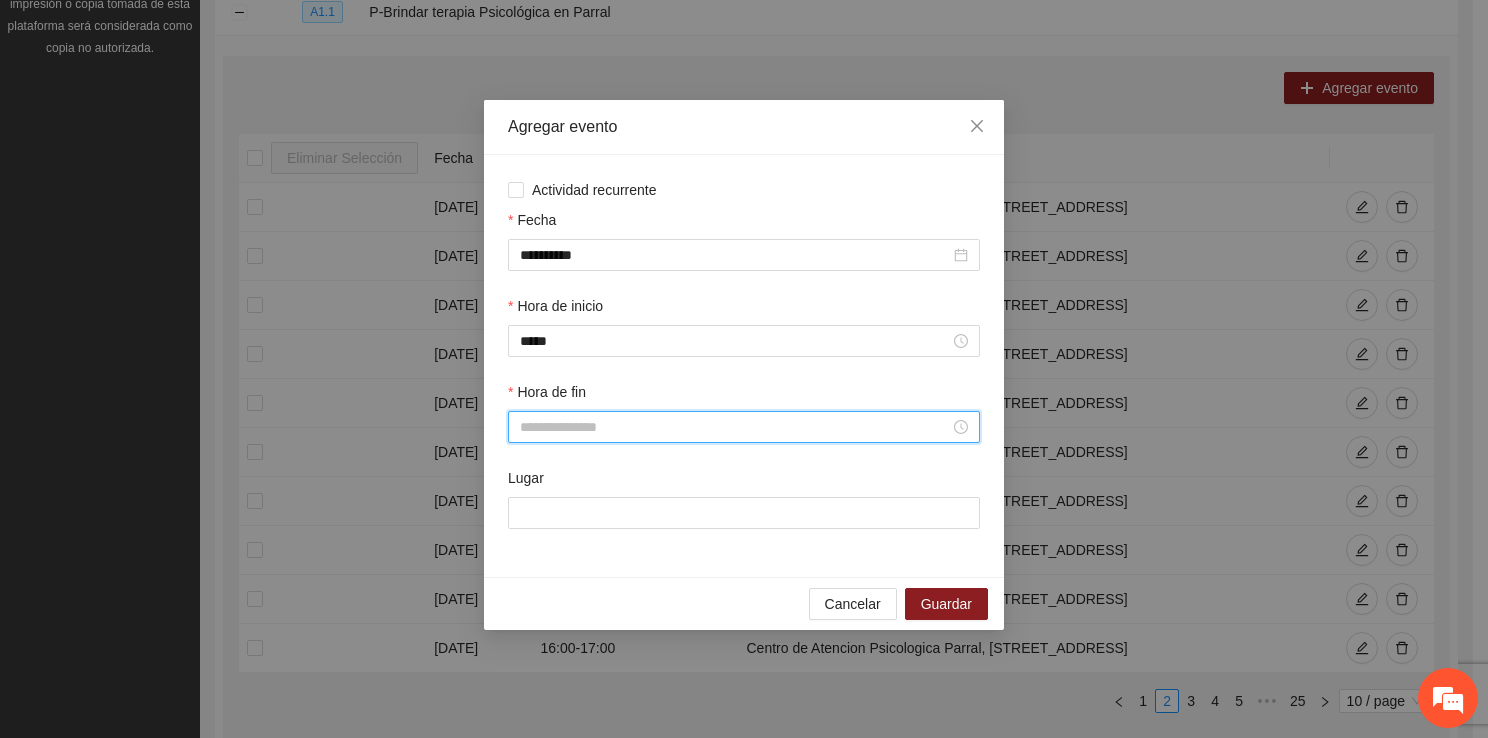 click on "Hora de fin" at bounding box center [735, 427] 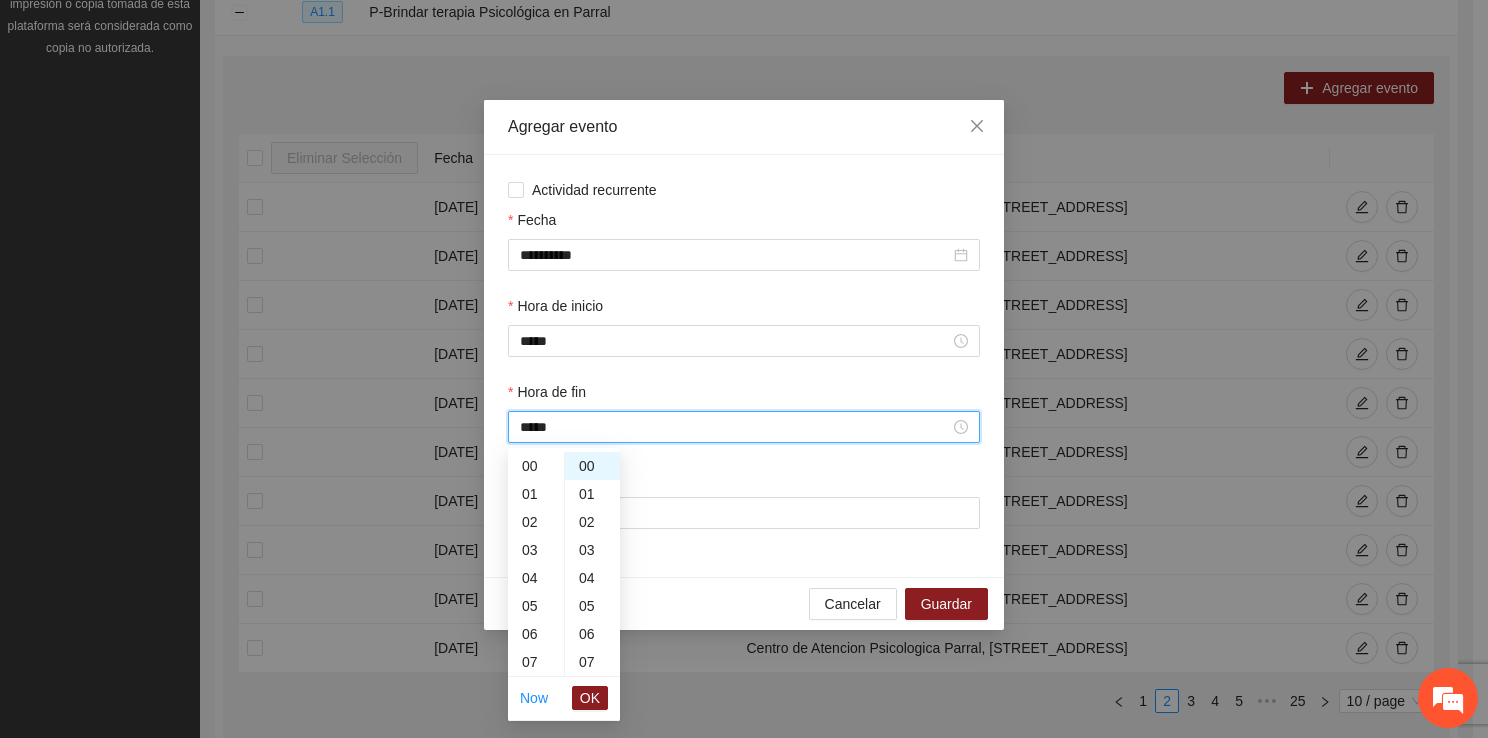 scroll, scrollTop: 364, scrollLeft: 0, axis: vertical 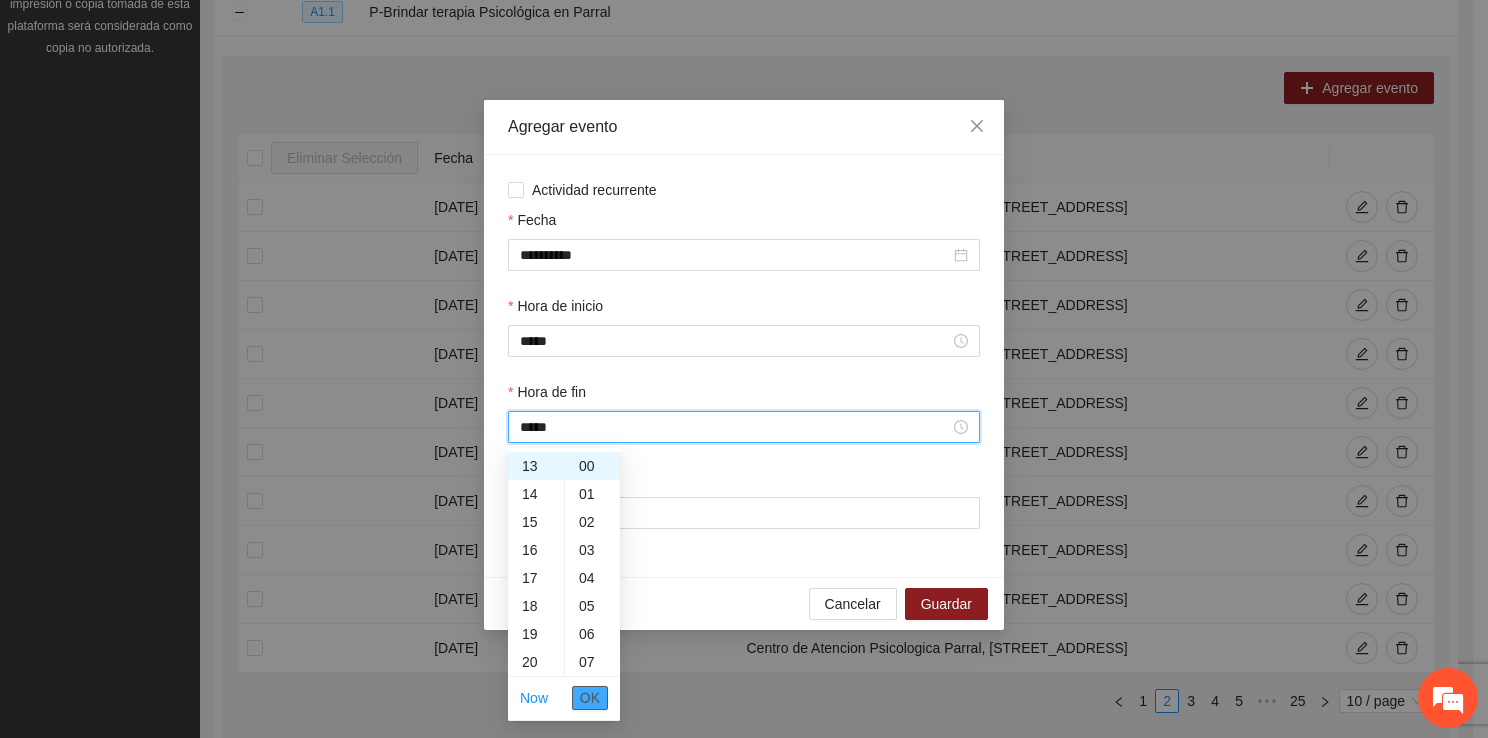 drag, startPoint x: 584, startPoint y: 682, endPoint x: 588, endPoint y: 699, distance: 17.464249 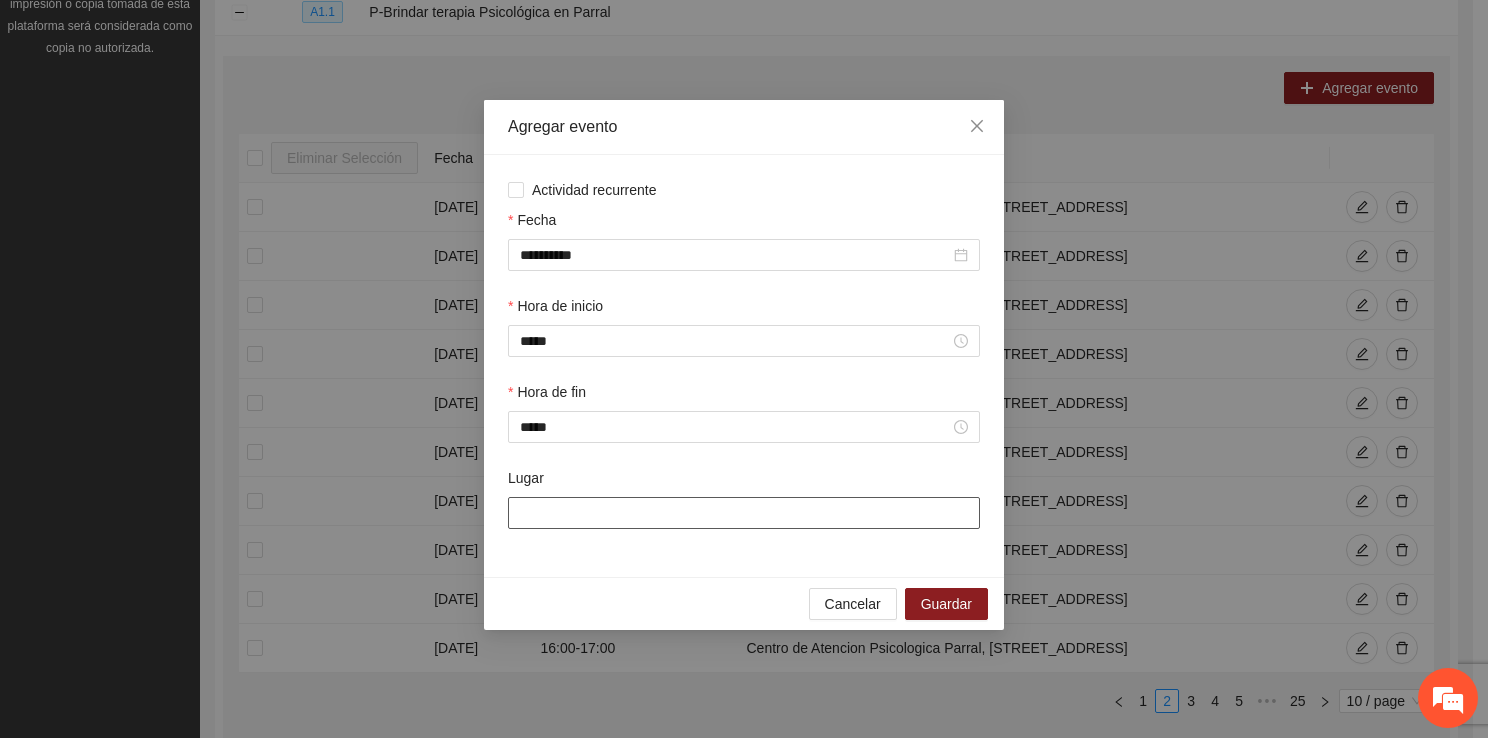 click on "Lugar" at bounding box center (744, 513) 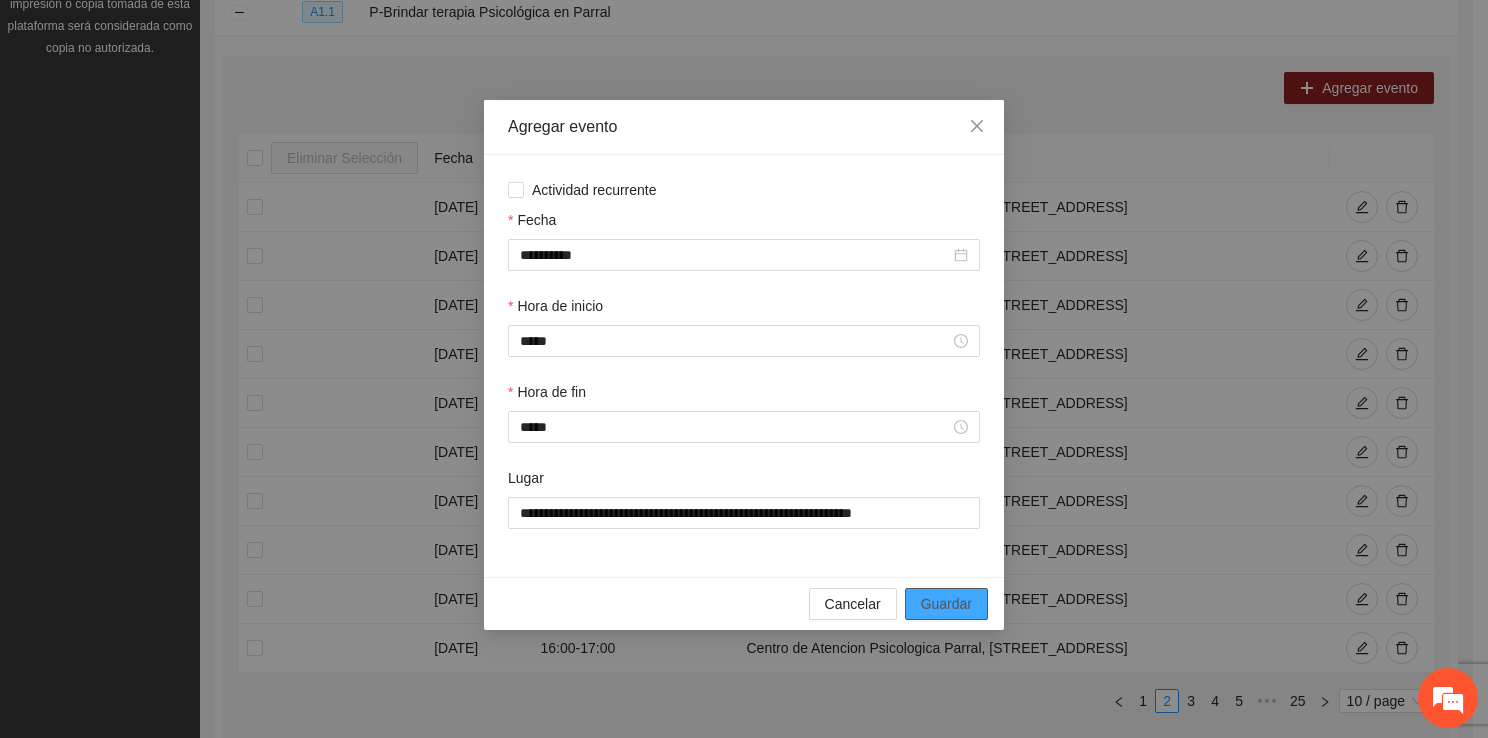 click on "Guardar" at bounding box center [946, 604] 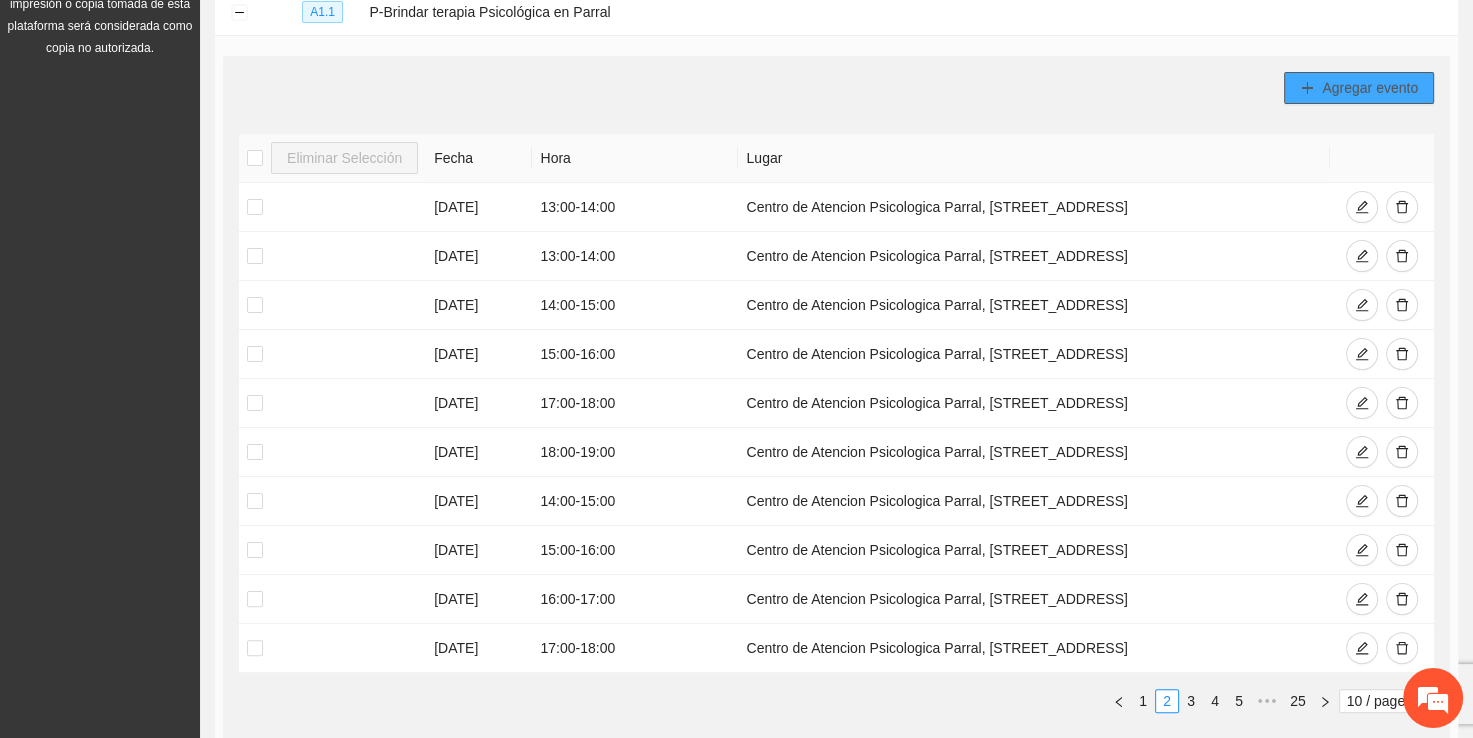 click on "Agregar evento" at bounding box center [1370, 88] 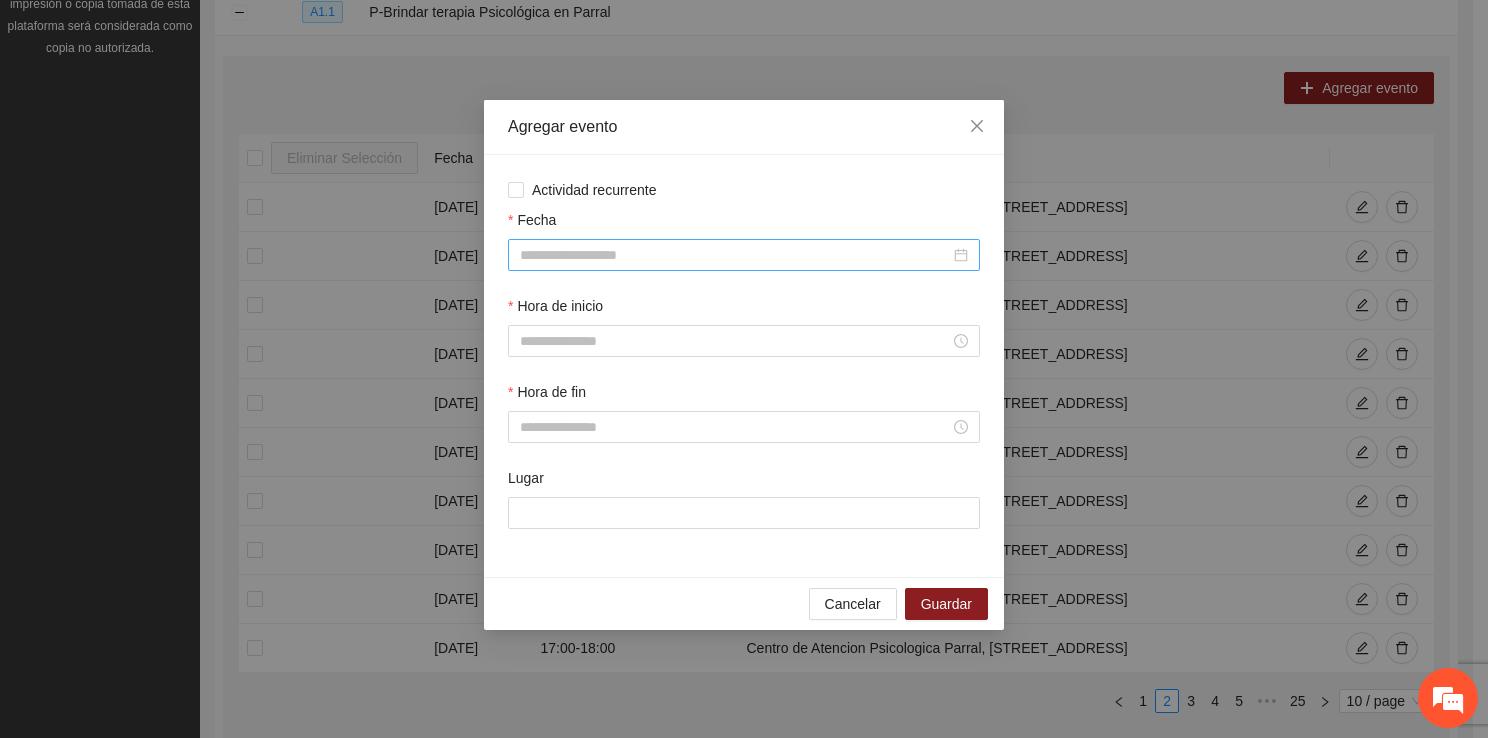 click at bounding box center (744, 255) 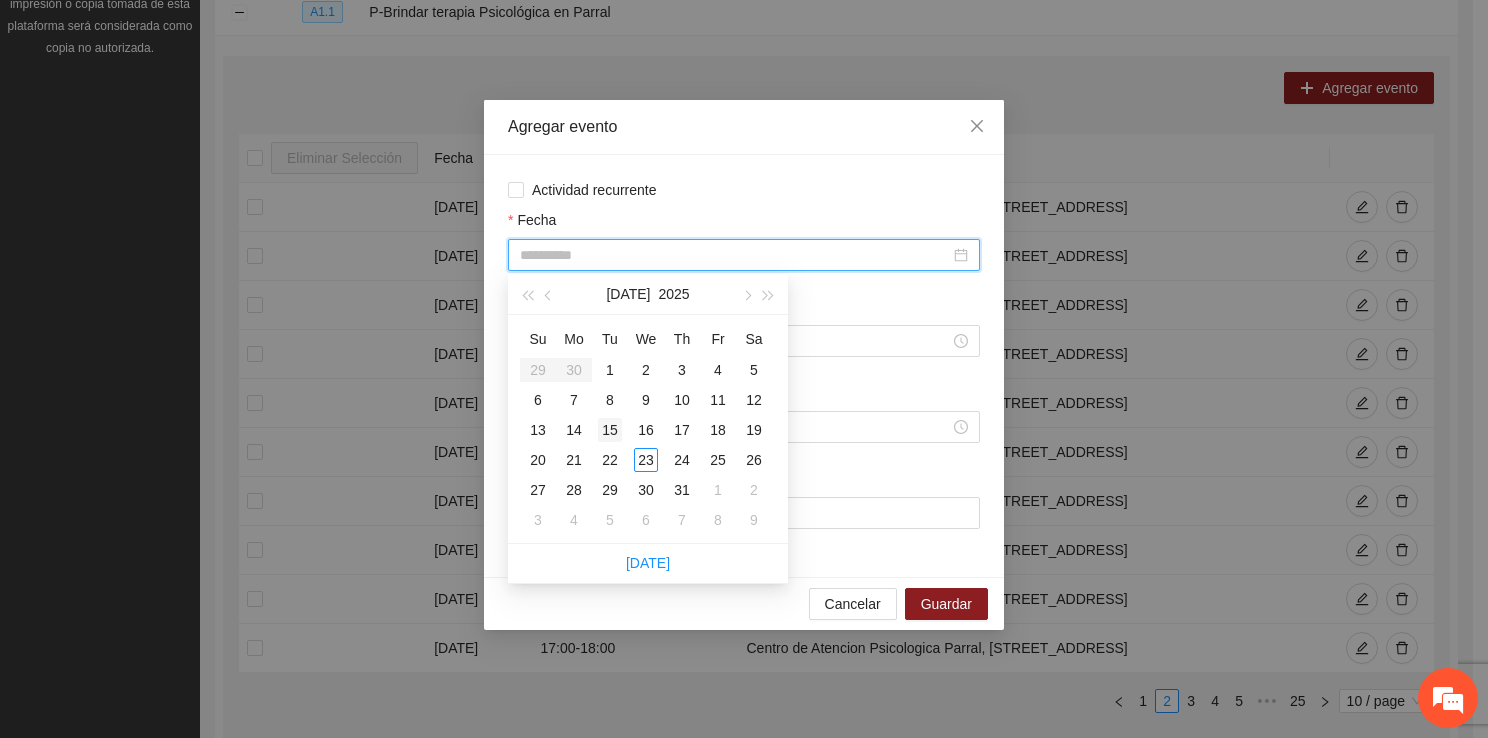 click on "15" at bounding box center [610, 430] 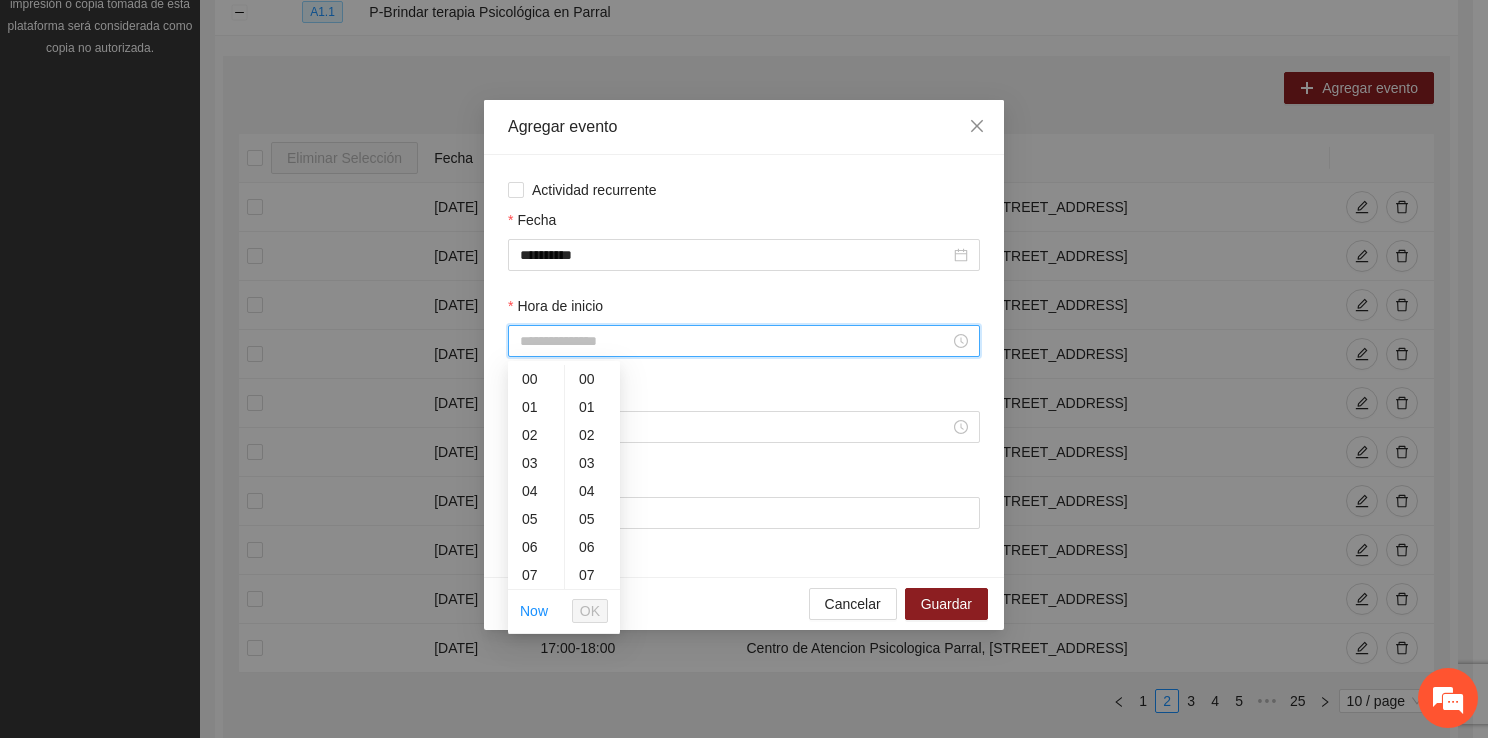 click on "Hora de inicio" at bounding box center [735, 341] 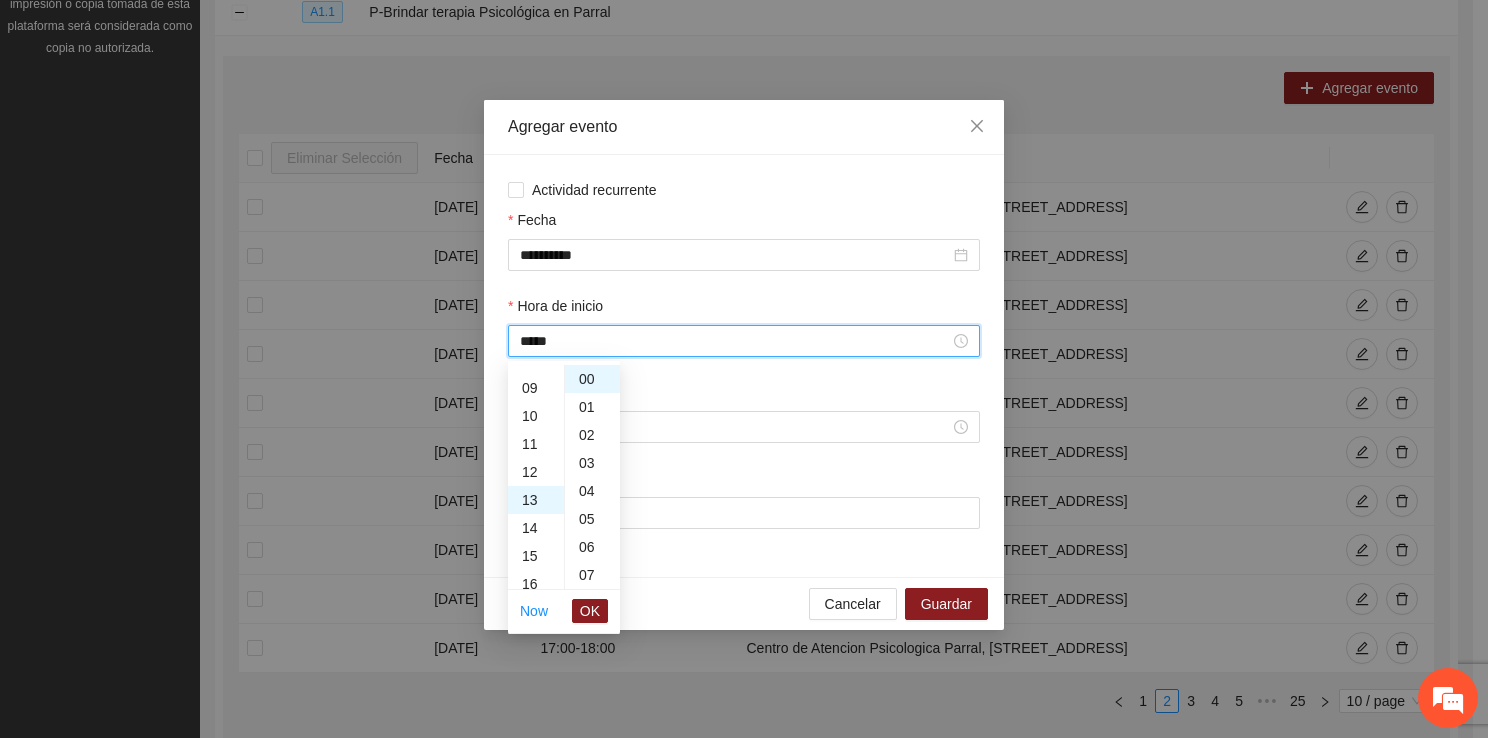scroll, scrollTop: 364, scrollLeft: 0, axis: vertical 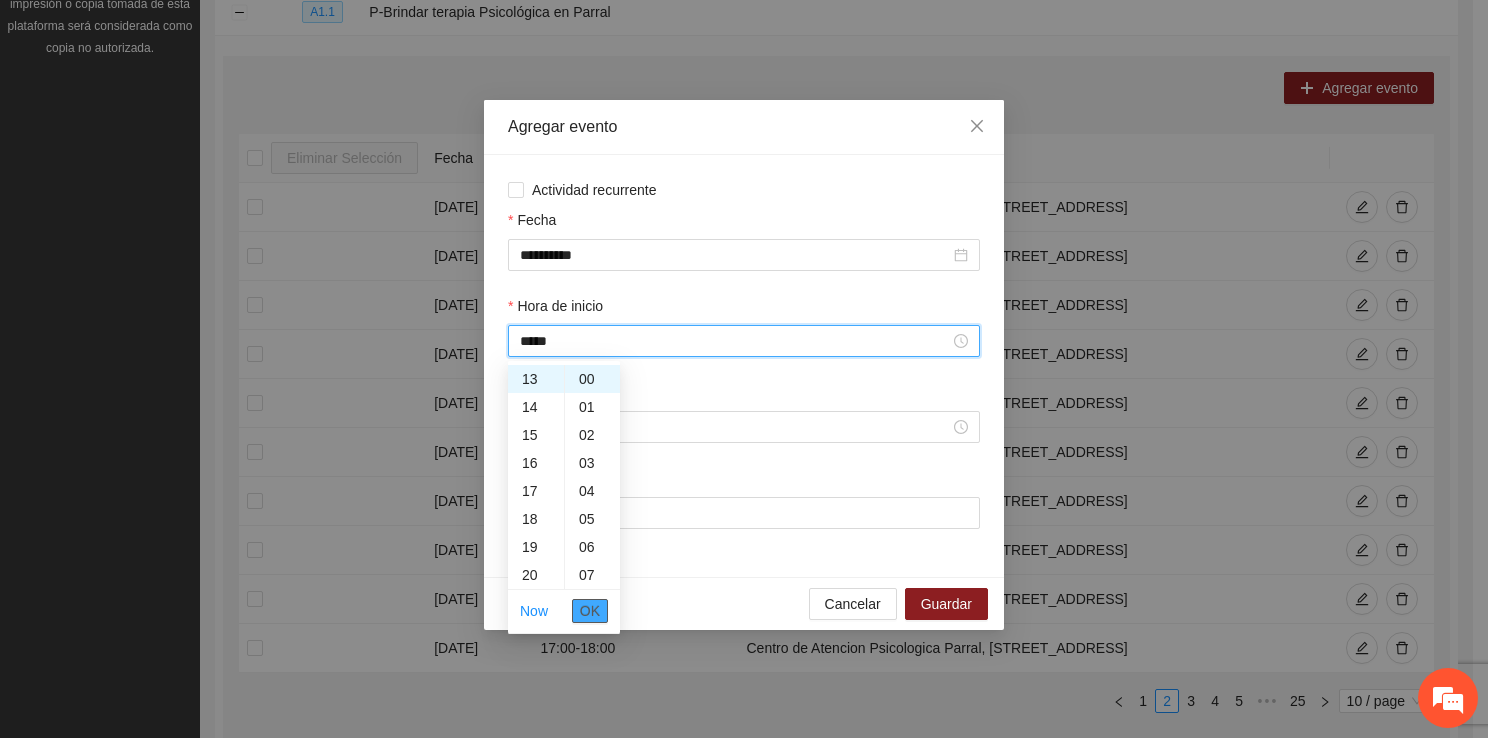 click on "OK" at bounding box center (590, 611) 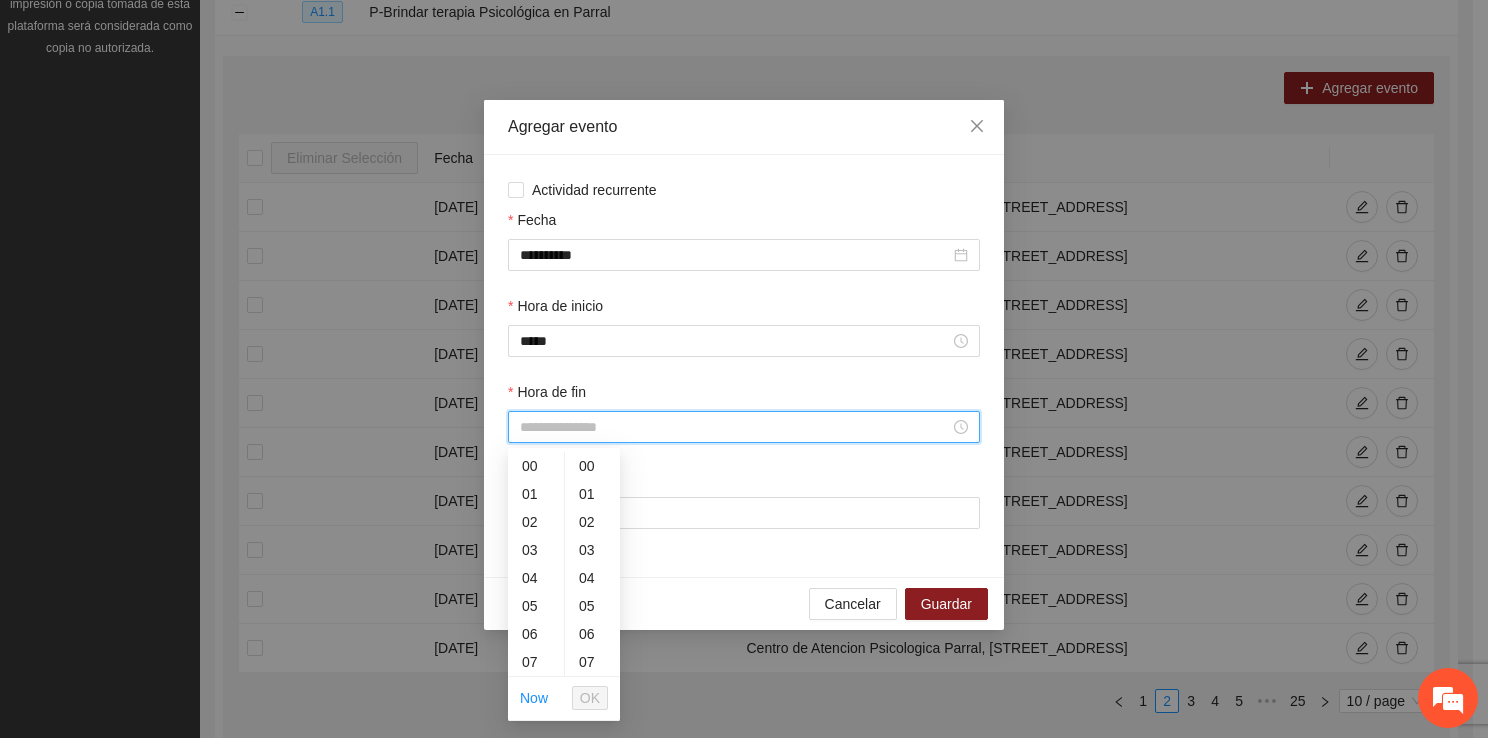 click on "Hora de fin" at bounding box center [735, 427] 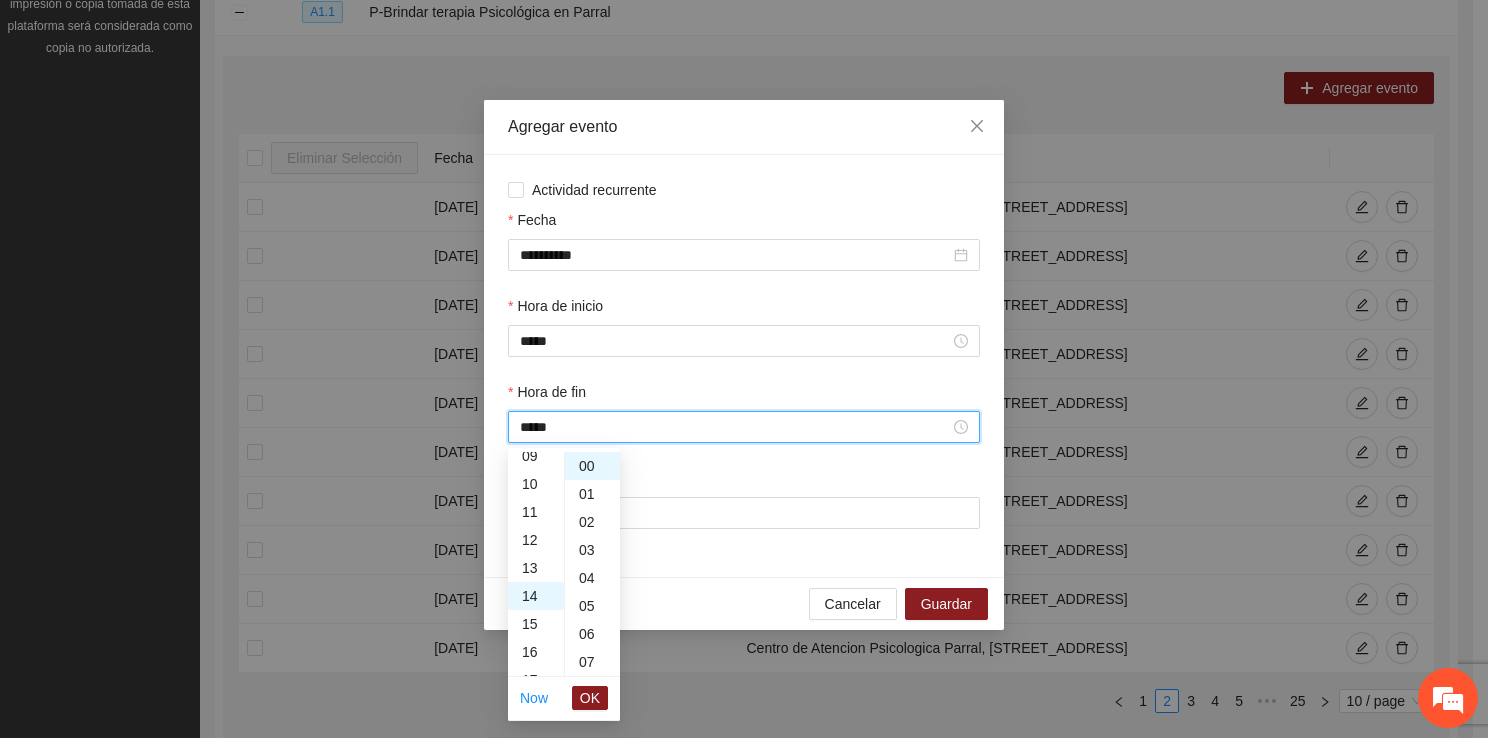 scroll, scrollTop: 392, scrollLeft: 0, axis: vertical 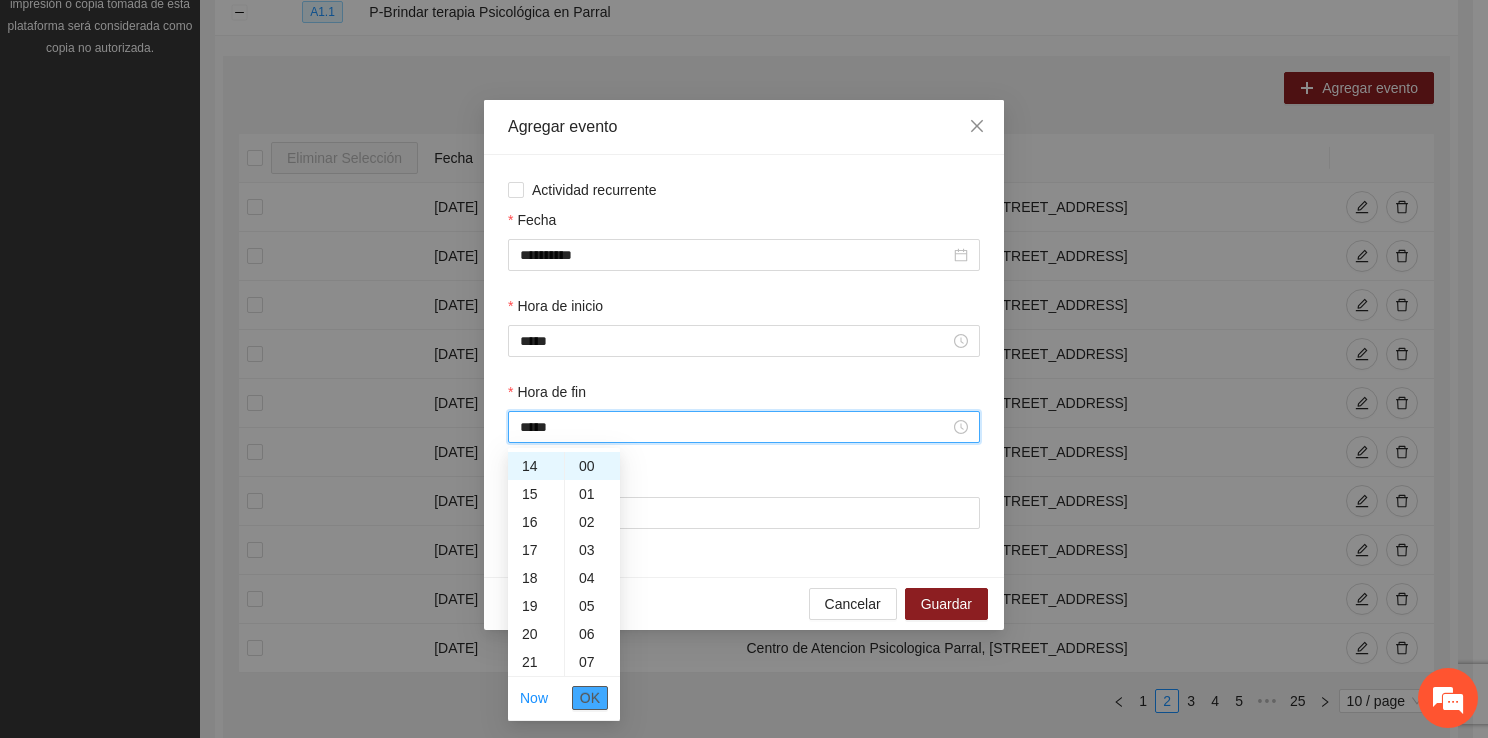 click on "OK" at bounding box center [590, 698] 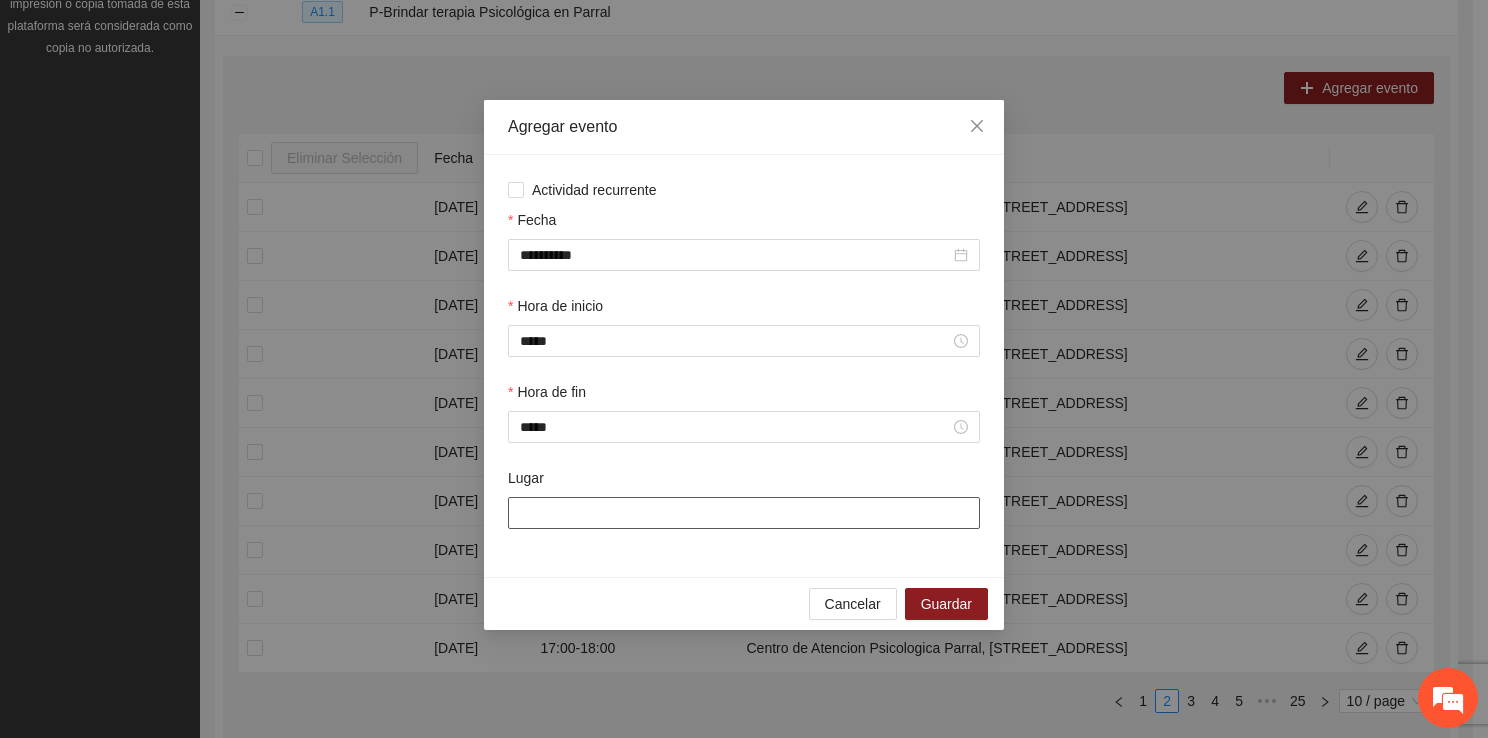 click on "Lugar" at bounding box center [744, 513] 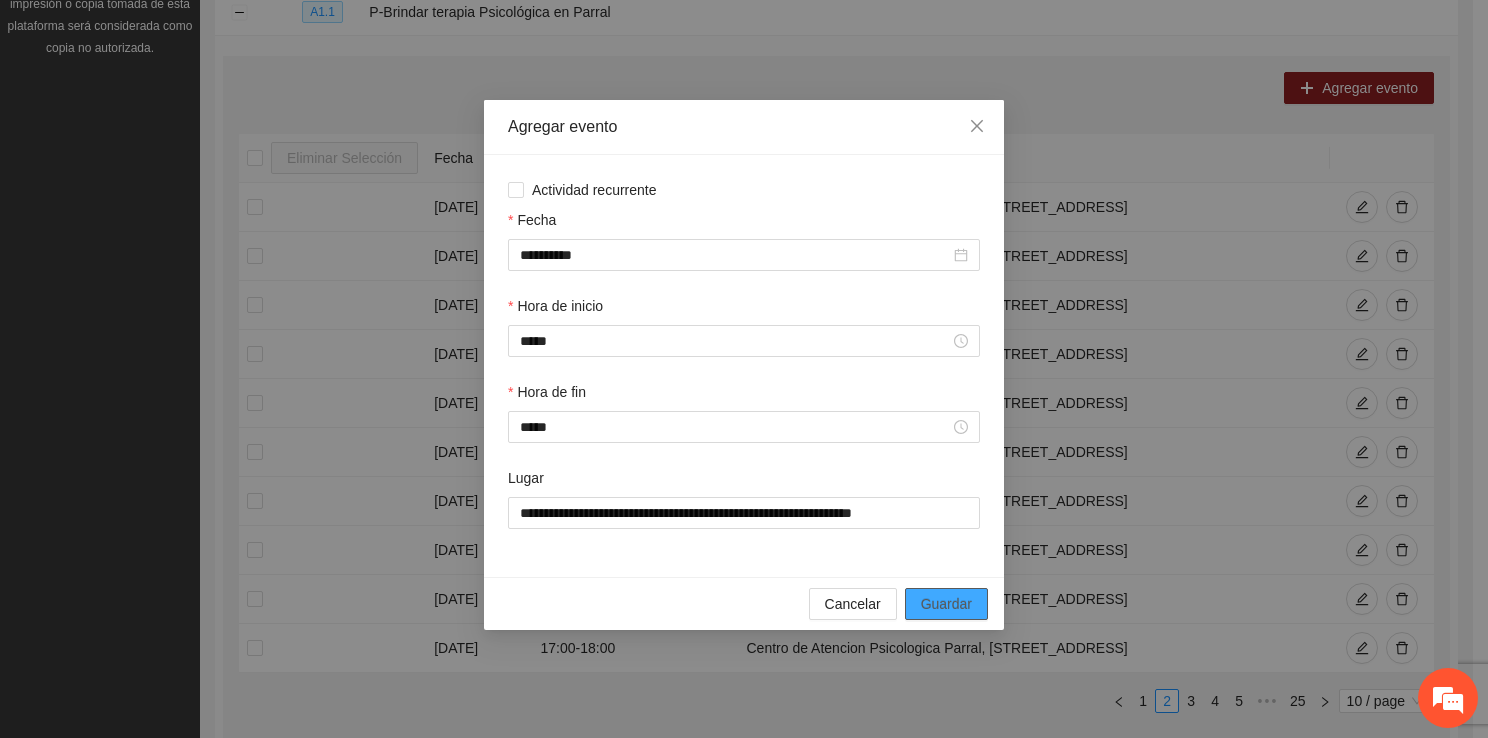 click on "Guardar" at bounding box center (946, 604) 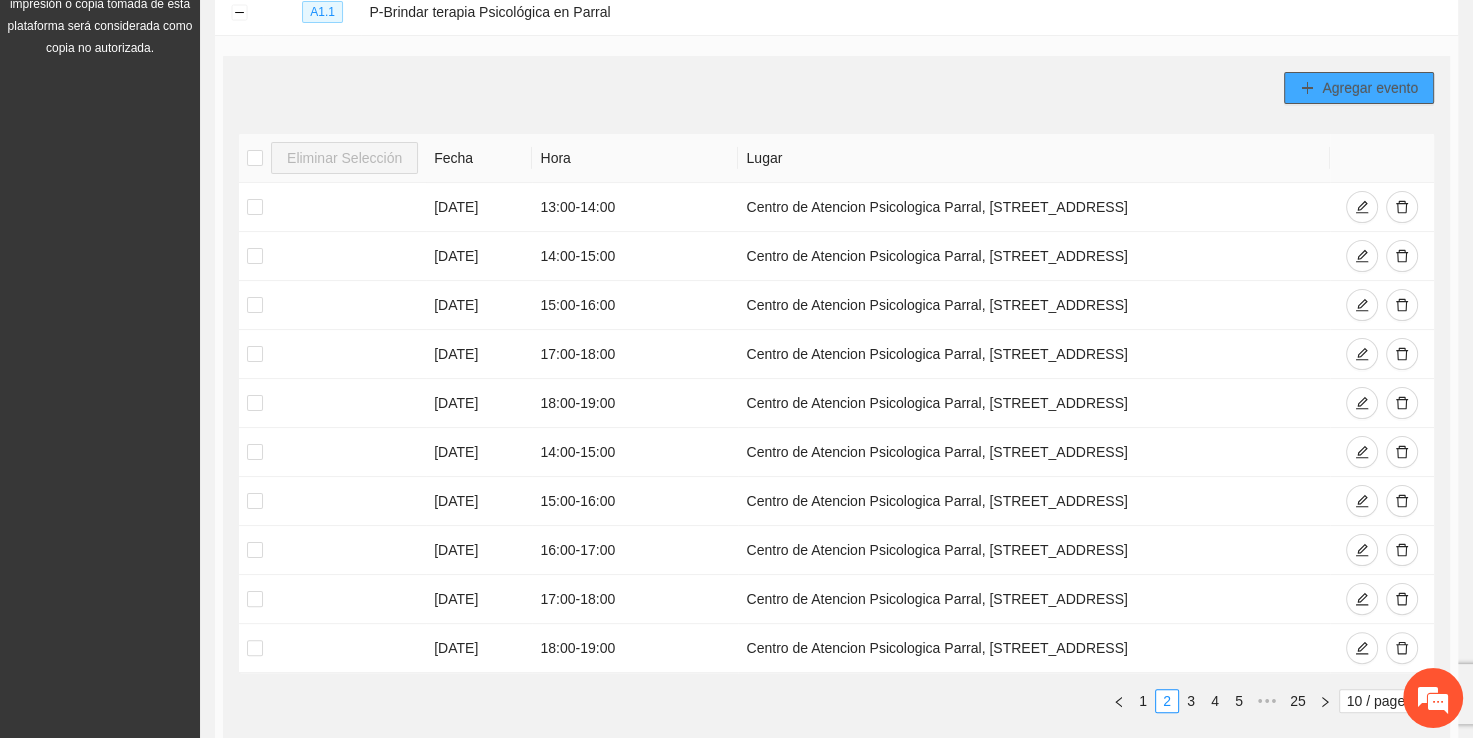 click on "Agregar evento" at bounding box center [1370, 88] 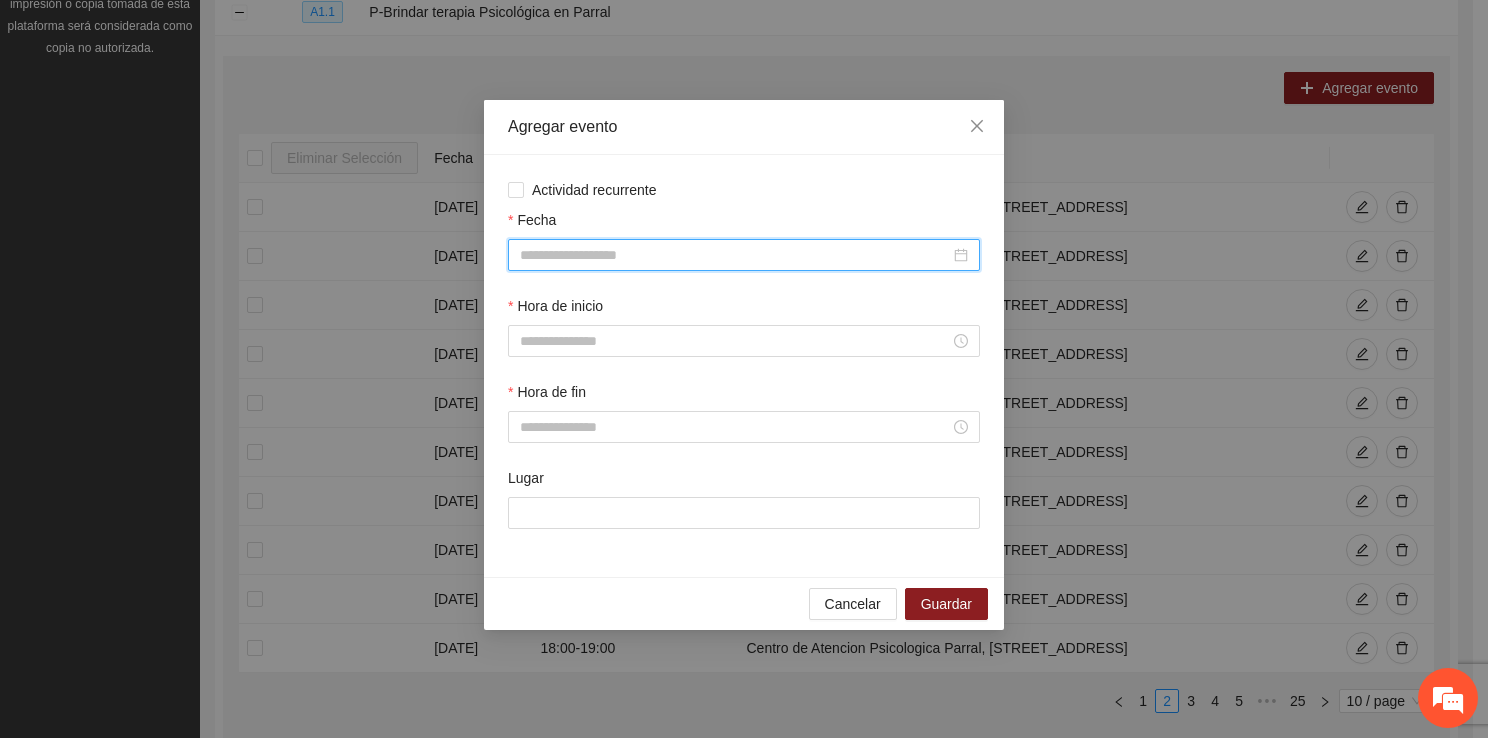 click on "Fecha" at bounding box center (735, 255) 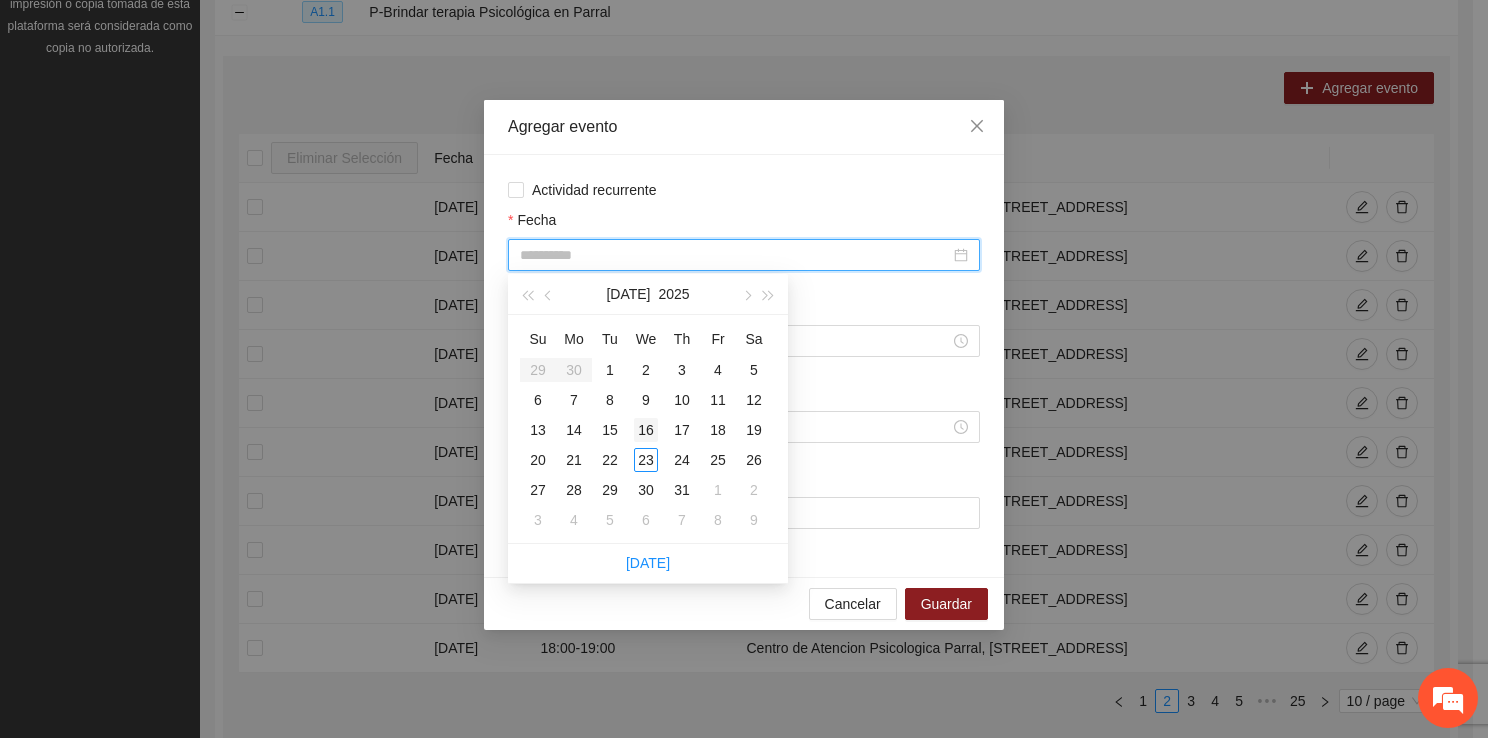 click on "16" at bounding box center (646, 430) 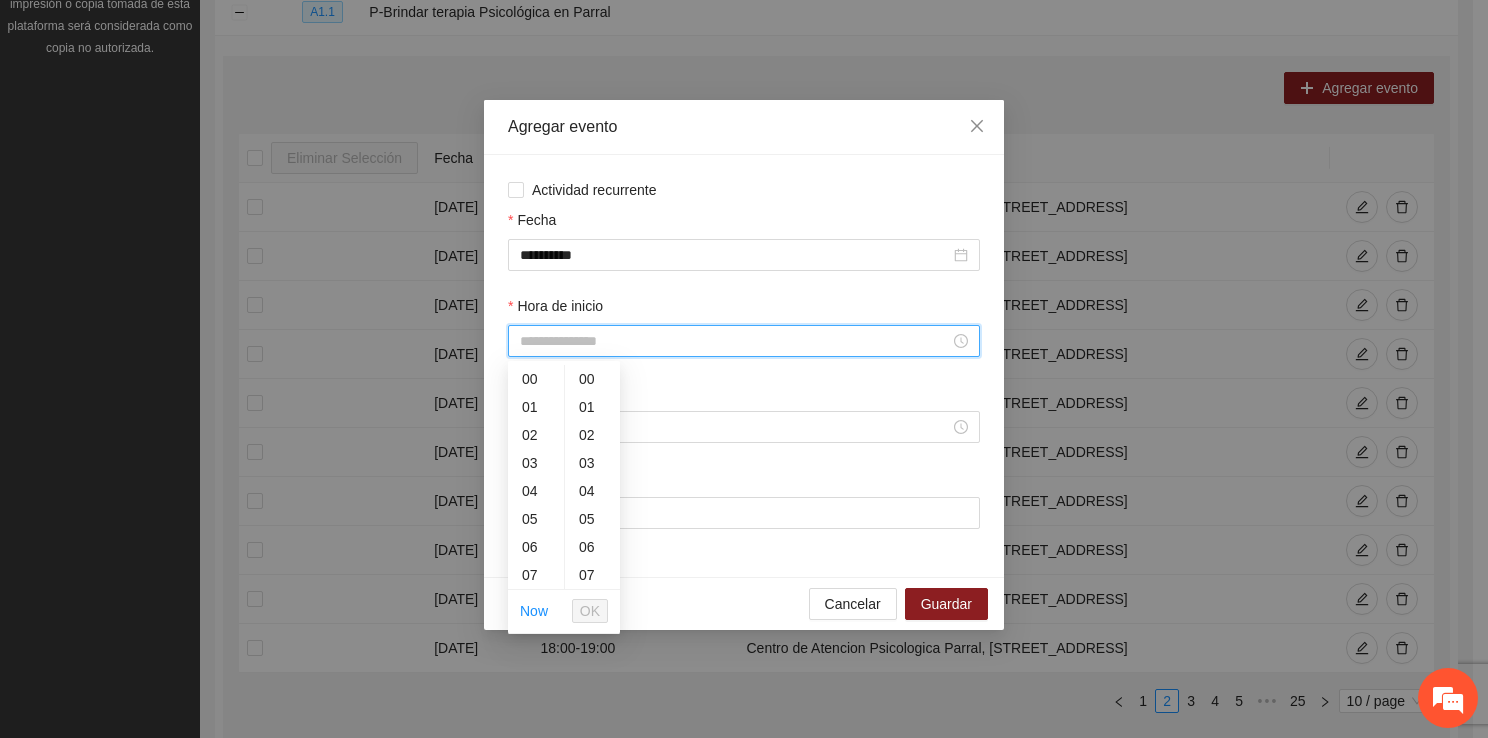 click on "Hora de inicio" at bounding box center [735, 341] 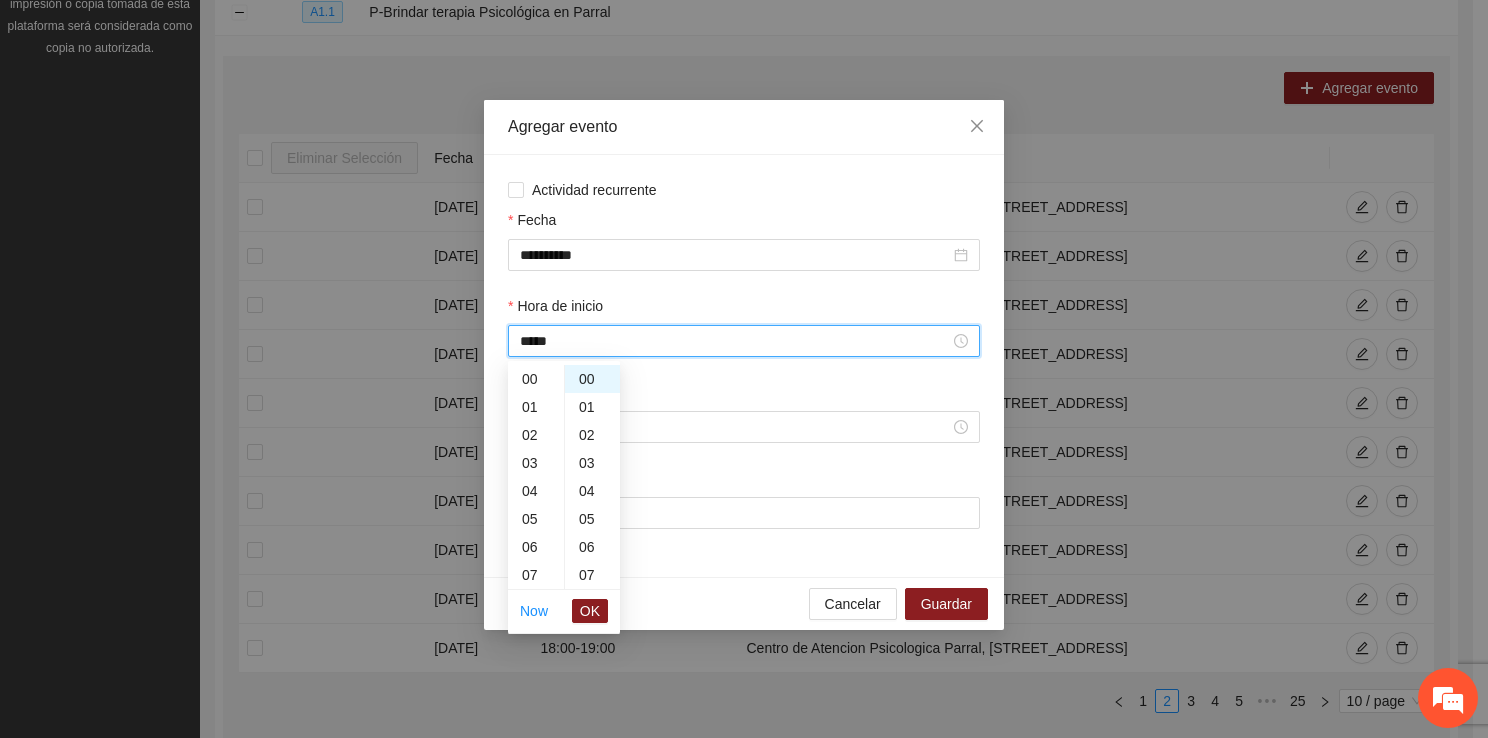 scroll, scrollTop: 392, scrollLeft: 0, axis: vertical 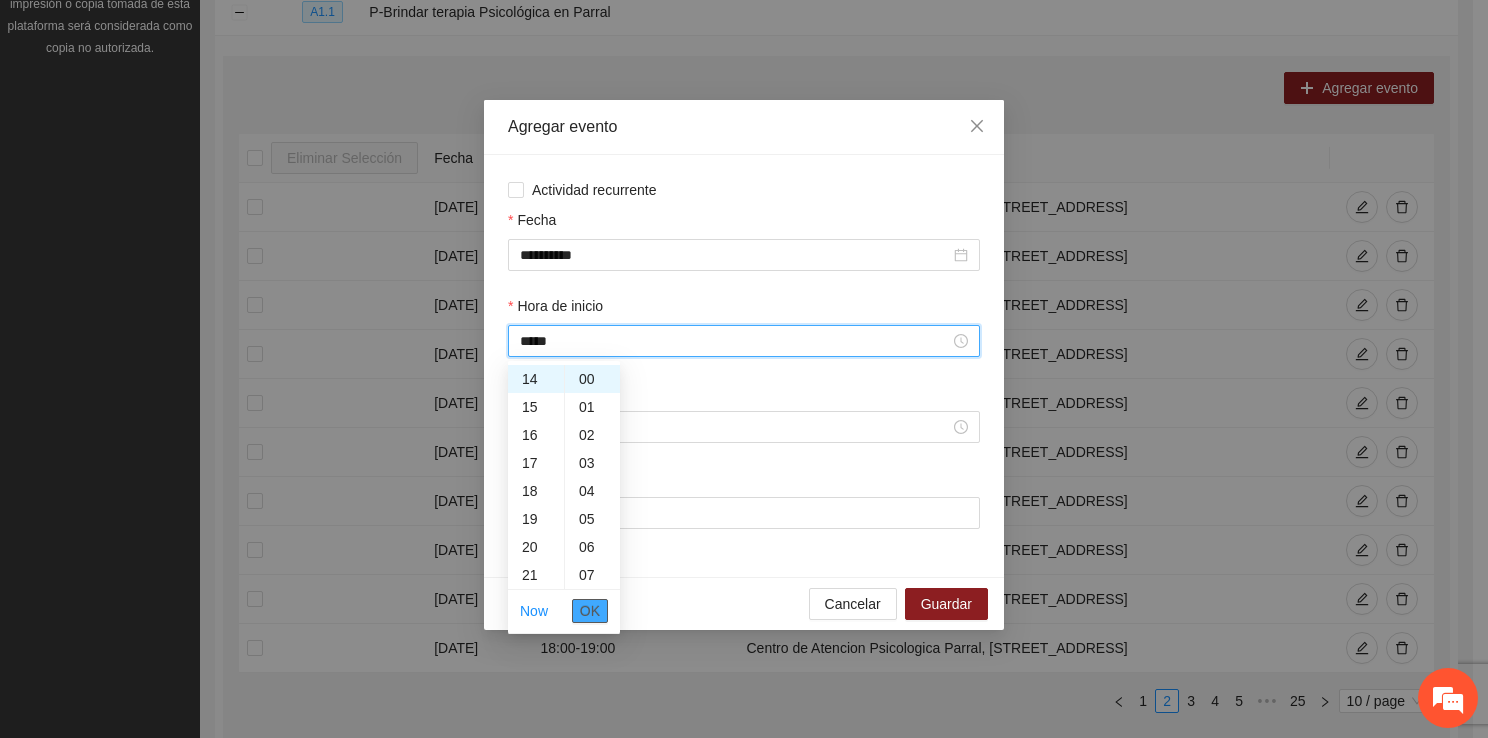 click on "OK" at bounding box center [590, 611] 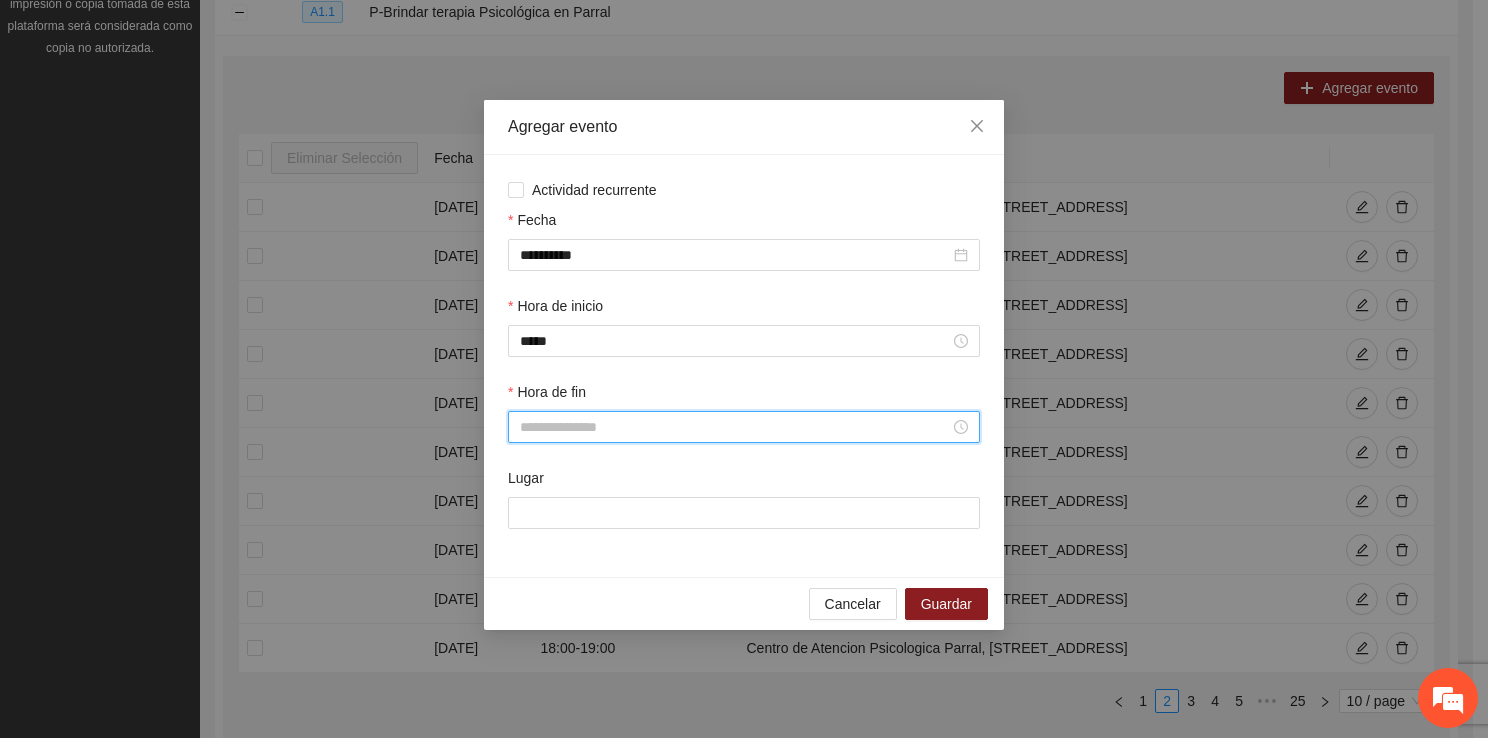 click on "Hora de fin" at bounding box center (735, 427) 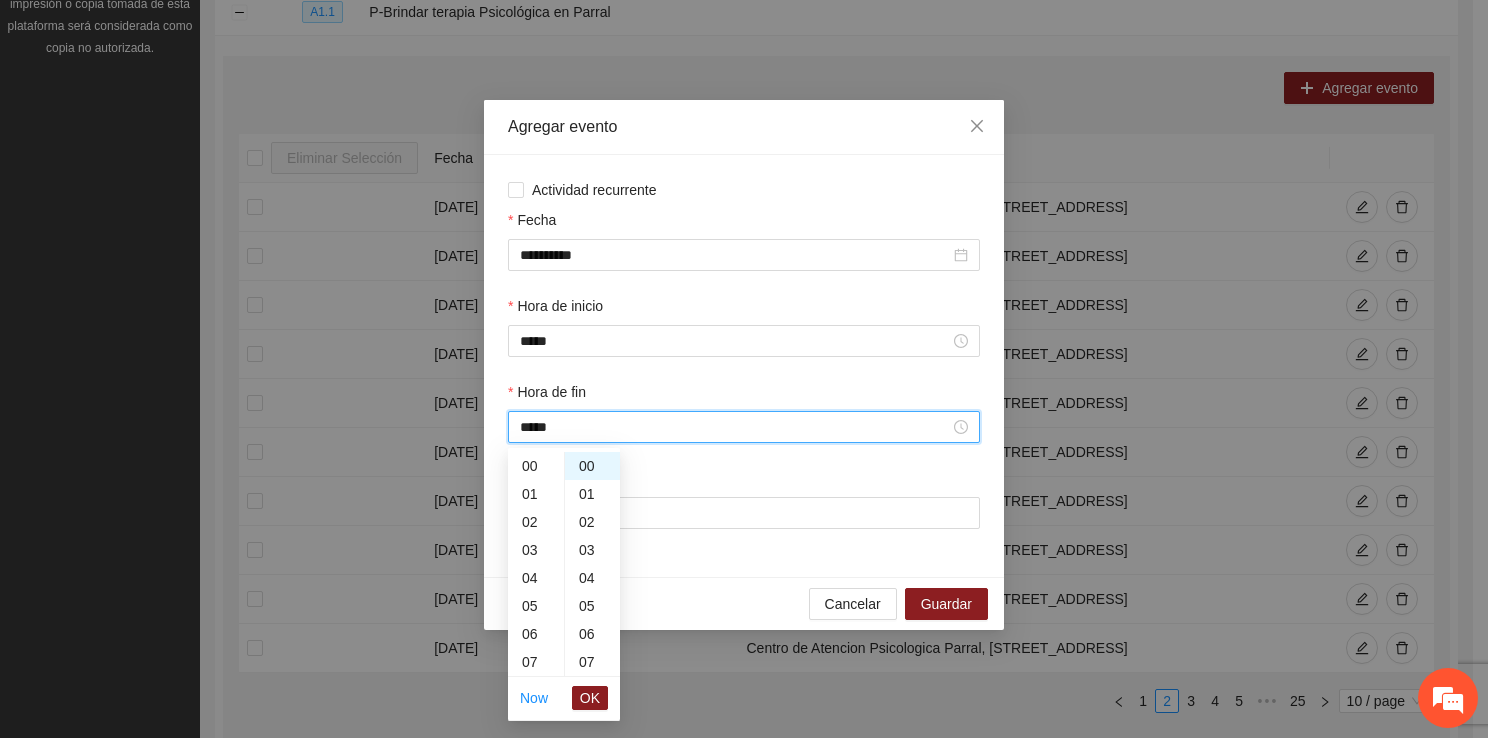 scroll, scrollTop: 420, scrollLeft: 0, axis: vertical 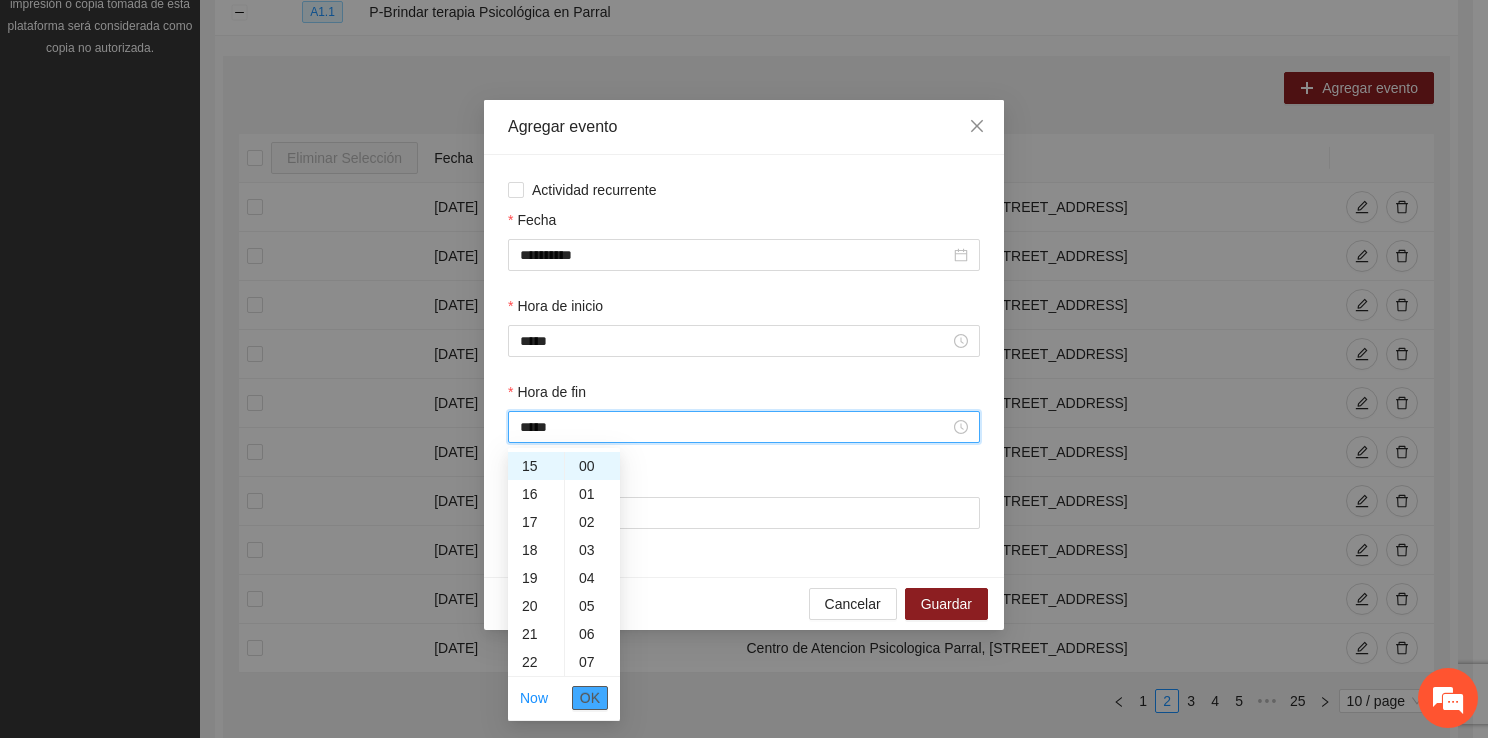 click on "OK" at bounding box center (590, 698) 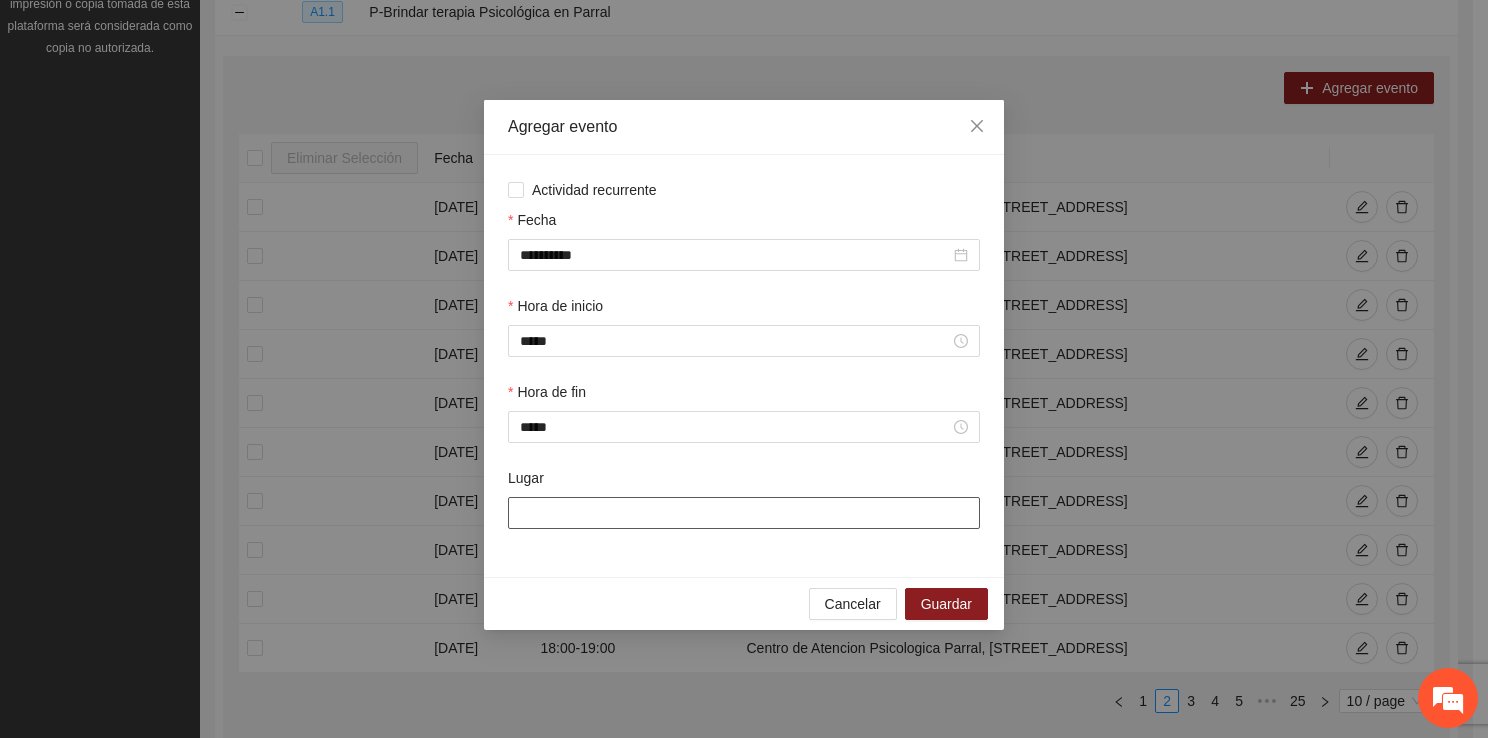 click on "Lugar" at bounding box center (744, 513) 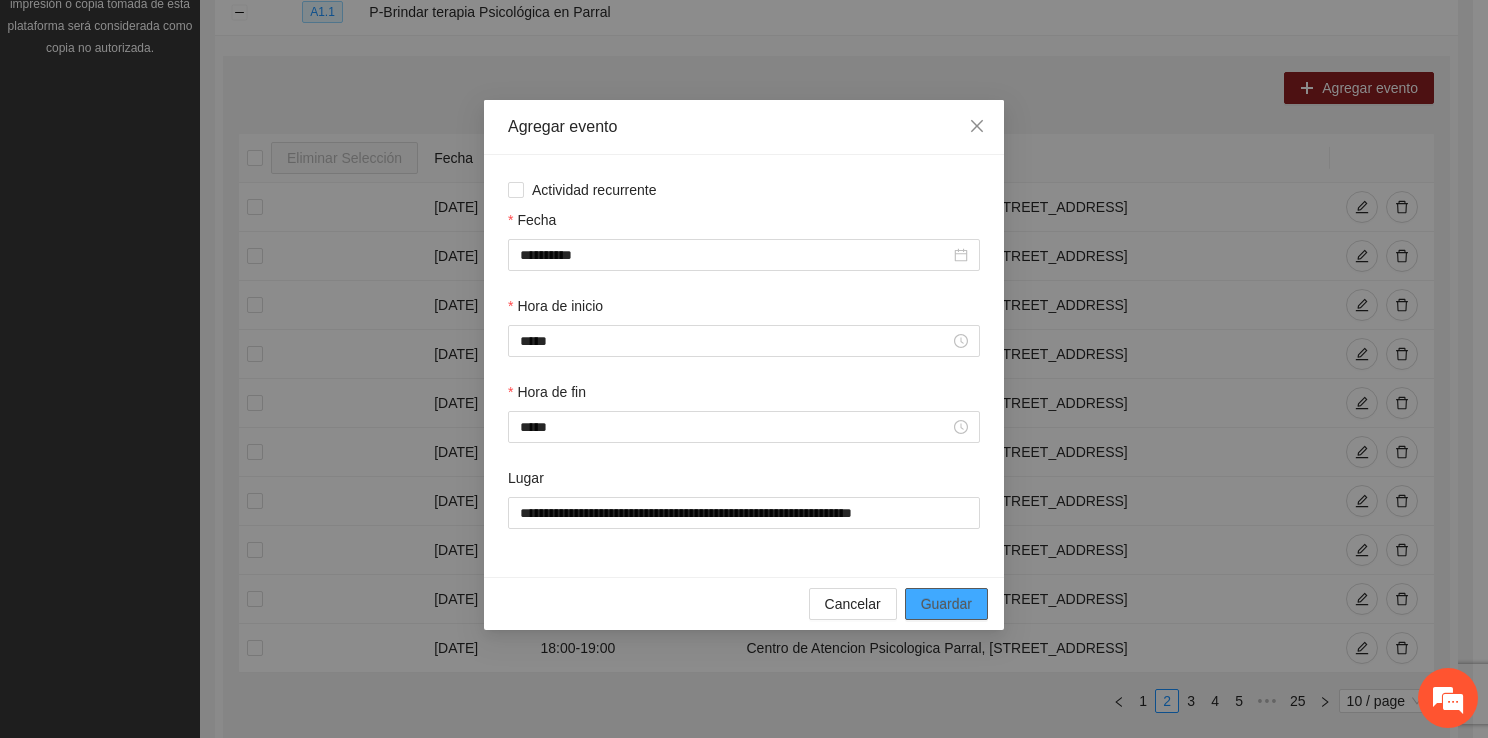 click on "Guardar" at bounding box center (946, 604) 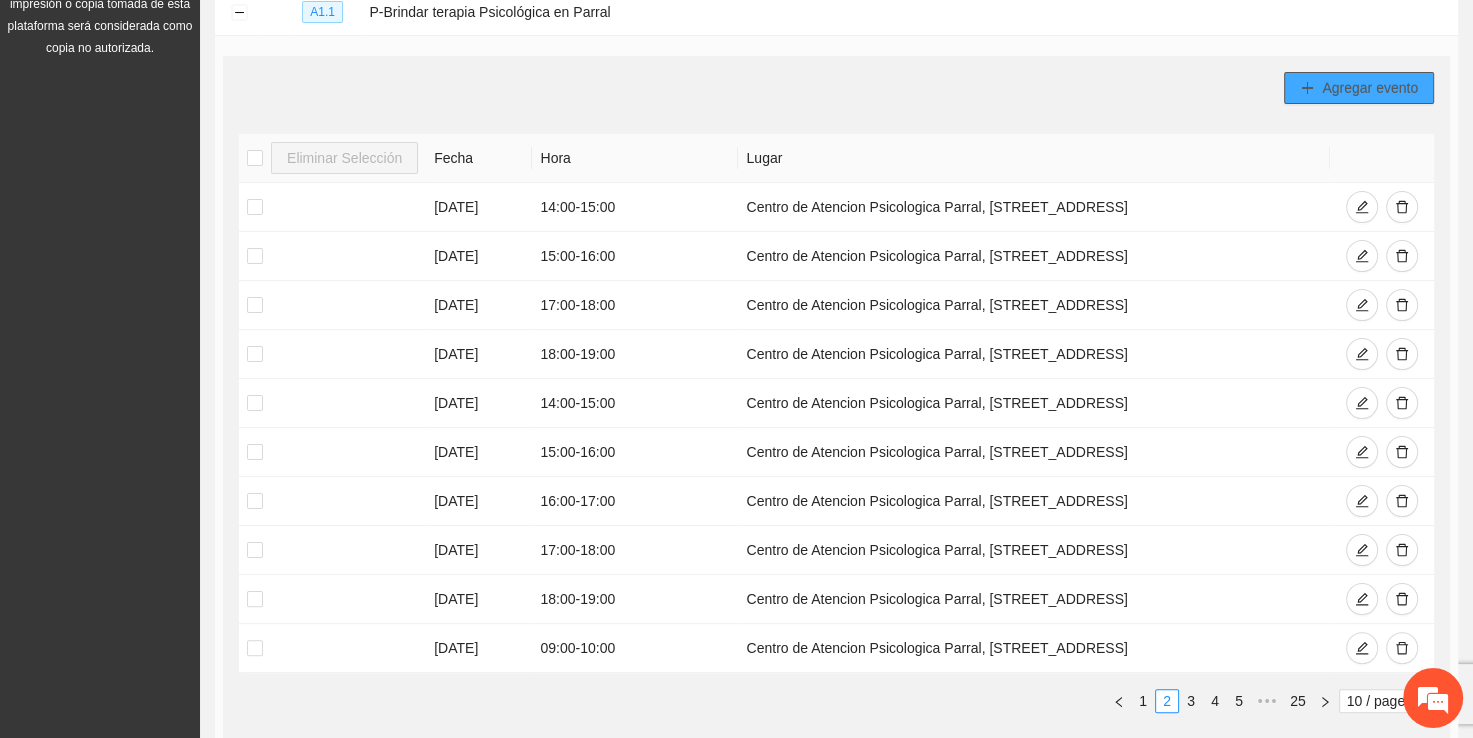 click on "Agregar evento" at bounding box center [1370, 88] 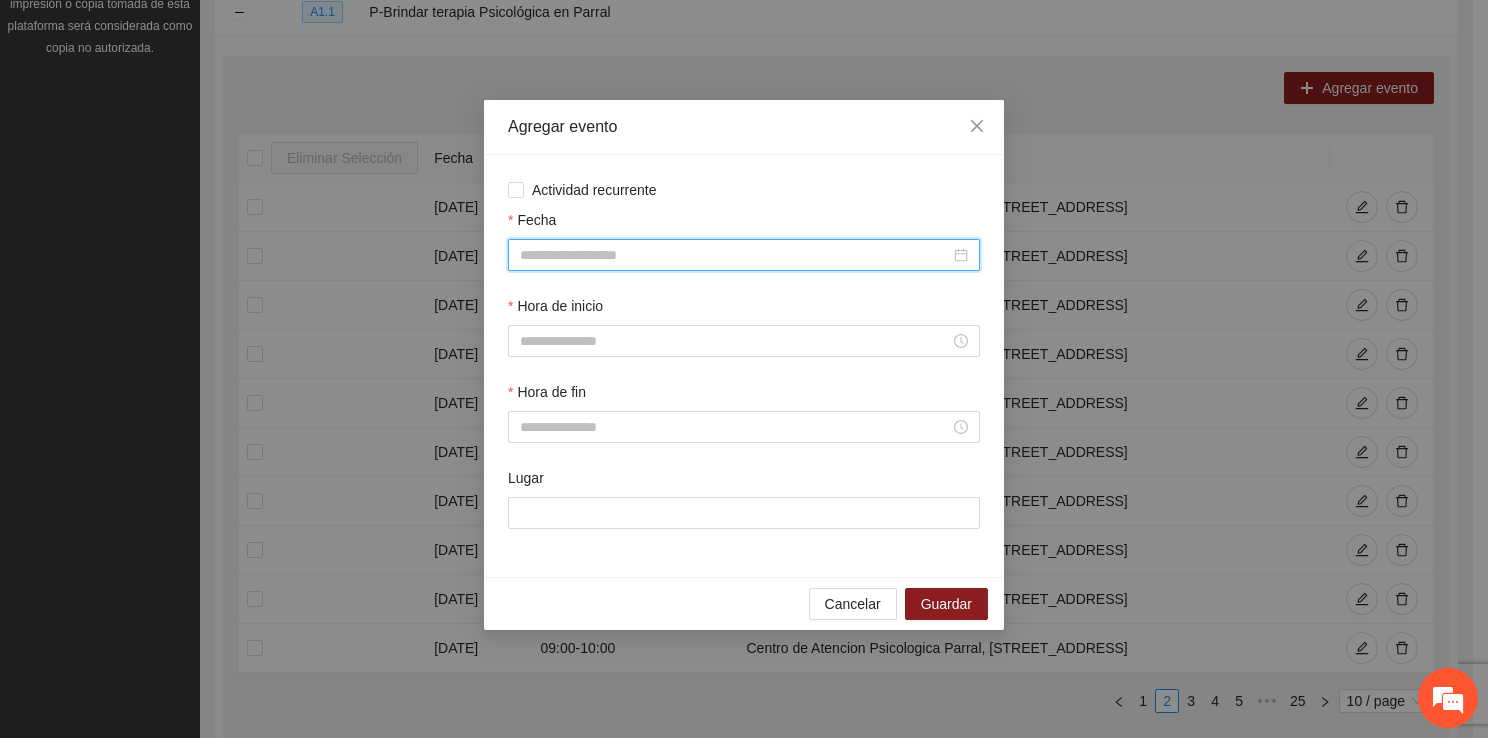 click on "Fecha" at bounding box center [735, 255] 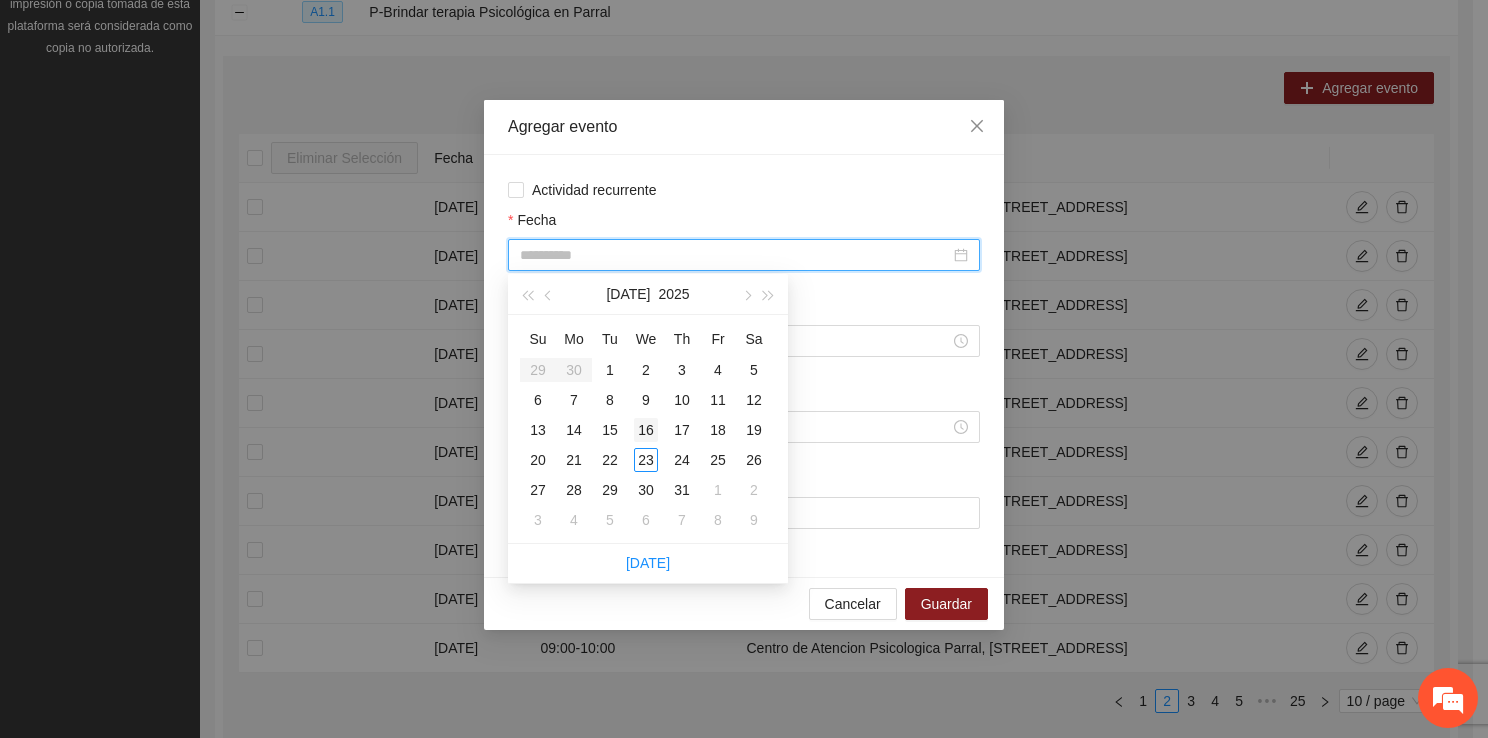 click on "16" at bounding box center (646, 430) 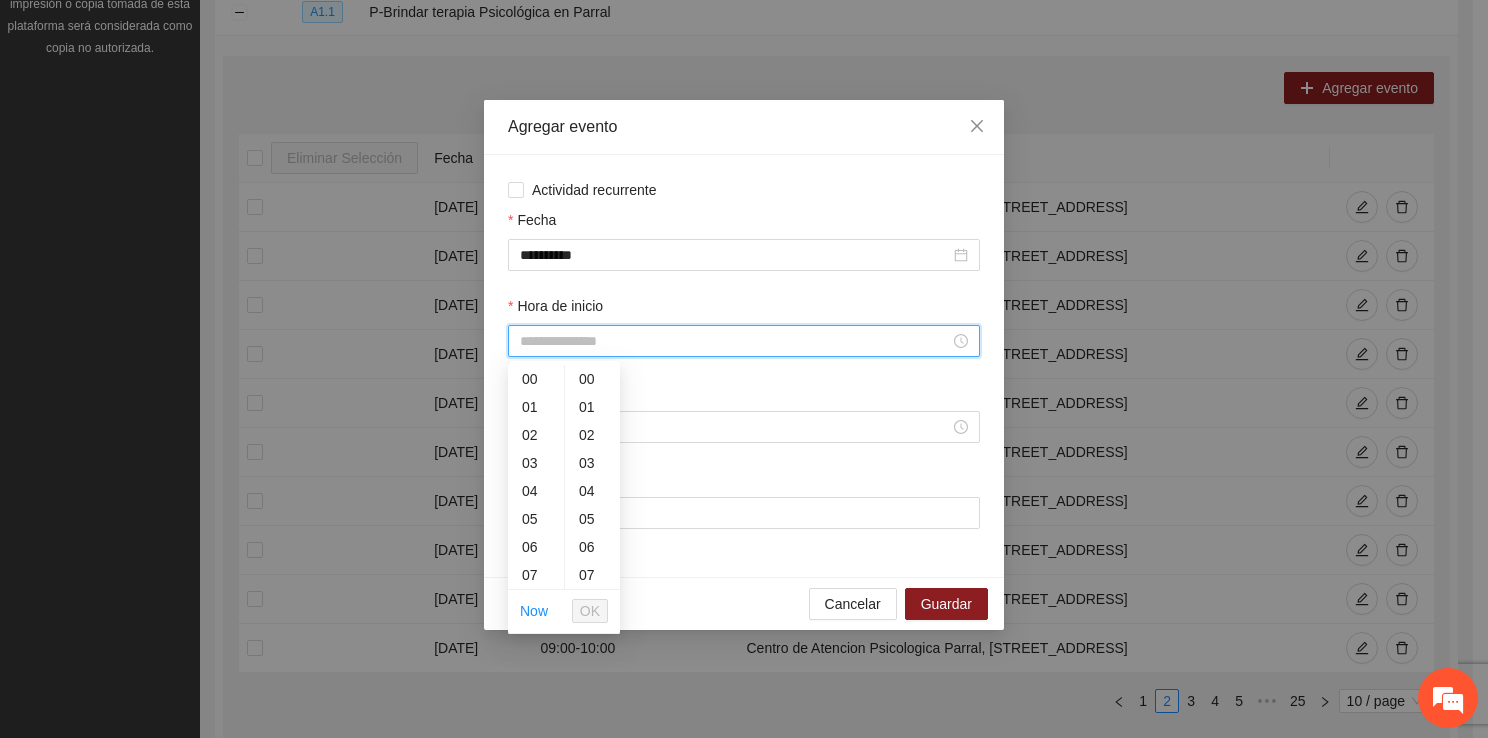 click on "Hora de inicio" at bounding box center (735, 341) 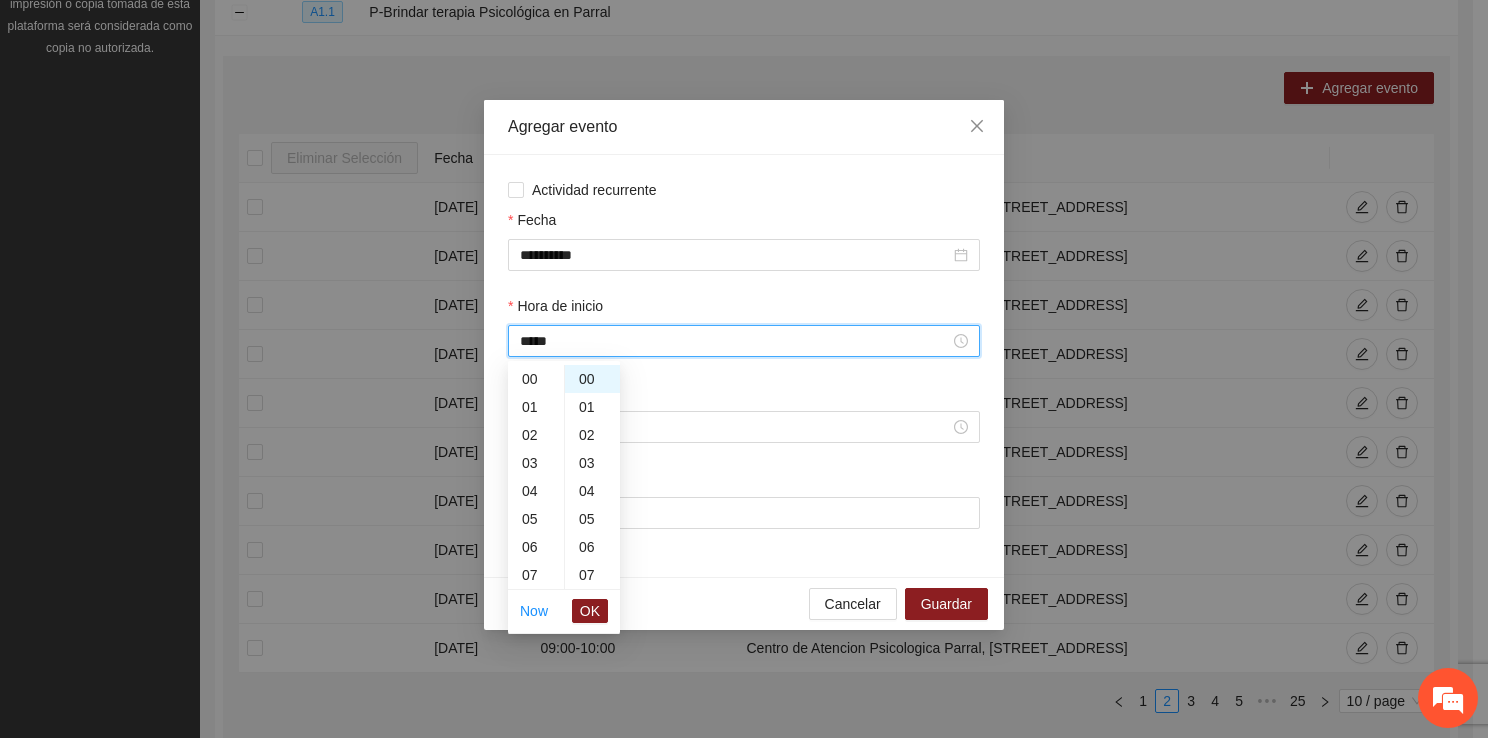 scroll, scrollTop: 420, scrollLeft: 0, axis: vertical 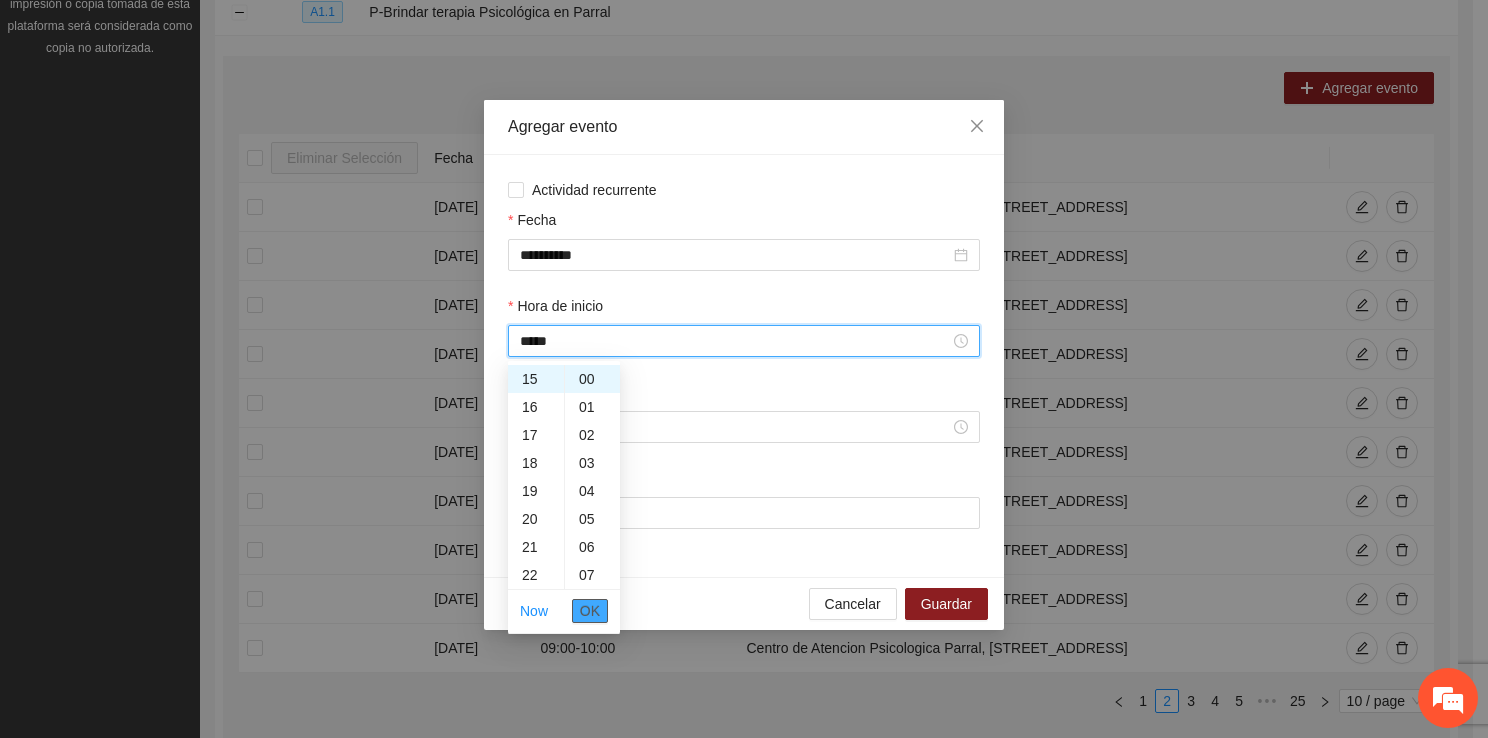 click on "OK" at bounding box center (590, 611) 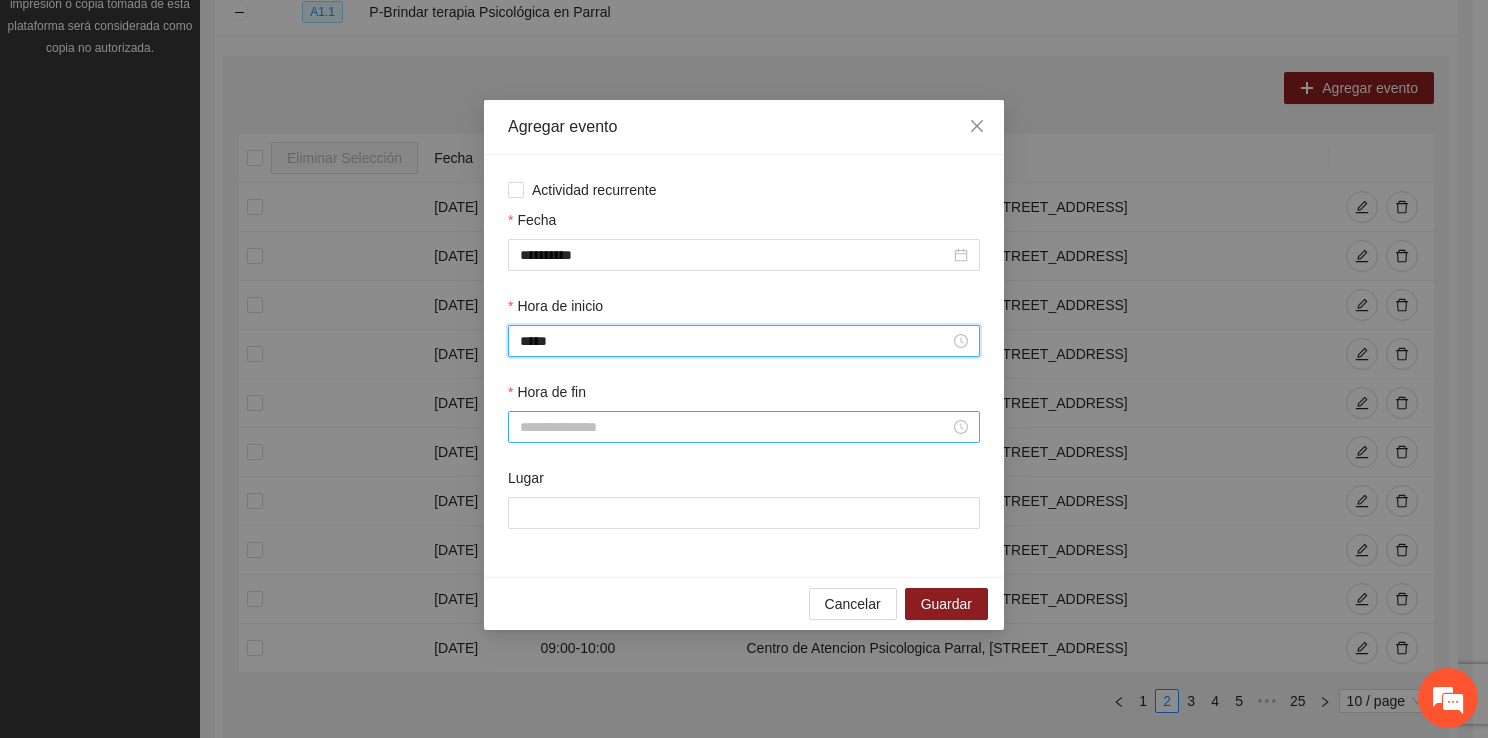 click on "Hora de fin" at bounding box center [735, 427] 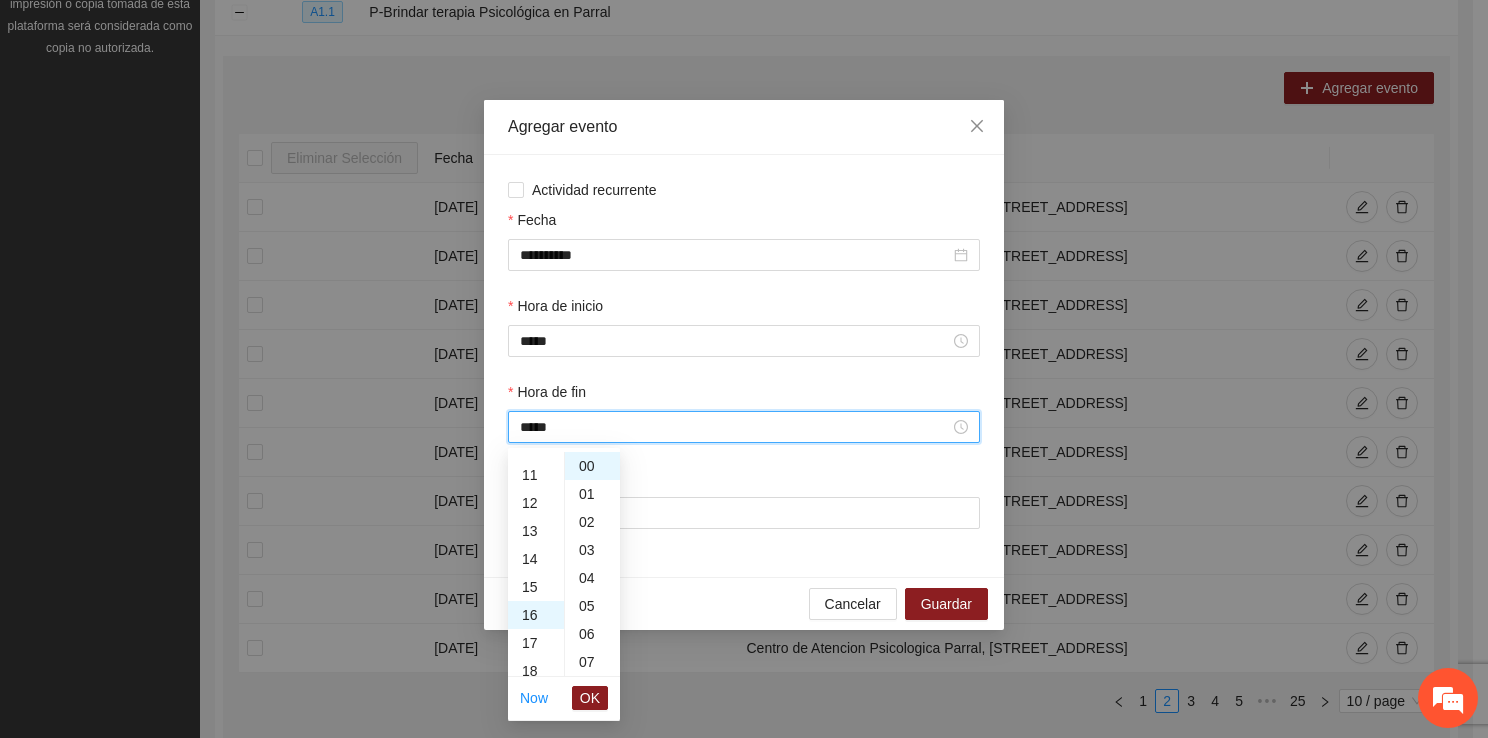 scroll, scrollTop: 448, scrollLeft: 0, axis: vertical 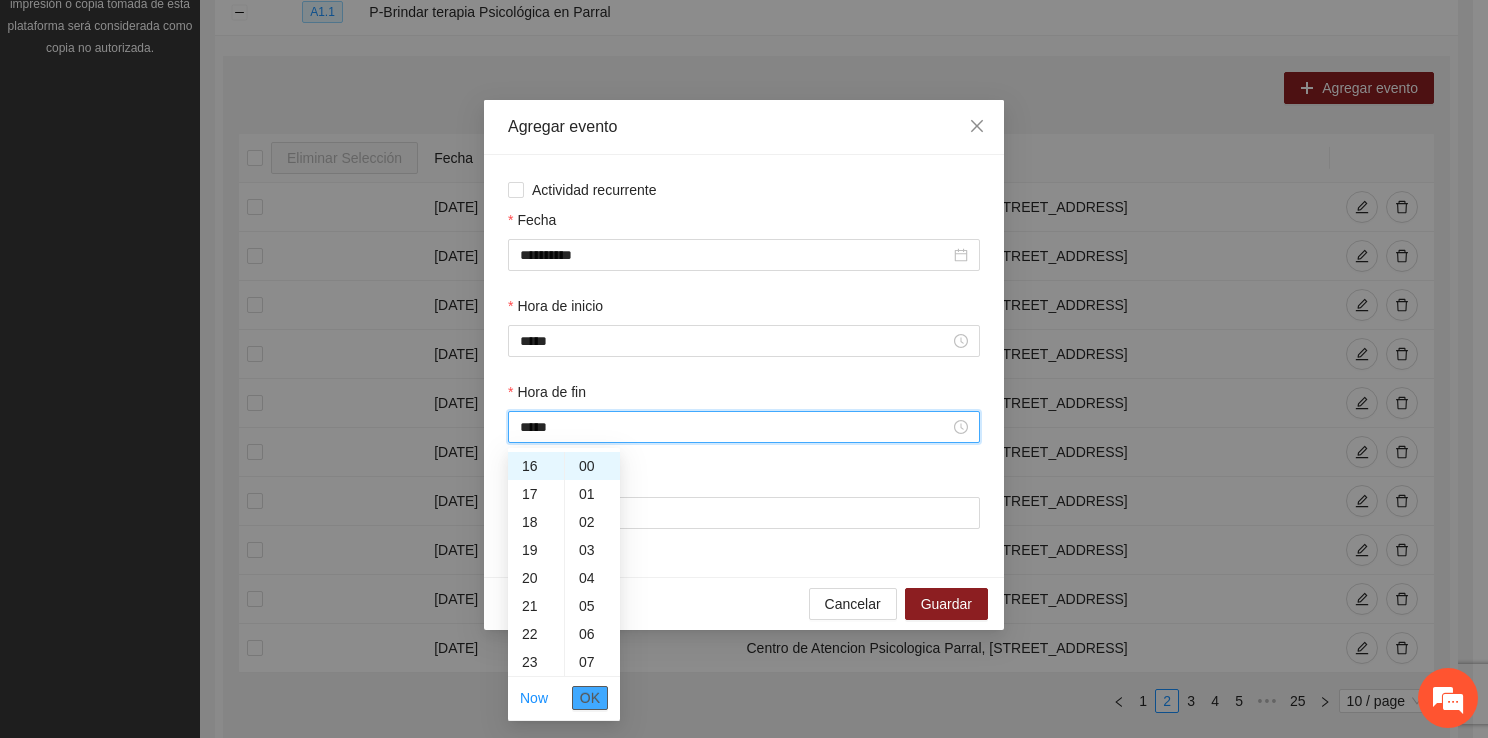 click on "OK" at bounding box center [590, 698] 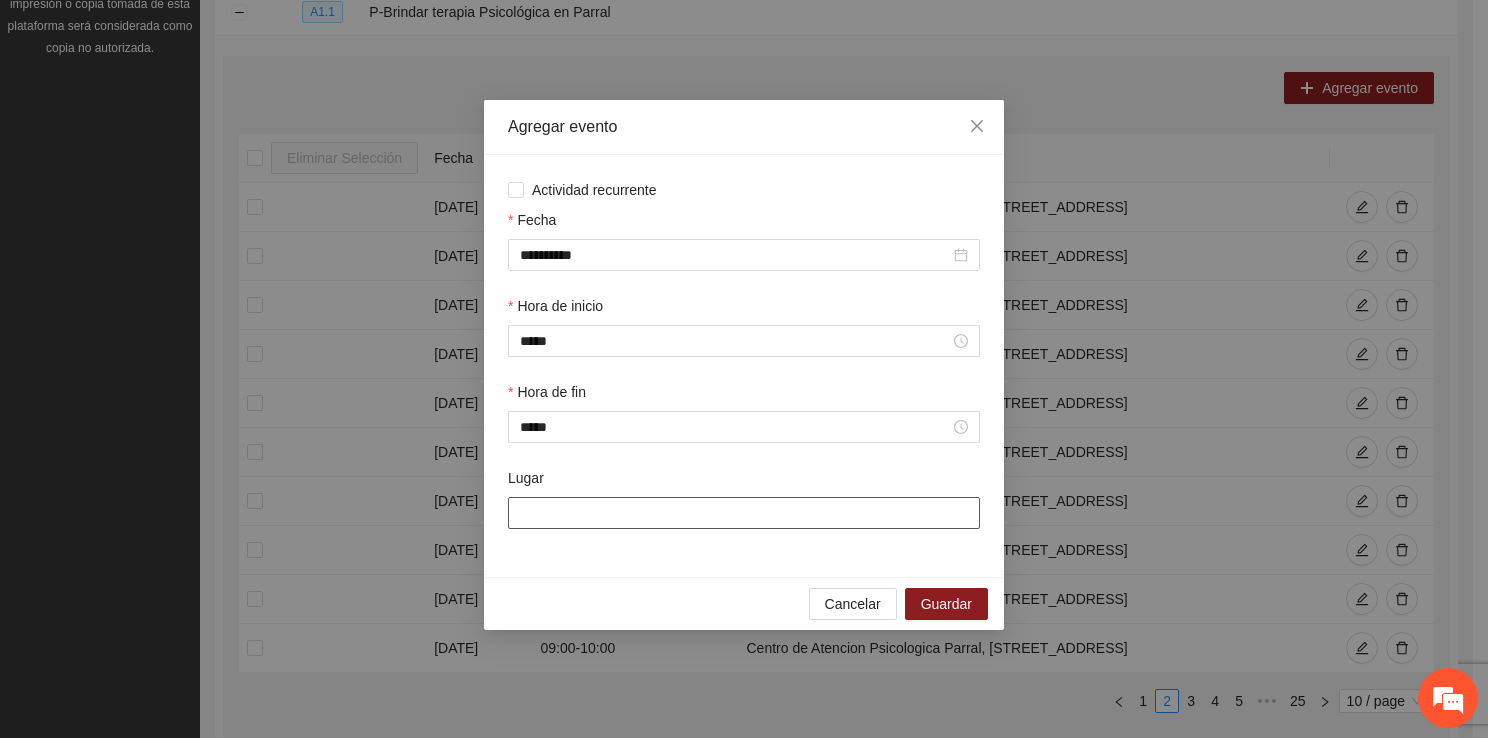 click on "Lugar" at bounding box center (744, 513) 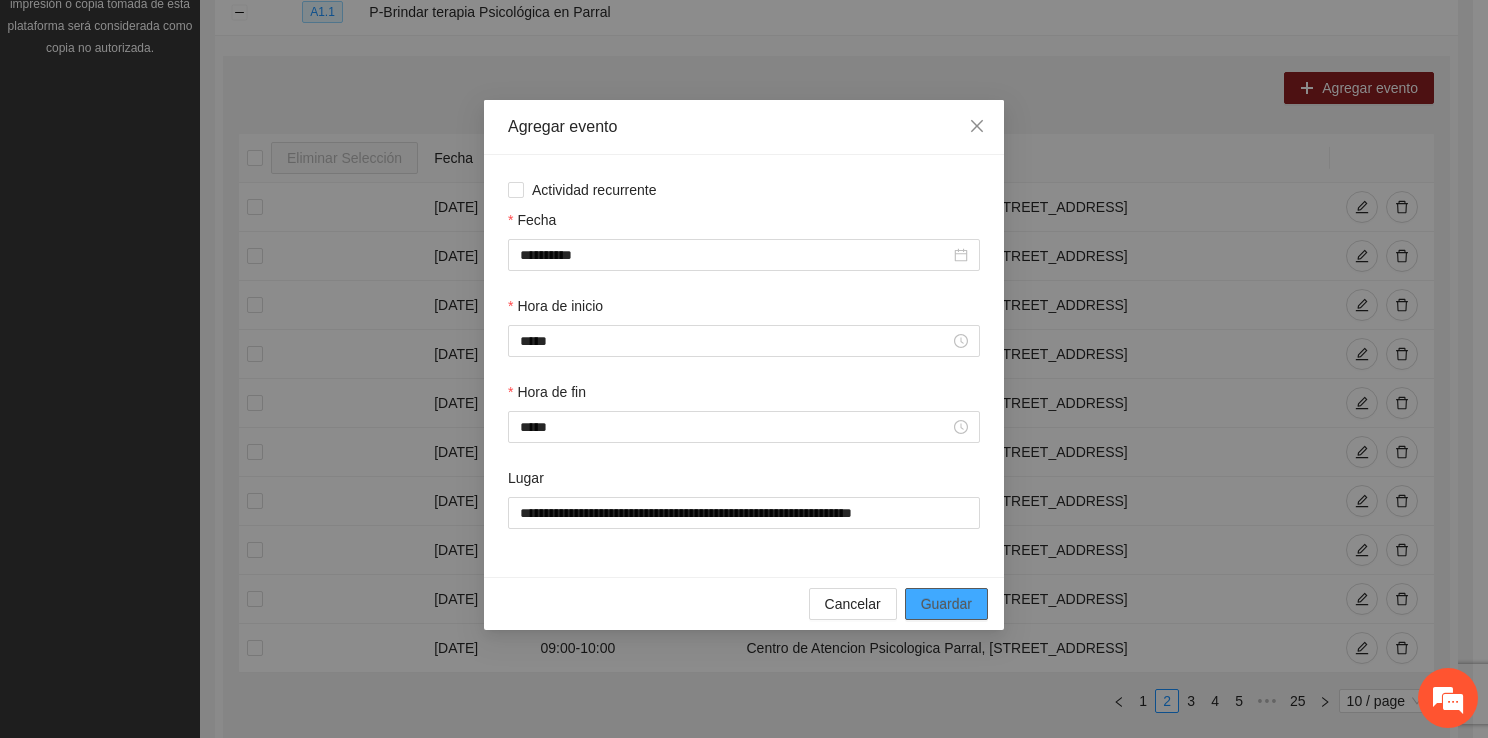 click on "Guardar" at bounding box center [946, 604] 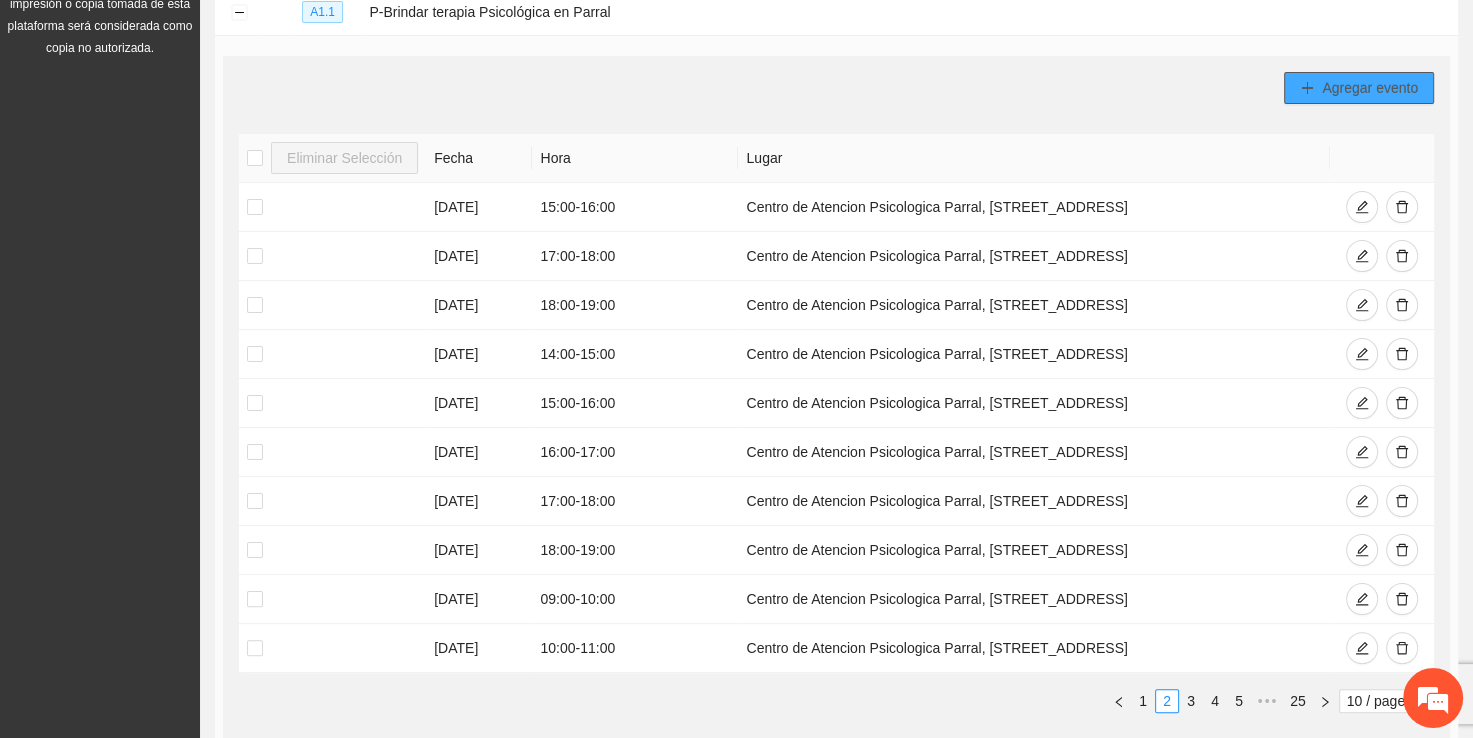 click on "Agregar evento" at bounding box center (1359, 88) 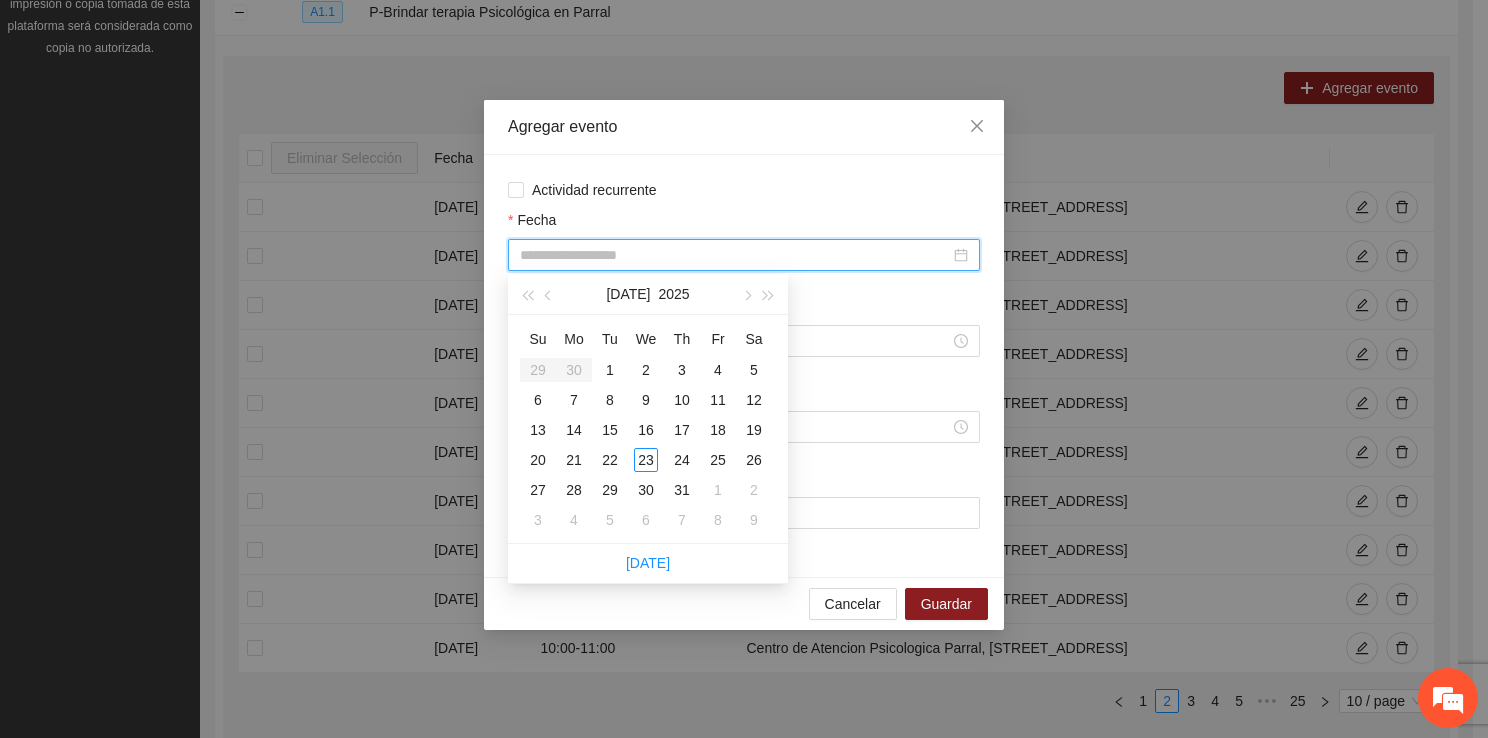 click on "Fecha" at bounding box center [735, 255] 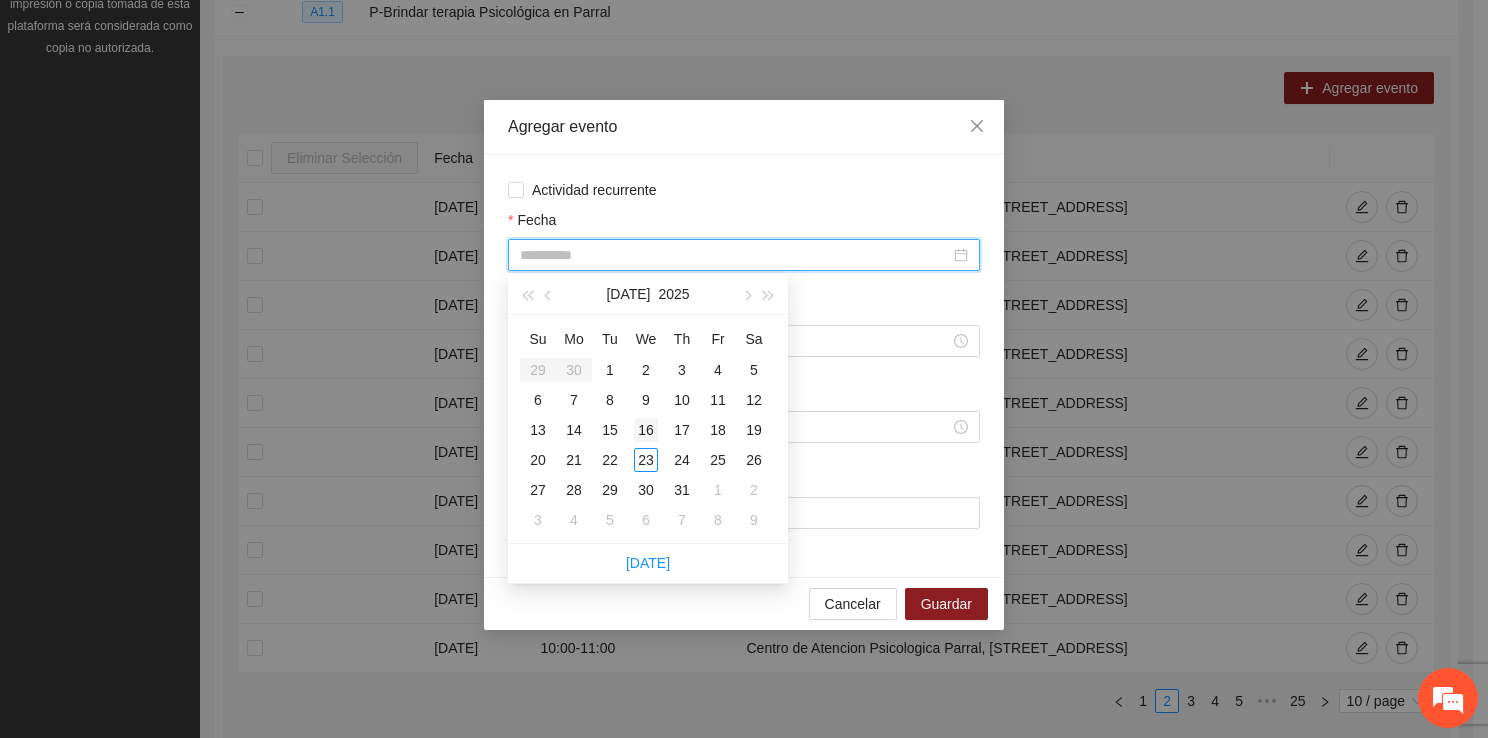click on "16" at bounding box center [646, 430] 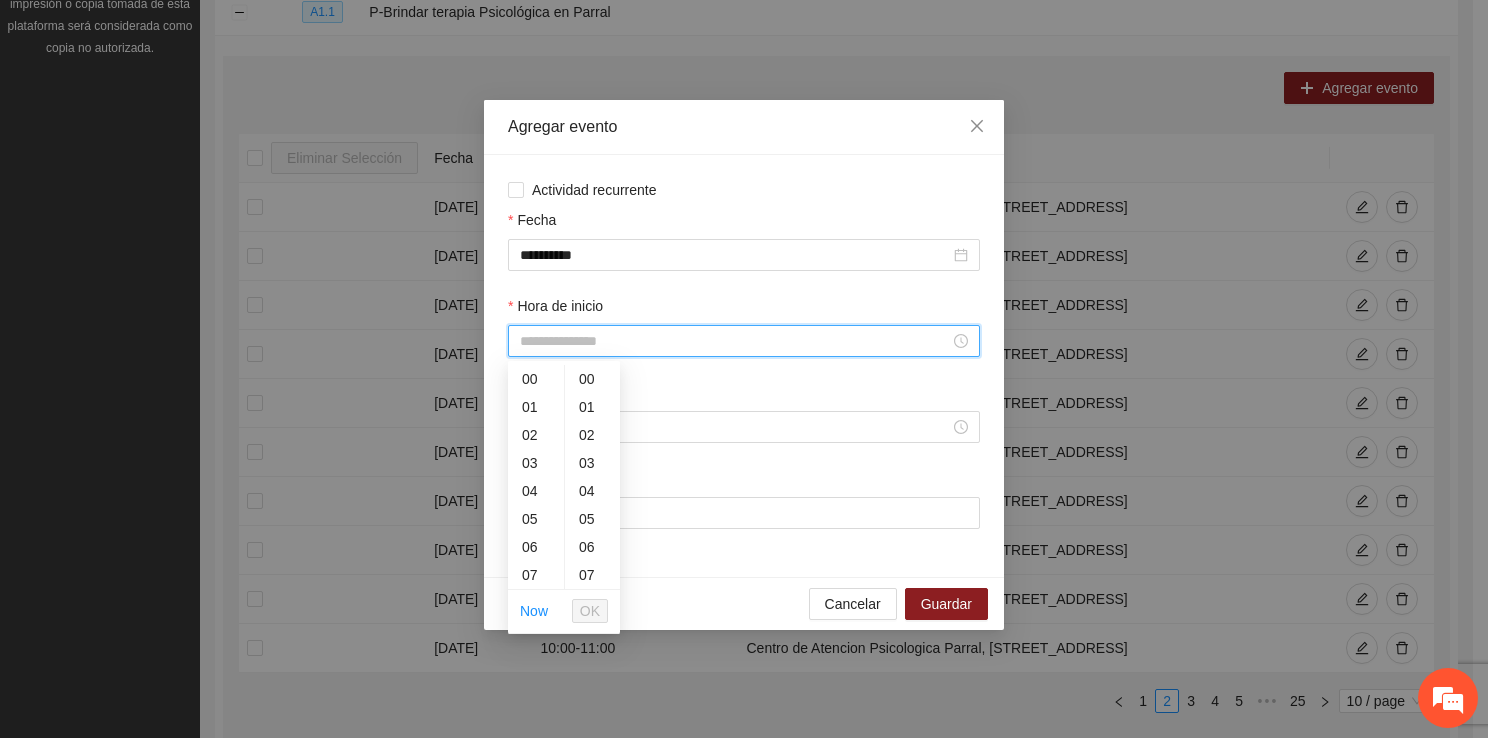 click on "Hora de inicio" at bounding box center (735, 341) 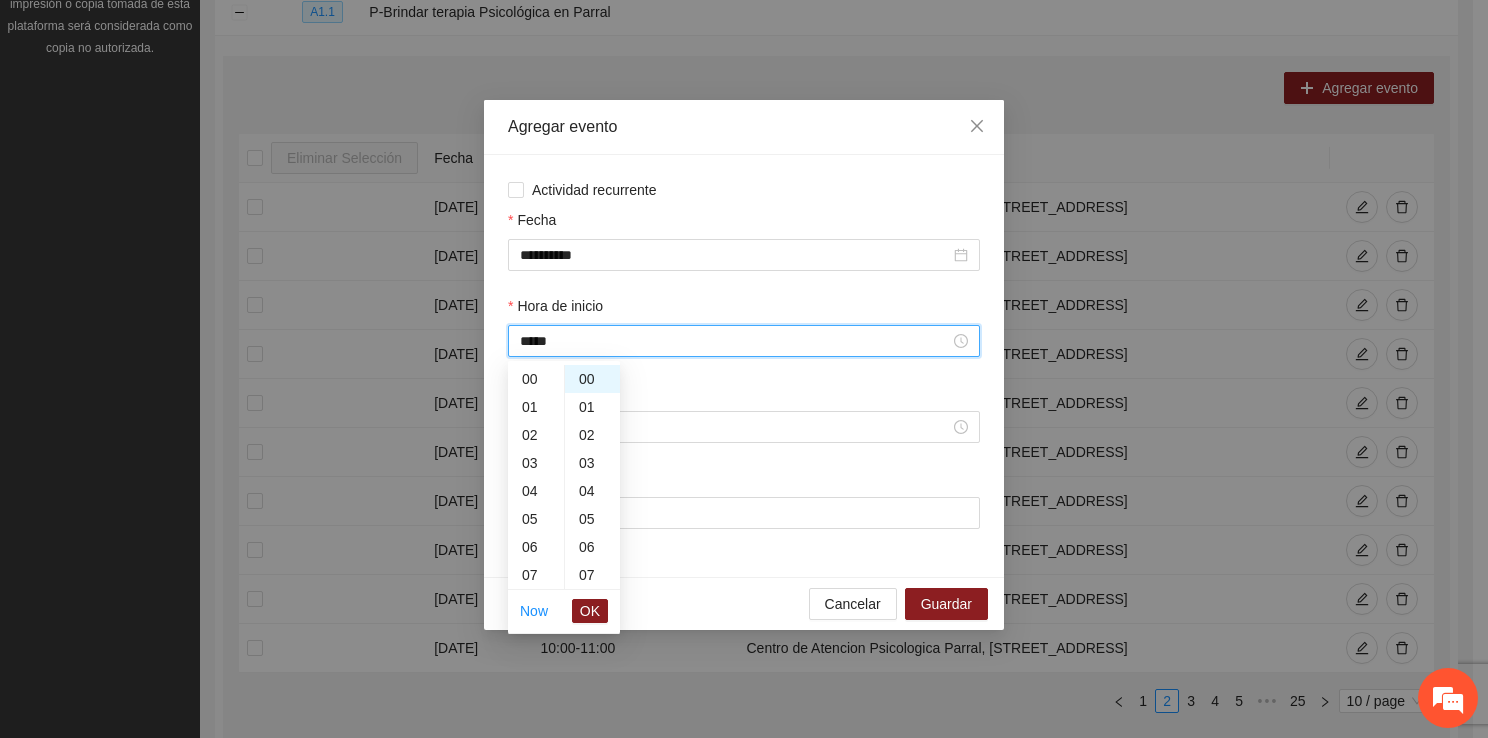 scroll, scrollTop: 448, scrollLeft: 0, axis: vertical 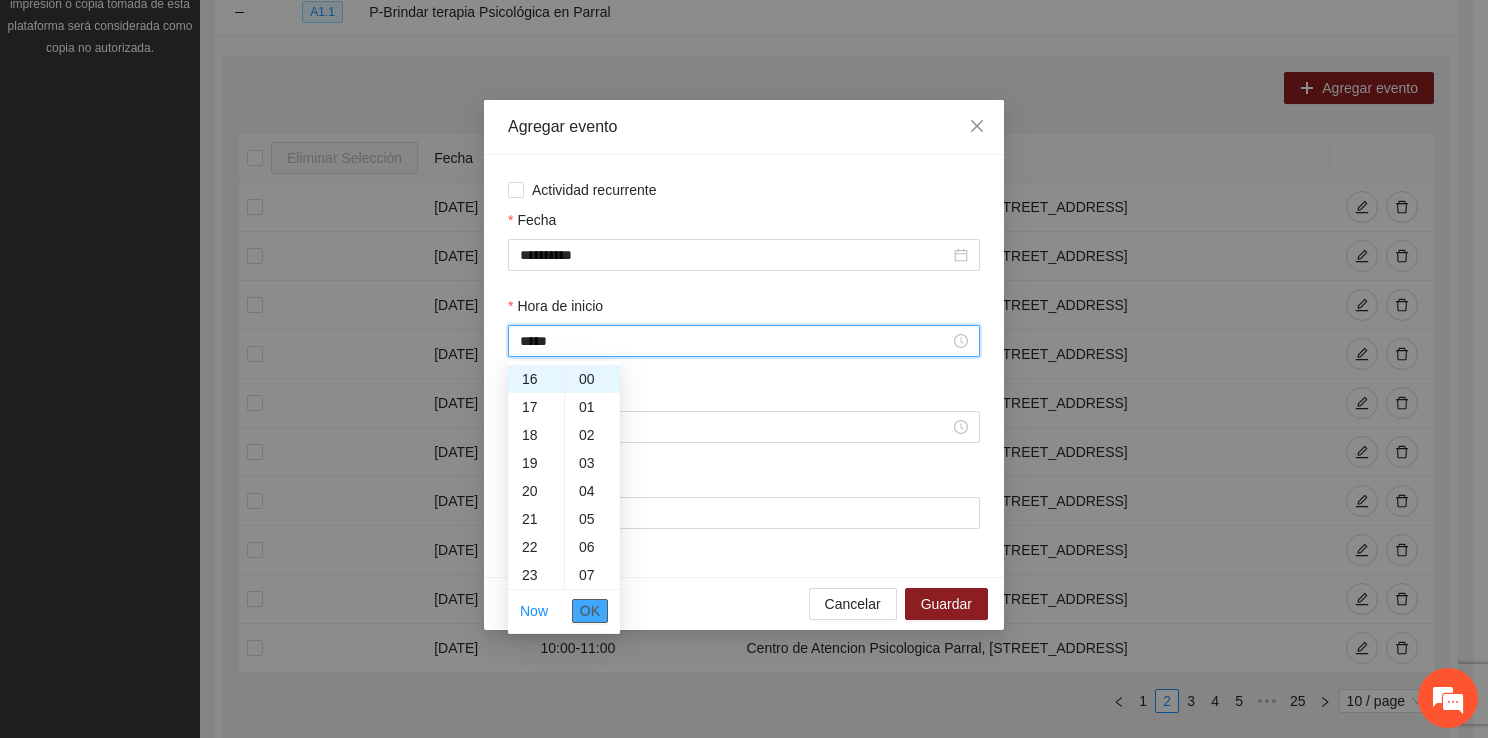 click on "OK" at bounding box center (590, 611) 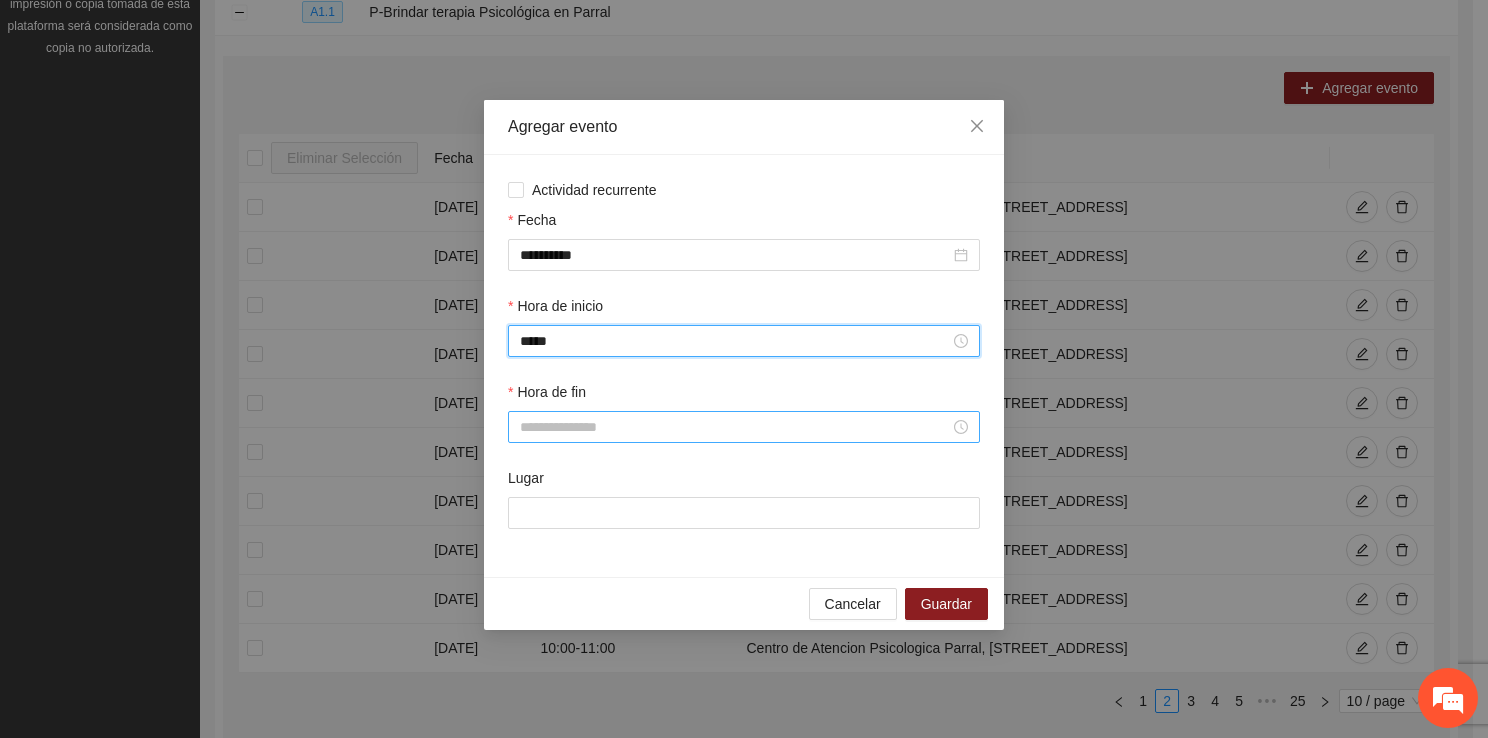 click on "Hora de fin" at bounding box center (735, 427) 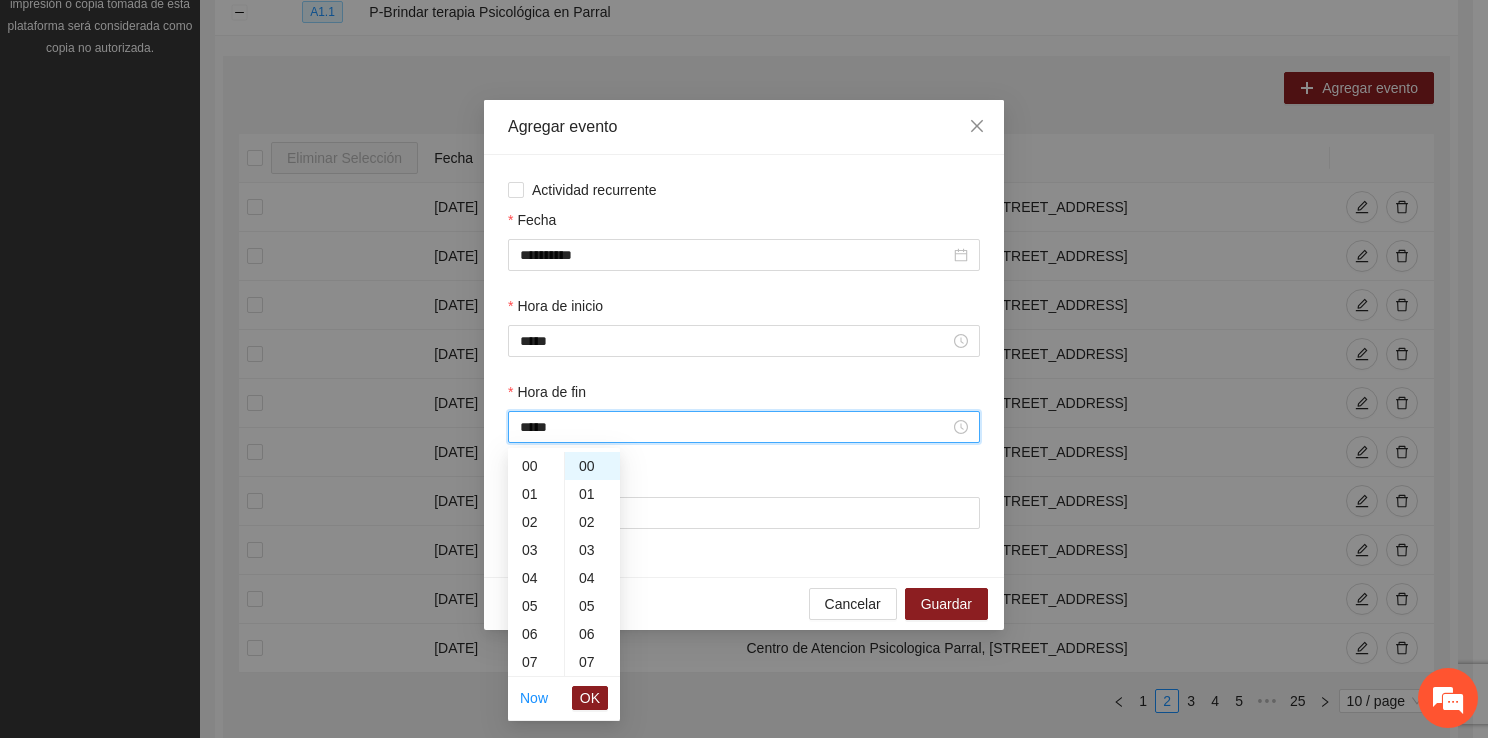 scroll, scrollTop: 476, scrollLeft: 0, axis: vertical 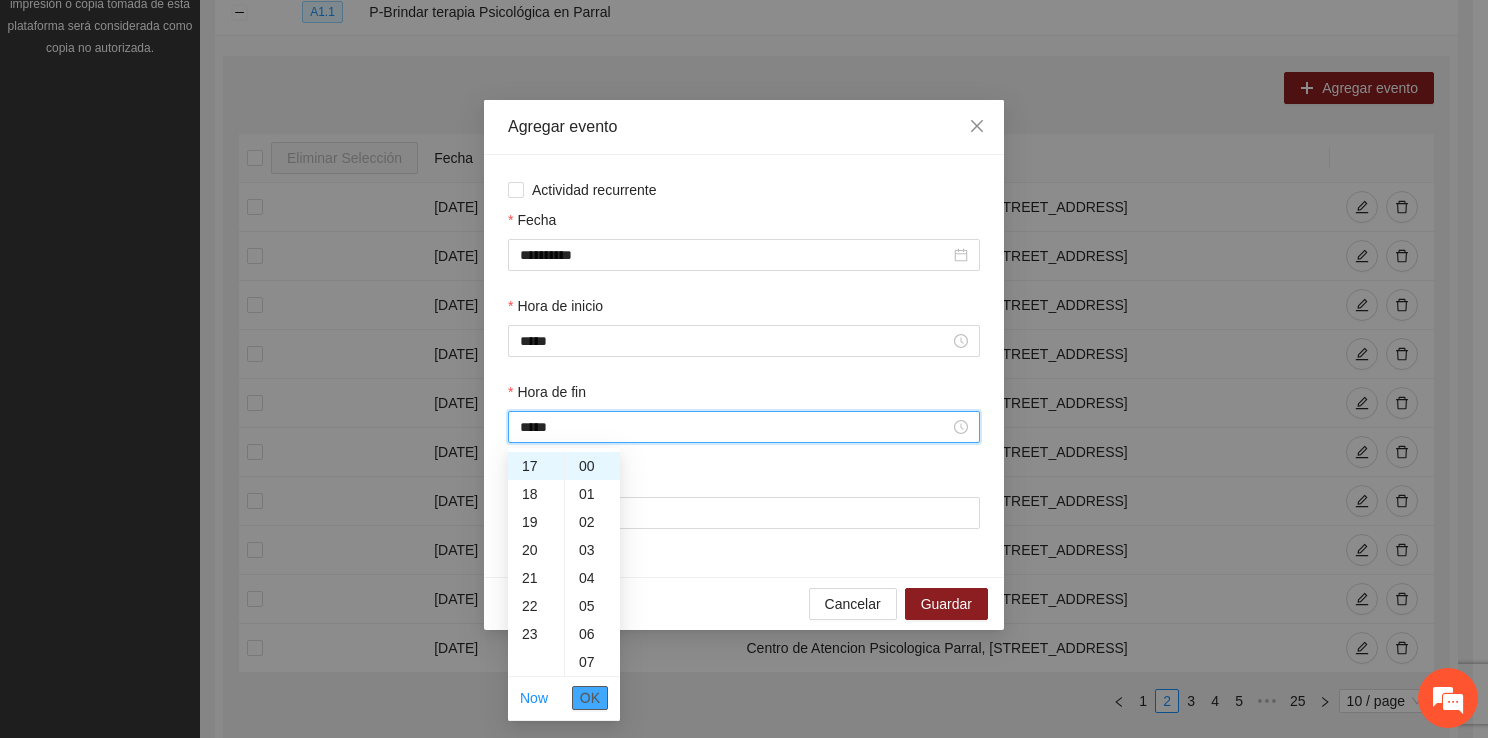 click on "OK" at bounding box center [590, 698] 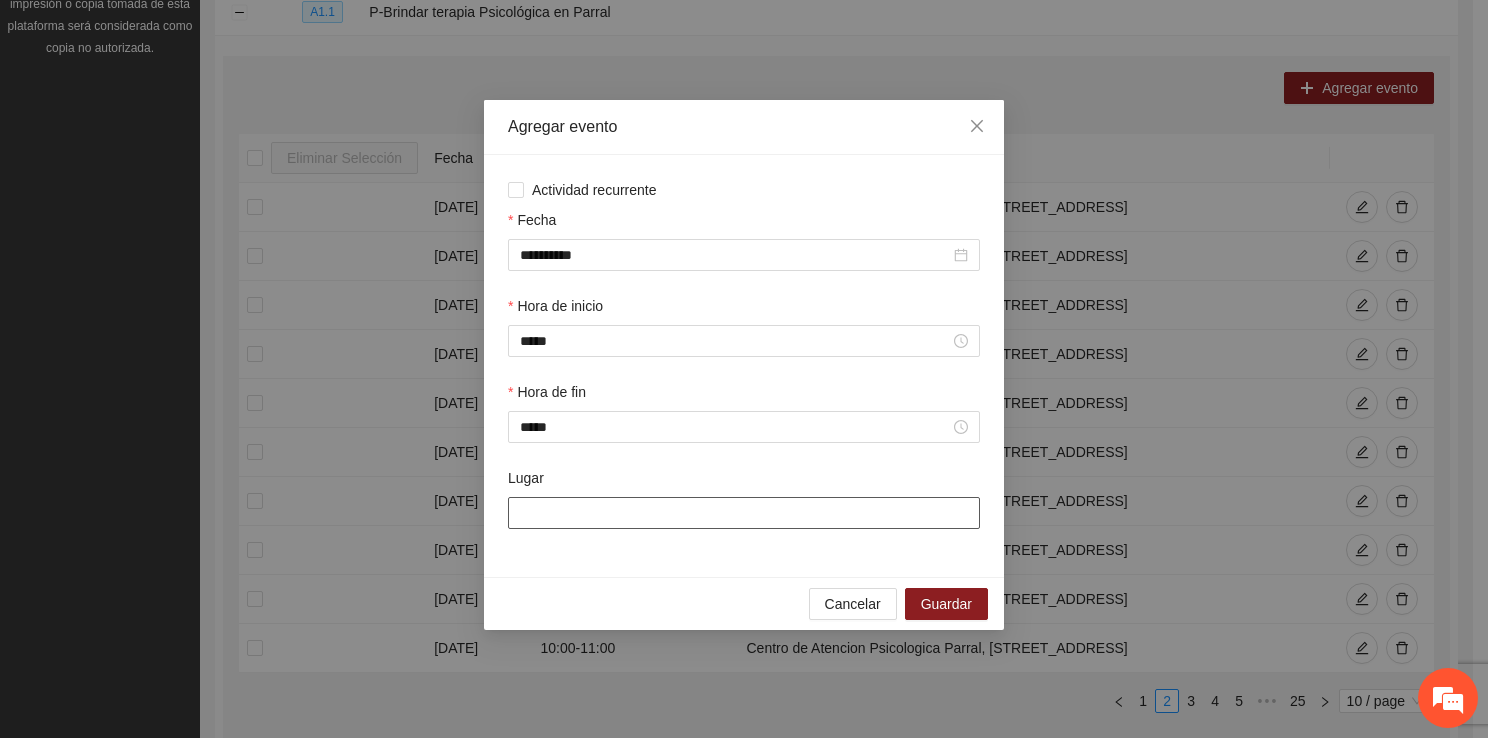 click on "Lugar" at bounding box center [744, 513] 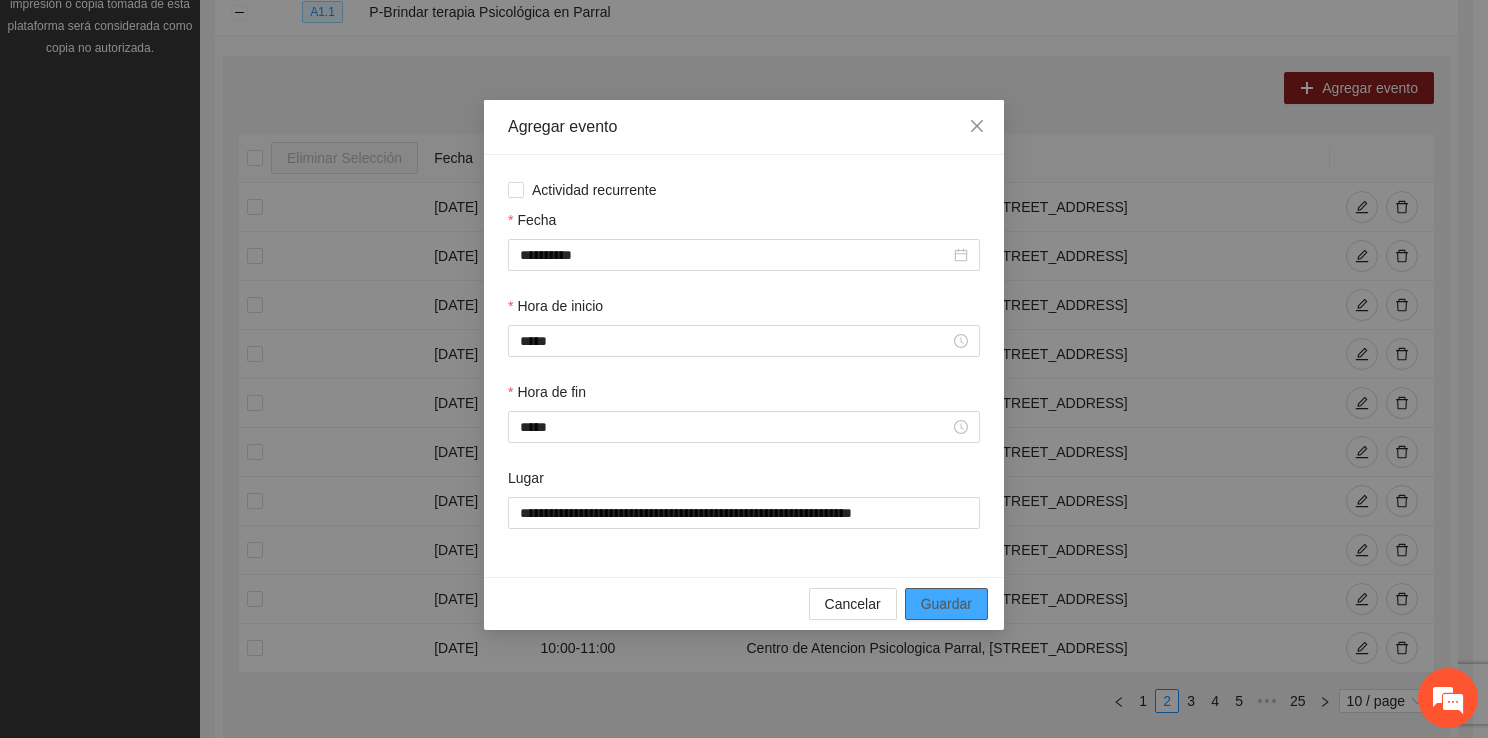 click on "Guardar" at bounding box center [946, 604] 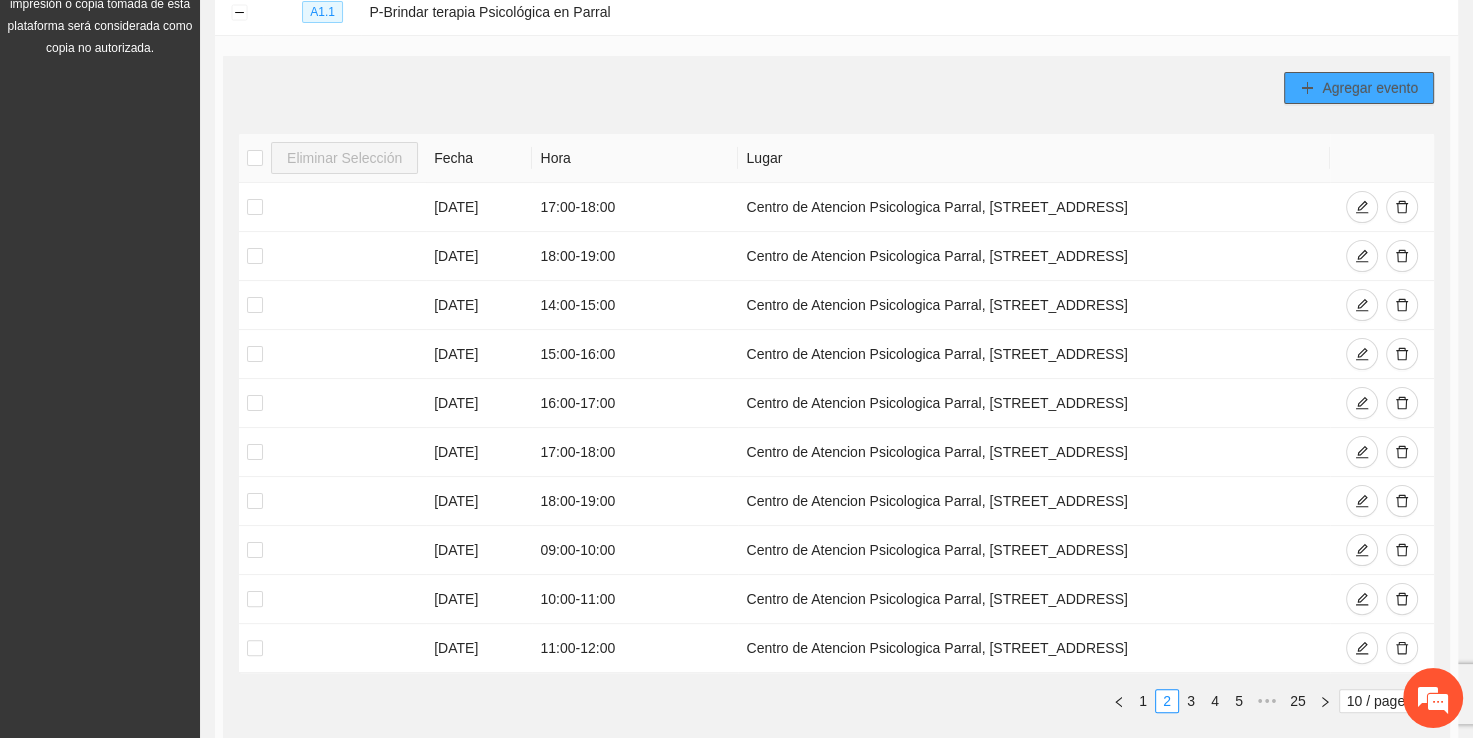 click on "Agregar evento" at bounding box center (1370, 88) 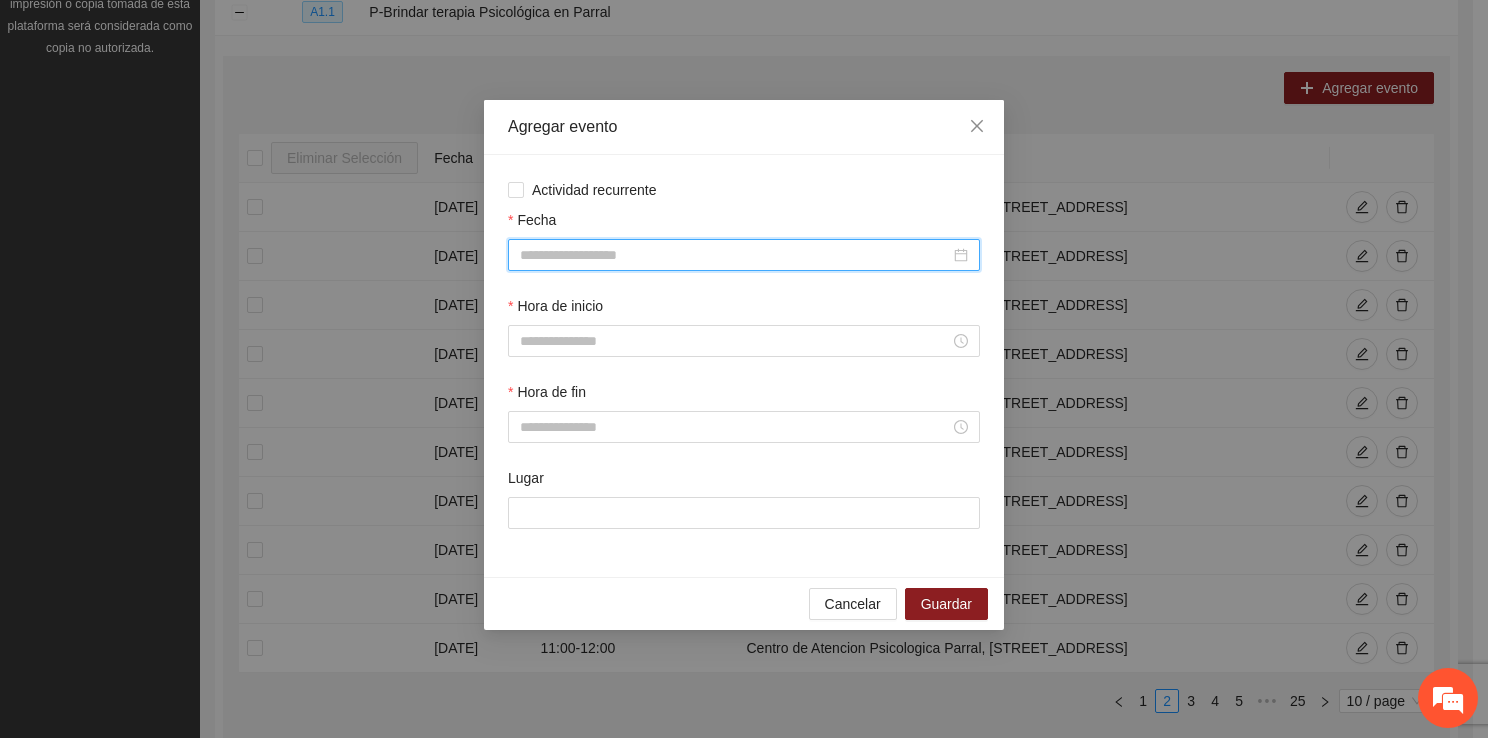 click on "Fecha" at bounding box center (735, 255) 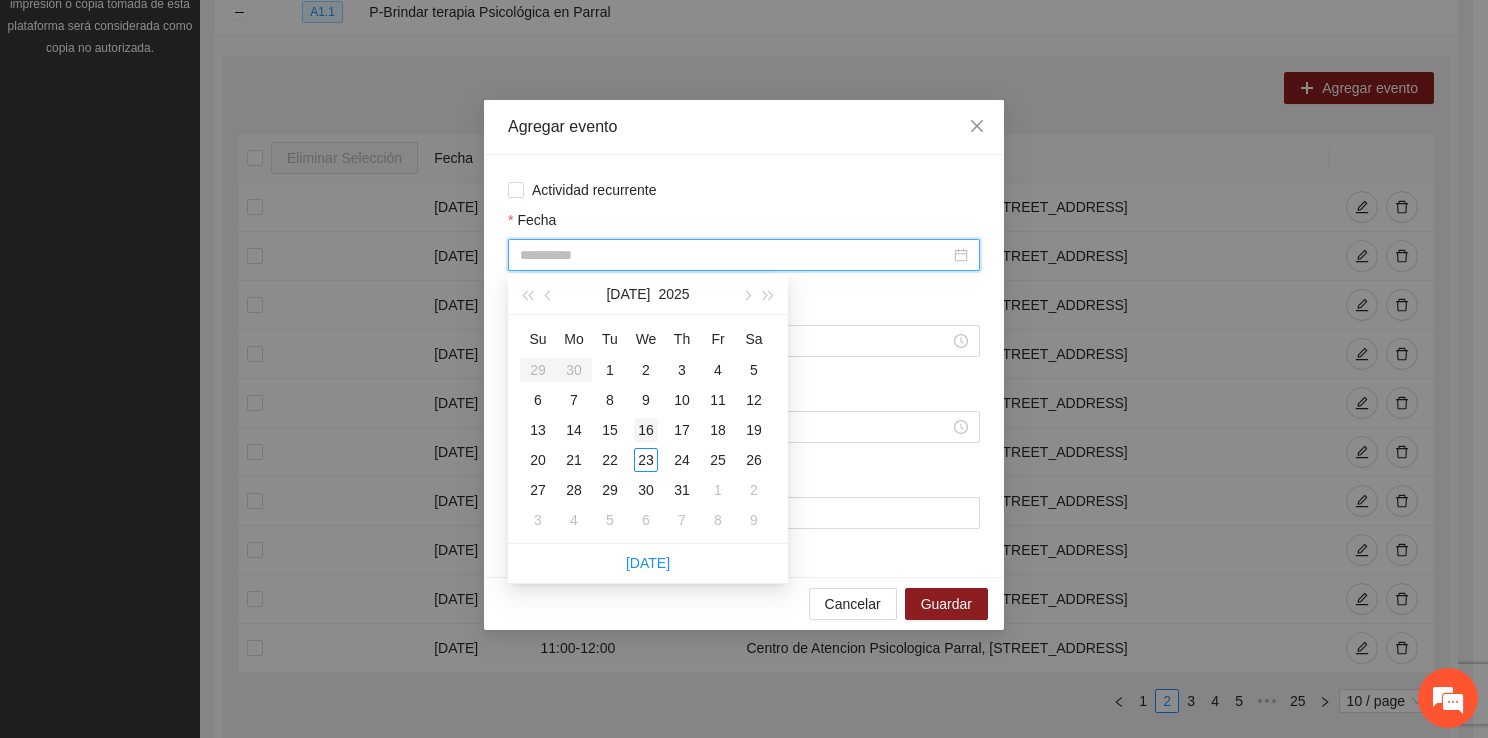 click on "16" at bounding box center (646, 430) 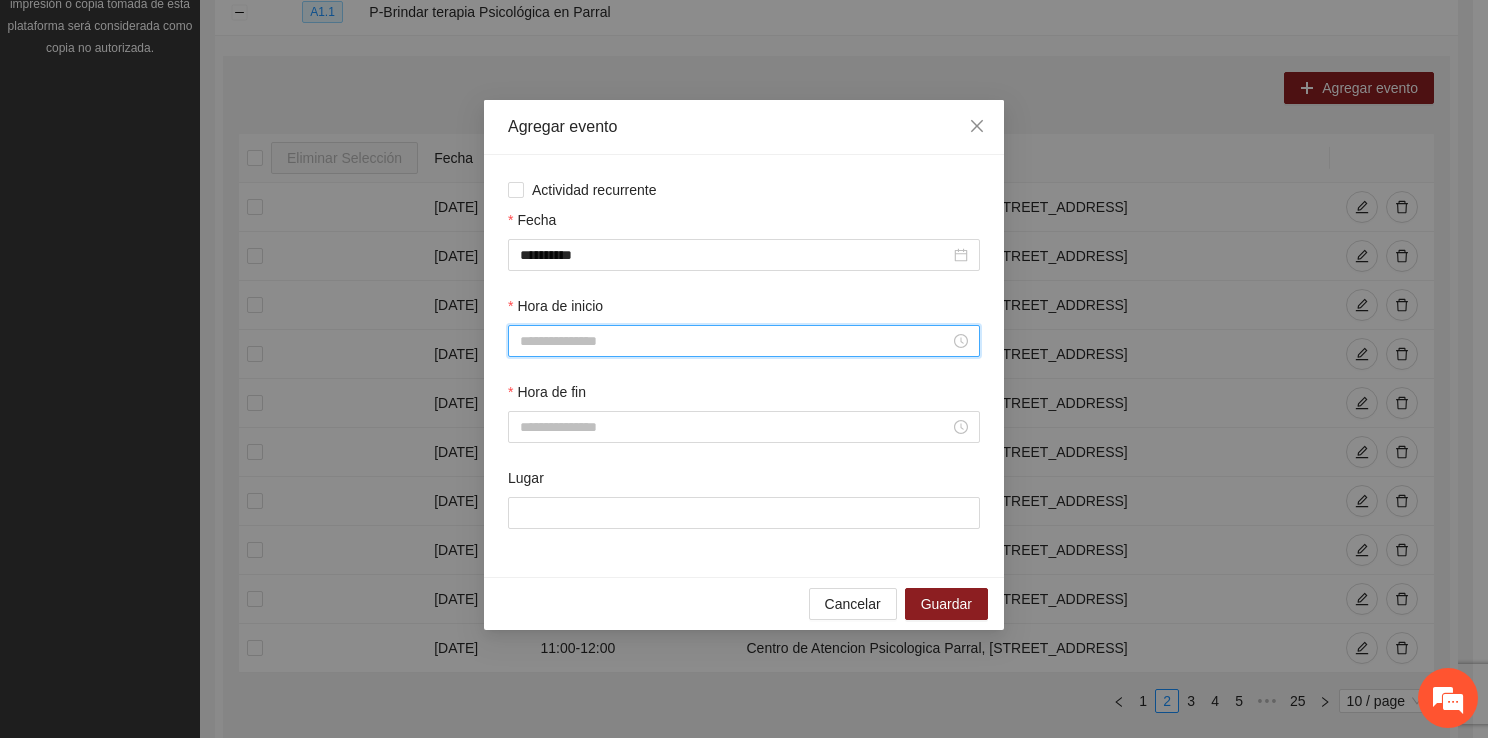 click on "Hora de inicio" at bounding box center [735, 341] 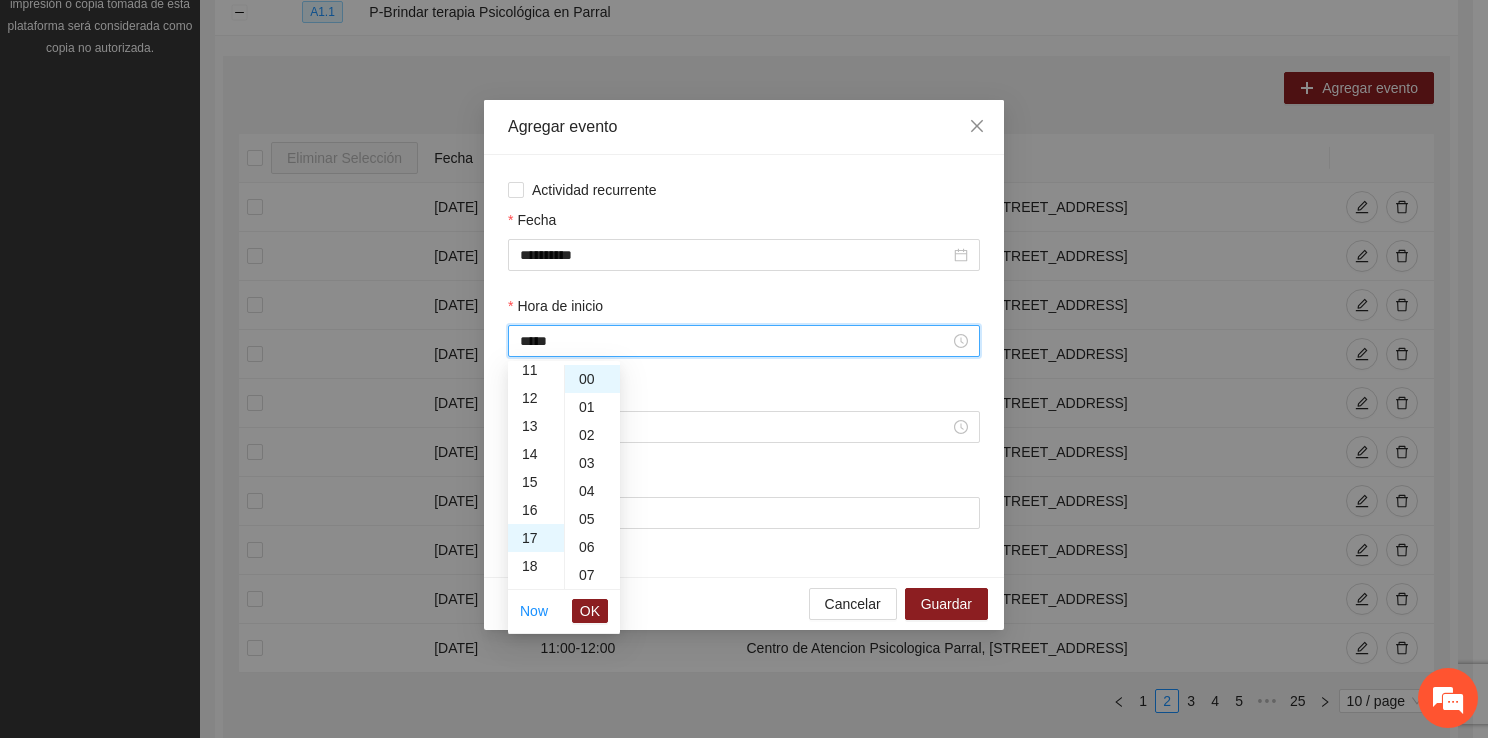 scroll, scrollTop: 476, scrollLeft: 0, axis: vertical 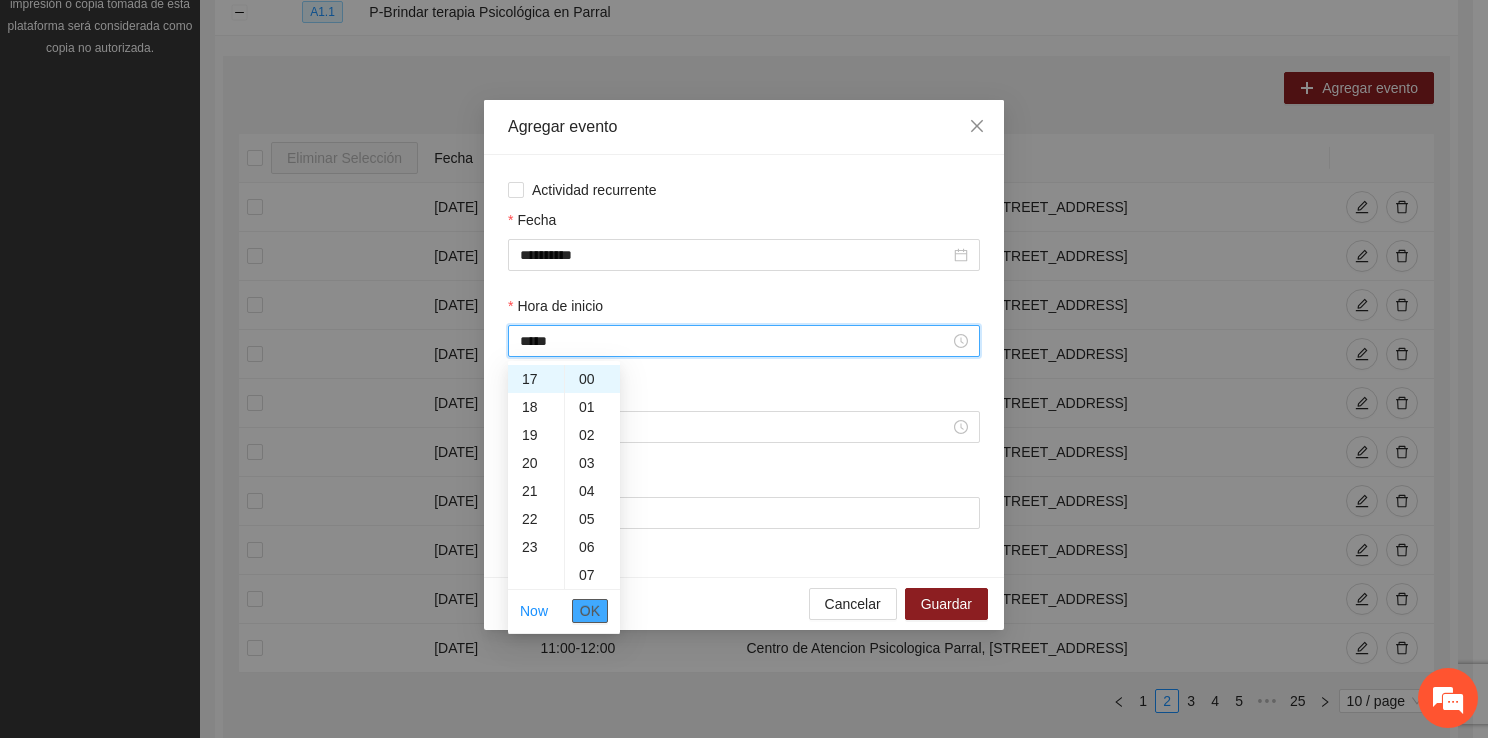 click on "OK" at bounding box center [590, 611] 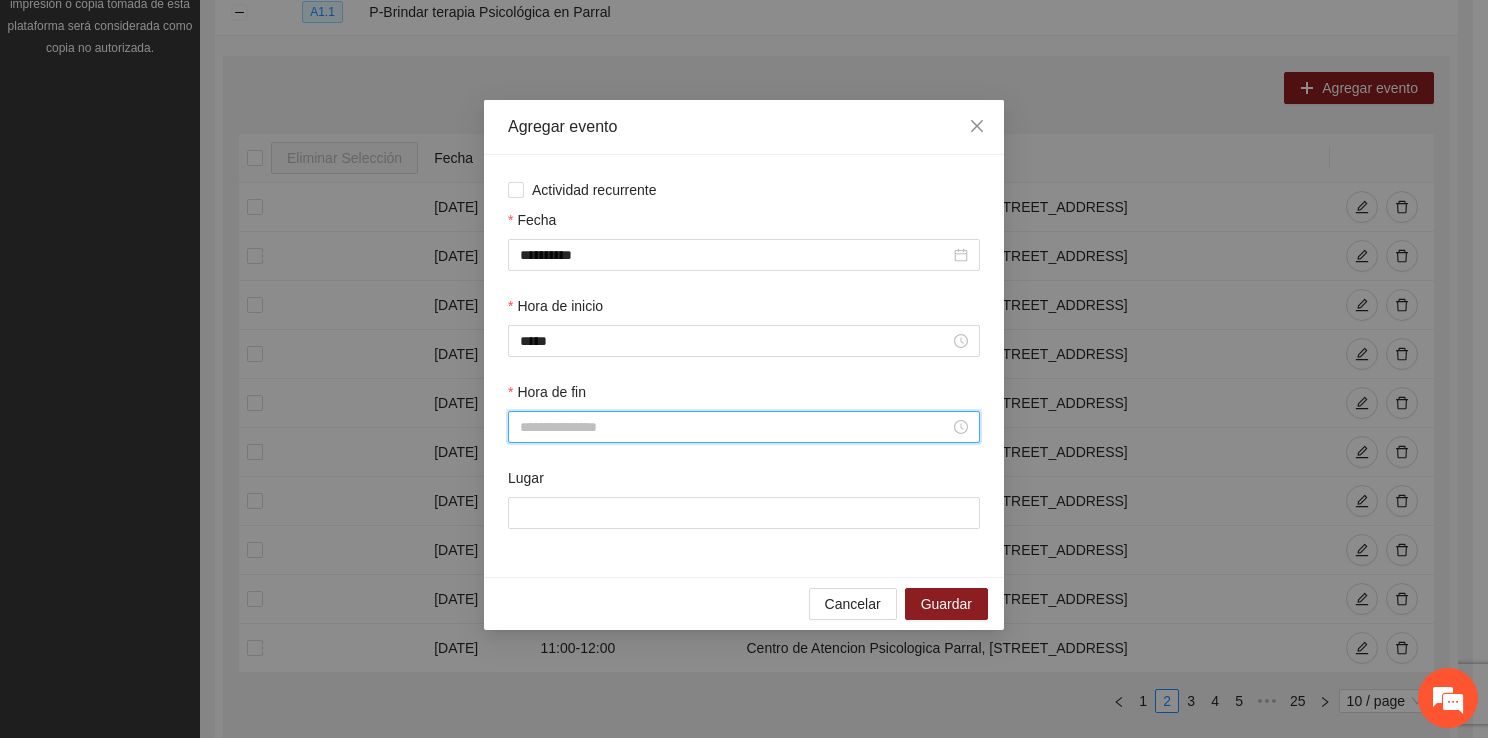 click on "Hora de fin" at bounding box center (735, 427) 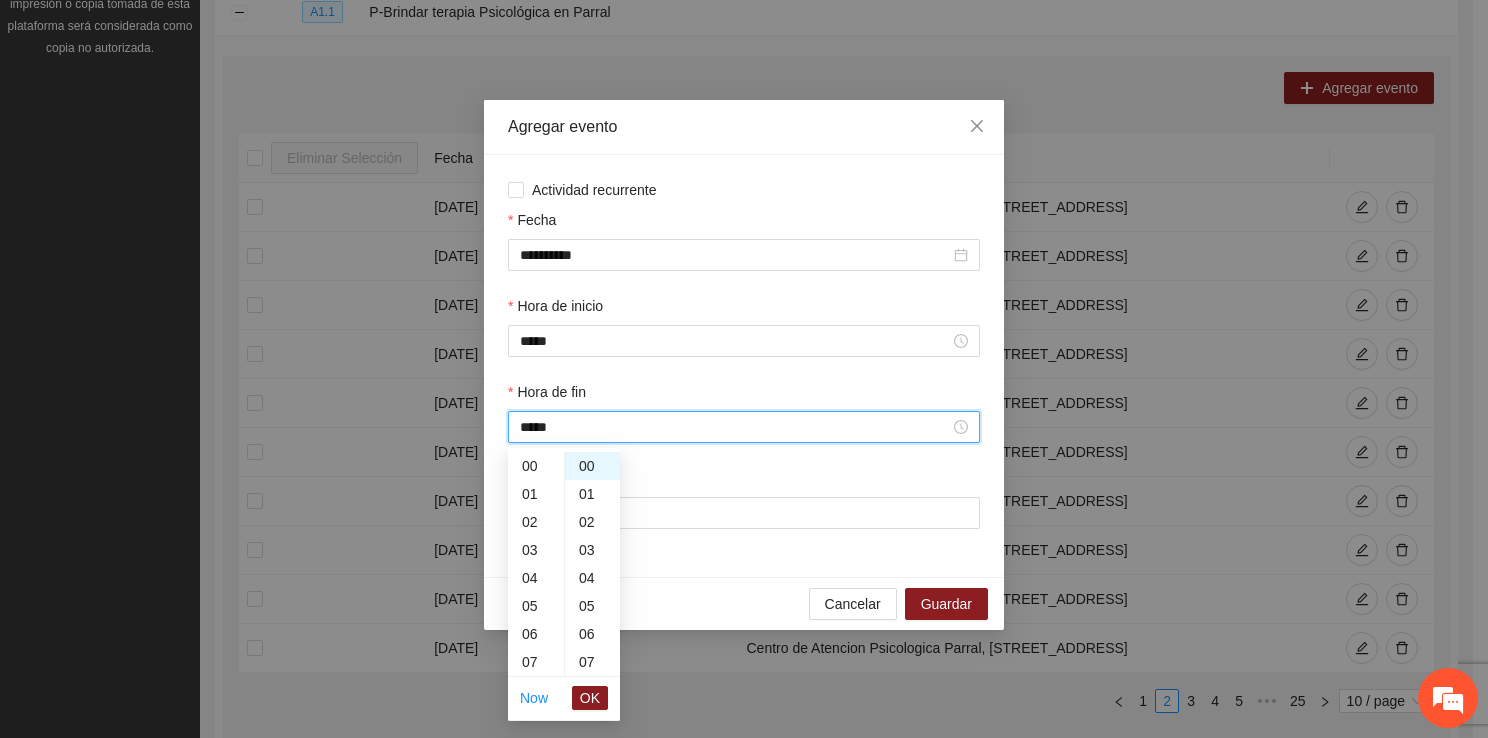 scroll, scrollTop: 504, scrollLeft: 0, axis: vertical 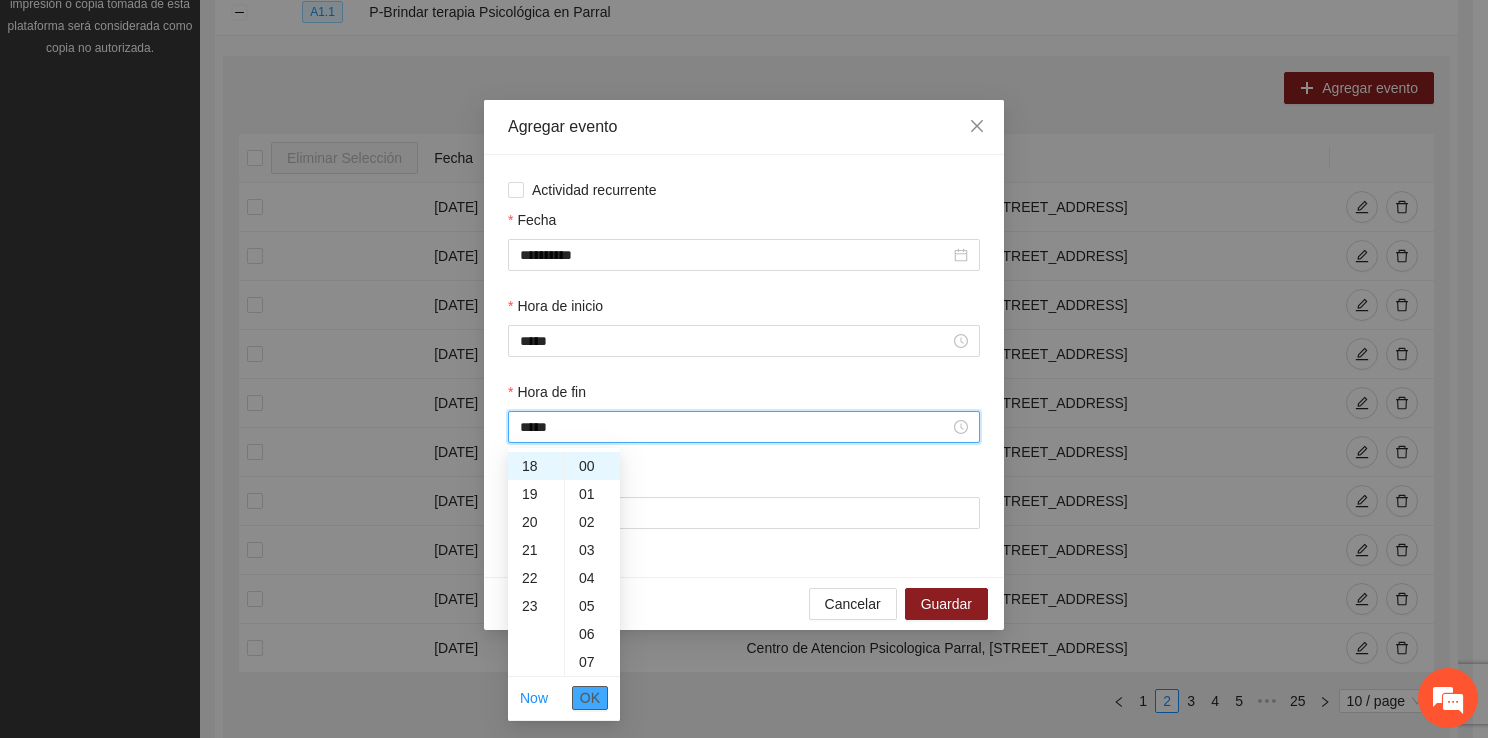 click on "OK" at bounding box center [590, 698] 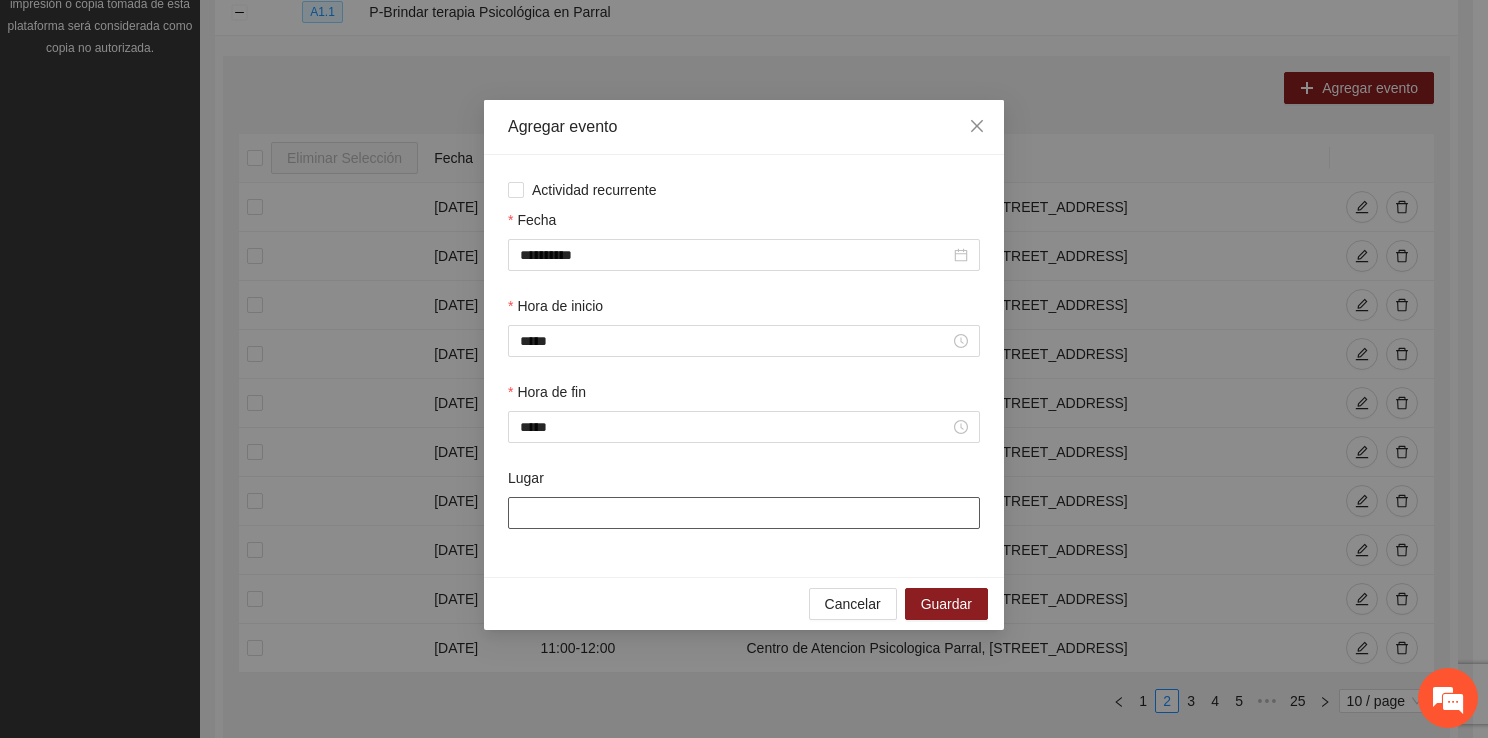 click on "Lugar" at bounding box center [744, 513] 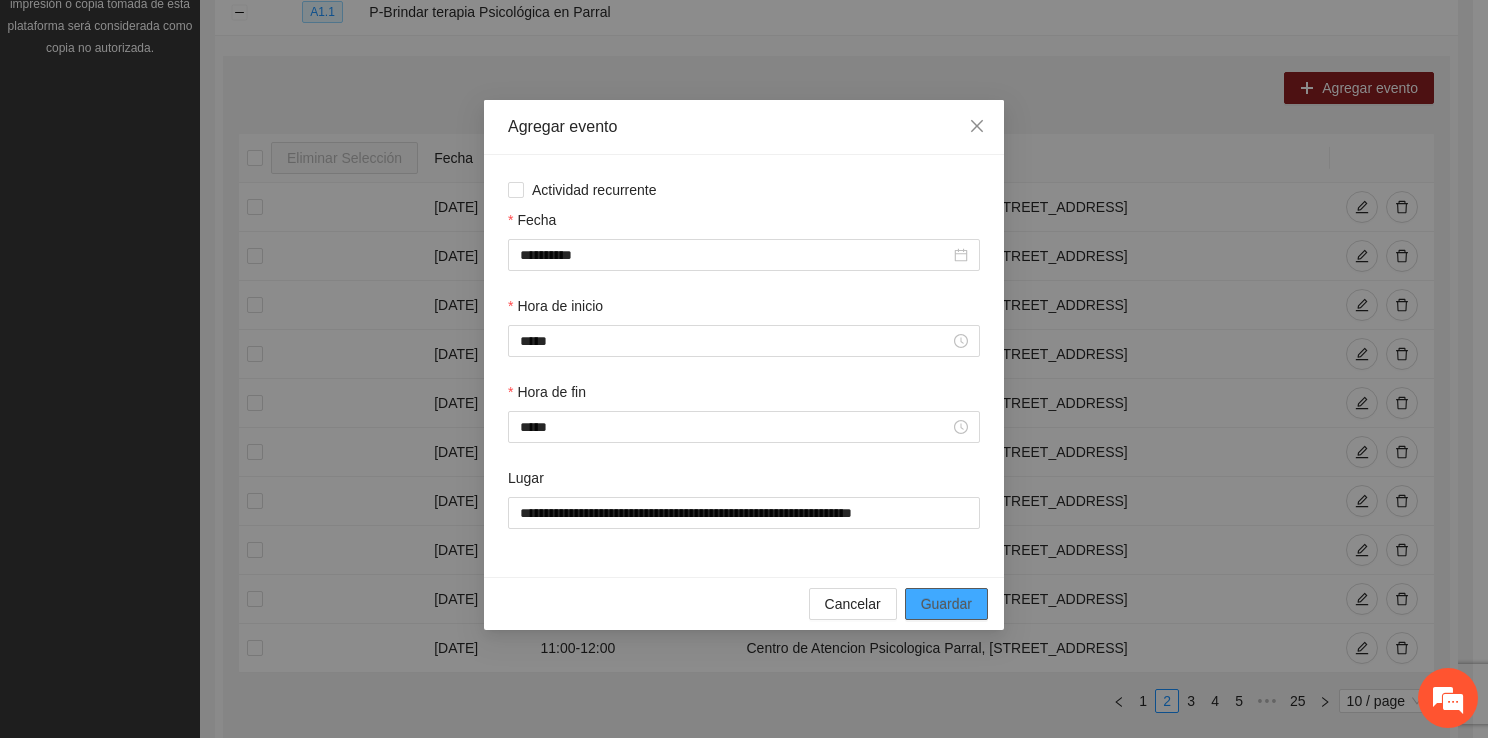 click on "Guardar" at bounding box center [946, 604] 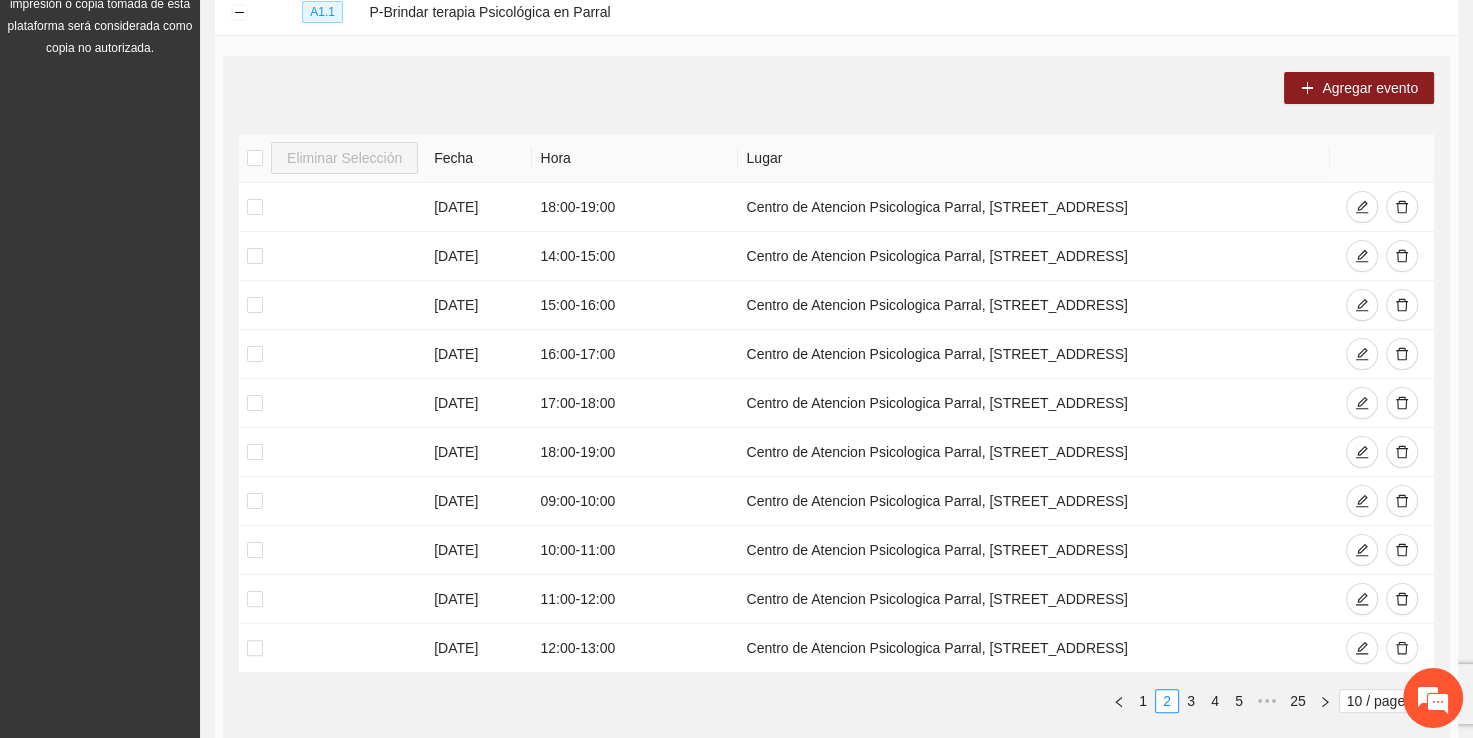 click on "Agregar evento Eliminar Selección Fecha Hora Lugar [DATE] 18:00  -  19:00 Centro de Atencion Psicologica Parral, [STREET_ADDRESS] [DATE] 14:00  -  15:00 Centro de Atencion Psicologica Parral, [GEOGRAPHIC_DATA]#2 col.centro [DATE] 15:00  -  16:00 Centro de Atencion Psicologica Parral, calle stalfoth#2 col.centro [DATE] 16:00  -  17:00 Centro de Atencion Psicologica Parral, [STREET_ADDRESS] [DATE] 17:00  -  18:00 Centro de Atencion Psicologica Parral, [GEOGRAPHIC_DATA]#2 col.centro [DATE] 18:00  -  19:00 Centro de Atencion Psicologica Parral, calle stalfoth#2 col.centro [DATE] 09:00  -  10:00 Centro de Atencion Psicologica Parral, [GEOGRAPHIC_DATA]#2 col.centro [DATE] 10:00  -  11:00 Centro de Atencion Psicologica Parral, [GEOGRAPHIC_DATA] col.centro [DATE] 11:00  -  12:00 Centro de Atencion Psicologica Parral, [GEOGRAPHIC_DATA]#2 col.centro [DATE] 12:00  -  13:00 Centro de Atencion Psicologica Parral, calle stalfoth#2 col.centro 1 2 3 4 5 ••• 25 10 / page" at bounding box center [836, 400] 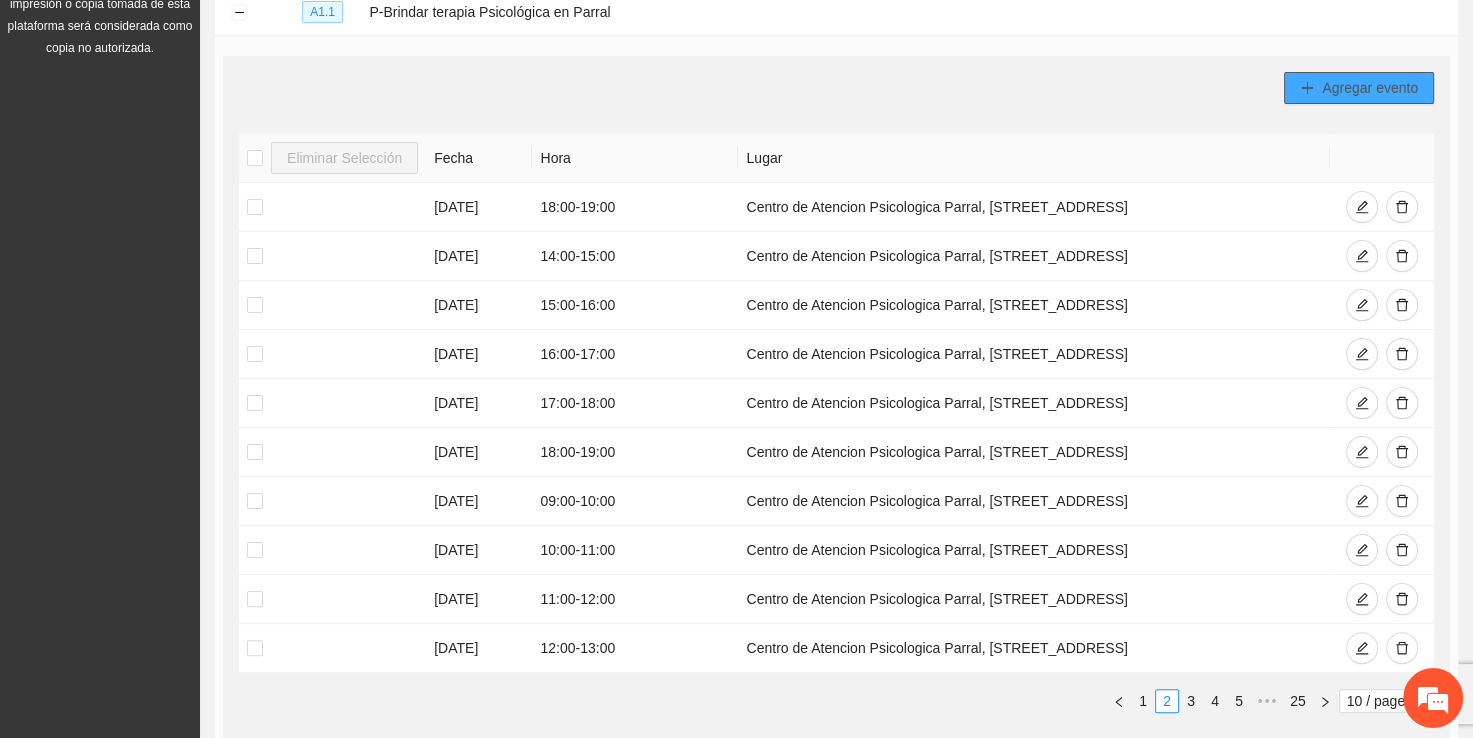 click on "Agregar evento" at bounding box center [1359, 88] 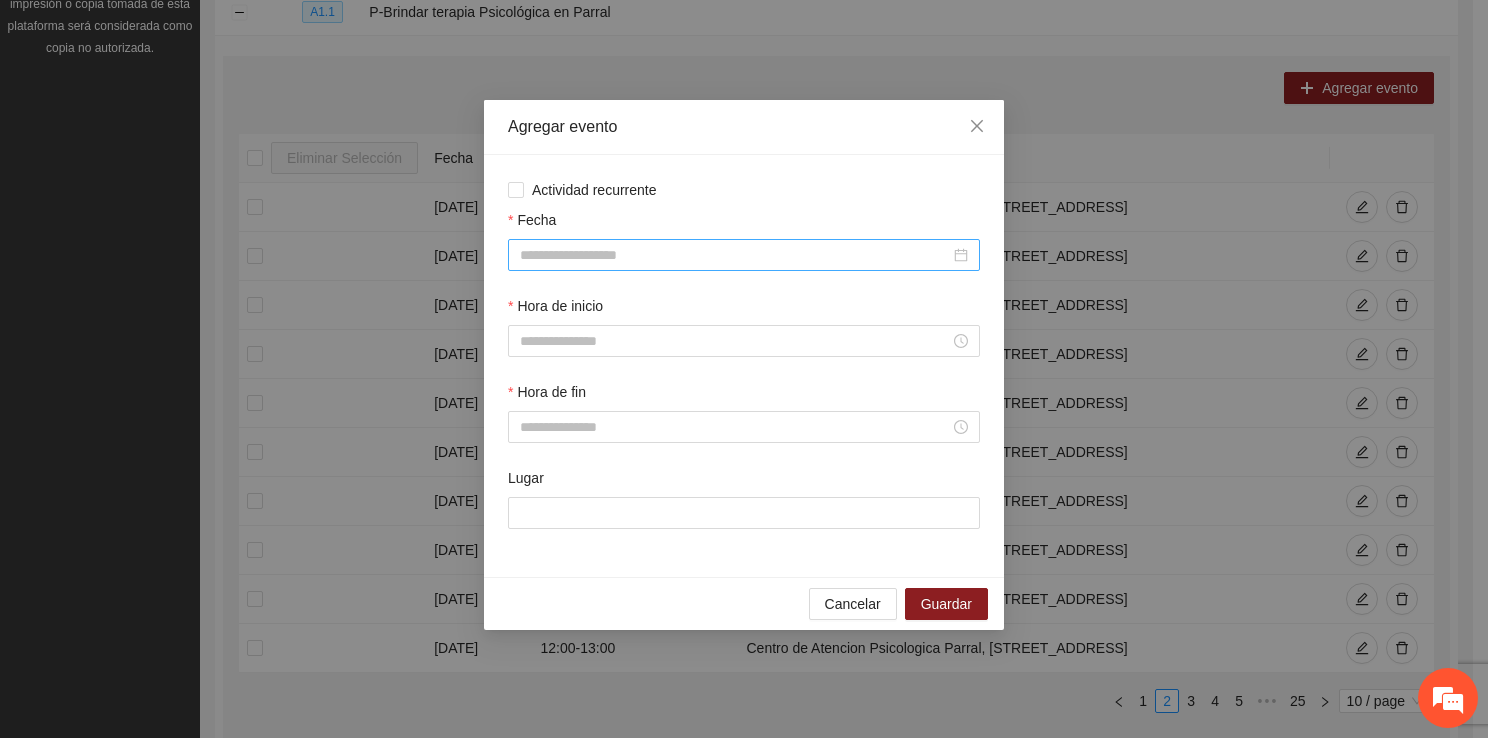 click on "Fecha" at bounding box center (735, 255) 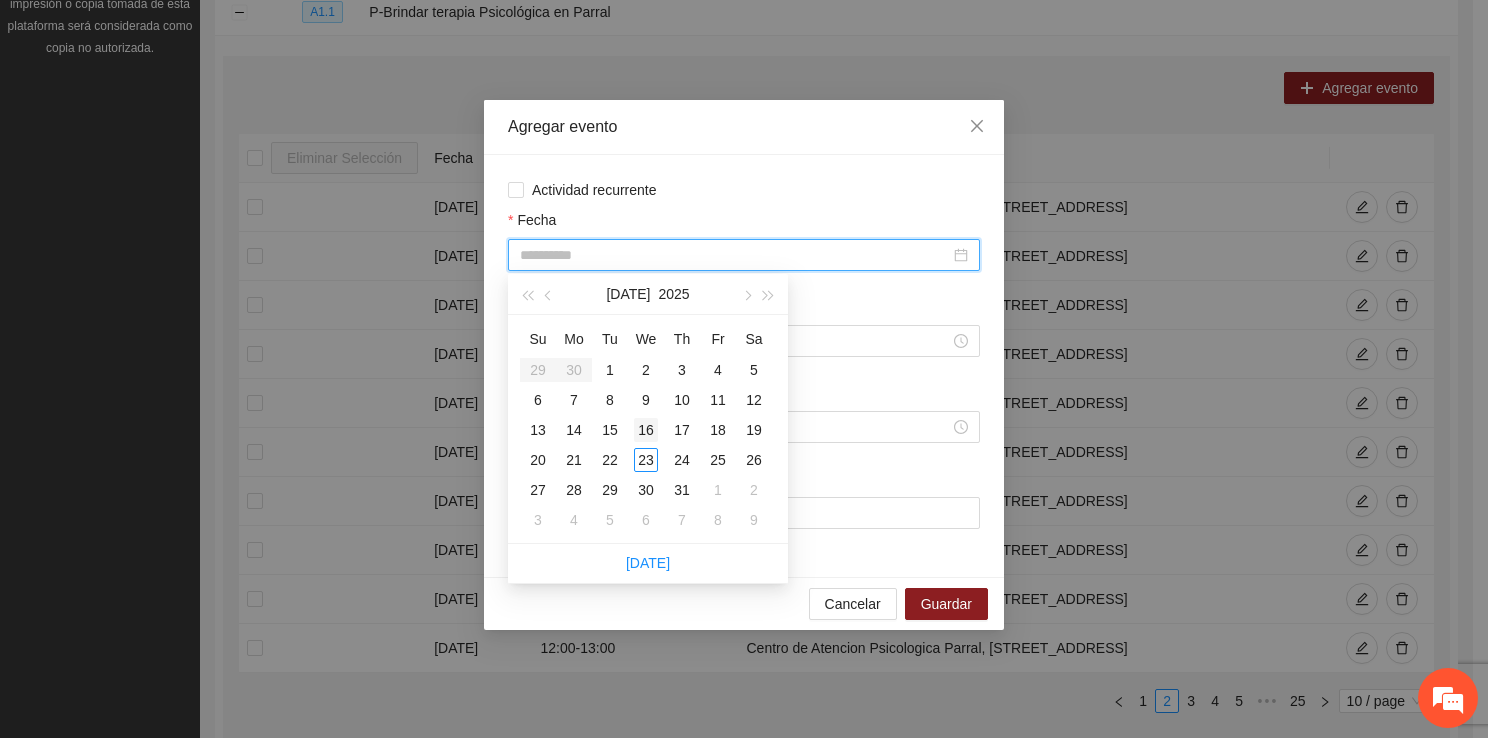 click on "16" at bounding box center [646, 430] 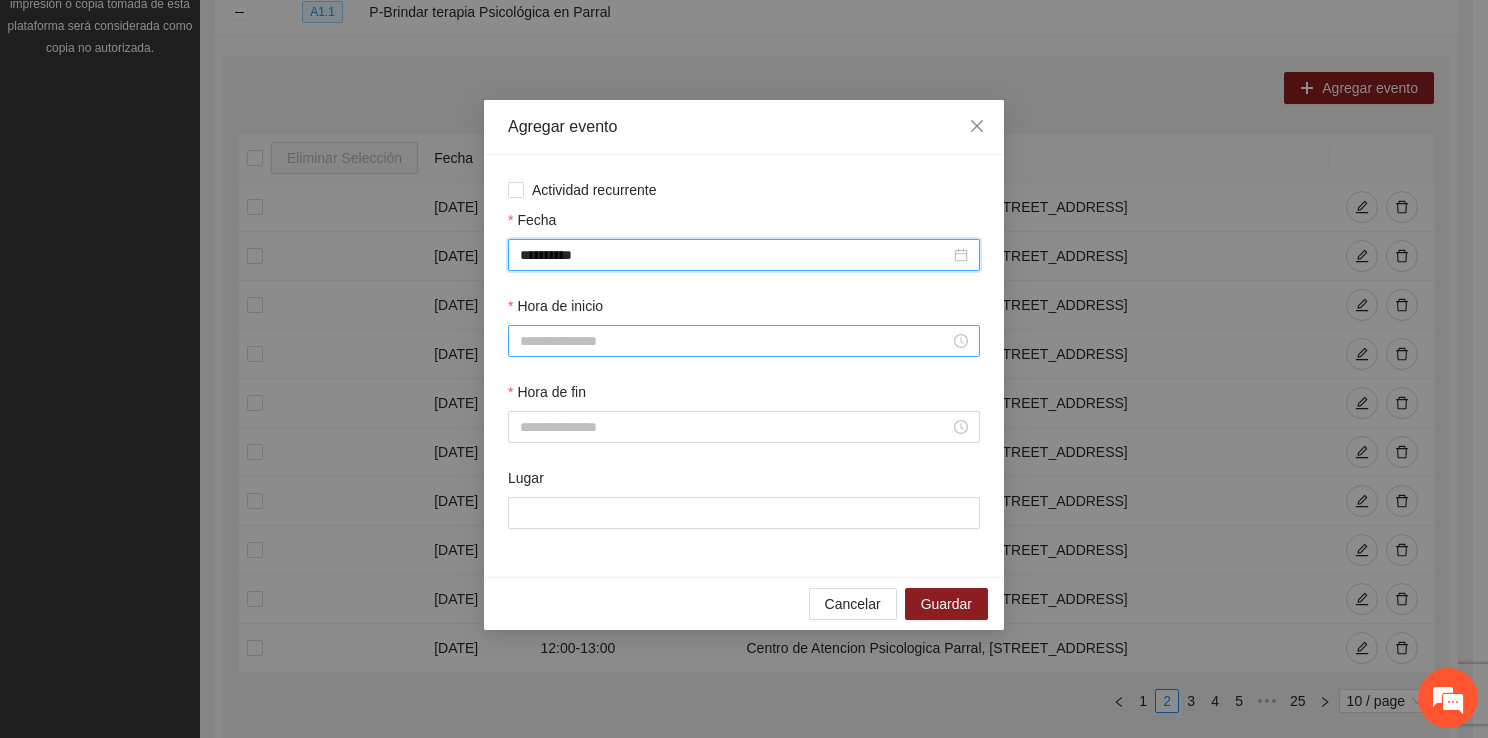 click on "Hora de inicio" at bounding box center (735, 341) 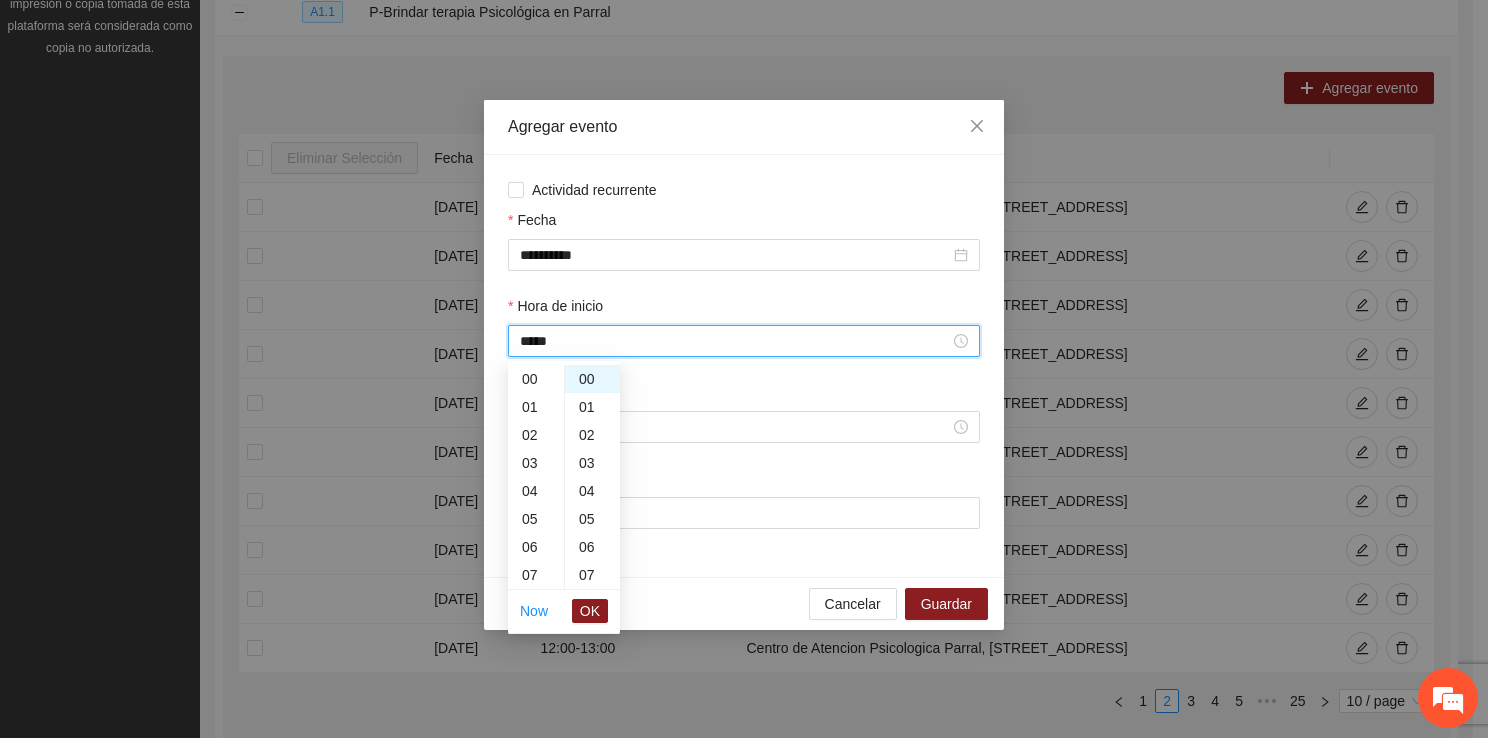 scroll, scrollTop: 504, scrollLeft: 0, axis: vertical 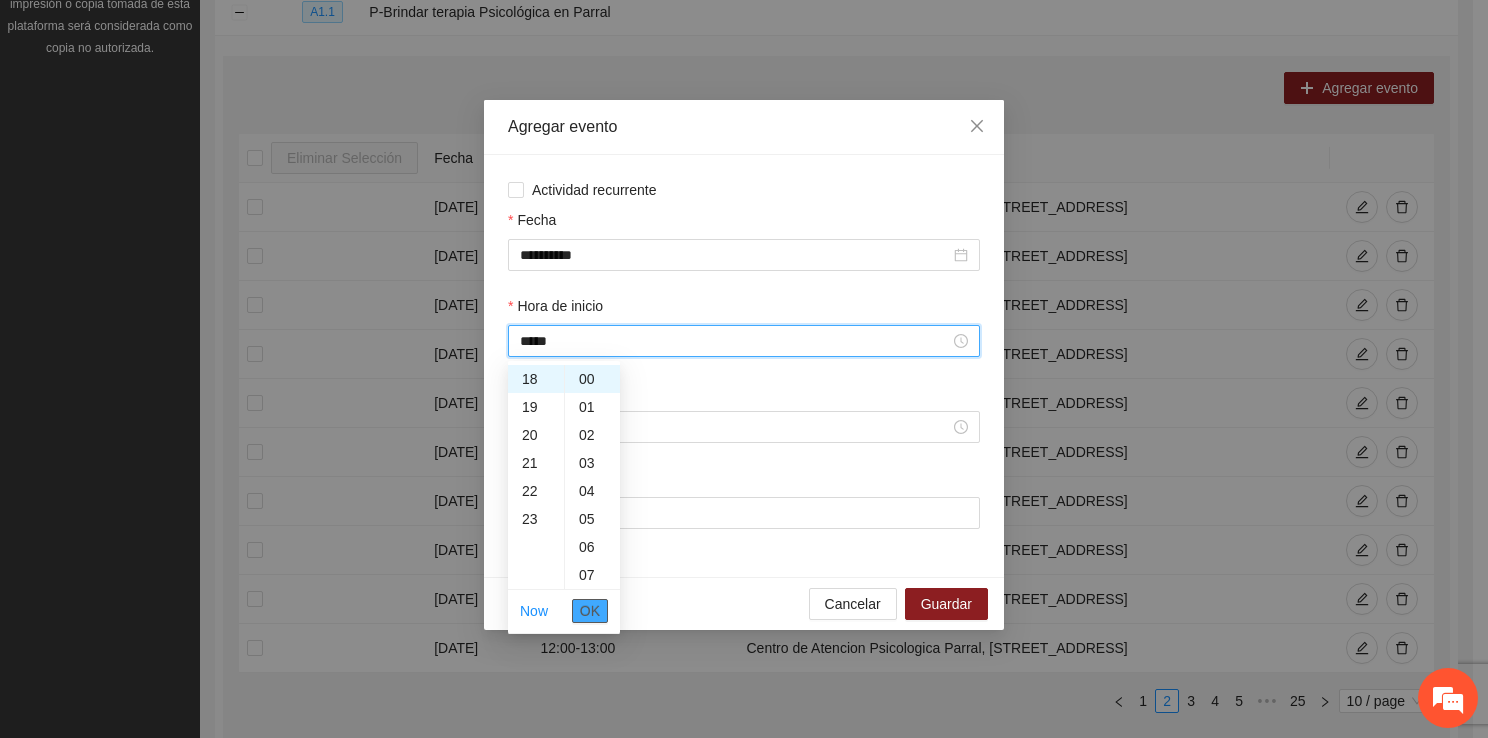 click on "OK" at bounding box center (590, 611) 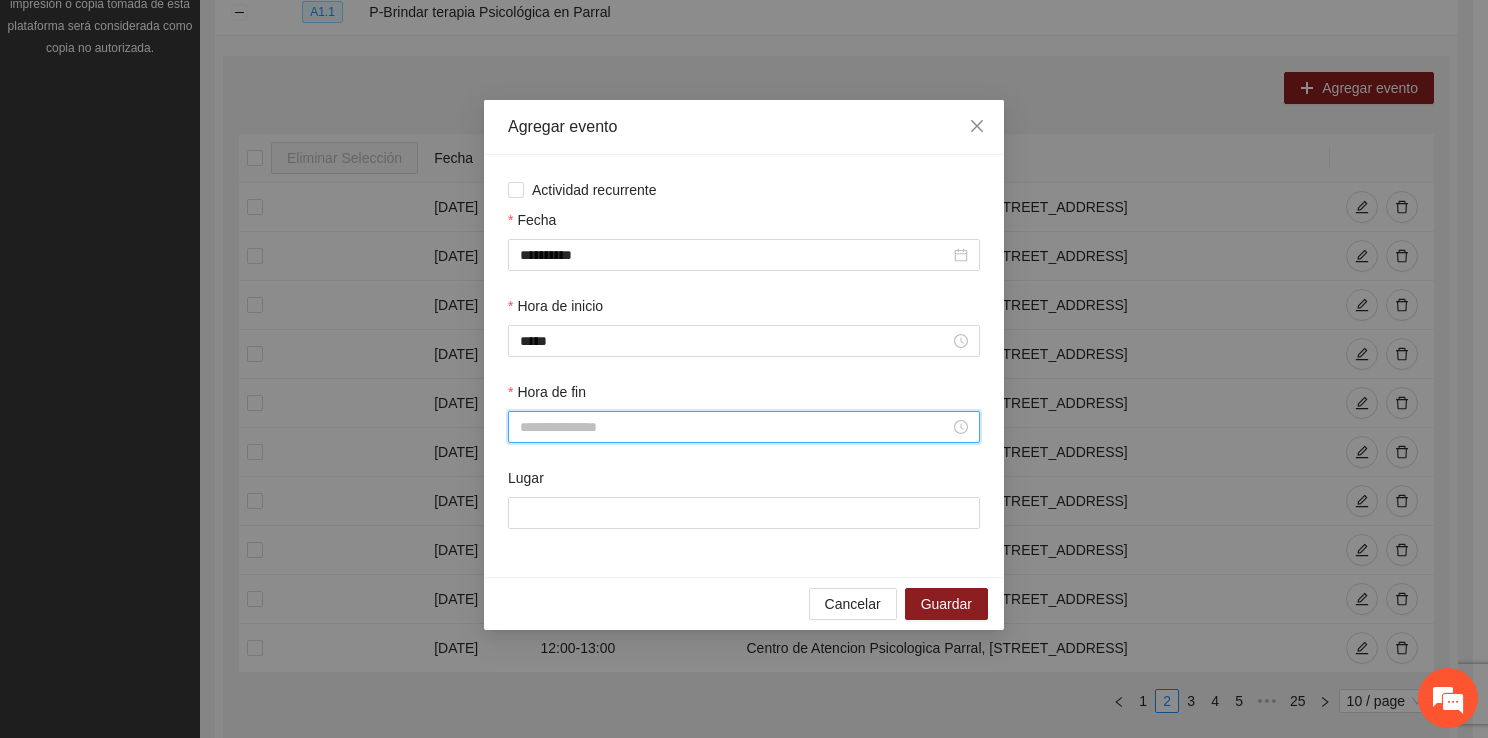 click on "Hora de fin" at bounding box center [735, 427] 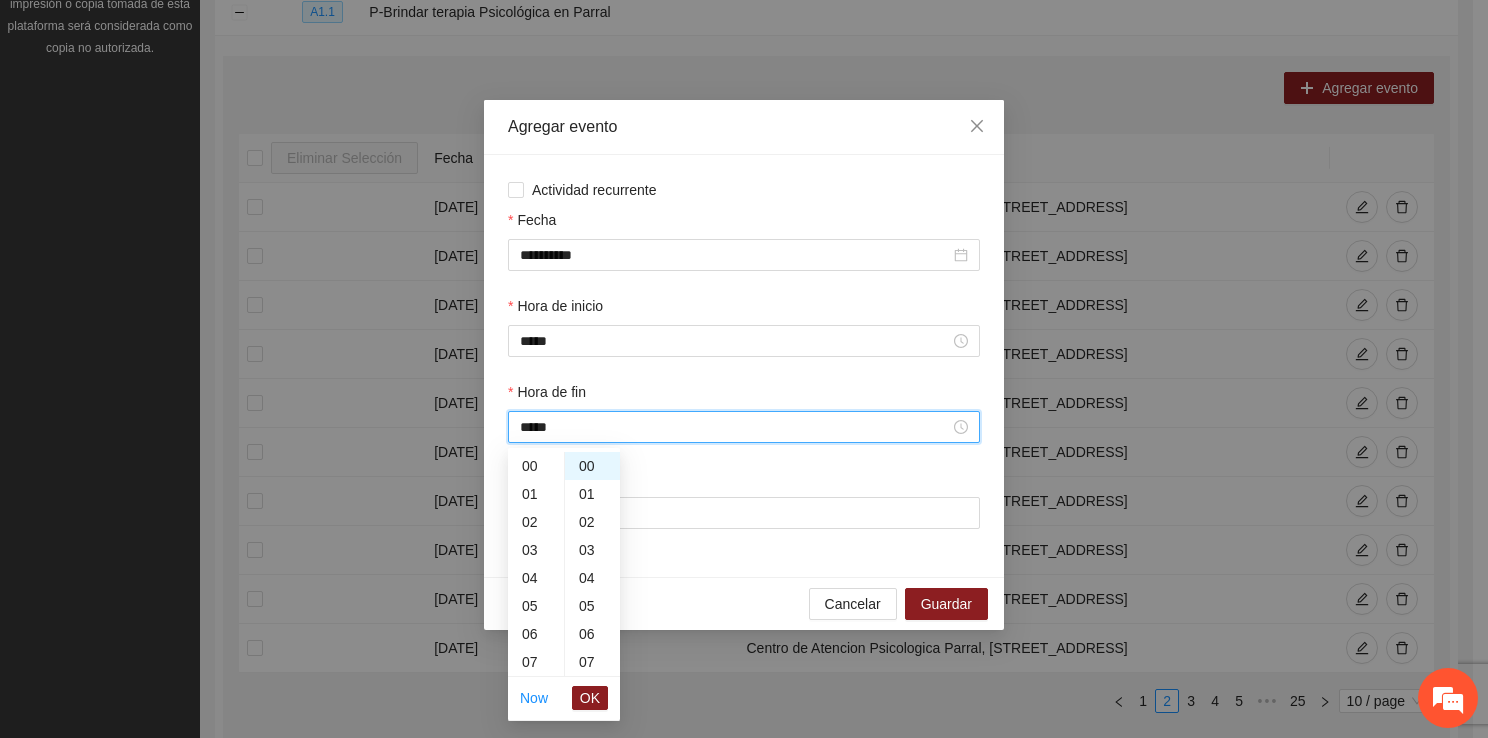 scroll, scrollTop: 532, scrollLeft: 0, axis: vertical 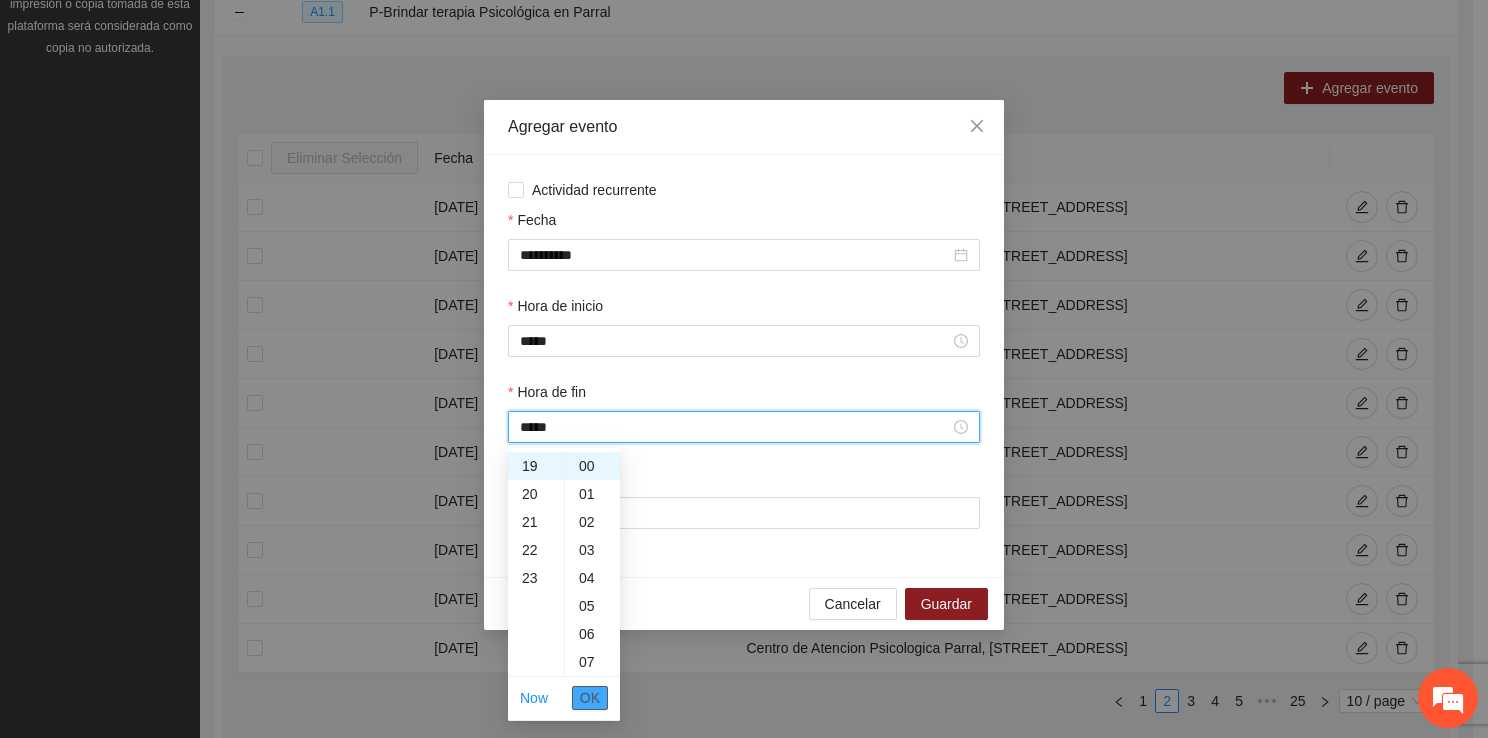 click on "OK" at bounding box center [590, 698] 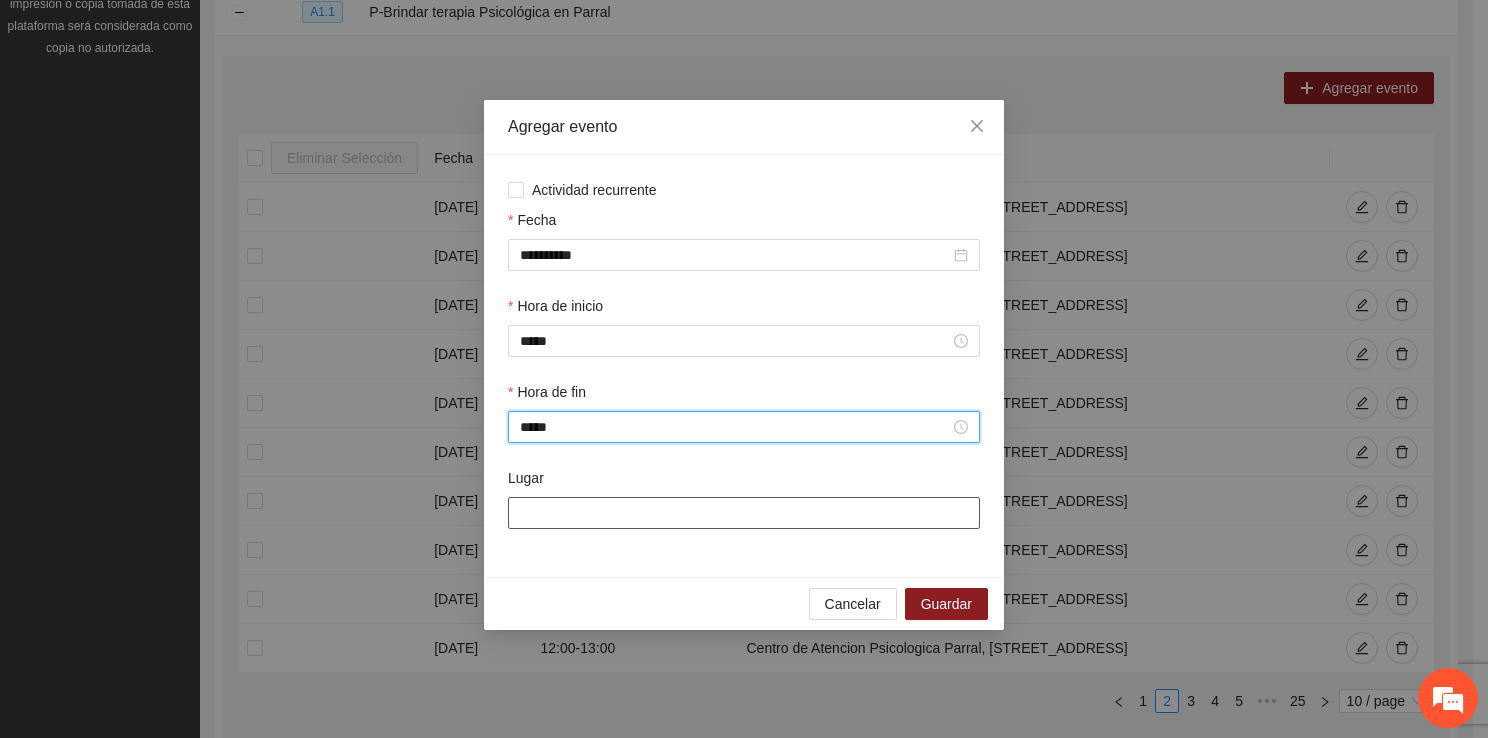 click on "Lugar" at bounding box center (744, 513) 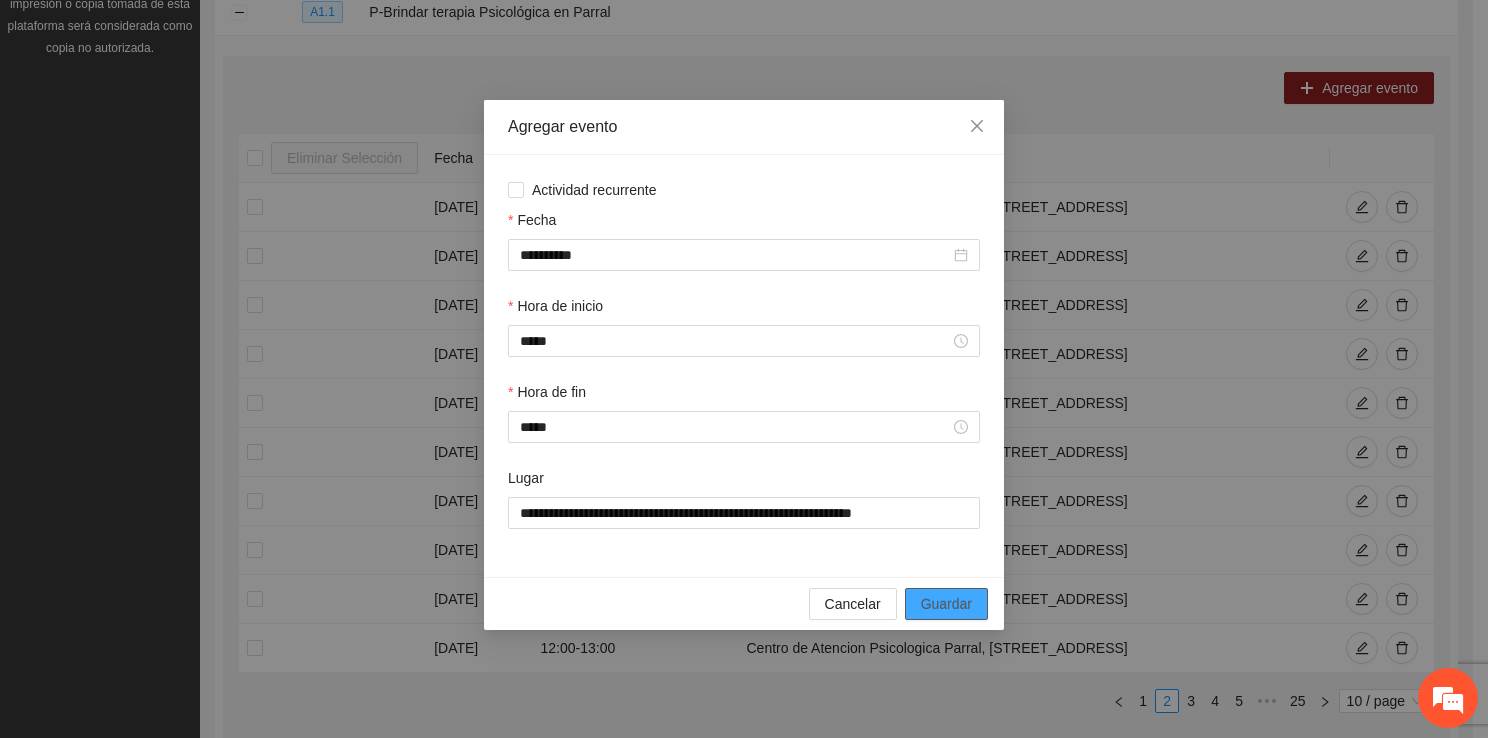 click on "Guardar" at bounding box center (946, 604) 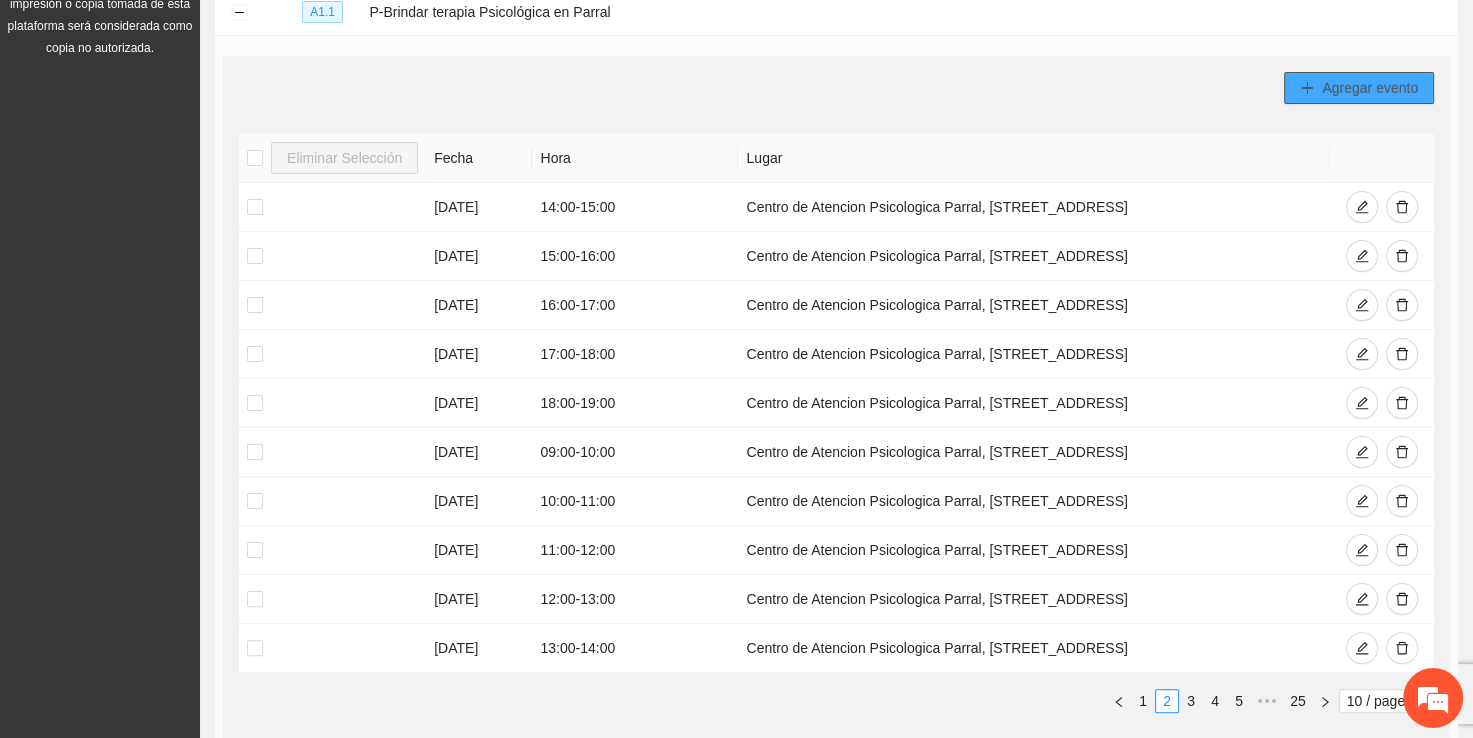 click on "Agregar evento" at bounding box center (1370, 88) 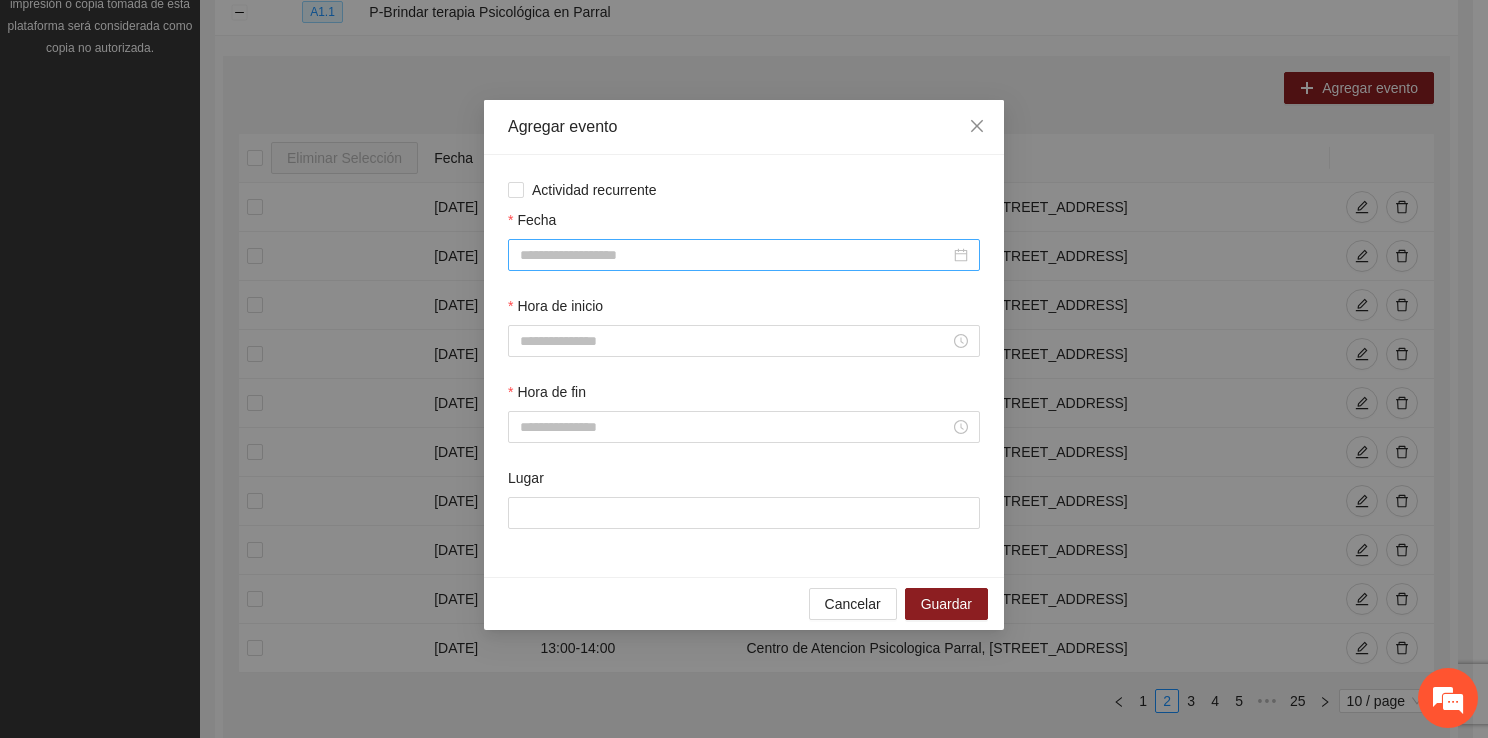 click on "Fecha" at bounding box center [735, 255] 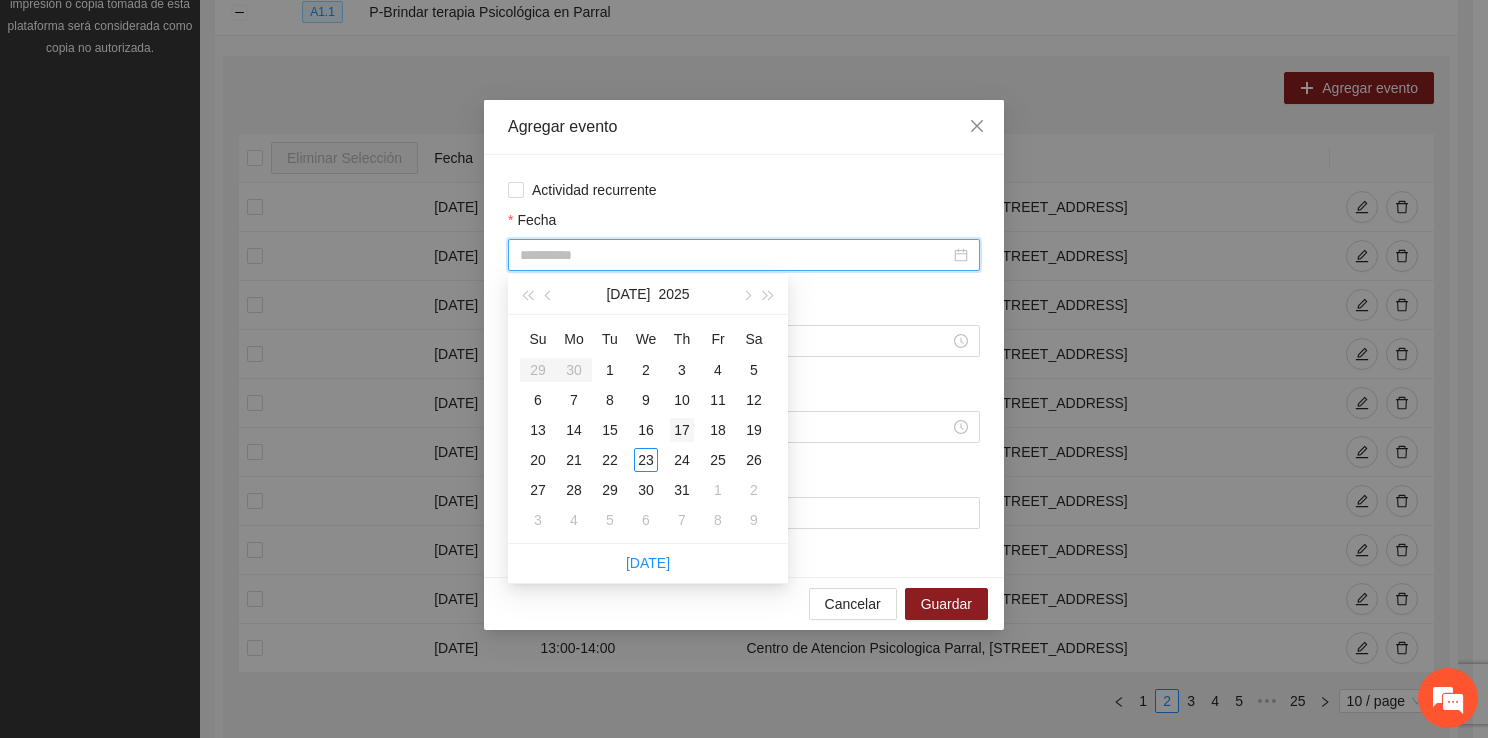 click on "17" at bounding box center [682, 430] 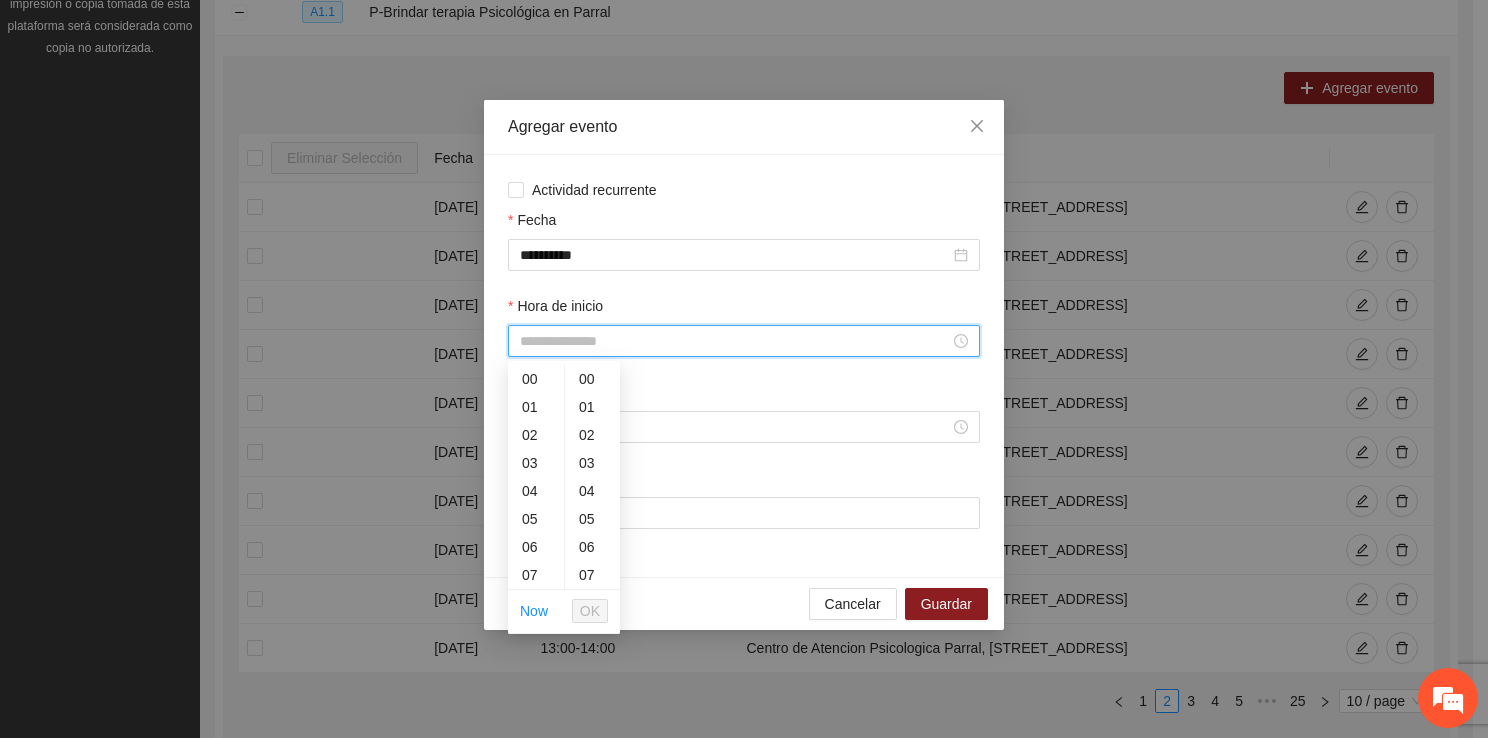 click on "Hora de inicio" at bounding box center [735, 341] 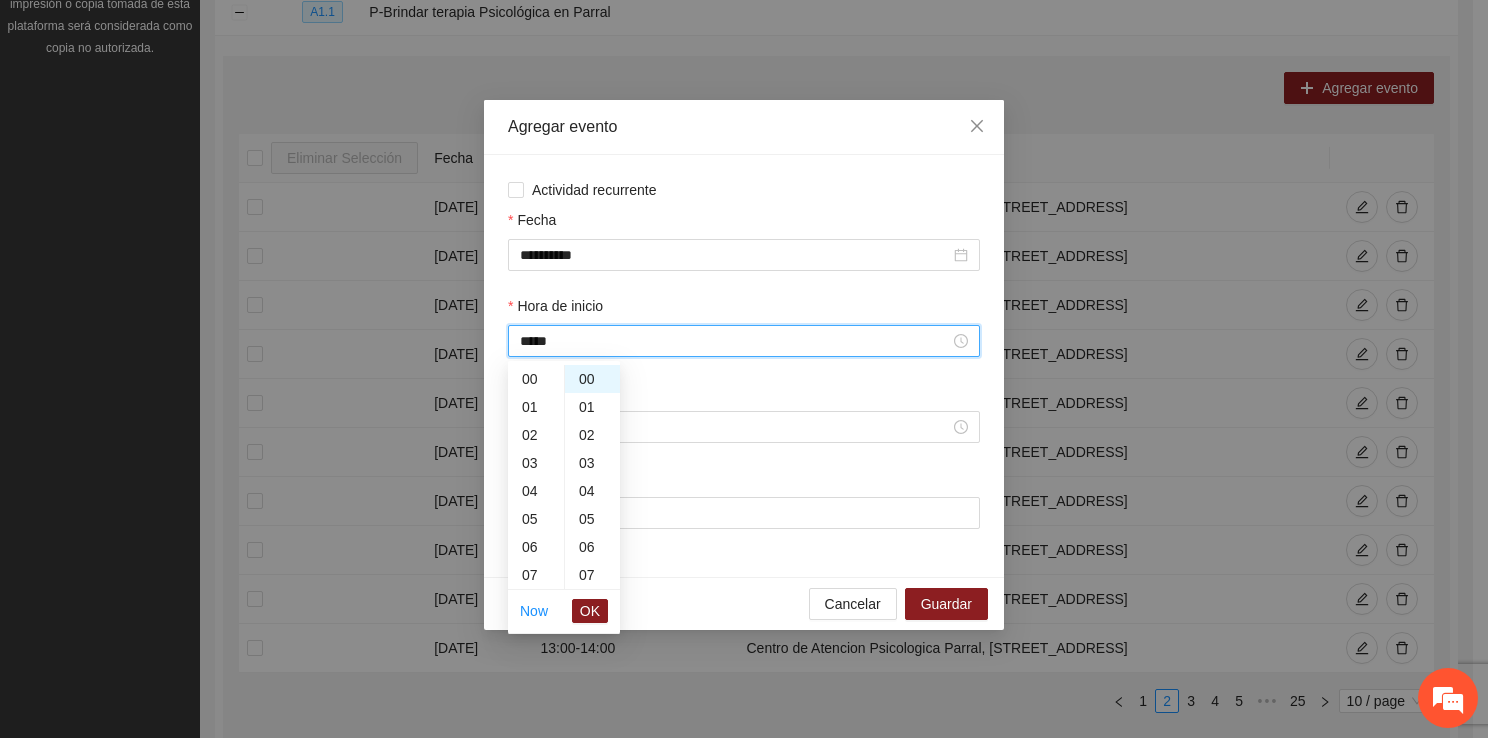 scroll, scrollTop: 252, scrollLeft: 0, axis: vertical 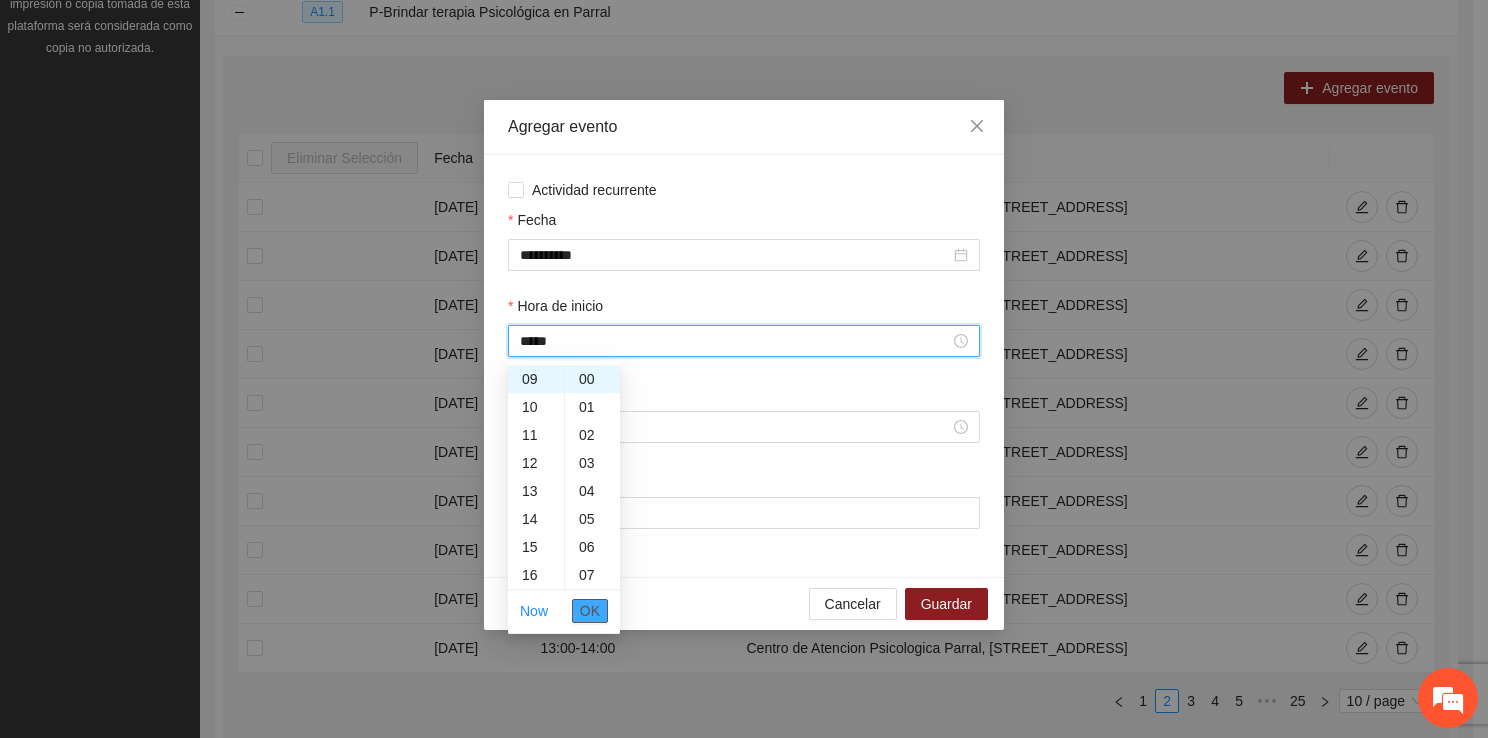 click on "OK" at bounding box center (590, 611) 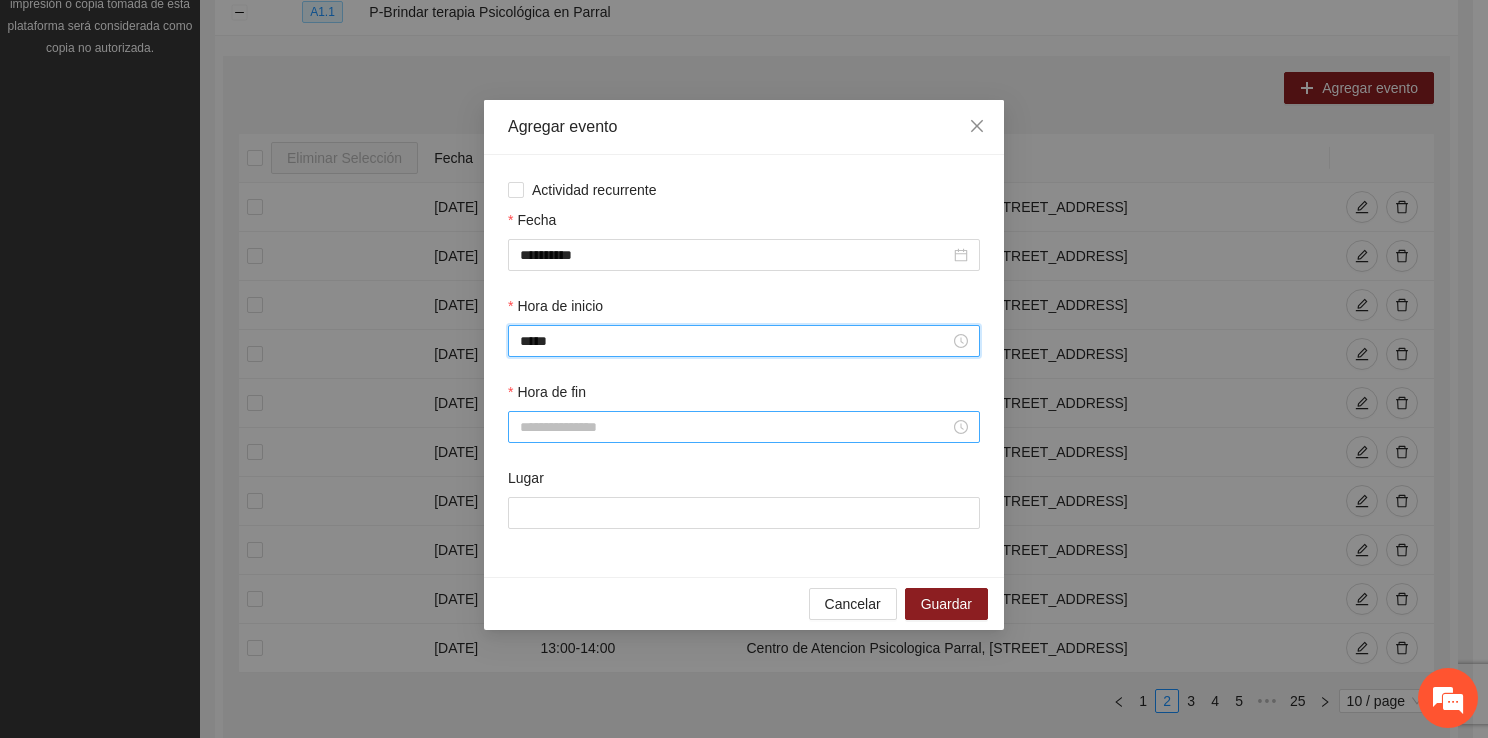 click on "Hora de fin" at bounding box center (735, 427) 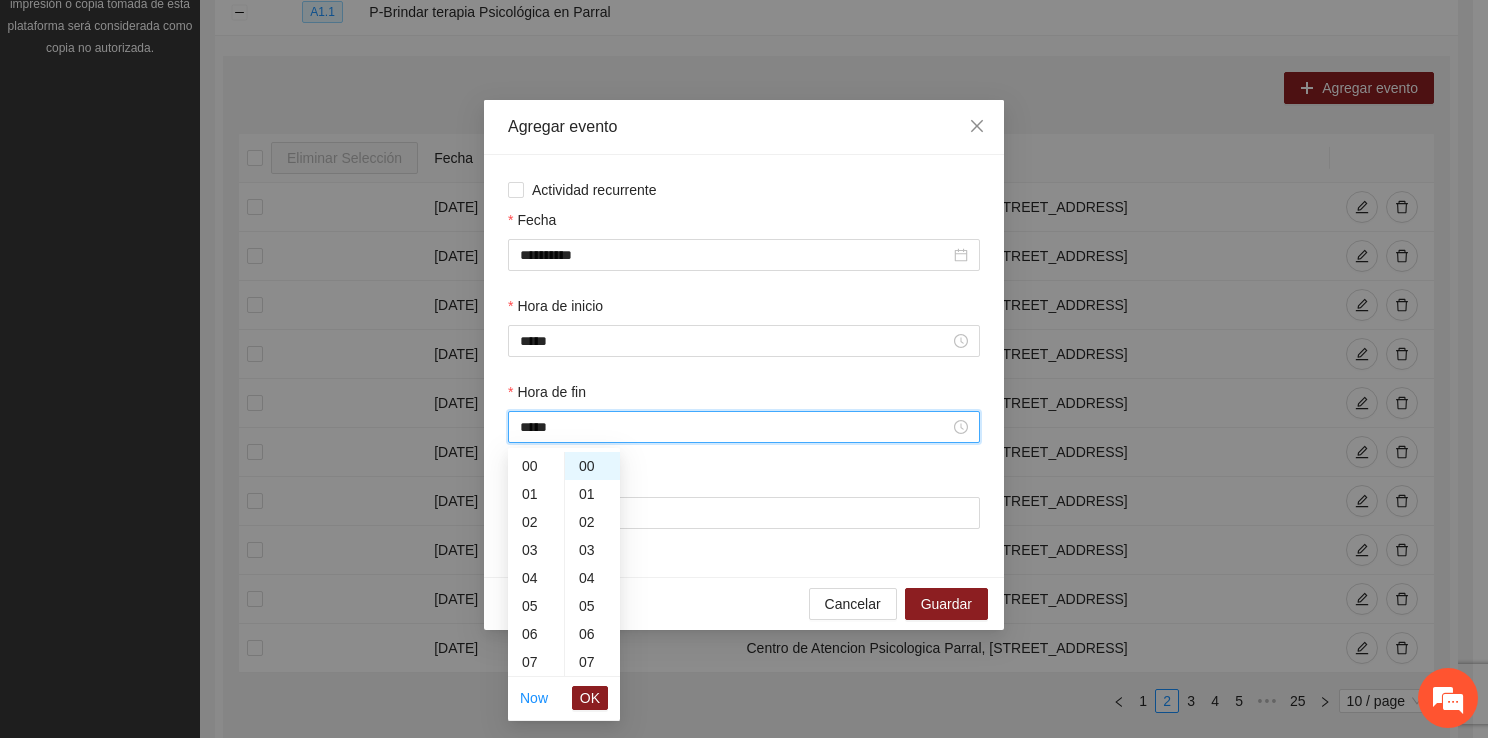 scroll, scrollTop: 280, scrollLeft: 0, axis: vertical 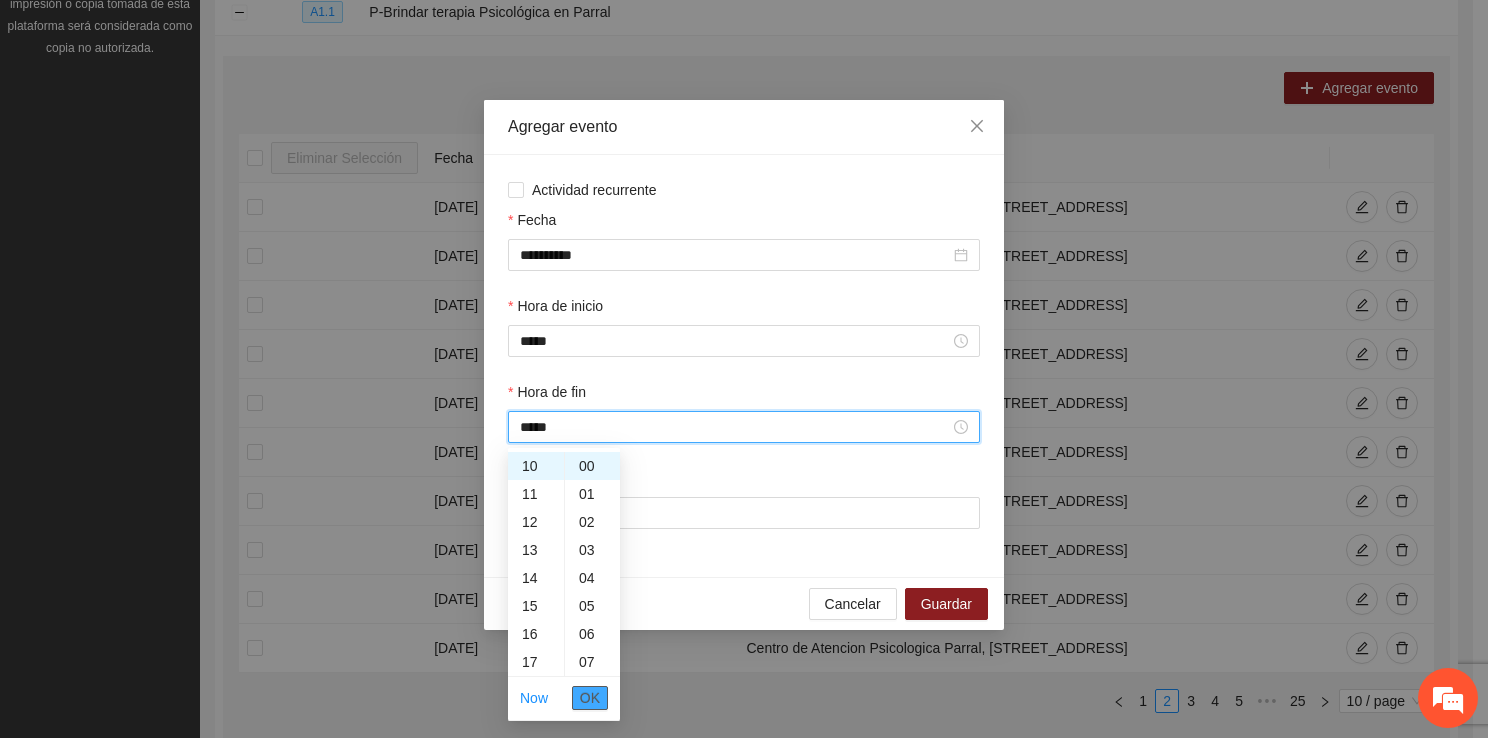 click on "OK" at bounding box center (590, 698) 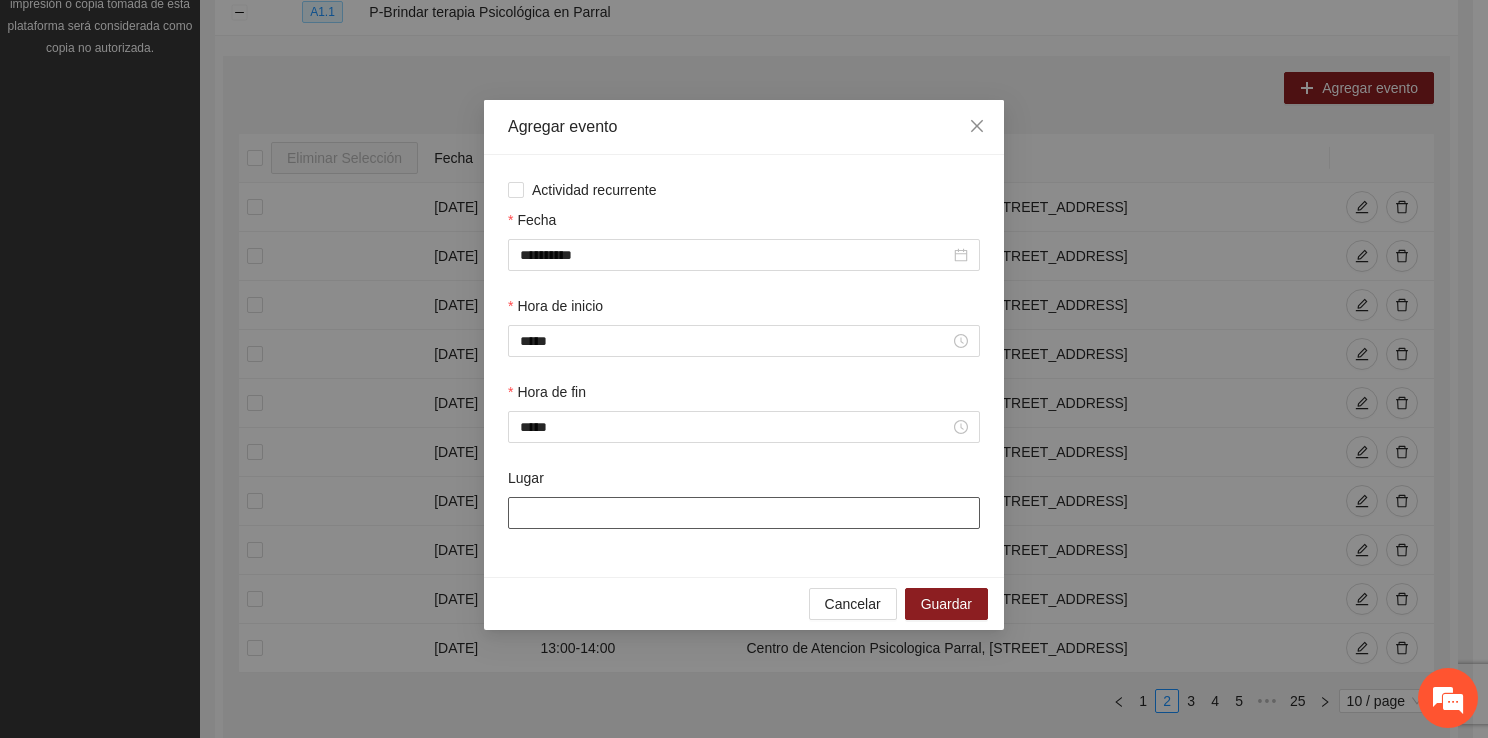click on "Lugar" at bounding box center [744, 513] 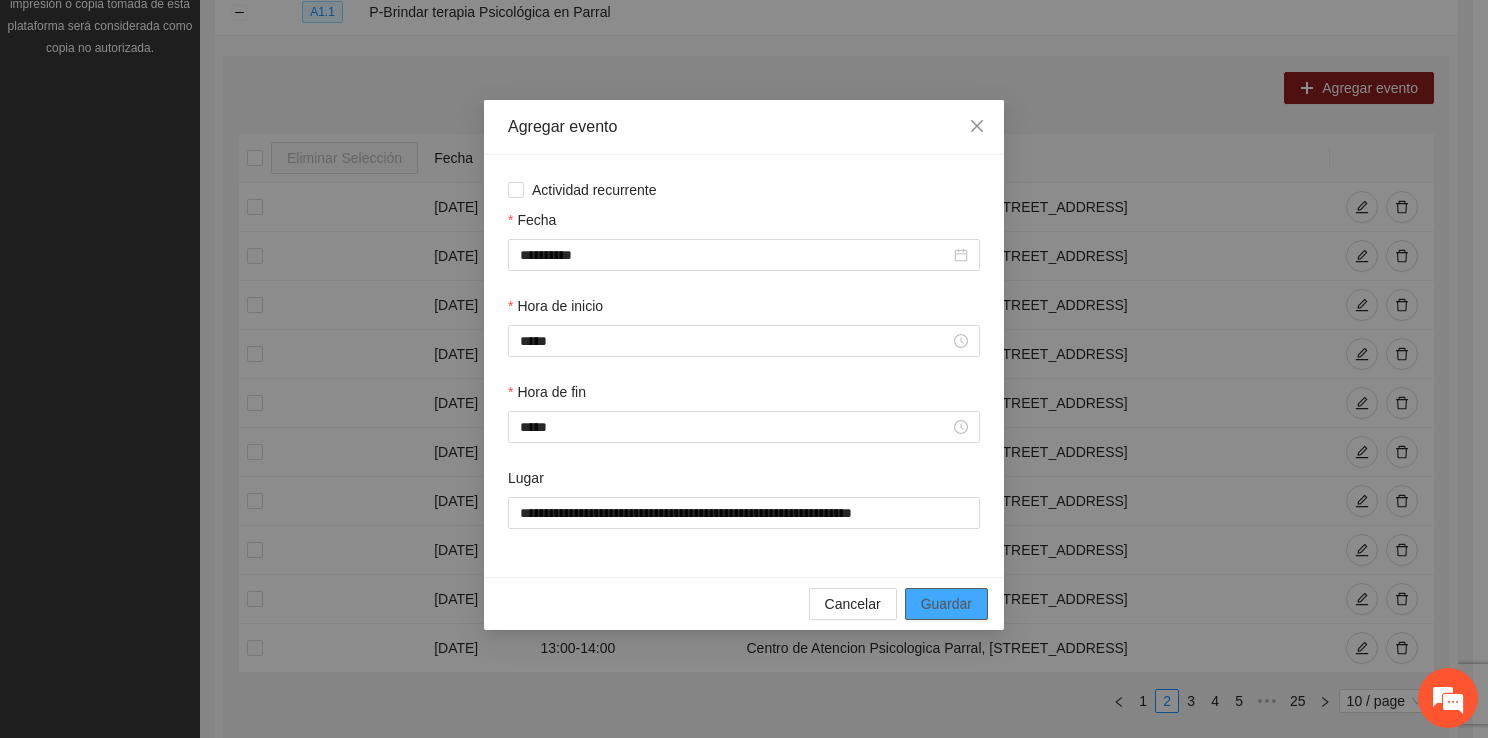 click on "Guardar" at bounding box center (946, 604) 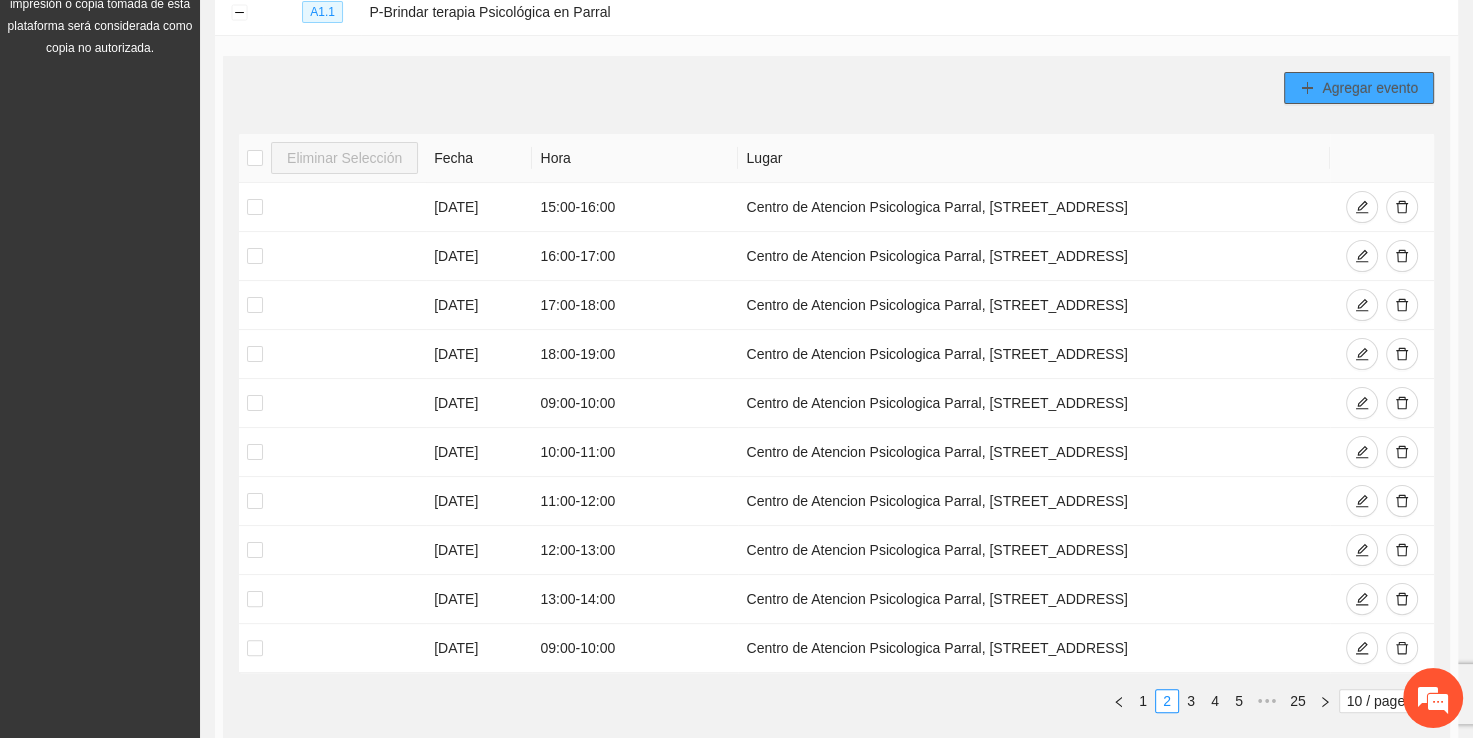 click on "Agregar evento" at bounding box center (1370, 88) 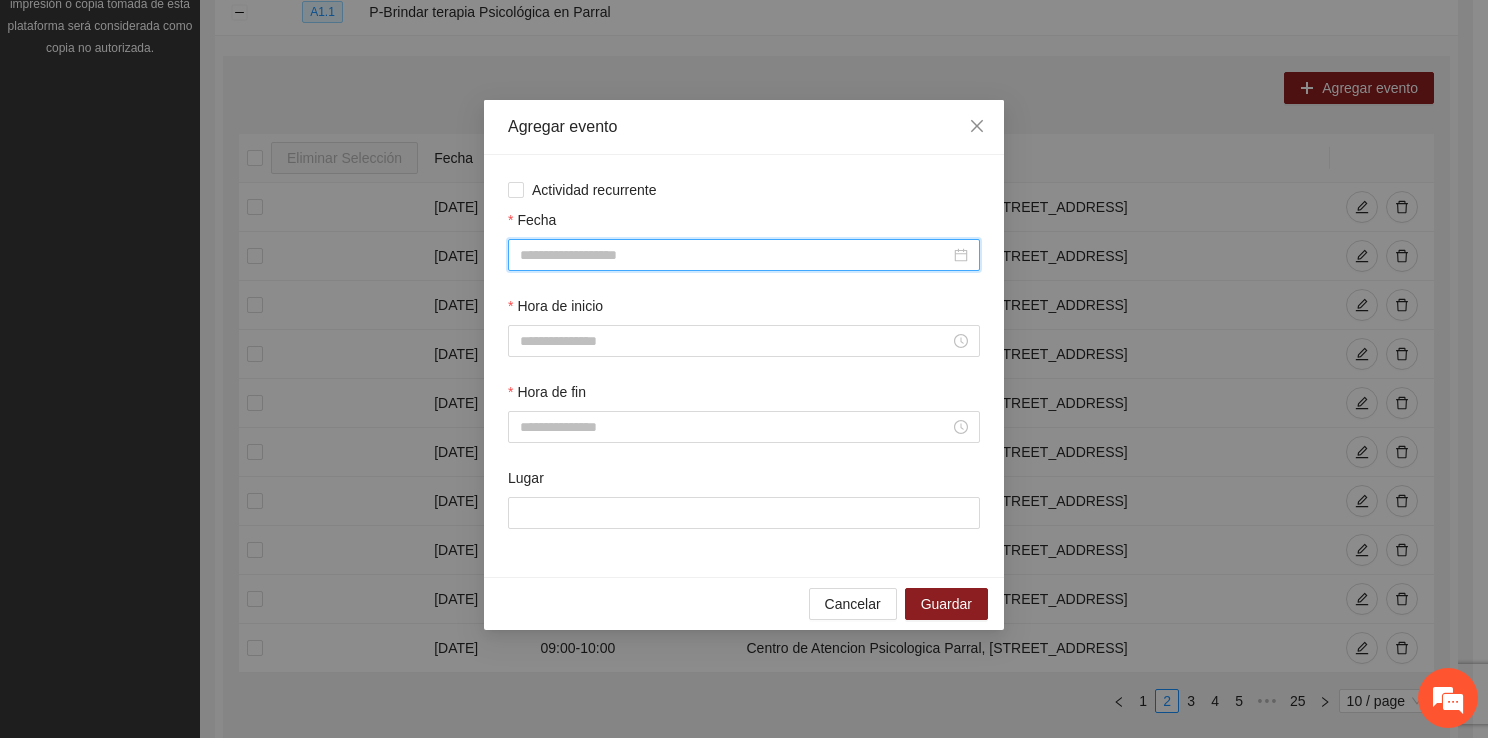 click on "Fecha" at bounding box center [735, 255] 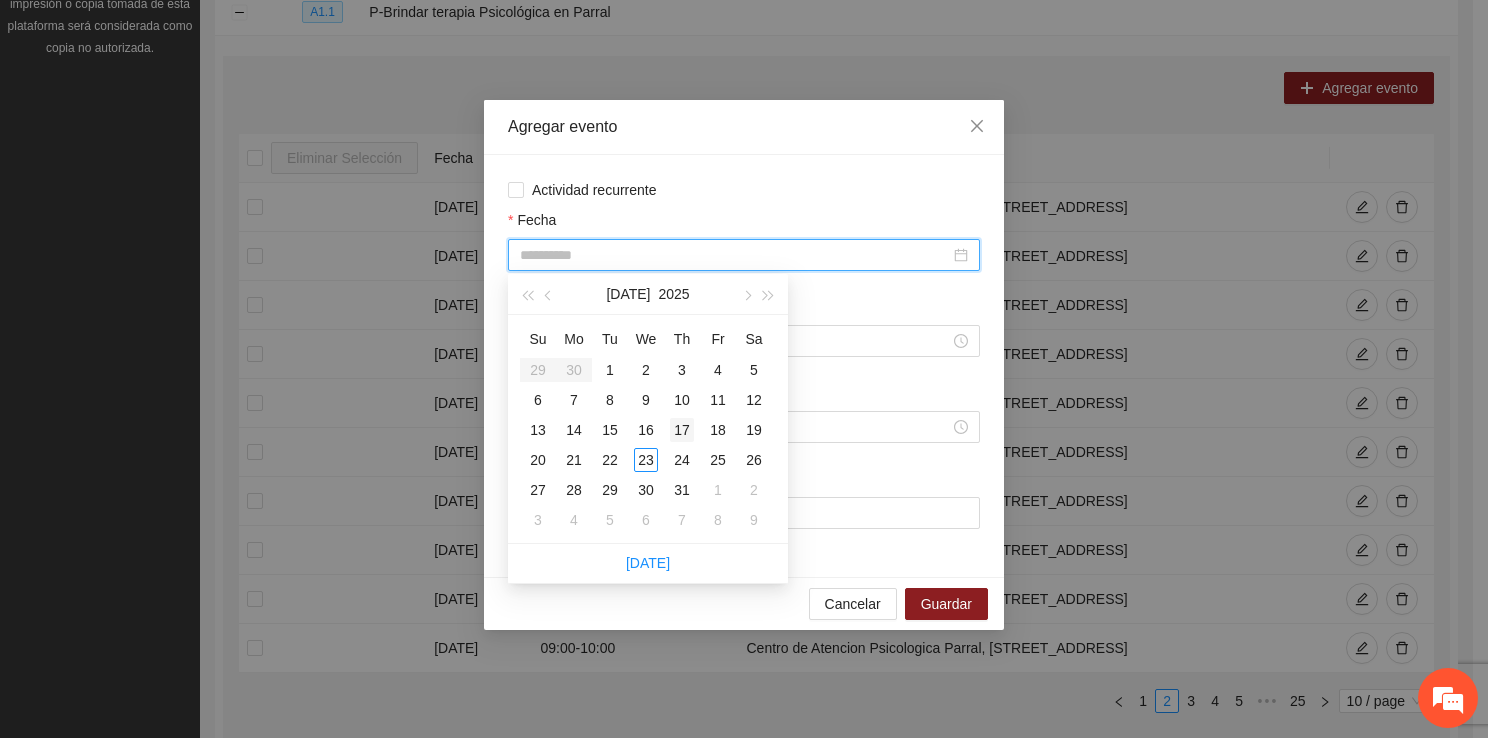 click on "17" at bounding box center [682, 430] 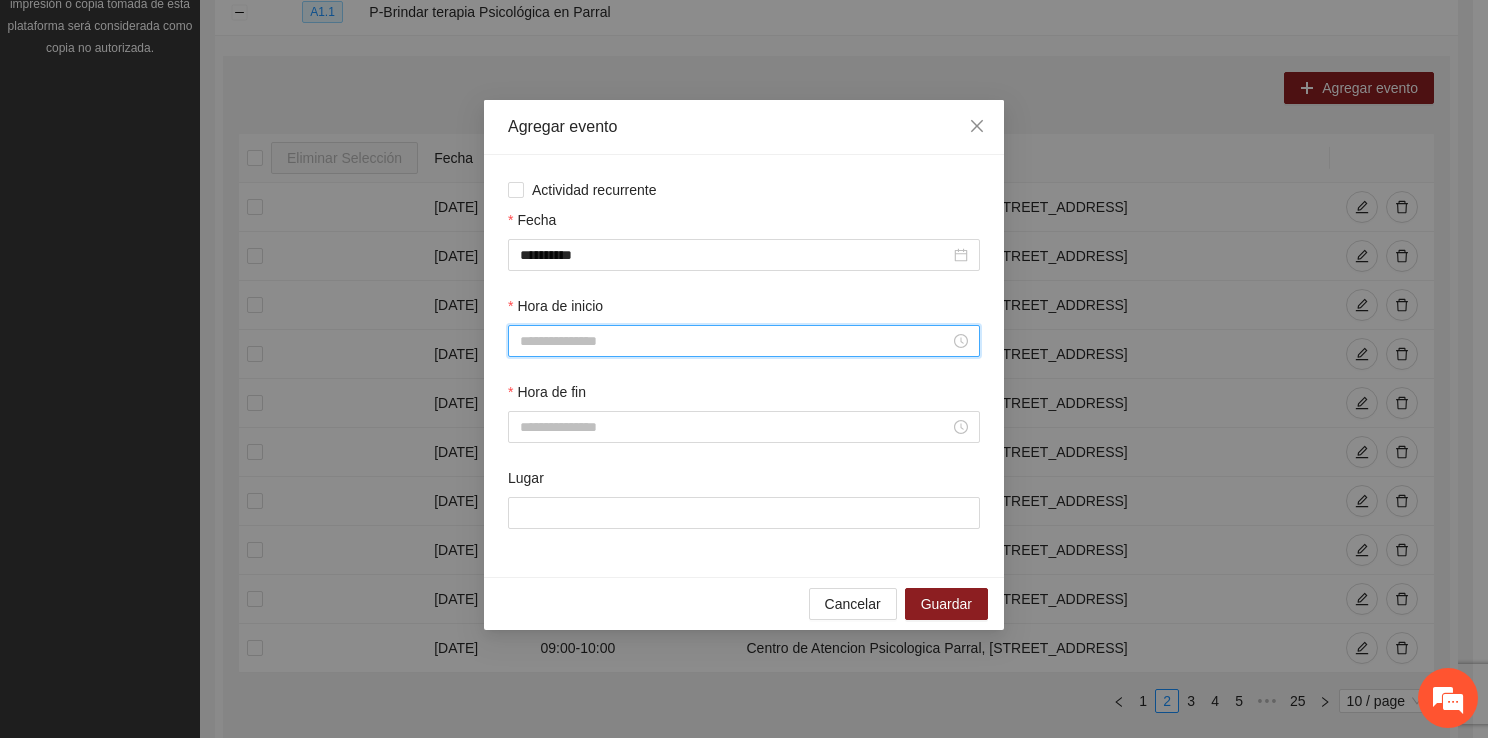 click on "Hora de inicio" at bounding box center [735, 341] 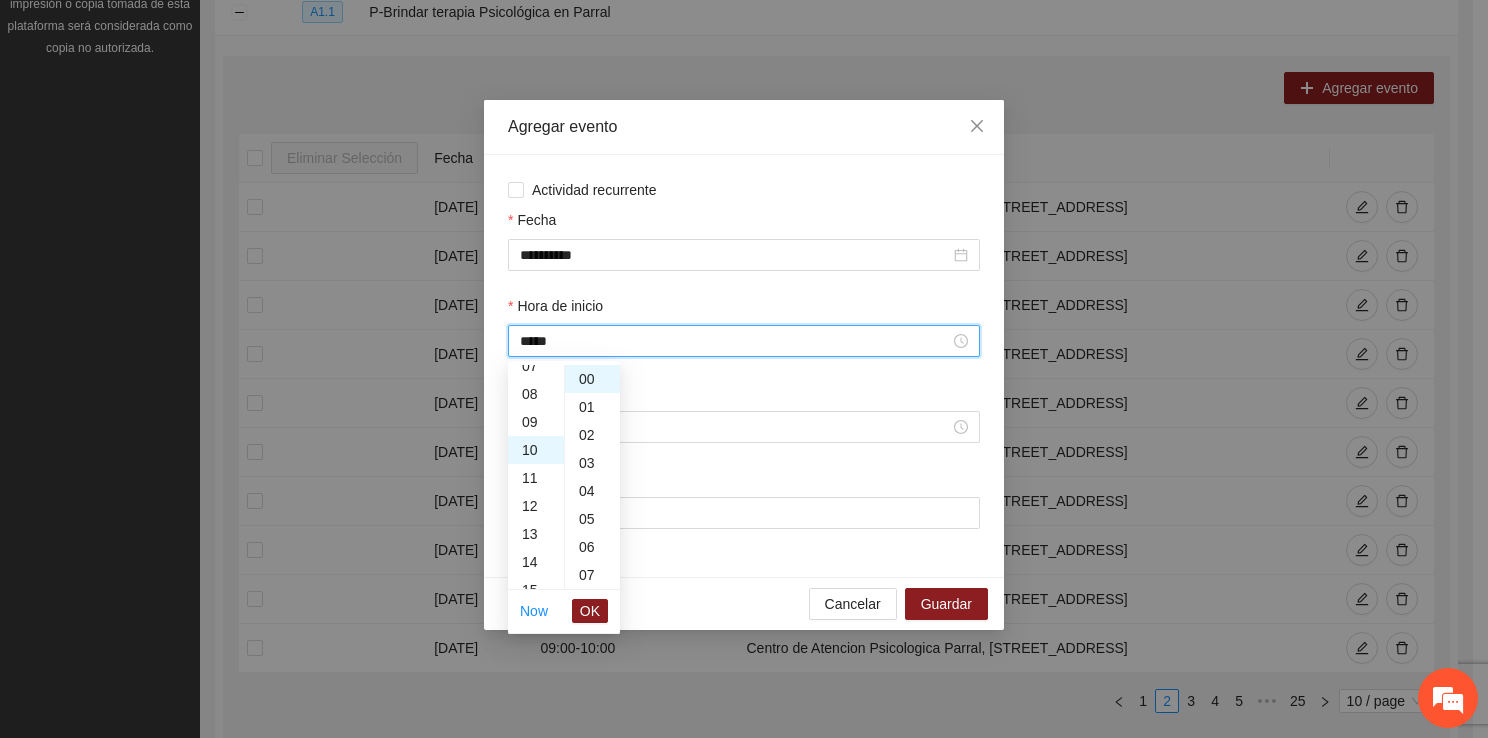 scroll, scrollTop: 280, scrollLeft: 0, axis: vertical 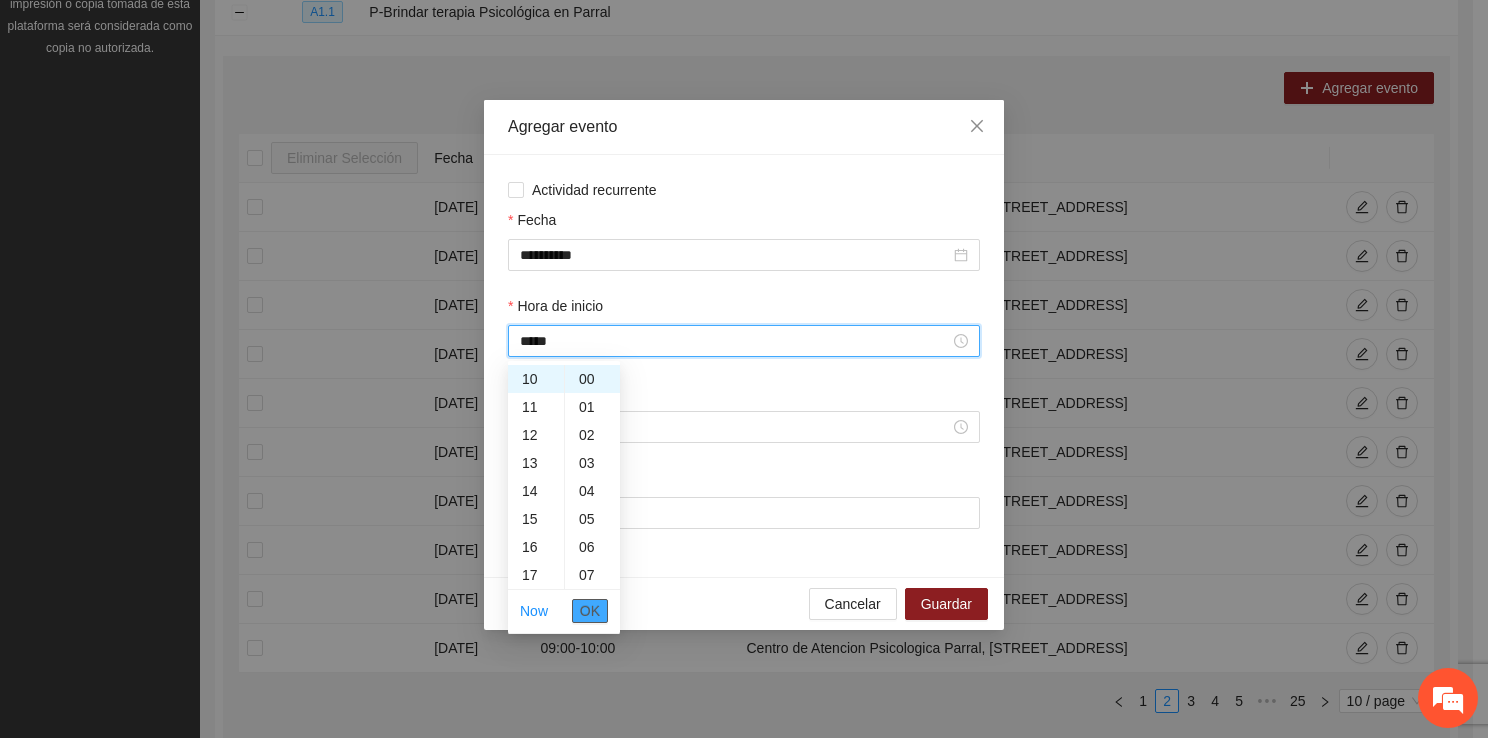 click on "OK" at bounding box center (590, 611) 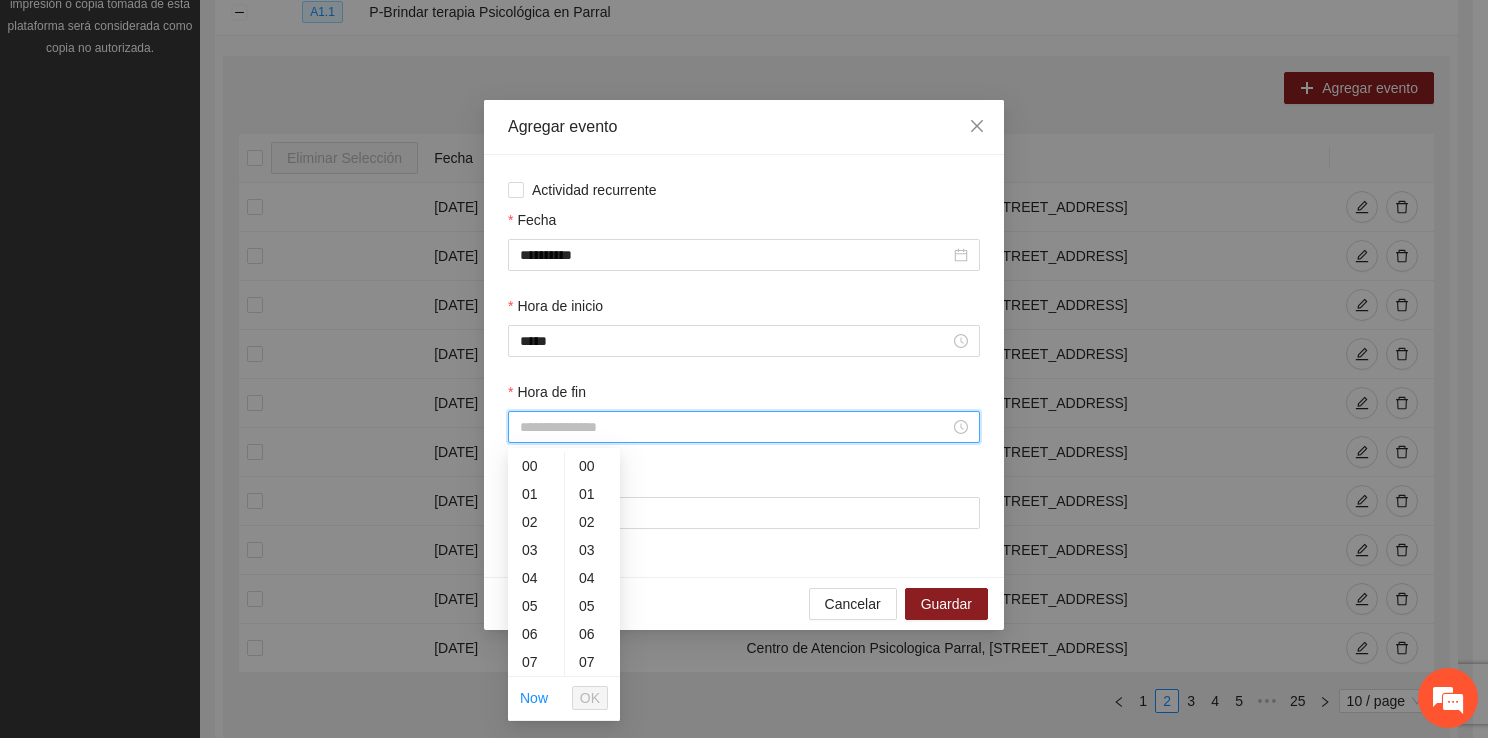 click on "Hora de fin" at bounding box center (735, 427) 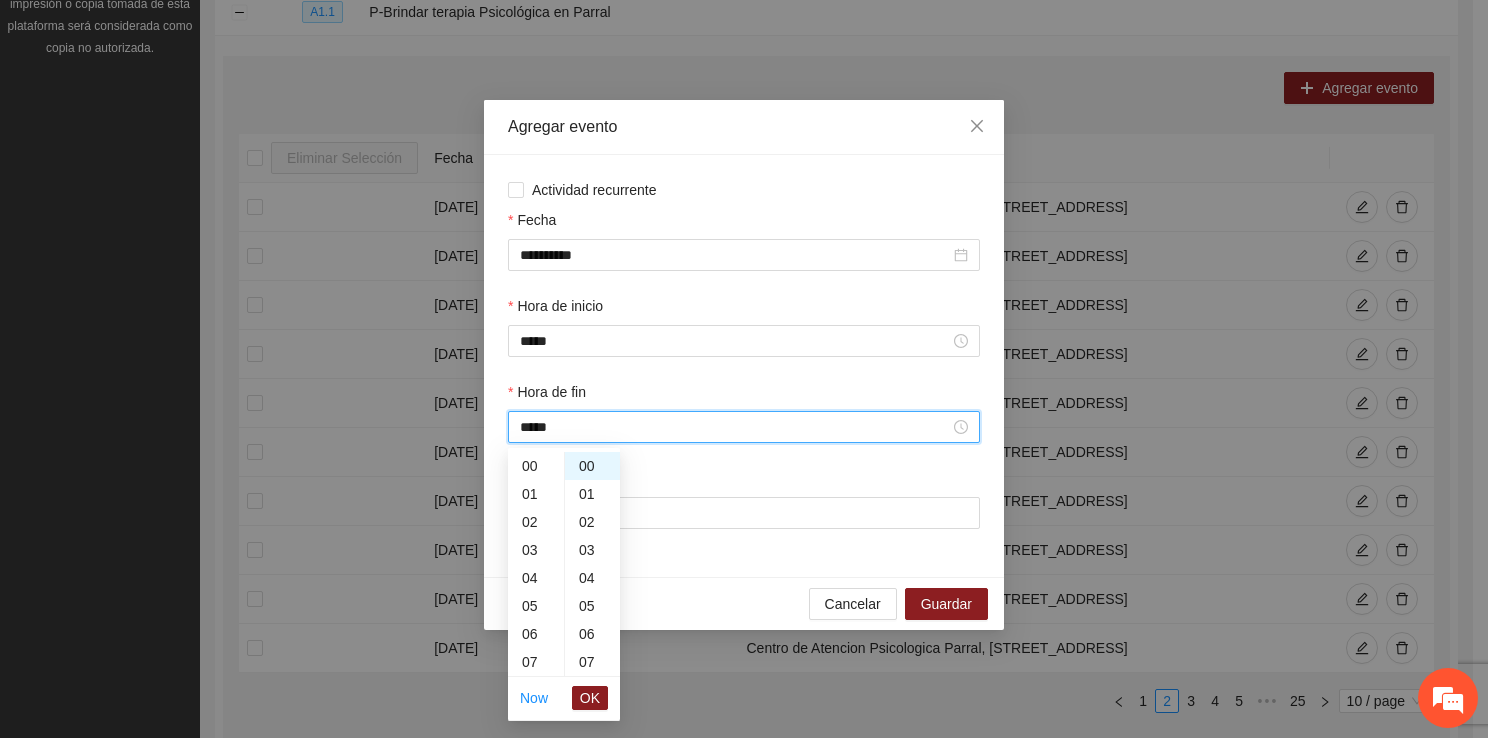 scroll, scrollTop: 308, scrollLeft: 0, axis: vertical 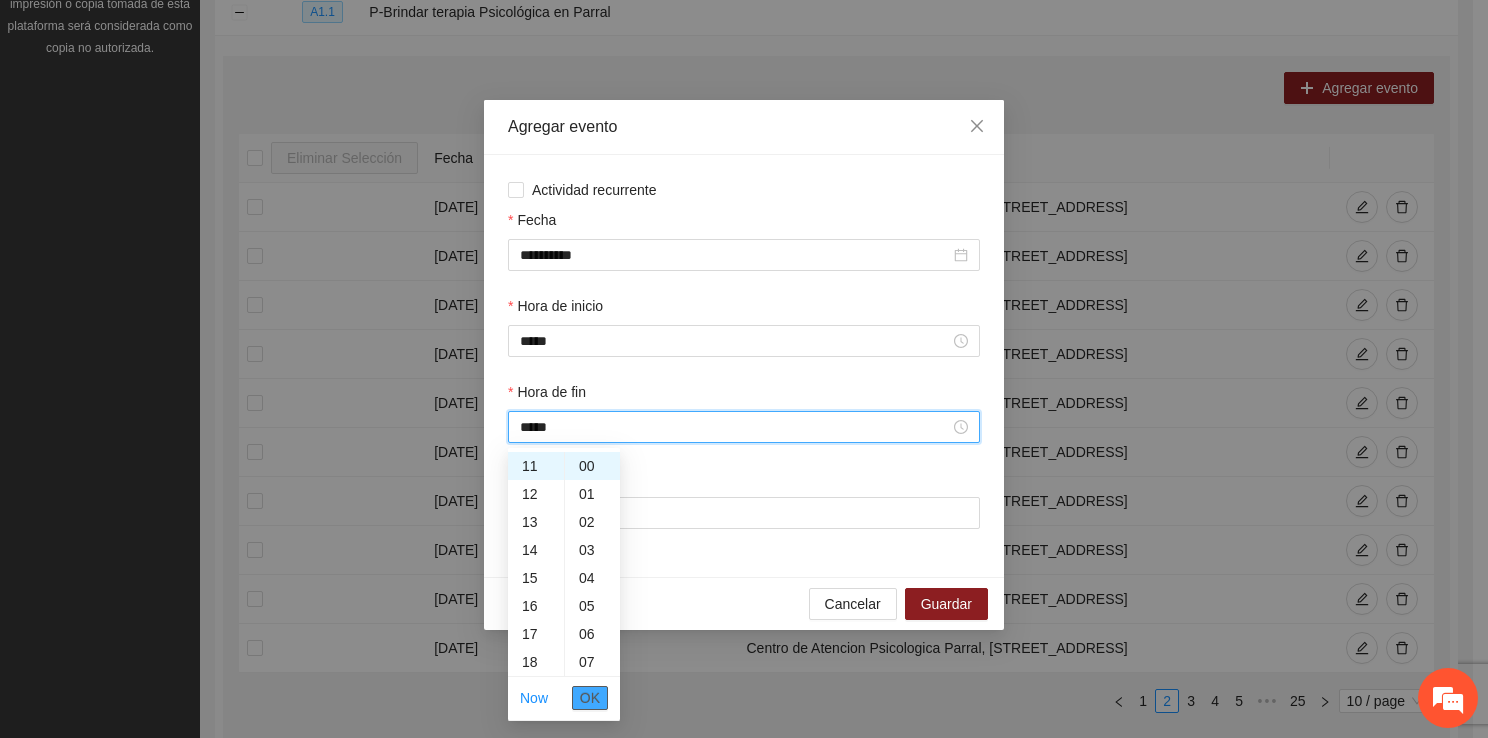 click on "OK" at bounding box center [590, 698] 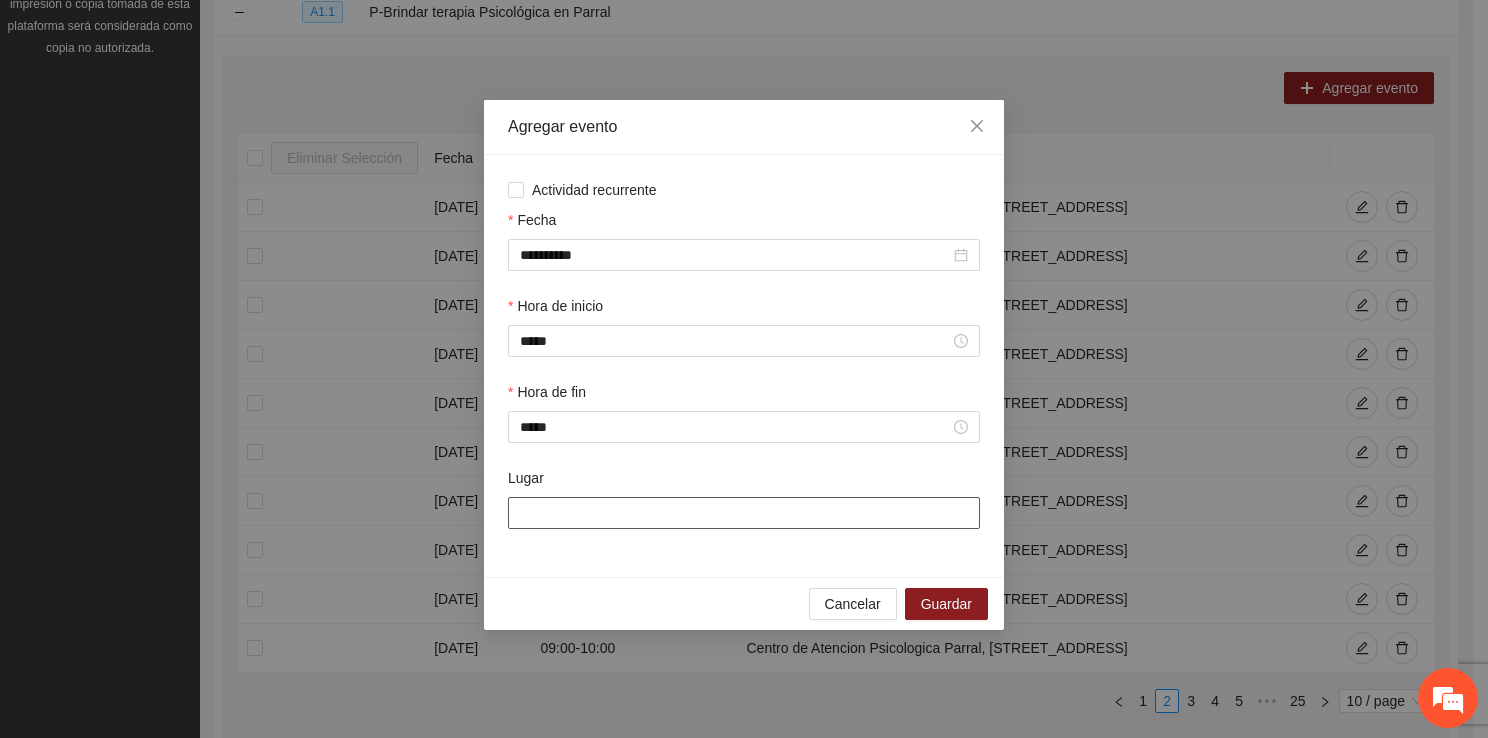 click on "Lugar" at bounding box center (744, 513) 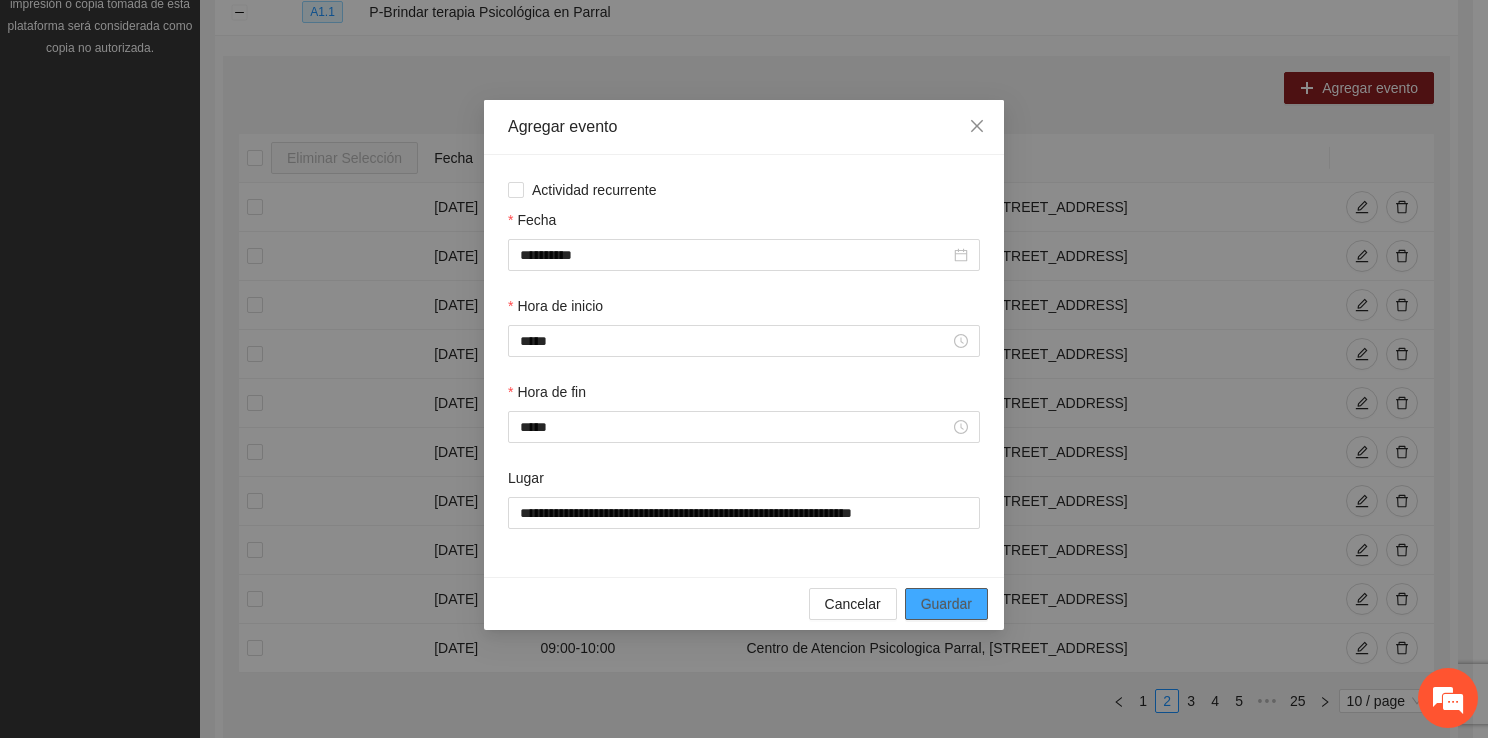 click on "Guardar" at bounding box center (946, 604) 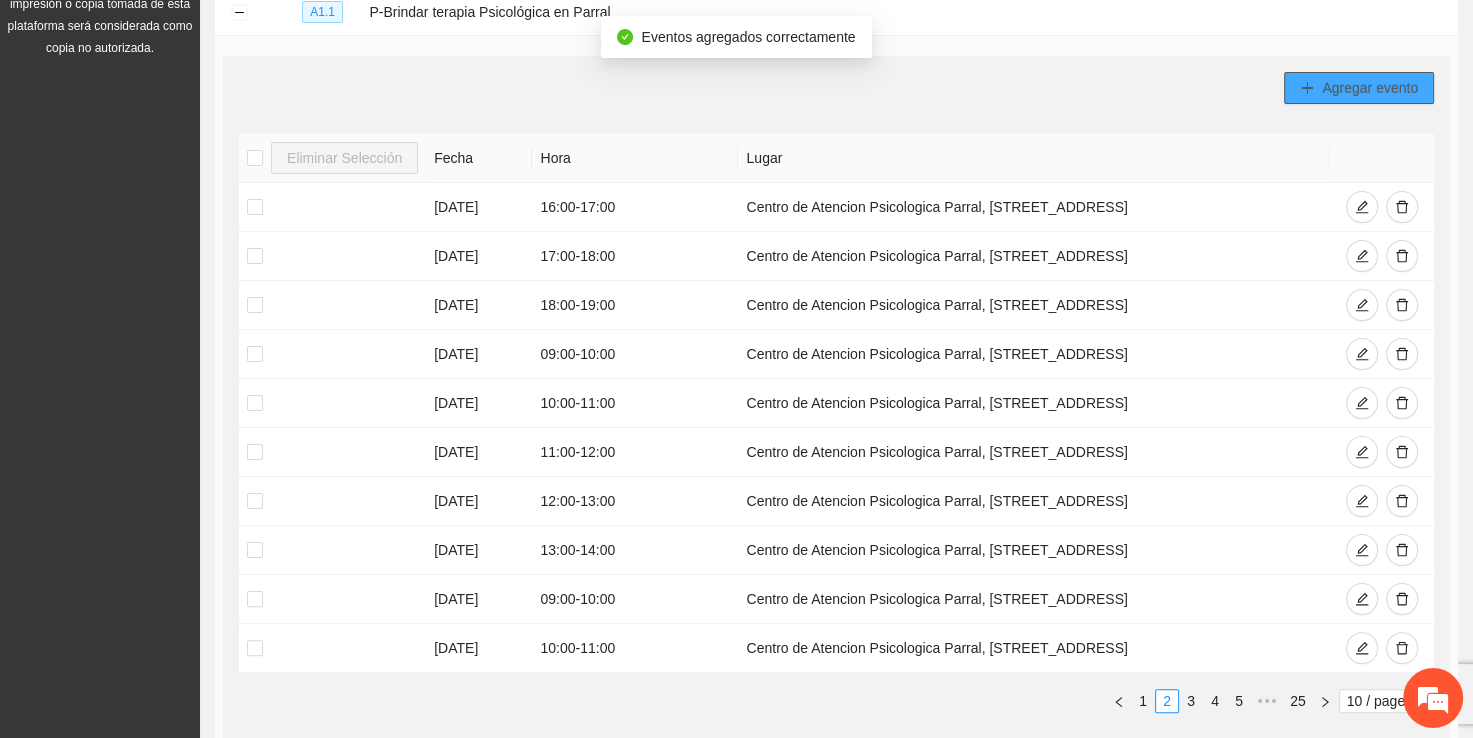 click on "Agregar evento" at bounding box center (1370, 88) 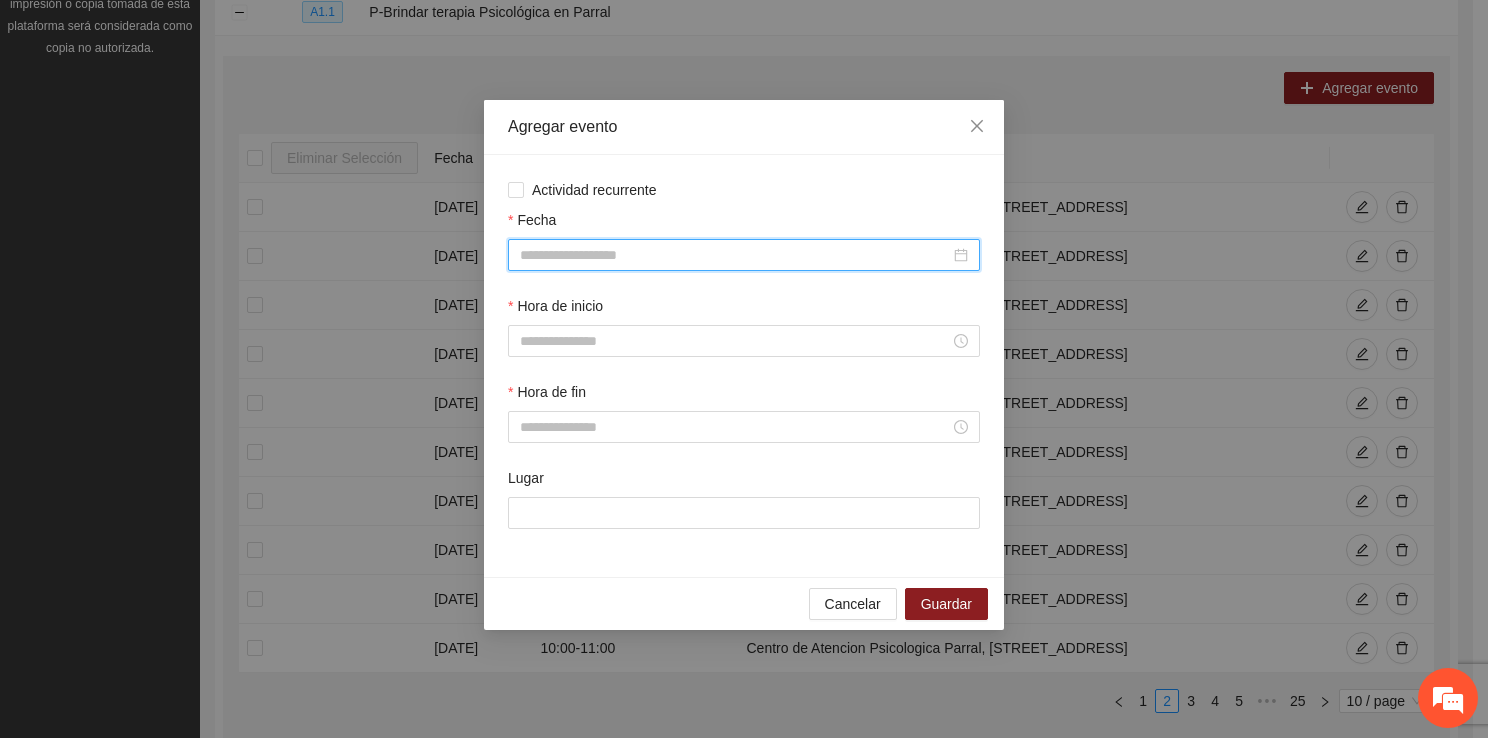 click on "Fecha" at bounding box center [735, 255] 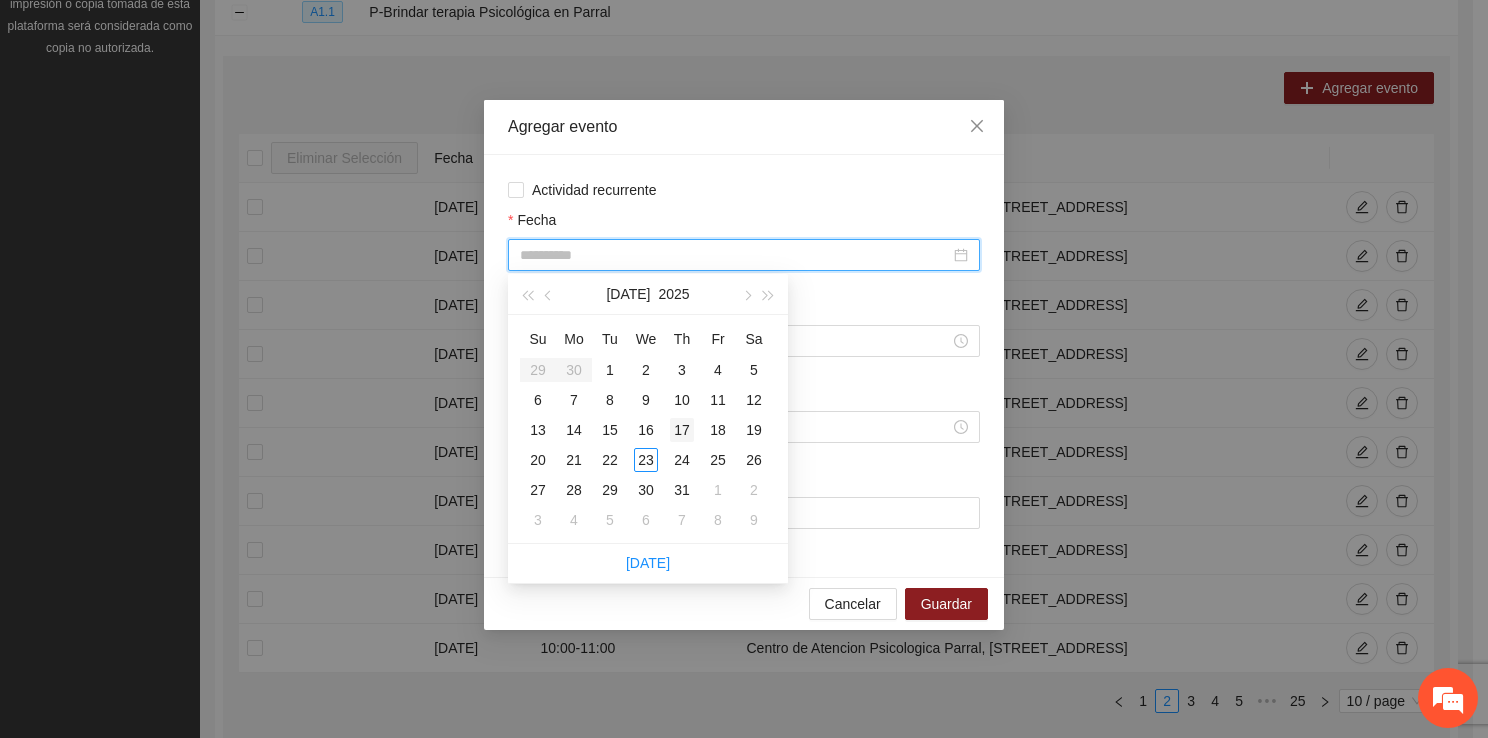 click on "17" at bounding box center (682, 430) 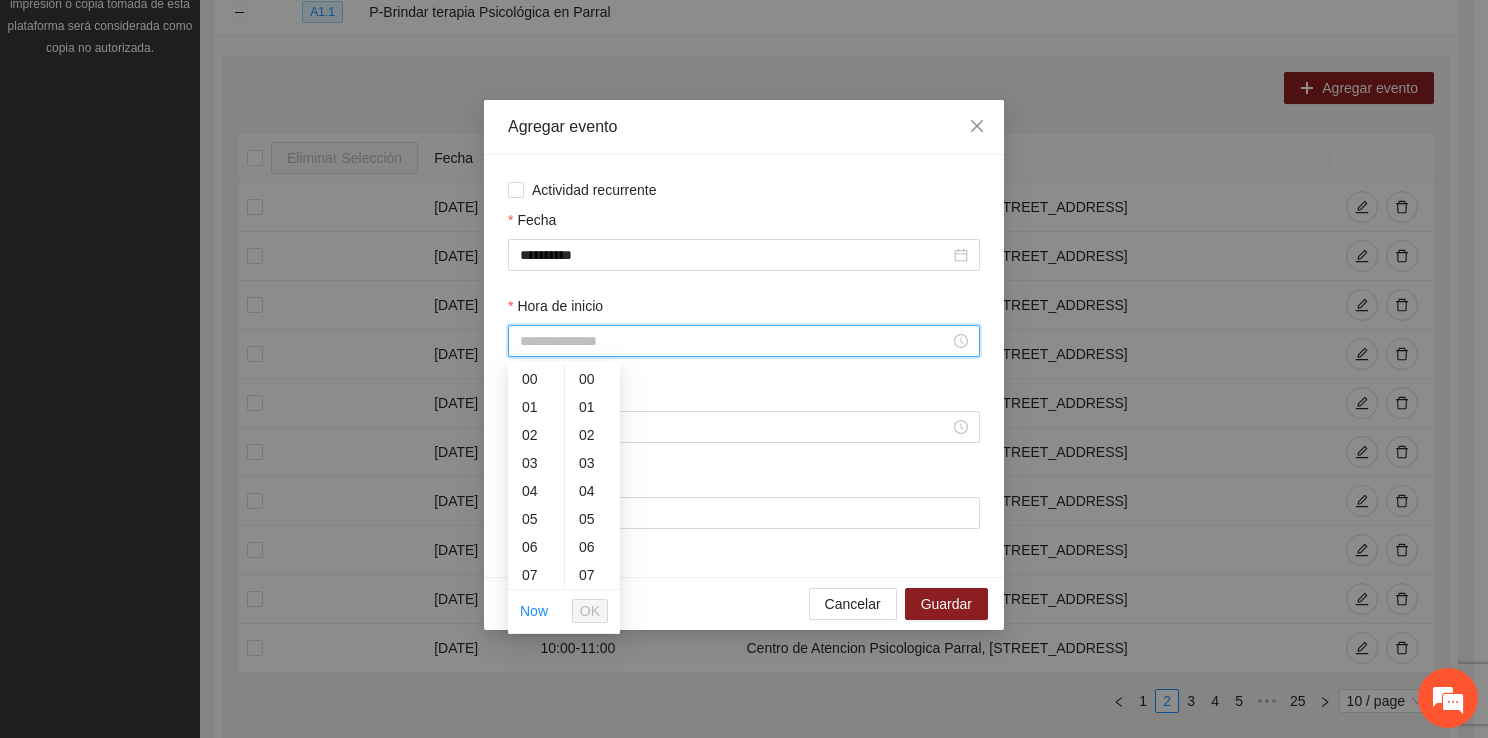 click on "Hora de inicio" at bounding box center [735, 341] 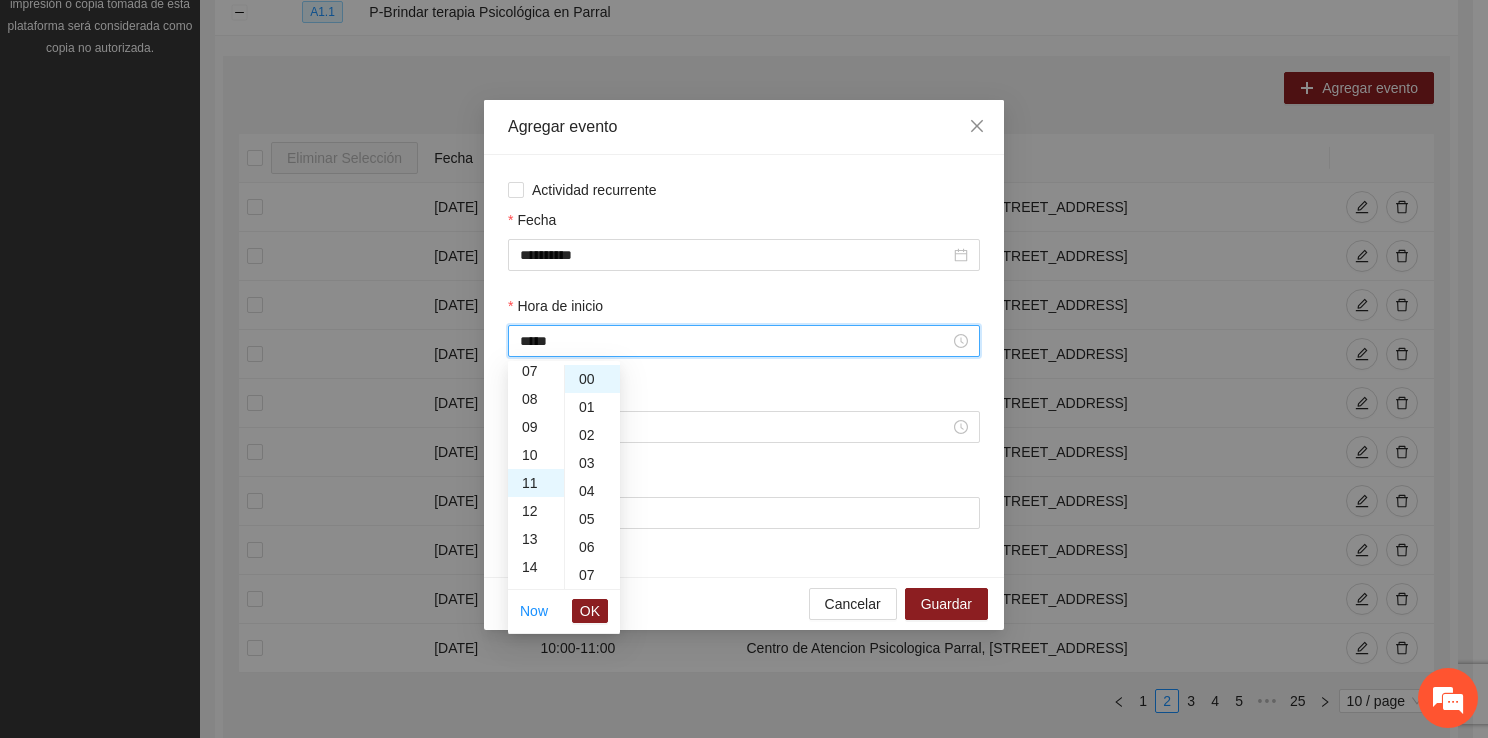 scroll, scrollTop: 308, scrollLeft: 0, axis: vertical 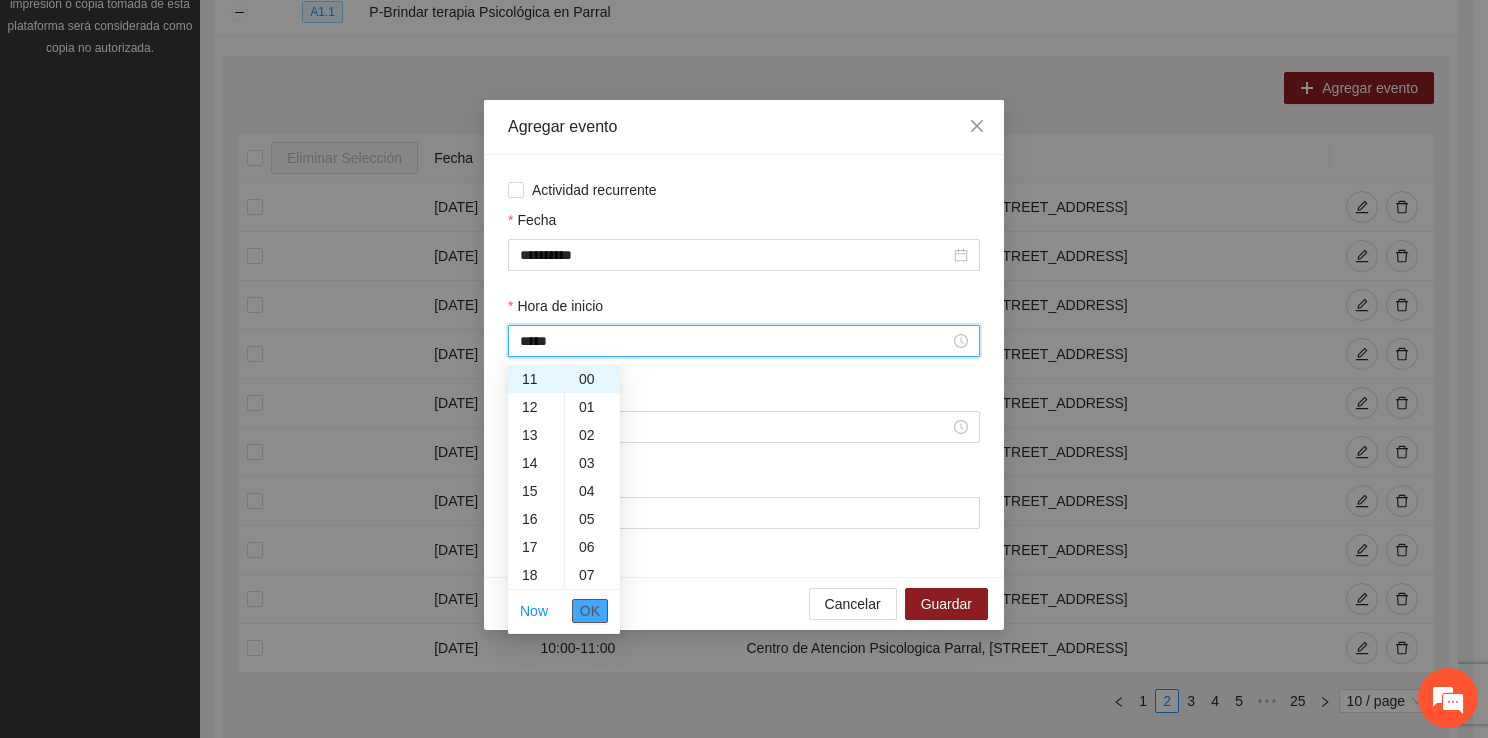 click on "OK" at bounding box center (590, 611) 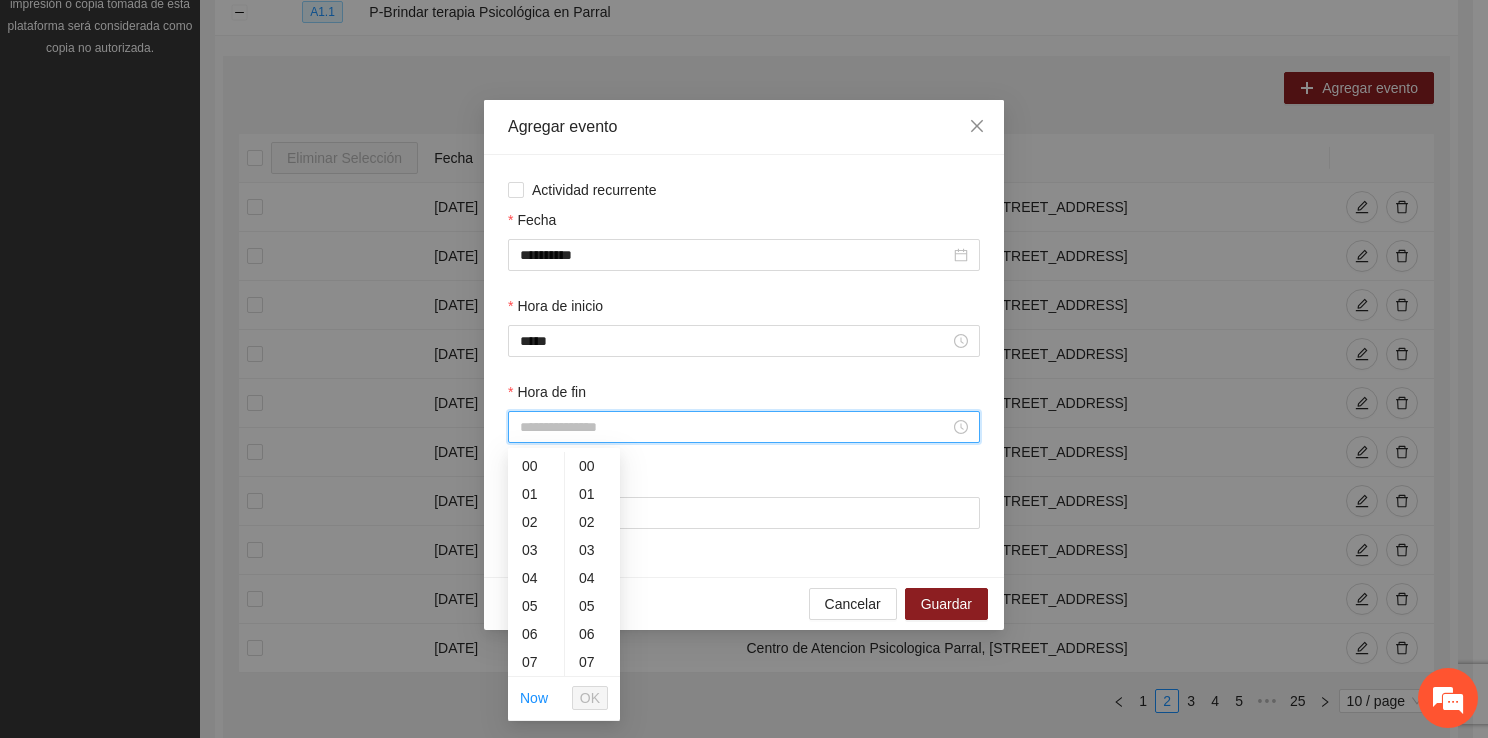 click on "Hora de fin" at bounding box center (735, 427) 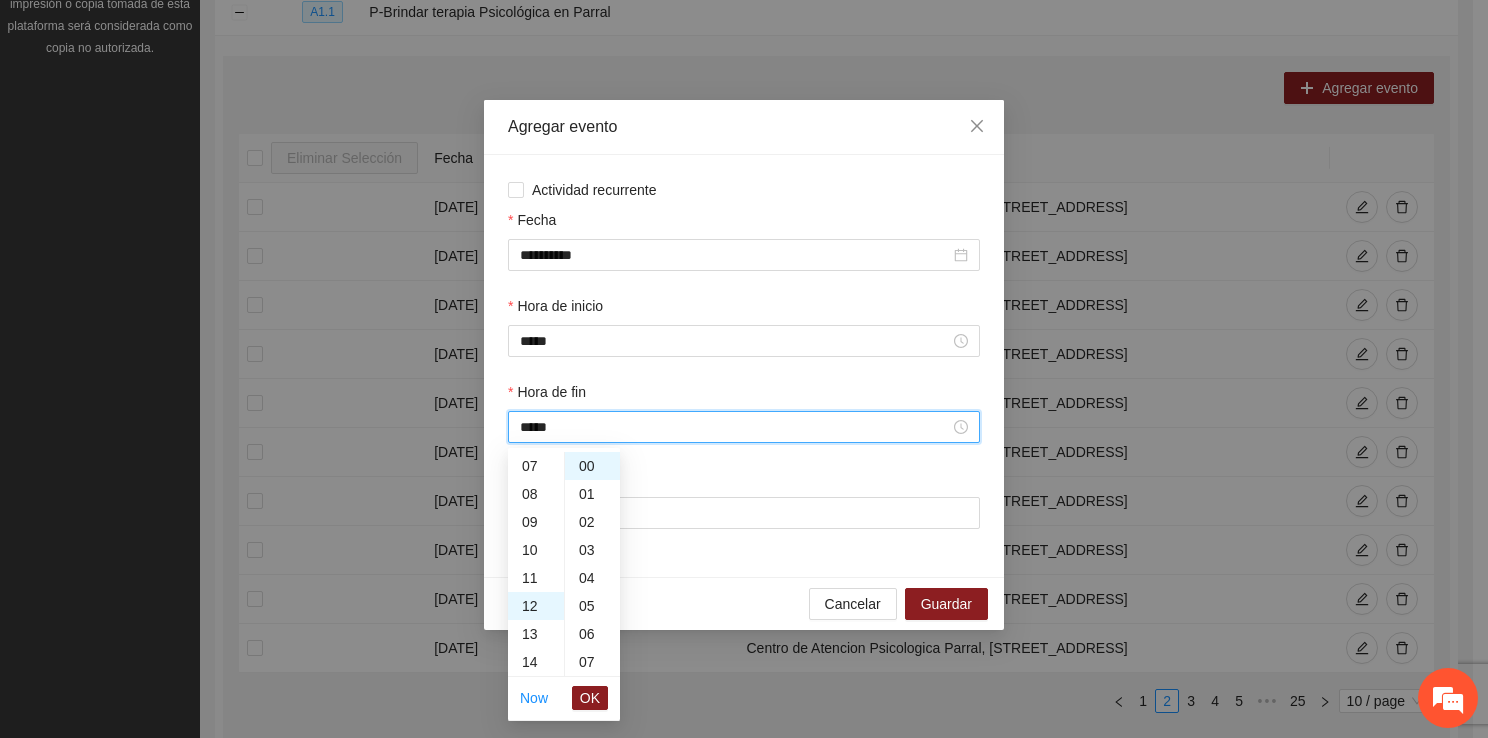 scroll, scrollTop: 336, scrollLeft: 0, axis: vertical 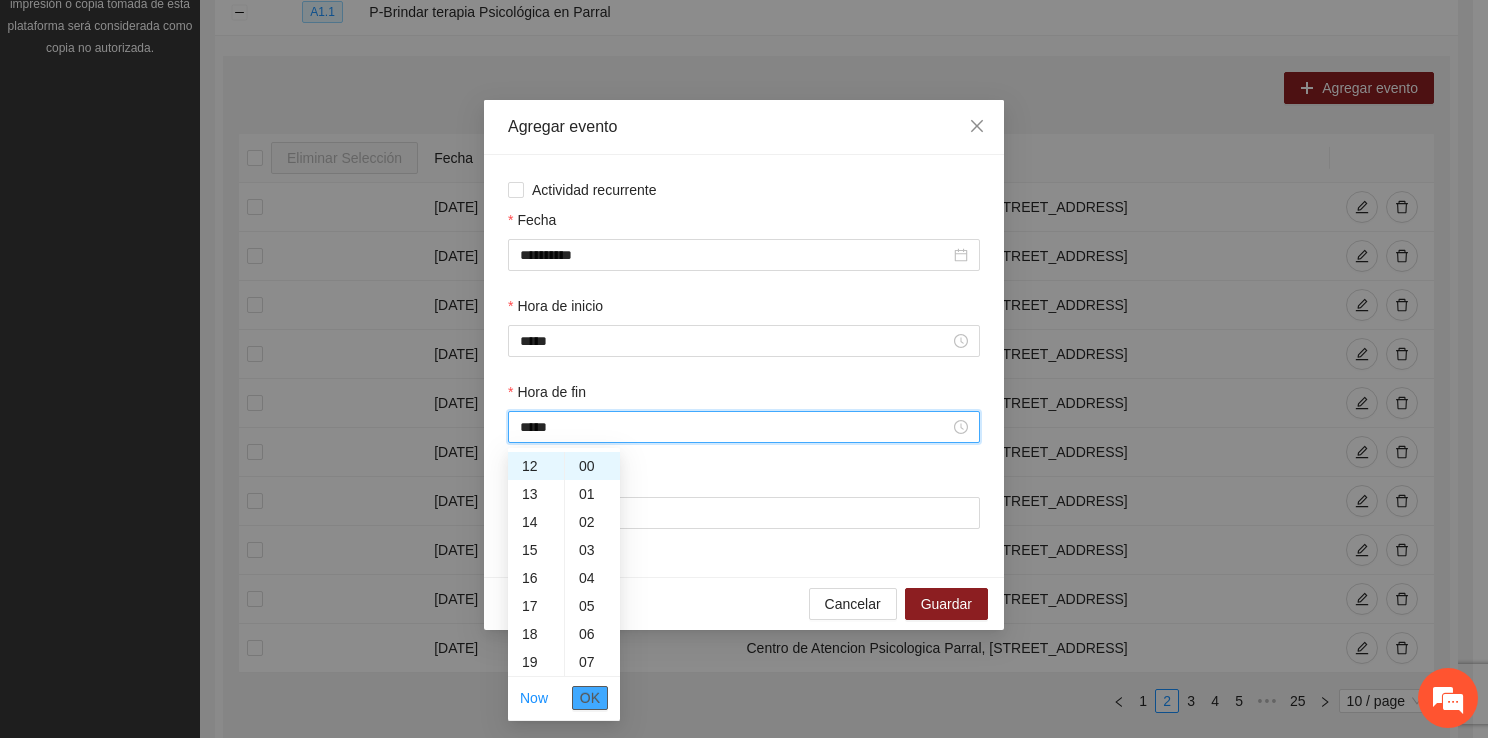 click on "OK" at bounding box center (590, 698) 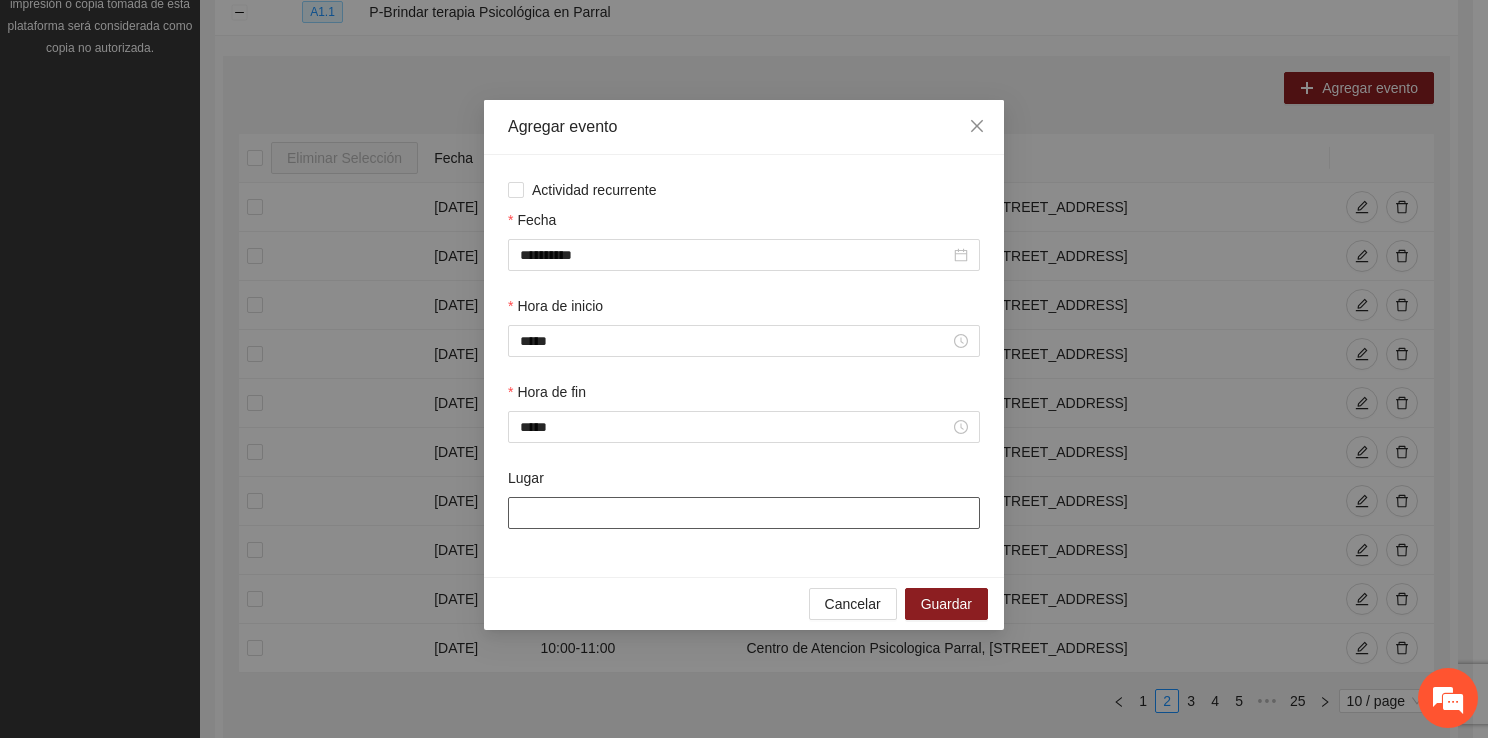 click on "Lugar" at bounding box center (744, 513) 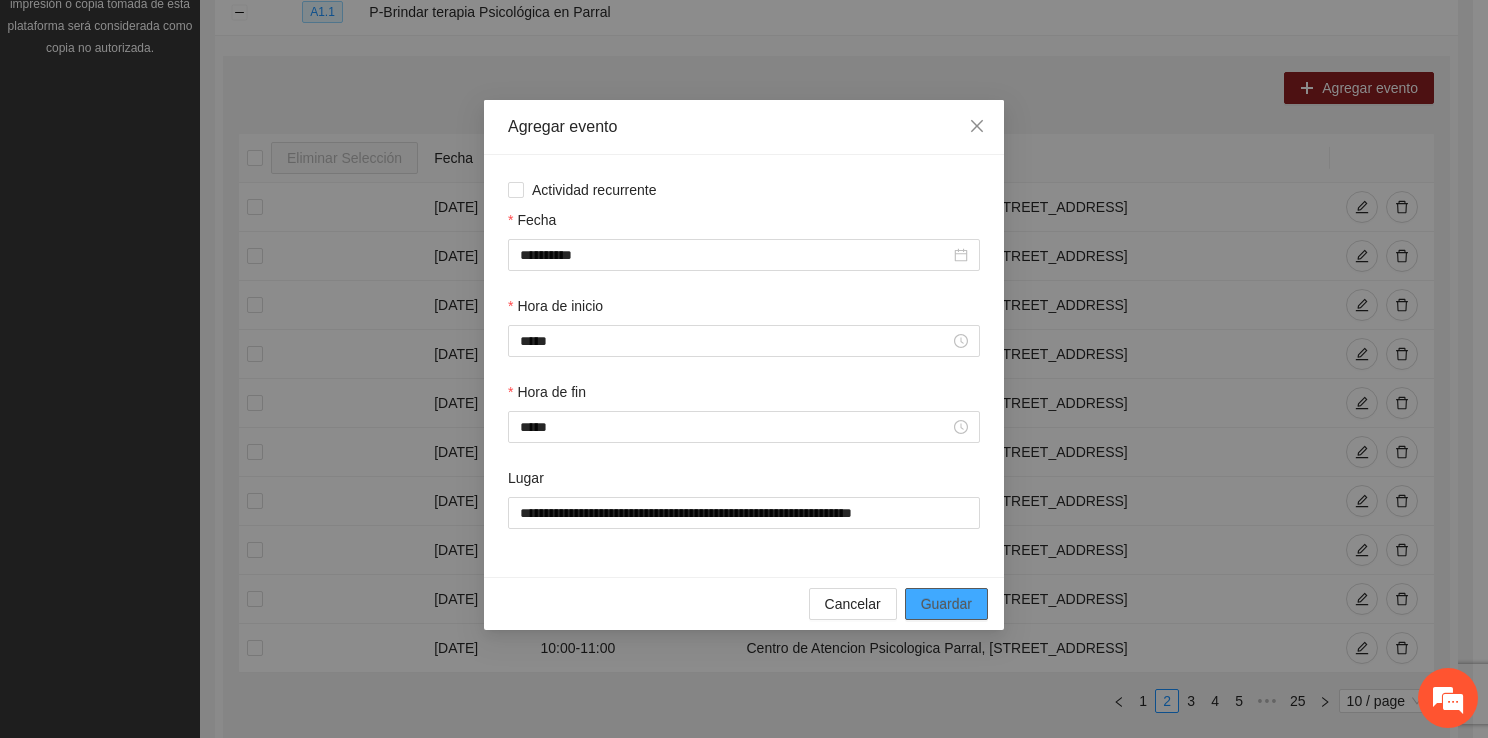 click on "Guardar" at bounding box center [946, 604] 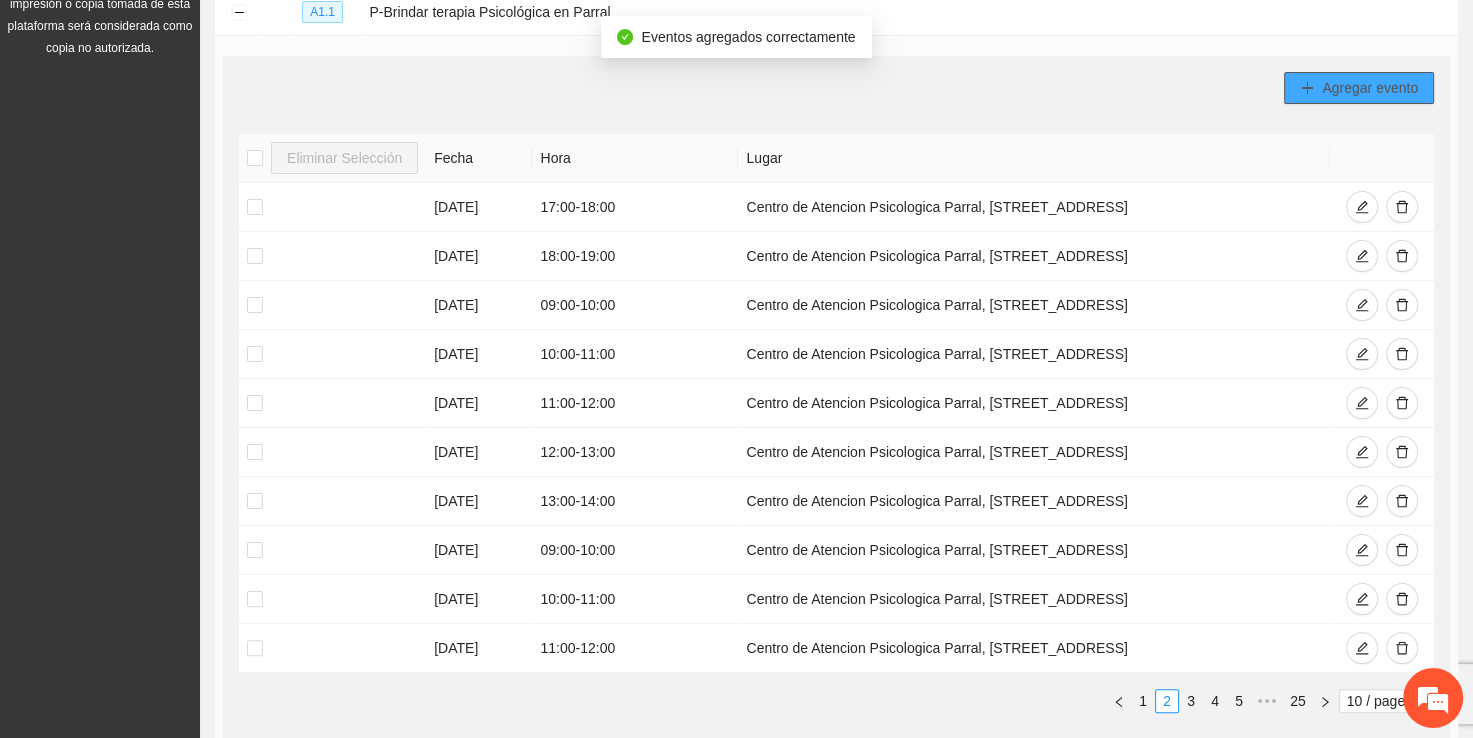click on "Agregar evento" at bounding box center [1370, 88] 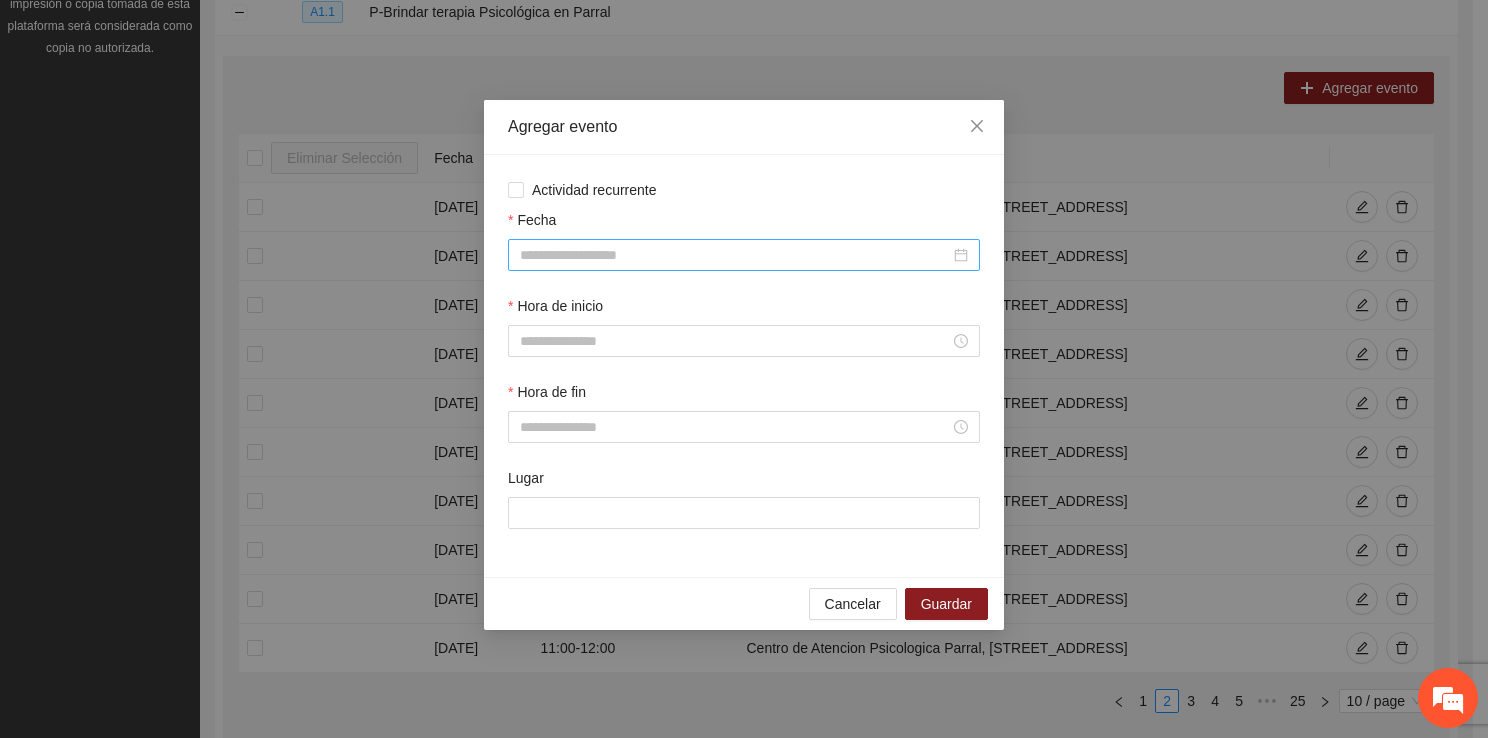 click on "Fecha" at bounding box center (735, 255) 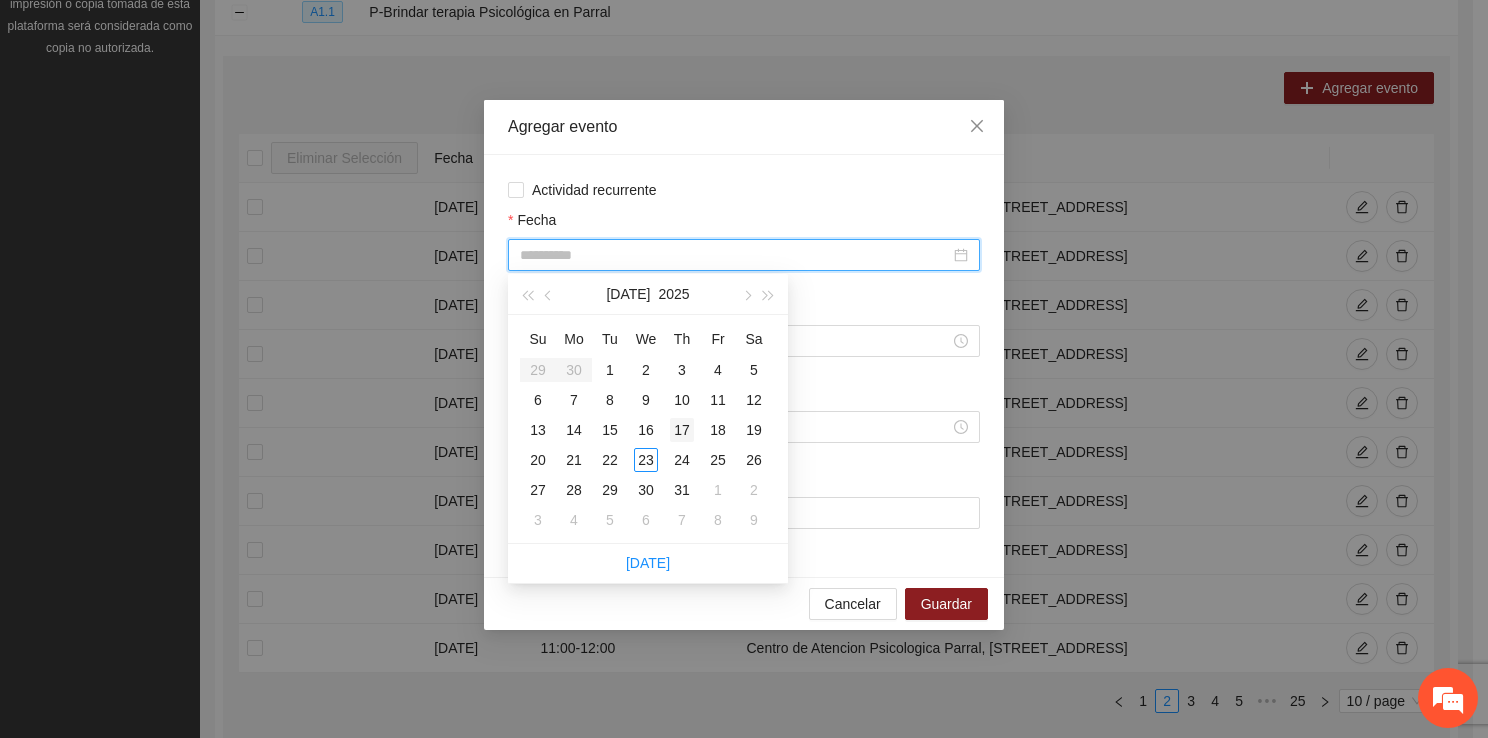 click on "17" at bounding box center [682, 430] 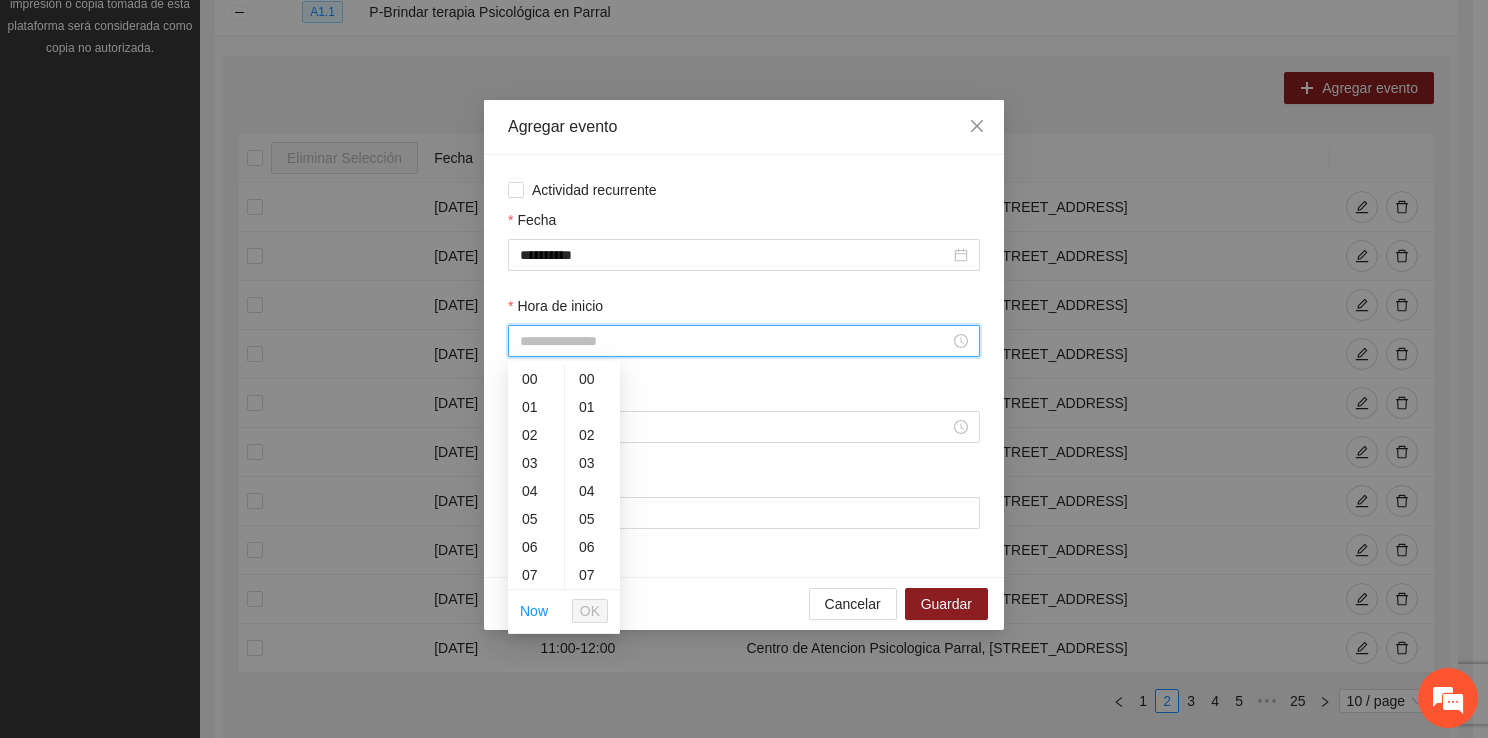 click on "Hora de inicio" at bounding box center [735, 341] 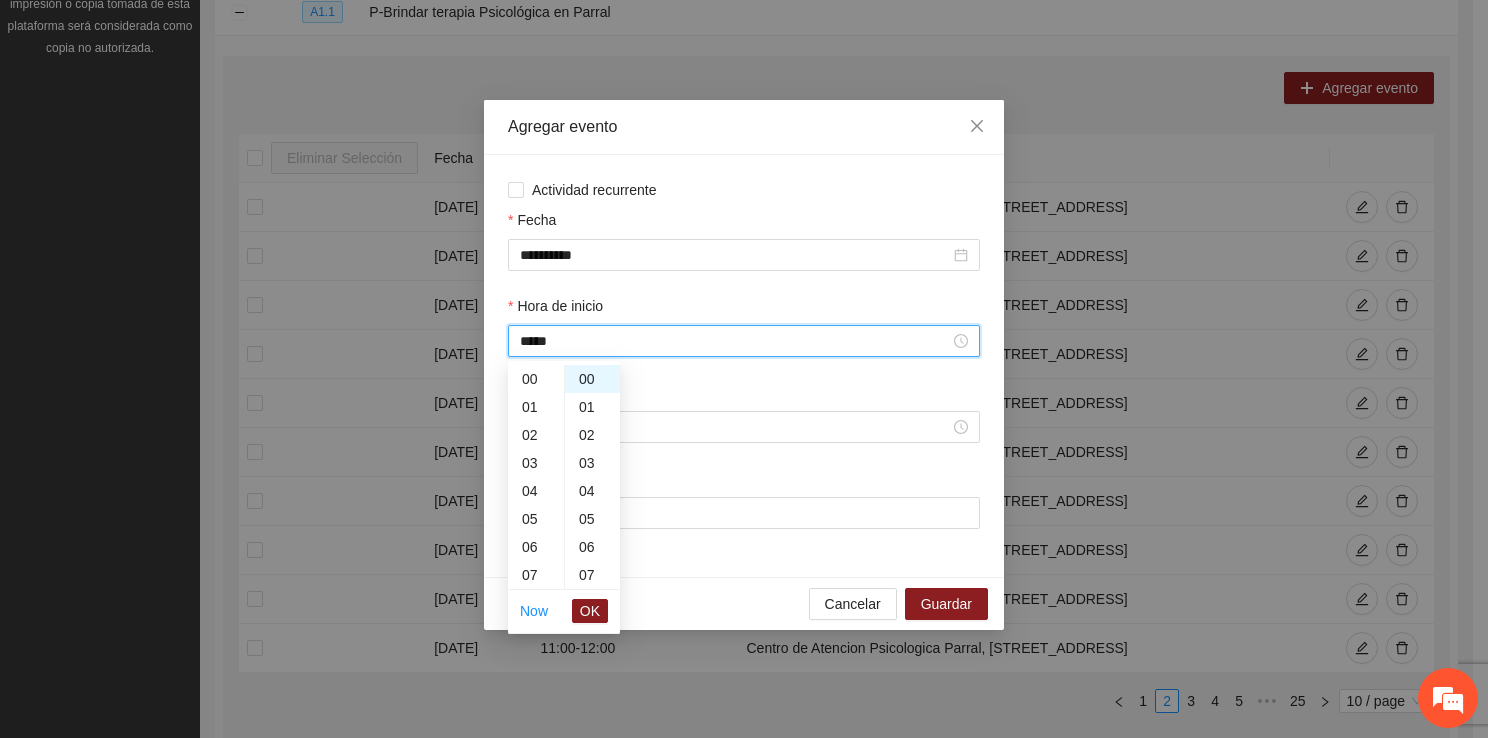 scroll, scrollTop: 336, scrollLeft: 0, axis: vertical 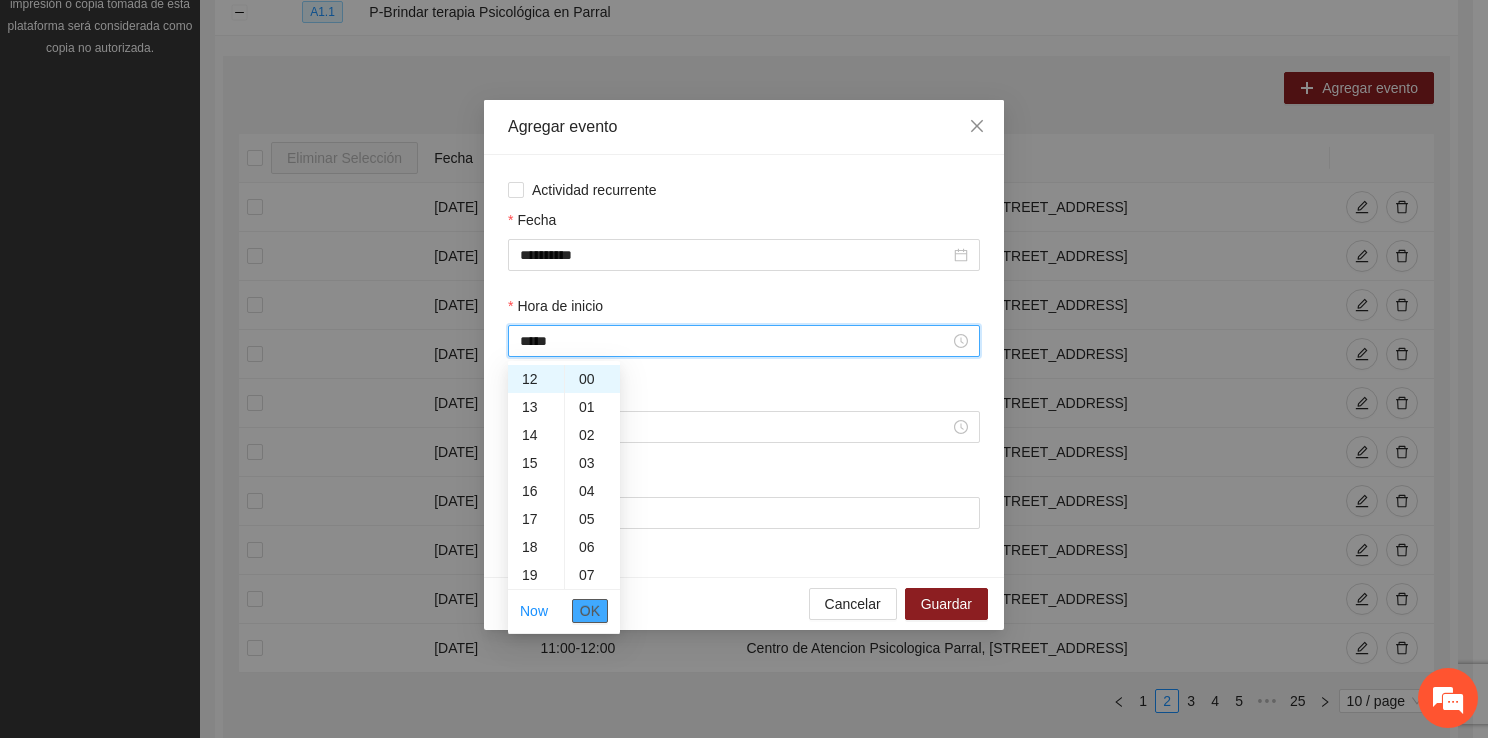 click on "OK" at bounding box center [590, 611] 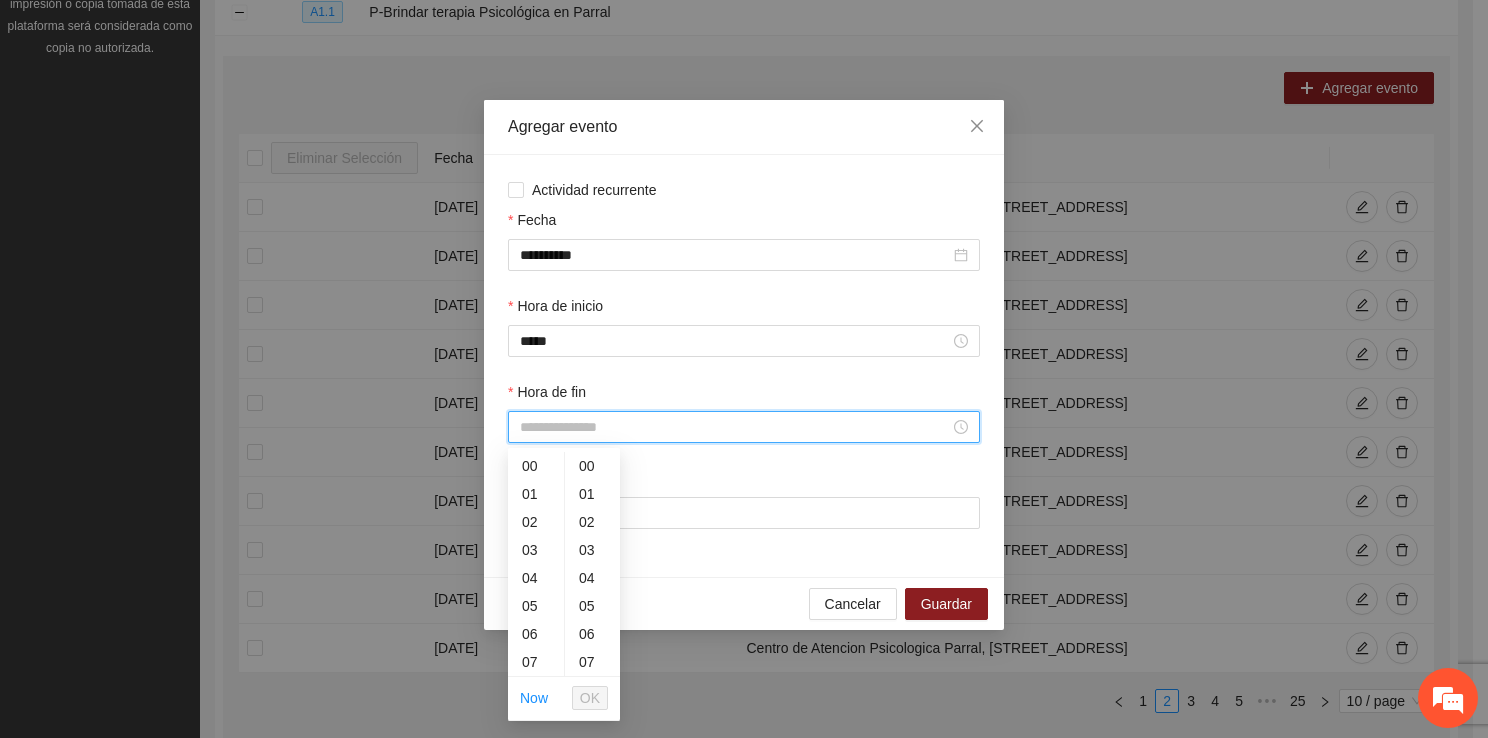 click on "Hora de fin" at bounding box center [735, 427] 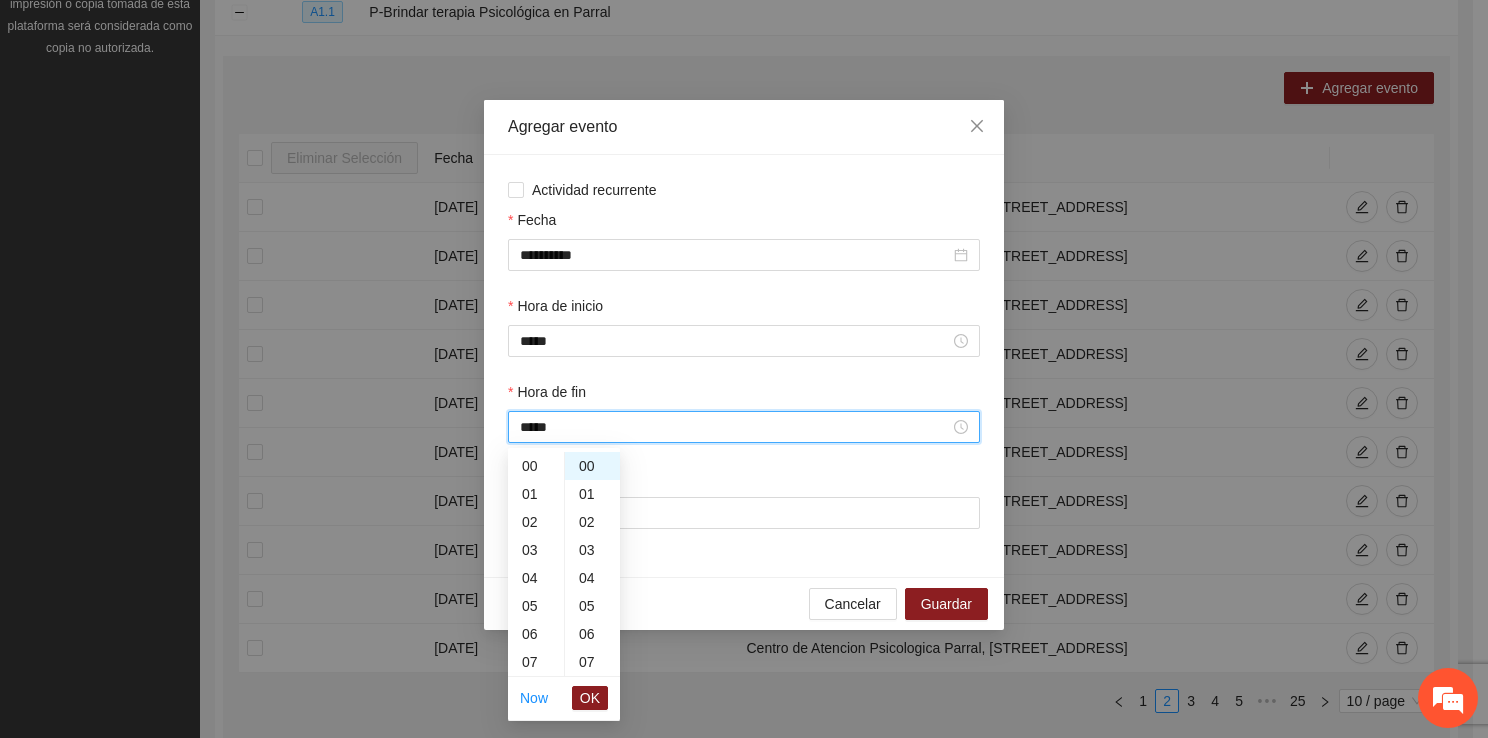 scroll, scrollTop: 364, scrollLeft: 0, axis: vertical 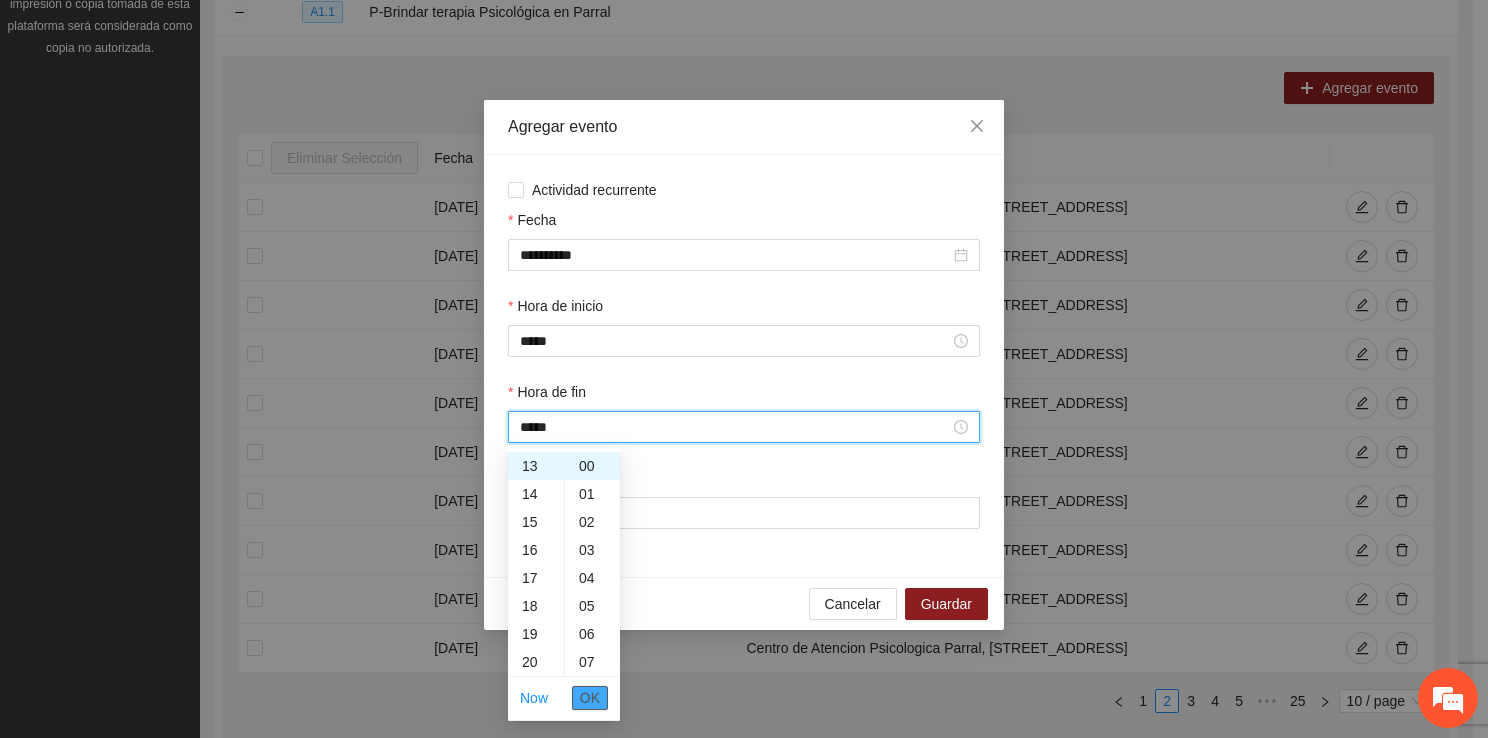 click on "OK" at bounding box center (590, 698) 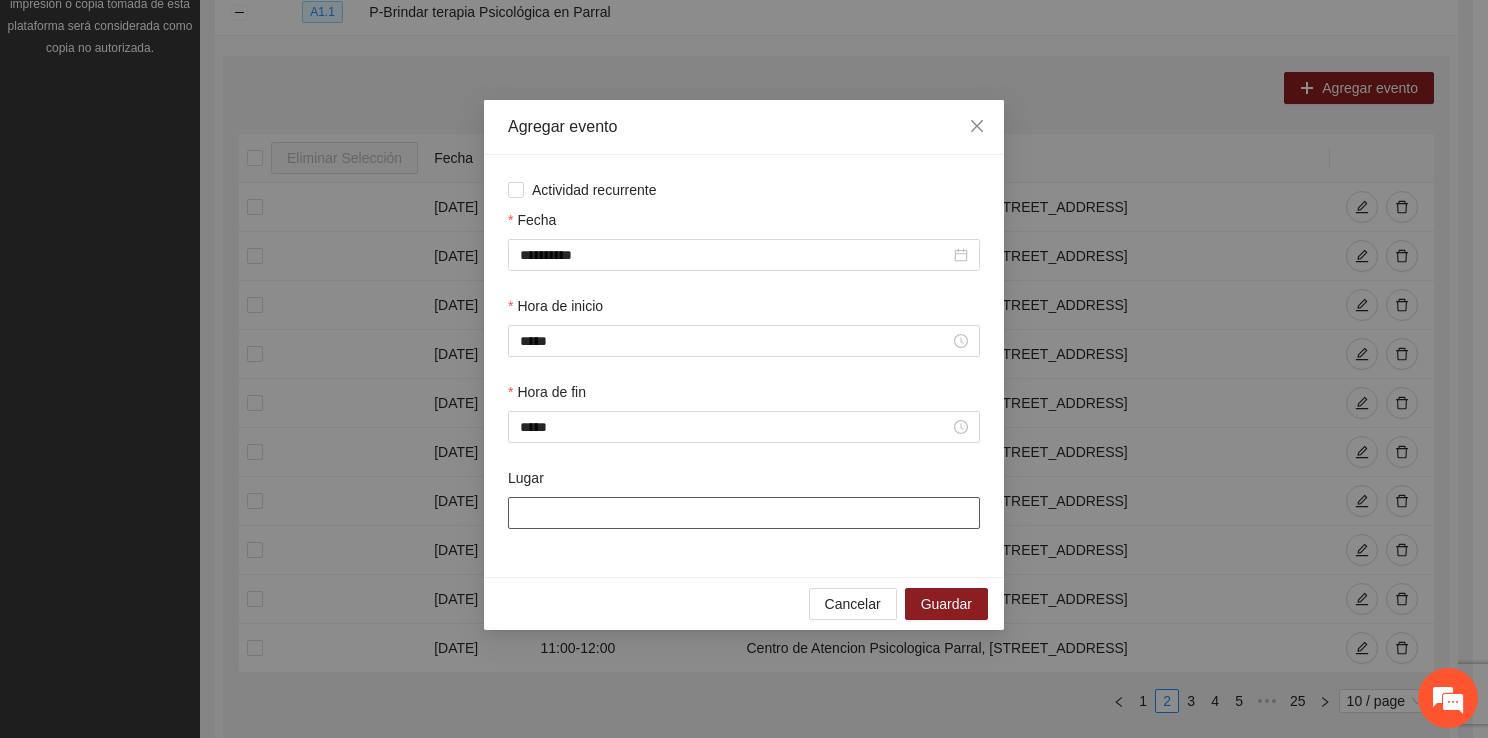 click on "Lugar" at bounding box center (744, 513) 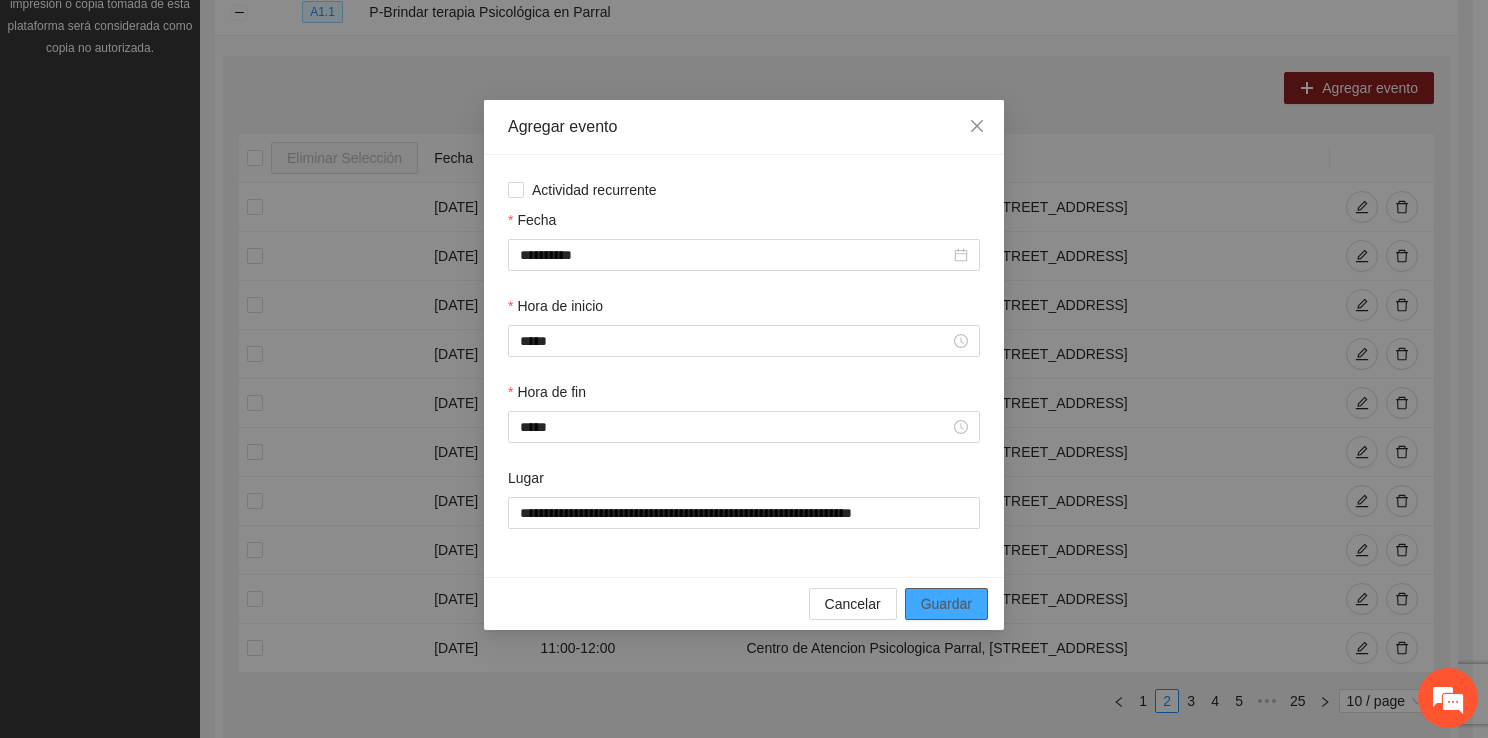 click on "Guardar" at bounding box center [946, 604] 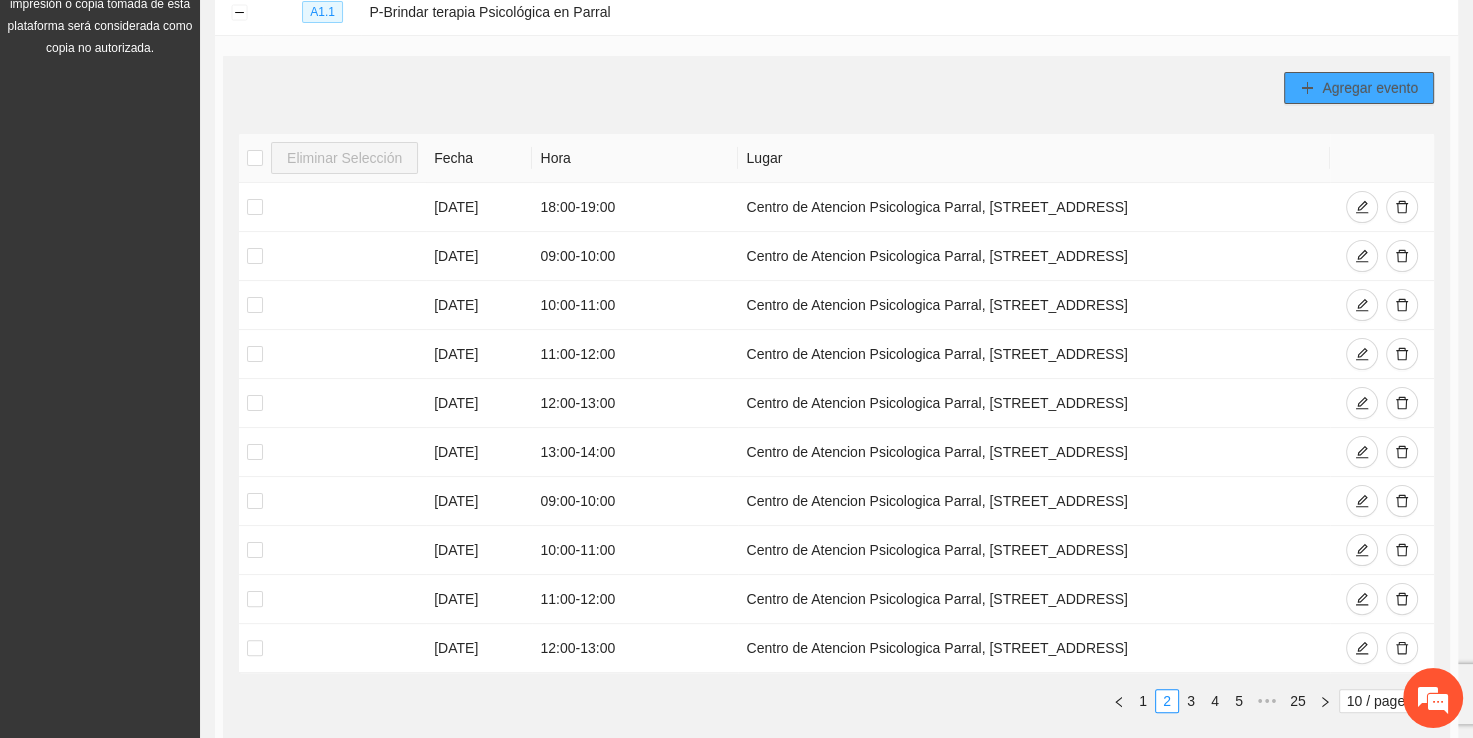 click on "Agregar evento" at bounding box center [1370, 88] 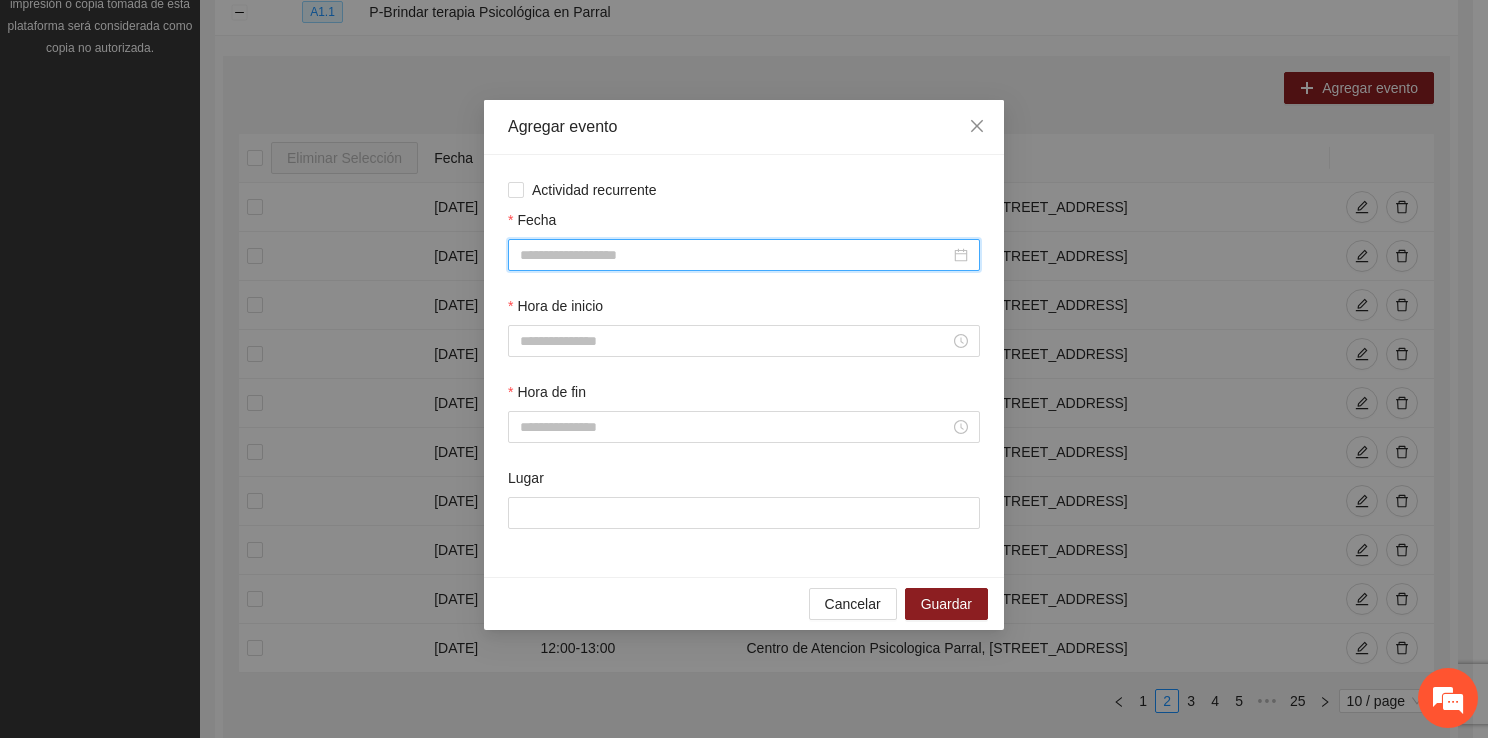 click on "Fecha" at bounding box center [735, 255] 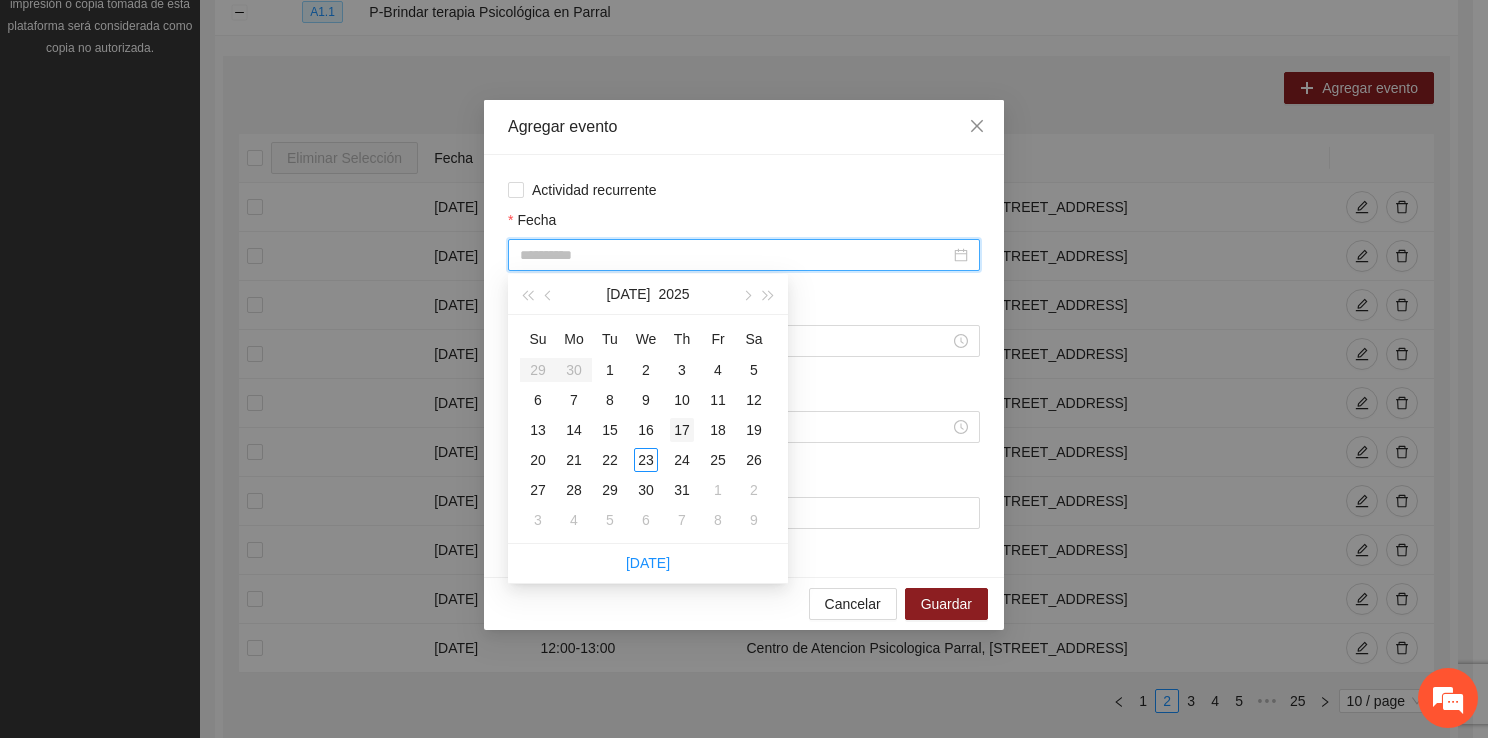 click on "17" at bounding box center (682, 430) 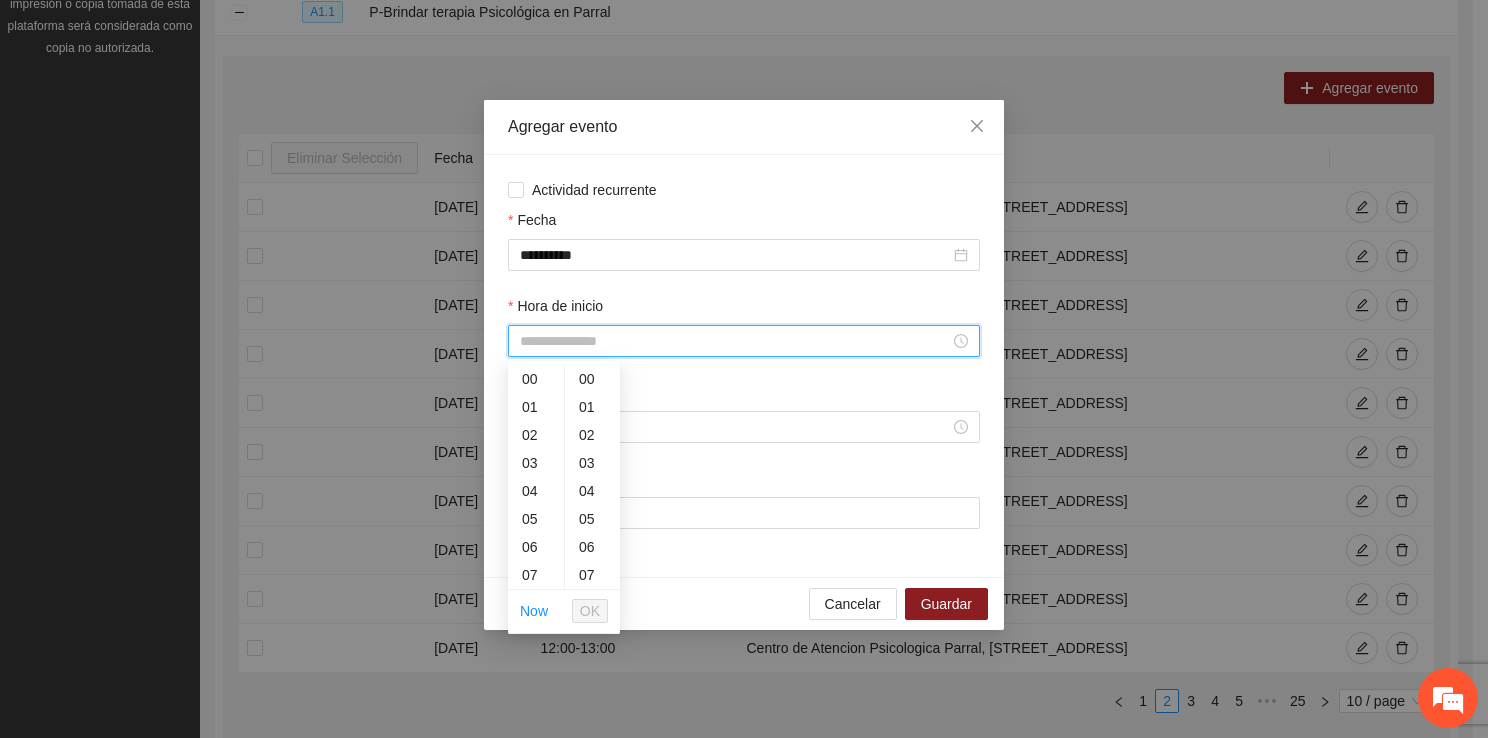 click on "Hora de inicio" at bounding box center [735, 341] 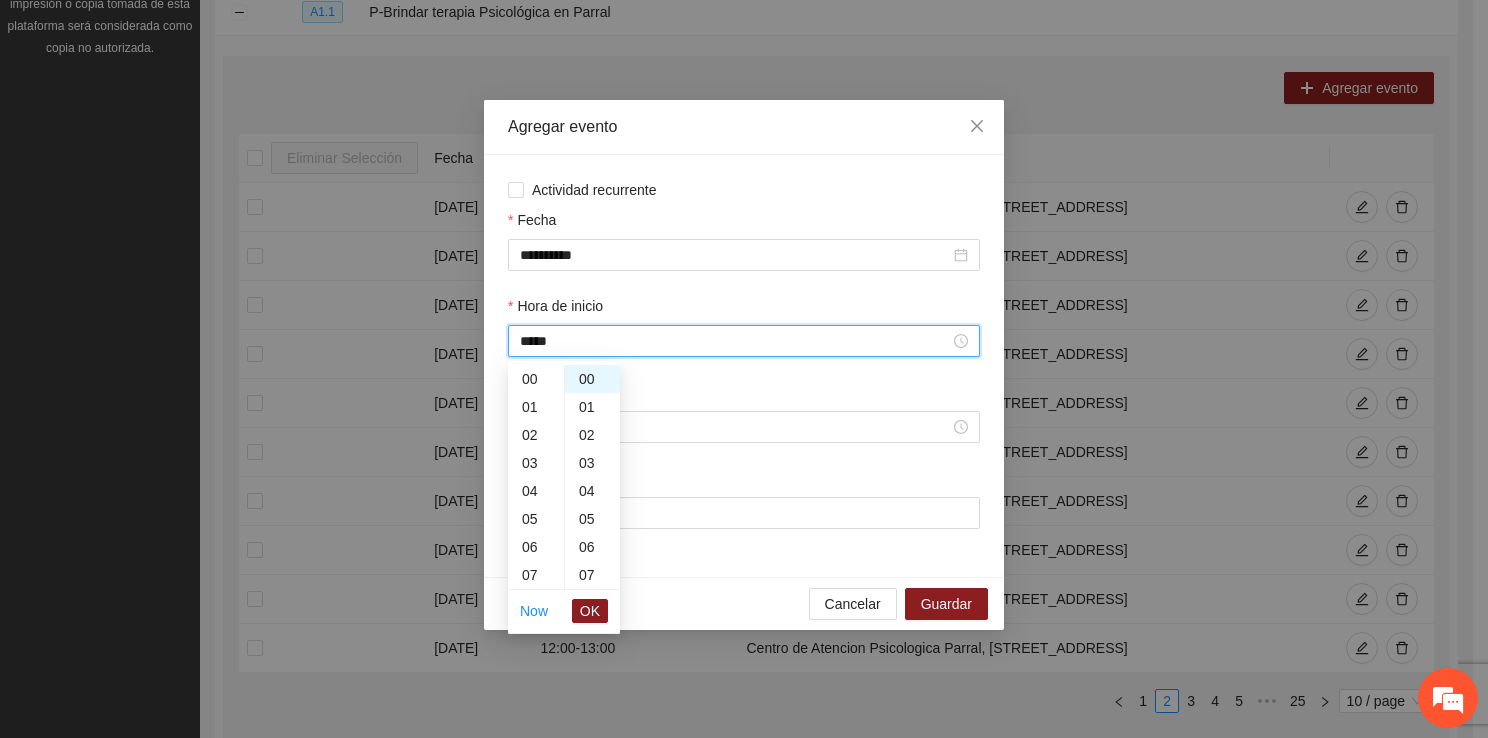 scroll, scrollTop: 364, scrollLeft: 0, axis: vertical 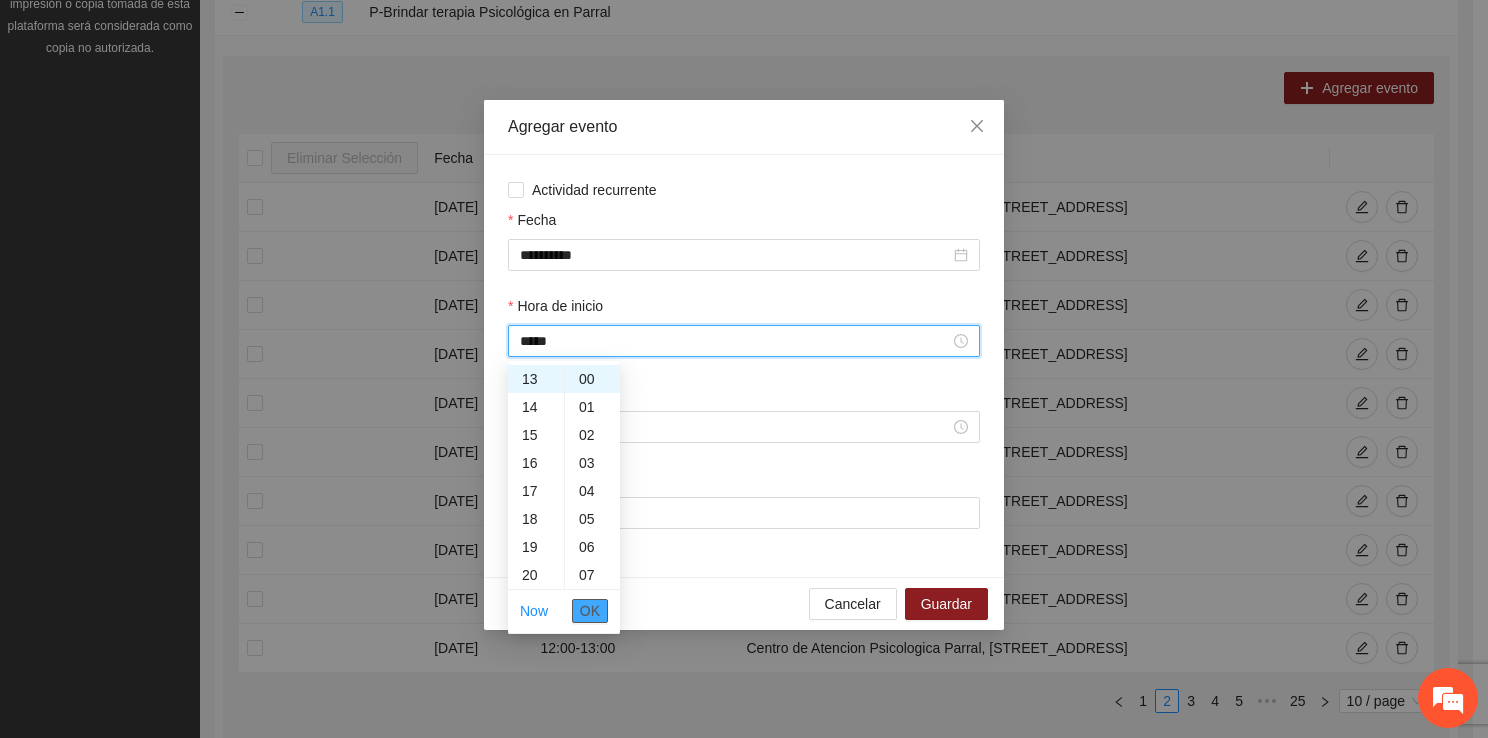 click on "OK" at bounding box center [590, 611] 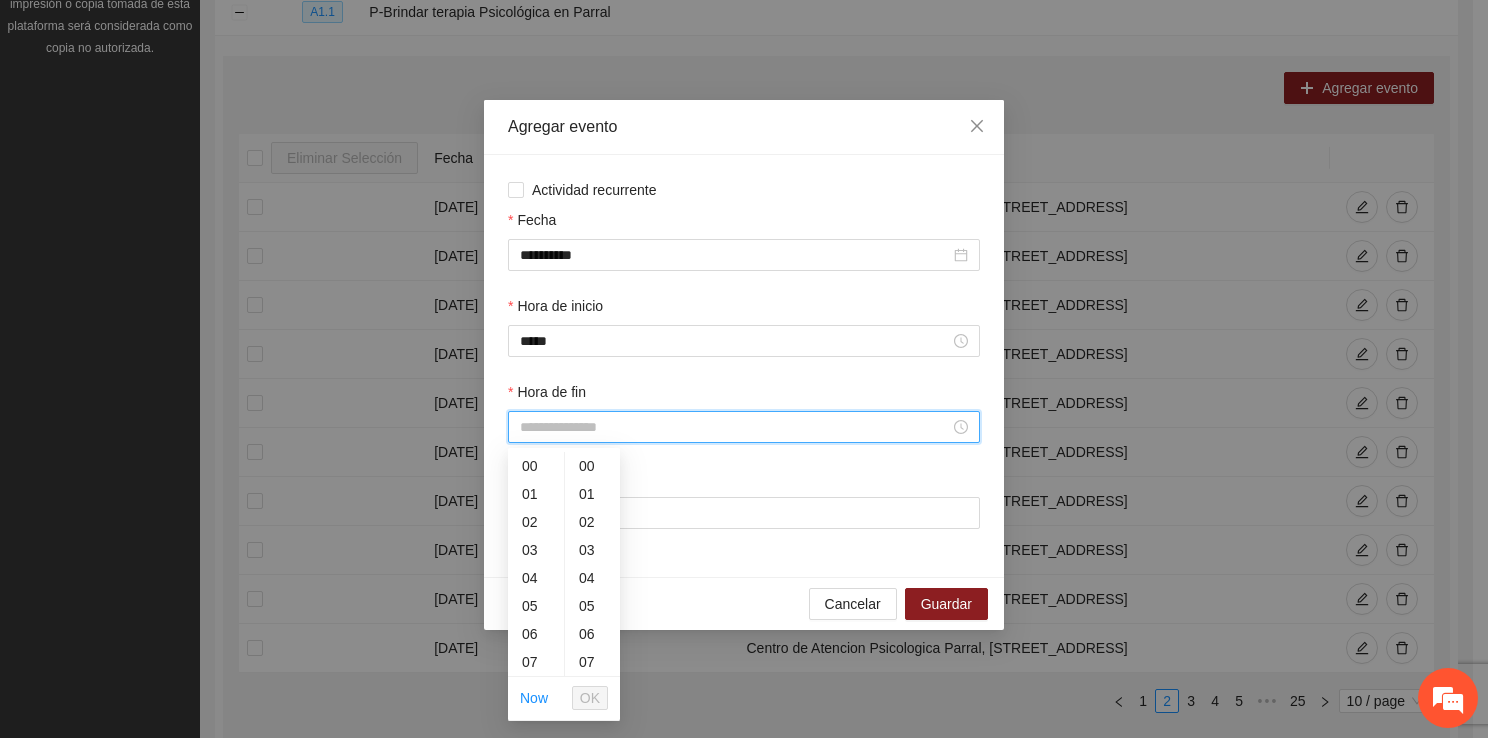 click on "Hora de fin" at bounding box center [735, 427] 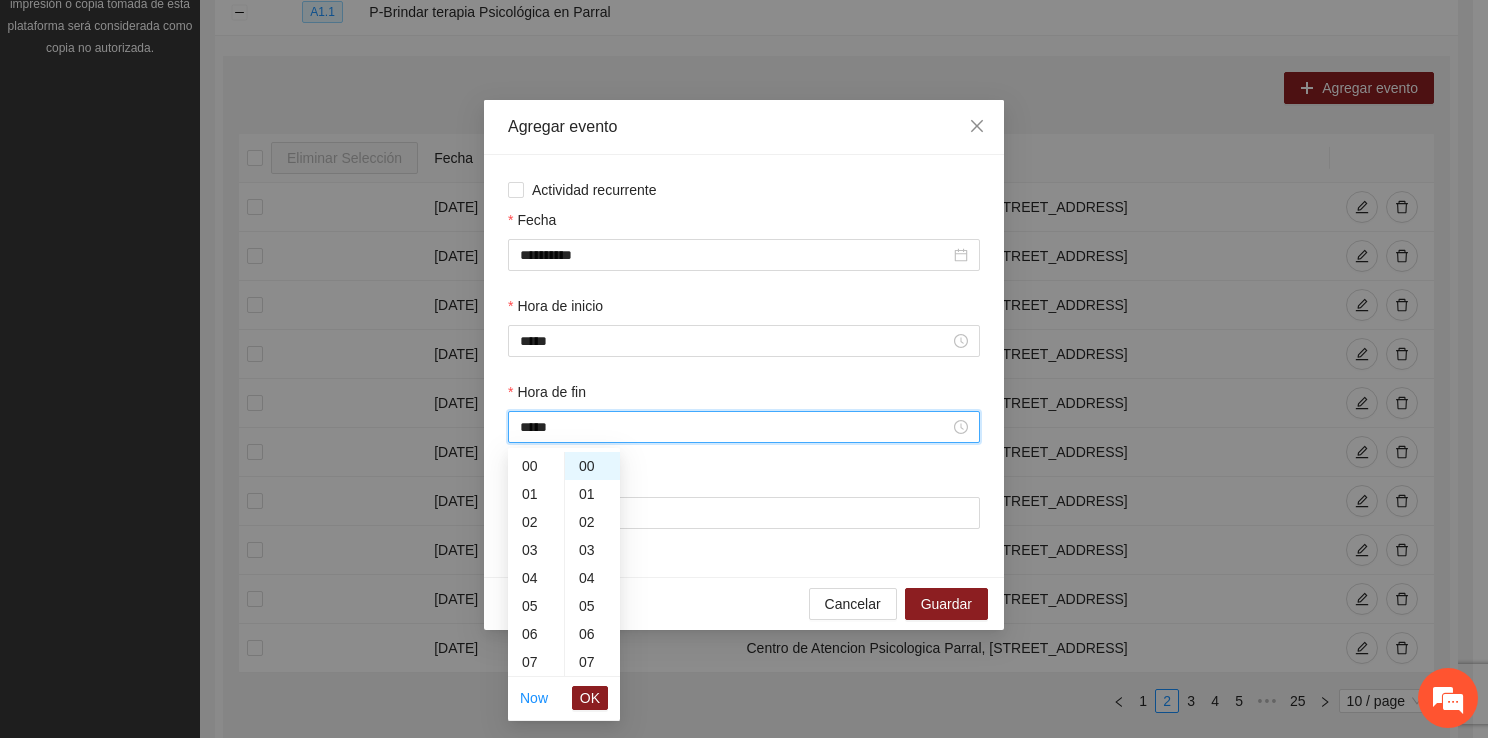 scroll, scrollTop: 392, scrollLeft: 0, axis: vertical 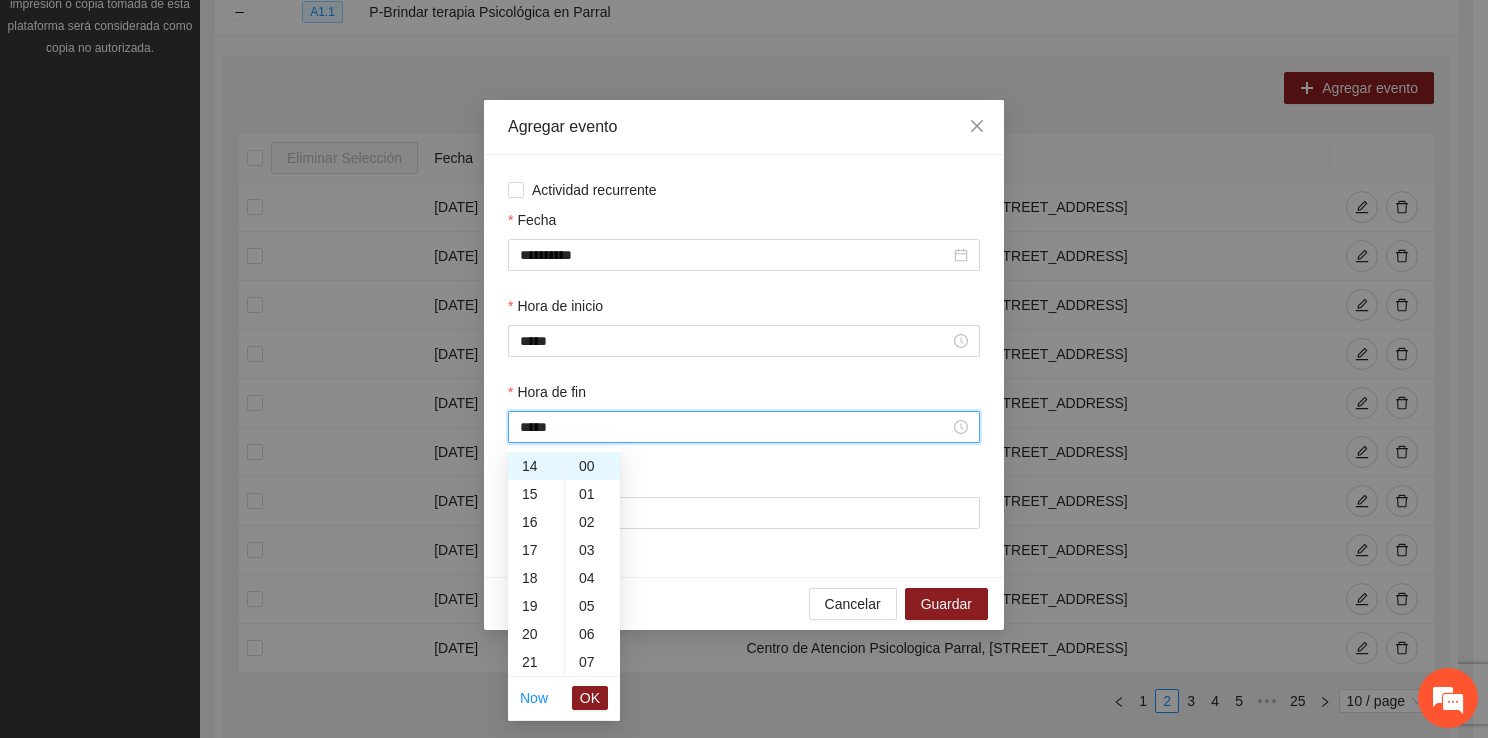 click on "OK" at bounding box center (590, 698) 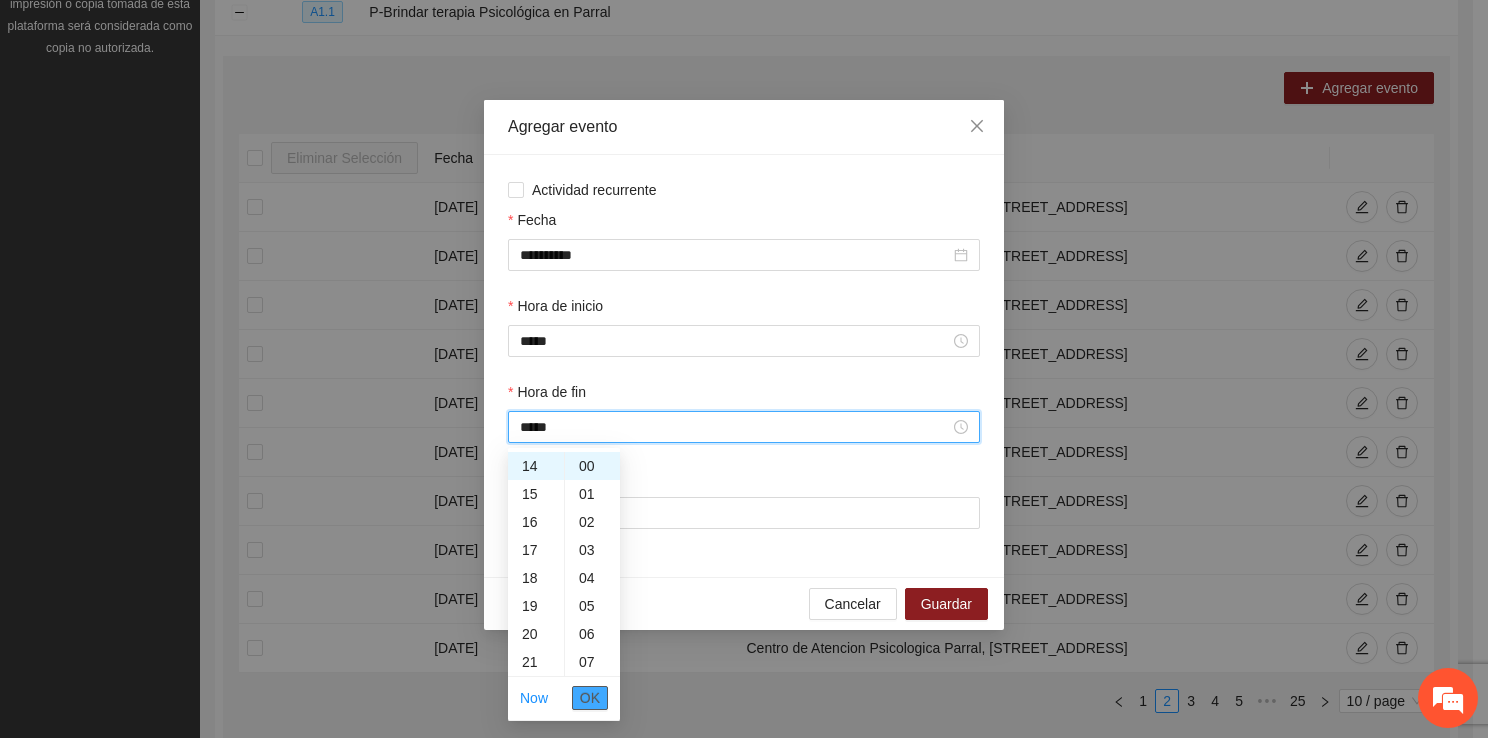 click on "OK" at bounding box center [590, 698] 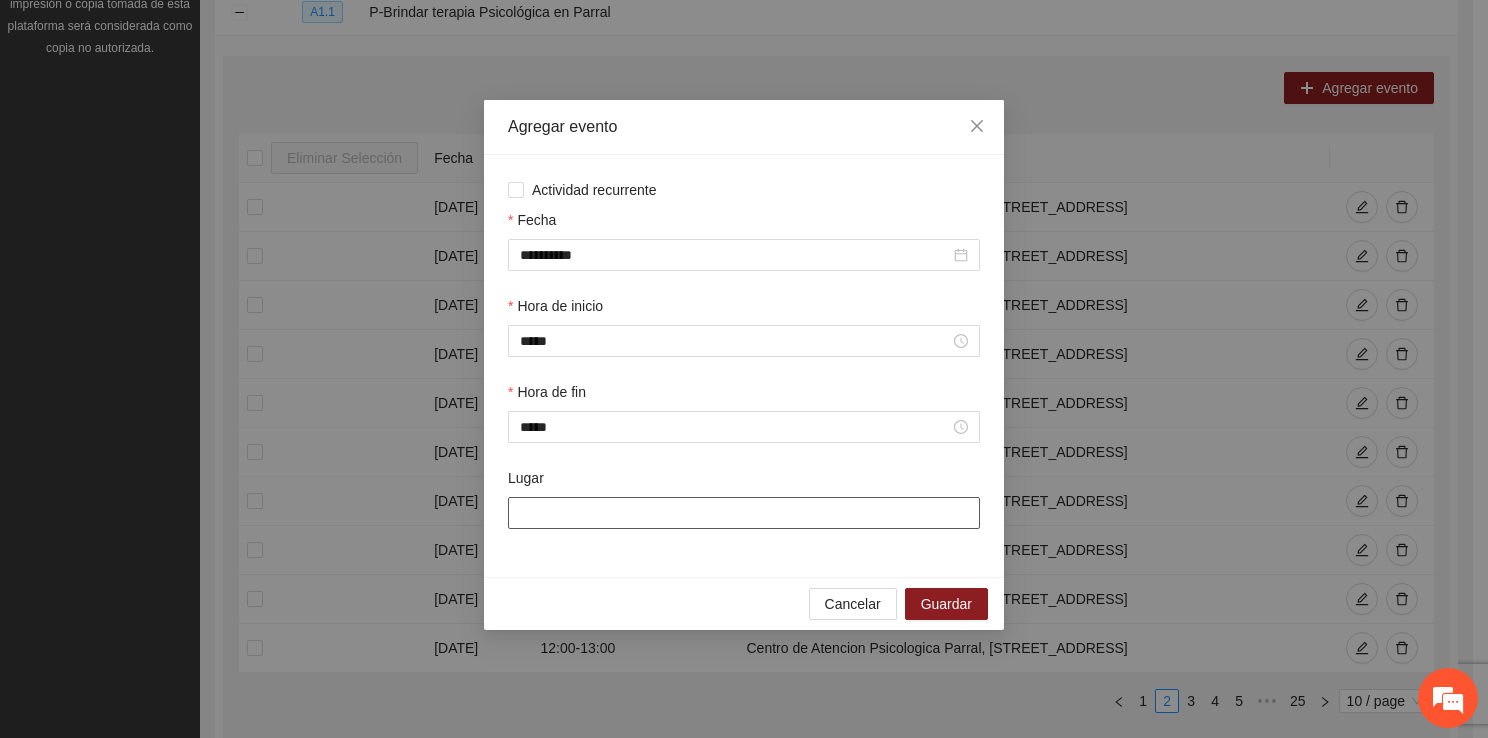 click on "Lugar" at bounding box center [744, 513] 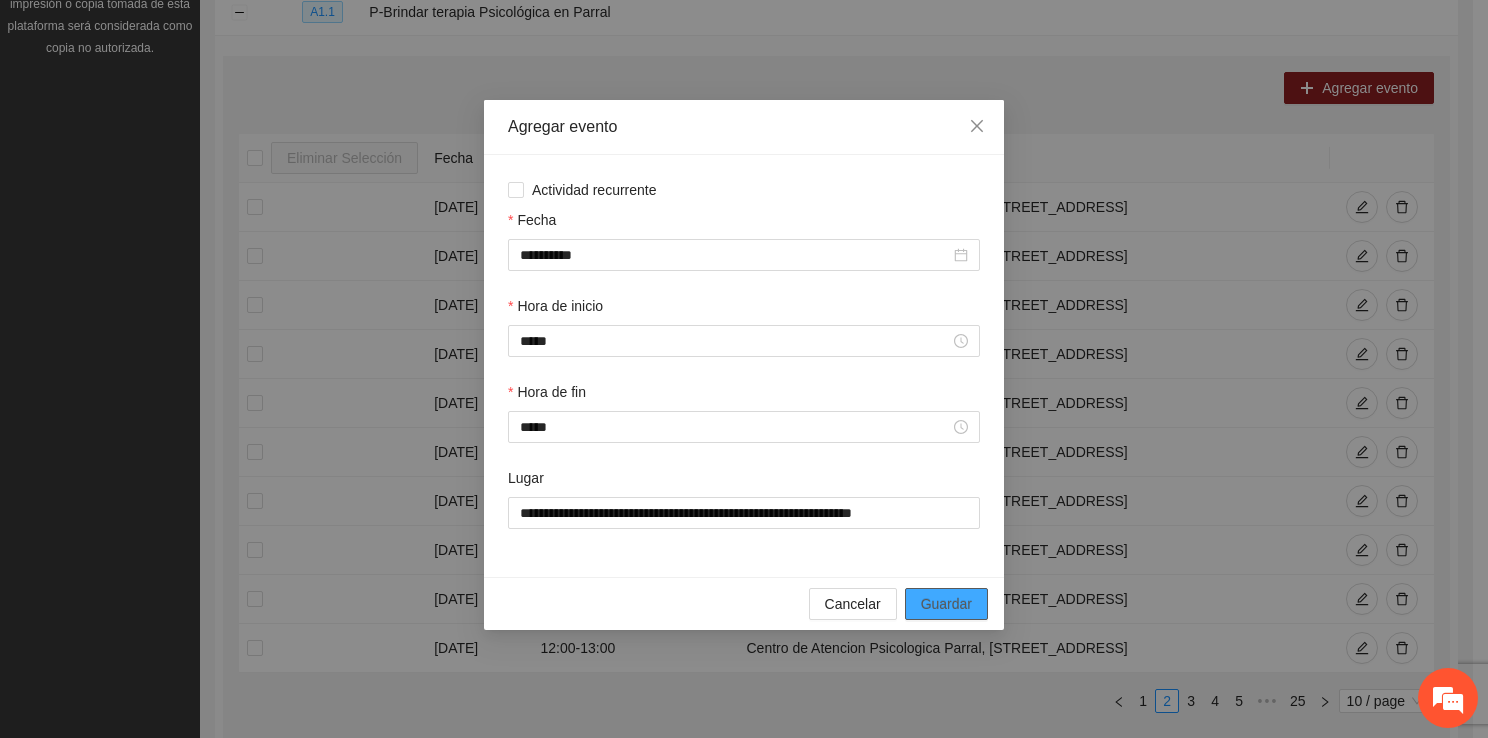 click on "Guardar" at bounding box center (946, 604) 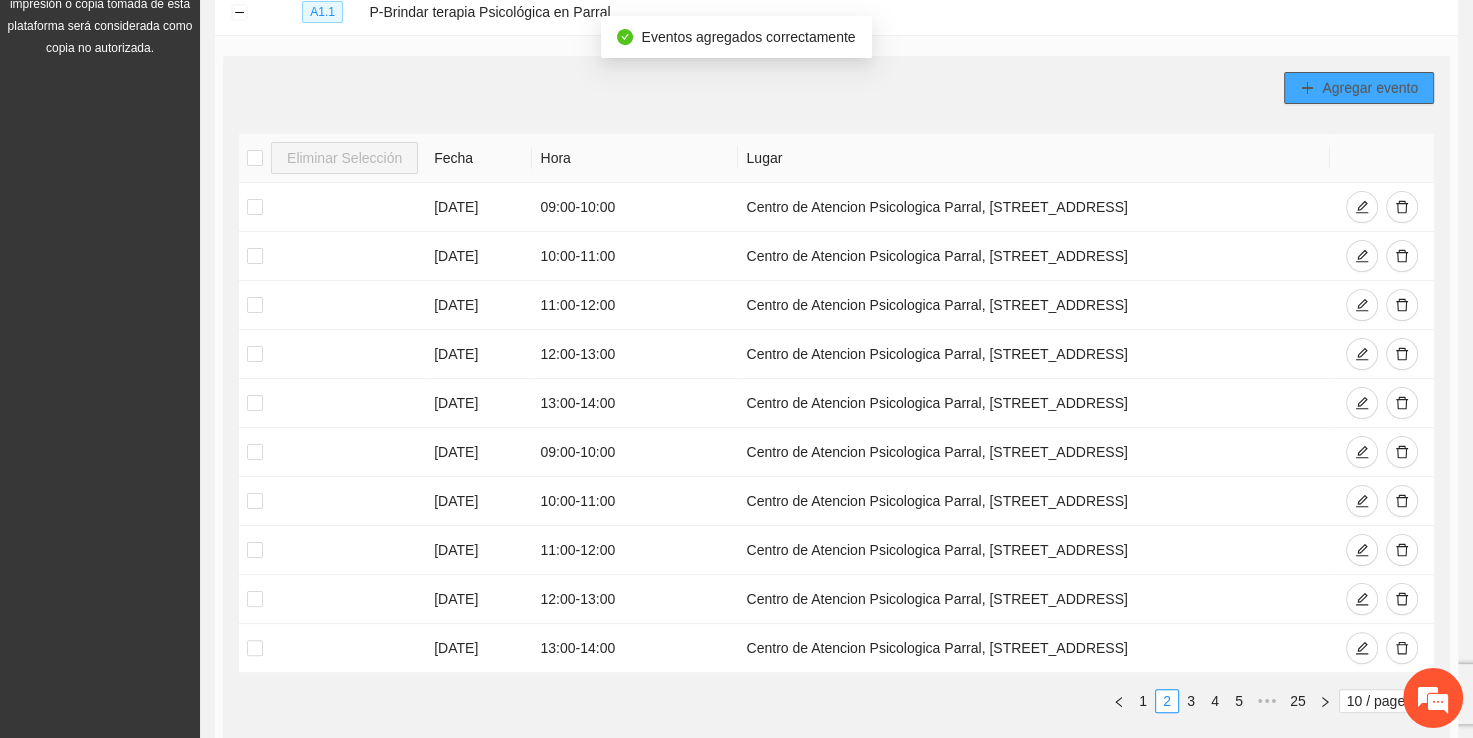 click on "Agregar evento" at bounding box center (1370, 88) 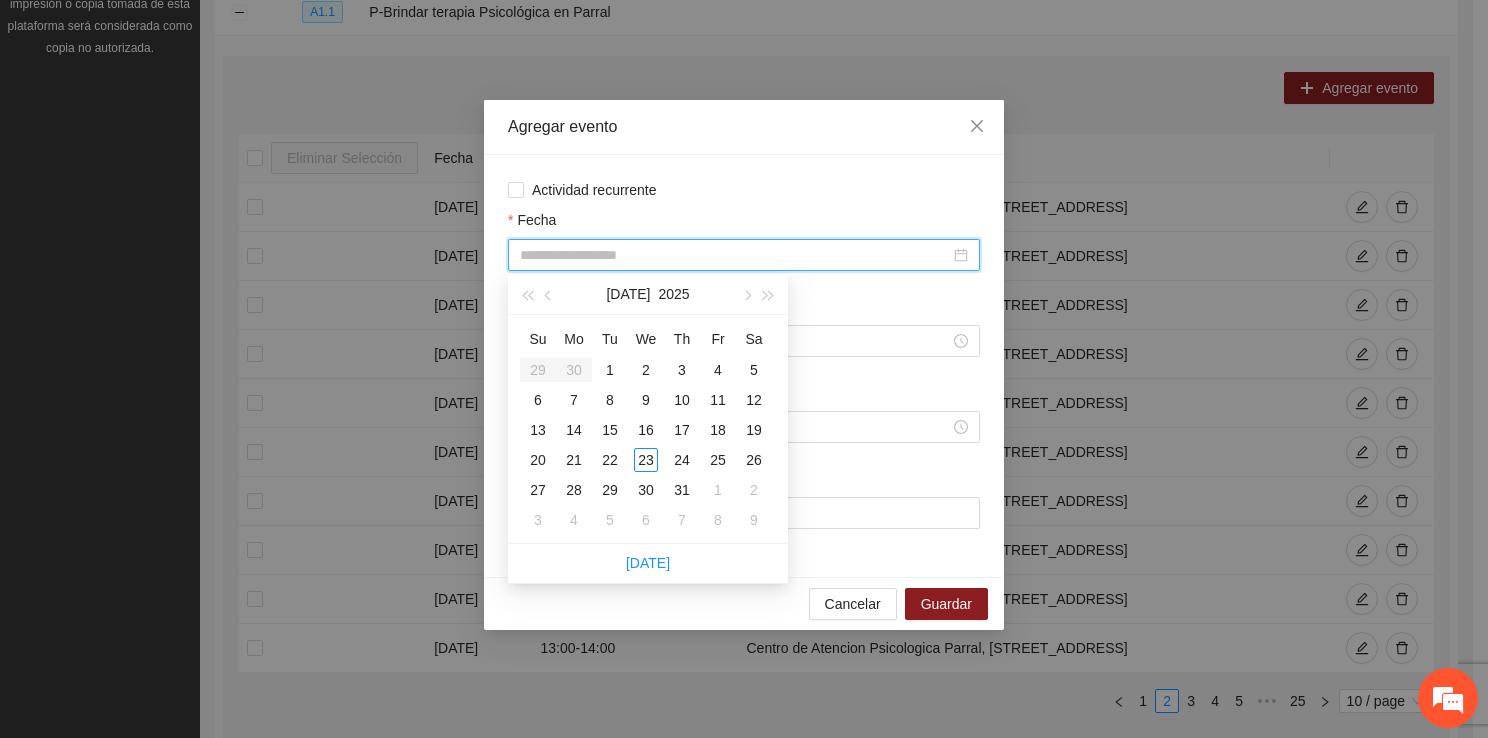 click on "Fecha" at bounding box center [735, 255] 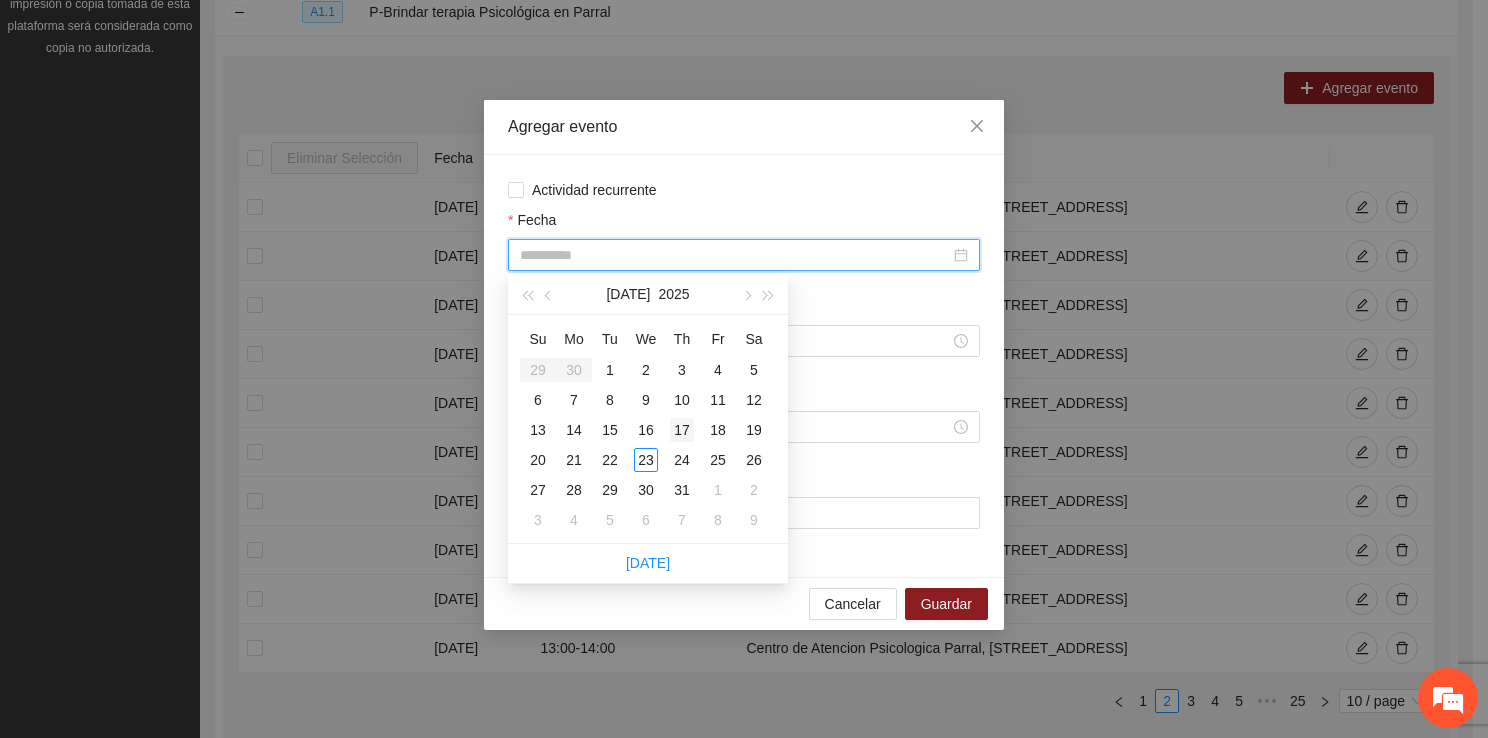 click on "17" at bounding box center (682, 430) 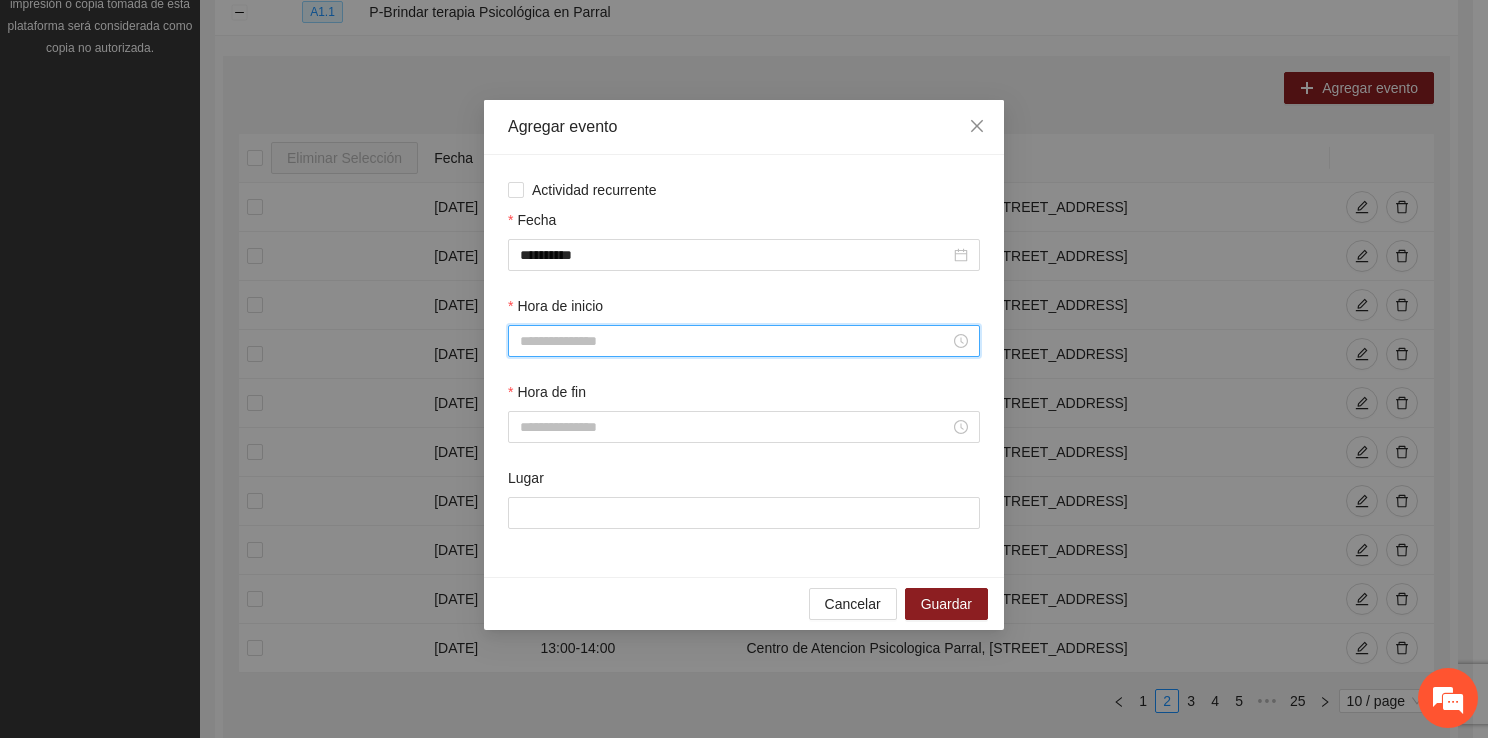 click on "Hora de inicio" at bounding box center (735, 341) 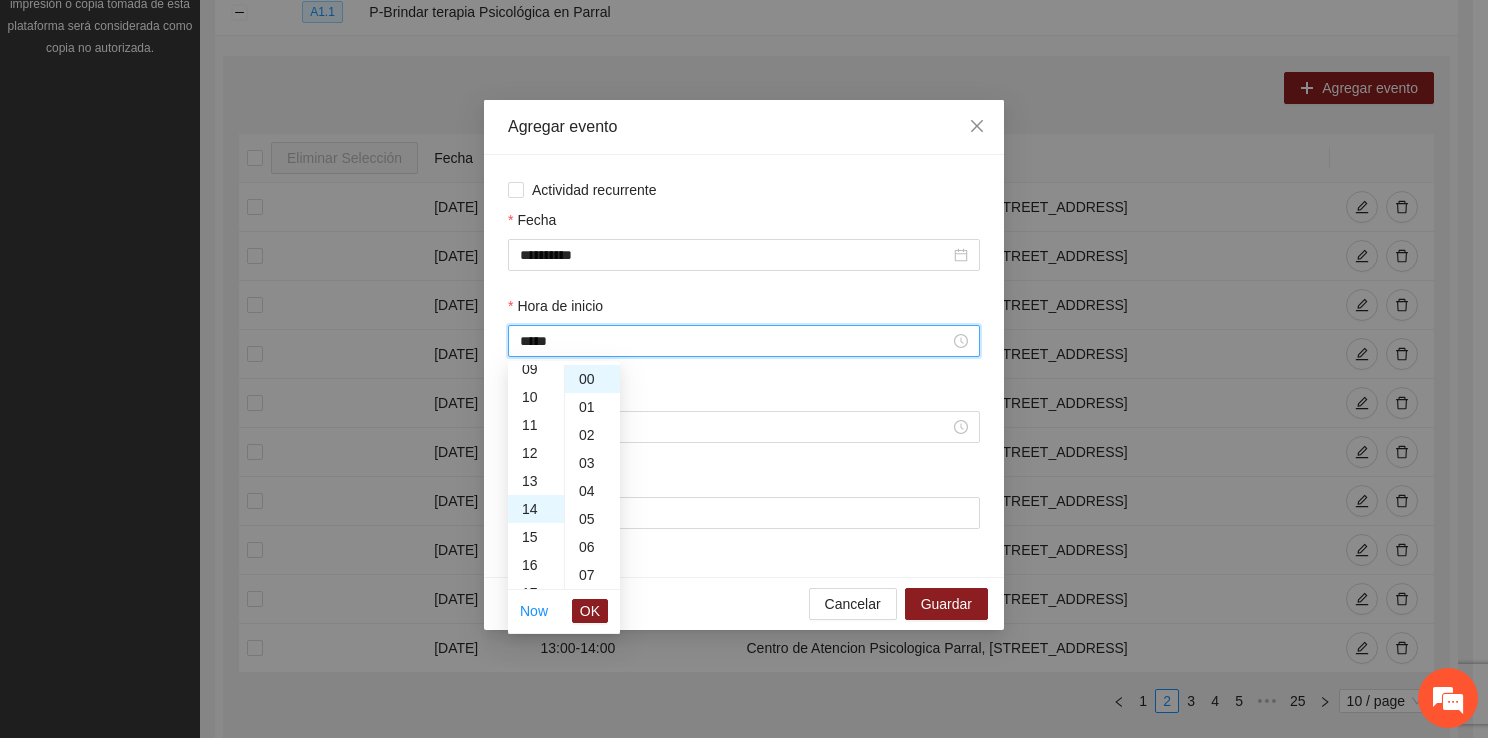 scroll, scrollTop: 392, scrollLeft: 0, axis: vertical 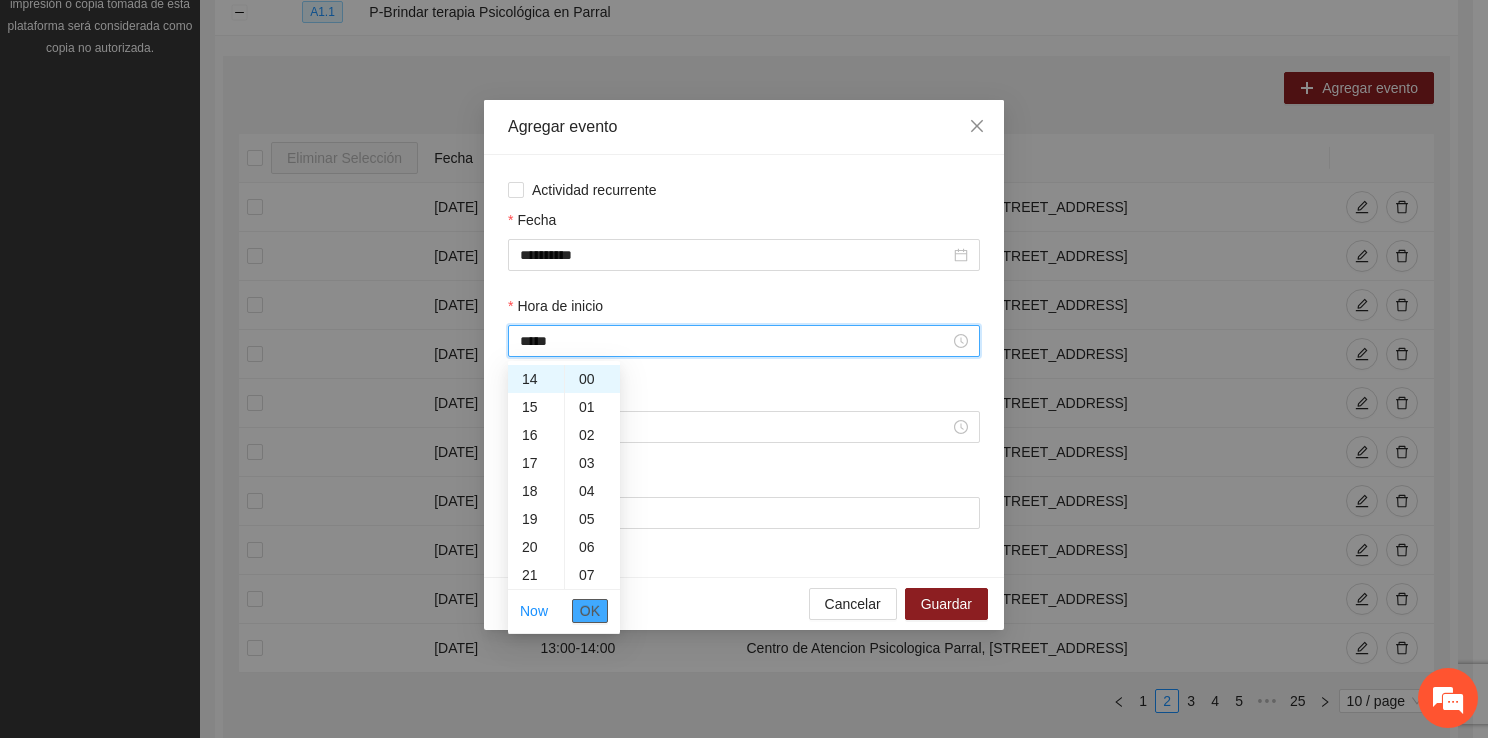 click on "OK" at bounding box center [590, 611] 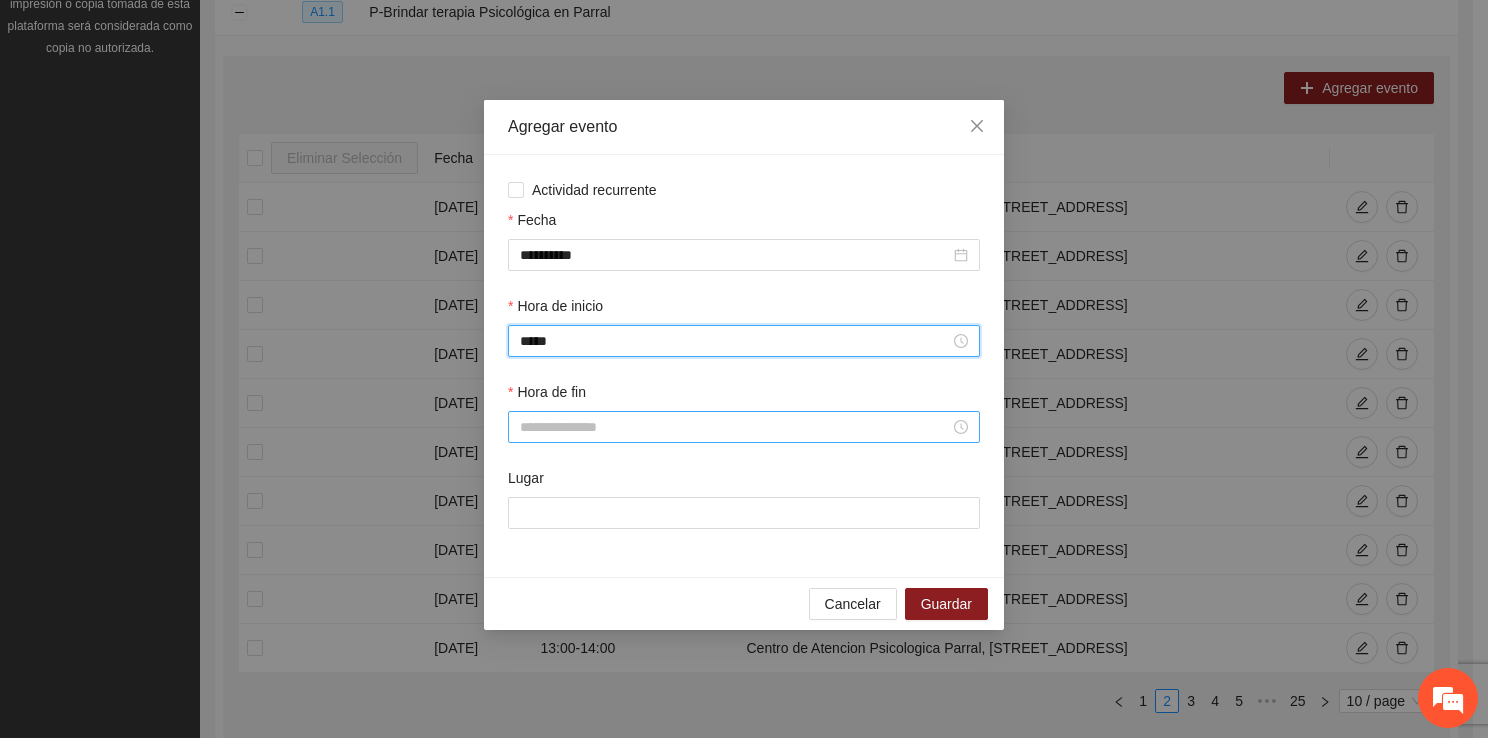 click on "Hora de fin" at bounding box center (735, 427) 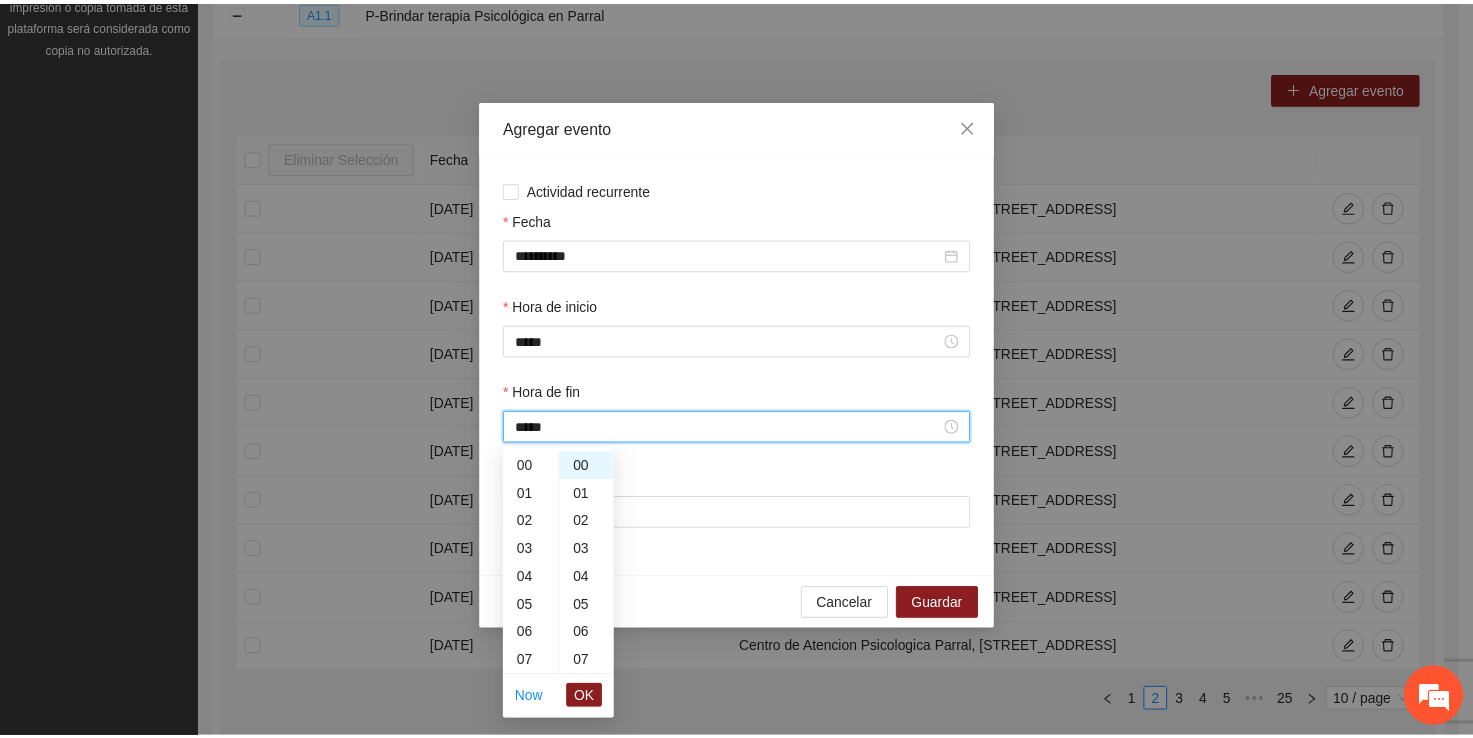 scroll, scrollTop: 420, scrollLeft: 0, axis: vertical 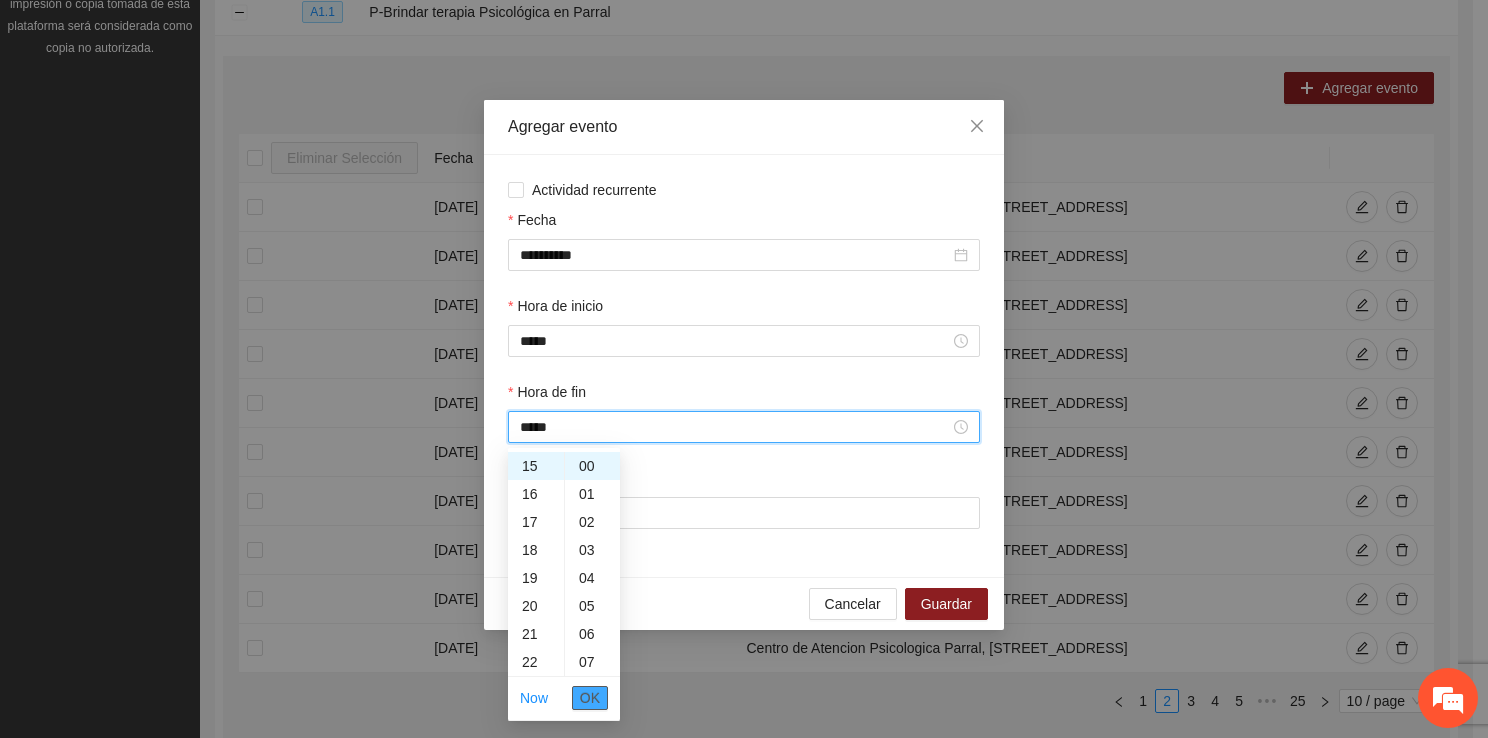 click on "OK" at bounding box center [590, 698] 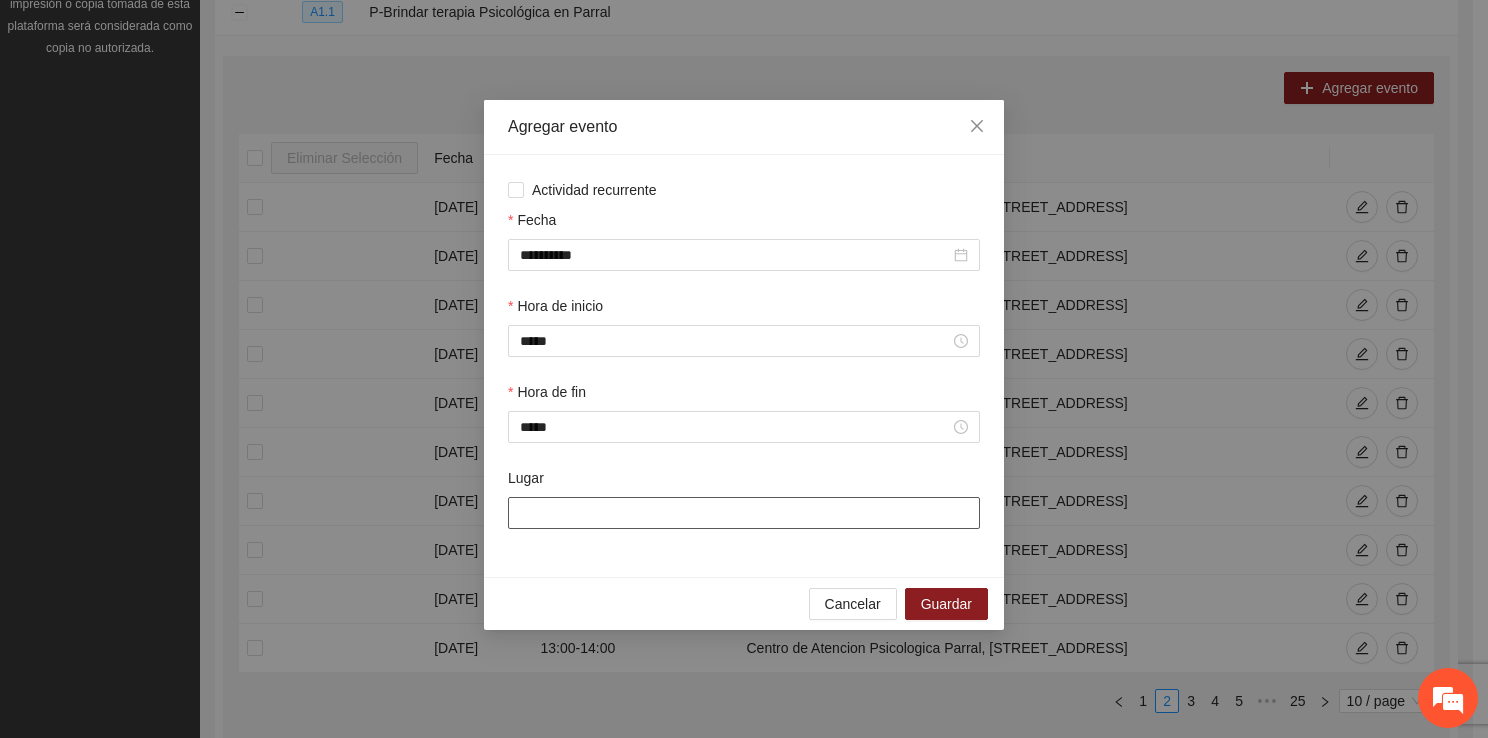 click on "Lugar" at bounding box center [744, 513] 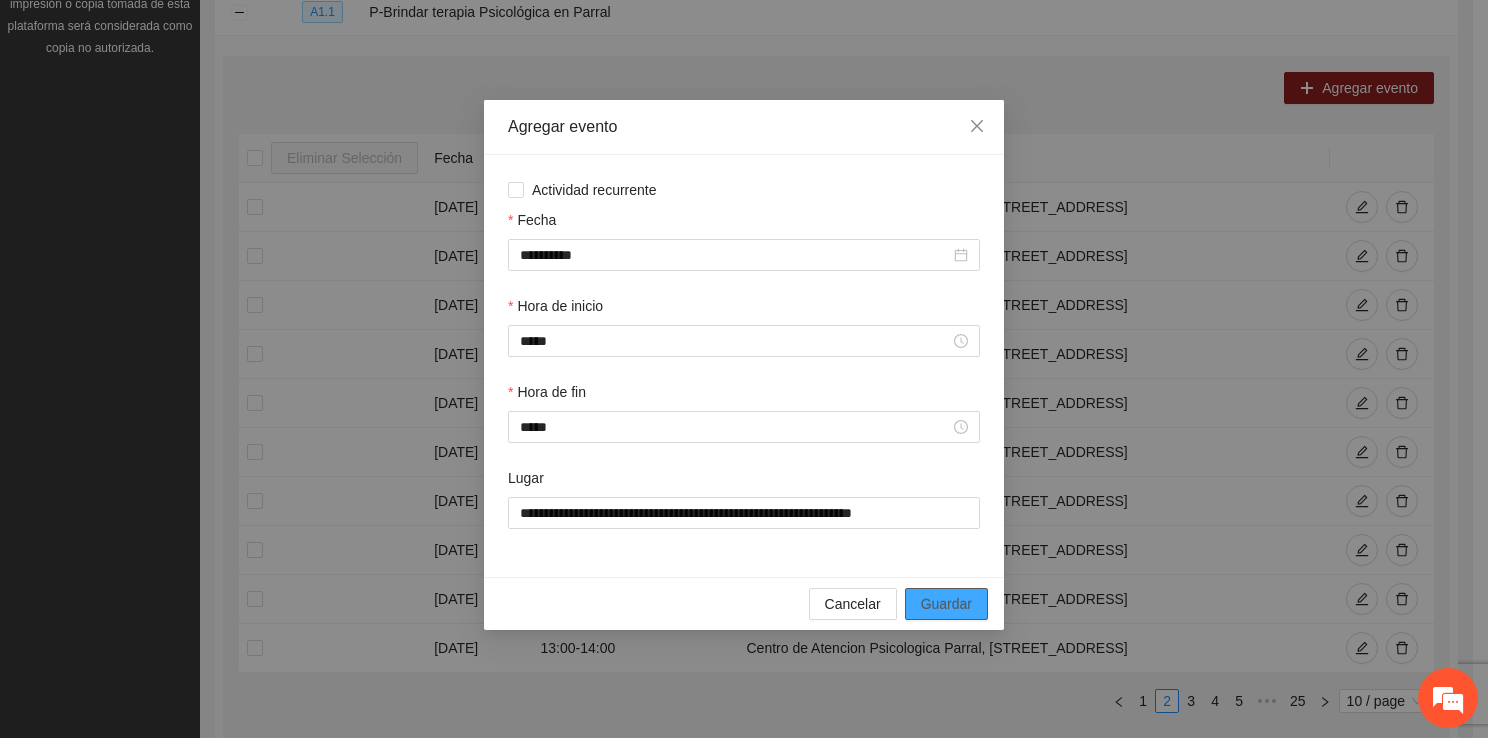 click on "Guardar" at bounding box center [946, 604] 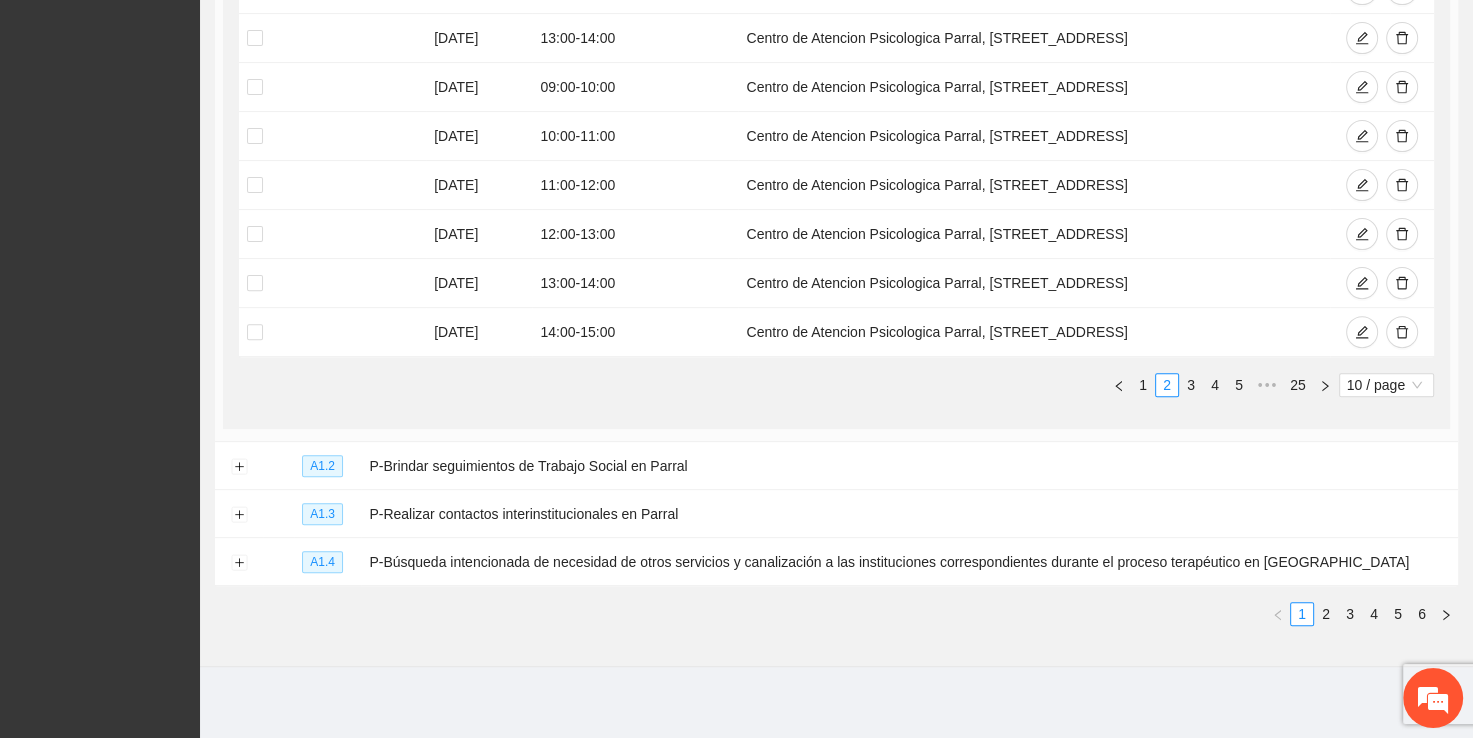 scroll, scrollTop: 640, scrollLeft: 0, axis: vertical 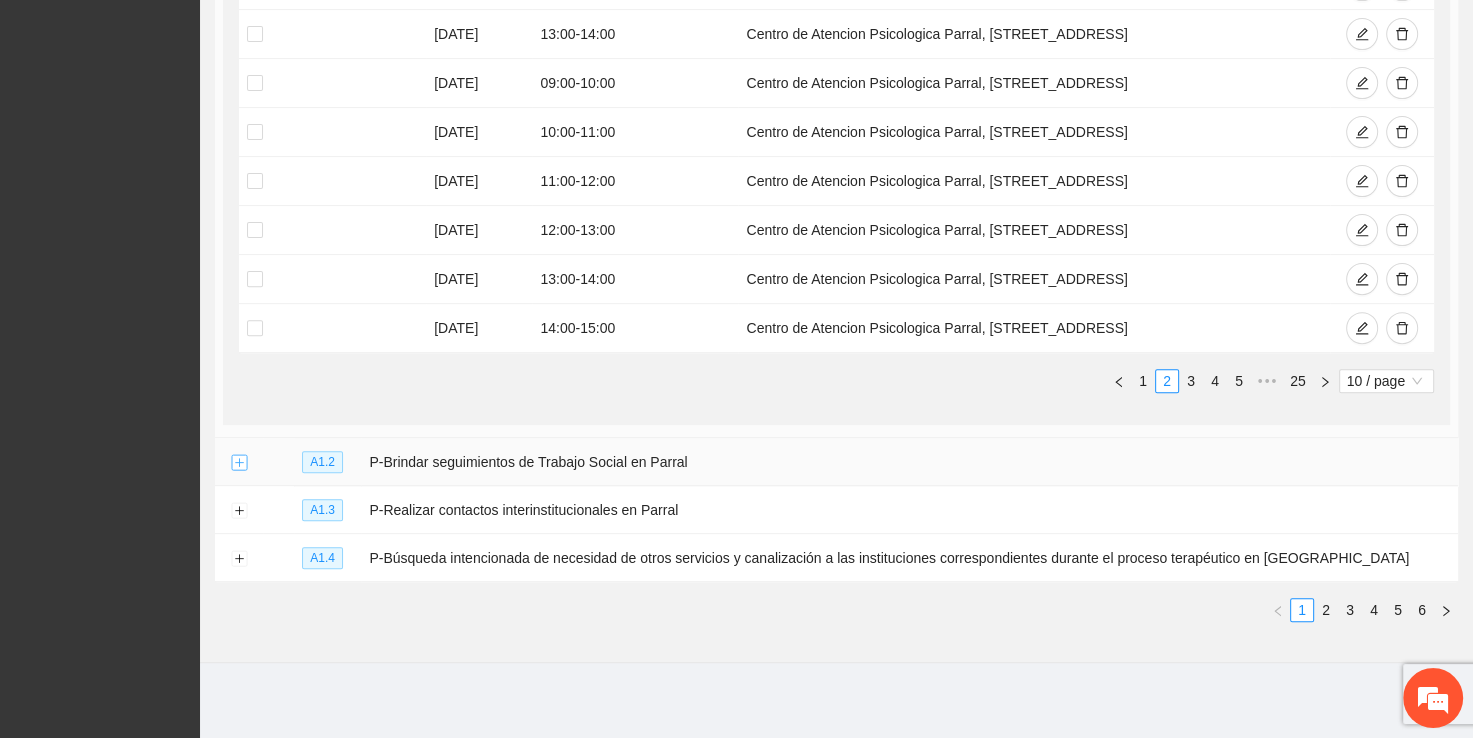 click at bounding box center [239, 463] 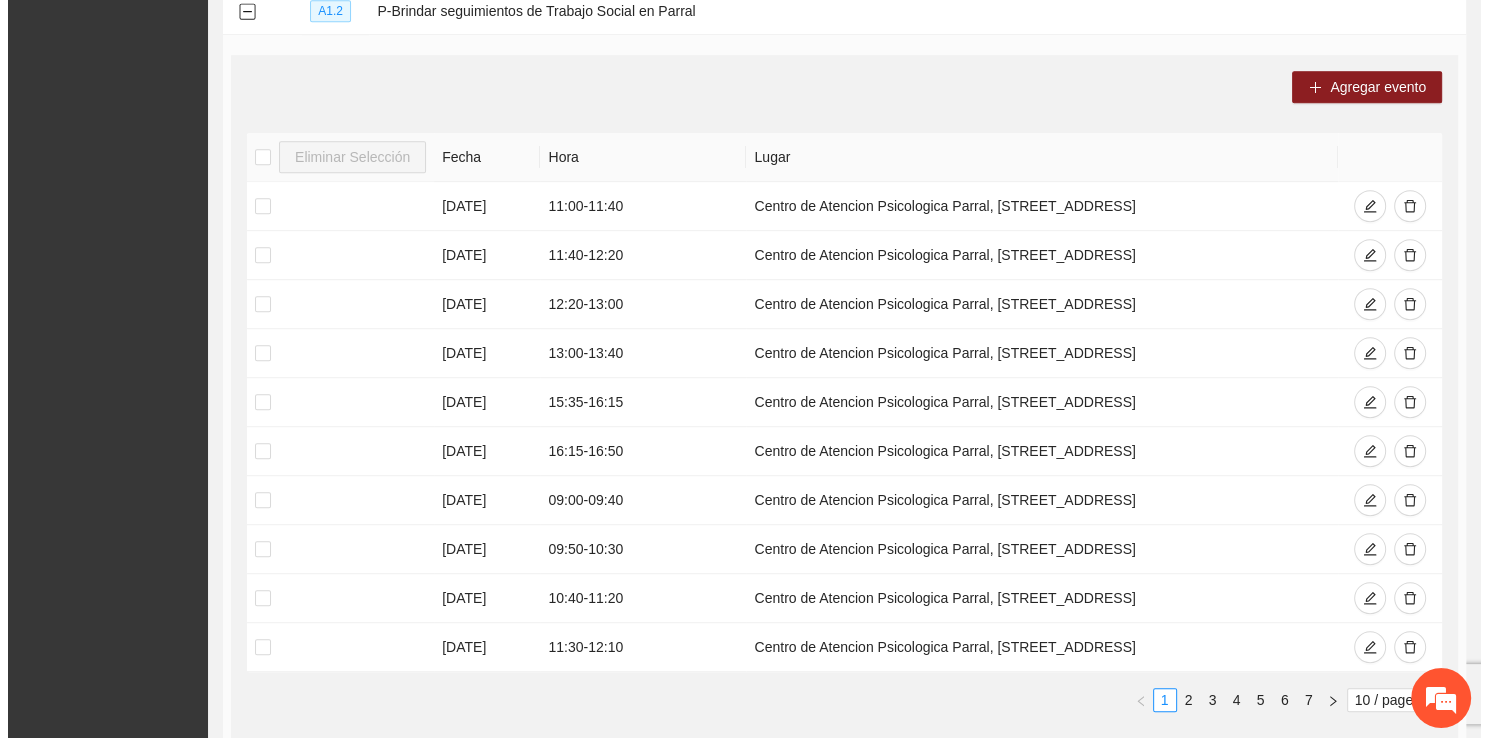 scroll, scrollTop: 1120, scrollLeft: 0, axis: vertical 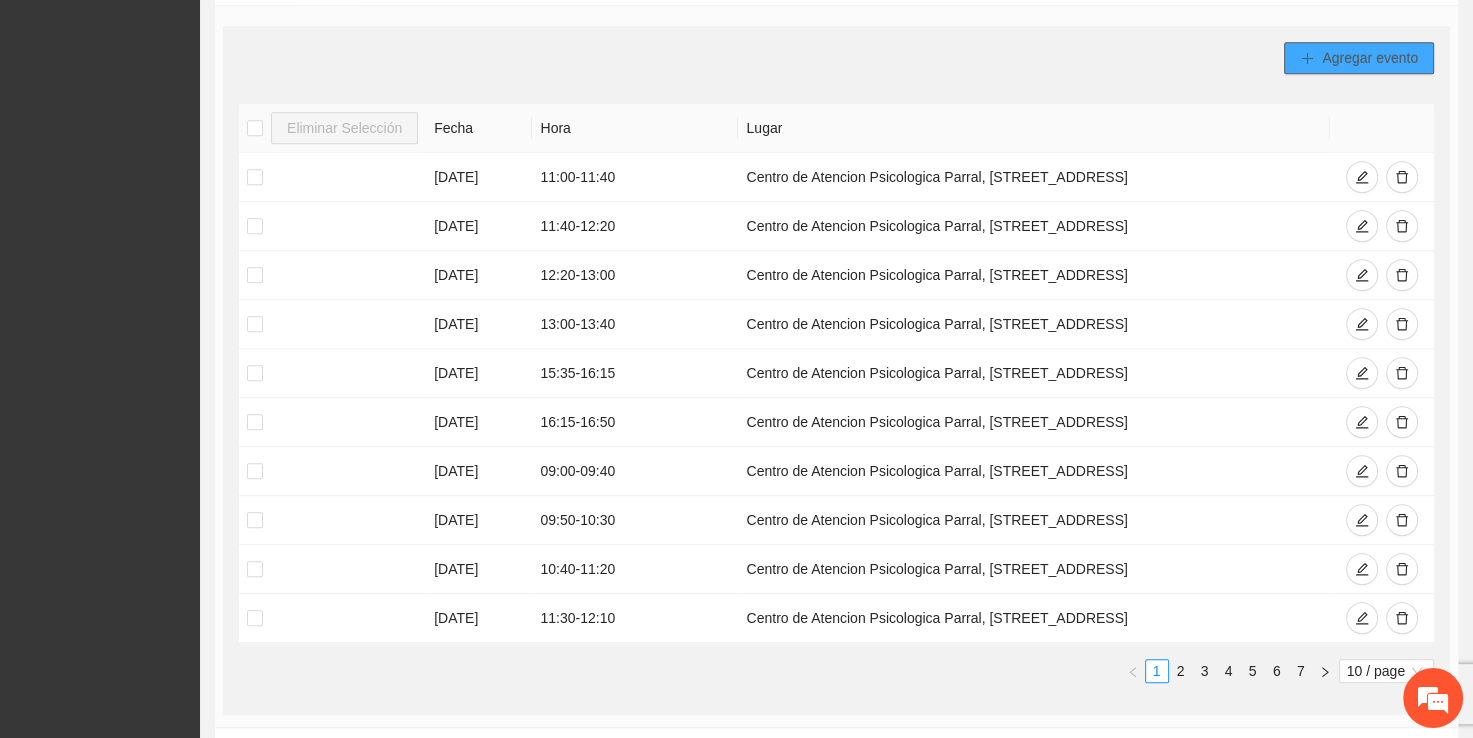 click on "Agregar evento" at bounding box center [1370, 58] 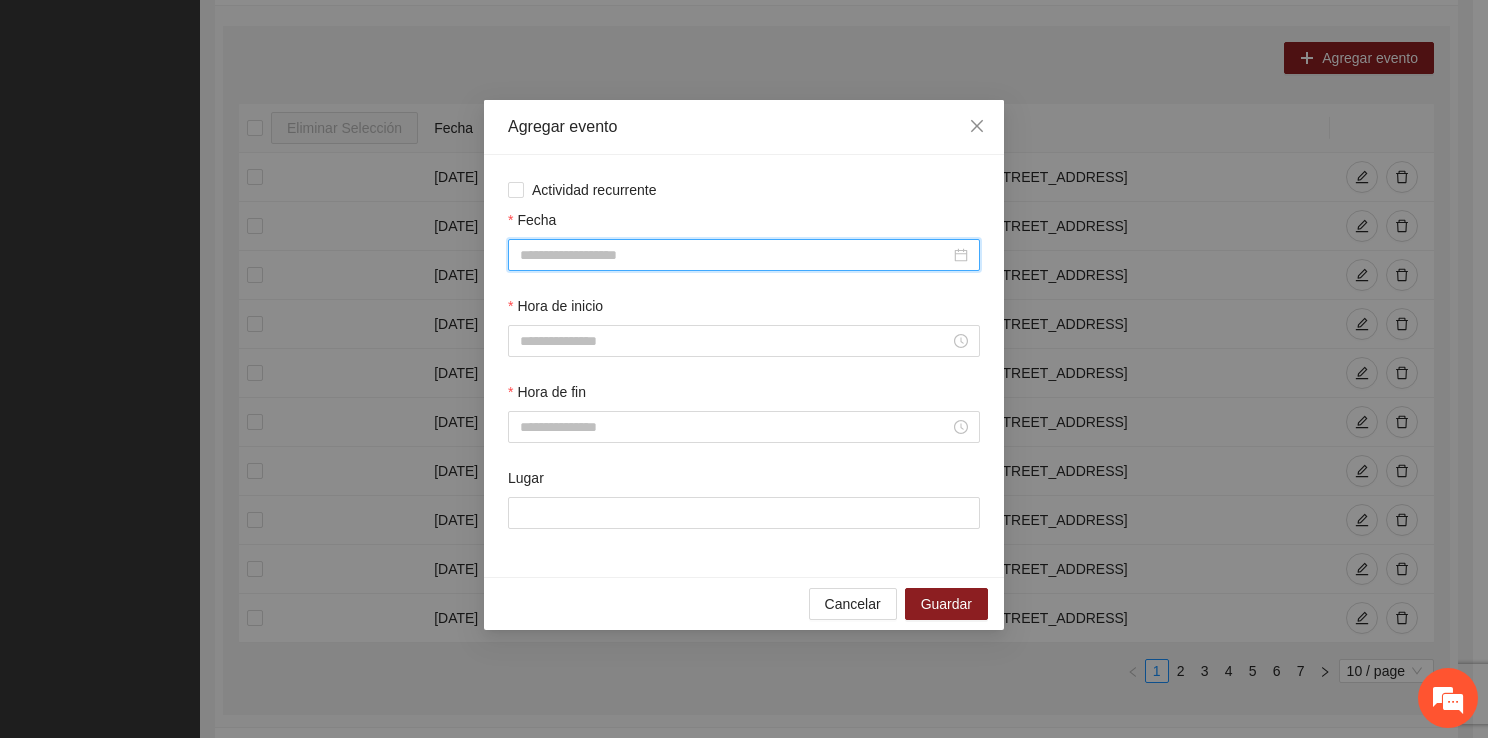 click on "Fecha" at bounding box center (735, 255) 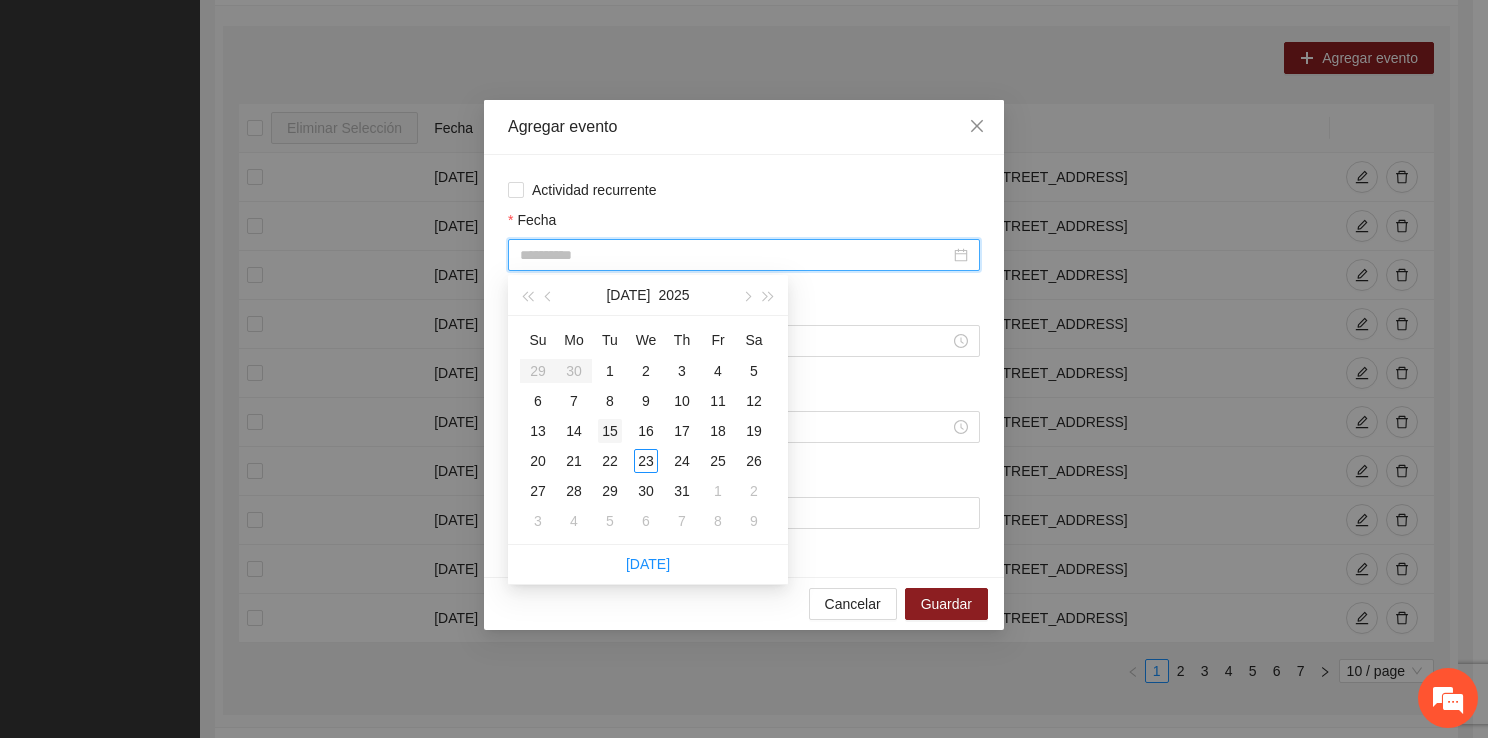 click on "15" at bounding box center (610, 431) 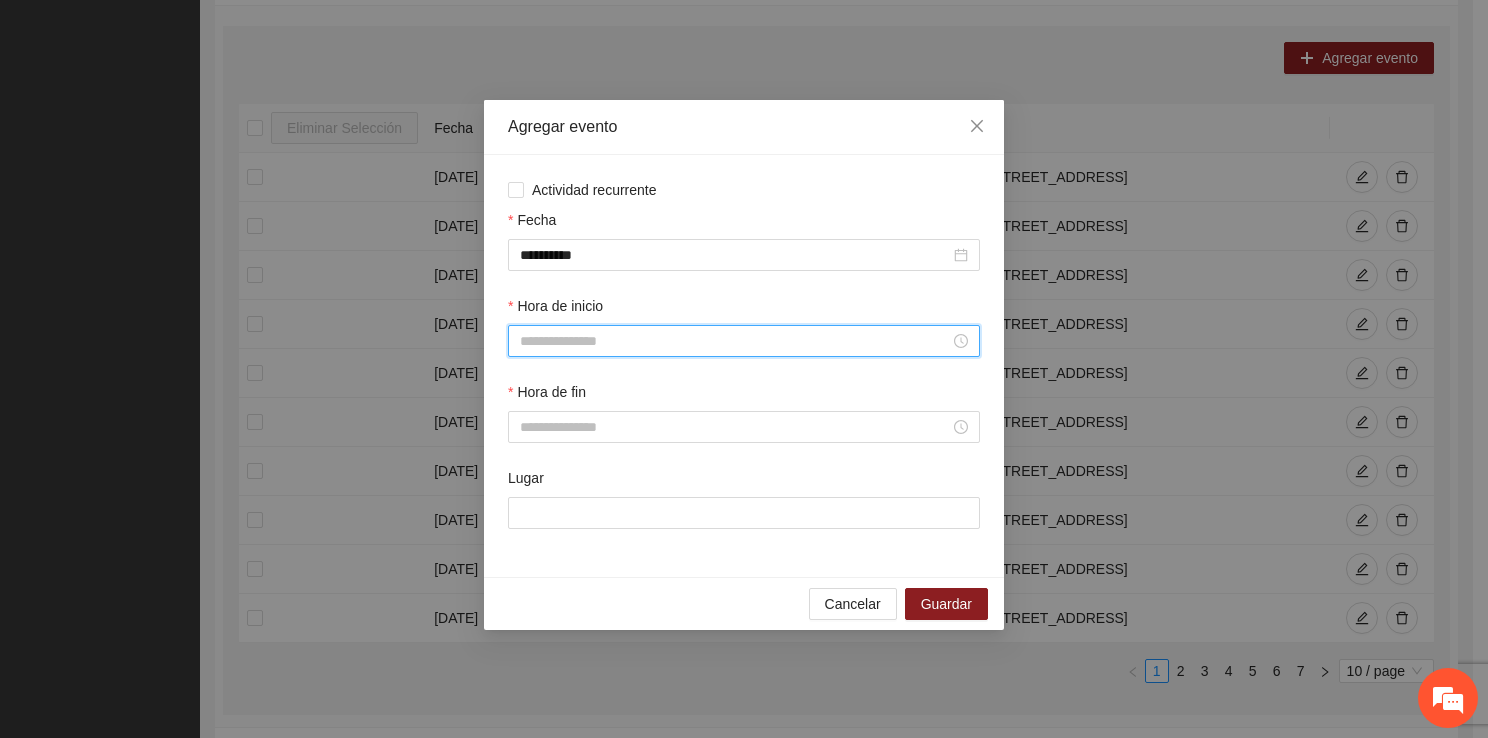 click on "Hora de inicio" at bounding box center (735, 341) 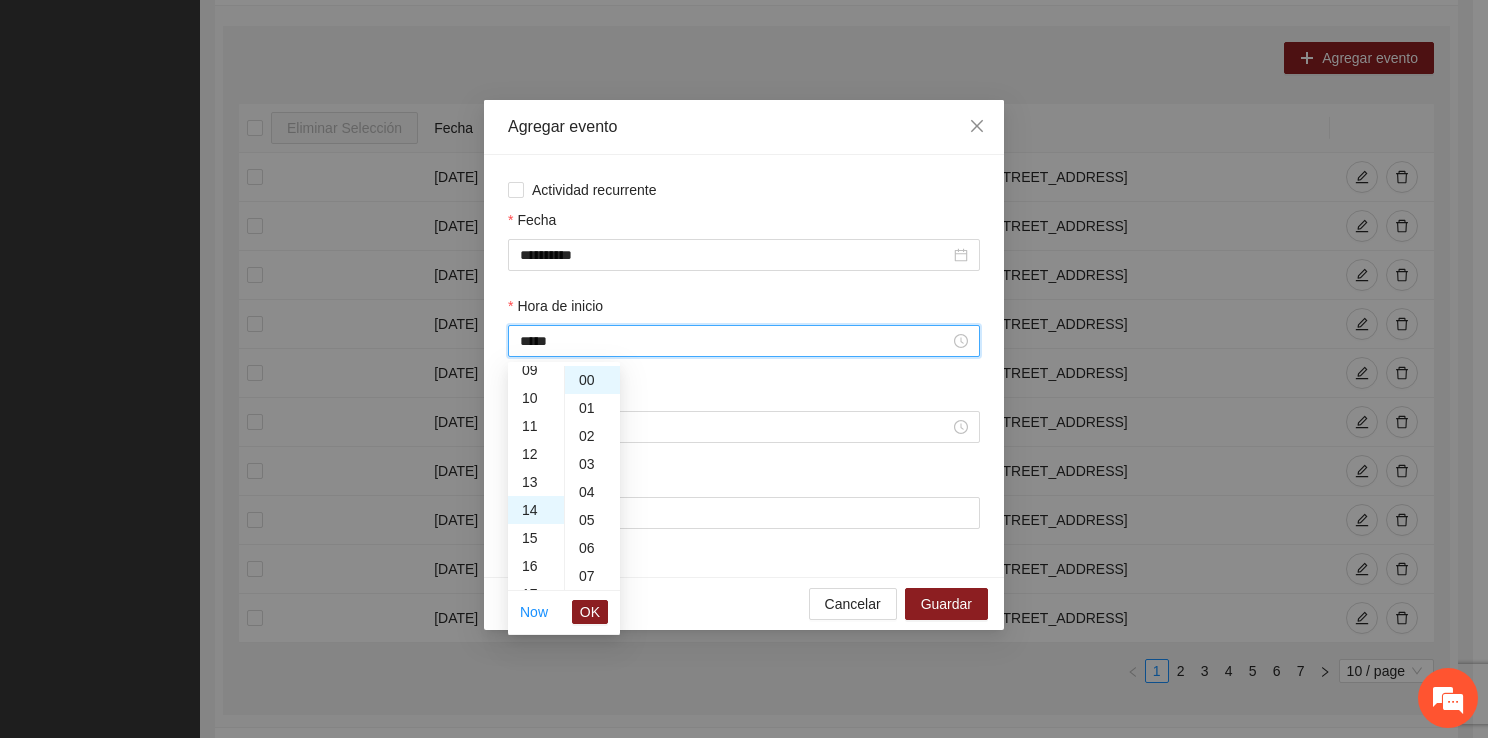 scroll, scrollTop: 392, scrollLeft: 0, axis: vertical 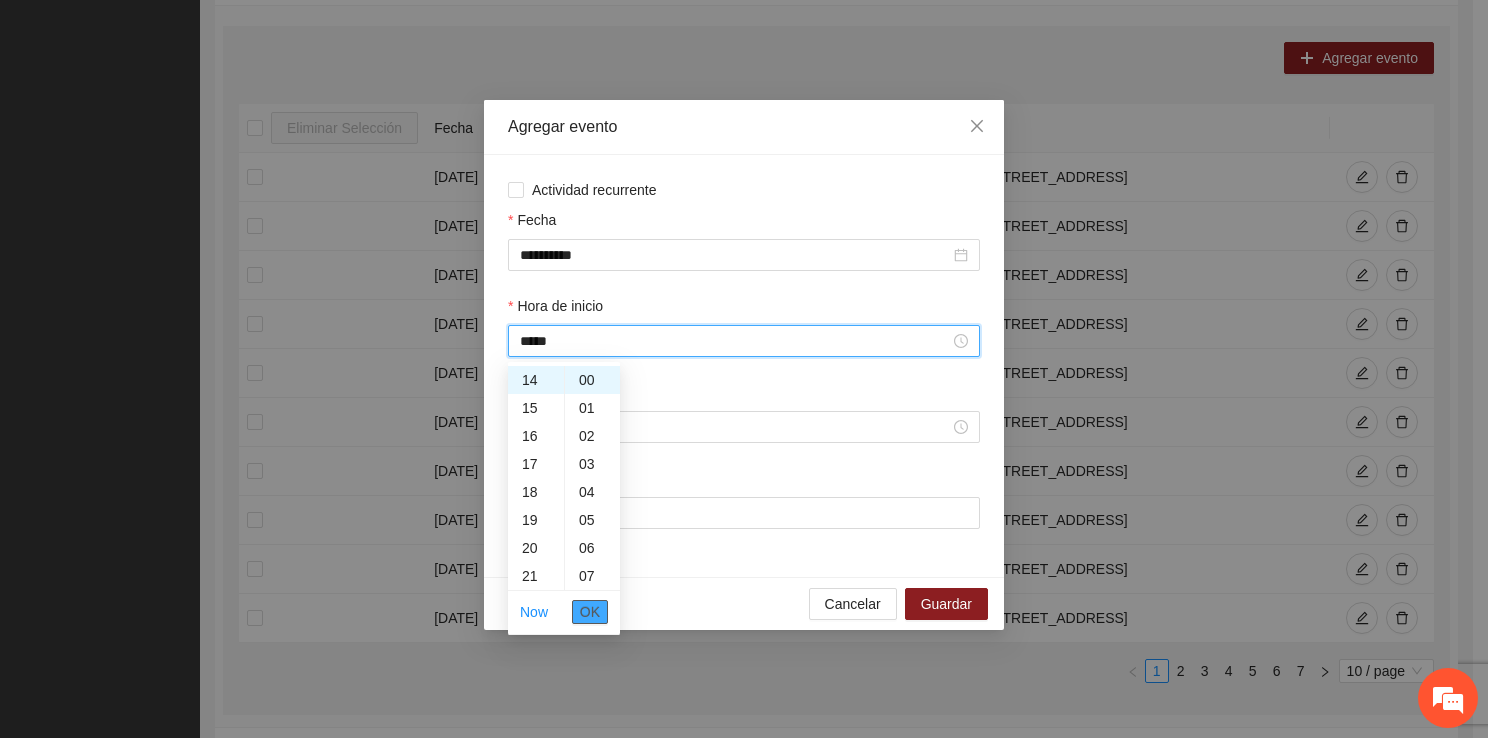 click on "OK" at bounding box center (590, 612) 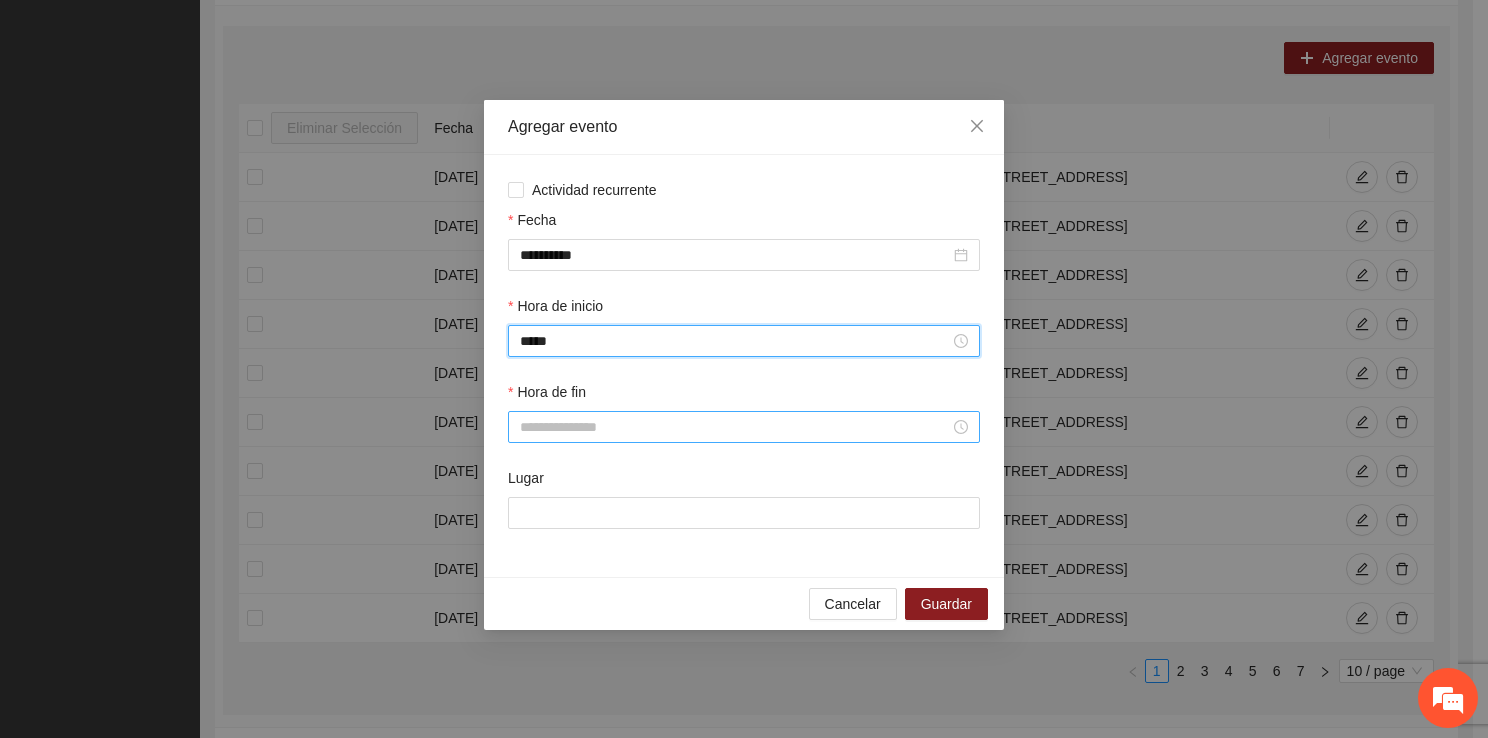 click on "Hora de fin" at bounding box center (735, 427) 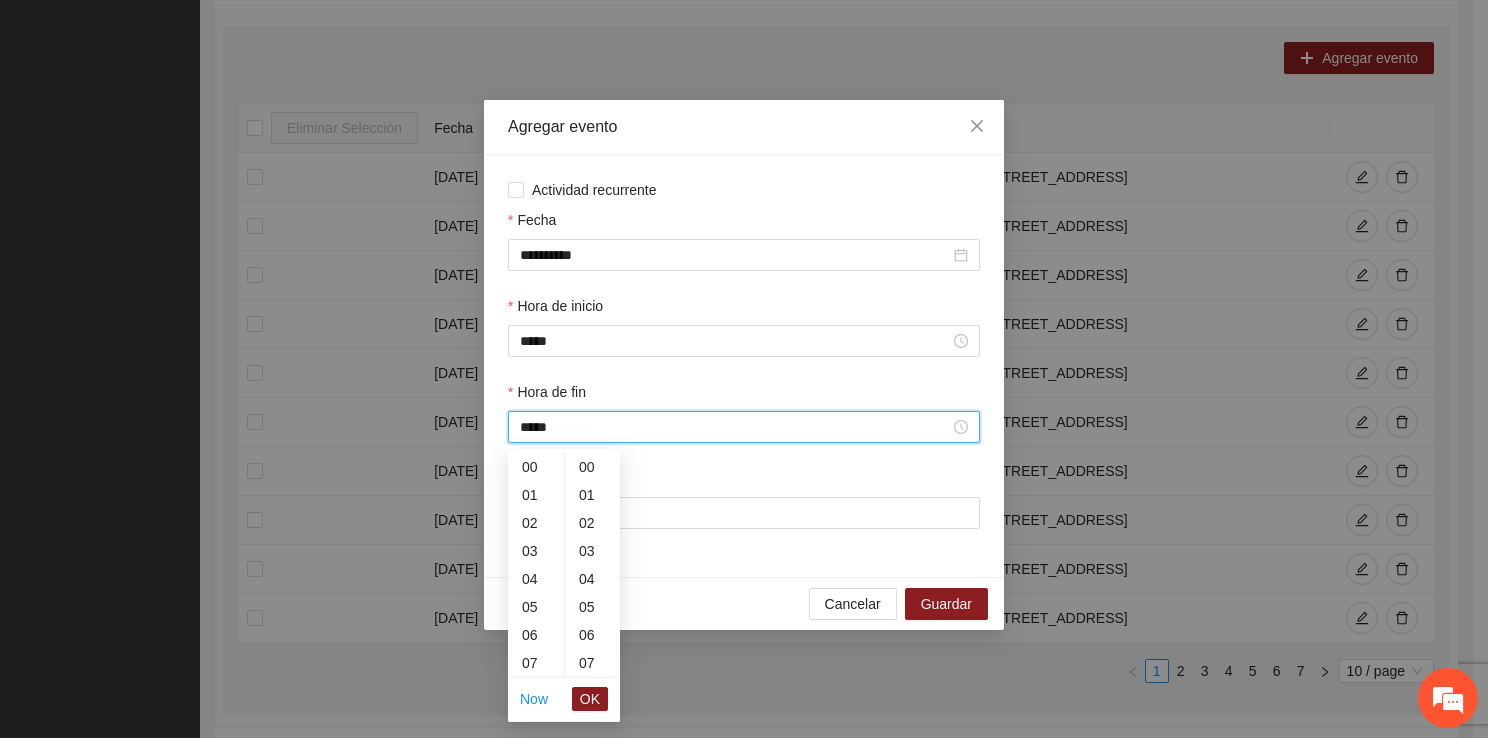 scroll, scrollTop: 392, scrollLeft: 0, axis: vertical 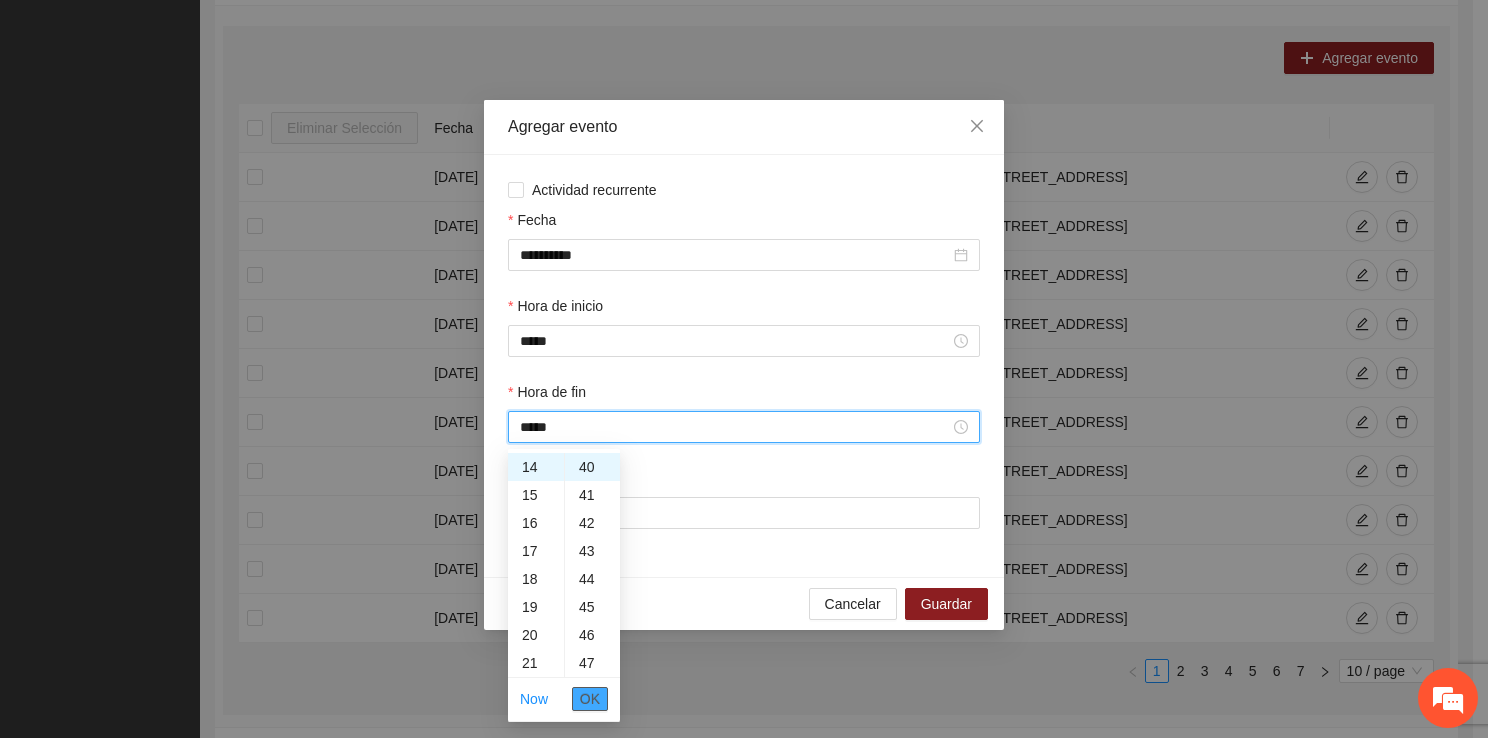 click on "OK" at bounding box center (590, 699) 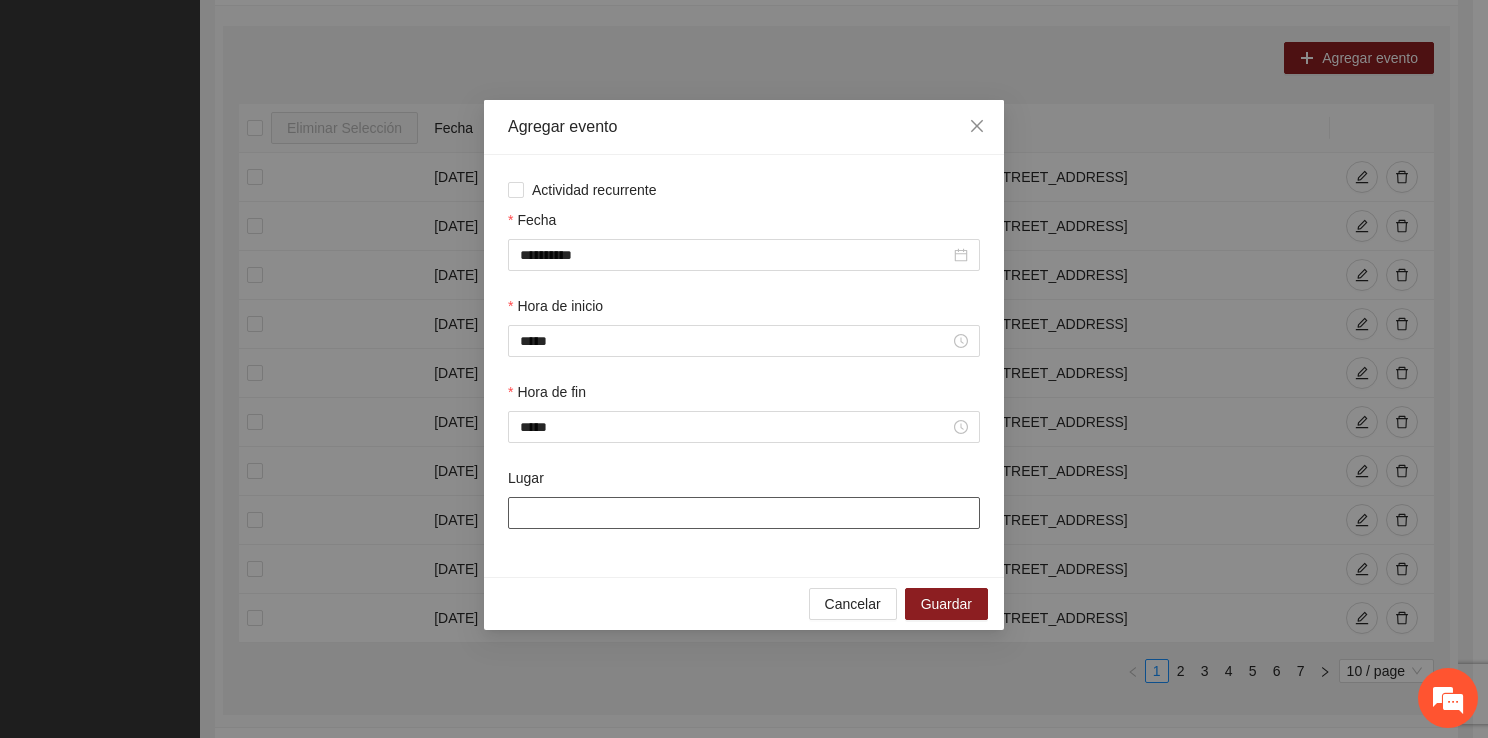 click on "Lugar" at bounding box center [744, 513] 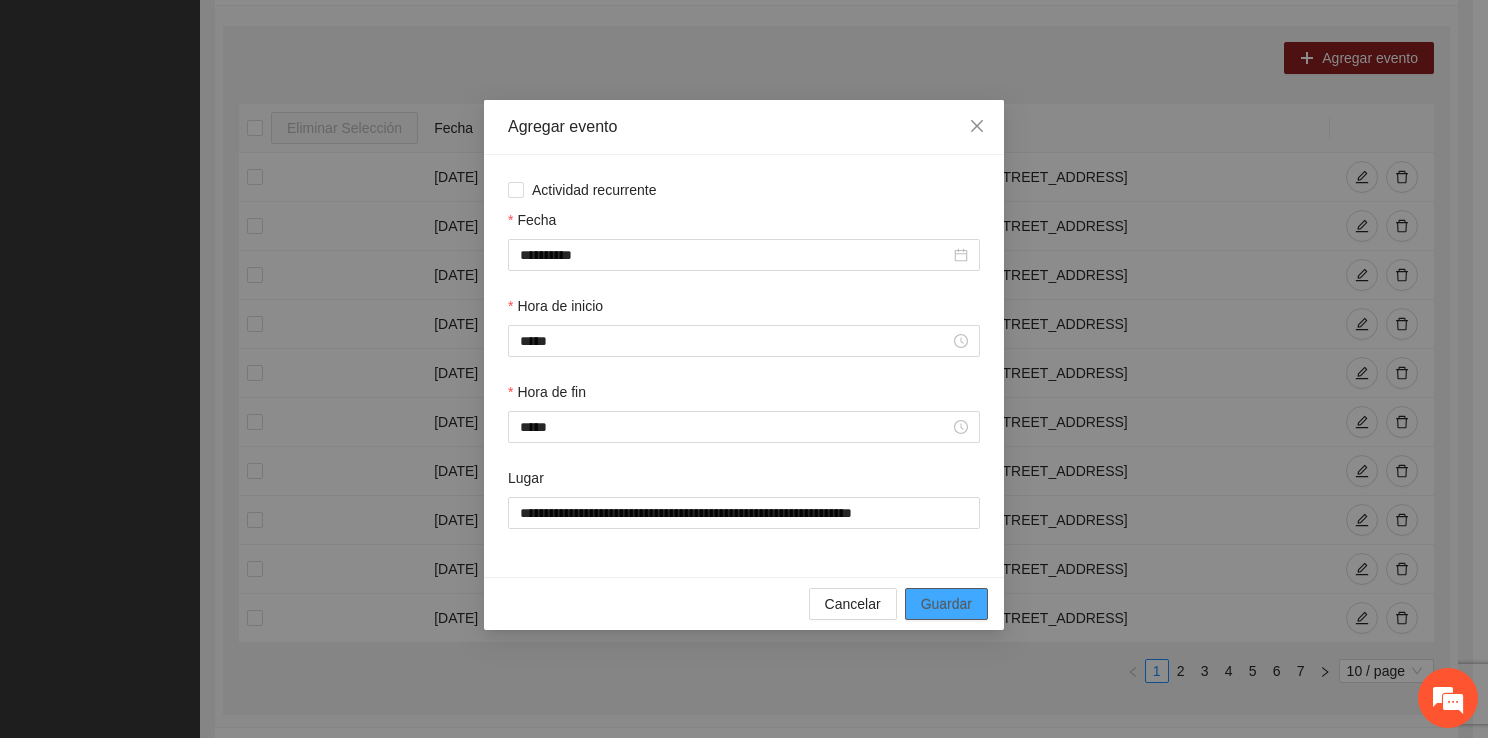 click on "Guardar" at bounding box center (946, 604) 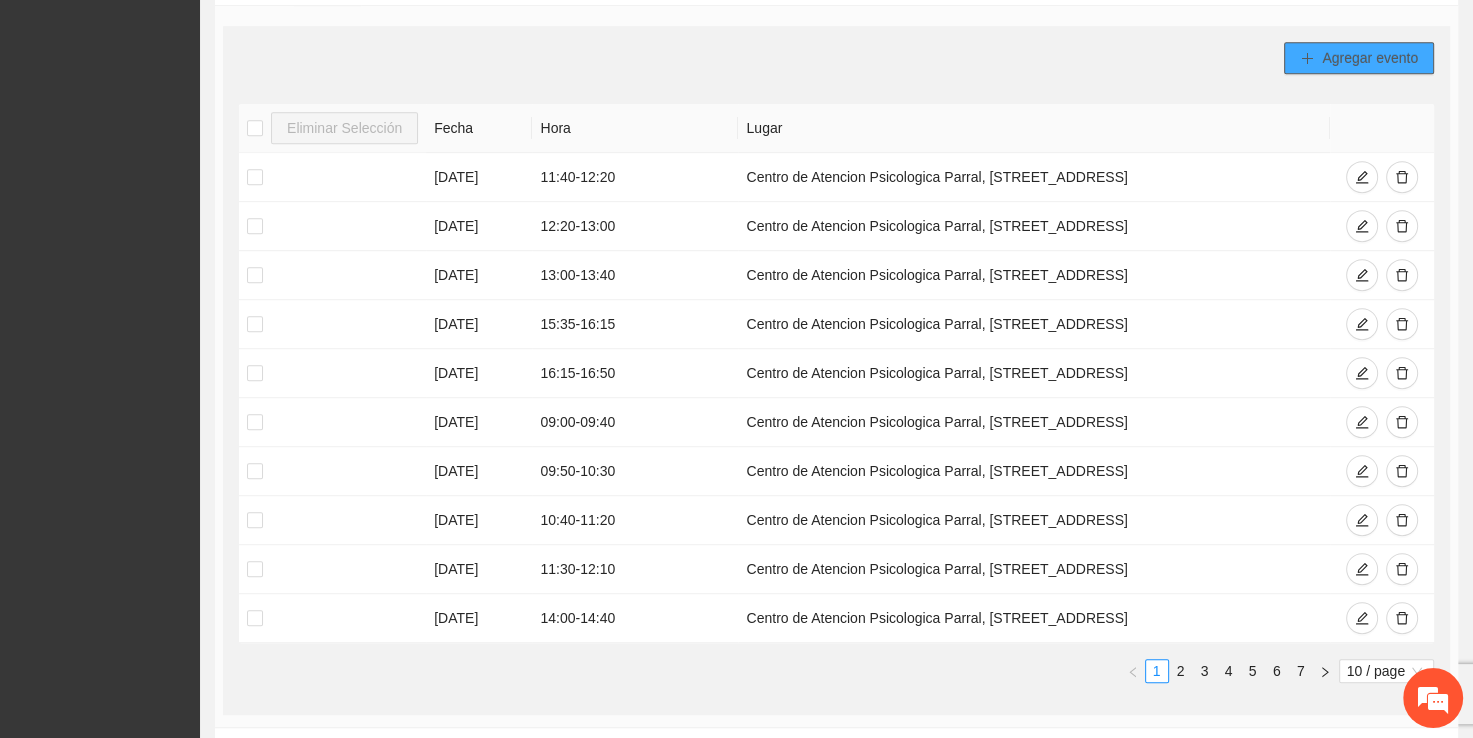 click on "Agregar evento" at bounding box center (1370, 58) 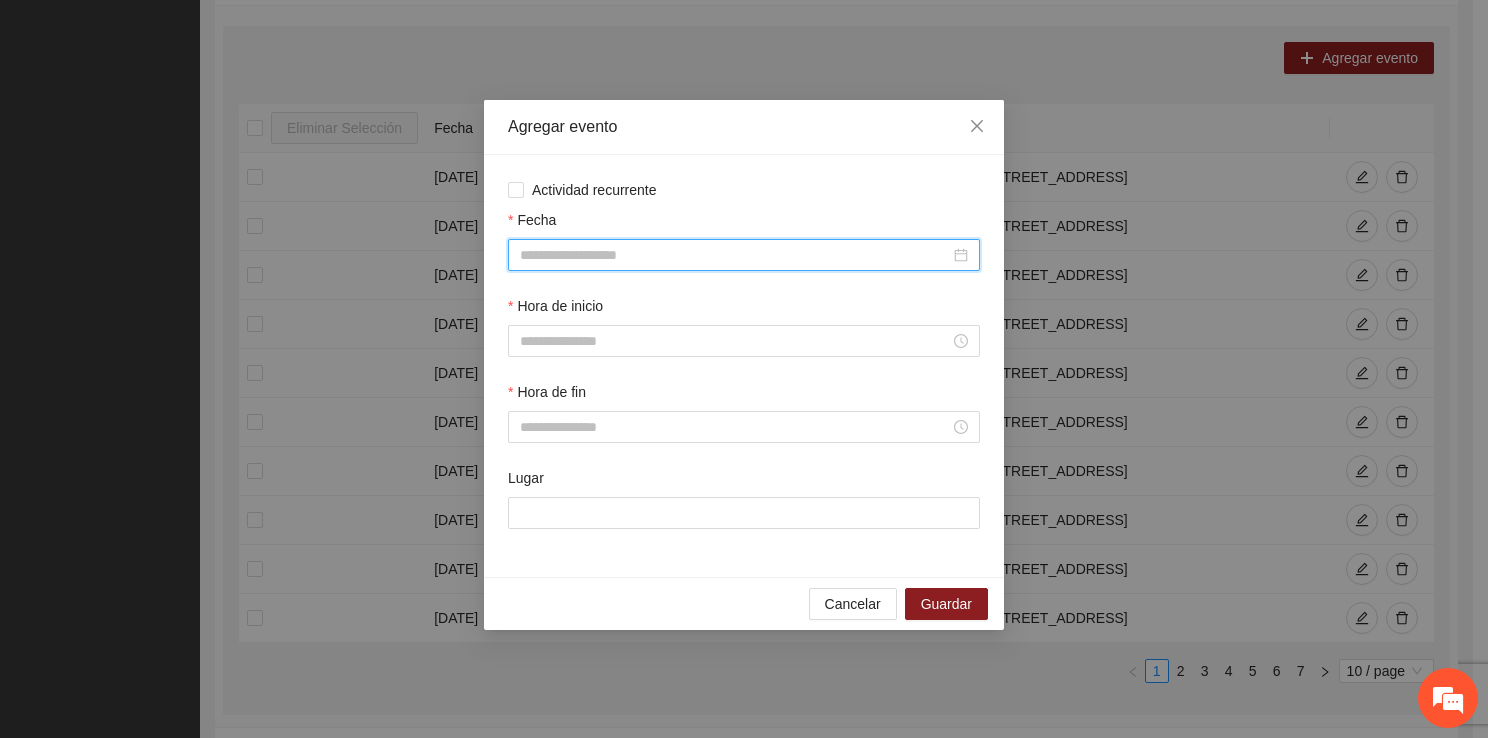 click on "Fecha" at bounding box center [735, 255] 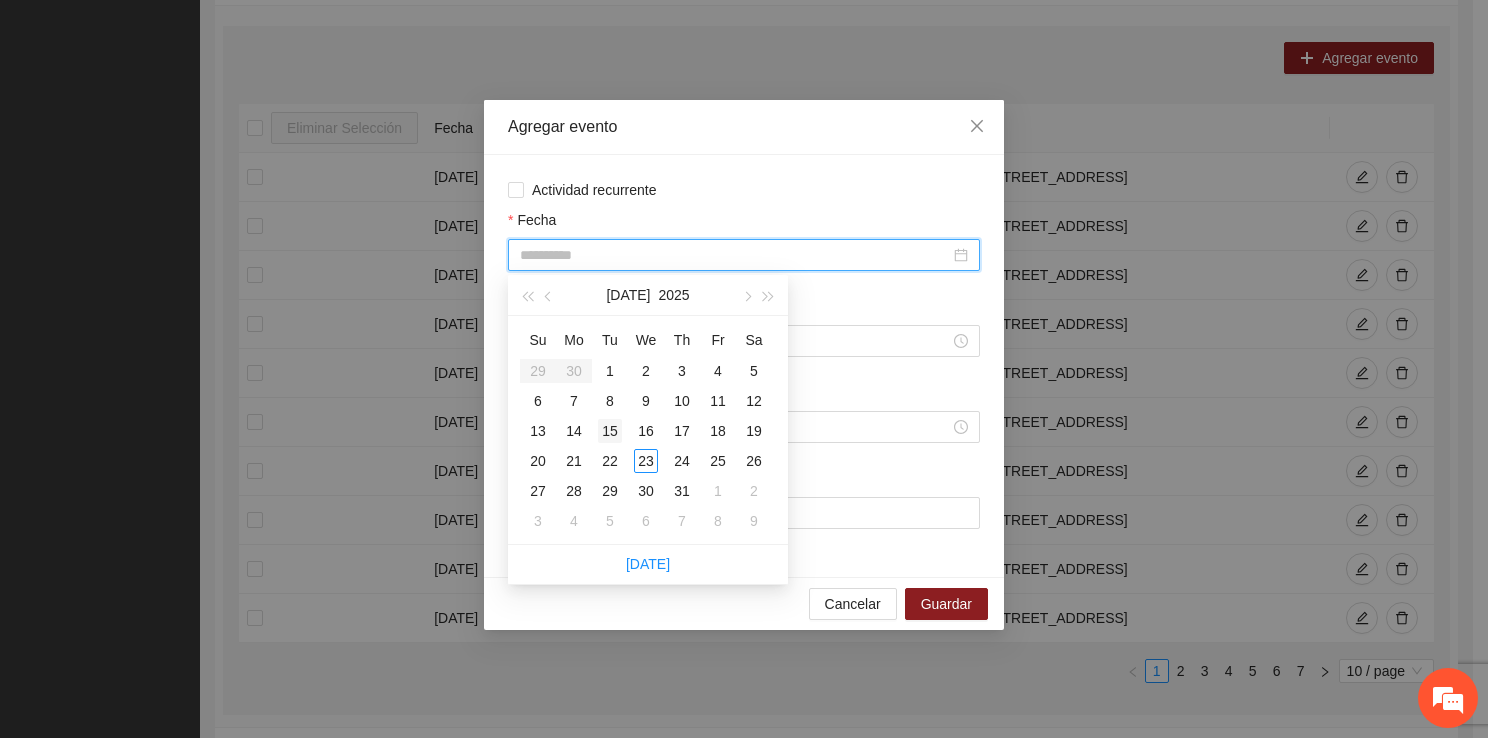 click on "15" at bounding box center [610, 431] 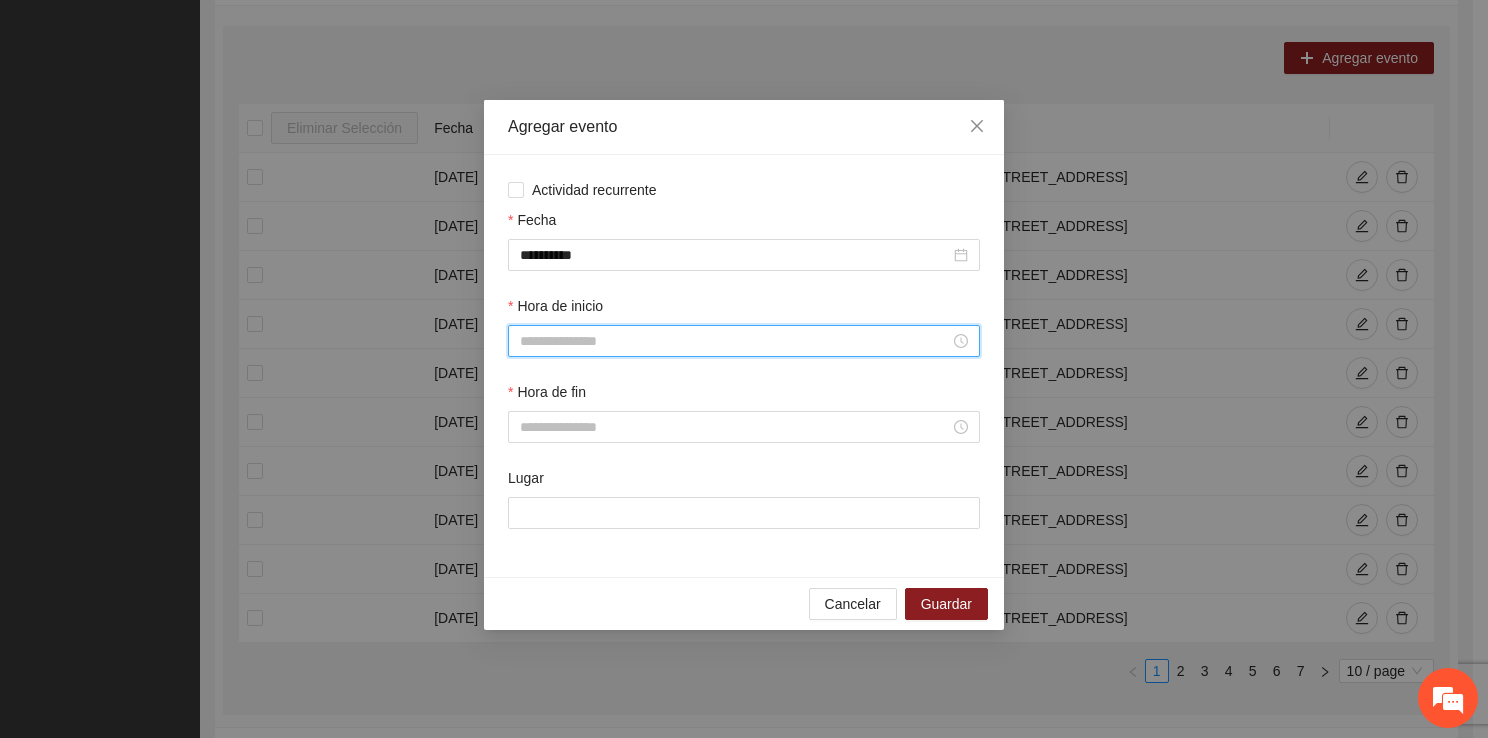click on "Hora de inicio" at bounding box center [735, 341] 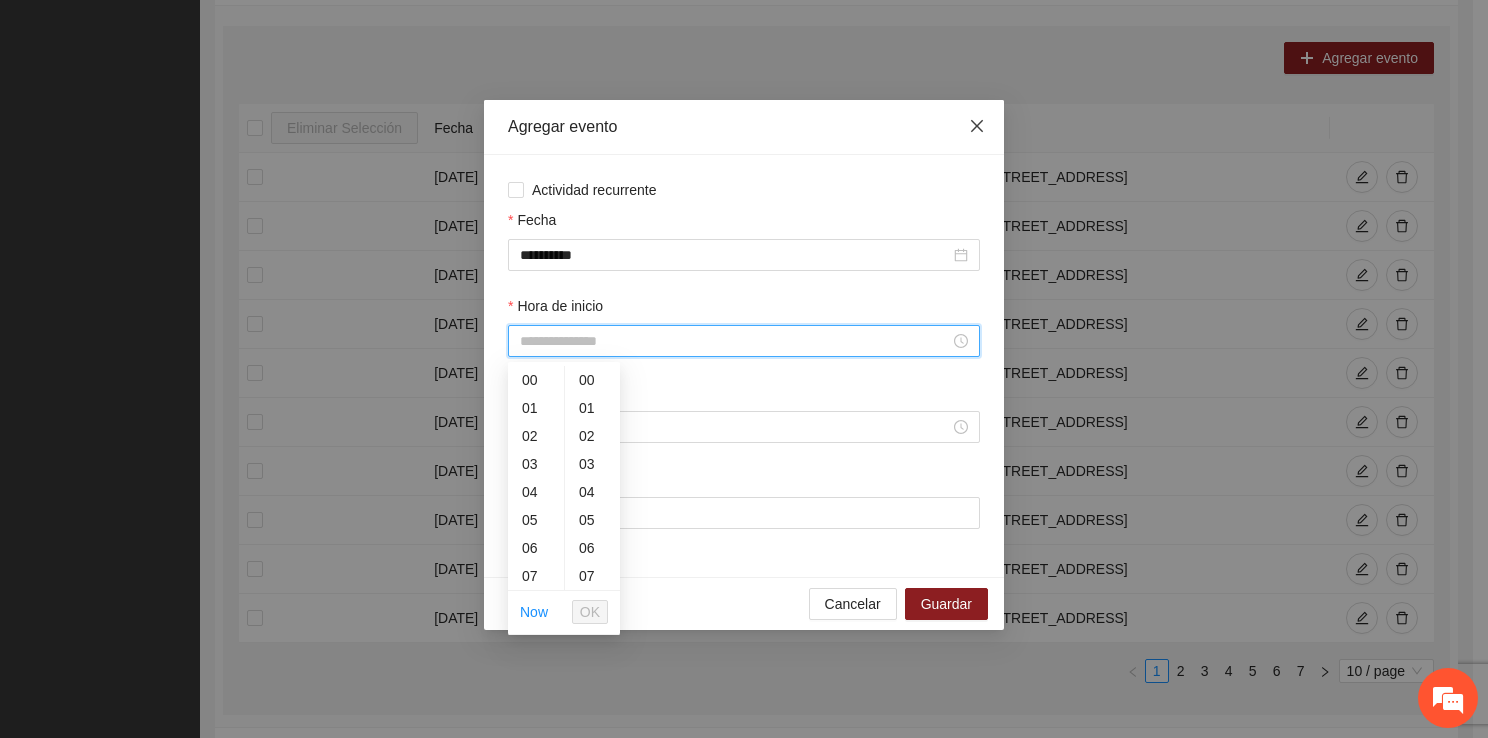 click 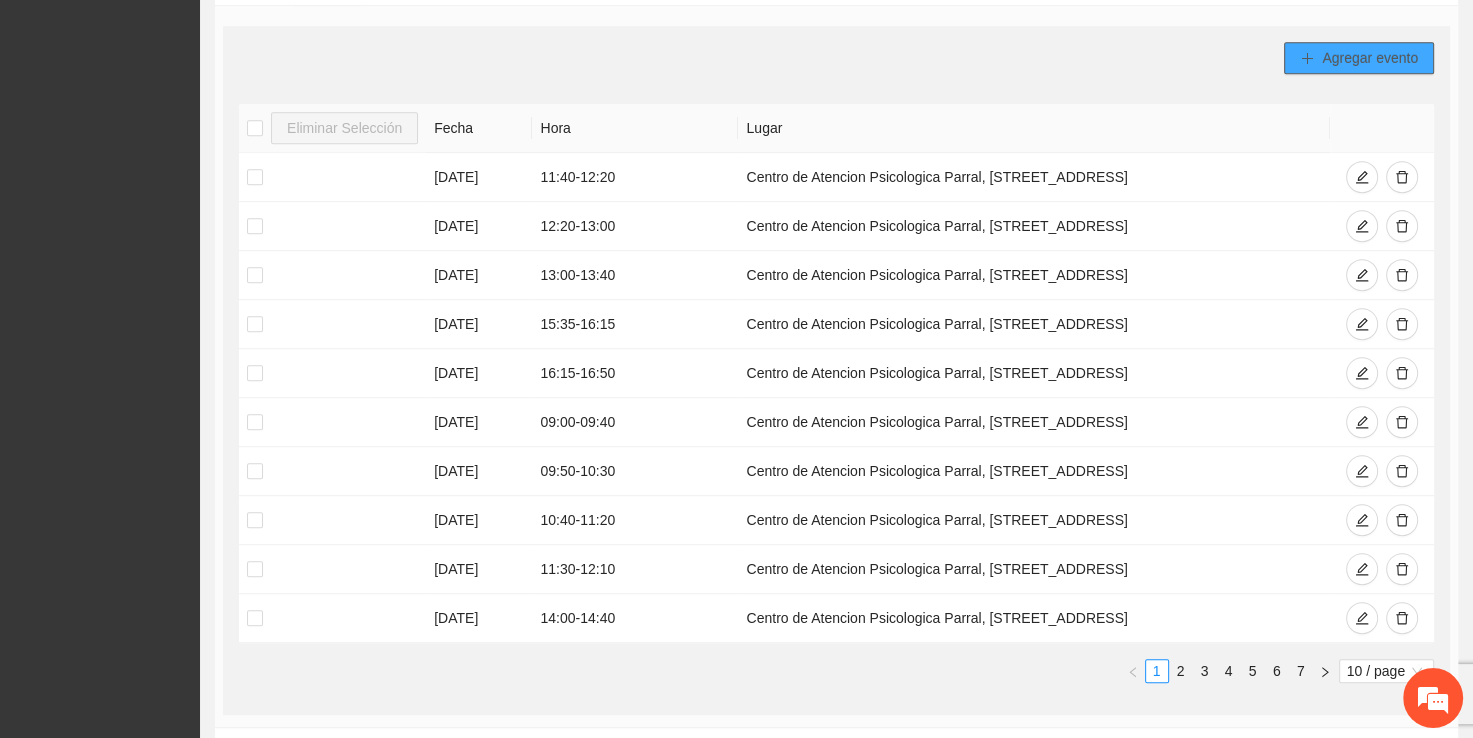 click on "Agregar evento" at bounding box center [1370, 58] 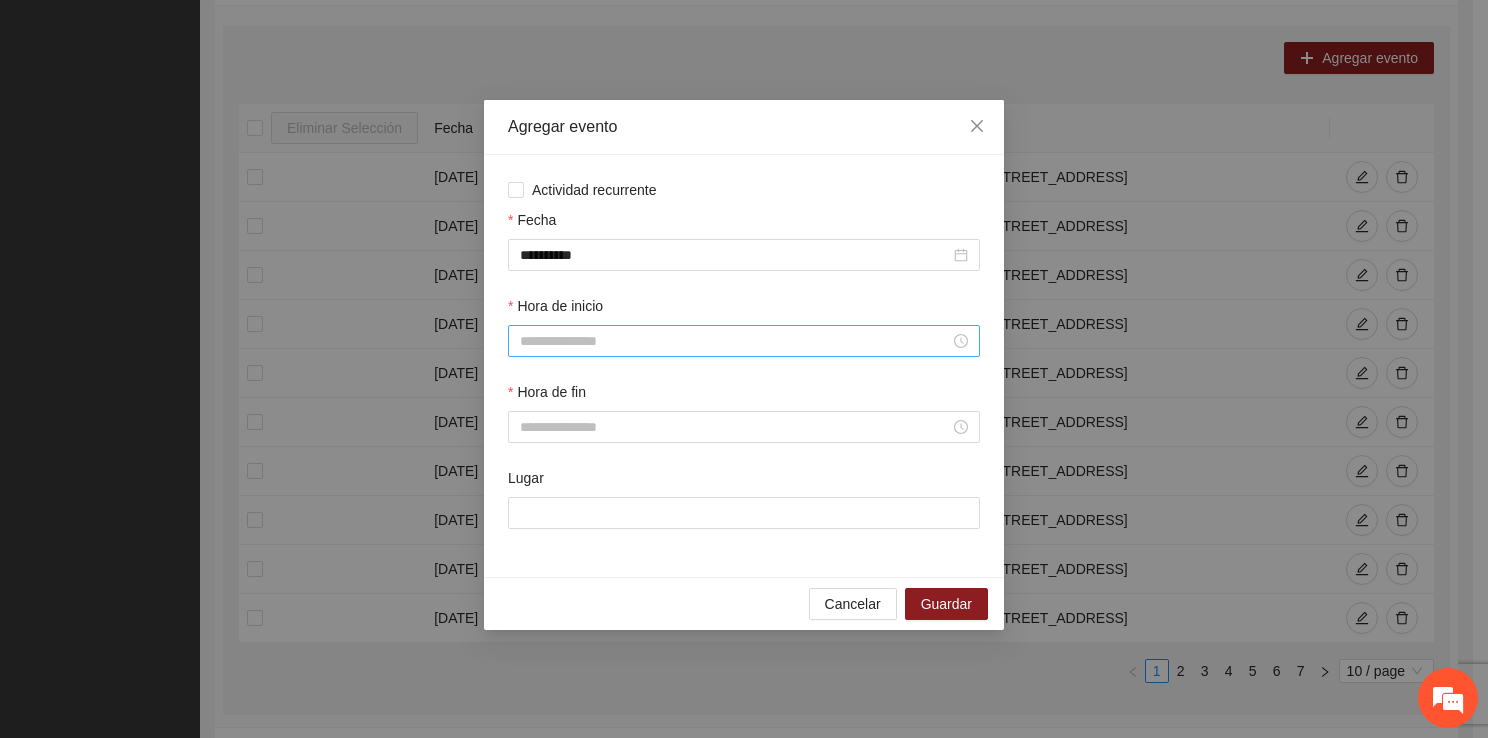 click on "Hora de inicio" at bounding box center (735, 341) 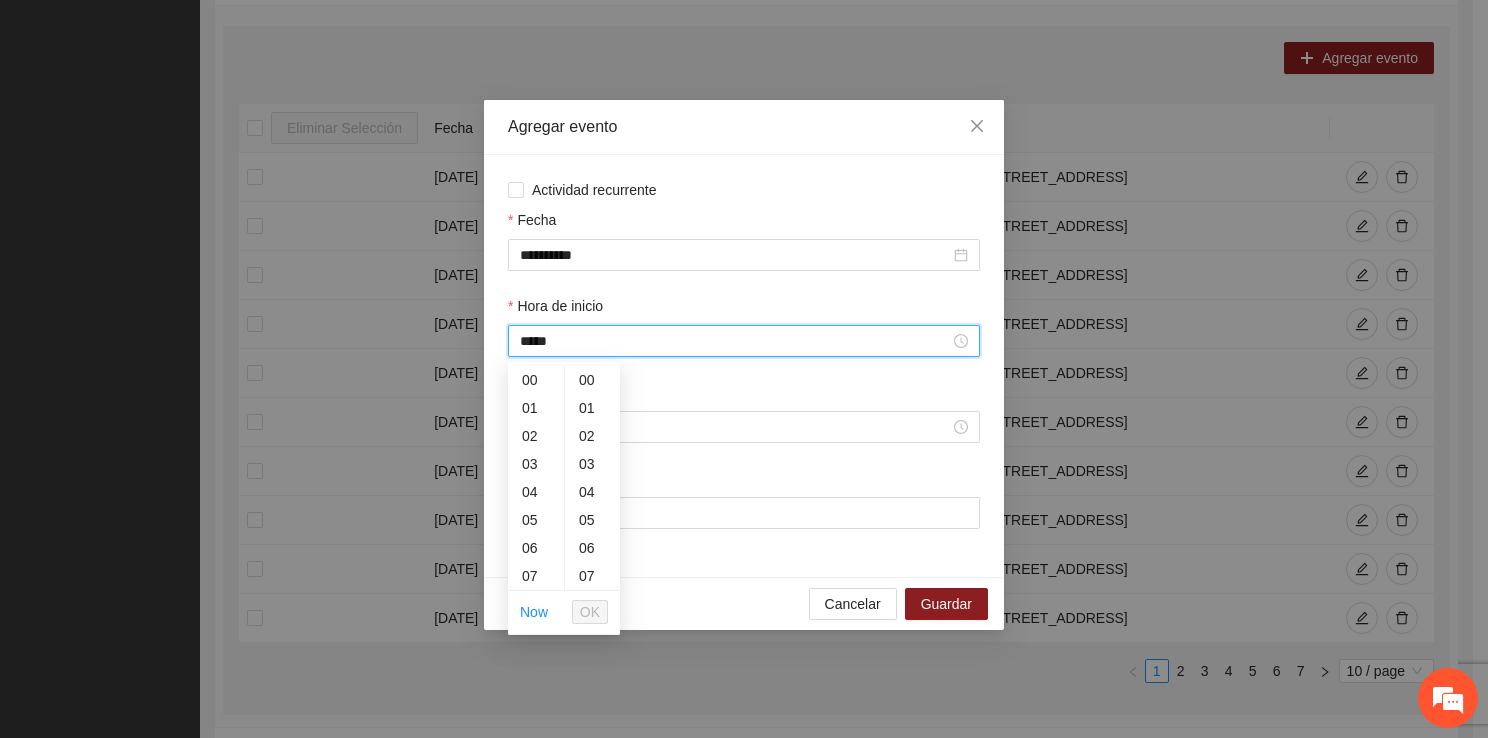 scroll, scrollTop: 280, scrollLeft: 0, axis: vertical 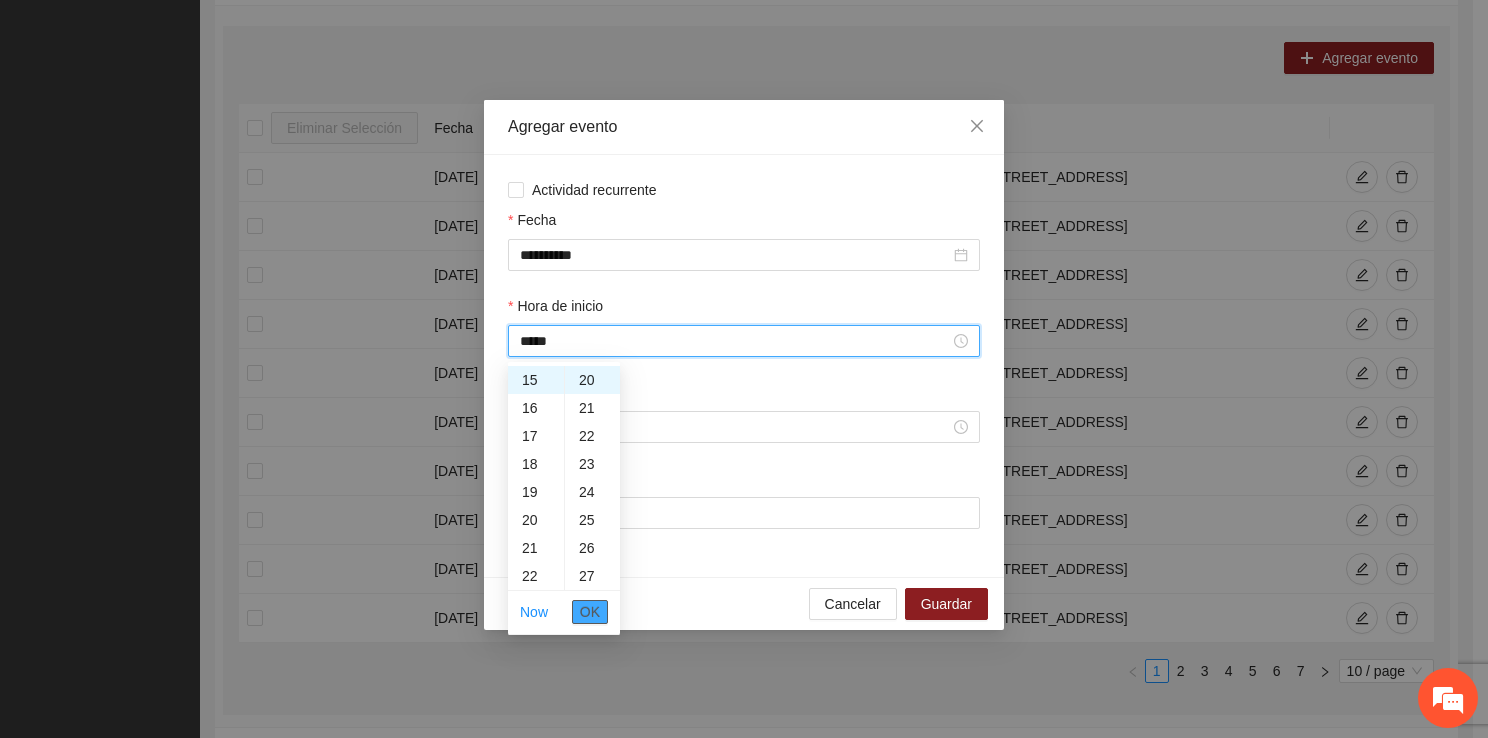 click on "OK" at bounding box center (590, 612) 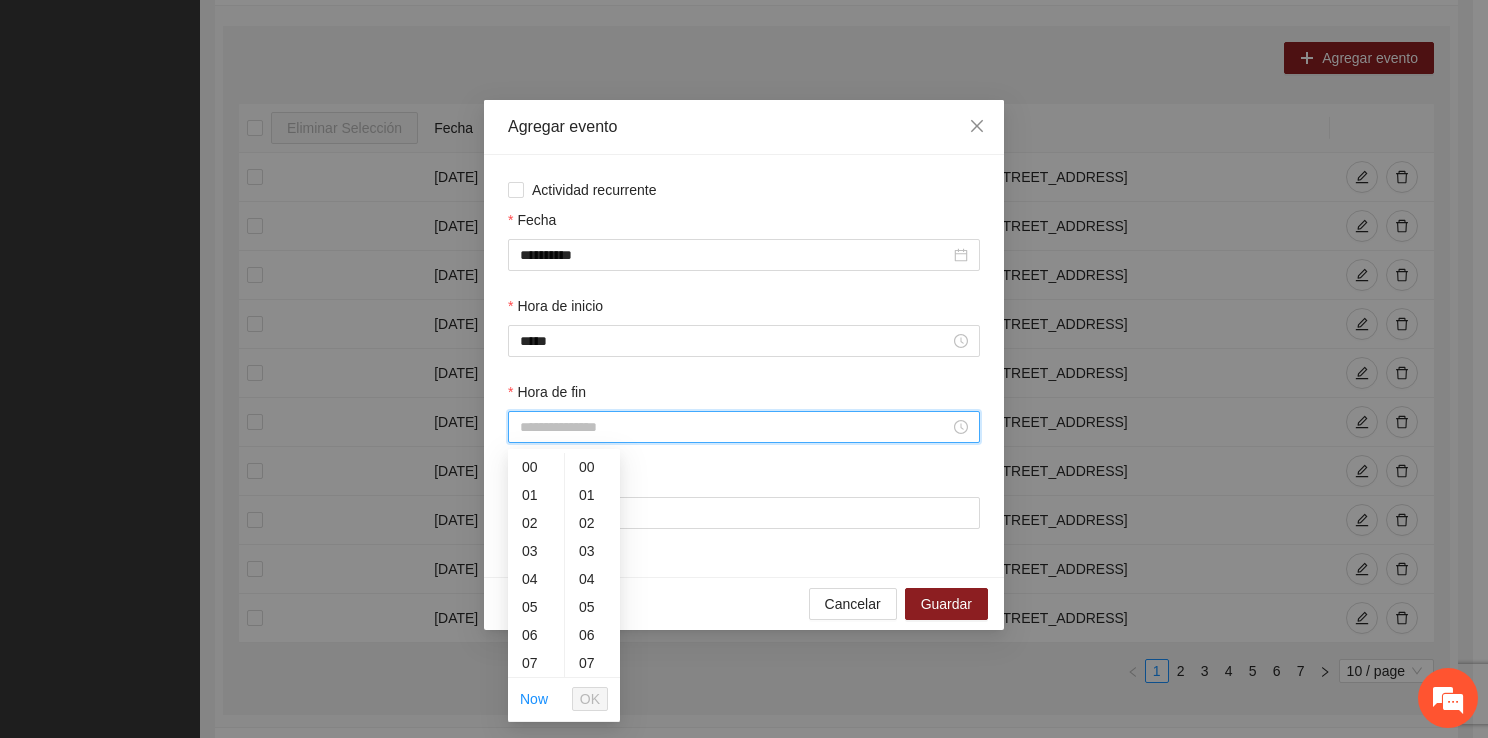 click on "Hora de fin" at bounding box center [735, 427] 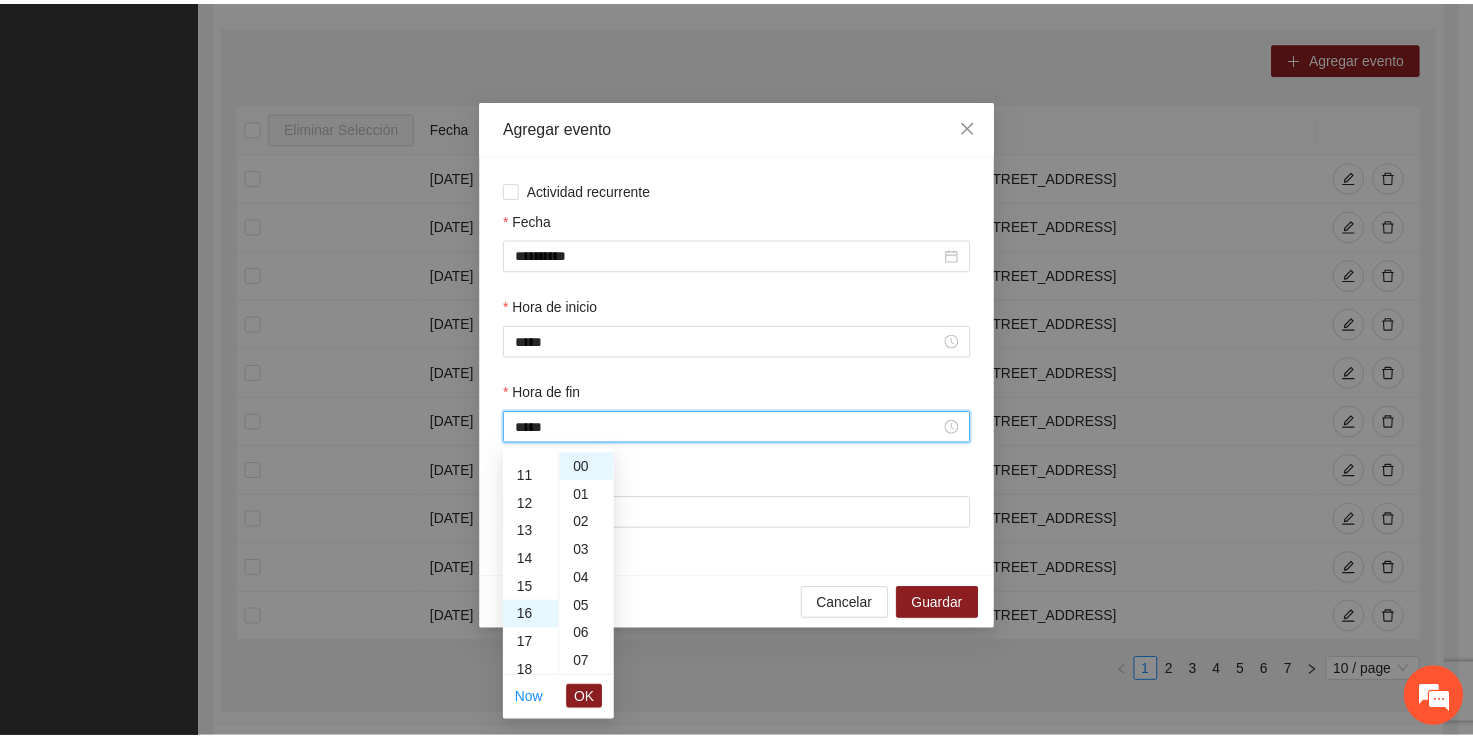 scroll, scrollTop: 448, scrollLeft: 0, axis: vertical 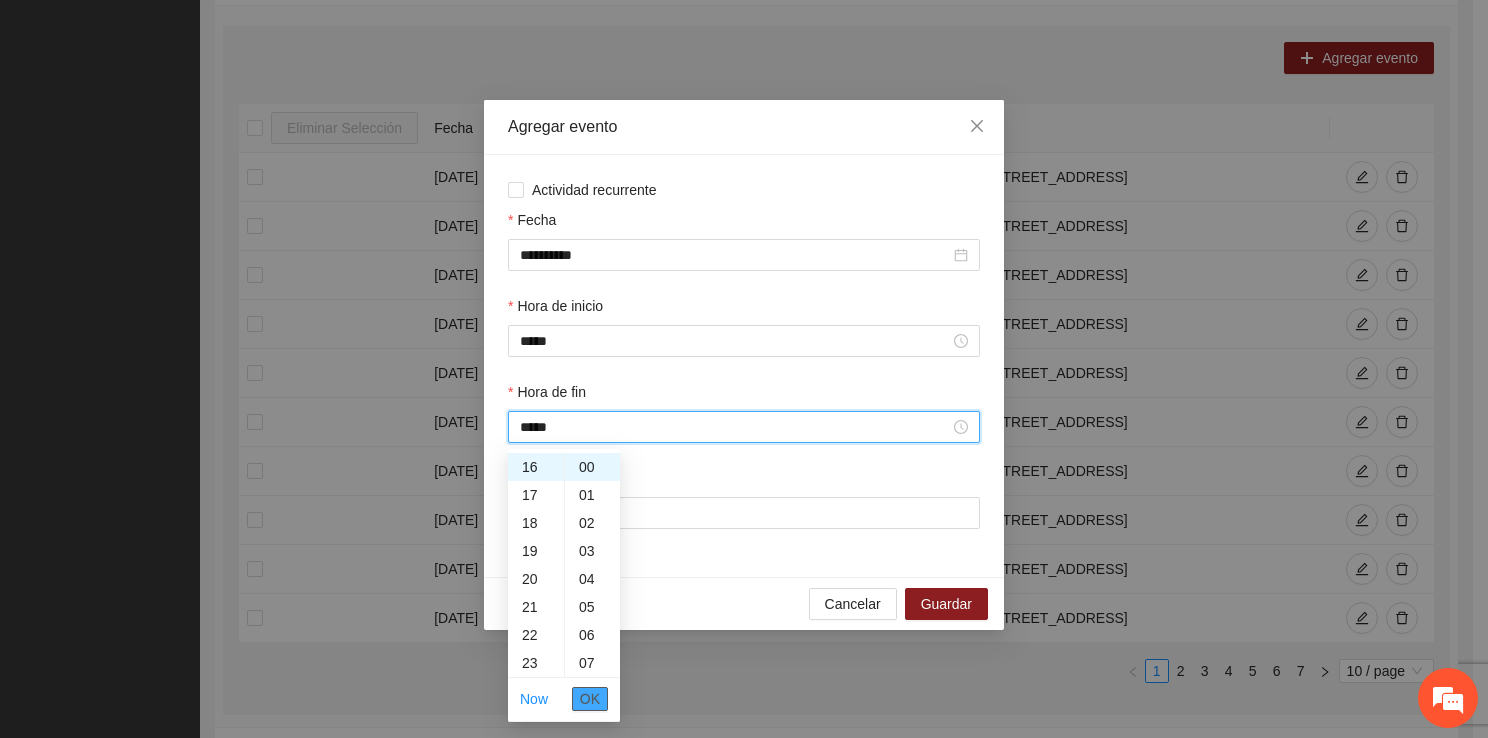 click on "OK" at bounding box center [590, 699] 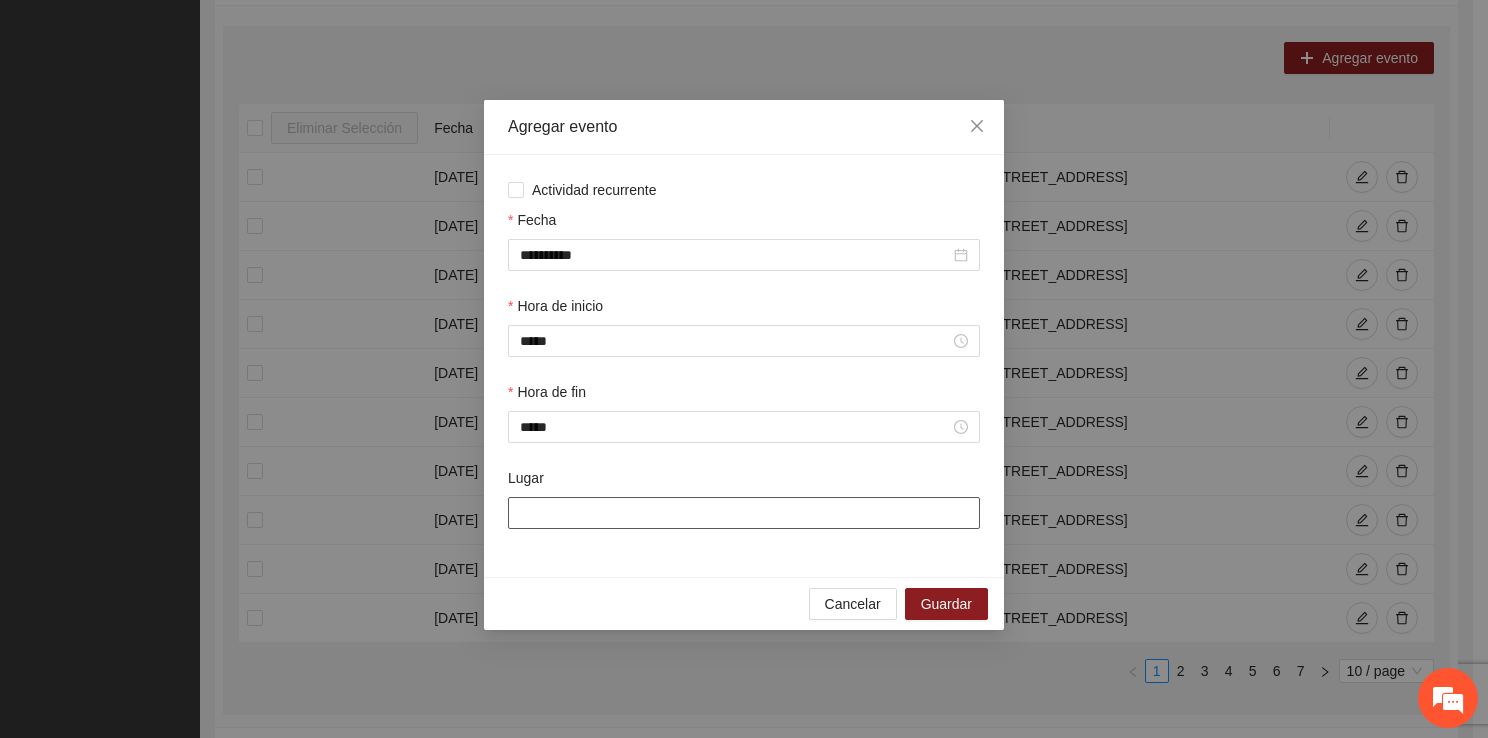 click on "Lugar" at bounding box center [744, 513] 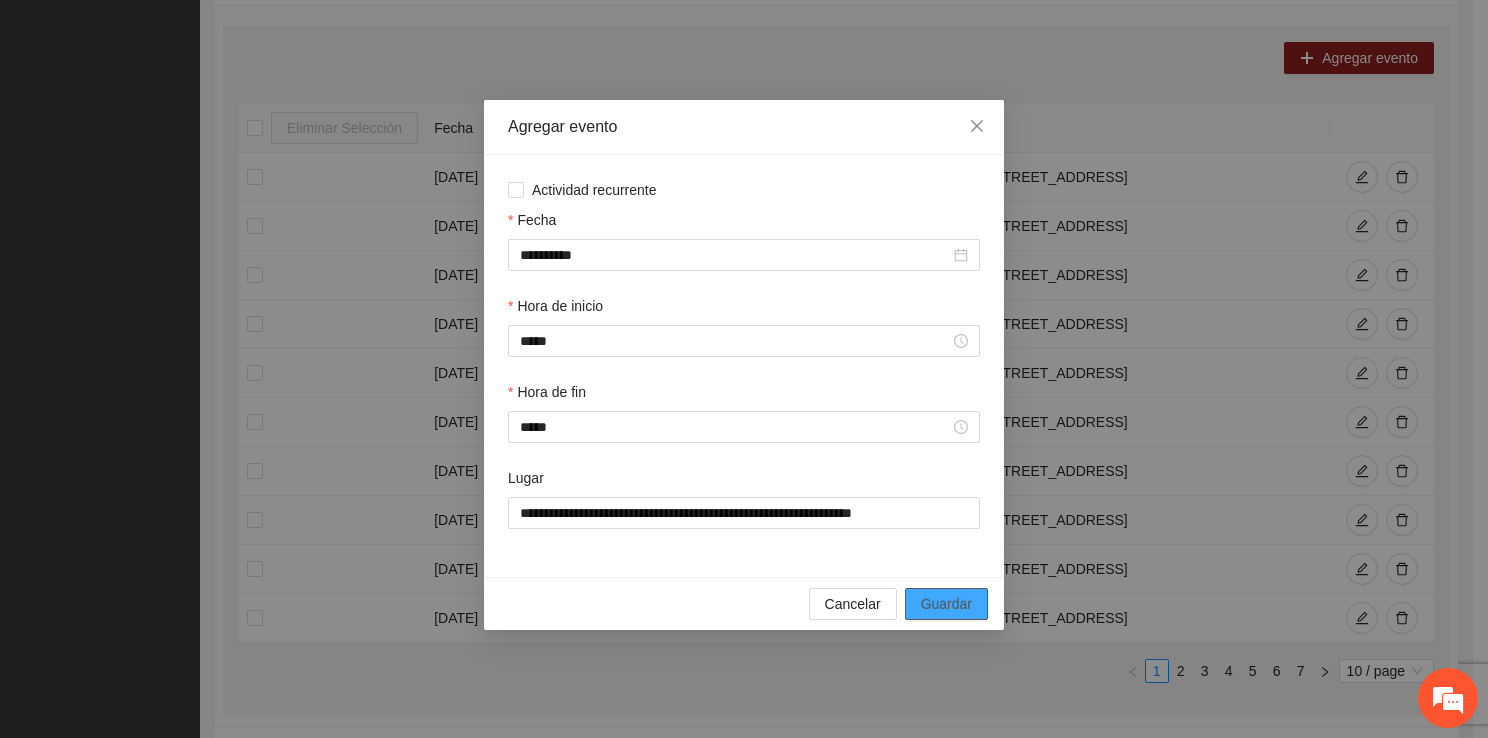 click on "Guardar" at bounding box center (946, 604) 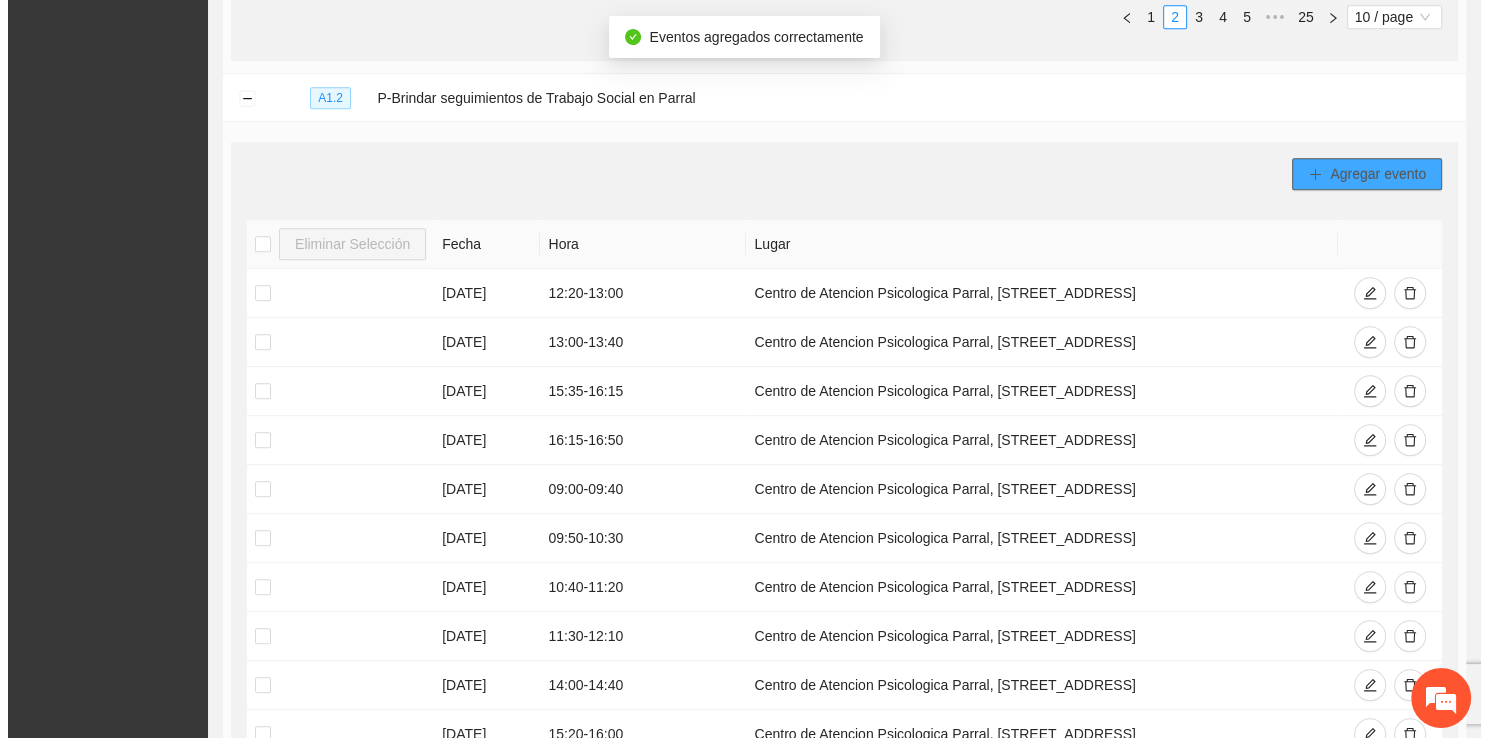 scroll, scrollTop: 1000, scrollLeft: 0, axis: vertical 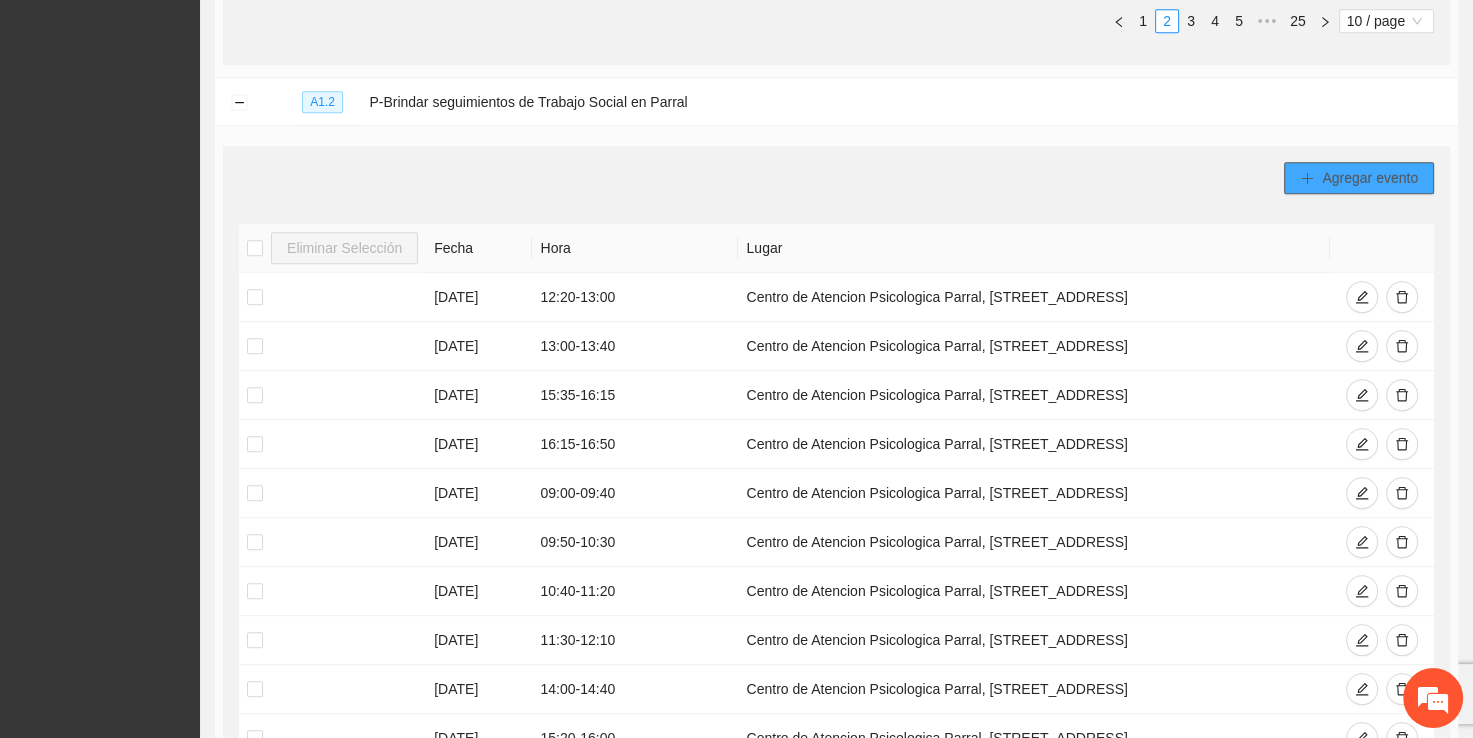 click on "Agregar evento" at bounding box center [1370, 178] 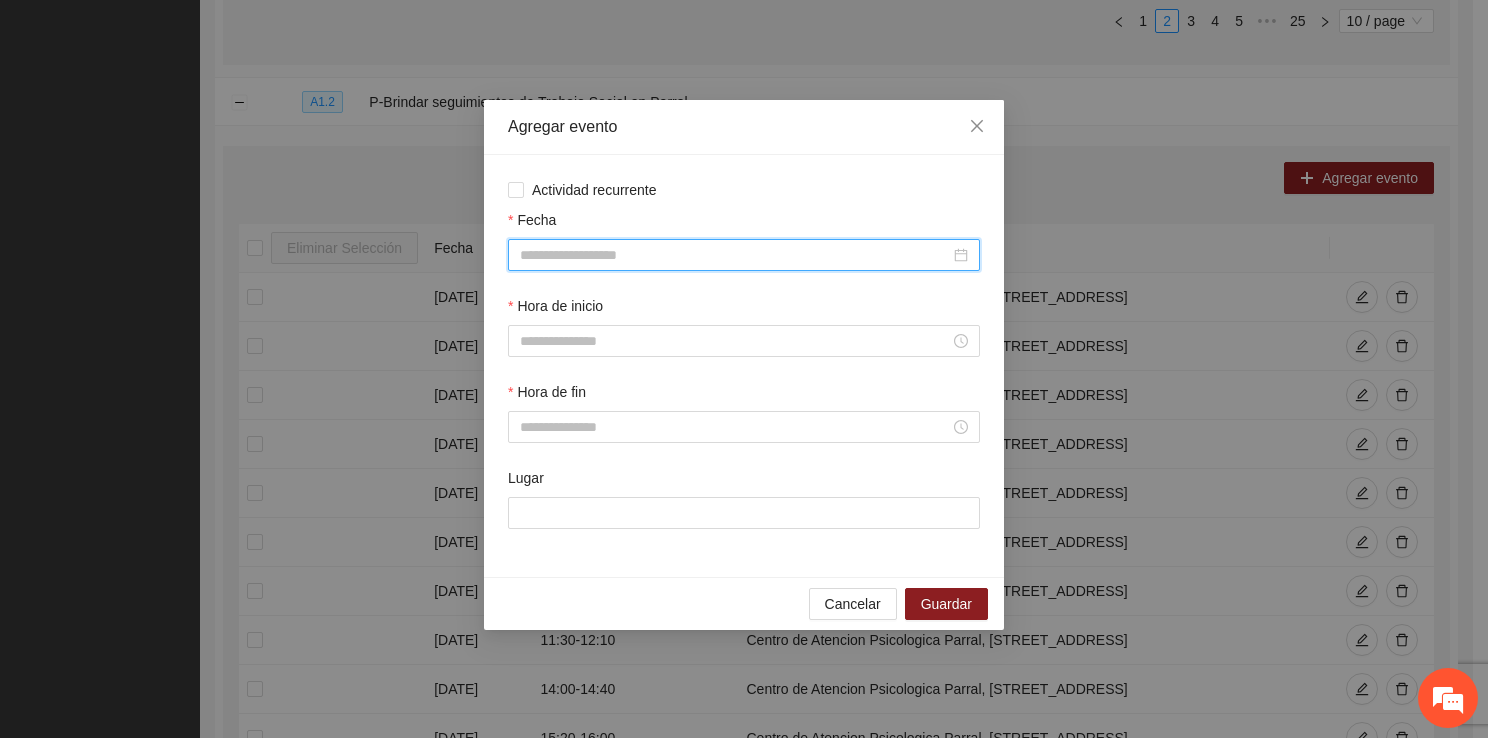click on "Fecha" at bounding box center (735, 255) 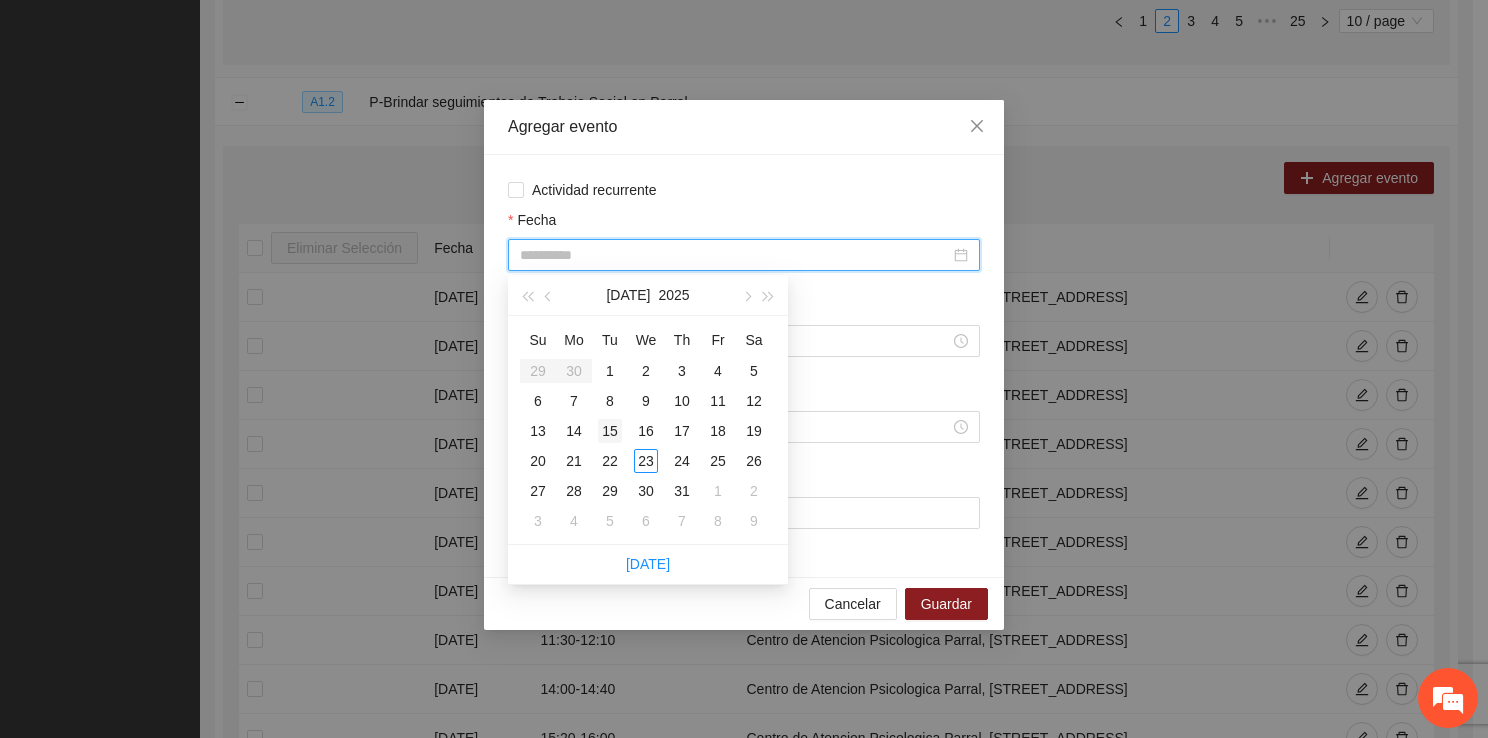 click on "15" at bounding box center (610, 431) 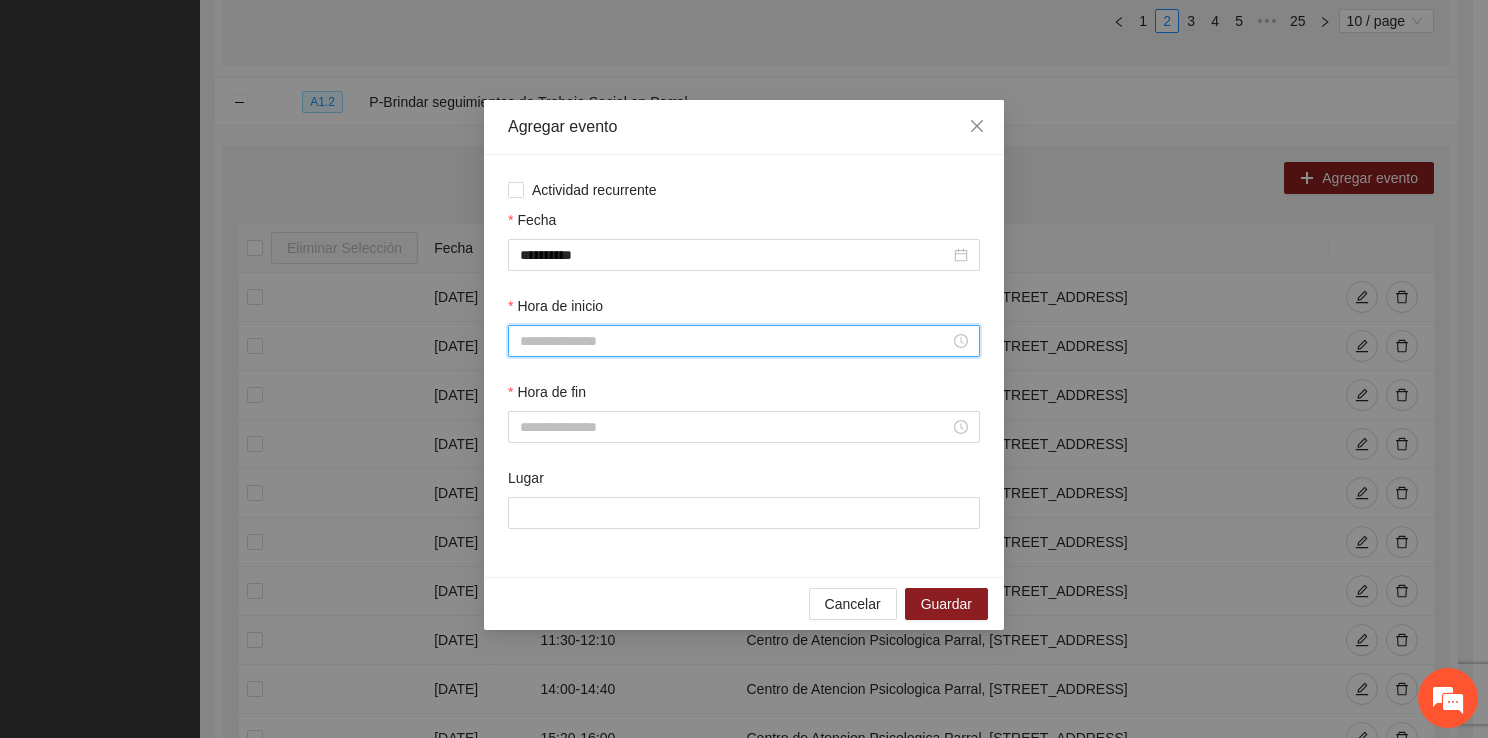 click on "Hora de inicio" at bounding box center (735, 341) 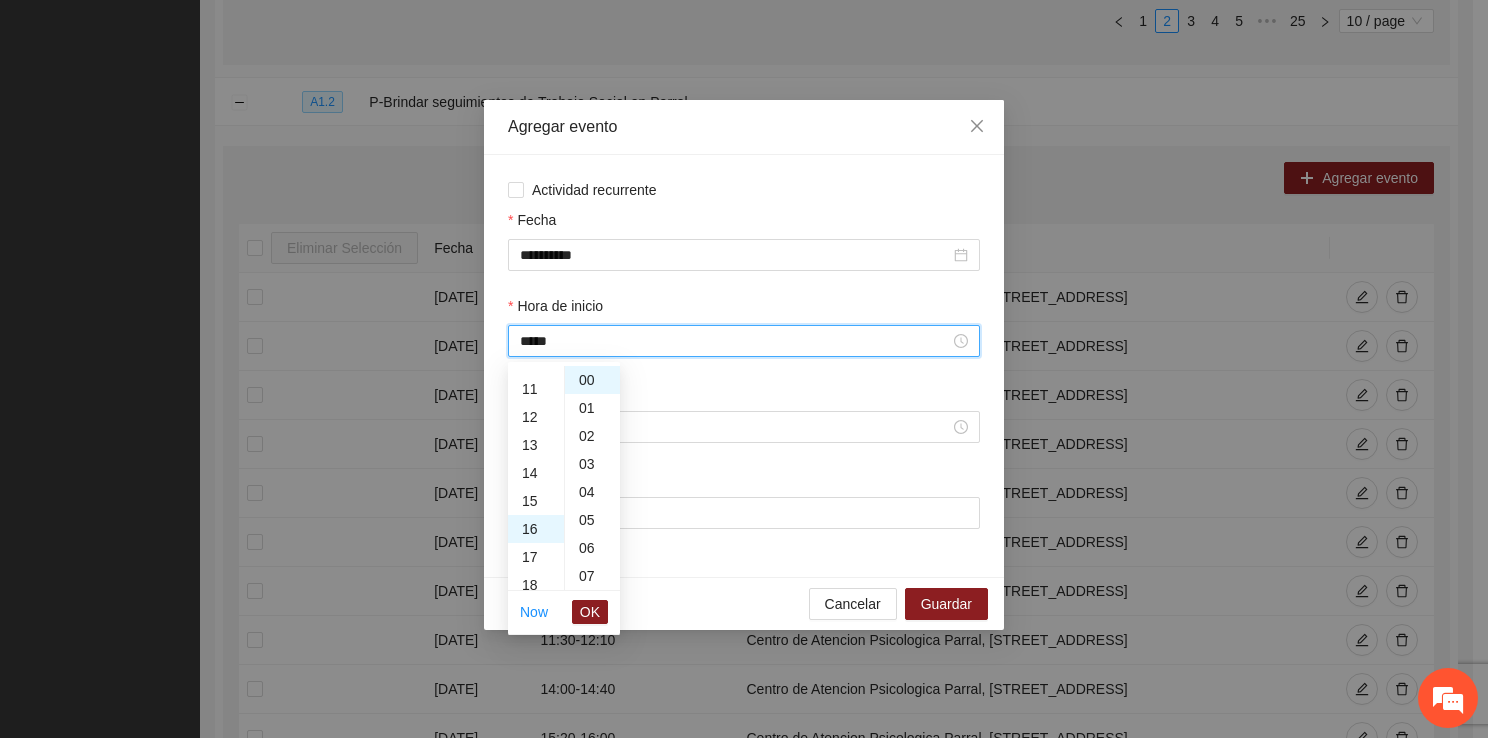 scroll, scrollTop: 448, scrollLeft: 0, axis: vertical 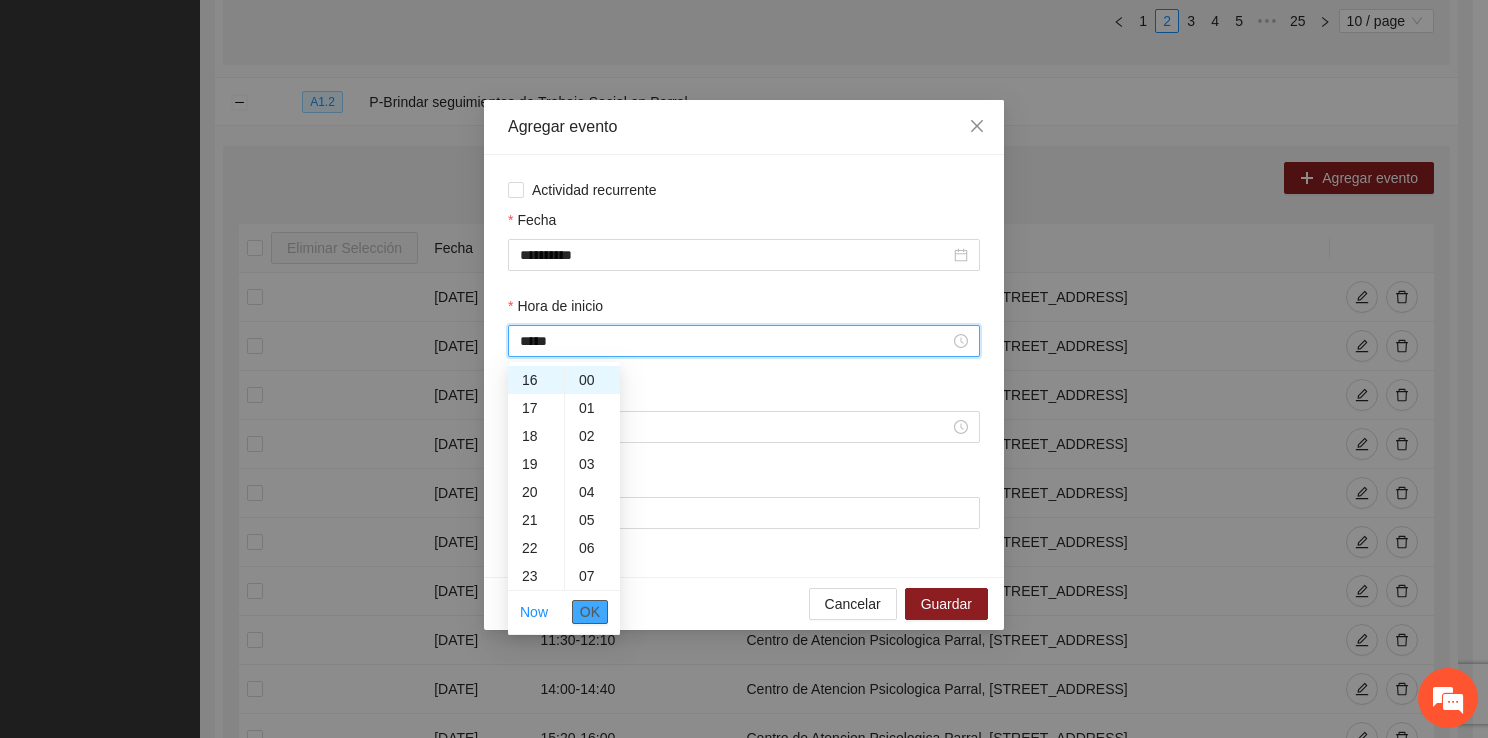 click on "OK" at bounding box center [590, 612] 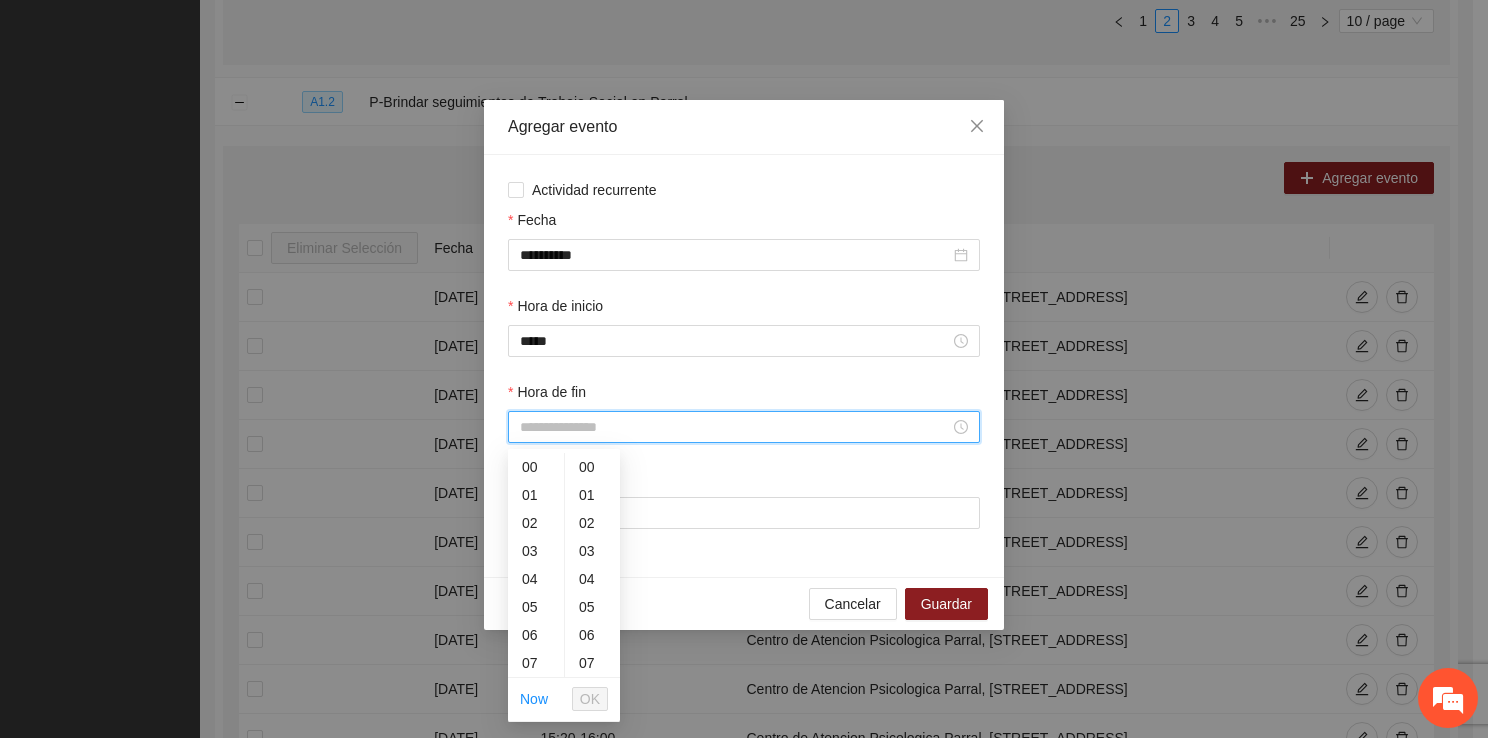 click on "Hora de fin" at bounding box center (735, 427) 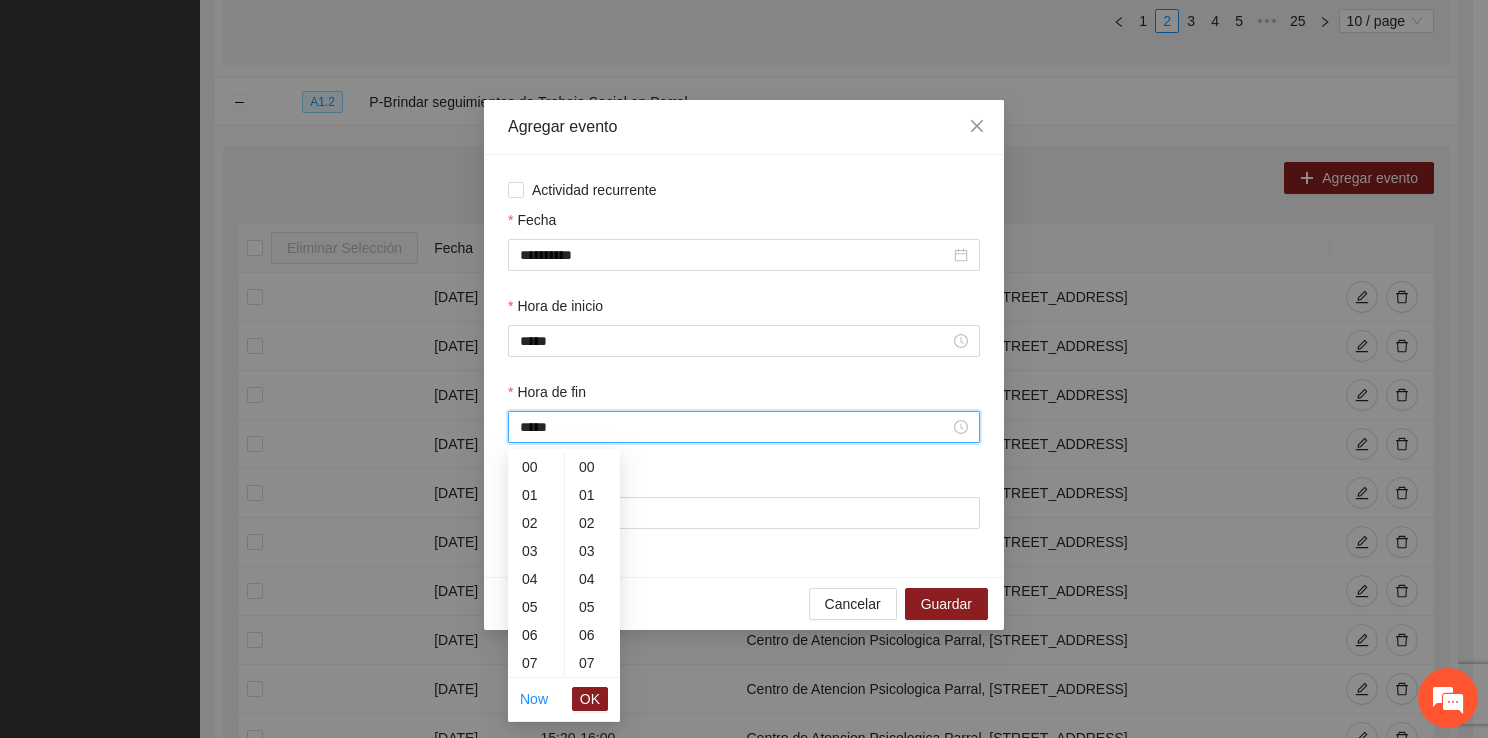 scroll, scrollTop: 448, scrollLeft: 0, axis: vertical 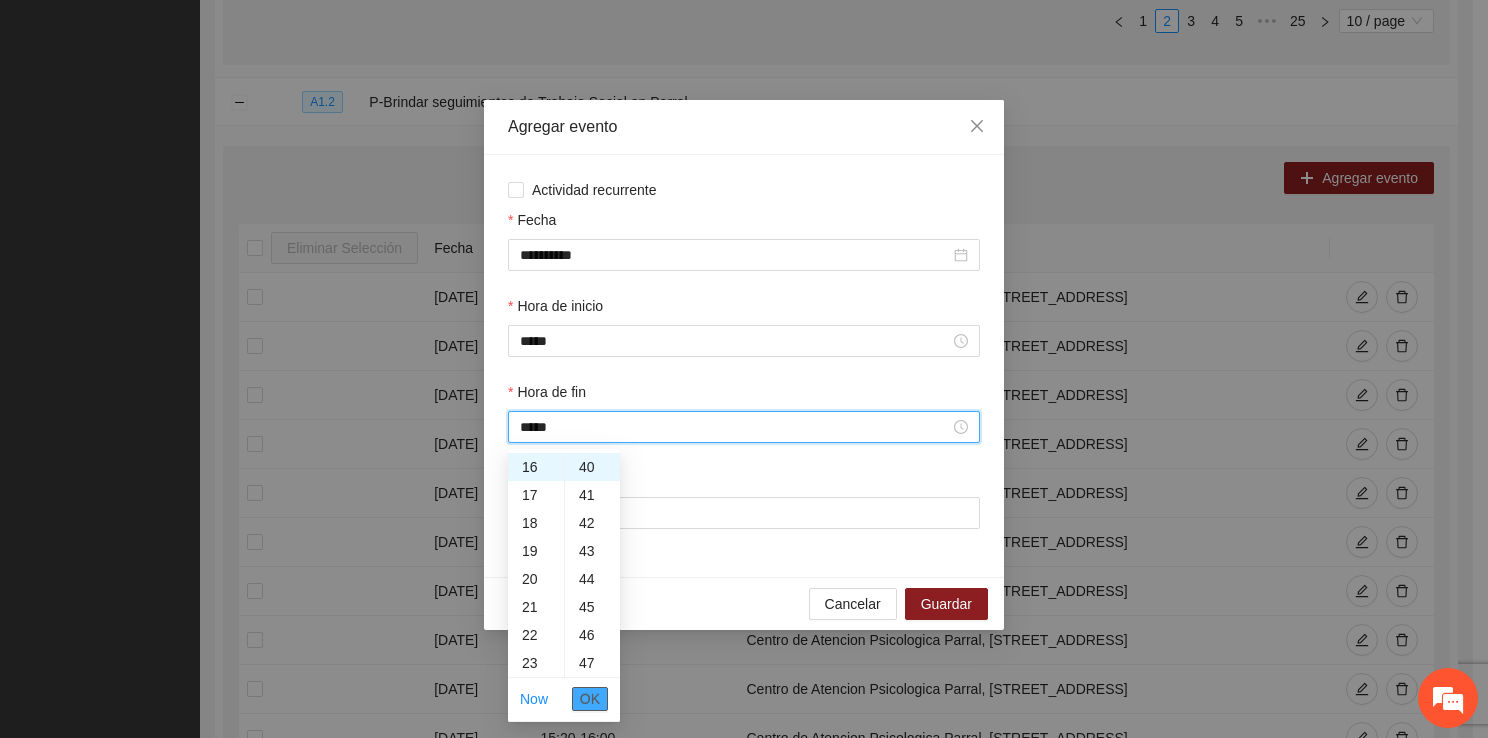click on "OK" at bounding box center [590, 699] 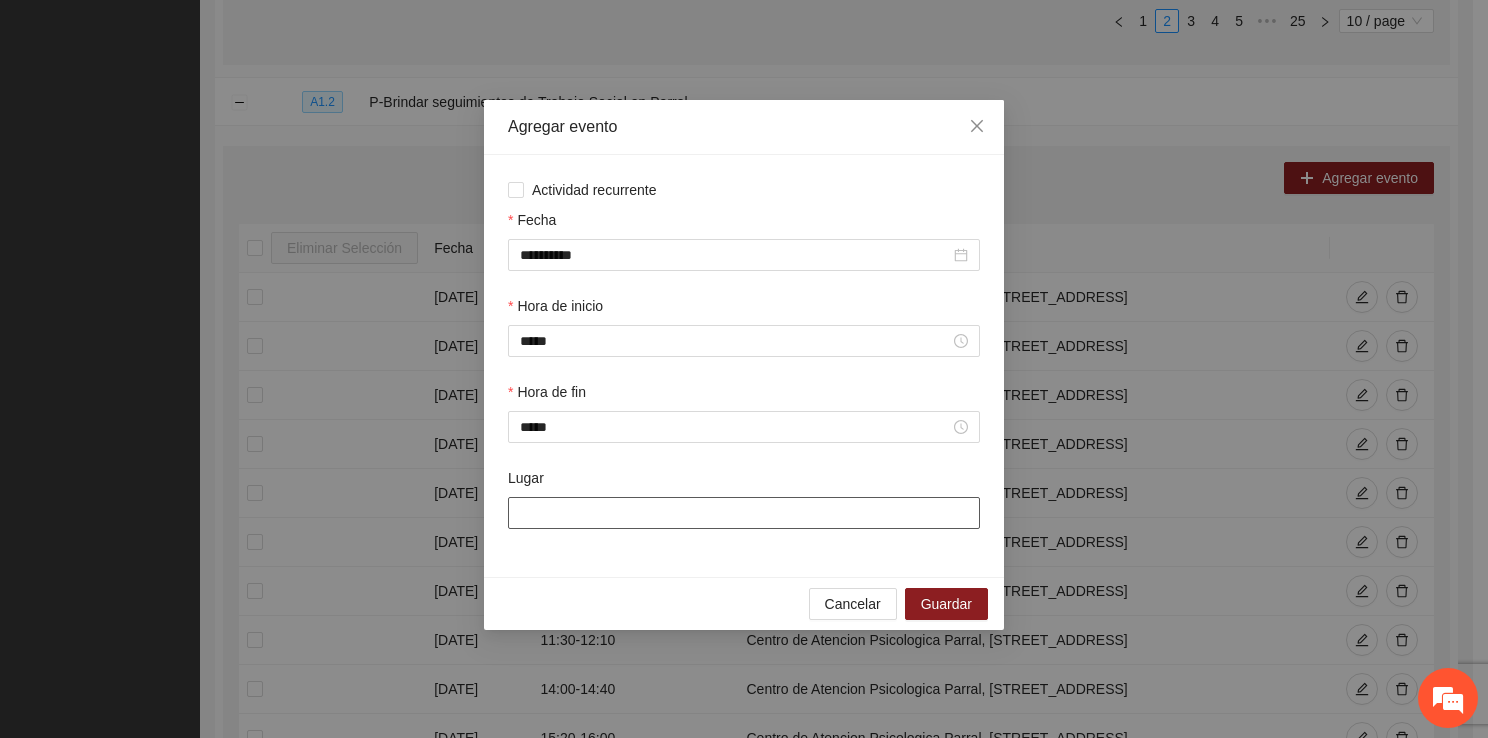 click on "Lugar" at bounding box center [744, 513] 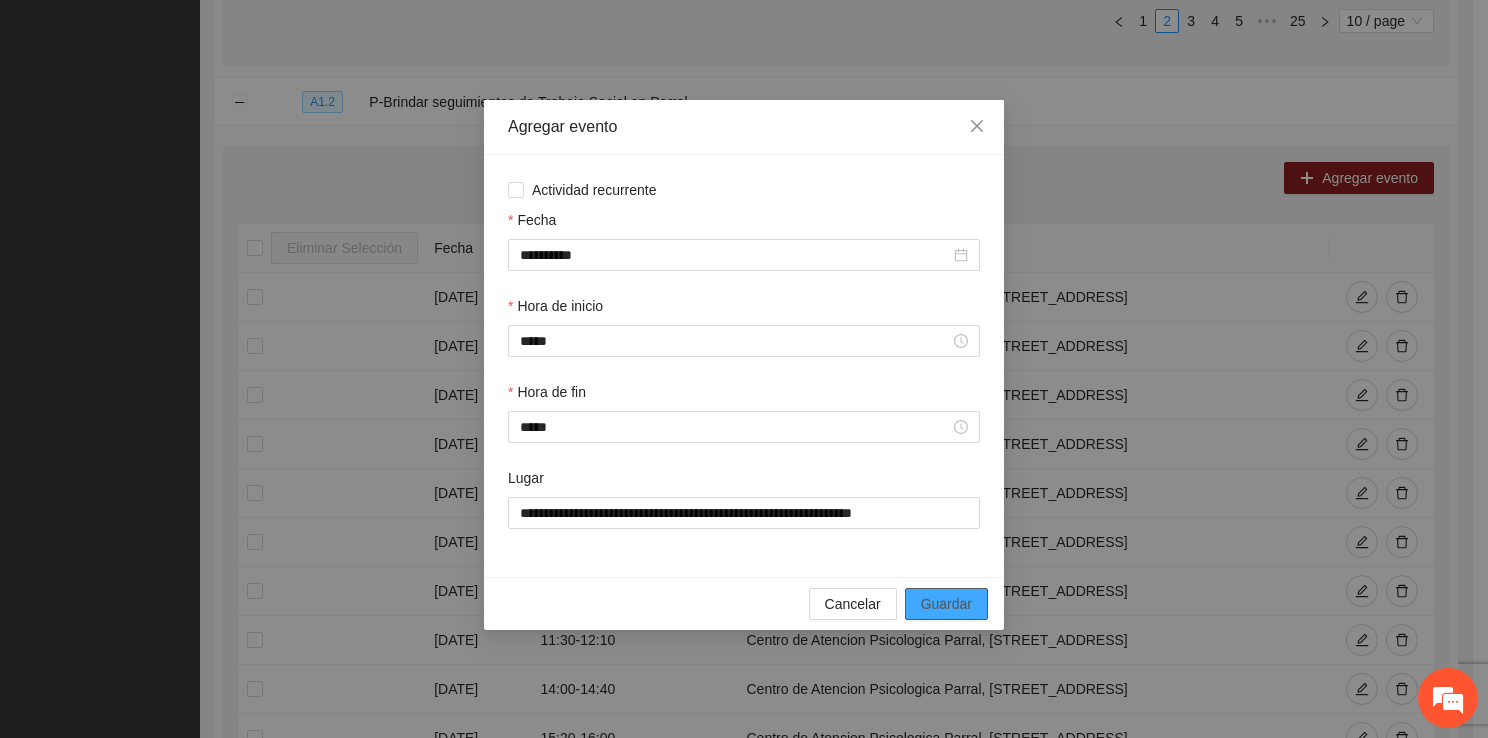 click on "Guardar" at bounding box center (946, 604) 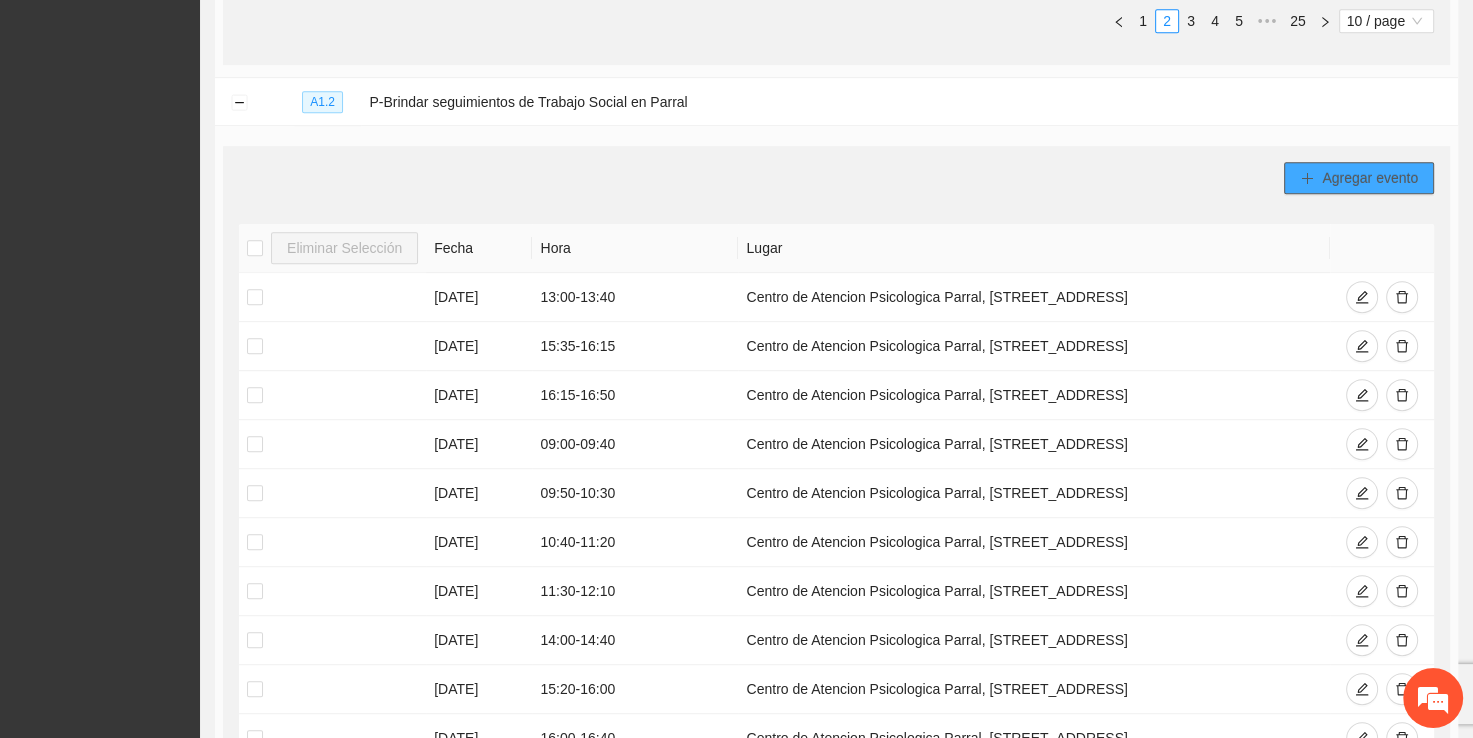 click on "Agregar evento" at bounding box center [1370, 178] 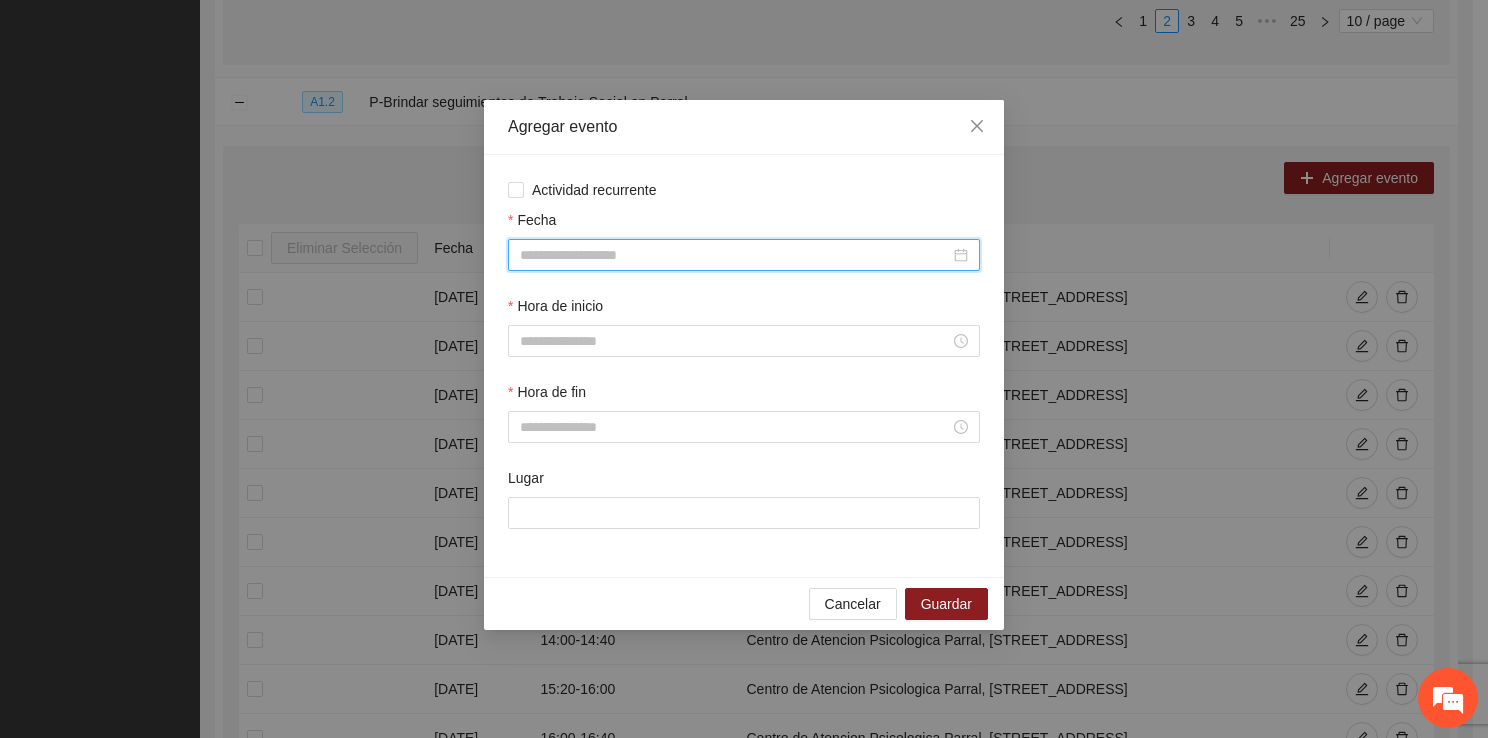click on "Fecha" at bounding box center [735, 255] 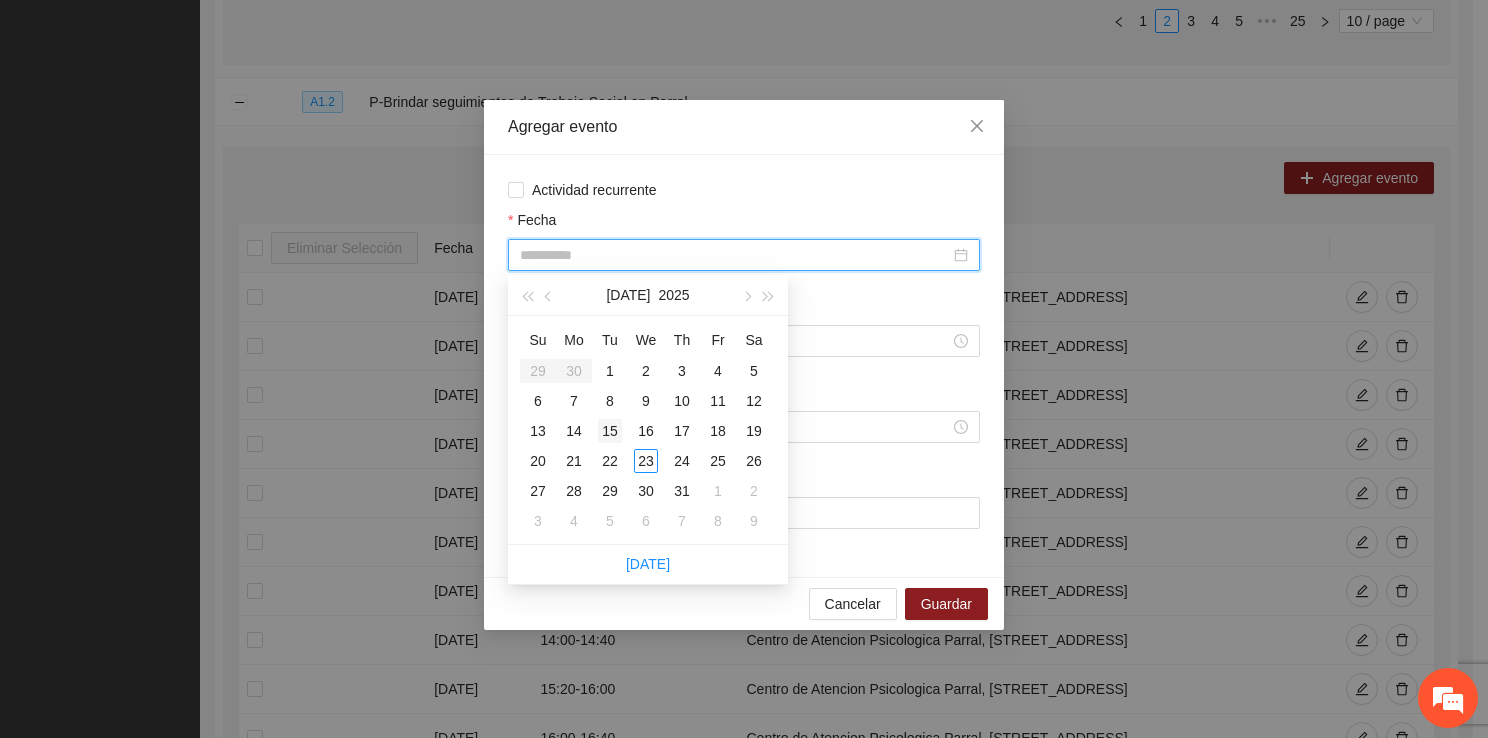 click on "15" at bounding box center (610, 431) 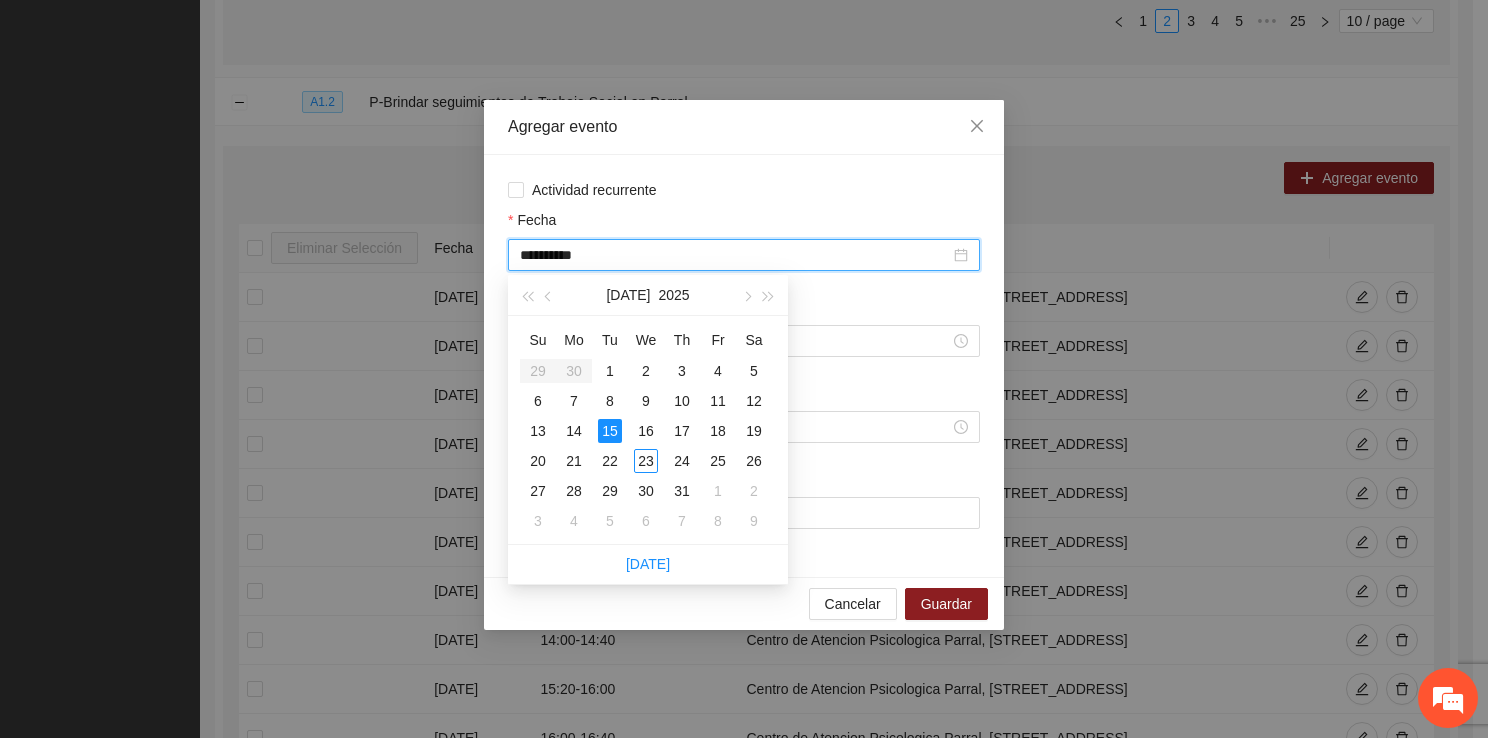 click on "15" at bounding box center (610, 431) 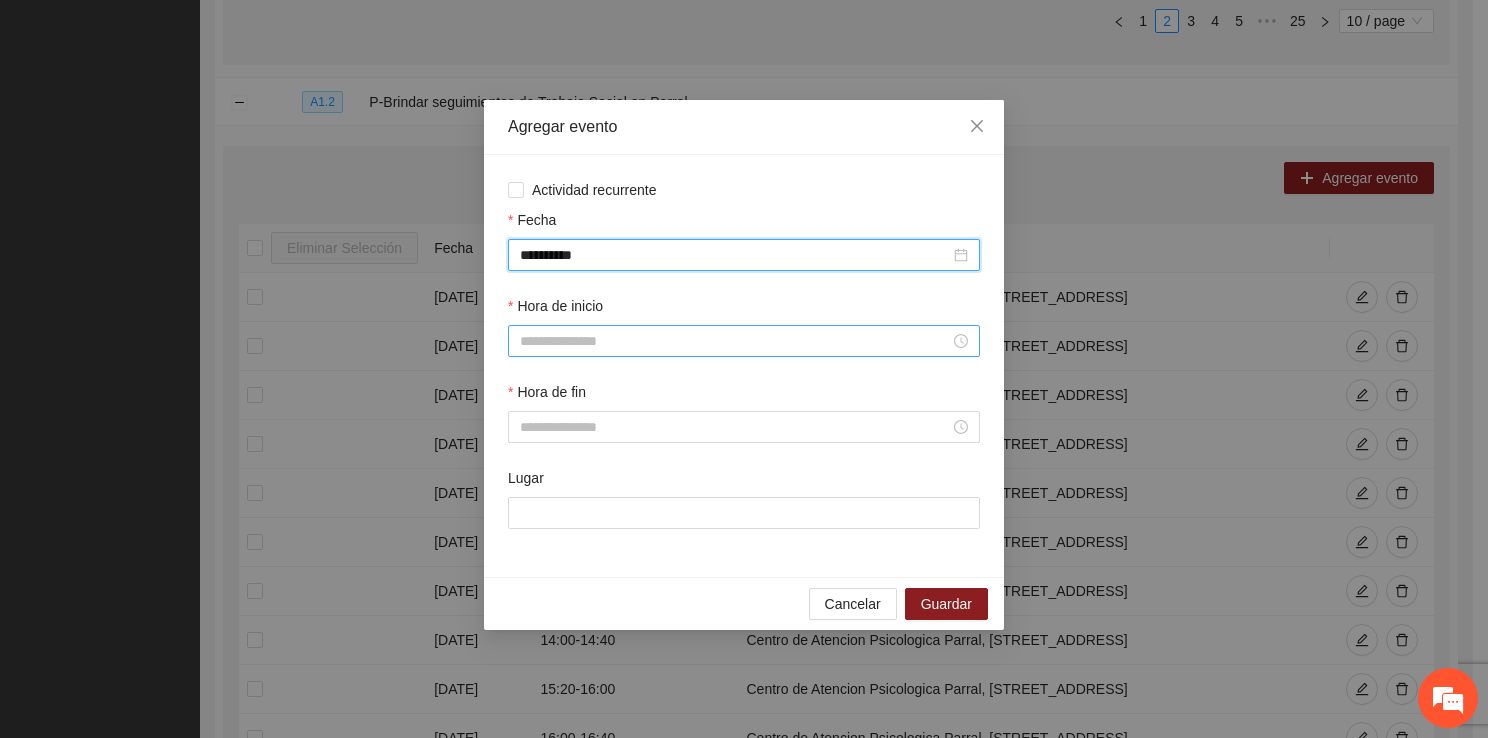 click on "Hora de inicio" at bounding box center [735, 341] 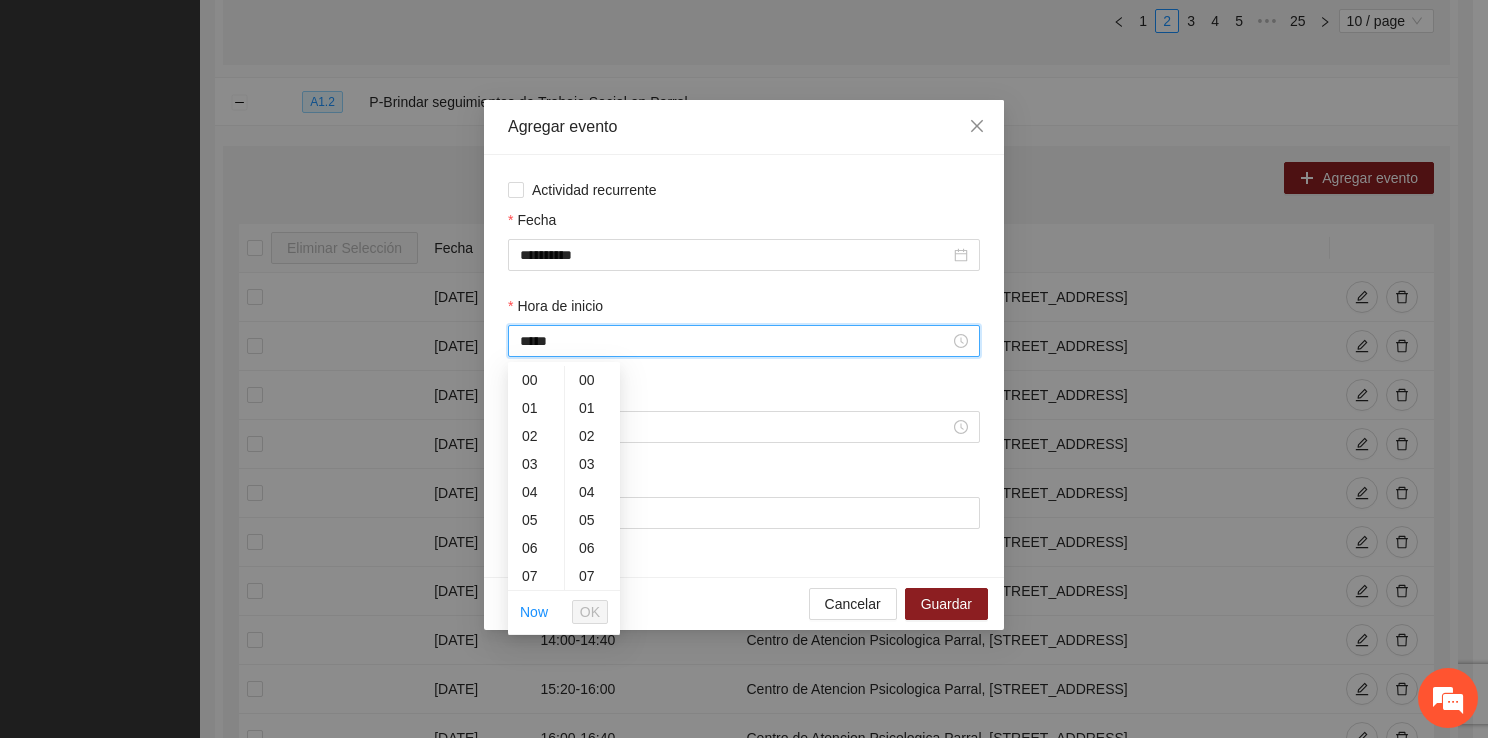 scroll, scrollTop: 299, scrollLeft: 0, axis: vertical 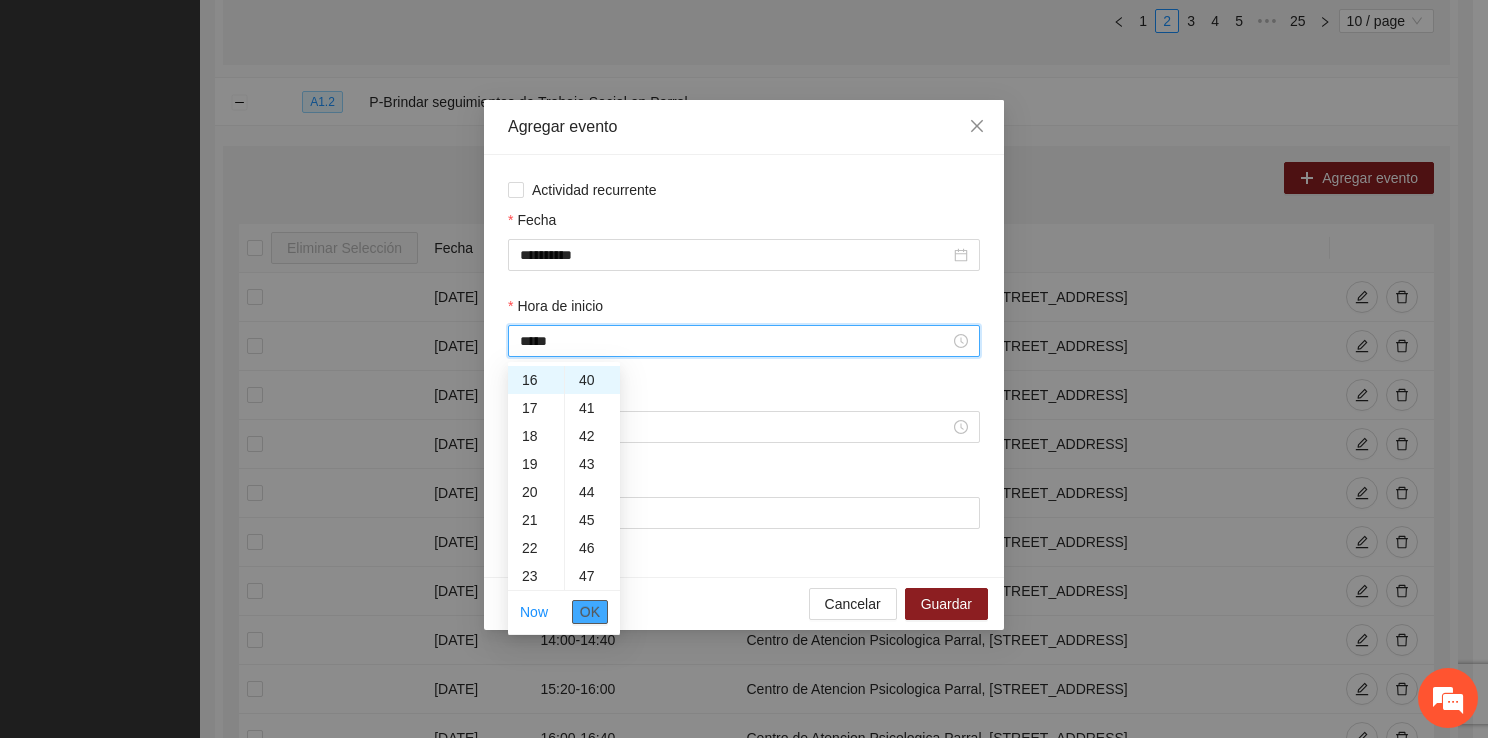 click on "OK" at bounding box center (590, 612) 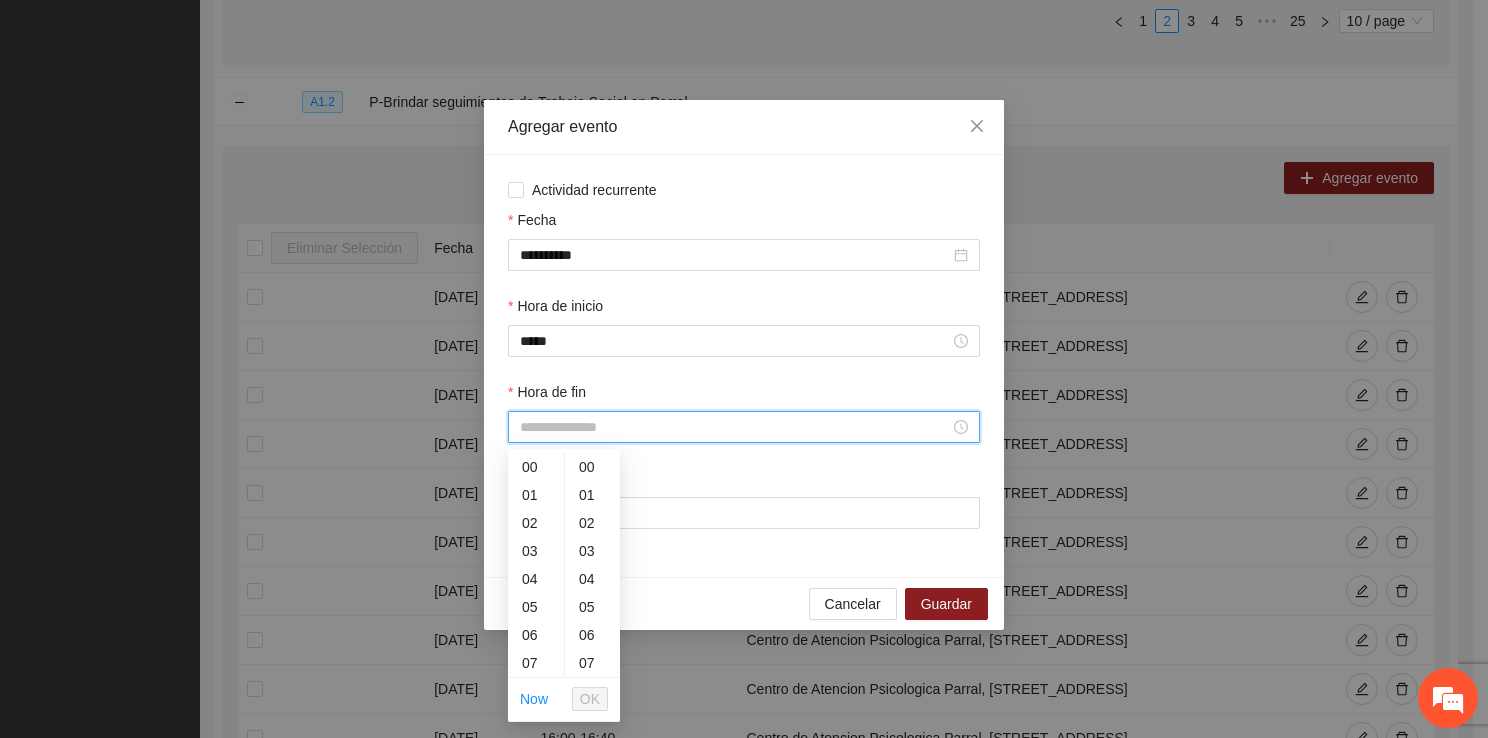 click on "Hora de fin" at bounding box center (735, 427) 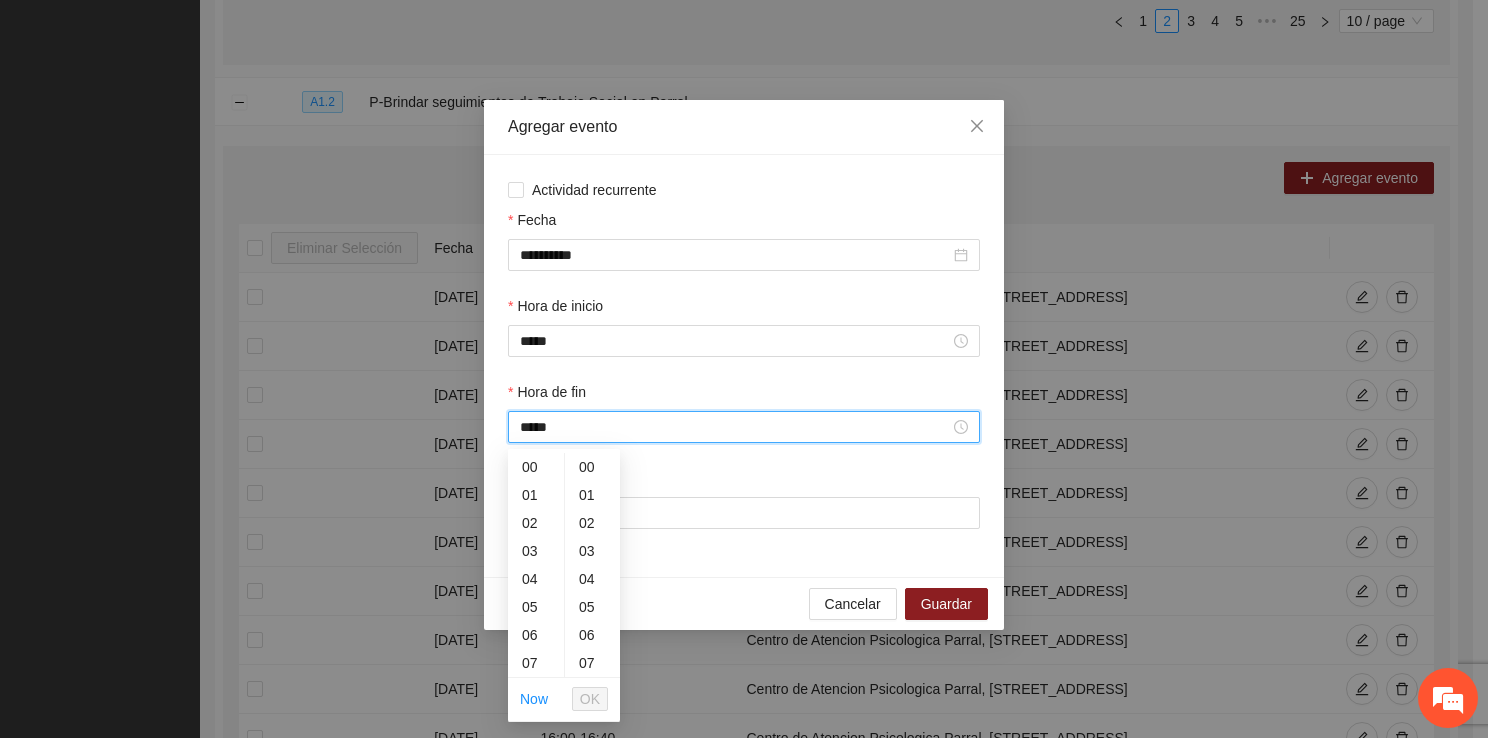 scroll, scrollTop: 357, scrollLeft: 0, axis: vertical 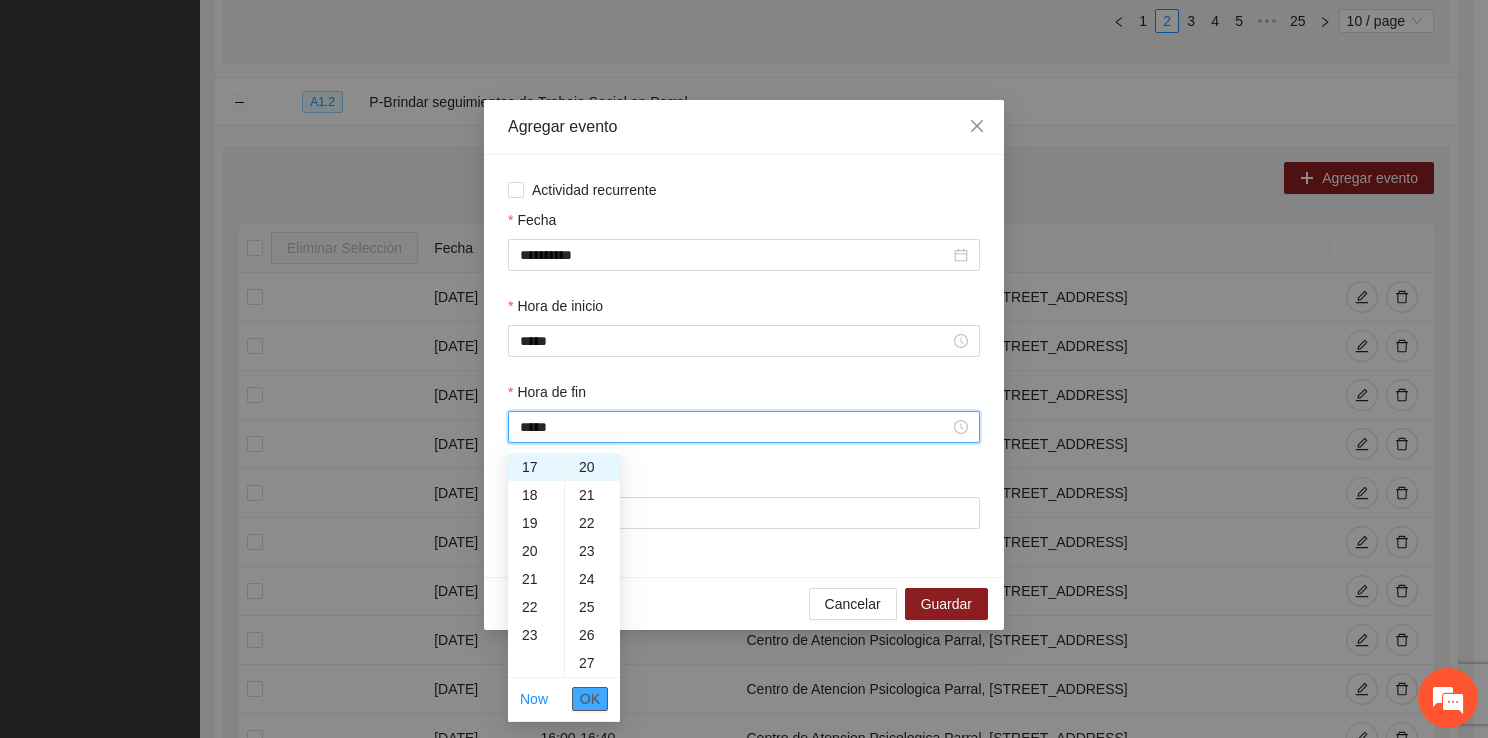 click on "OK" at bounding box center (590, 699) 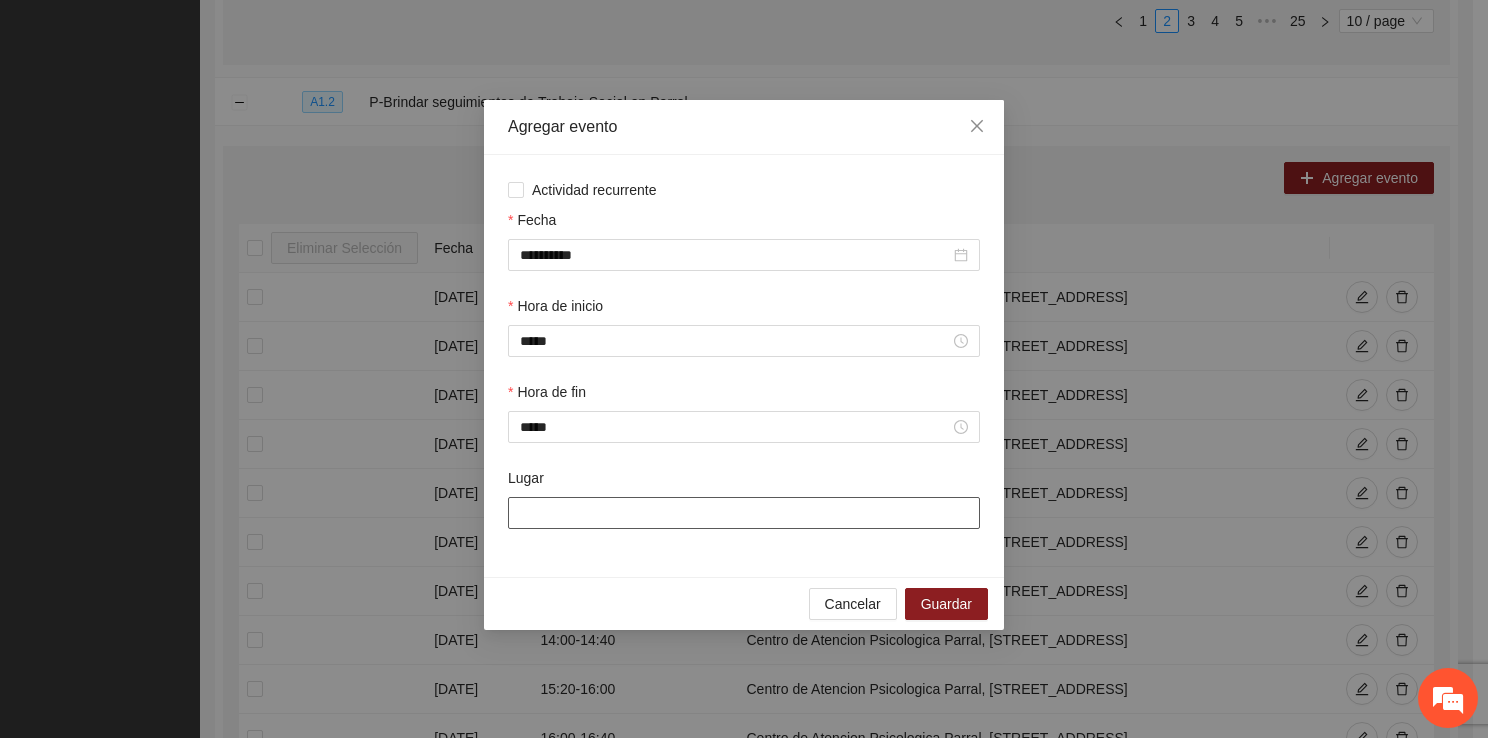 click on "Lugar" at bounding box center (744, 513) 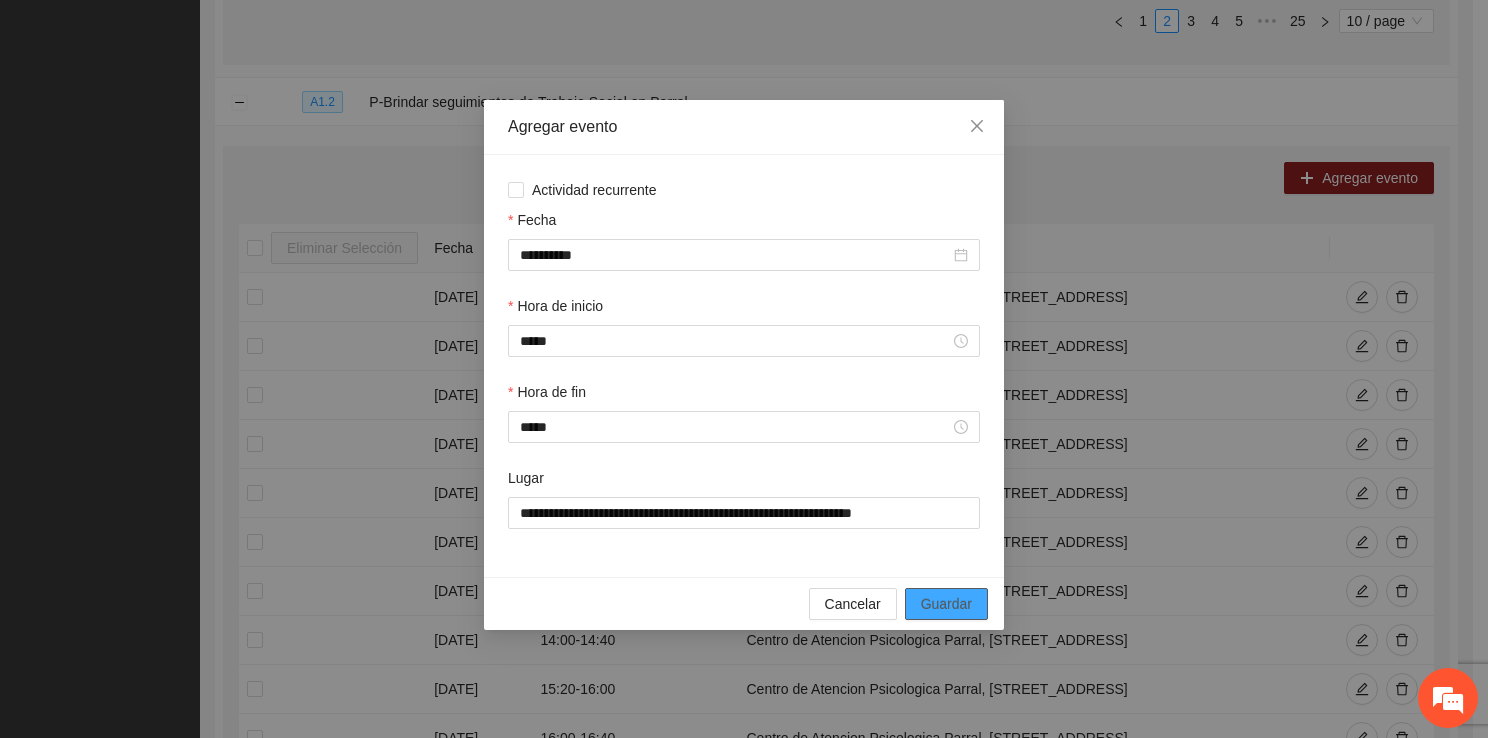 click on "Guardar" at bounding box center [946, 604] 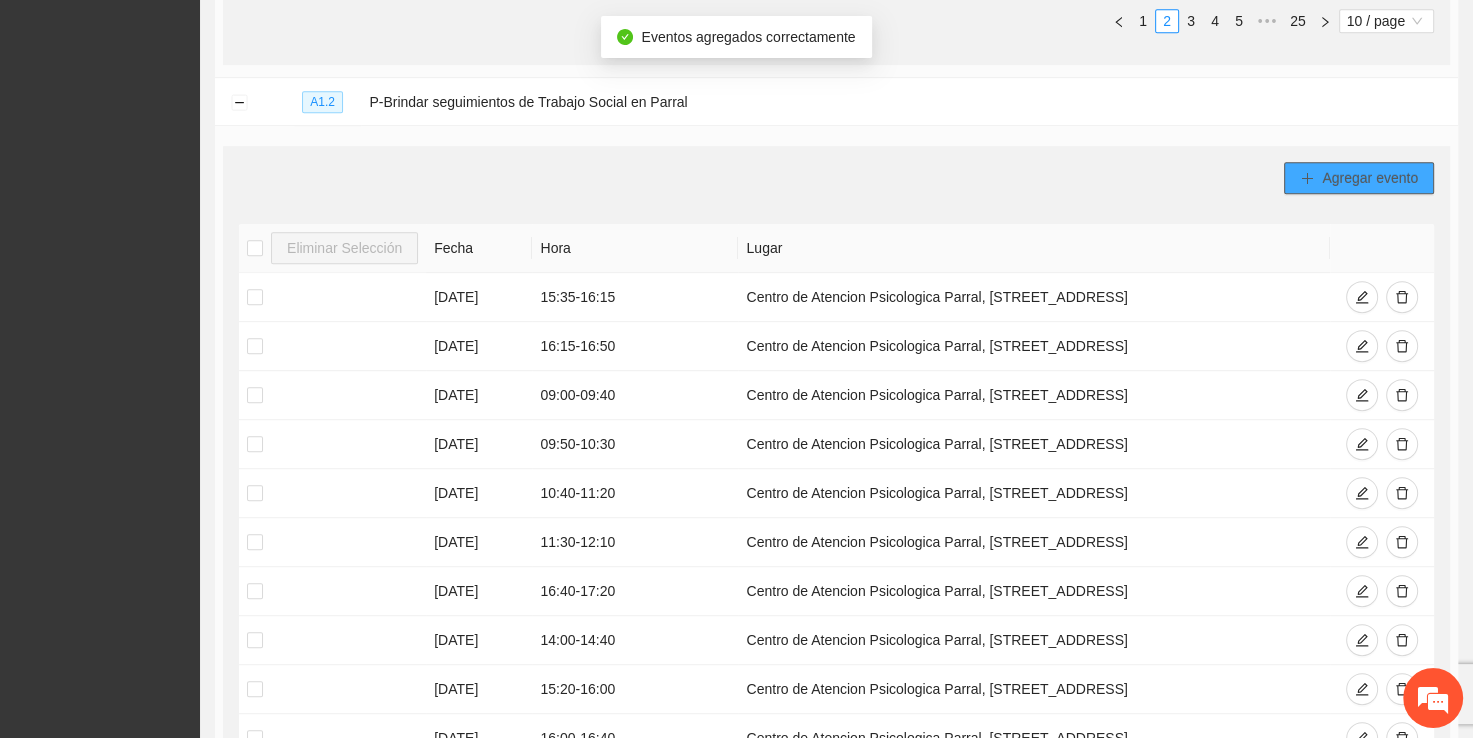 click on "Agregar evento" at bounding box center (1370, 178) 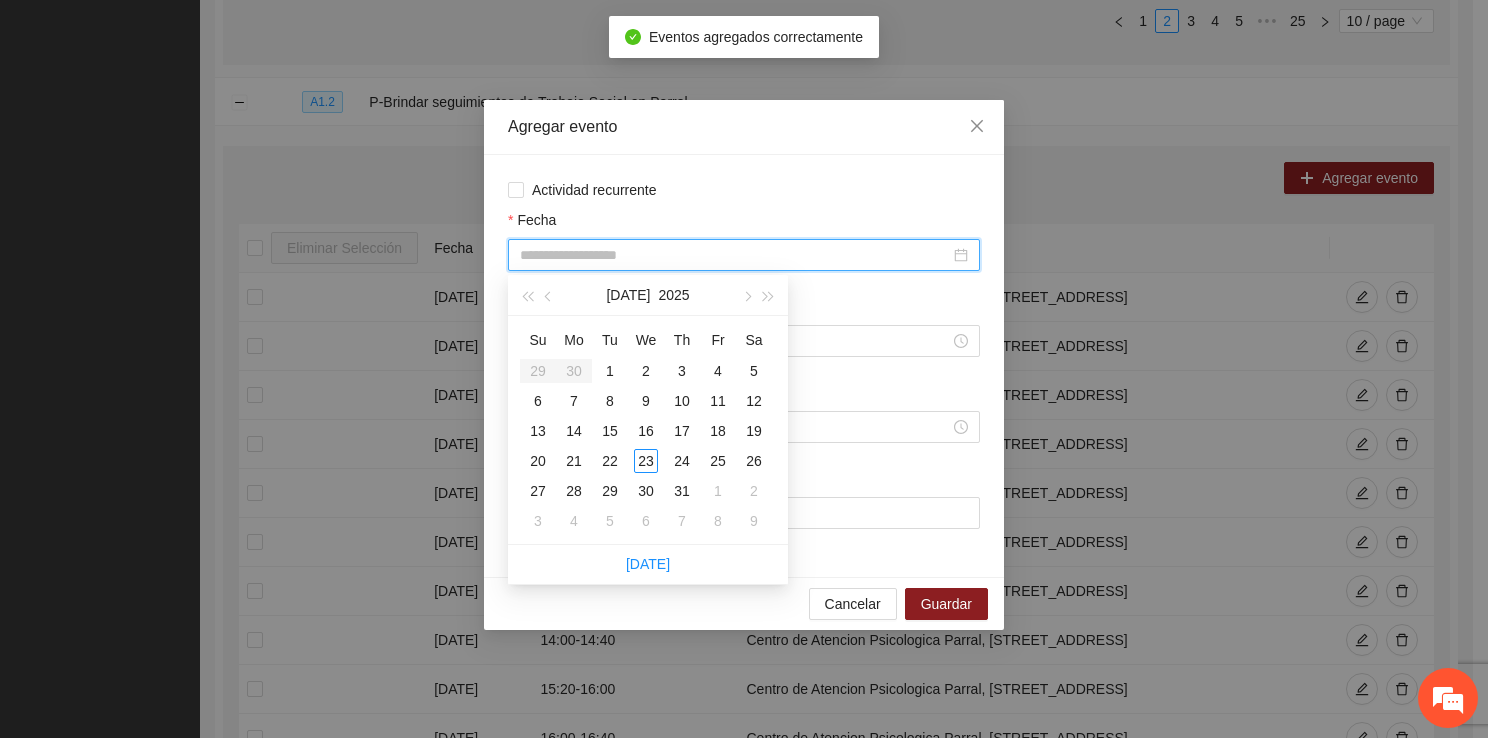 click on "Fecha" at bounding box center (735, 255) 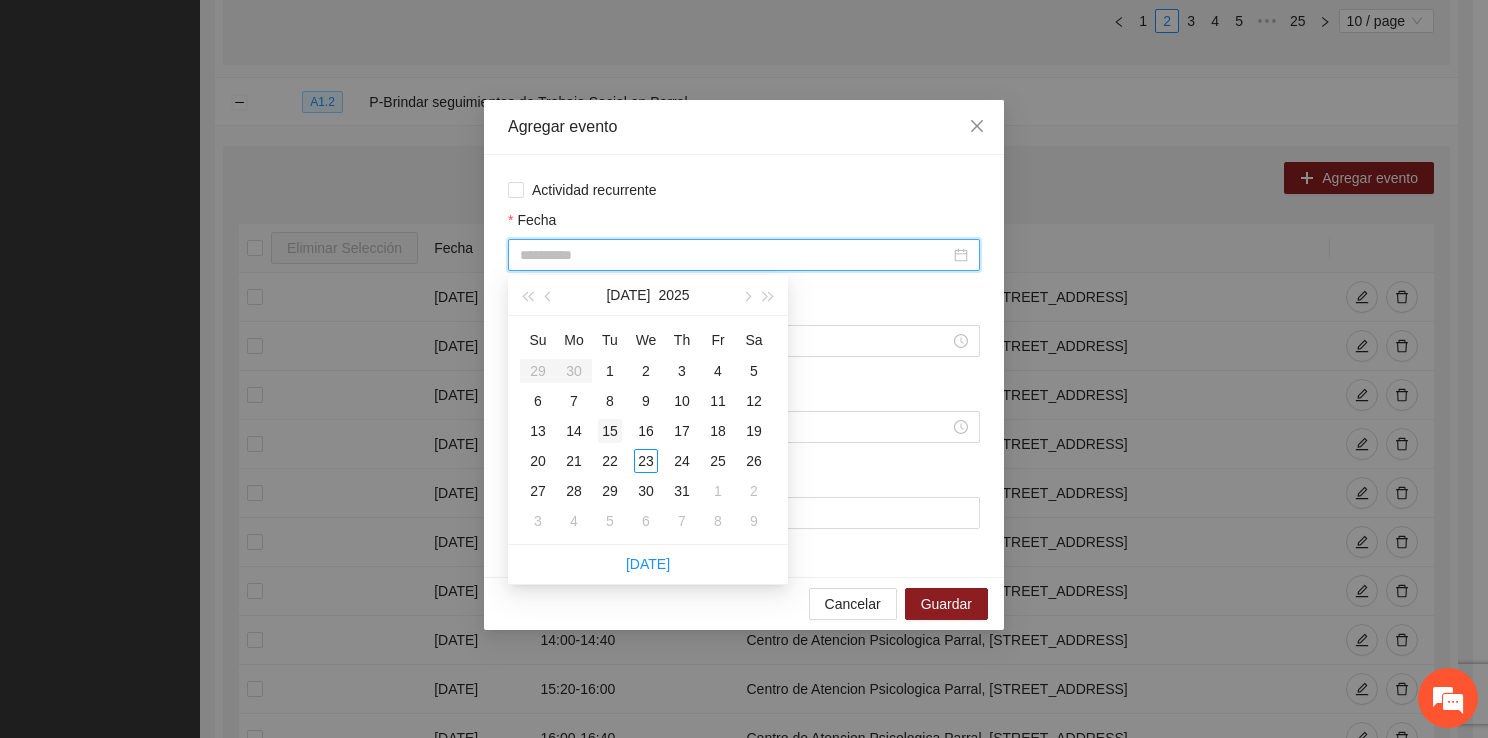 click on "15" at bounding box center [610, 431] 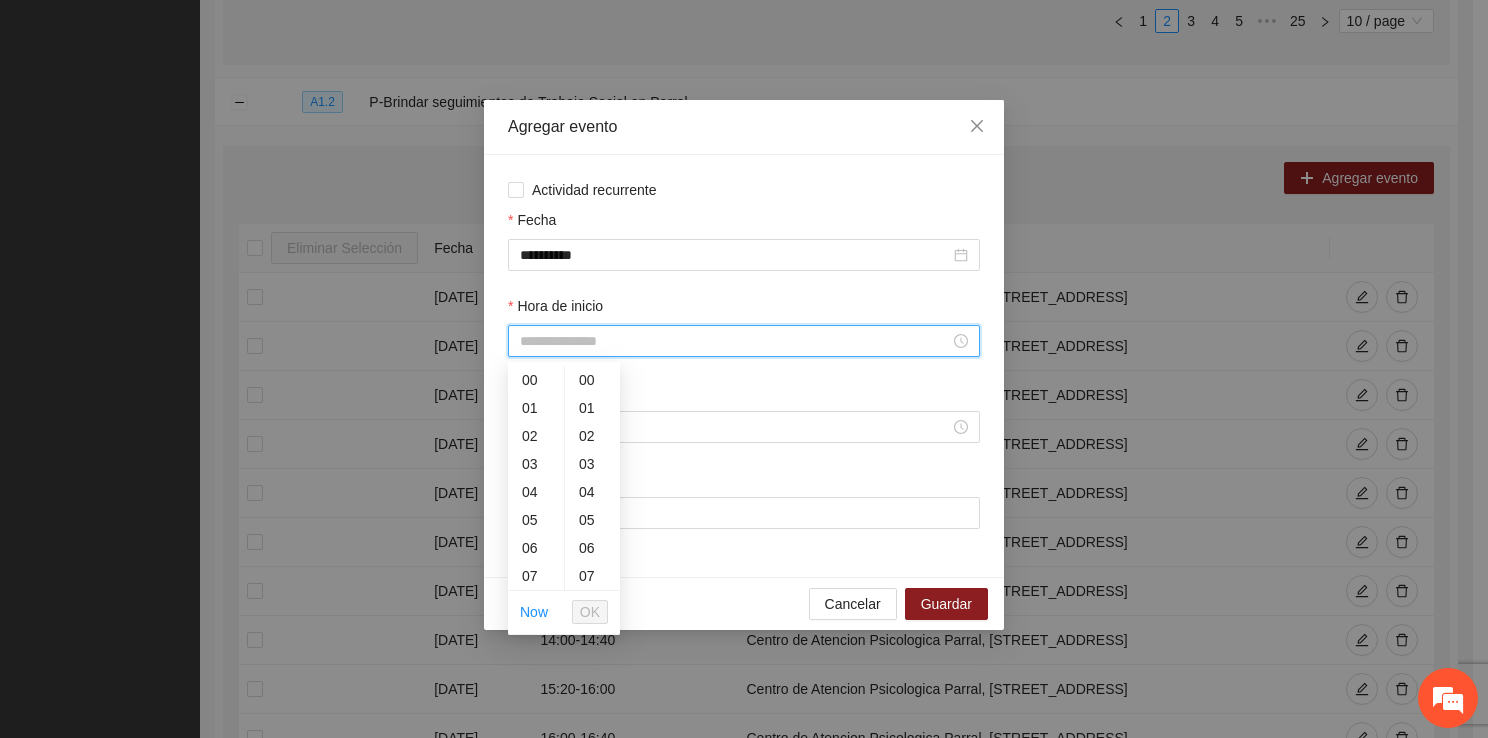 click on "Hora de inicio" at bounding box center (735, 341) 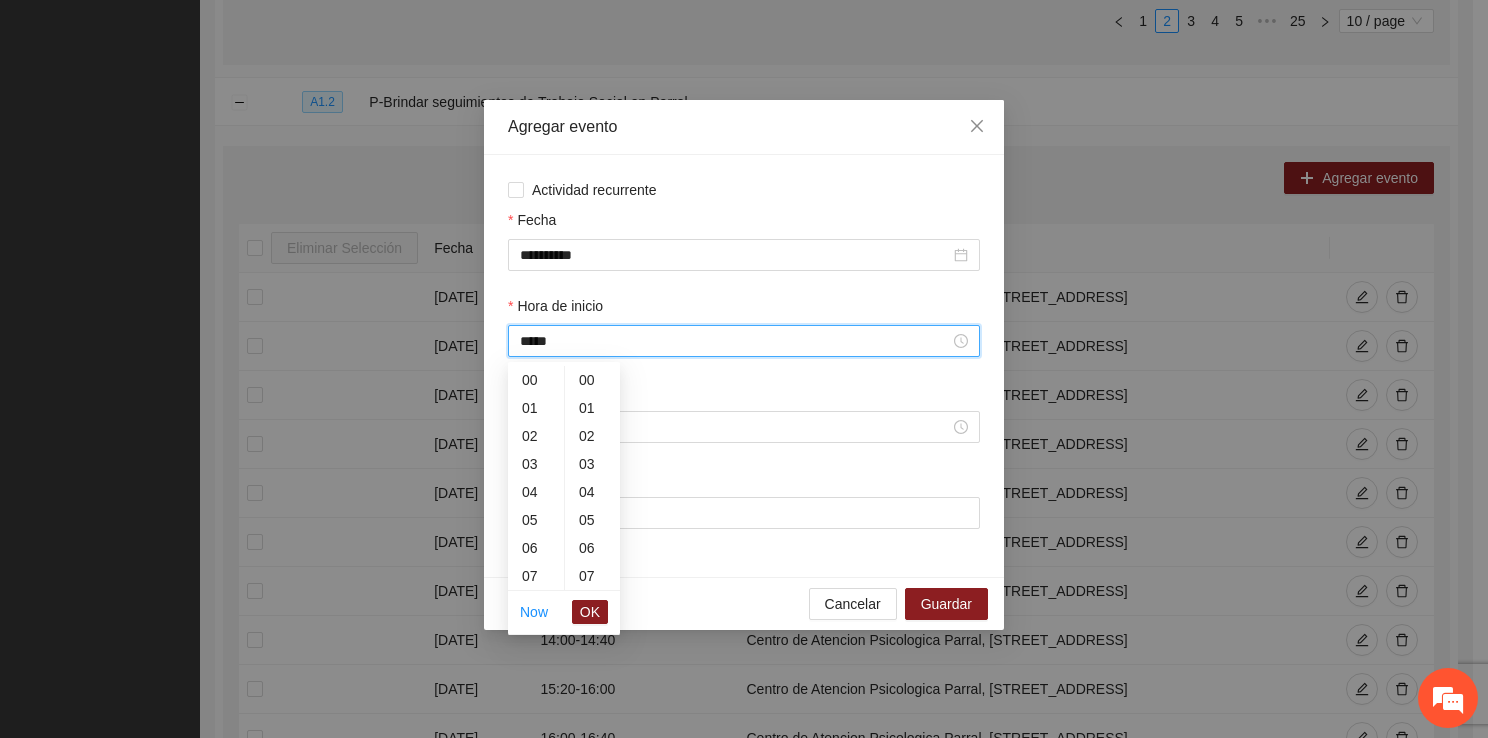 scroll, scrollTop: 476, scrollLeft: 0, axis: vertical 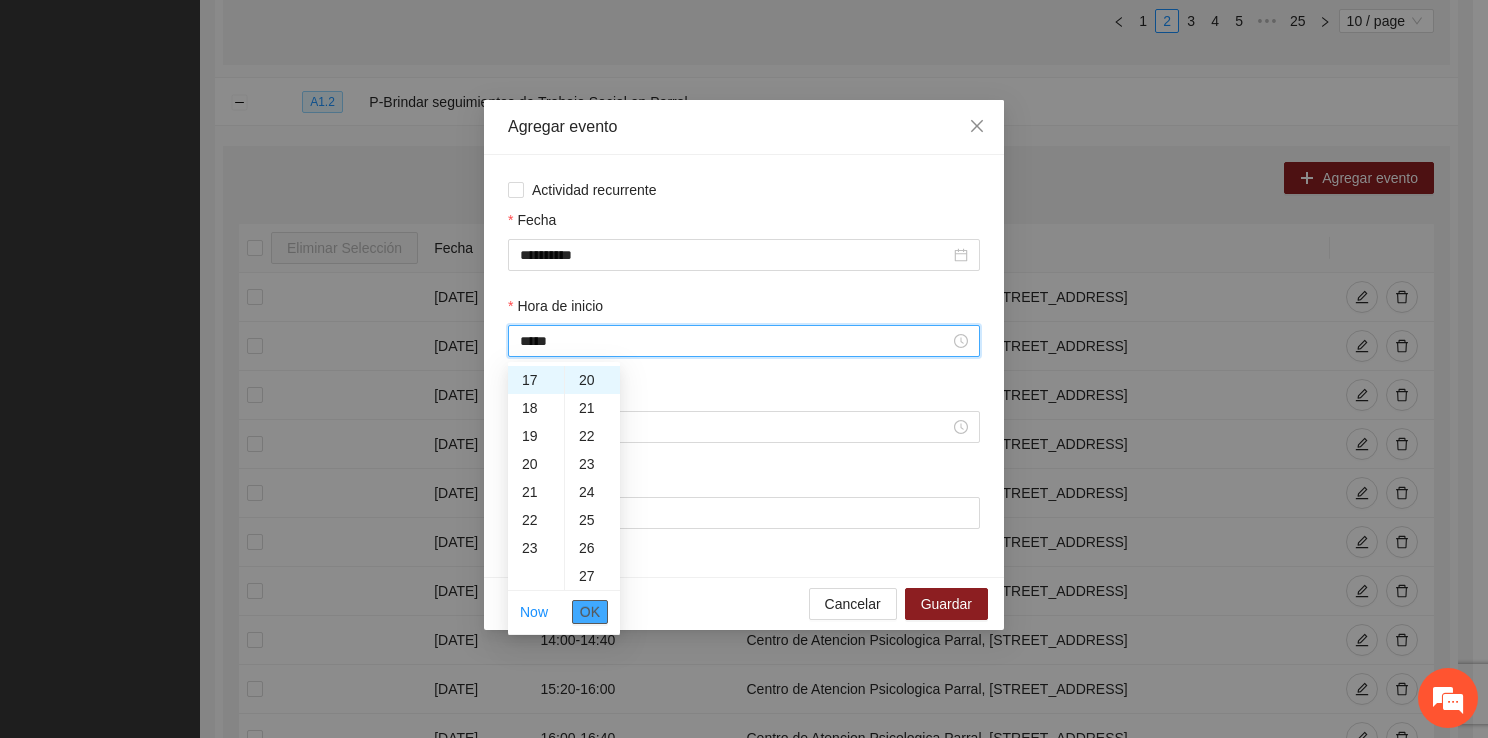 click on "OK" at bounding box center [590, 612] 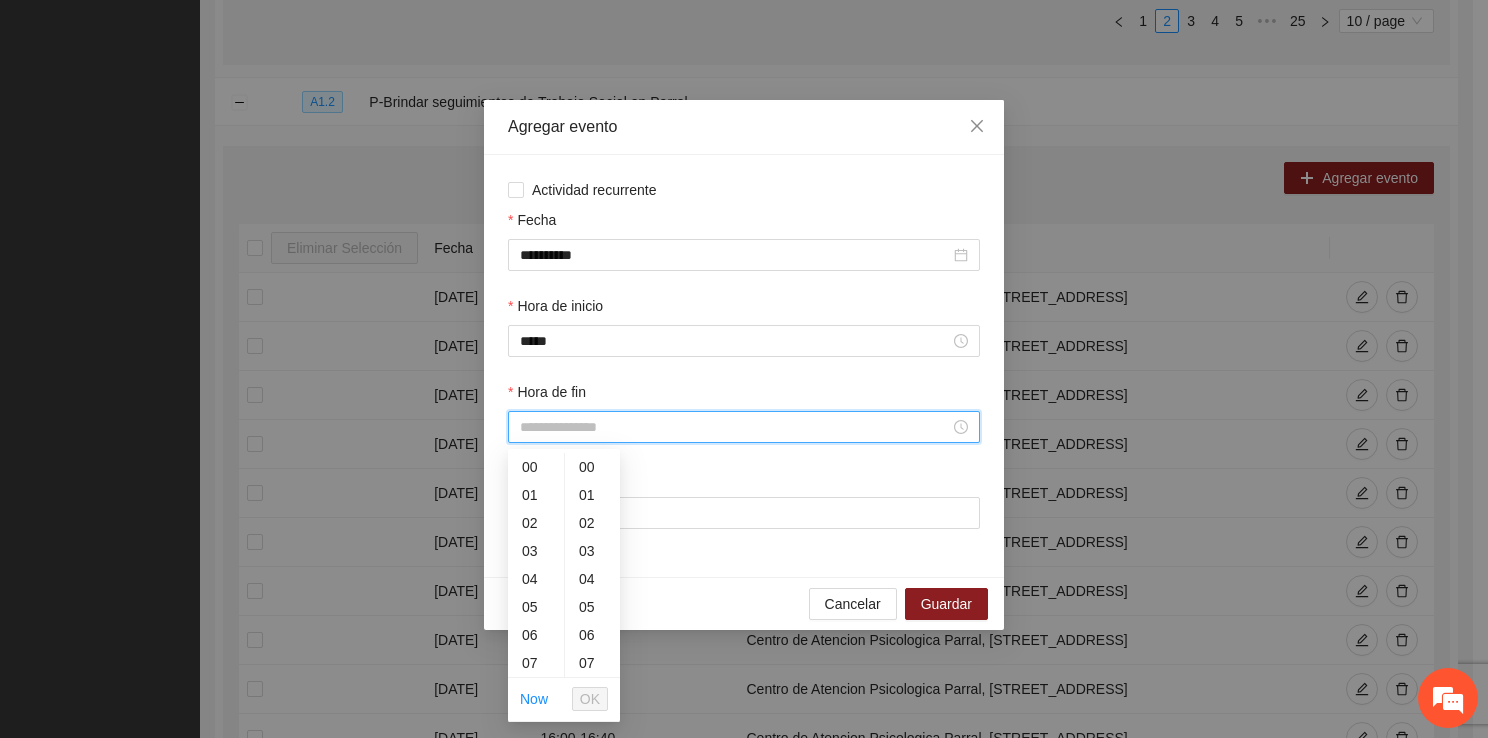 click on "Hora de fin" at bounding box center [735, 427] 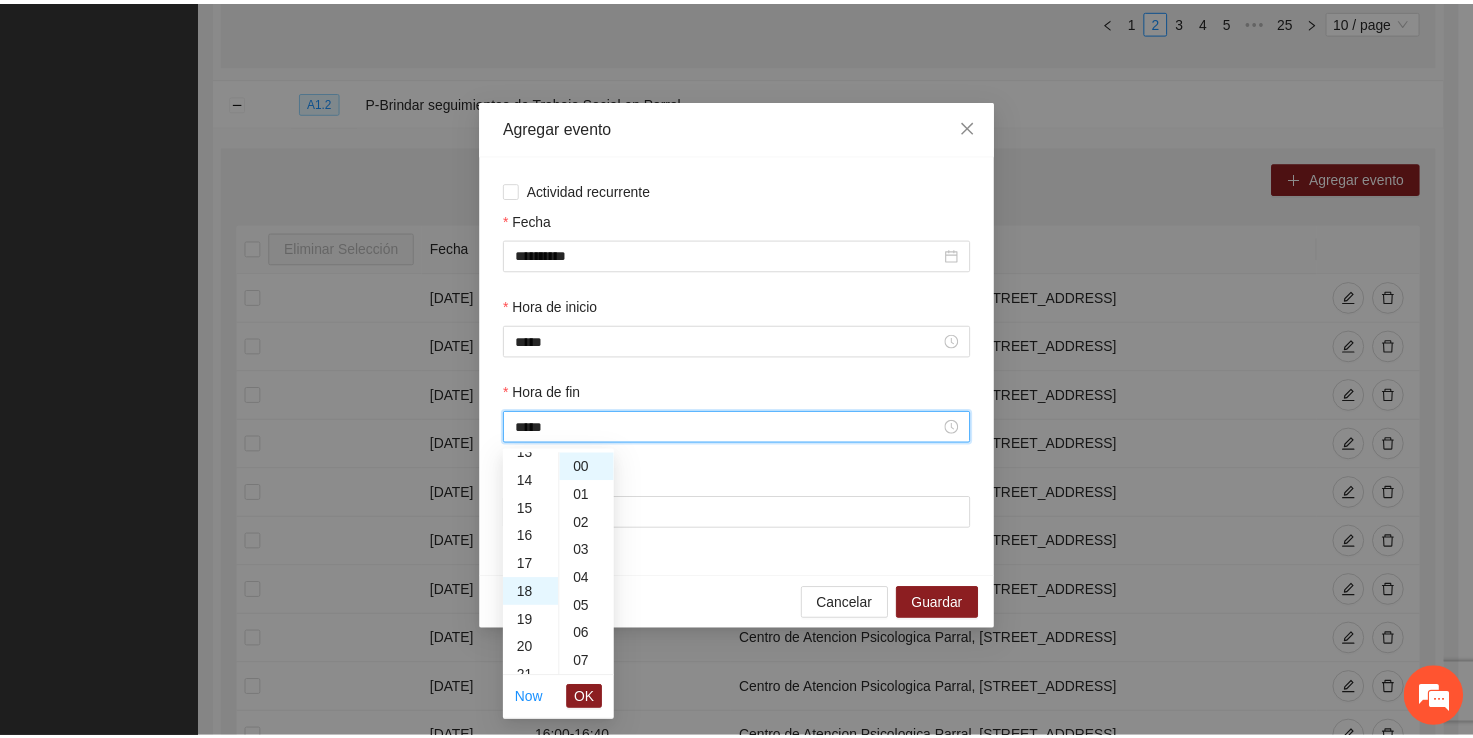 scroll, scrollTop: 504, scrollLeft: 0, axis: vertical 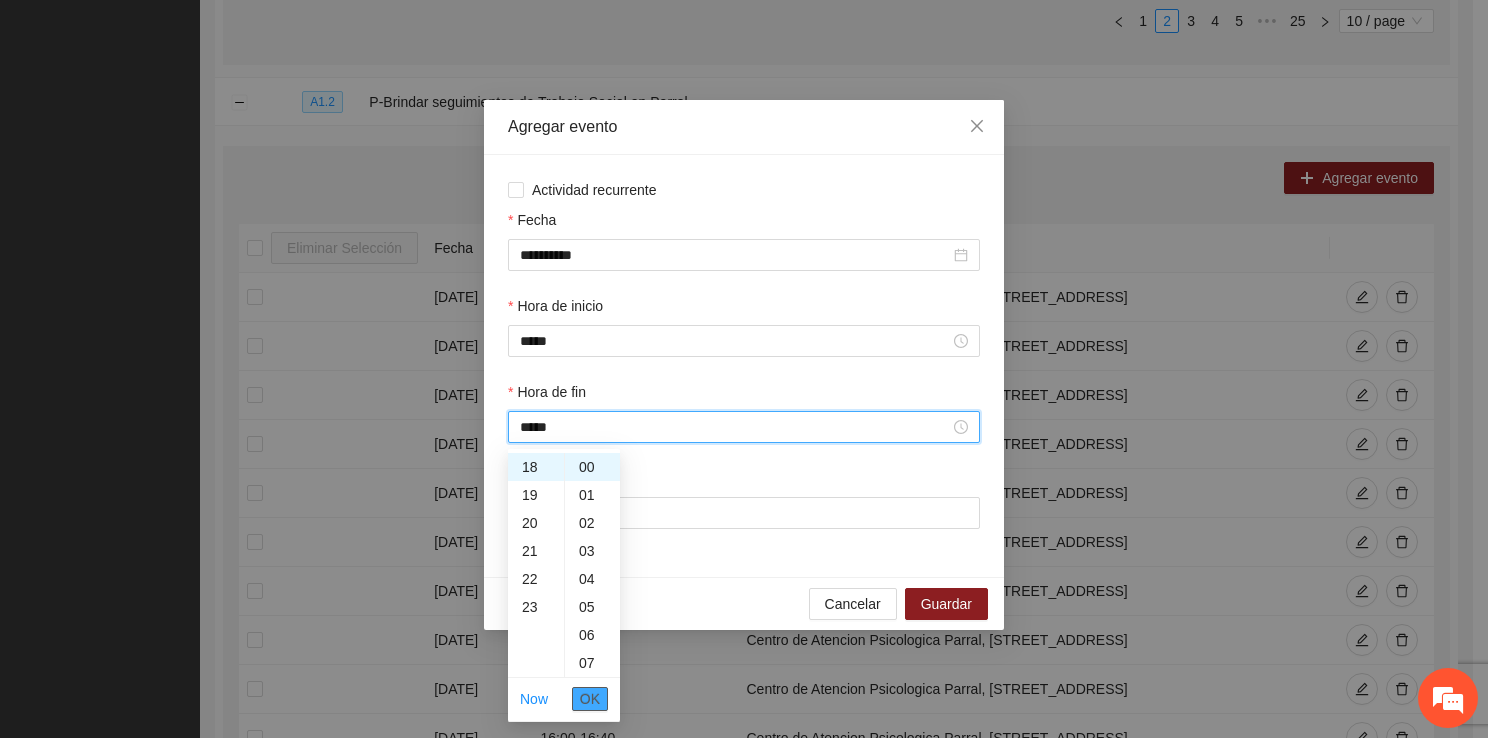 click on "OK" at bounding box center (590, 699) 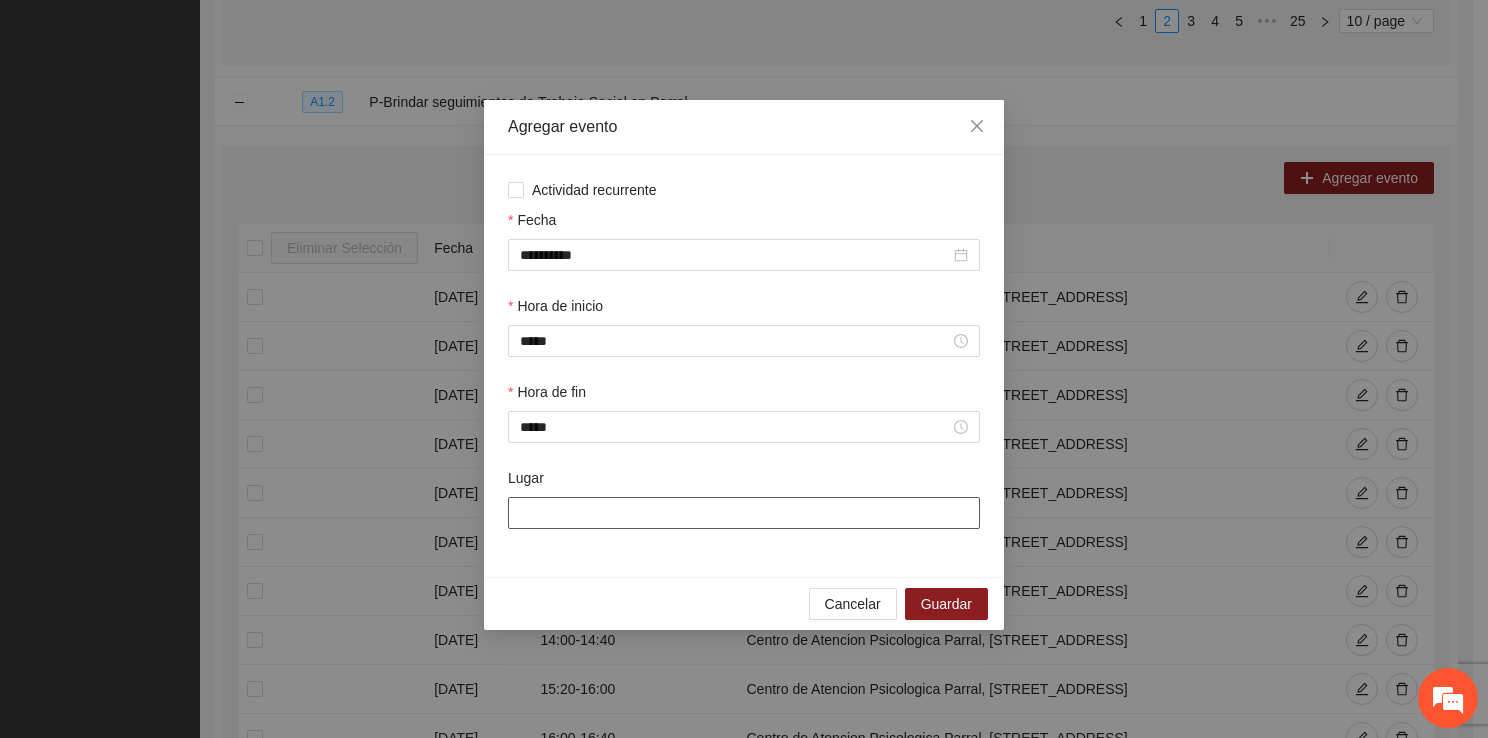 click on "Lugar" at bounding box center (744, 513) 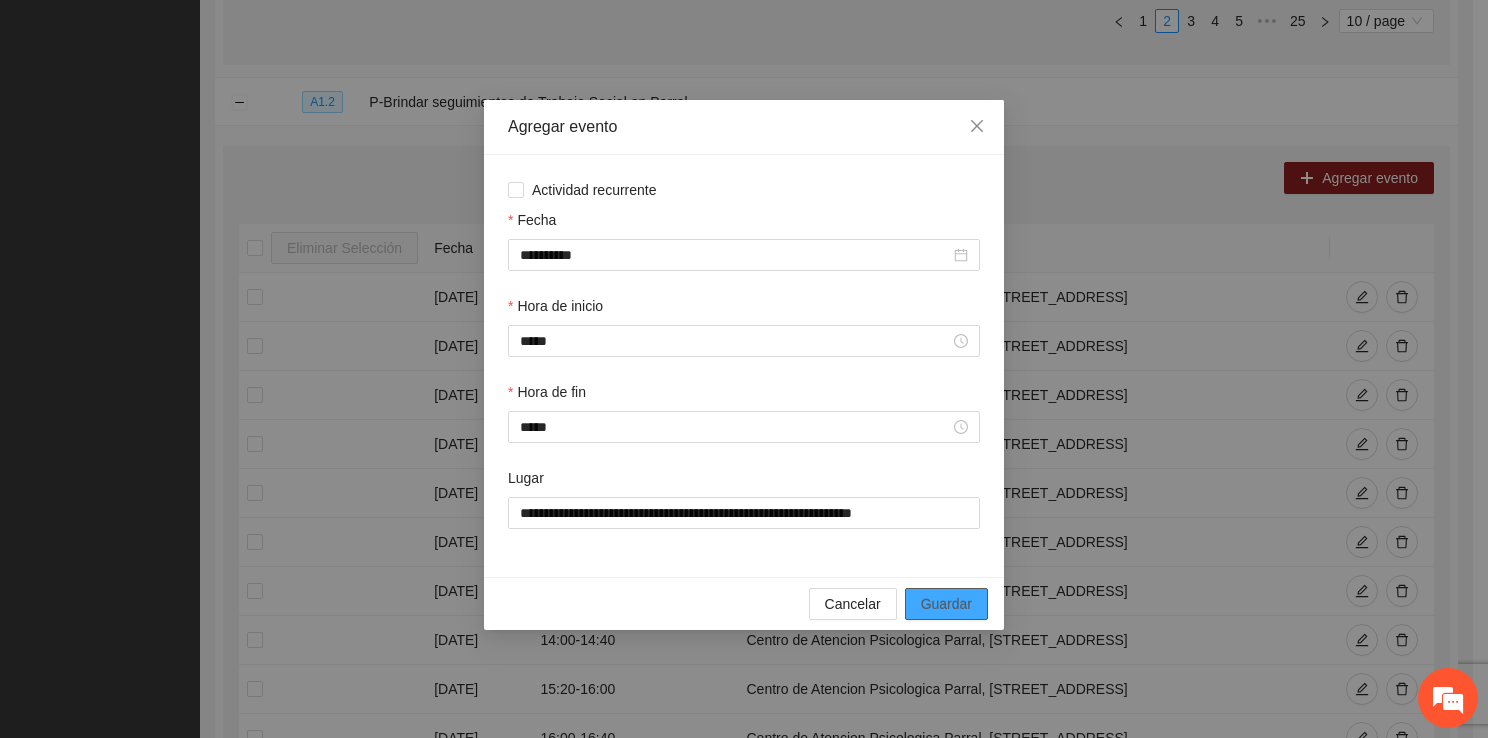 click on "Guardar" at bounding box center (946, 604) 